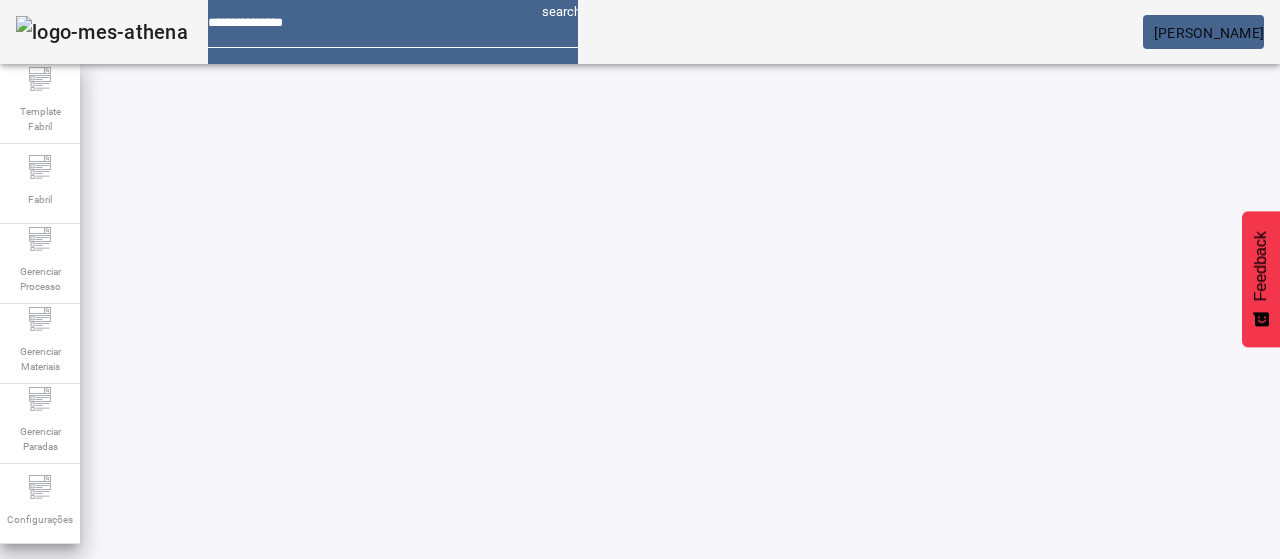 scroll, scrollTop: 0, scrollLeft: 0, axis: both 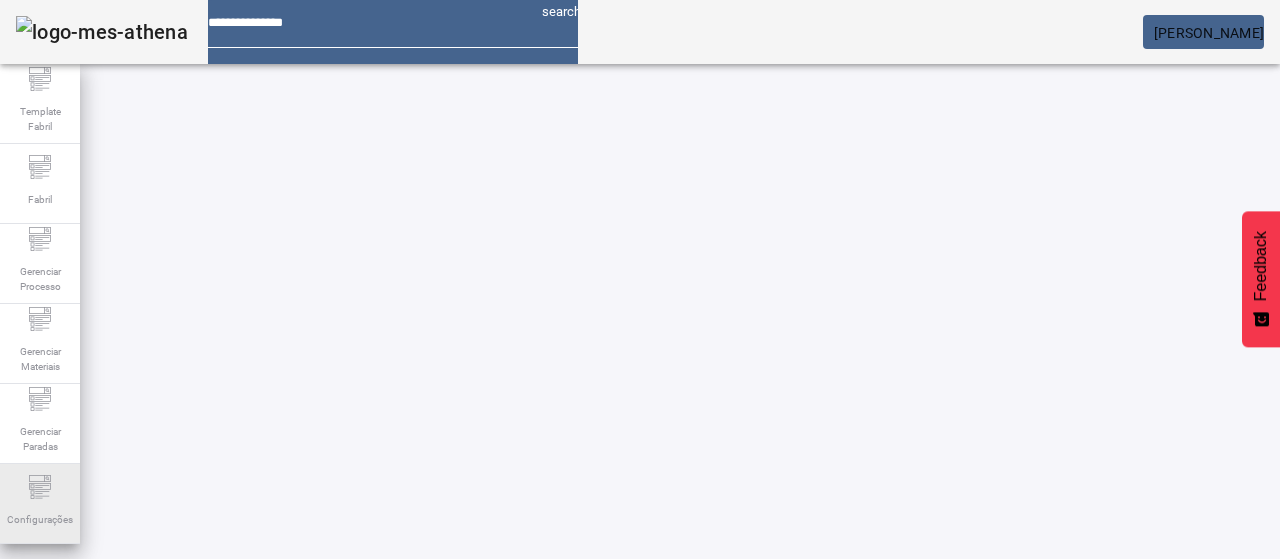 click on "Configurações" 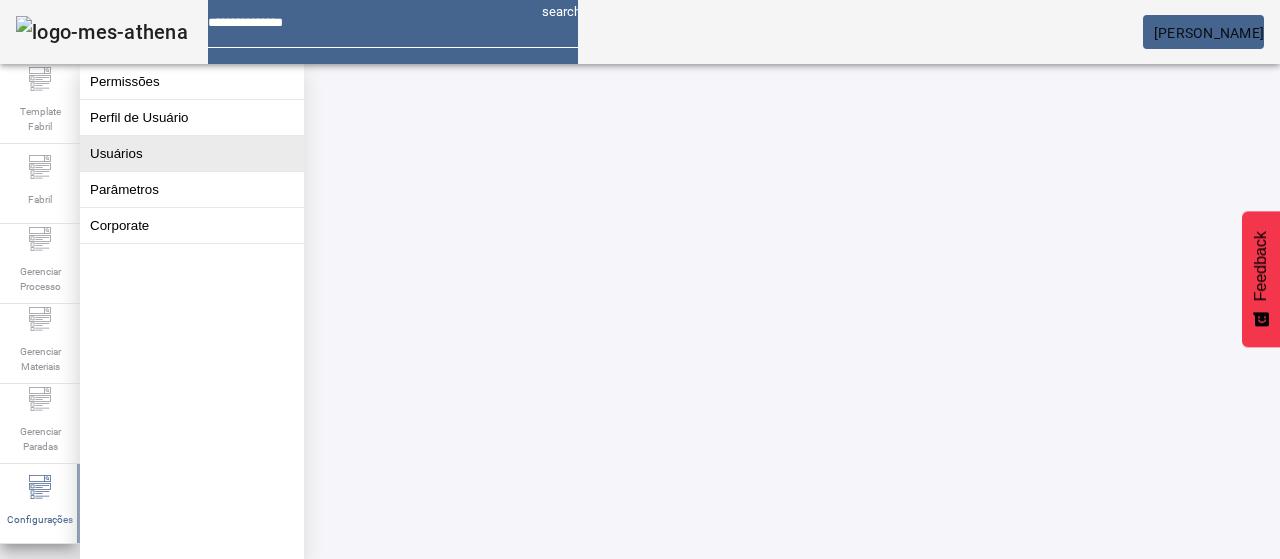 click on "Usuários" 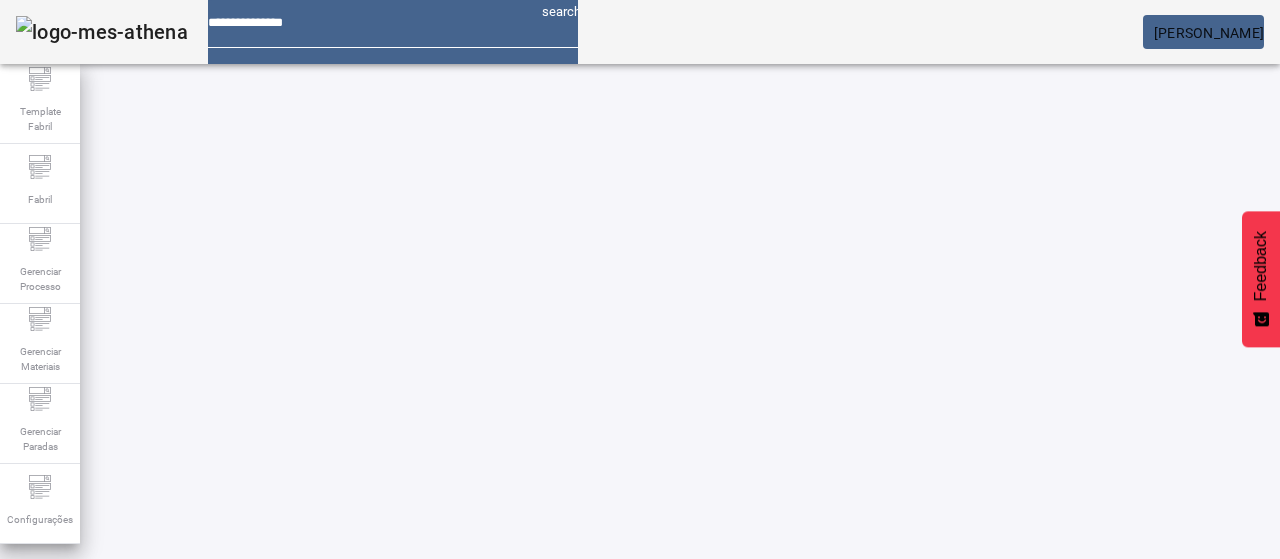 scroll, scrollTop: 0, scrollLeft: 0, axis: both 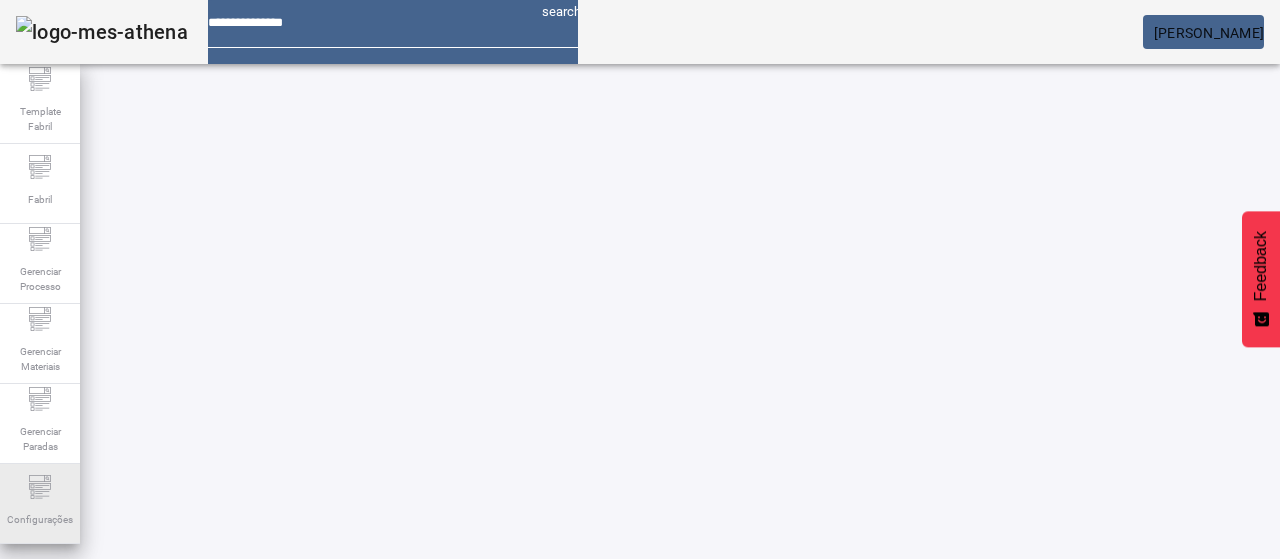 click on "Configurações" 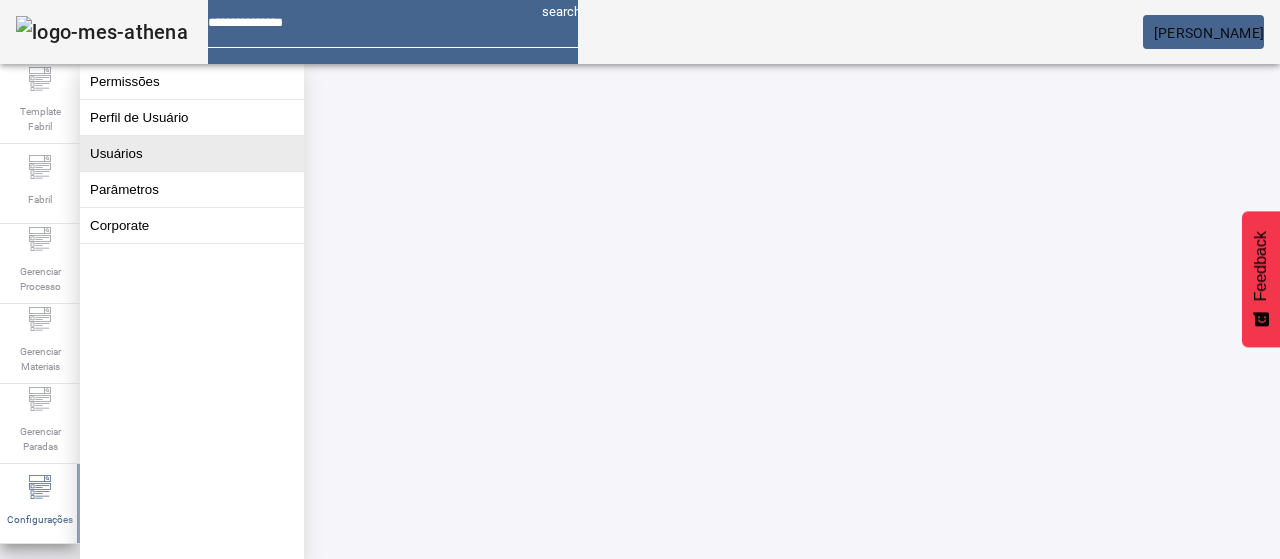 click on "Usuários" 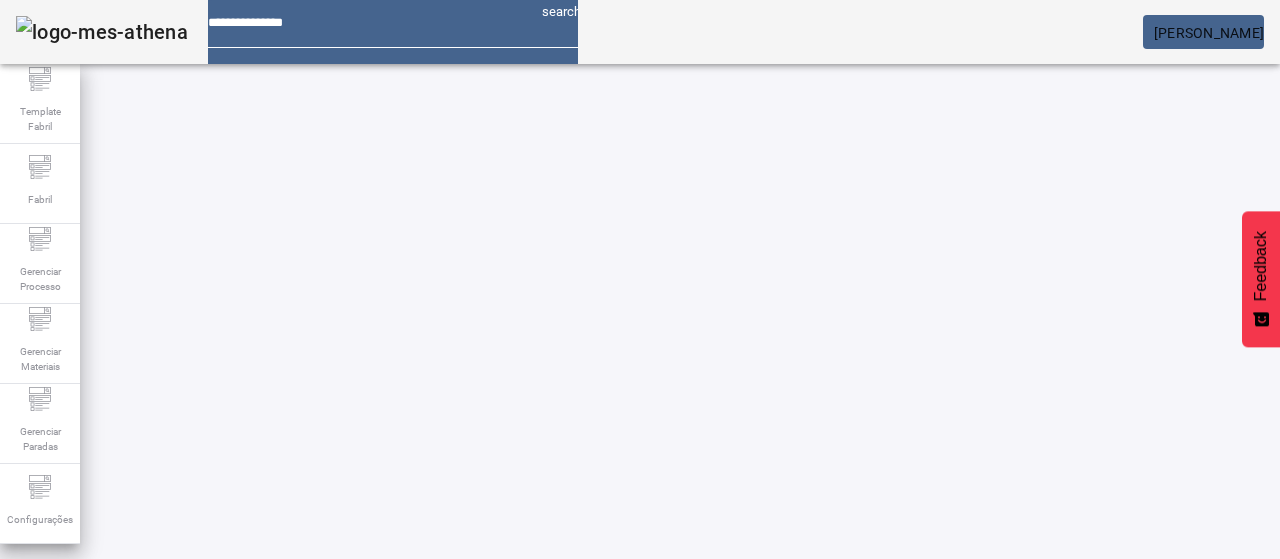 click at bounding box center (600, 668) 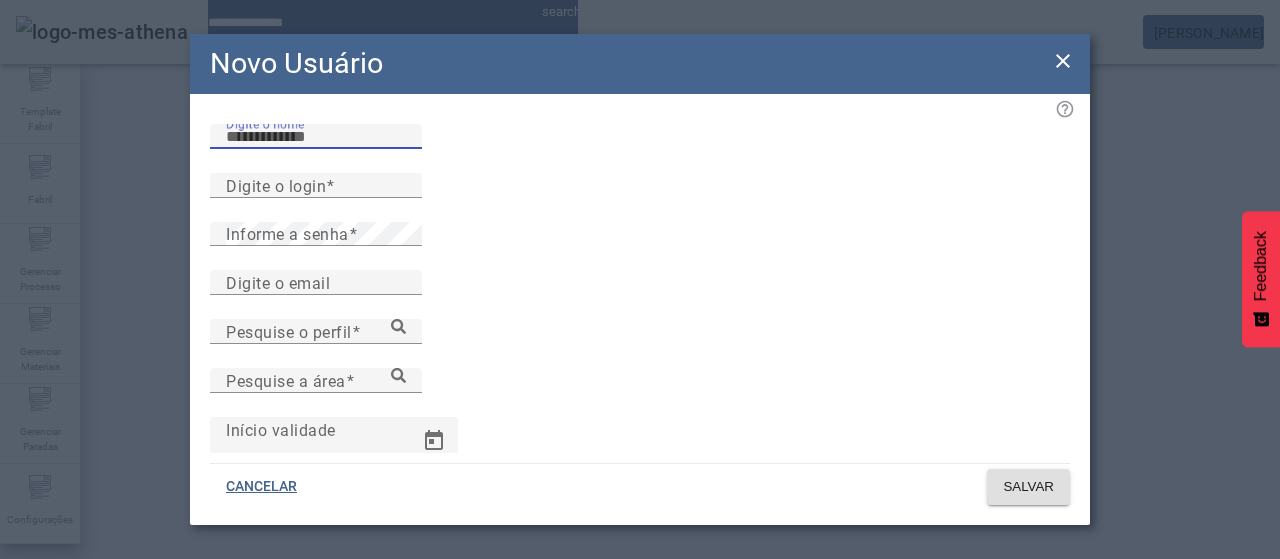 click on "Digite o nome" at bounding box center (316, 137) 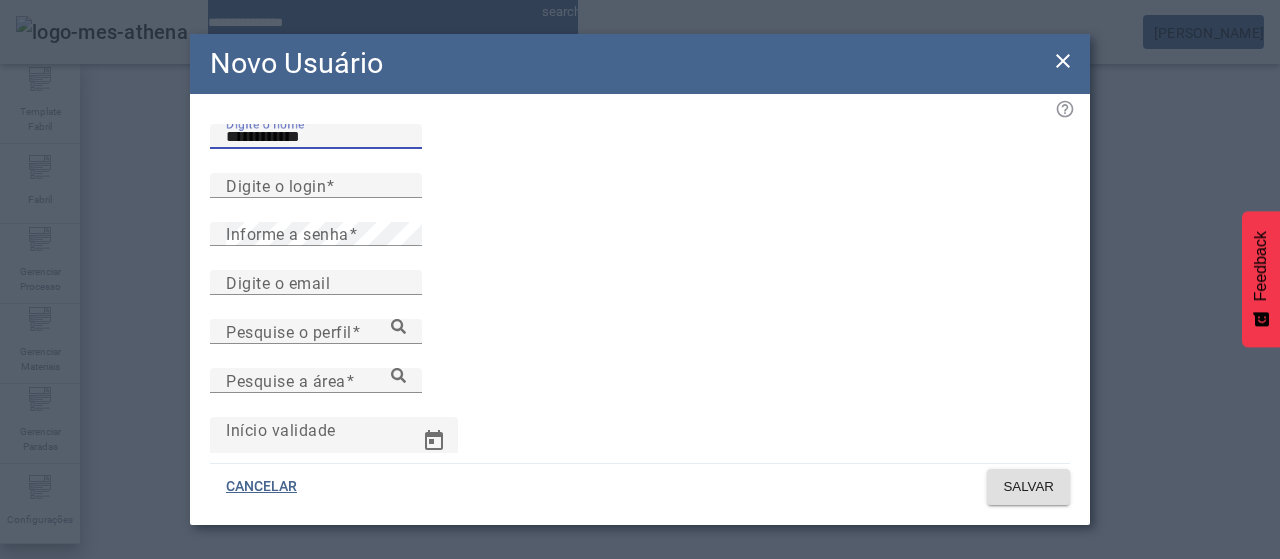type on "**********" 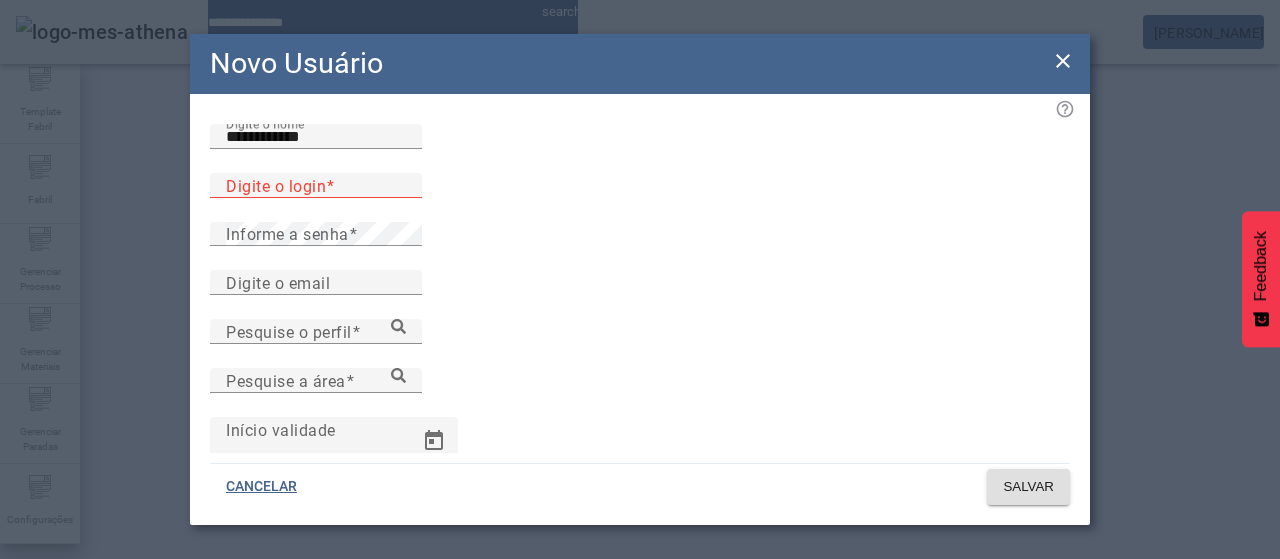drag, startPoint x: 348, startPoint y: 235, endPoint x: 352, endPoint y: 249, distance: 14.56022 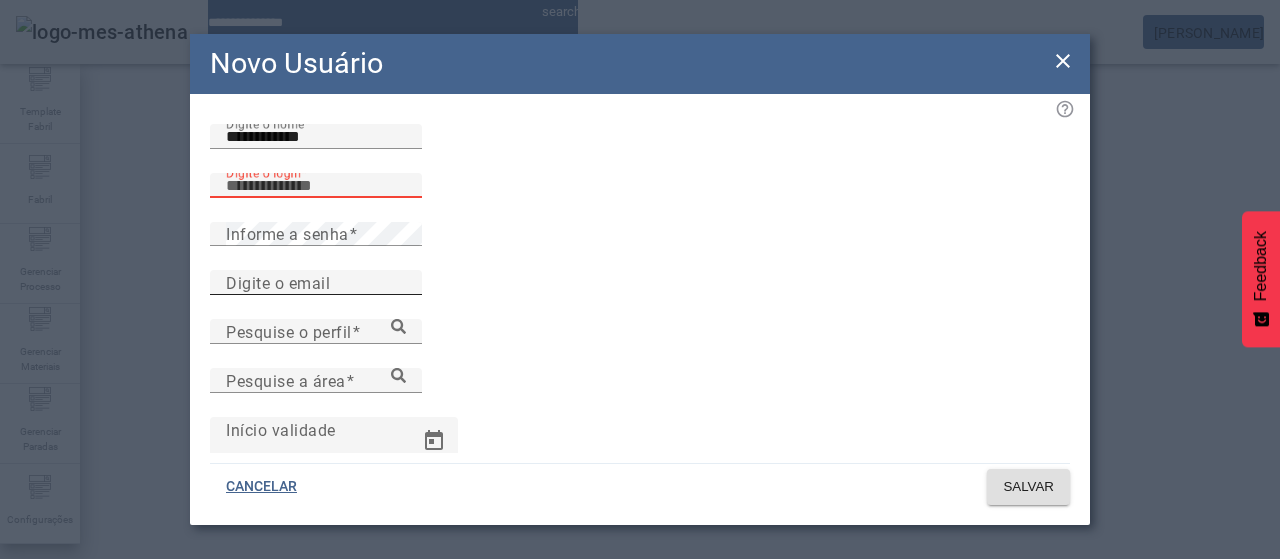 paste on "**********" 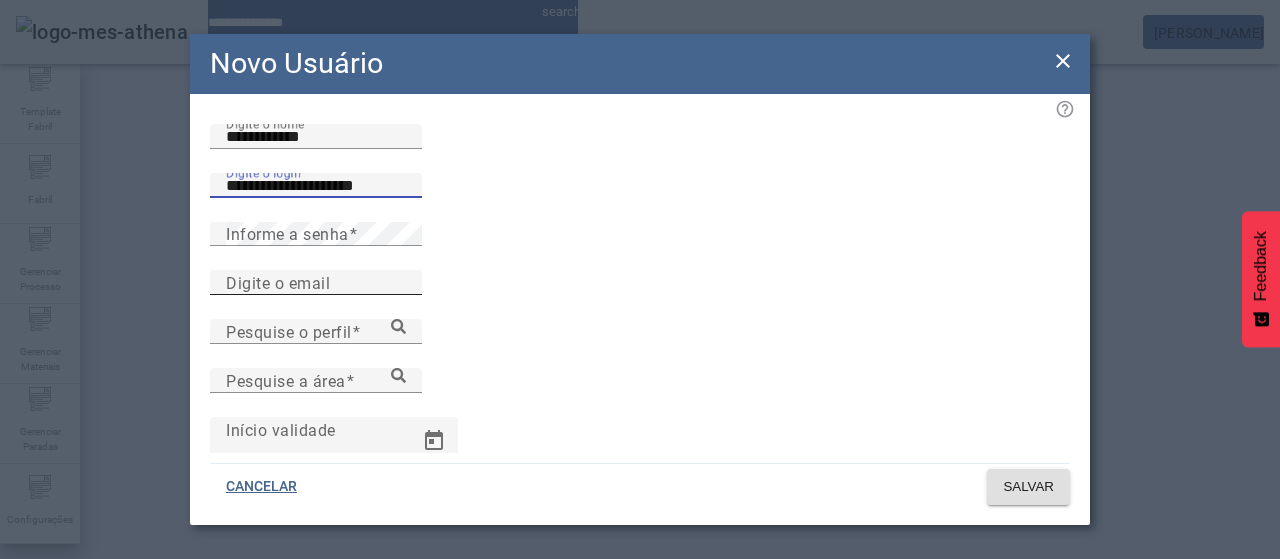 type on "**********" 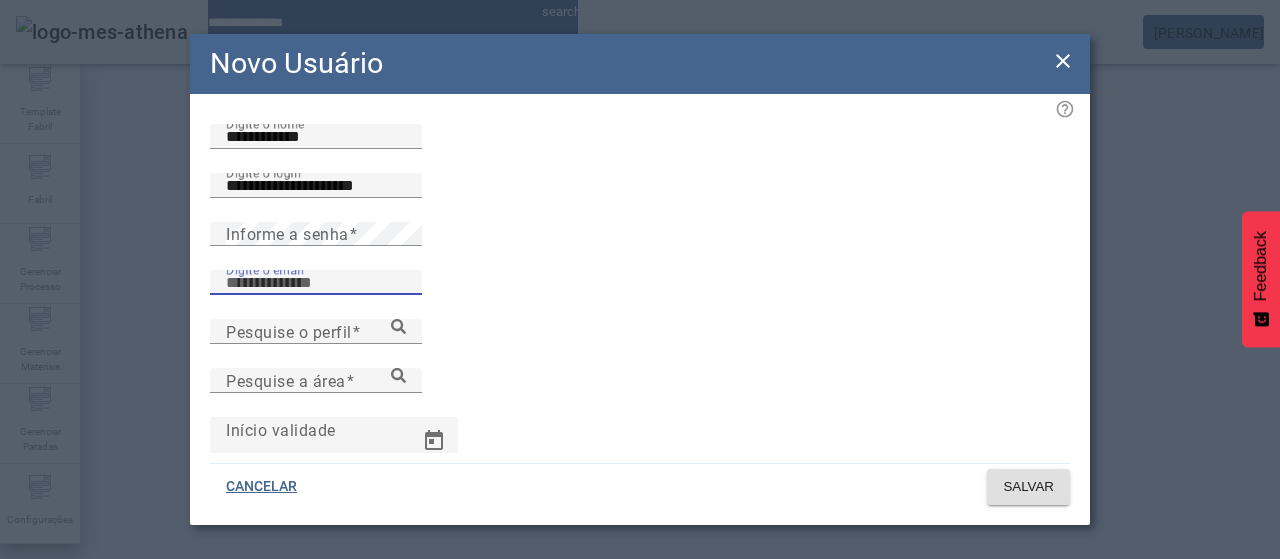 paste on "**********" 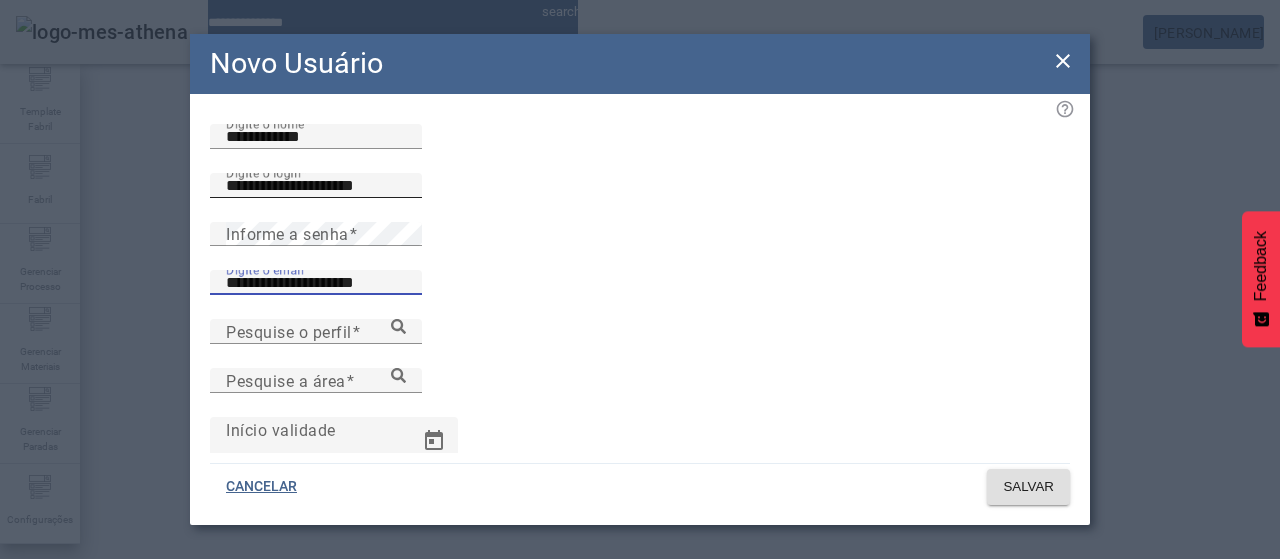 type on "**********" 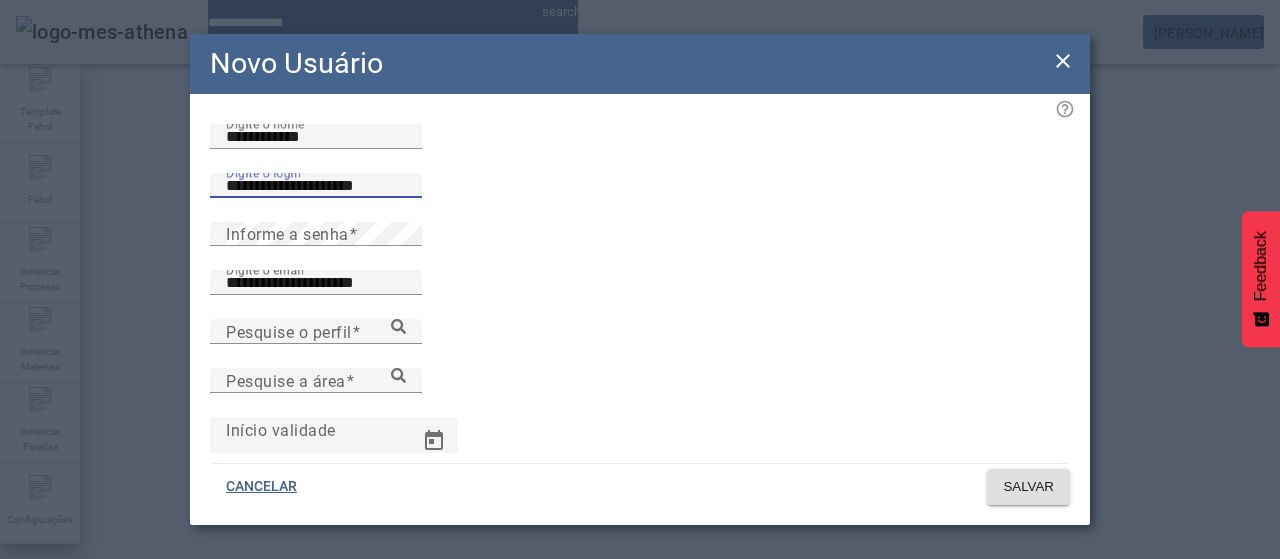 drag, startPoint x: 291, startPoint y: 237, endPoint x: 574, endPoint y: 198, distance: 285.67465 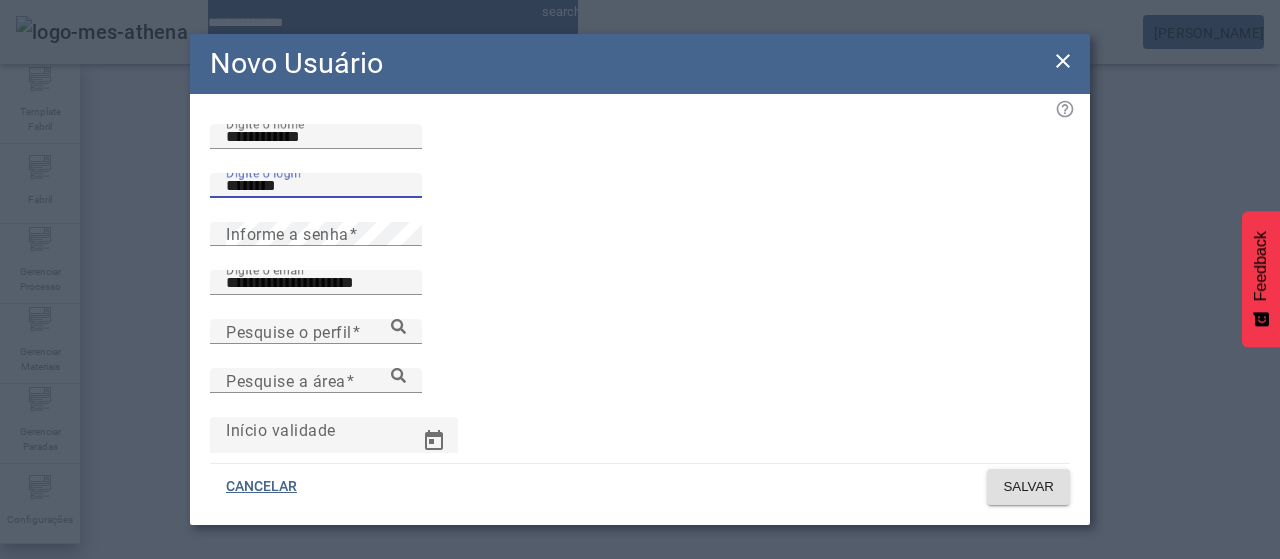 type on "********" 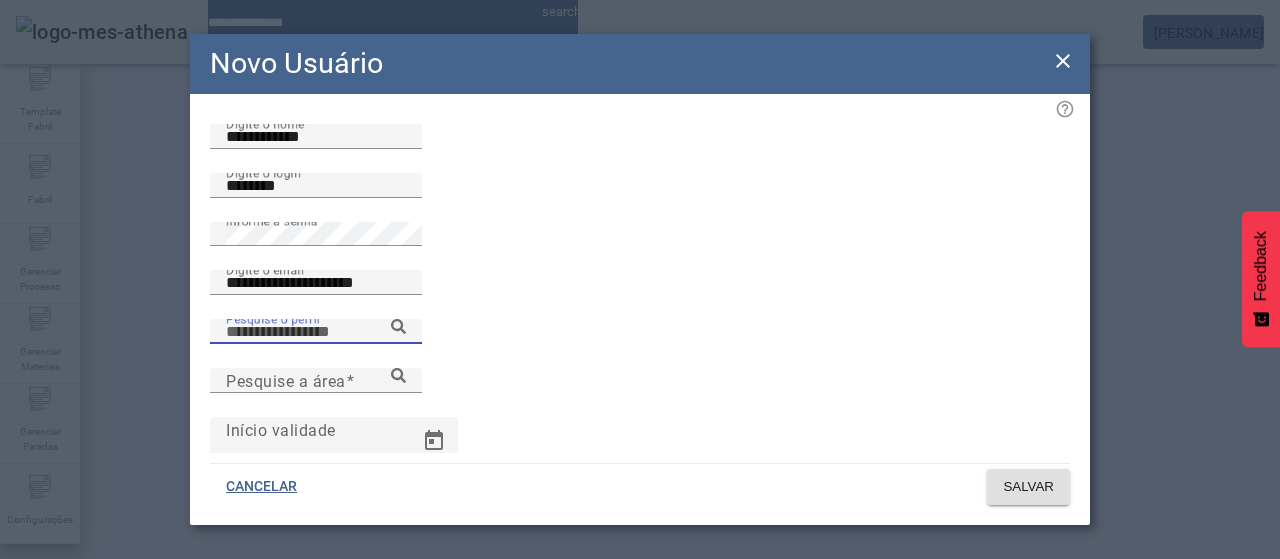 scroll, scrollTop: 198, scrollLeft: 0, axis: vertical 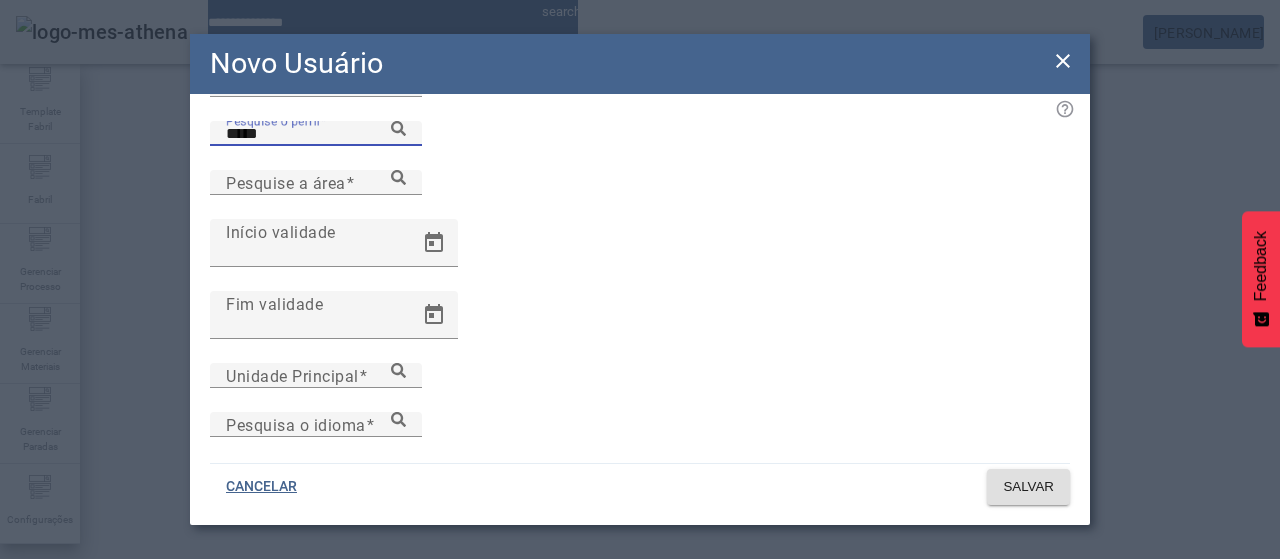 click 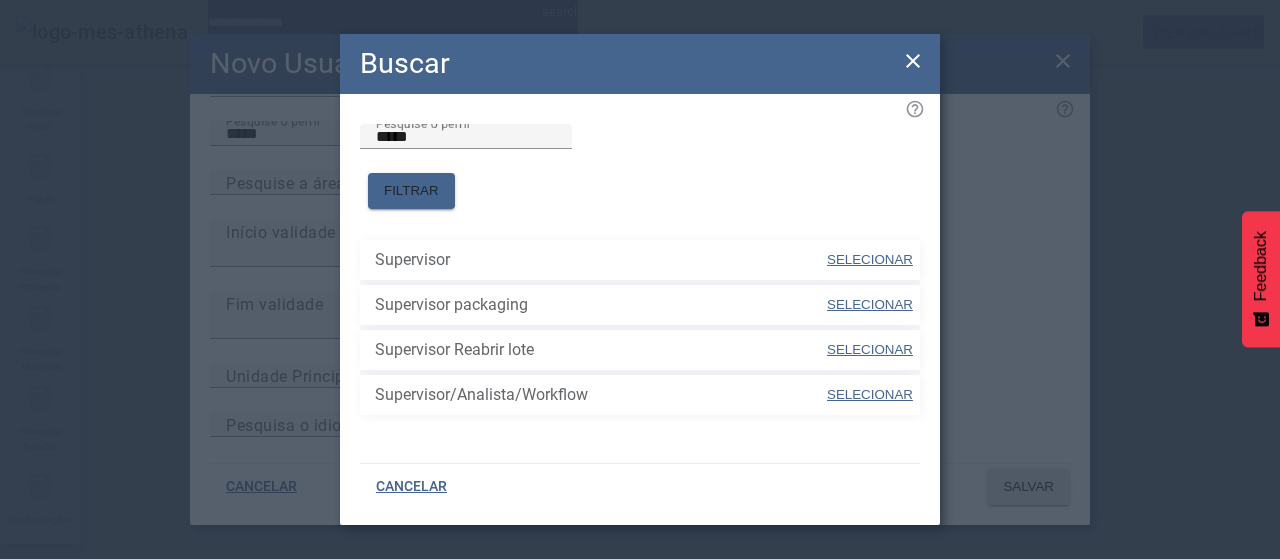 click on "SELECIONAR" at bounding box center (870, 259) 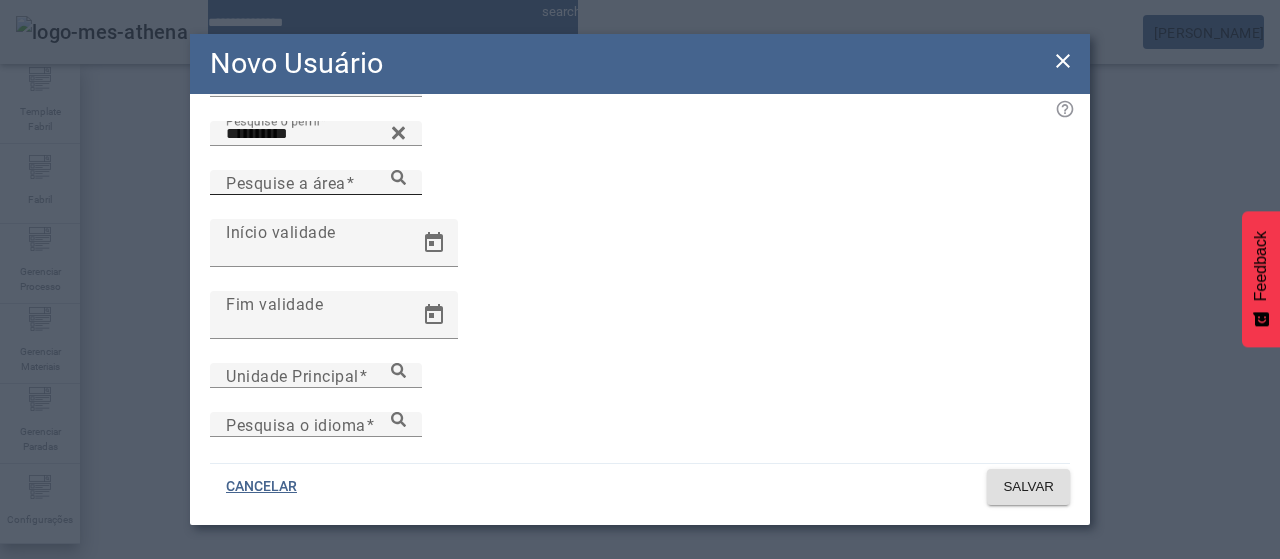 click 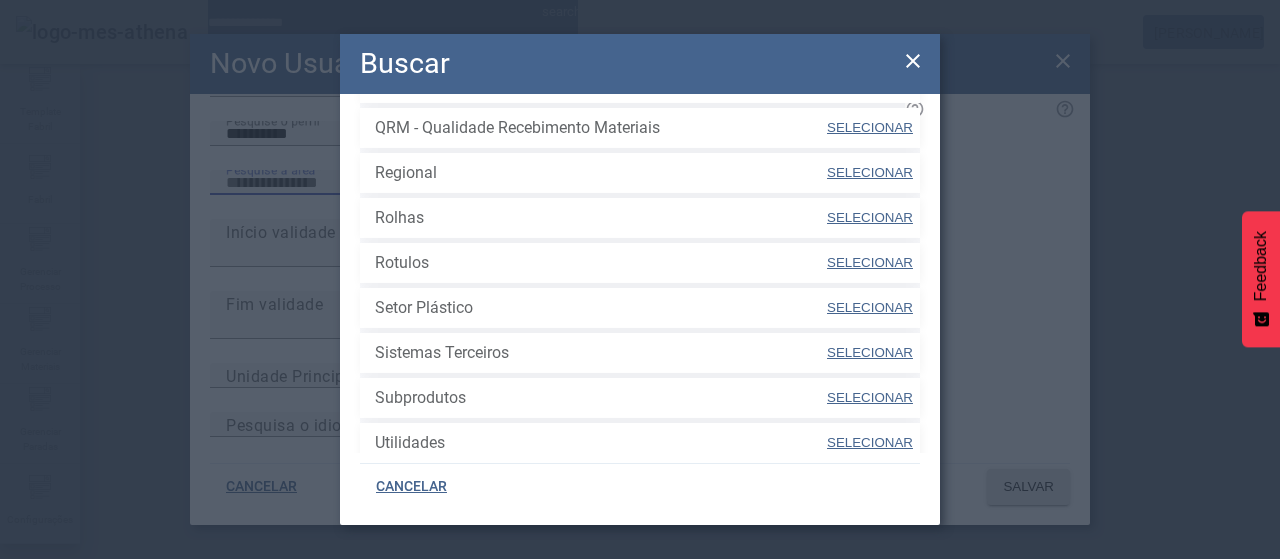 scroll, scrollTop: 1235, scrollLeft: 0, axis: vertical 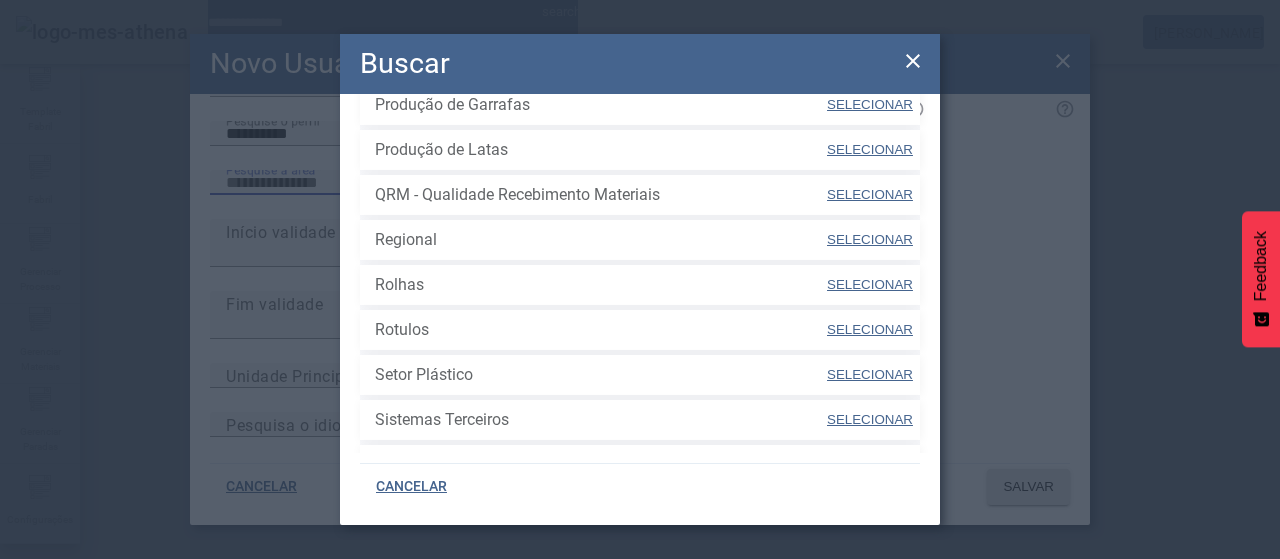 click on "SELECIONAR" at bounding box center (870, 284) 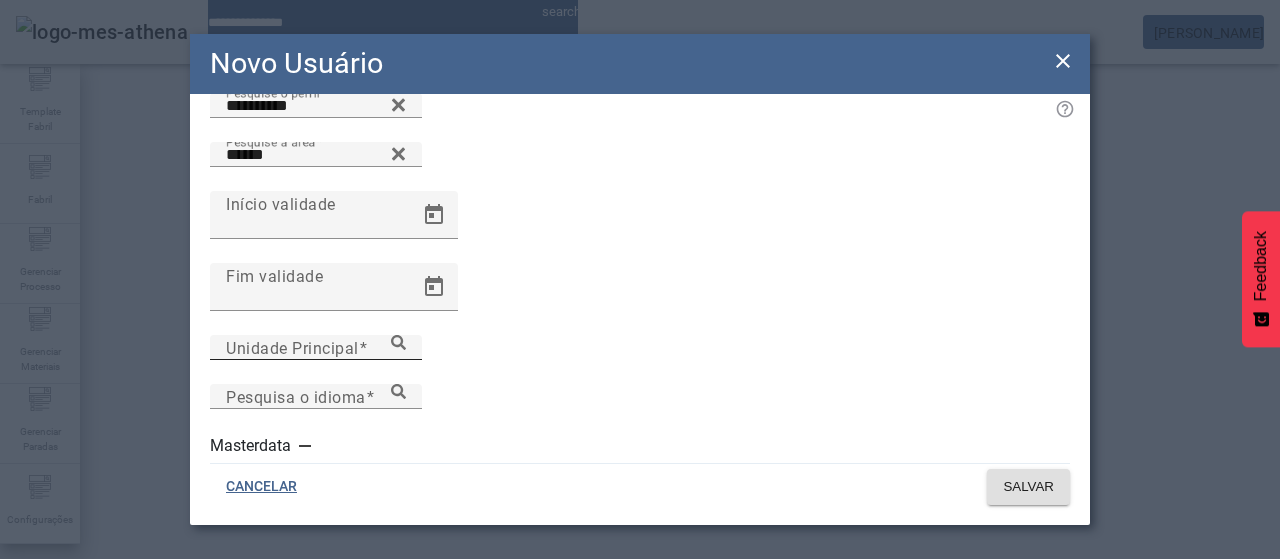 scroll, scrollTop: 251, scrollLeft: 0, axis: vertical 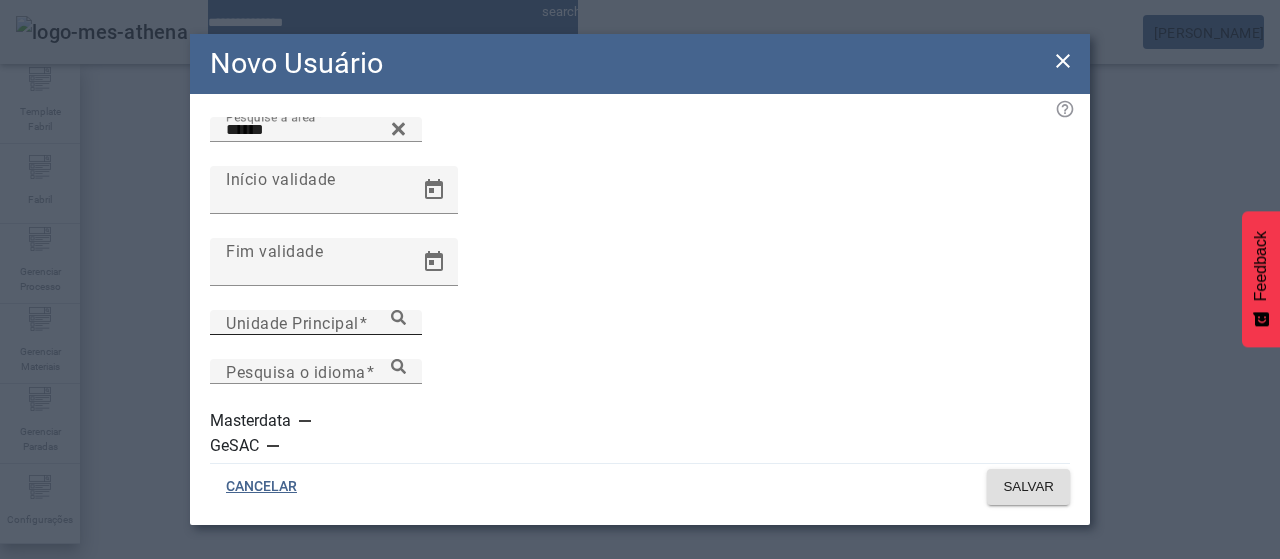 click on "Unidade Principal" at bounding box center [316, 323] 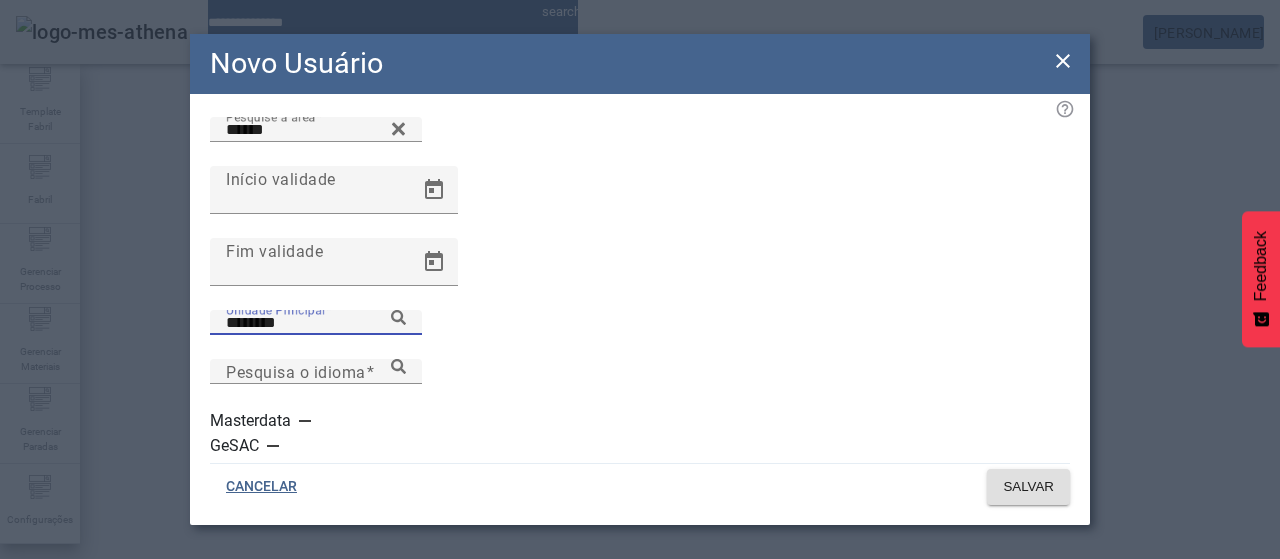 click 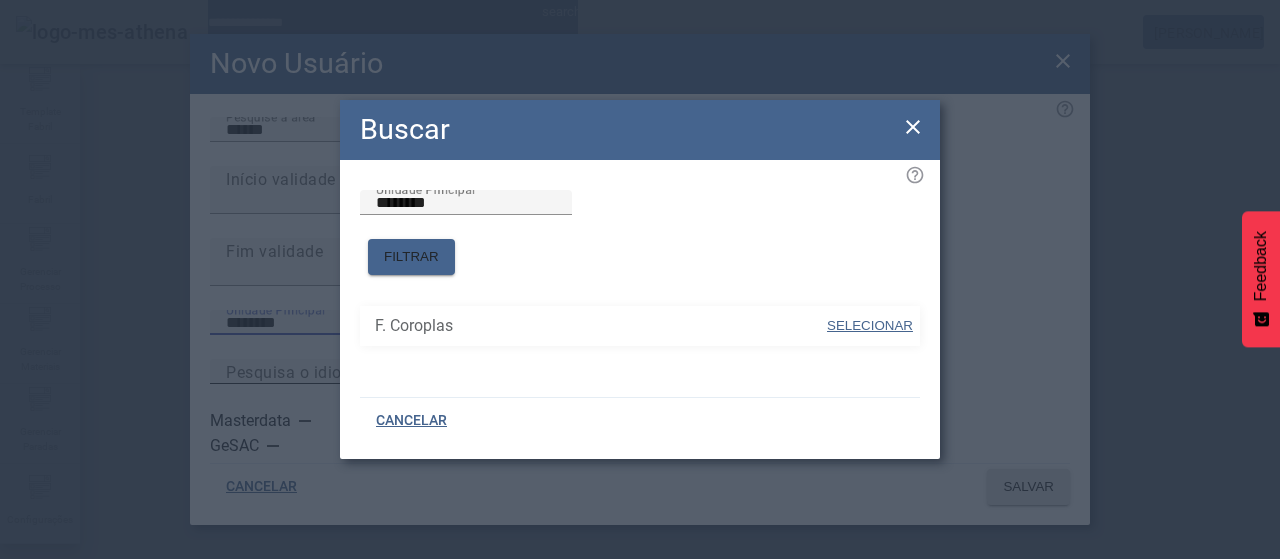 drag, startPoint x: 853, startPoint y: 312, endPoint x: 936, endPoint y: 347, distance: 90.07774 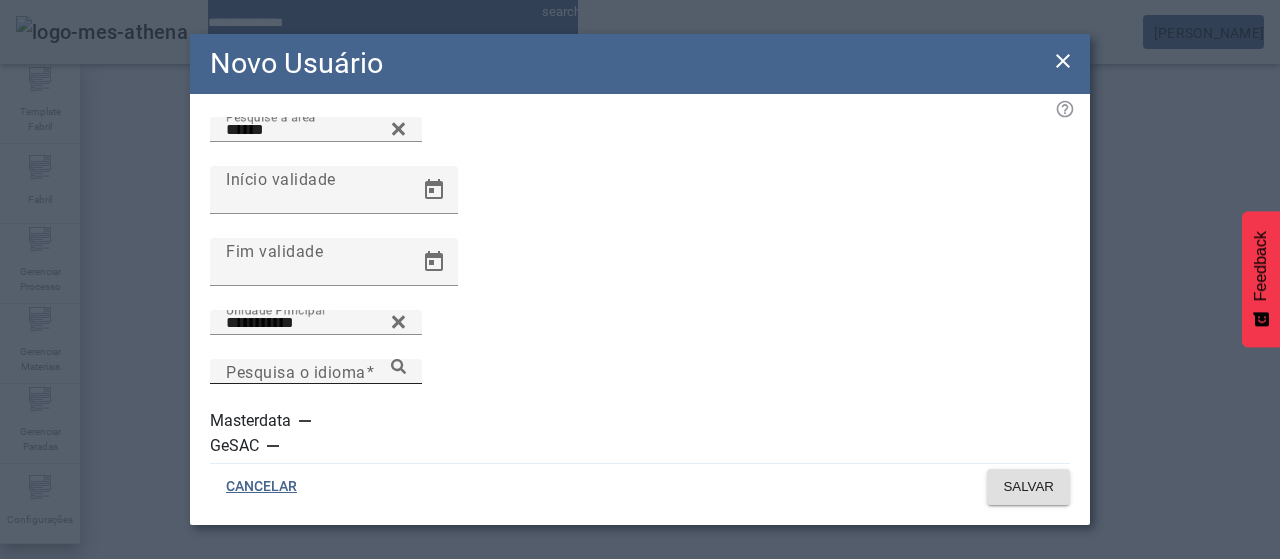 click 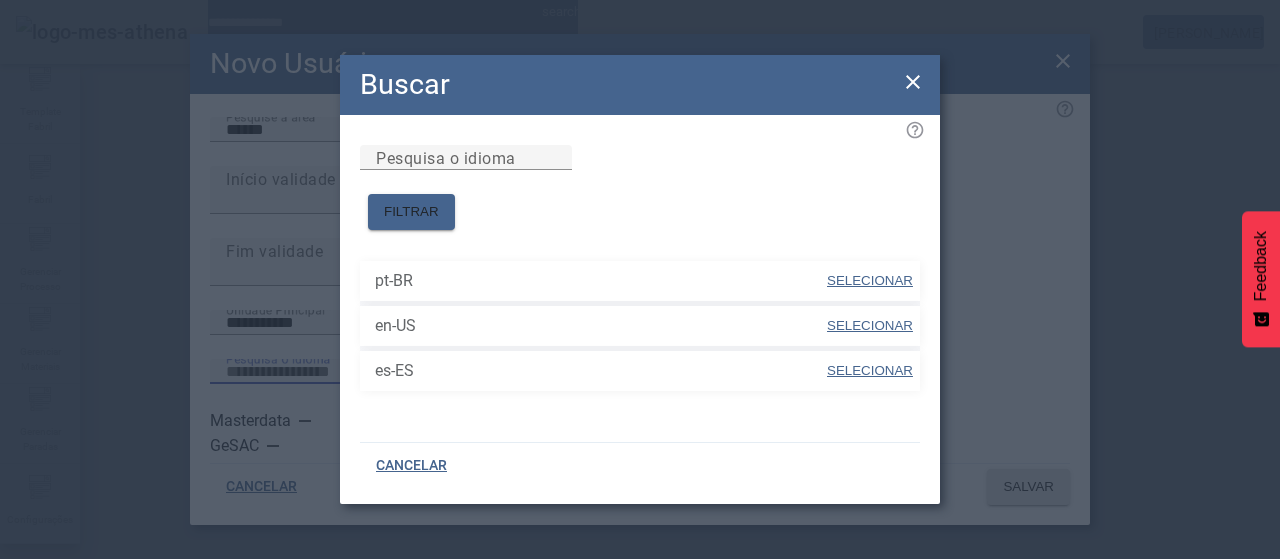click on "SELECIONAR" at bounding box center (870, 370) 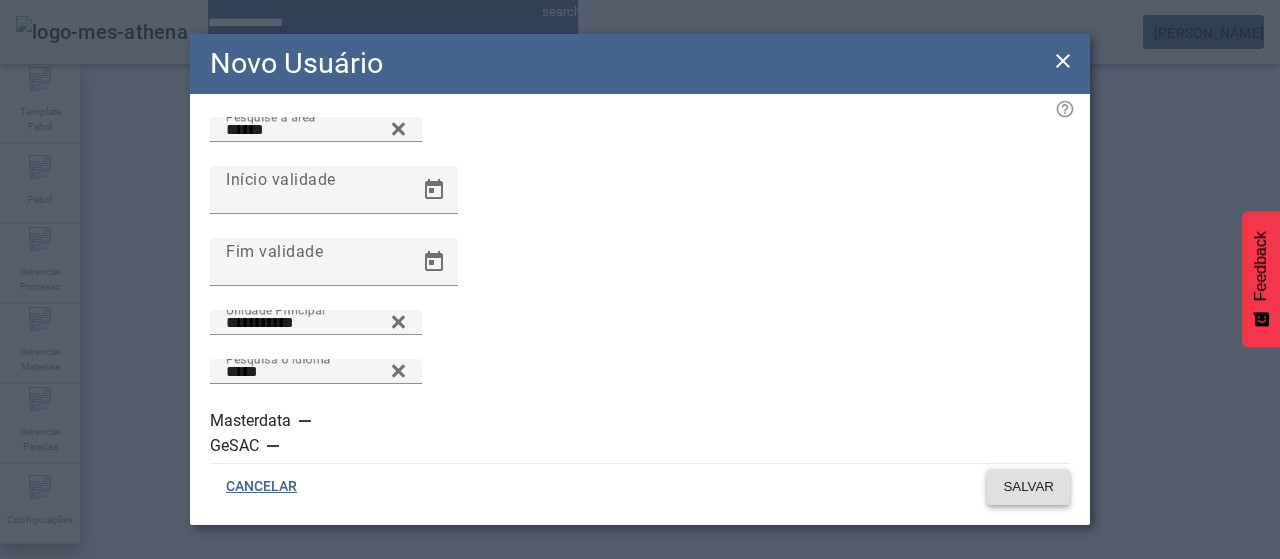 click on "SALVAR" 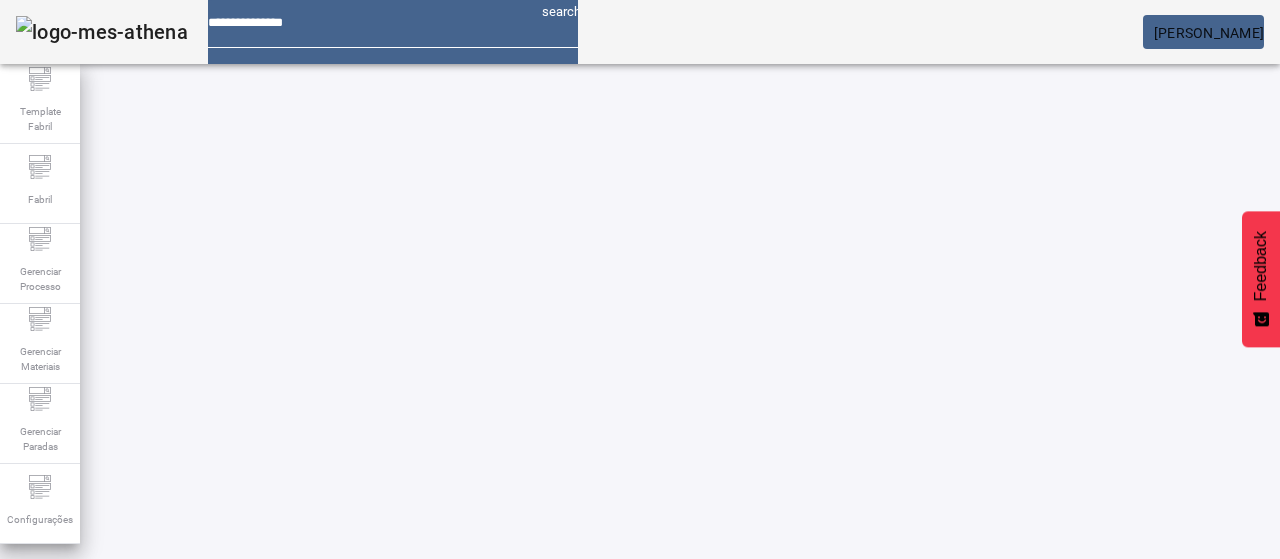 click at bounding box center (600, 668) 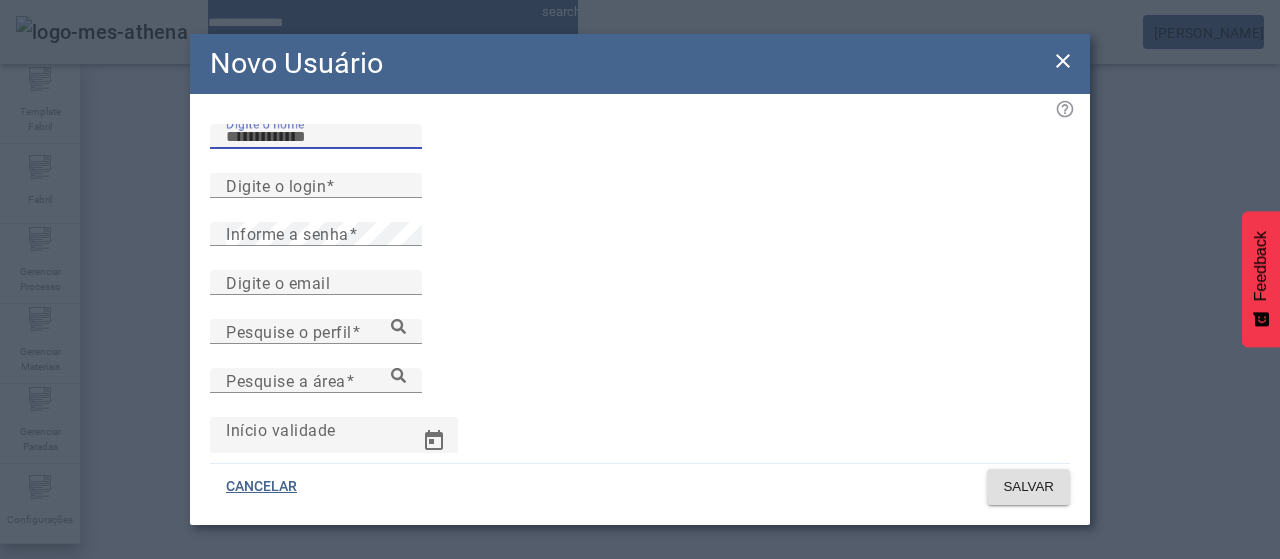 click on "Digite o nome" at bounding box center [316, 137] 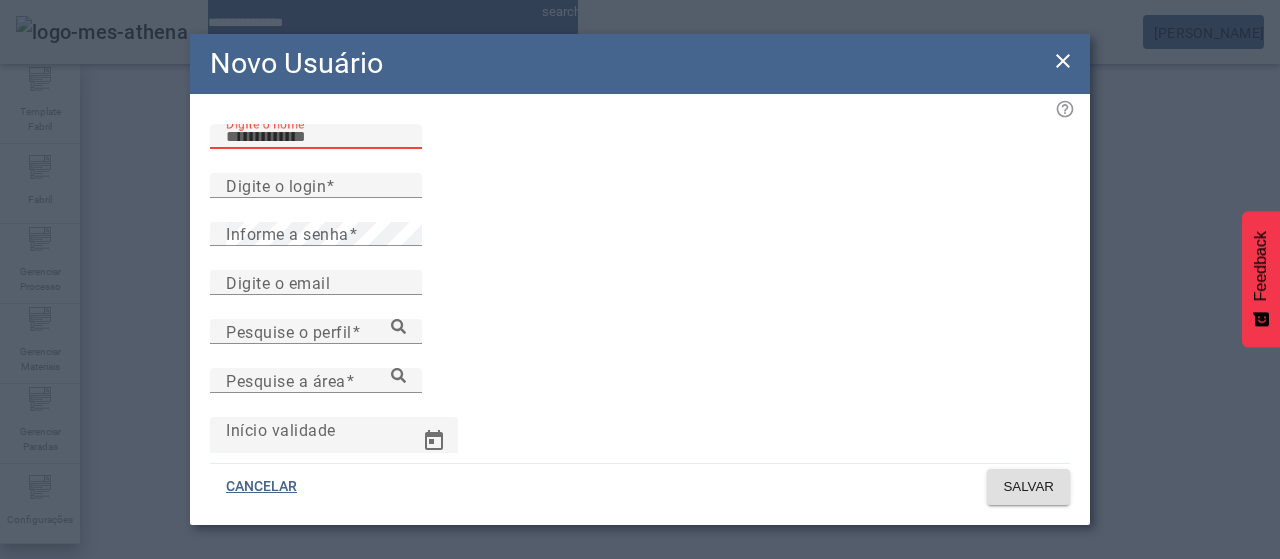 click on "Digite o nome" at bounding box center [316, 137] 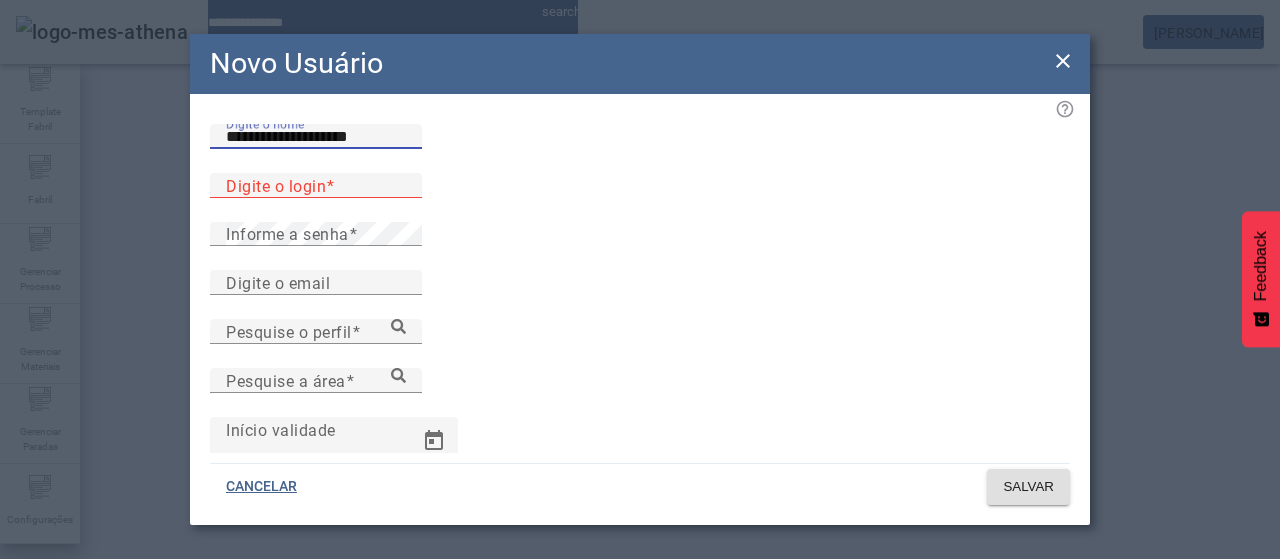type on "**********" 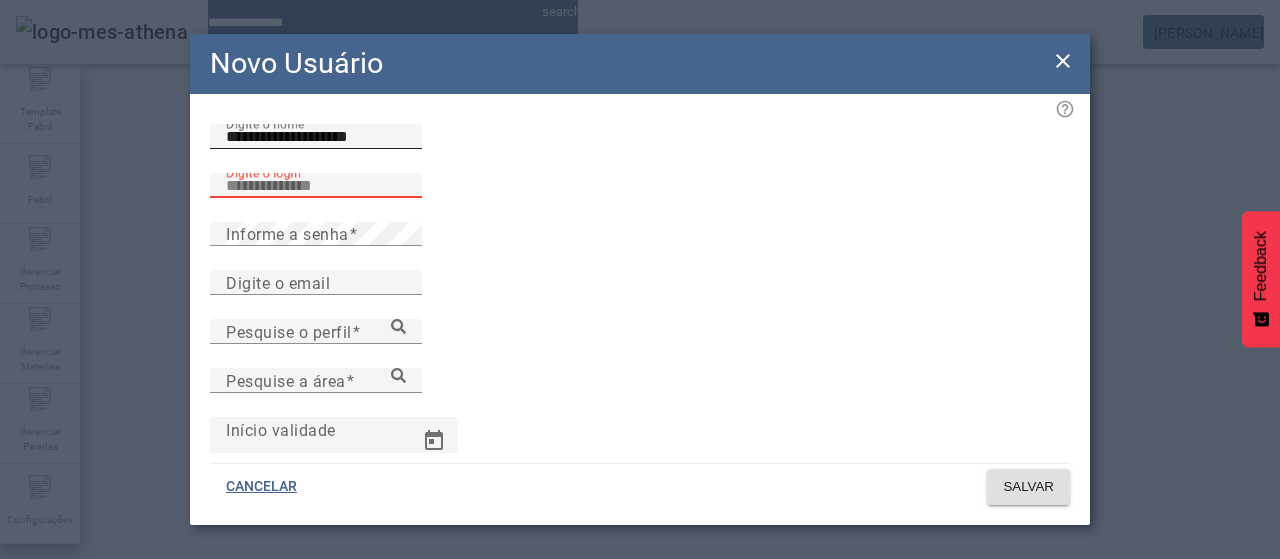 paste on "**********" 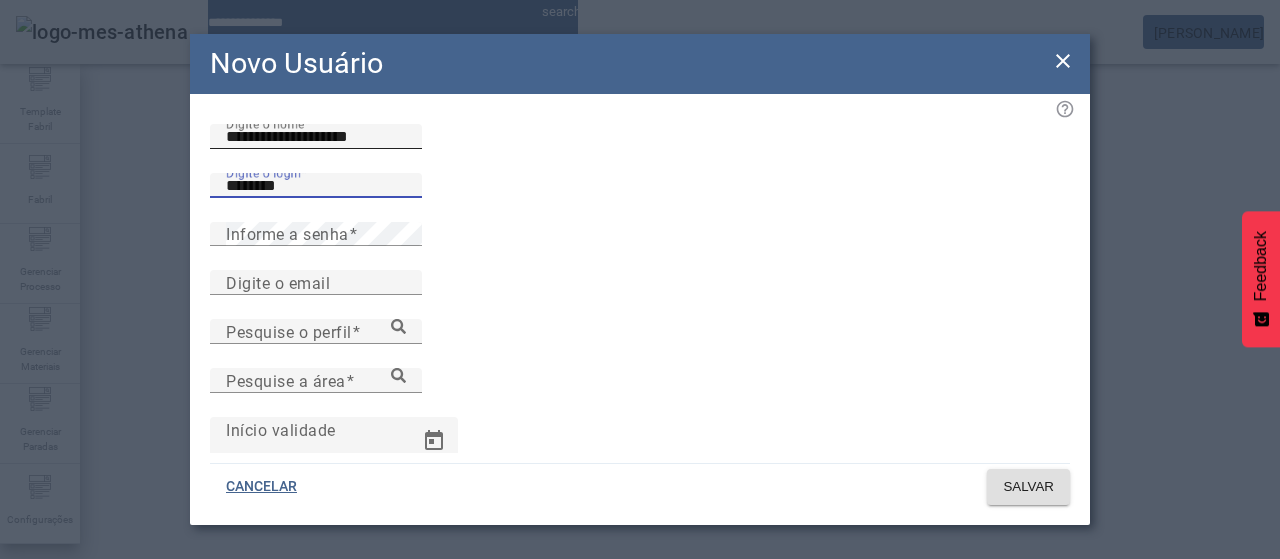 type on "********" 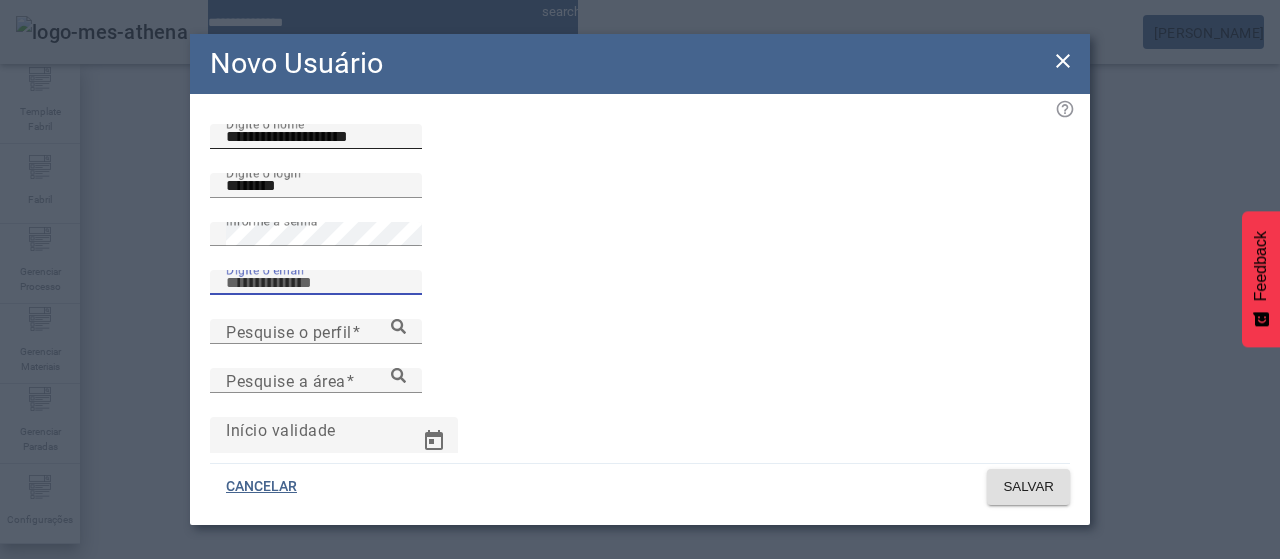 paste on "**********" 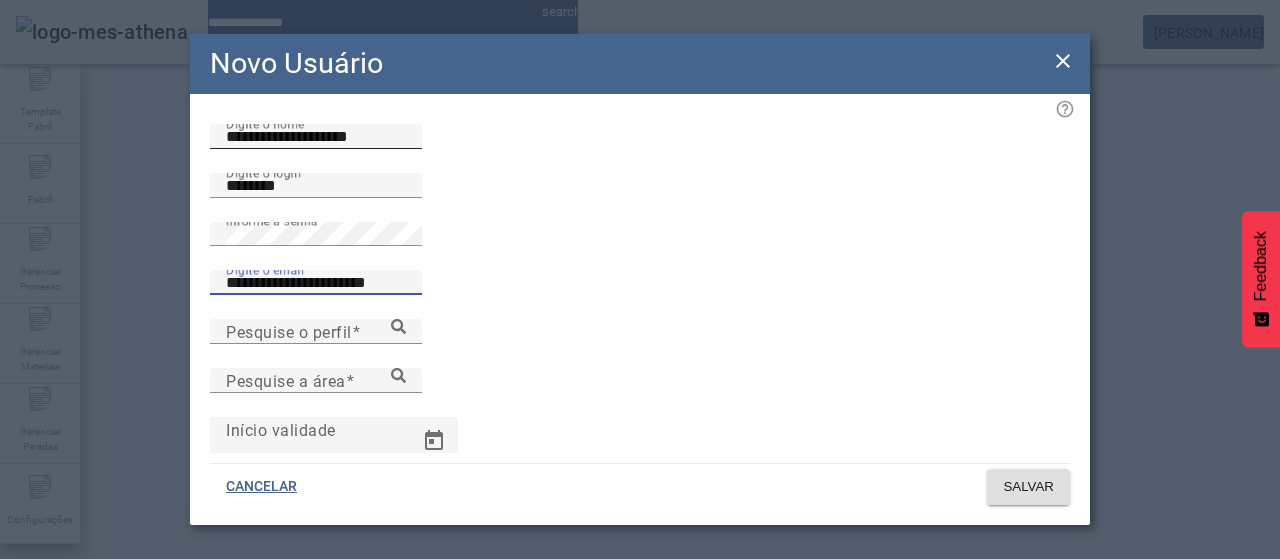 type on "**********" 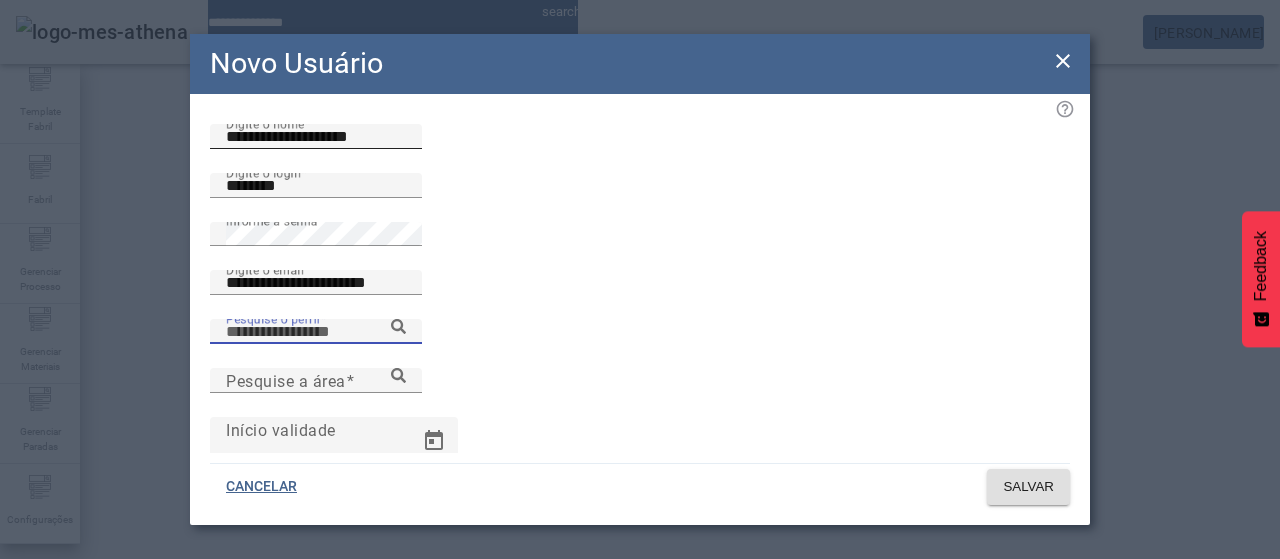 scroll, scrollTop: 198, scrollLeft: 0, axis: vertical 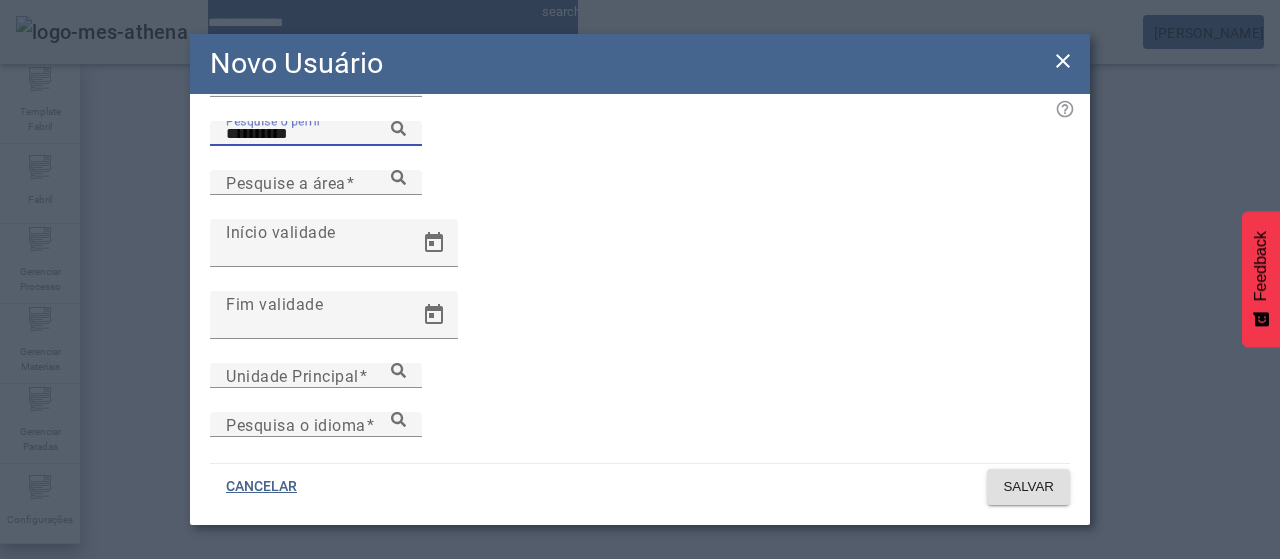 type on "**********" 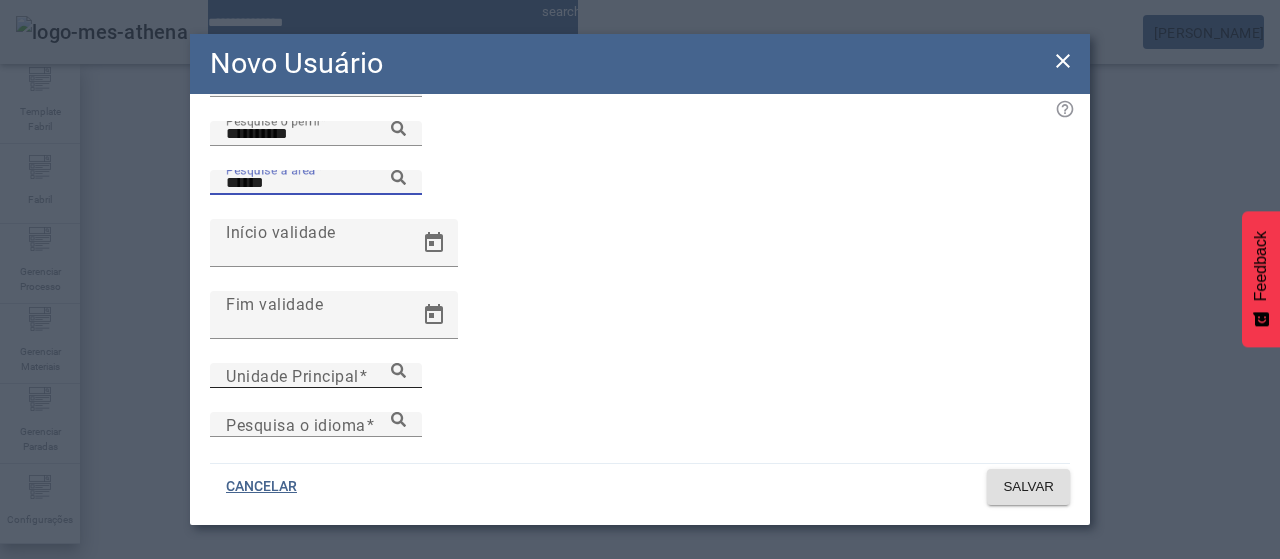 type on "******" 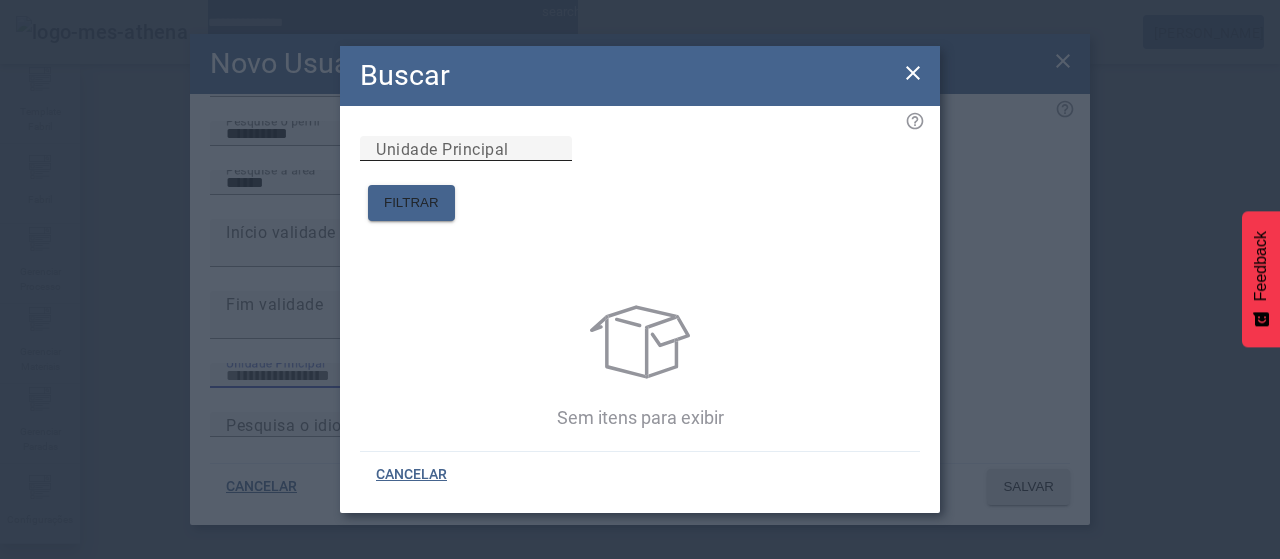 click on "Unidade Principal" at bounding box center (466, 149) 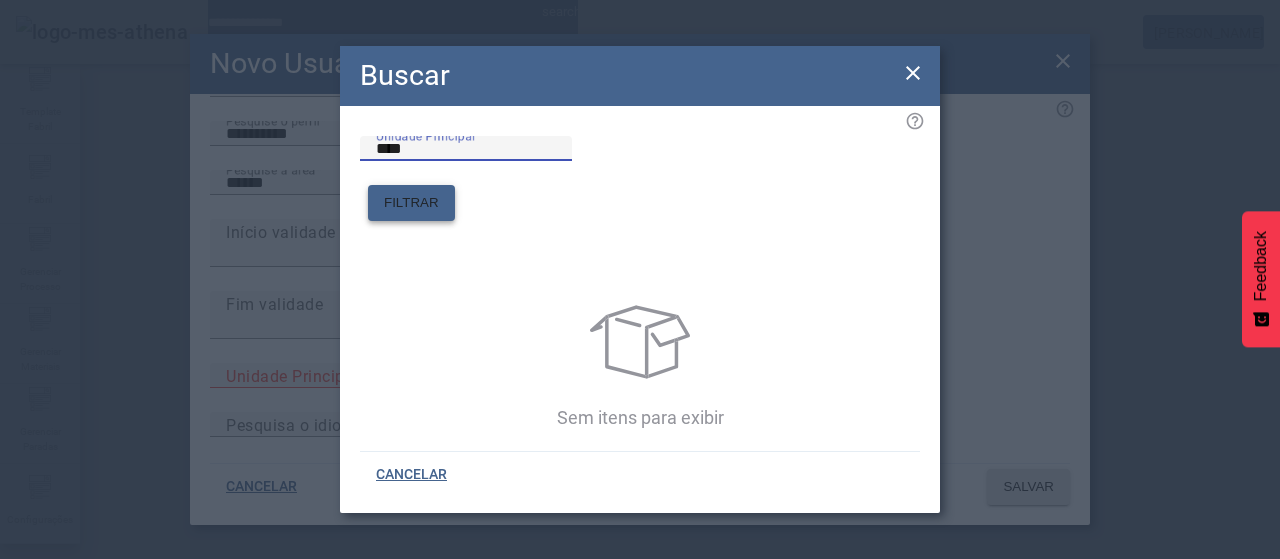 type on "****" 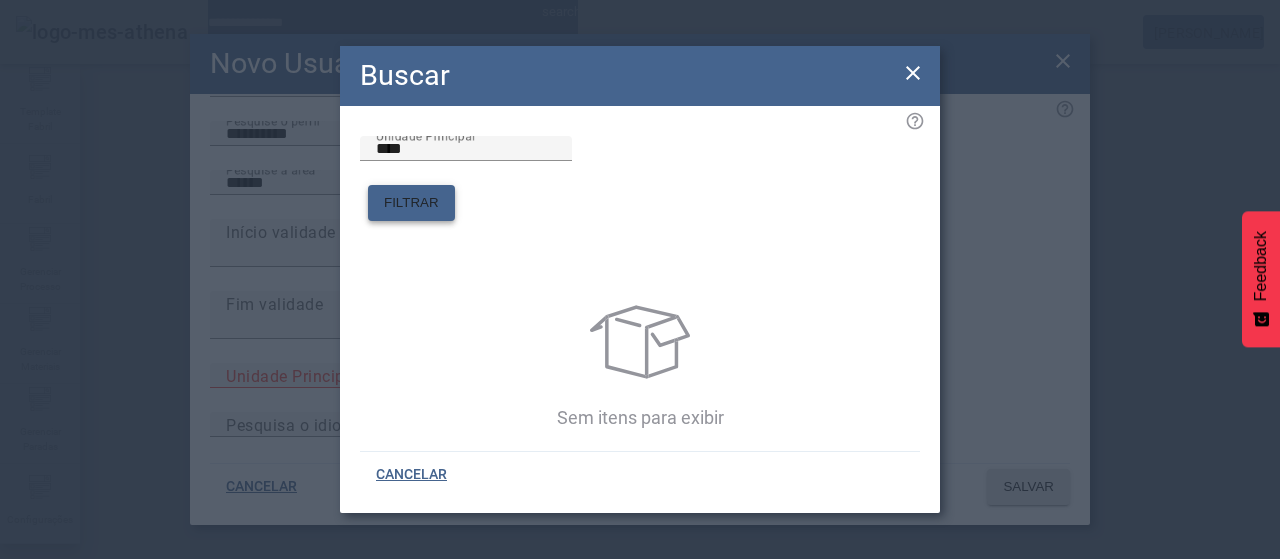 click on "FILTRAR" 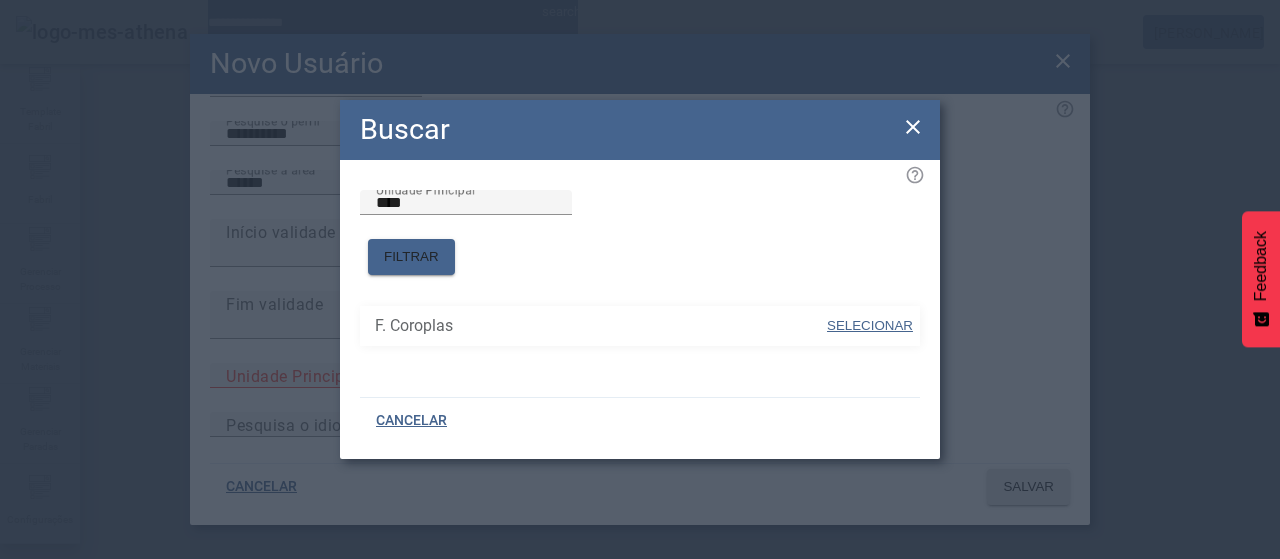 click on "SELECIONAR" at bounding box center [870, 325] 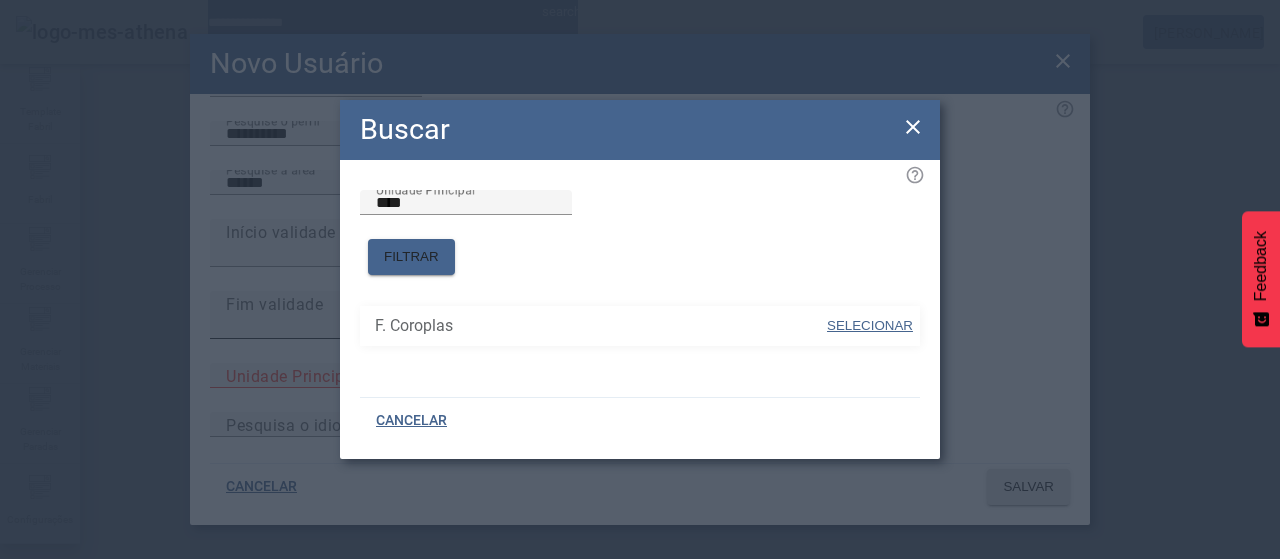 type on "**********" 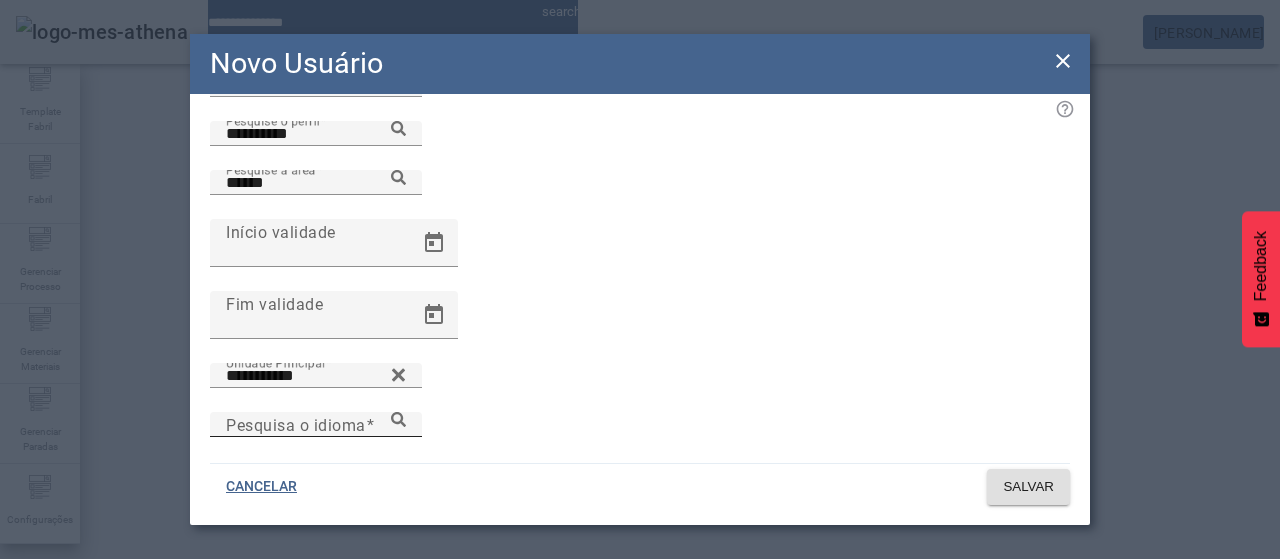 click 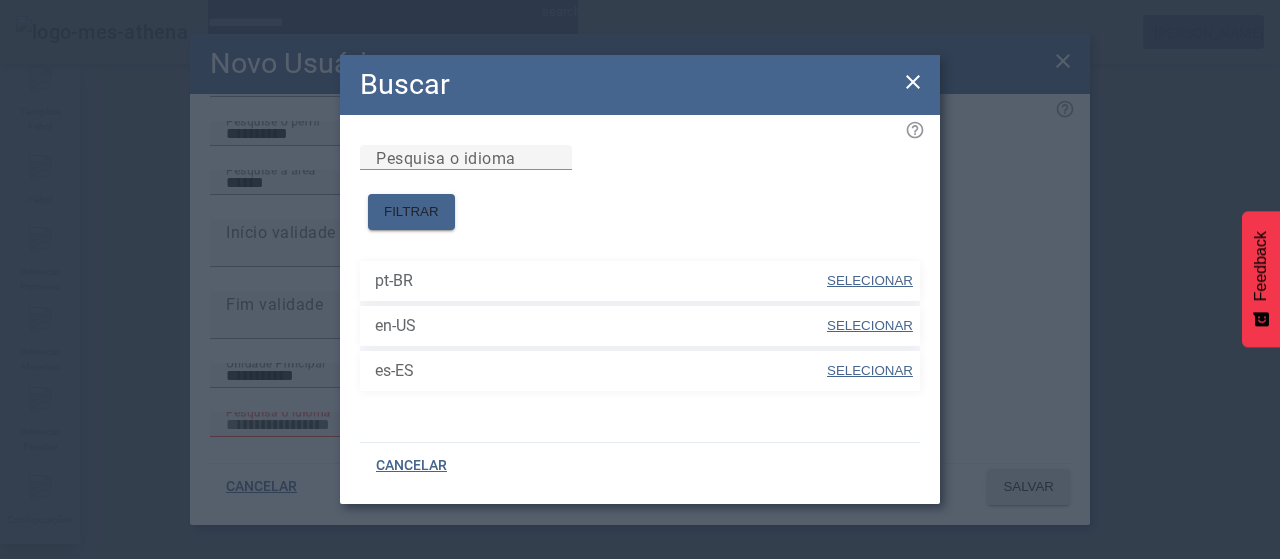 click on "SELECIONAR" at bounding box center (870, 370) 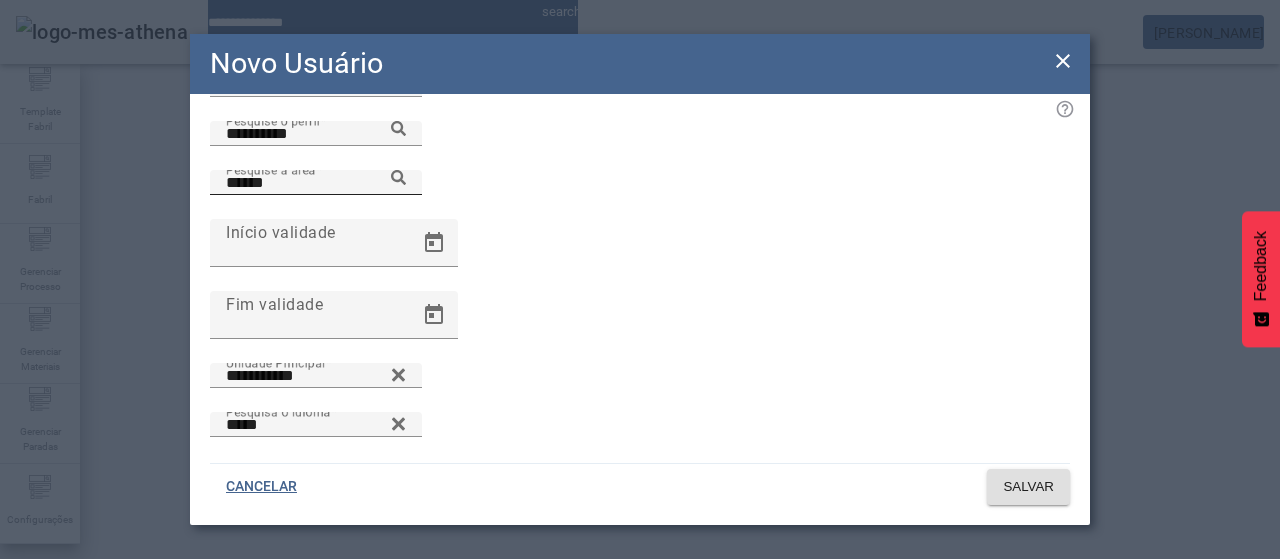click 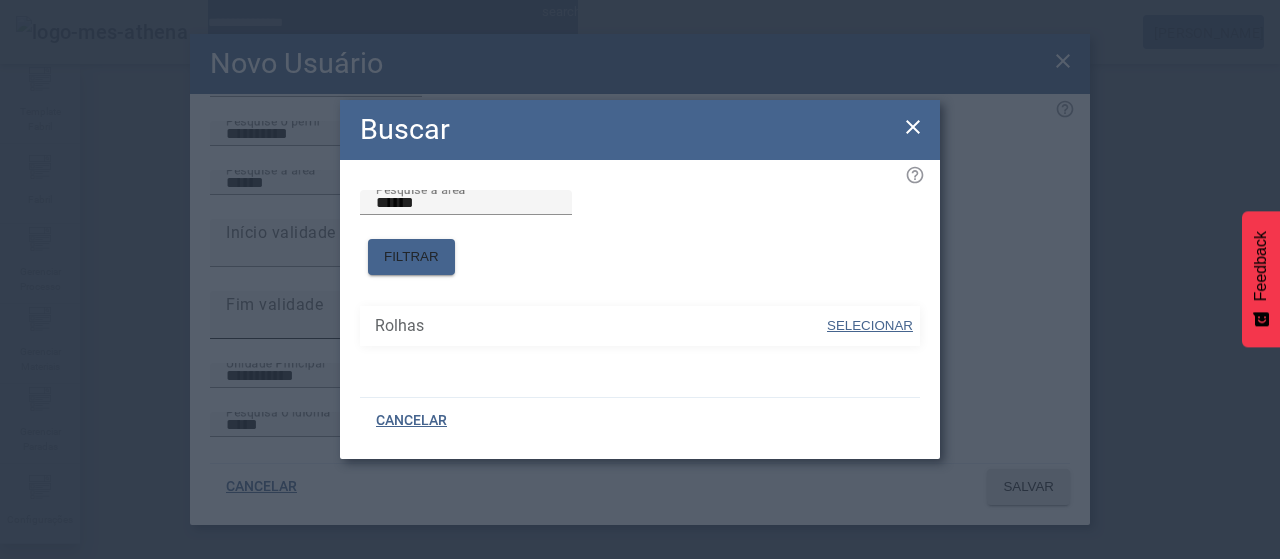 drag, startPoint x: 862, startPoint y: 315, endPoint x: 776, endPoint y: 325, distance: 86.579445 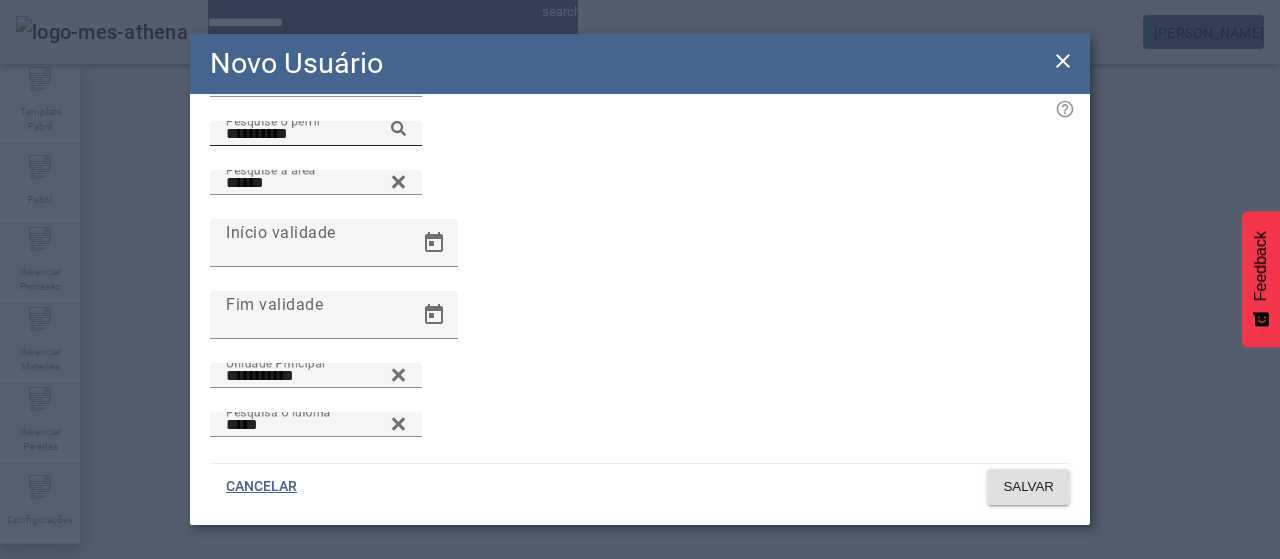 click 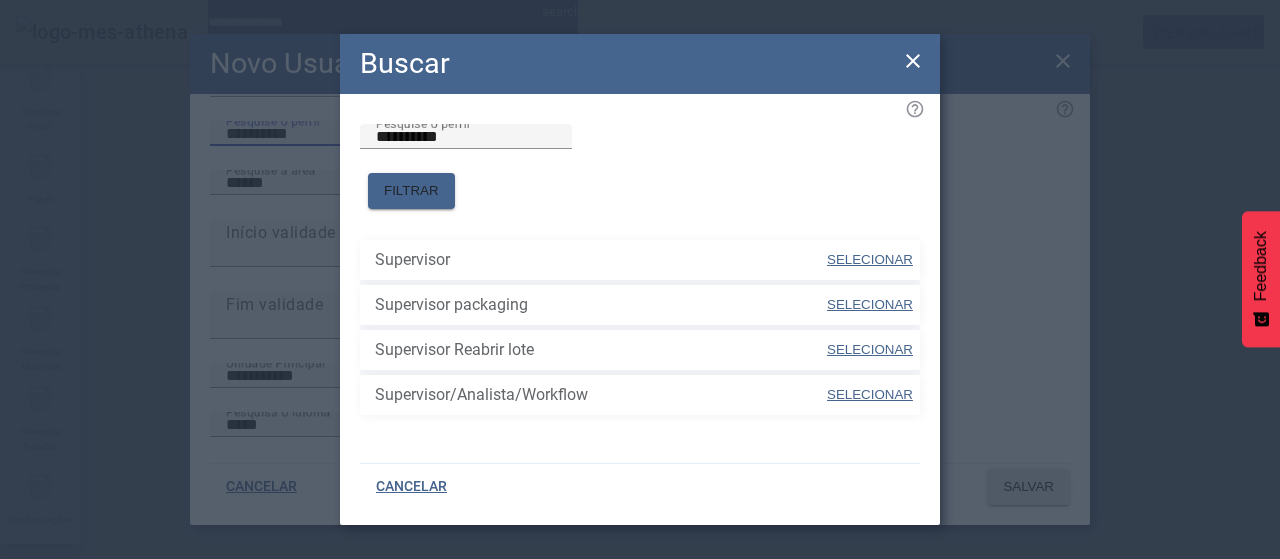 click on "SELECIONAR" at bounding box center [870, 259] 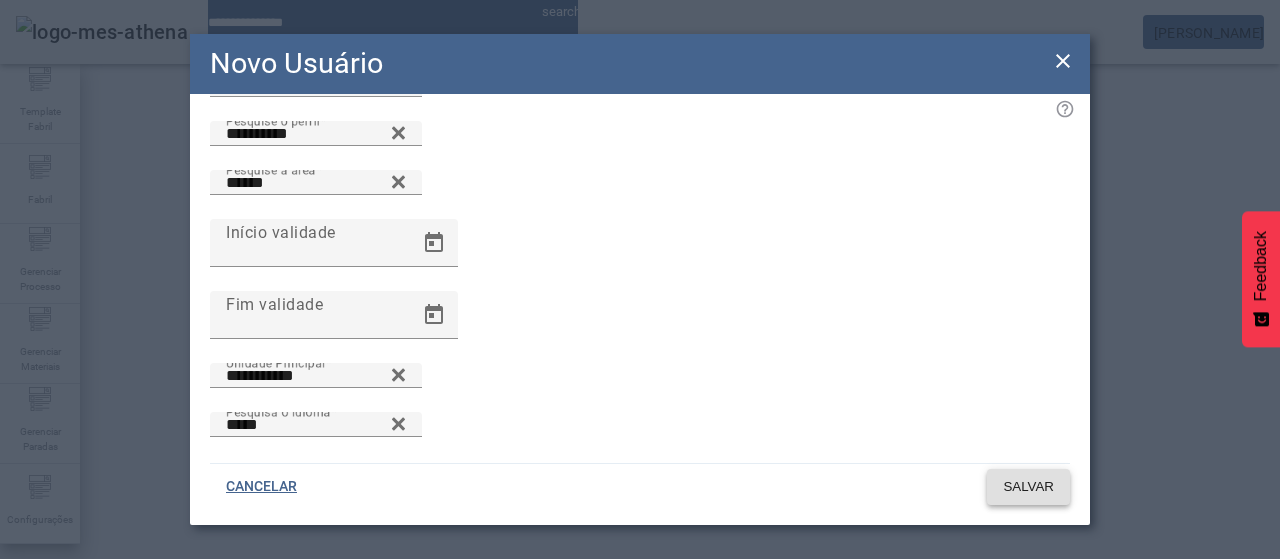 click on "SALVAR" 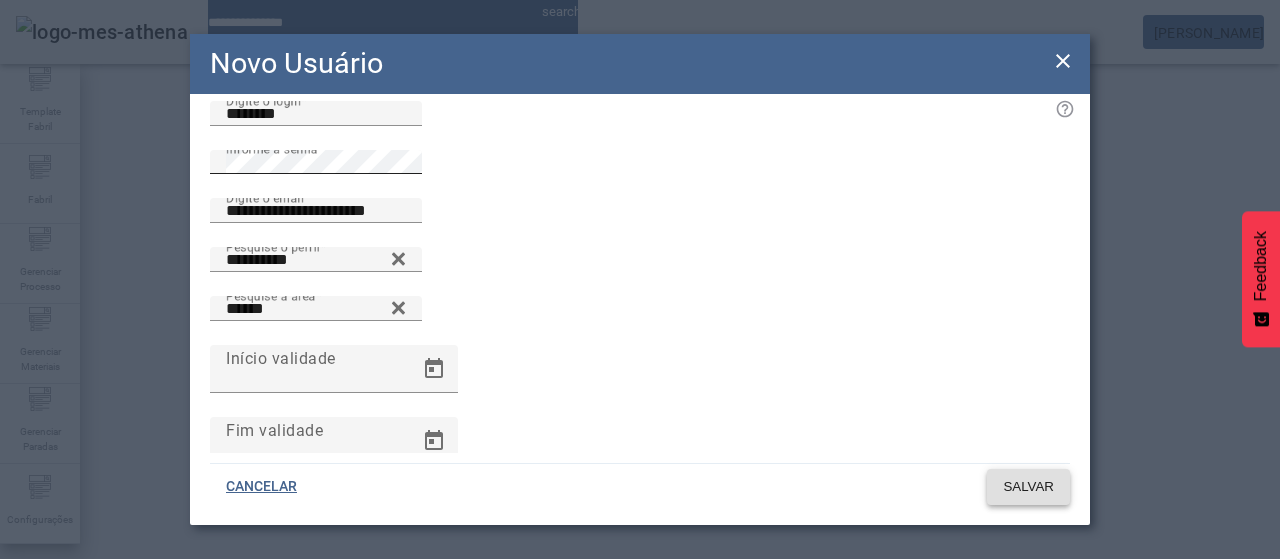 scroll, scrollTop: 0, scrollLeft: 0, axis: both 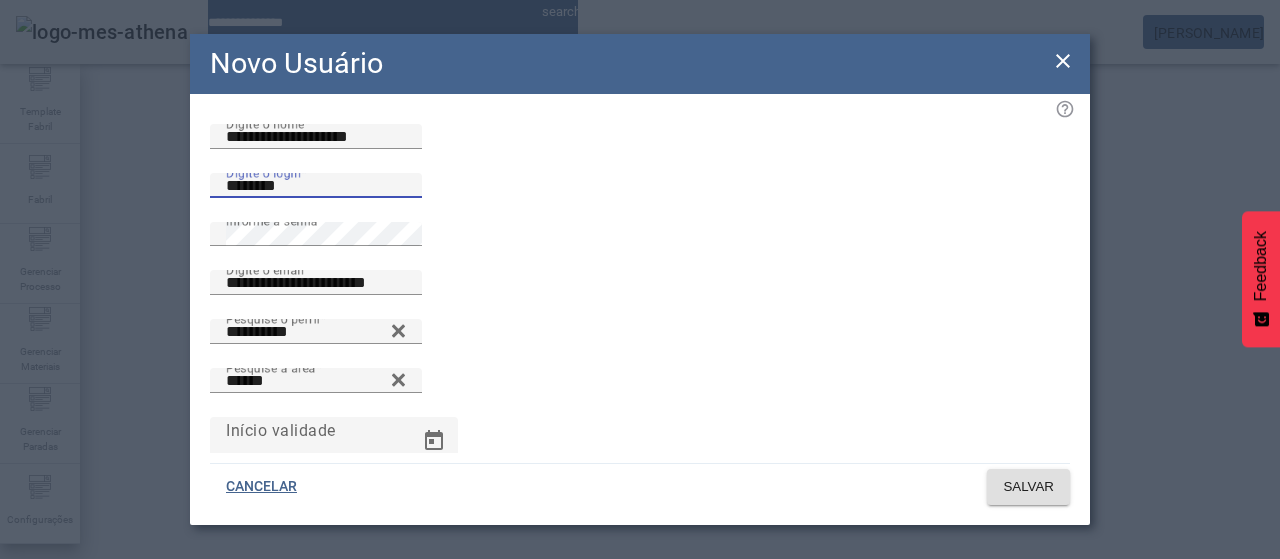 drag, startPoint x: 272, startPoint y: 248, endPoint x: 159, endPoint y: 255, distance: 113.216606 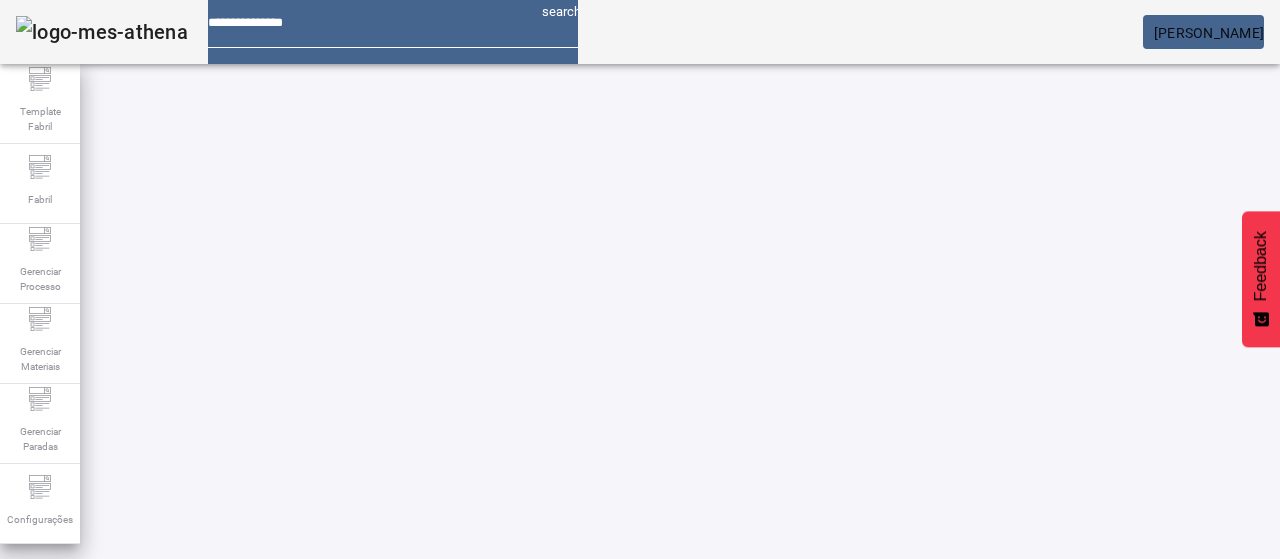 drag, startPoint x: 1129, startPoint y: 148, endPoint x: 1108, endPoint y: 159, distance: 23.70654 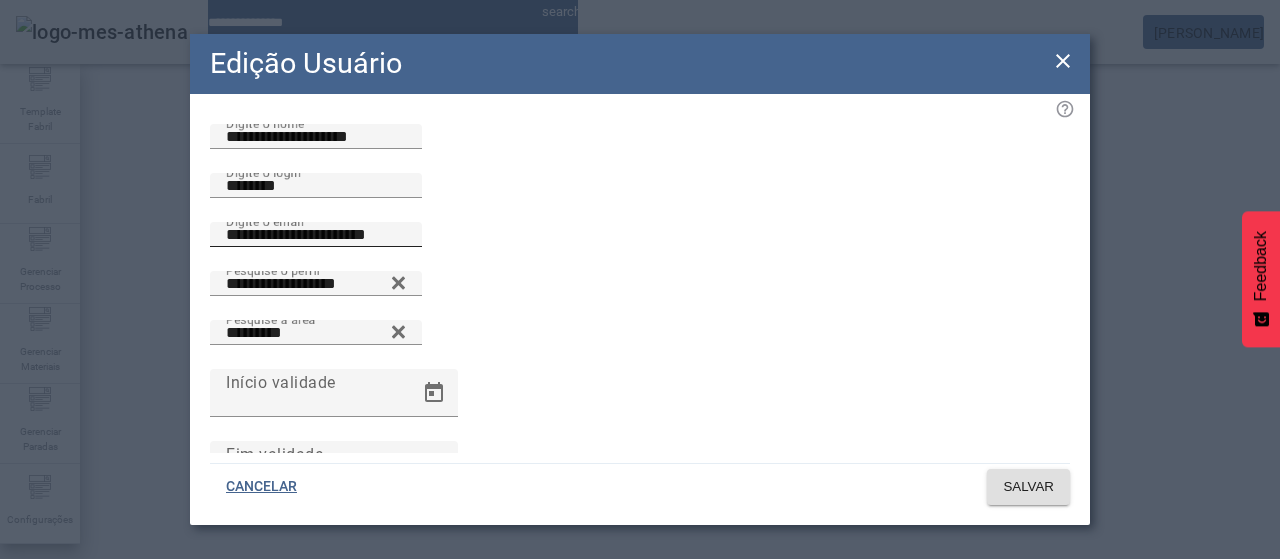 scroll, scrollTop: 100, scrollLeft: 0, axis: vertical 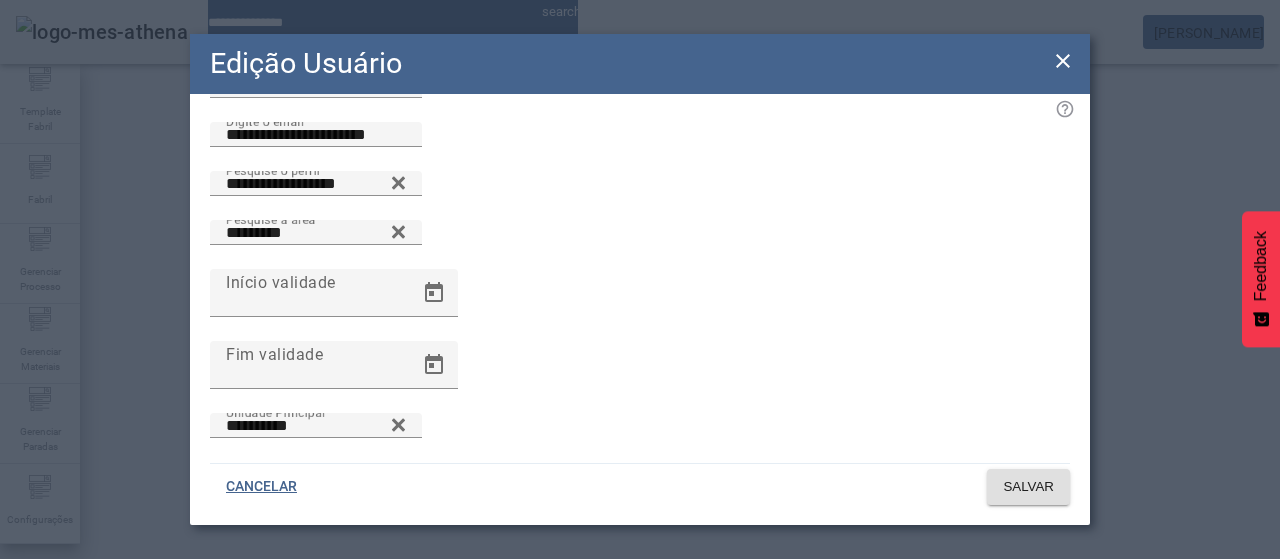 click 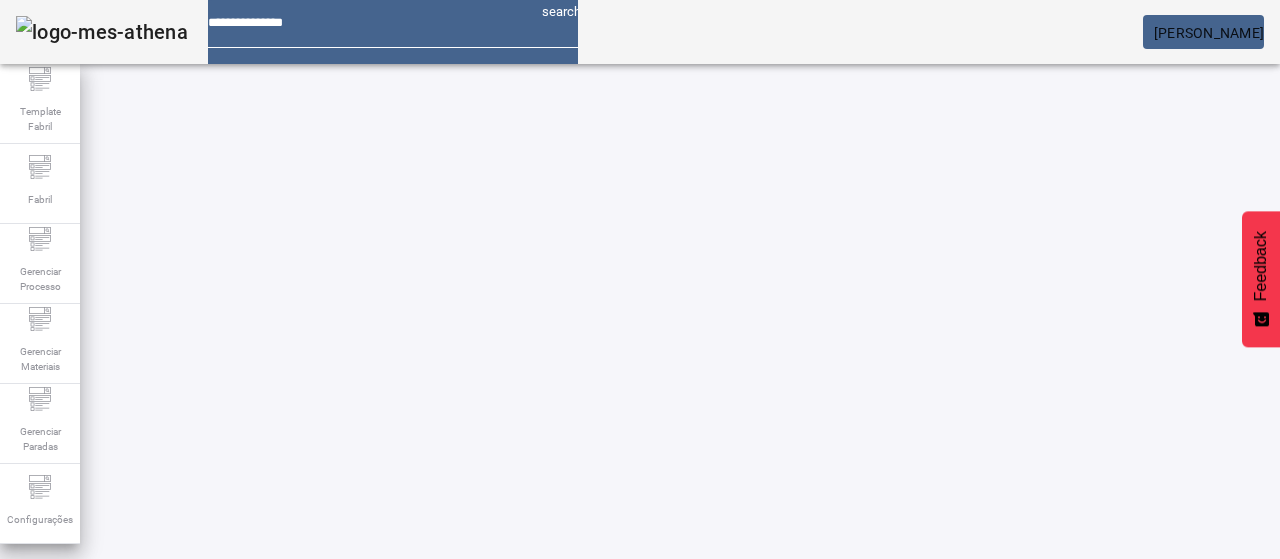 click at bounding box center (1136, 830) 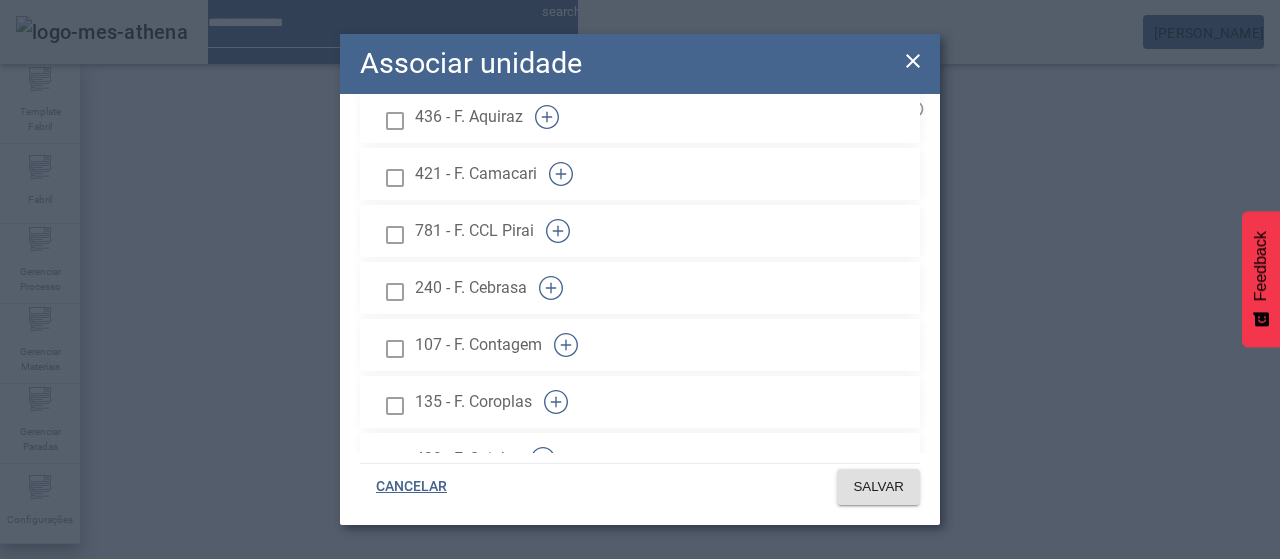 scroll, scrollTop: 1400, scrollLeft: 0, axis: vertical 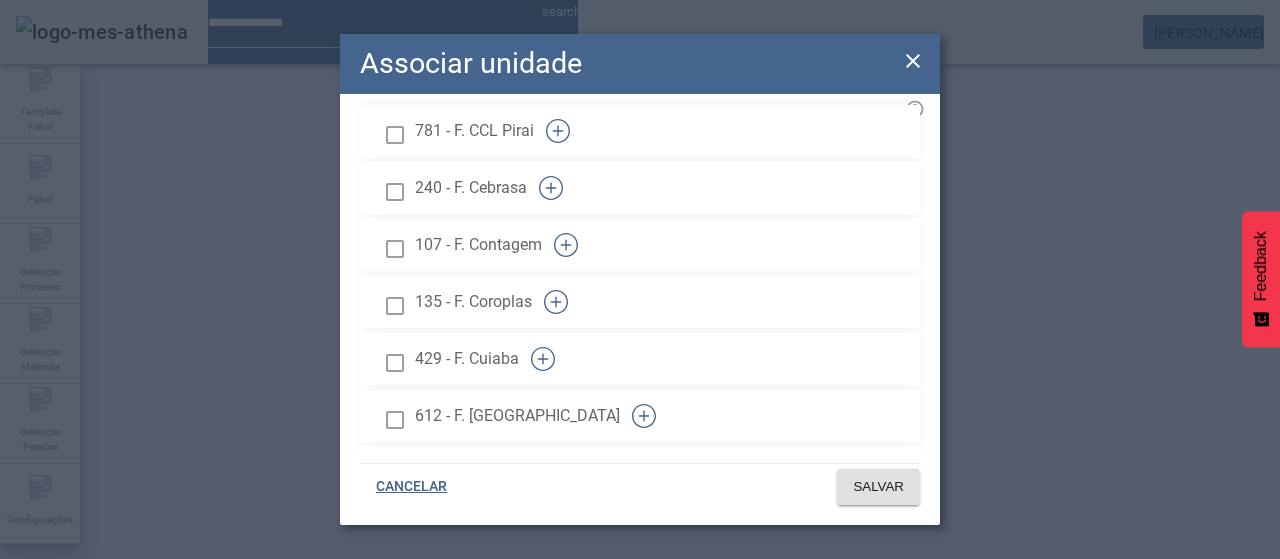 click 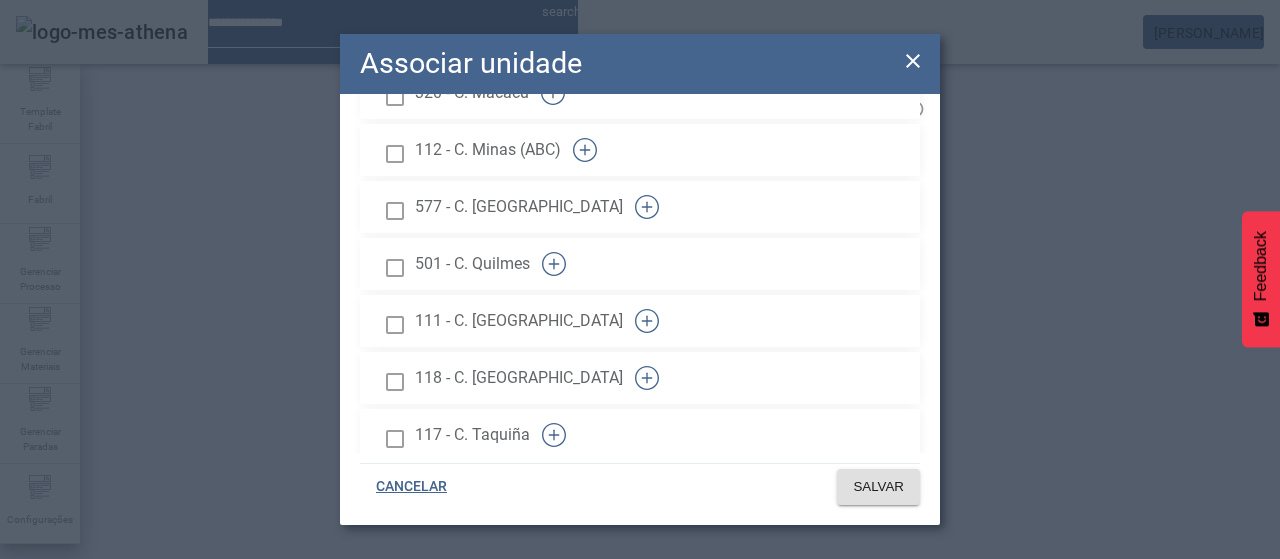 scroll, scrollTop: 500, scrollLeft: 0, axis: vertical 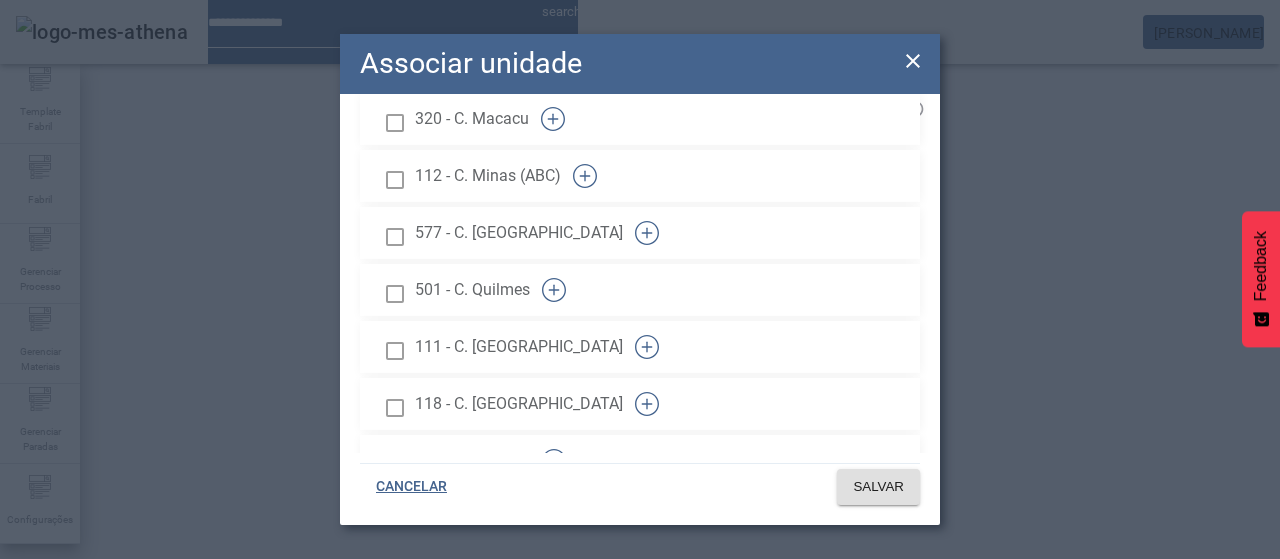 click at bounding box center [395, 293] 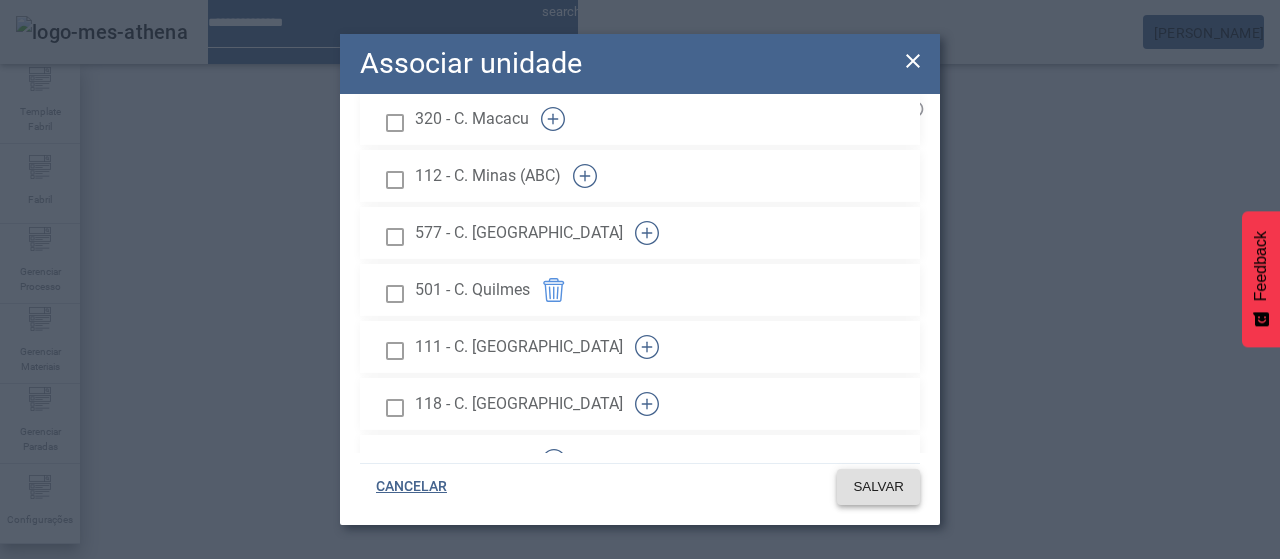 click on "SALVAR" 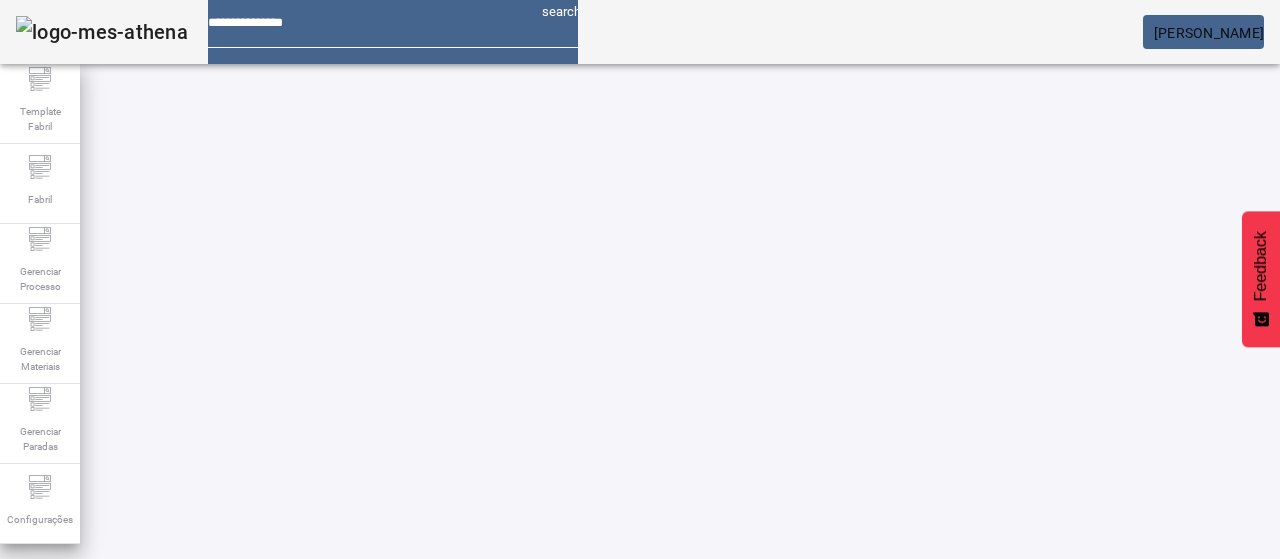 click 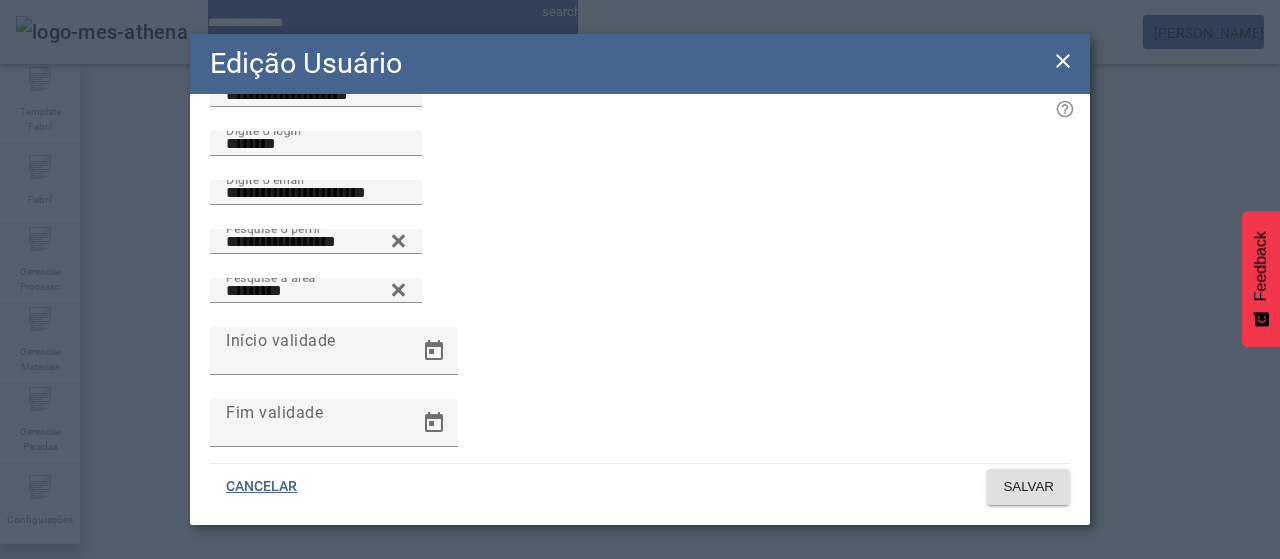scroll, scrollTop: 0, scrollLeft: 0, axis: both 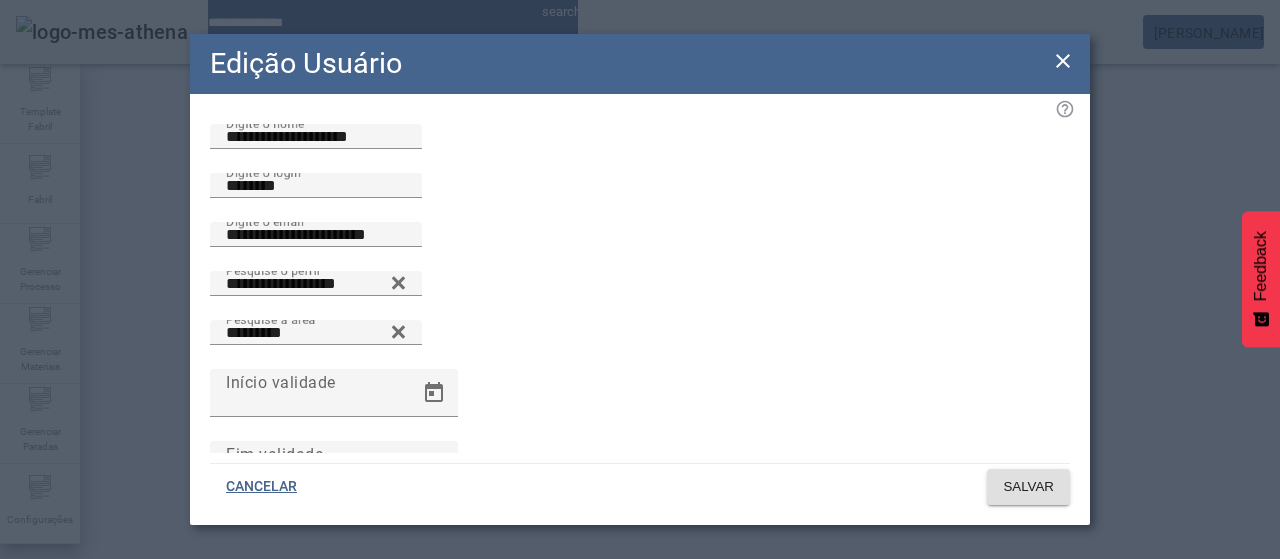 click 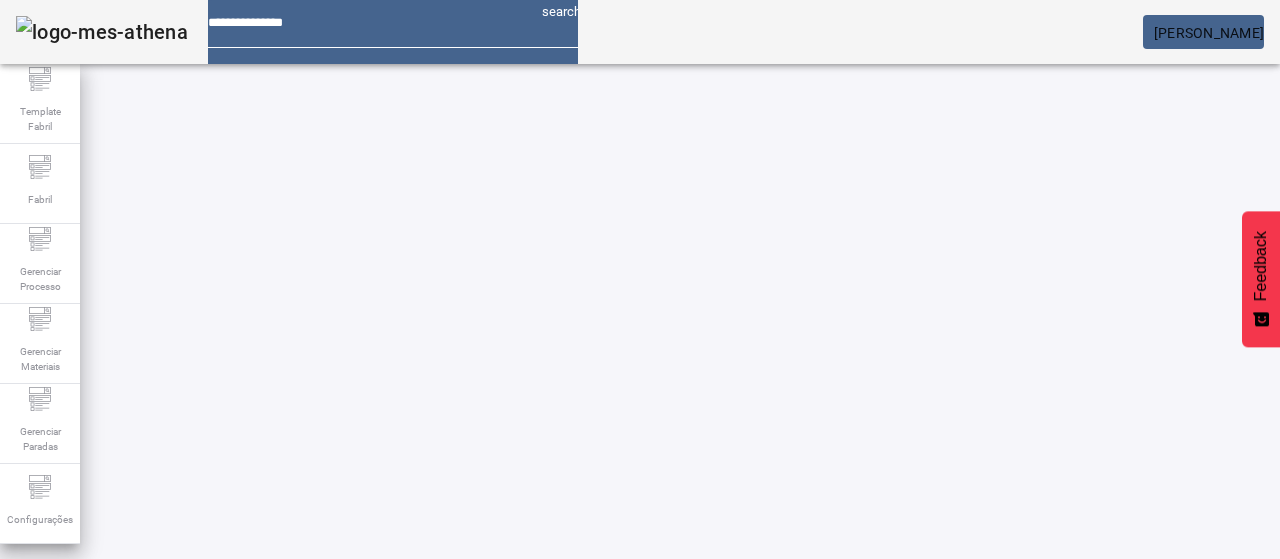 drag, startPoint x: 759, startPoint y: 253, endPoint x: 624, endPoint y: 277, distance: 137.11674 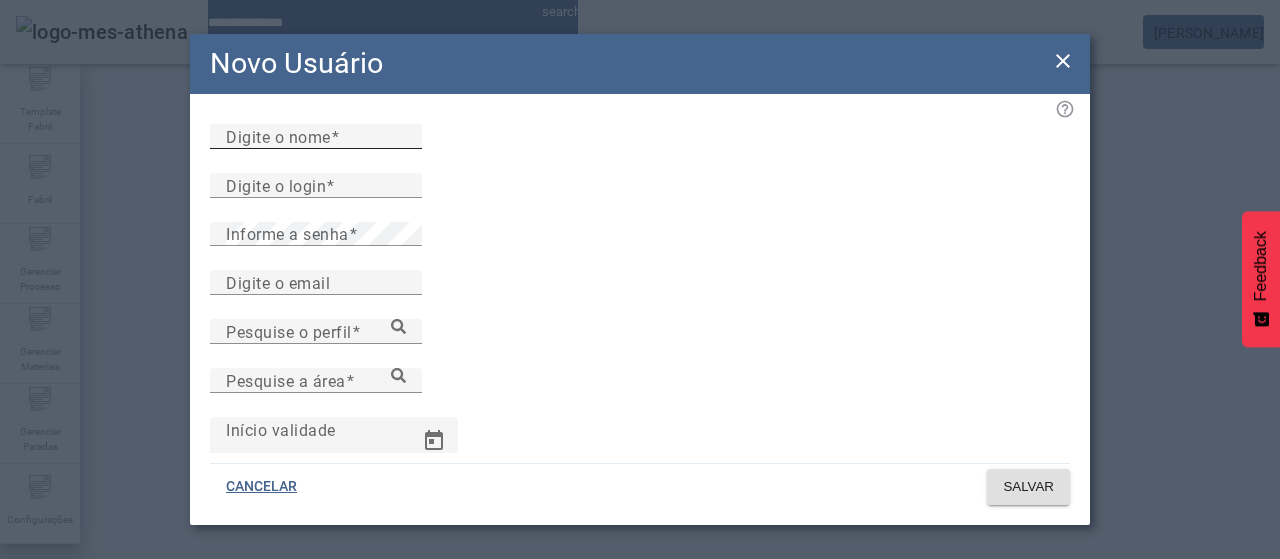 click on "Digite o nome" at bounding box center (316, 137) 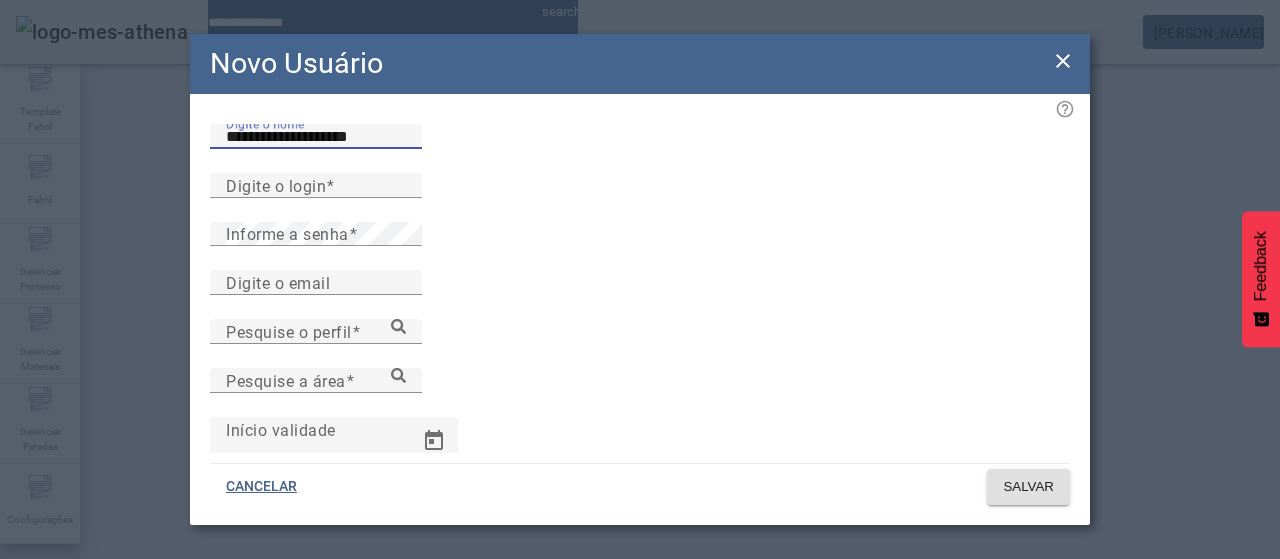 type on "**********" 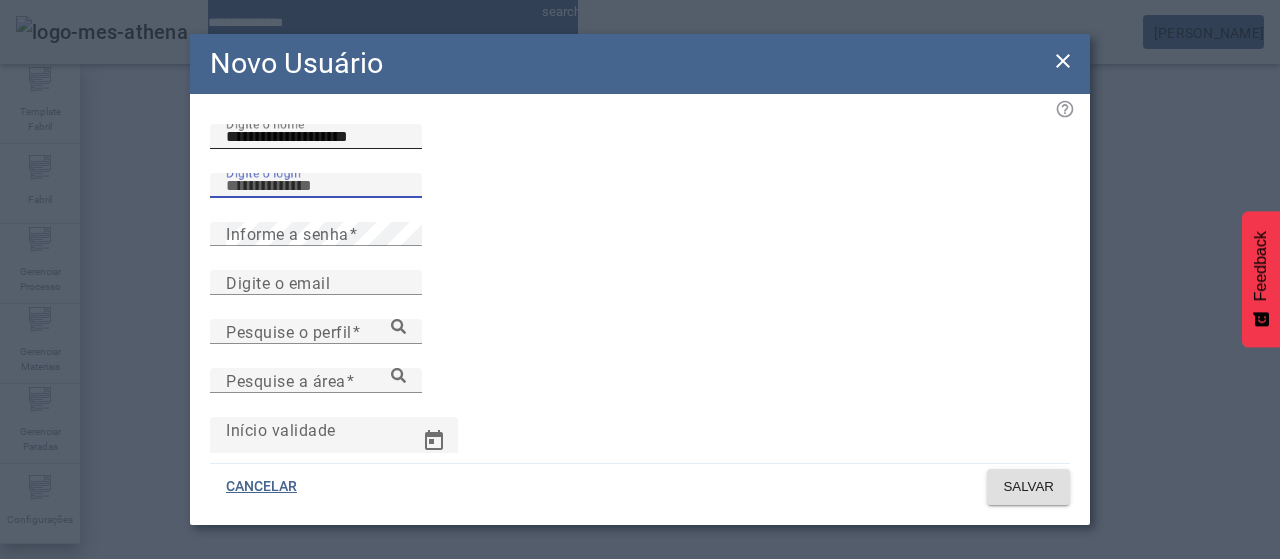 paste on "**********" 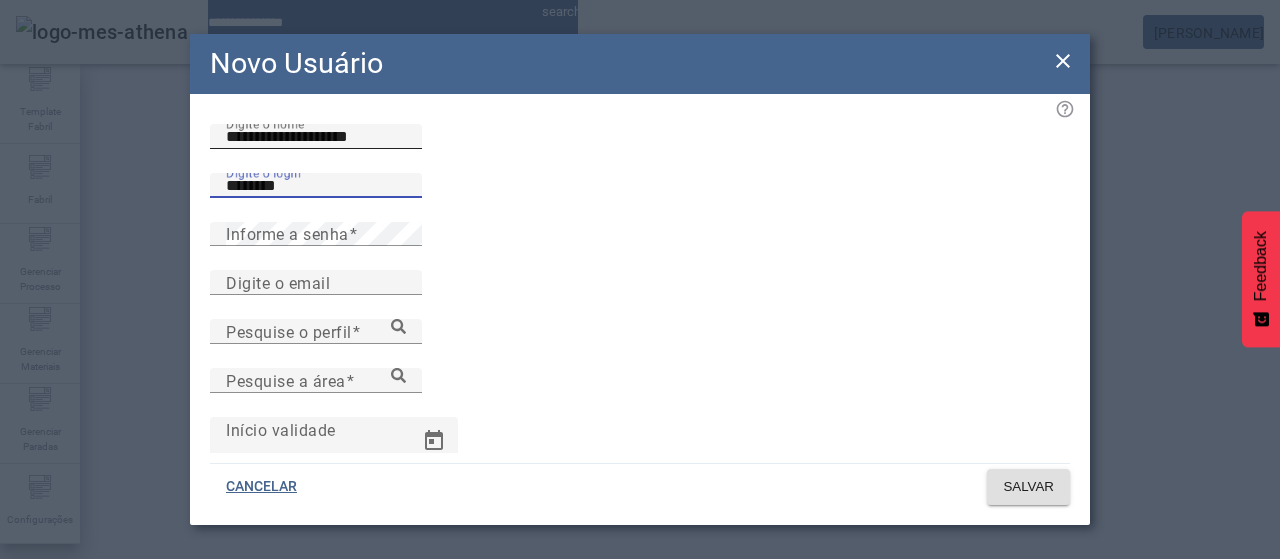 type on "********" 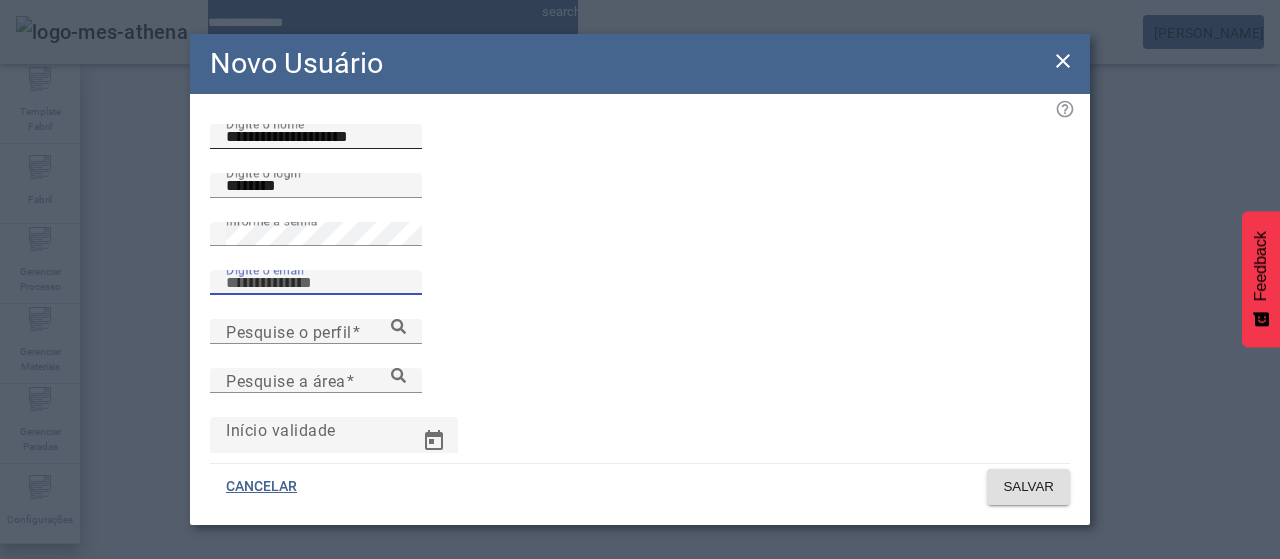 paste on "**********" 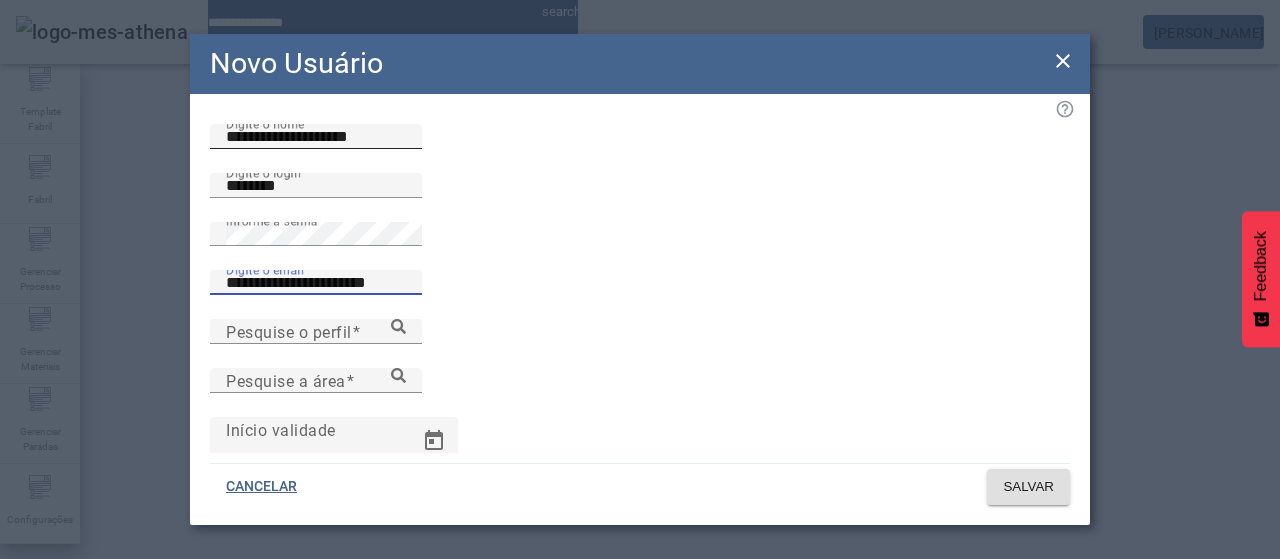 type on "**********" 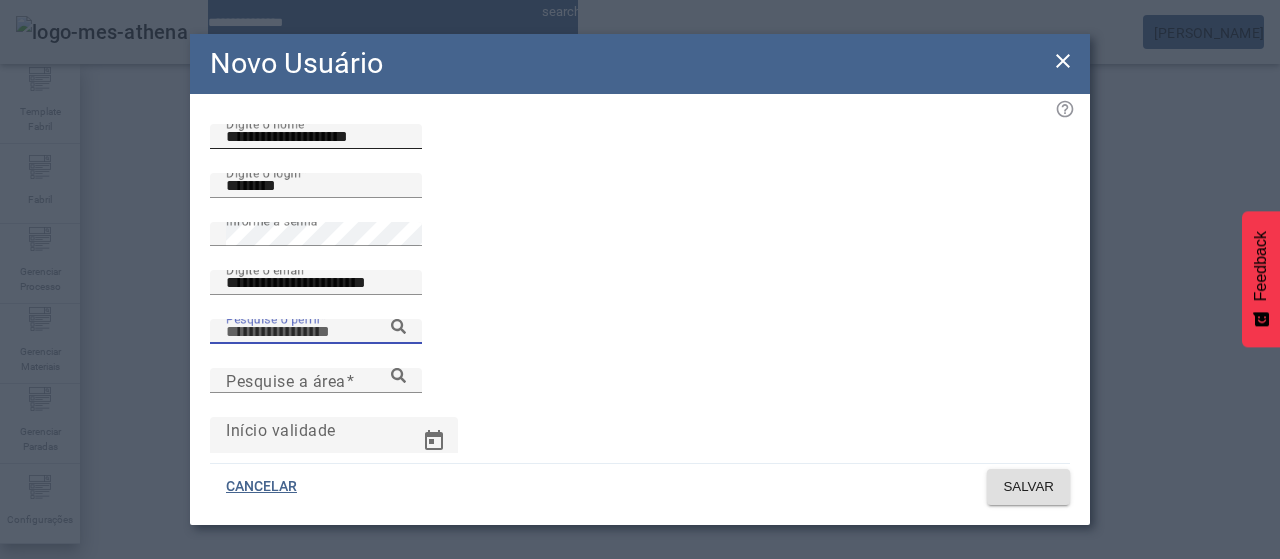 scroll, scrollTop: 198, scrollLeft: 0, axis: vertical 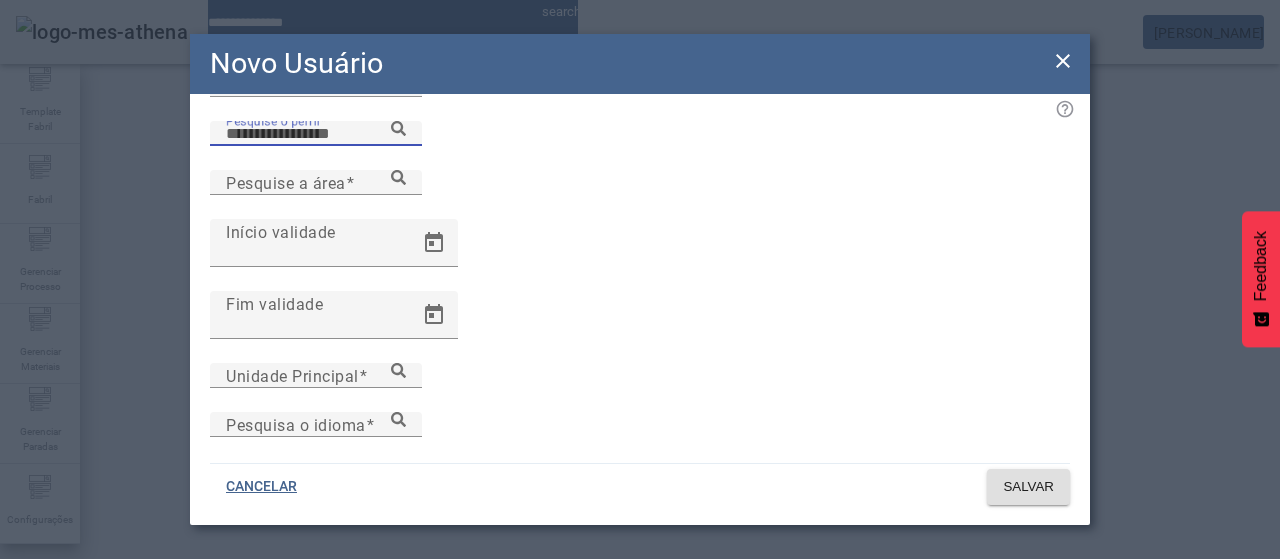 click 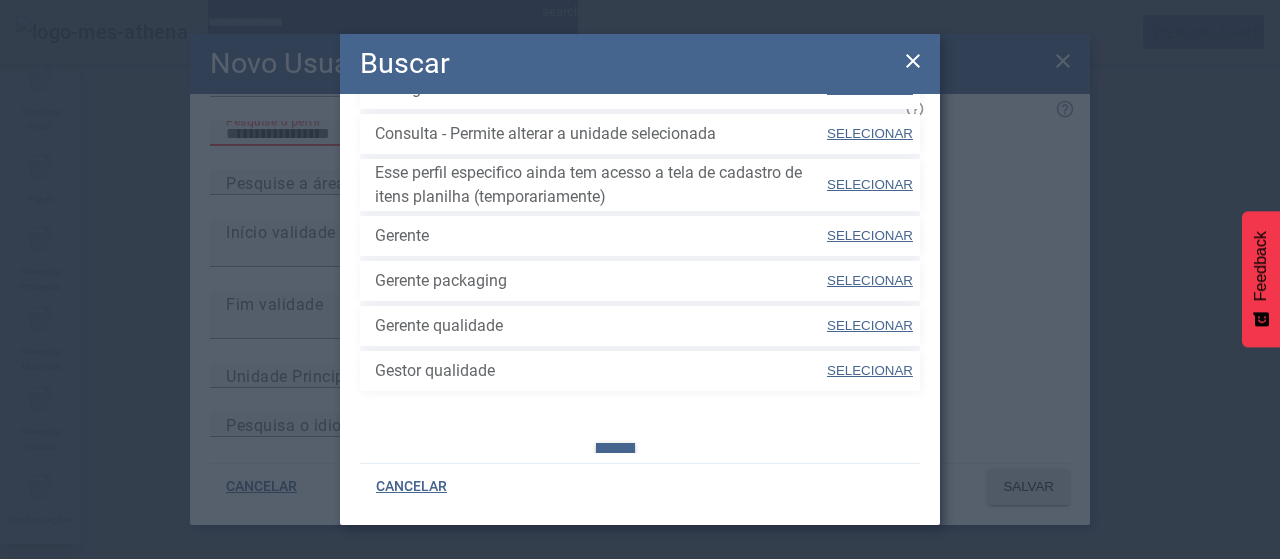 scroll, scrollTop: 782, scrollLeft: 0, axis: vertical 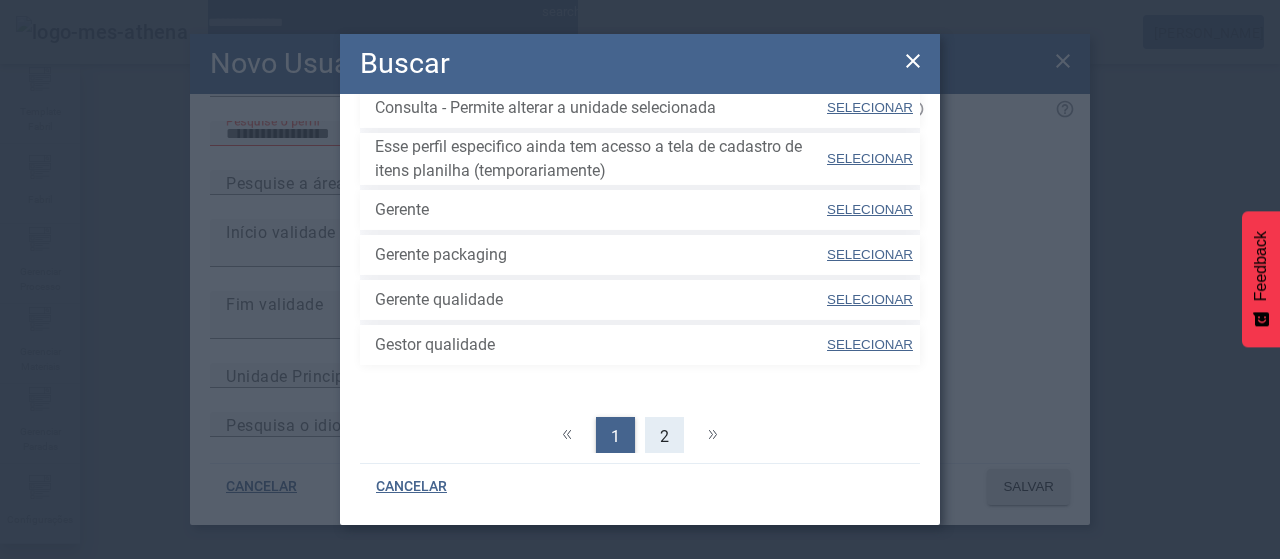click on "2" 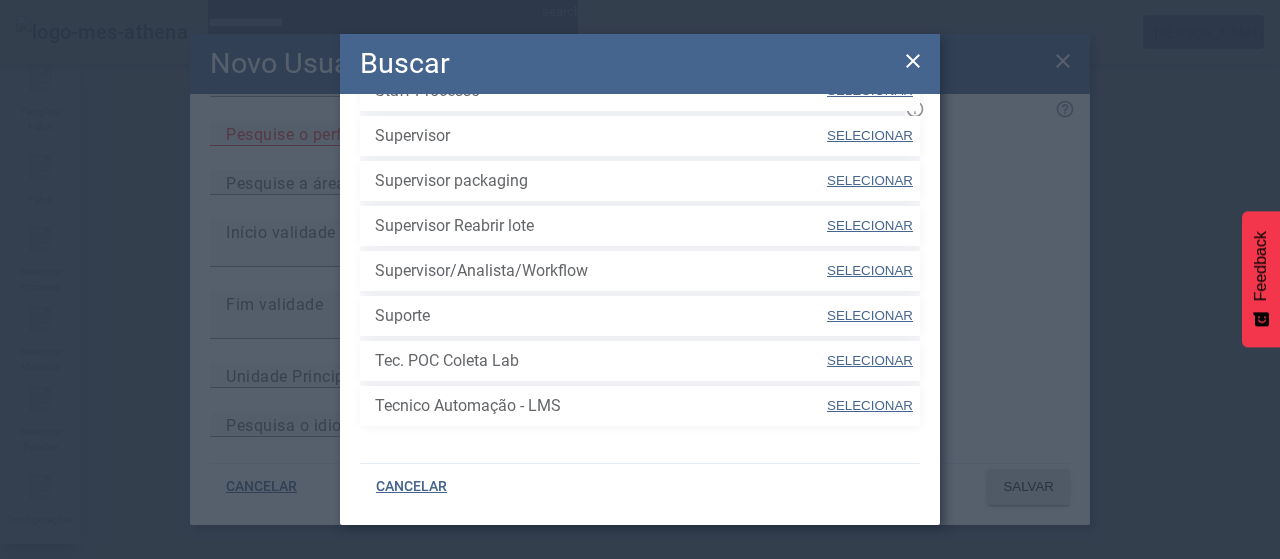 scroll, scrollTop: 737, scrollLeft: 0, axis: vertical 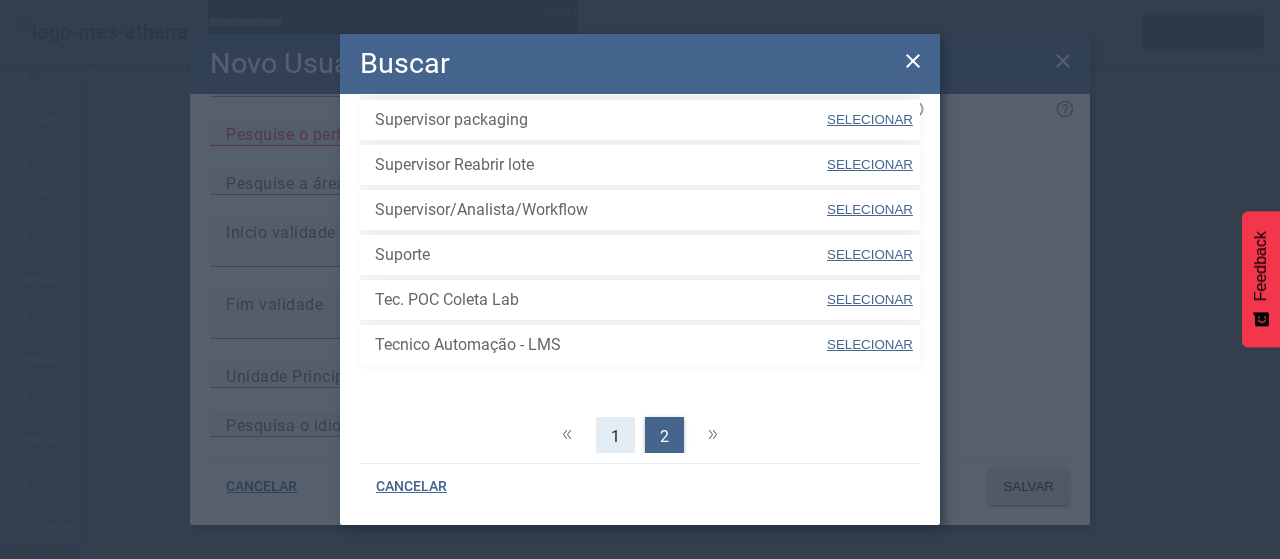 click on "1" 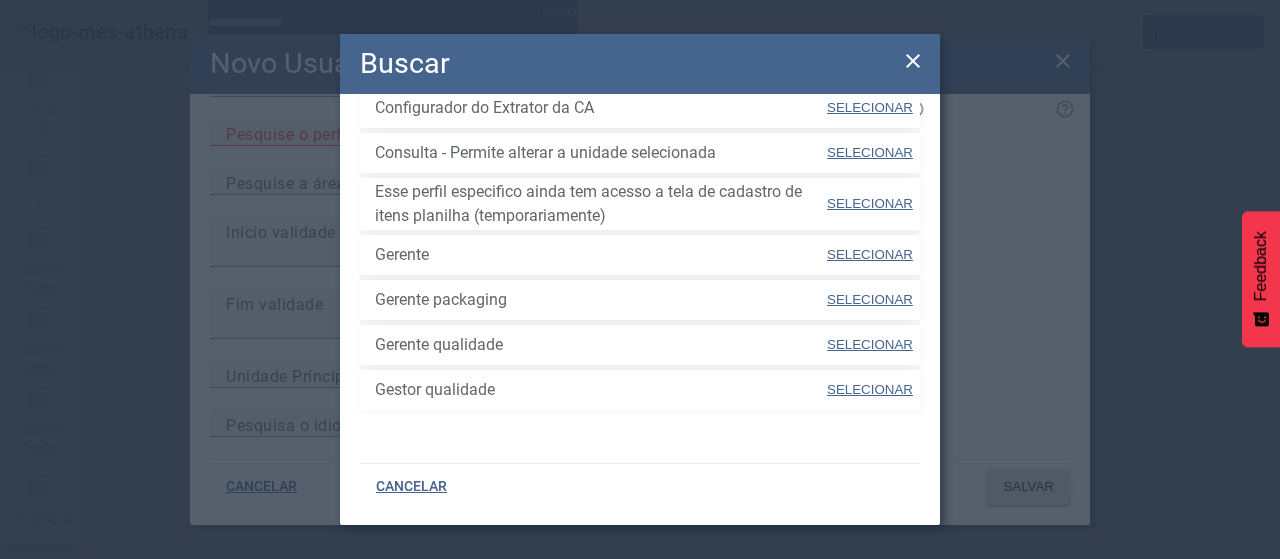 click on "SELECIONAR" at bounding box center (870, 254) 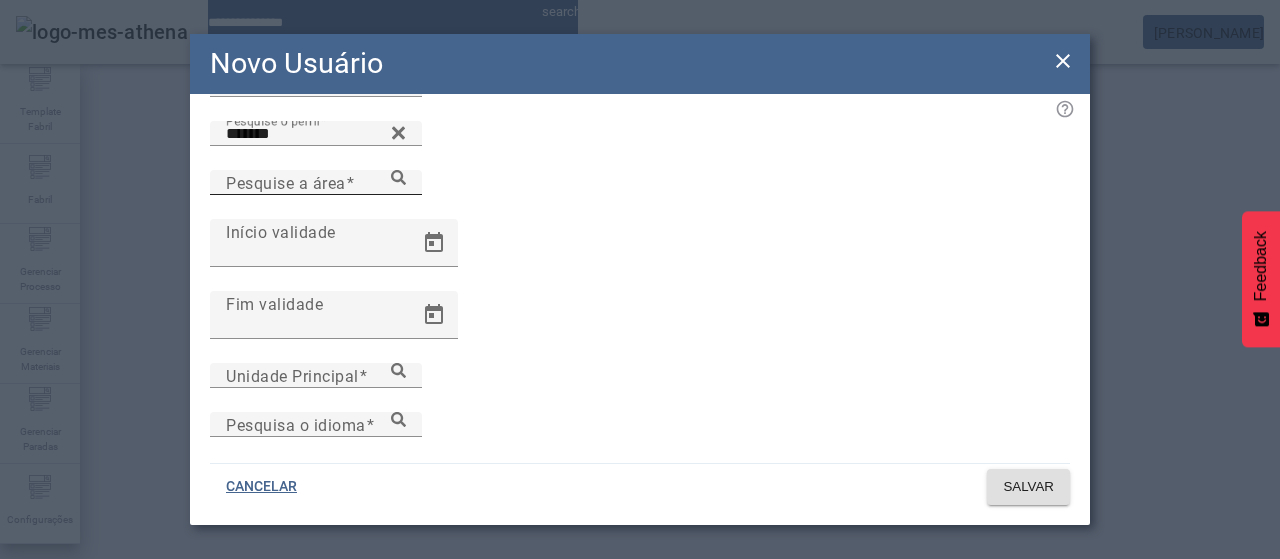 click 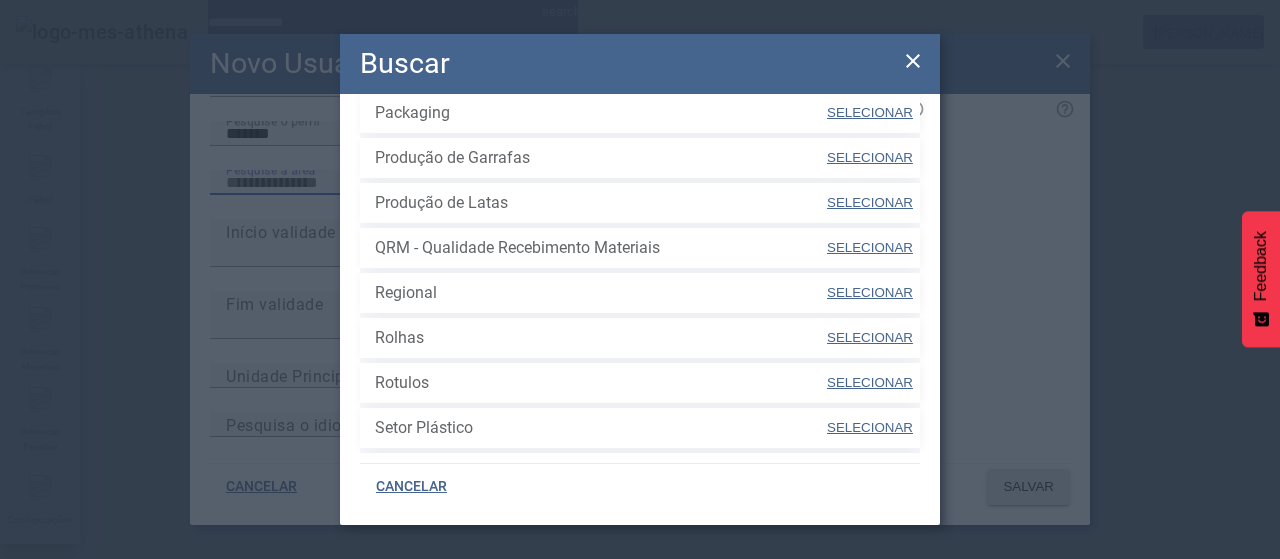 scroll, scrollTop: 1300, scrollLeft: 0, axis: vertical 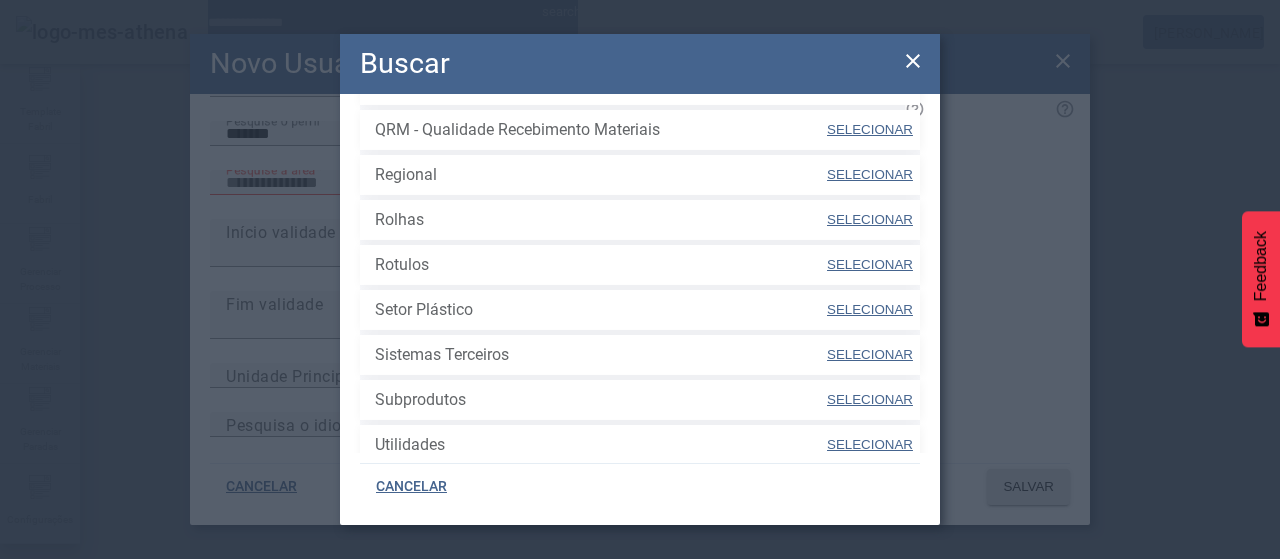 click on "SELECIONAR" at bounding box center [870, 219] 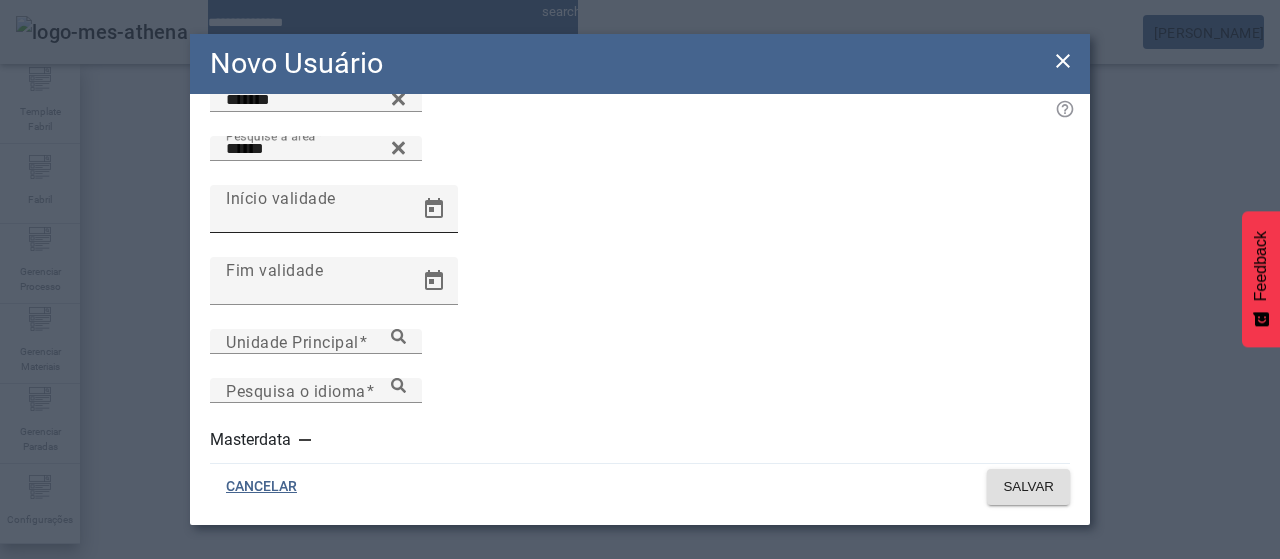 scroll, scrollTop: 251, scrollLeft: 0, axis: vertical 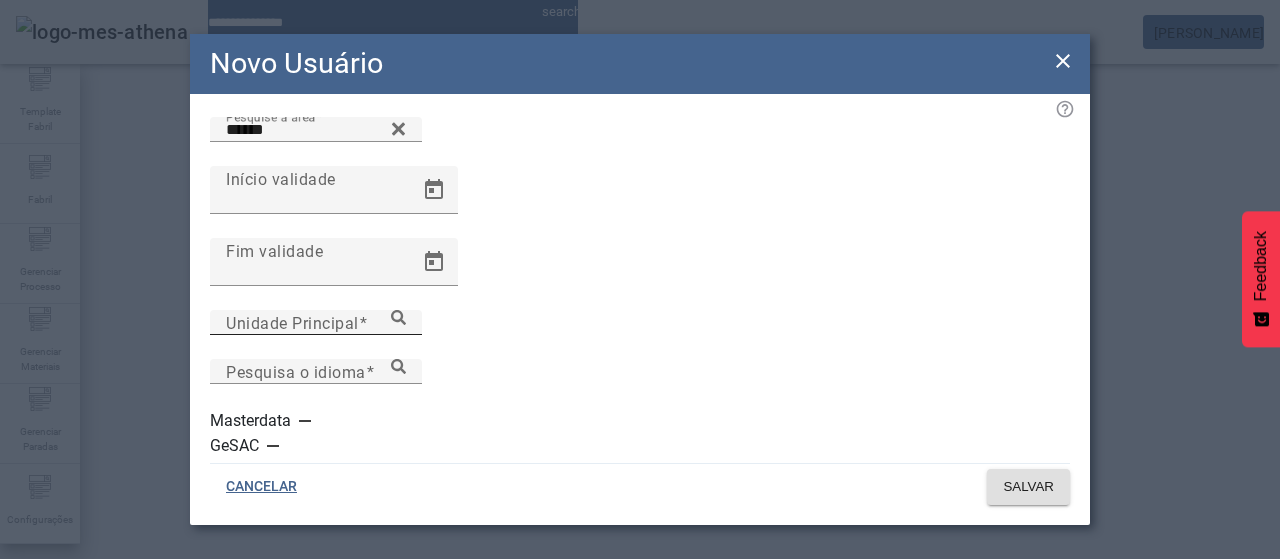 click on "Unidade Principal" 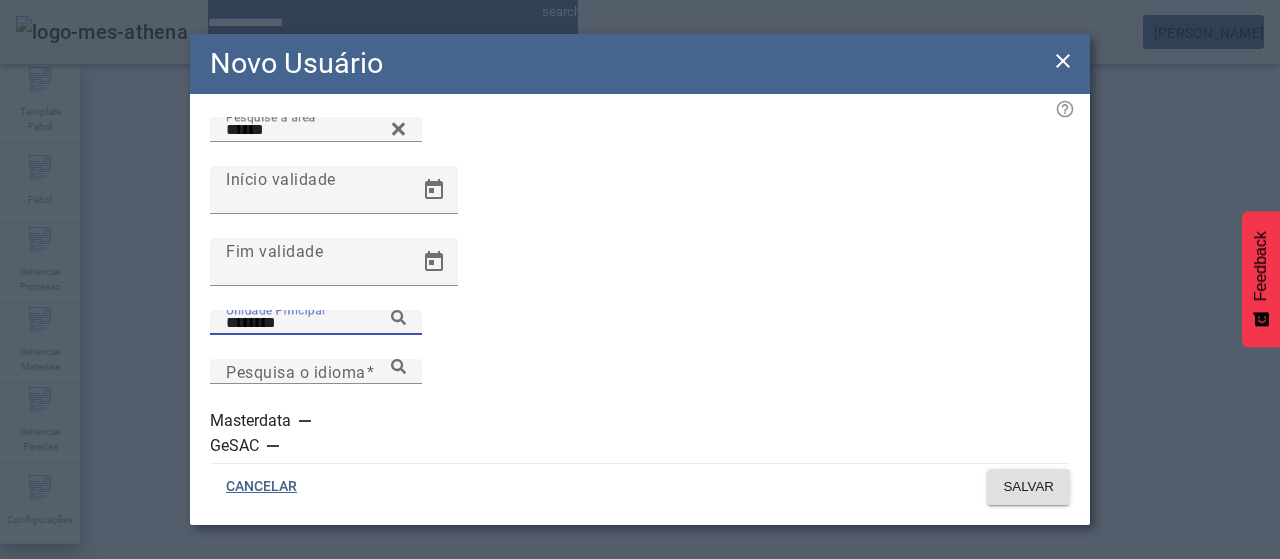 click 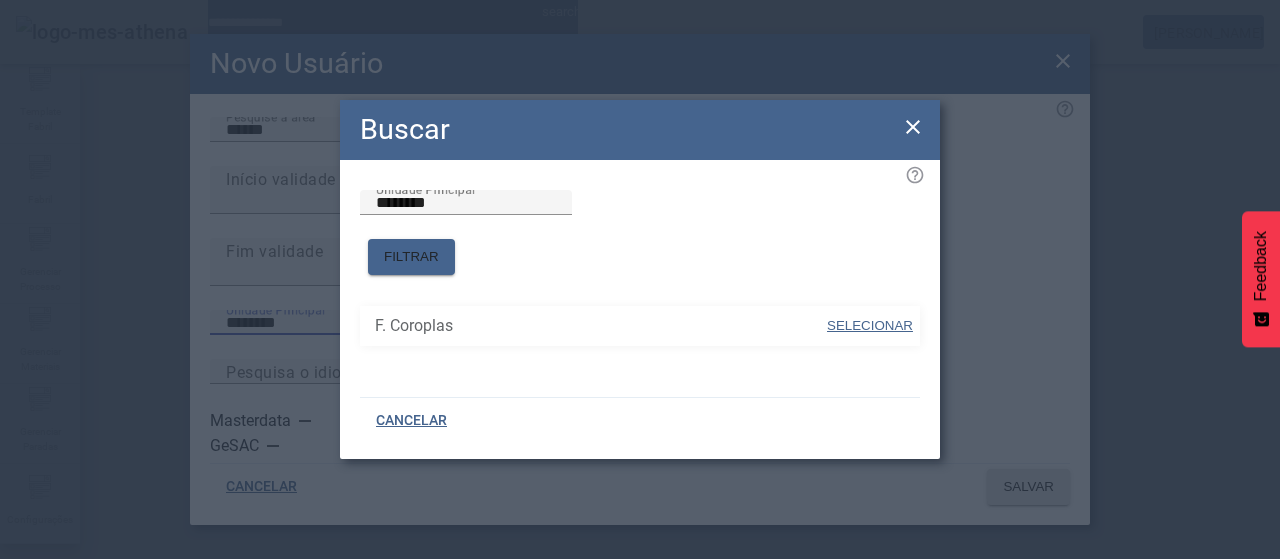 drag, startPoint x: 856, startPoint y: 305, endPoint x: 898, endPoint y: 325, distance: 46.518814 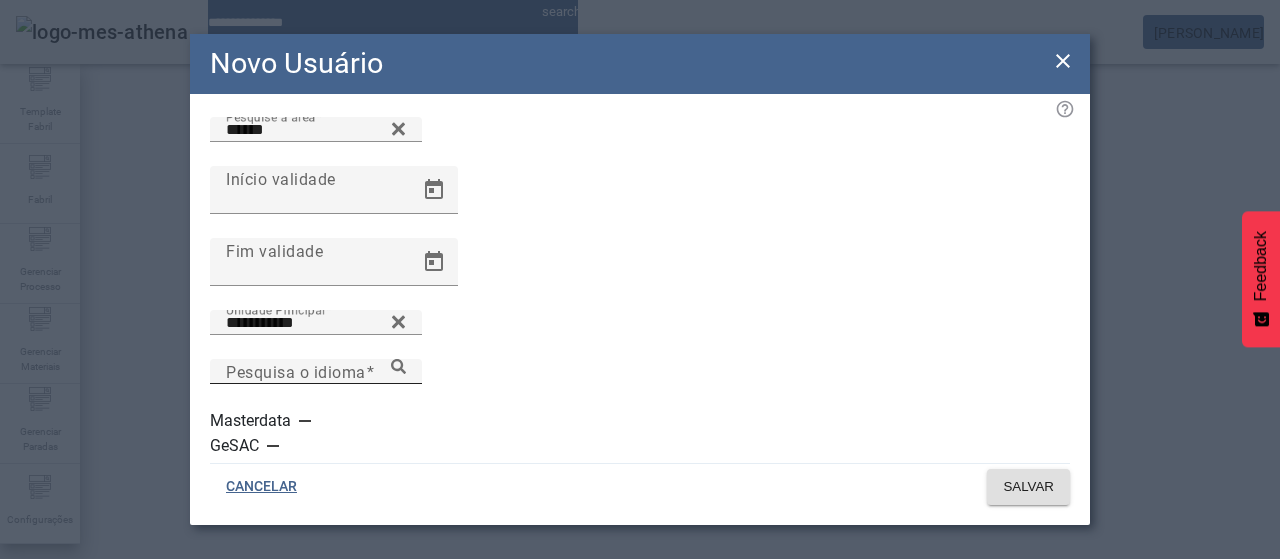 click on "Pesquisa o idioma" 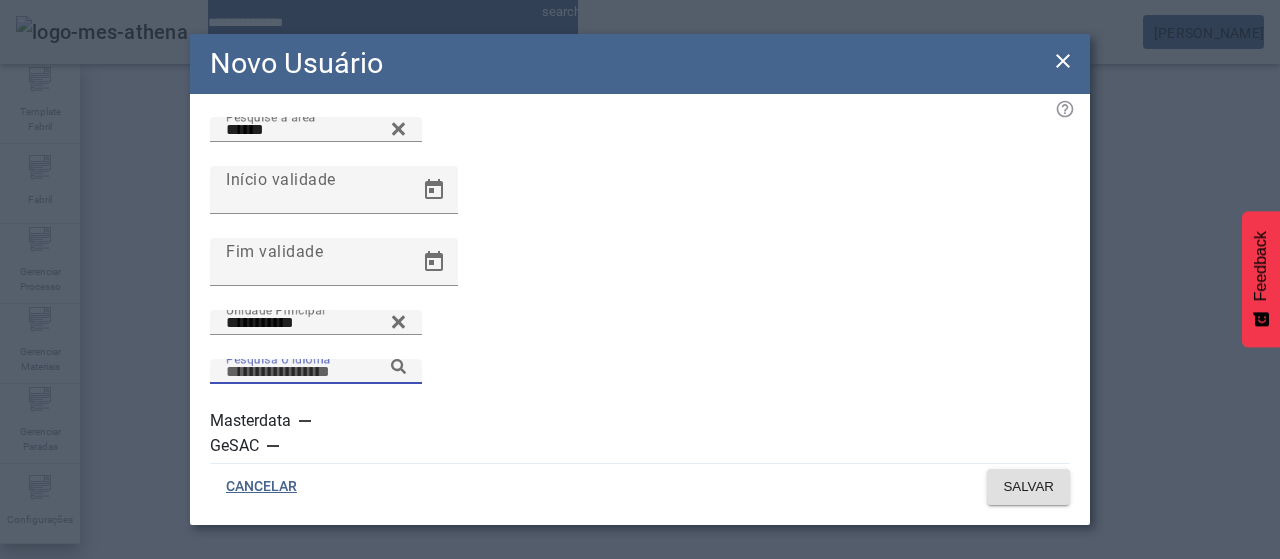 click 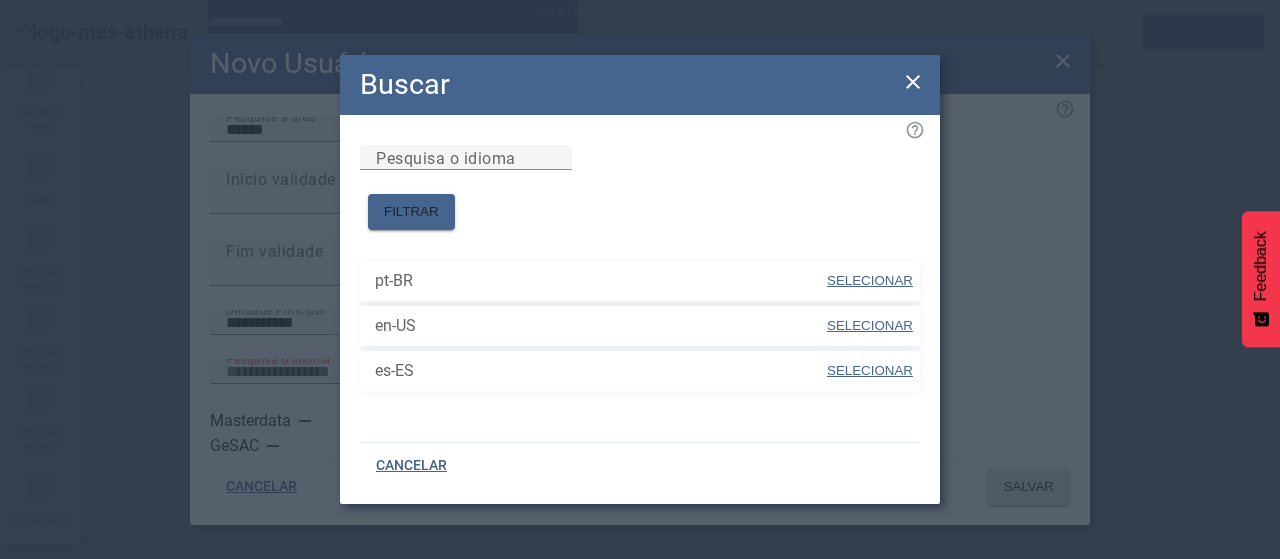 click on "SELECIONAR" at bounding box center [870, 370] 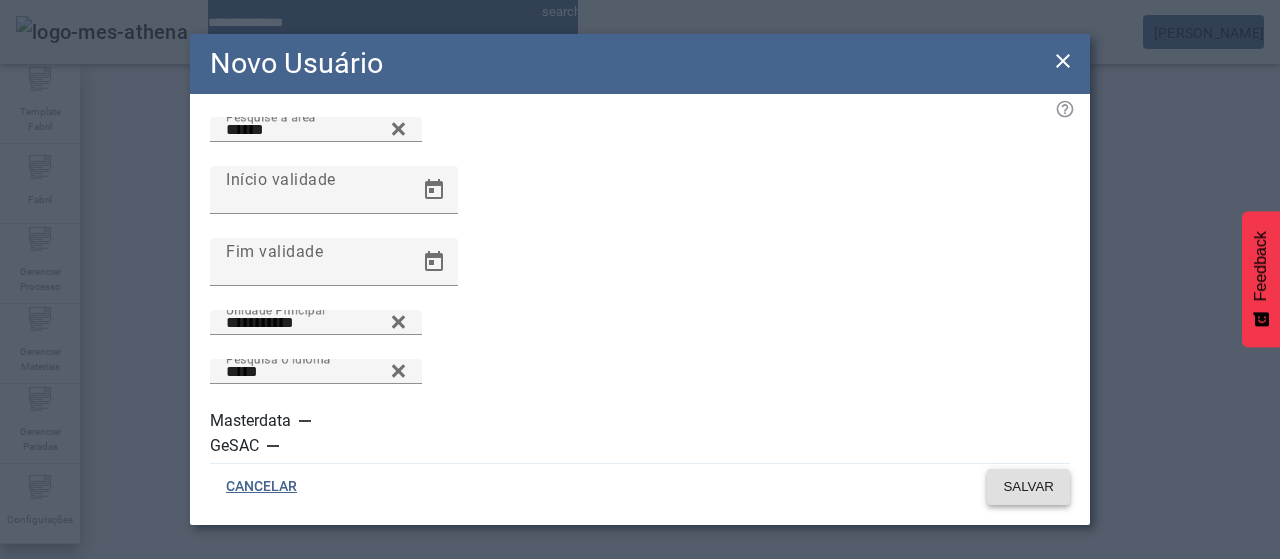 click on "SALVAR" 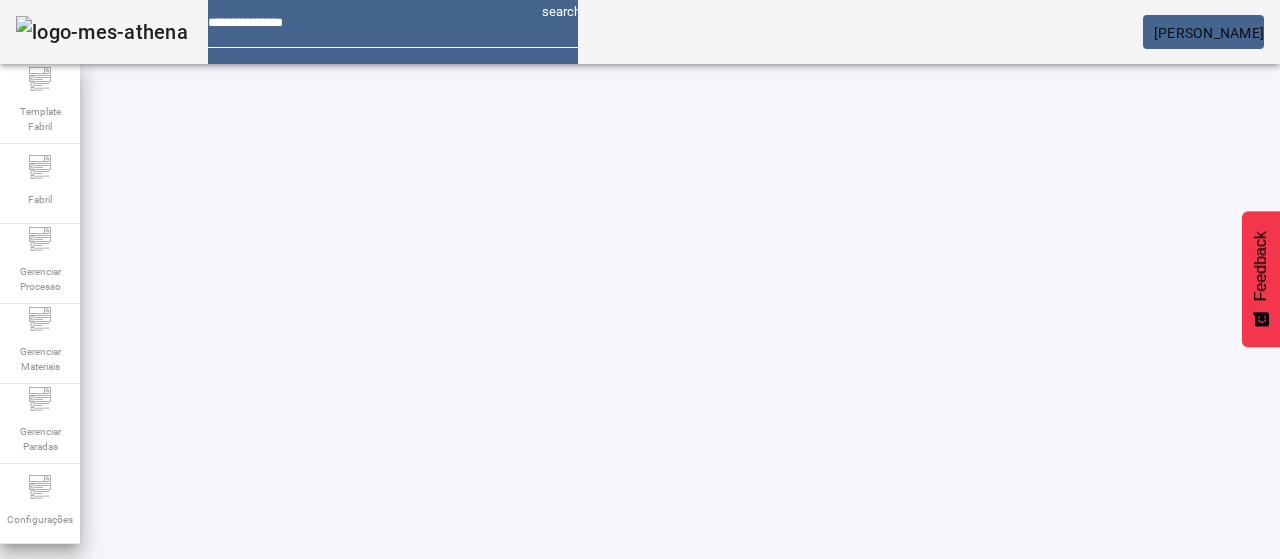 click 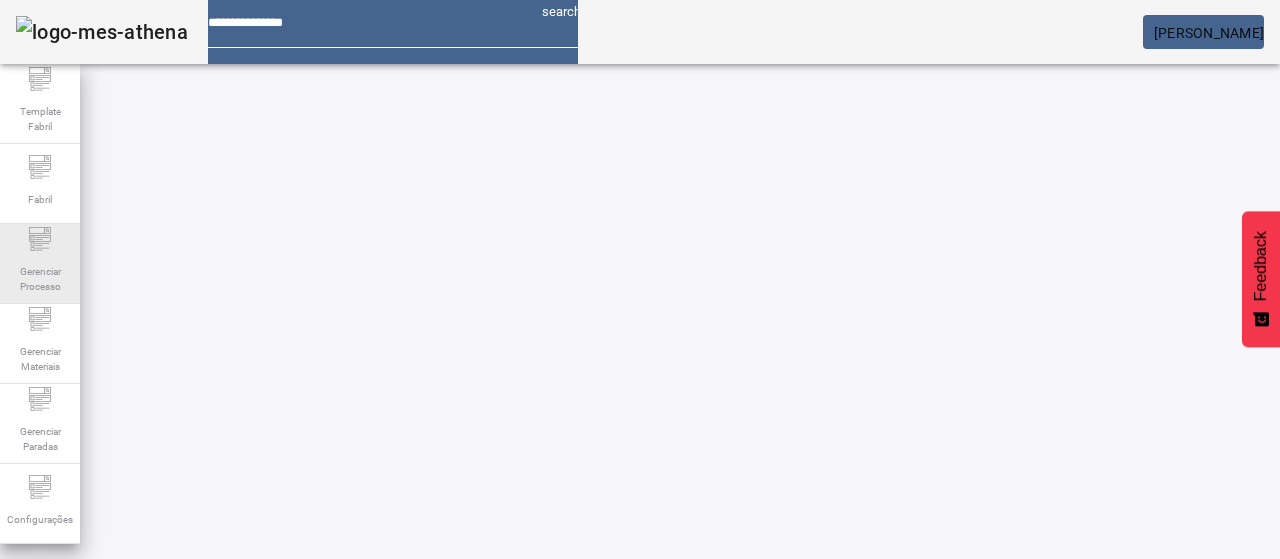 drag, startPoint x: 49, startPoint y: 259, endPoint x: 78, endPoint y: 258, distance: 29.017237 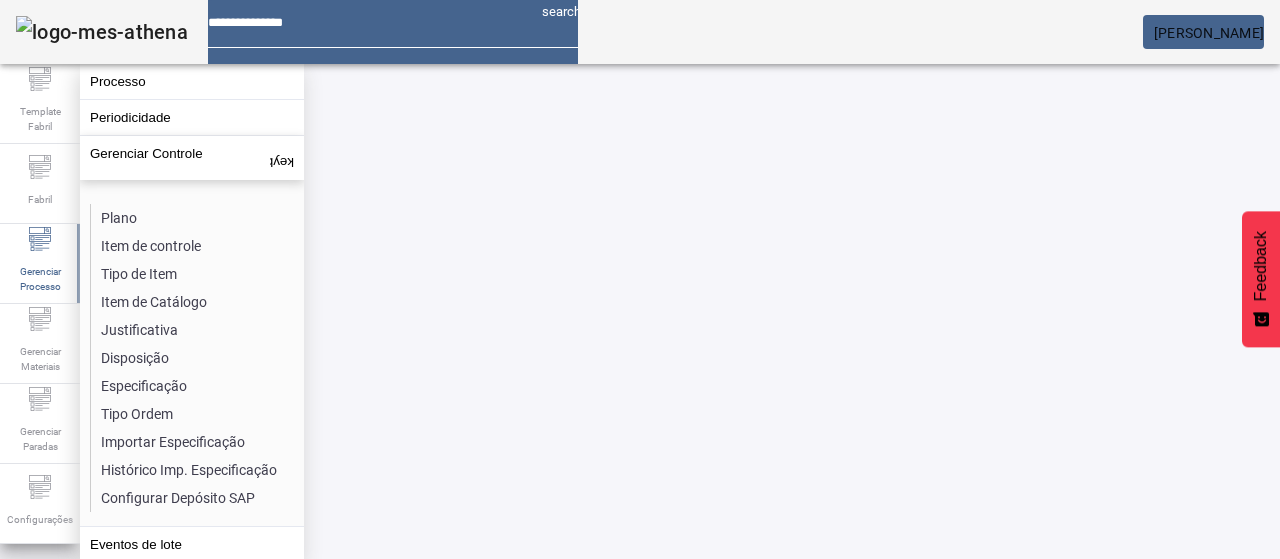 click on "Especificação" 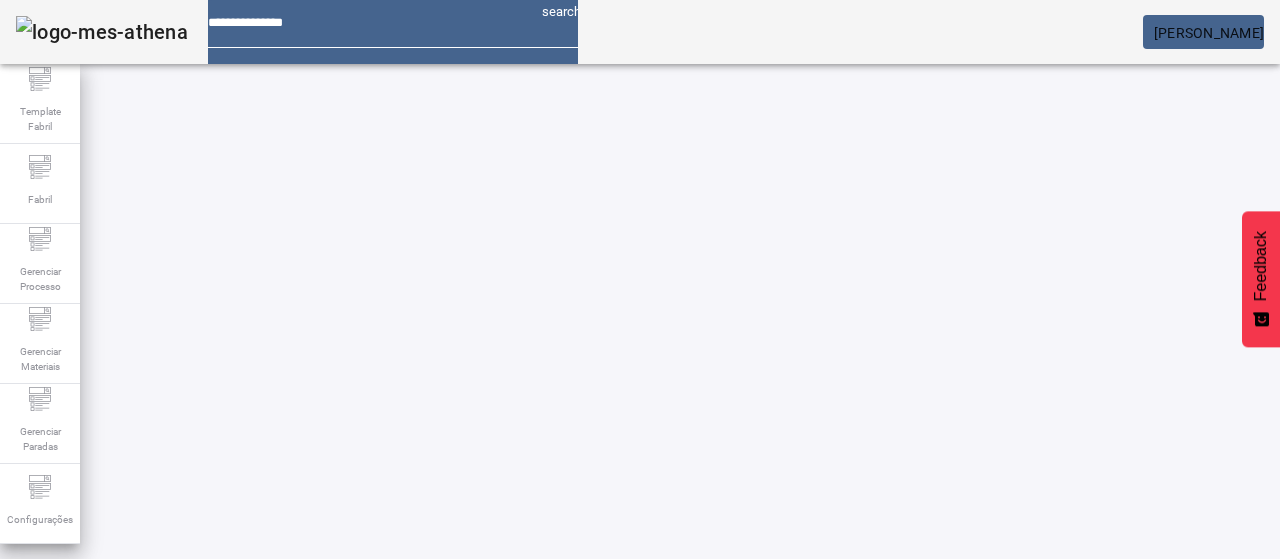 click on "Pesquise por item de controle" at bounding box center [137, 600] 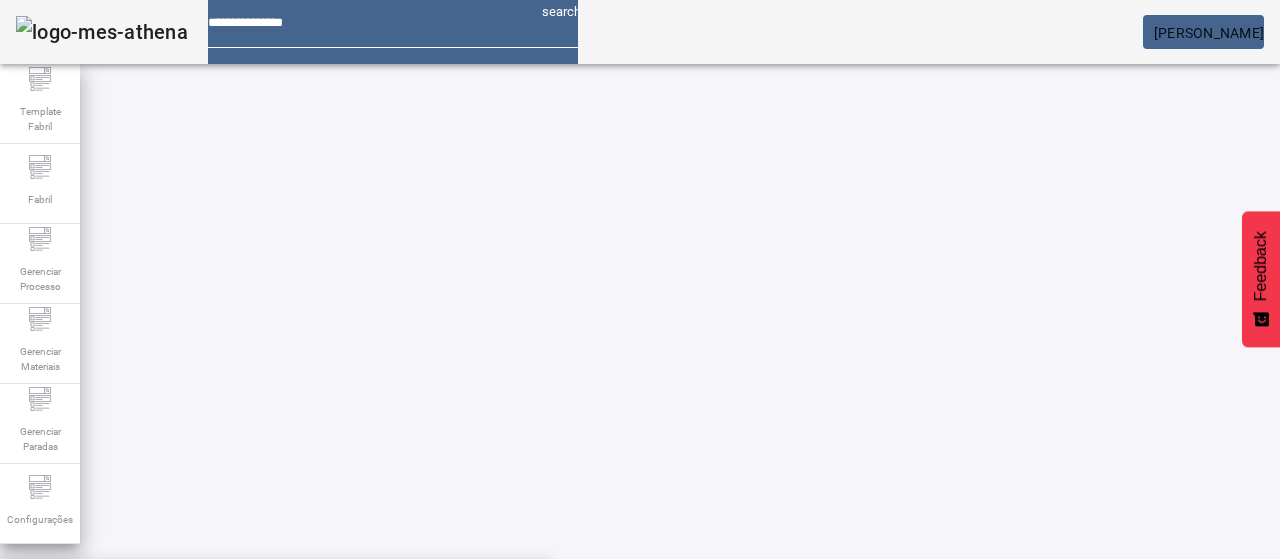 paste on "**********" 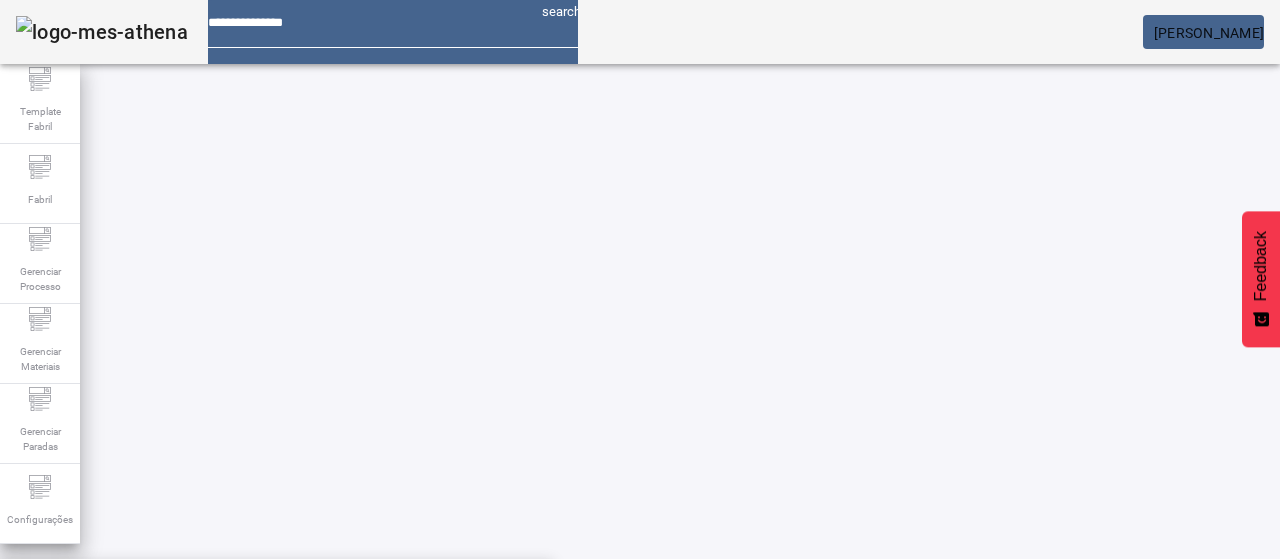 type on "**********" 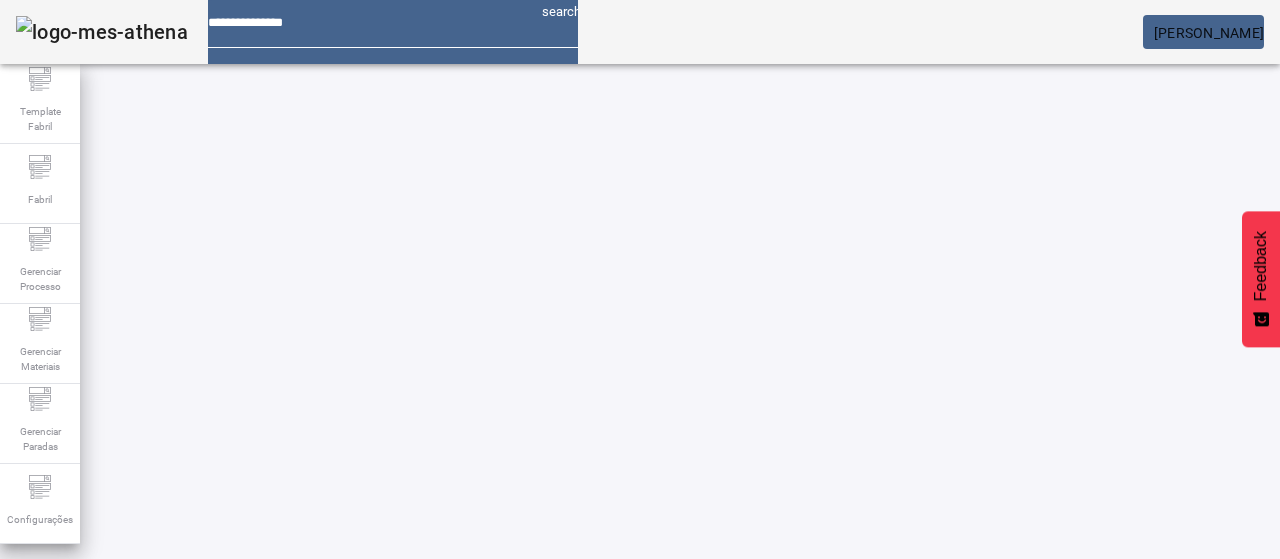 click on "FILTRAR" 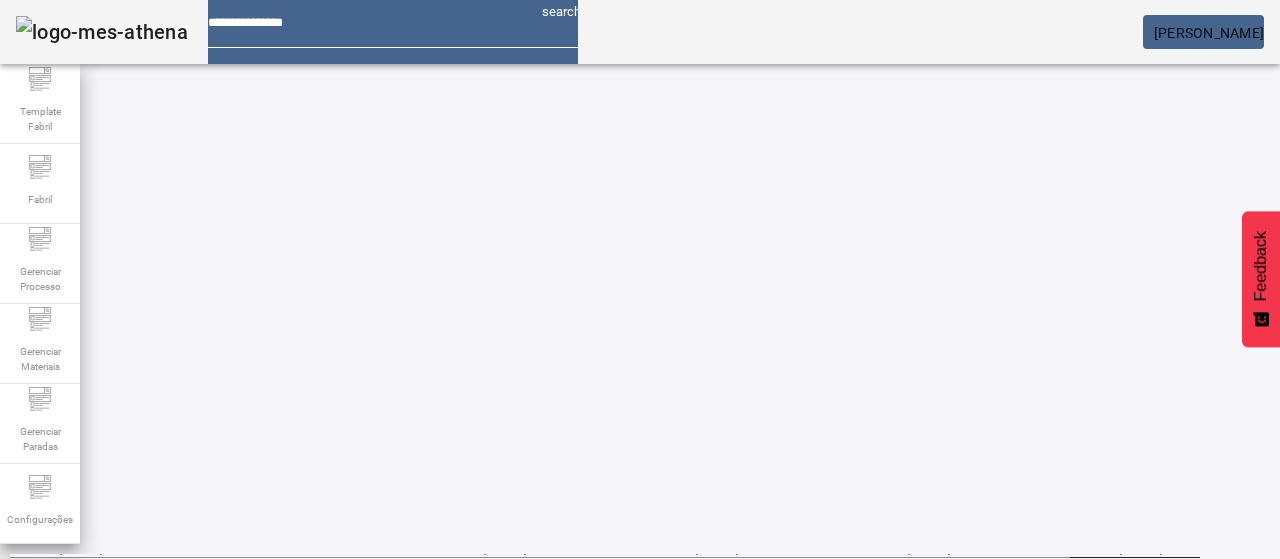 scroll, scrollTop: 0, scrollLeft: 0, axis: both 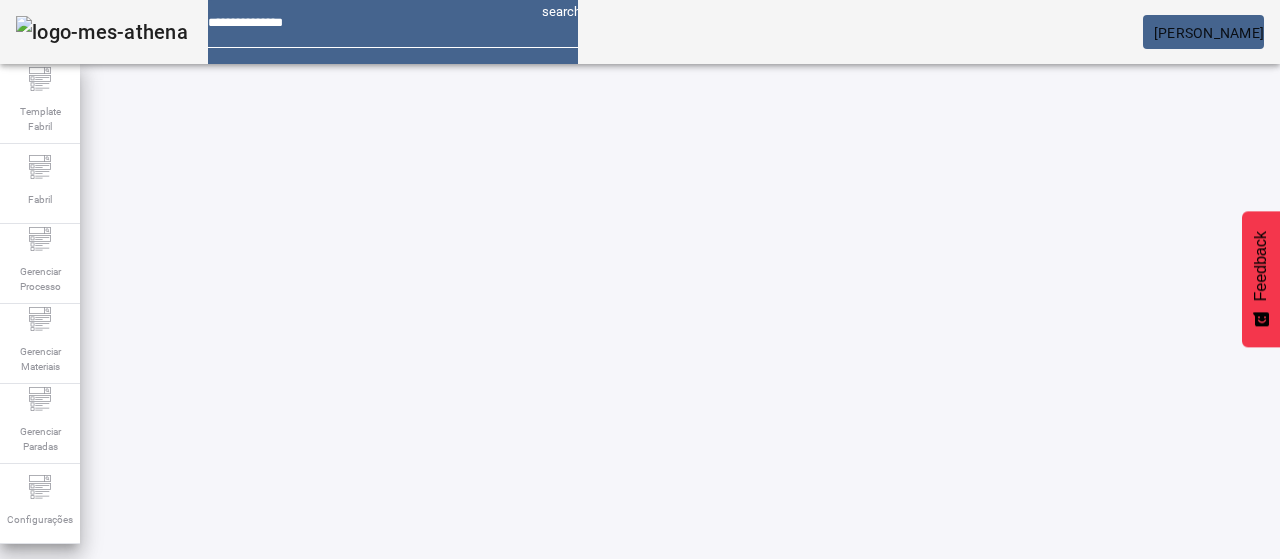 click on "Pesquise por unidade" at bounding box center [743, 600] 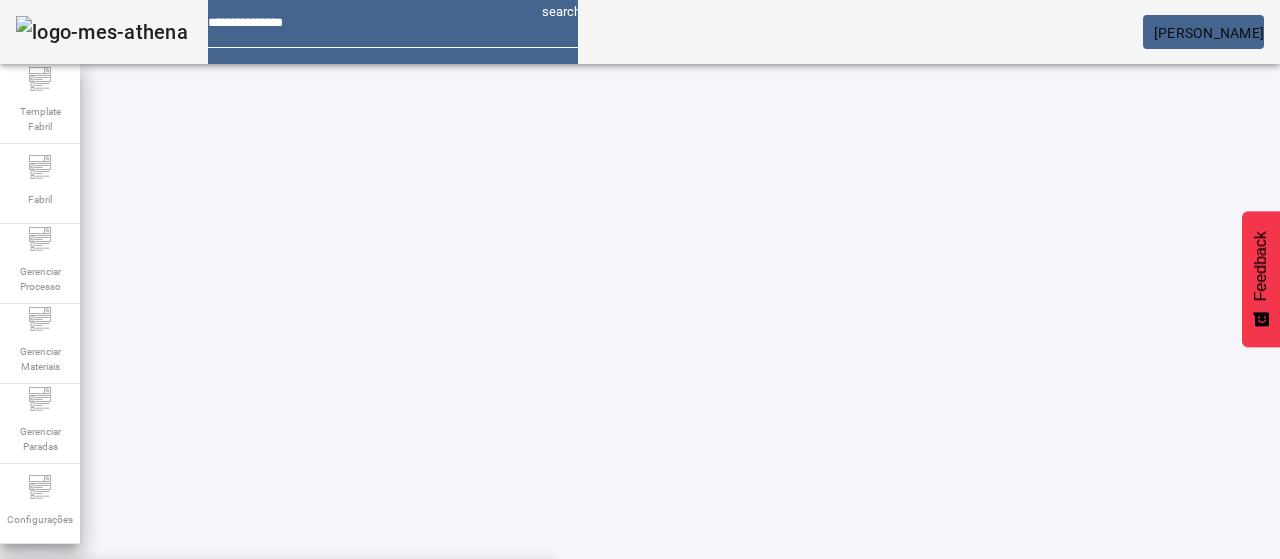 click on "F. Sapucaia" at bounding box center [276, 591] 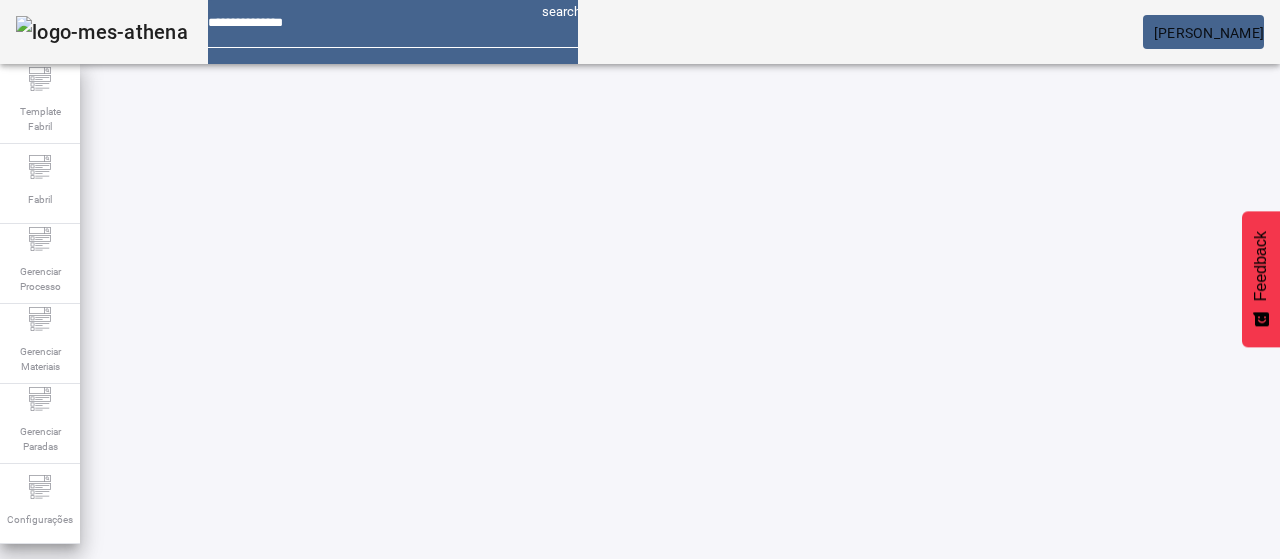 click on "FILTRAR" 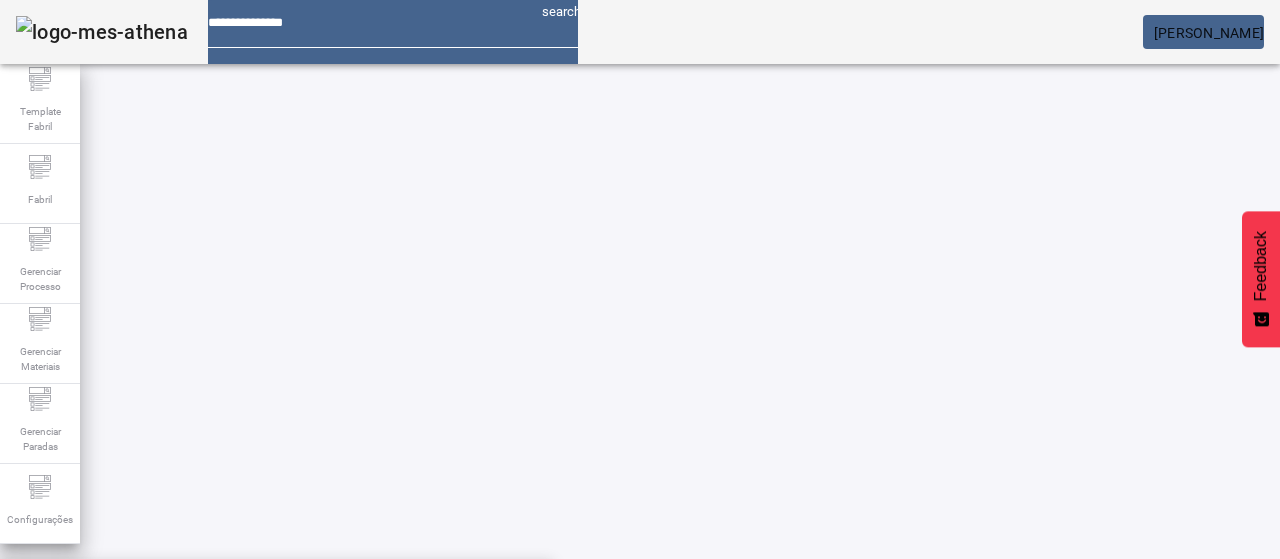 click on "FILTRAR" 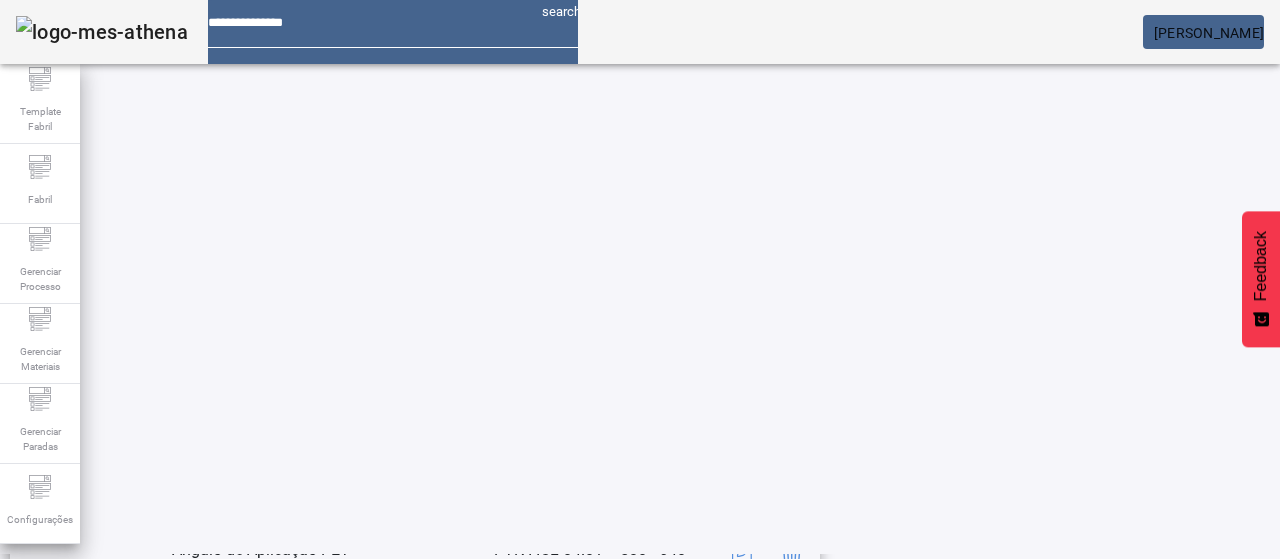 scroll, scrollTop: 423, scrollLeft: 0, axis: vertical 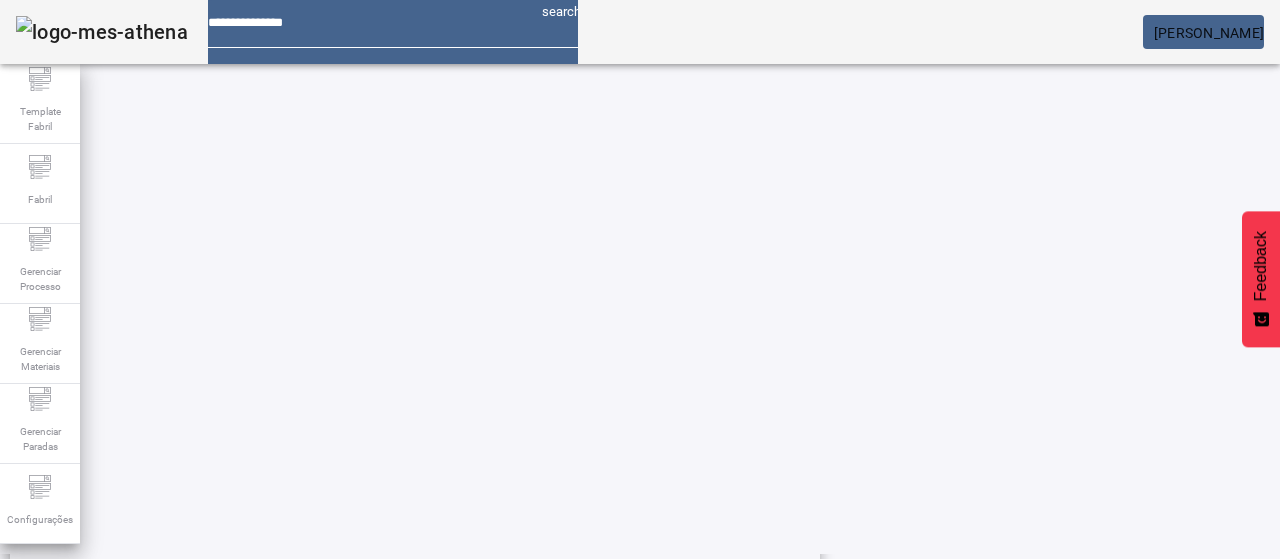 click on "PTK I-ICL 04.01" at bounding box center (556, 389) 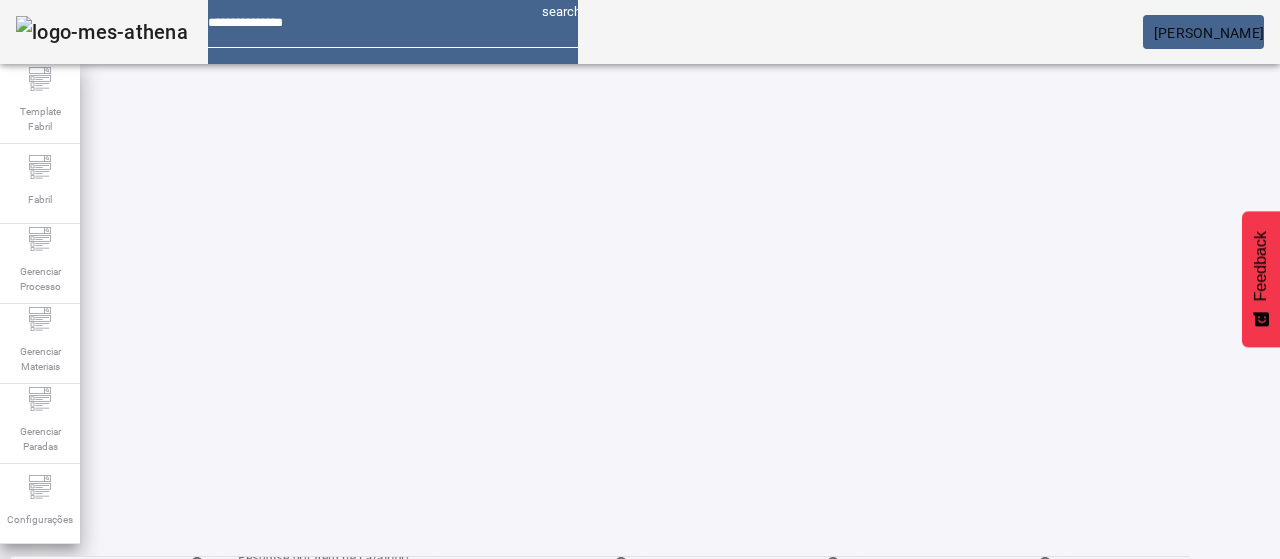 scroll, scrollTop: 0, scrollLeft: 0, axis: both 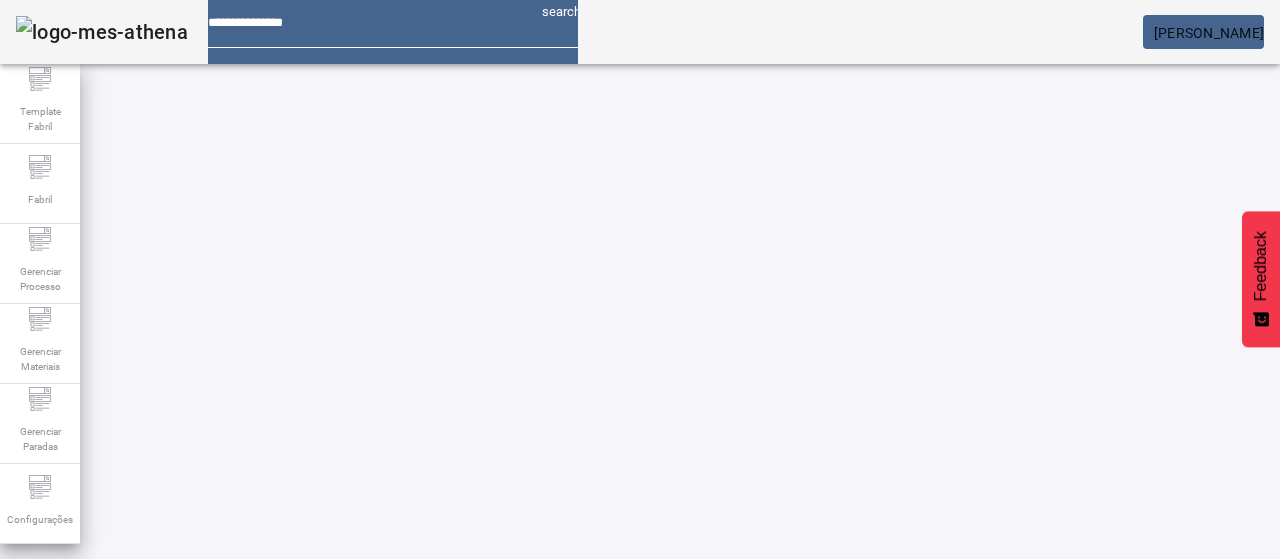 click 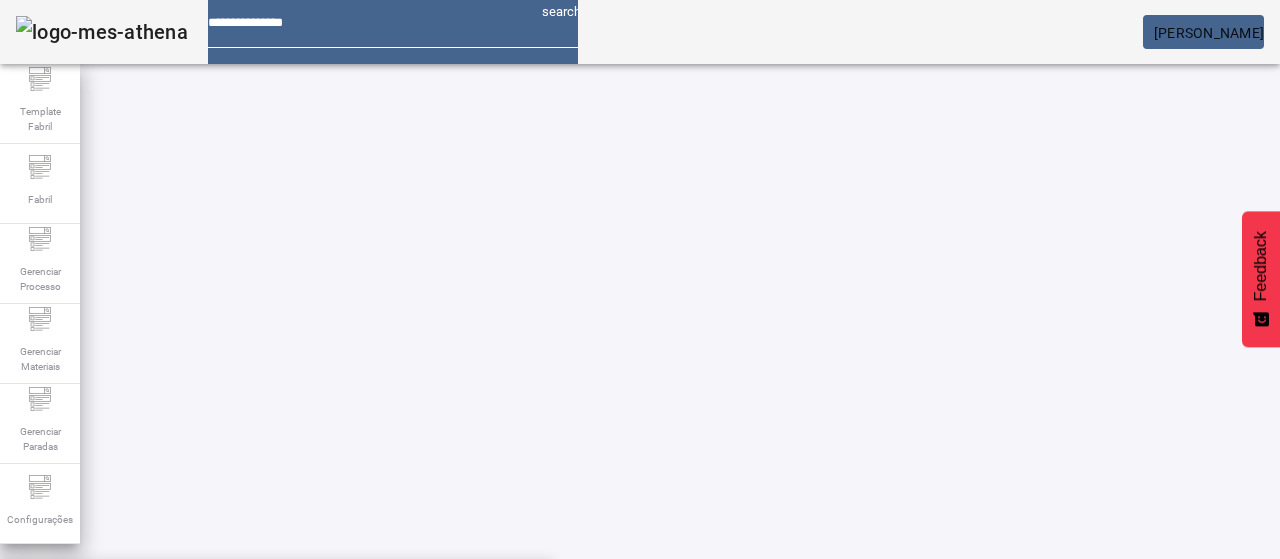click on "Pesquise por item de catálogo" at bounding box center (328, 601) 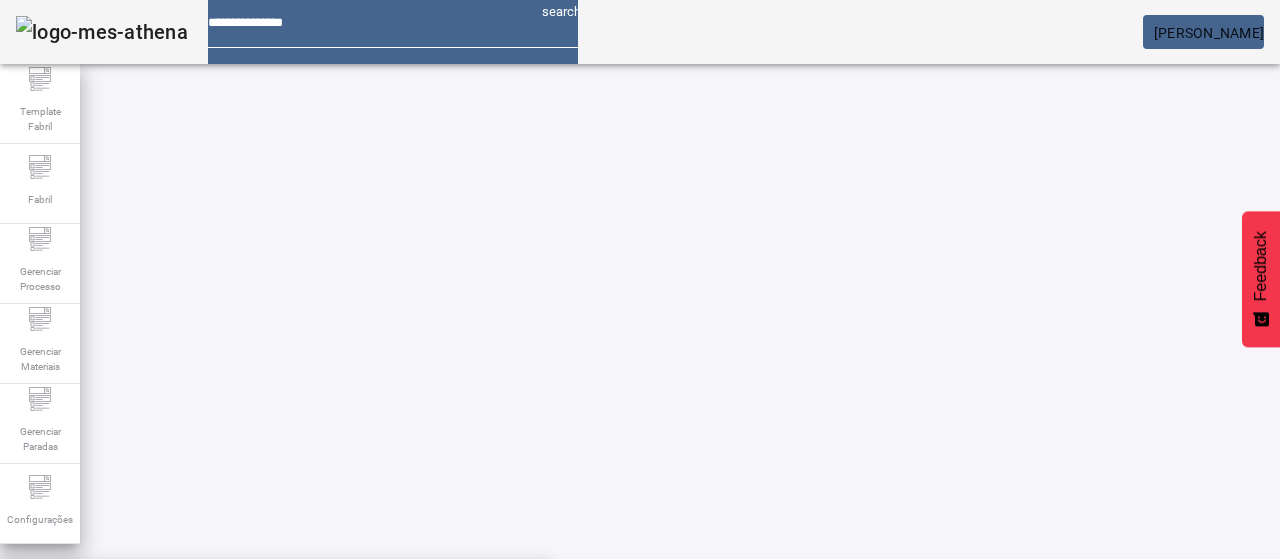 type on "**********" 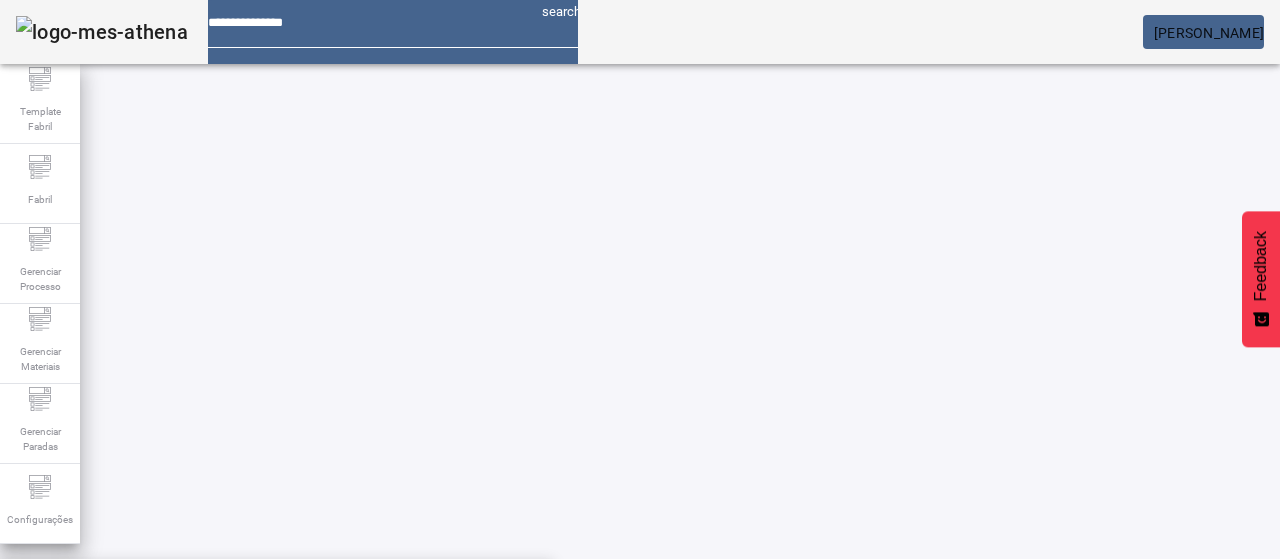 drag, startPoint x: 808, startPoint y: 141, endPoint x: 594, endPoint y: 147, distance: 214.08409 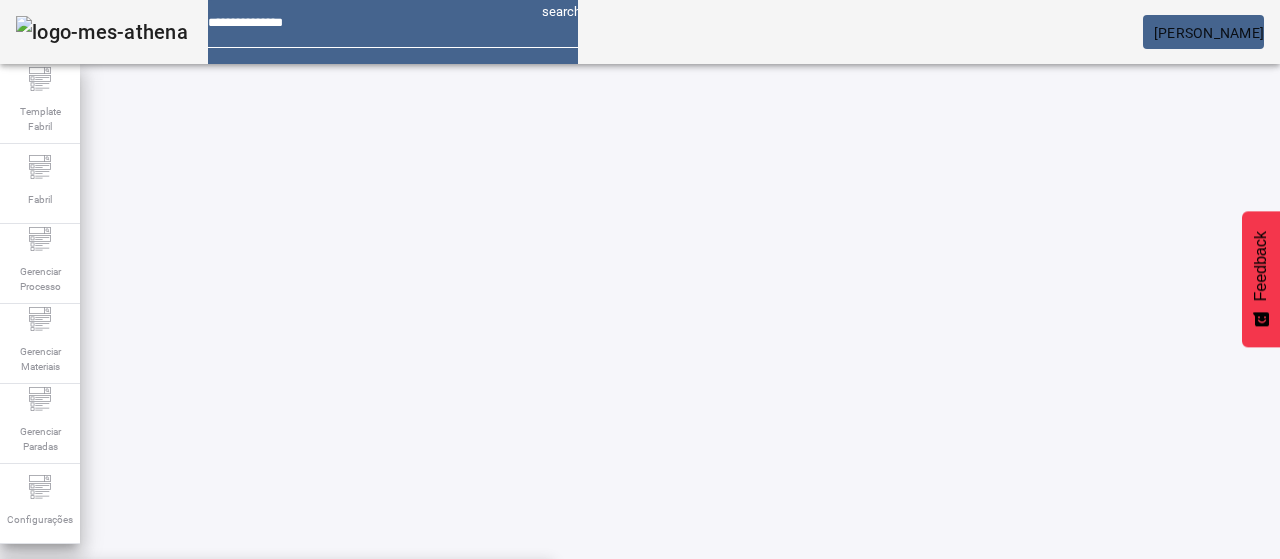scroll, scrollTop: 600, scrollLeft: 0, axis: vertical 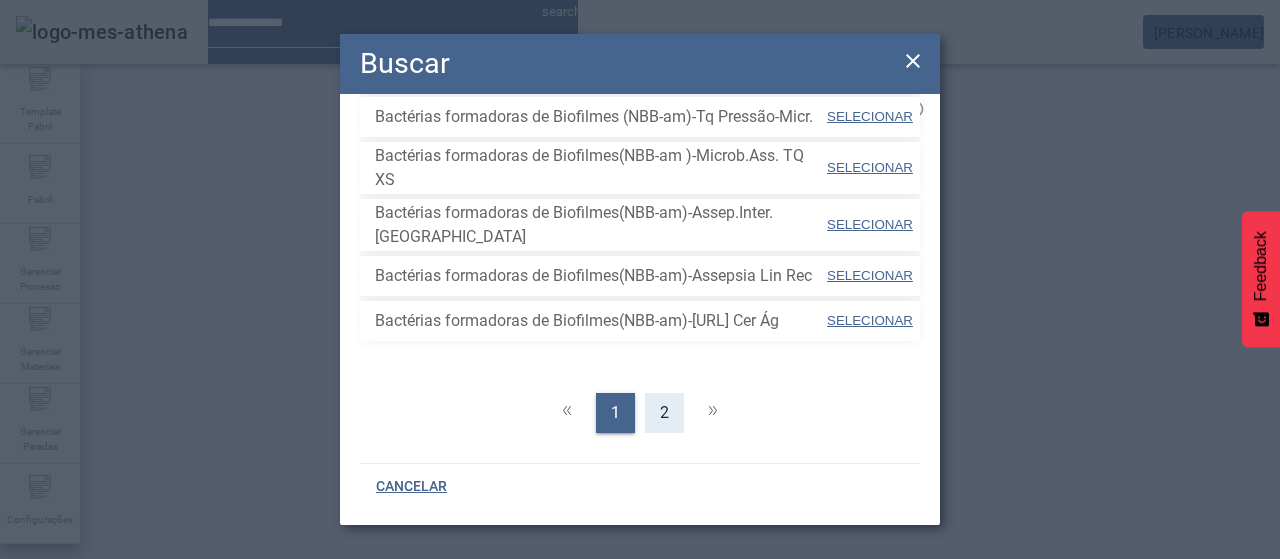 click on "2" 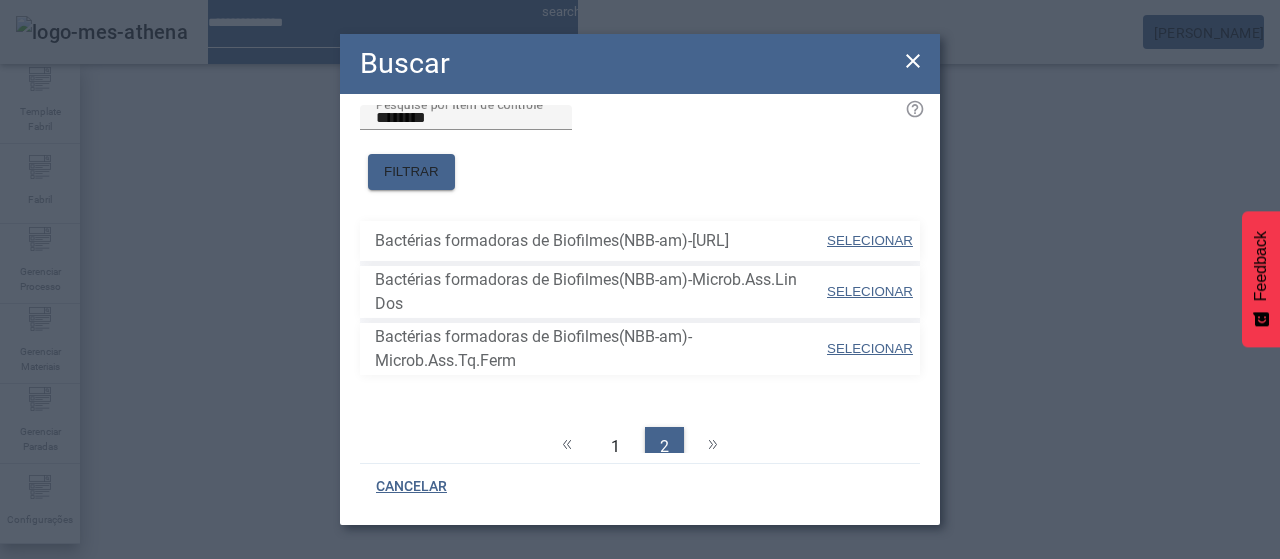 scroll, scrollTop: 29, scrollLeft: 0, axis: vertical 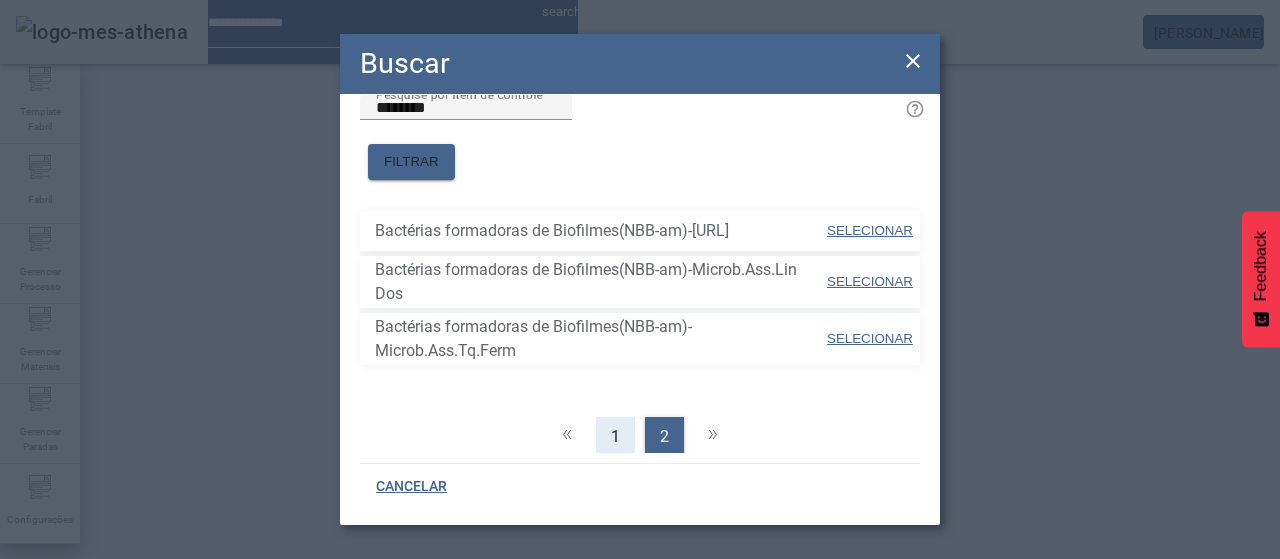 click on "1" 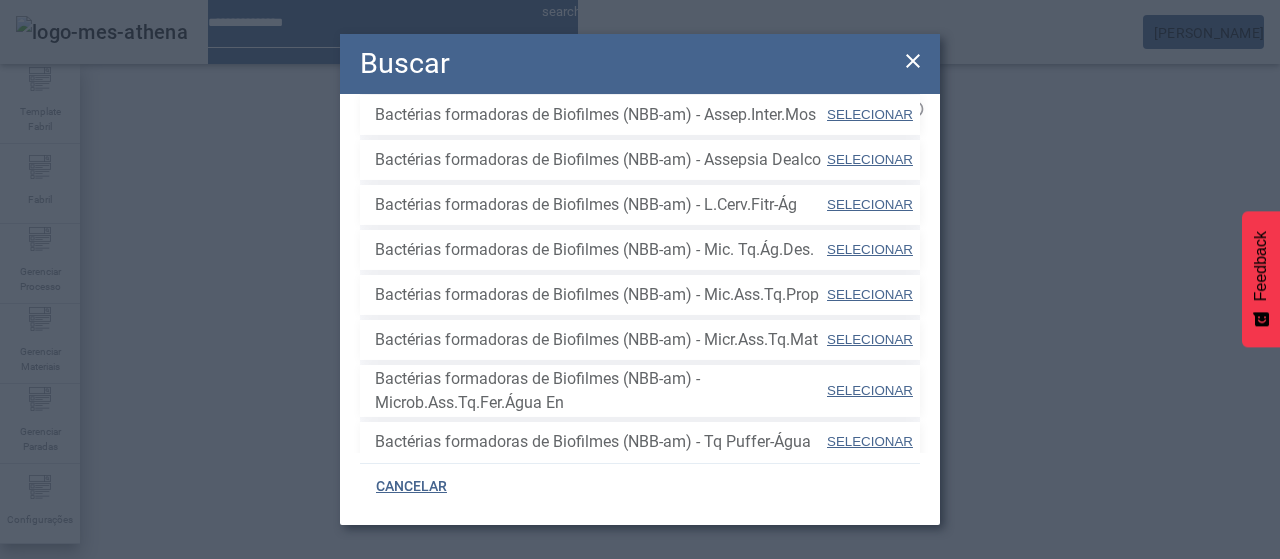 scroll, scrollTop: 429, scrollLeft: 0, axis: vertical 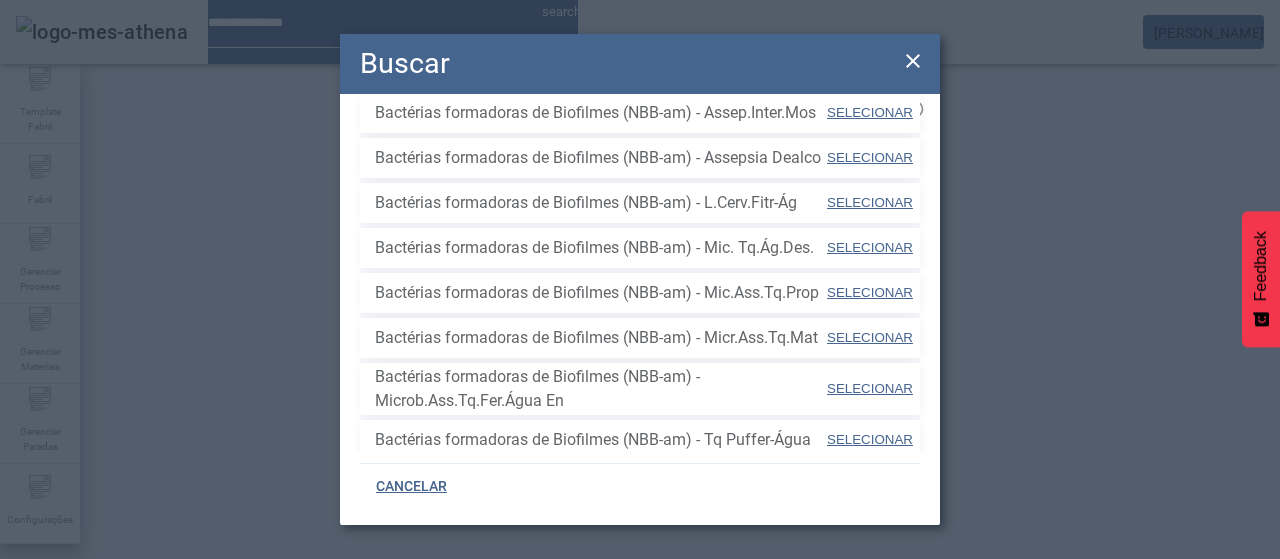 click 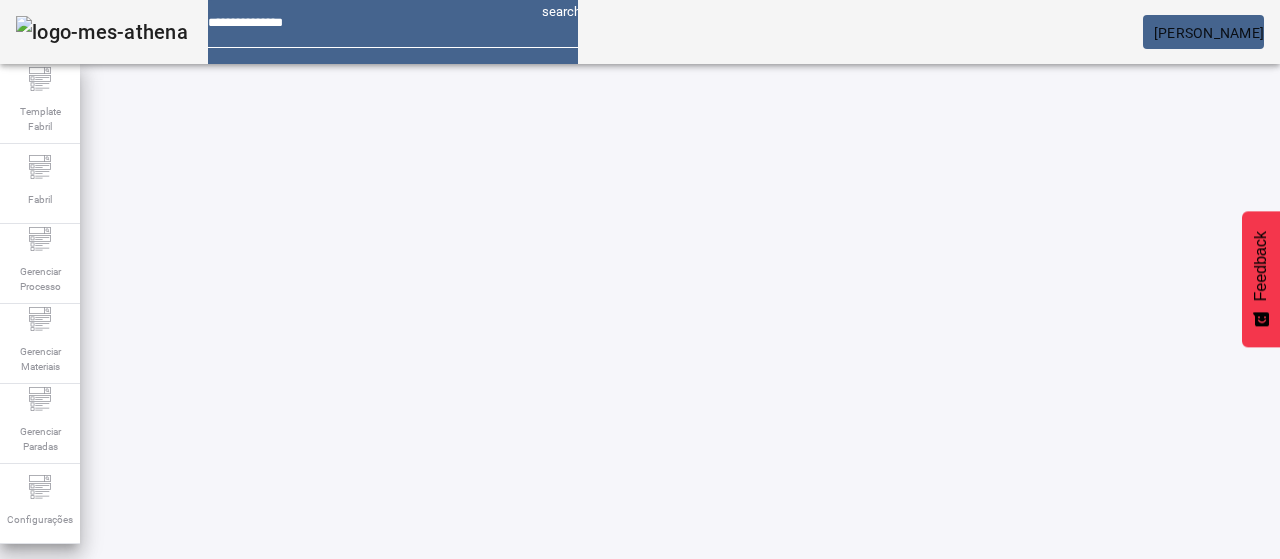 click on "********" at bounding box center [116, 601] 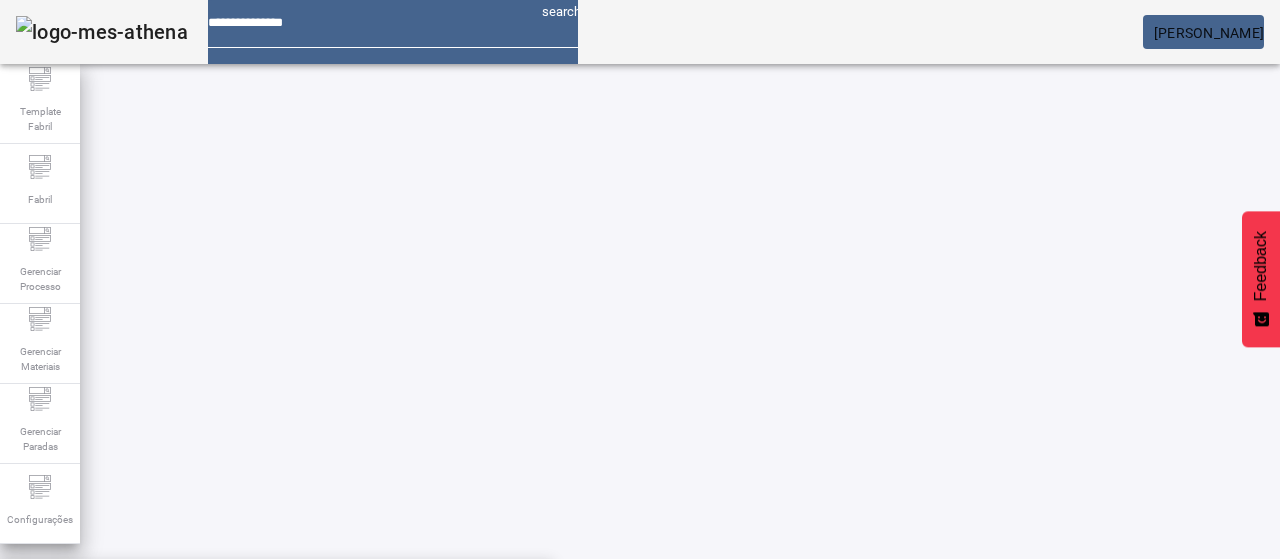 paste on "**********" 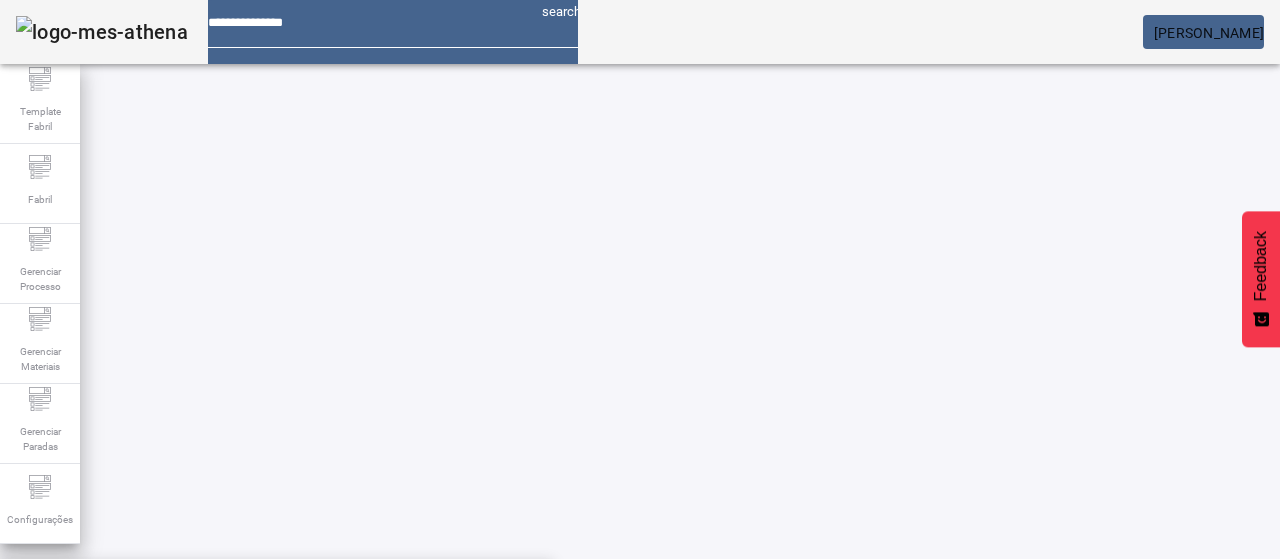 scroll, scrollTop: 100, scrollLeft: 0, axis: vertical 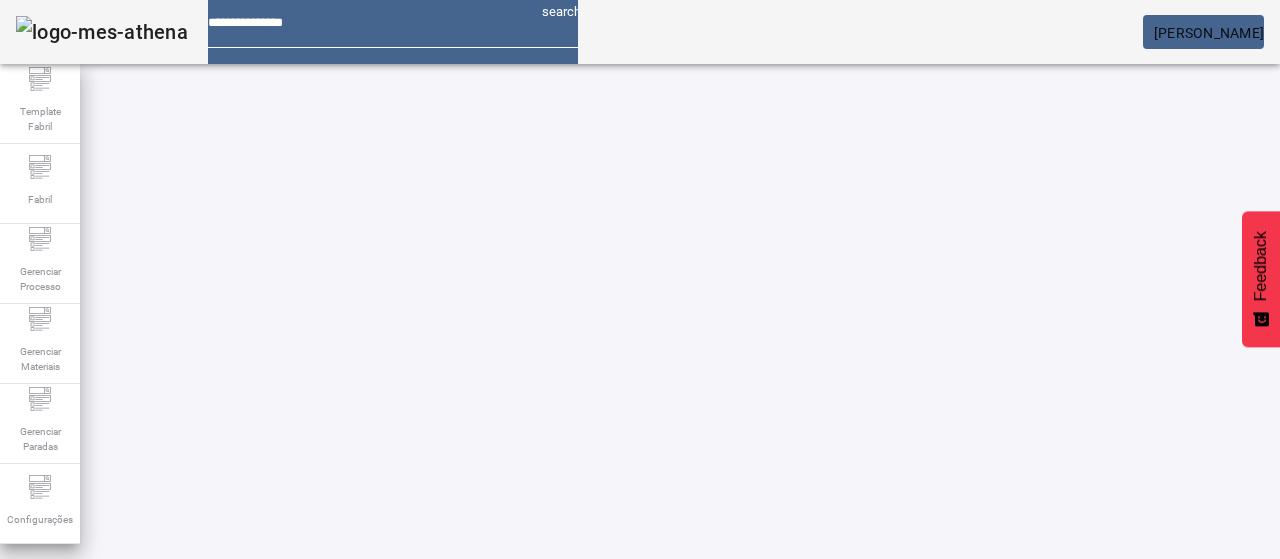 click on "FILTRAR" 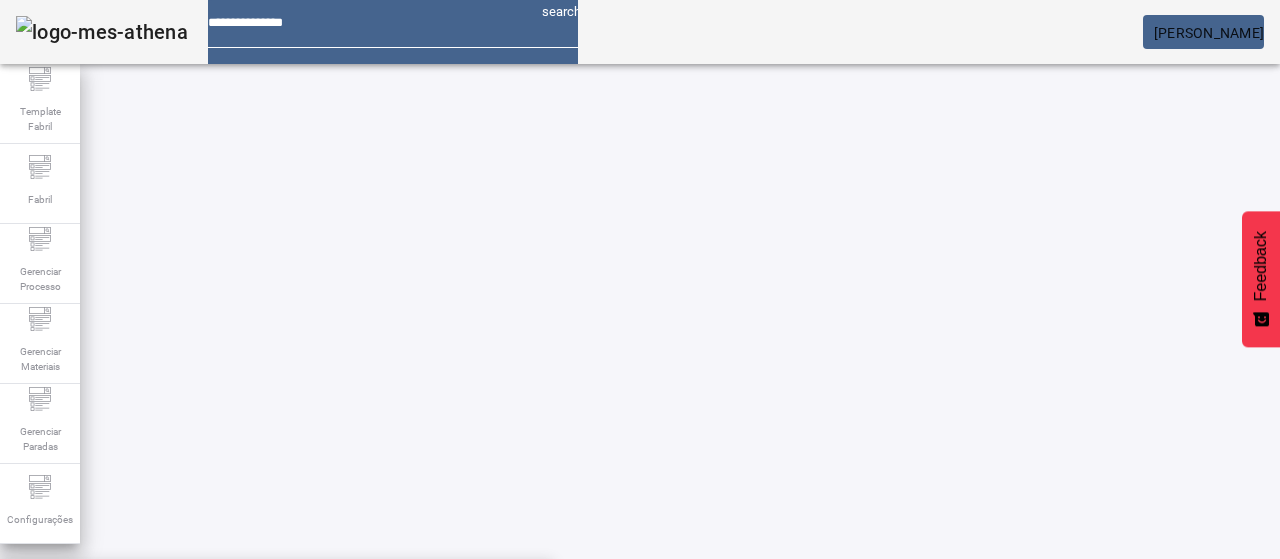 click on "**********" at bounding box center (328, 601) 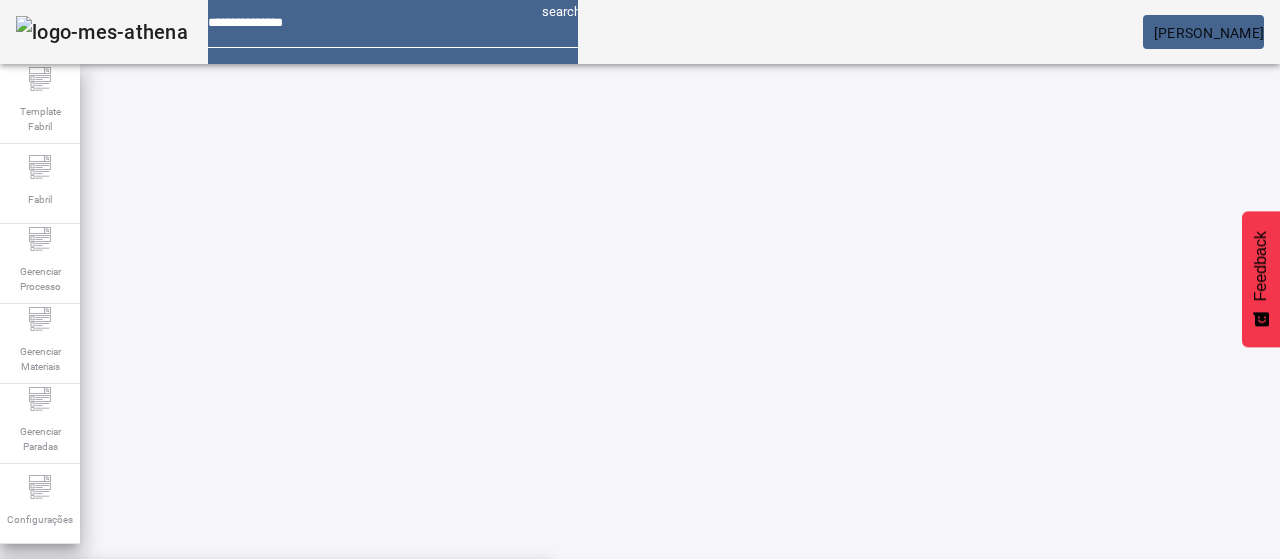click on "MIC J - IC 13.1" at bounding box center (276, 591) 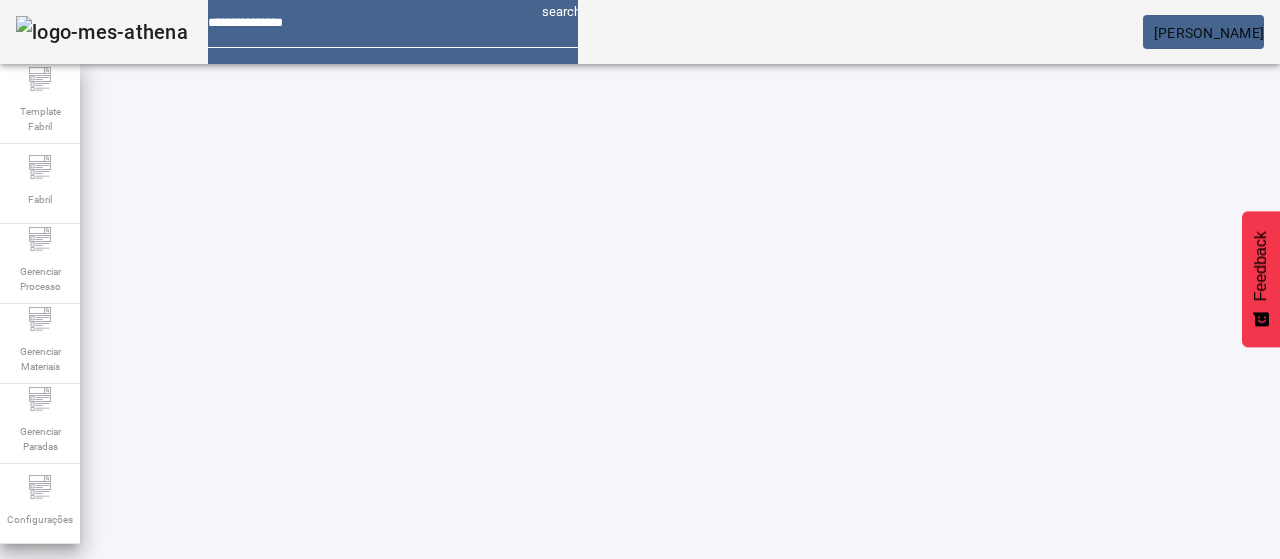 click on "FILTRAR" 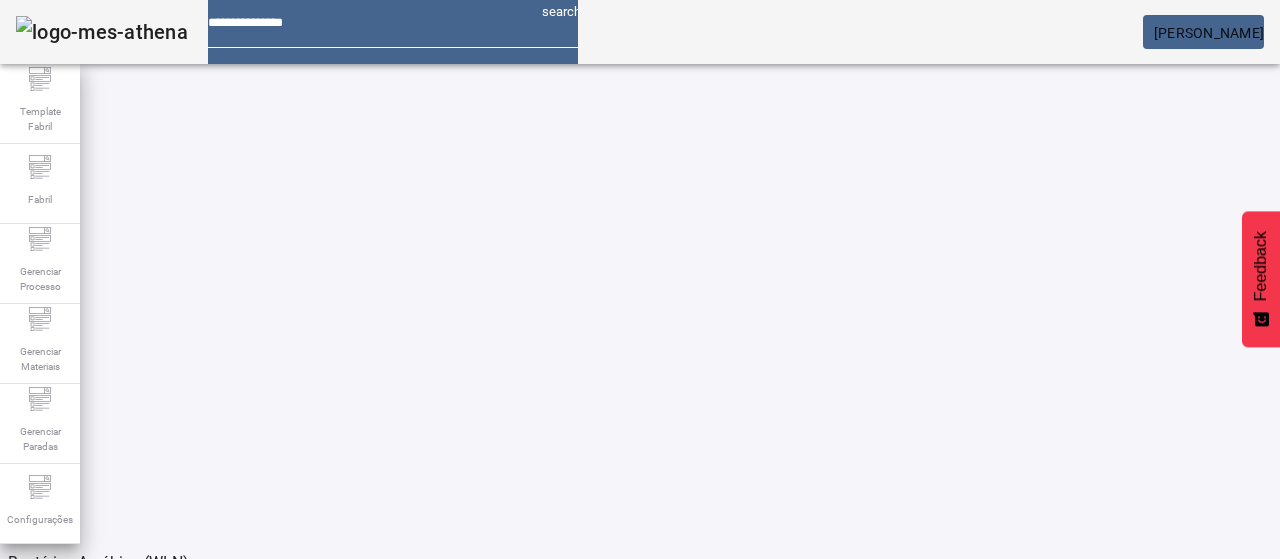 click on "Bactérias Aeróbias (WLN) Assep.Puffer L.Microf/Flash Past" at bounding box center [213, 799] 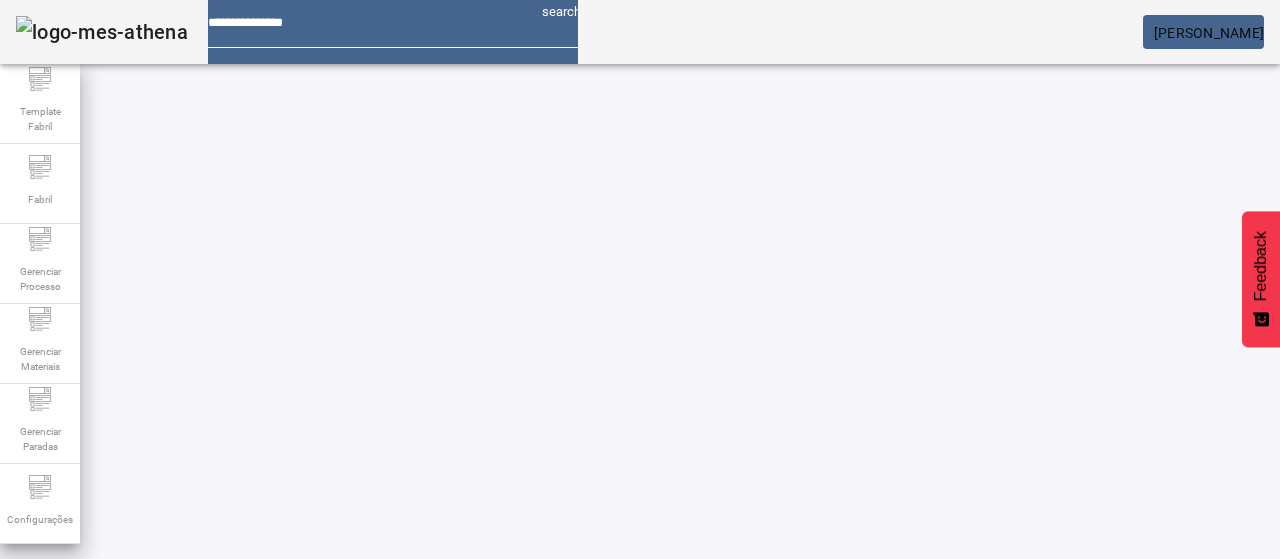 scroll, scrollTop: 0, scrollLeft: 0, axis: both 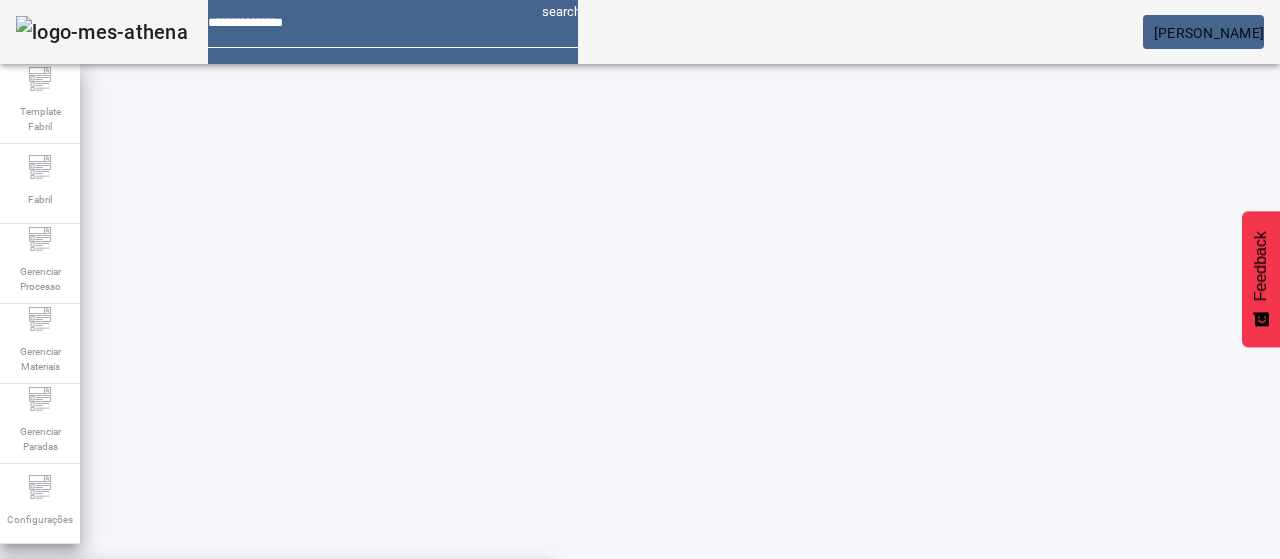 drag, startPoint x: 883, startPoint y: 153, endPoint x: 764, endPoint y: 143, distance: 119.419426 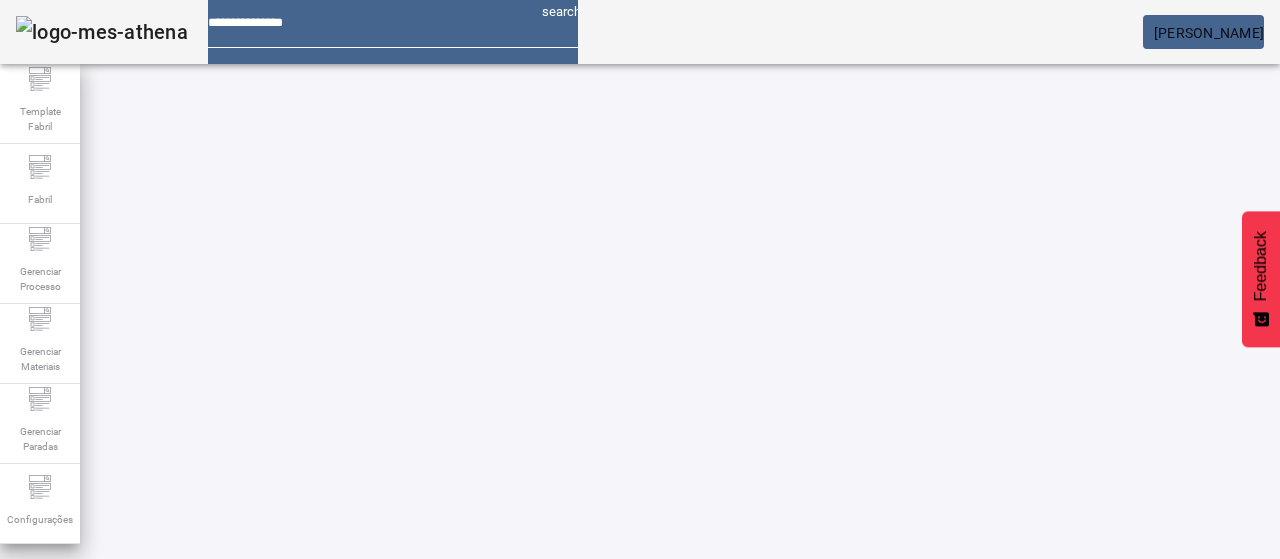 click on "Pesquise por item de controle" at bounding box center [116, 601] 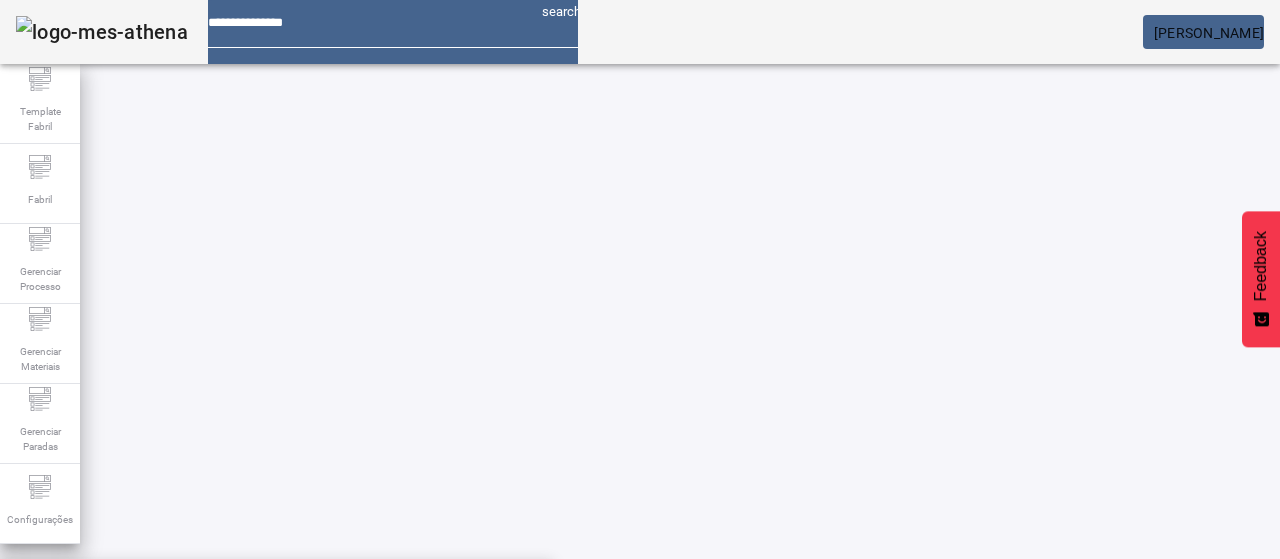 type on "**********" 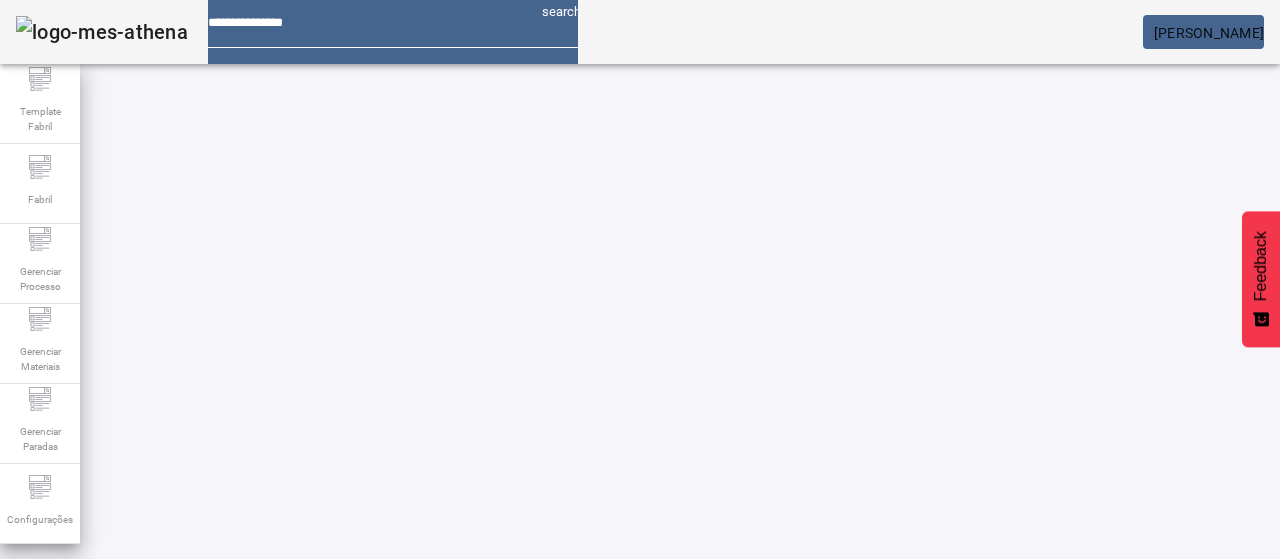 click 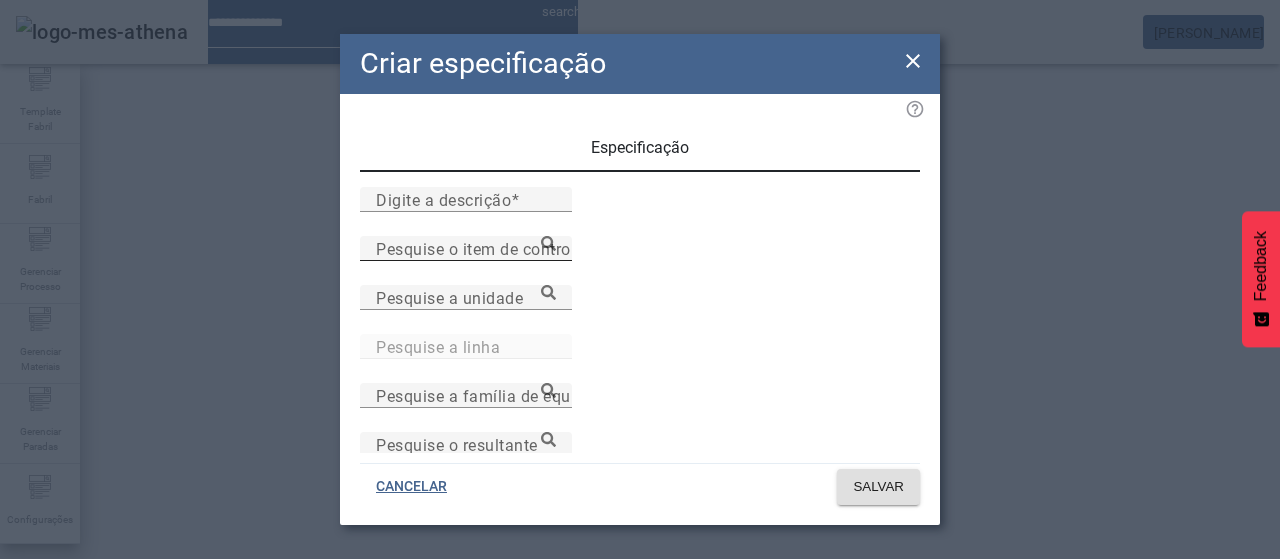 click on "Pesquise o item de controle" at bounding box center (480, 248) 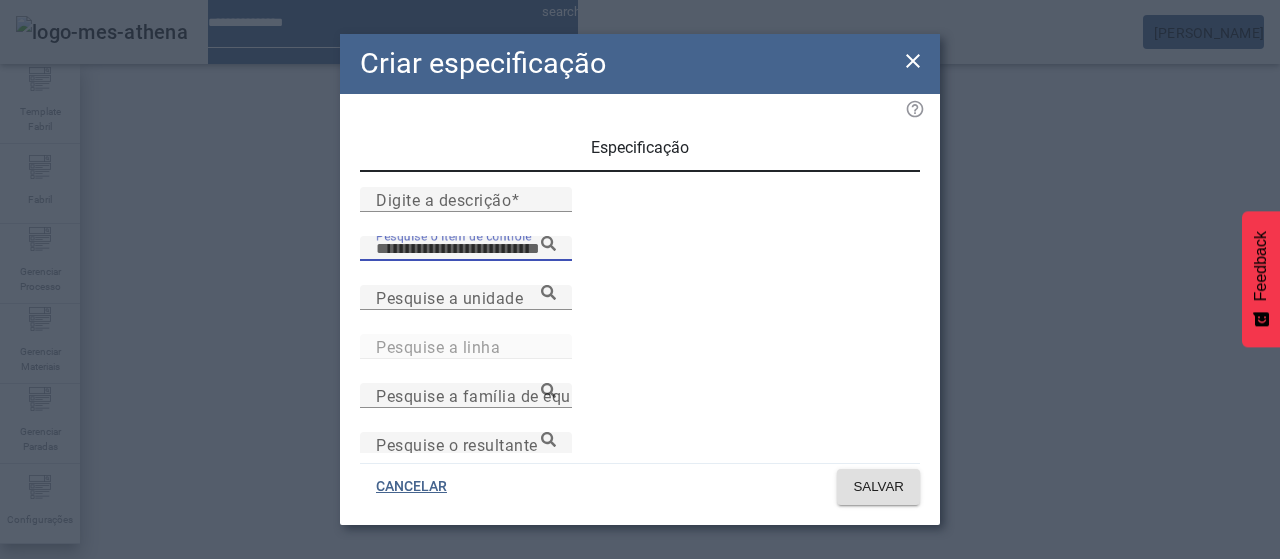 paste on "**********" 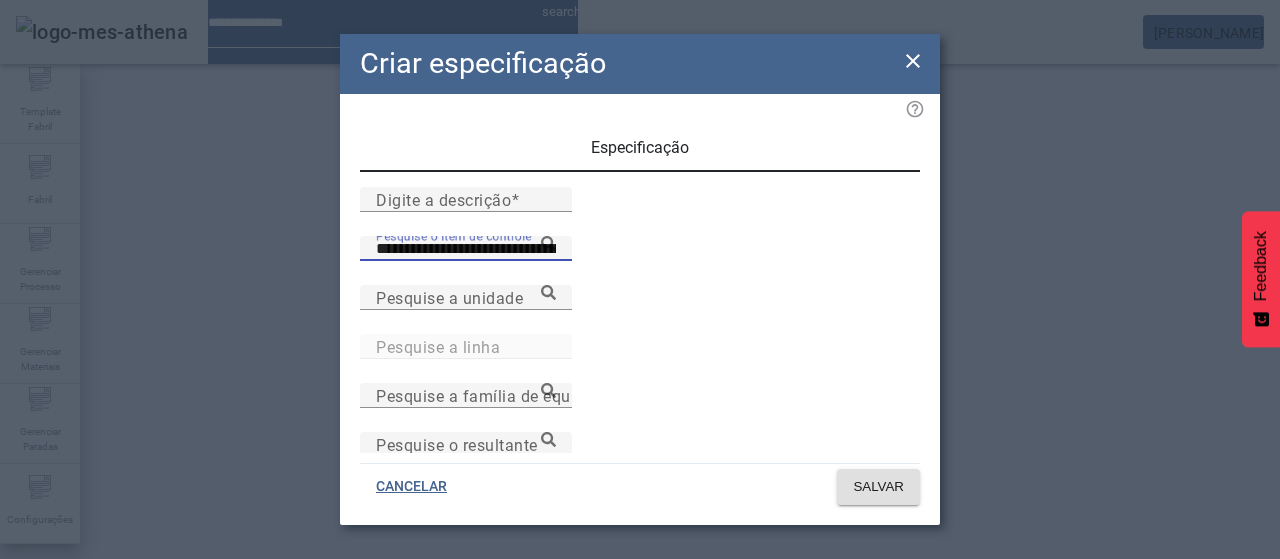 type on "**********" 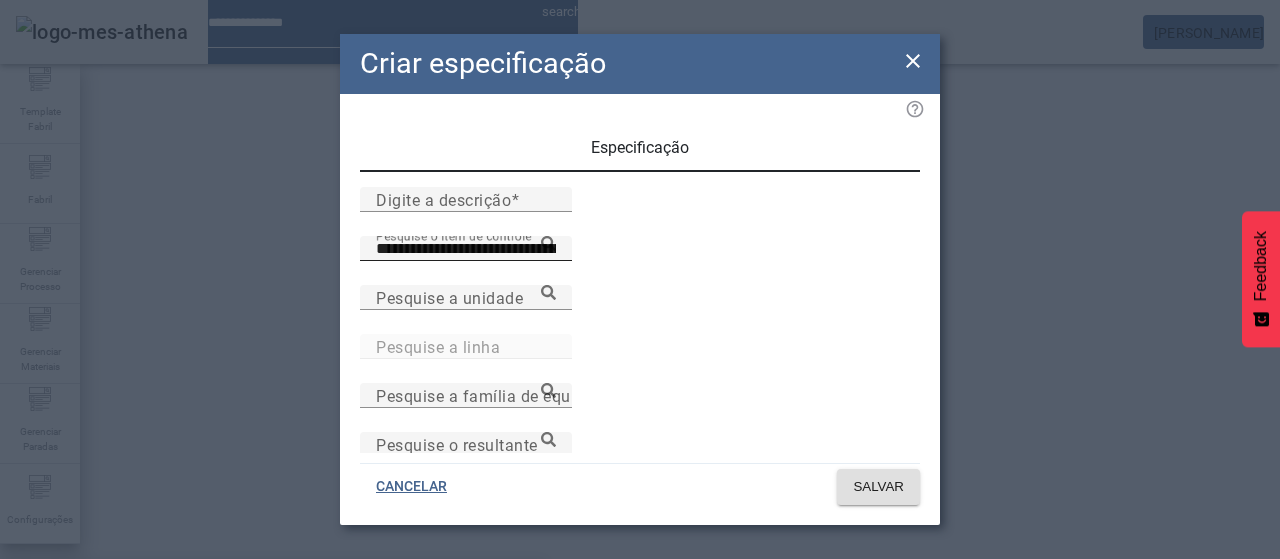 click on "Bactérias Form Biofilmes (NBB-am) Micr.Ass.Saída.Micr.Flash" at bounding box center [272, 591] 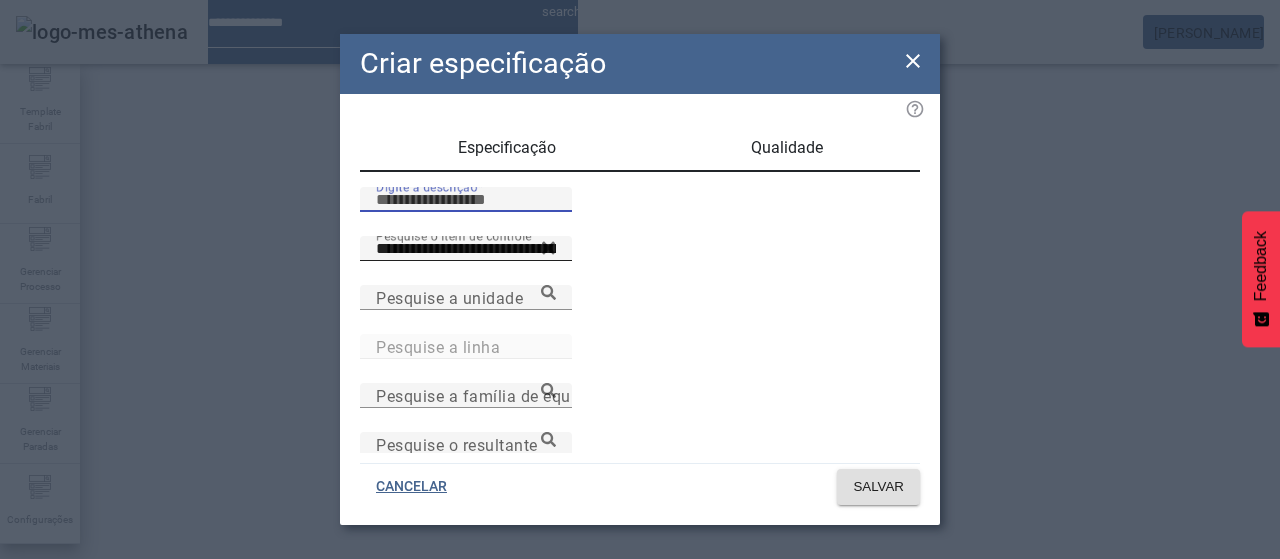 click on "Digite a descrição" at bounding box center [466, 200] 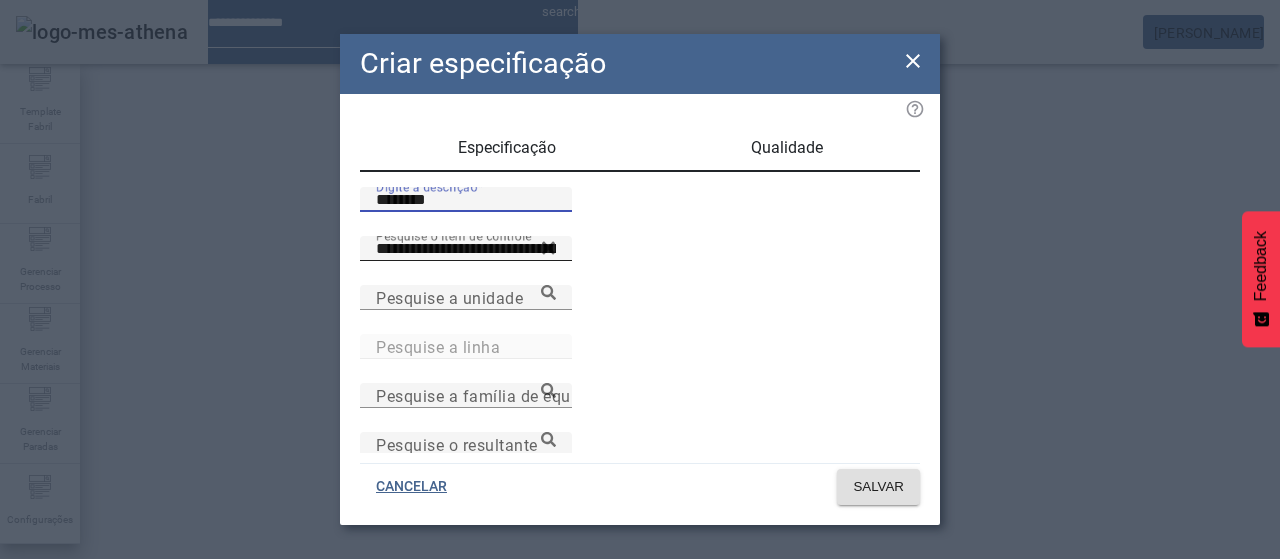 type on "********" 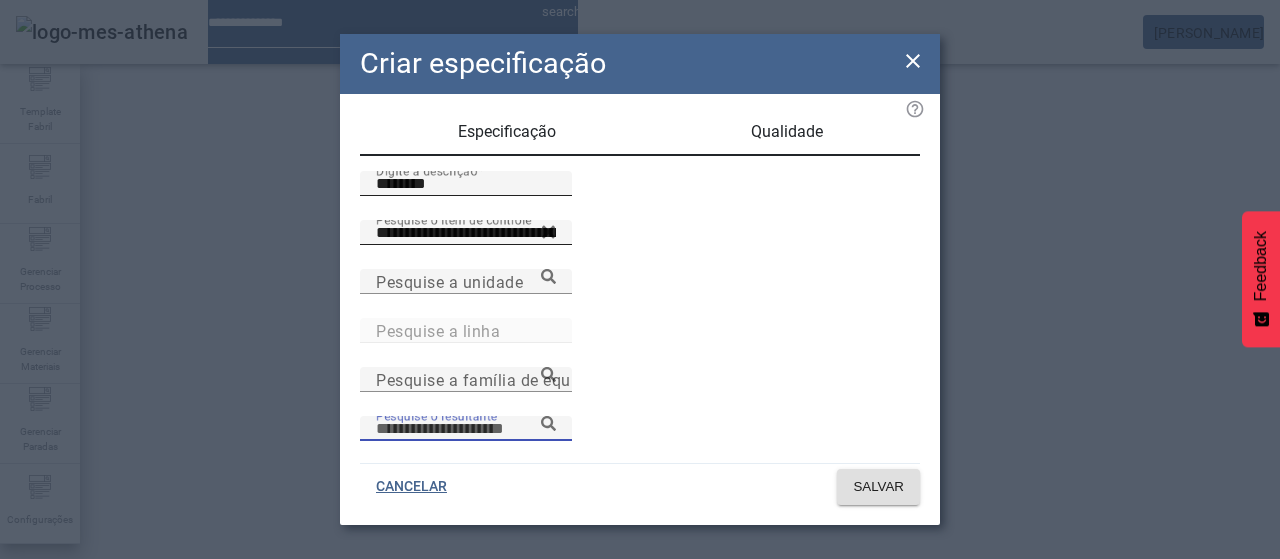 scroll, scrollTop: 206, scrollLeft: 0, axis: vertical 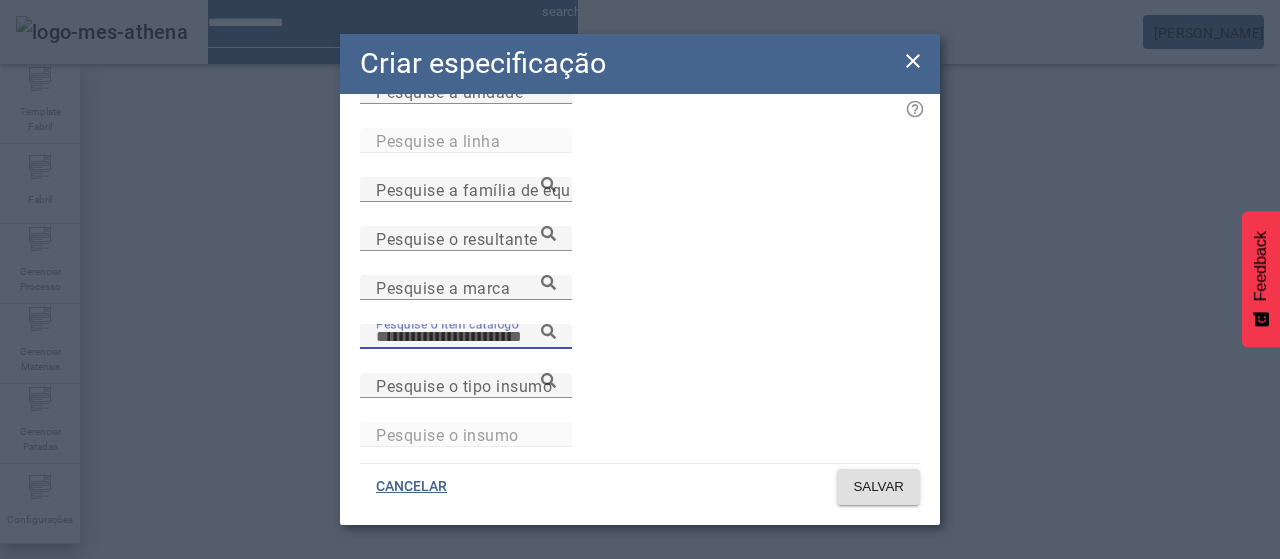 paste on "**********" 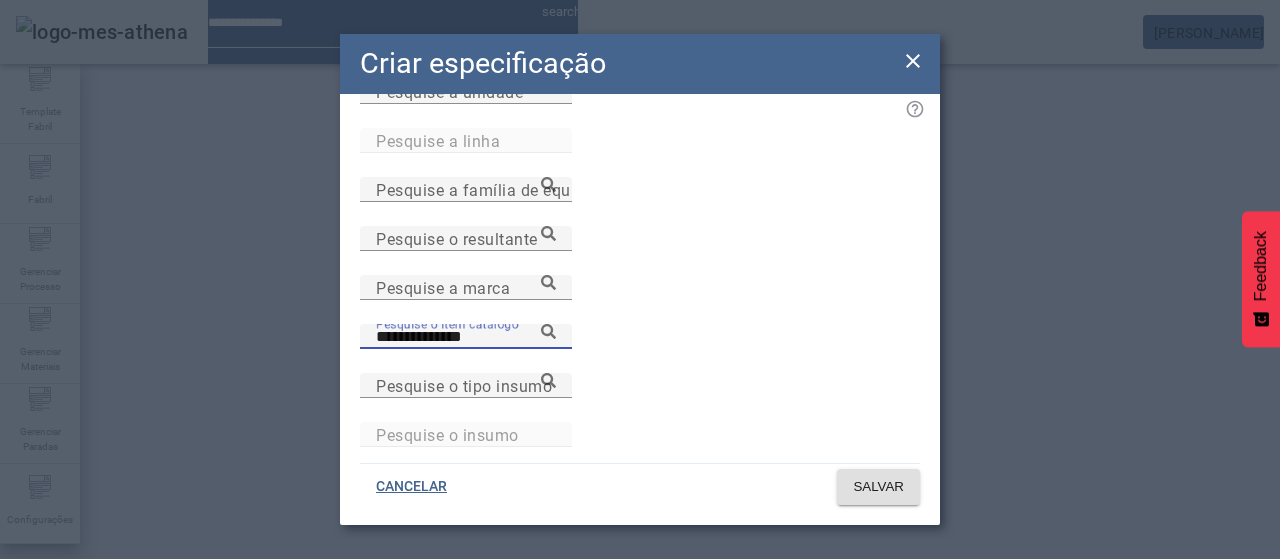 click 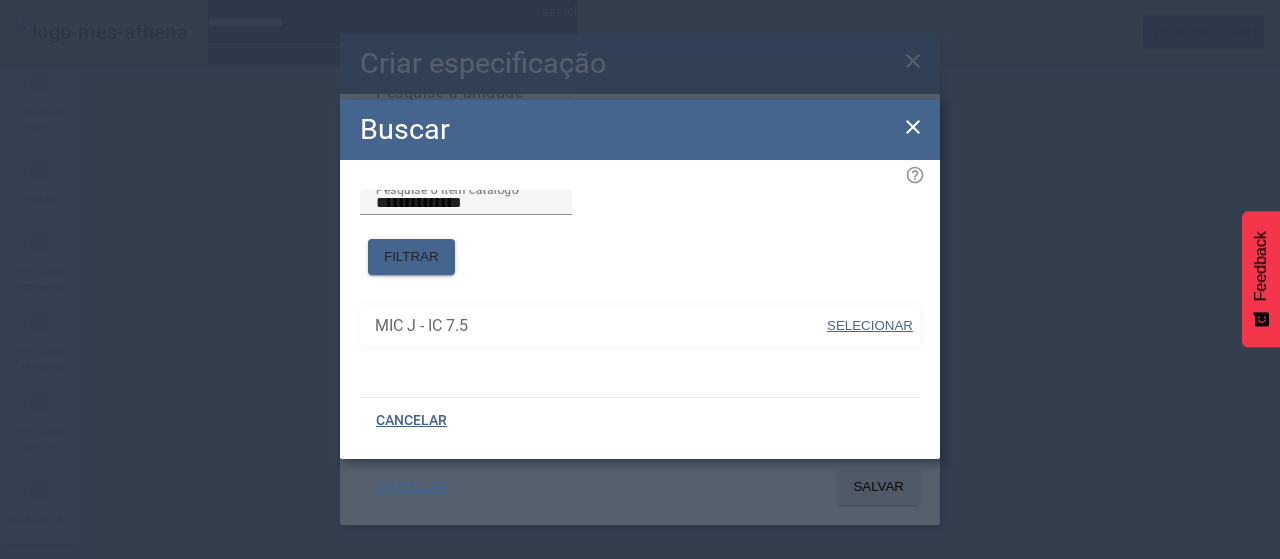 click on "SELECIONAR" at bounding box center [870, 325] 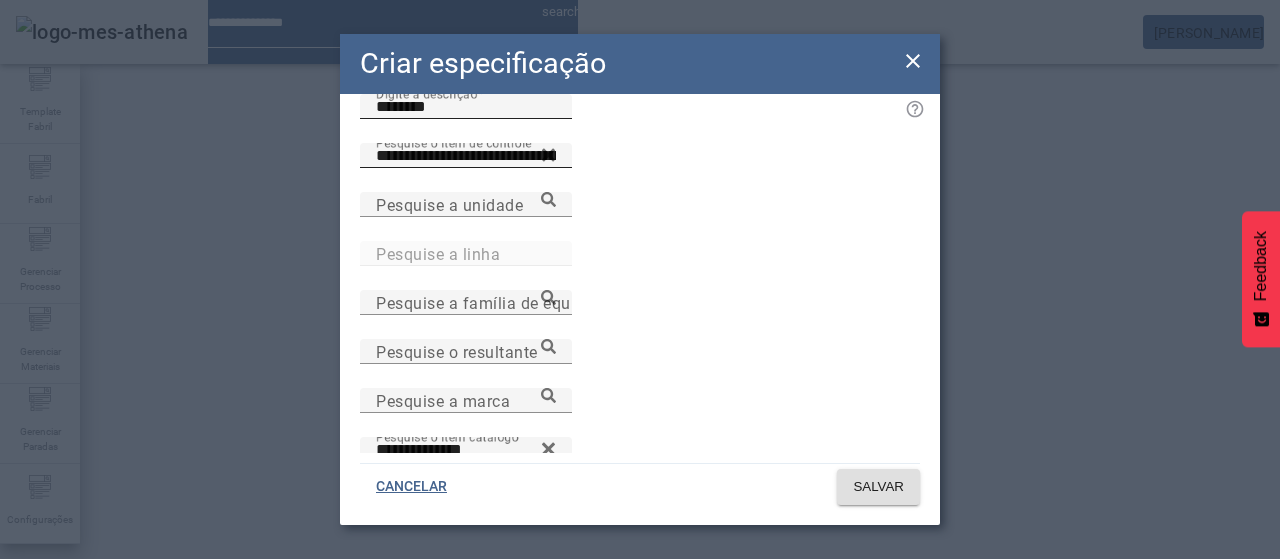 scroll, scrollTop: 0, scrollLeft: 0, axis: both 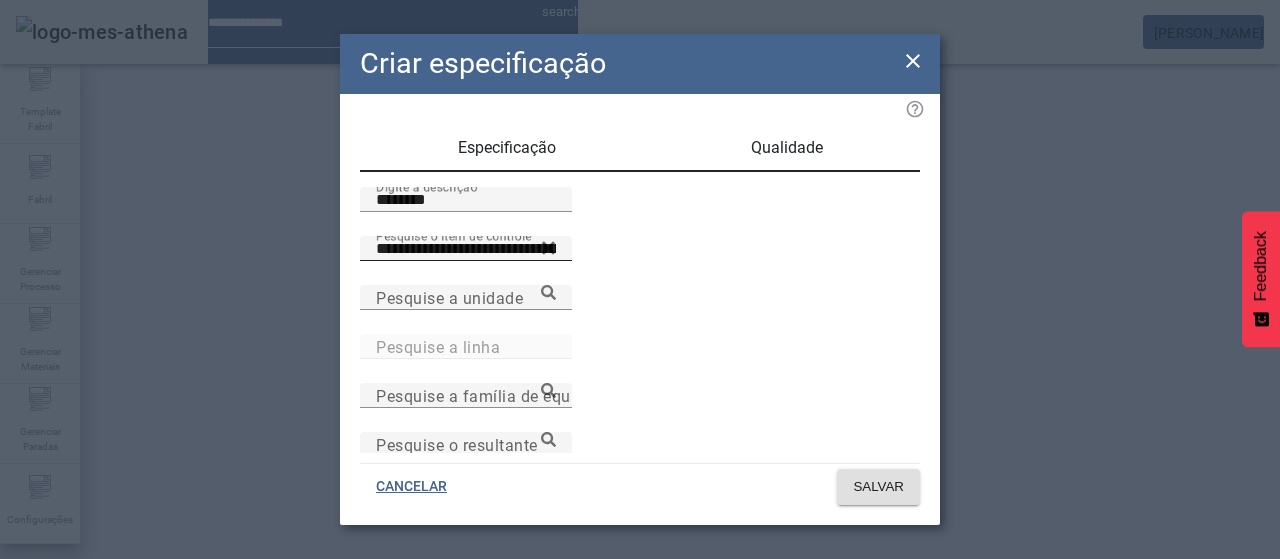 click on "Qualidade" at bounding box center [787, 148] 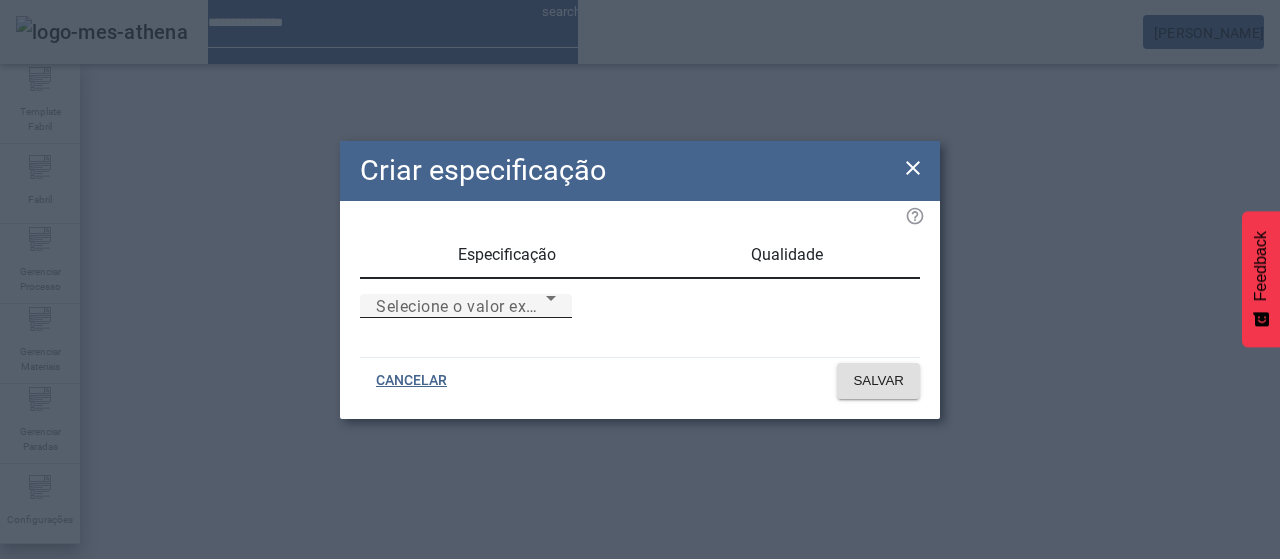 click on "Selecione o valor exato" at bounding box center (461, 306) 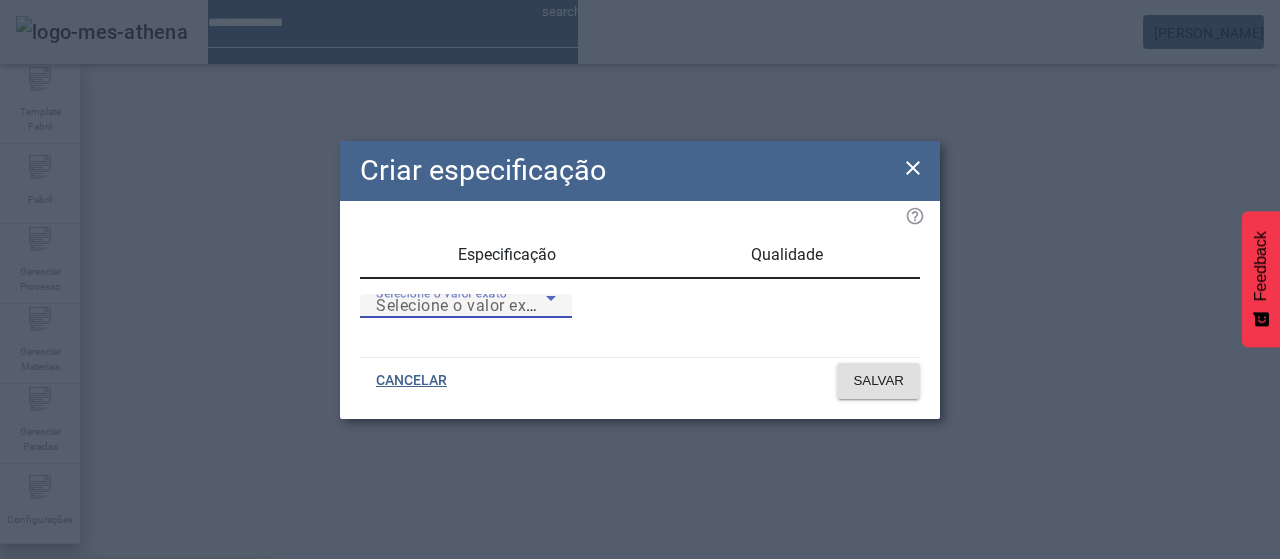 click on "Ausência" at bounding box center (132, 639) 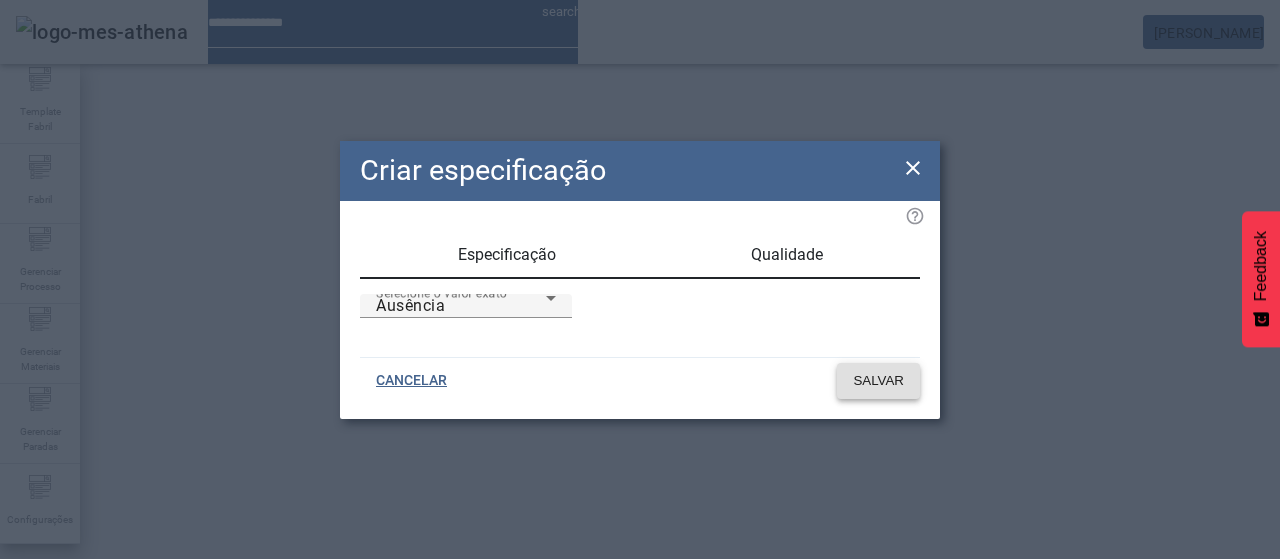 click 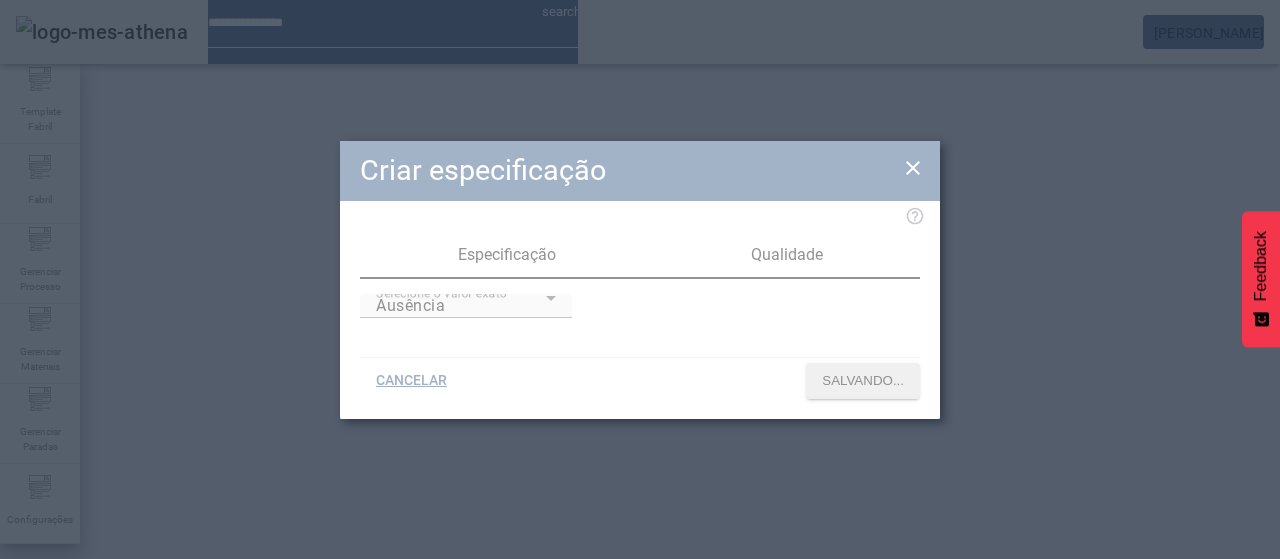 scroll, scrollTop: 140, scrollLeft: 0, axis: vertical 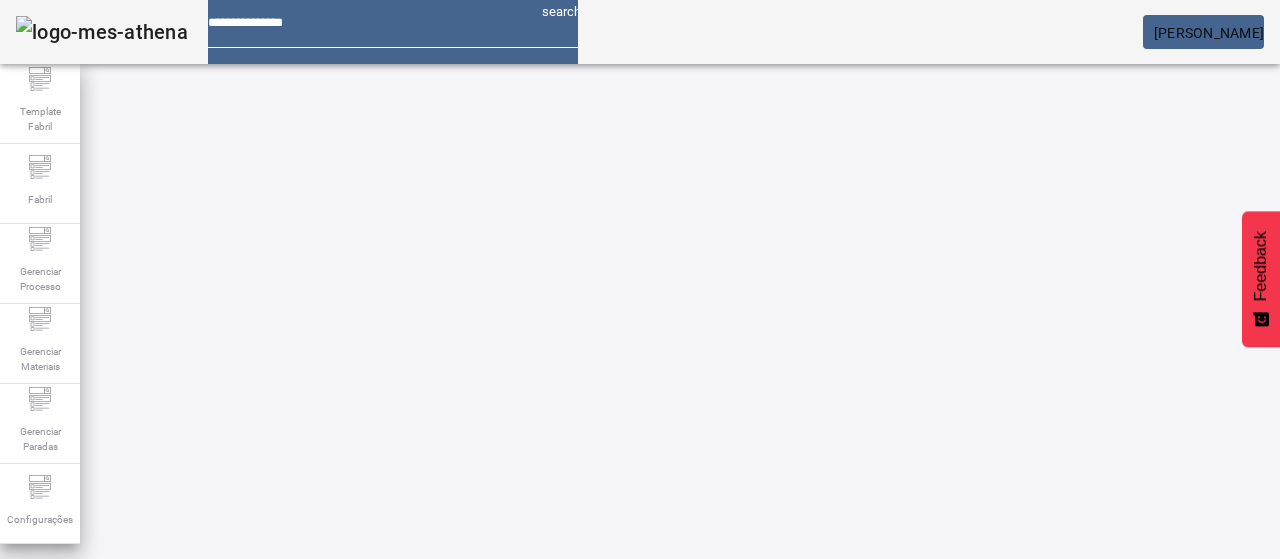drag, startPoint x: 411, startPoint y: 470, endPoint x: 420, endPoint y: 459, distance: 14.21267 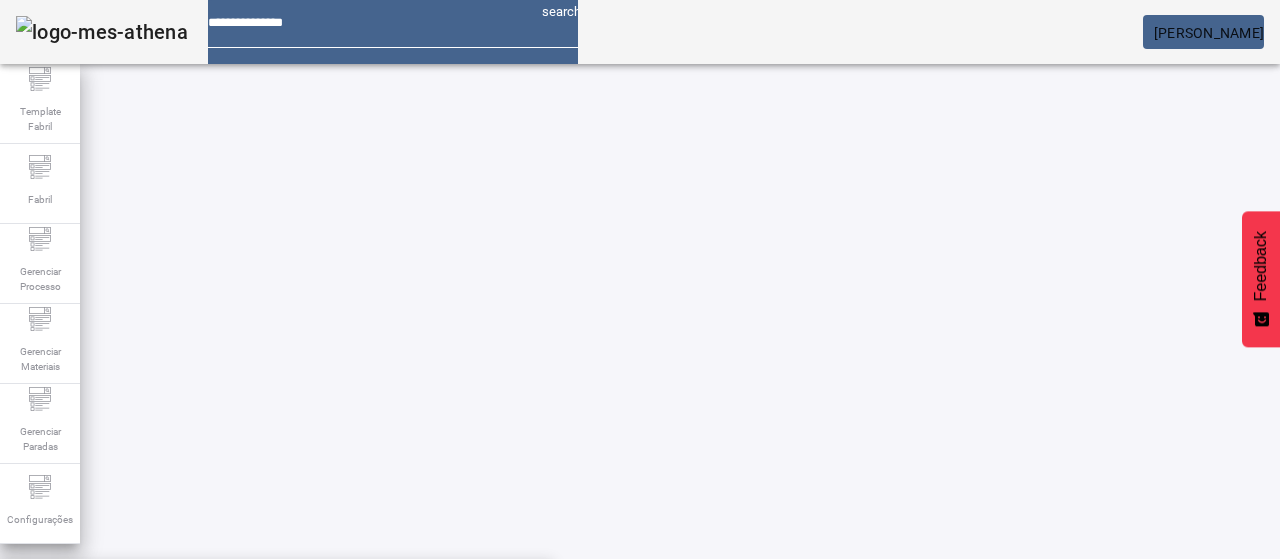 type on "**********" 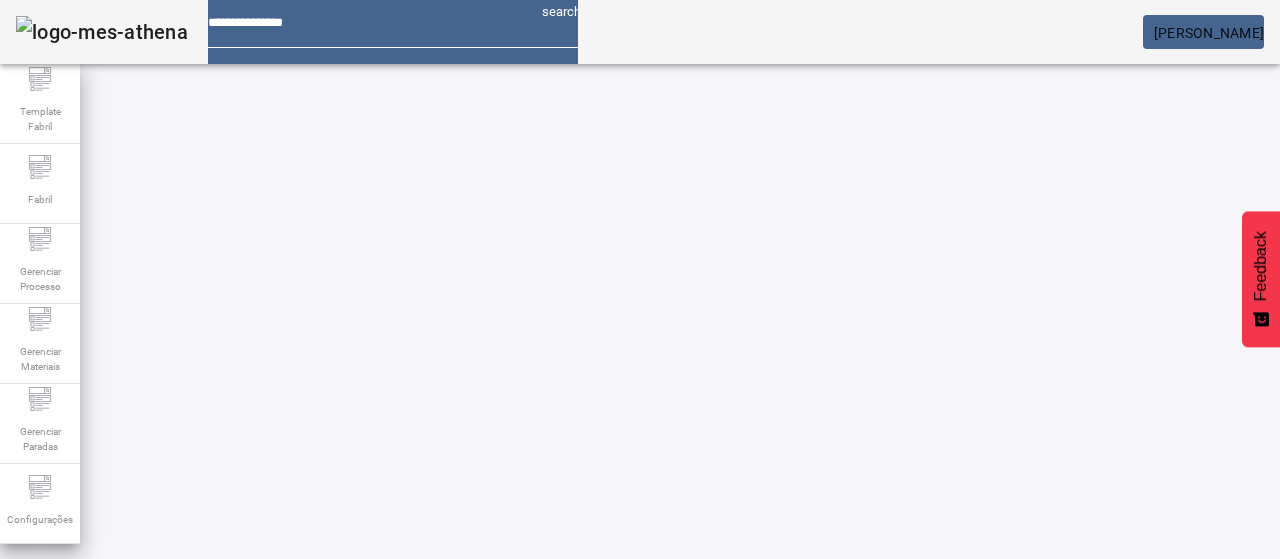 click 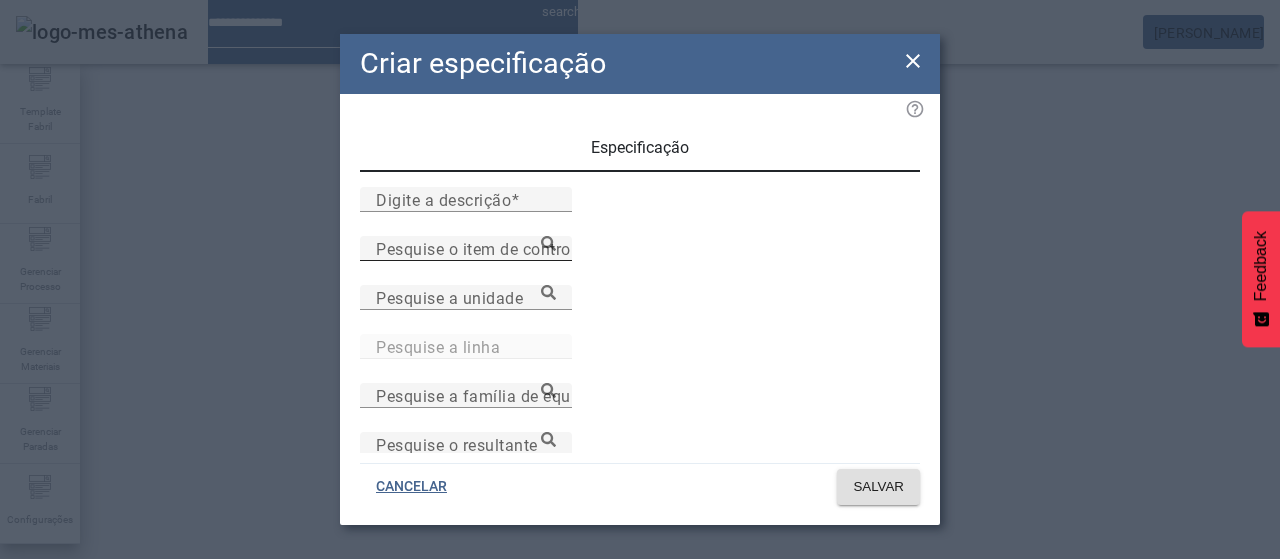 click on "Pesquise o item de controle" at bounding box center (466, 248) 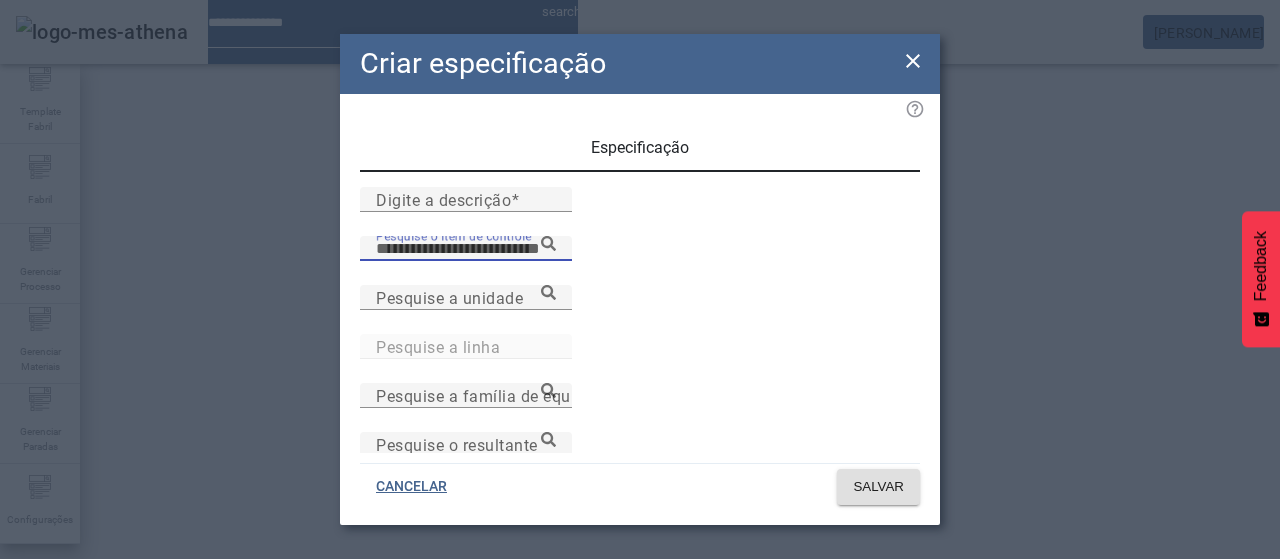 paste on "**********" 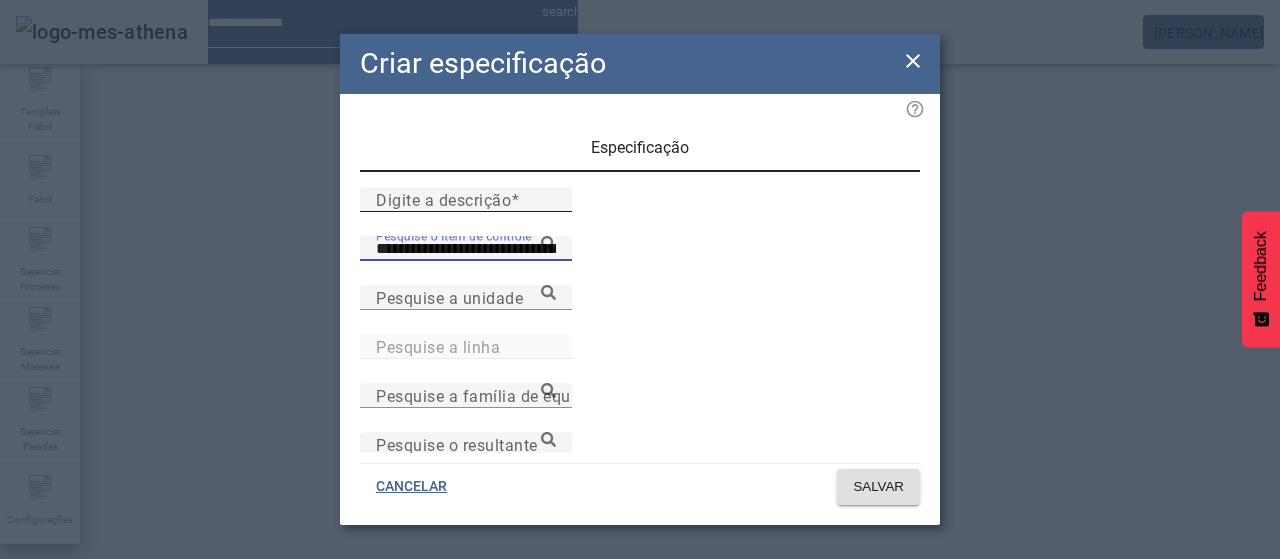 type on "**********" 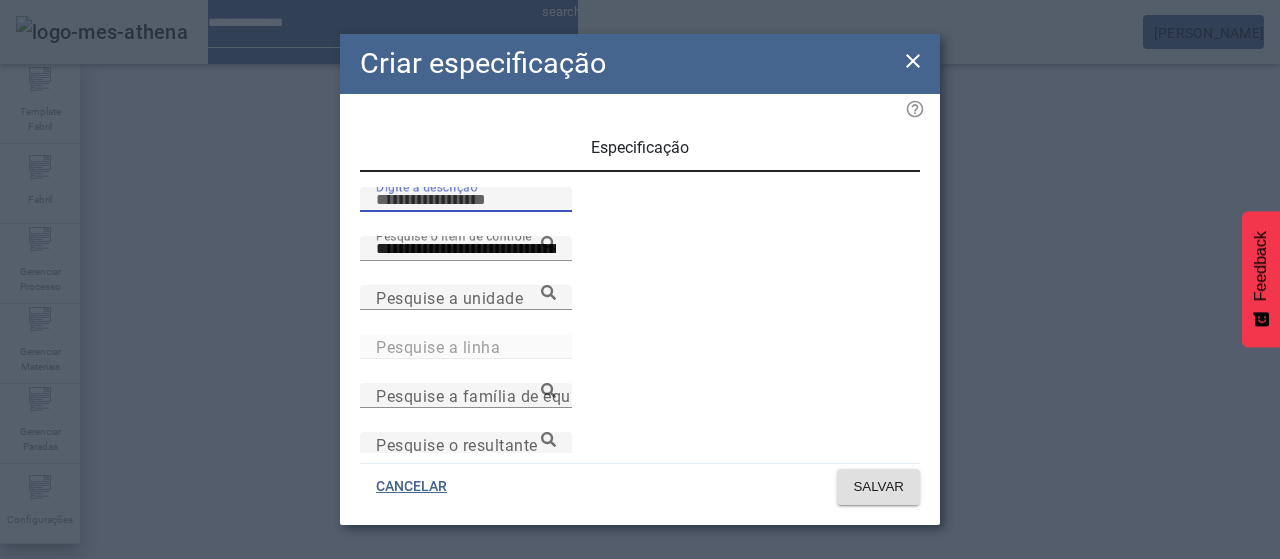 click on "Digite a descrição" at bounding box center [466, 200] 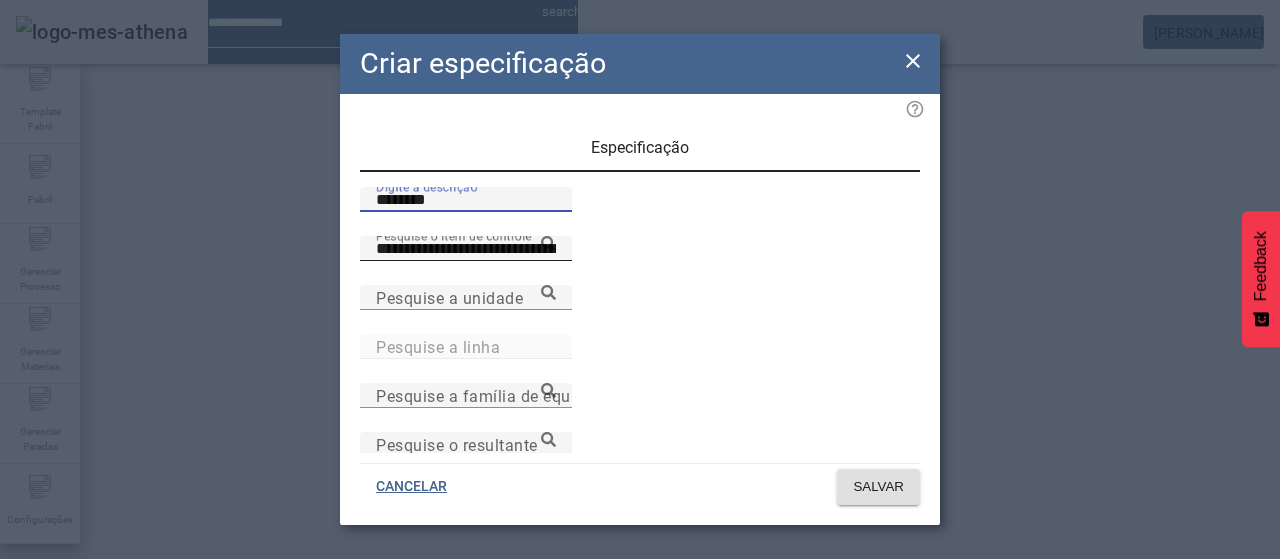 type on "********" 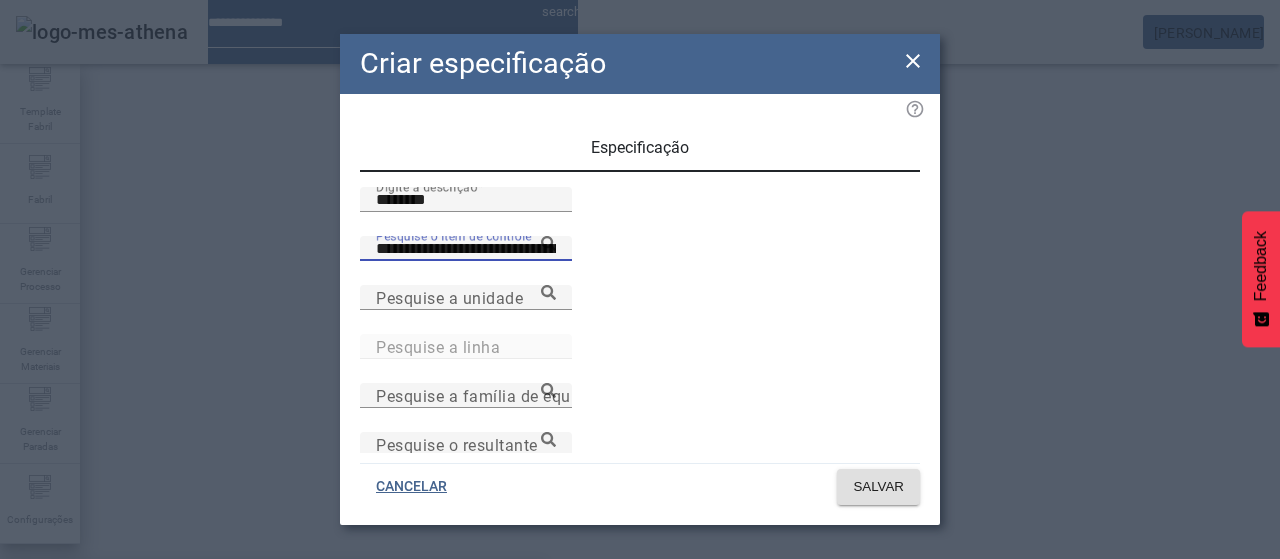 click on "Bactérias Form Biofilmes (NBB-am)-Assep.Puffer L.Microf/Flas" at bounding box center (254, 591) 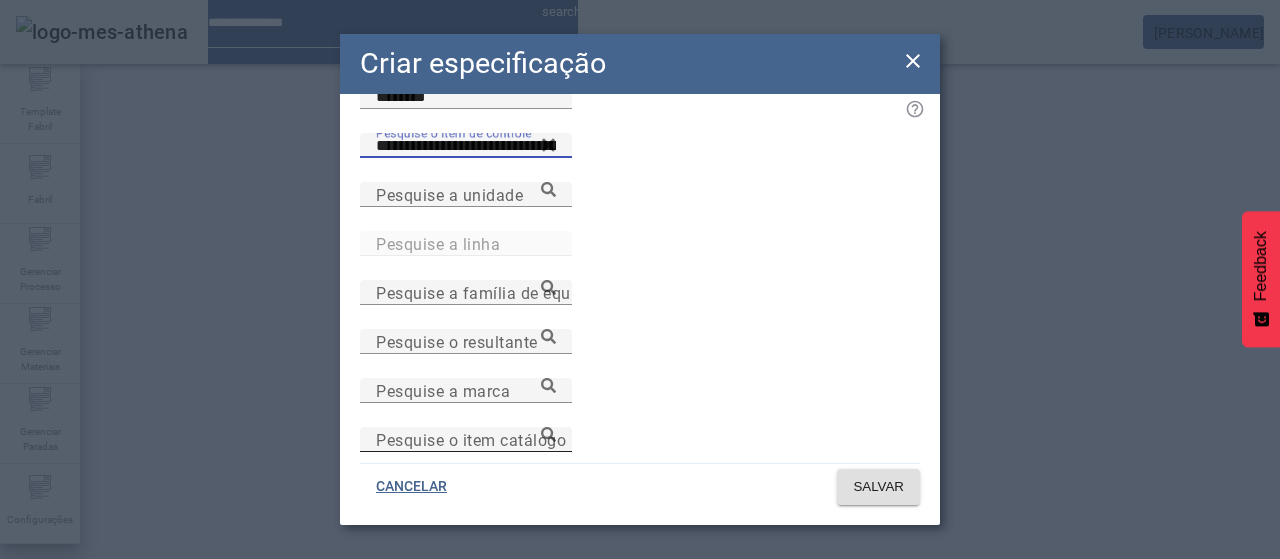 scroll, scrollTop: 200, scrollLeft: 0, axis: vertical 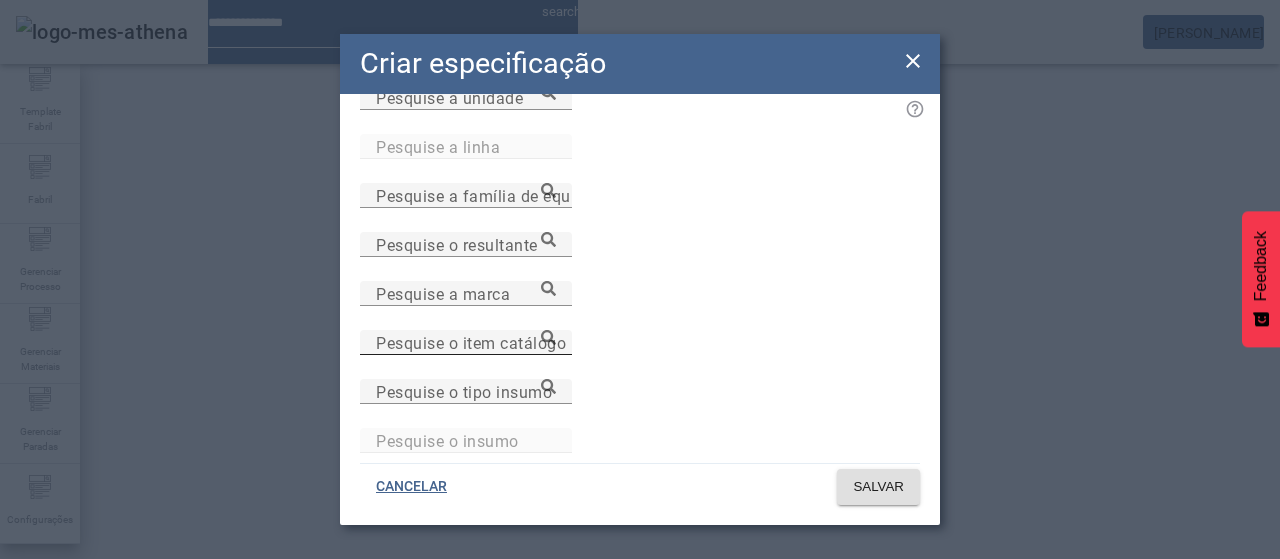 click on "Pesquise o item catálogo" at bounding box center (466, 343) 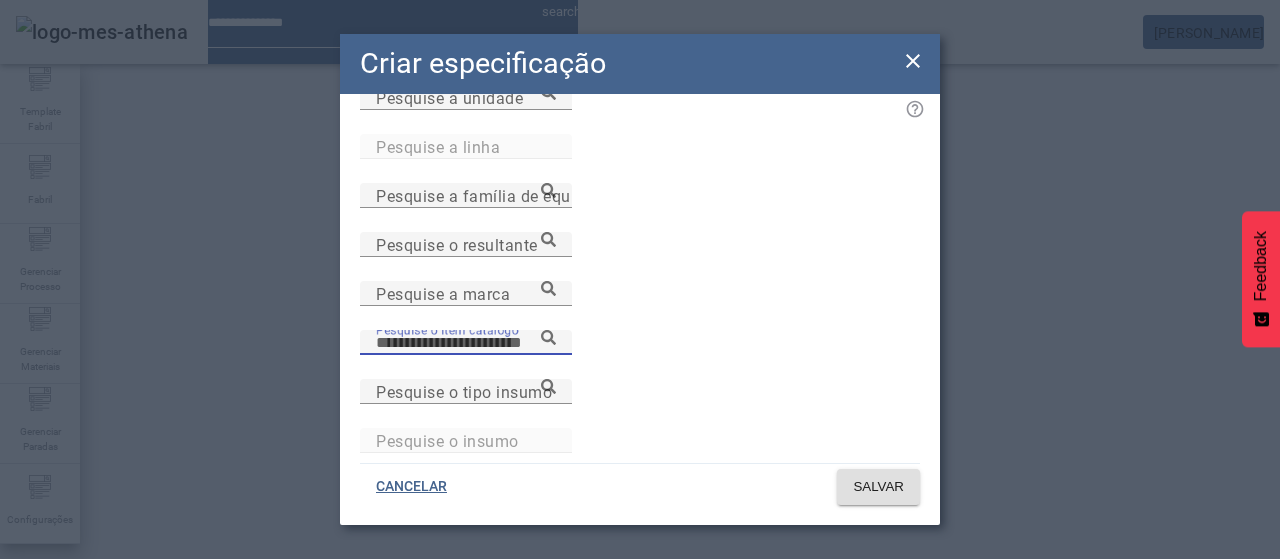 paste on "**********" 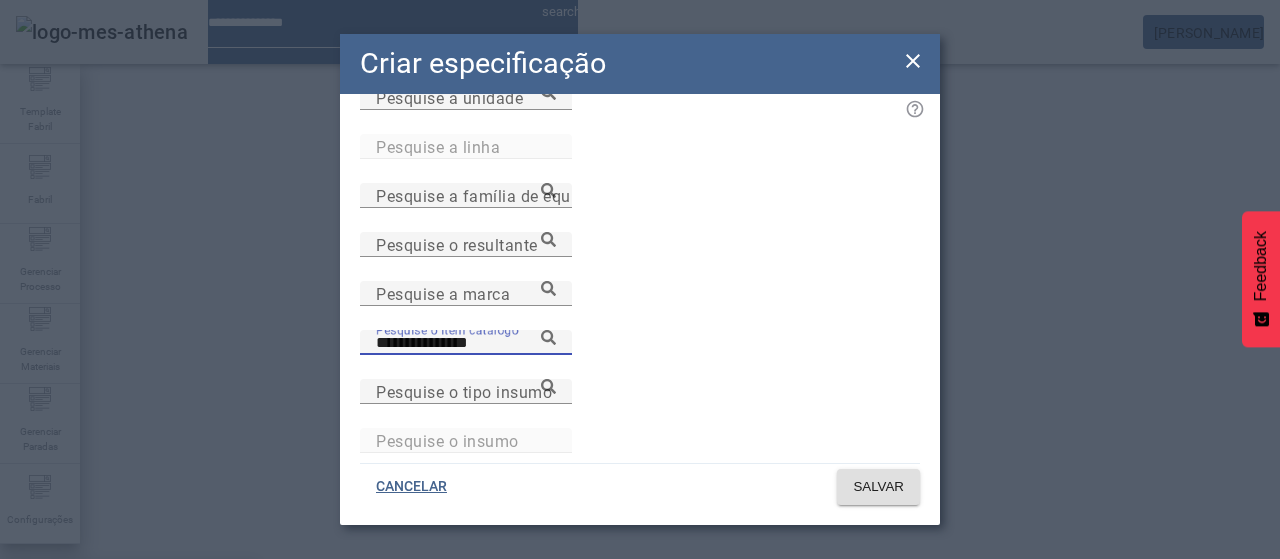 type on "**********" 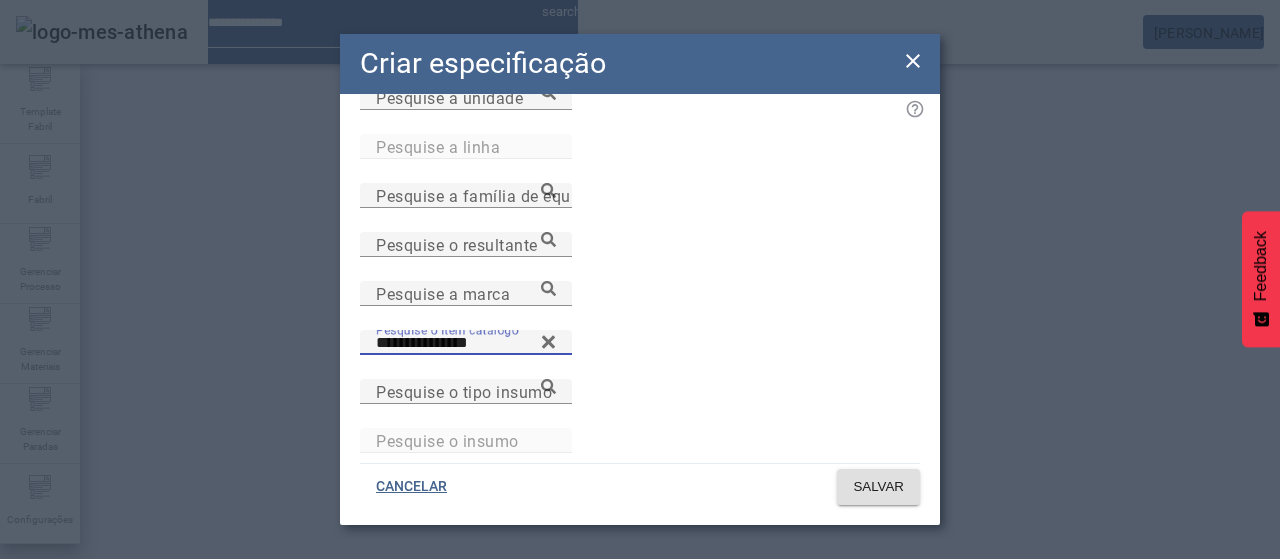 scroll, scrollTop: 0, scrollLeft: 0, axis: both 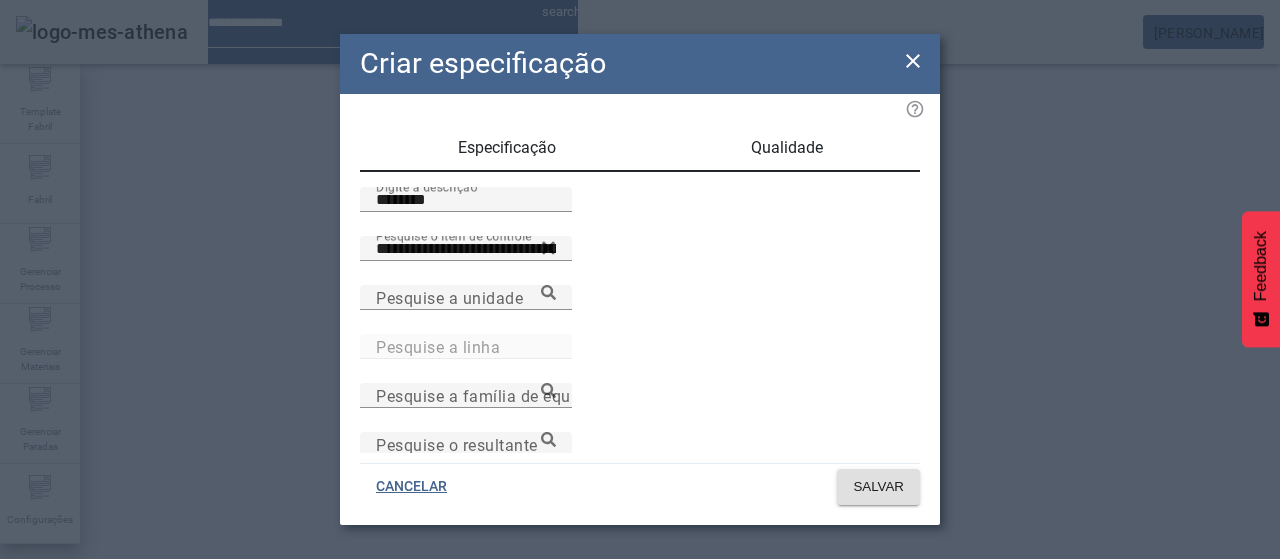 click on "**********" at bounding box center [640, 424] 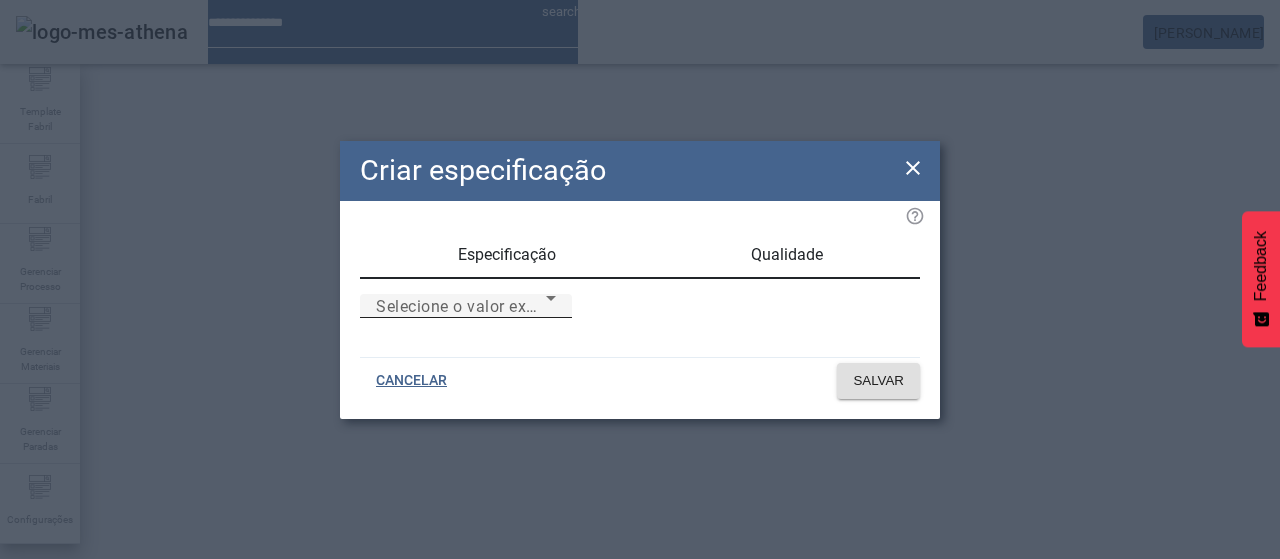 click on "Selecione o valor exato Selecione o valor exato" at bounding box center (466, 306) 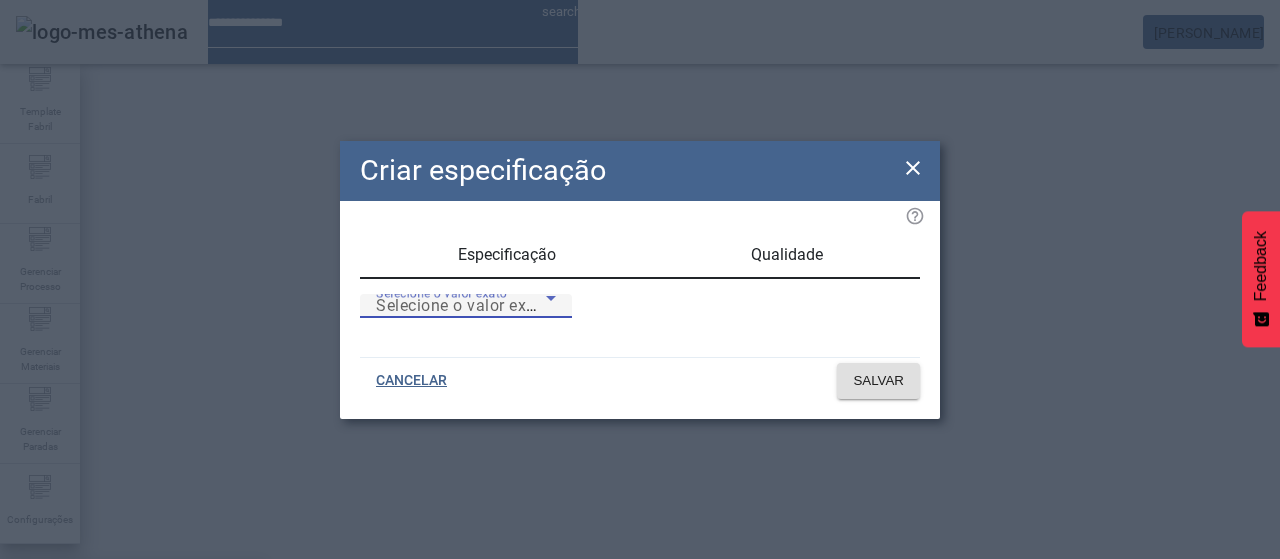drag, startPoint x: 635, startPoint y: 417, endPoint x: 651, endPoint y: 421, distance: 16.492422 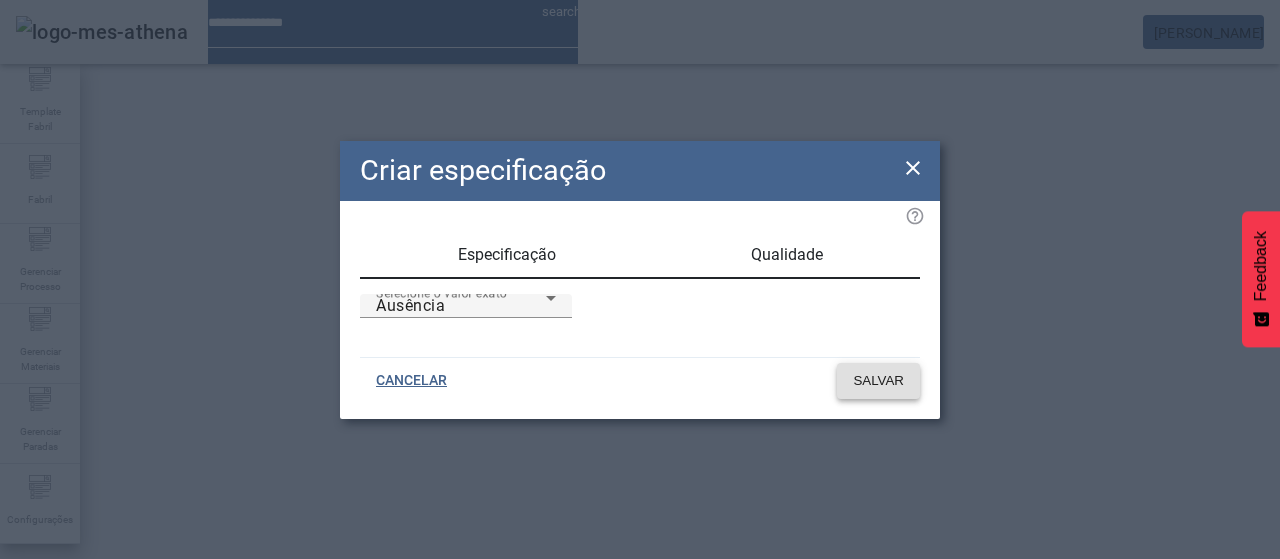 click on "SALVAR" 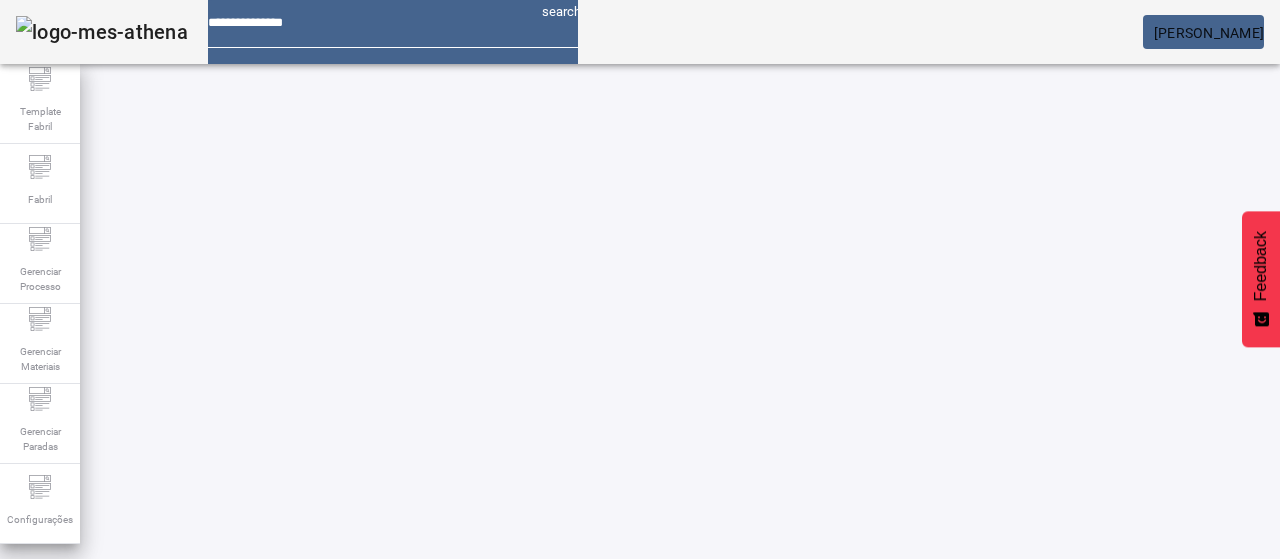 scroll, scrollTop: 0, scrollLeft: 0, axis: both 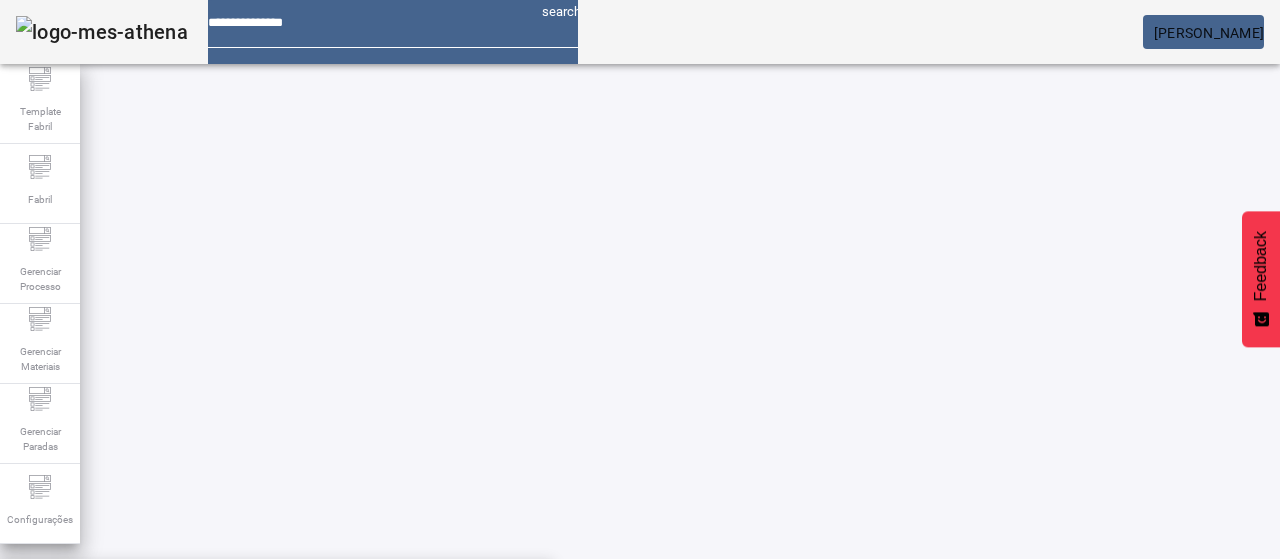 paste on "**********" 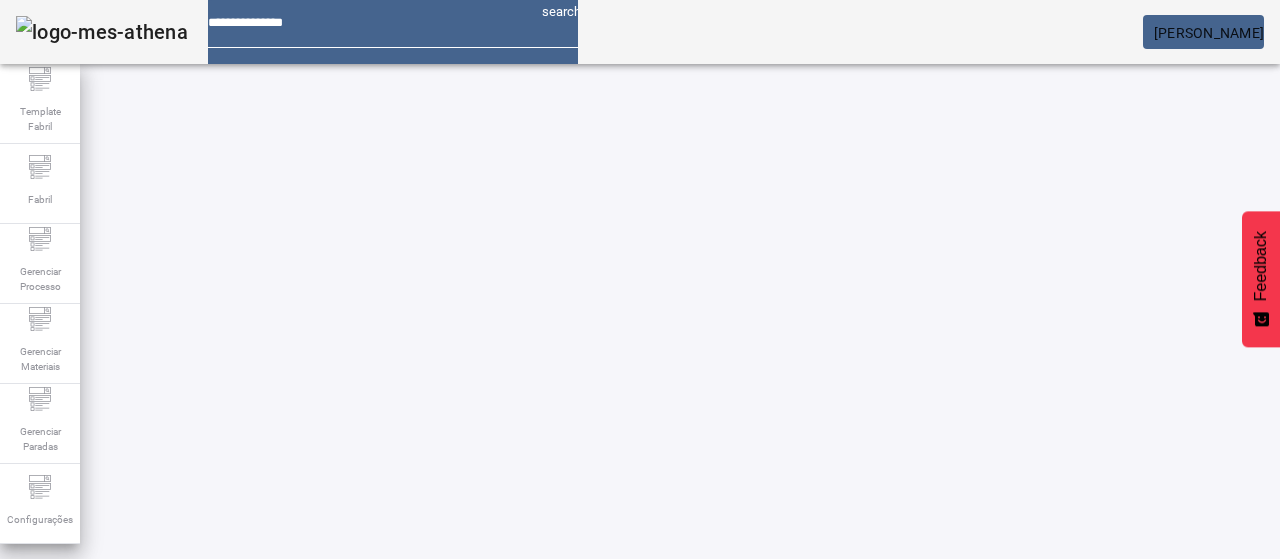 drag, startPoint x: 1201, startPoint y: 463, endPoint x: 1155, endPoint y: 461, distance: 46.043457 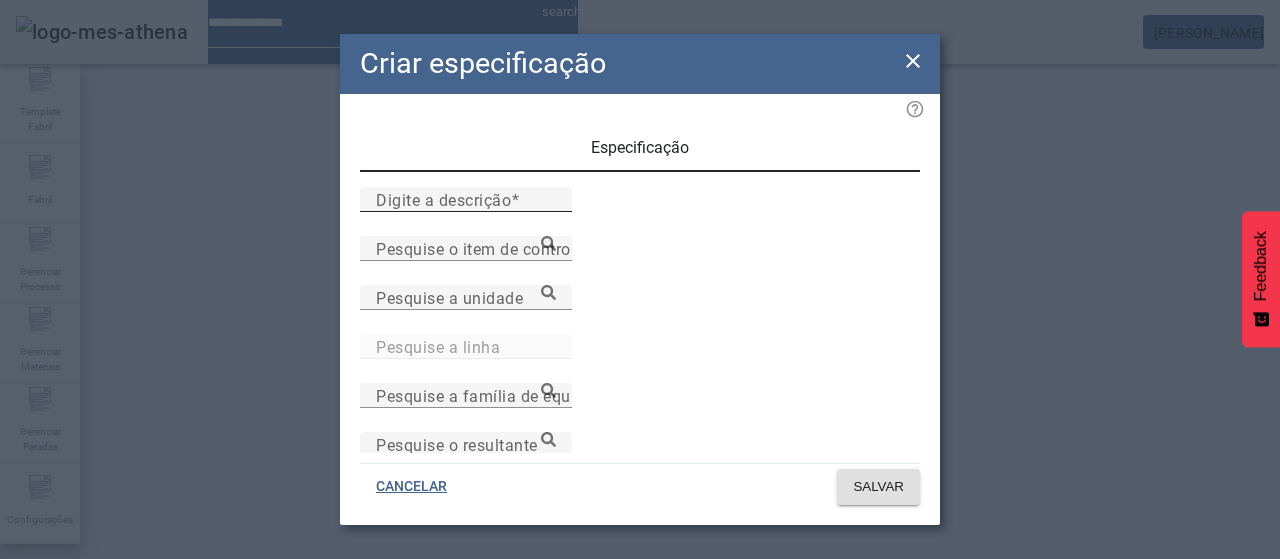 click on "Digite a descrição" at bounding box center [443, 199] 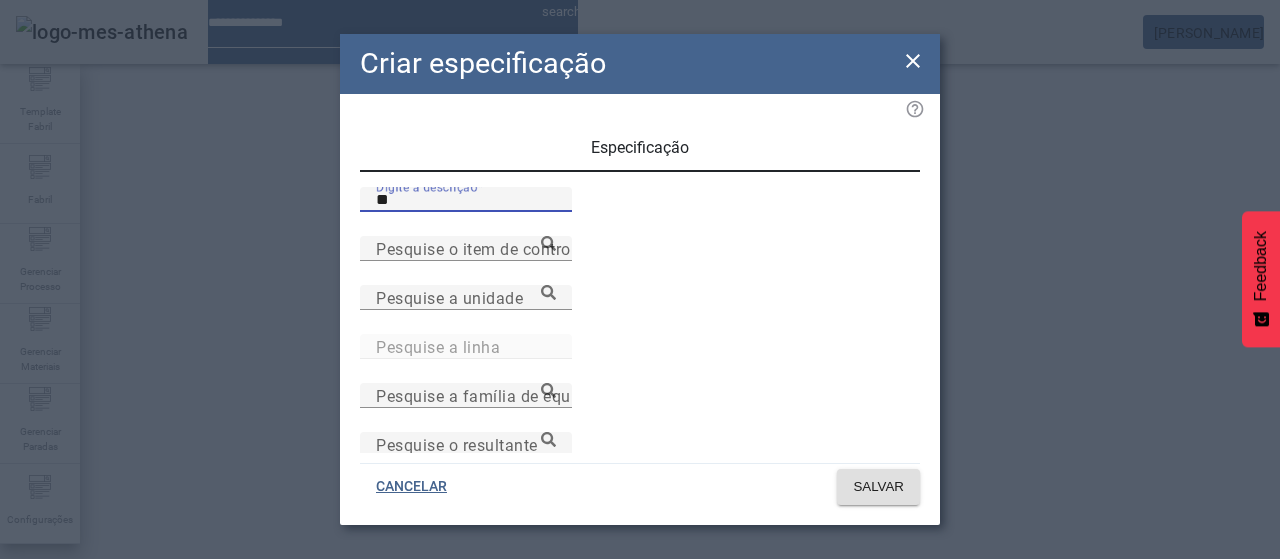 type on "**" 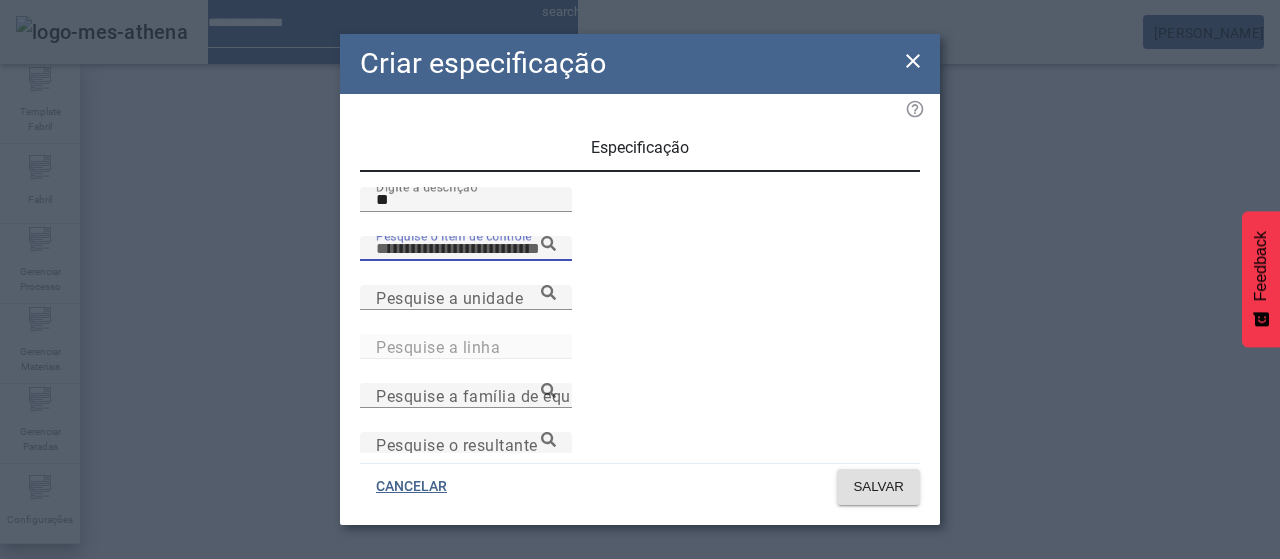 paste on "**********" 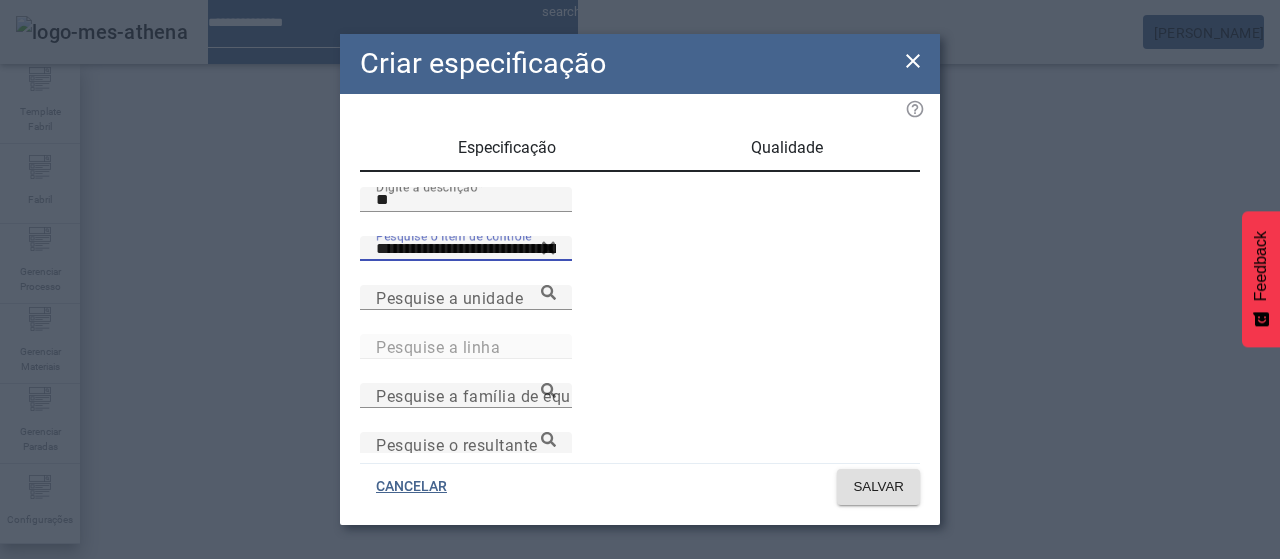 type on "**********" 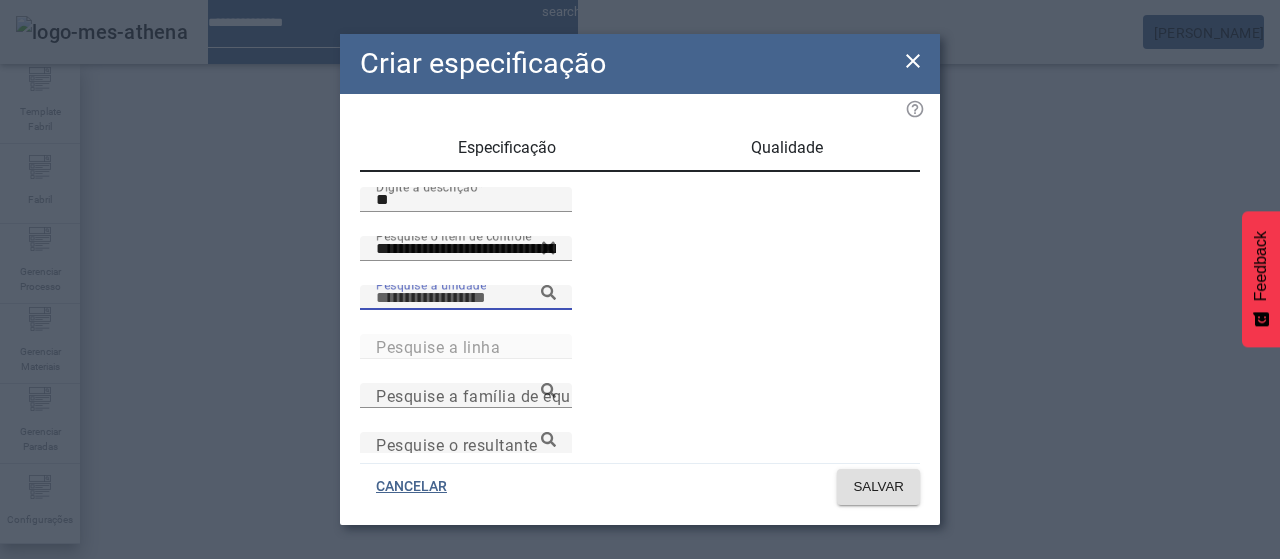 click on "Qualidade" at bounding box center [787, 148] 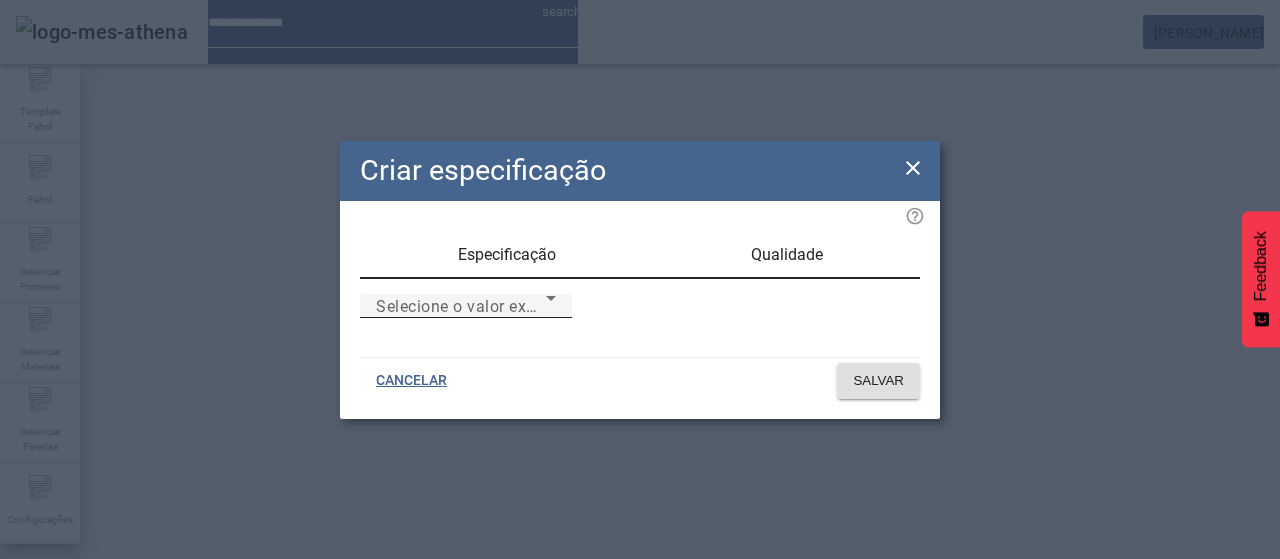 click on "Selecione o valor exato Selecione o valor exato" at bounding box center [466, 306] 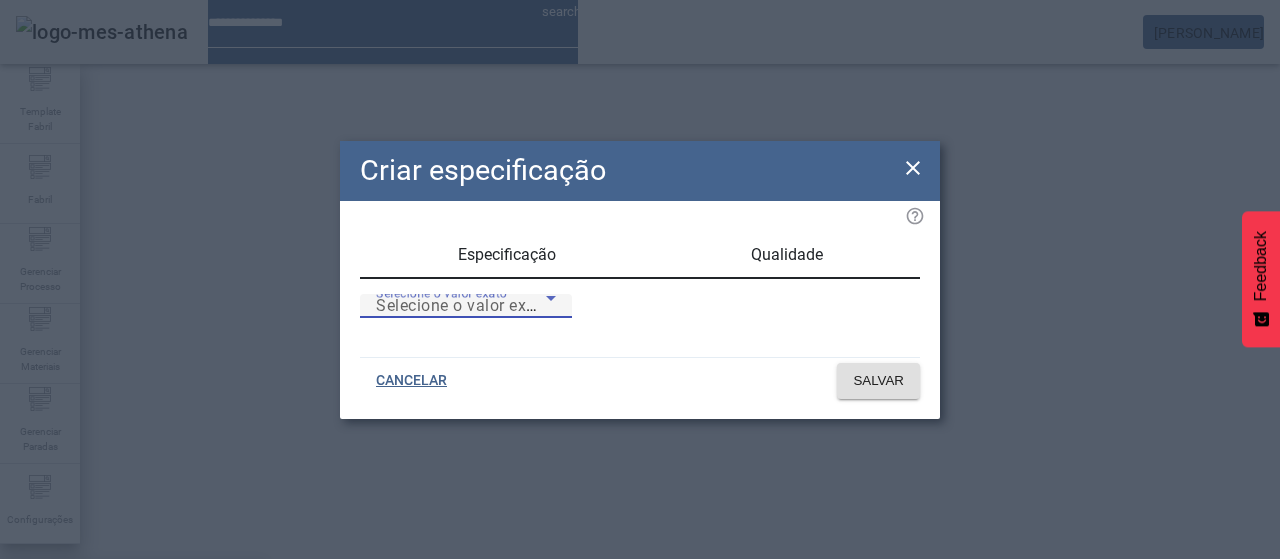 drag, startPoint x: 702, startPoint y: 367, endPoint x: 726, endPoint y: 382, distance: 28.301943 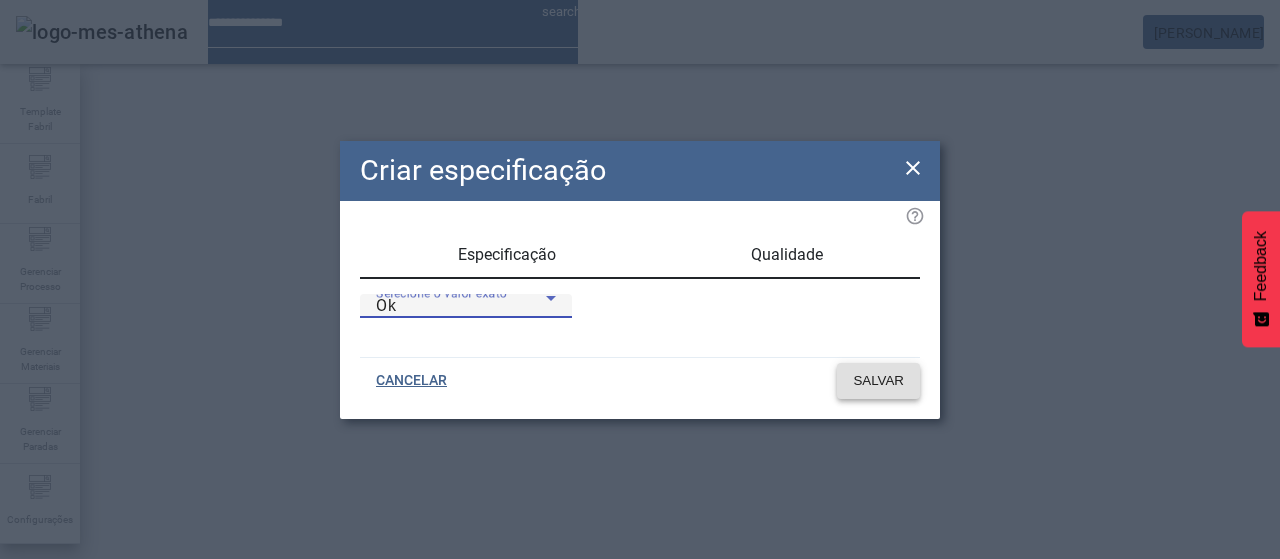 click on "SALVAR" 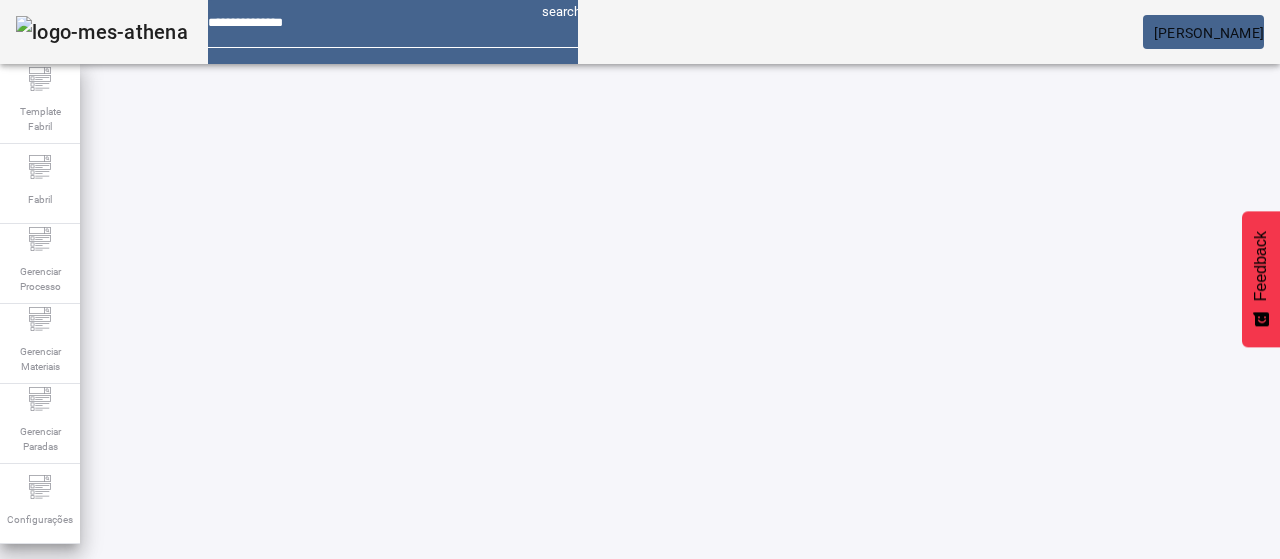 scroll, scrollTop: 0, scrollLeft: 0, axis: both 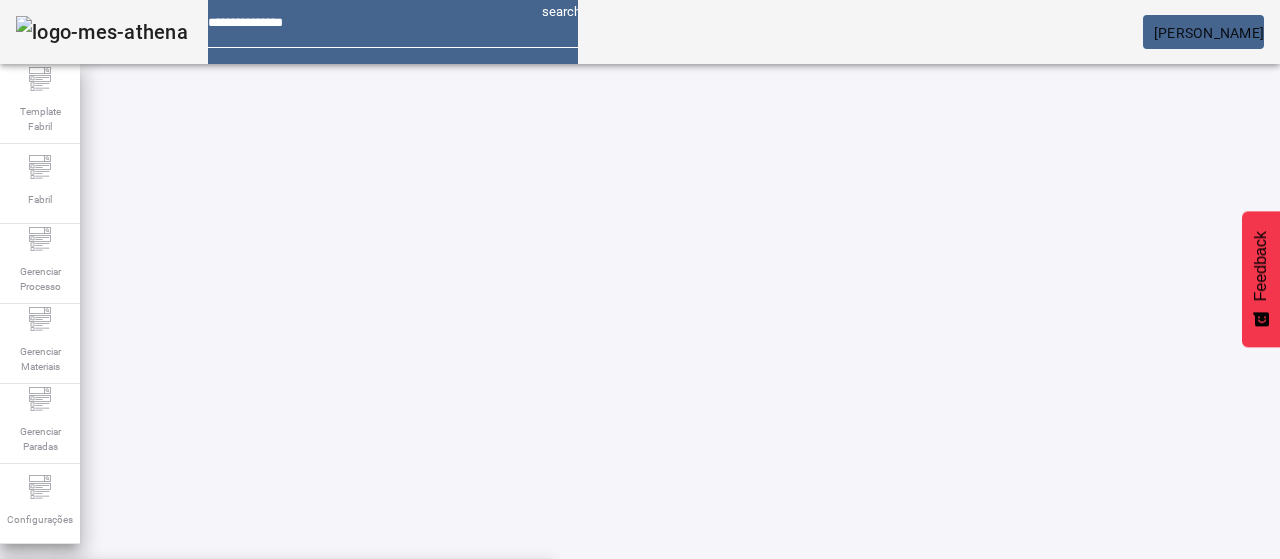 click on "Pesquise por marca" 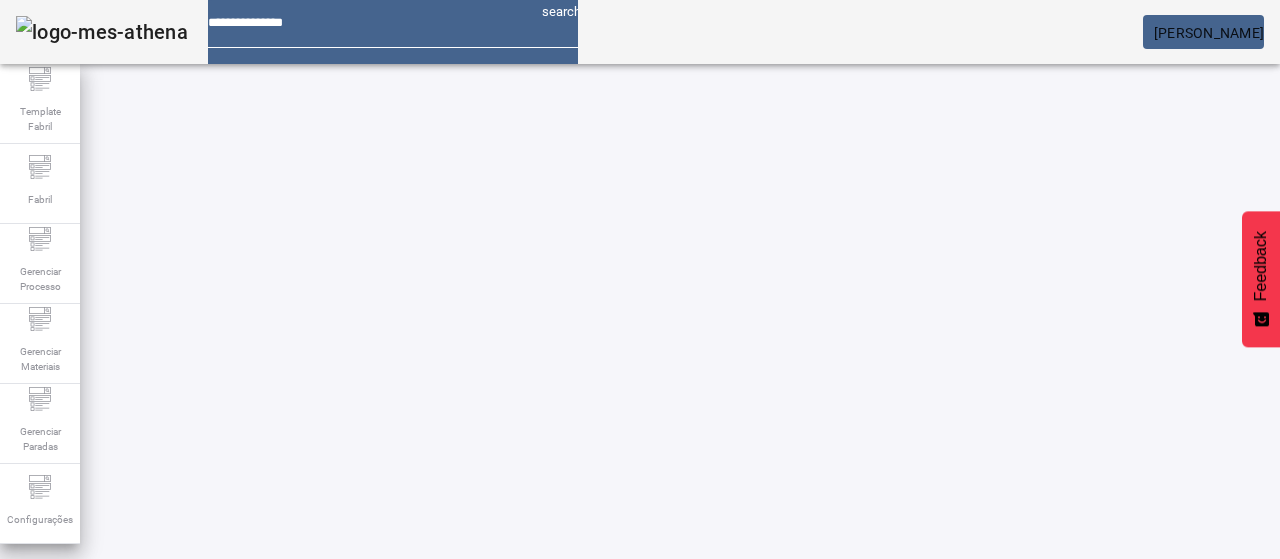 click 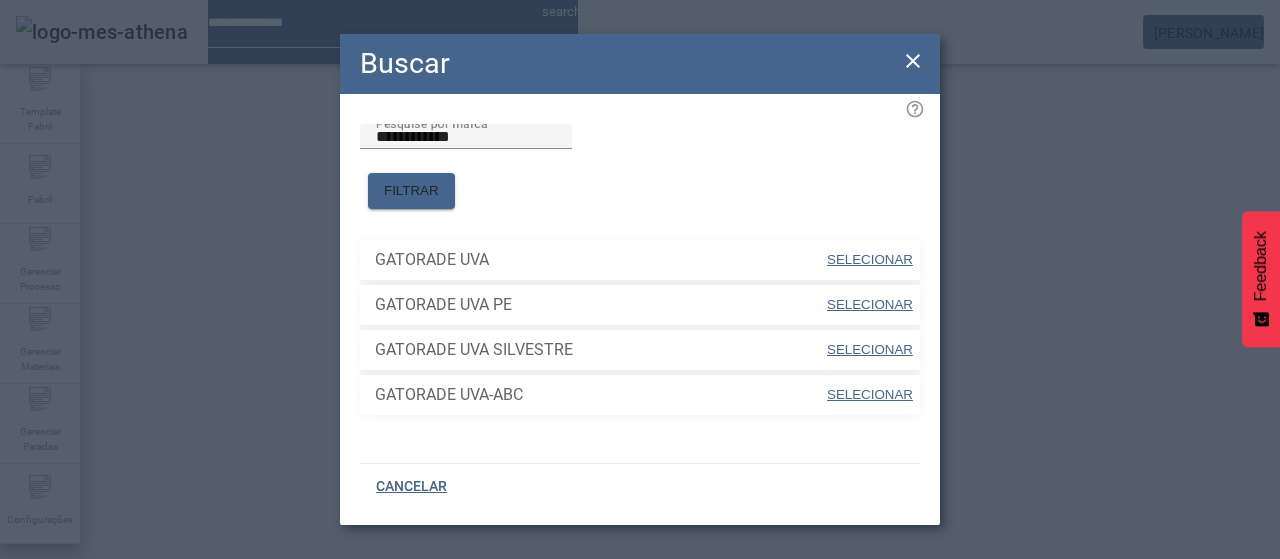 click on "SELECIONAR" at bounding box center (870, 259) 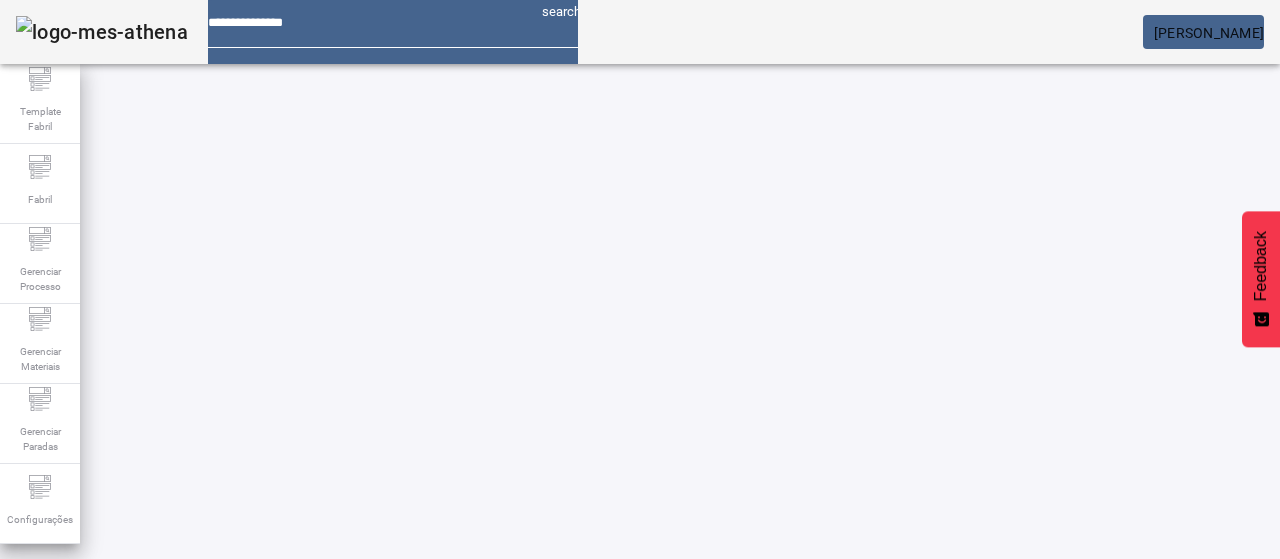 click on "FILTRAR" 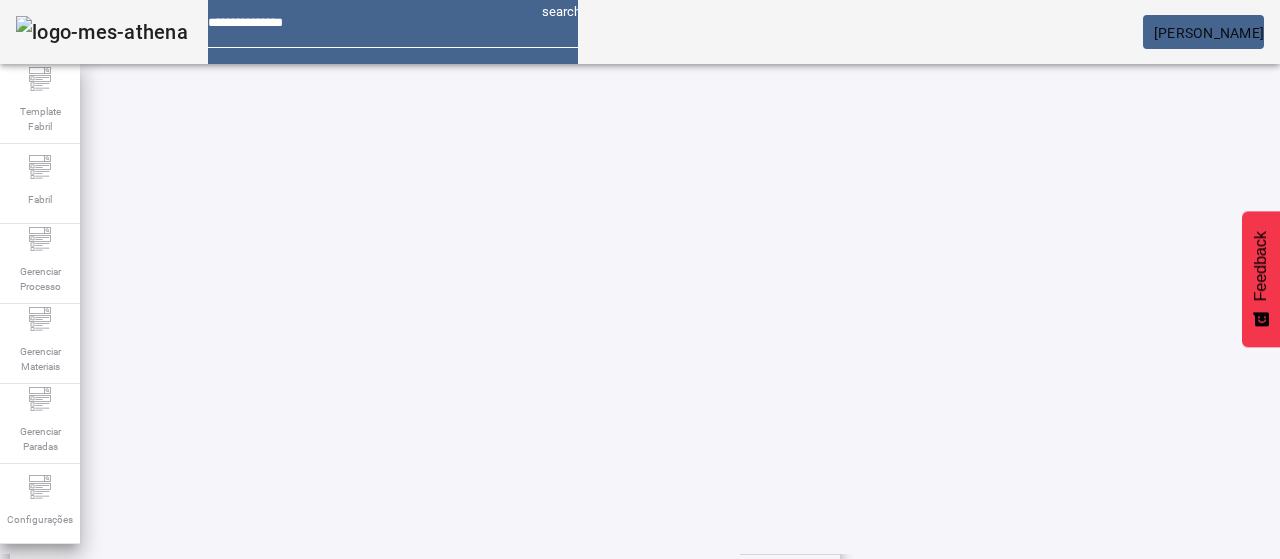 scroll, scrollTop: 423, scrollLeft: 0, axis: vertical 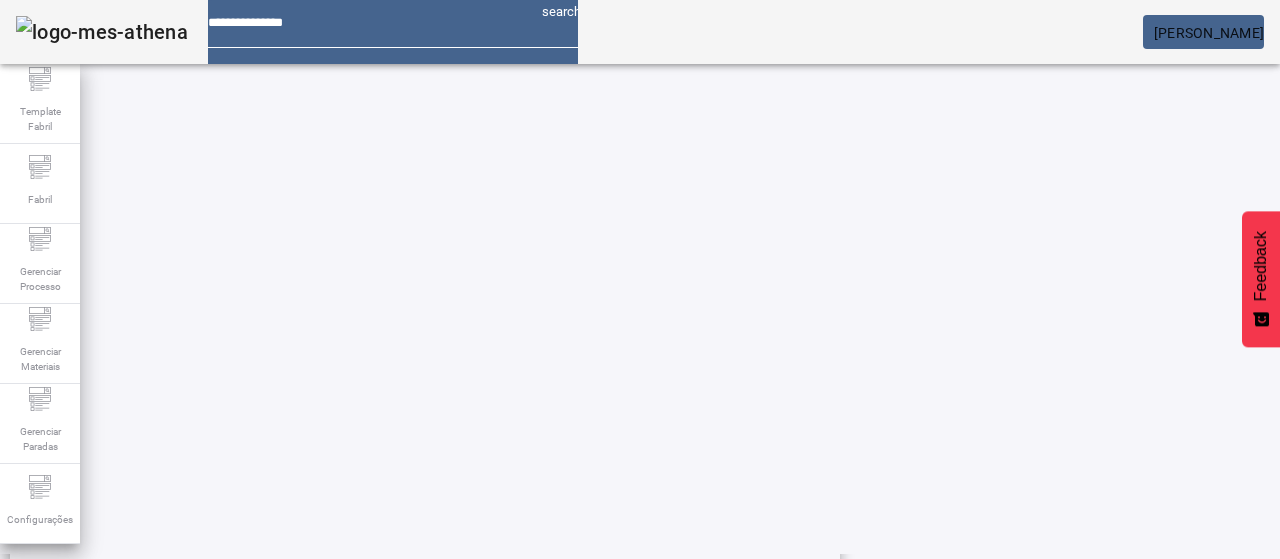 click 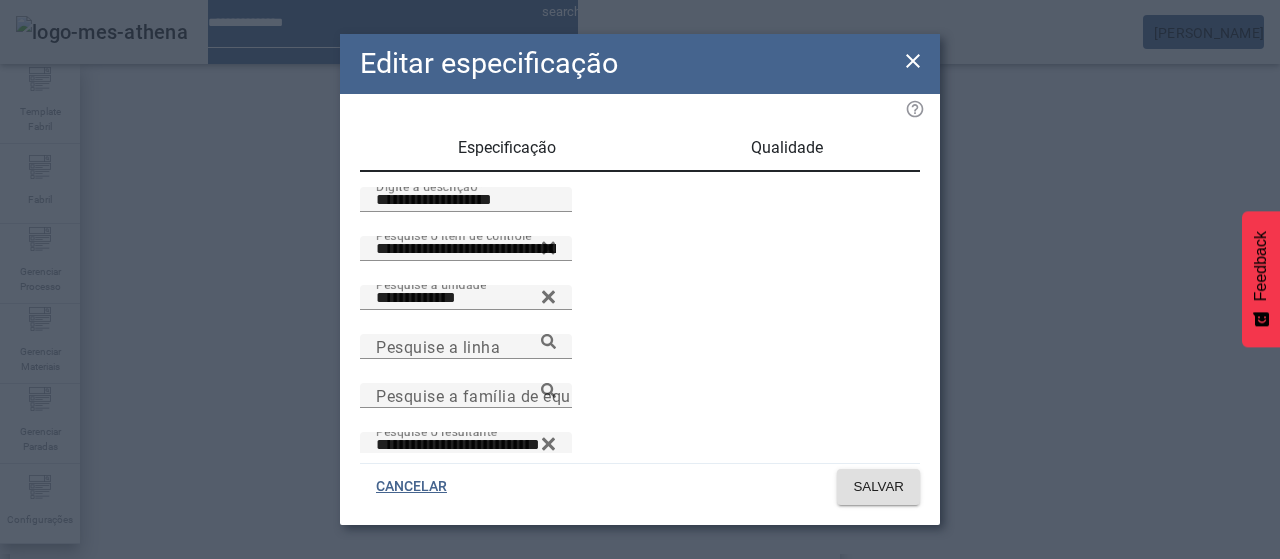 drag, startPoint x: 906, startPoint y: 62, endPoint x: 960, endPoint y: 49, distance: 55.542778 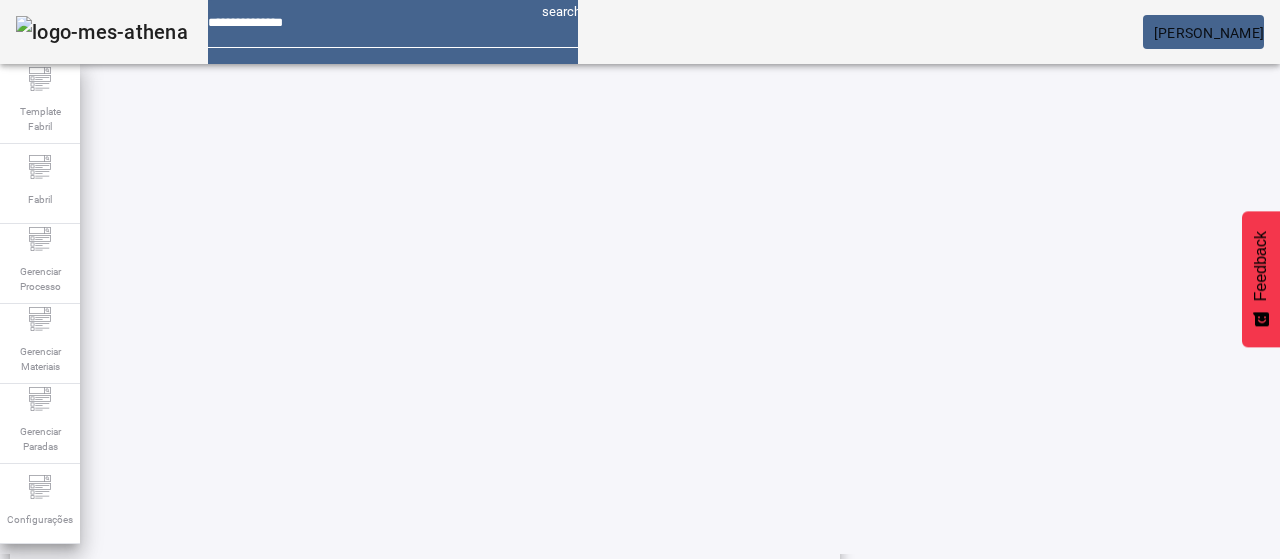 scroll, scrollTop: 396, scrollLeft: 0, axis: vertical 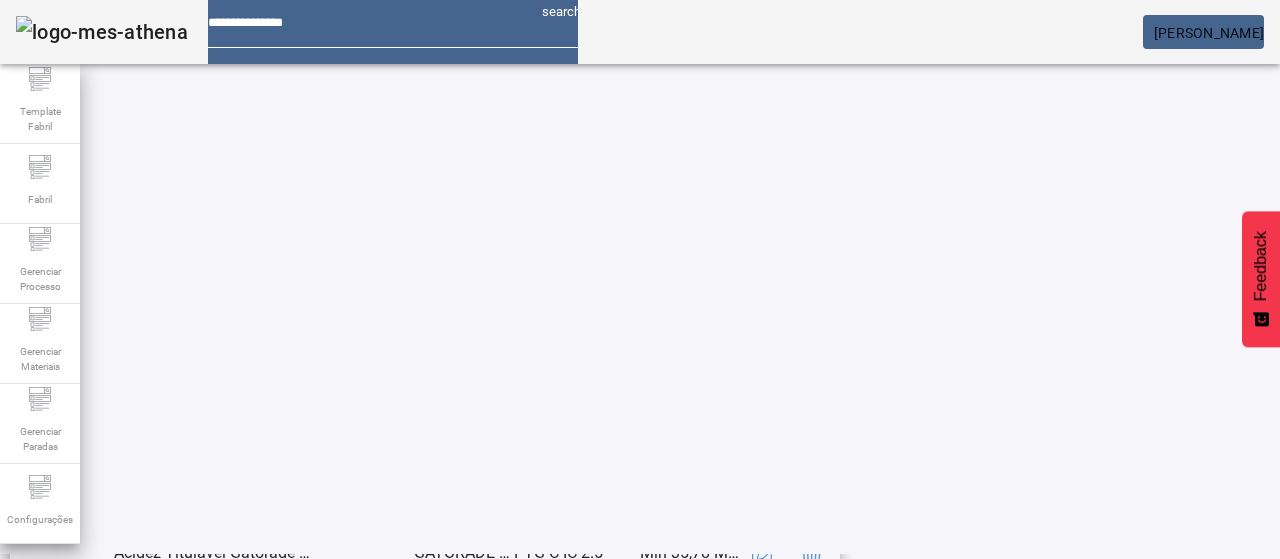 click 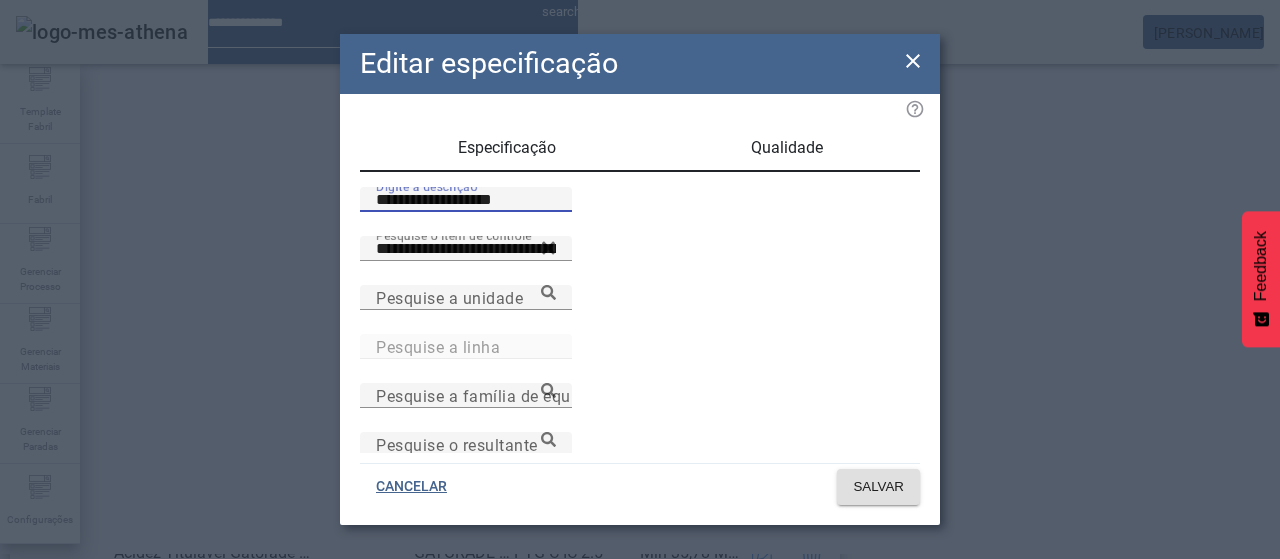 drag, startPoint x: 496, startPoint y: 225, endPoint x: 340, endPoint y: 255, distance: 158.85843 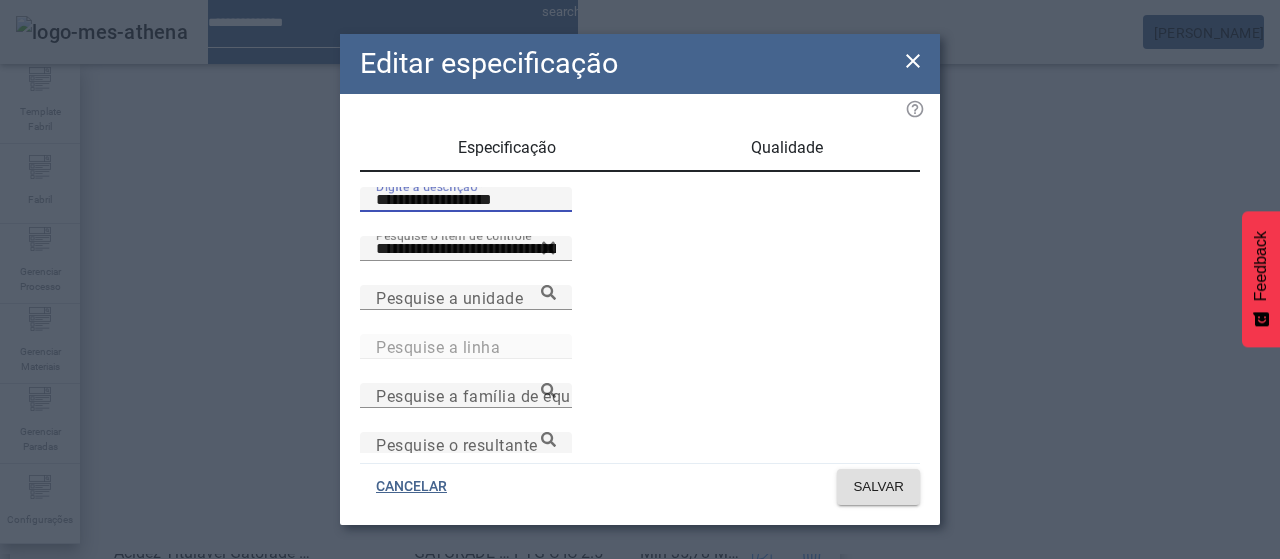 click on "**********" 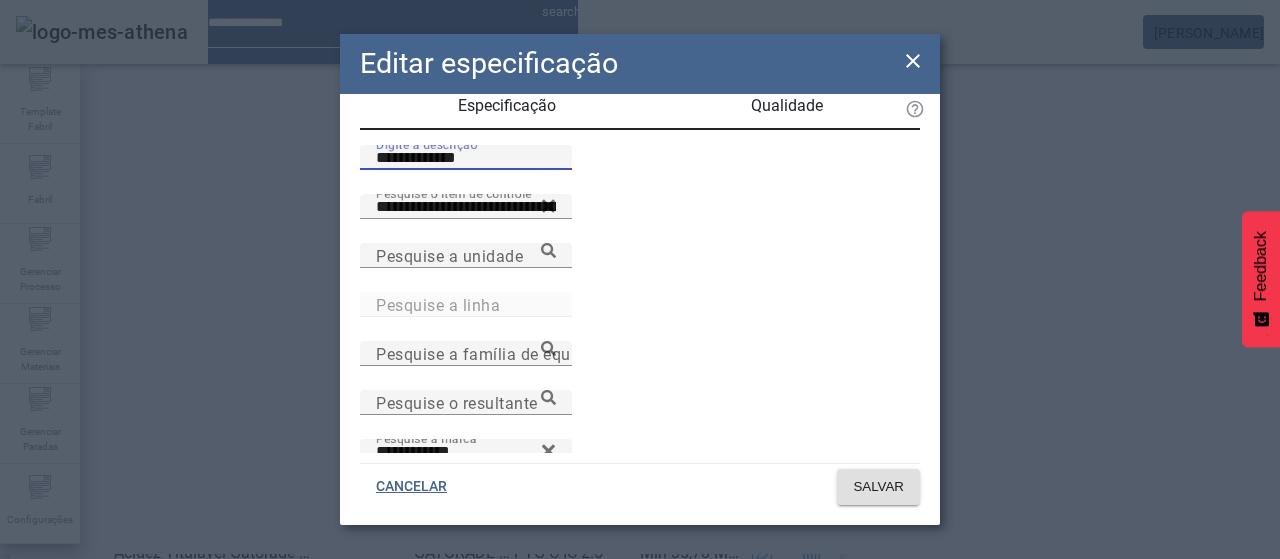 scroll, scrollTop: 0, scrollLeft: 0, axis: both 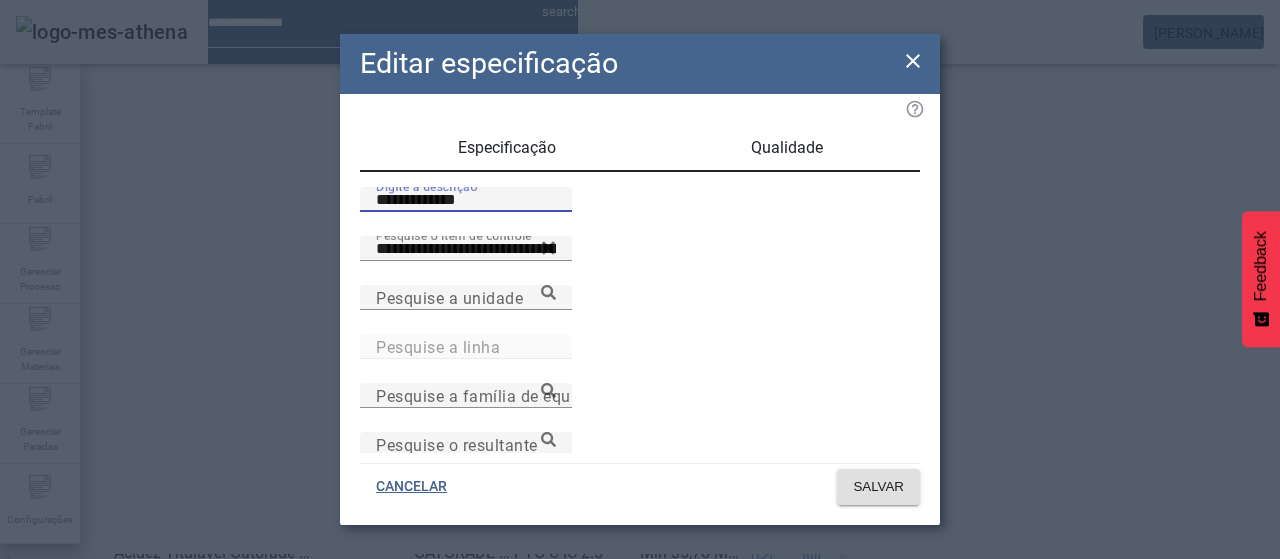 type on "**********" 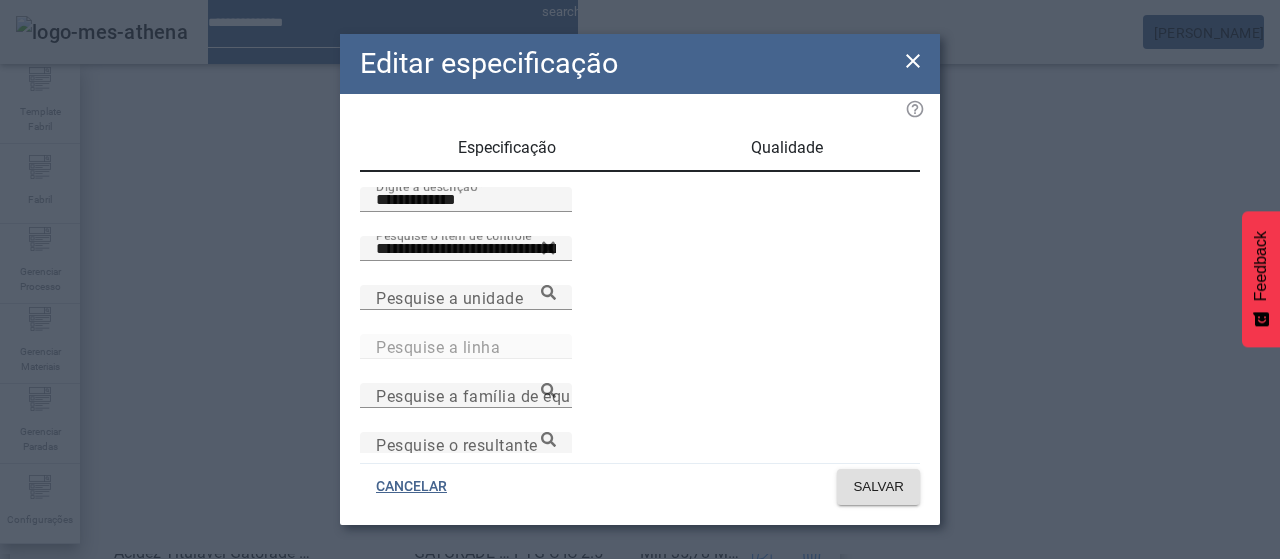 click on "Qualidade" at bounding box center [787, 148] 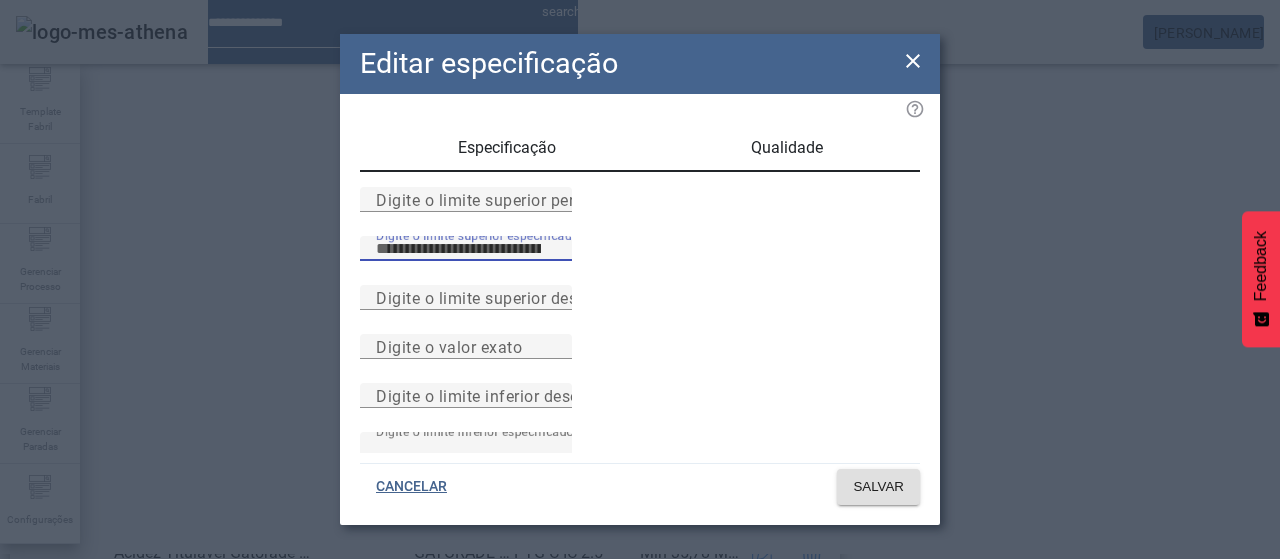 type on "*****" 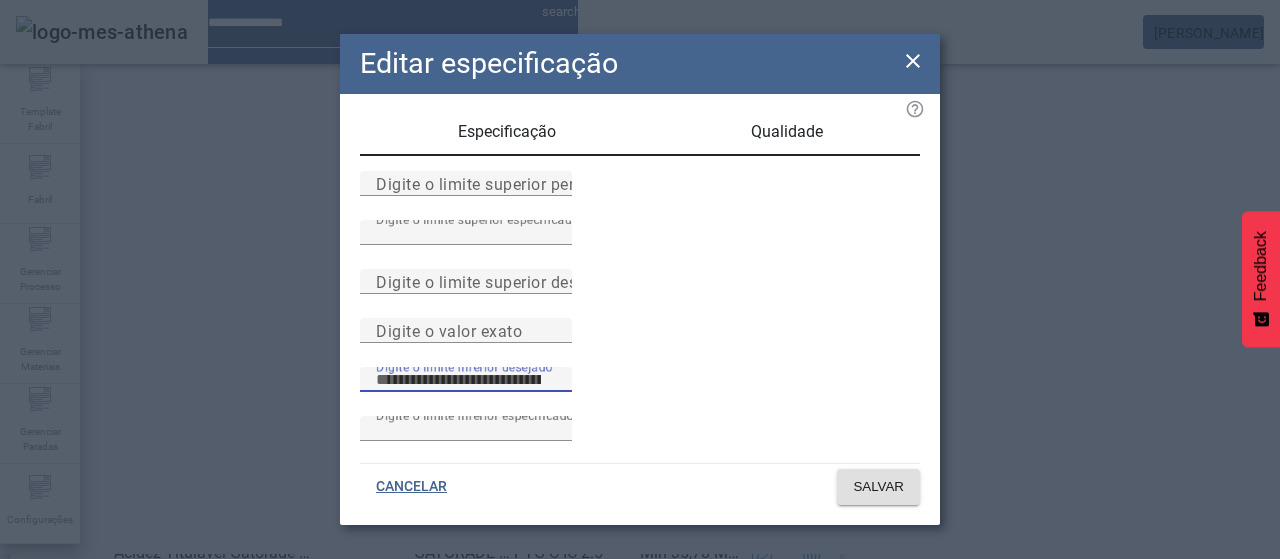 scroll, scrollTop: 261, scrollLeft: 0, axis: vertical 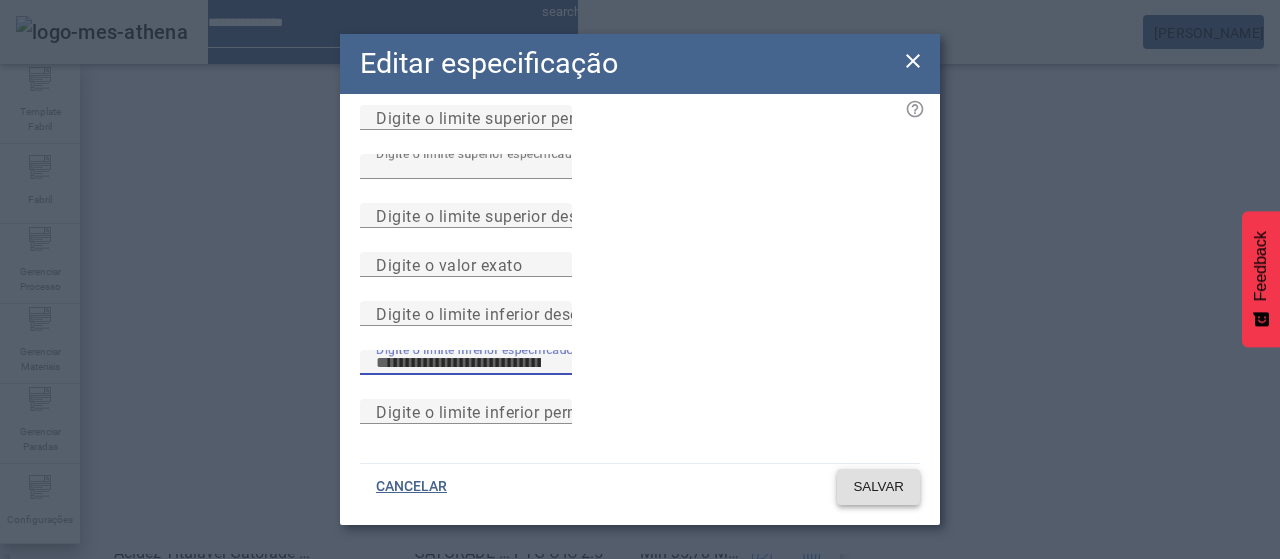type on "****" 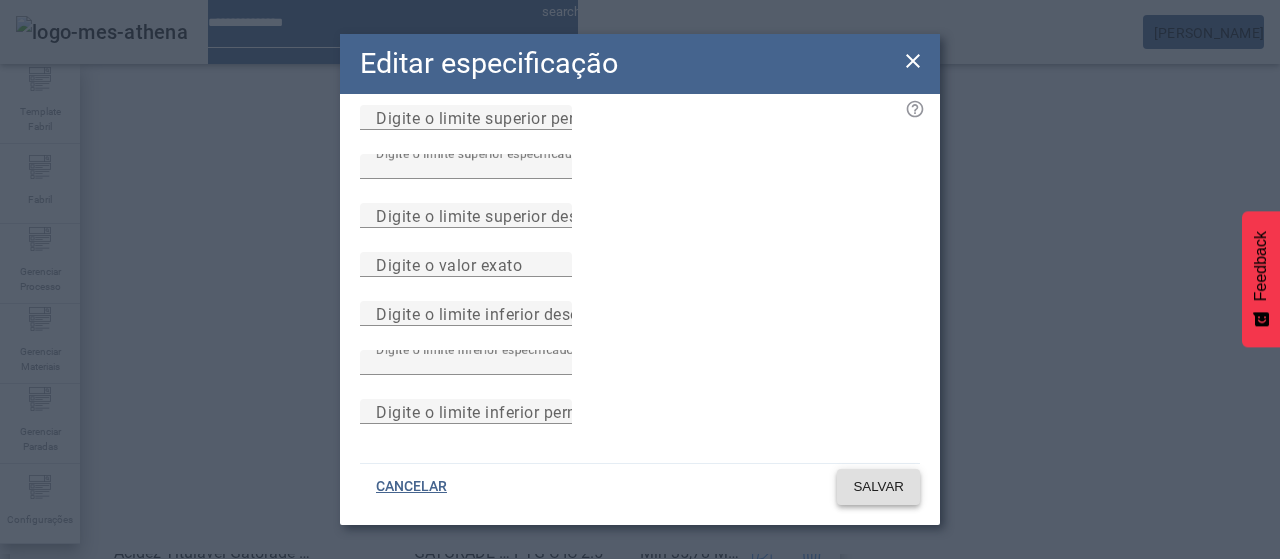 click on "SALVAR" 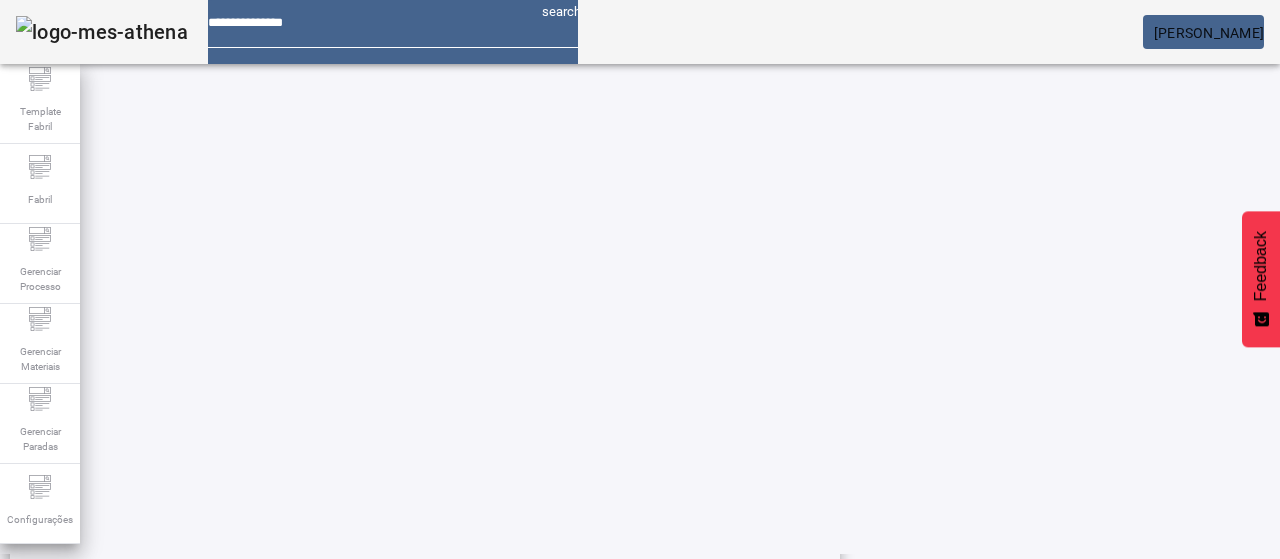 scroll, scrollTop: 423, scrollLeft: 0, axis: vertical 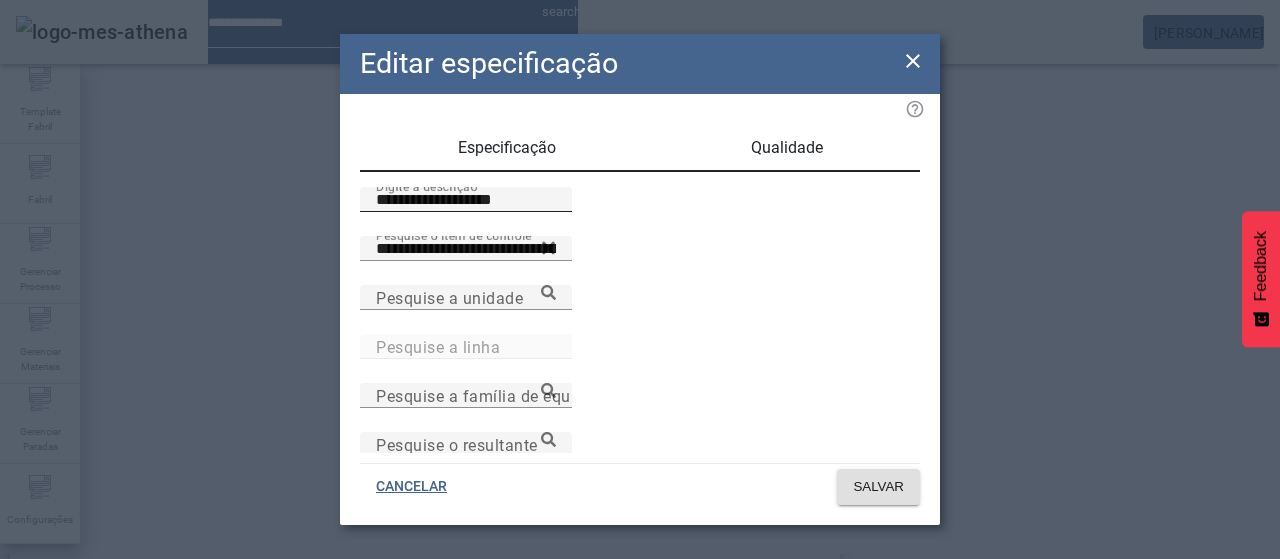 click on "**********" at bounding box center (466, 200) 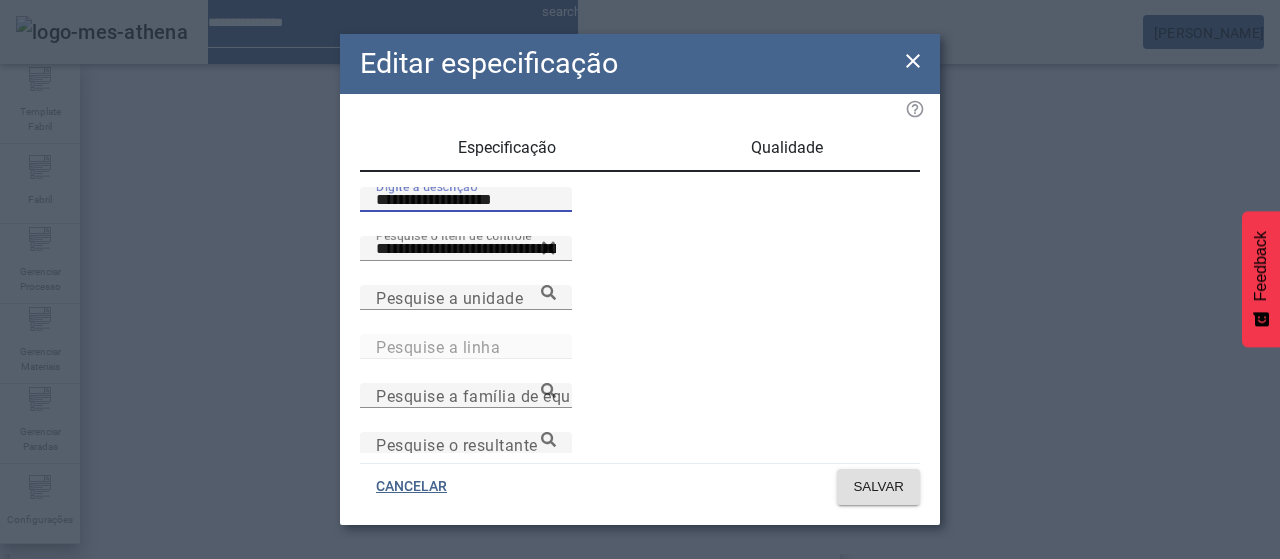 paste 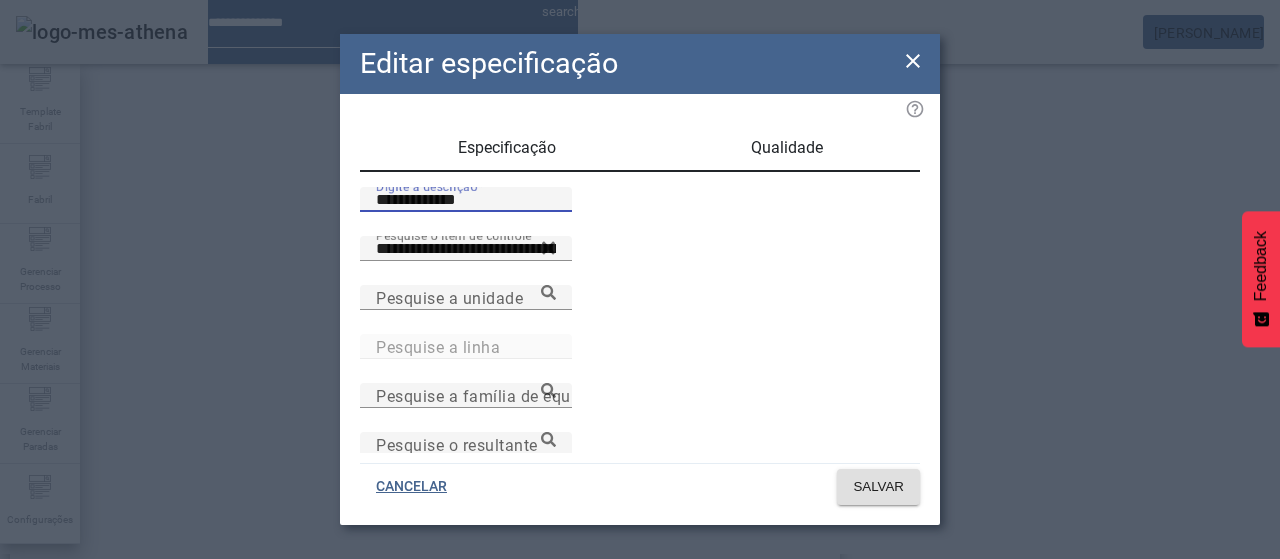 type on "**********" 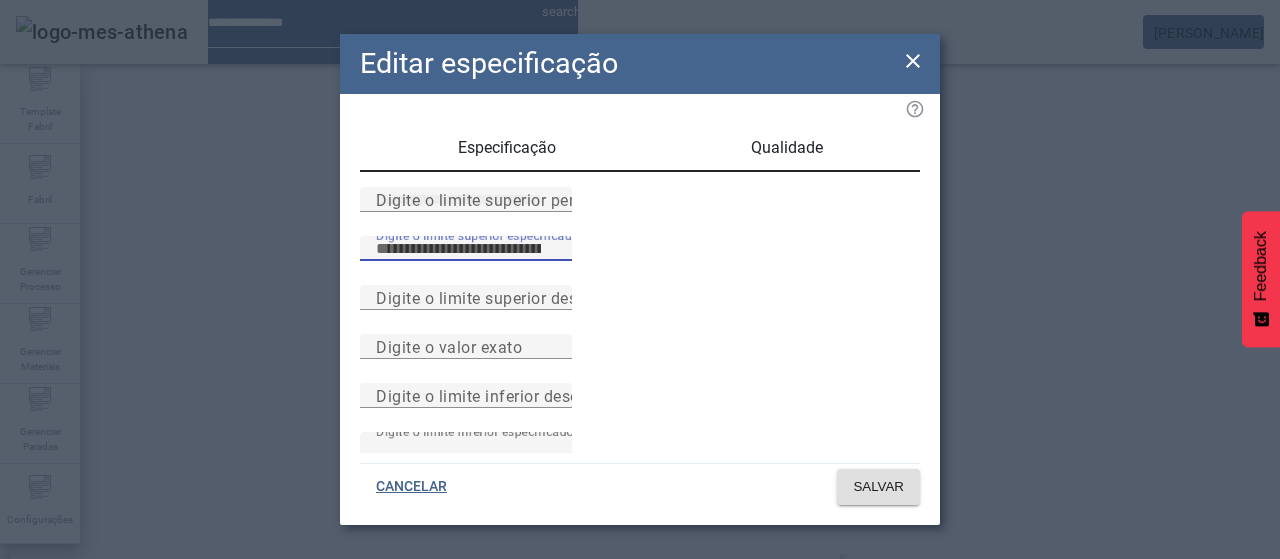 type on "*****" 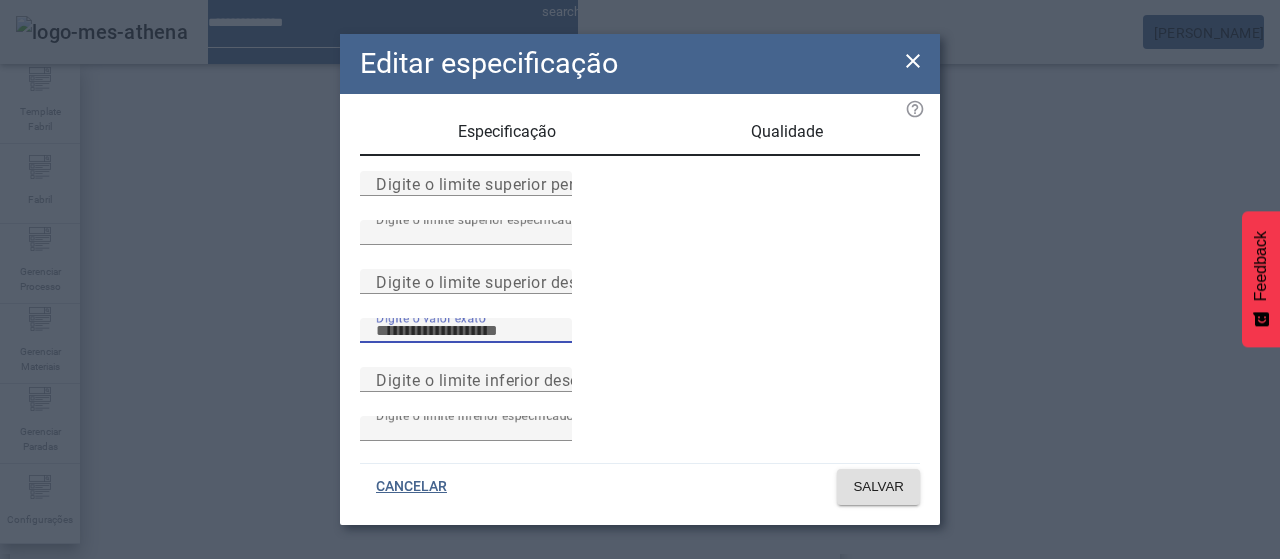 scroll, scrollTop: 261, scrollLeft: 0, axis: vertical 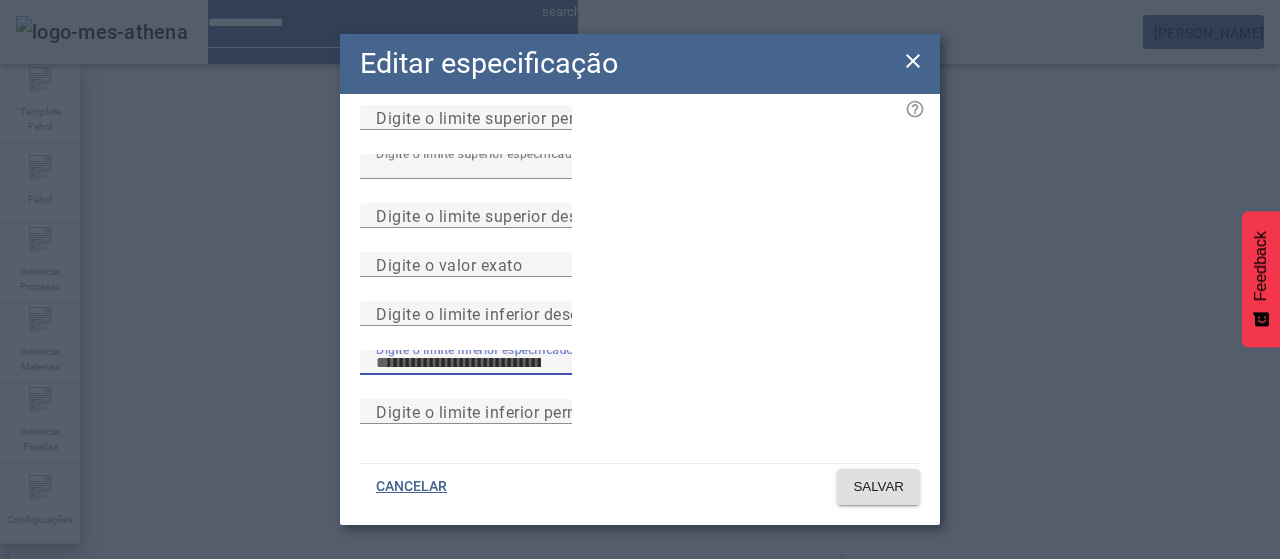 type on "****" 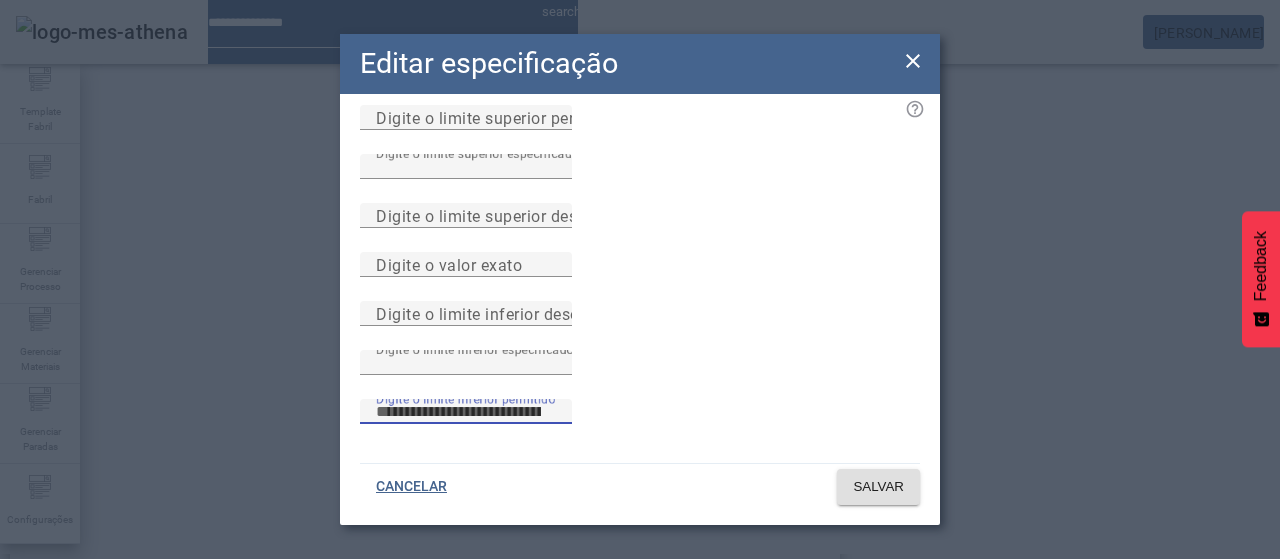 type 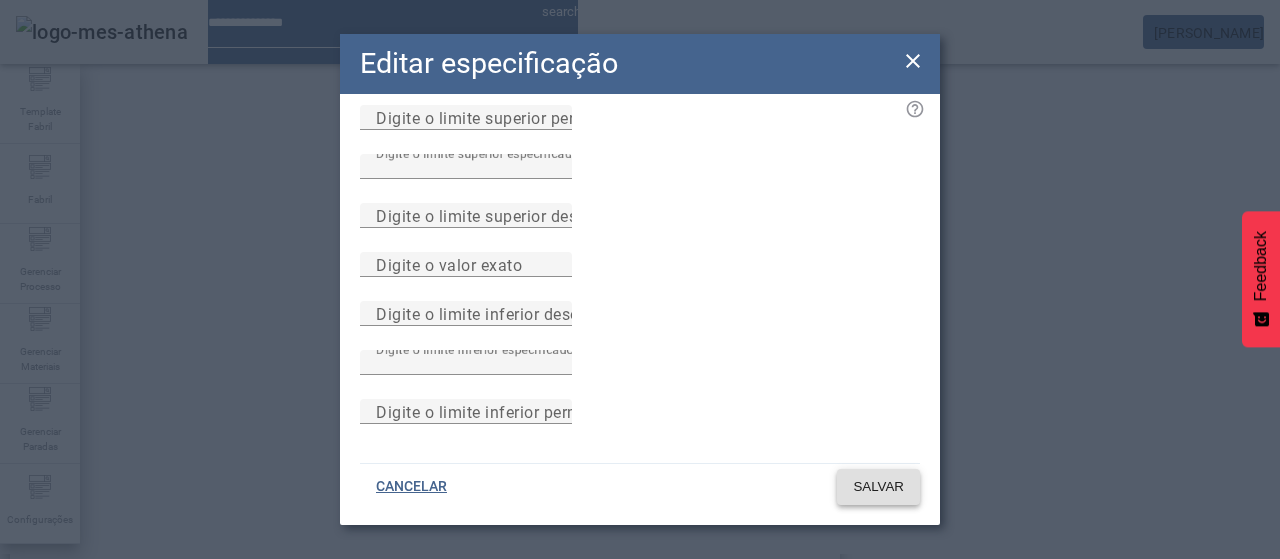 type 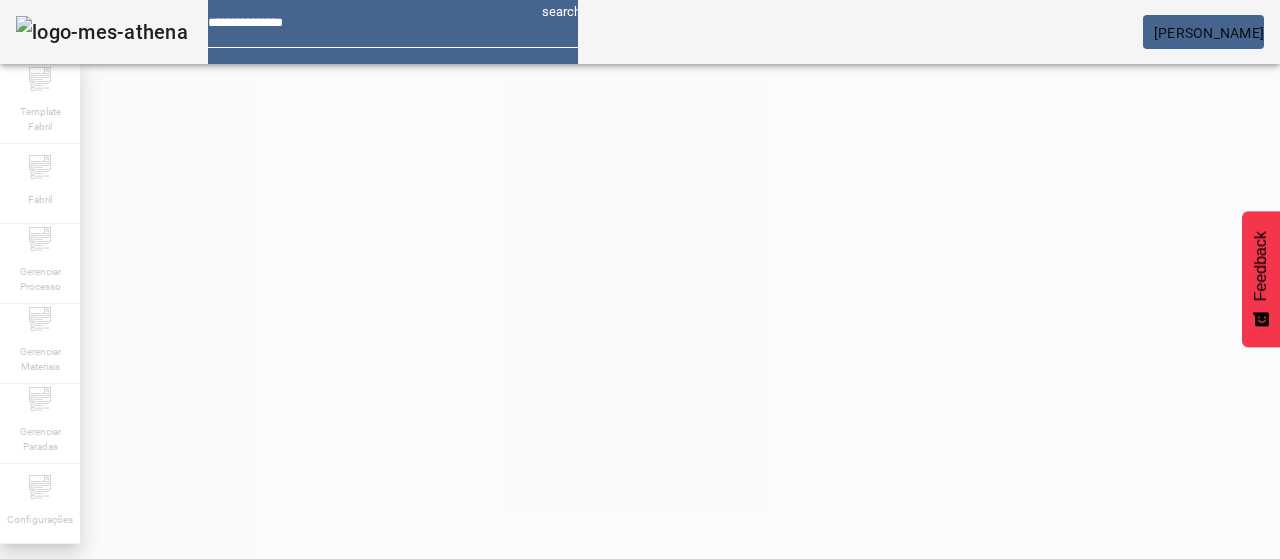 scroll, scrollTop: 423, scrollLeft: 0, axis: vertical 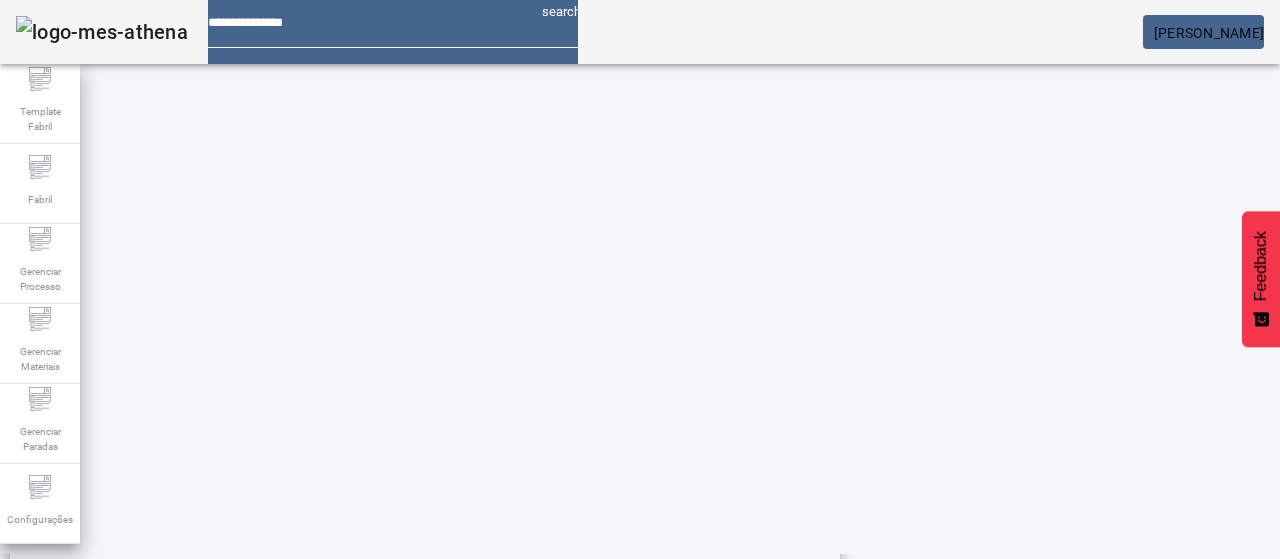 click 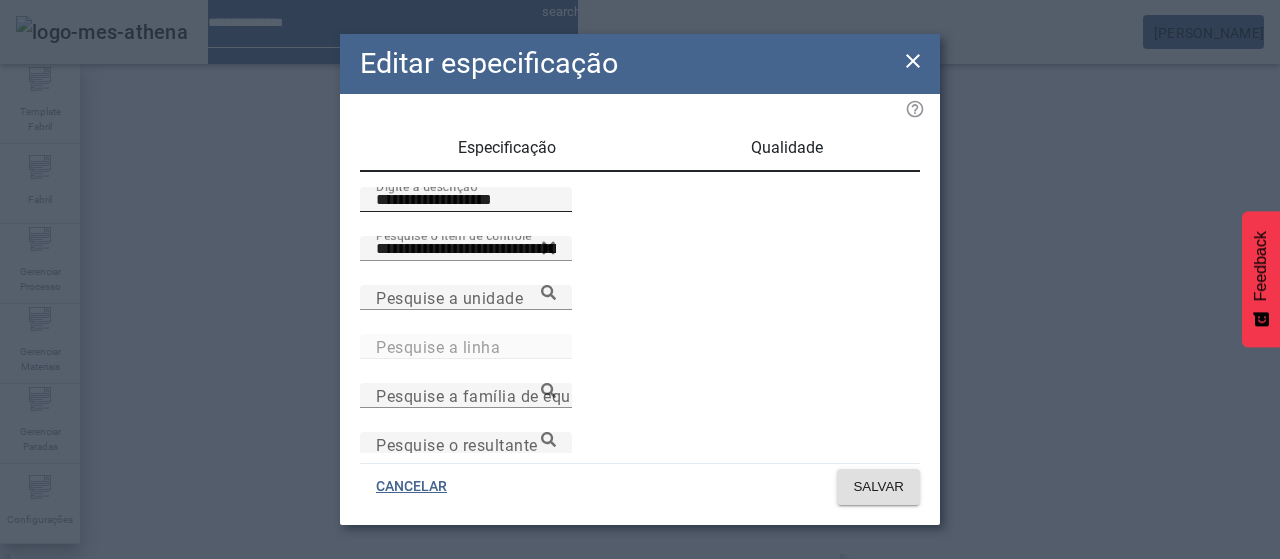 click on "**********" at bounding box center (466, 199) 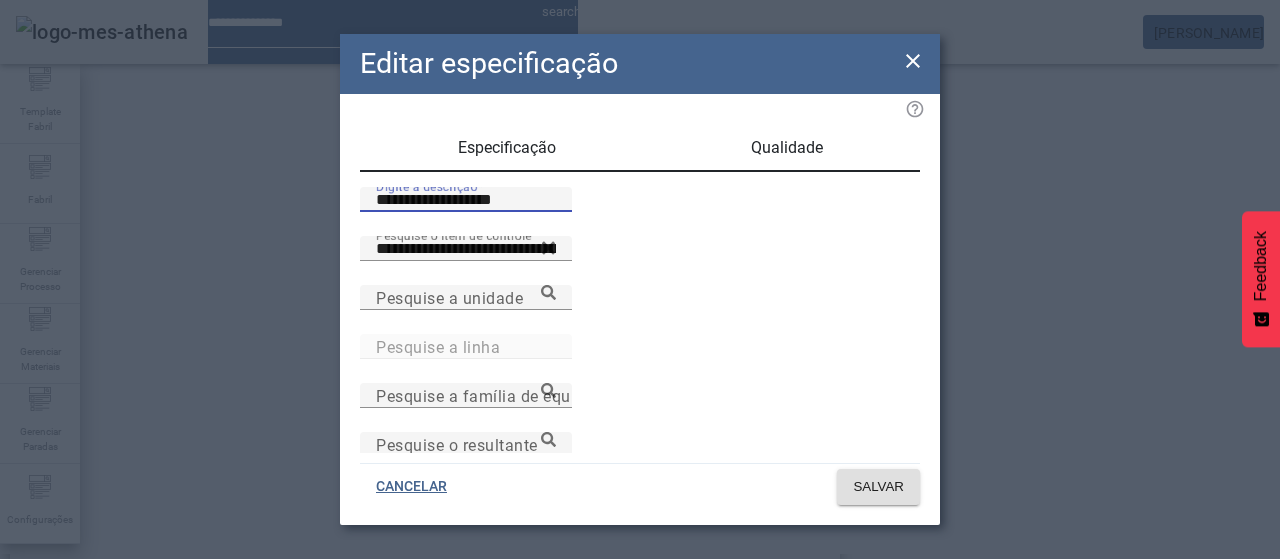 paste 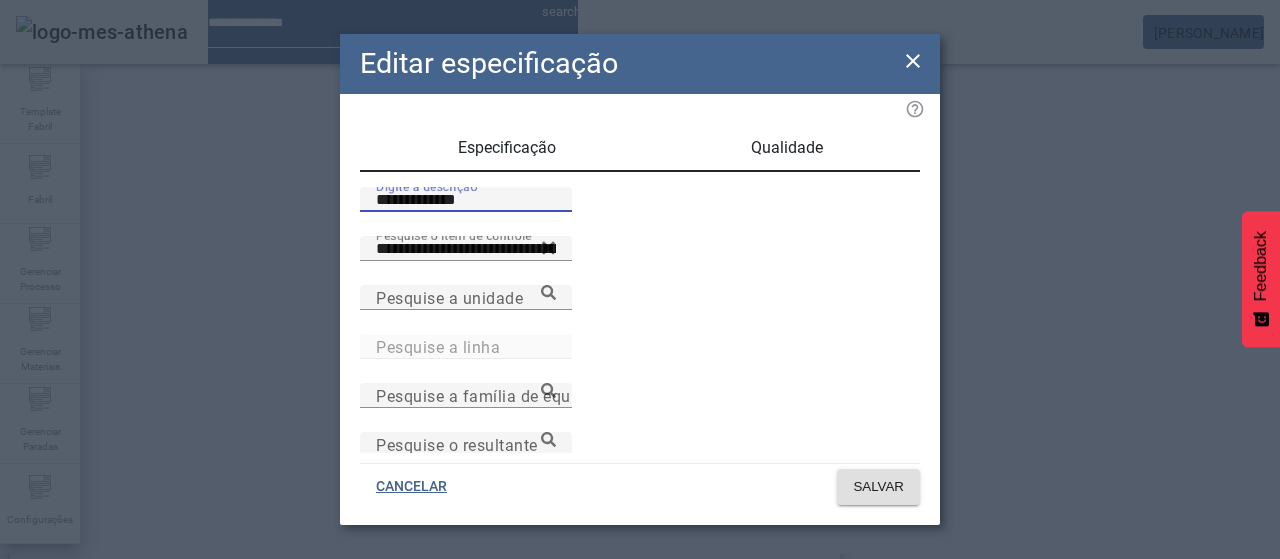 type on "**********" 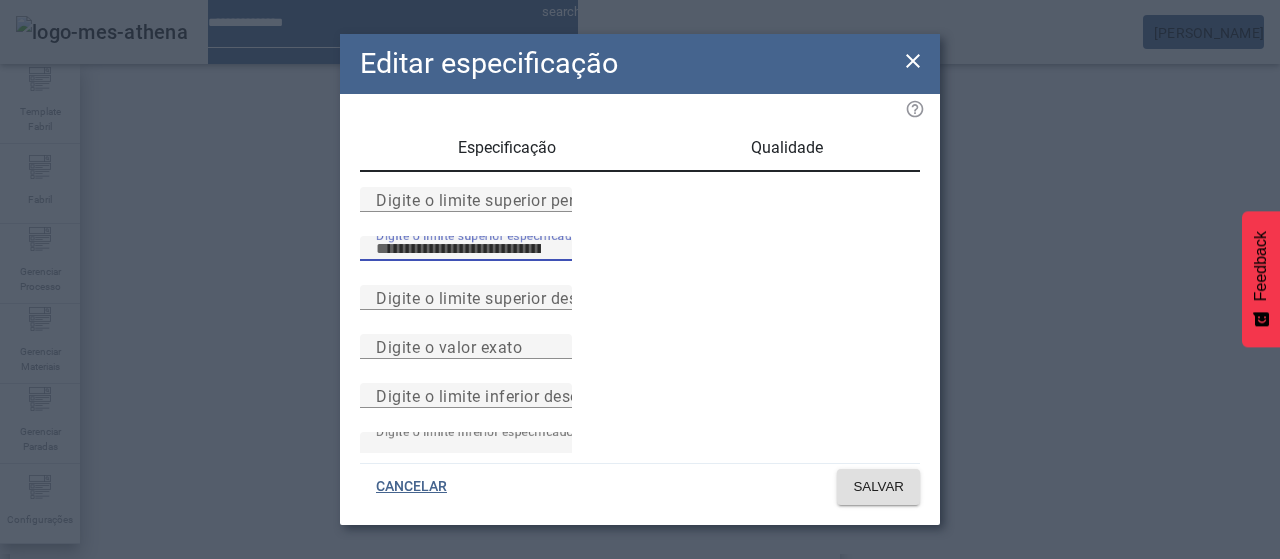 type on "*****" 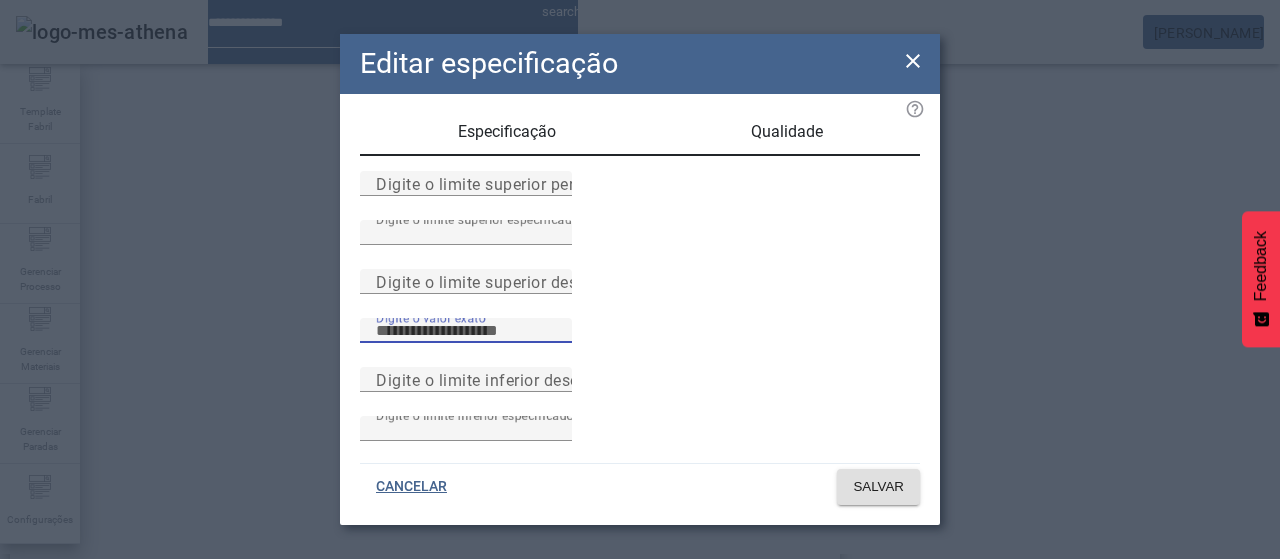 scroll, scrollTop: 261, scrollLeft: 0, axis: vertical 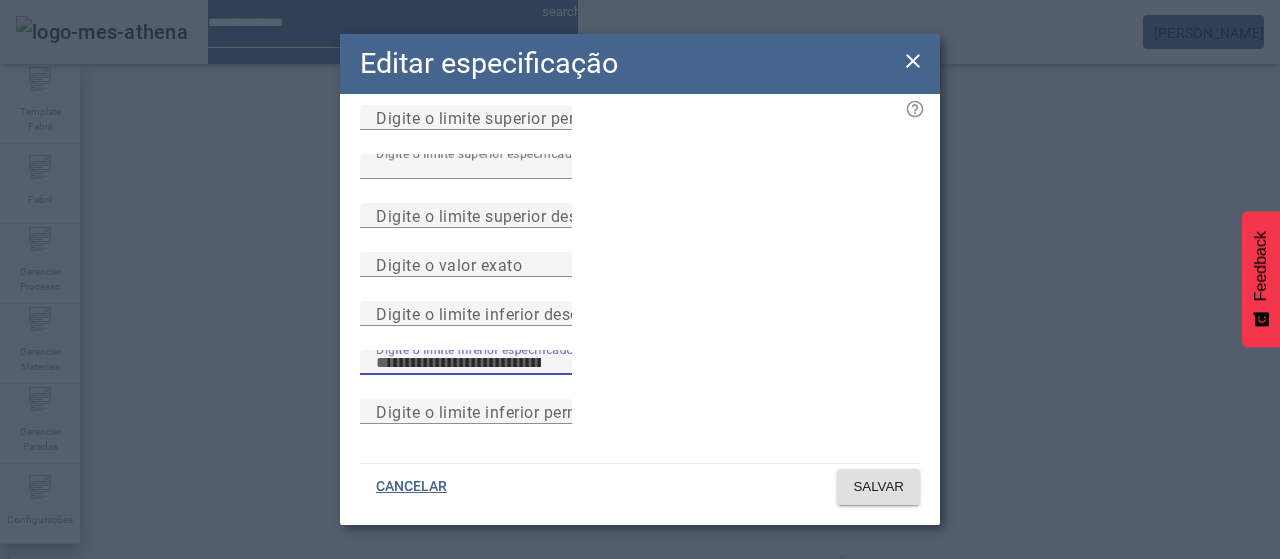 type on "****" 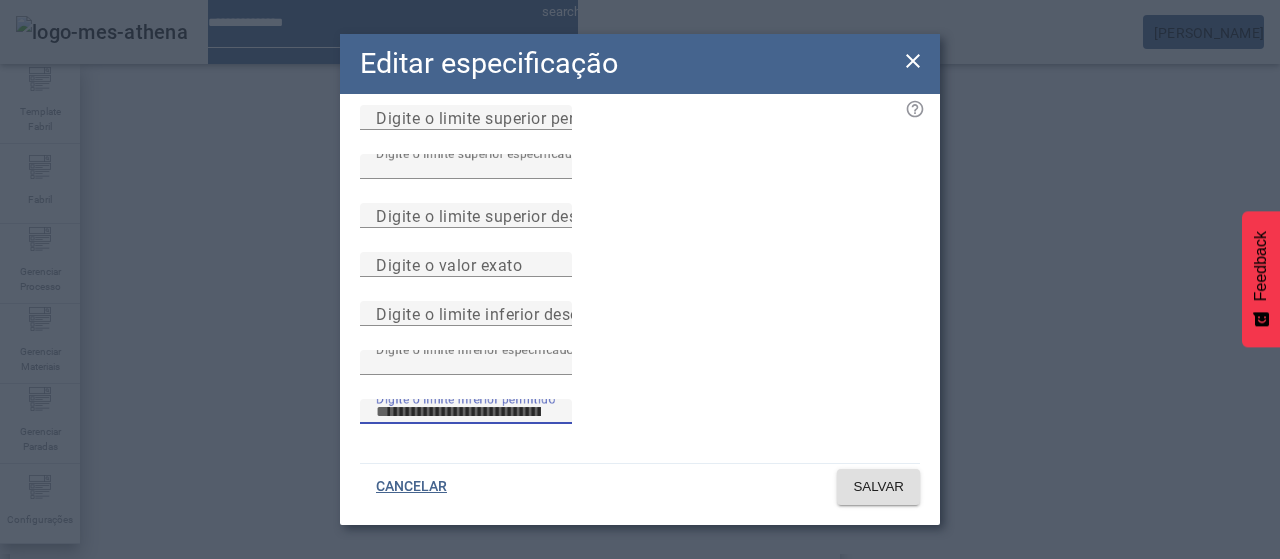 type 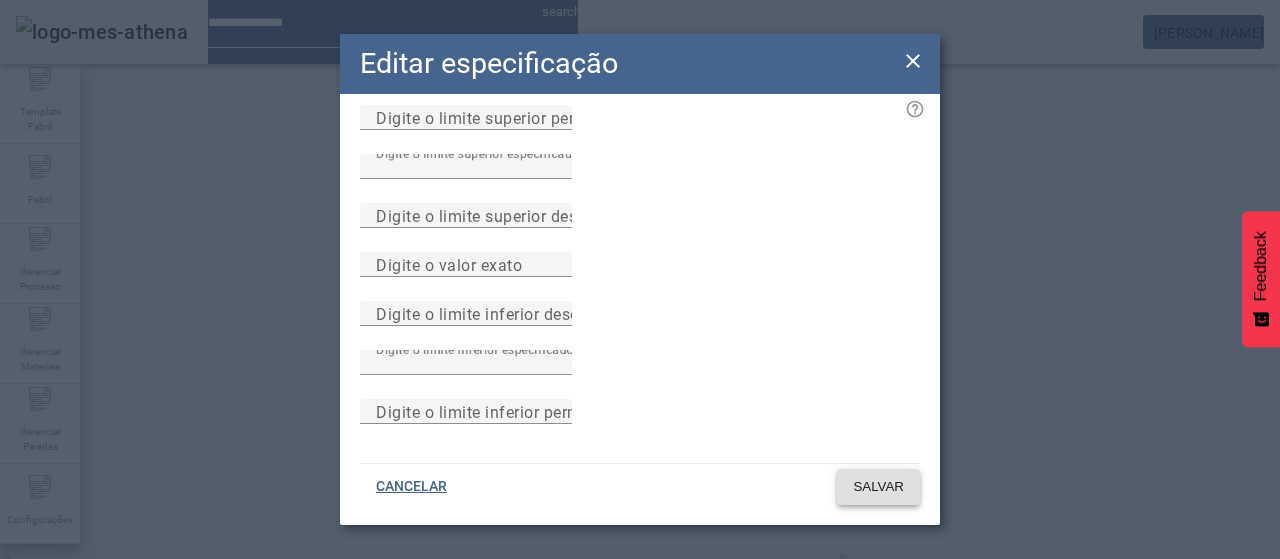 type 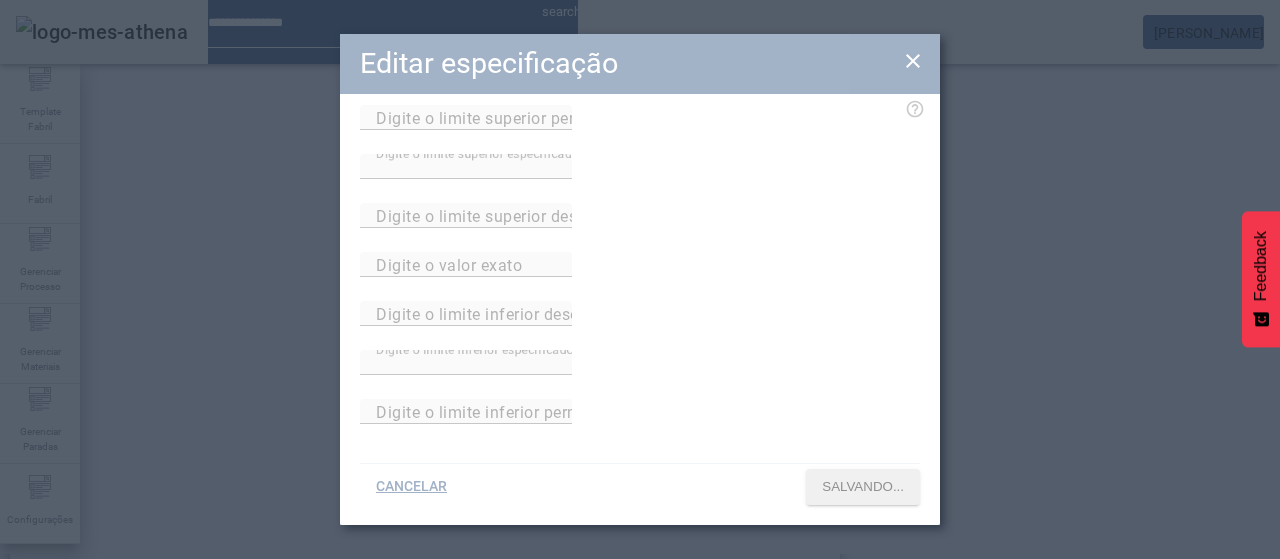 scroll, scrollTop: 423, scrollLeft: 0, axis: vertical 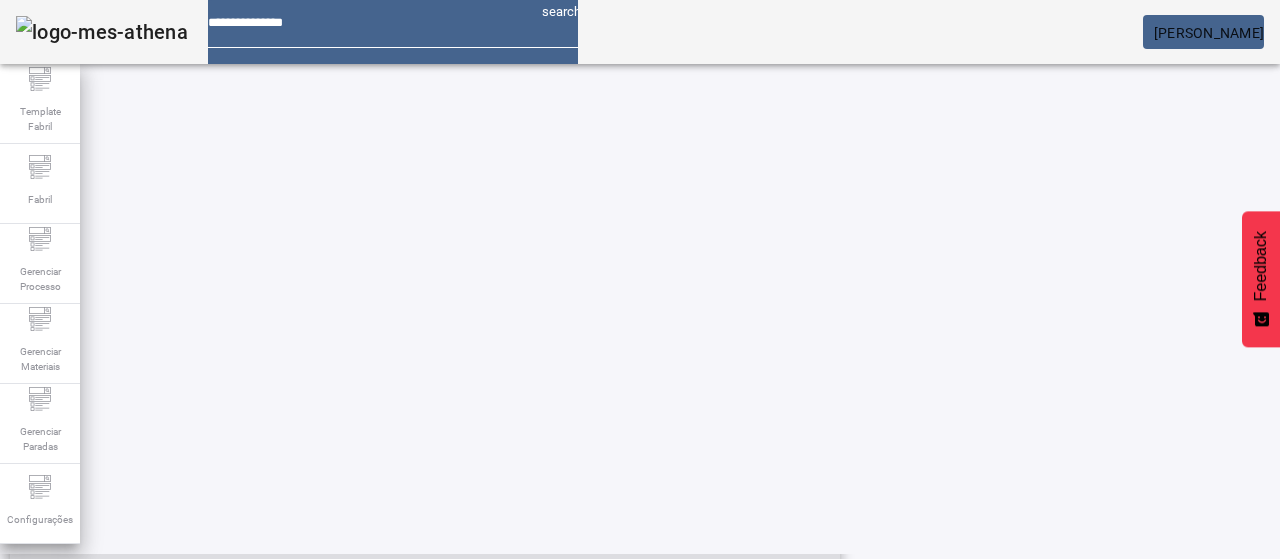 click 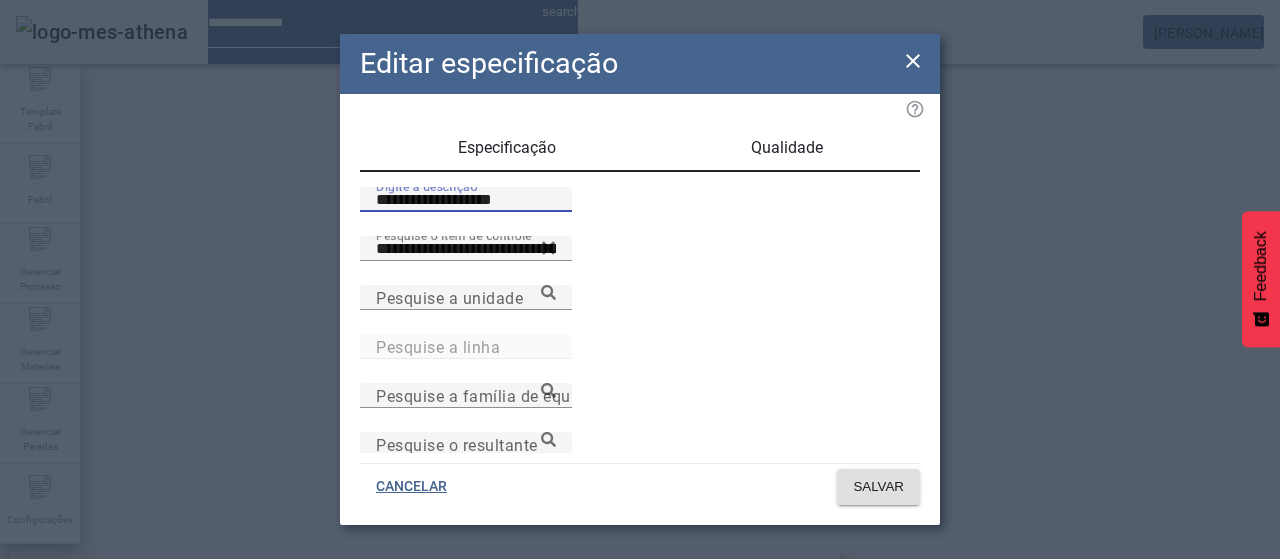 click on "**********" at bounding box center (466, 200) 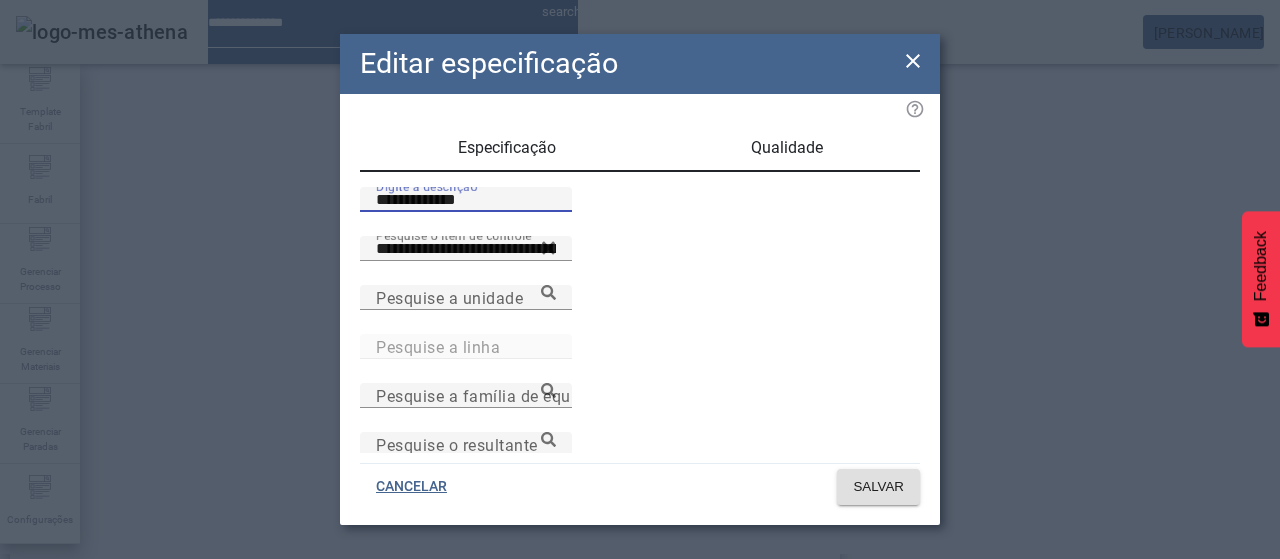 type on "**********" 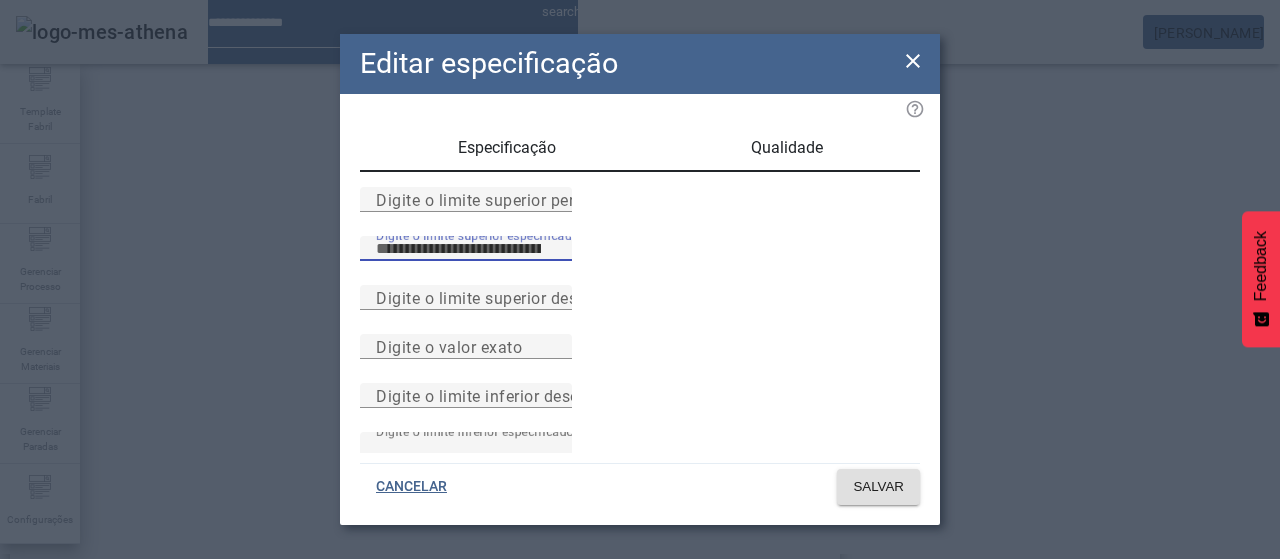 type on "*****" 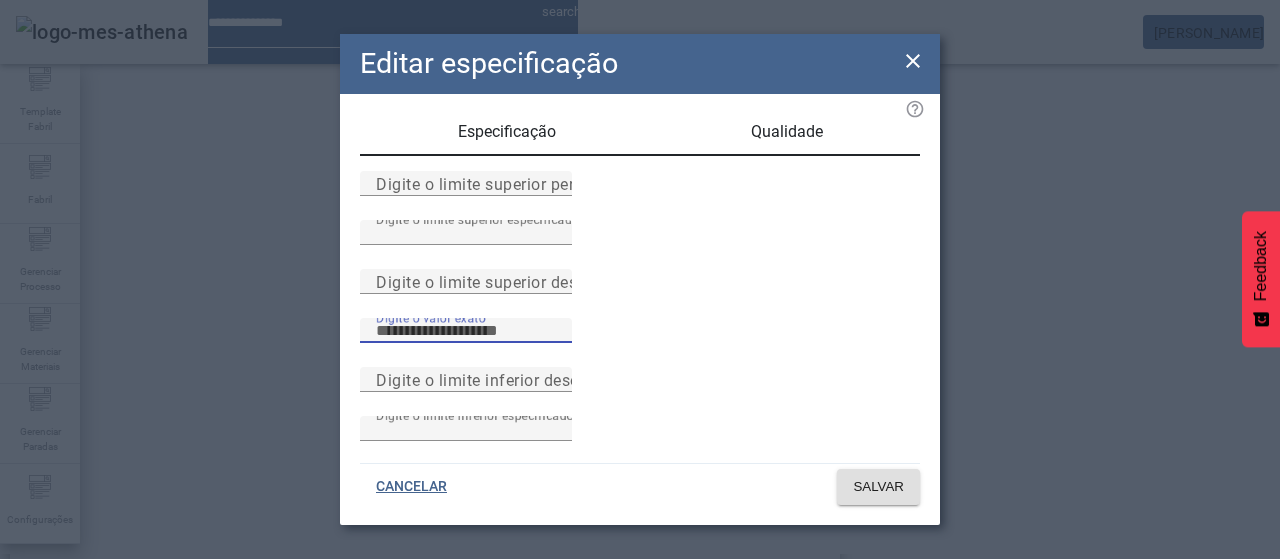 scroll, scrollTop: 261, scrollLeft: 0, axis: vertical 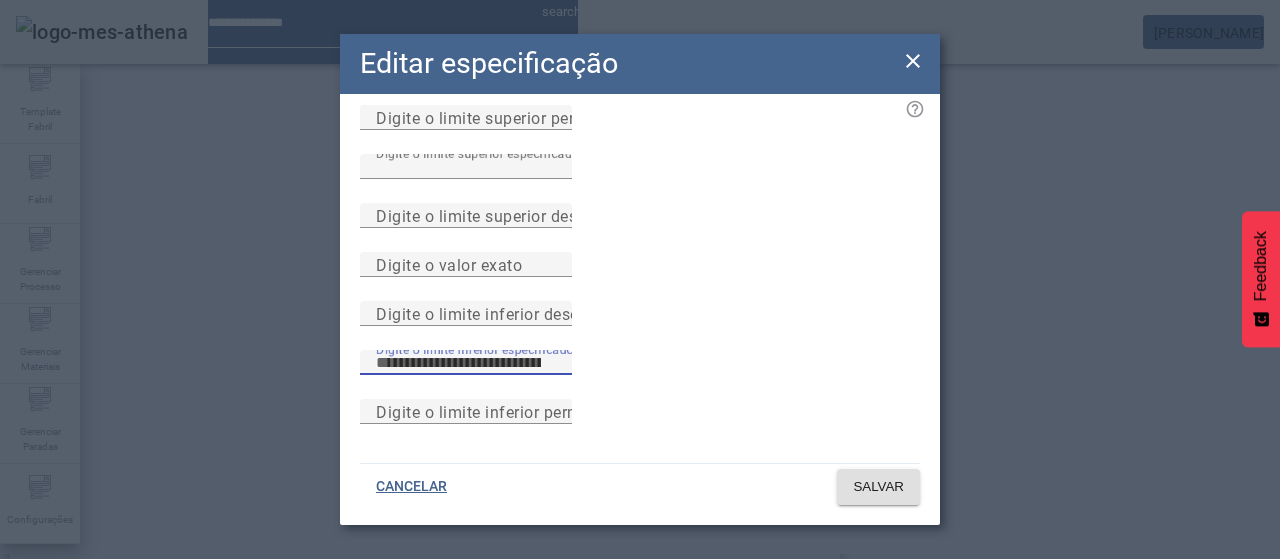type on "****" 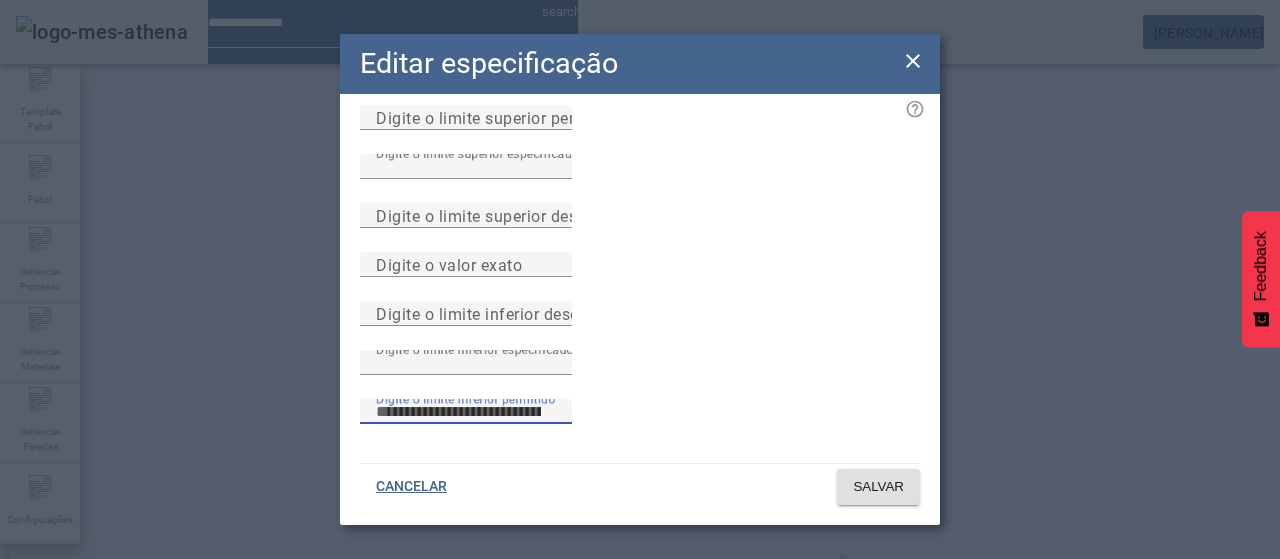 type 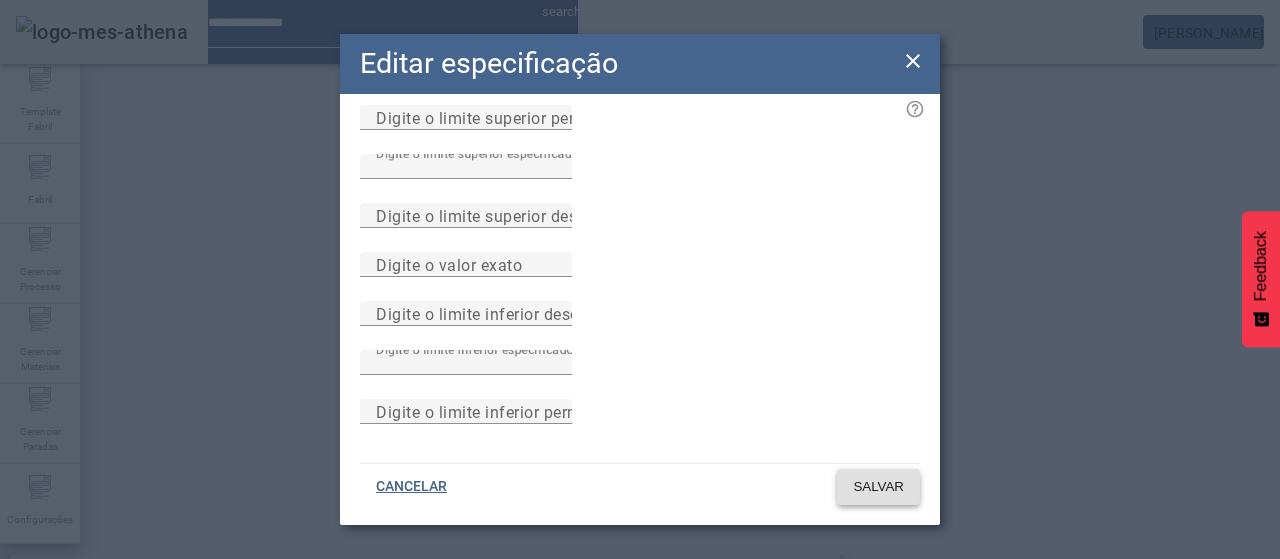 type 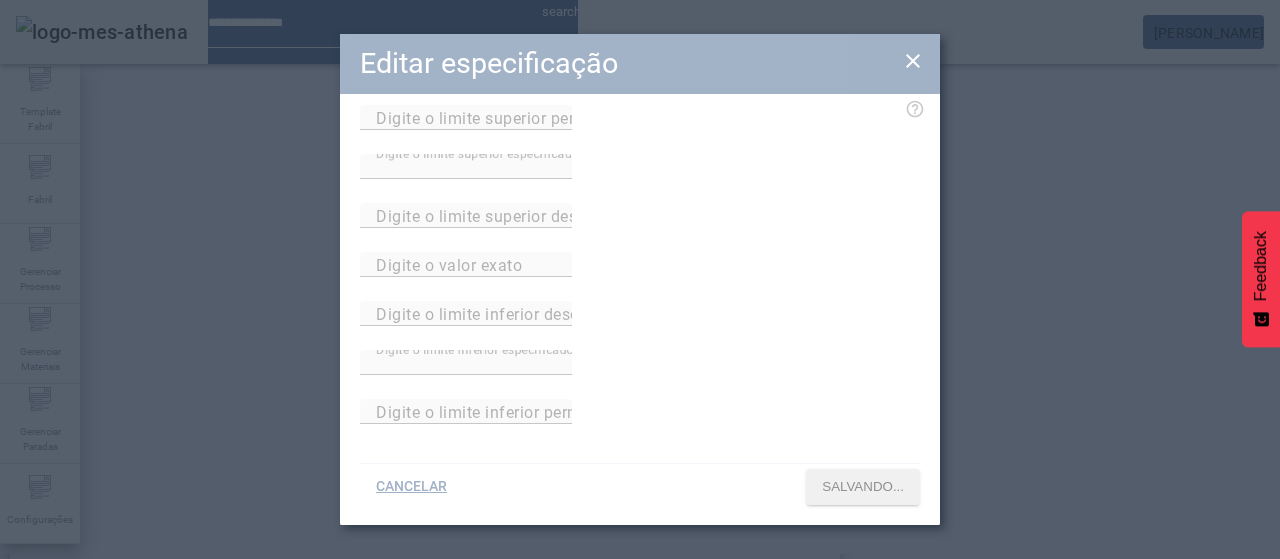 scroll, scrollTop: 423, scrollLeft: 0, axis: vertical 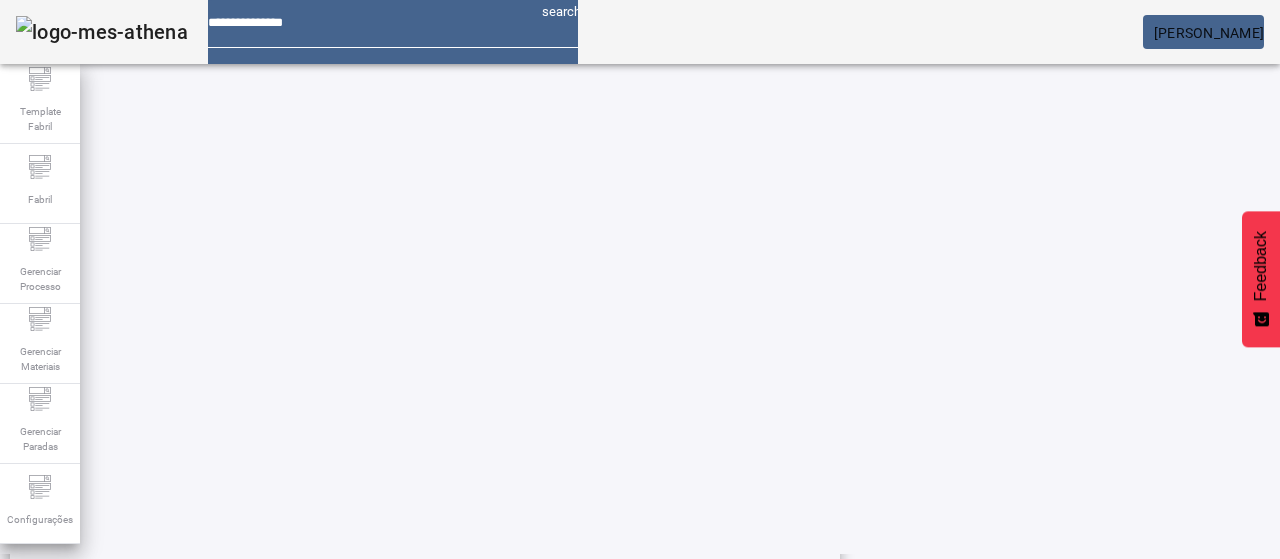 click 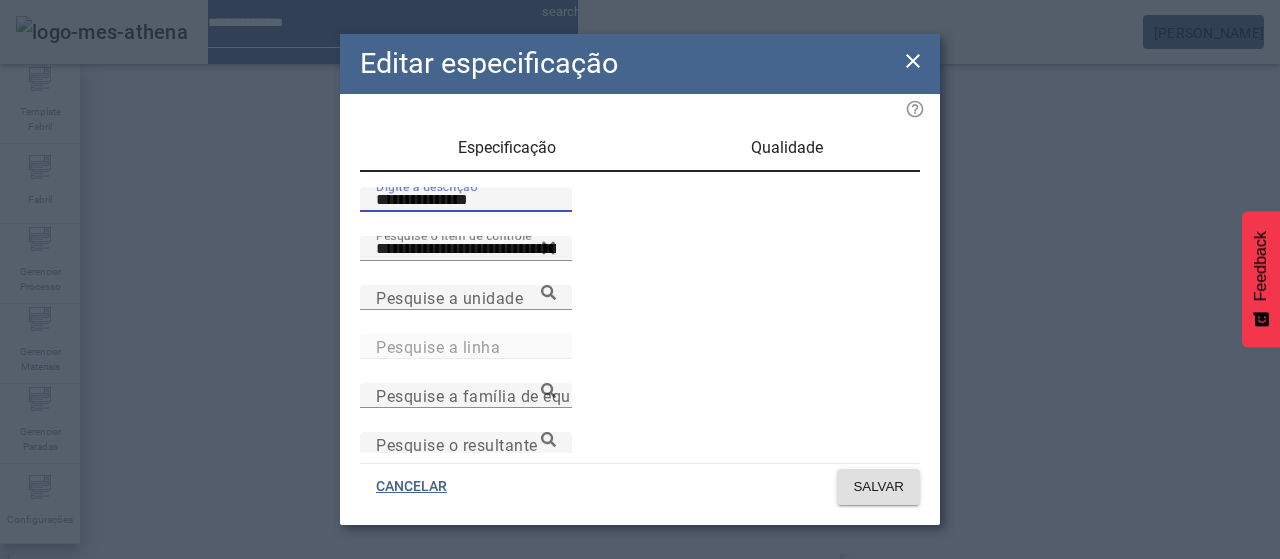 drag, startPoint x: 442, startPoint y: 222, endPoint x: 294, endPoint y: 235, distance: 148.56985 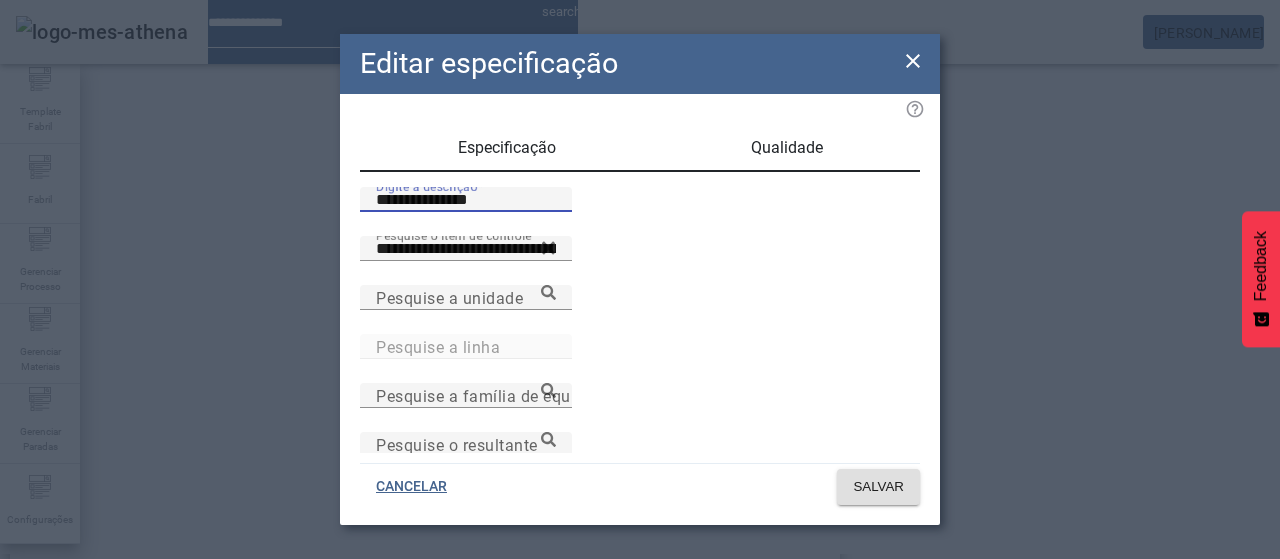 click on "**********" 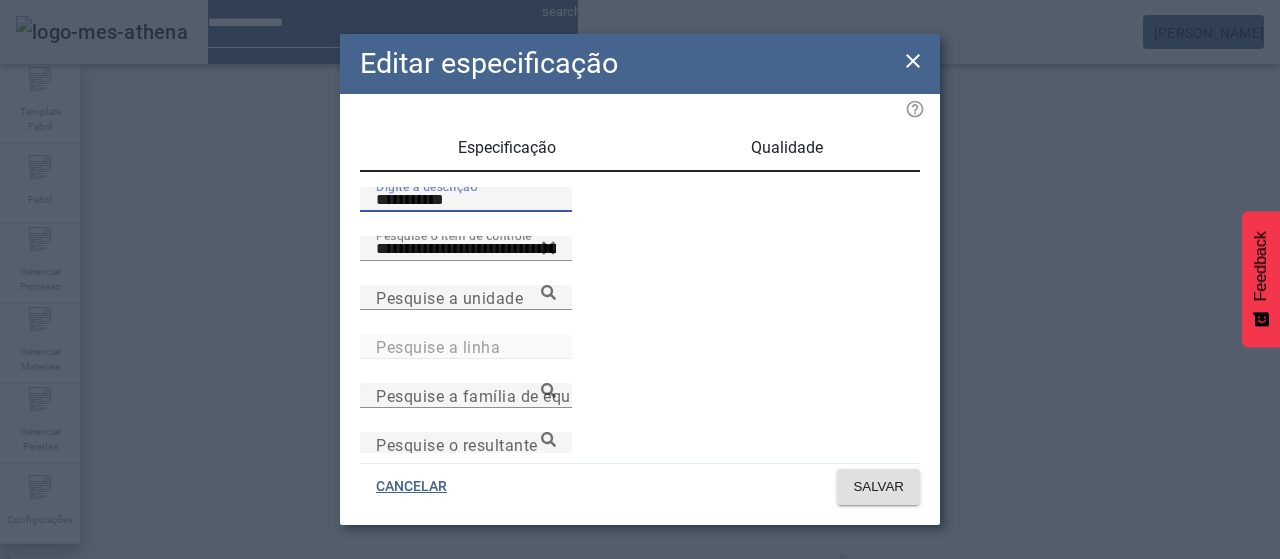 type on "**********" 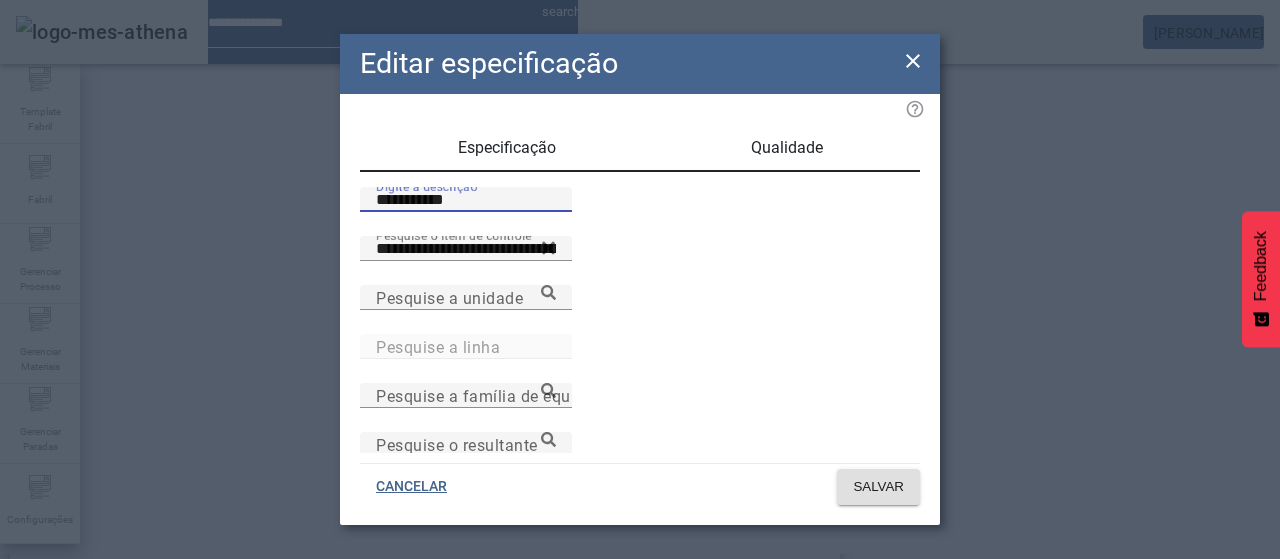 click on "Qualidade" at bounding box center (787, 148) 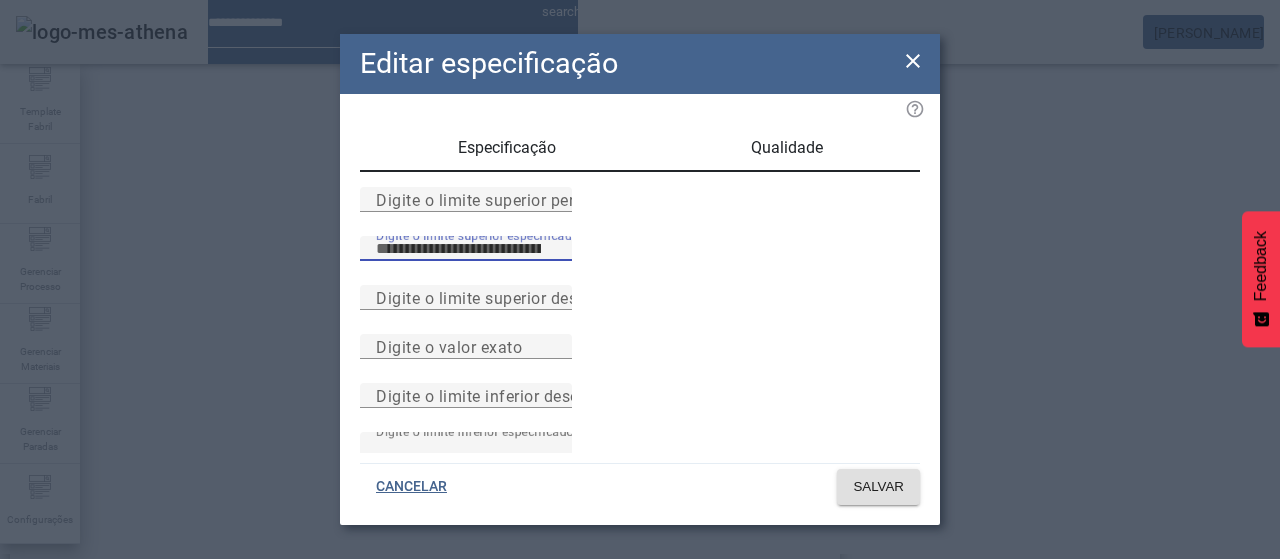 type on "***" 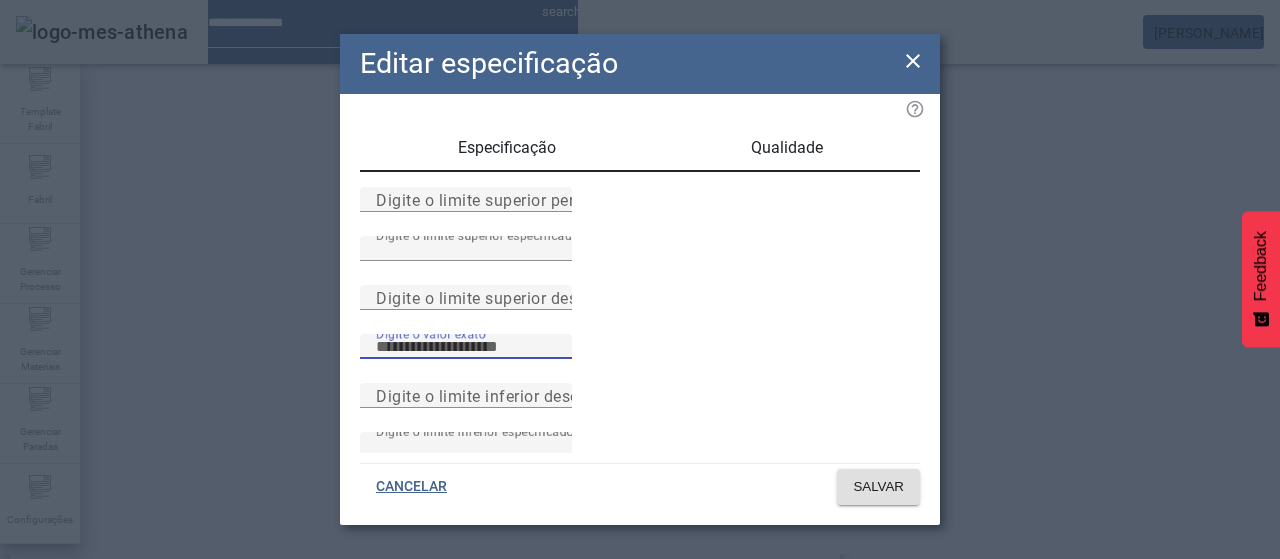 scroll, scrollTop: 261, scrollLeft: 0, axis: vertical 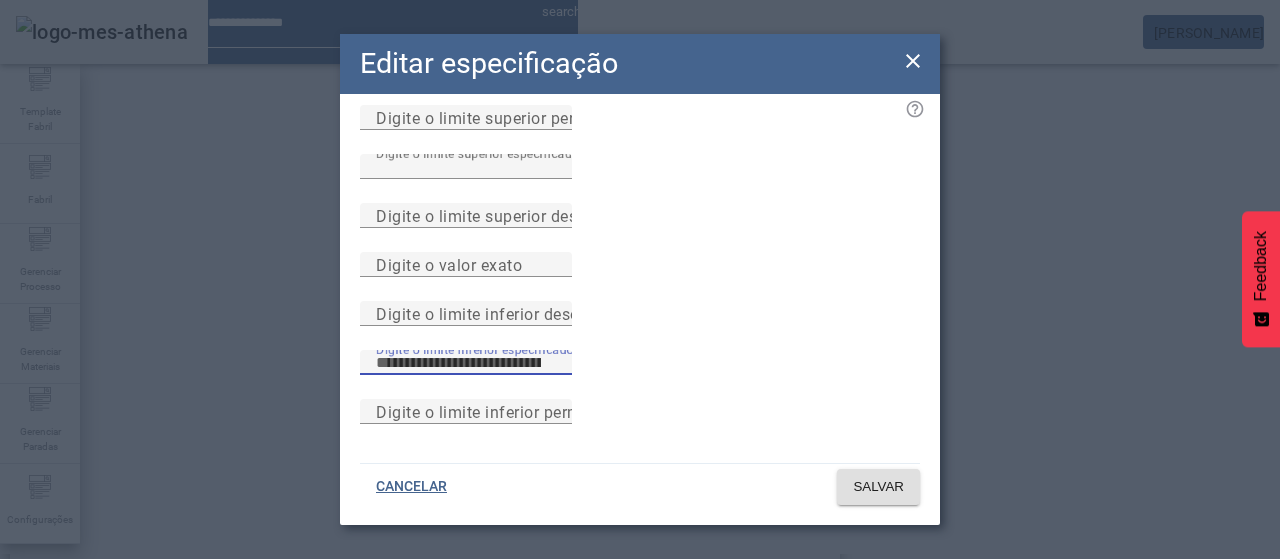 type on "***" 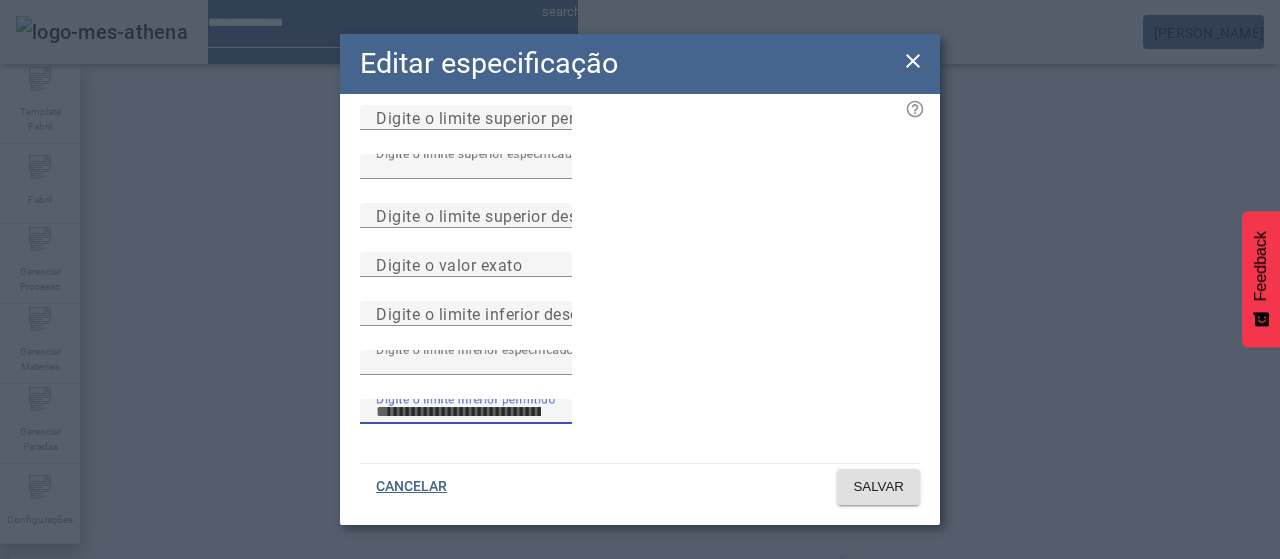 type 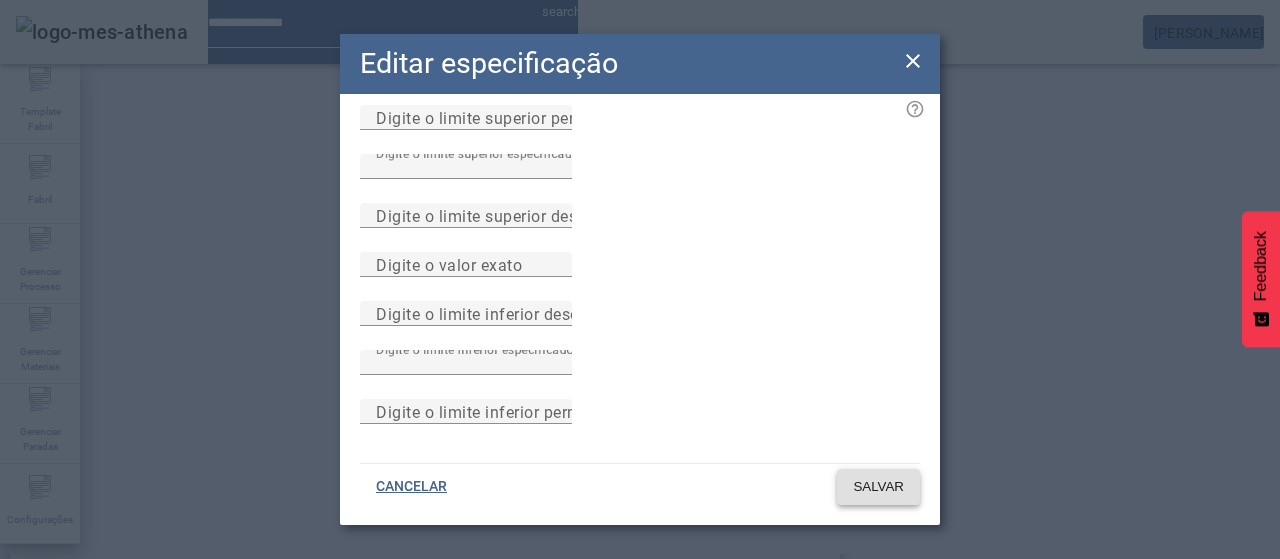 type 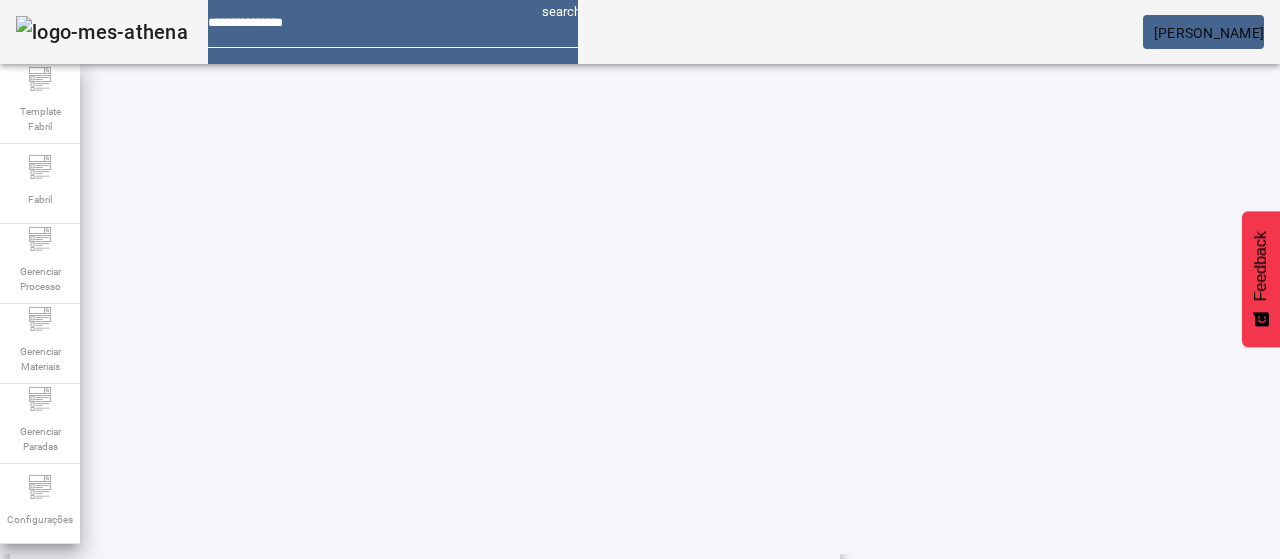 scroll, scrollTop: 523, scrollLeft: 0, axis: vertical 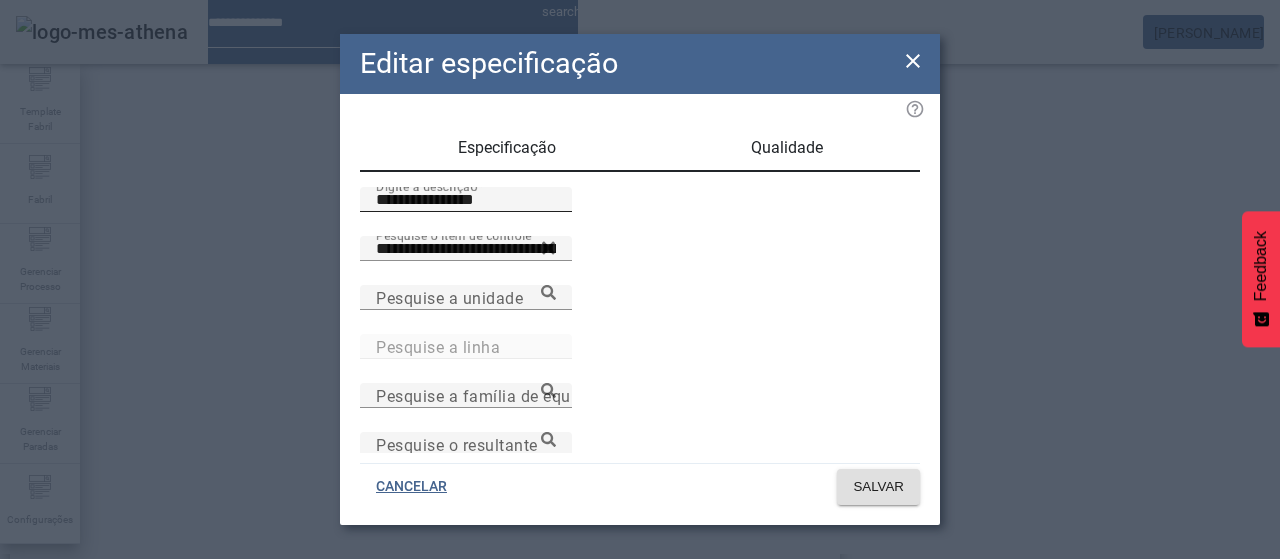 click on "**********" at bounding box center (466, 200) 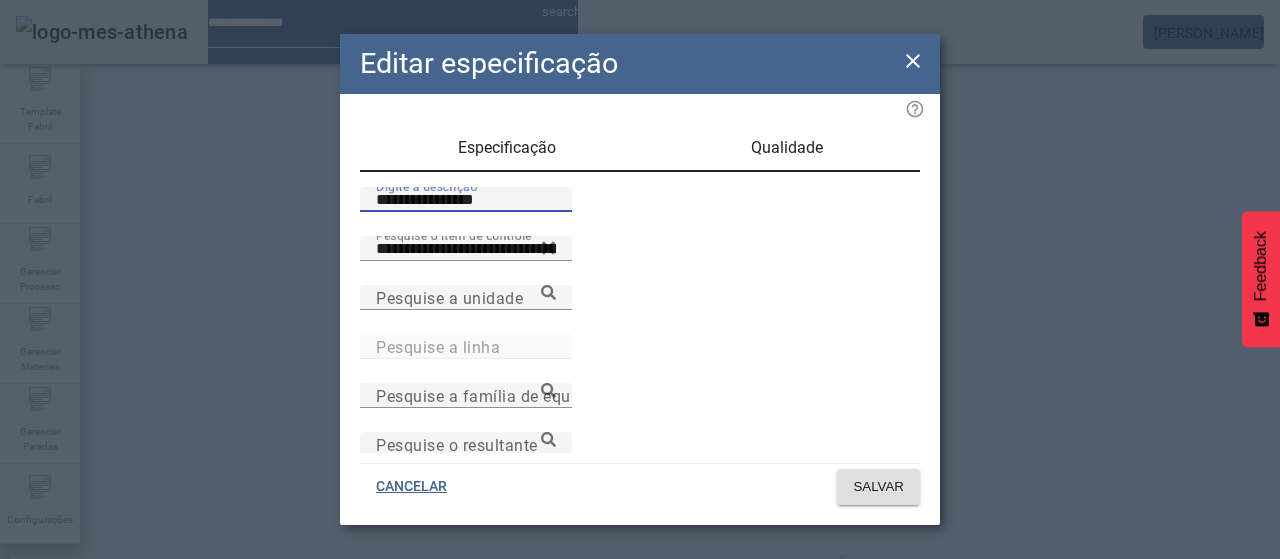 paste 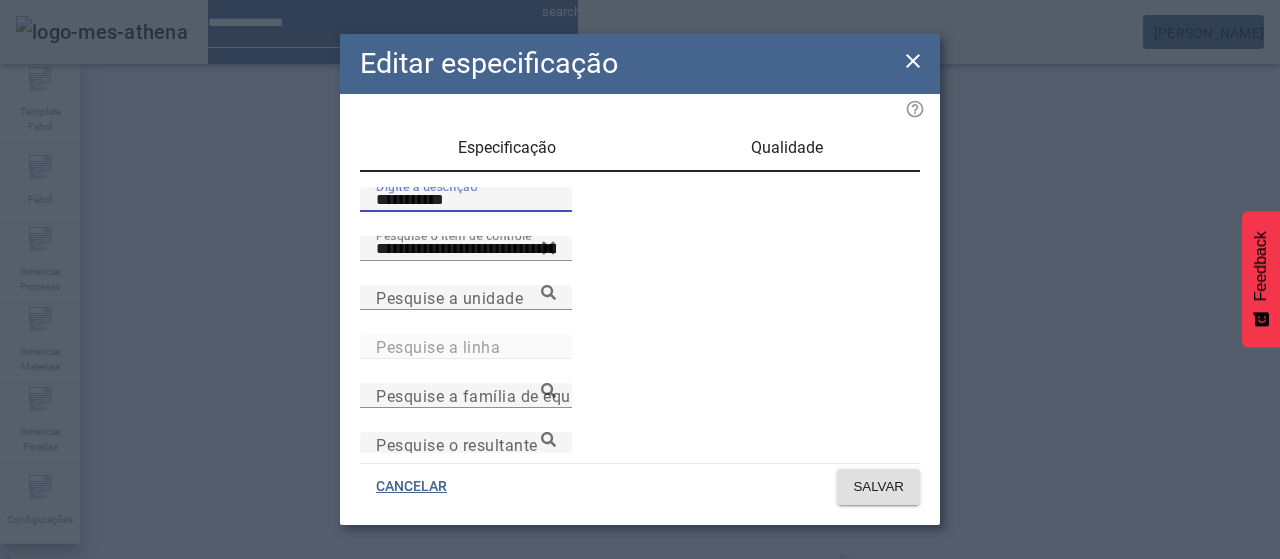 type on "**********" 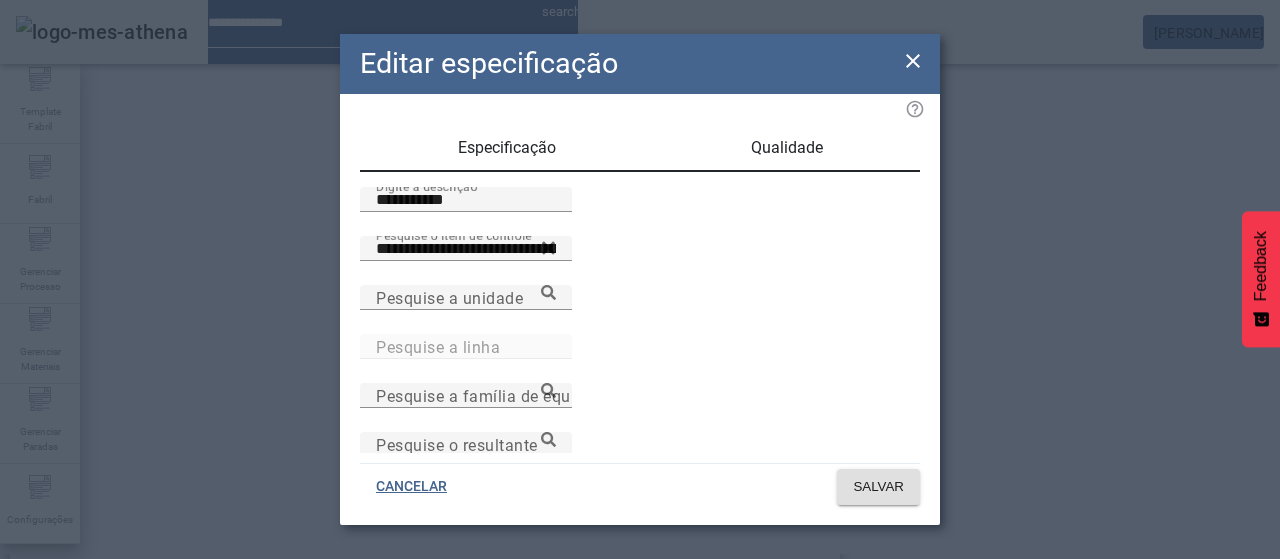 click on "Qualidade" at bounding box center (787, 148) 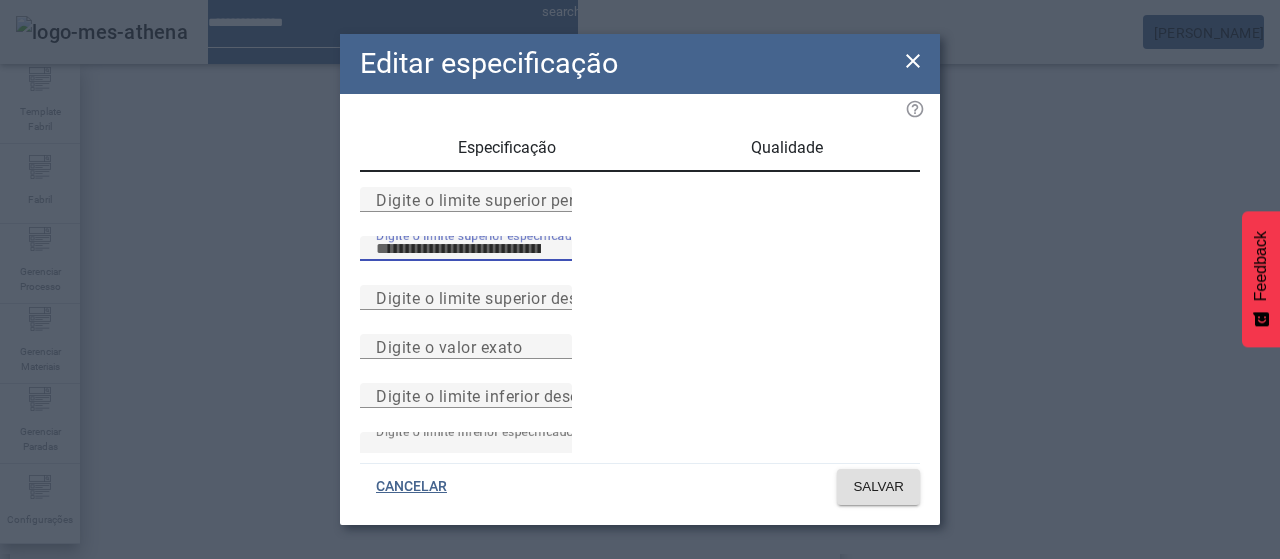 type on "***" 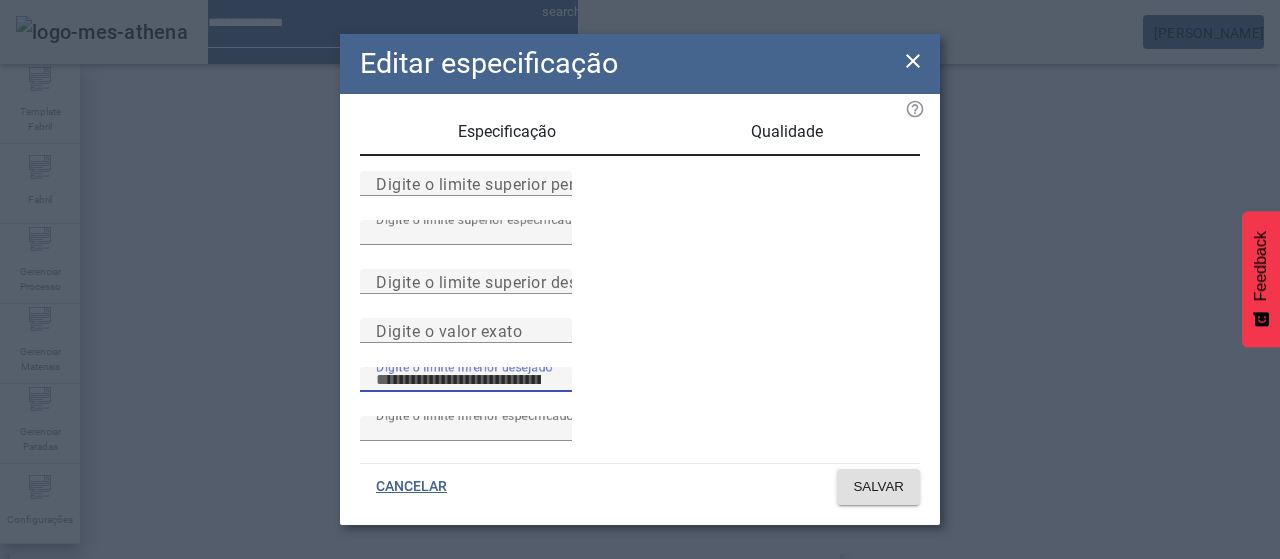 scroll, scrollTop: 261, scrollLeft: 0, axis: vertical 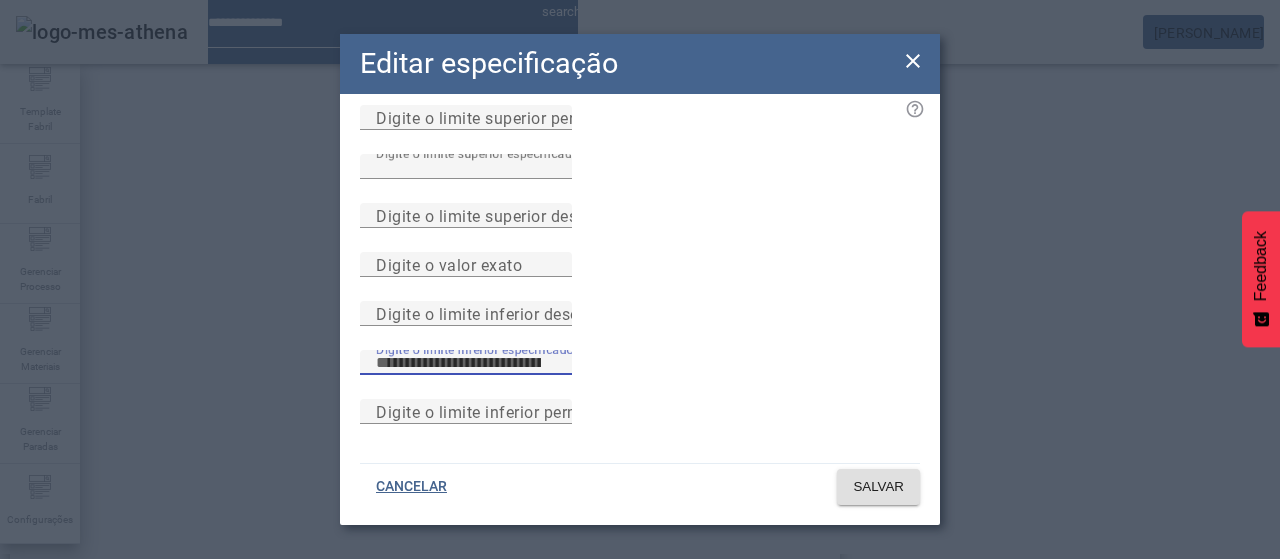 type on "***" 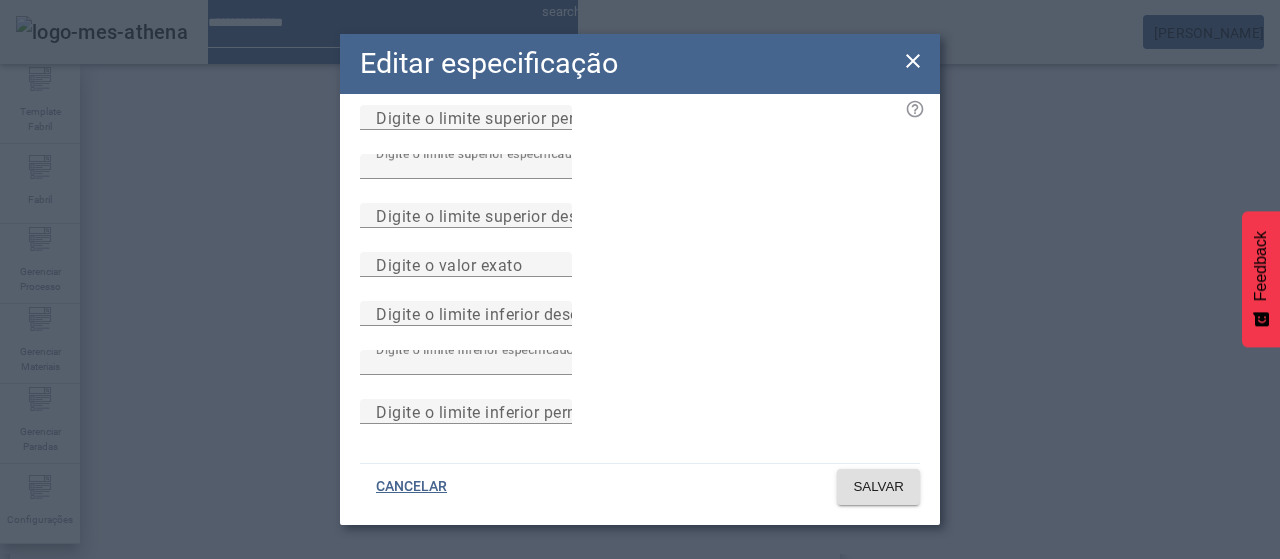 type 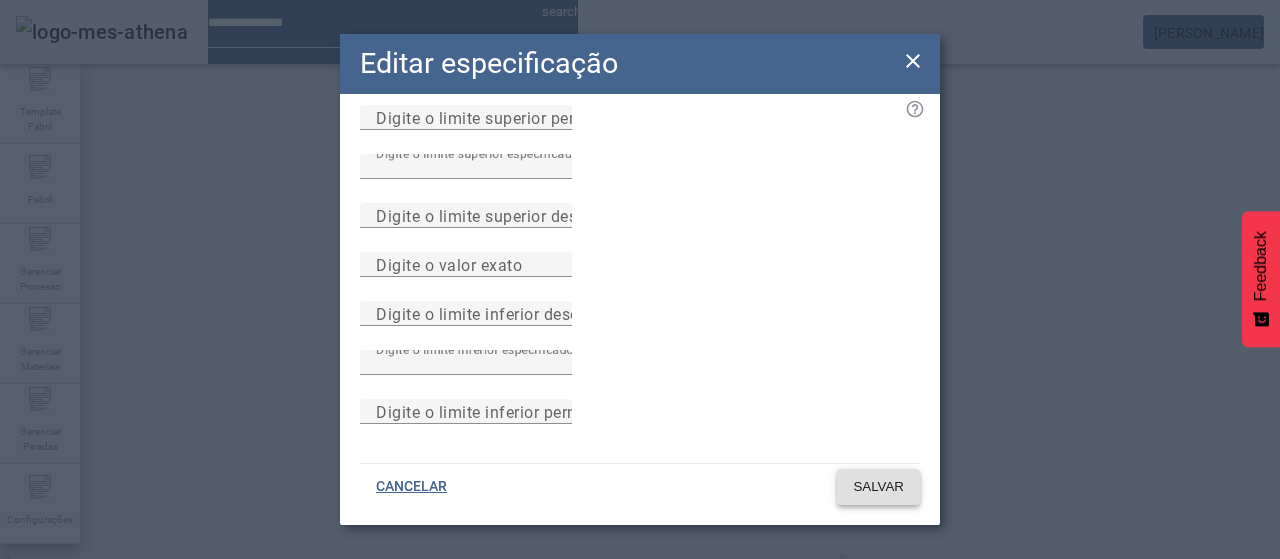 type 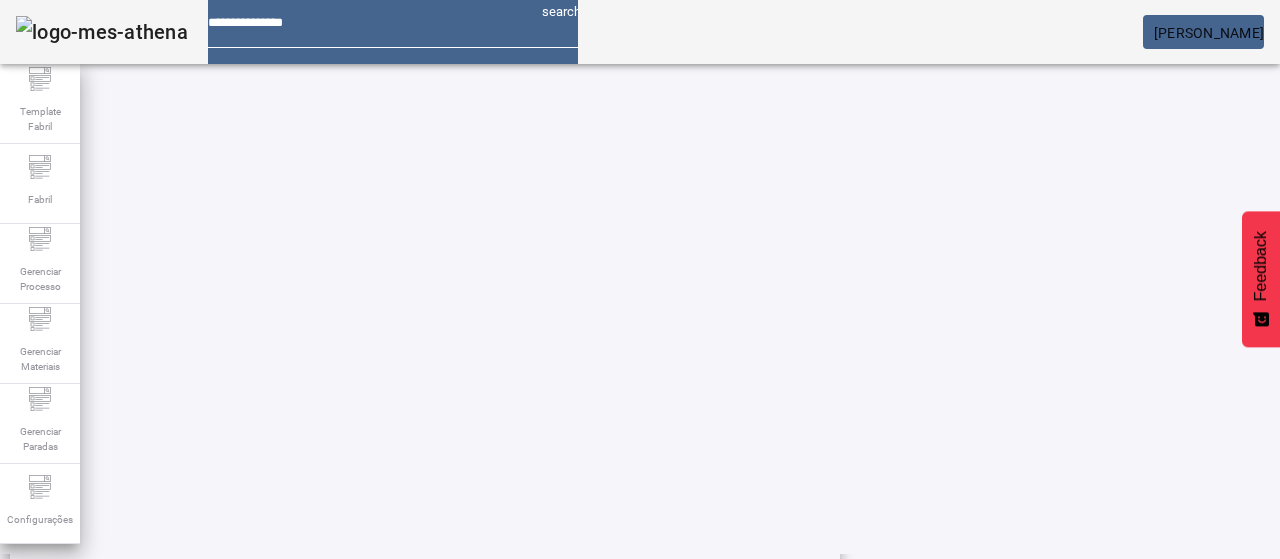 scroll, scrollTop: 623, scrollLeft: 0, axis: vertical 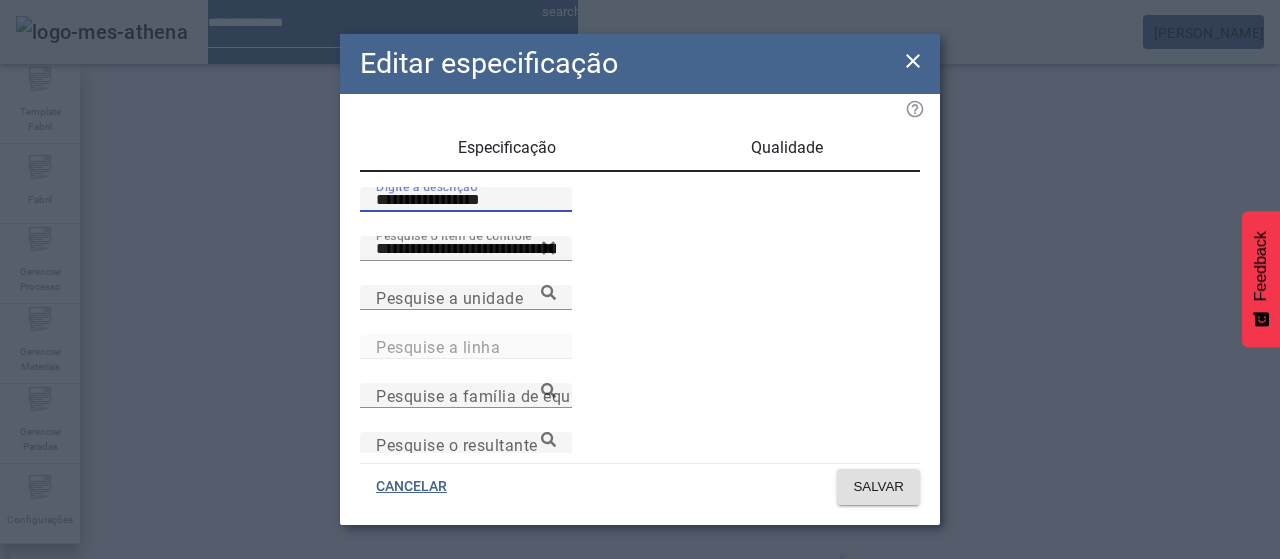 drag, startPoint x: 521, startPoint y: 230, endPoint x: 262, endPoint y: 229, distance: 259.00192 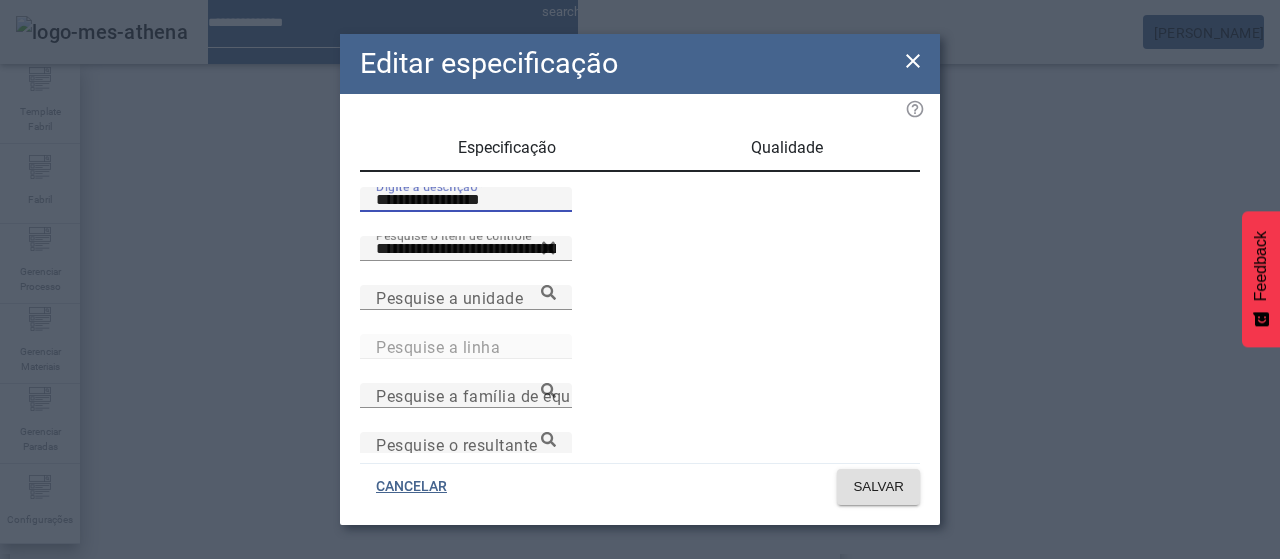 click on "**********" 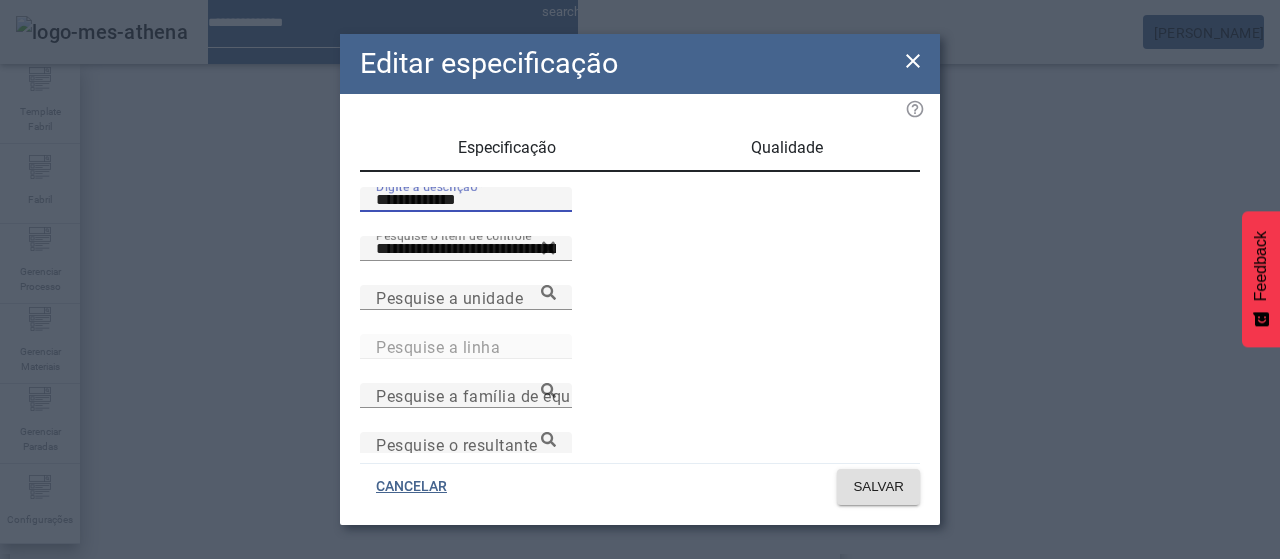 type on "**********" 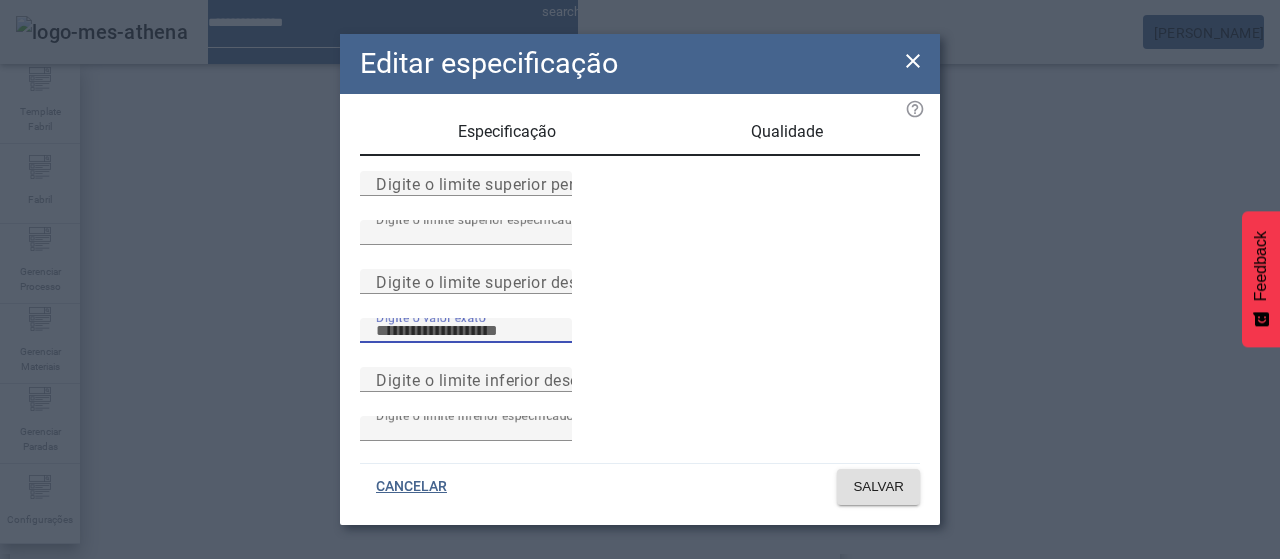 scroll, scrollTop: 261, scrollLeft: 0, axis: vertical 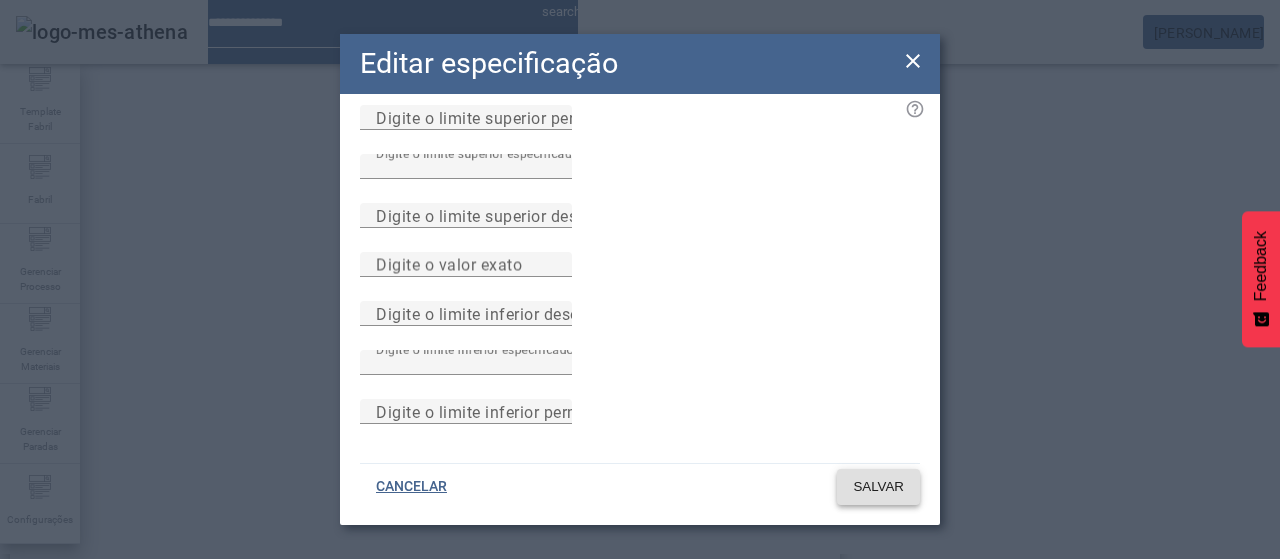 click on "SALVAR" 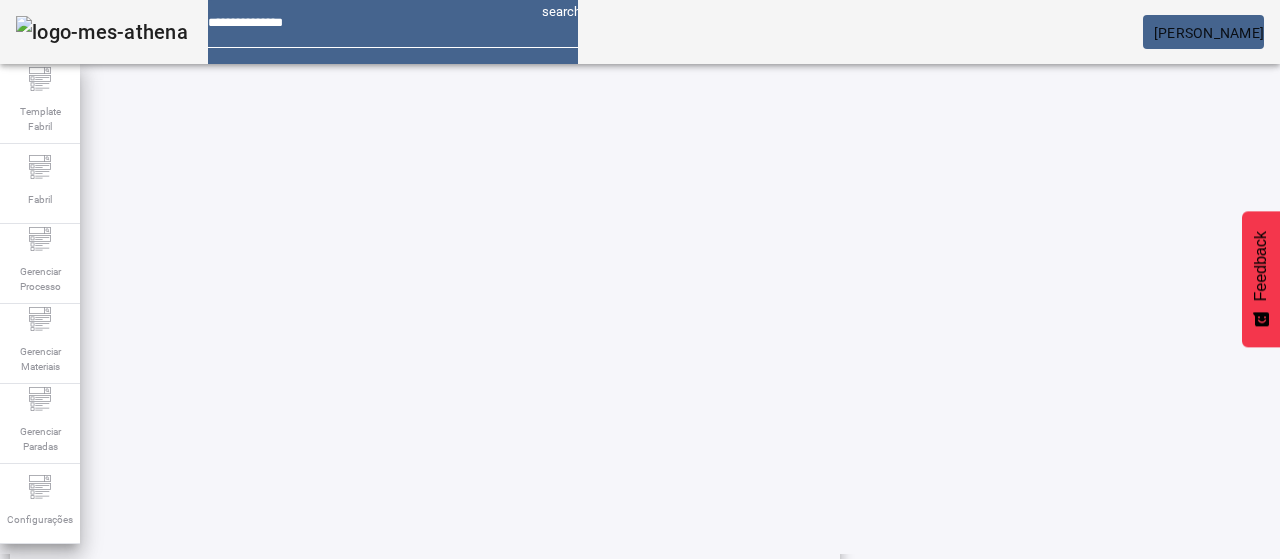 scroll, scrollTop: 696, scrollLeft: 0, axis: vertical 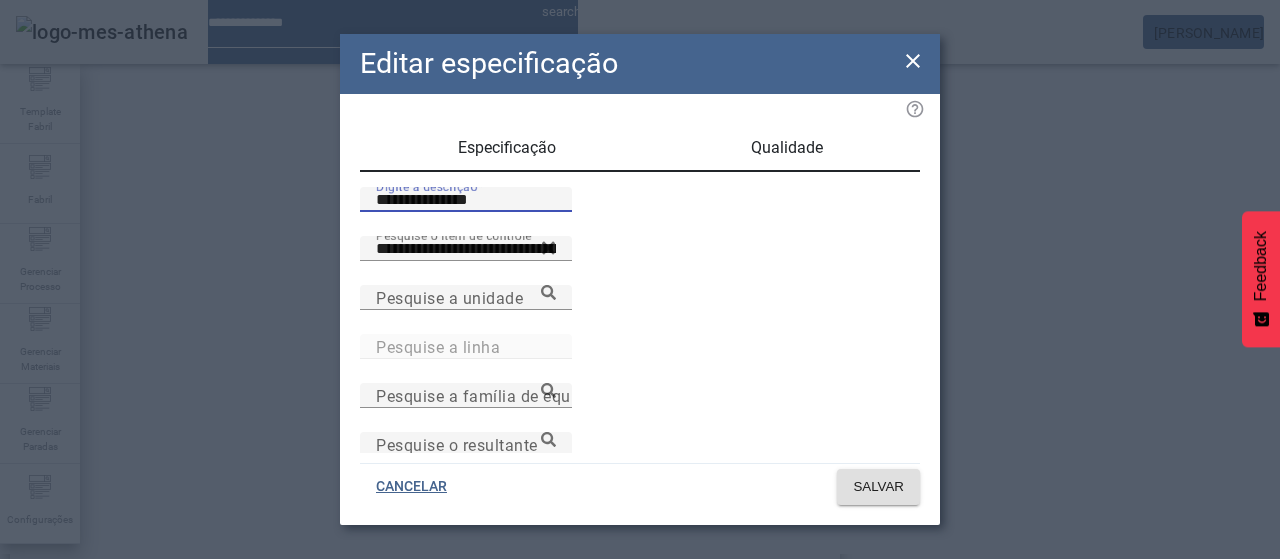 drag, startPoint x: 490, startPoint y: 227, endPoint x: 323, endPoint y: 241, distance: 167.5858 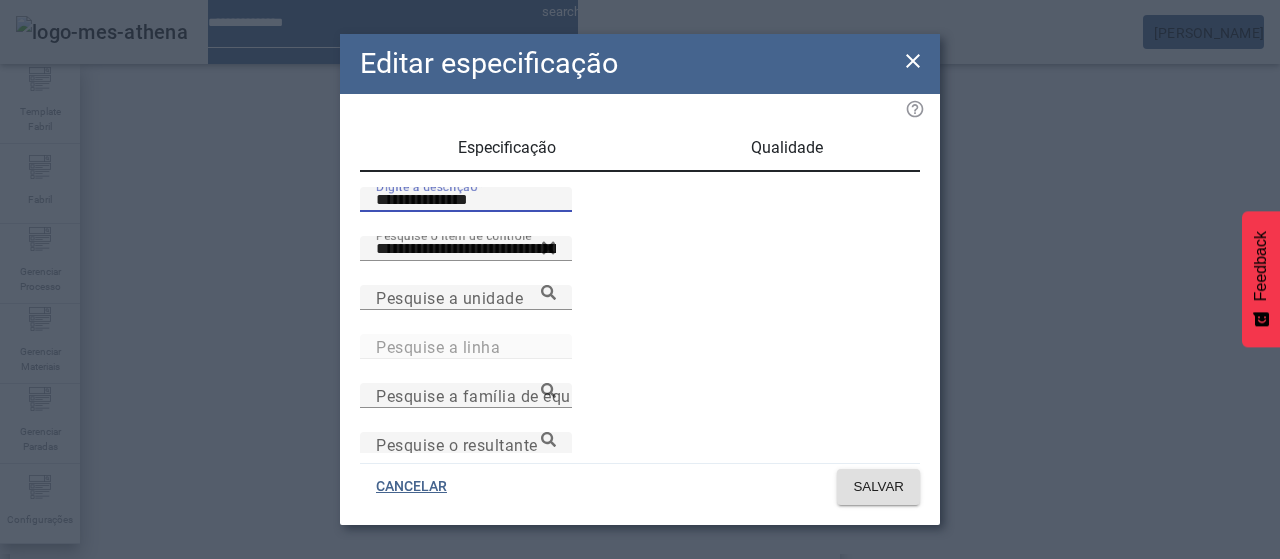 paste 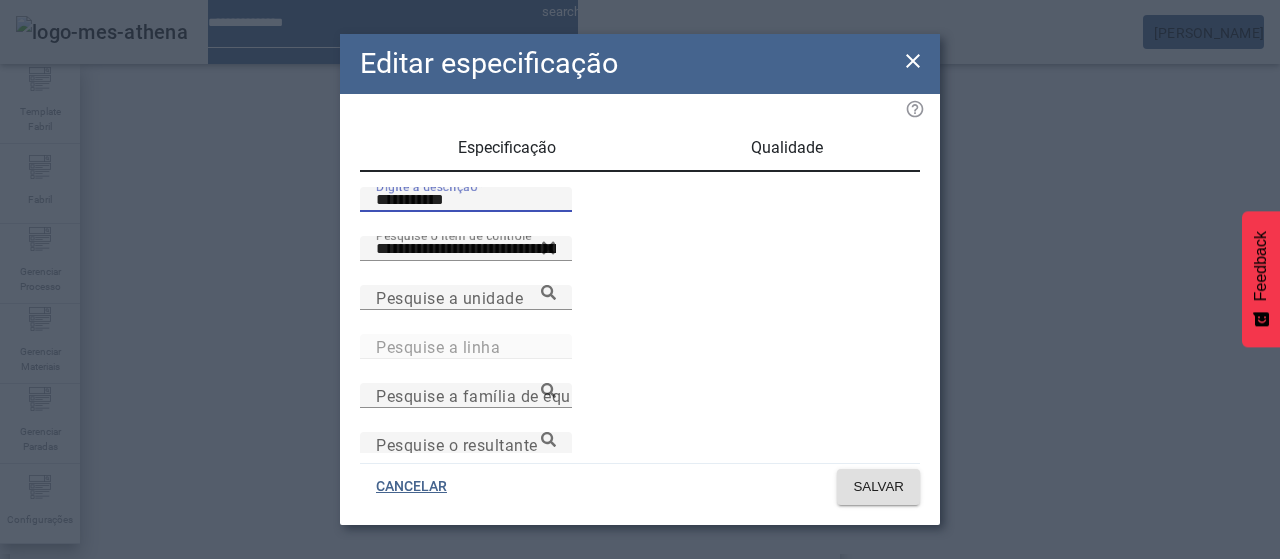 type on "**********" 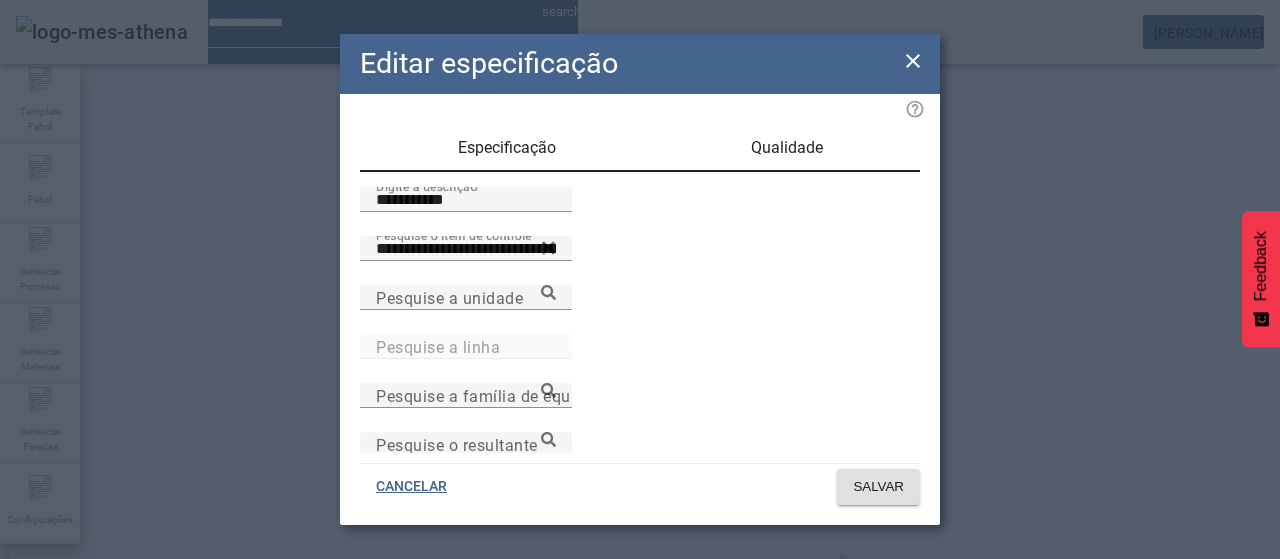 click on "Qualidade" at bounding box center [787, 148] 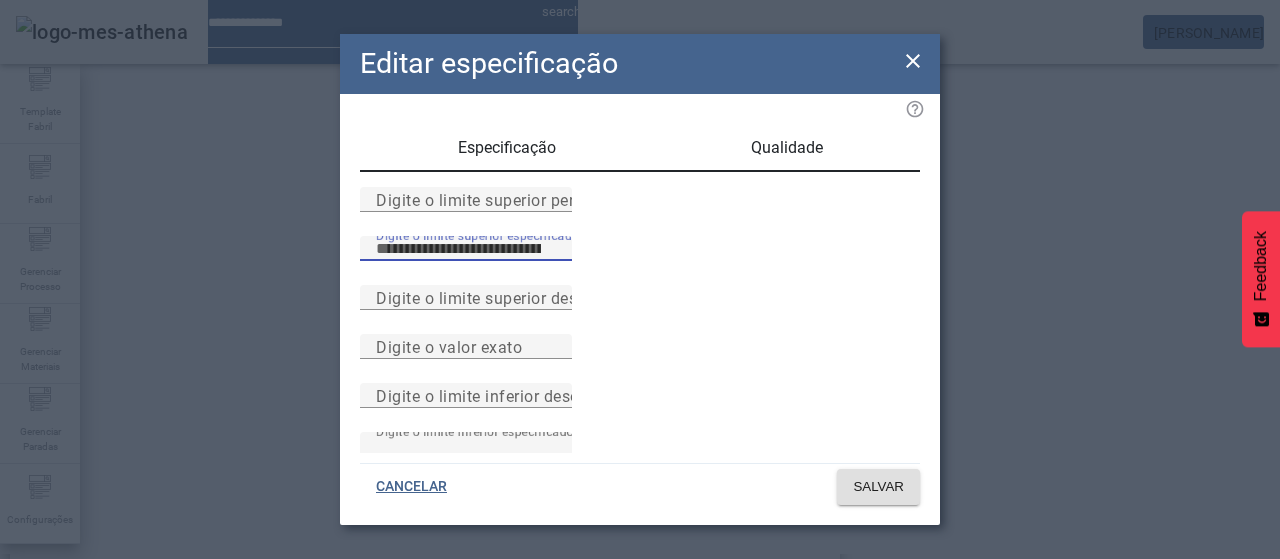 type on "***" 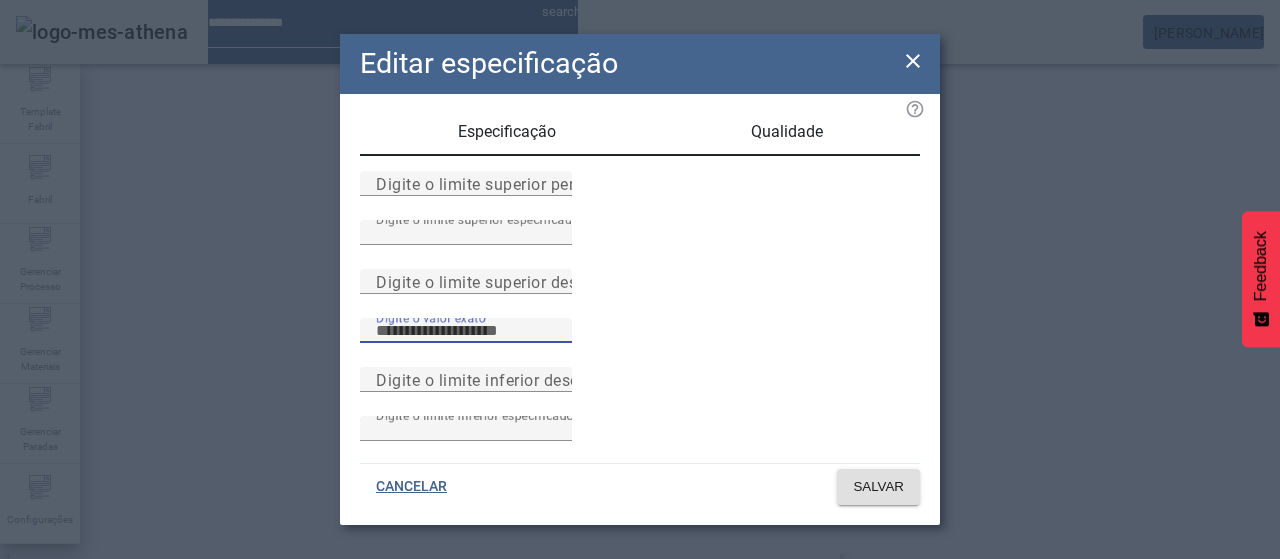 scroll, scrollTop: 261, scrollLeft: 0, axis: vertical 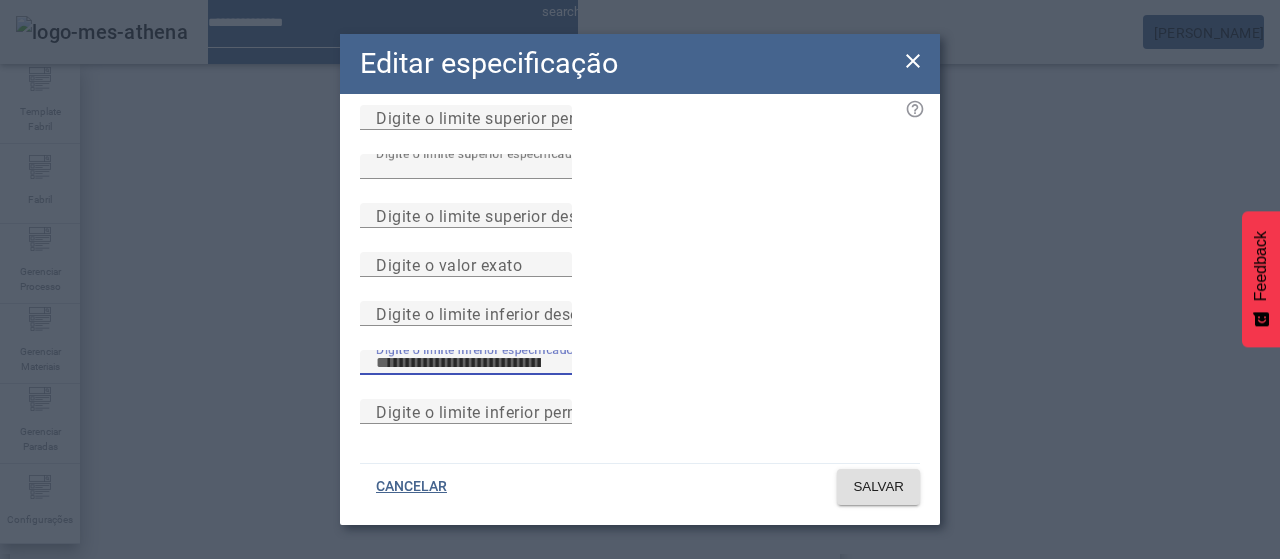 type on "***" 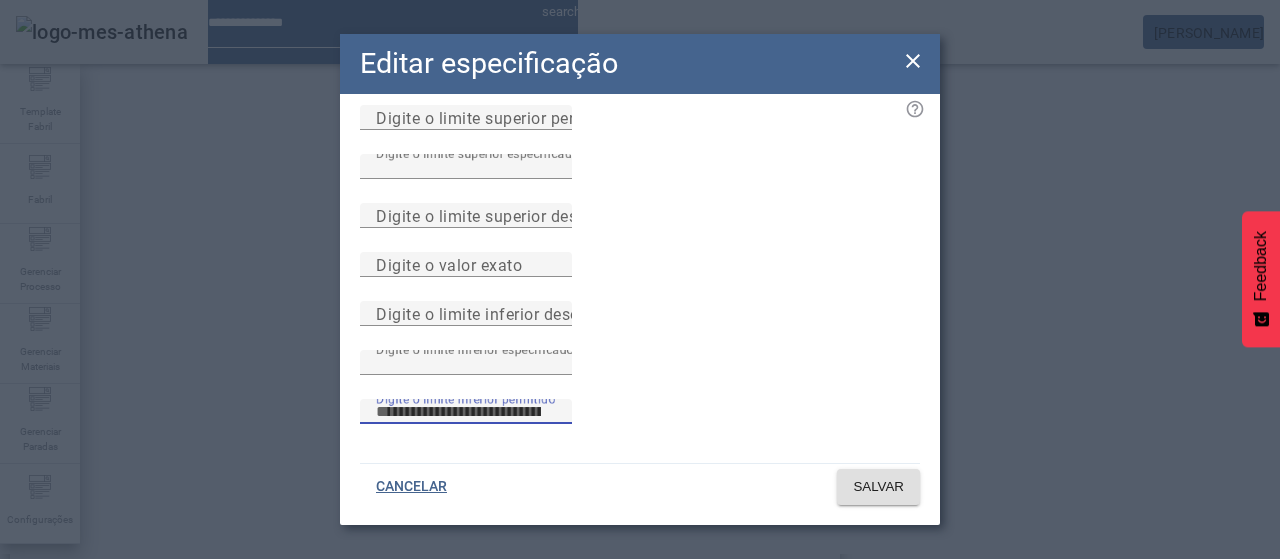 type 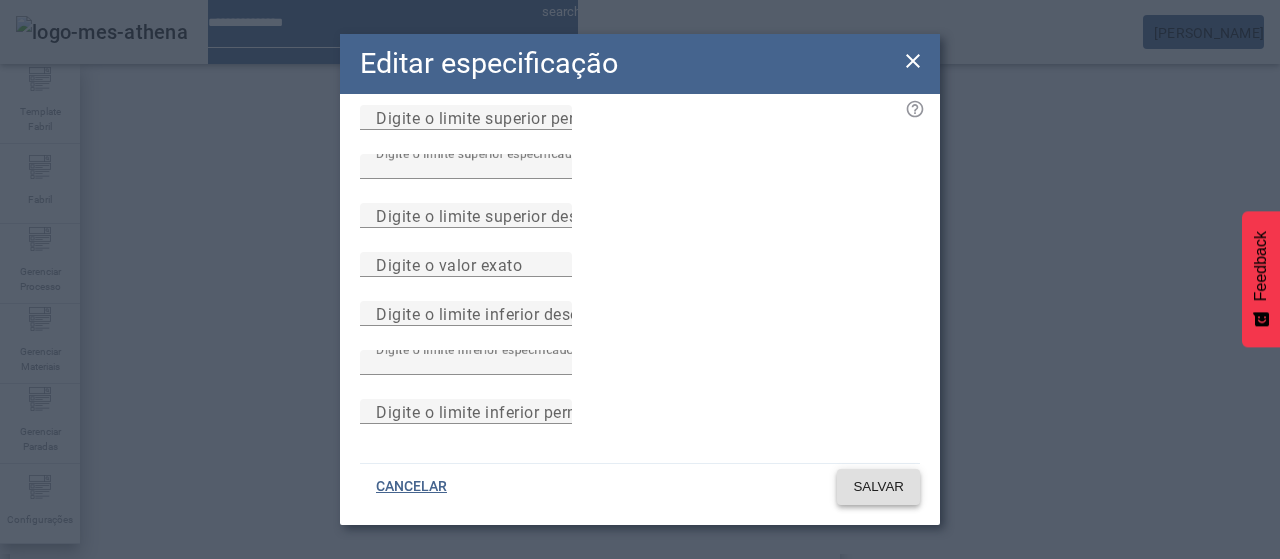 type 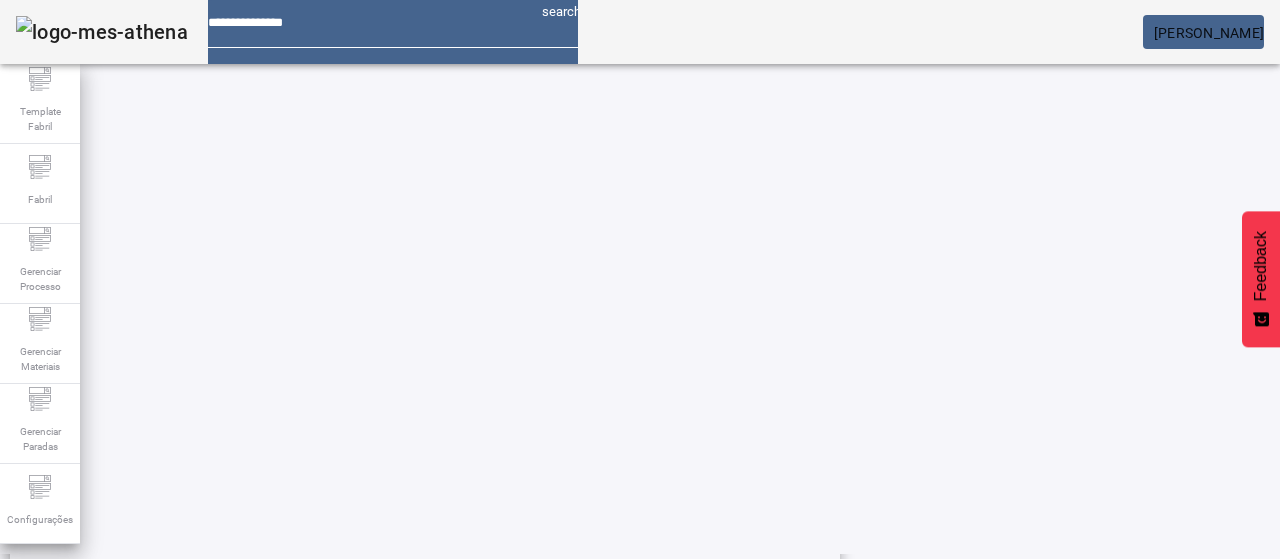 scroll, scrollTop: 696, scrollLeft: 0, axis: vertical 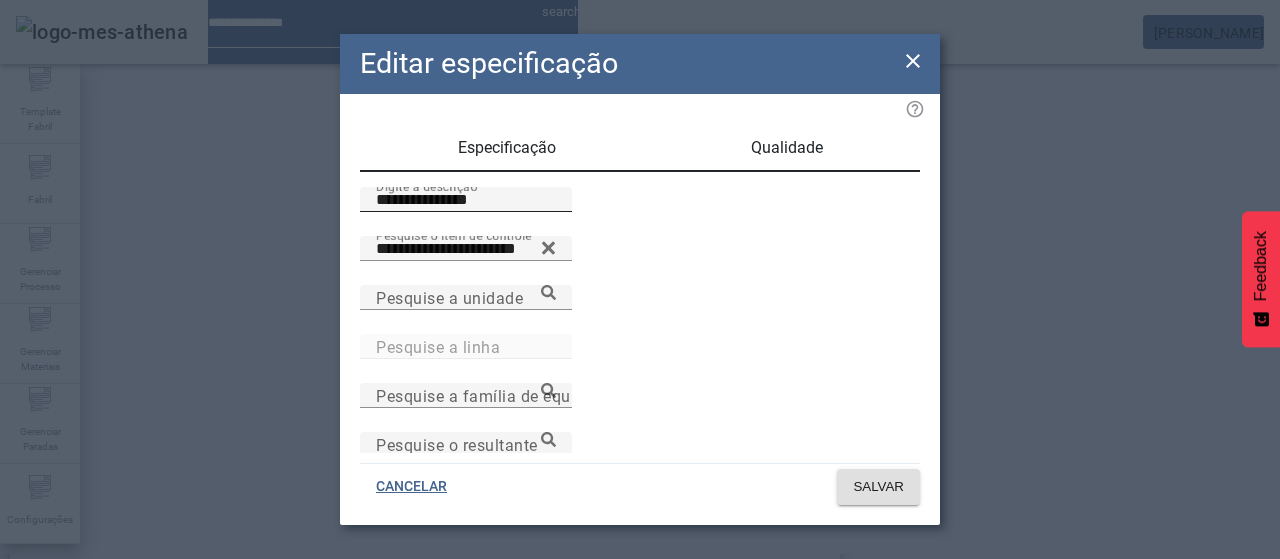 click on "**********" at bounding box center (466, 200) 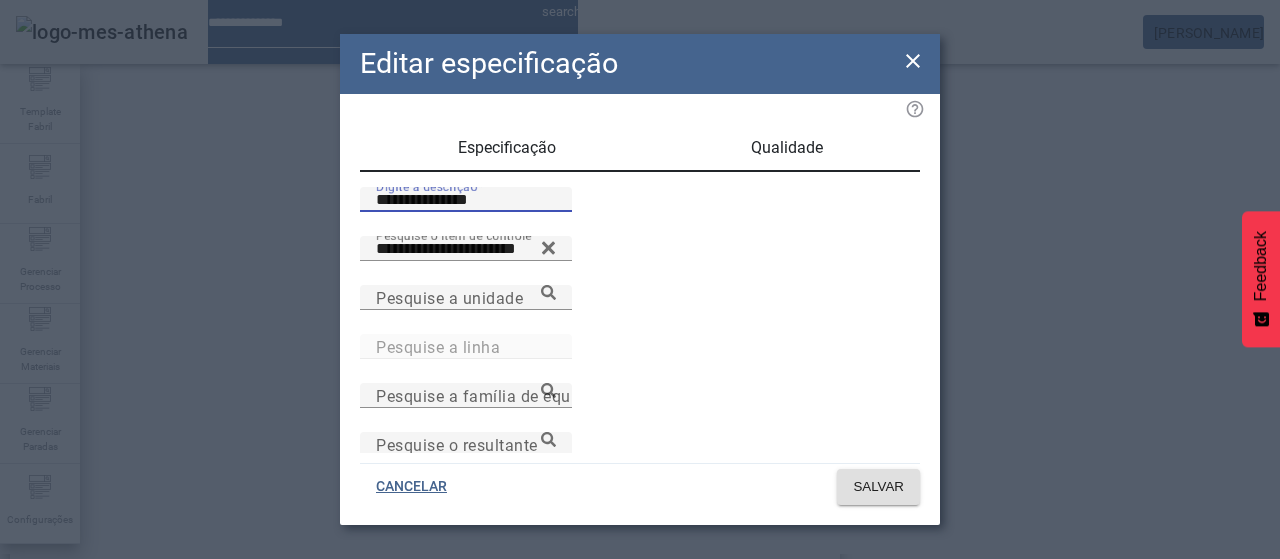 paste 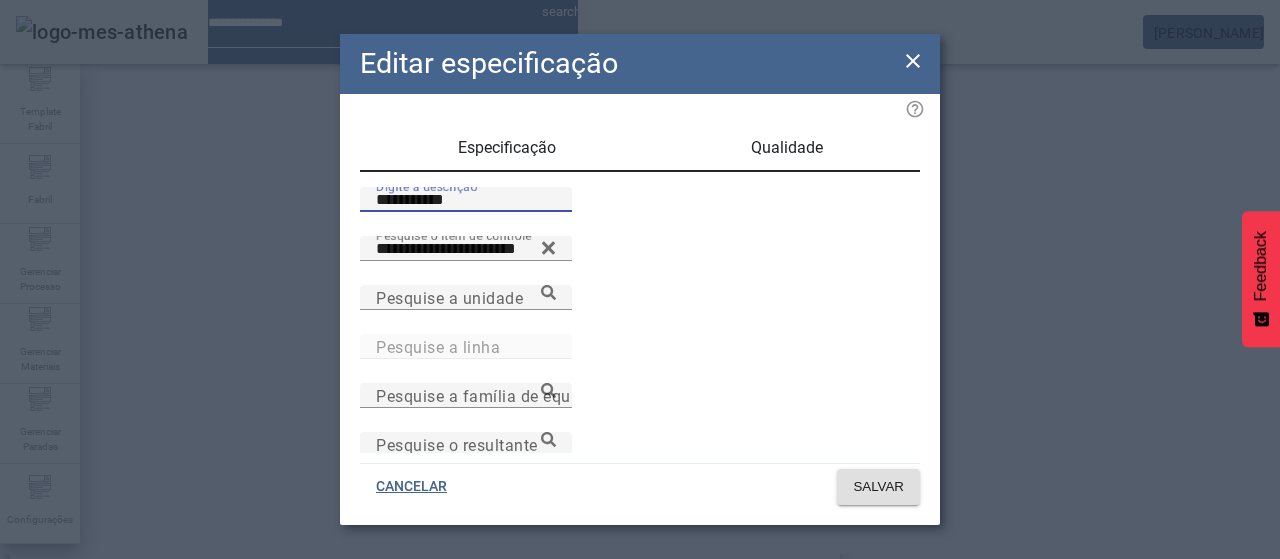 type on "**********" 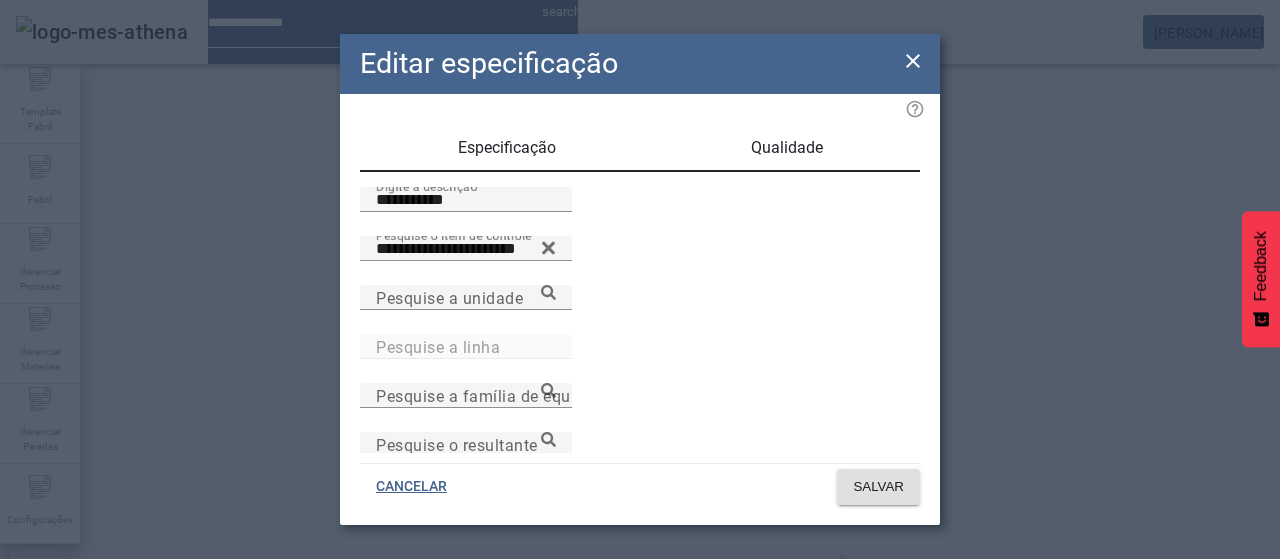 click on "Qualidade" at bounding box center (786, 148) 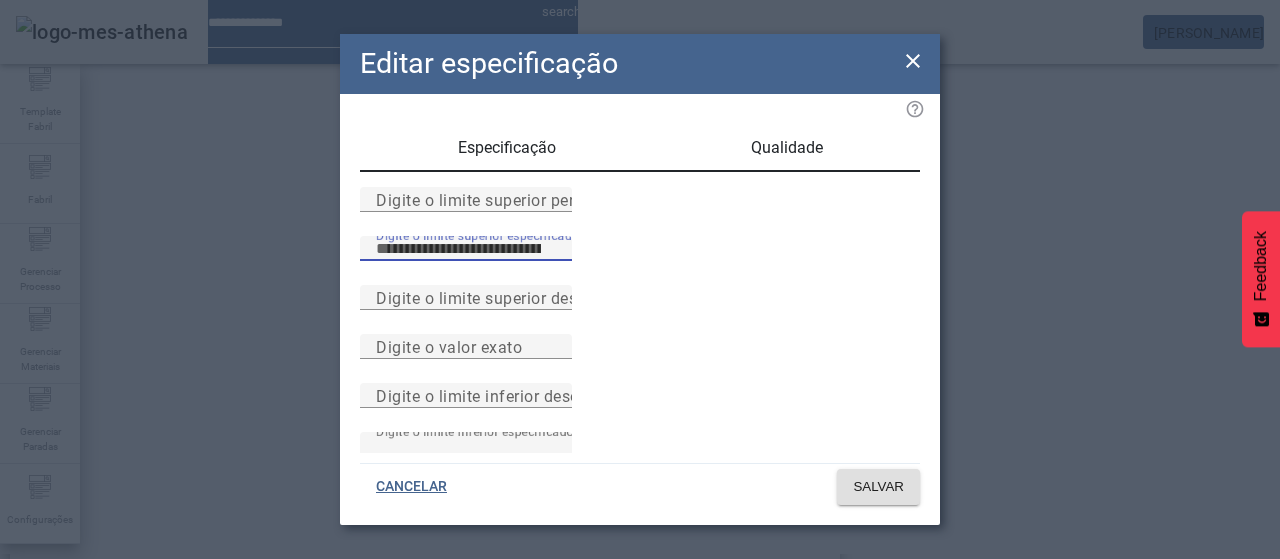 type on "***" 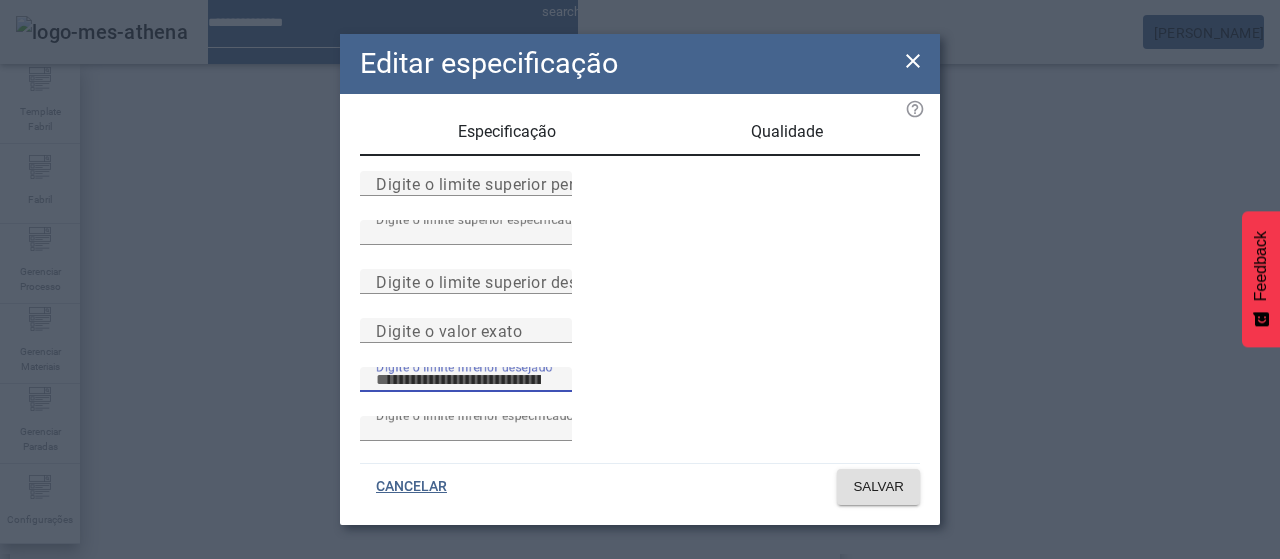 scroll, scrollTop: 261, scrollLeft: 0, axis: vertical 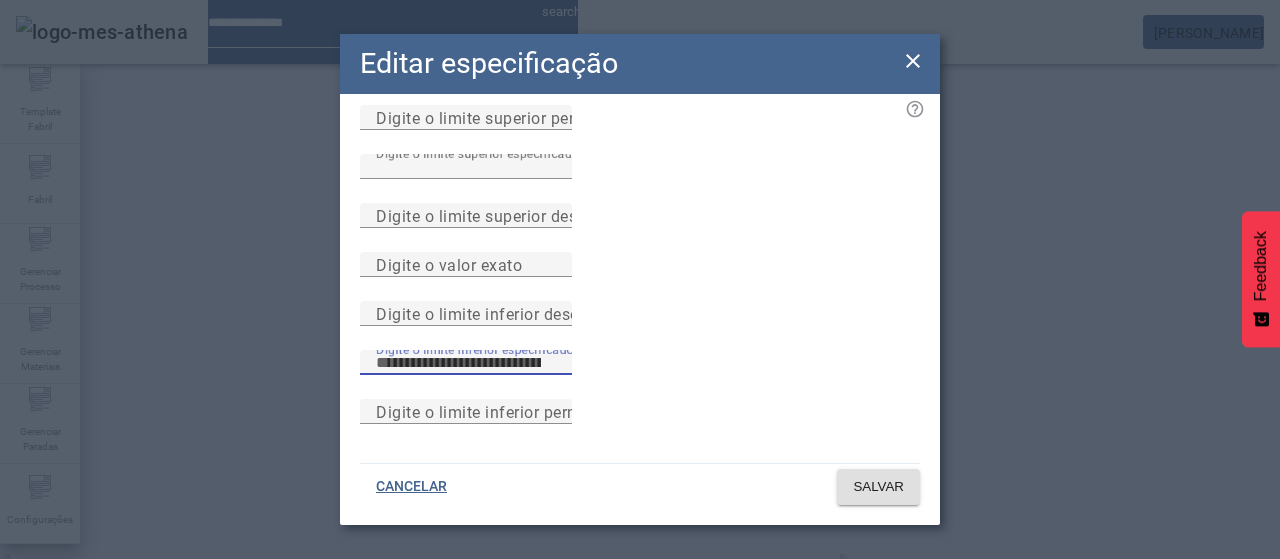 type on "***" 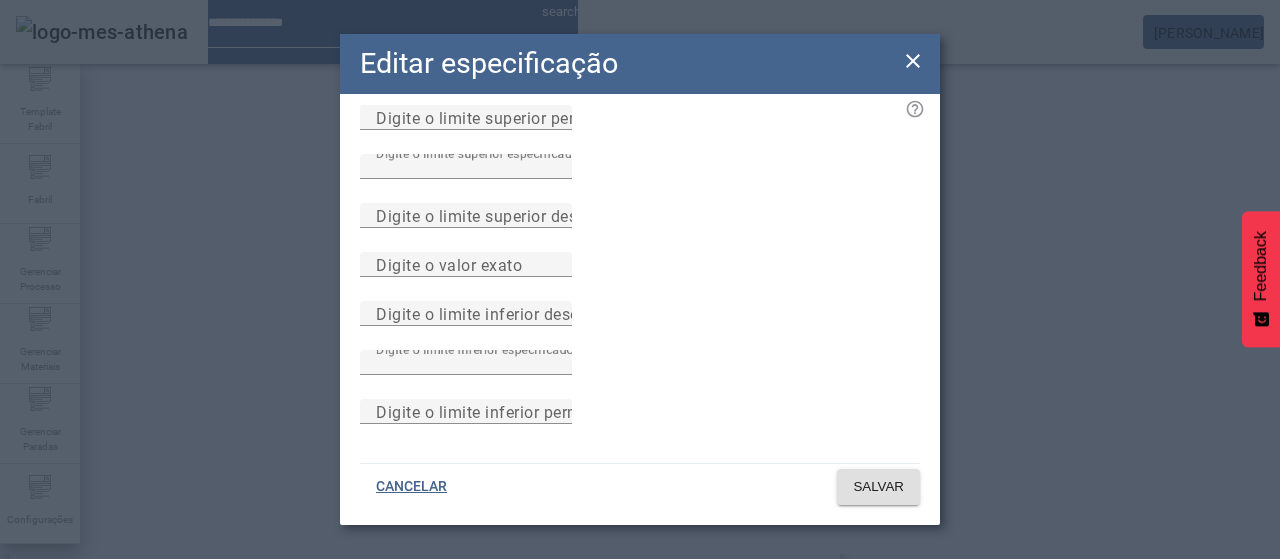 type 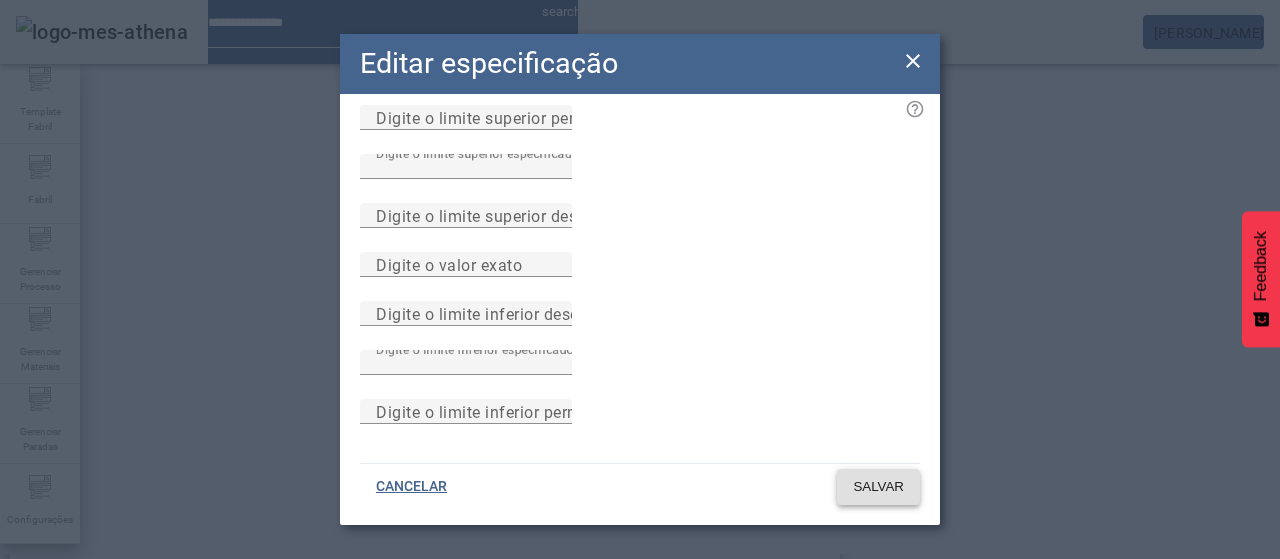 type 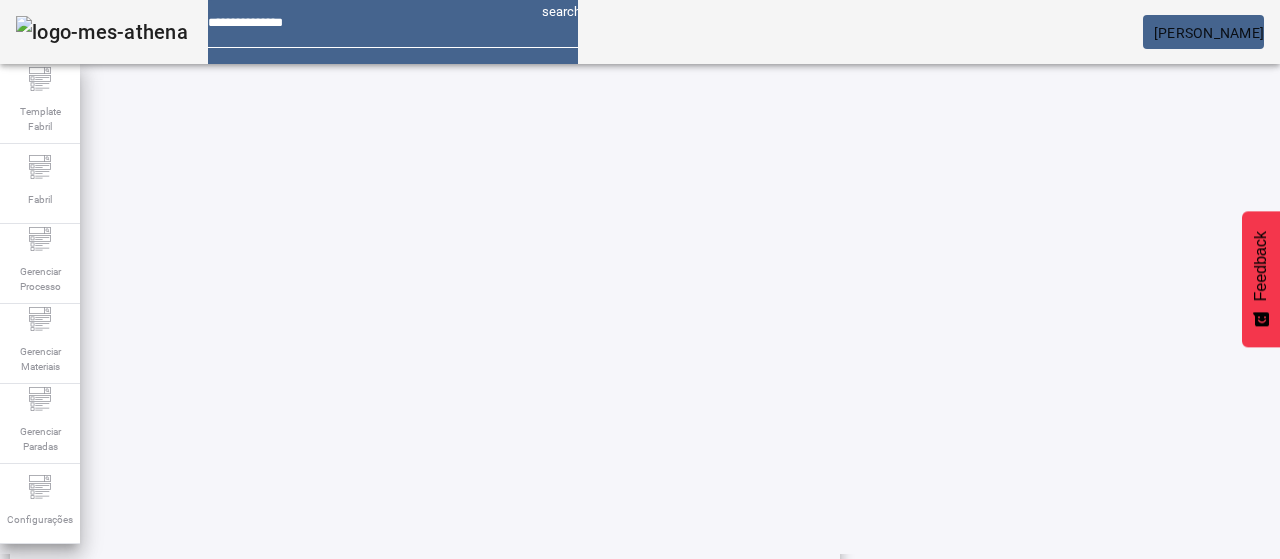 scroll, scrollTop: 696, scrollLeft: 0, axis: vertical 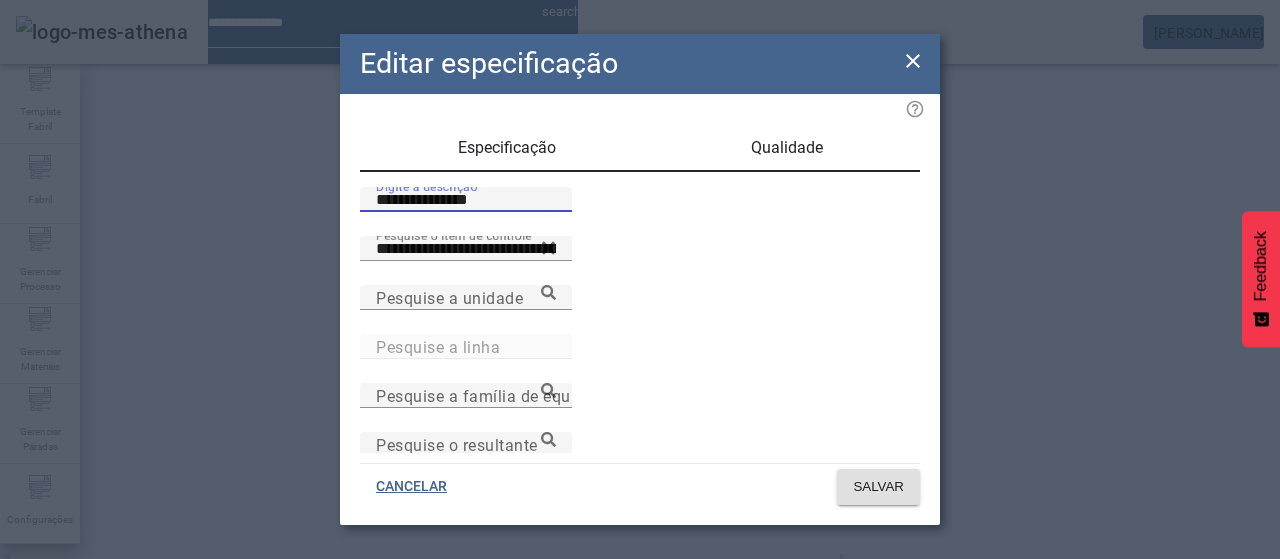 click on "**********" at bounding box center (466, 200) 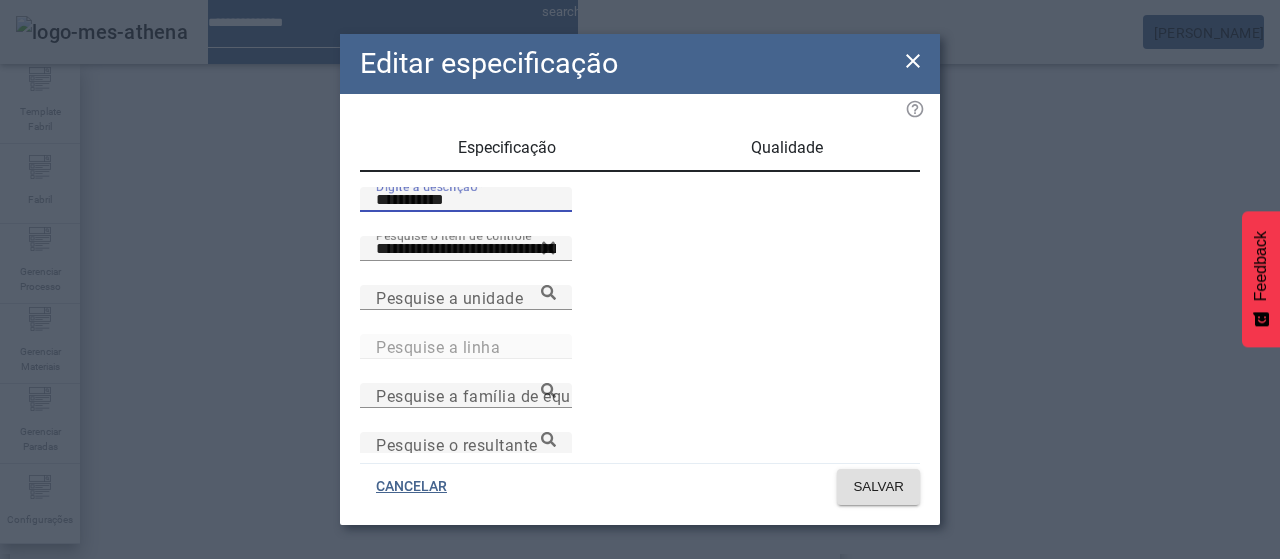 type on "**********" 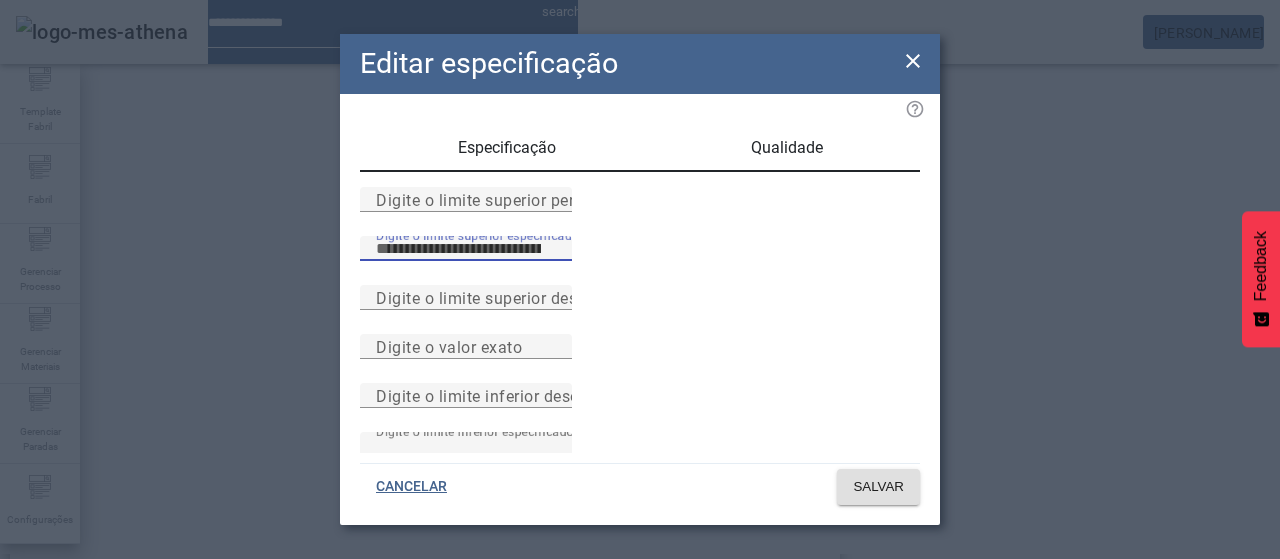 type on "***" 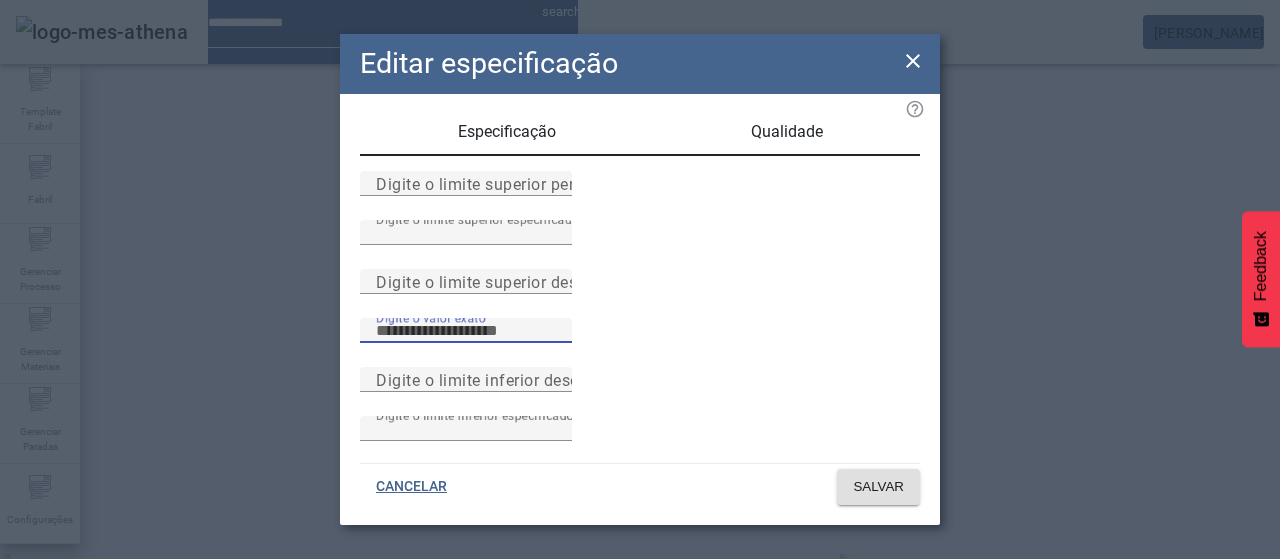 scroll, scrollTop: 261, scrollLeft: 0, axis: vertical 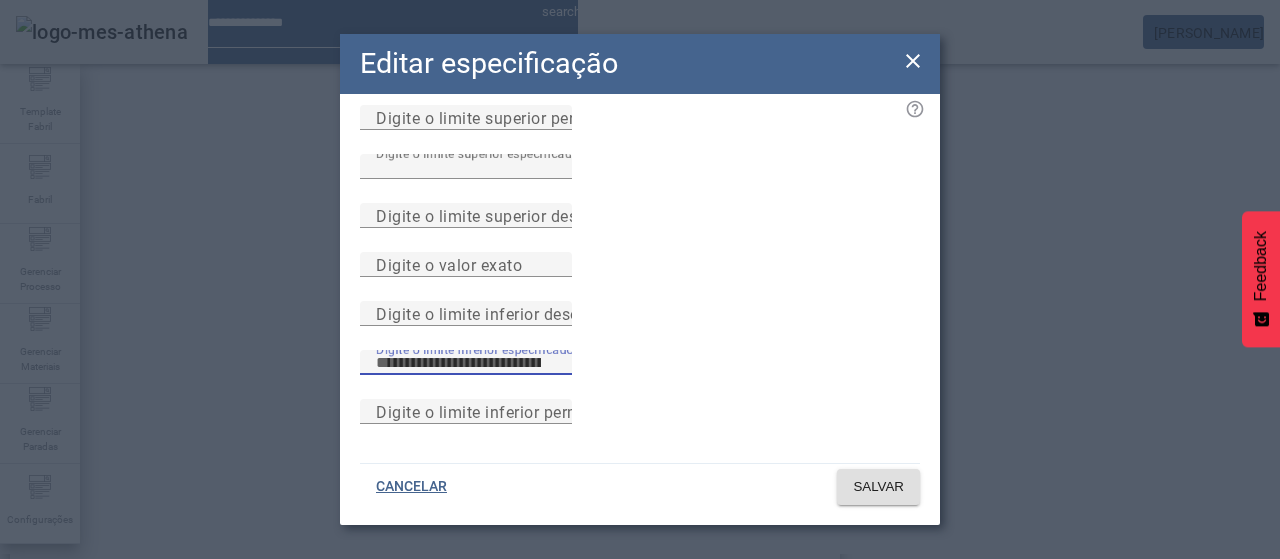 type on "***" 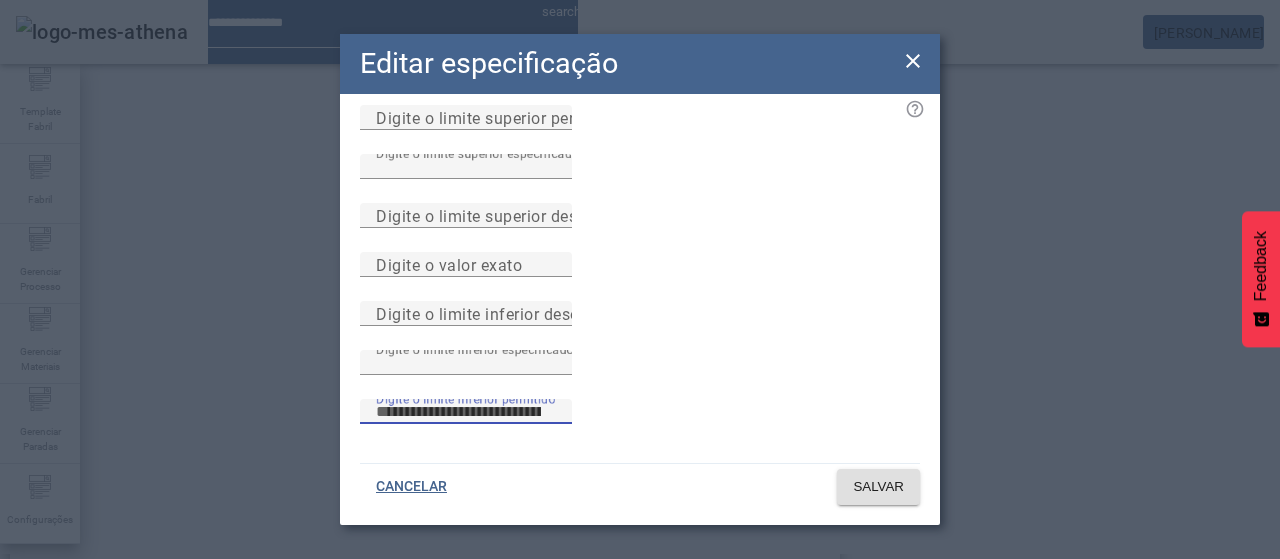 type 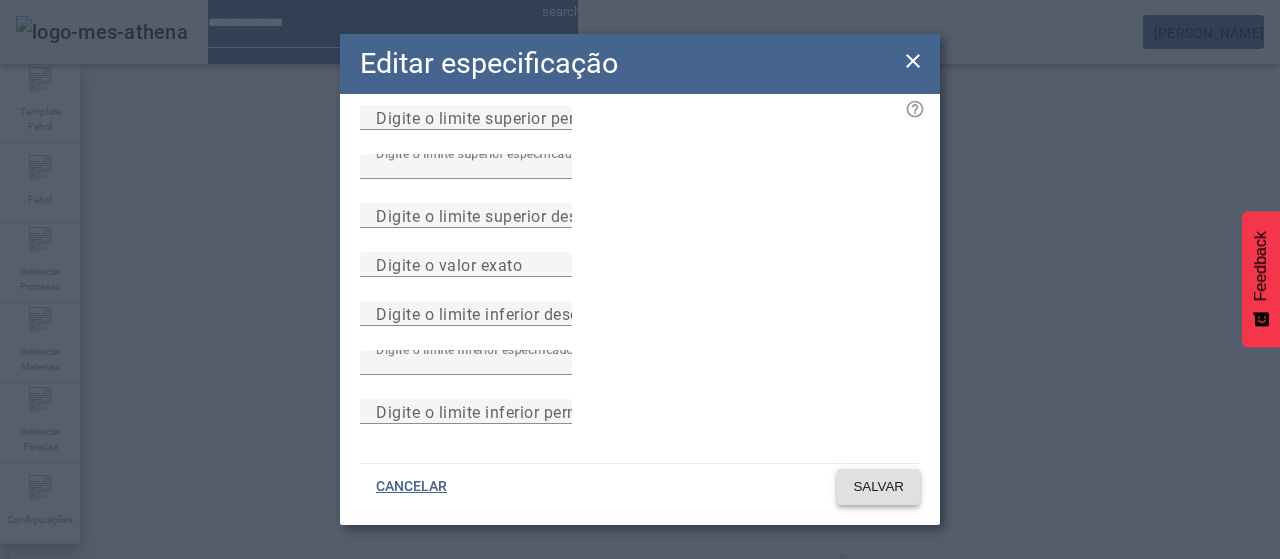 type 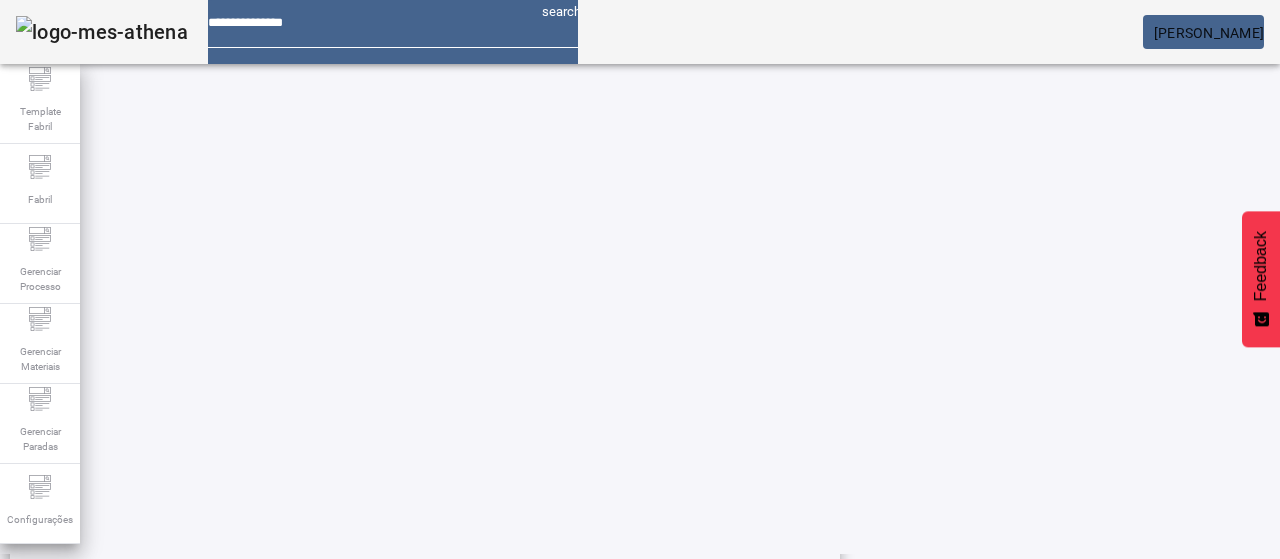 scroll, scrollTop: 696, scrollLeft: 0, axis: vertical 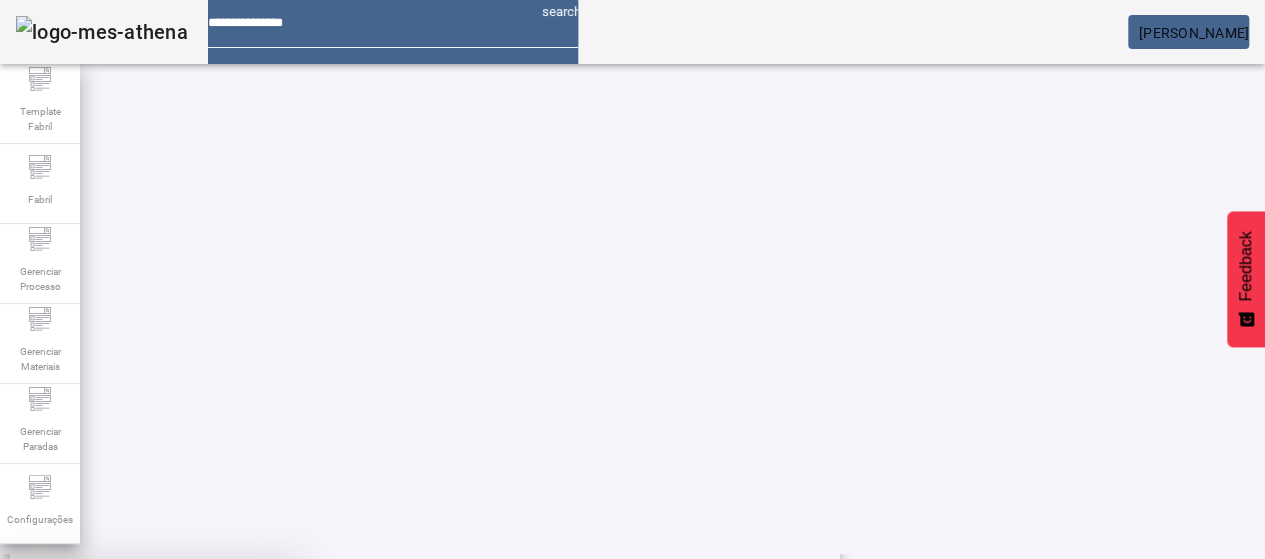 click at bounding box center [52, 707] 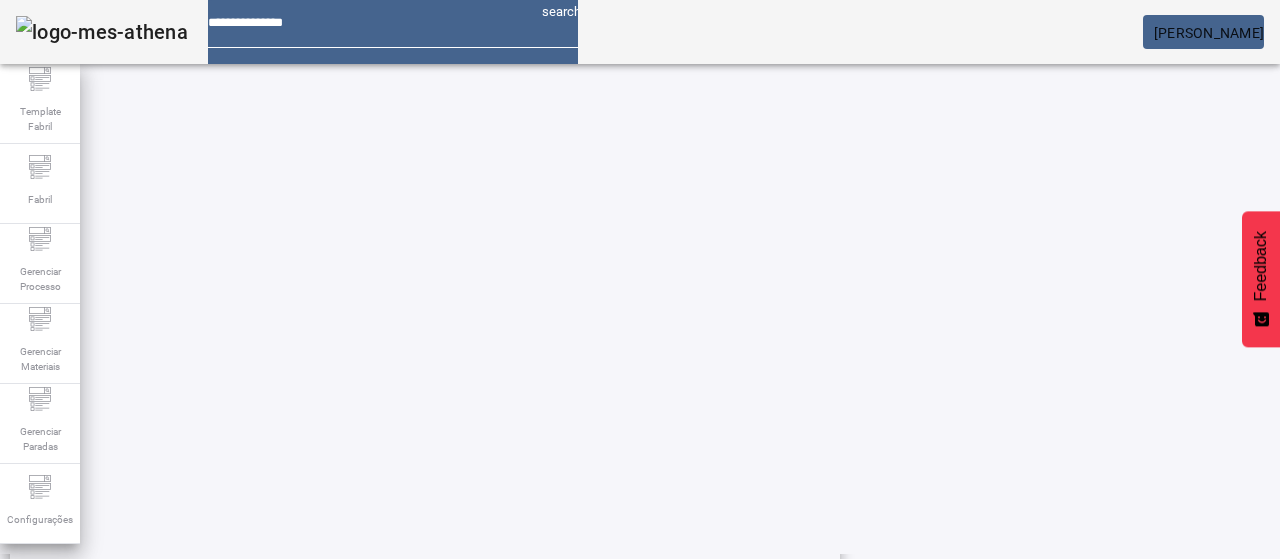 click on "33.50 - 34.30" at bounding box center [689, 689] 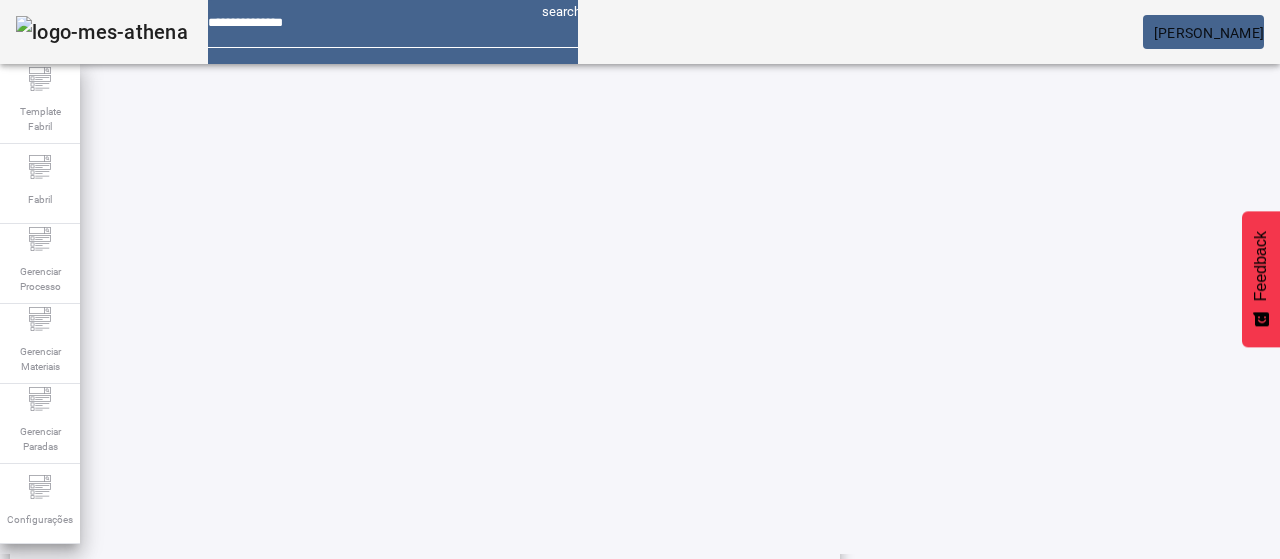 click 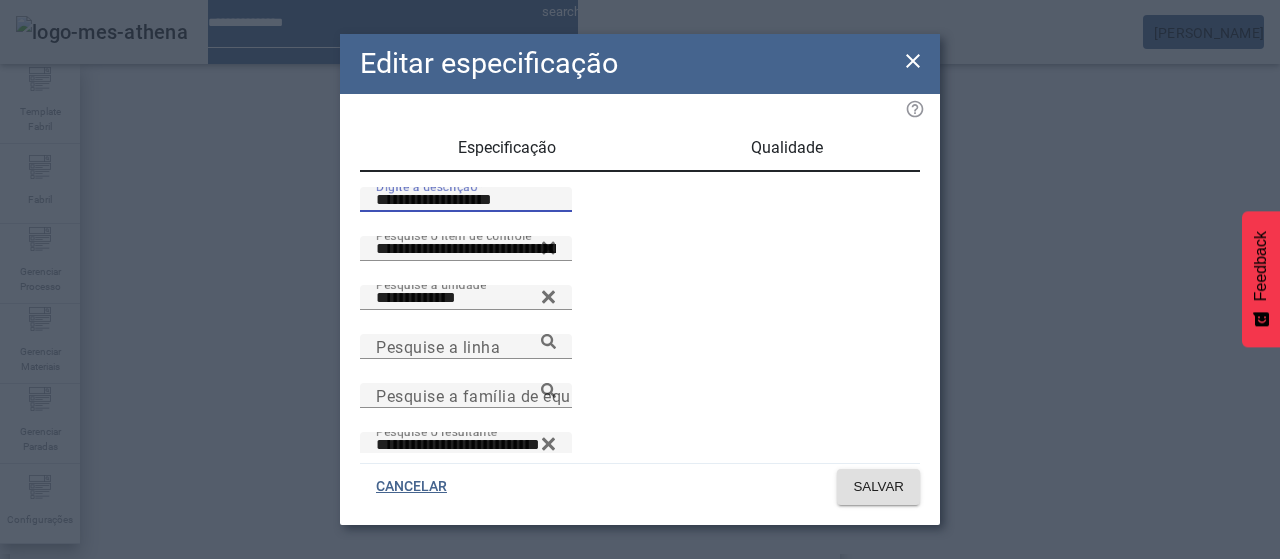 drag, startPoint x: 520, startPoint y: 225, endPoint x: 278, endPoint y: 233, distance: 242.1322 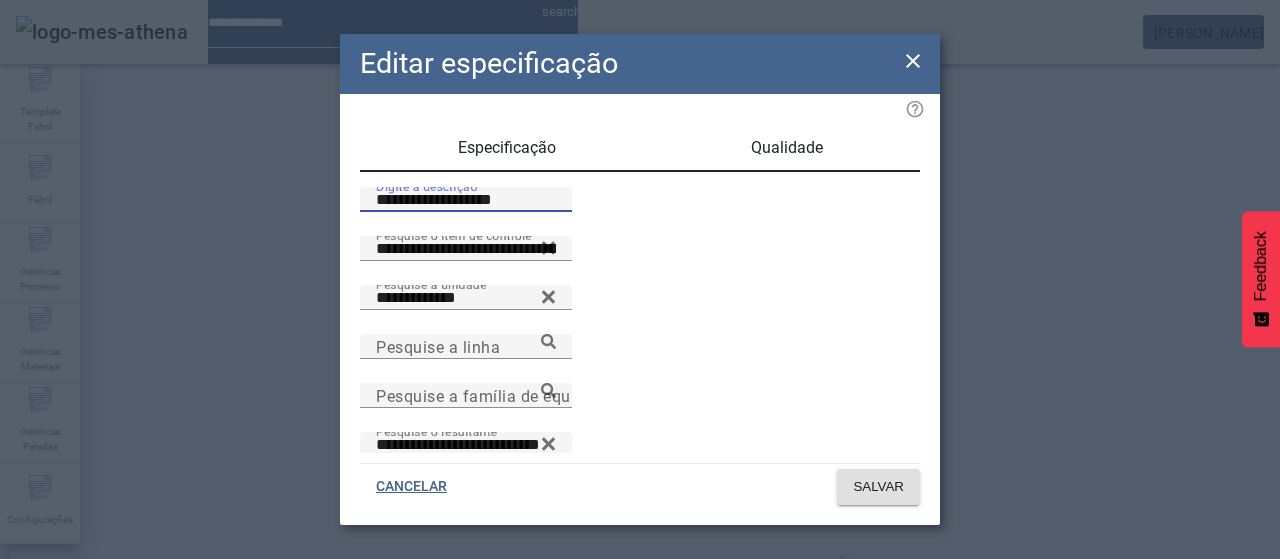 click on "**********" 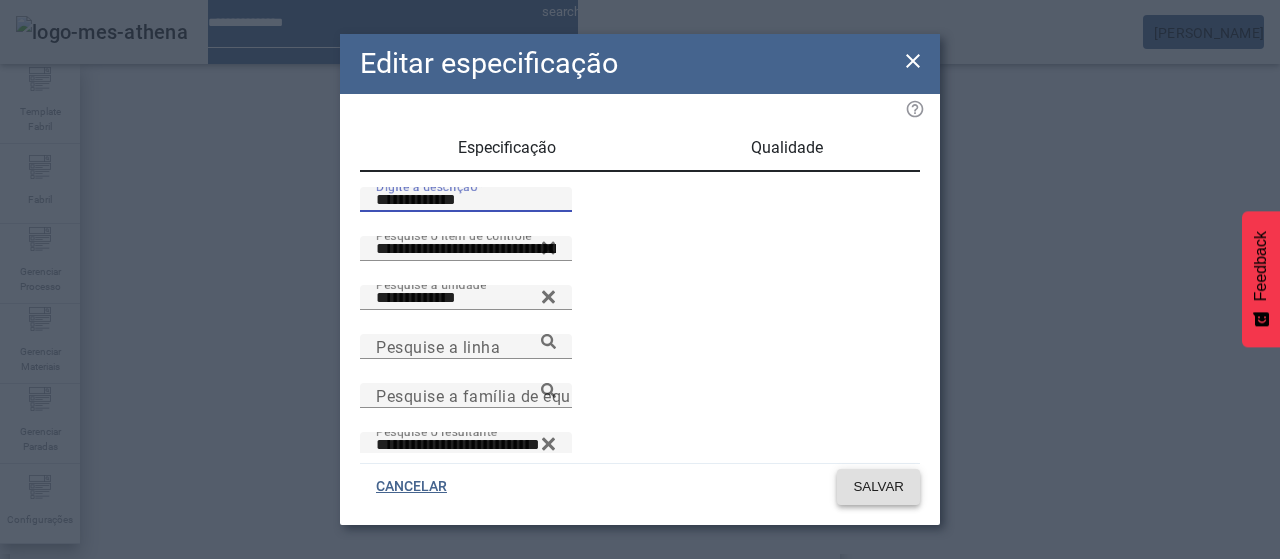 type on "**********" 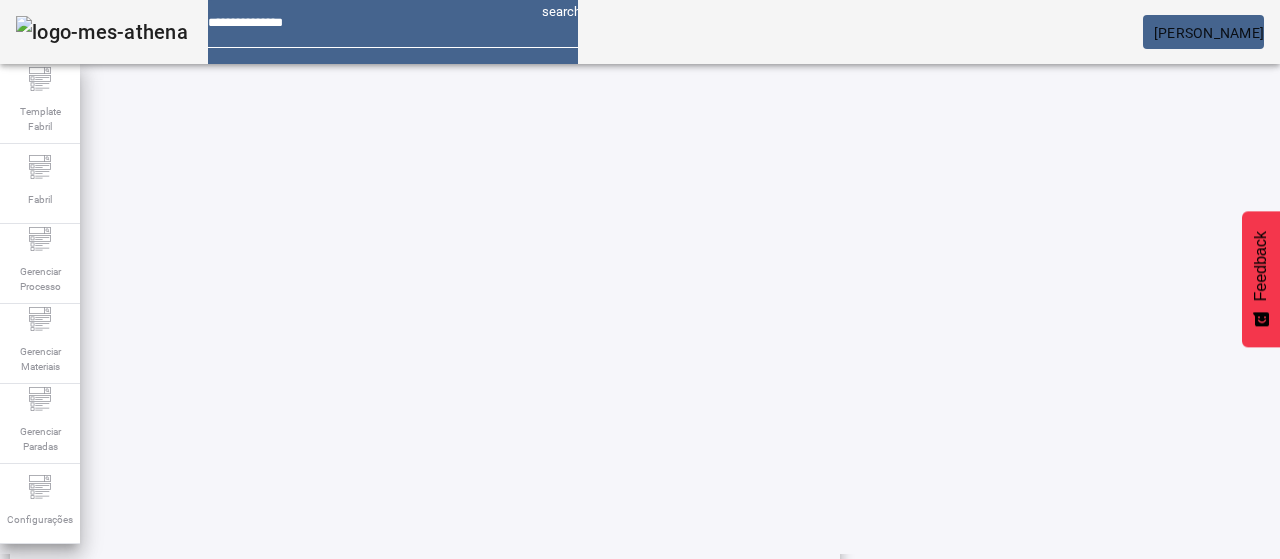 scroll, scrollTop: 696, scrollLeft: 0, axis: vertical 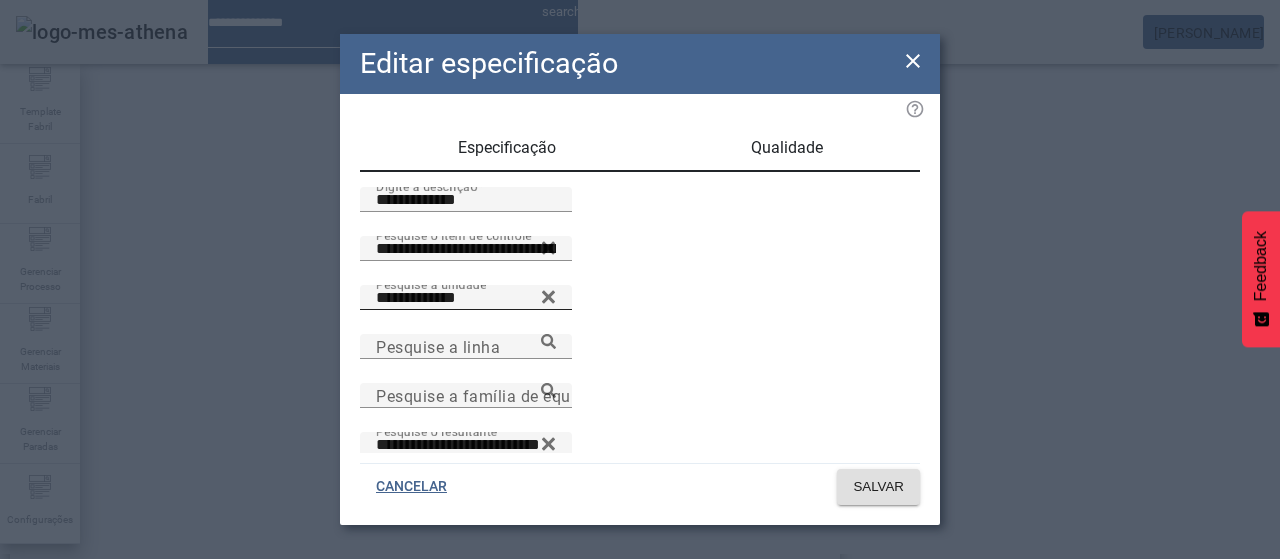 click 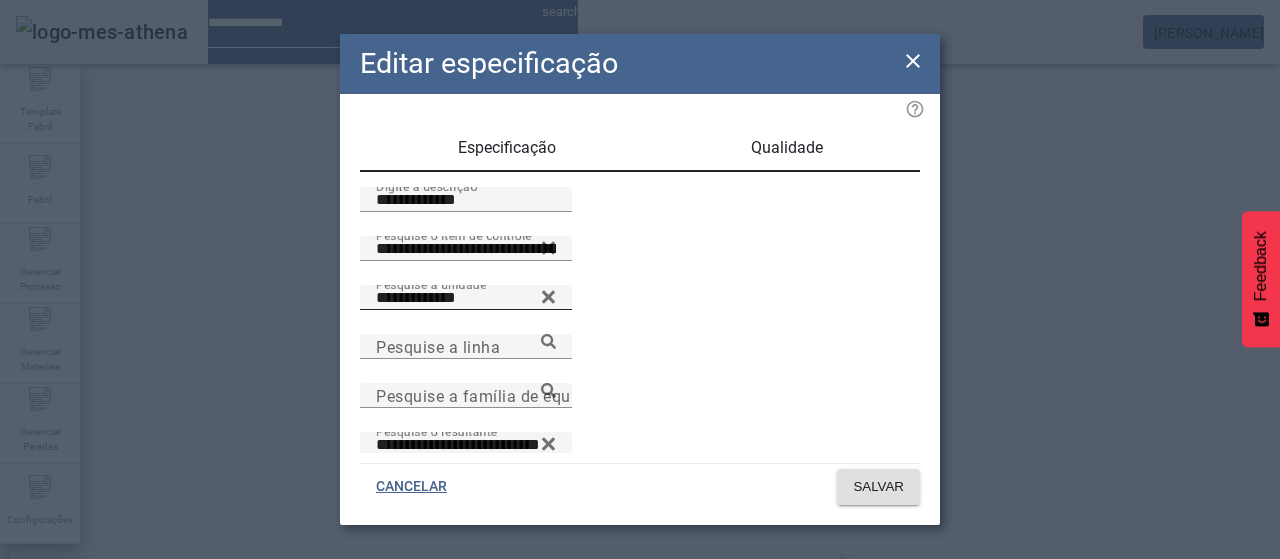 type 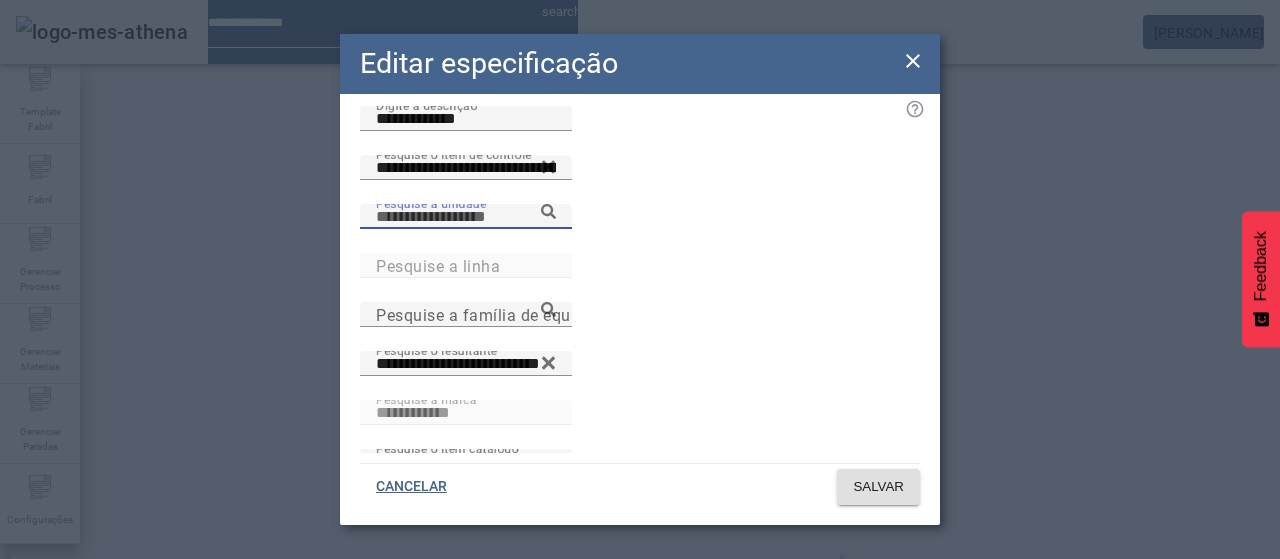 scroll, scrollTop: 200, scrollLeft: 0, axis: vertical 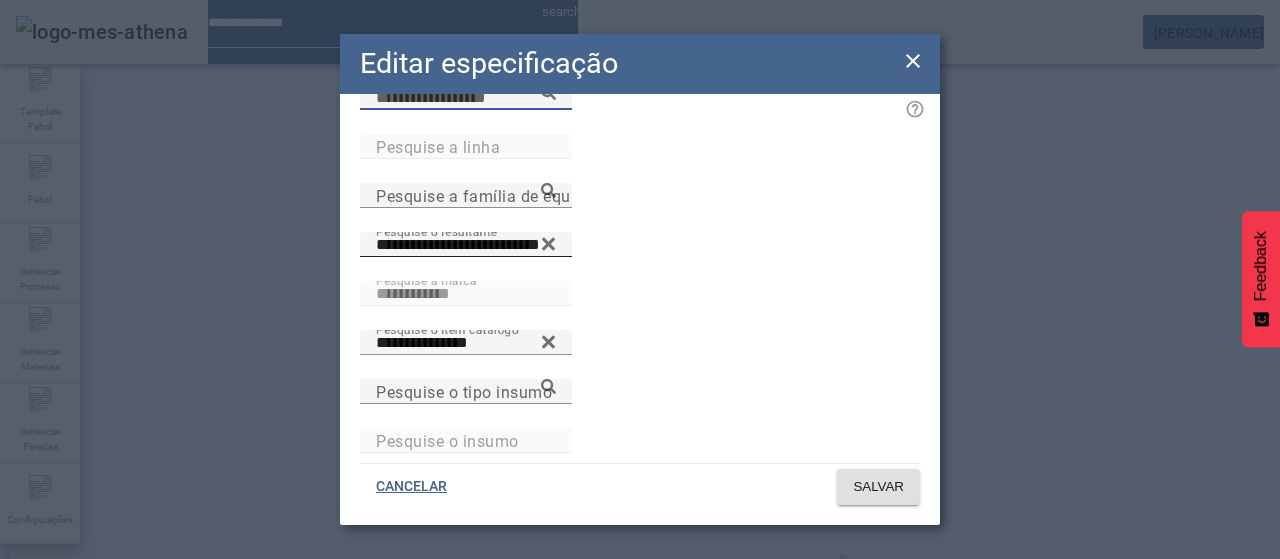 click on "**********" at bounding box center [466, 245] 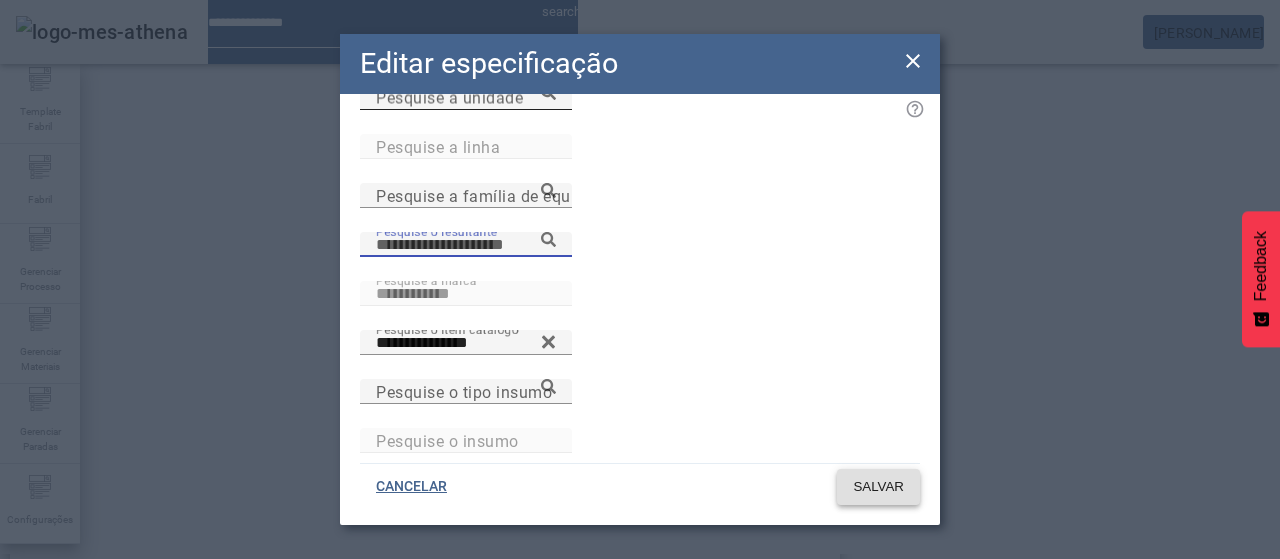 type 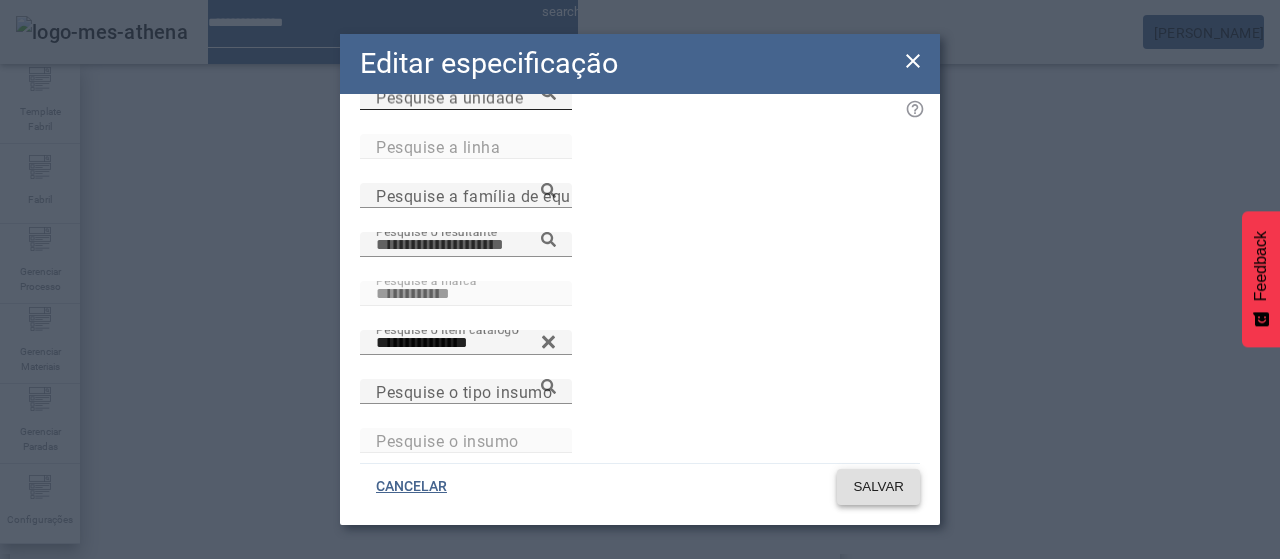 click on "SALVAR" 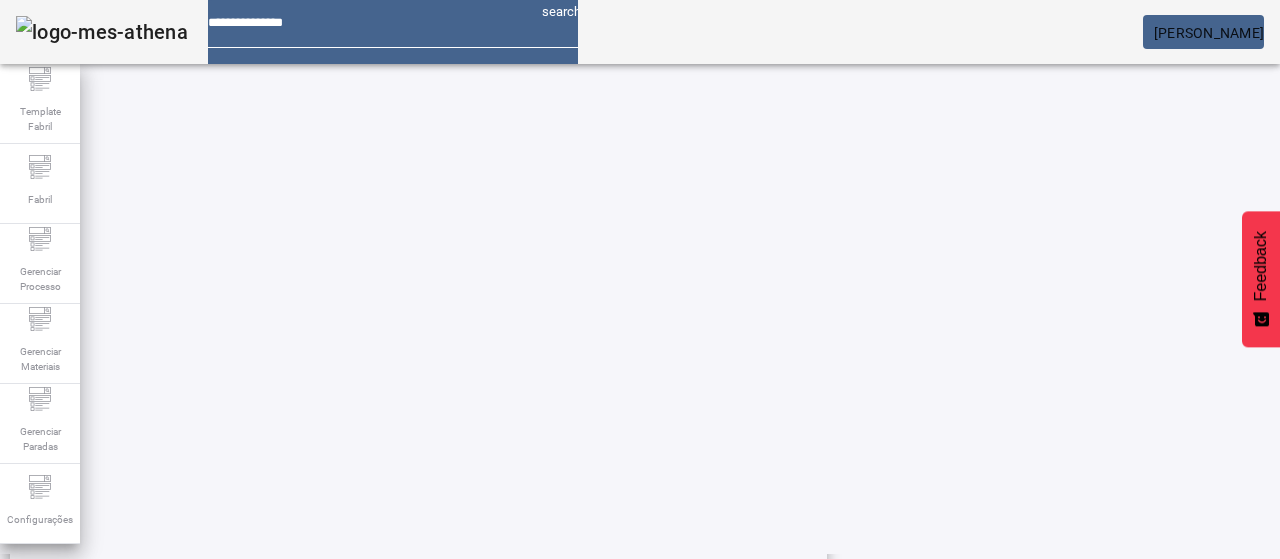 scroll, scrollTop: 696, scrollLeft: 0, axis: vertical 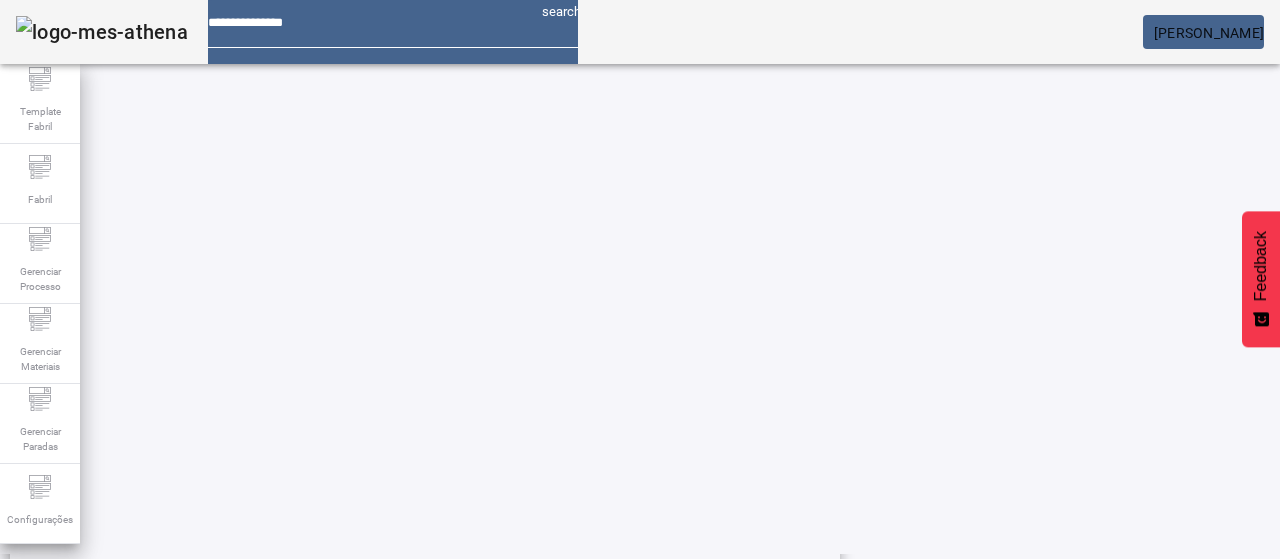 click 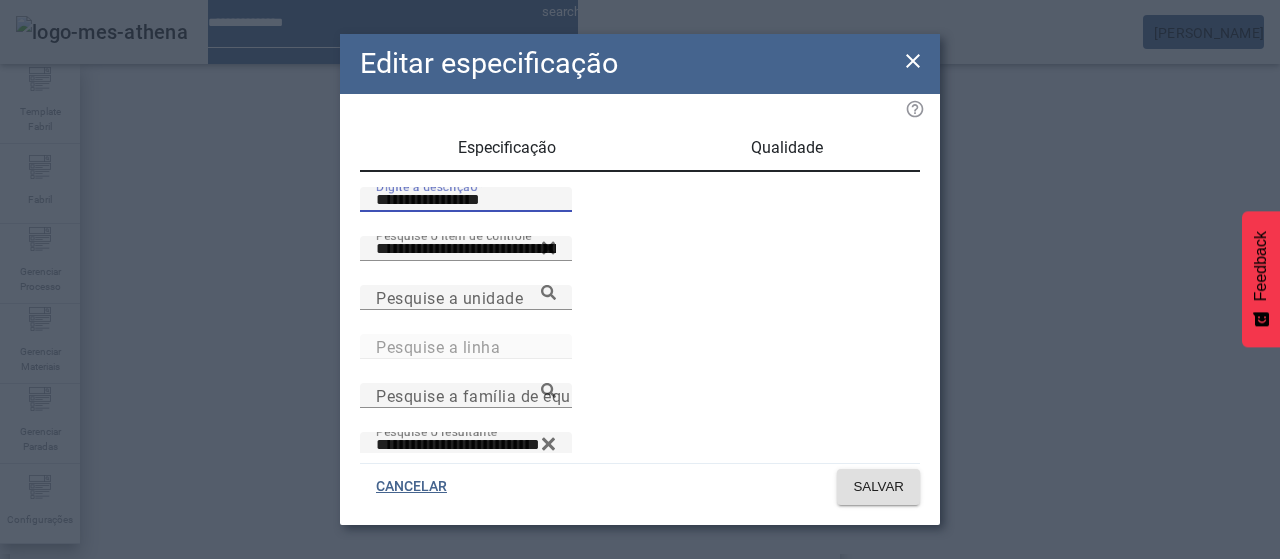 drag, startPoint x: 508, startPoint y: 226, endPoint x: 284, endPoint y: 239, distance: 224.37692 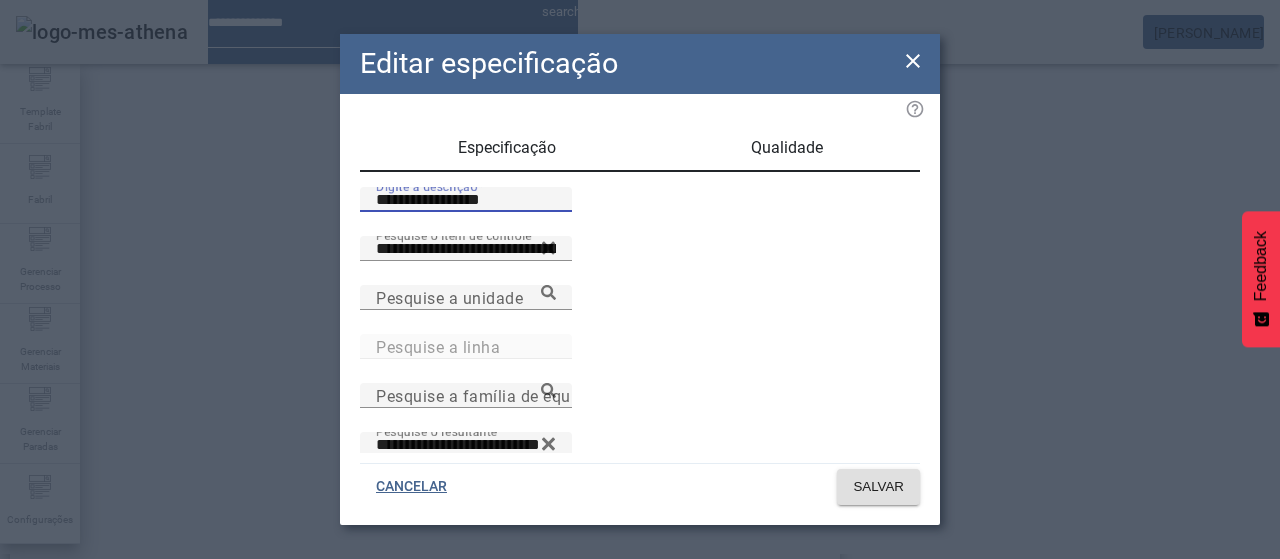 click on "**********" 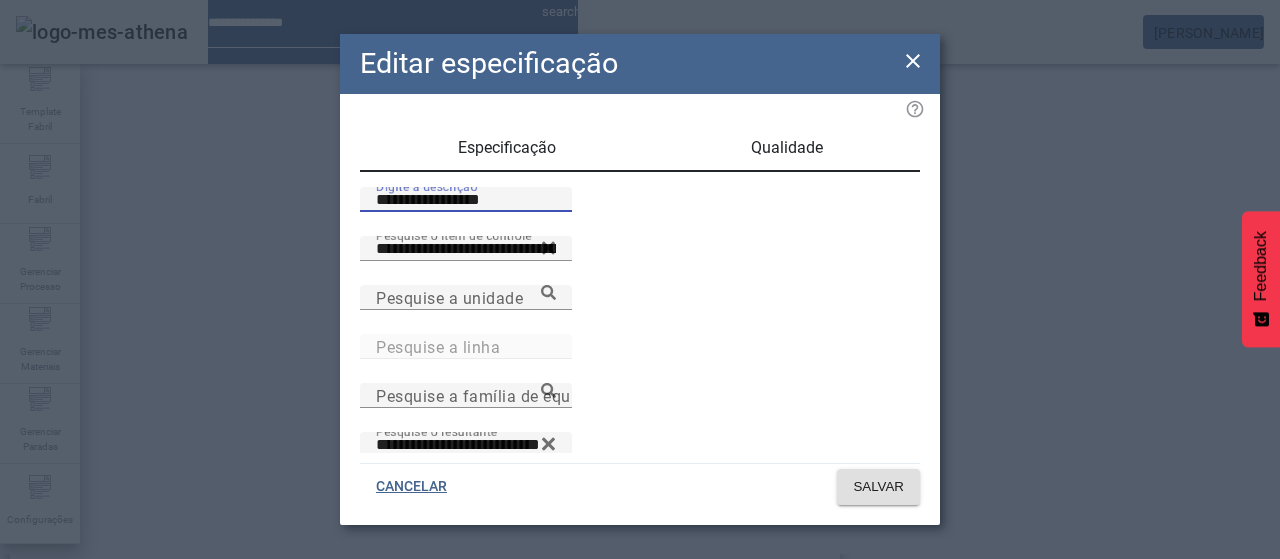 paste 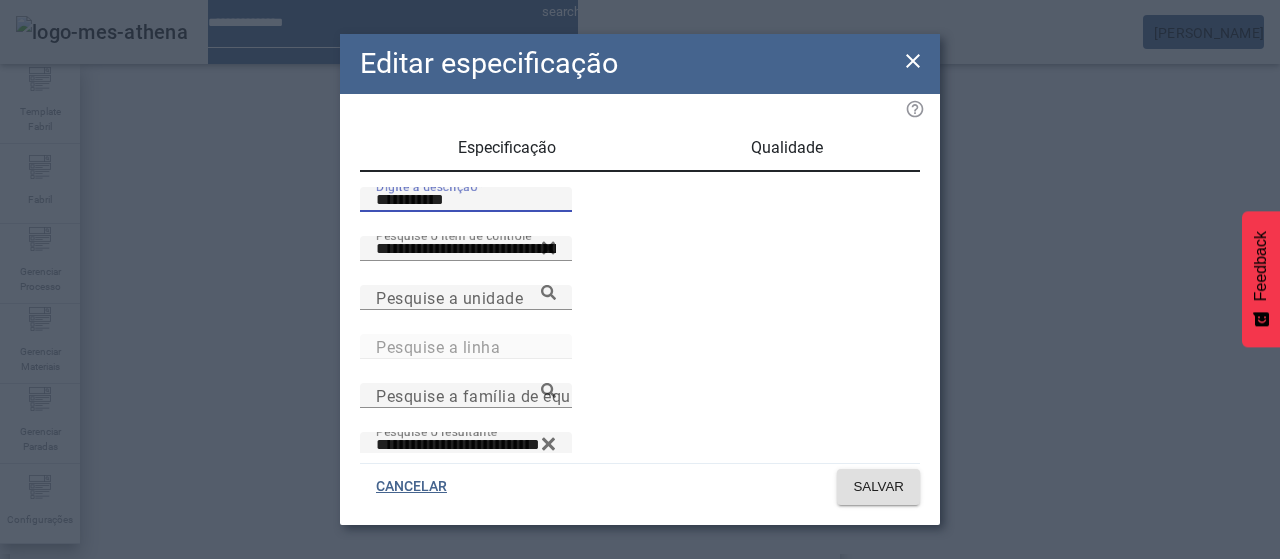 scroll, scrollTop: 206, scrollLeft: 0, axis: vertical 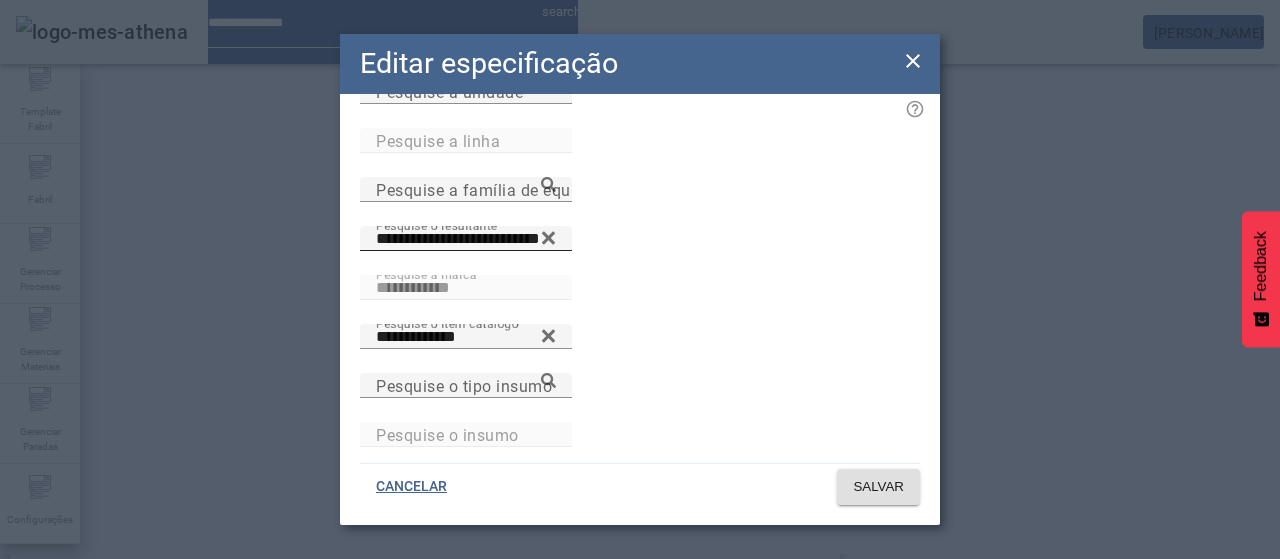 type on "**********" 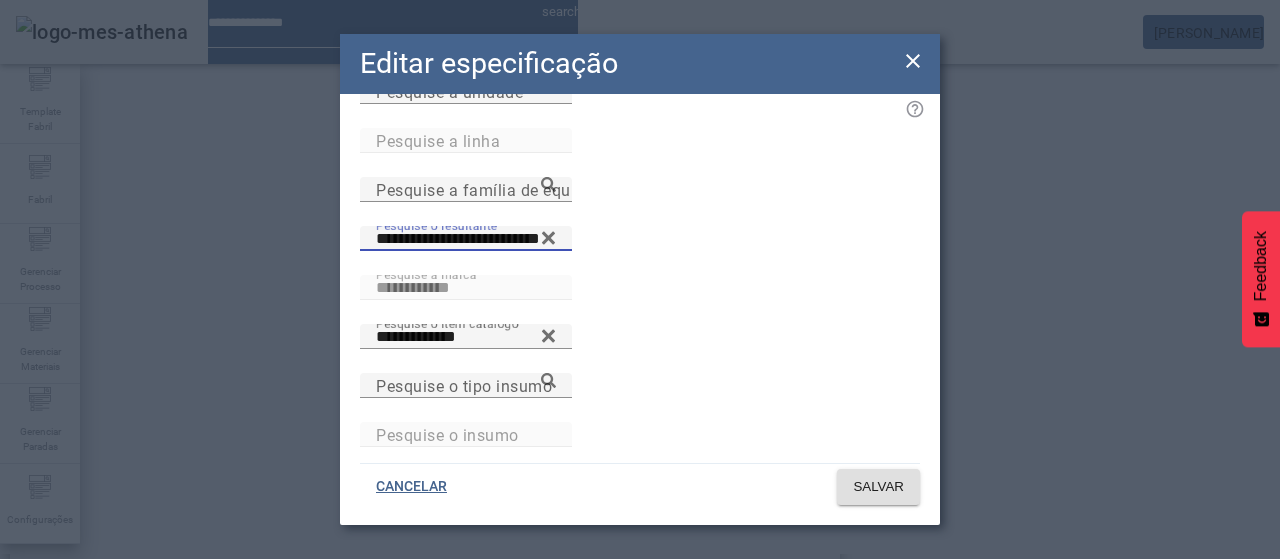 click on "**********" at bounding box center [466, 239] 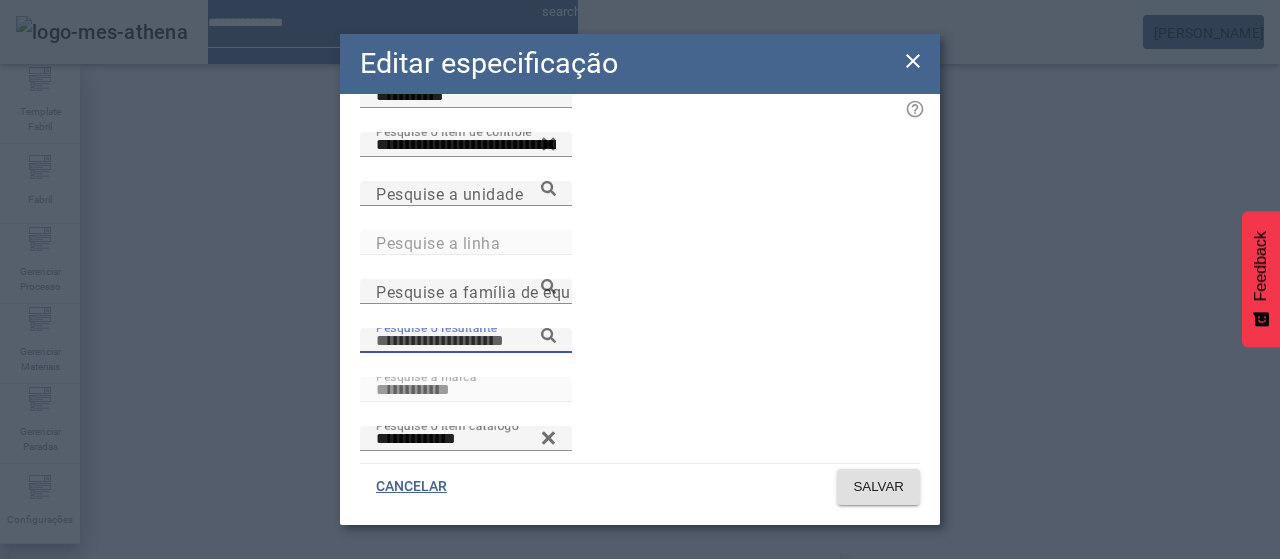 scroll, scrollTop: 0, scrollLeft: 0, axis: both 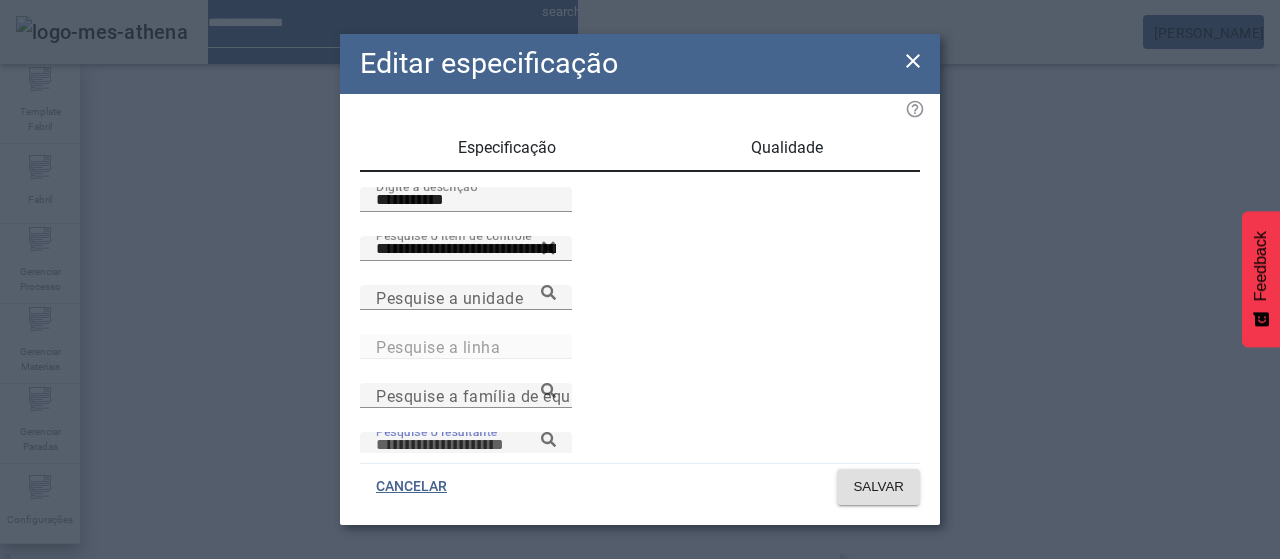 type 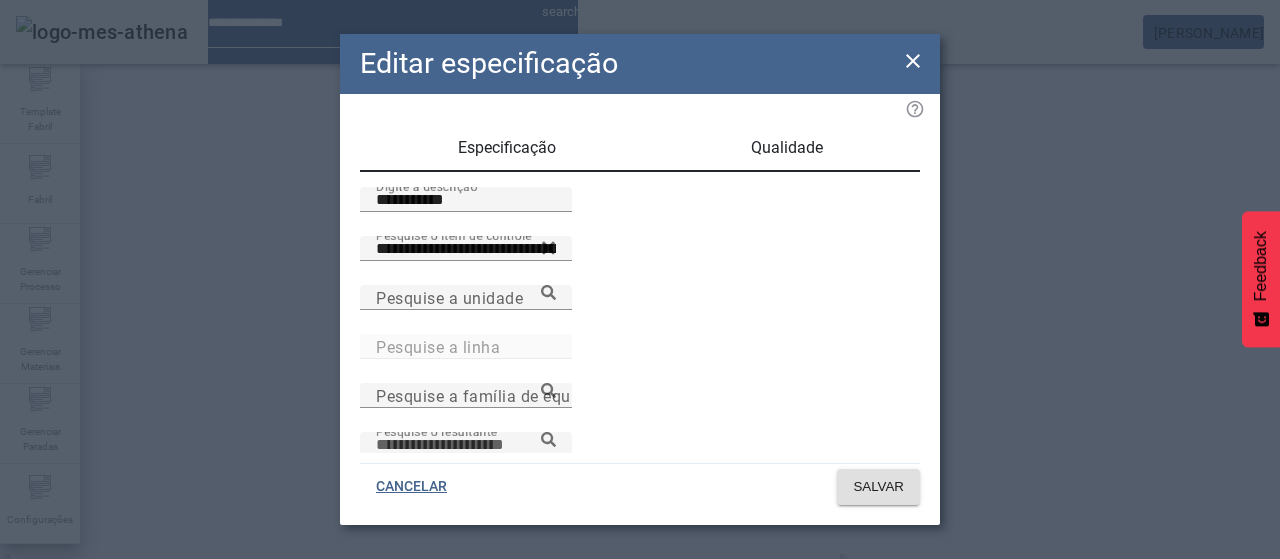 click on "Qualidade" at bounding box center (787, 148) 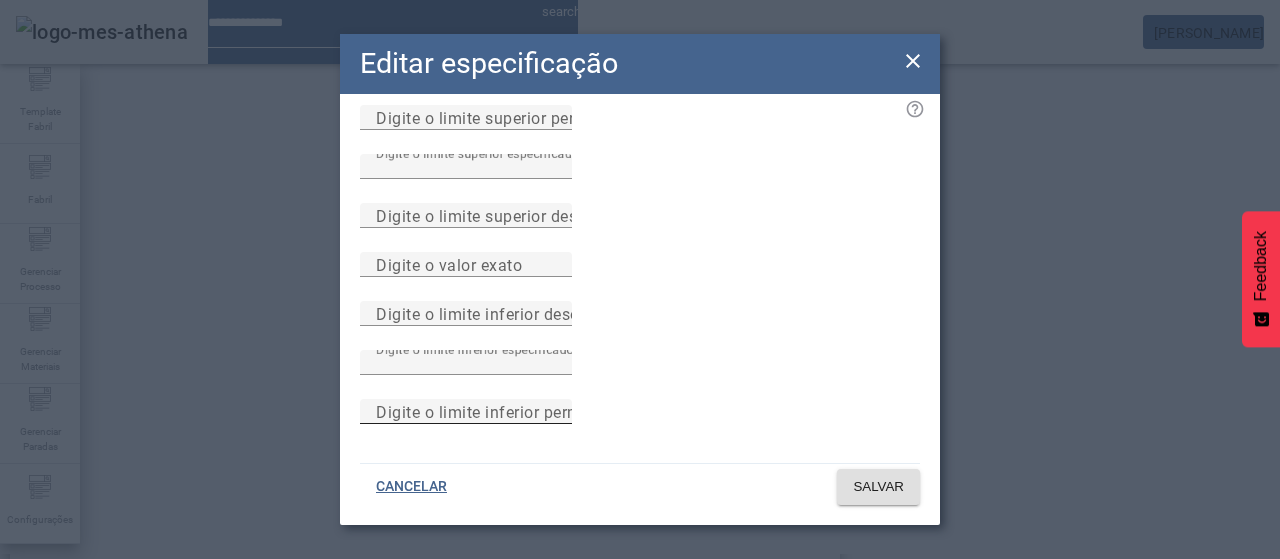 scroll, scrollTop: 284, scrollLeft: 0, axis: vertical 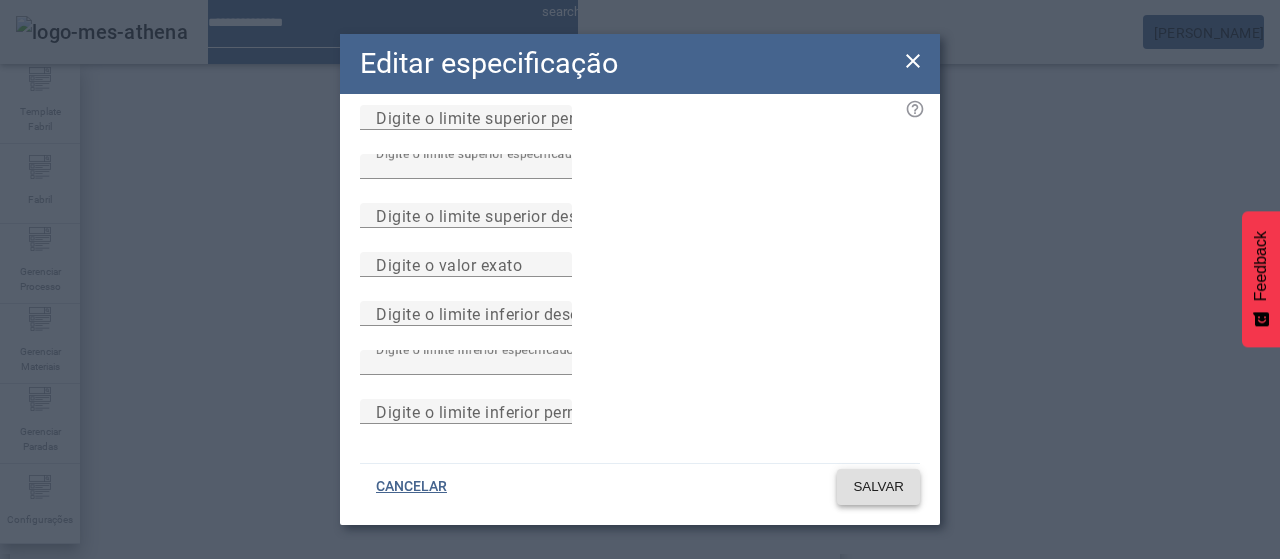 click on "SALVAR" 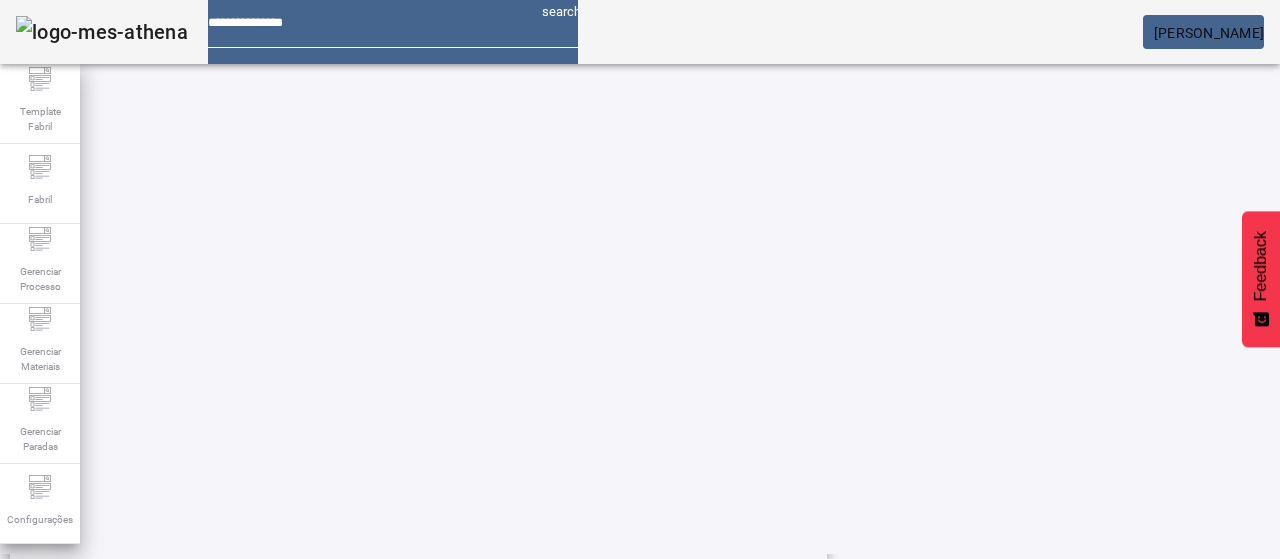 click on "2" 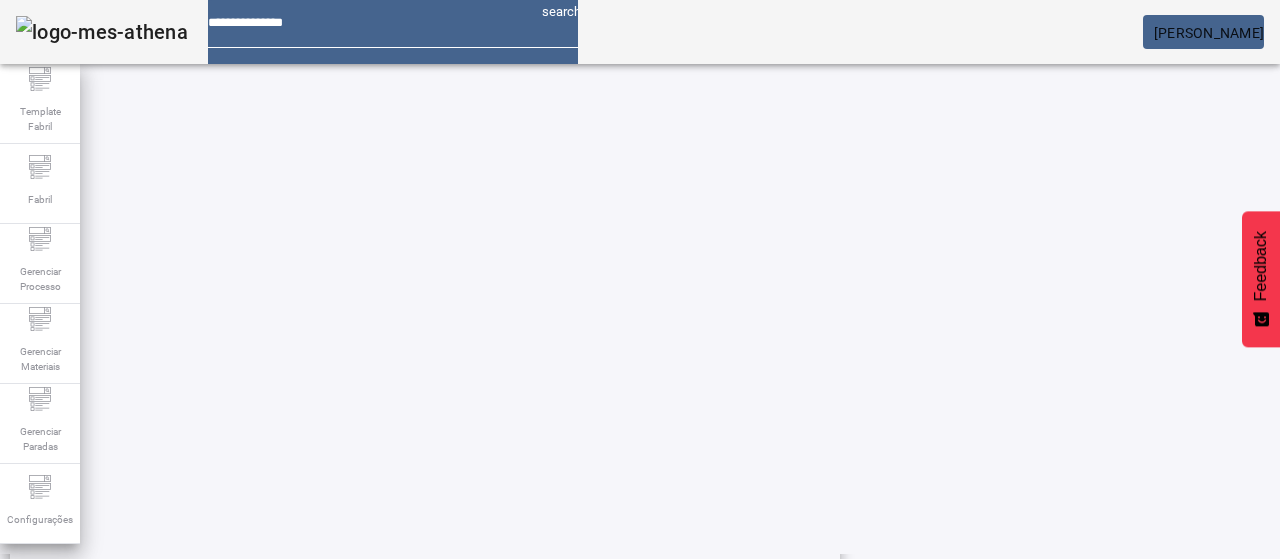 scroll, scrollTop: 423, scrollLeft: 0, axis: vertical 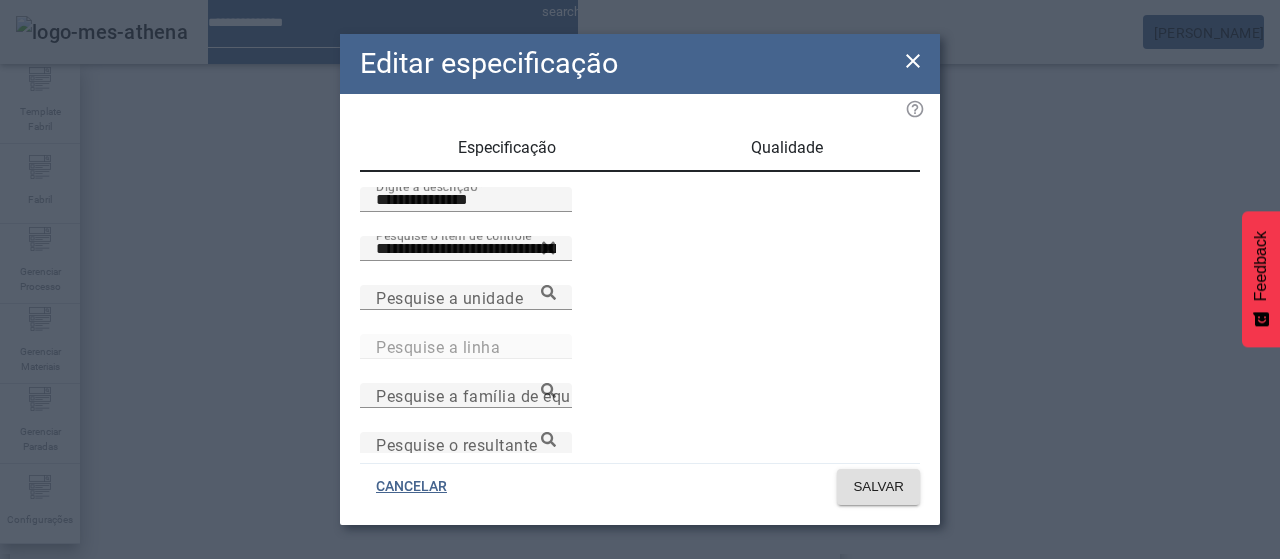 drag, startPoint x: 395, startPoint y: 231, endPoint x: 292, endPoint y: 231, distance: 103 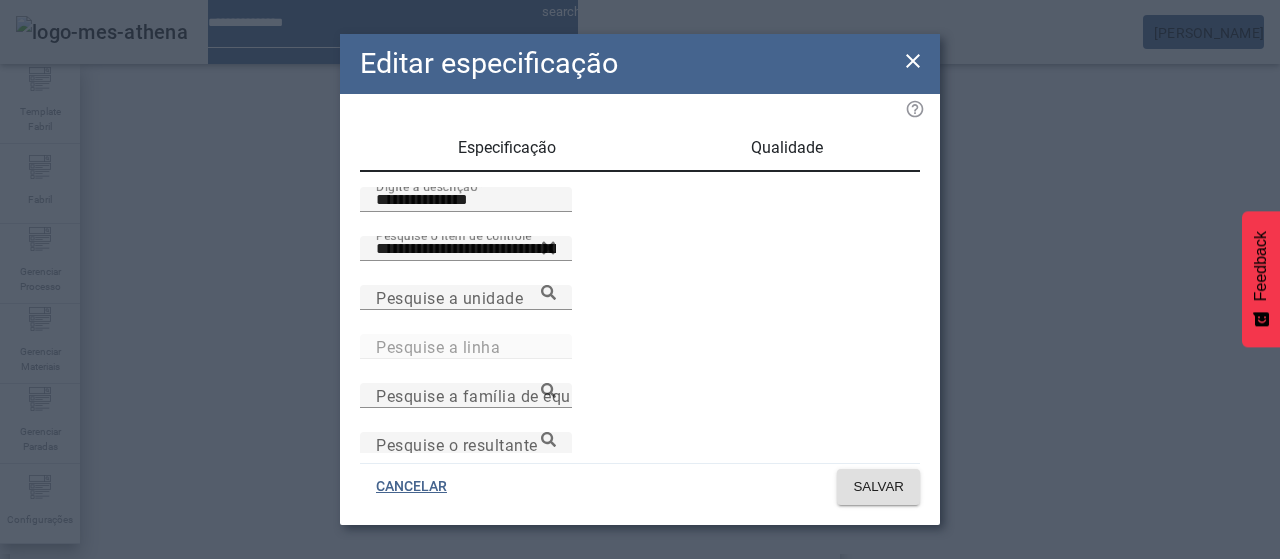 click on "**********" 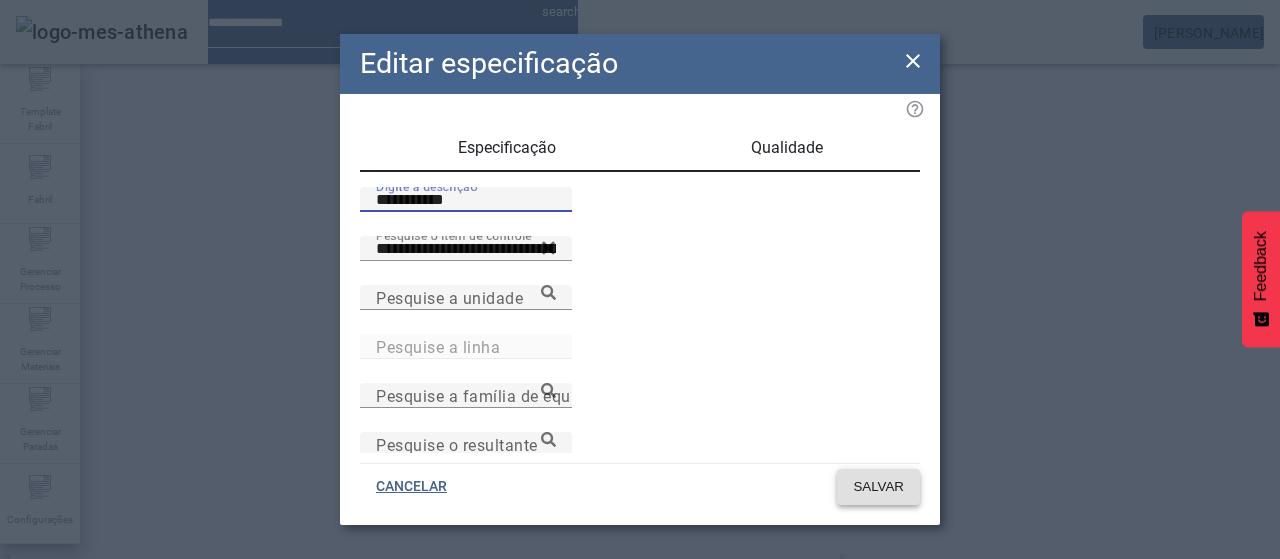 type on "**********" 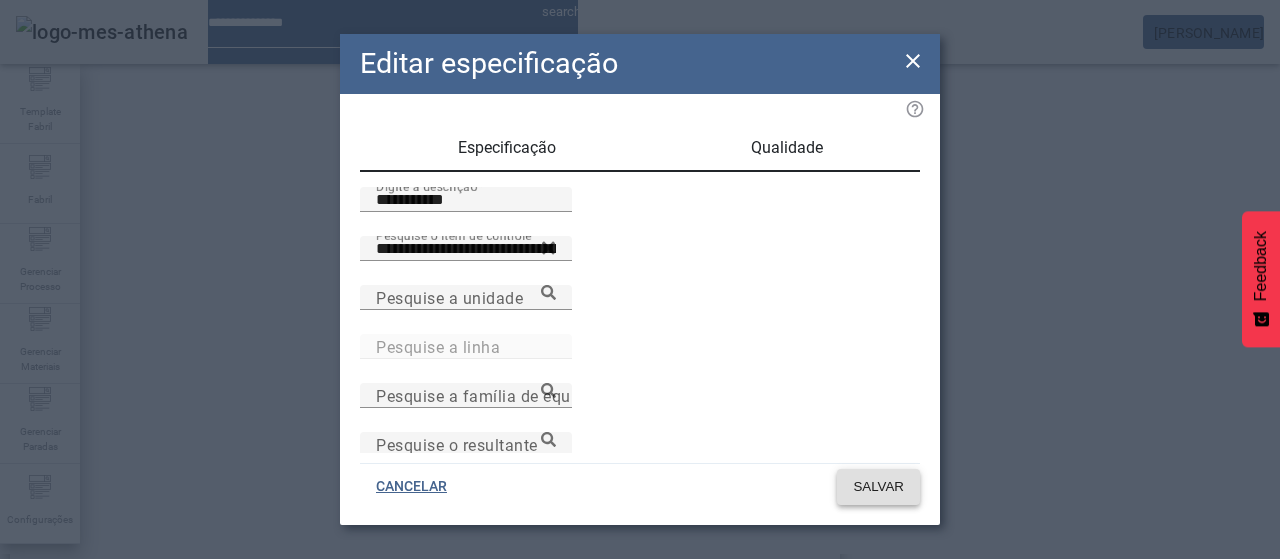 click on "SALVAR" 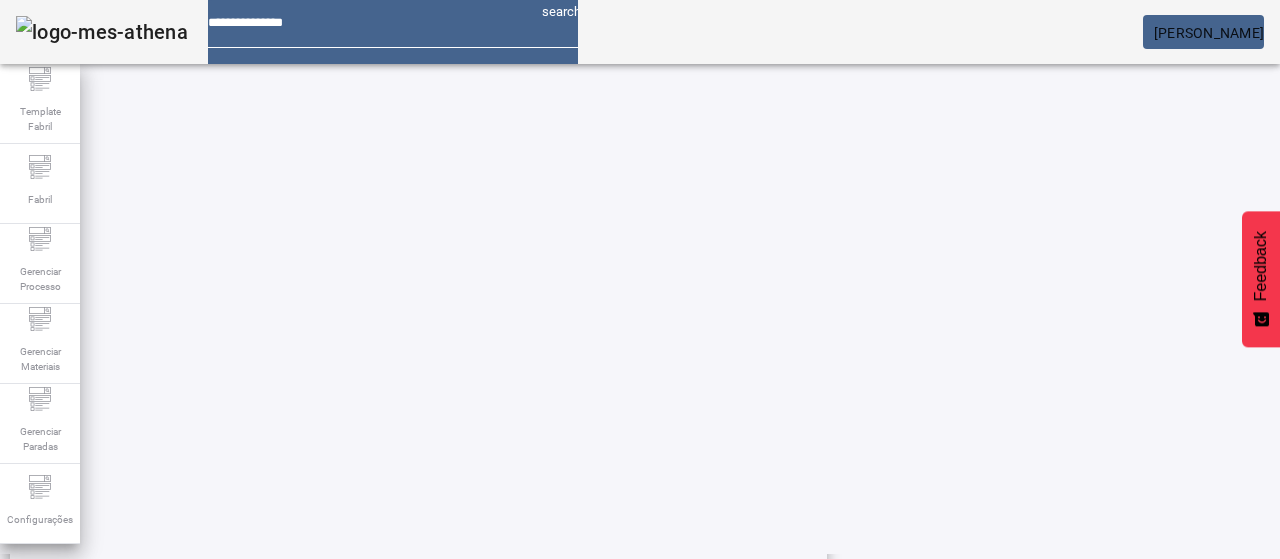 click on "2" 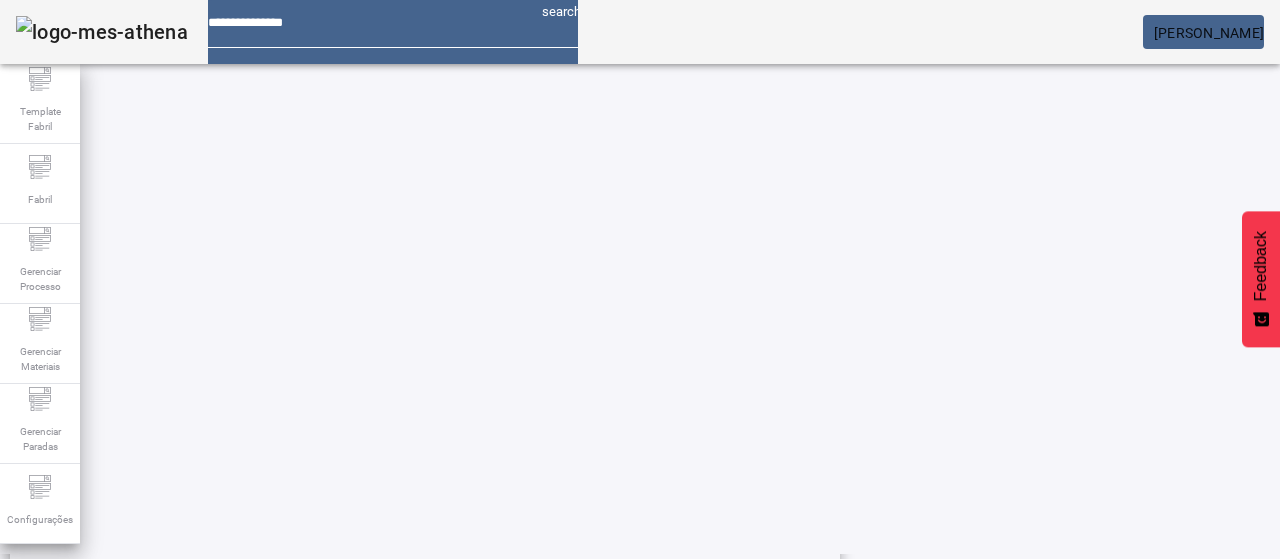 scroll, scrollTop: 423, scrollLeft: 0, axis: vertical 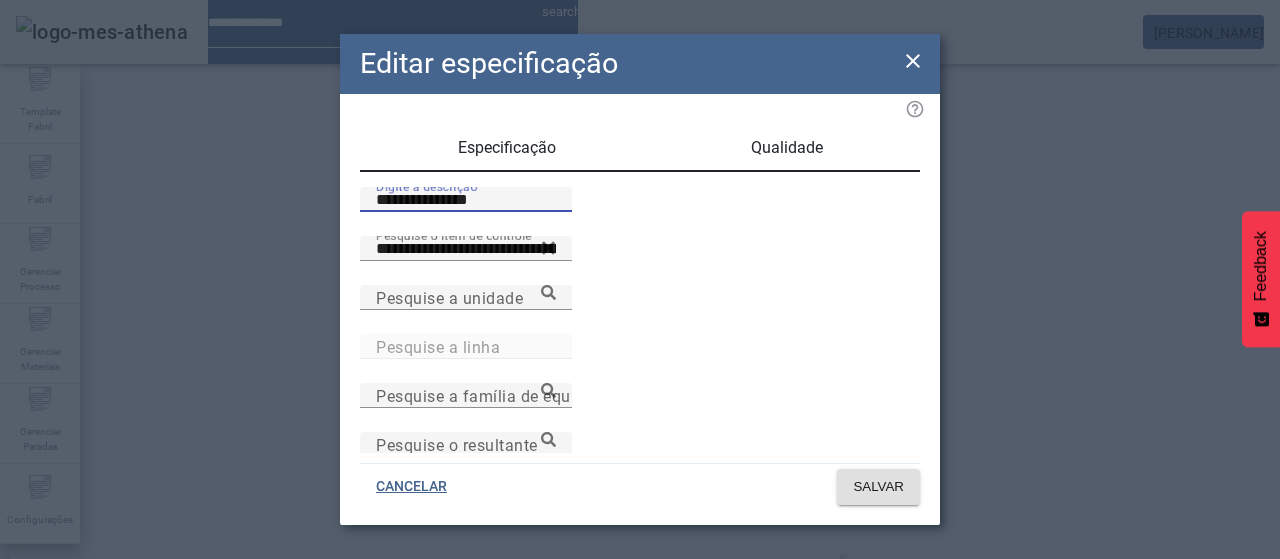 drag, startPoint x: 501, startPoint y: 227, endPoint x: 221, endPoint y: 236, distance: 280.1446 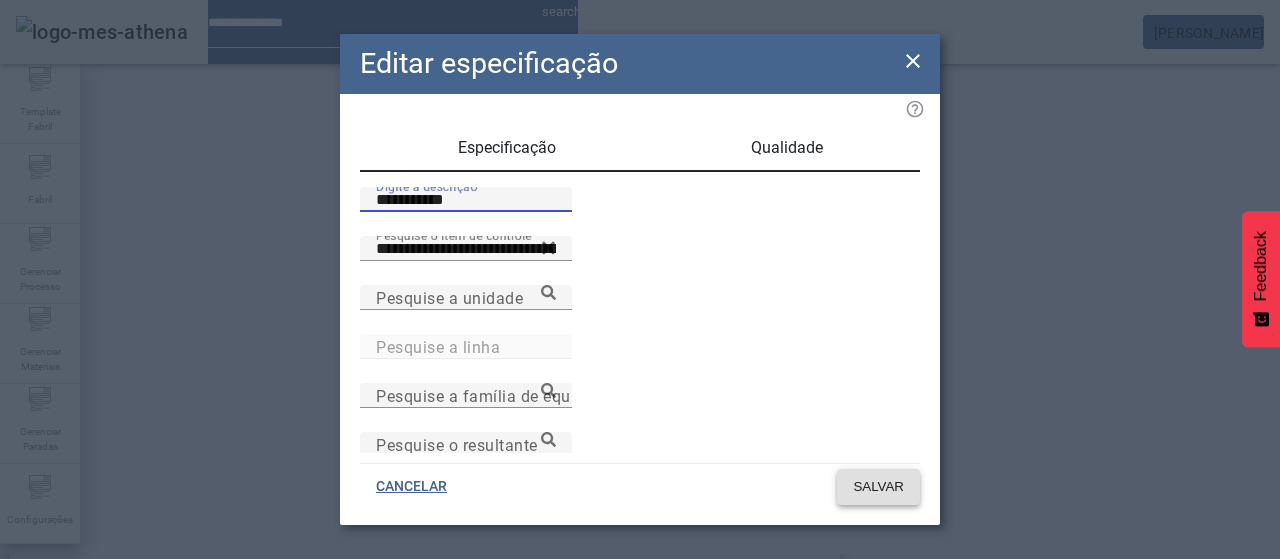 type on "**********" 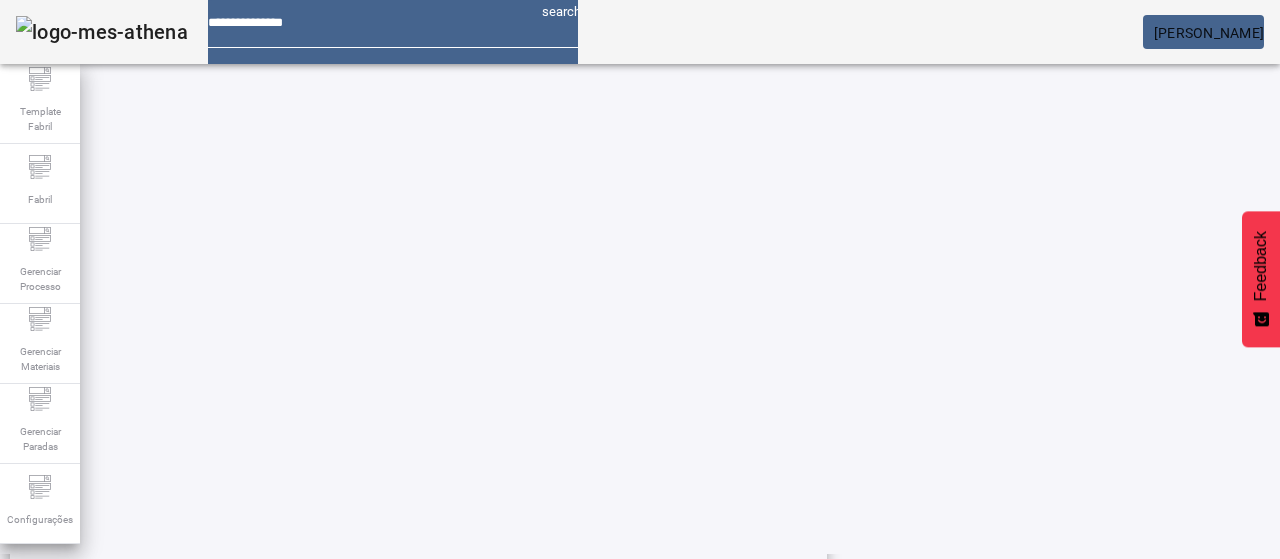 click on "2" 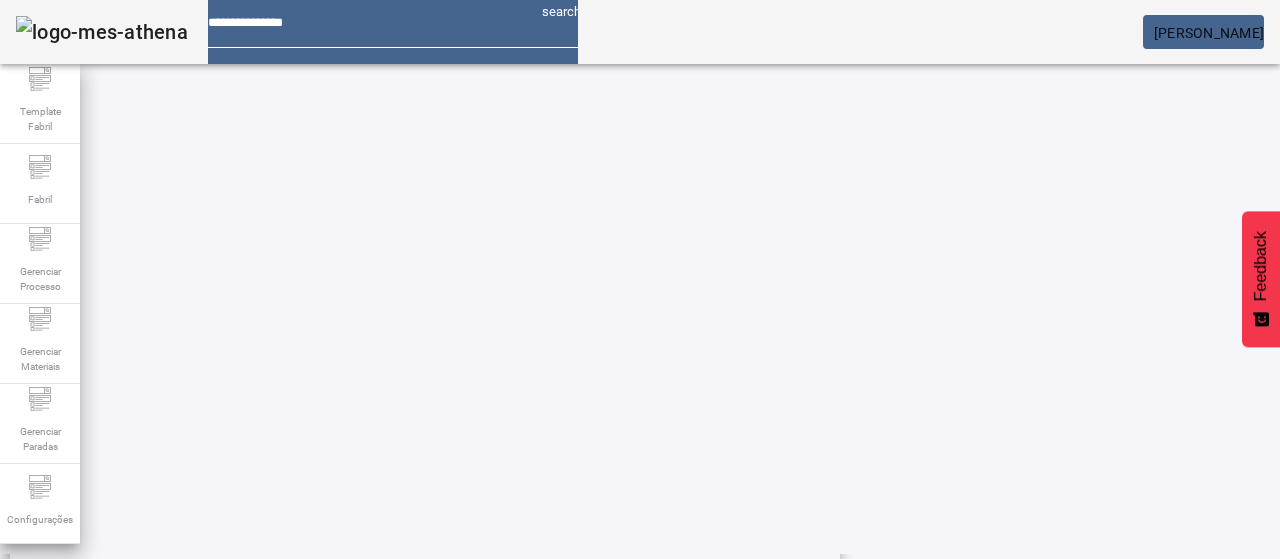 scroll, scrollTop: 423, scrollLeft: 0, axis: vertical 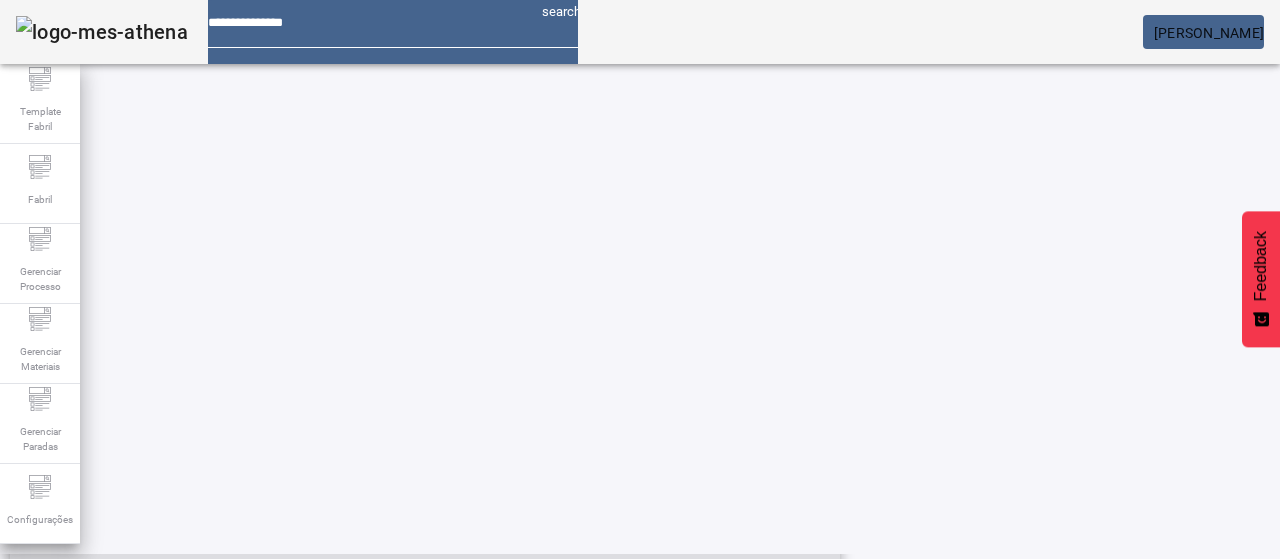 click 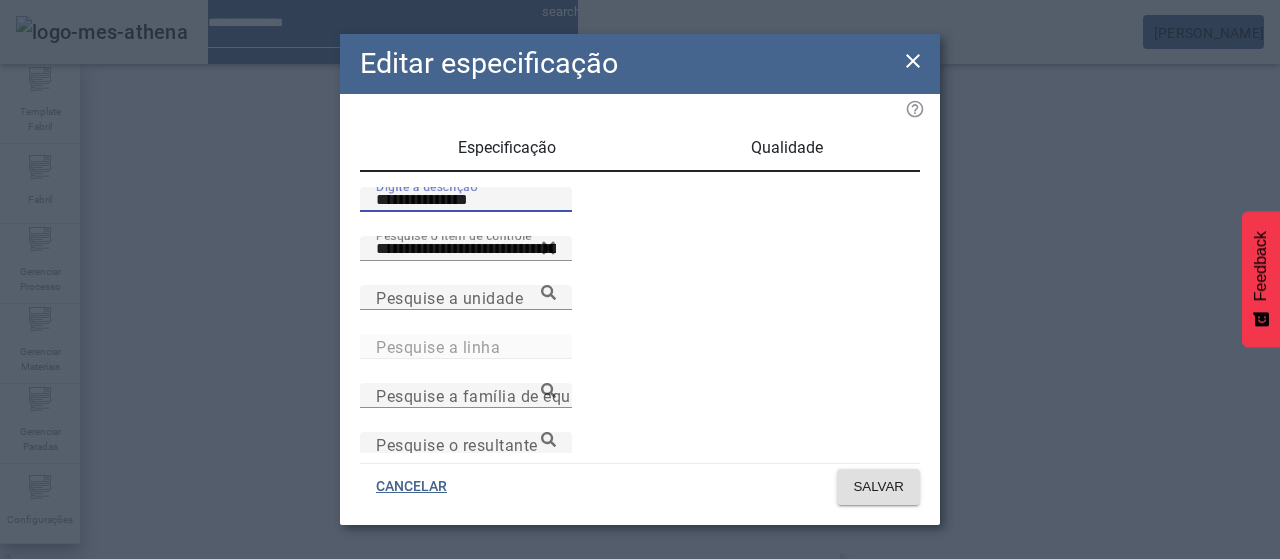 click on "**********" at bounding box center [466, 200] 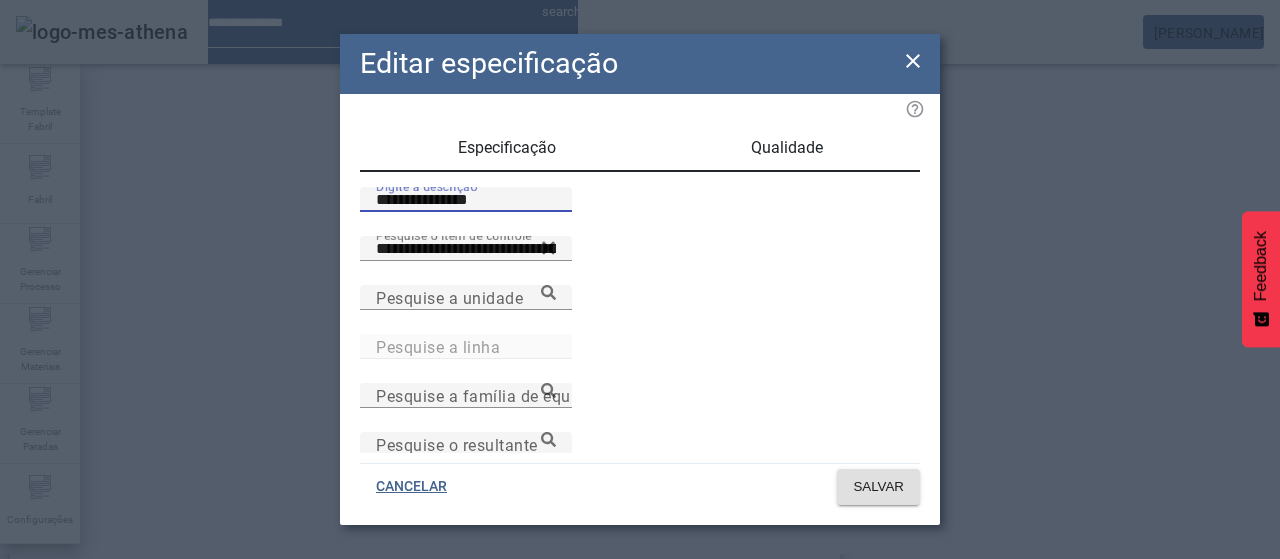 paste 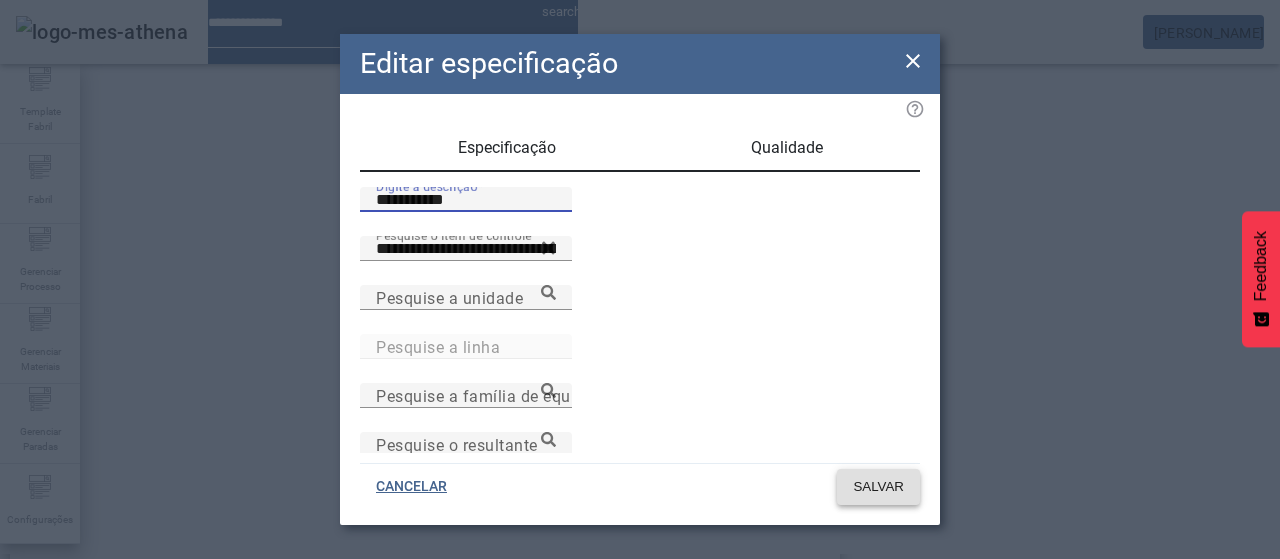 type on "**********" 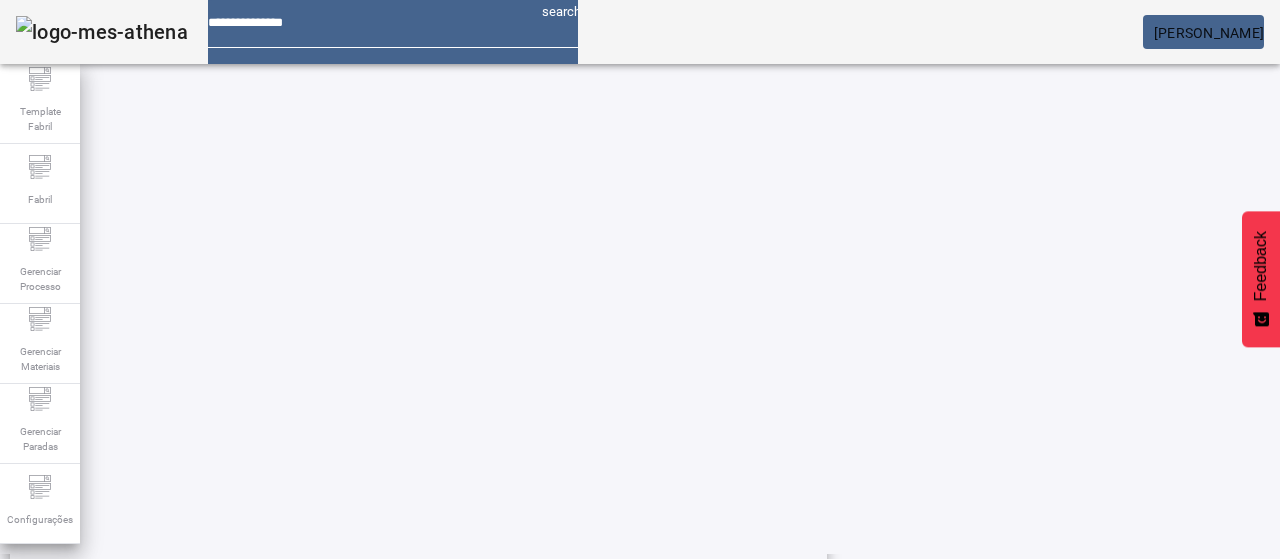 click on "2" 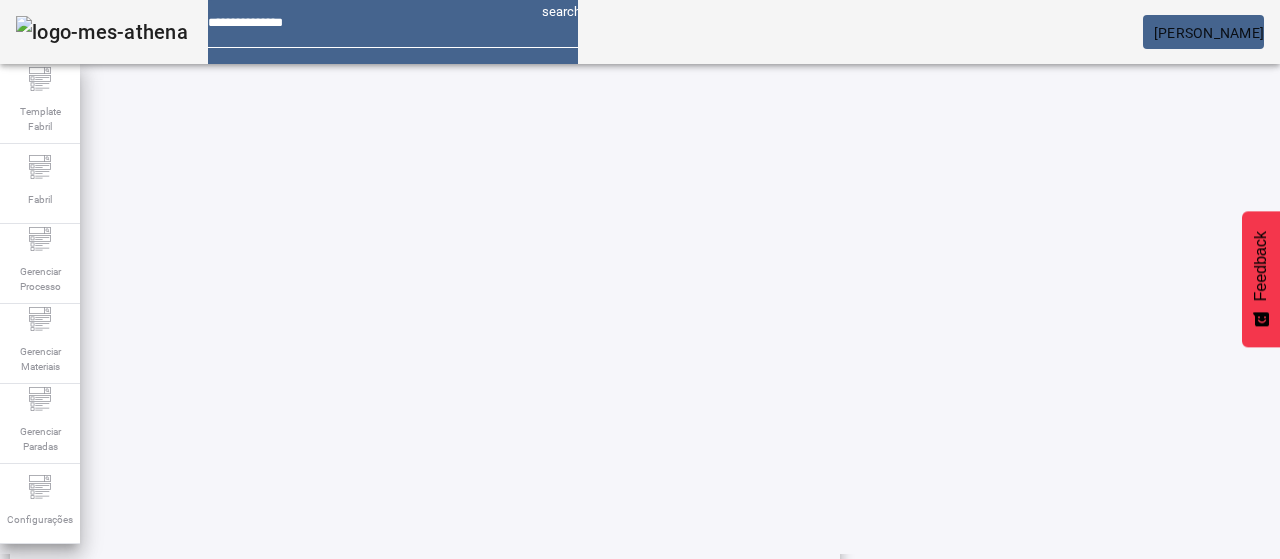 scroll, scrollTop: 423, scrollLeft: 0, axis: vertical 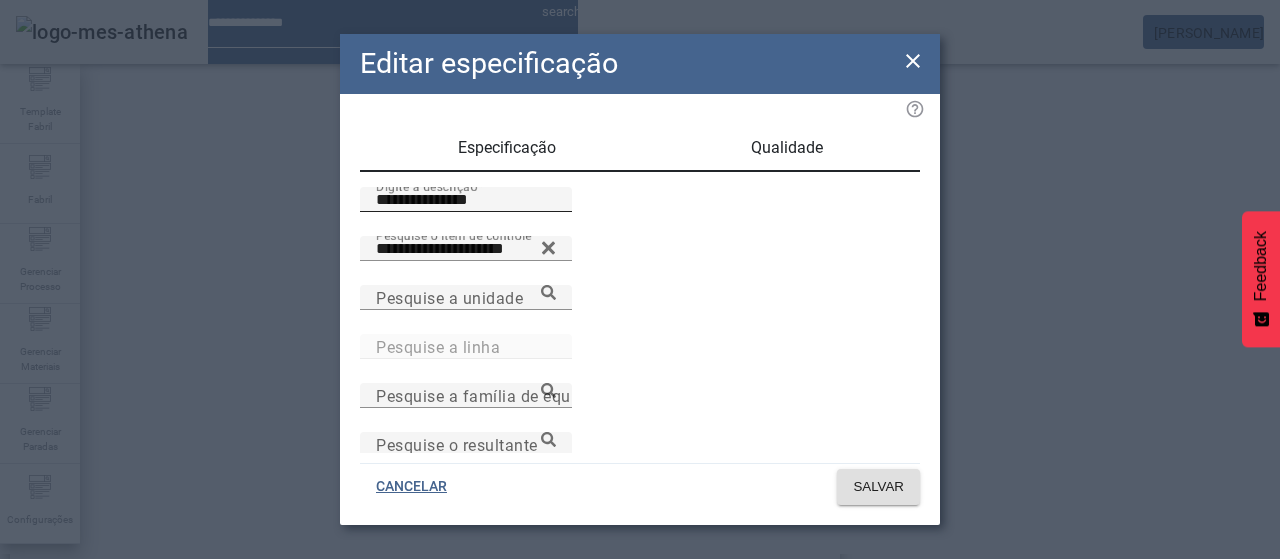 click on "**********" at bounding box center [466, 200] 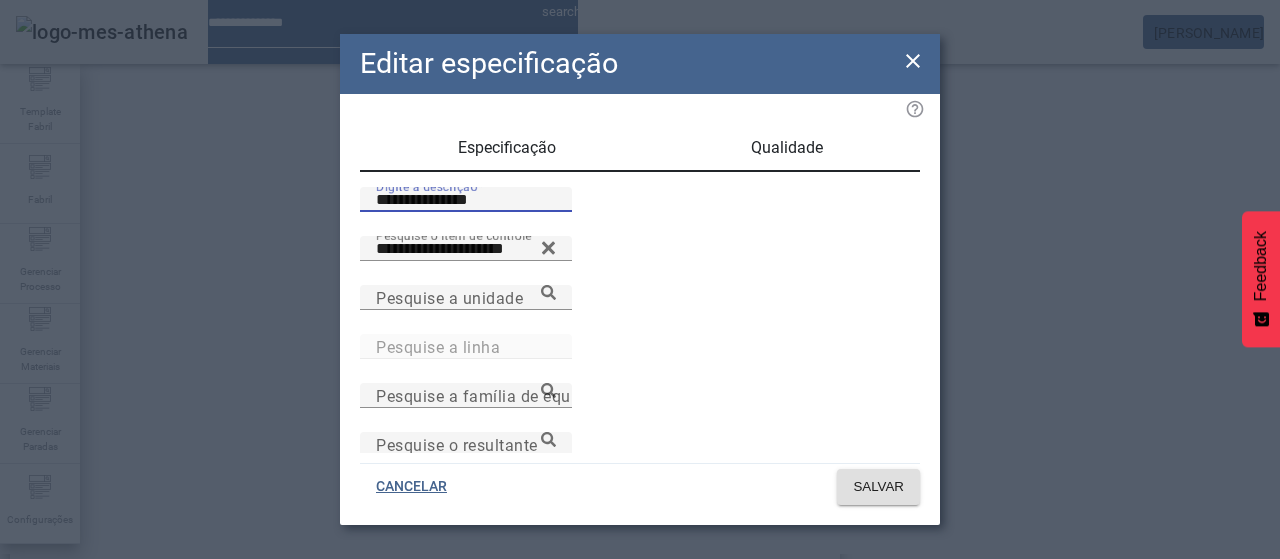 paste 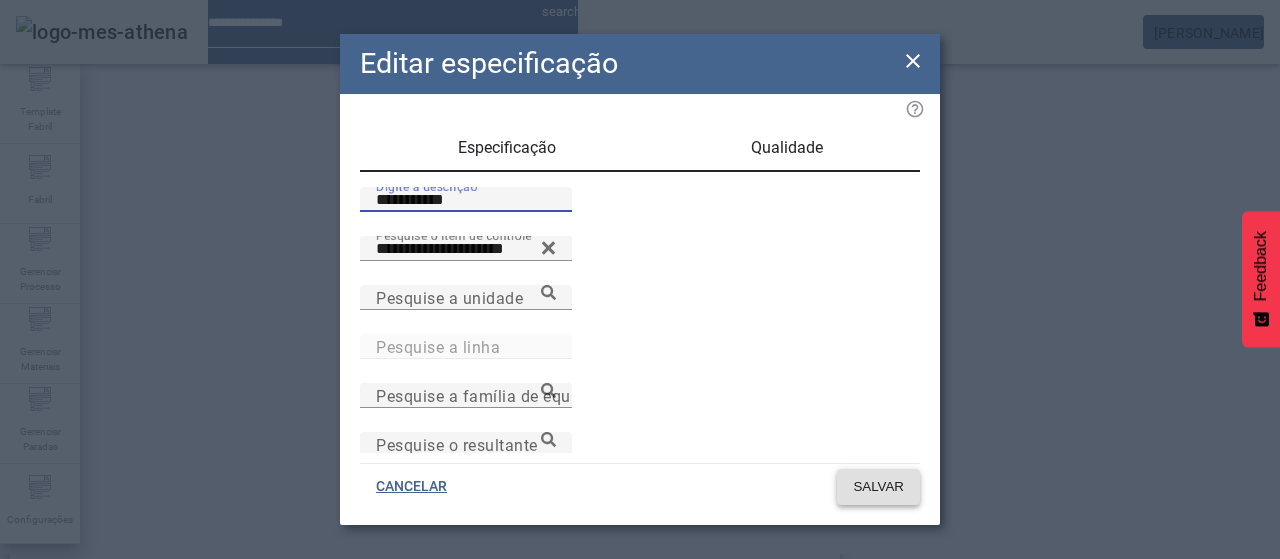 type on "**********" 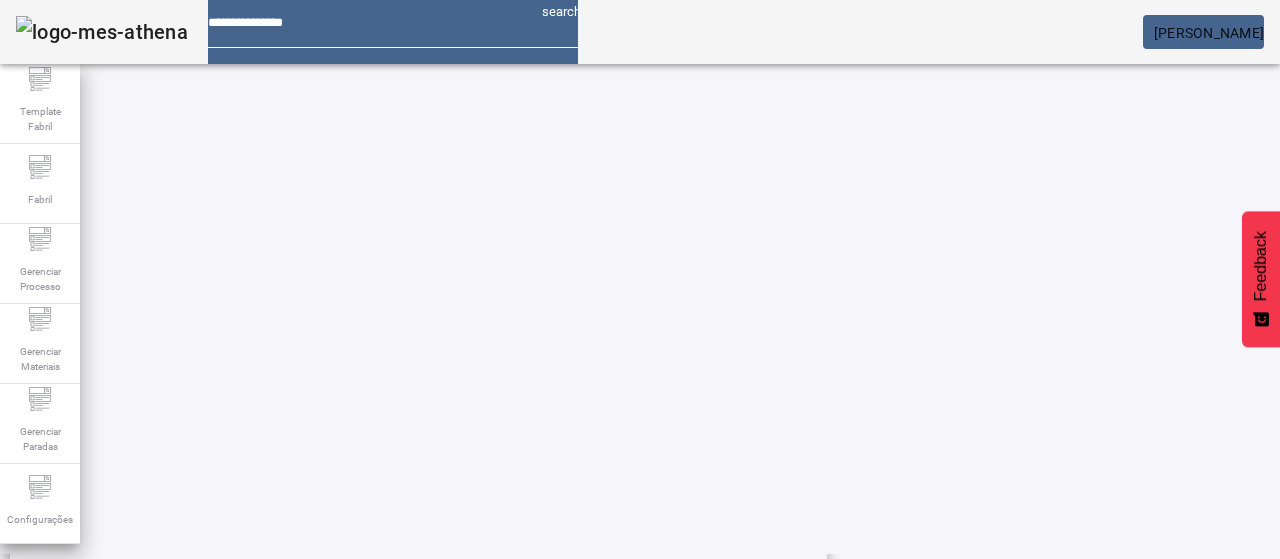 scroll, scrollTop: 696, scrollLeft: 0, axis: vertical 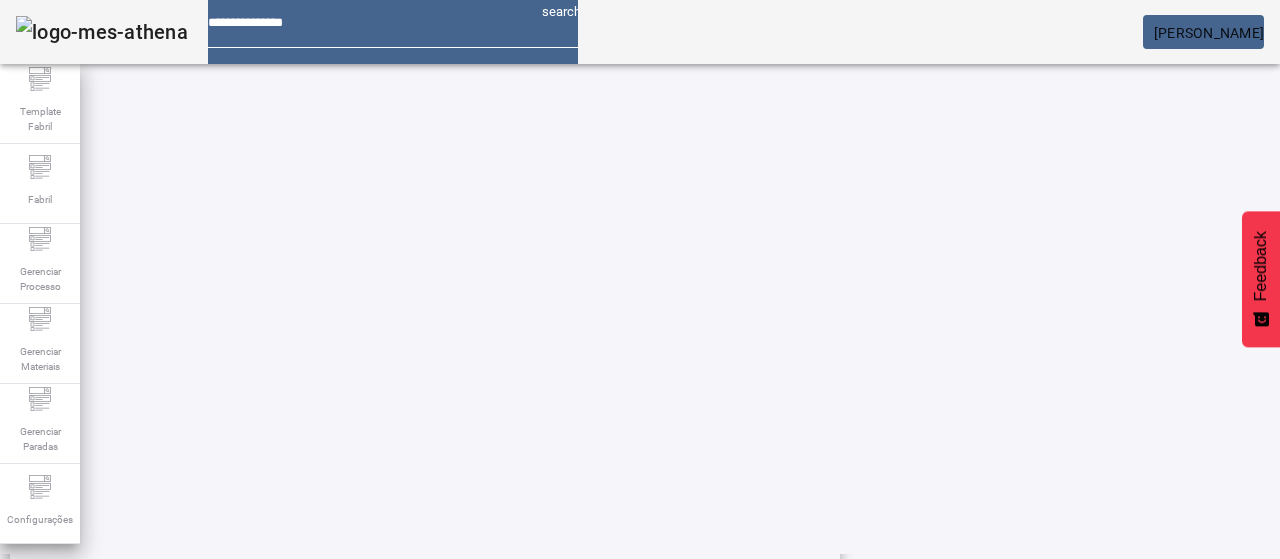 click 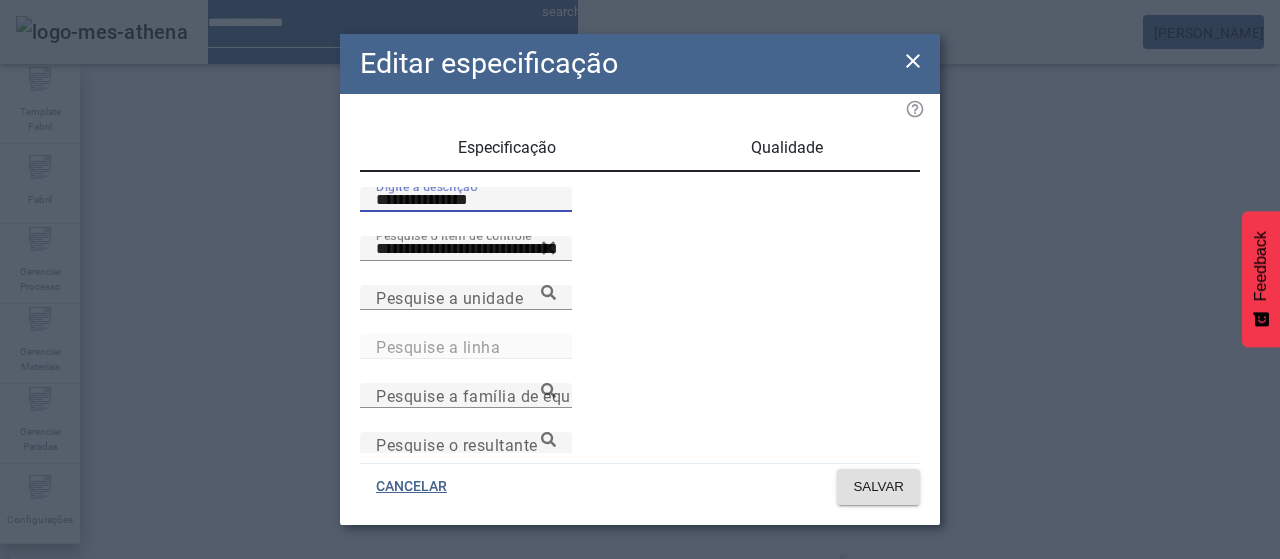 click on "**********" at bounding box center (466, 200) 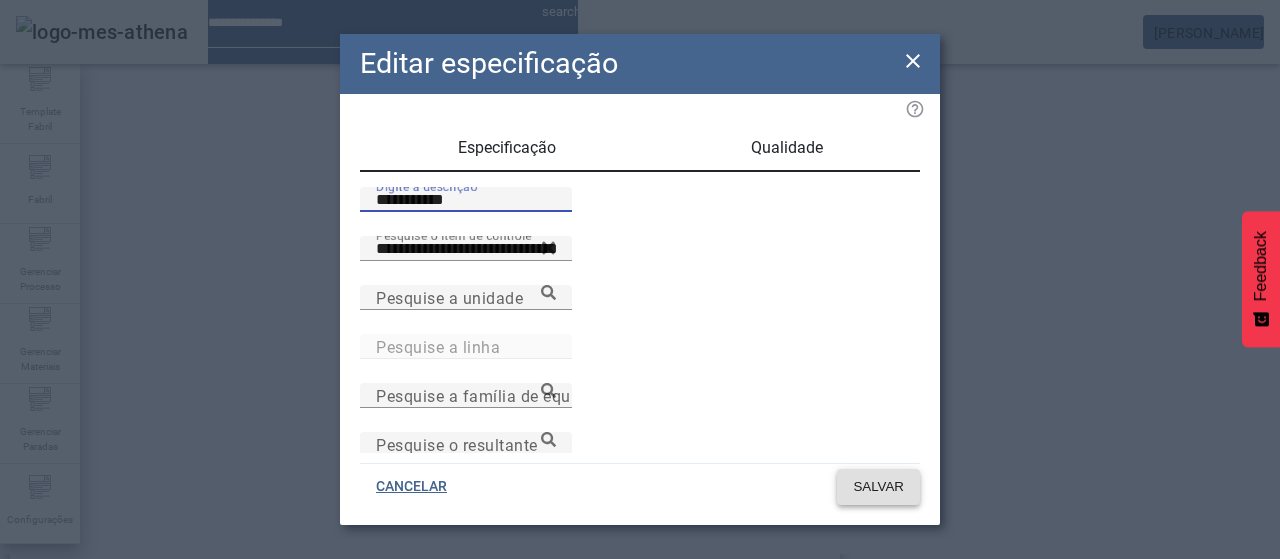 type on "**********" 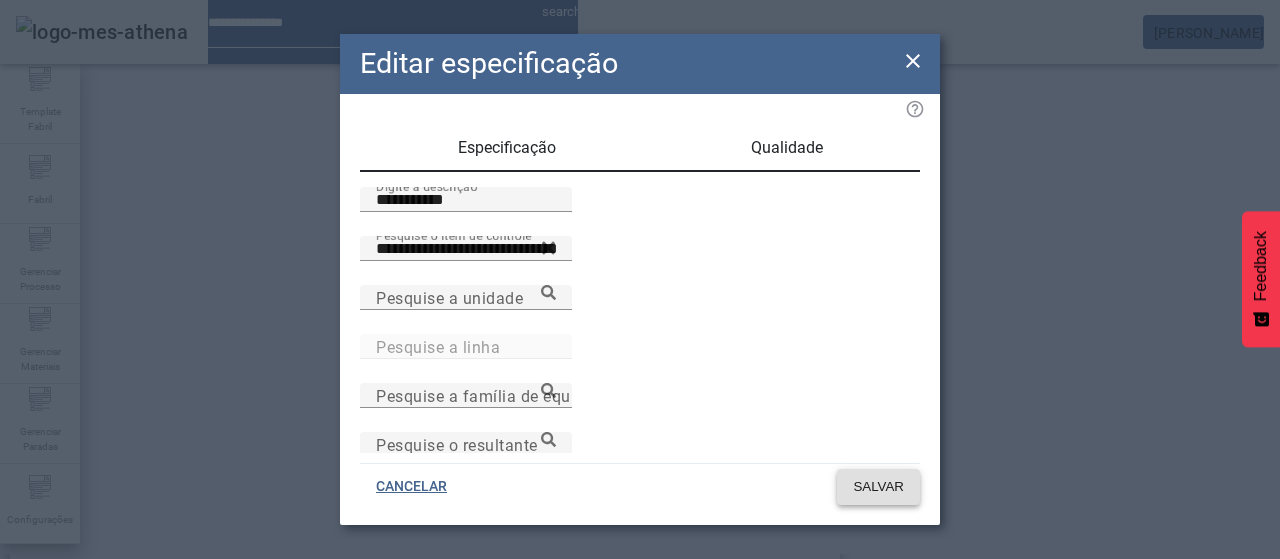 click on "SALVAR" 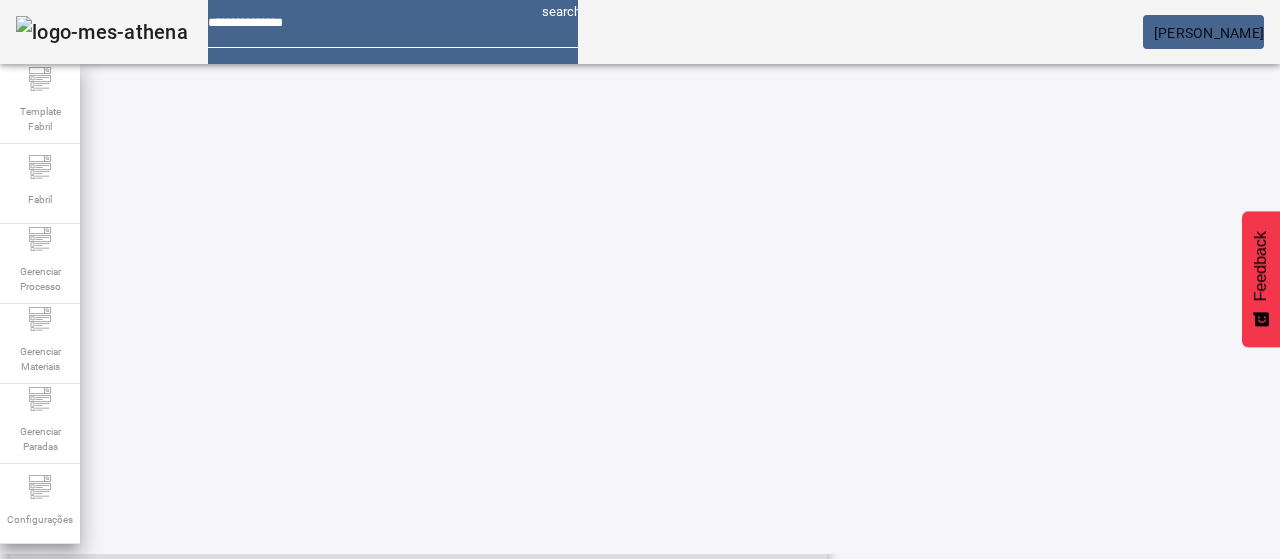 scroll, scrollTop: 696, scrollLeft: 0, axis: vertical 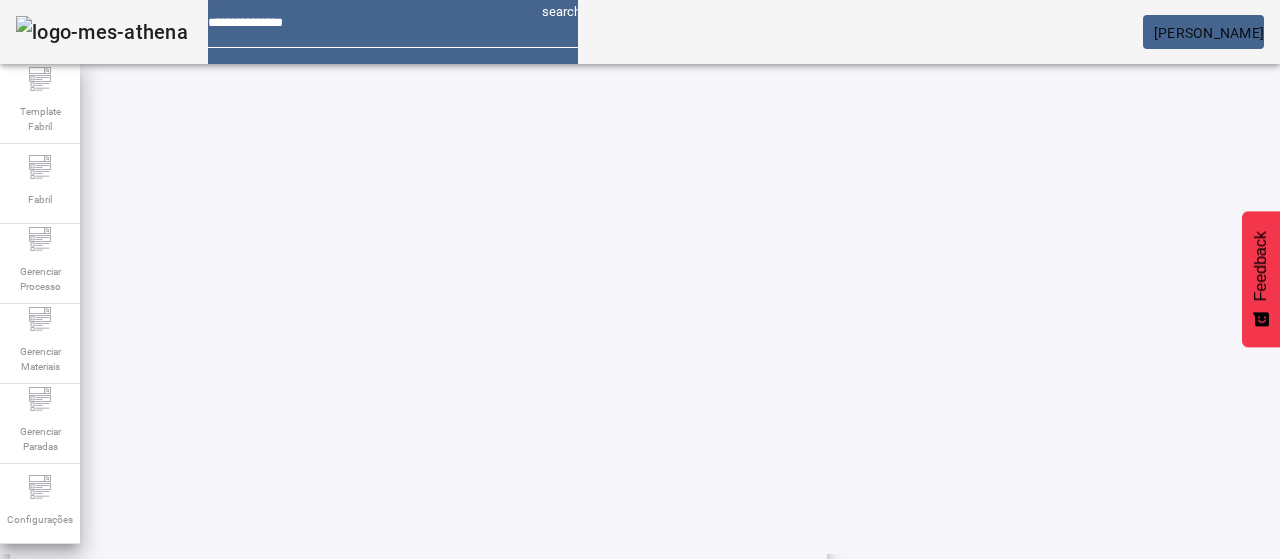 click on "2" 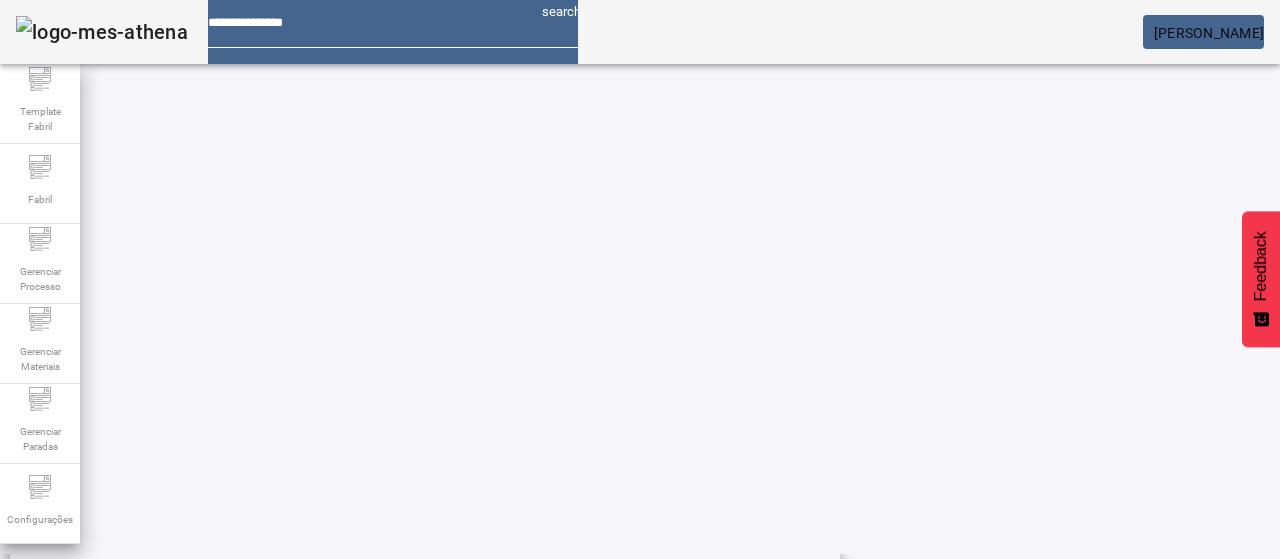 scroll, scrollTop: 696, scrollLeft: 0, axis: vertical 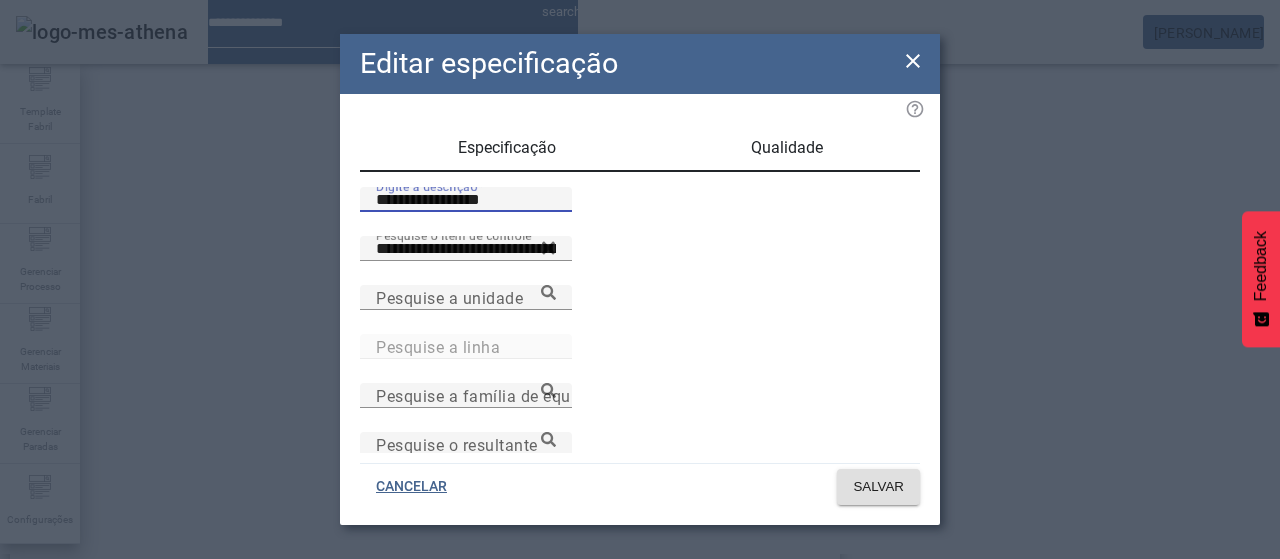 drag, startPoint x: 536, startPoint y: 230, endPoint x: 316, endPoint y: 252, distance: 221.09726 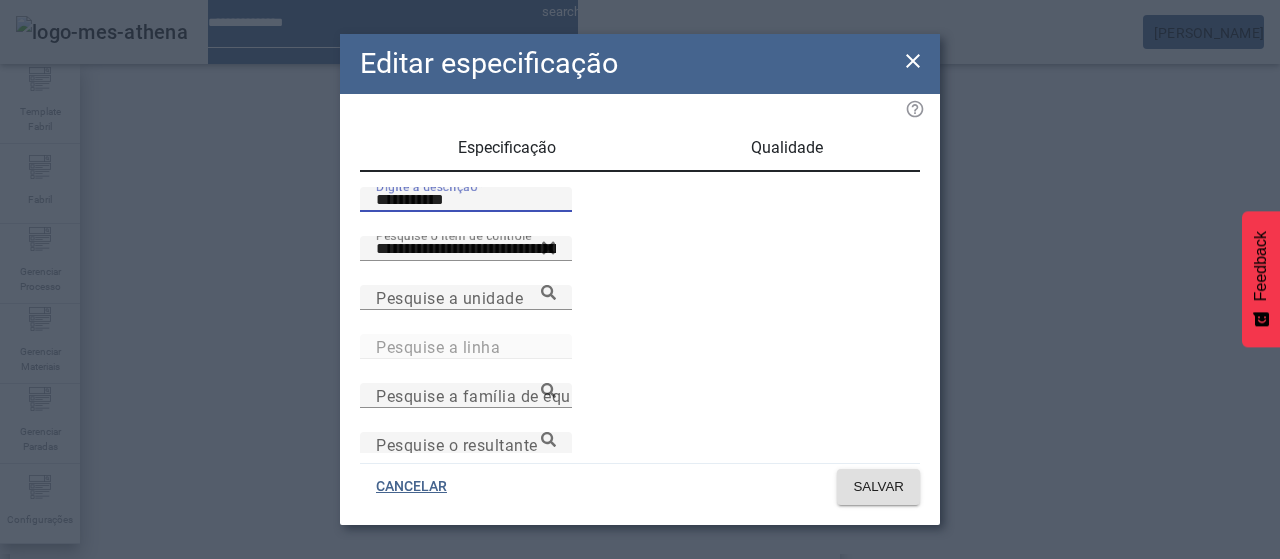 type on "**********" 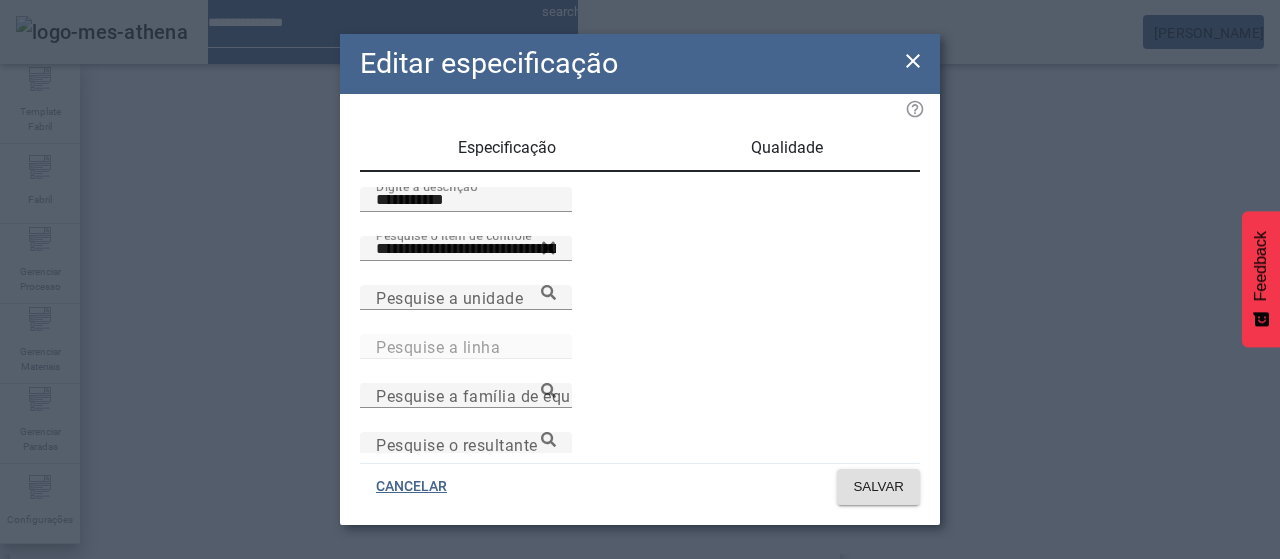 click on "Qualidade" at bounding box center (787, 148) 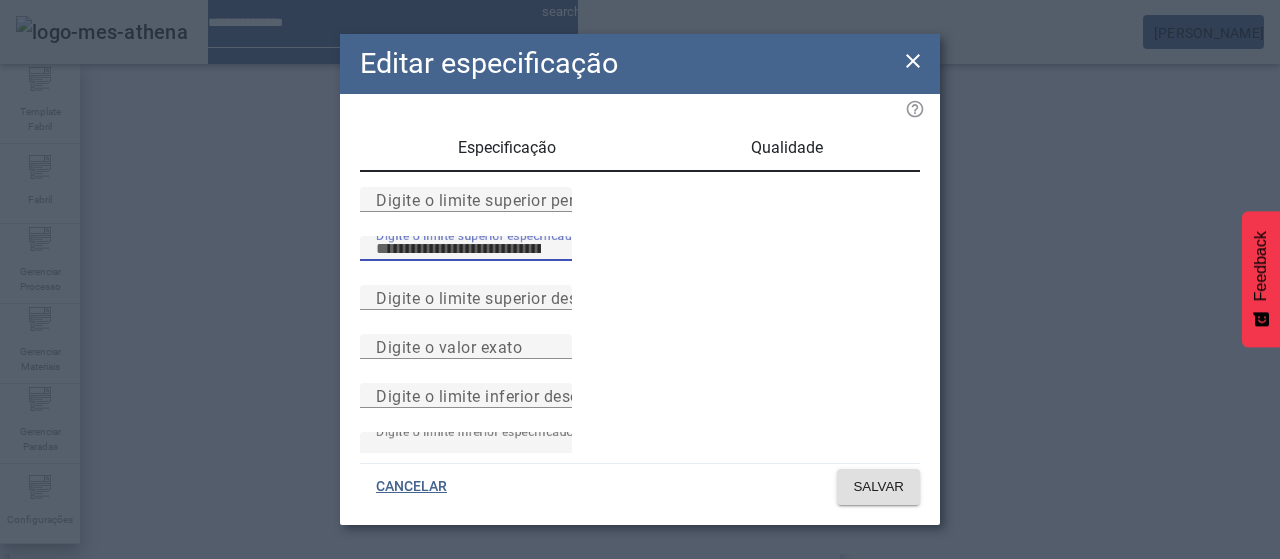 type on "****" 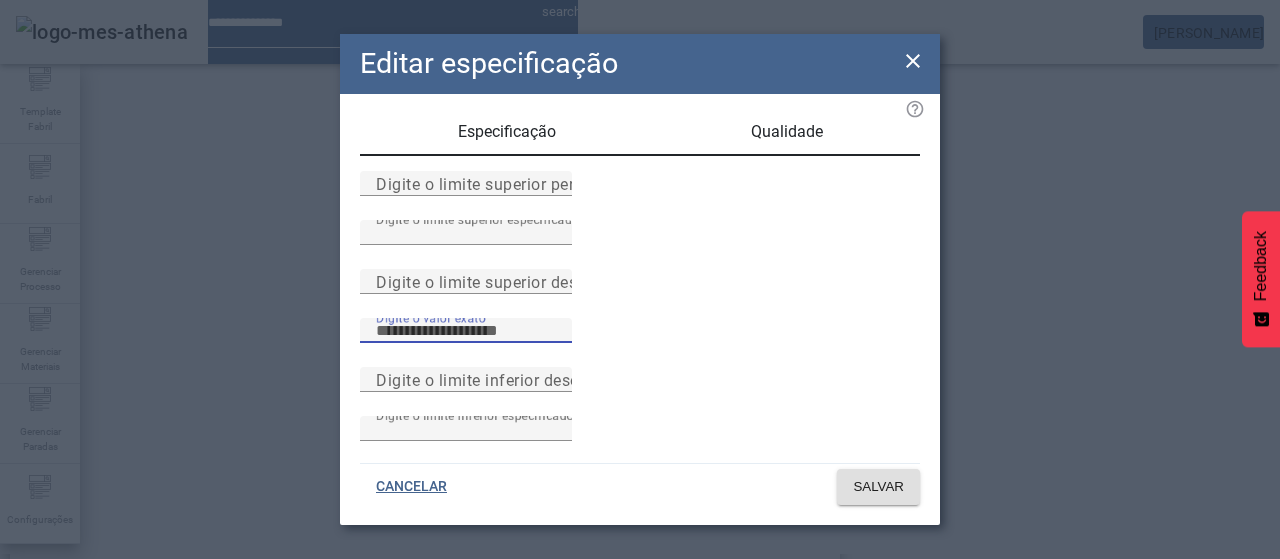 scroll, scrollTop: 261, scrollLeft: 0, axis: vertical 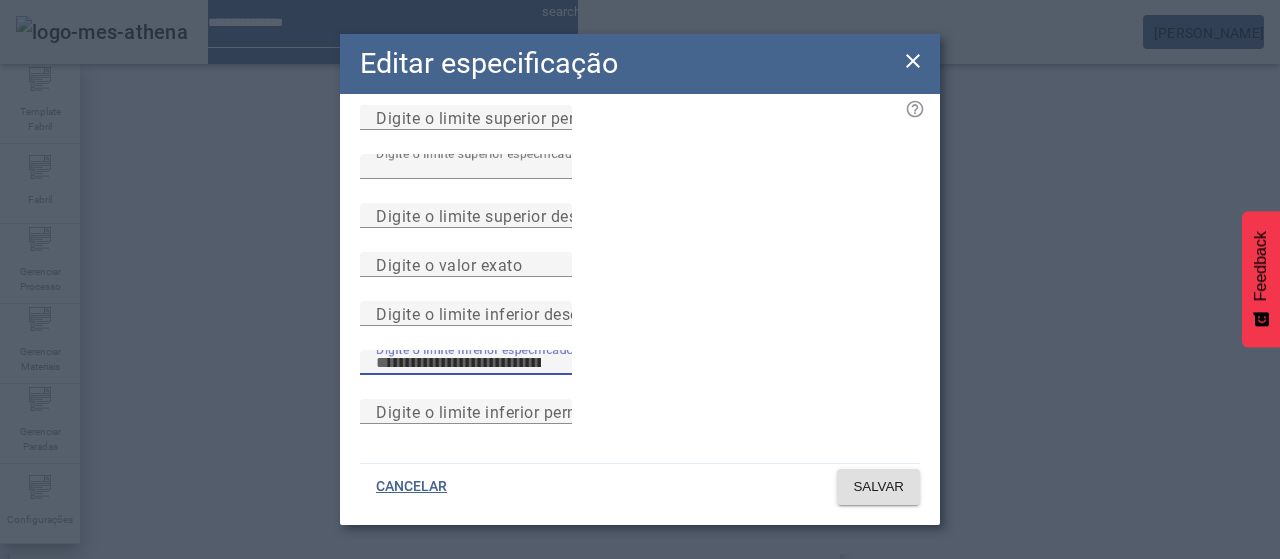 type on "****" 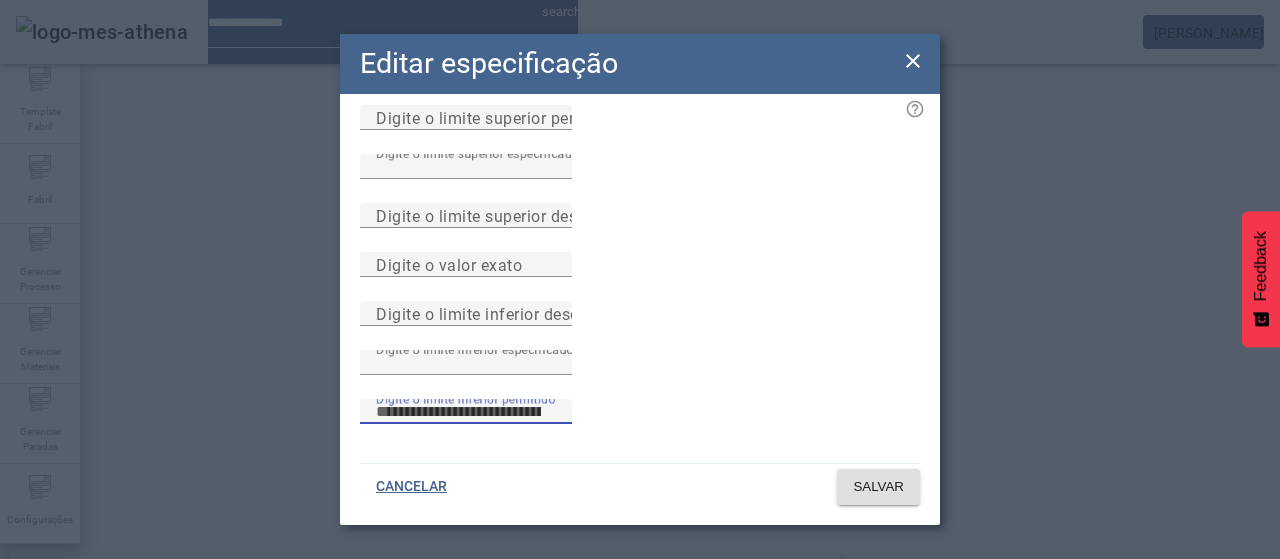 type 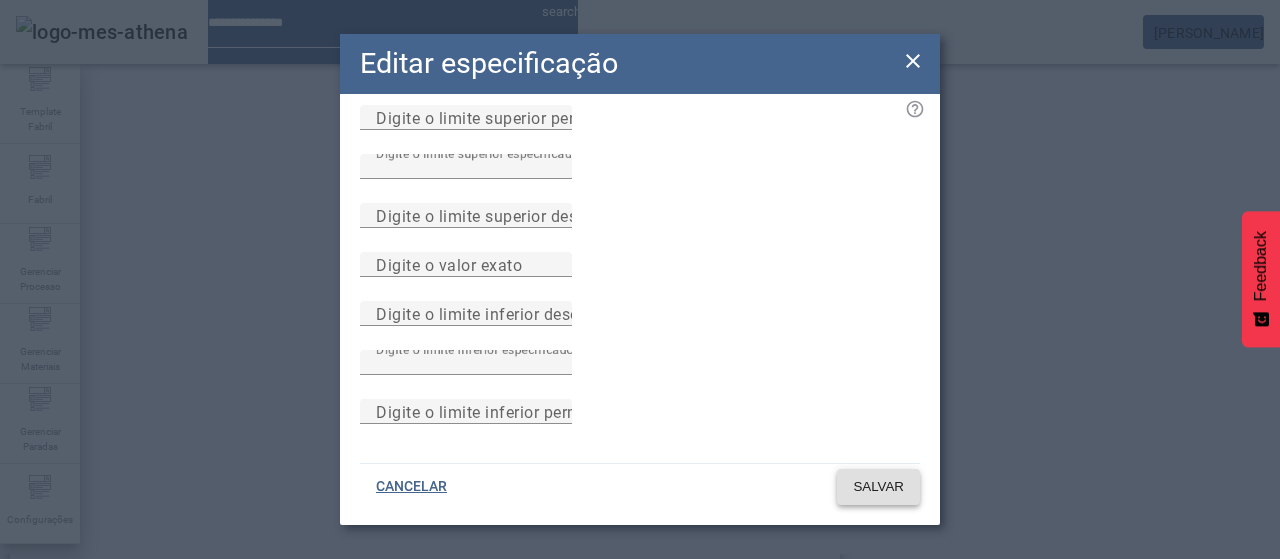 type 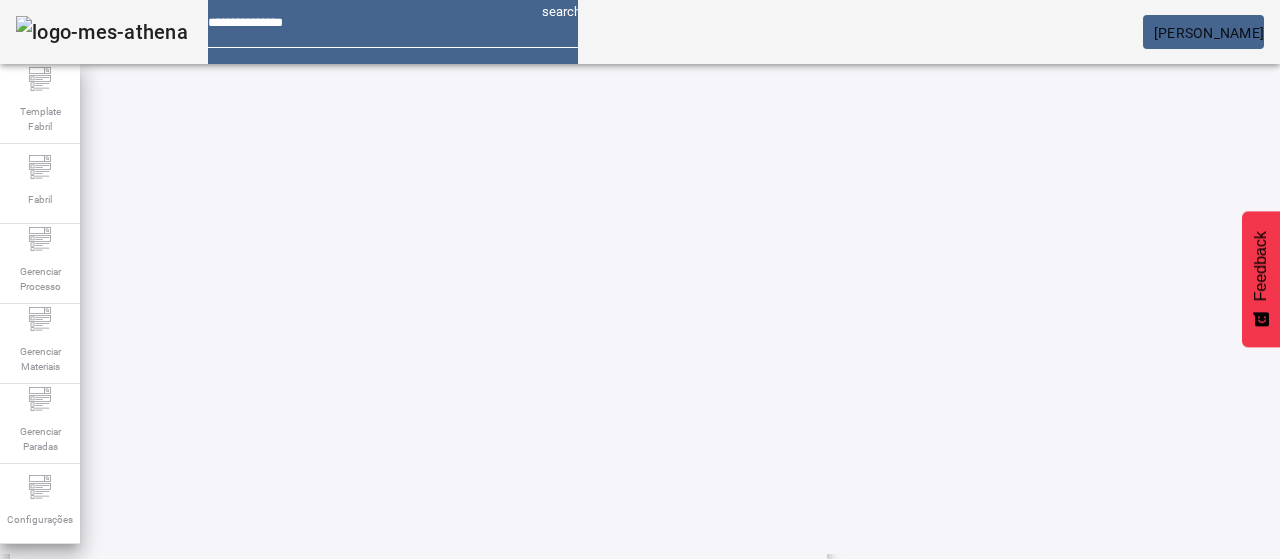 click on "3" 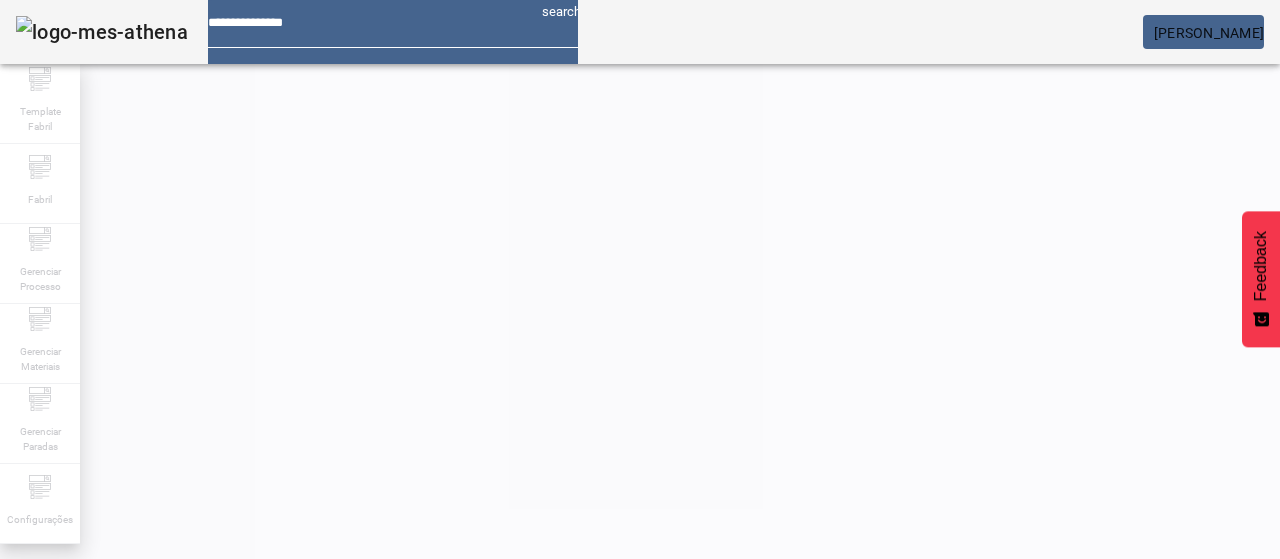 scroll, scrollTop: 246, scrollLeft: 0, axis: vertical 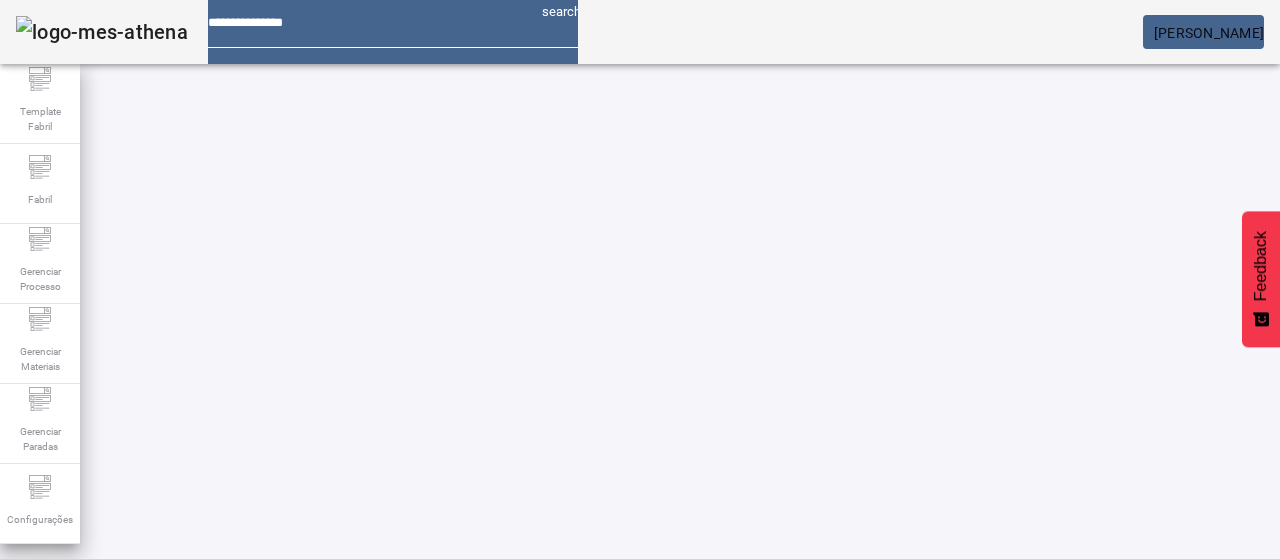 click on "2" 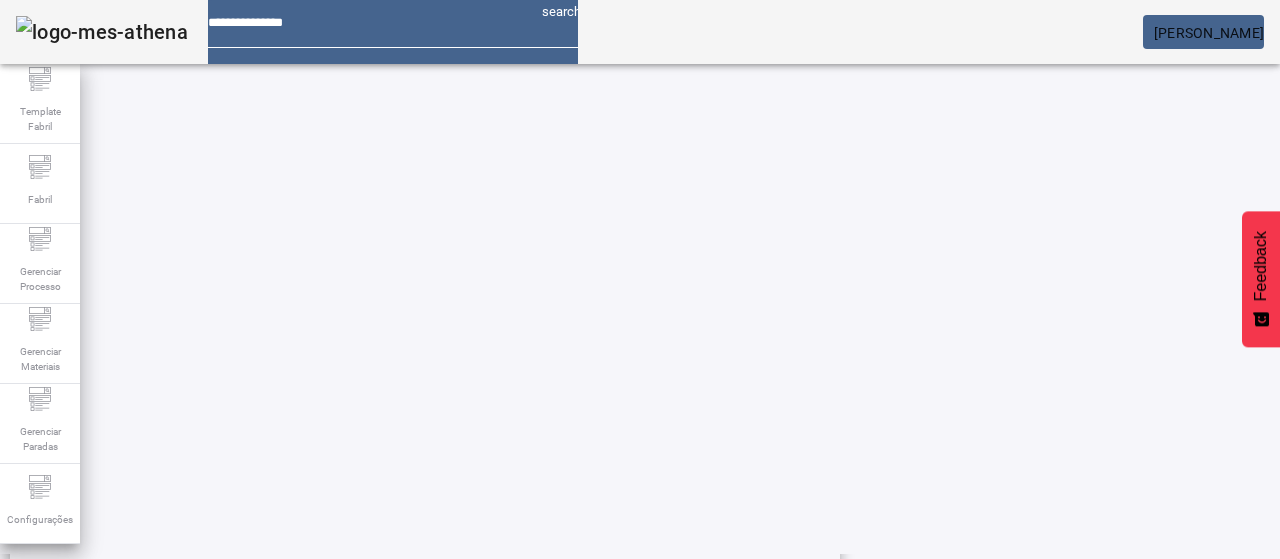 scroll, scrollTop: 696, scrollLeft: 0, axis: vertical 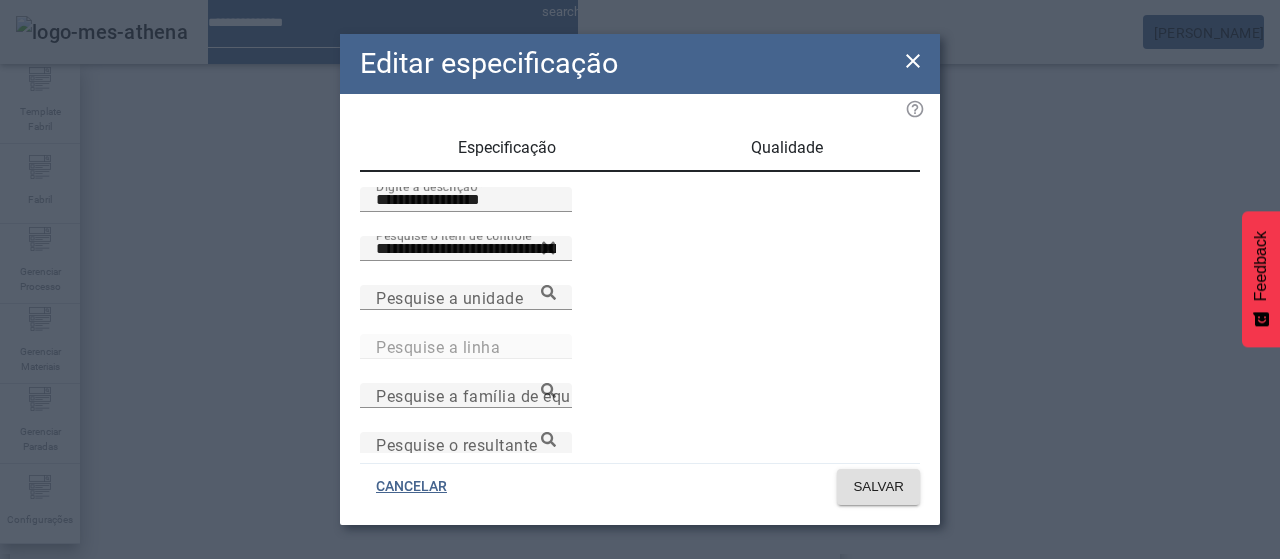 drag, startPoint x: 383, startPoint y: 208, endPoint x: 301, endPoint y: 196, distance: 82.8734 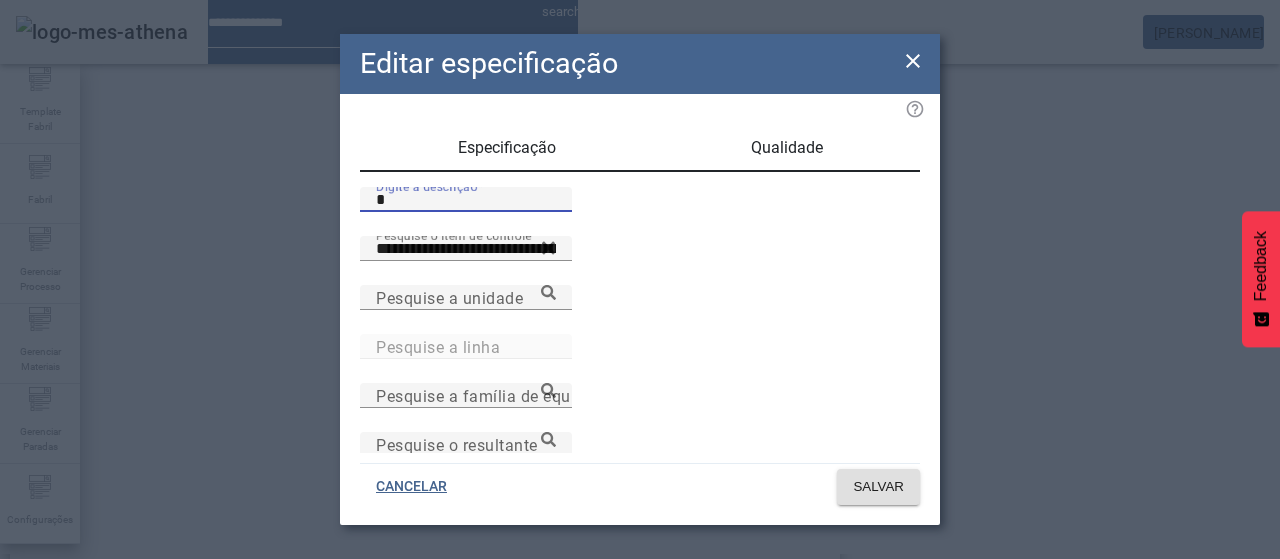paste on "**********" 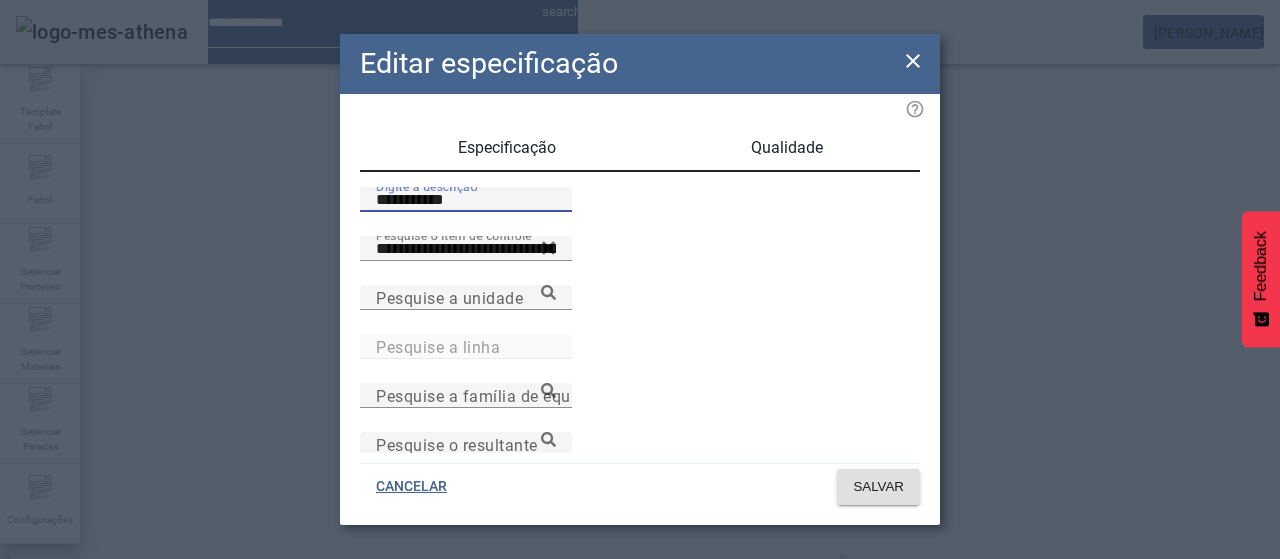 type on "**********" 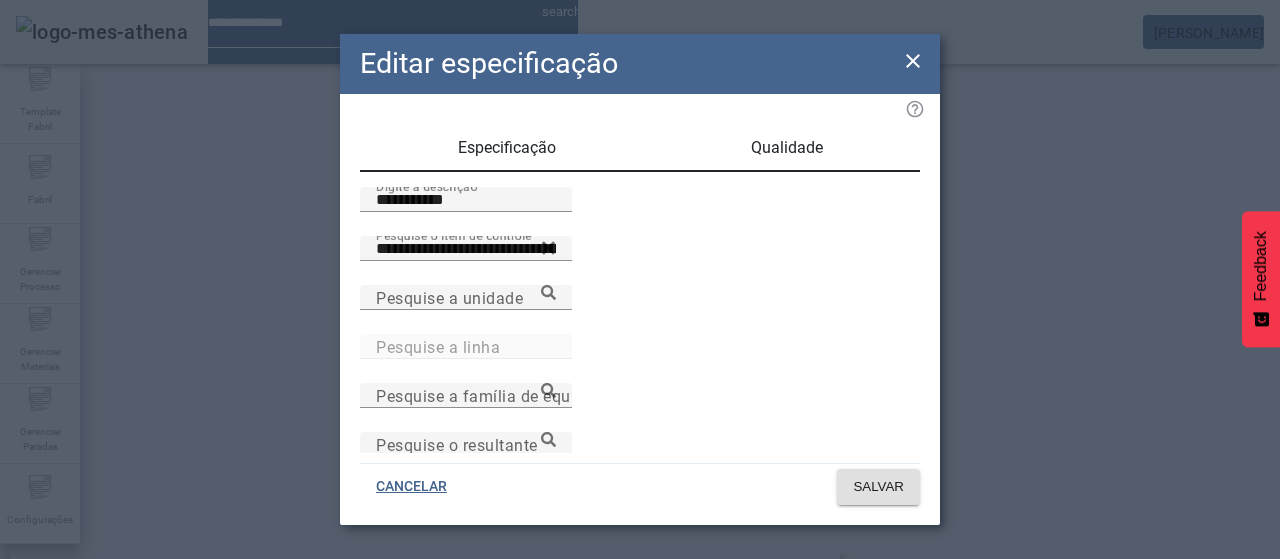 drag, startPoint x: 796, startPoint y: 147, endPoint x: 754, endPoint y: 183, distance: 55.31727 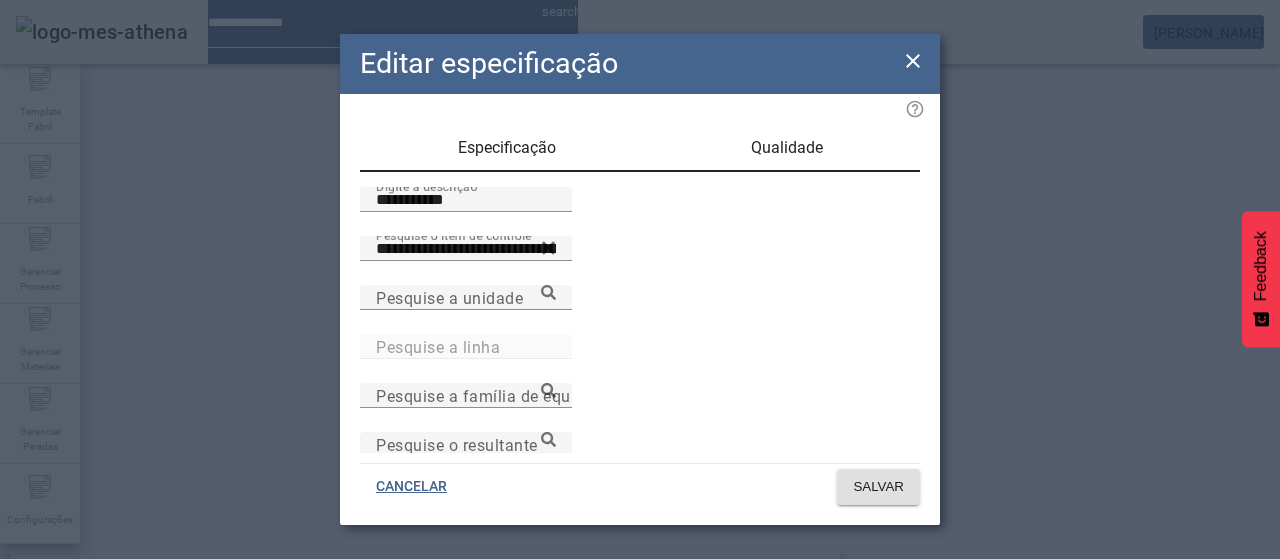 click on "Qualidade" at bounding box center [787, 148] 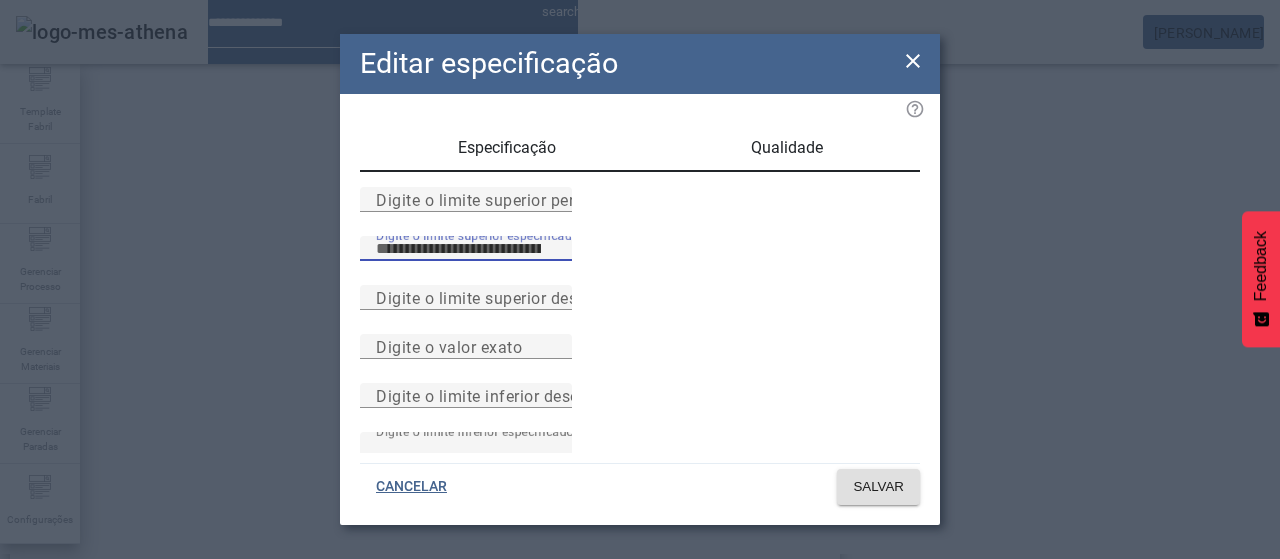 click on "****" at bounding box center (466, 249) 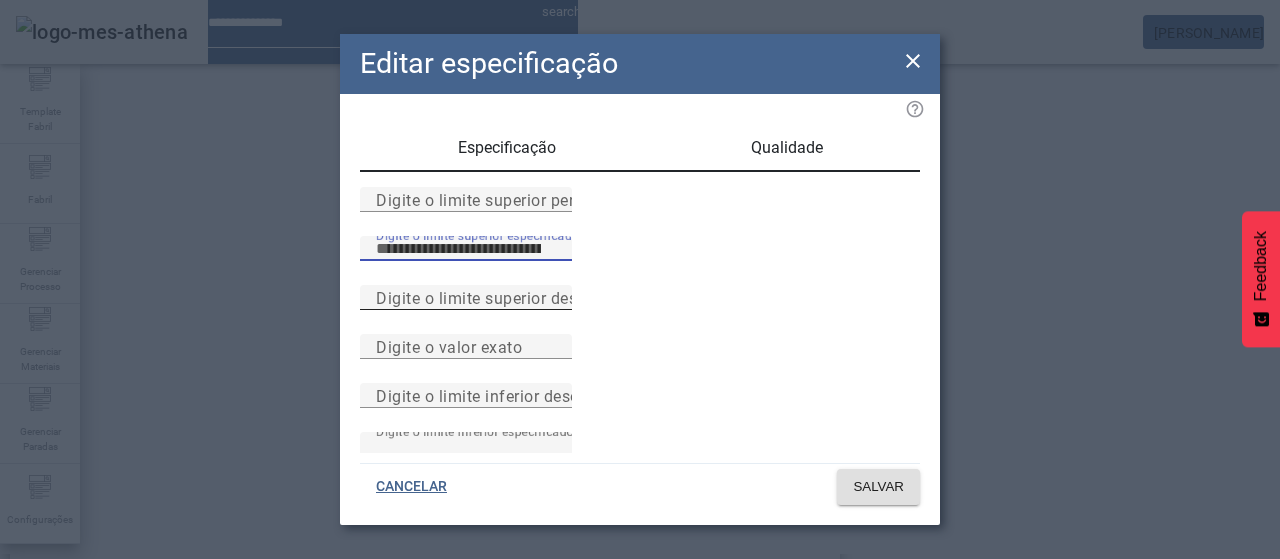 click on "Digite o limite superior desejado" at bounding box center (640, 309) 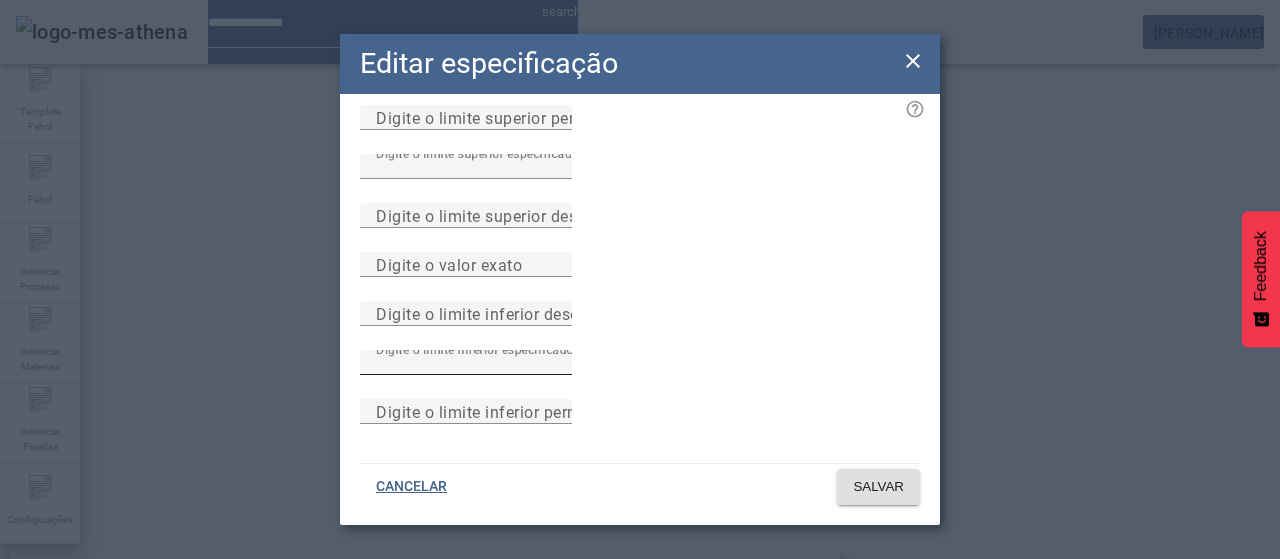 scroll, scrollTop: 200, scrollLeft: 0, axis: vertical 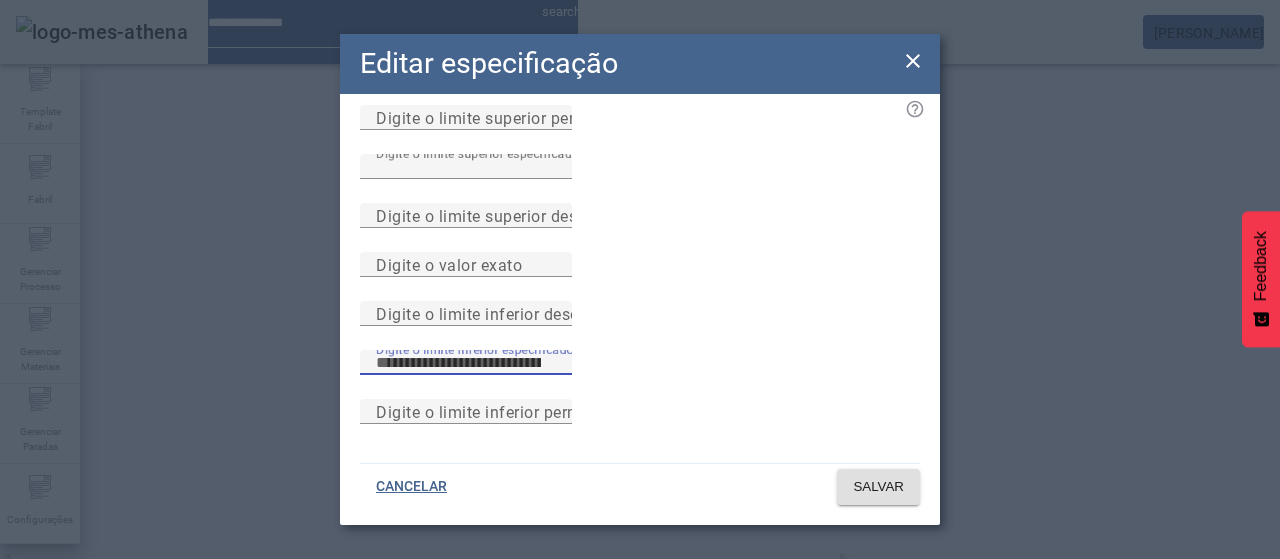 click on "****" at bounding box center [466, 363] 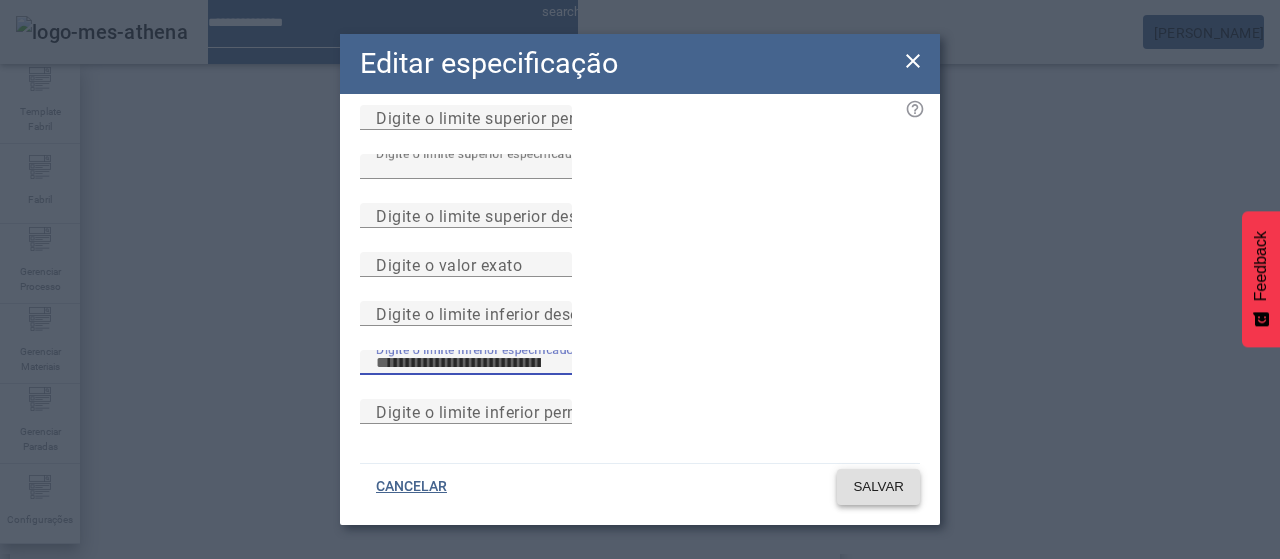 type on "****" 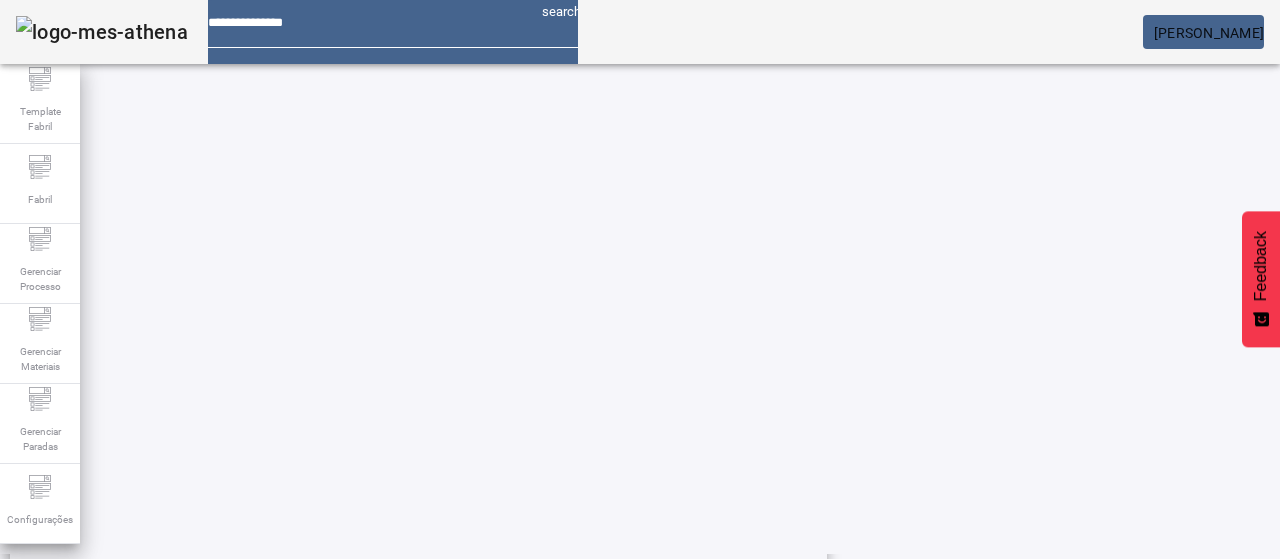 click on "2" 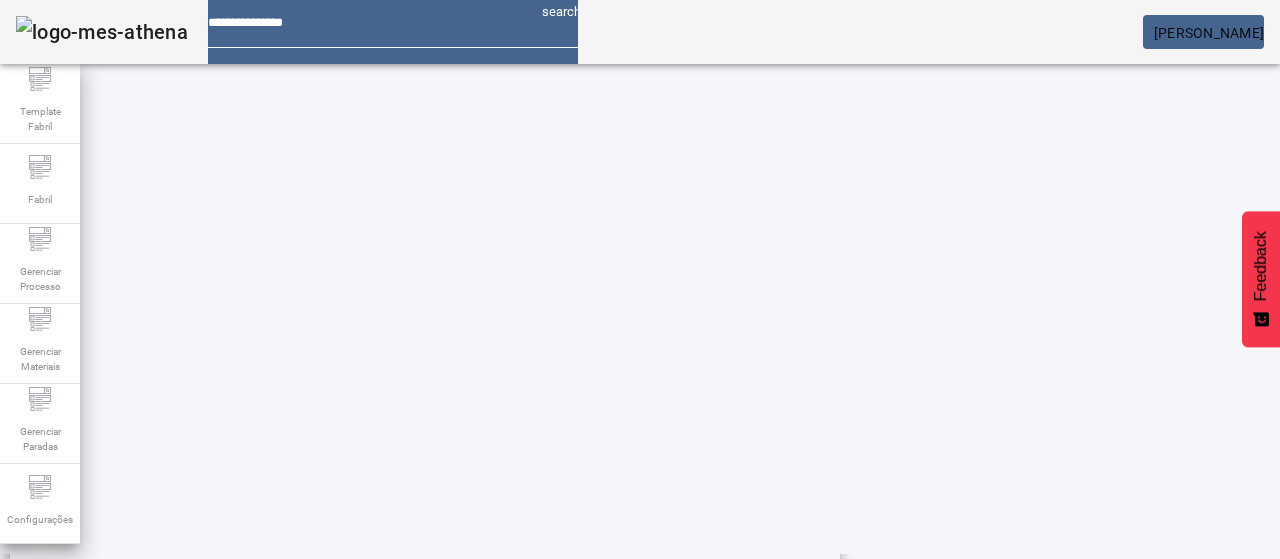 scroll, scrollTop: 696, scrollLeft: 0, axis: vertical 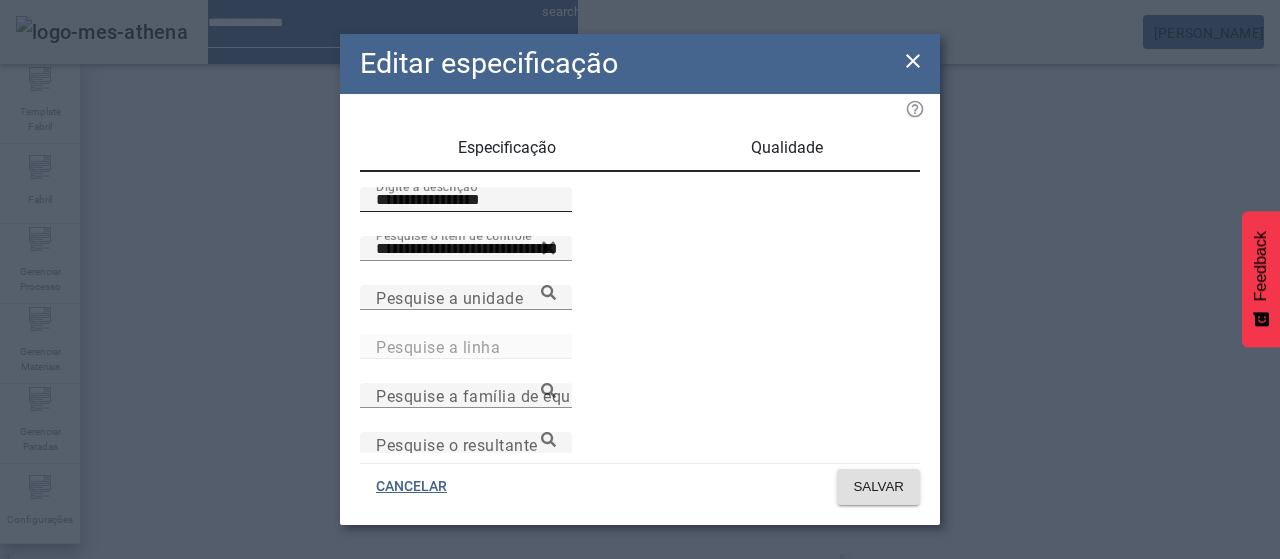 click on "**********" at bounding box center [466, 200] 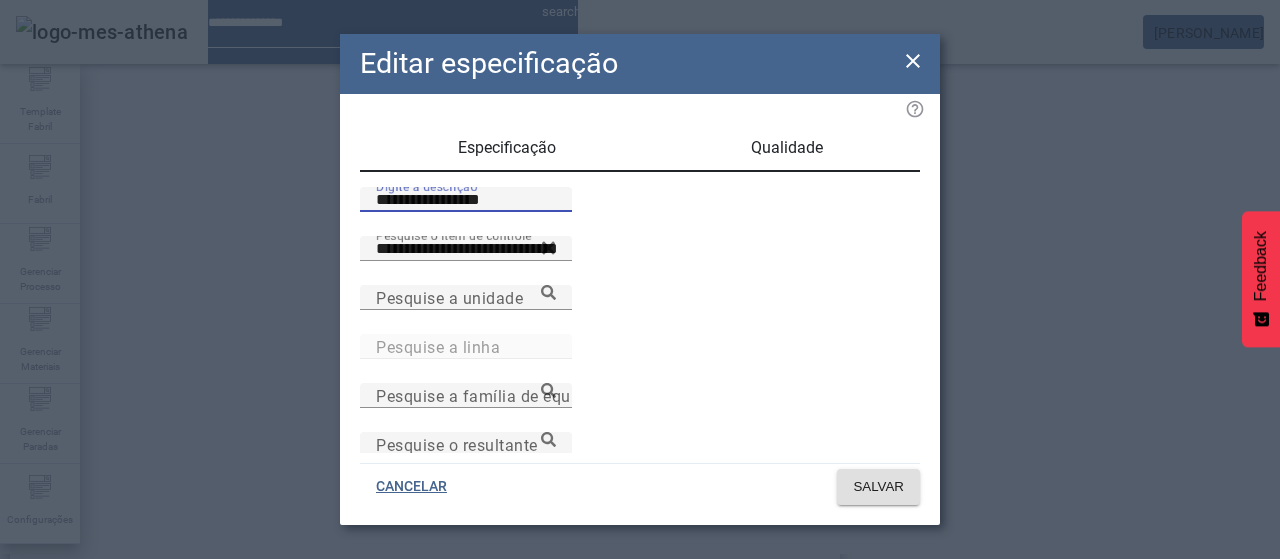 paste 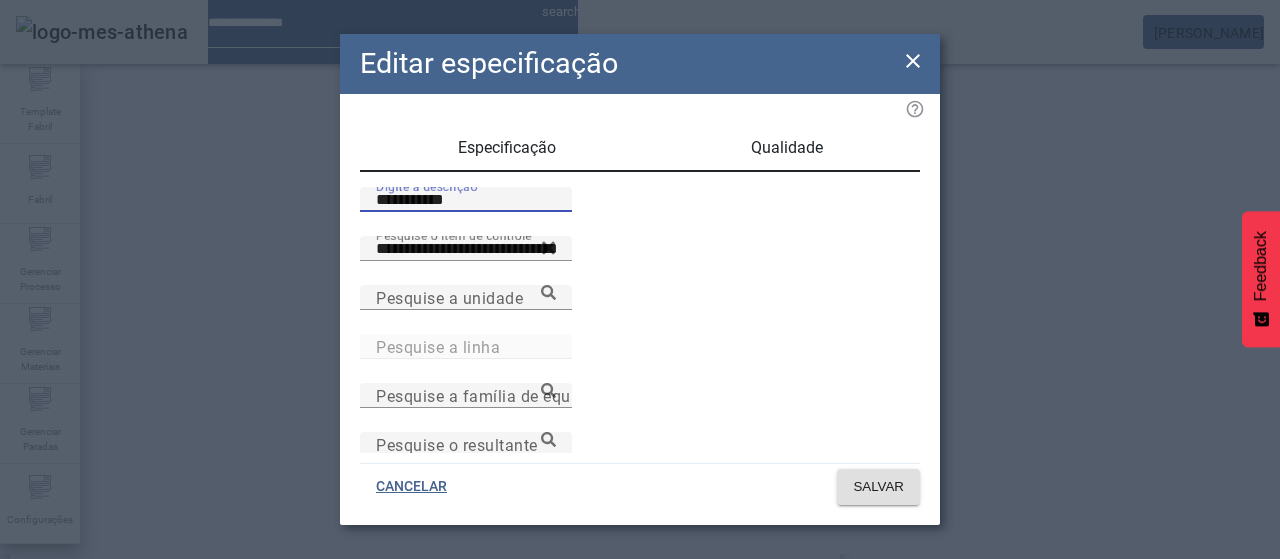 type on "**********" 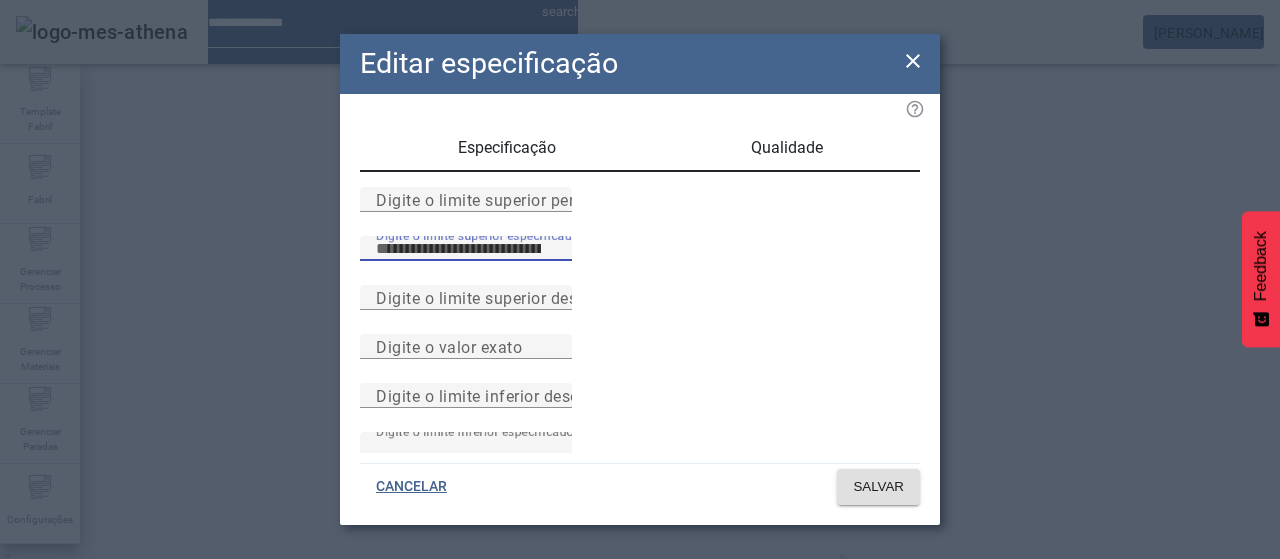 click on "****" at bounding box center [466, 249] 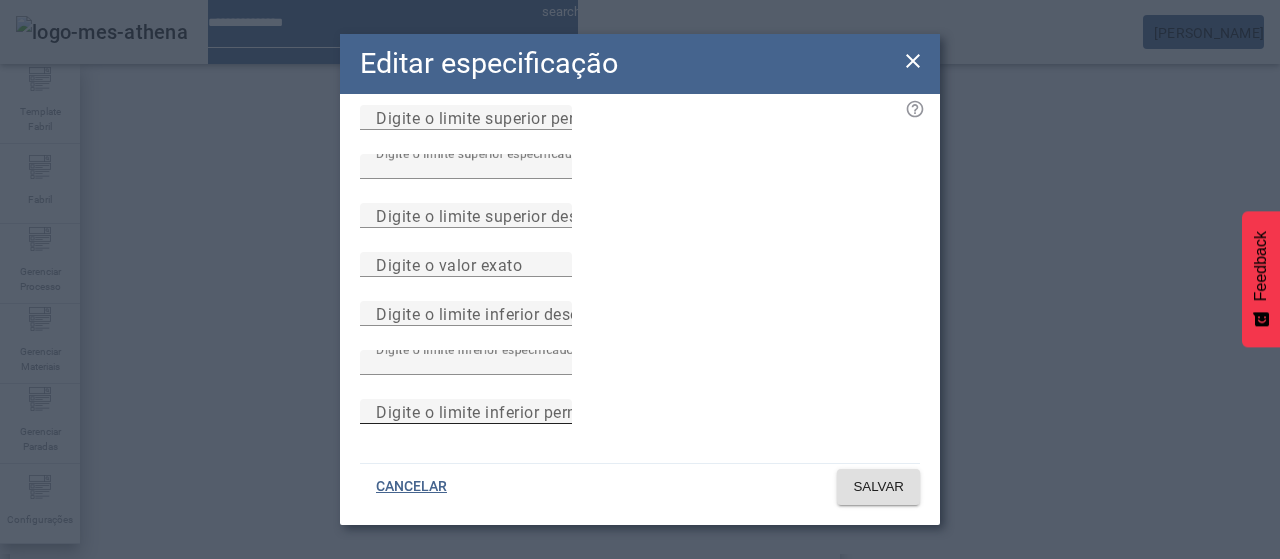 scroll, scrollTop: 284, scrollLeft: 0, axis: vertical 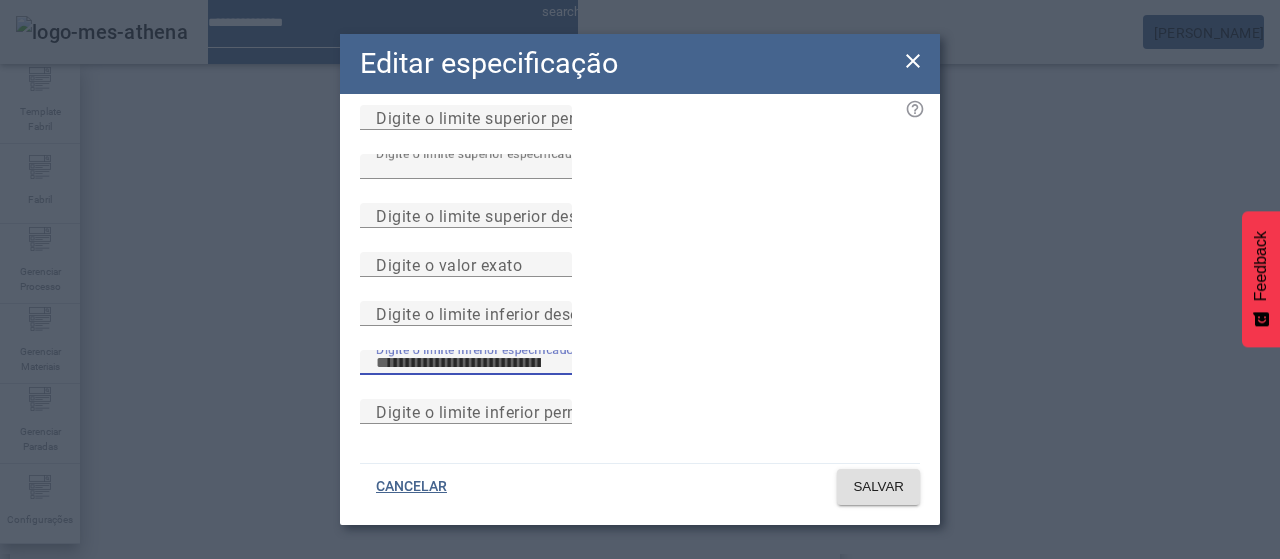 click on "****" at bounding box center [466, 363] 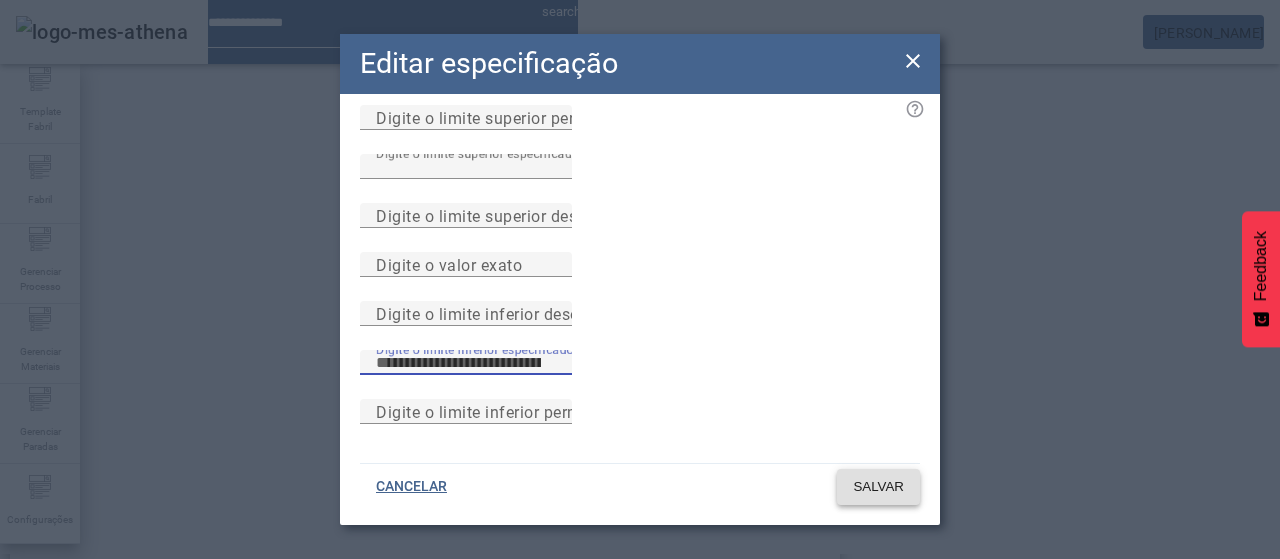 type on "****" 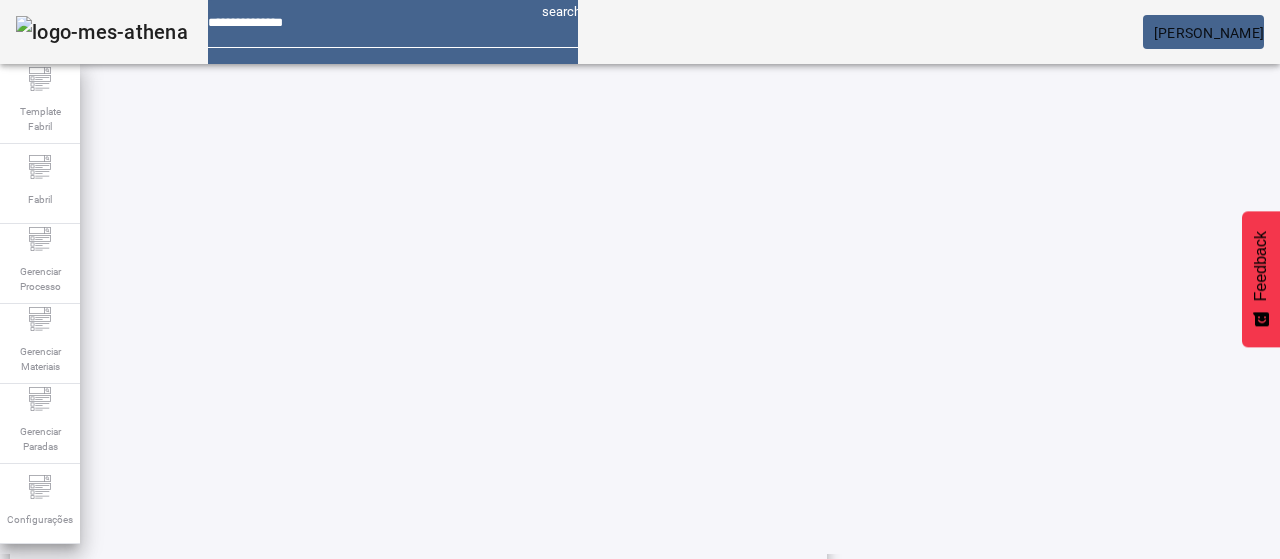 click on "2" 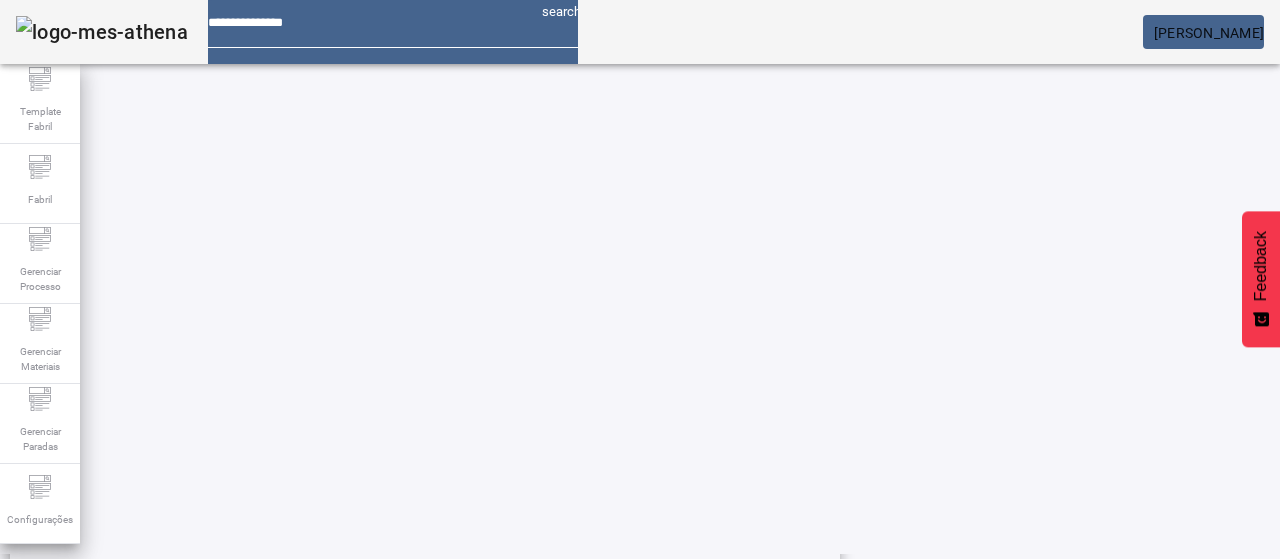 scroll, scrollTop: 696, scrollLeft: 0, axis: vertical 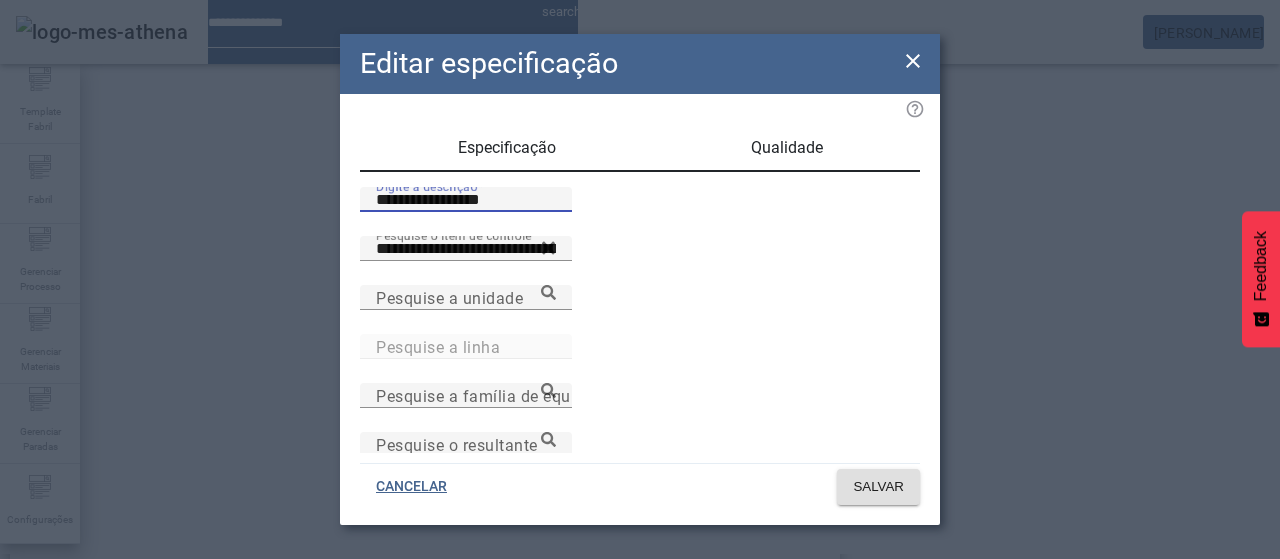 drag, startPoint x: 518, startPoint y: 220, endPoint x: 185, endPoint y: 241, distance: 333.6615 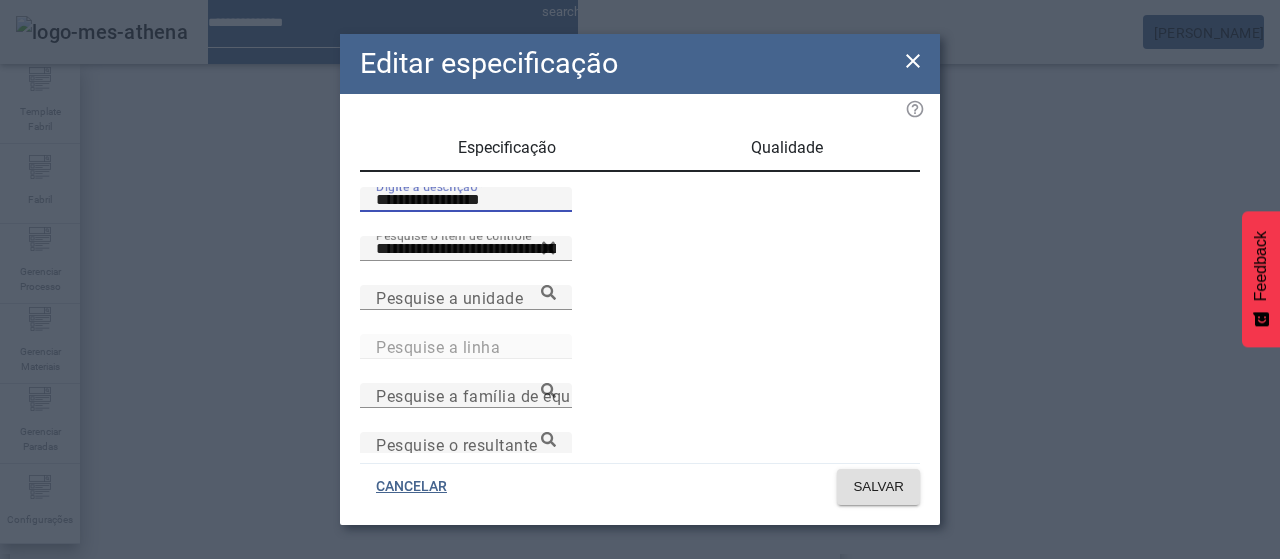 click on "**********" 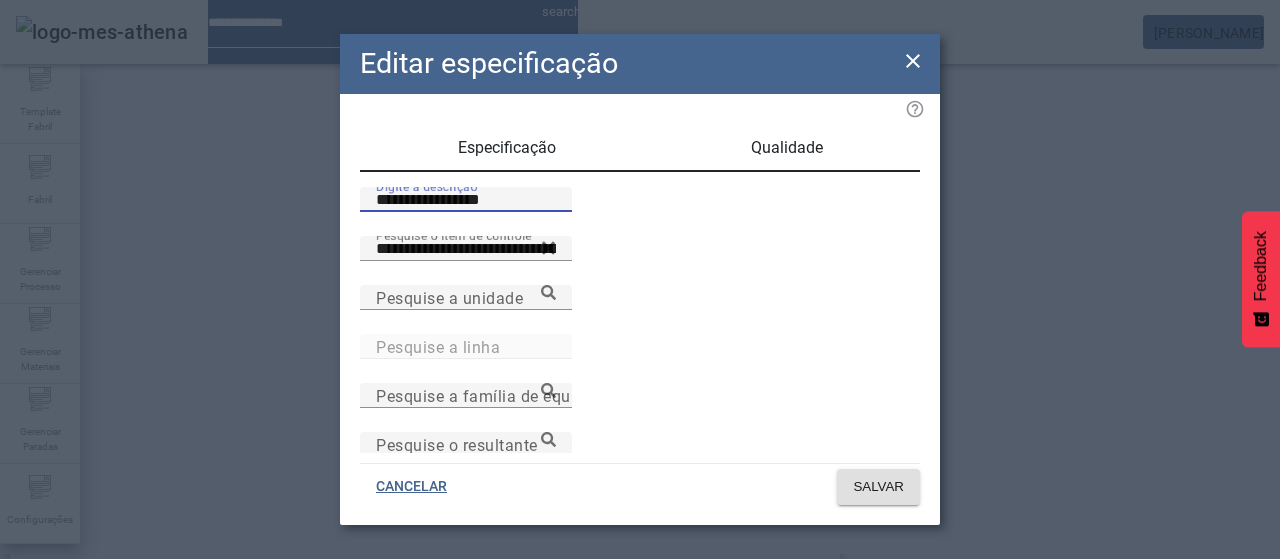 paste 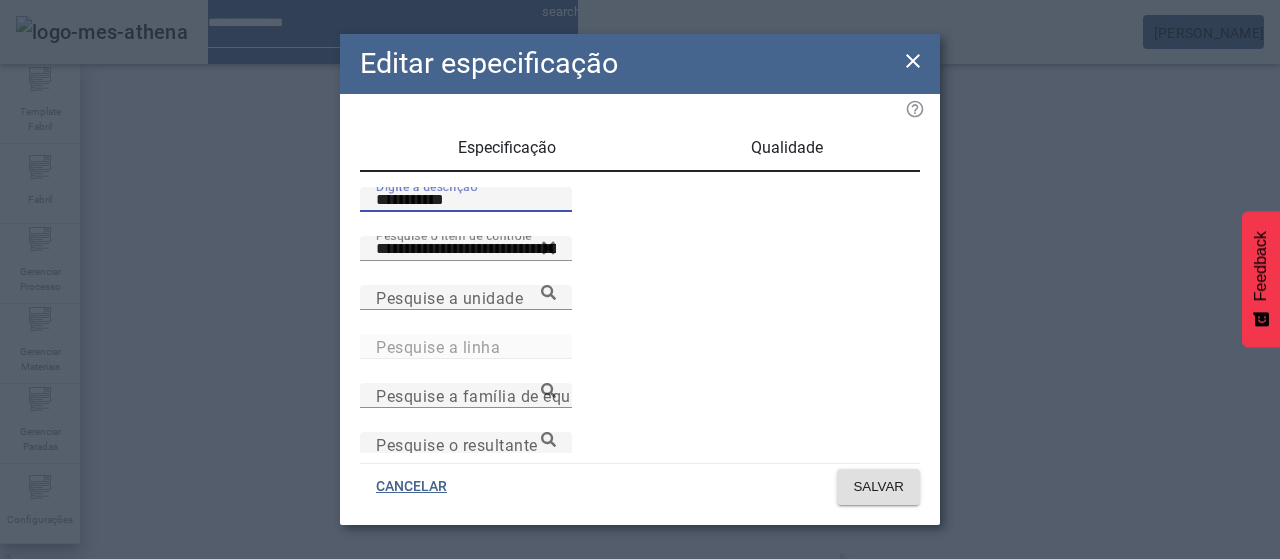 type on "**********" 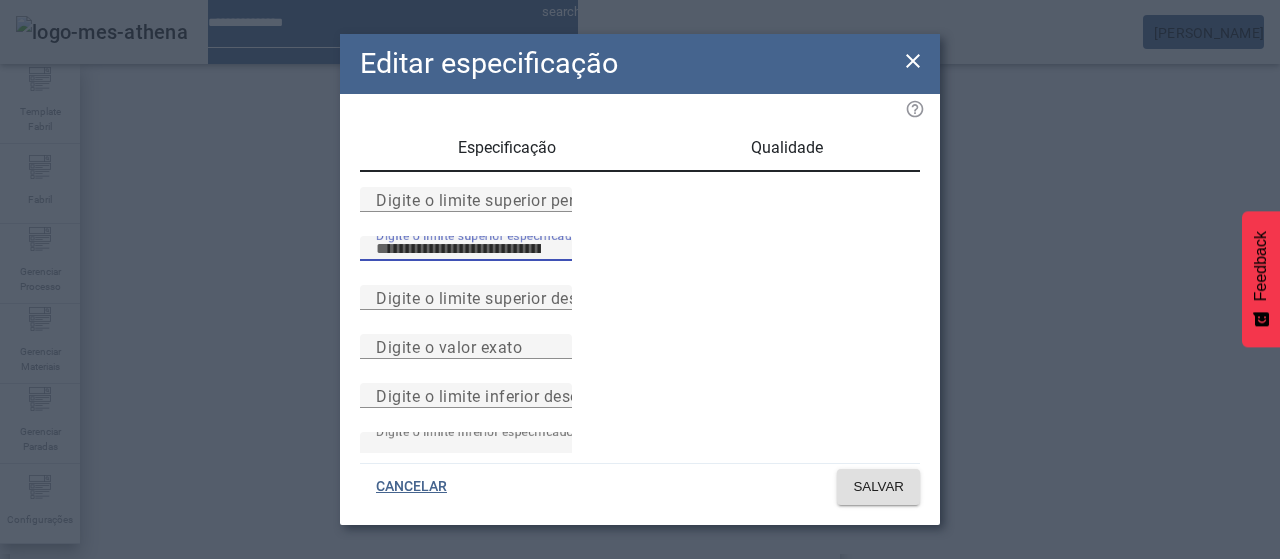 click on "****" at bounding box center (466, 249) 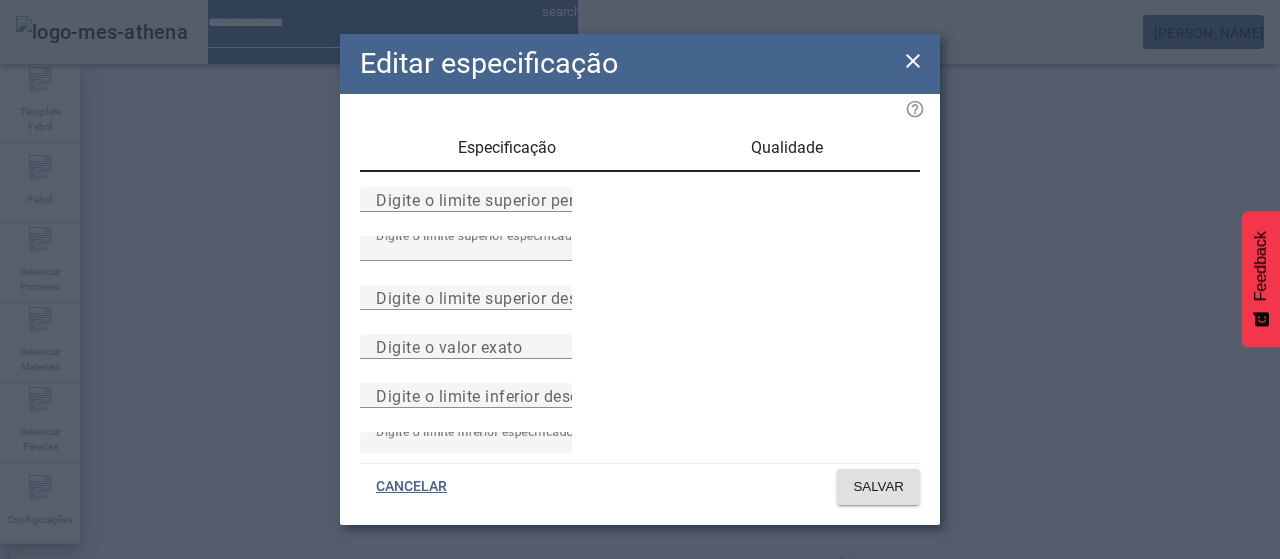 drag, startPoint x: 852, startPoint y: 367, endPoint x: 842, endPoint y: 370, distance: 10.440307 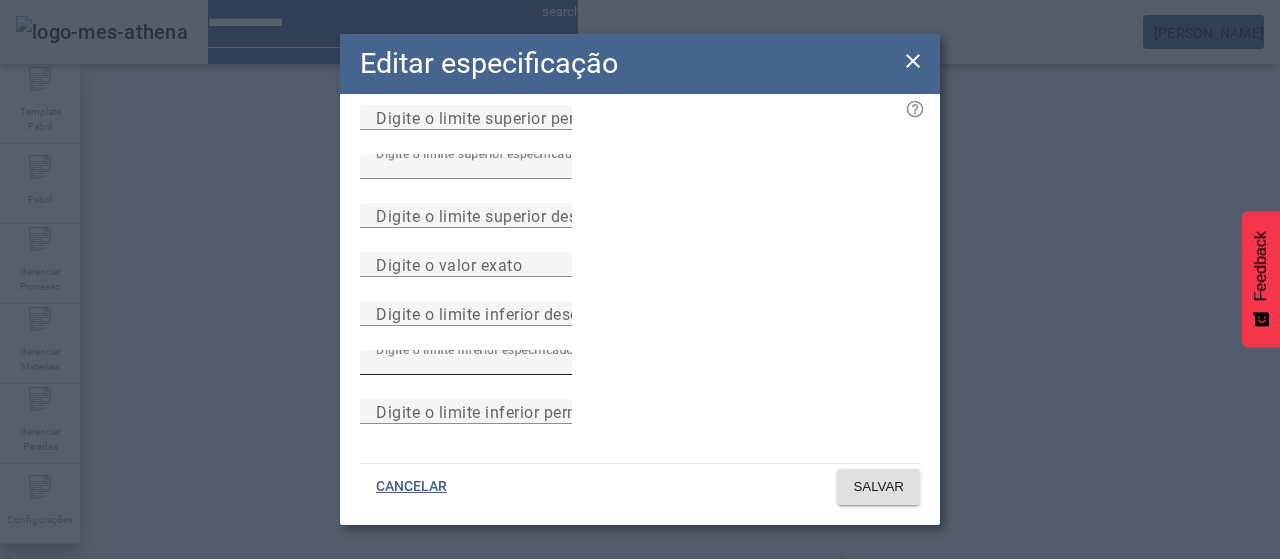 scroll, scrollTop: 200, scrollLeft: 0, axis: vertical 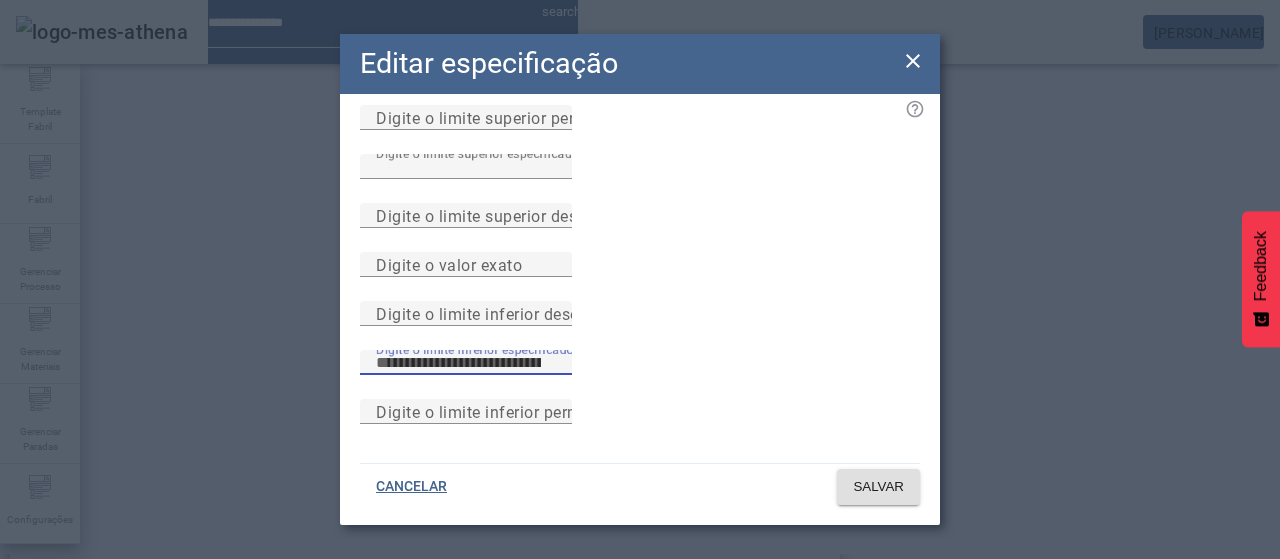 click on "****" at bounding box center (466, 363) 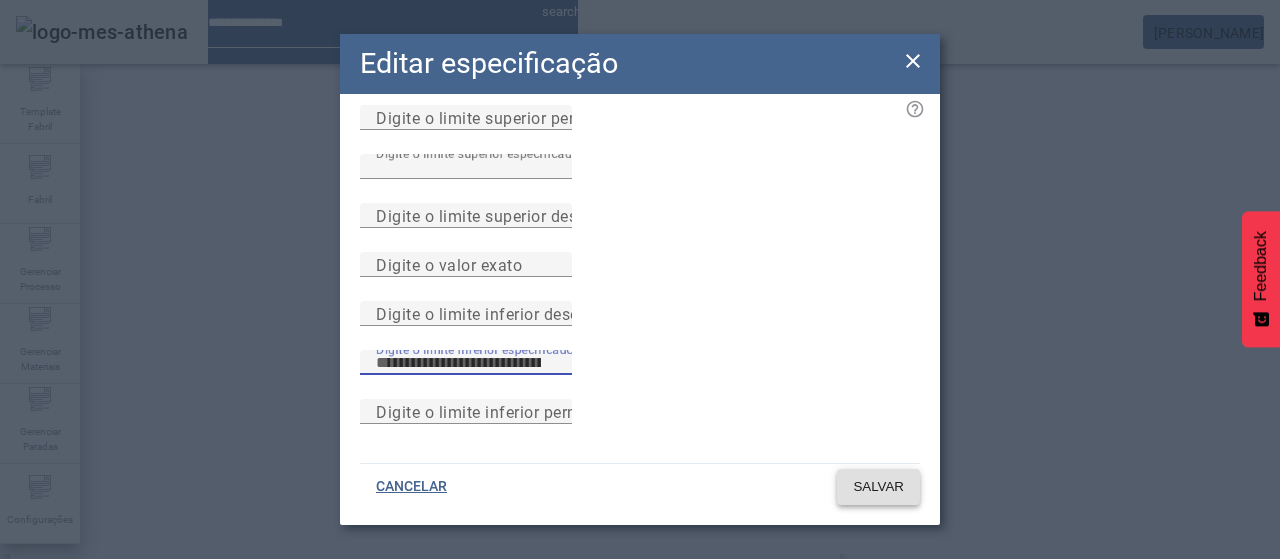 type on "****" 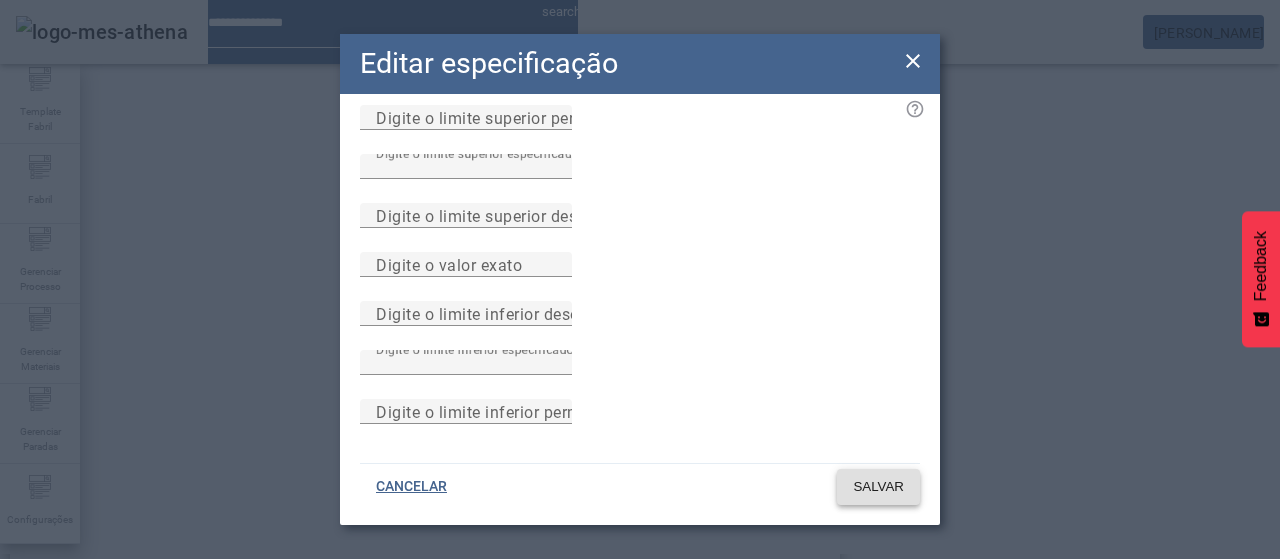 click on "SALVAR" 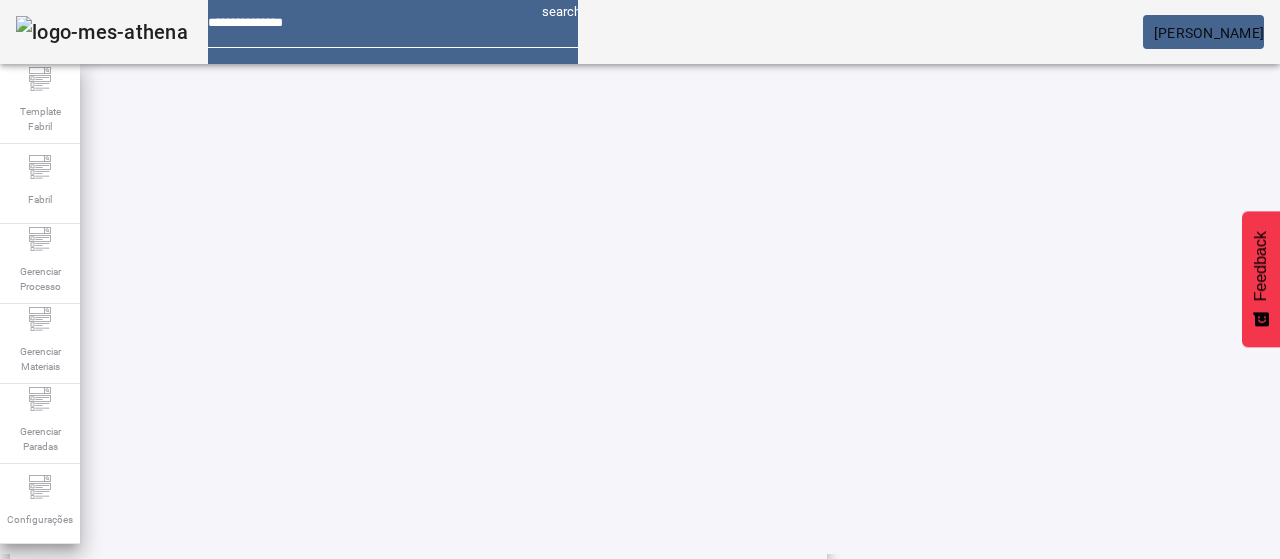 click on "2" 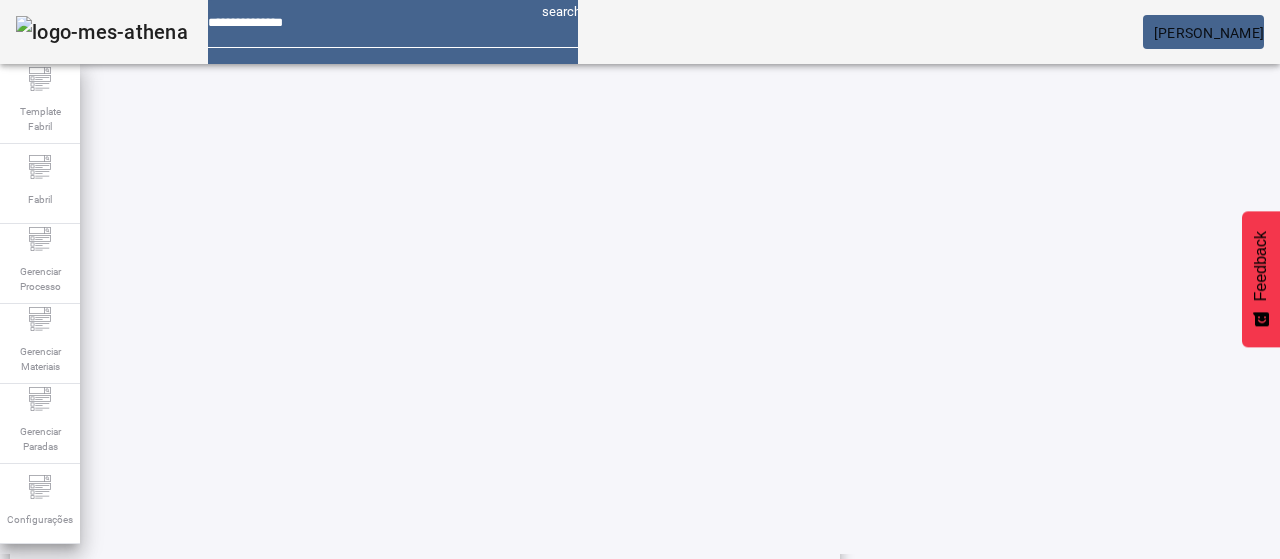 scroll, scrollTop: 696, scrollLeft: 0, axis: vertical 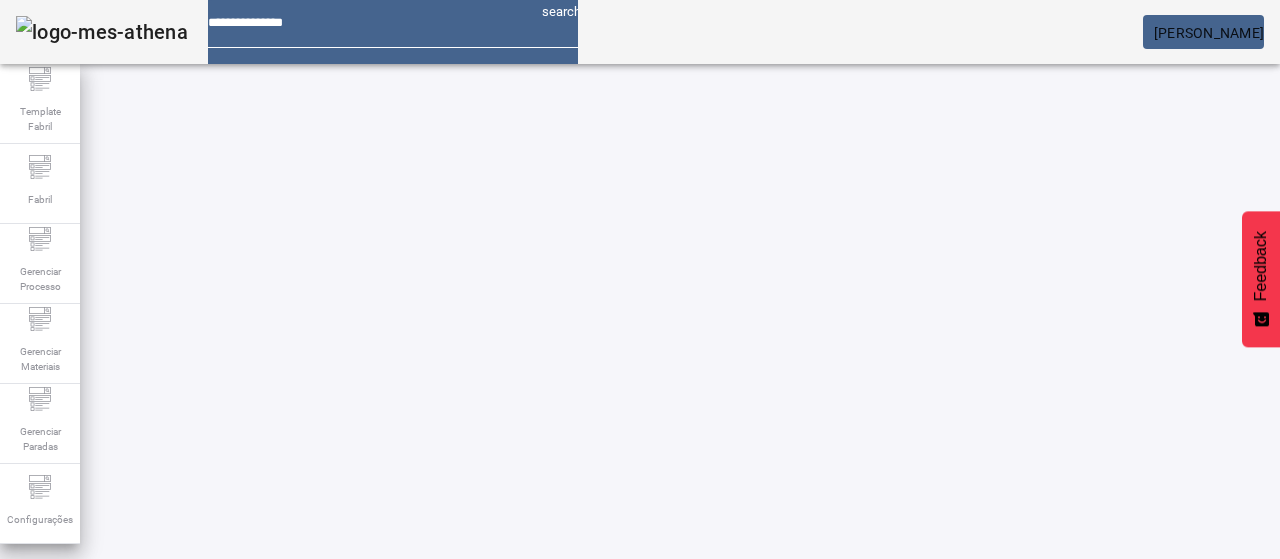 click on "1" 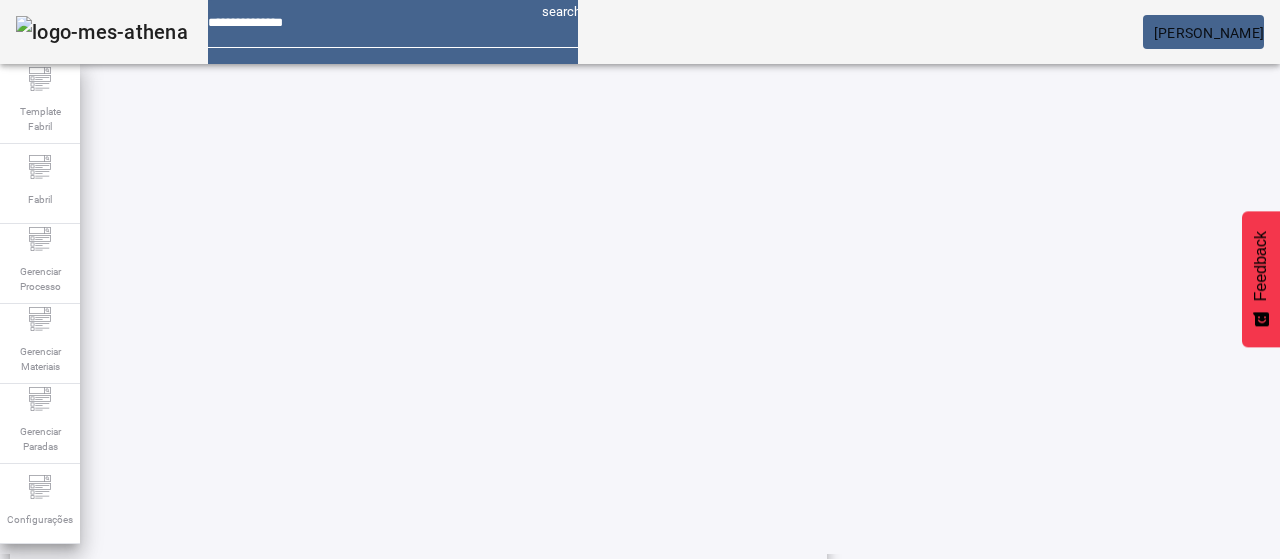 scroll, scrollTop: 696, scrollLeft: 0, axis: vertical 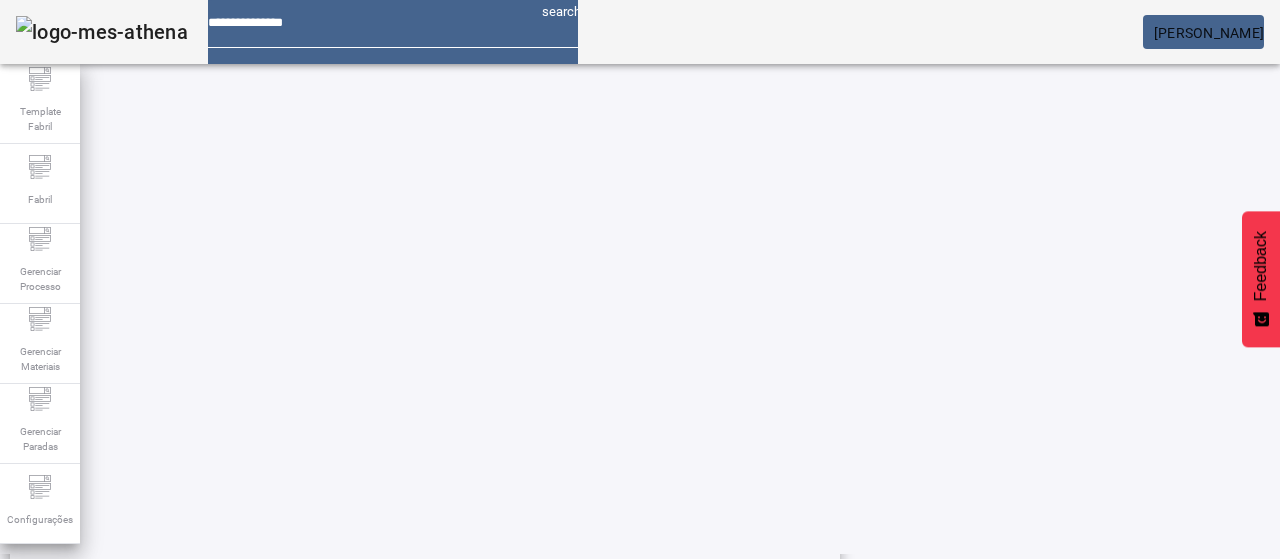 click 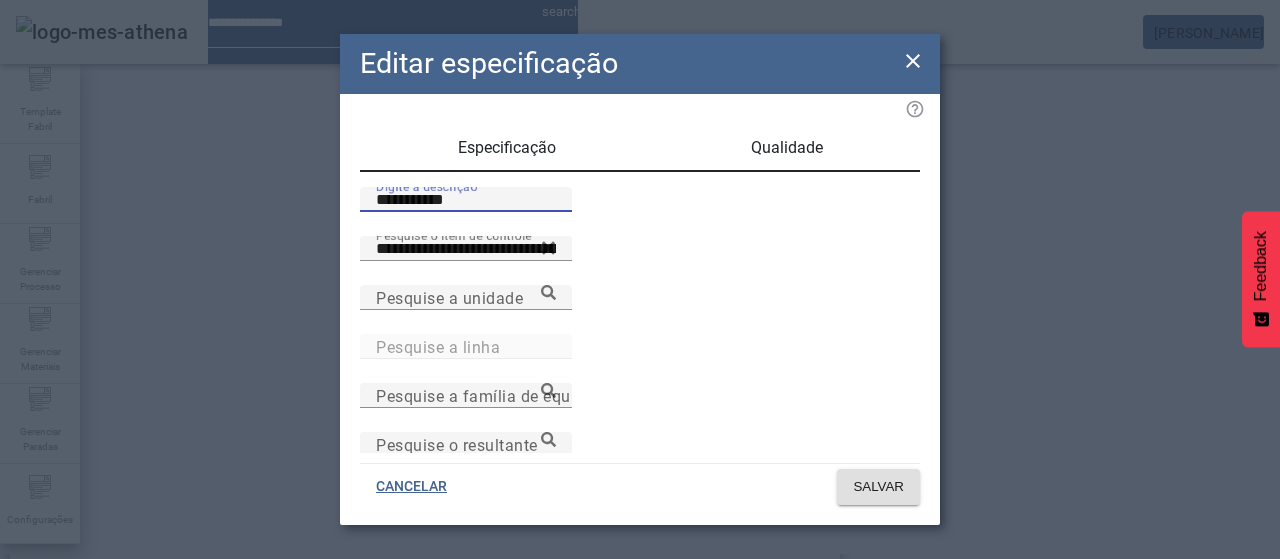 click on "**********" at bounding box center (466, 200) 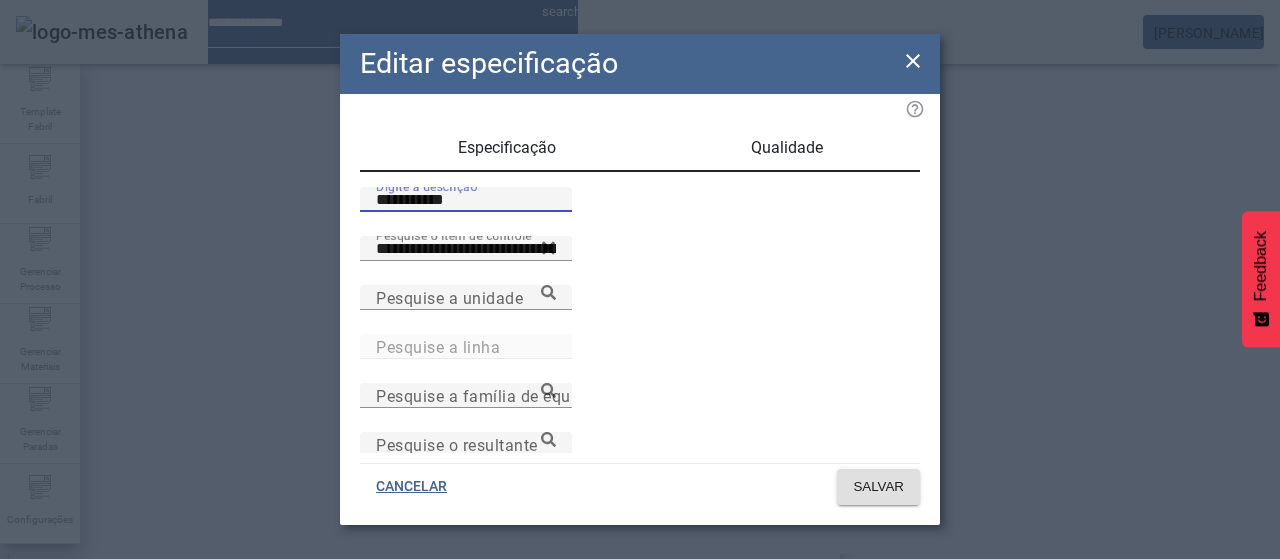 click on "**********" at bounding box center [466, 200] 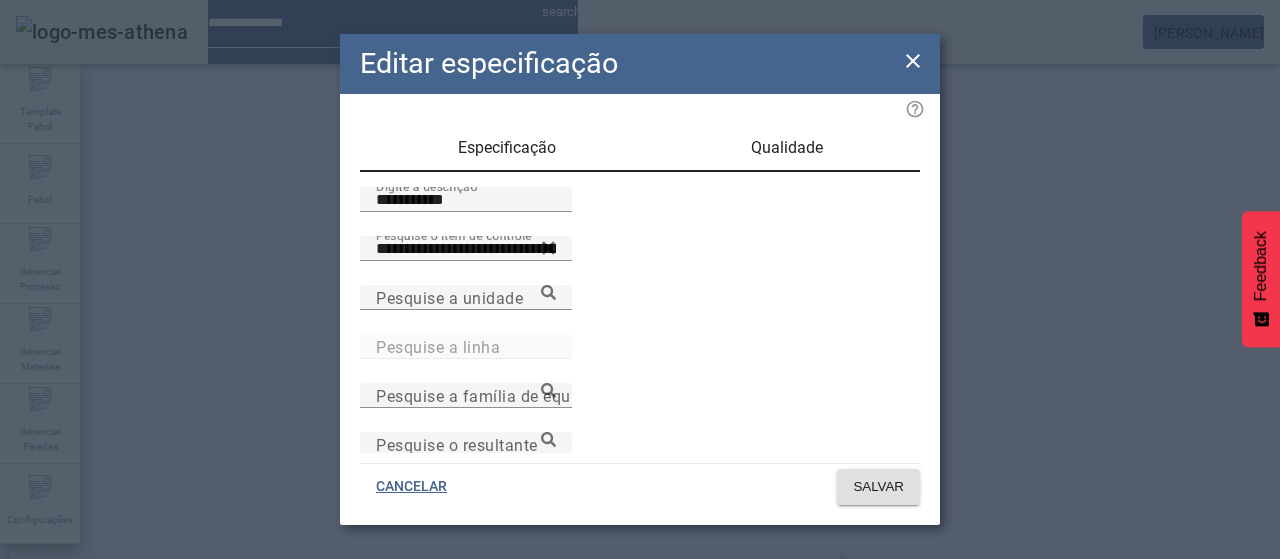 drag, startPoint x: 782, startPoint y: 153, endPoint x: 720, endPoint y: 181, distance: 68.0294 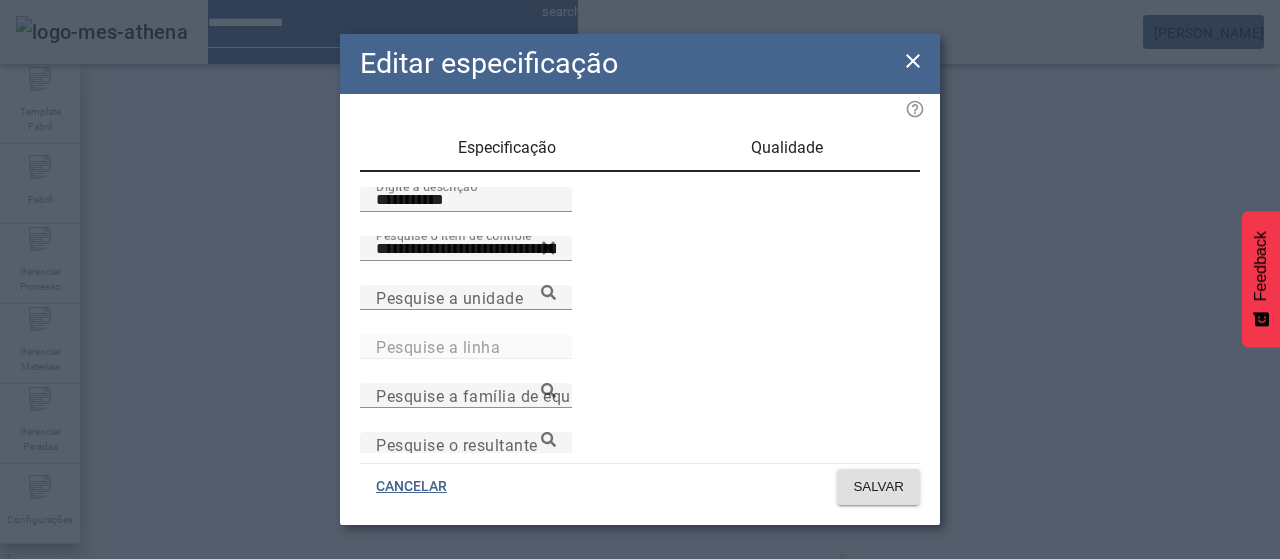 click on "Qualidade" at bounding box center (787, 148) 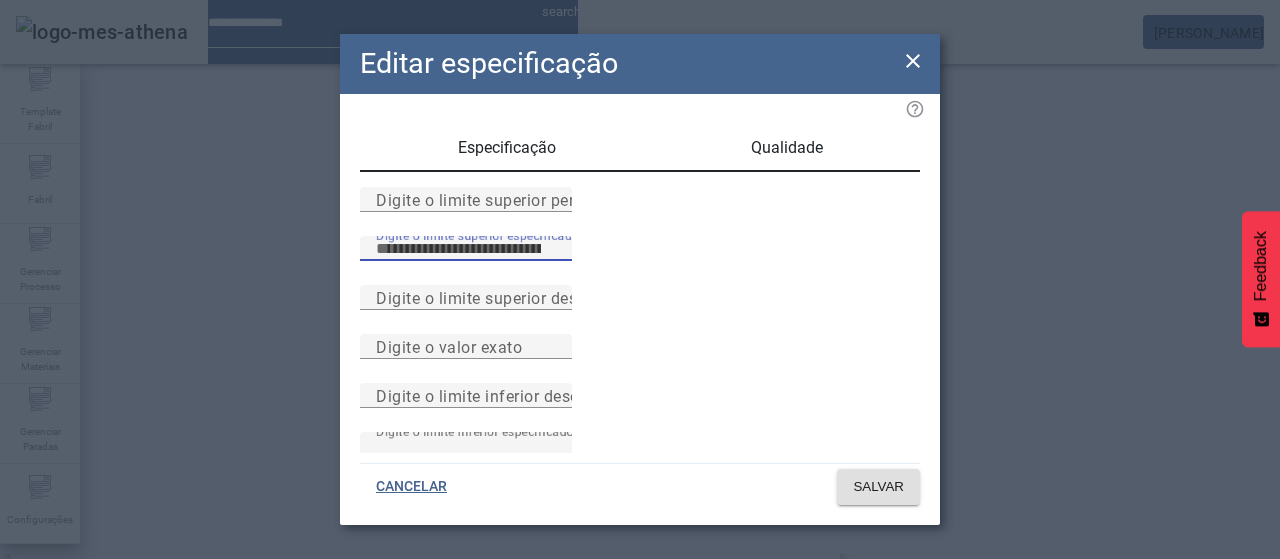 drag, startPoint x: 504, startPoint y: 303, endPoint x: 472, endPoint y: 301, distance: 32.06244 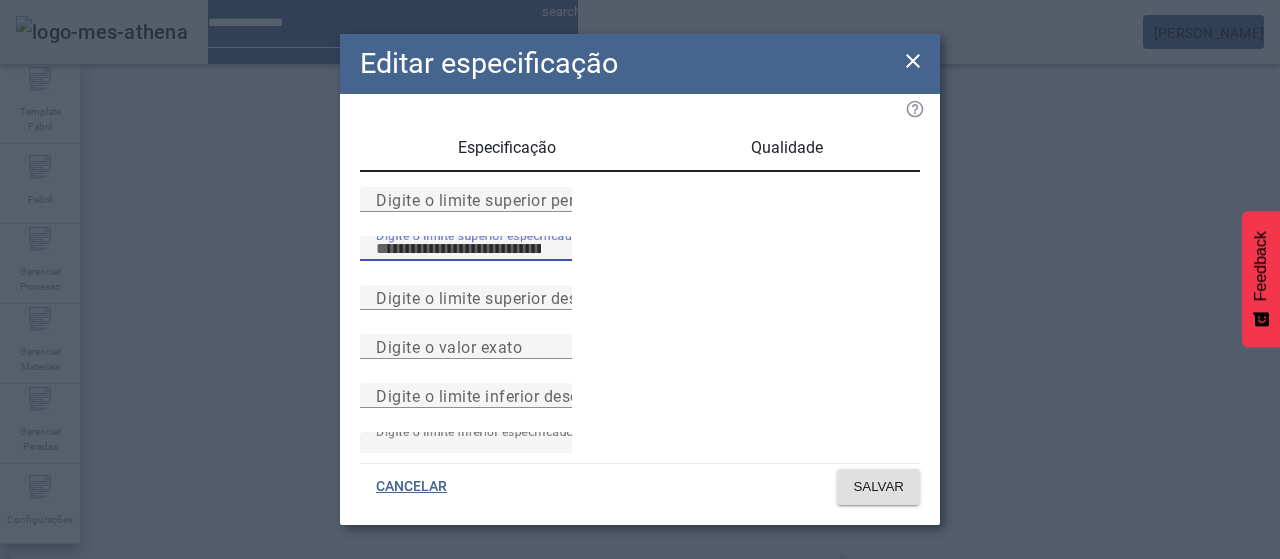 click on "***" at bounding box center (466, 249) 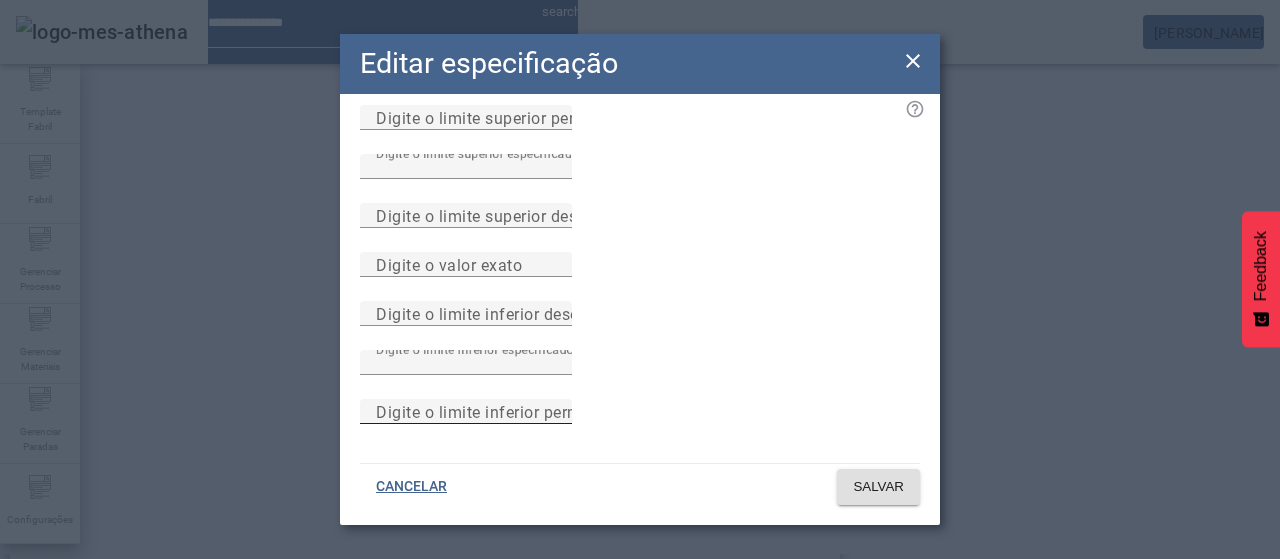 scroll, scrollTop: 284, scrollLeft: 0, axis: vertical 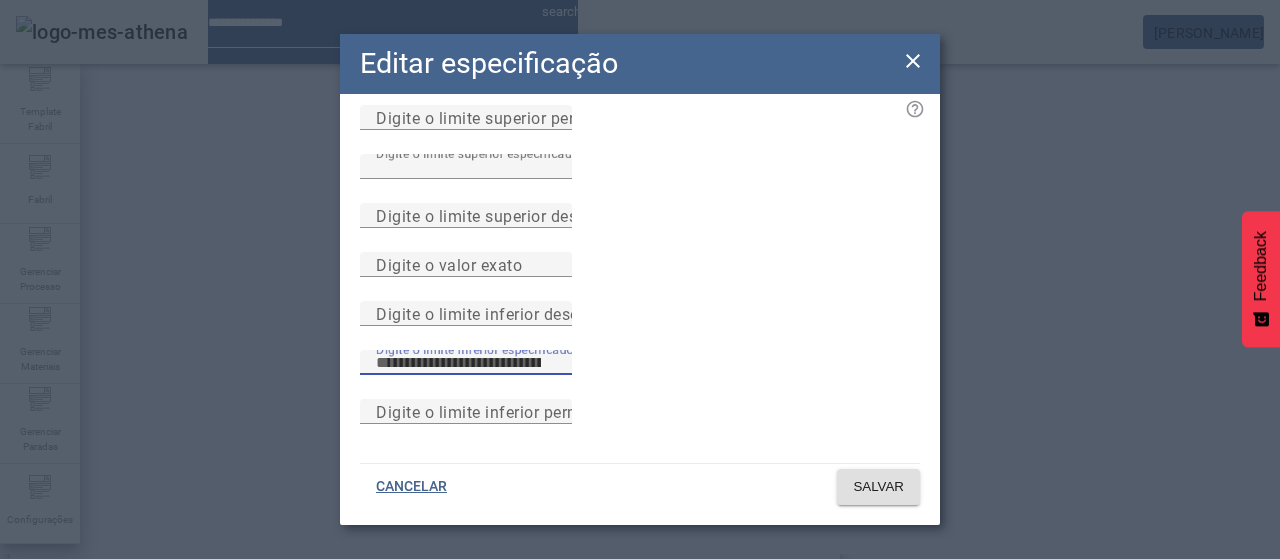 drag, startPoint x: 472, startPoint y: 329, endPoint x: 489, endPoint y: 342, distance: 21.400934 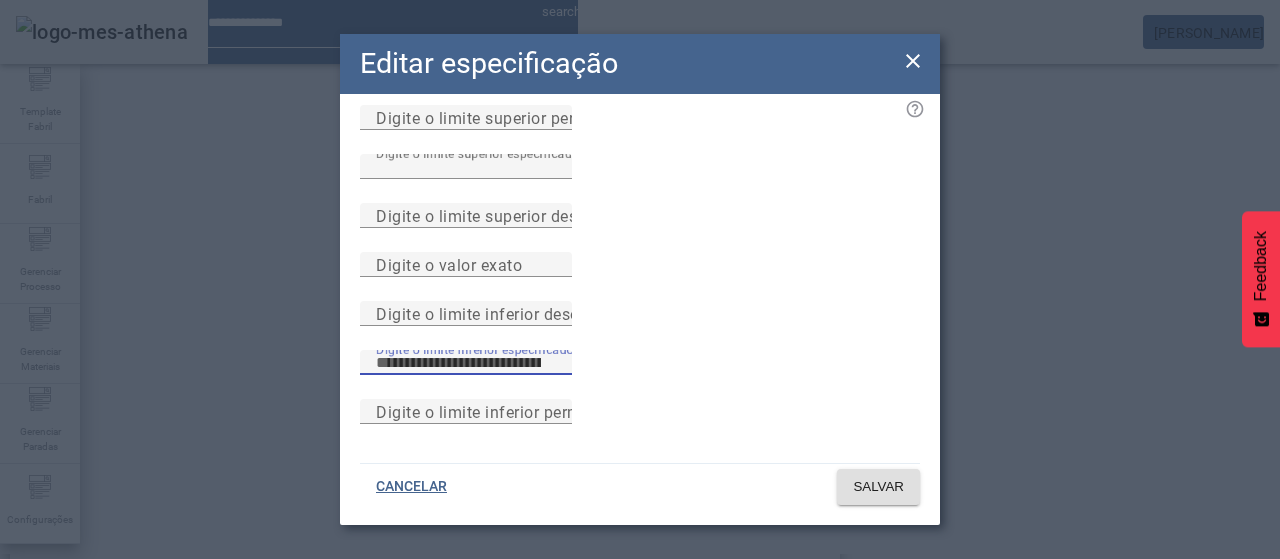 click on "***" at bounding box center (466, 363) 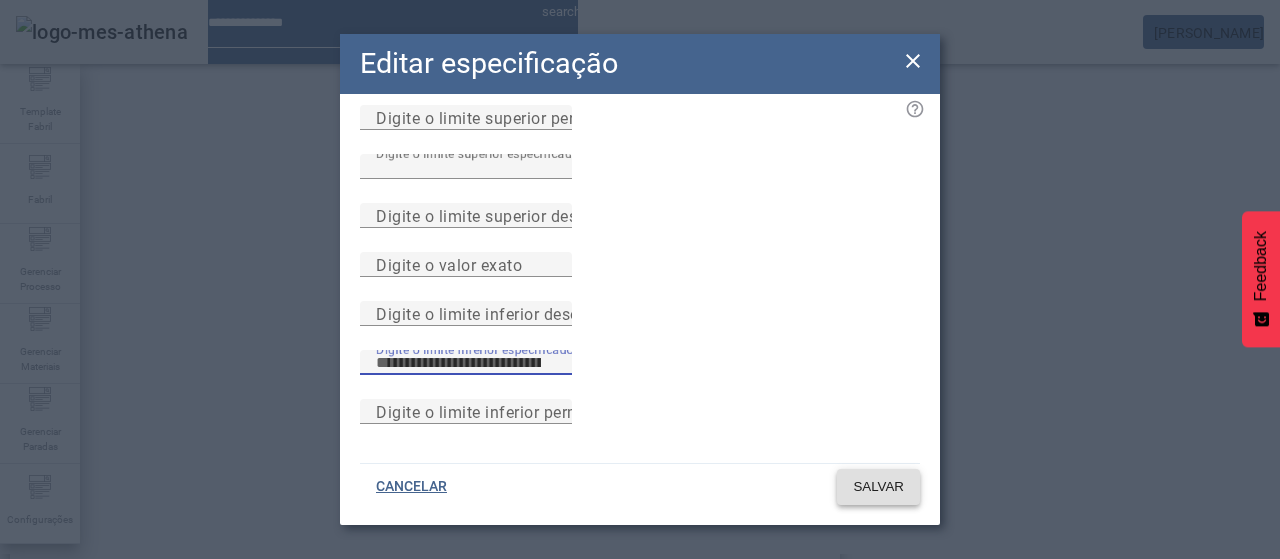 type on "***" 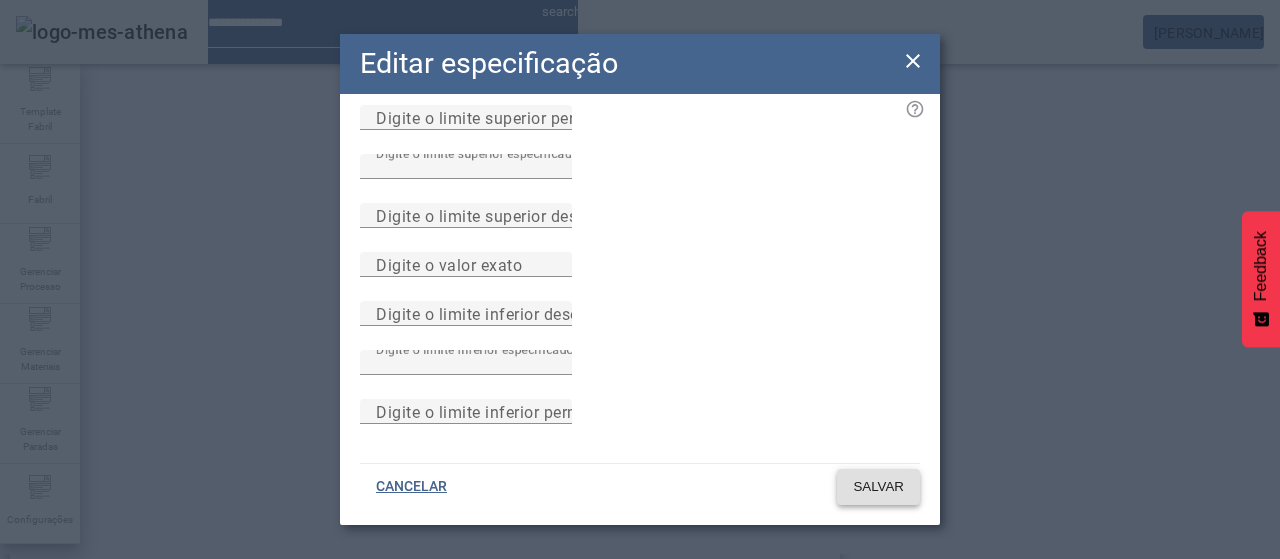 click on "SALVAR" 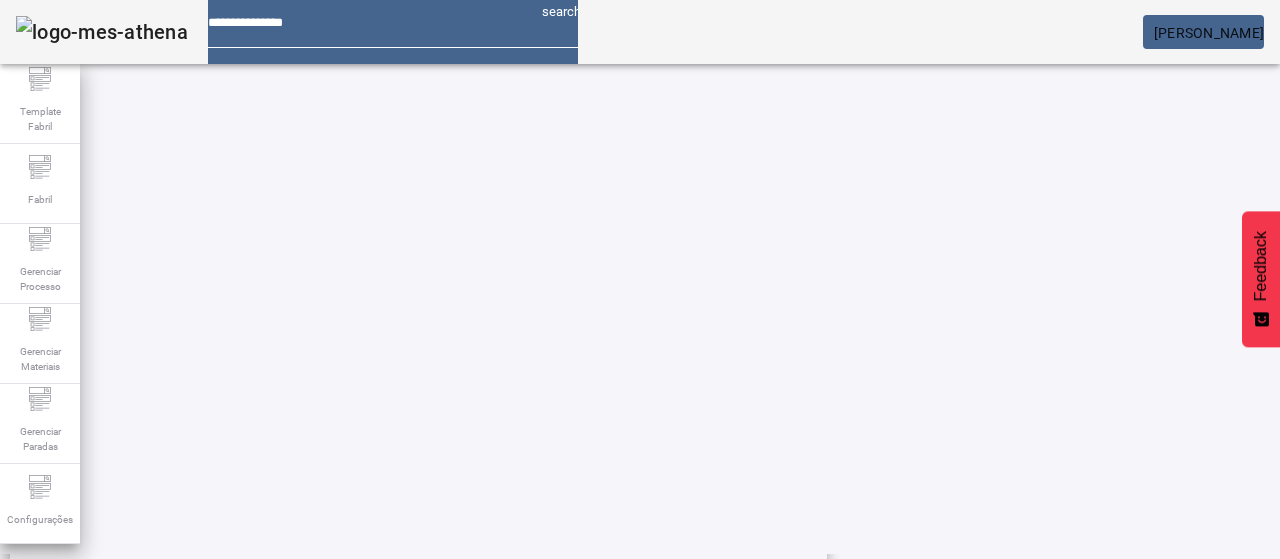 scroll, scrollTop: 196, scrollLeft: 0, axis: vertical 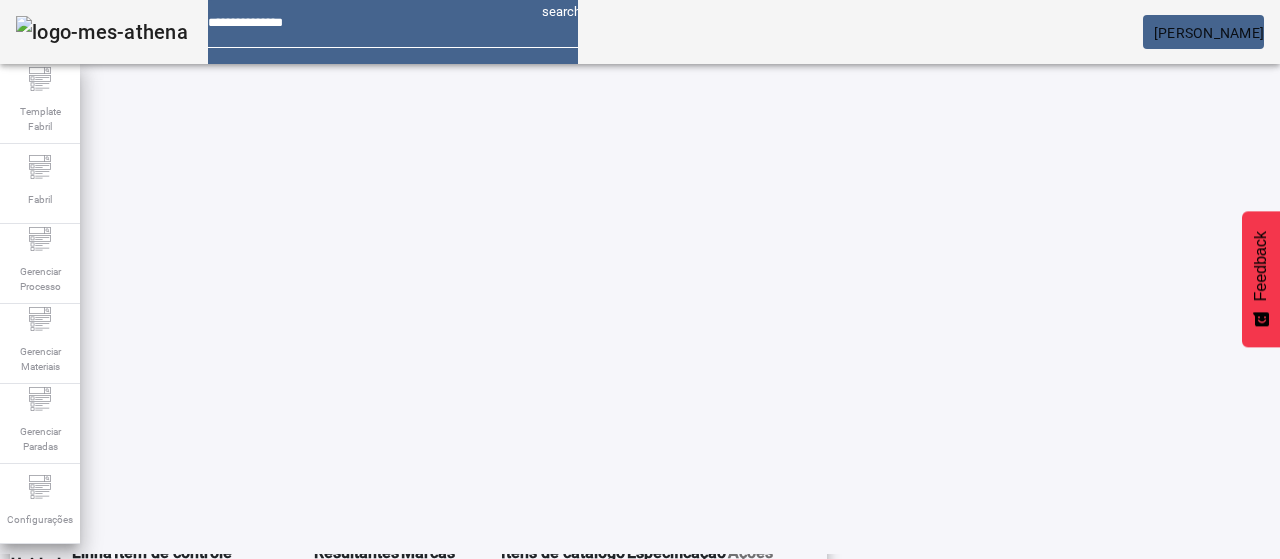 drag, startPoint x: 652, startPoint y: 193, endPoint x: 642, endPoint y: 185, distance: 12.806249 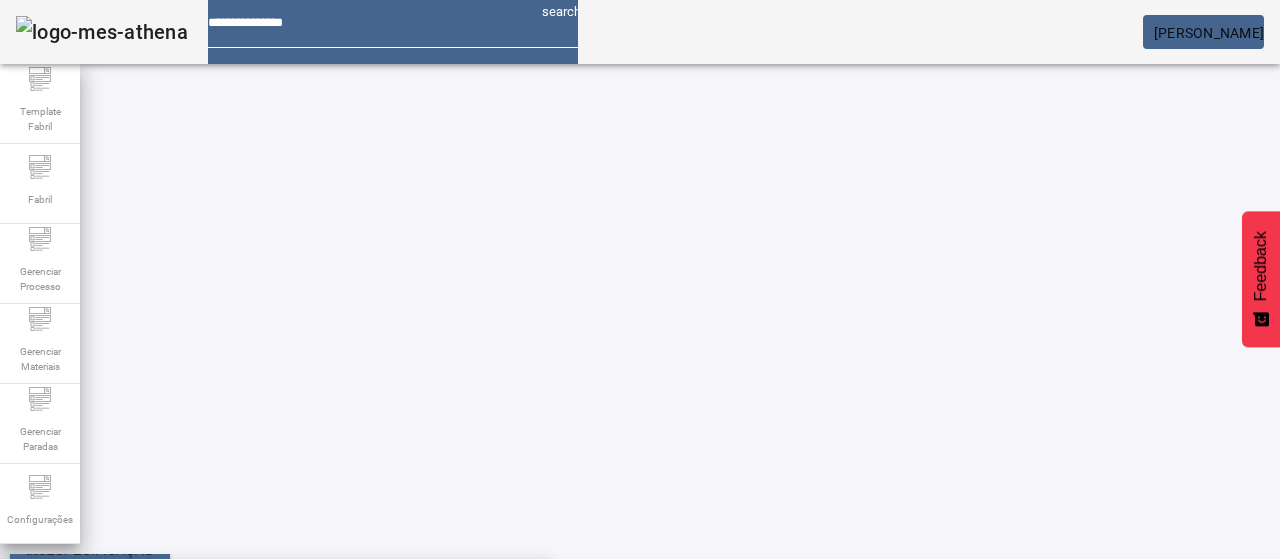 scroll, scrollTop: 0, scrollLeft: 0, axis: both 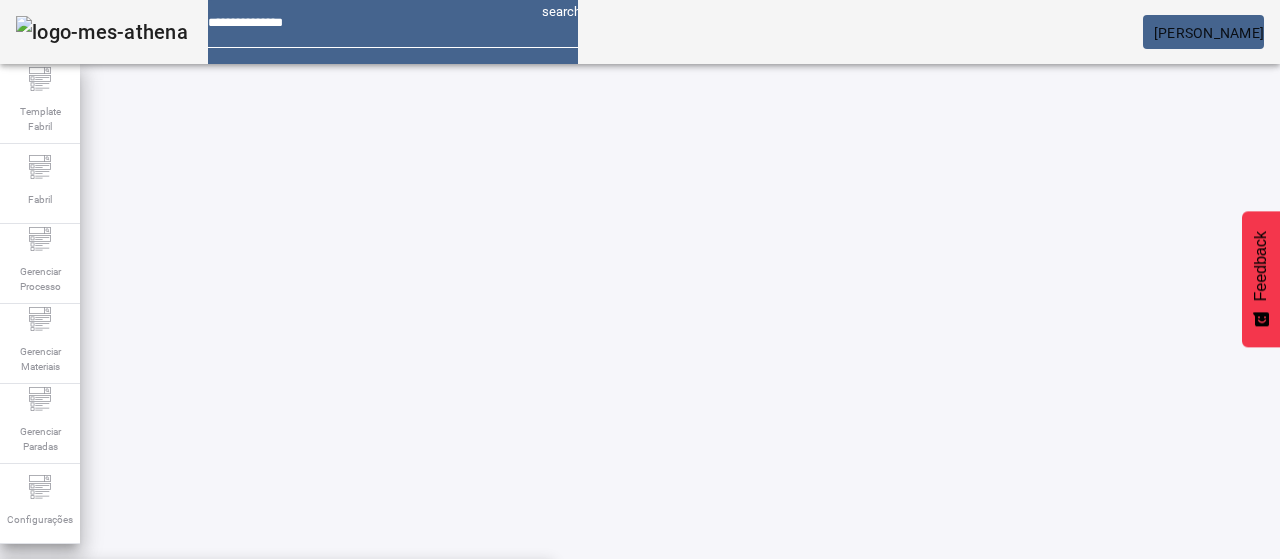 click on "Pesquise por item de controle" at bounding box center [116, 601] 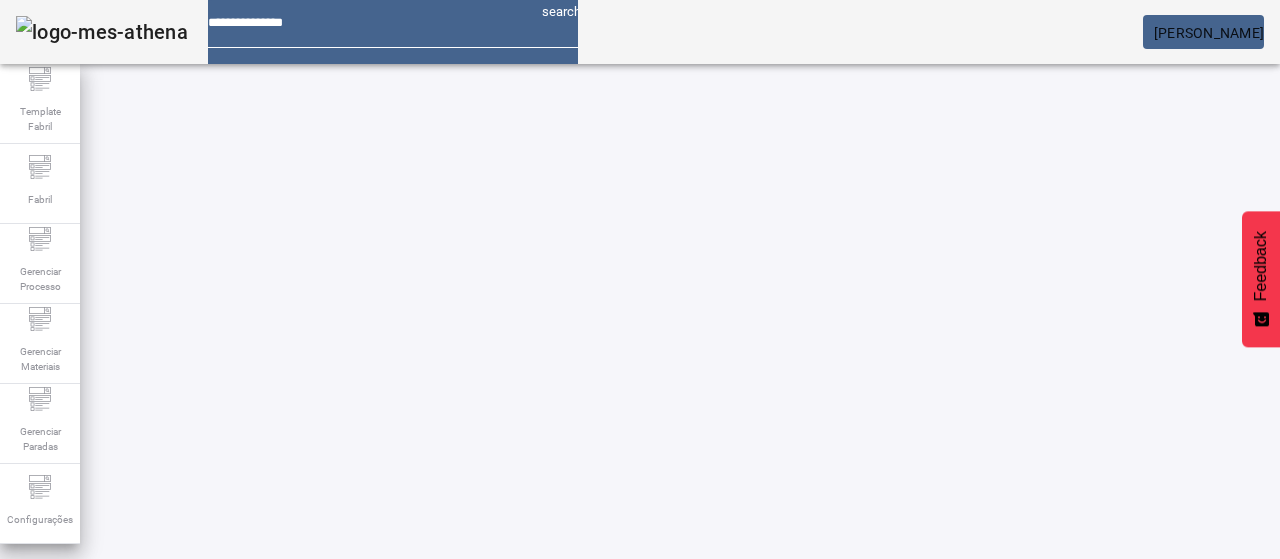 drag, startPoint x: 1166, startPoint y: 454, endPoint x: 1152, endPoint y: 446, distance: 16.124516 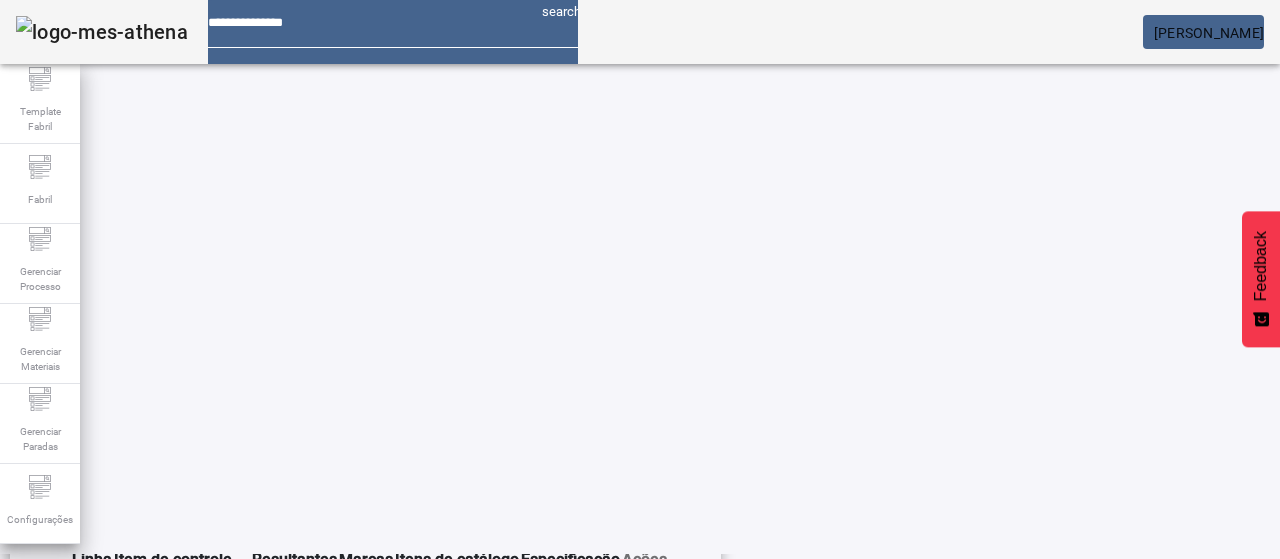 scroll, scrollTop: 490, scrollLeft: 0, axis: vertical 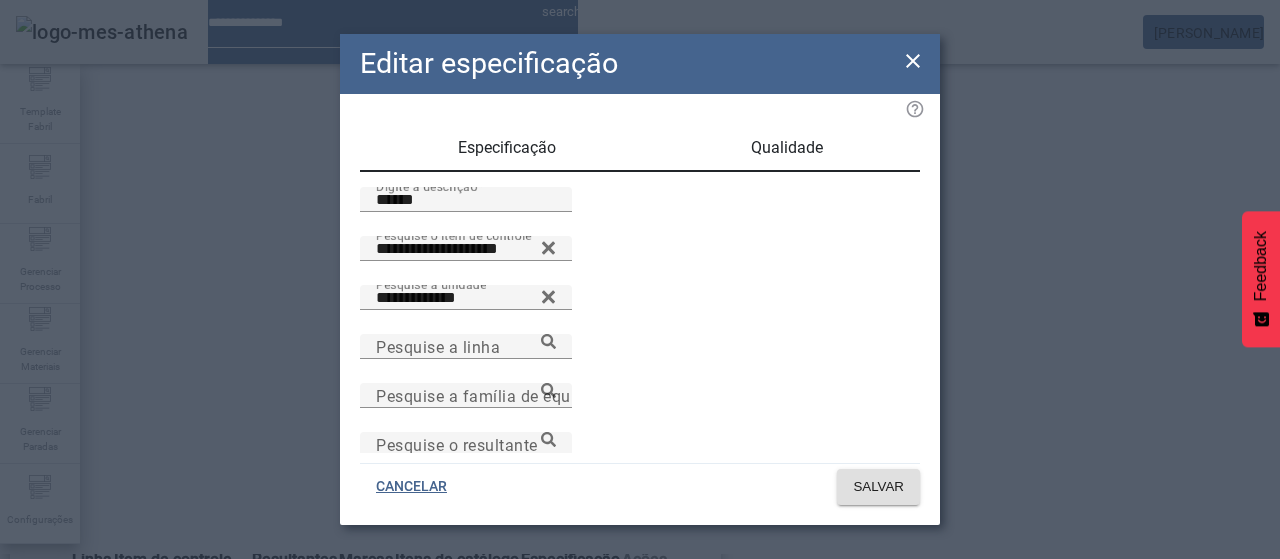 click 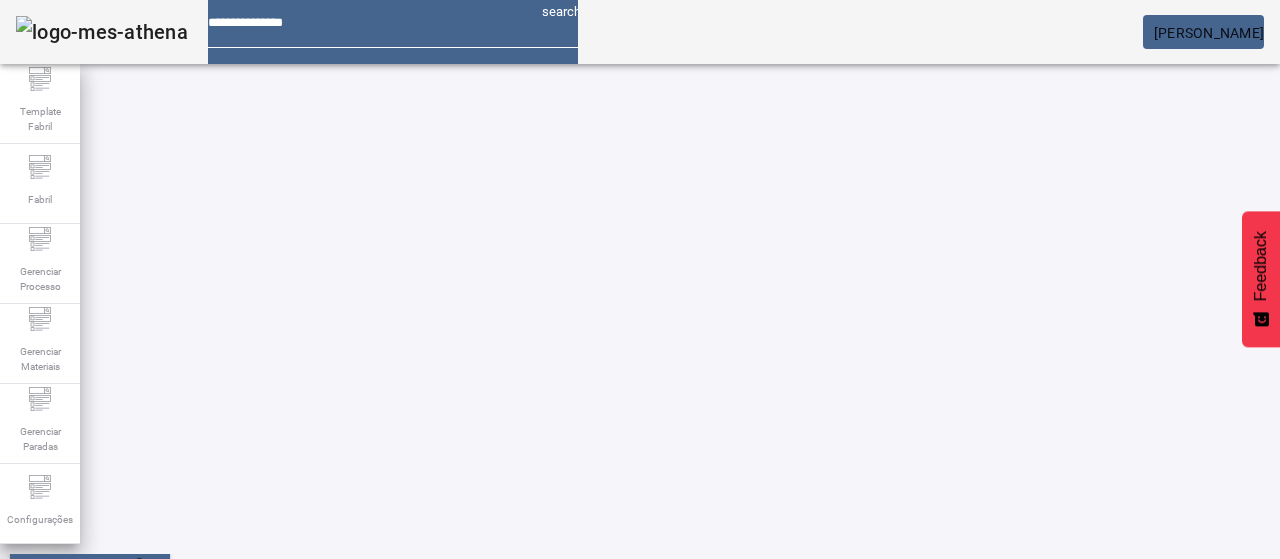 scroll, scrollTop: 0, scrollLeft: 0, axis: both 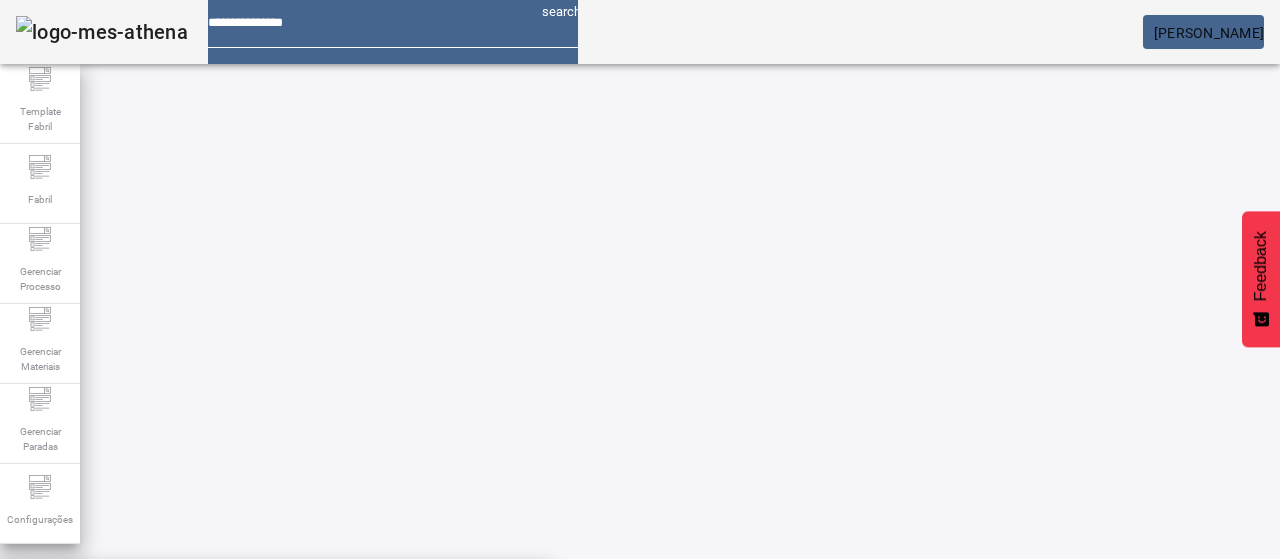 click on "**********" at bounding box center (116, 601) 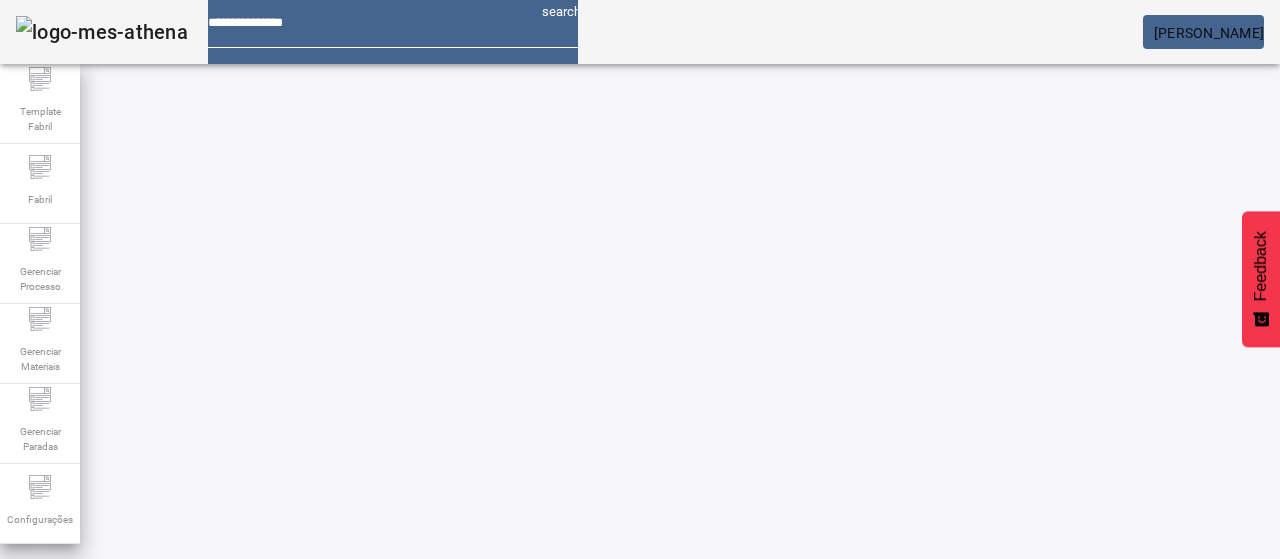 click on "FILTRAR" 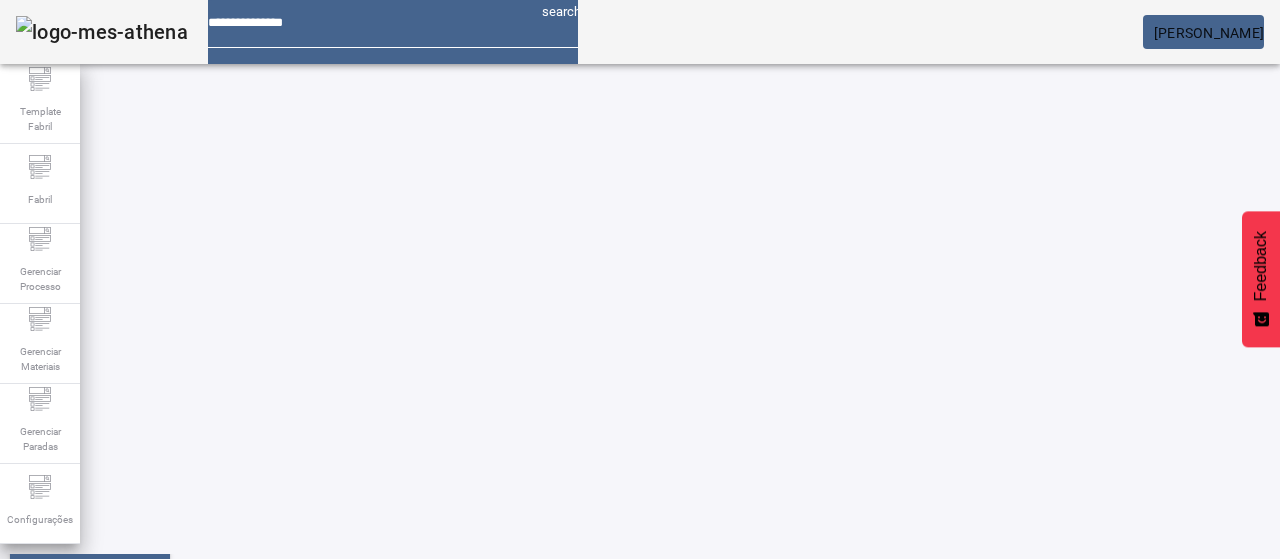 scroll, scrollTop: 390, scrollLeft: 0, axis: vertical 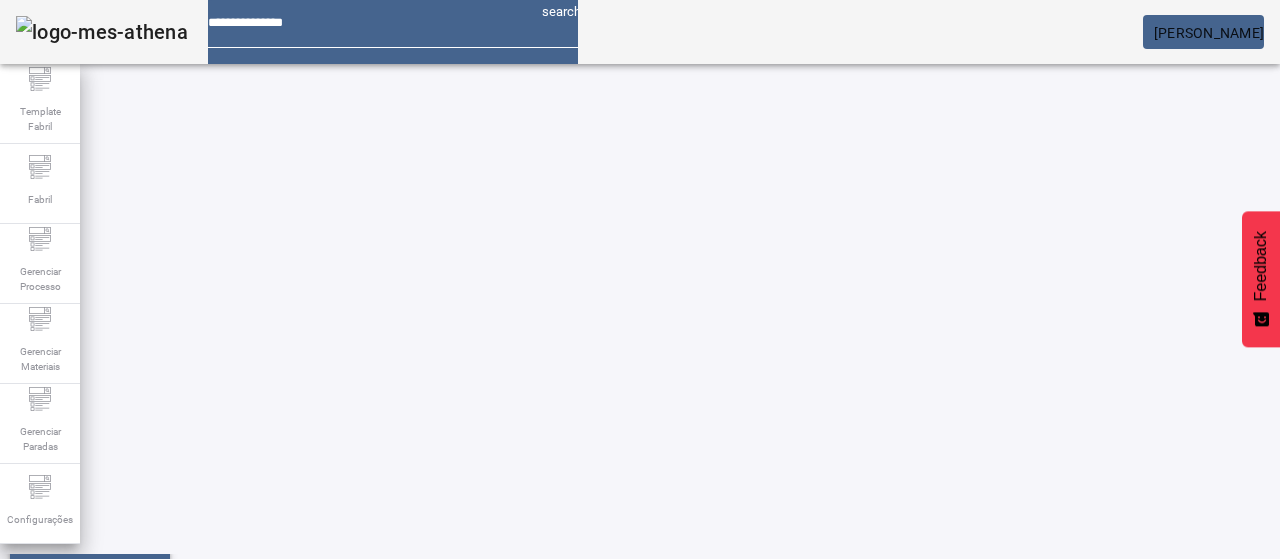 click 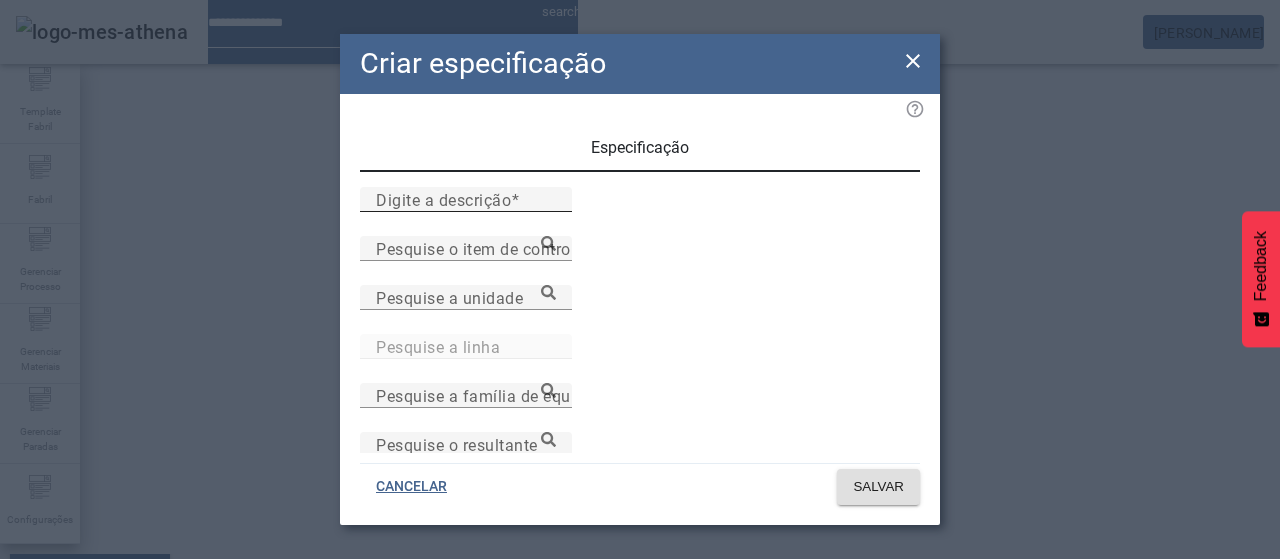 click on "Digite a descrição" at bounding box center (443, 199) 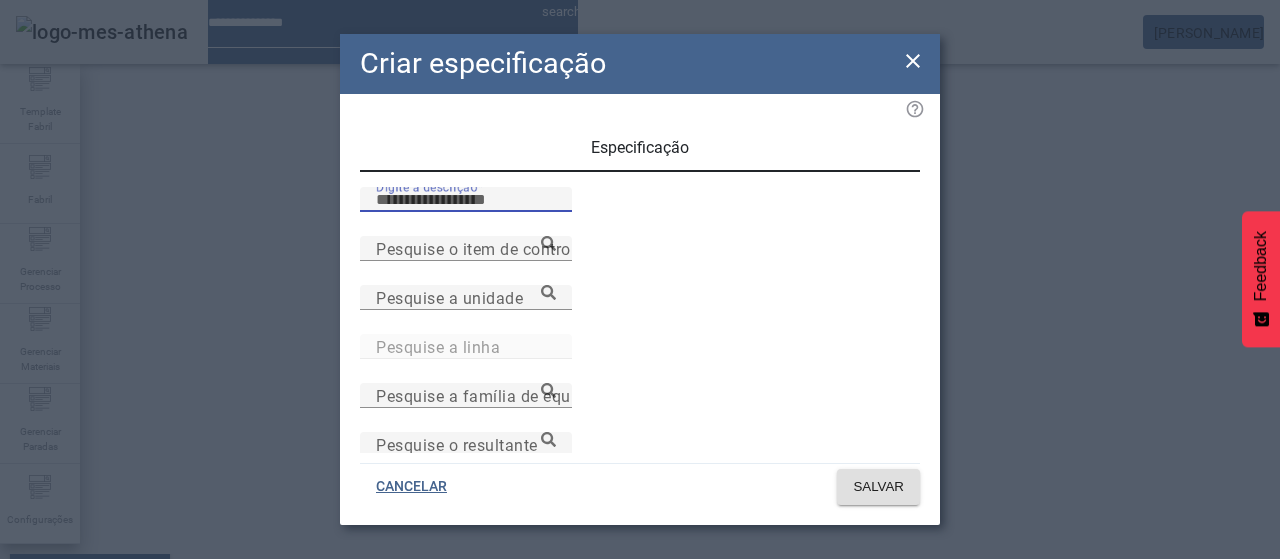 type on "*" 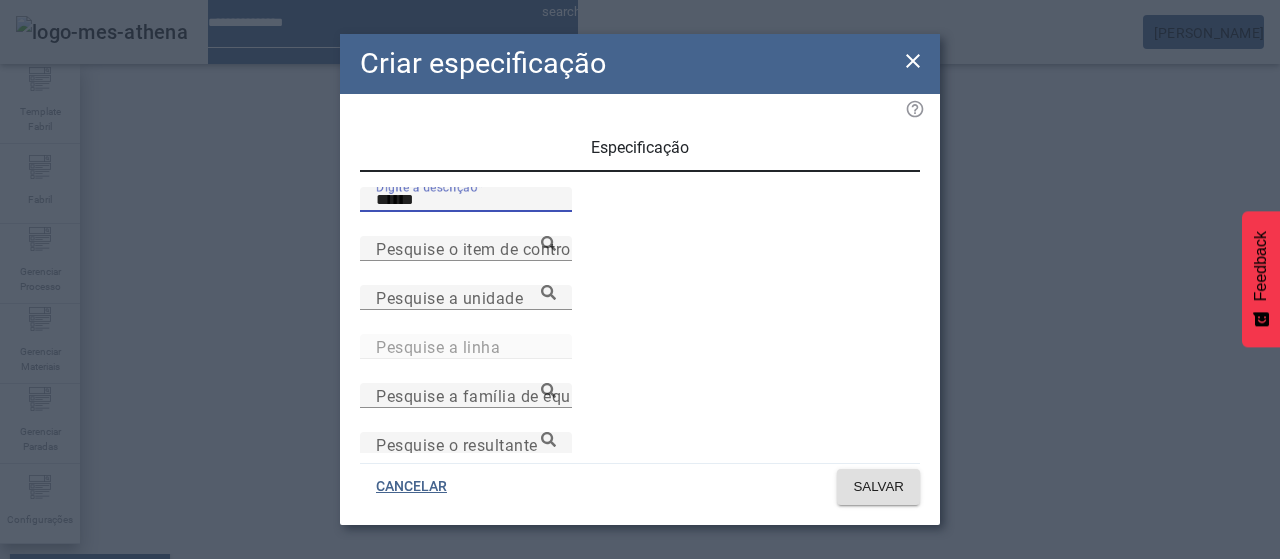 type on "******" 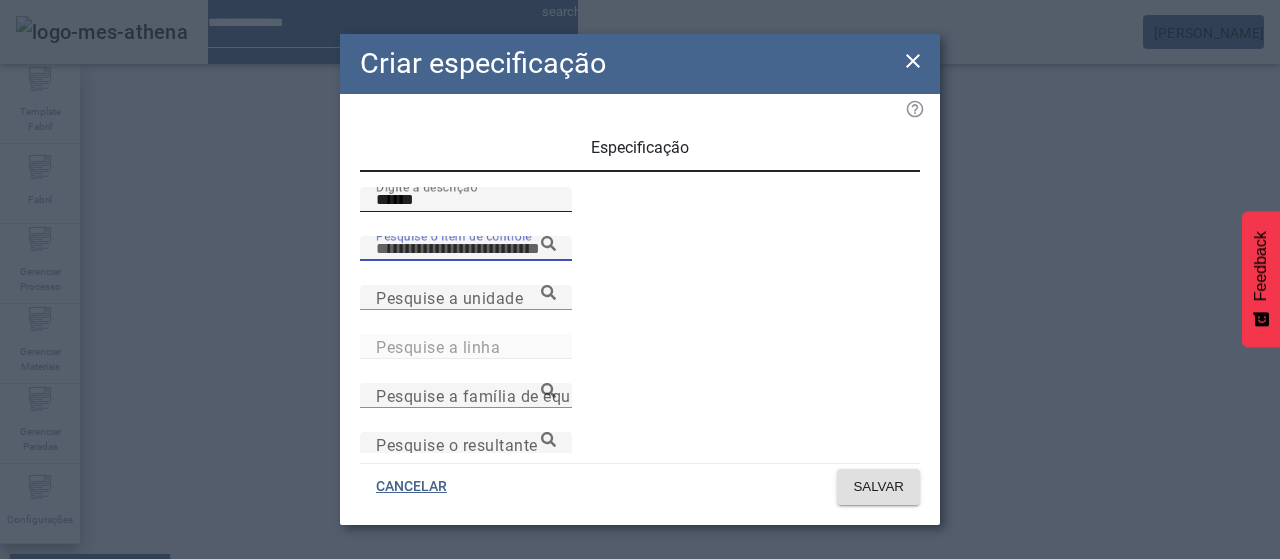 paste on "**********" 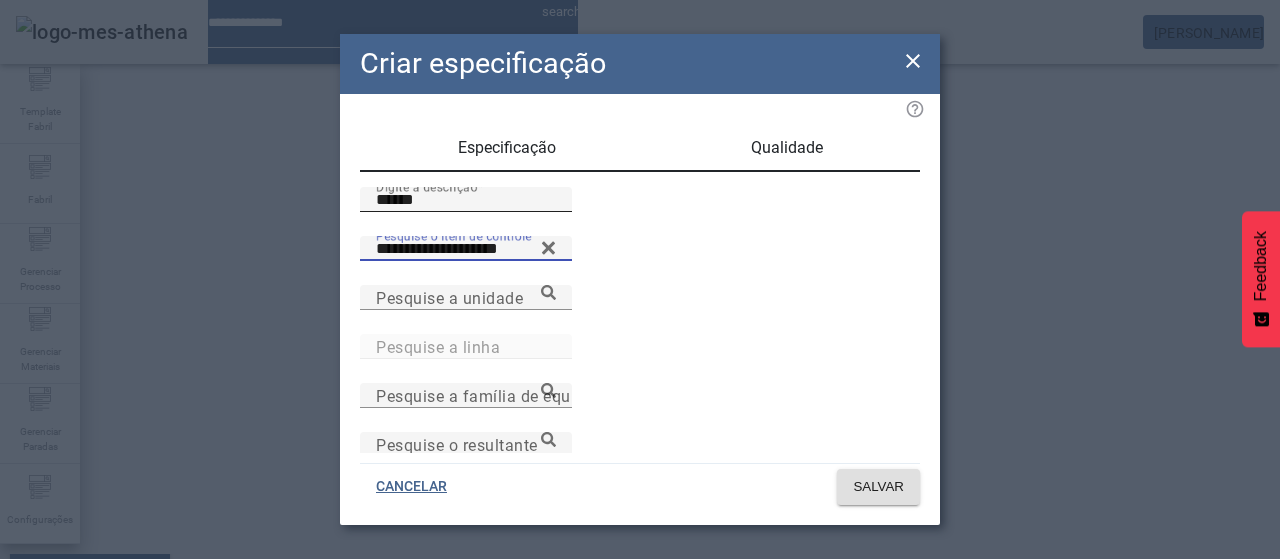 type on "**********" 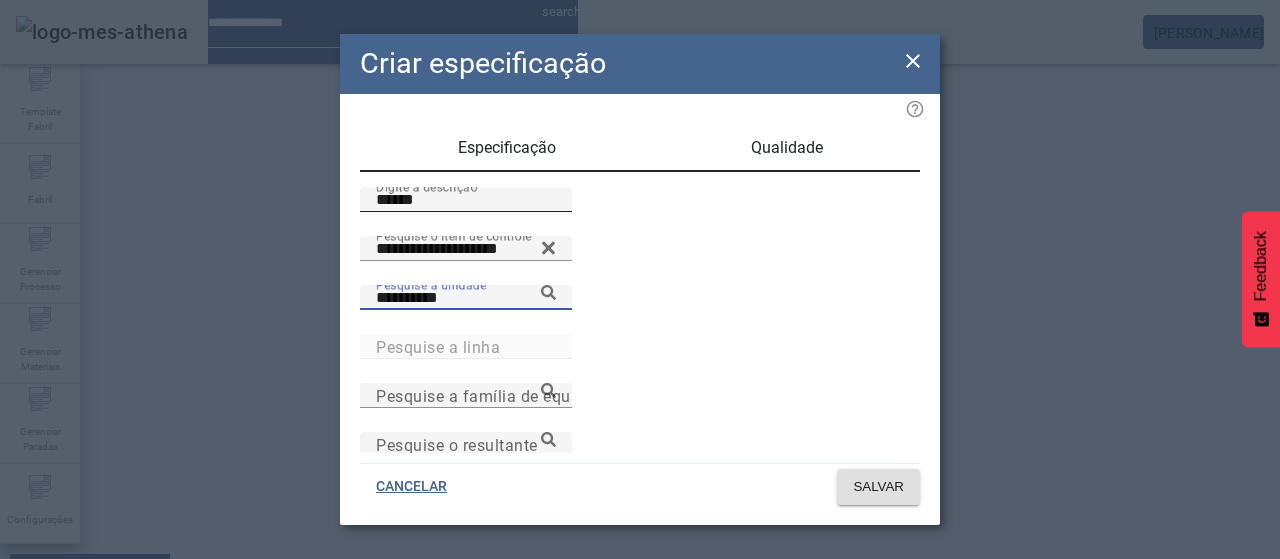 type on "**********" 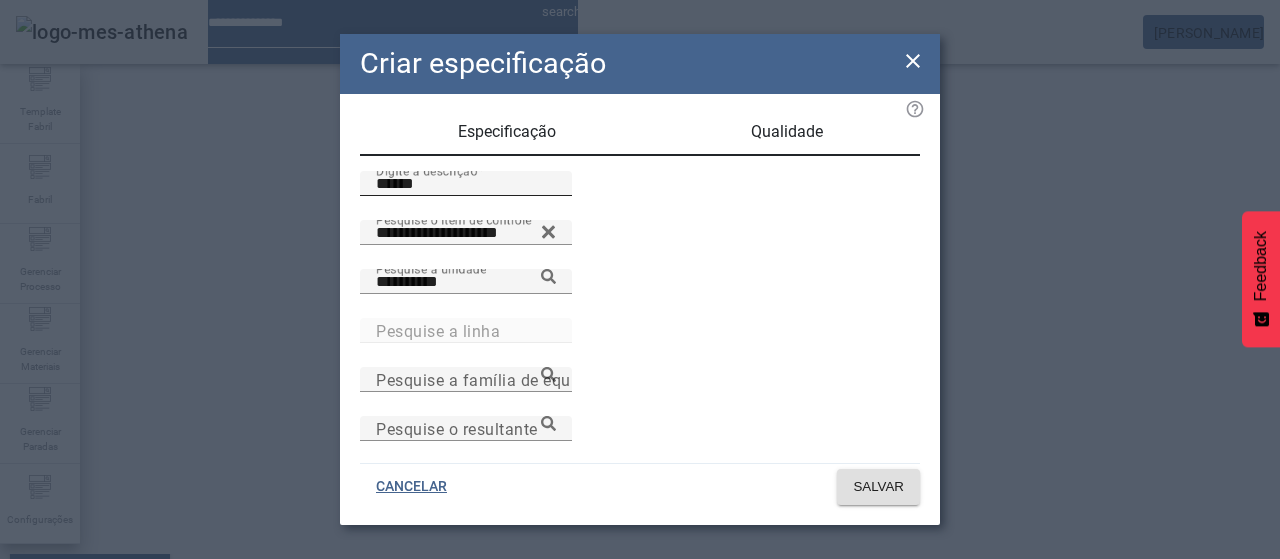 scroll, scrollTop: 206, scrollLeft: 0, axis: vertical 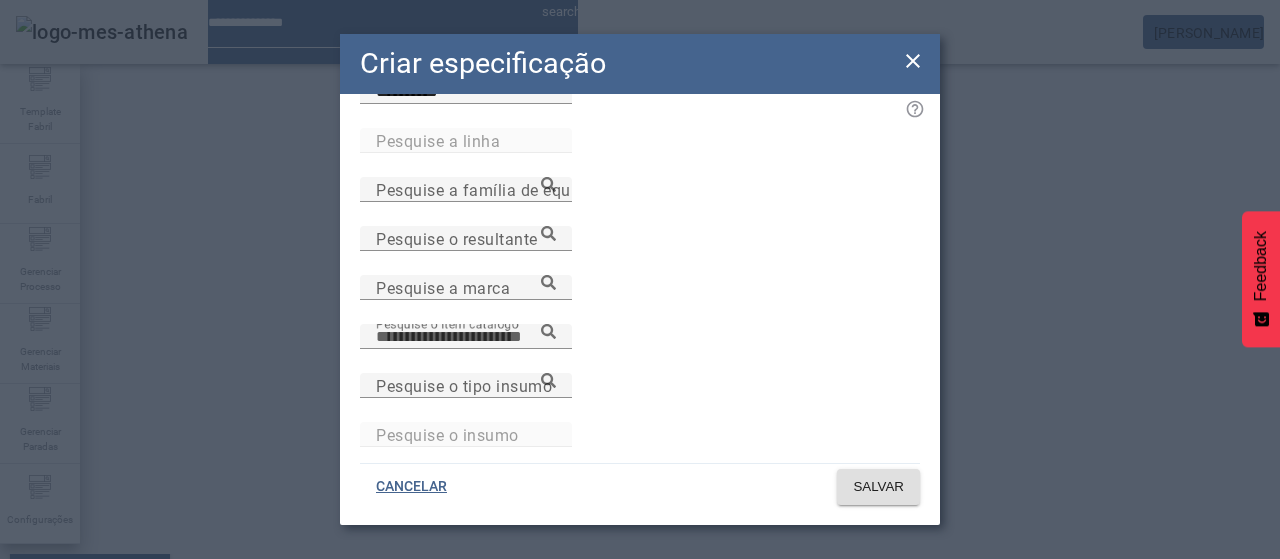 paste on "**********" 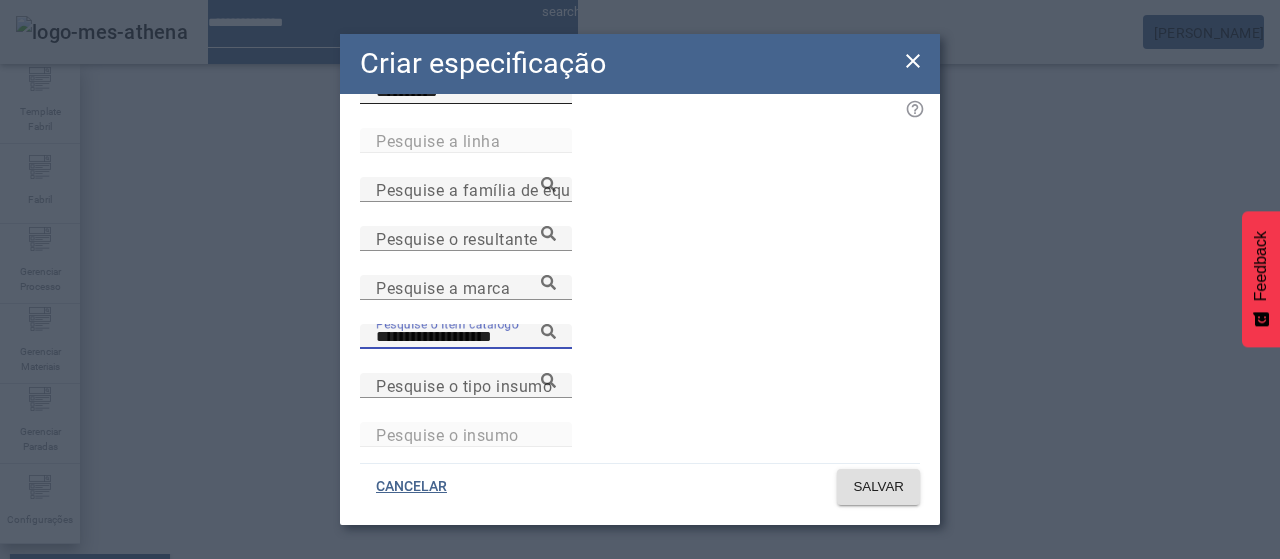 type on "**********" 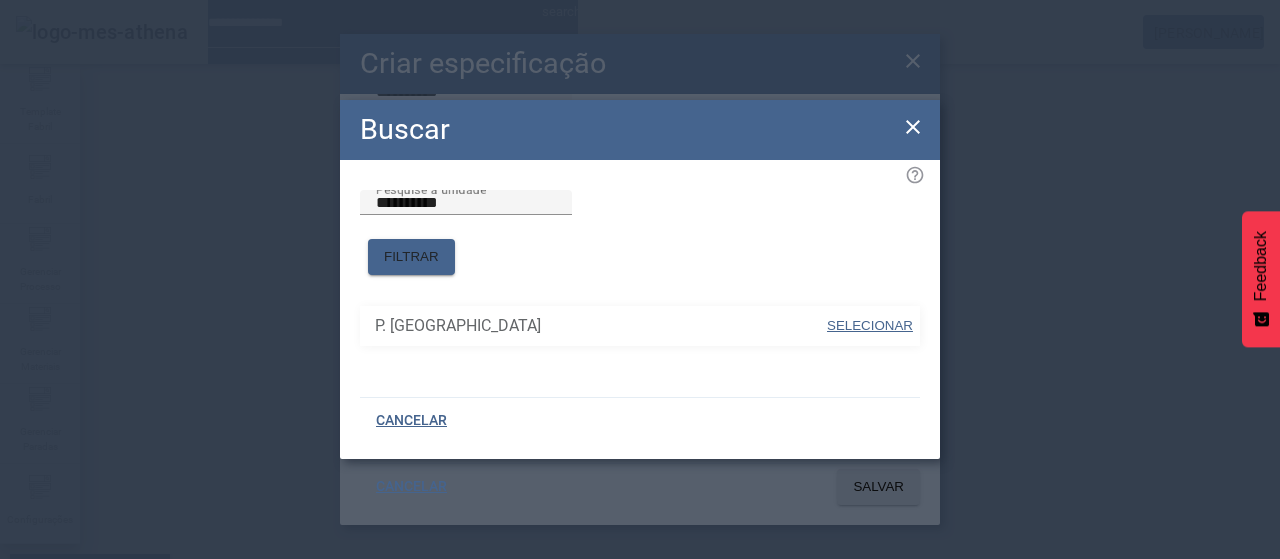 click on "SELECIONAR" at bounding box center [870, 325] 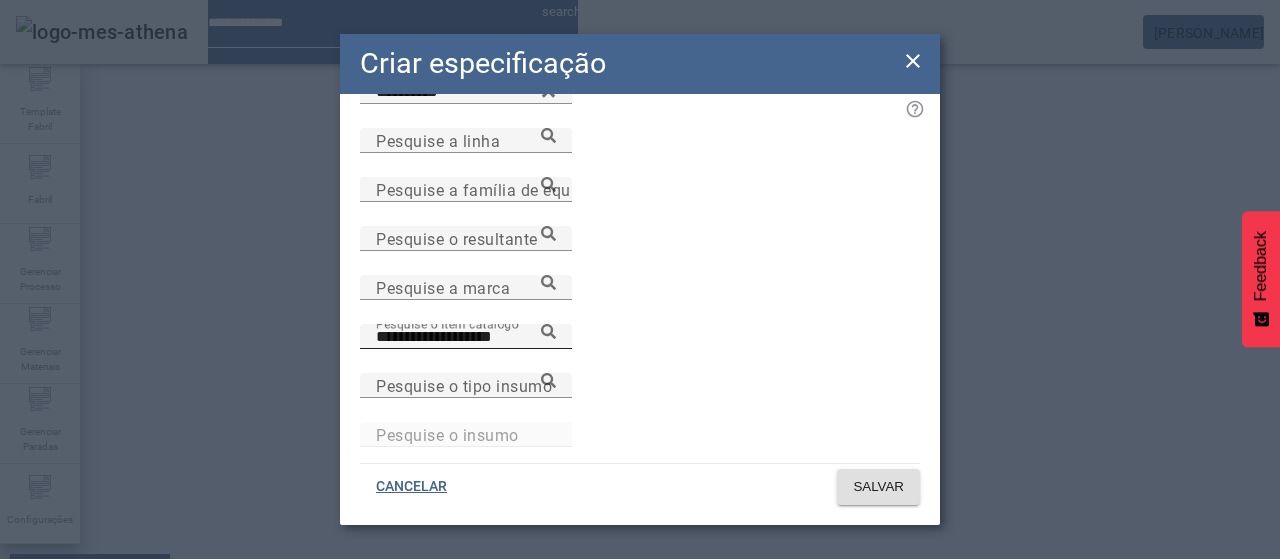 type on "**********" 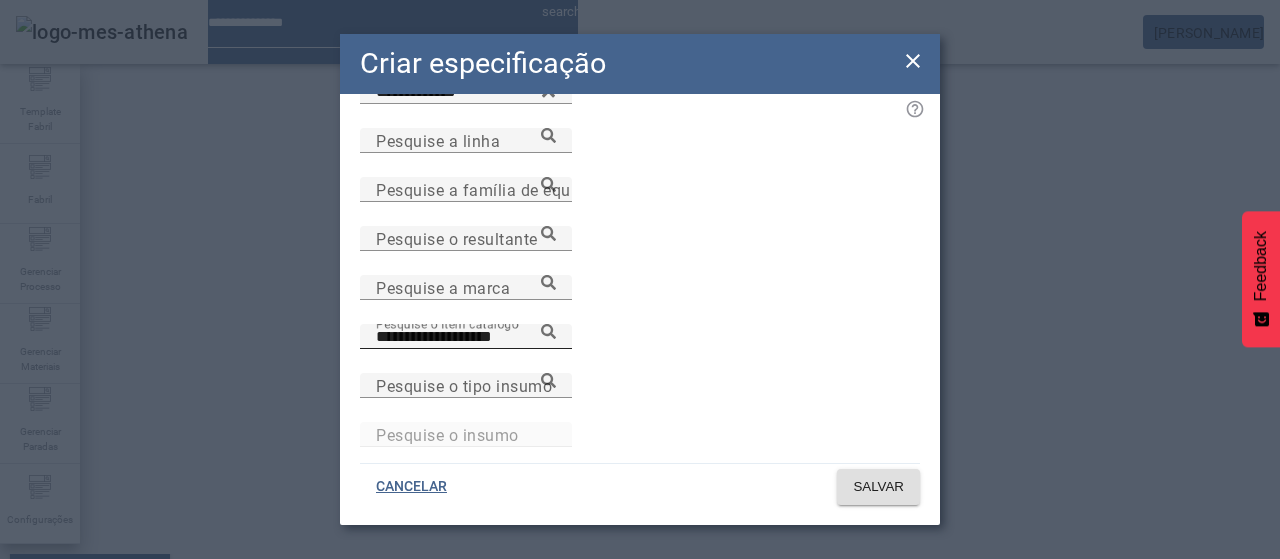 click on "**********" at bounding box center [466, 337] 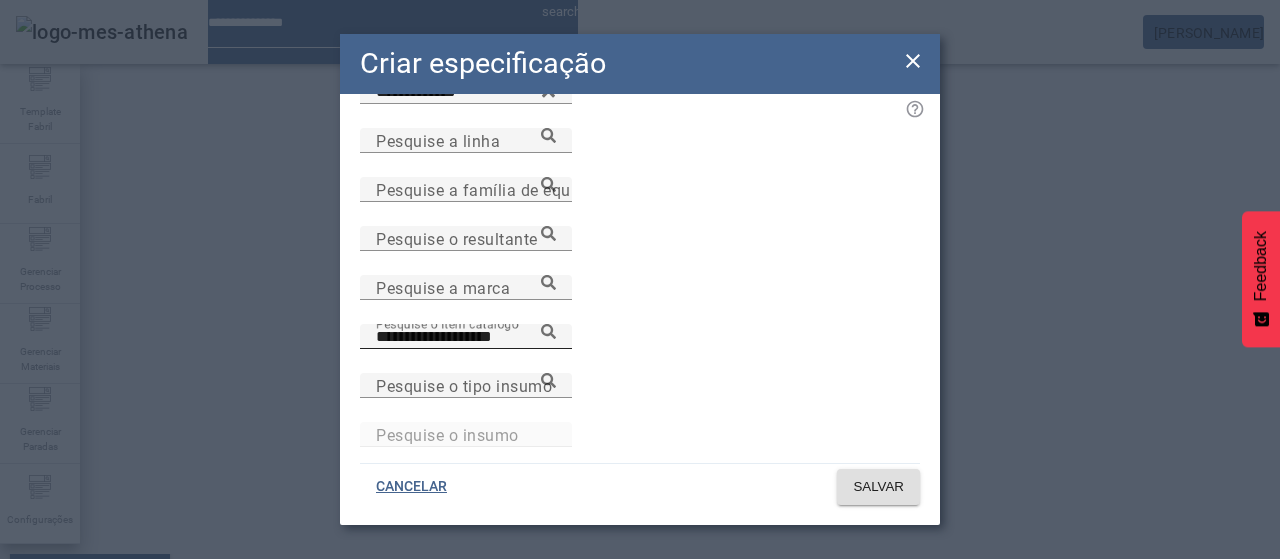 click 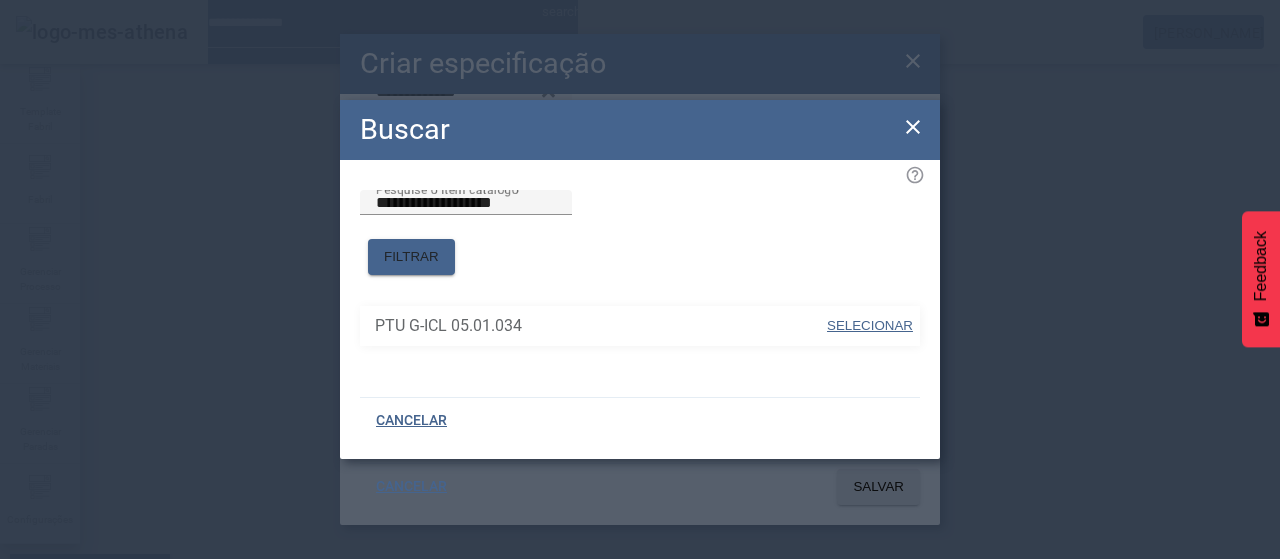 drag, startPoint x: 893, startPoint y: 314, endPoint x: 823, endPoint y: 265, distance: 85.44589 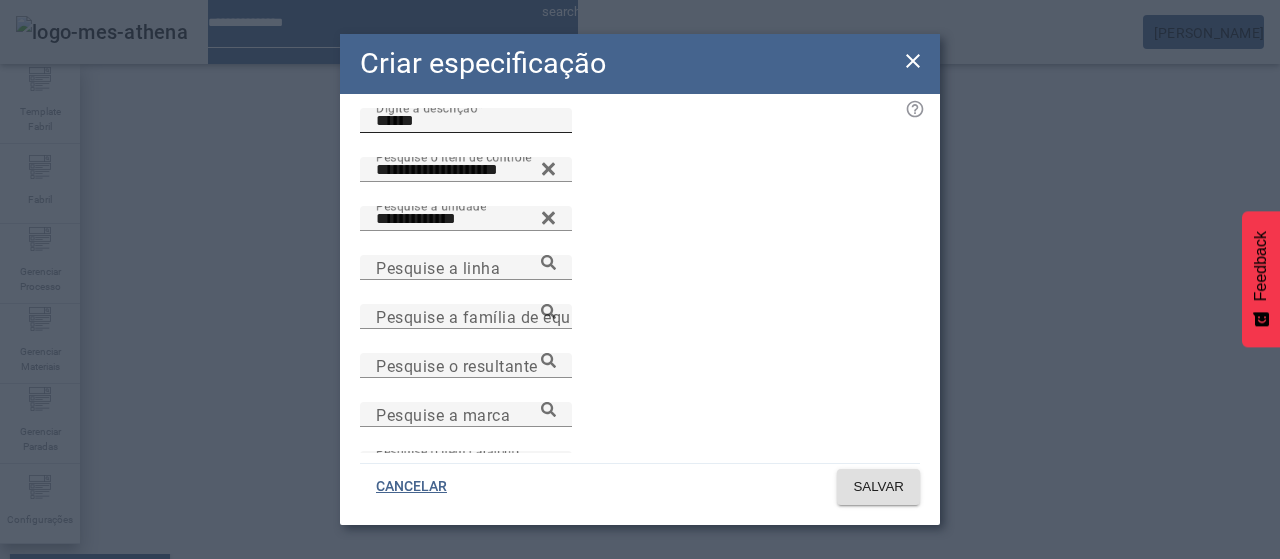 scroll, scrollTop: 0, scrollLeft: 0, axis: both 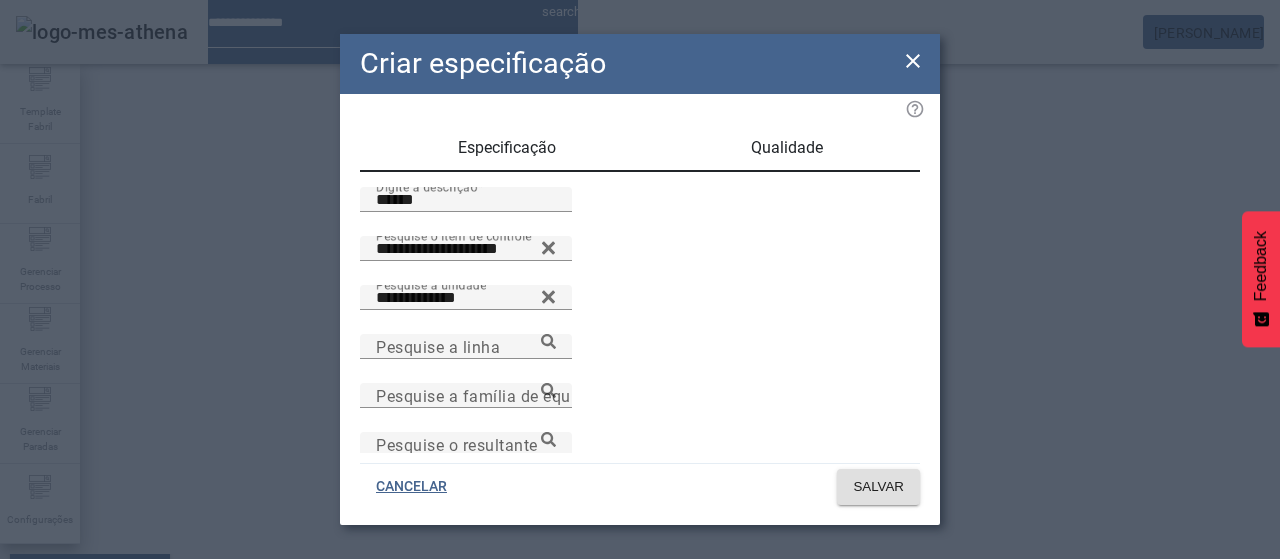 click on "Qualidade" at bounding box center (787, 148) 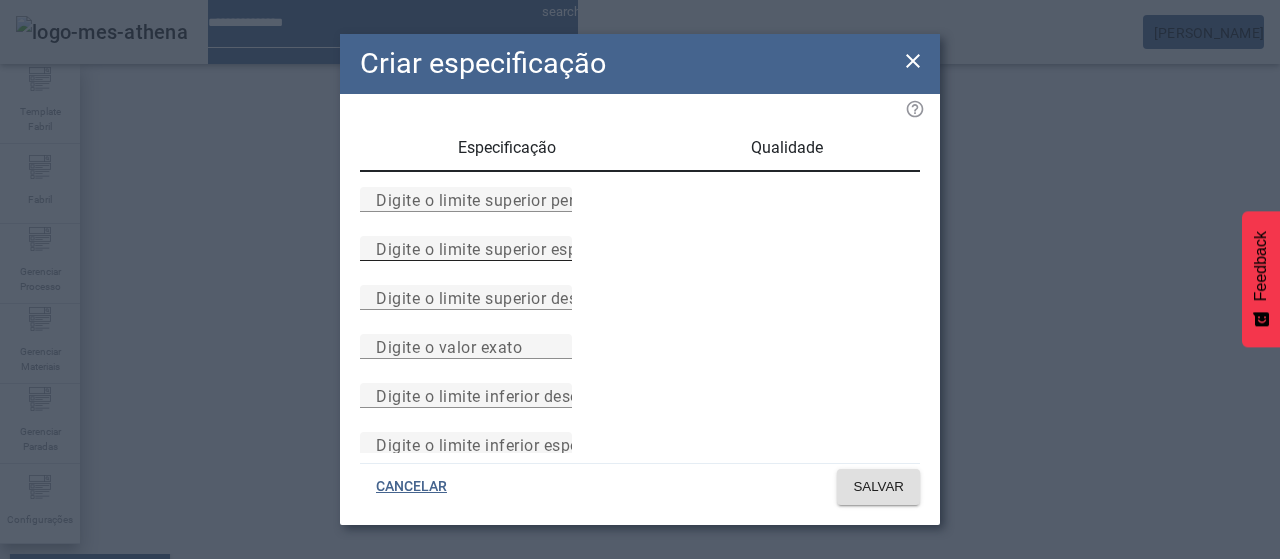 click on "Digite o limite superior especificado" at bounding box center [511, 248] 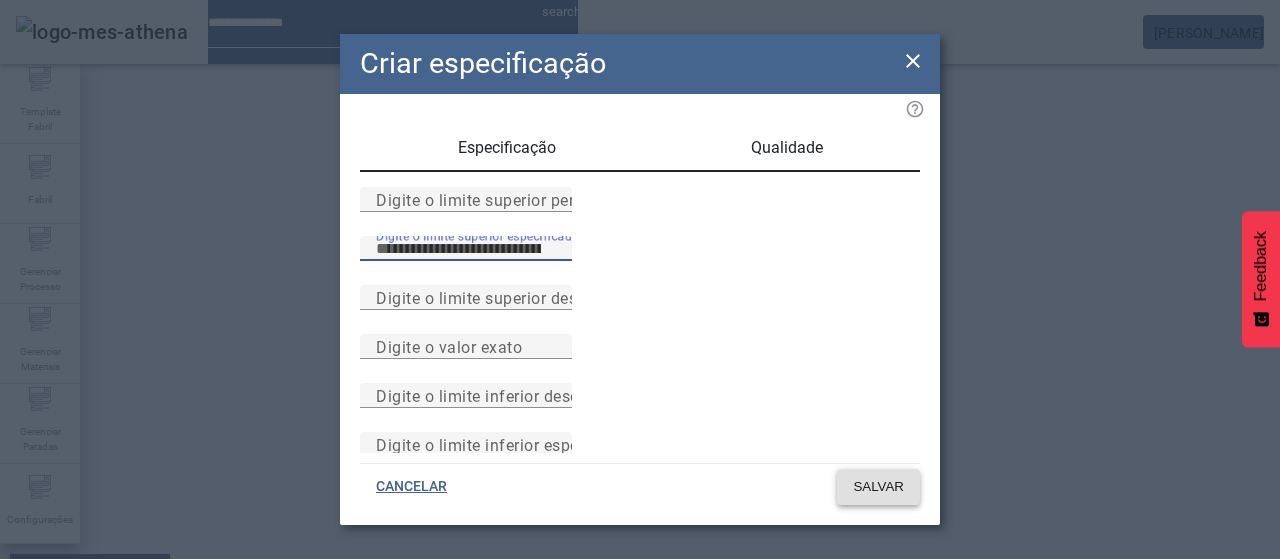 type on "*" 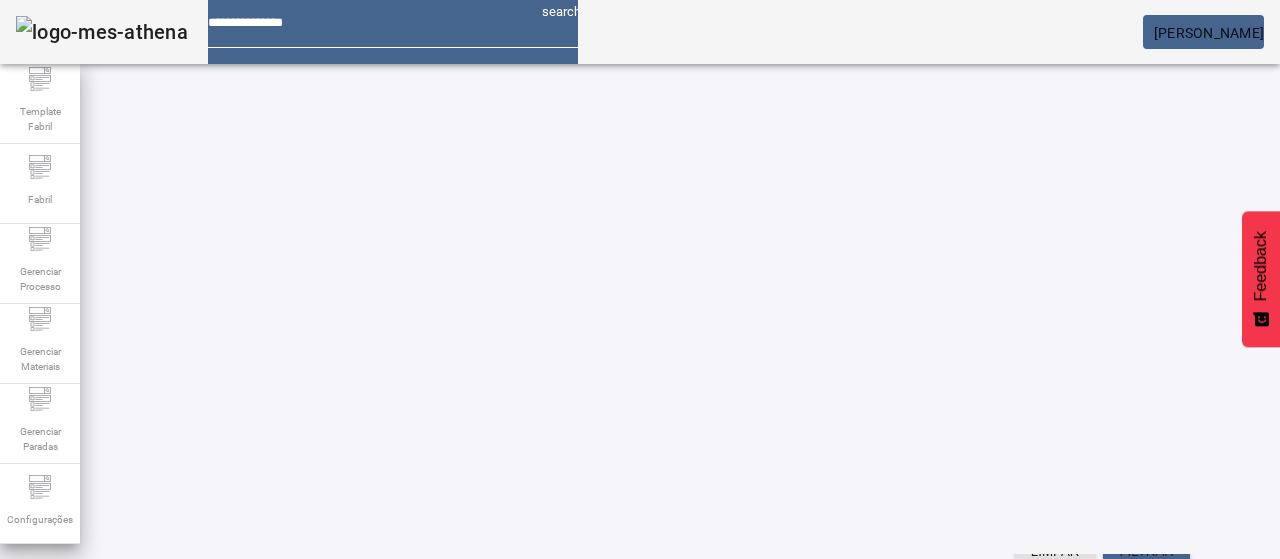 scroll, scrollTop: 23, scrollLeft: 0, axis: vertical 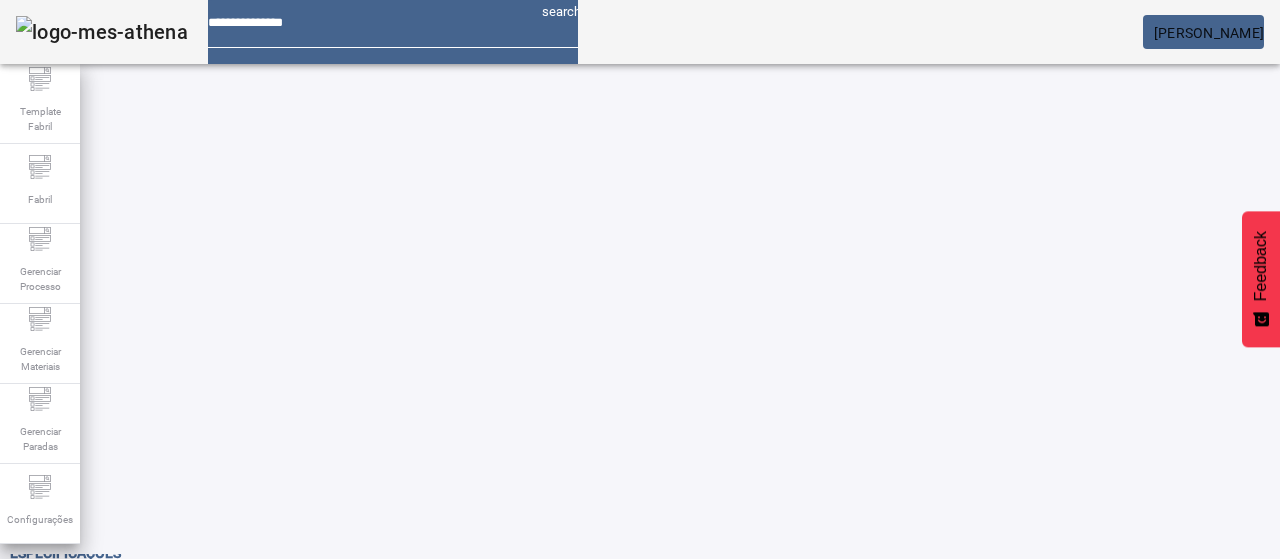 click 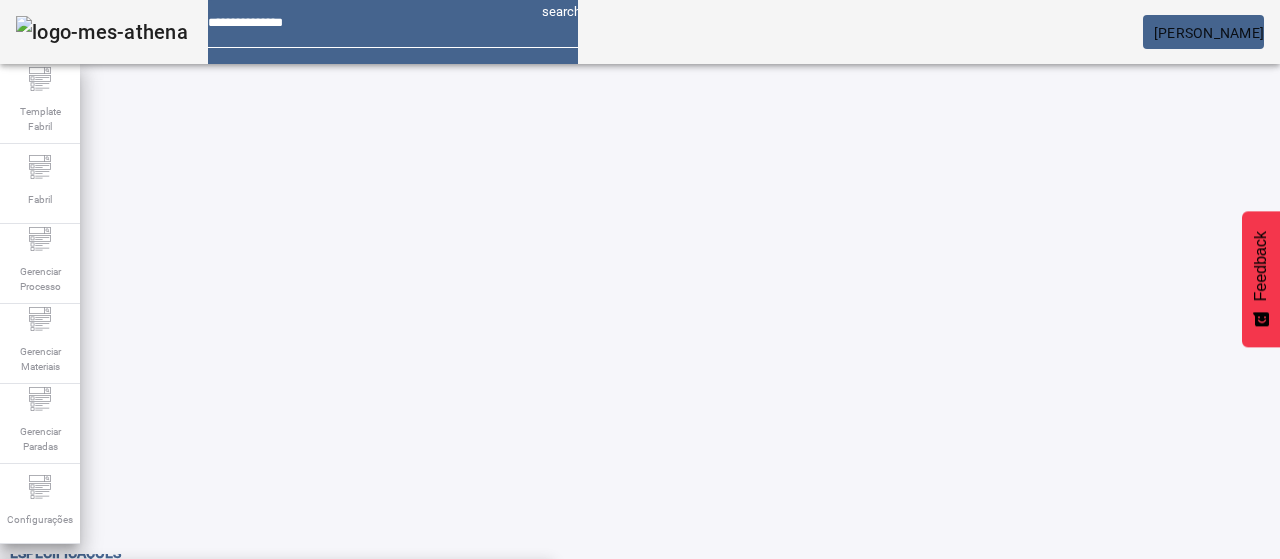 click on "DBO - Tratamento Efluentes" at bounding box center [120, 591] 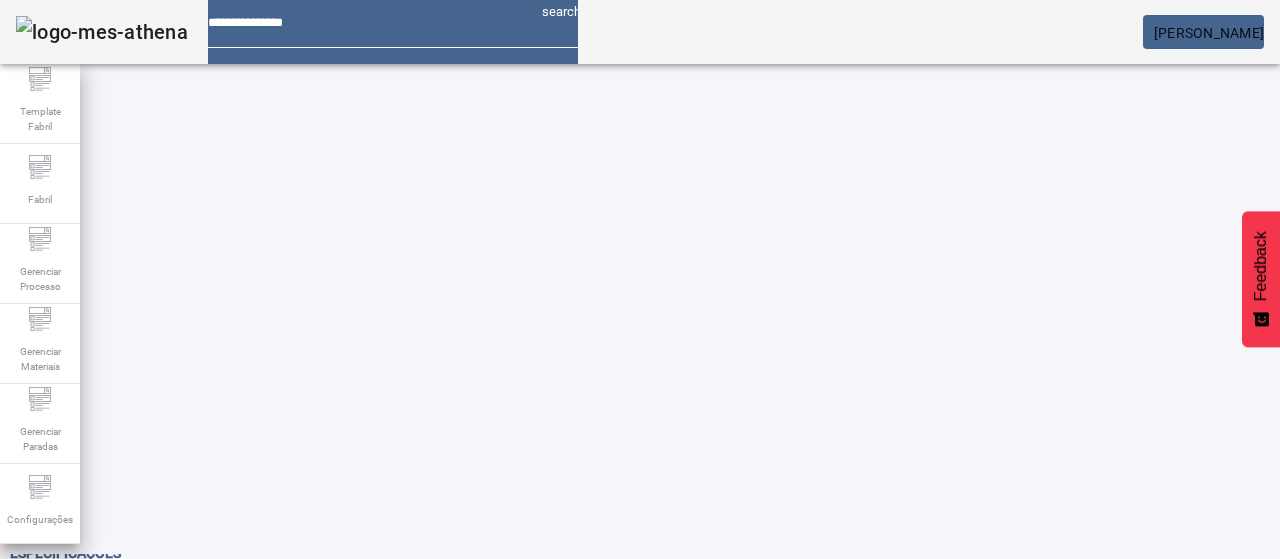 click on "FILTRAR" 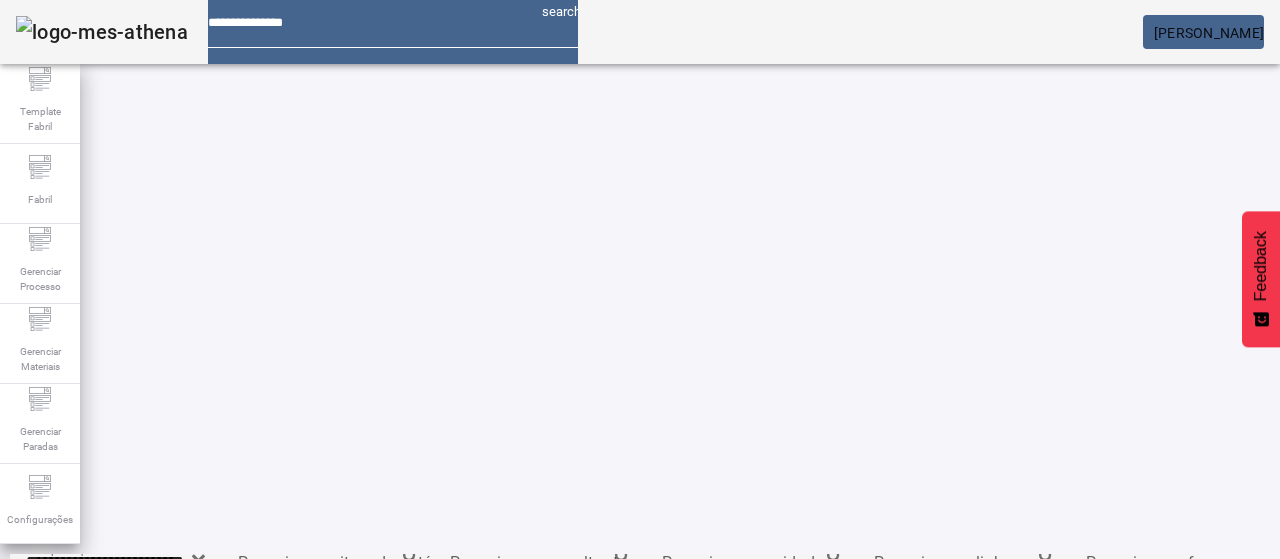 scroll, scrollTop: 340, scrollLeft: 0, axis: vertical 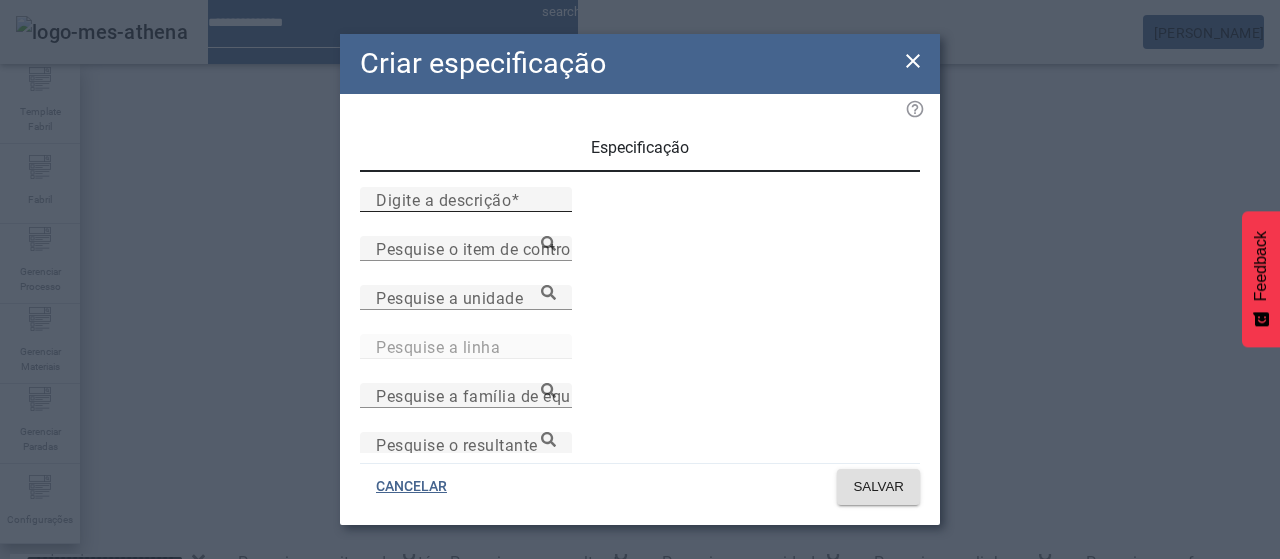 click at bounding box center [515, 199] 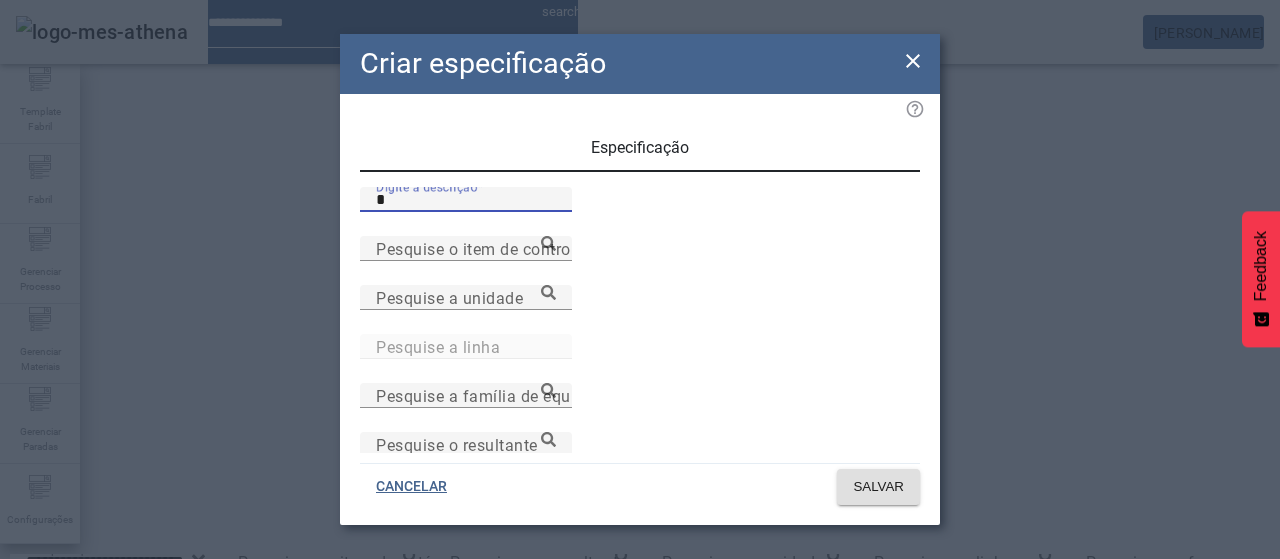 type on "*" 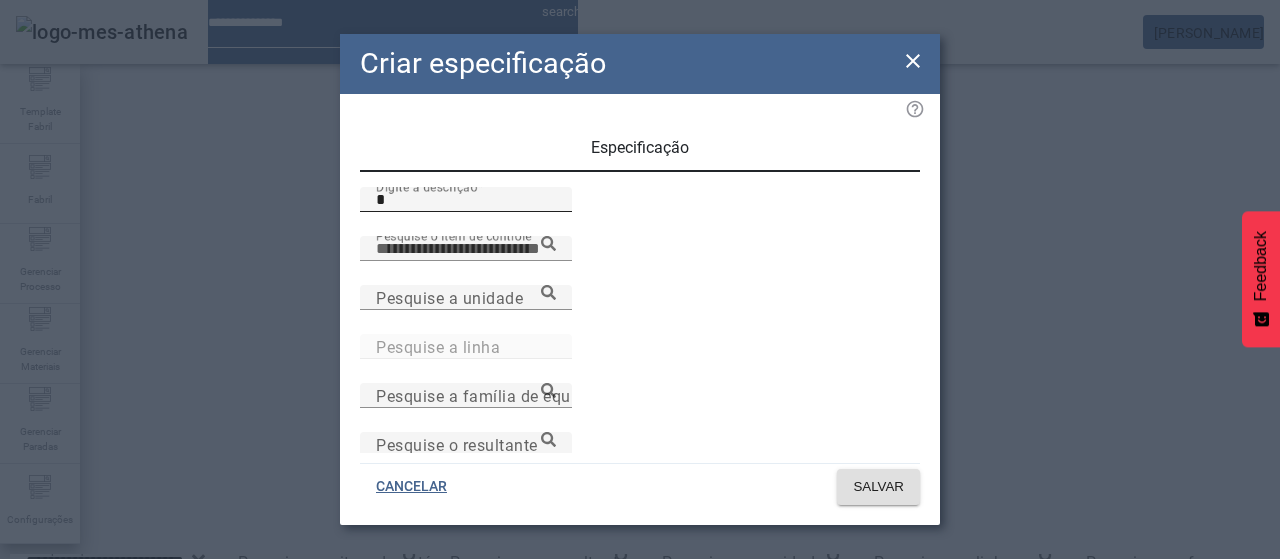 paste on "**********" 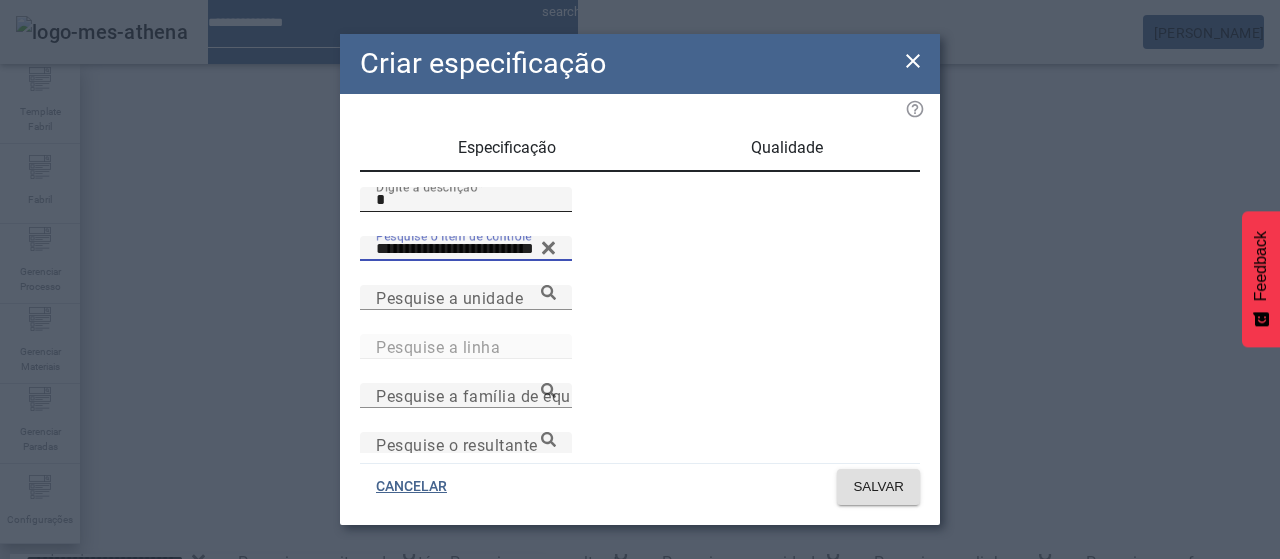 type on "**********" 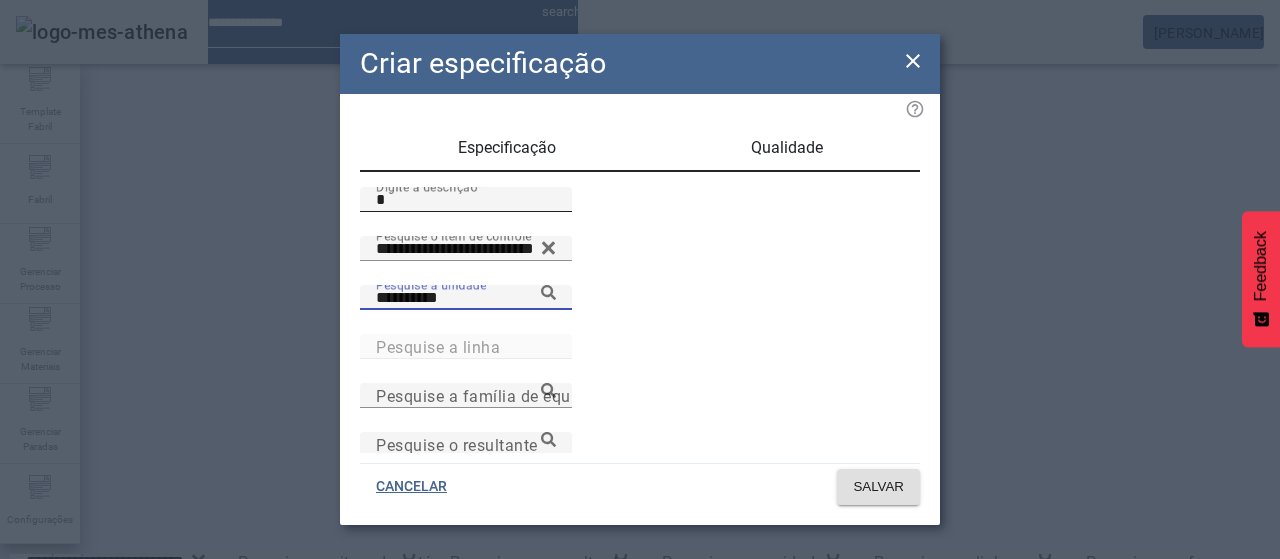 type on "**********" 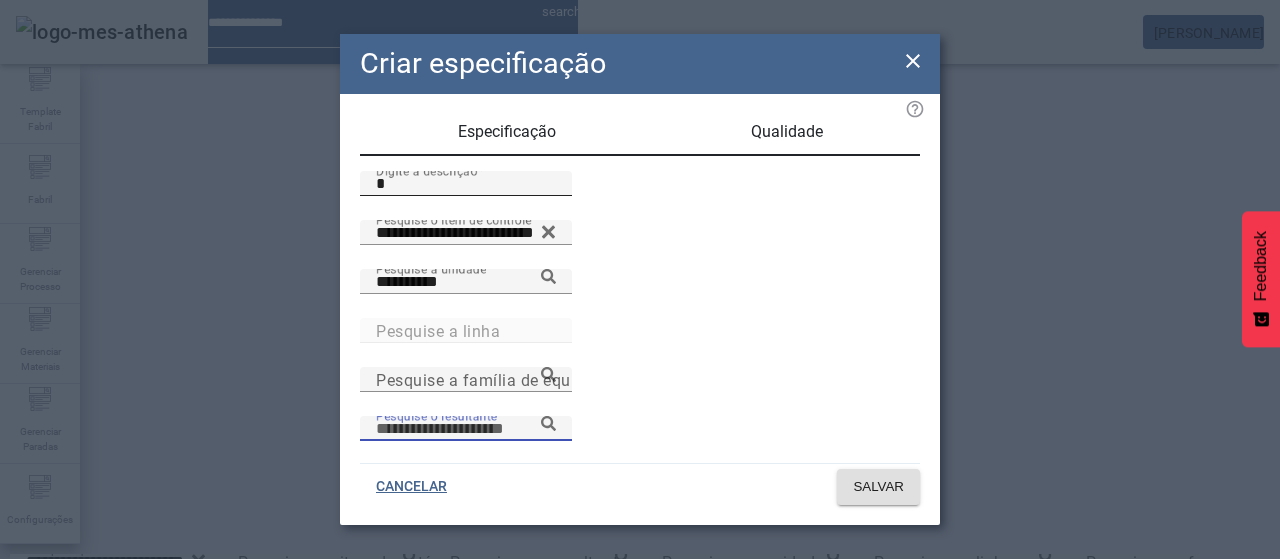 scroll, scrollTop: 206, scrollLeft: 0, axis: vertical 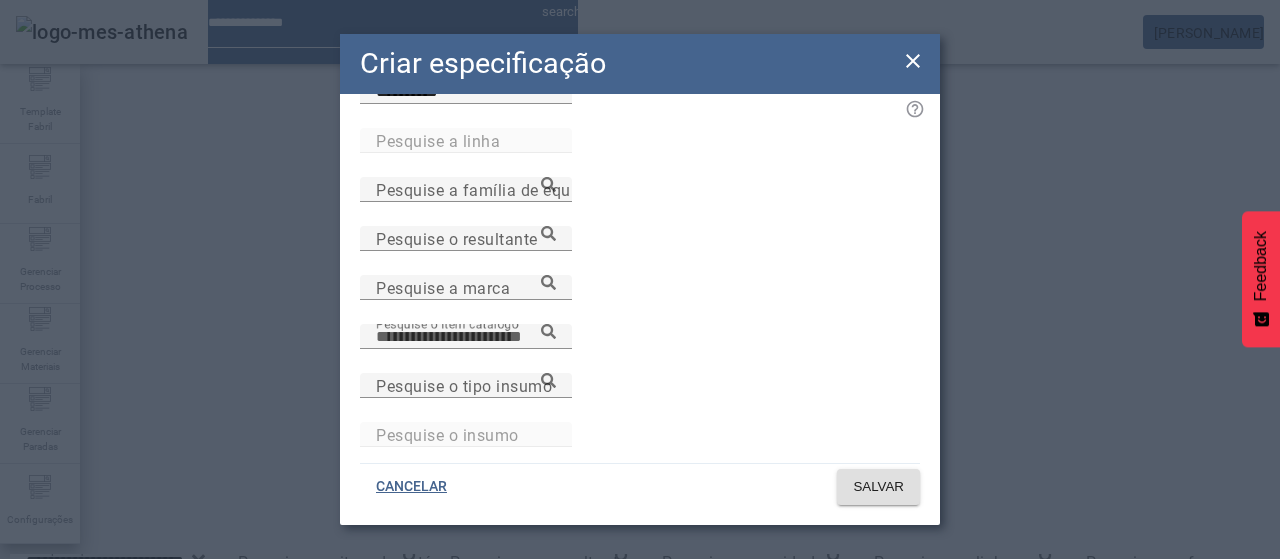 paste on "**********" 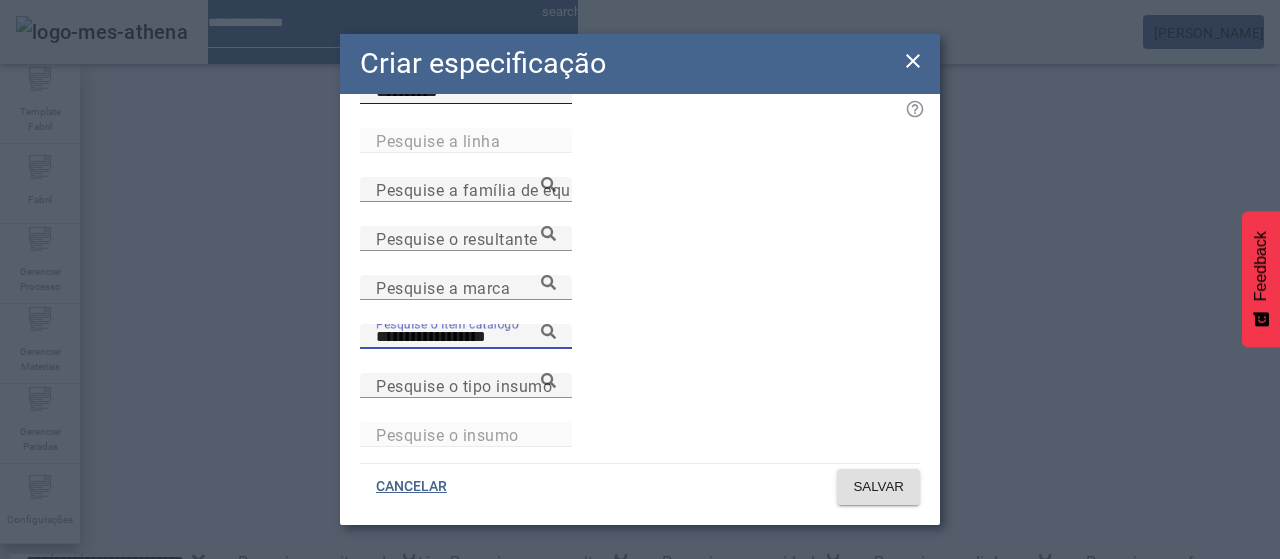 type on "**********" 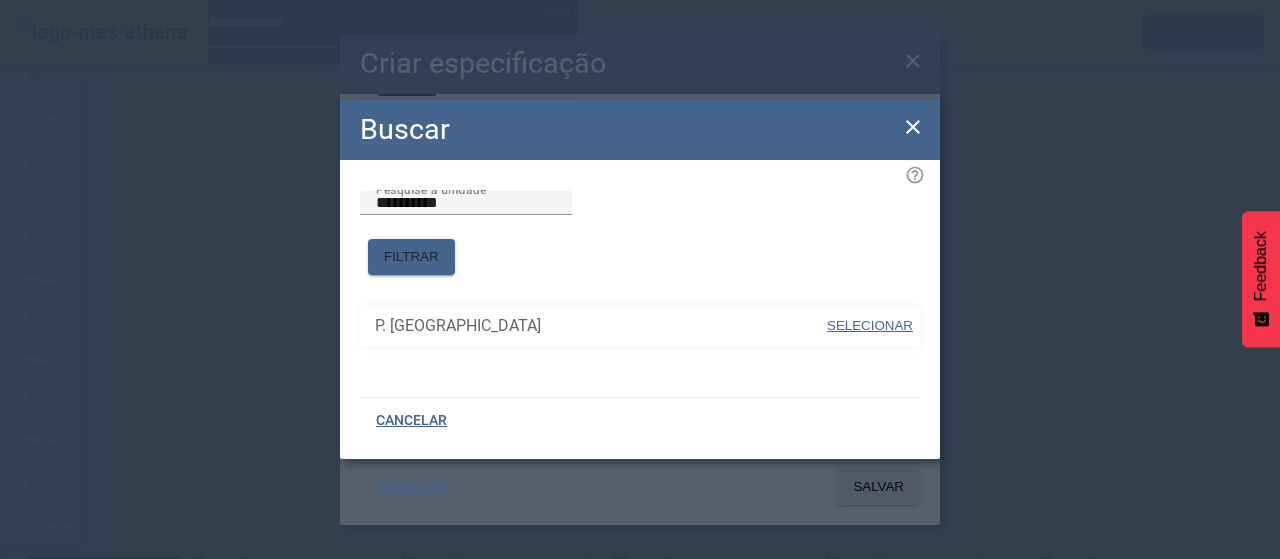 drag, startPoint x: 858, startPoint y: 319, endPoint x: 882, endPoint y: 337, distance: 30 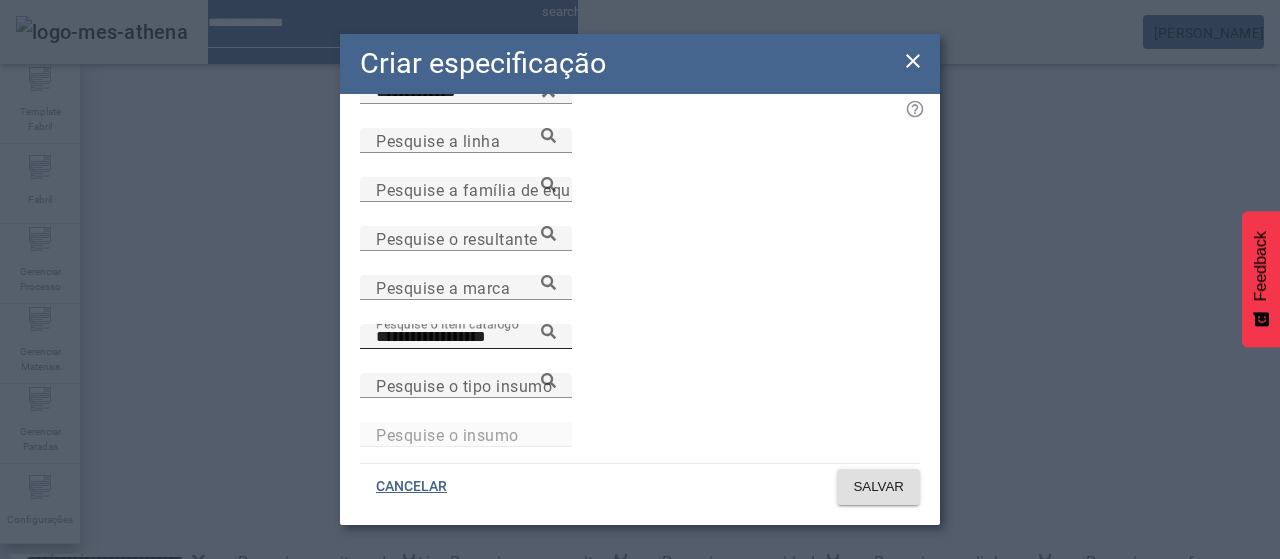 click 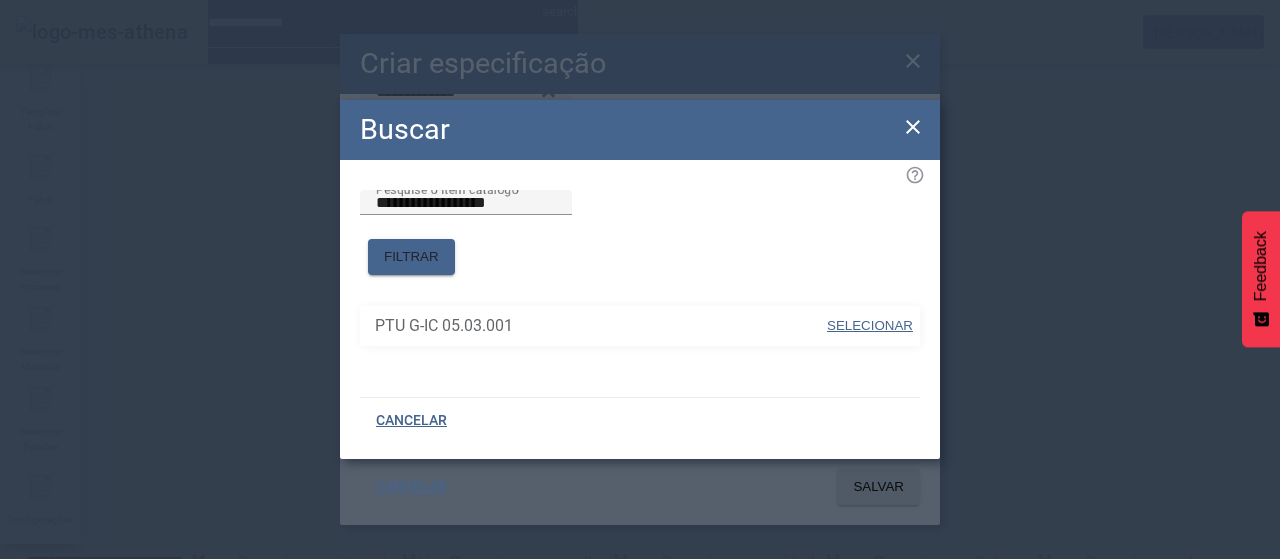 drag, startPoint x: 888, startPoint y: 307, endPoint x: 823, endPoint y: 265, distance: 77.388626 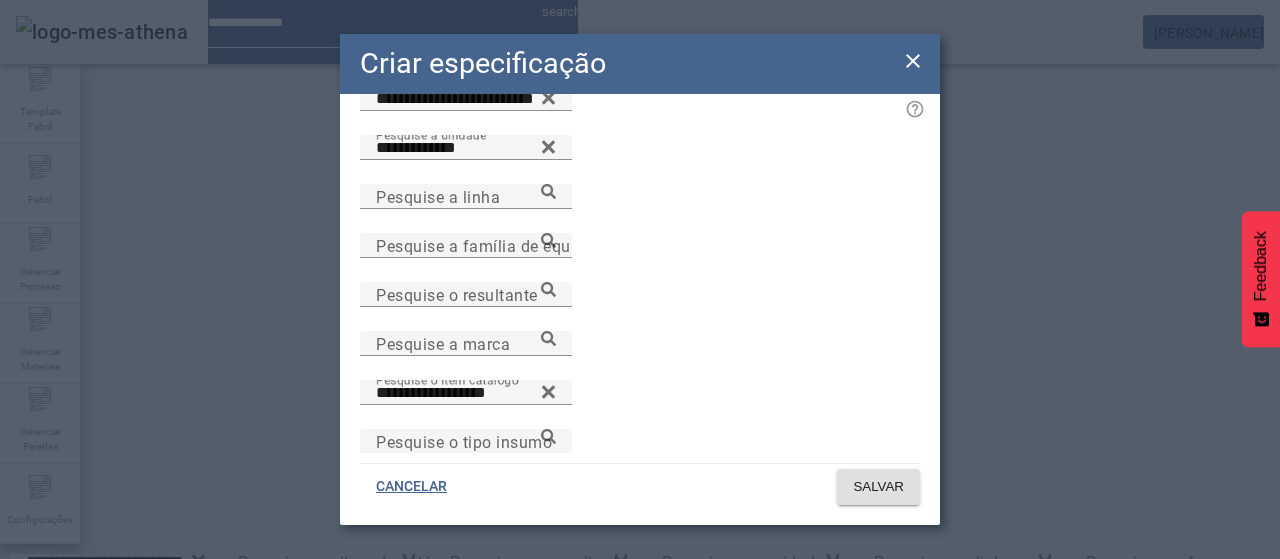 scroll, scrollTop: 0, scrollLeft: 0, axis: both 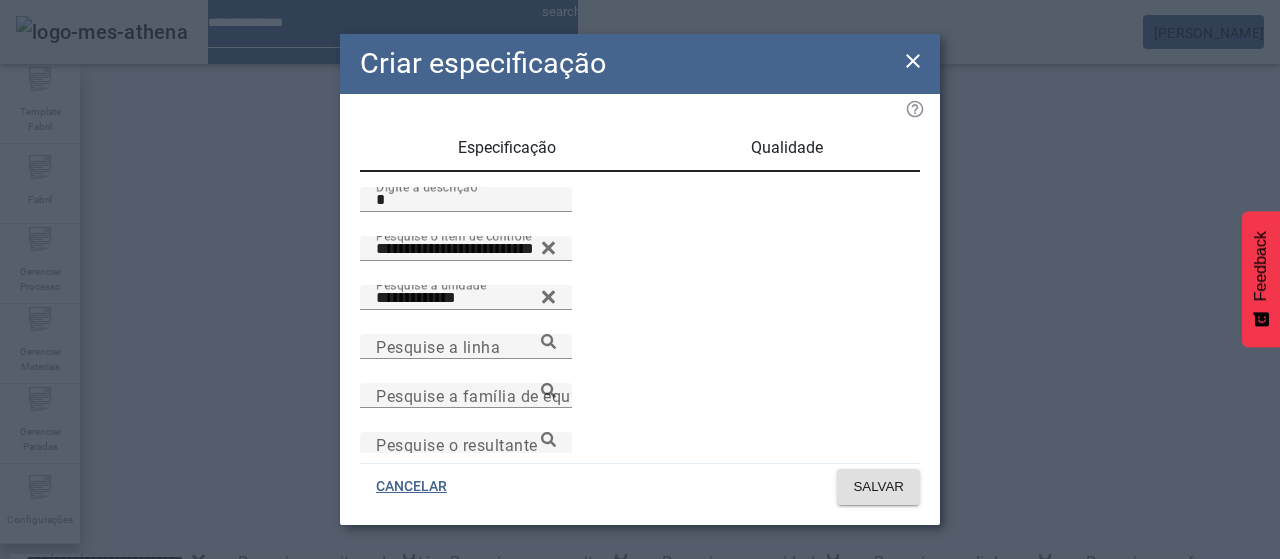 click on "Qualidade" at bounding box center (787, 148) 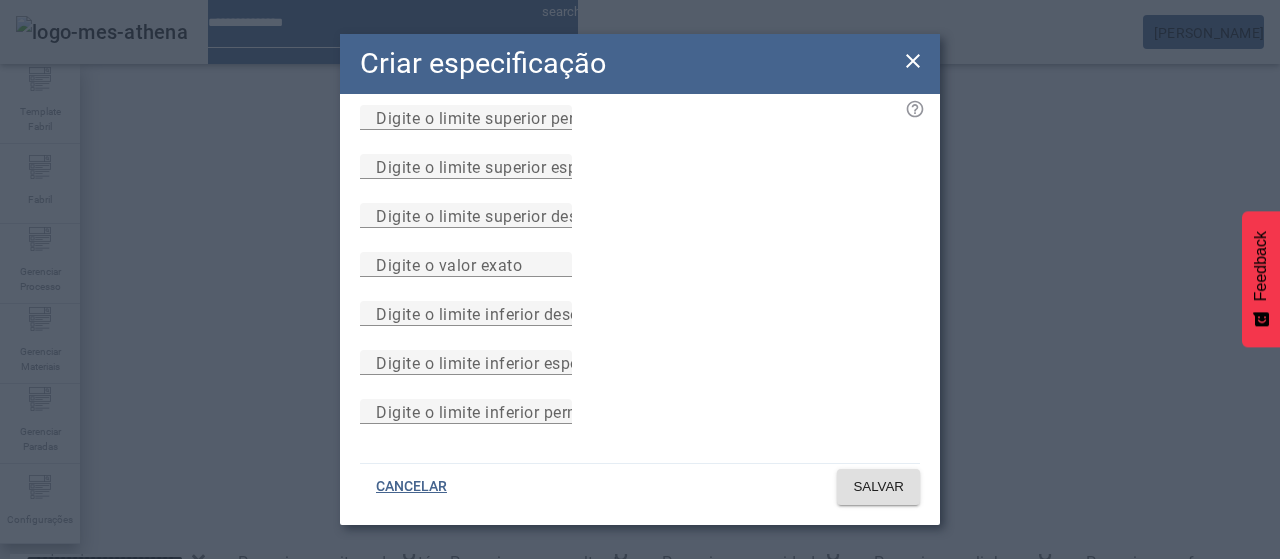 scroll, scrollTop: 284, scrollLeft: 0, axis: vertical 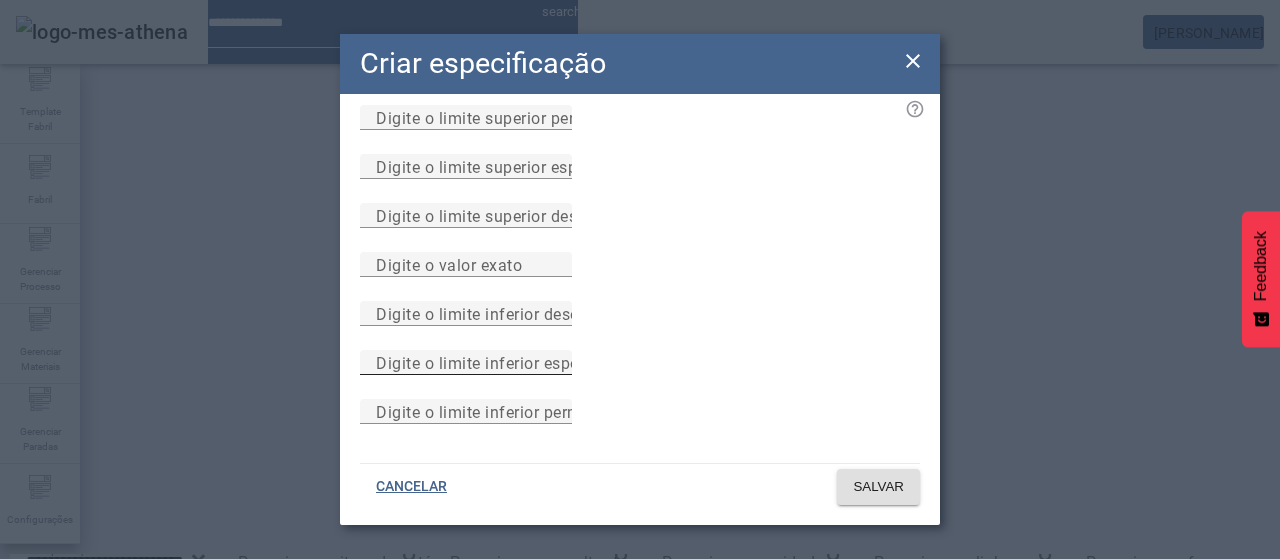 click on "Digite o limite inferior especificado" at bounding box center (508, 362) 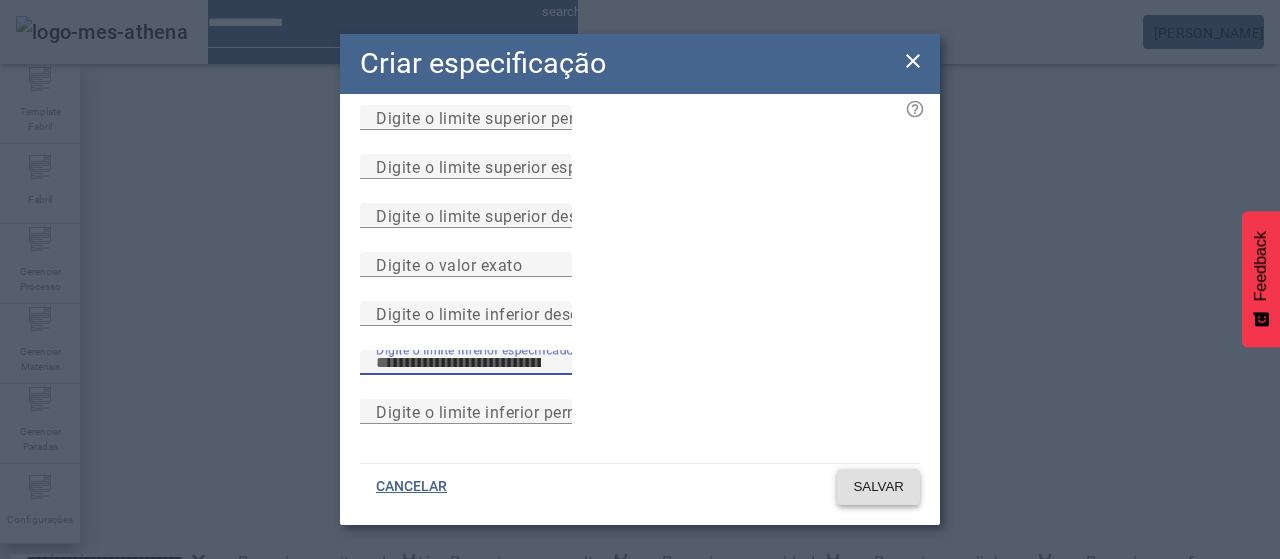 type on "*" 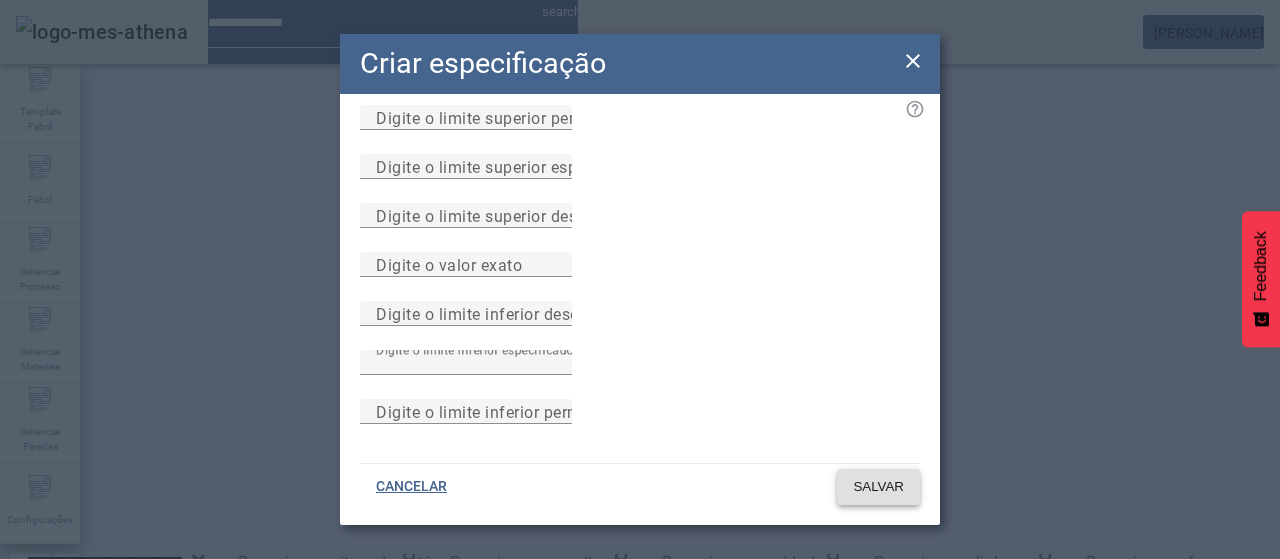 click 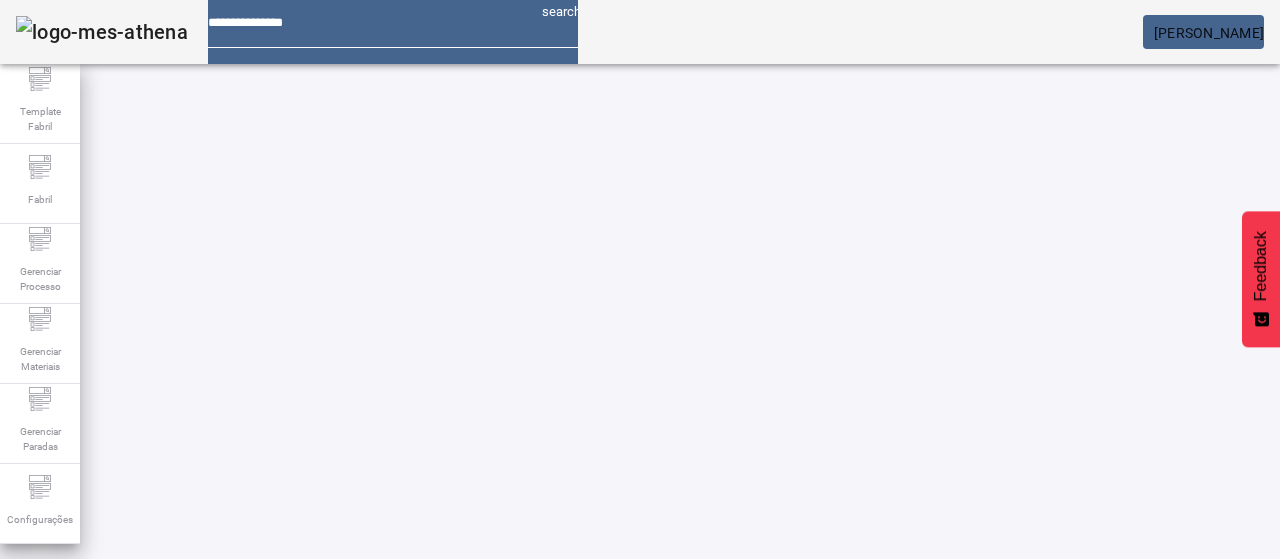 scroll, scrollTop: 0, scrollLeft: 0, axis: both 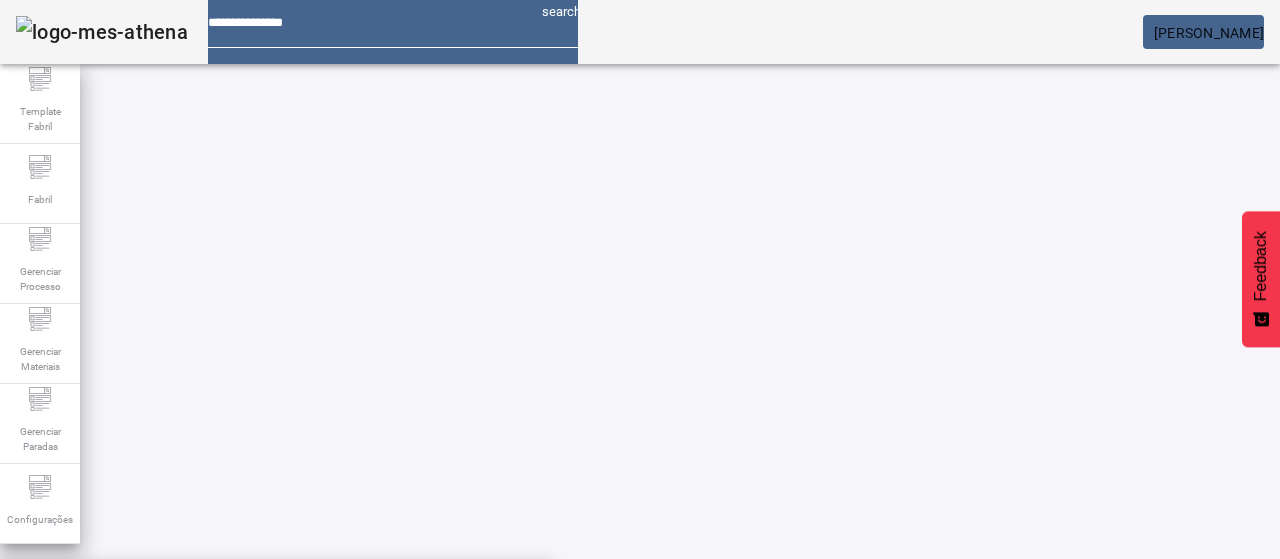 drag, startPoint x: 421, startPoint y: 153, endPoint x: 466, endPoint y: 174, distance: 49.658836 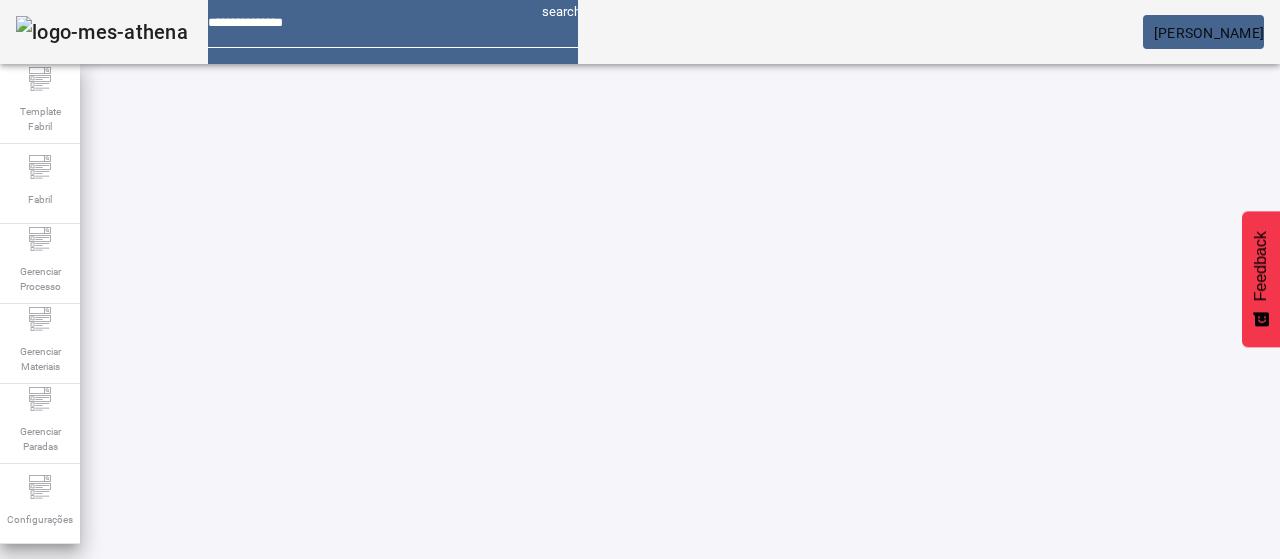 click on "FILTRAR" 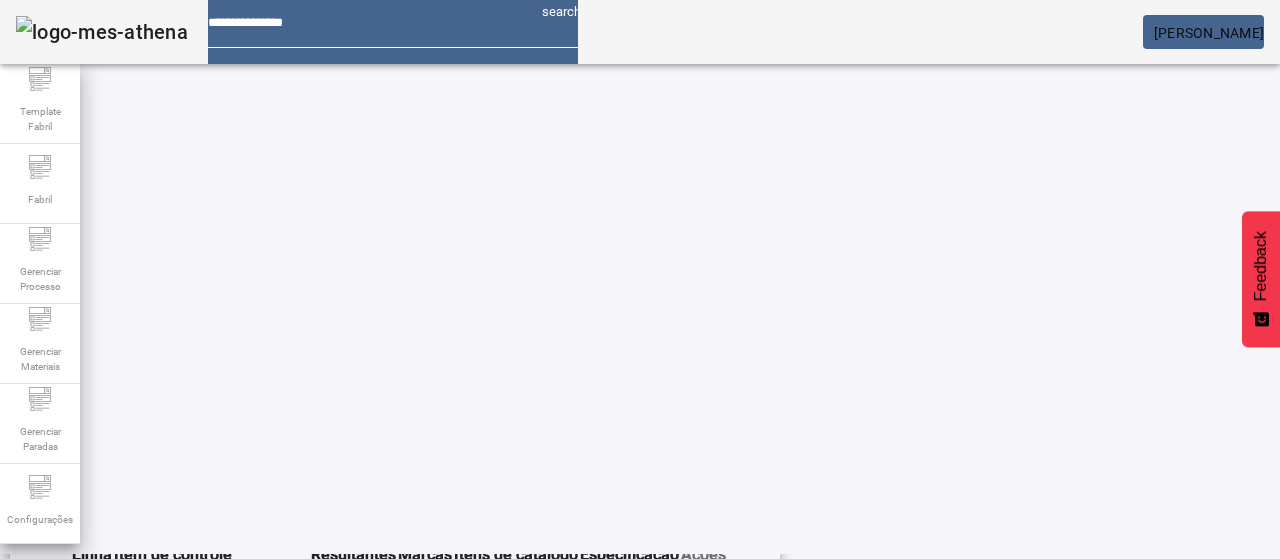 scroll, scrollTop: 190, scrollLeft: 0, axis: vertical 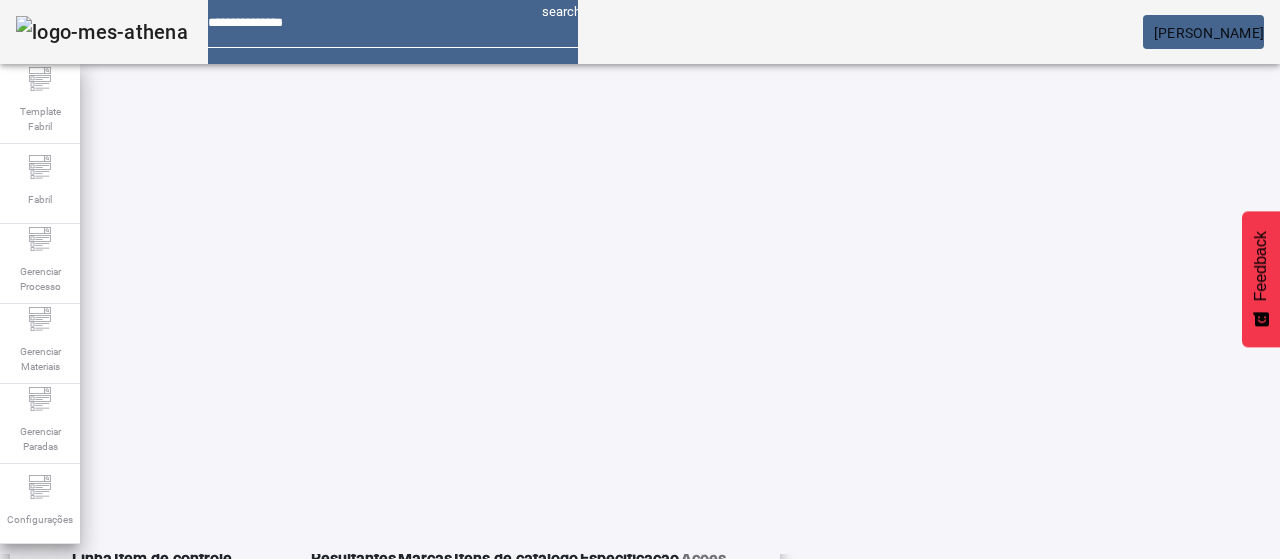 click on "ESPECIFICAÇÃO" 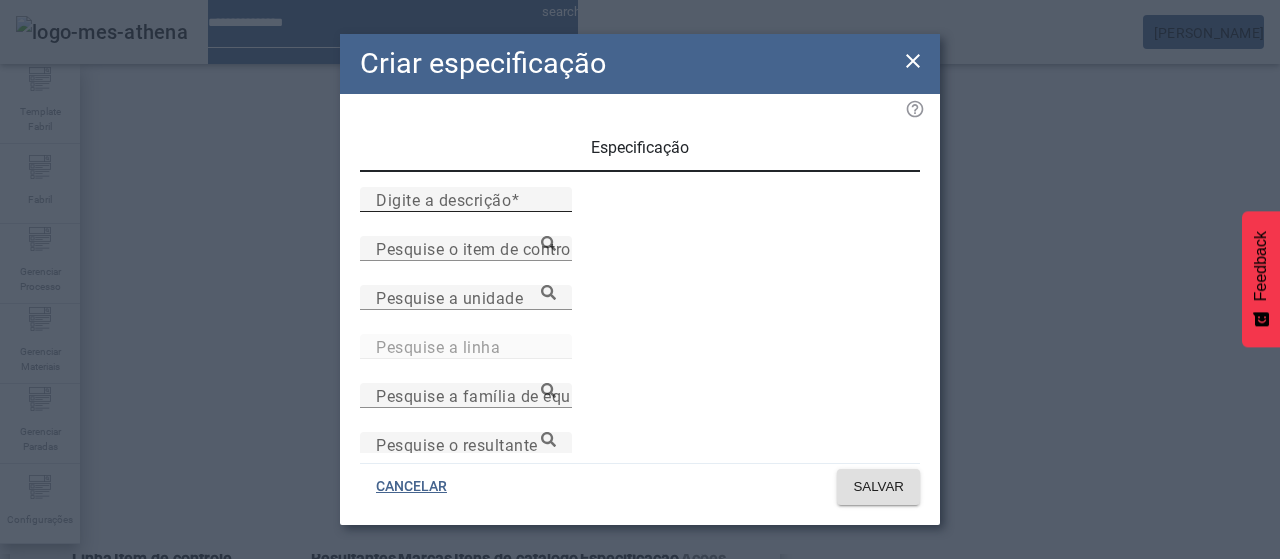 click on "Digite a descrição" at bounding box center [443, 199] 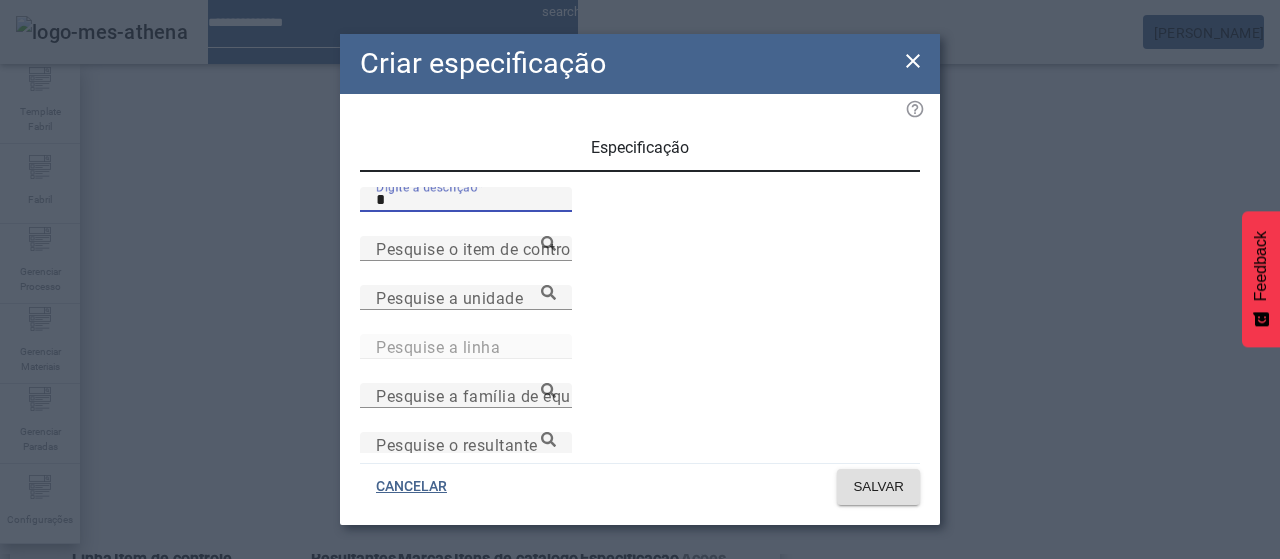 type on "*" 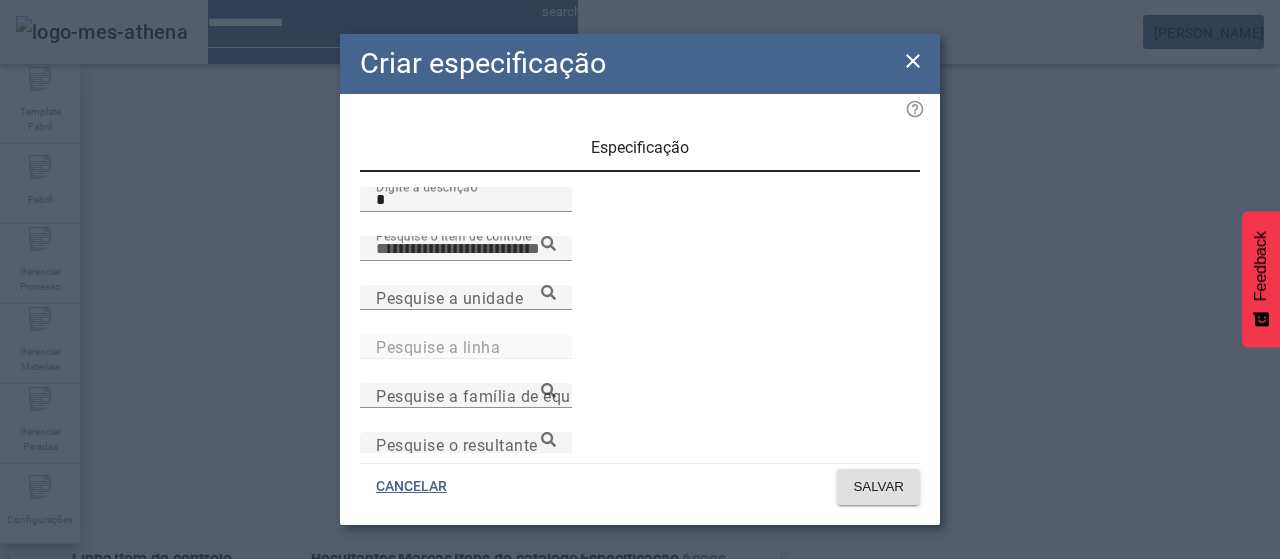 drag, startPoint x: 910, startPoint y: 70, endPoint x: 919, endPoint y: 93, distance: 24.698177 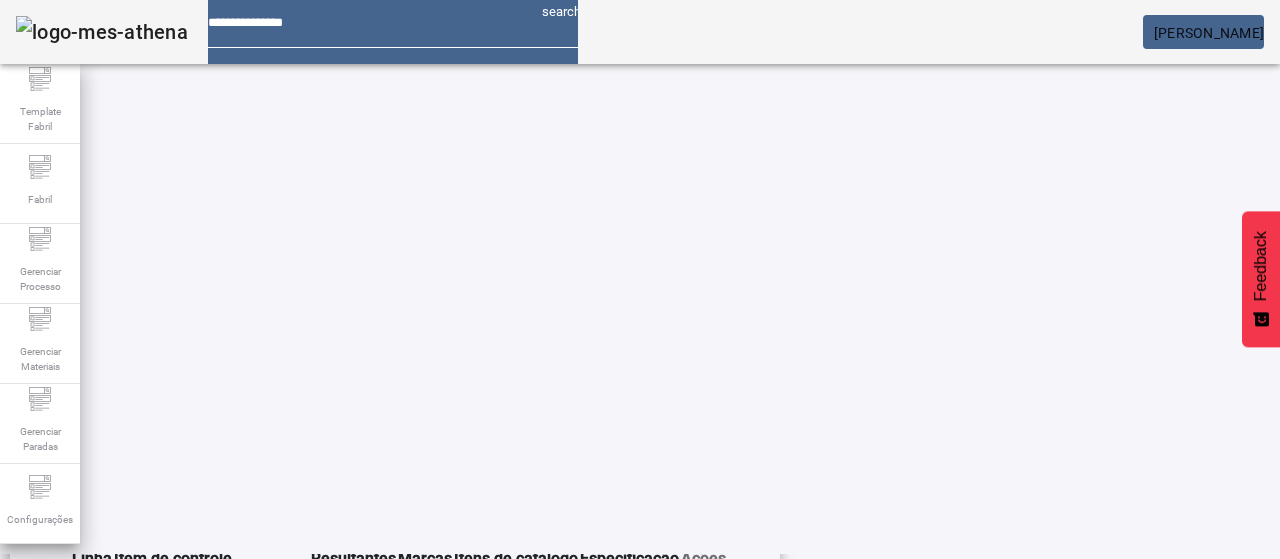 drag, startPoint x: 917, startPoint y: 420, endPoint x: 754, endPoint y: 387, distance: 166.30695 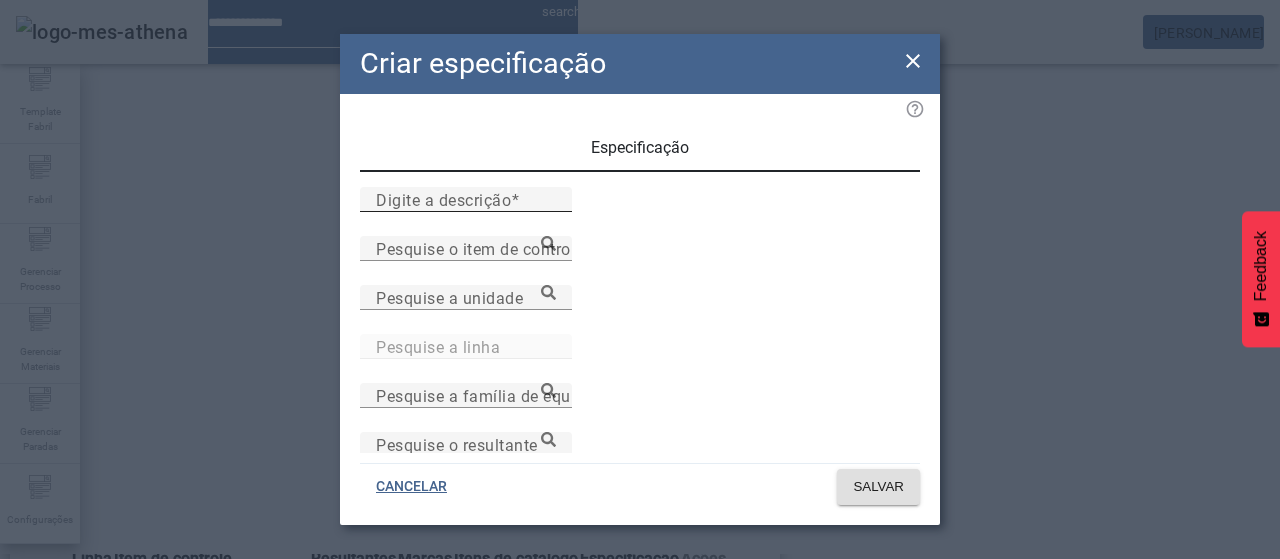 click on "Digite a descrição" at bounding box center [466, 199] 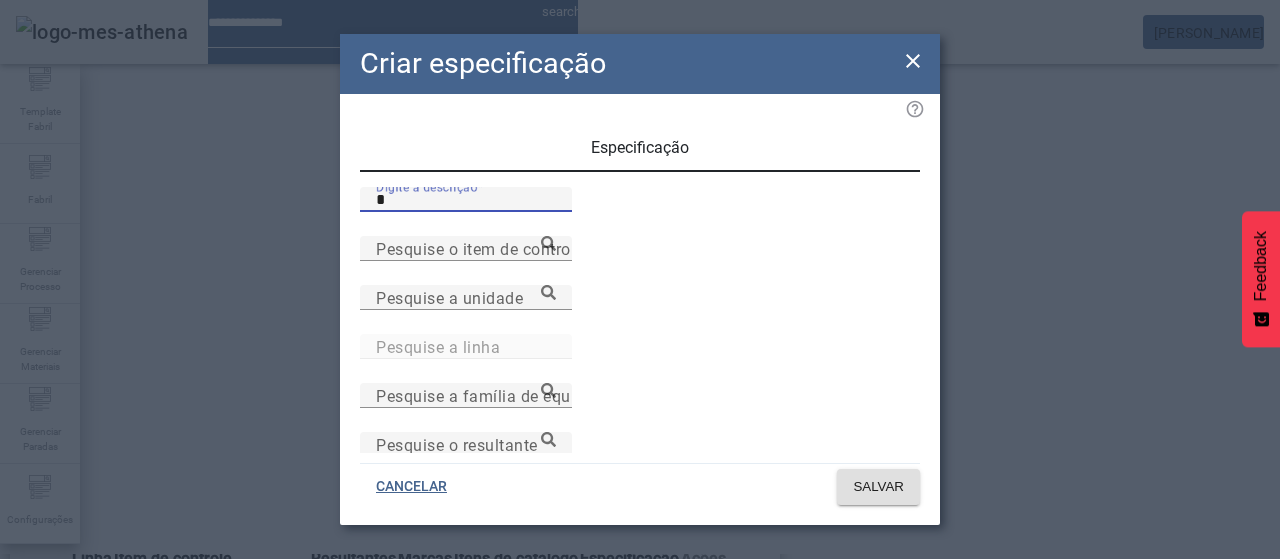 type on "*" 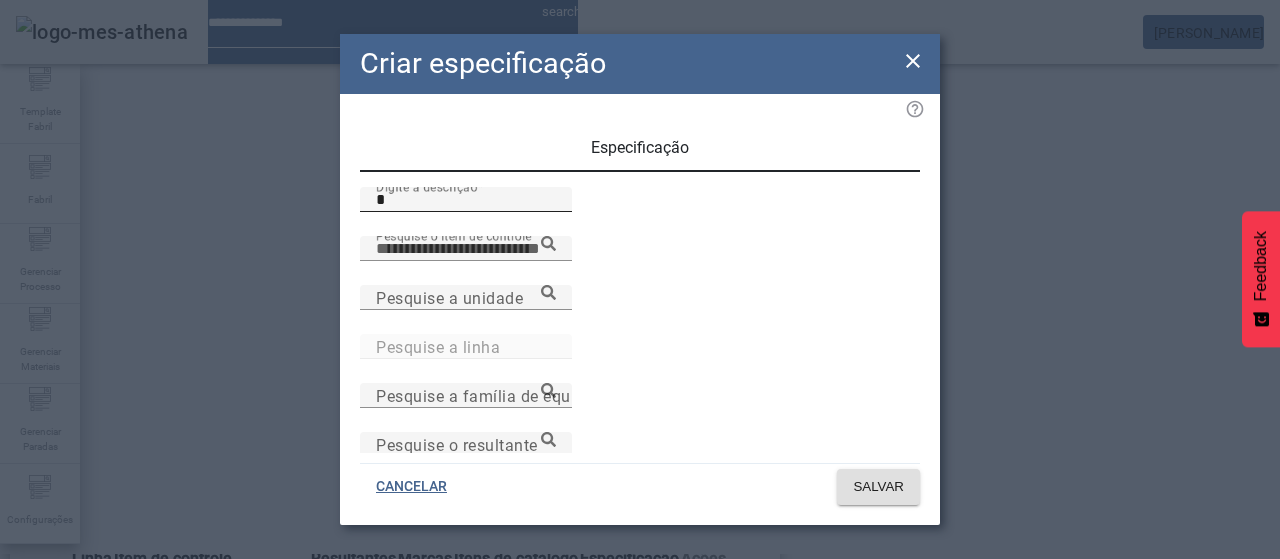 paste on "**********" 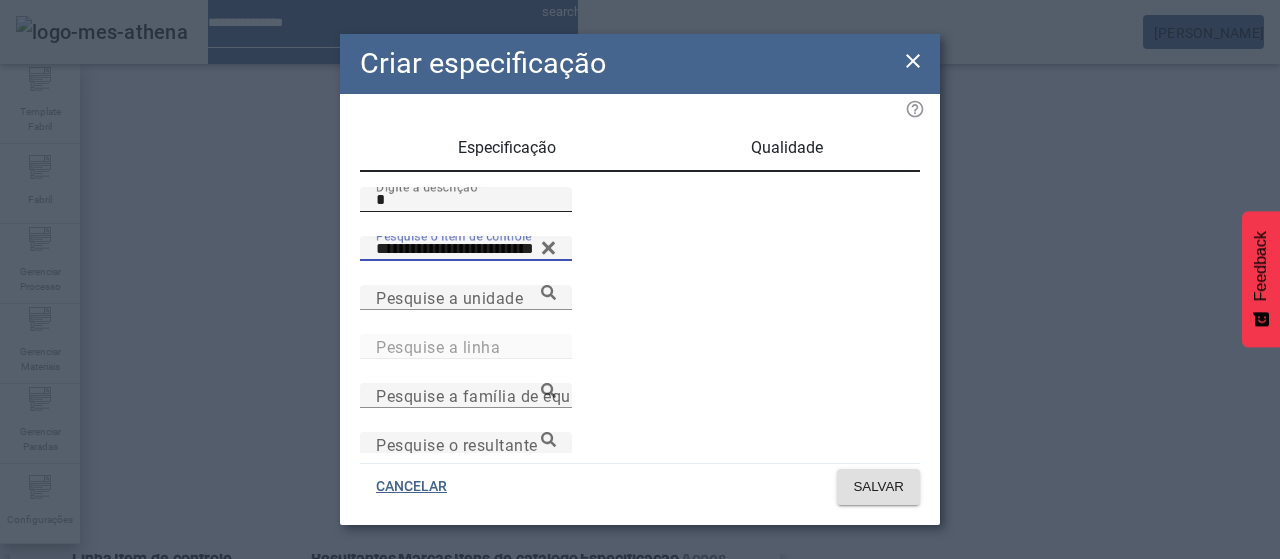 type on "**********" 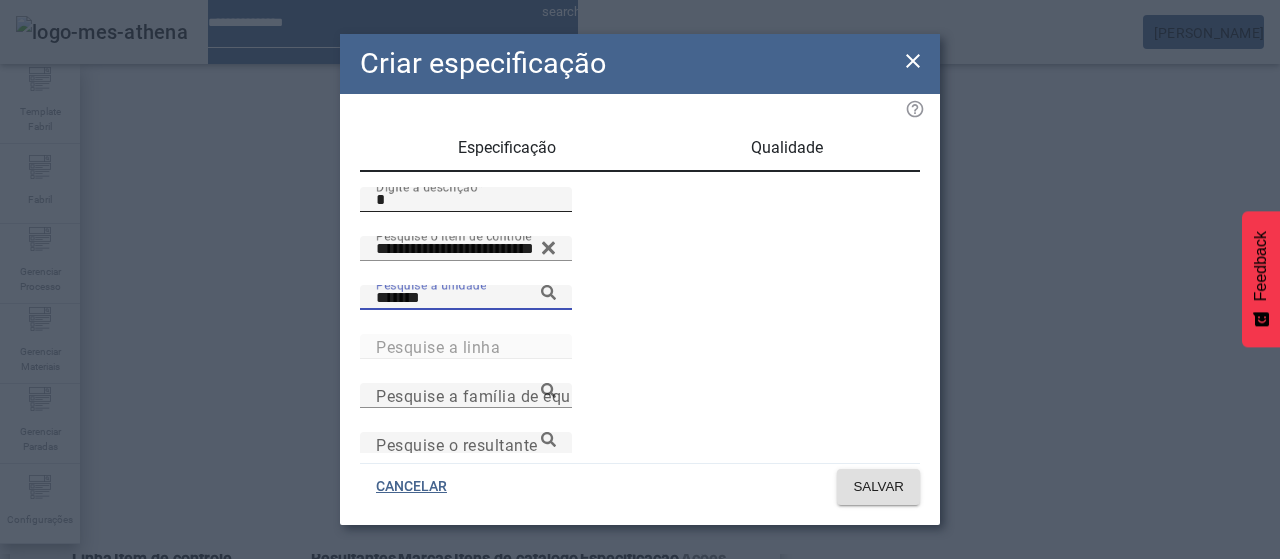 type on "*******" 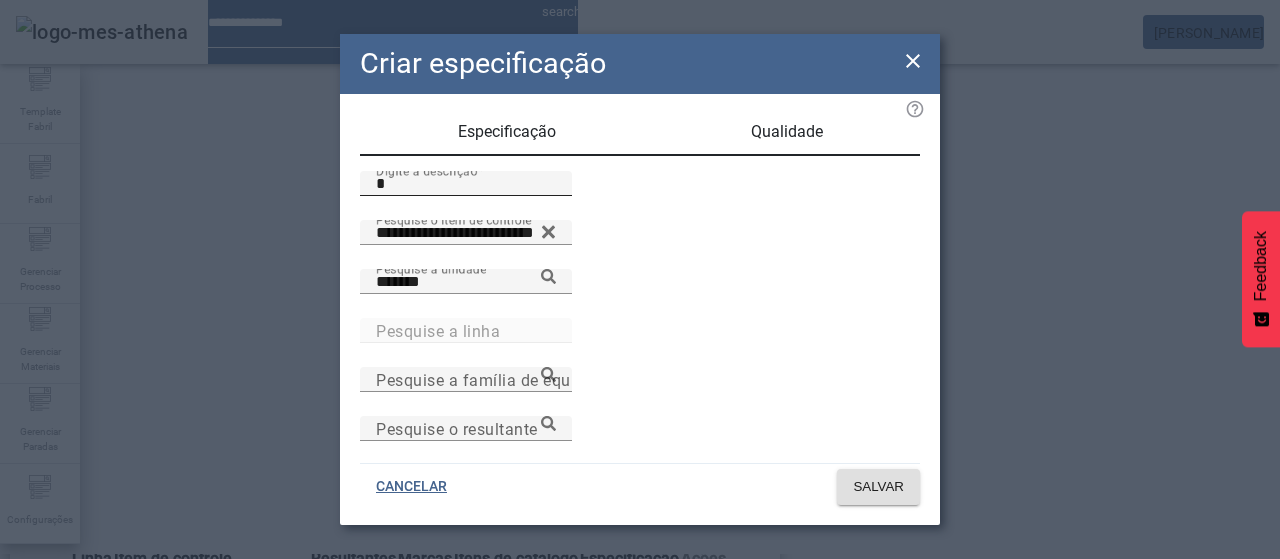 scroll, scrollTop: 206, scrollLeft: 0, axis: vertical 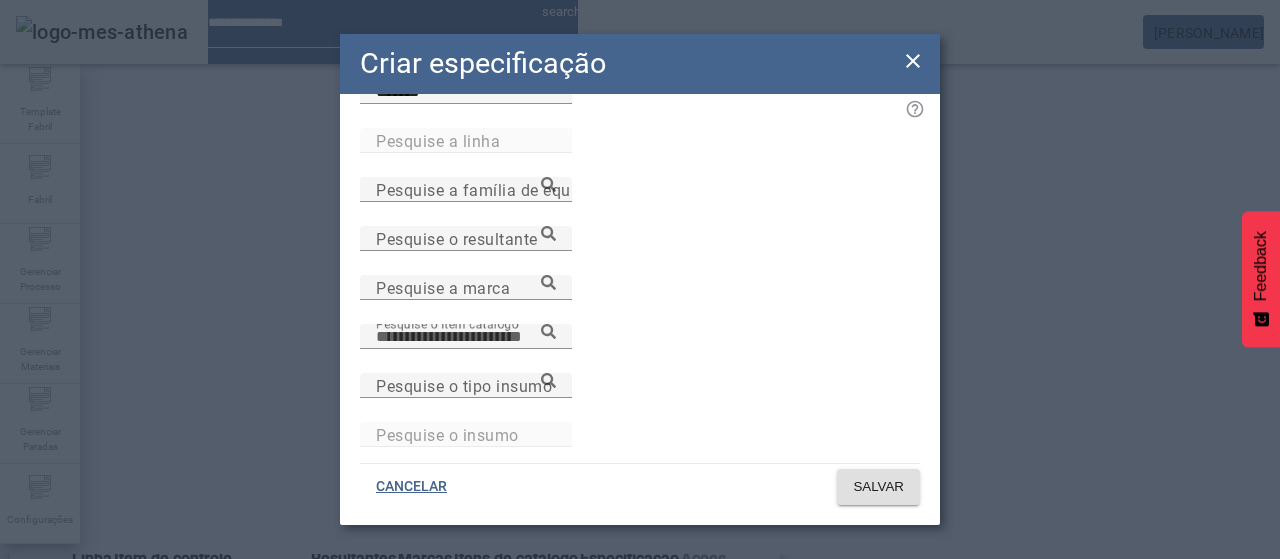 paste on "**********" 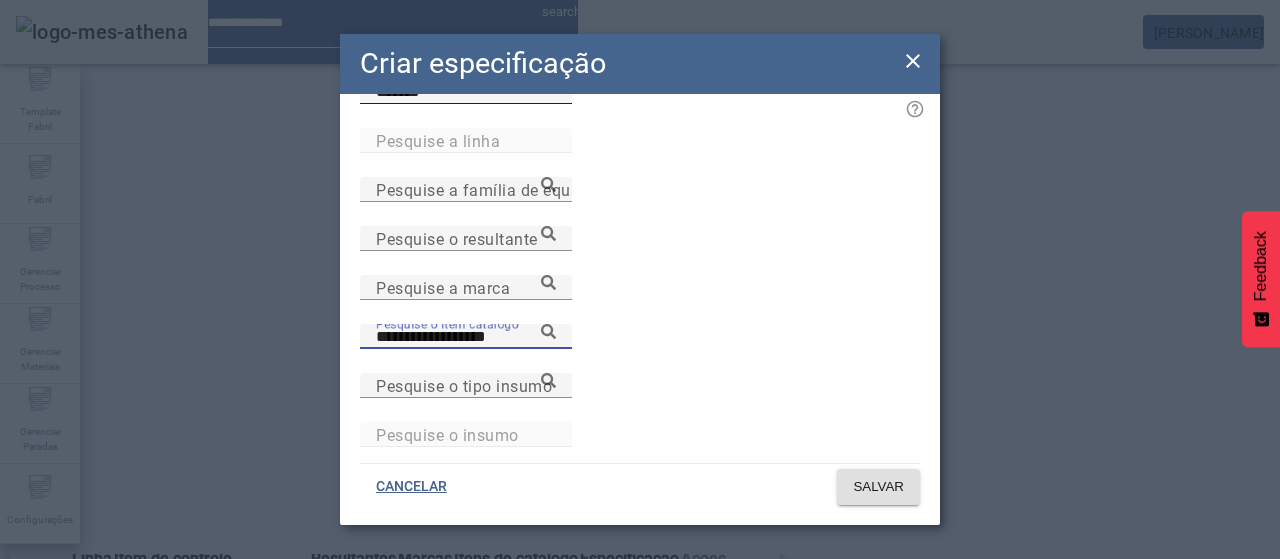 type on "**********" 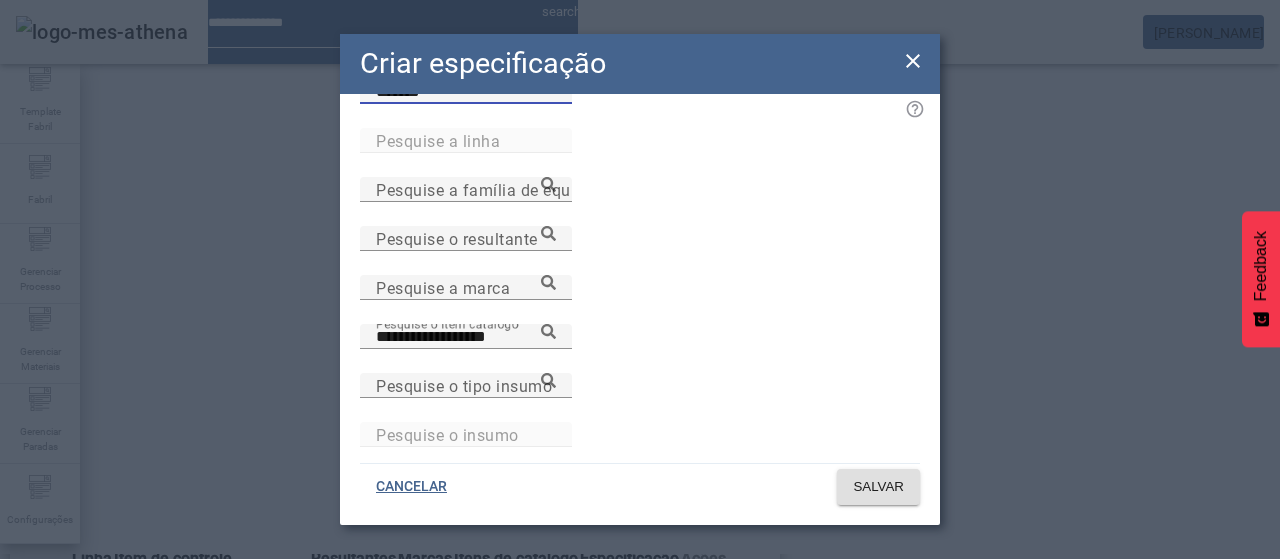 click on "Pesquise a unidade *******" at bounding box center [640, 103] 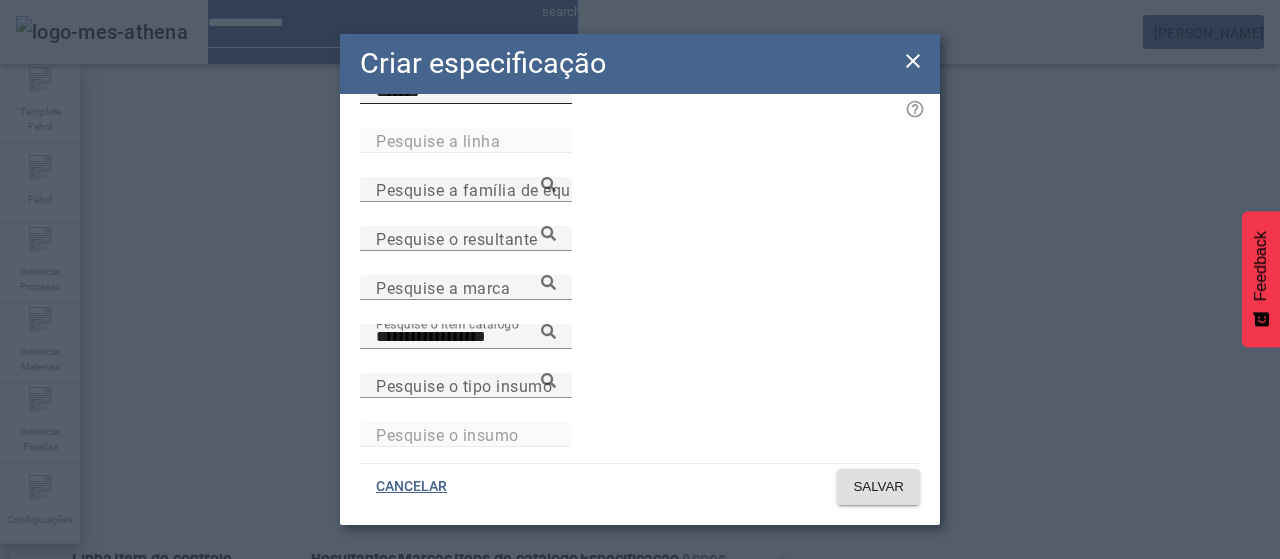 click 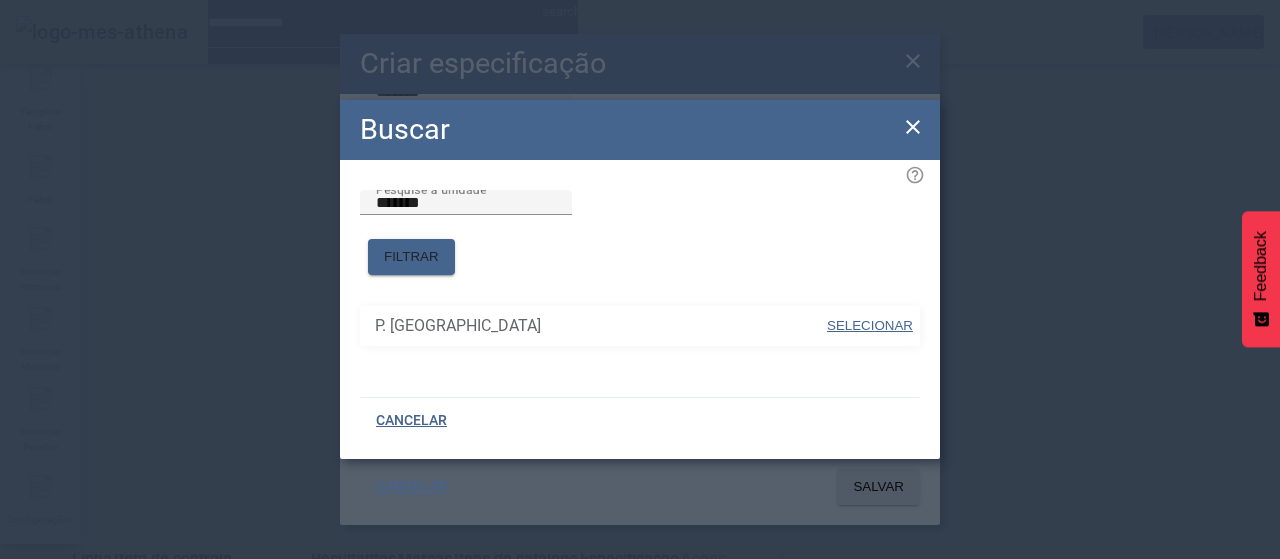click on "SELECIONAR" at bounding box center [870, 325] 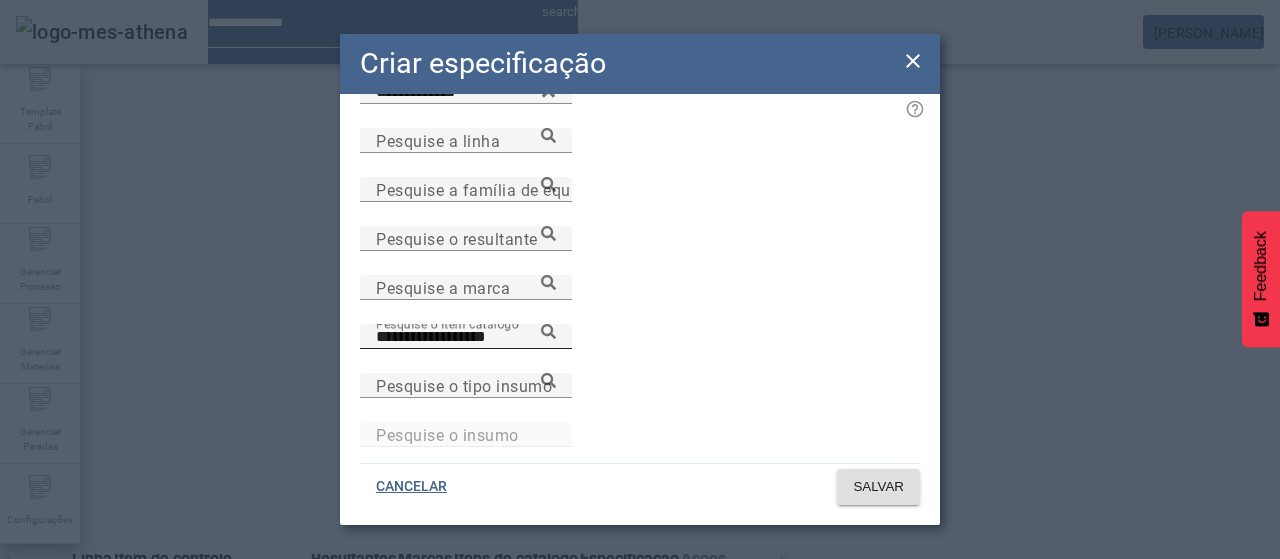click 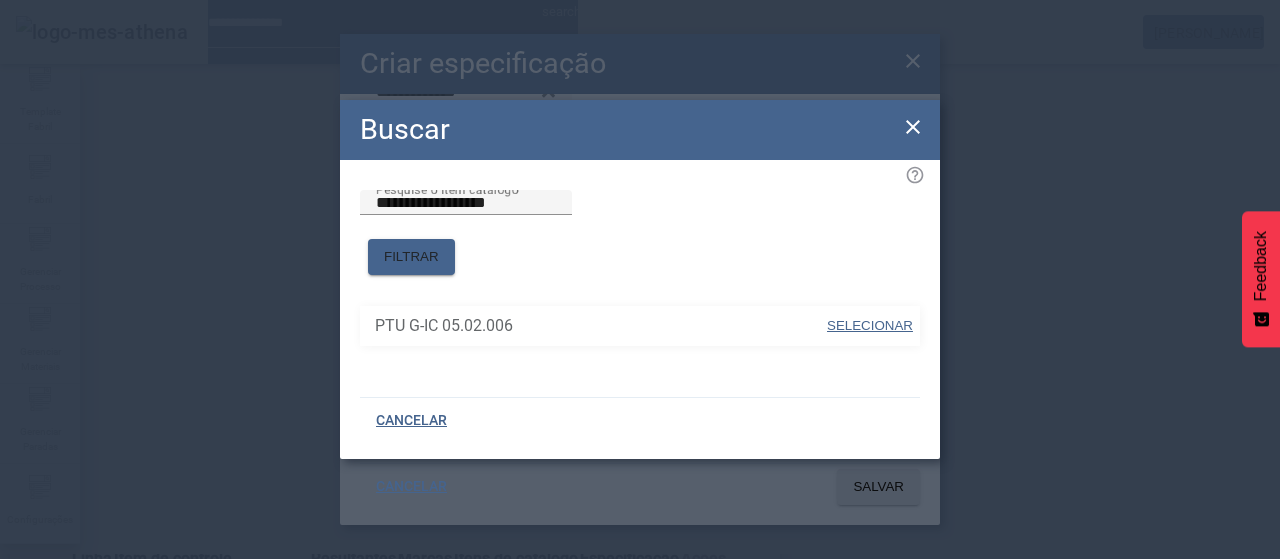 click on "SELECIONAR" at bounding box center (870, 325) 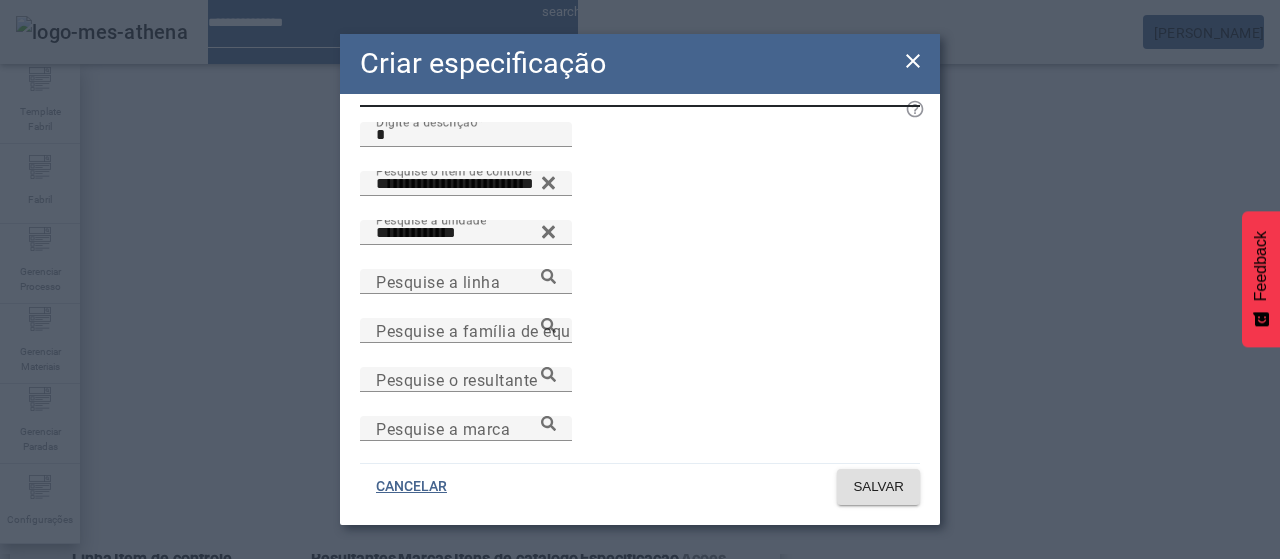 scroll, scrollTop: 0, scrollLeft: 0, axis: both 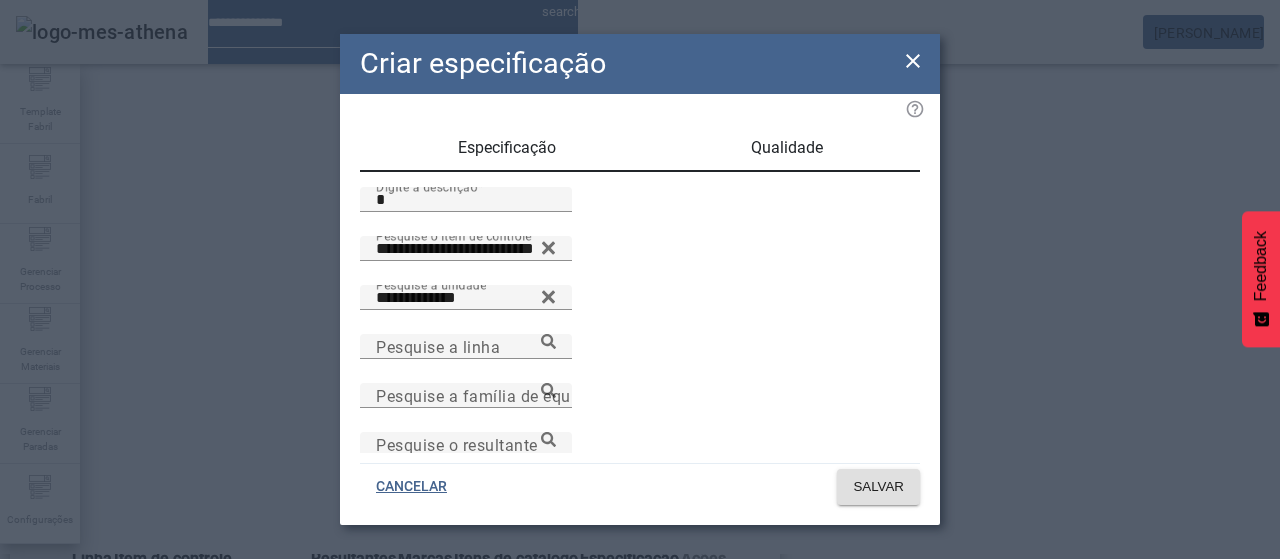 click on "Qualidade" at bounding box center [787, 148] 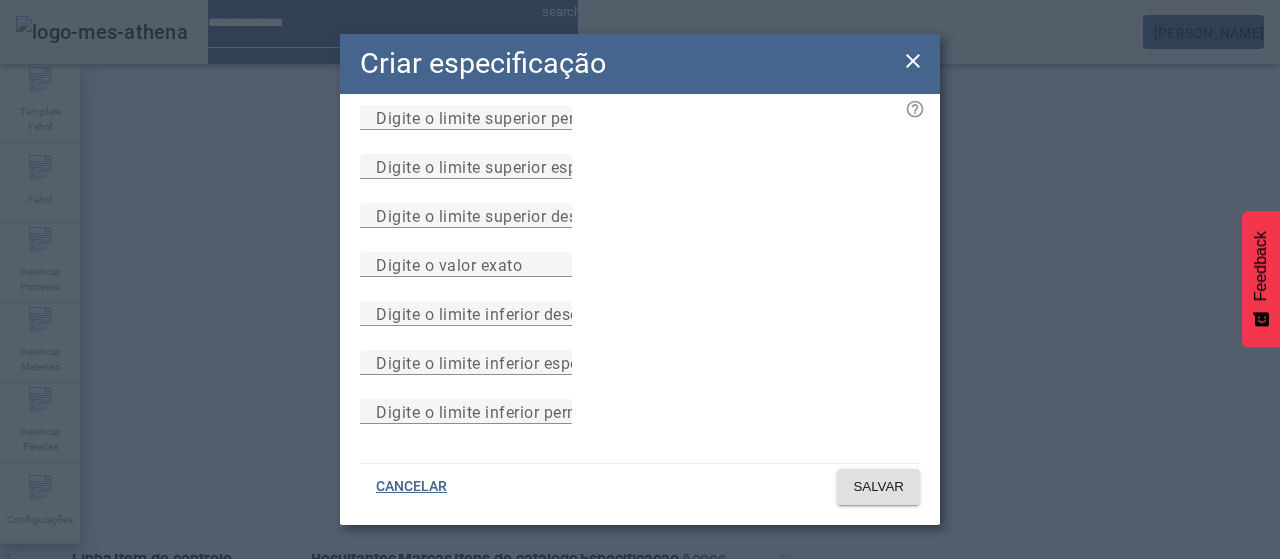 scroll, scrollTop: 284, scrollLeft: 0, axis: vertical 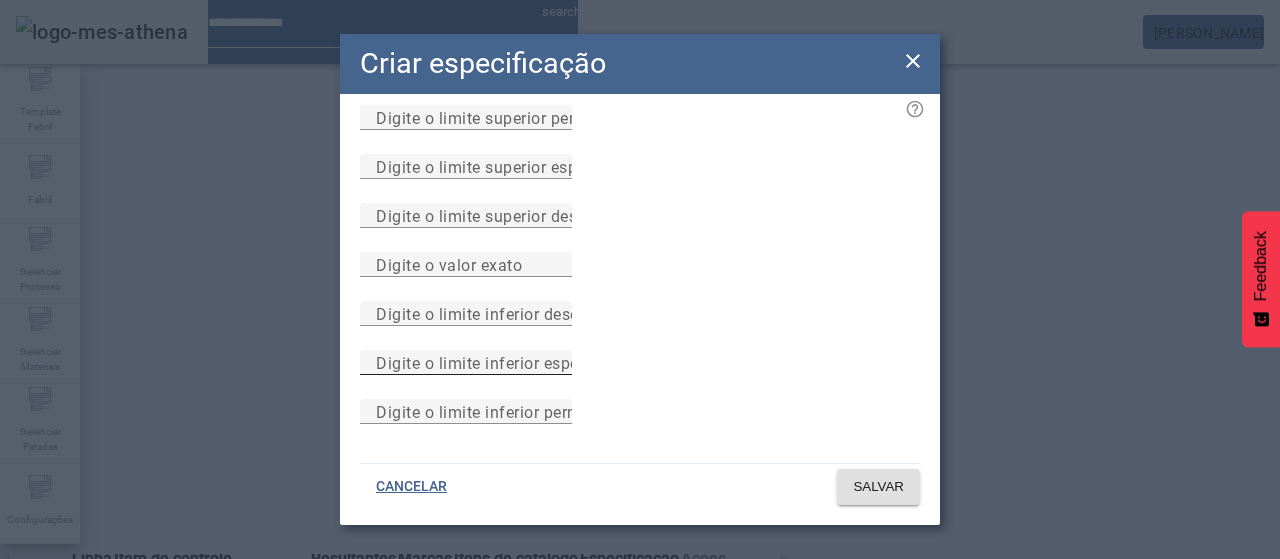 click on "Digite o limite inferior especificado" at bounding box center (466, 363) 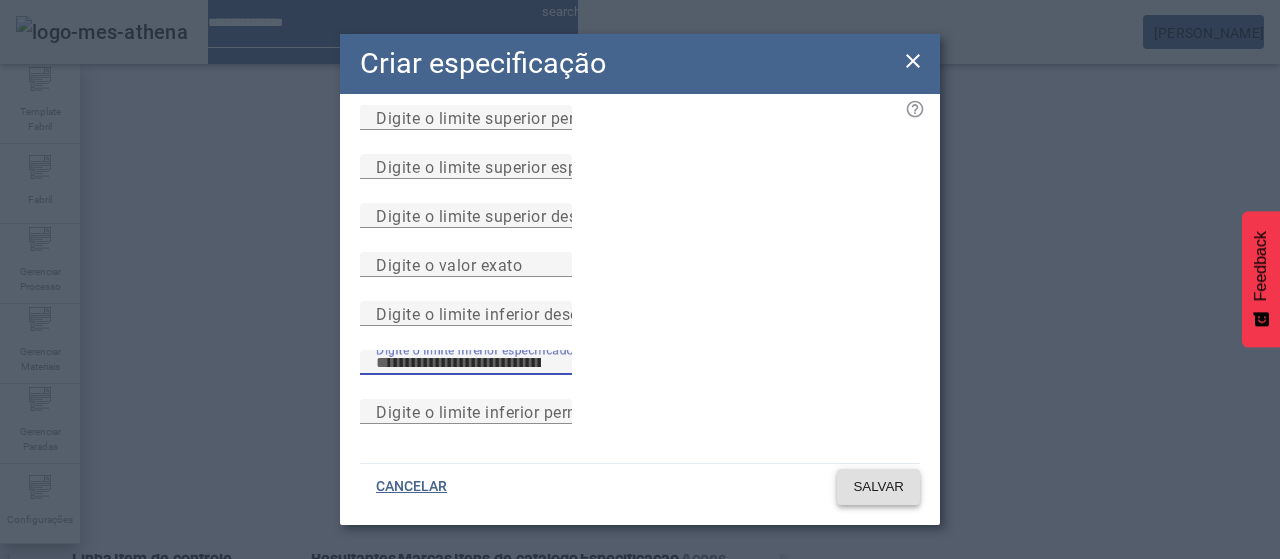 type on "*" 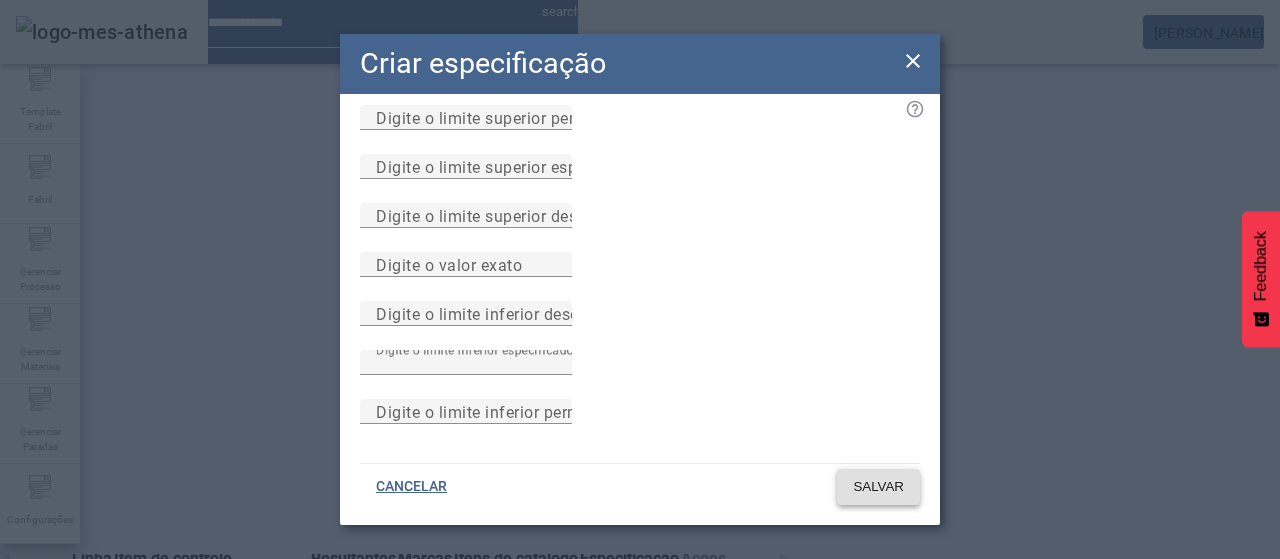 click on "SALVAR" 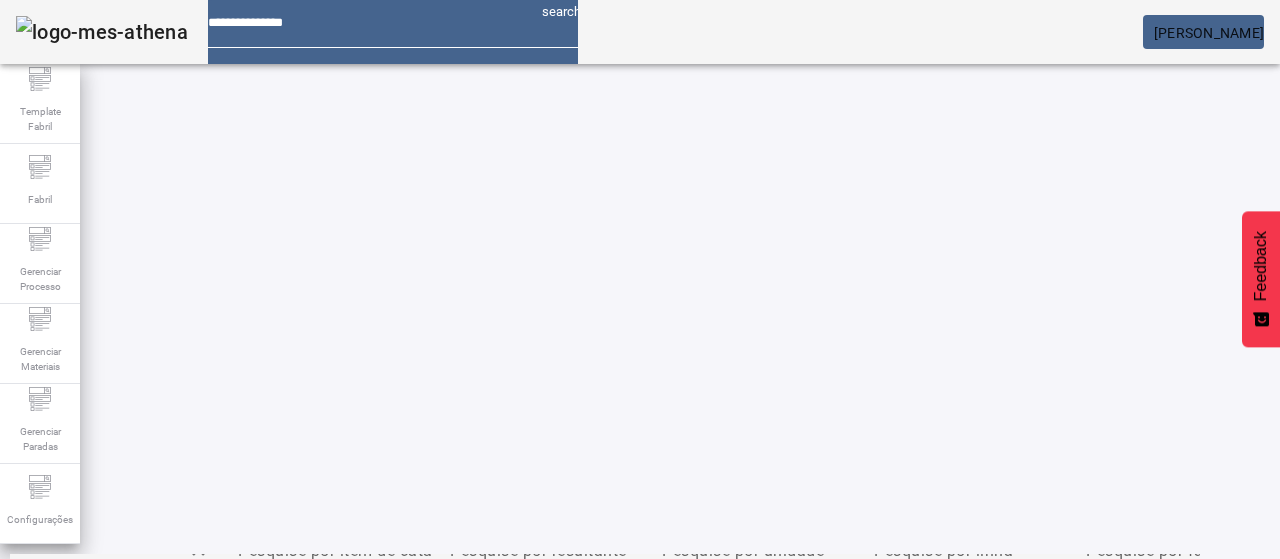 scroll, scrollTop: 0, scrollLeft: 0, axis: both 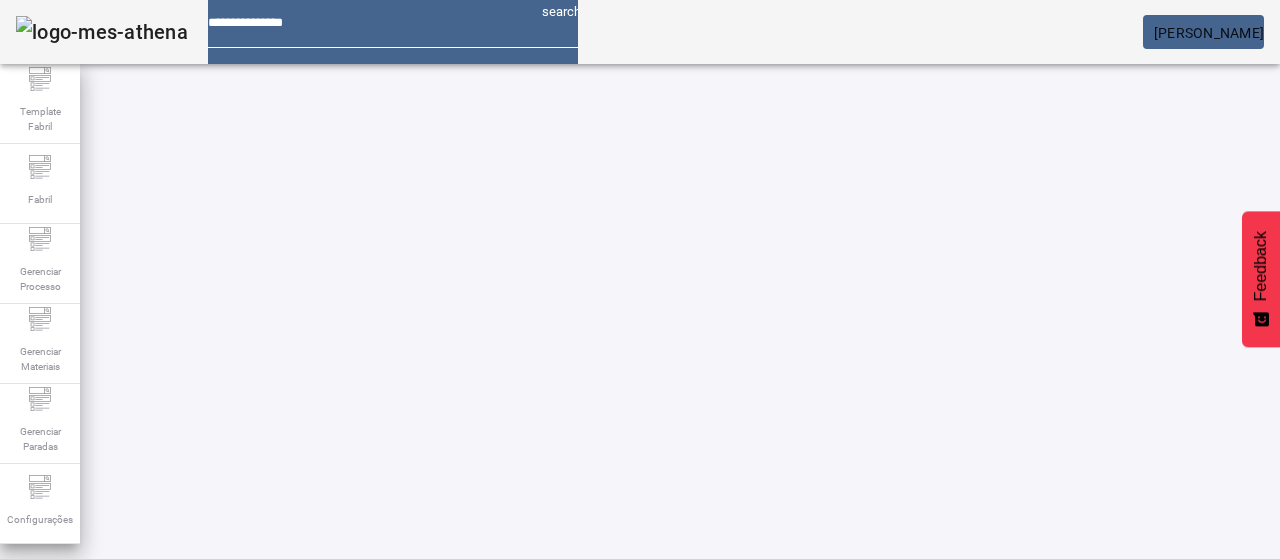 click 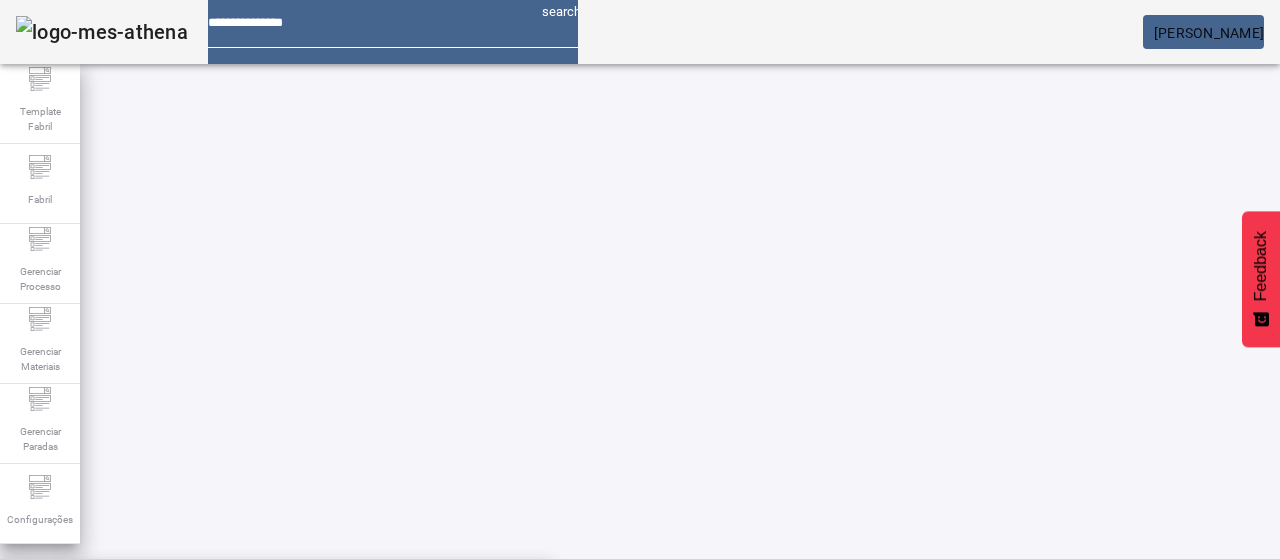 paste on "**********" 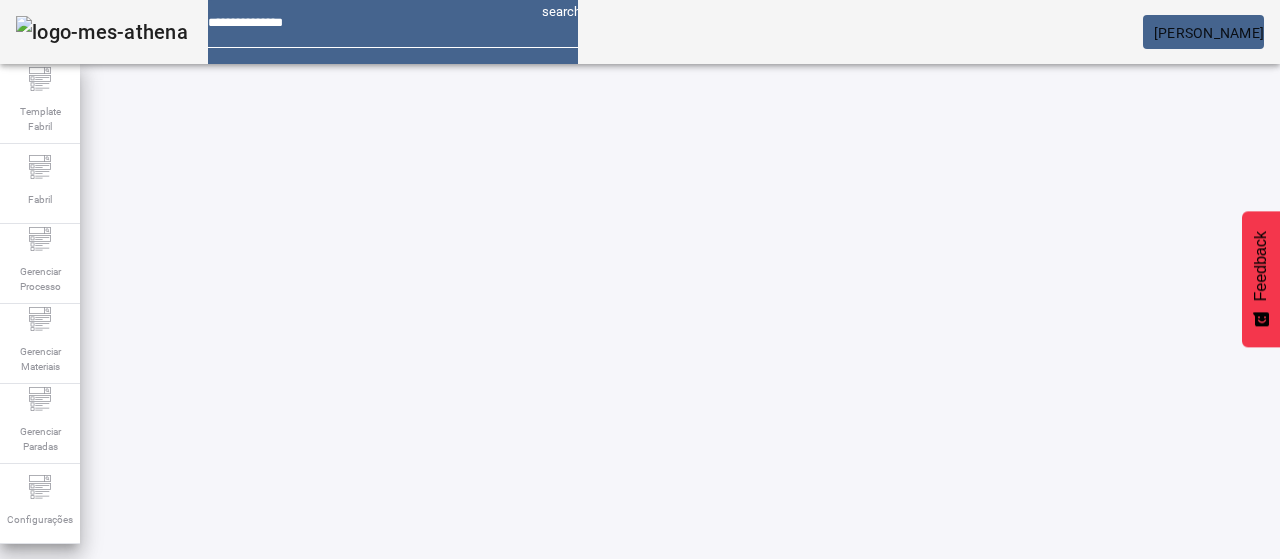 click on "Pesquise por marca" at bounding box center [1388, 601] 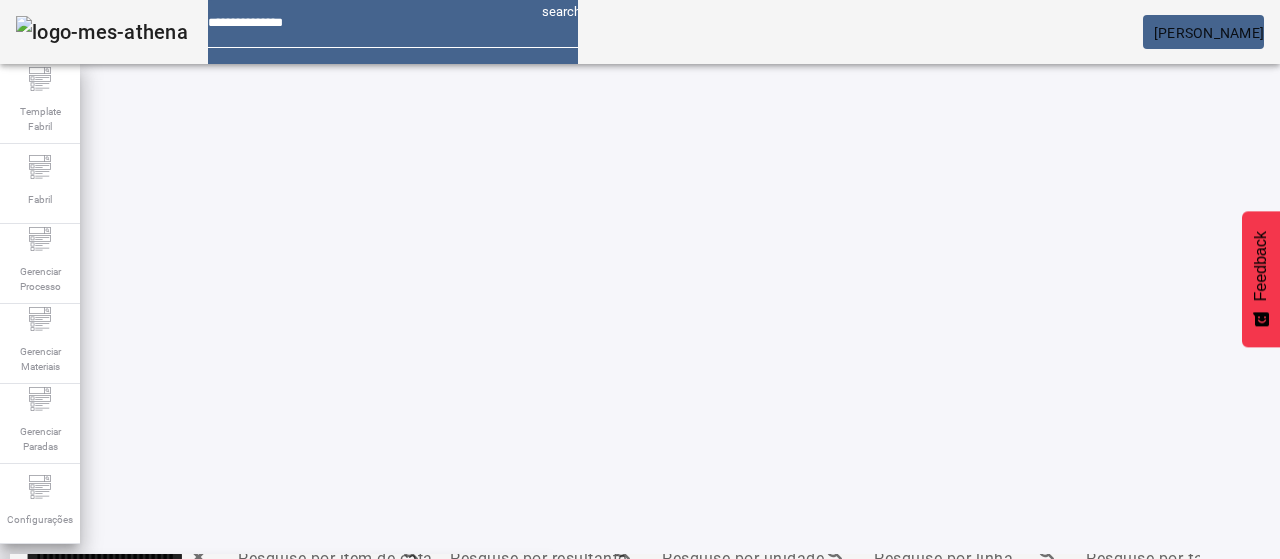 scroll, scrollTop: 100, scrollLeft: 0, axis: vertical 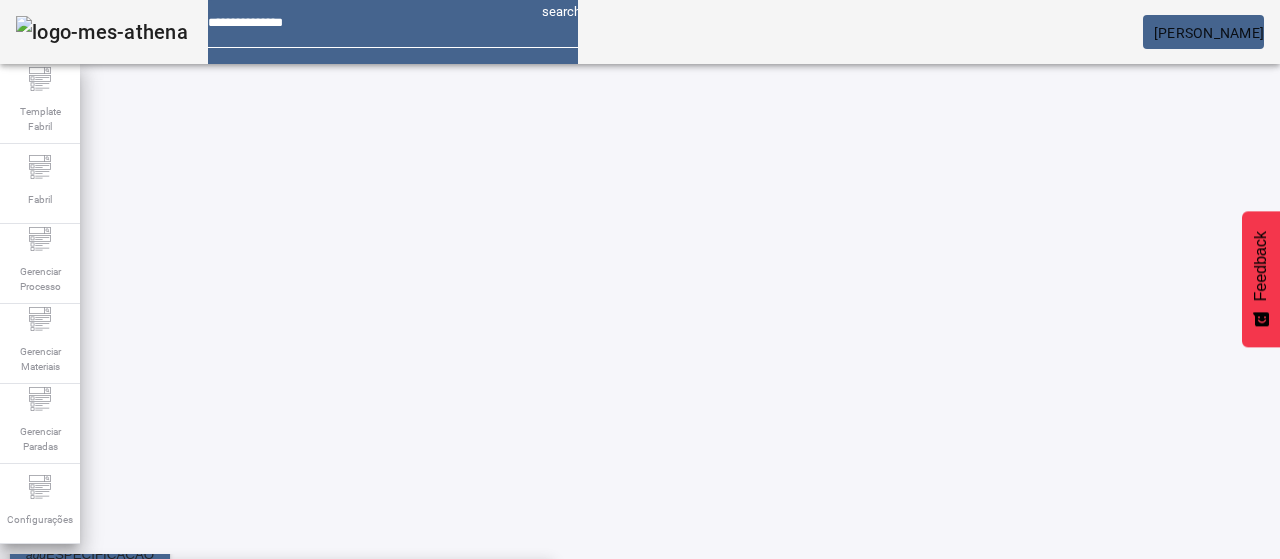click on "PILSEN UY" at bounding box center (276, 591) 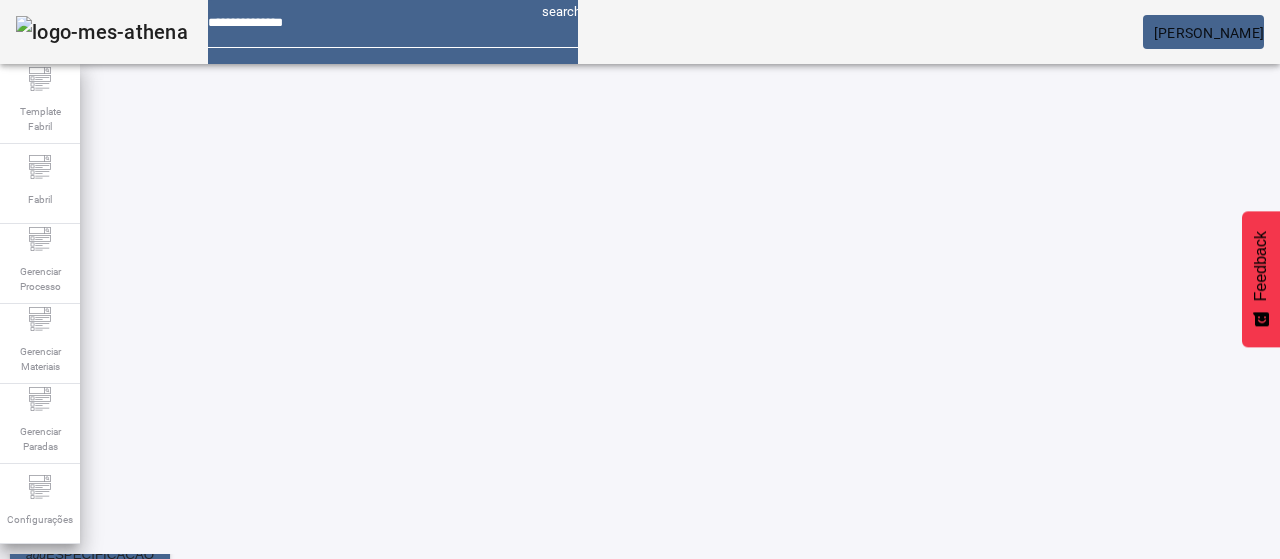 click 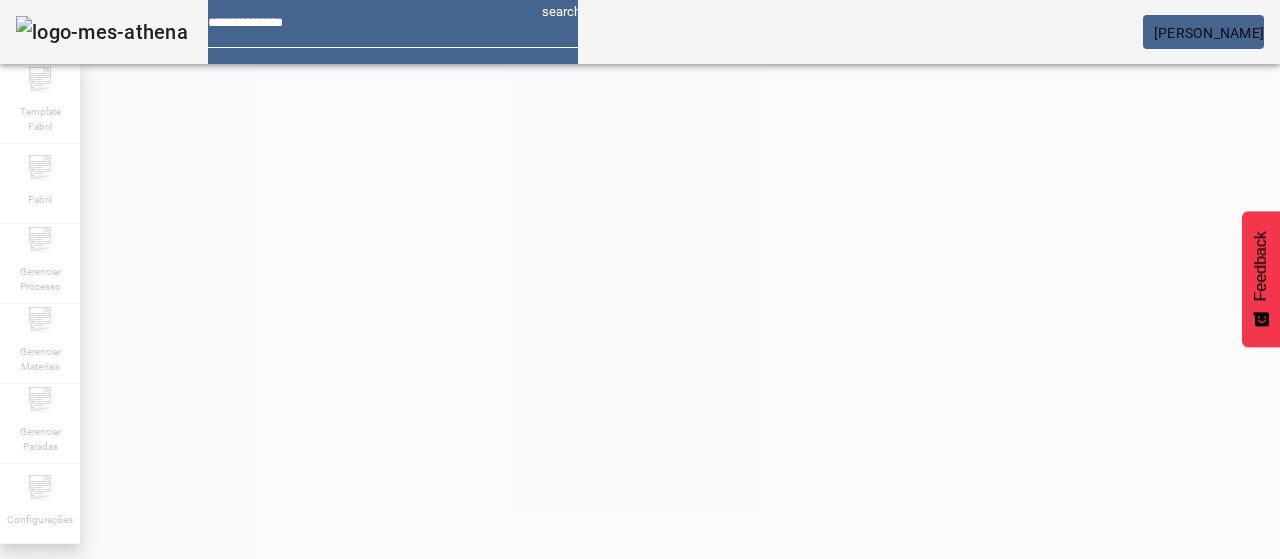 scroll, scrollTop: 140, scrollLeft: 0, axis: vertical 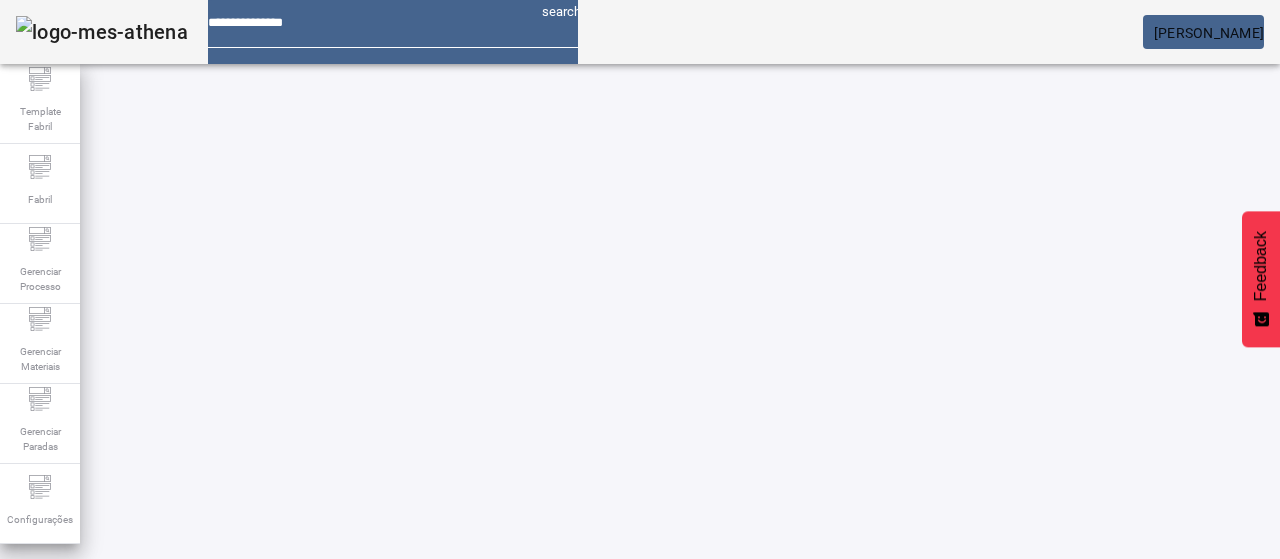 click 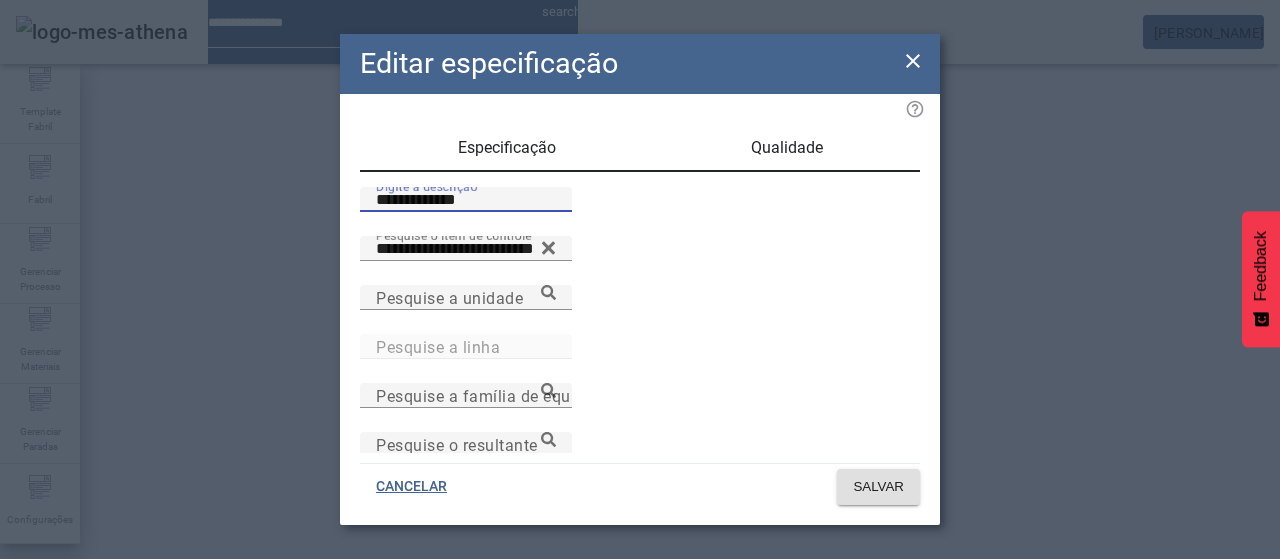 click on "**********" at bounding box center [466, 200] 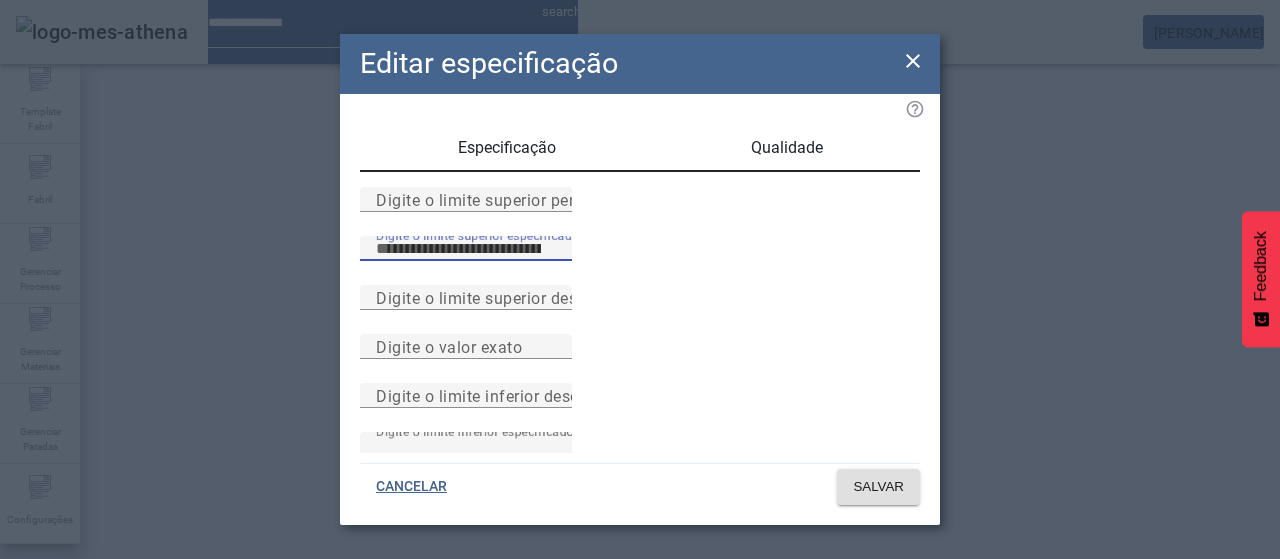 type on "*****" 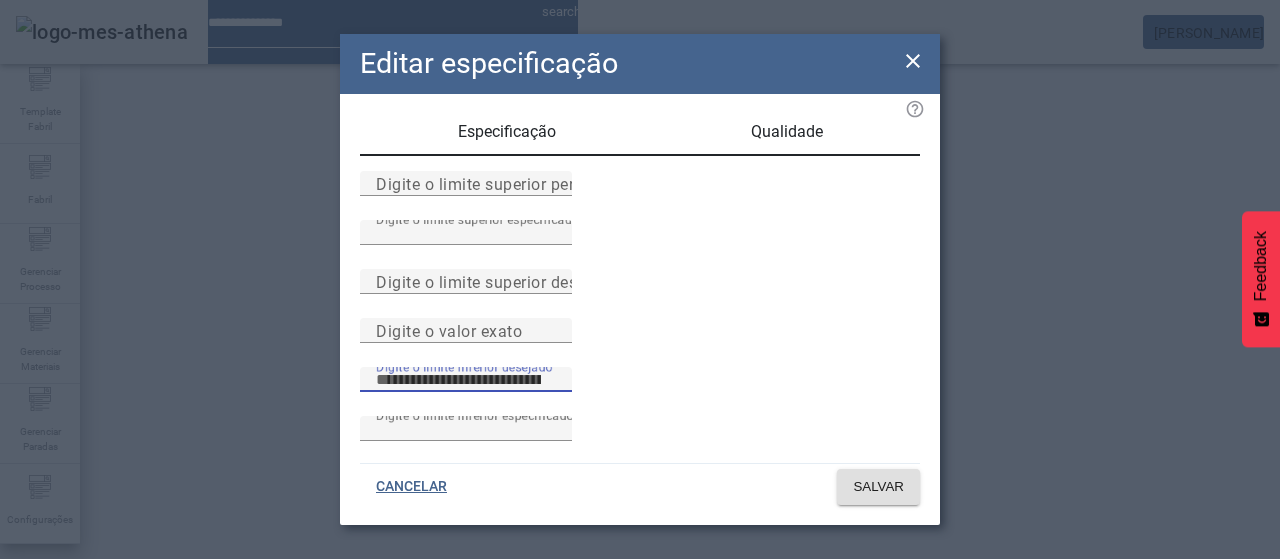 scroll, scrollTop: 261, scrollLeft: 0, axis: vertical 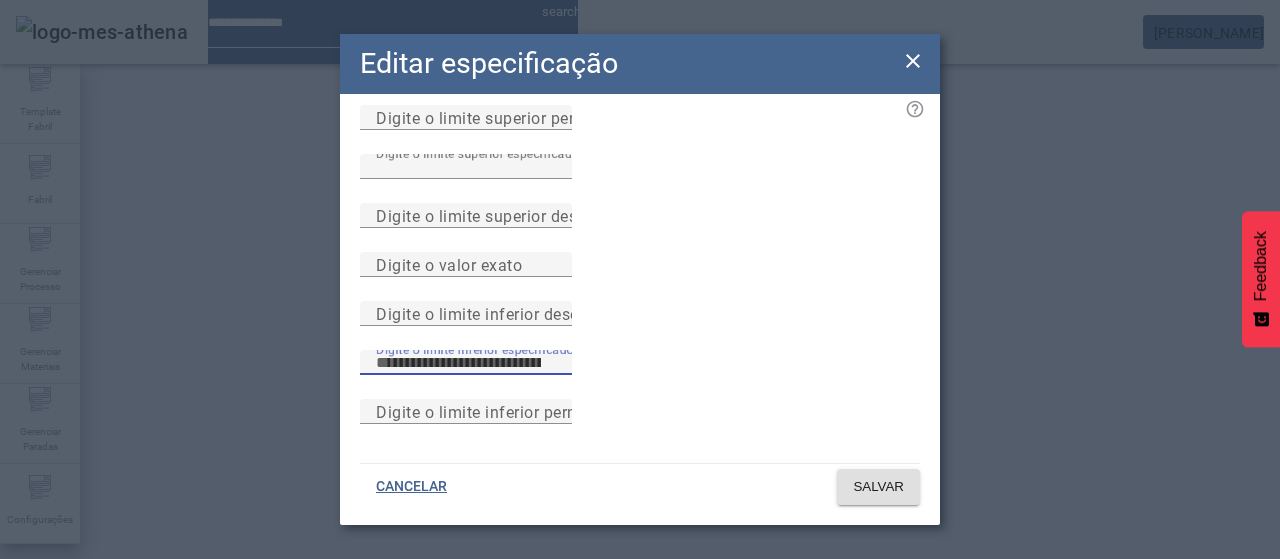 type on "*****" 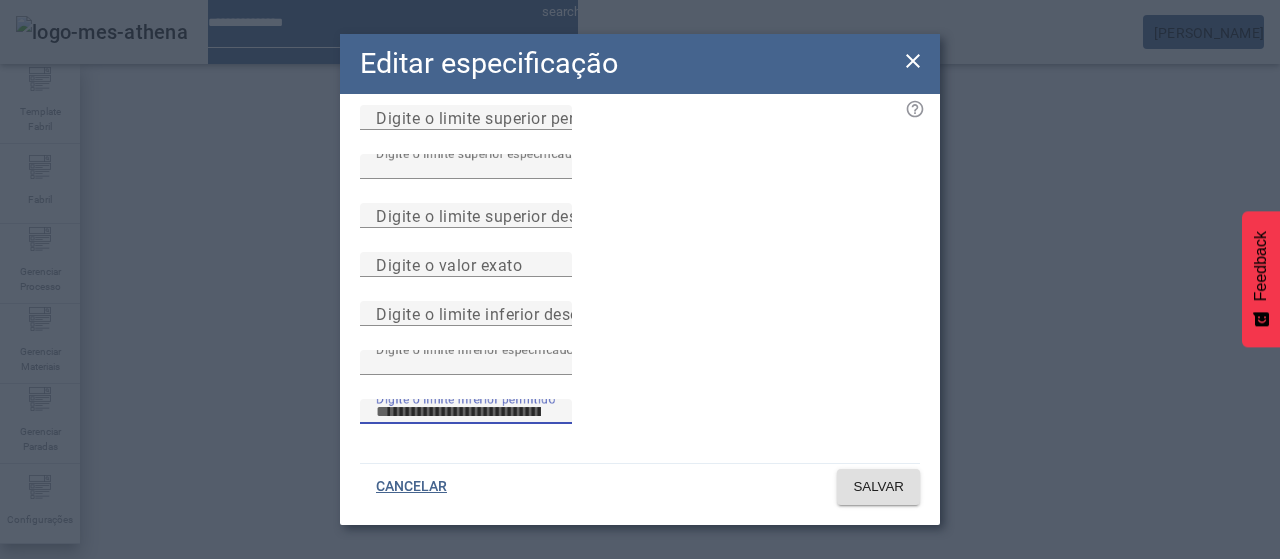 type 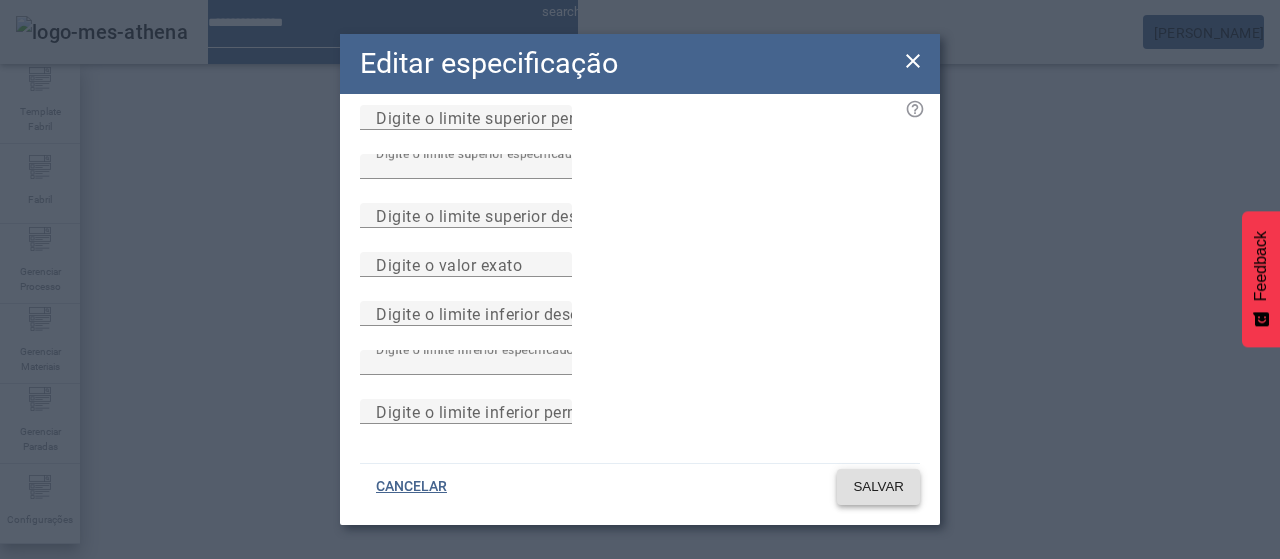 type 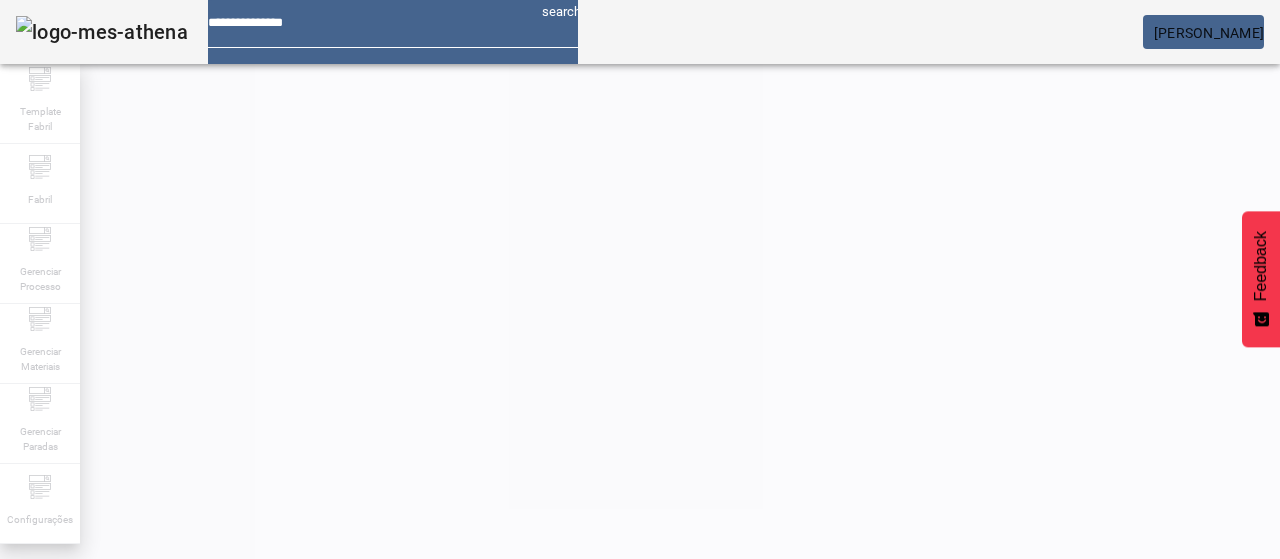 scroll, scrollTop: 140, scrollLeft: 0, axis: vertical 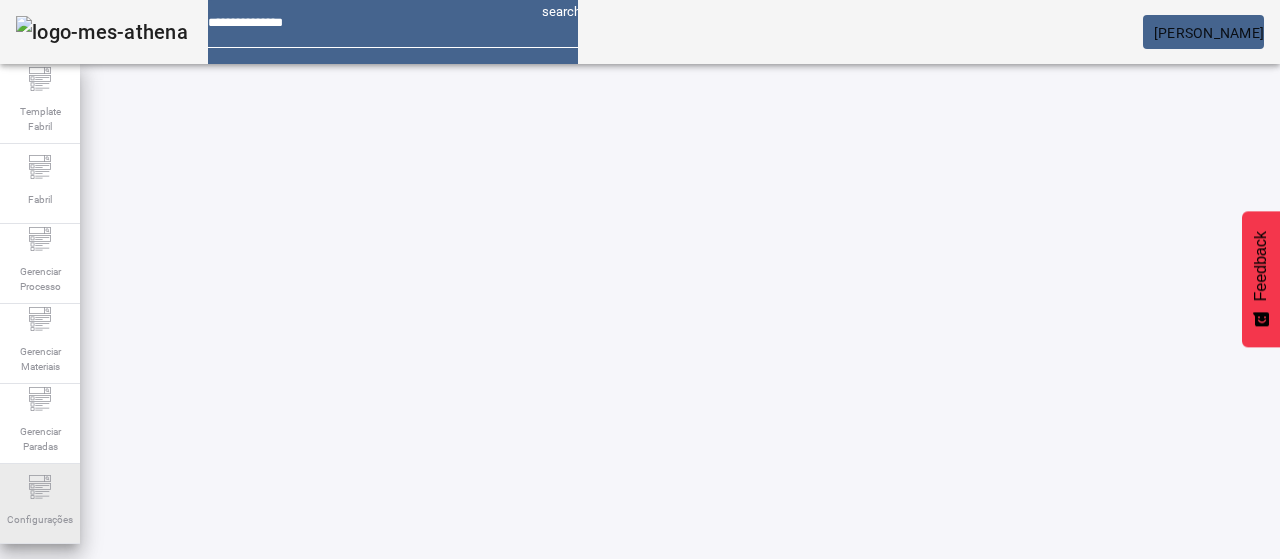 drag, startPoint x: 46, startPoint y: 495, endPoint x: 62, endPoint y: 482, distance: 20.615528 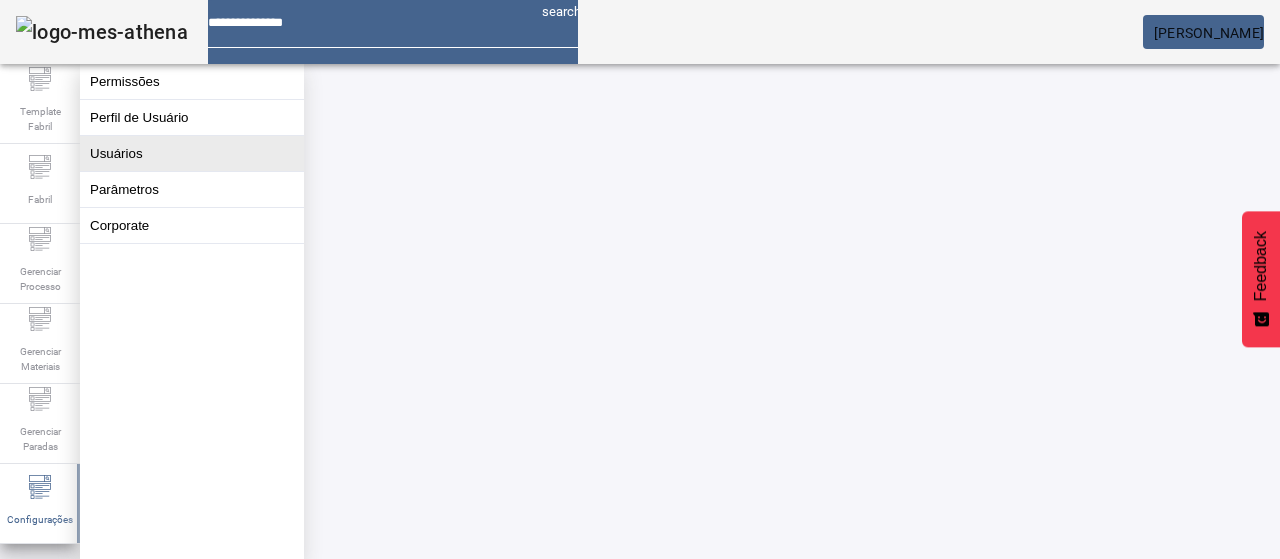 click on "Usuários" 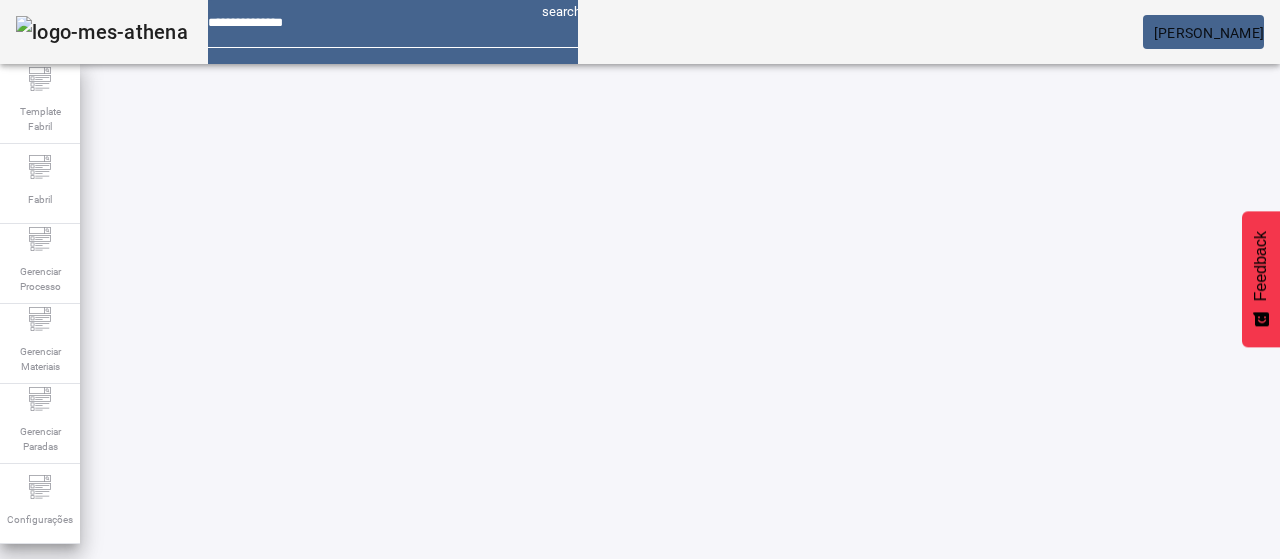 drag, startPoint x: 1106, startPoint y: 123, endPoint x: 947, endPoint y: 149, distance: 161.11176 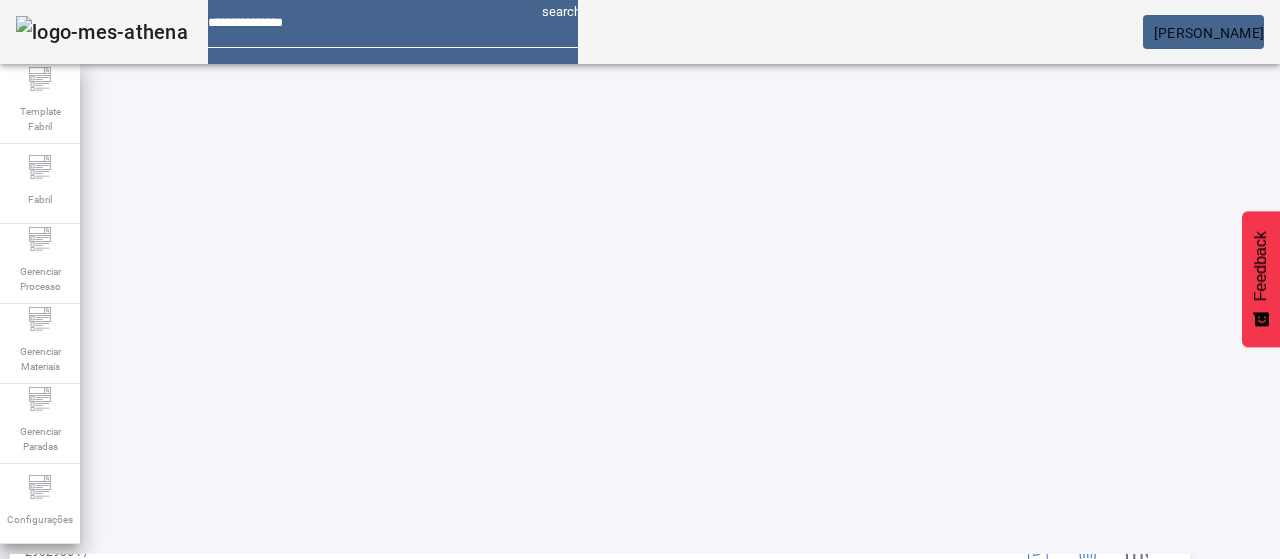 scroll, scrollTop: 100, scrollLeft: 0, axis: vertical 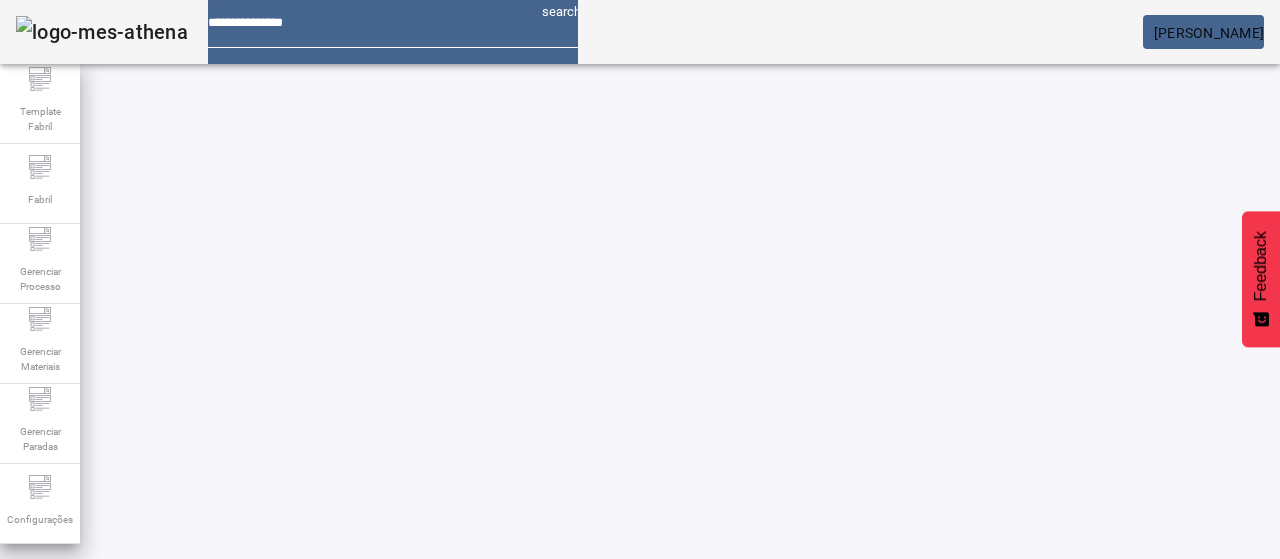 drag, startPoint x: 250, startPoint y: 165, endPoint x: 140, endPoint y: 165, distance: 110 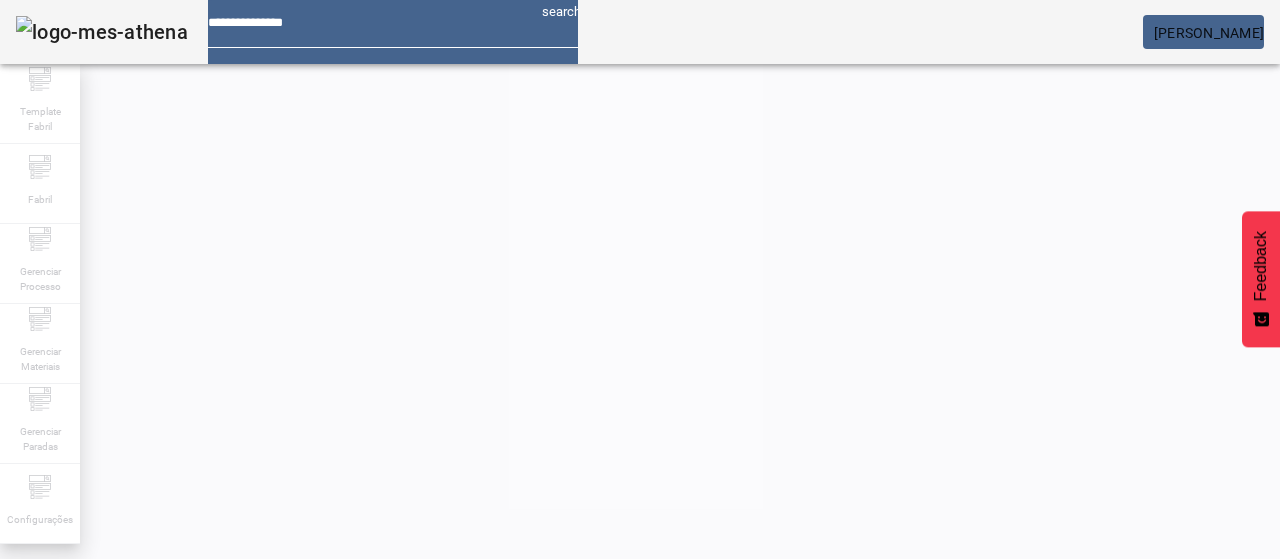 scroll, scrollTop: 8, scrollLeft: 0, axis: vertical 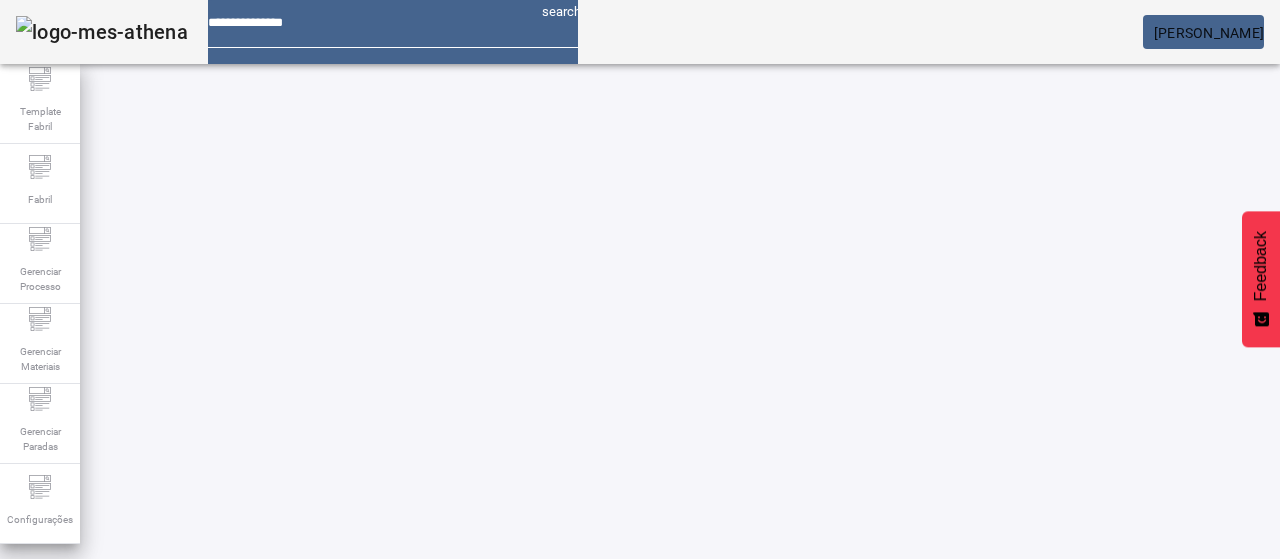 click 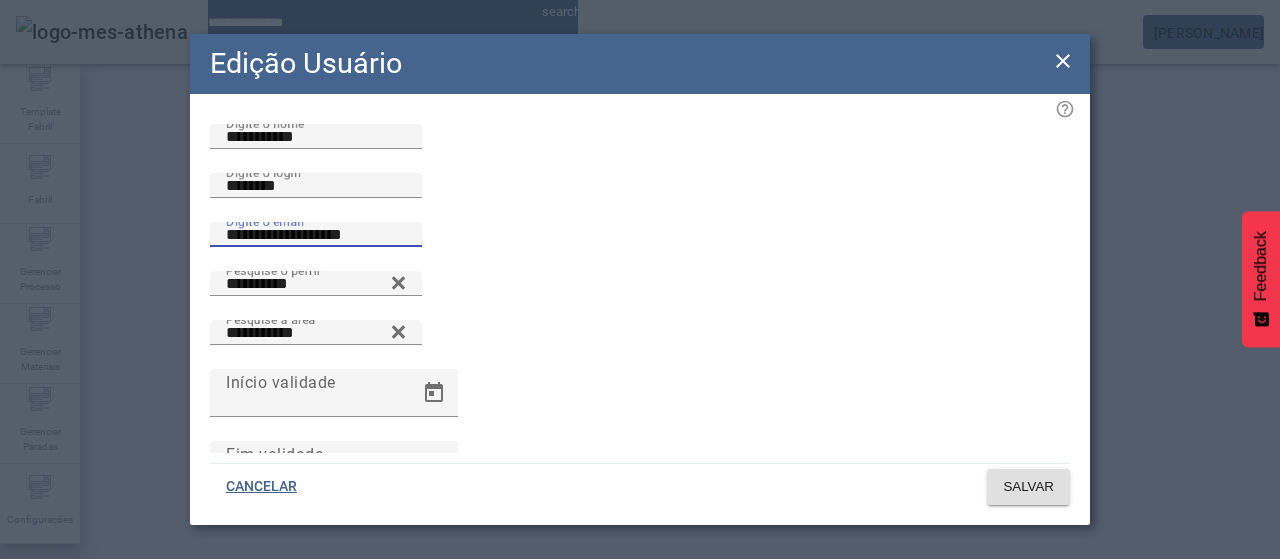 drag, startPoint x: 311, startPoint y: 324, endPoint x: 11, endPoint y: 345, distance: 300.7341 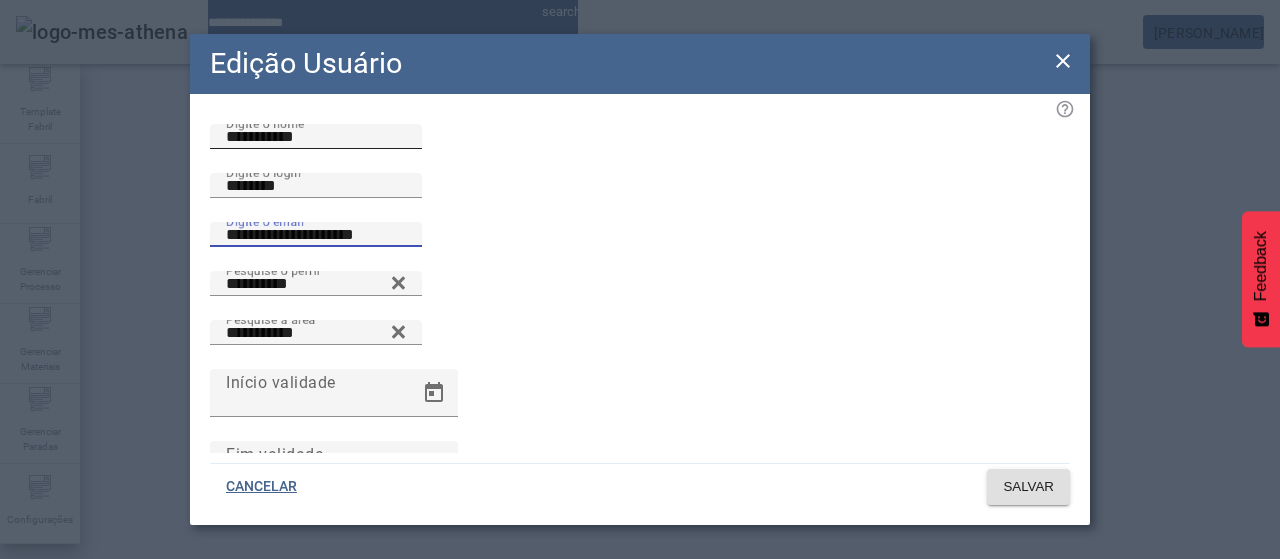 type on "**********" 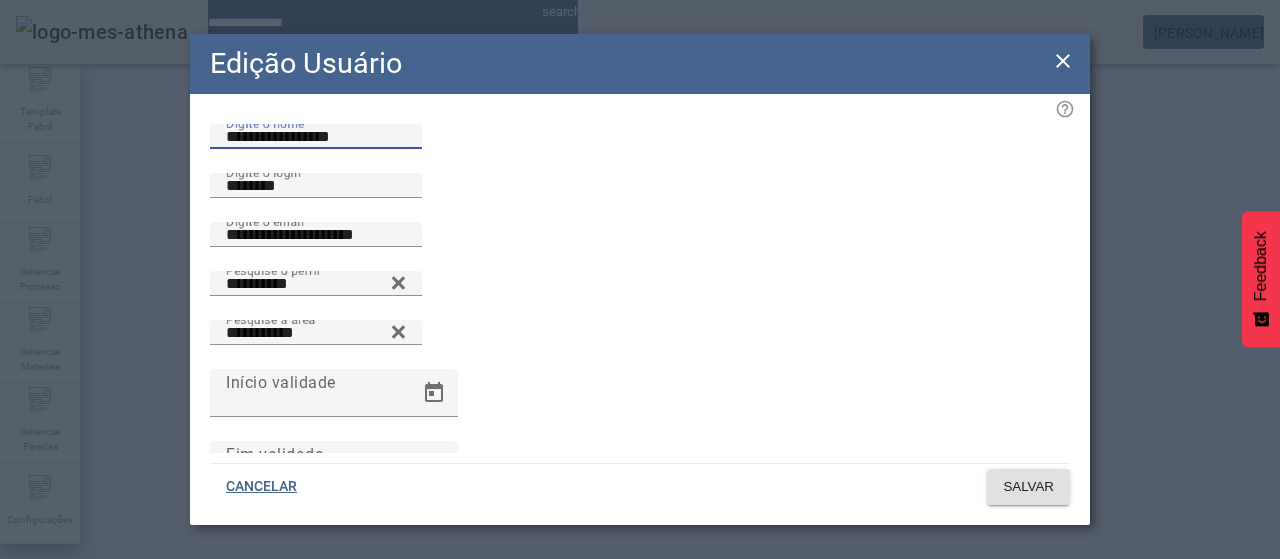 click on "**********" at bounding box center (316, 137) 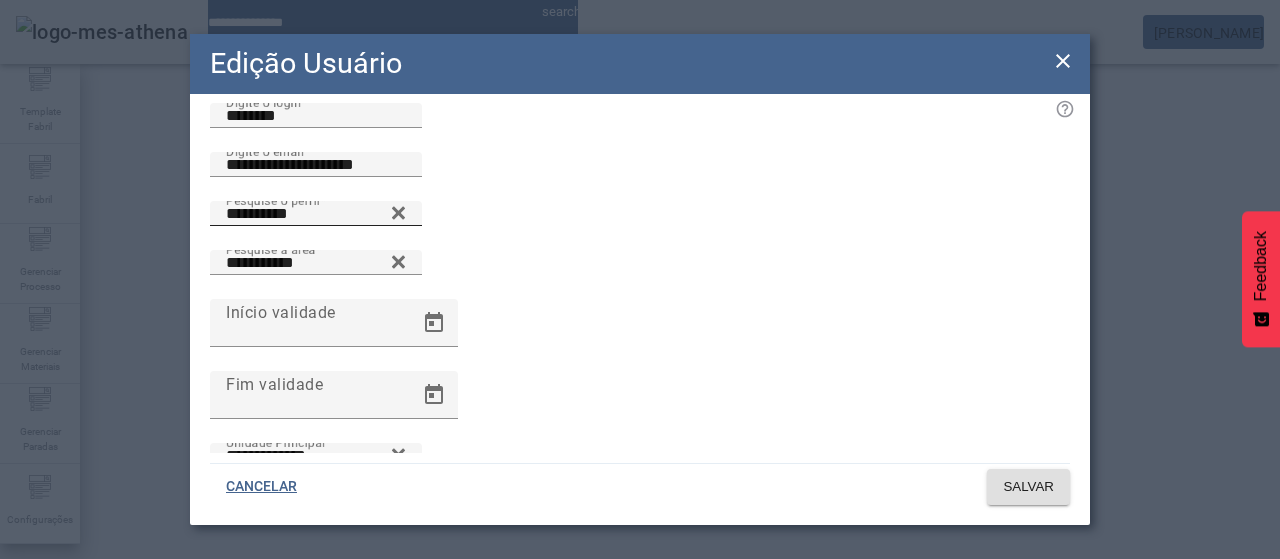 scroll, scrollTop: 100, scrollLeft: 0, axis: vertical 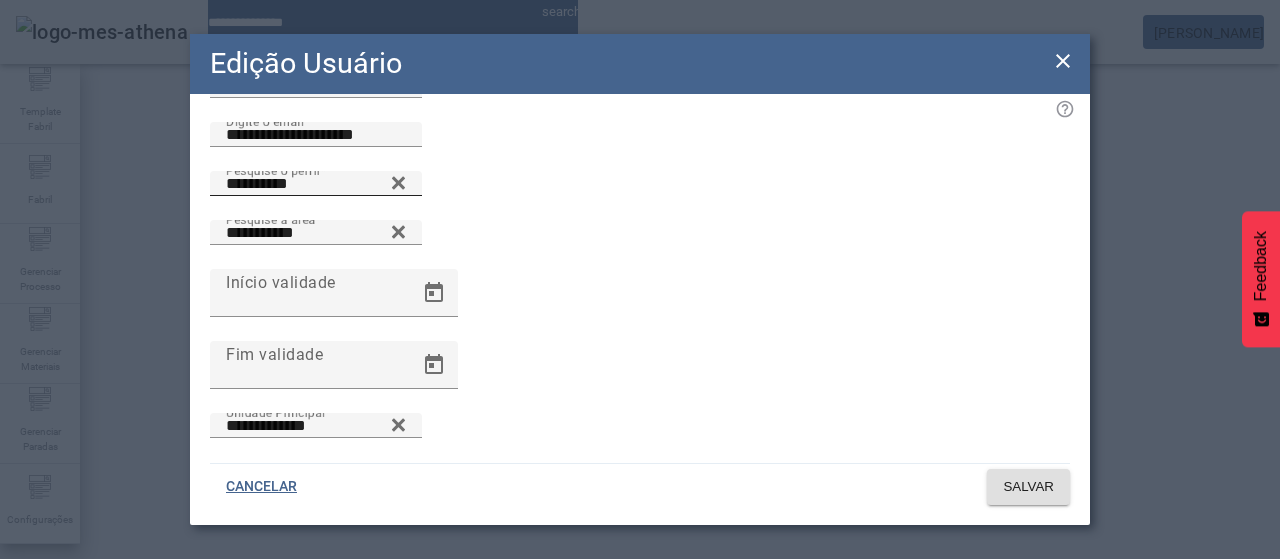 type on "**********" 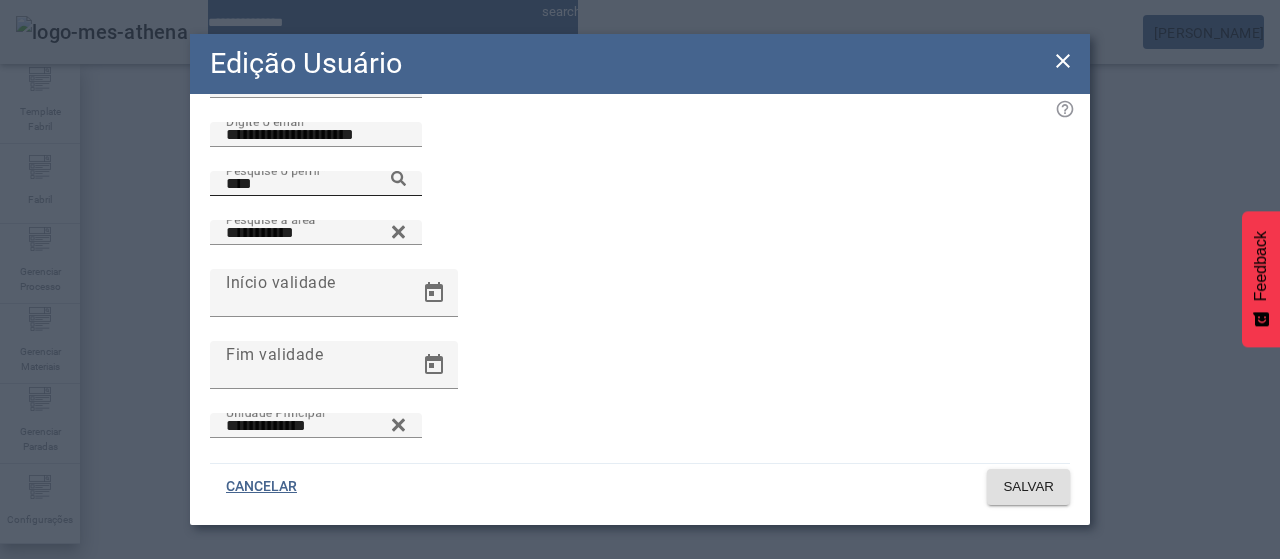 click 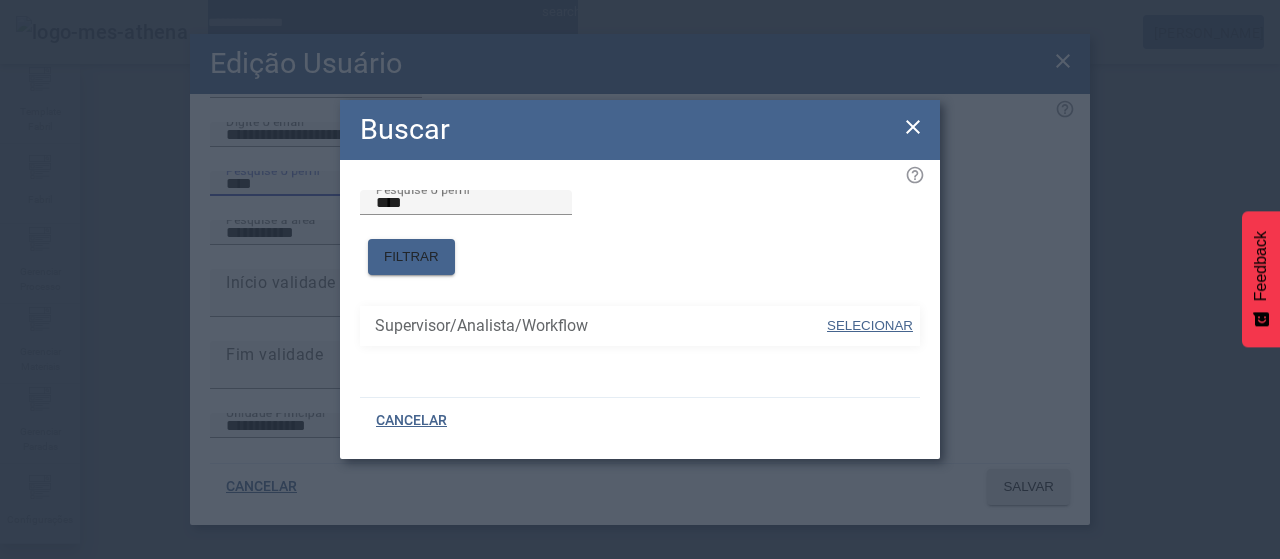 click on "Supervisor/Analista/Workflow" at bounding box center [600, 326] 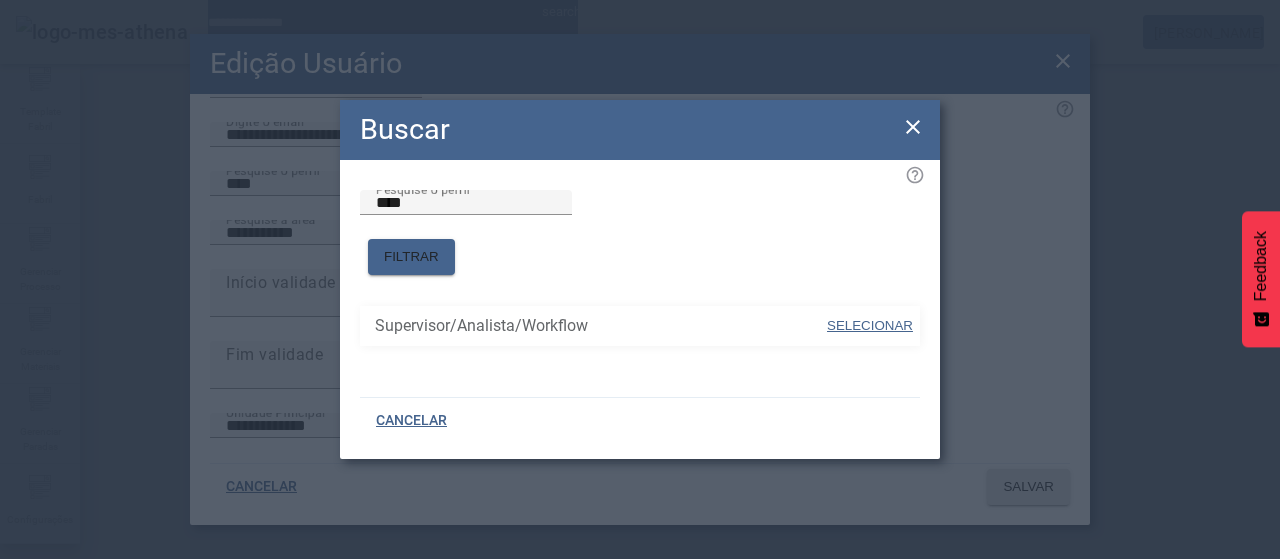 click on "SELECIONAR" at bounding box center (870, 325) 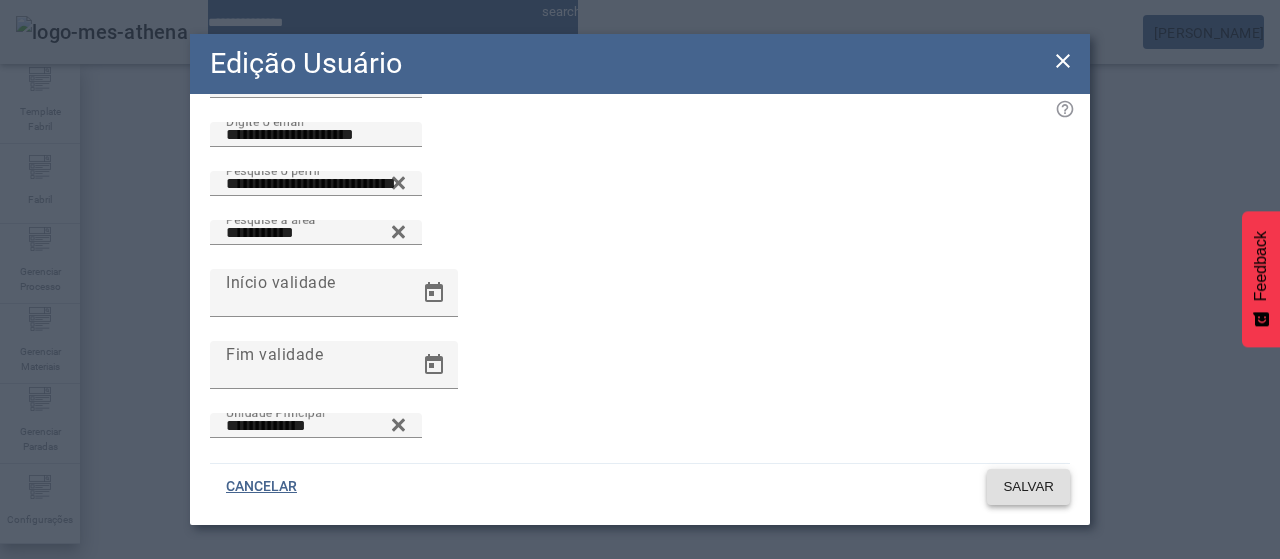 click on "SALVAR" 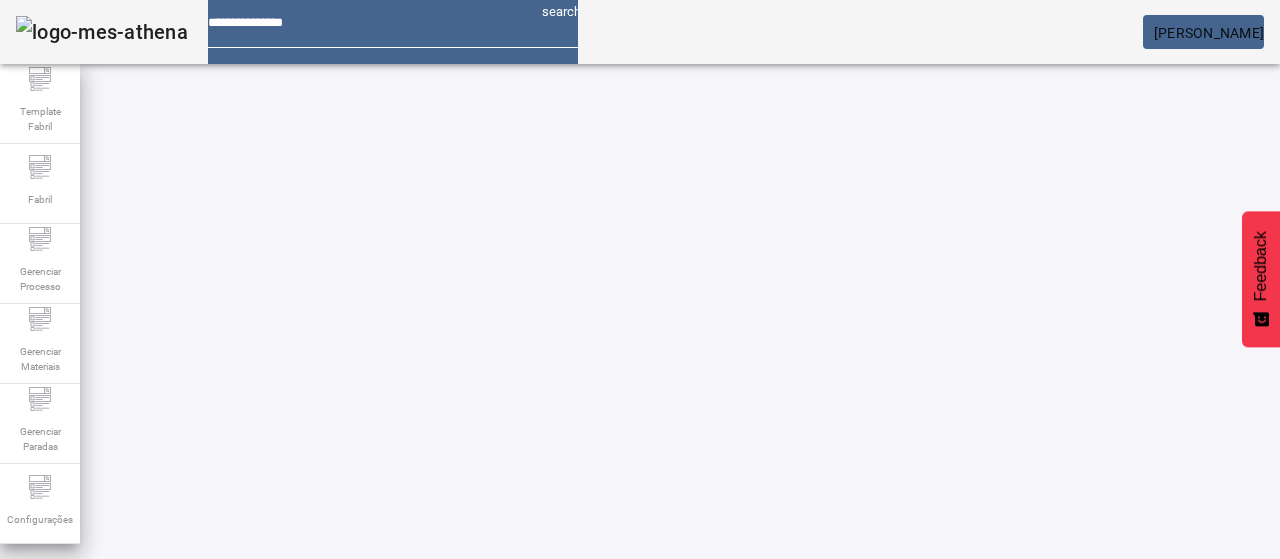 drag, startPoint x: 764, startPoint y: 244, endPoint x: 639, endPoint y: 262, distance: 126.28935 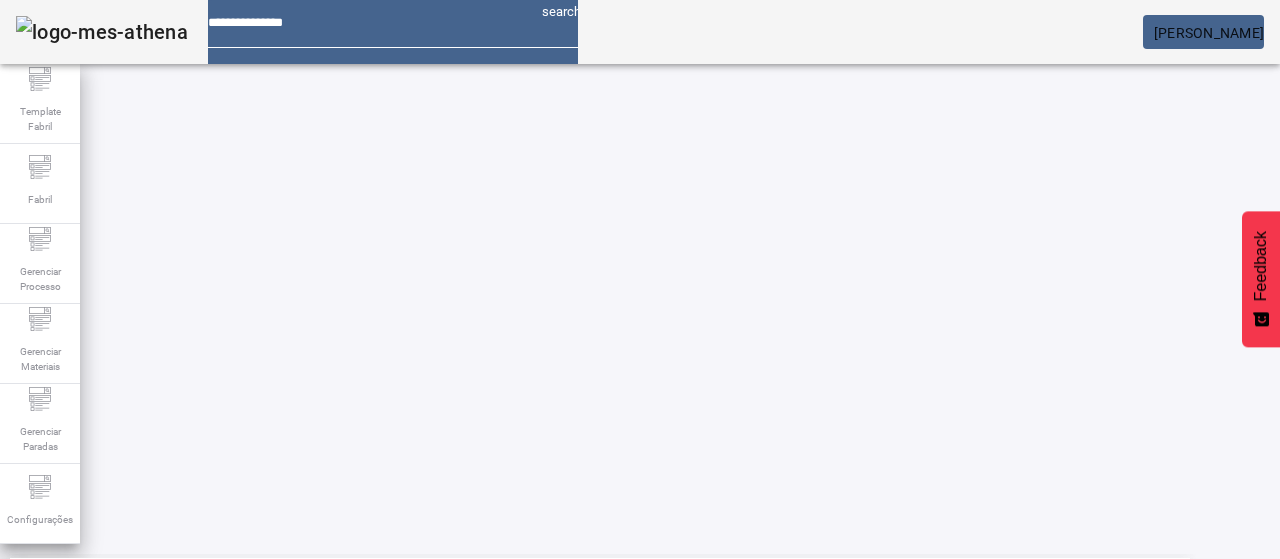 scroll, scrollTop: 684, scrollLeft: 0, axis: vertical 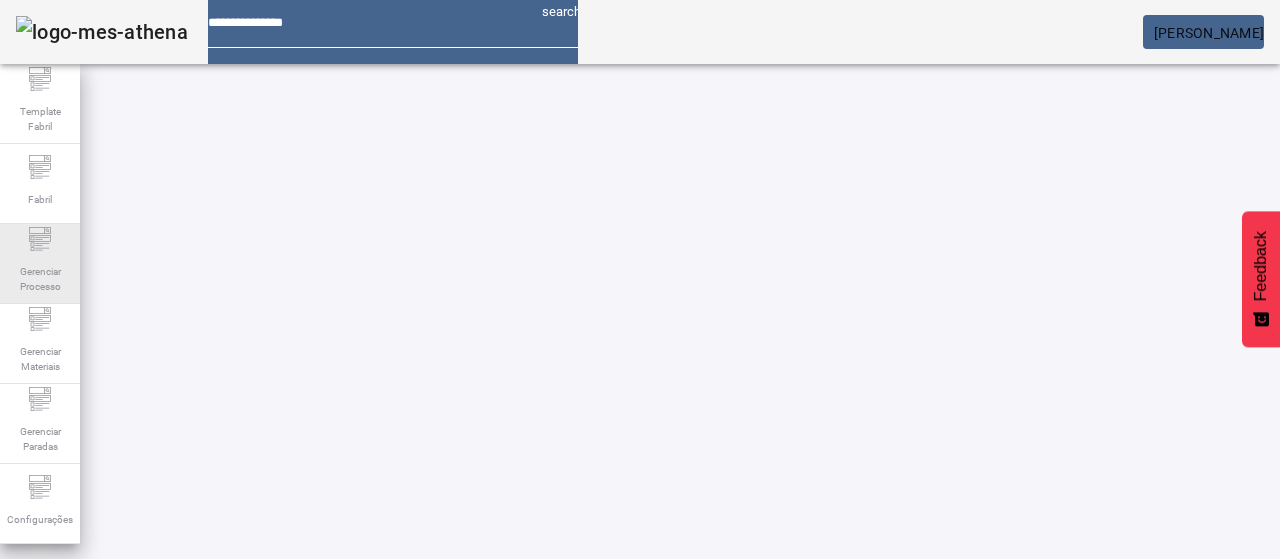 drag, startPoint x: 157, startPoint y: 265, endPoint x: 61, endPoint y: 261, distance: 96.0833 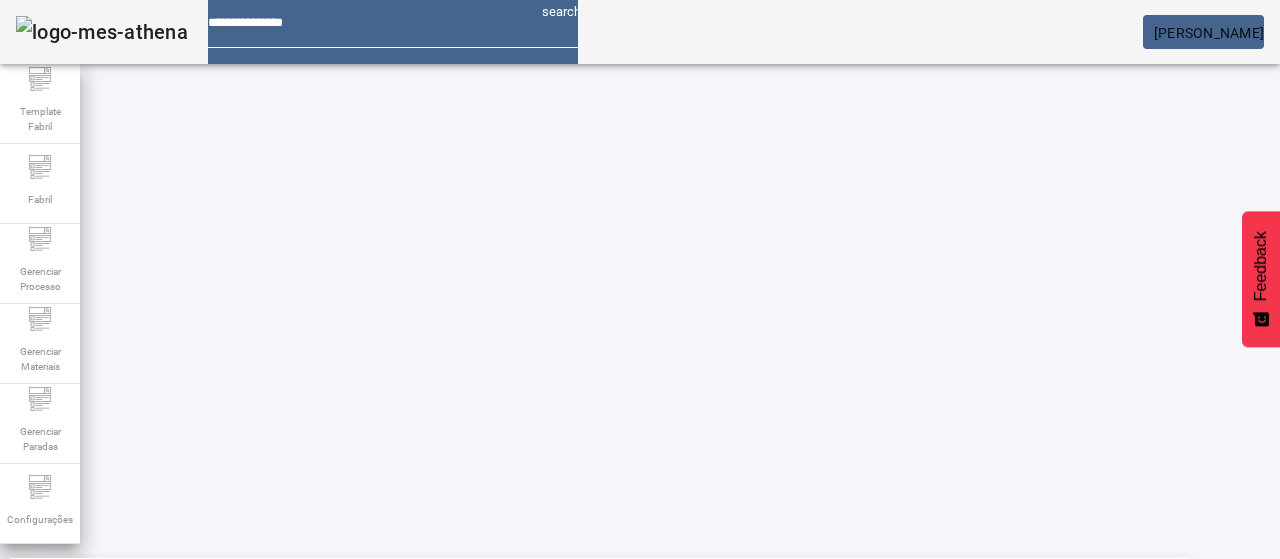 scroll, scrollTop: 684, scrollLeft: 0, axis: vertical 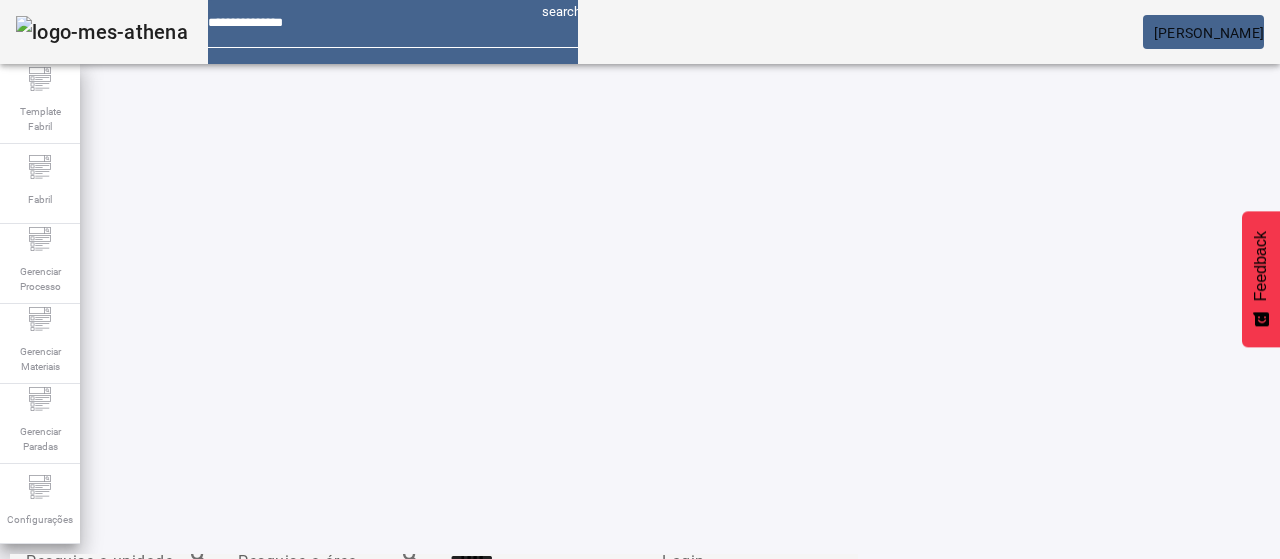 click 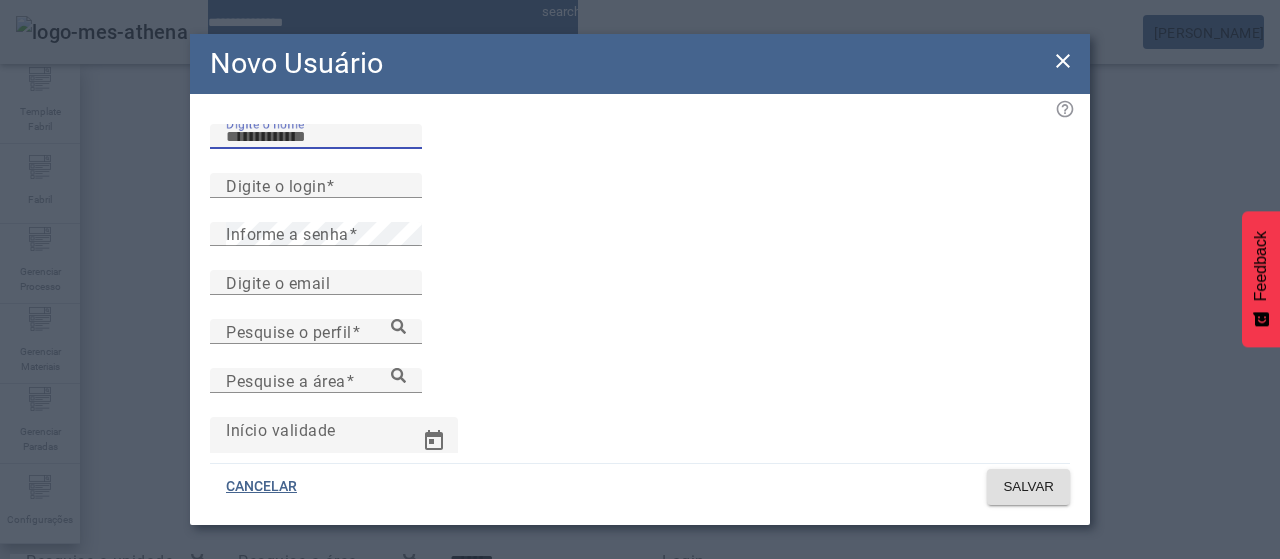 click on "Digite o nome" at bounding box center [316, 137] 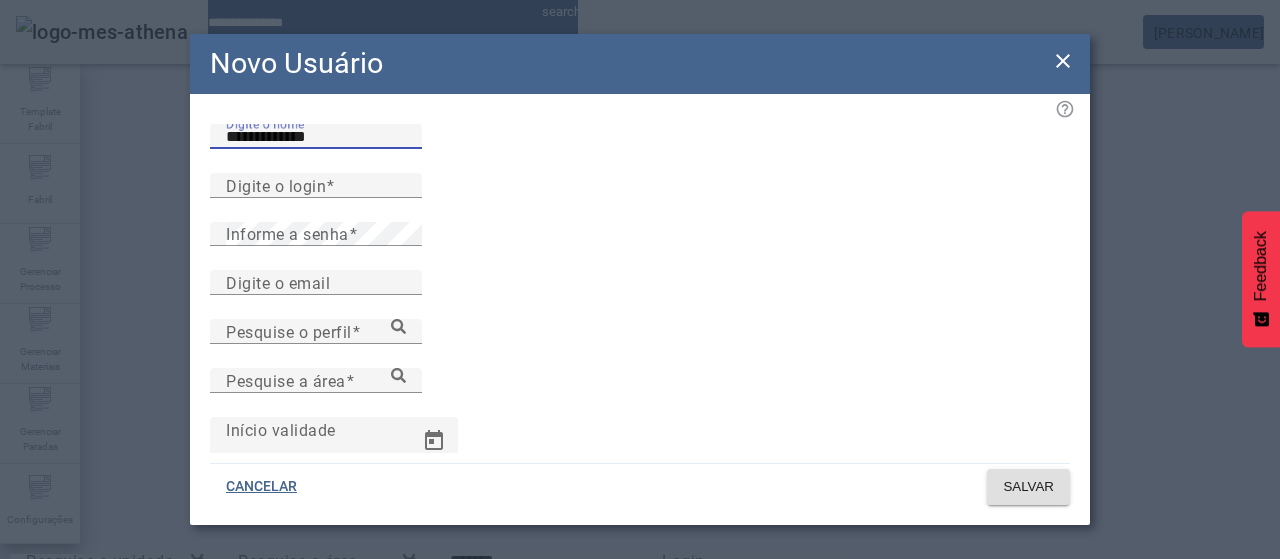 type on "**********" 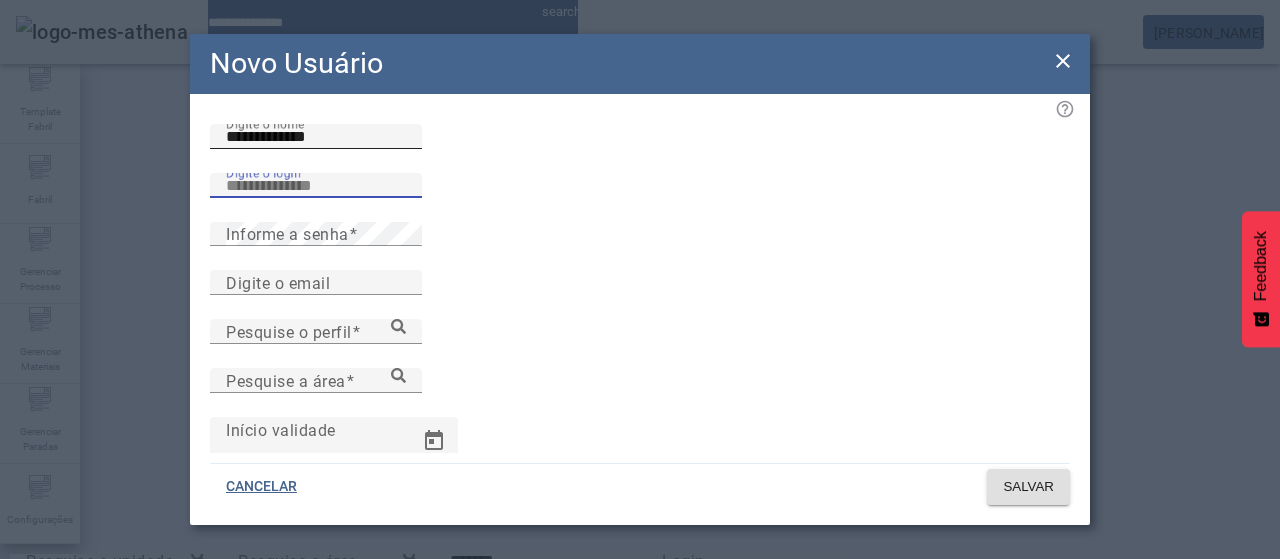 paste on "**********" 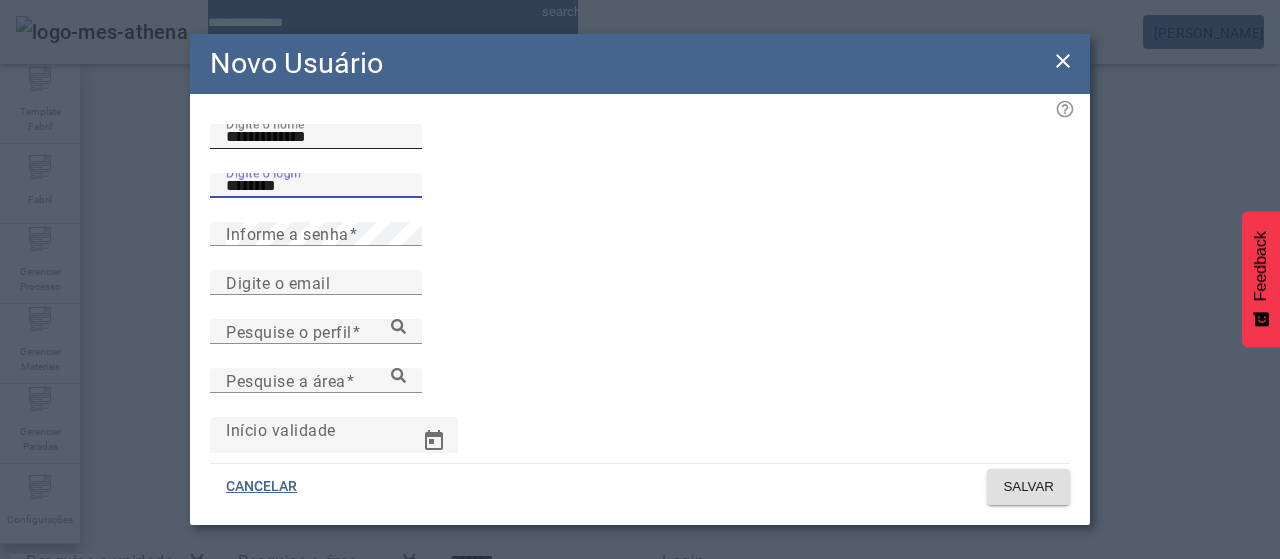 type on "********" 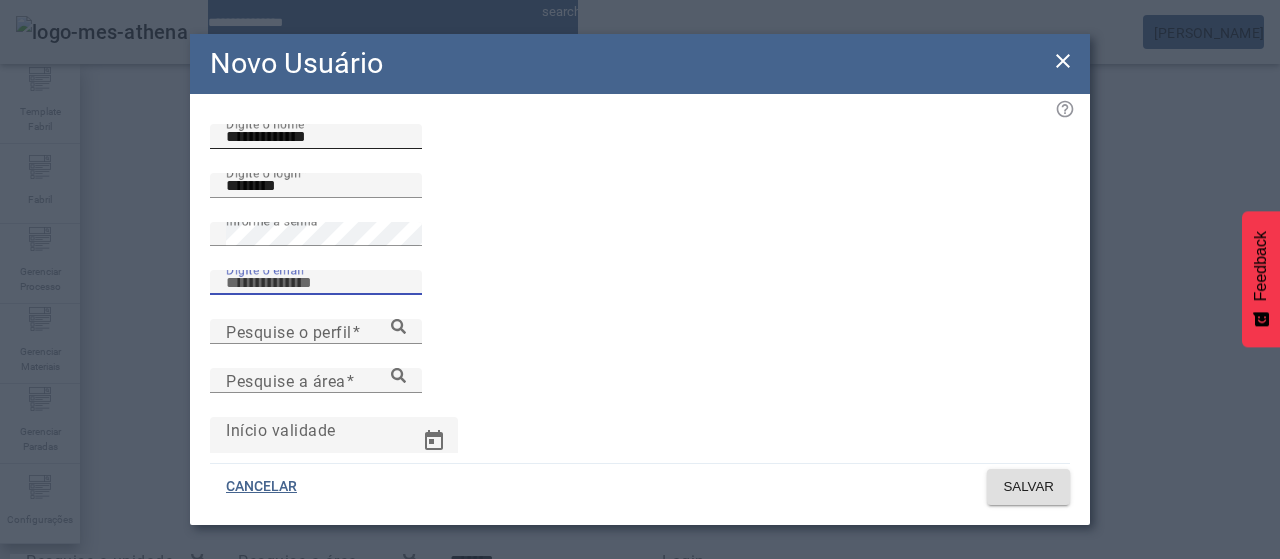 paste on "**********" 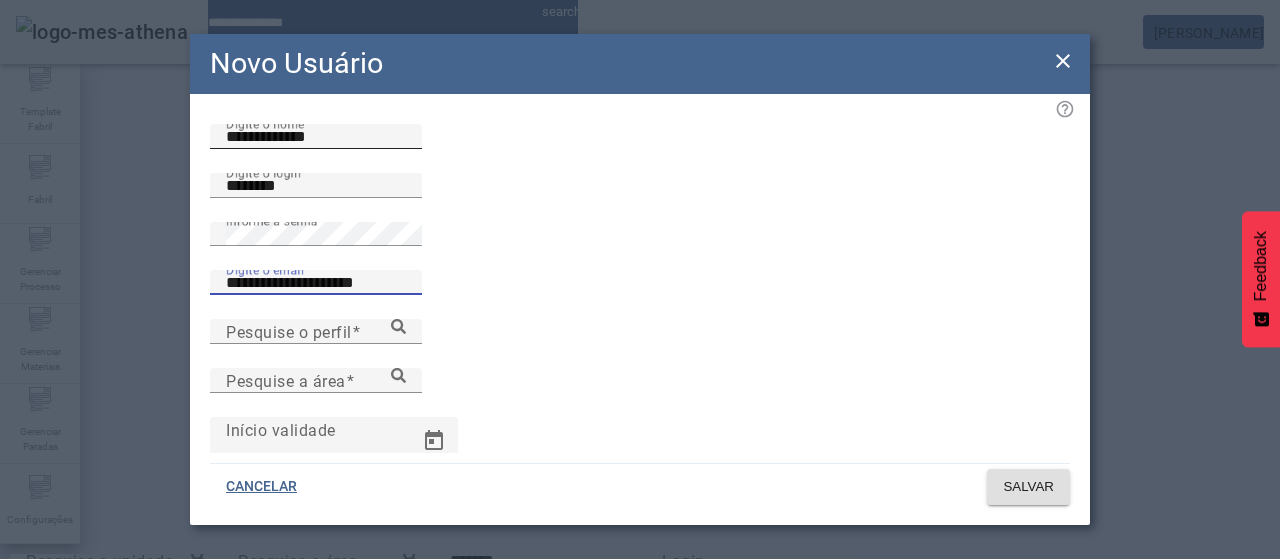 type on "**********" 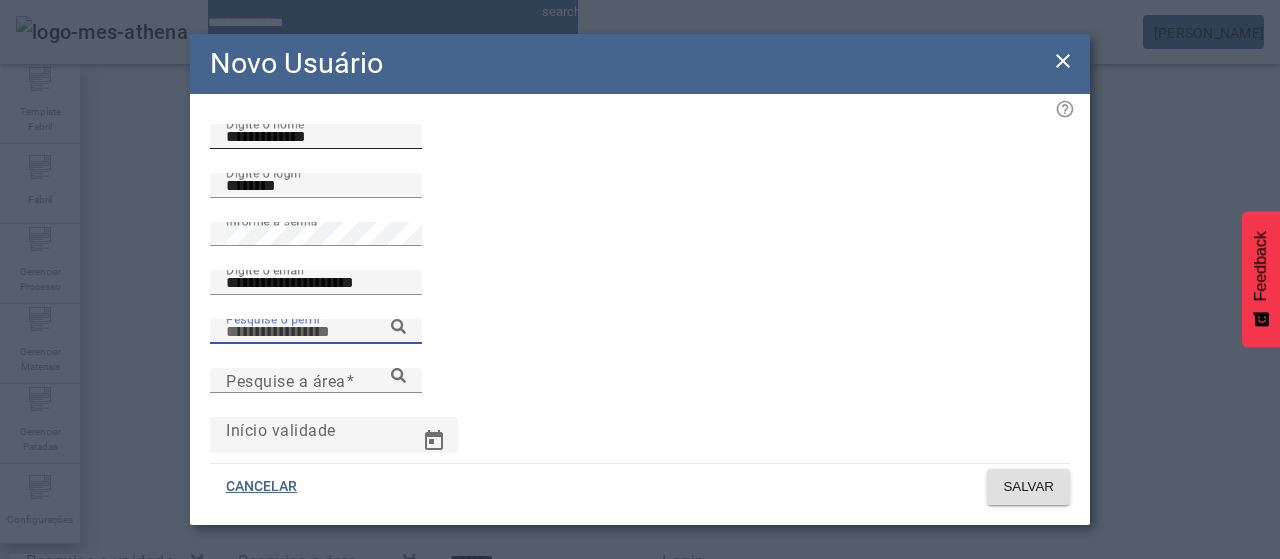 scroll, scrollTop: 198, scrollLeft: 0, axis: vertical 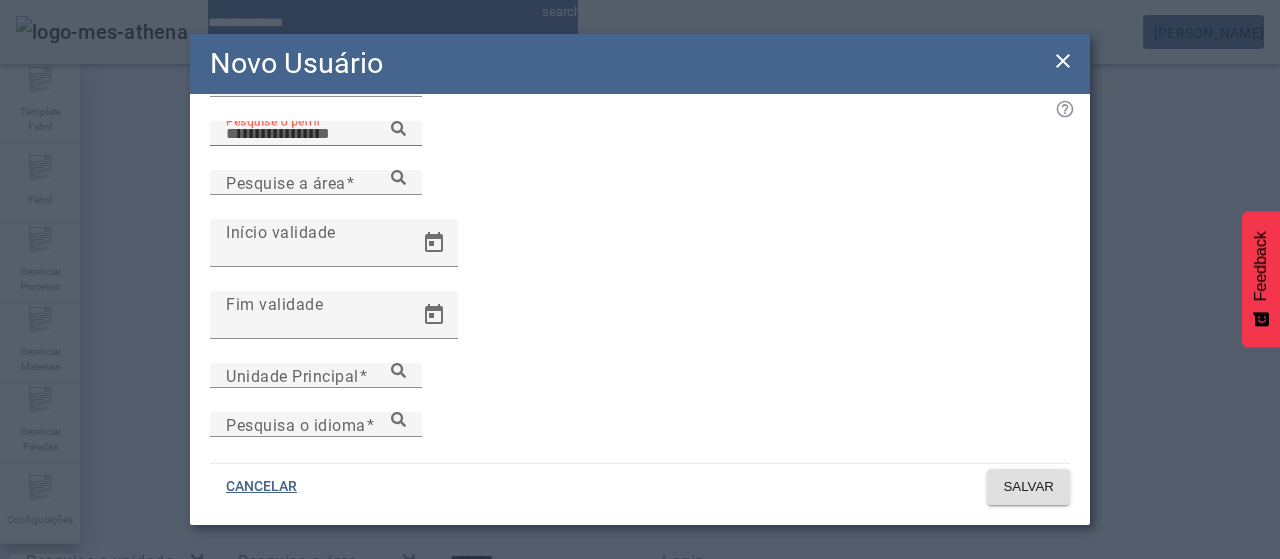 click on "Pesquise o perfil" 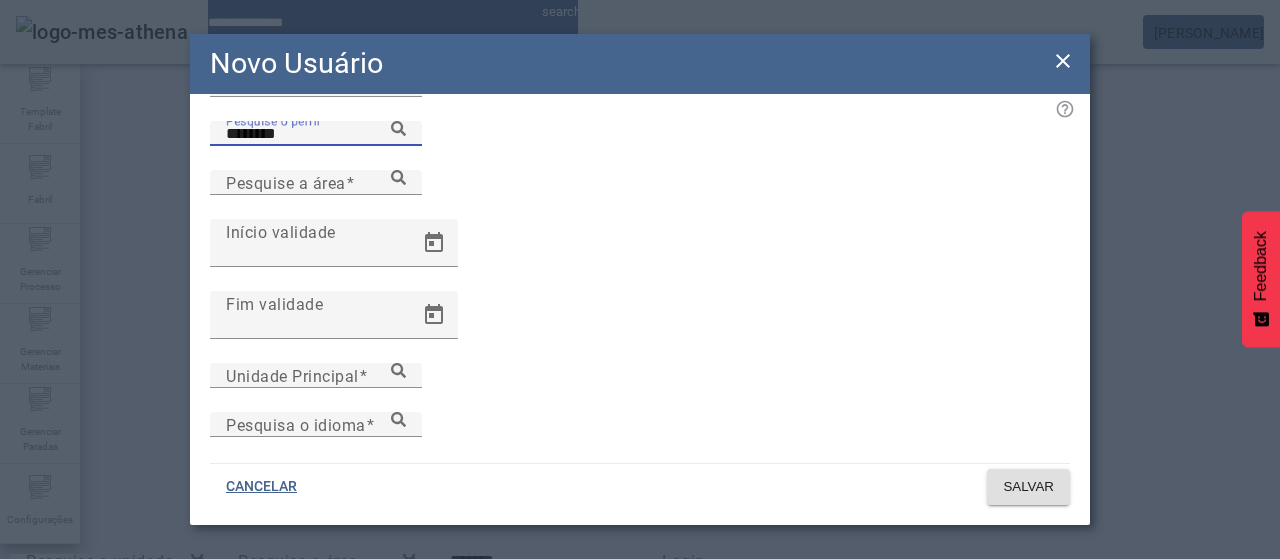 type on "********" 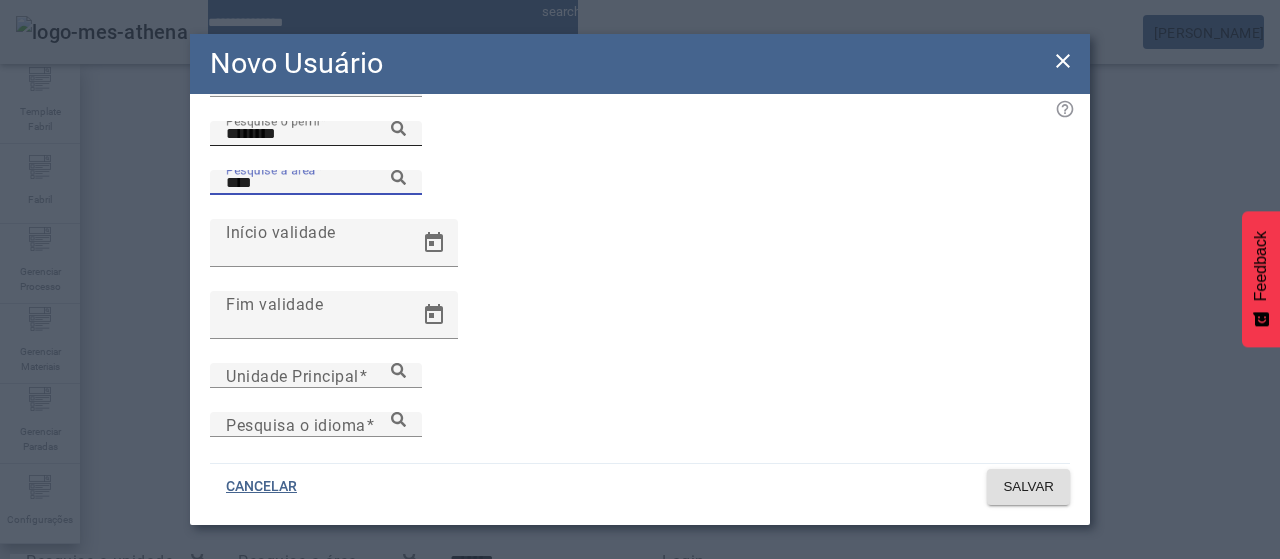 type on "****" 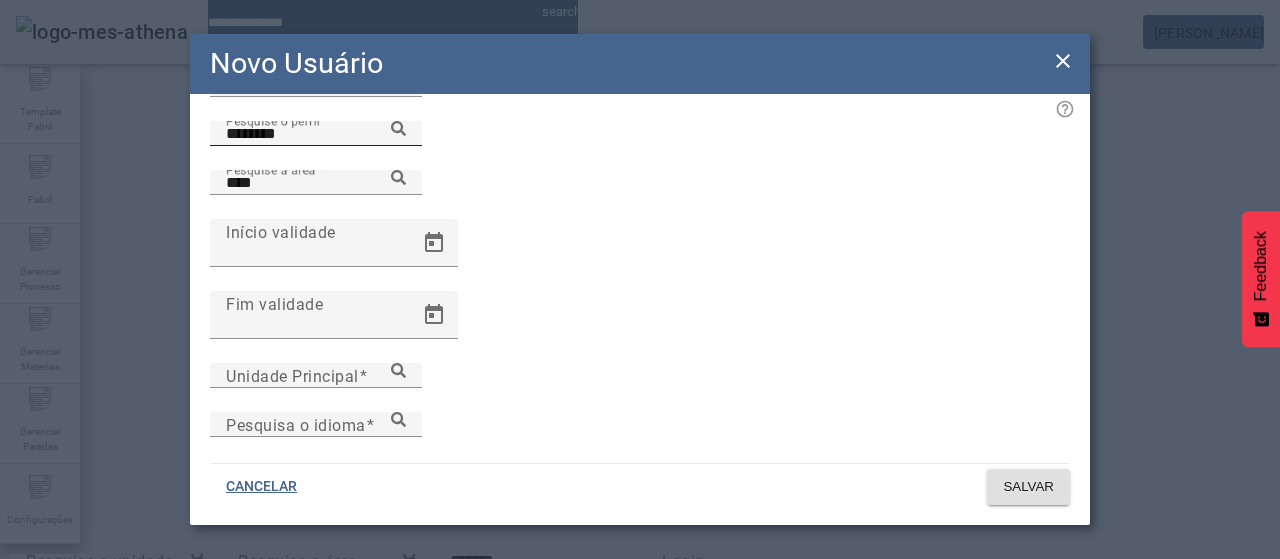 type 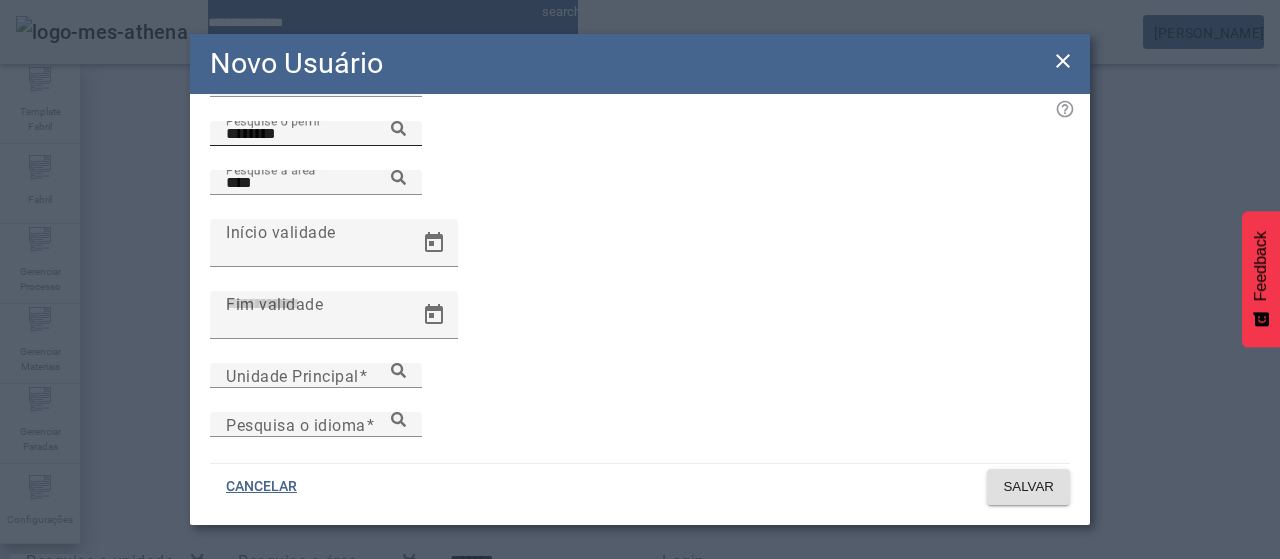 type 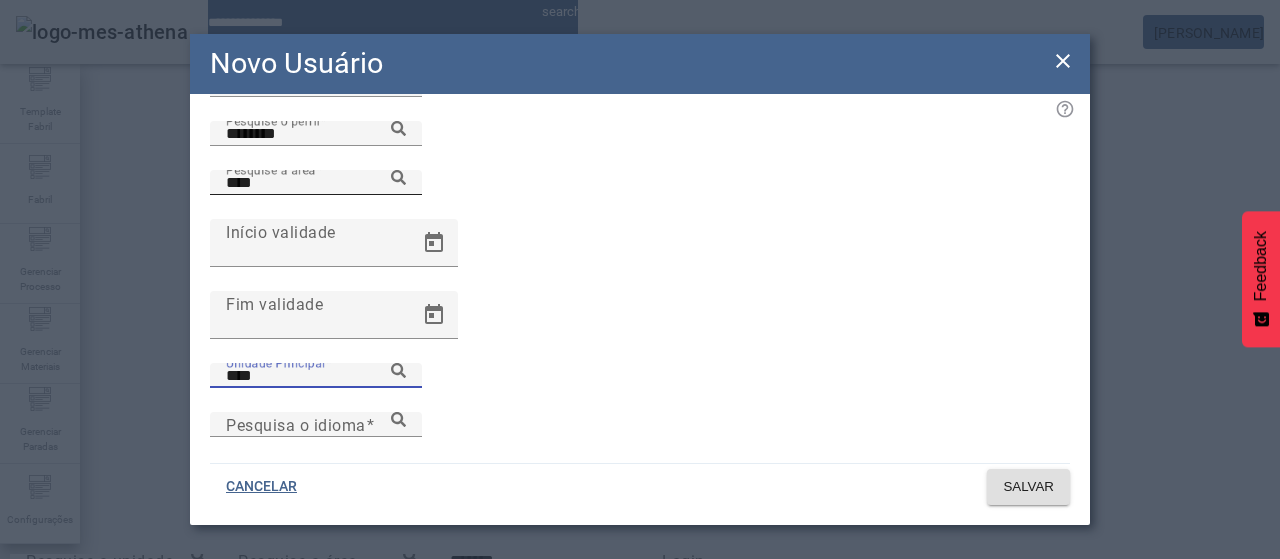 type on "****" 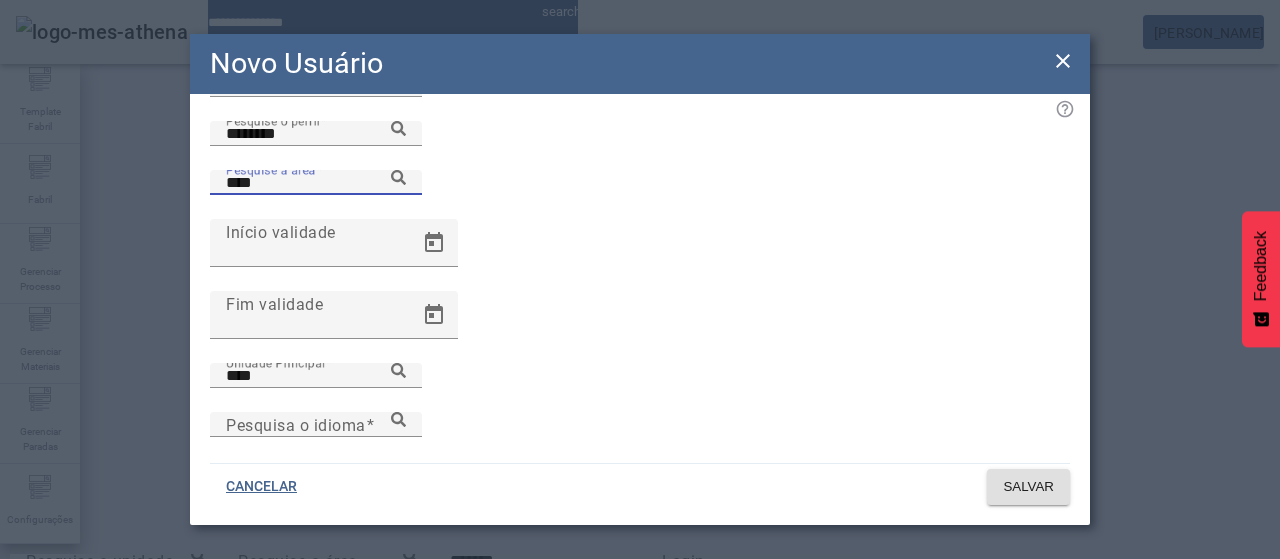 click on "****" at bounding box center [316, 183] 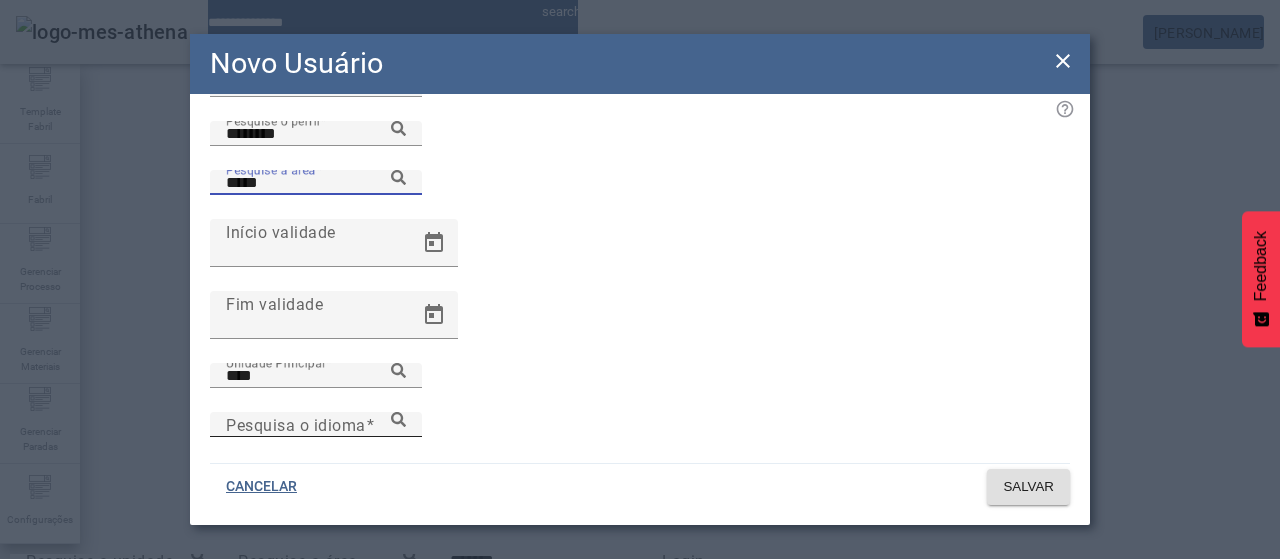 type on "*****" 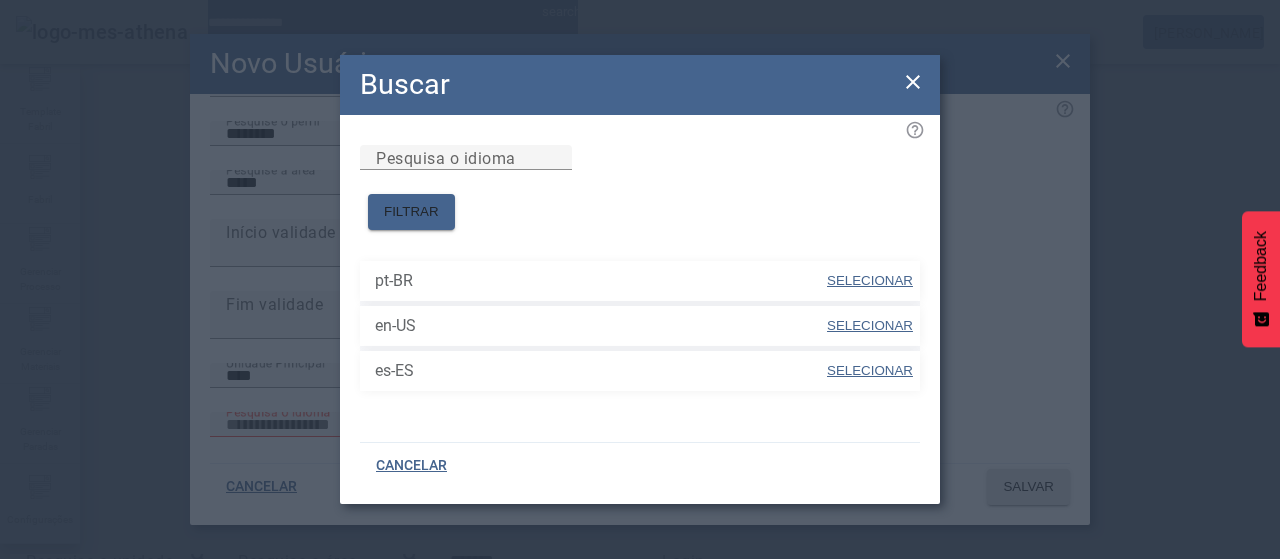 drag, startPoint x: 908, startPoint y: 365, endPoint x: 960, endPoint y: 335, distance: 60.033325 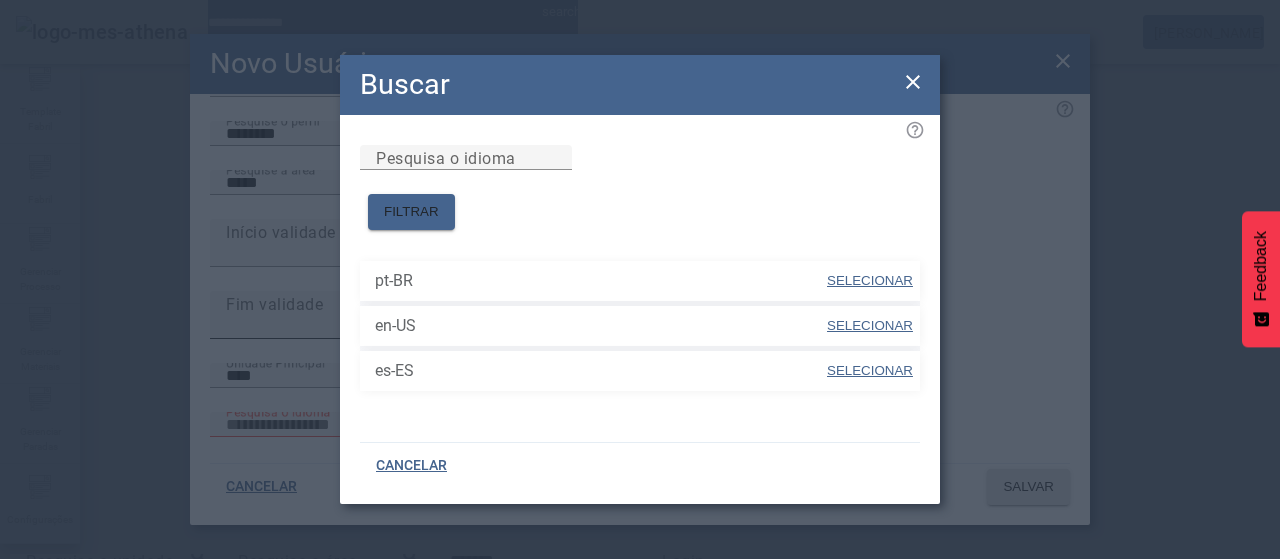 type on "*****" 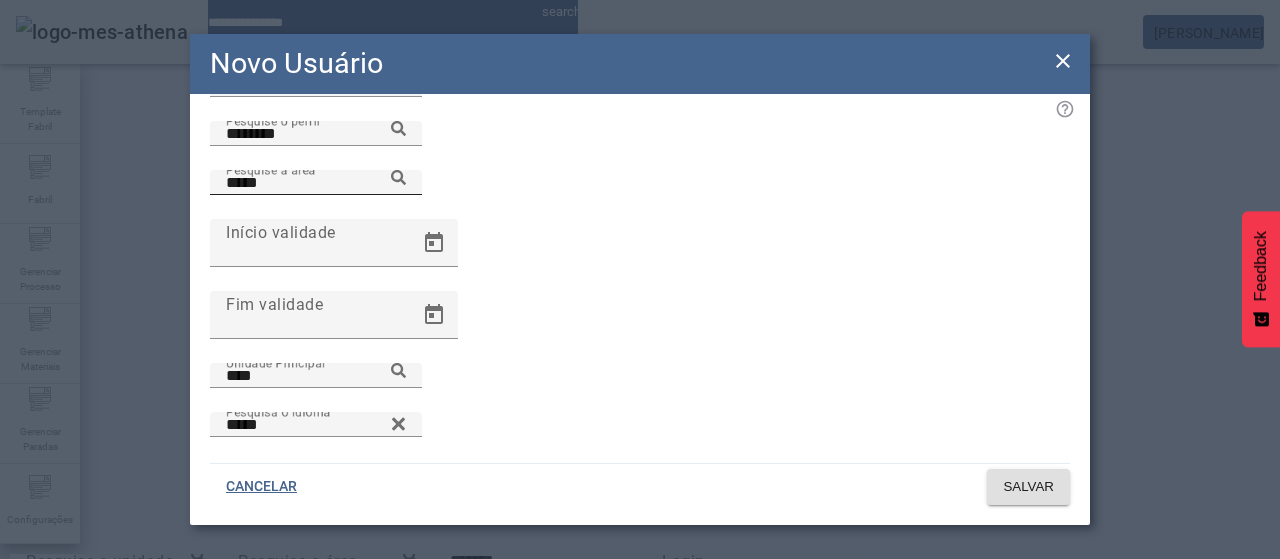 click 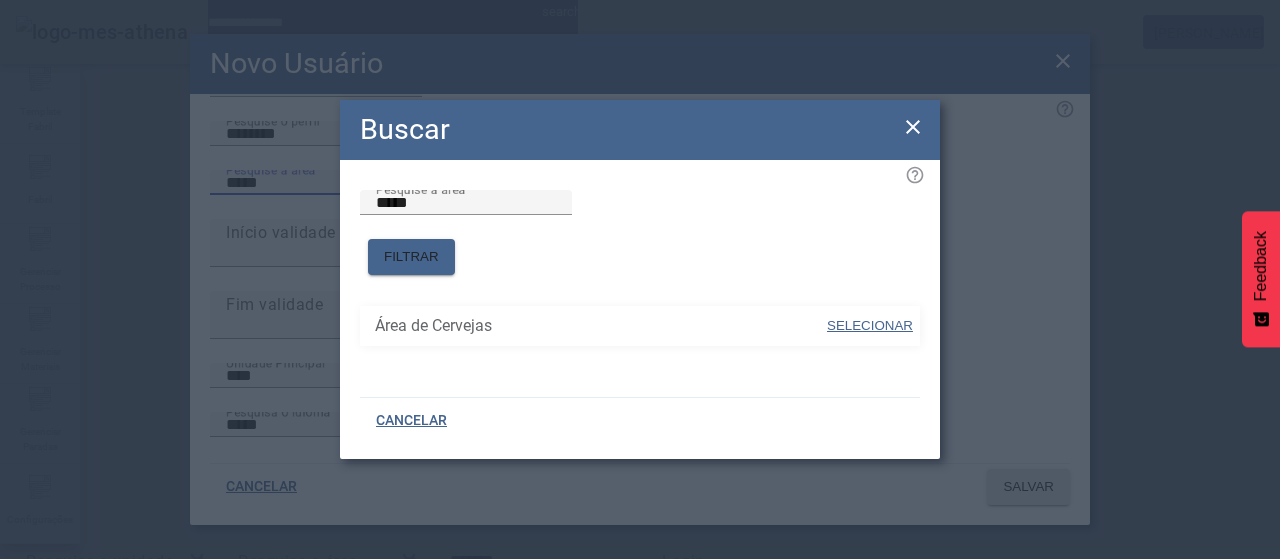 drag, startPoint x: 879, startPoint y: 314, endPoint x: 776, endPoint y: 296, distance: 104.56099 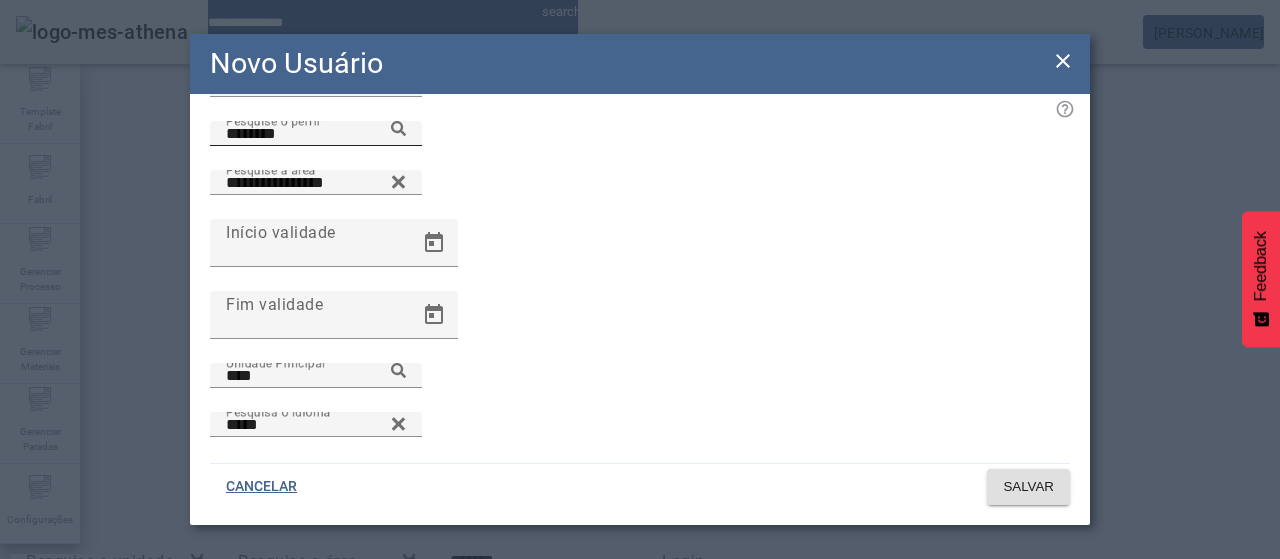 click 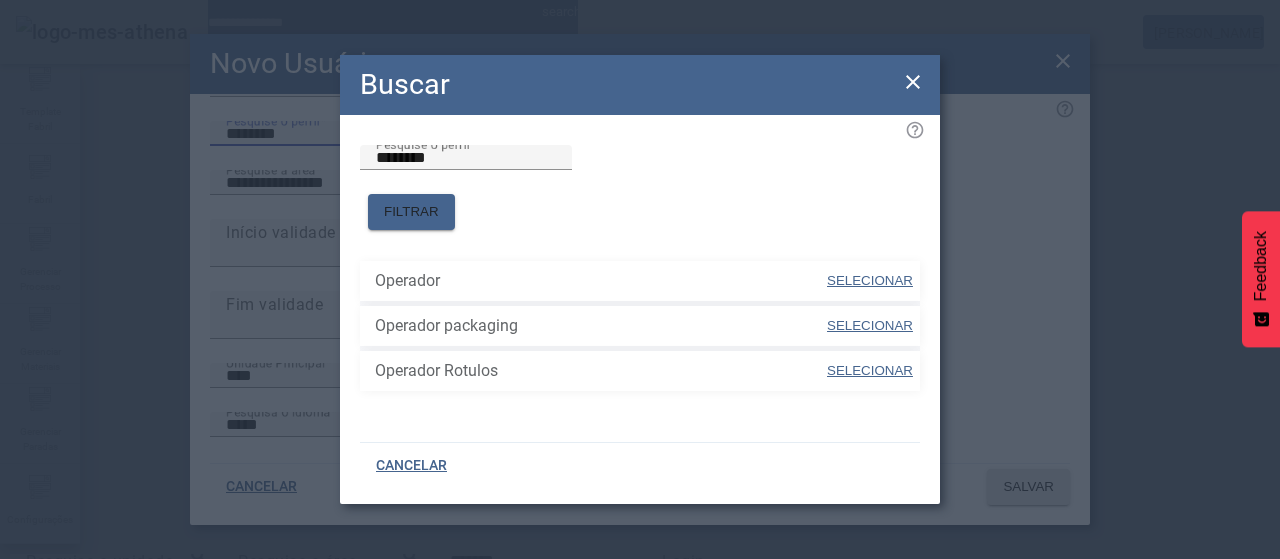 click on "SELECIONAR" at bounding box center [870, 280] 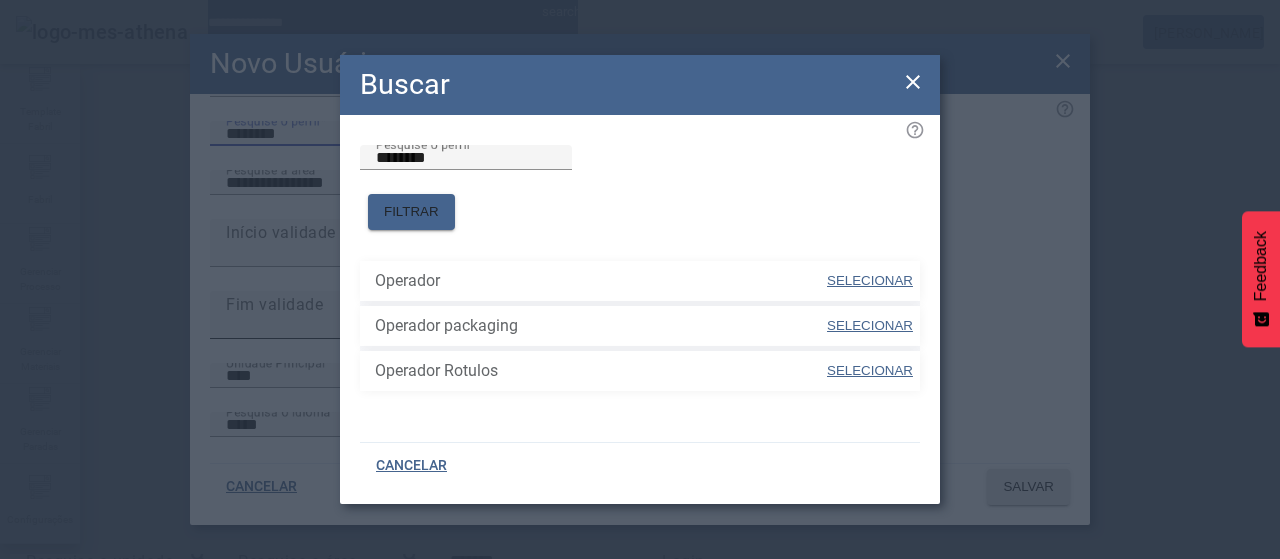 type on "********" 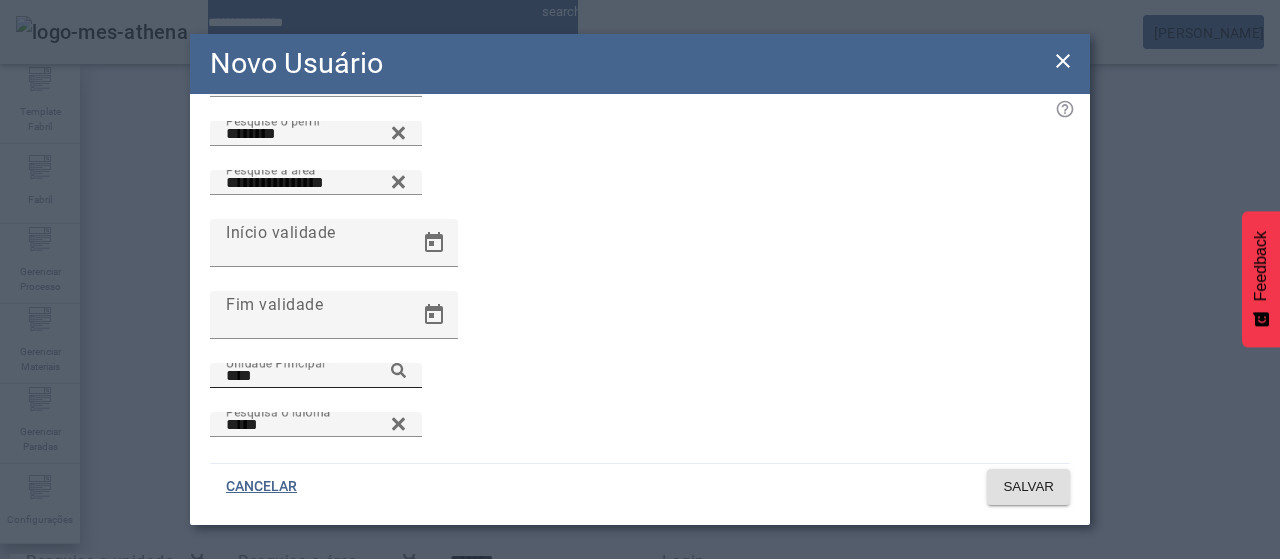 click 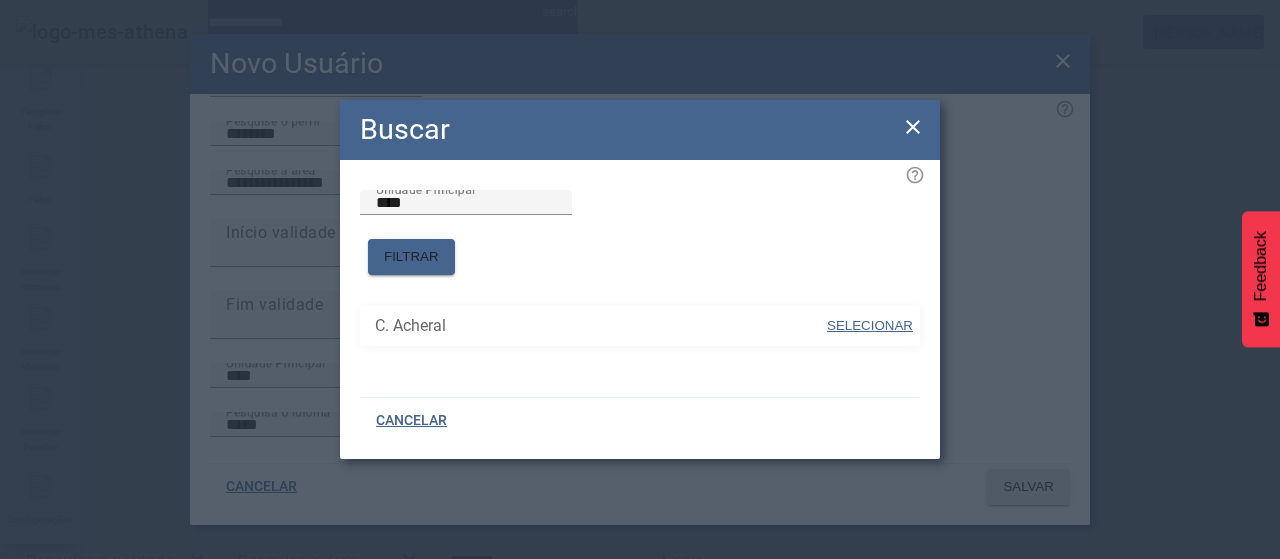 drag, startPoint x: 853, startPoint y: 316, endPoint x: 886, endPoint y: 368, distance: 61.587337 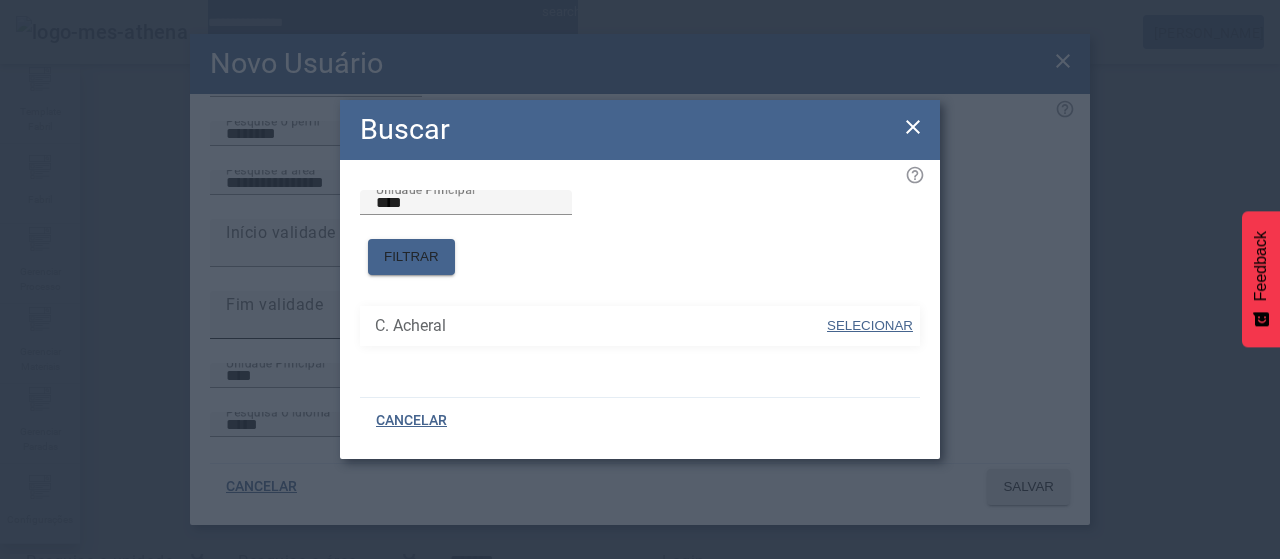 type on "**********" 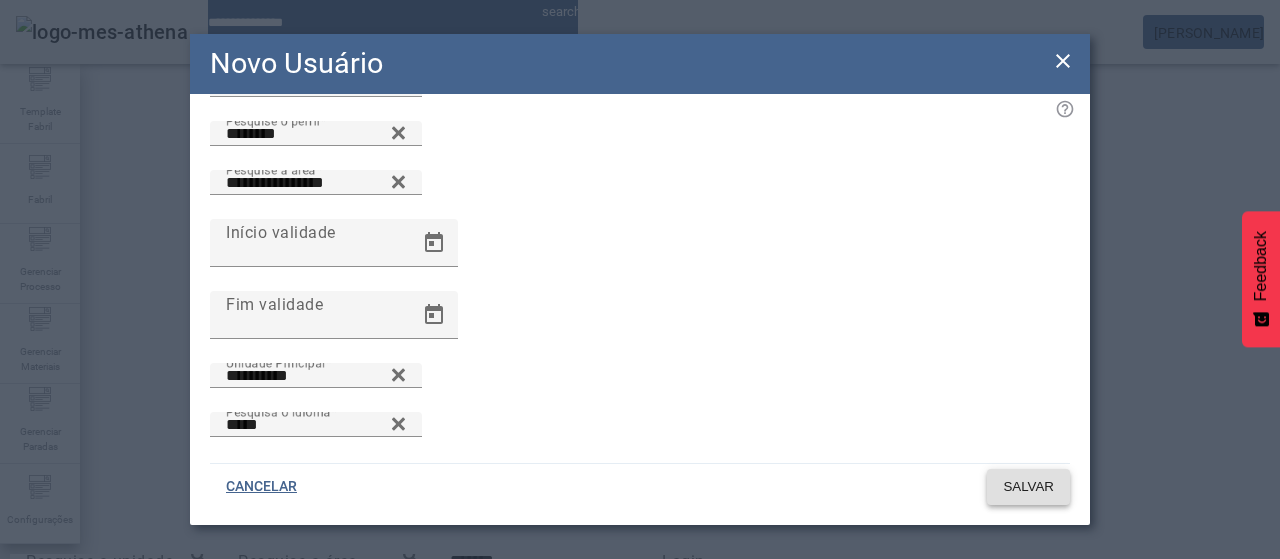 click on "SALVAR" 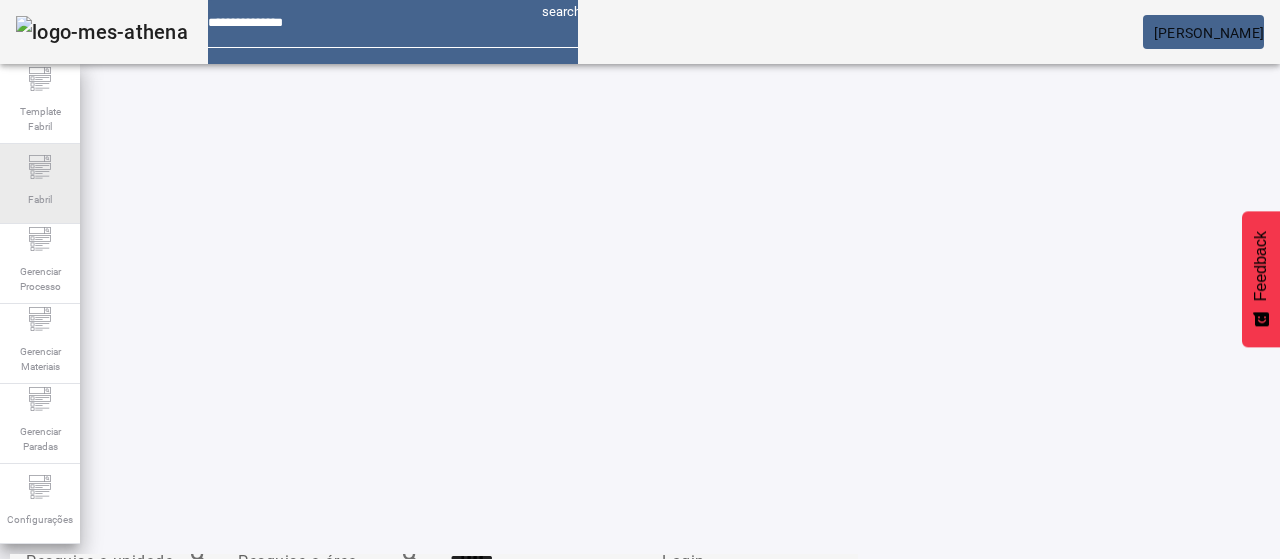 click on "Fabril" 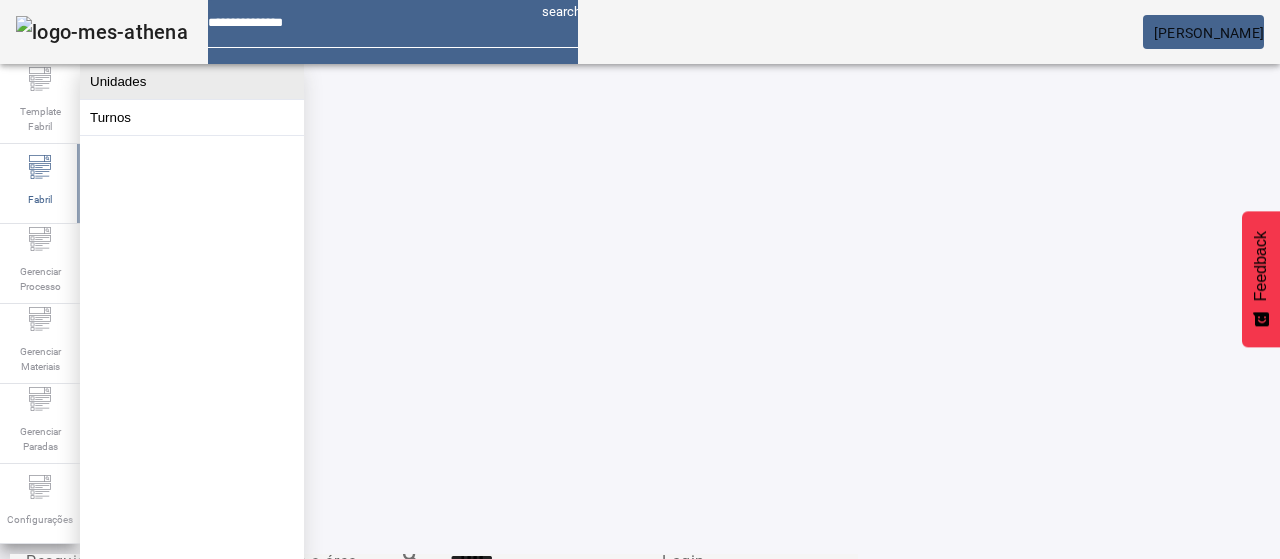 click on "Unidades" 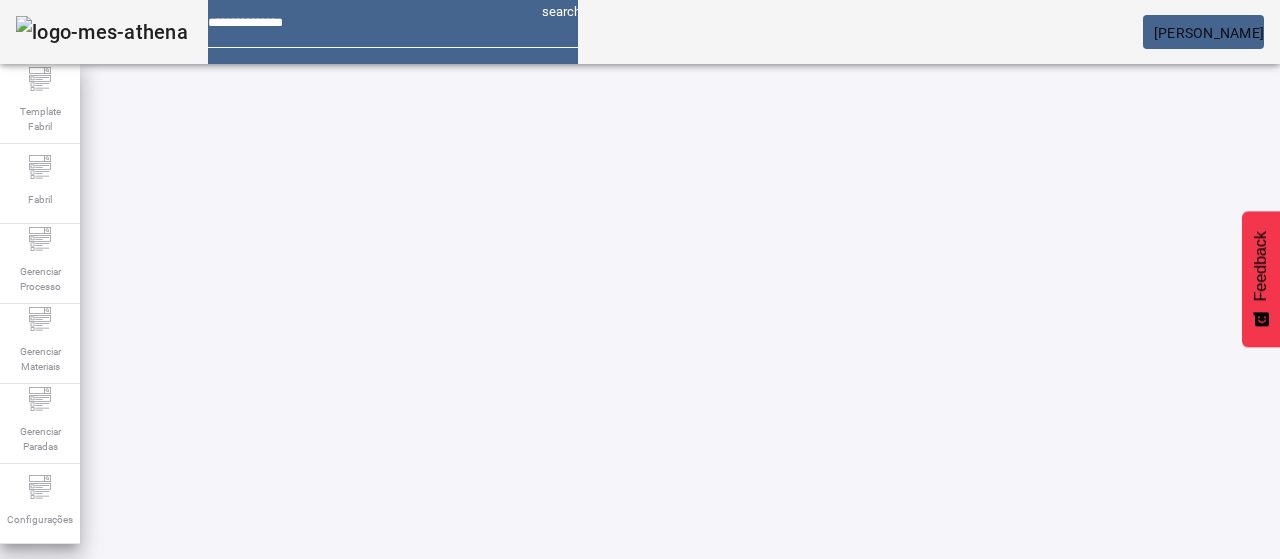 drag, startPoint x: 1124, startPoint y: 129, endPoint x: 1040, endPoint y: 163, distance: 90.62009 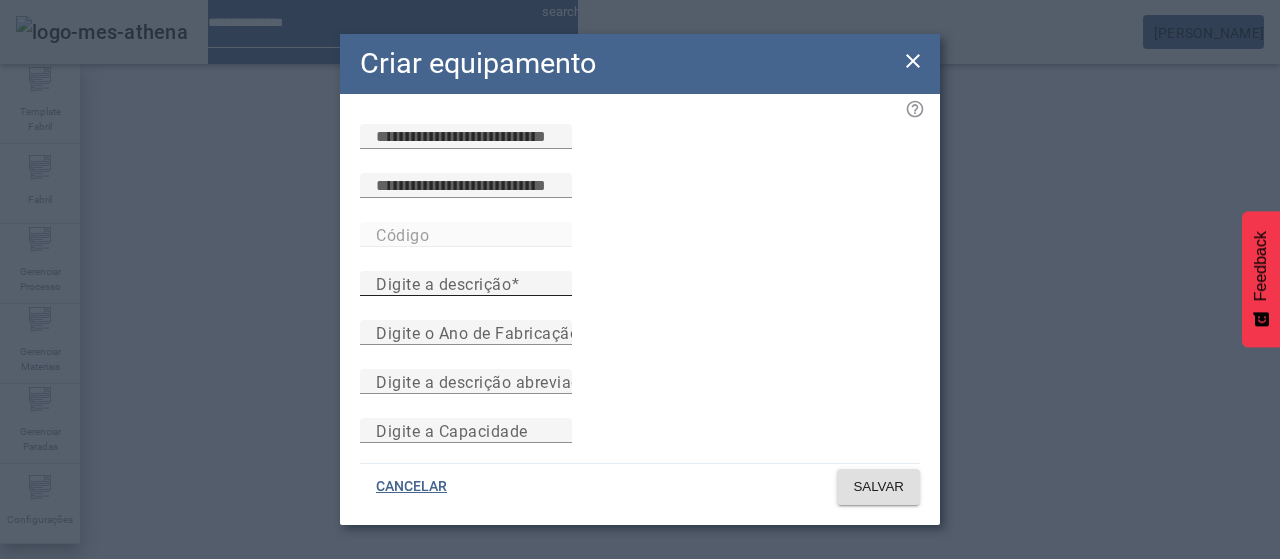 click on "Digite a descrição" at bounding box center [443, 283] 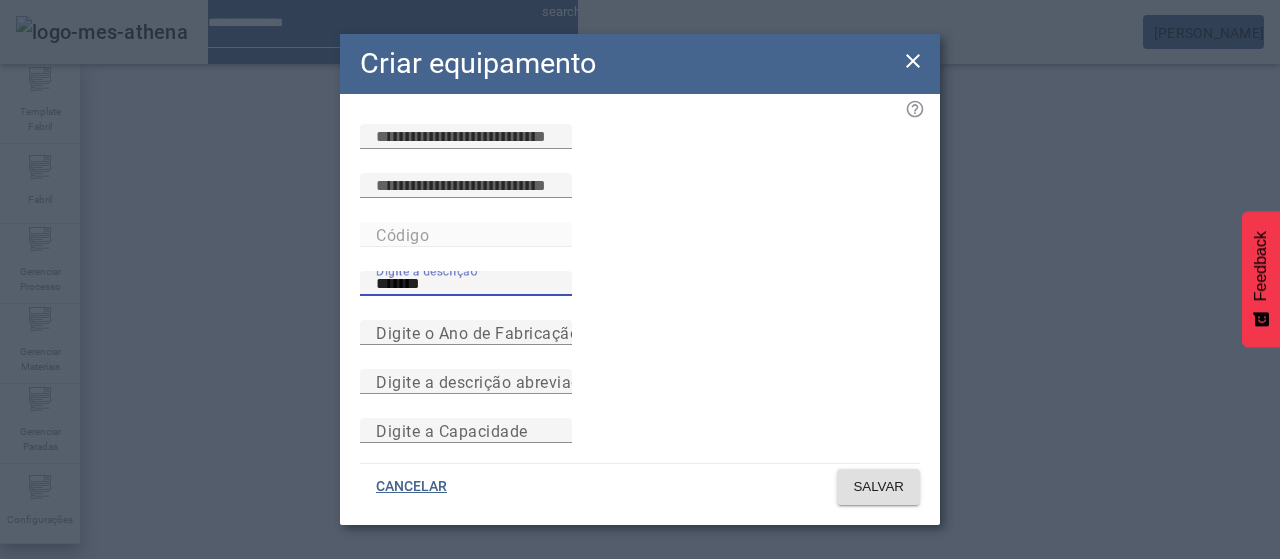 type on "*******" 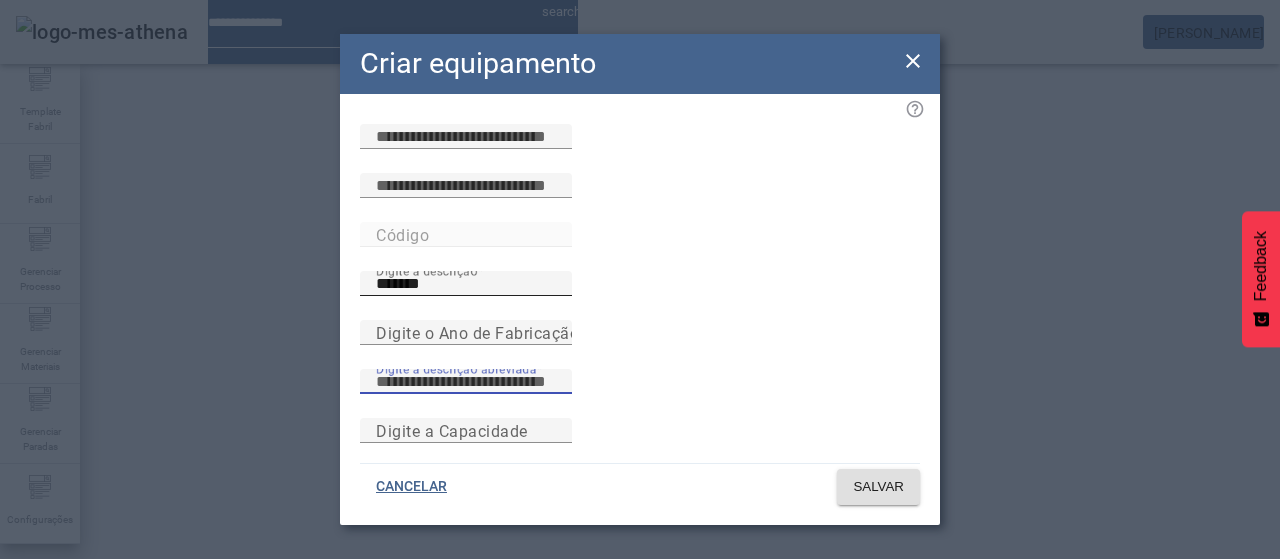 paste on "*******" 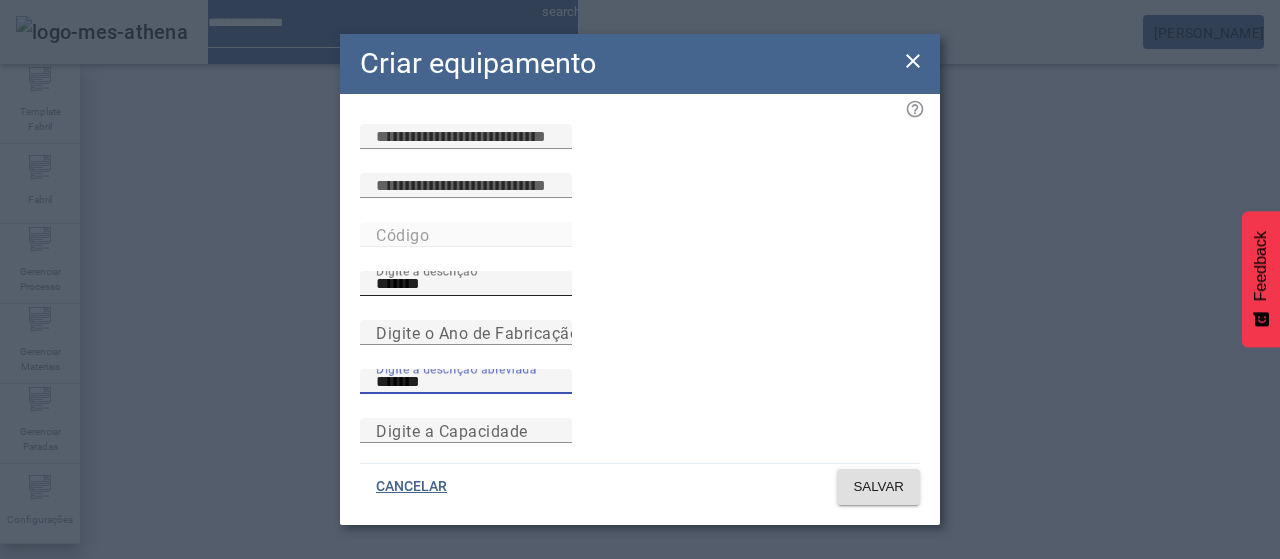 type on "*******" 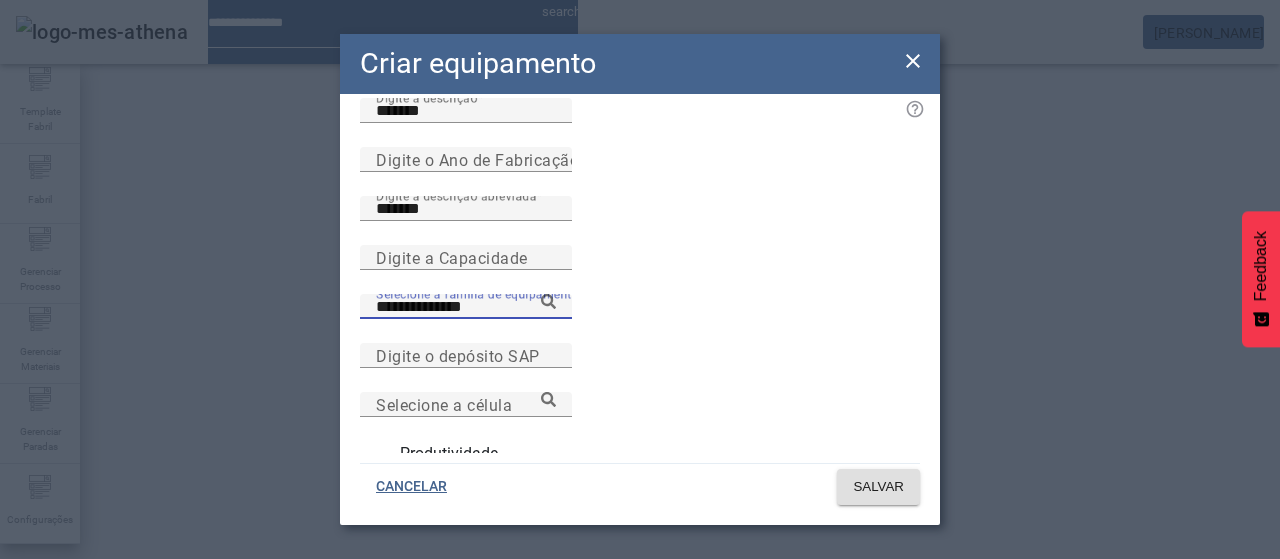 click on "Produtividade" at bounding box center [447, 454] 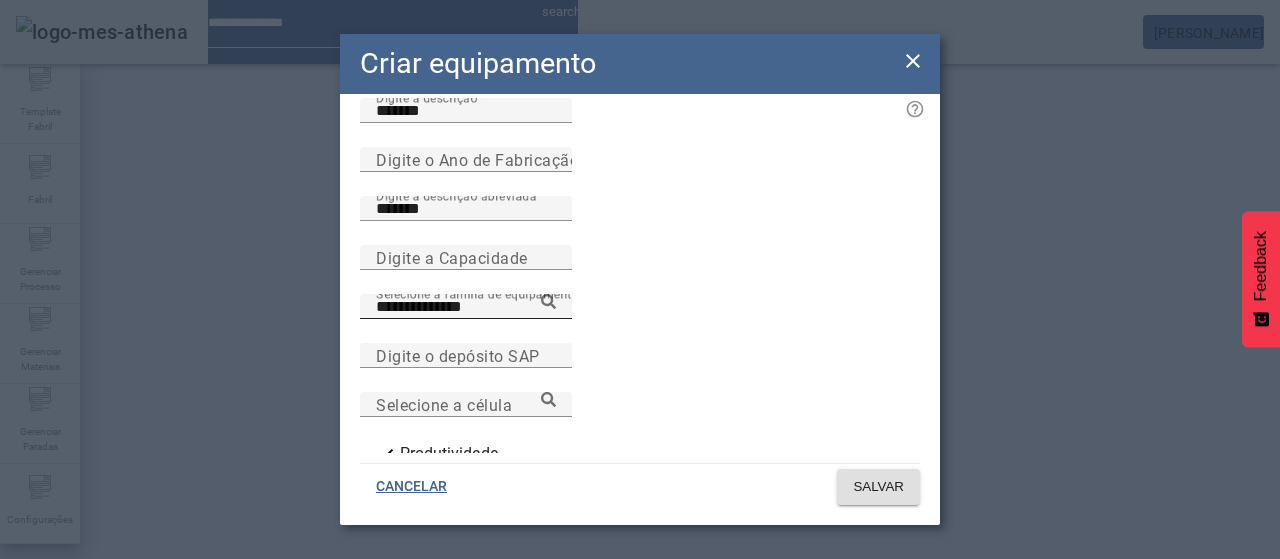 click 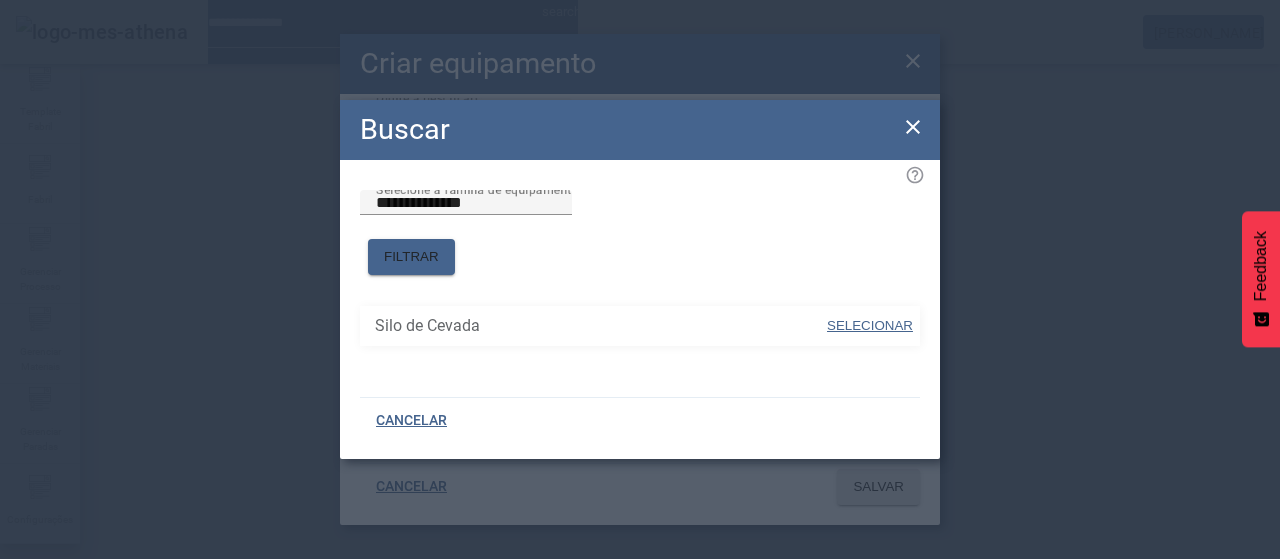 drag, startPoint x: 860, startPoint y: 327, endPoint x: 850, endPoint y: 397, distance: 70.71068 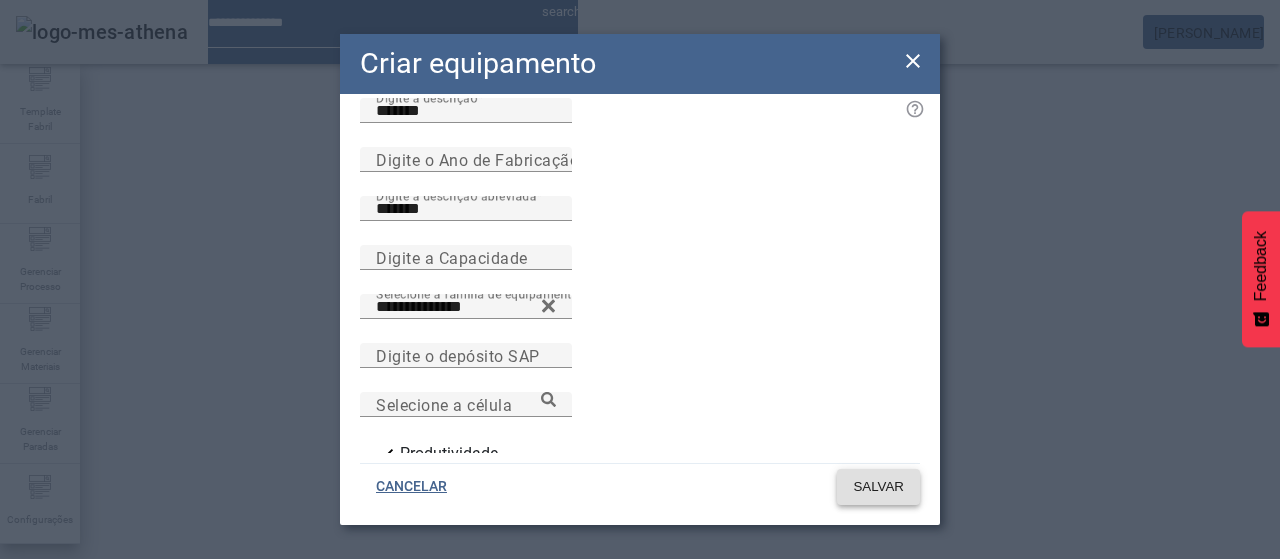 click on "SALVAR" 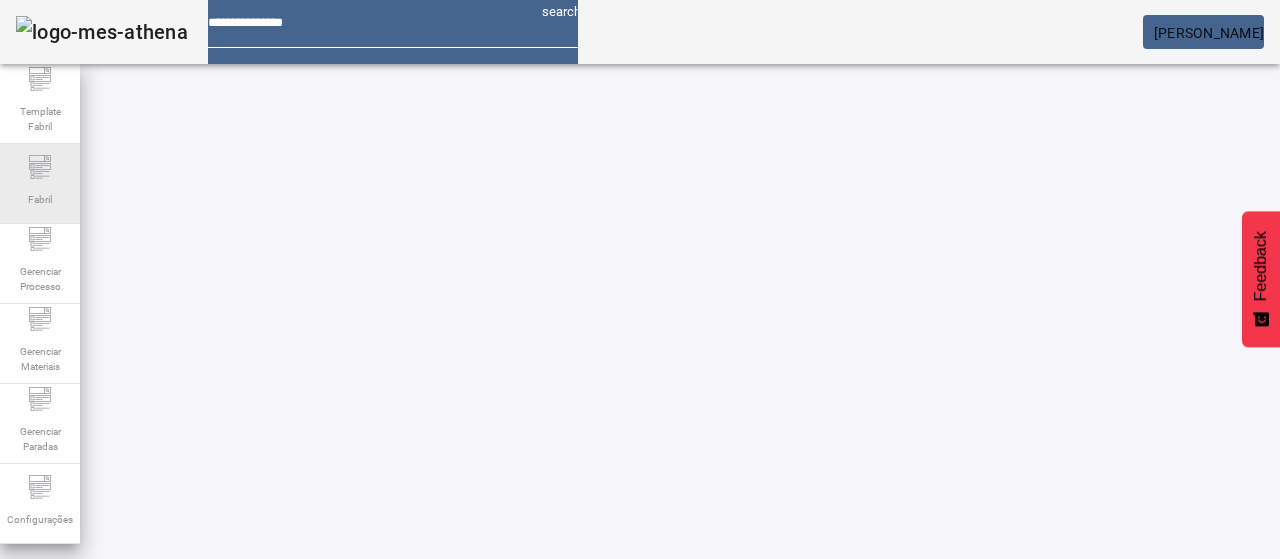 click on "Fabril" 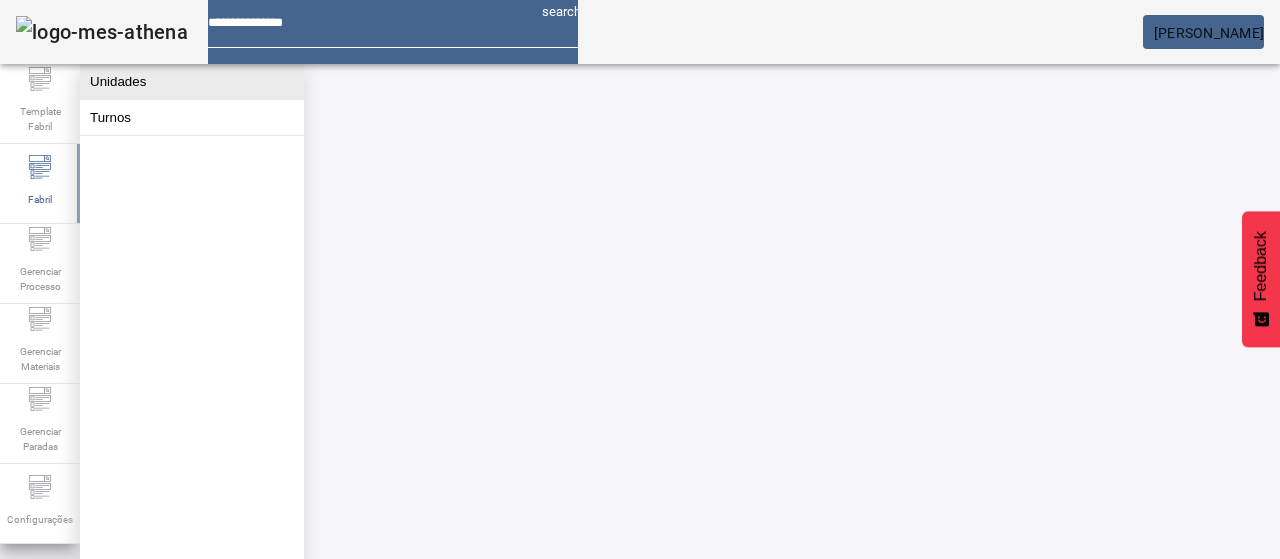 click on "Unidades" 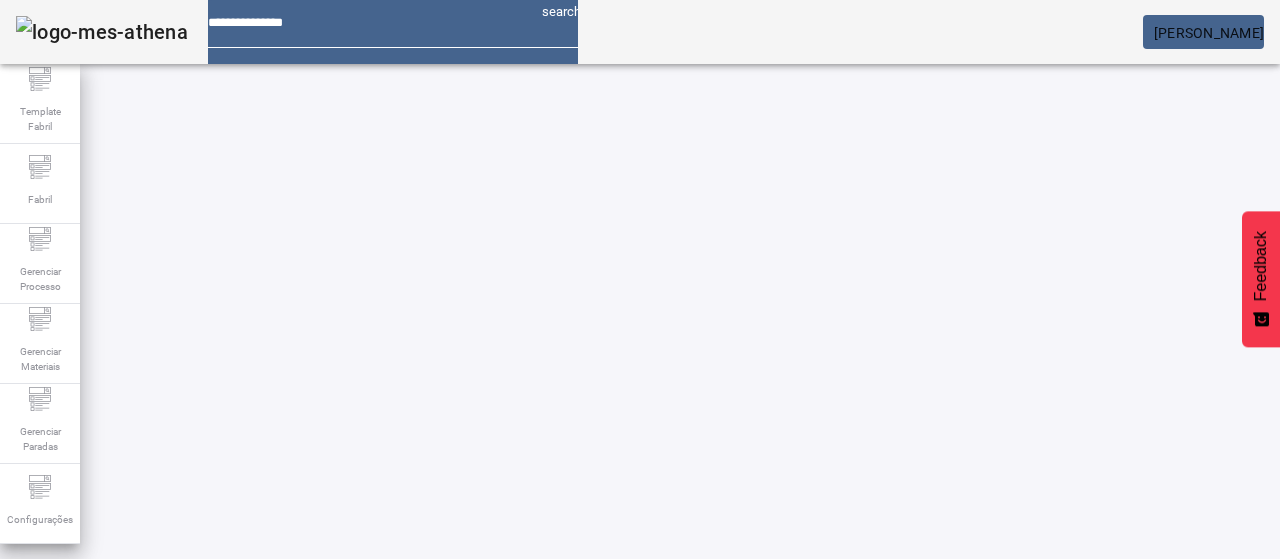 click on "ABRIR FILTROS" 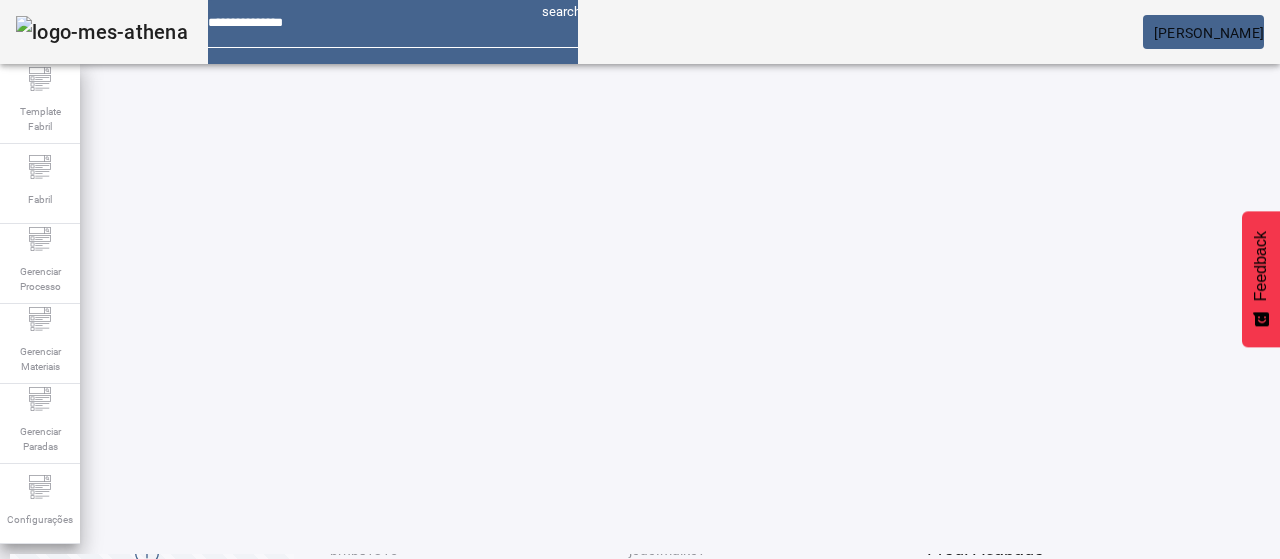 scroll, scrollTop: 160, scrollLeft: 0, axis: vertical 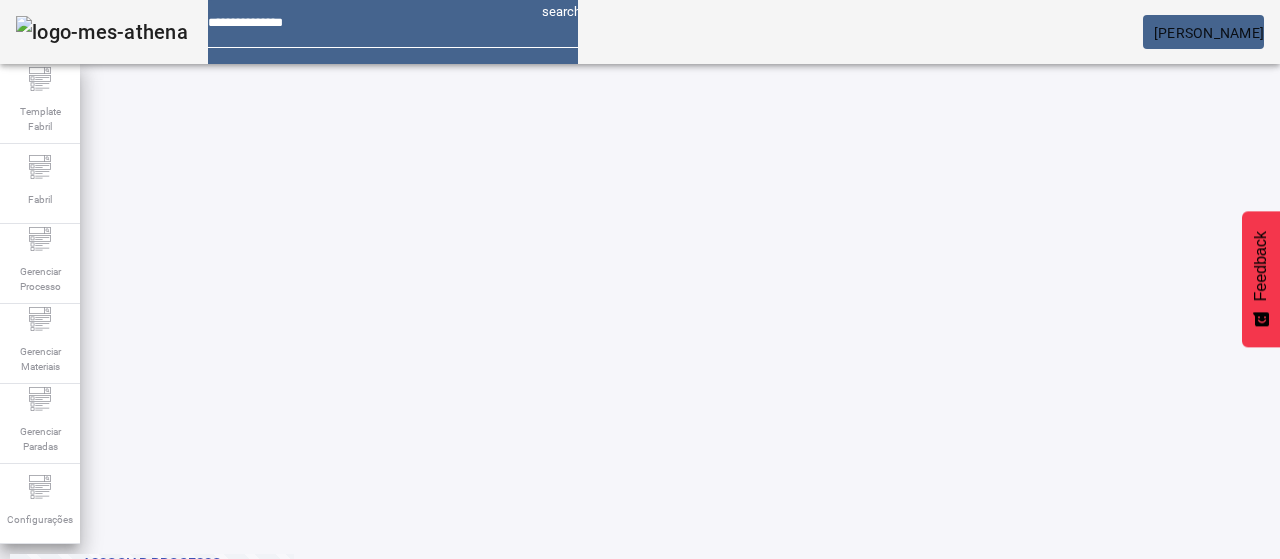 click on "2" 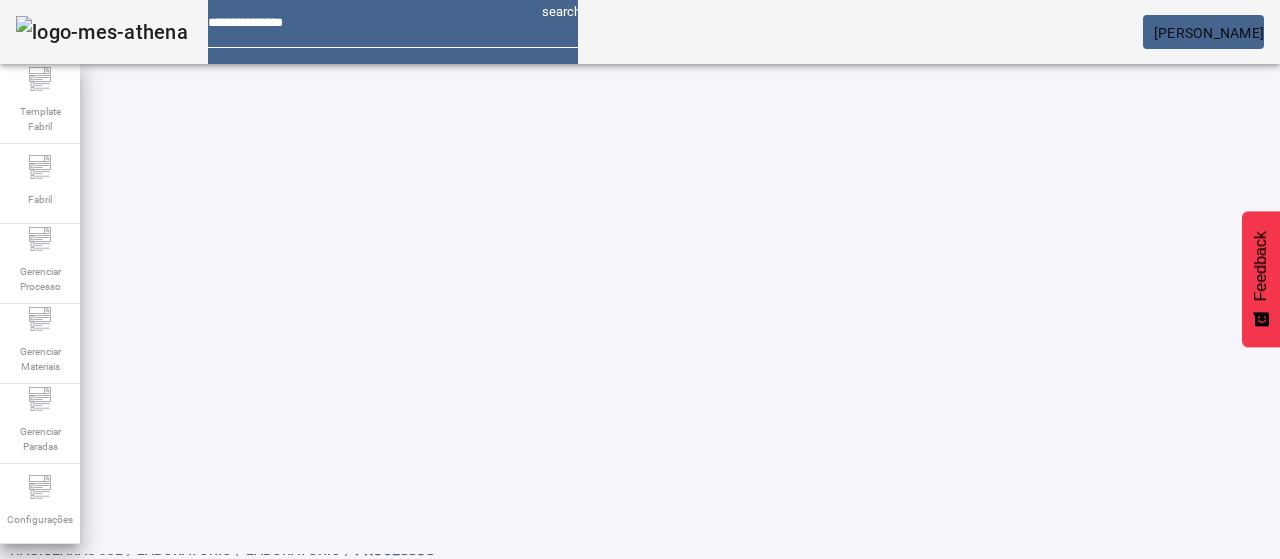 scroll, scrollTop: 10, scrollLeft: 0, axis: vertical 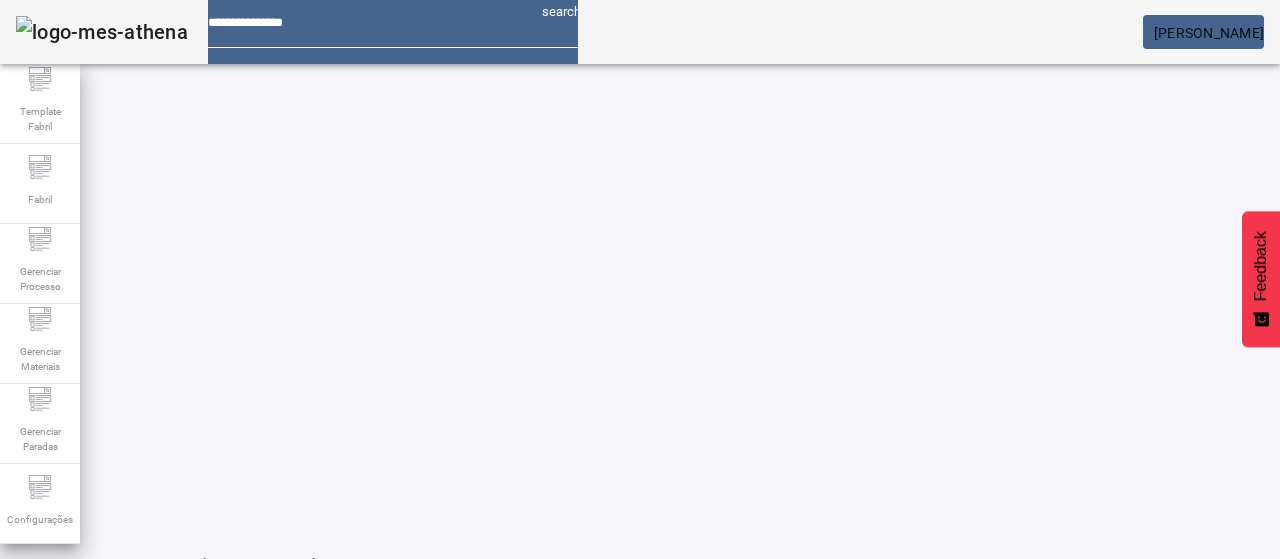 click on "1   2" 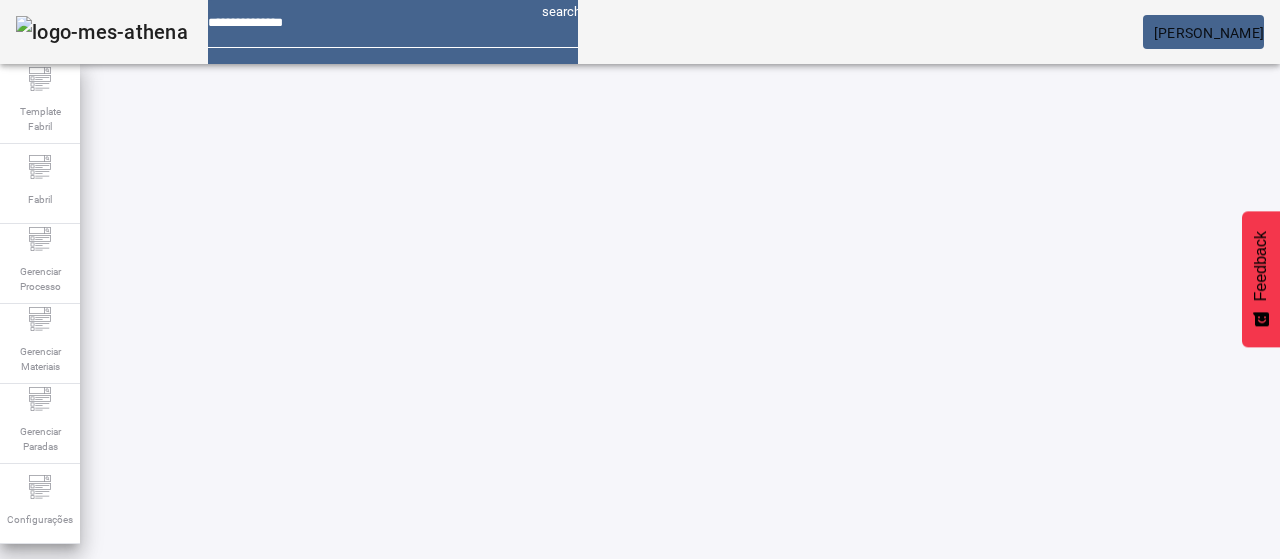 scroll, scrollTop: 110, scrollLeft: 0, axis: vertical 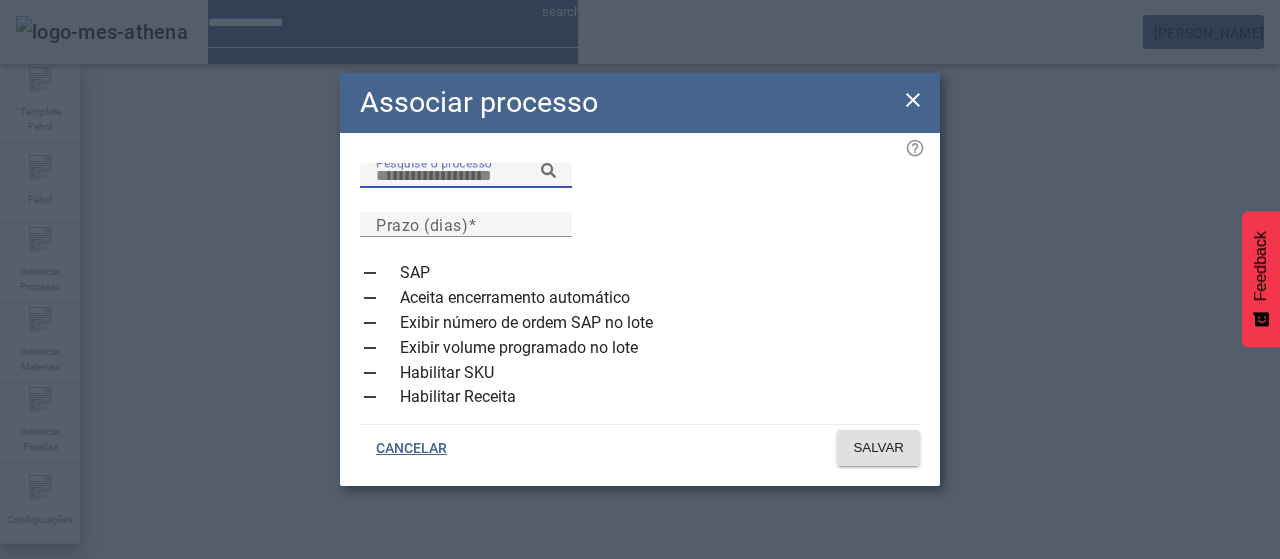 click on "Pesquise o processo" at bounding box center [466, 176] 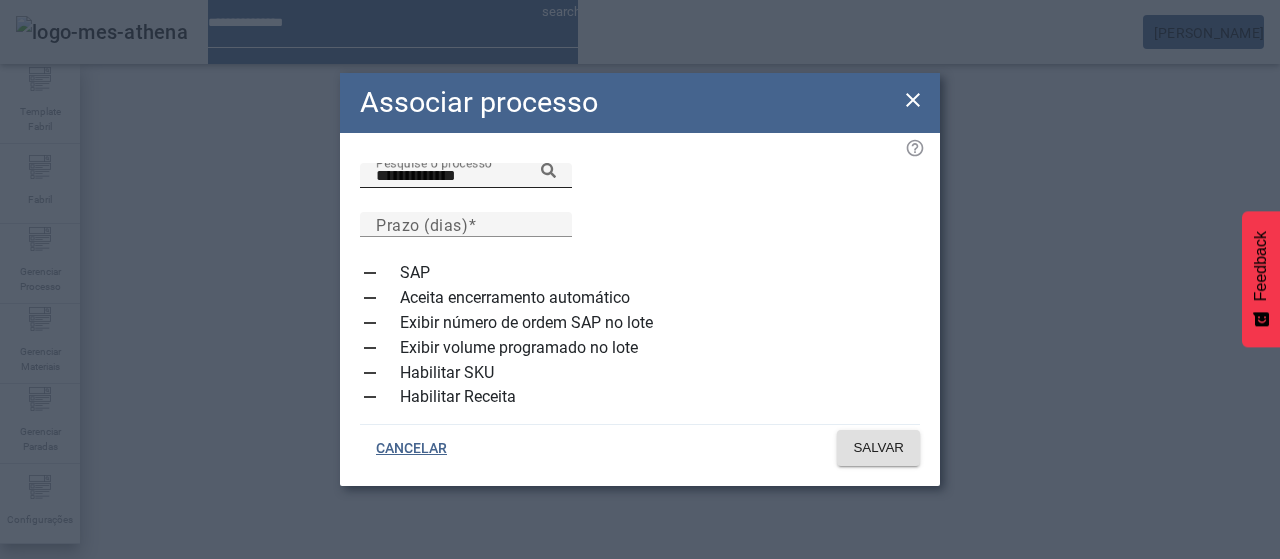 click 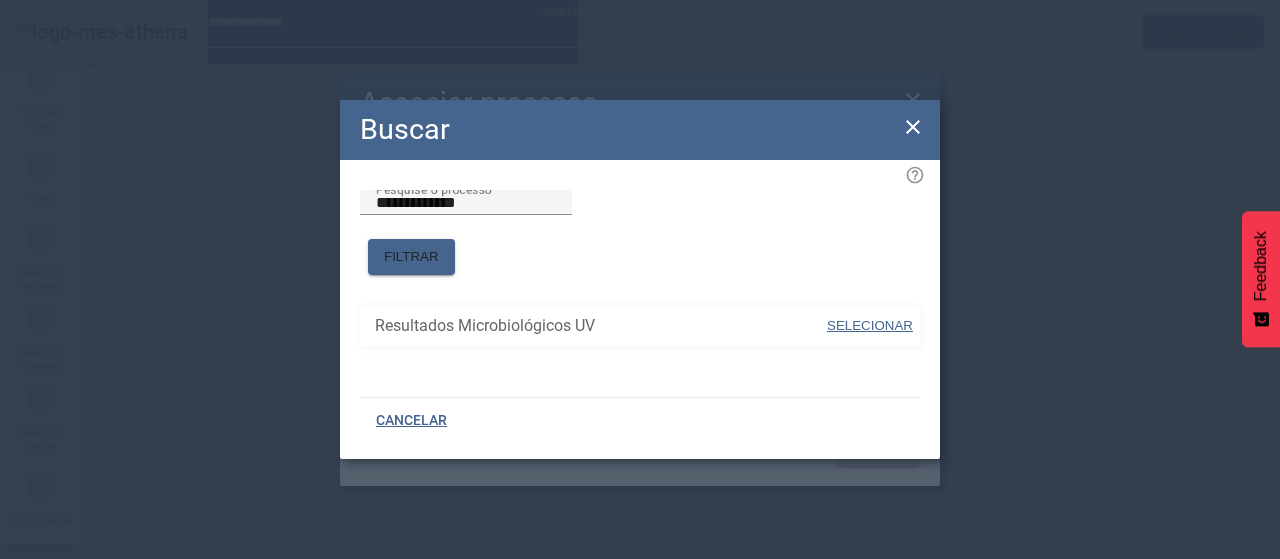 drag, startPoint x: 863, startPoint y: 299, endPoint x: 864, endPoint y: 278, distance: 21.023796 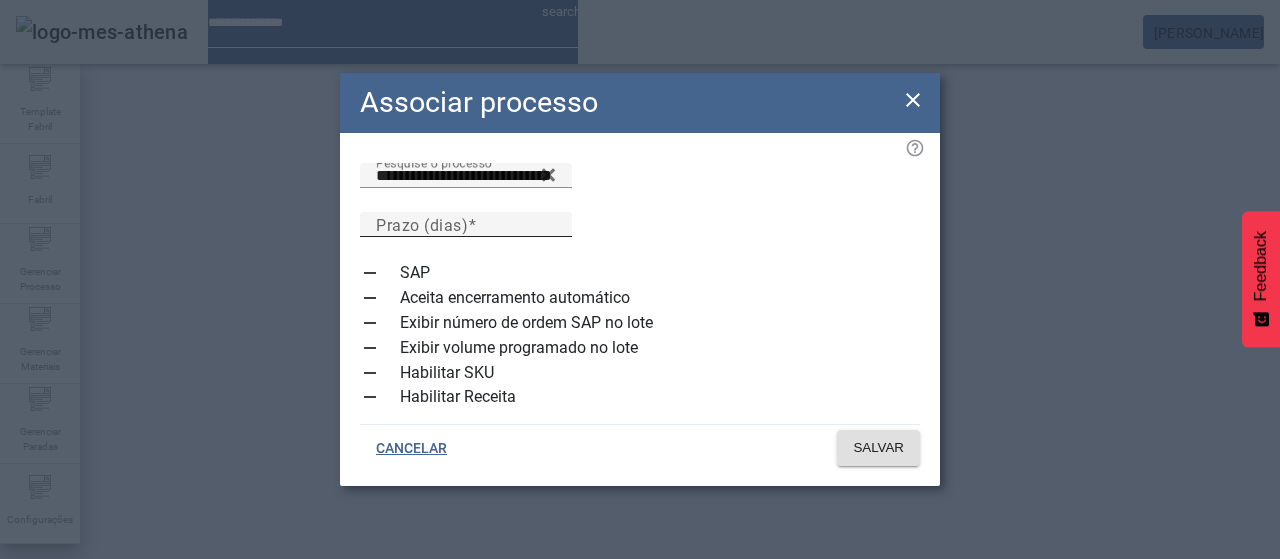 click on "Prazo (dias)" at bounding box center (466, 225) 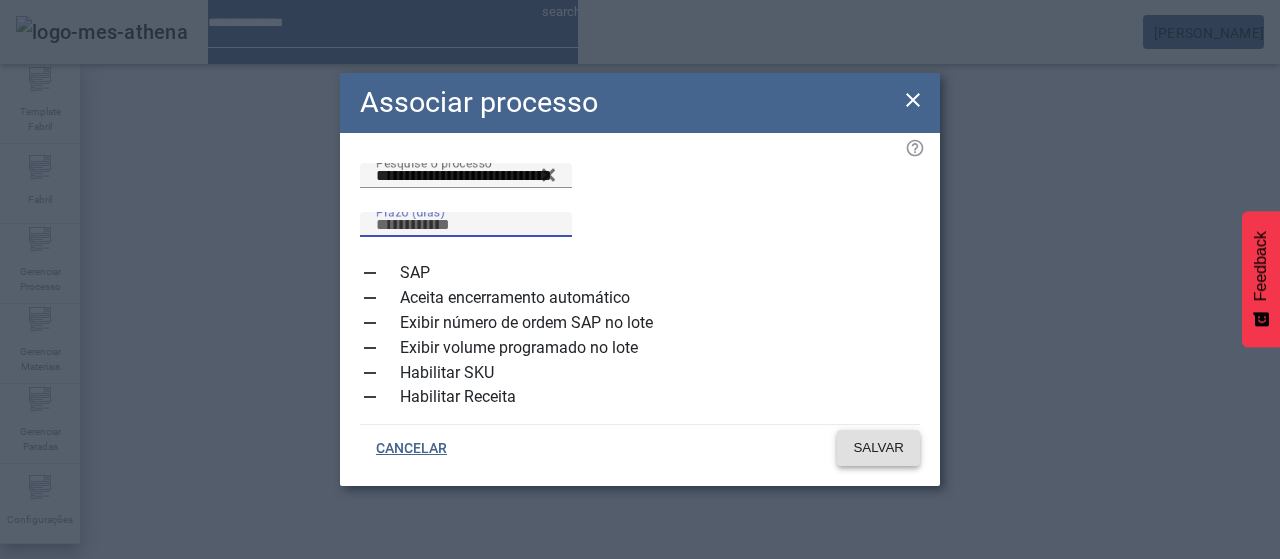 type on "*" 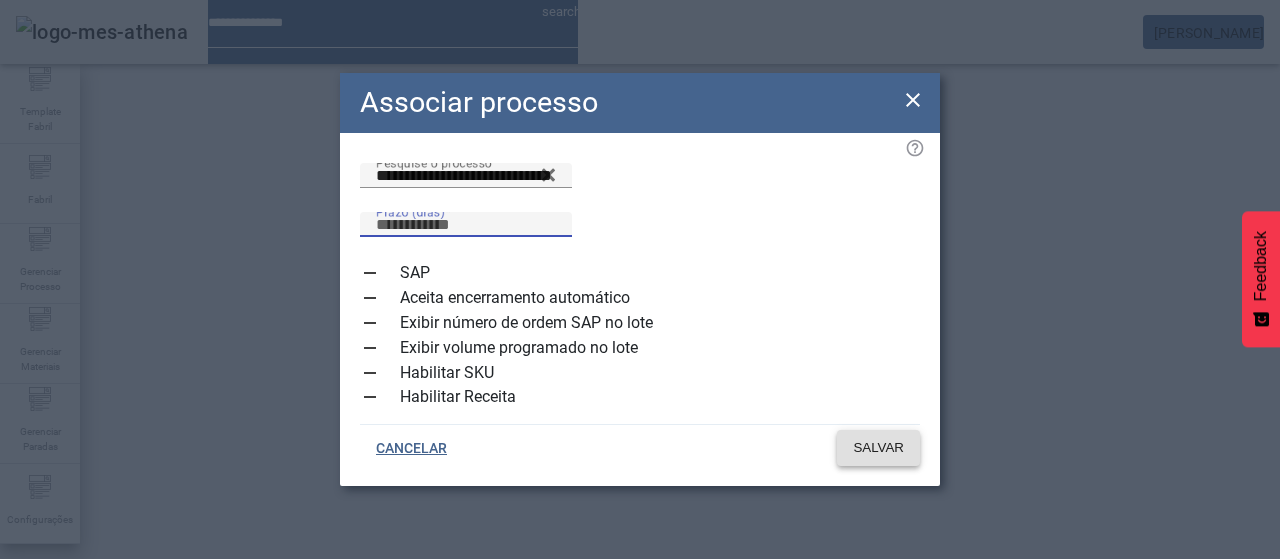 click on "SALVAR" 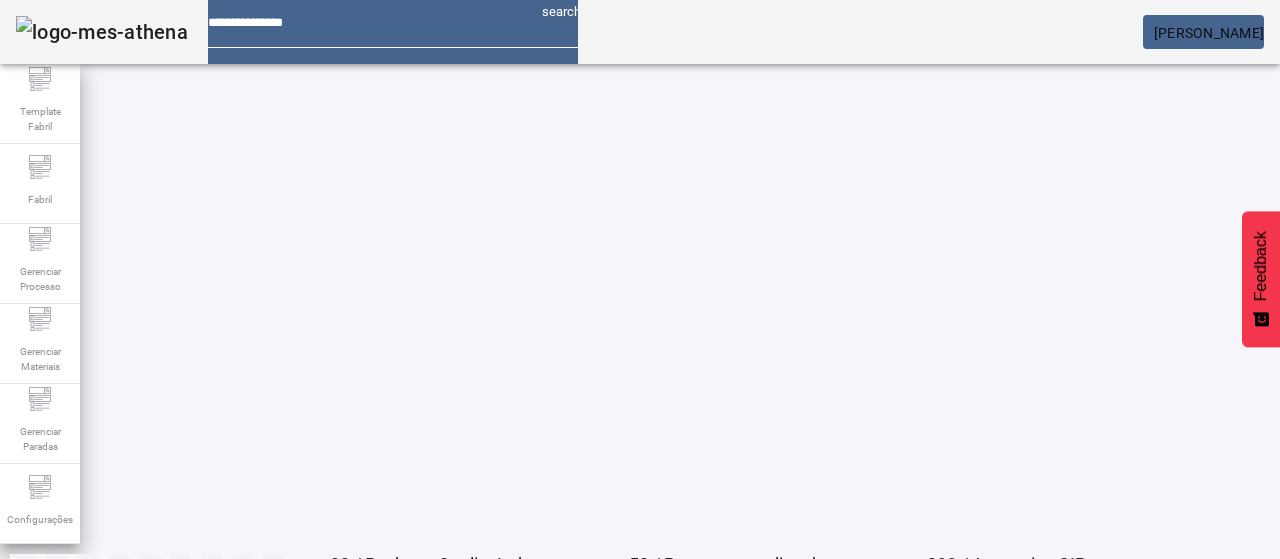 scroll, scrollTop: 104, scrollLeft: 0, axis: vertical 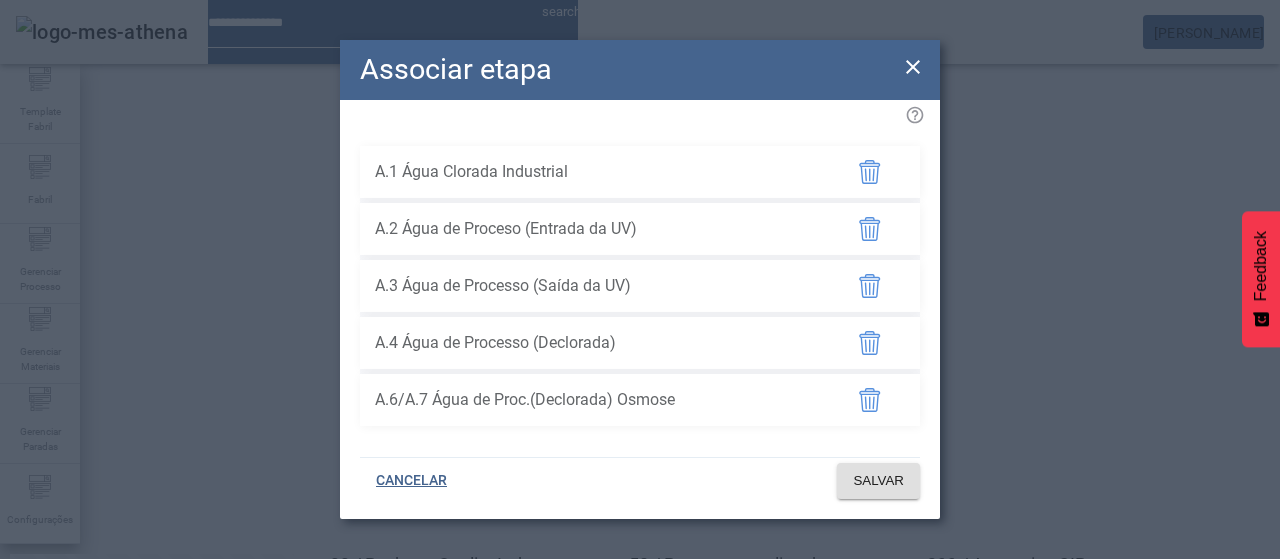 click 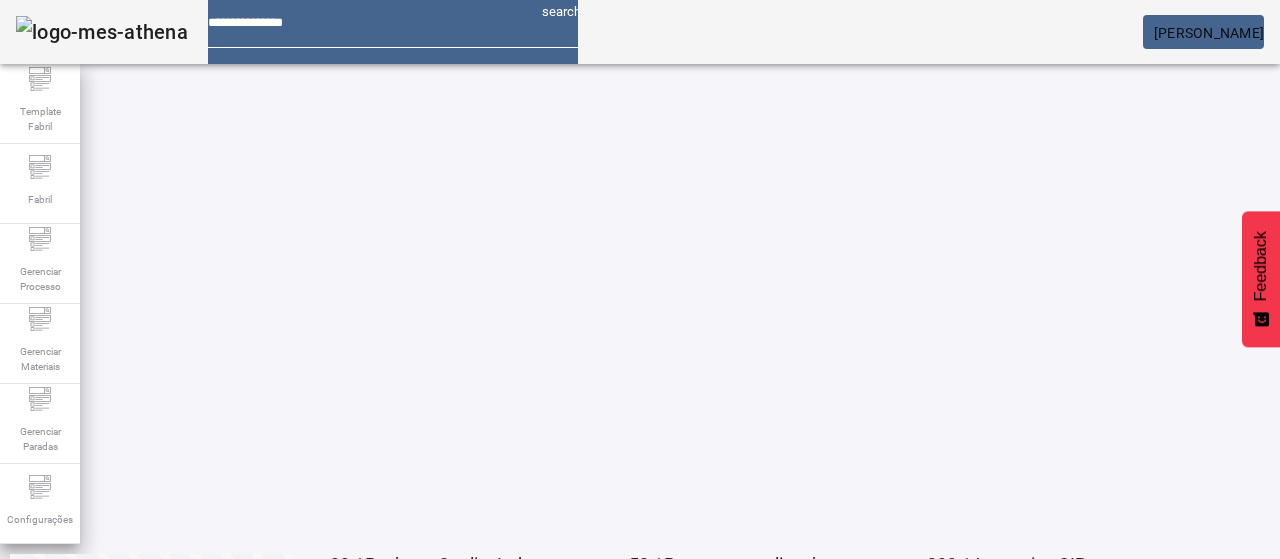 click at bounding box center (572, 639) 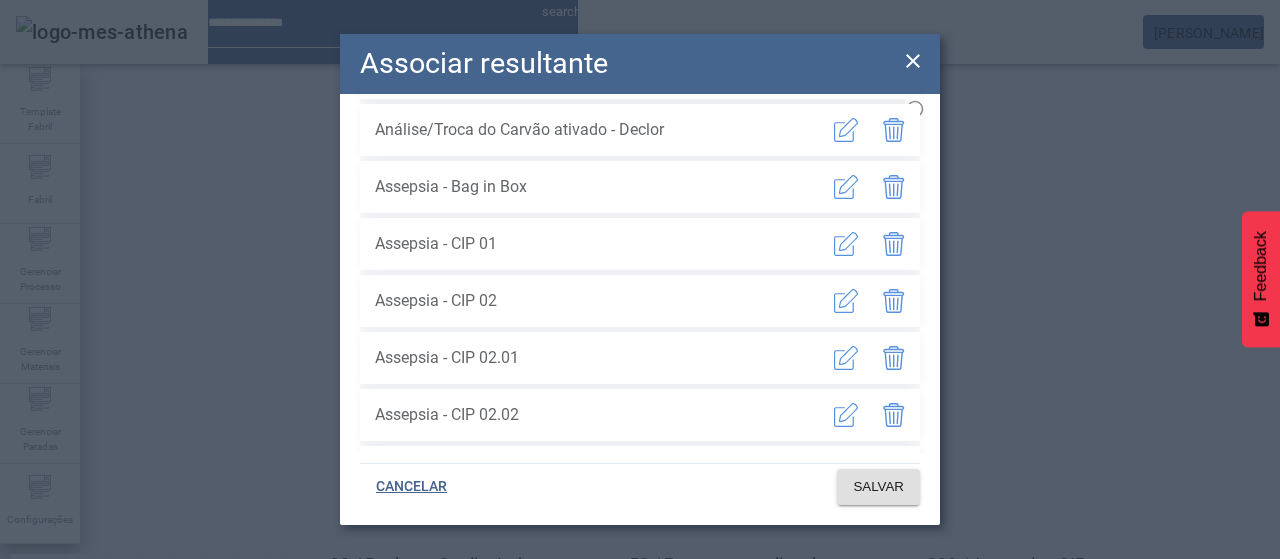 scroll, scrollTop: 0, scrollLeft: 0, axis: both 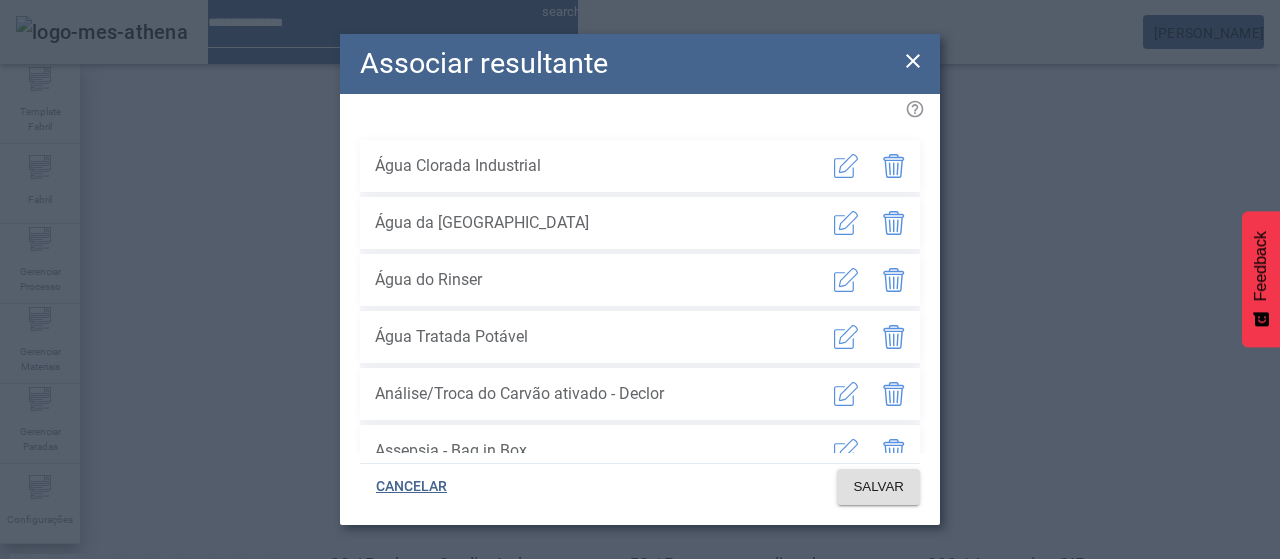 click 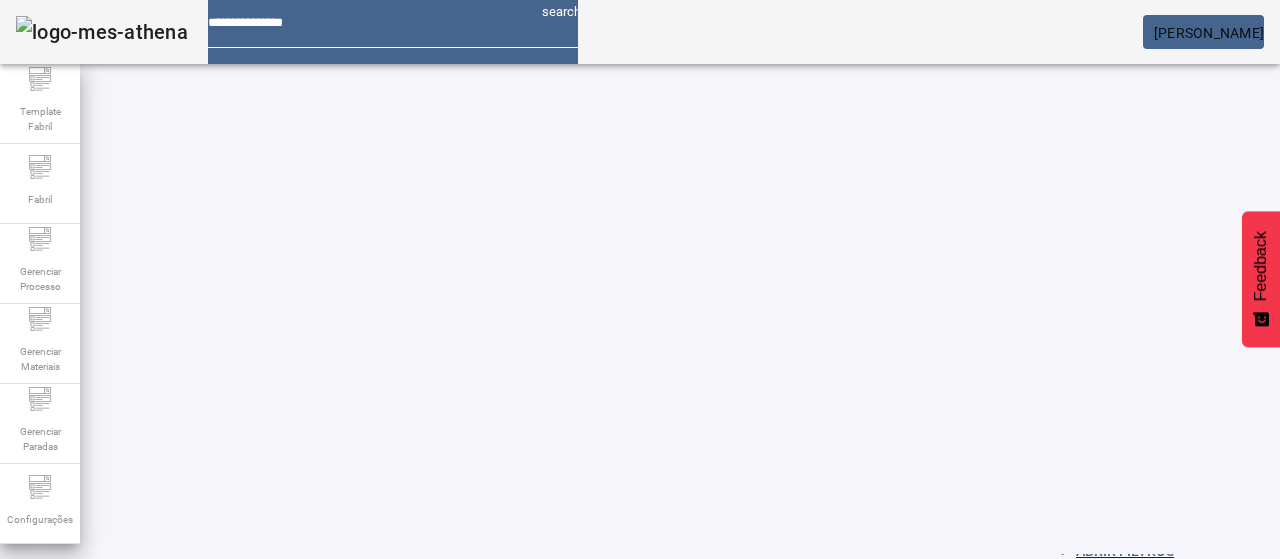 scroll, scrollTop: 0, scrollLeft: 0, axis: both 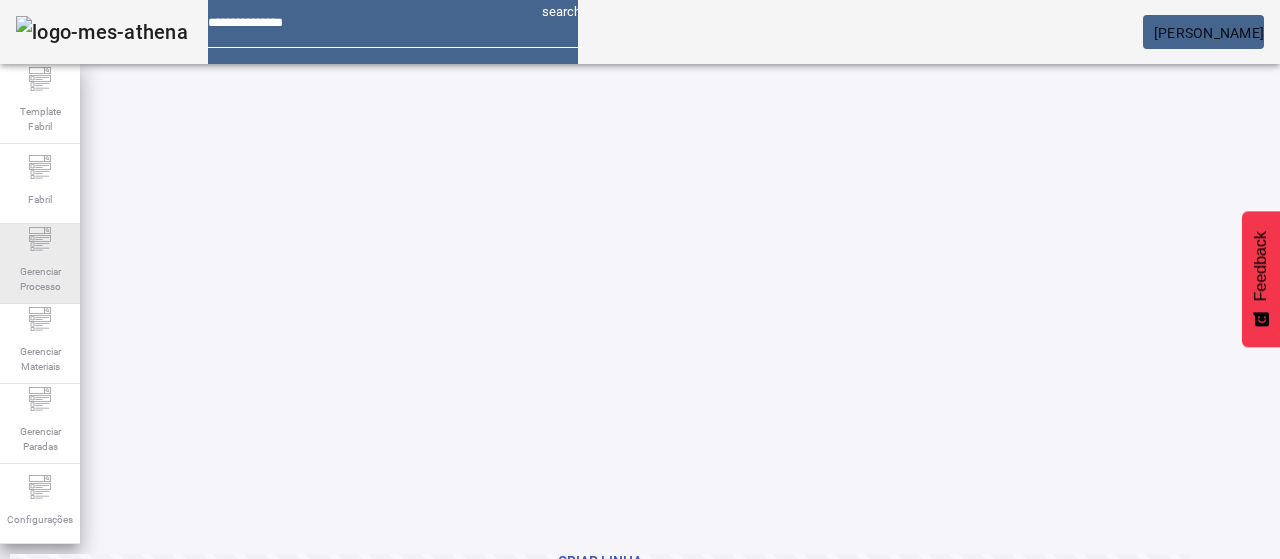 click on "Gerenciar Processo" 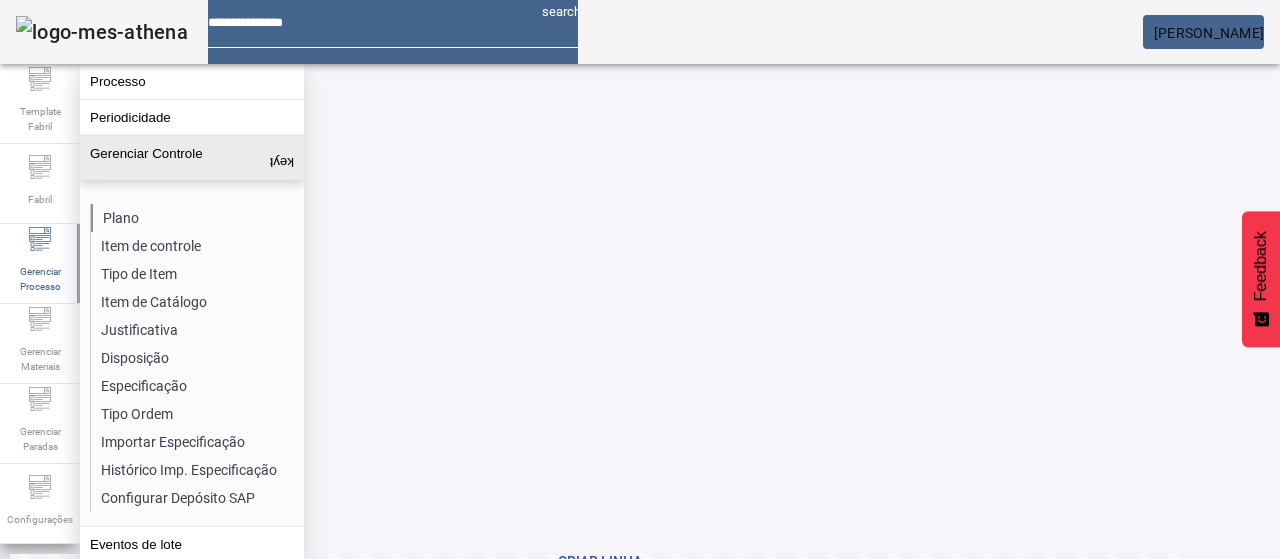 click on "Plano" 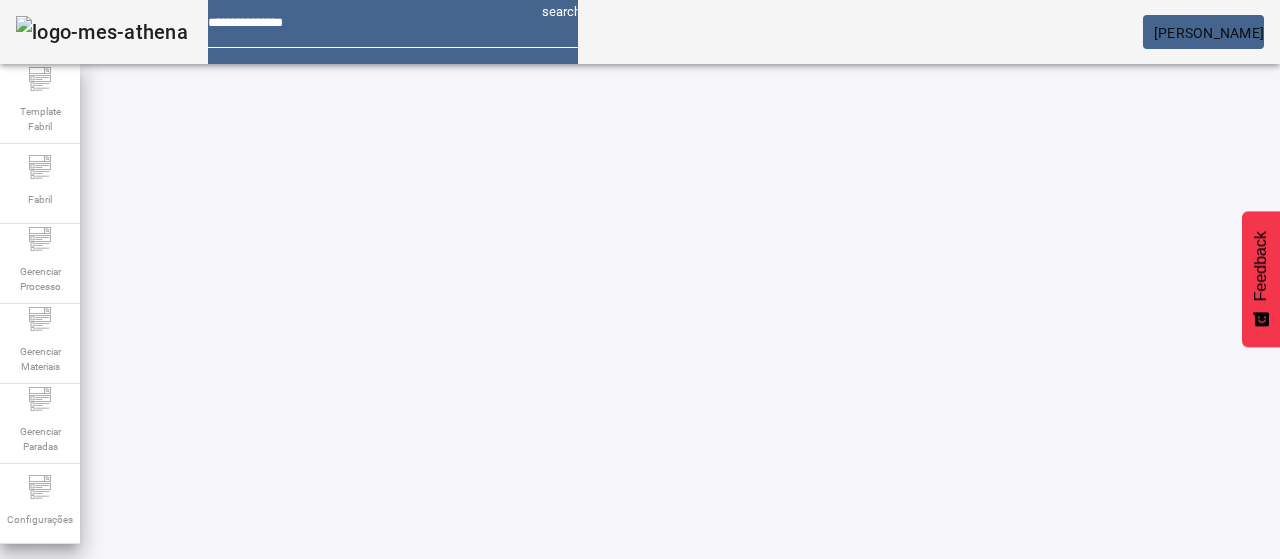 click on "ABRIR FILTROS" 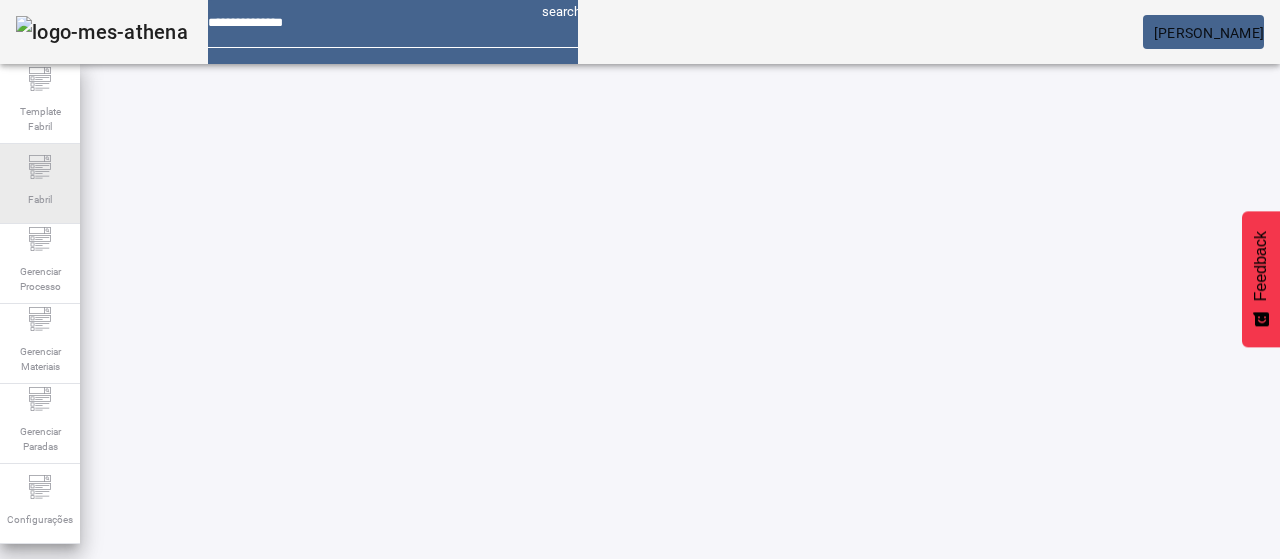 drag, startPoint x: 211, startPoint y: 183, endPoint x: 0, endPoint y: 177, distance: 211.0853 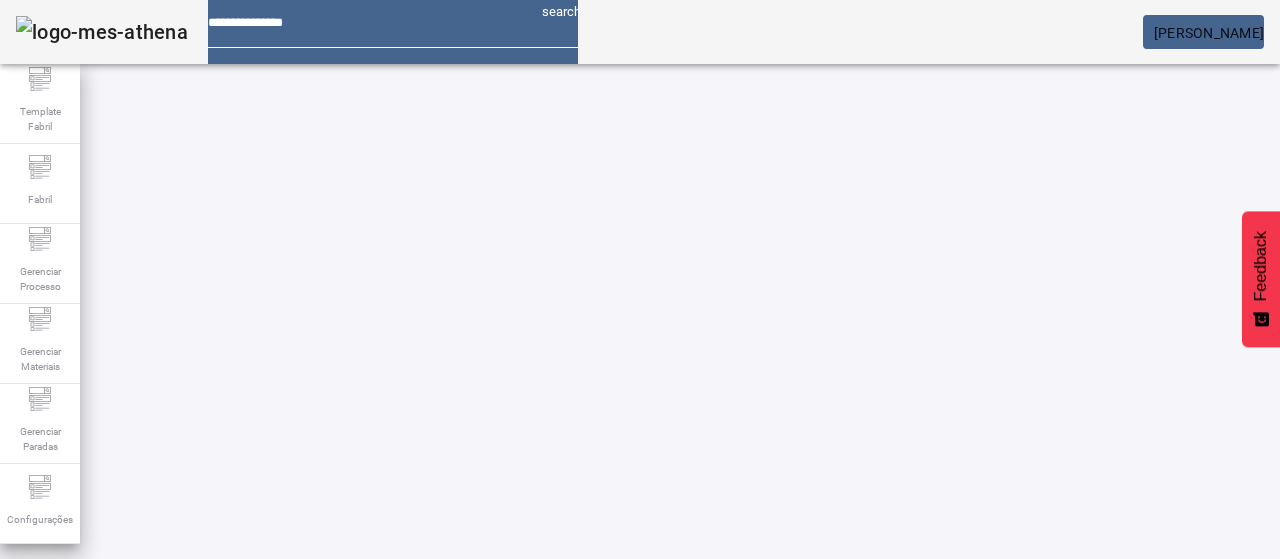 click at bounding box center [572, 828] 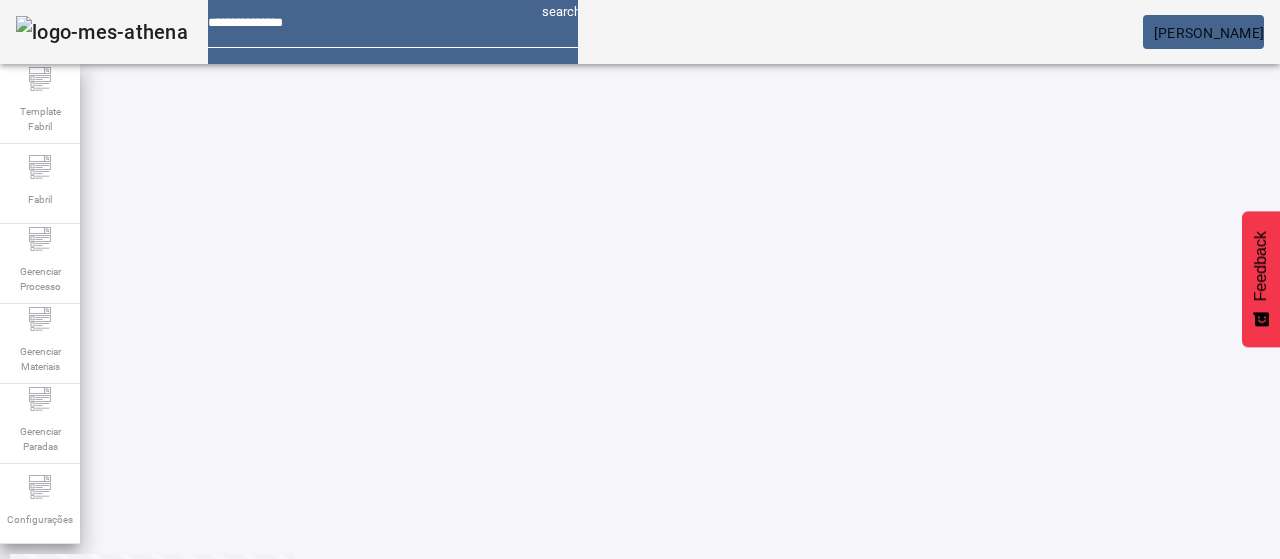 scroll, scrollTop: 160, scrollLeft: 0, axis: vertical 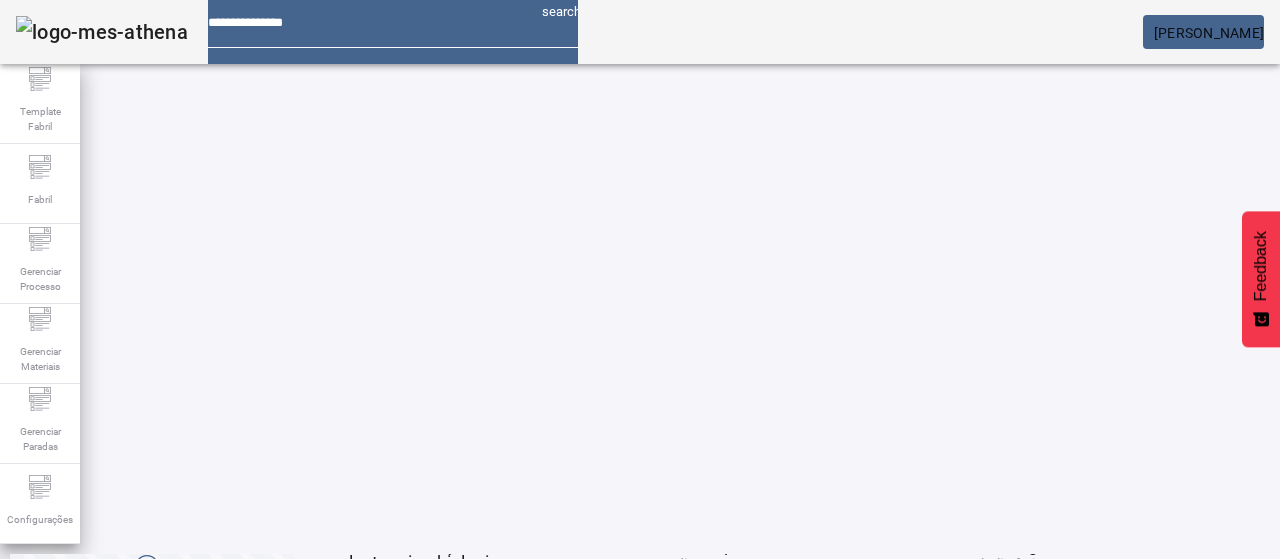 click on "2" 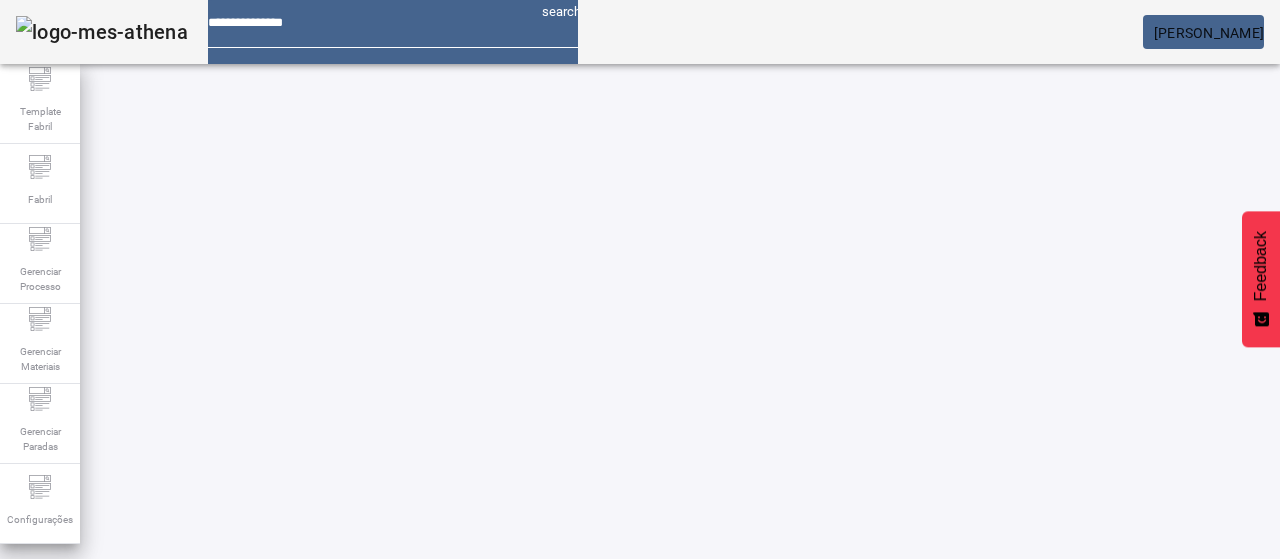 scroll, scrollTop: 160, scrollLeft: 0, axis: vertical 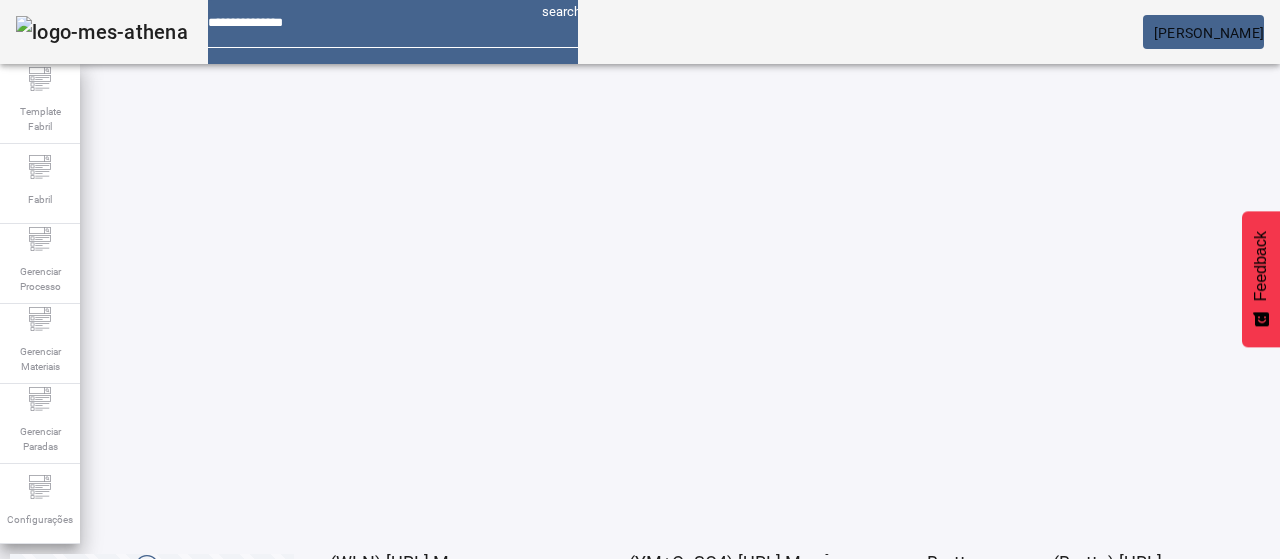 click on "3" 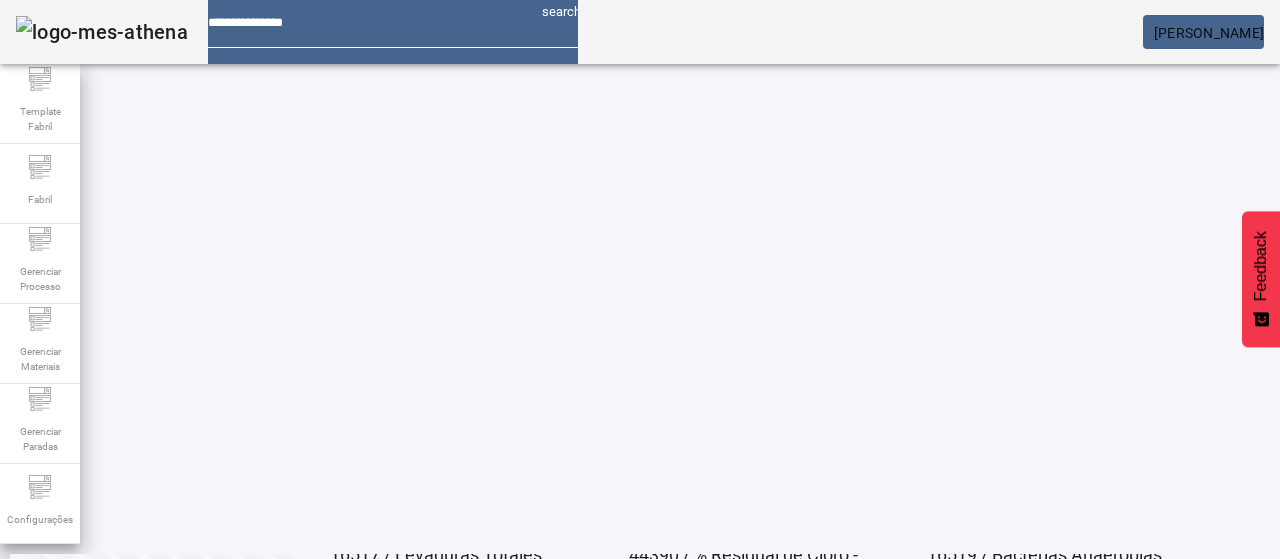 scroll, scrollTop: 160, scrollLeft: 0, axis: vertical 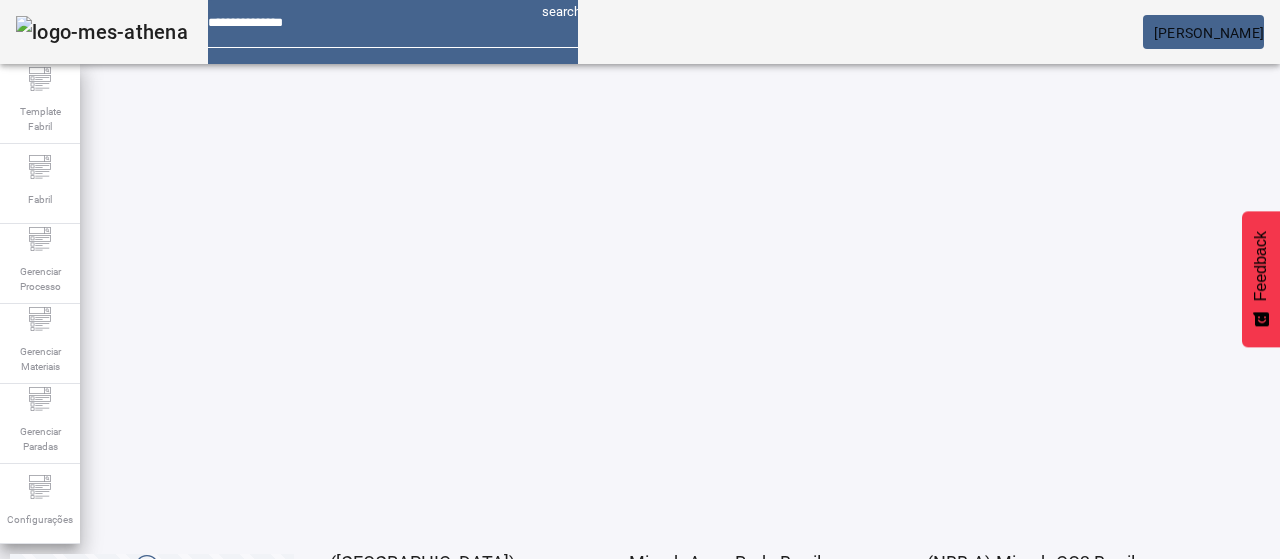 click on "4" 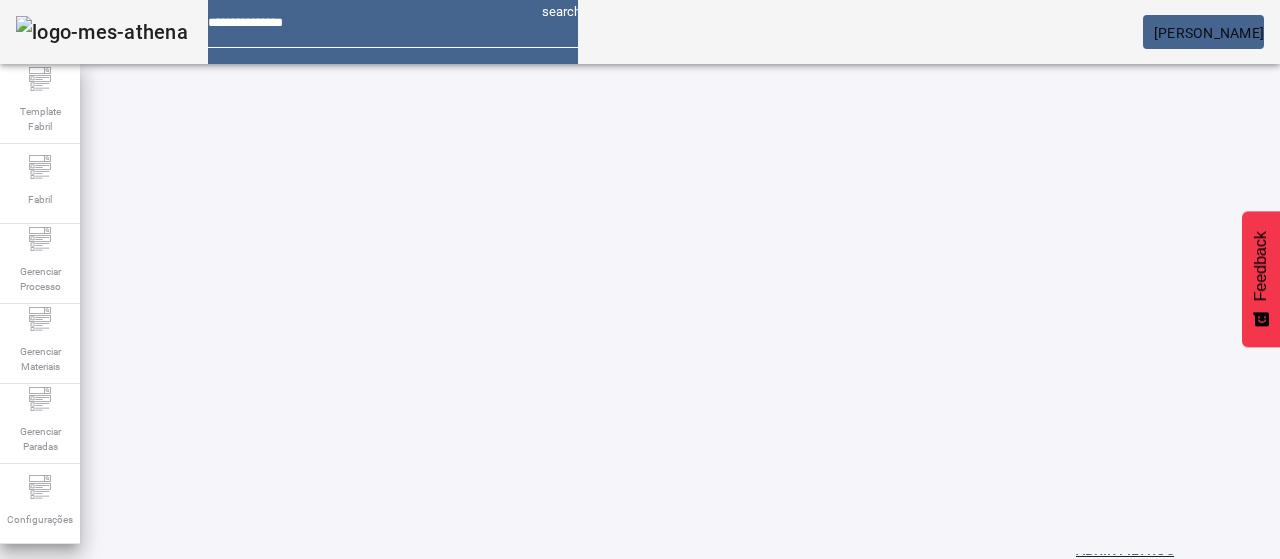 scroll, scrollTop: 160, scrollLeft: 0, axis: vertical 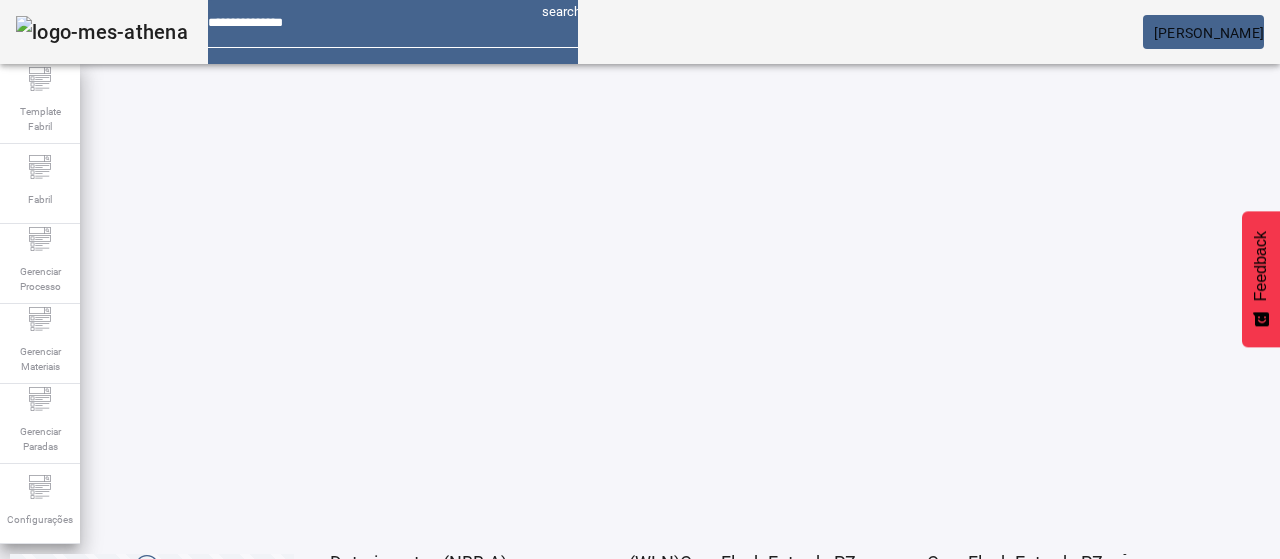 click on "5" 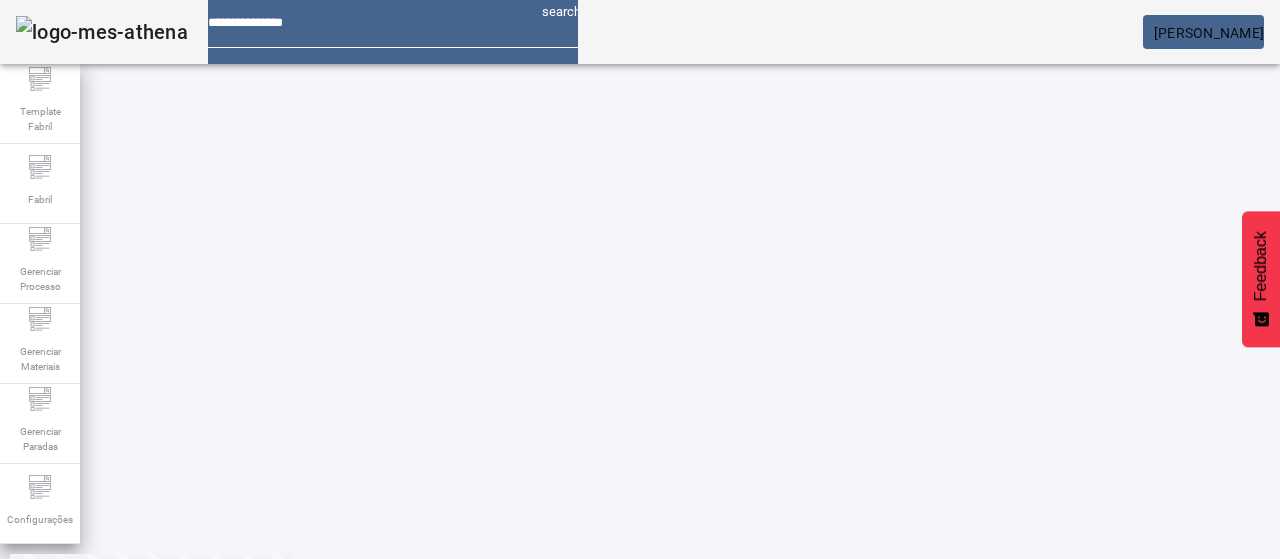 scroll, scrollTop: 160, scrollLeft: 0, axis: vertical 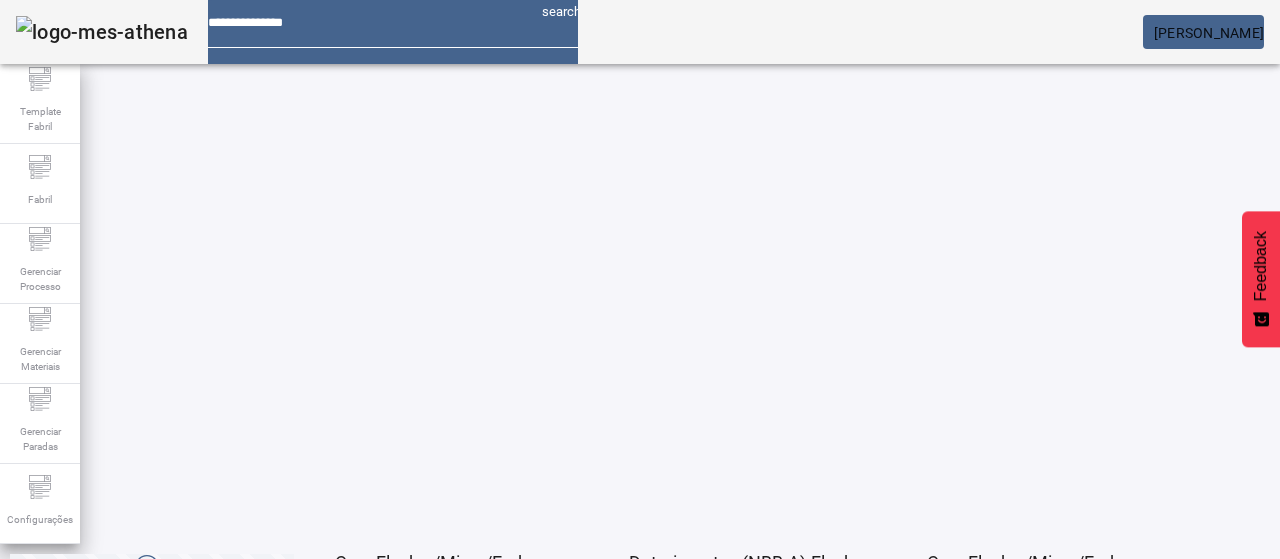 click on "6" 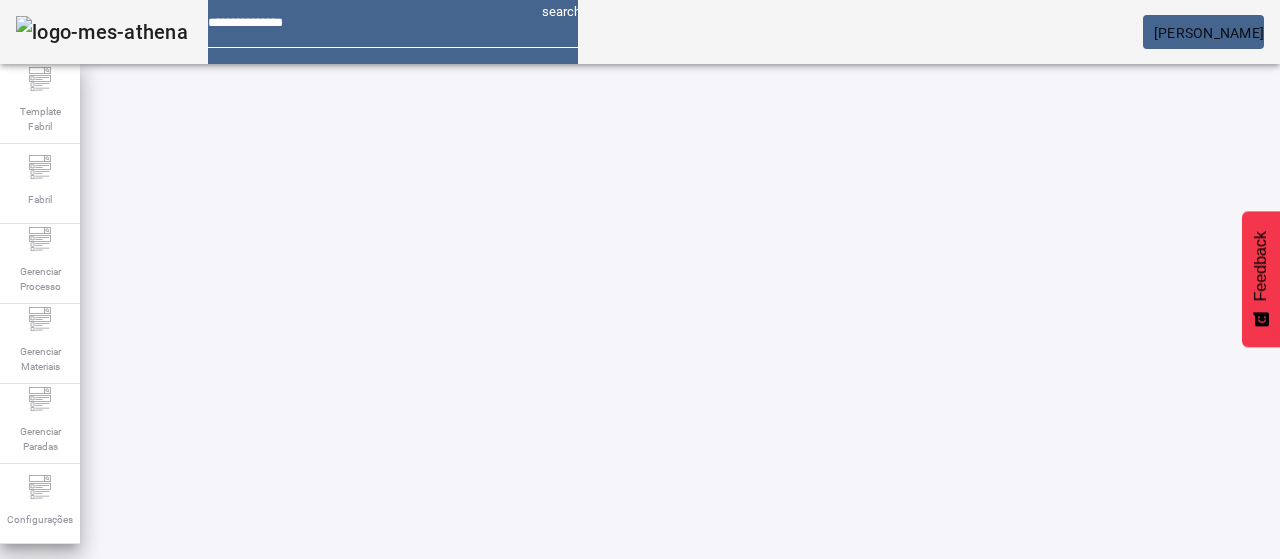 scroll, scrollTop: 0, scrollLeft: 0, axis: both 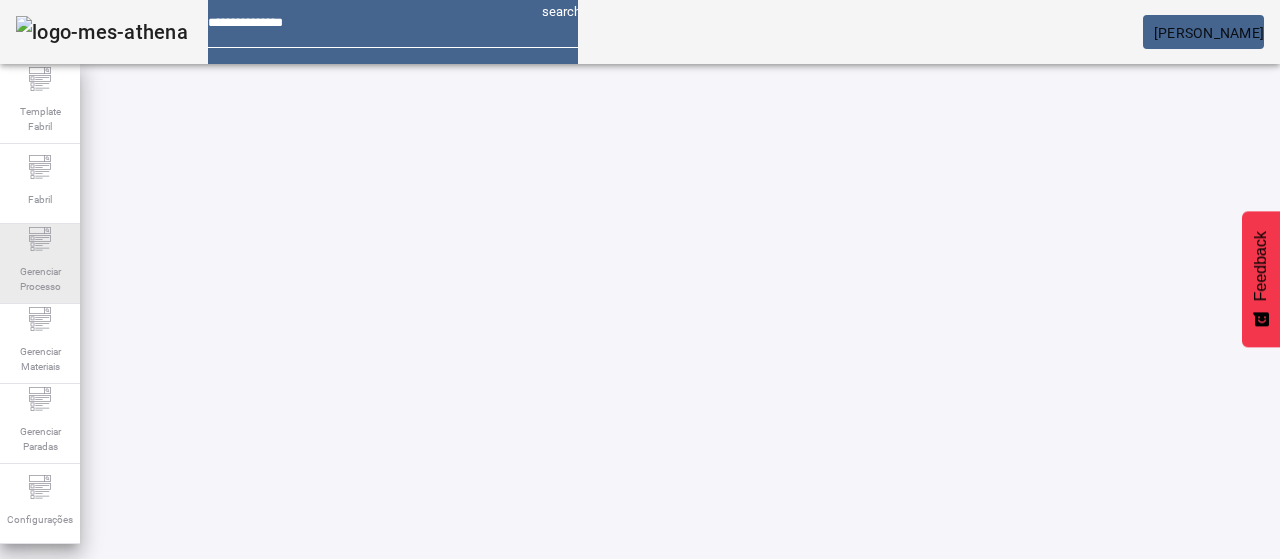 click on "Gerenciar Processo" 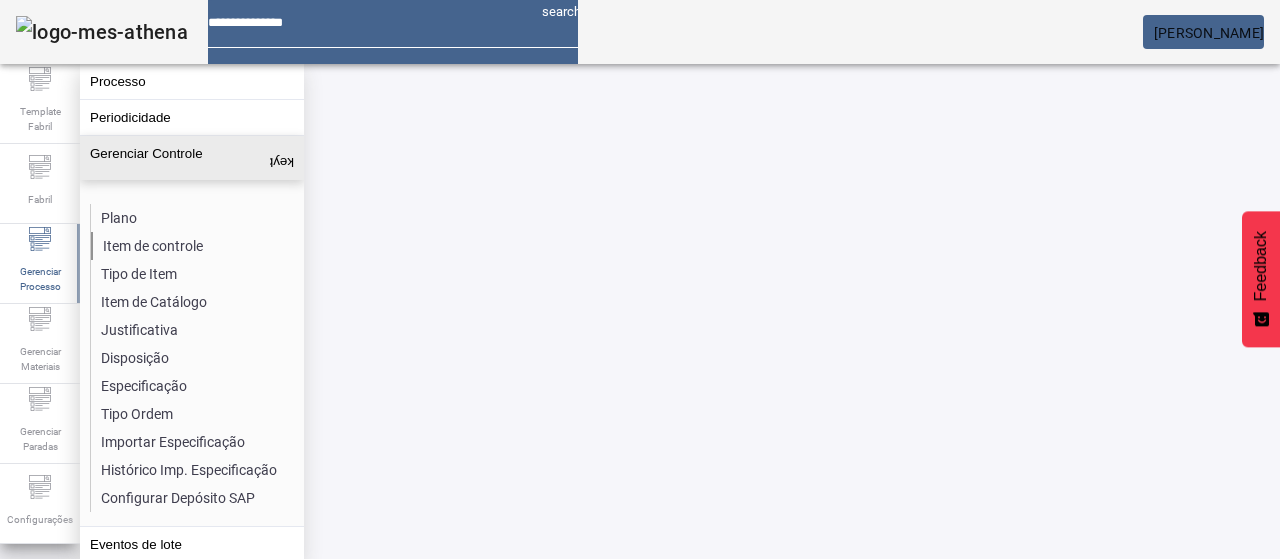 click on "Item de controle" 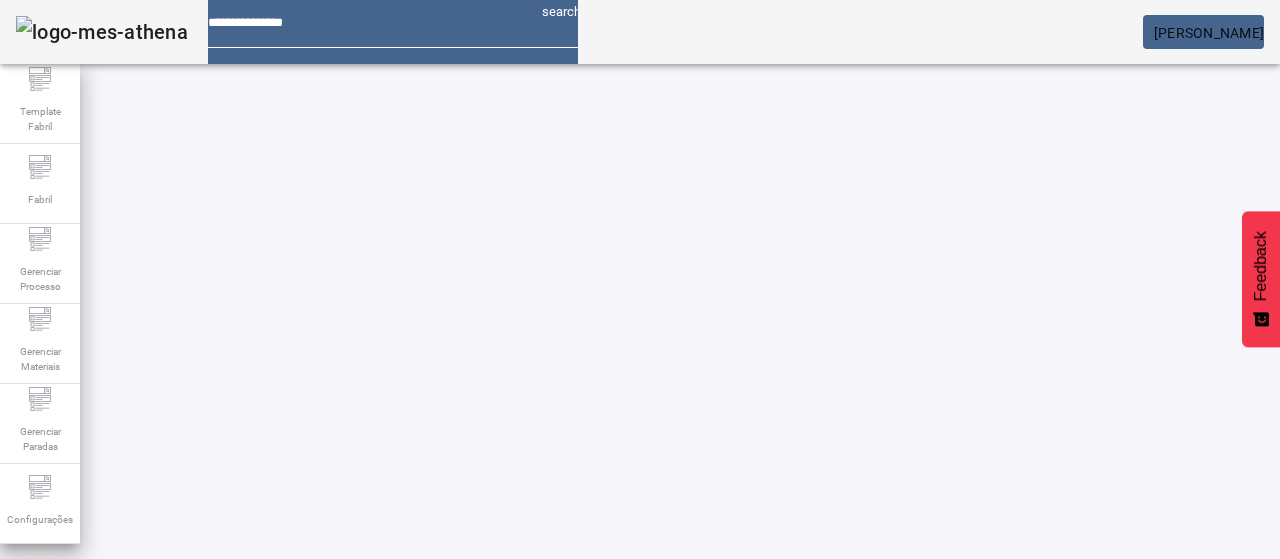 click on "ABRIR FILTROS" 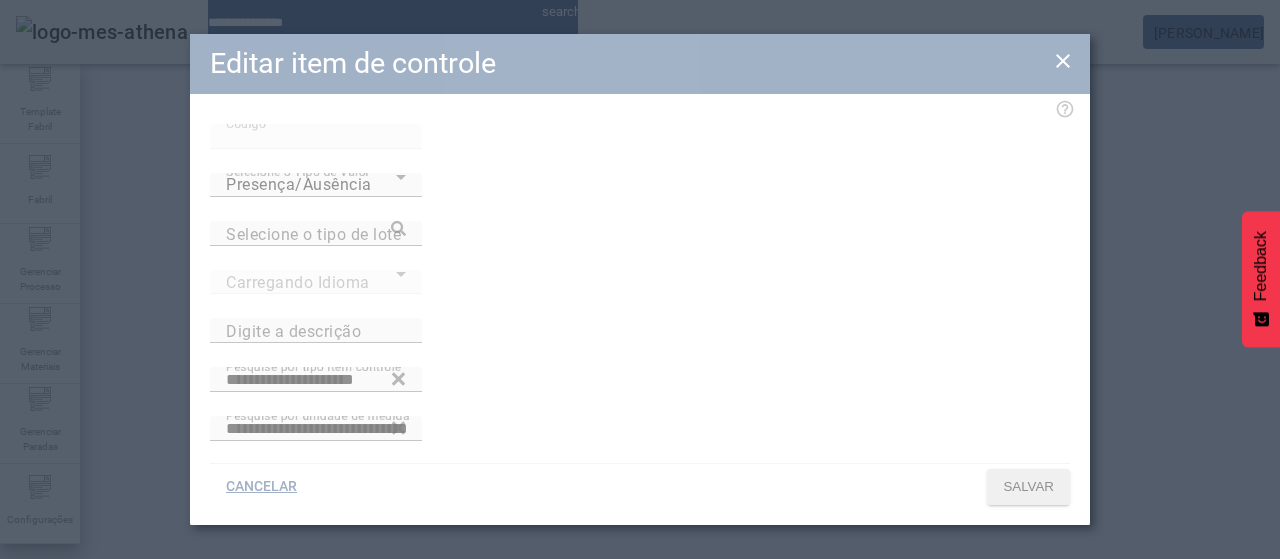 type on "**********" 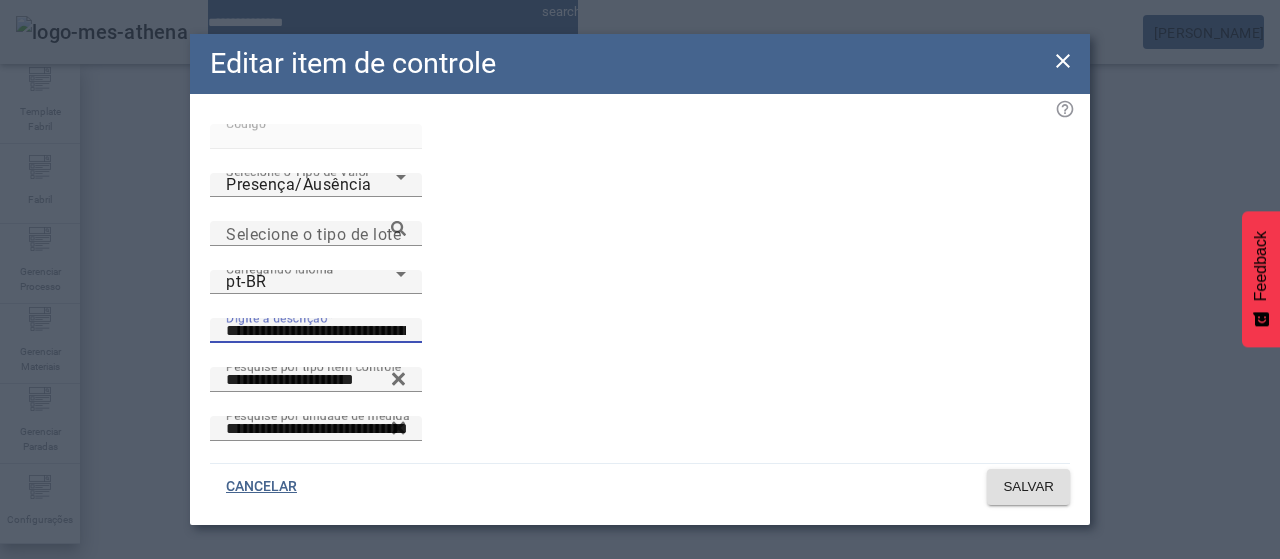 click on "**********" at bounding box center [316, 331] 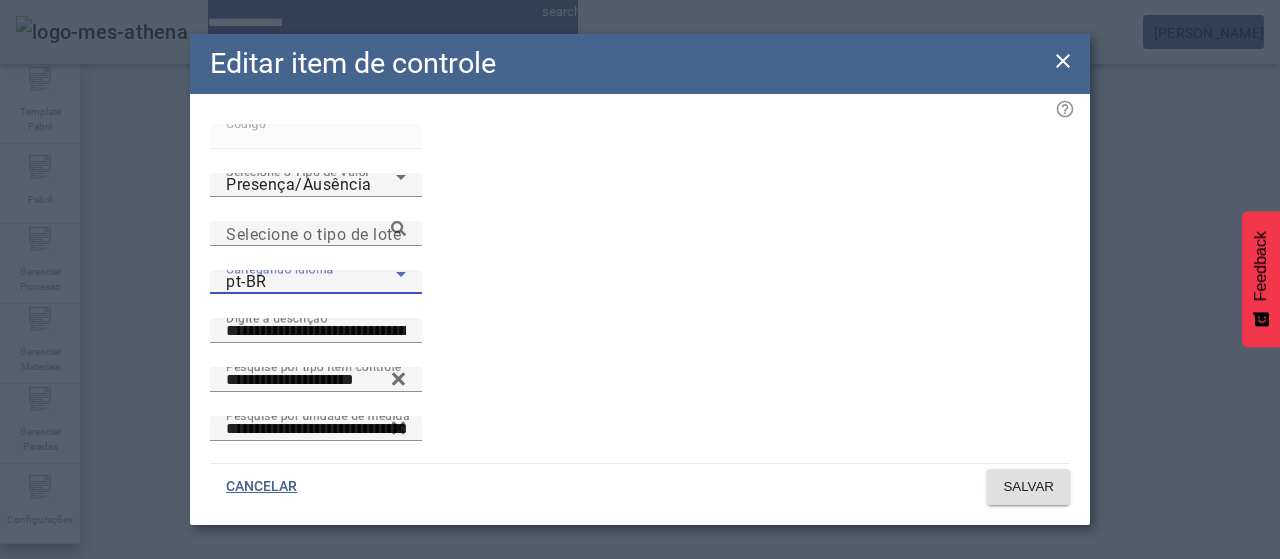 click on "pt-BR" at bounding box center (311, 282) 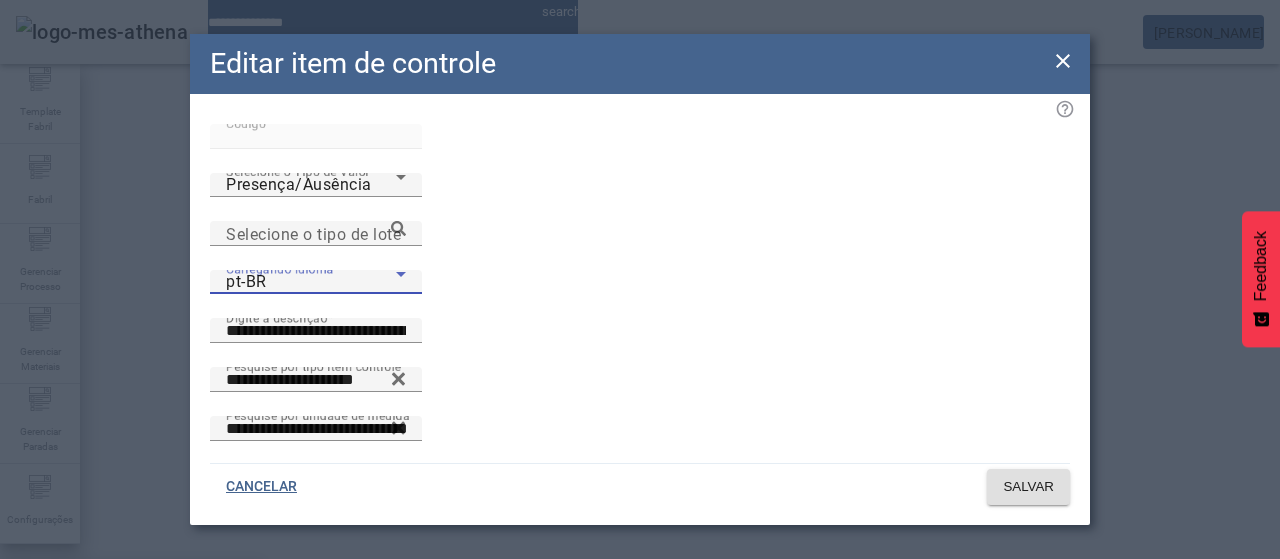 click on "es-ES" at bounding box center [131, 687] 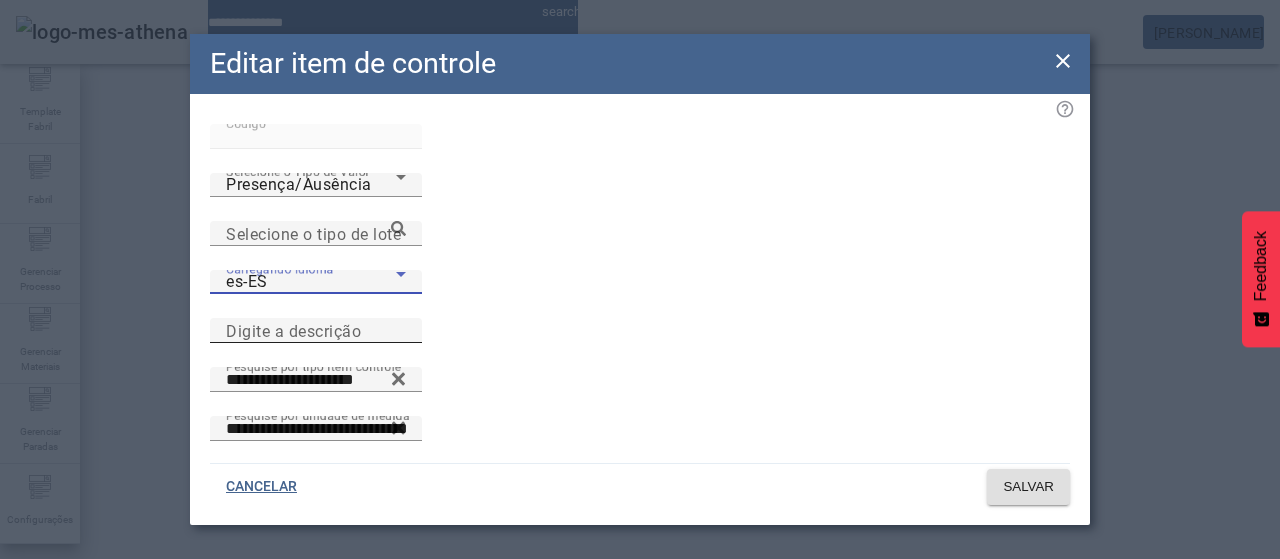 click on "Digite a descrição" at bounding box center (316, 331) 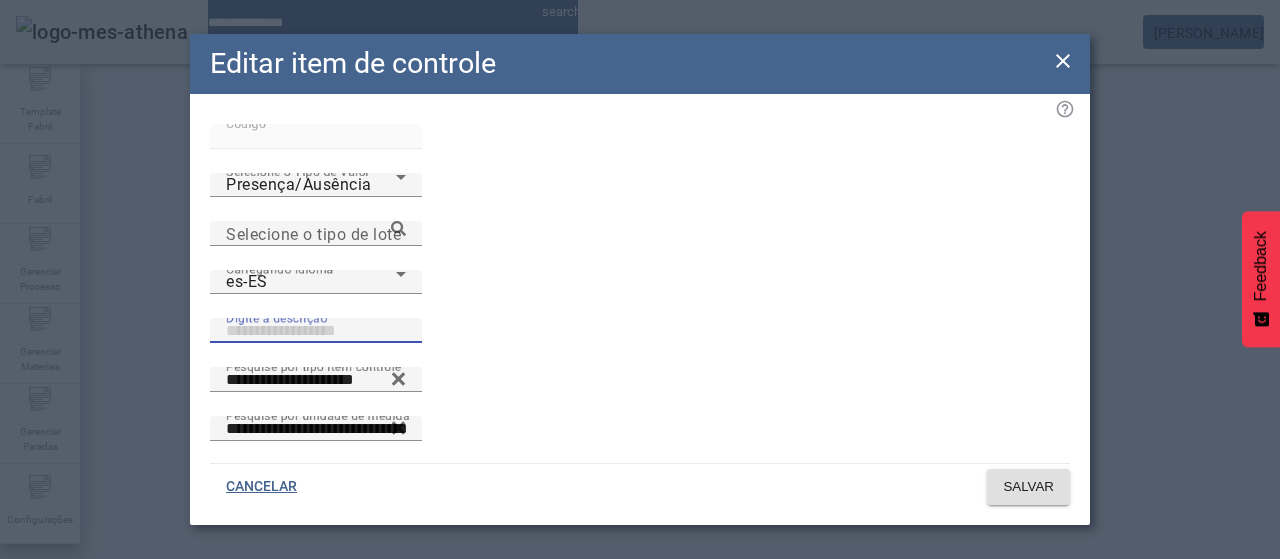paste on "**********" 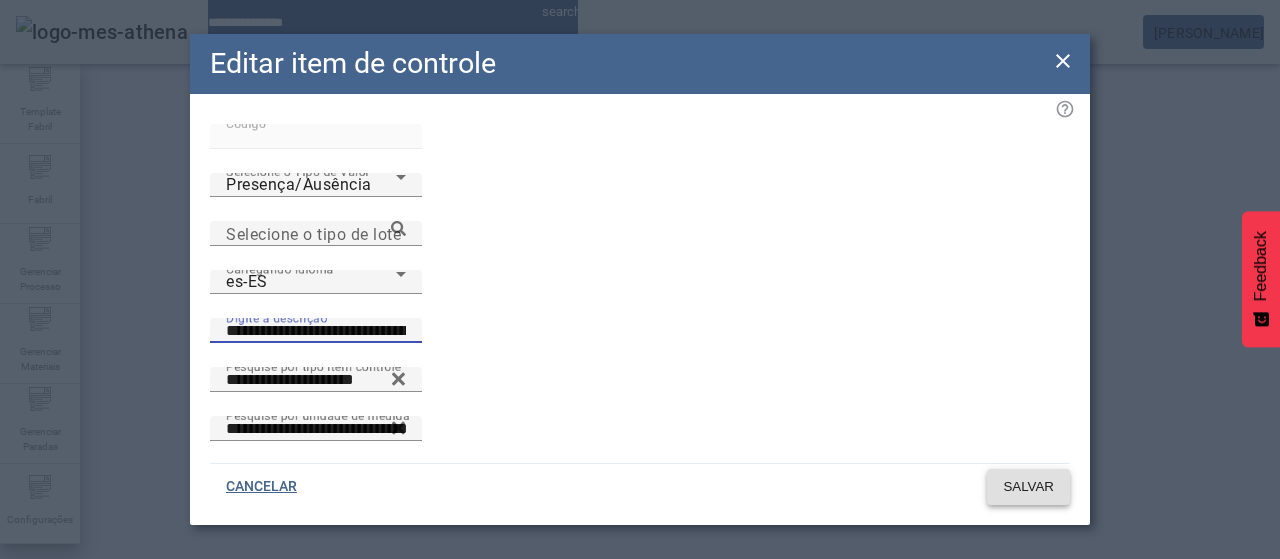 type on "**********" 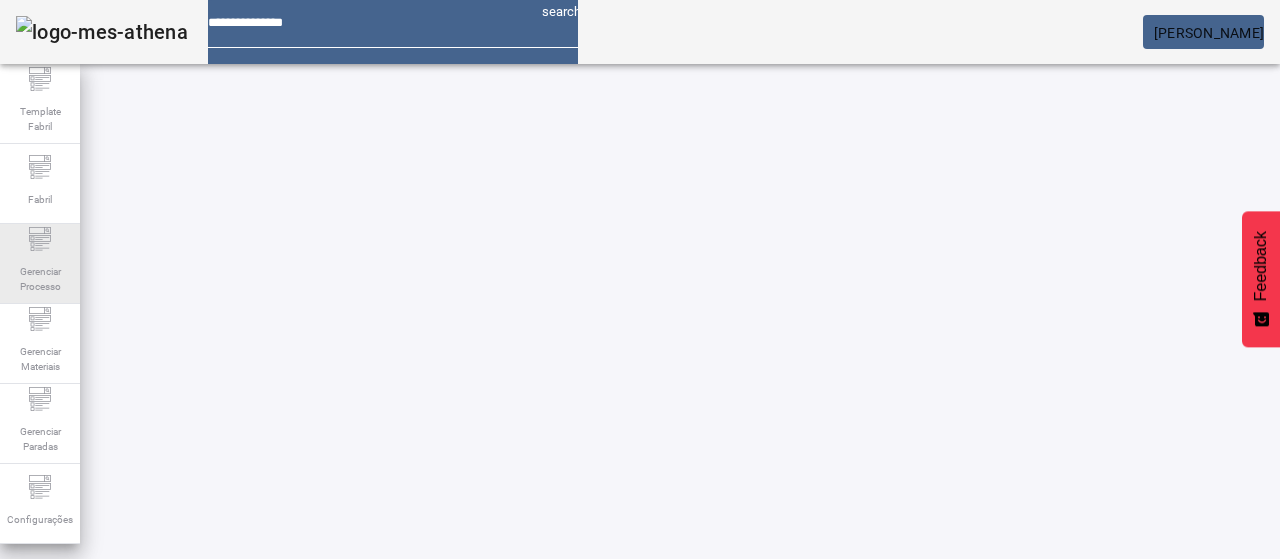 click on "Gerenciar Processo" 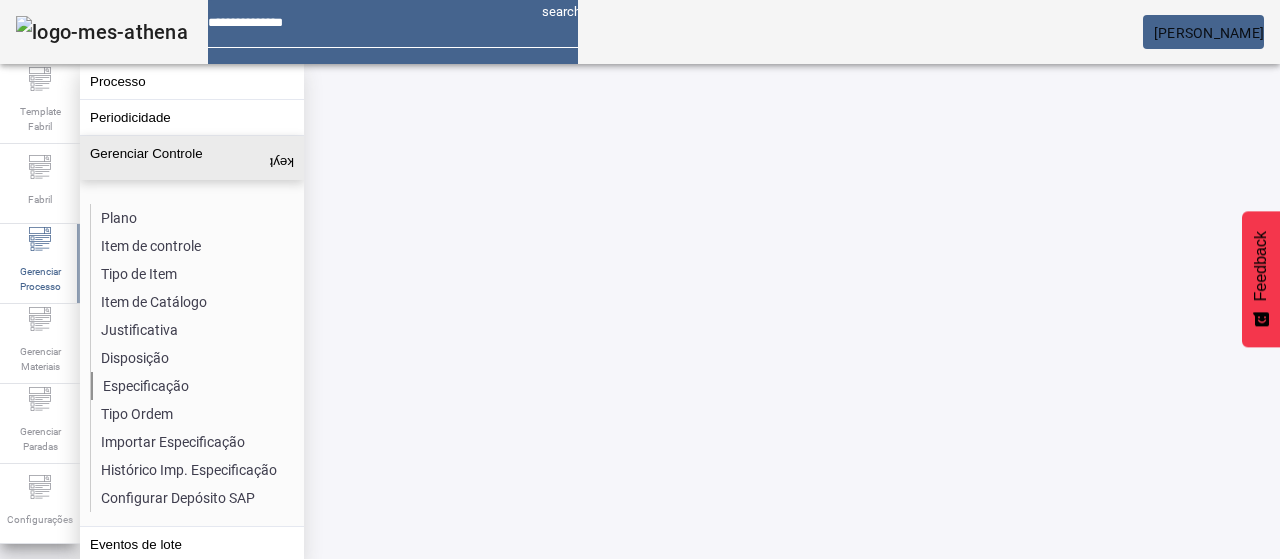 click on "Especificação" 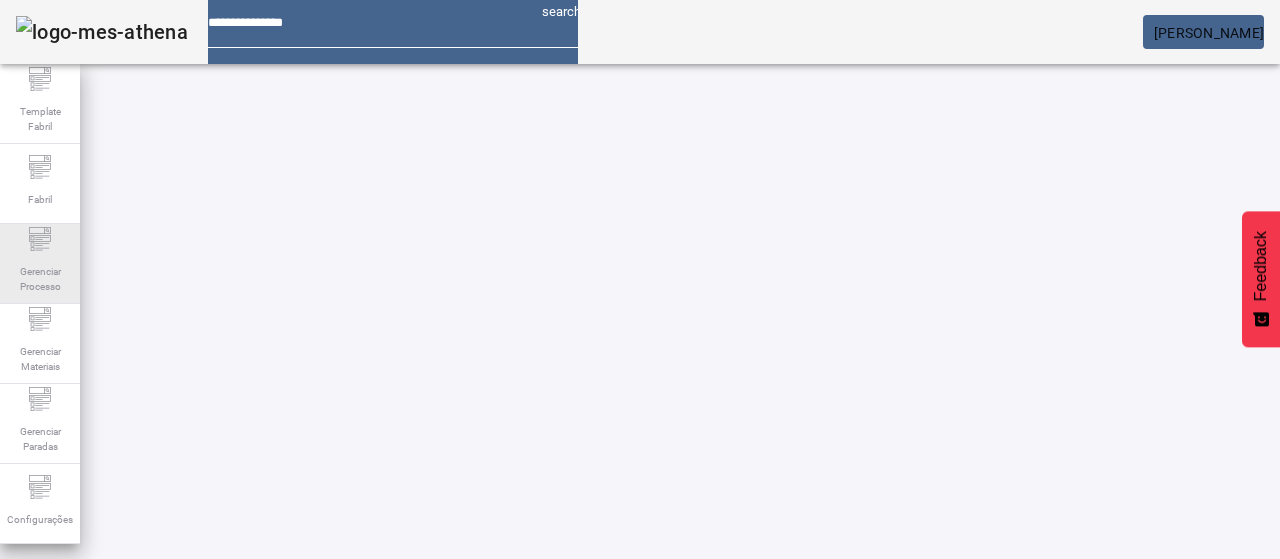click on "Gerenciar Processo" 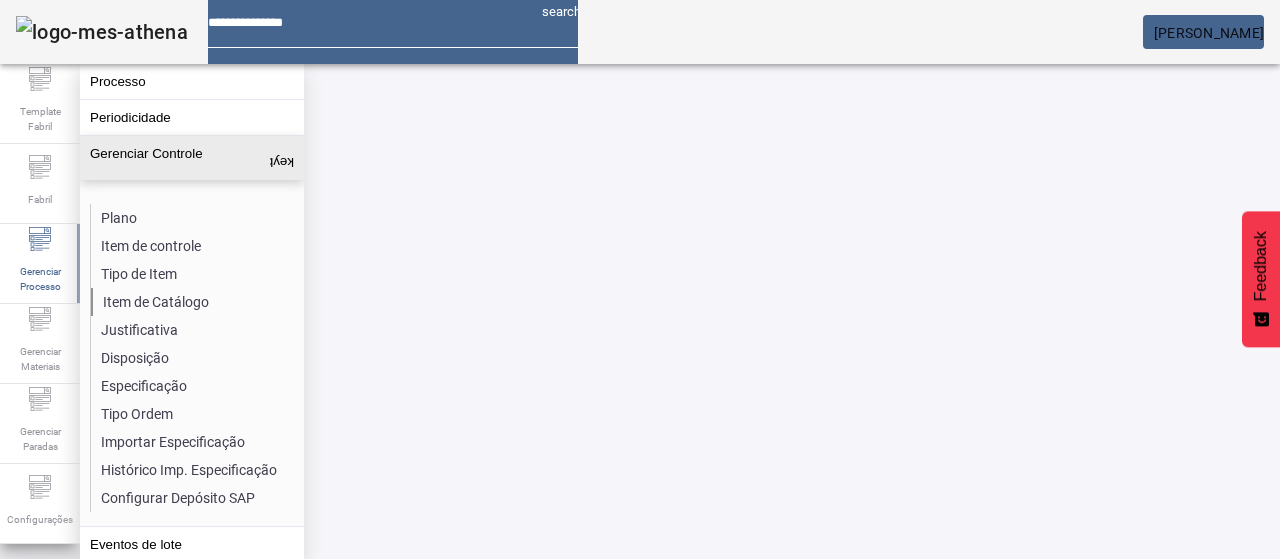 click on "Item de Catálogo" 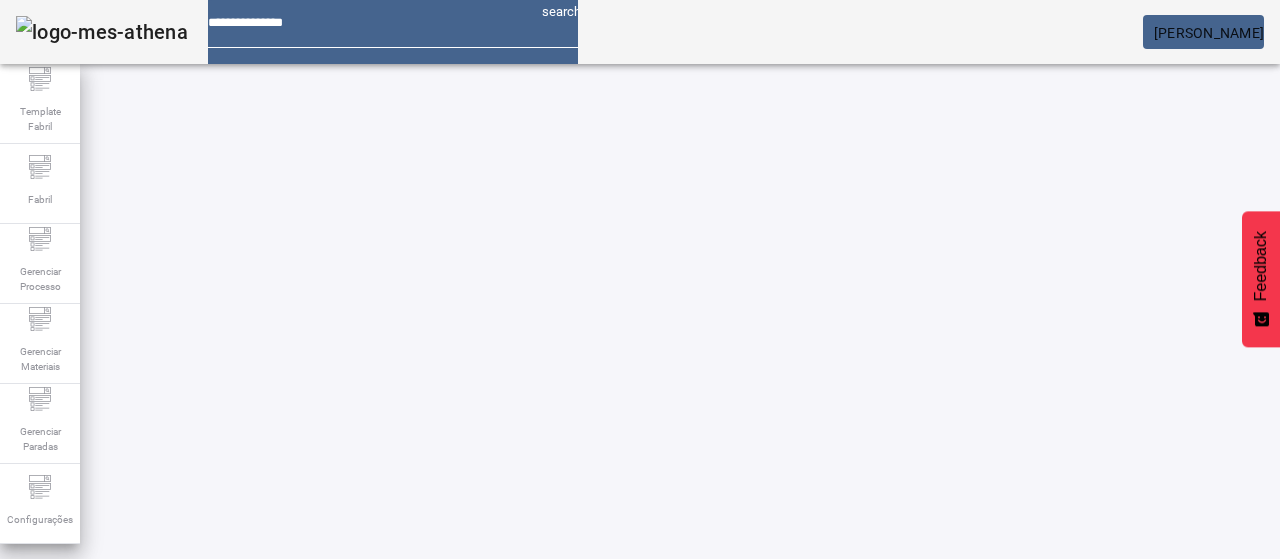 click on "CRIAR ITEM DE CATÁLOGO" 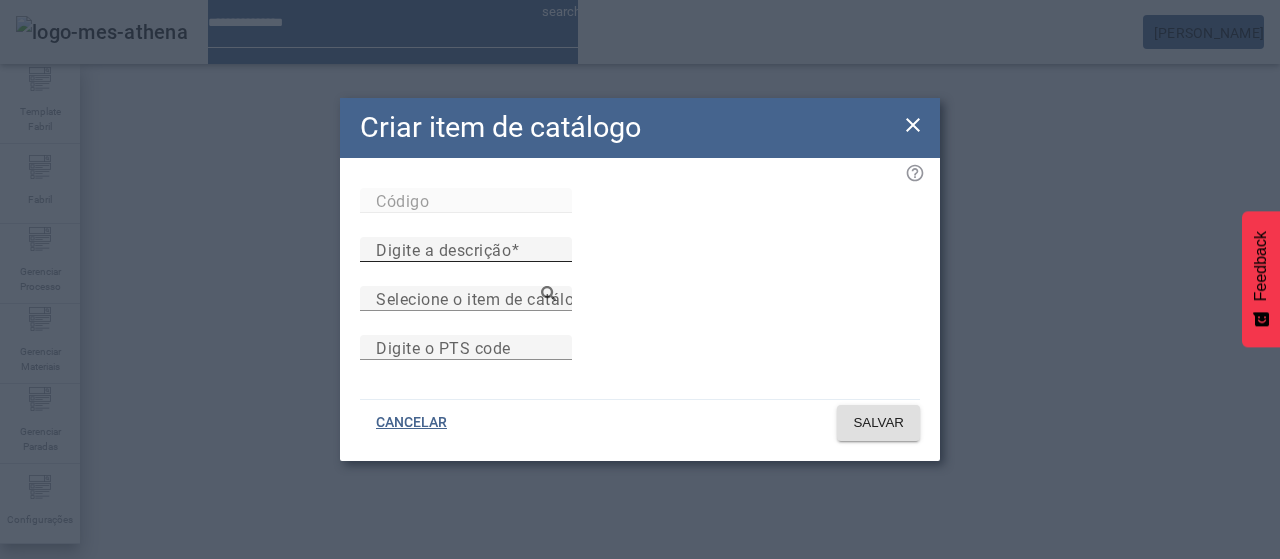 click on "Digite a descrição" at bounding box center [443, 249] 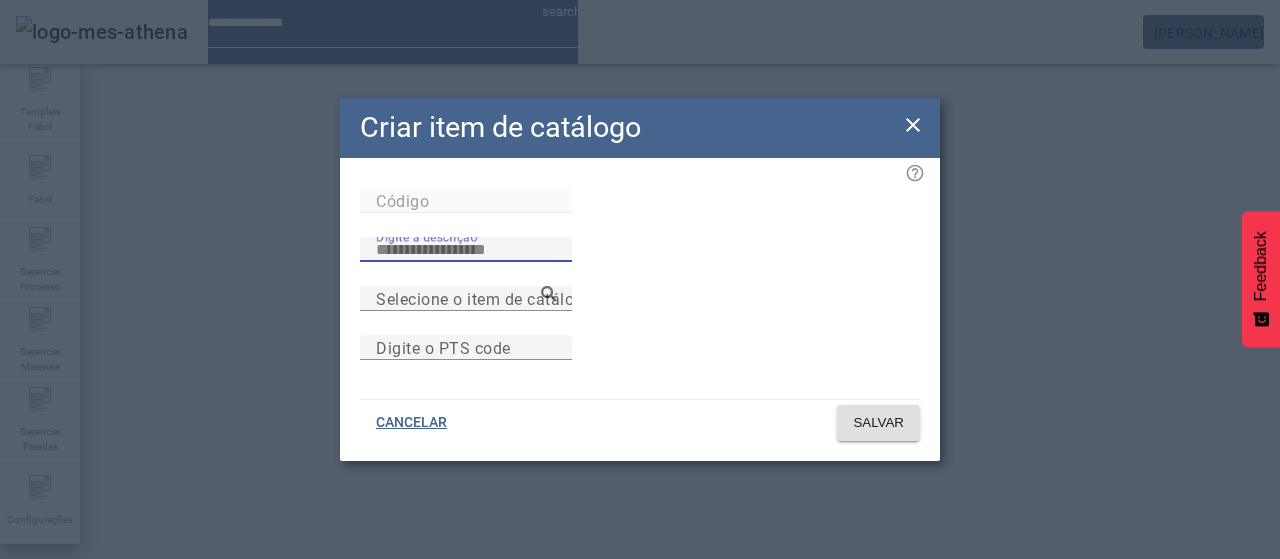 paste on "**********" 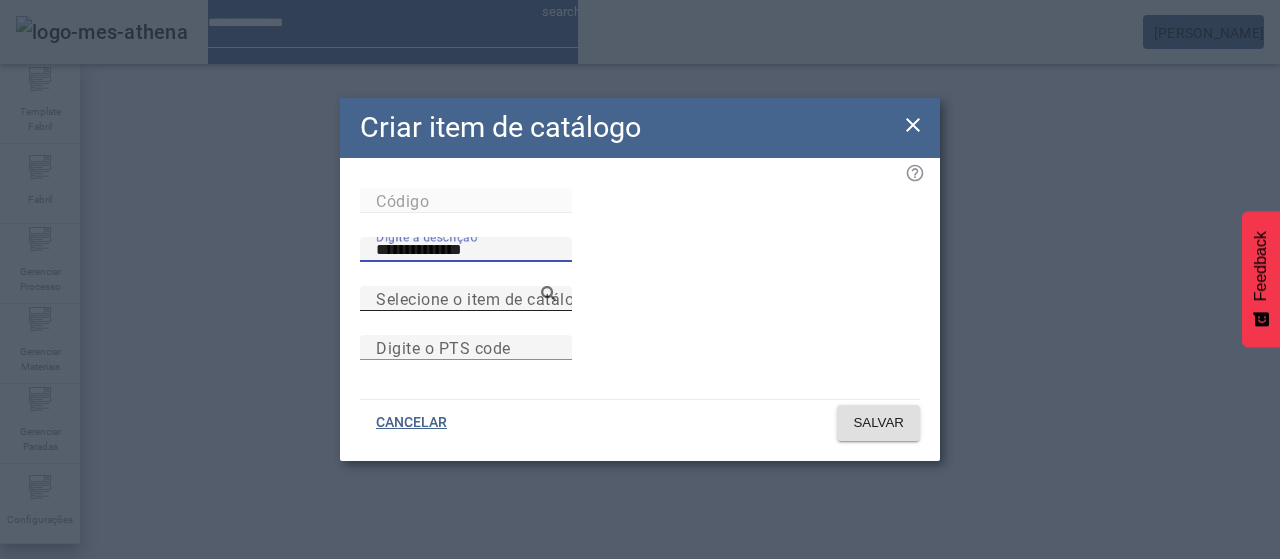 type on "**********" 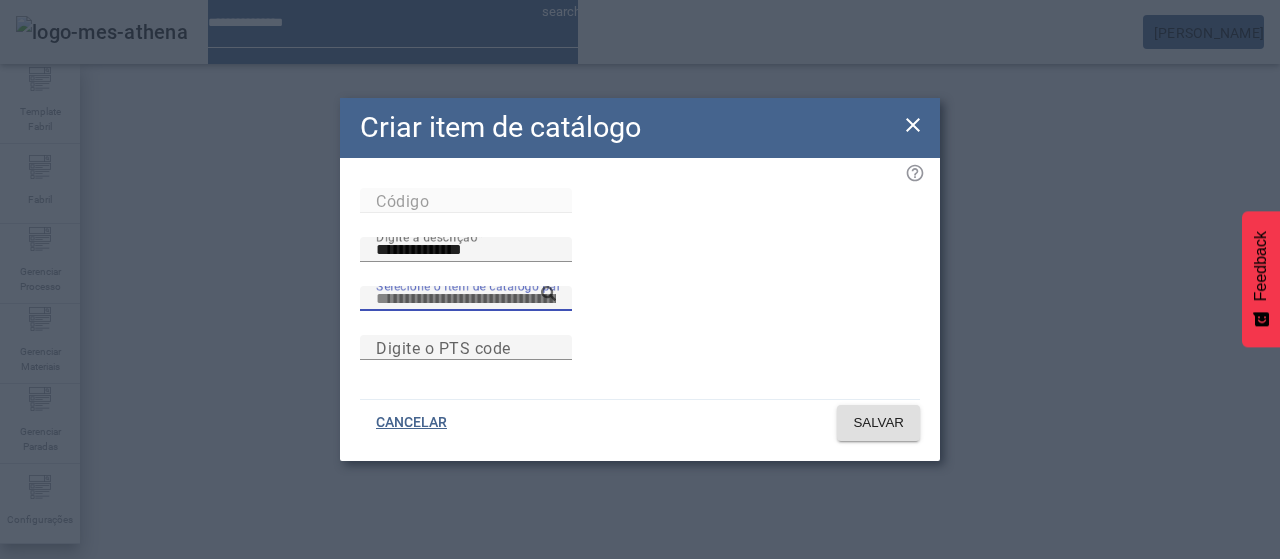 click on "Selecione o item de catálogo pai" at bounding box center (466, 299) 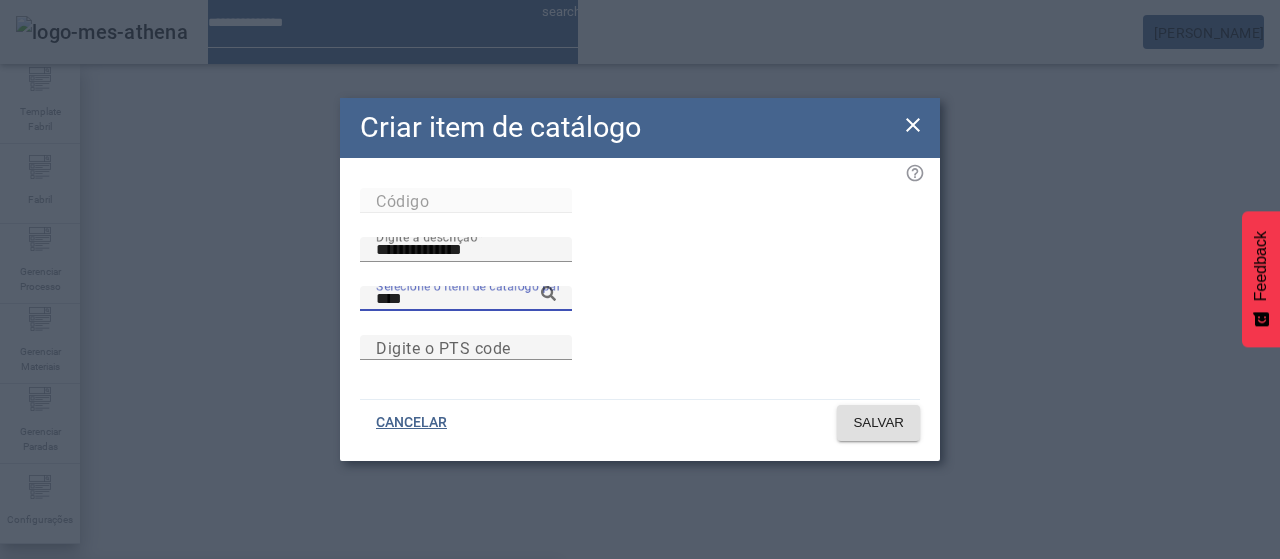 scroll, scrollTop: 0, scrollLeft: 0, axis: both 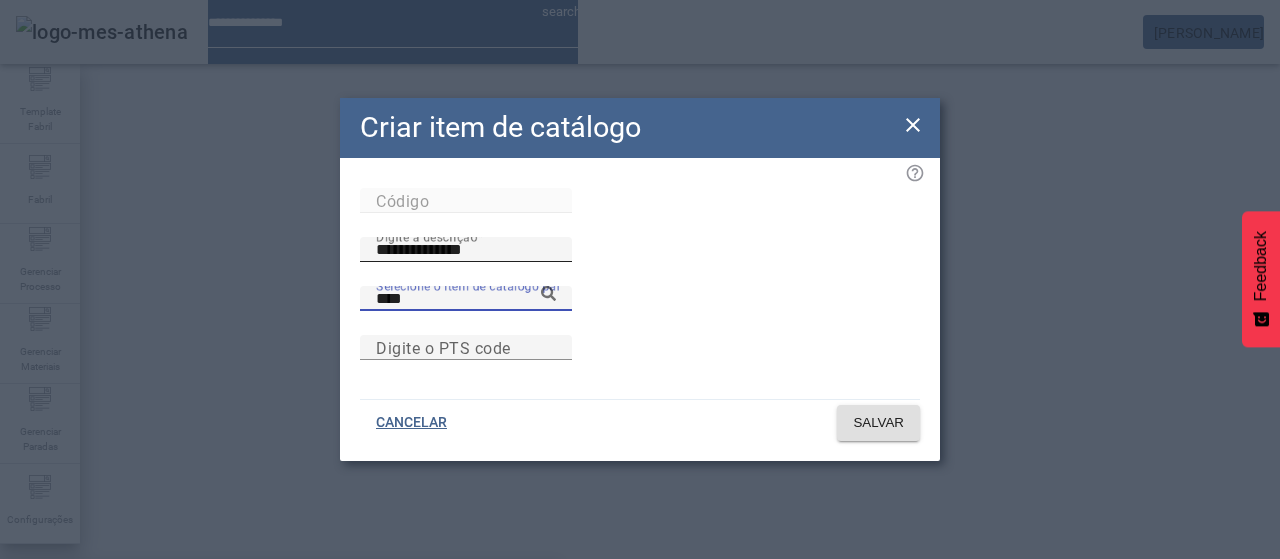 type on "***" 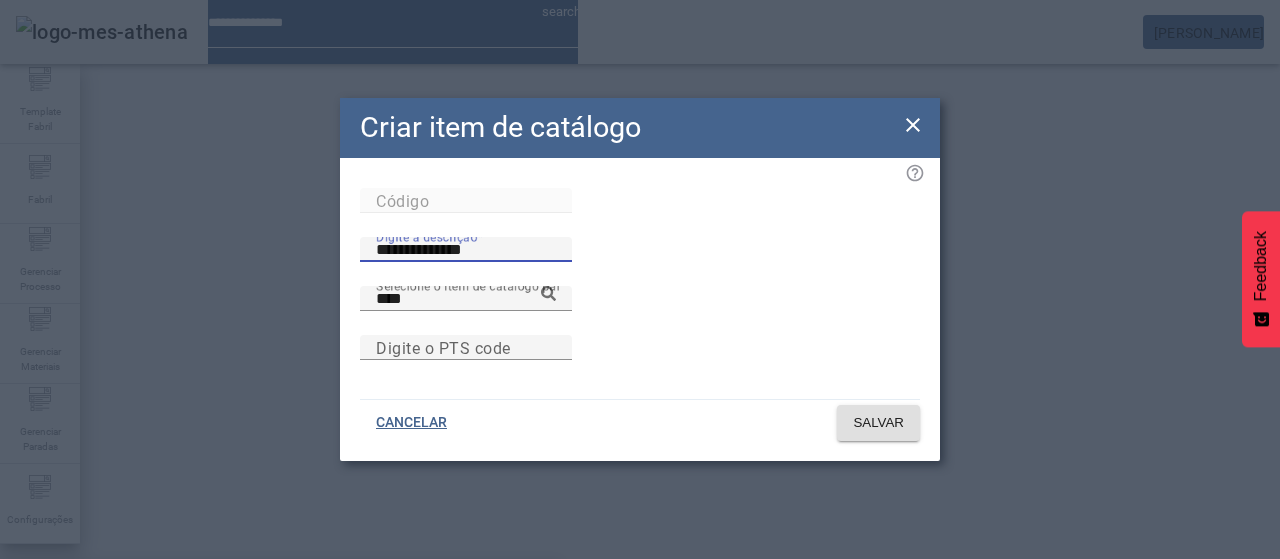 drag, startPoint x: 648, startPoint y: 205, endPoint x: 512, endPoint y: 214, distance: 136.29747 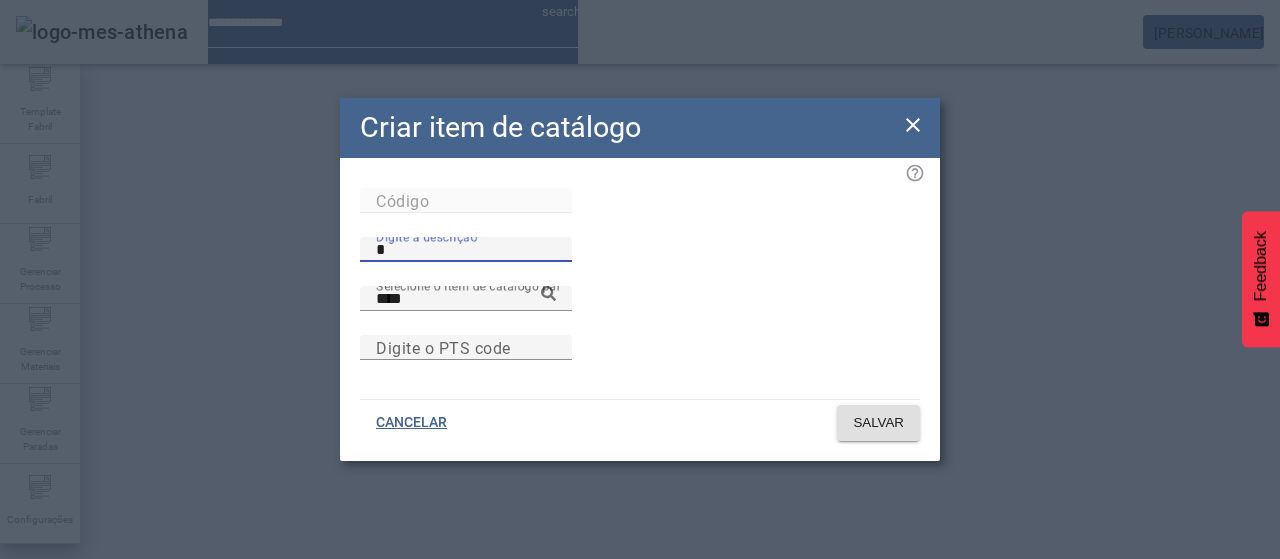 type on "*" 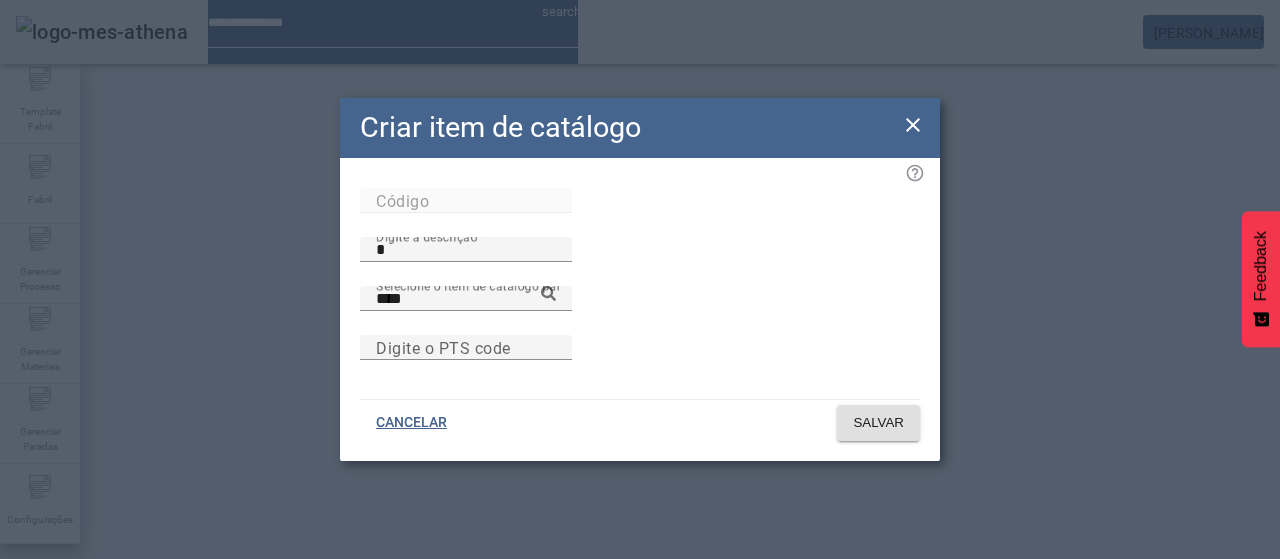 click 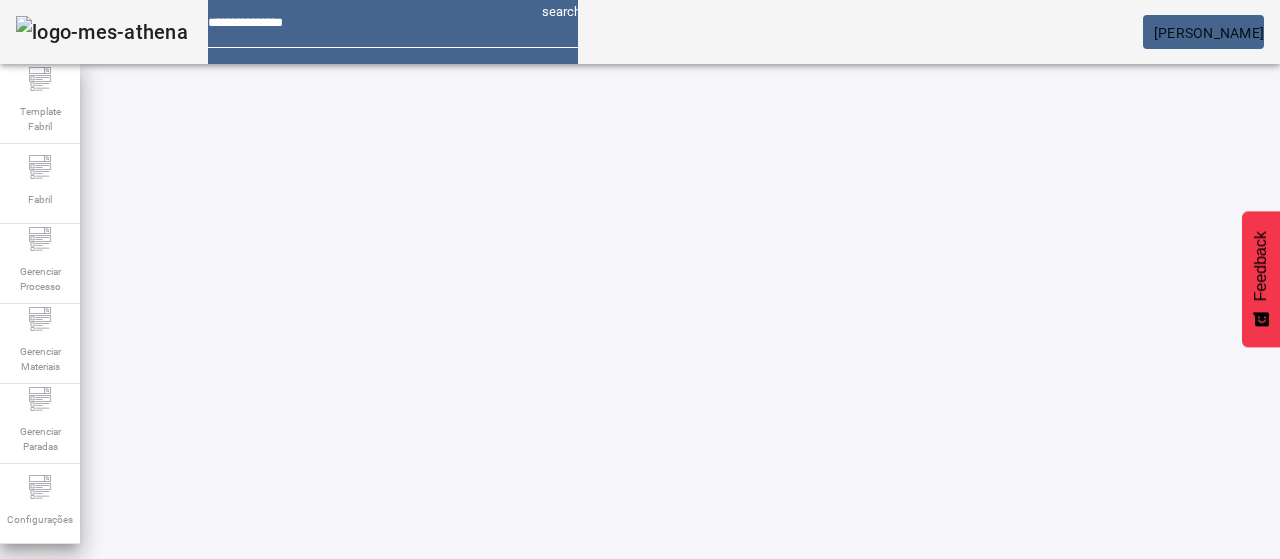 click on "ABRIR FILTROS" 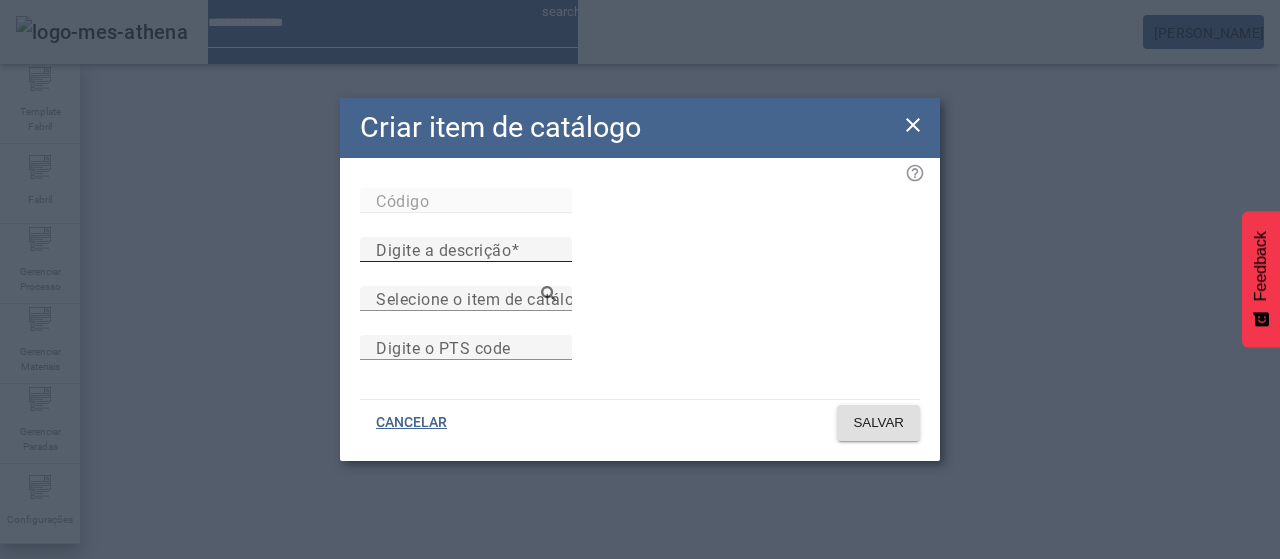 click on "Digite a descrição" 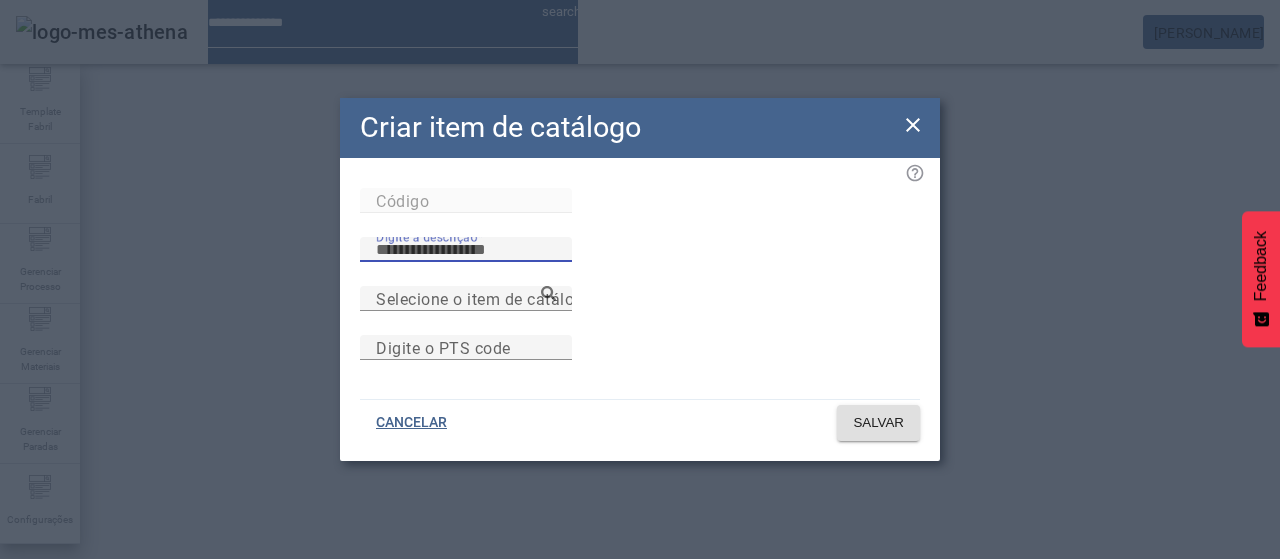 paste on "**********" 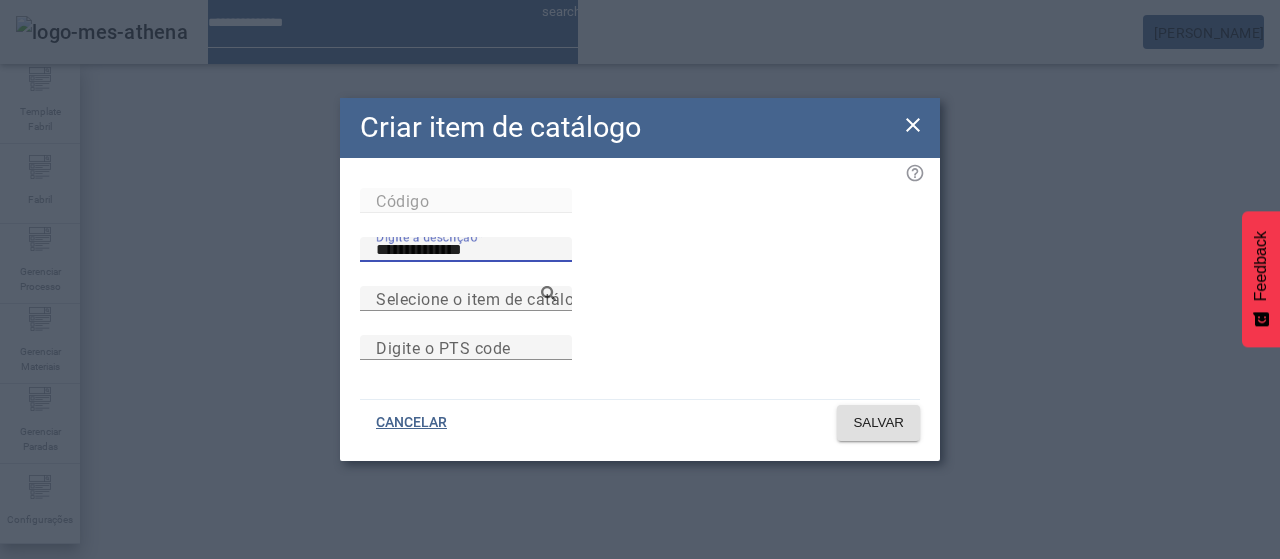 type on "**********" 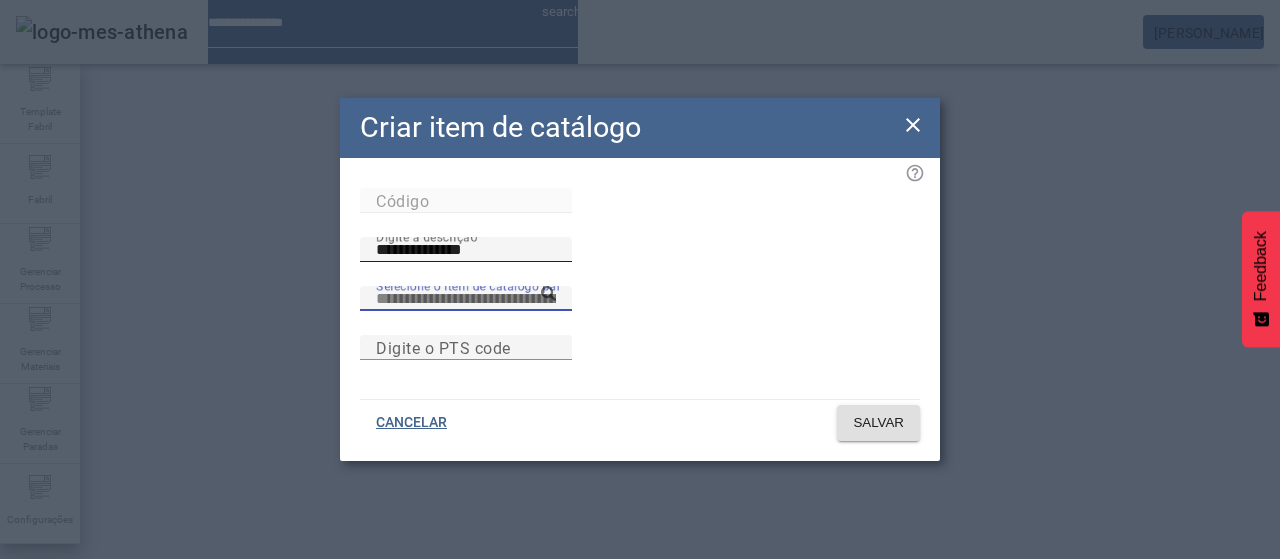 paste on "**********" 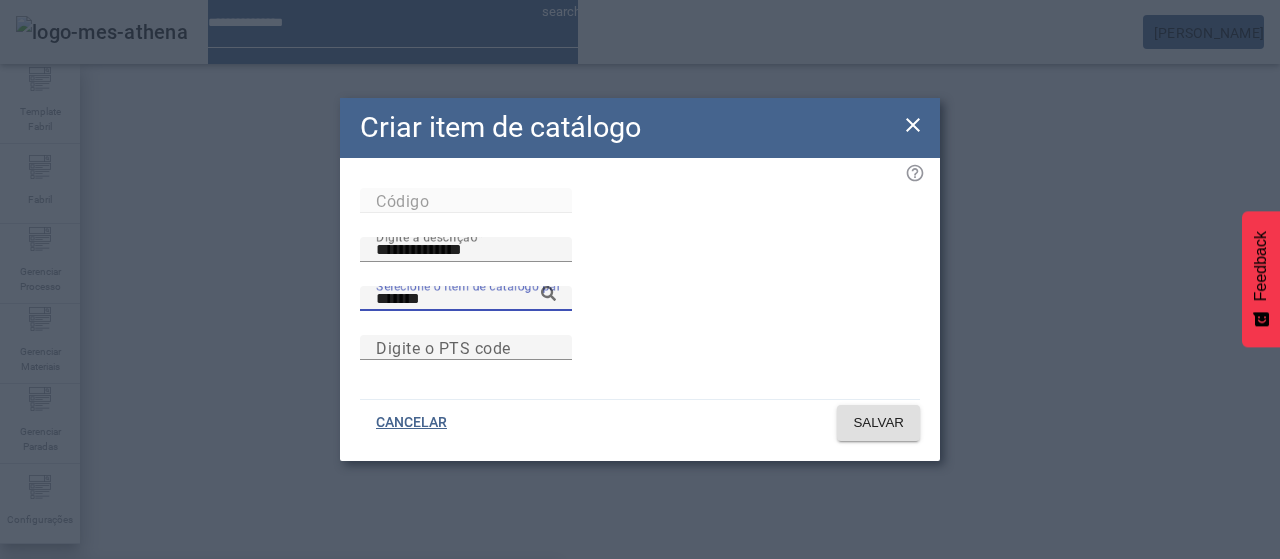 type on "*******" 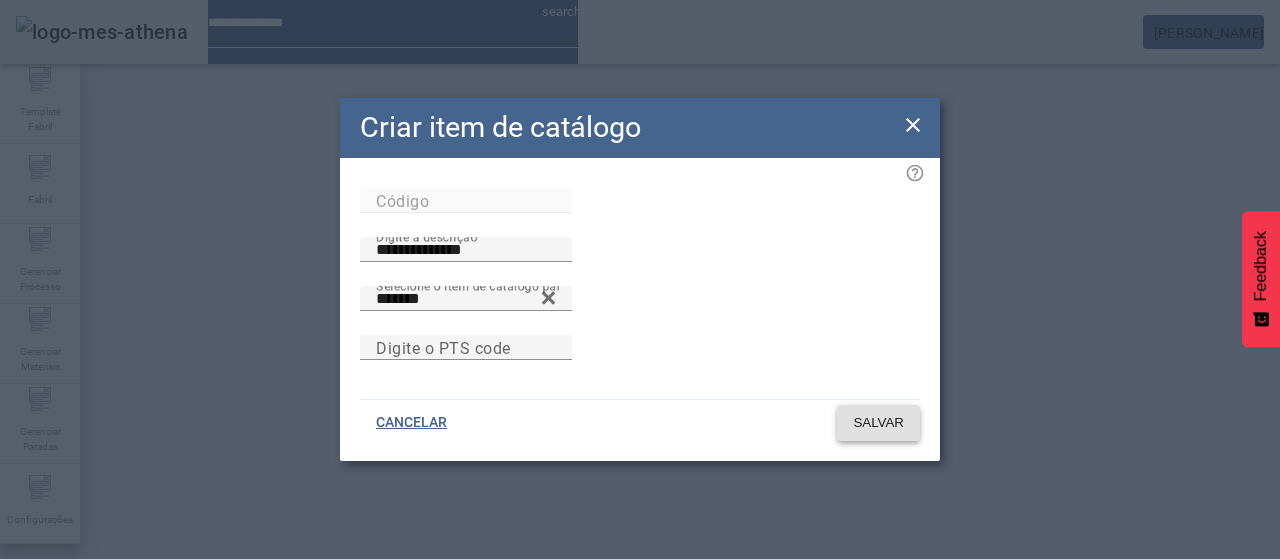 click on "SALVAR" 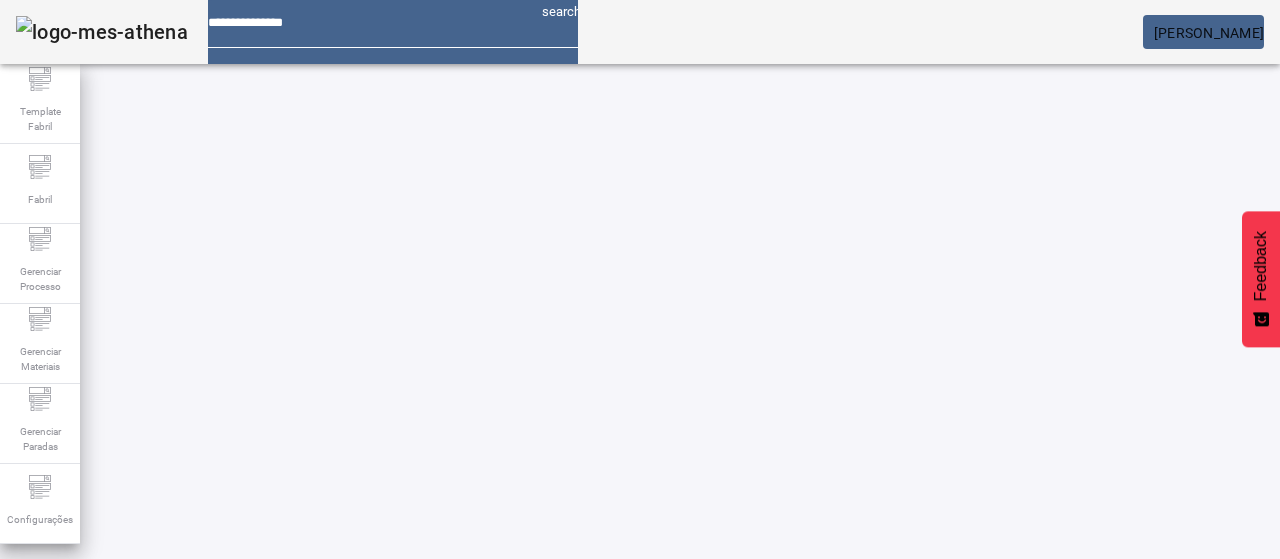 drag, startPoint x: 198, startPoint y: 185, endPoint x: 184, endPoint y: 183, distance: 14.142136 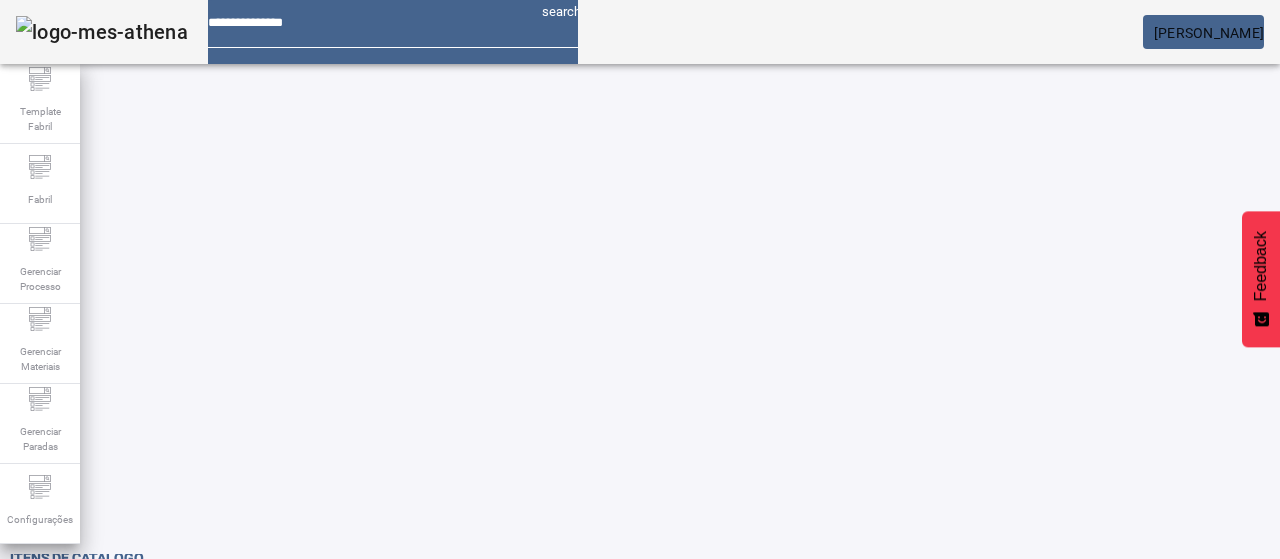 scroll, scrollTop: 0, scrollLeft: 0, axis: both 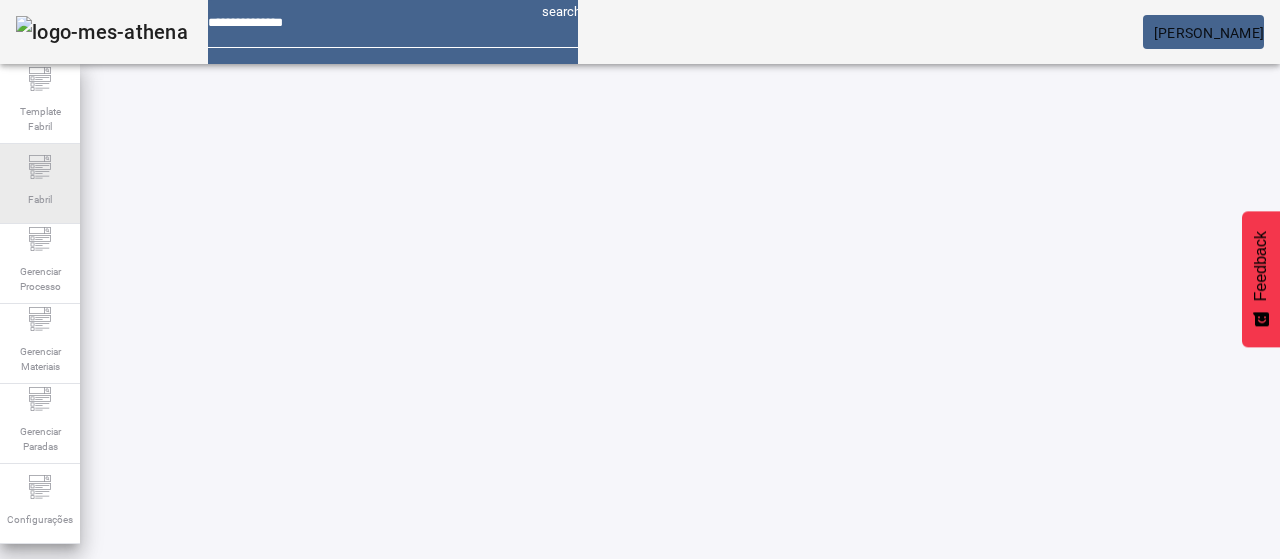 drag, startPoint x: 210, startPoint y: 183, endPoint x: 10, endPoint y: 187, distance: 200.04 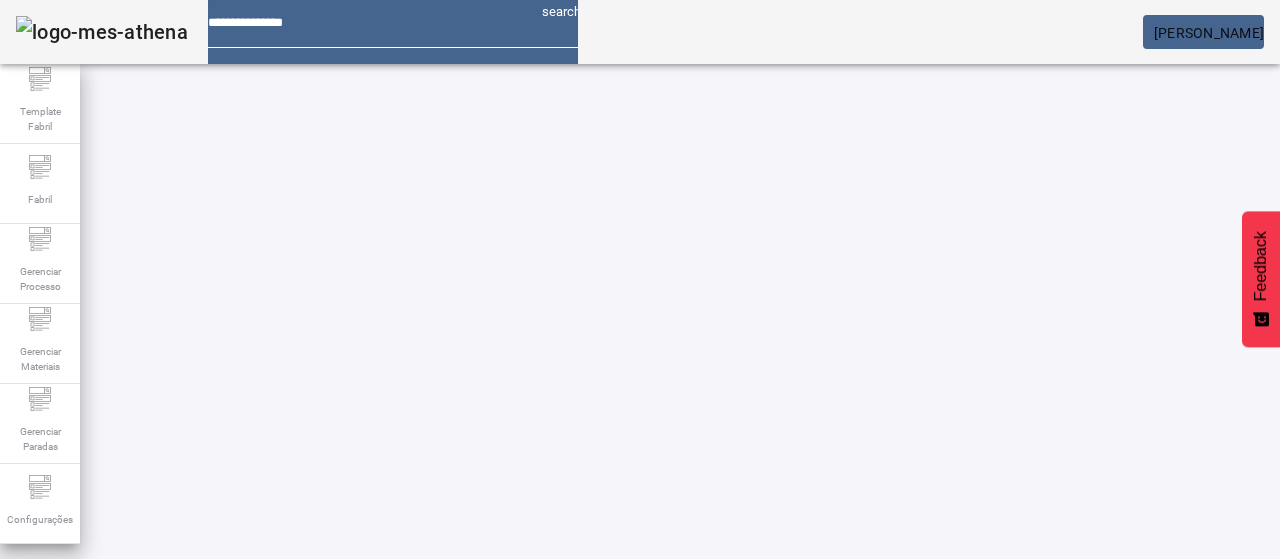 click 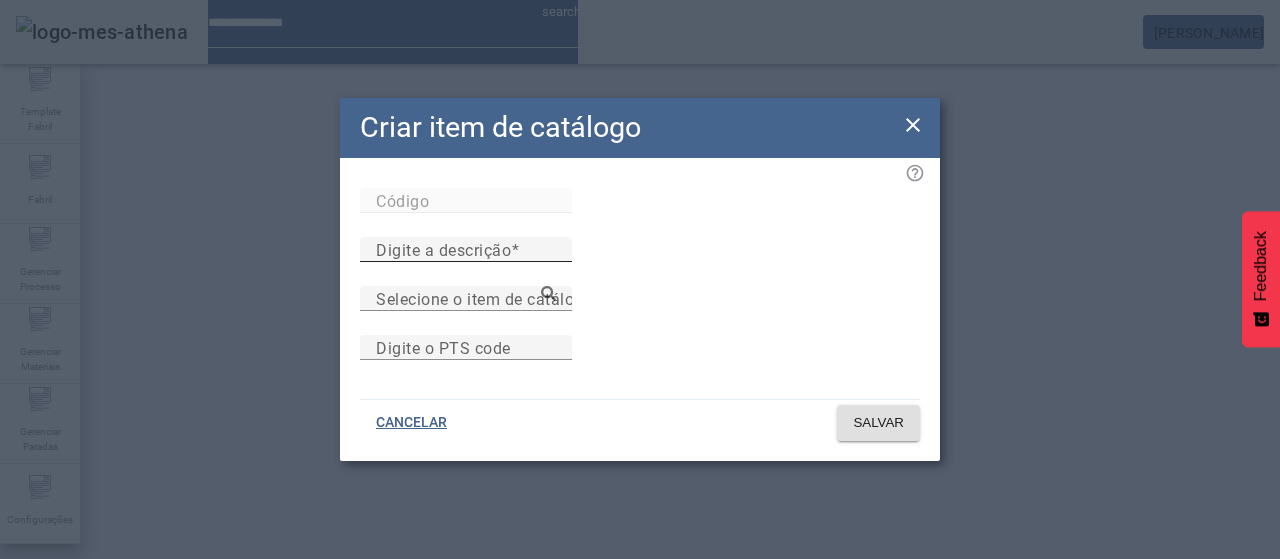 click on "Digite a descrição" at bounding box center [466, 250] 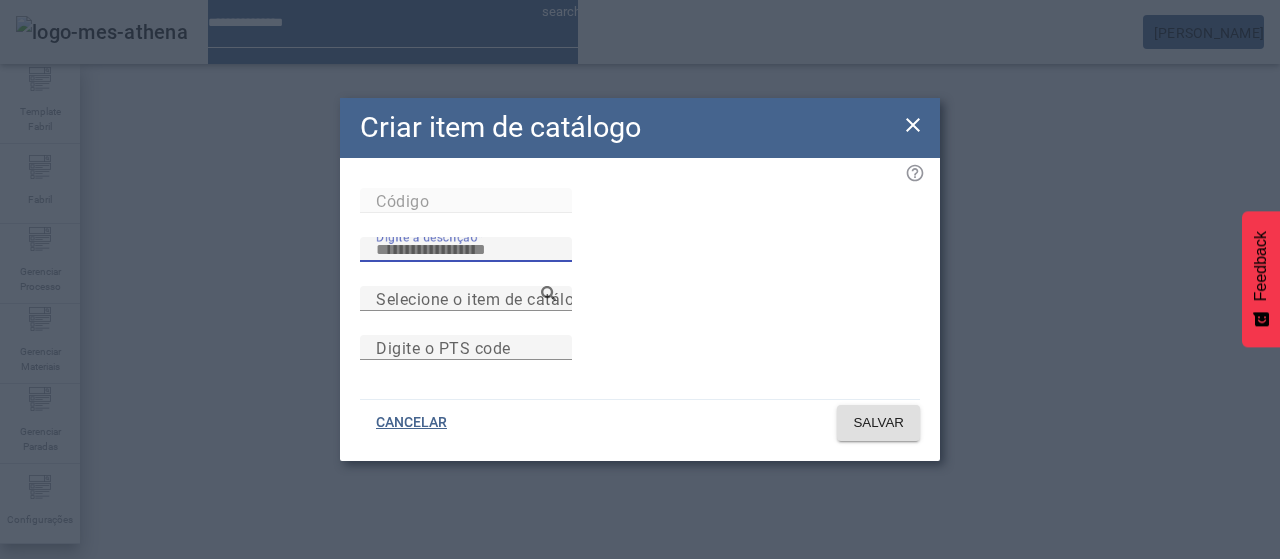 paste on "**********" 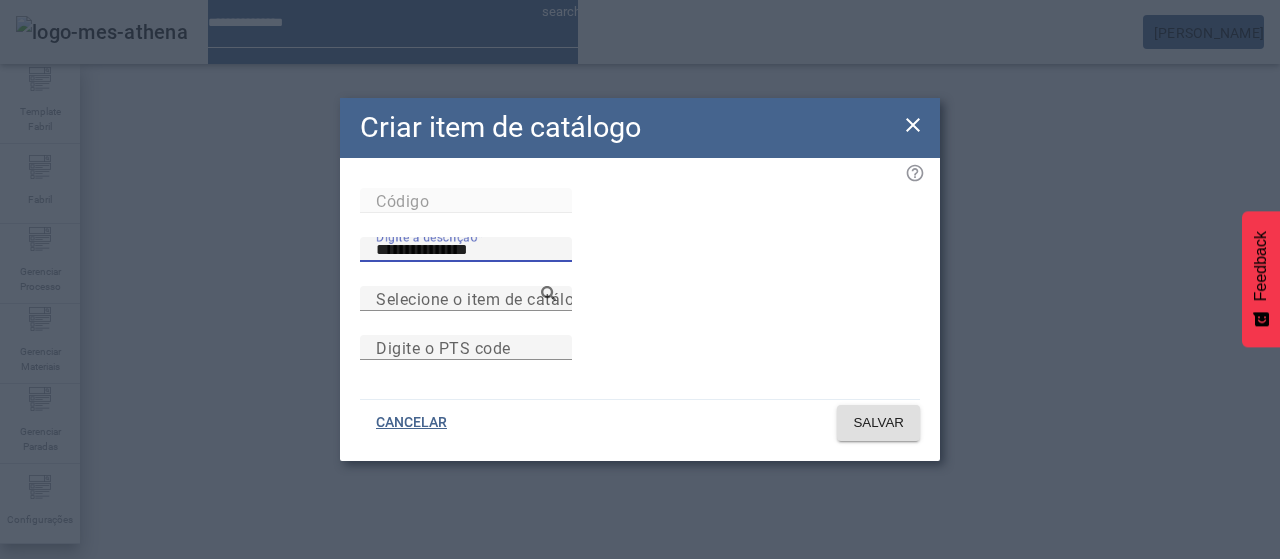 type on "**********" 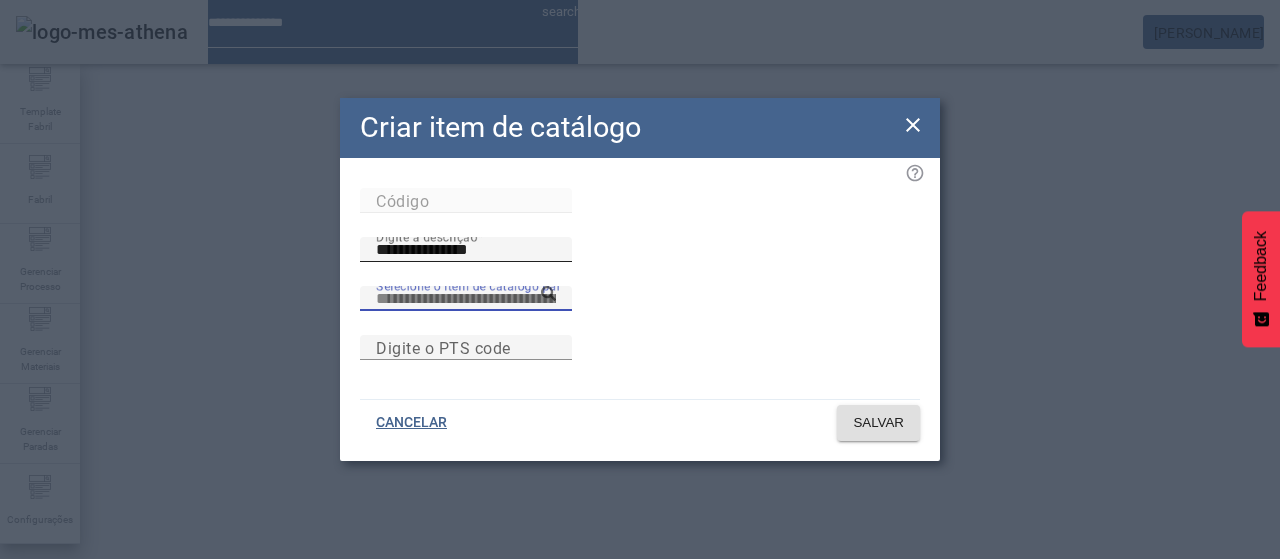 paste on "**********" 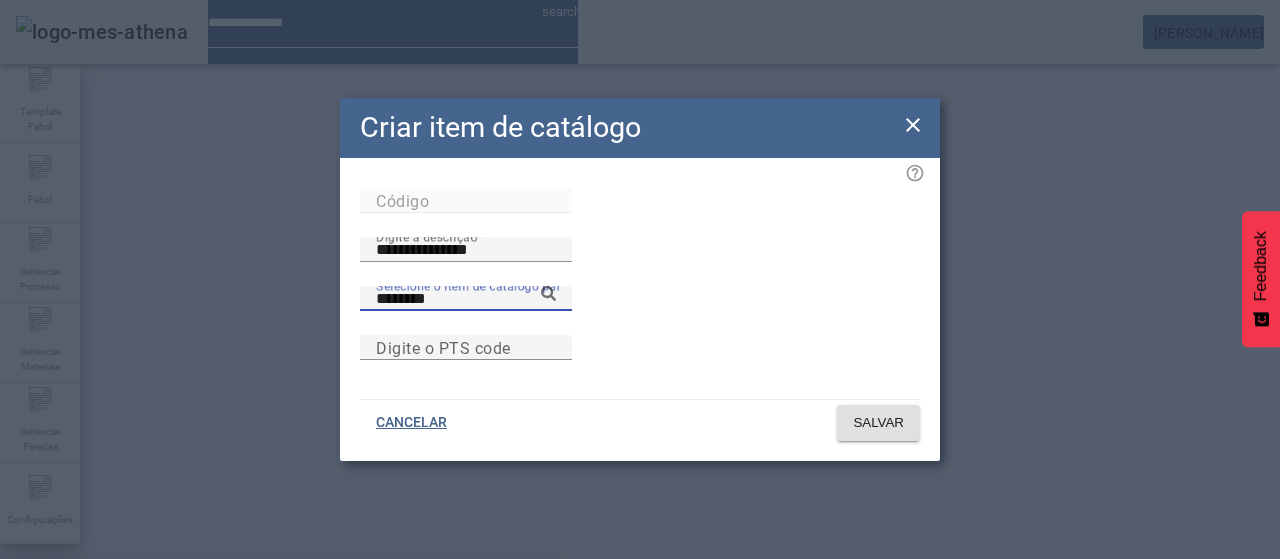 type on "********" 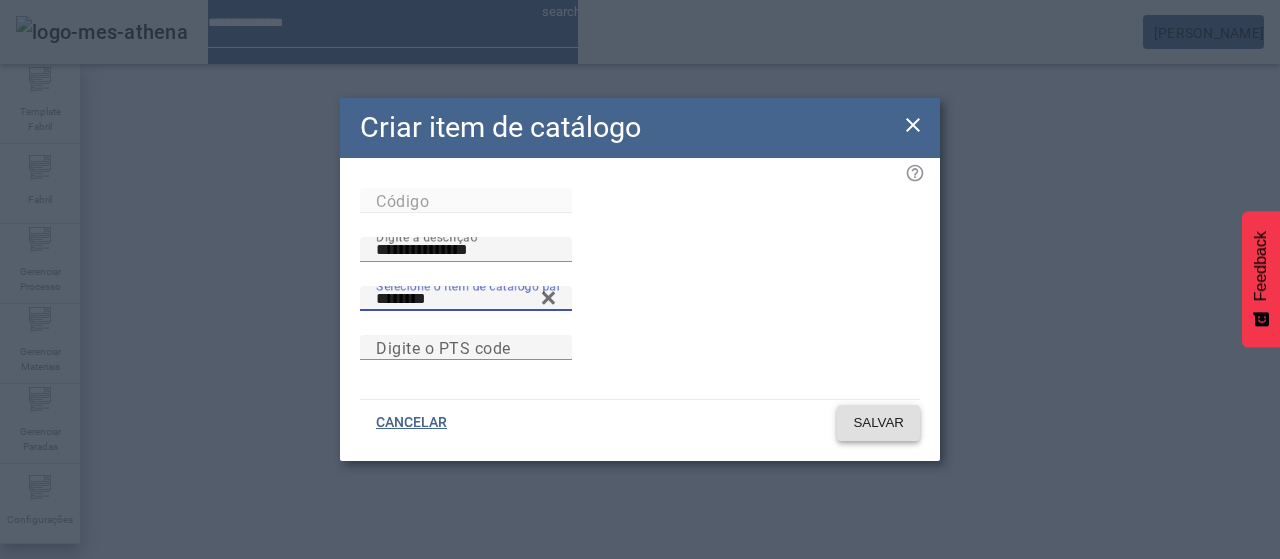 click on "SALVAR" 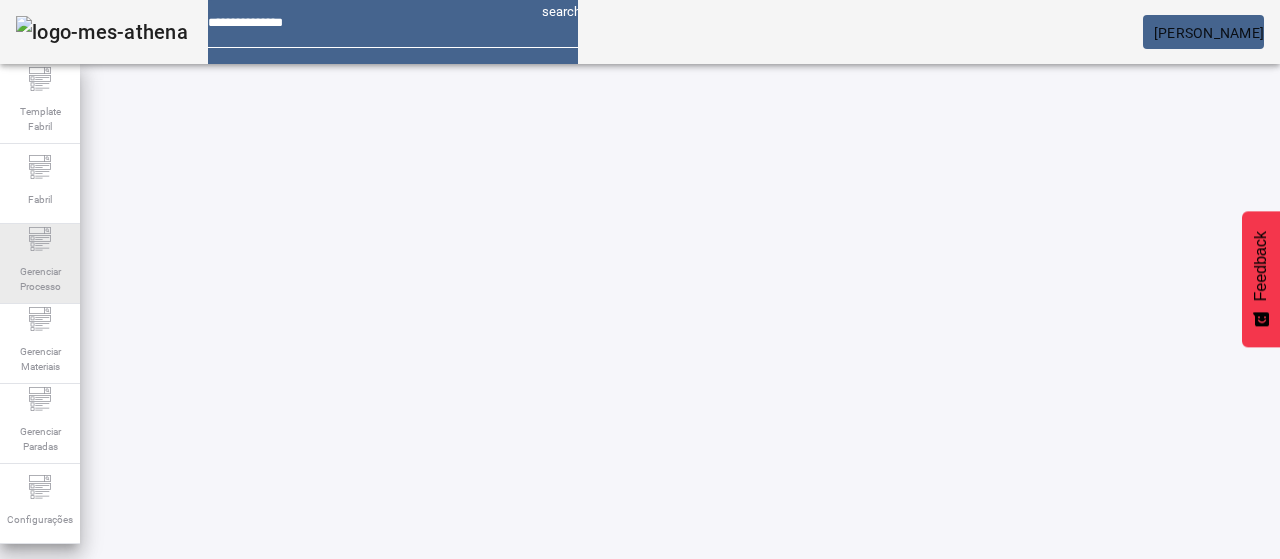 click on "Gerenciar Processo" 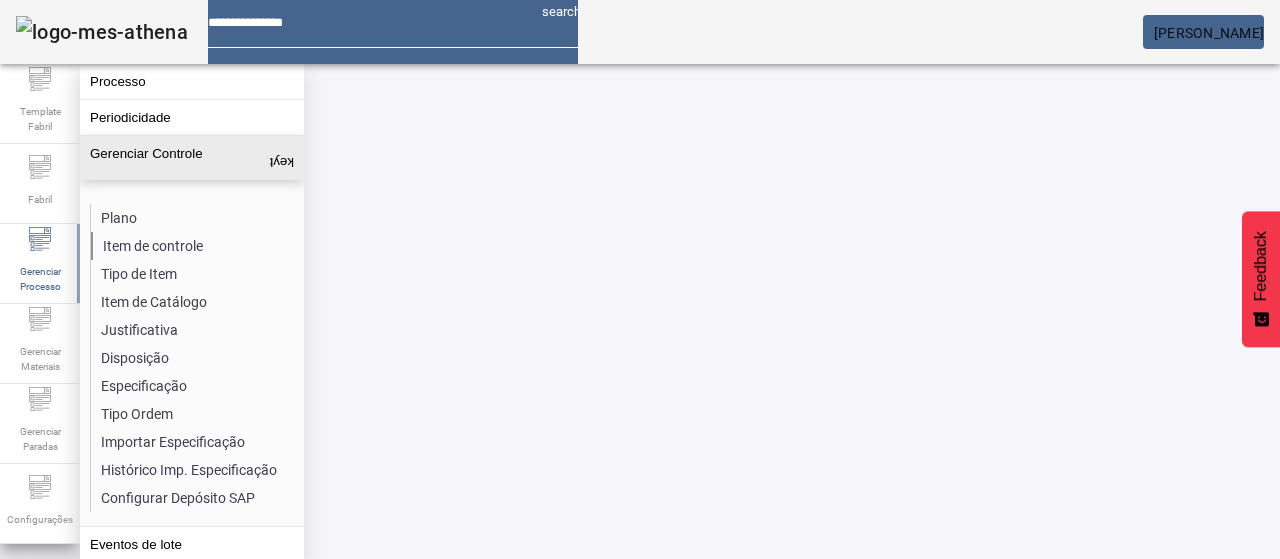 click on "Item de controle" 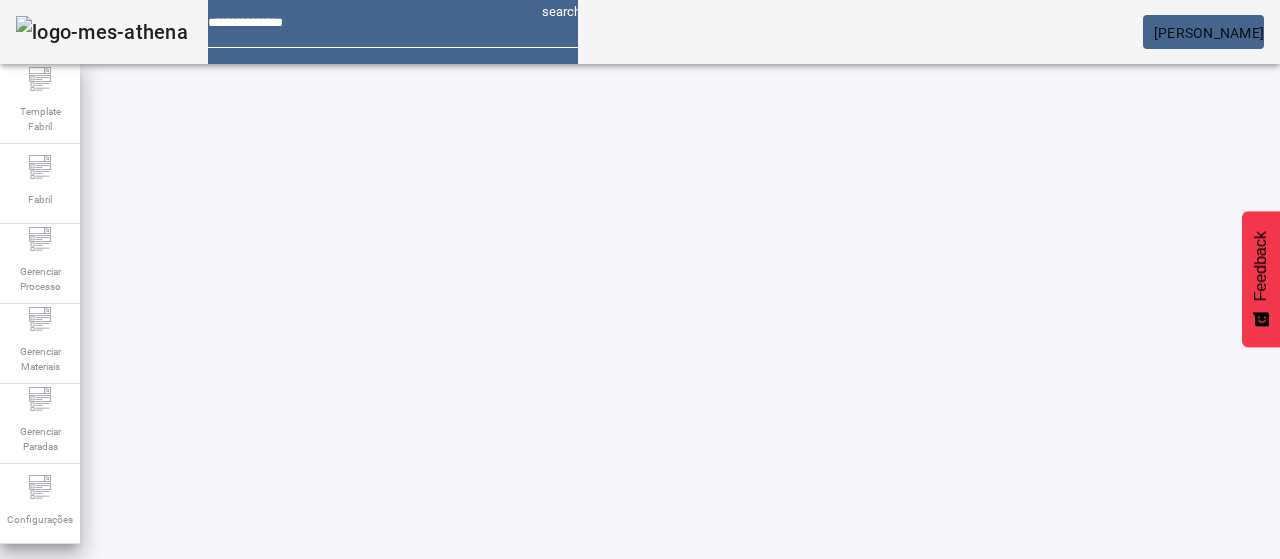 drag, startPoint x: 1130, startPoint y: 135, endPoint x: 942, endPoint y: 157, distance: 189.28285 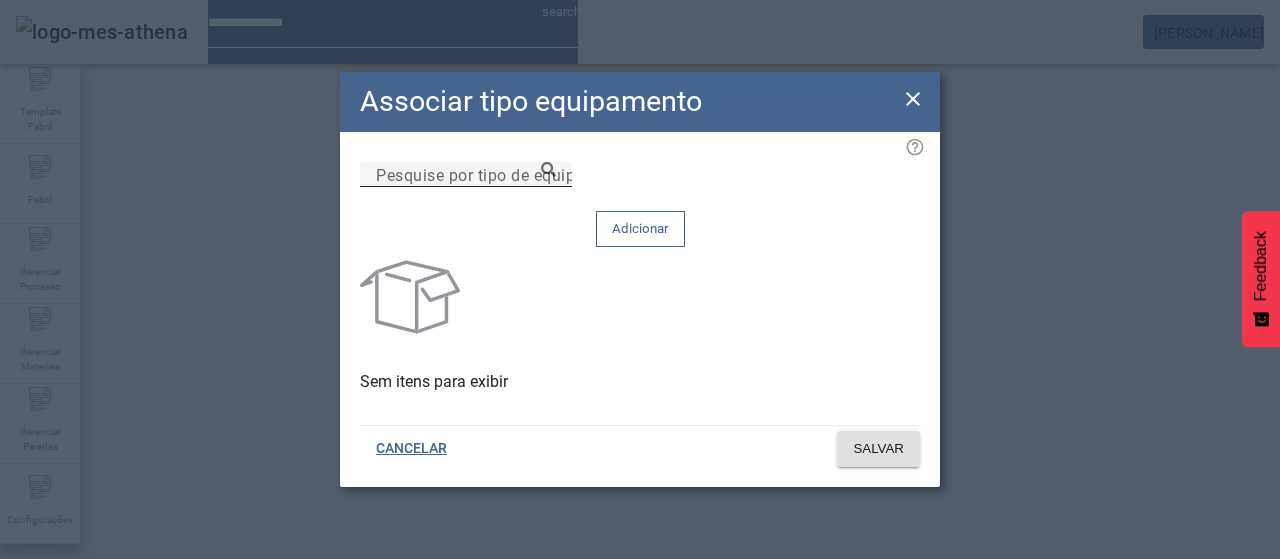 click on "Pesquise por tipo de equipamento" at bounding box center [466, 175] 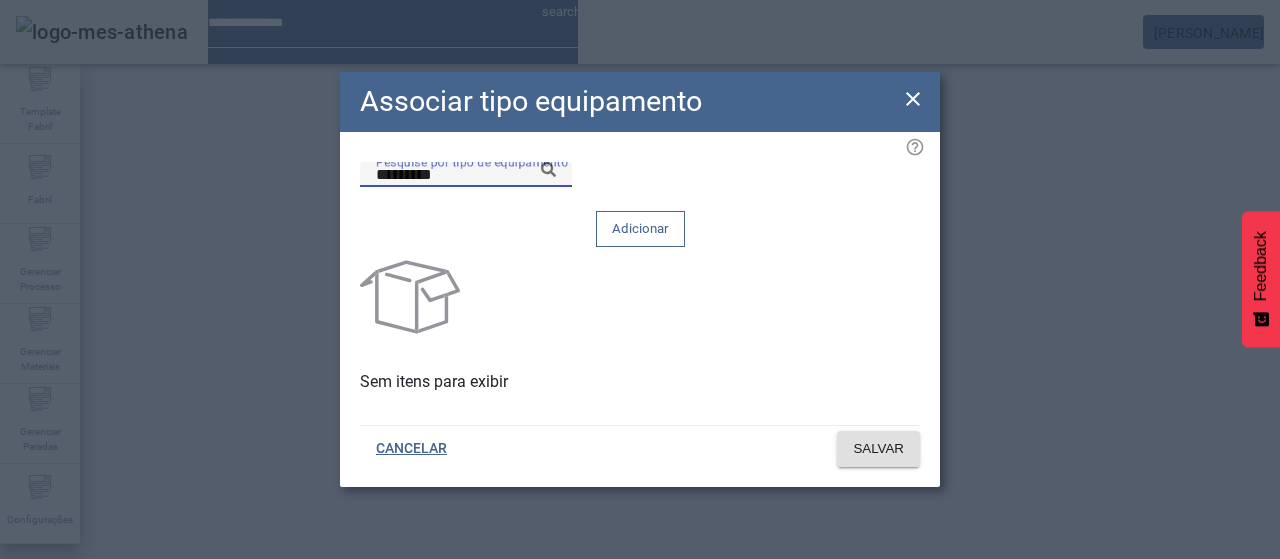 click 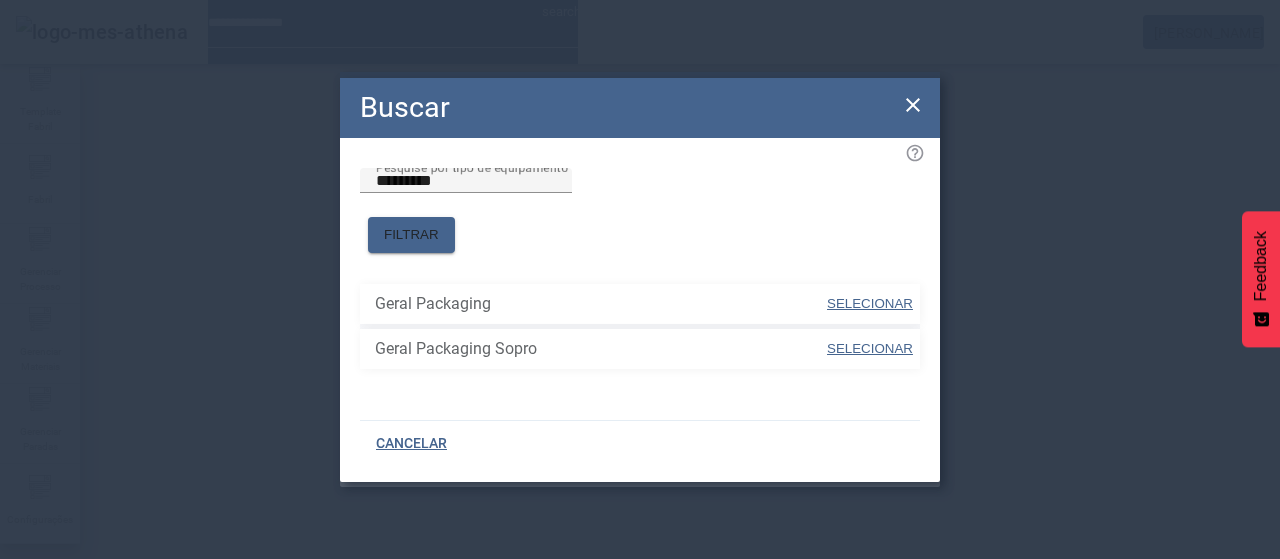 click at bounding box center [870, 304] 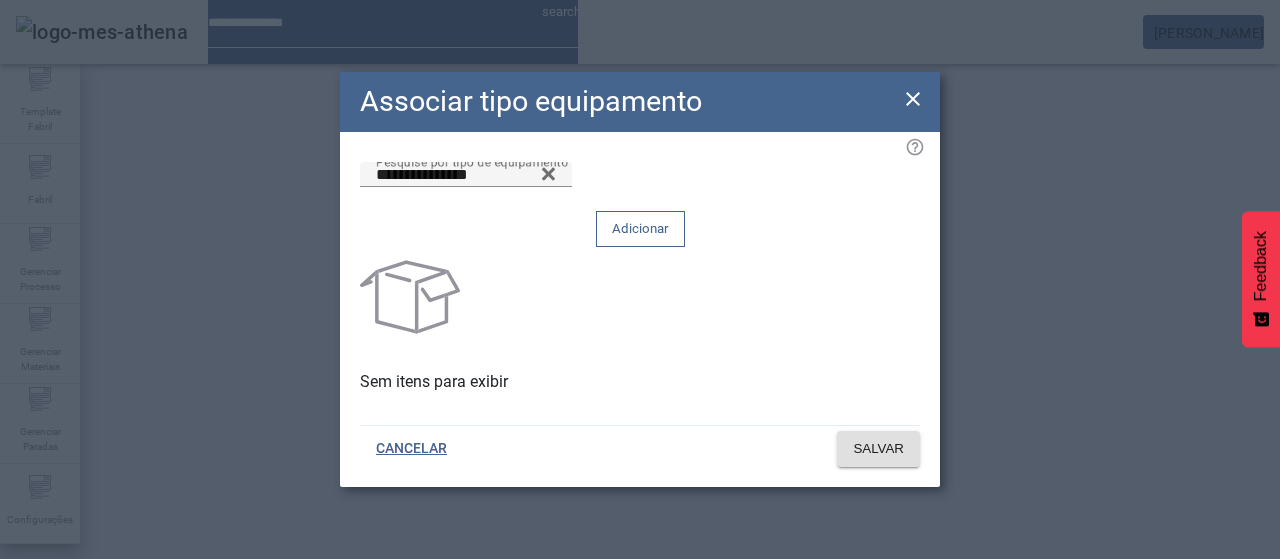 click on "Adicionar" 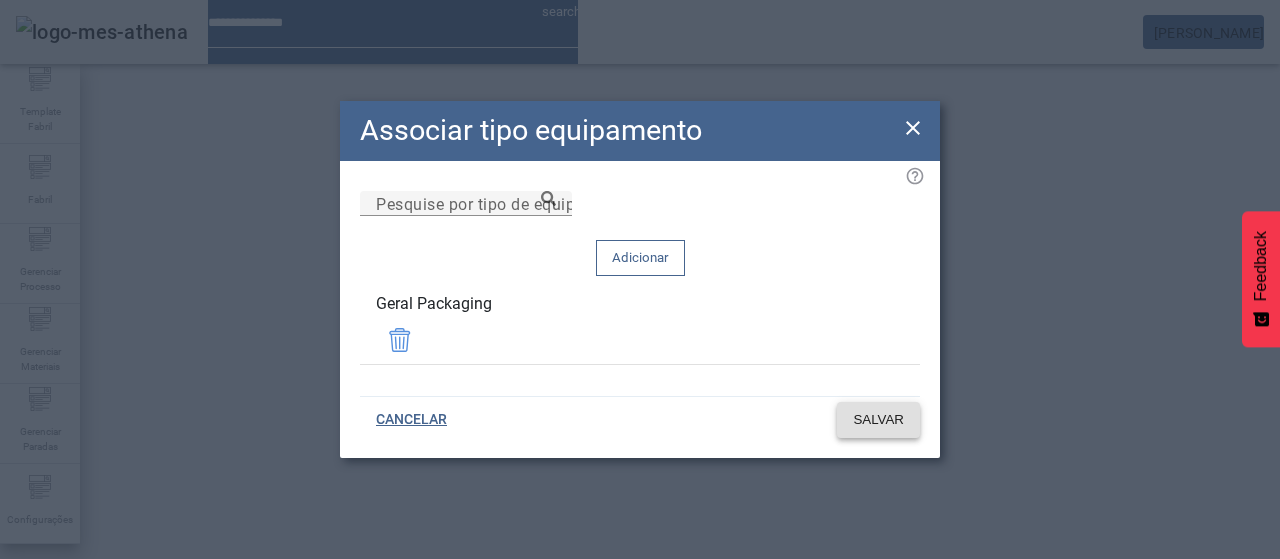 click 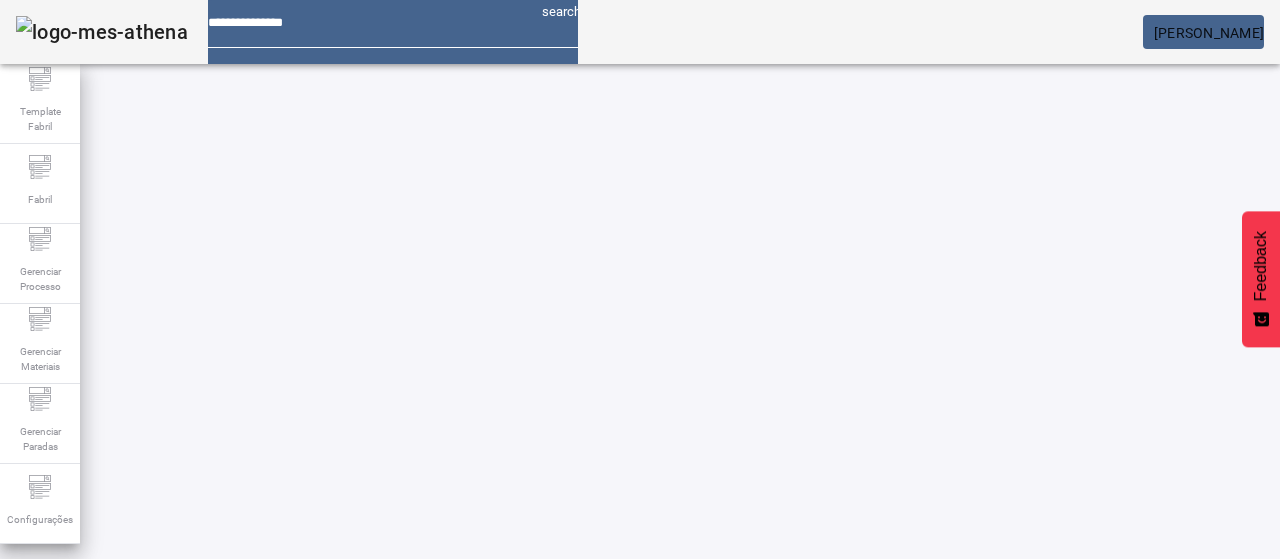 click on "*****" at bounding box center (116, 637) 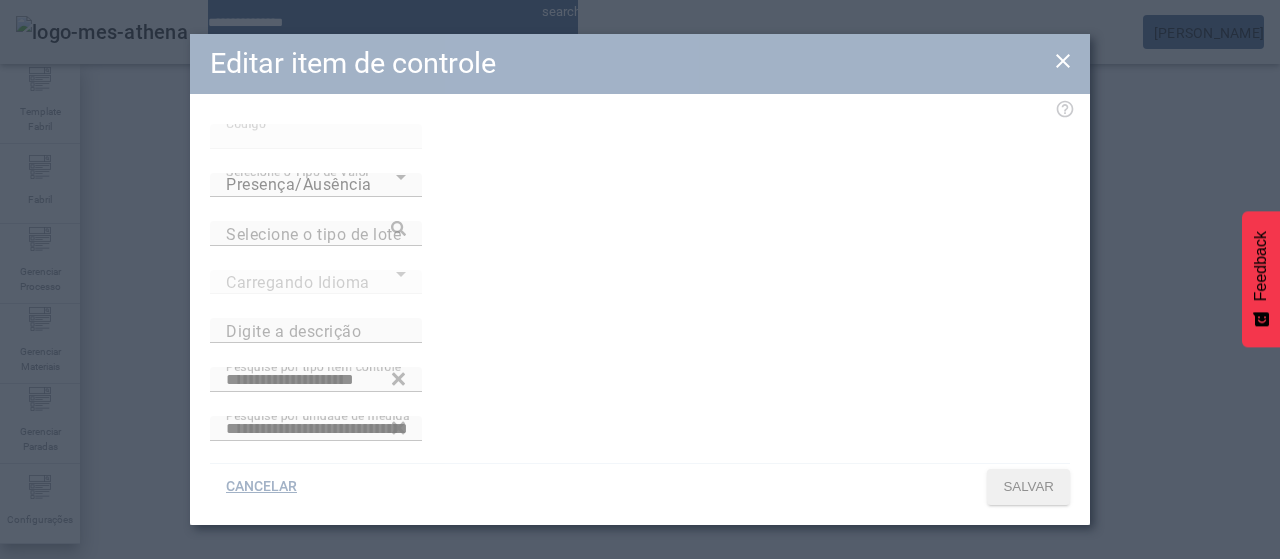 type on "**********" 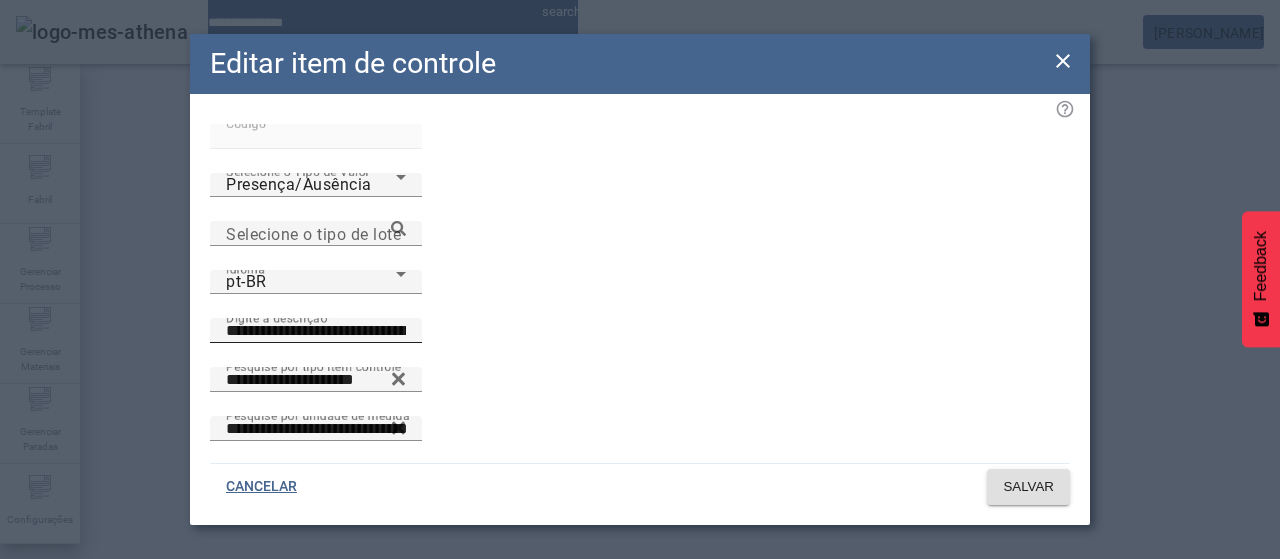 click on "**********" at bounding box center (316, 331) 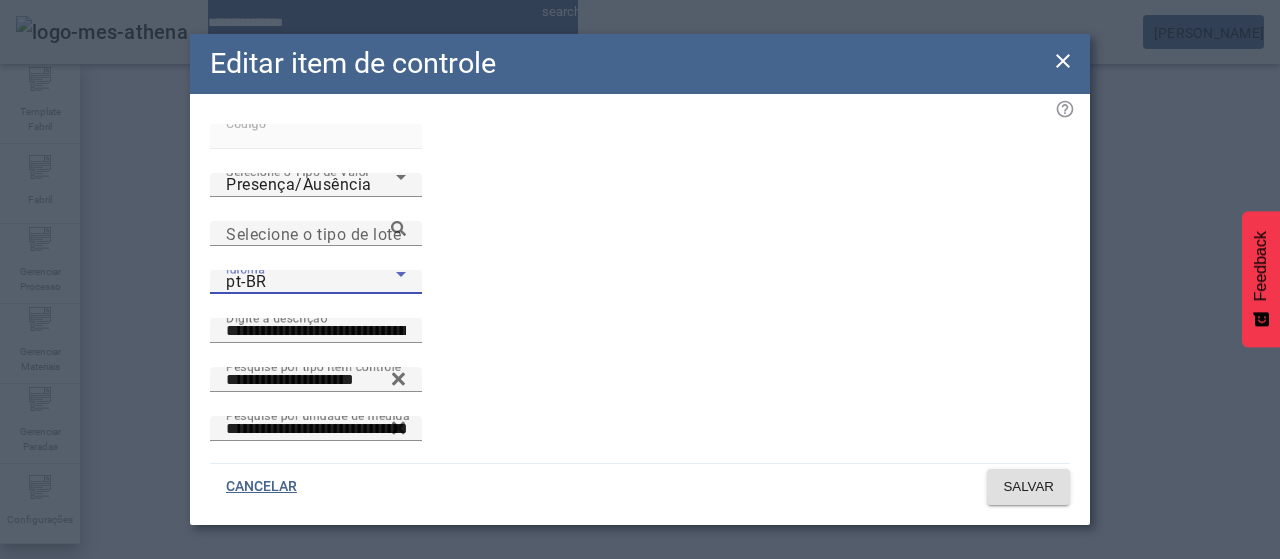 click on "pt-BR" at bounding box center (311, 282) 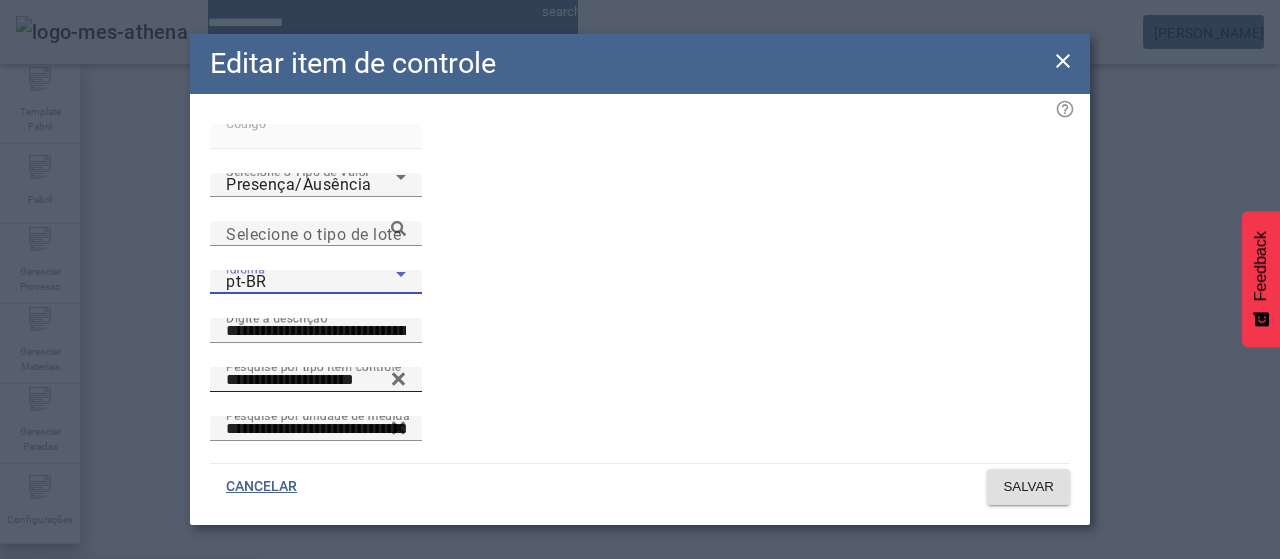 drag, startPoint x: 357, startPoint y: 399, endPoint x: 479, endPoint y: 294, distance: 160.96272 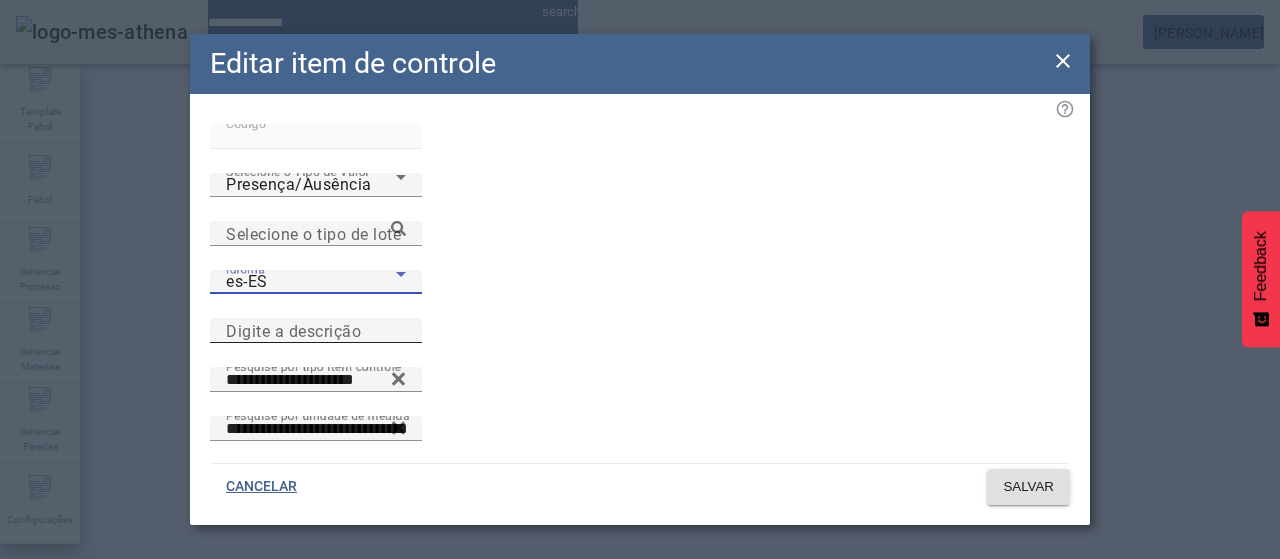 click on "Digite a descrição" at bounding box center [316, 331] 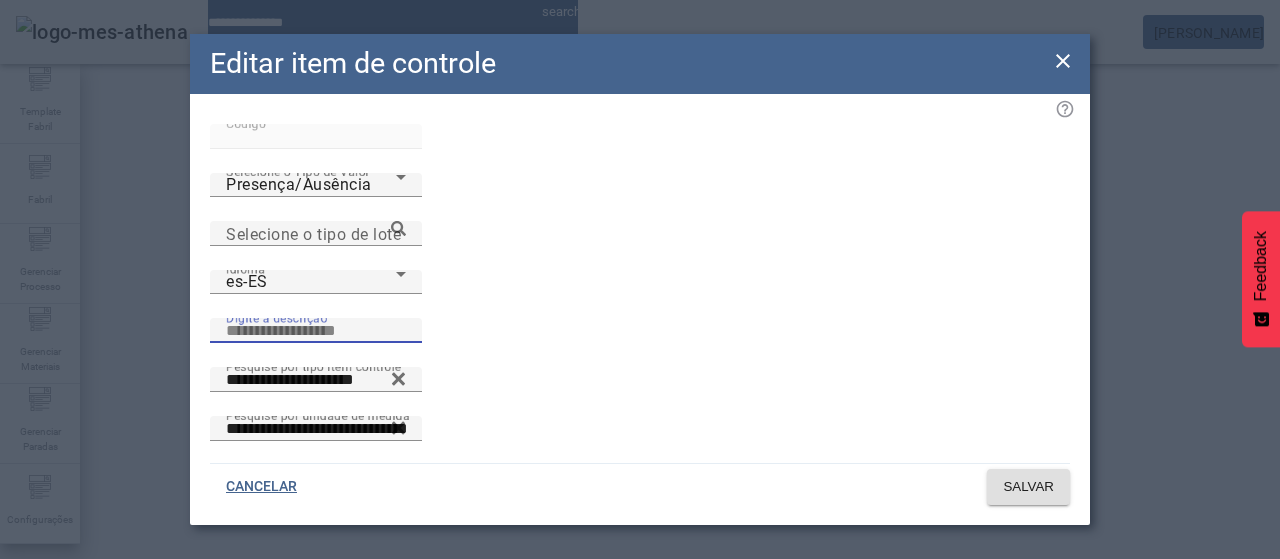 paste on "**********" 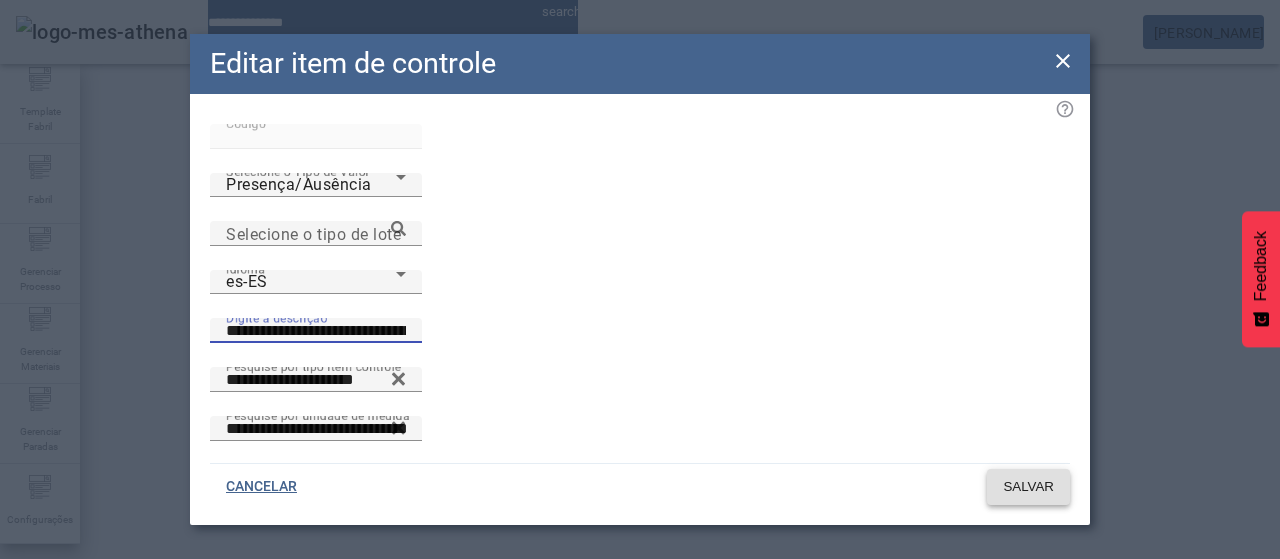 type on "**********" 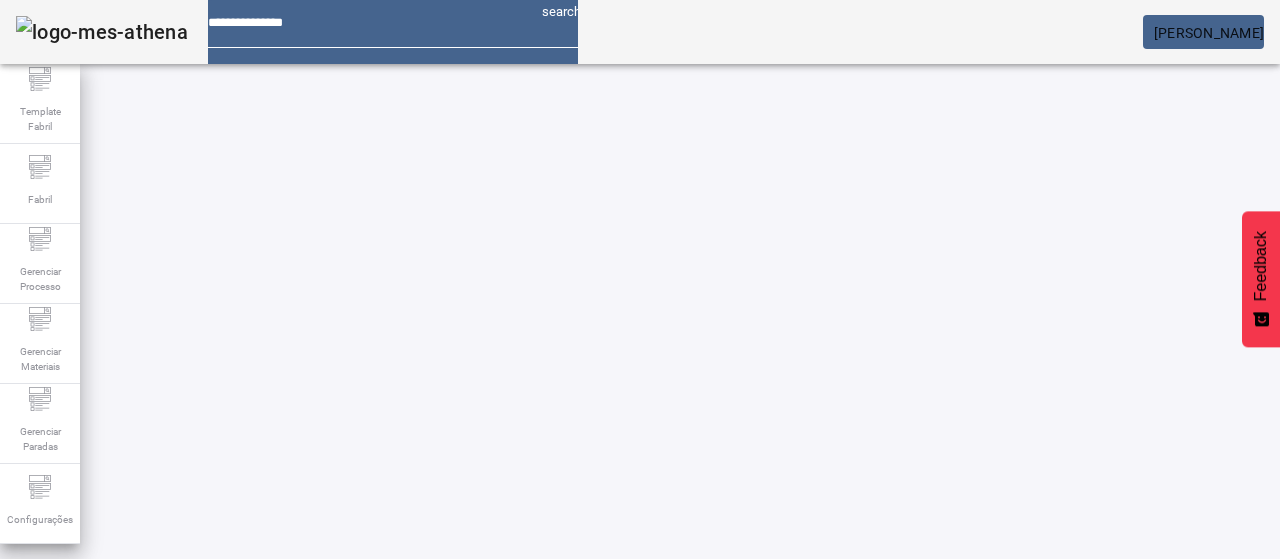 click on "Criar item de controle  49757 / Bactérias Form Biofilmes (NBB-am)-Assep.Puffer L.Microf/Flas EDITAR REMOVER  more_vert" at bounding box center (600, 791) 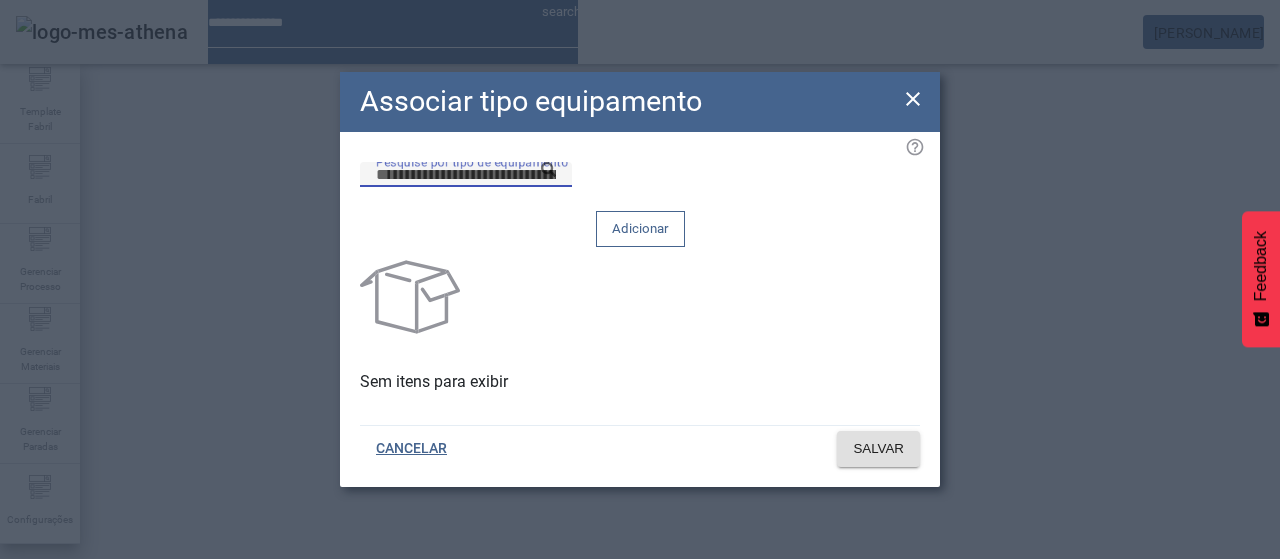 click on "Pesquise por tipo de equipamento" at bounding box center (466, 175) 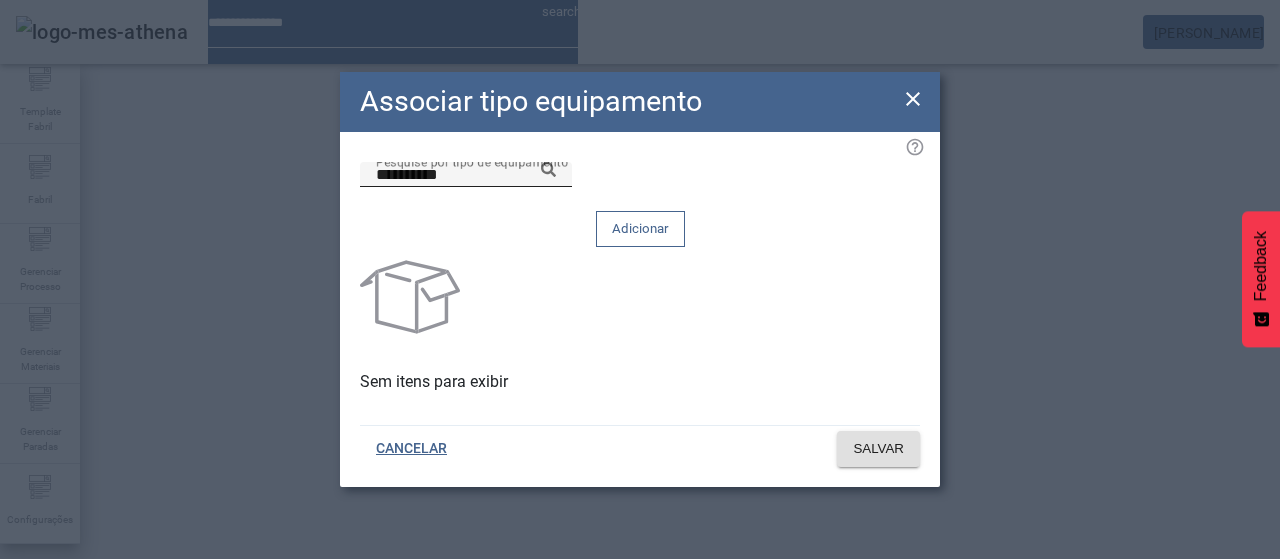 click 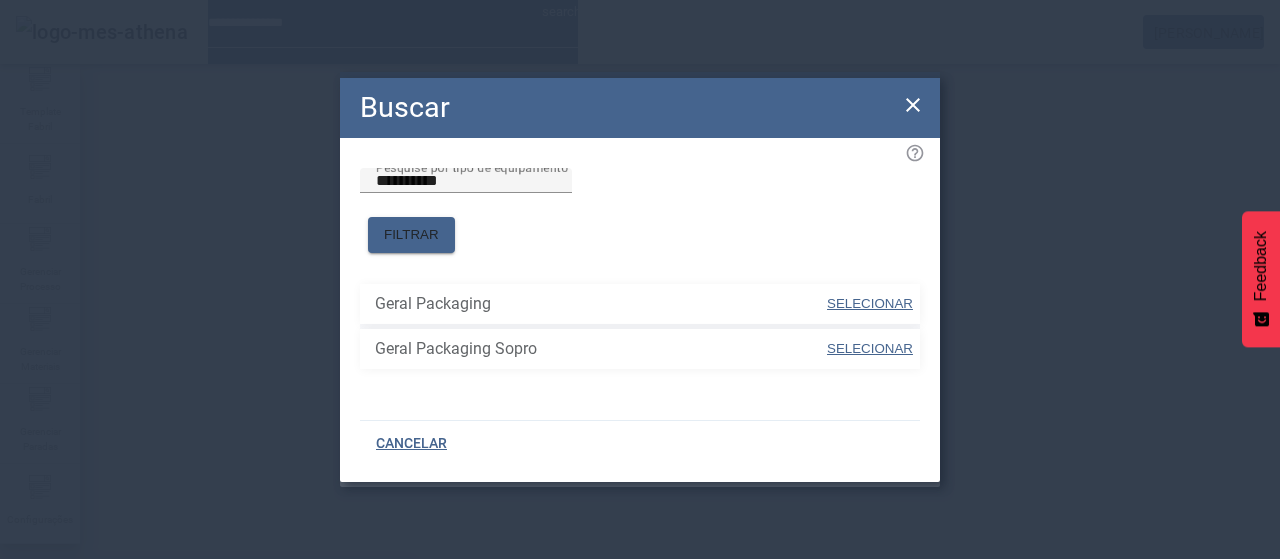 click on "Geral Packaging" at bounding box center [206, 591] 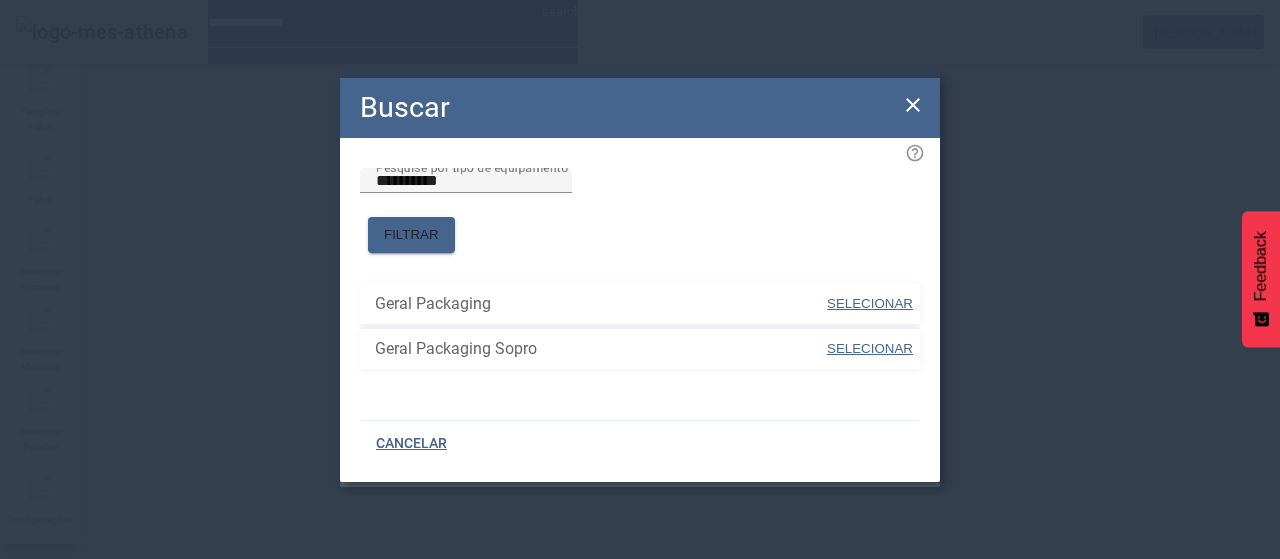 click on "SELECIONAR" at bounding box center [870, 303] 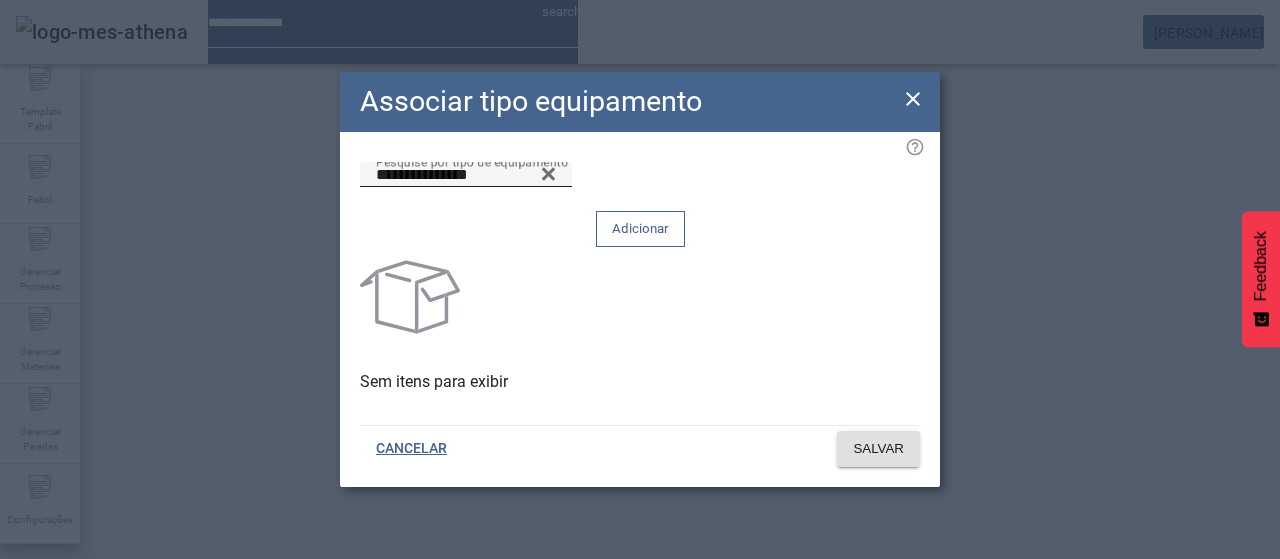 click on "Adicionar" 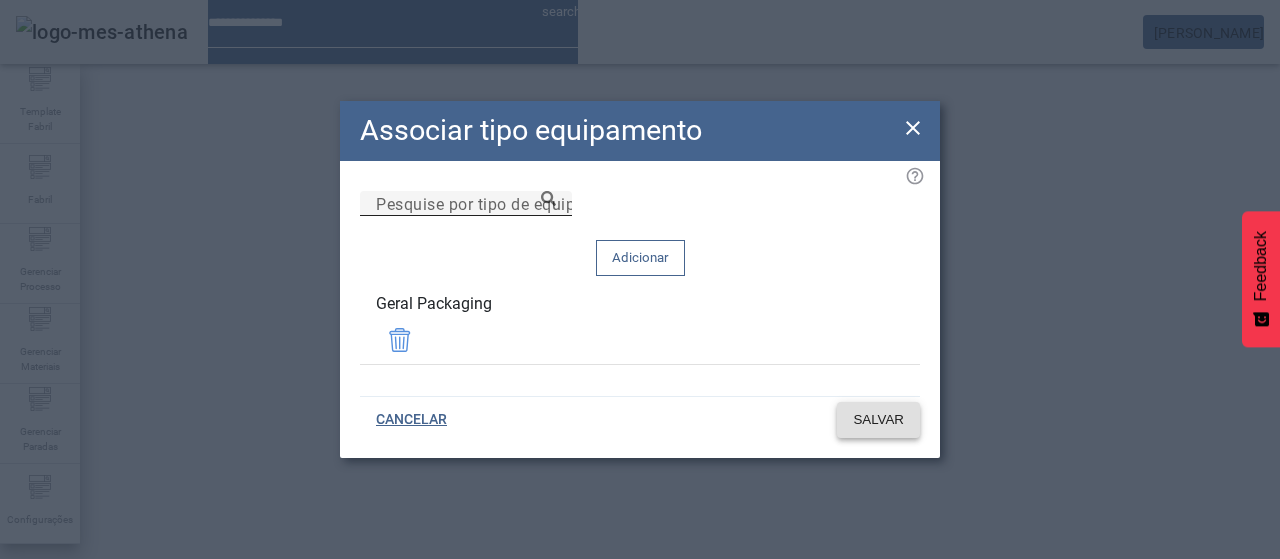 click on "SALVAR" 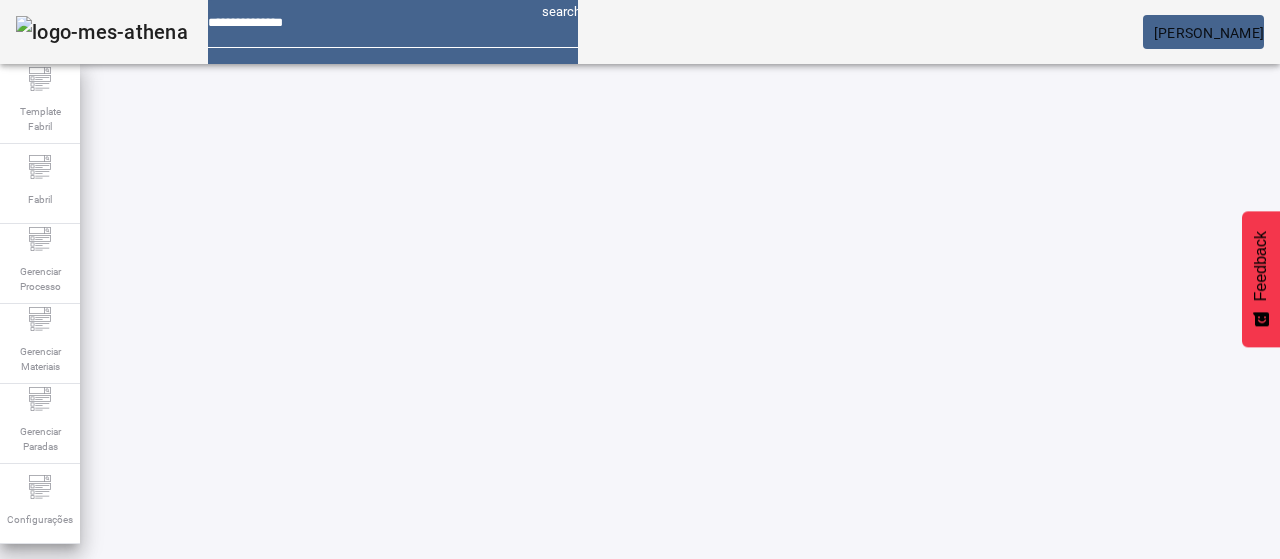 click at bounding box center (572, 828) 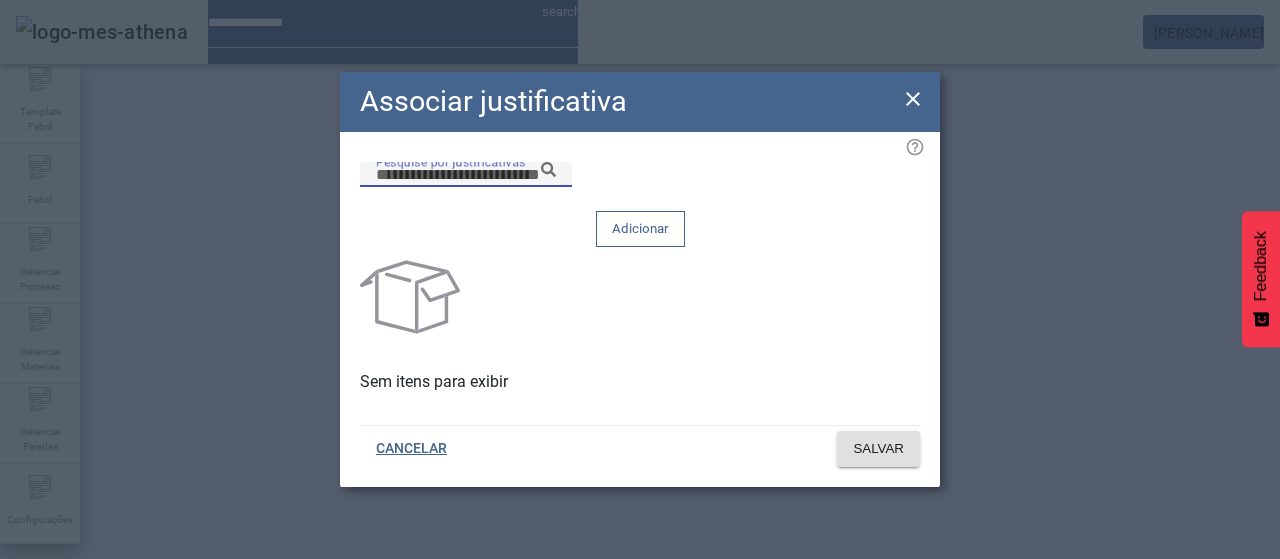 click on "Pesquise por justificativas" at bounding box center (466, 175) 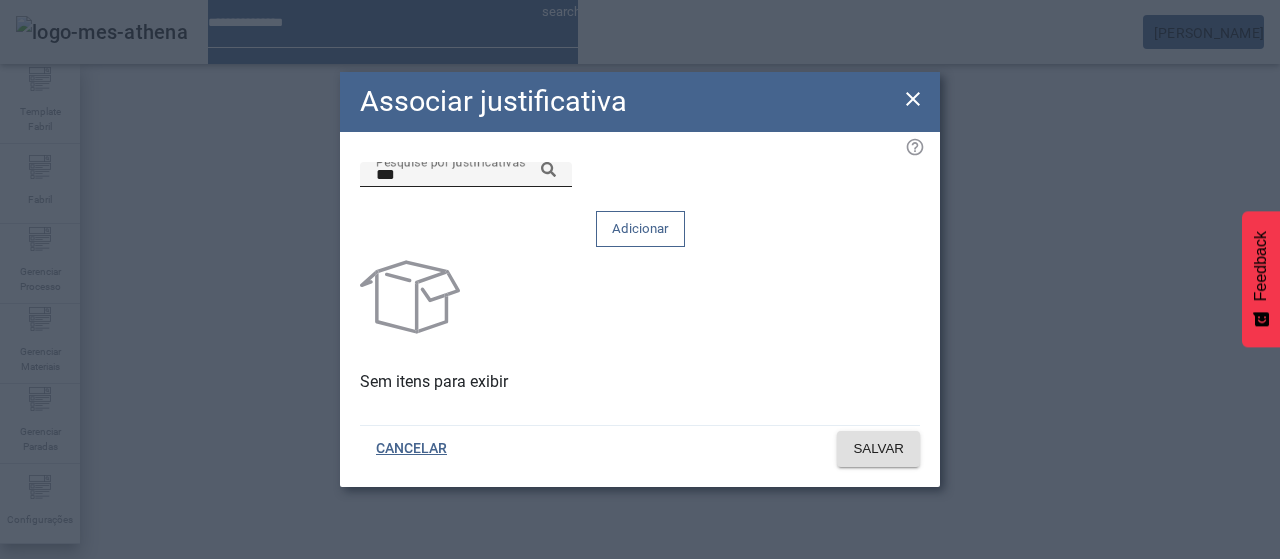 click 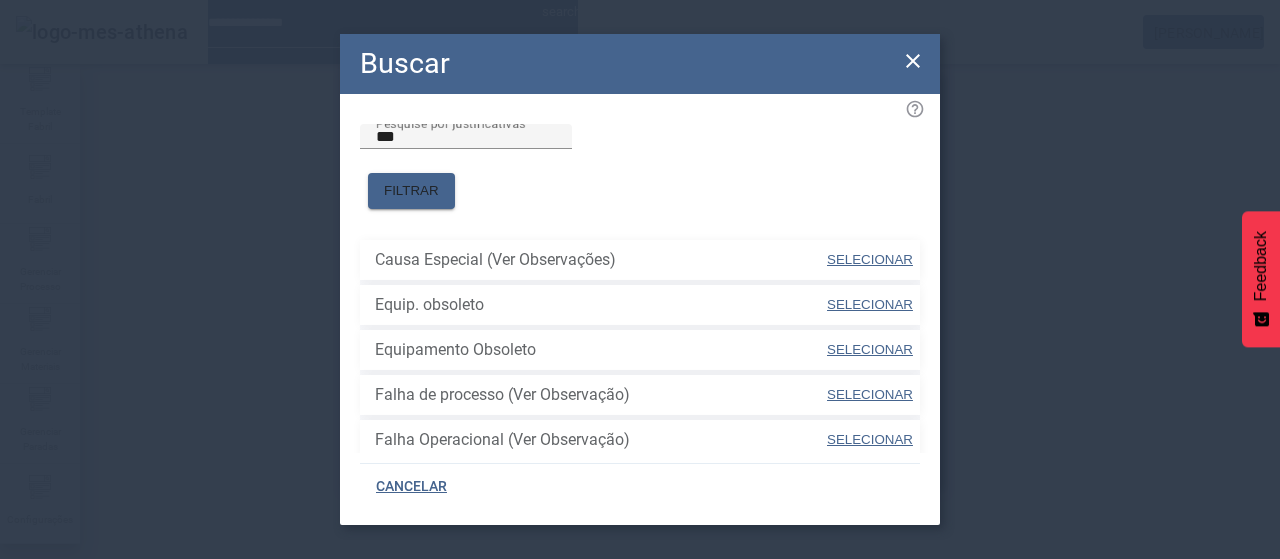 click on "SELECIONAR" at bounding box center [870, 259] 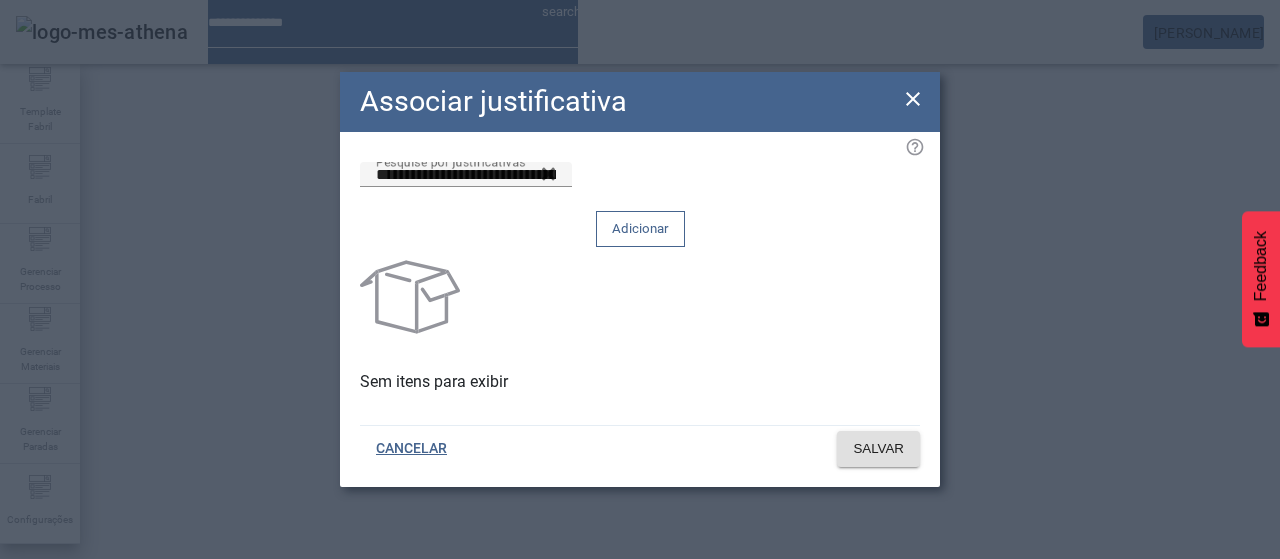 click on "Adicionar" 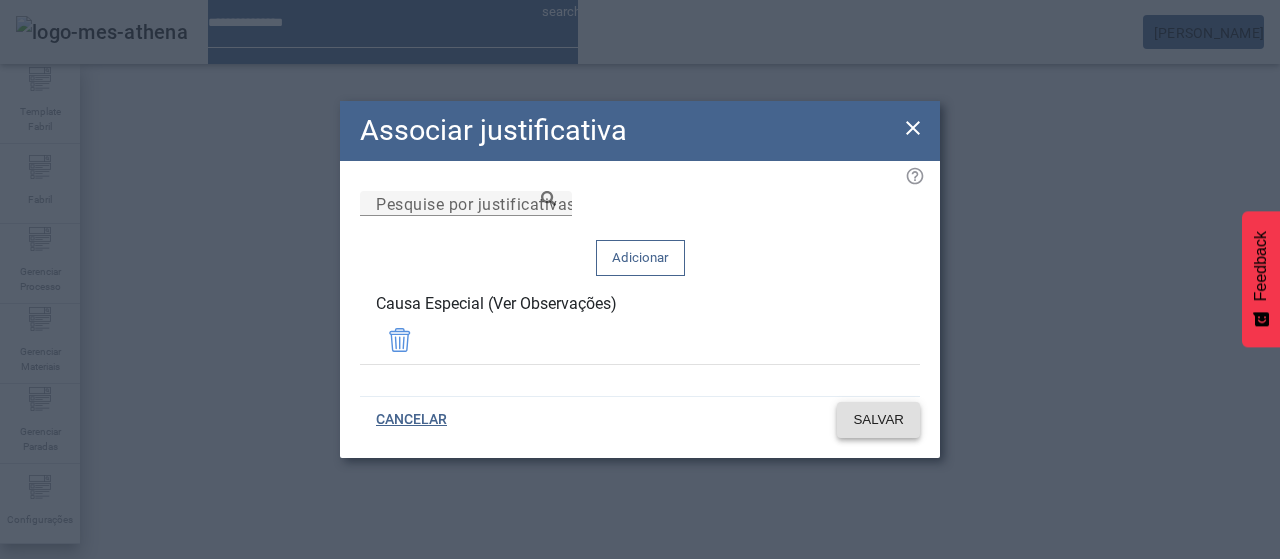 click 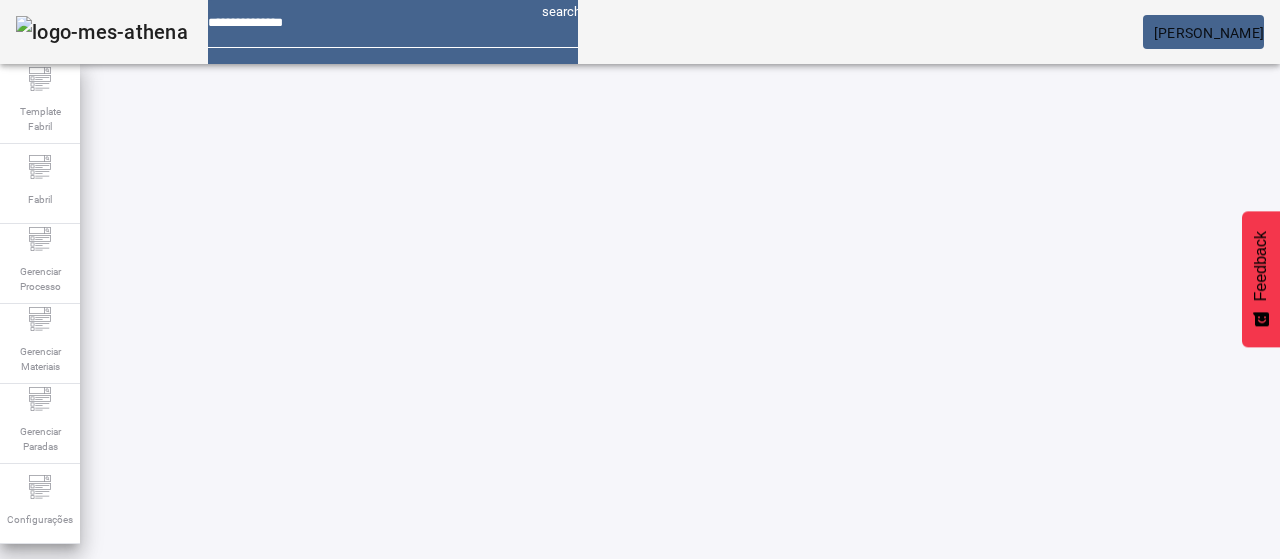 click on "*****" at bounding box center [116, 637] 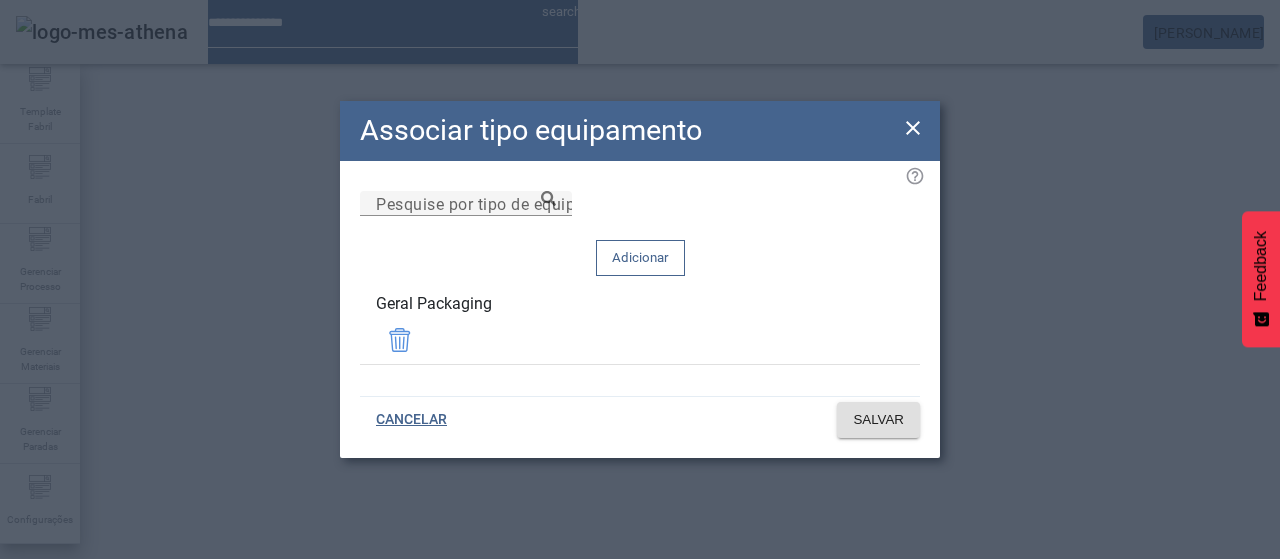 drag, startPoint x: 914, startPoint y: 152, endPoint x: 726, endPoint y: 359, distance: 279.63013 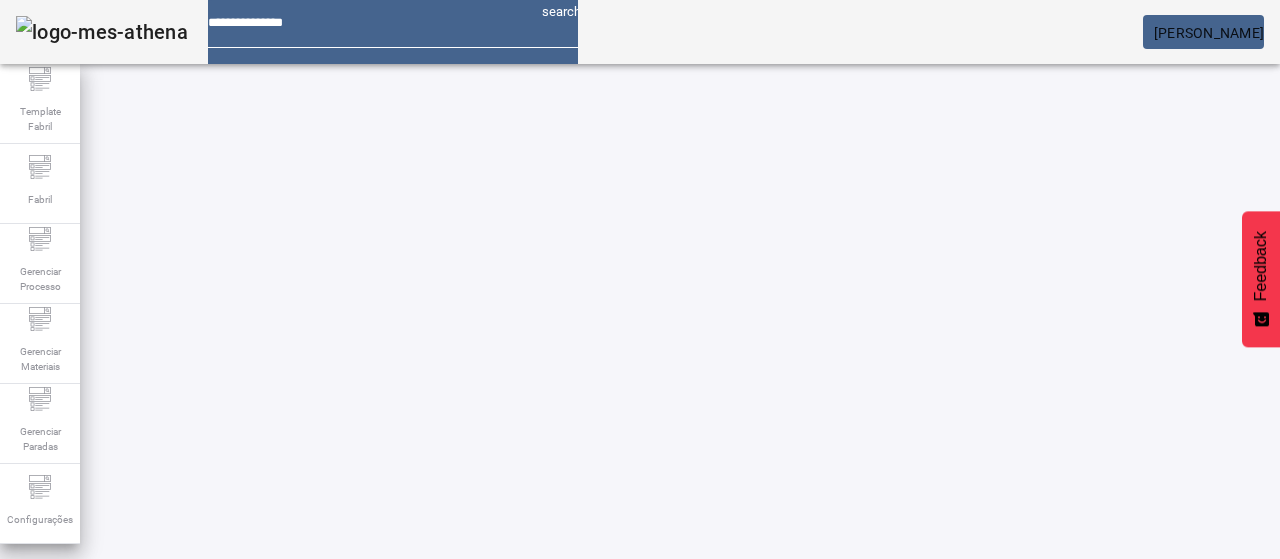 click at bounding box center [572, 828] 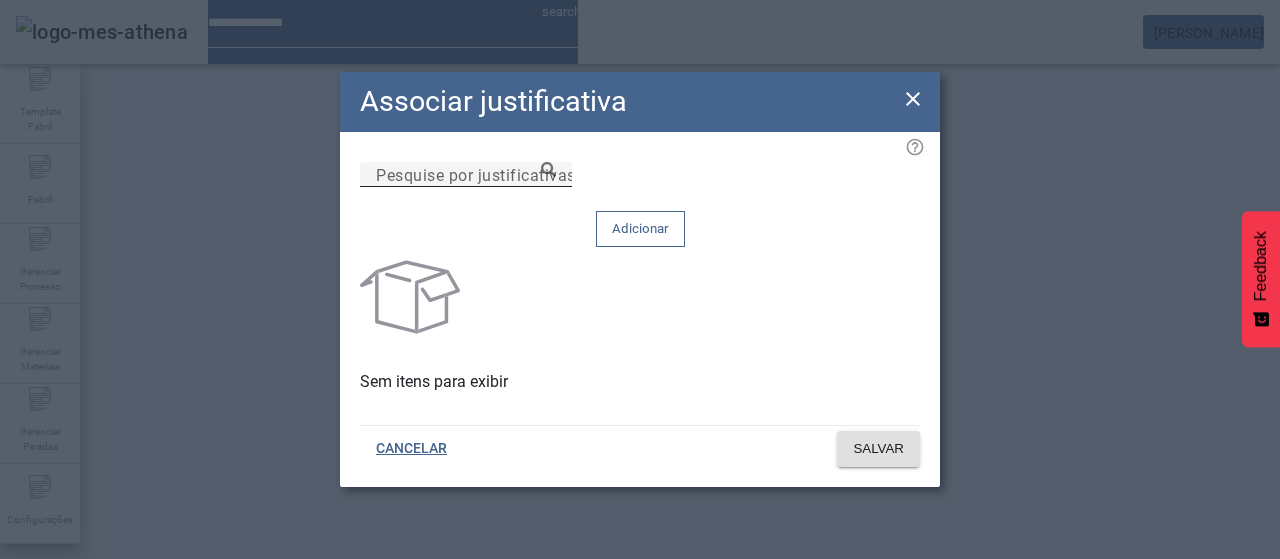 click on "Pesquise por justificativas" 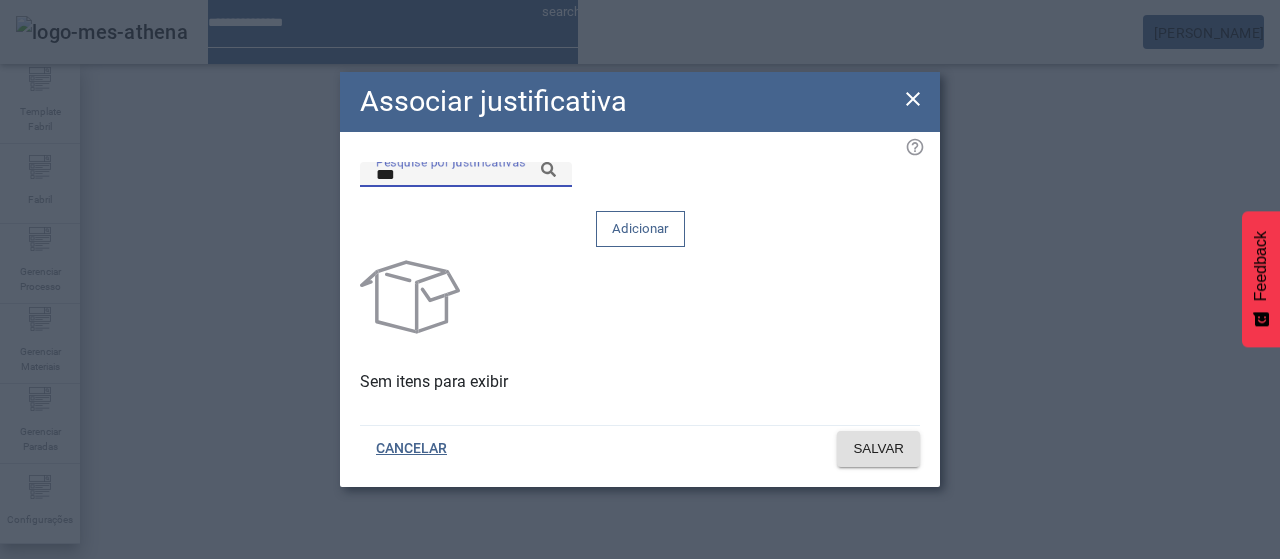 click 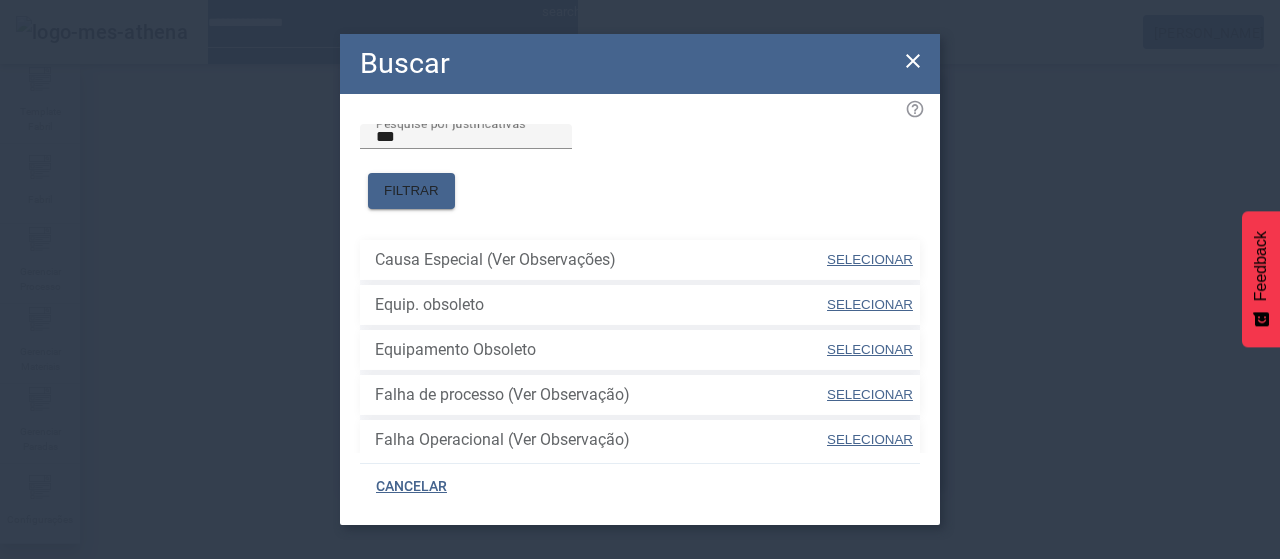 click on "SELECIONAR" at bounding box center [870, 259] 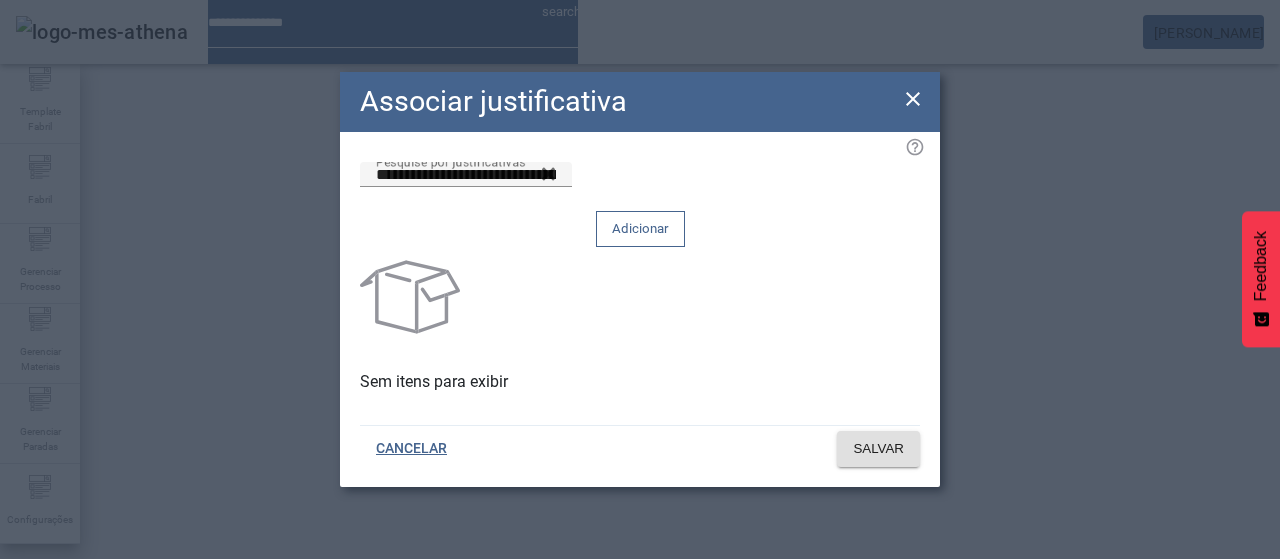 click on "Adicionar" 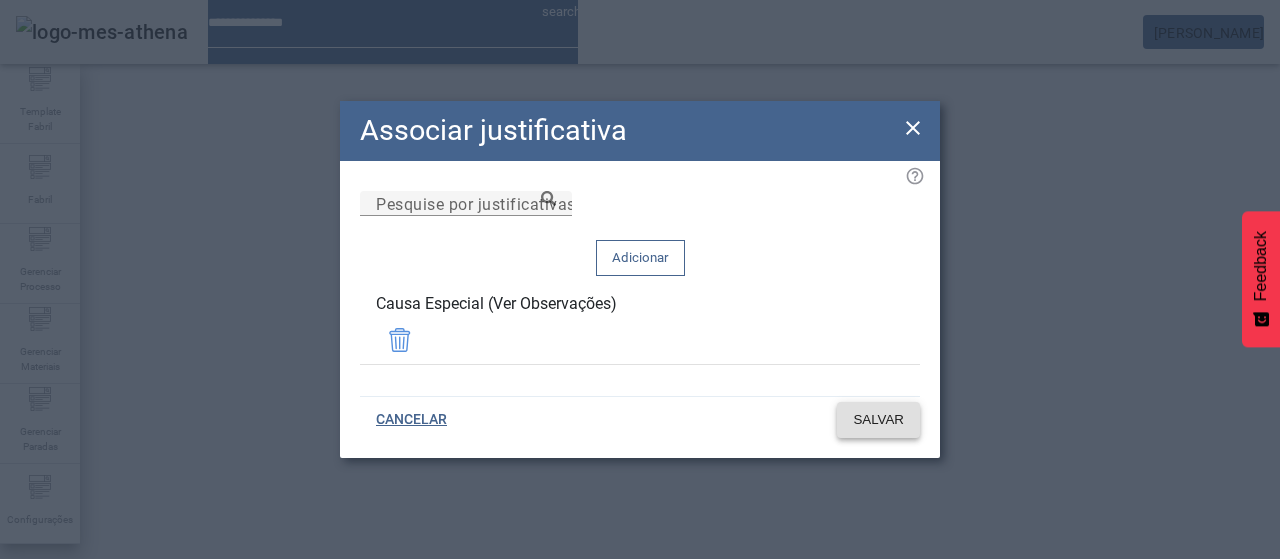 click on "SALVAR" 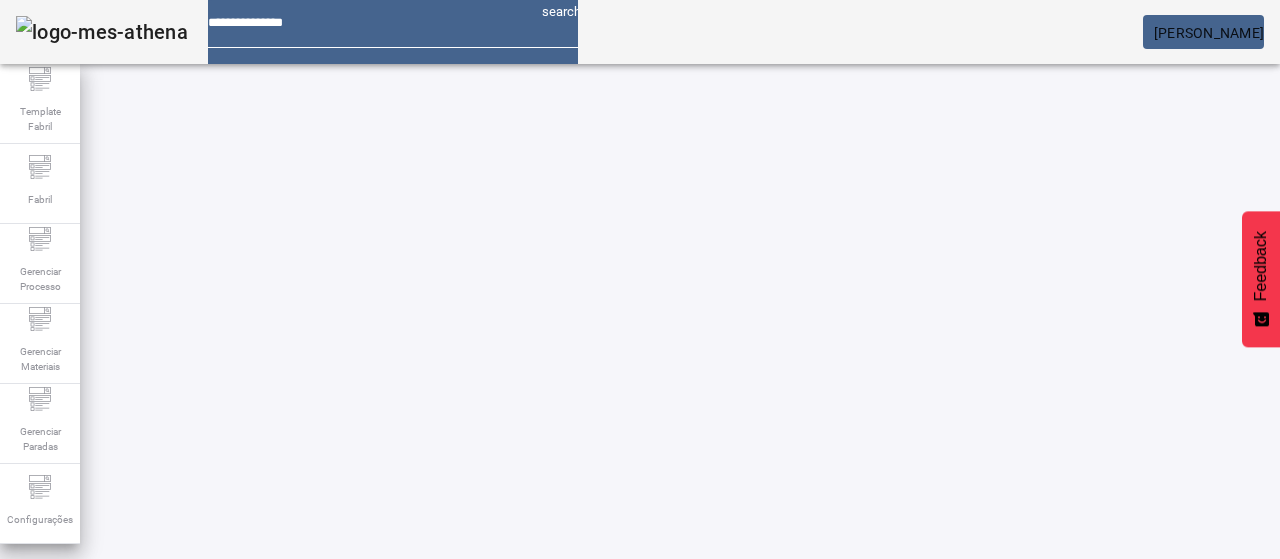 drag, startPoint x: 146, startPoint y: 177, endPoint x: 183, endPoint y: 165, distance: 38.8973 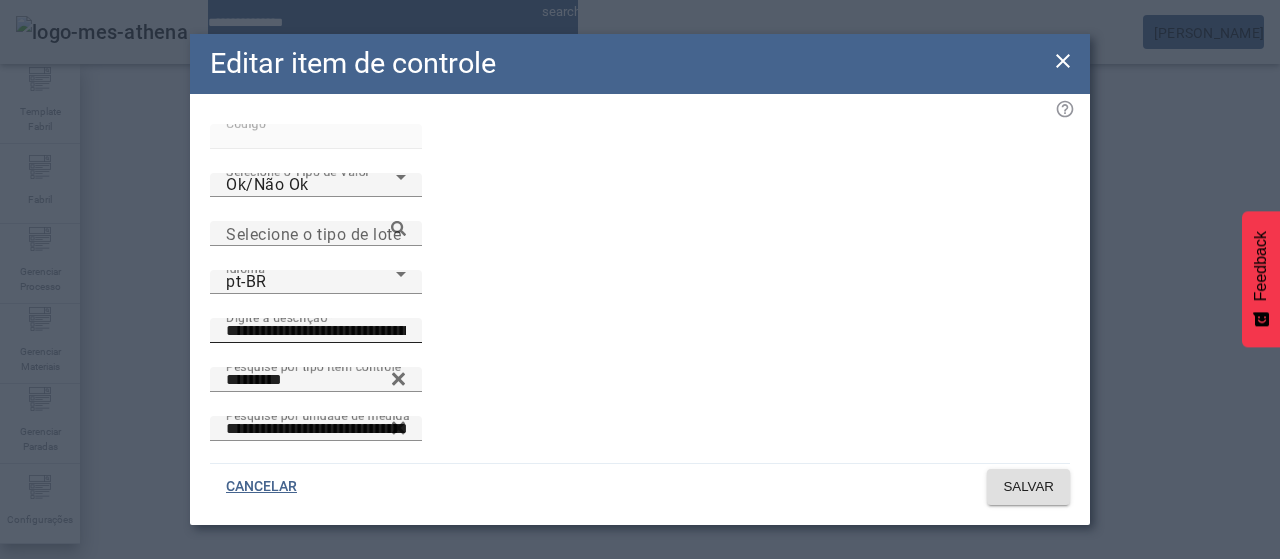 click on "**********" at bounding box center (316, 331) 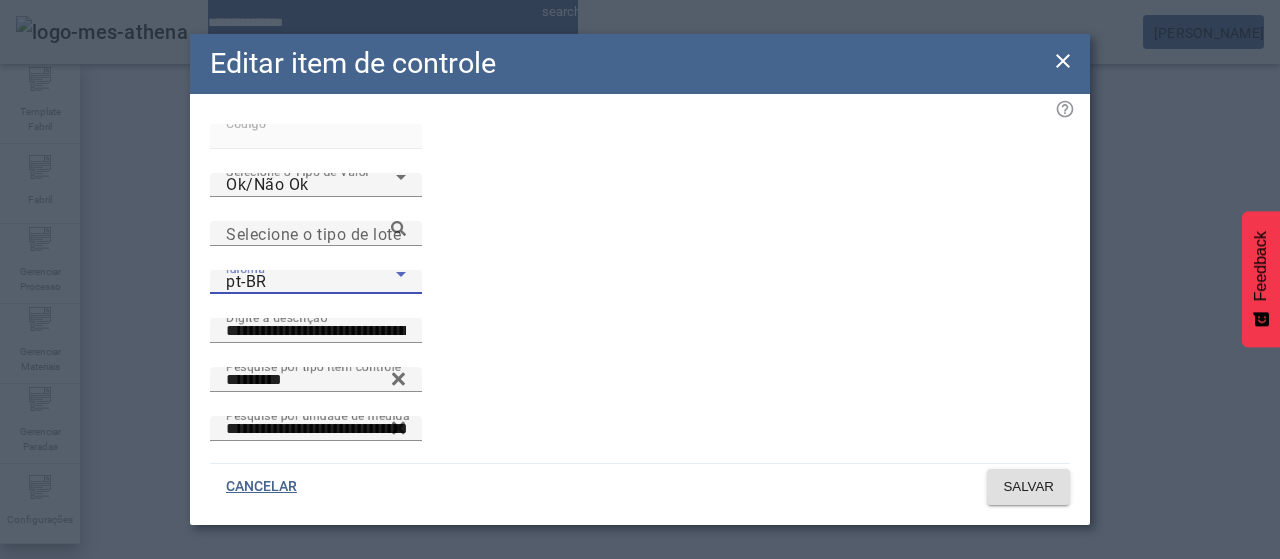 click on "pt-BR" at bounding box center (311, 282) 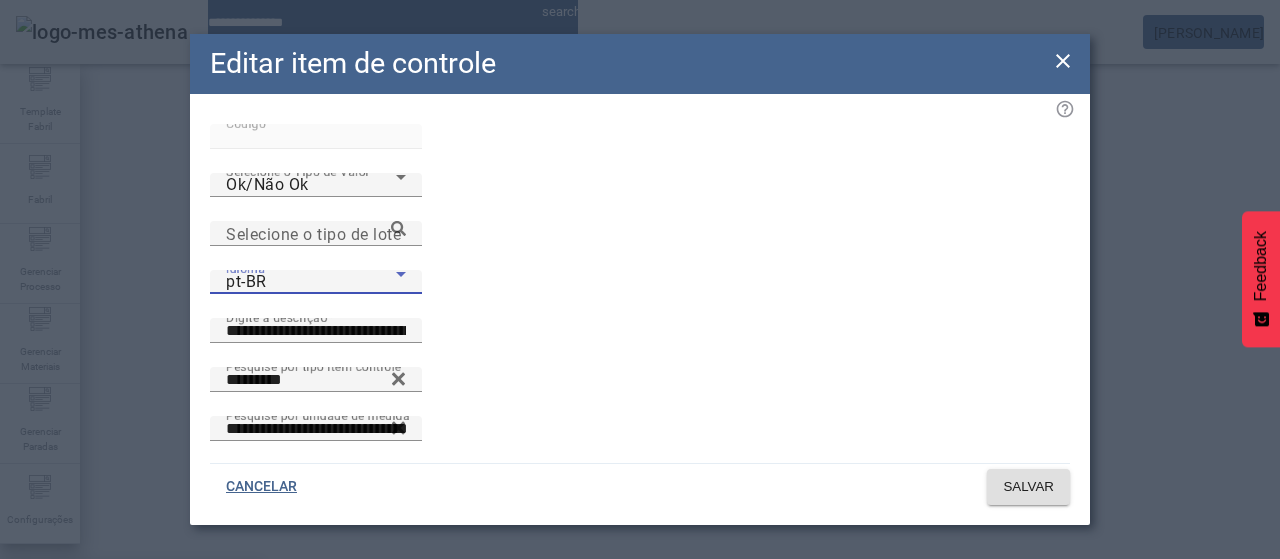 click on "es-ES" at bounding box center [131, 687] 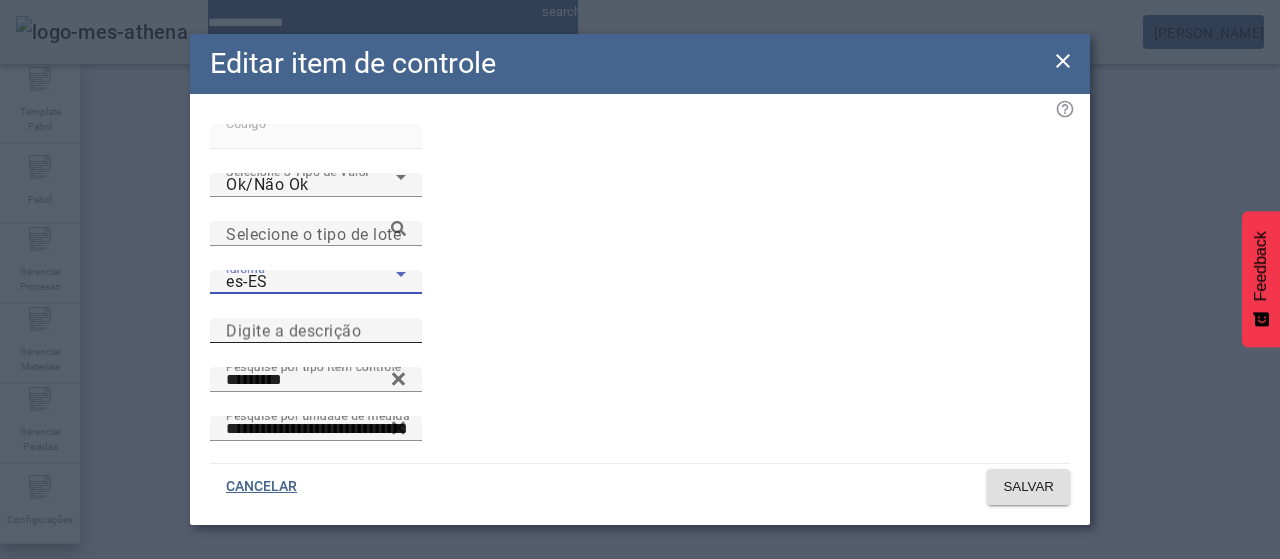 click on "Digite a descrição" at bounding box center [293, 330] 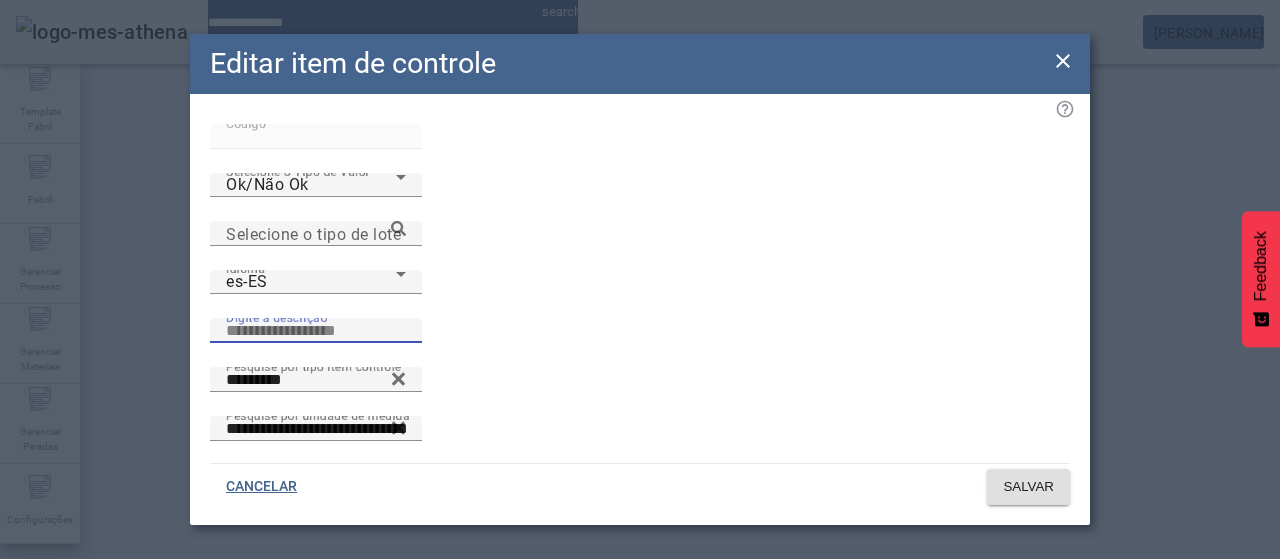 paste on "**********" 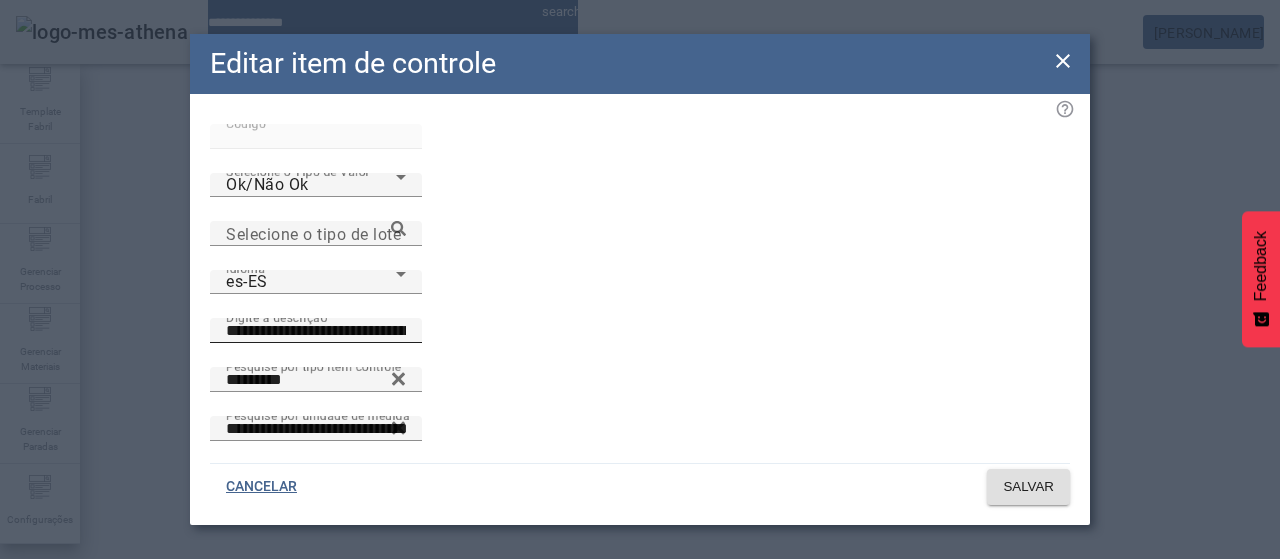 click on "**********" at bounding box center (316, 331) 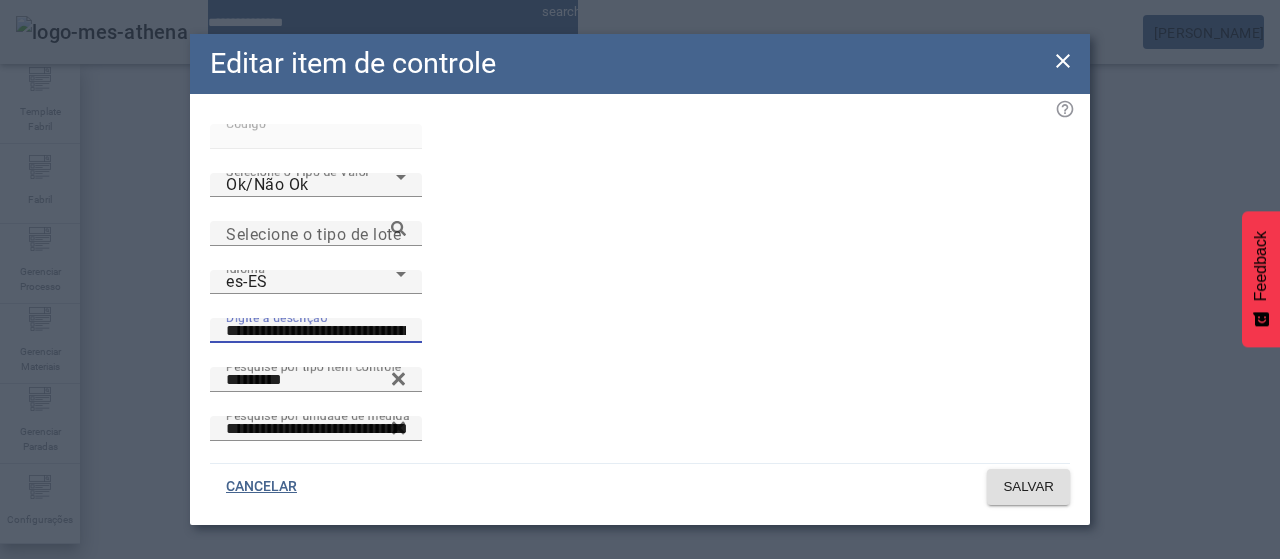 paste on "*" 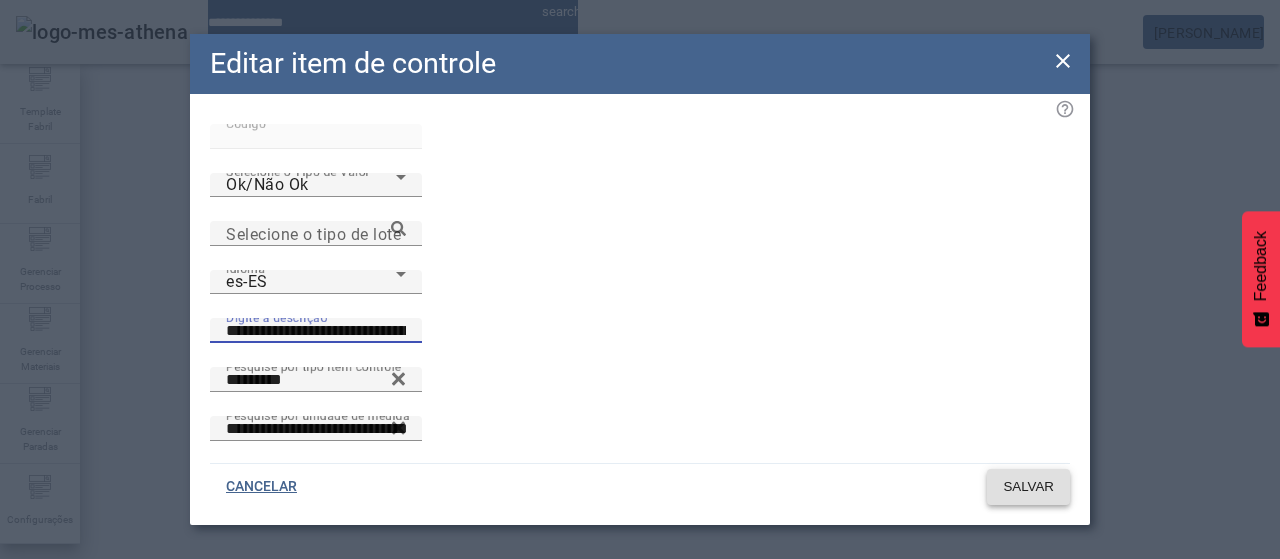 type on "**********" 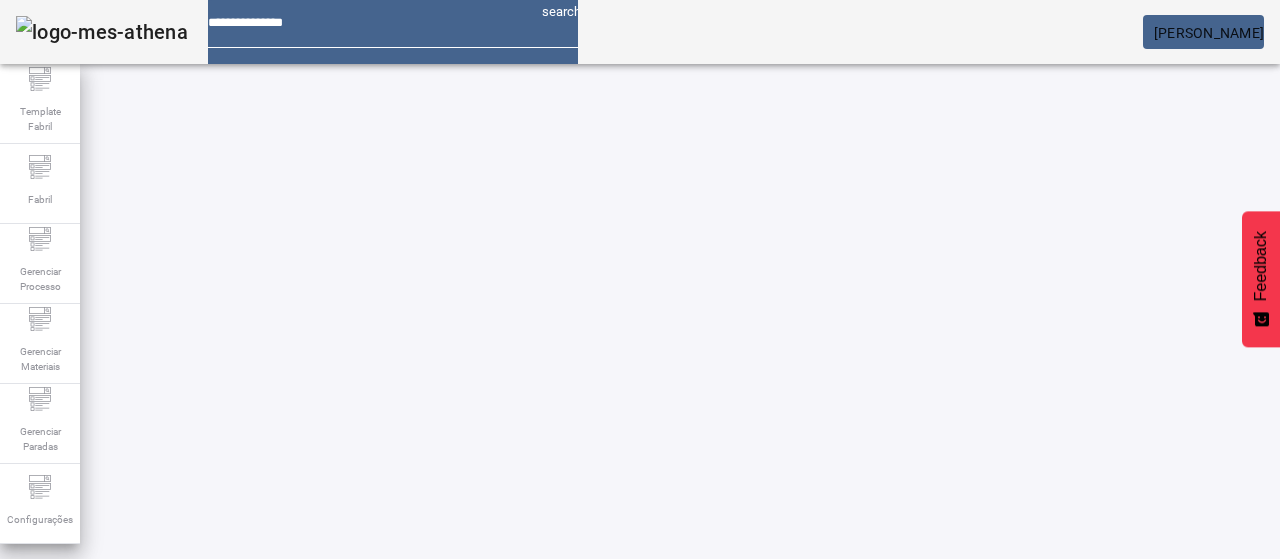click at bounding box center [572, 828] 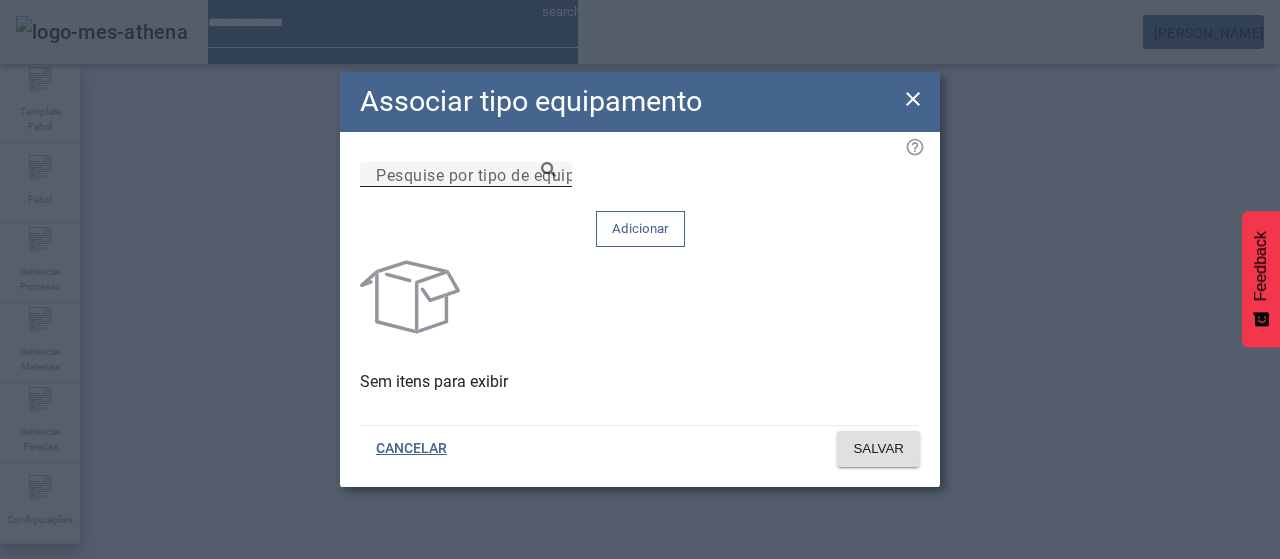 click on "Pesquise por tipo de equipamento" at bounding box center [466, 175] 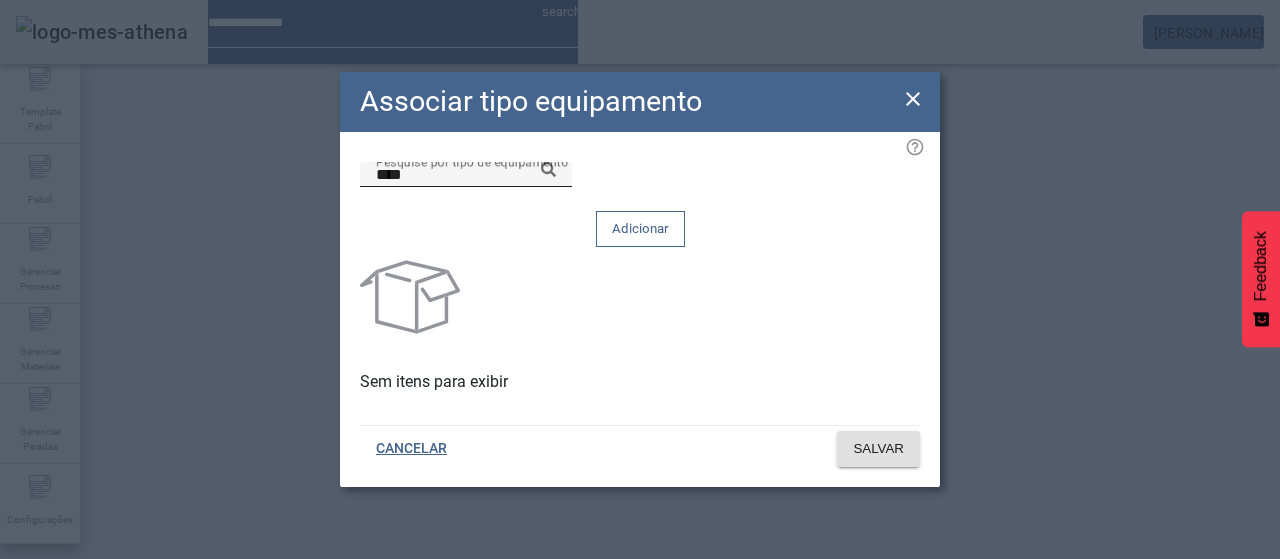 click 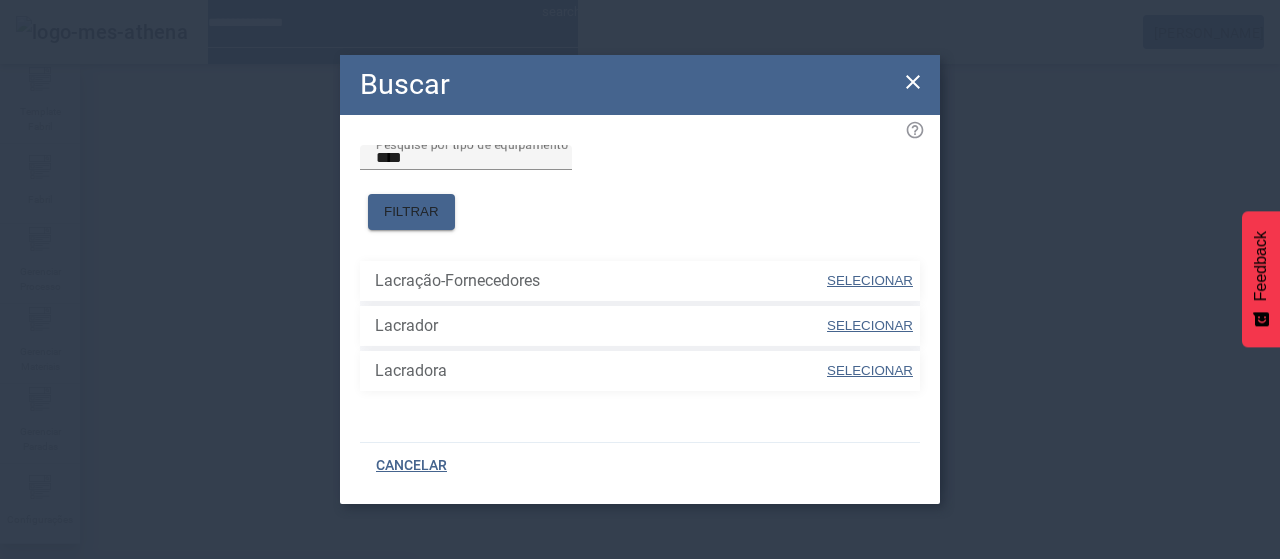 drag, startPoint x: 601, startPoint y: 465, endPoint x: 590, endPoint y: 429, distance: 37.64306 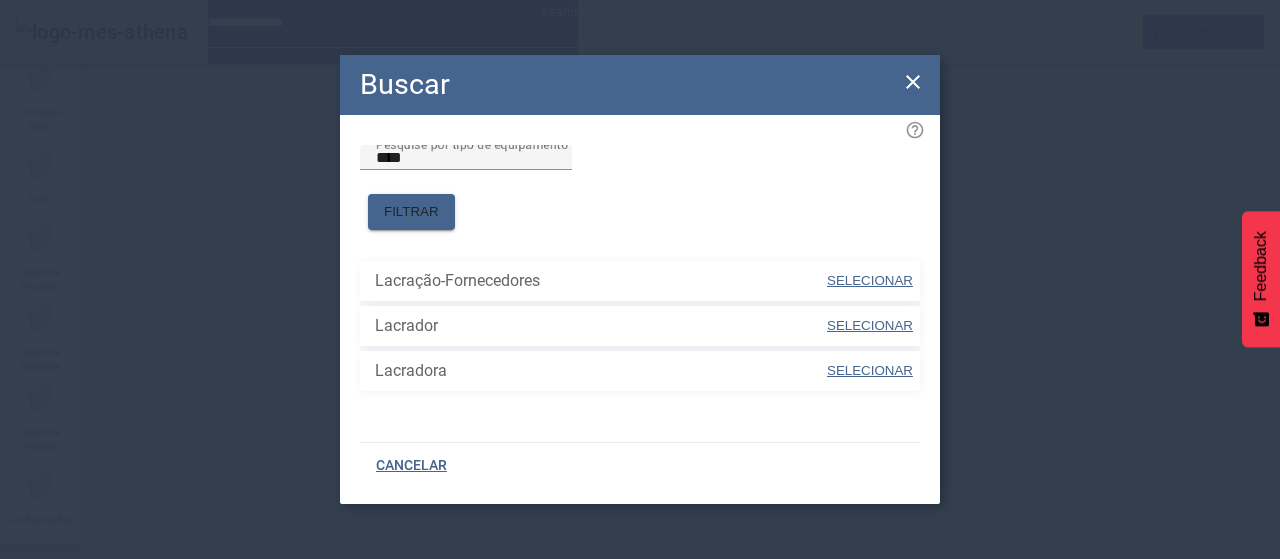 click on "CANCELAR" 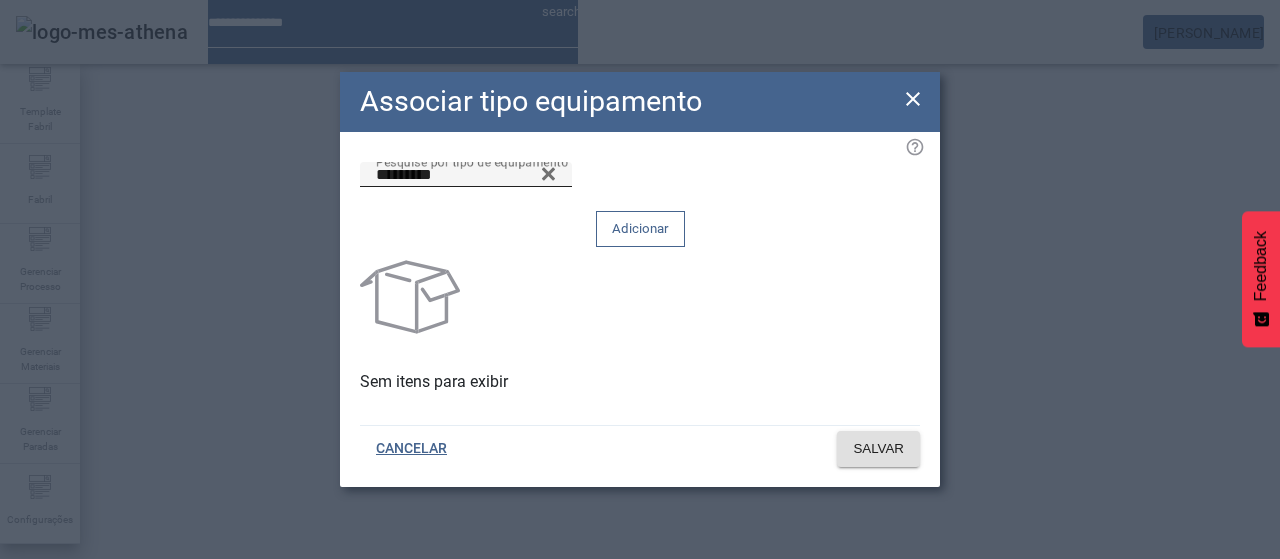 click on "Adicionar" 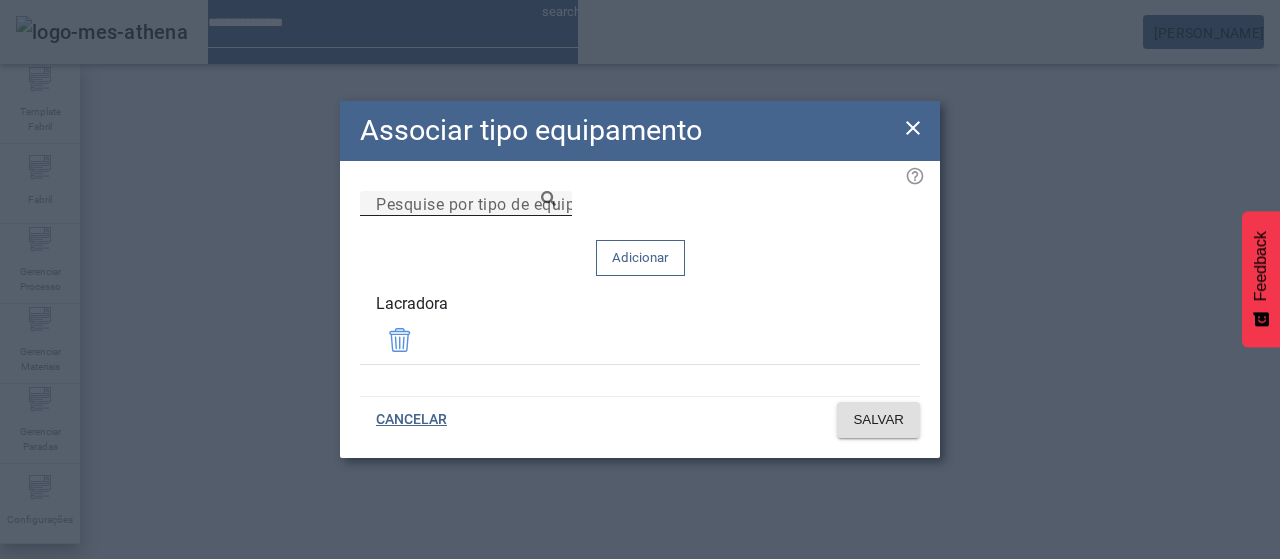 click 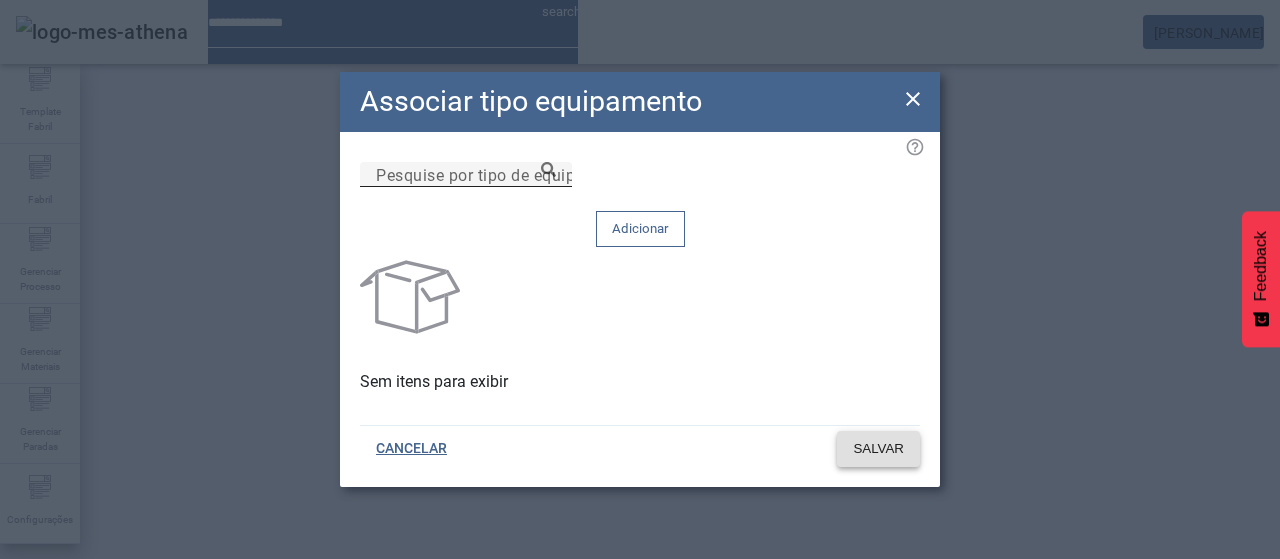click on "SALVAR" 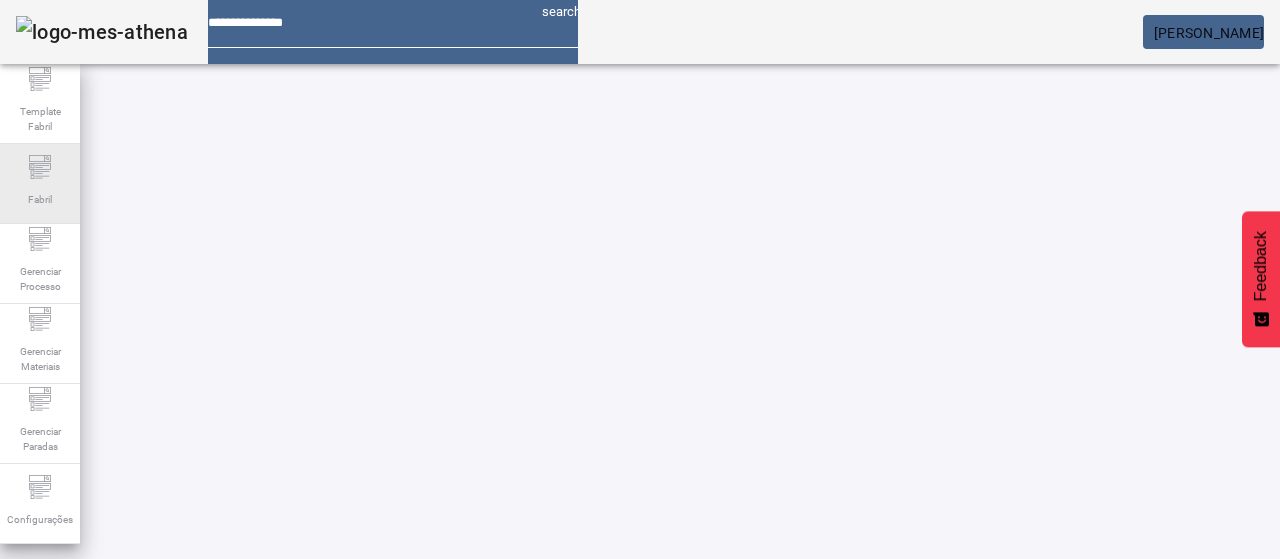 drag, startPoint x: 90, startPoint y: 167, endPoint x: 42, endPoint y: 159, distance: 48.6621 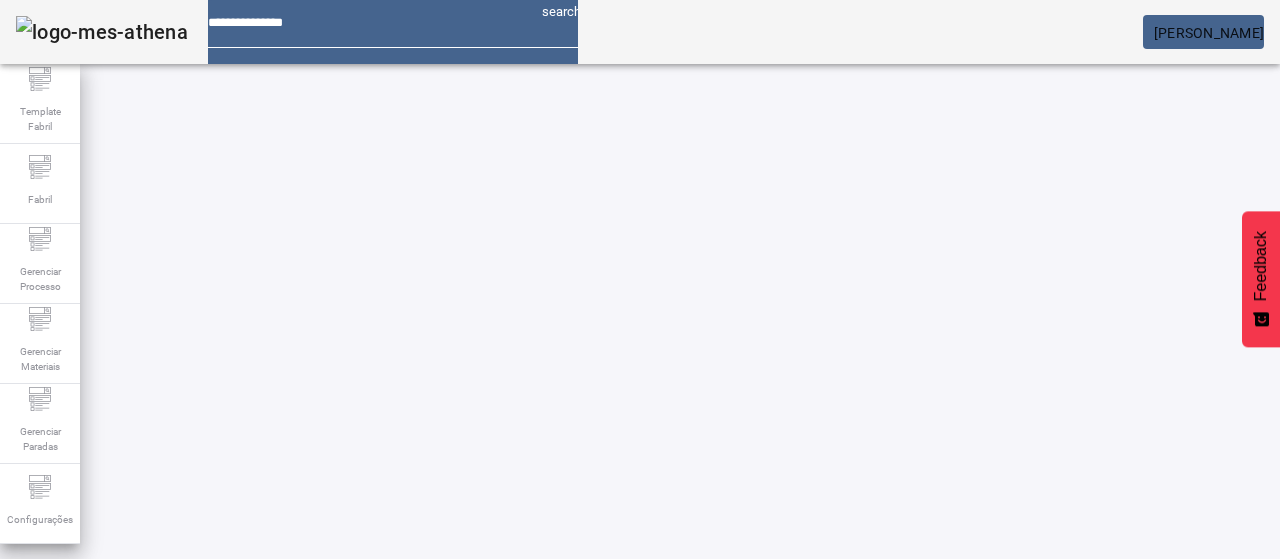 click at bounding box center (572, 828) 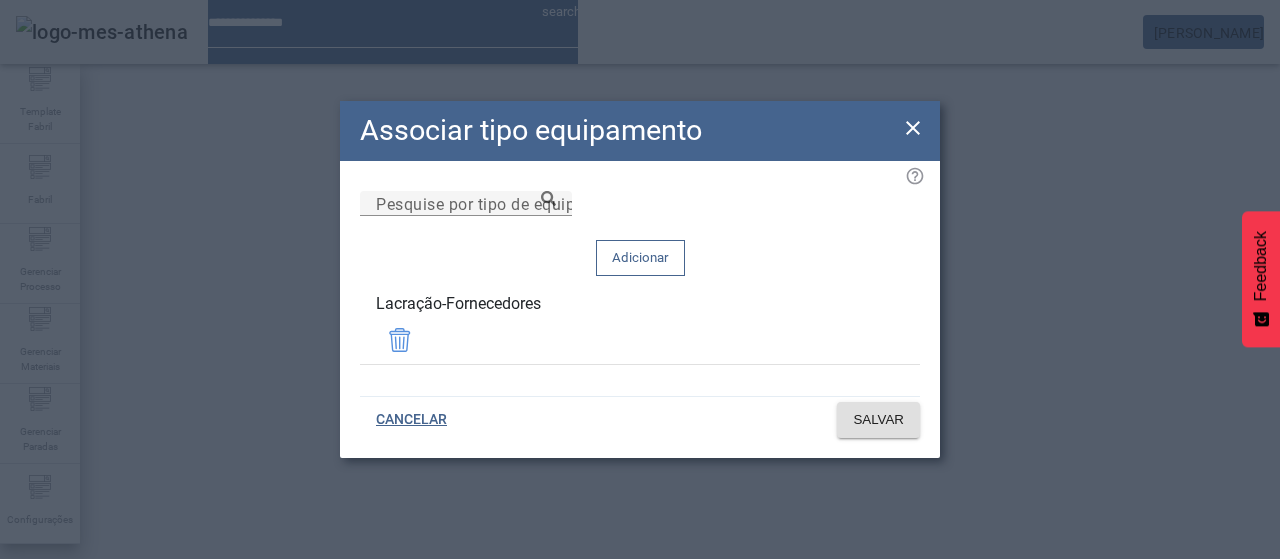 drag, startPoint x: 552, startPoint y: 318, endPoint x: 330, endPoint y: 340, distance: 223.08743 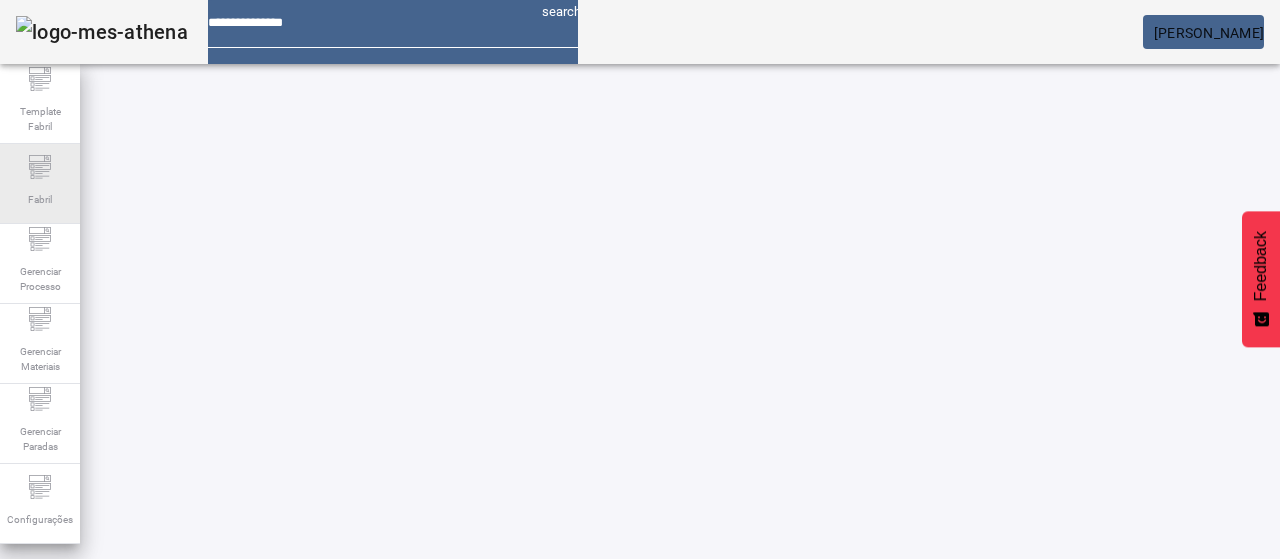 drag, startPoint x: 162, startPoint y: 185, endPoint x: 77, endPoint y: 171, distance: 86.145226 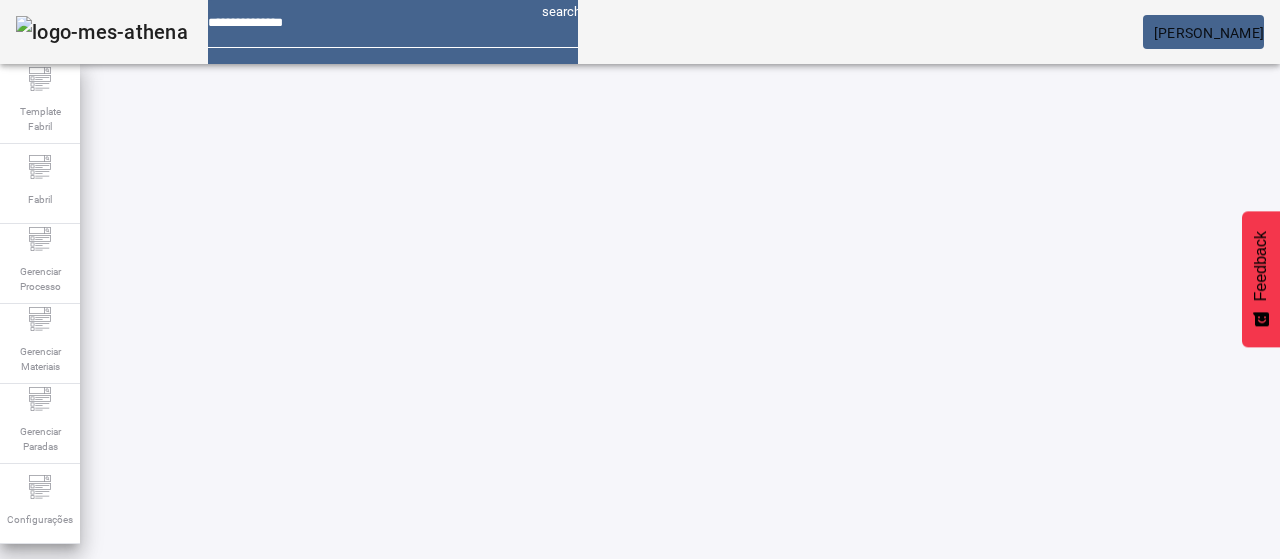 paste 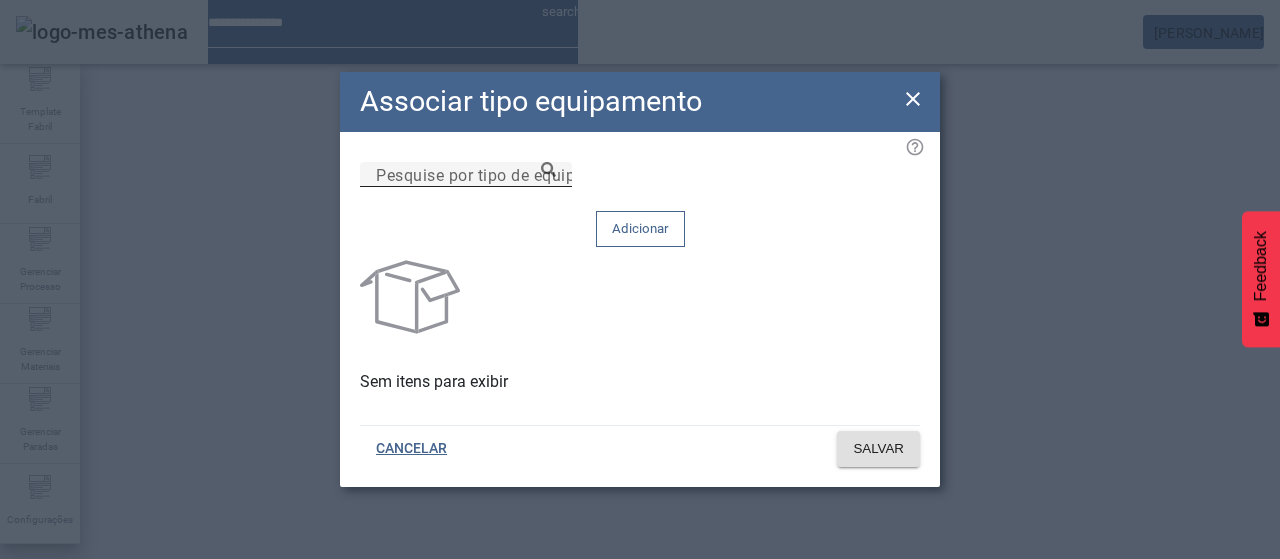 drag, startPoint x: 591, startPoint y: 235, endPoint x: 659, endPoint y: 219, distance: 69.856995 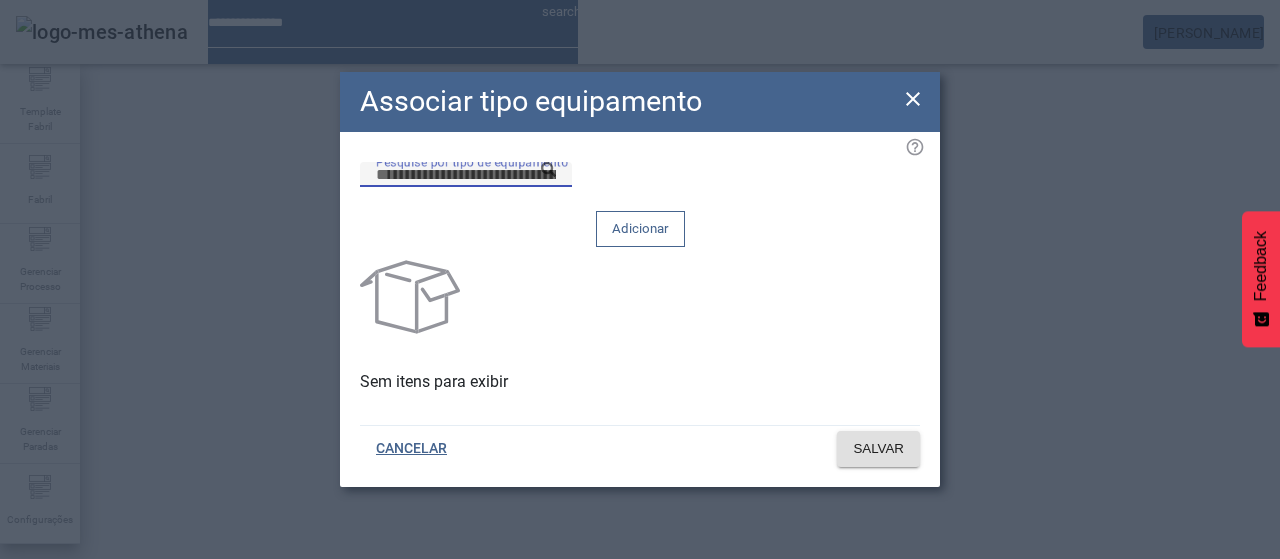 paste on "*****" 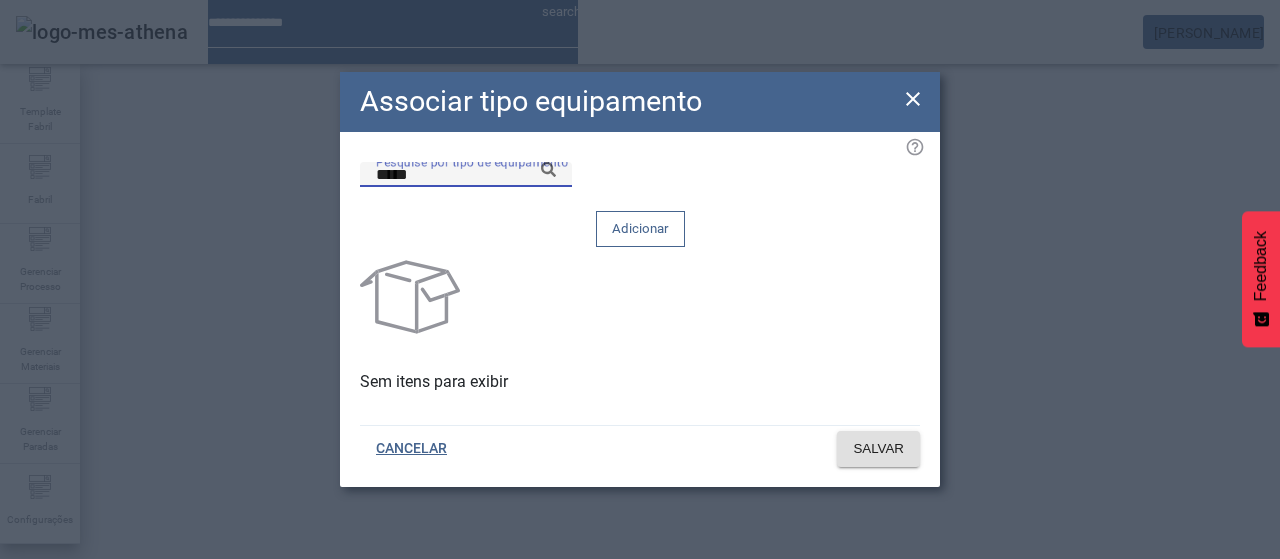 type on "*****" 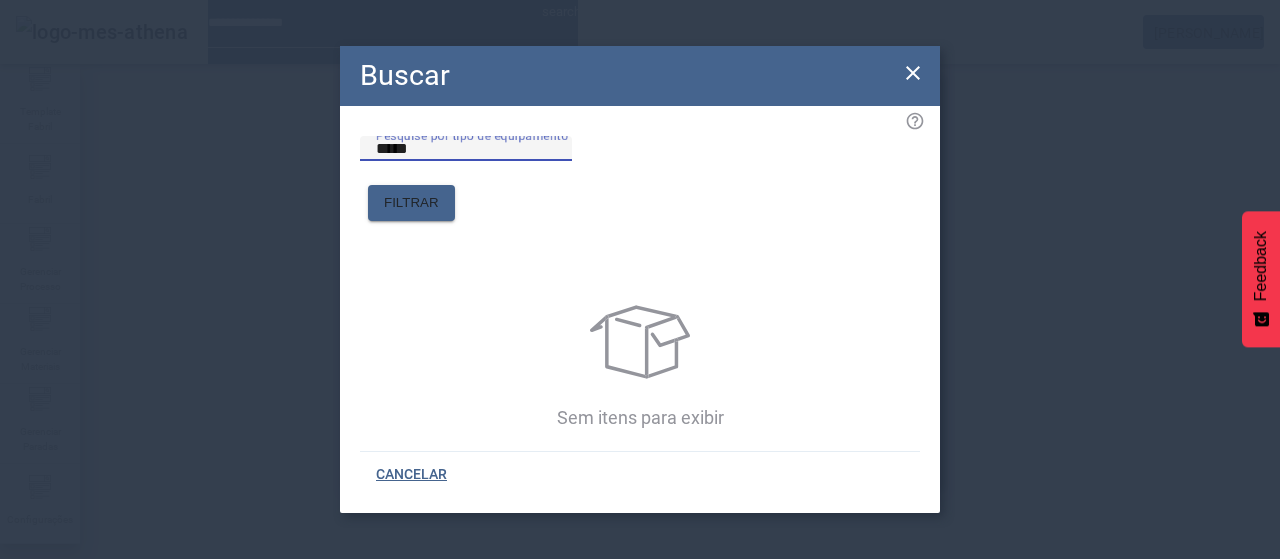 click on "*****" at bounding box center [466, 149] 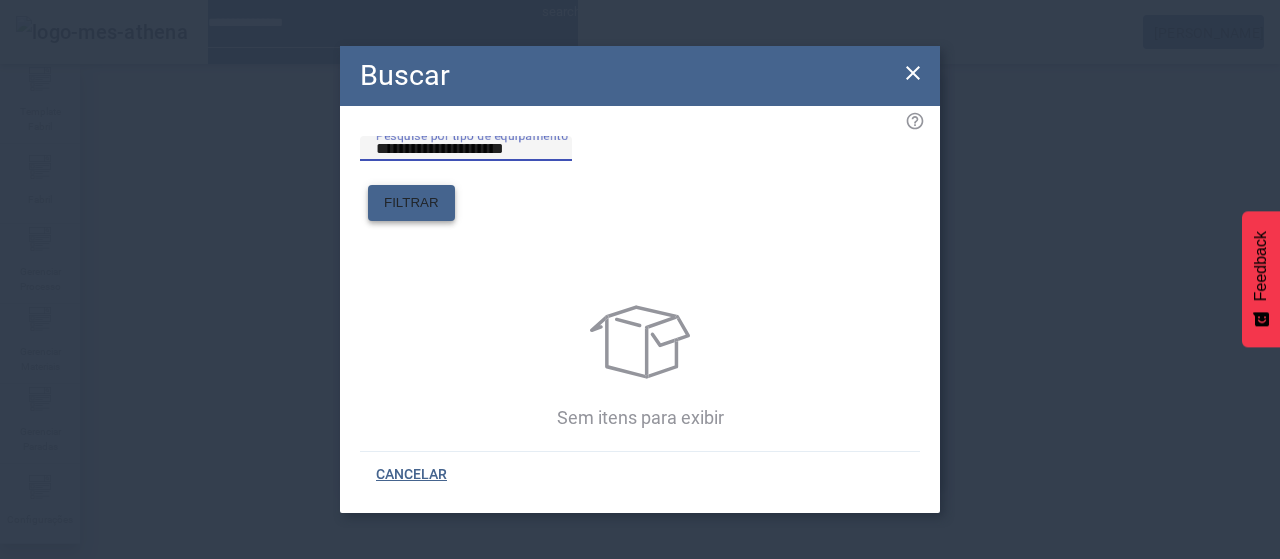 type on "**********" 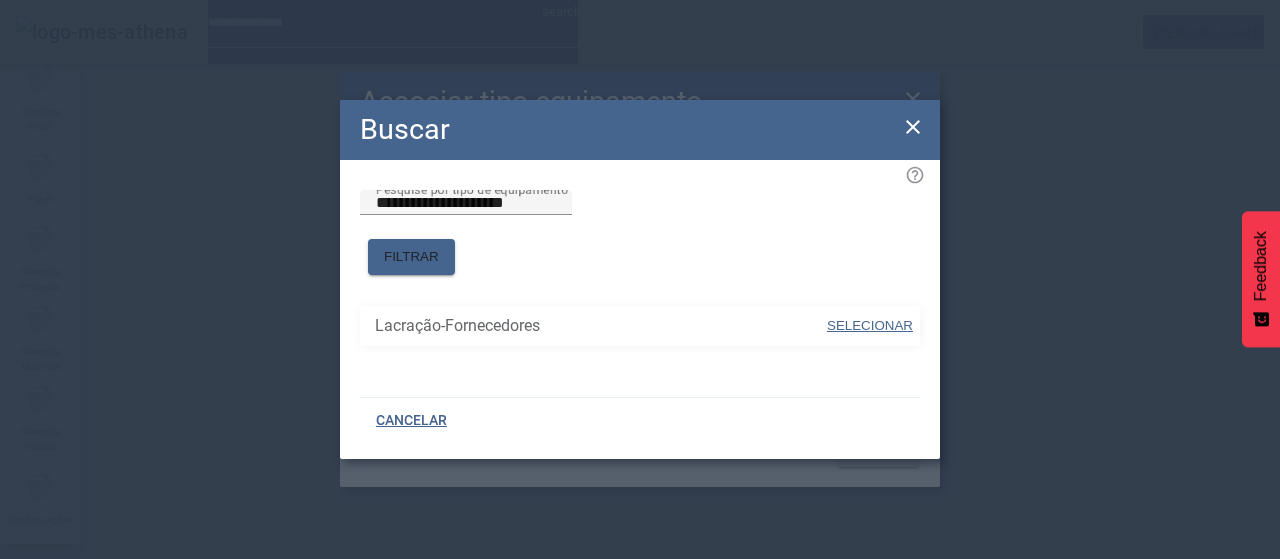 click on "SELECIONAR" at bounding box center (870, 325) 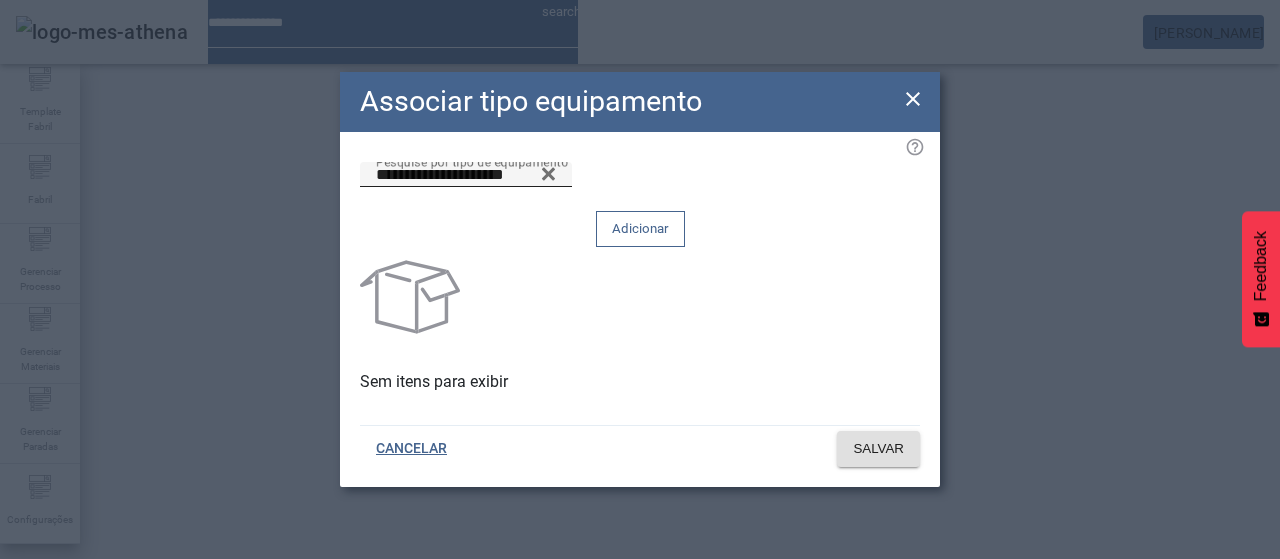 drag, startPoint x: 827, startPoint y: 227, endPoint x: 829, endPoint y: 241, distance: 14.142136 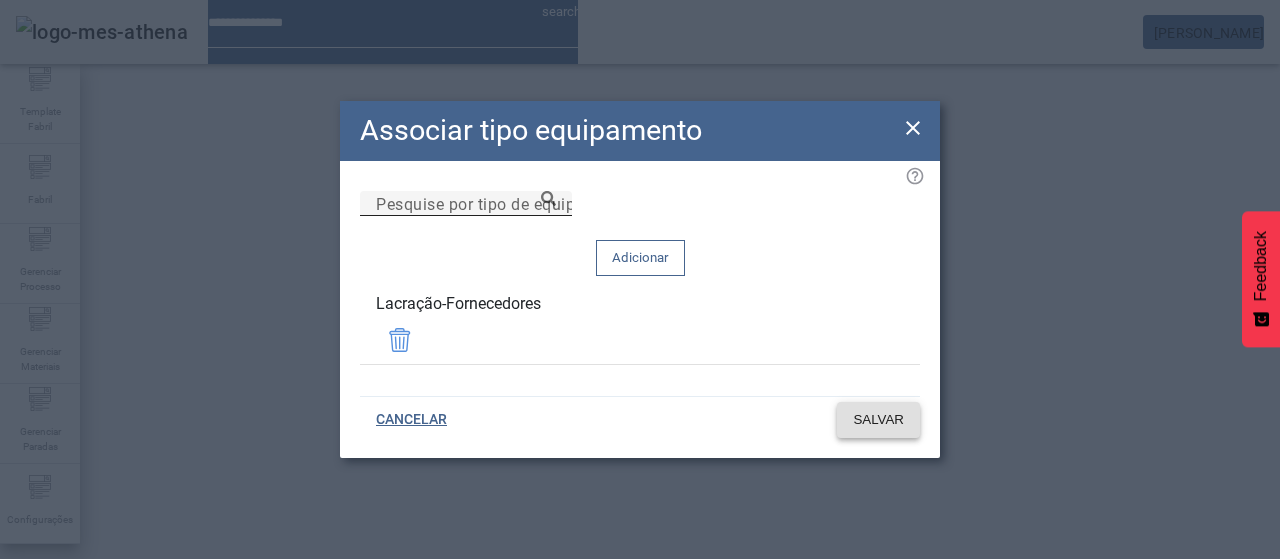 click on "SALVAR" 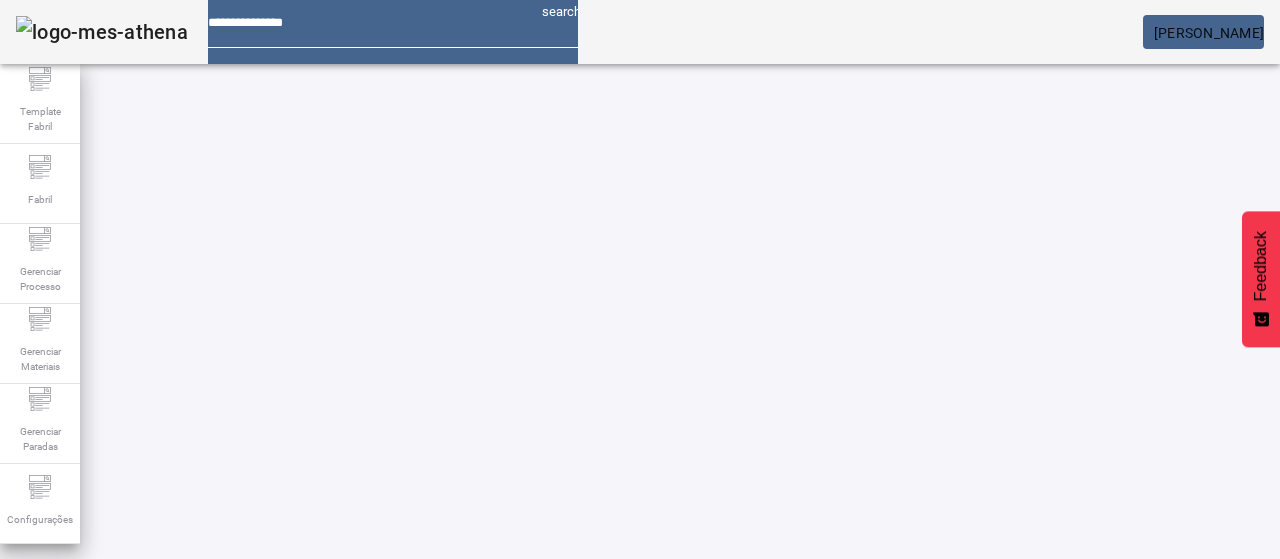 drag, startPoint x: 486, startPoint y: 377, endPoint x: 601, endPoint y: 391, distance: 115.84904 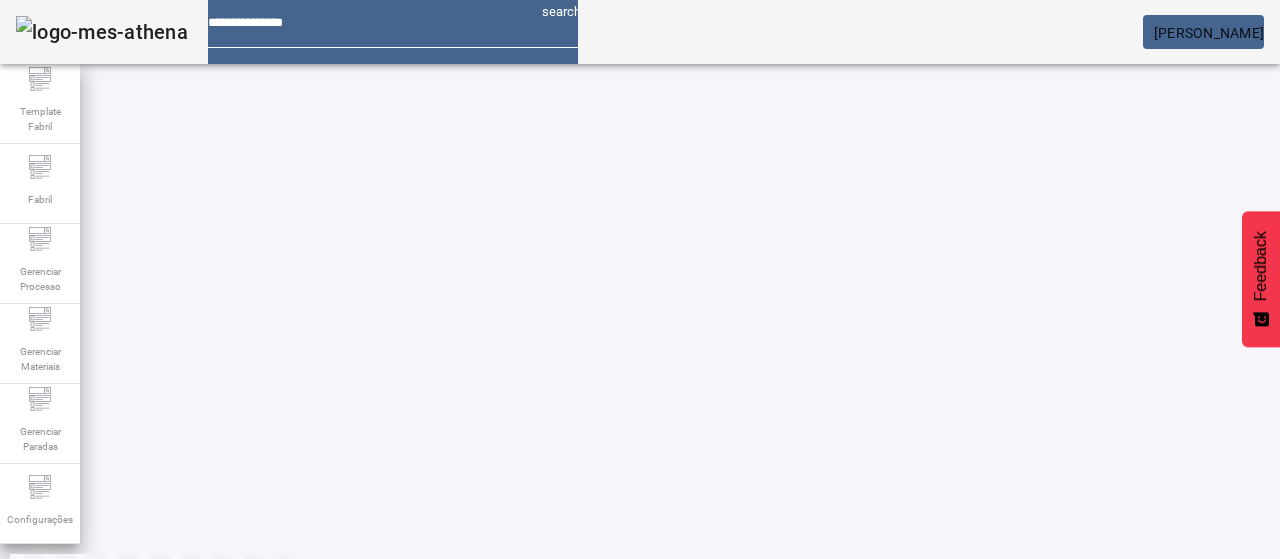 scroll, scrollTop: 300, scrollLeft: 0, axis: vertical 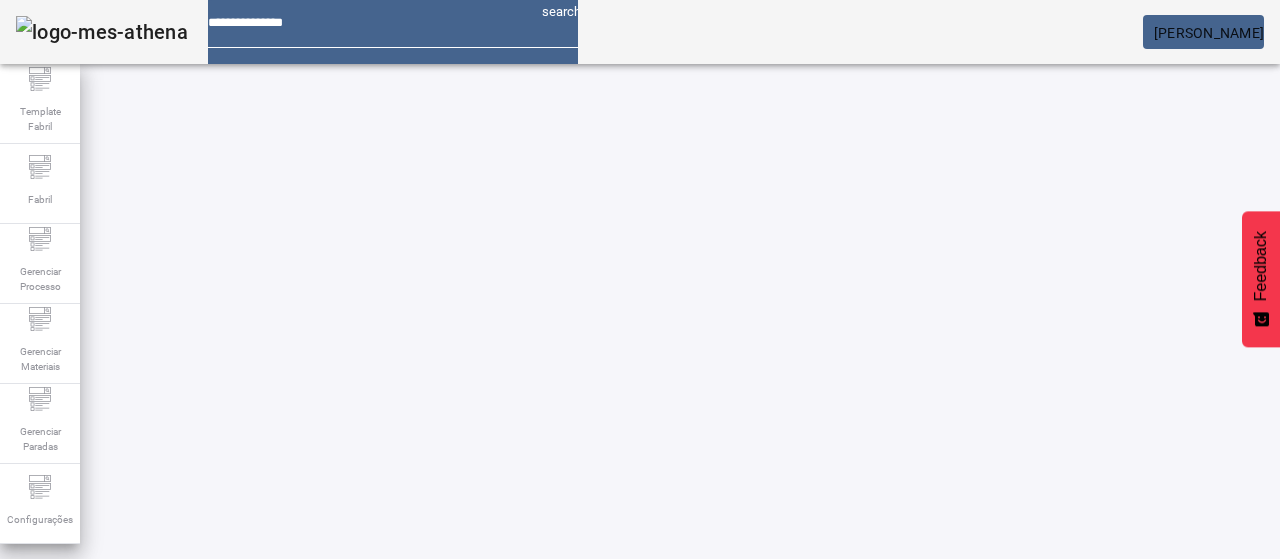 drag, startPoint x: 497, startPoint y: 181, endPoint x: 273, endPoint y: 205, distance: 225.28204 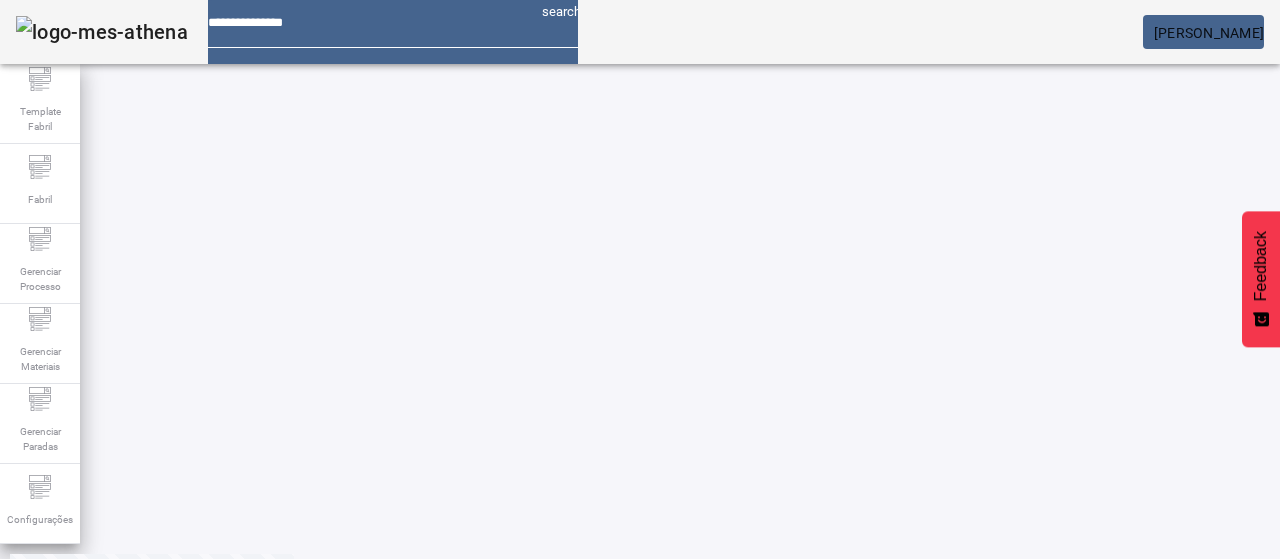 scroll, scrollTop: 352, scrollLeft: 0, axis: vertical 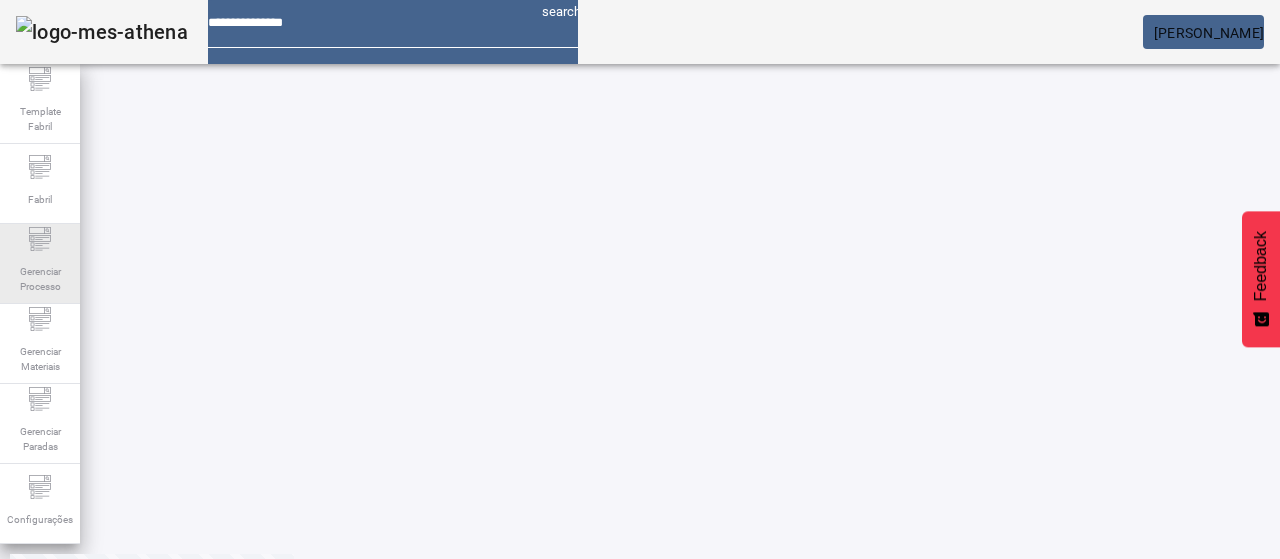 click on "Gerenciar Processo" 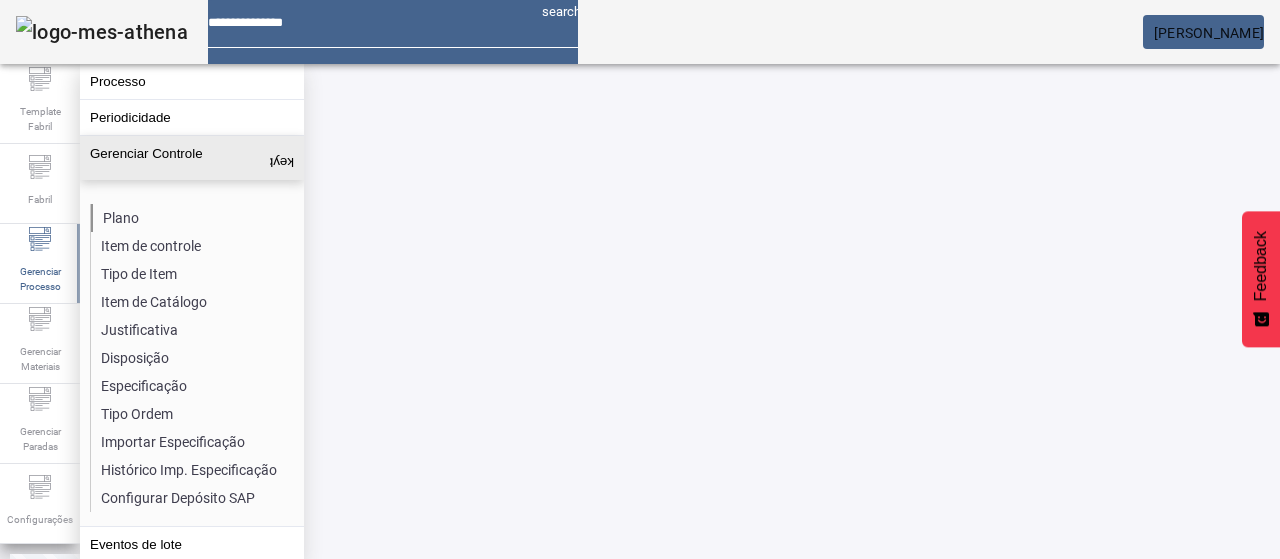click on "Plano" 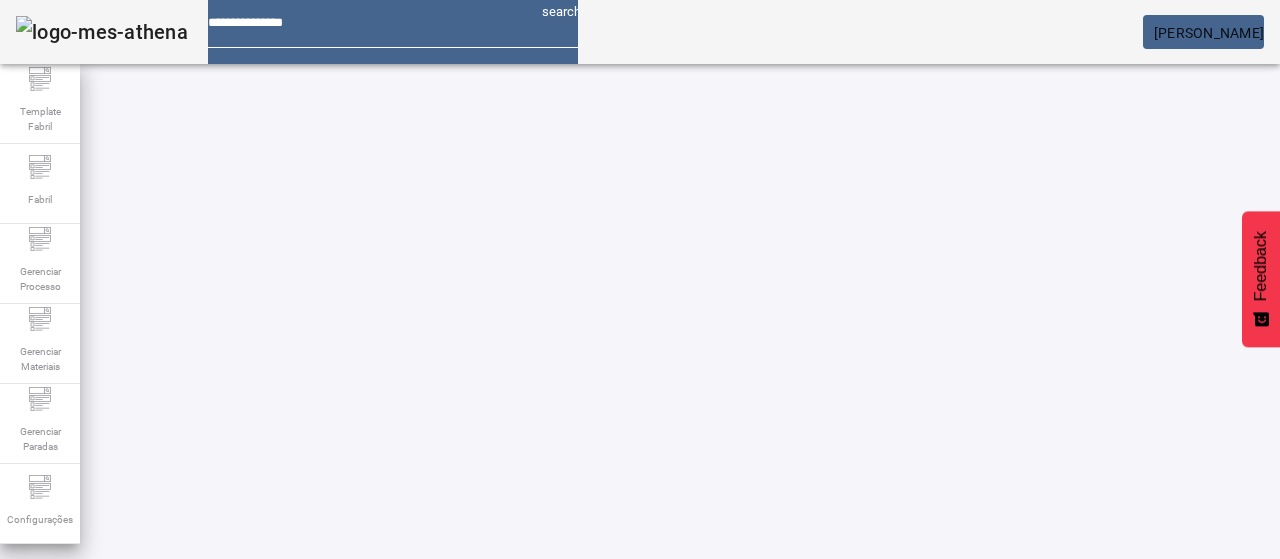 drag, startPoint x: 1146, startPoint y: 129, endPoint x: 808, endPoint y: 163, distance: 339.70575 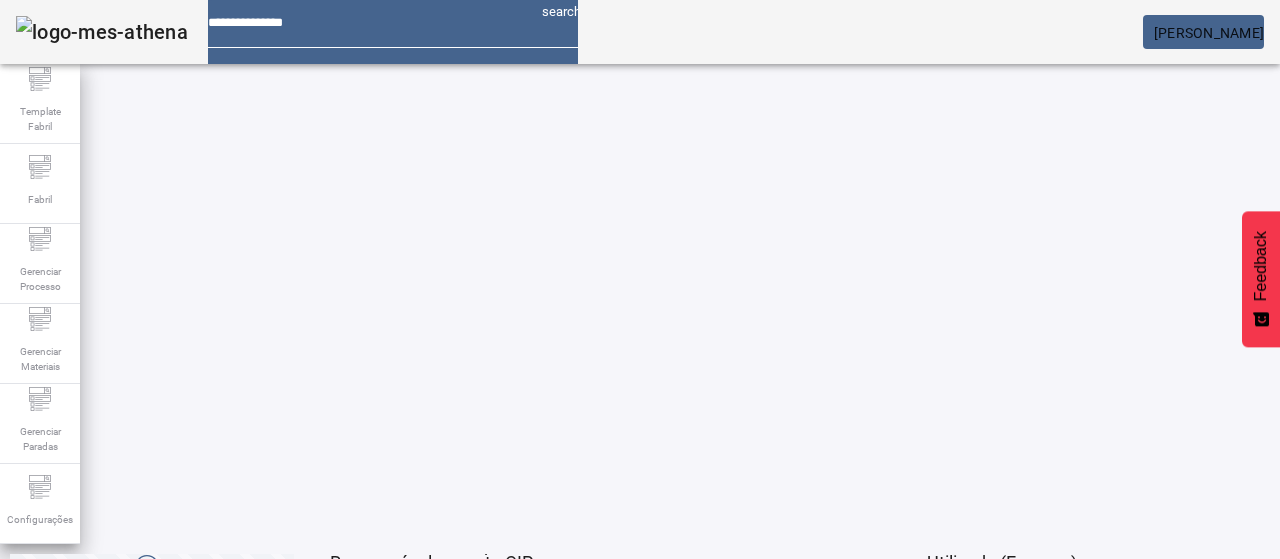 click on "2" 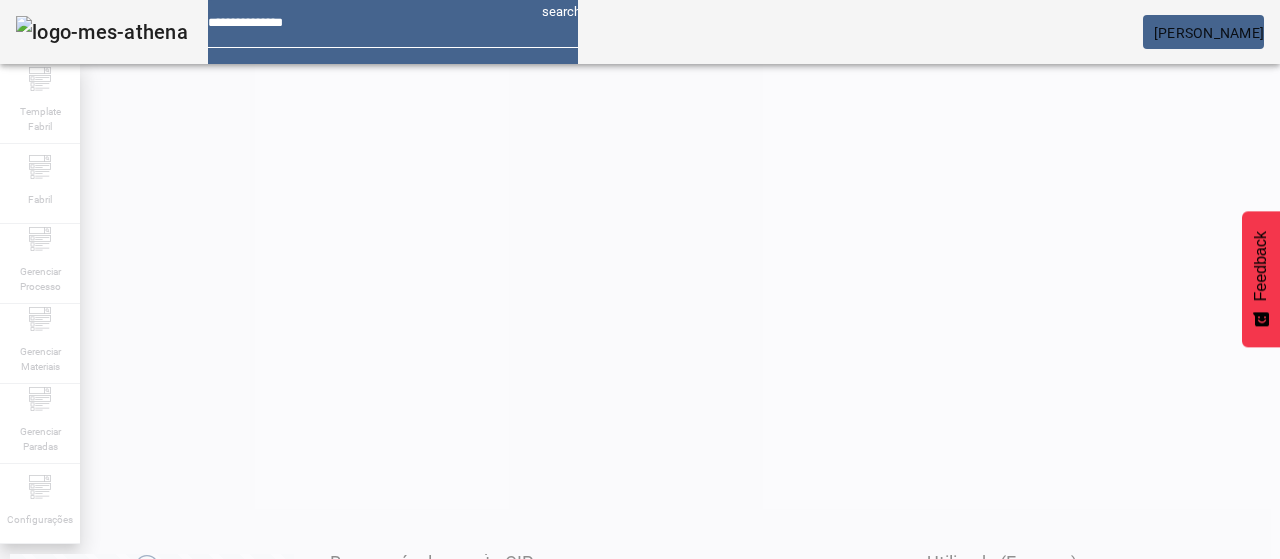 scroll, scrollTop: 10, scrollLeft: 0, axis: vertical 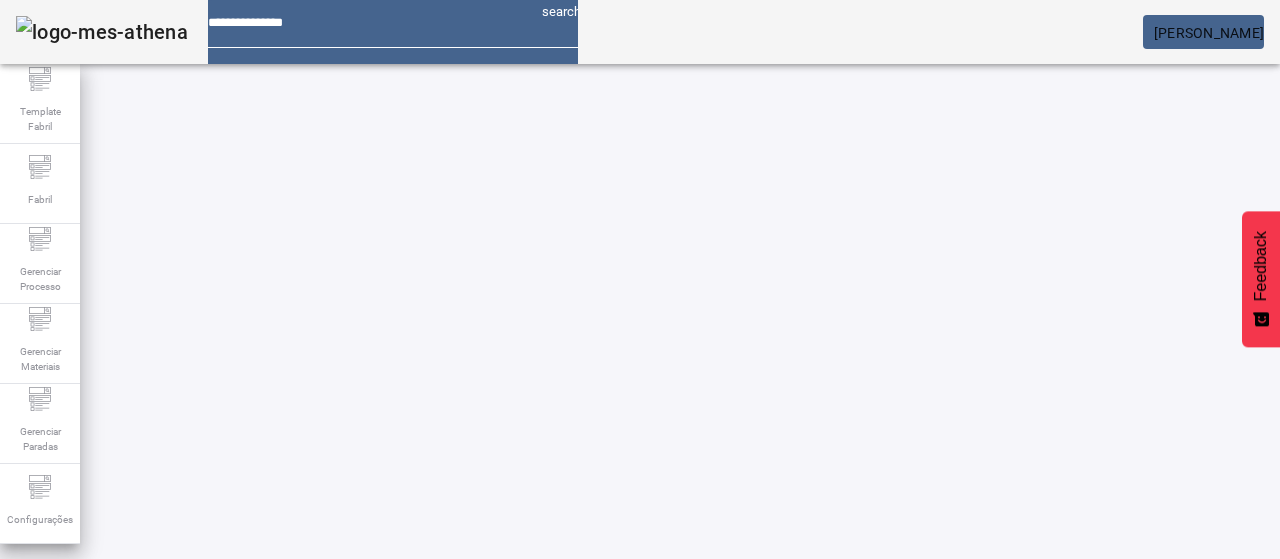 click on "1" 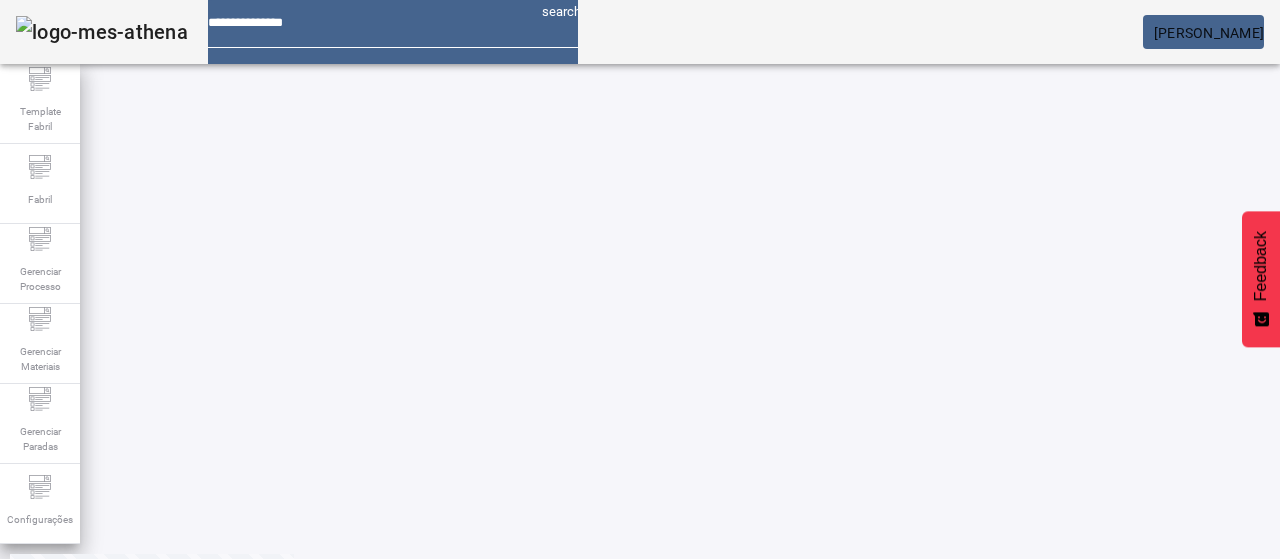 scroll, scrollTop: 160, scrollLeft: 0, axis: vertical 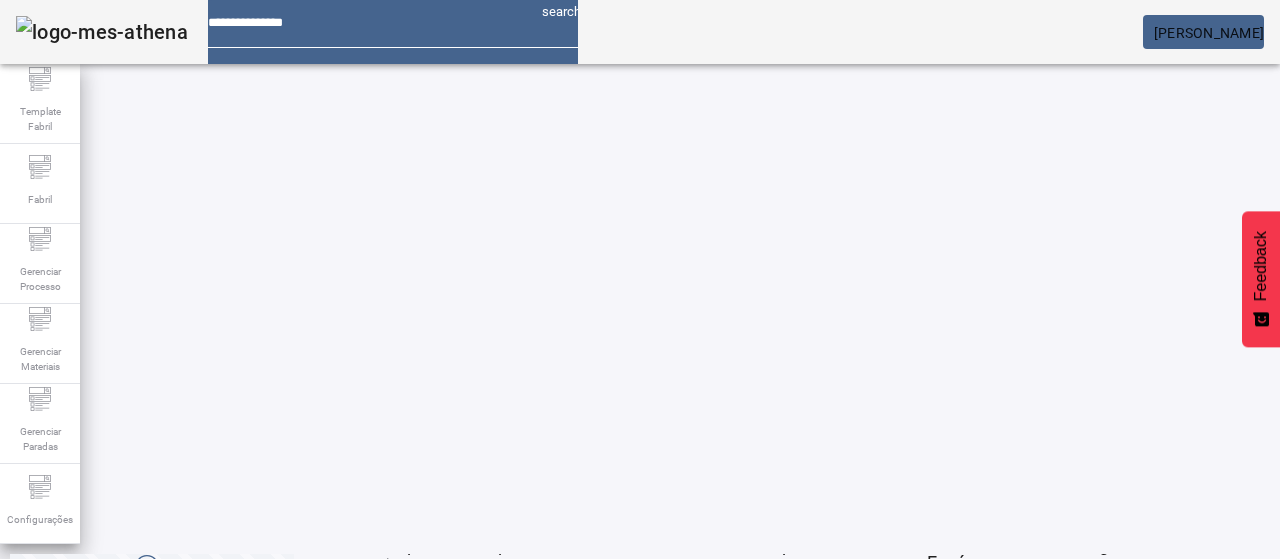 click on "2" 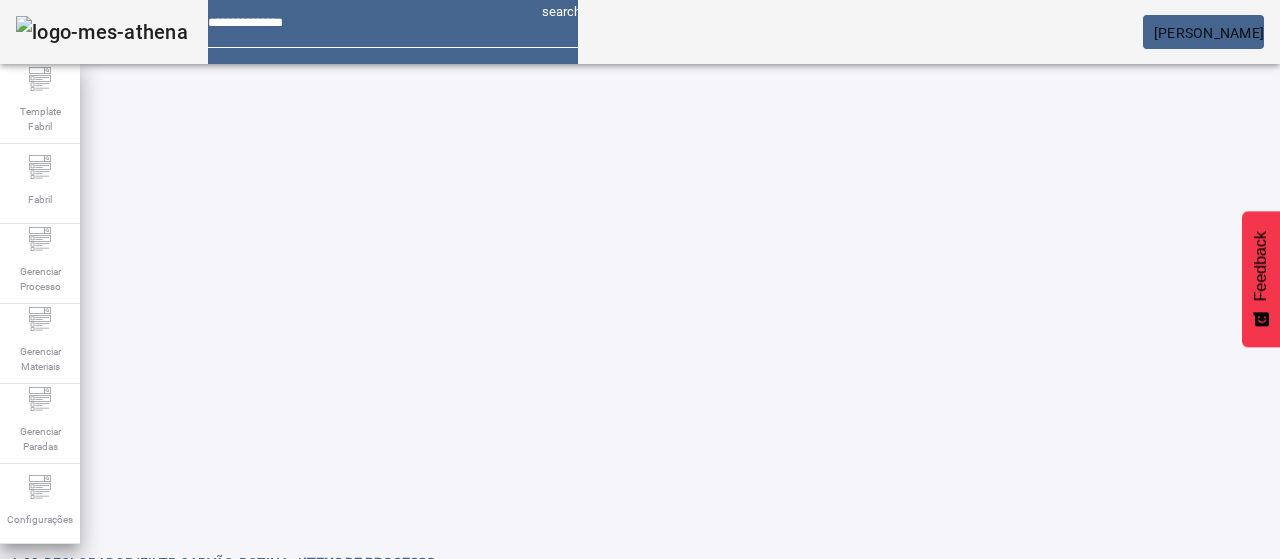 scroll, scrollTop: 0, scrollLeft: 0, axis: both 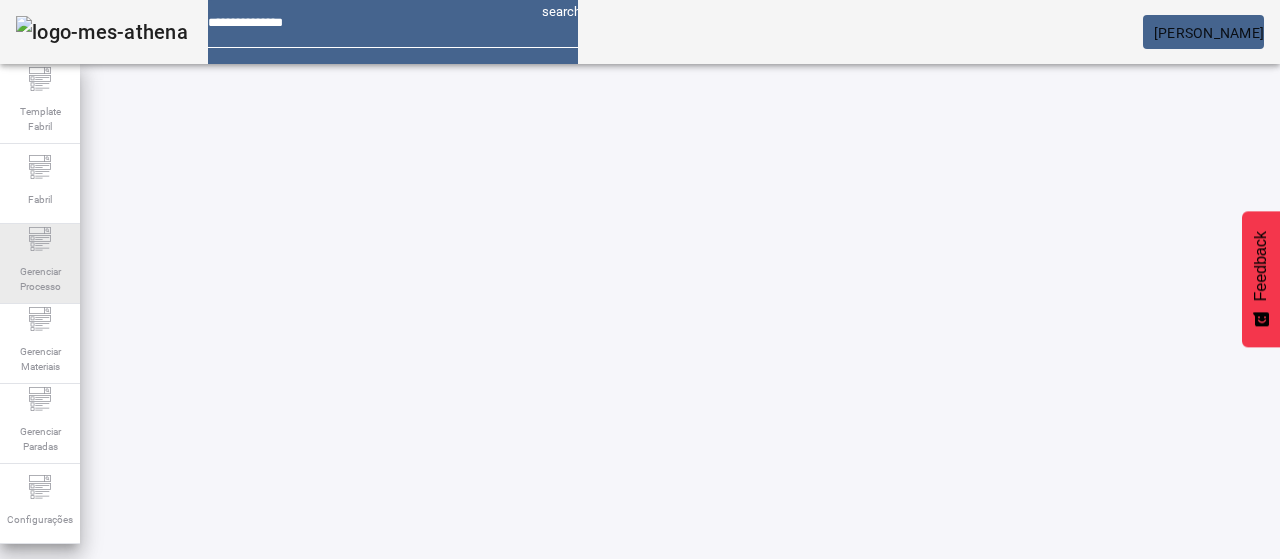 click on "Gerenciar Processo" 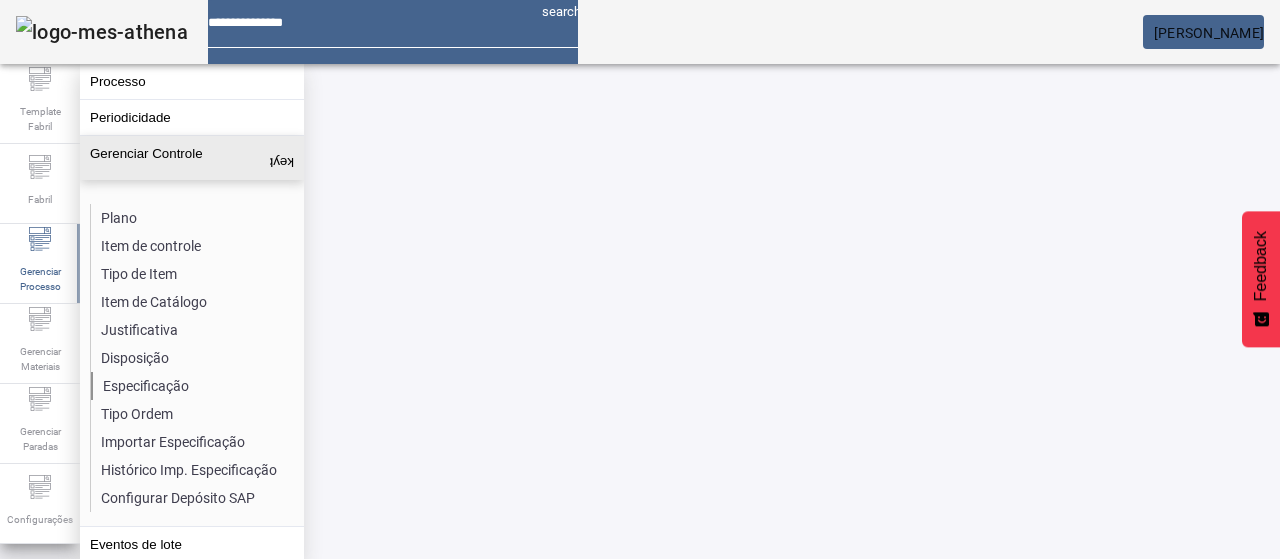 click on "Especificação" 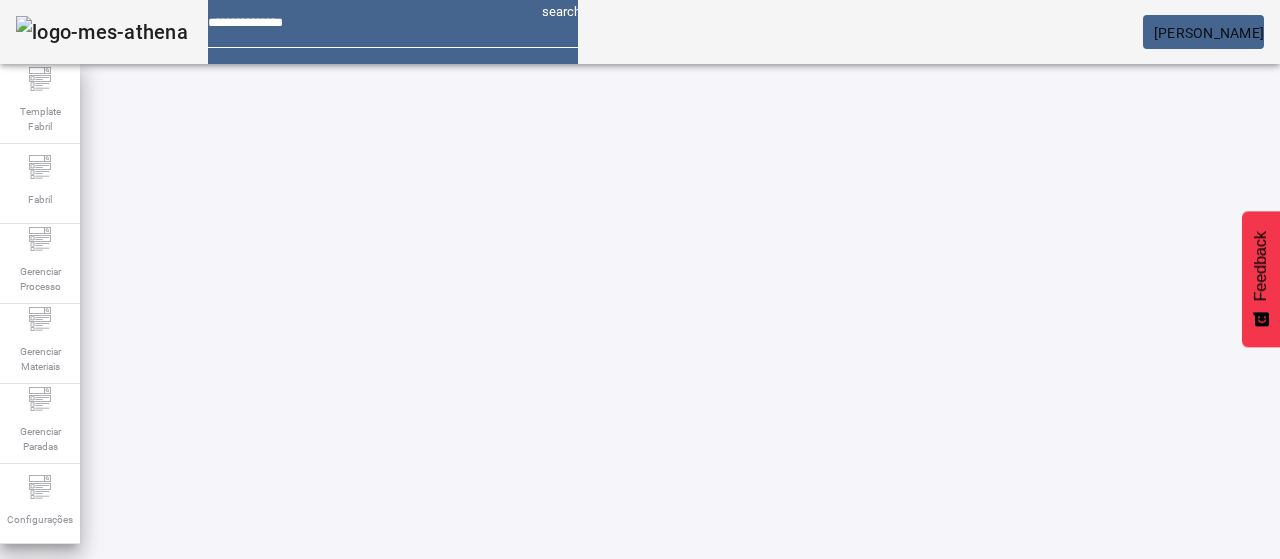 click on "Pesquise por item de controle" at bounding box center [116, 601] 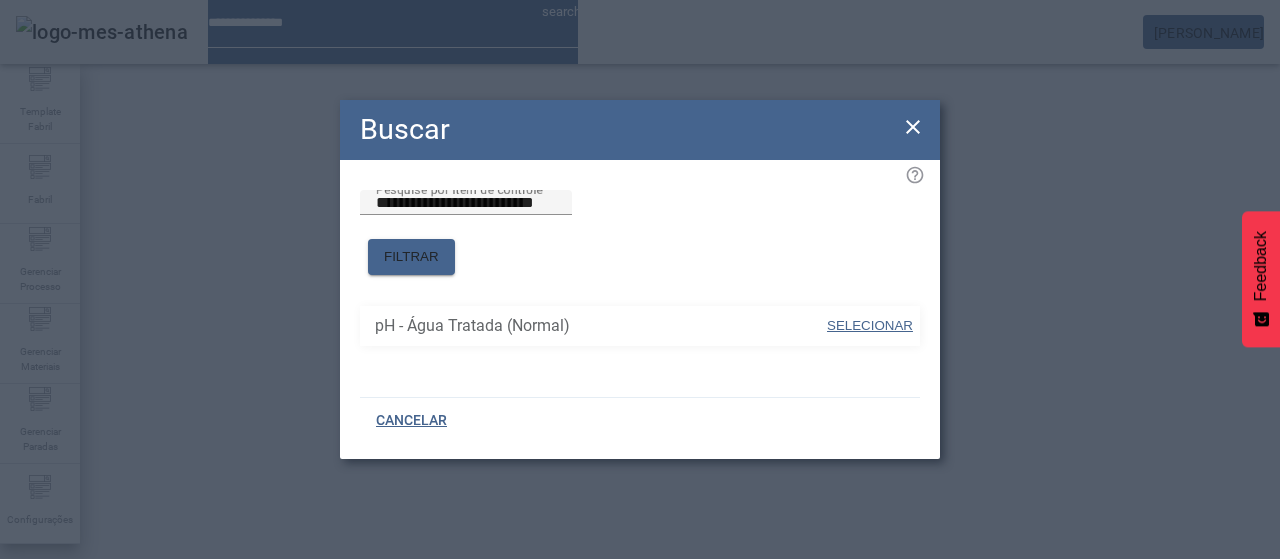 click on "SELECIONAR" at bounding box center (870, 325) 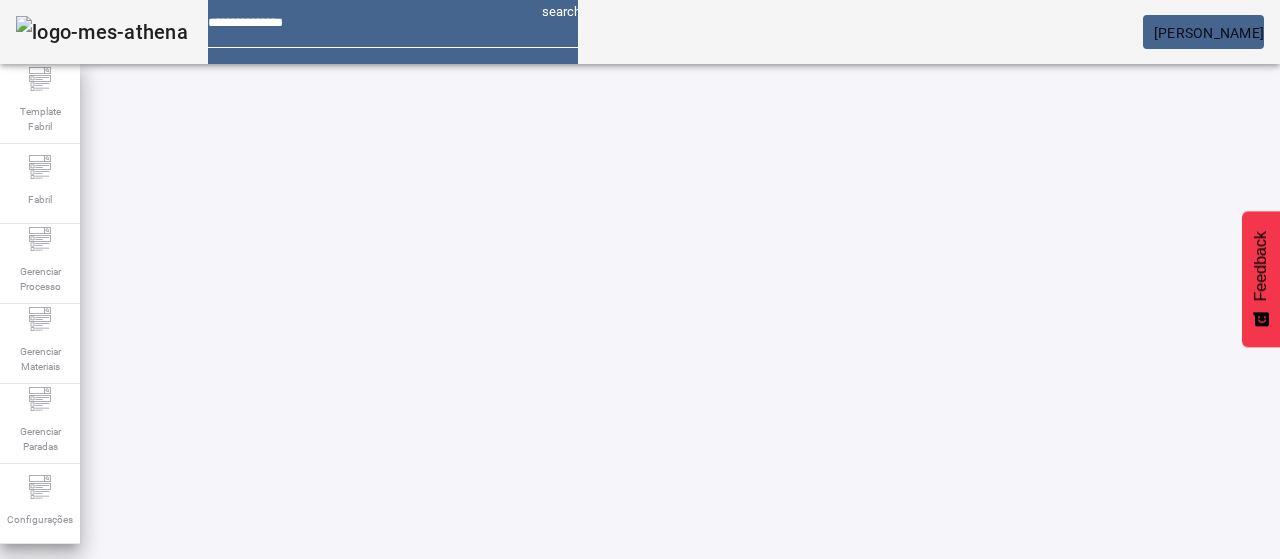 click on "FILTRAR" 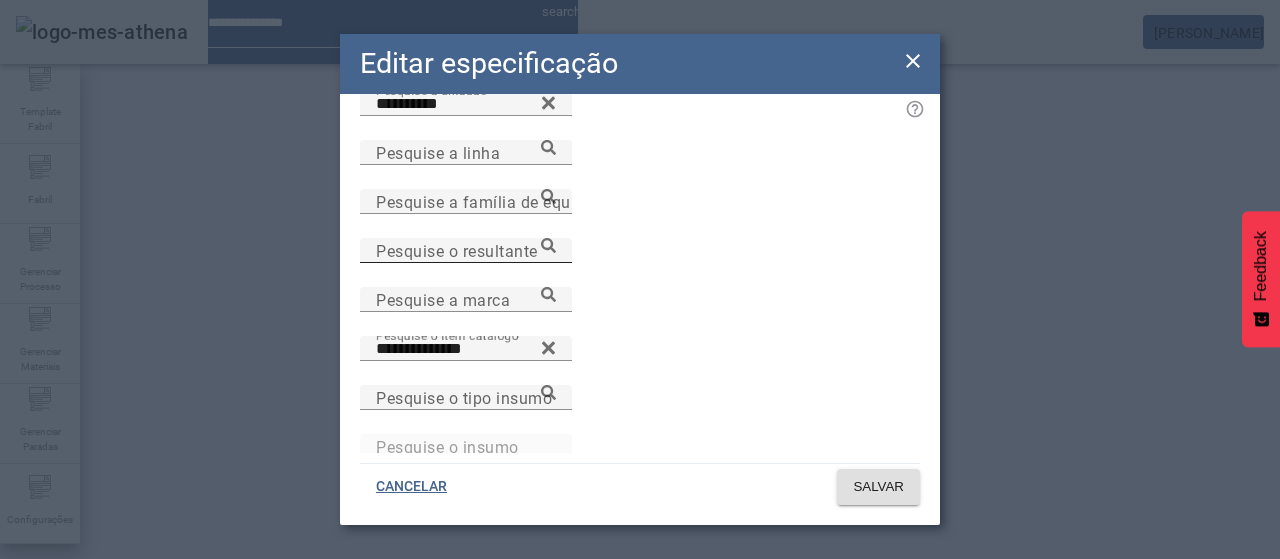 scroll, scrollTop: 200, scrollLeft: 0, axis: vertical 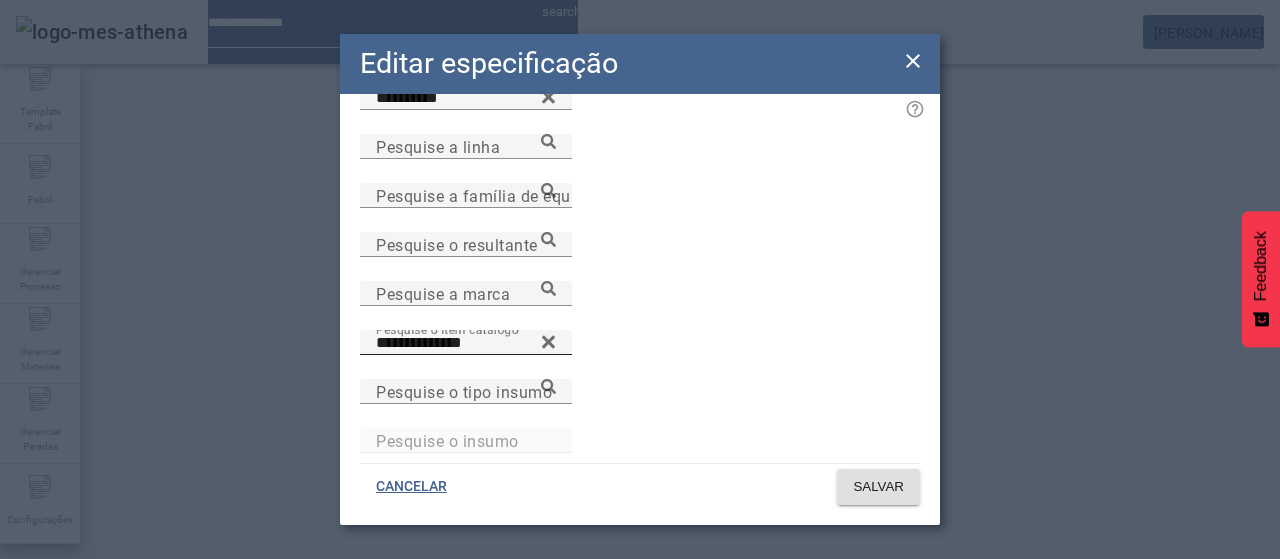 click 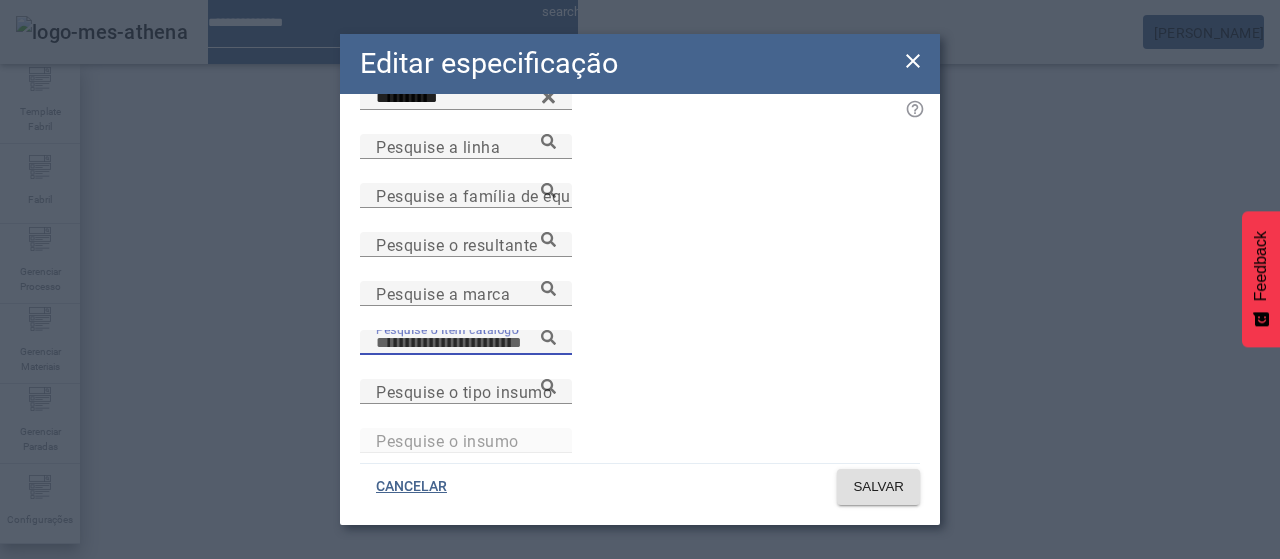 paste on "**********" 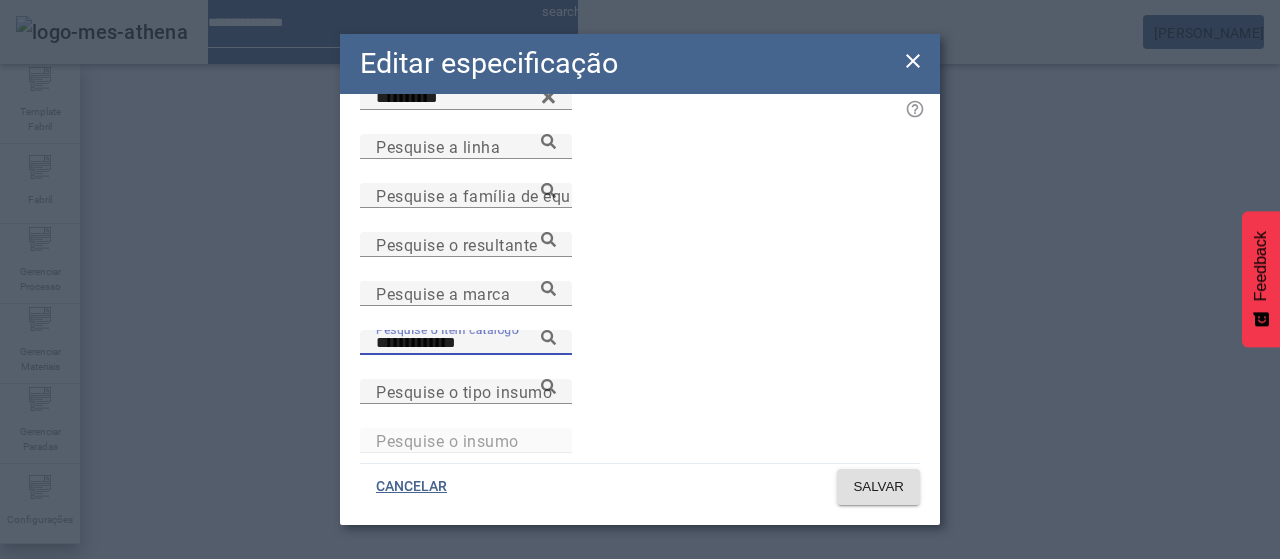 click 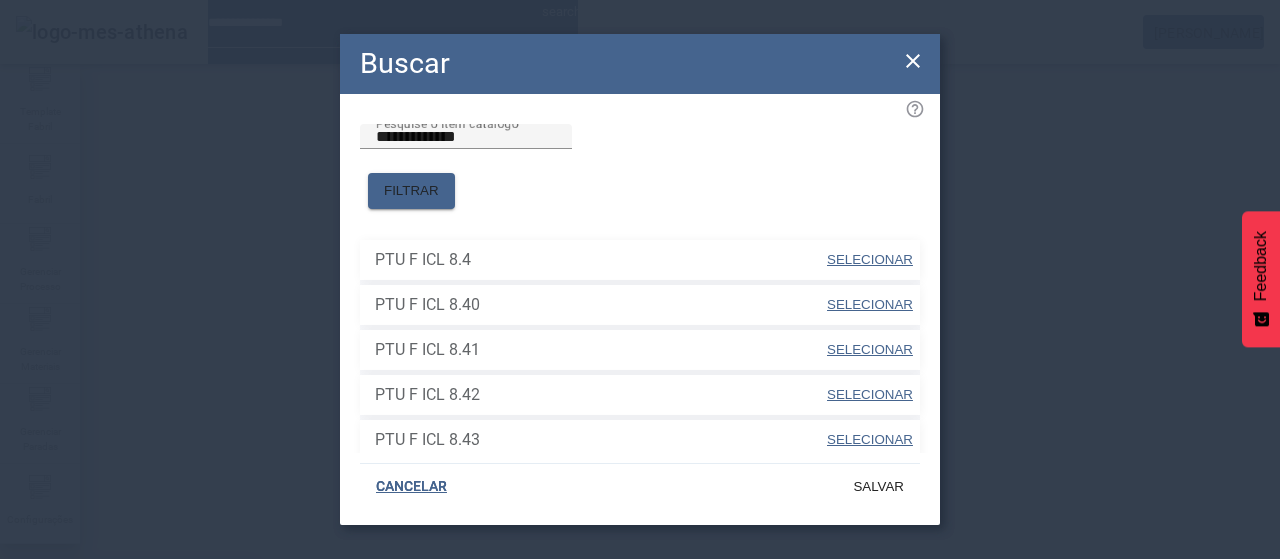 click on "Buscar" 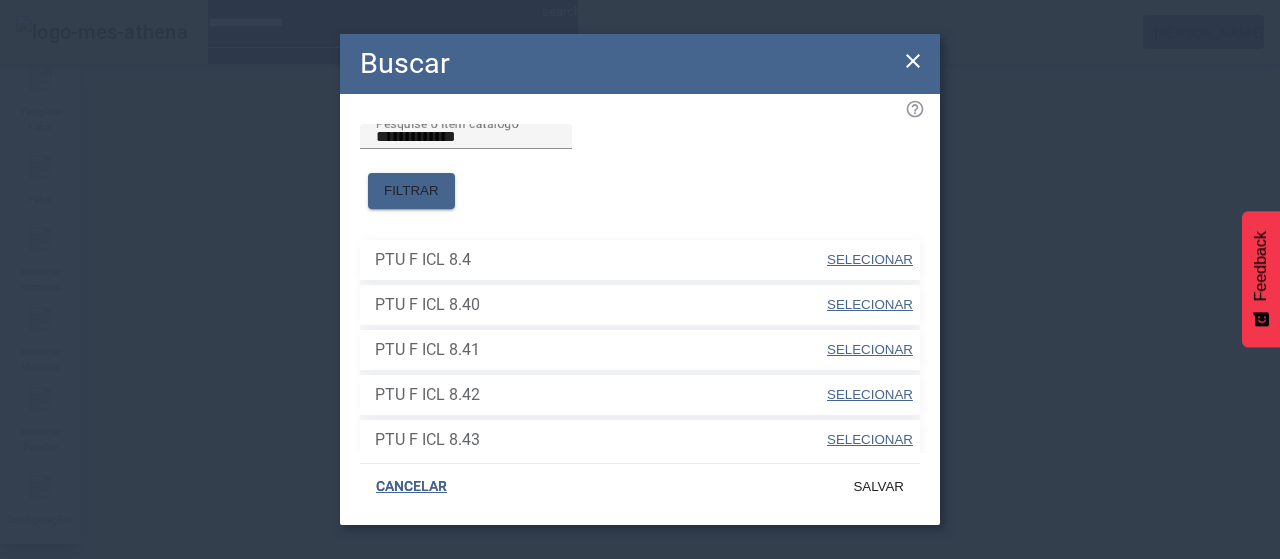 click on "SELECIONAR" at bounding box center [870, 259] 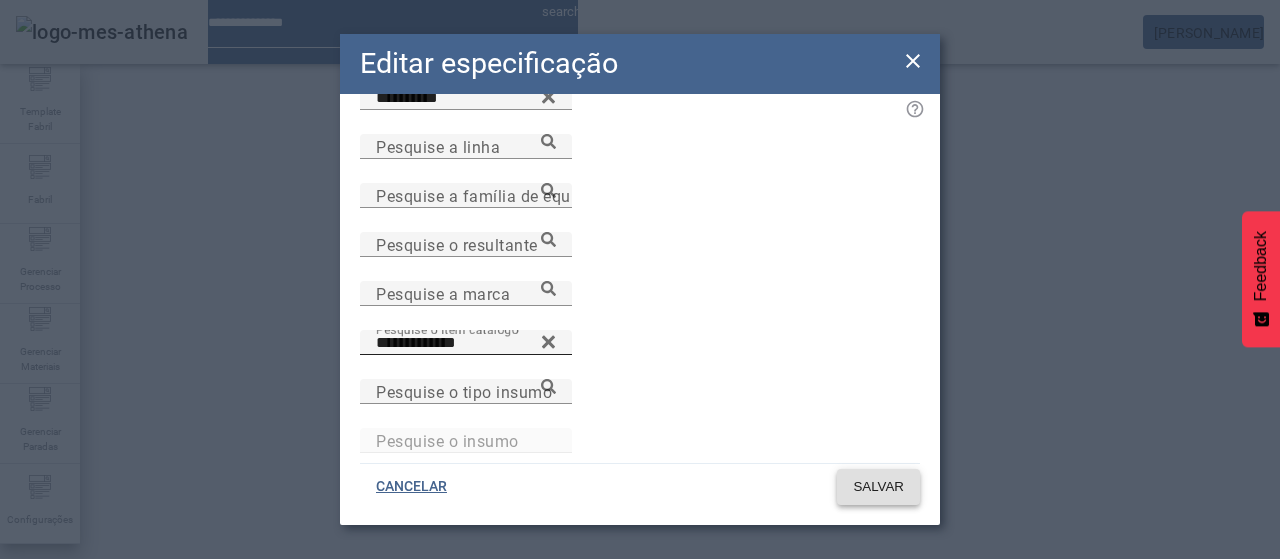 drag, startPoint x: 876, startPoint y: 497, endPoint x: 940, endPoint y: 471, distance: 69.079666 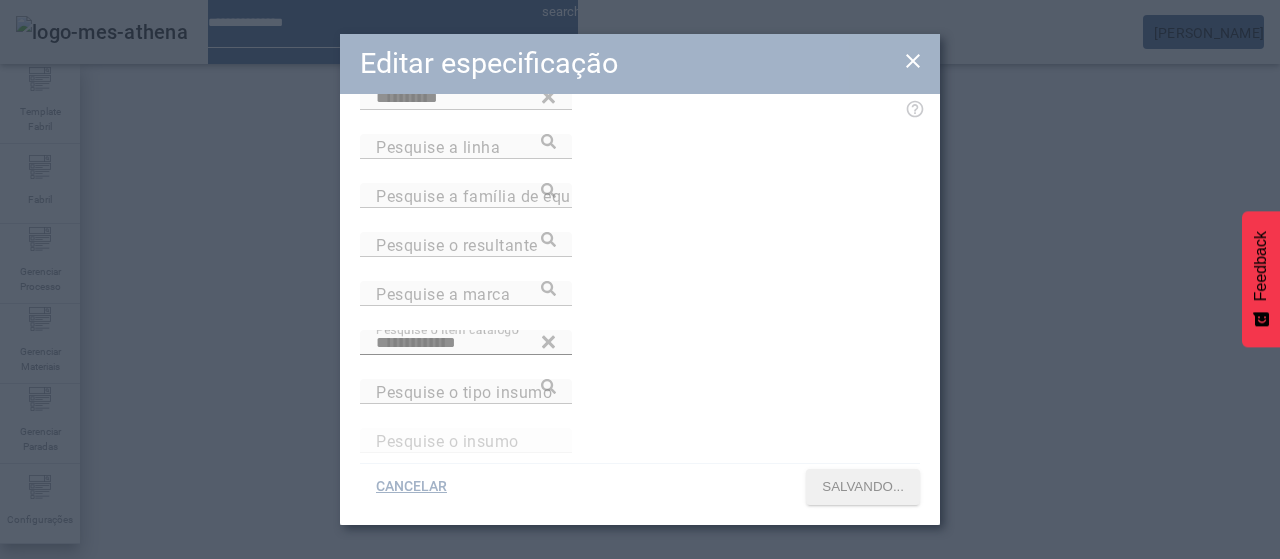 scroll, scrollTop: 240, scrollLeft: 0, axis: vertical 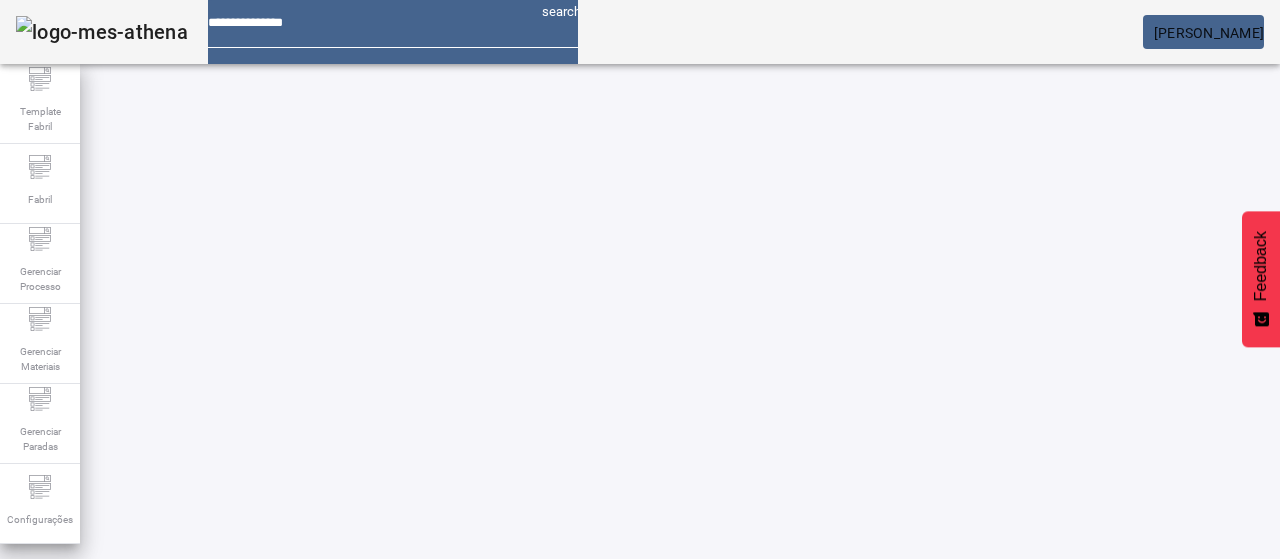 click 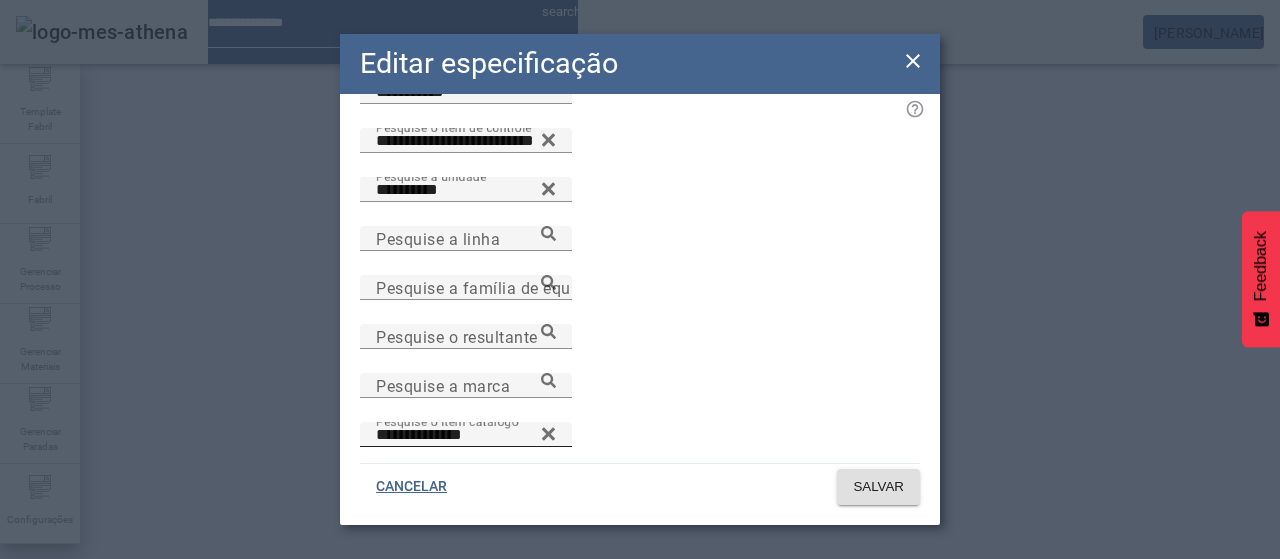 scroll, scrollTop: 206, scrollLeft: 0, axis: vertical 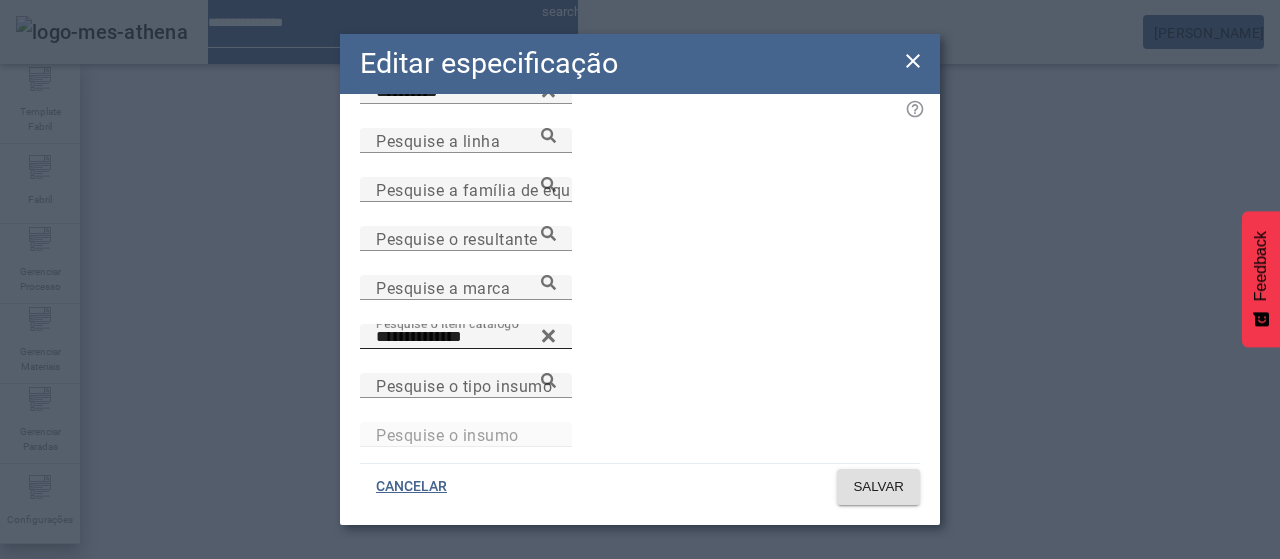 click 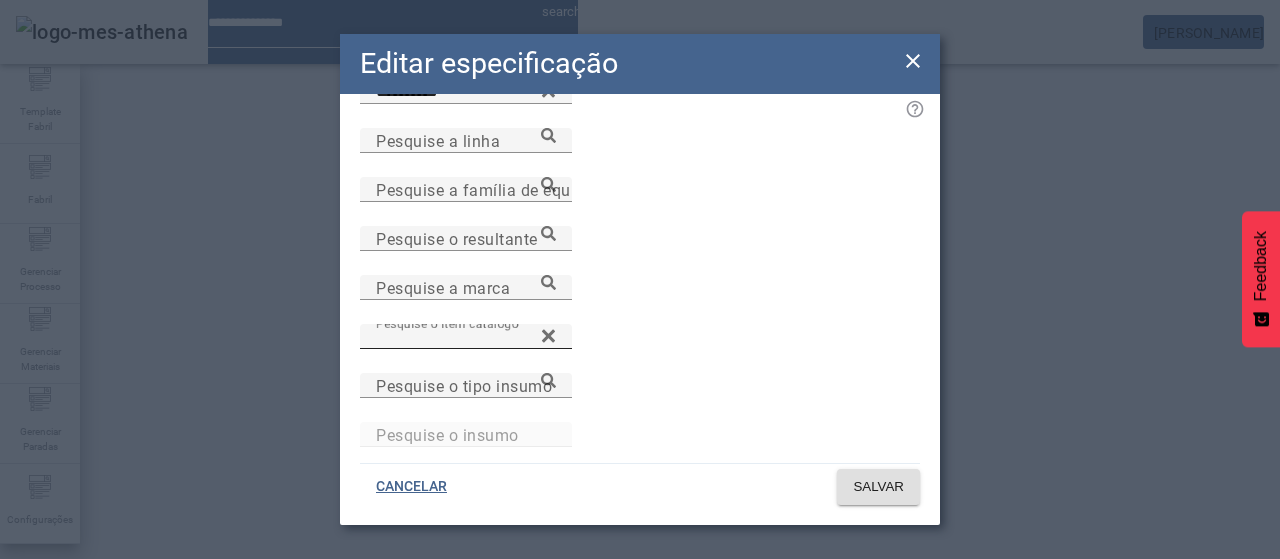 paste on "**********" 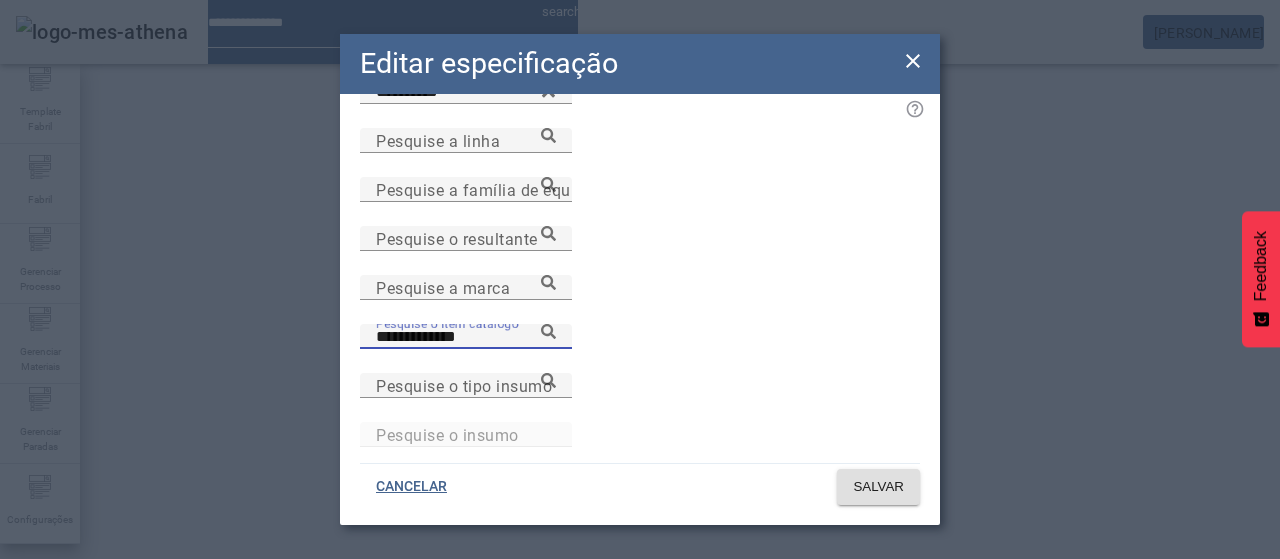 click 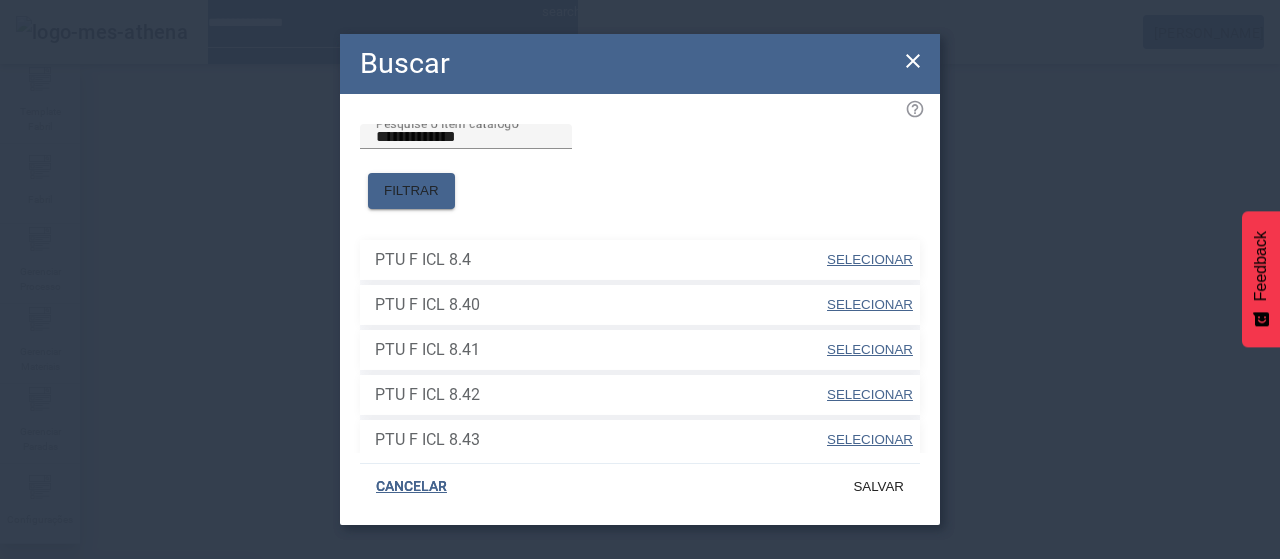 click on "PTU F ICL 8.43" at bounding box center [128, 783] 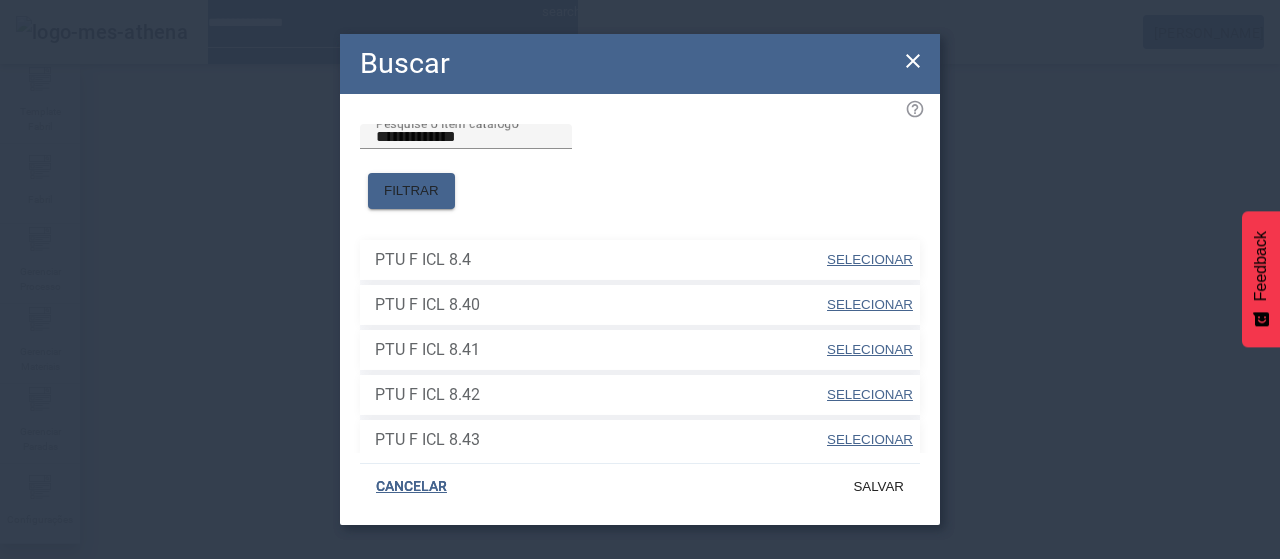 drag, startPoint x: 849, startPoint y: 240, endPoint x: 860, endPoint y: 292, distance: 53.15073 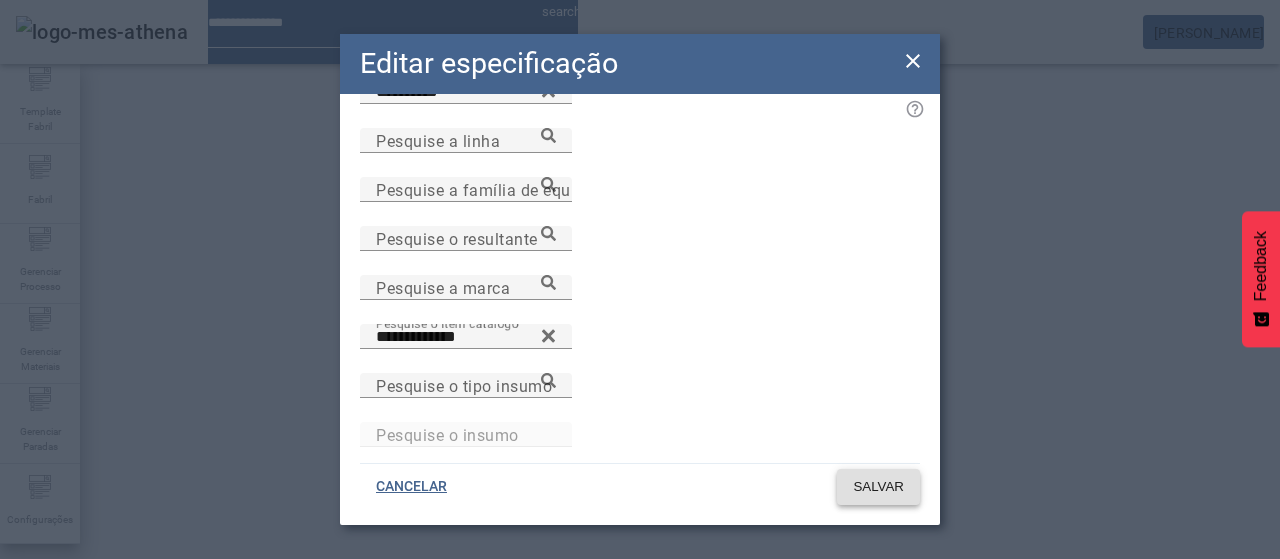 click on "SALVAR" 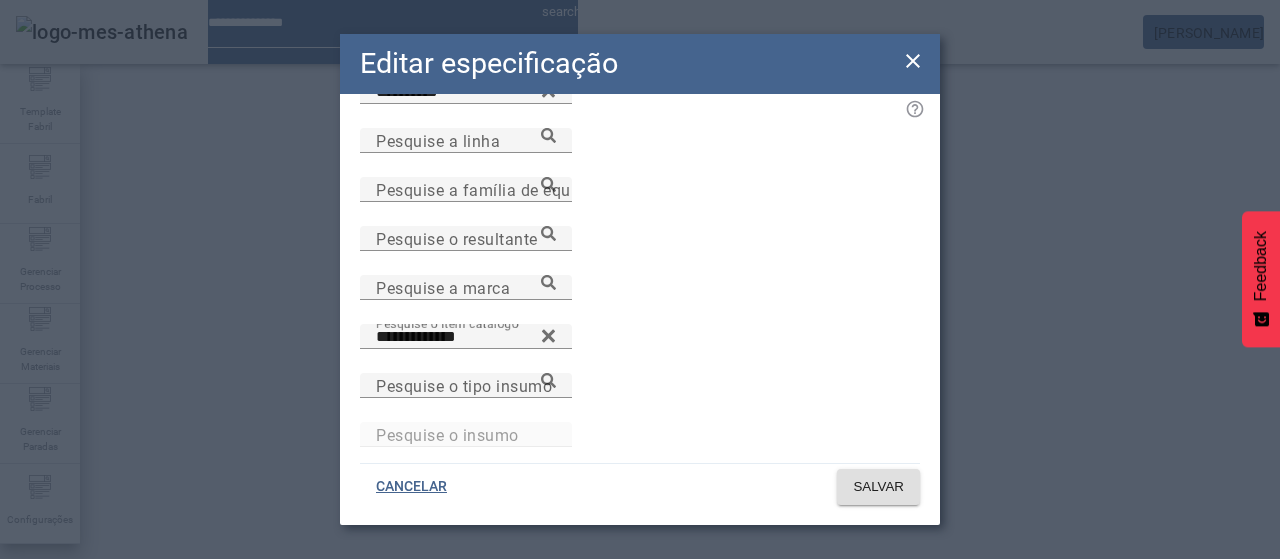 scroll, scrollTop: 240, scrollLeft: 0, axis: vertical 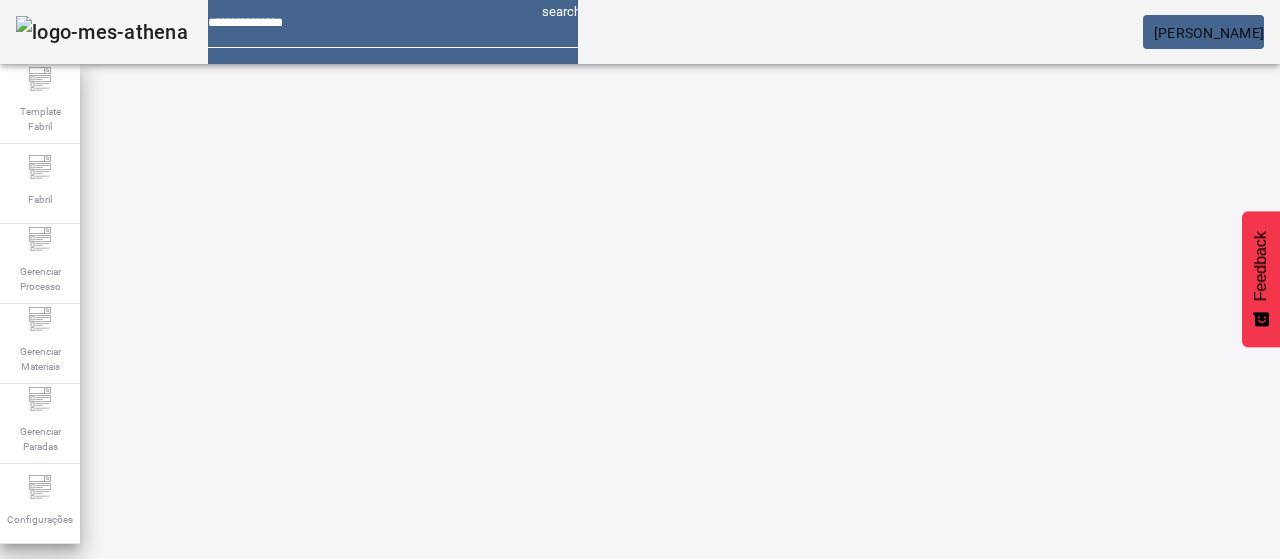 click 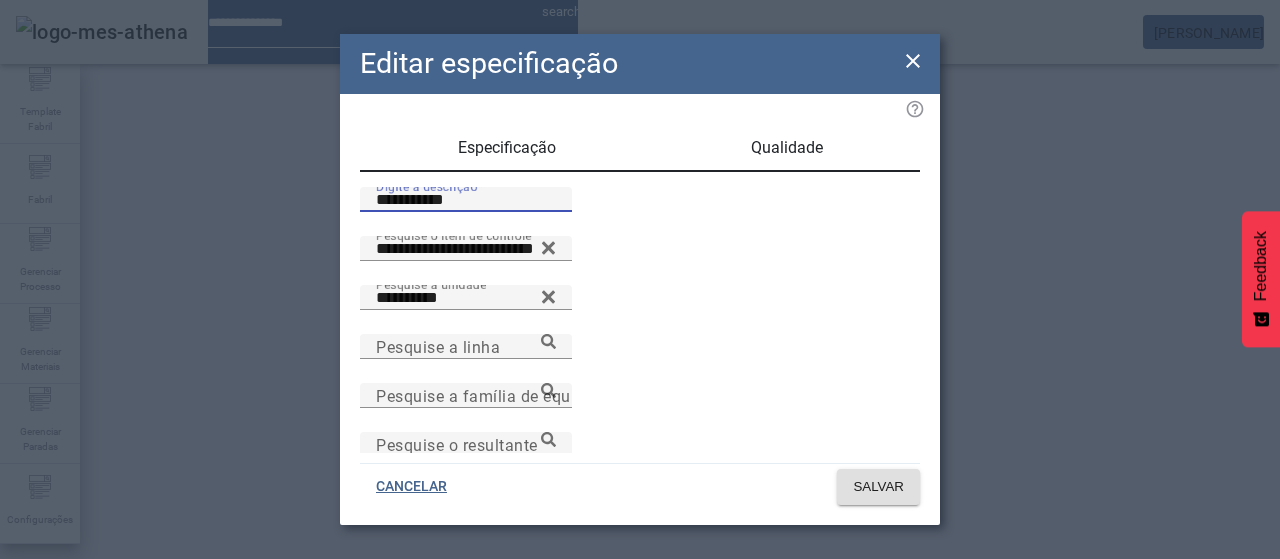 drag, startPoint x: 471, startPoint y: 226, endPoint x: 302, endPoint y: 251, distance: 170.83911 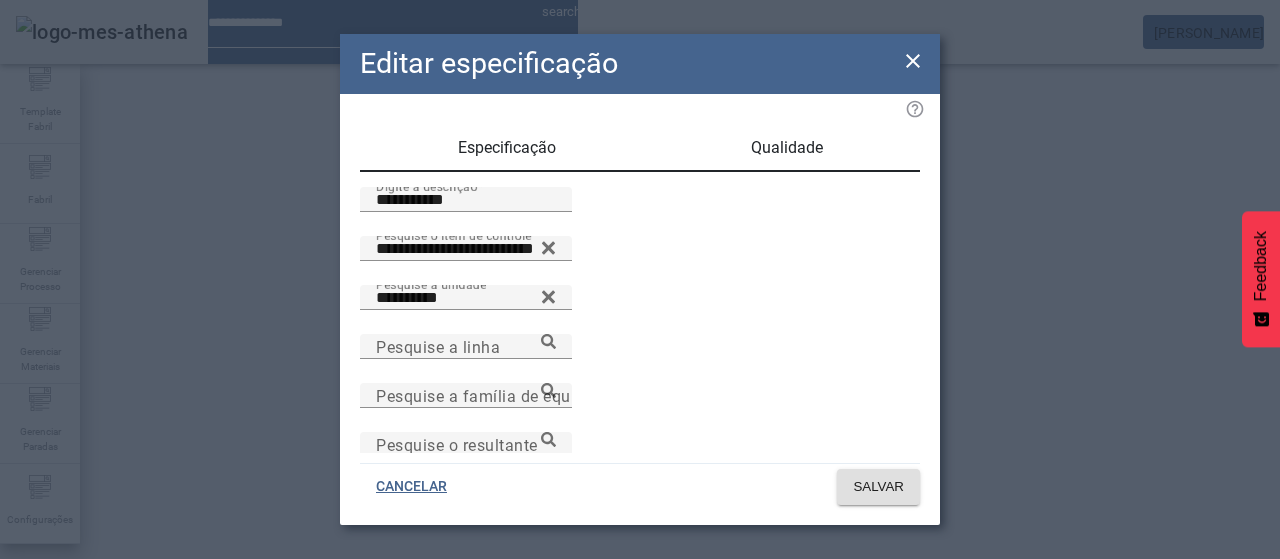 click on "Qualidade" at bounding box center [786, 148] 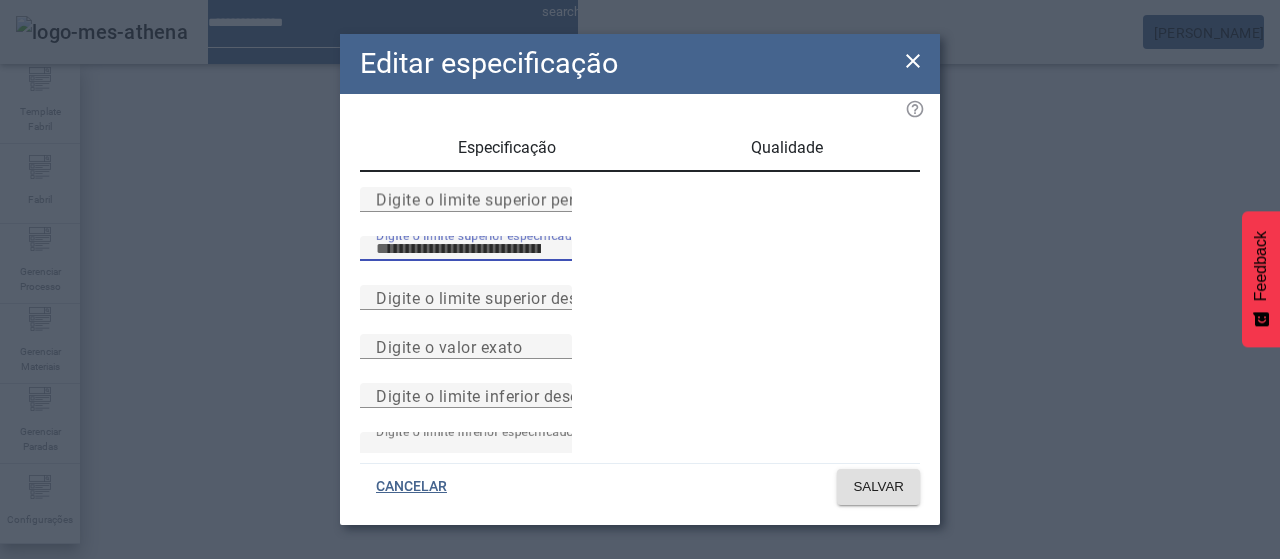 type on "***" 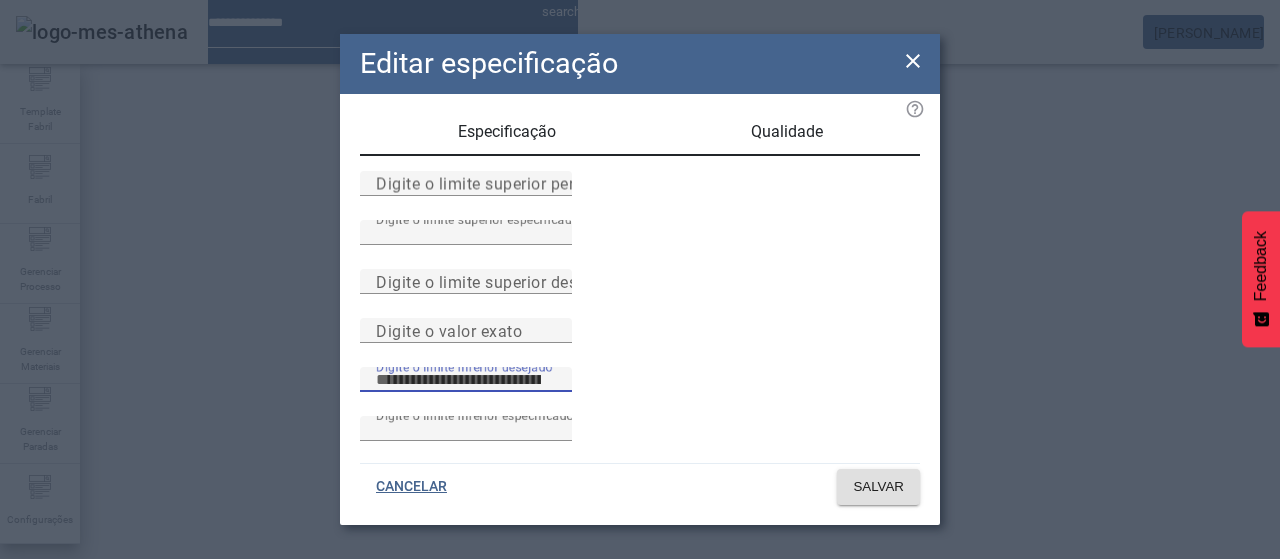 scroll, scrollTop: 261, scrollLeft: 0, axis: vertical 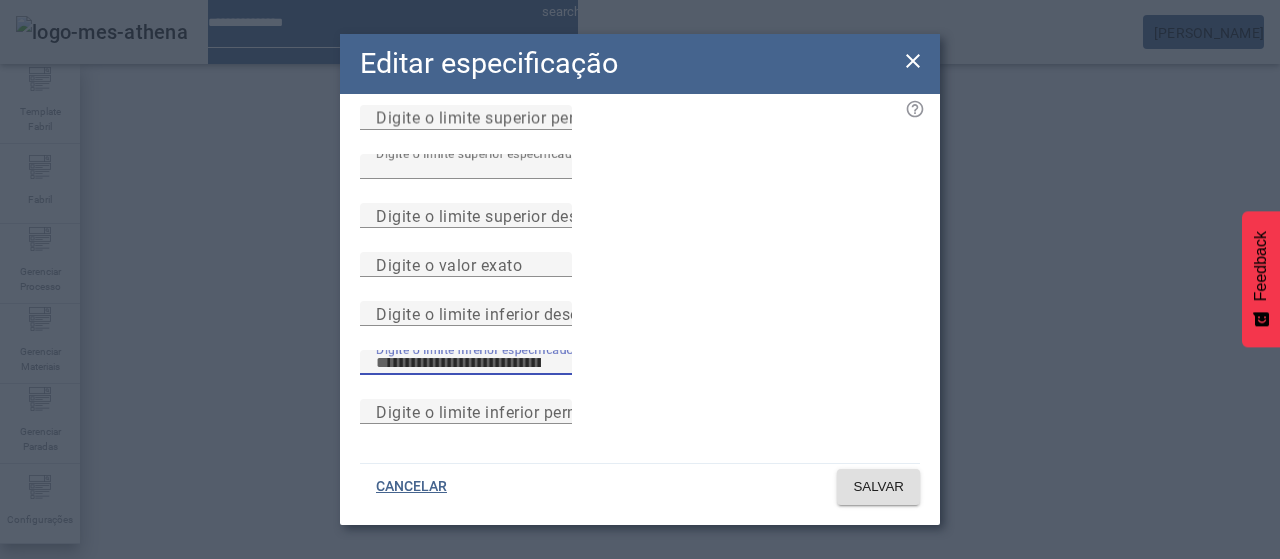 type on "***" 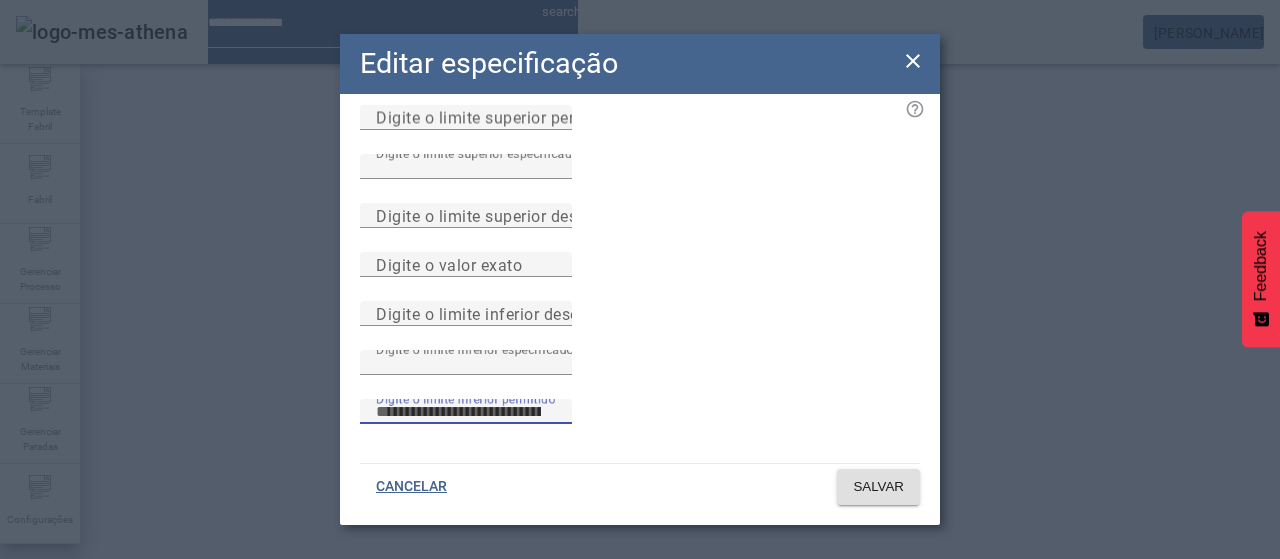 type 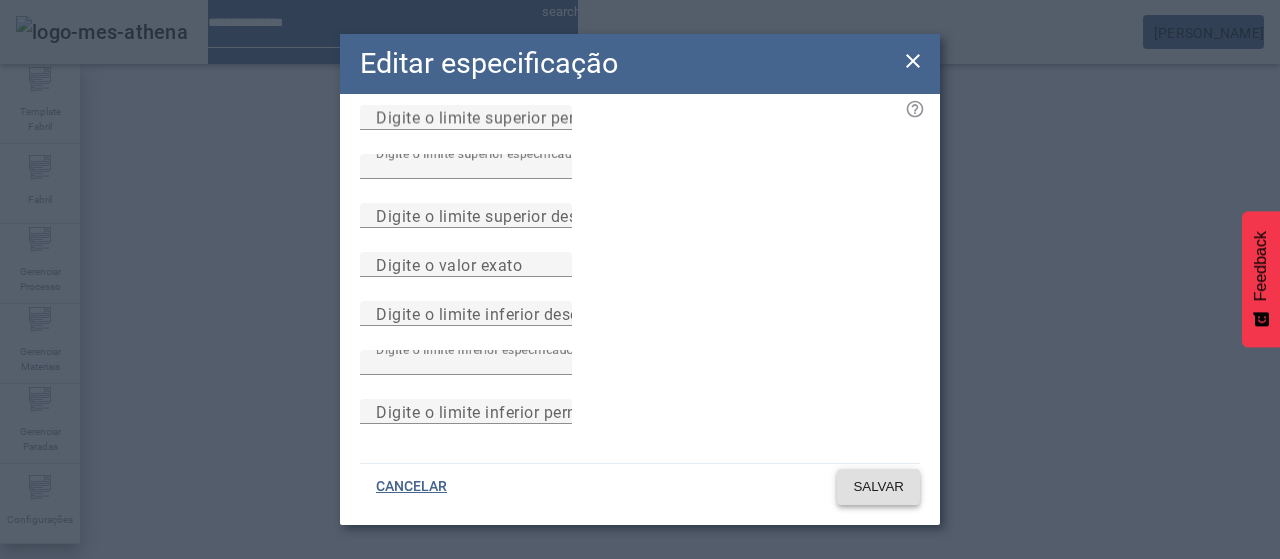 type 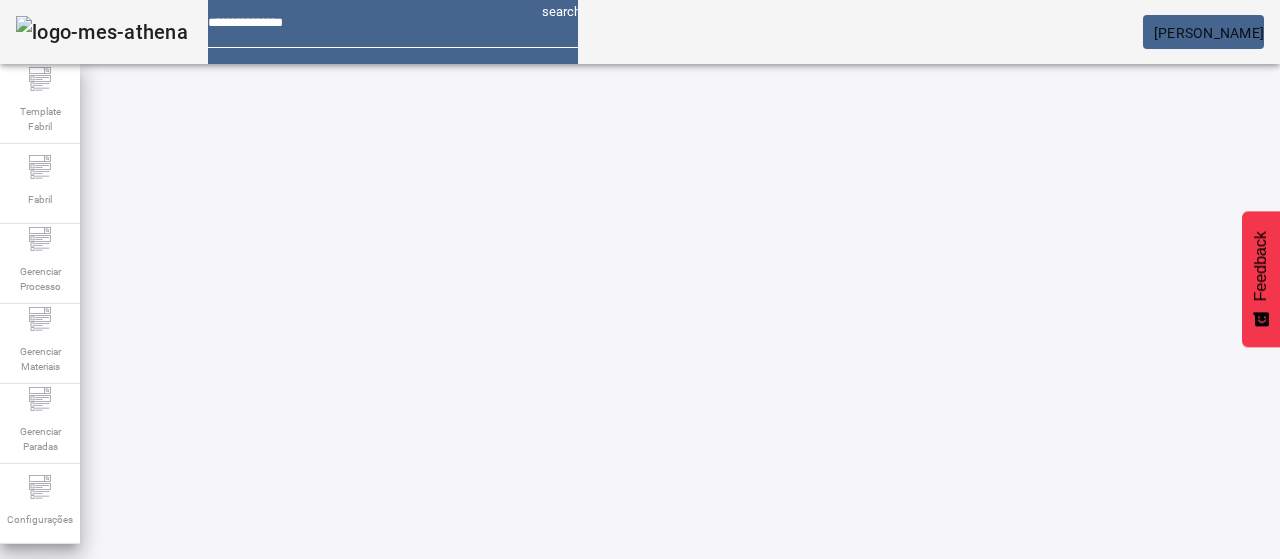 scroll, scrollTop: 0, scrollLeft: 0, axis: both 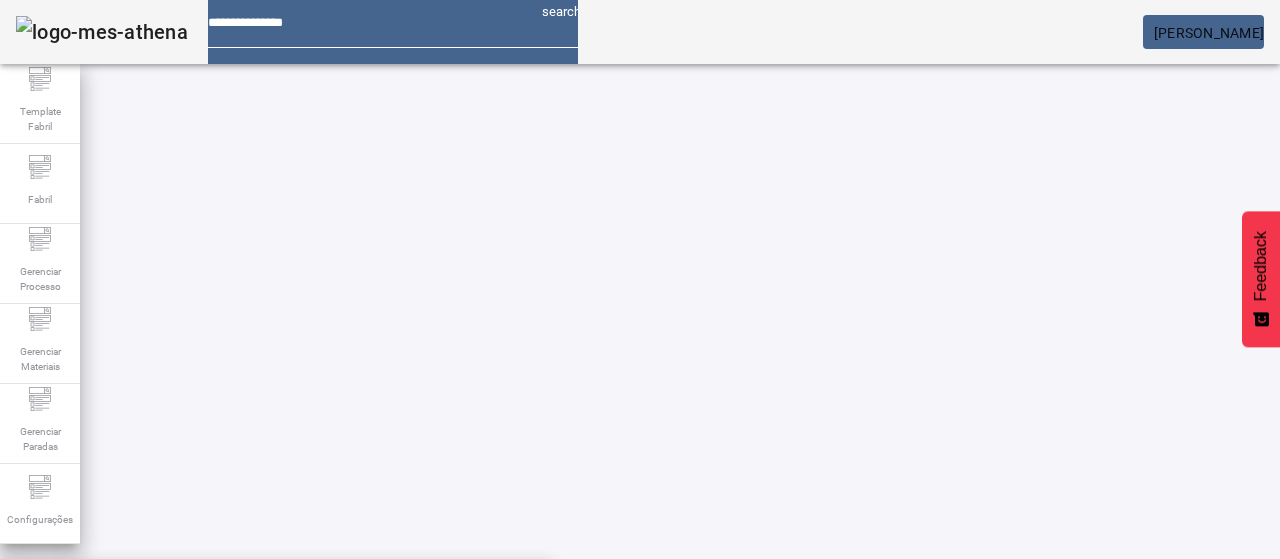 click on "Pesquise por item de controle" at bounding box center (116, 601) 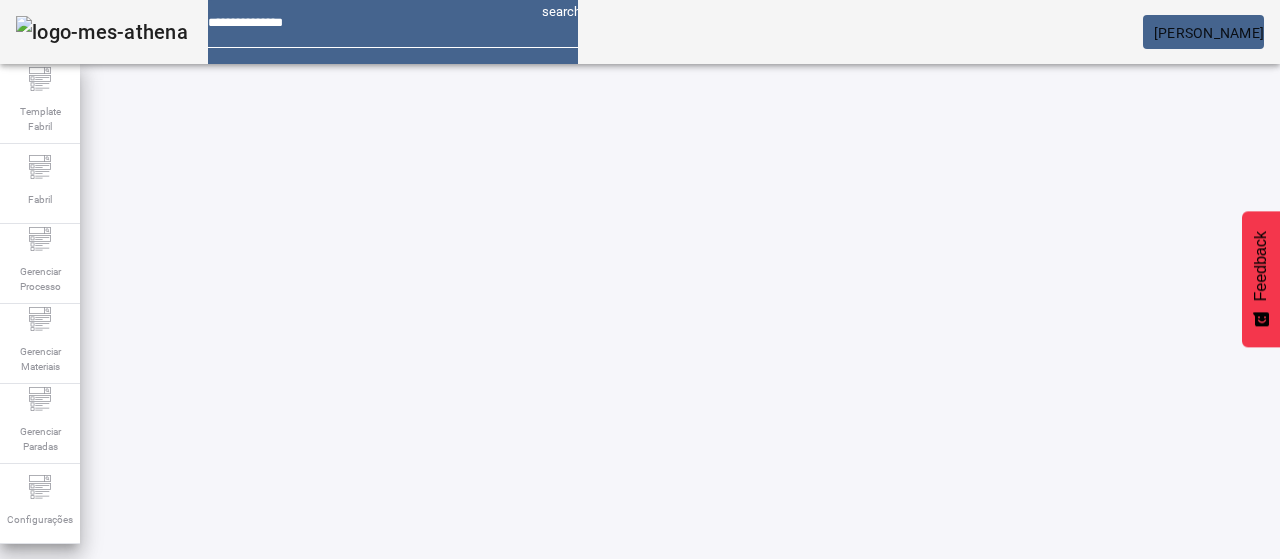 click on "FILTRAR" 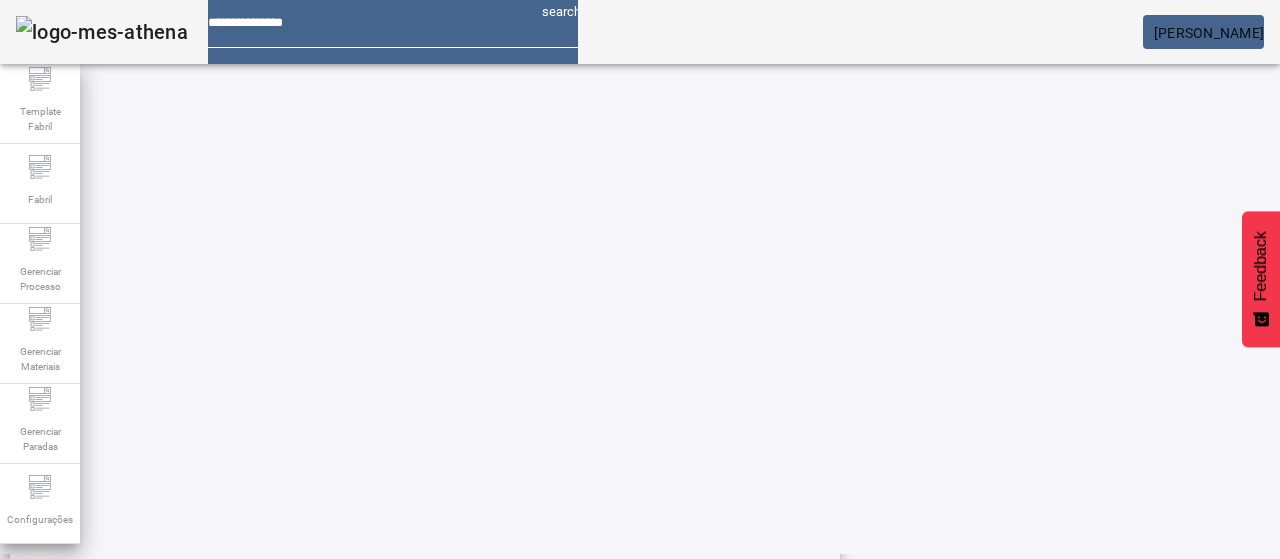 scroll, scrollTop: 223, scrollLeft: 0, axis: vertical 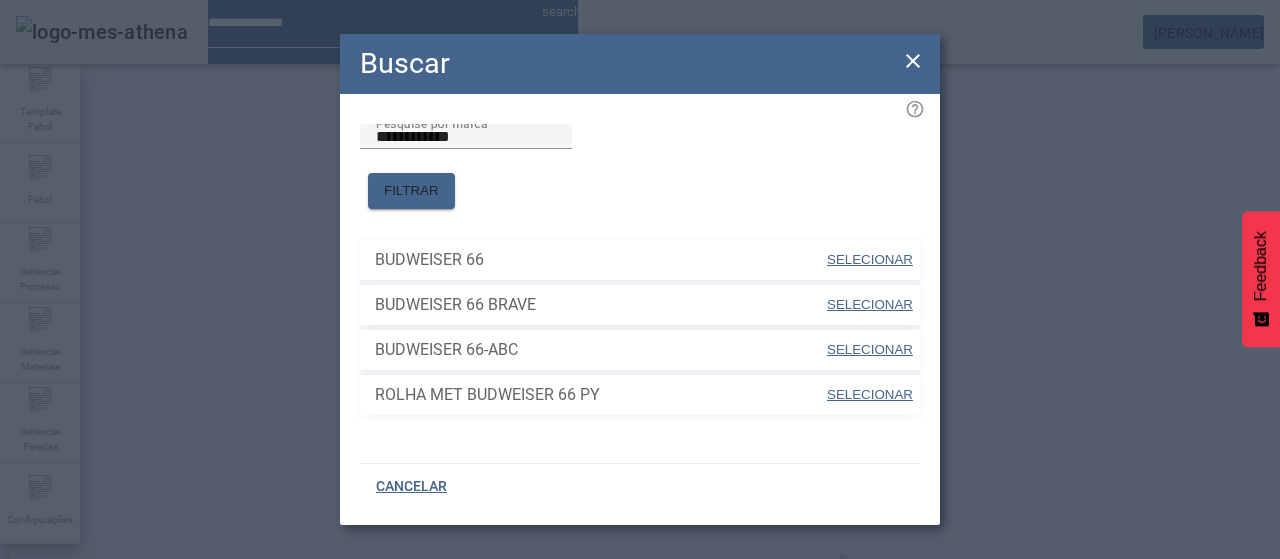 drag, startPoint x: 893, startPoint y: 341, endPoint x: 904, endPoint y: 345, distance: 11.7046995 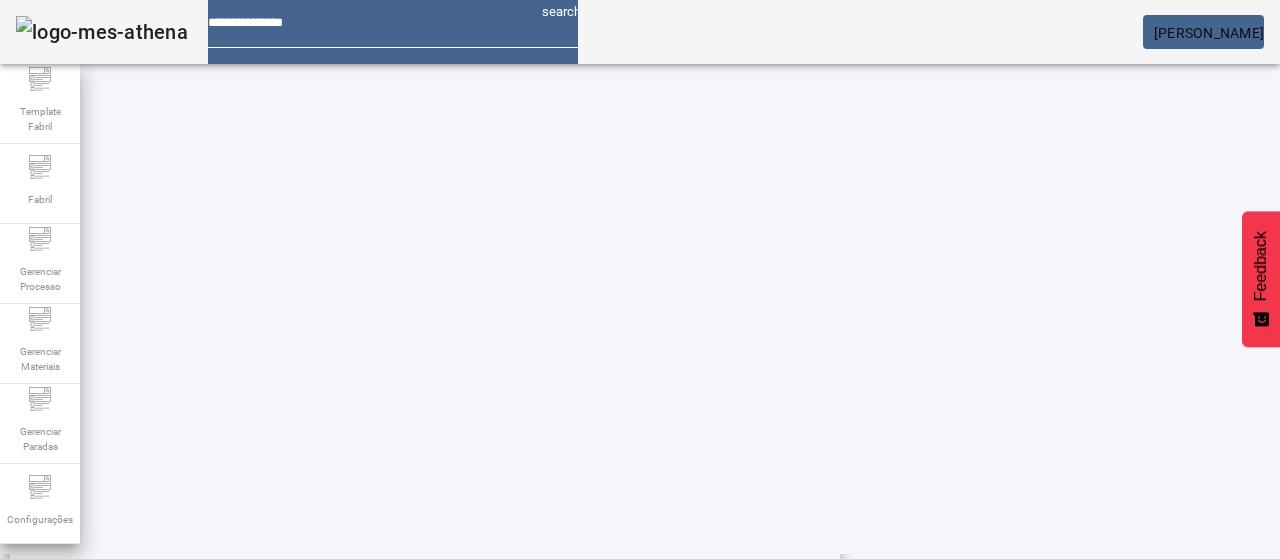 click on "FILTRAR" 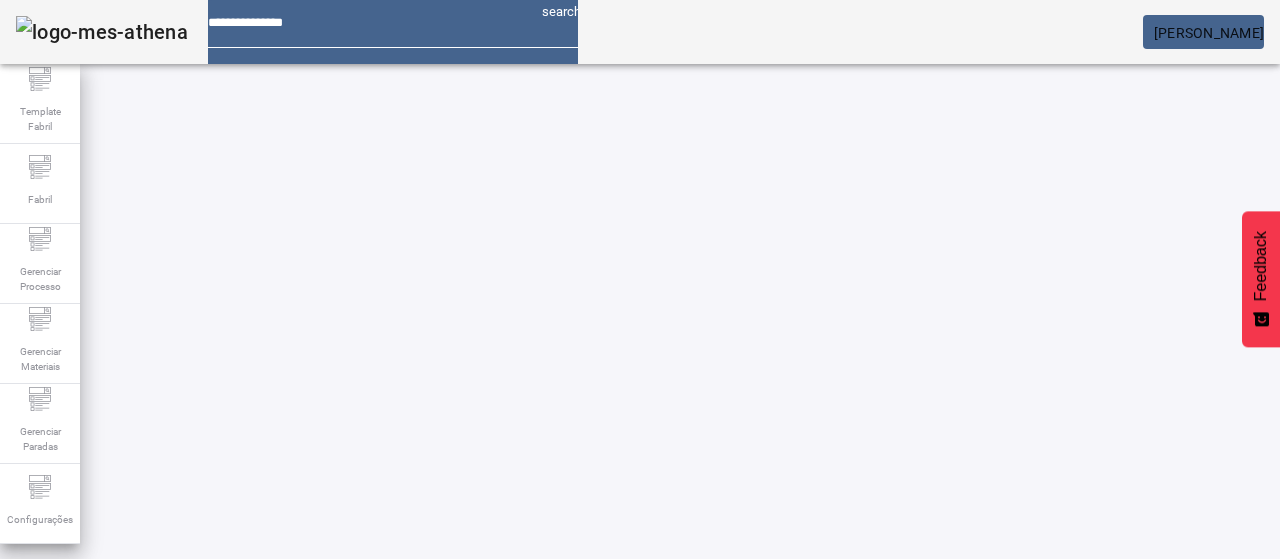 scroll, scrollTop: 58, scrollLeft: 0, axis: vertical 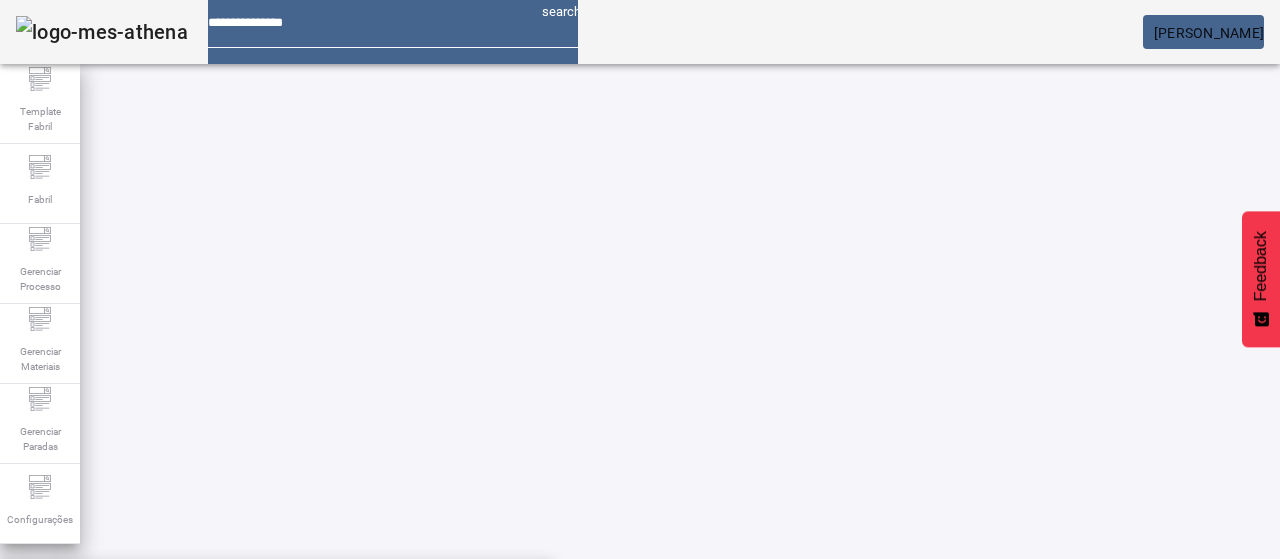 click on "FILTRAR" 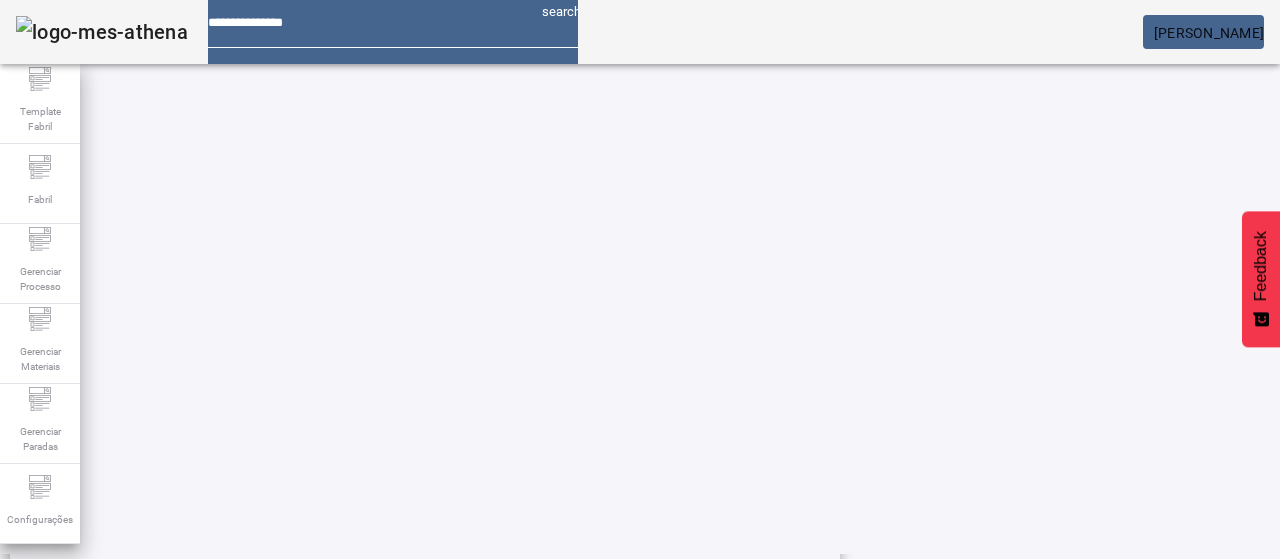 scroll, scrollTop: 423, scrollLeft: 0, axis: vertical 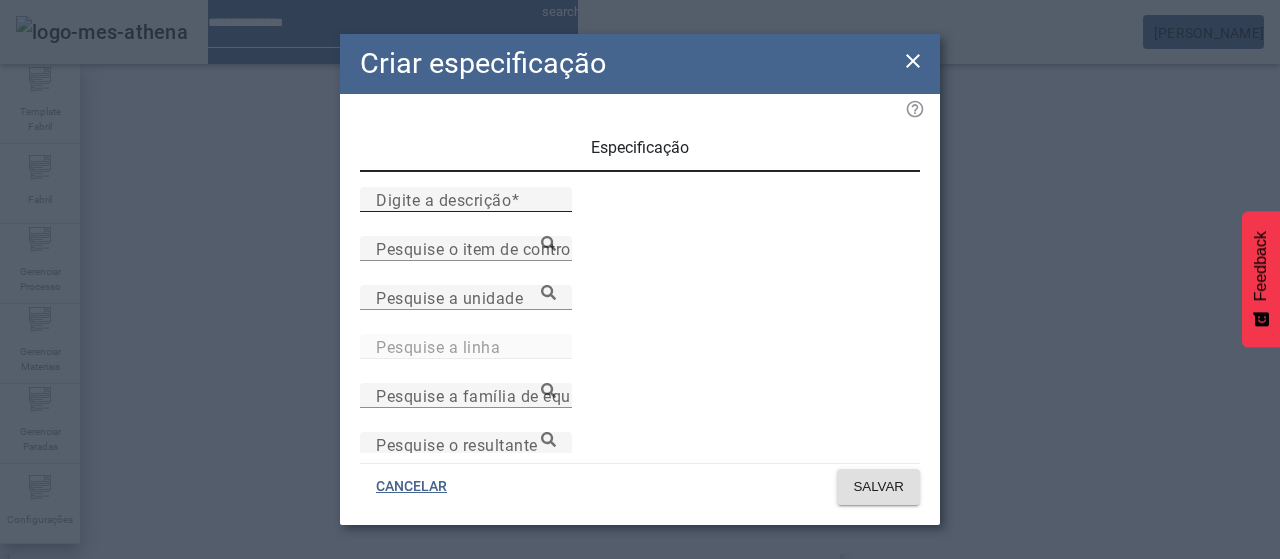 click on "Digite a descrição" at bounding box center (443, 199) 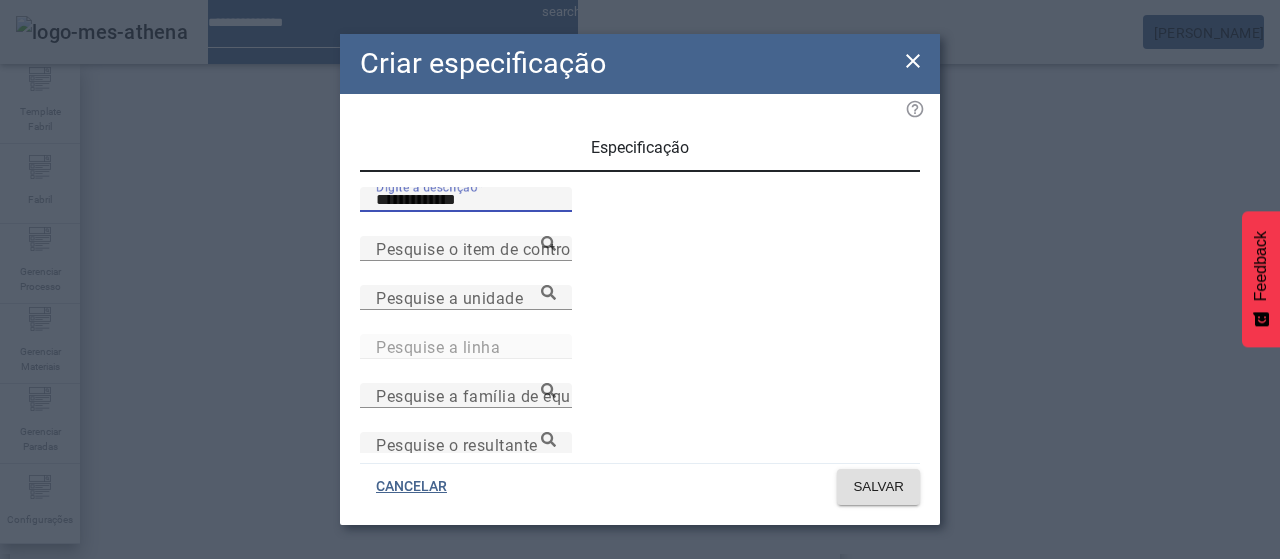 type on "**********" 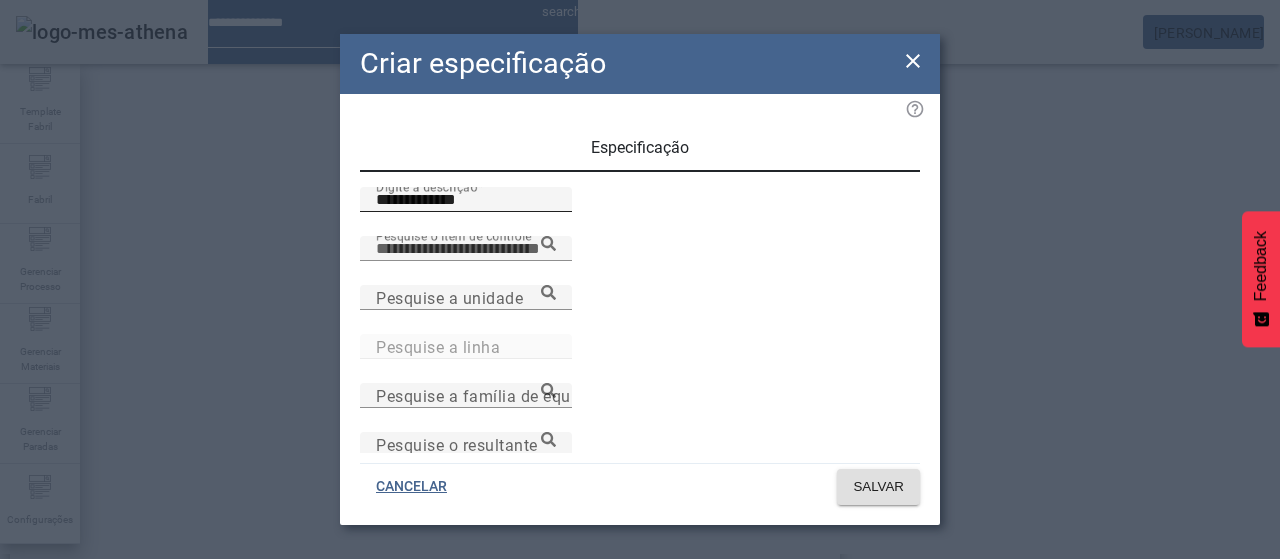 paste on "**********" 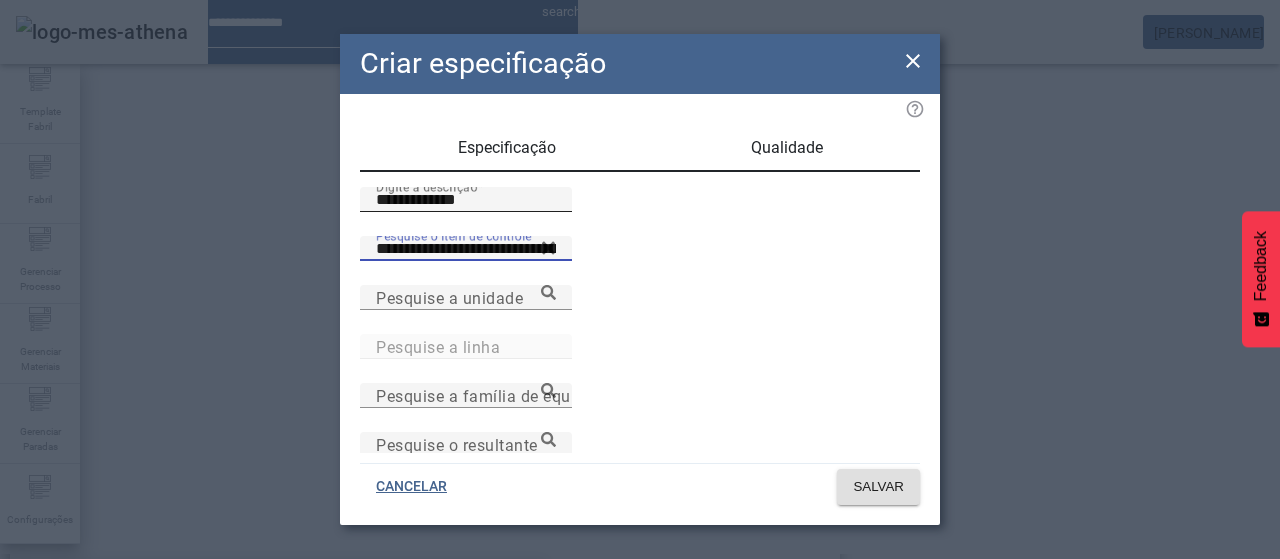type on "**********" 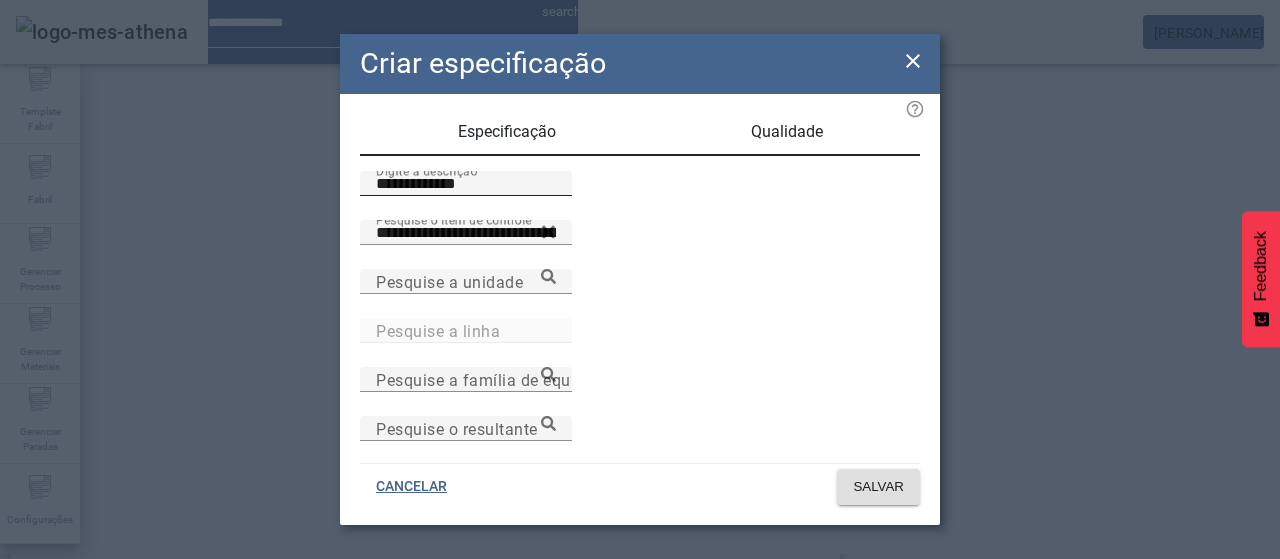 scroll, scrollTop: 206, scrollLeft: 0, axis: vertical 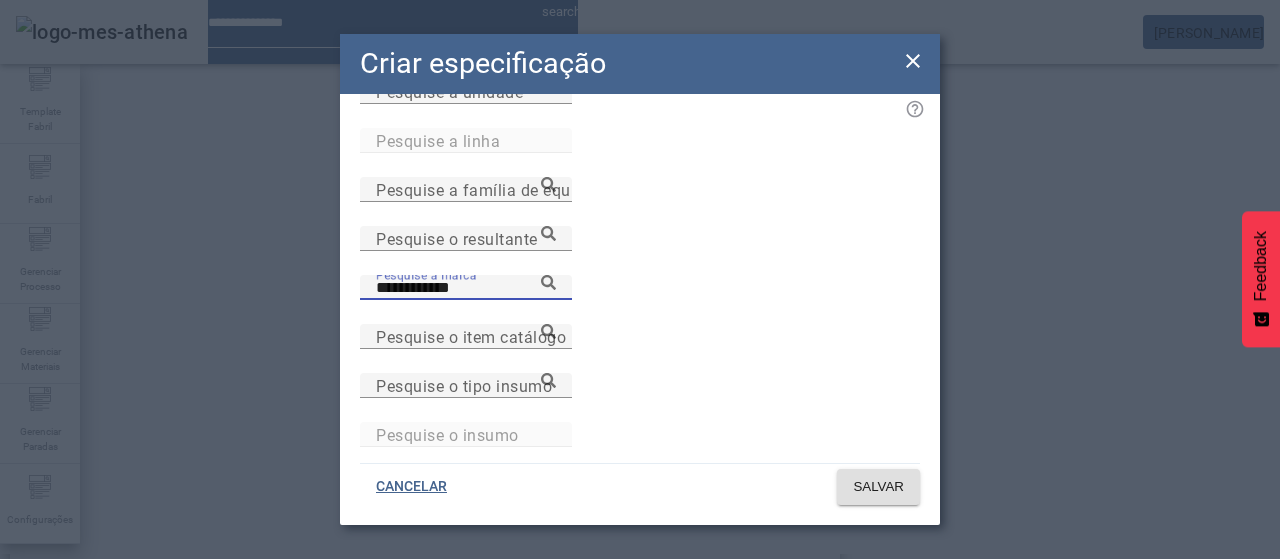 type on "**********" 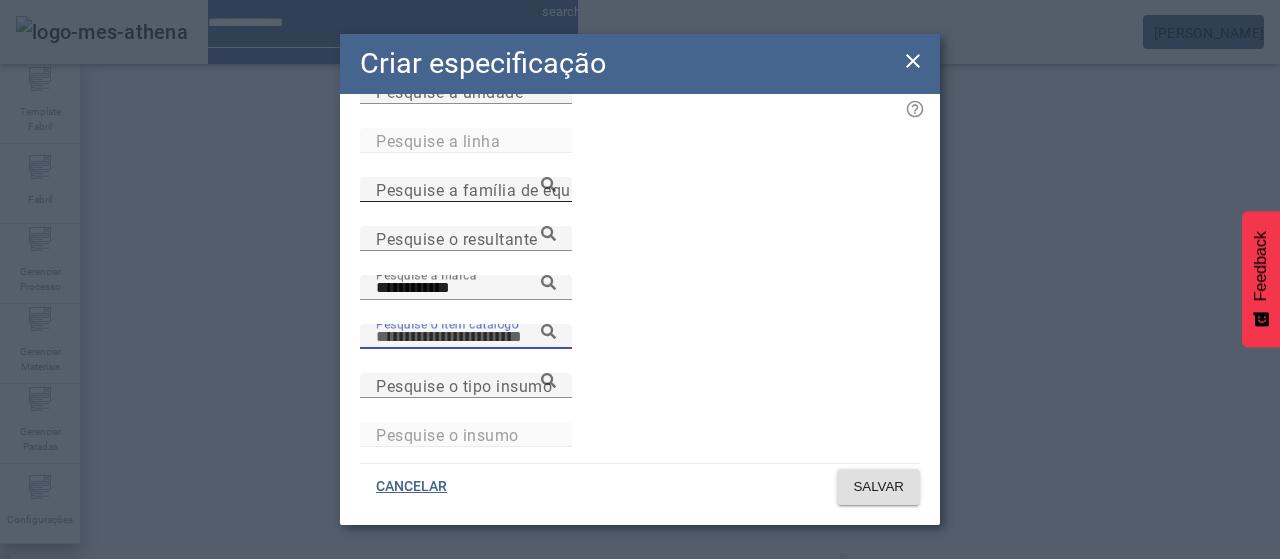 paste on "**********" 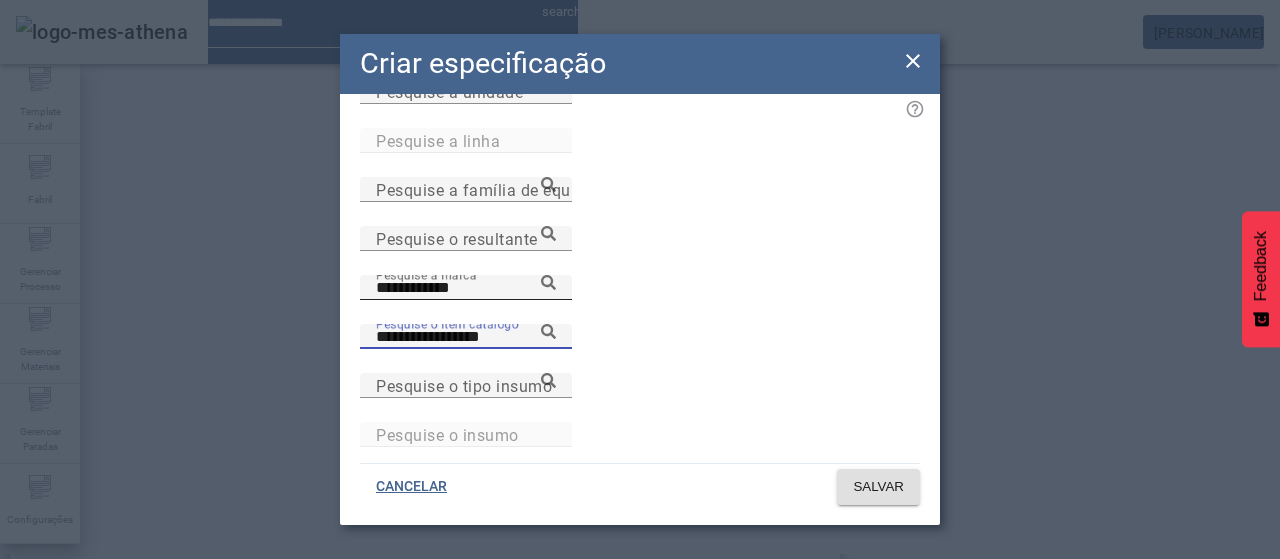 type on "**********" 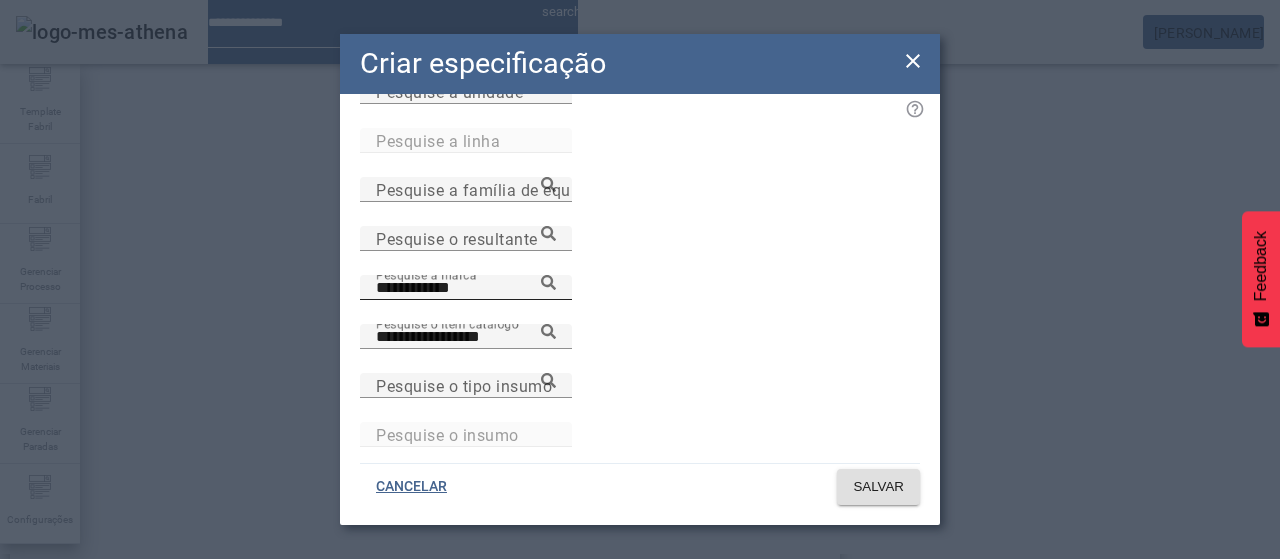 click 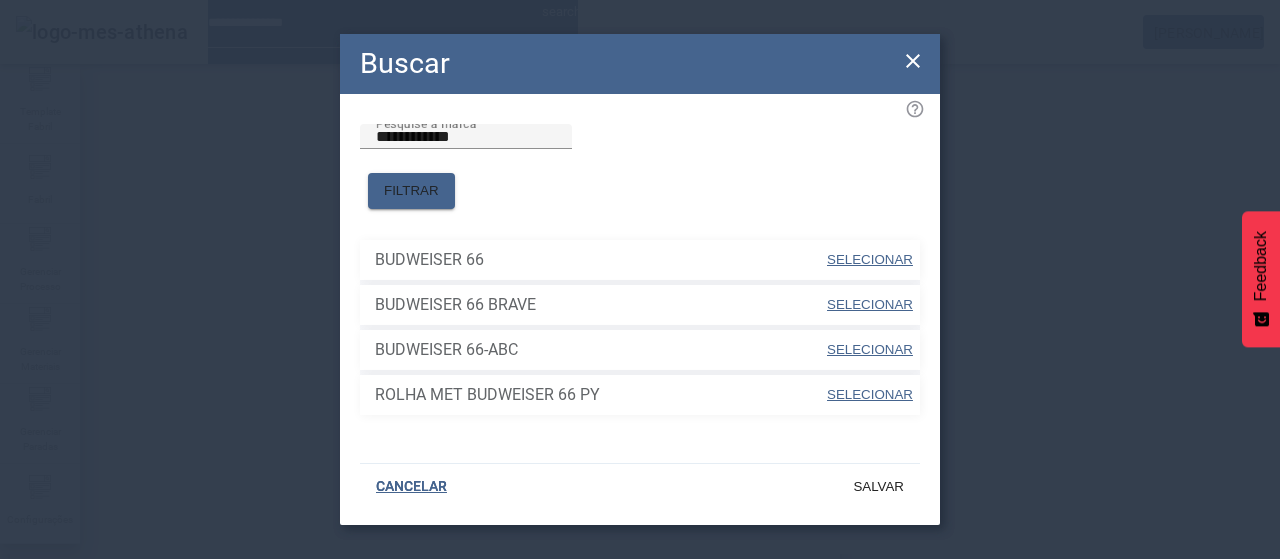 drag, startPoint x: 869, startPoint y: 339, endPoint x: 886, endPoint y: 339, distance: 17 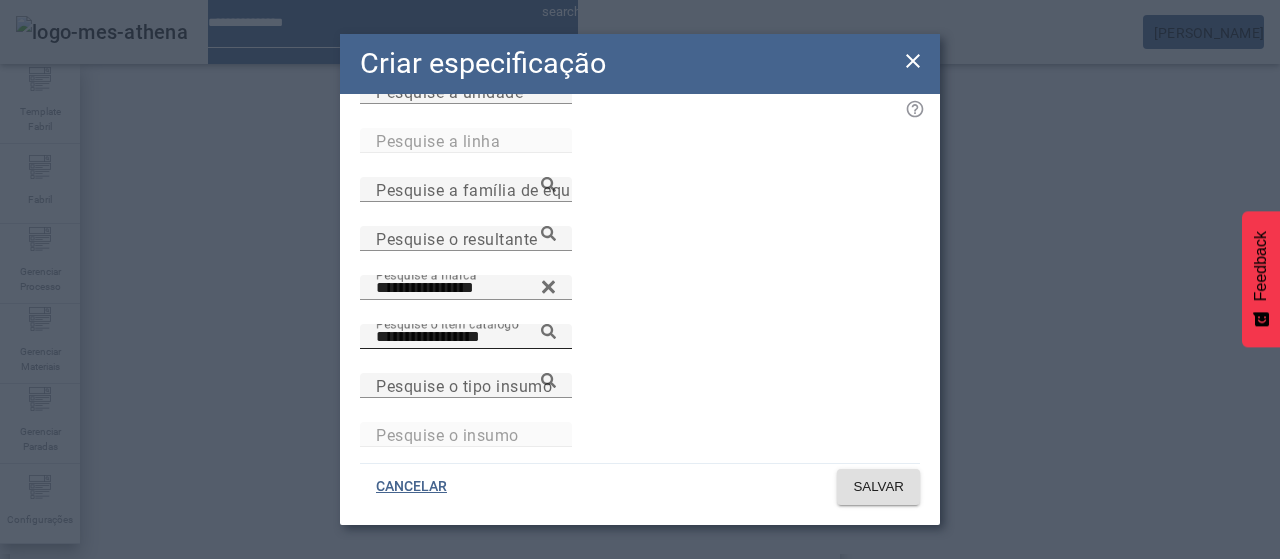 click 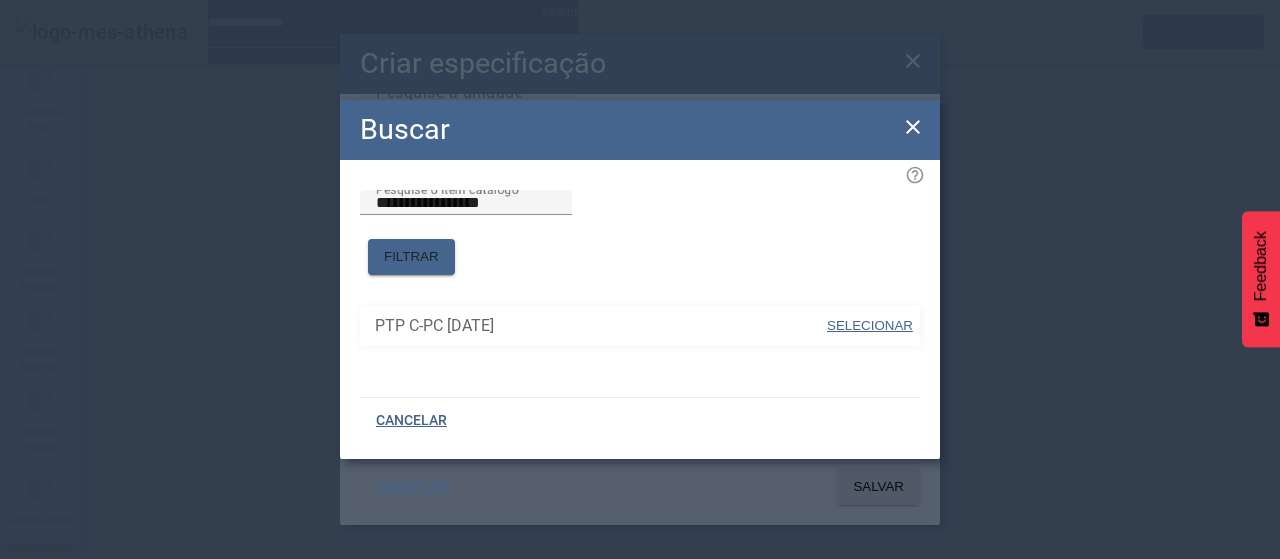 click on "SELECIONAR" at bounding box center [870, 325] 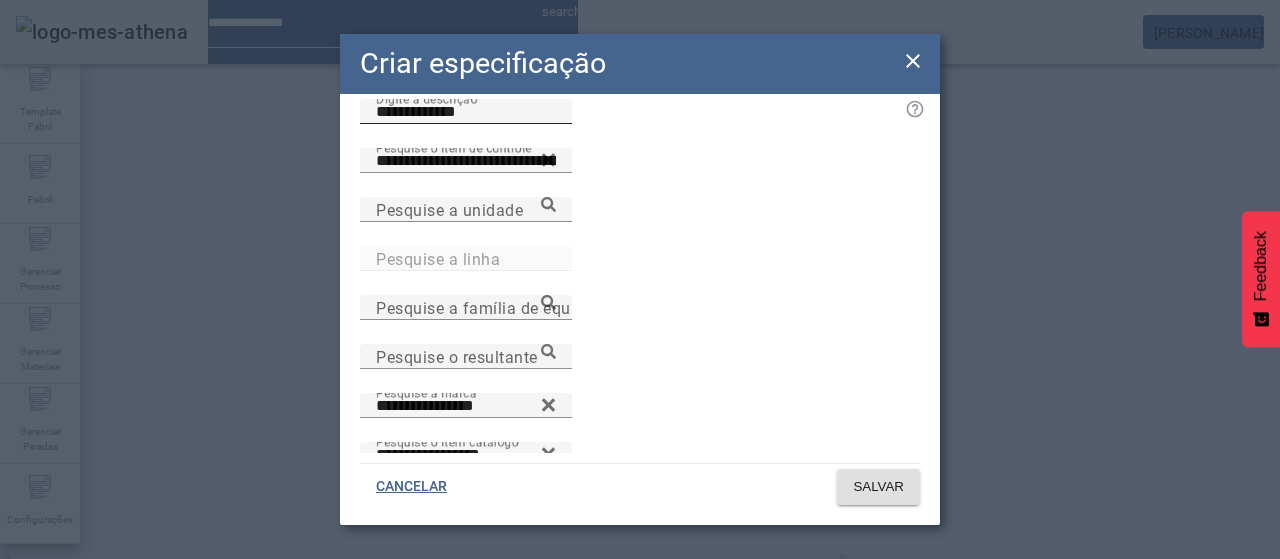 scroll, scrollTop: 0, scrollLeft: 0, axis: both 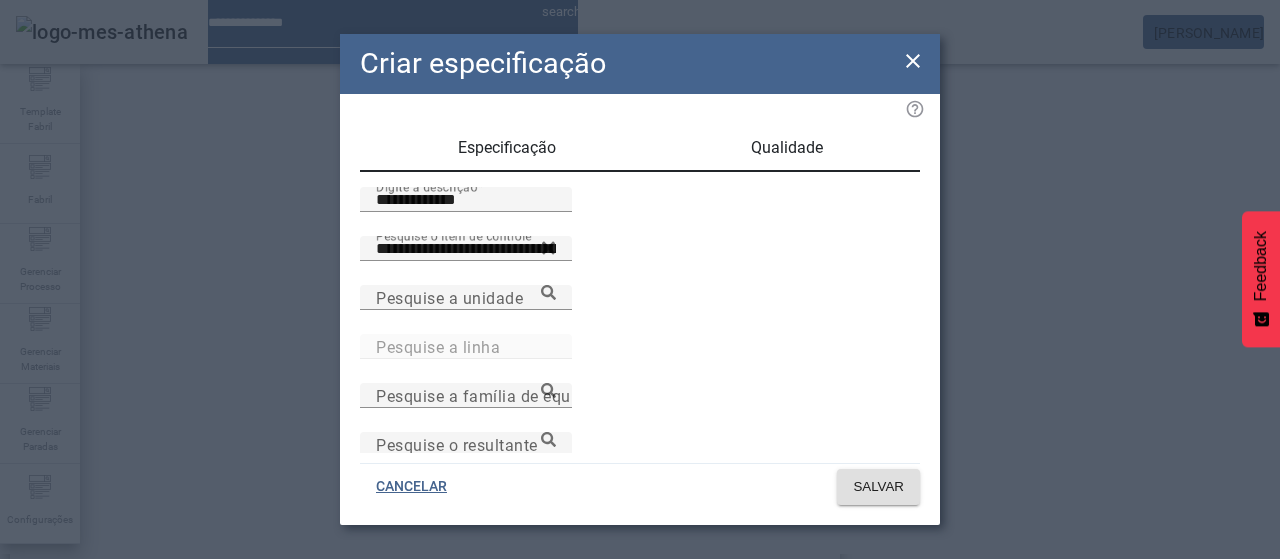 click on "Qualidade" at bounding box center (787, 148) 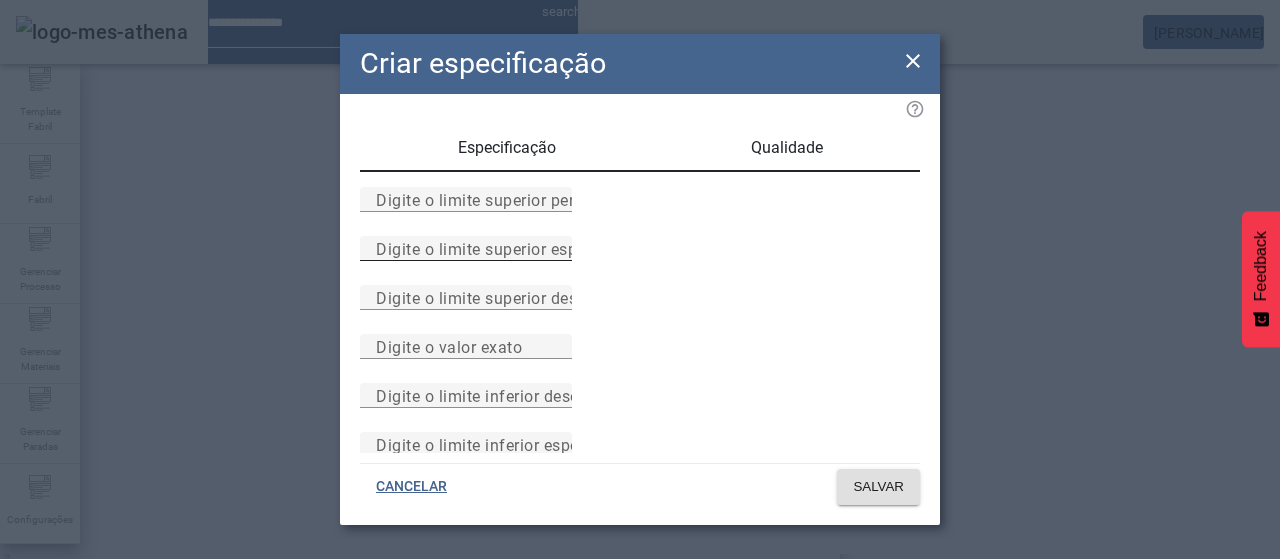 click on "Digite o limite superior especificado" at bounding box center (511, 248) 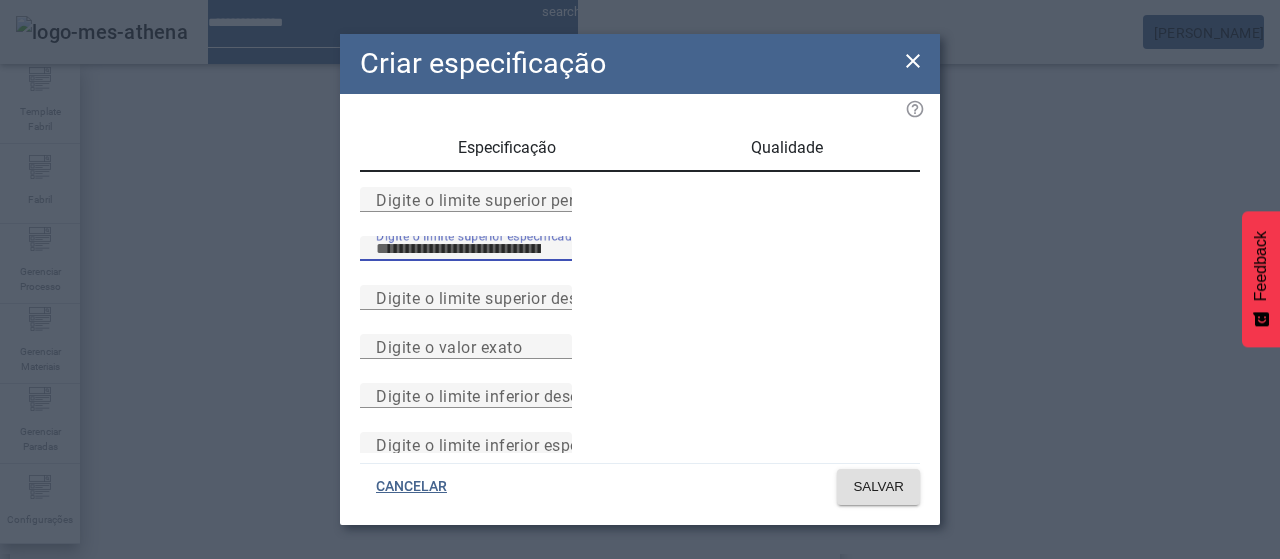 type on "****" 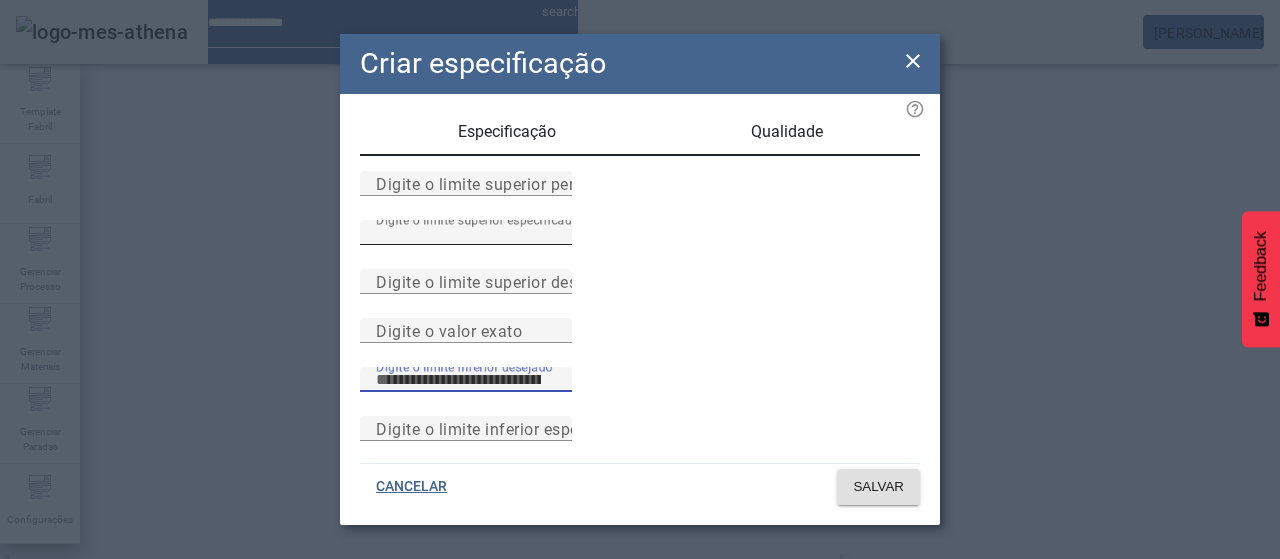 scroll, scrollTop: 261, scrollLeft: 0, axis: vertical 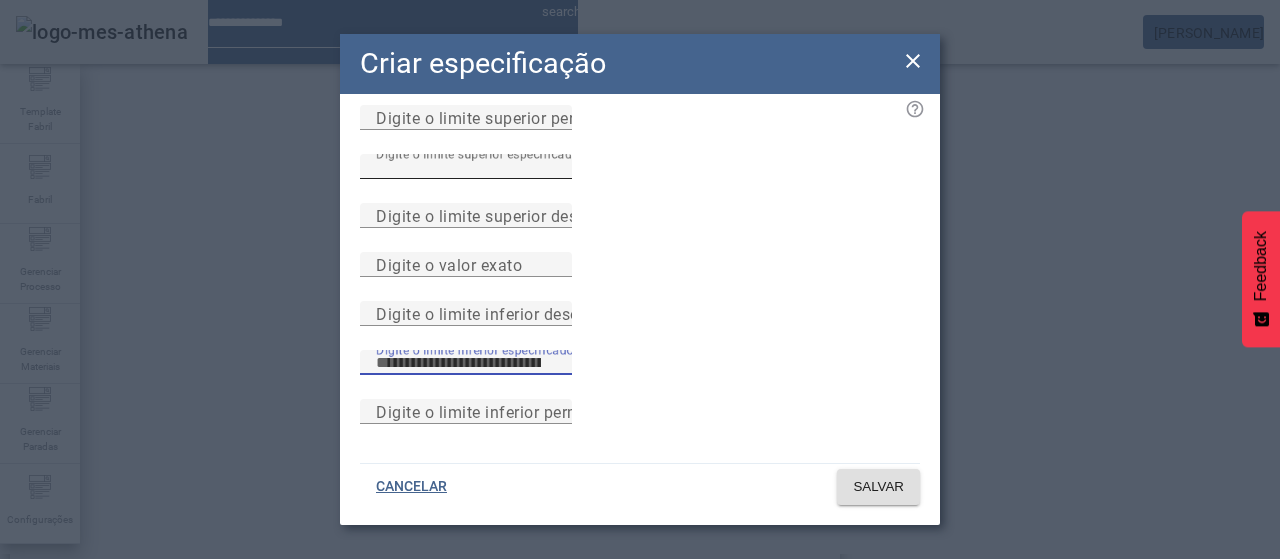 type on "****" 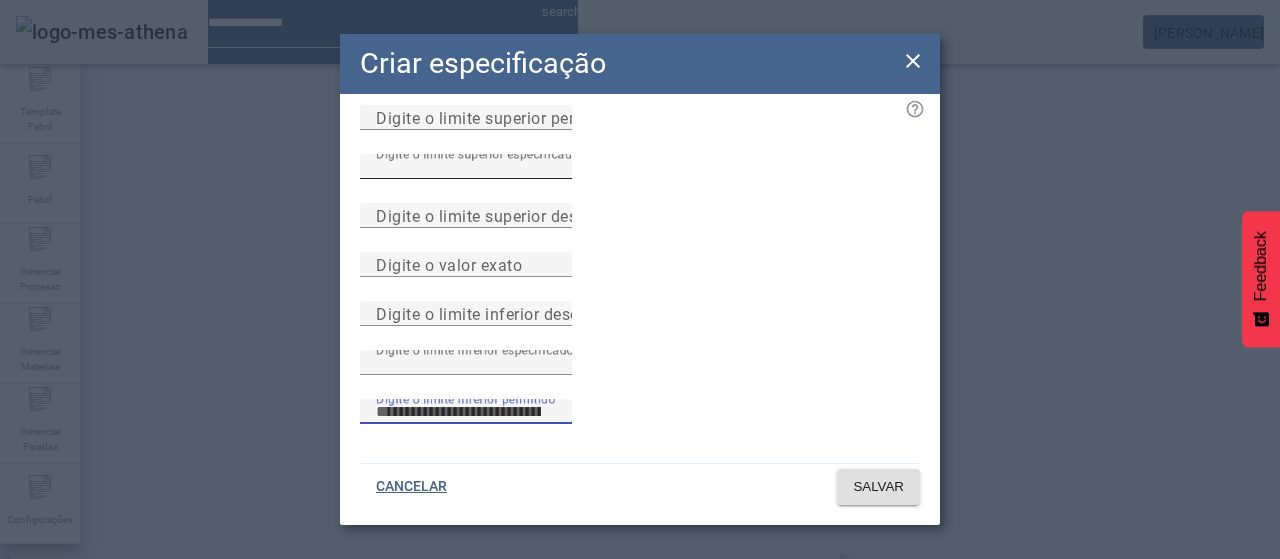 type 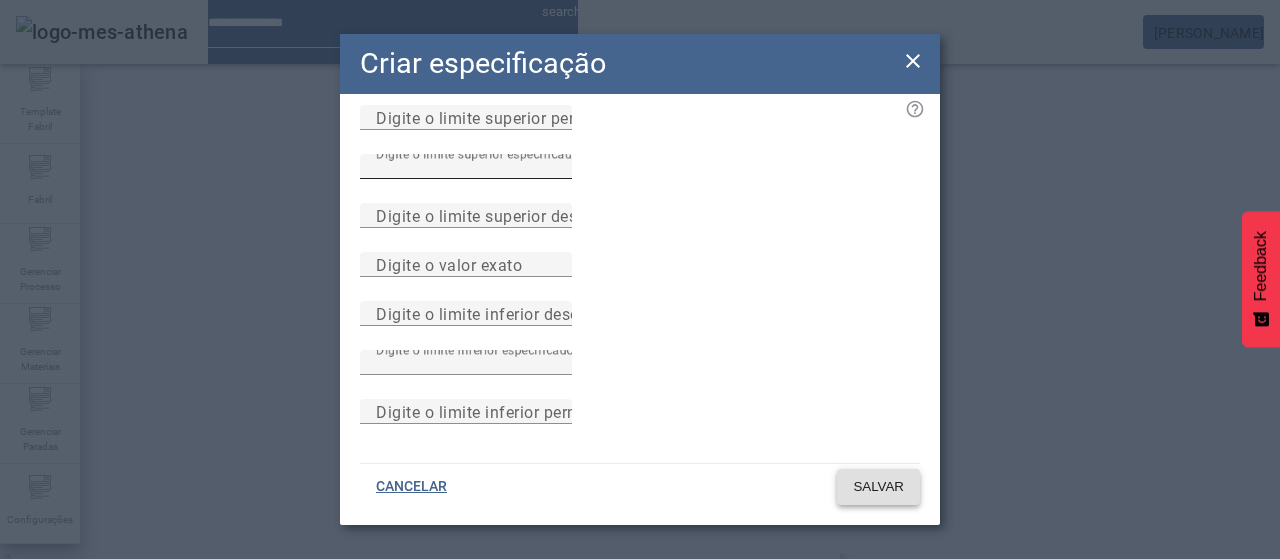 type 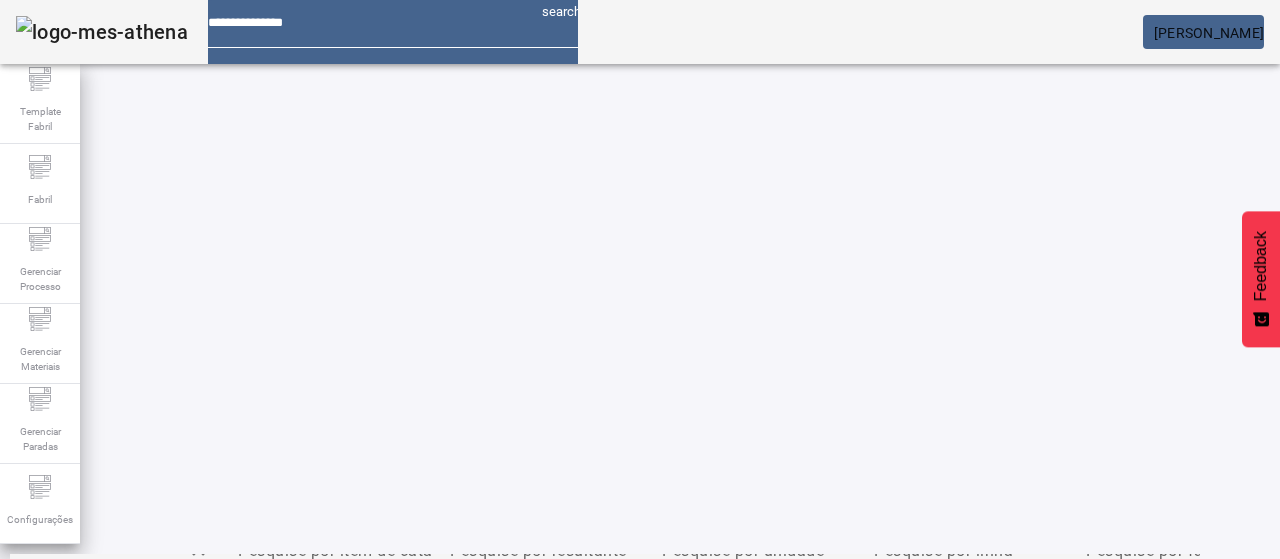 scroll, scrollTop: 0, scrollLeft: 0, axis: both 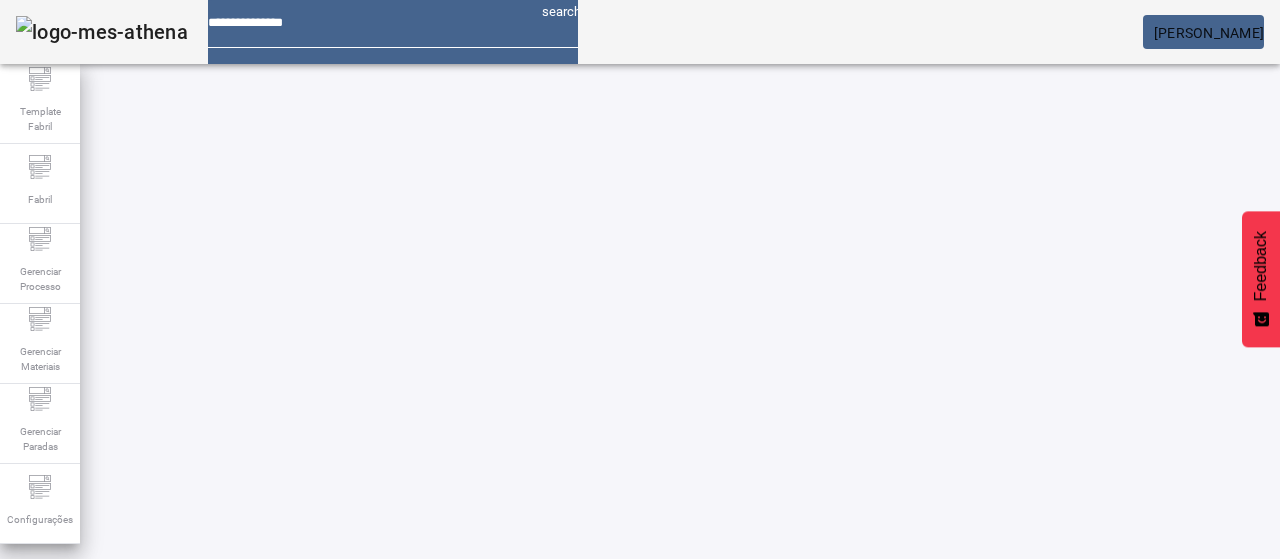 click 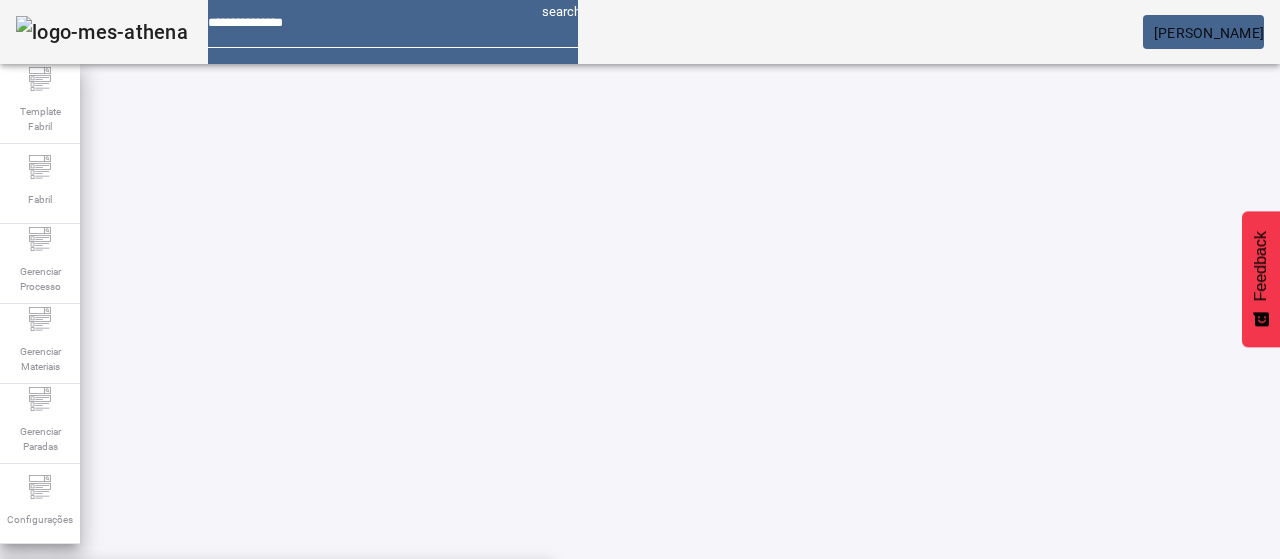 paste on "*********" 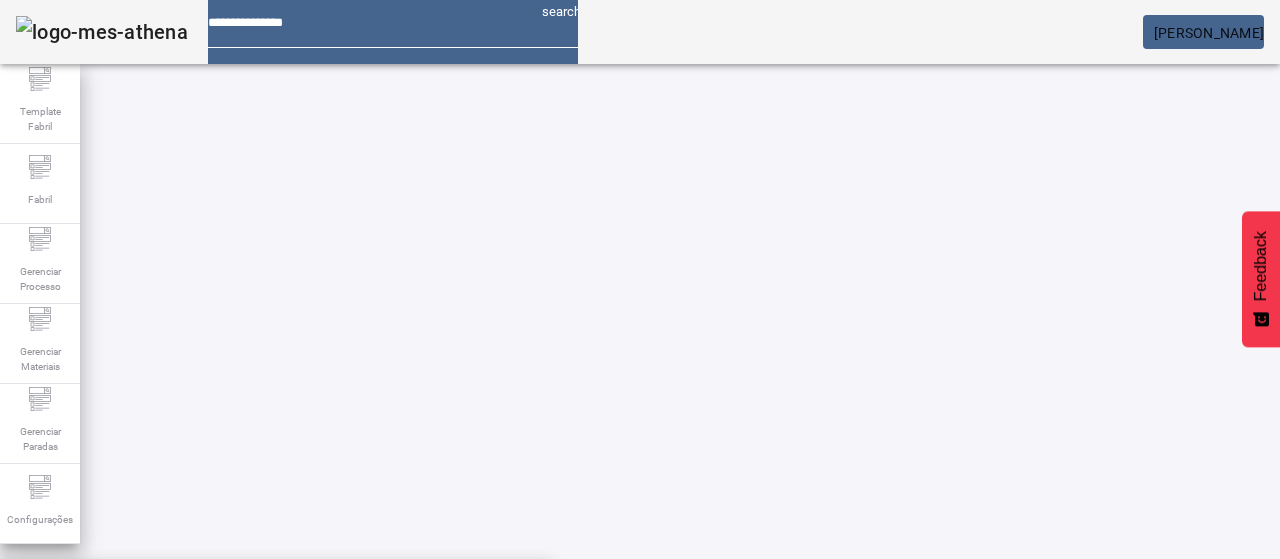 drag, startPoint x: 326, startPoint y: 245, endPoint x: 513, endPoint y: 278, distance: 189.88943 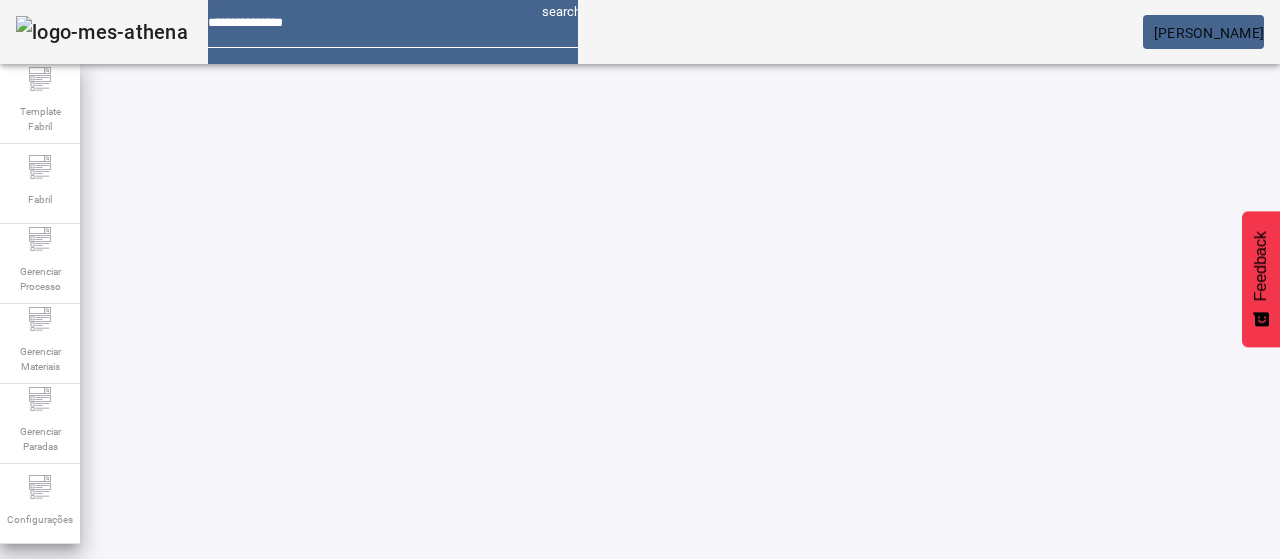 click on "FILTRAR" 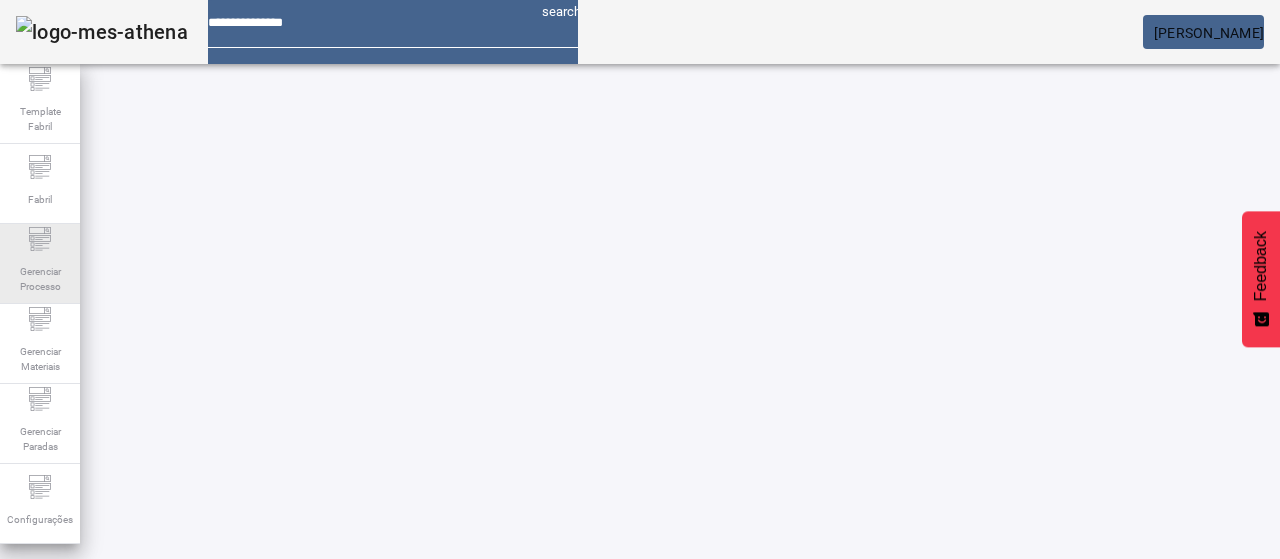 click on "Gerenciar Processo" 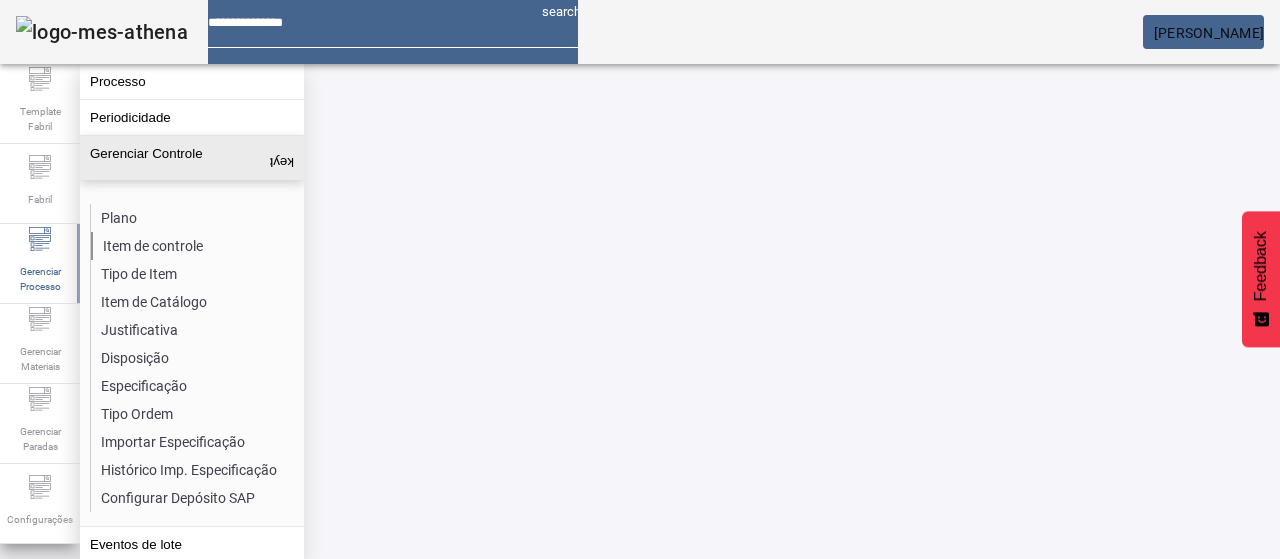 click on "Item de controle" 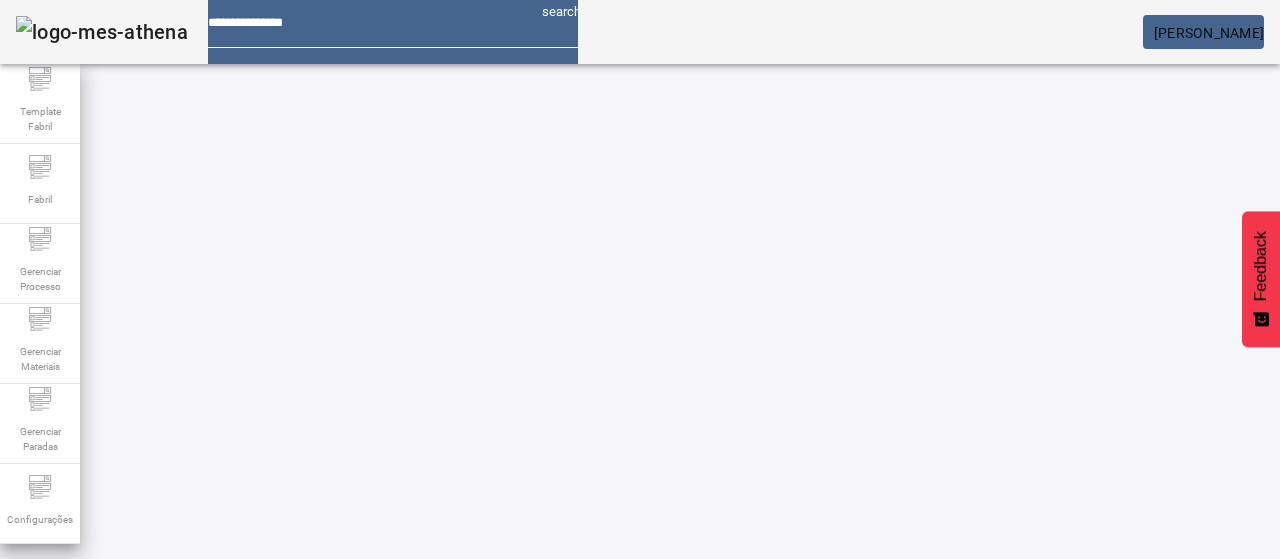drag, startPoint x: 1132, startPoint y: 120, endPoint x: 814, endPoint y: 152, distance: 319.60602 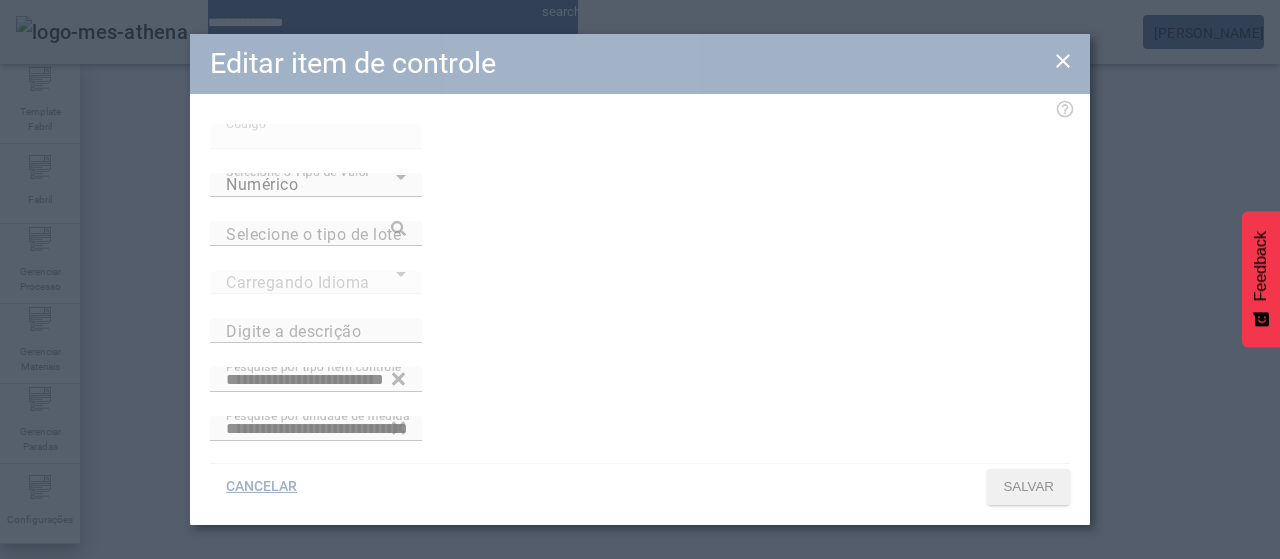 type on "*********" 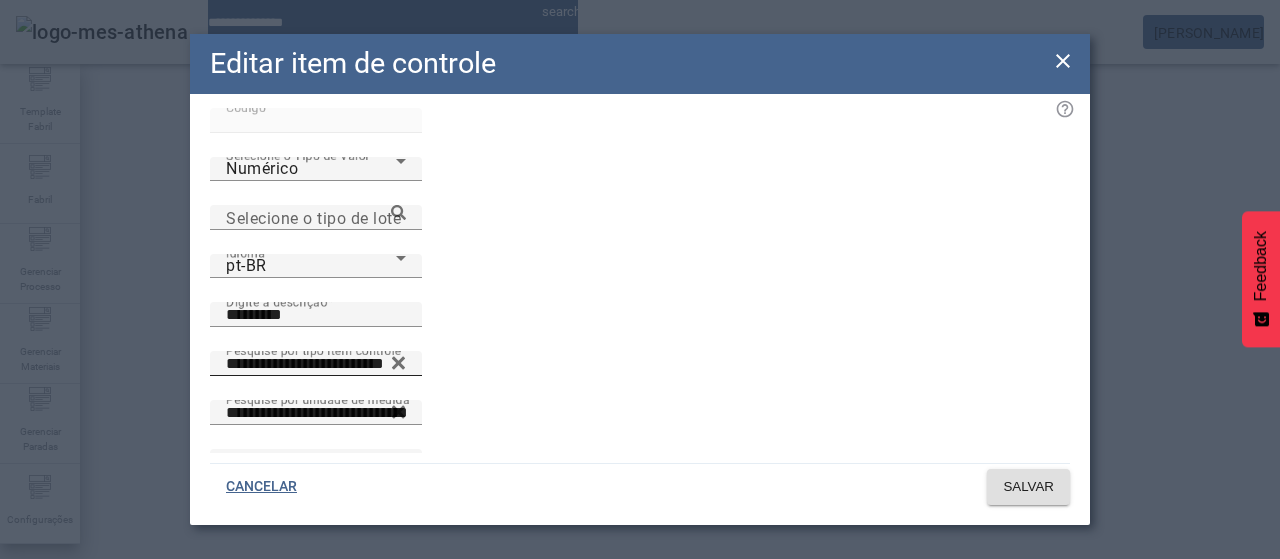 scroll, scrollTop: 41, scrollLeft: 0, axis: vertical 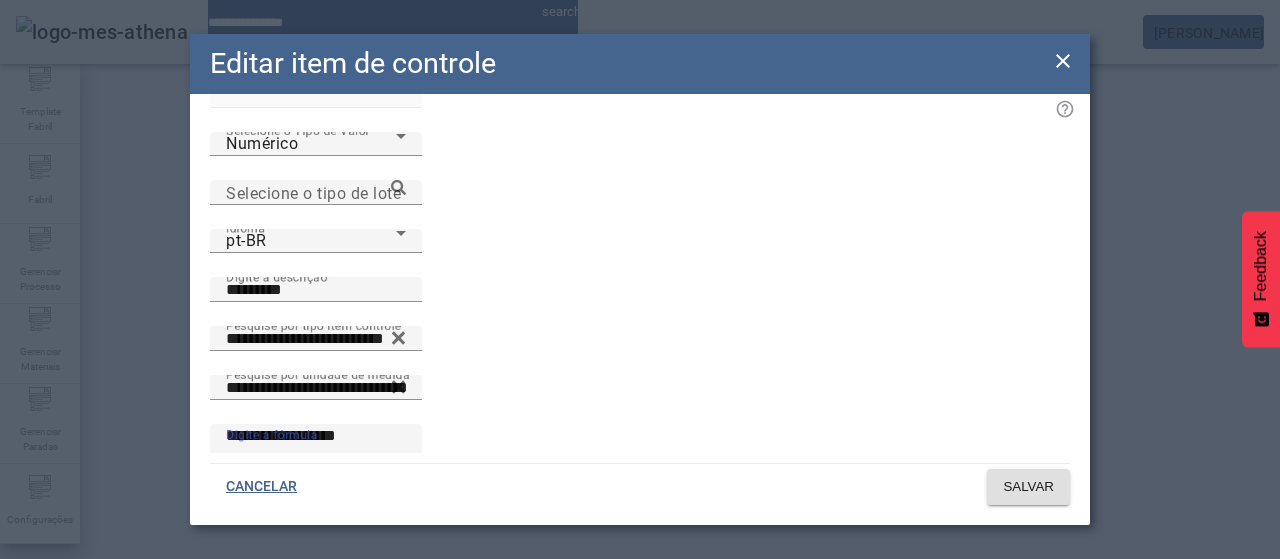 drag, startPoint x: 382, startPoint y: 355, endPoint x: 192, endPoint y: 391, distance: 193.38045 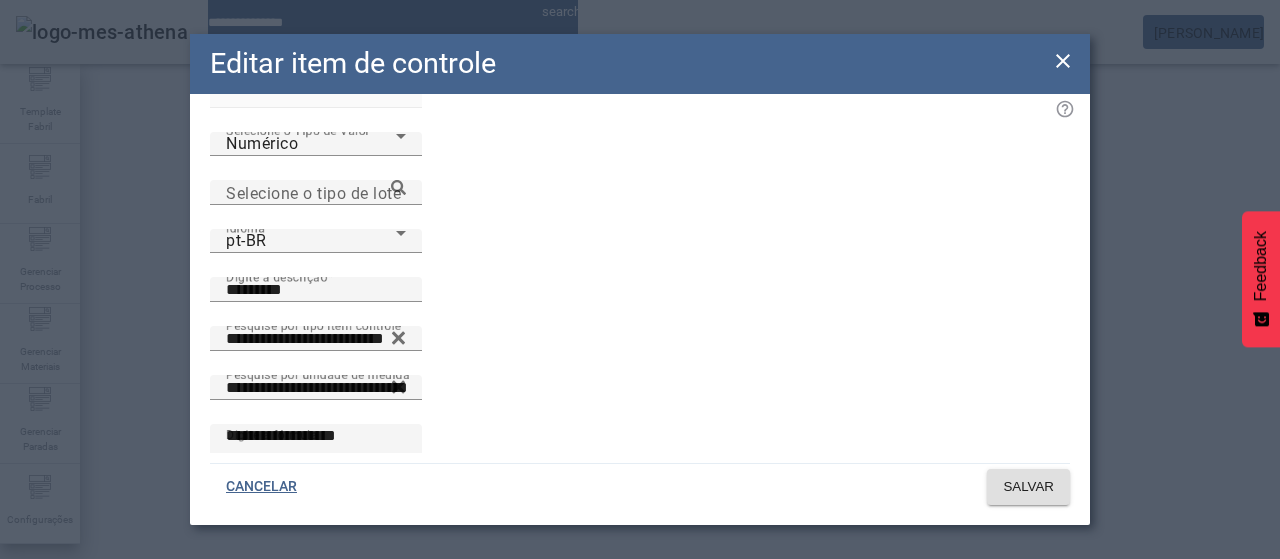 click 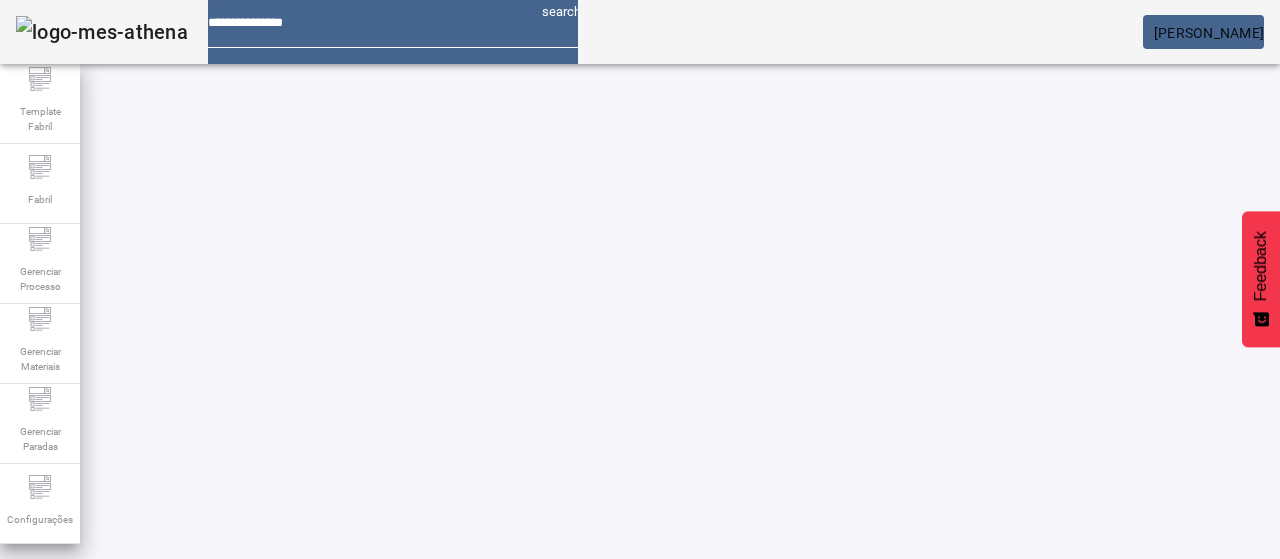 click on "****" at bounding box center (116, 637) 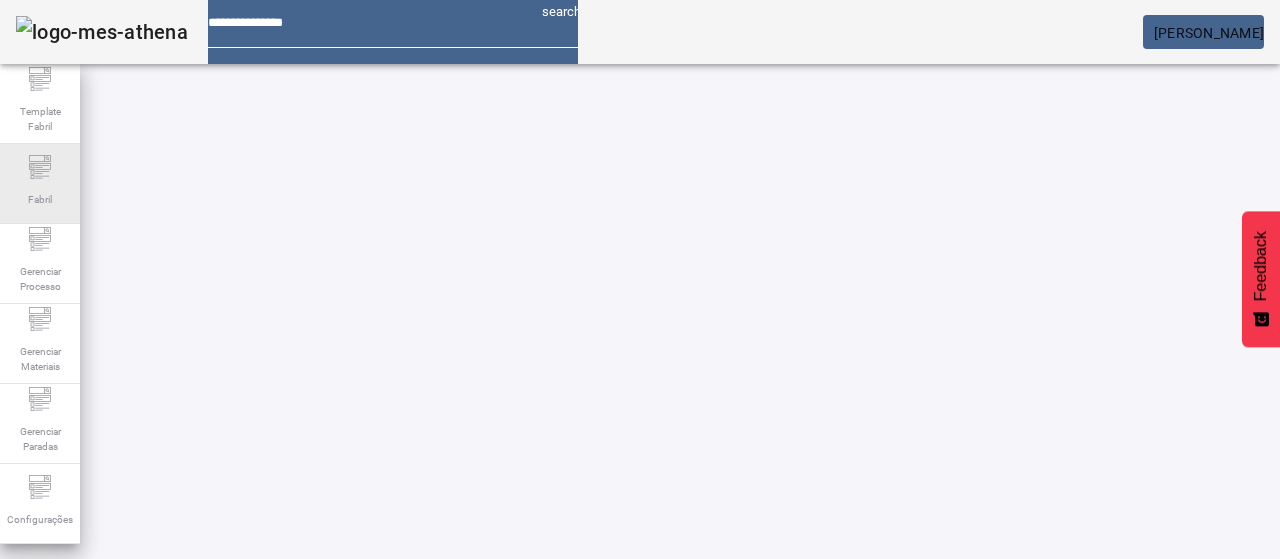 drag, startPoint x: 155, startPoint y: 182, endPoint x: 68, endPoint y: 182, distance: 87 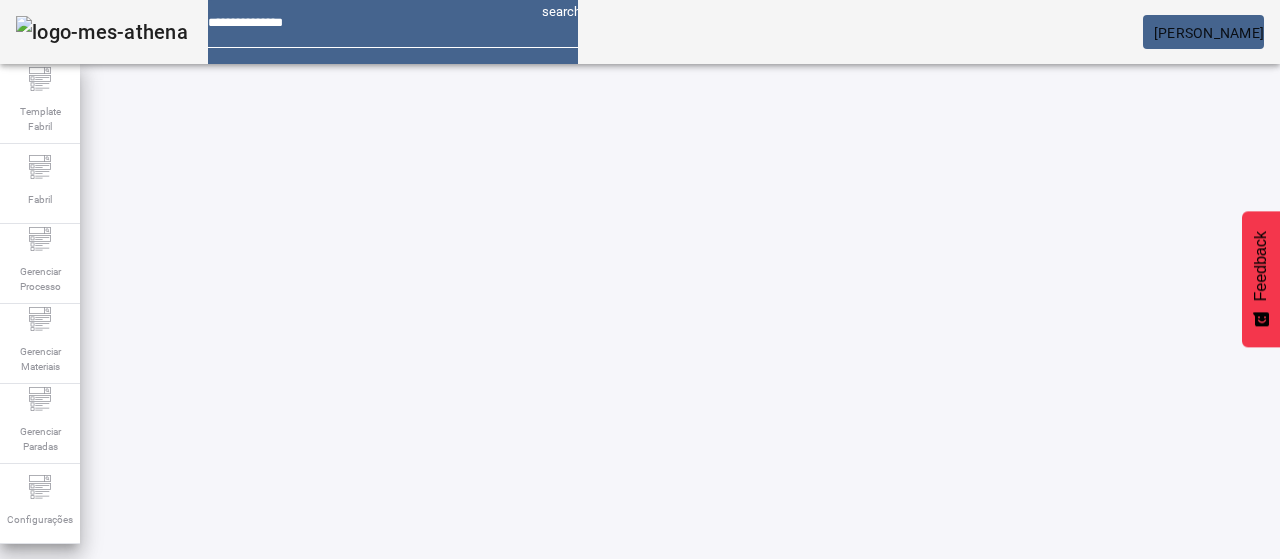 click on "EDITAR" at bounding box center (353, 828) 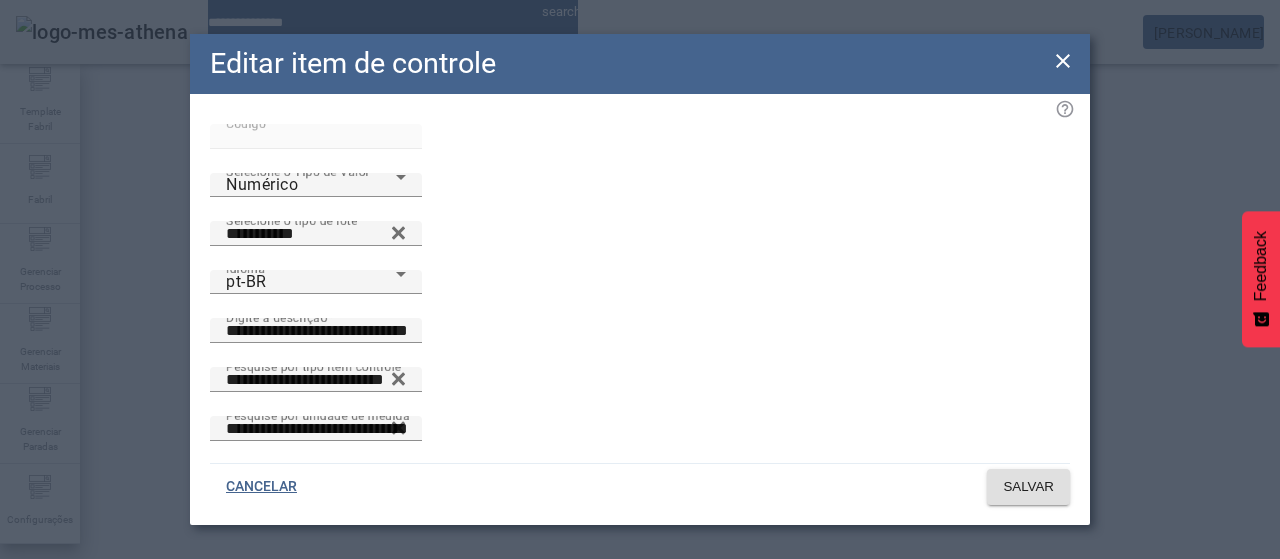 click on "Digite a fórmula" at bounding box center [316, 489] 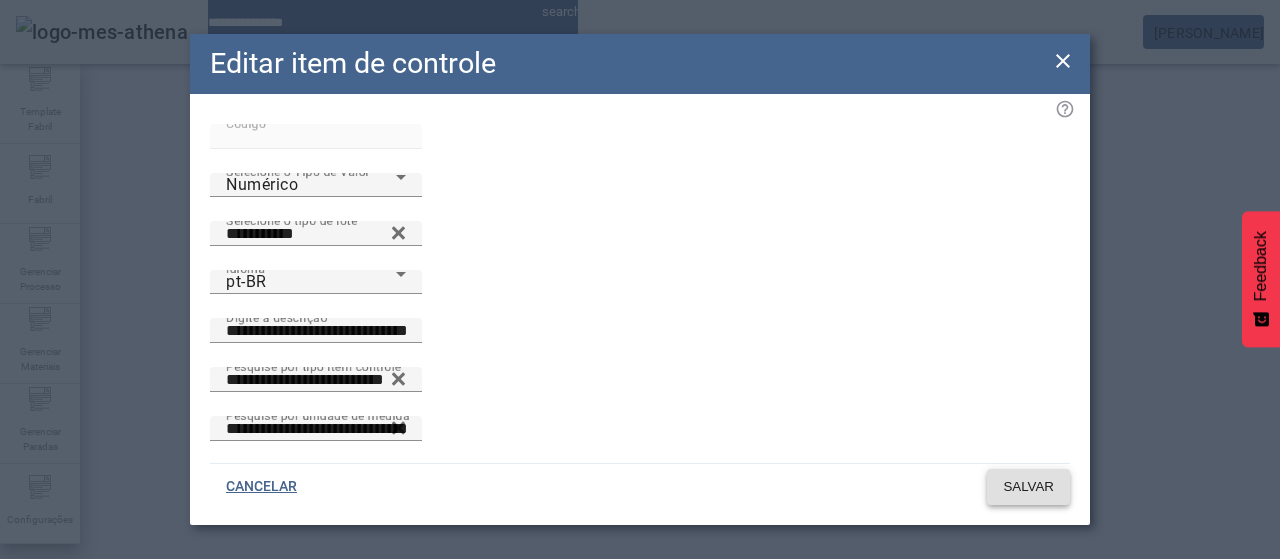 type on "**********" 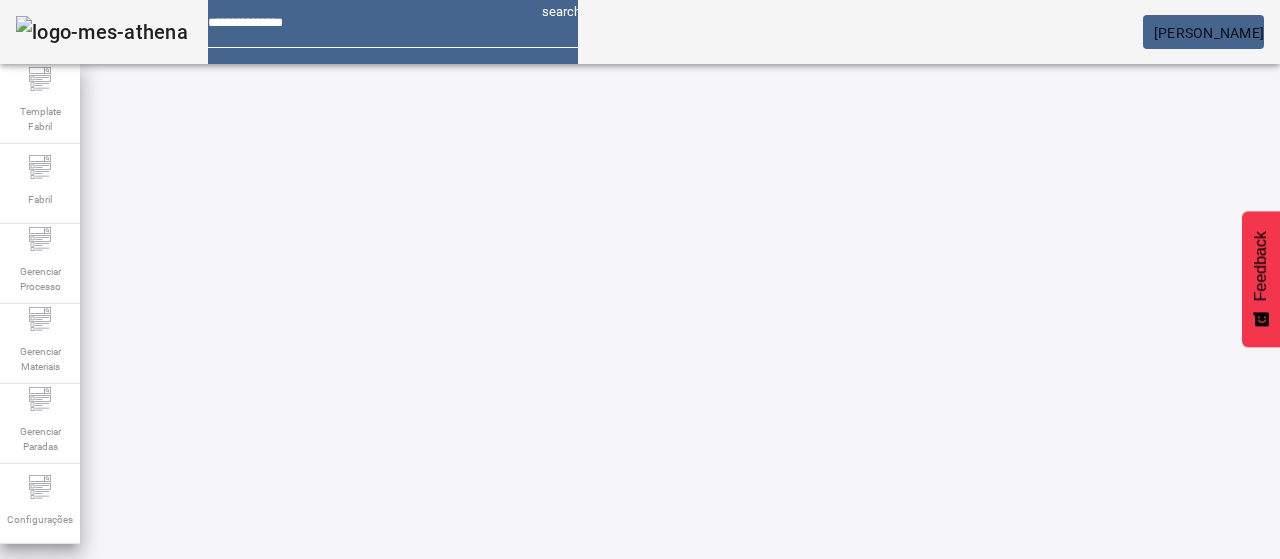 drag, startPoint x: 540, startPoint y: 398, endPoint x: 484, endPoint y: 387, distance: 57.070133 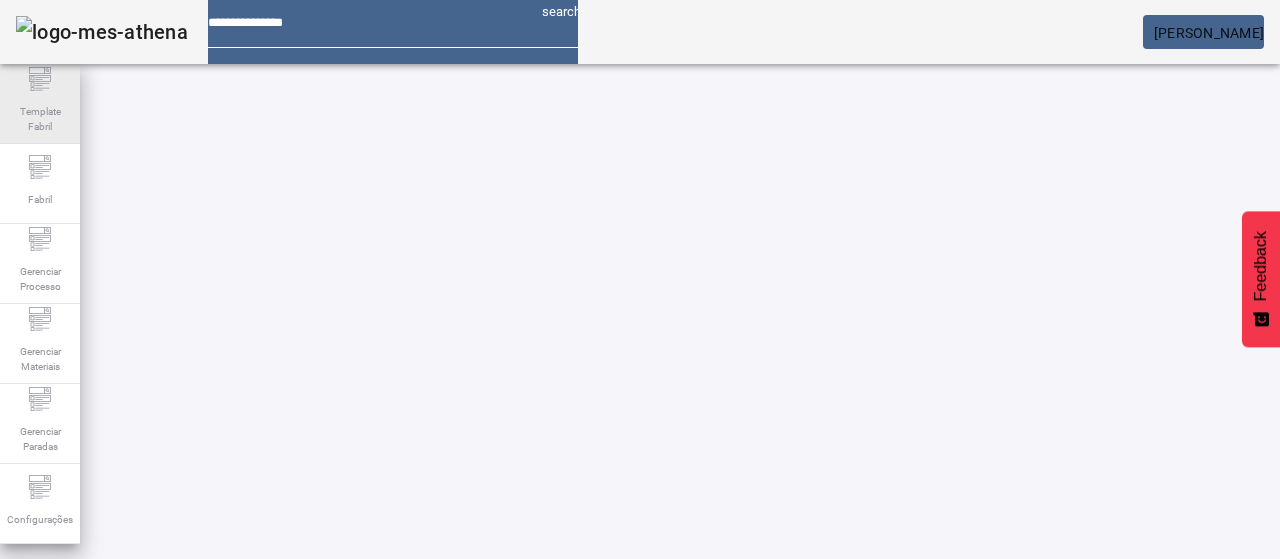 copy on "% SSV/SST - Aeração prolongada" 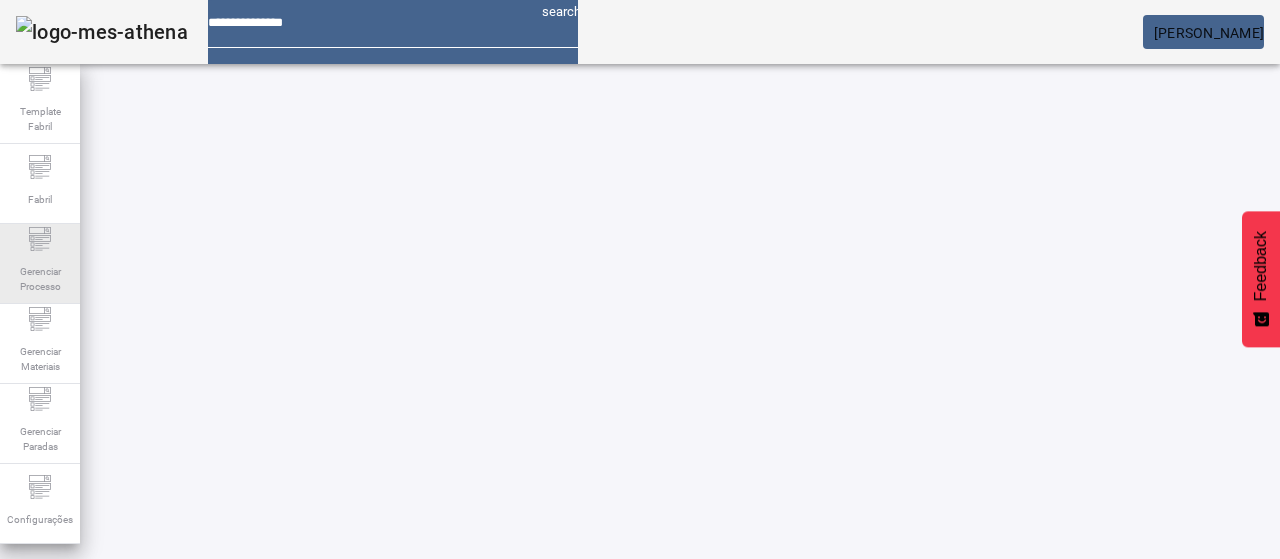 click on "Gerenciar Processo" 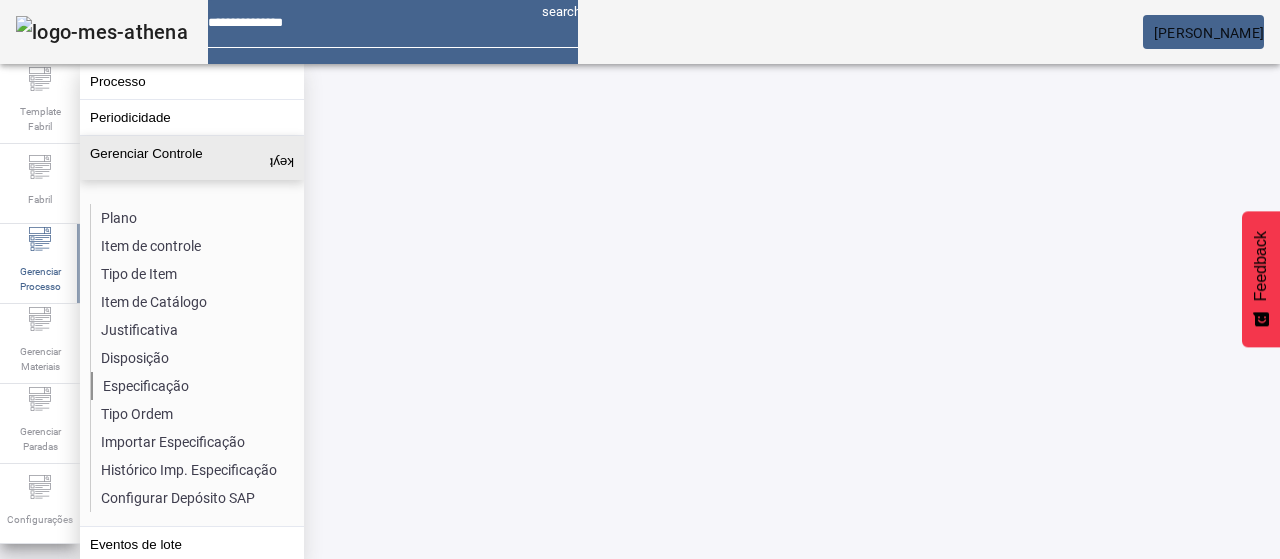 click on "Especificação" 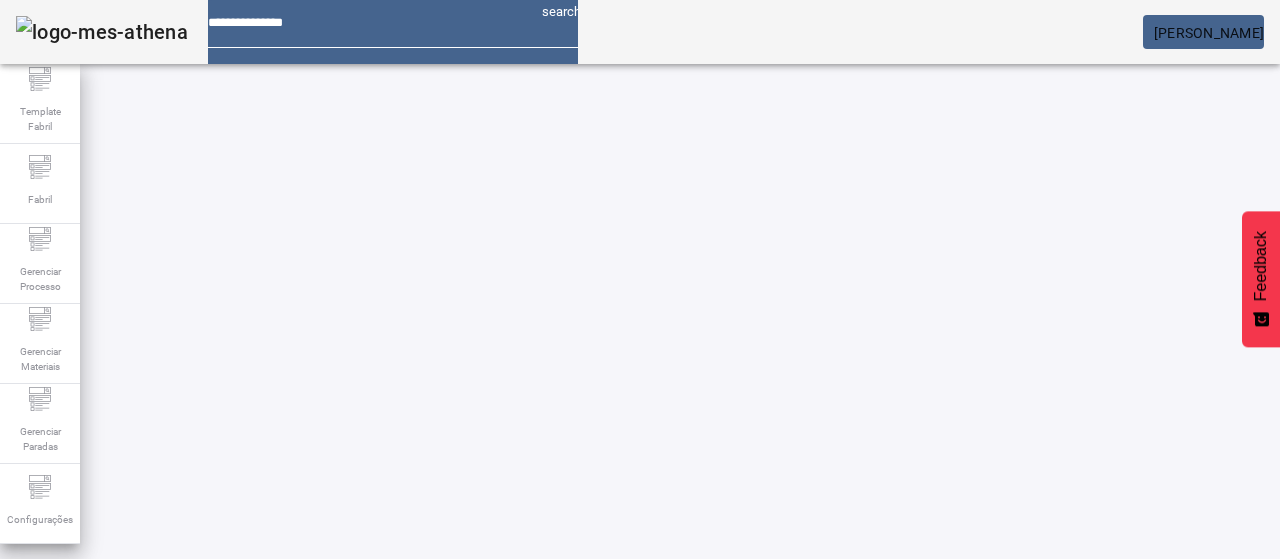 click on "Pesquise por item de controle" at bounding box center (116, 601) 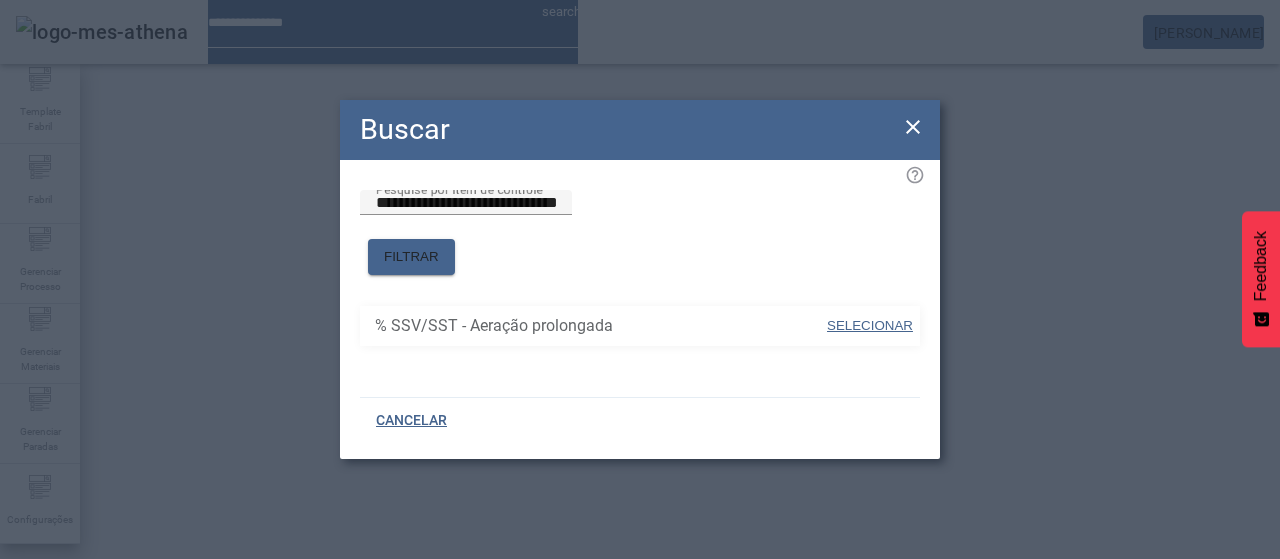 click on "SELECIONAR" at bounding box center (870, 325) 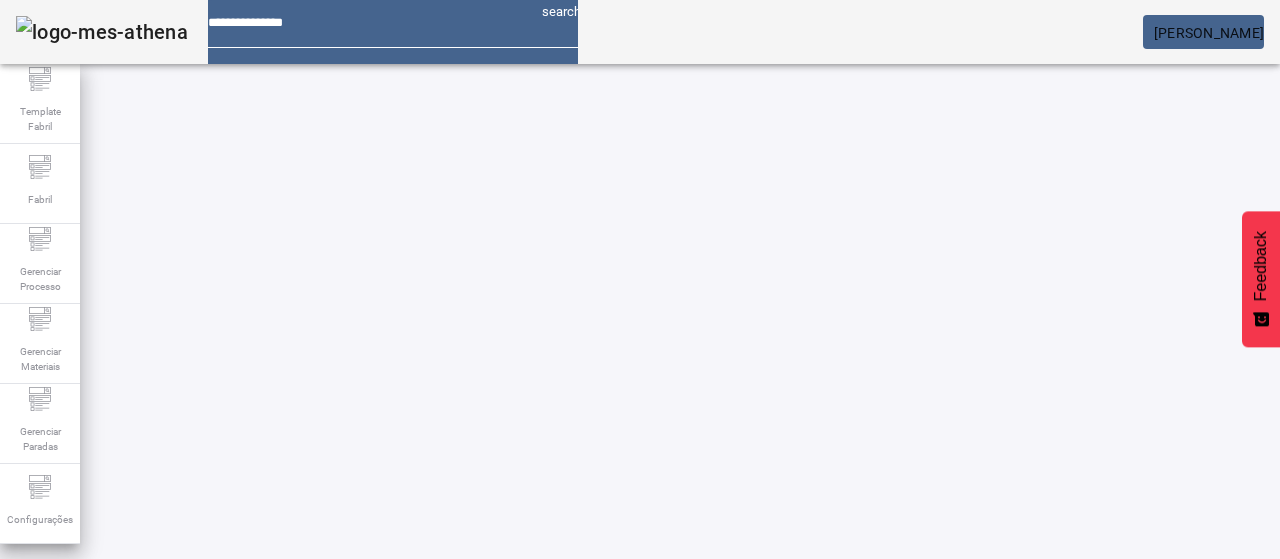 click on "FILTRAR" 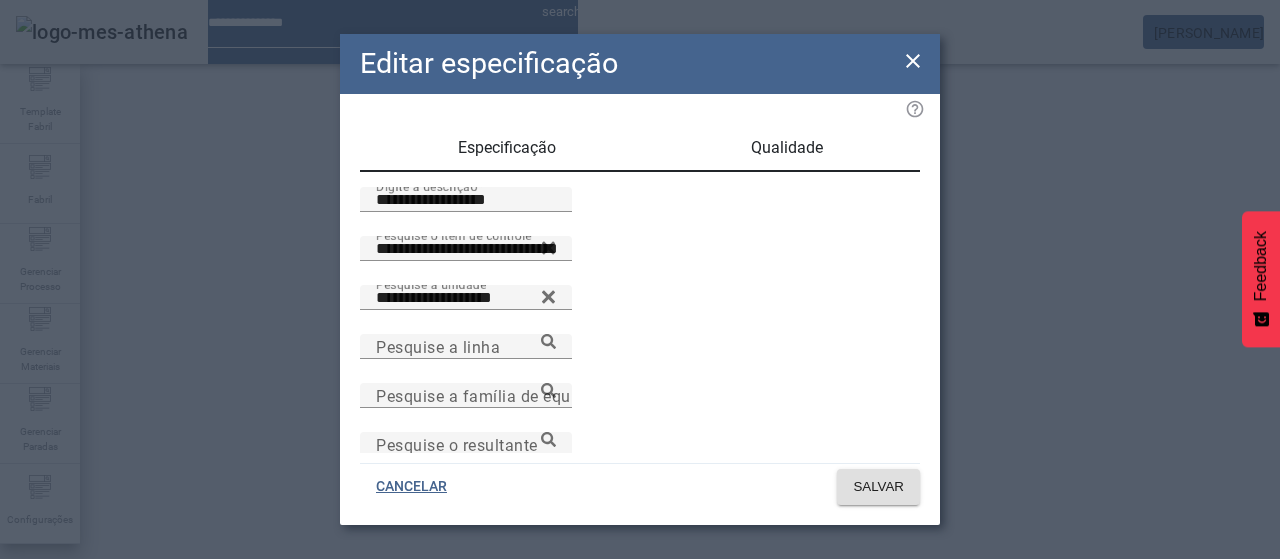 click 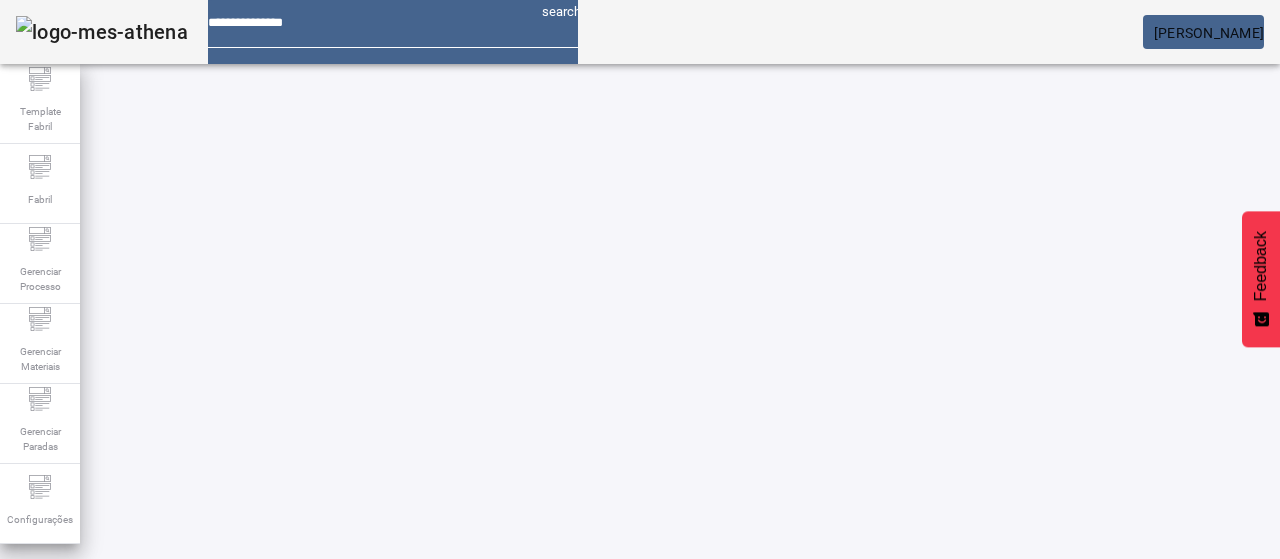 scroll, scrollTop: 0, scrollLeft: 0, axis: both 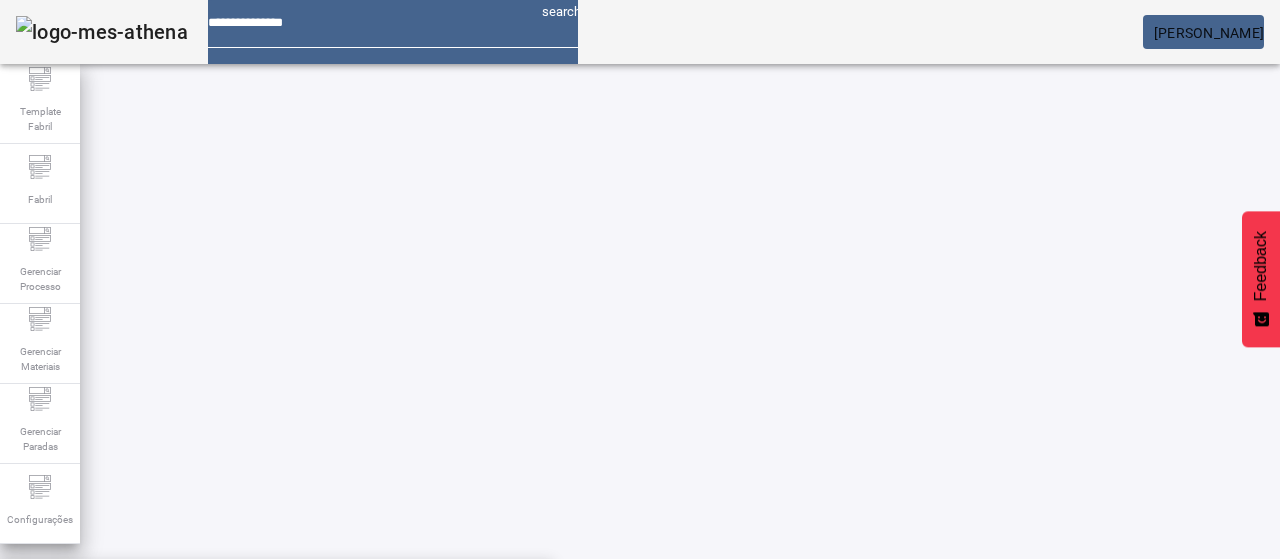 paste on "**********" 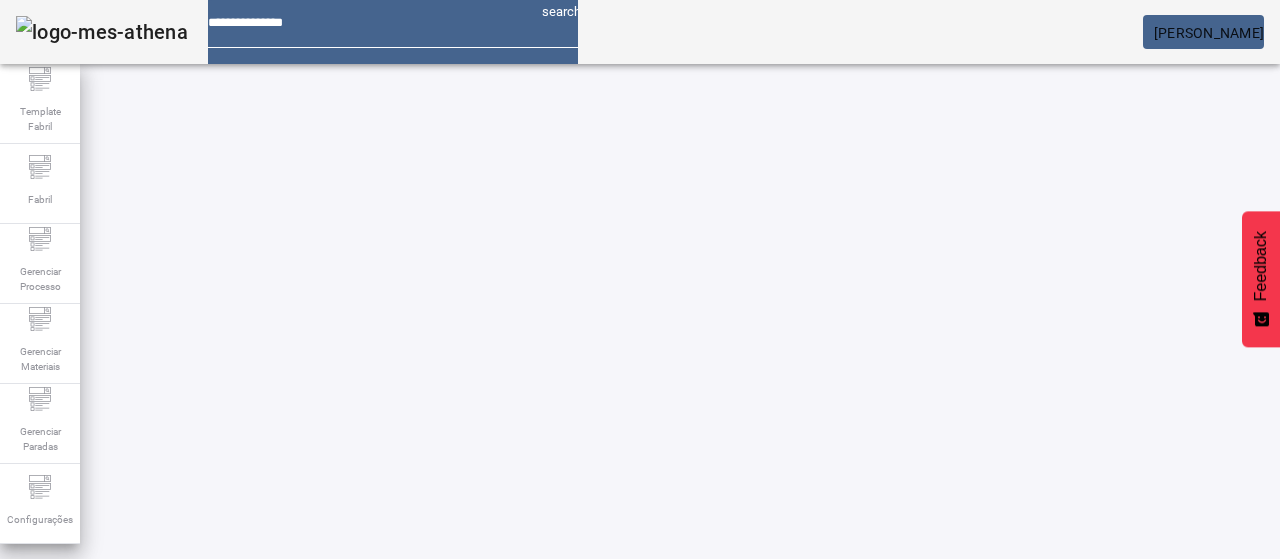 click on "FILTRAR" 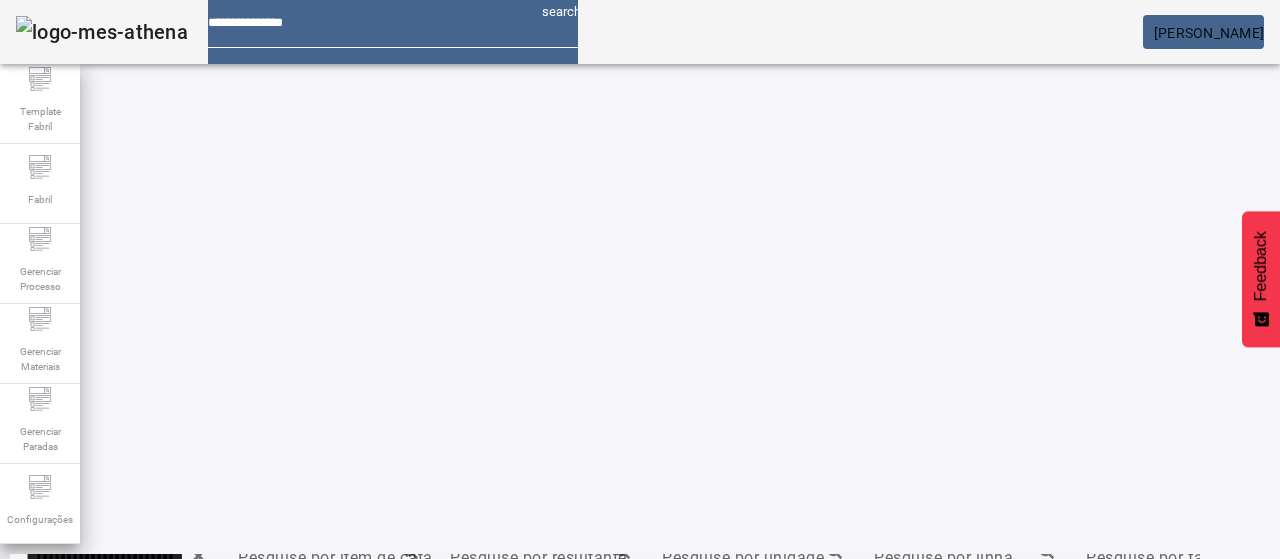 scroll, scrollTop: 0, scrollLeft: 0, axis: both 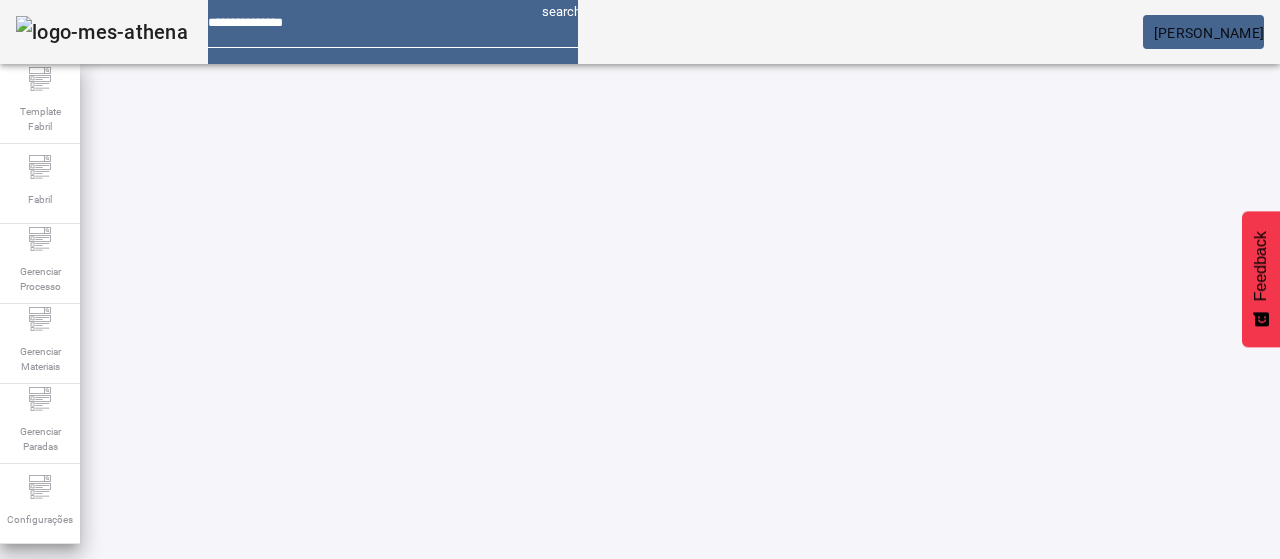 click on "Pesquise por unidade" at bounding box center [743, 600] 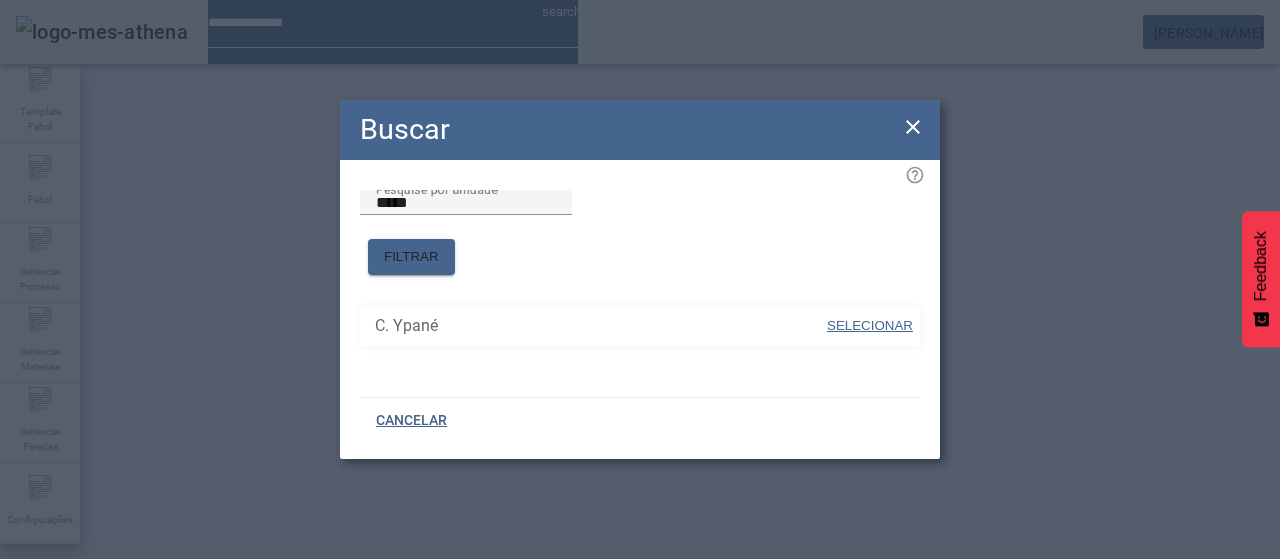 click on "SELECIONAR" at bounding box center [870, 325] 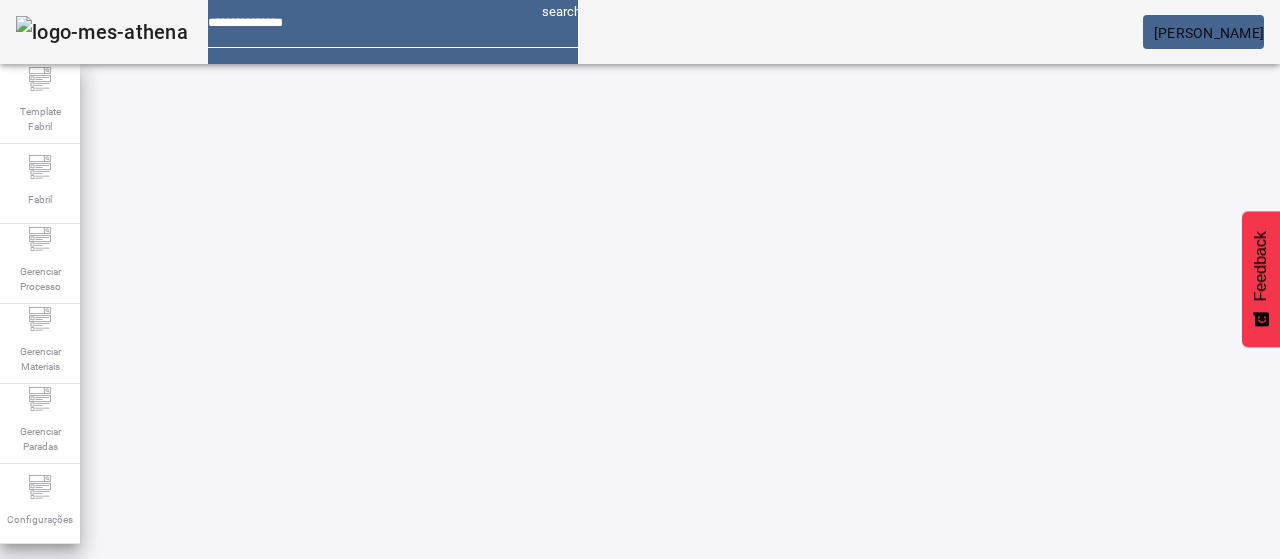 click on "FILTRAR" 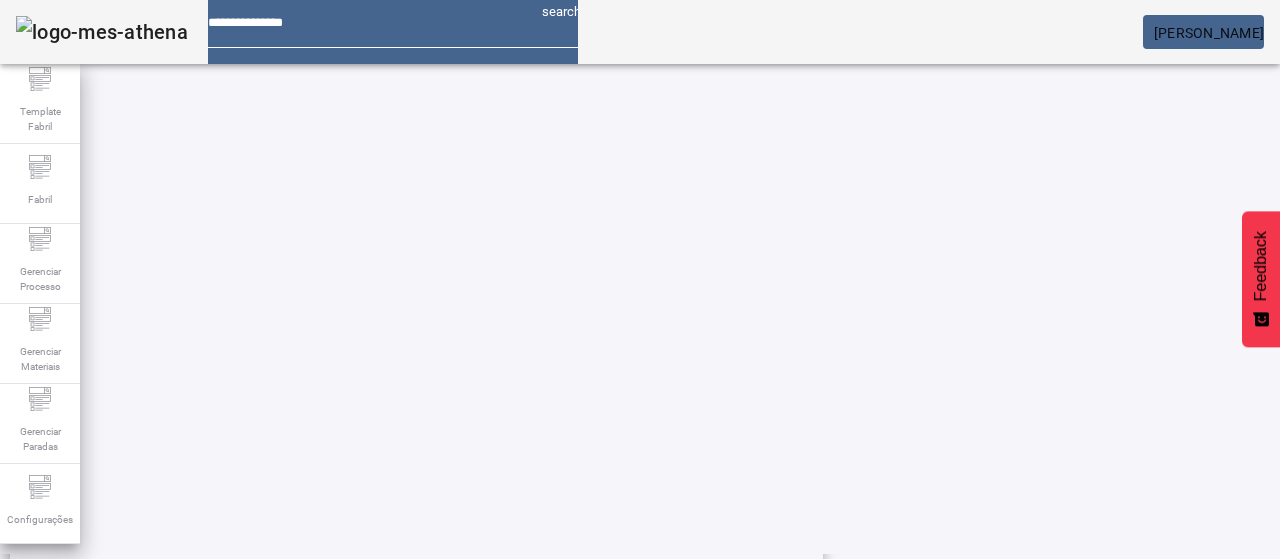 scroll, scrollTop: 696, scrollLeft: 0, axis: vertical 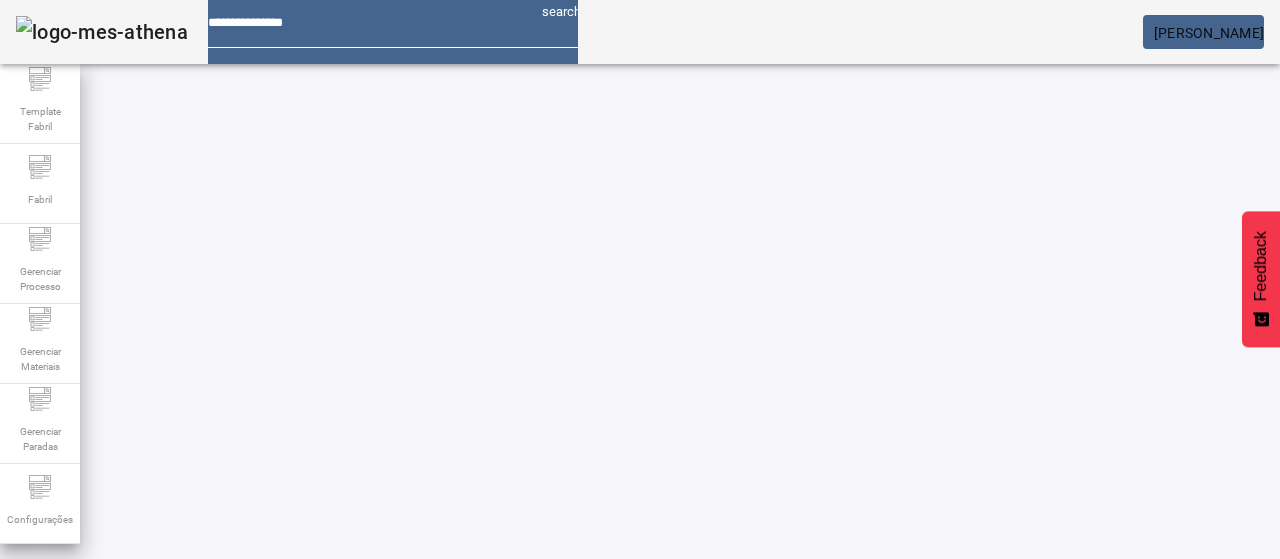 click on "Pesquise por resultante" at bounding box center [540, 601] 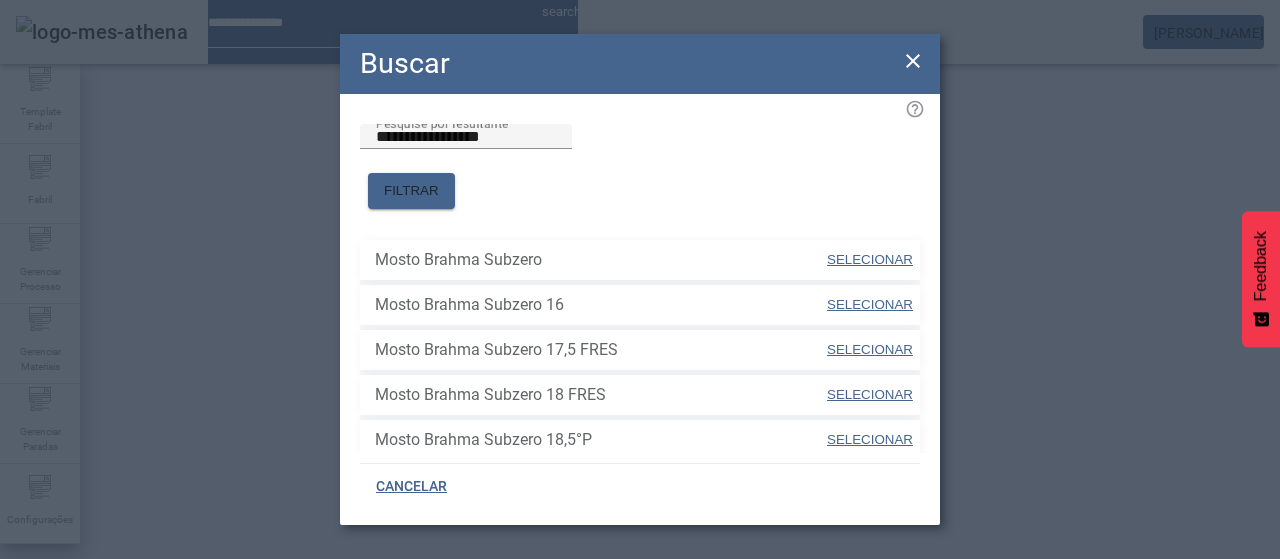 scroll, scrollTop: 100, scrollLeft: 0, axis: vertical 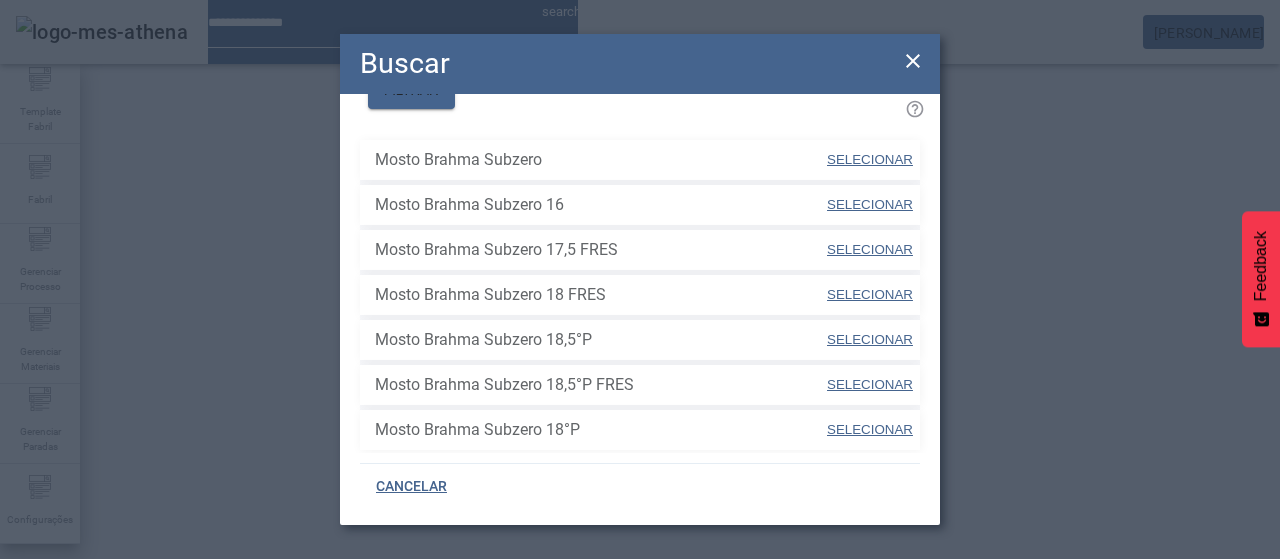 click on "SELECIONAR" at bounding box center (870, 294) 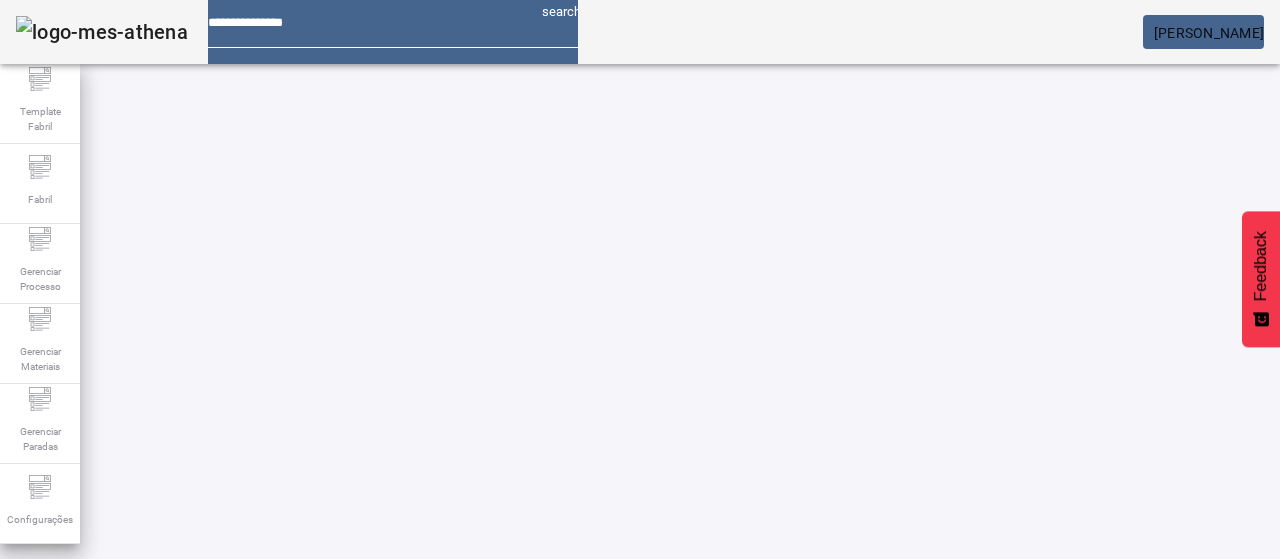 click on "FILTRAR" 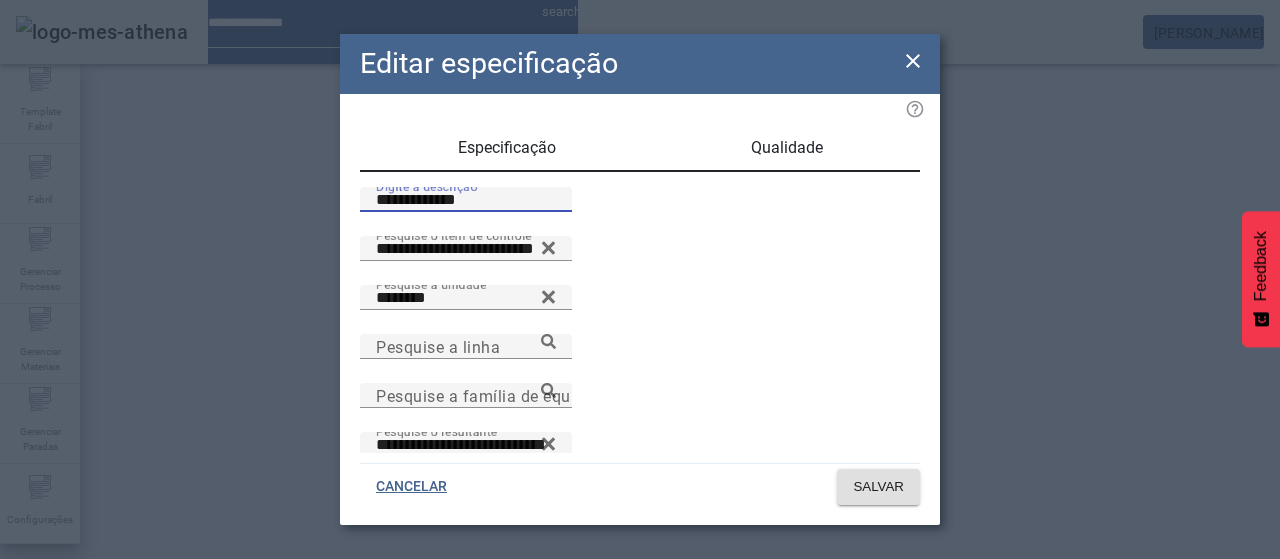 click on "**********" at bounding box center (466, 200) 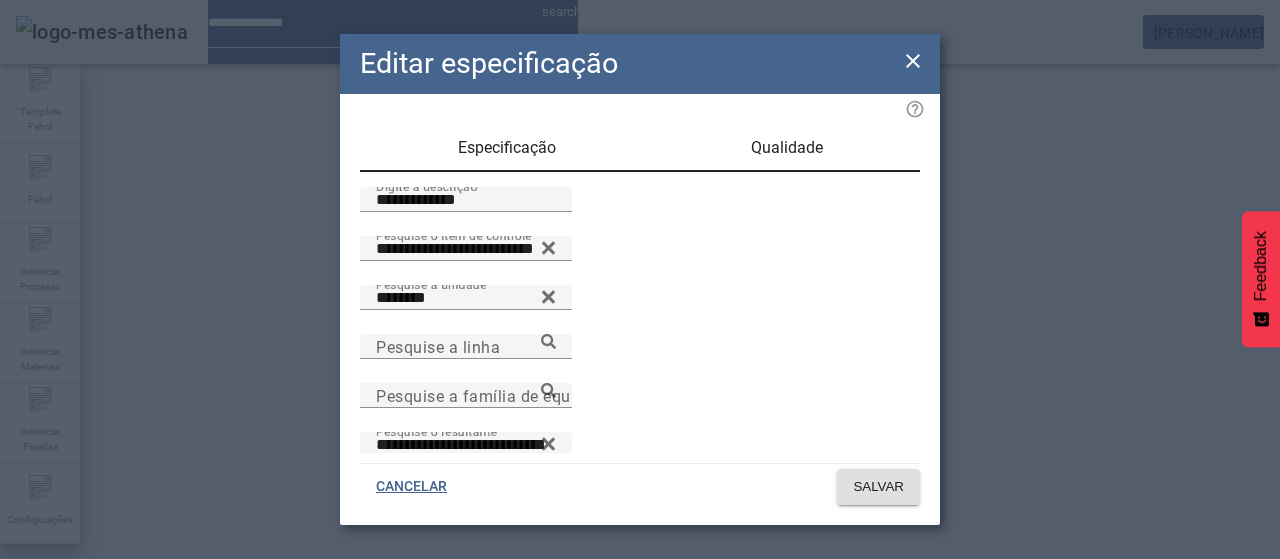 click on "Qualidade" at bounding box center (786, 148) 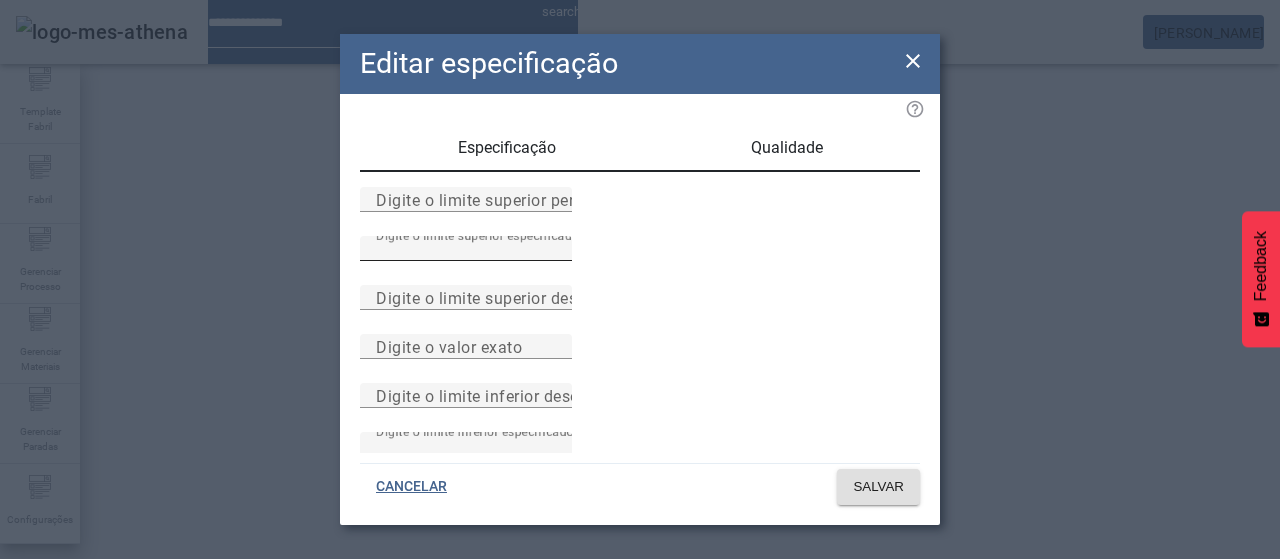click on "****" at bounding box center [466, 249] 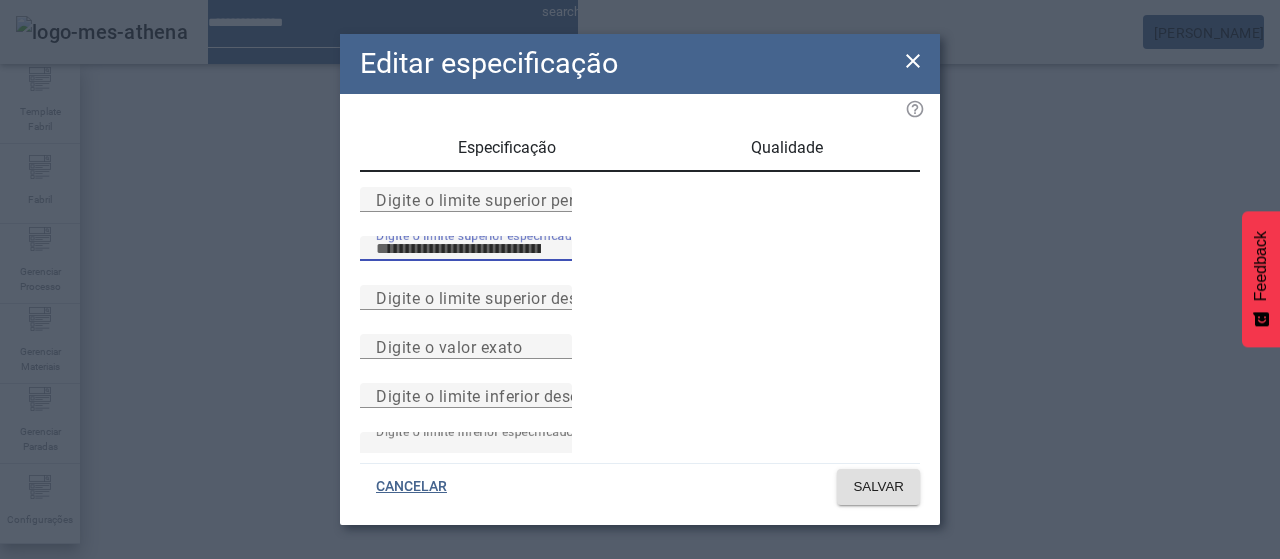 type on "*****" 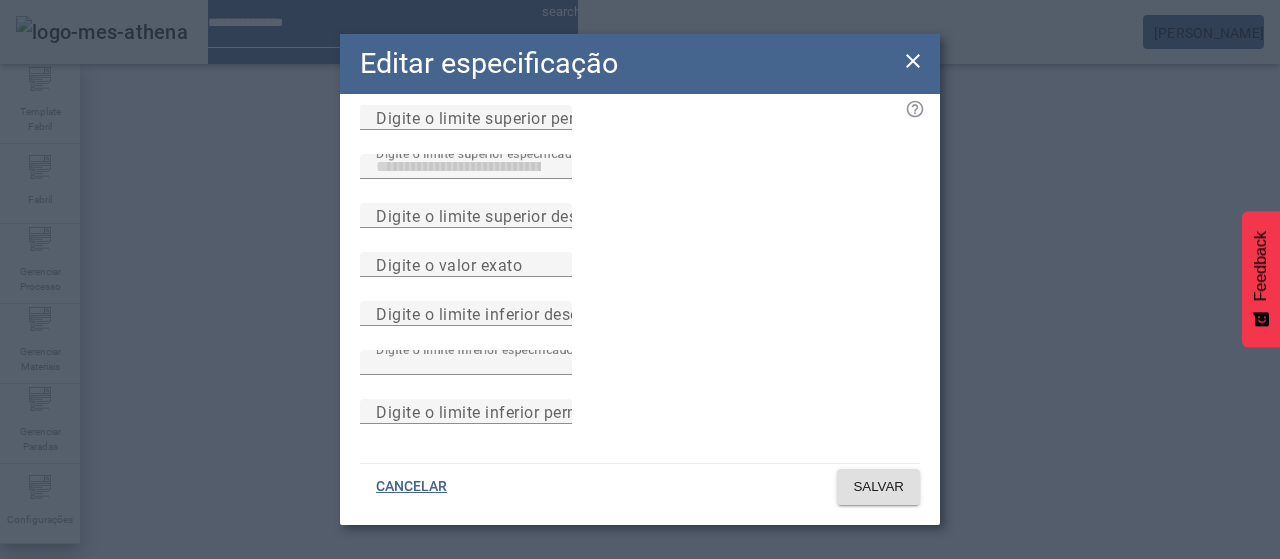 scroll, scrollTop: 284, scrollLeft: 0, axis: vertical 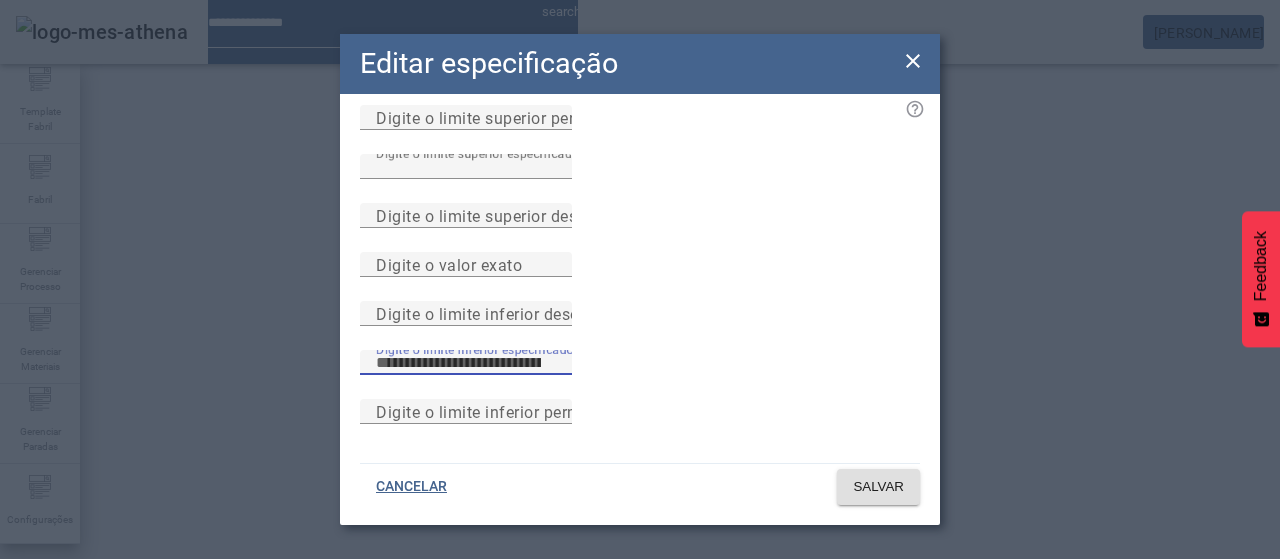 click on "****" at bounding box center [466, 363] 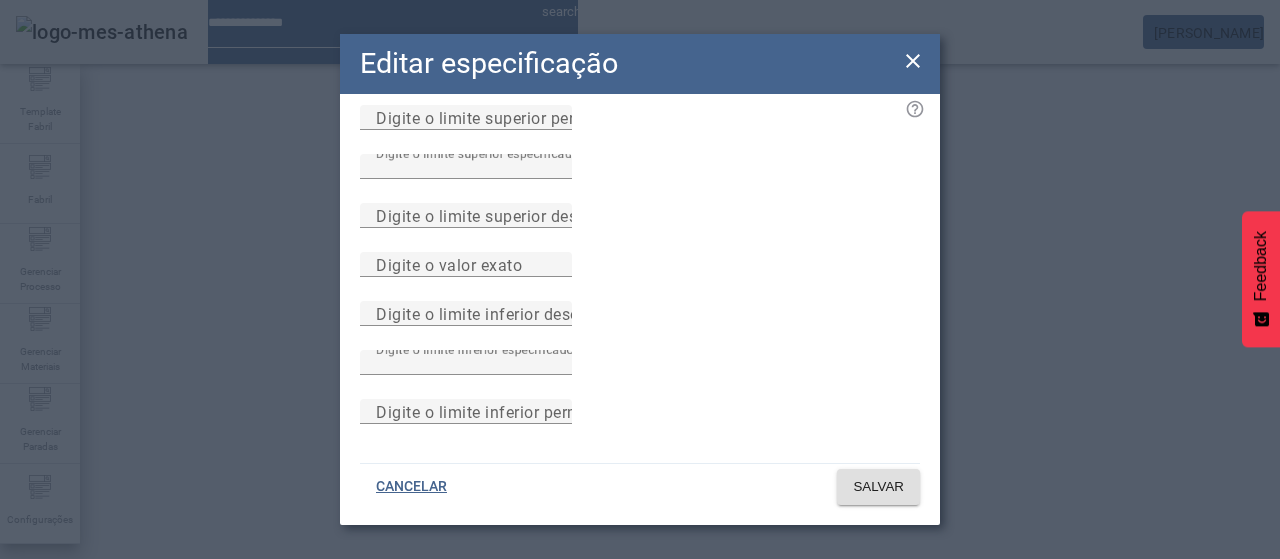 click on "CANCELAR SALVAR" 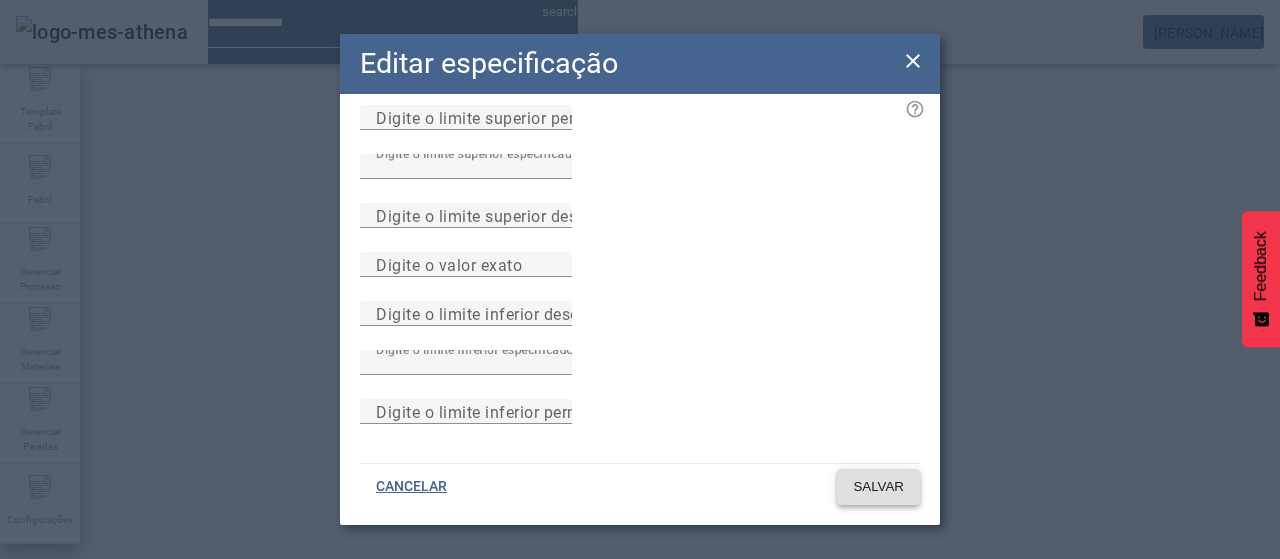 click on "SALVAR" 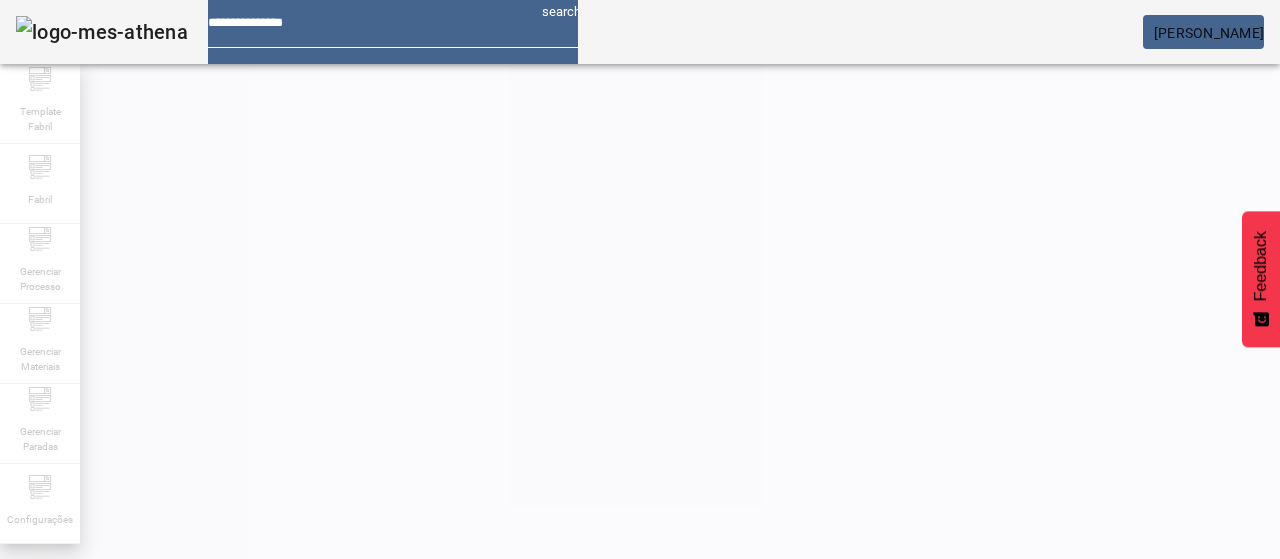 scroll, scrollTop: 140, scrollLeft: 0, axis: vertical 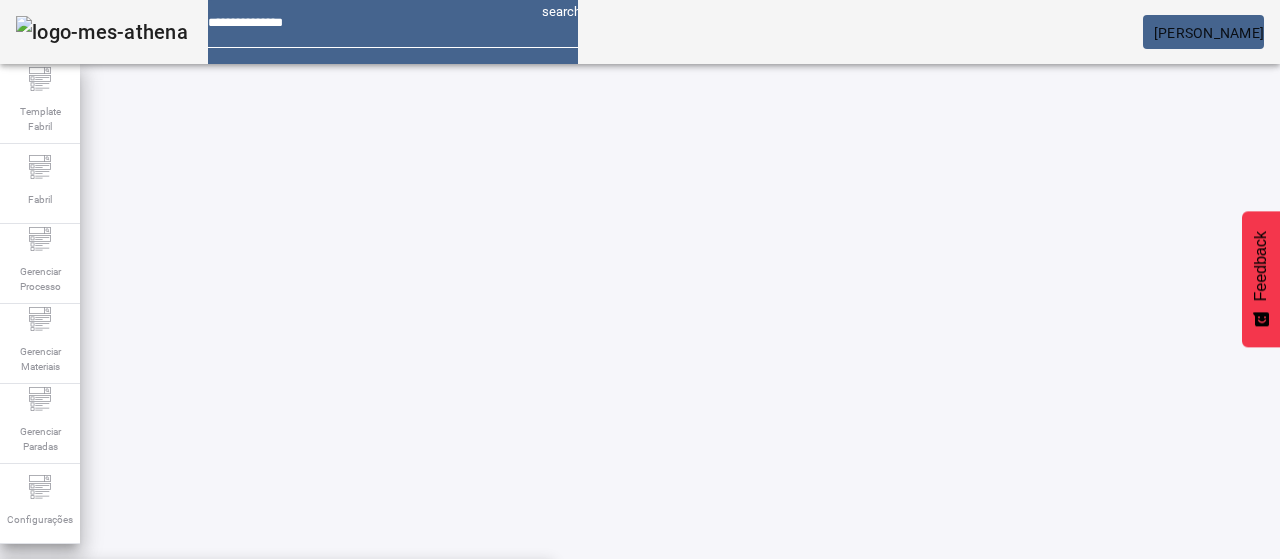 click on "**********" at bounding box center (540, 601) 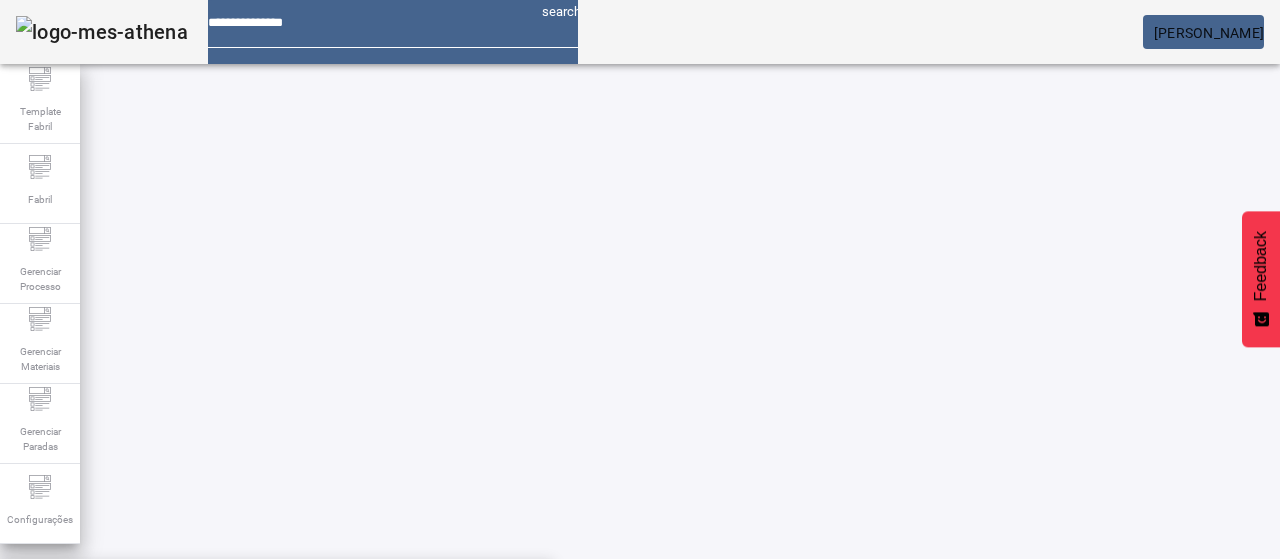 click on "Mosto Brahma Chopp 17,5 FRES" at bounding box center [276, 591] 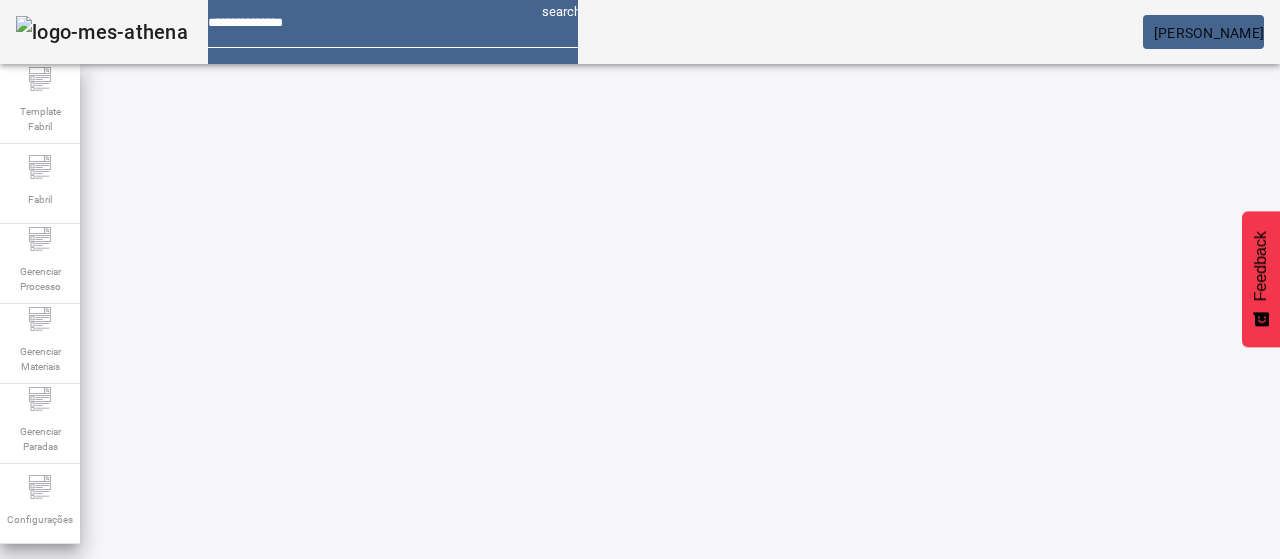 click on "FILTRAR" 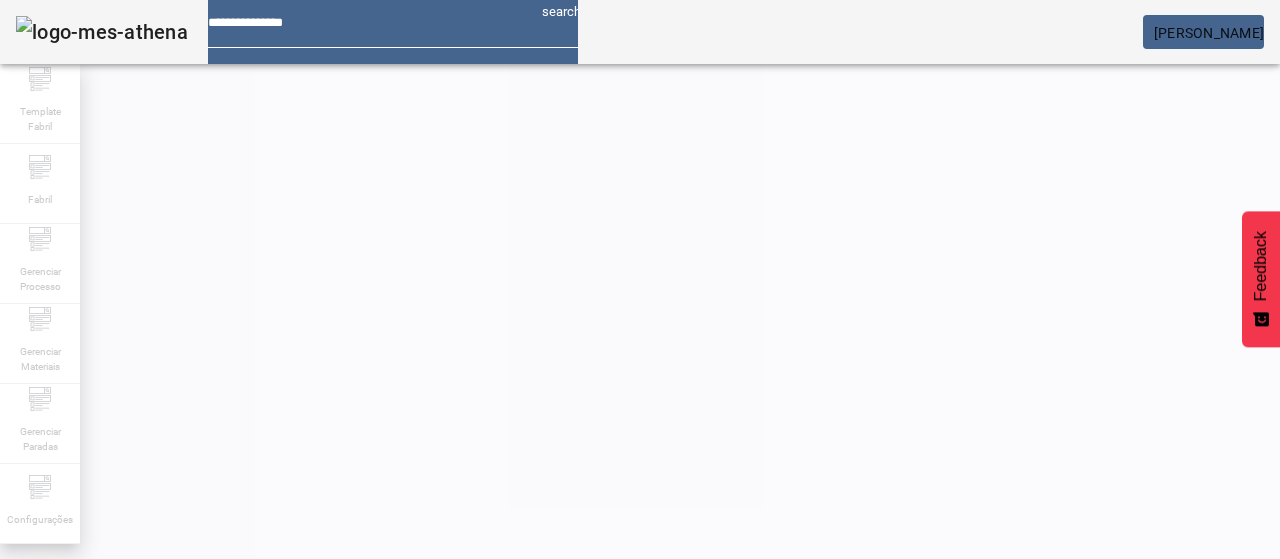 scroll, scrollTop: 140, scrollLeft: 0, axis: vertical 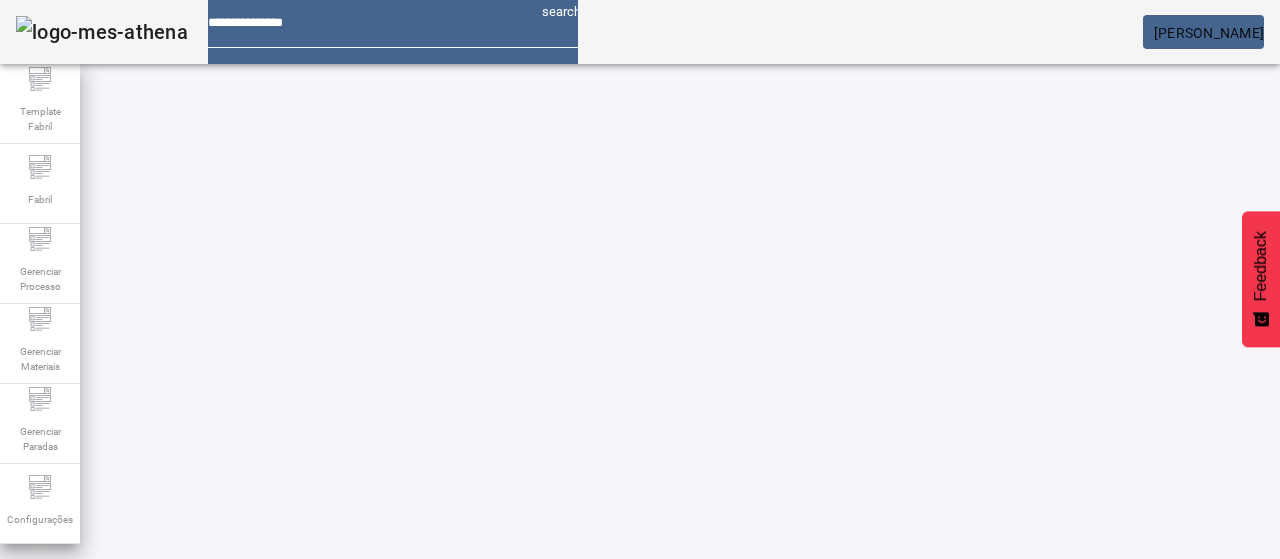 click 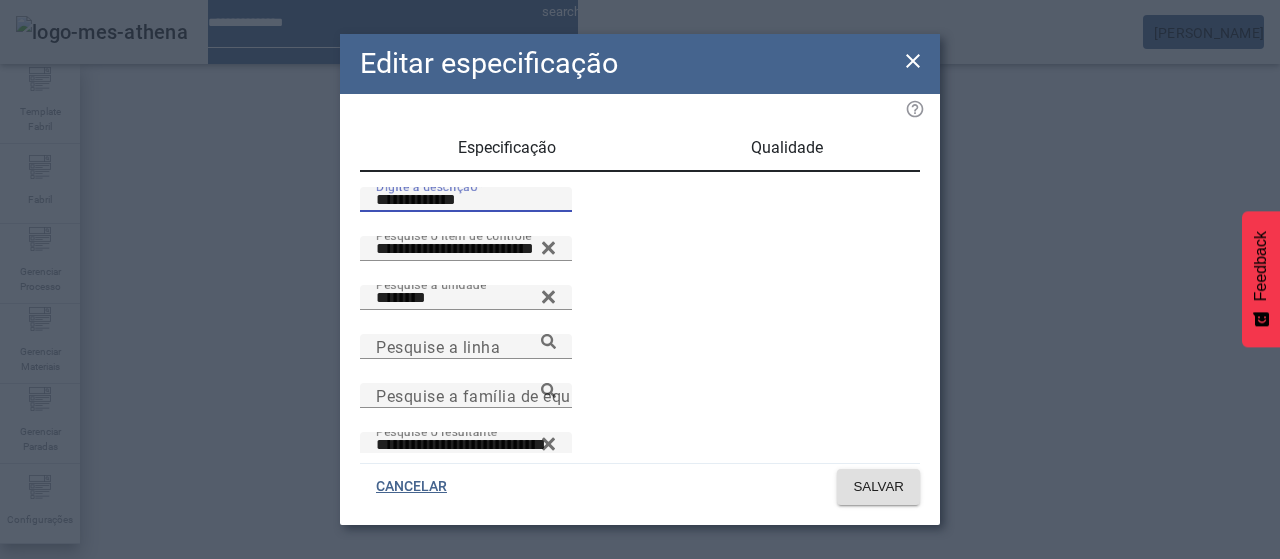 drag, startPoint x: 400, startPoint y: 224, endPoint x: 385, endPoint y: 220, distance: 15.524175 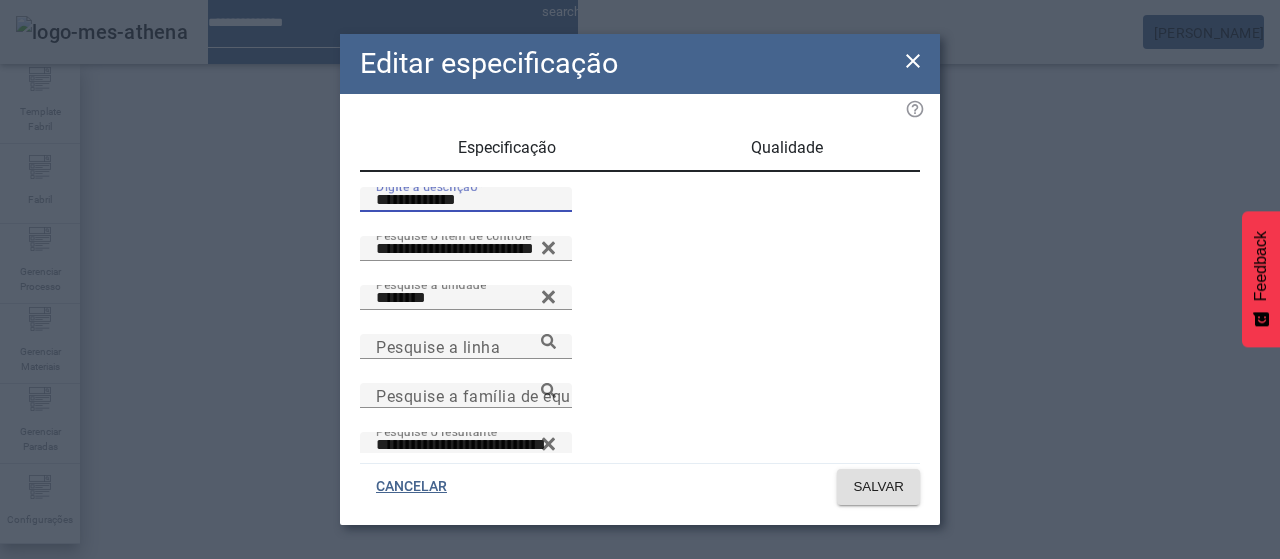 type on "**********" 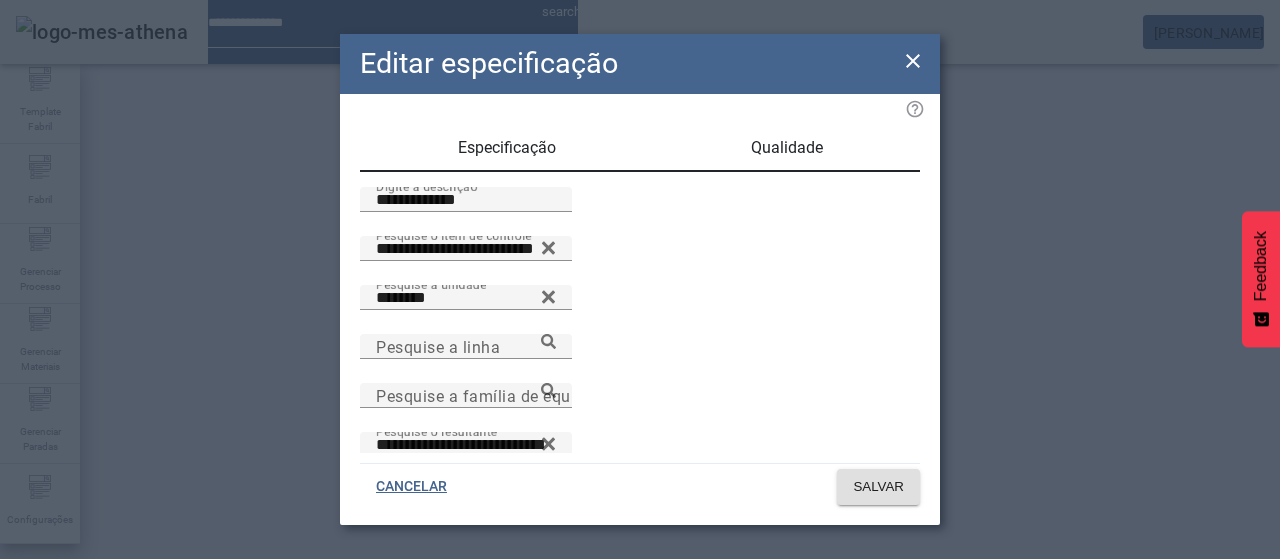 click on "Qualidade" at bounding box center (787, 148) 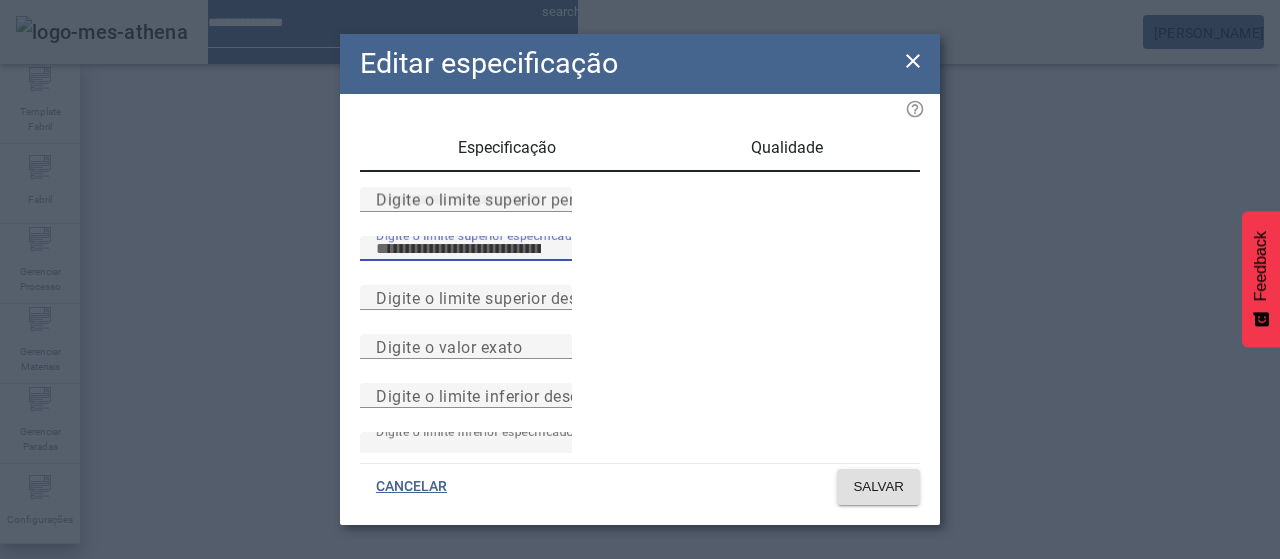 type on "*****" 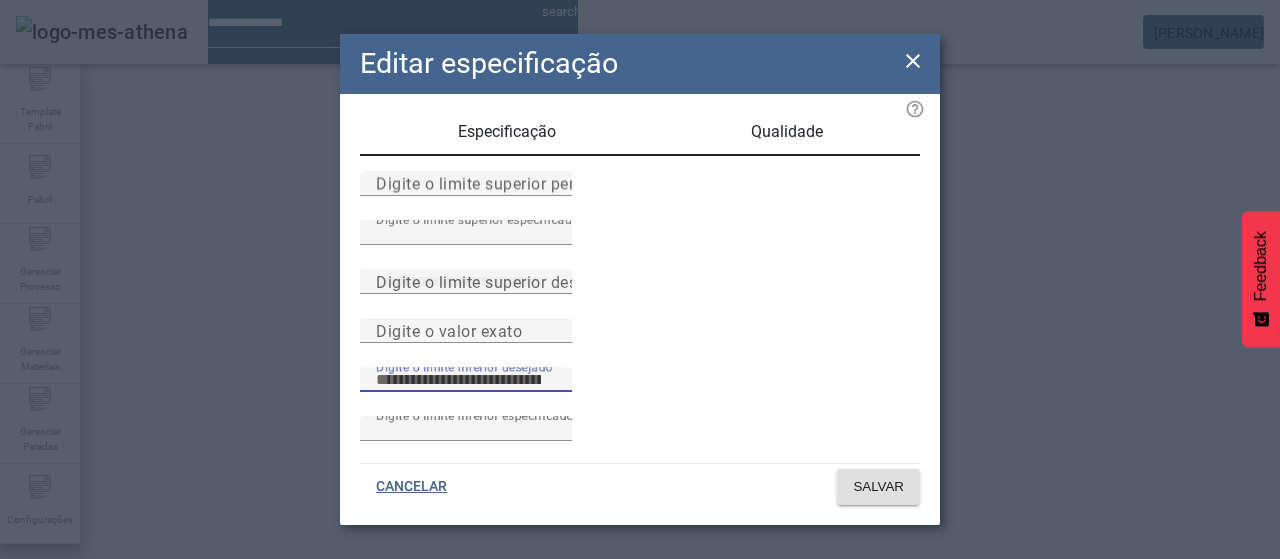 scroll, scrollTop: 261, scrollLeft: 0, axis: vertical 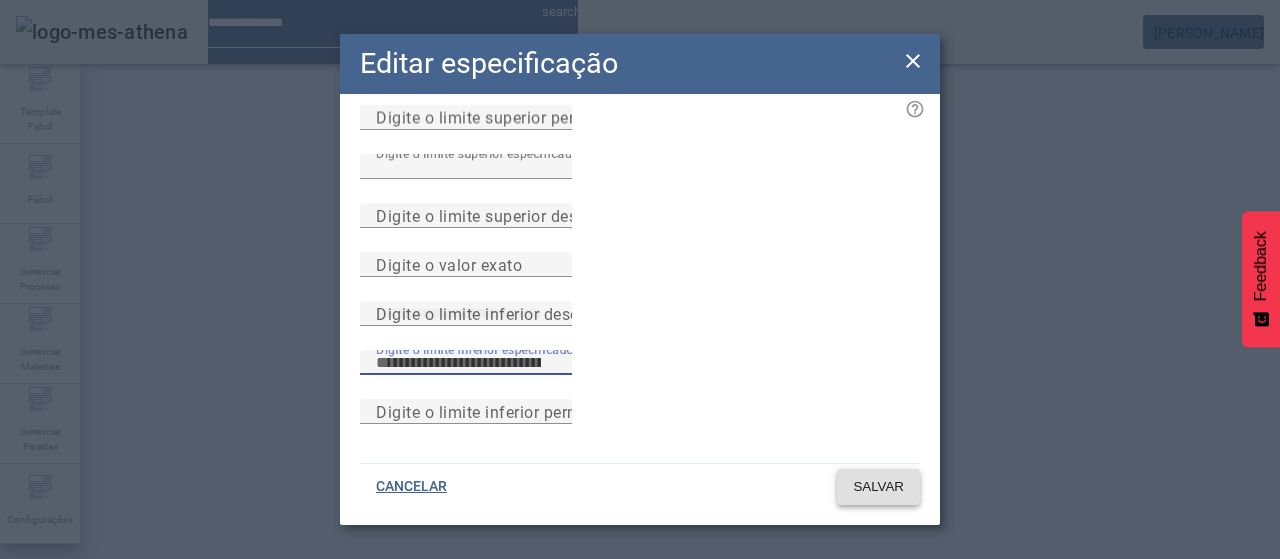 type on "*****" 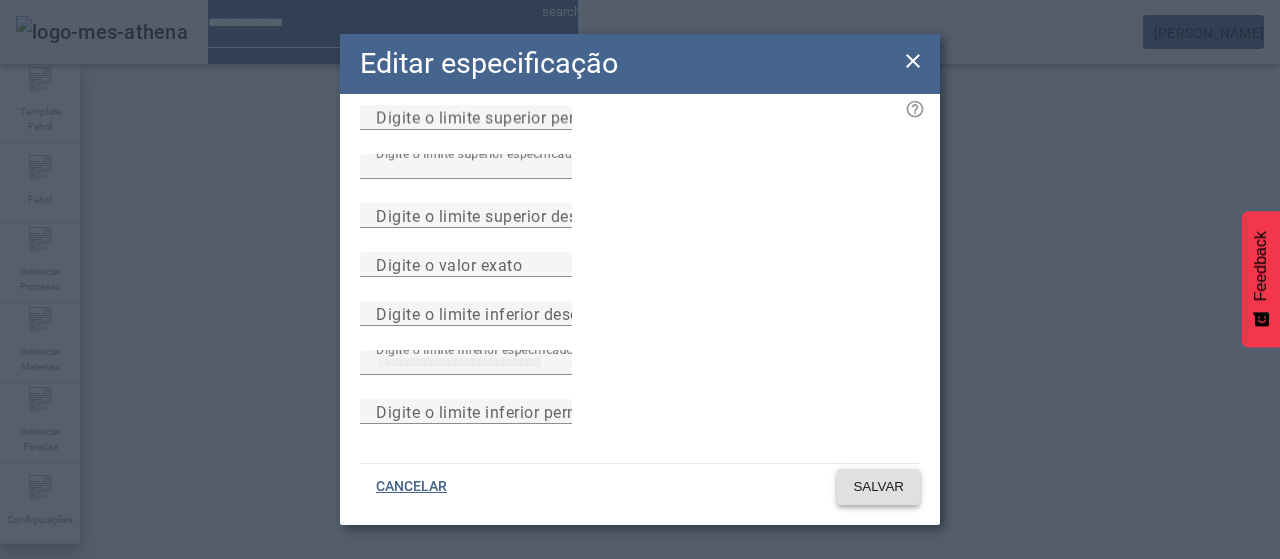 click on "SALVAR" 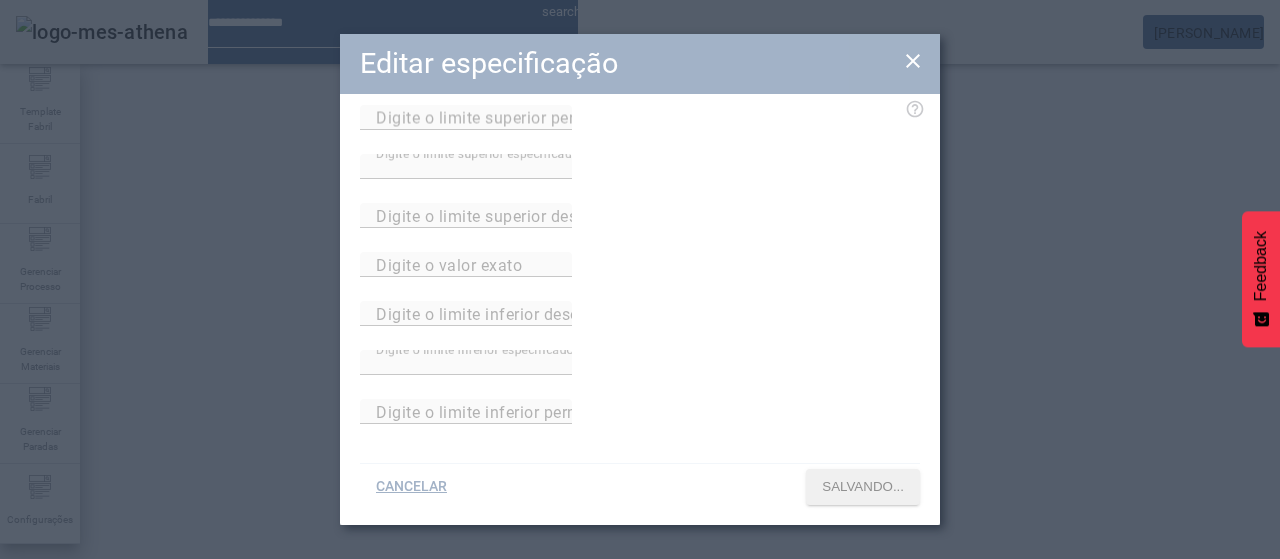 scroll, scrollTop: 140, scrollLeft: 0, axis: vertical 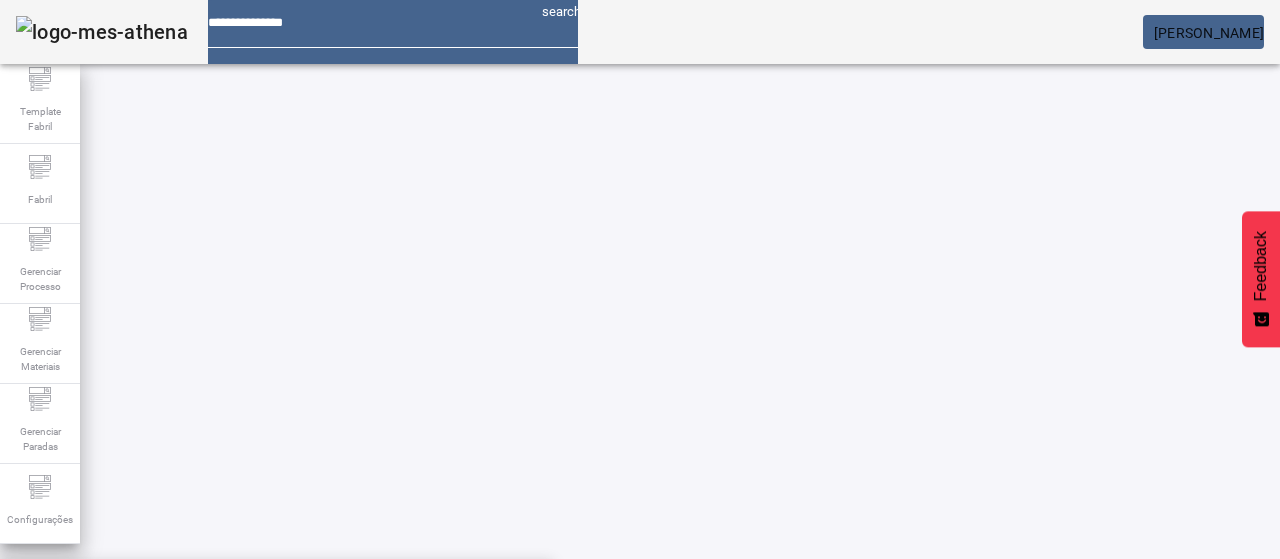 click on "**********" at bounding box center [540, 601] 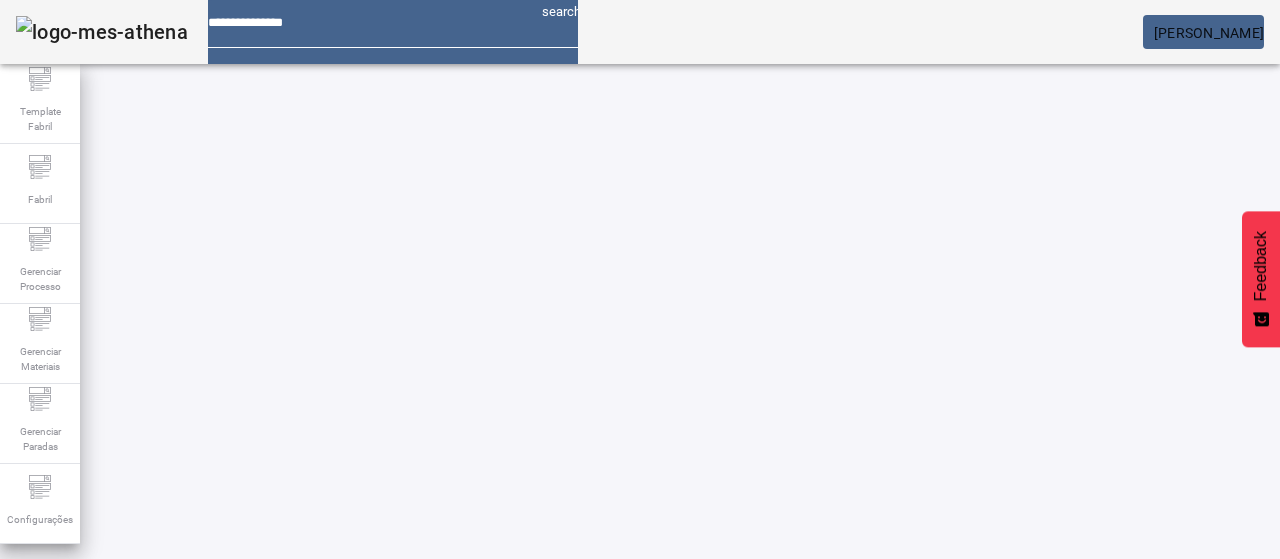 click 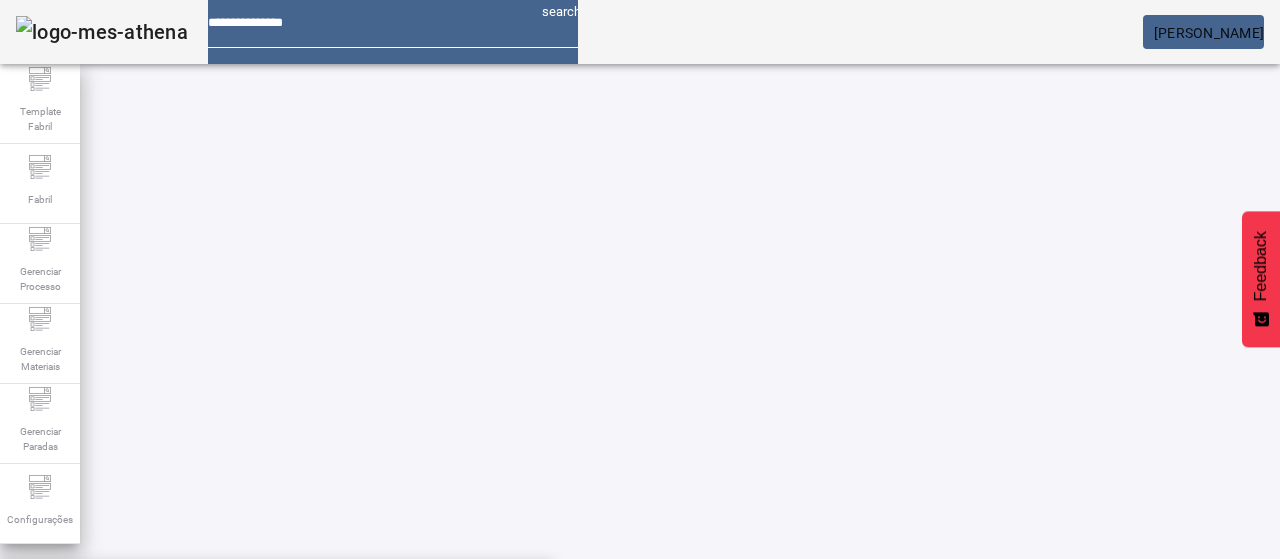 click on "**********" at bounding box center (540, 601) 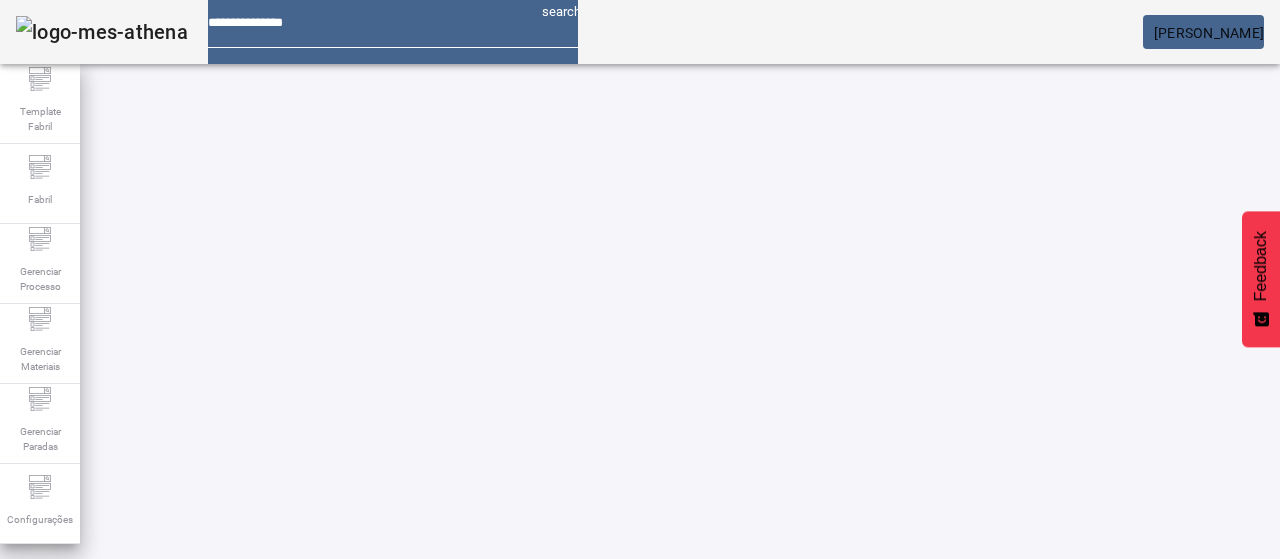click on "FILTRAR" 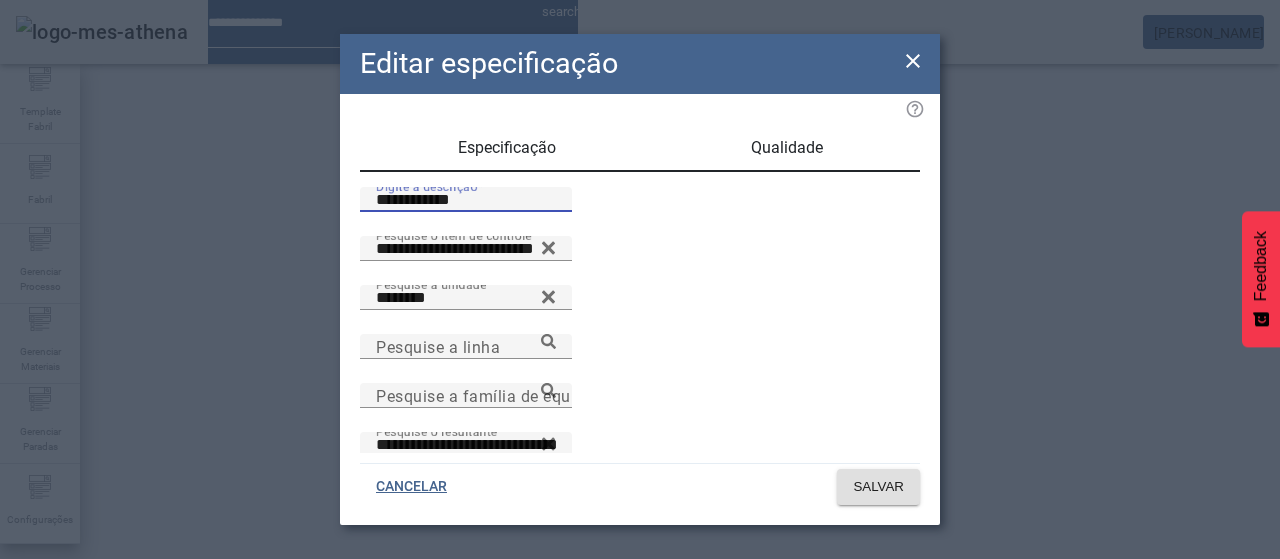 click on "**********" at bounding box center (466, 200) 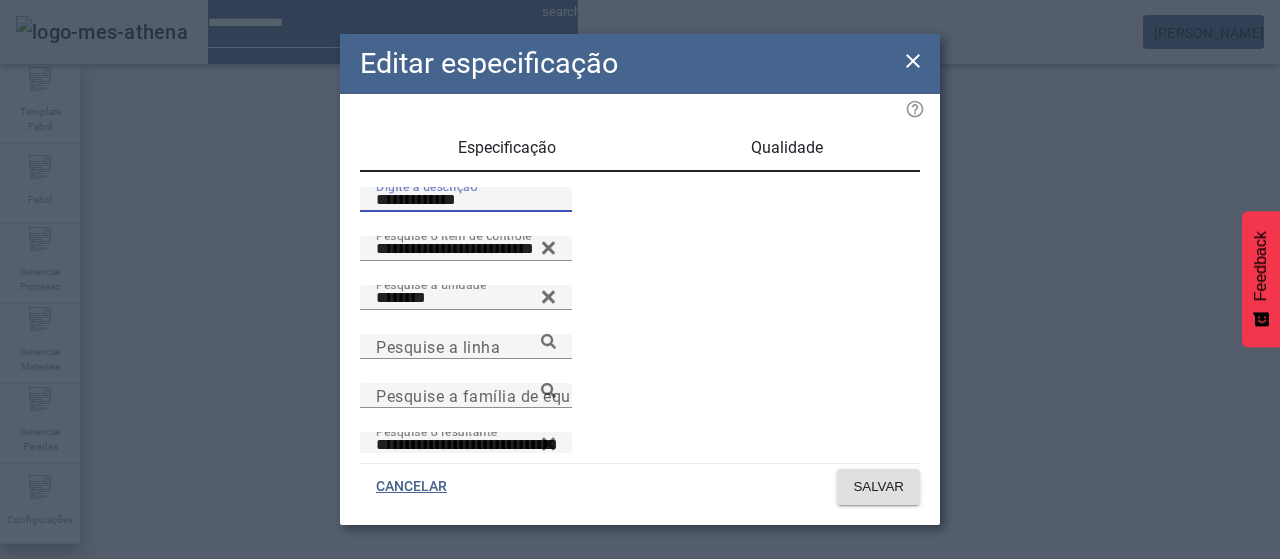 type on "**********" 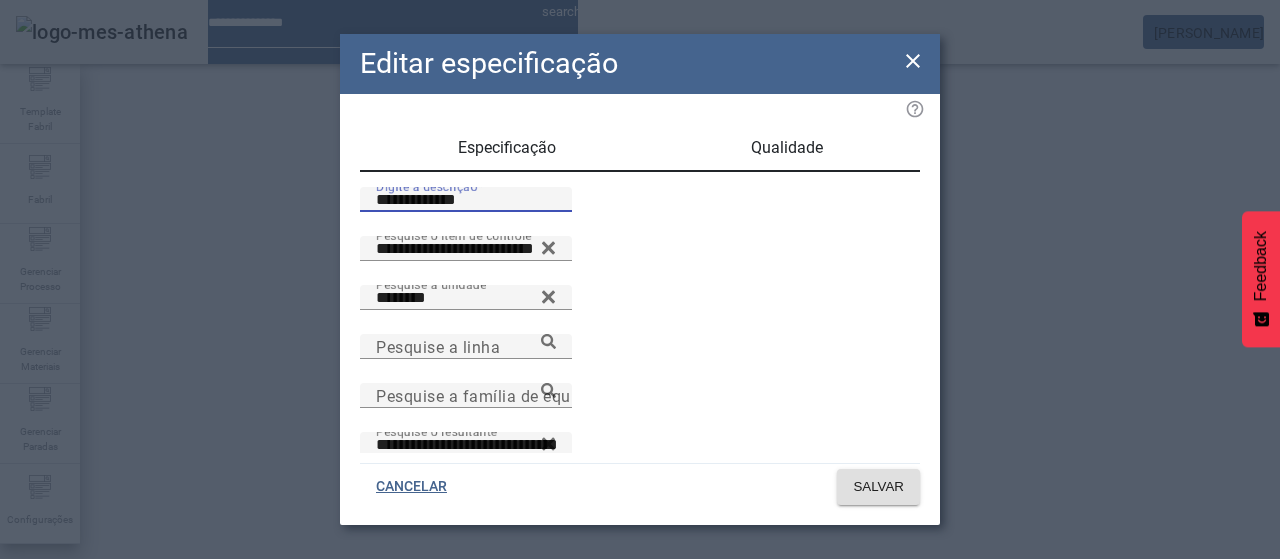 click on "Qualidade" at bounding box center (787, 148) 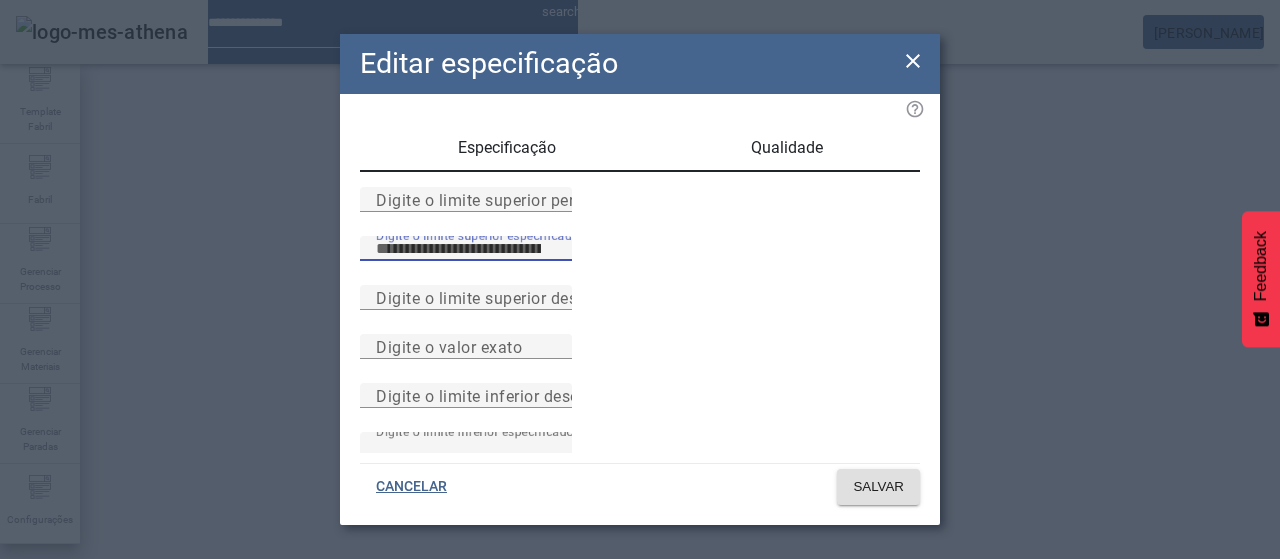 type on "*****" 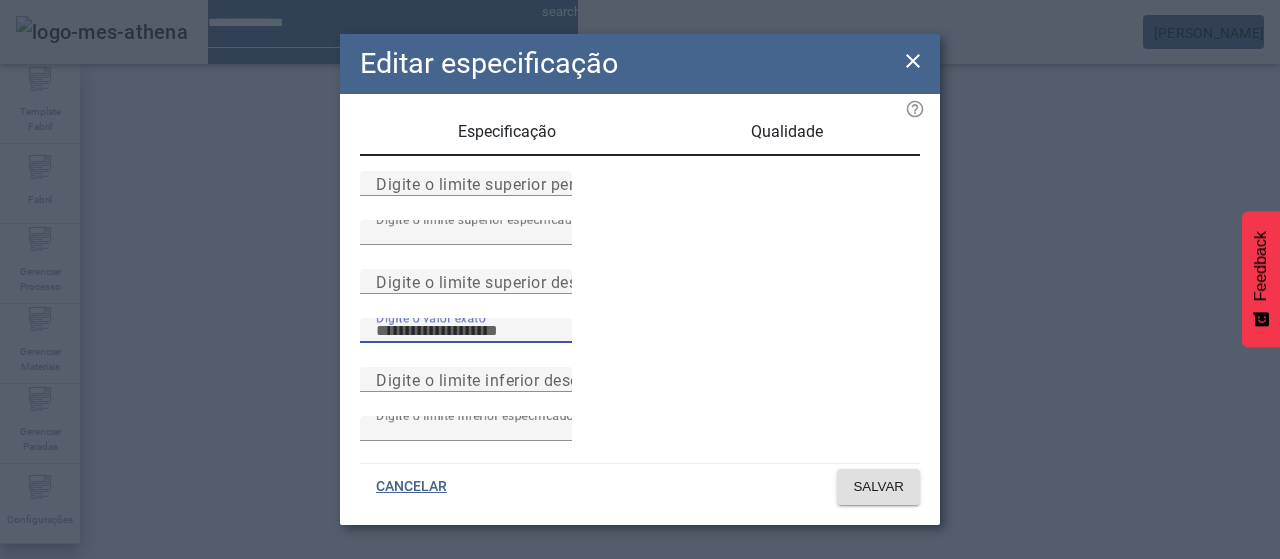 scroll, scrollTop: 261, scrollLeft: 0, axis: vertical 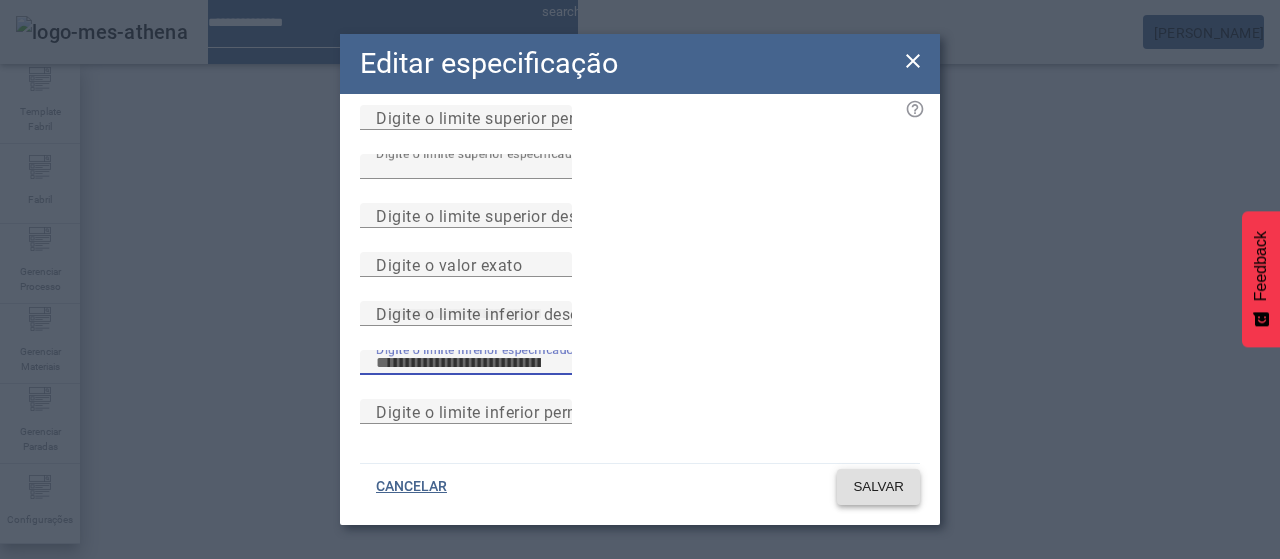 type on "*****" 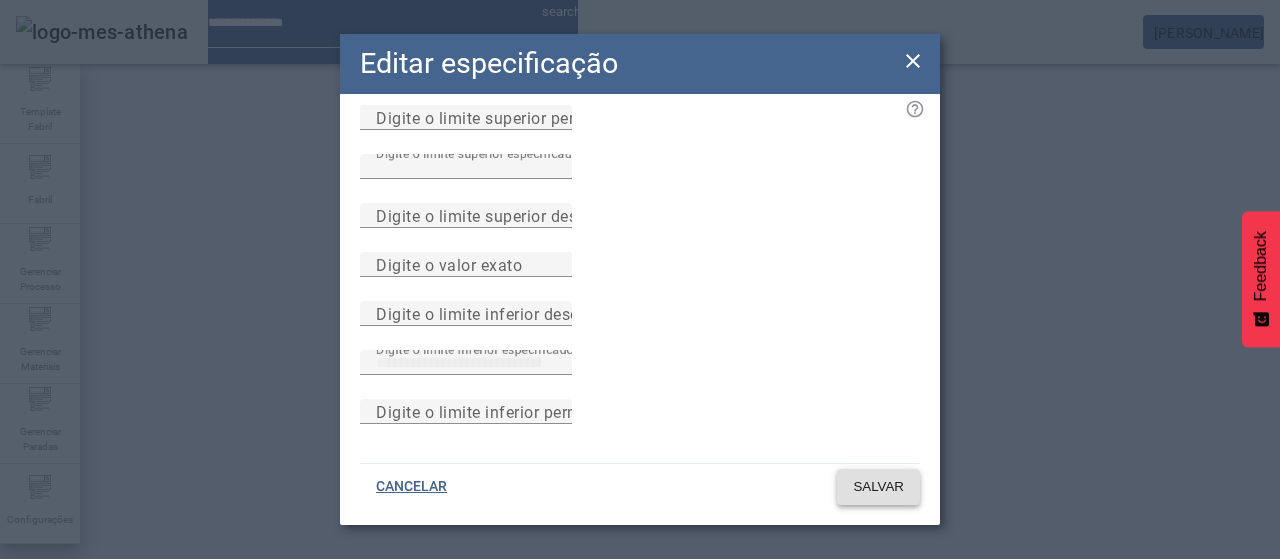 click on "SALVAR" 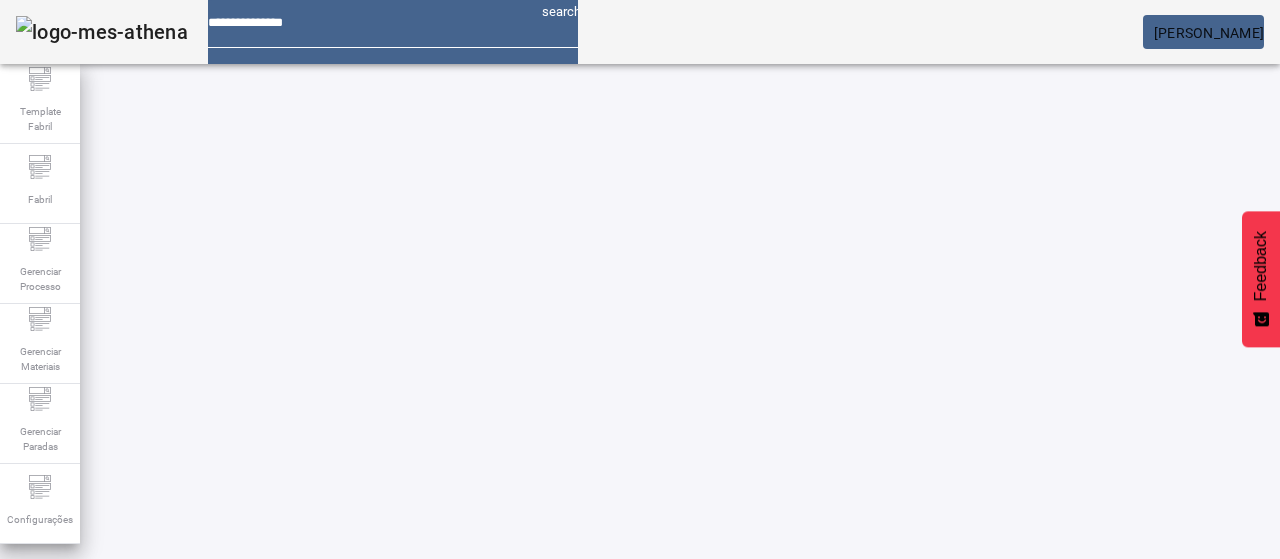 scroll, scrollTop: 40, scrollLeft: 0, axis: vertical 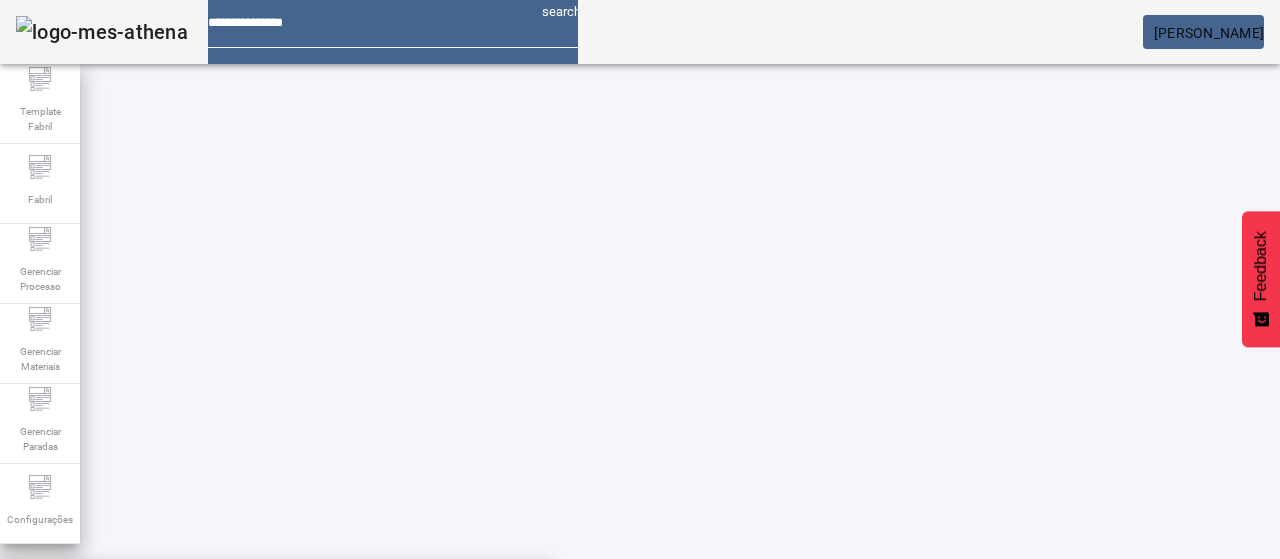 click on "Mosto Brahma Subzero 18 FRES" at bounding box center (276, 735) 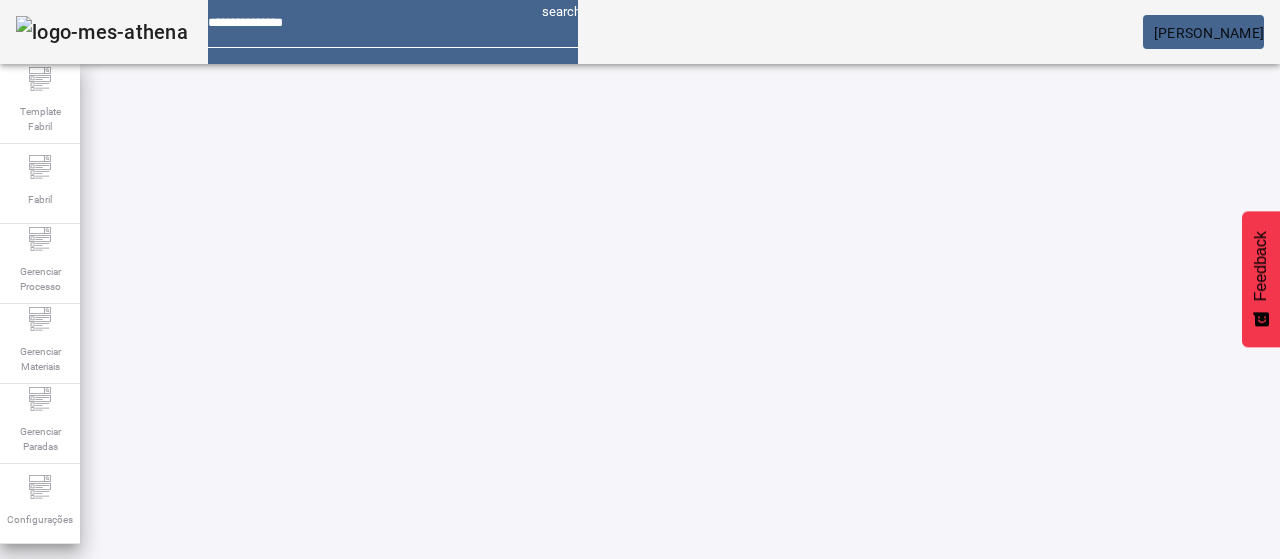 click on "FILTRAR" 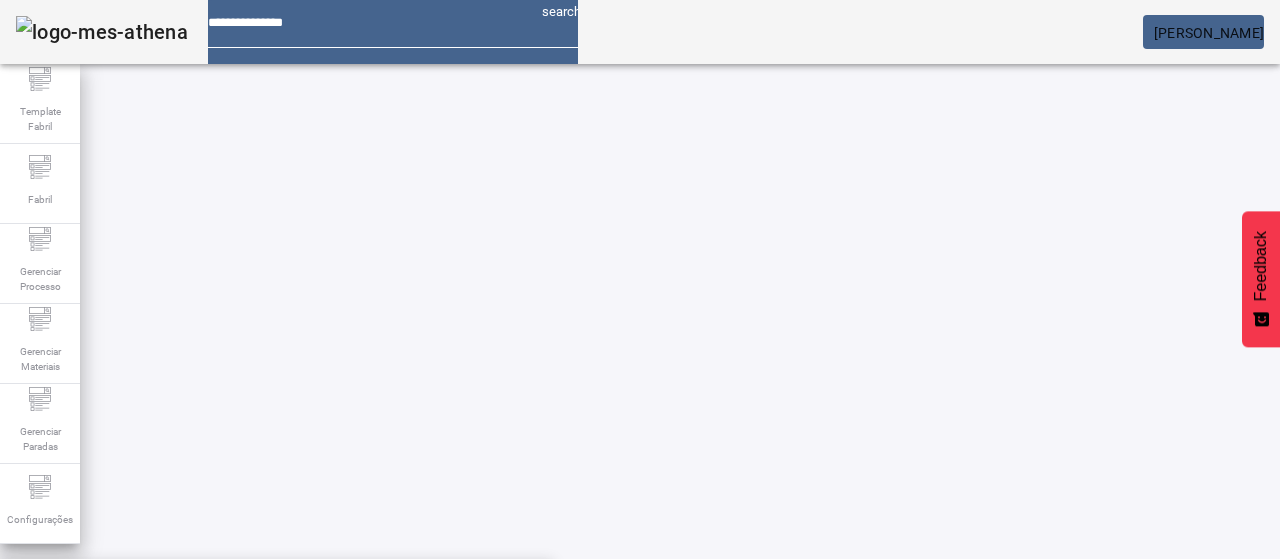 scroll, scrollTop: 200, scrollLeft: 0, axis: vertical 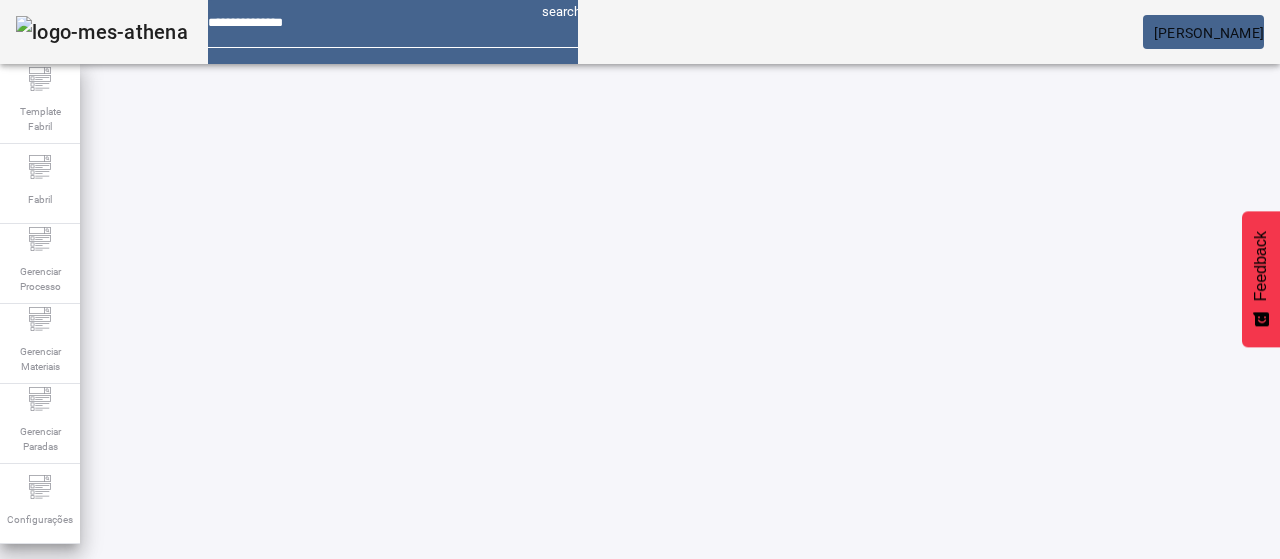 click on "FILTRAR" 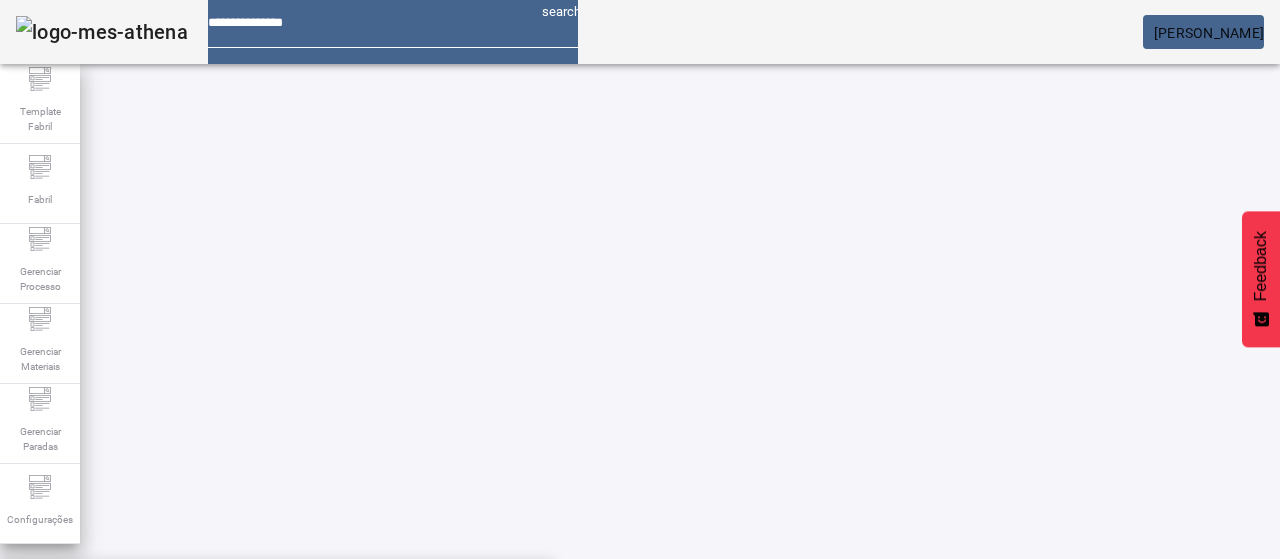 scroll, scrollTop: 200, scrollLeft: 0, axis: vertical 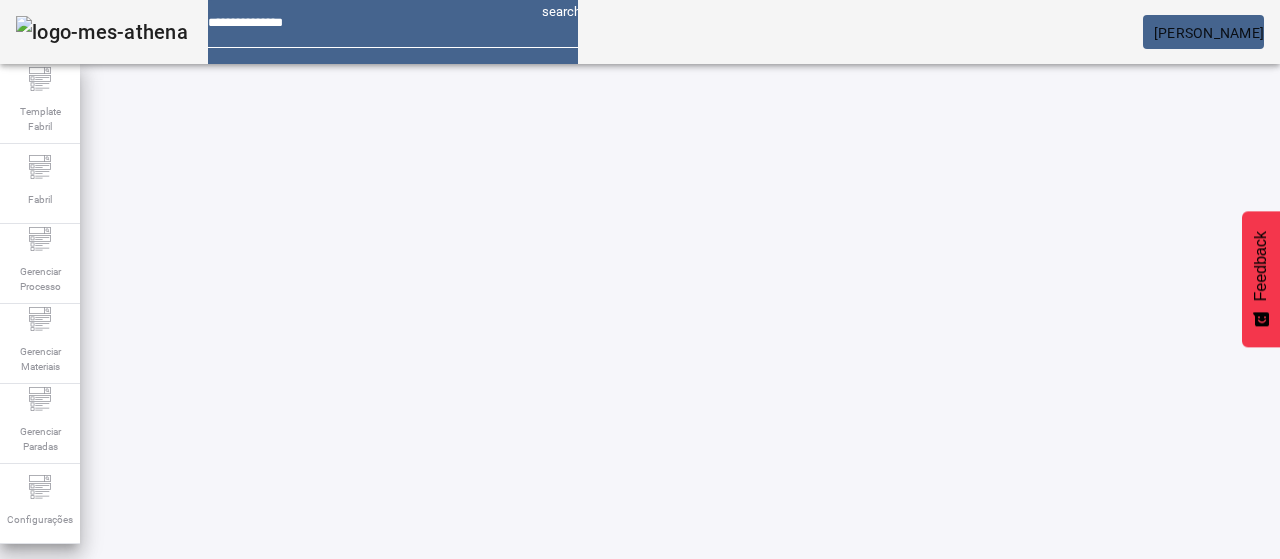 click on "FILTRAR" 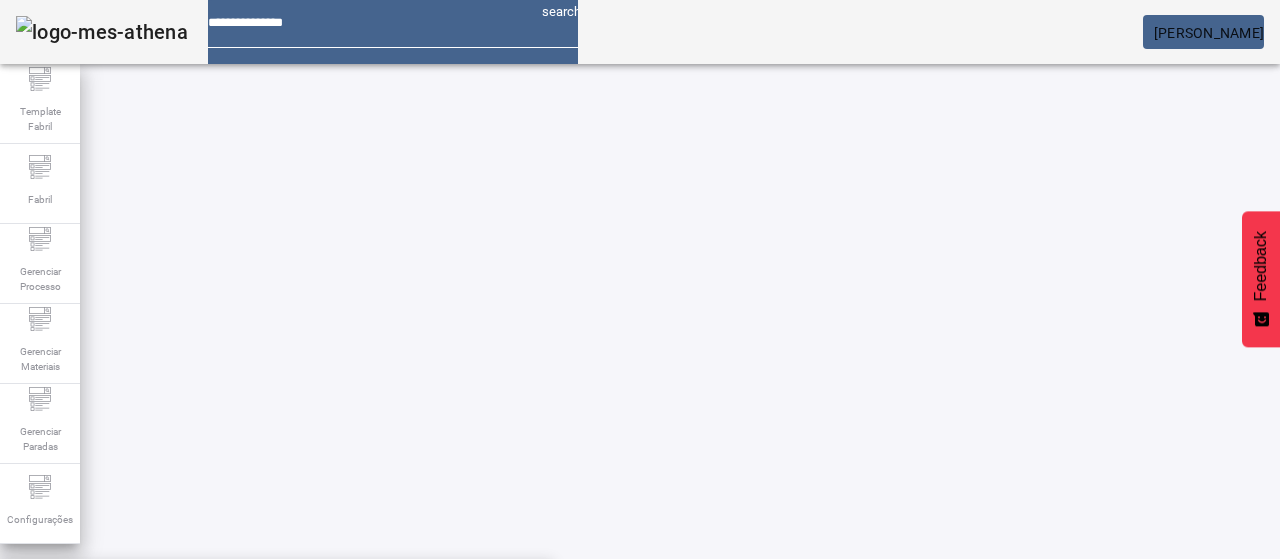 click on "**********" at bounding box center (540, 601) 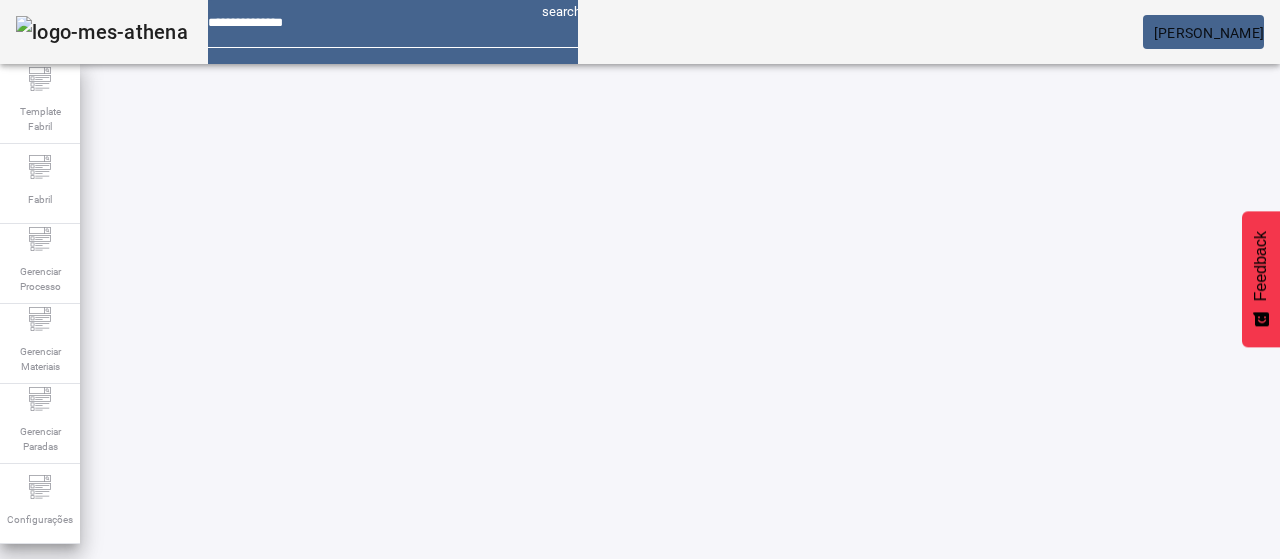 drag, startPoint x: 1185, startPoint y: 415, endPoint x: 1136, endPoint y: 407, distance: 49.648766 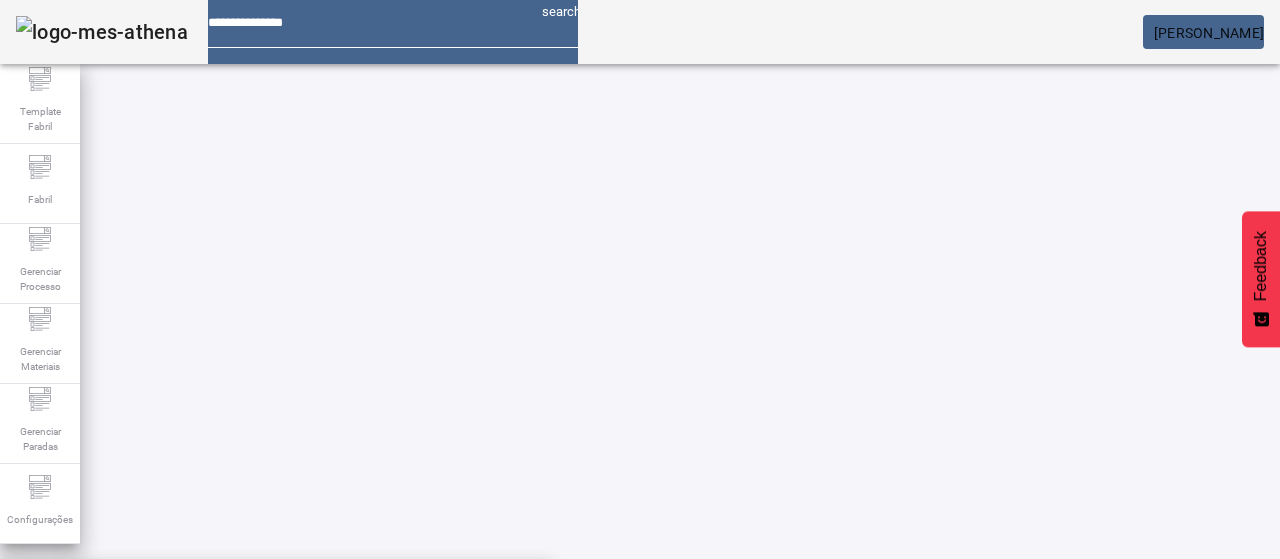 click 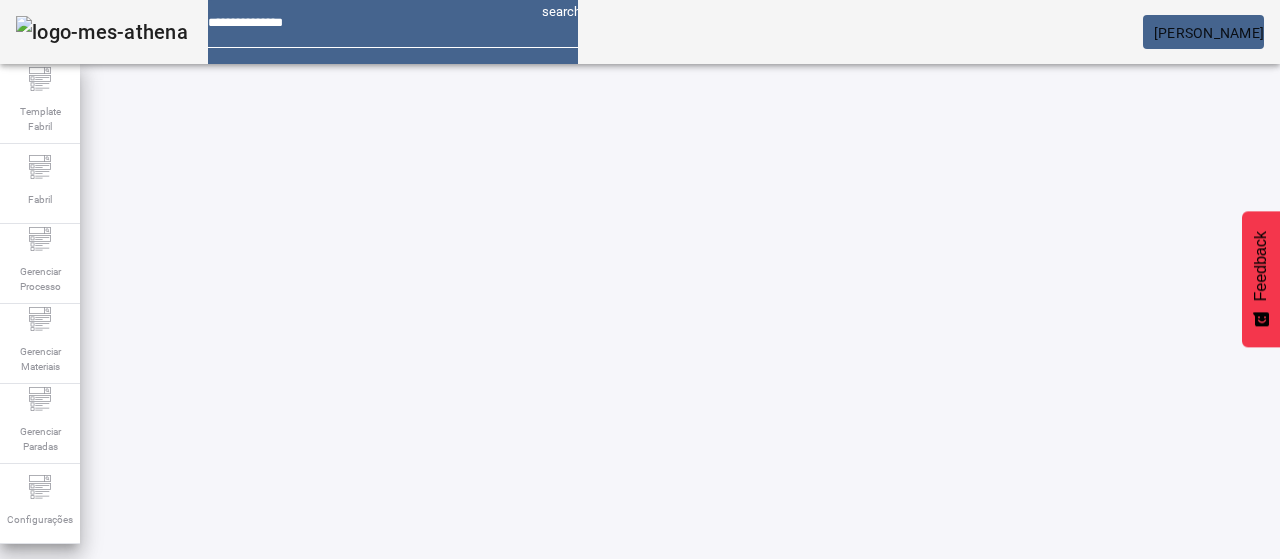 click on "FILTRAR" 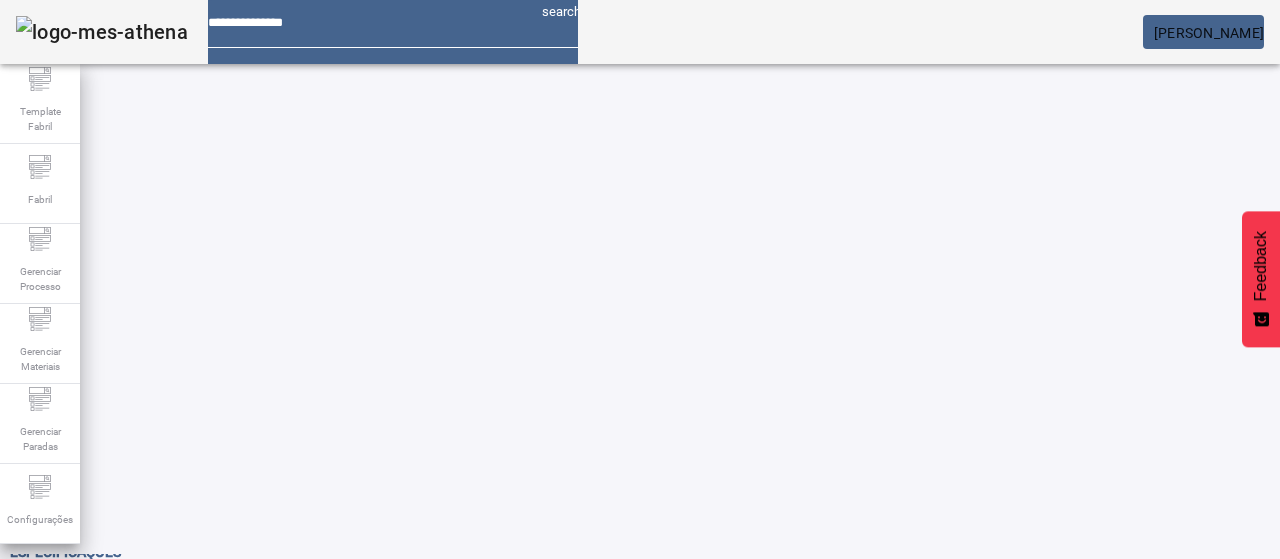 scroll, scrollTop: 23, scrollLeft: 0, axis: vertical 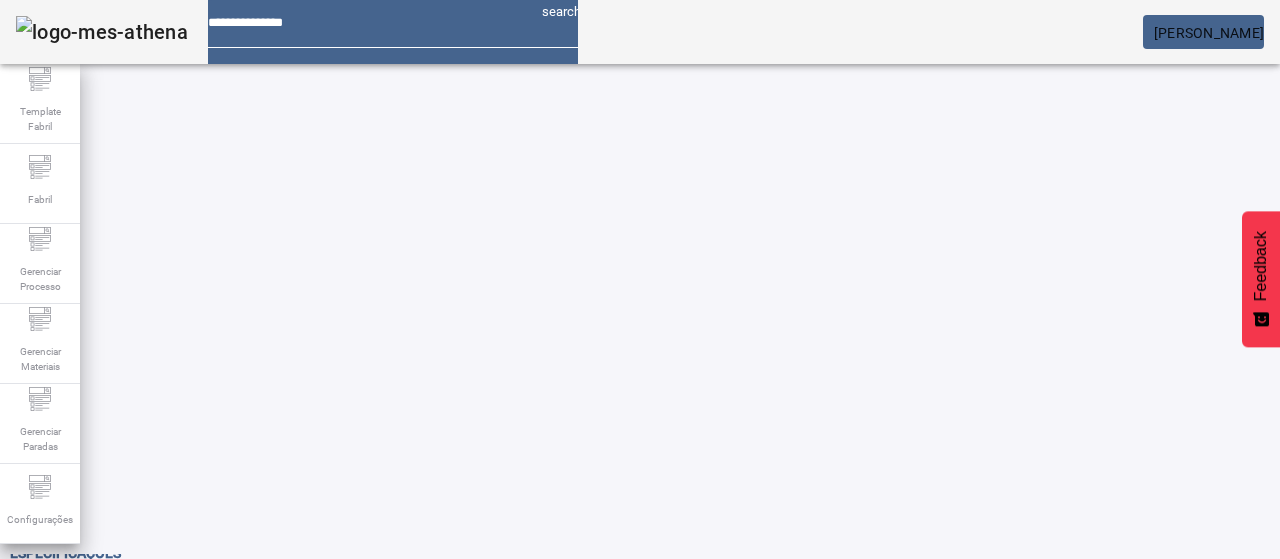 click on "Pesquise por unidade" at bounding box center [743, 577] 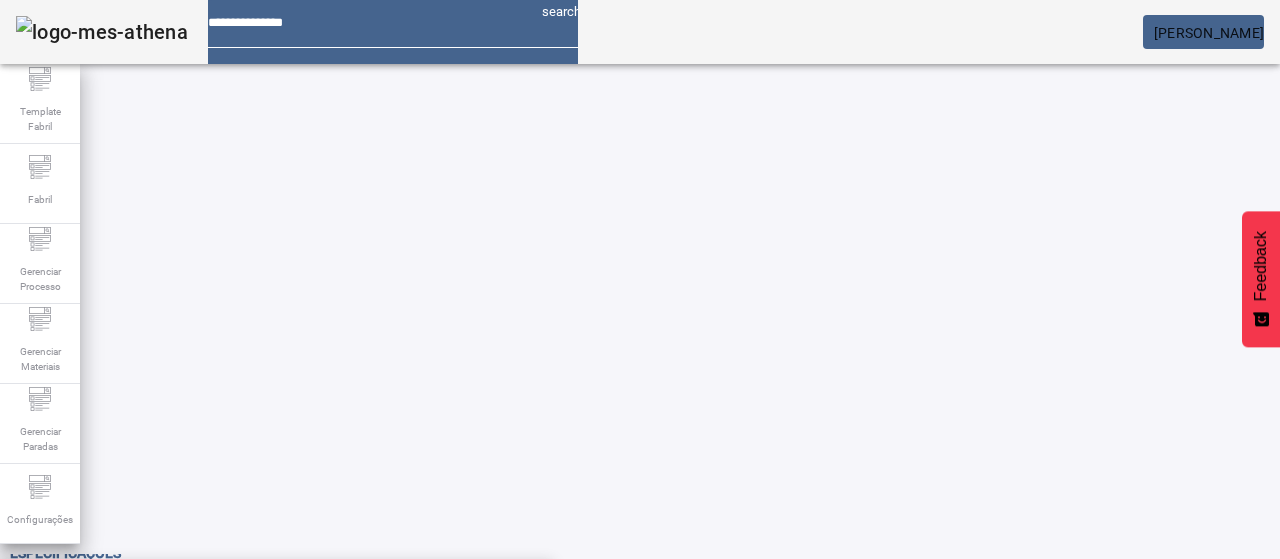 click on "C. [GEOGRAPHIC_DATA]" at bounding box center [276, 591] 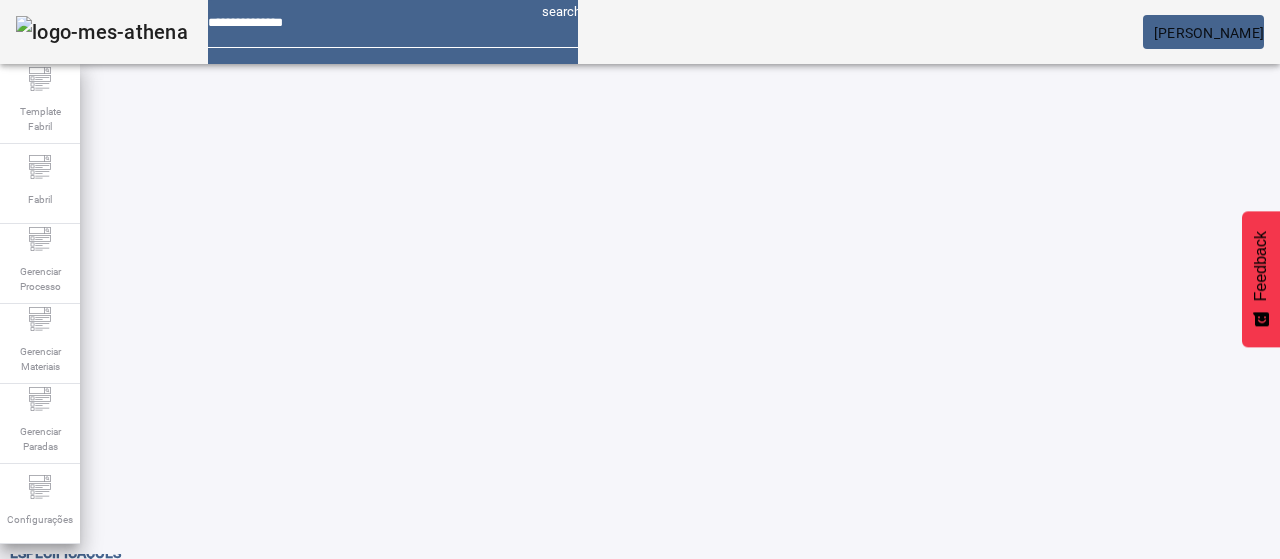 click 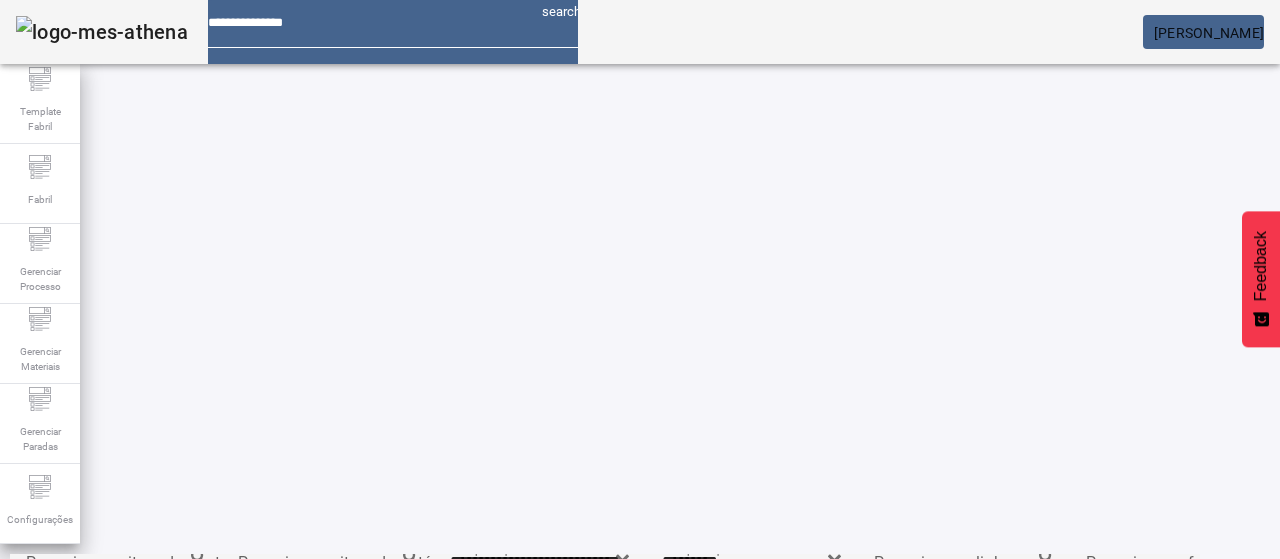 scroll, scrollTop: 340, scrollLeft: 0, axis: vertical 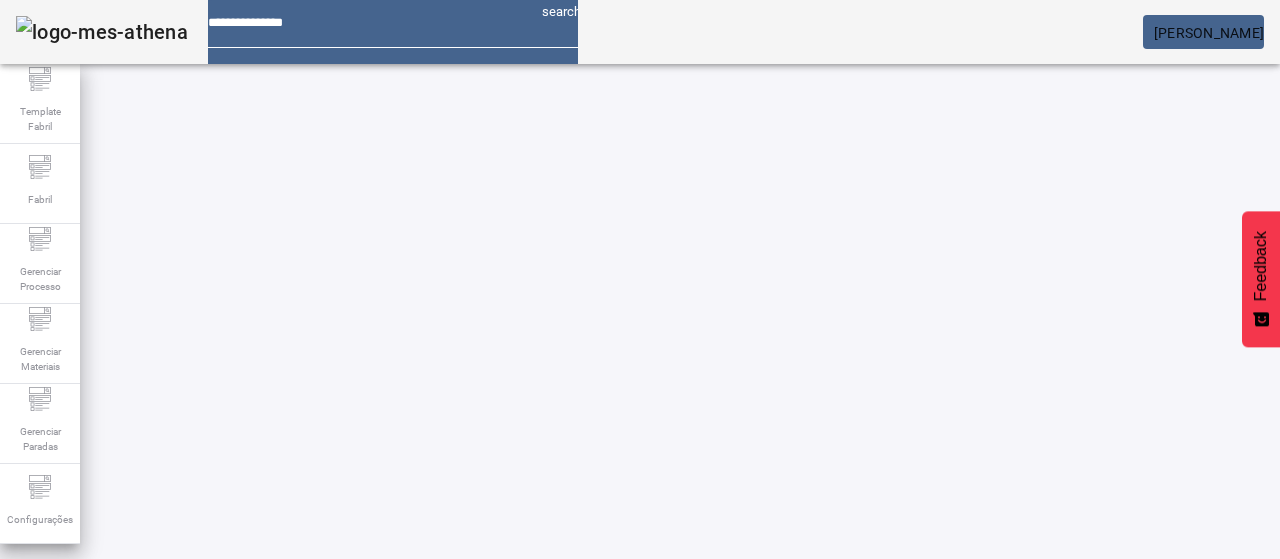 click on "Pesquise por item de controle" at bounding box center (116, 601) 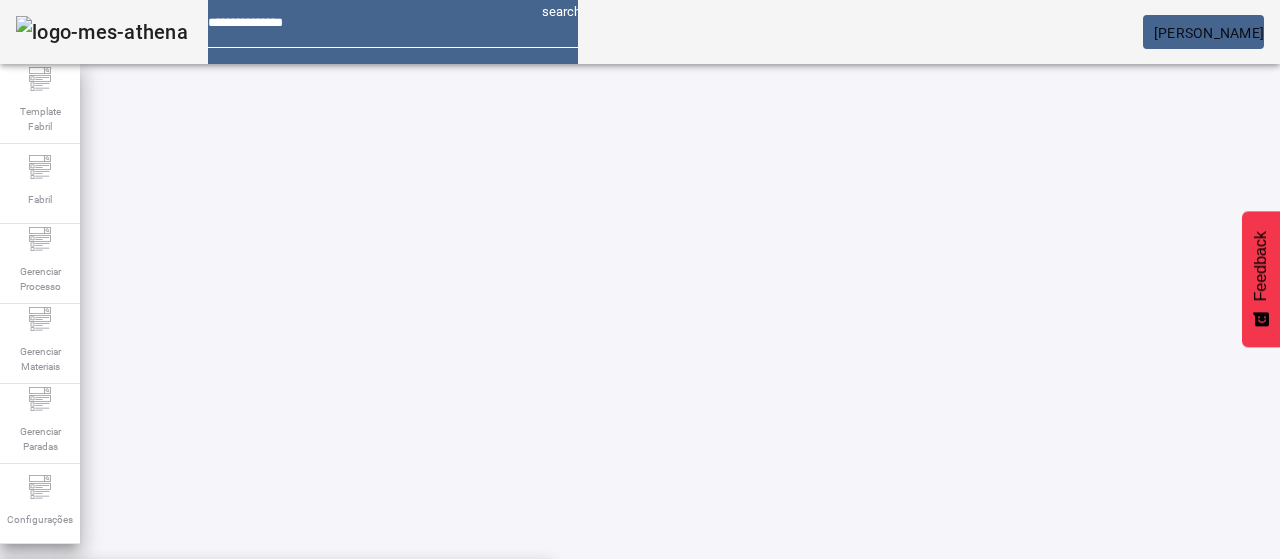 click on "Concentração de Extrato Aparente a 72h (Analisado)" at bounding box center [276, 591] 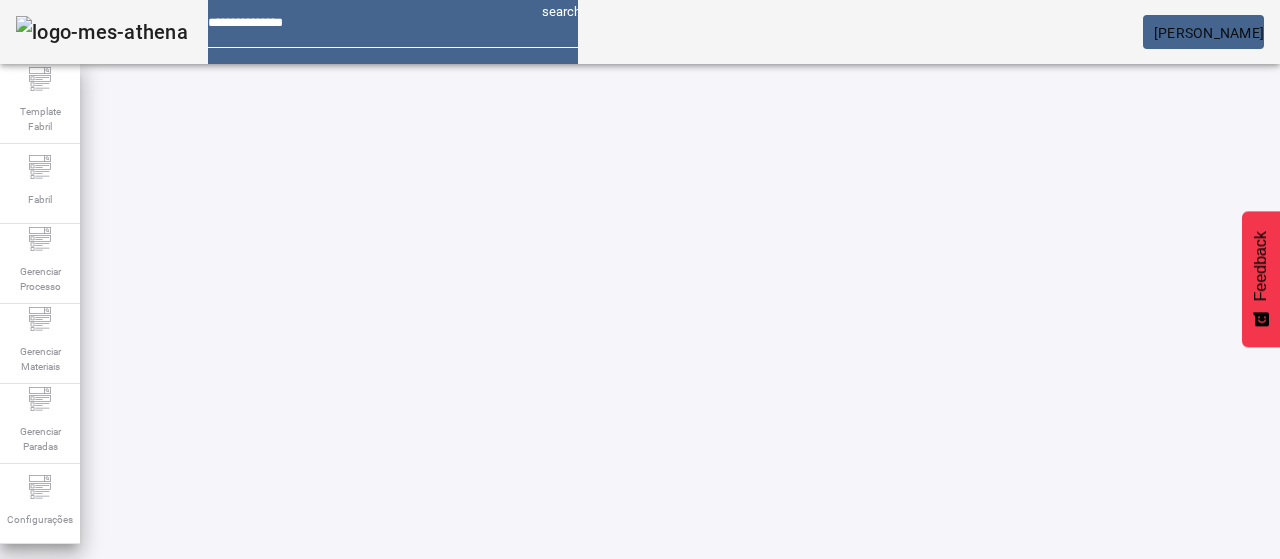 click on "FILTRAR" 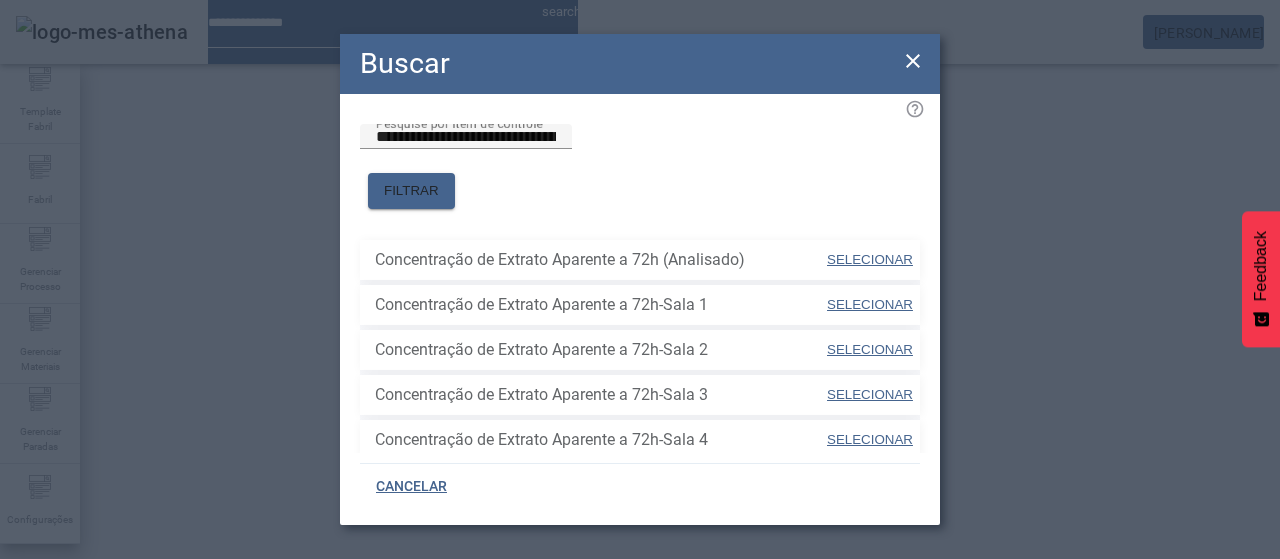 click on "SELECIONAR" at bounding box center [870, 259] 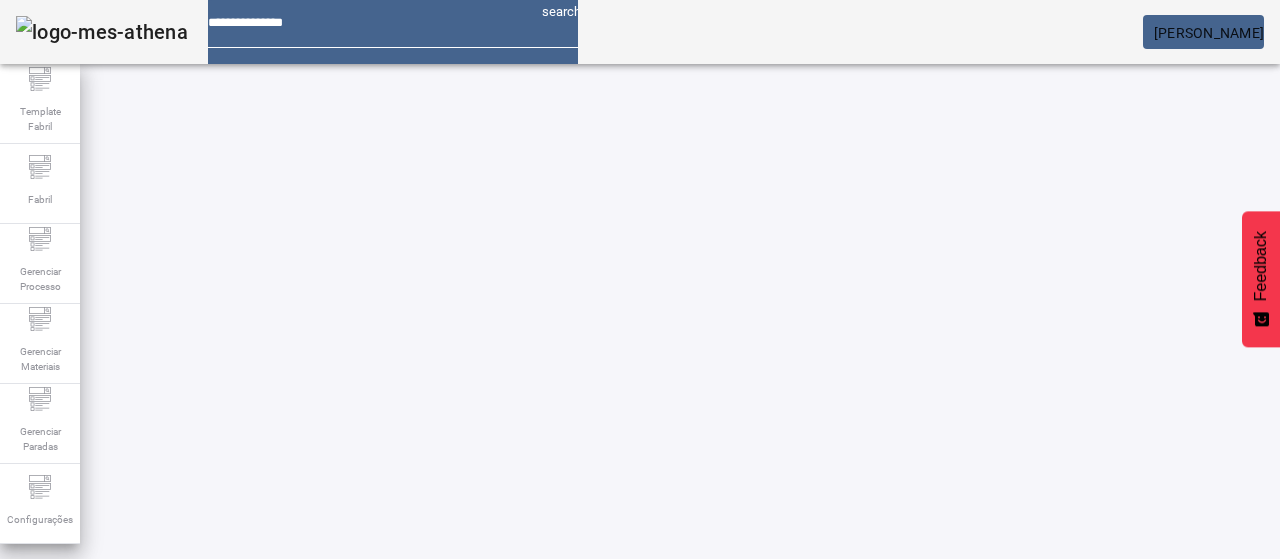 click on "FILTRAR" 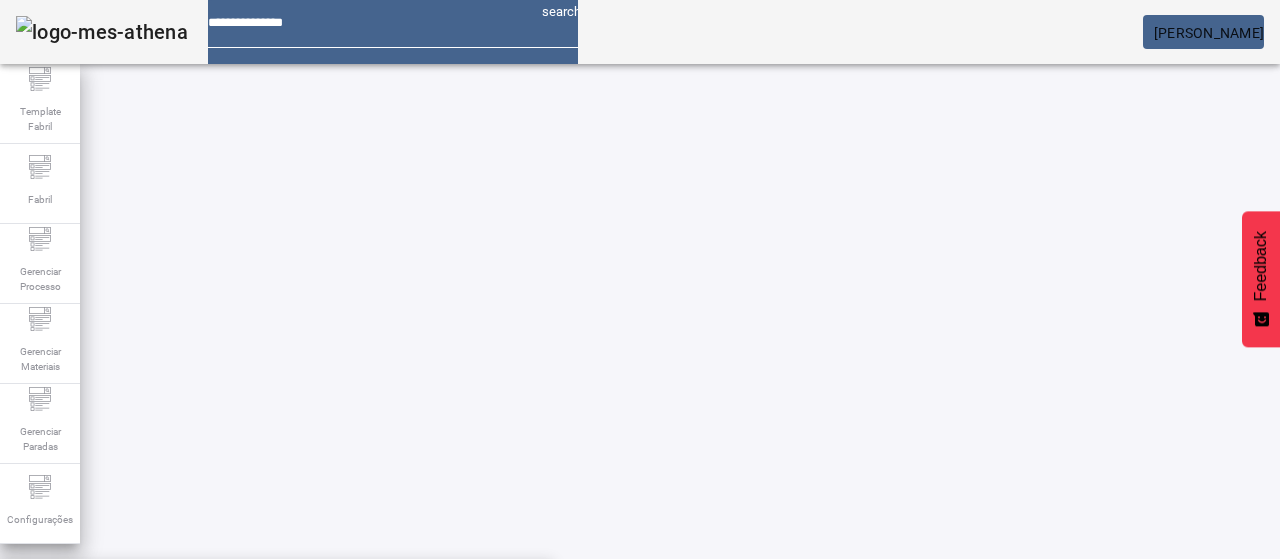 click on "Concentração de Extrato Aparente a 72h (Analisado)" at bounding box center (213, 591) 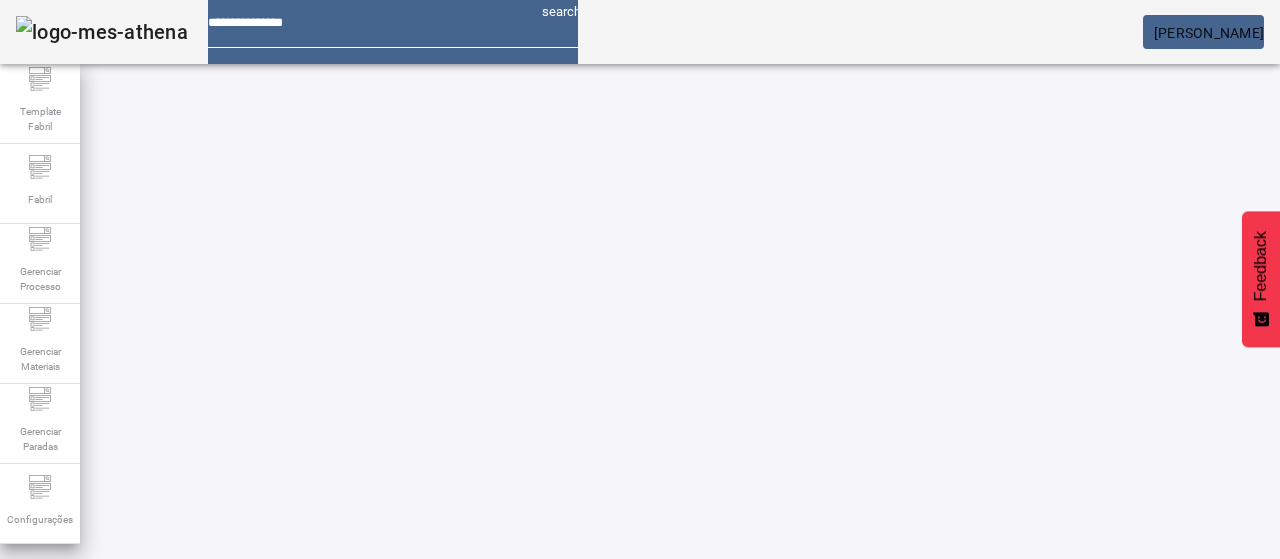 drag, startPoint x: 1084, startPoint y: 473, endPoint x: 546, endPoint y: 241, distance: 585.89075 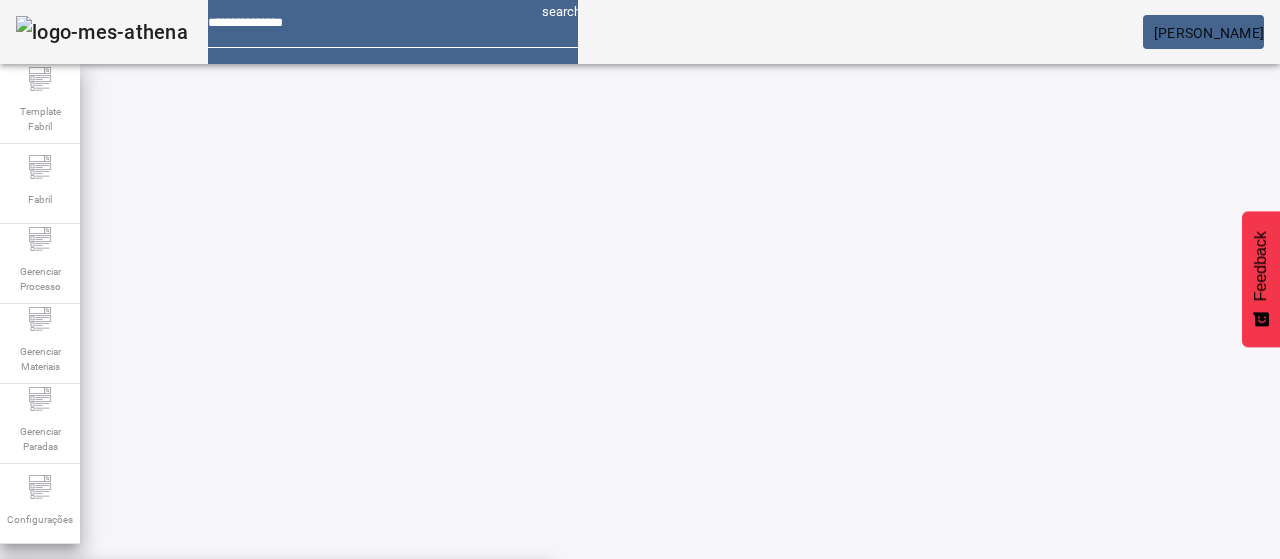 click on "Concentração de Extrato Aparente a 72h-Sala 1" at bounding box center (276, 639) 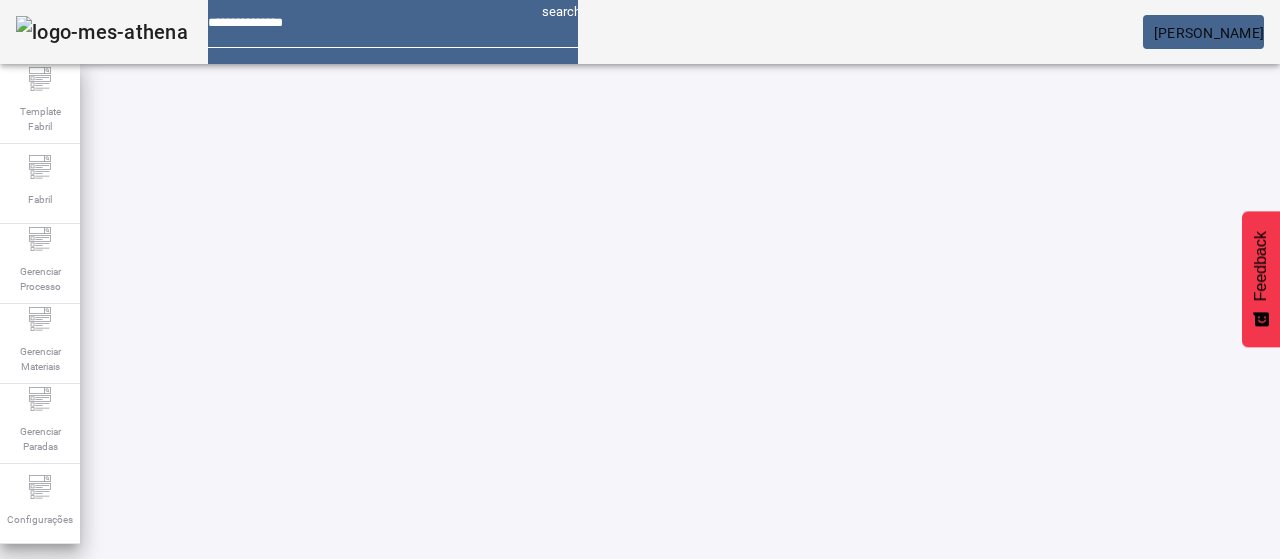 click 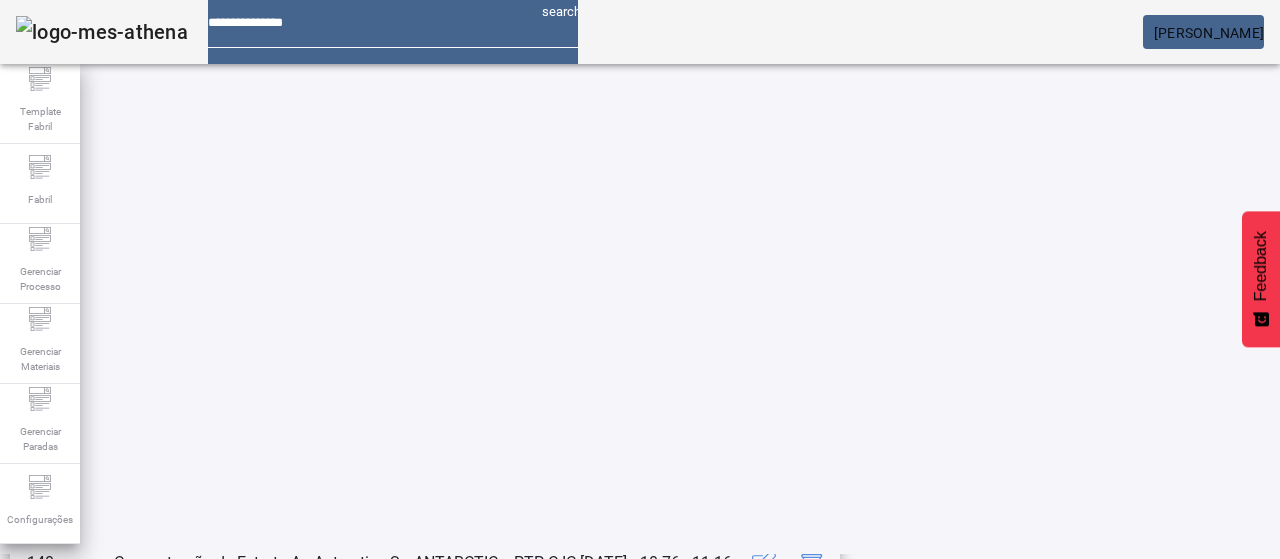 scroll, scrollTop: 423, scrollLeft: 0, axis: vertical 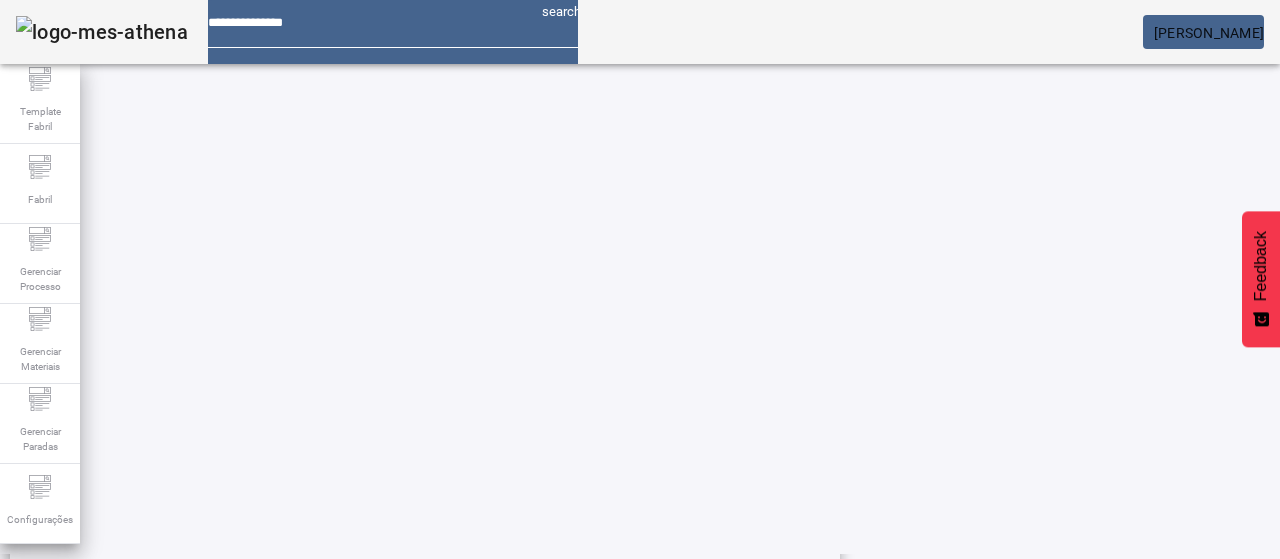 click on "PTP C-IC 03.01.02" at bounding box center [576, 389] 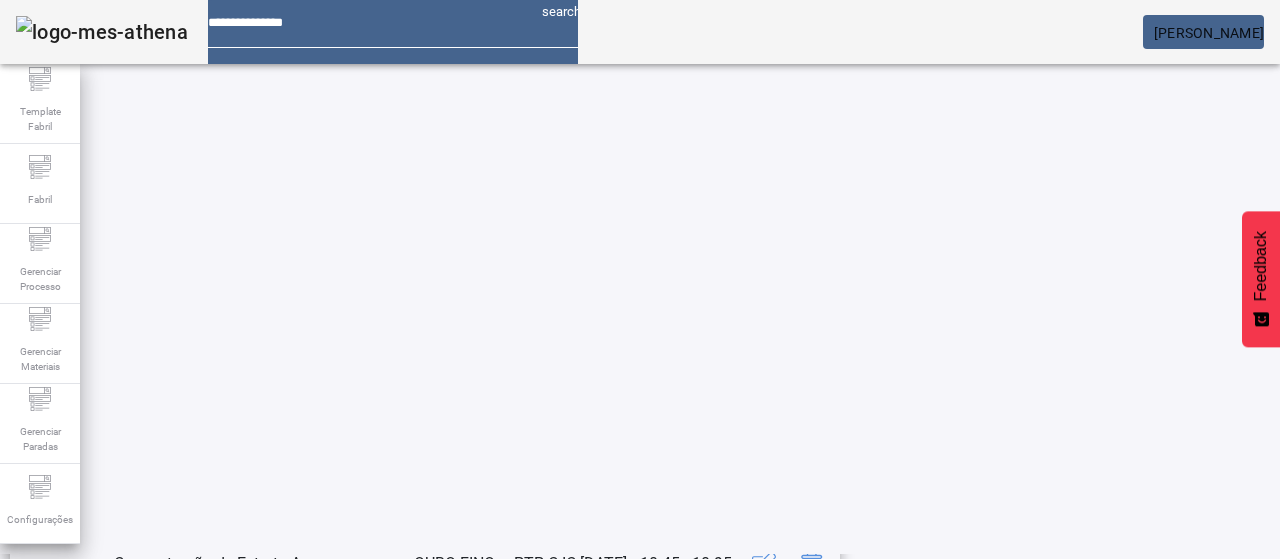 scroll, scrollTop: 0, scrollLeft: 0, axis: both 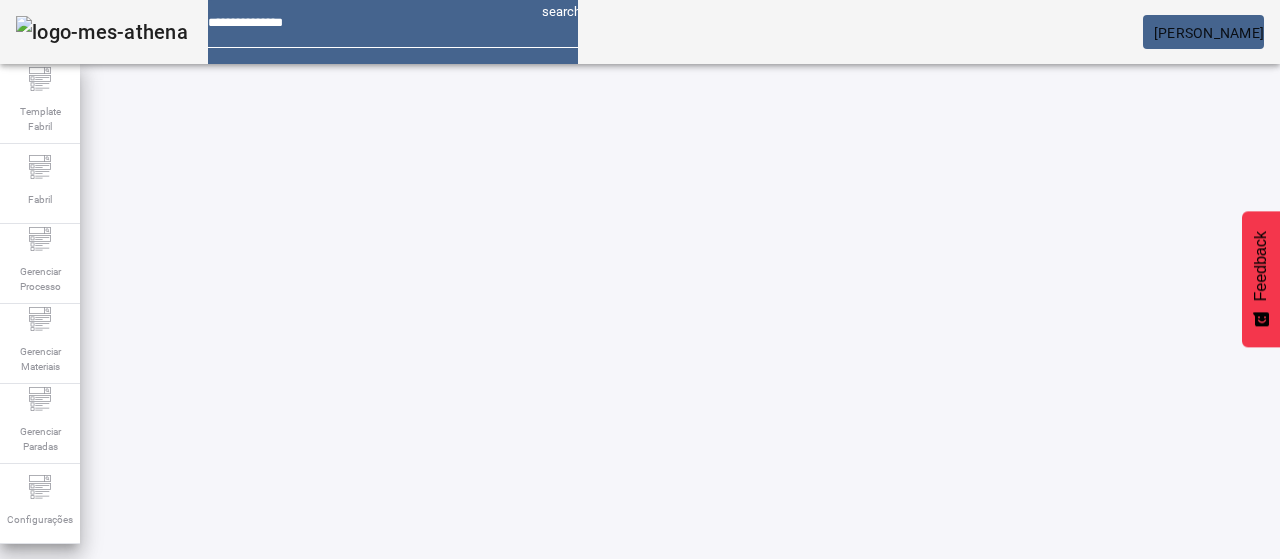 click on "**********" 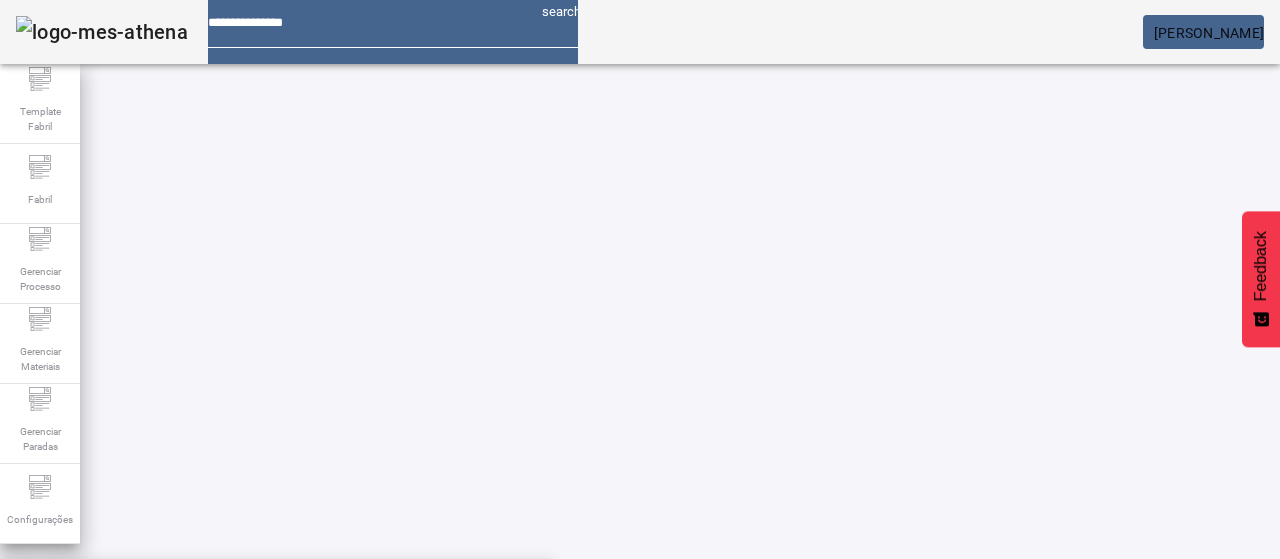 click on "Concentração de Extrato Aparente a 72h (Analisado)" at bounding box center (213, 591) 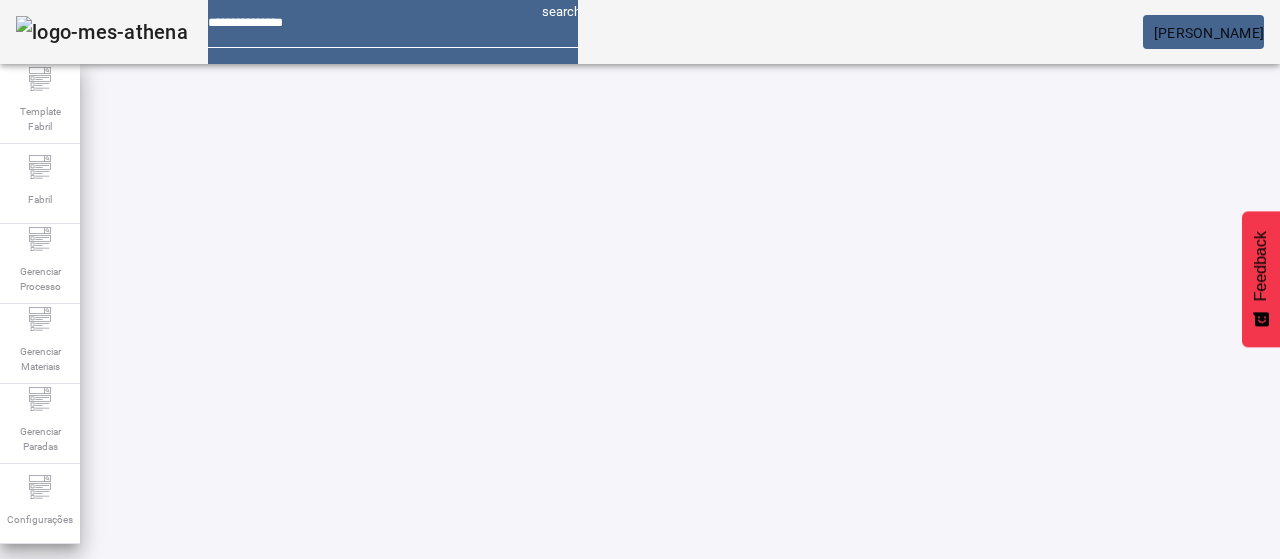click on "FILTRAR" 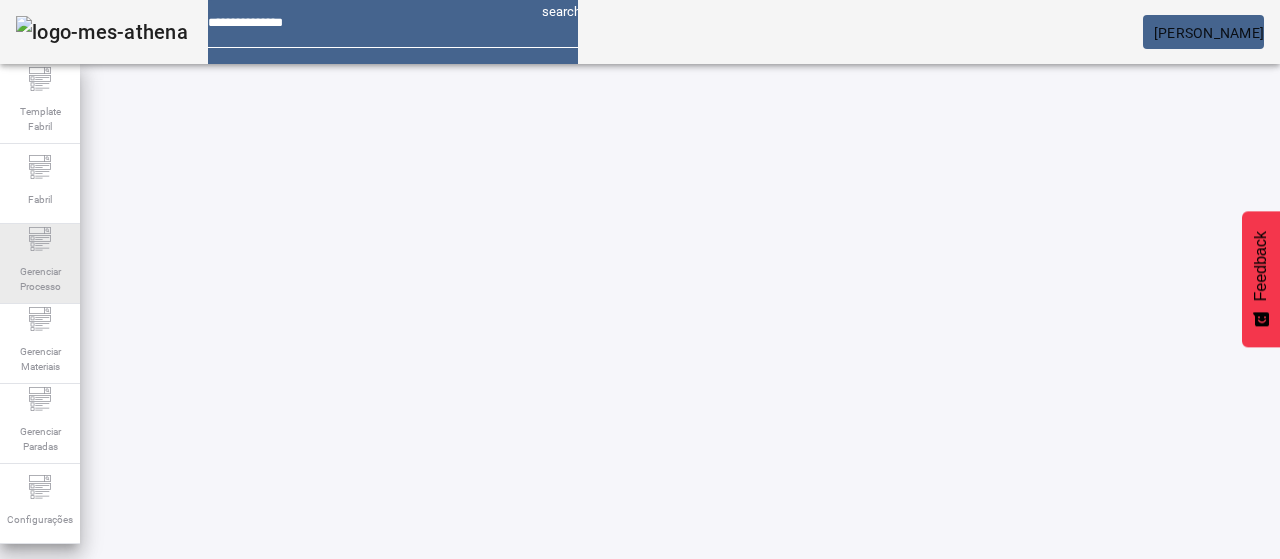 click on "Gerenciar Processo" 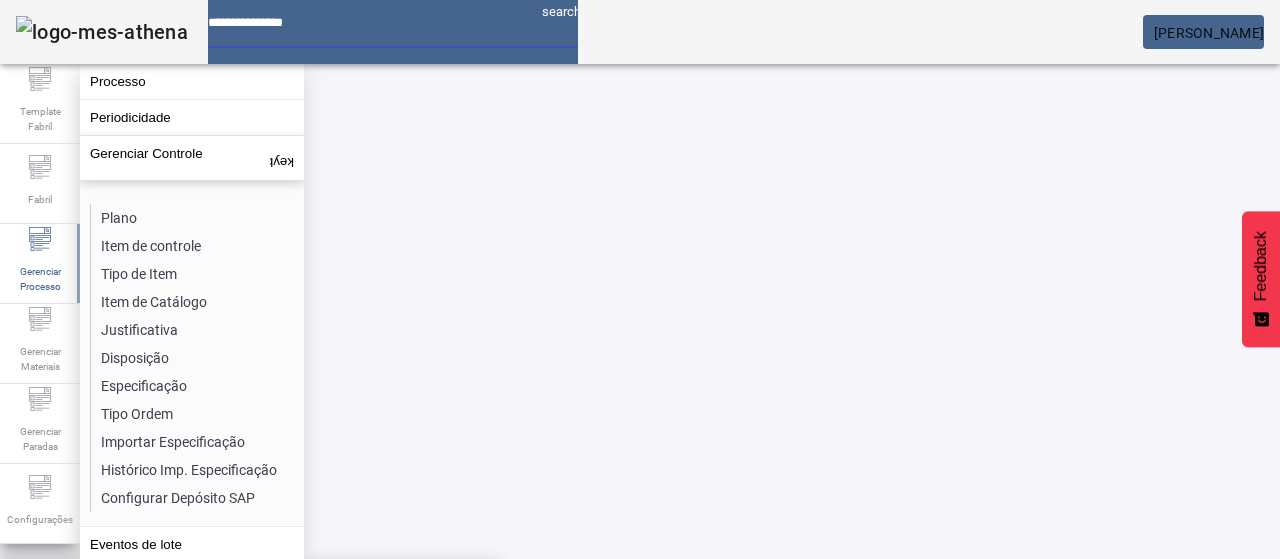 click at bounding box center (367, 15) 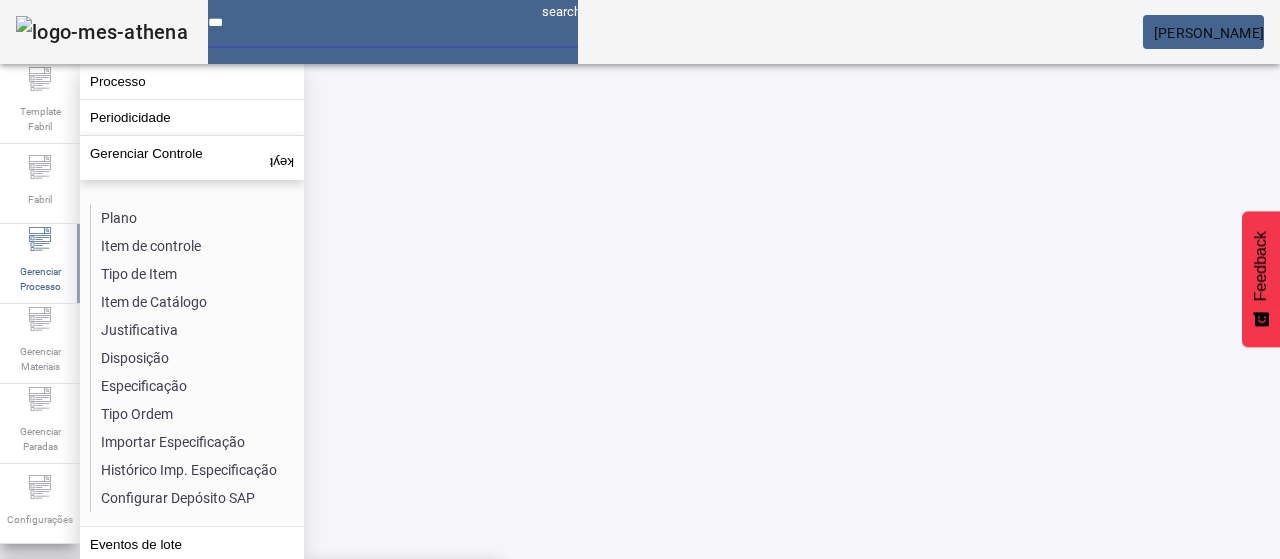click on "Gerenciar Processo > Lista técnica" at bounding box center [145, 590] 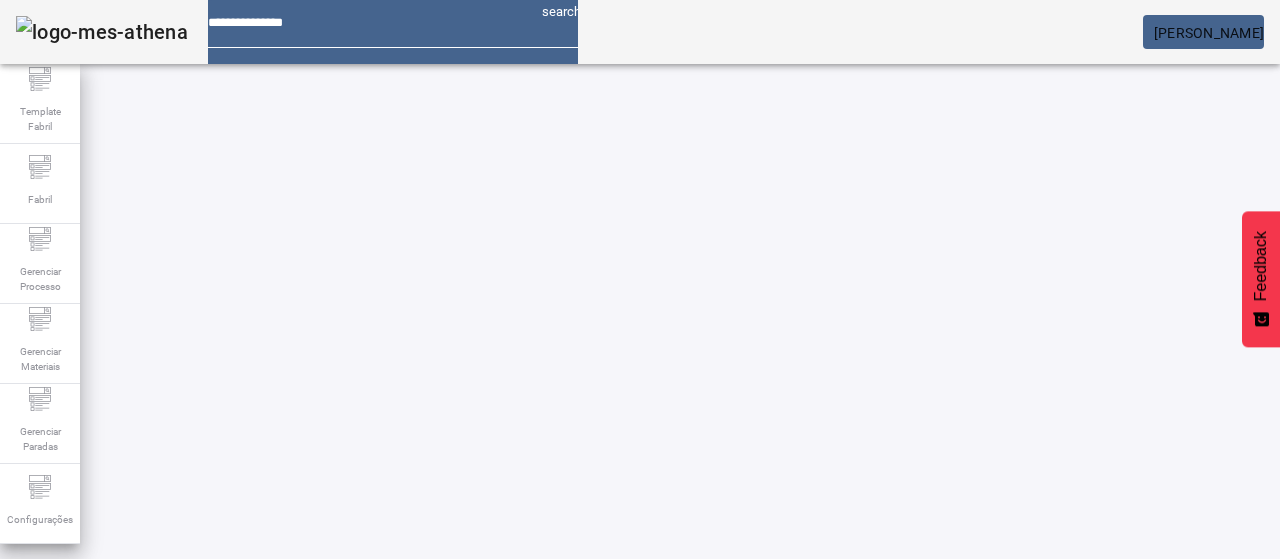 click on "ABRIR FILTROS" 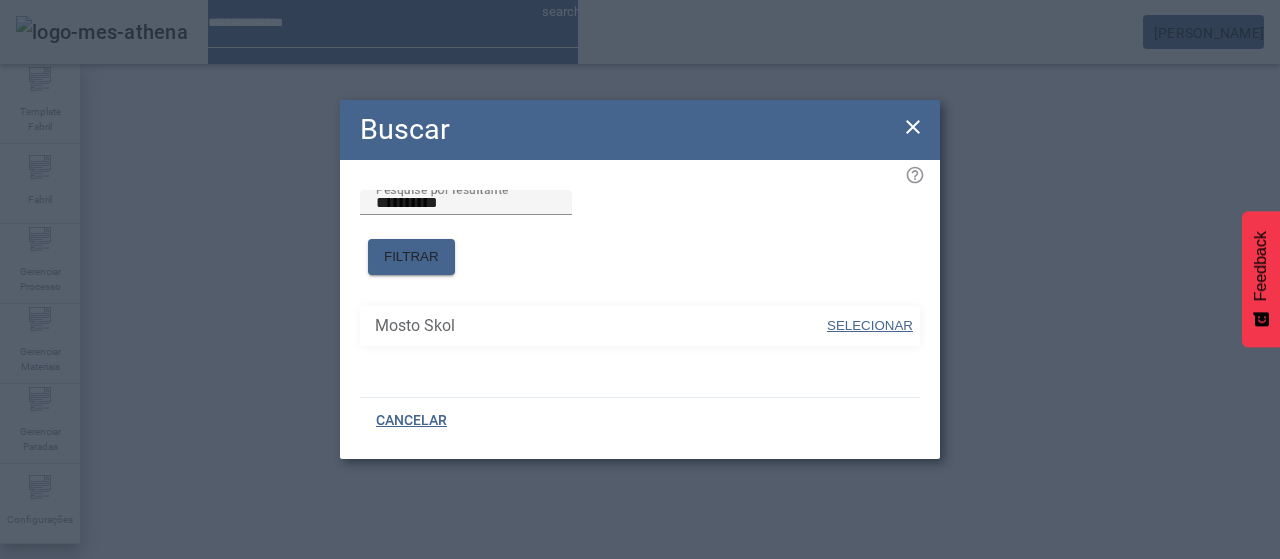 drag, startPoint x: 887, startPoint y: 313, endPoint x: 829, endPoint y: 286, distance: 63.97656 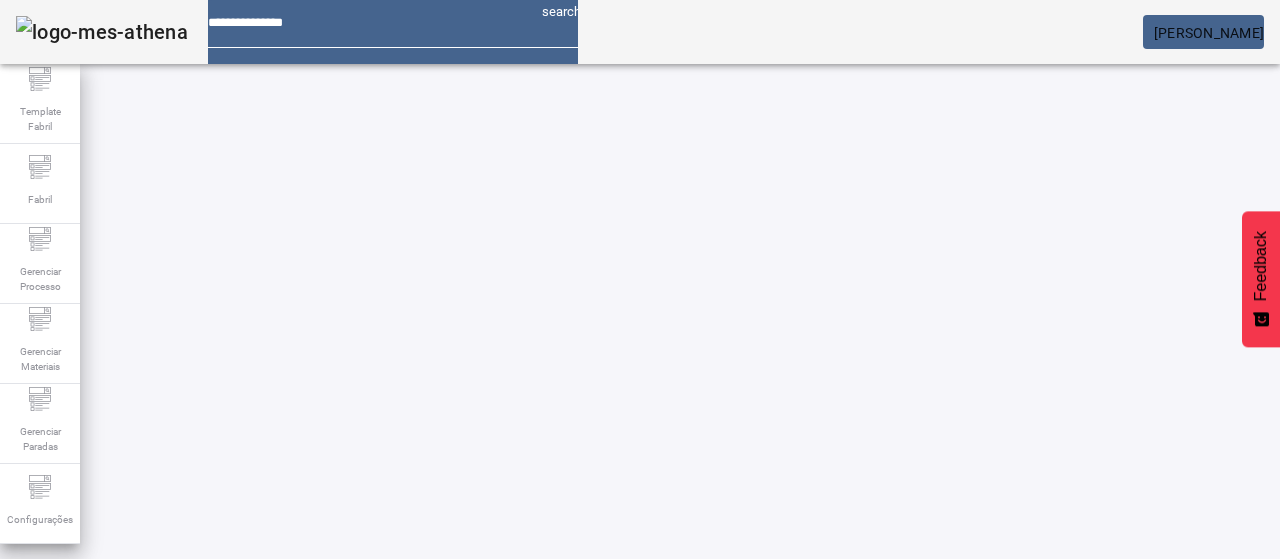 click on "Pesquise por unidade" at bounding box center (116, 686) 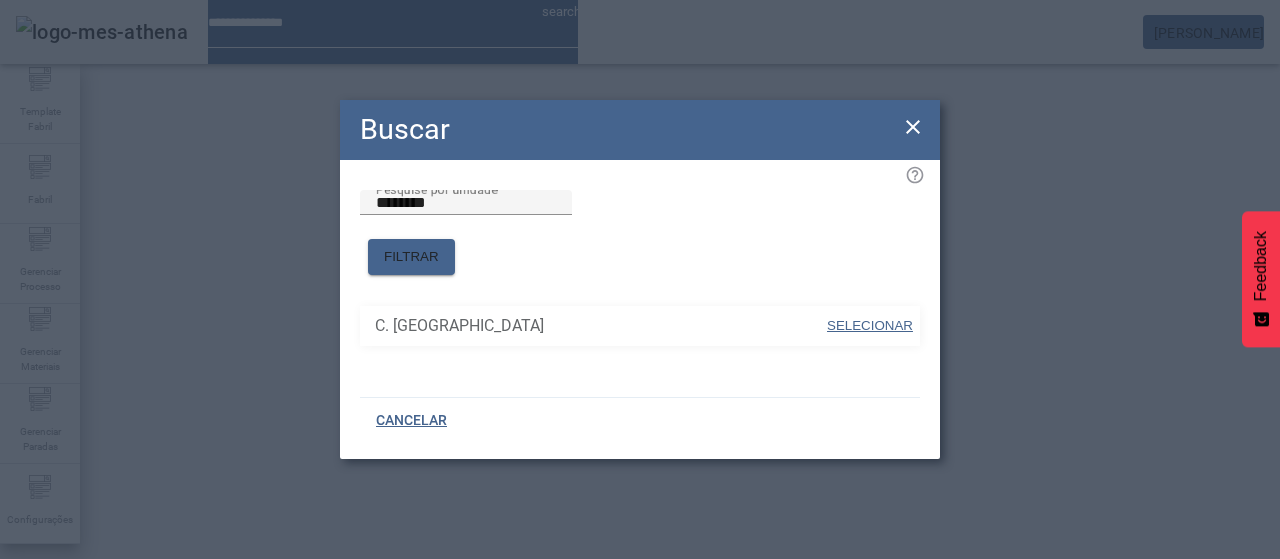 click on "SELECIONAR" at bounding box center (870, 325) 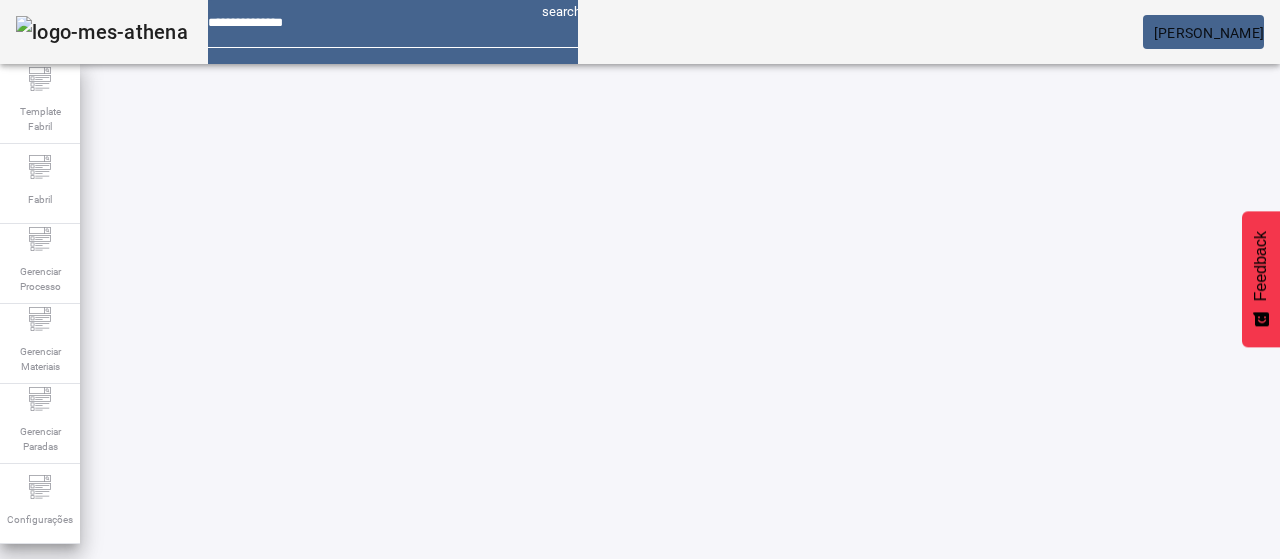 click on "FILTRAR" 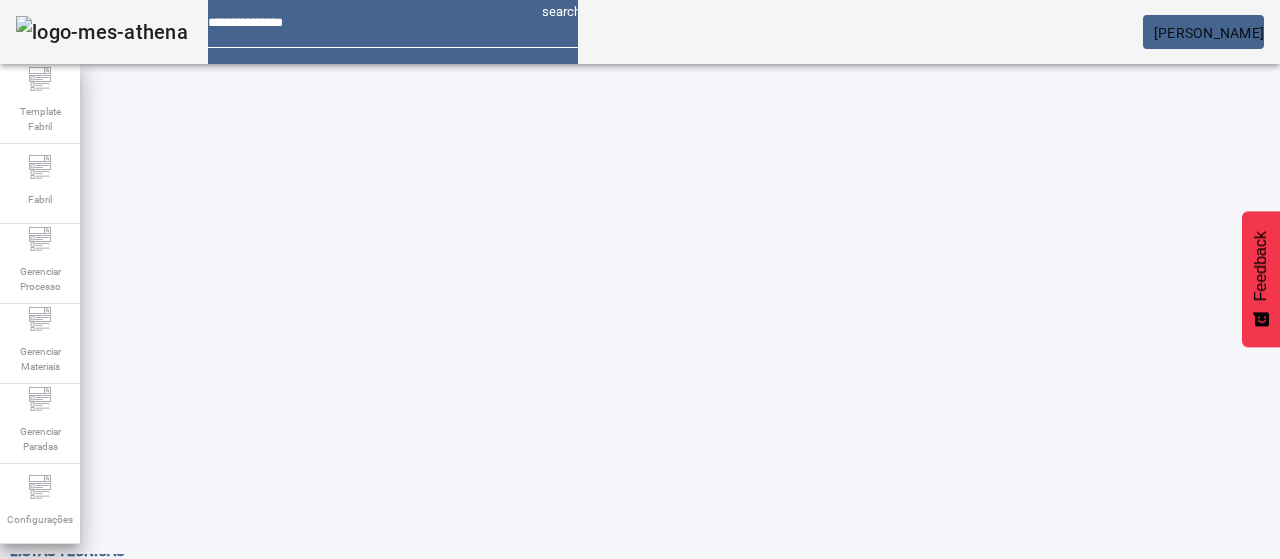 scroll, scrollTop: 68, scrollLeft: 0, axis: vertical 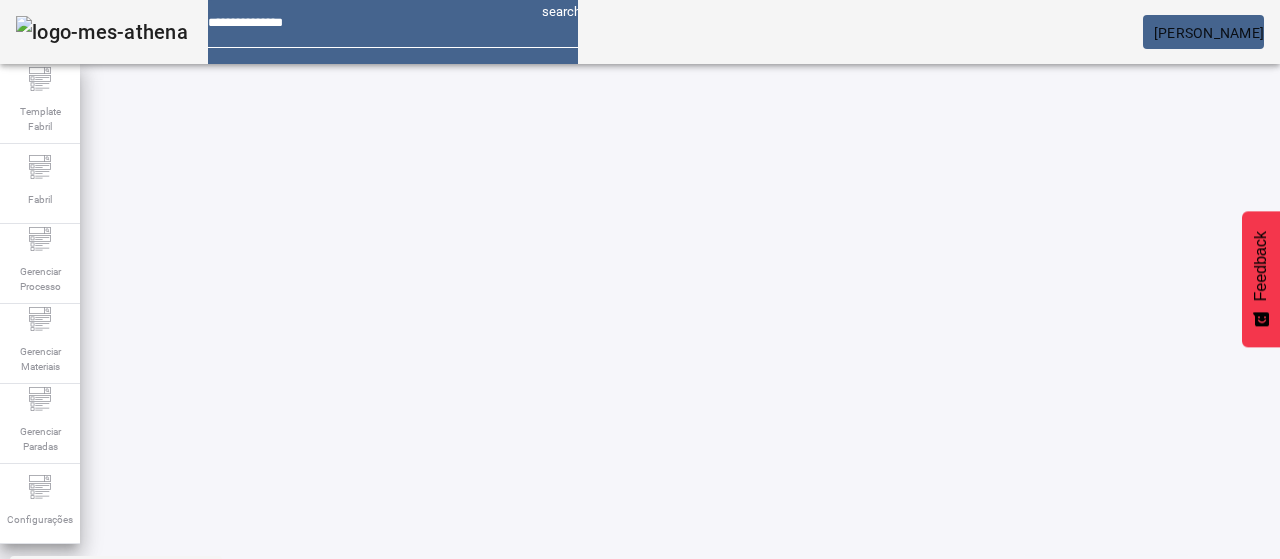 click at bounding box center (353, 858) 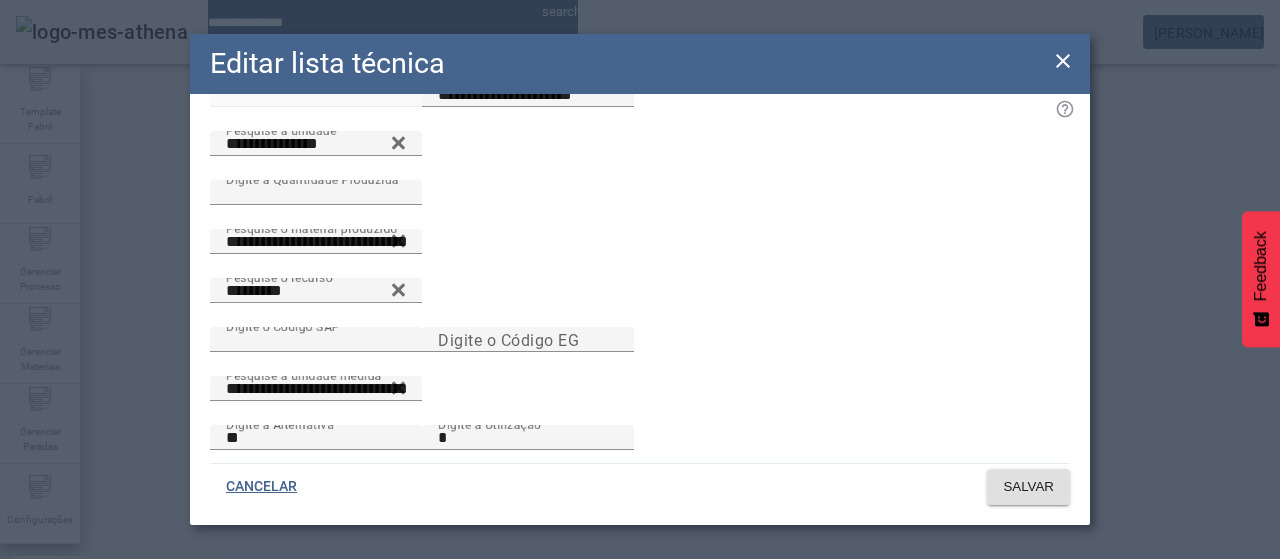 scroll, scrollTop: 0, scrollLeft: 0, axis: both 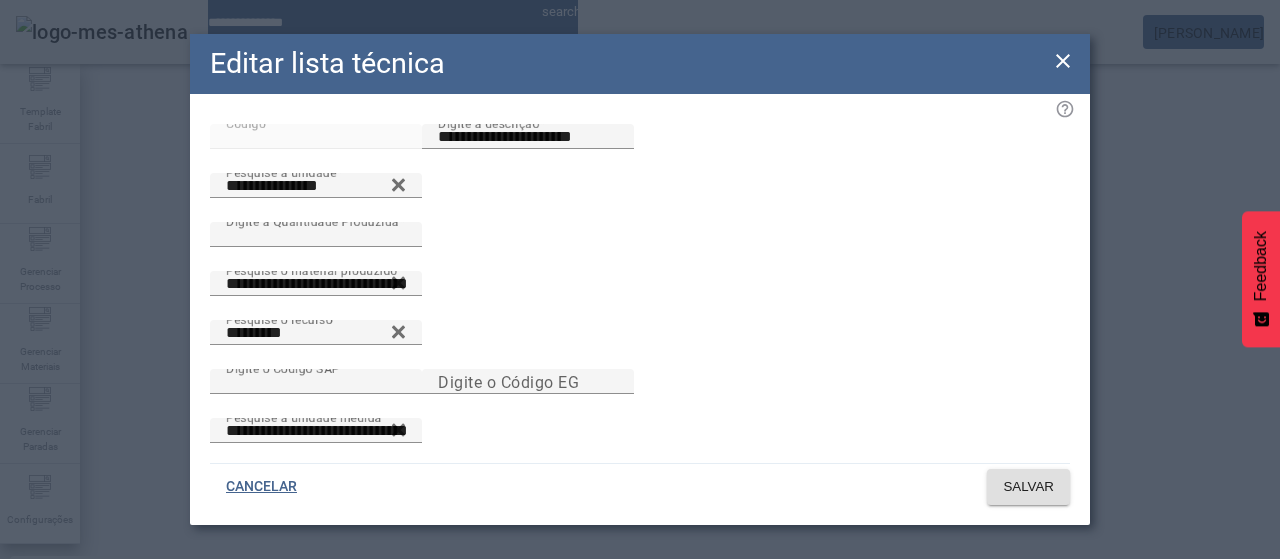 drag, startPoint x: 1062, startPoint y: 53, endPoint x: 1032, endPoint y: 79, distance: 39.698868 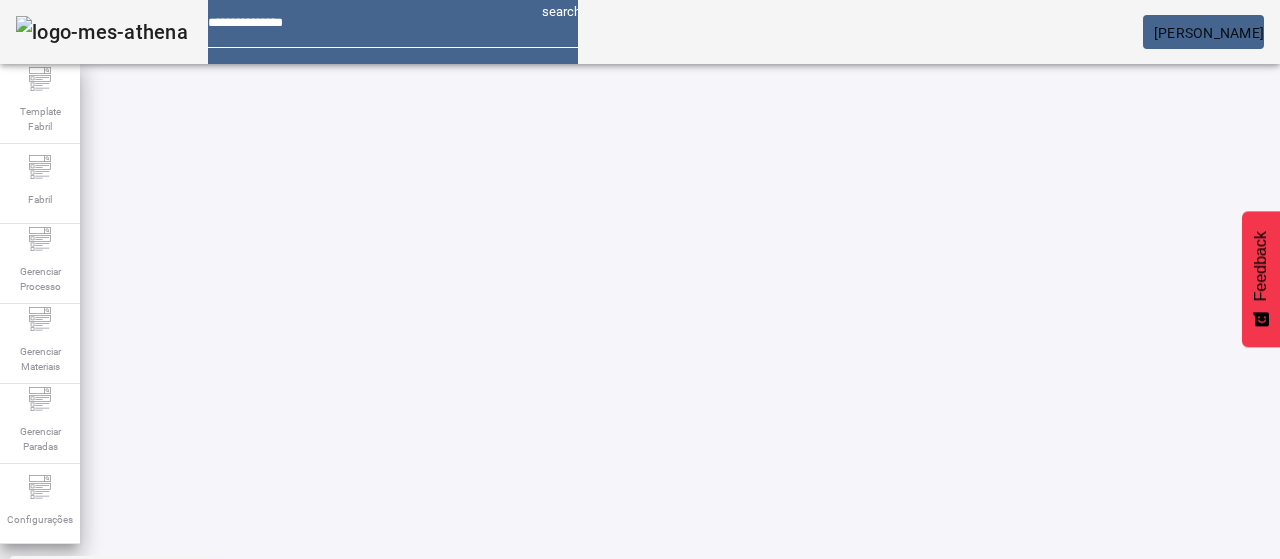 drag, startPoint x: 424, startPoint y: 456, endPoint x: 470, endPoint y: 439, distance: 49.0408 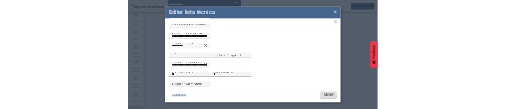scroll, scrollTop: 0, scrollLeft: 0, axis: both 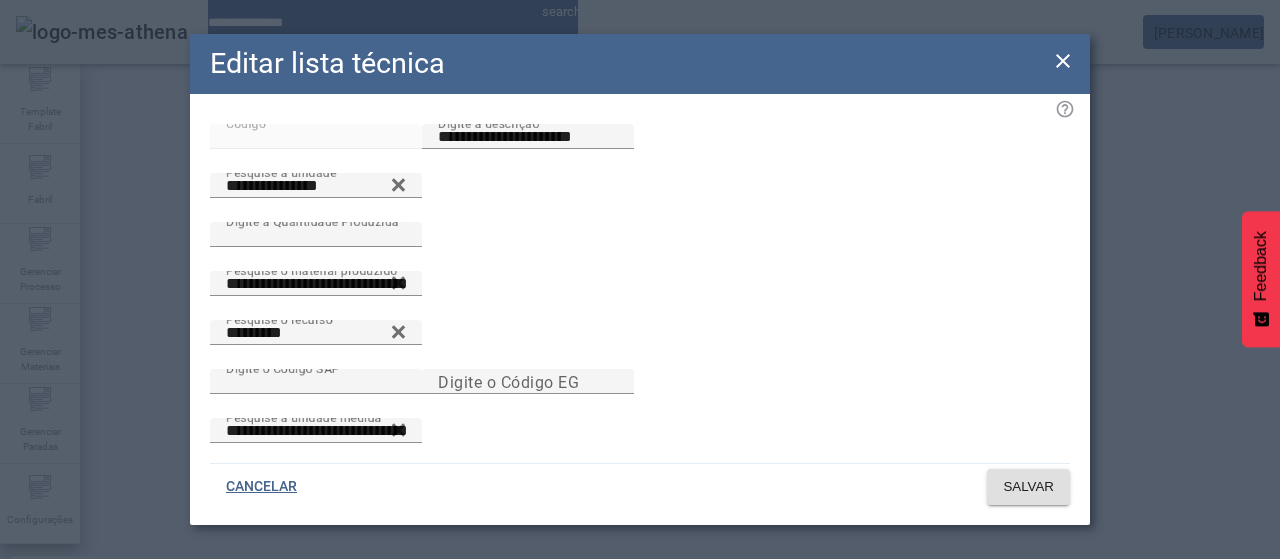 click 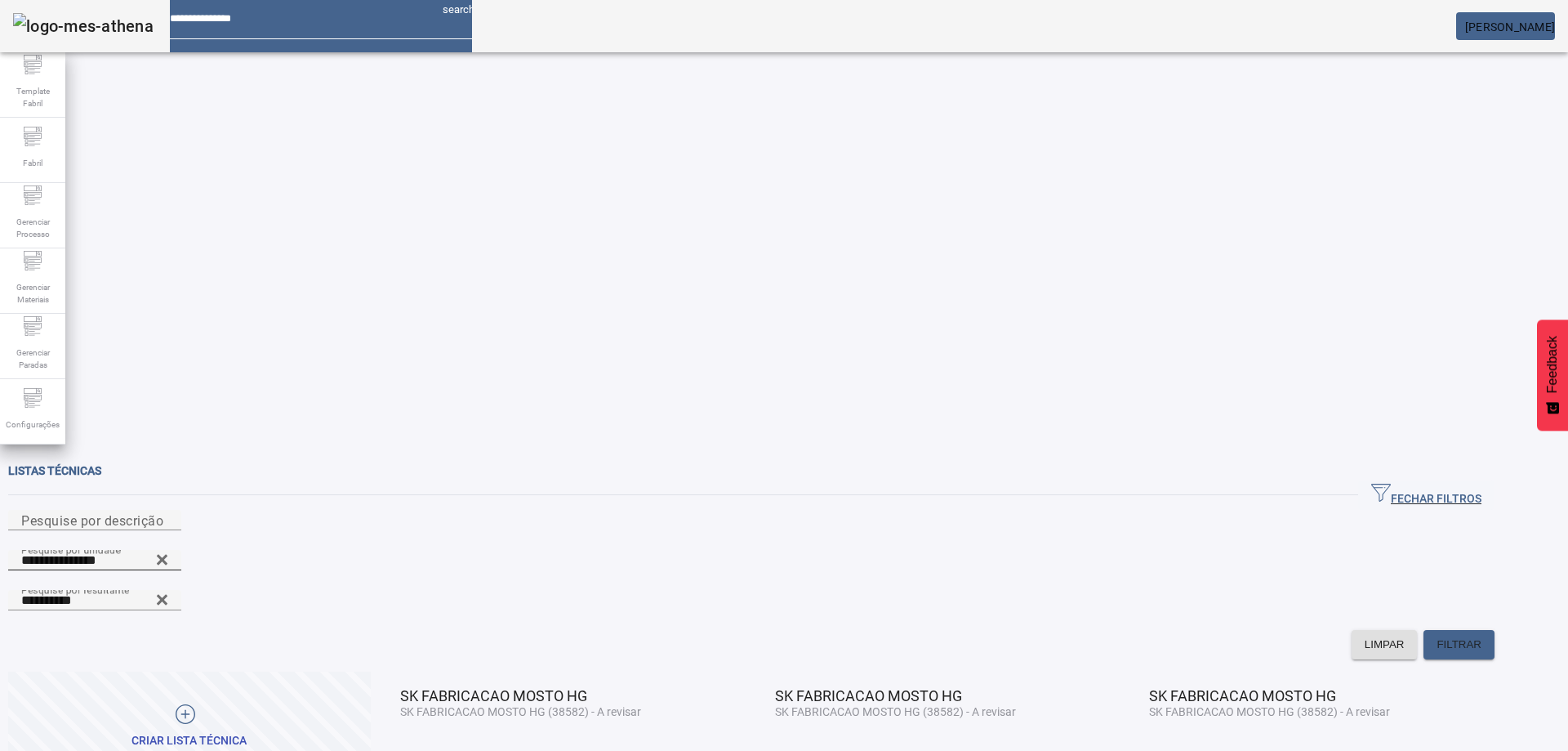 scroll, scrollTop: 0, scrollLeft: 0, axis: both 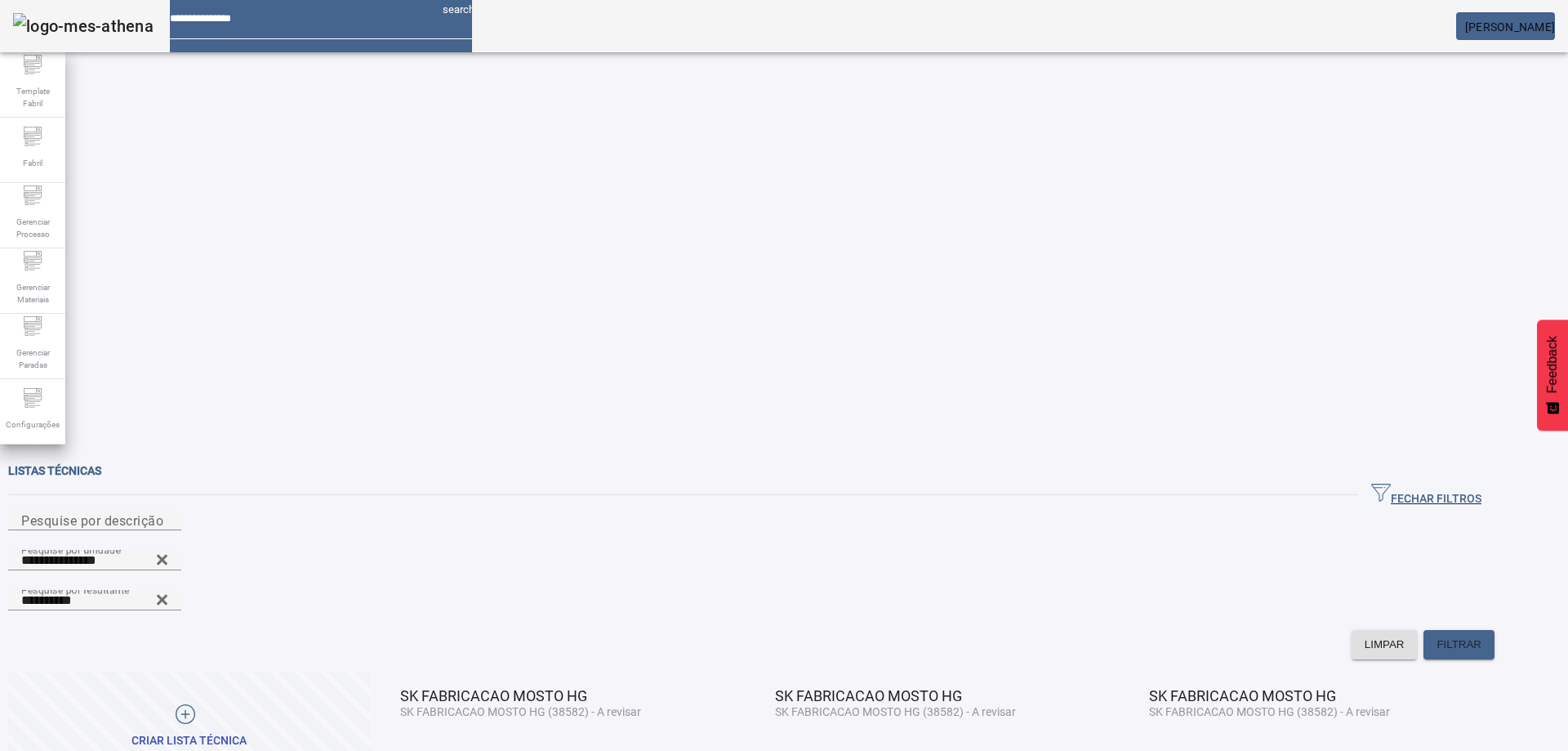 click on "EDITAR" at bounding box center [419, 757] 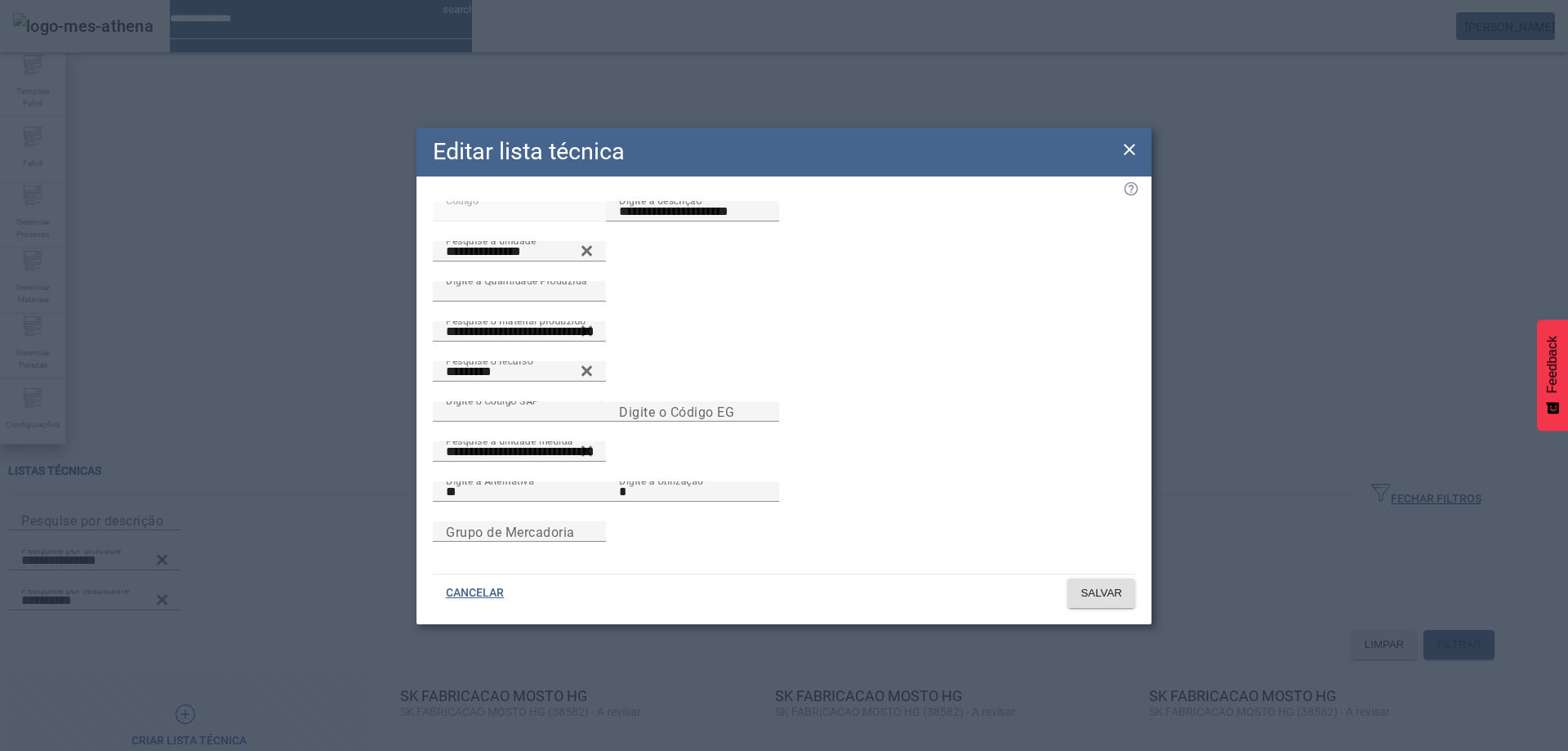 click 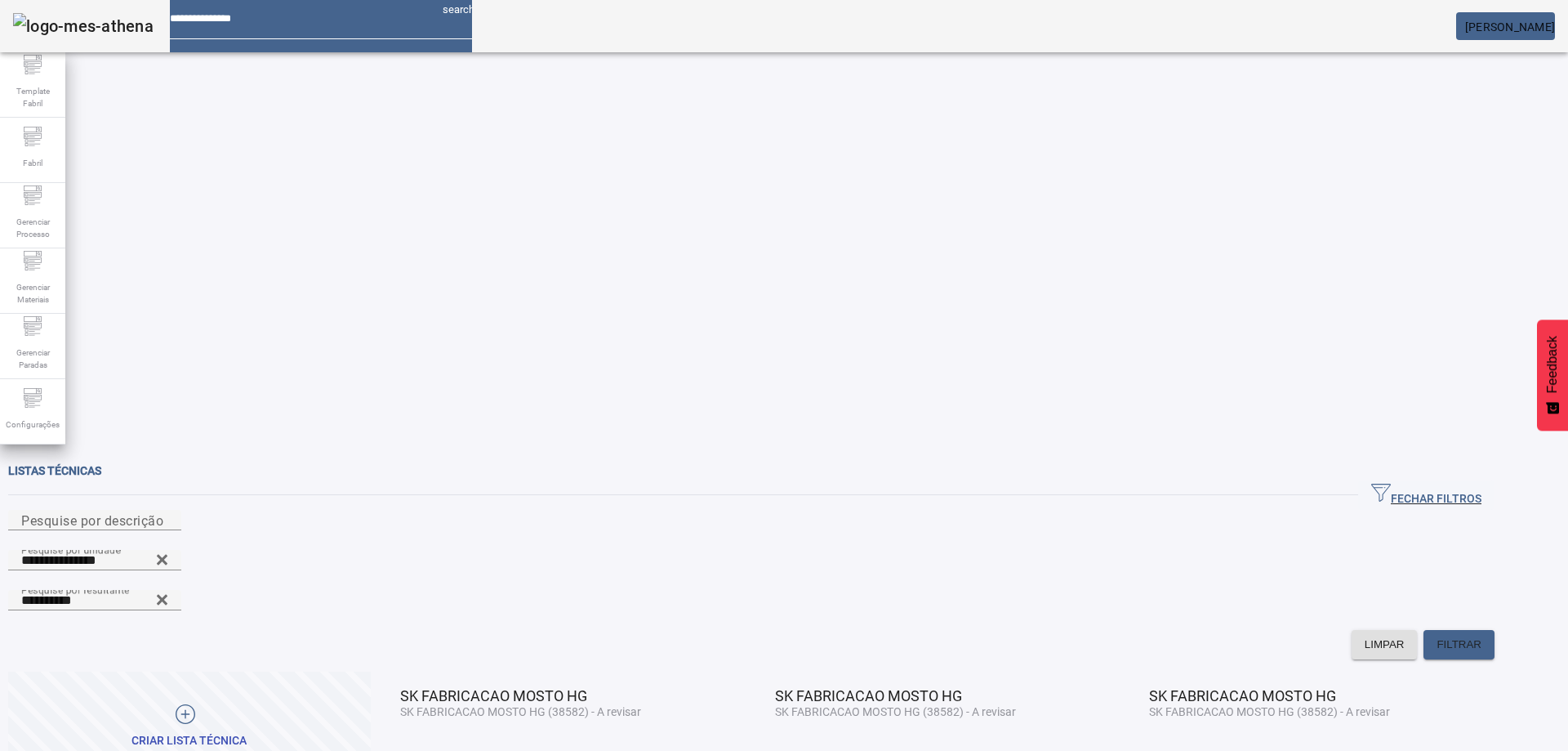 click on "CRIAR LISTA TÉCNICA  SK FABRICACAO MOSTO HG SK FABRICACAO MOSTO HG (38582) - A revisar EDITAR REMOVER  more_vert SK FABRICACAO MOSTO HG SK FABRICACAO MOSTO HG (38582) - A revisar EDITAR REMOVER  more_vert SK FABRICACAO MOSTO HG SK FABRICACAO MOSTO HG (38582) - A revisar EDITAR REMOVER  more_vert SK FABRICACAO MOSTO HG SK FABRICACAO MOSTO HG (38582) - A revisar EDITAR REMOVER  more_vert SK FABRICACAO MOSTO HG SK FABRICACAO MOSTO HG (38582) - A revisar EDITAR REMOVER  more_vert" at bounding box center (751, 788) 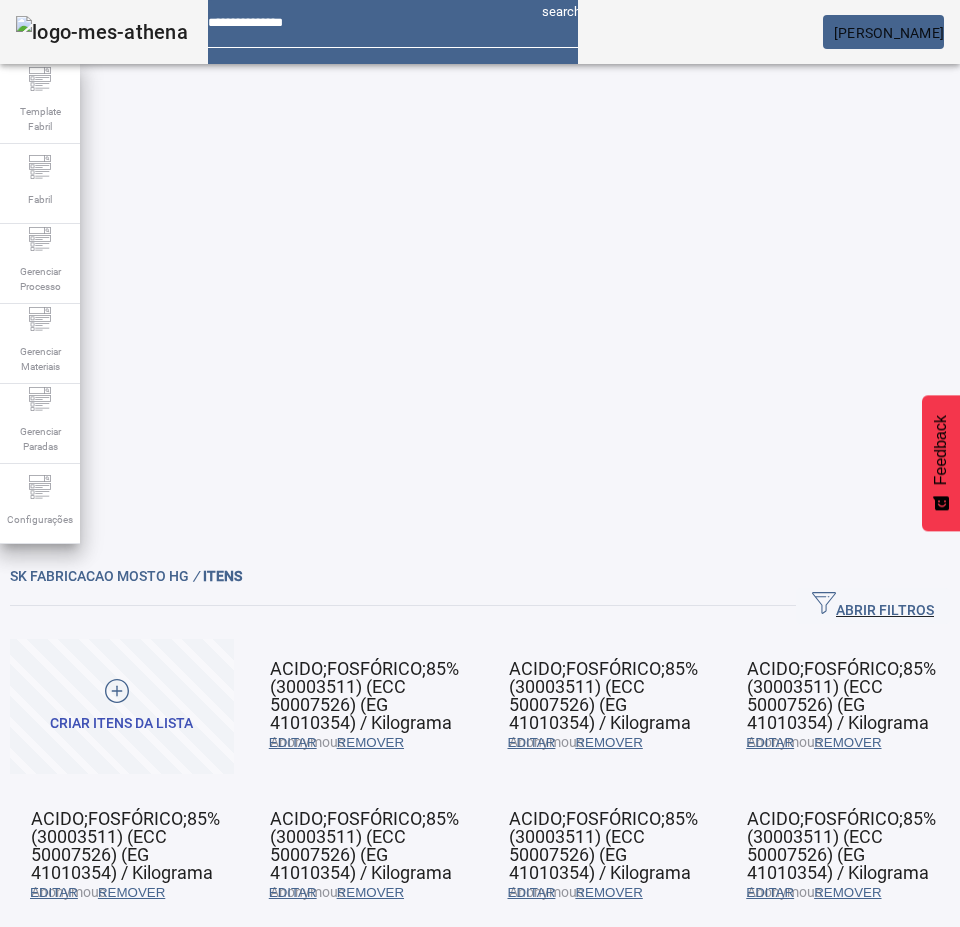 click on "EDITAR" at bounding box center (293, 743) 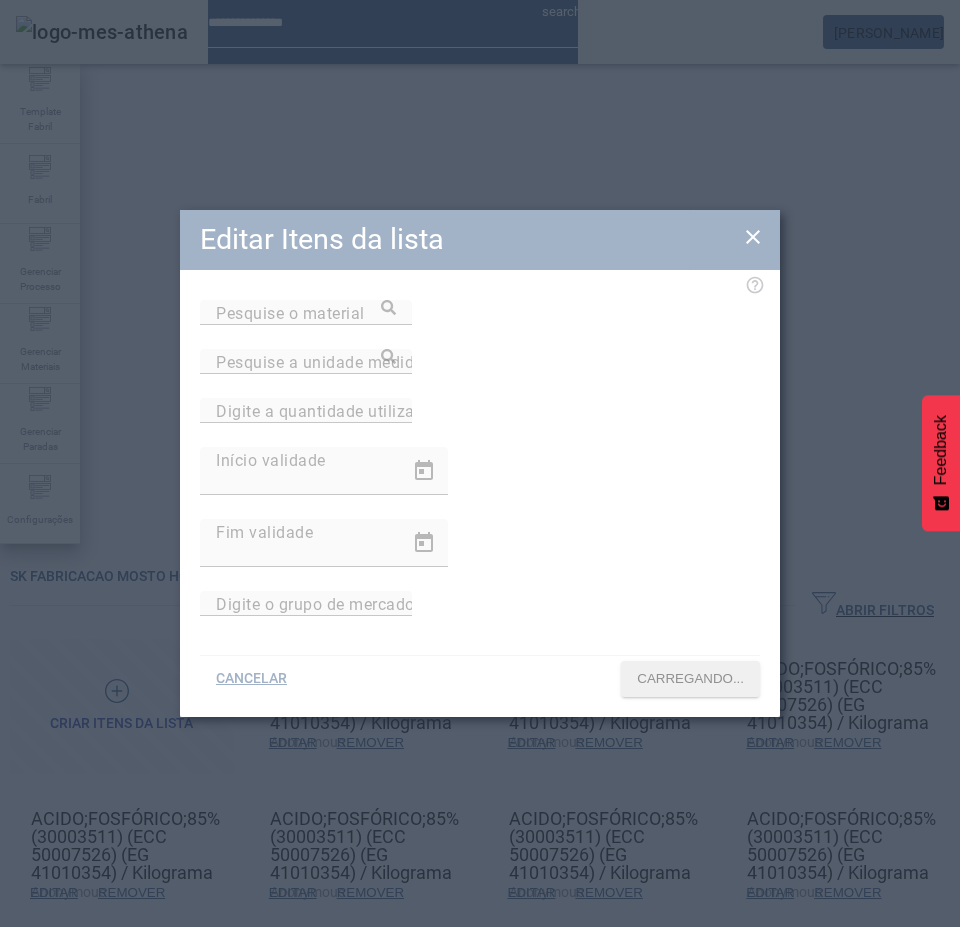 type on "**********" 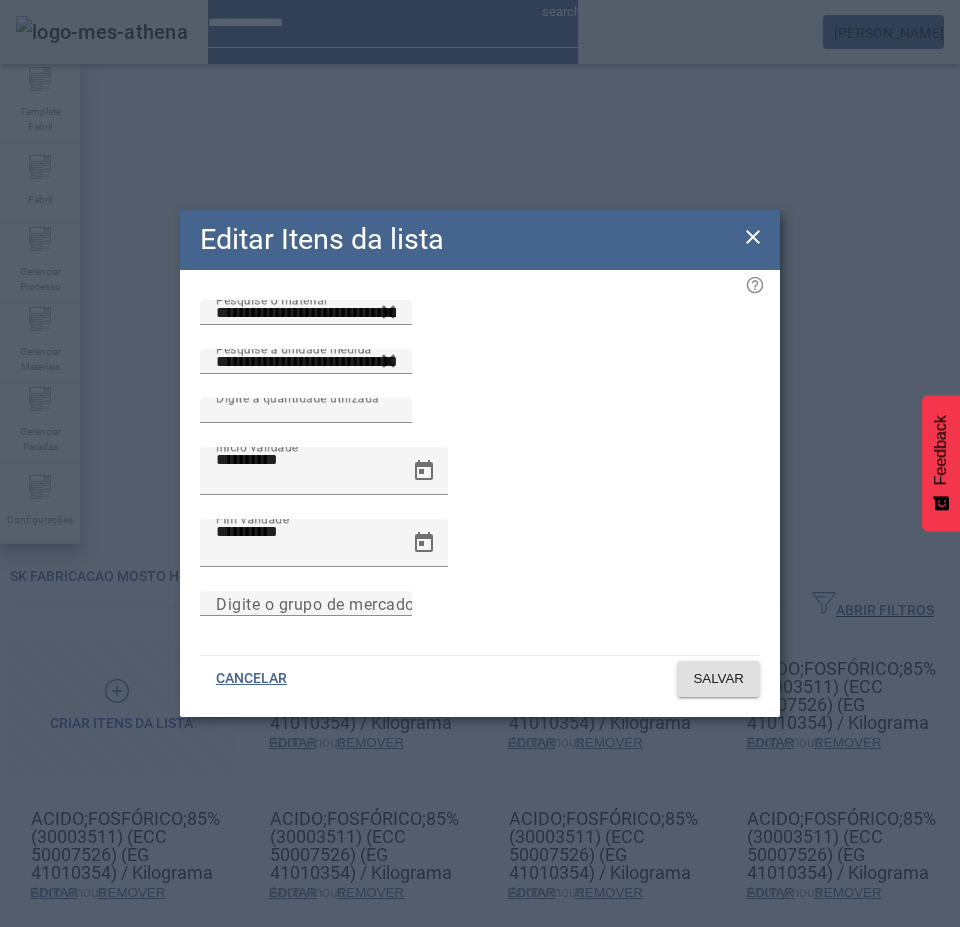 click 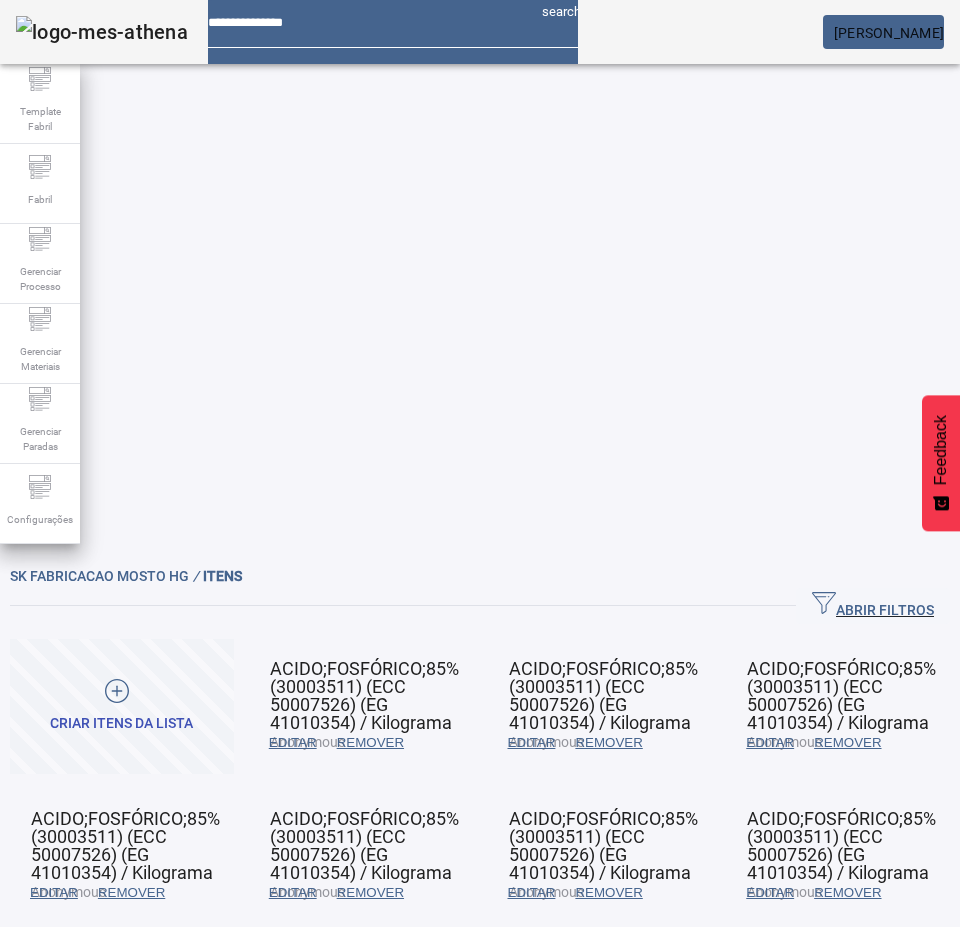 click on "REMOVER" at bounding box center (370, 743) 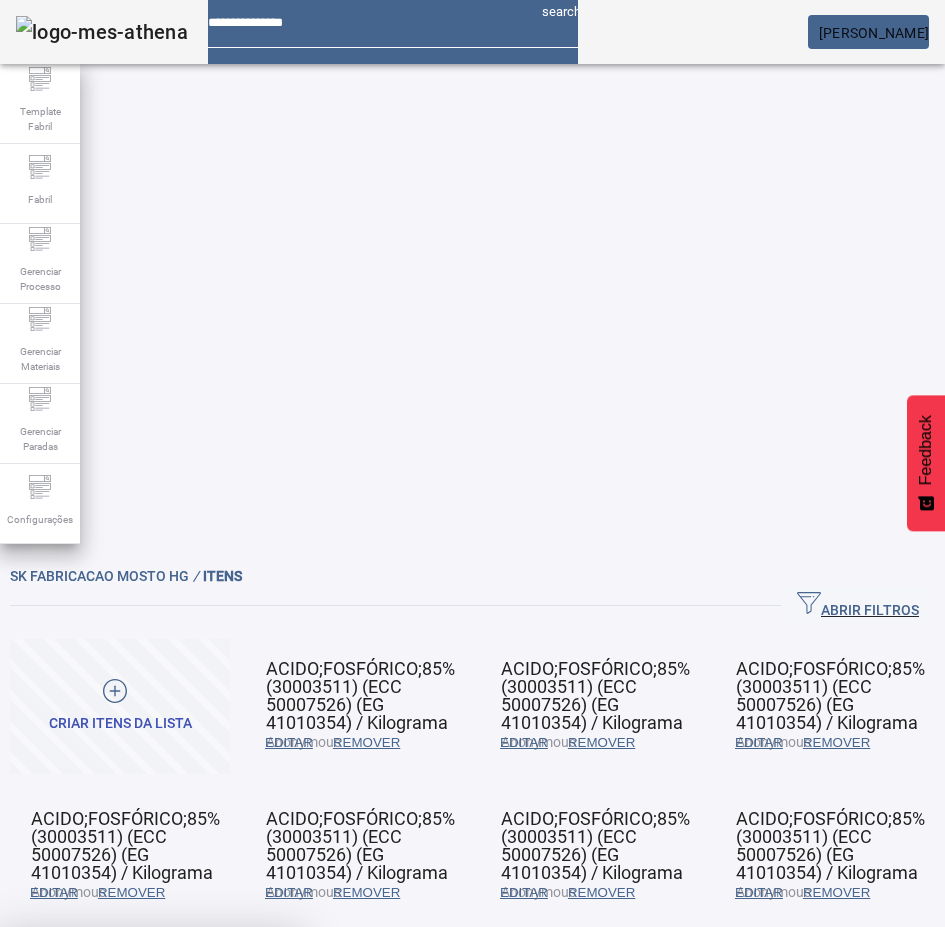 click on "SIM" at bounding box center [249, 1075] 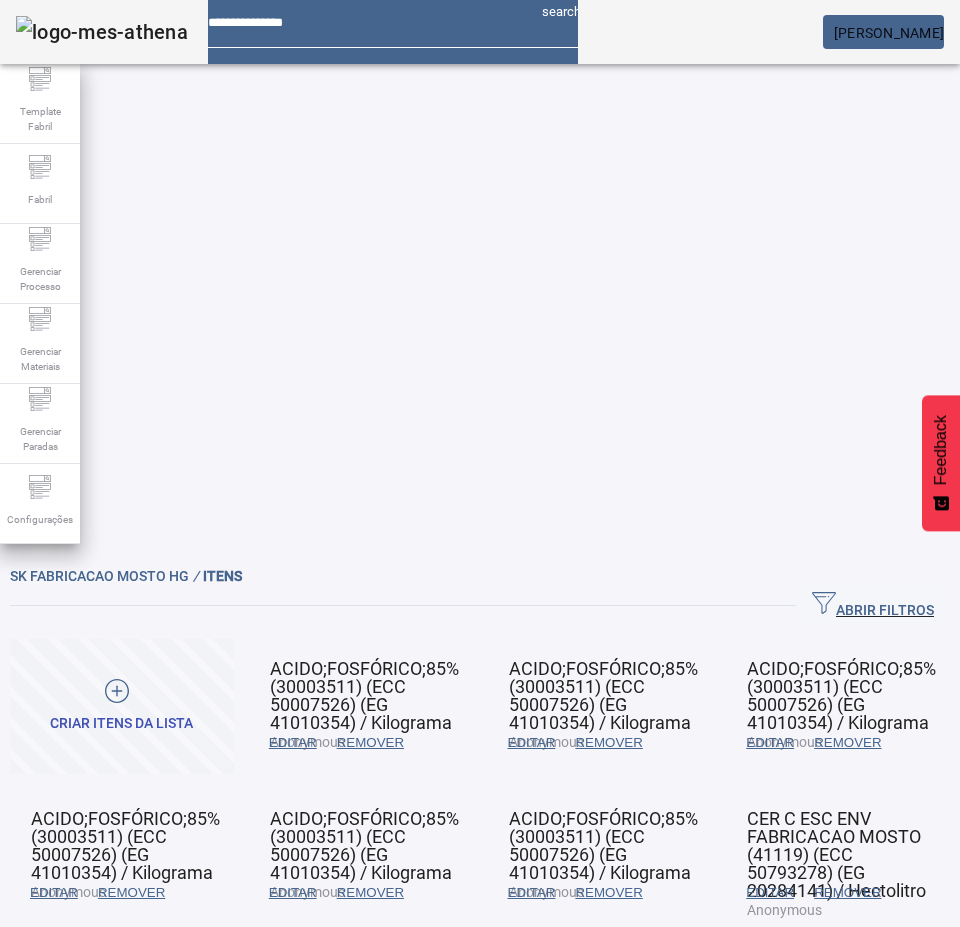 click on "EDITAR" at bounding box center [293, 743] 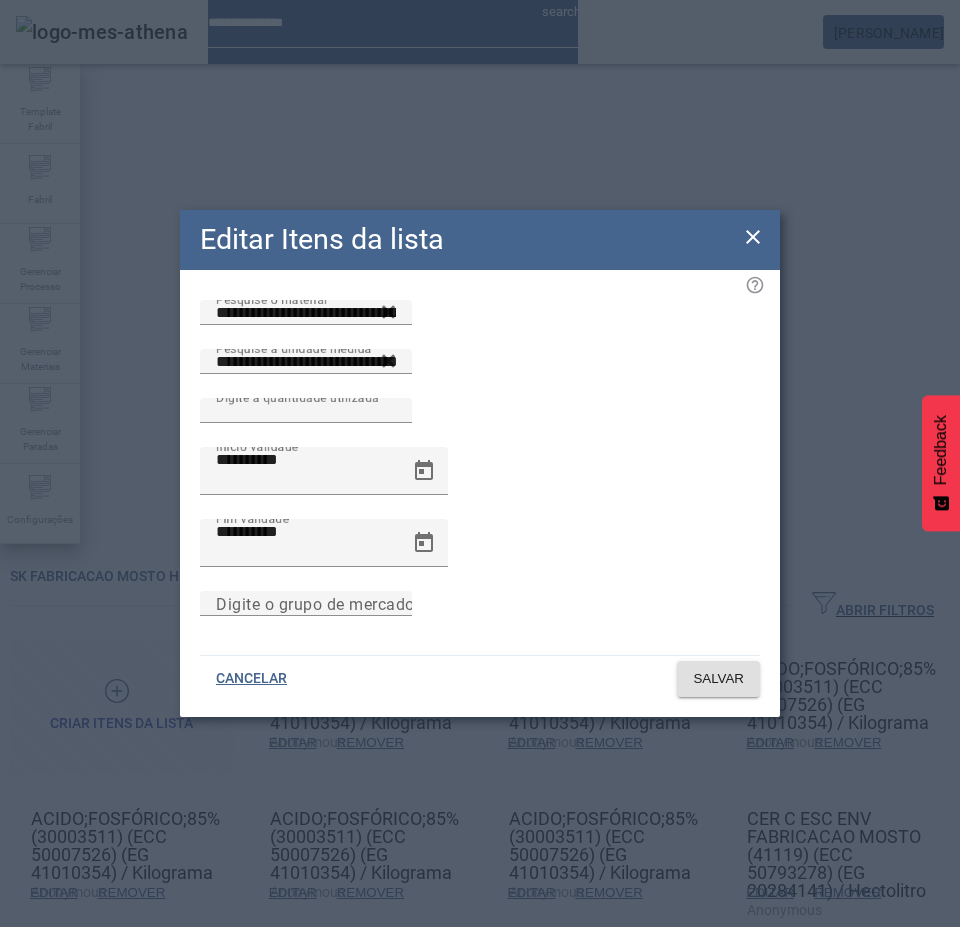 click 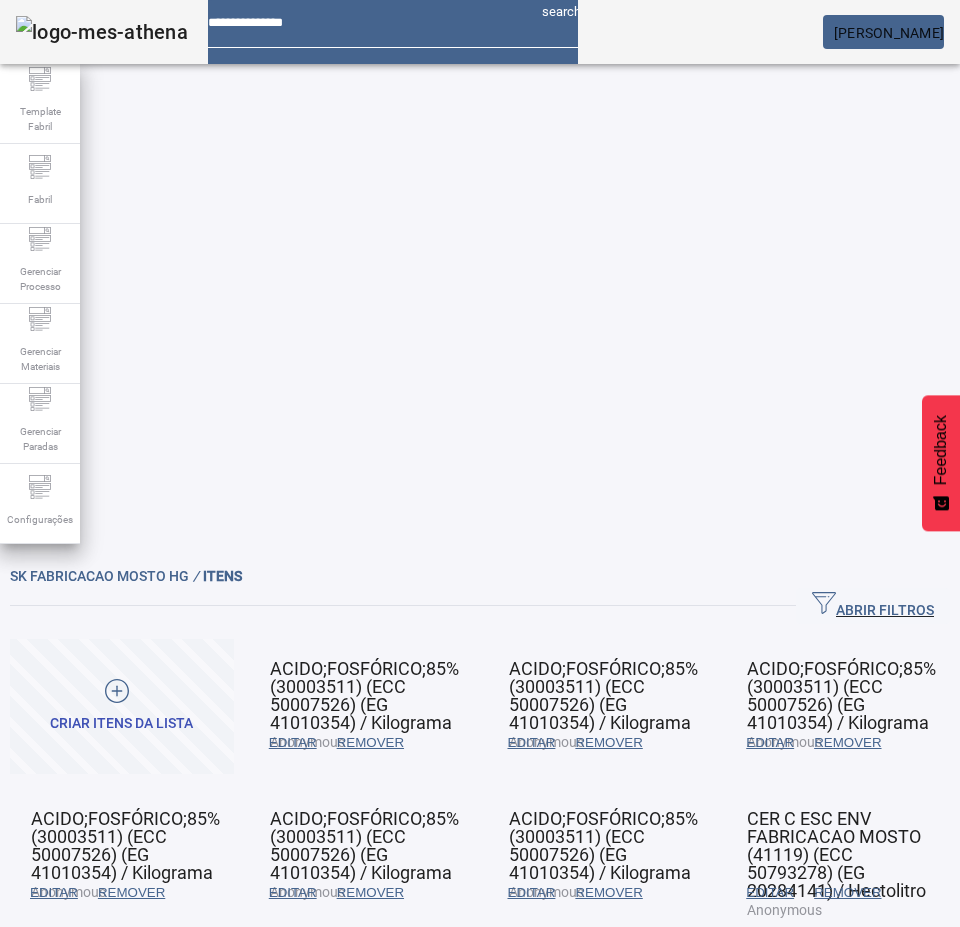 click on "REMOVER" at bounding box center [370, 743] 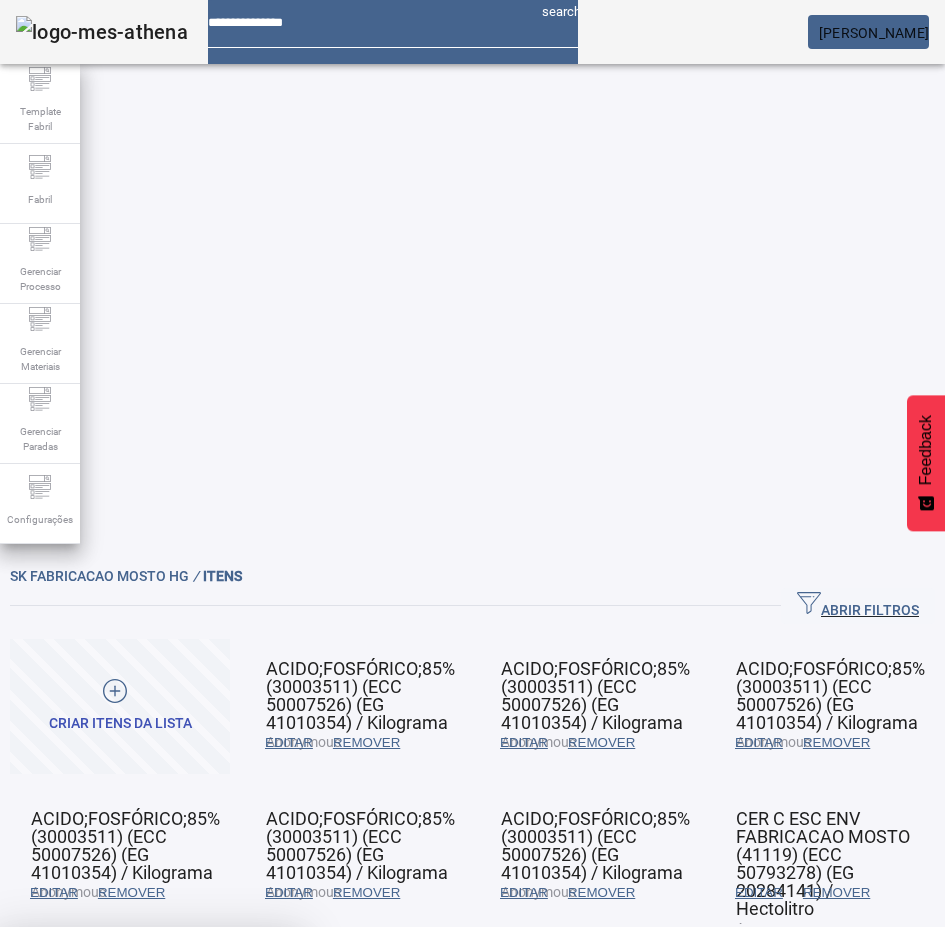 click on "SIM" at bounding box center (249, 1075) 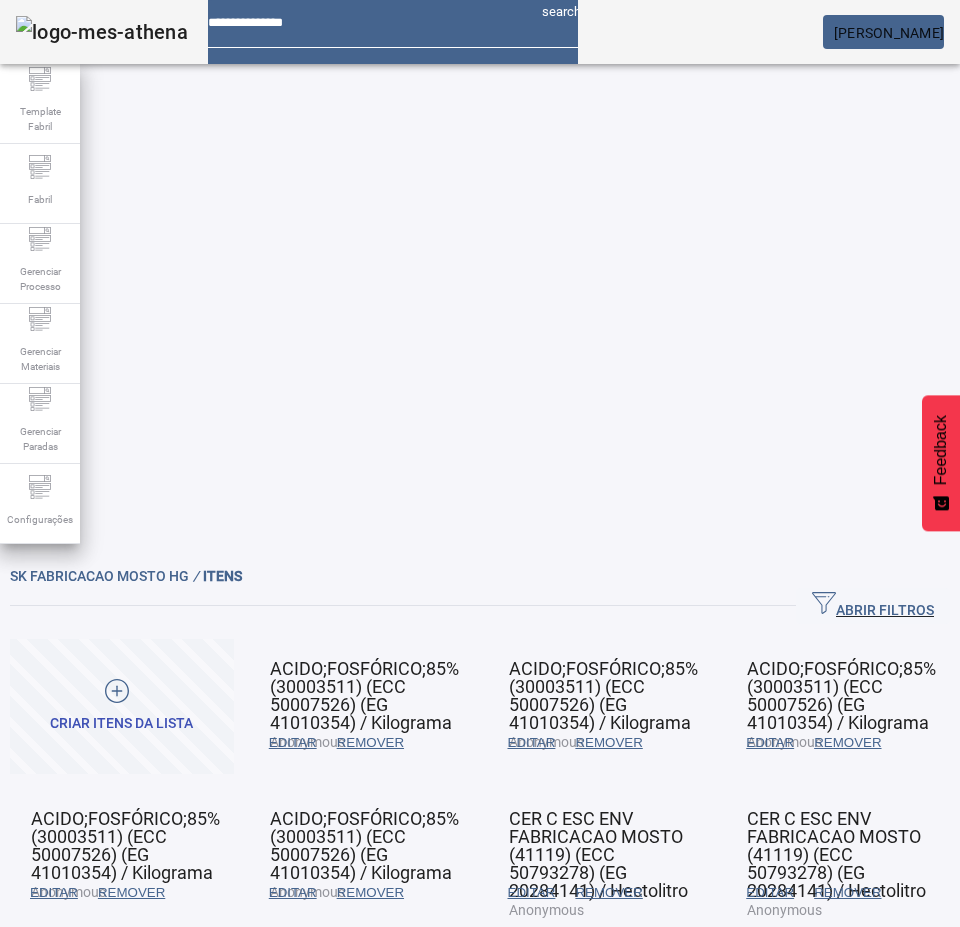 click on "EDITAR" at bounding box center [293, 743] 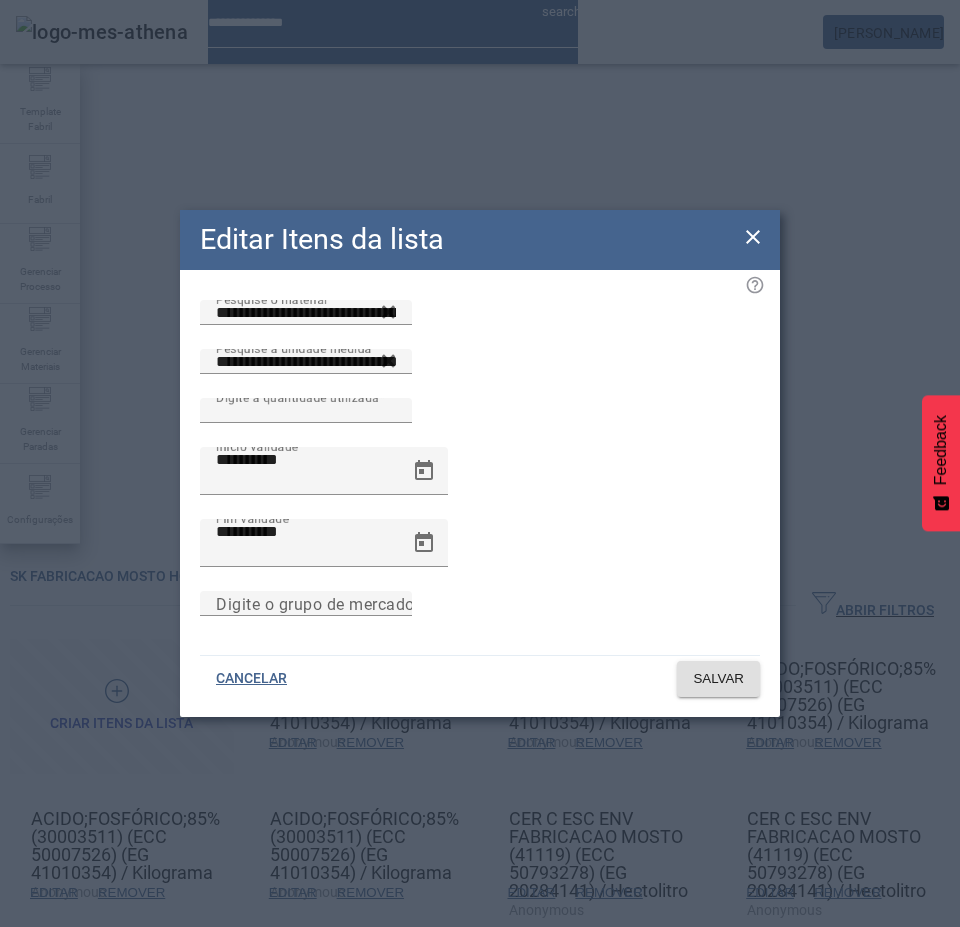 click 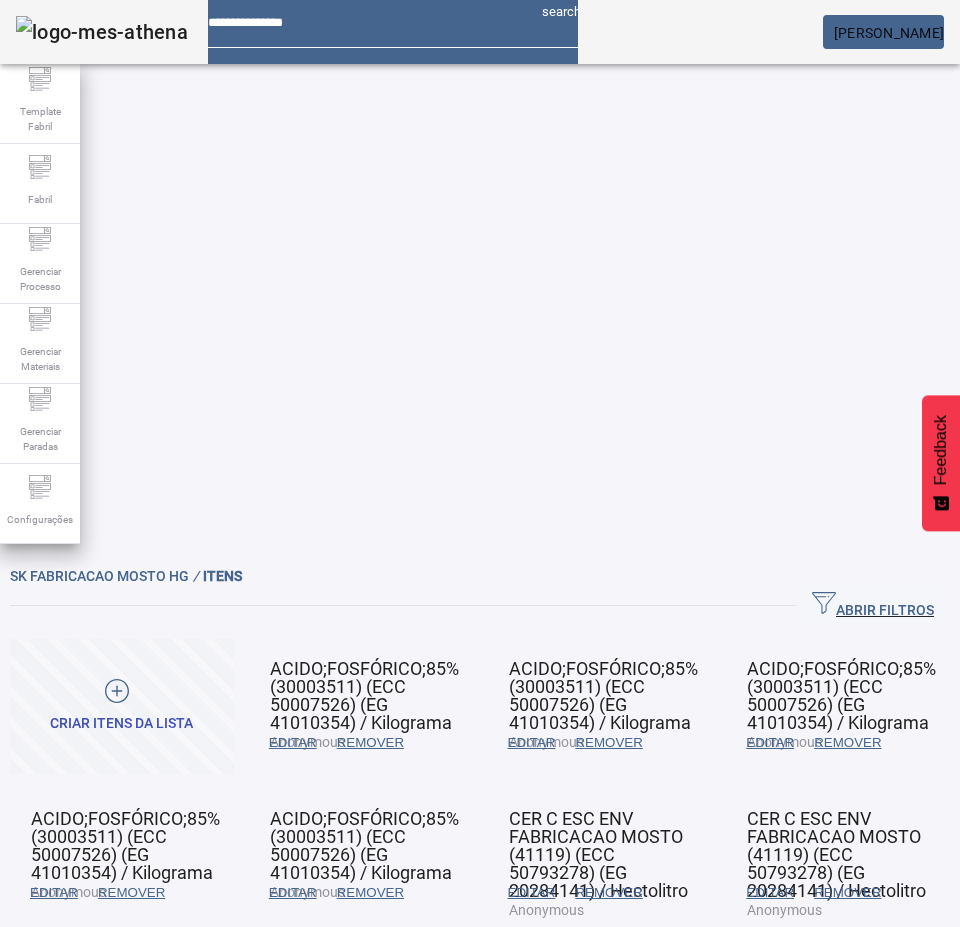 click on "EDITAR" at bounding box center (532, 743) 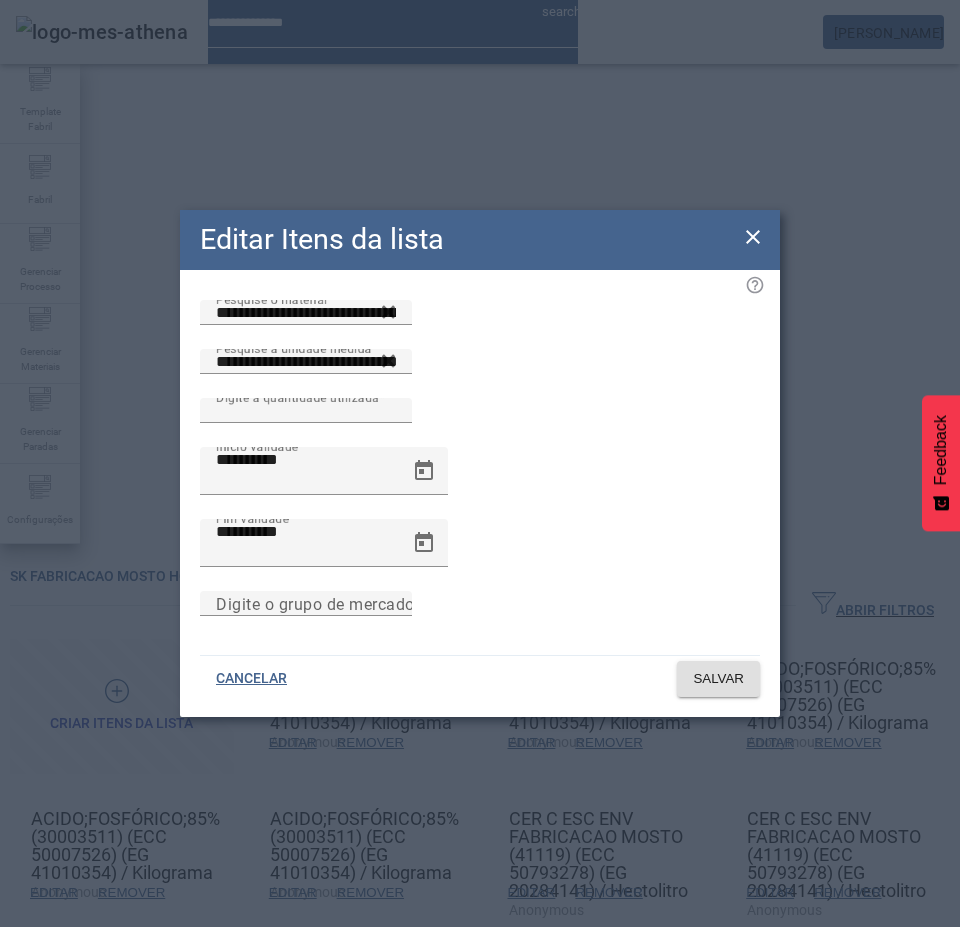click 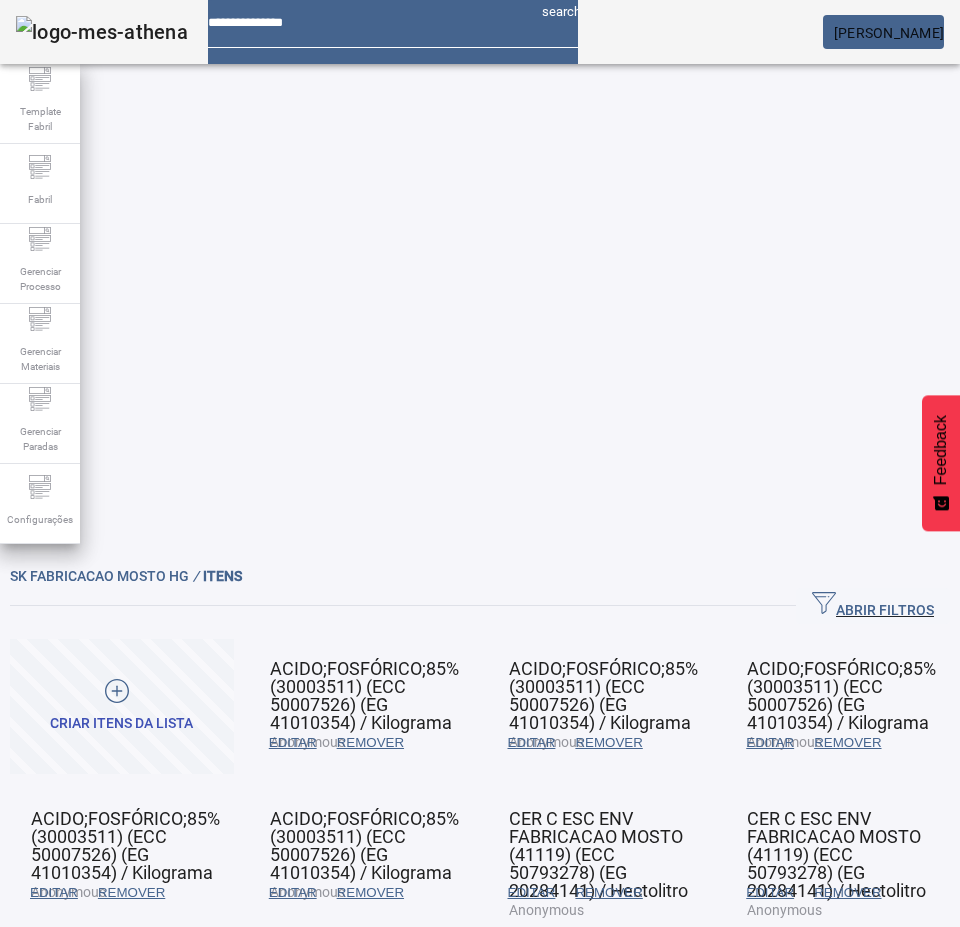 click on "REMOVER" at bounding box center (370, 743) 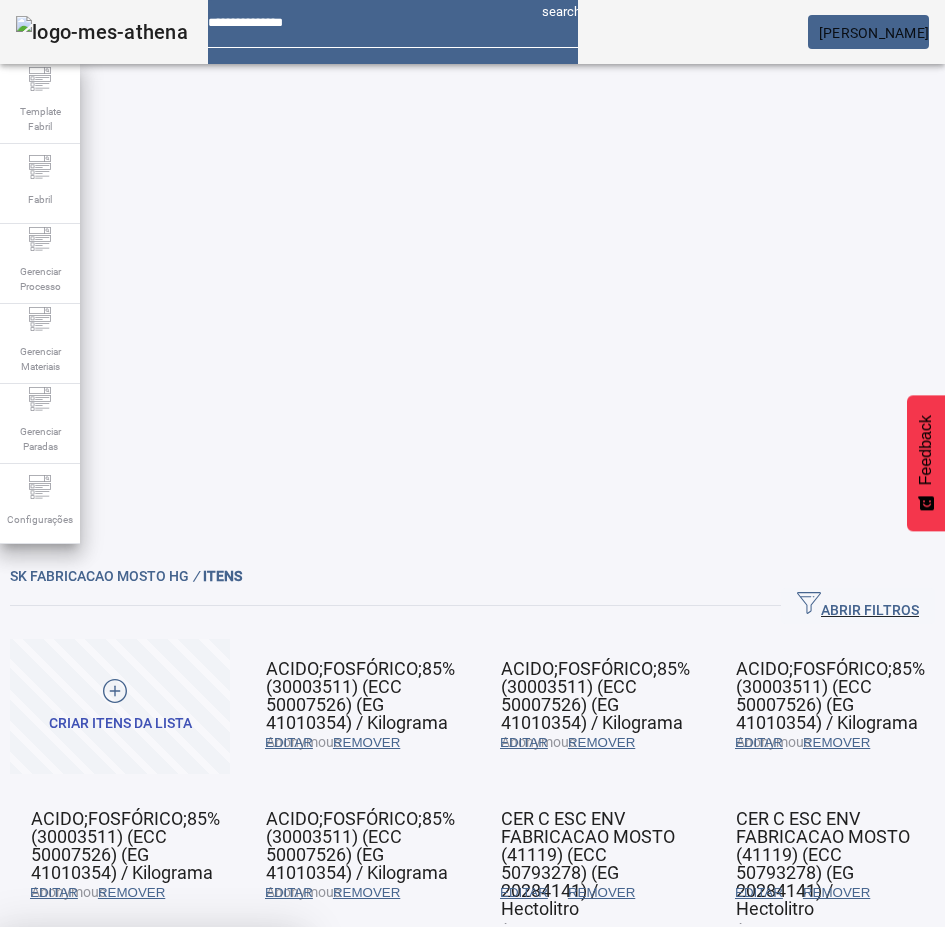 click on "SIM" at bounding box center (249, 1075) 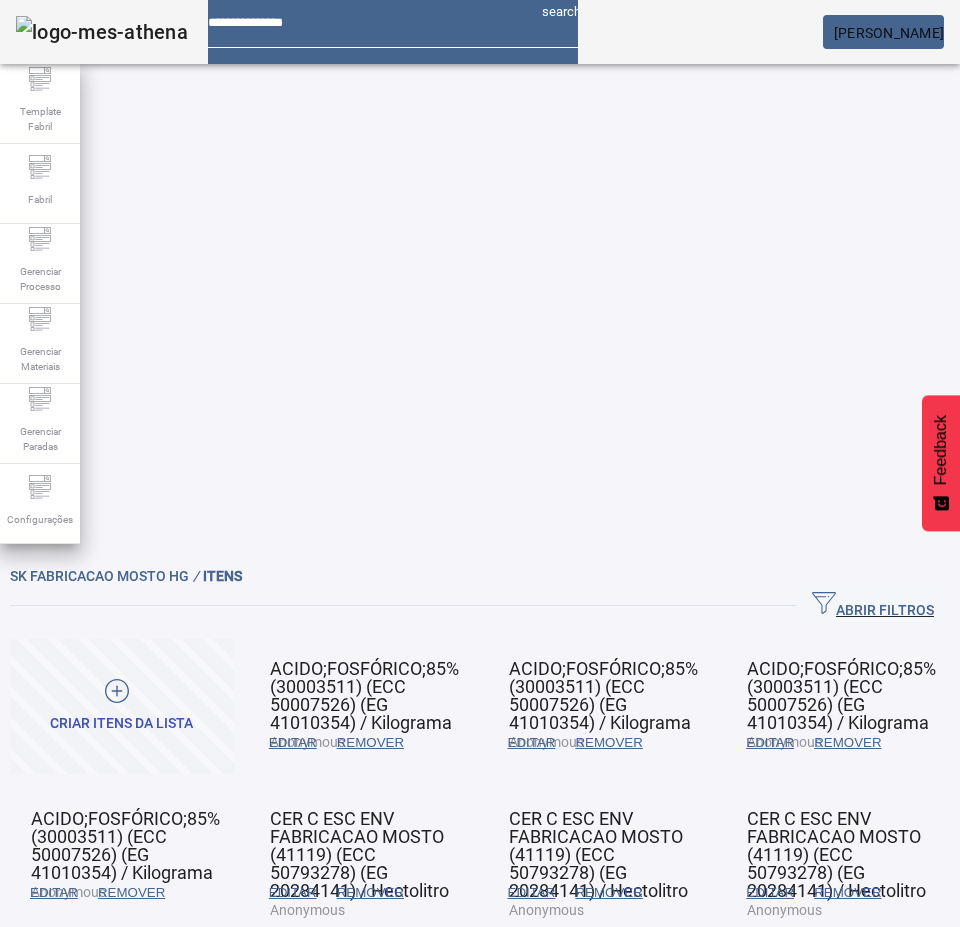click on "EDITAR" at bounding box center [532, 743] 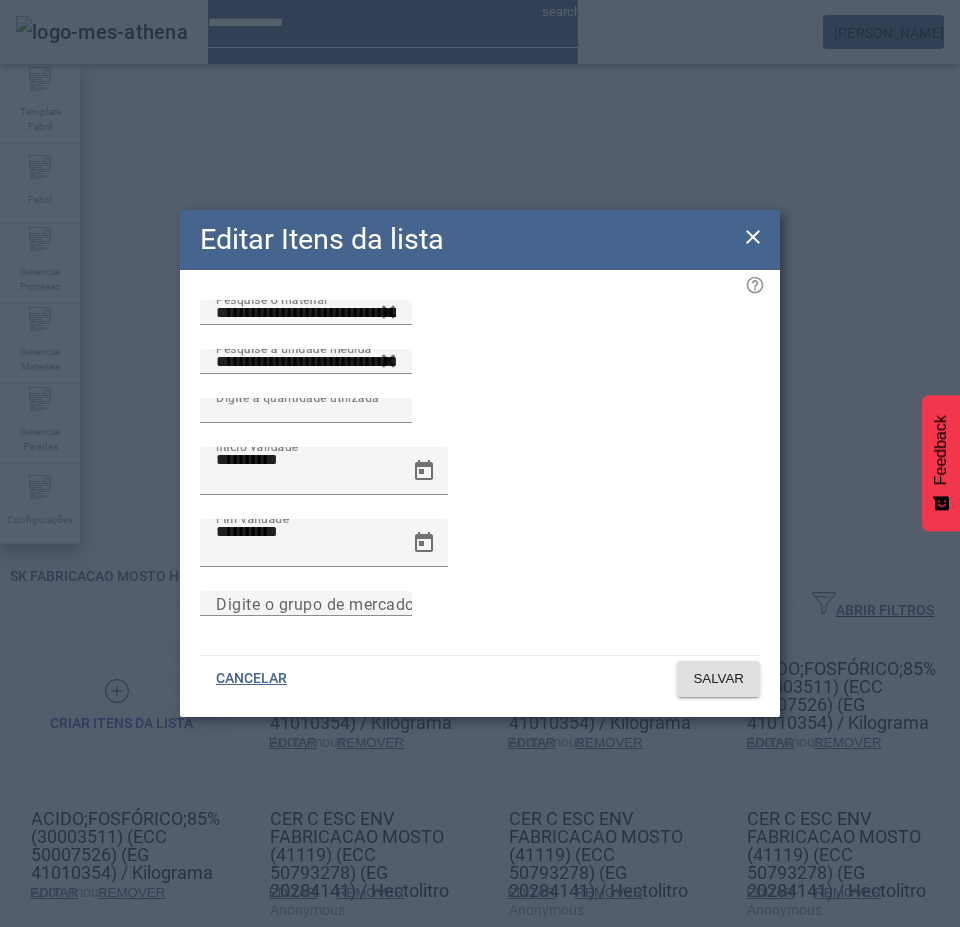 click 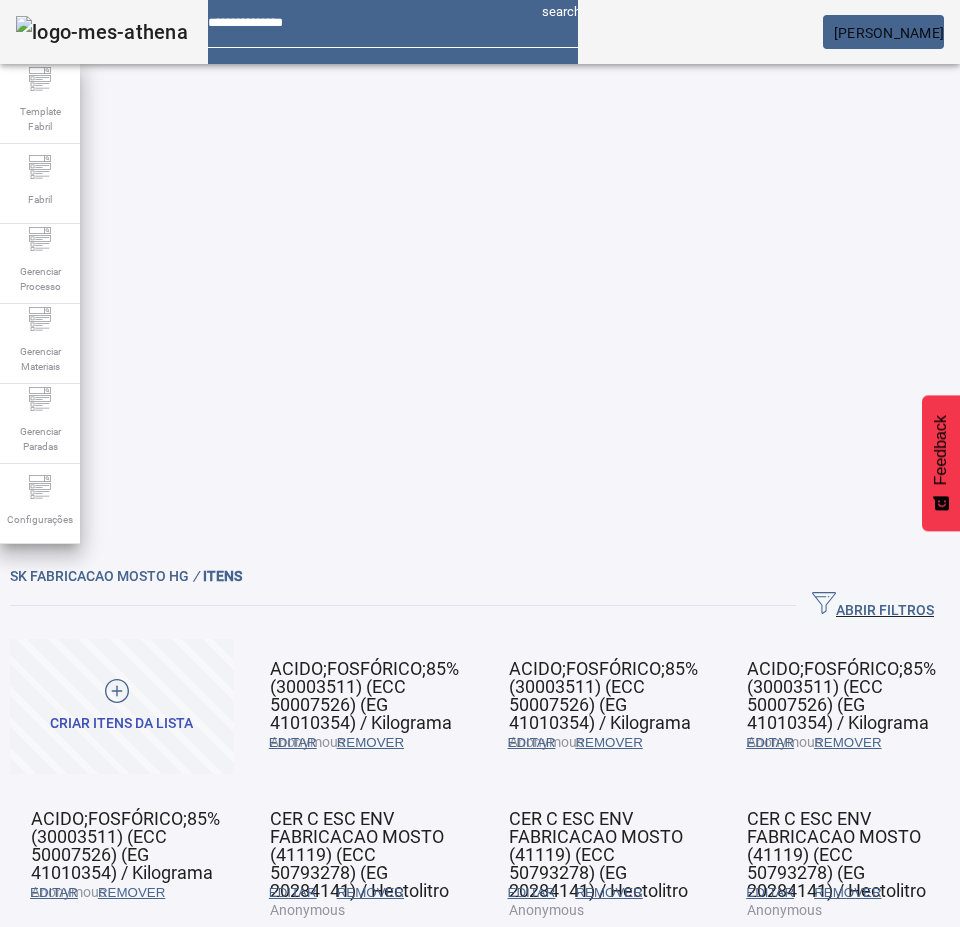 click on "REMOVER" at bounding box center [608, 743] 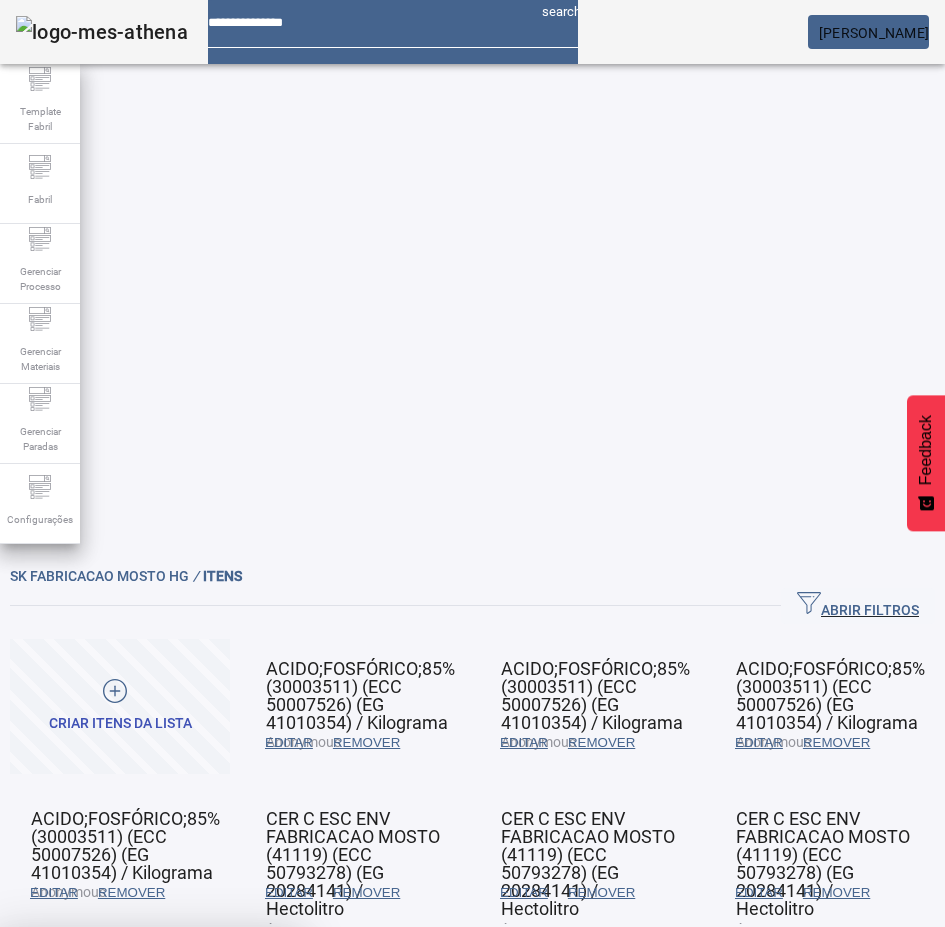 click on "SIM" at bounding box center (249, 1075) 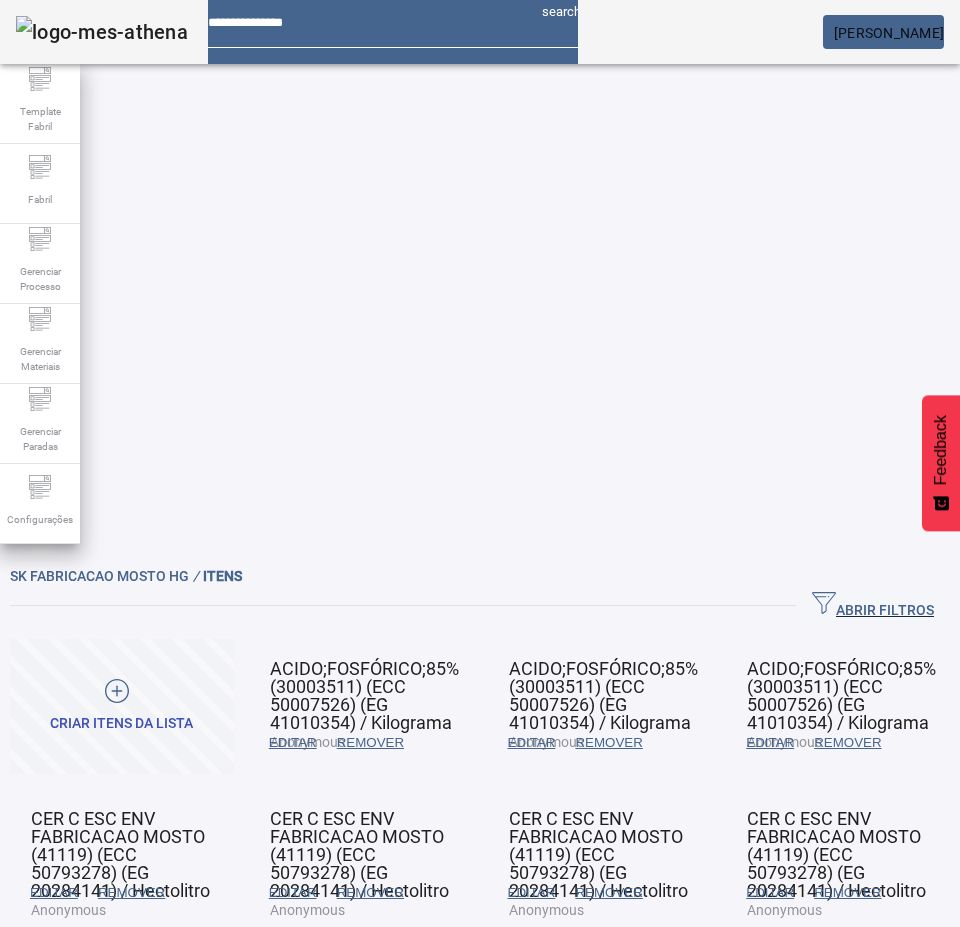 click on "EDITAR" at bounding box center [293, 743] 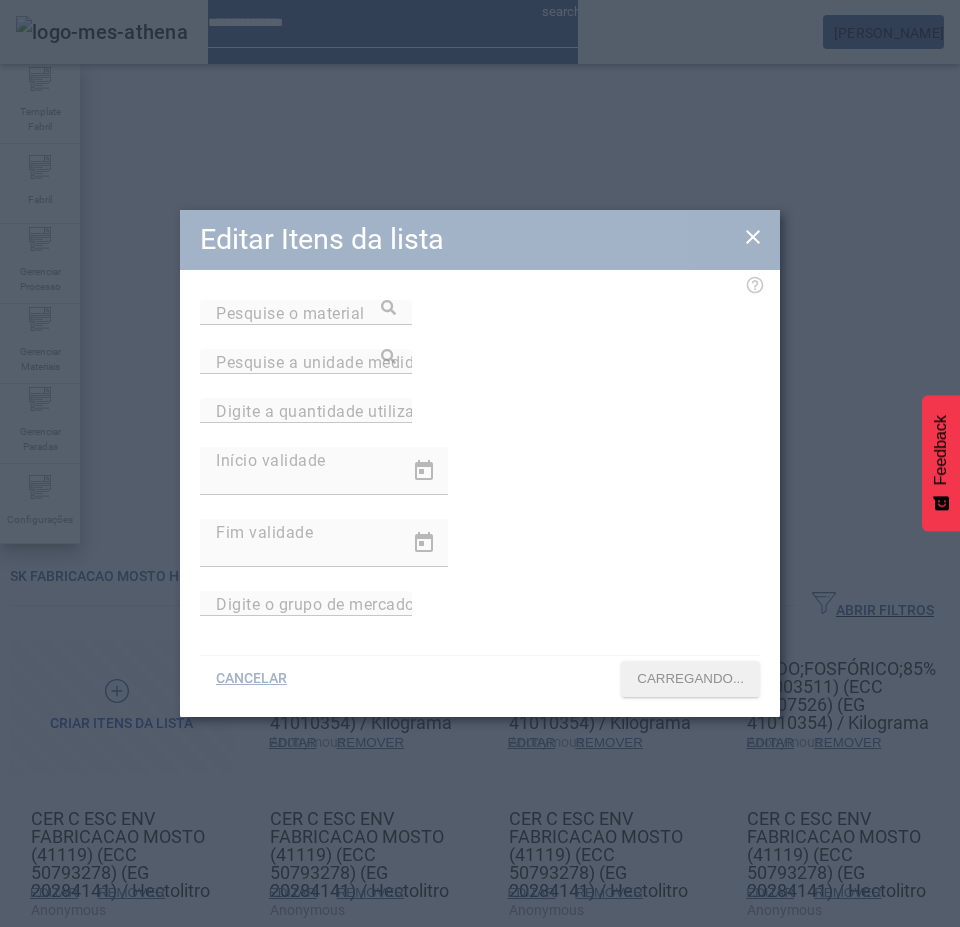 type on "**********" 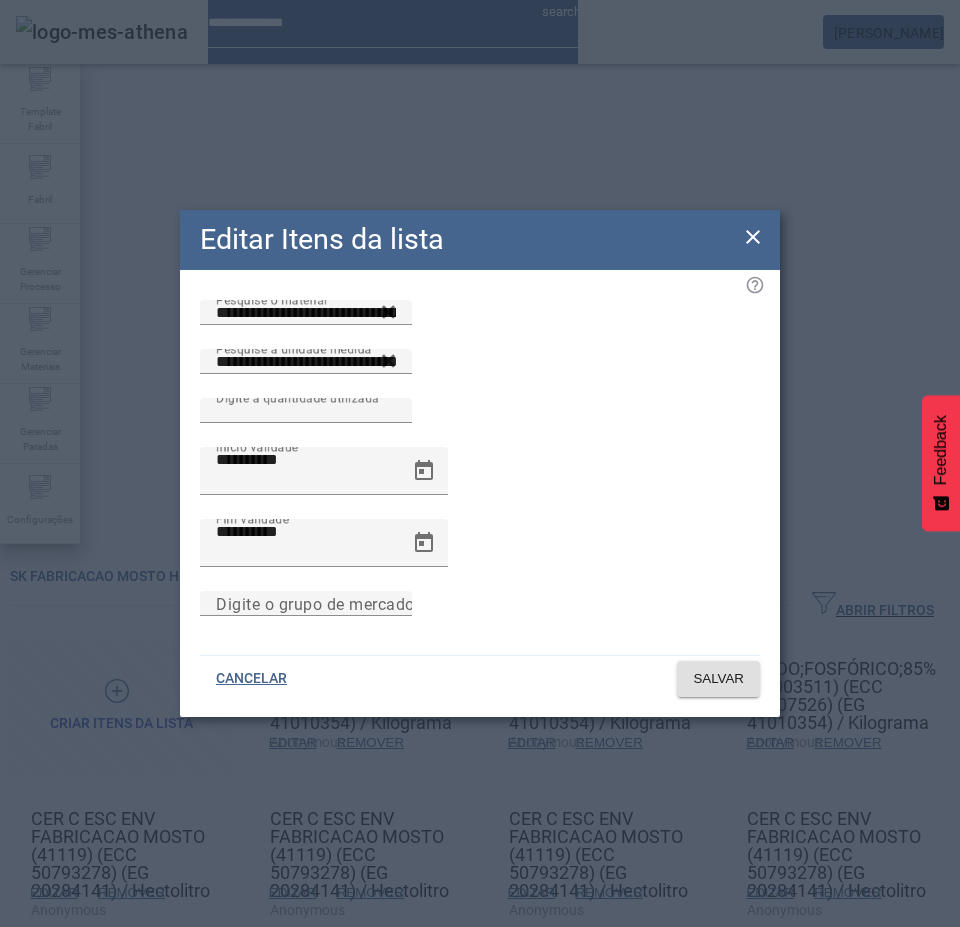 click 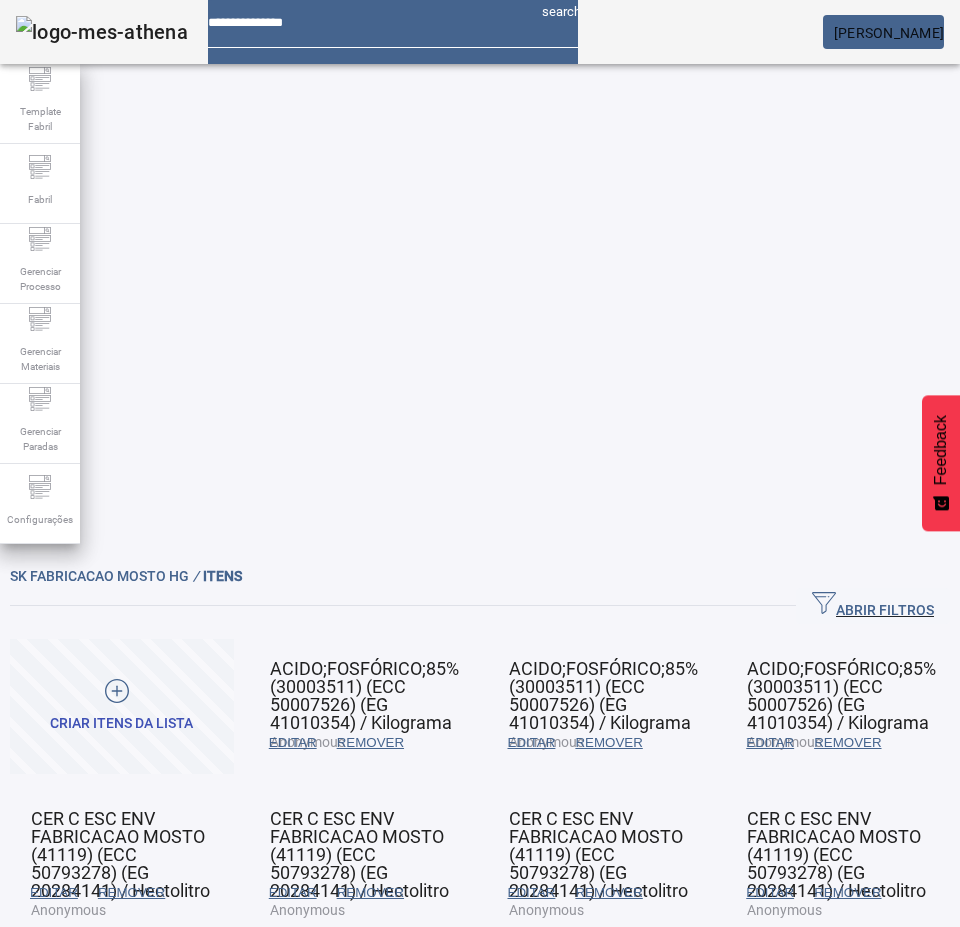 click on "REMOVER" at bounding box center [608, 743] 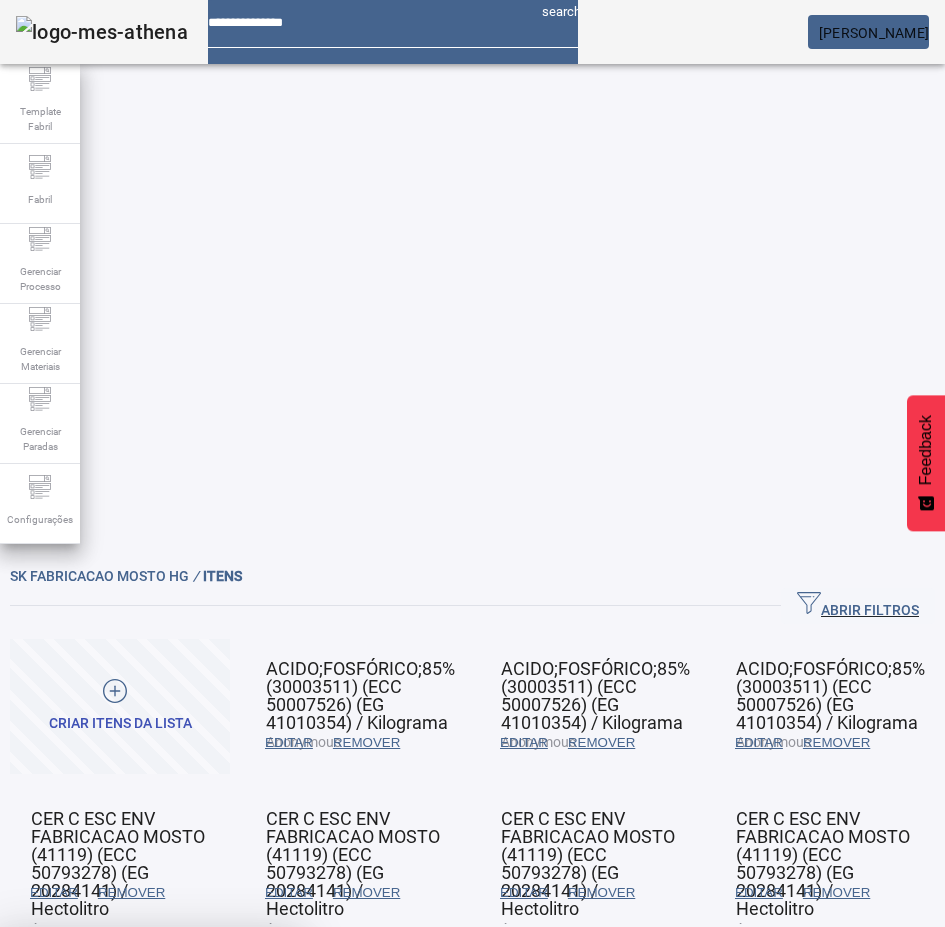 click on "SIM" at bounding box center [249, 1075] 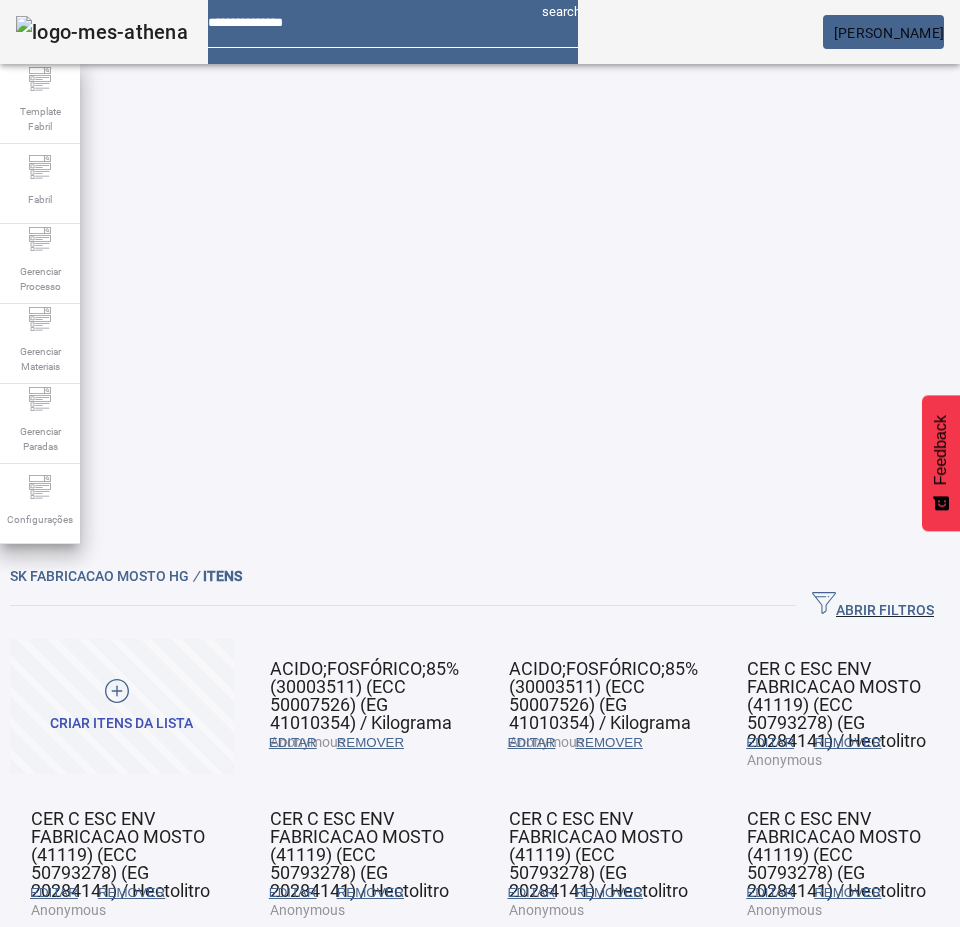click on "EDITAR" at bounding box center [293, 743] 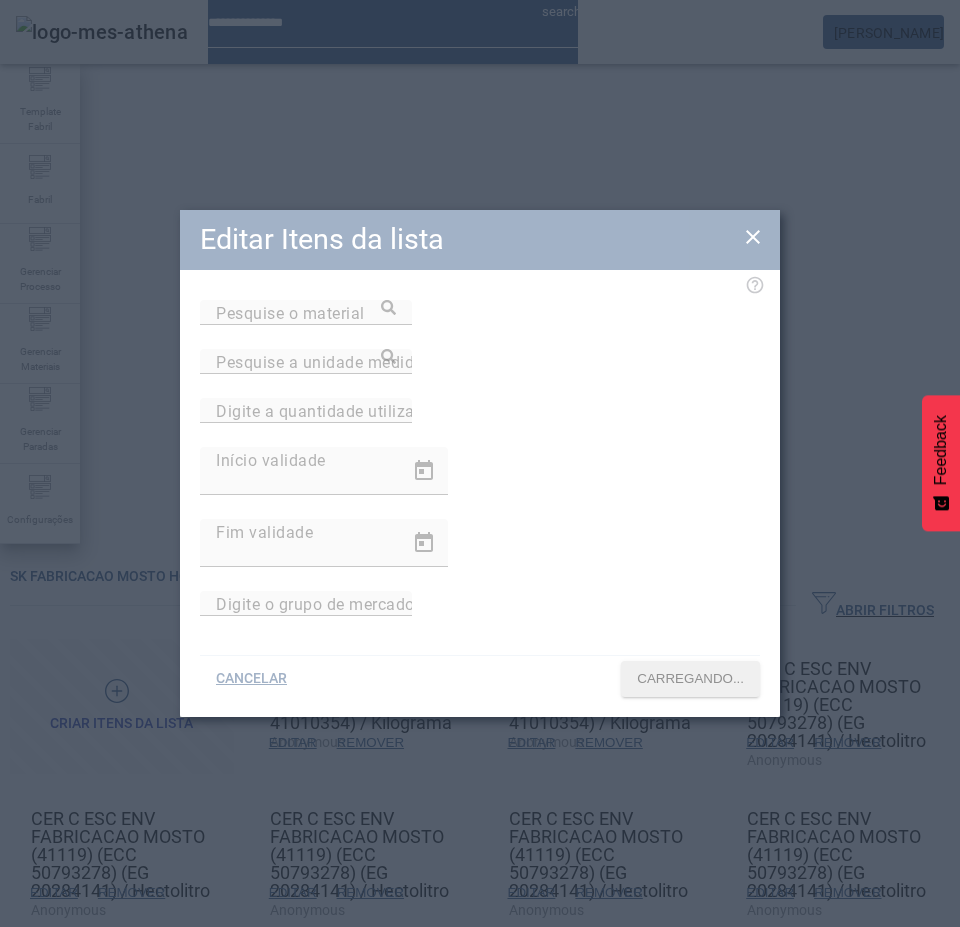 type on "**********" 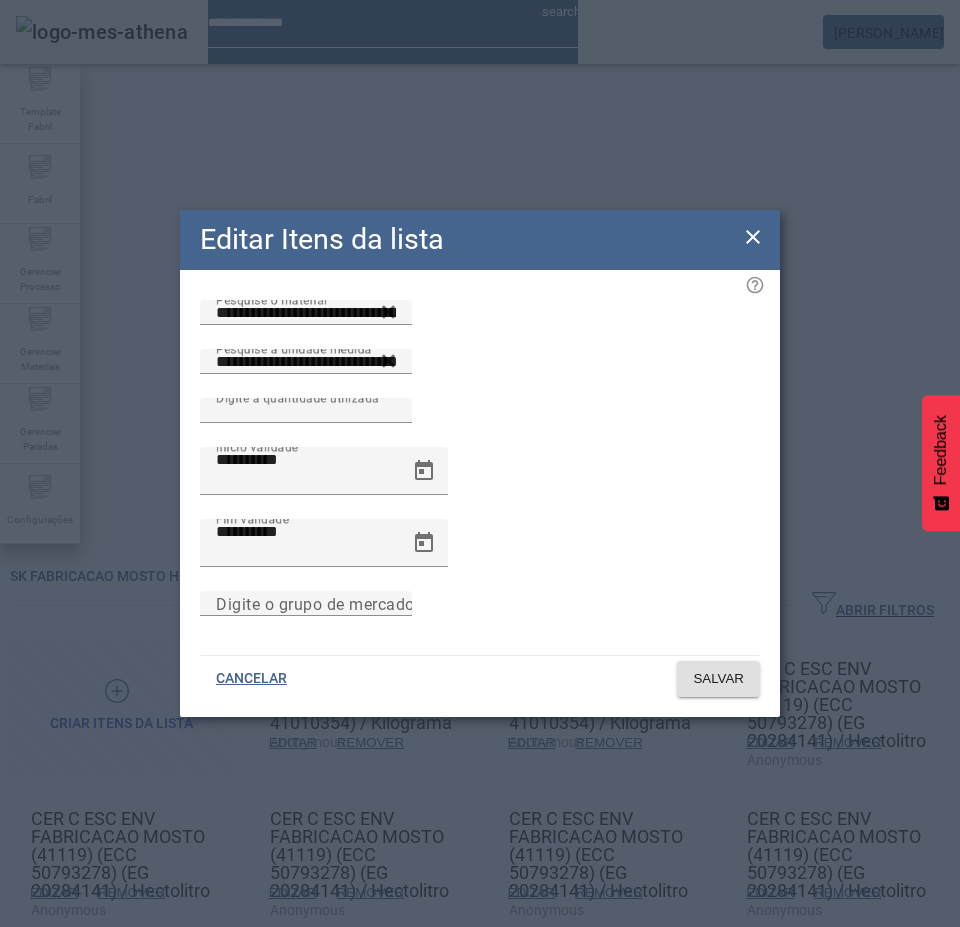 click 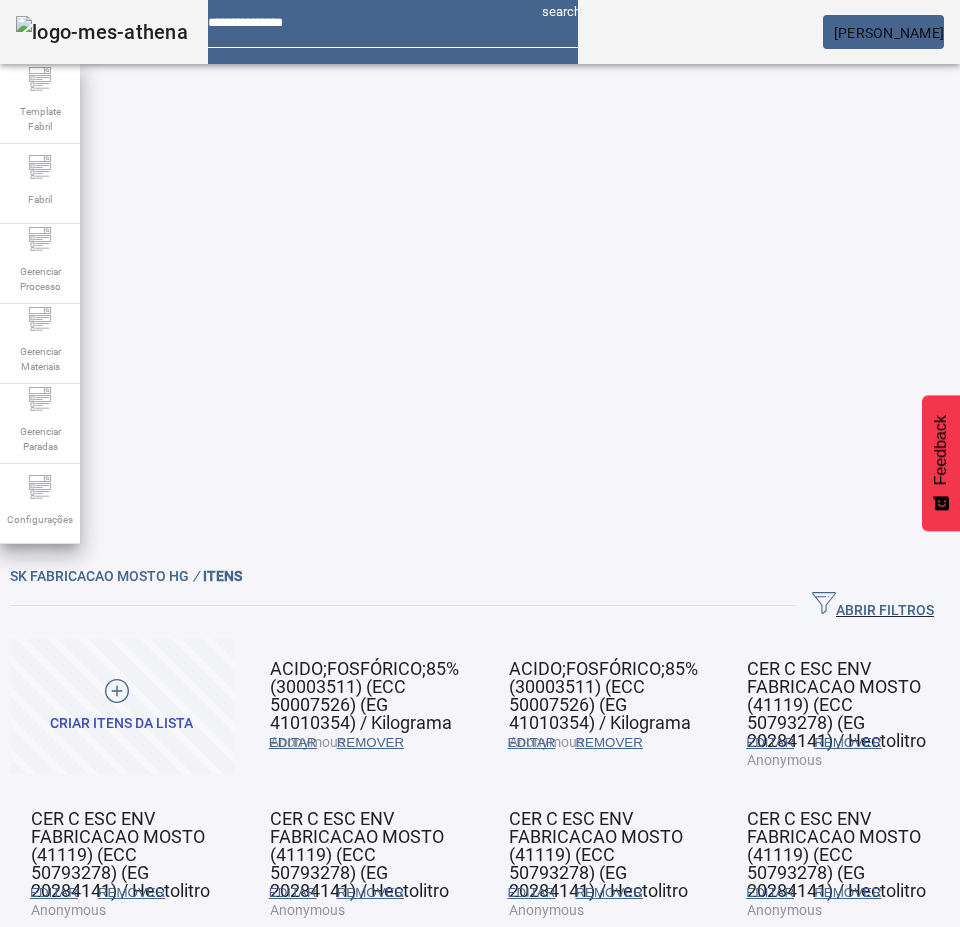 click on "REMOVER" at bounding box center (608, 743) 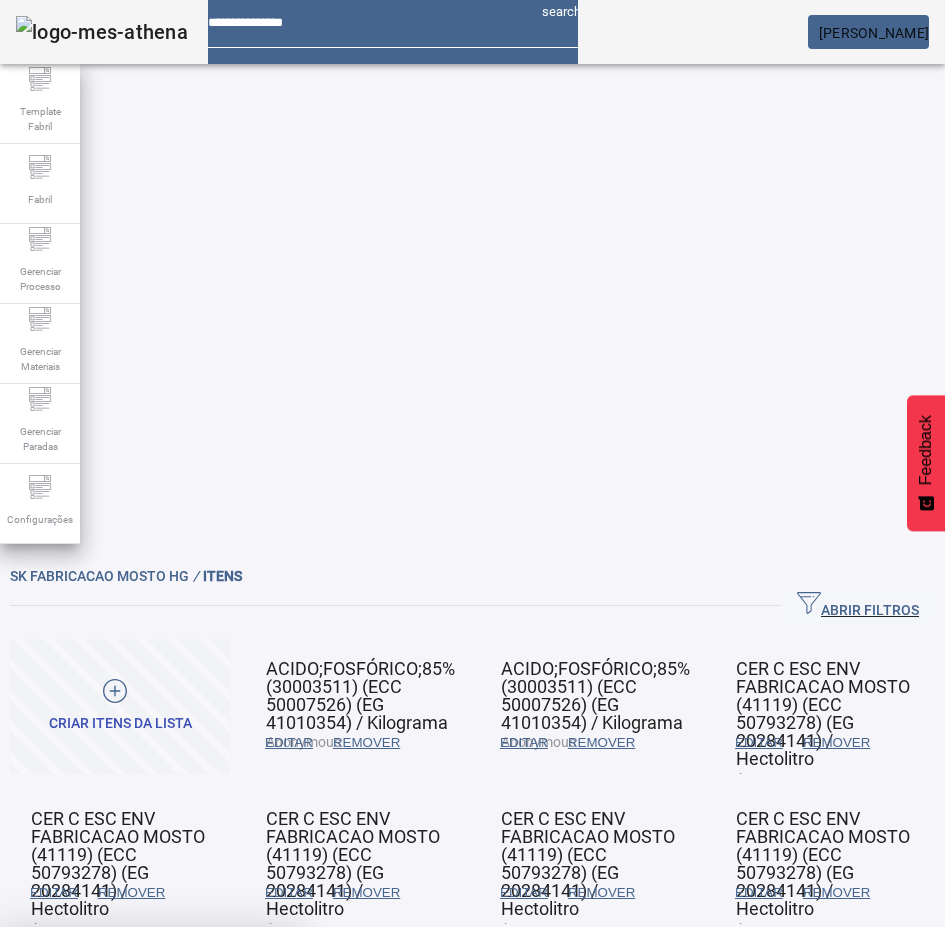 click on "SIM" at bounding box center [249, 1075] 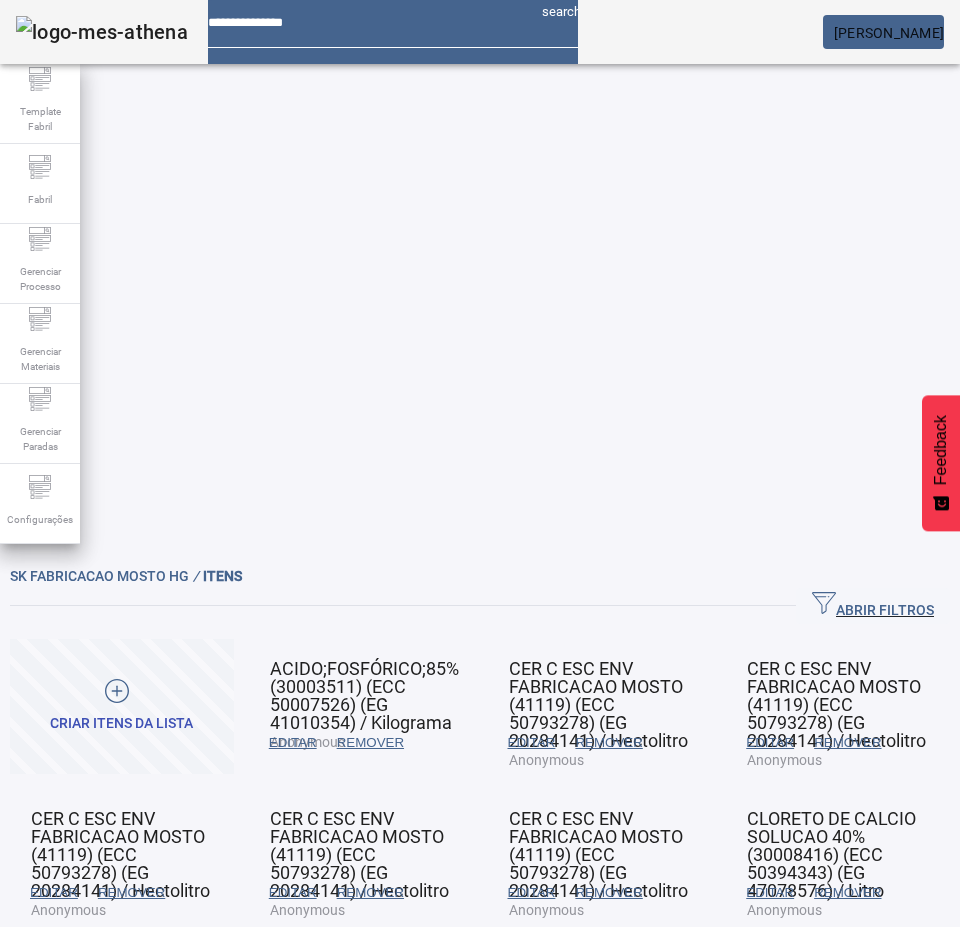 click on "EDITAR" at bounding box center (293, 743) 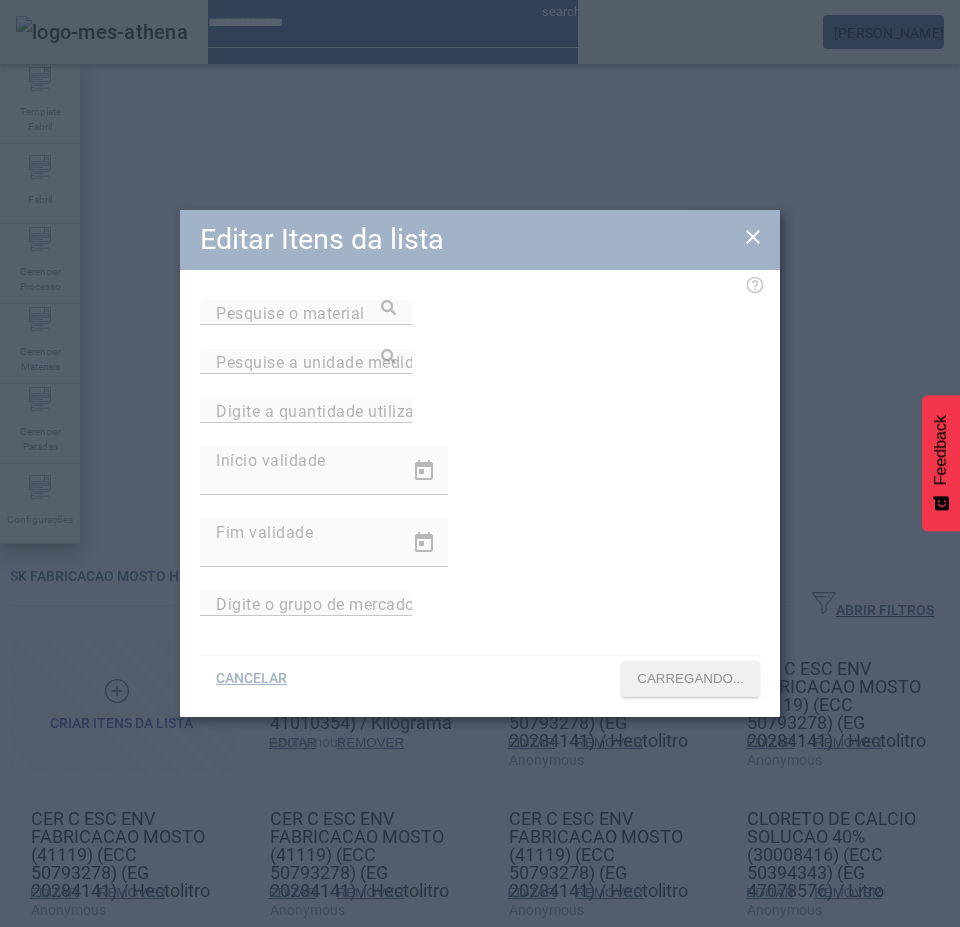 type on "**********" 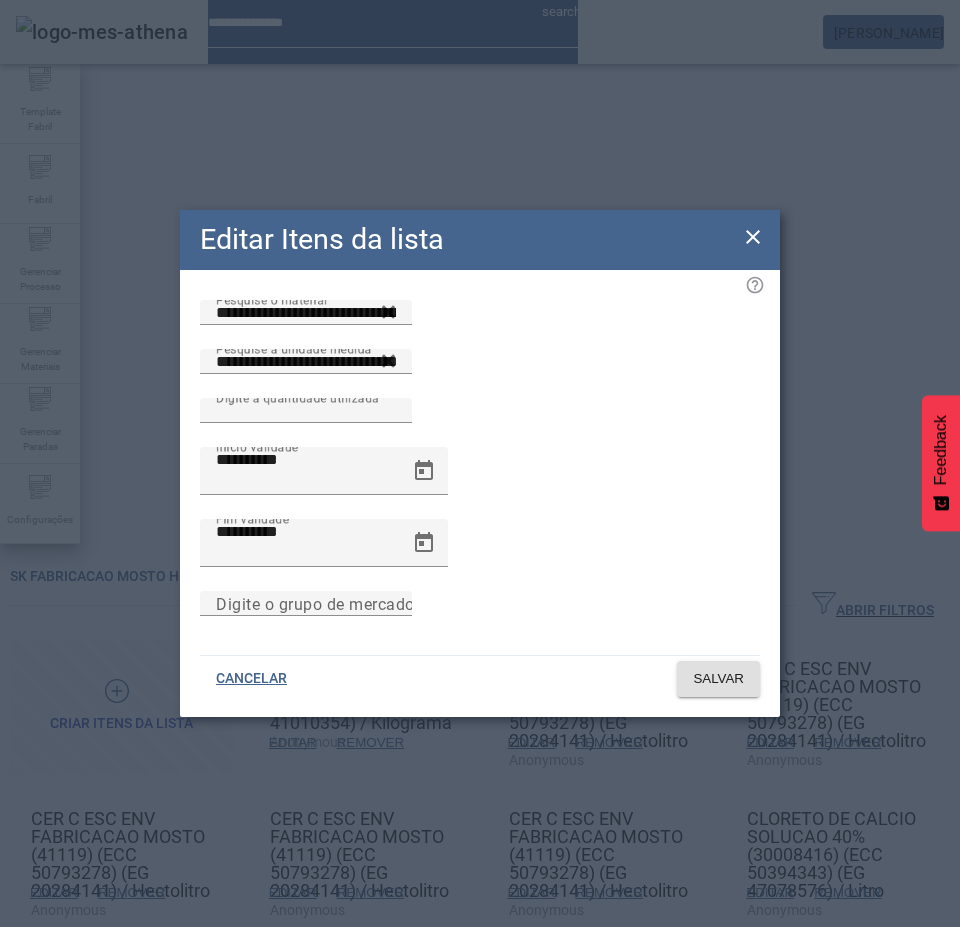 click 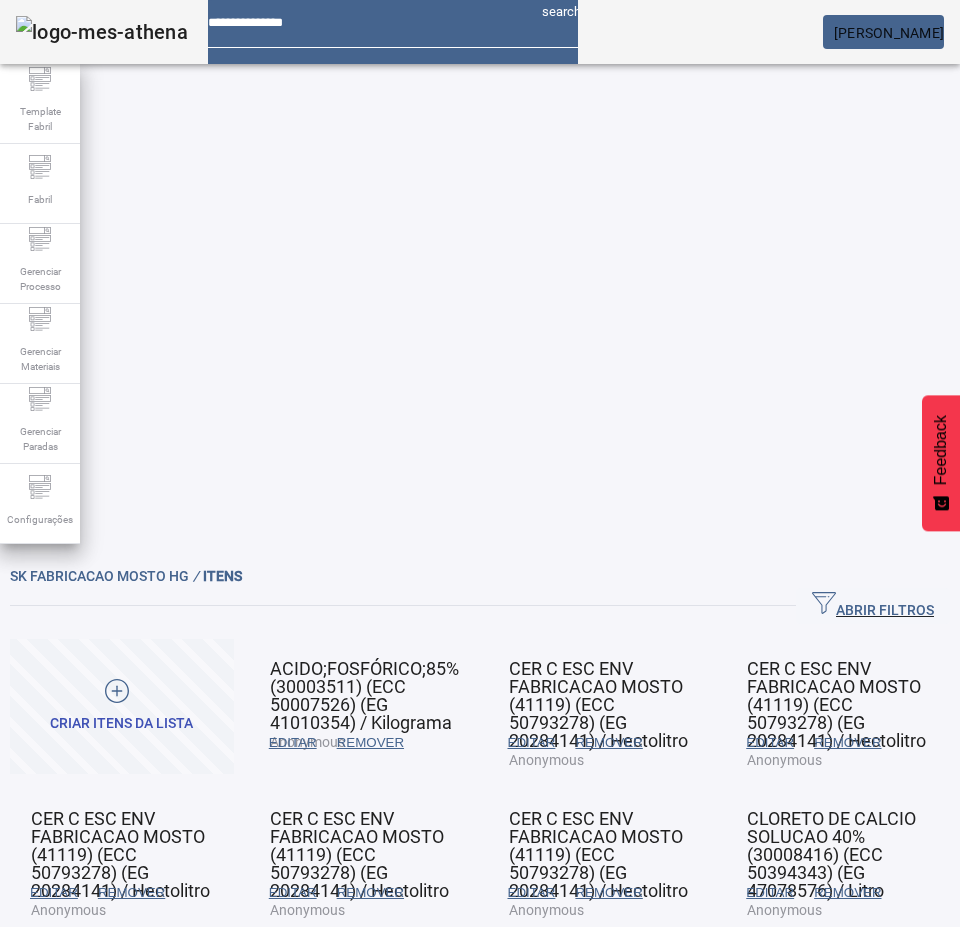 click on "REMOVER" at bounding box center [608, 743] 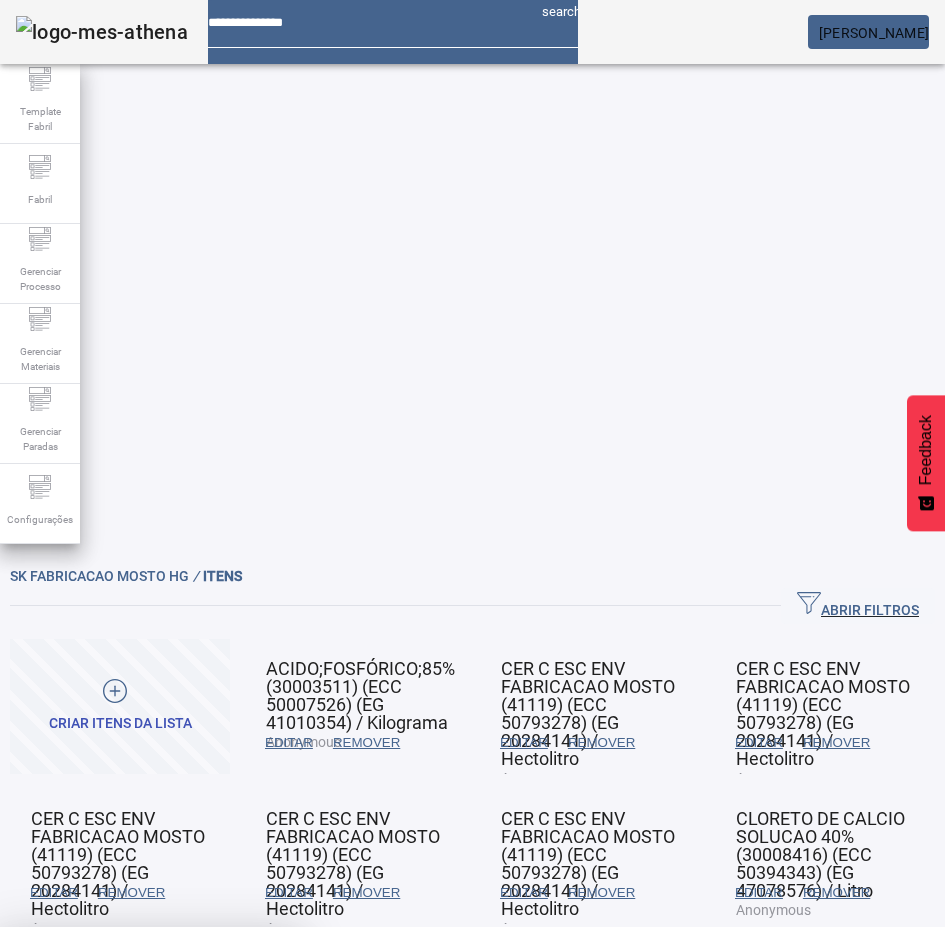 click at bounding box center (248, 1075) 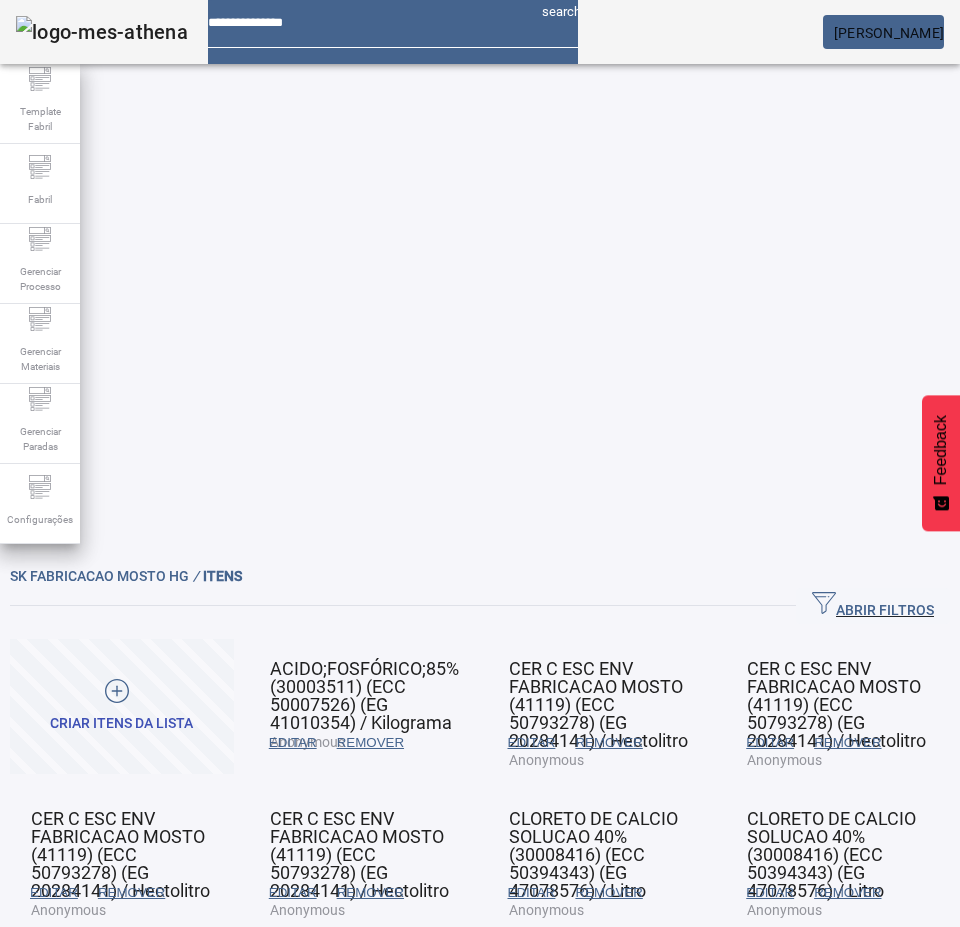 click on "EDITAR" at bounding box center [532, 743] 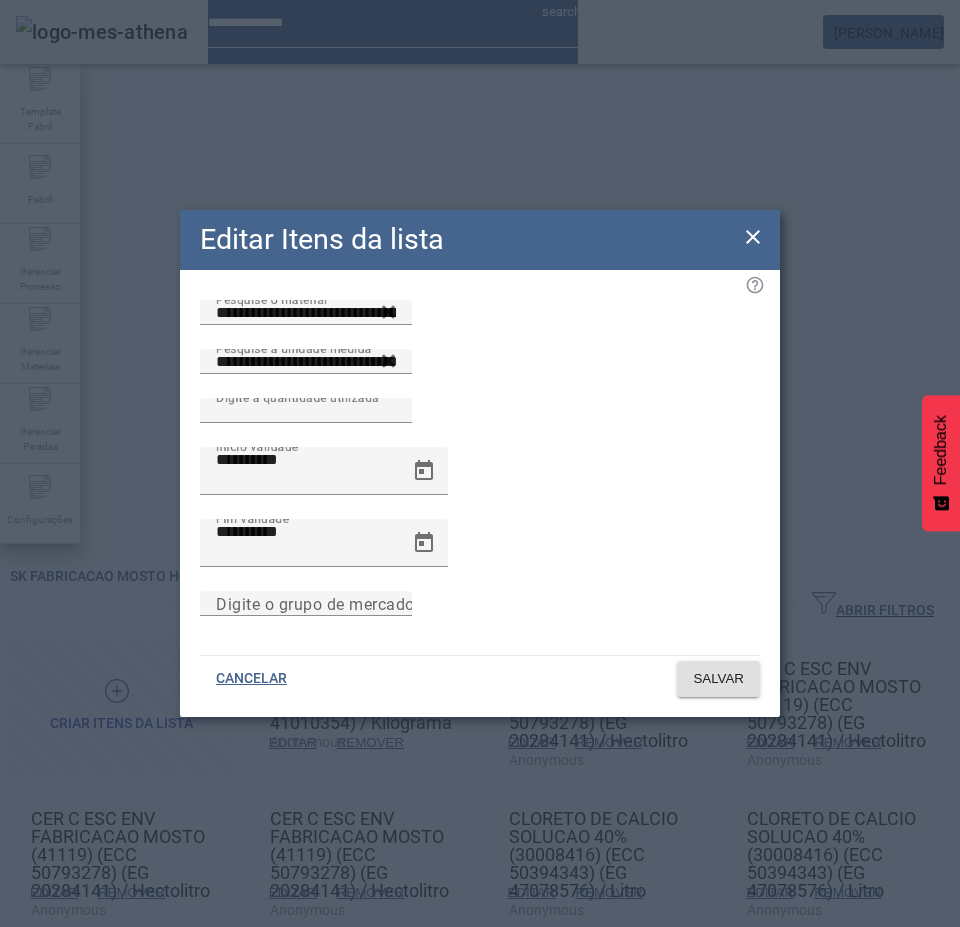 click 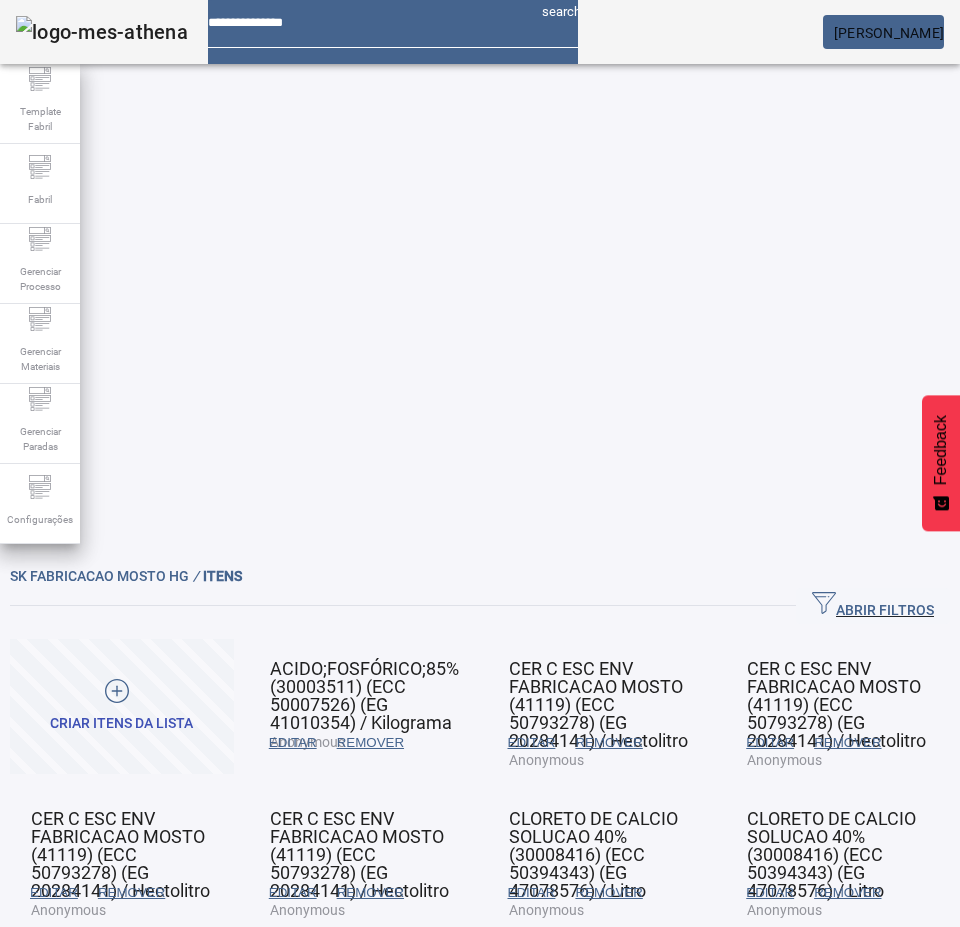 click on "REMOVER" at bounding box center (370, 743) 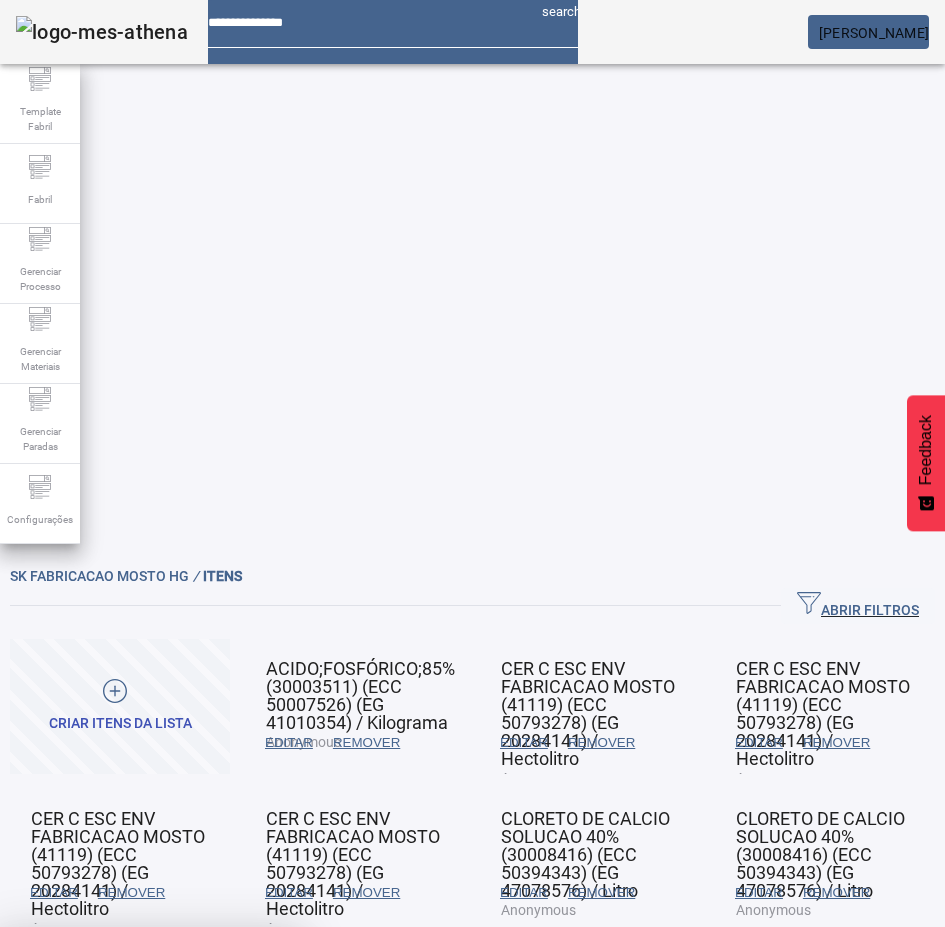 click at bounding box center [248, 1075] 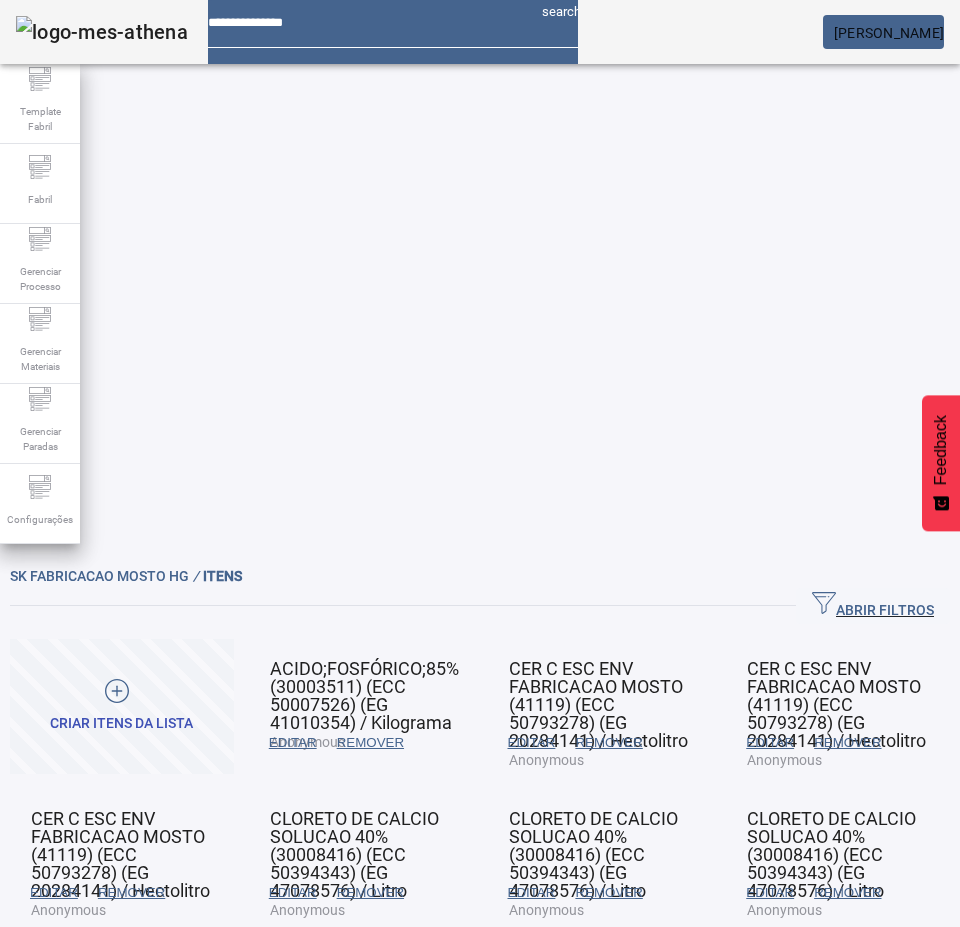 click on "EDITAR" at bounding box center (293, 743) 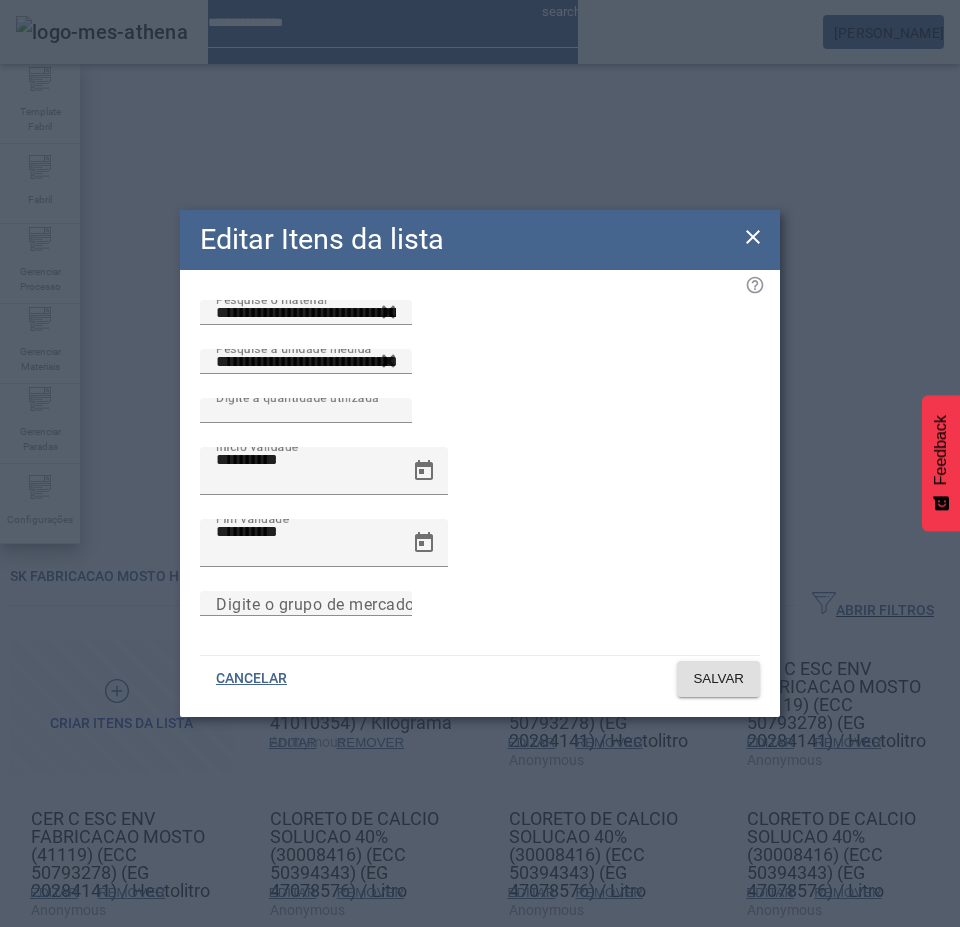click 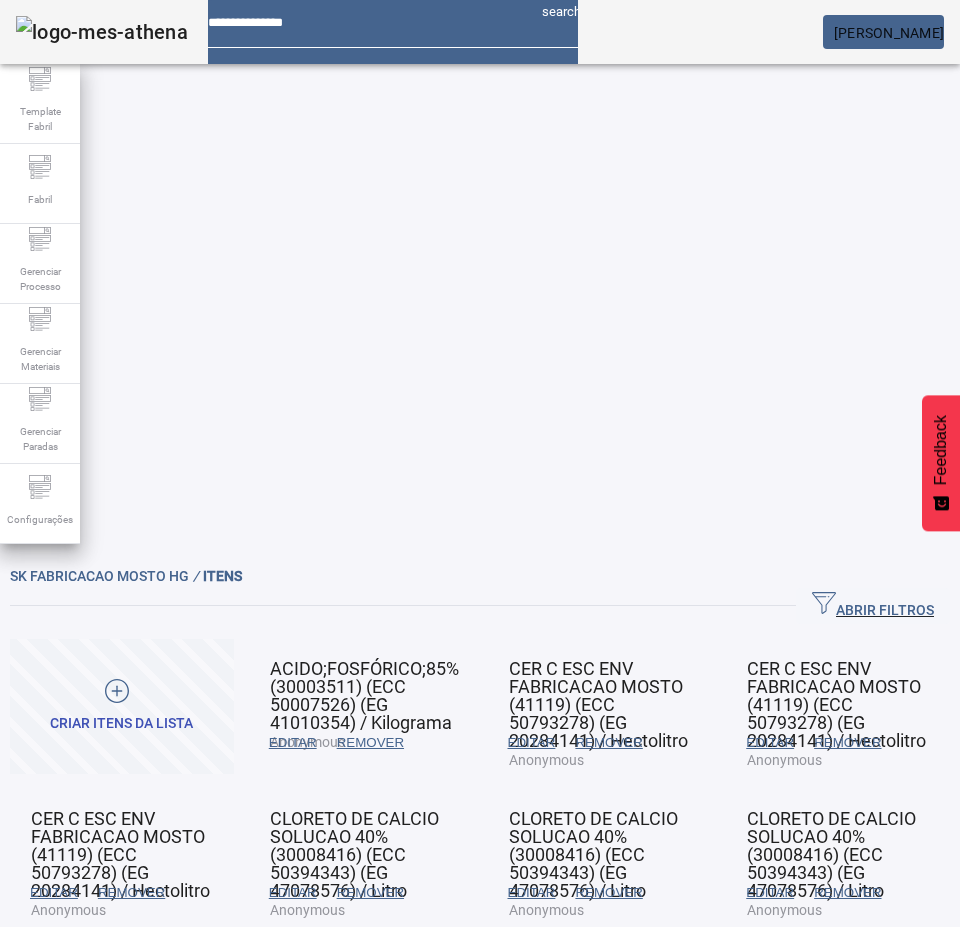 click on "EDITAR" at bounding box center [293, 743] 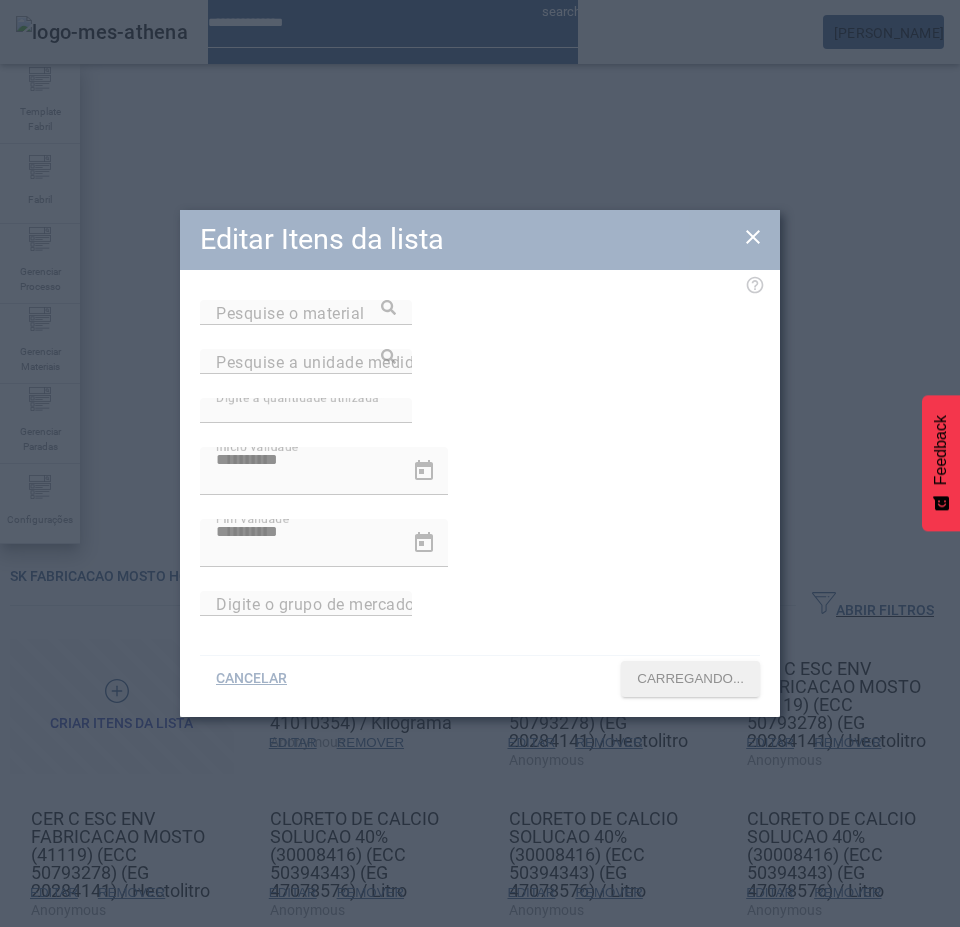 type on "**********" 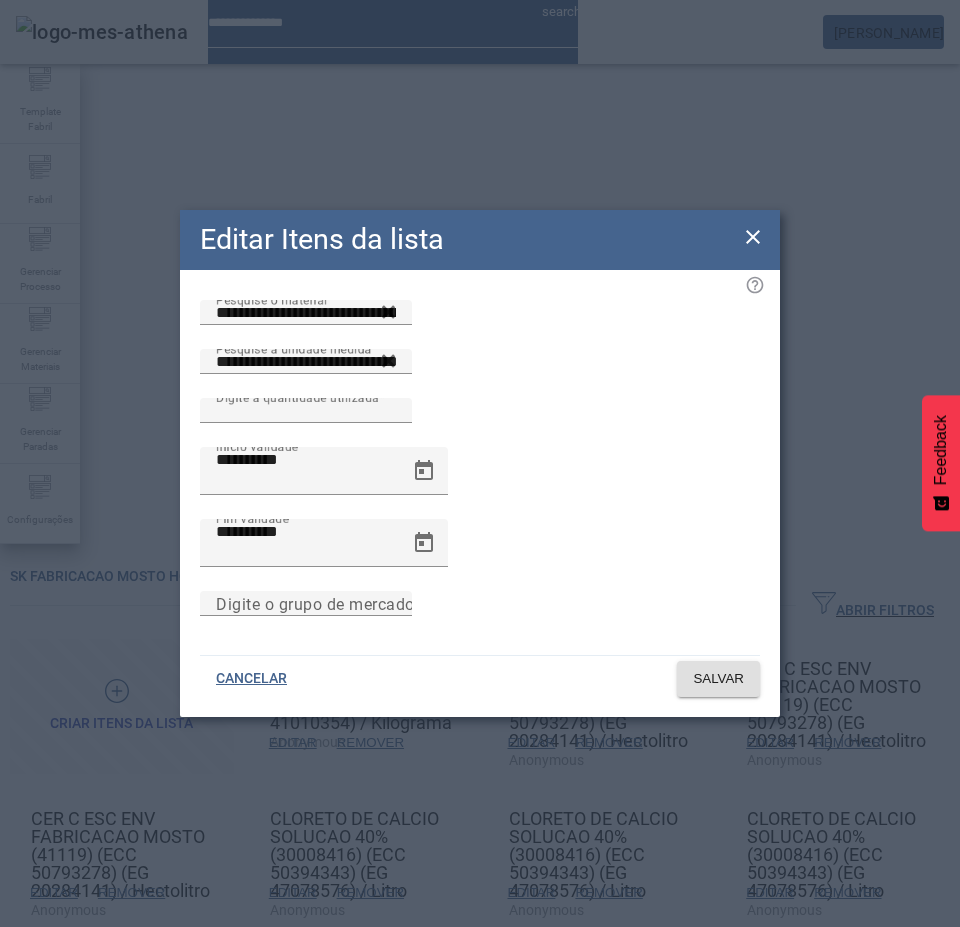 click 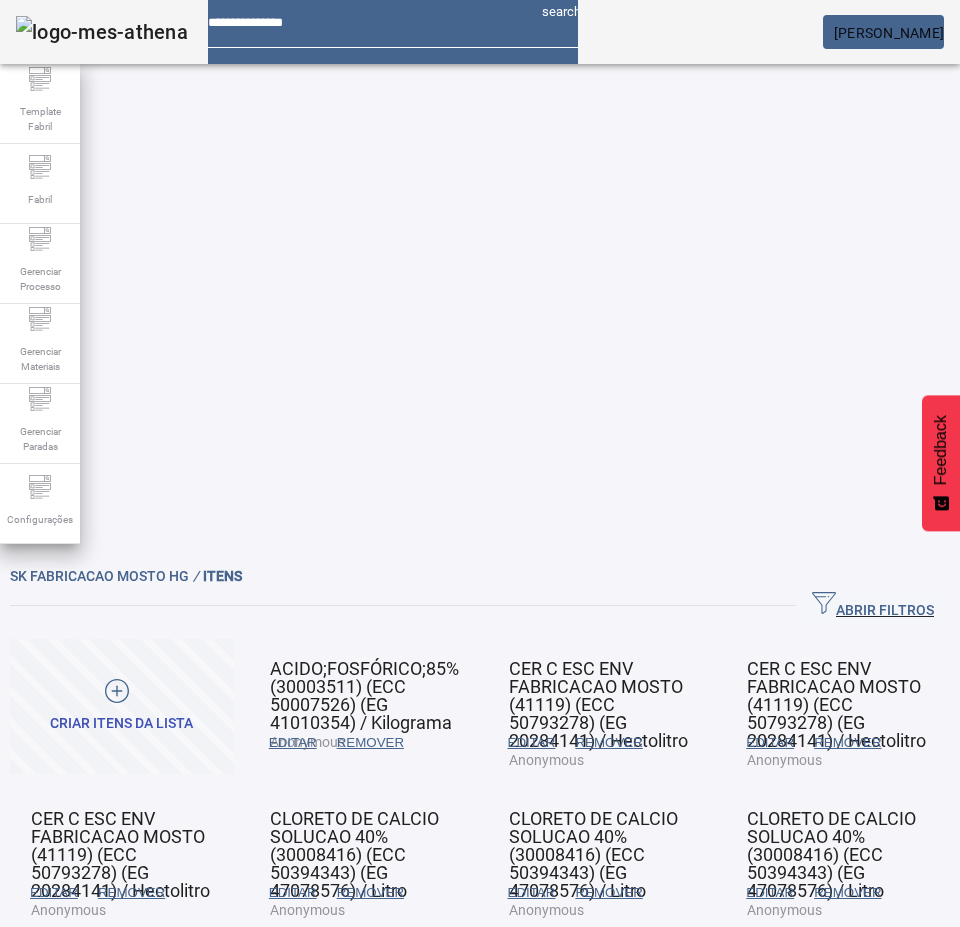 click on "REMOVER" at bounding box center (370, 743) 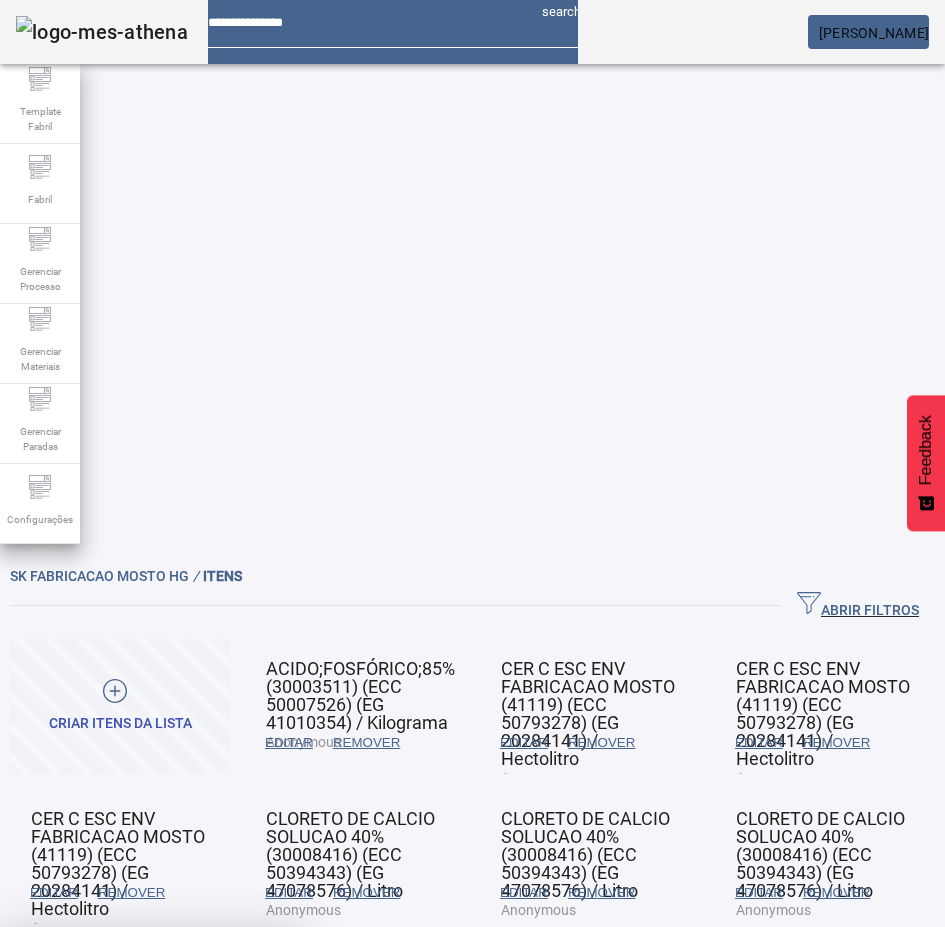 drag, startPoint x: 584, startPoint y: 536, endPoint x: 595, endPoint y: 530, distance: 12.529964 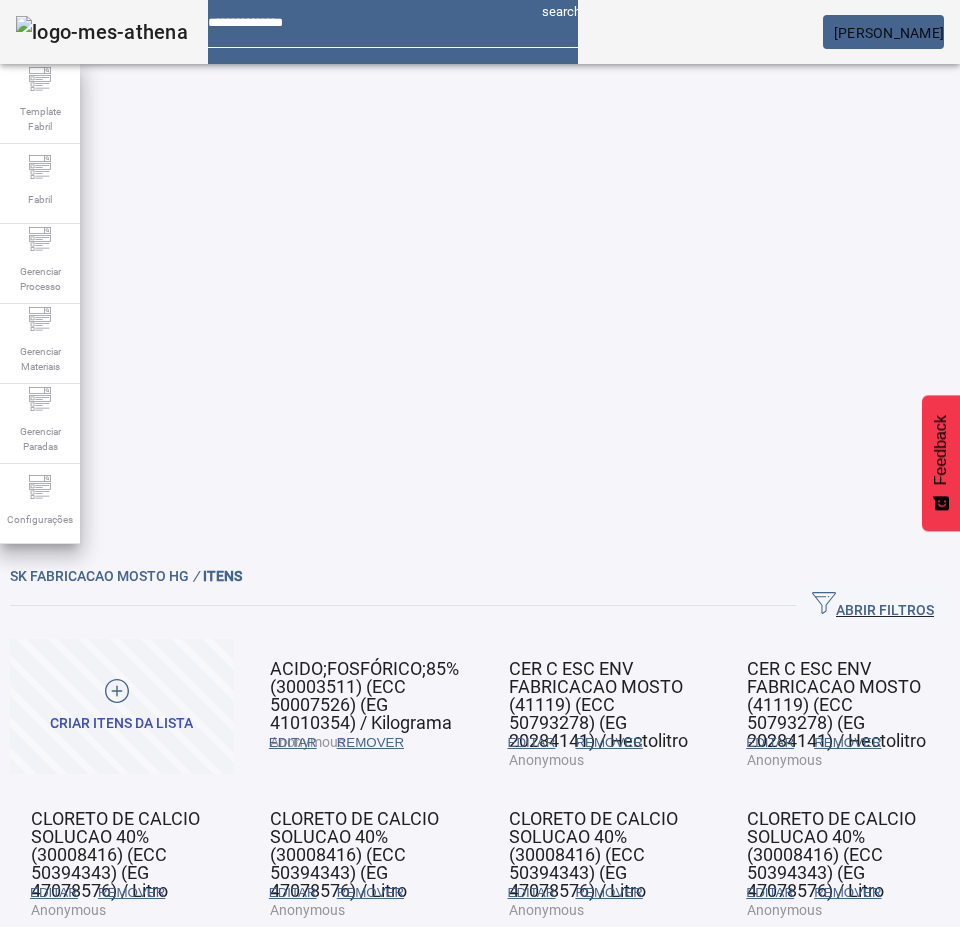click on "EDITAR" at bounding box center (770, 743) 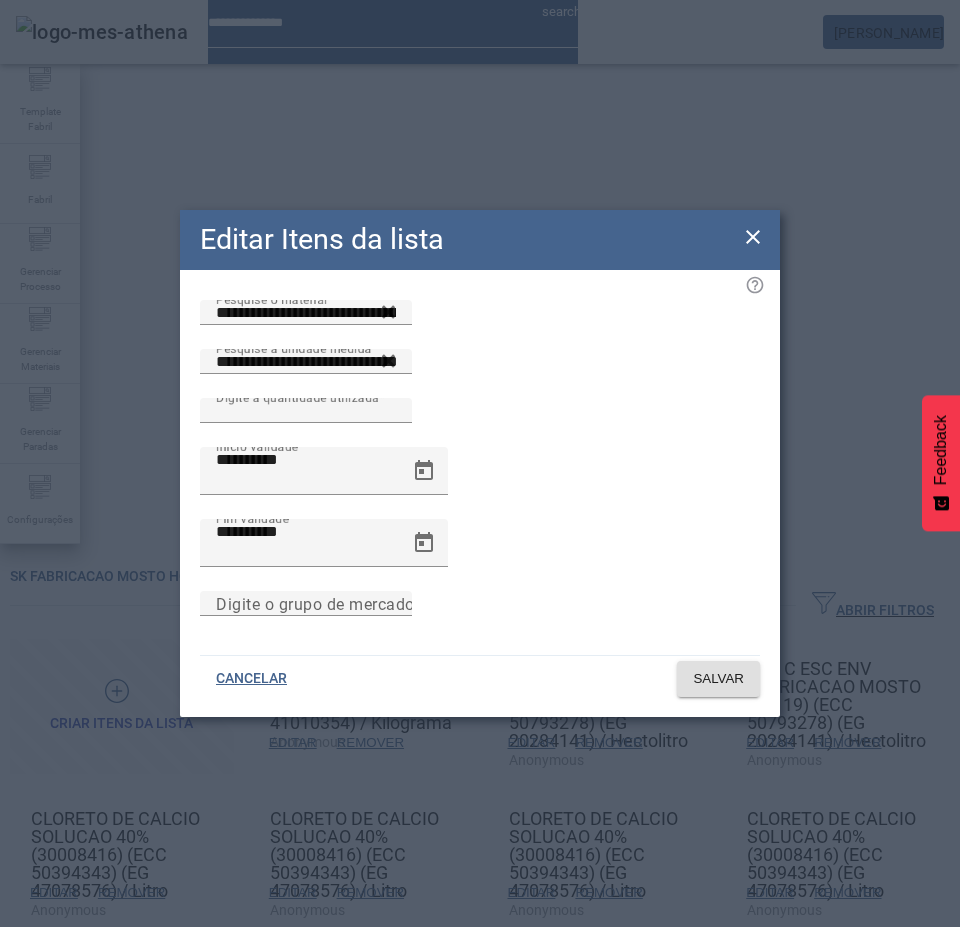 click 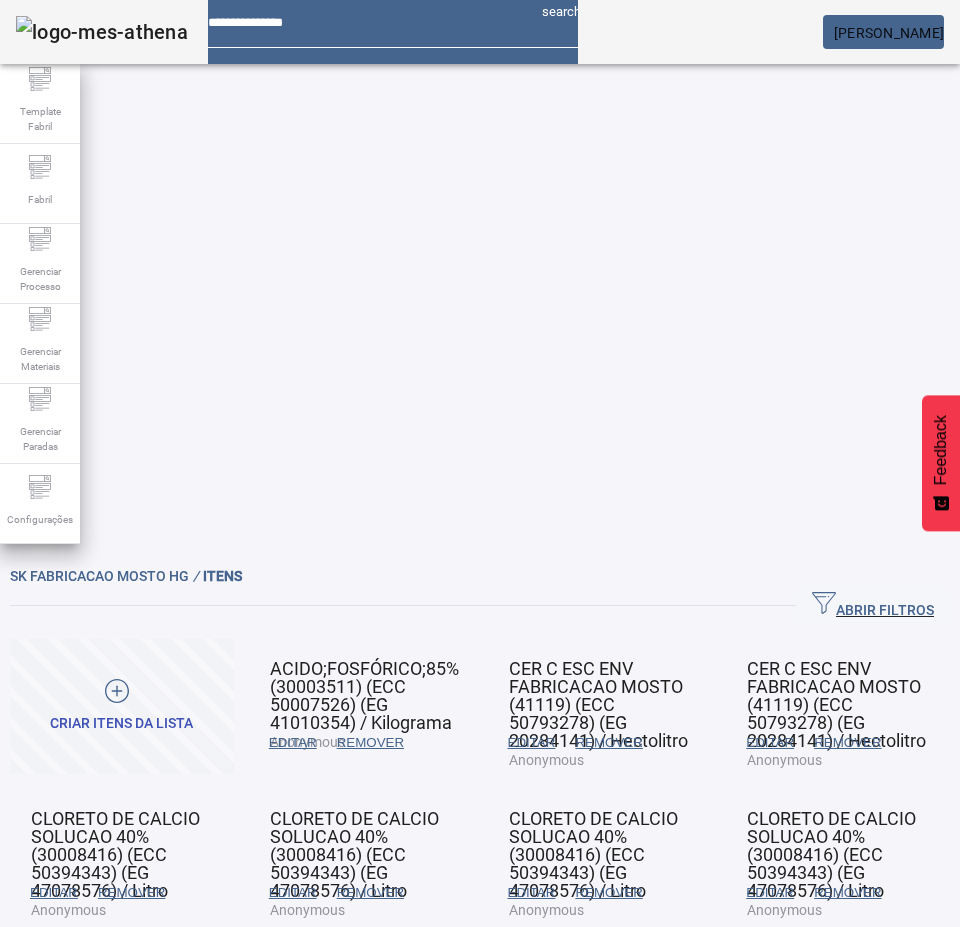 click on "REMOVER" at bounding box center [370, 743] 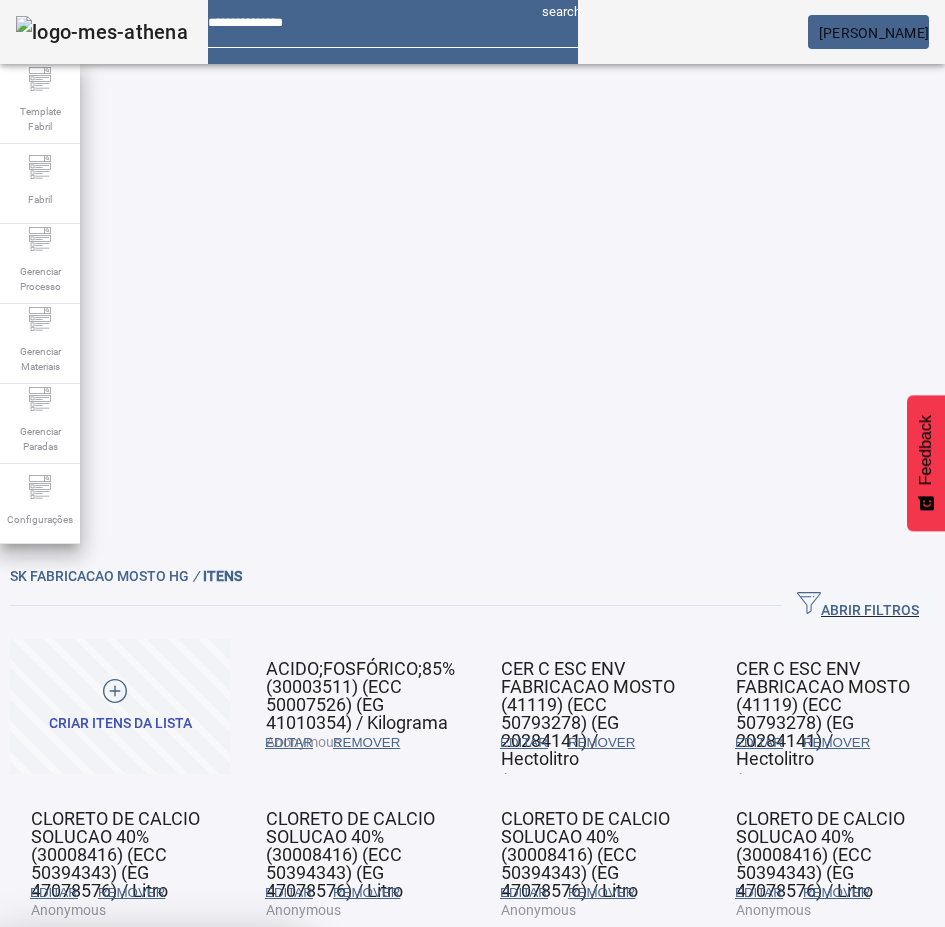 click at bounding box center (248, 1075) 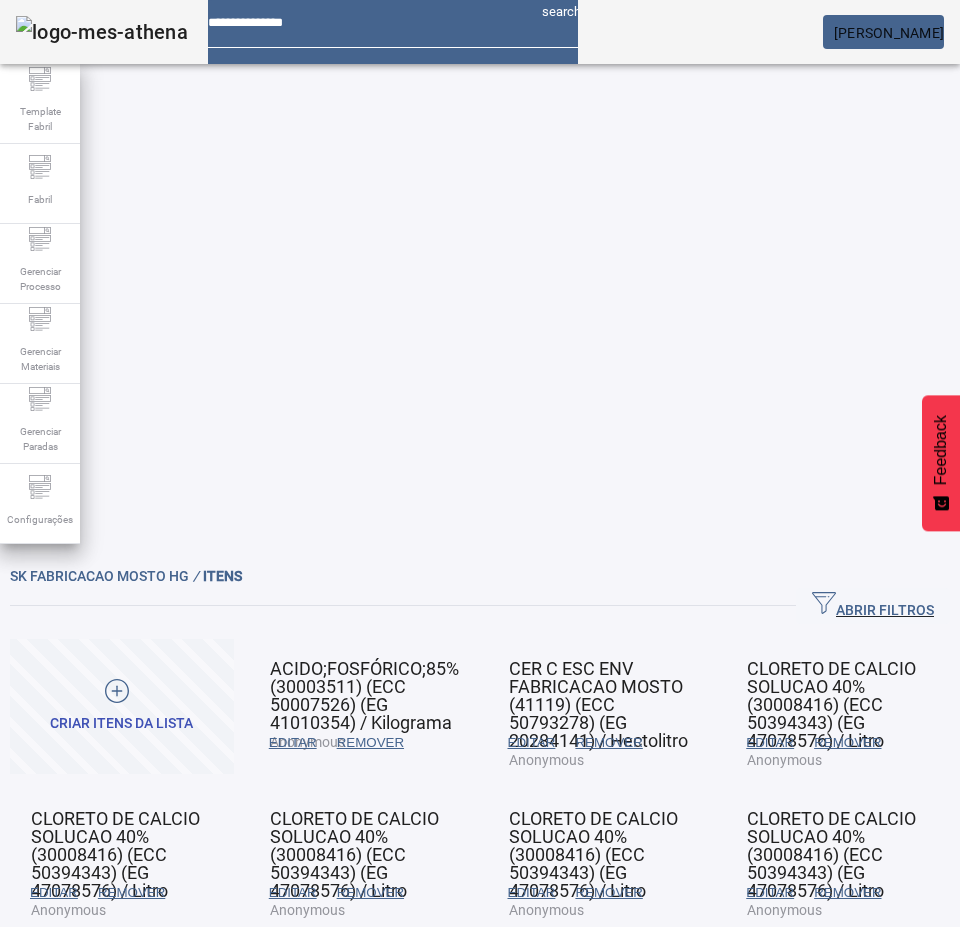 click on "EDITAR" at bounding box center [770, 743] 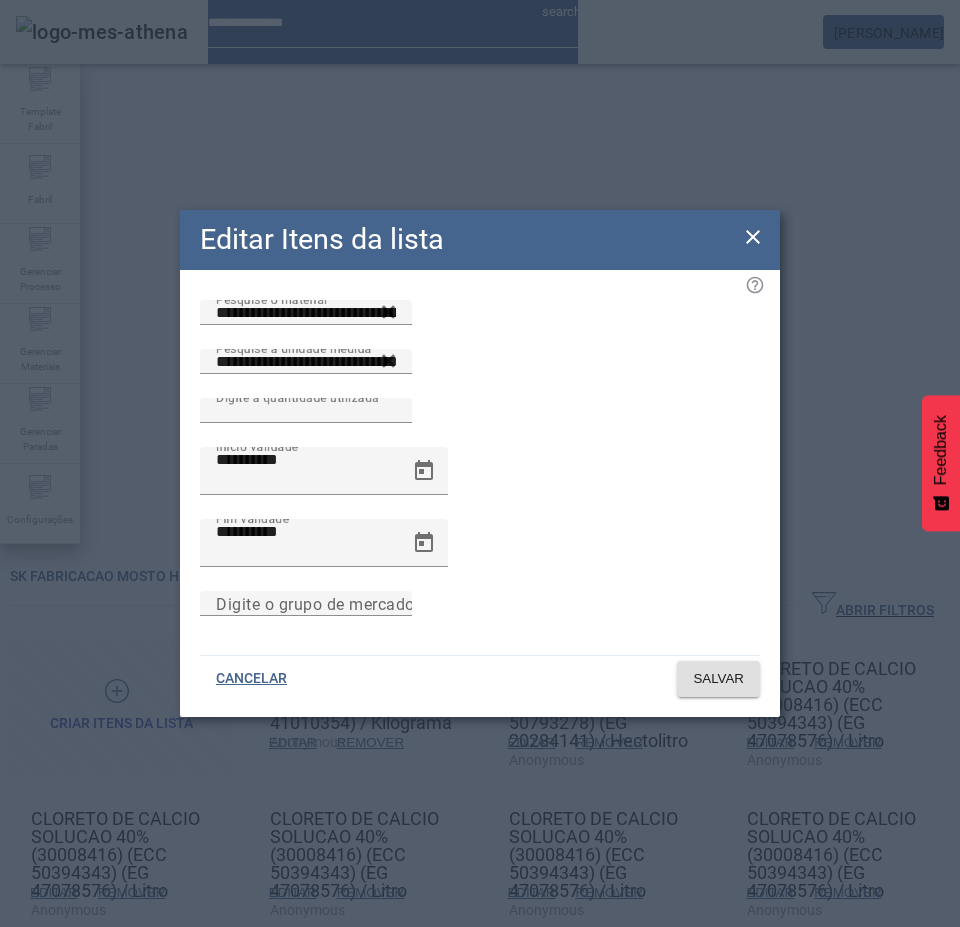 click on "Editar Itens da lista" 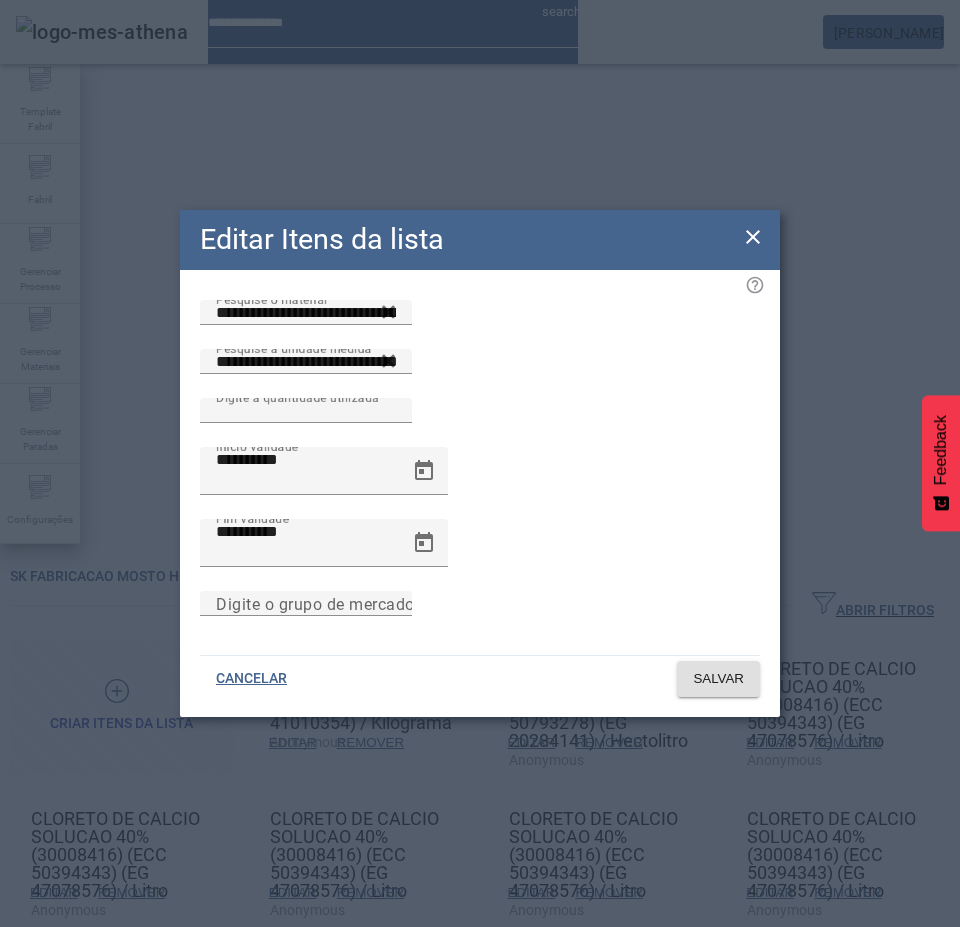 click 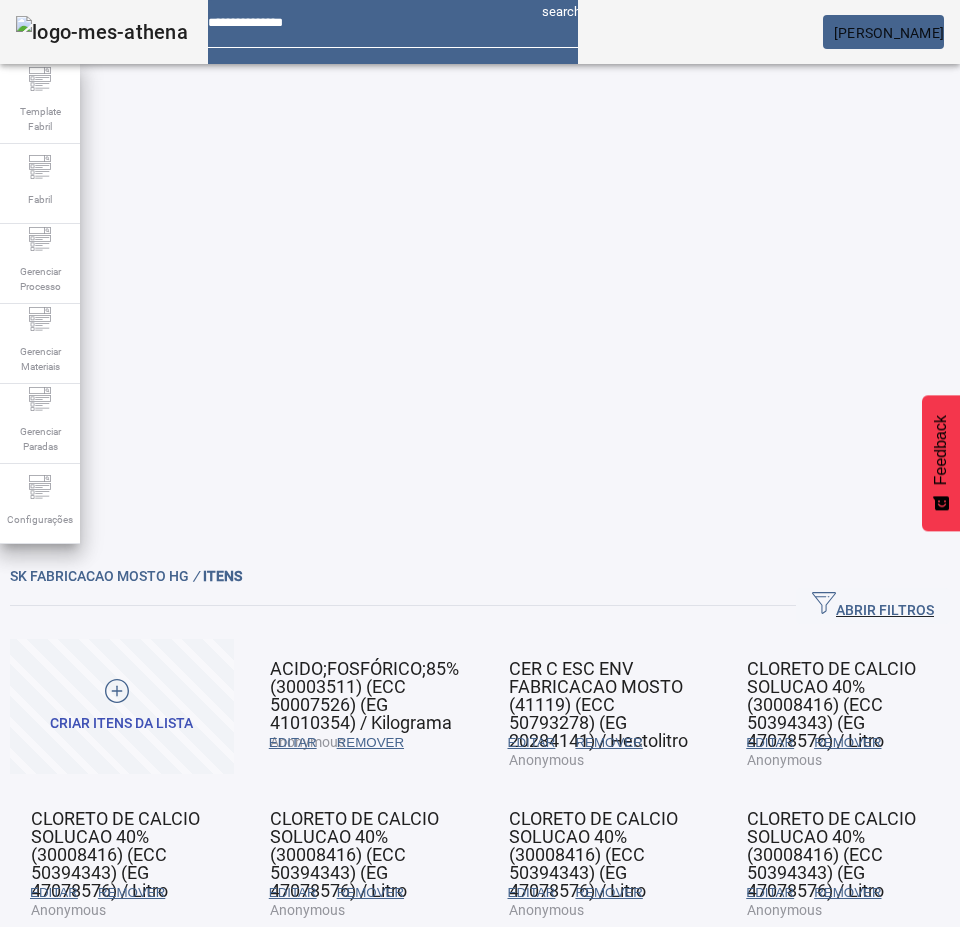 click on "REMOVER" at bounding box center [370, 743] 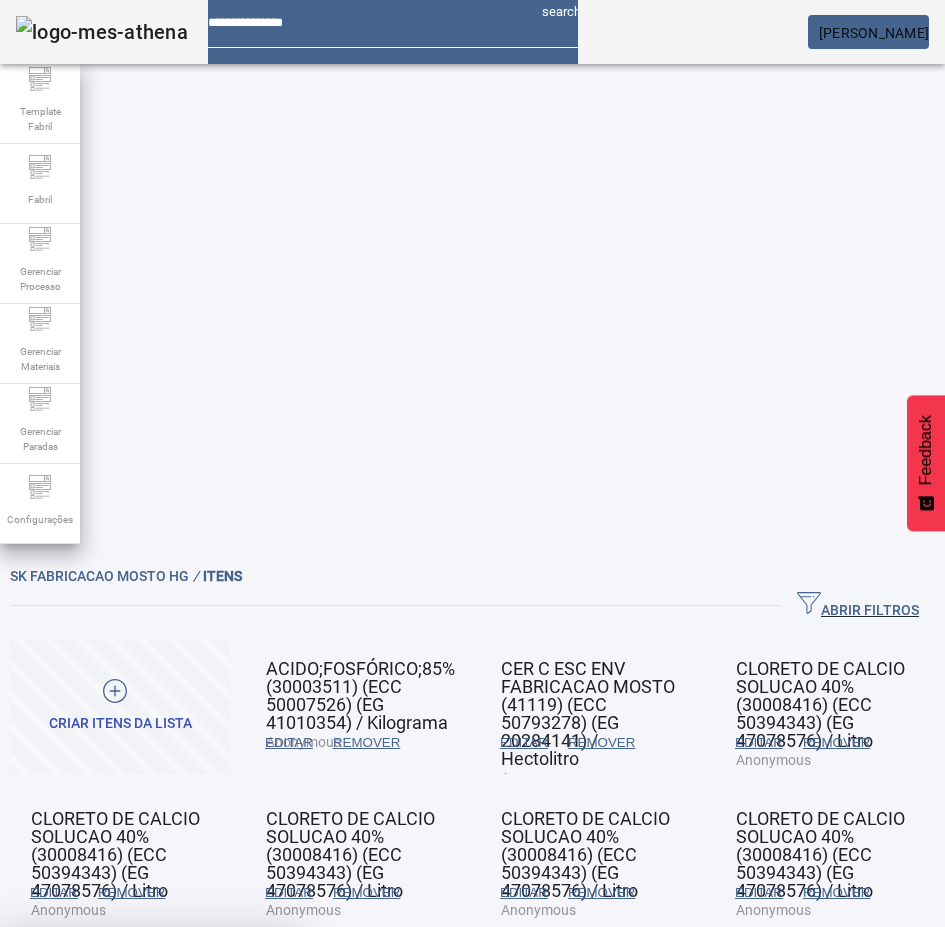 click on "SIM" at bounding box center [249, 1075] 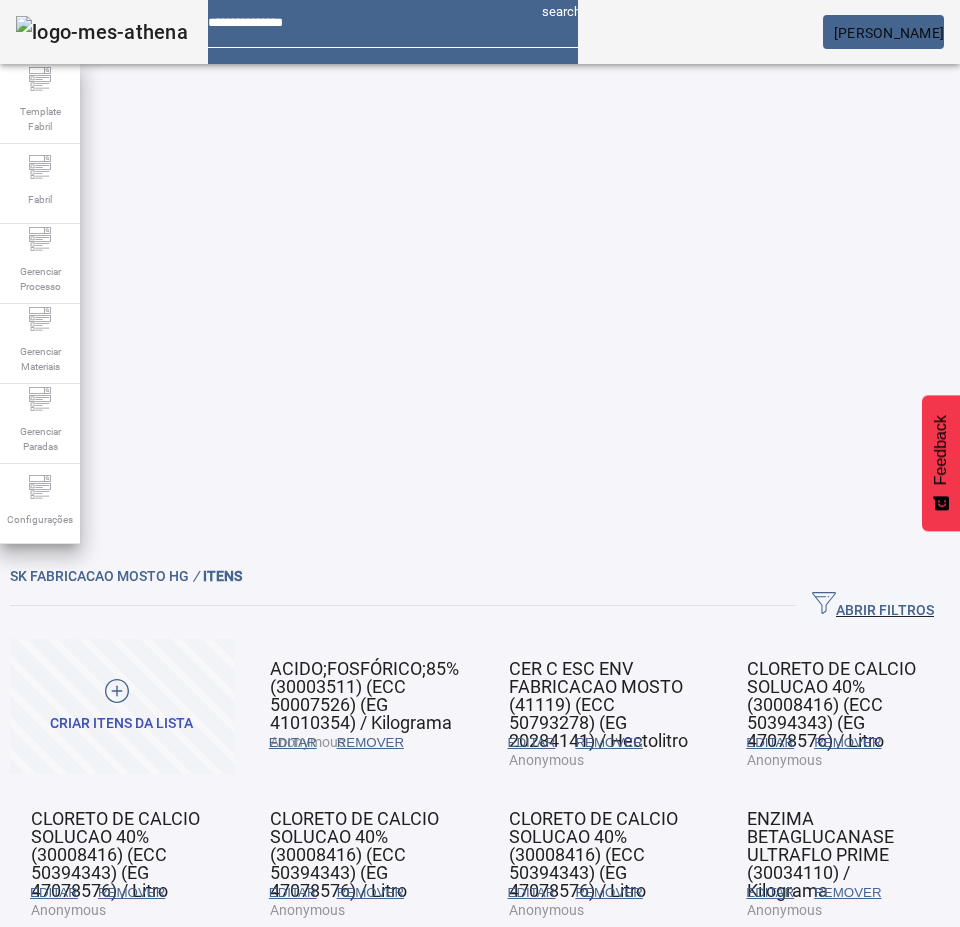 click on "EDITAR" at bounding box center [293, 743] 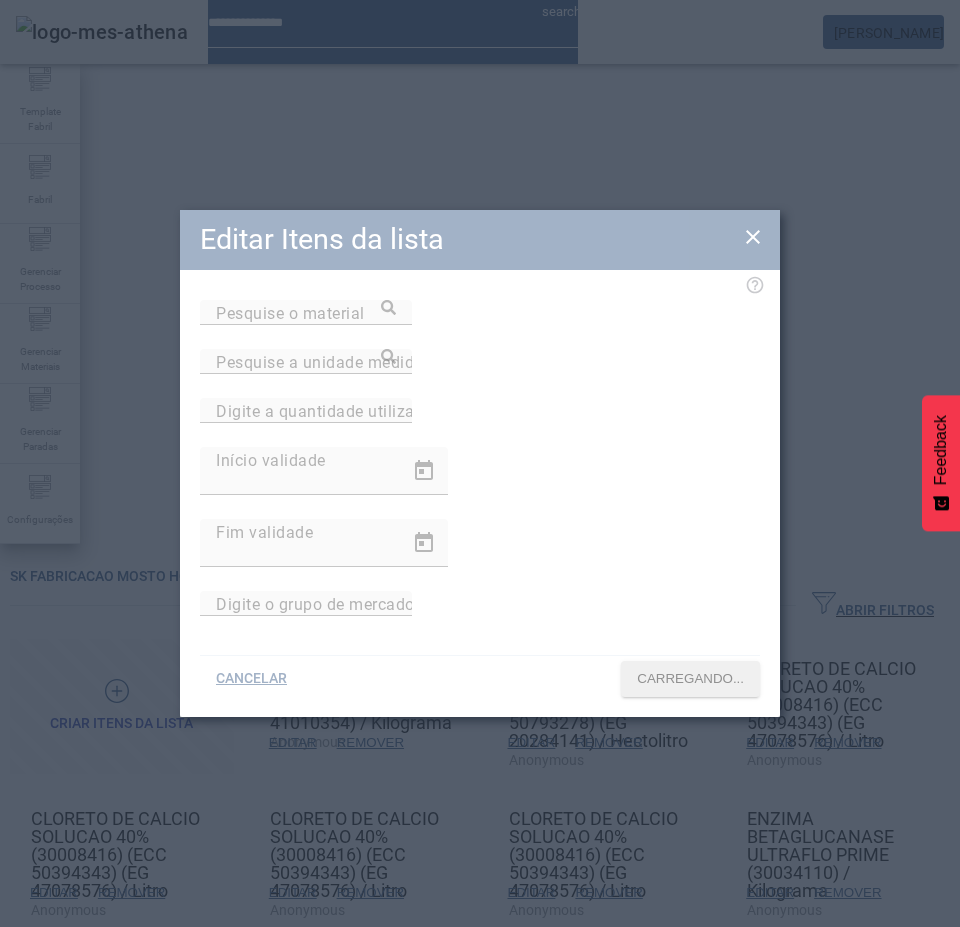 type on "**********" 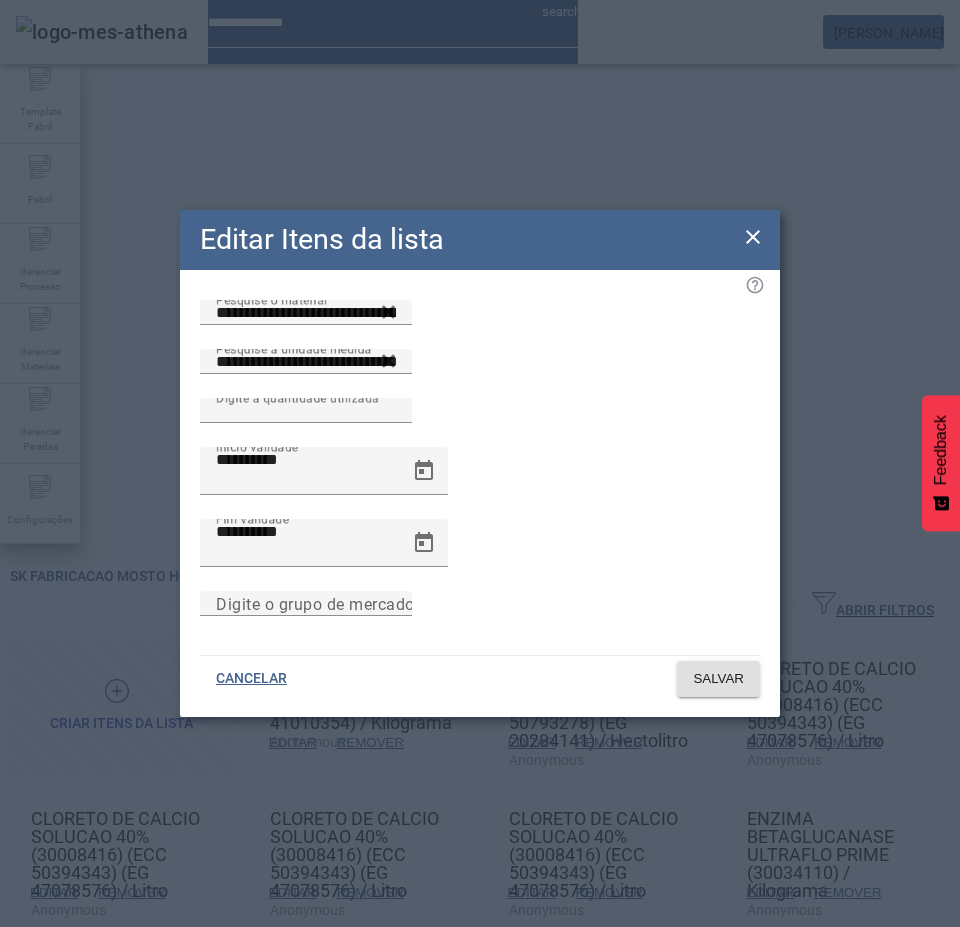 drag, startPoint x: 741, startPoint y: 251, endPoint x: 716, endPoint y: 267, distance: 29.681644 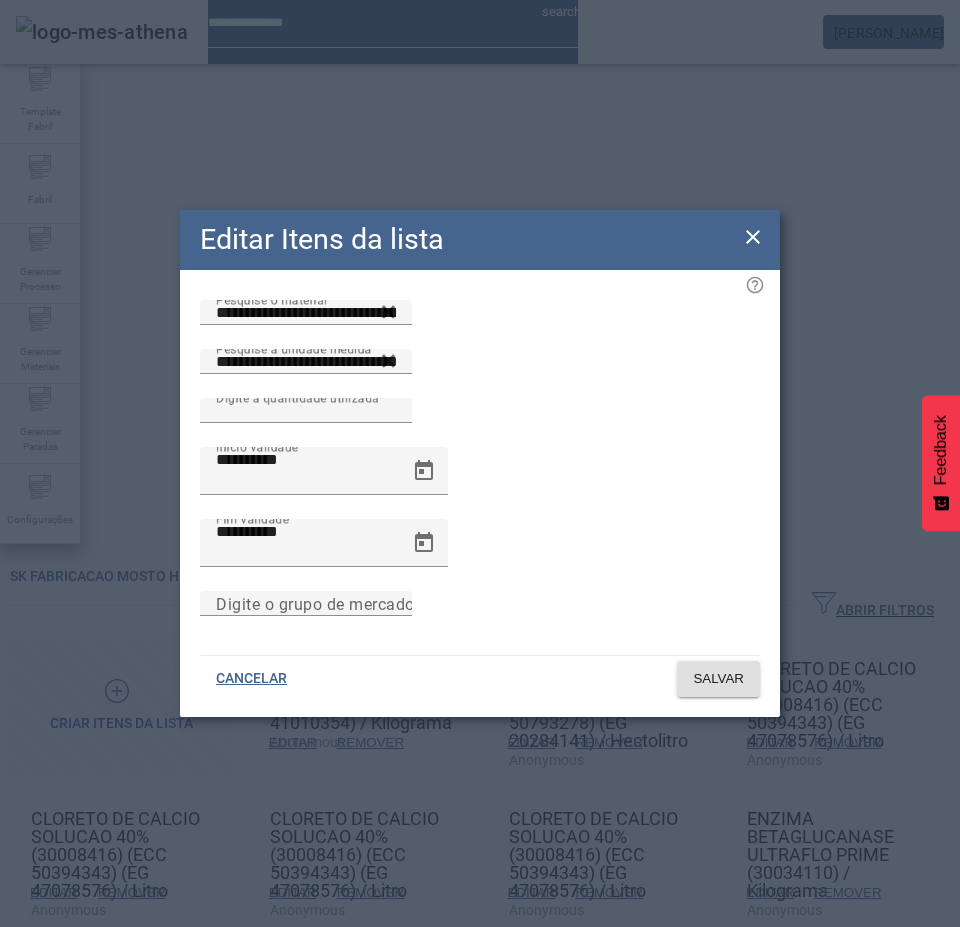 click on "**********" 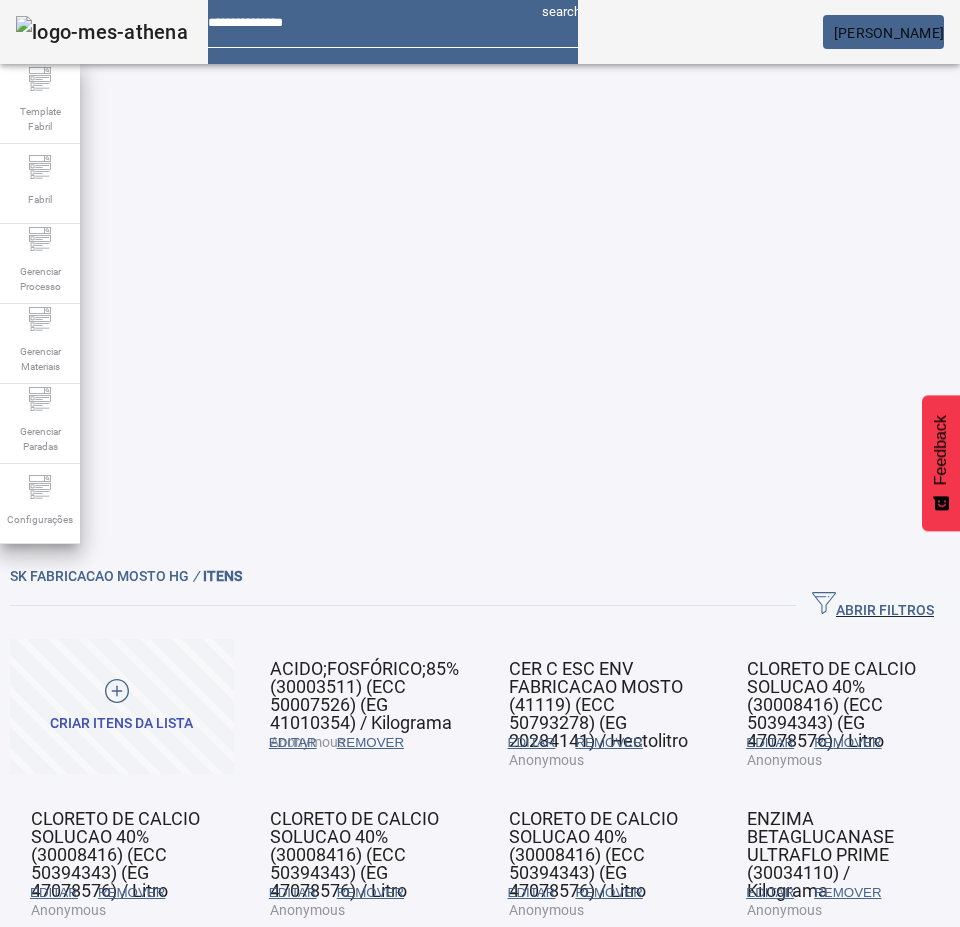 click on "EDITAR" at bounding box center (293, 743) 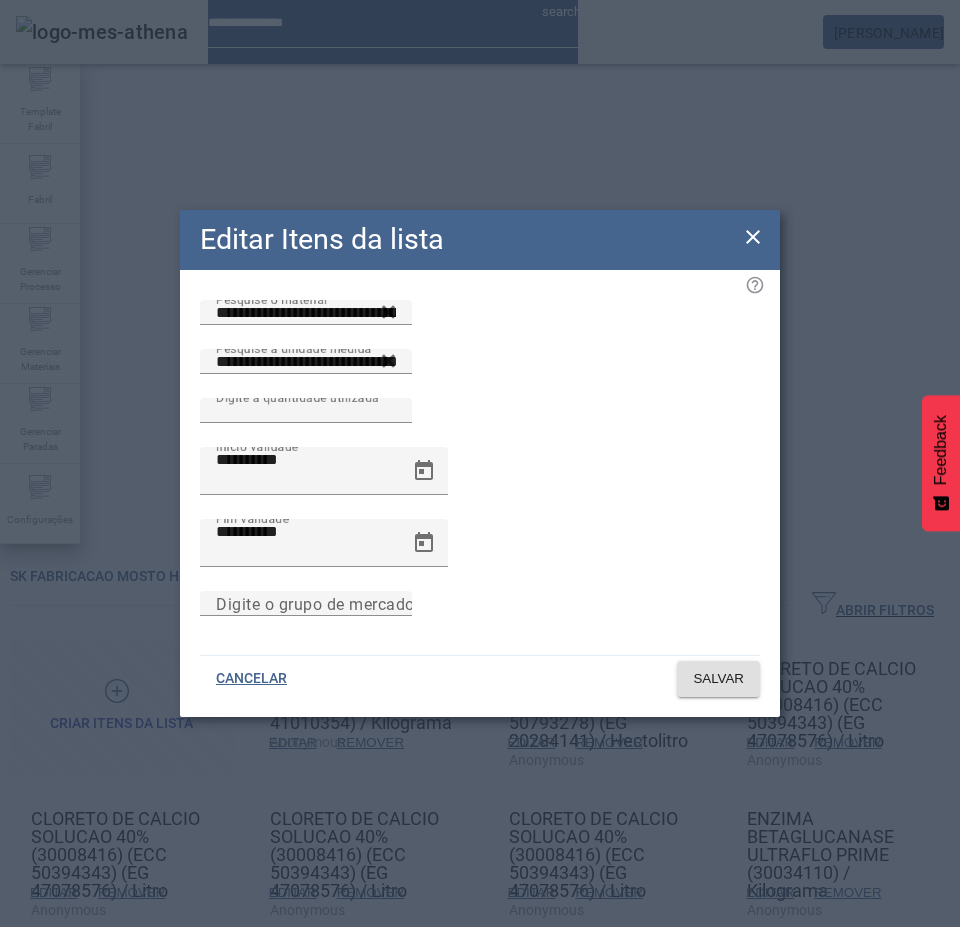 click 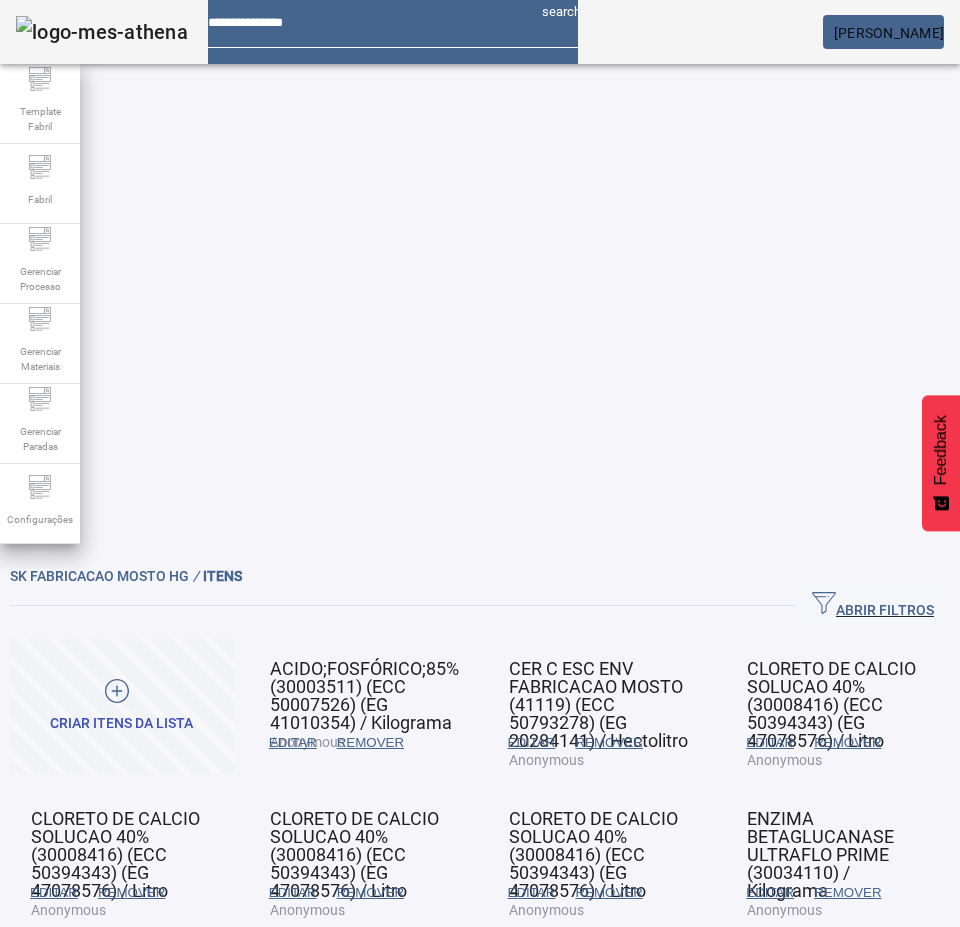 click on "REMOVER" at bounding box center [131, 893] 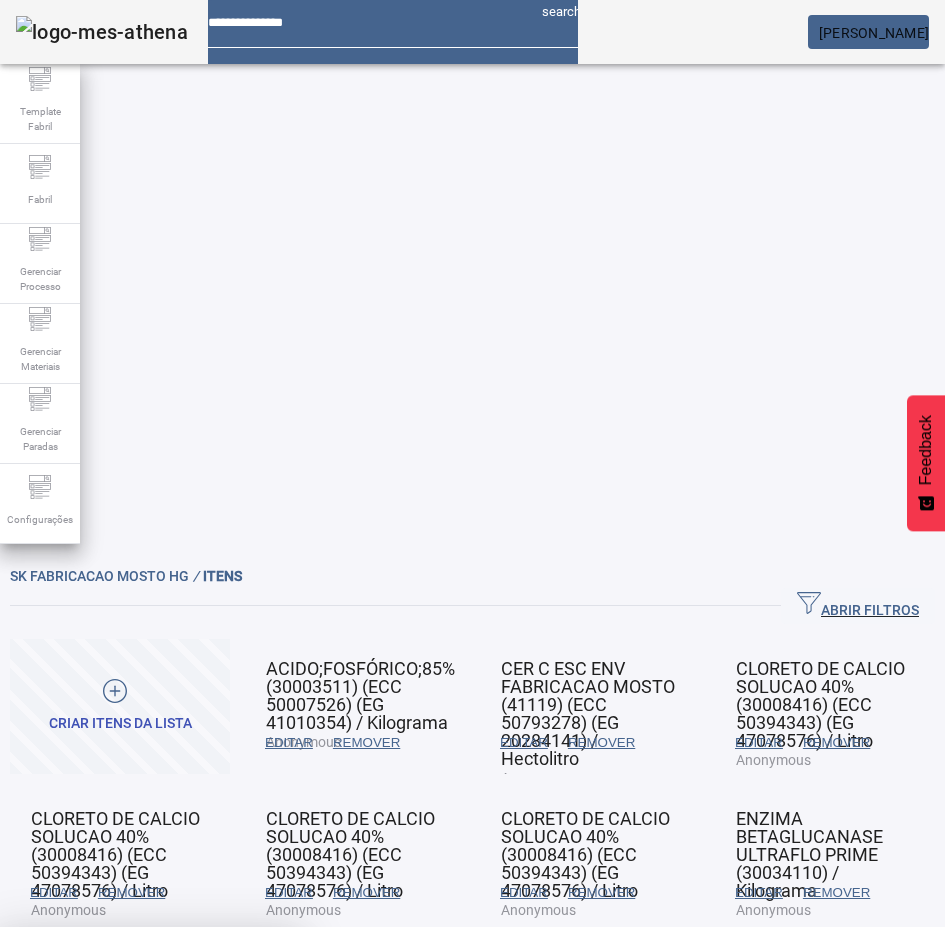 click on "SIM" at bounding box center [249, 1075] 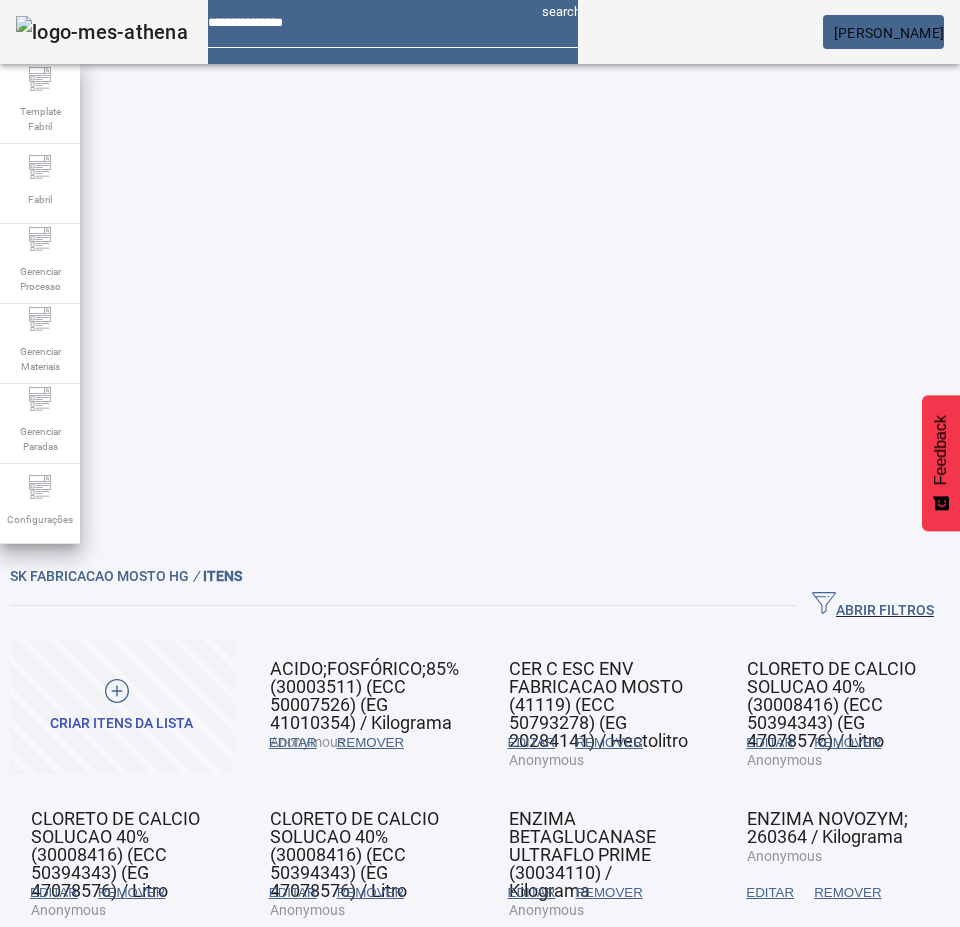click on "EDITAR" at bounding box center (54, 893) 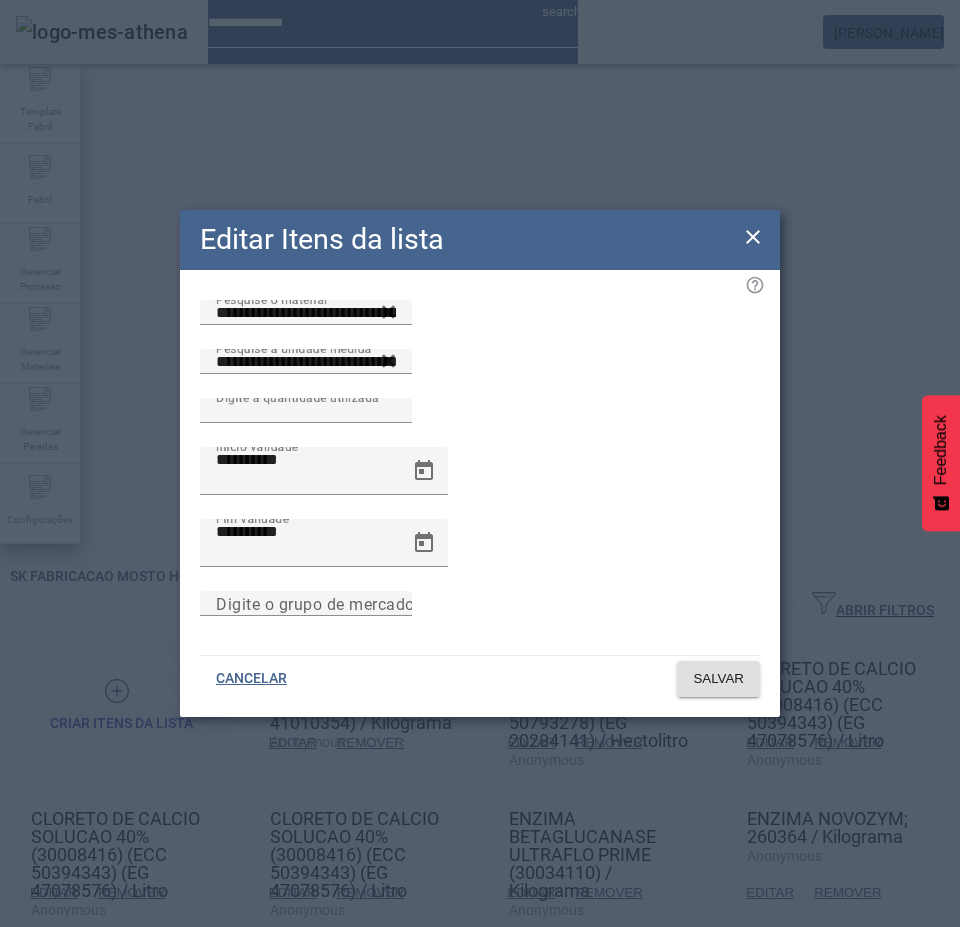 click 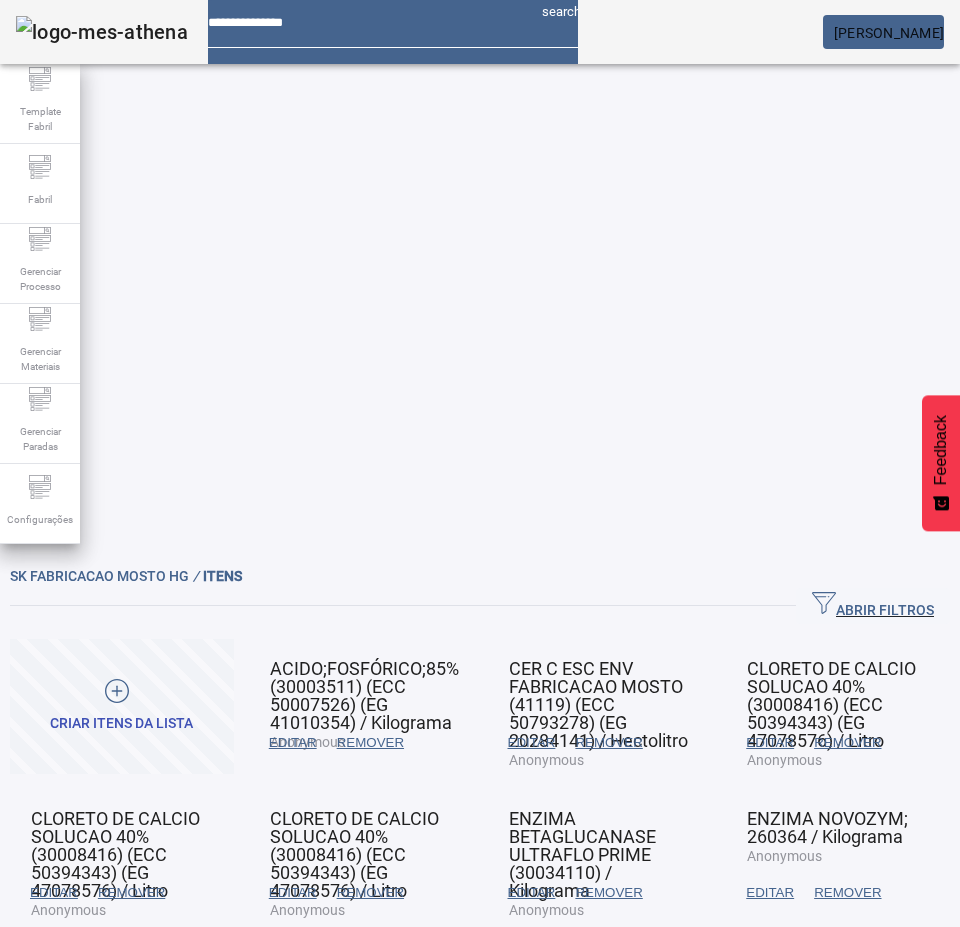 click on "REMOVER" at bounding box center (370, 743) 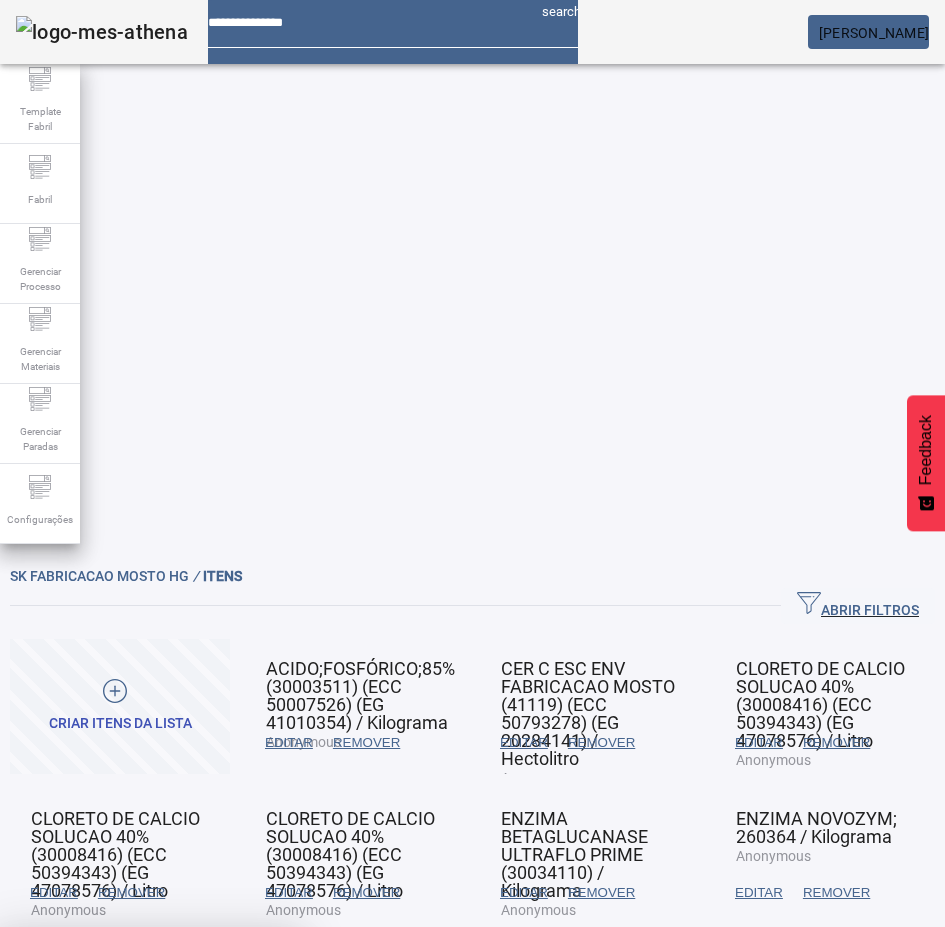 click on "SIM" at bounding box center (249, 1075) 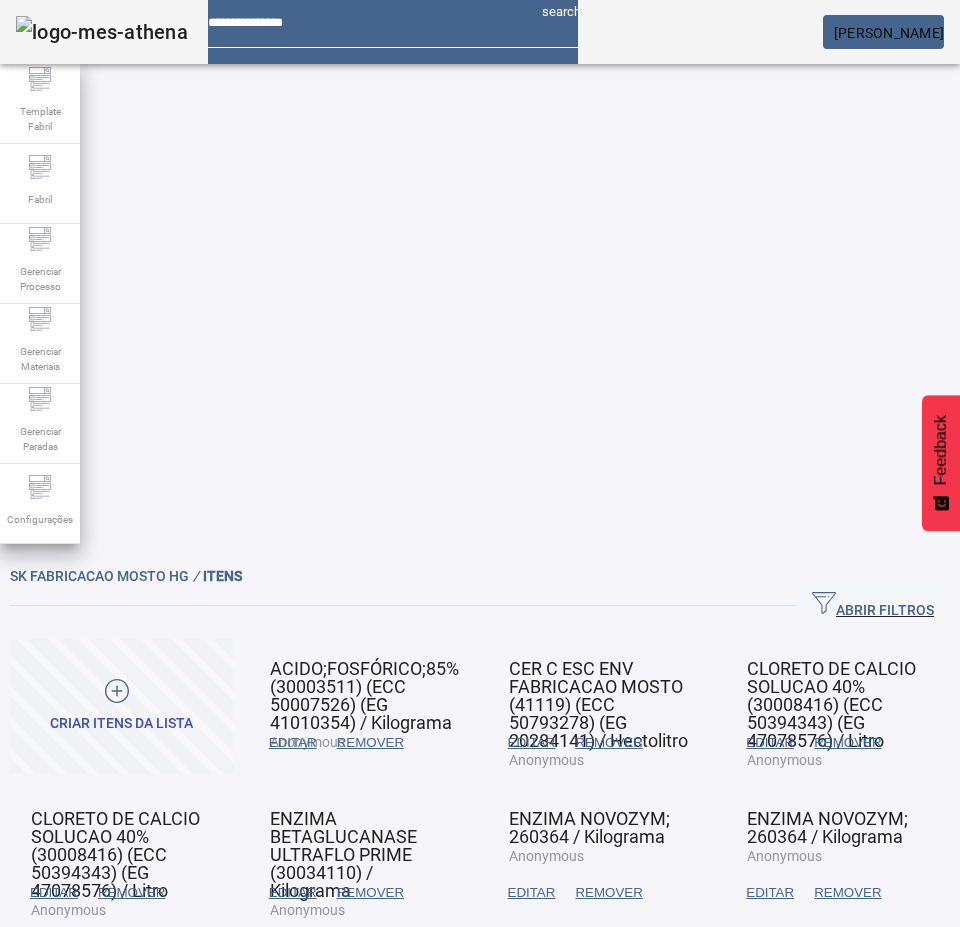 click on "EDITAR" at bounding box center [293, 743] 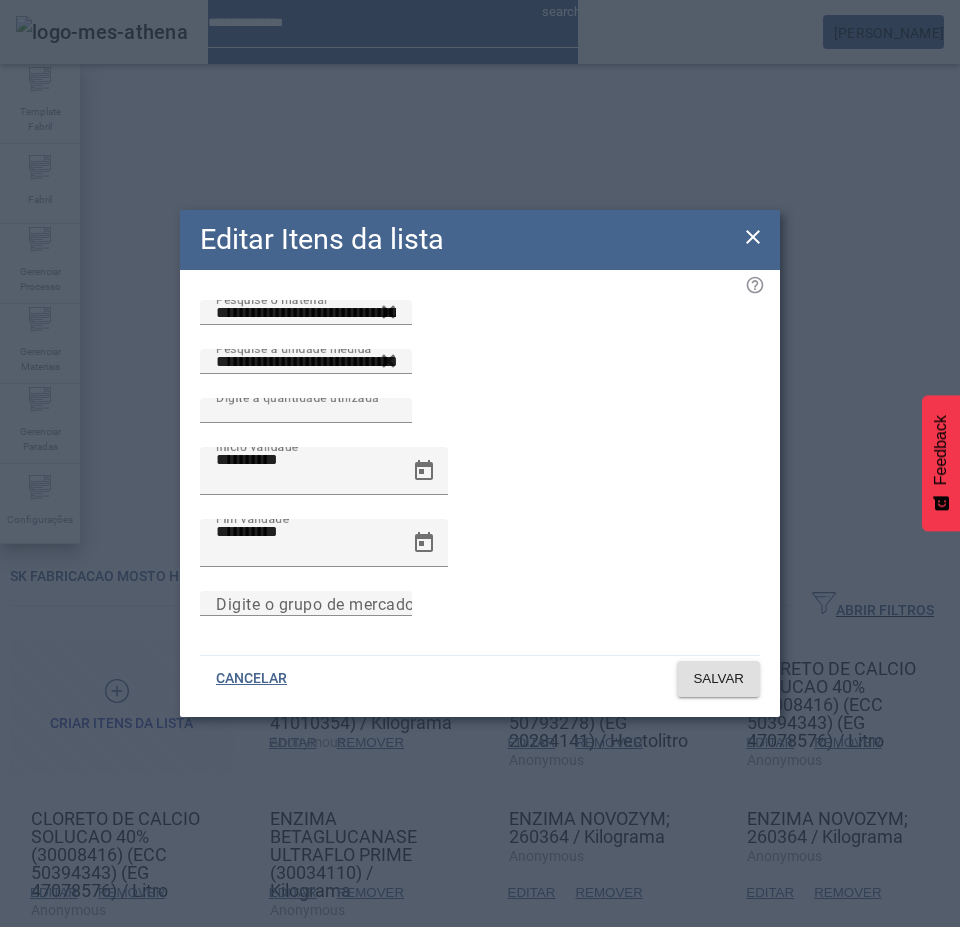 click 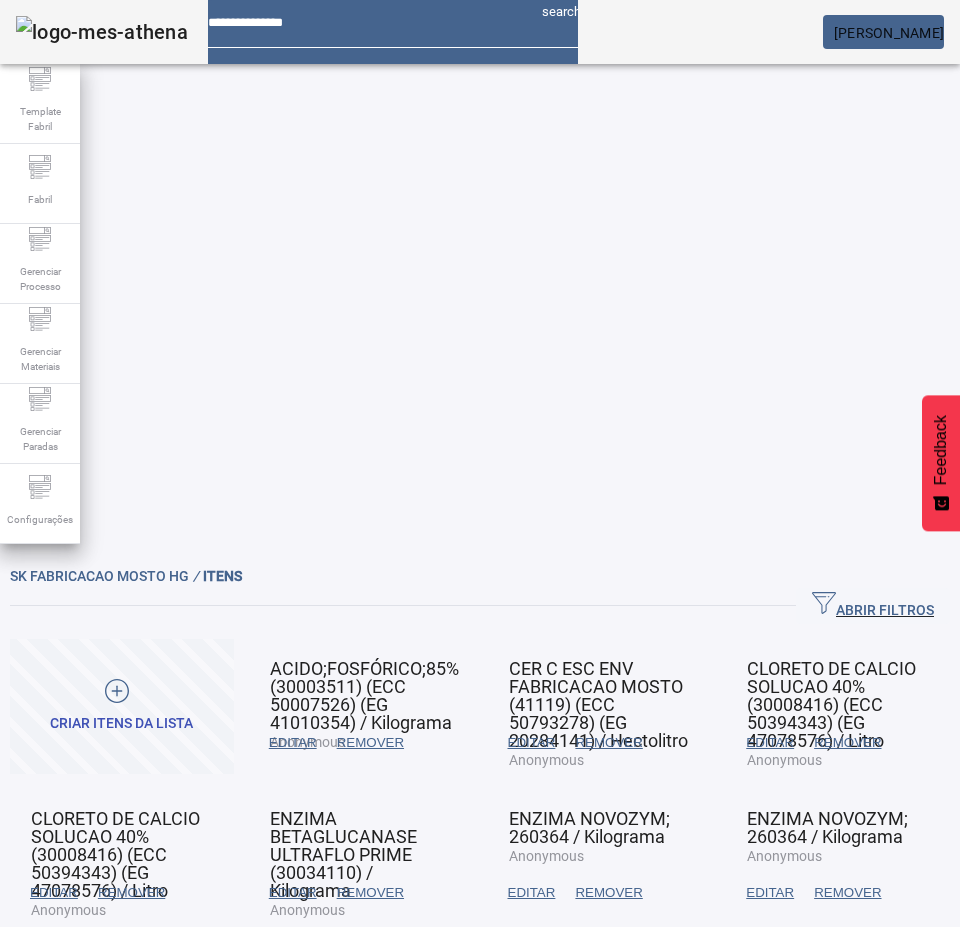 click on "REMOVER" at bounding box center (131, 893) 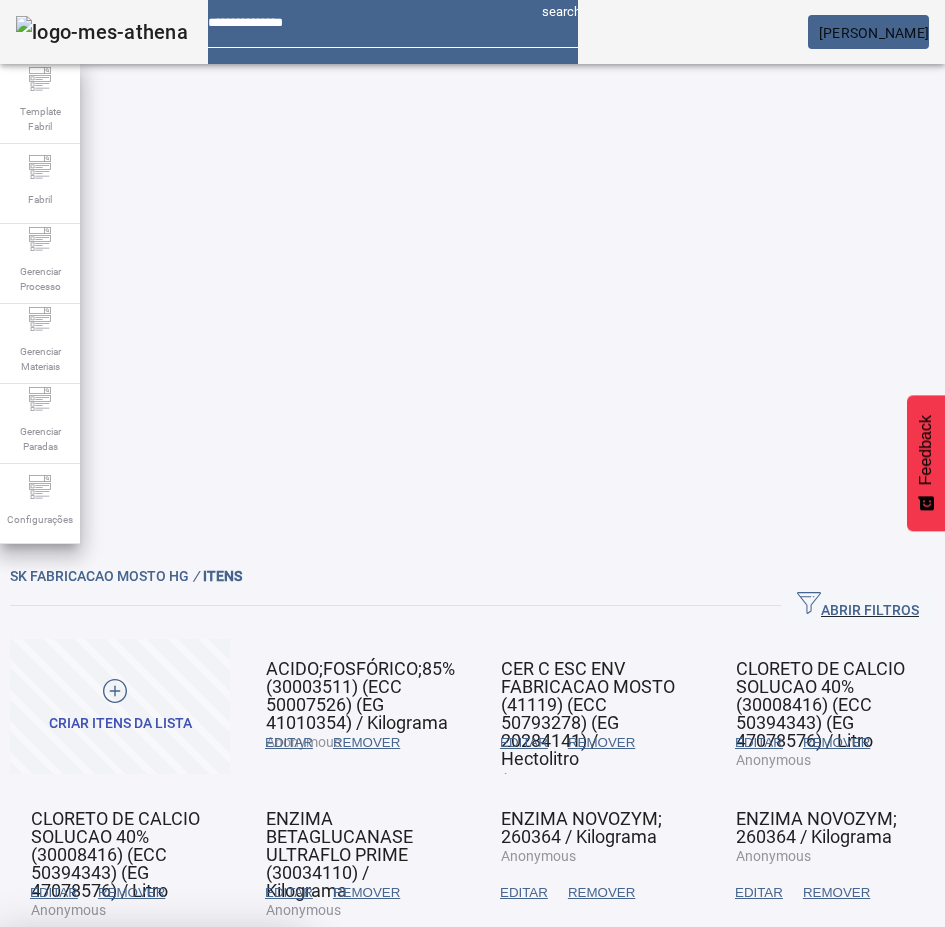 click on "SIM" at bounding box center [249, 1075] 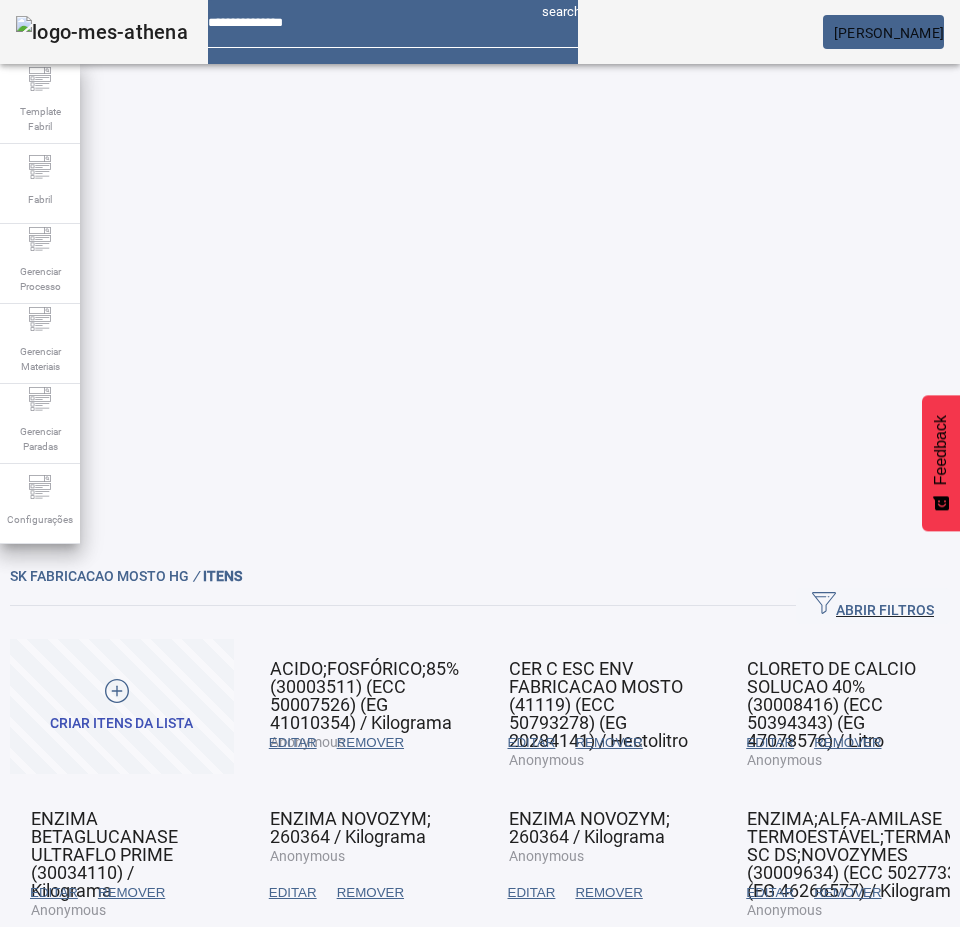 click on "EDITAR" at bounding box center (293, 743) 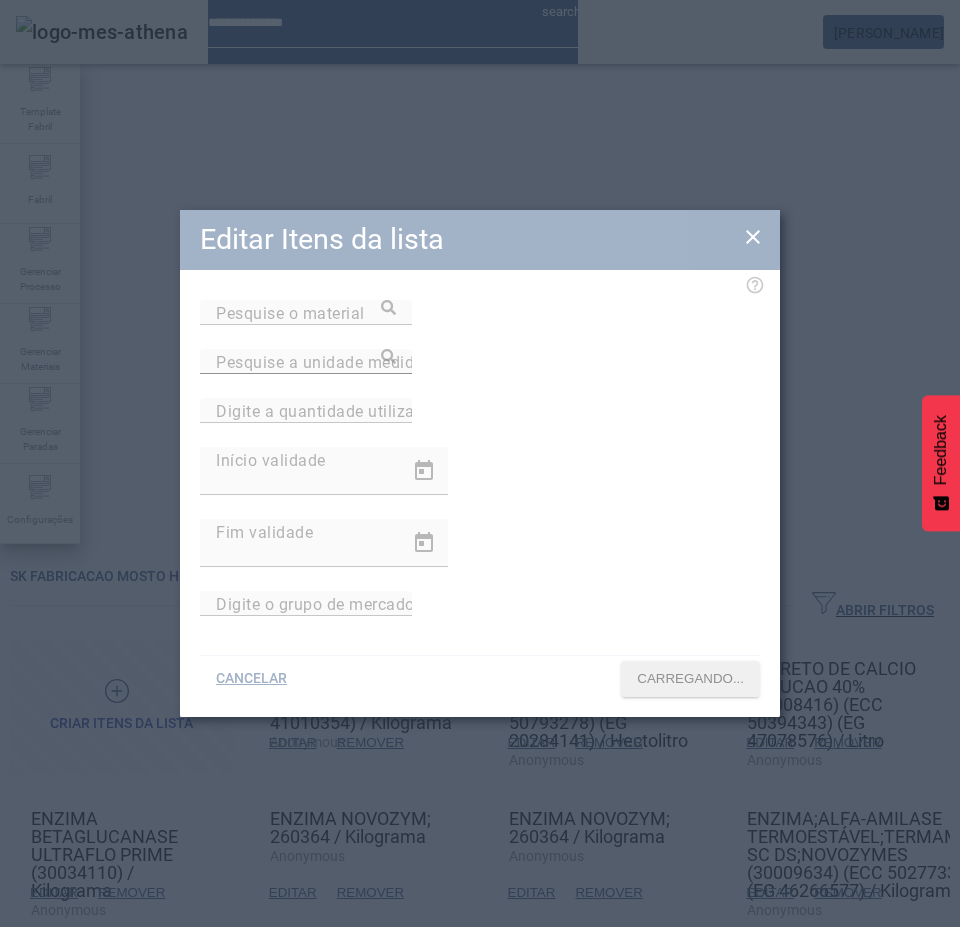 type on "**********" 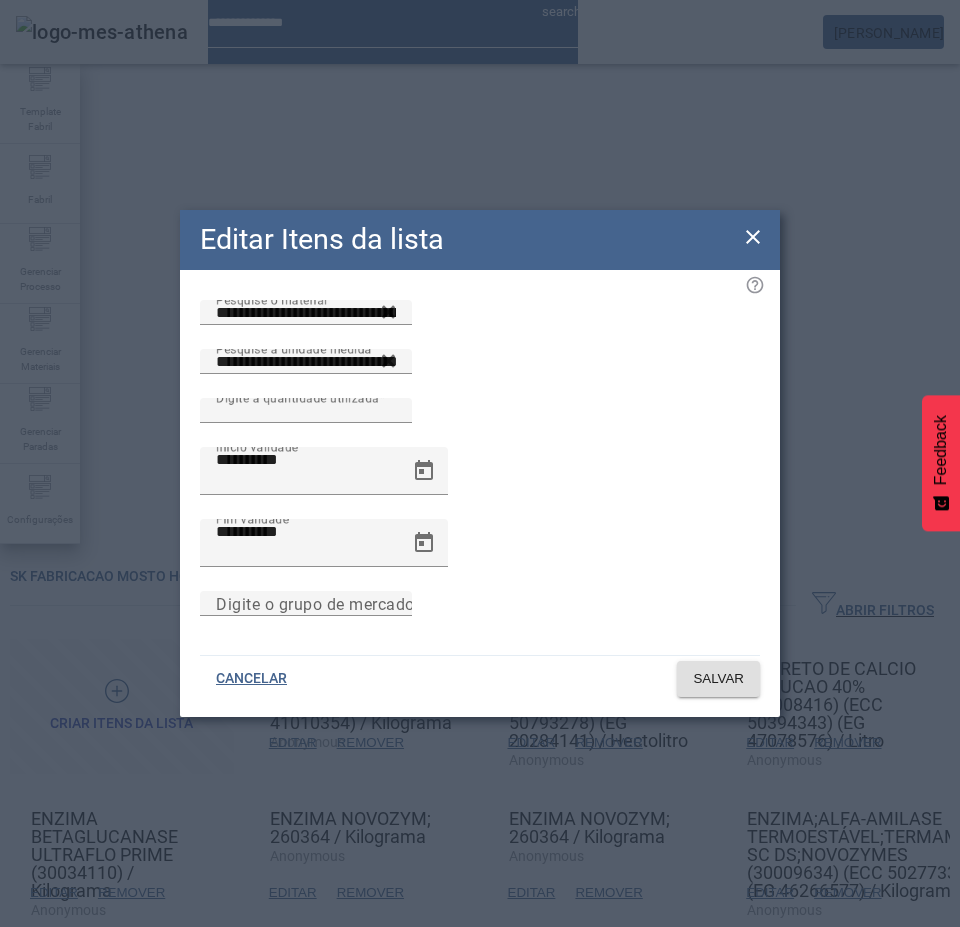 click 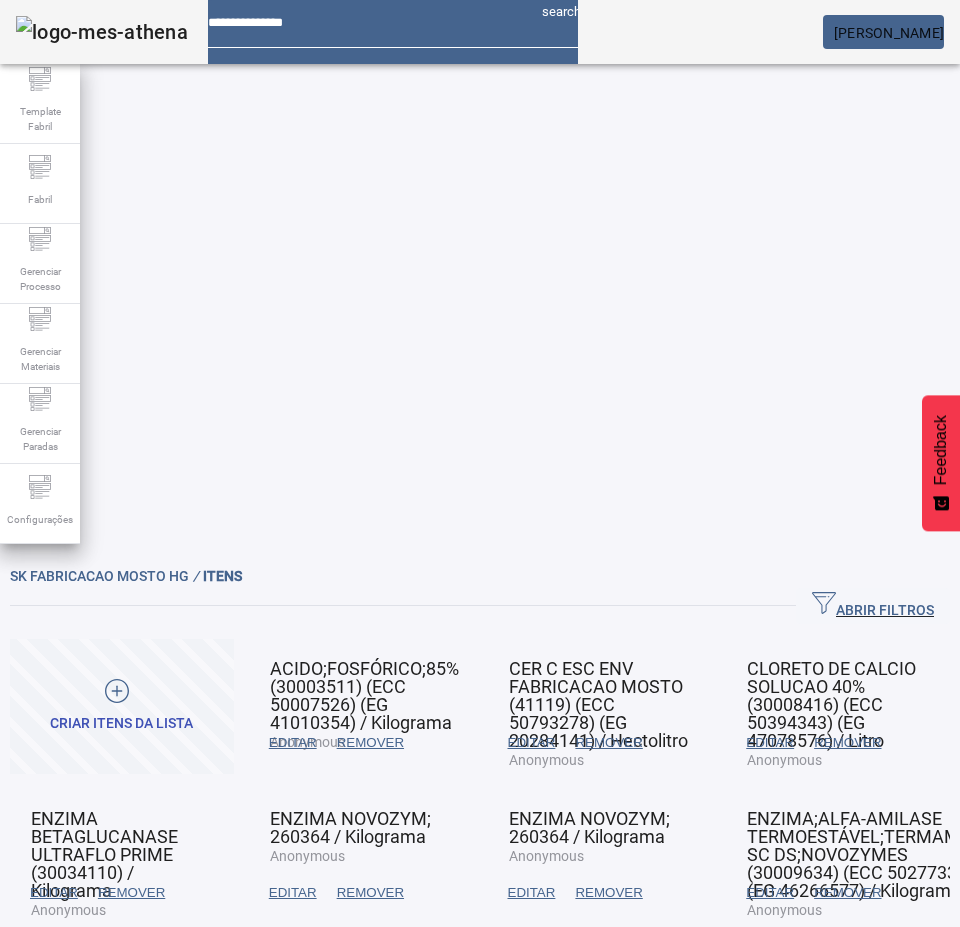 click on "EDITAR" at bounding box center [293, 893] 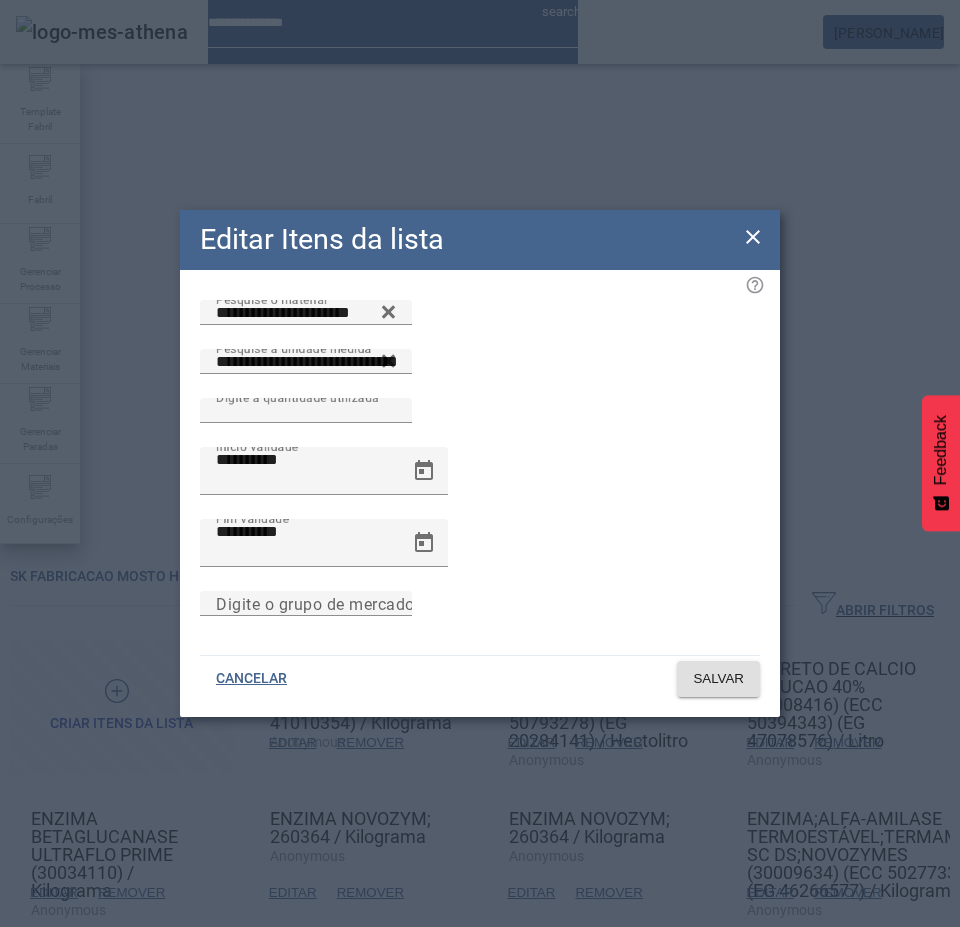 click 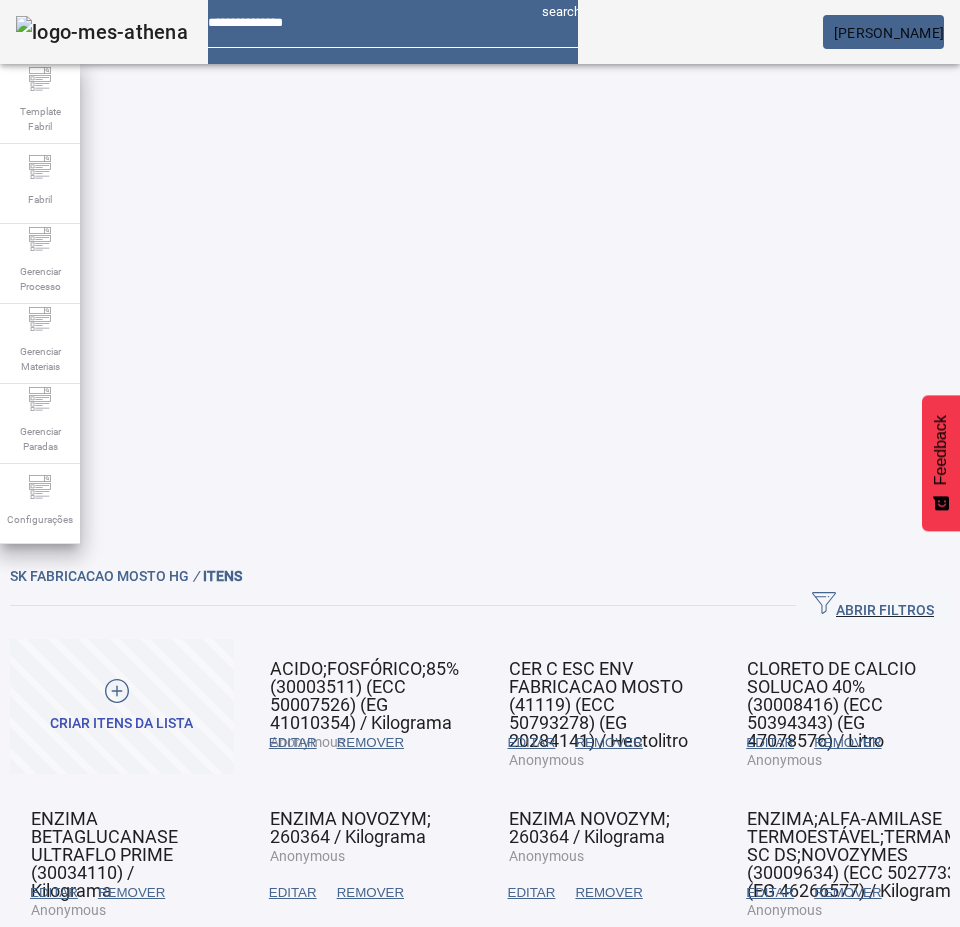 click on "REMOVER" at bounding box center (370, 743) 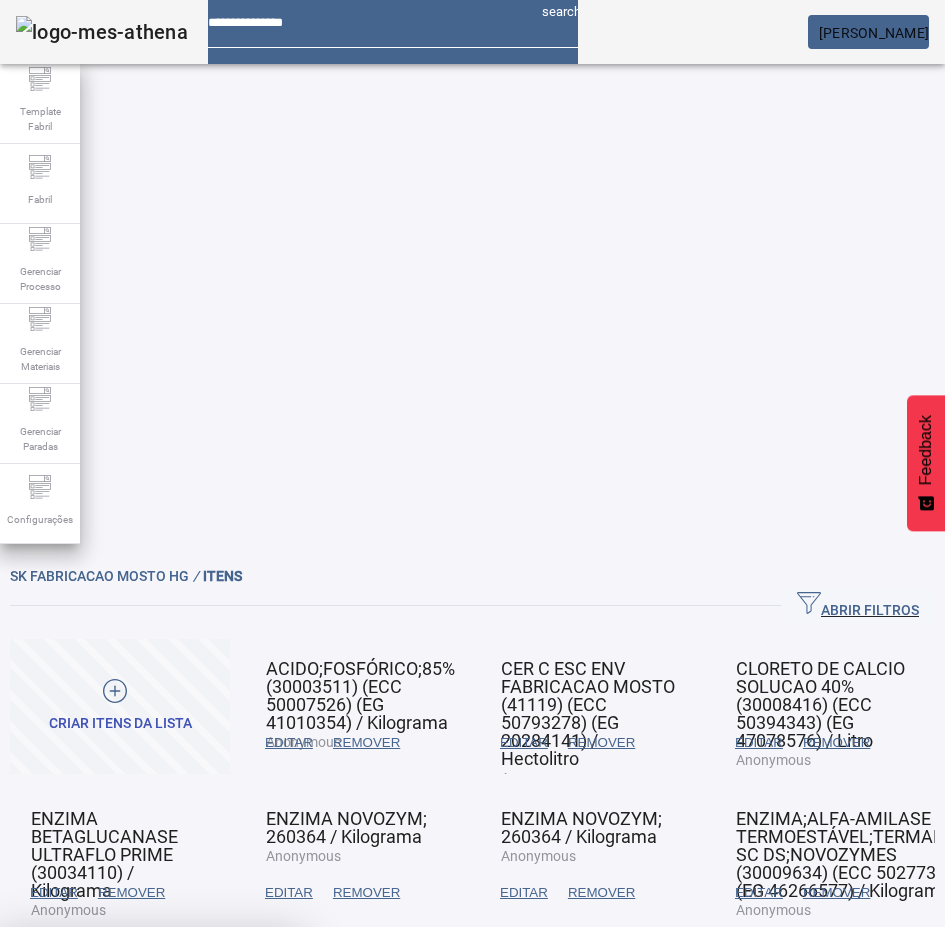 click at bounding box center (248, 1075) 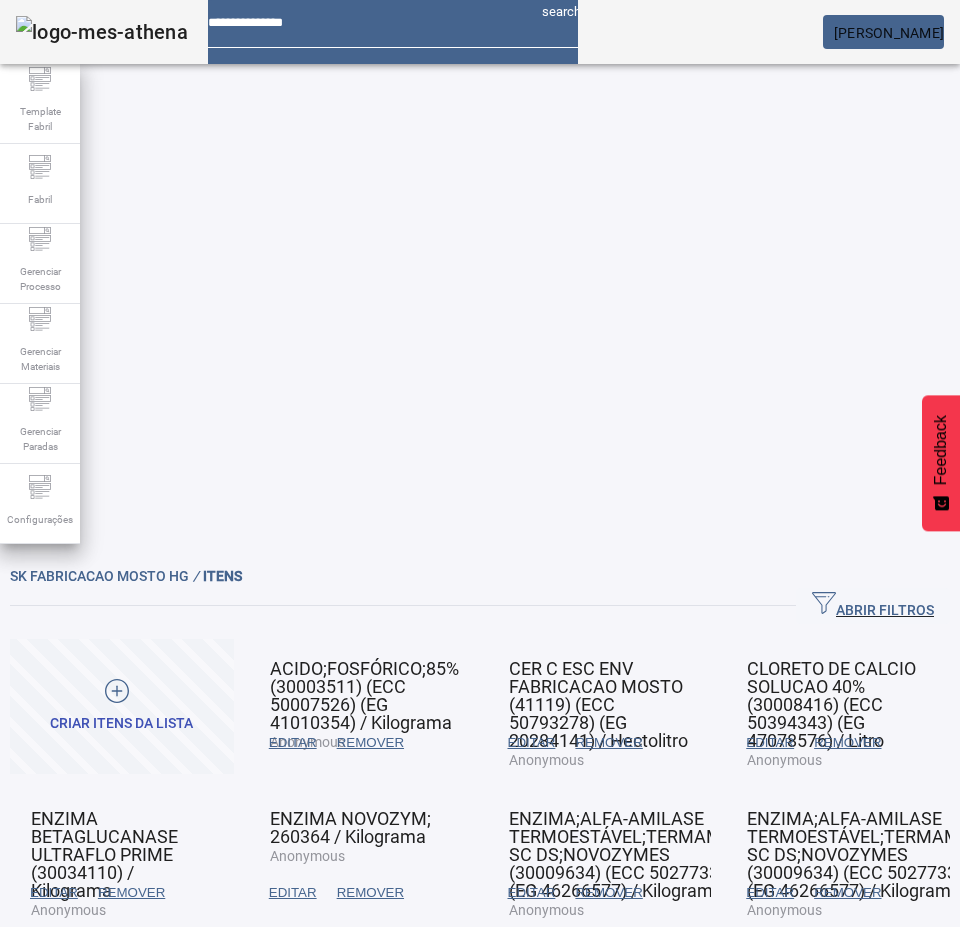 click on "EDITAR" at bounding box center (293, 893) 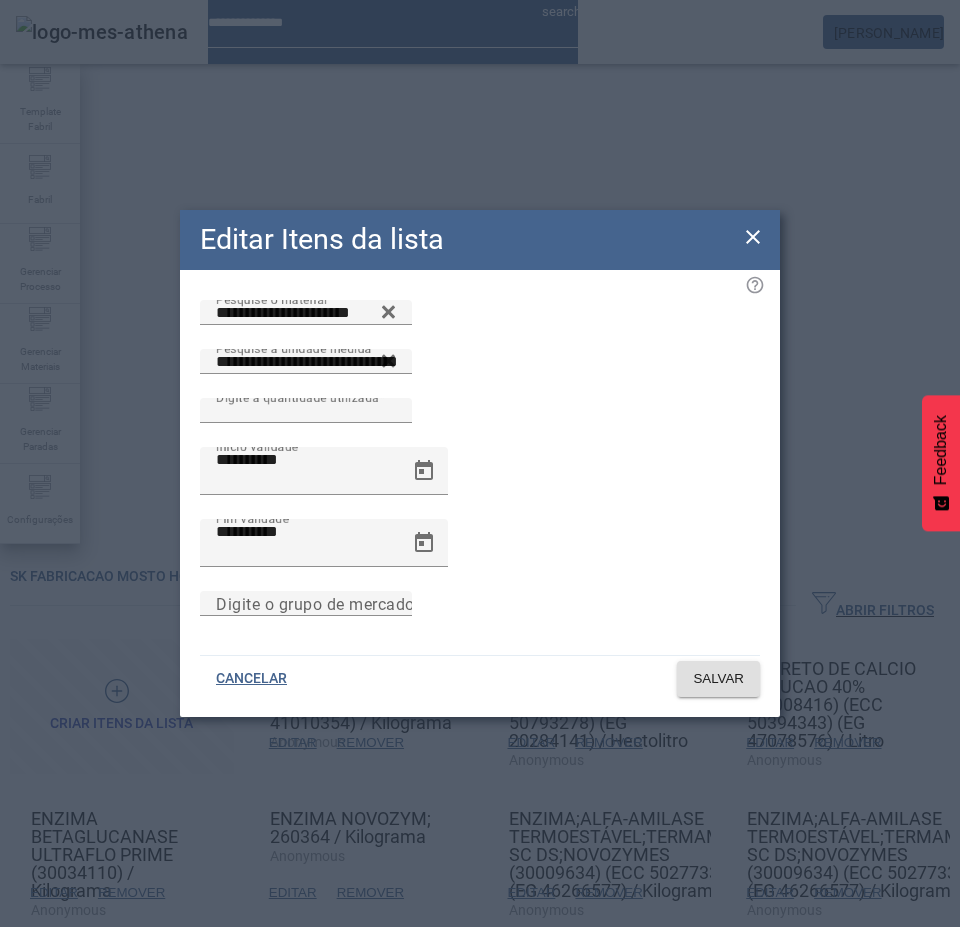 click 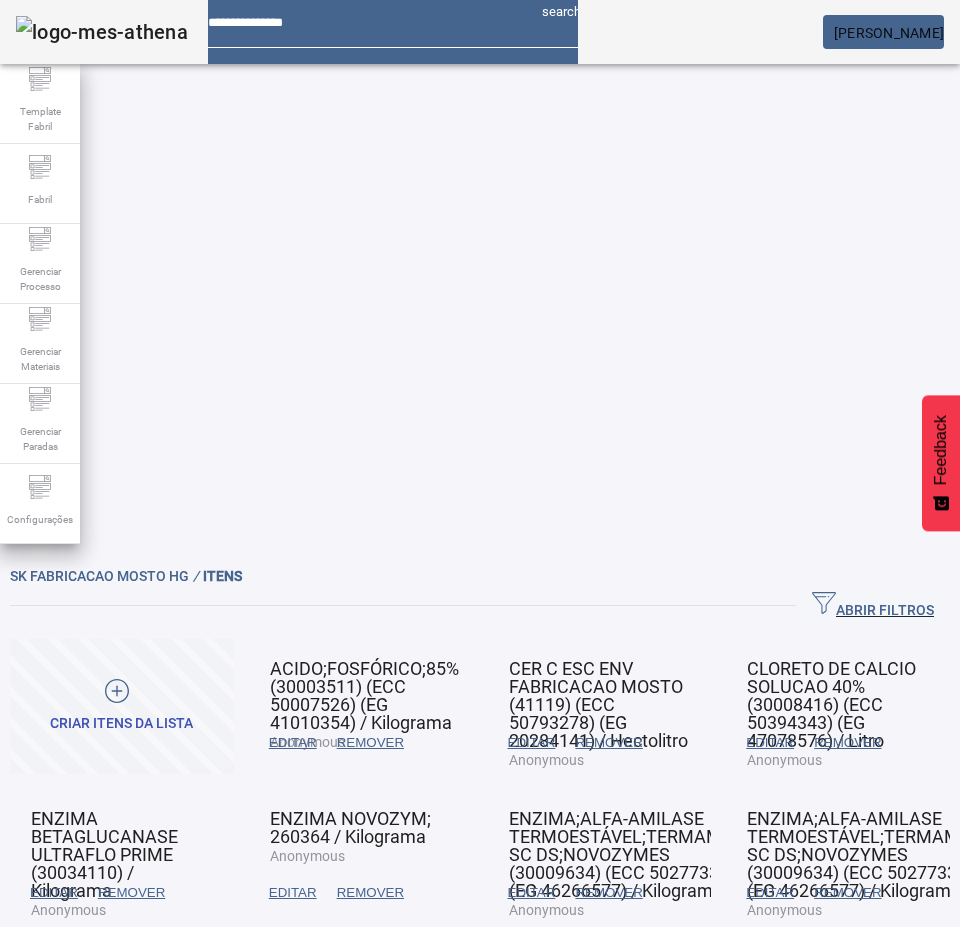 click at bounding box center [370, 743] 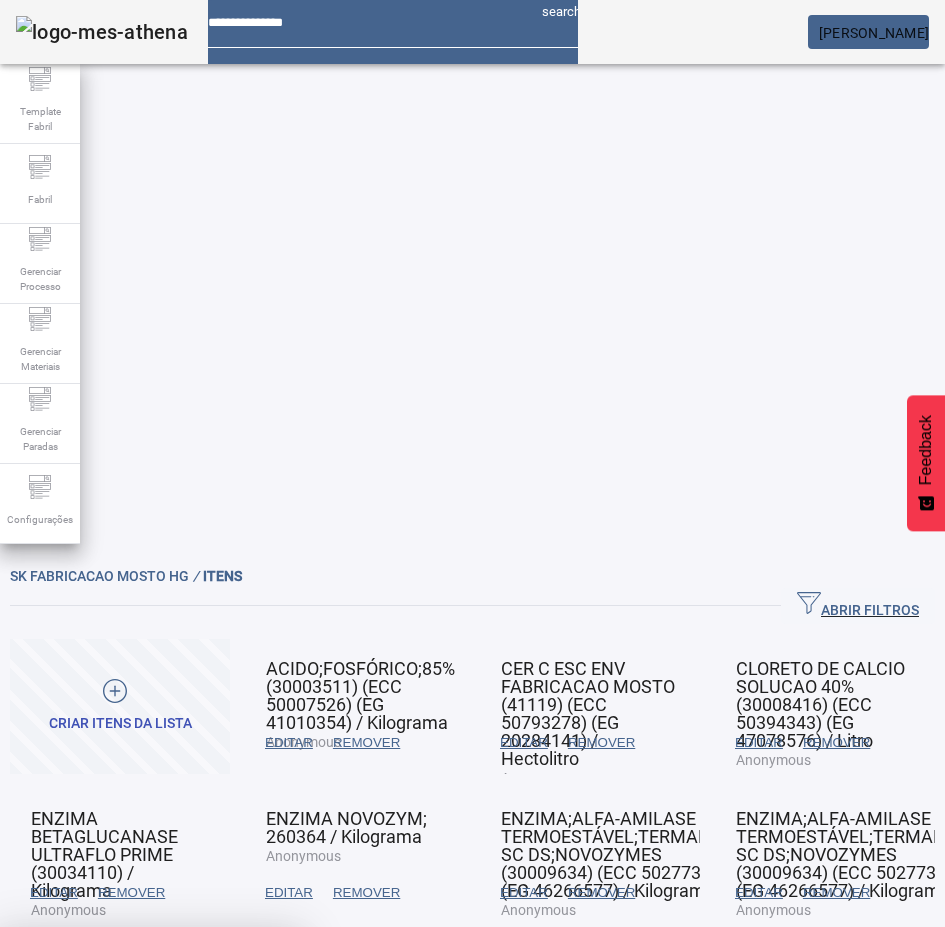 click on "SIM" at bounding box center [248, 1075] 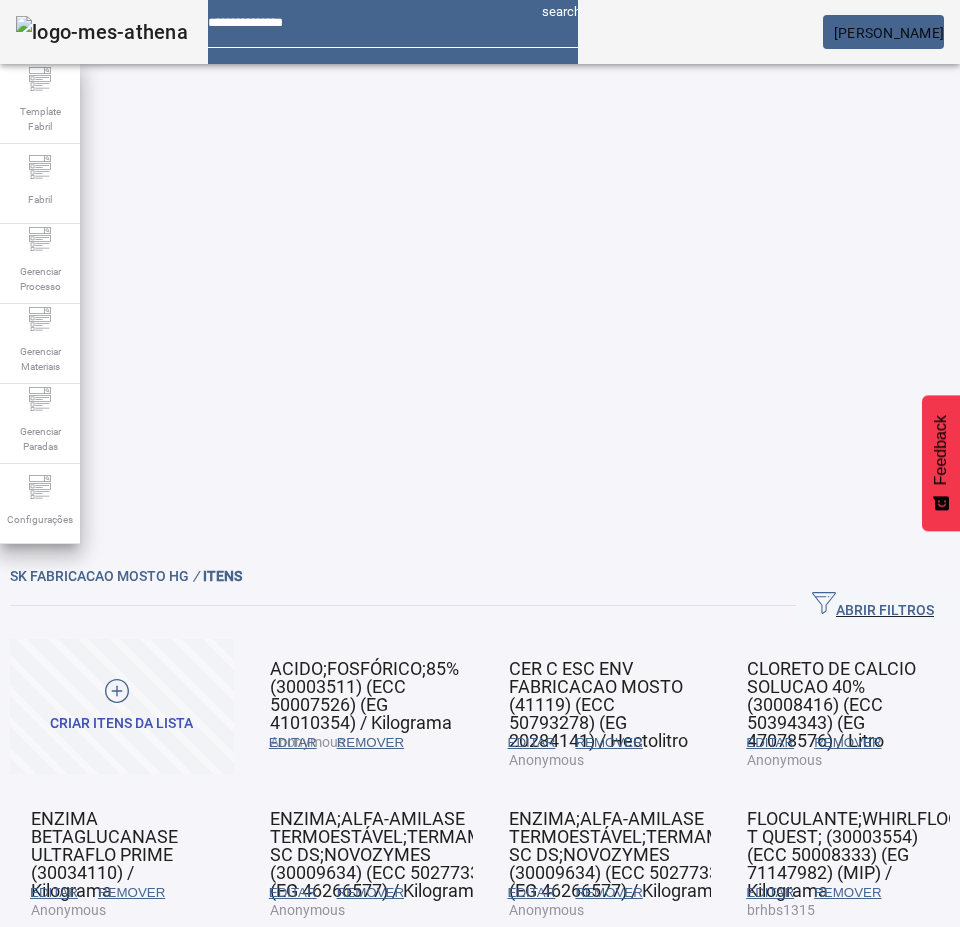 click on "EDITAR" at bounding box center [293, 893] 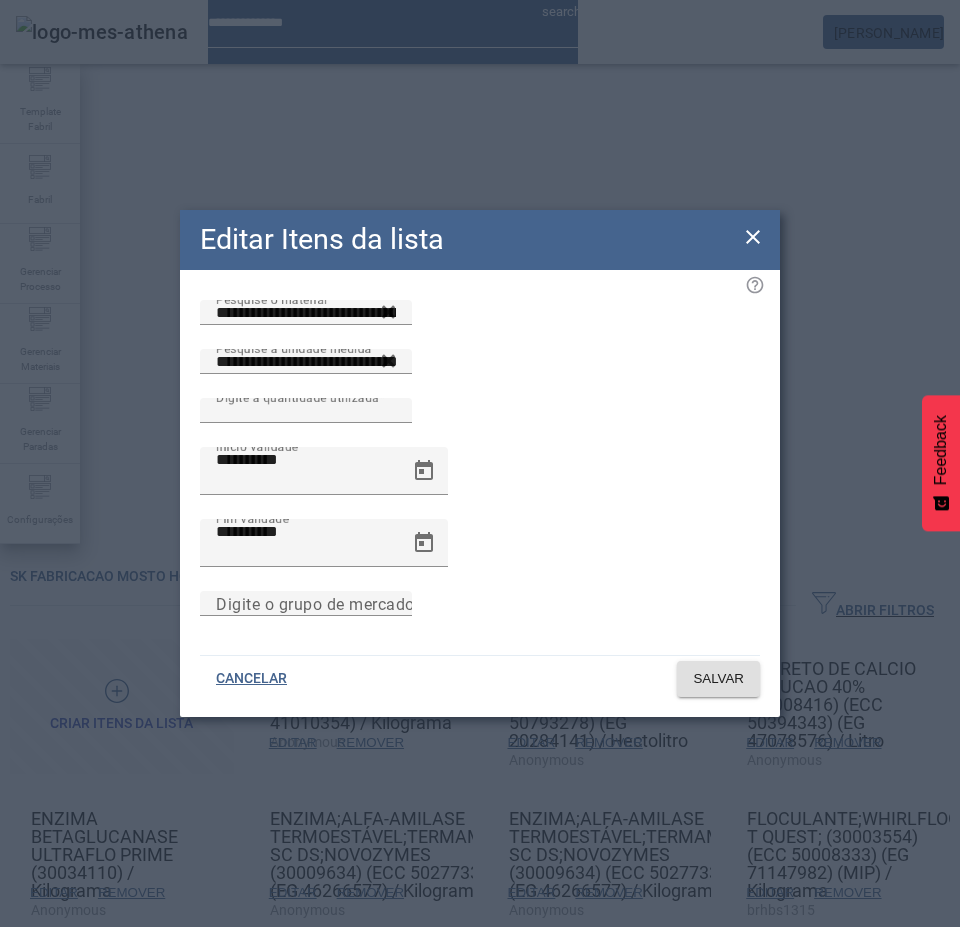 click 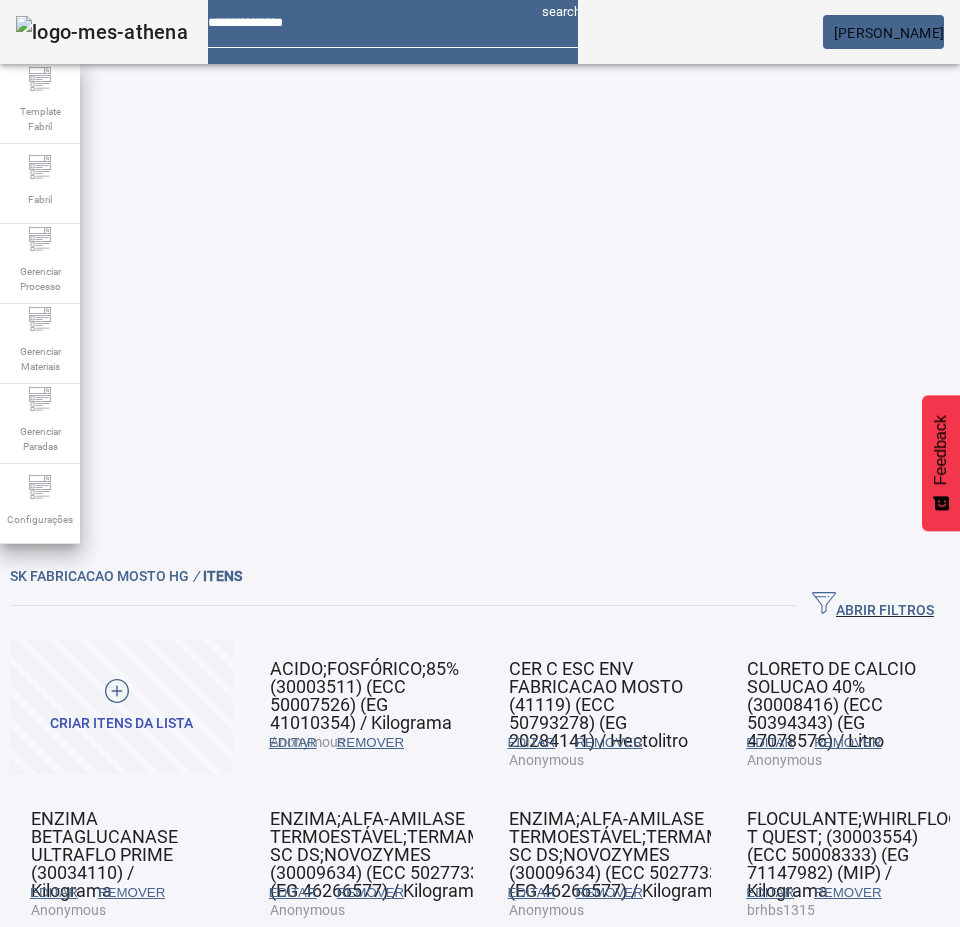 click on "REMOVER" at bounding box center [370, 743] 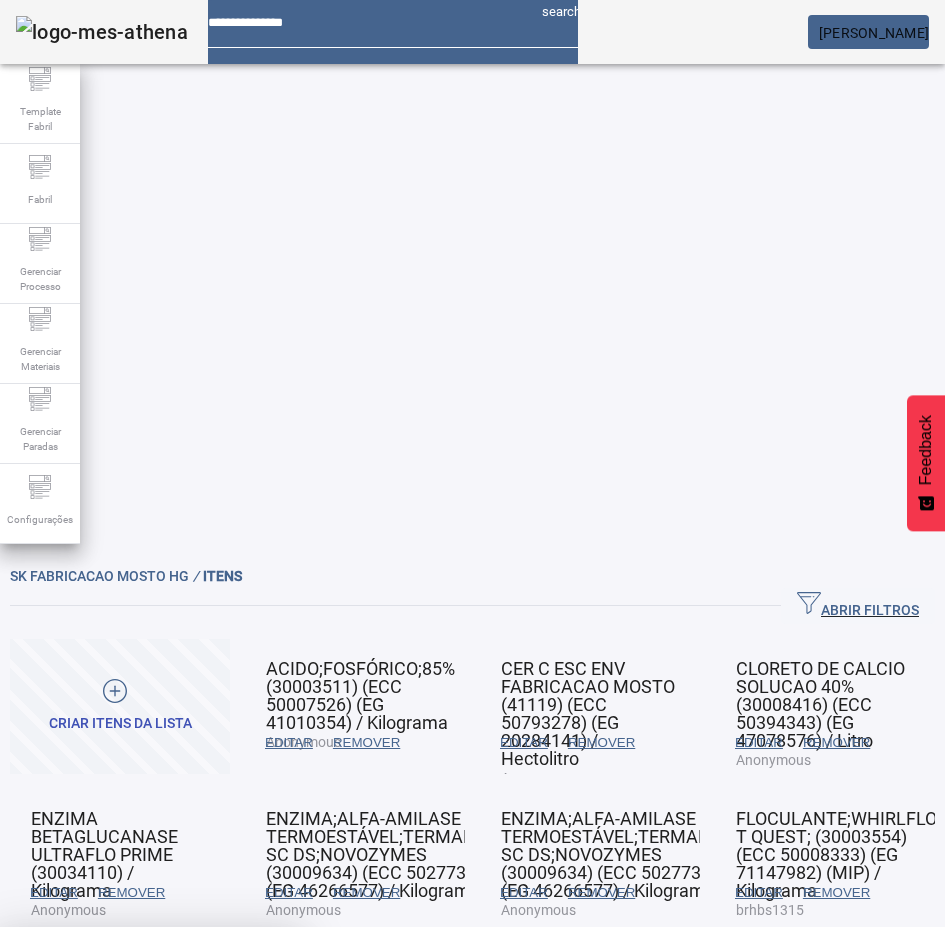 click at bounding box center [248, 1075] 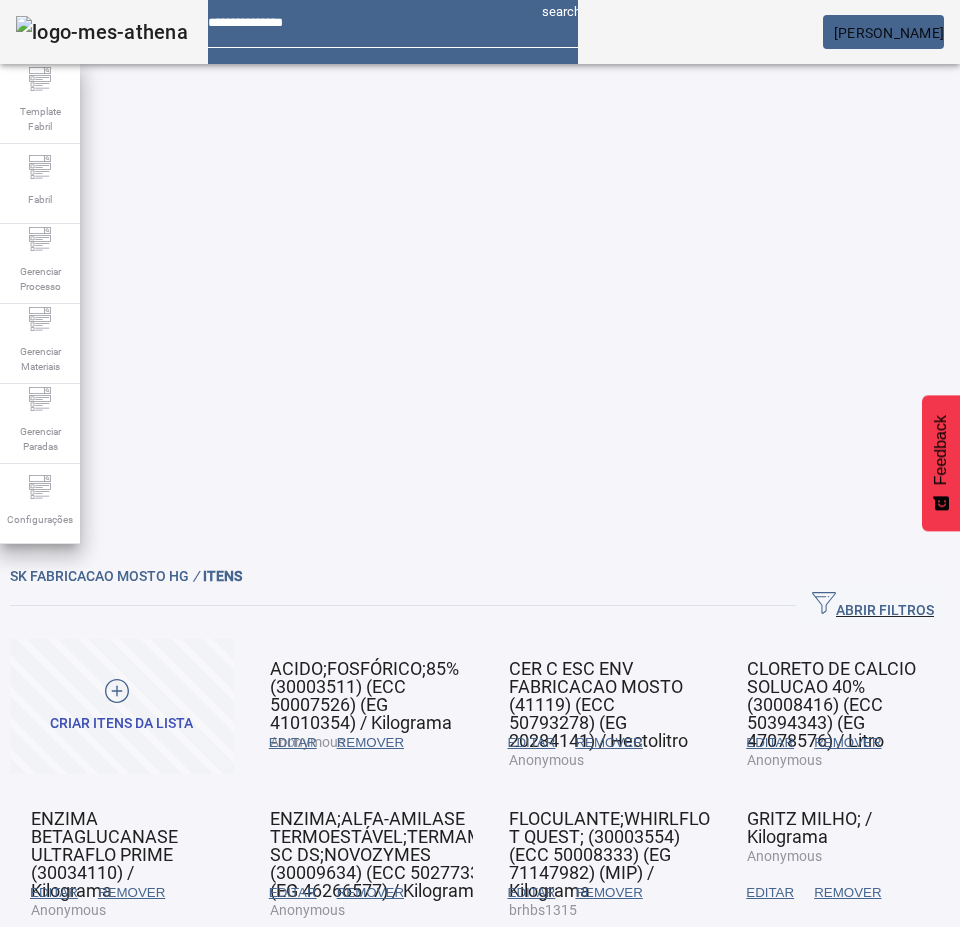click on "EDITAR" at bounding box center (293, 743) 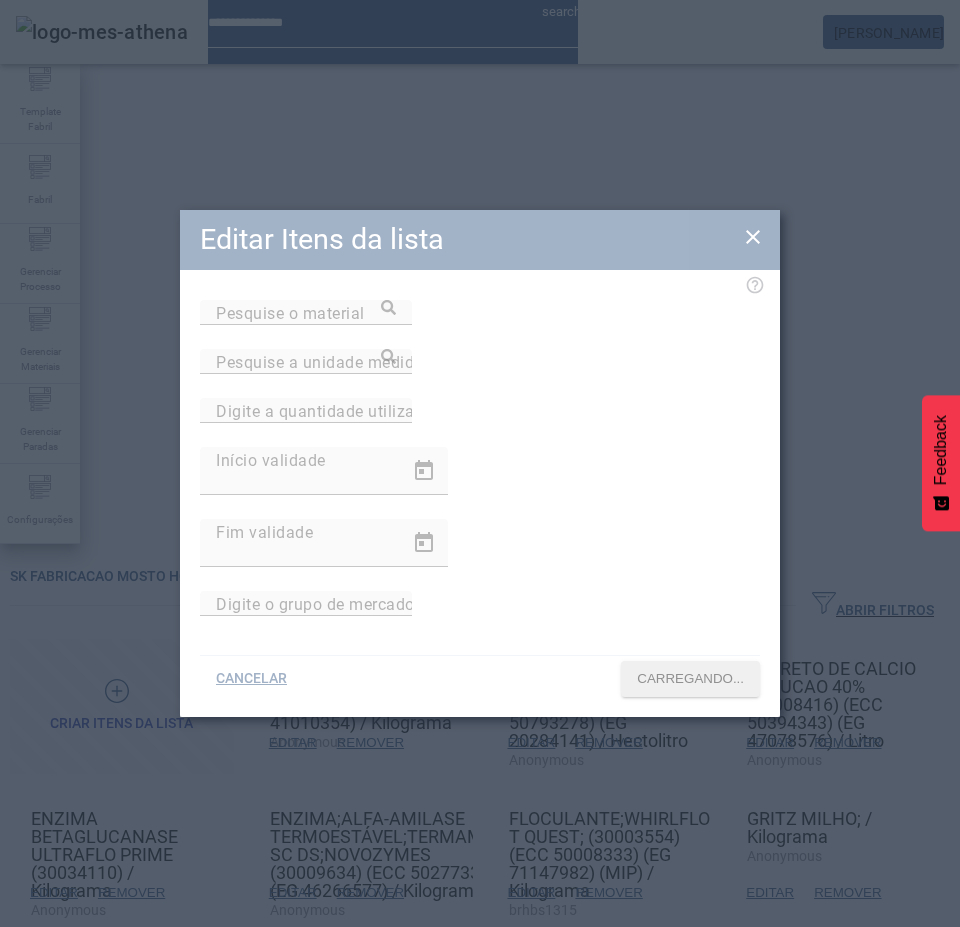 type on "**********" 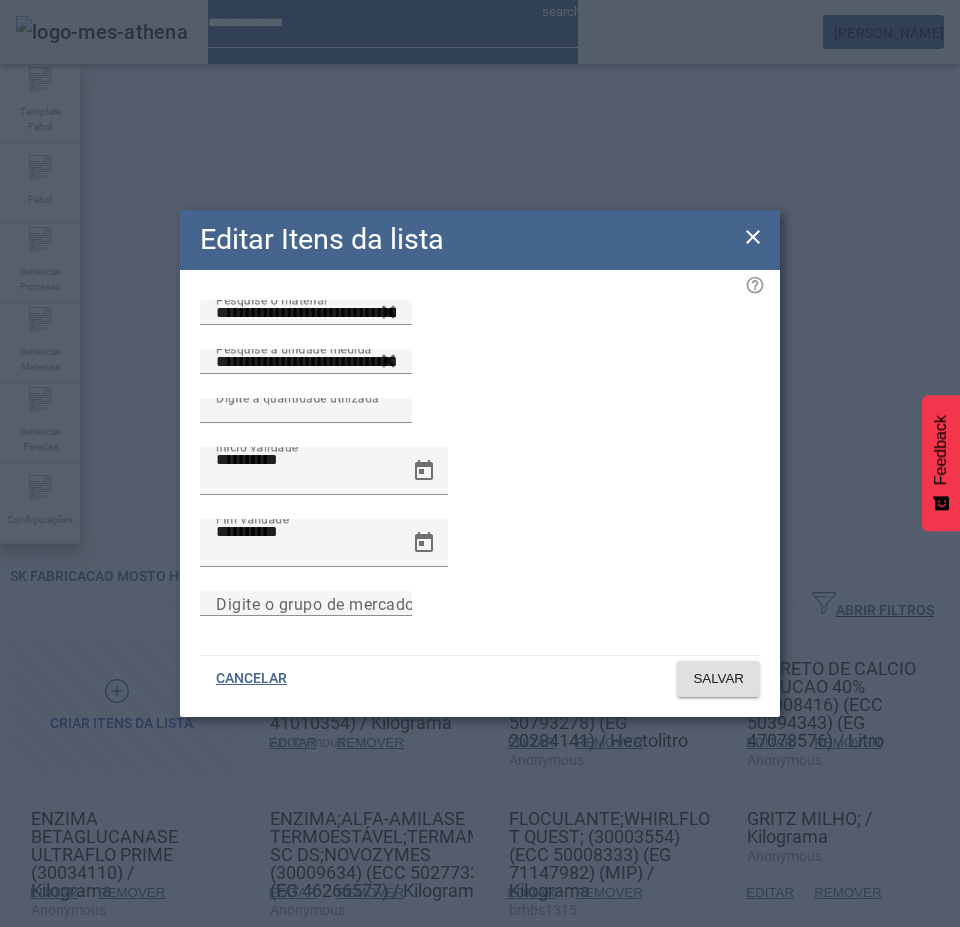 click 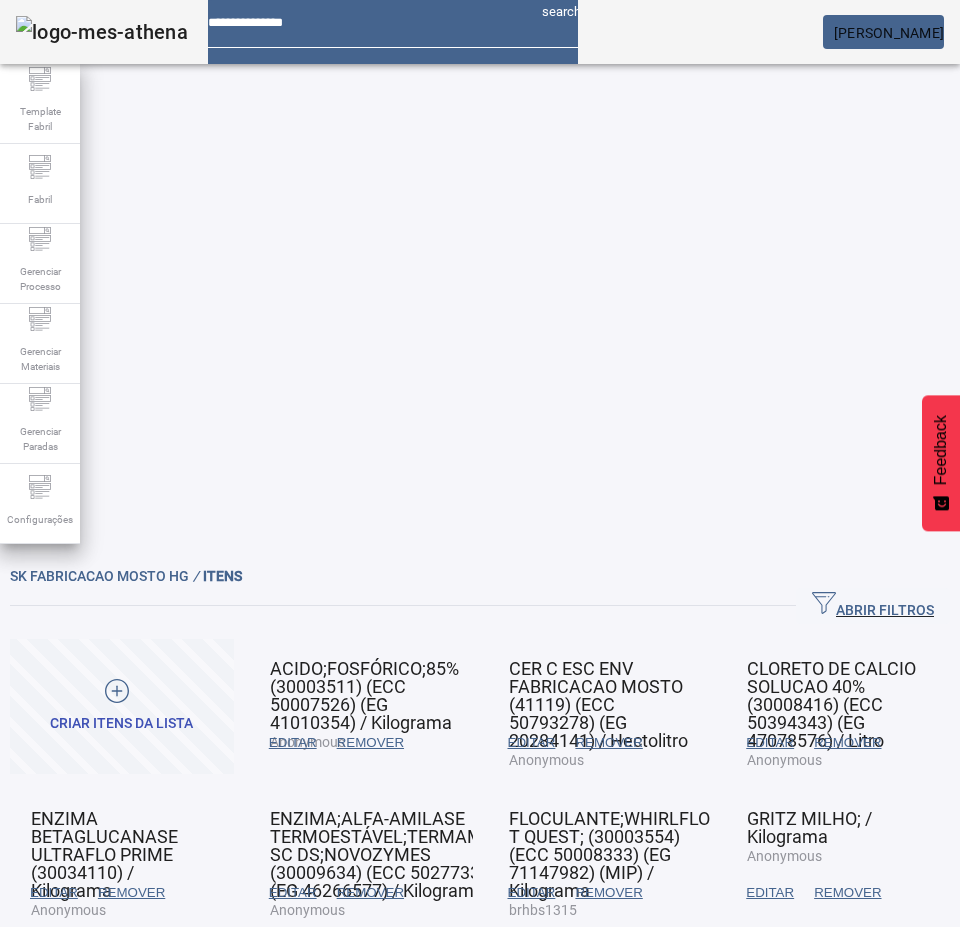click on "EDITAR" at bounding box center [293, 743] 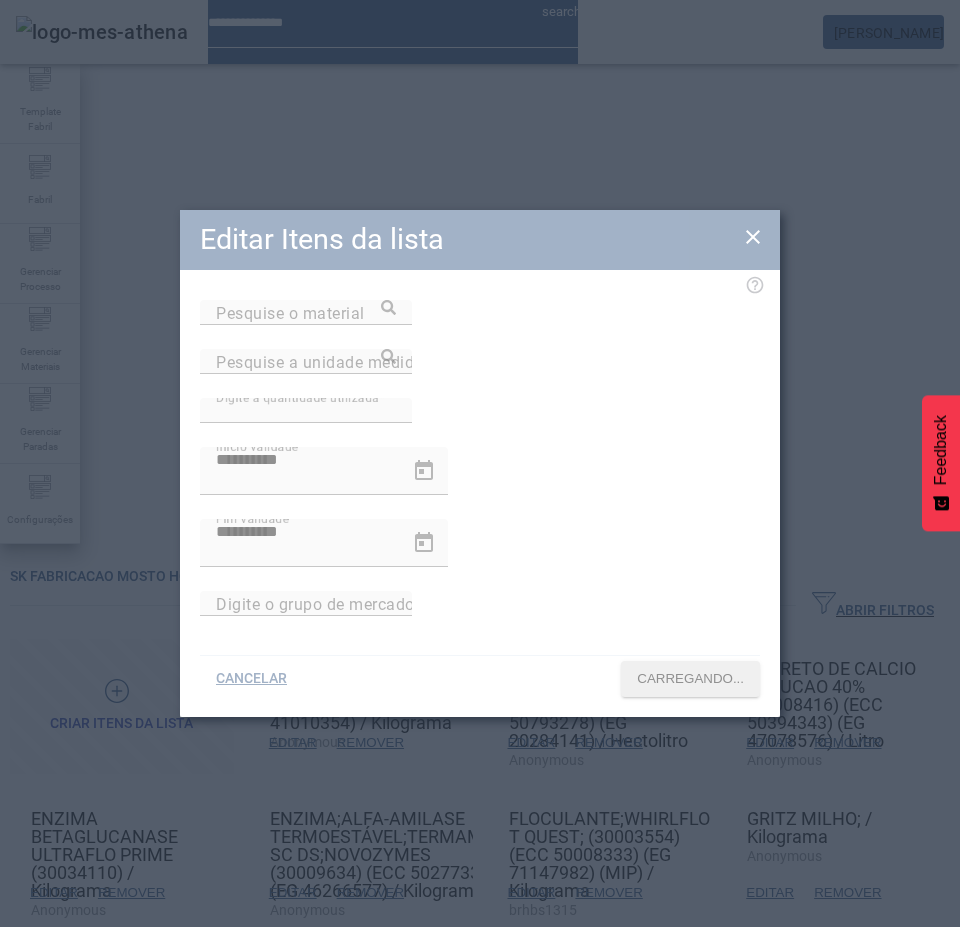 type on "**********" 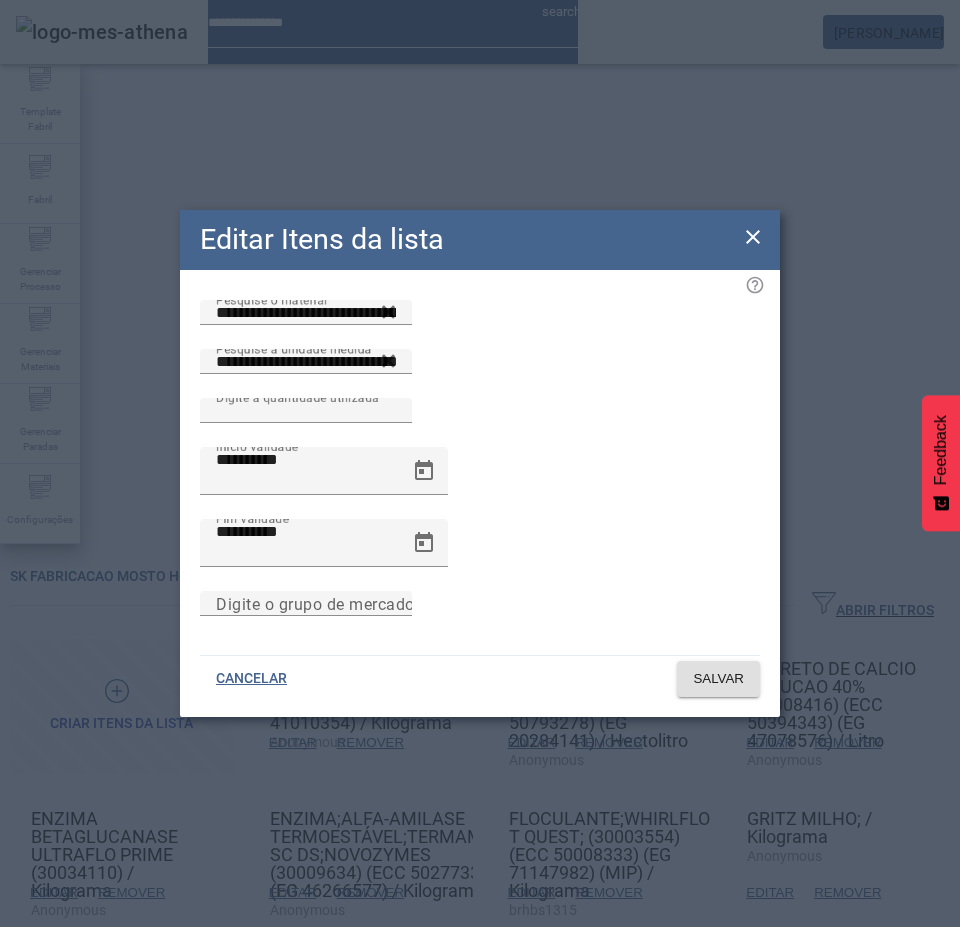 click 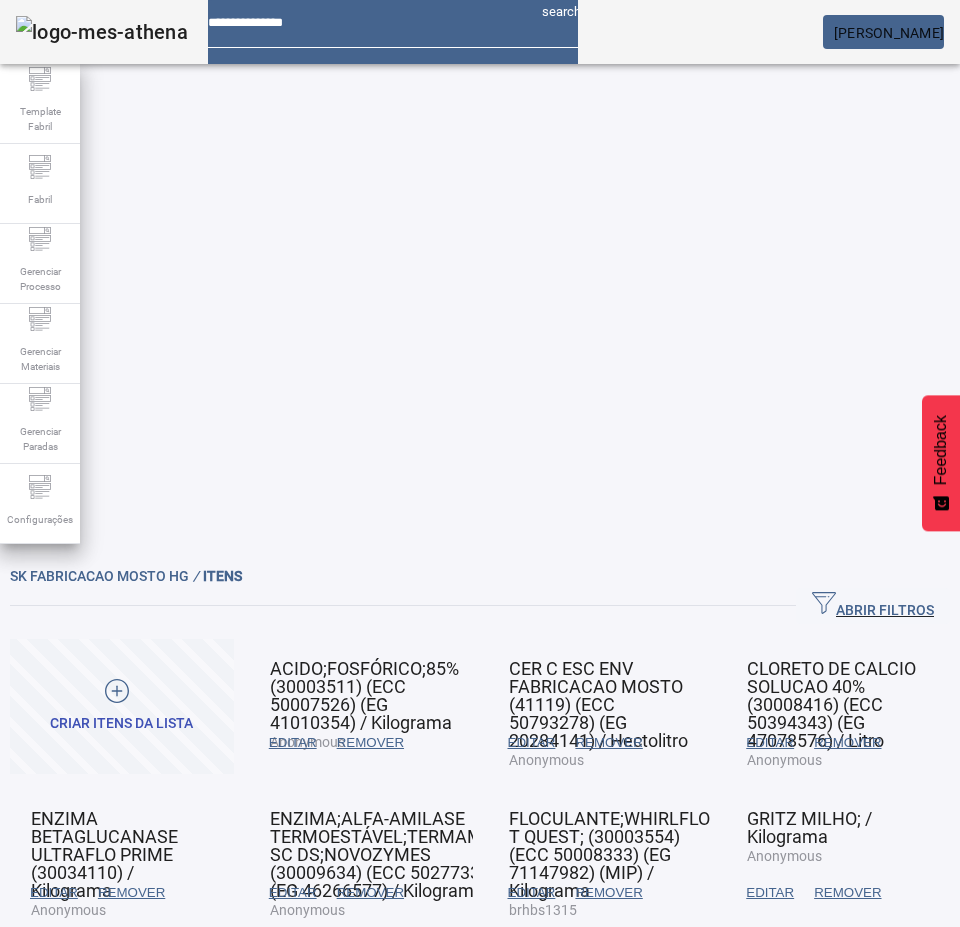 click on "EDITAR" at bounding box center [293, 743] 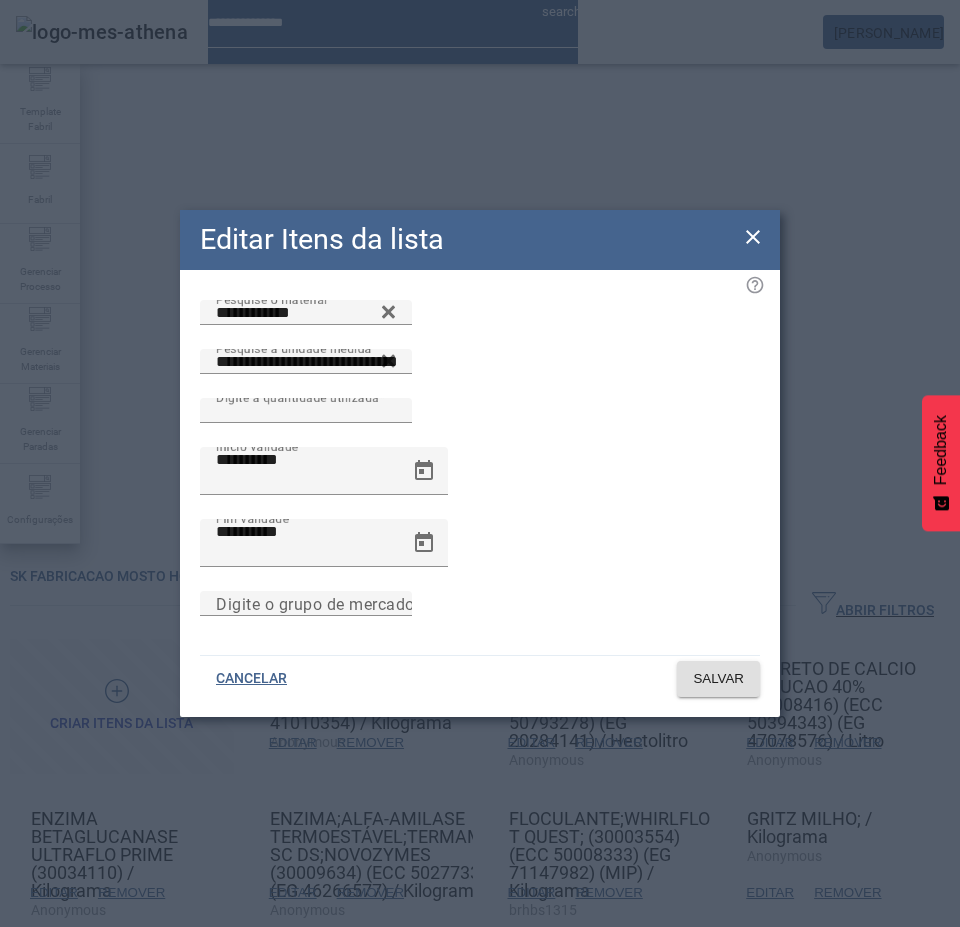 drag, startPoint x: 748, startPoint y: 242, endPoint x: 764, endPoint y: 273, distance: 34.88553 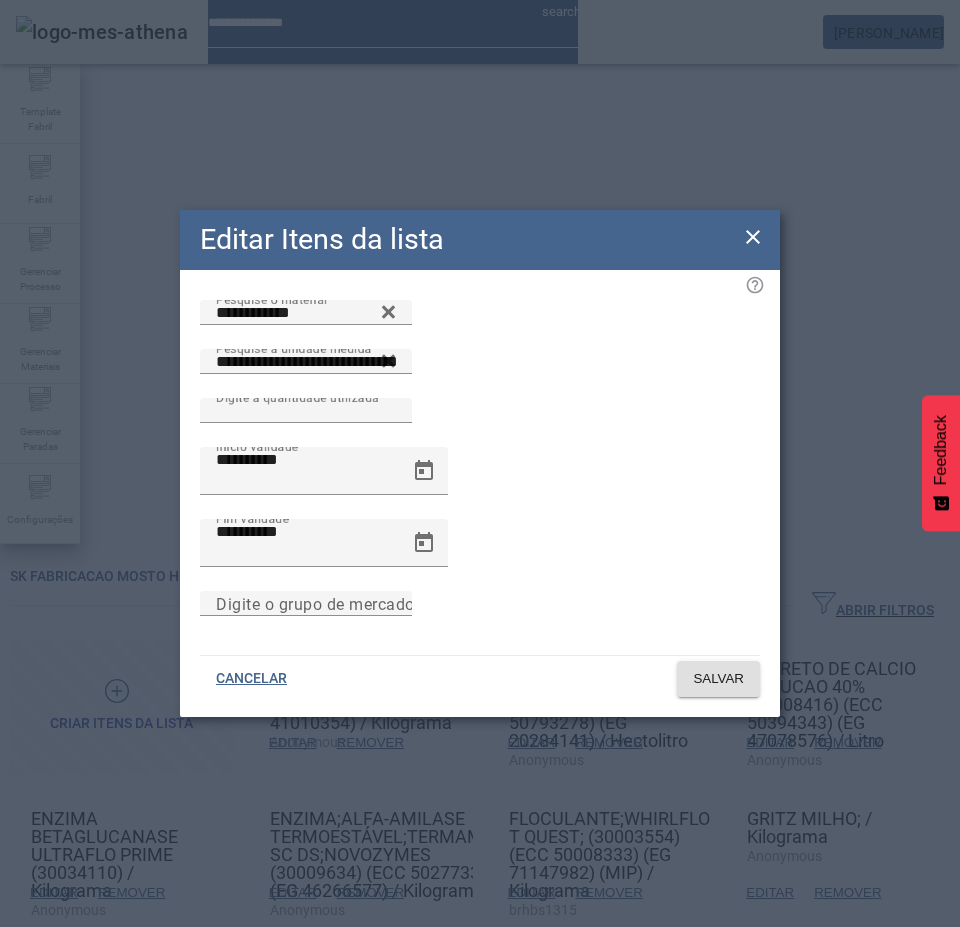 click 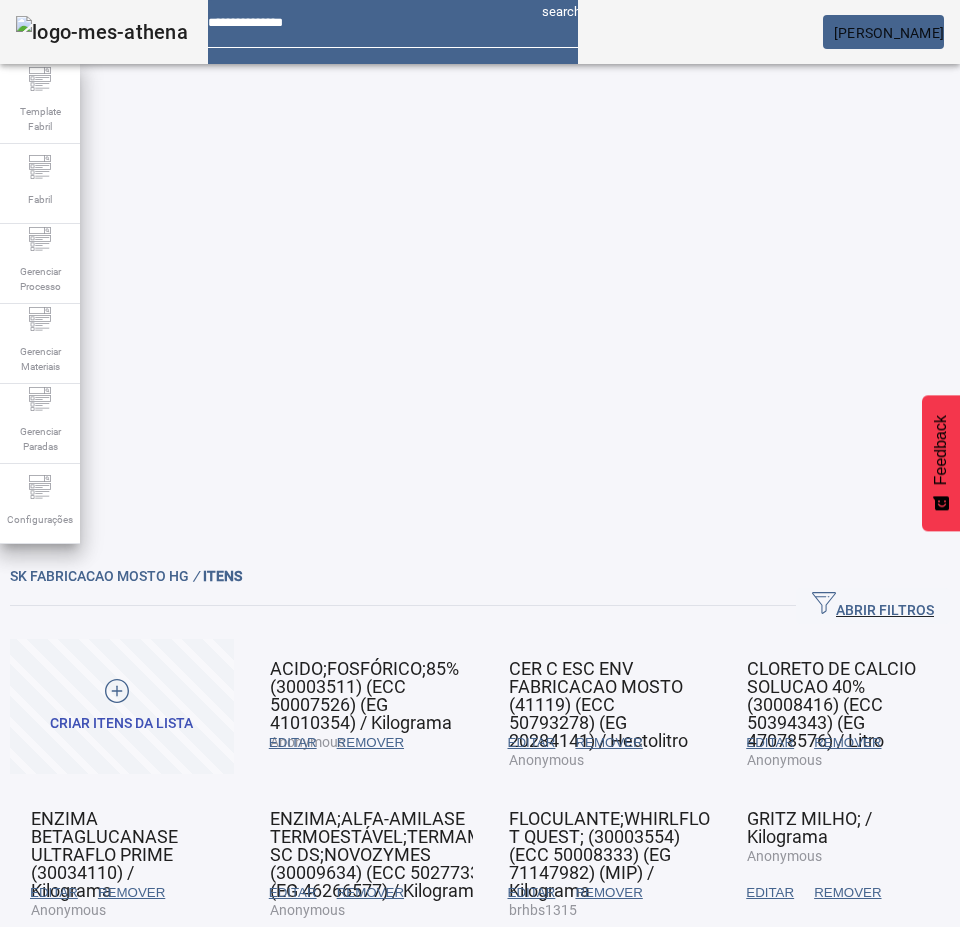 click on "REMOVER" at bounding box center (370, 743) 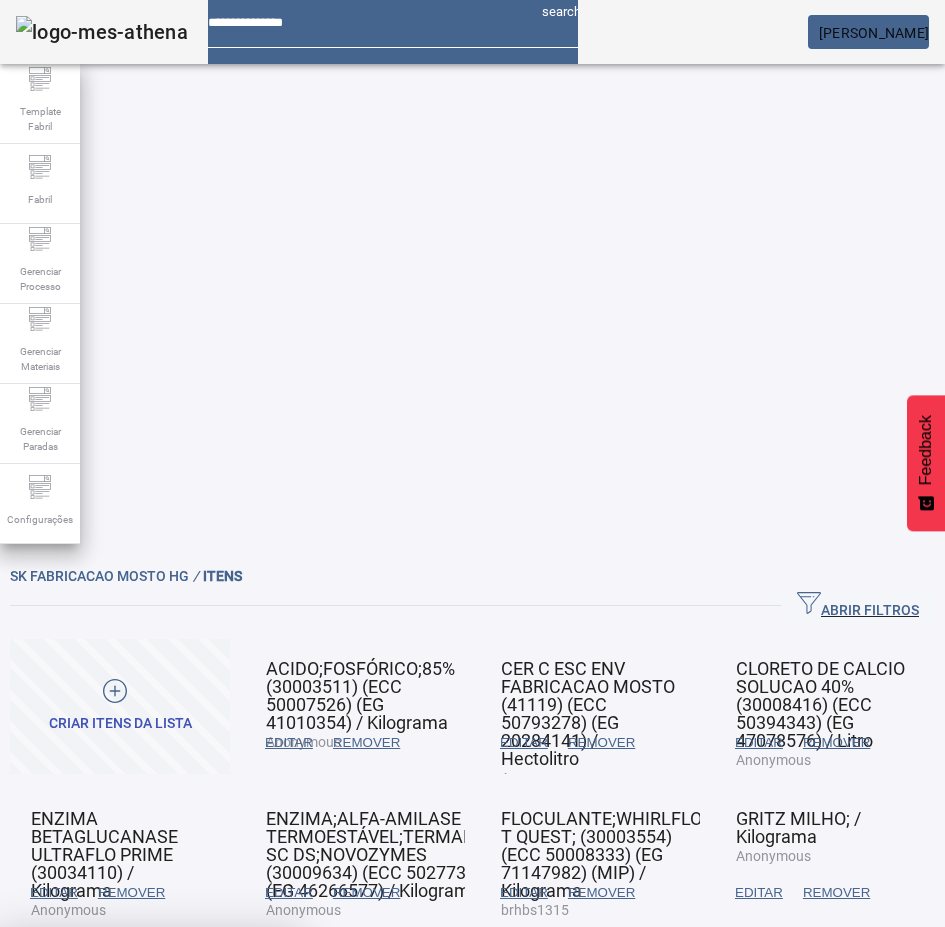 click at bounding box center (248, 1075) 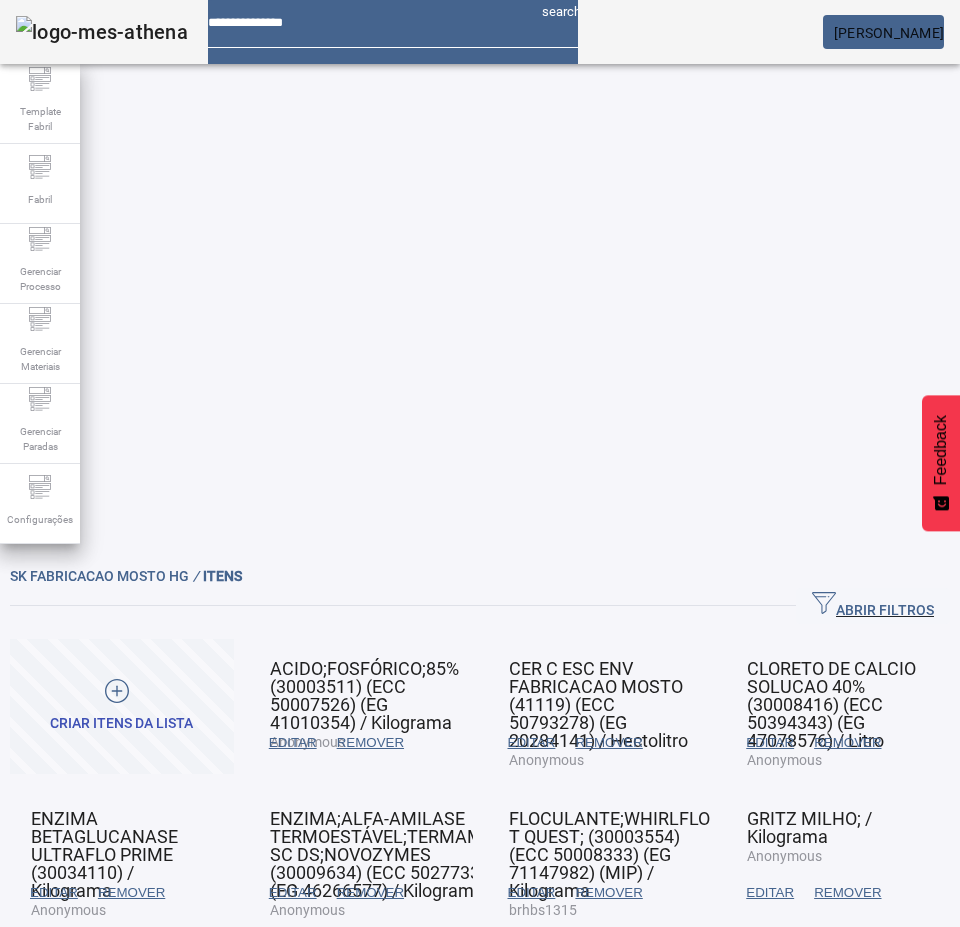 click on "EDITAR" at bounding box center (293, 743) 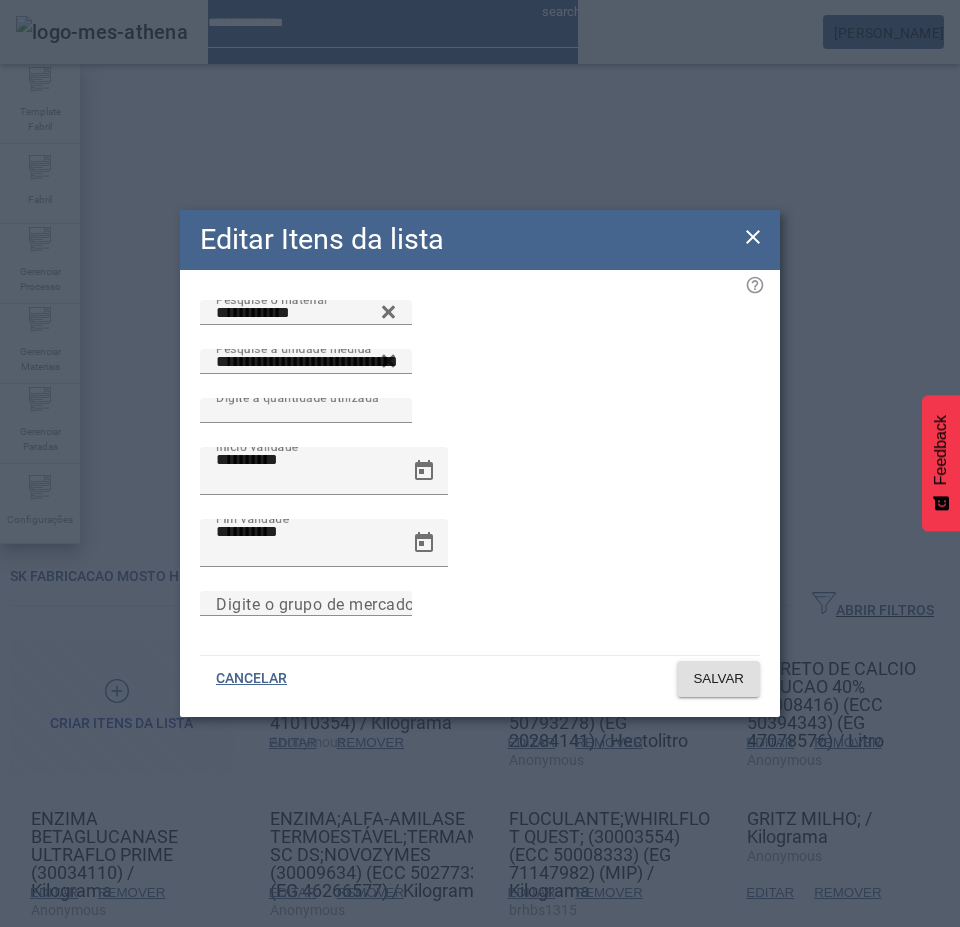 click 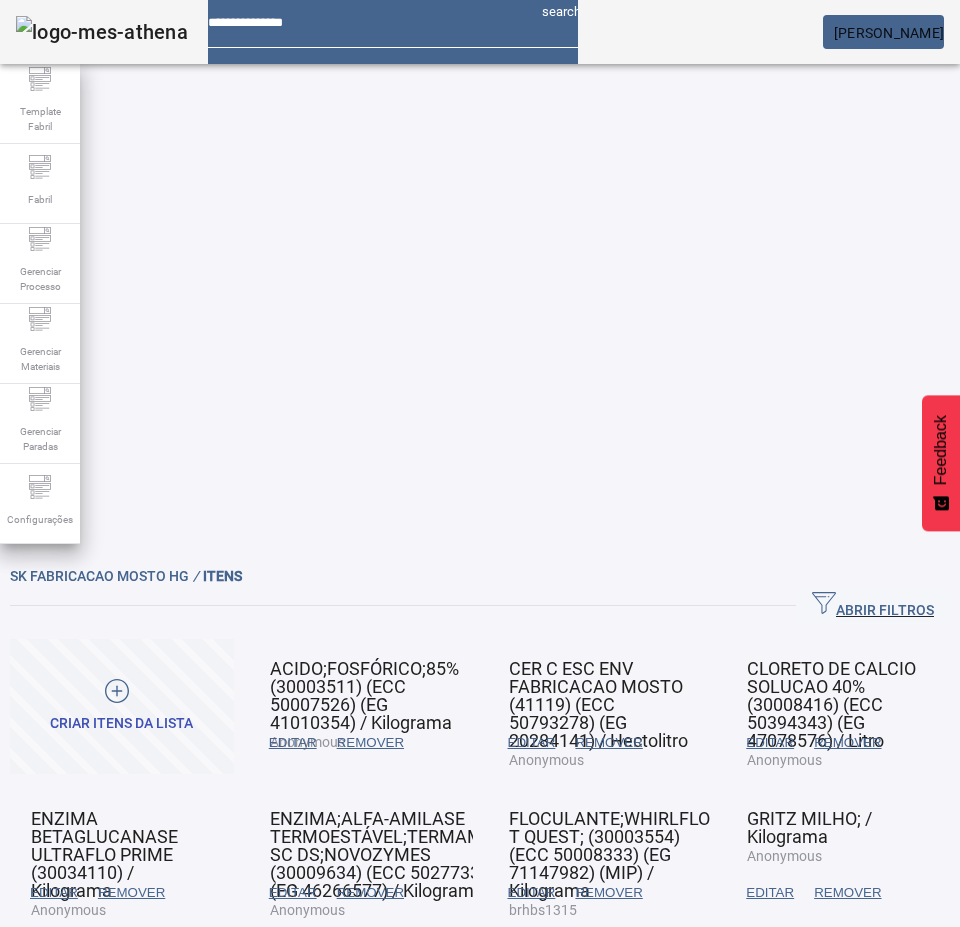click at bounding box center (370, 743) 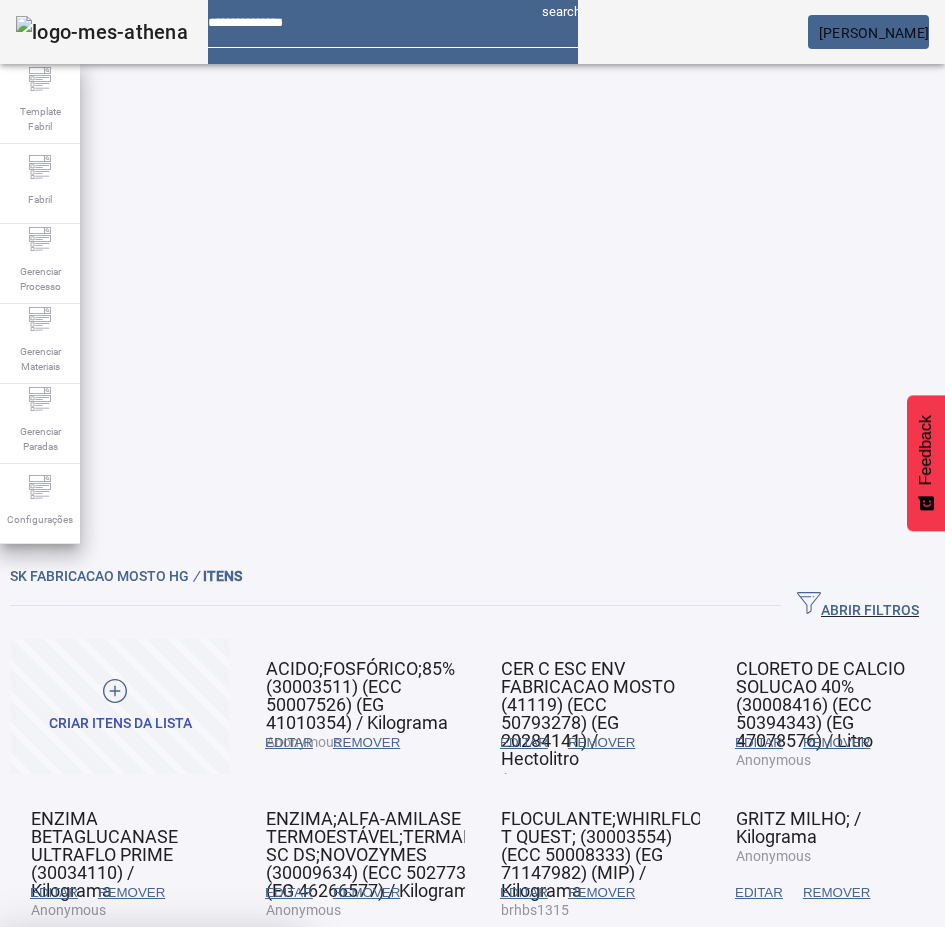click at bounding box center (248, 1075) 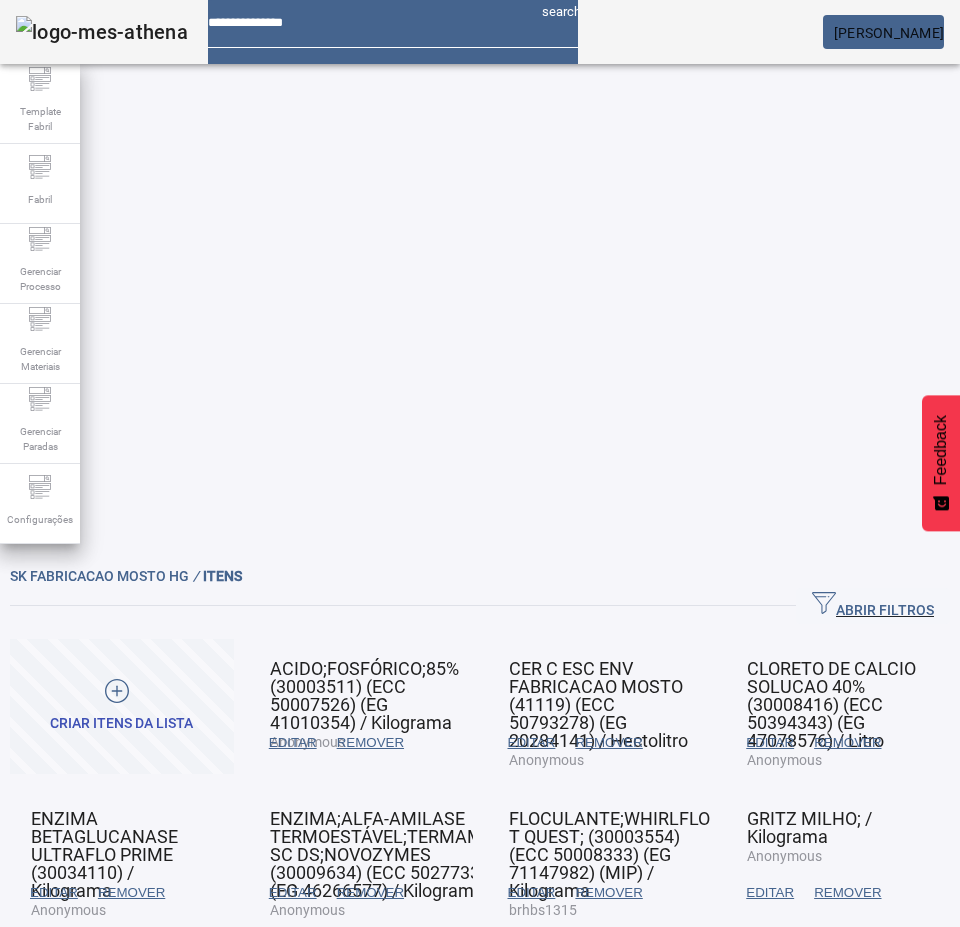 click on "EDITAR" at bounding box center [770, 893] 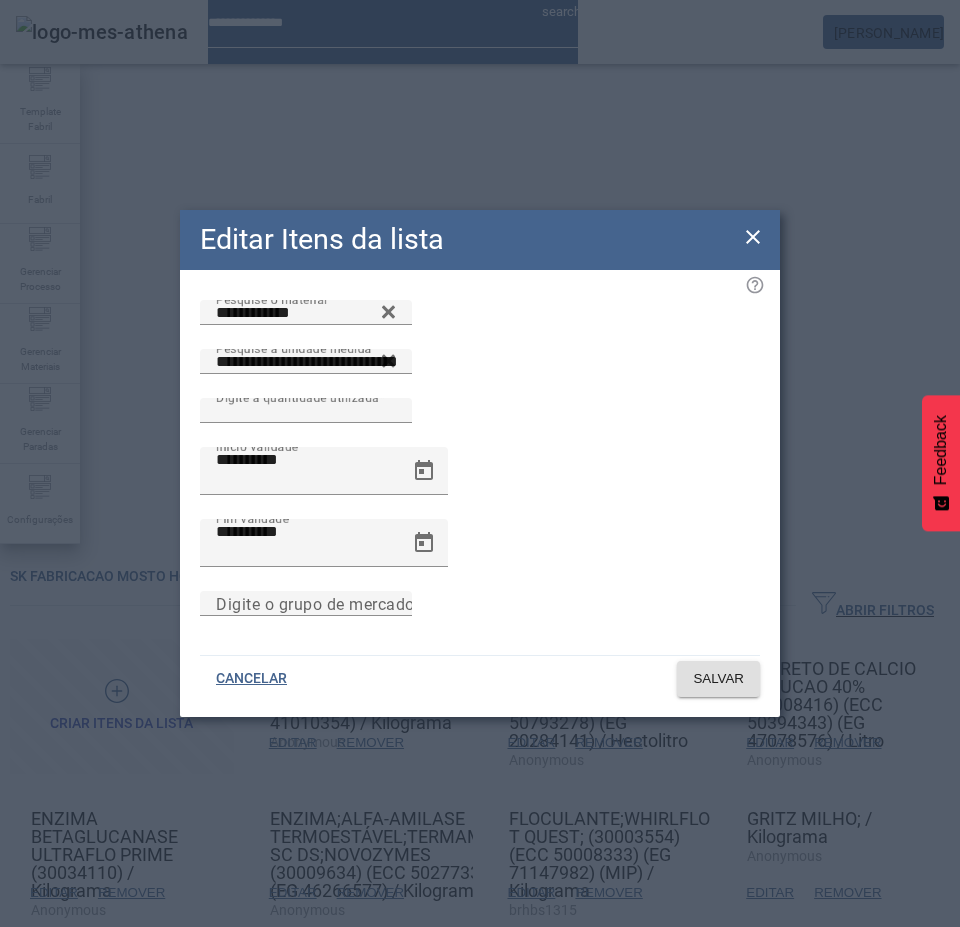 click 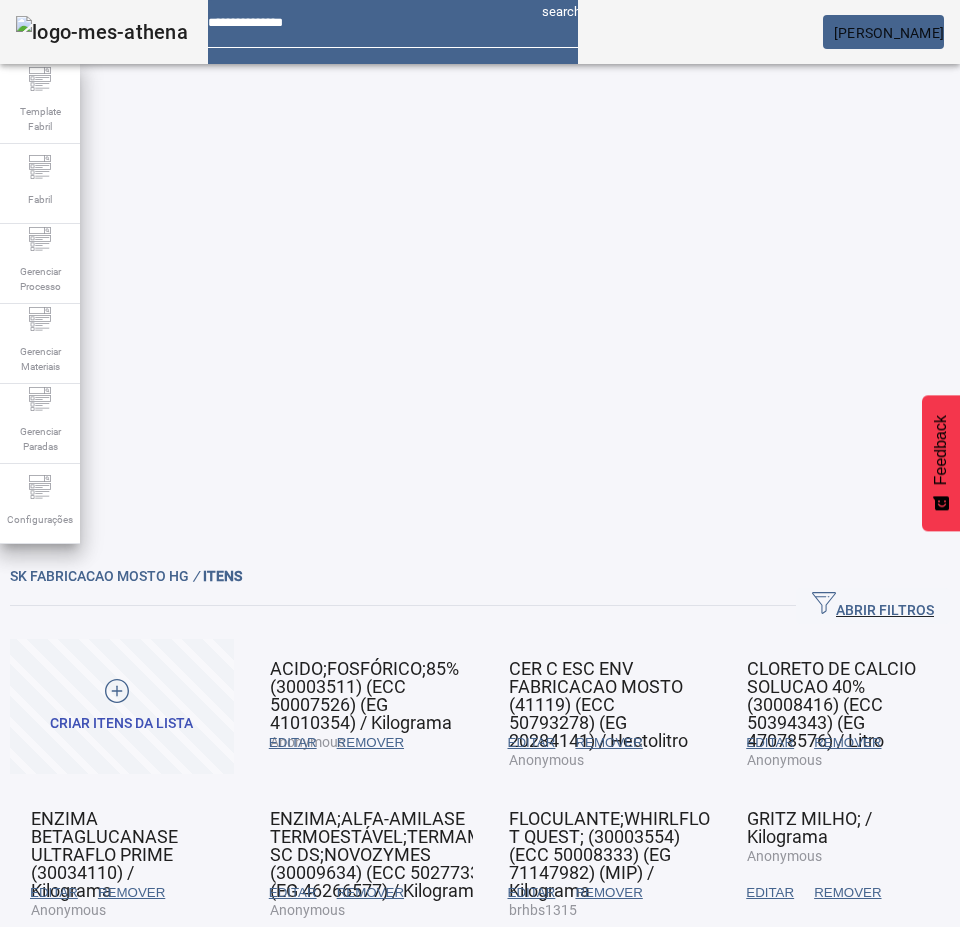click on "REMOVER" at bounding box center (847, 893) 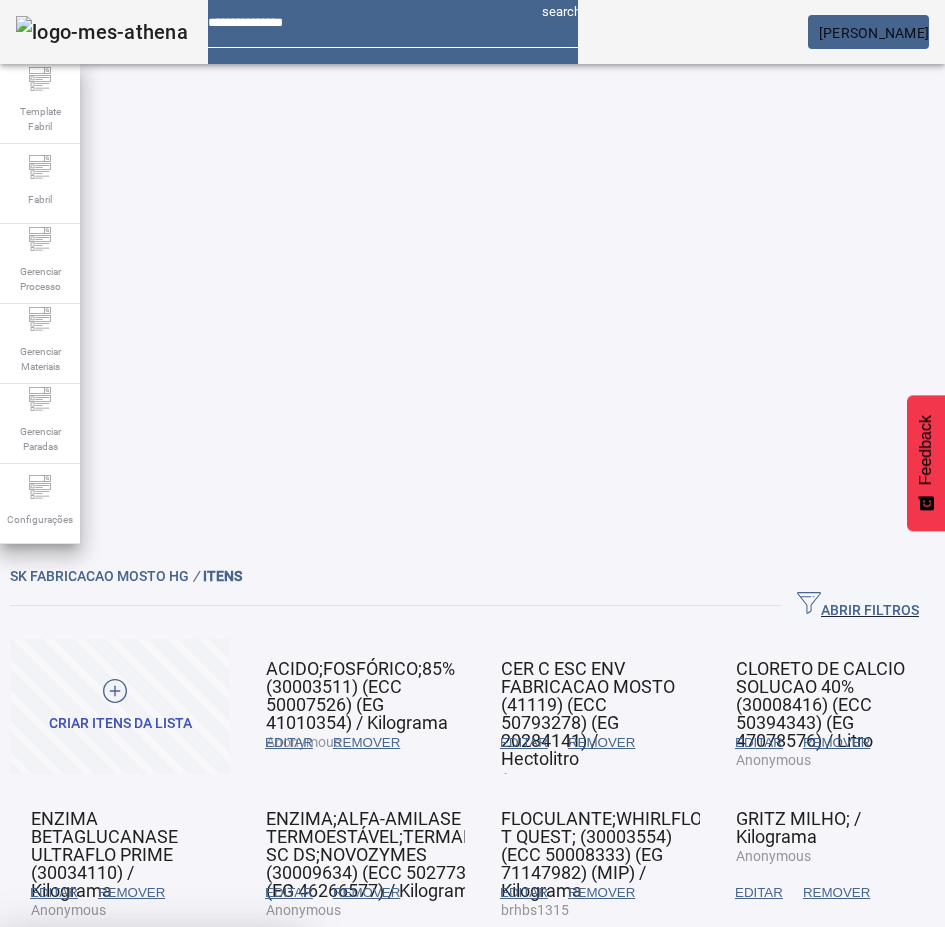 click on "SIM" at bounding box center (249, 1075) 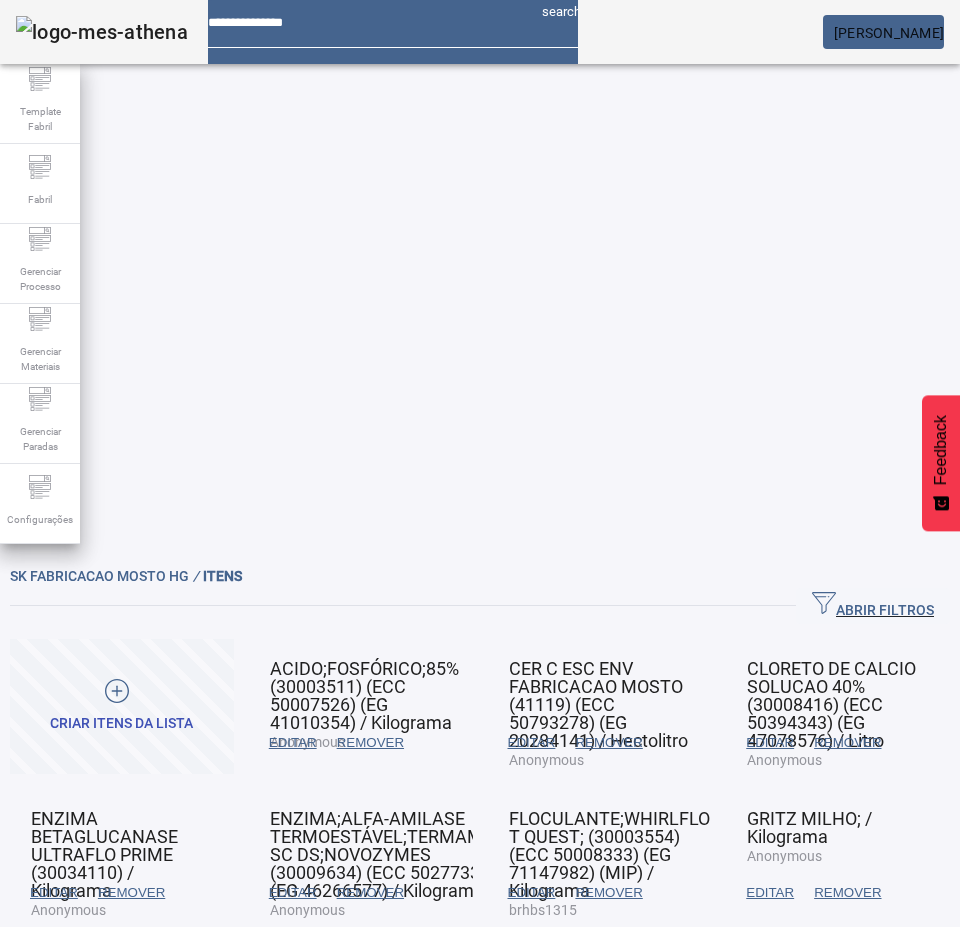 click on "EDITAR" at bounding box center (293, 743) 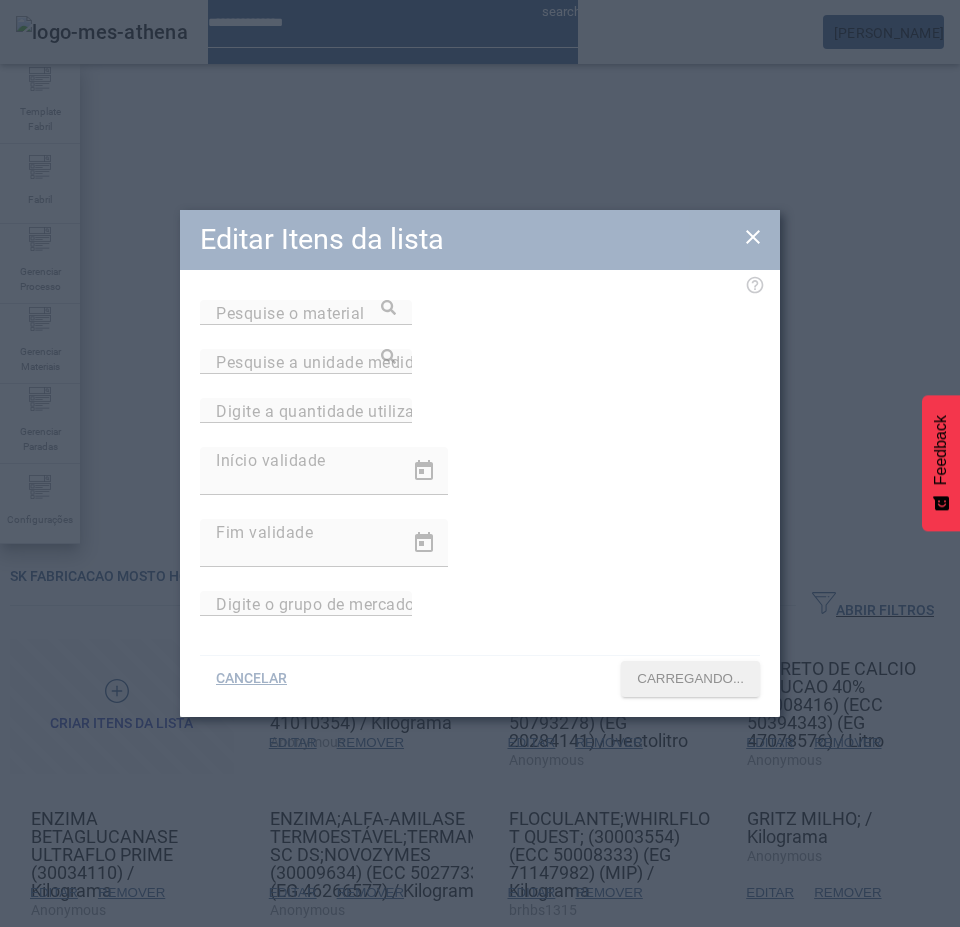 type on "**********" 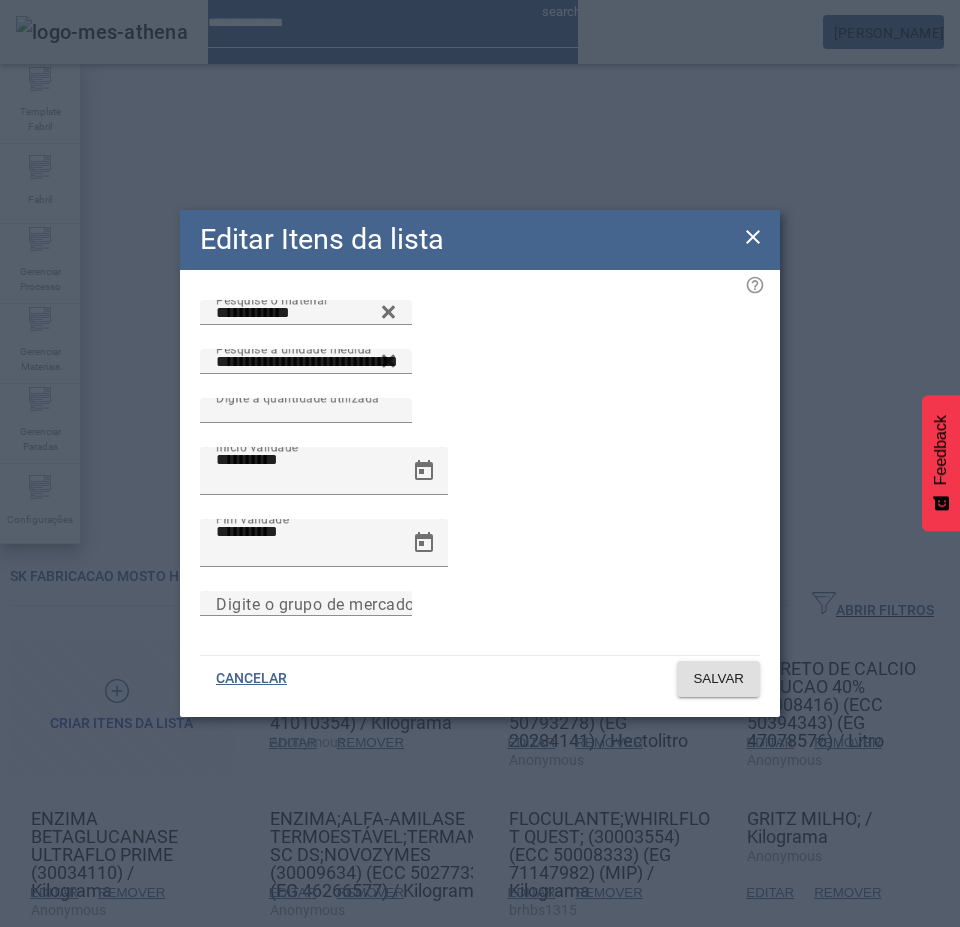 click 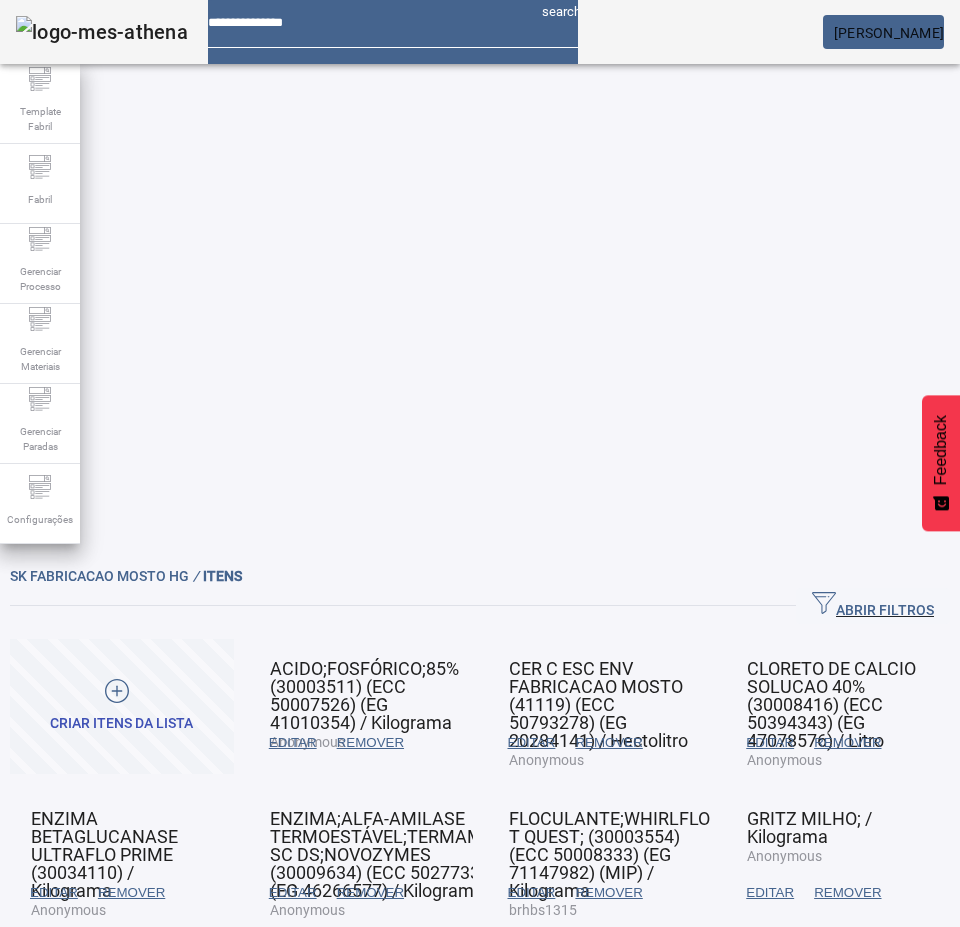 click on "REMOVER" at bounding box center (370, 743) 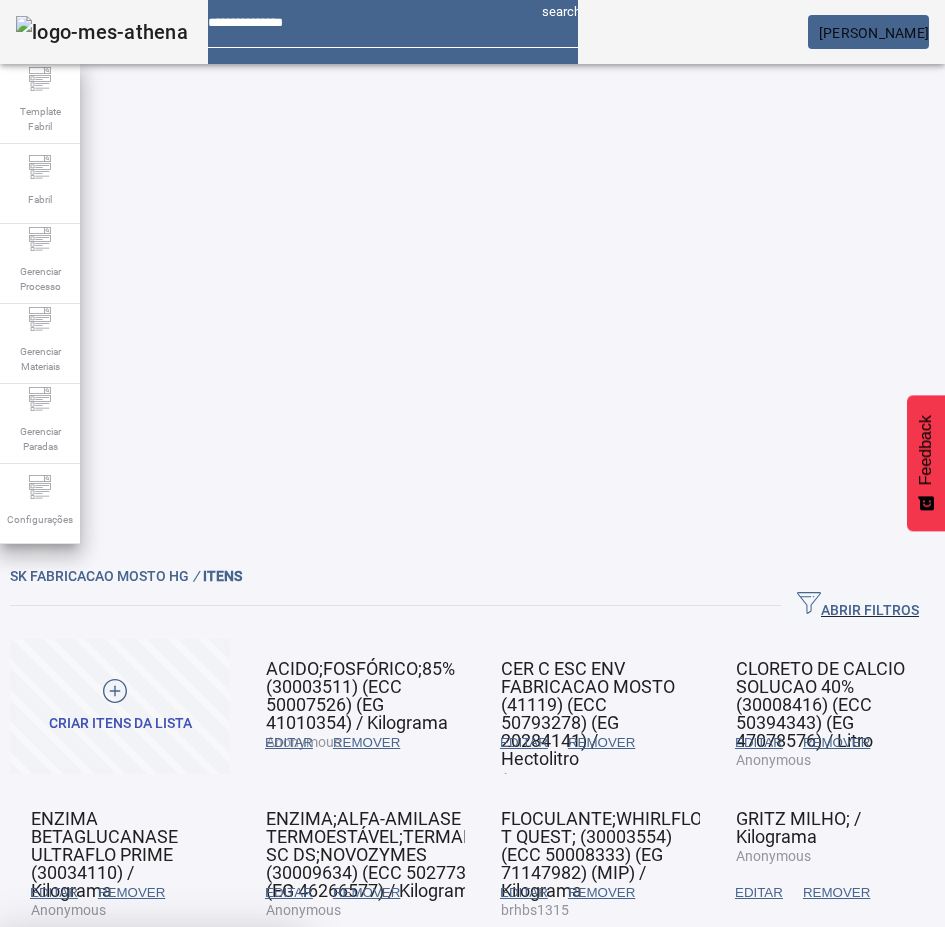 click on "SIM" at bounding box center [248, 1075] 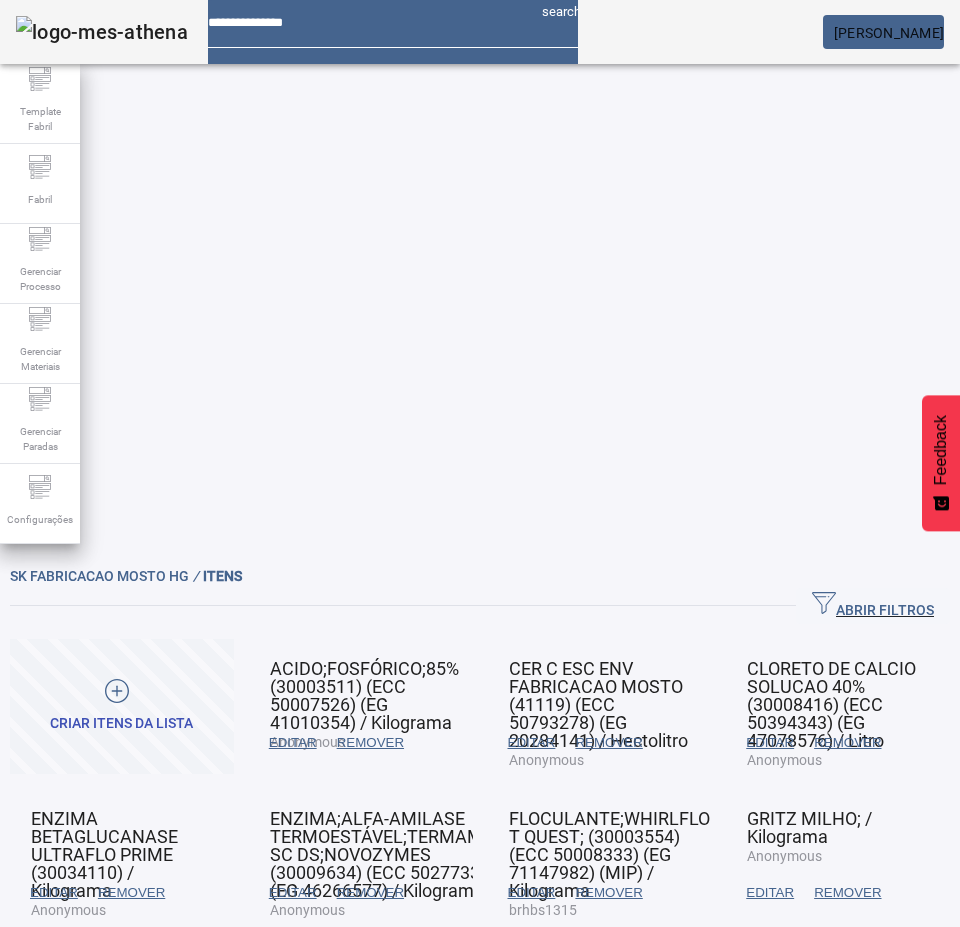 click on "EDITAR" at bounding box center [293, 743] 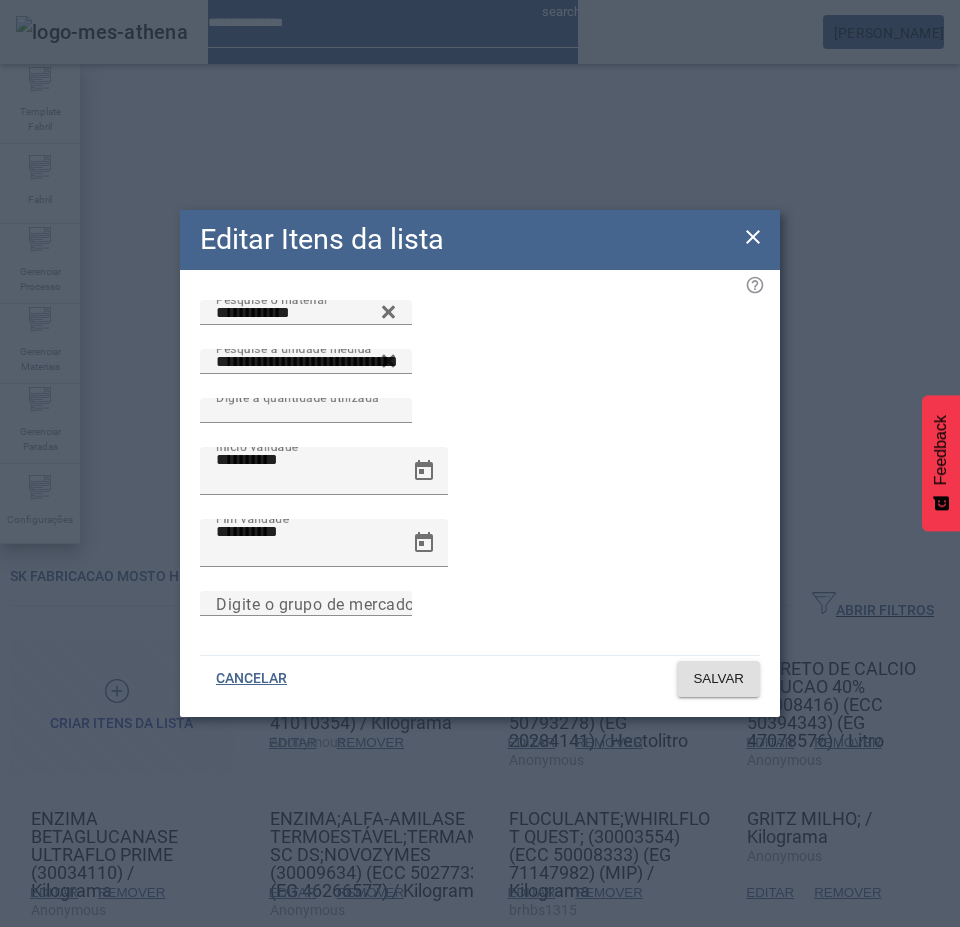 click 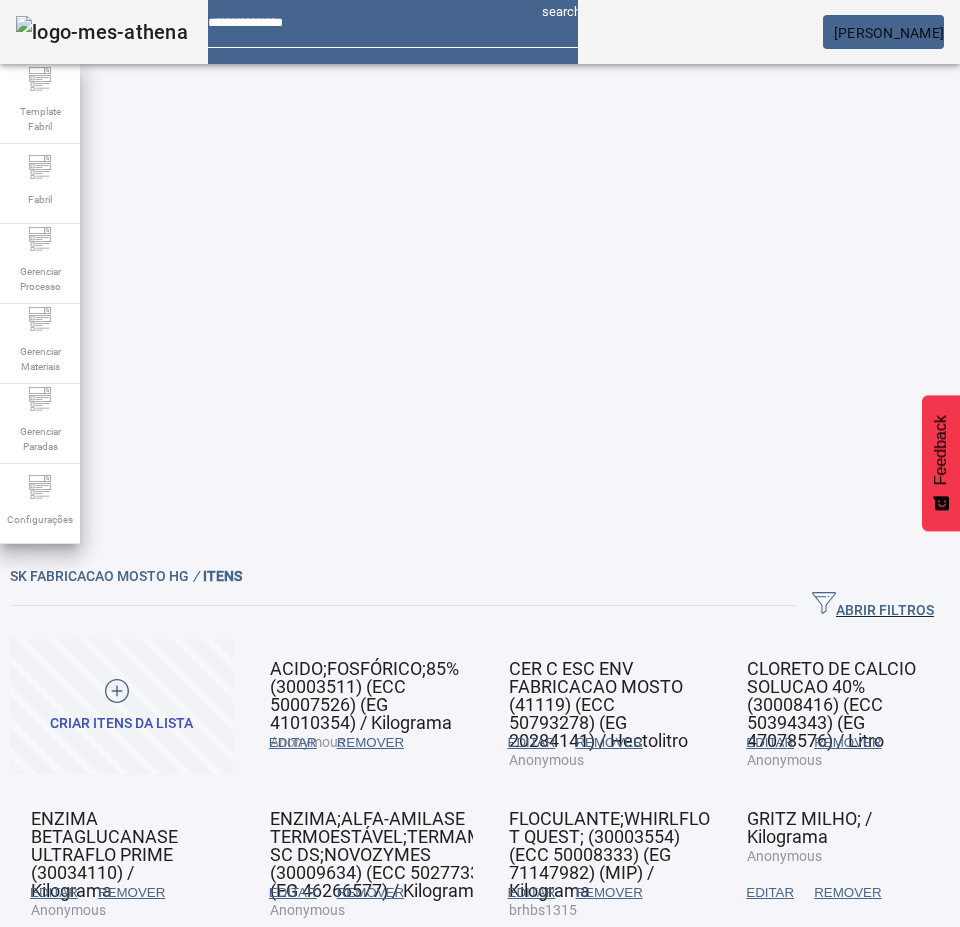 click on "REMOVER" at bounding box center (370, 743) 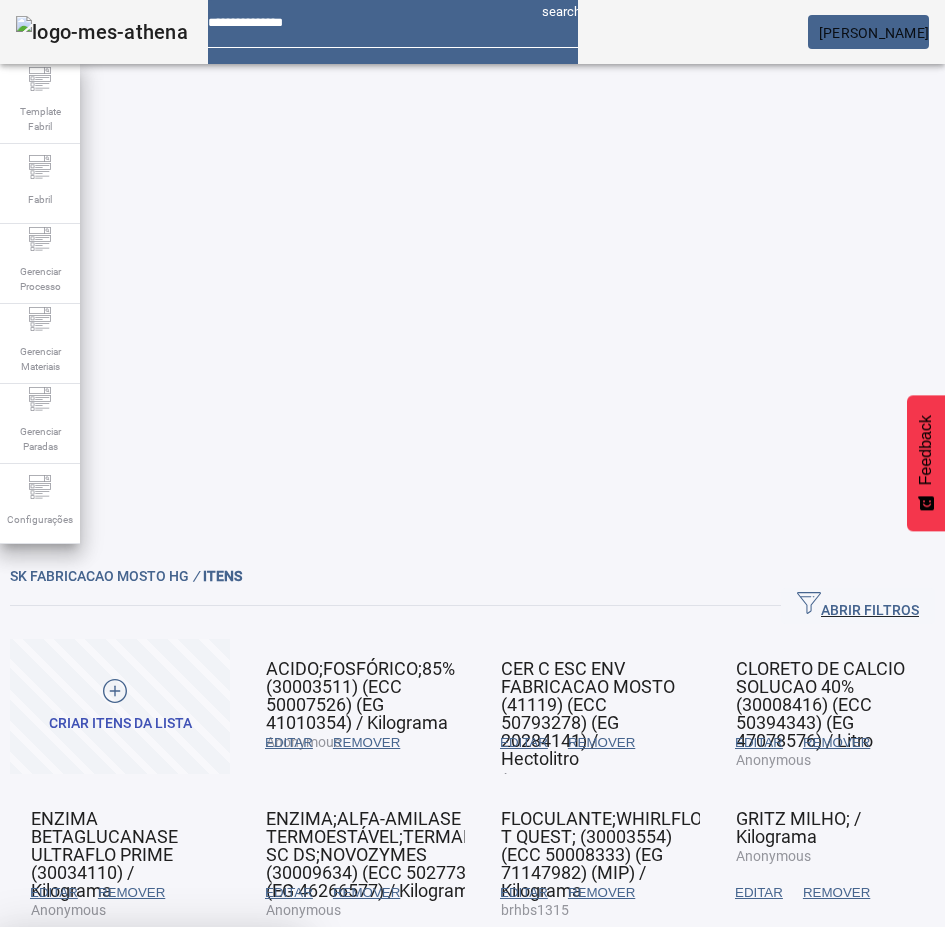click at bounding box center [248, 1075] 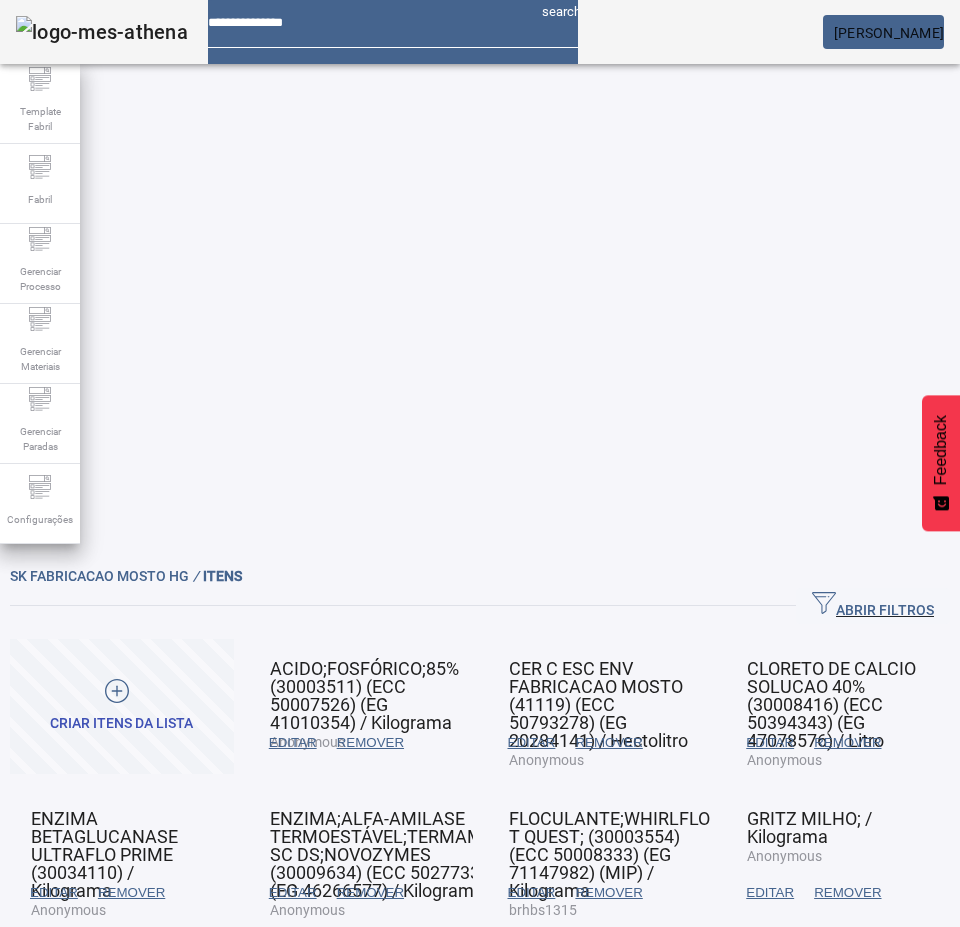 click on "EDITAR" at bounding box center (293, 743) 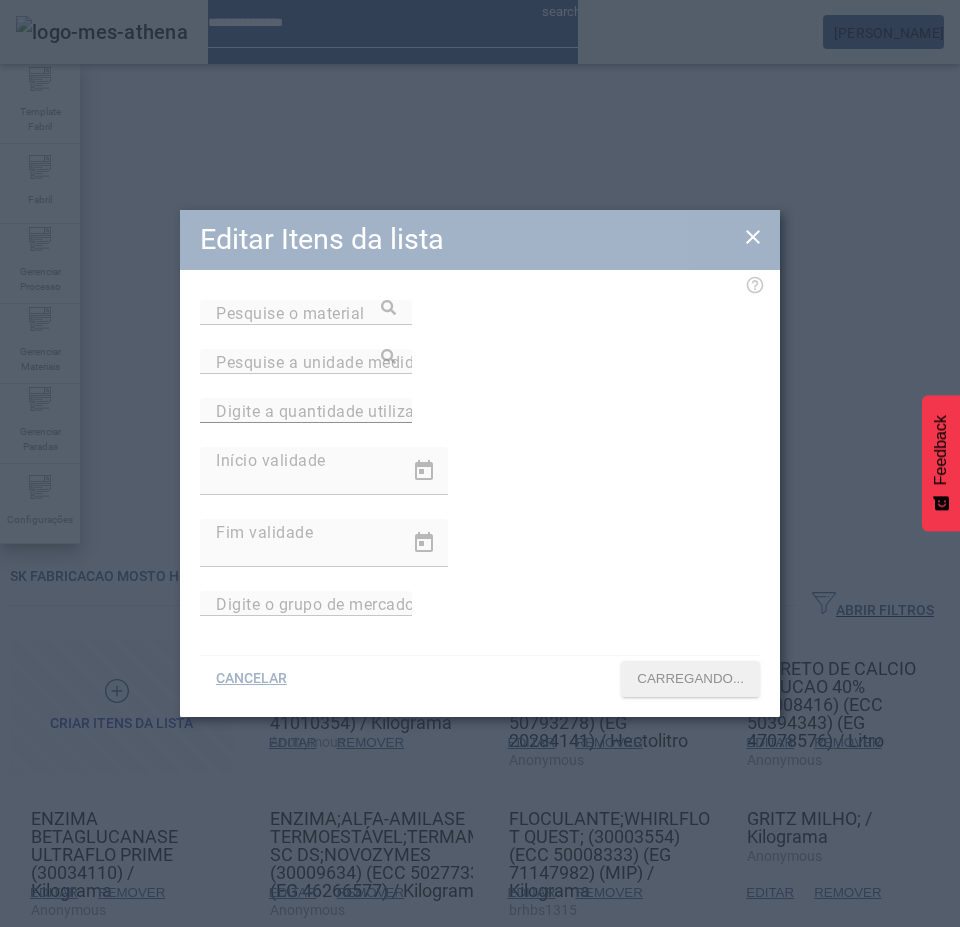 type on "**********" 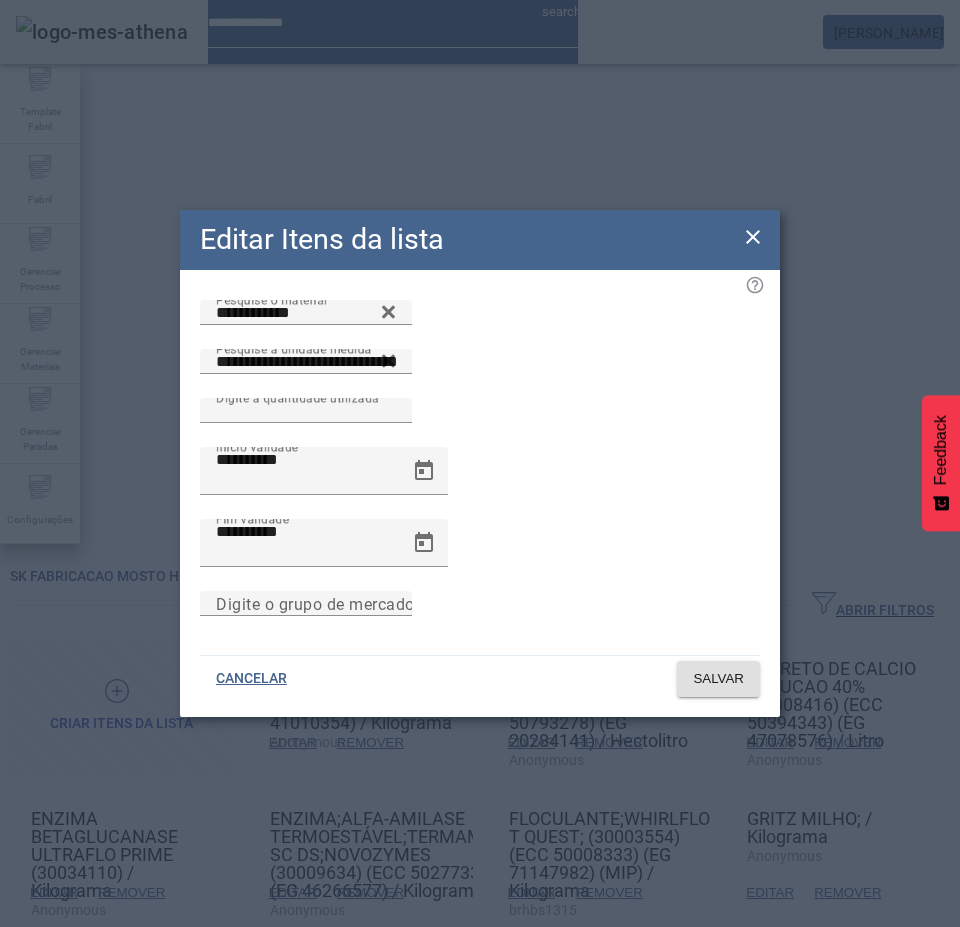 click 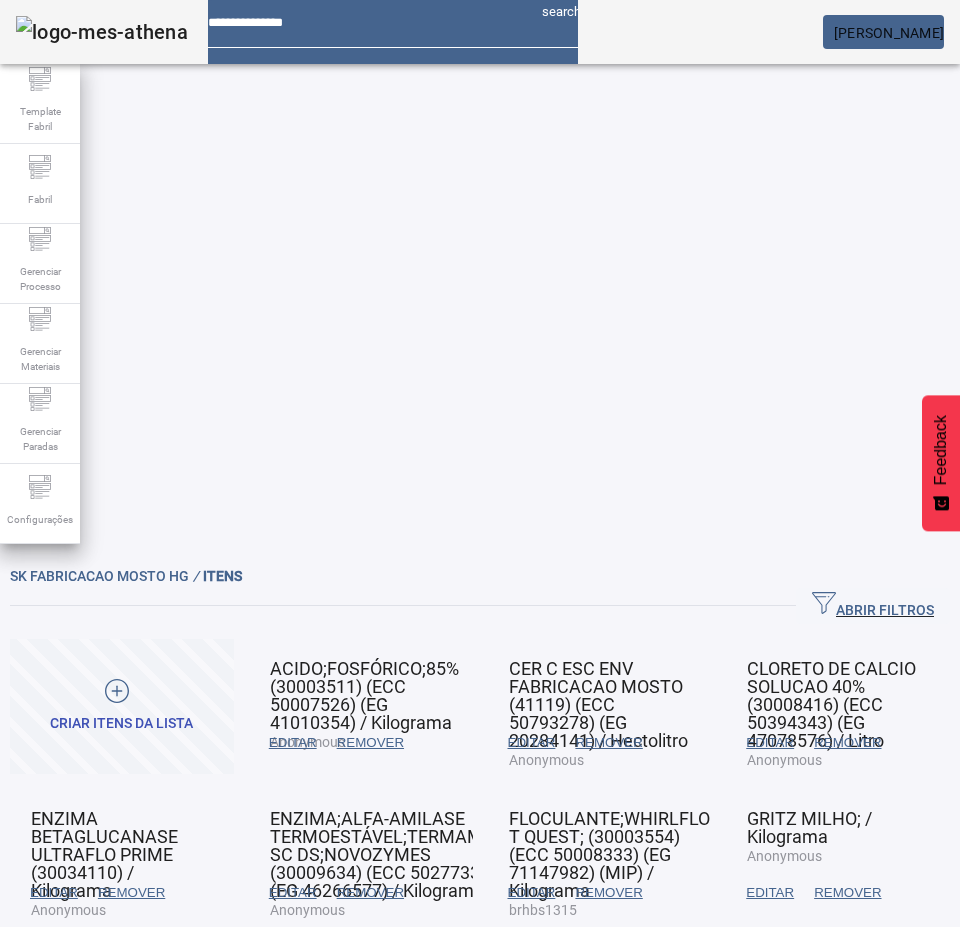 click on "REMOVER" at bounding box center (370, 743) 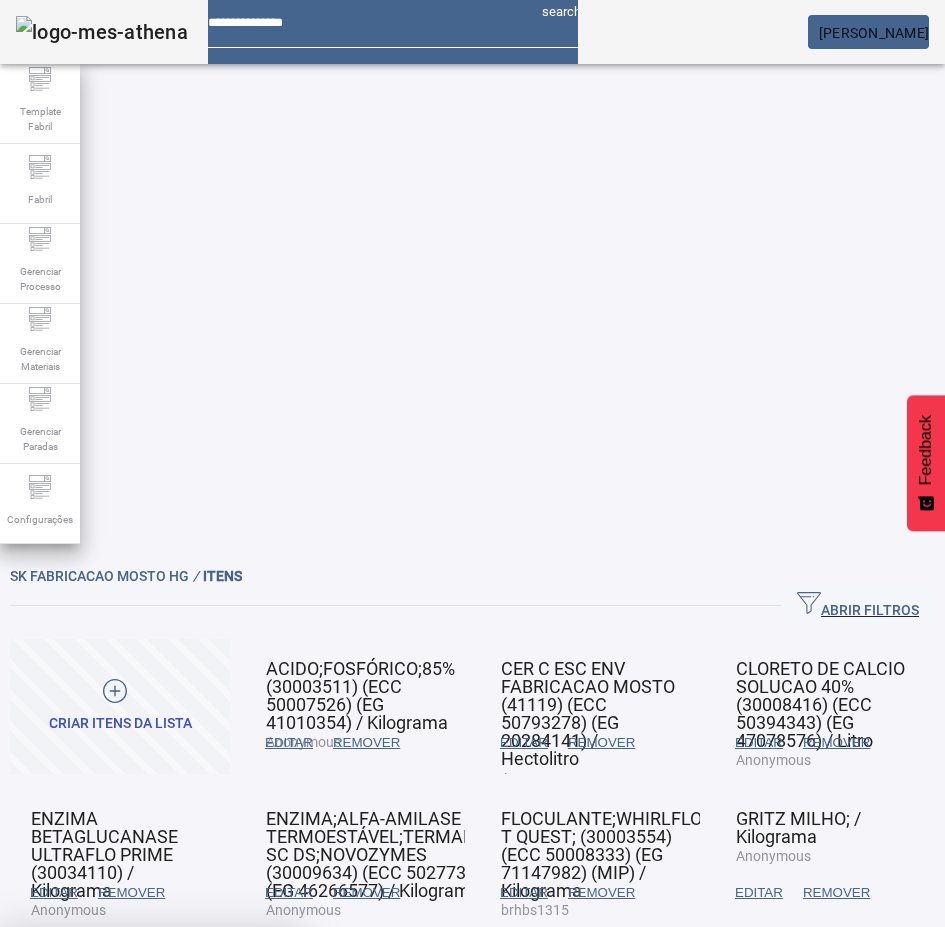 click on "SIM" at bounding box center [249, 1075] 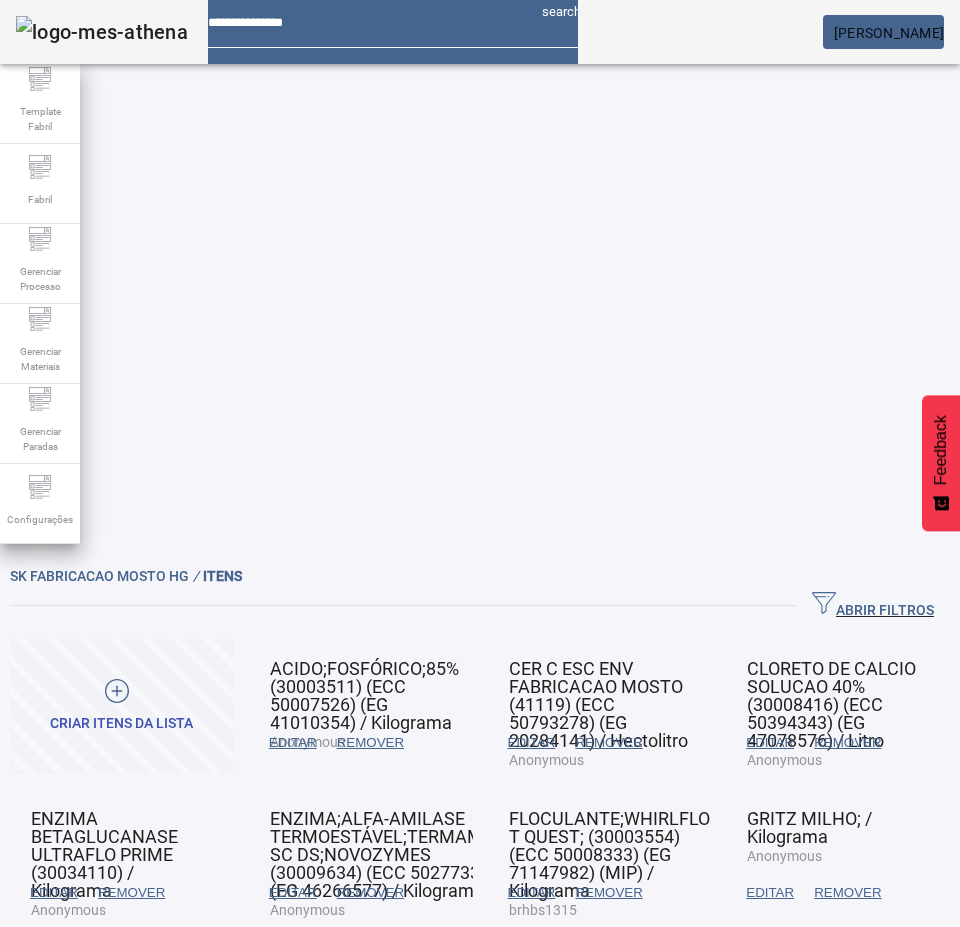 click on "EDITAR" at bounding box center [770, 893] 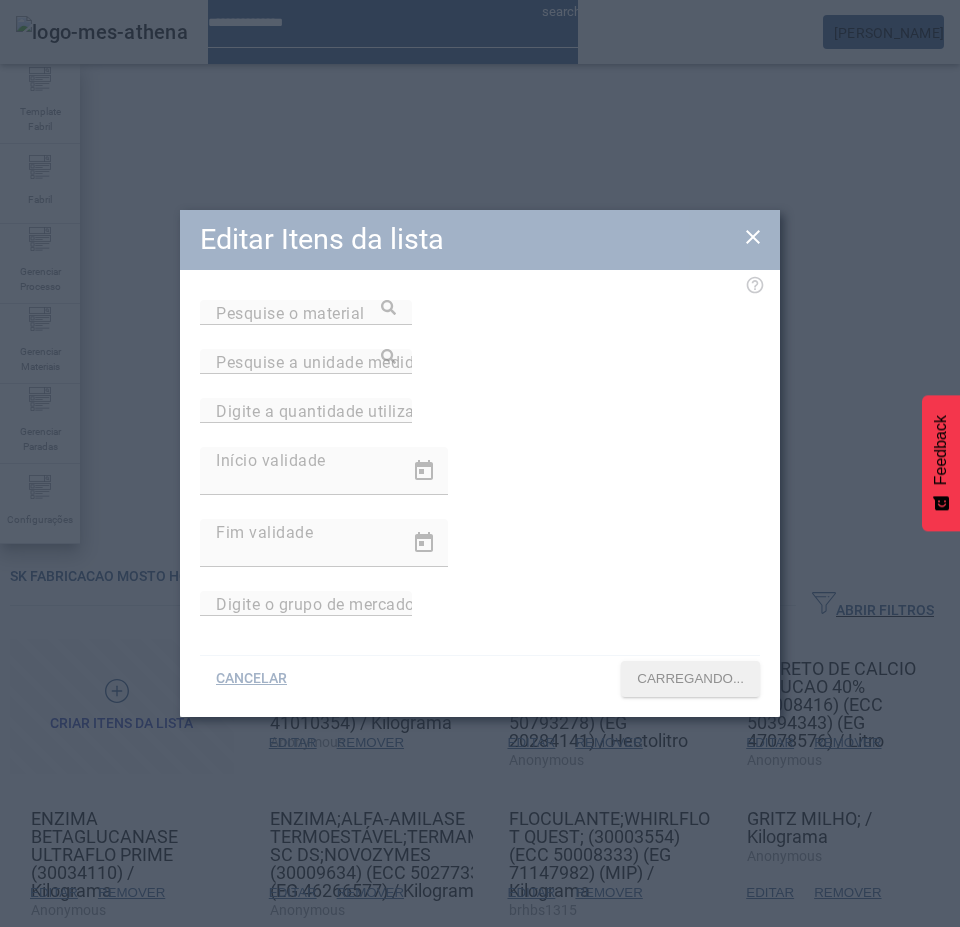 type on "**********" 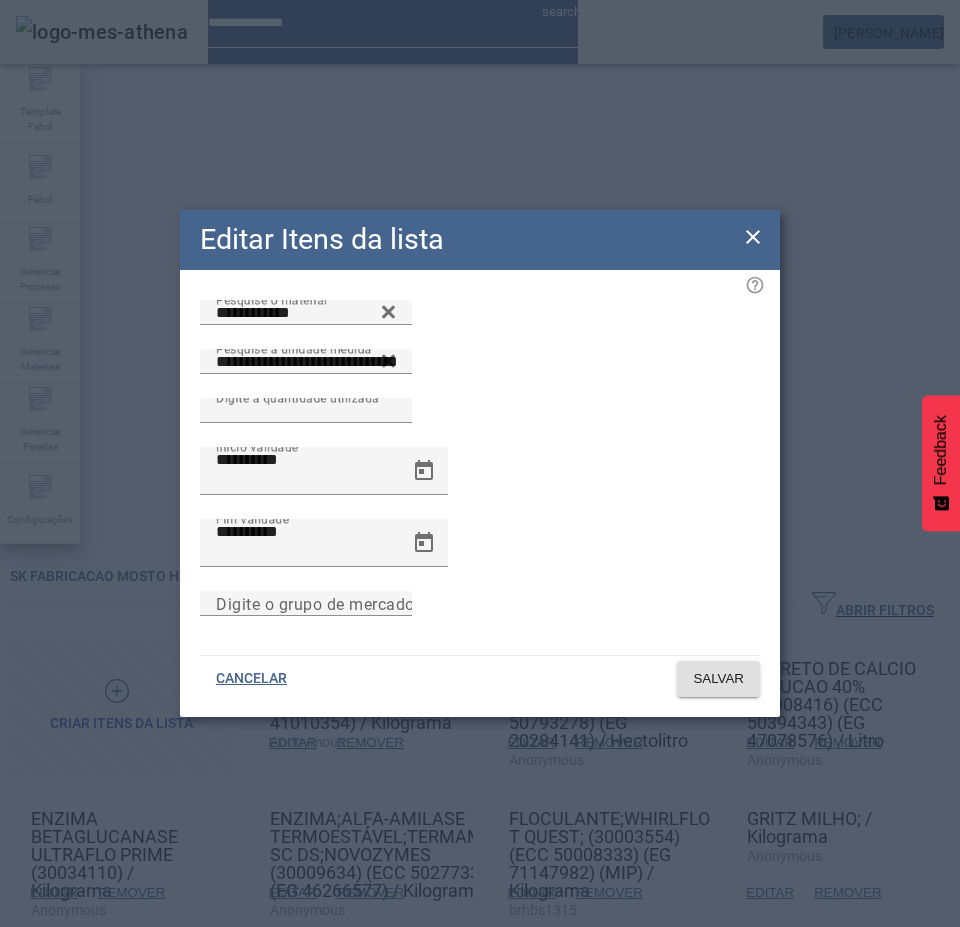 click 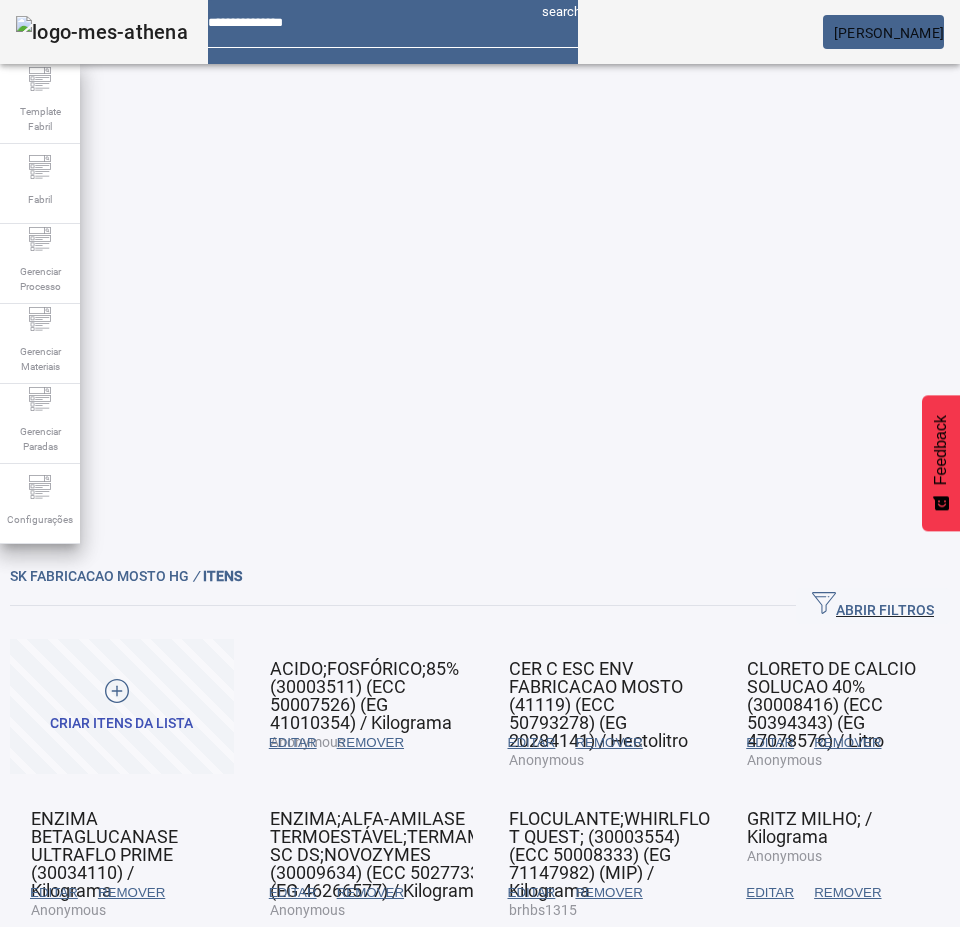 click on "REMOVER" at bounding box center [847, 893] 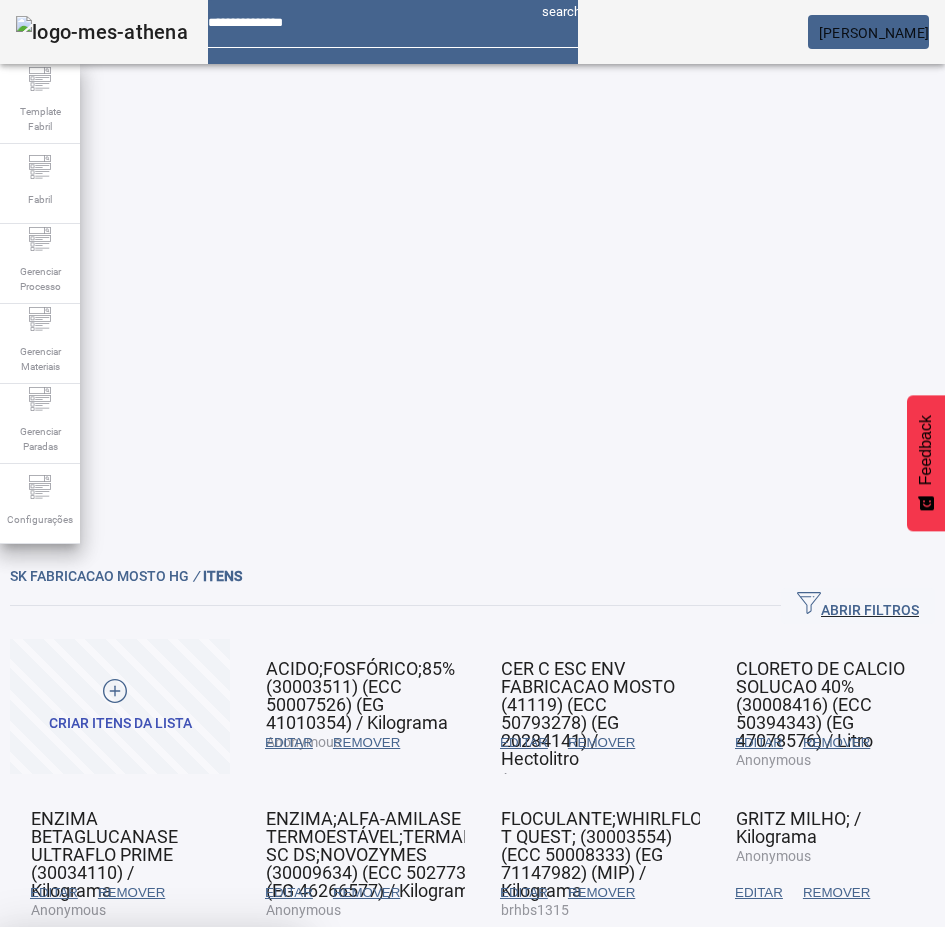 click at bounding box center (248, 1075) 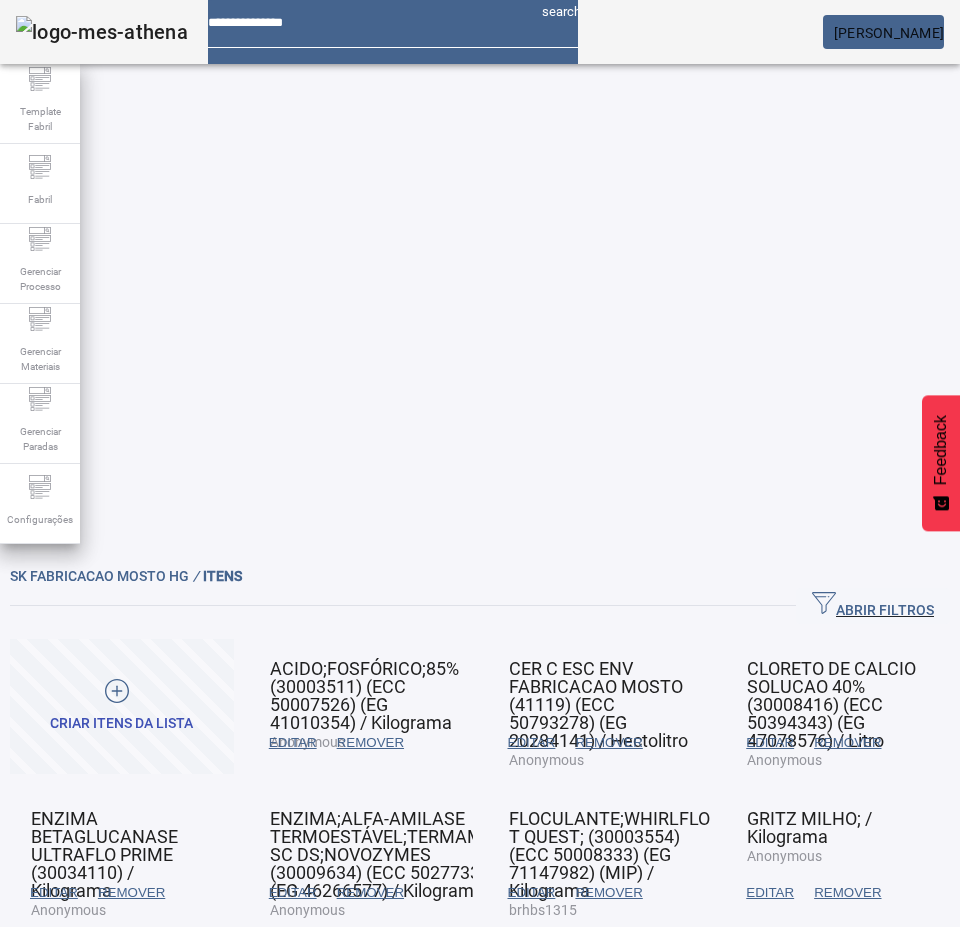 click on "EDITAR" at bounding box center [293, 743] 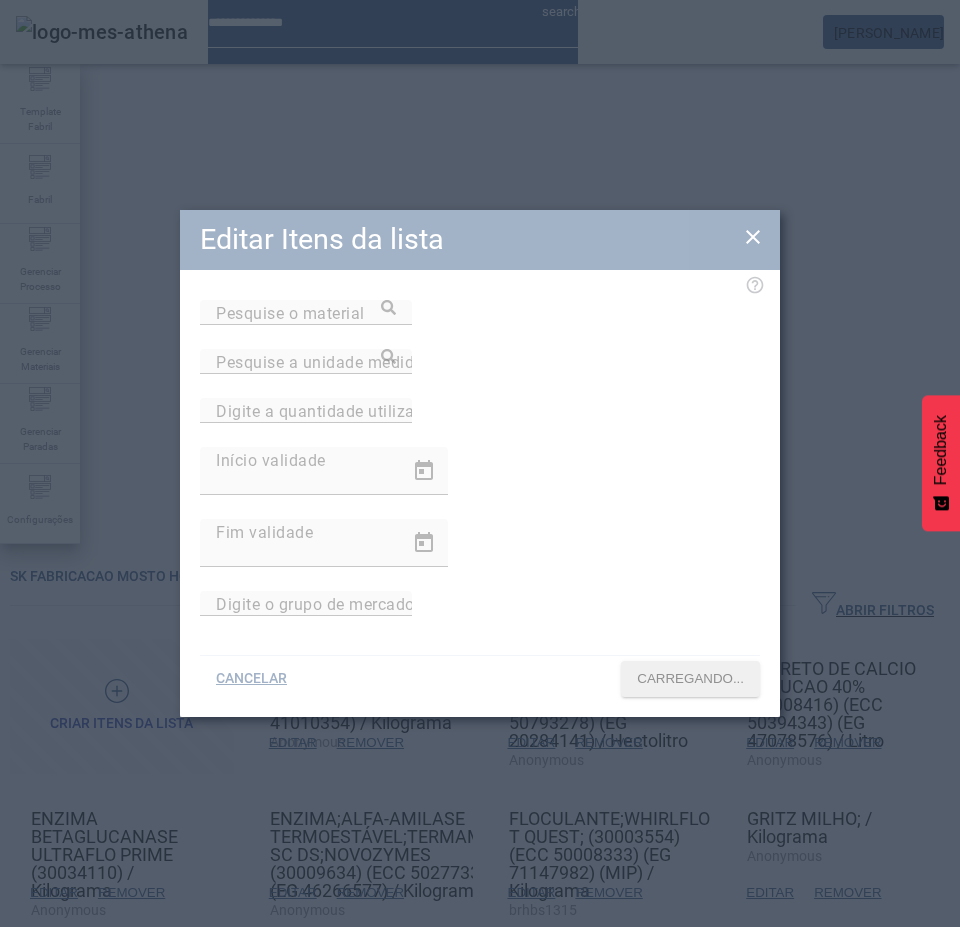 type on "**********" 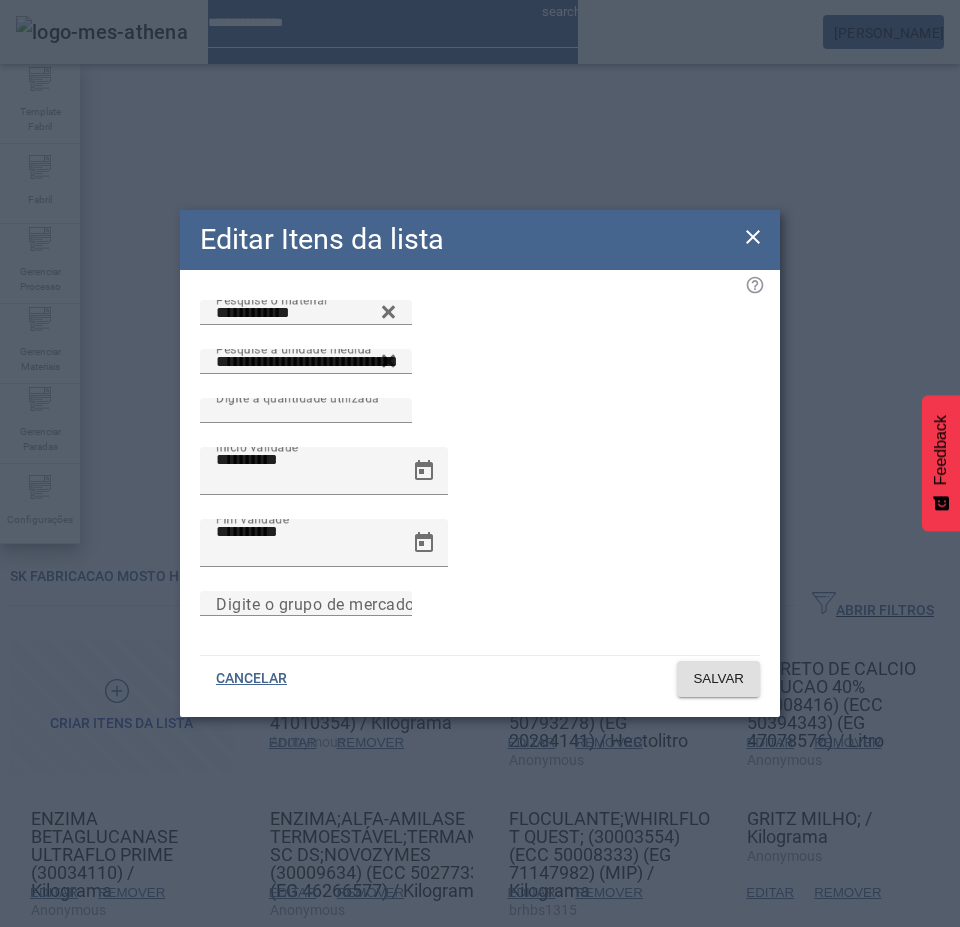 drag, startPoint x: 750, startPoint y: 246, endPoint x: 772, endPoint y: 299, distance: 57.384666 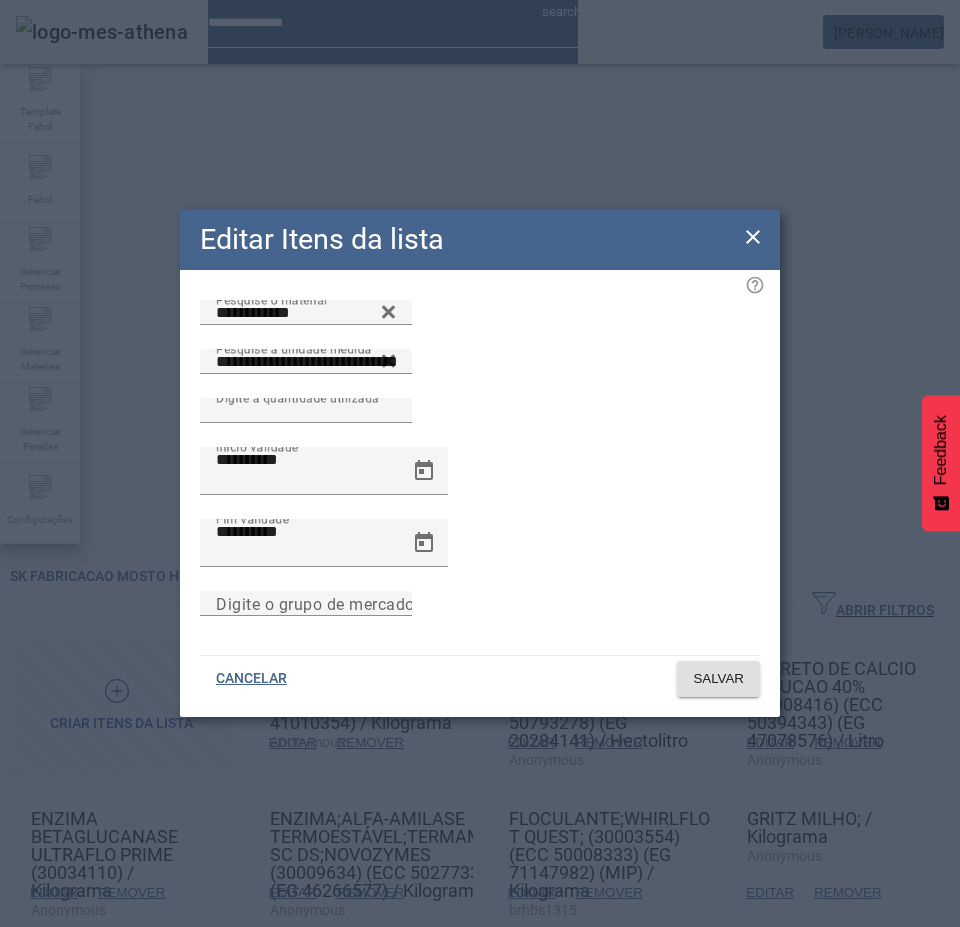 click 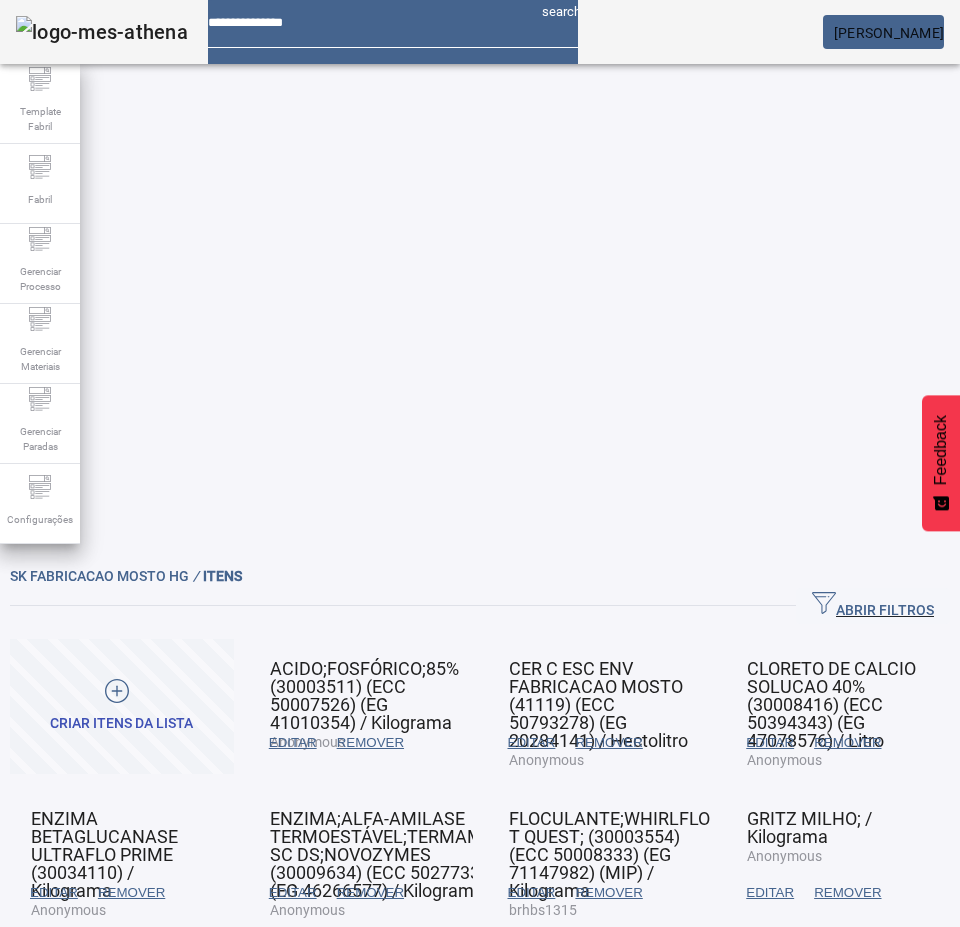 click on "REMOVER" at bounding box center [370, 743] 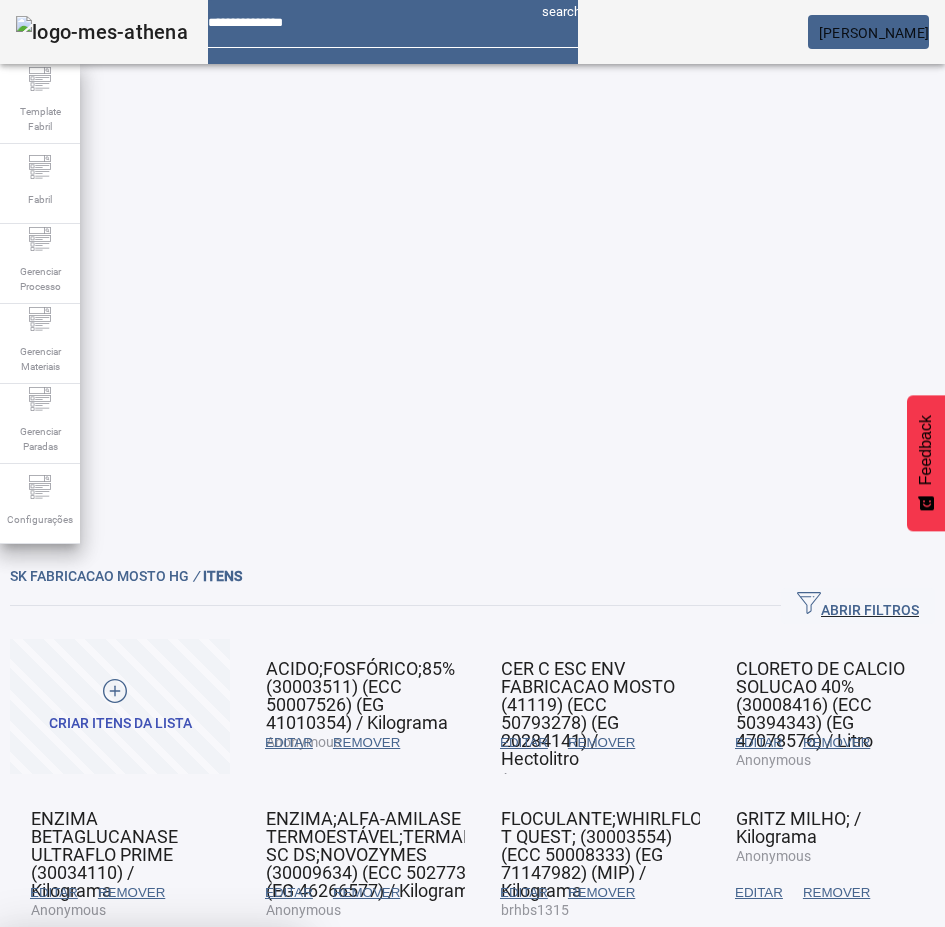 click at bounding box center [248, 1075] 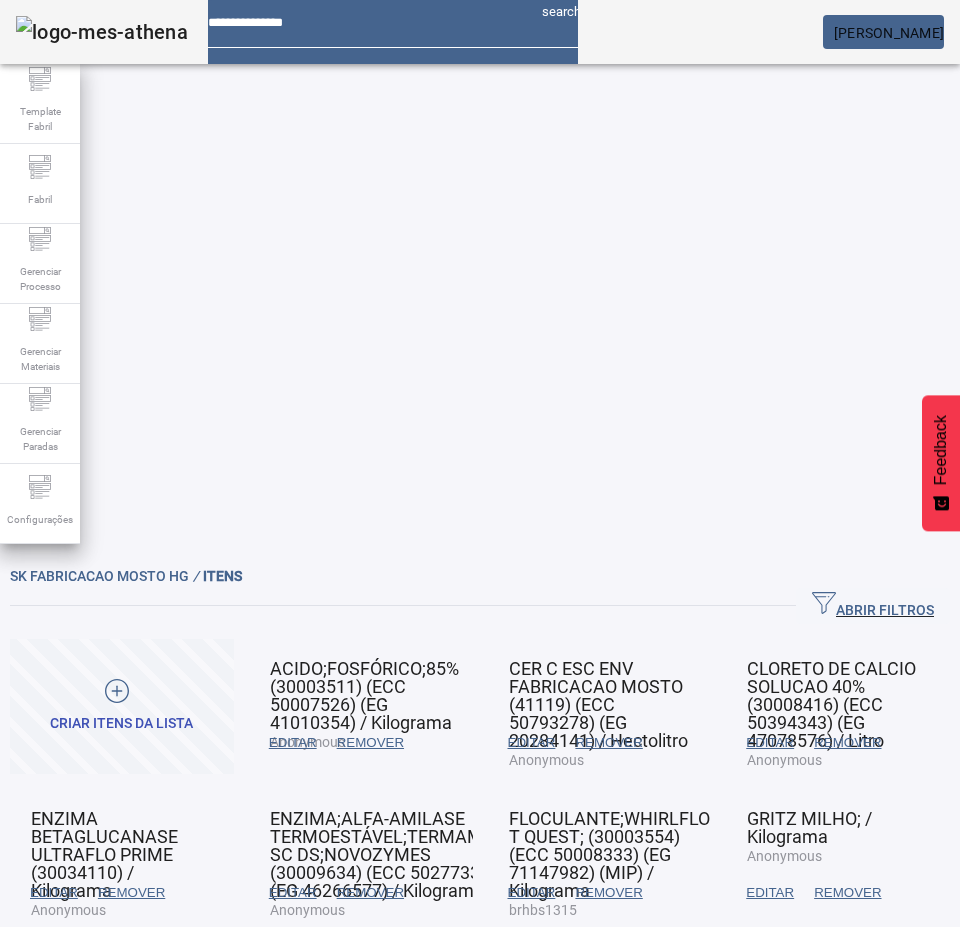 click on "EDITAR" at bounding box center (293, 743) 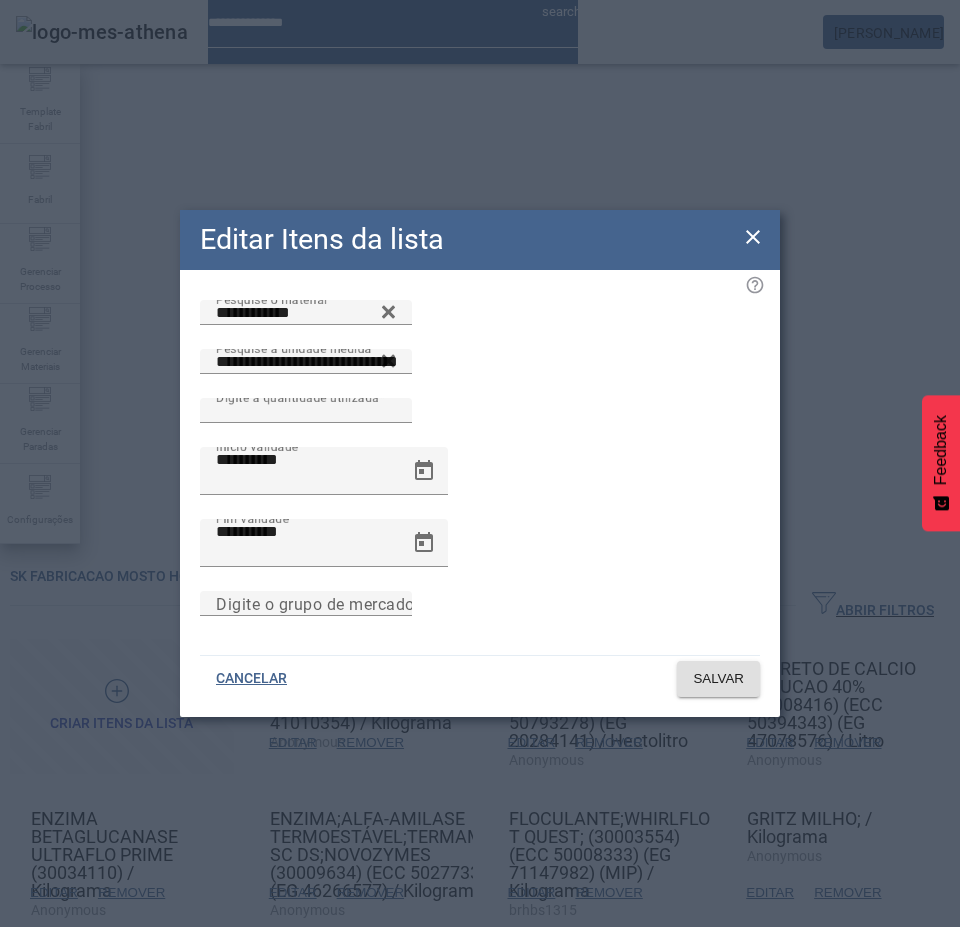 click 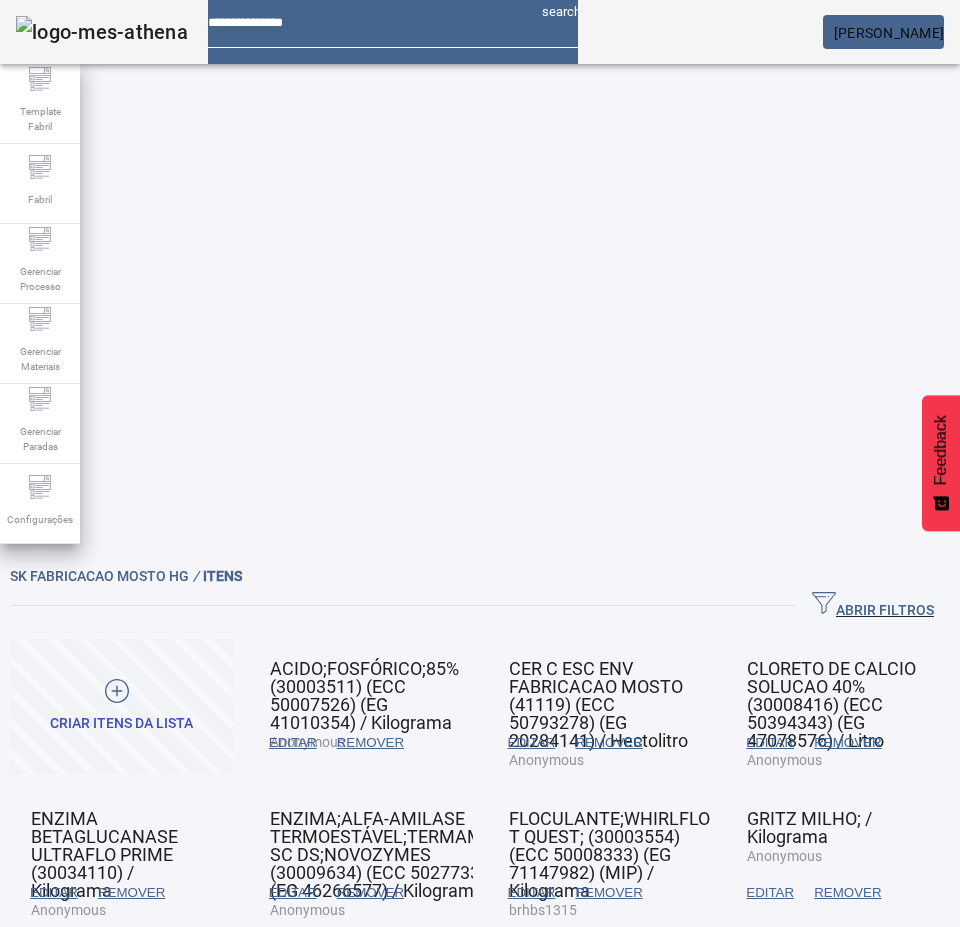 click on "EDITAR" at bounding box center [54, 1043] 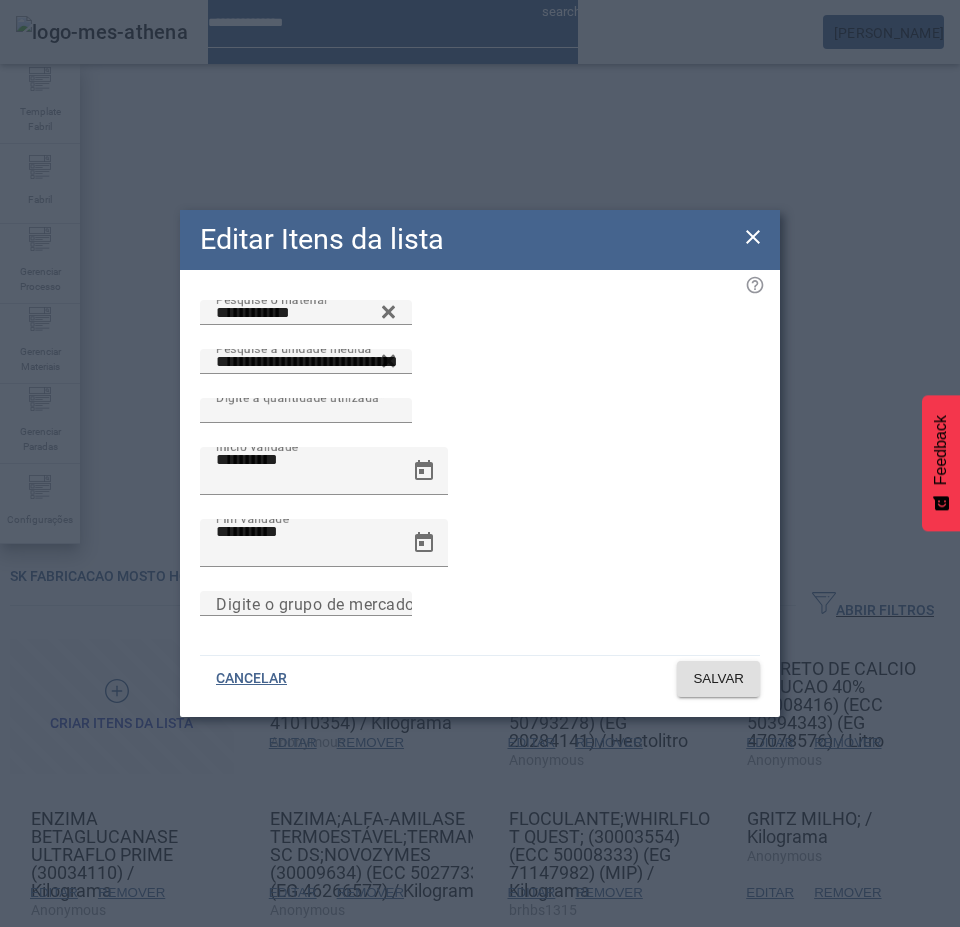 drag, startPoint x: 751, startPoint y: 255, endPoint x: 639, endPoint y: 333, distance: 136.48444 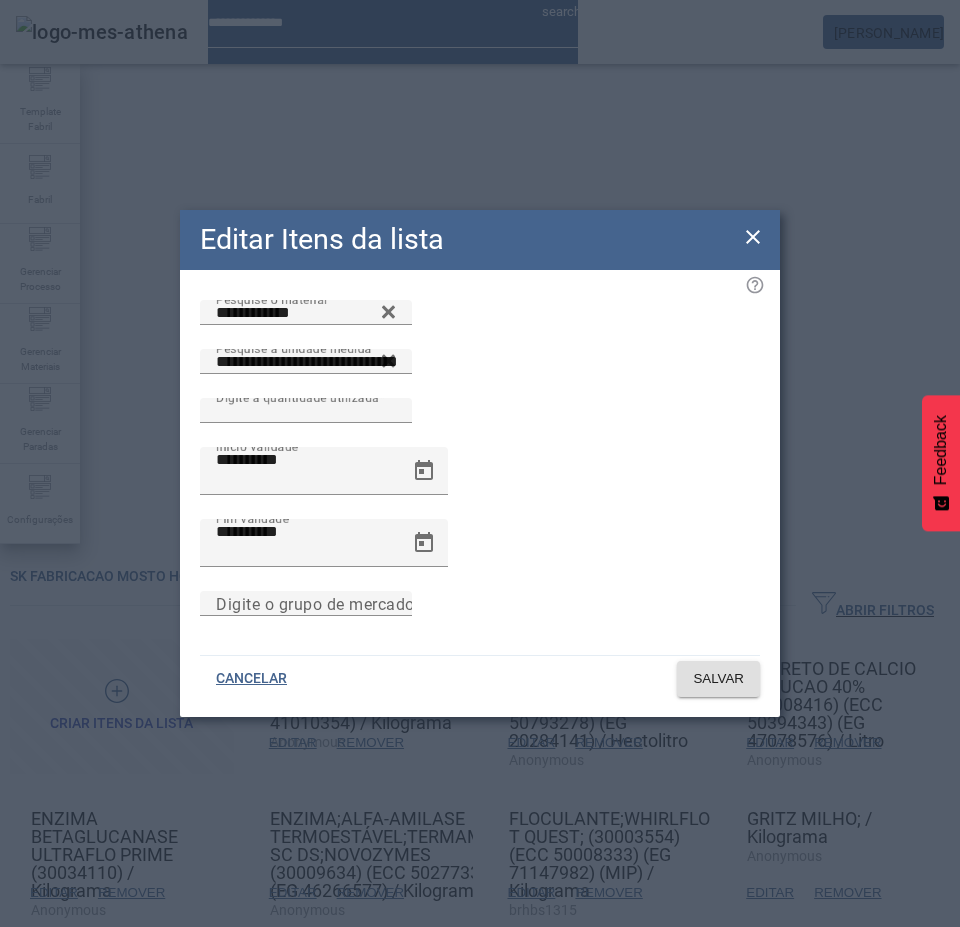 click 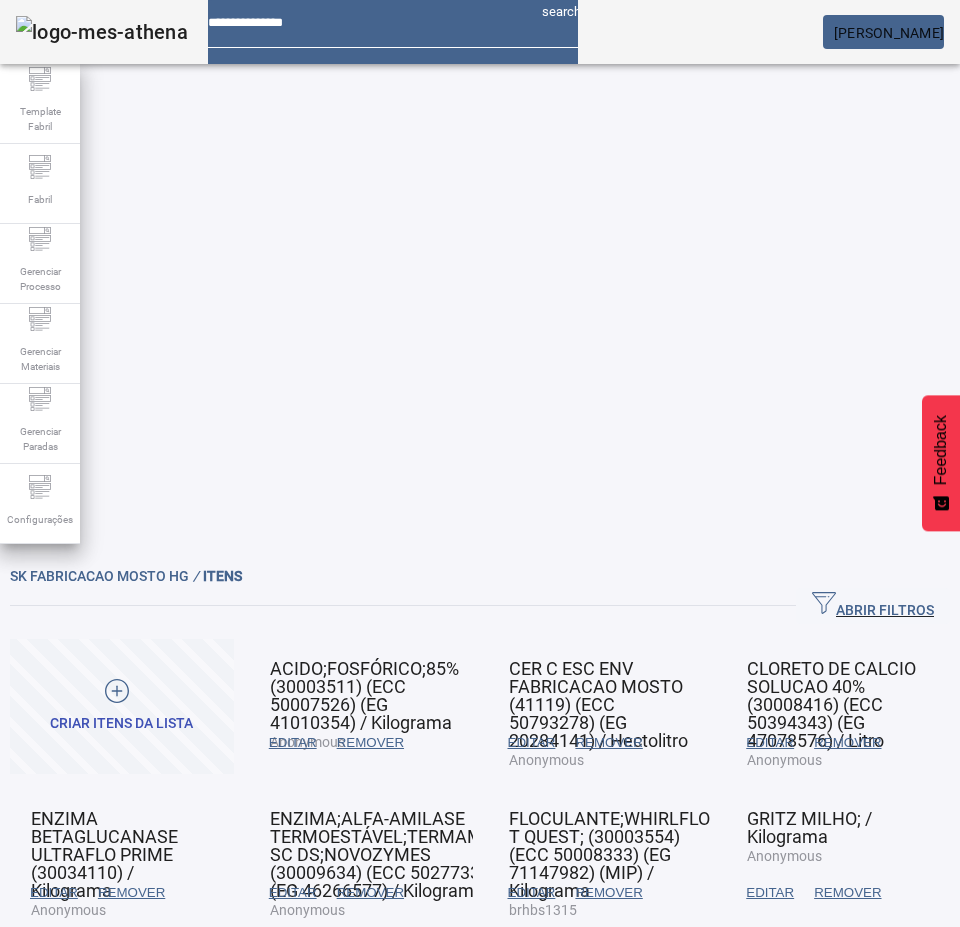 click on "REMOVER" at bounding box center (370, 743) 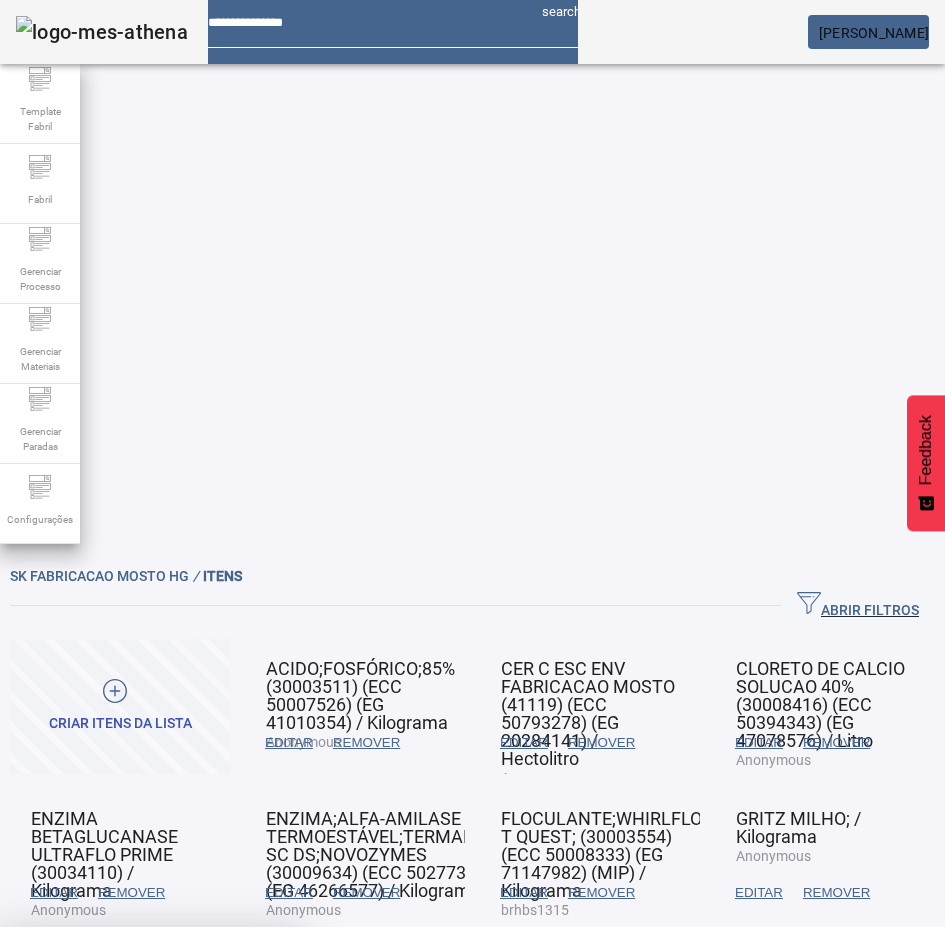 click on "SIM" at bounding box center [248, 1075] 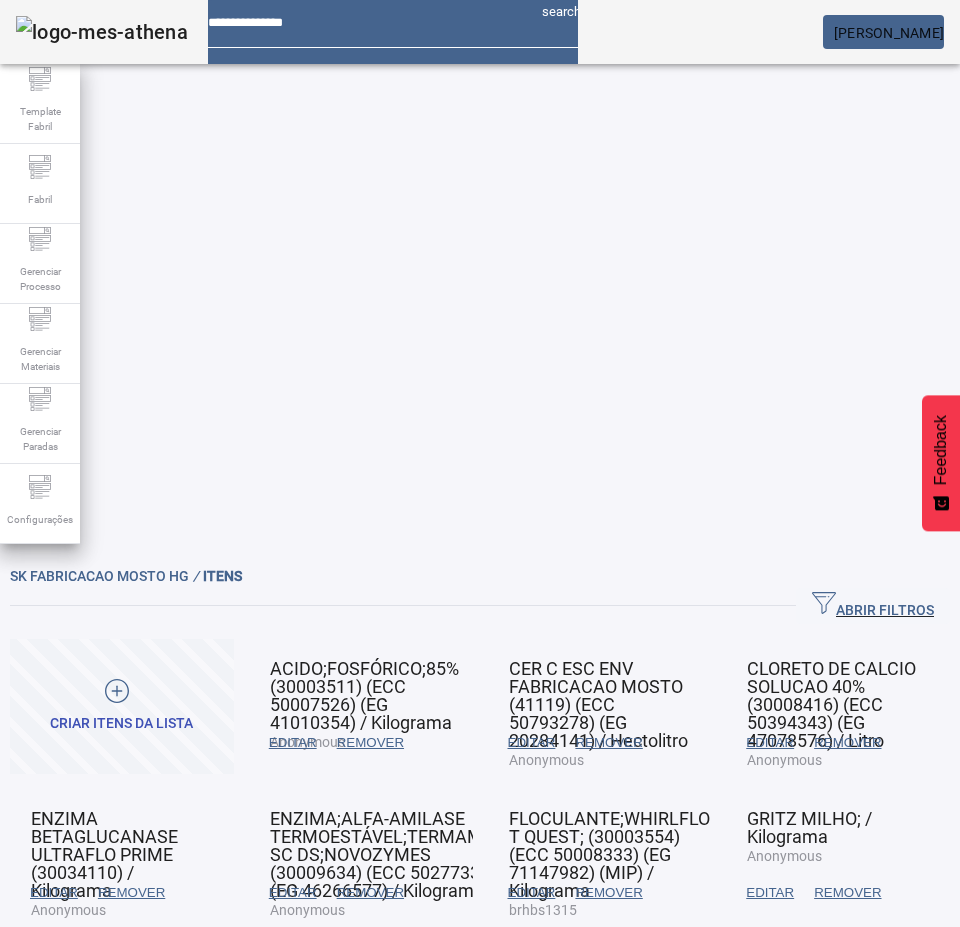 click at bounding box center [293, 743] 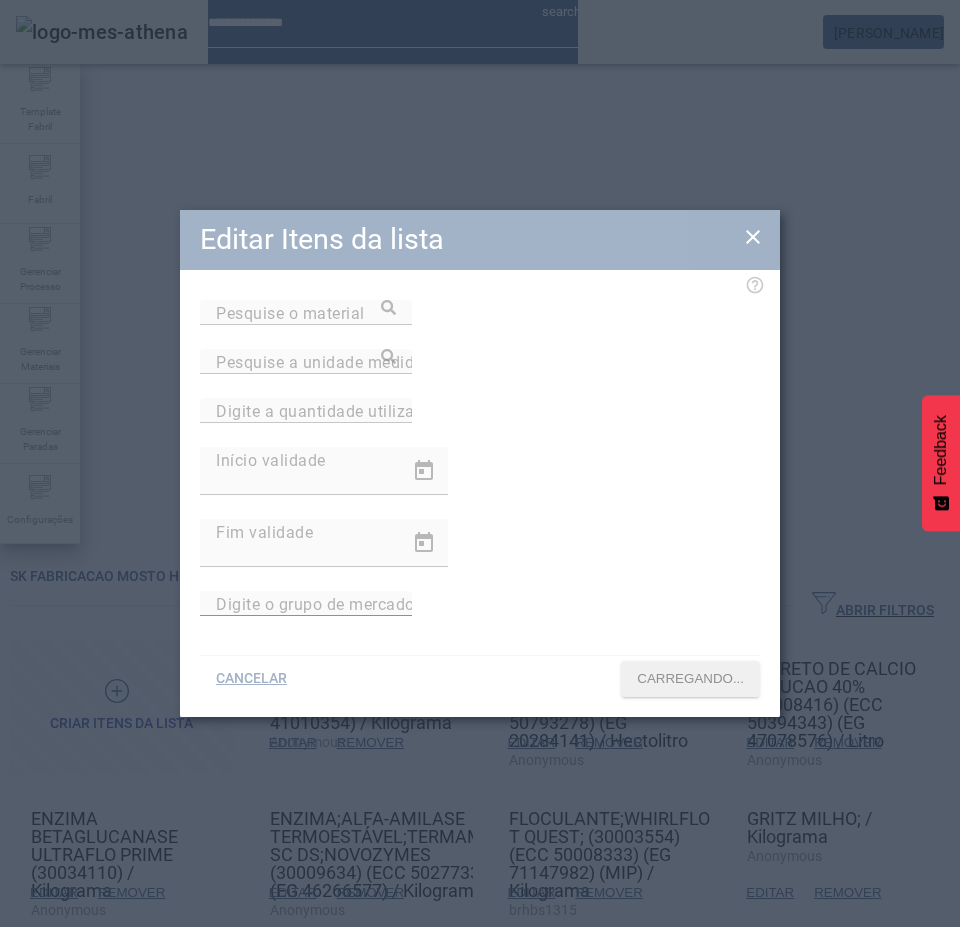 type on "**********" 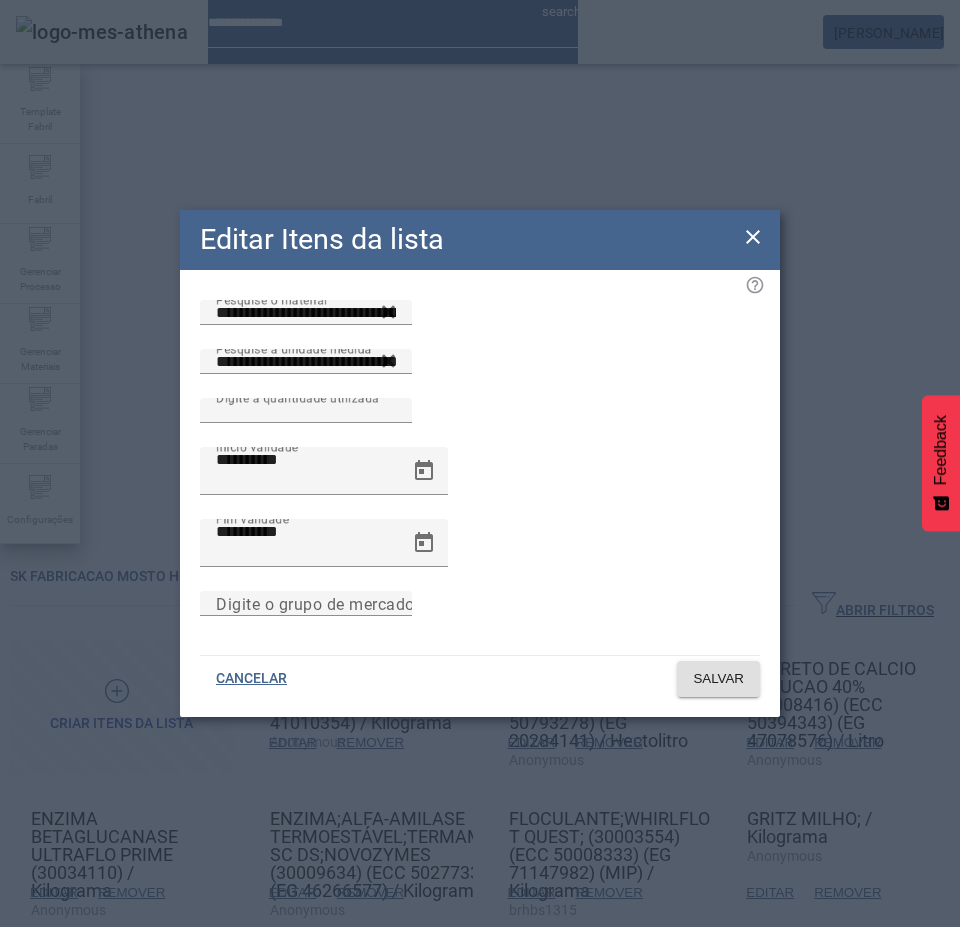 click 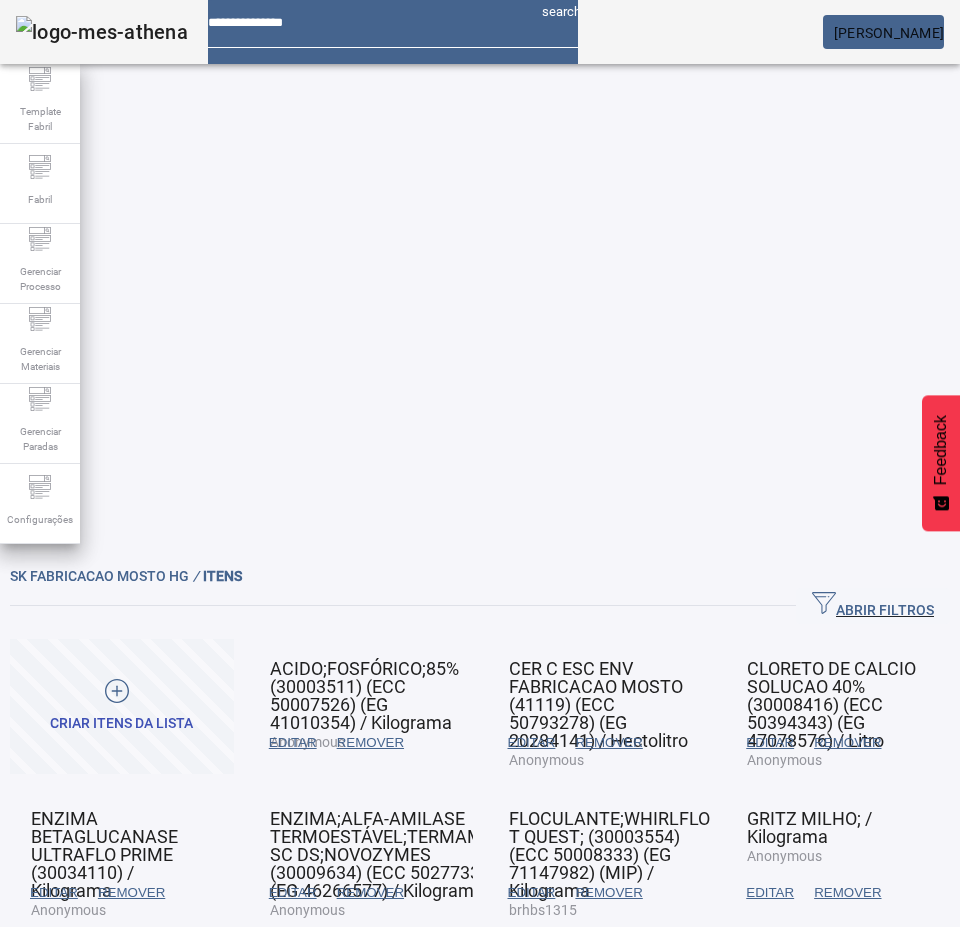 click on "REMOVER" at bounding box center [370, 743] 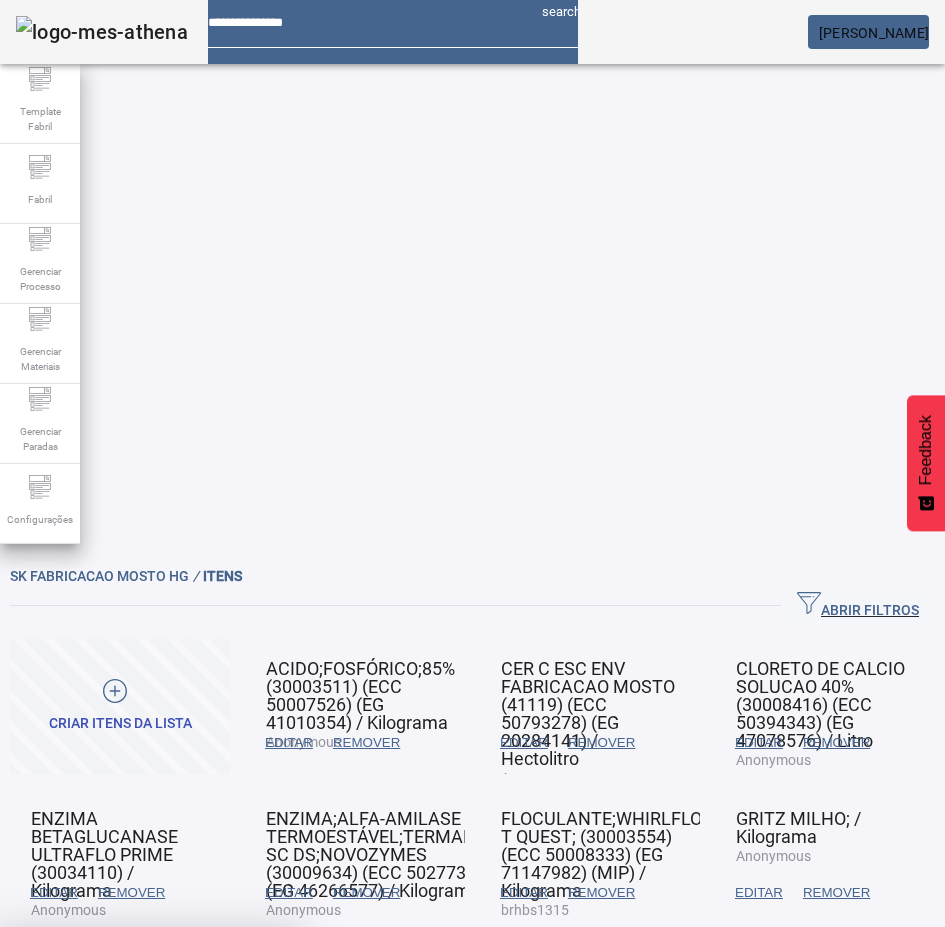 click on "SIM" at bounding box center (249, 1075) 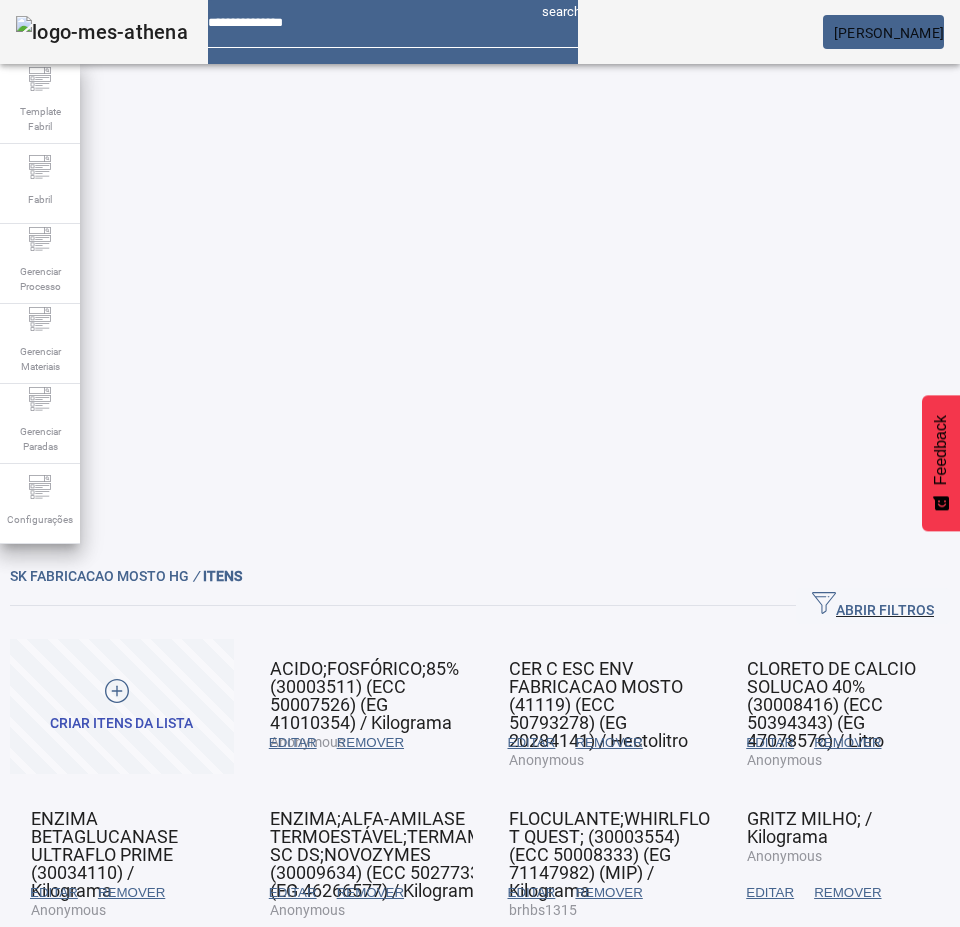 click on "EDITAR" at bounding box center (293, 743) 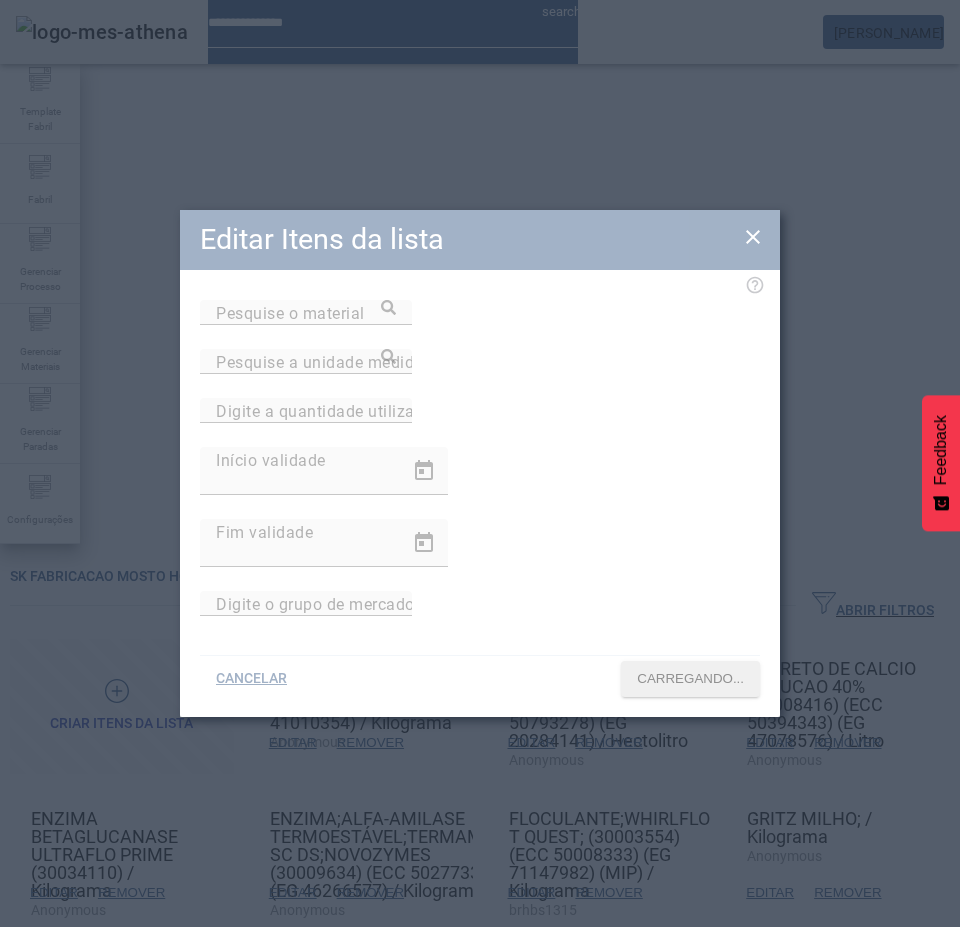 type on "**********" 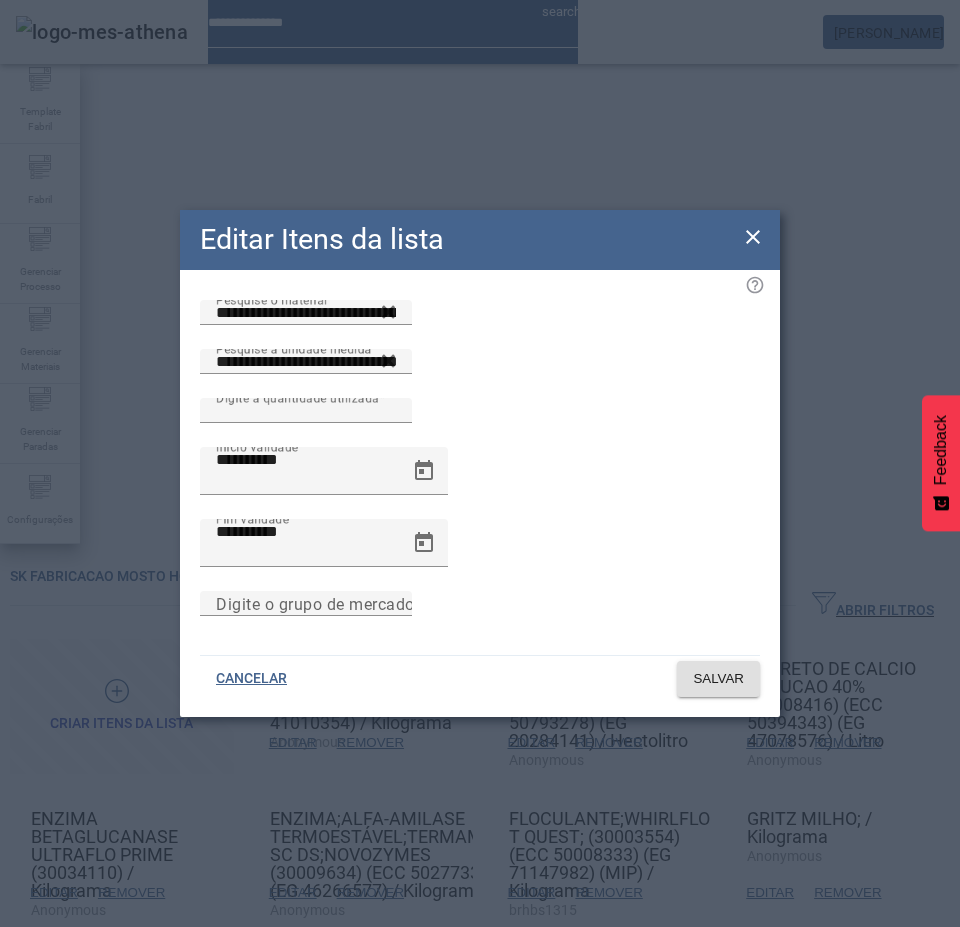 click 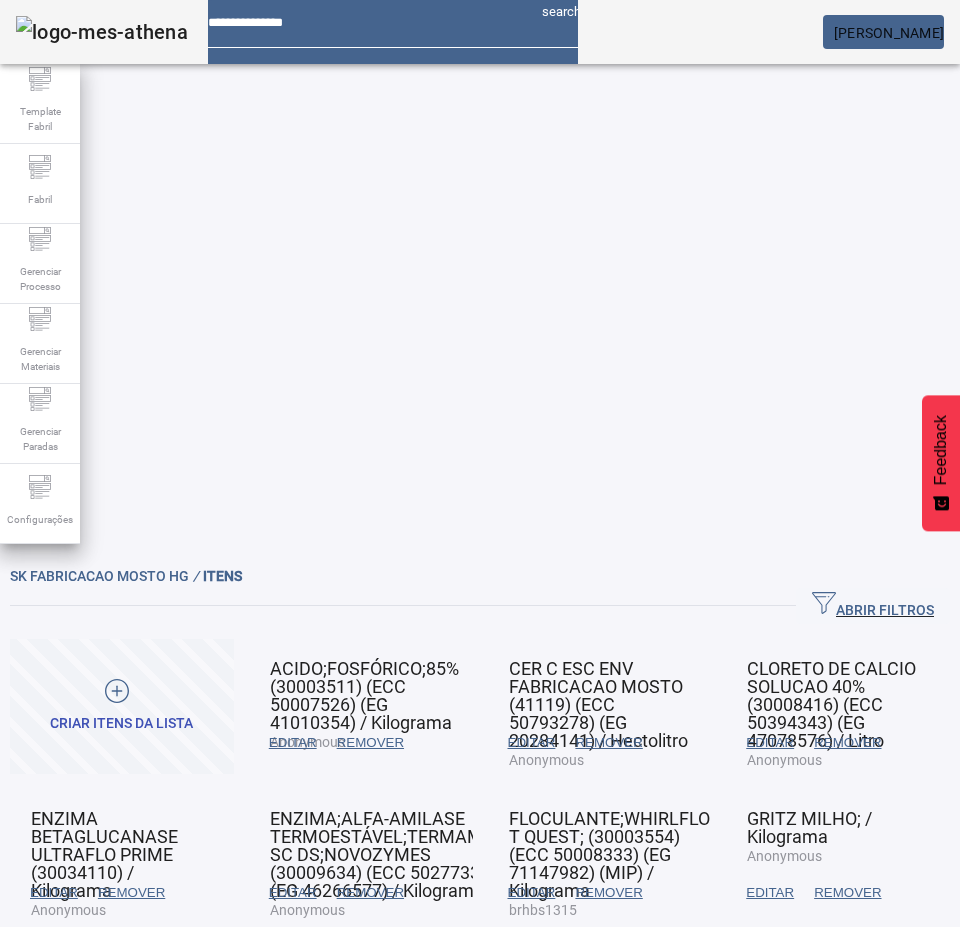 click on "REMOVER" at bounding box center [370, 743] 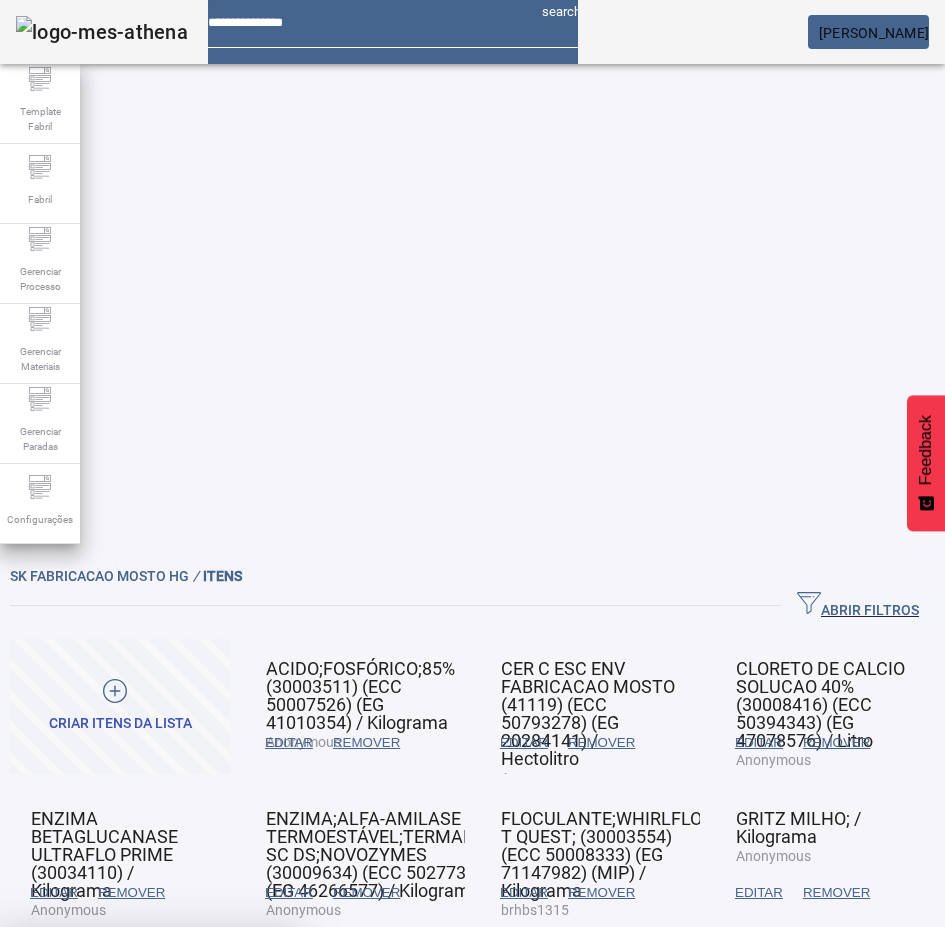 click on "SIM" at bounding box center [249, 1075] 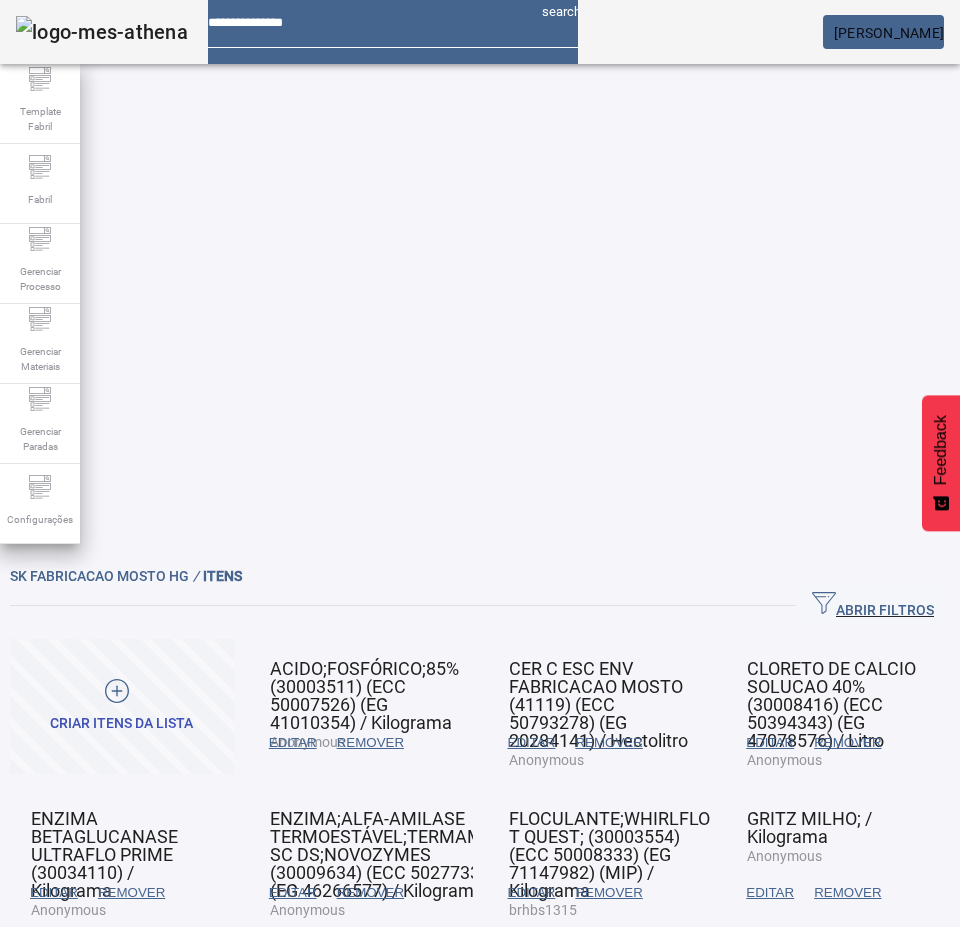 click on "EDITAR" at bounding box center (293, 743) 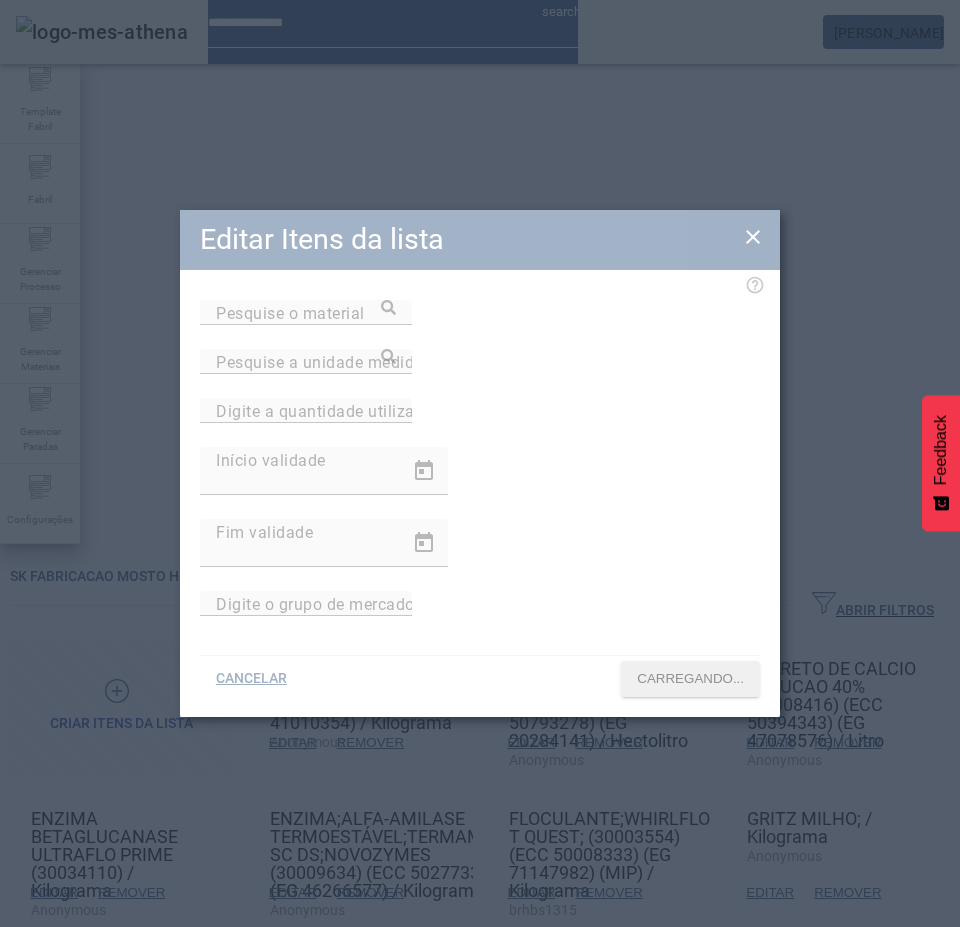 type 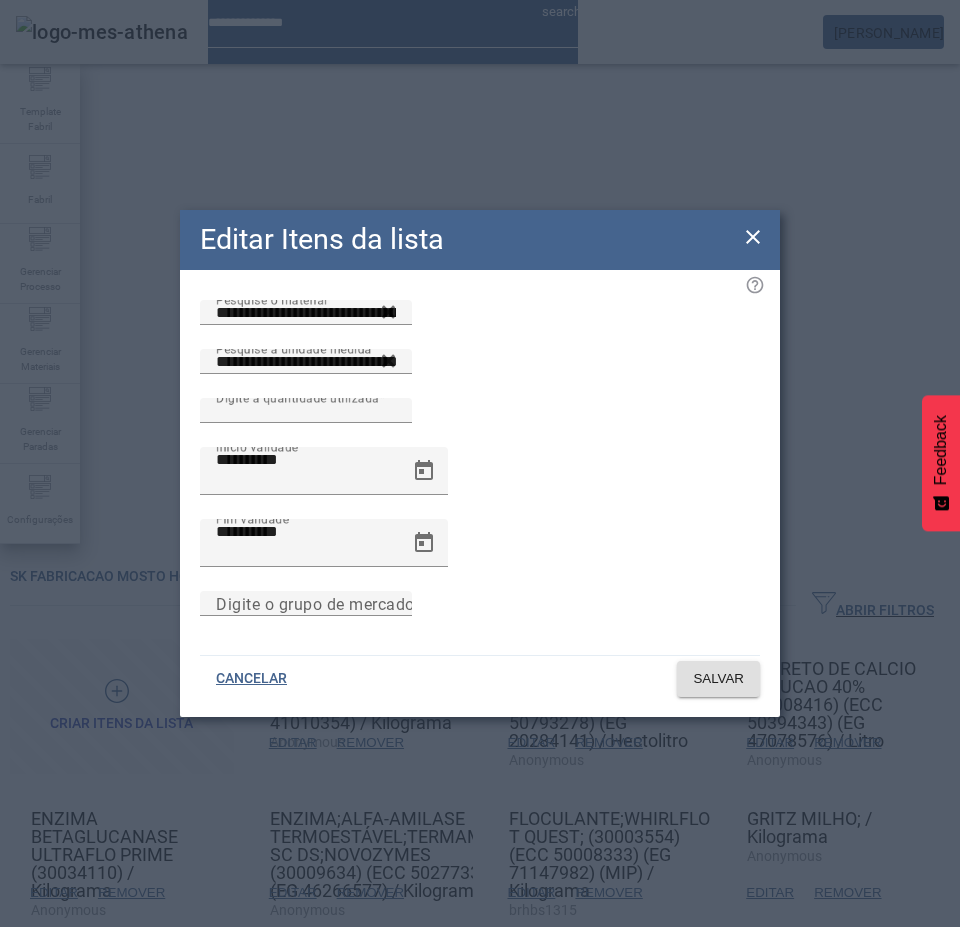 drag, startPoint x: 750, startPoint y: 260, endPoint x: 512, endPoint y: 363, distance: 259.33185 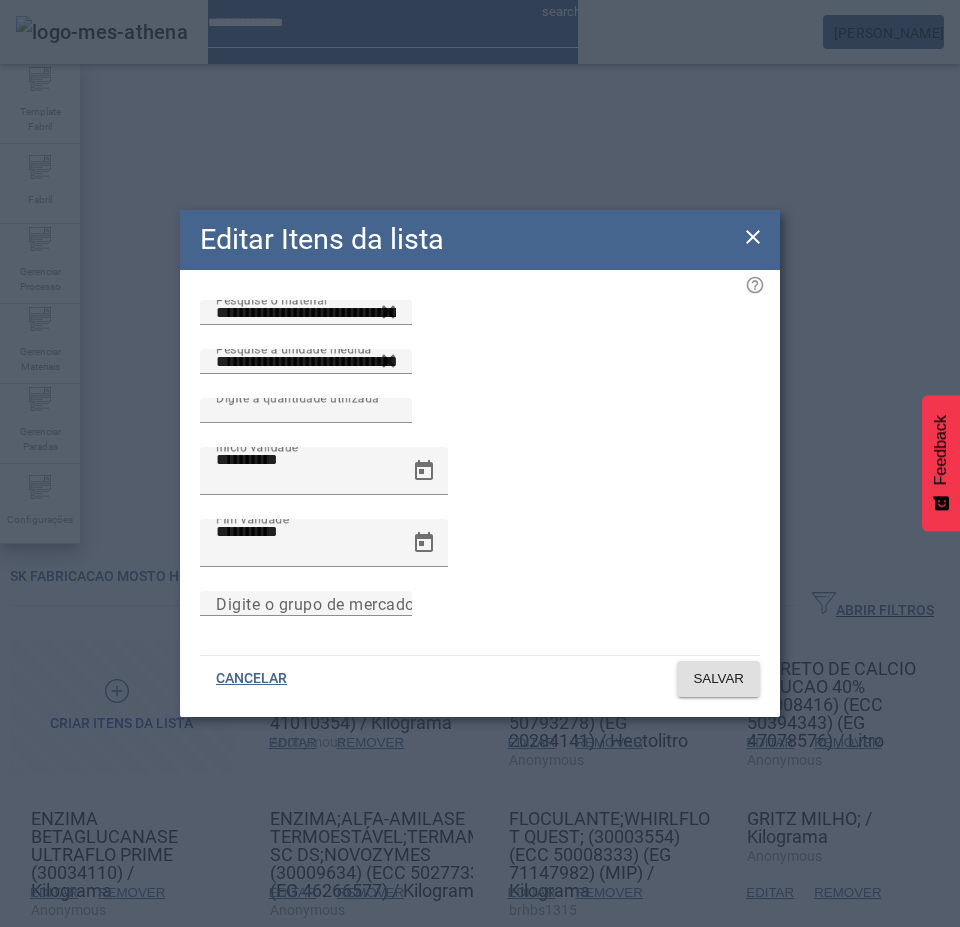 click 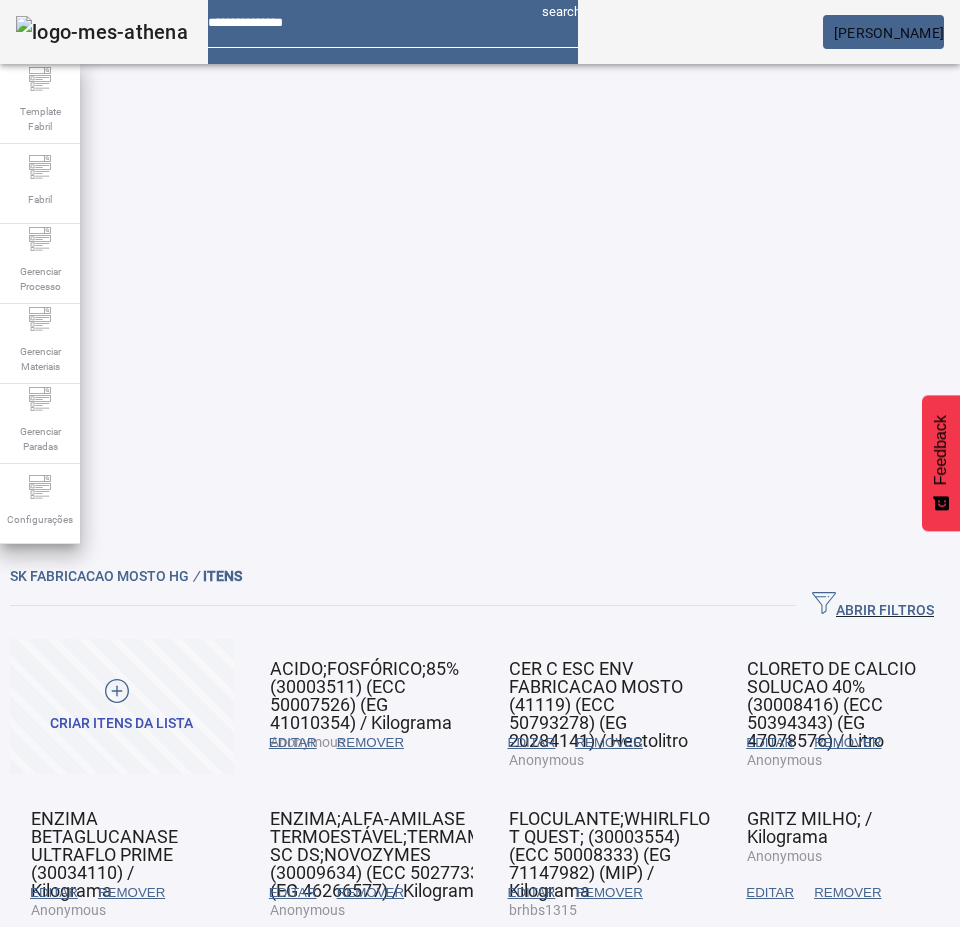 click on "REMOVER" at bounding box center [370, 743] 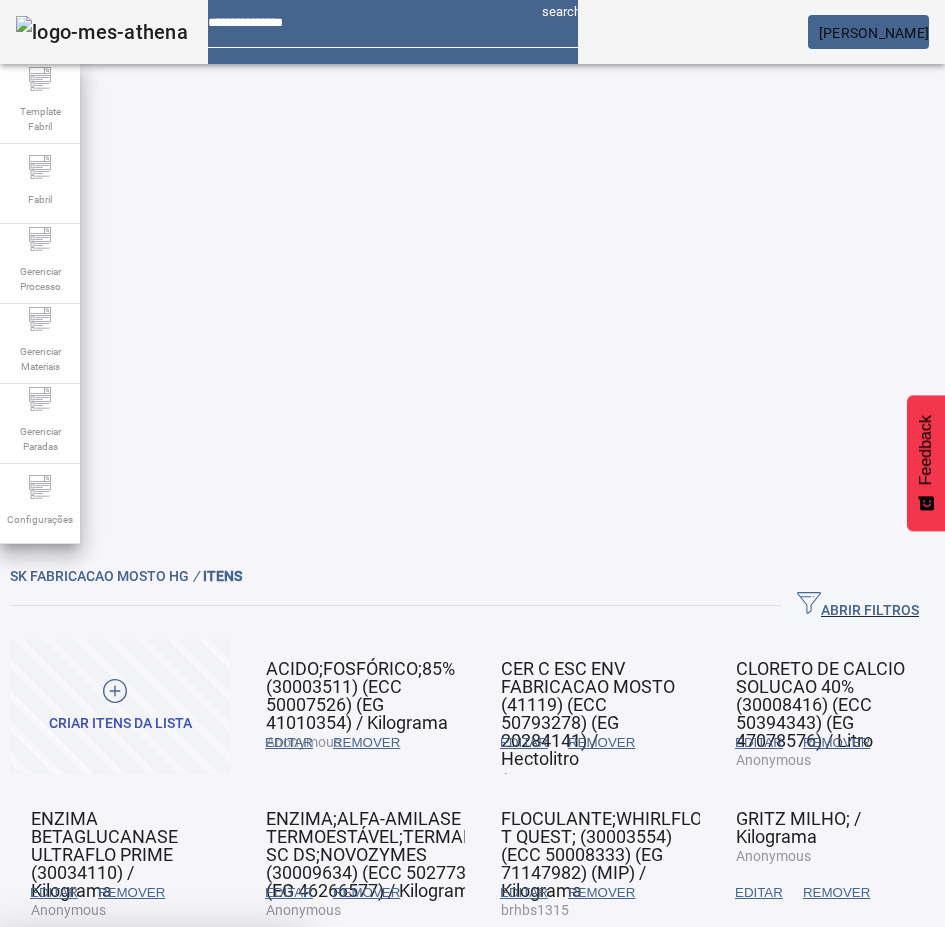 drag, startPoint x: 560, startPoint y: 536, endPoint x: 442, endPoint y: 555, distance: 119.519875 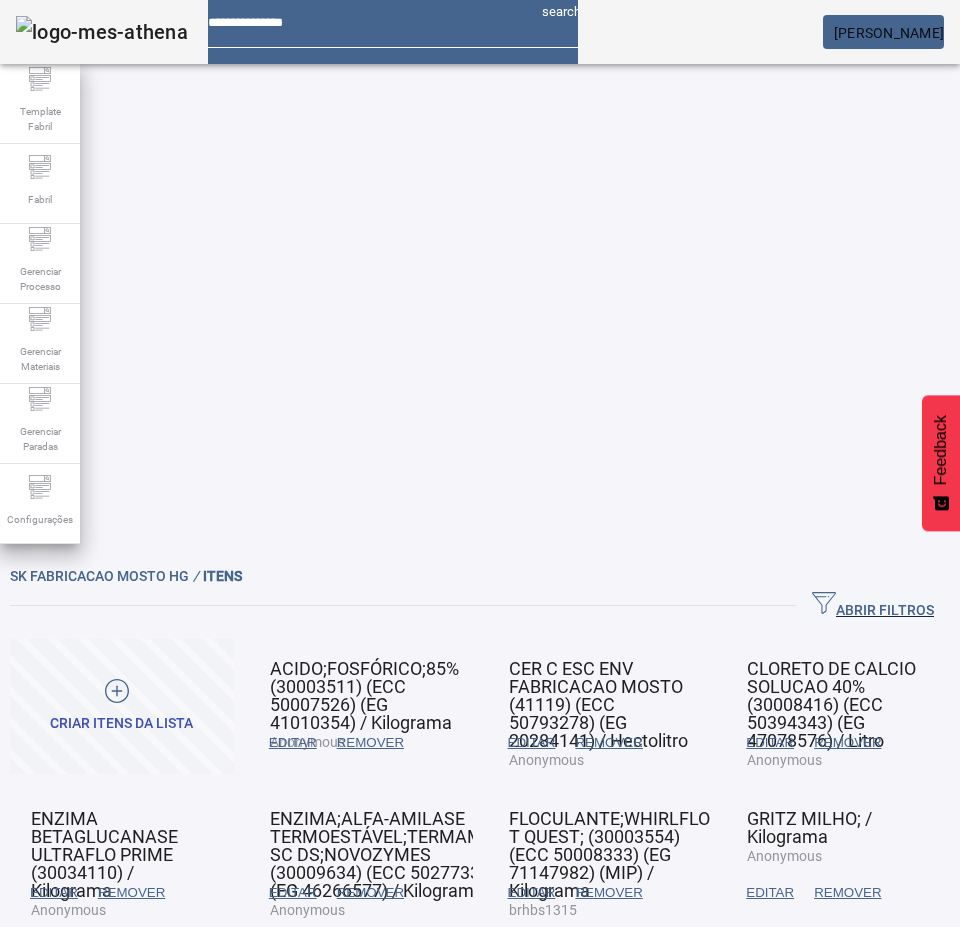 click on "EDITAR" at bounding box center [293, 743] 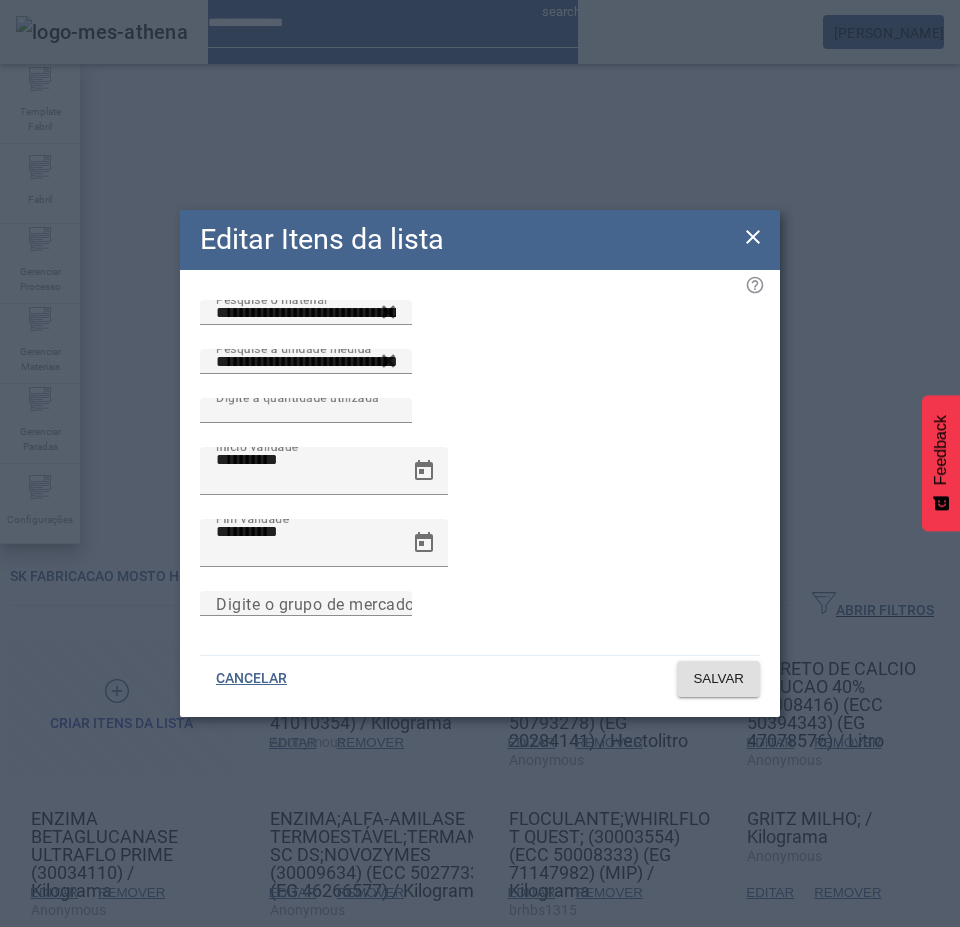 drag, startPoint x: 748, startPoint y: 253, endPoint x: 710, endPoint y: 278, distance: 45.486263 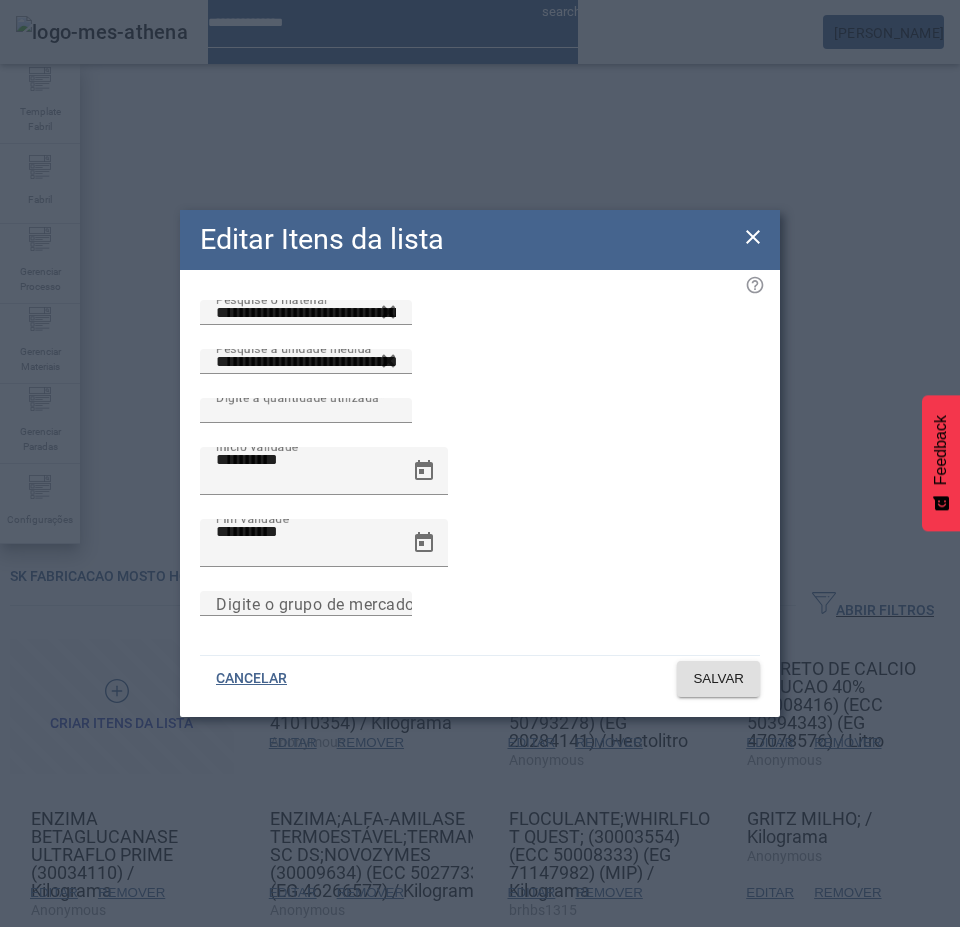click 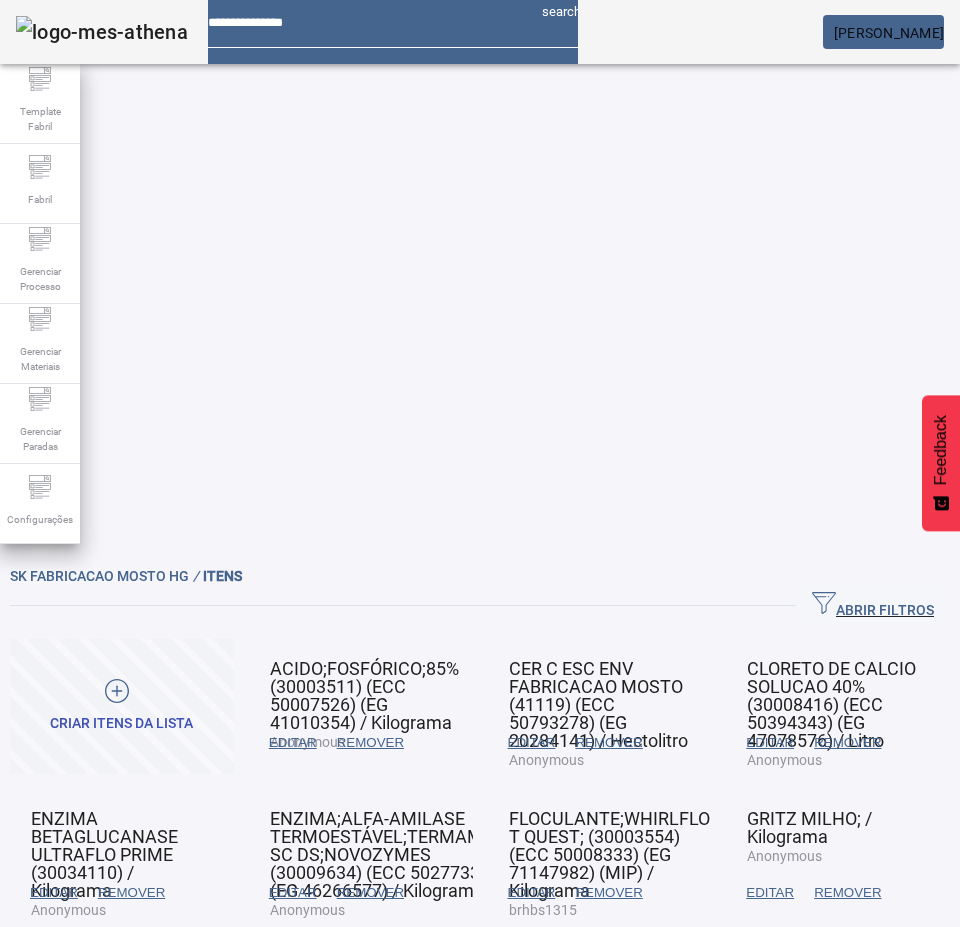 click on "REMOVER" at bounding box center [370, 743] 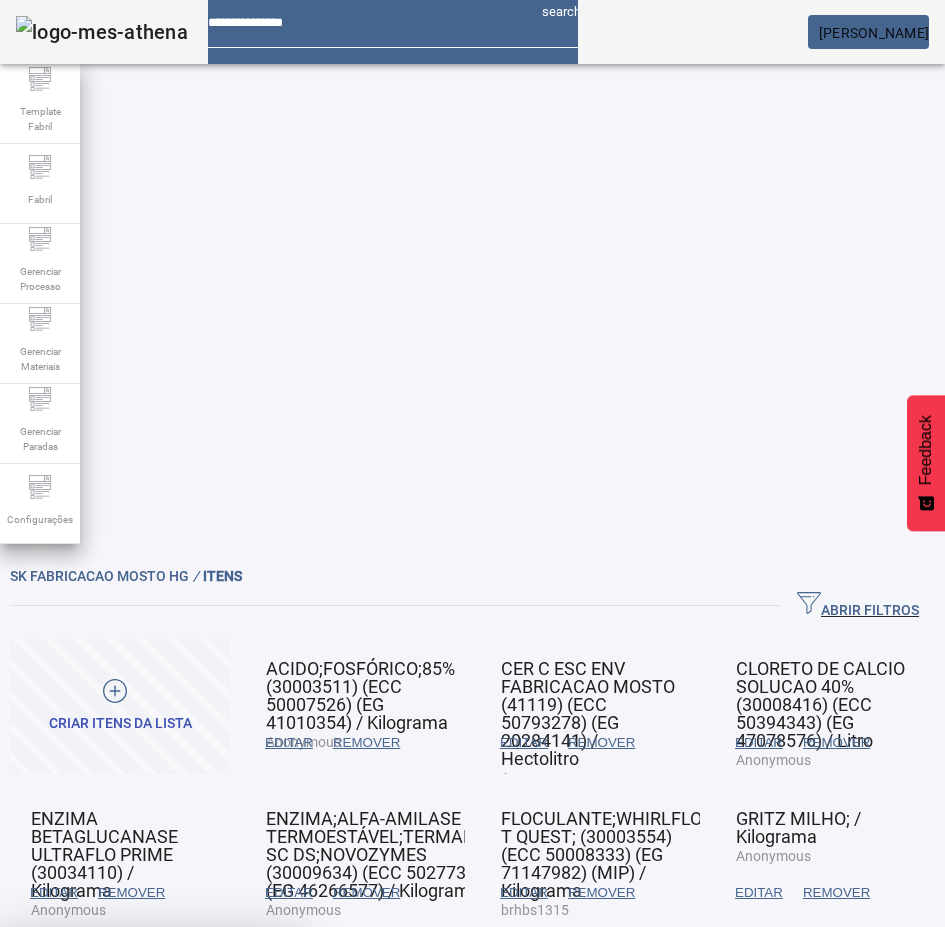 click on "SIM" at bounding box center [249, 1075] 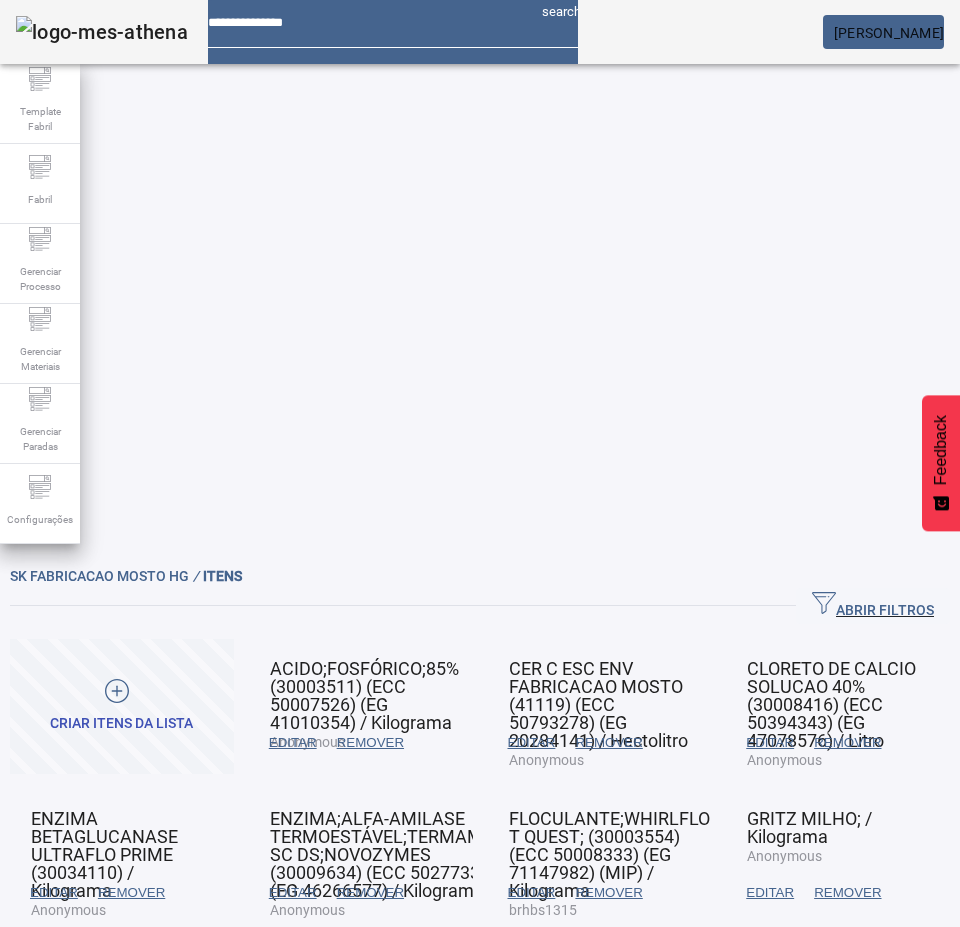 click on "EDITAR" at bounding box center (54, 1043) 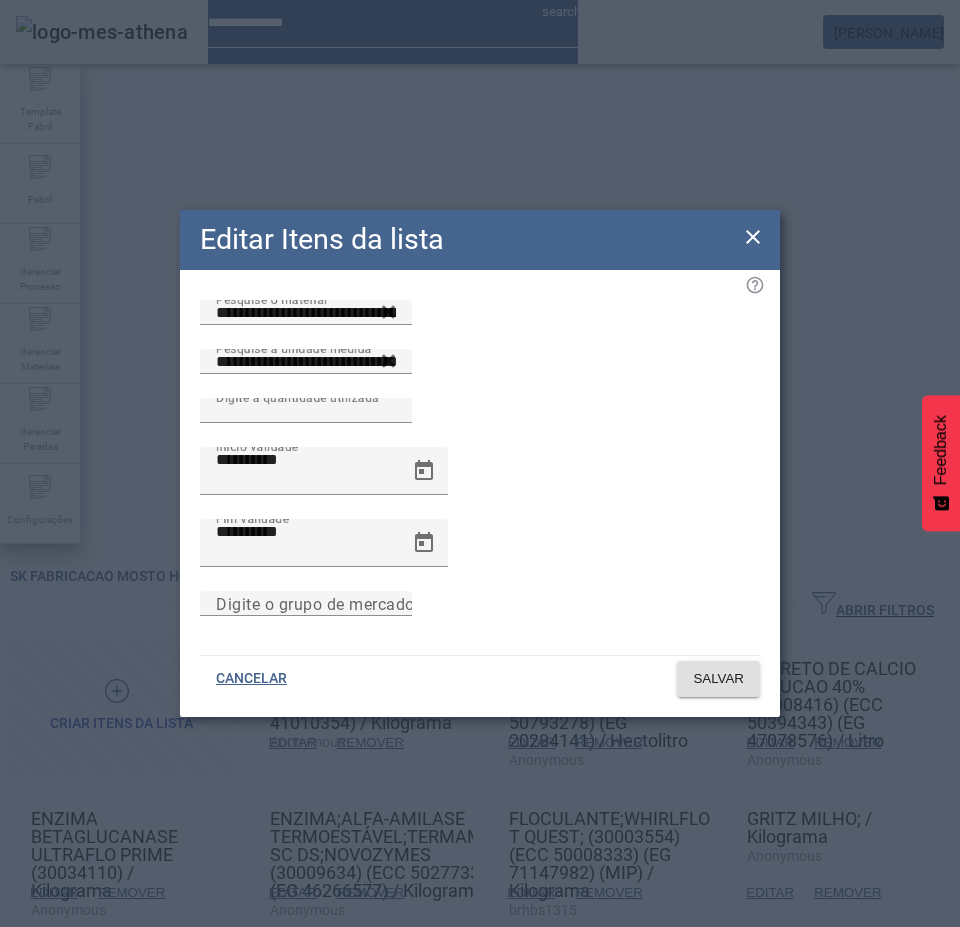 click on "Editar Itens da lista" 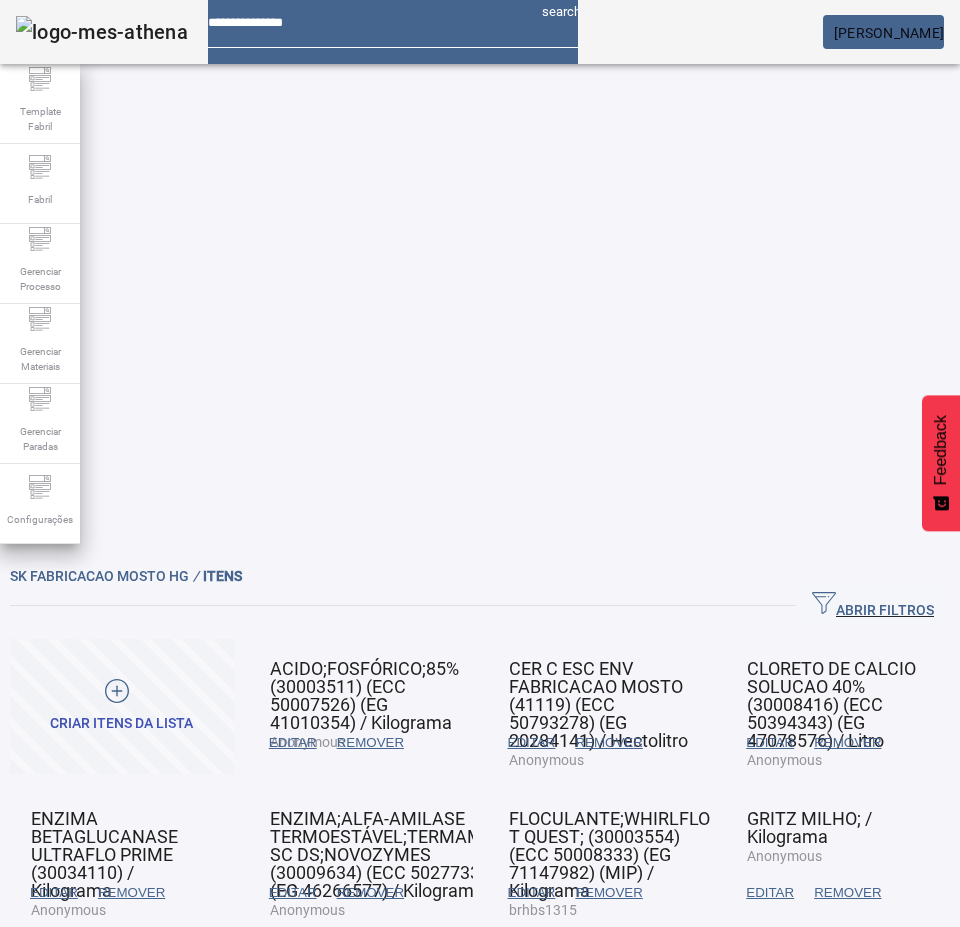 click on "EDITAR" at bounding box center [293, 743] 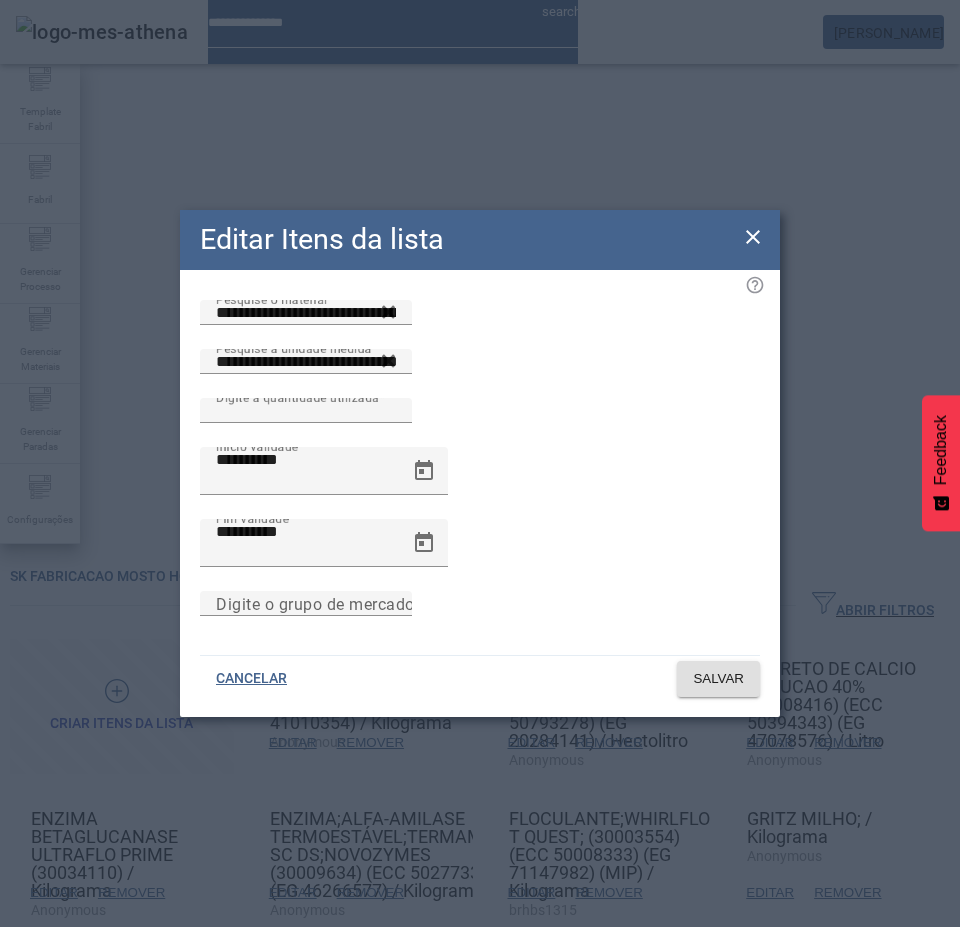 click 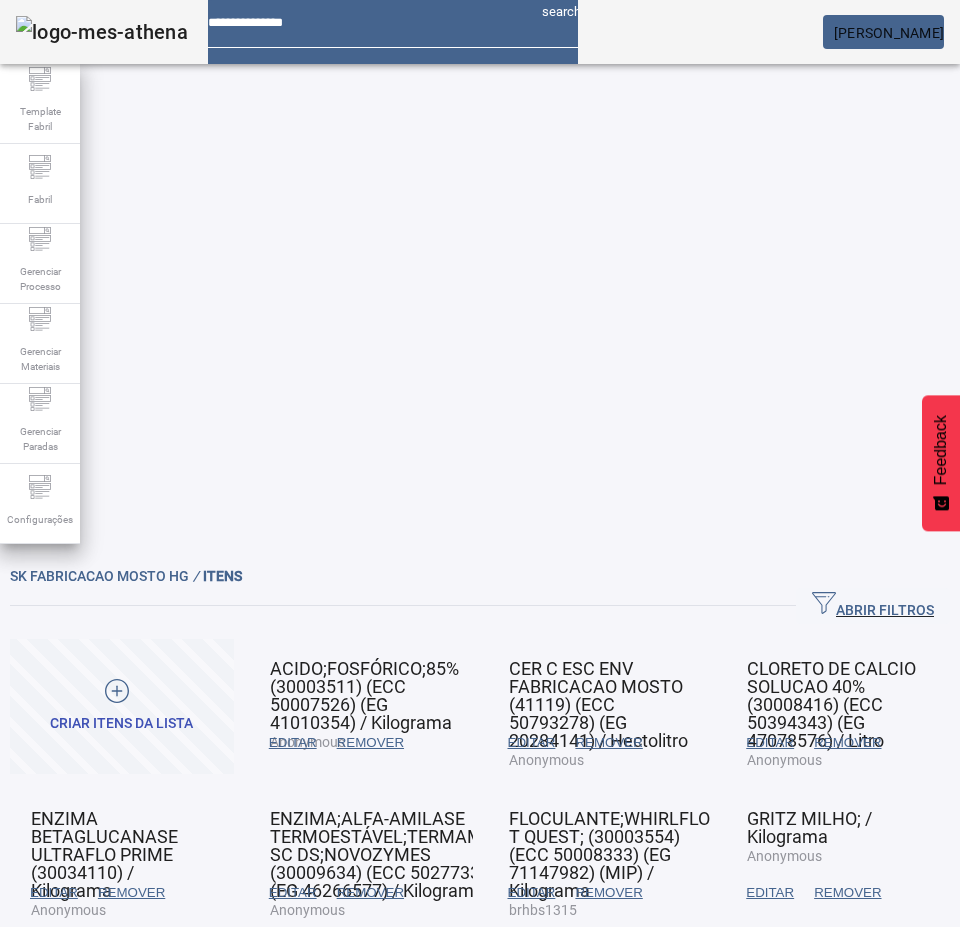 click on "REMOVER" at bounding box center (370, 743) 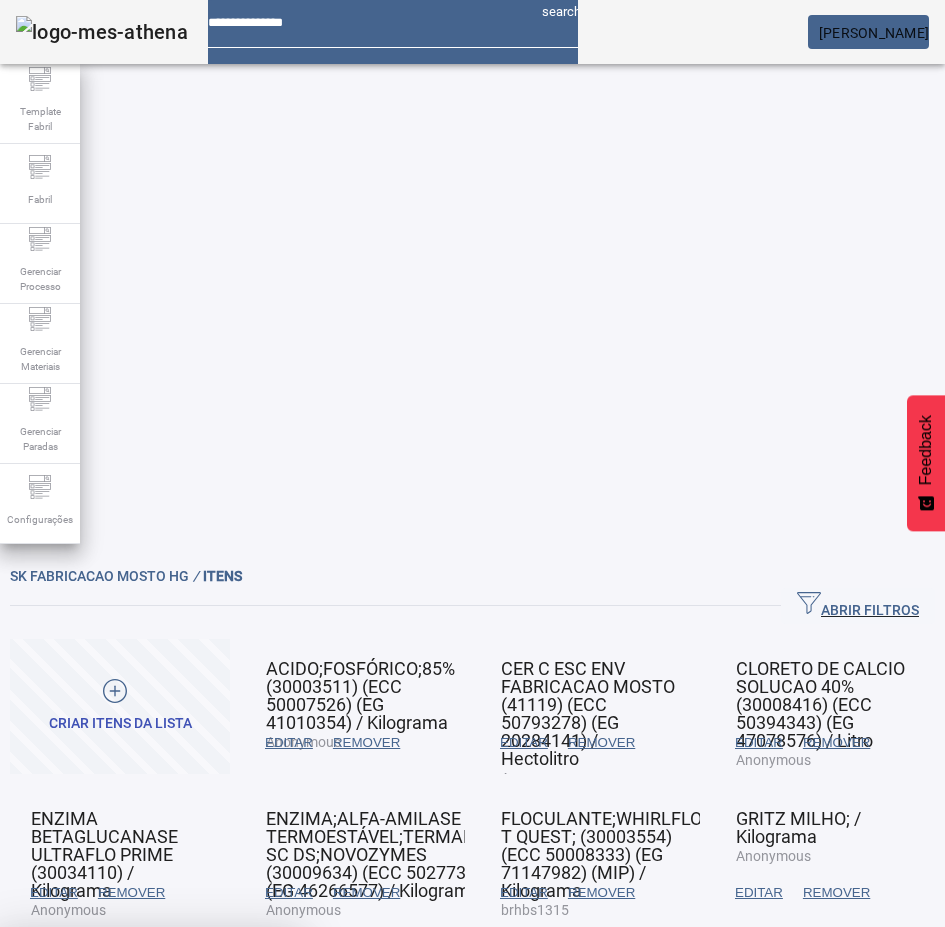 click at bounding box center (248, 1075) 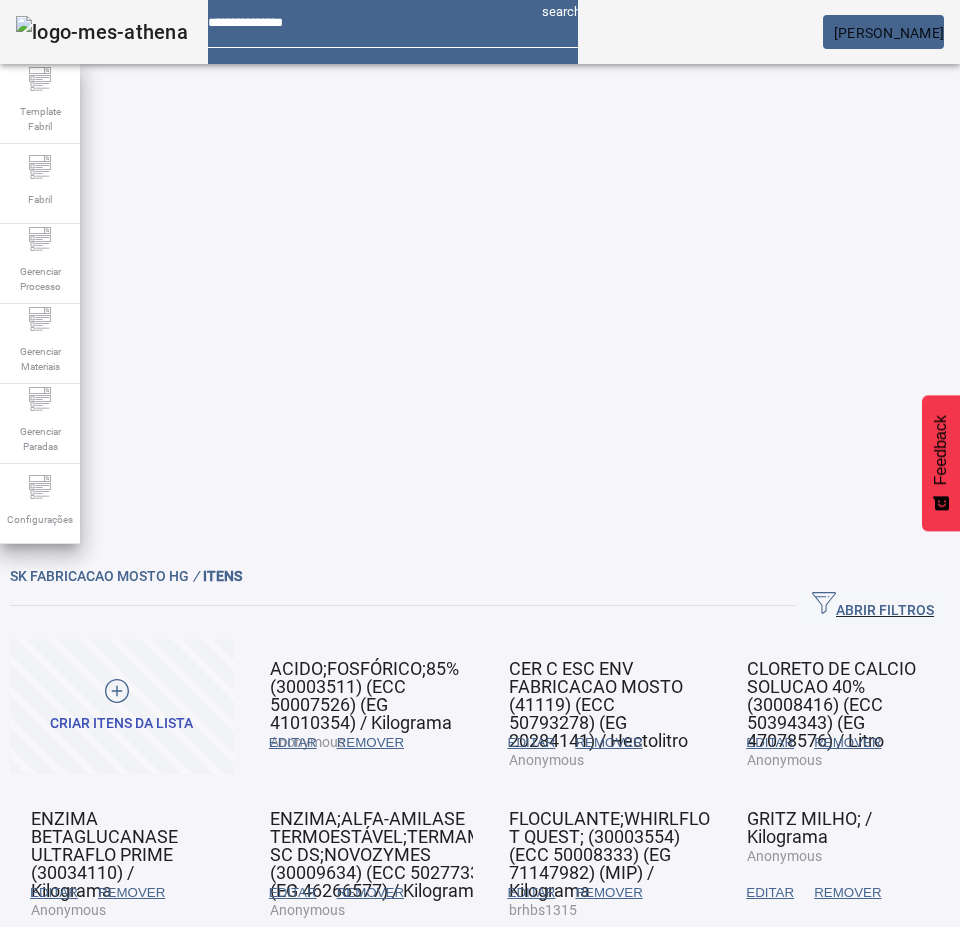 click on "EDITAR" at bounding box center (293, 743) 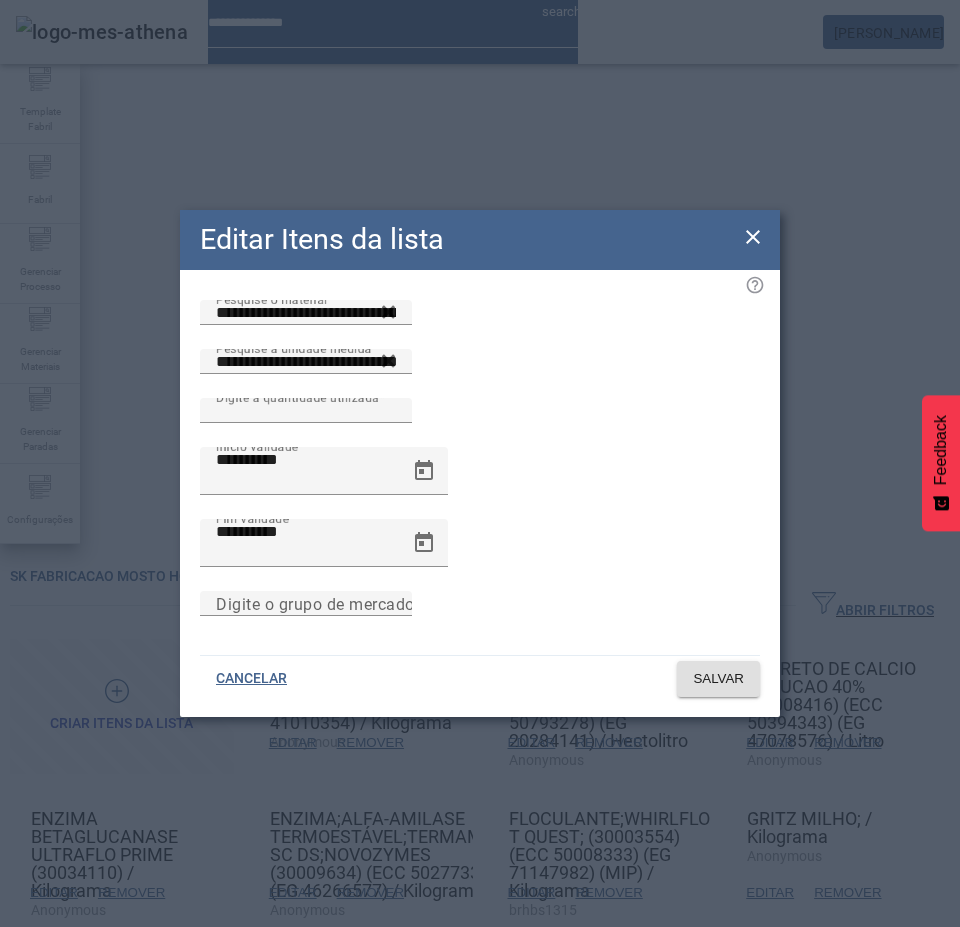 drag, startPoint x: 754, startPoint y: 242, endPoint x: 501, endPoint y: 403, distance: 299.8833 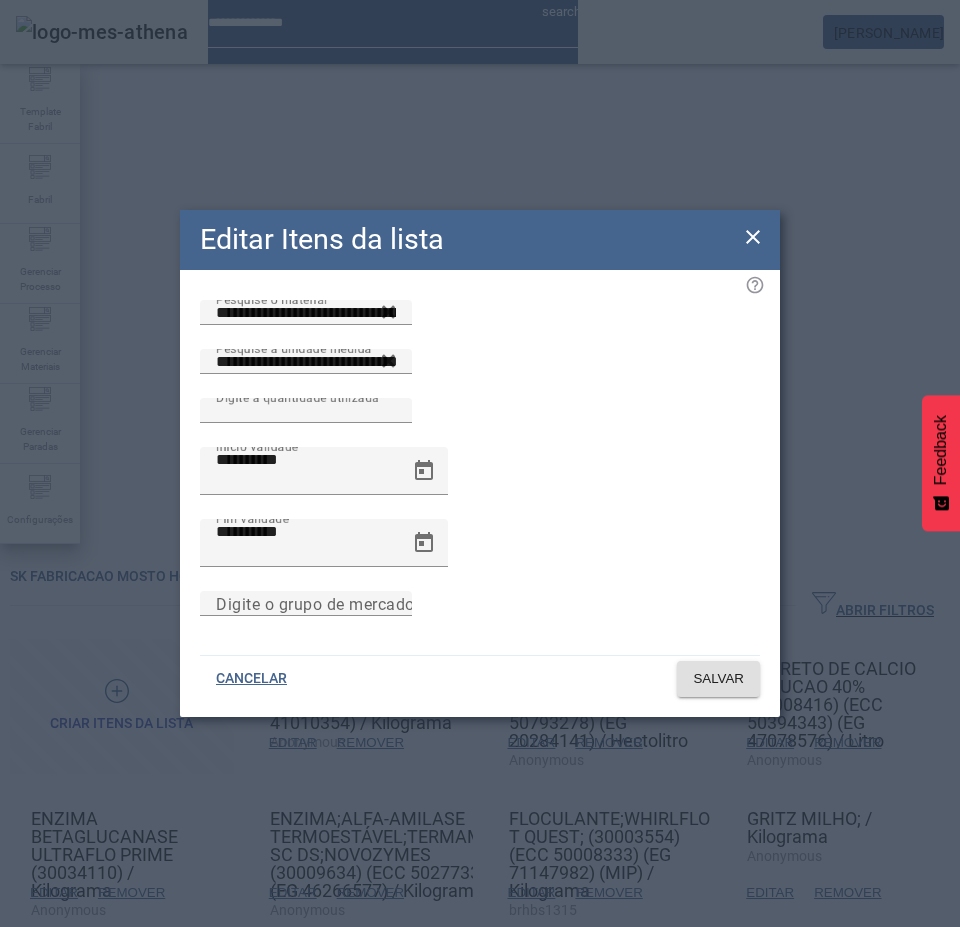 click 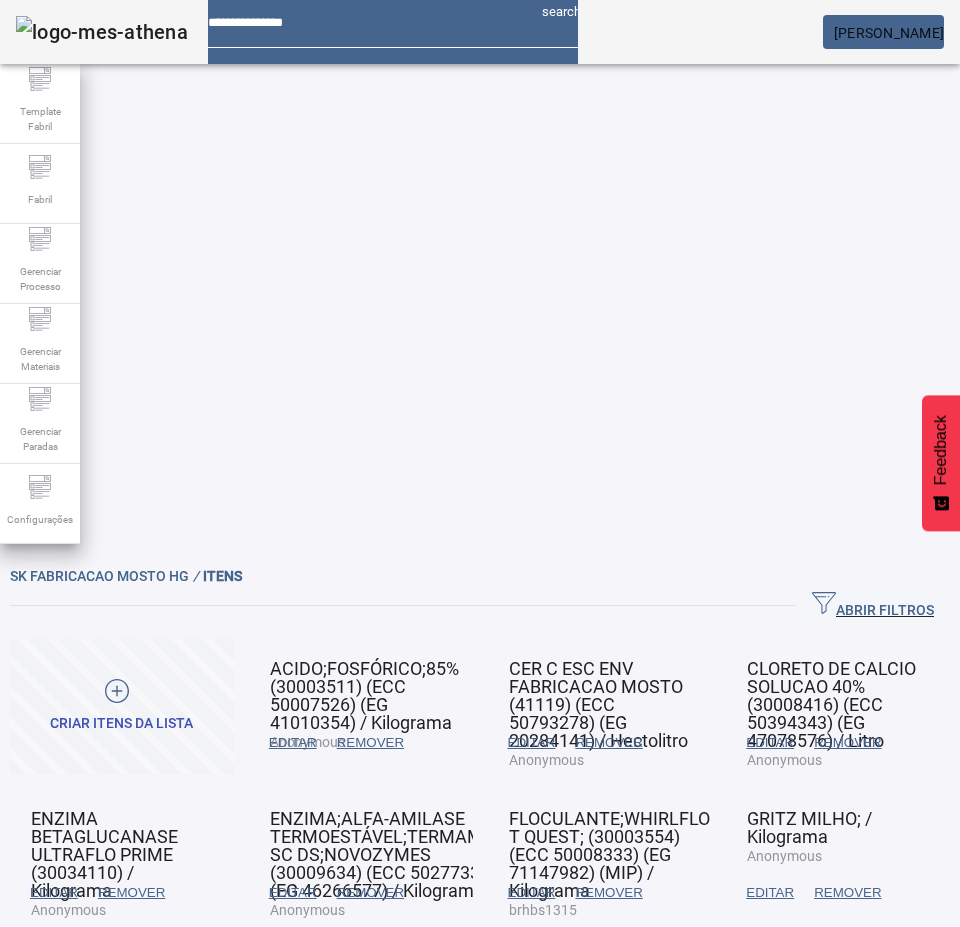 click on "REMOVER" at bounding box center (370, 1043) 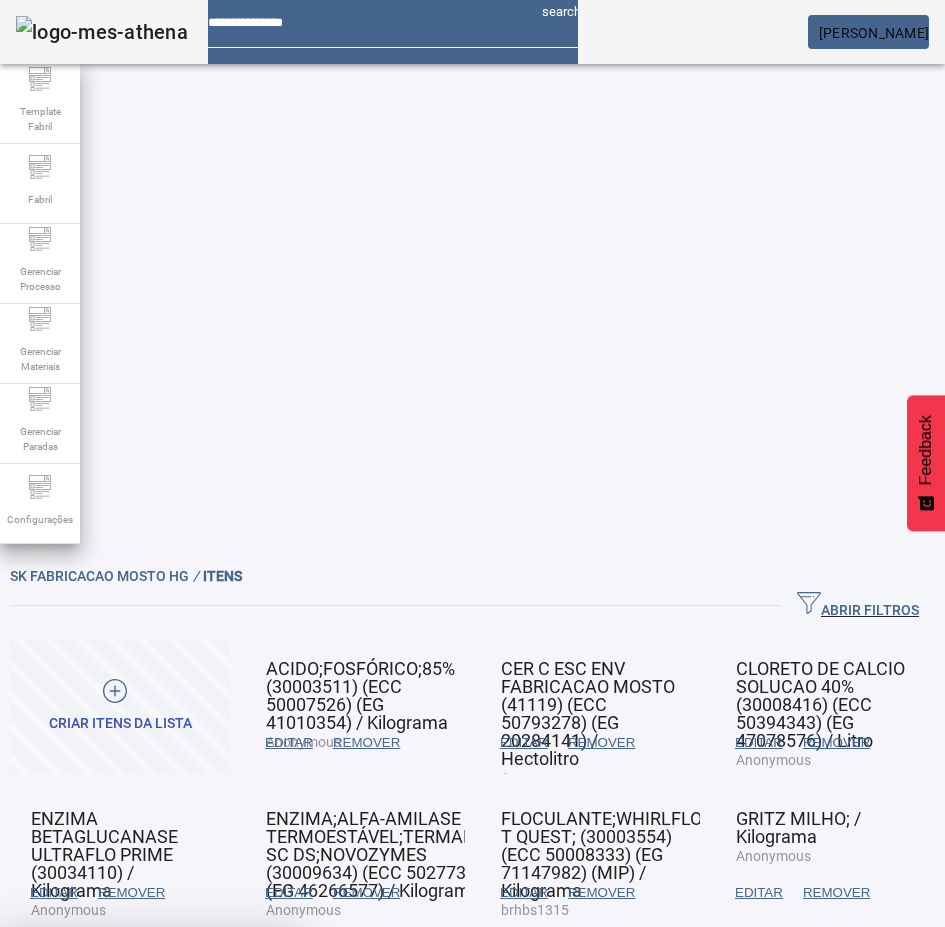 click on "SIM" at bounding box center [249, 1075] 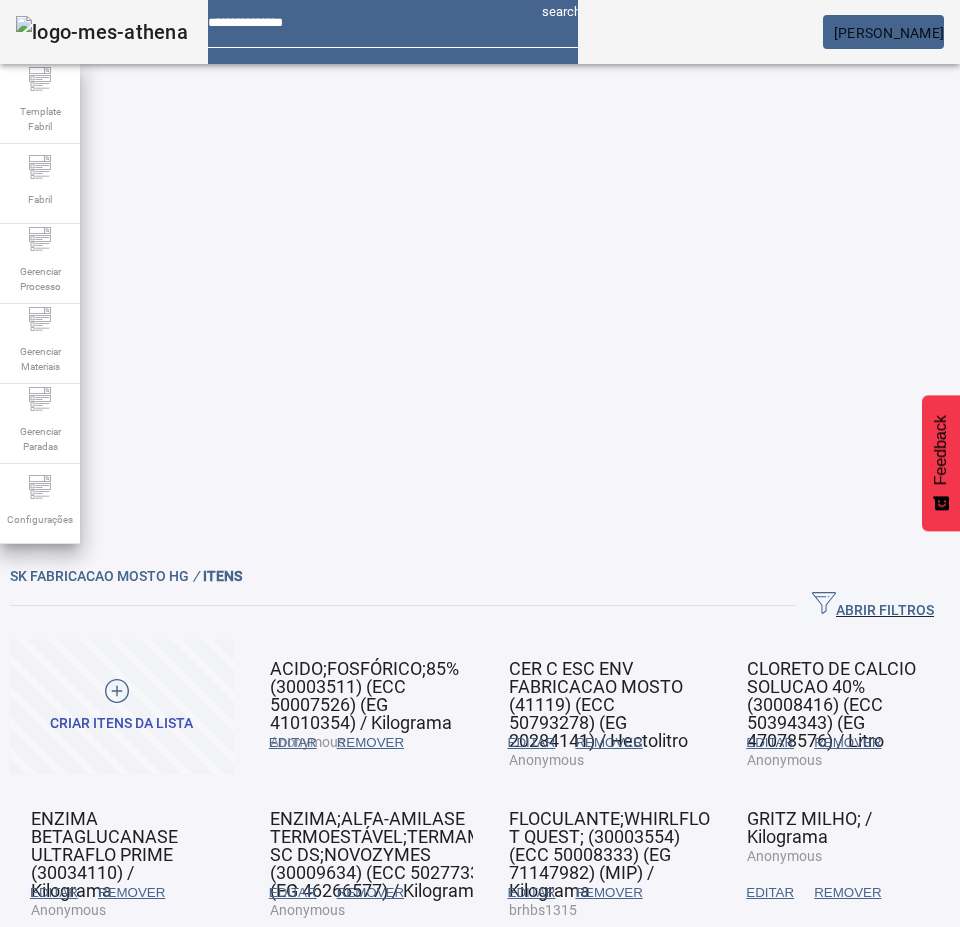 click on "EDITAR" at bounding box center [293, 1043] 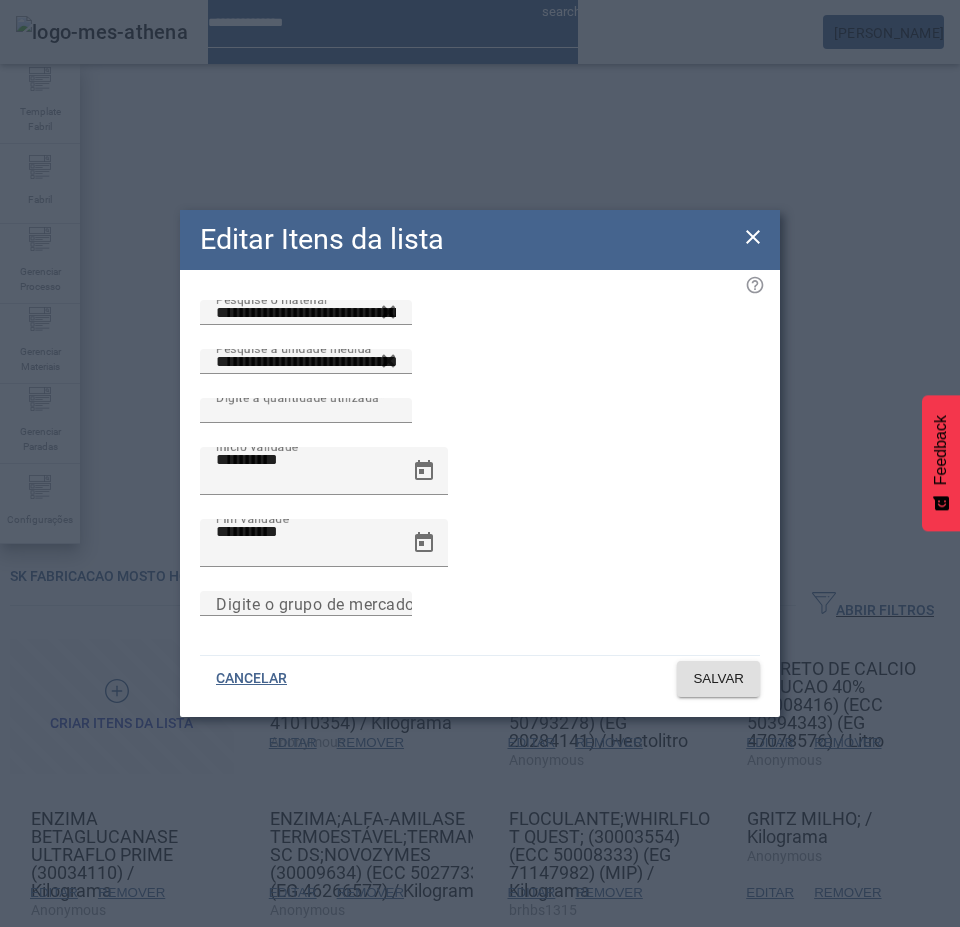 drag, startPoint x: 746, startPoint y: 256, endPoint x: 712, endPoint y: 299, distance: 54.81788 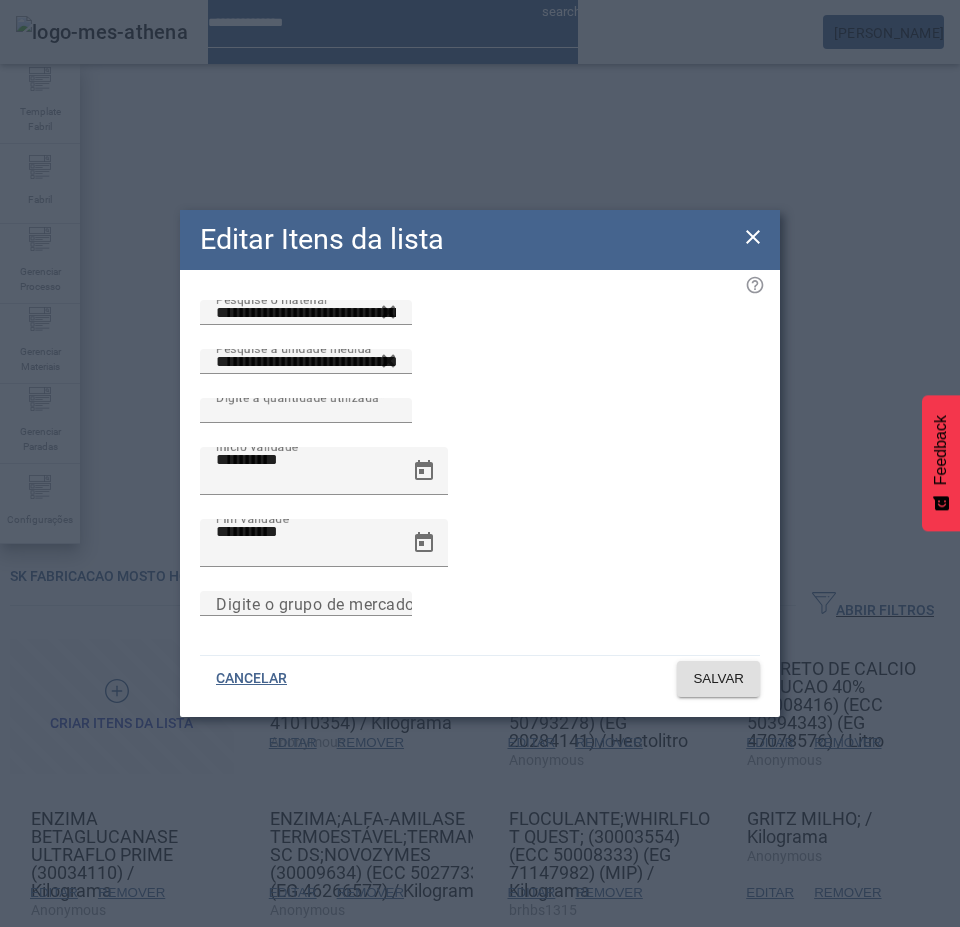 click 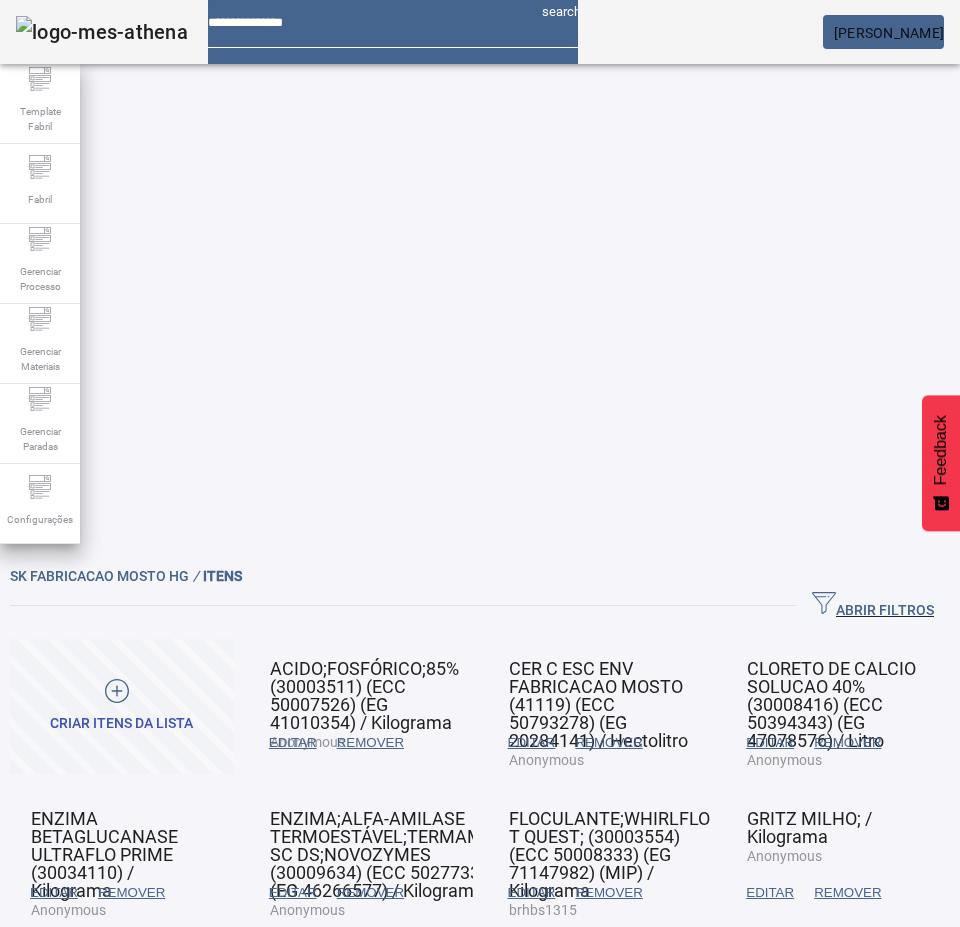 click on "REMOVER" at bounding box center [370, 743] 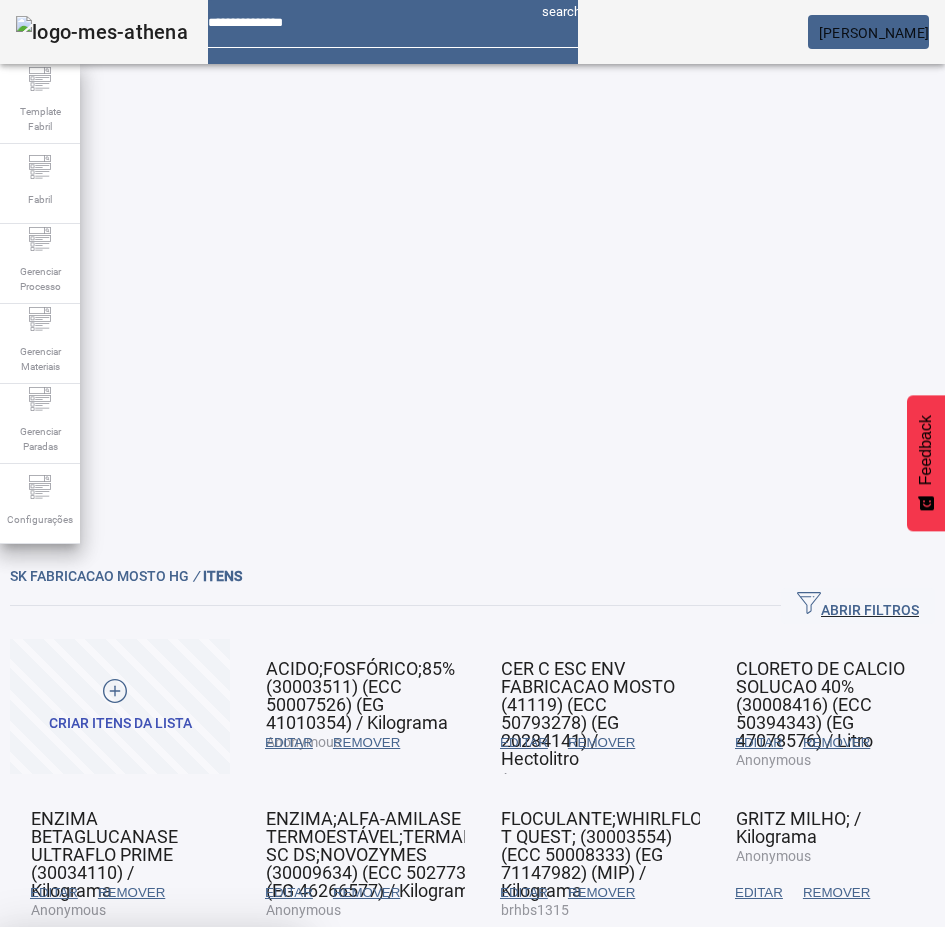 click at bounding box center [248, 1075] 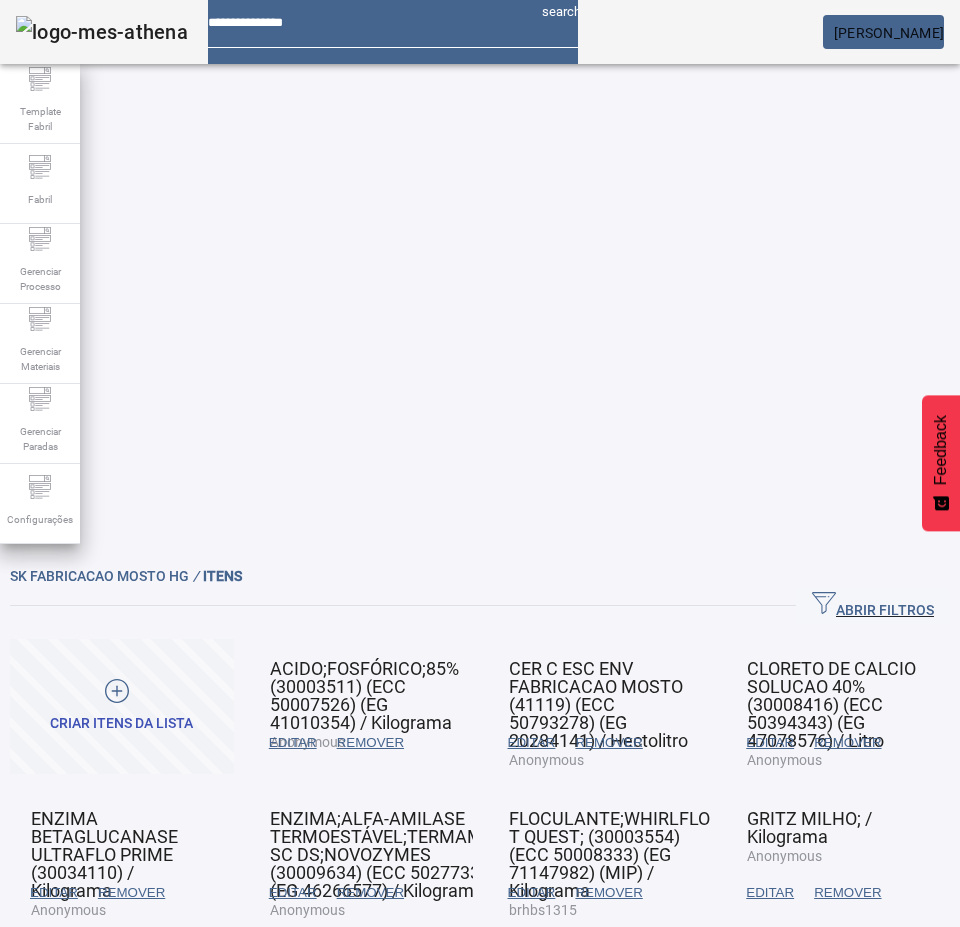 click on "EDITAR" at bounding box center (293, 1043) 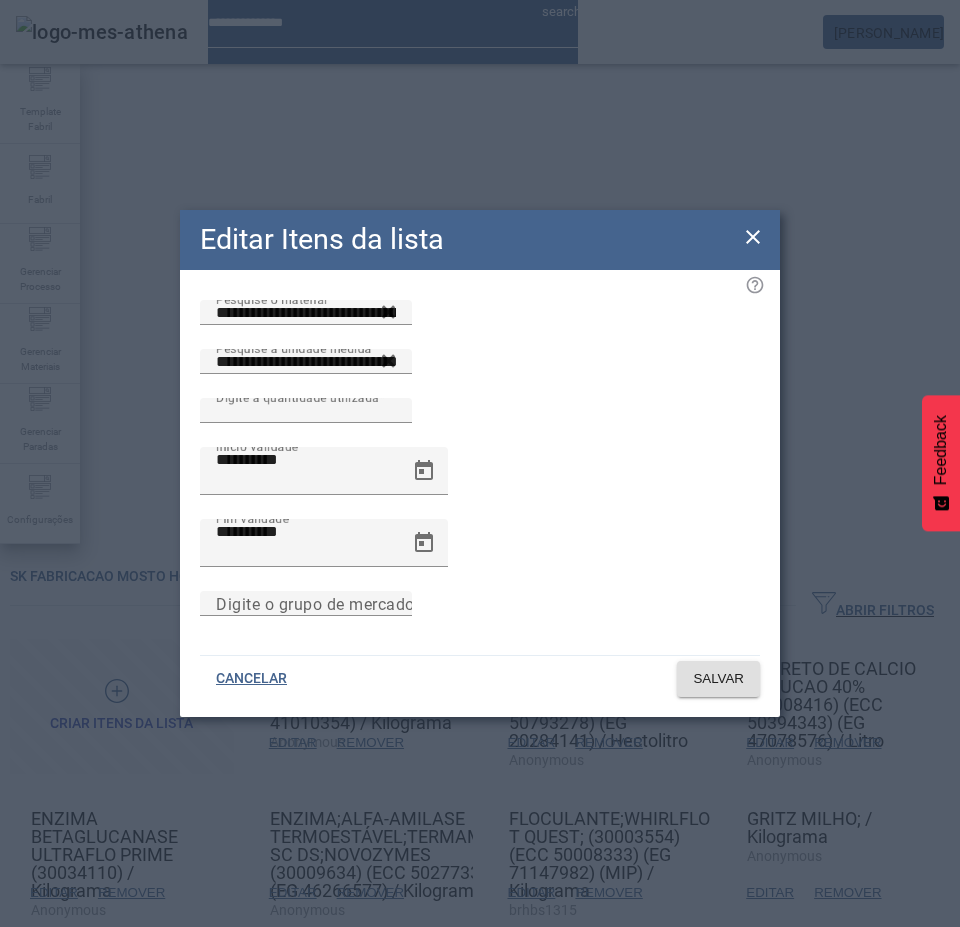 click 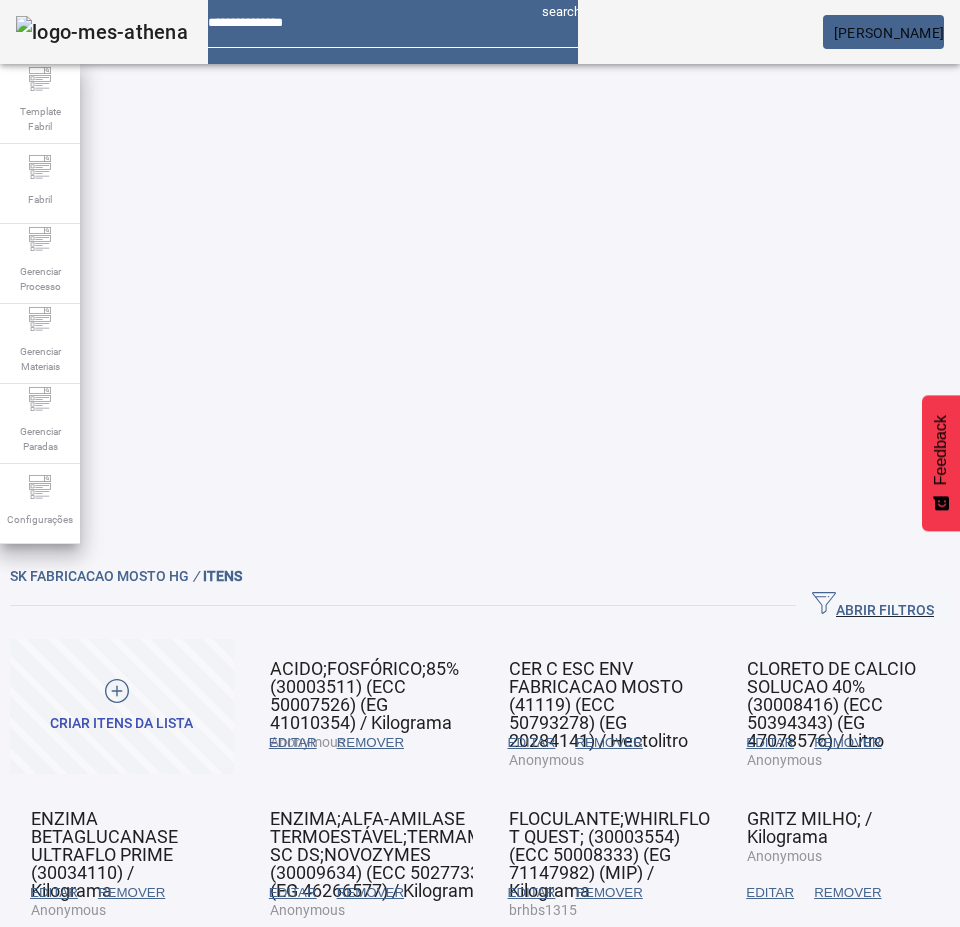 click on "REMOVER" at bounding box center [370, 1043] 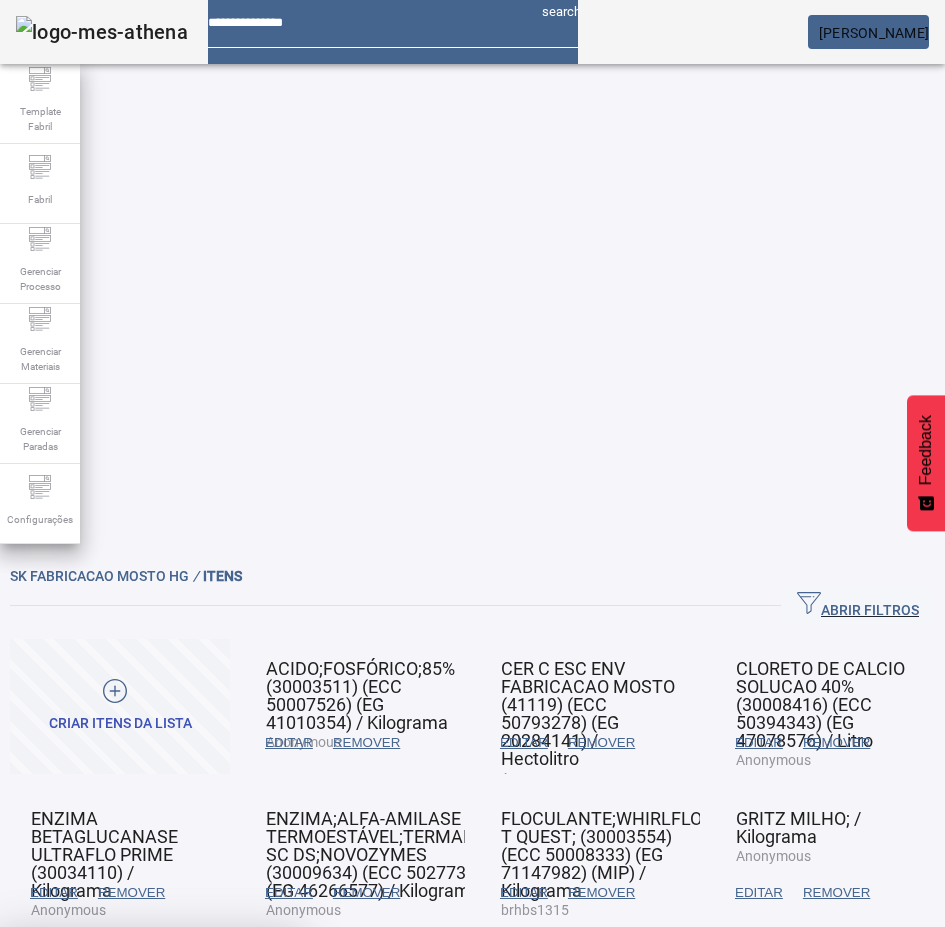 click at bounding box center [248, 1075] 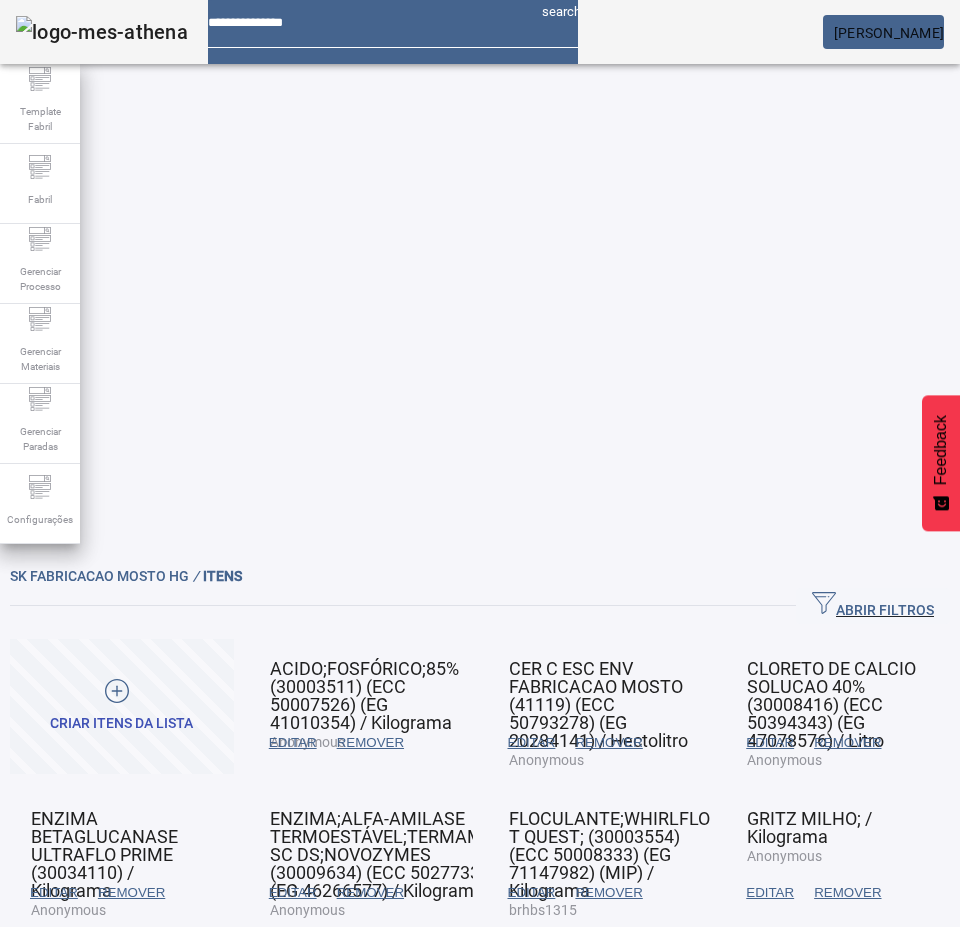 click on "EDITAR" at bounding box center (293, 743) 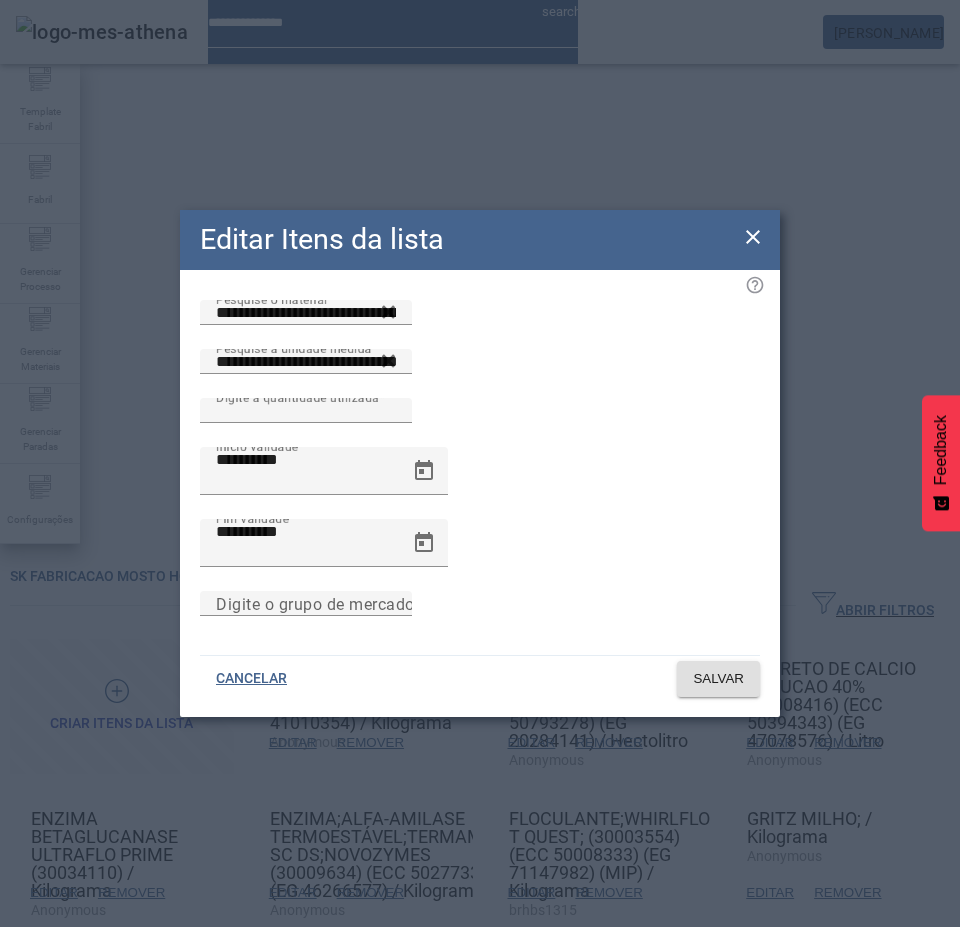 click 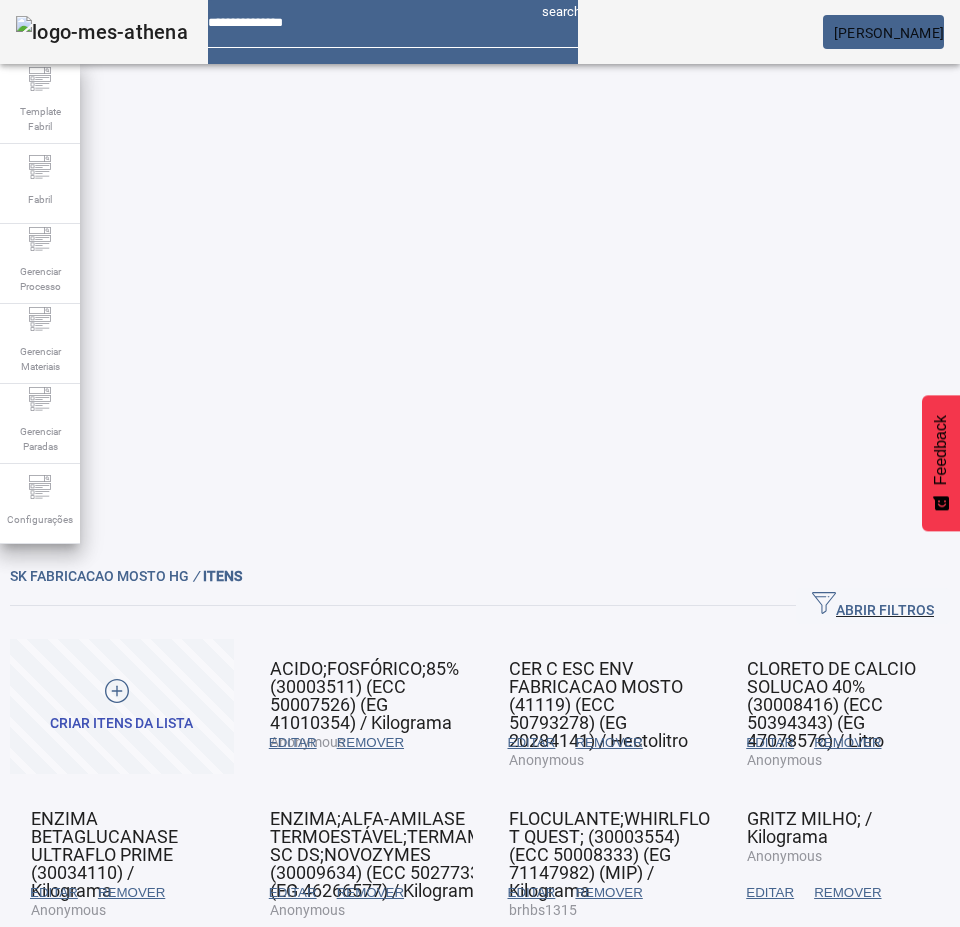 click on "REMOVER" at bounding box center (370, 1043) 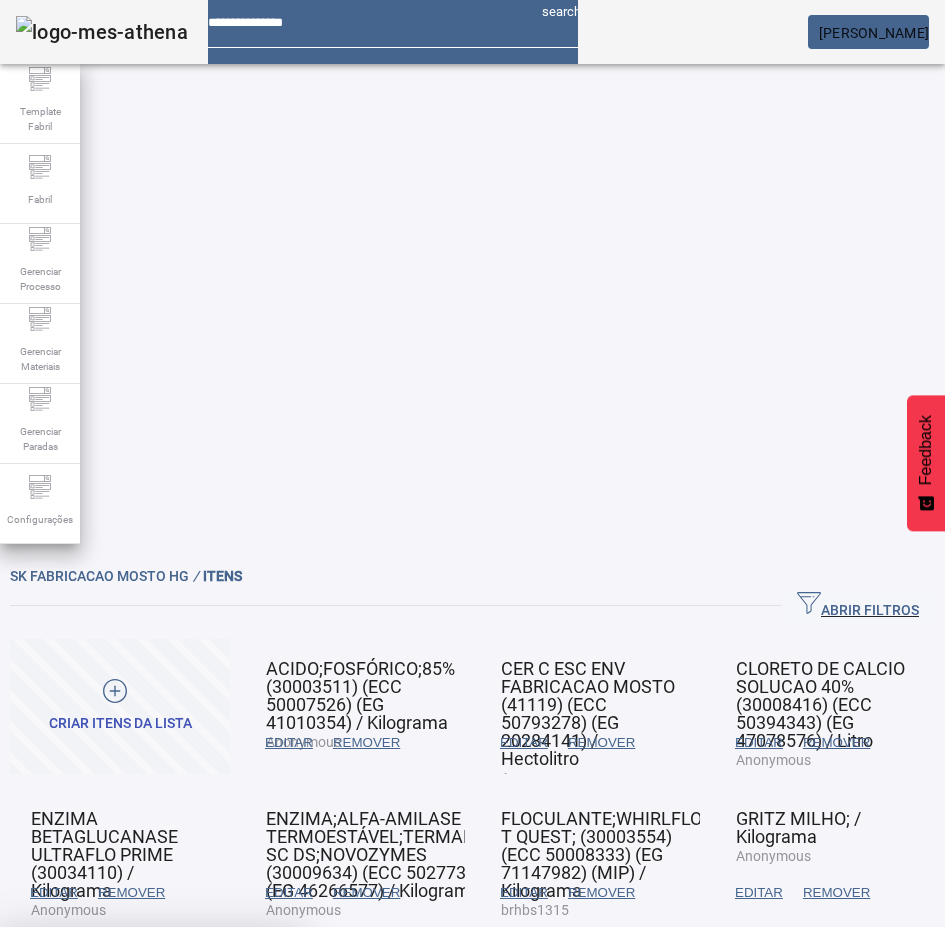 click at bounding box center (248, 1075) 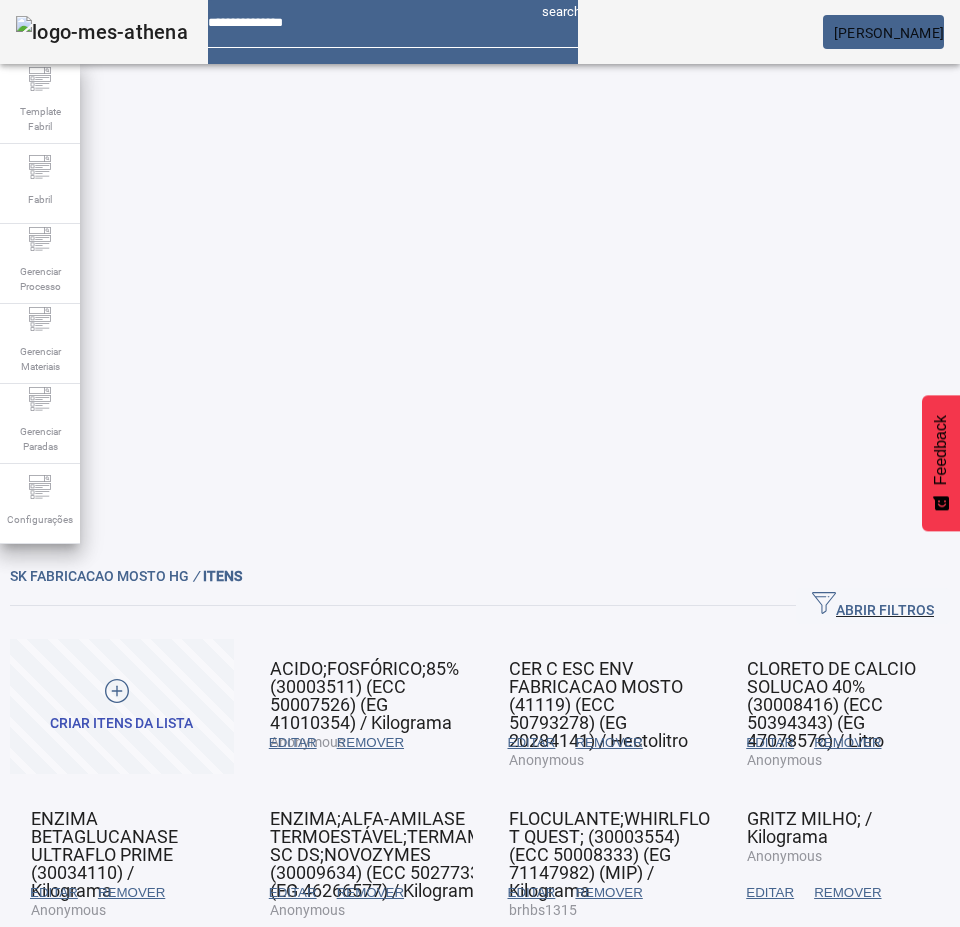 click on "EDITAR" at bounding box center (293, 743) 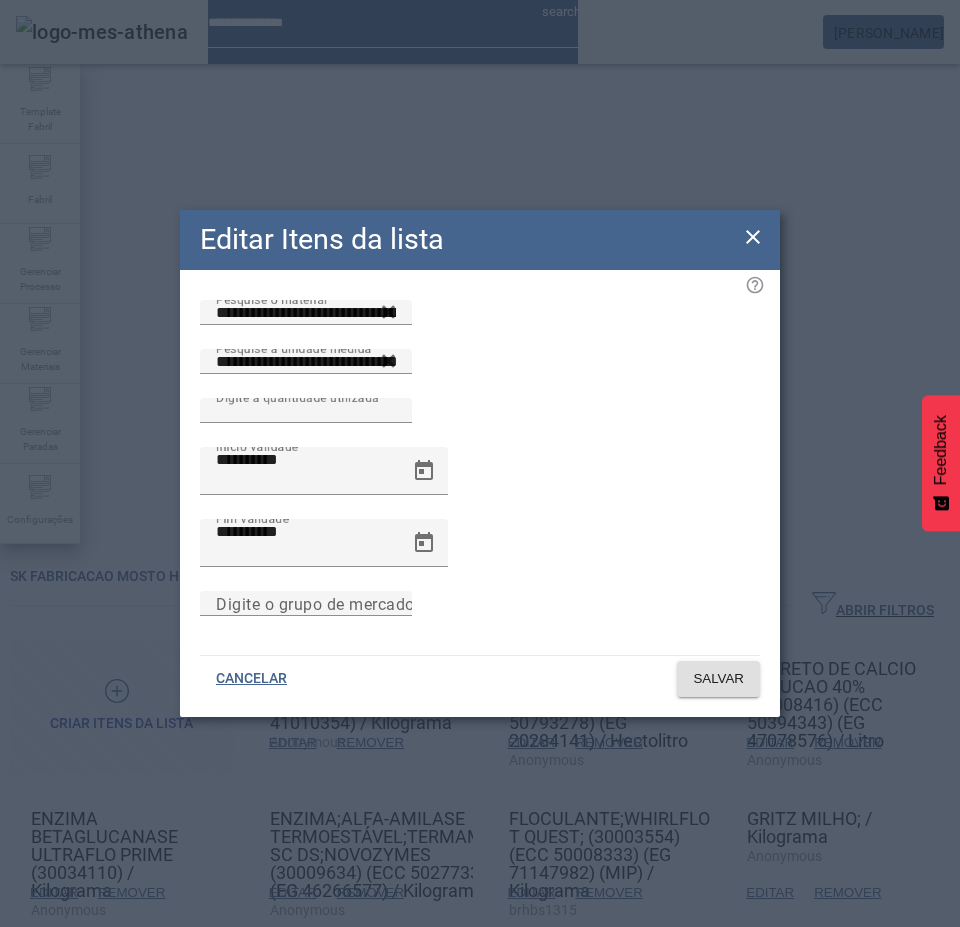 click 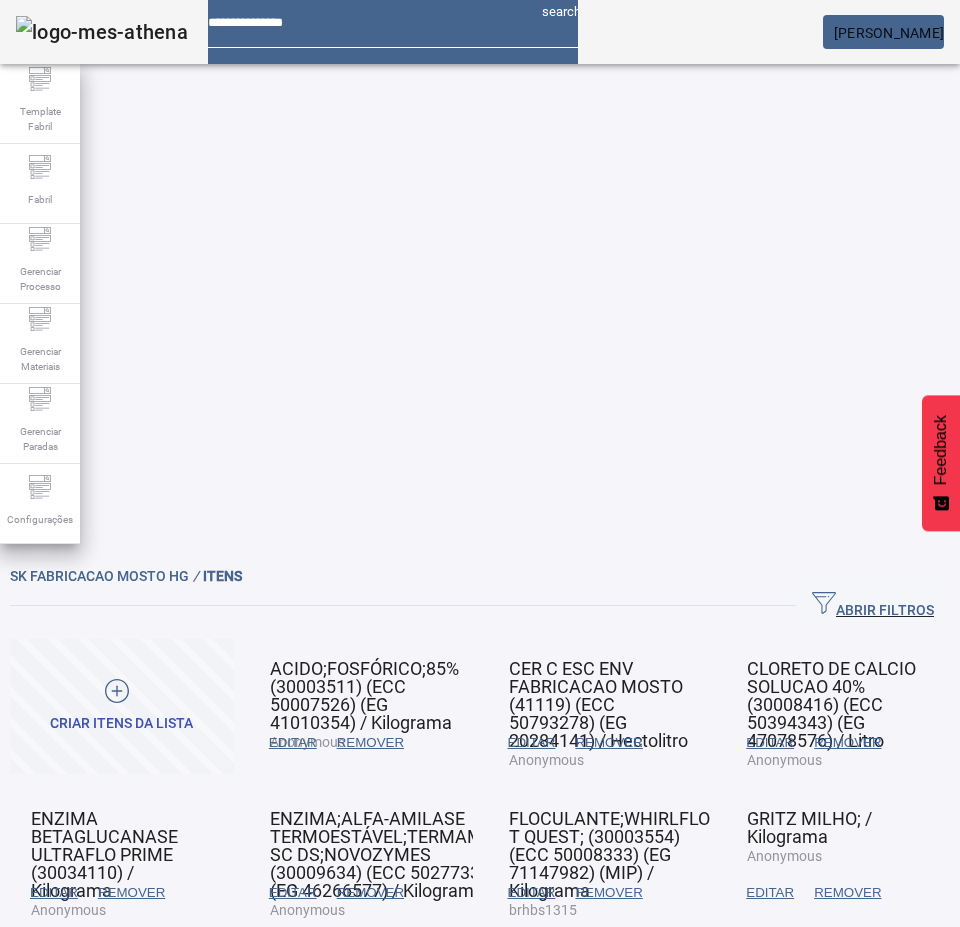 click on "REMOVER" at bounding box center (370, 743) 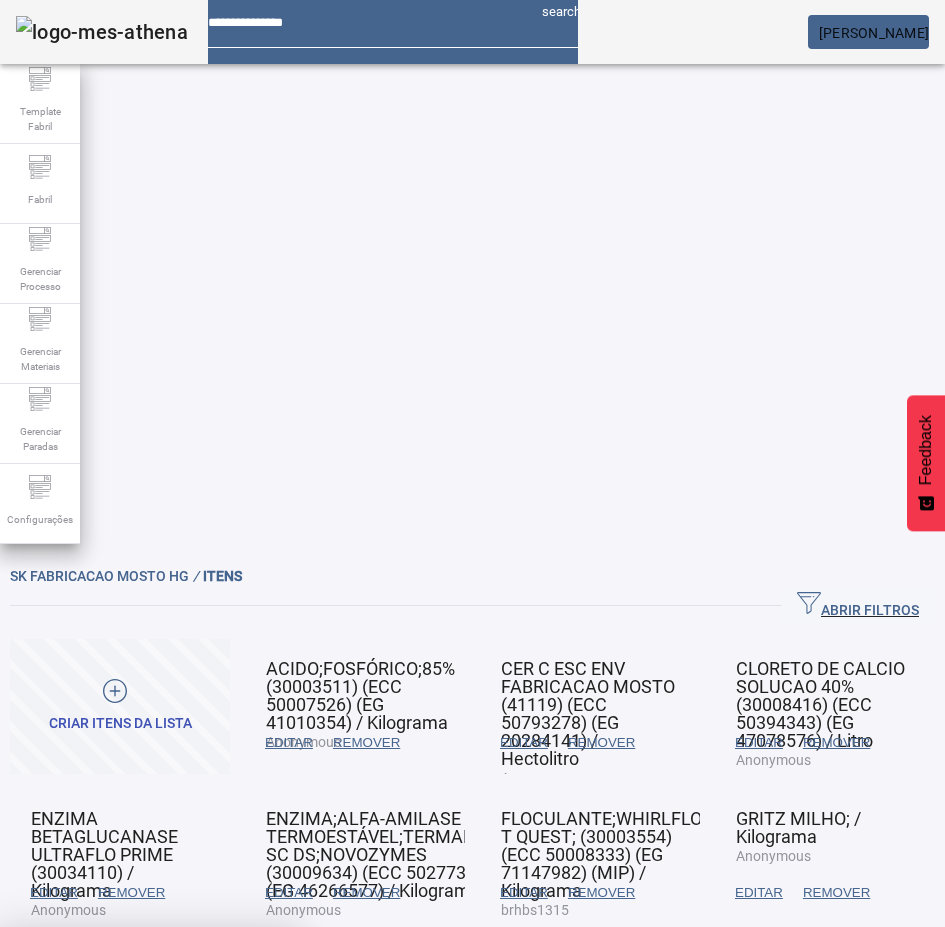 click at bounding box center [248, 1075] 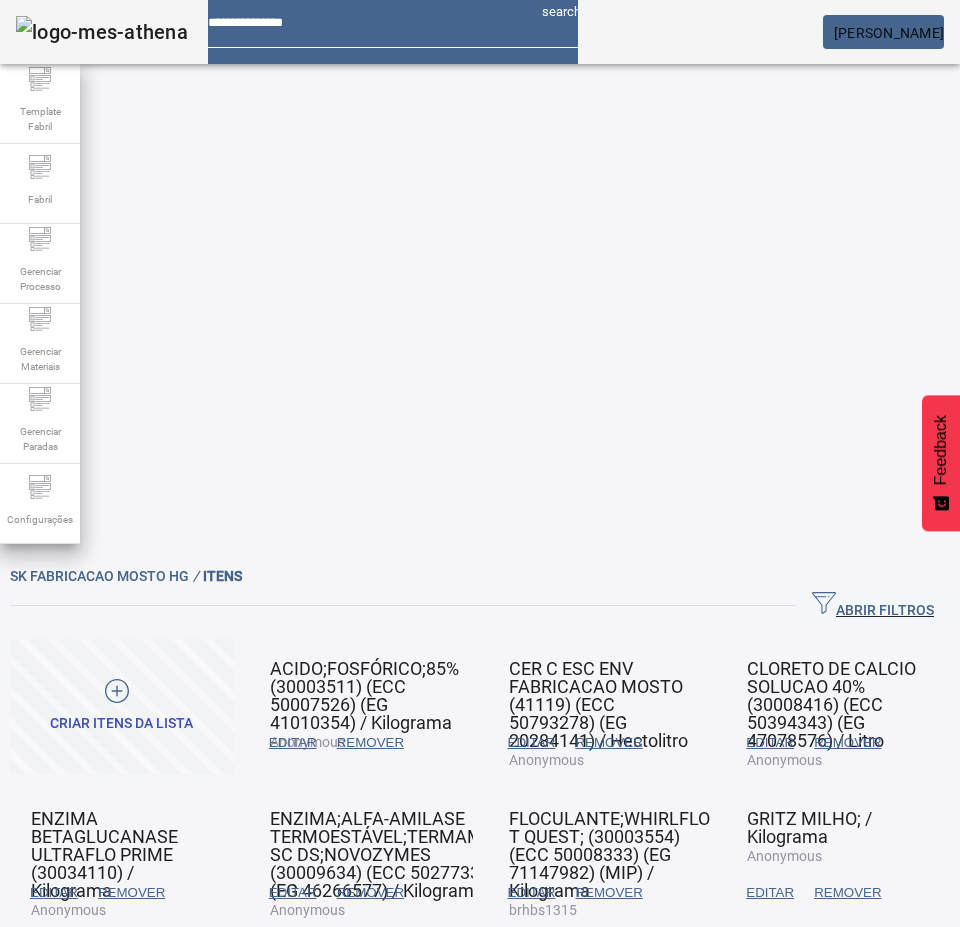 click on "EDITAR" at bounding box center [293, 743] 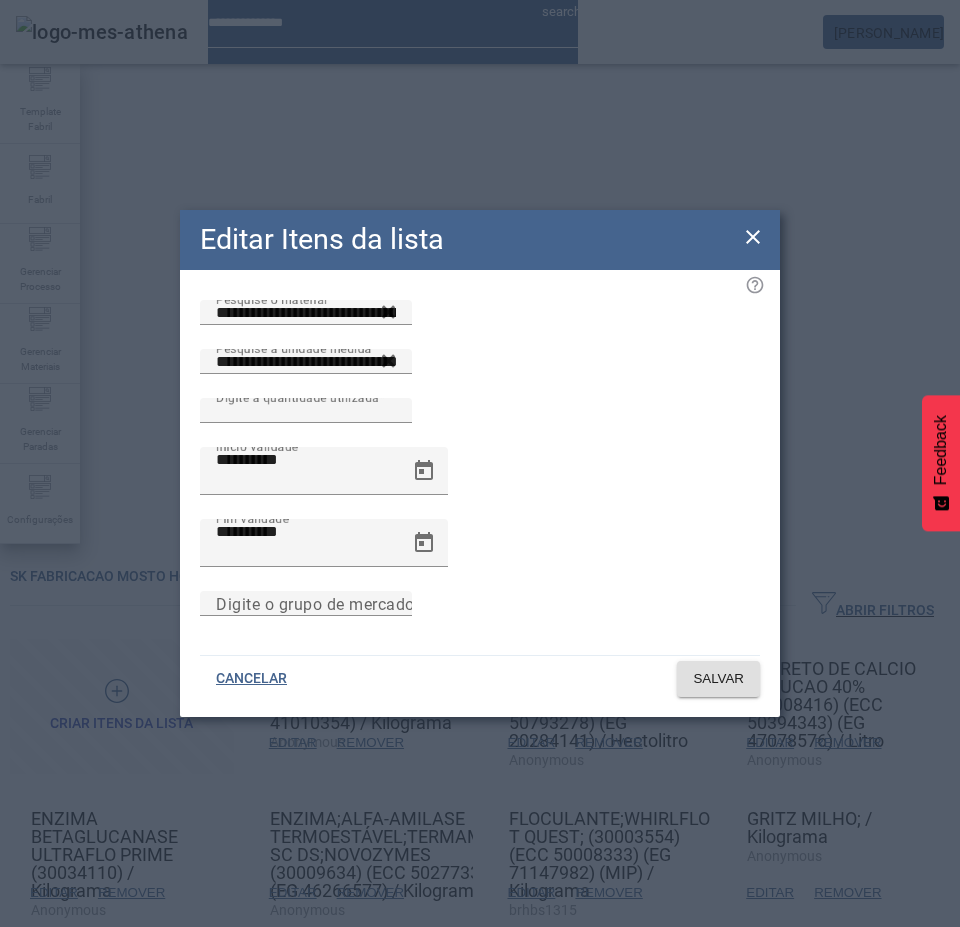 click on "Editar Itens da lista" 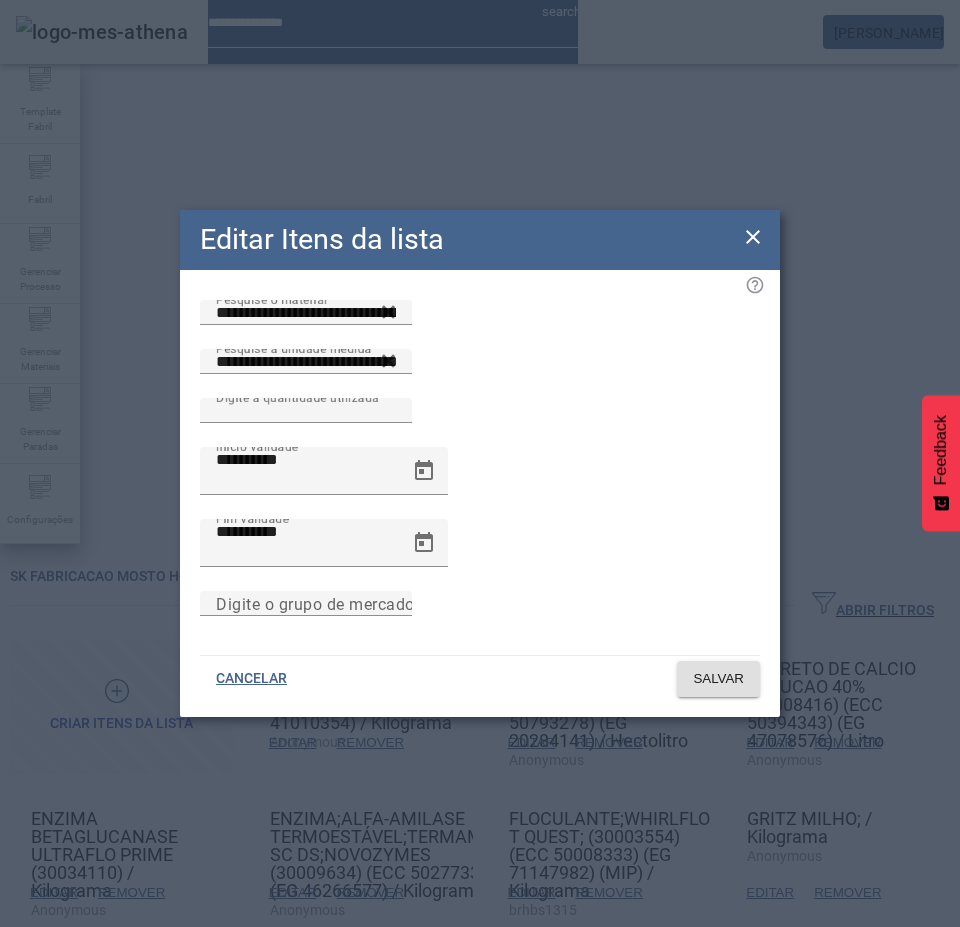 drag, startPoint x: 744, startPoint y: 246, endPoint x: 657, endPoint y: 336, distance: 125.17587 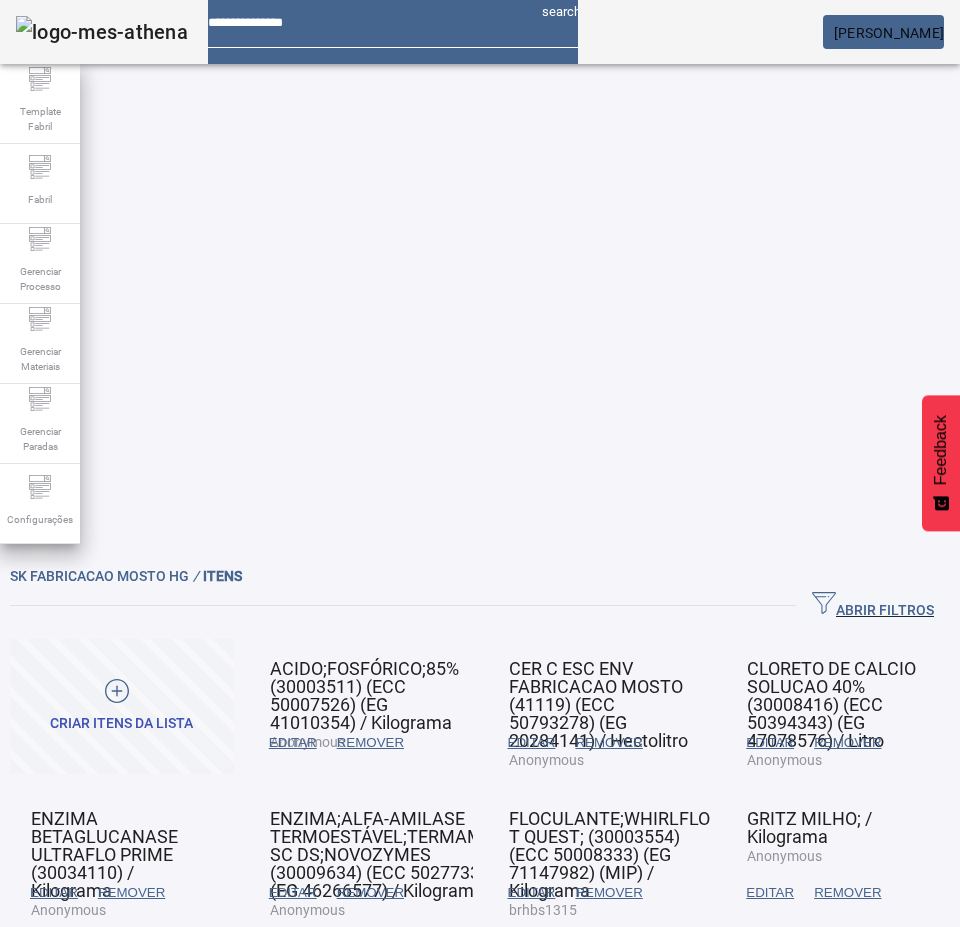 click on "REMOVER" at bounding box center [370, 1043] 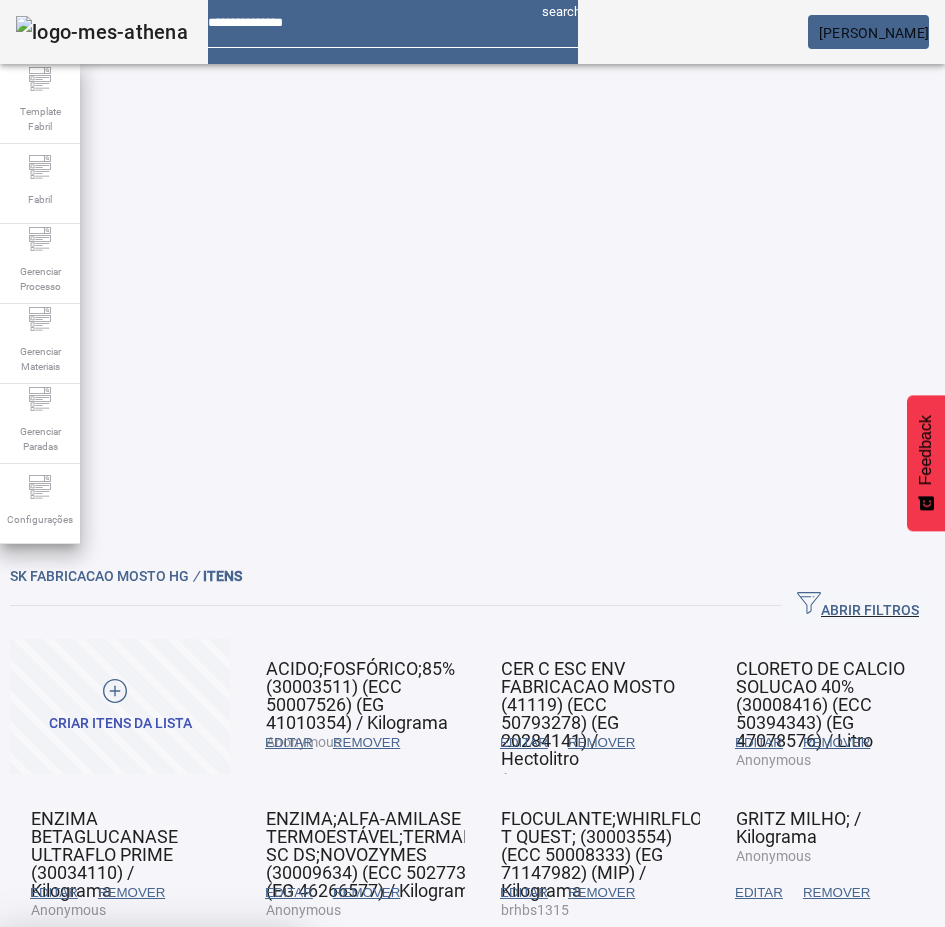 click at bounding box center (52, 1075) 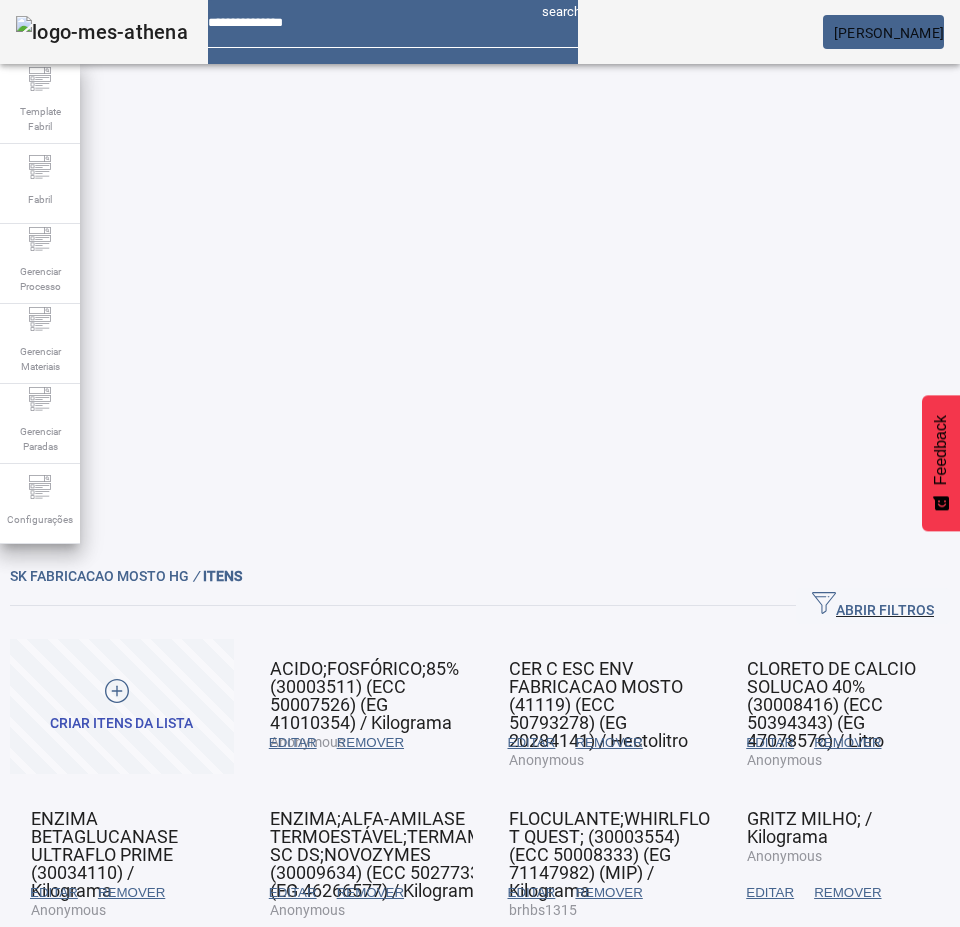click on "EDITAR" at bounding box center [293, 1043] 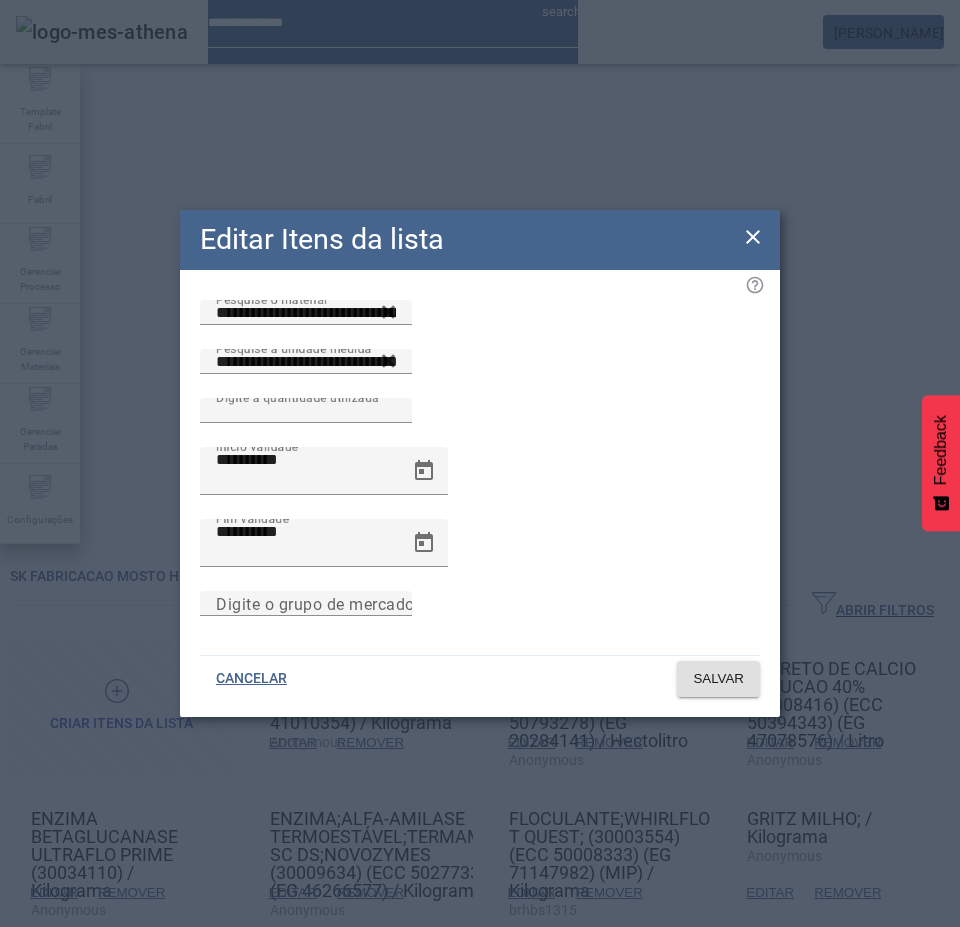 click 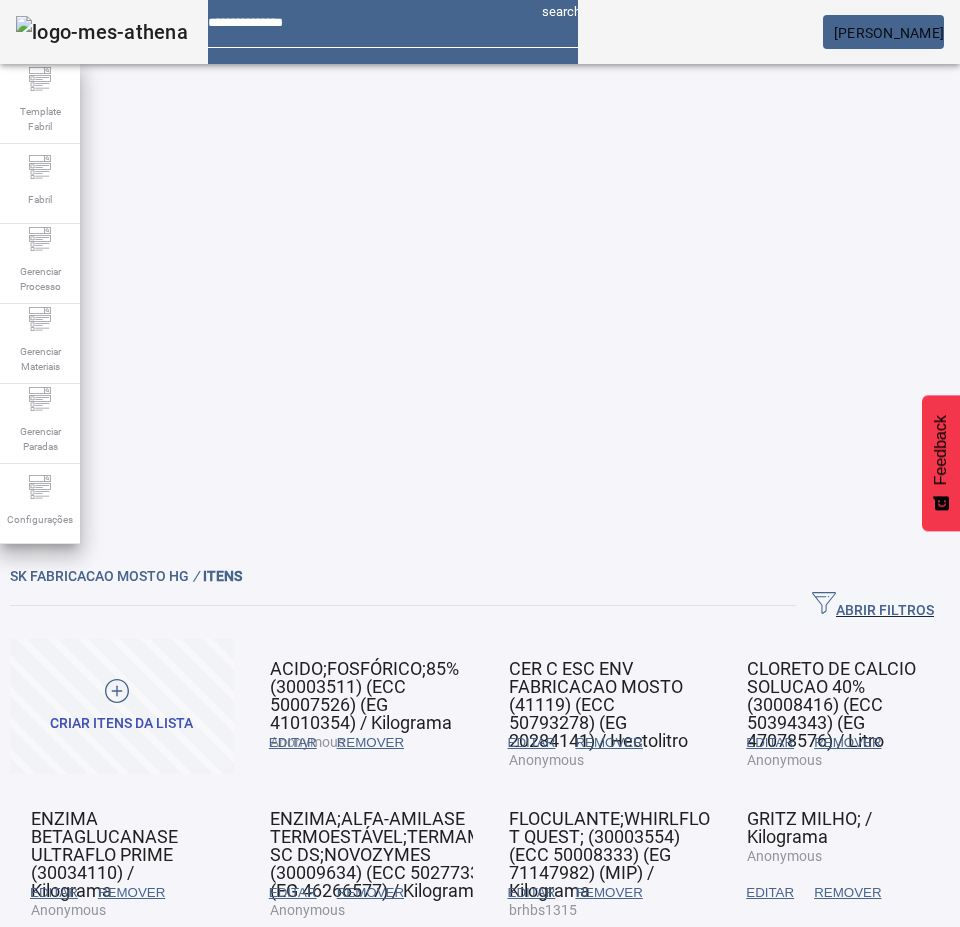 click on "REMOVER" at bounding box center (370, 1043) 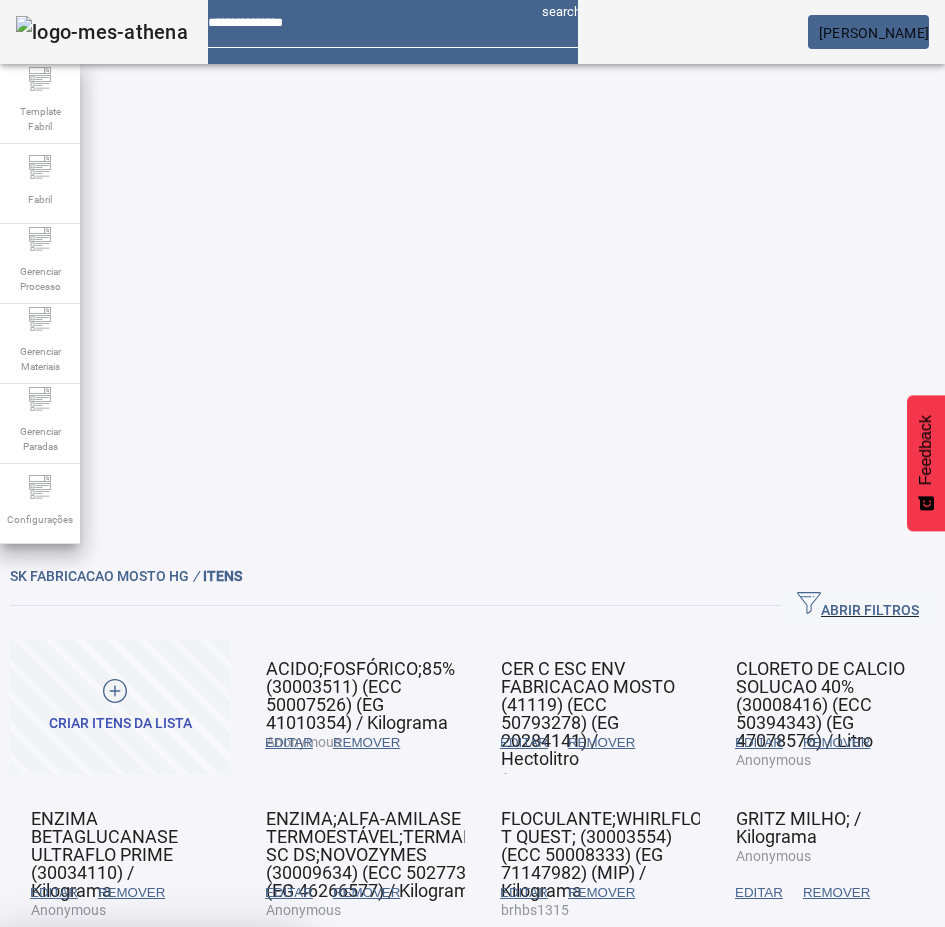 click on "SIM" at bounding box center (249, 1075) 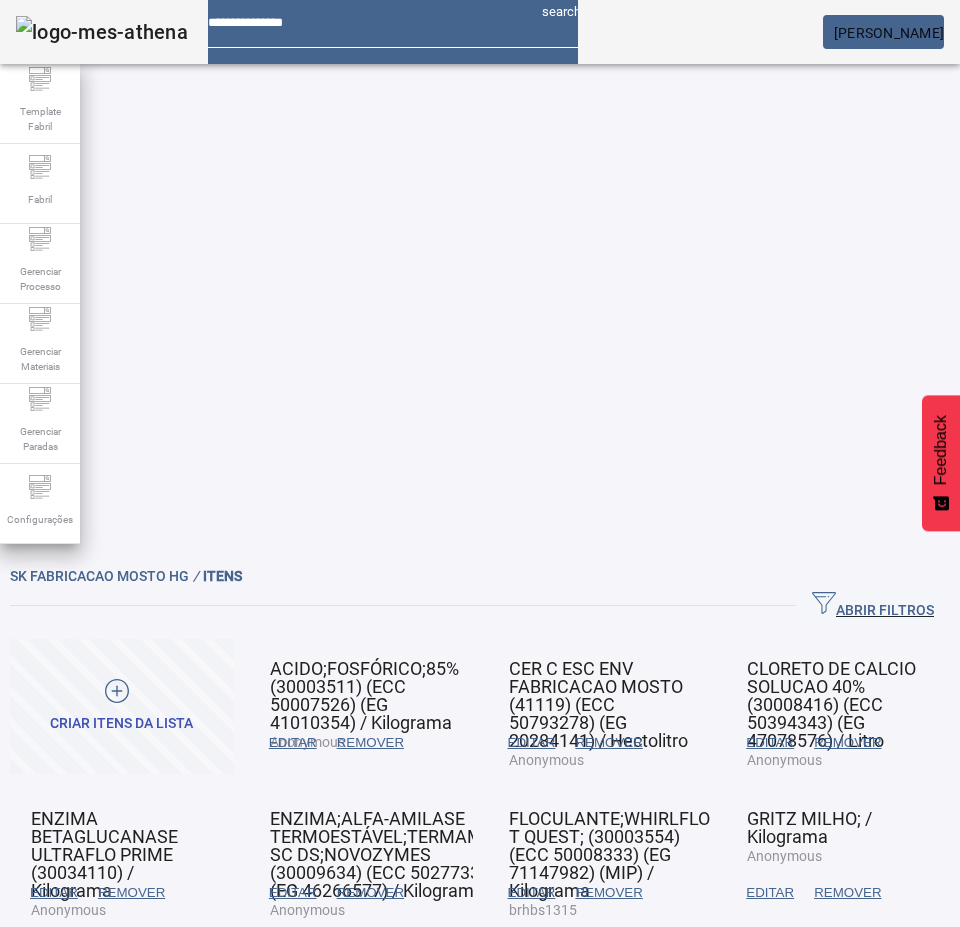 click on "EDITAR" at bounding box center (293, 743) 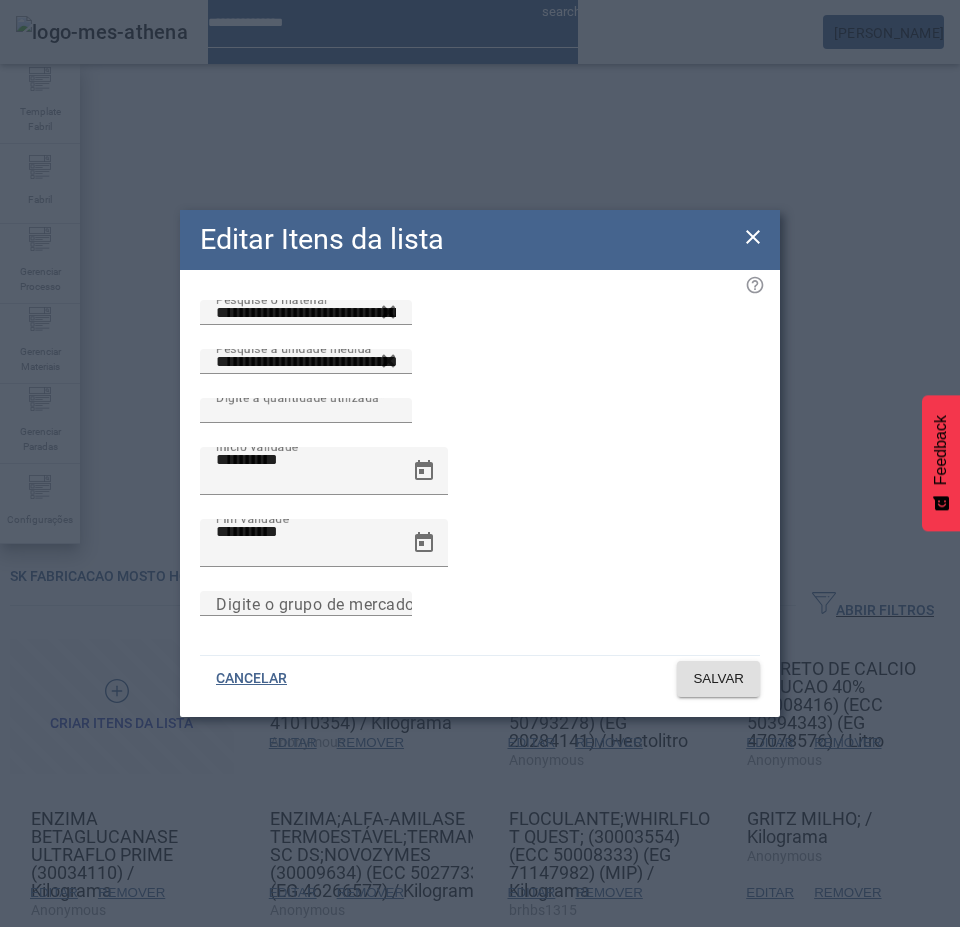 click 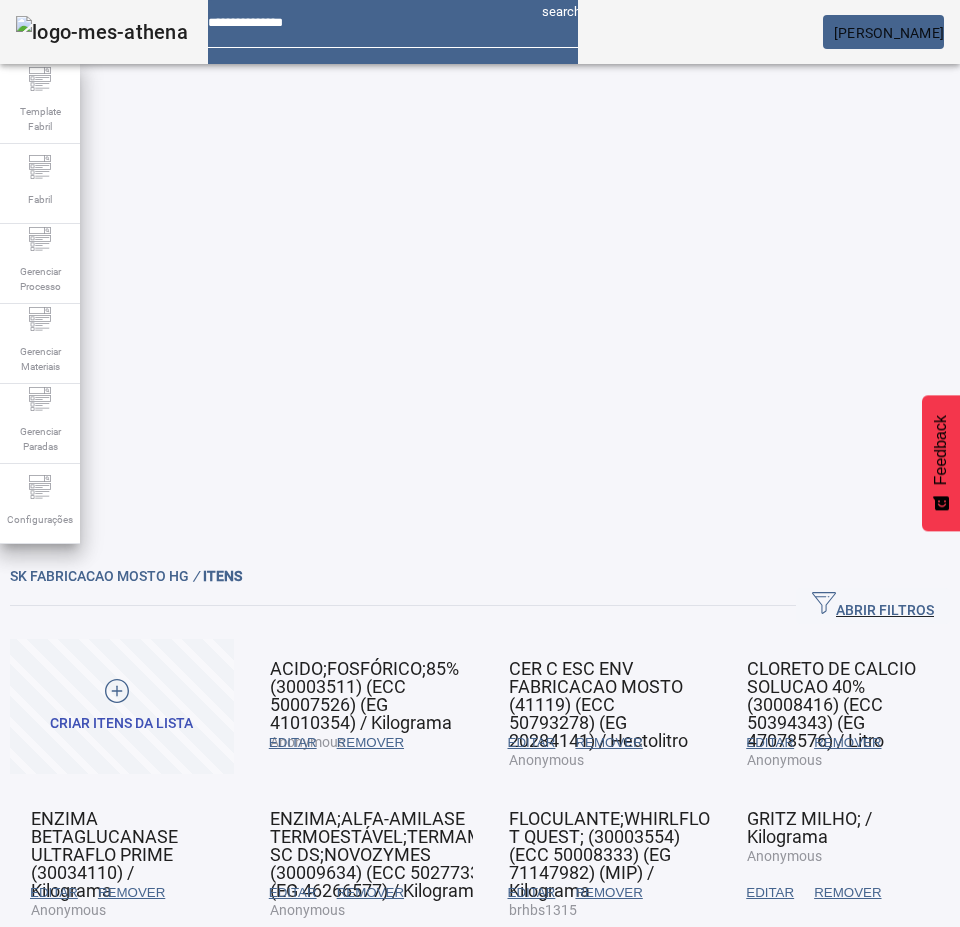 click on "REMOVER" at bounding box center [370, 743] 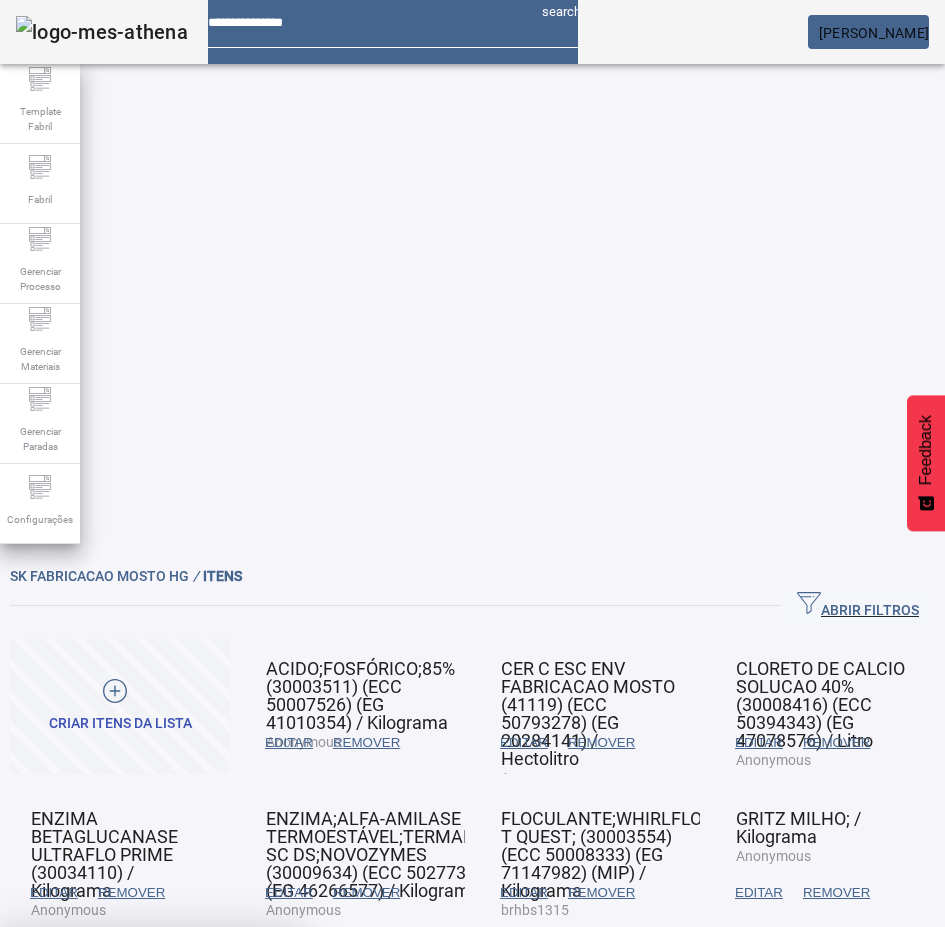 click at bounding box center [248, 1075] 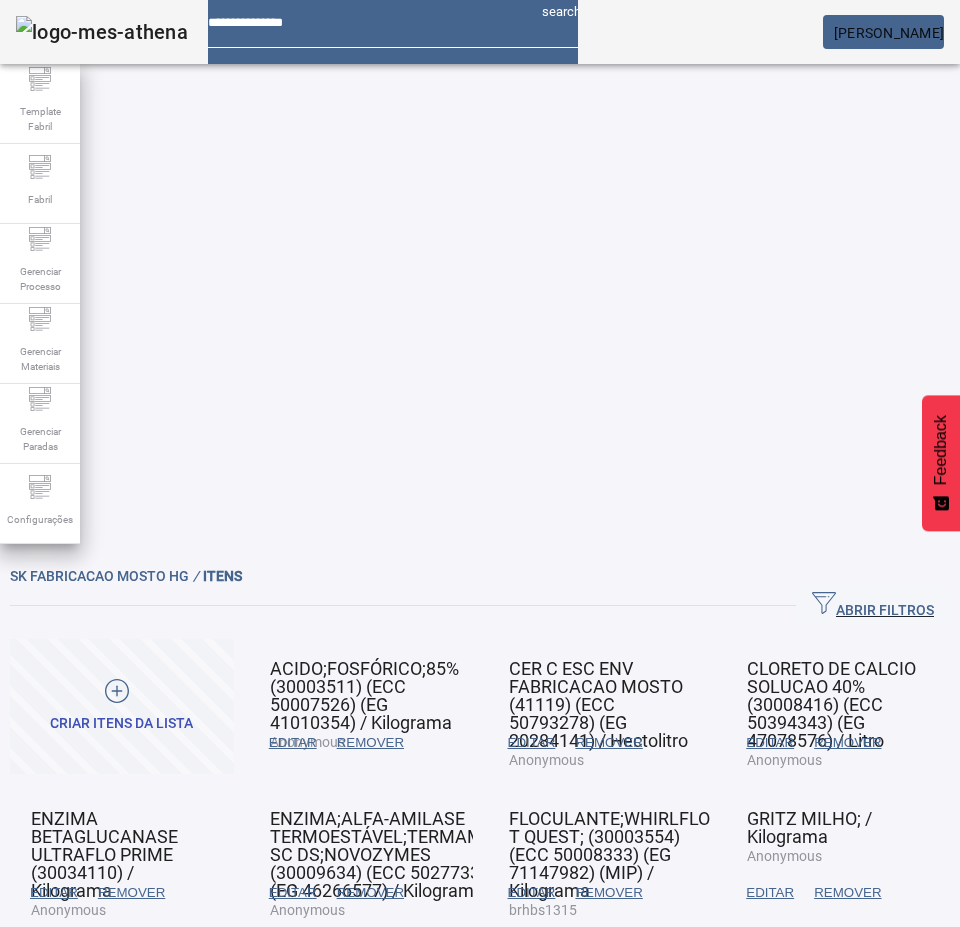 click on "EDITAR" at bounding box center (293, 743) 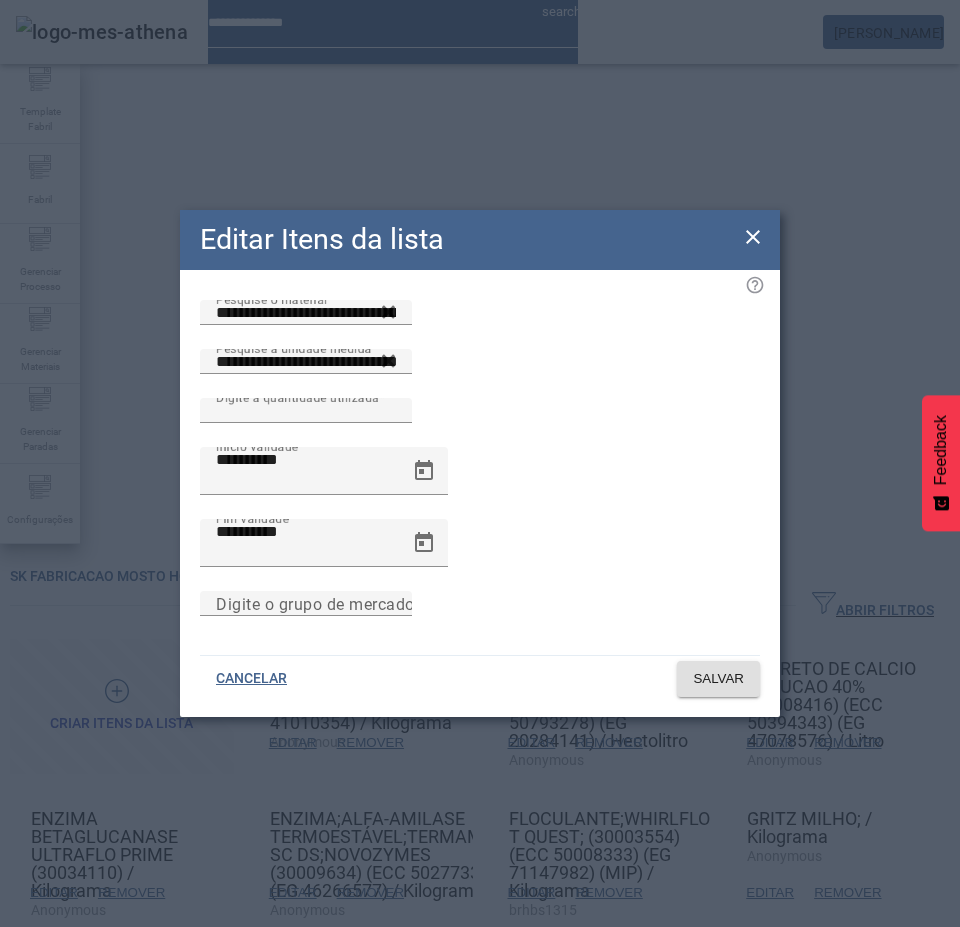 drag, startPoint x: 755, startPoint y: 251, endPoint x: 544, endPoint y: 335, distance: 227.1057 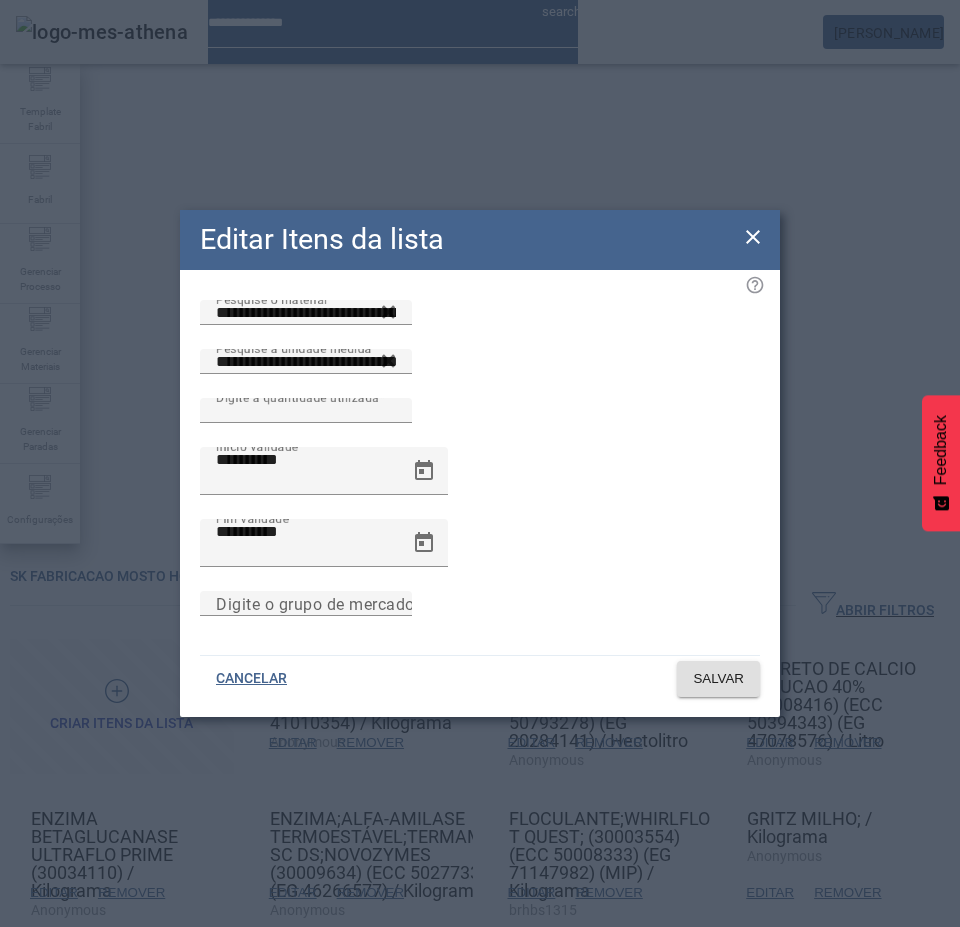 click 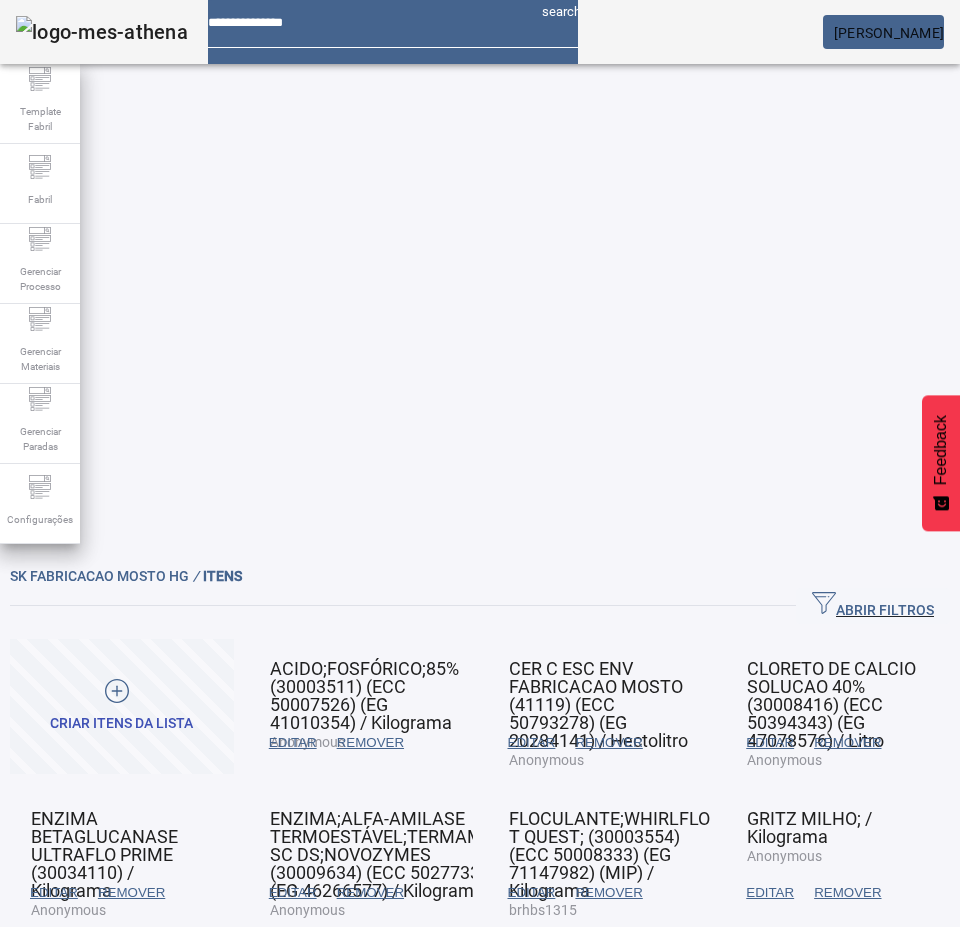 click on "EDITAR" at bounding box center [293, 743] 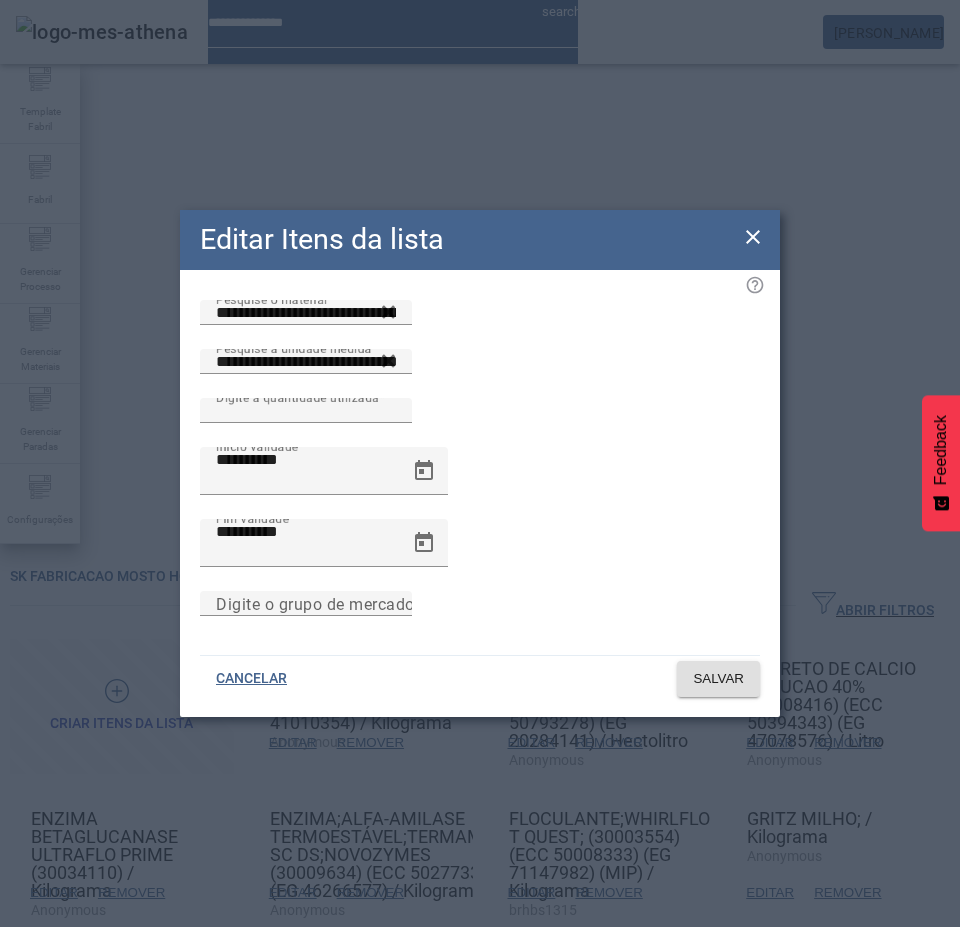 click on "**********" 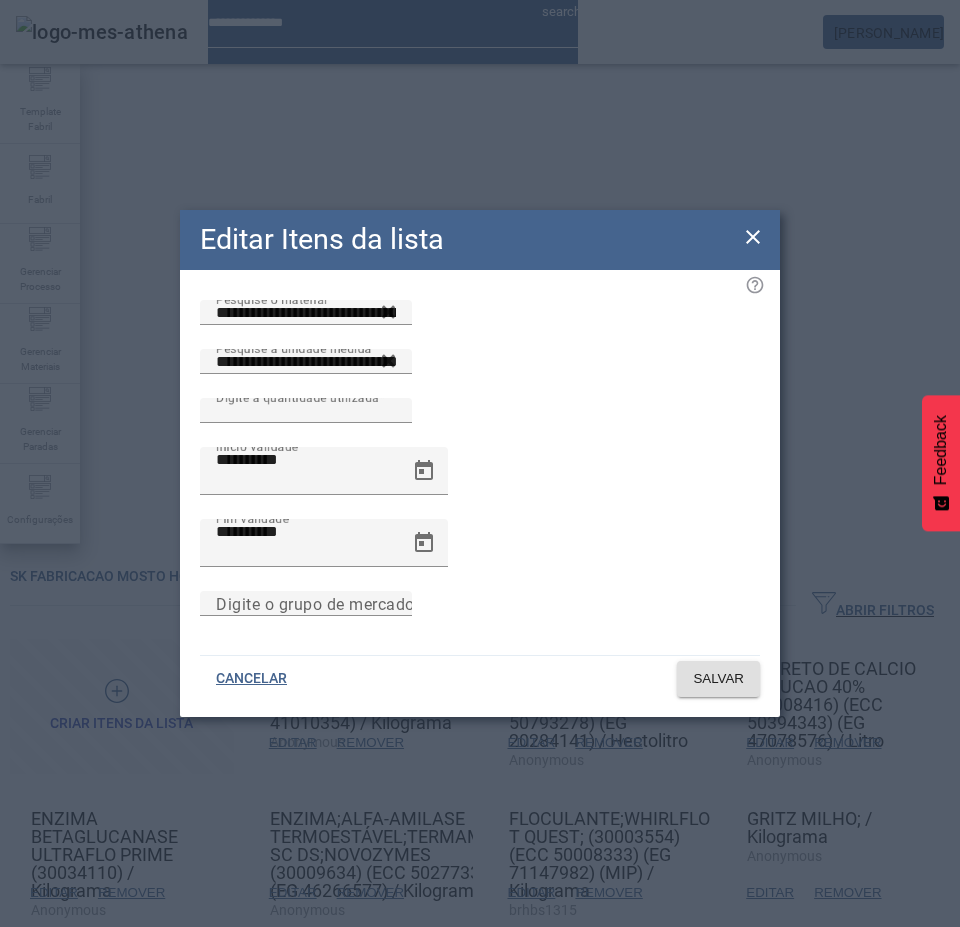 click 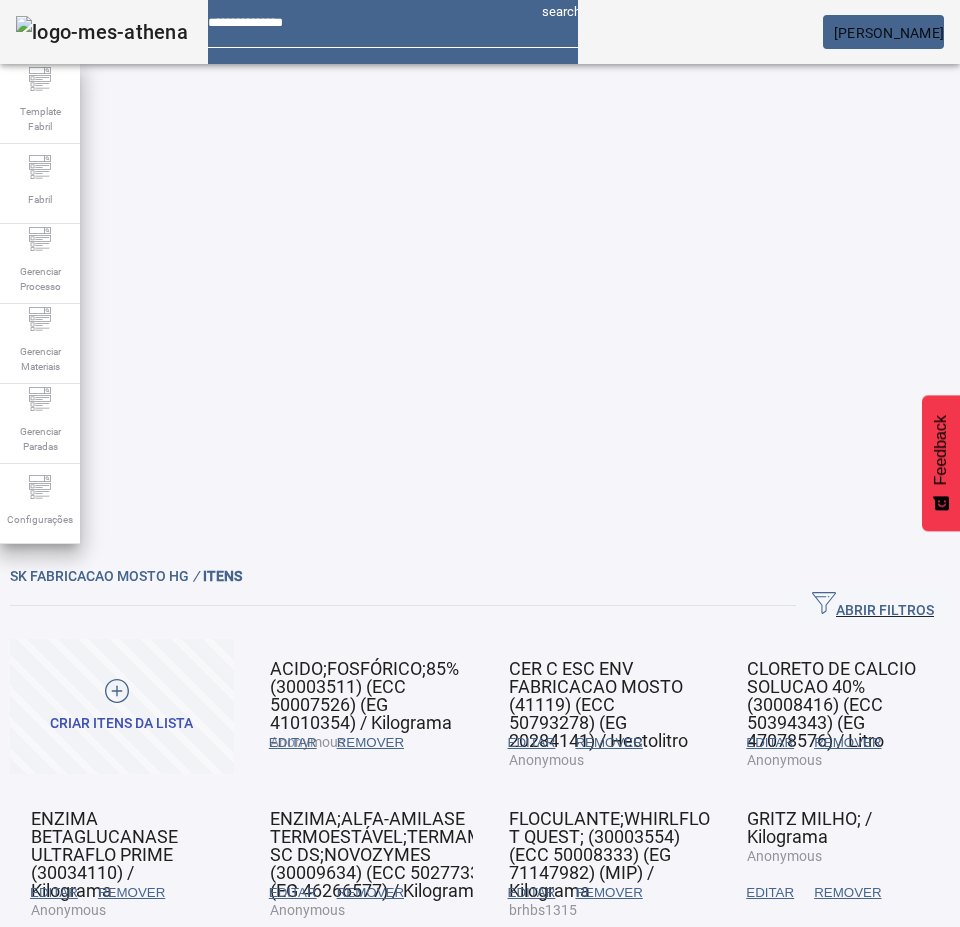 click on "EDITAR" at bounding box center (293, 743) 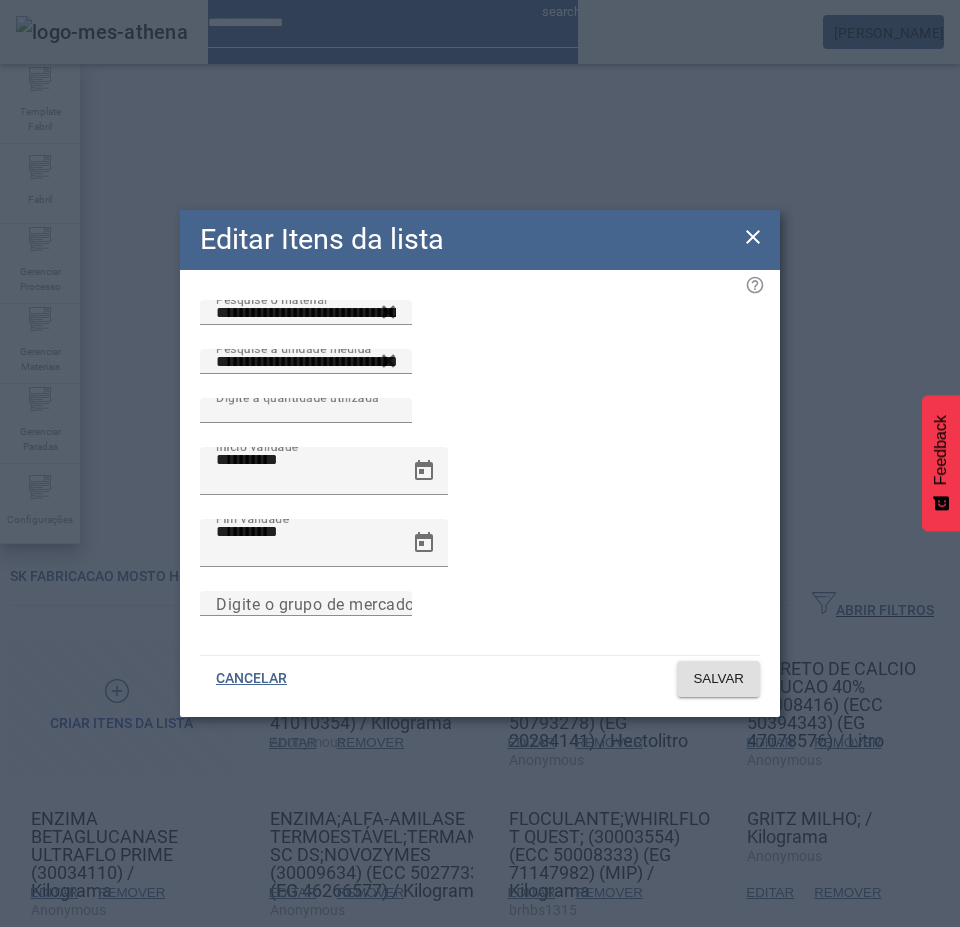 click 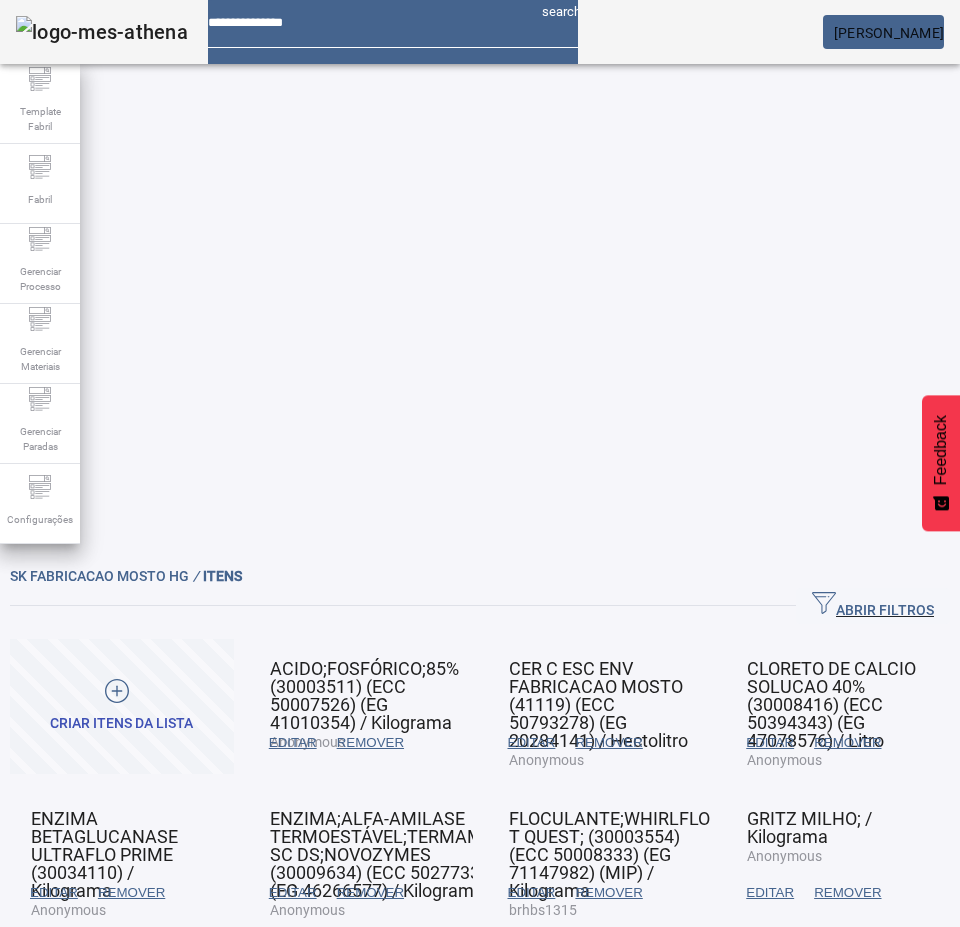 click on "REMOVER" at bounding box center [370, 743] 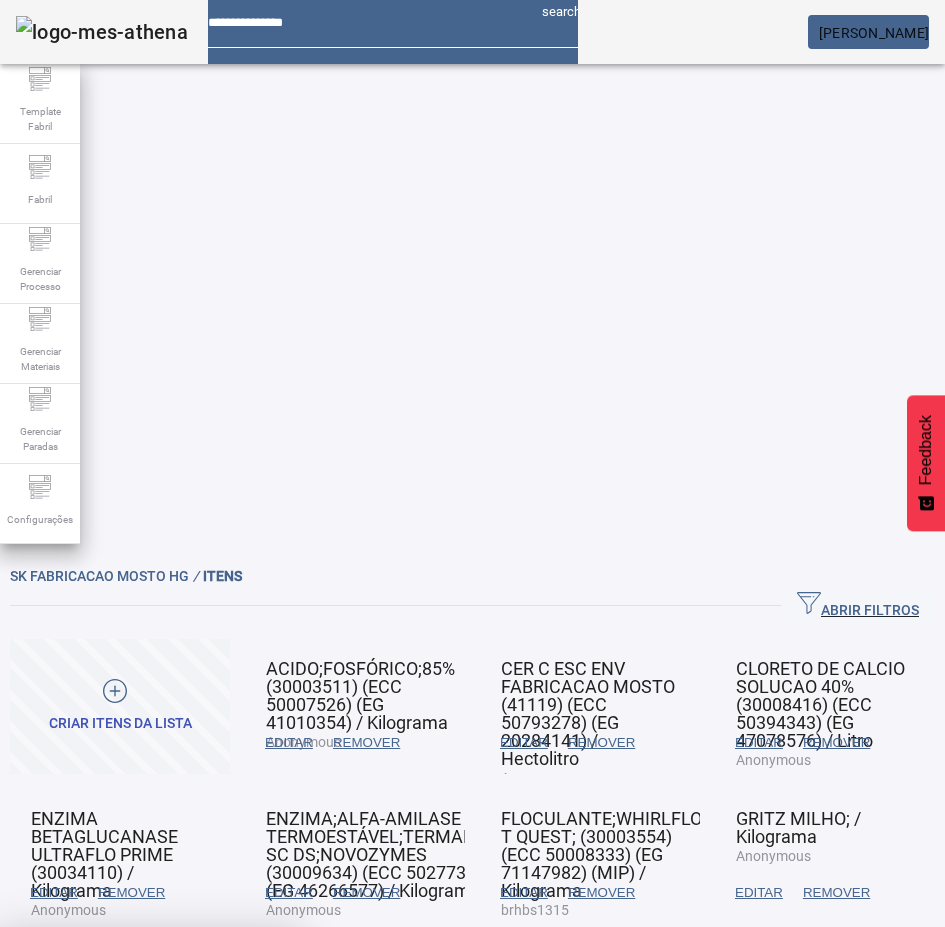 click on "SIM" at bounding box center [249, 1075] 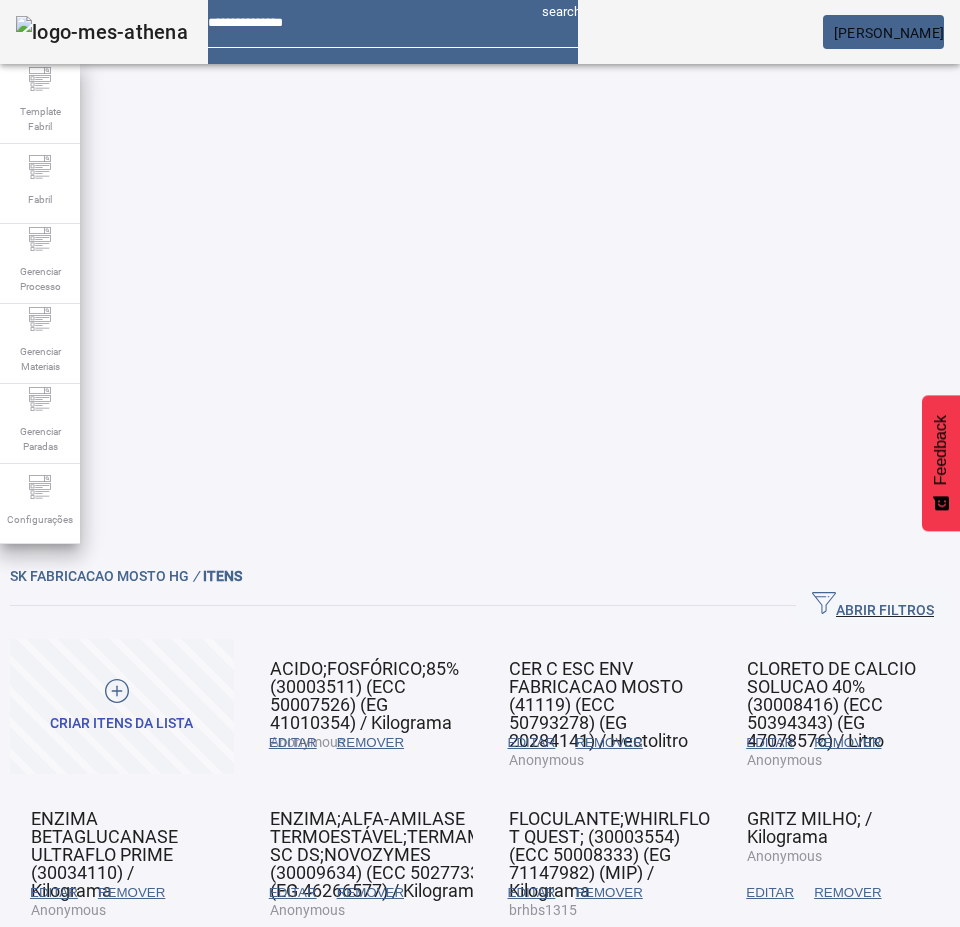 click on "EDITAR" at bounding box center (293, 743) 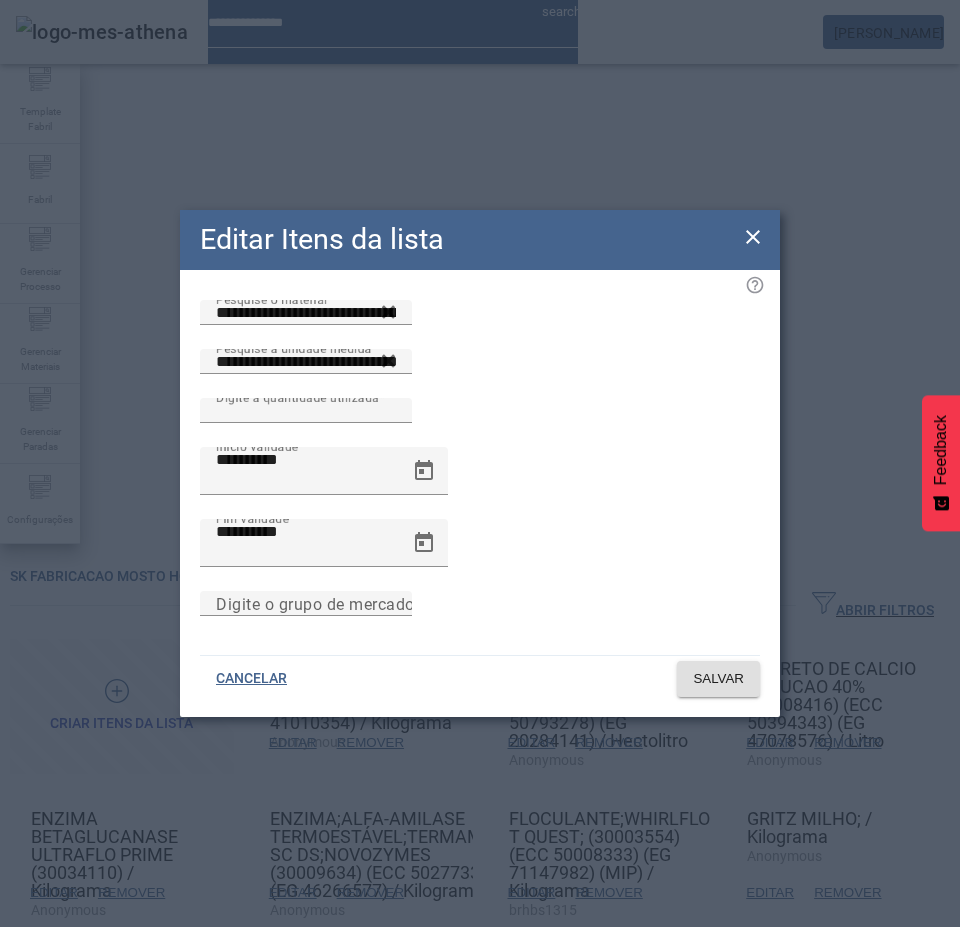 drag, startPoint x: 754, startPoint y: 237, endPoint x: 748, endPoint y: 266, distance: 29.614185 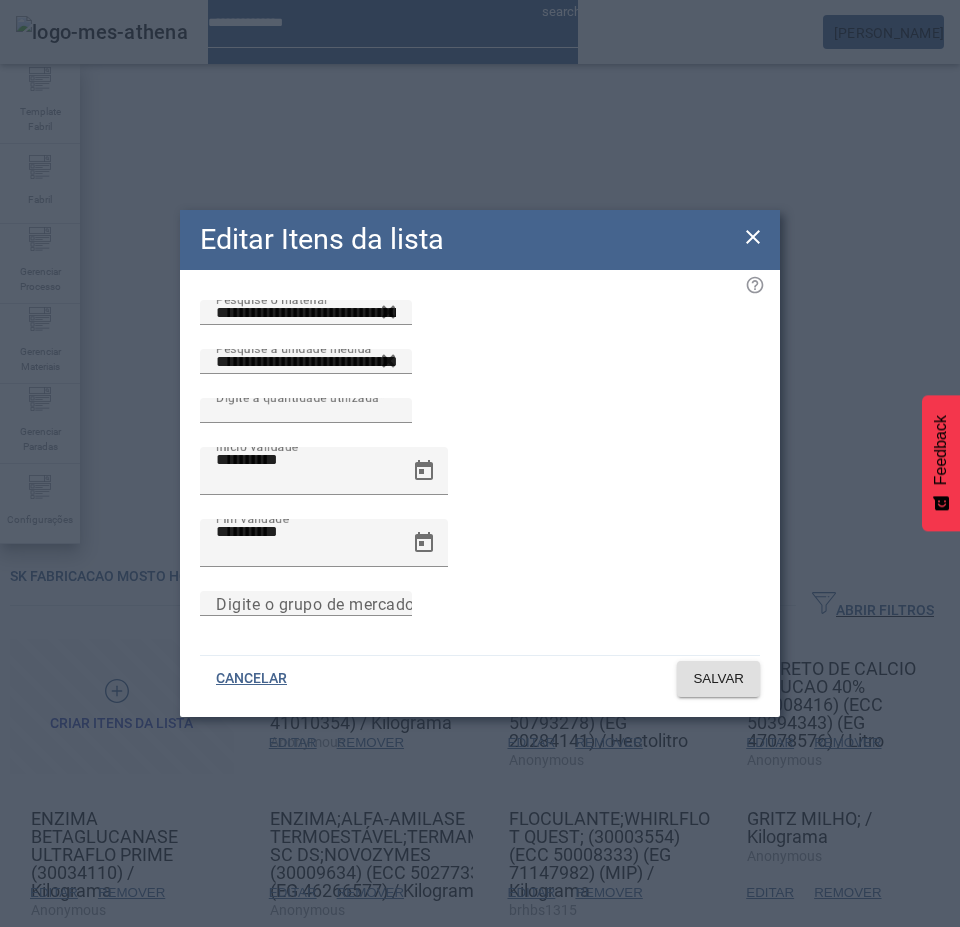 click on "**********" 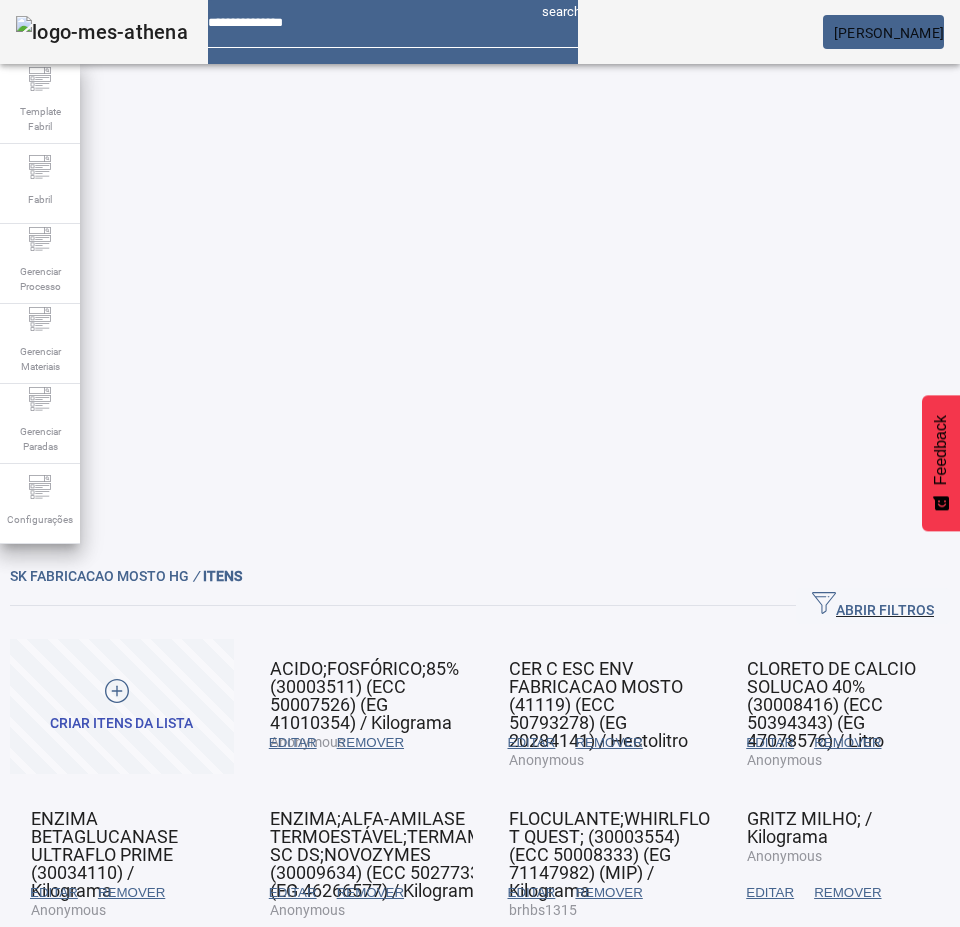 click on "REMOVER" at bounding box center (370, 743) 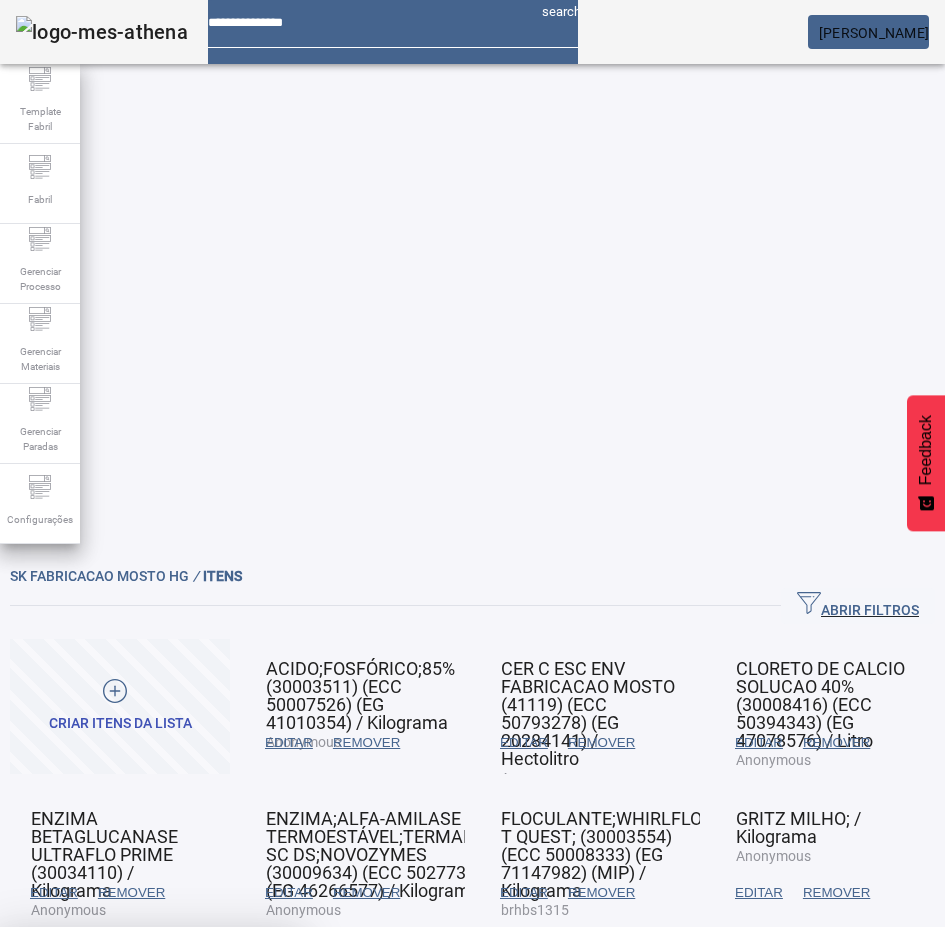 click at bounding box center (248, 1075) 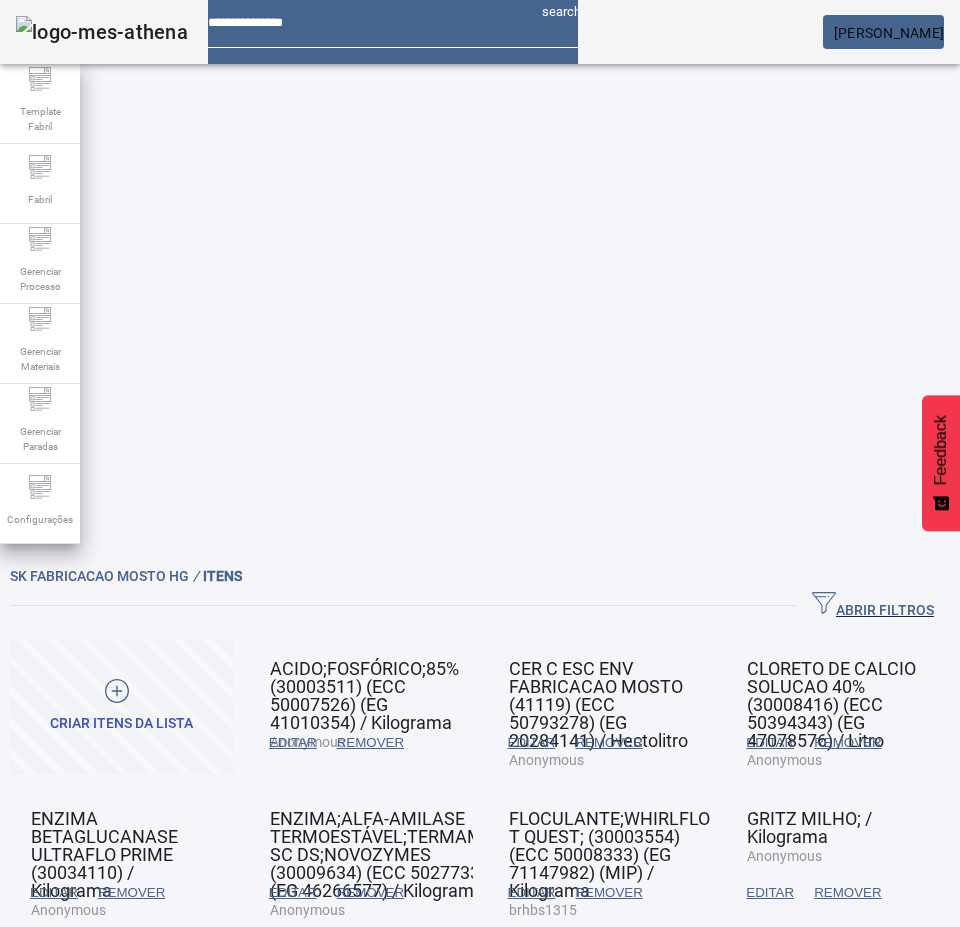click on "EDITAR" at bounding box center (293, 743) 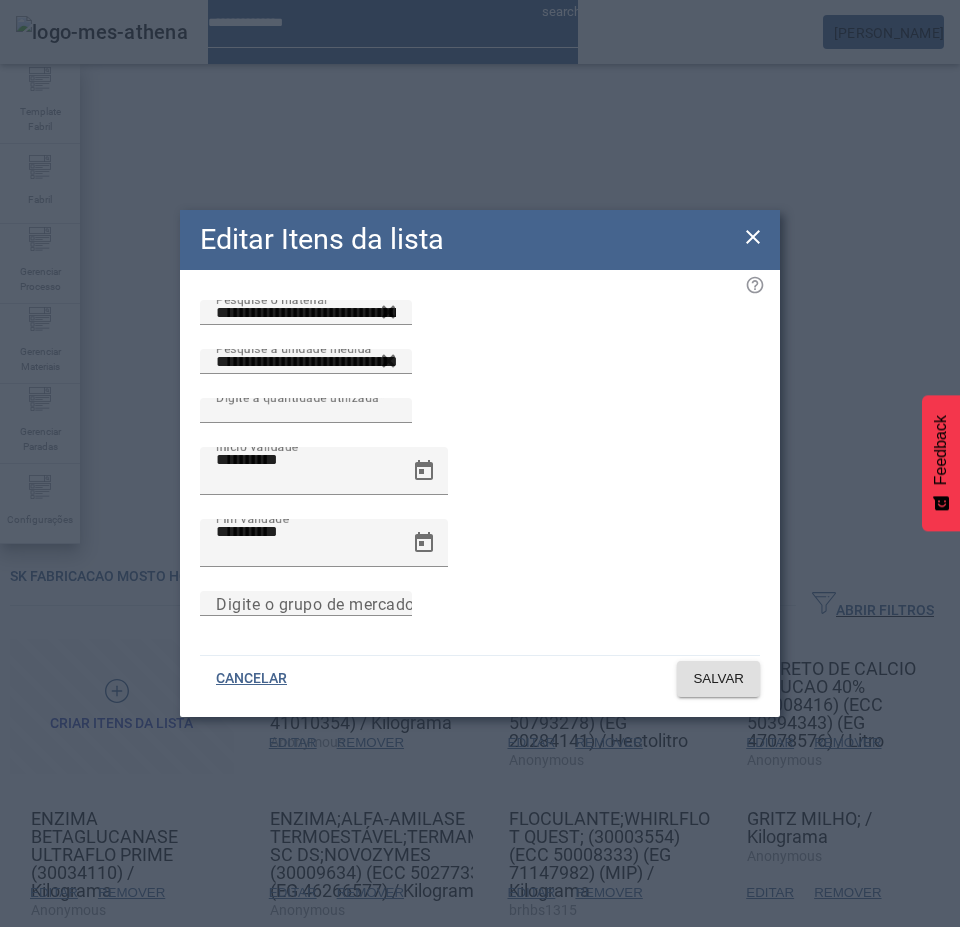 drag, startPoint x: 756, startPoint y: 255, endPoint x: 700, endPoint y: 336, distance: 98.47334 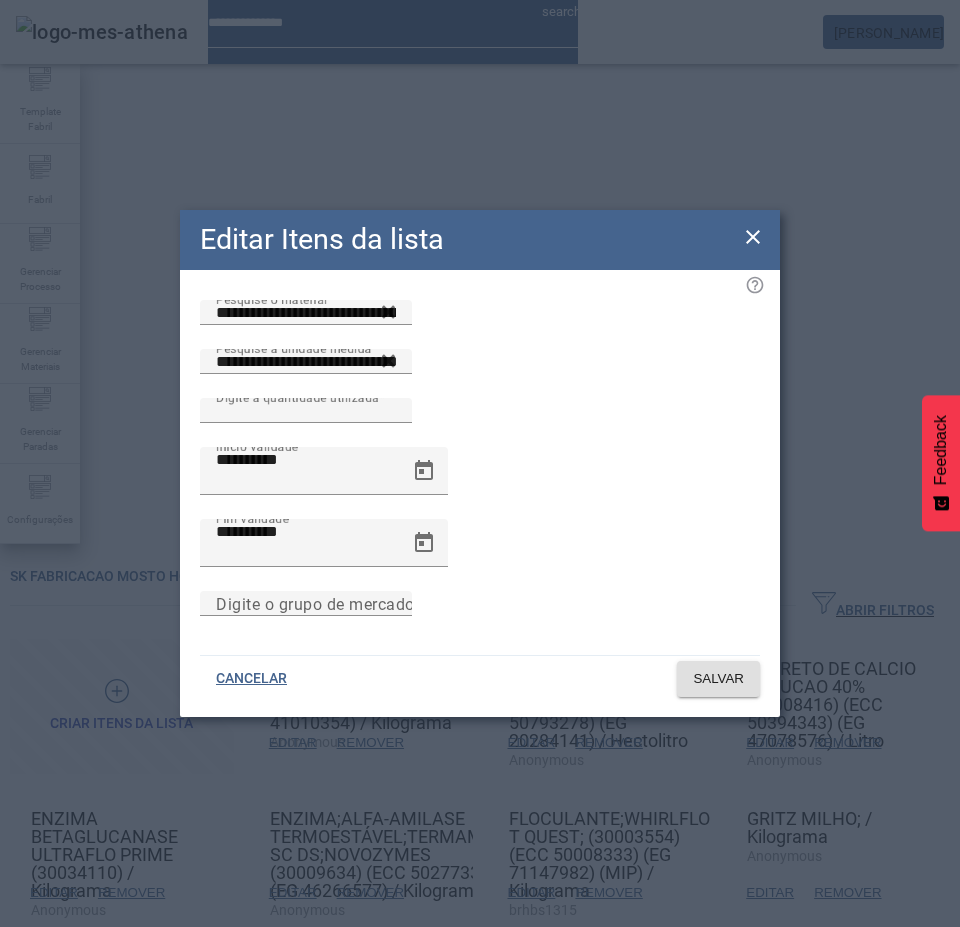 click 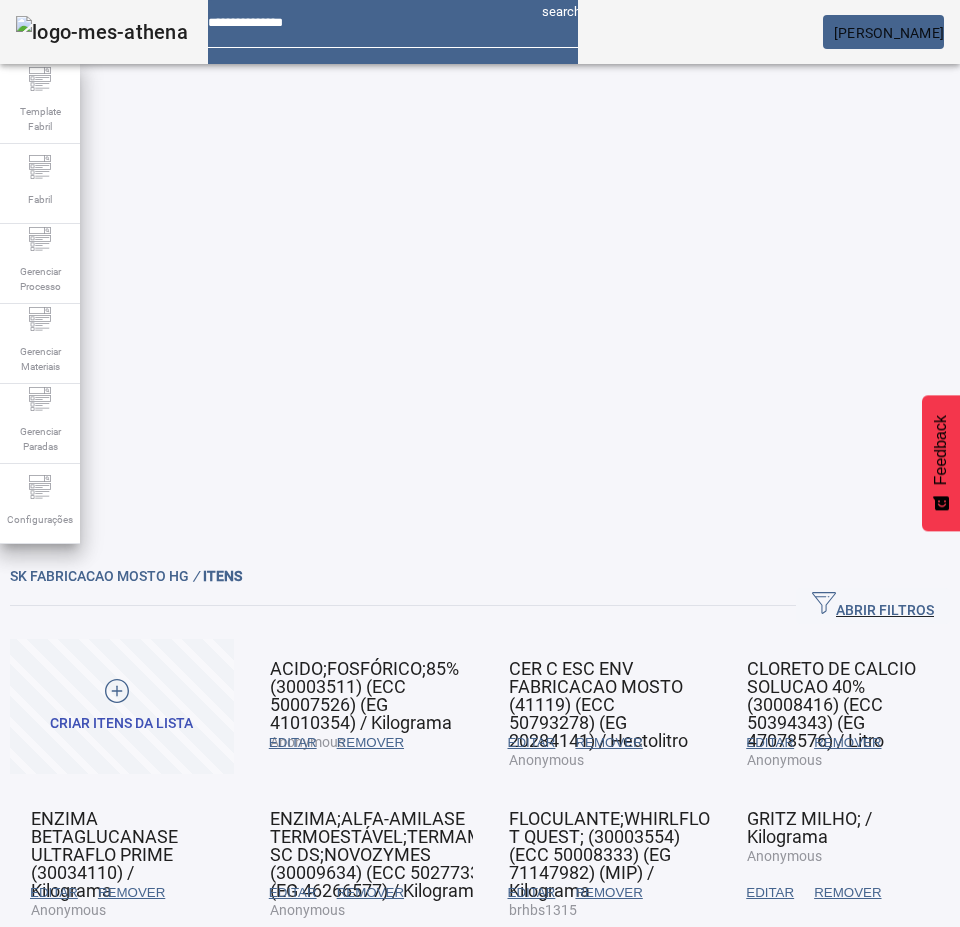 click on "REMOVER" at bounding box center (370, 743) 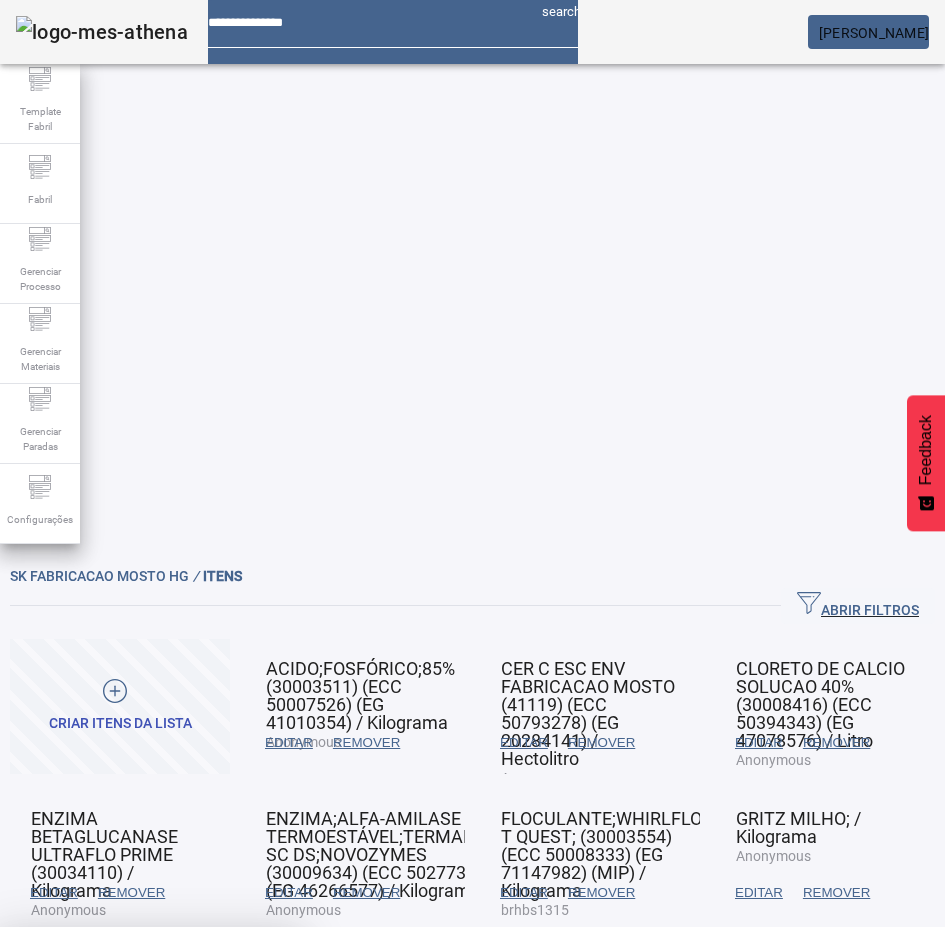click at bounding box center [248, 1075] 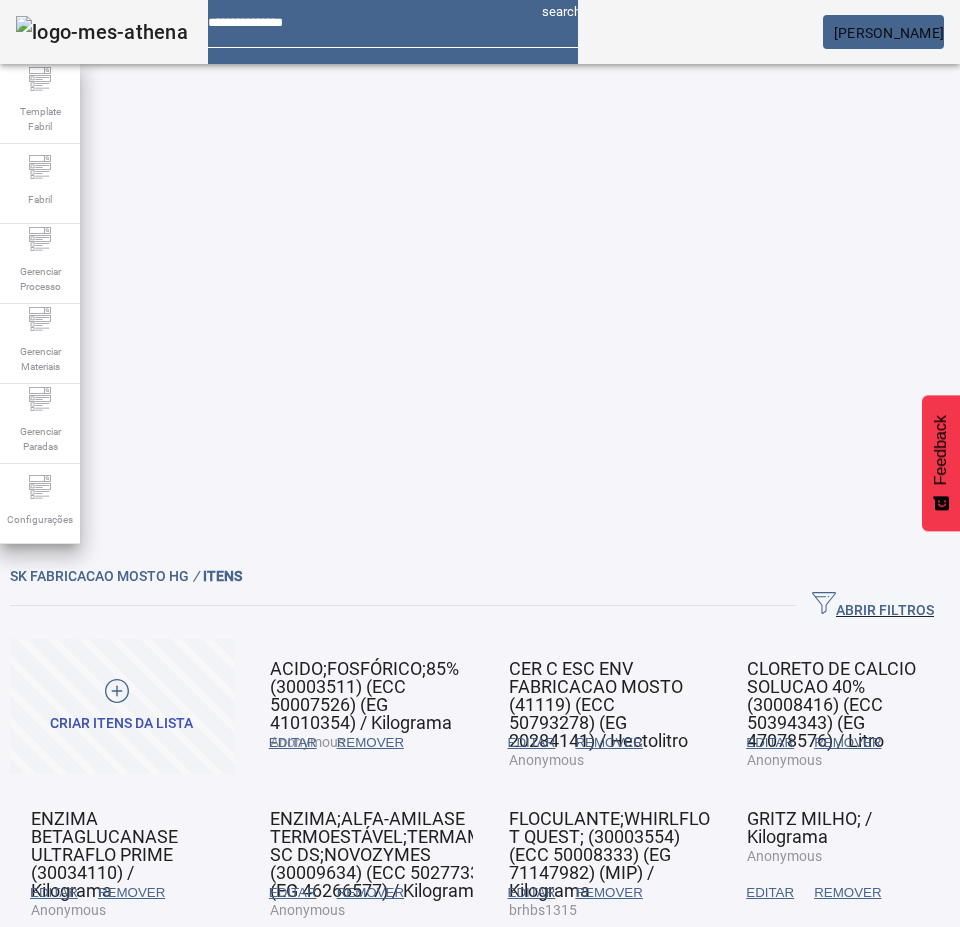 click on "EDITAR" at bounding box center (532, 1043) 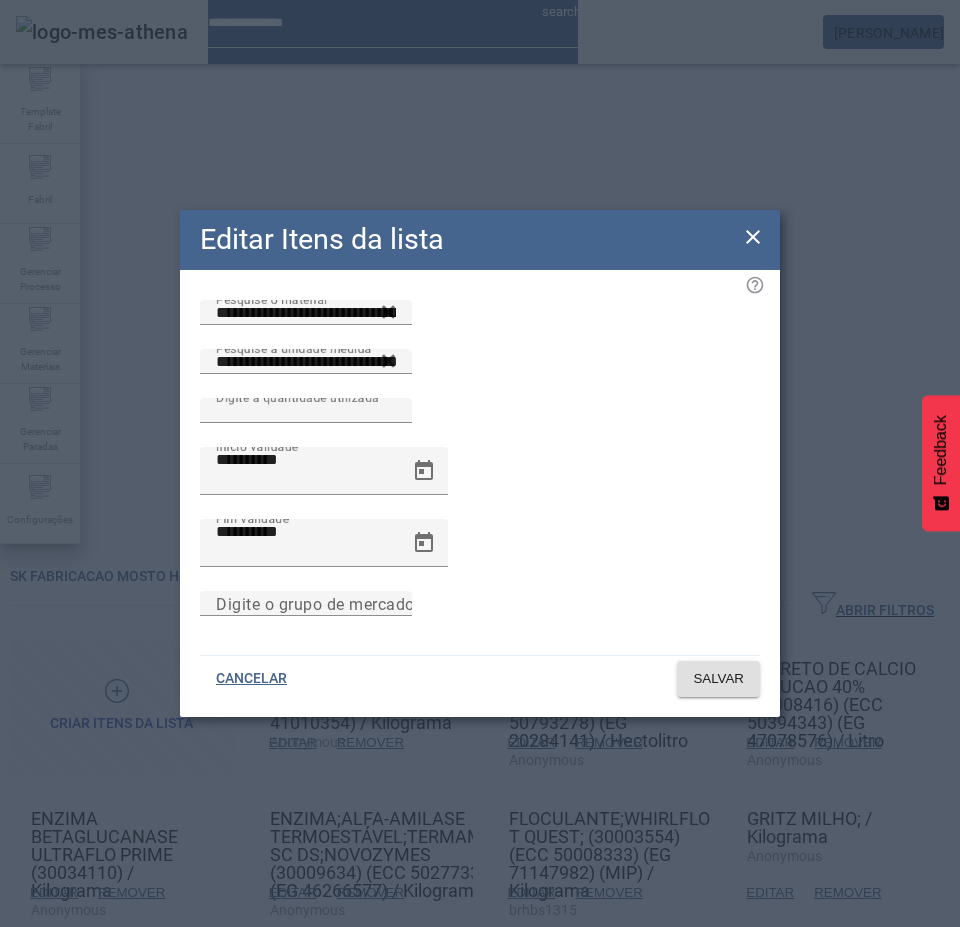click 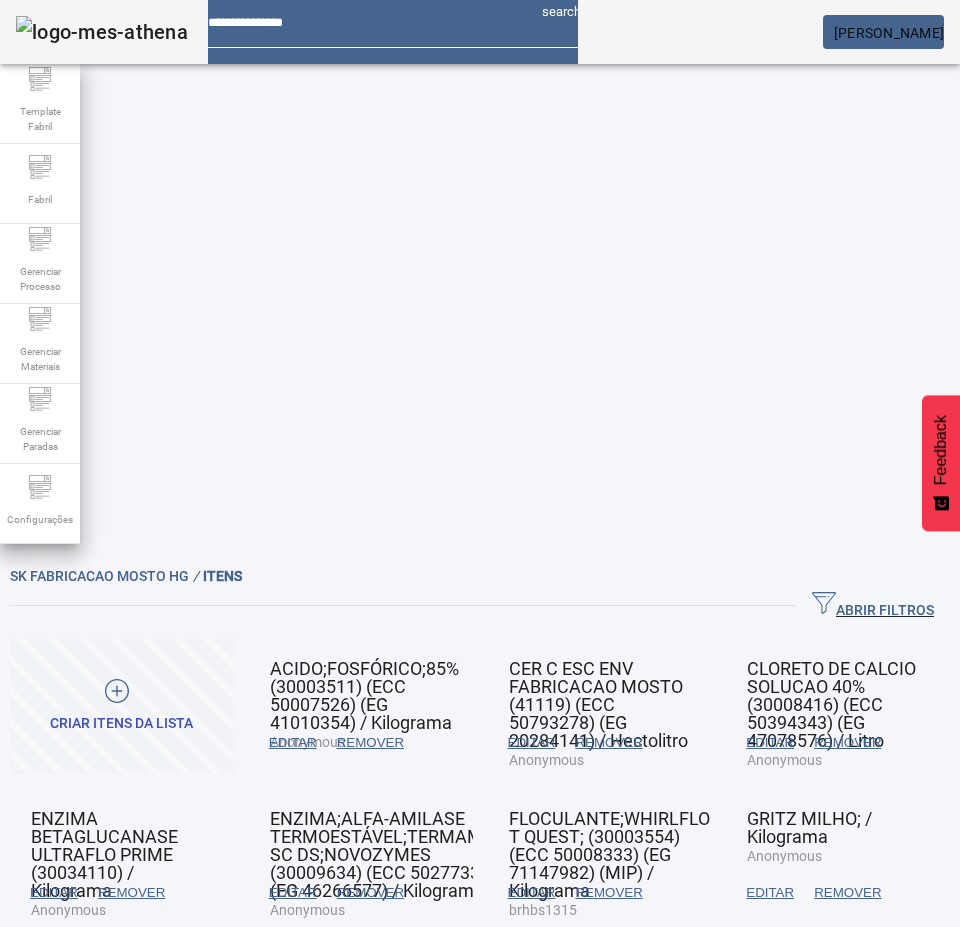 click on "EDITAR" at bounding box center [770, 1043] 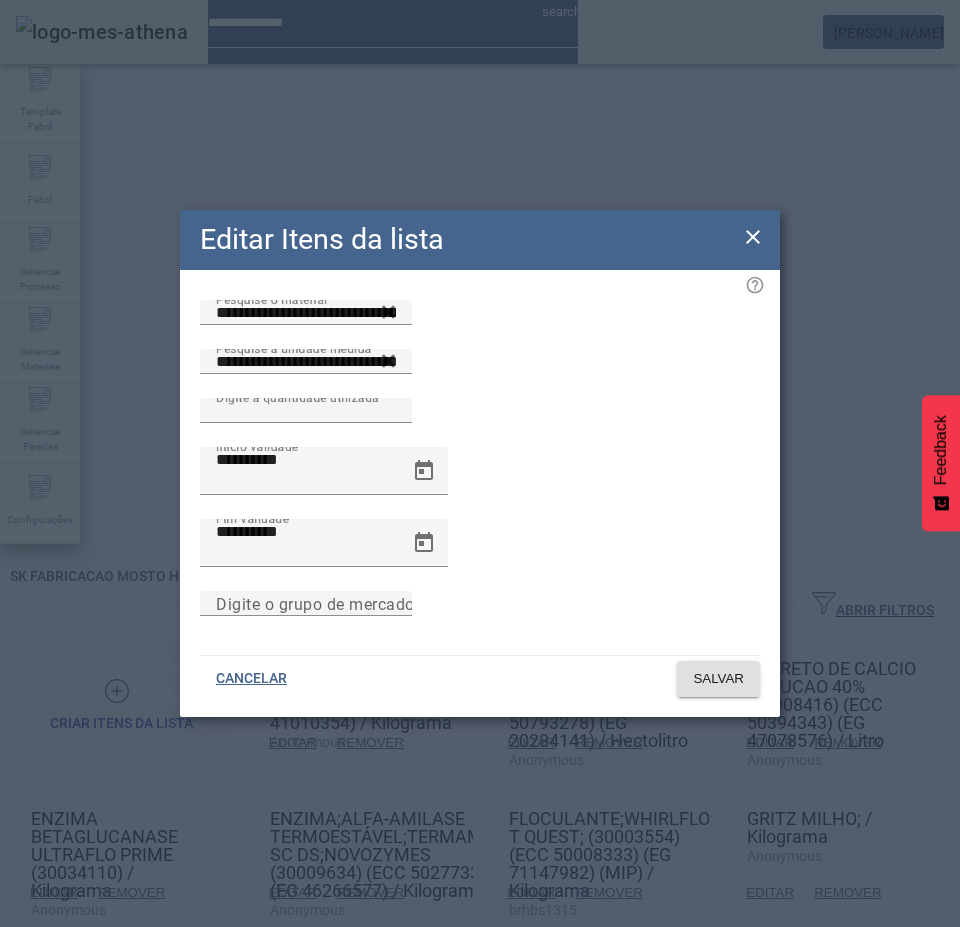 click 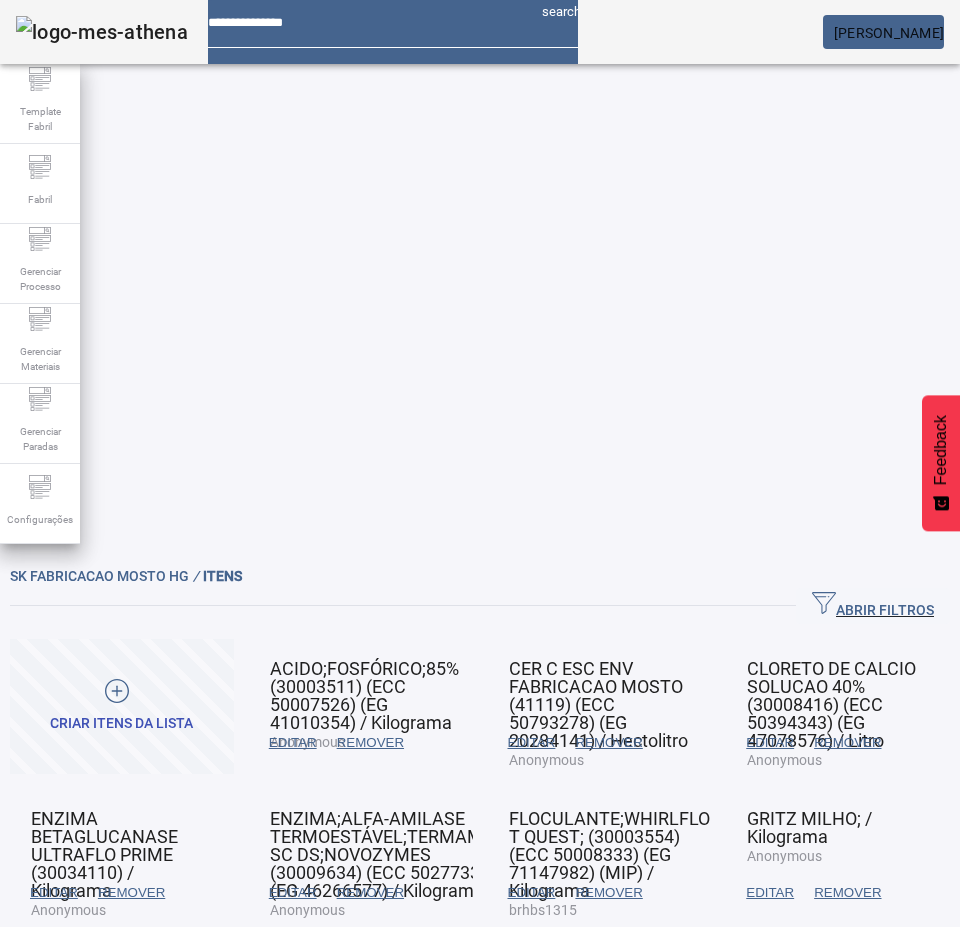click on "REMOVER" at bounding box center [847, 1043] 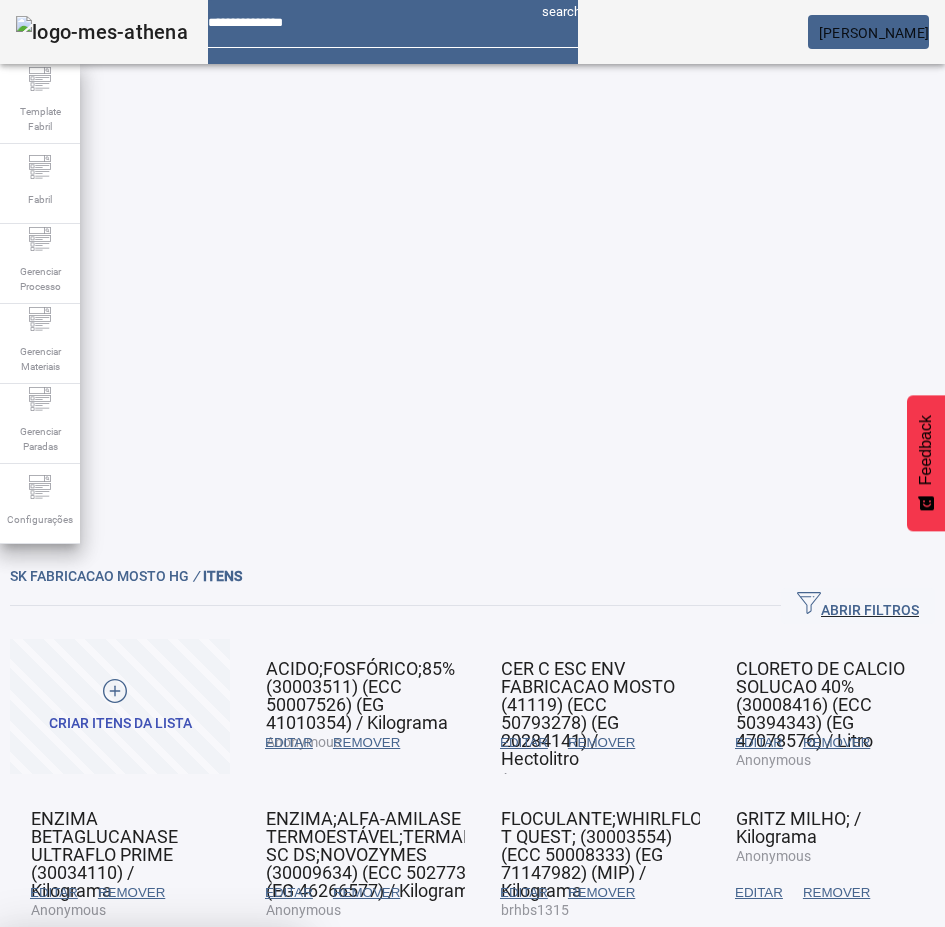 click at bounding box center (248, 1075) 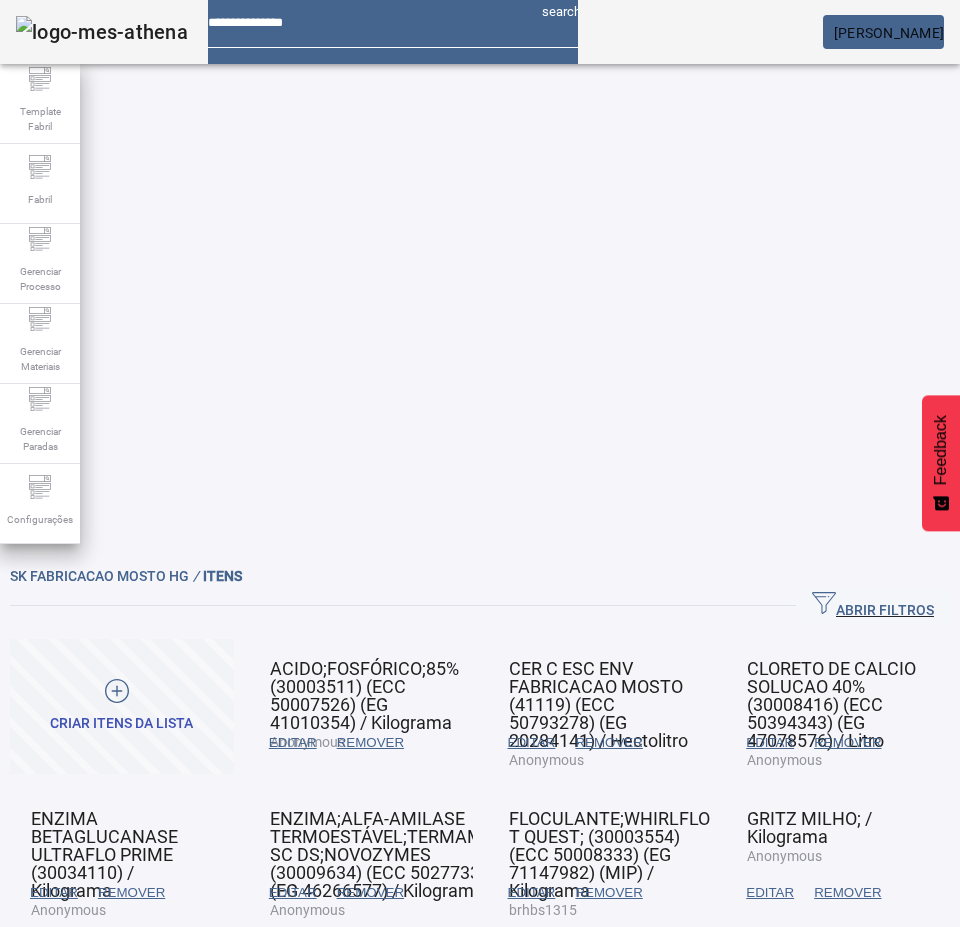 click on "EDITAR" at bounding box center (293, 743) 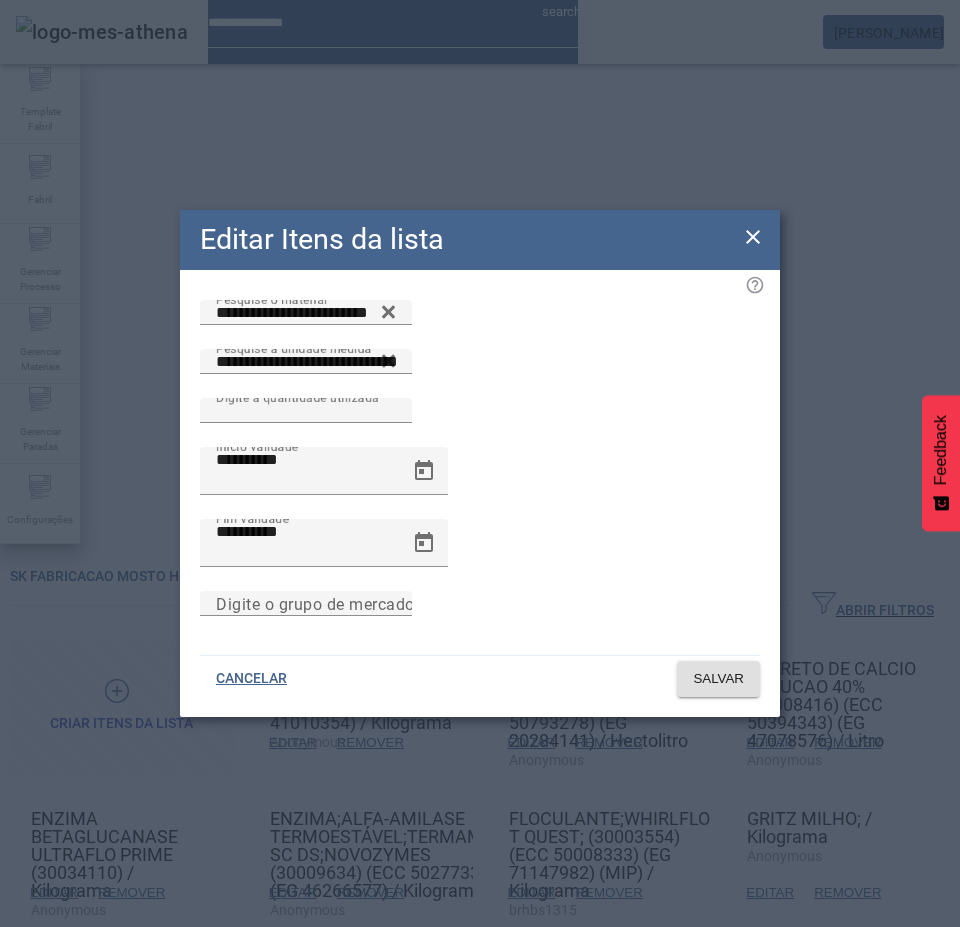 click 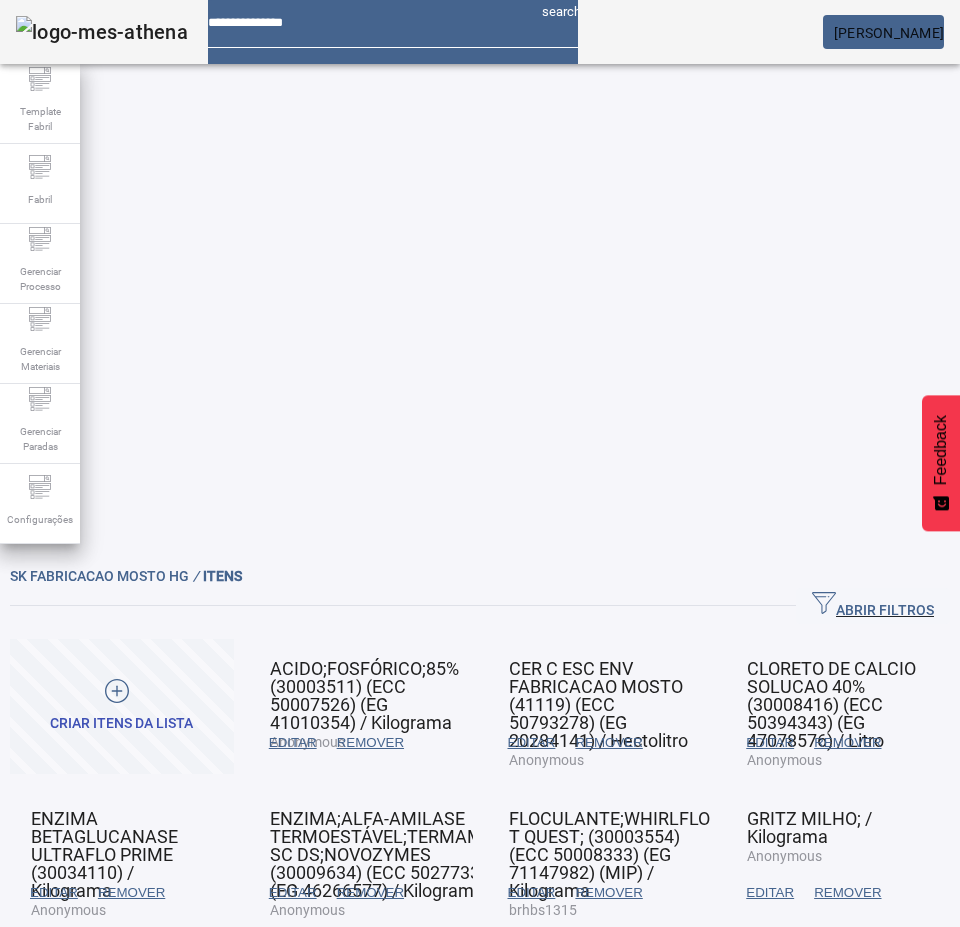 click on "REMOVER" at bounding box center [847, 1043] 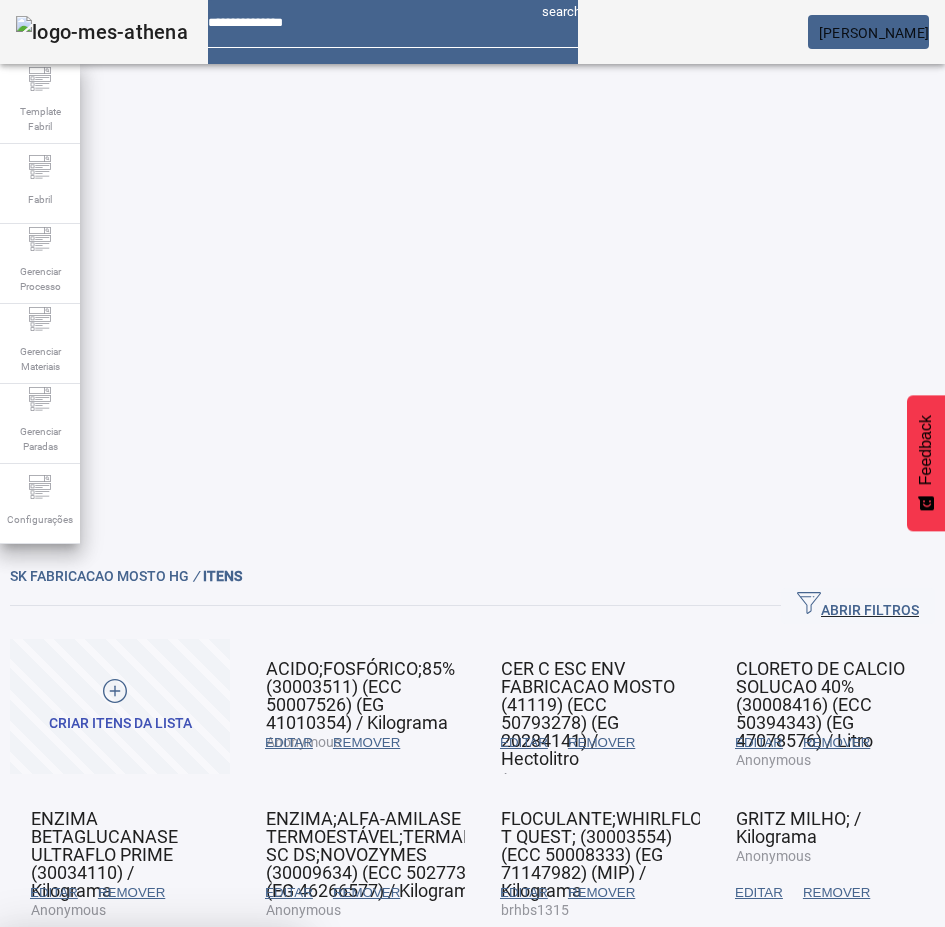 click on "SIM" at bounding box center (249, 1075) 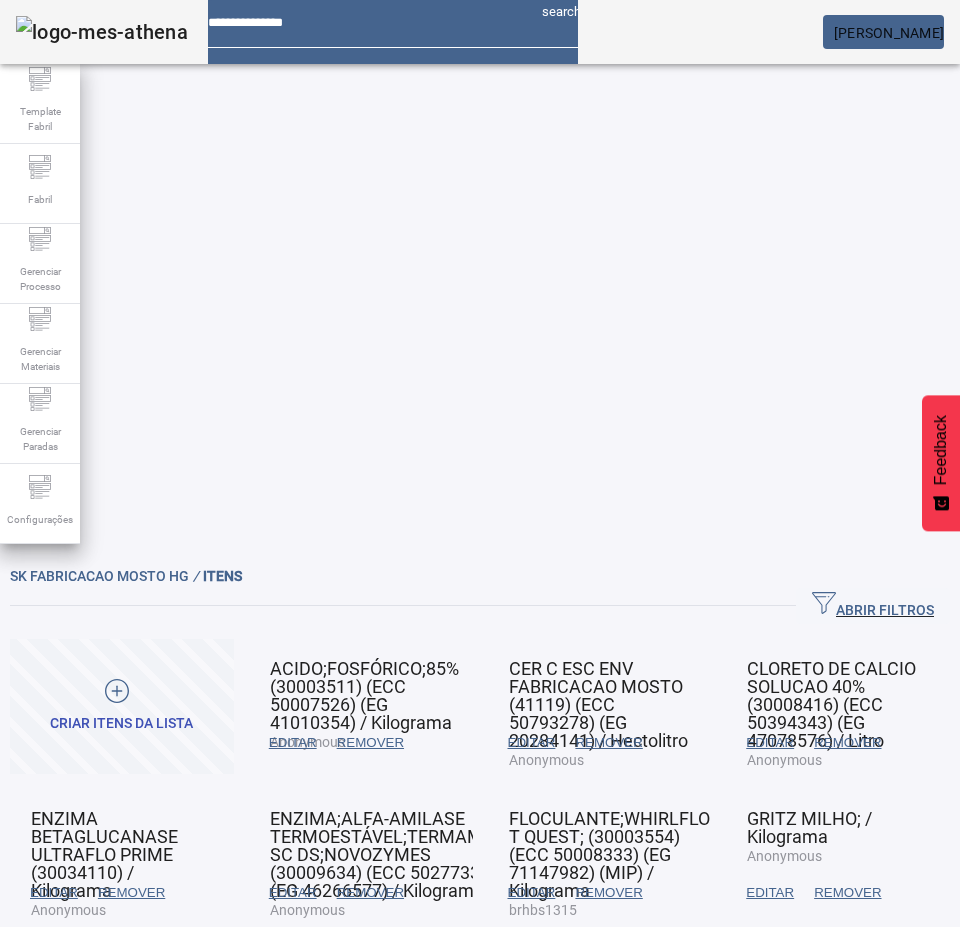 click on "EDITAR" at bounding box center [293, 743] 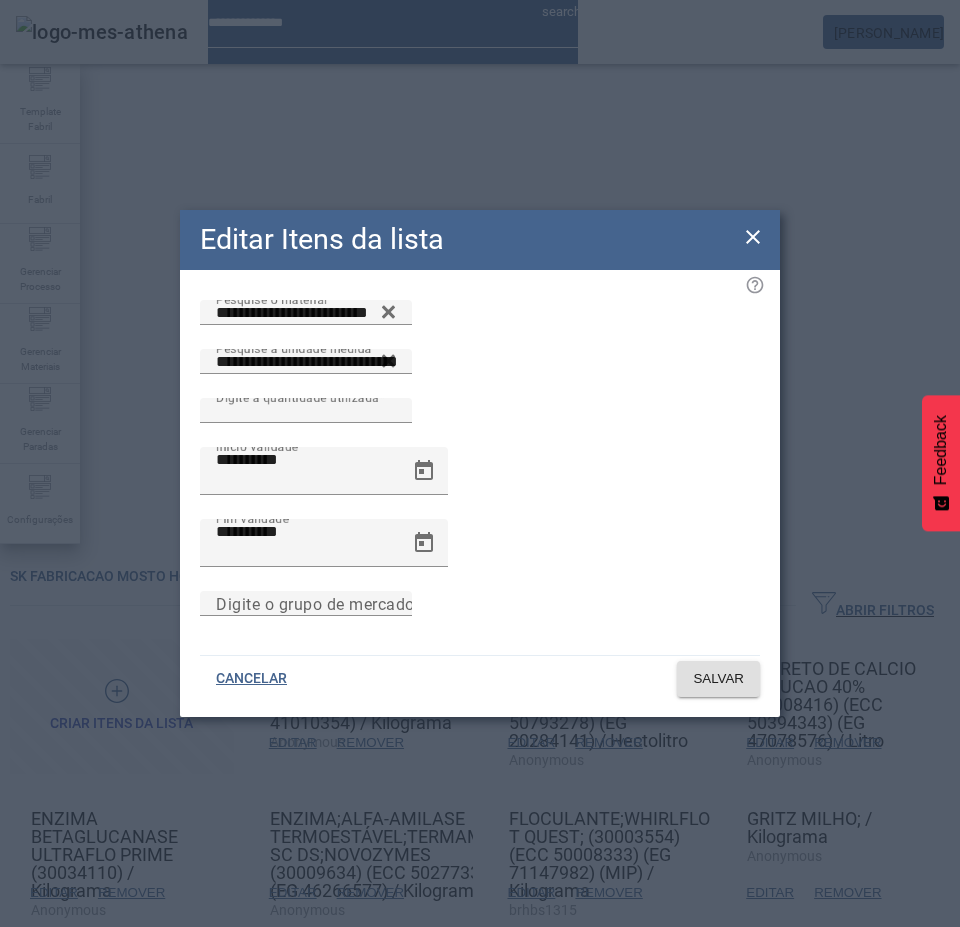 click 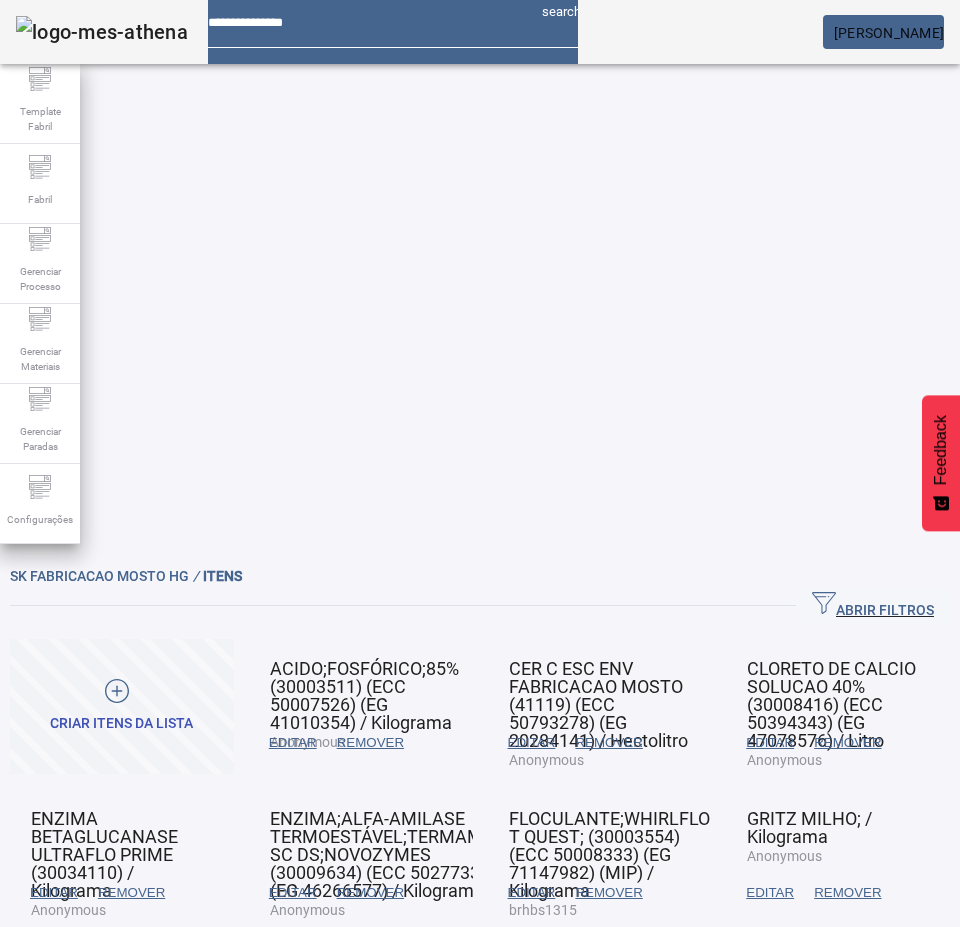 click on "REMOVER" at bounding box center [847, 1043] 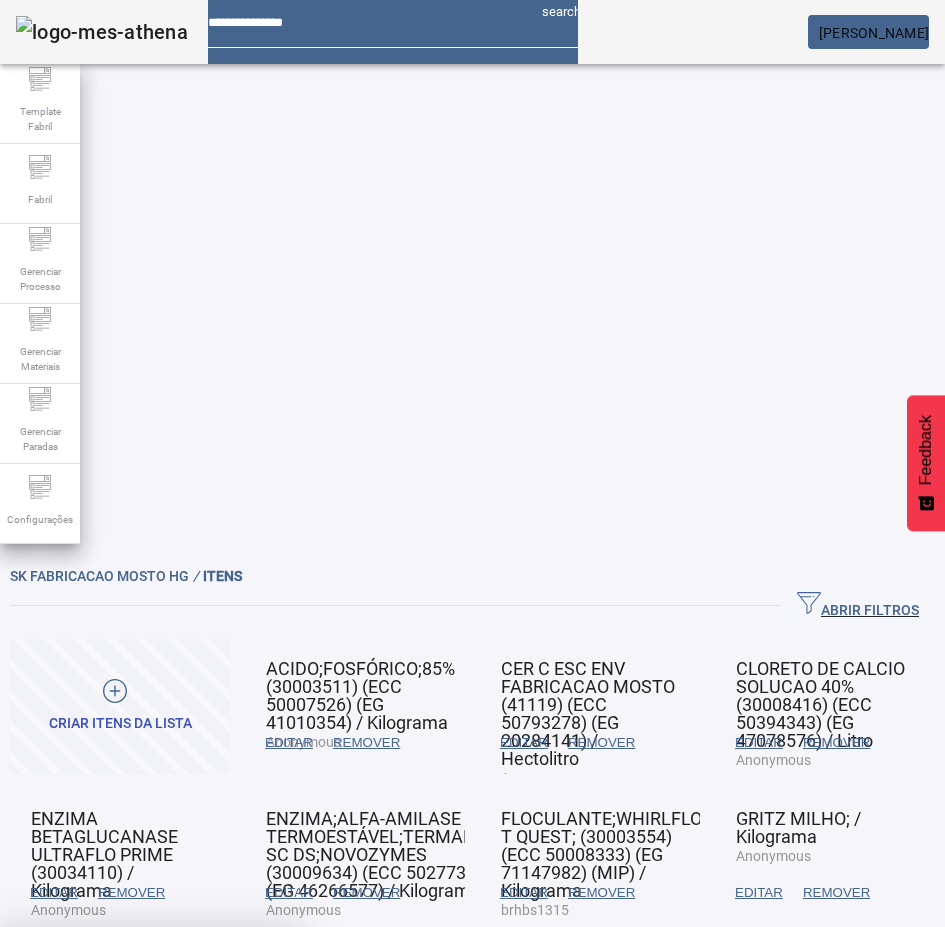 click at bounding box center [248, 1075] 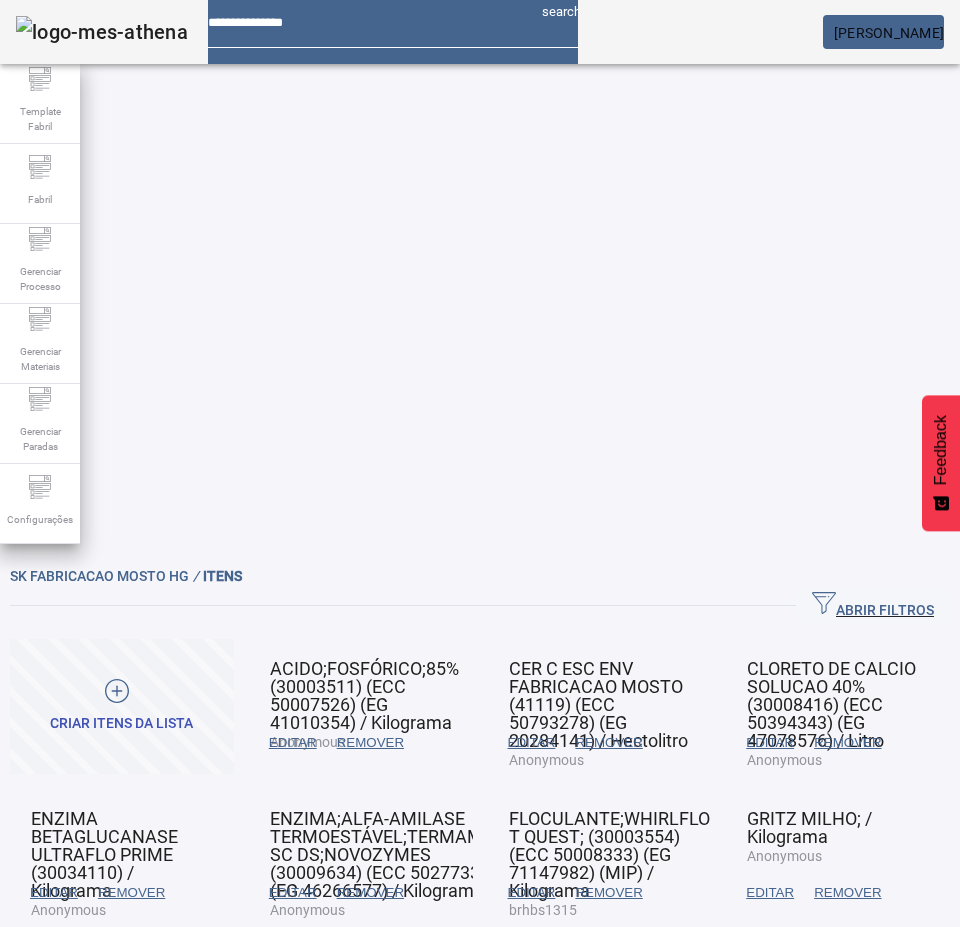 click on "EDITAR" at bounding box center [770, 1043] 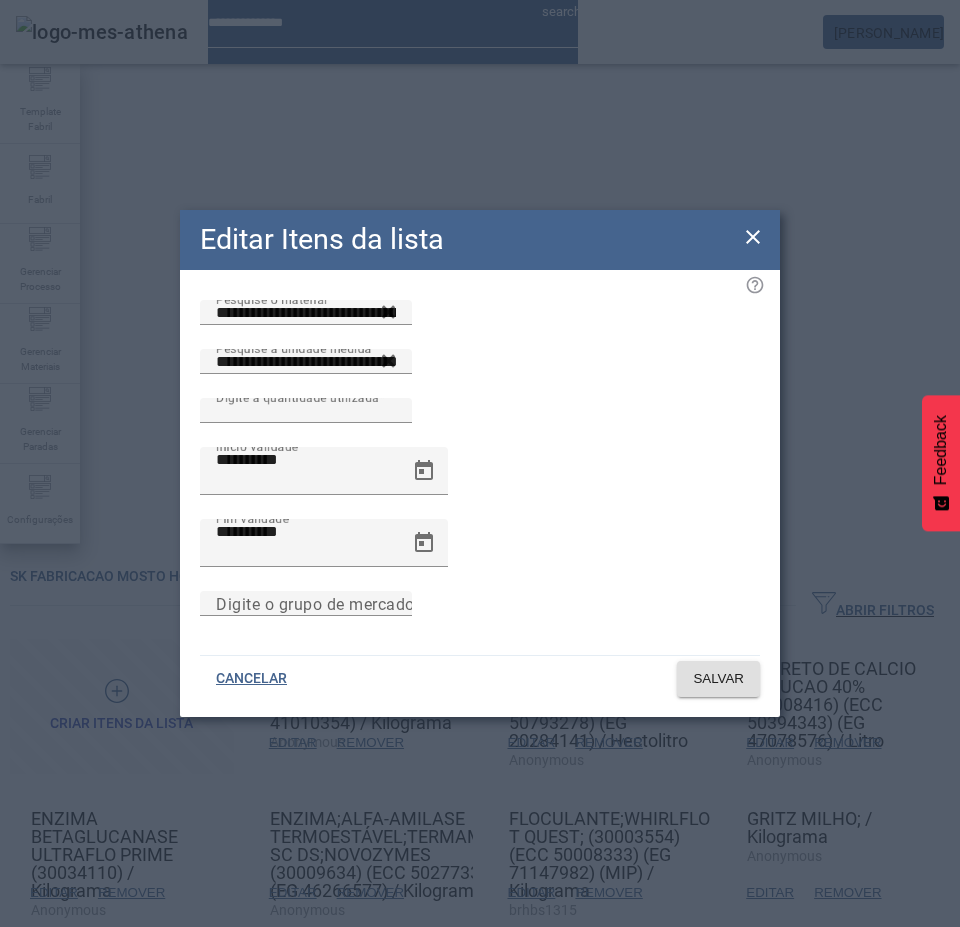 click 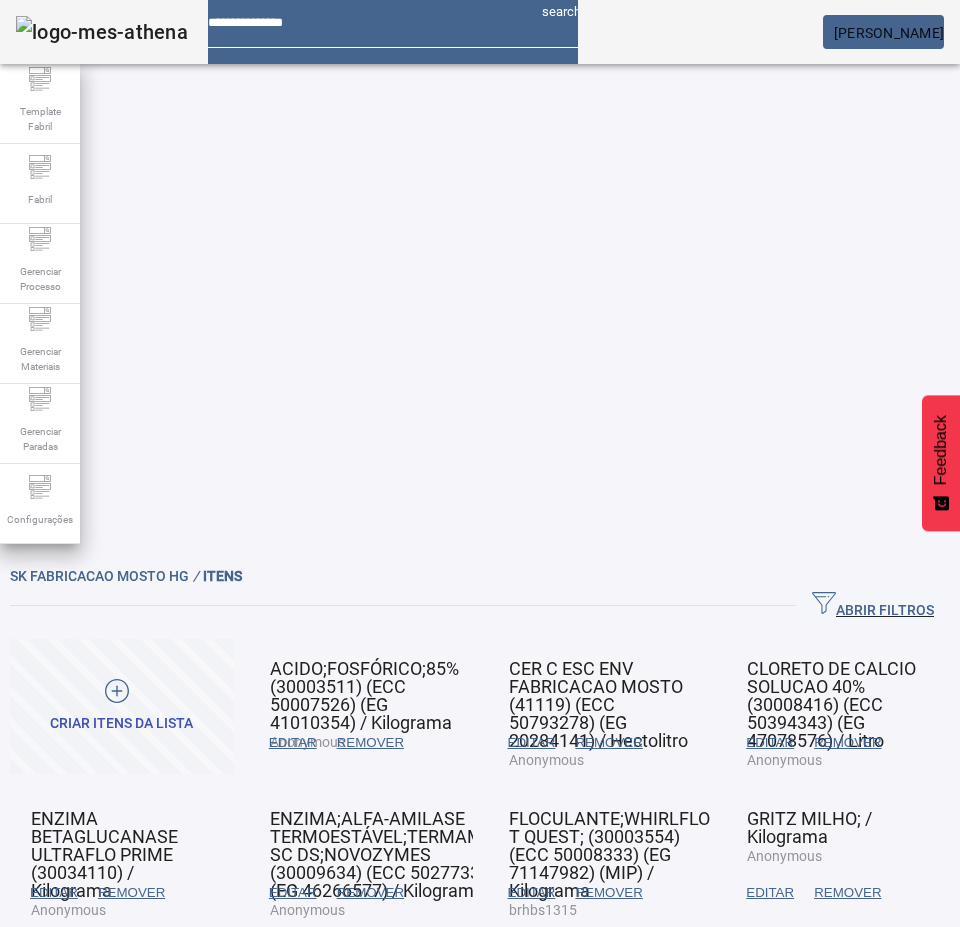click on "REMOVER" at bounding box center (370, 743) 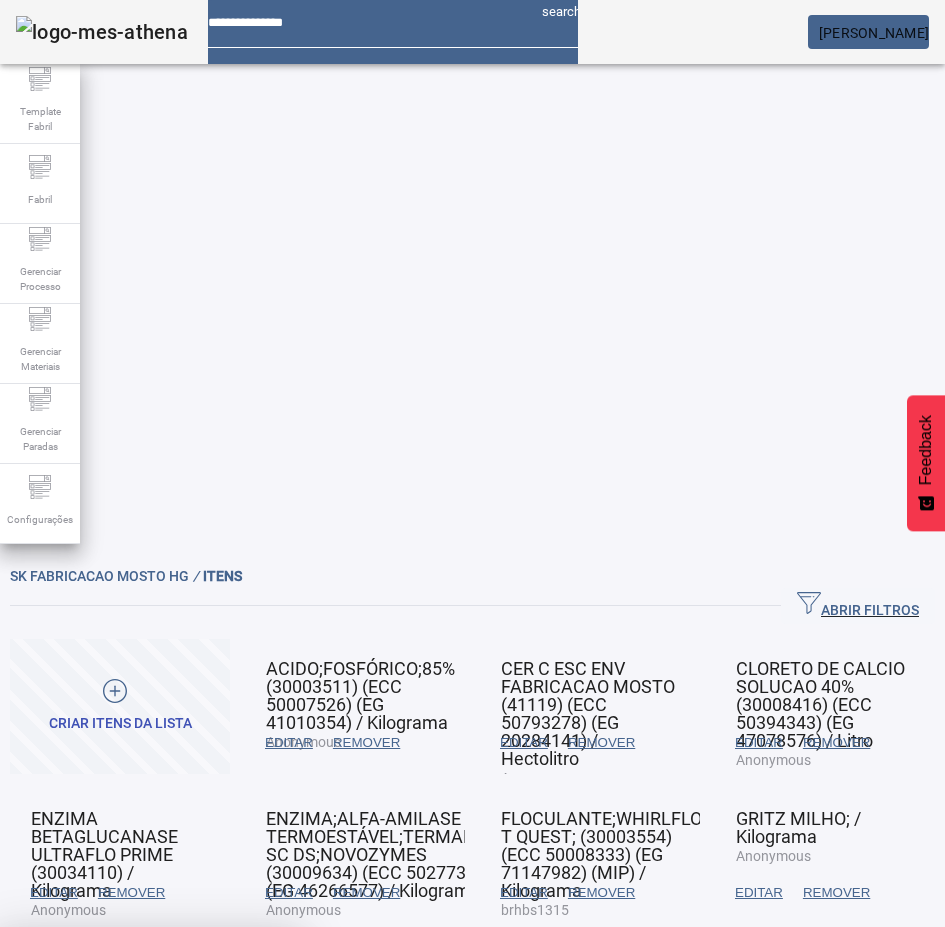 click on "SIM" at bounding box center (249, 1075) 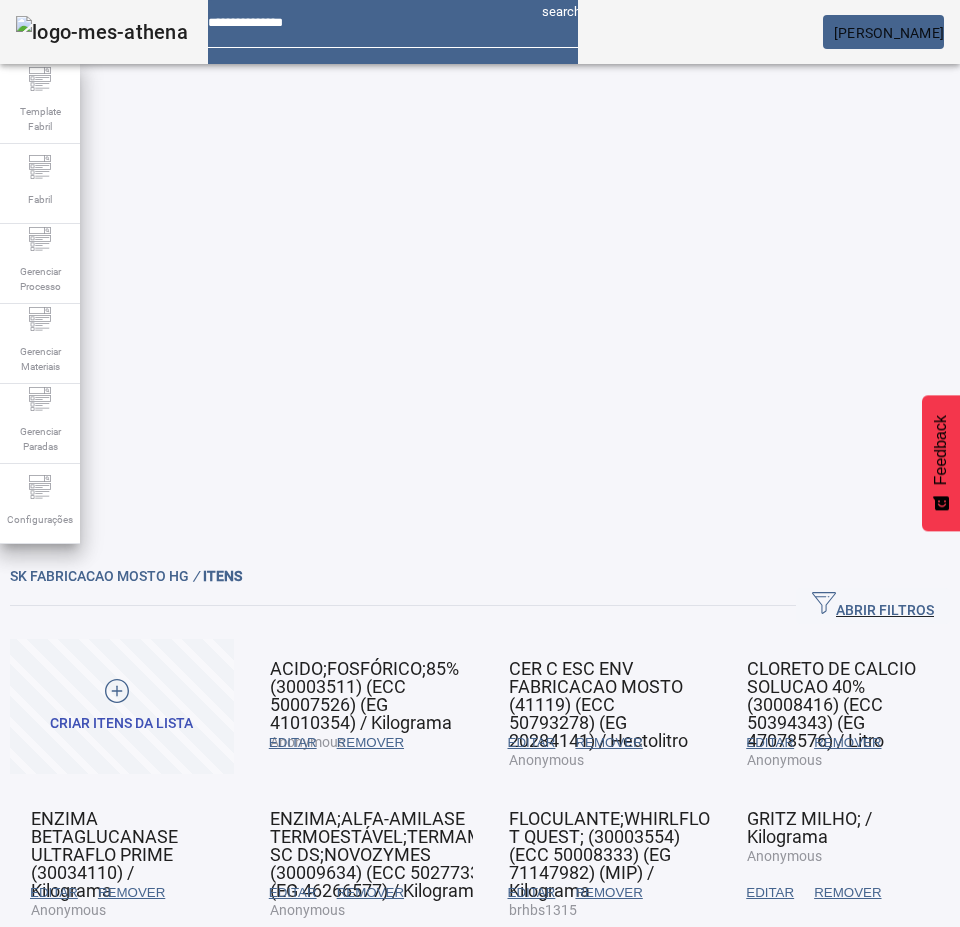 click on "EDITAR" at bounding box center (293, 743) 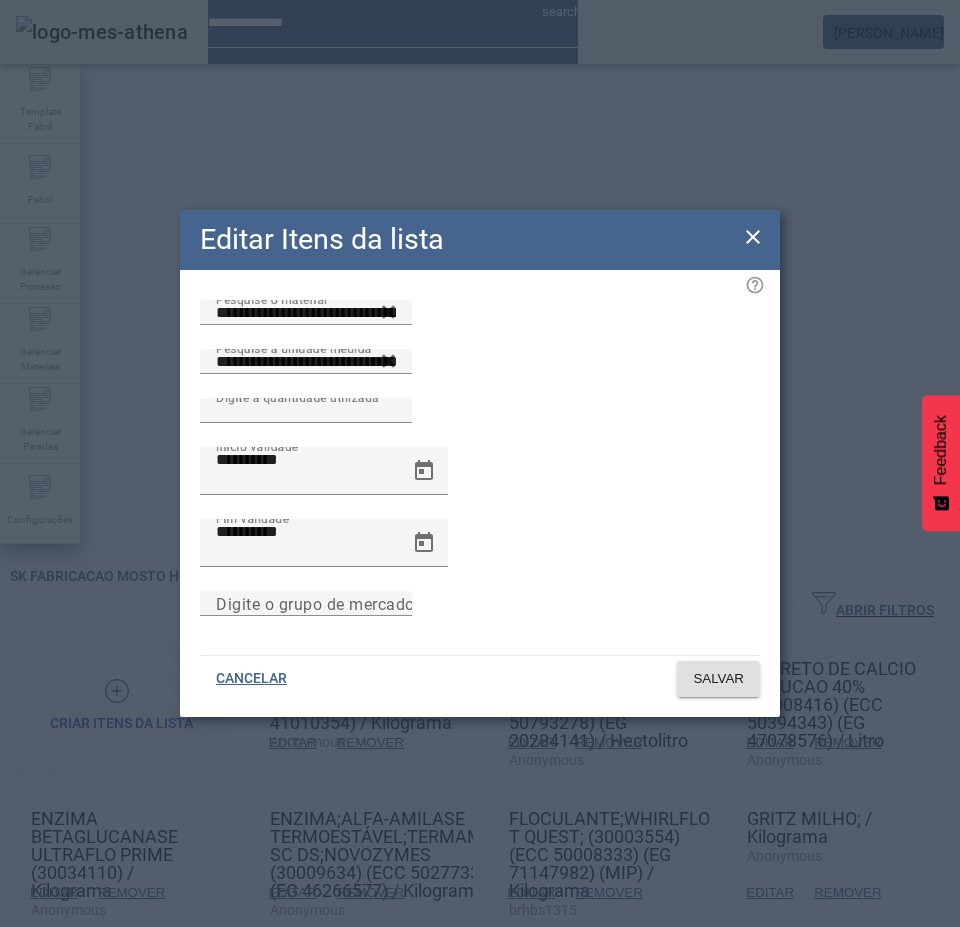 click on "Editar Itens da lista" 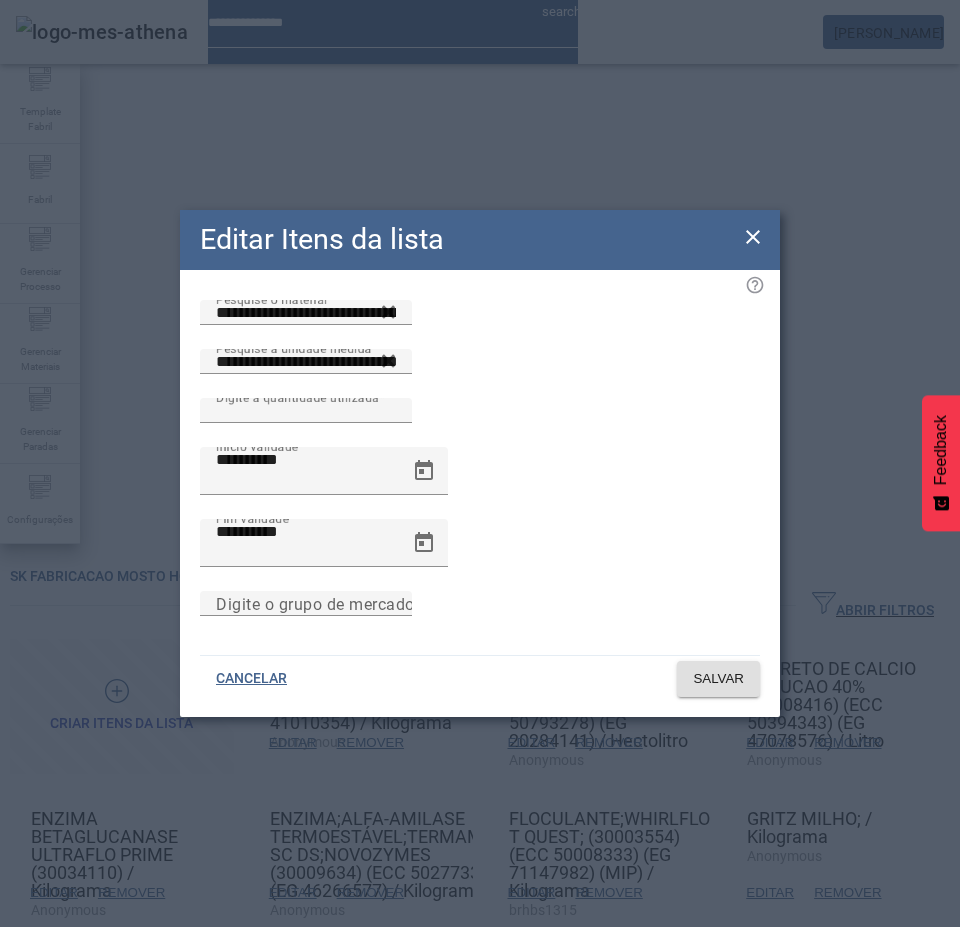 click 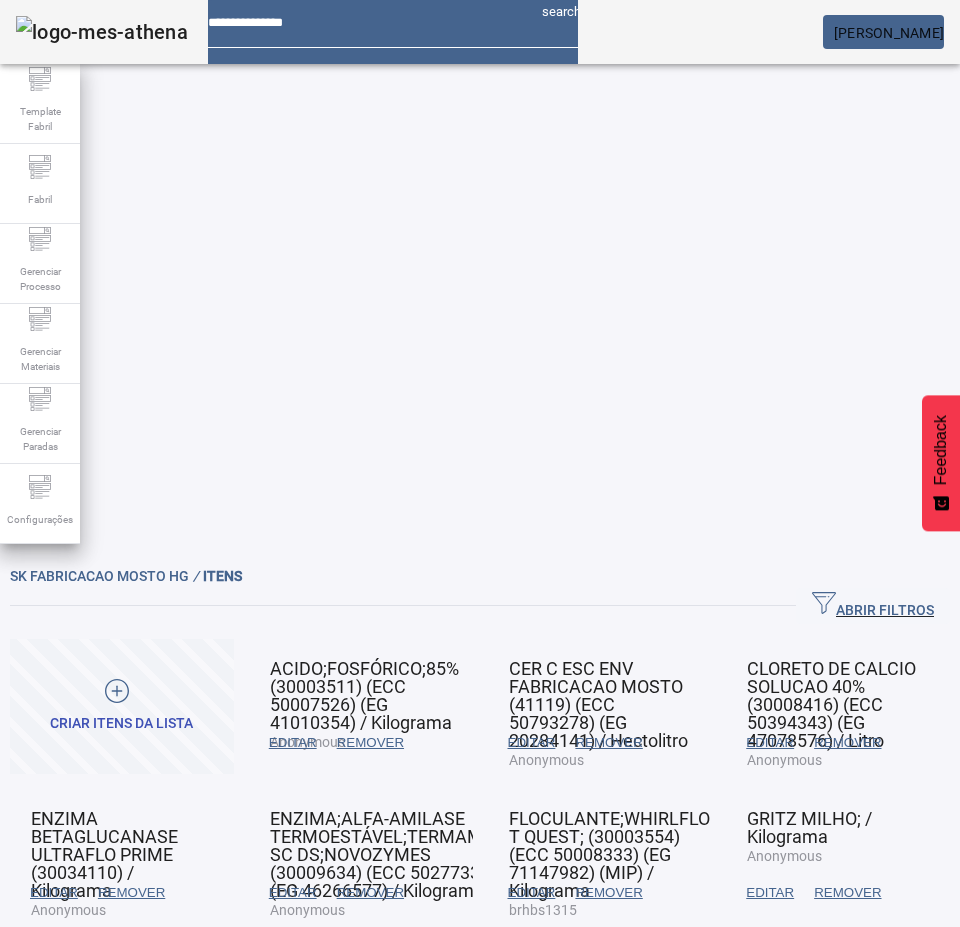 click on "REMOVER" at bounding box center (370, 743) 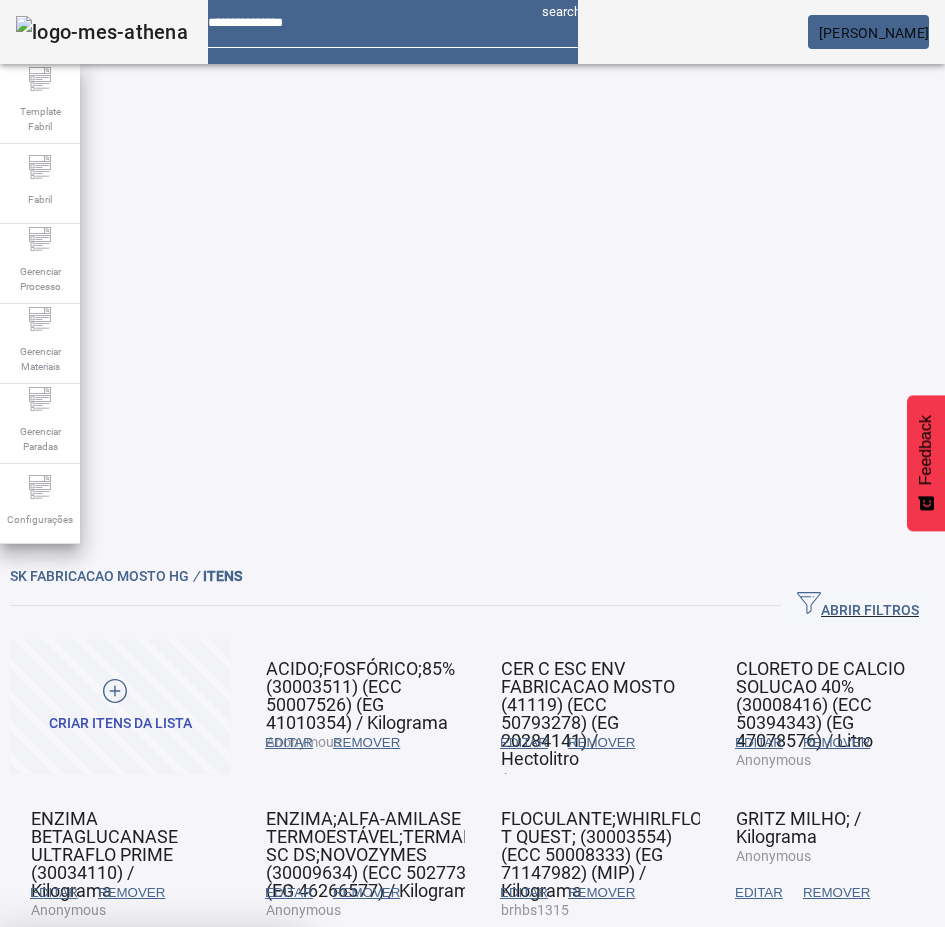 click at bounding box center [248, 1075] 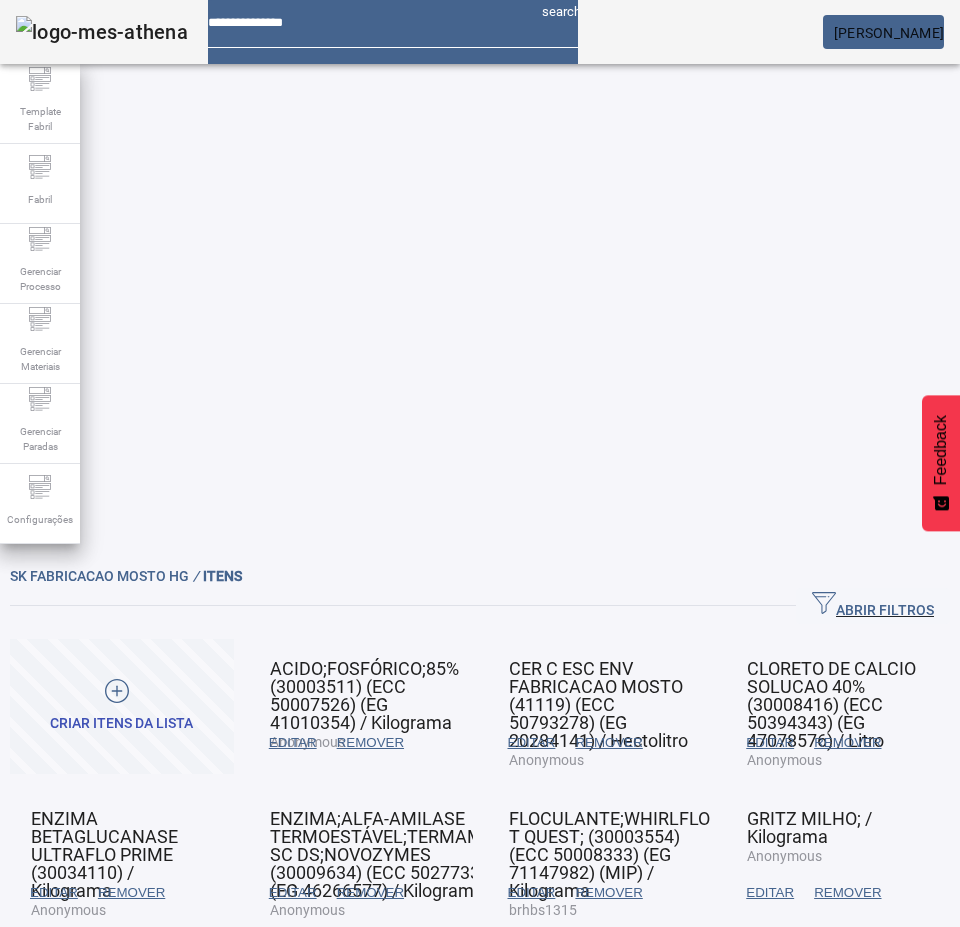 click on "EDITAR" at bounding box center (770, 1043) 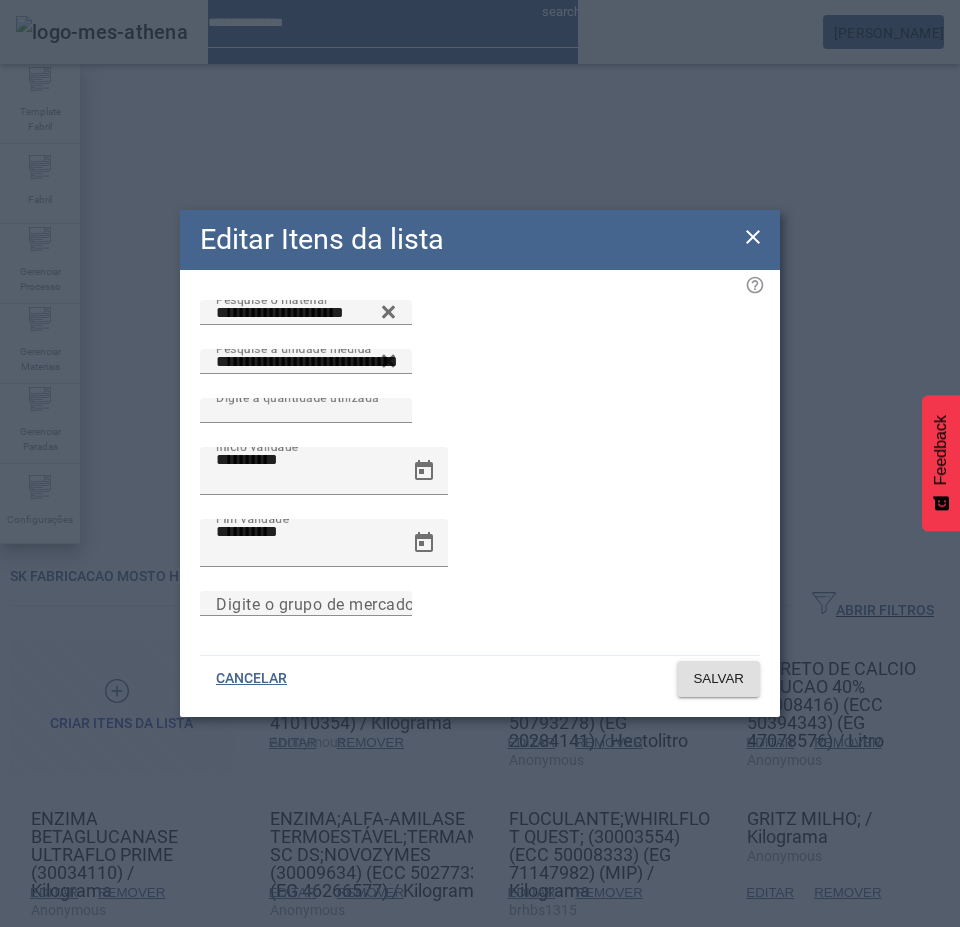 click 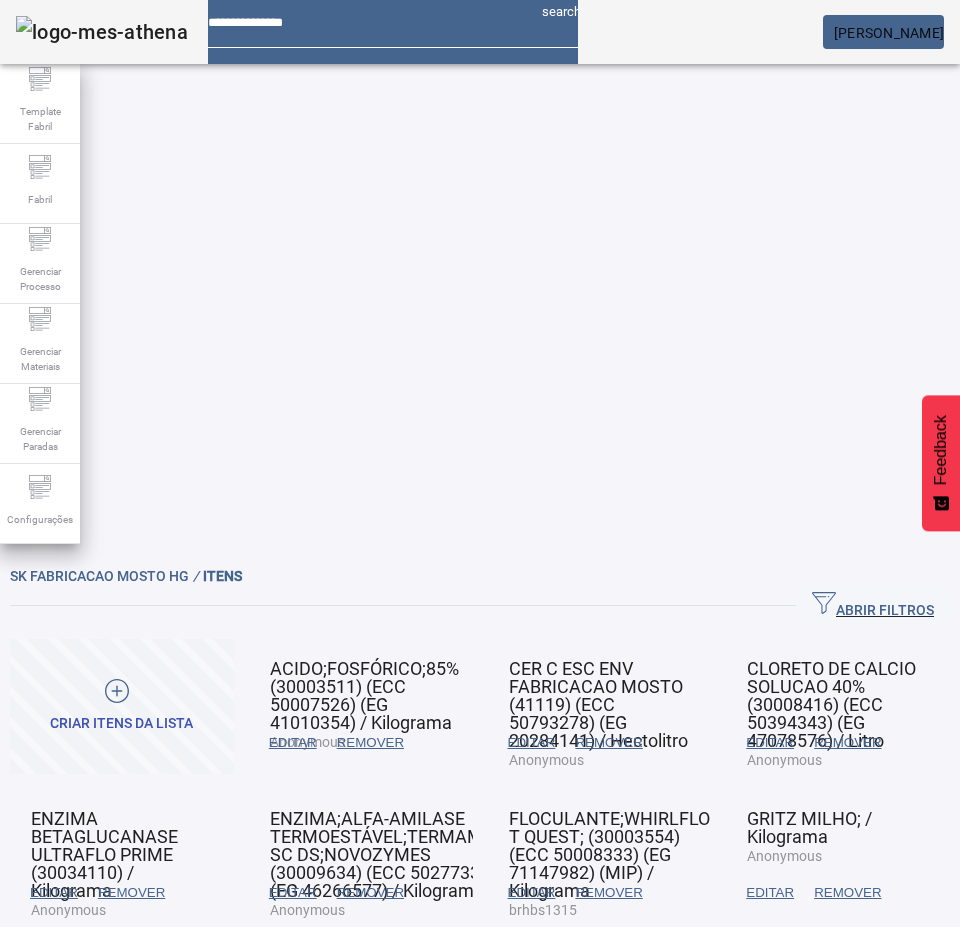 click on "REMOVER" at bounding box center [847, 1043] 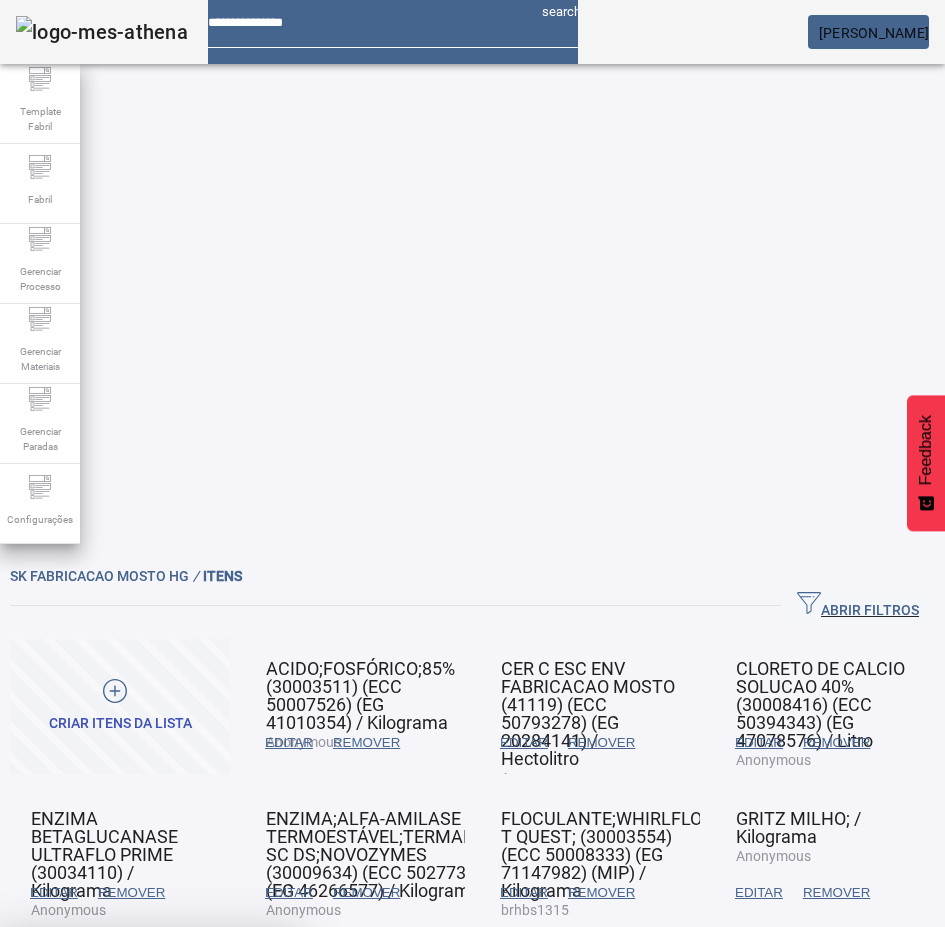 click on "SIM" at bounding box center (249, 1075) 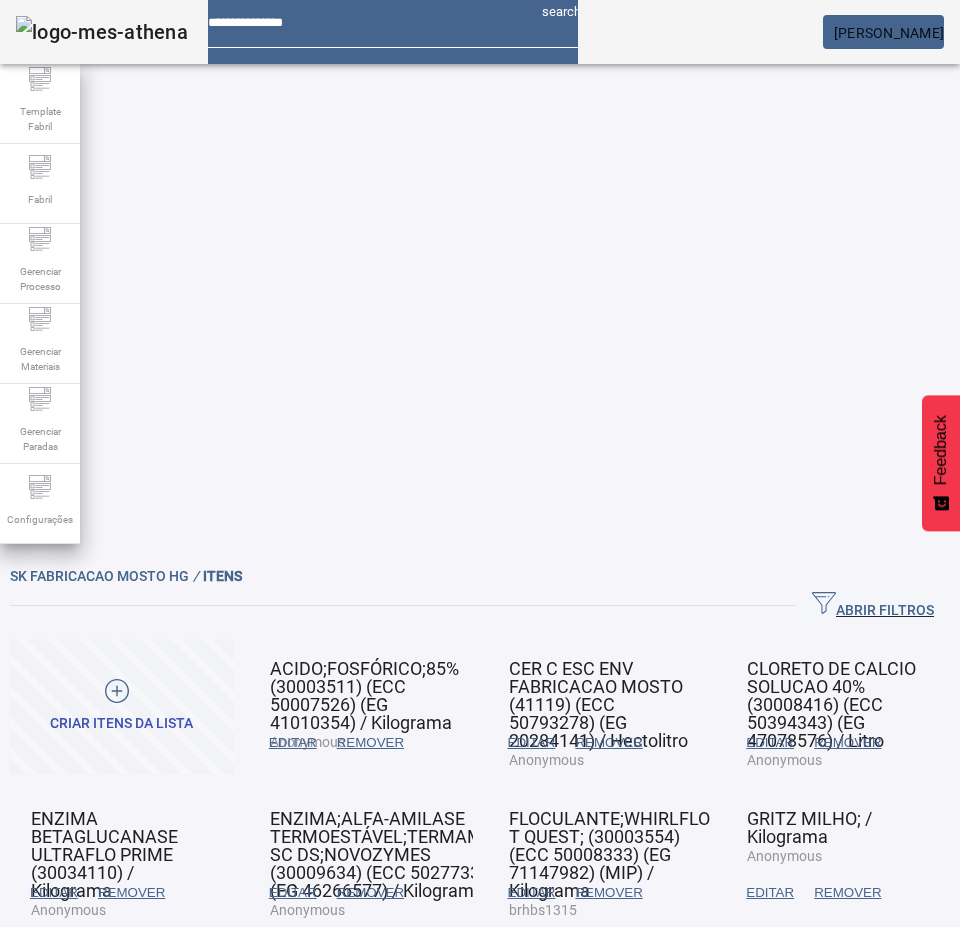 click on "EDITAR" at bounding box center (293, 743) 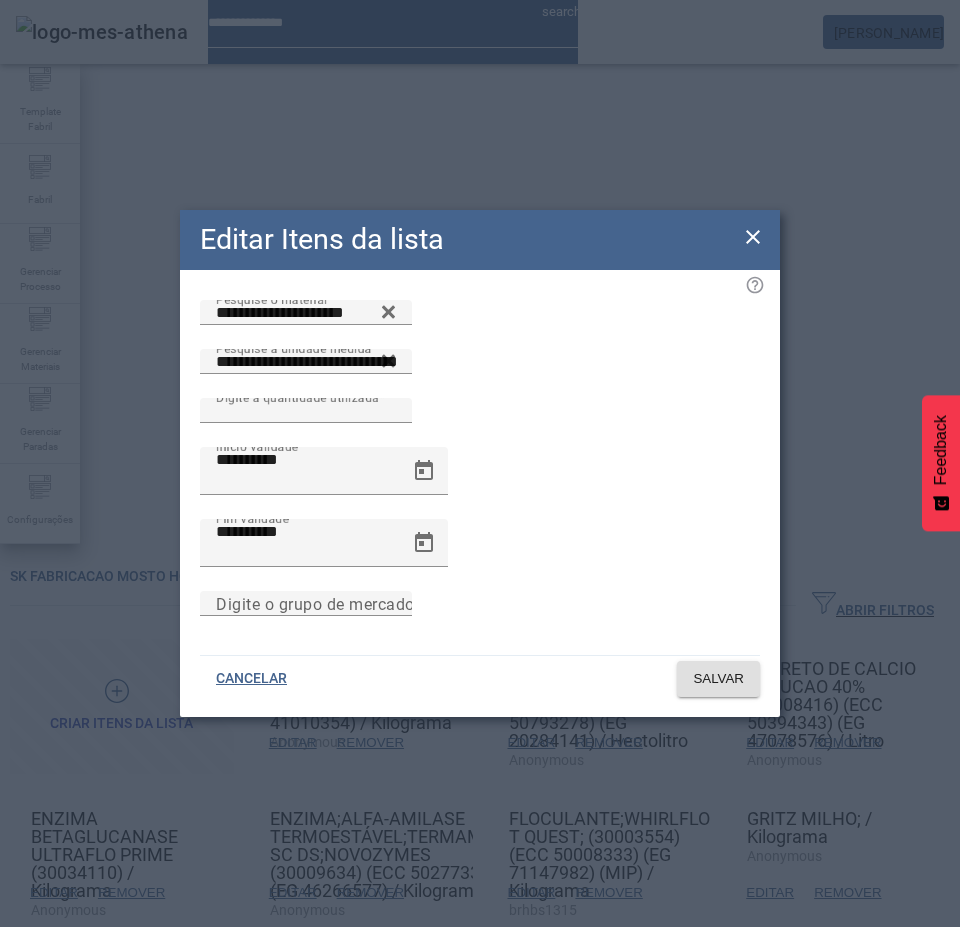 click 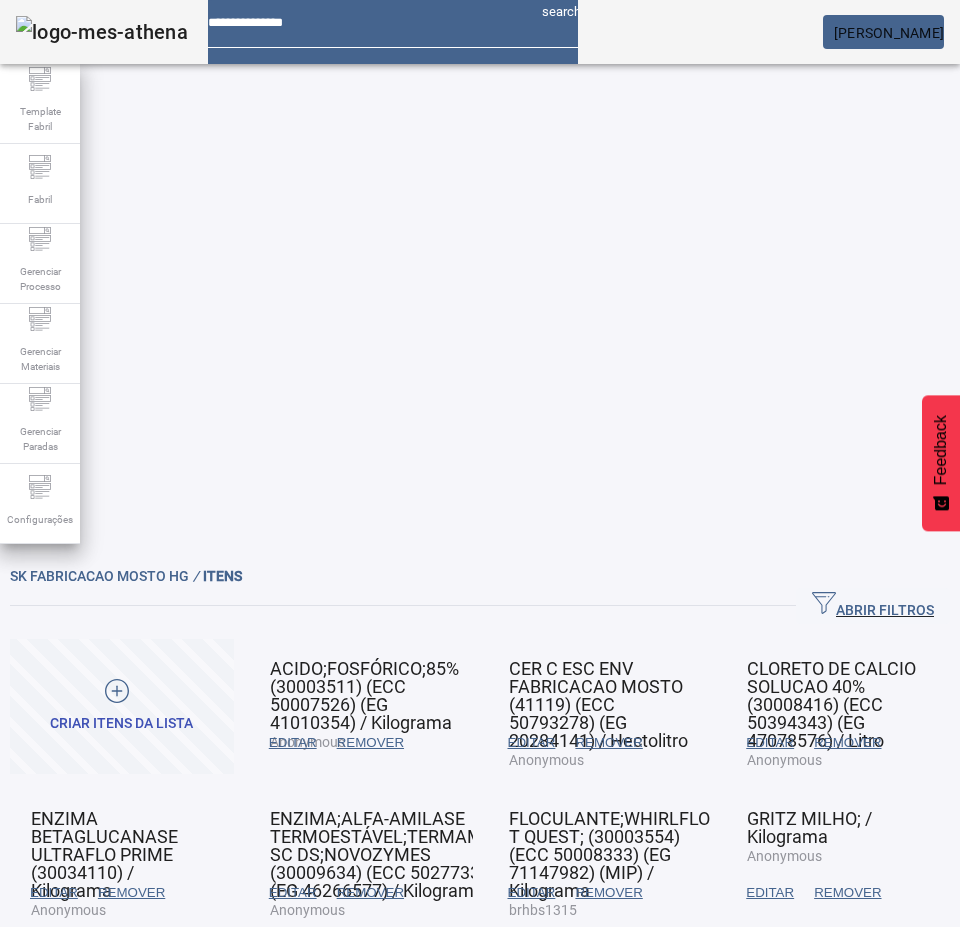 click on "2" 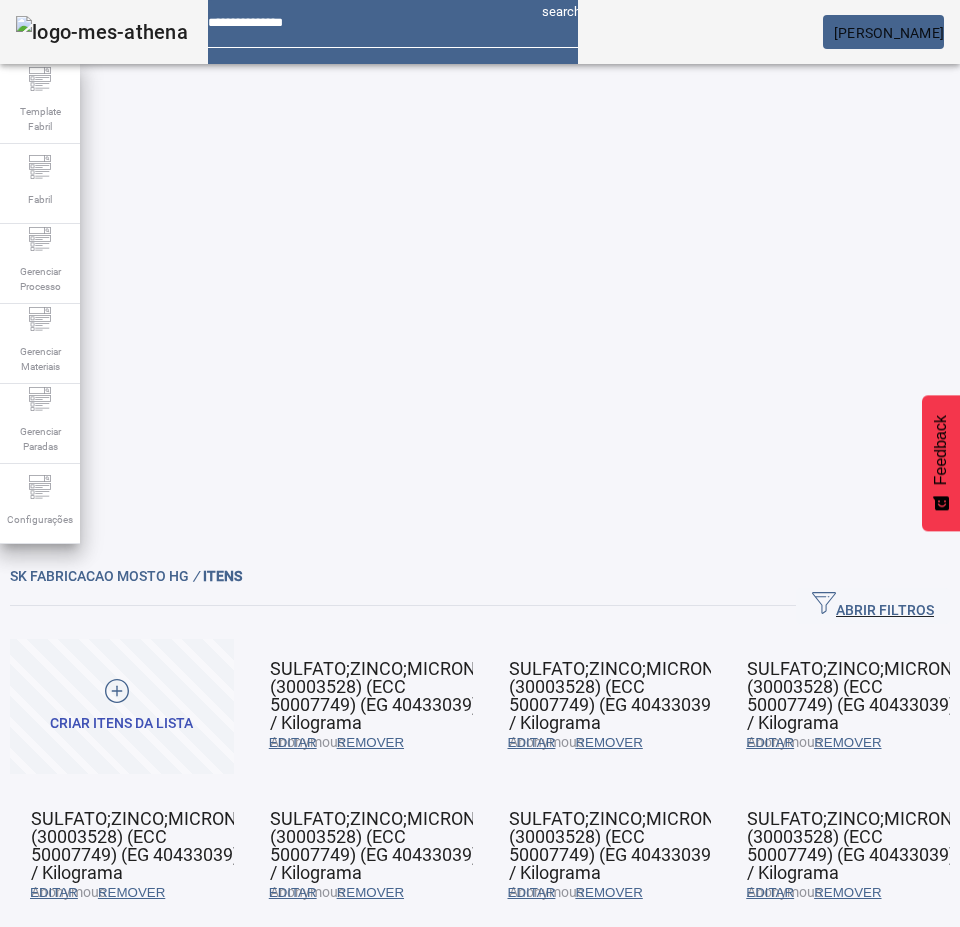 click on "EDITAR" at bounding box center (293, 743) 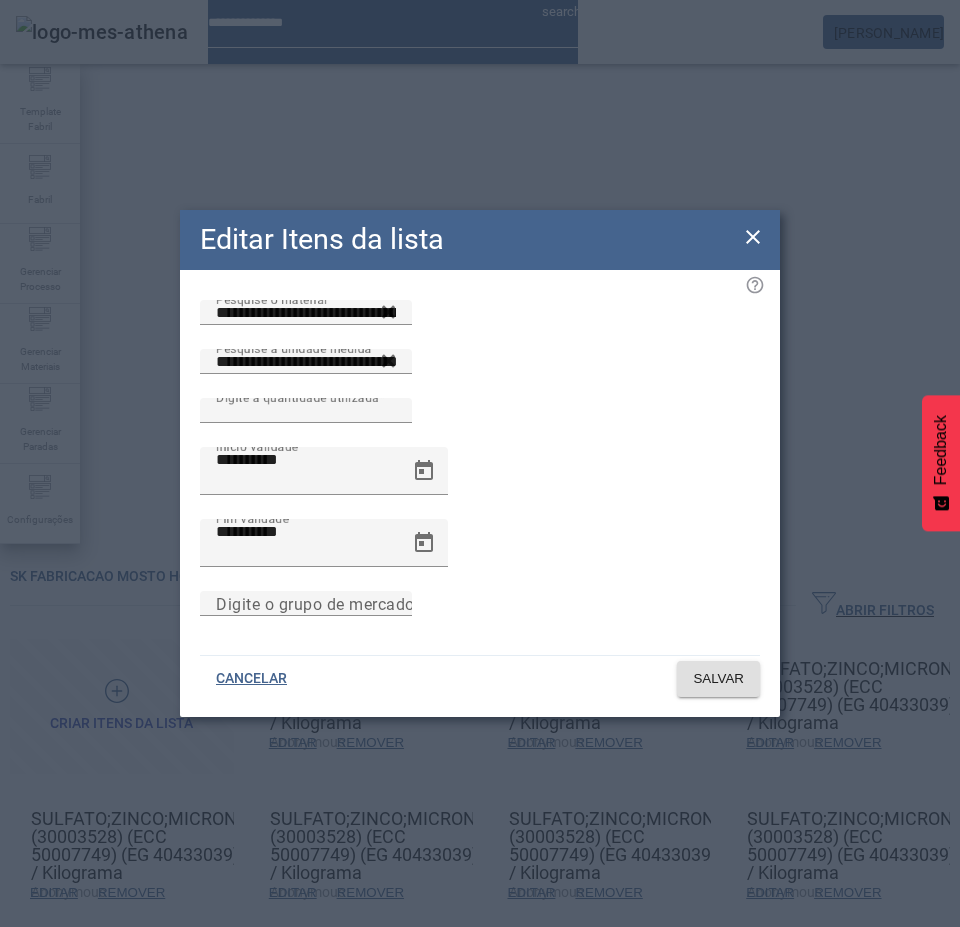click 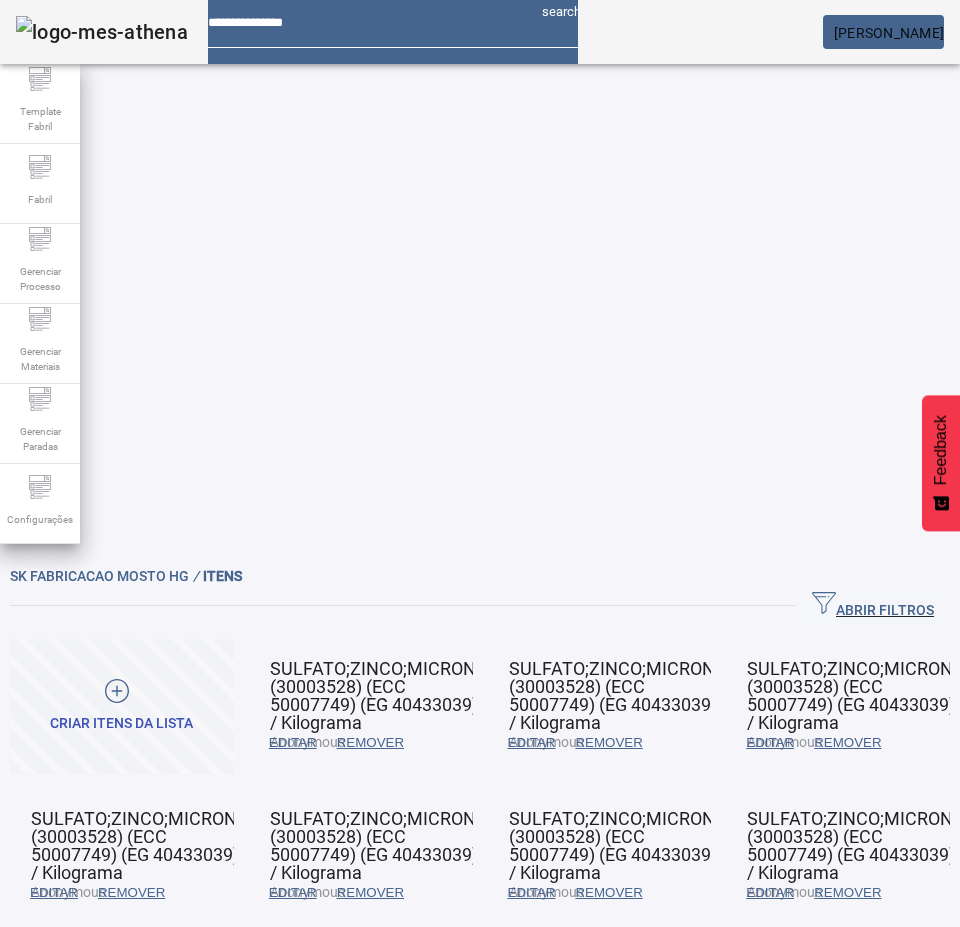 click on "REMOVER" at bounding box center [370, 743] 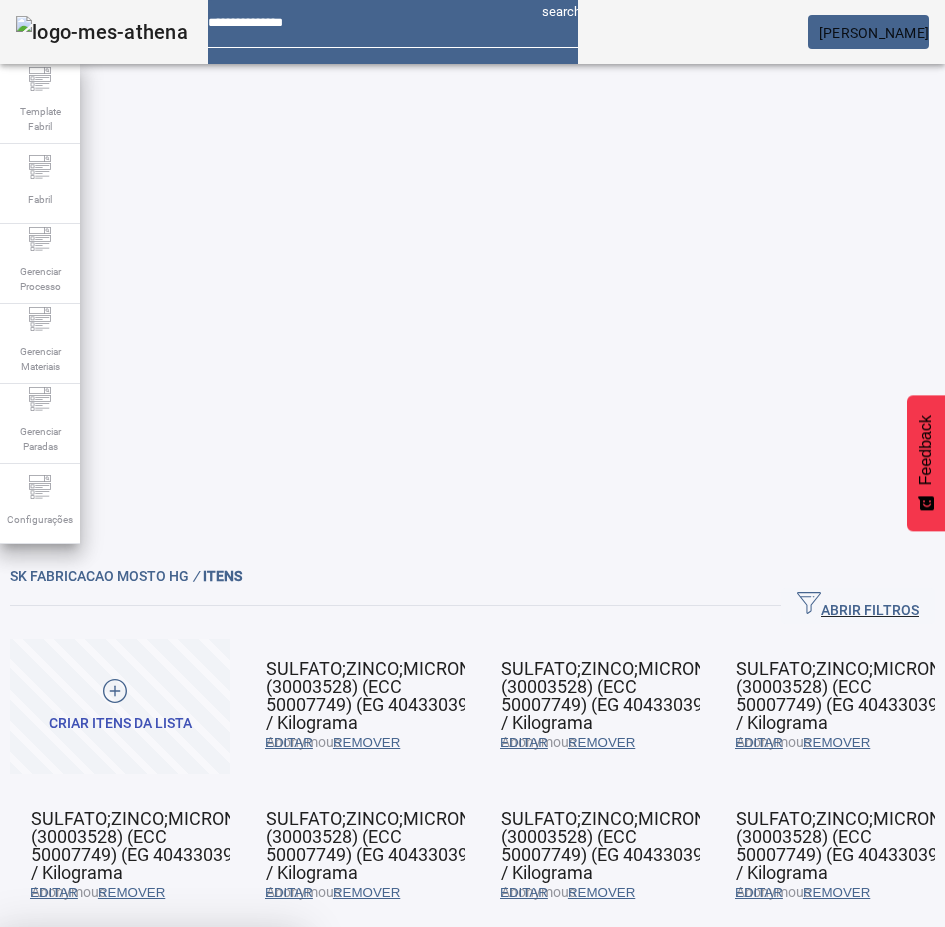 click on "SIM" at bounding box center [249, 1075] 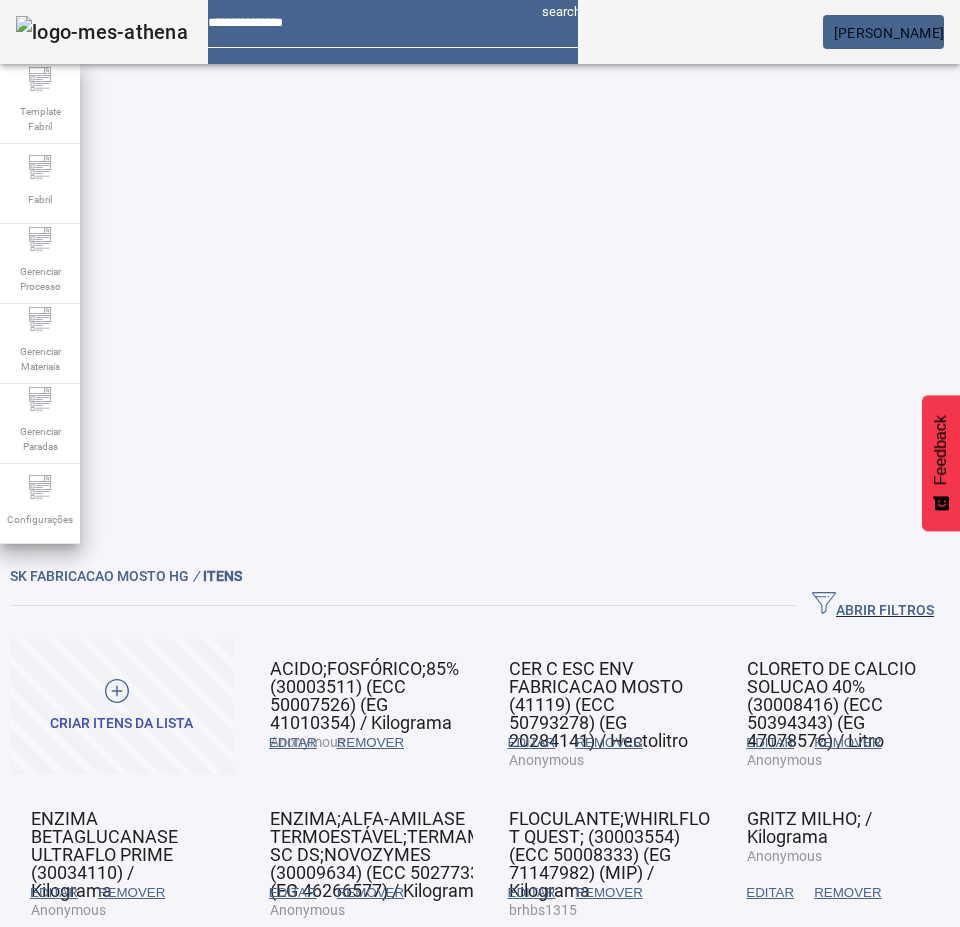 drag, startPoint x: 501, startPoint y: 643, endPoint x: 522, endPoint y: 602, distance: 46.06517 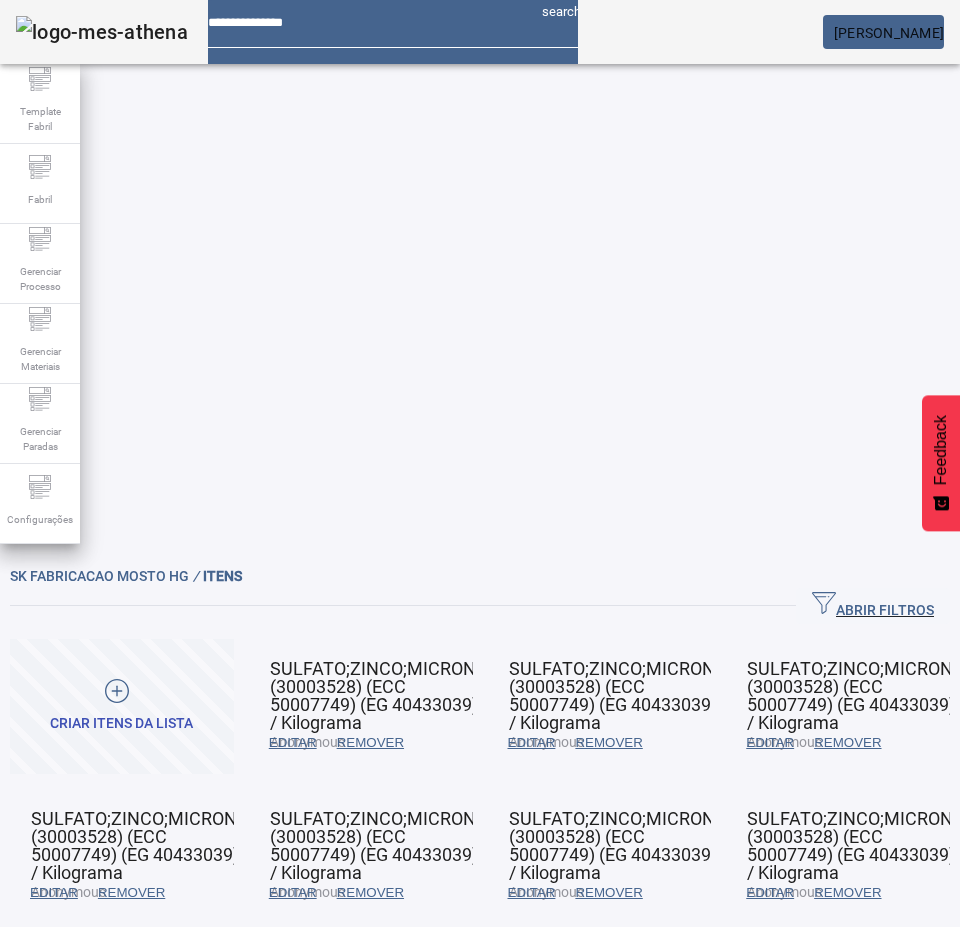 click on "EDITAR" at bounding box center (293, 743) 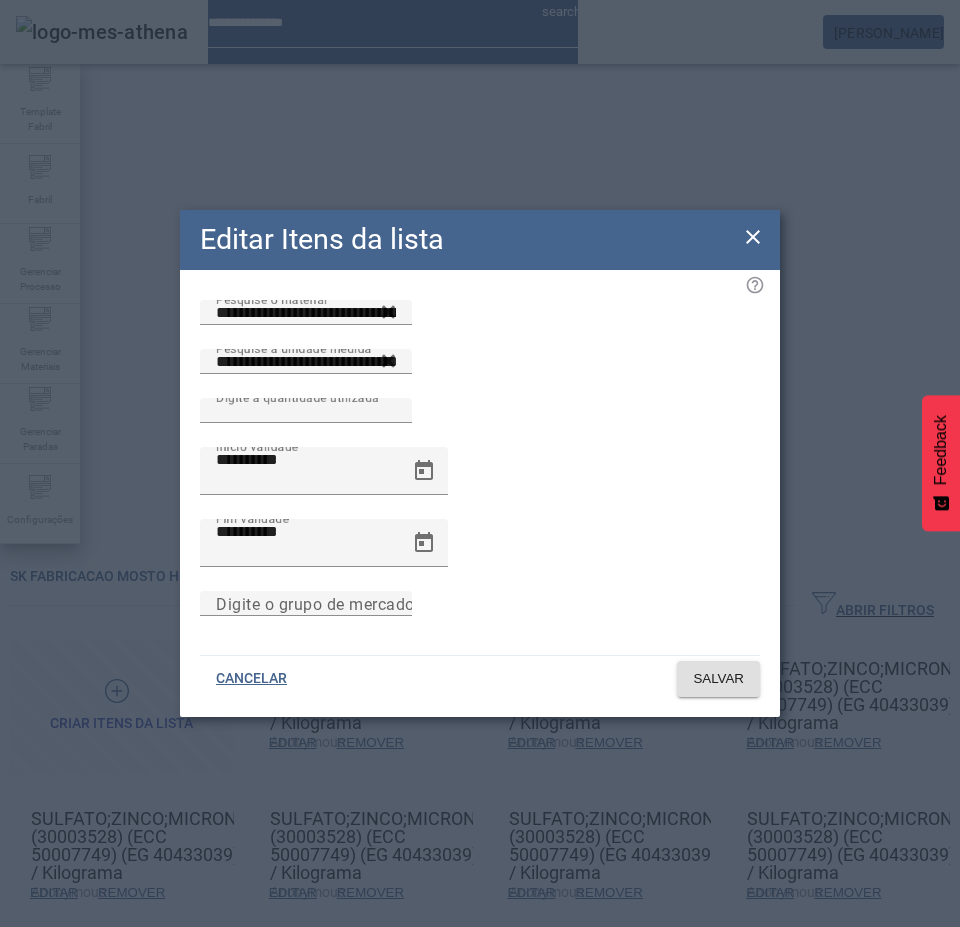 drag, startPoint x: 747, startPoint y: 250, endPoint x: 713, endPoint y: 261, distance: 35.735138 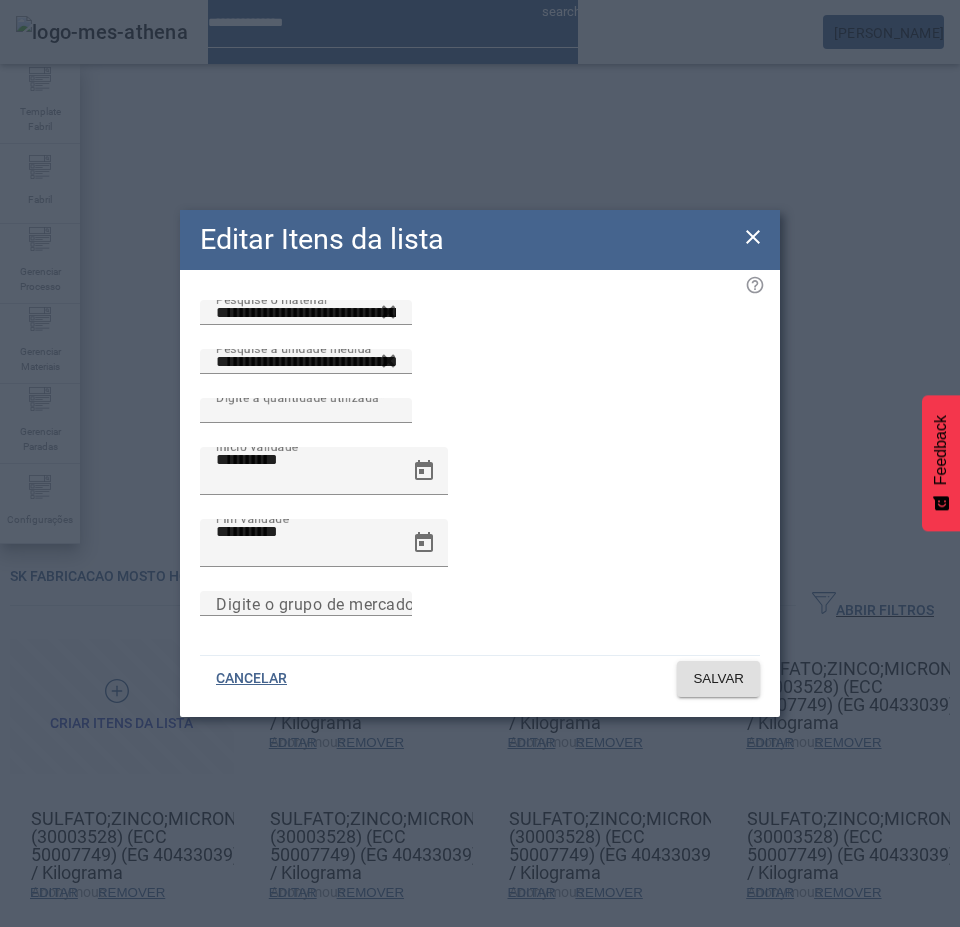 click 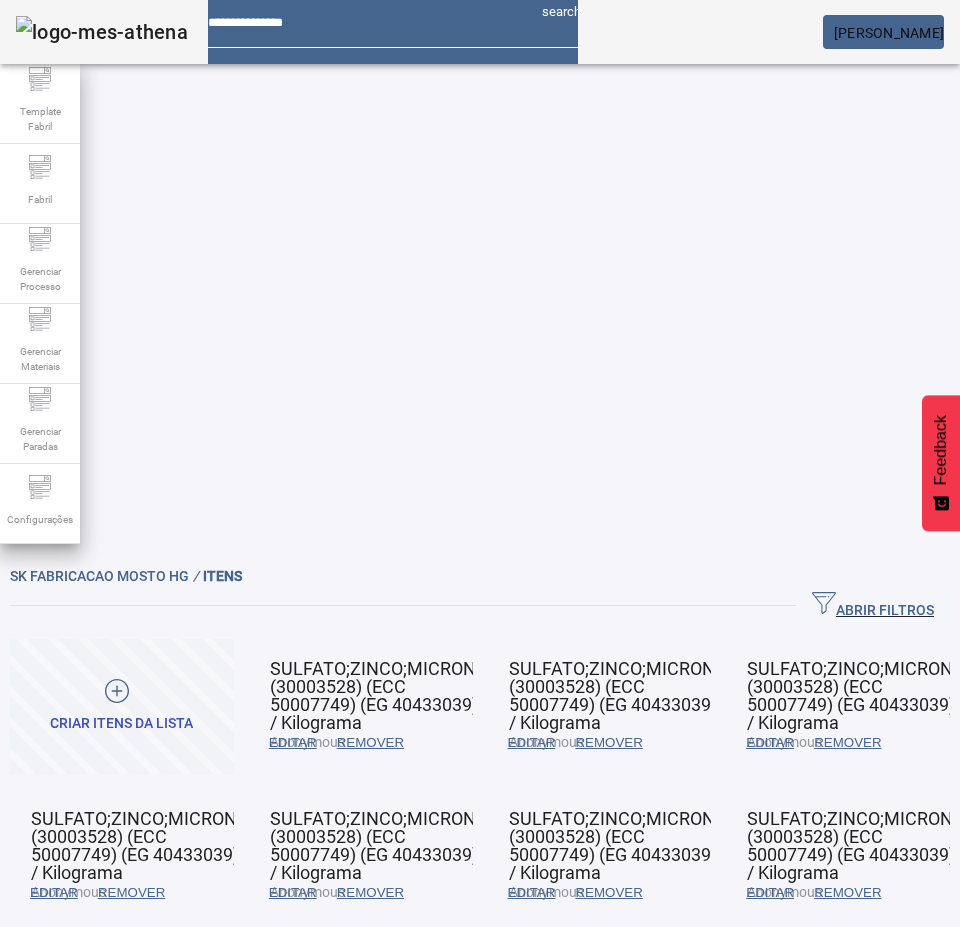 click on "REMOVER" at bounding box center (370, 743) 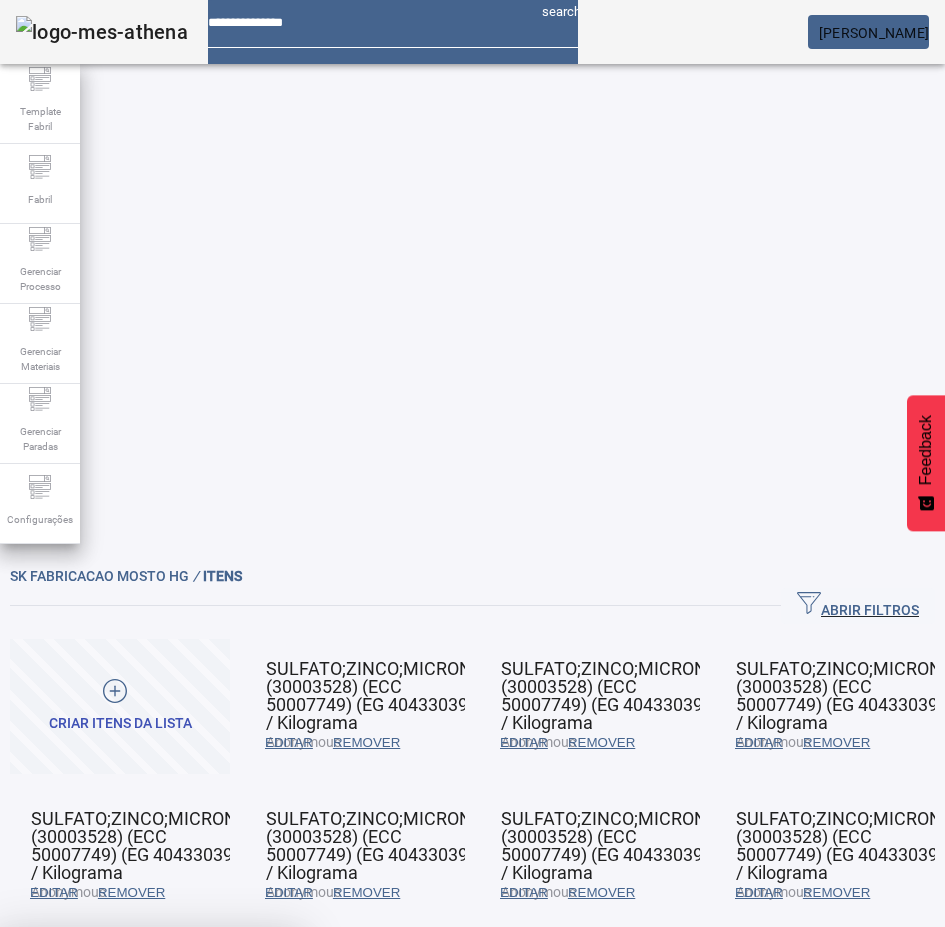 click at bounding box center (248, 1075) 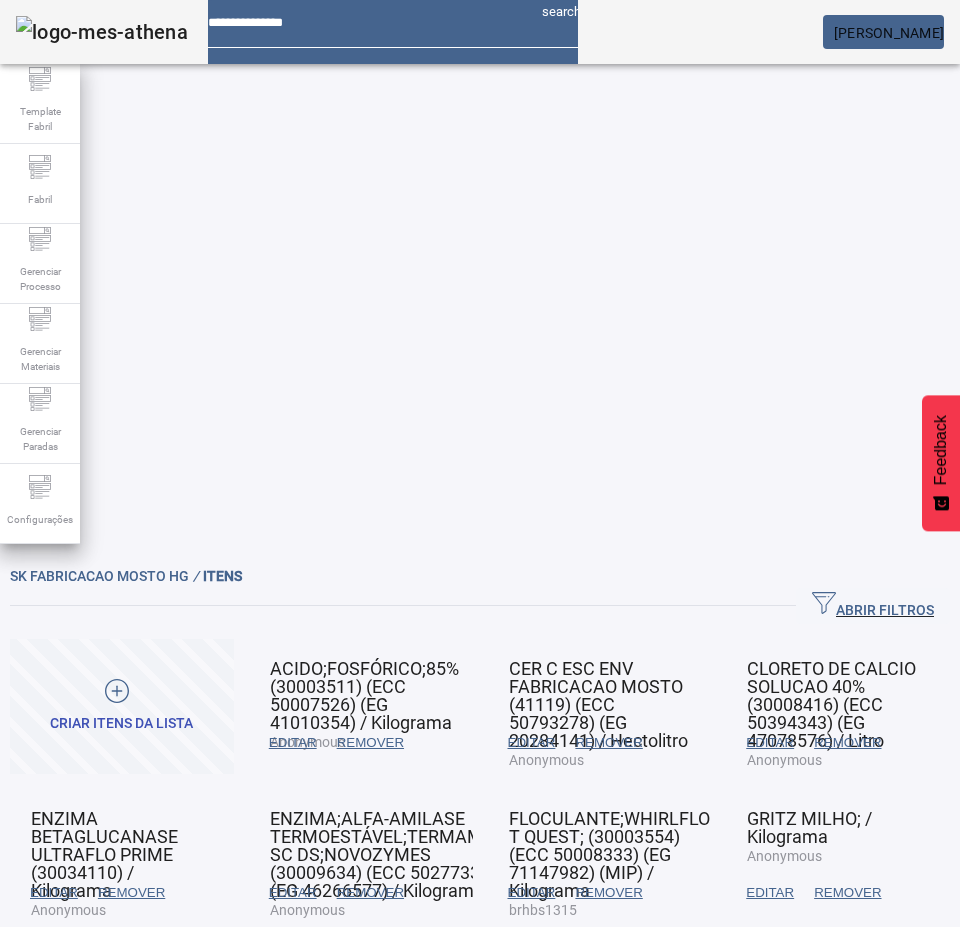 click on "2" 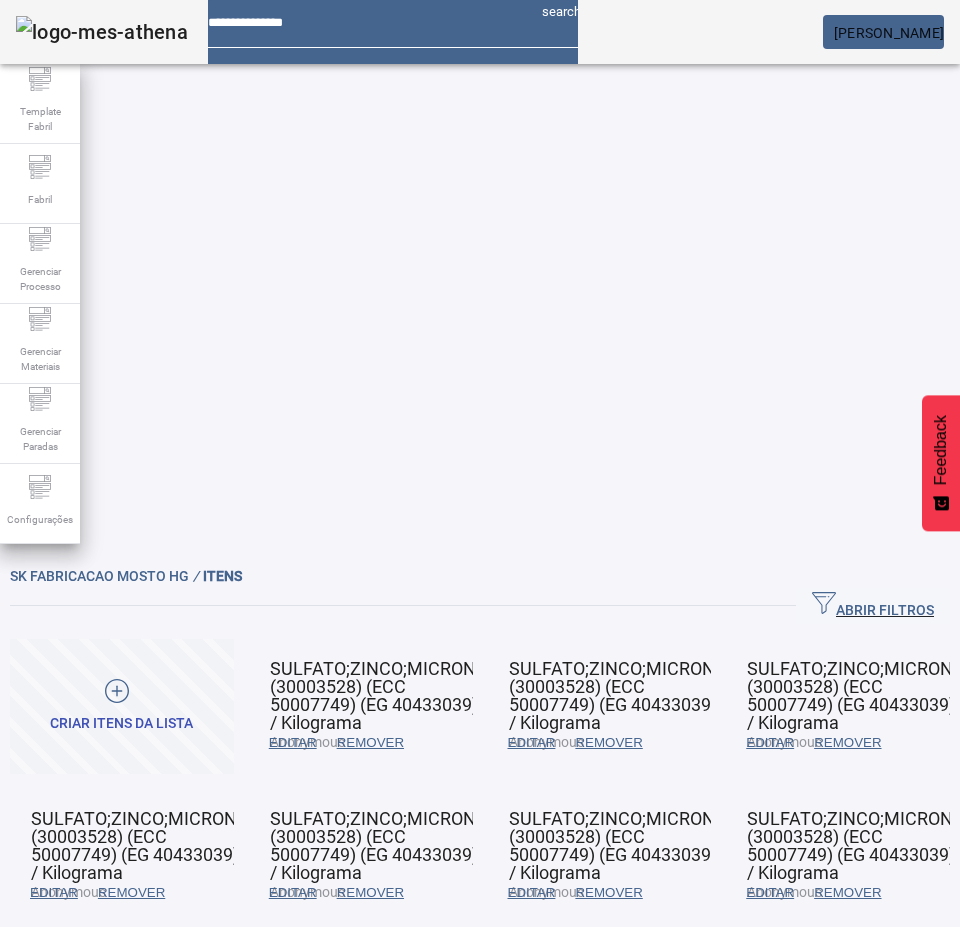 click on "EDITAR" at bounding box center [293, 743] 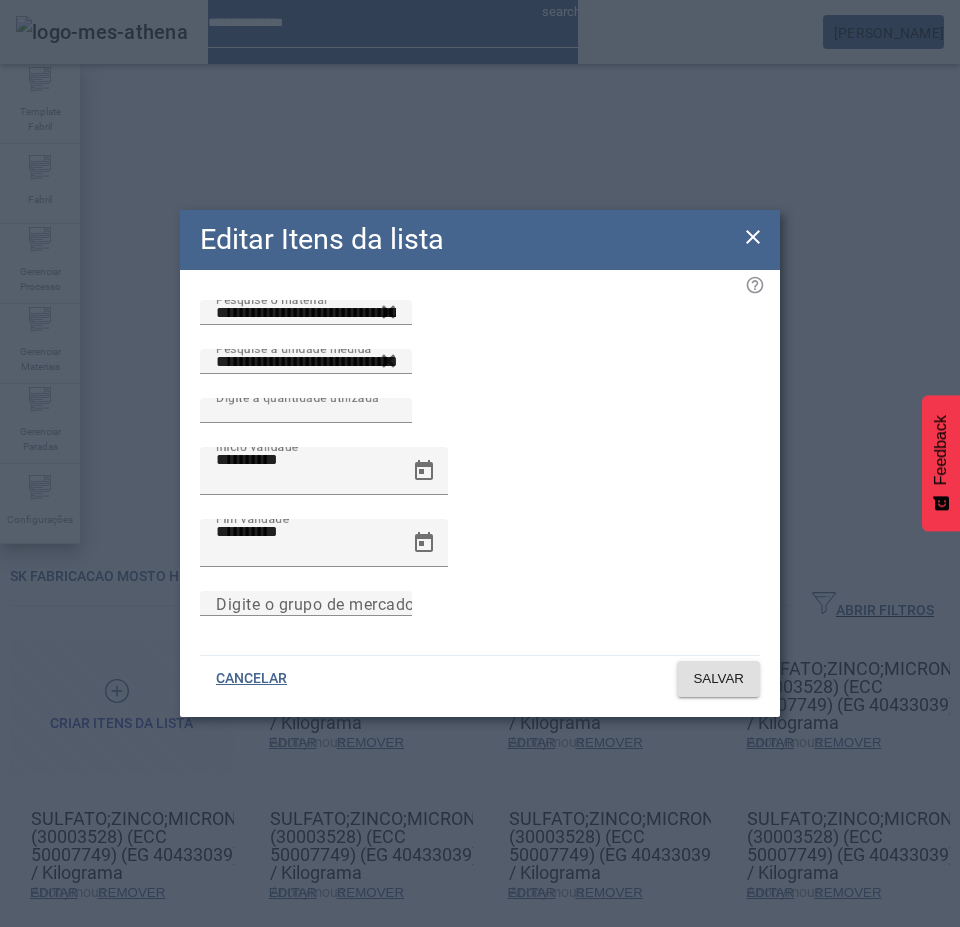 drag, startPoint x: 748, startPoint y: 241, endPoint x: 603, endPoint y: 273, distance: 148.48906 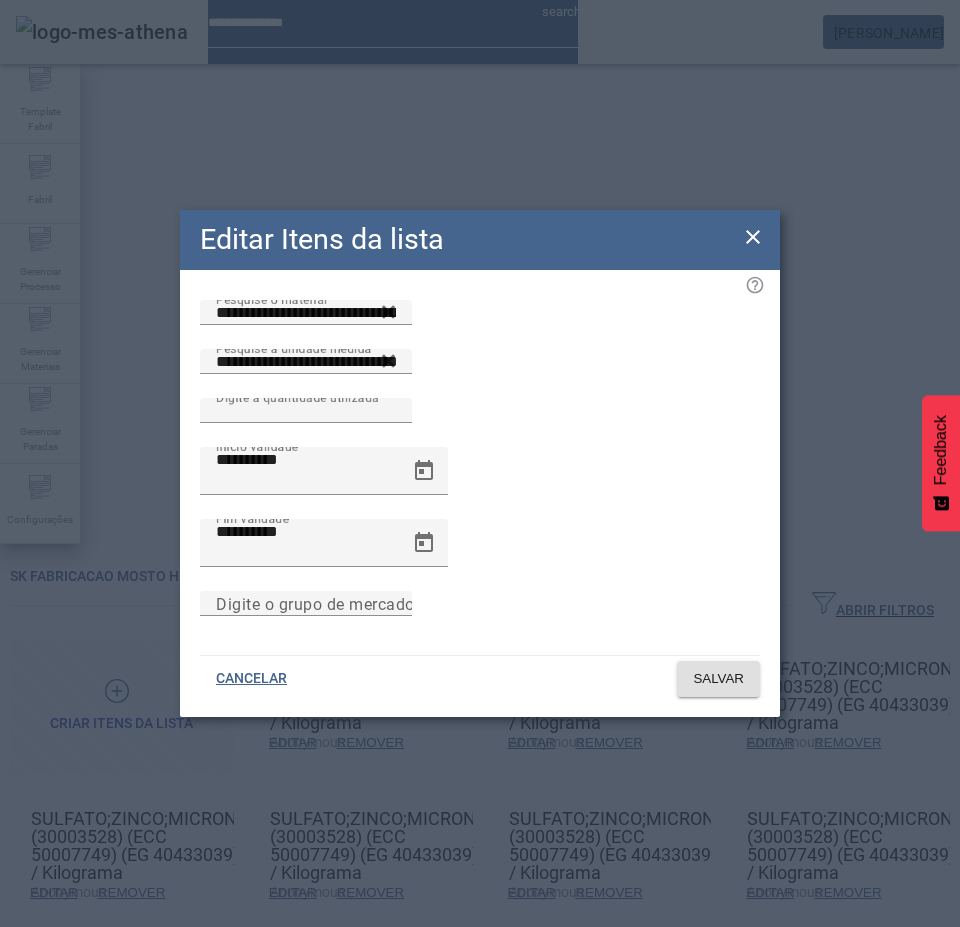 click 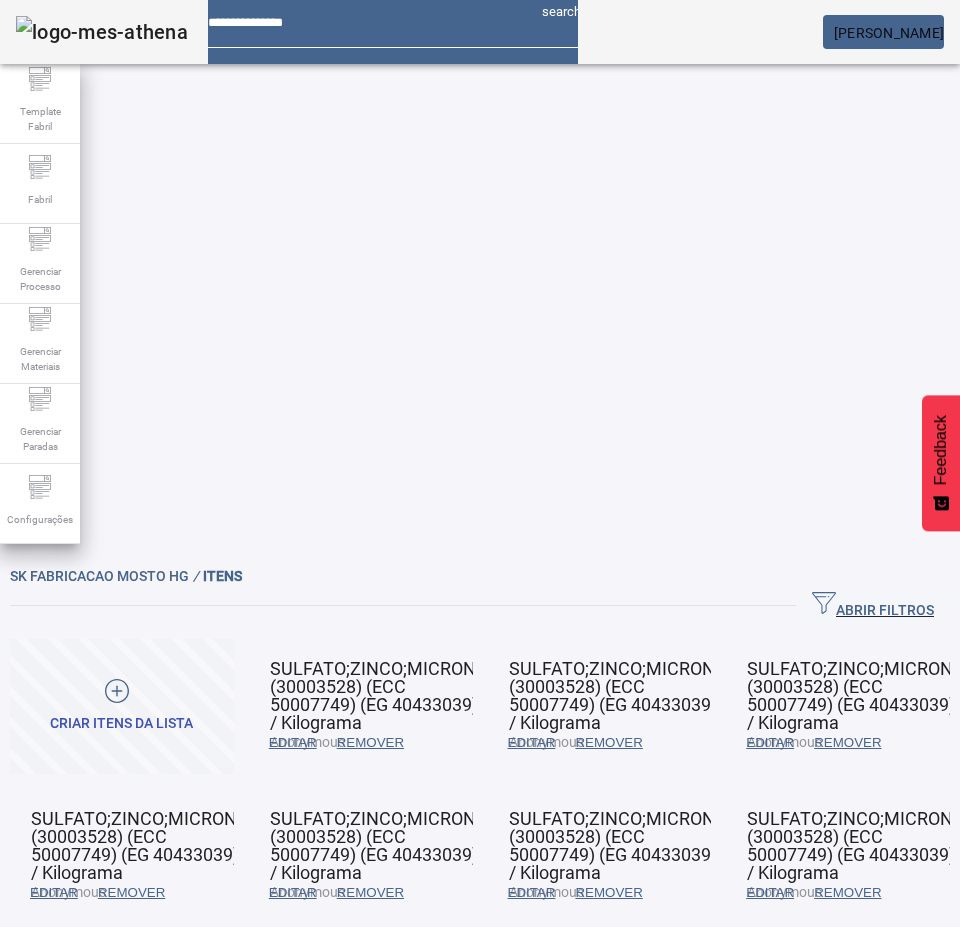 click on "REMOVER" at bounding box center (370, 743) 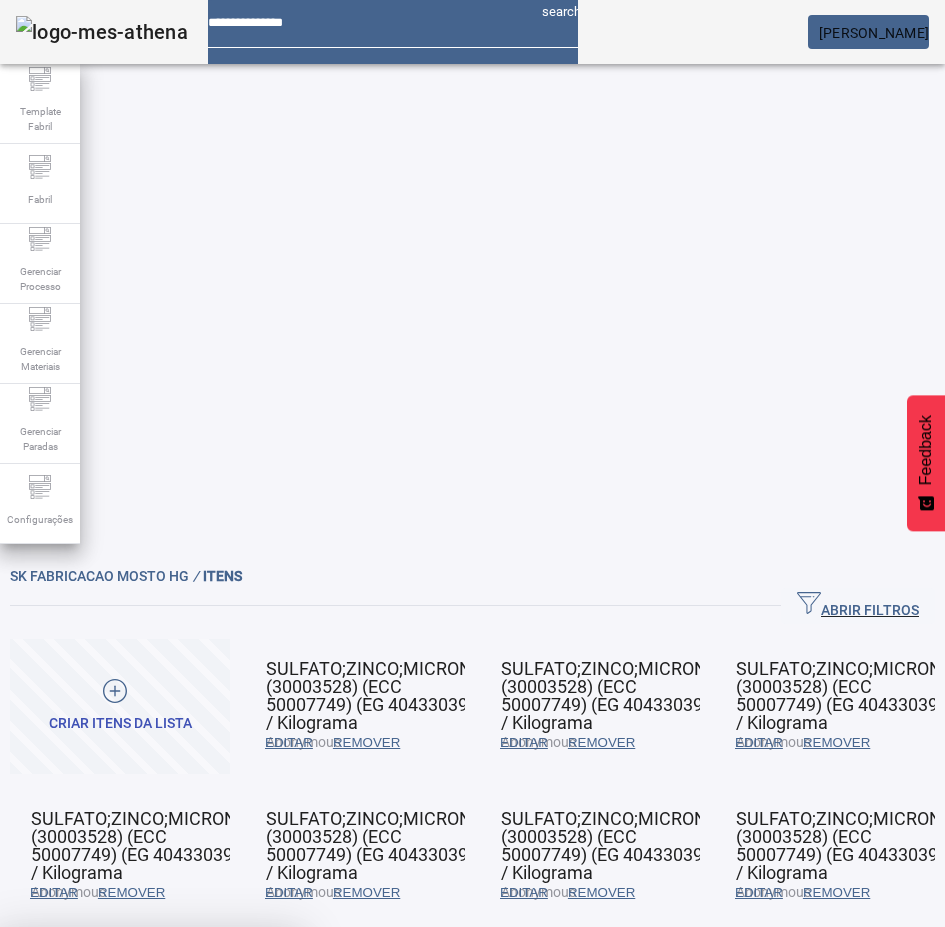 click on "SIM" at bounding box center (249, 1075) 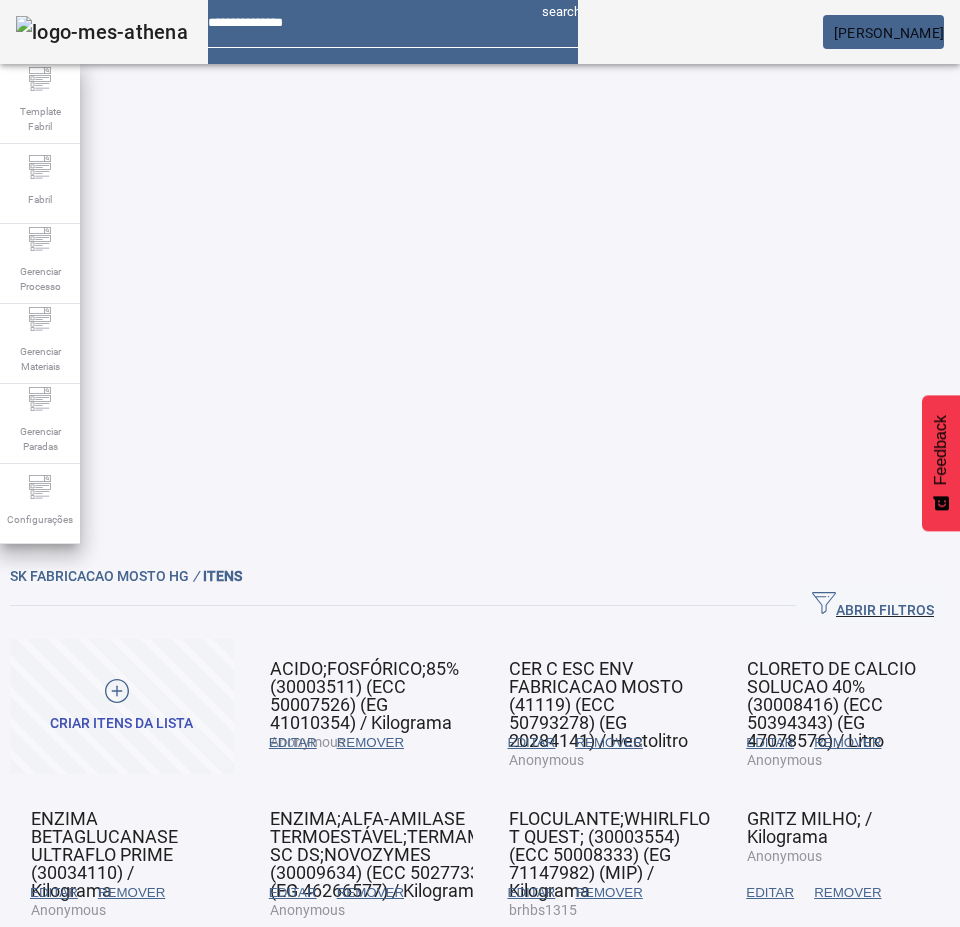 click on "2" 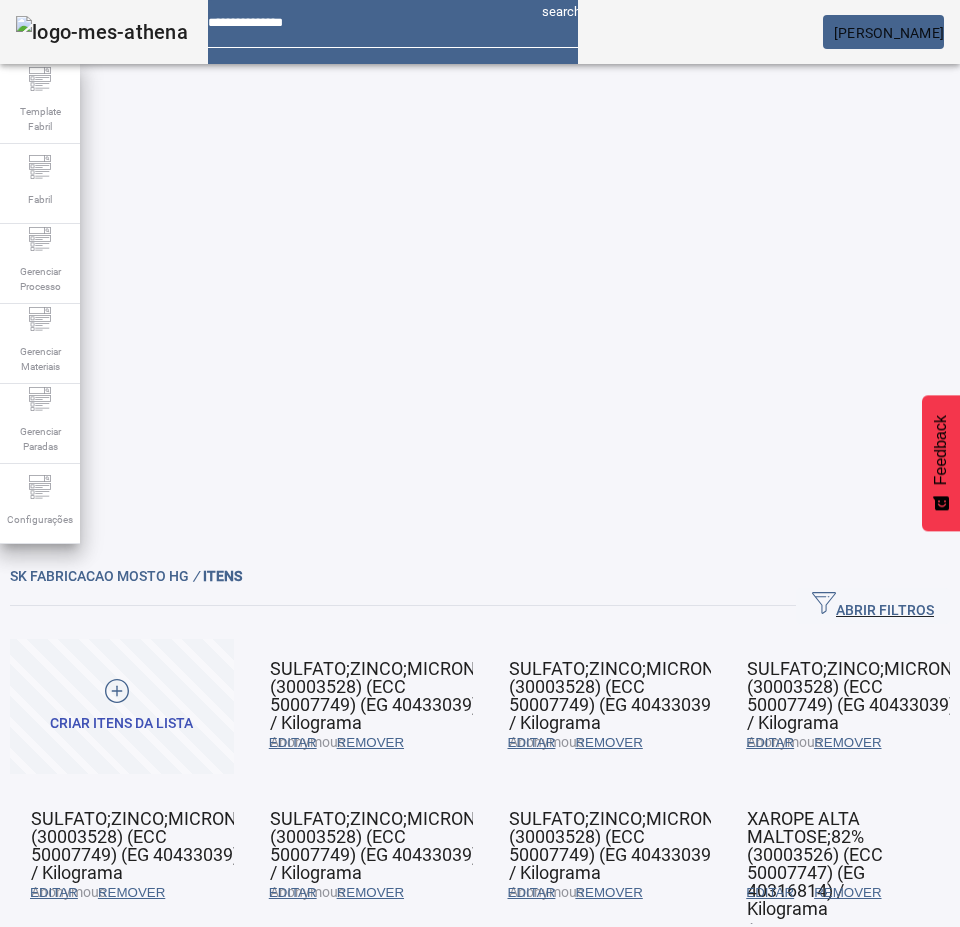 click on "EDITAR" at bounding box center (293, 743) 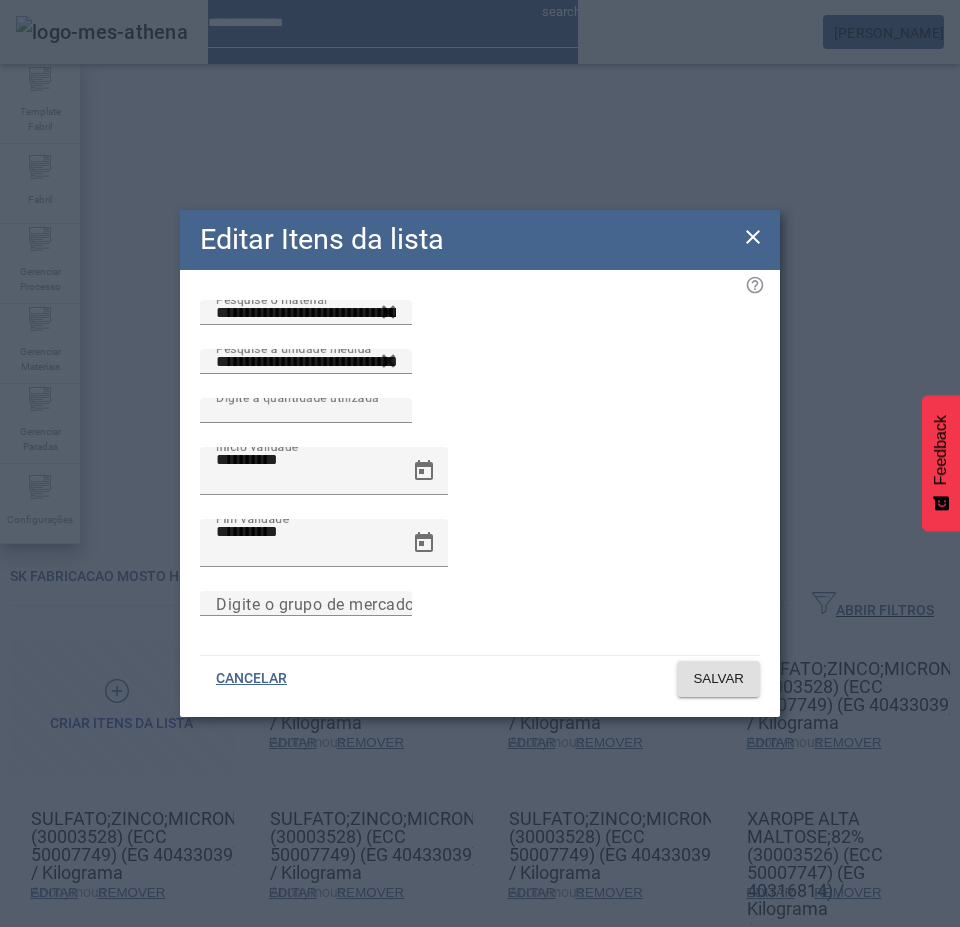 drag, startPoint x: 750, startPoint y: 249, endPoint x: 689, endPoint y: 237, distance: 62.169125 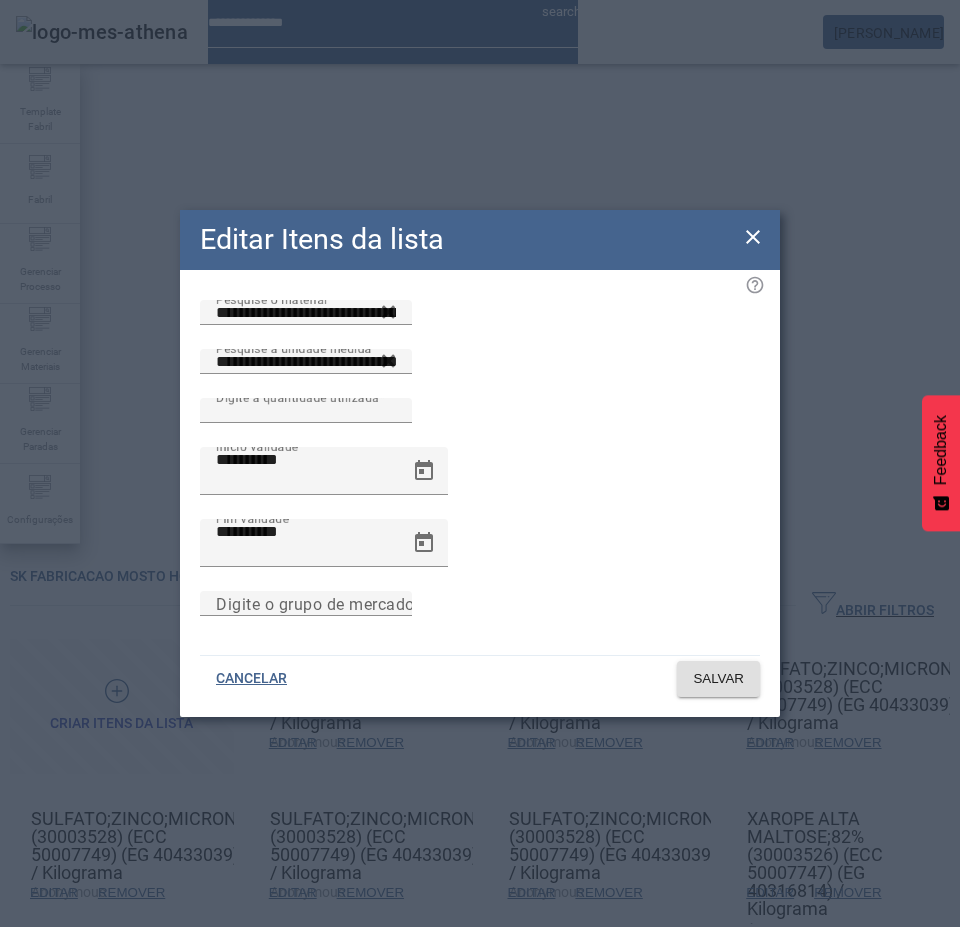 click 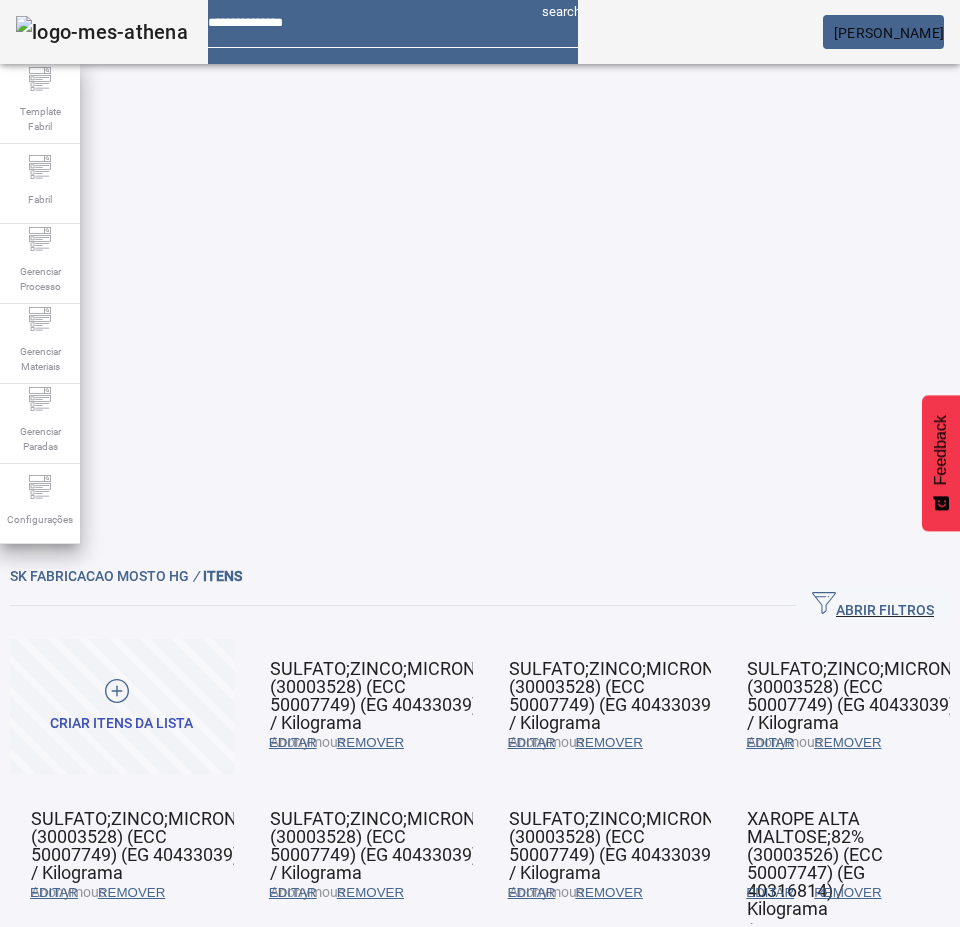 click on "REMOVER" at bounding box center (370, 743) 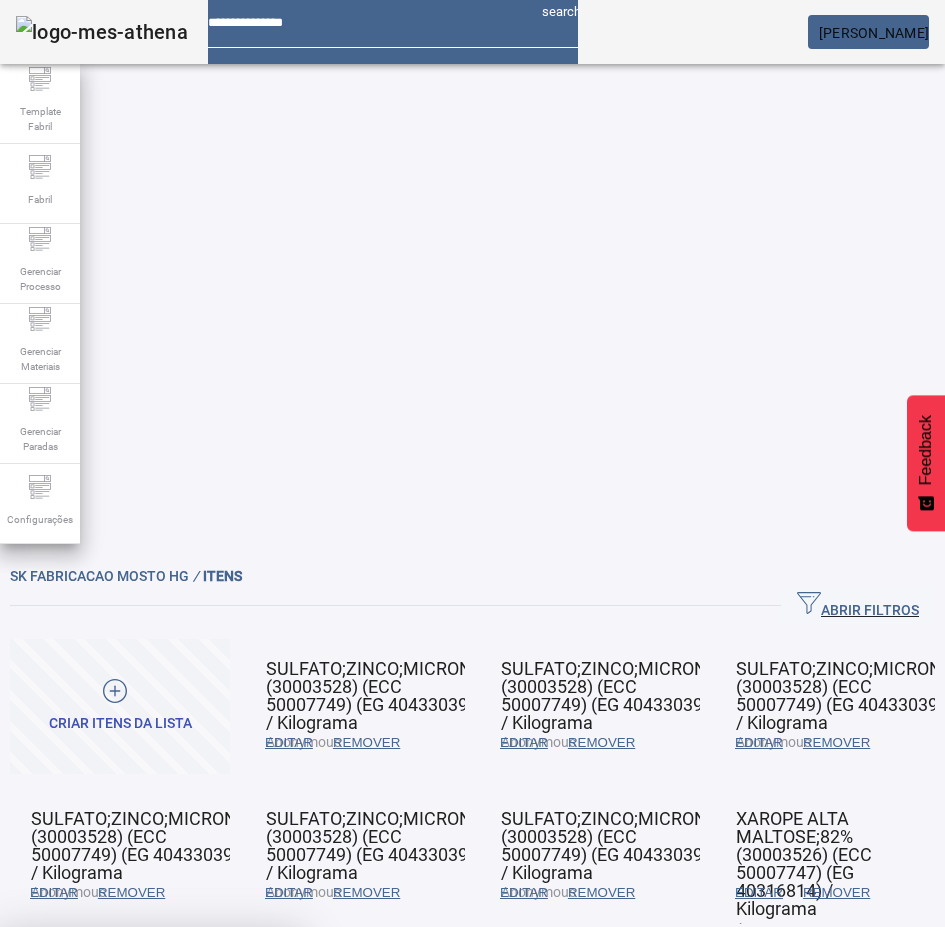 click on "SIM" at bounding box center (249, 1075) 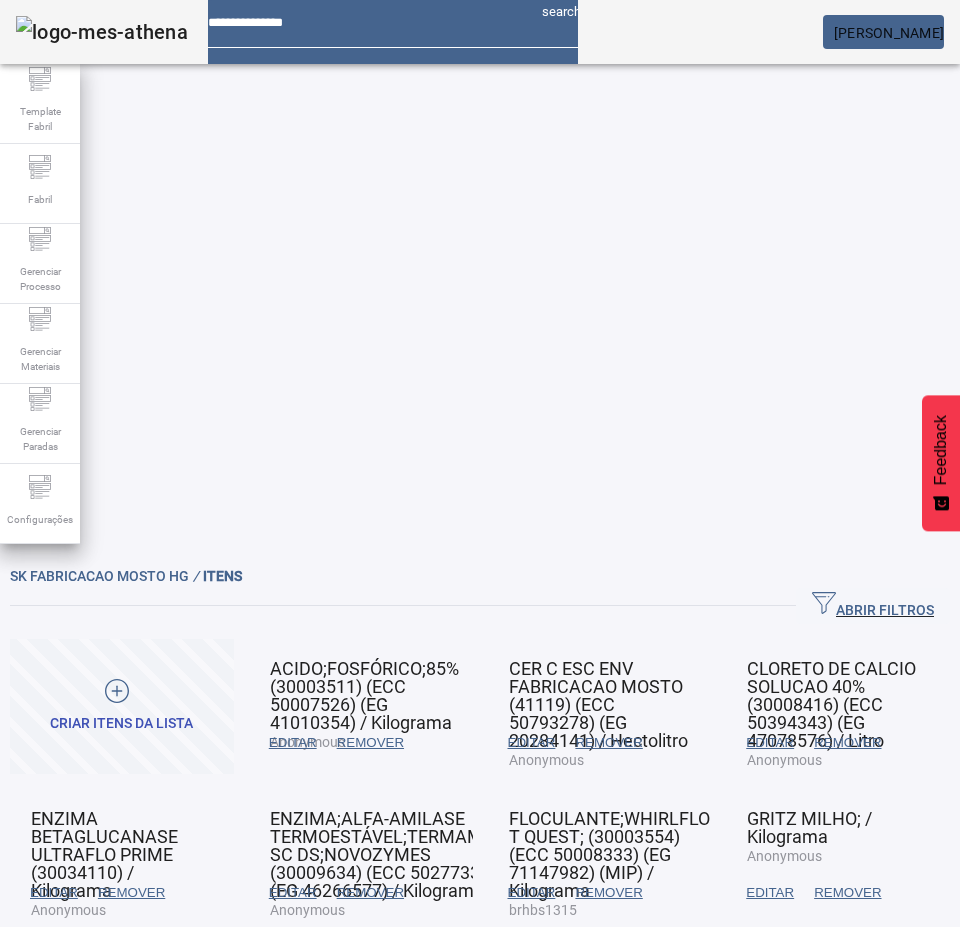 drag, startPoint x: 505, startPoint y: 649, endPoint x: 502, endPoint y: 607, distance: 42.107006 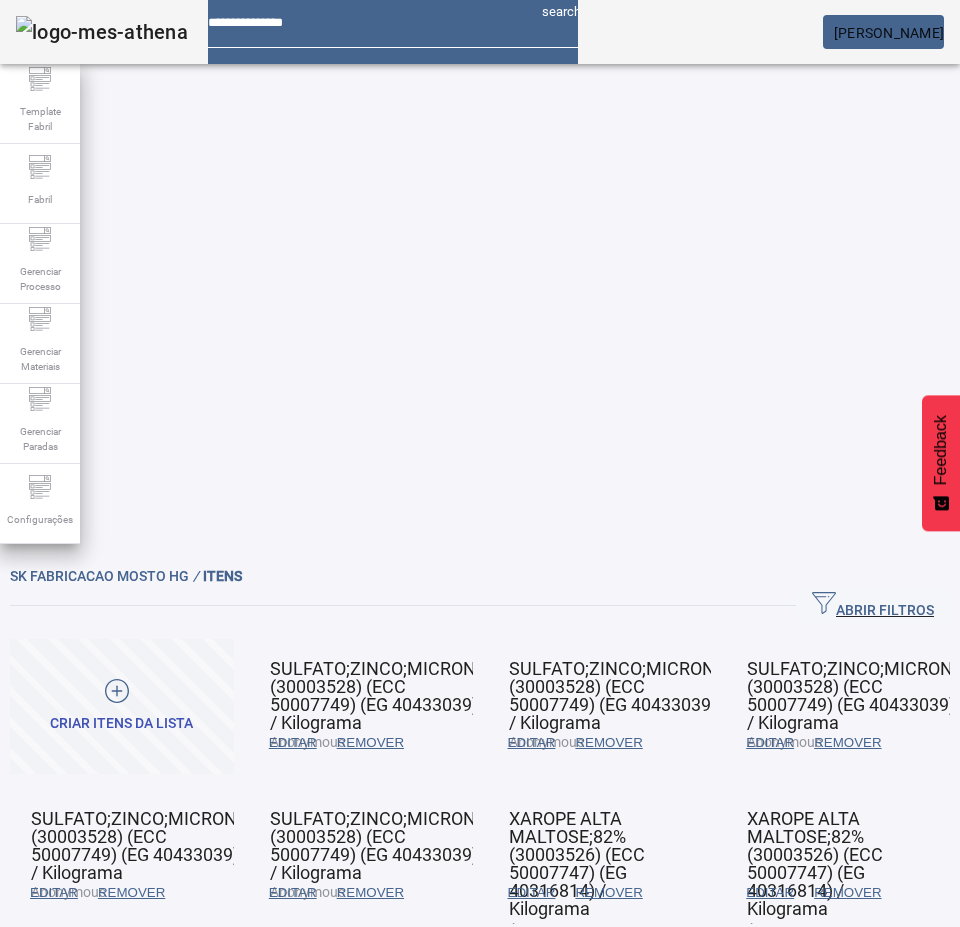 click on "EDITAR" at bounding box center (293, 743) 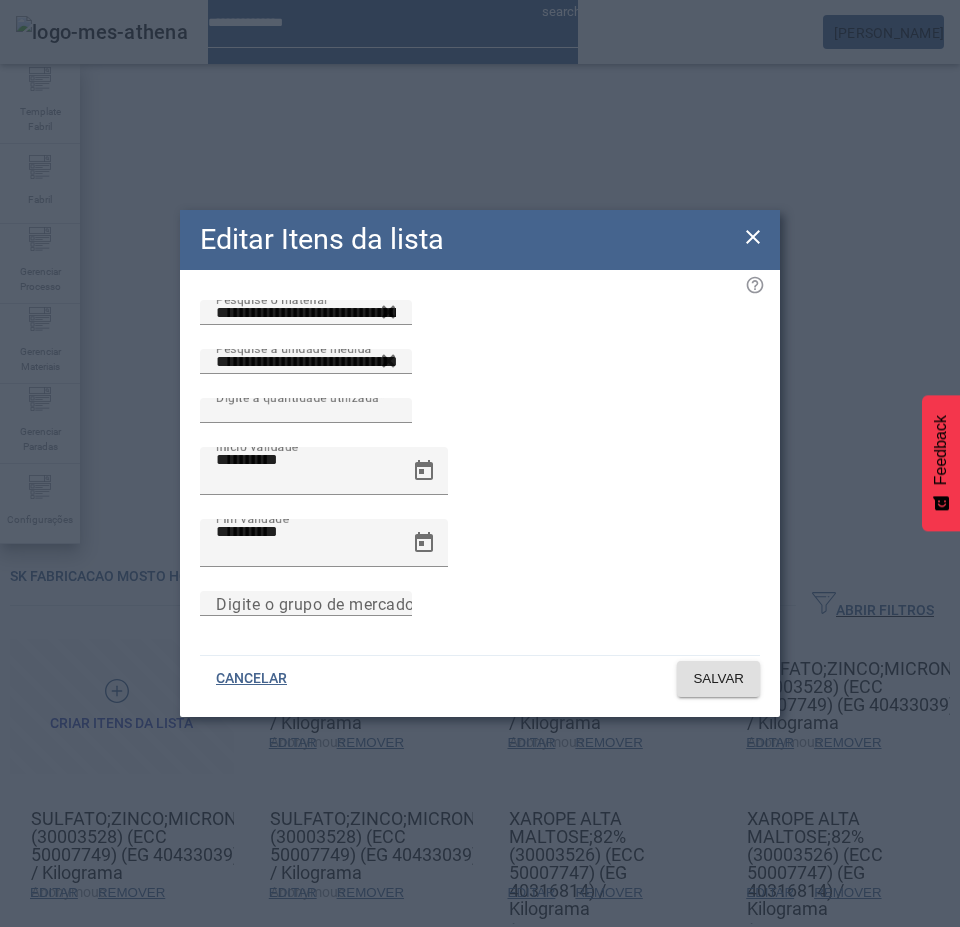 click 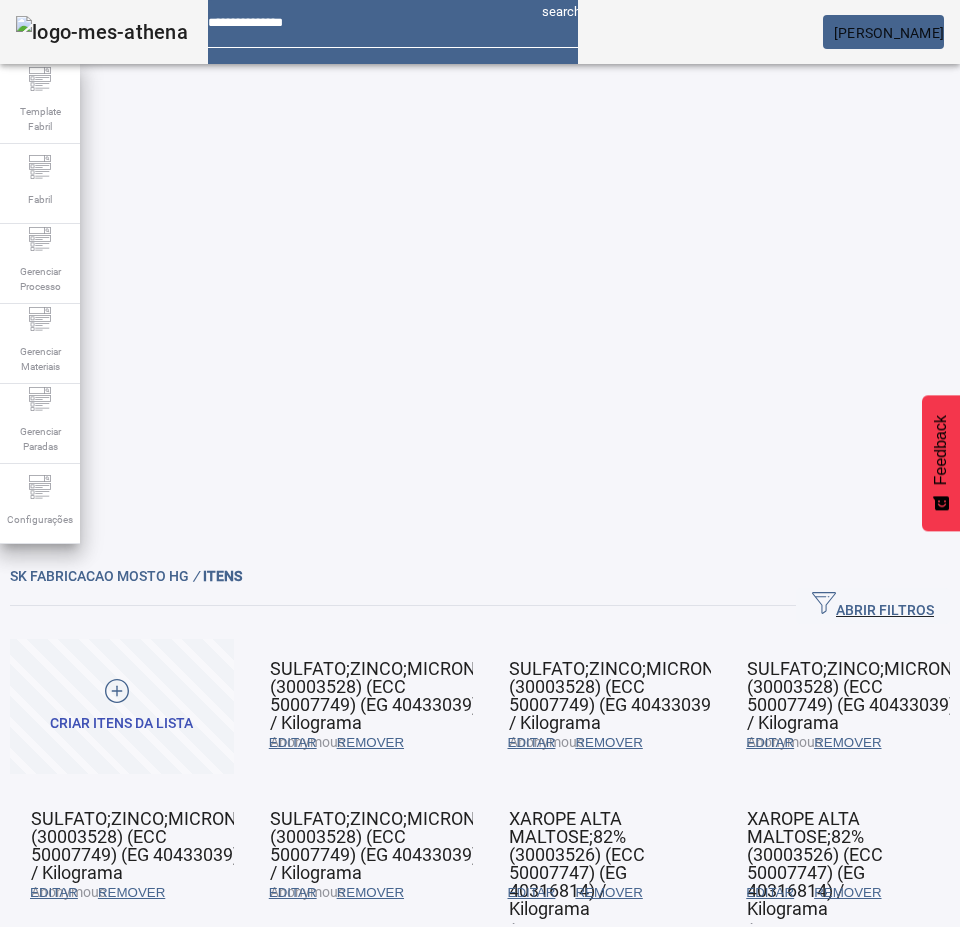 click on "REMOVER" at bounding box center (370, 743) 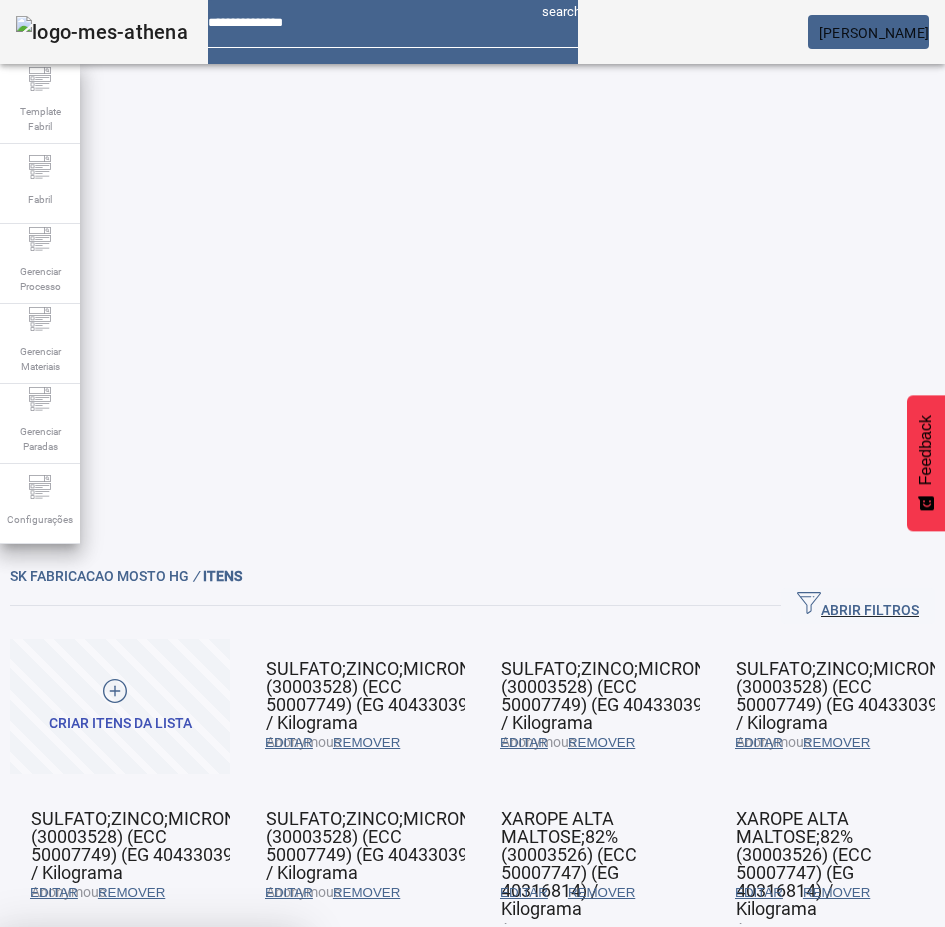 click on "SIM" at bounding box center (248, 1075) 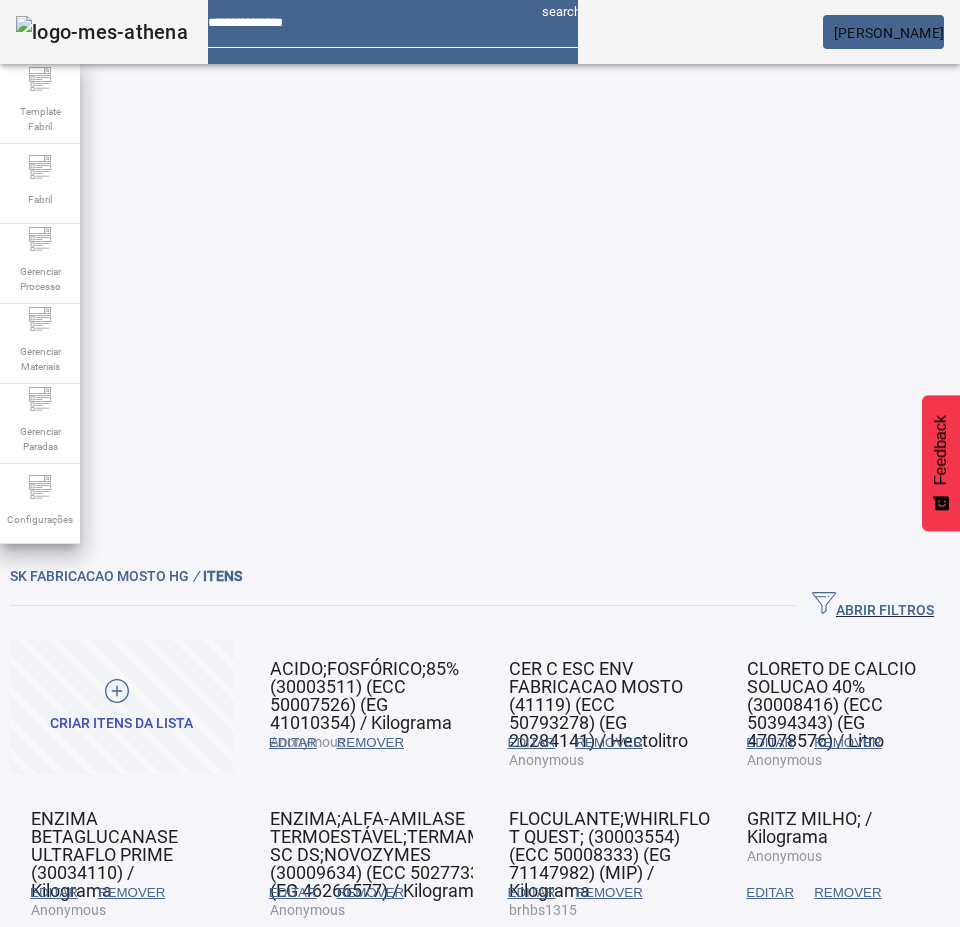 click on "2" 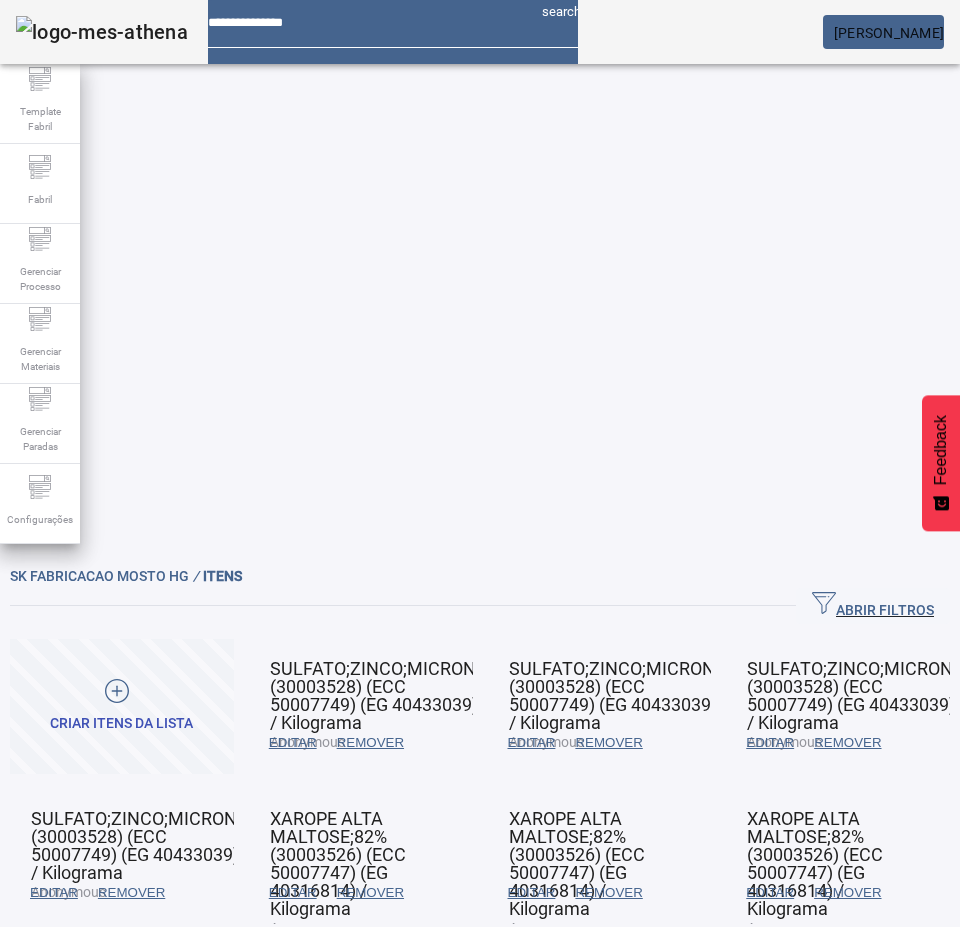 click on "EDITAR" at bounding box center (293, 743) 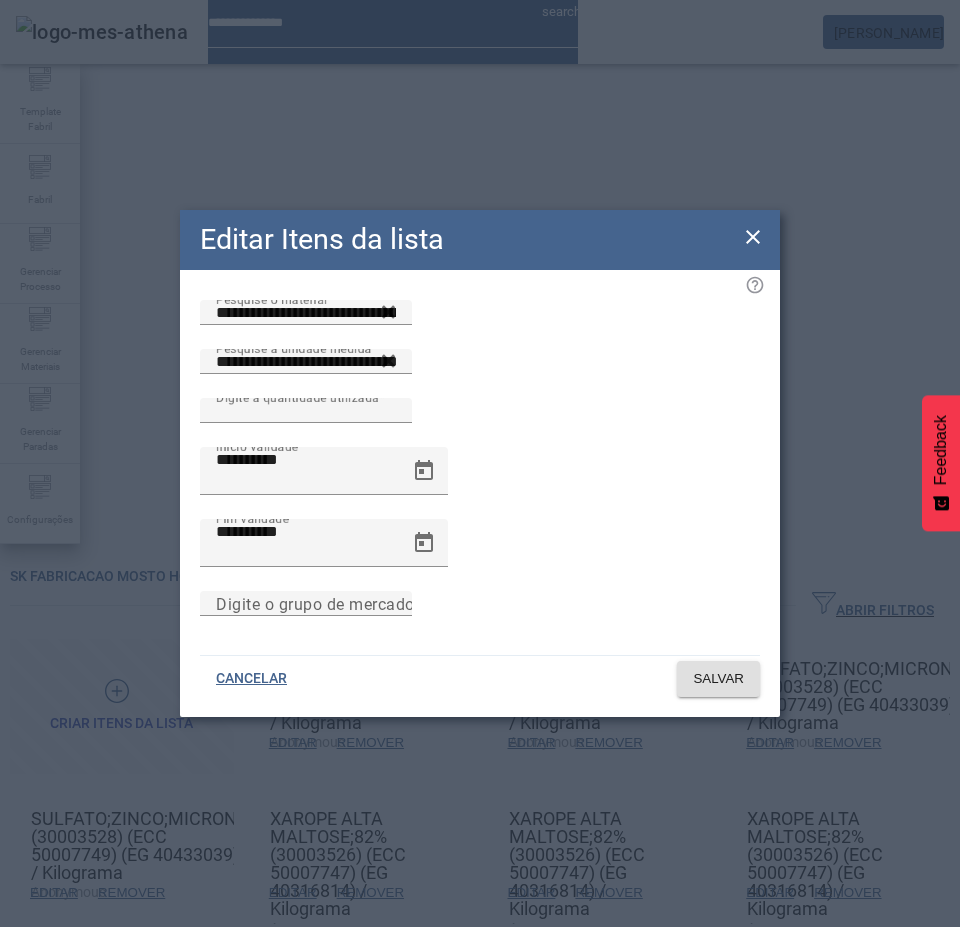 click 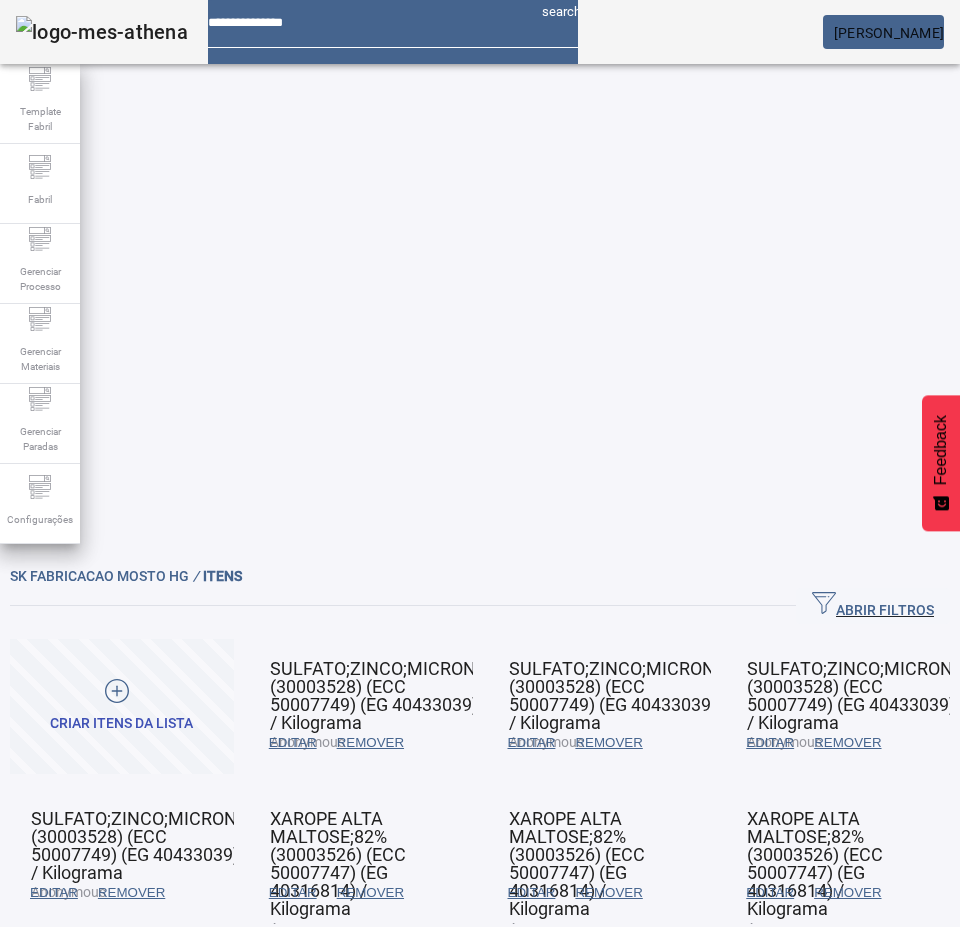 click on "REMOVER" at bounding box center (370, 743) 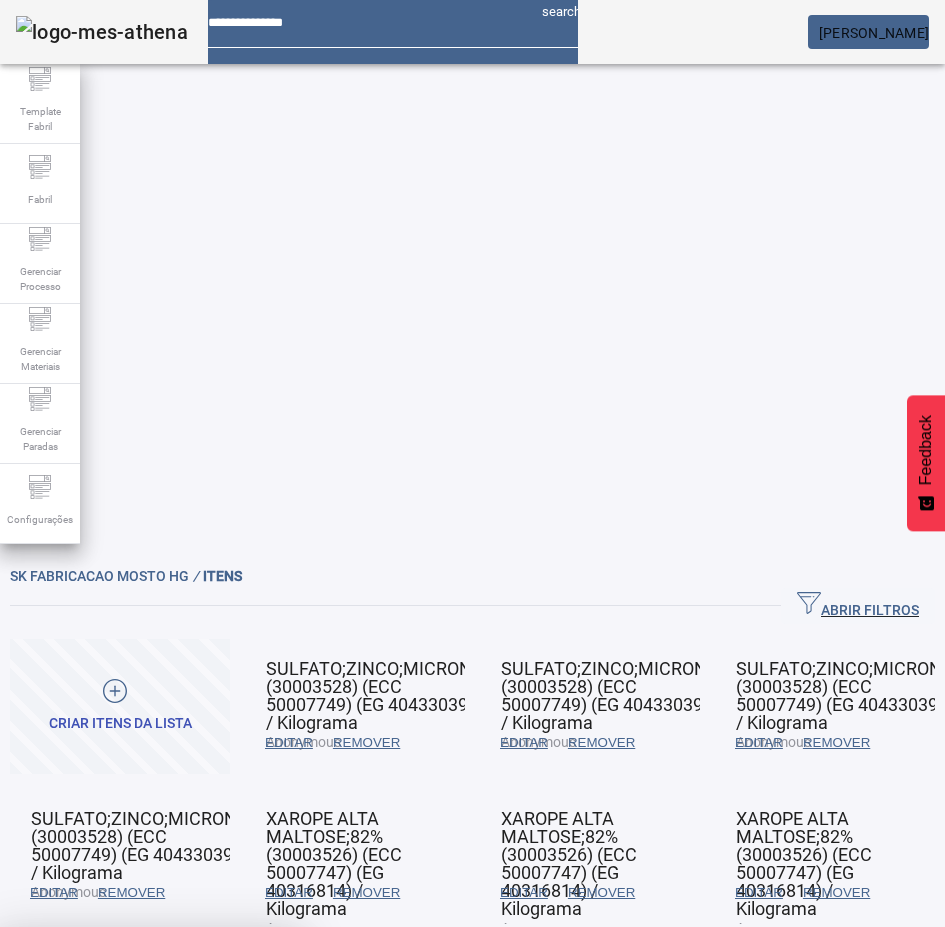 click on "SIM" at bounding box center (249, 1075) 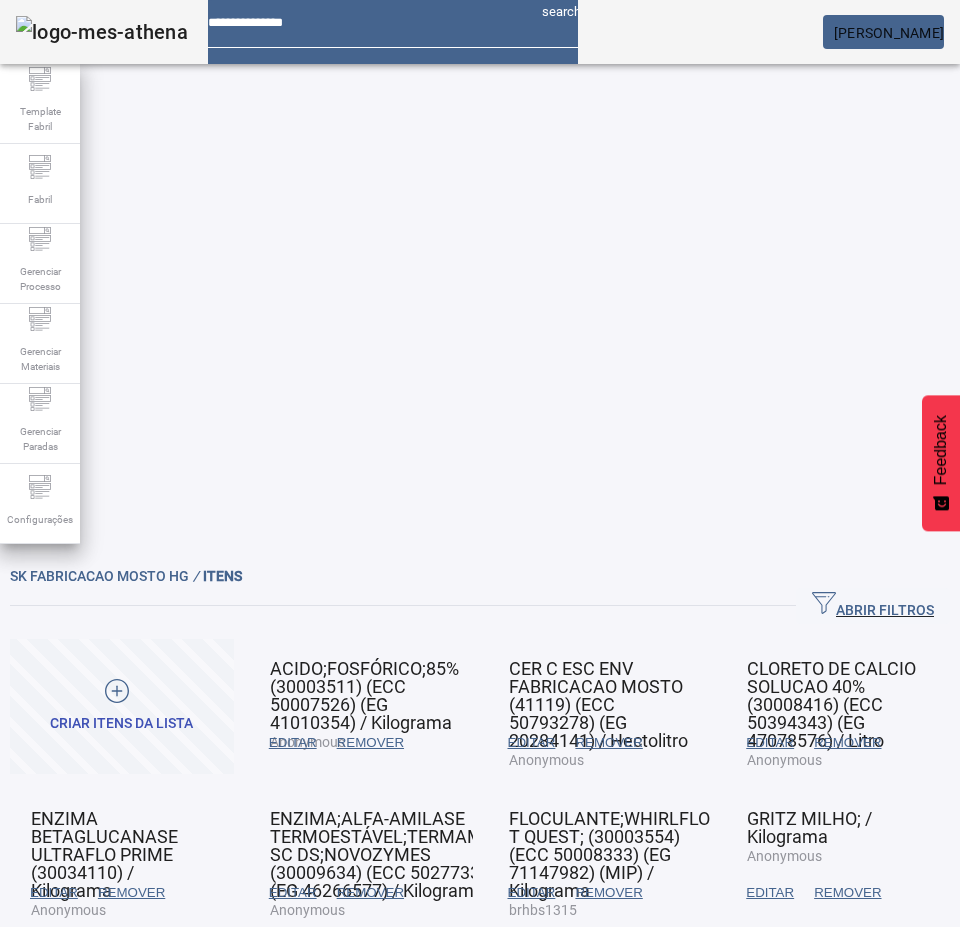 drag, startPoint x: 501, startPoint y: 654, endPoint x: 482, endPoint y: 611, distance: 47.010635 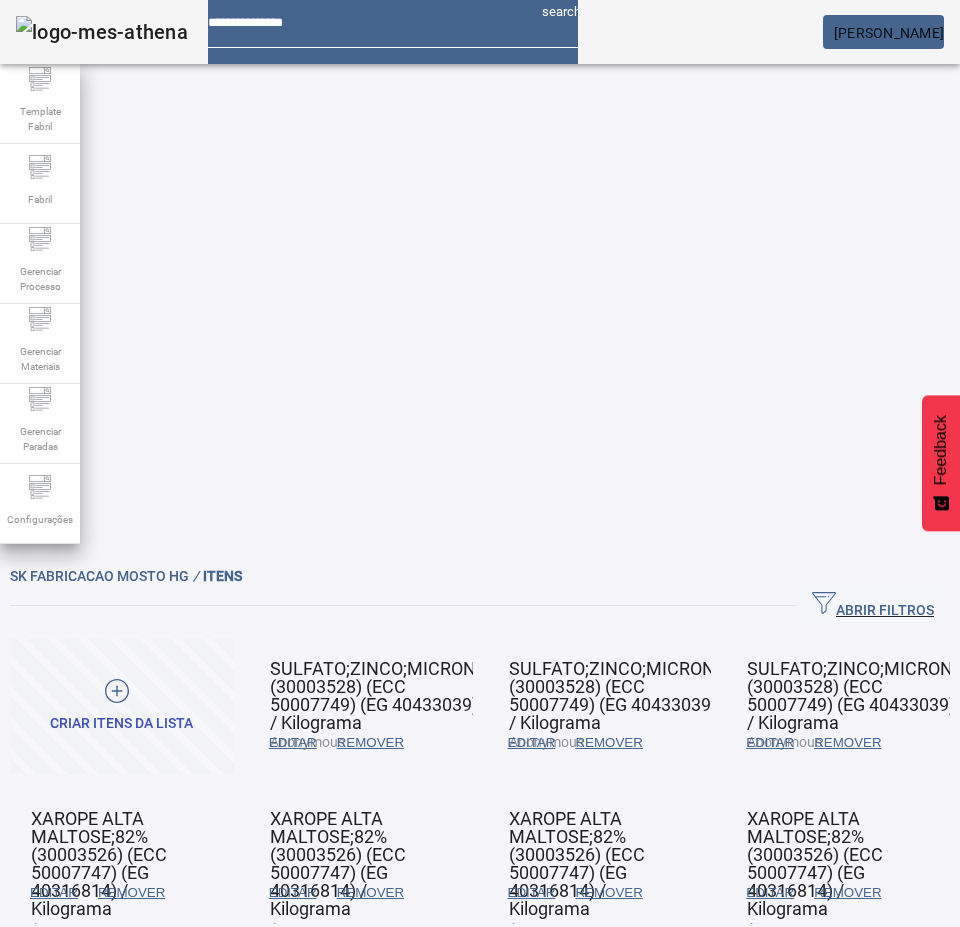 click on "EDITAR" at bounding box center (293, 743) 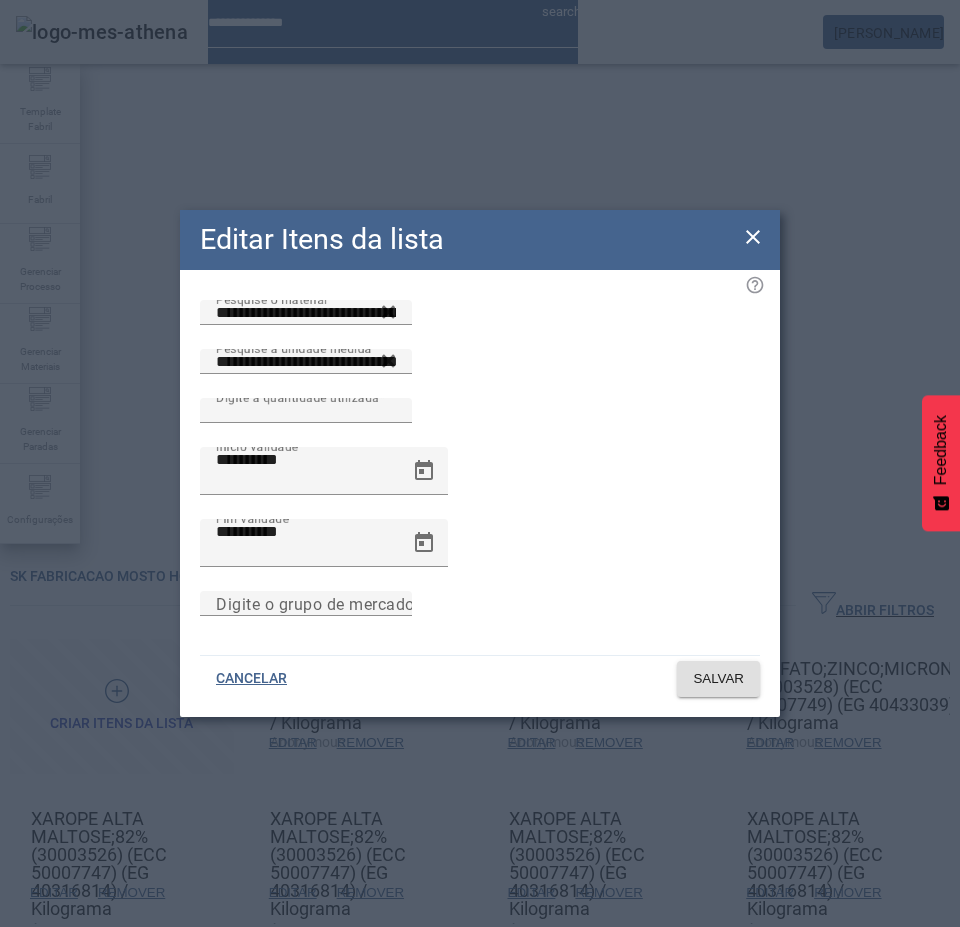 click 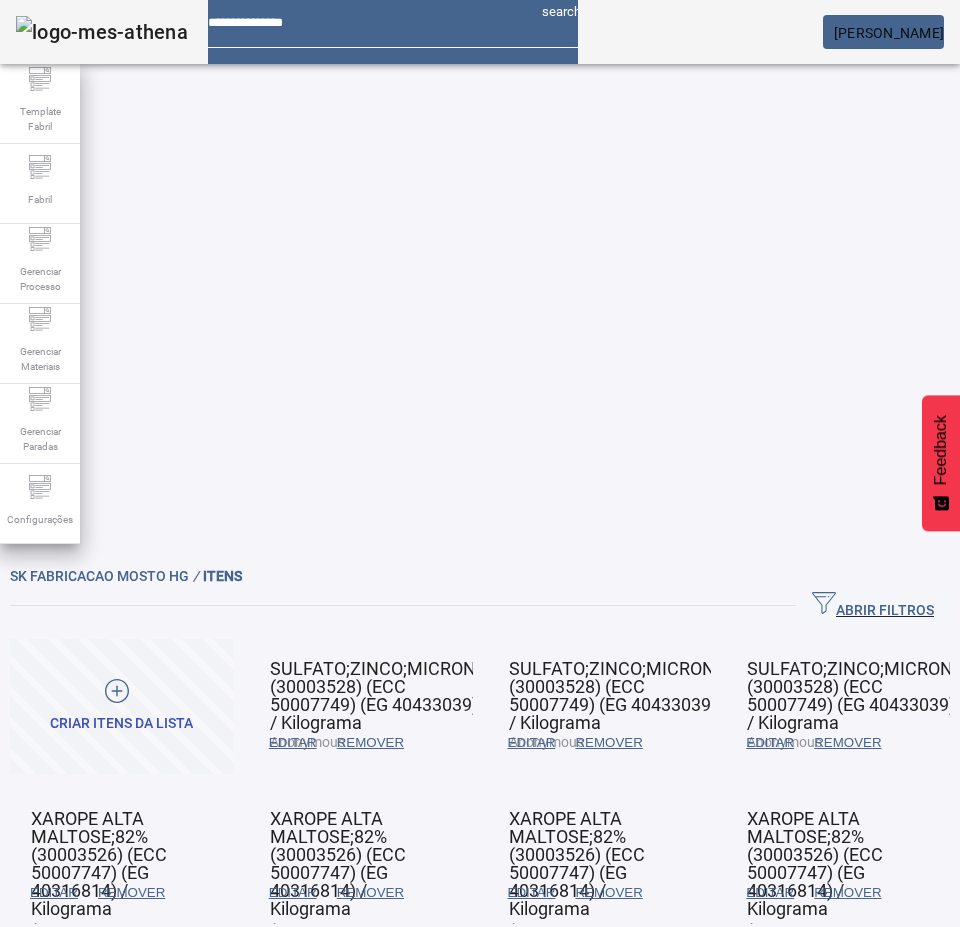 click on "REMOVER" at bounding box center (370, 743) 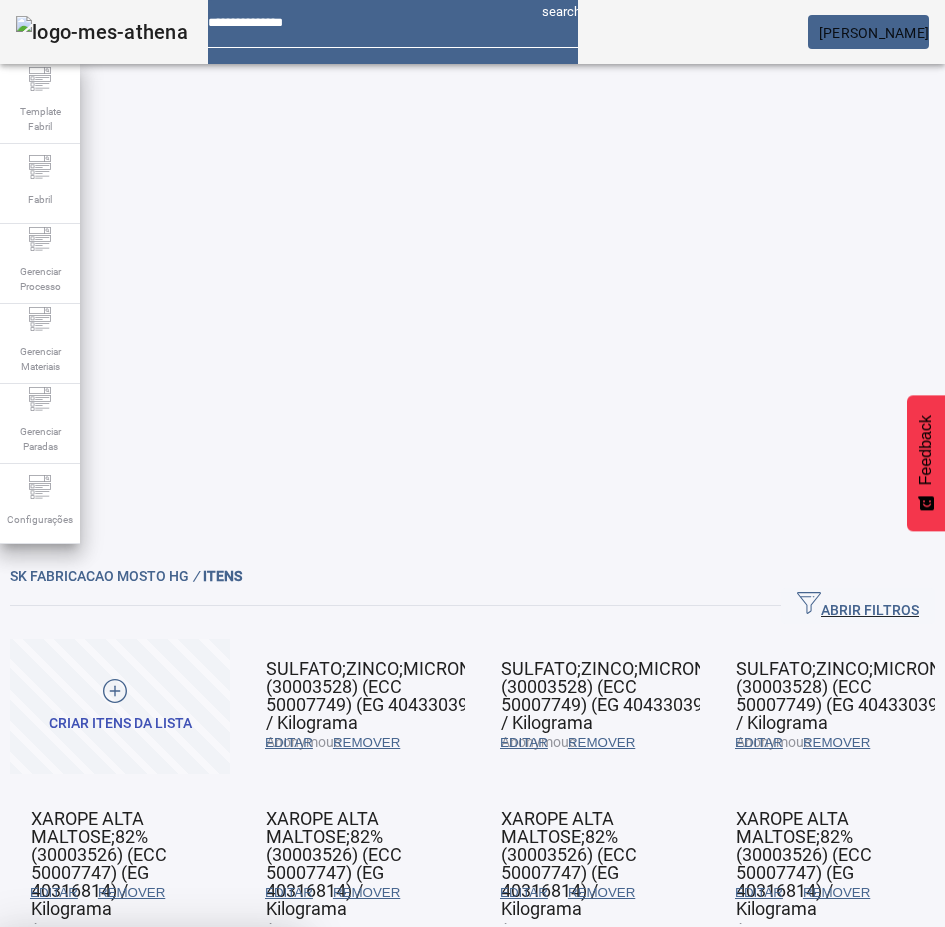 drag, startPoint x: 571, startPoint y: 522, endPoint x: 557, endPoint y: 549, distance: 30.413813 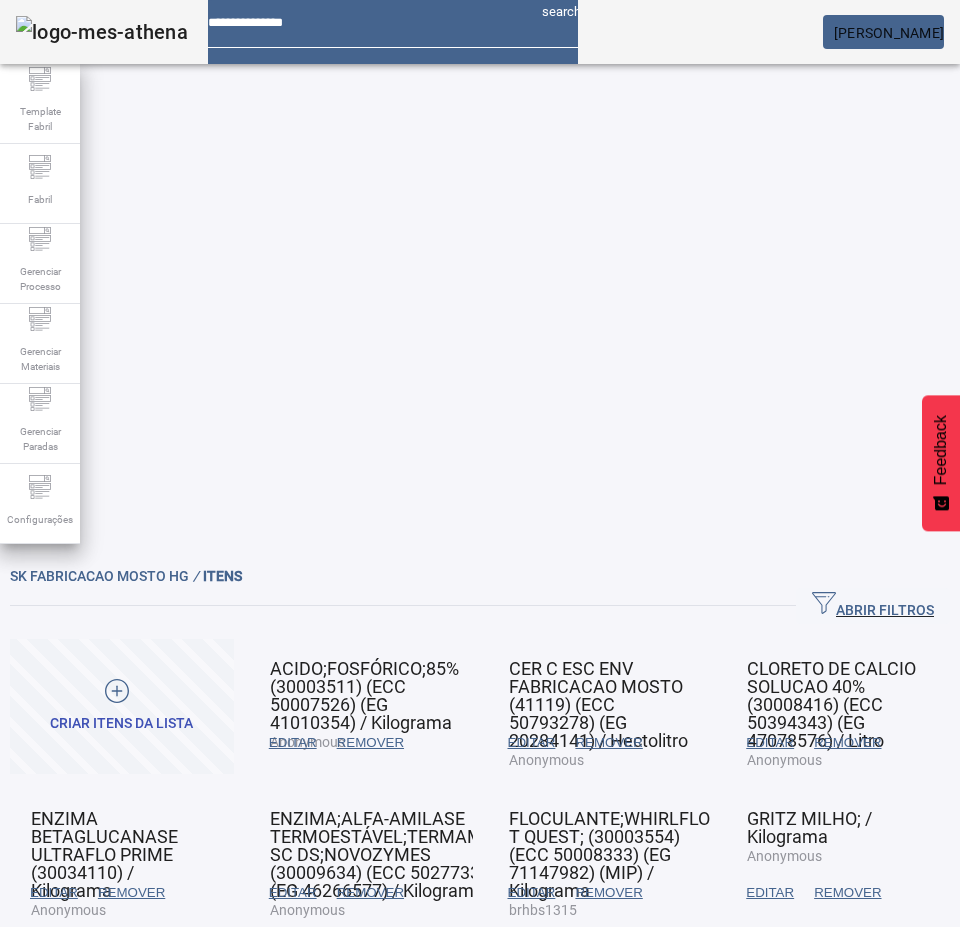 click on "1   2" 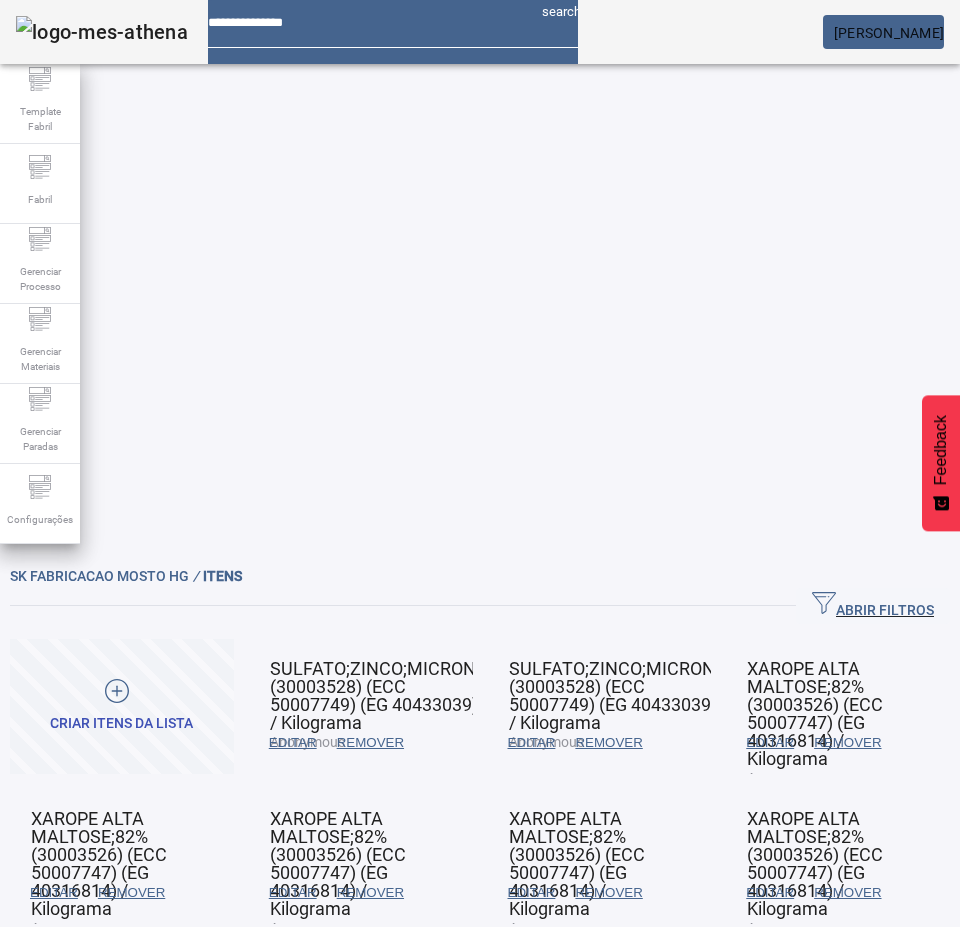 click on "EDITAR" at bounding box center (293, 743) 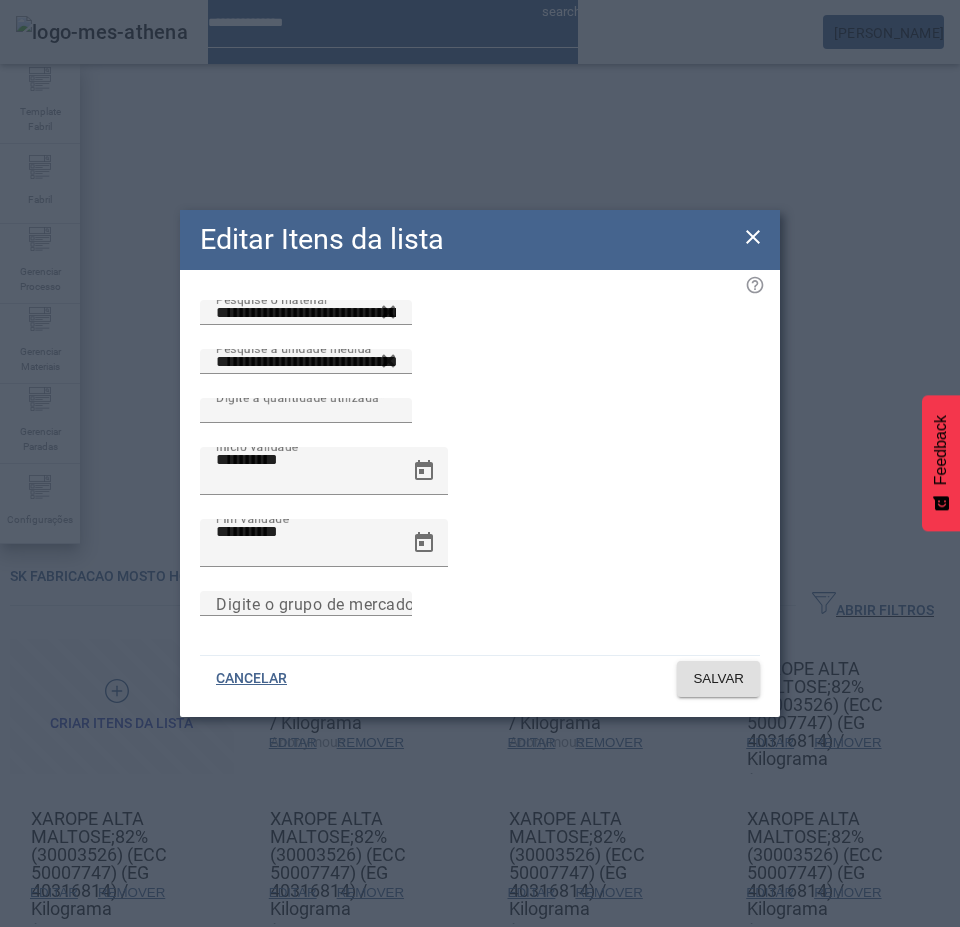 click 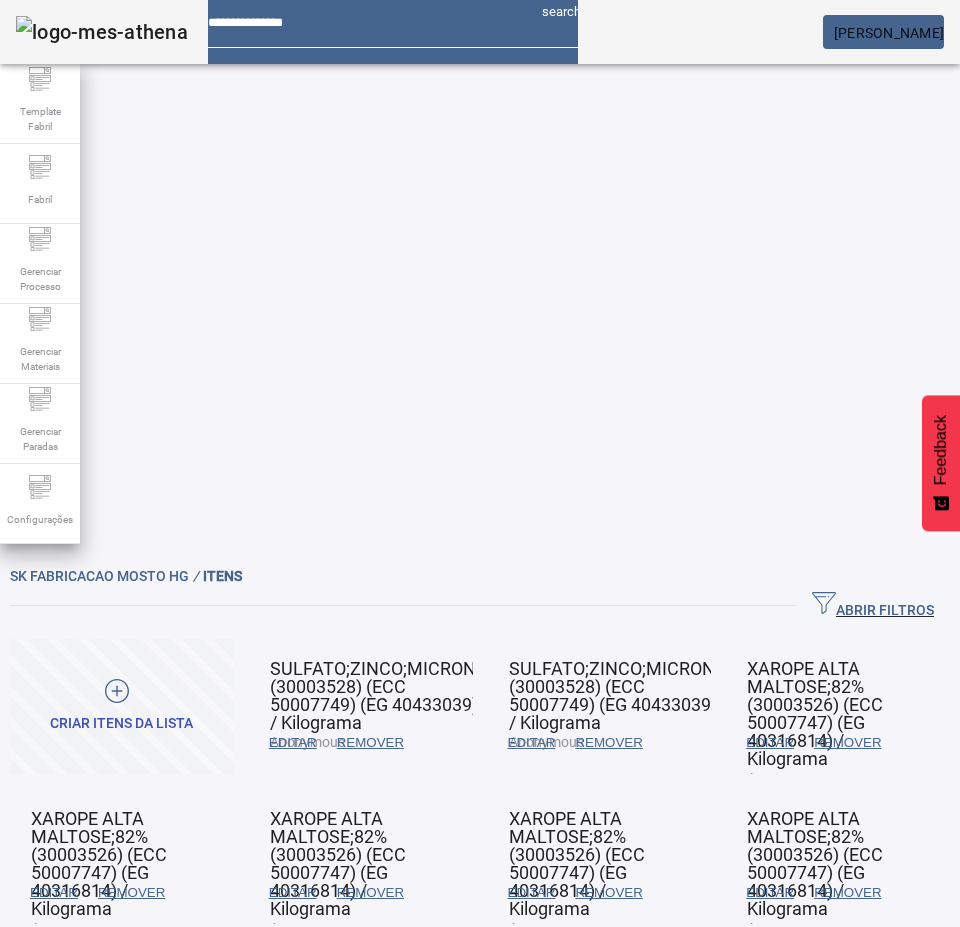 click on "REMOVER" at bounding box center (370, 743) 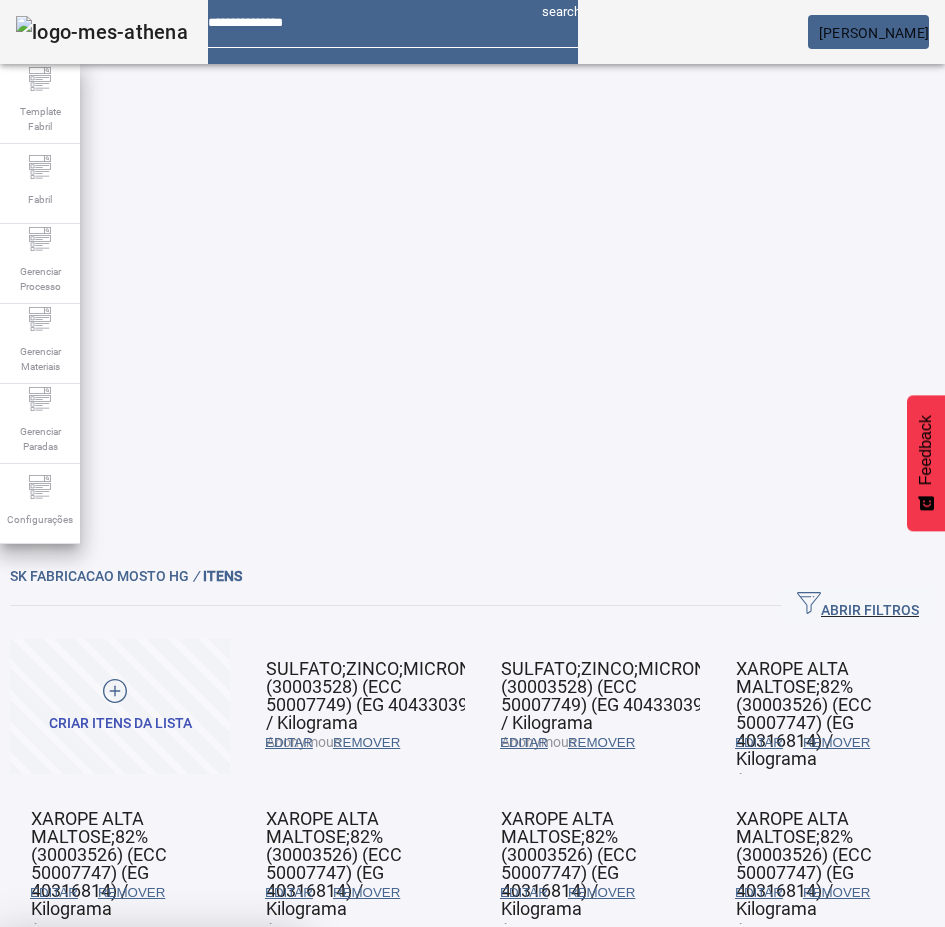 drag, startPoint x: 575, startPoint y: 522, endPoint x: 567, endPoint y: 541, distance: 20.615528 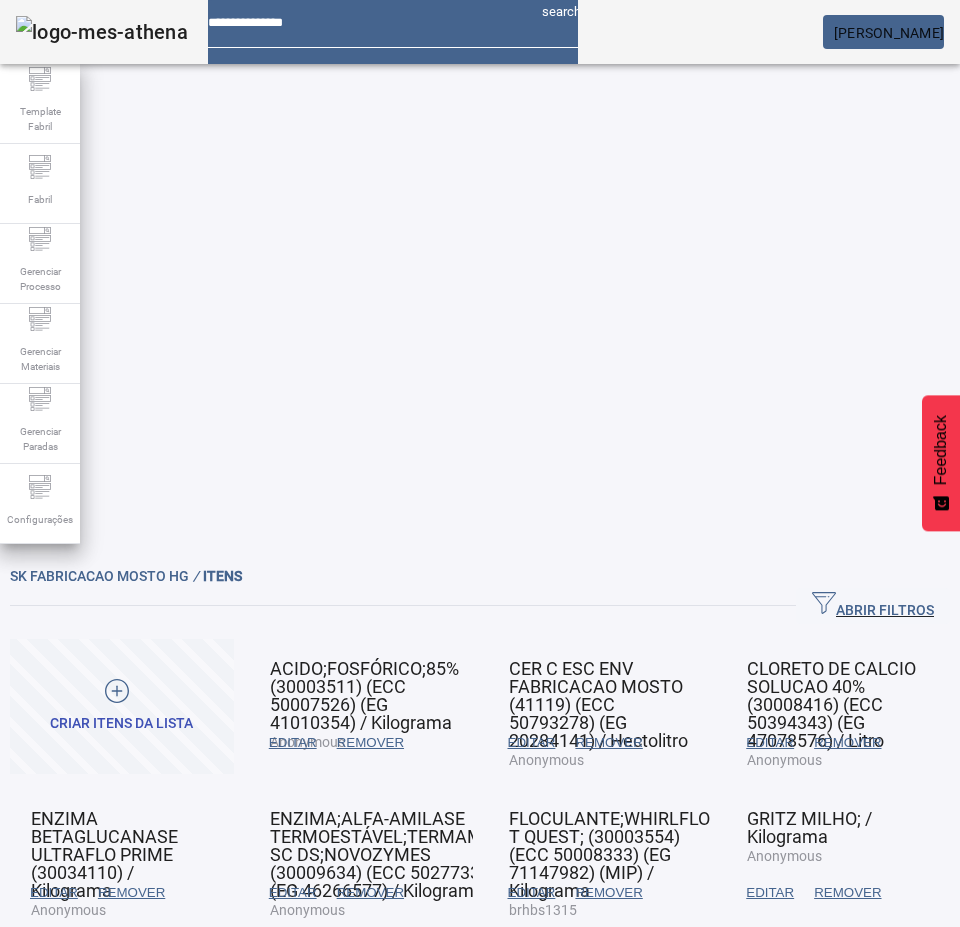 drag, startPoint x: 531, startPoint y: 642, endPoint x: 532, endPoint y: 614, distance: 28.01785 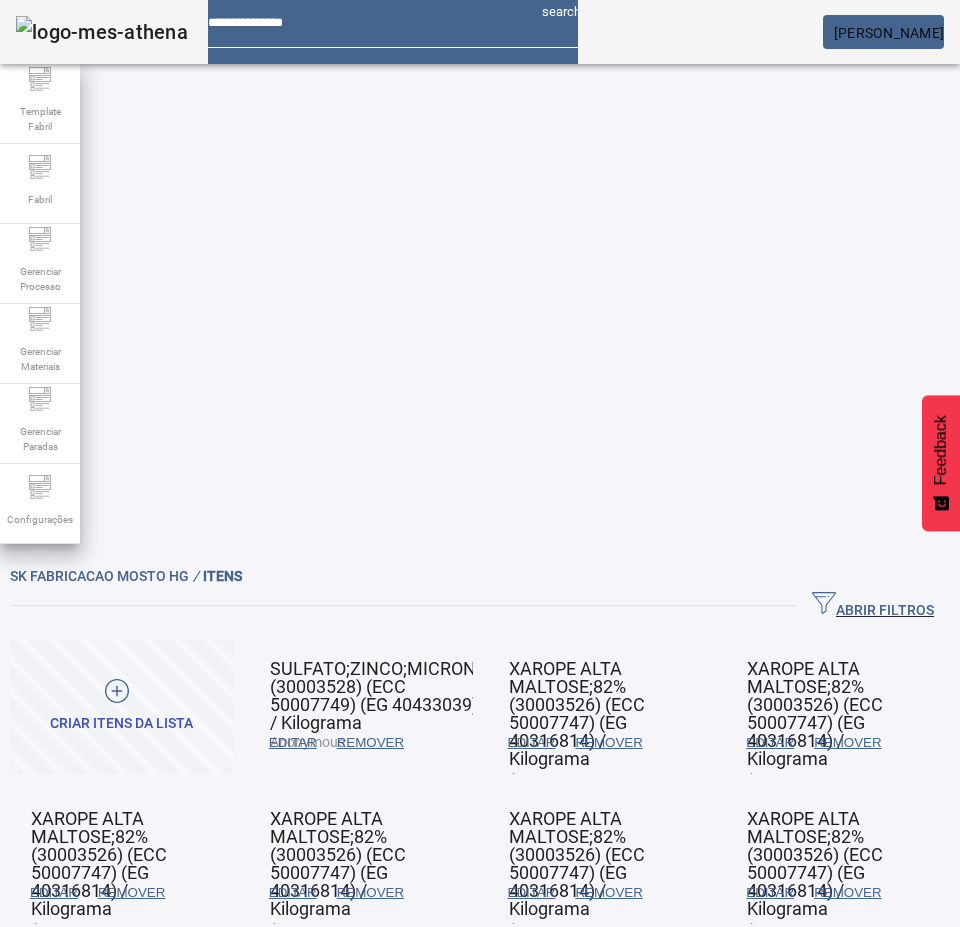click on "EDITAR" at bounding box center (293, 743) 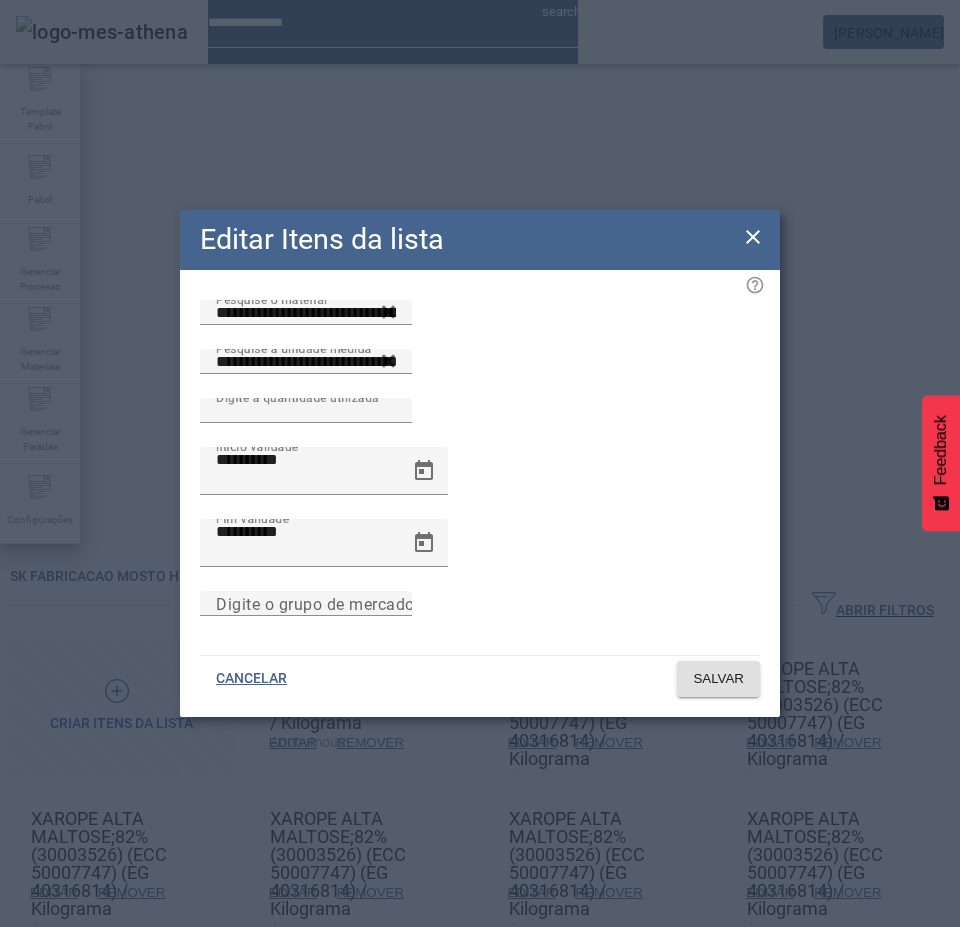 click on "Editar Itens da lista" 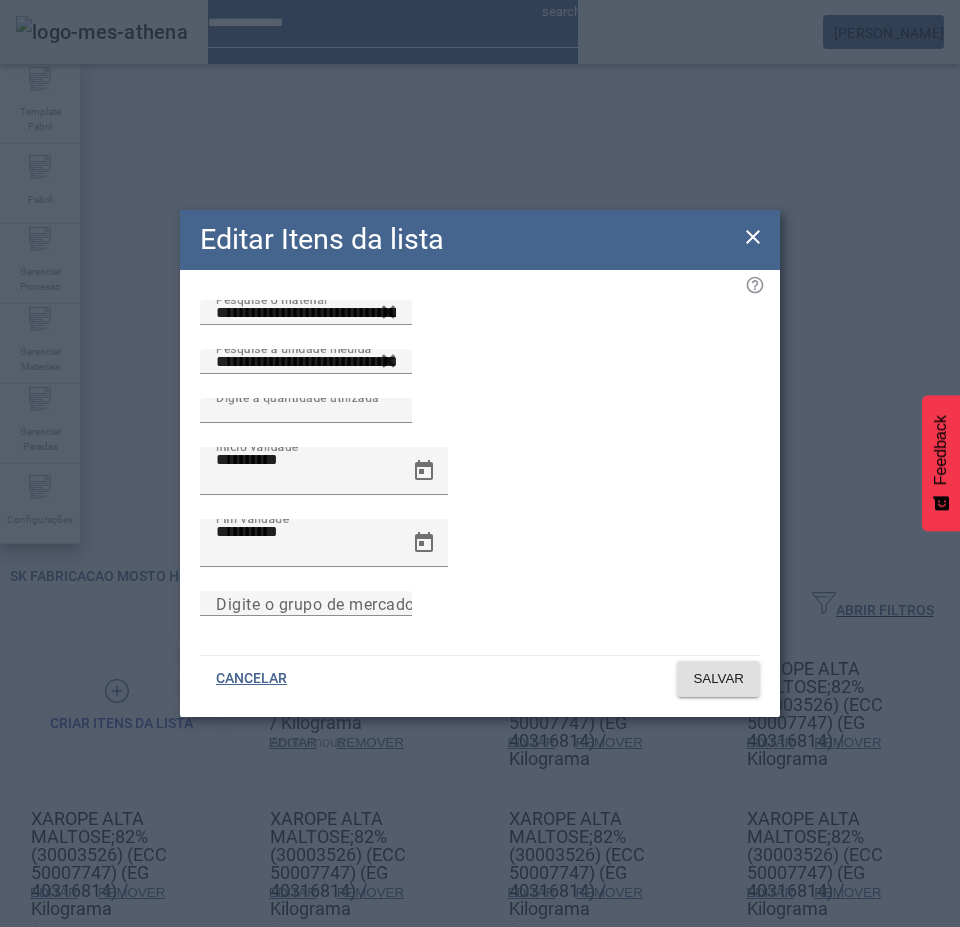 drag, startPoint x: 748, startPoint y: 246, endPoint x: 708, endPoint y: 263, distance: 43.462627 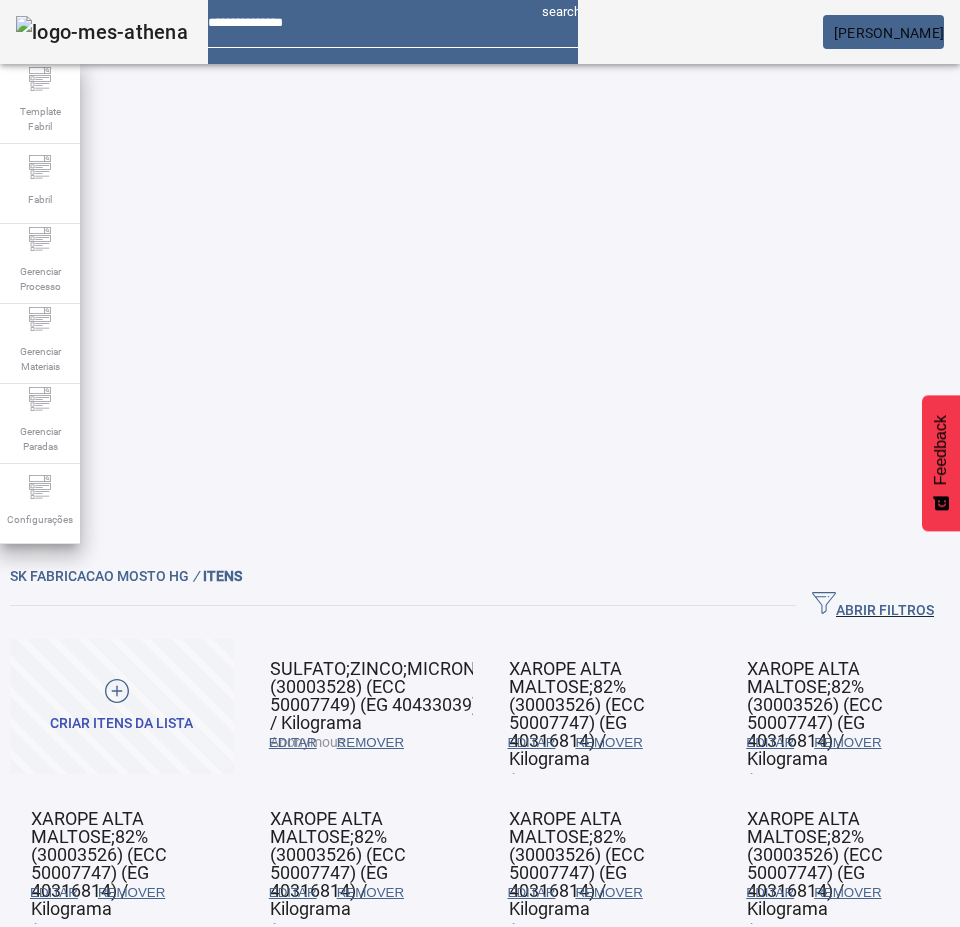 click on "EDITAR" at bounding box center (293, 743) 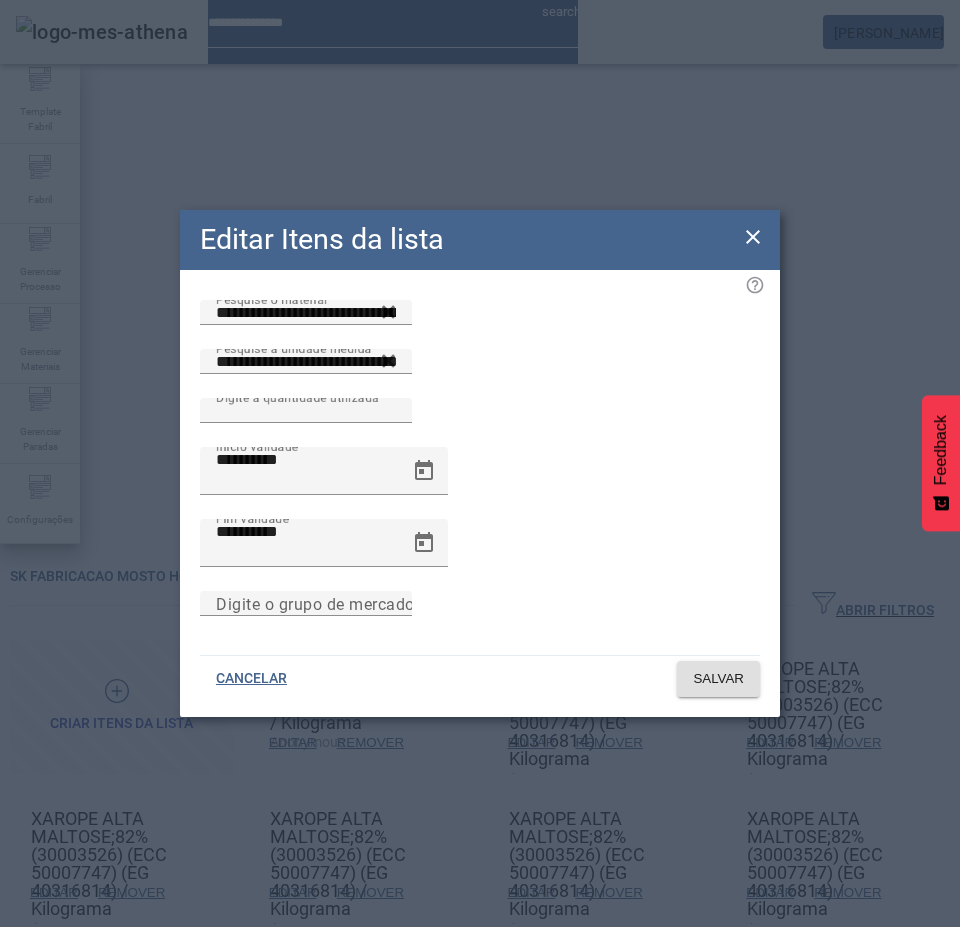 click 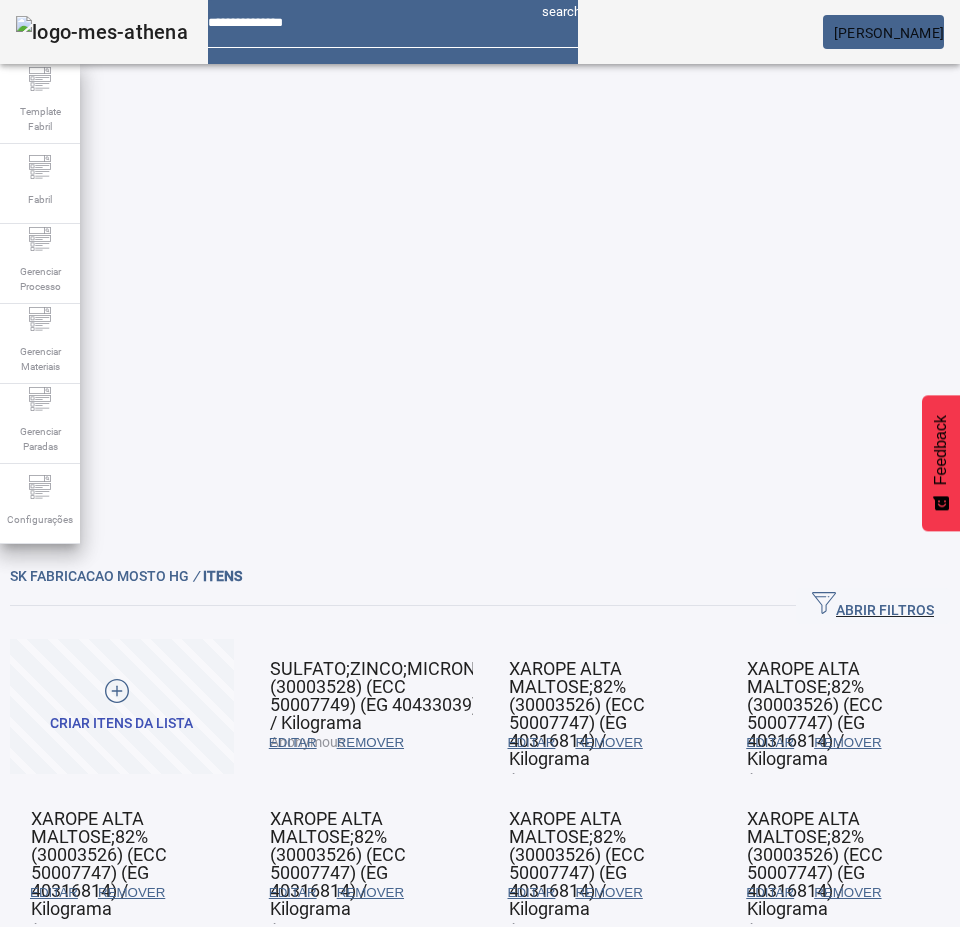 click on "REMOVER" at bounding box center (370, 743) 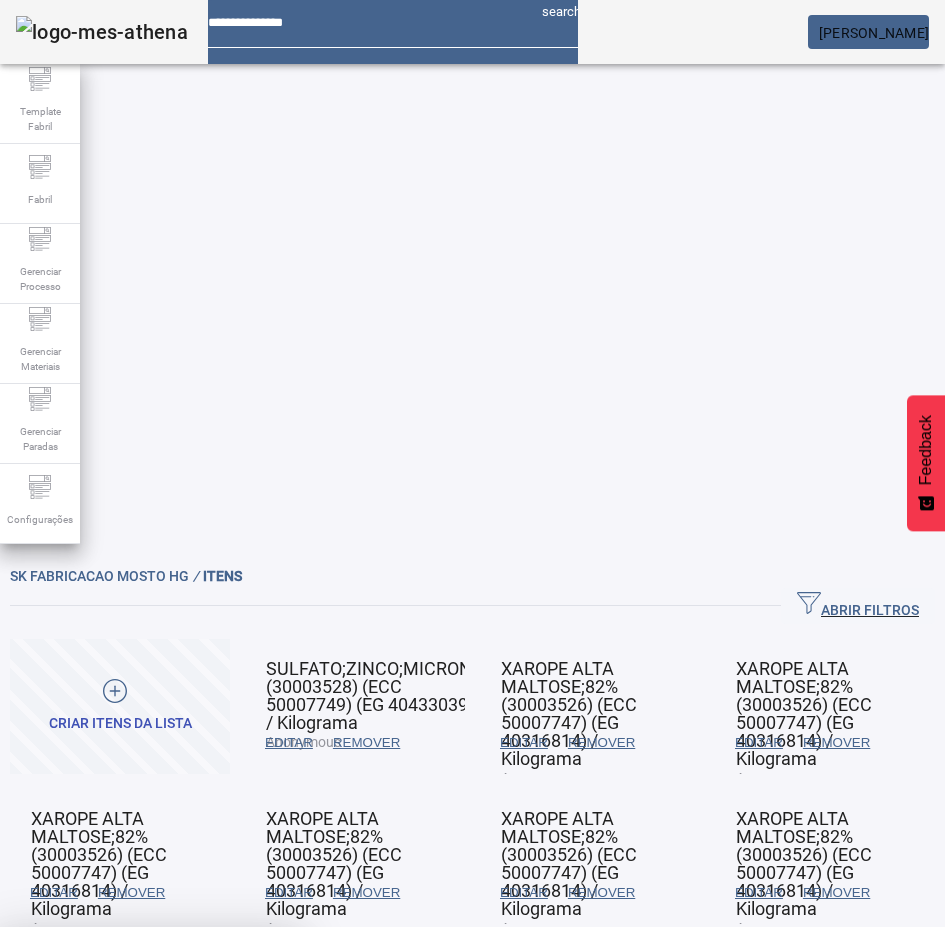 click at bounding box center [248, 1075] 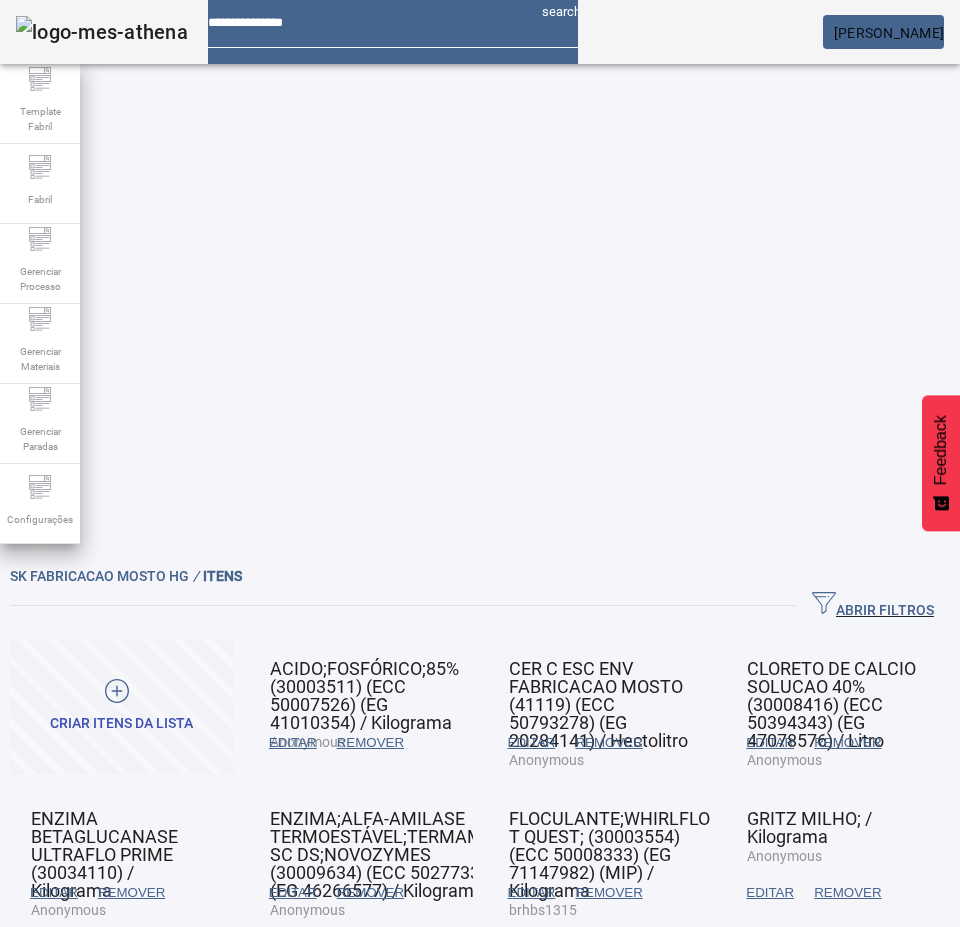 drag, startPoint x: 544, startPoint y: 660, endPoint x: 607, endPoint y: 495, distance: 176.61823 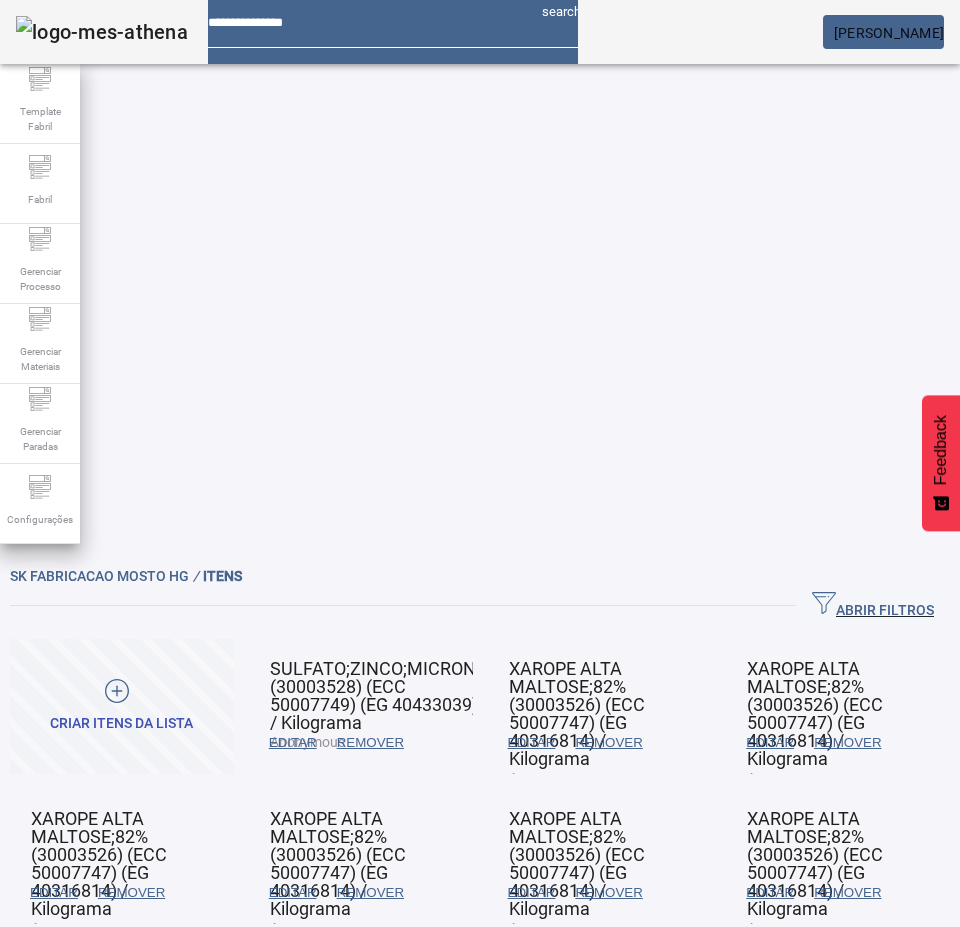 click on "EDITAR" at bounding box center (532, 743) 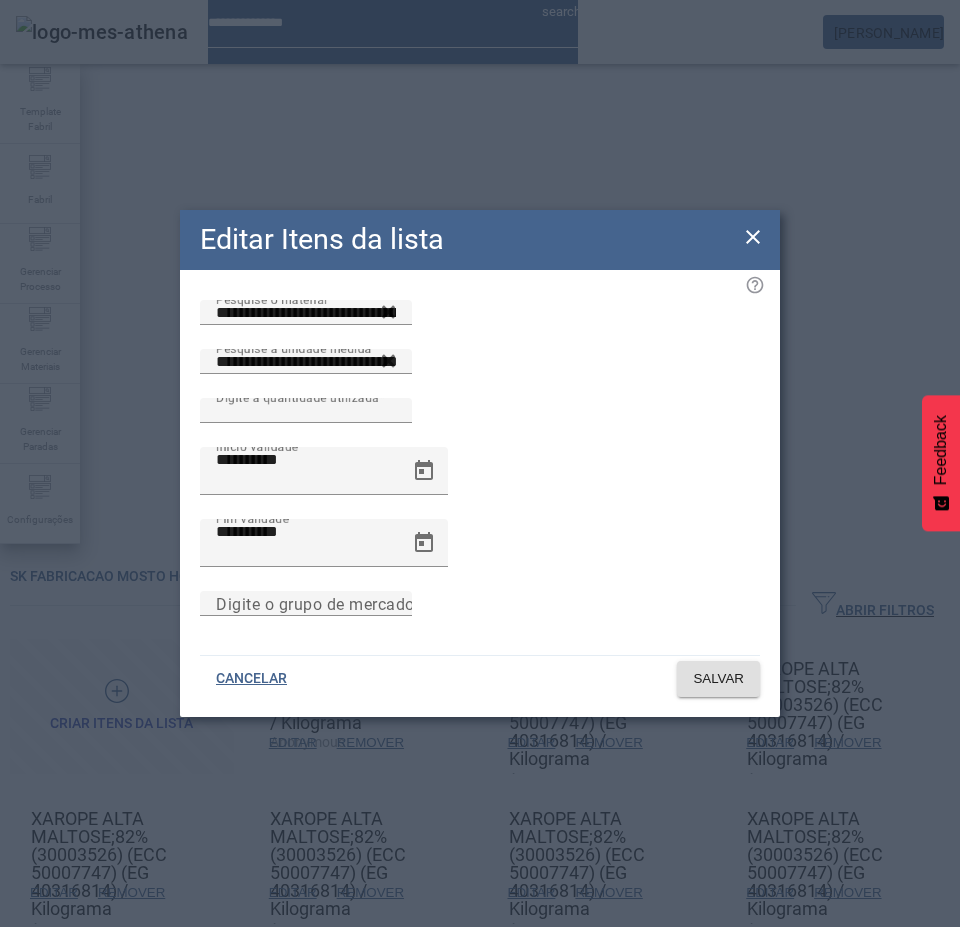click 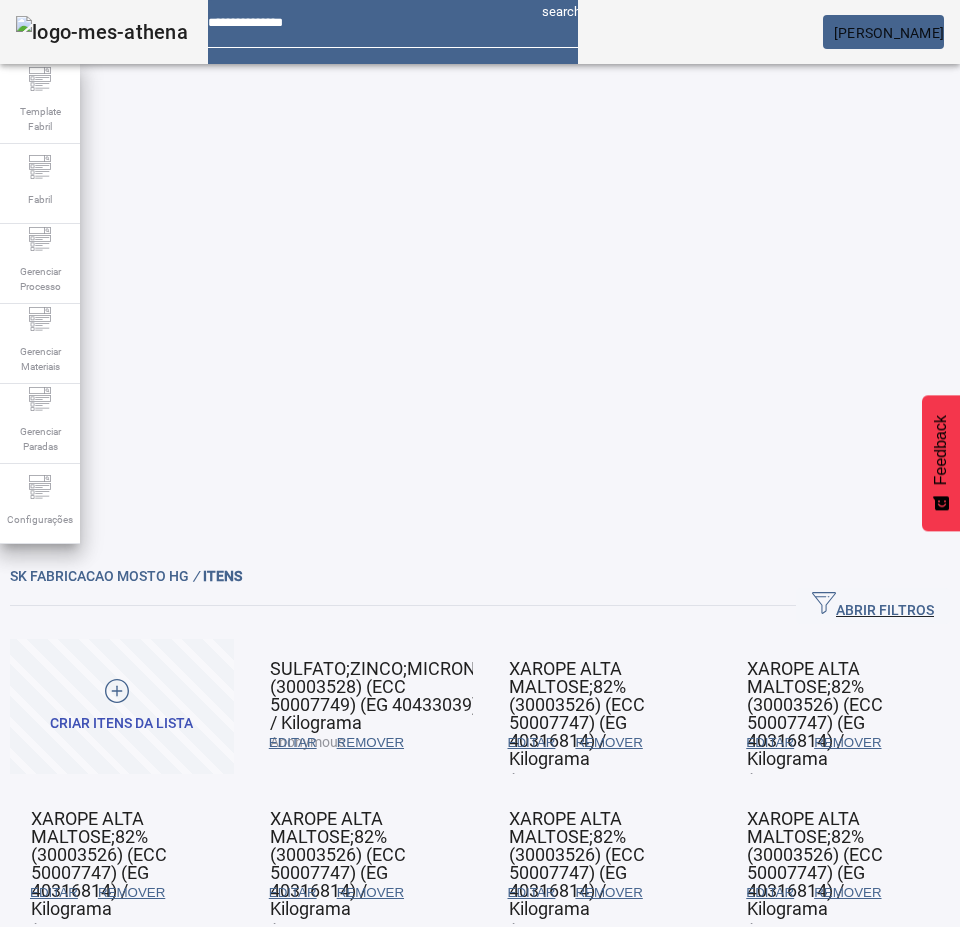 click on "REMOVER" at bounding box center (370, 743) 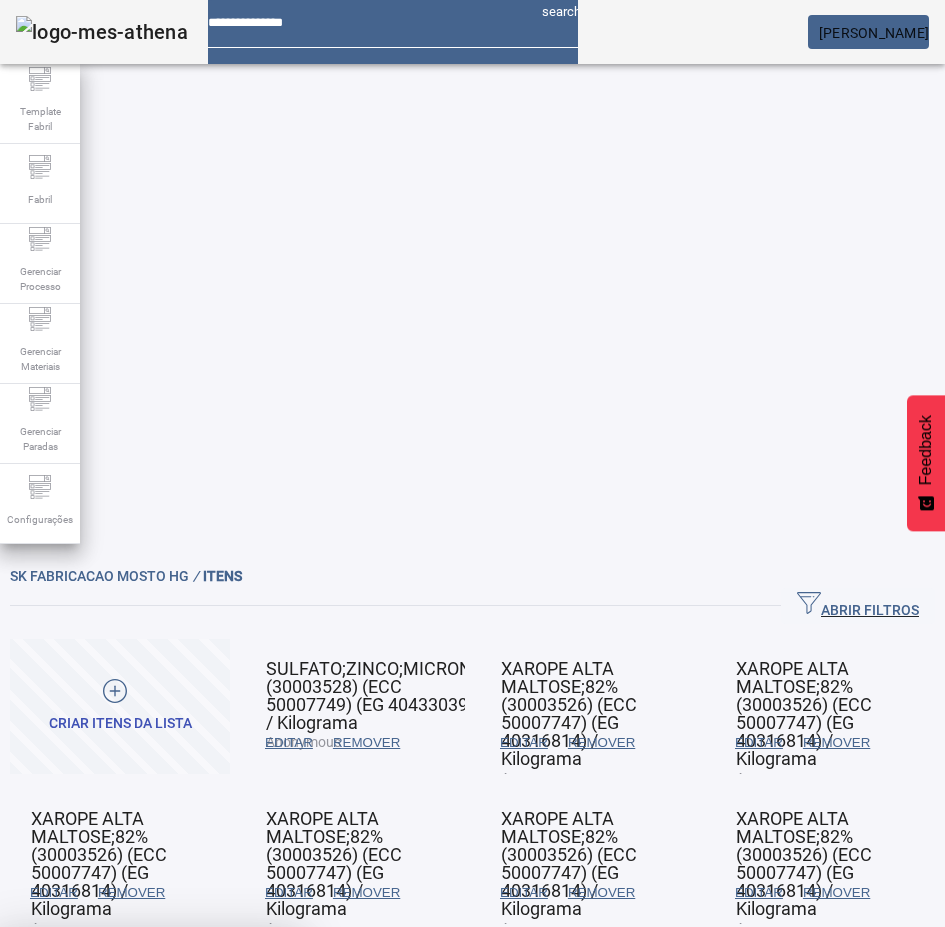click at bounding box center [248, 1075] 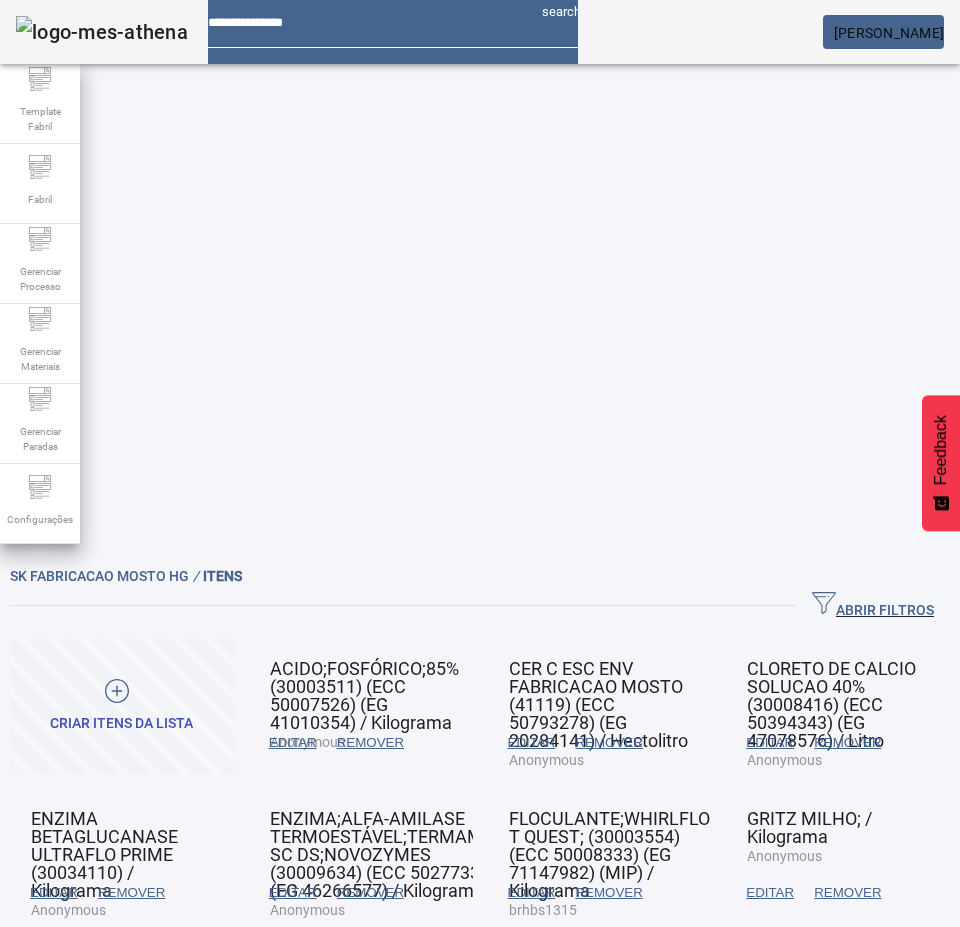 drag, startPoint x: 549, startPoint y: 650, endPoint x: 592, endPoint y: 573, distance: 88.19297 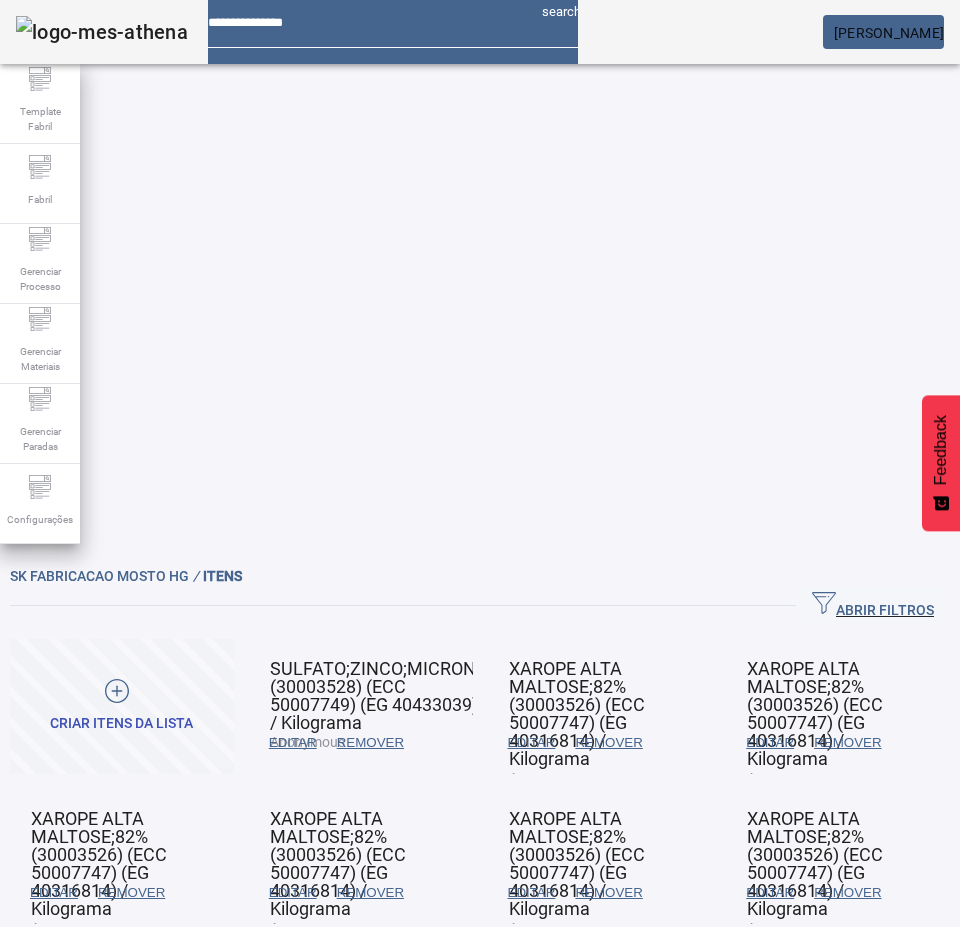 click on "EDITAR" at bounding box center (293, 743) 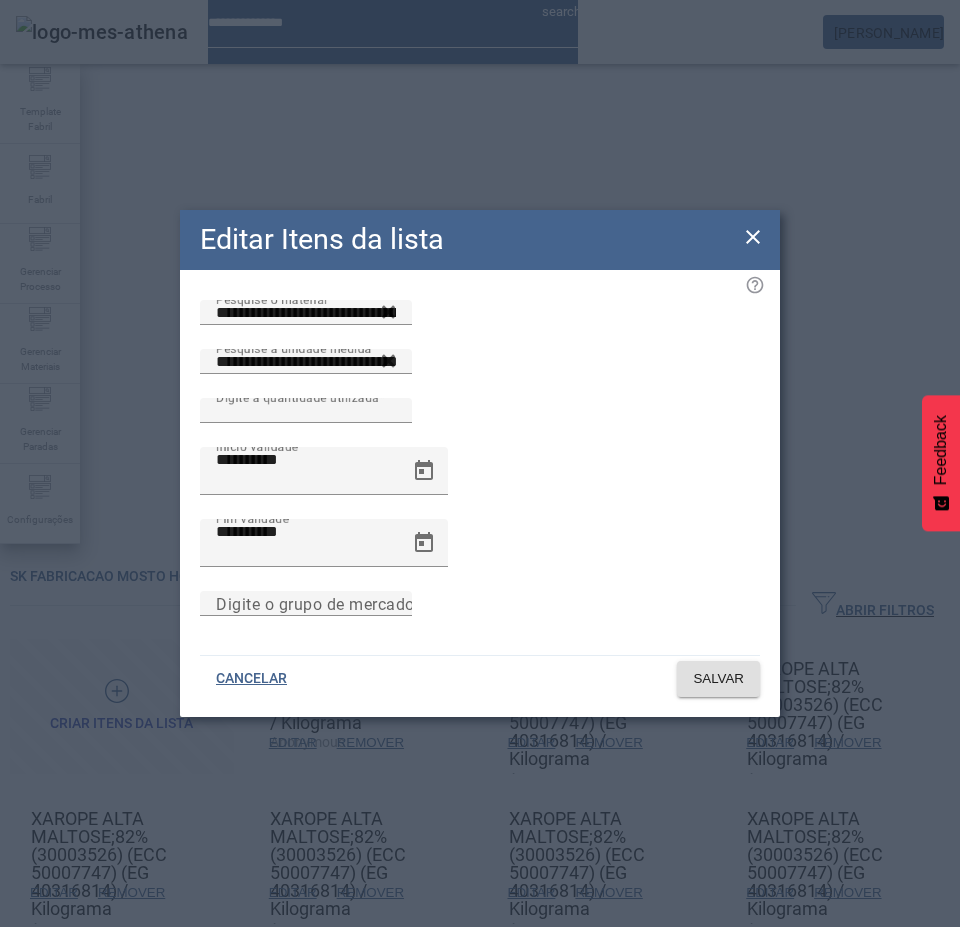 drag, startPoint x: 752, startPoint y: 240, endPoint x: 690, endPoint y: 272, distance: 69.77106 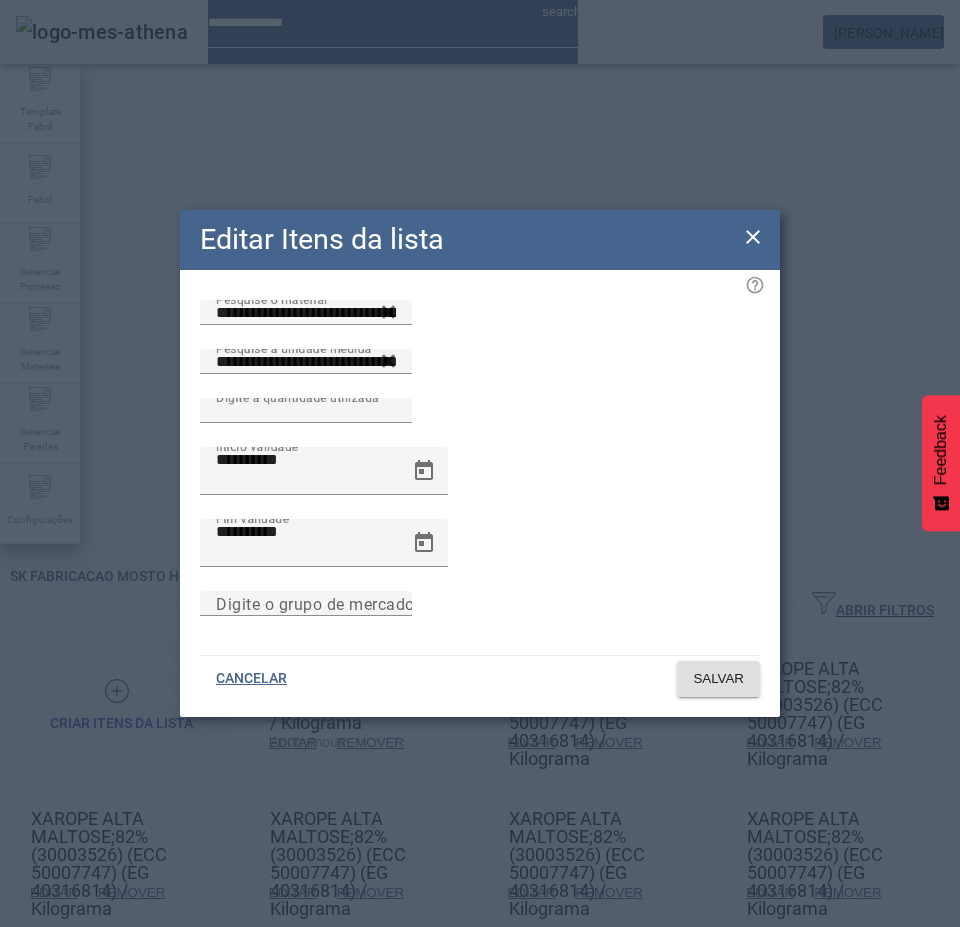 click 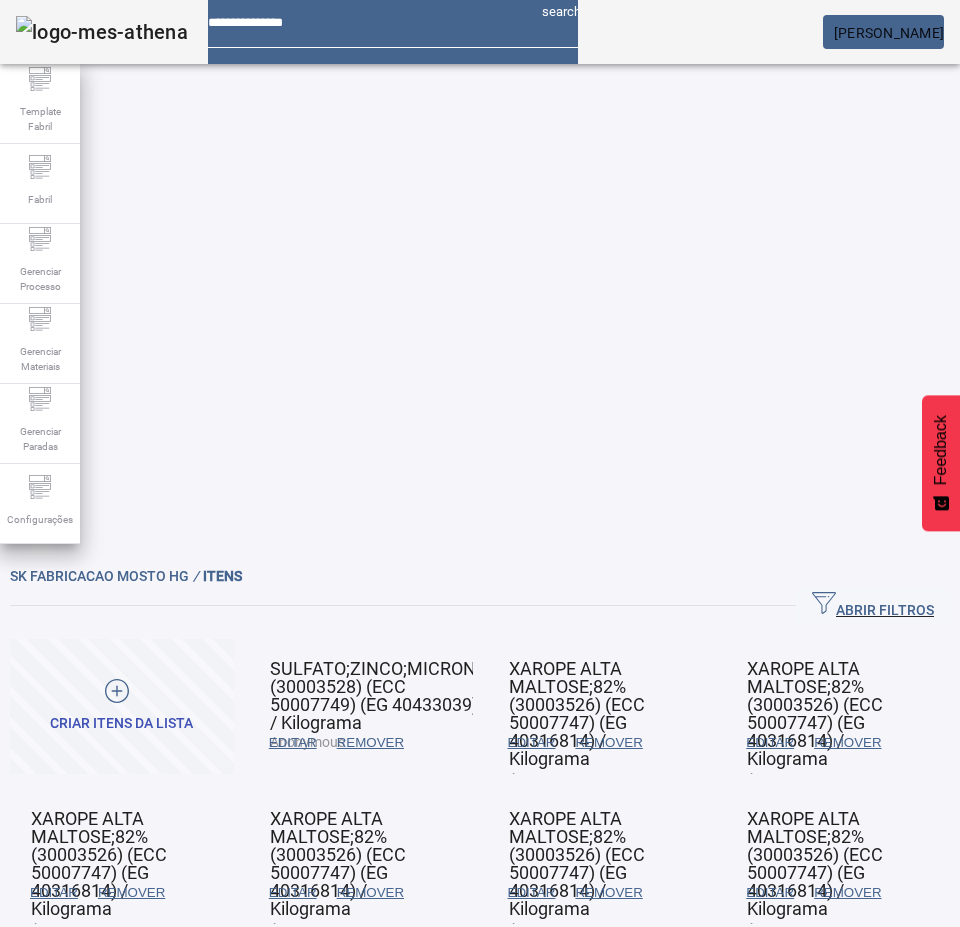 click on "REMOVER" at bounding box center [608, 743] 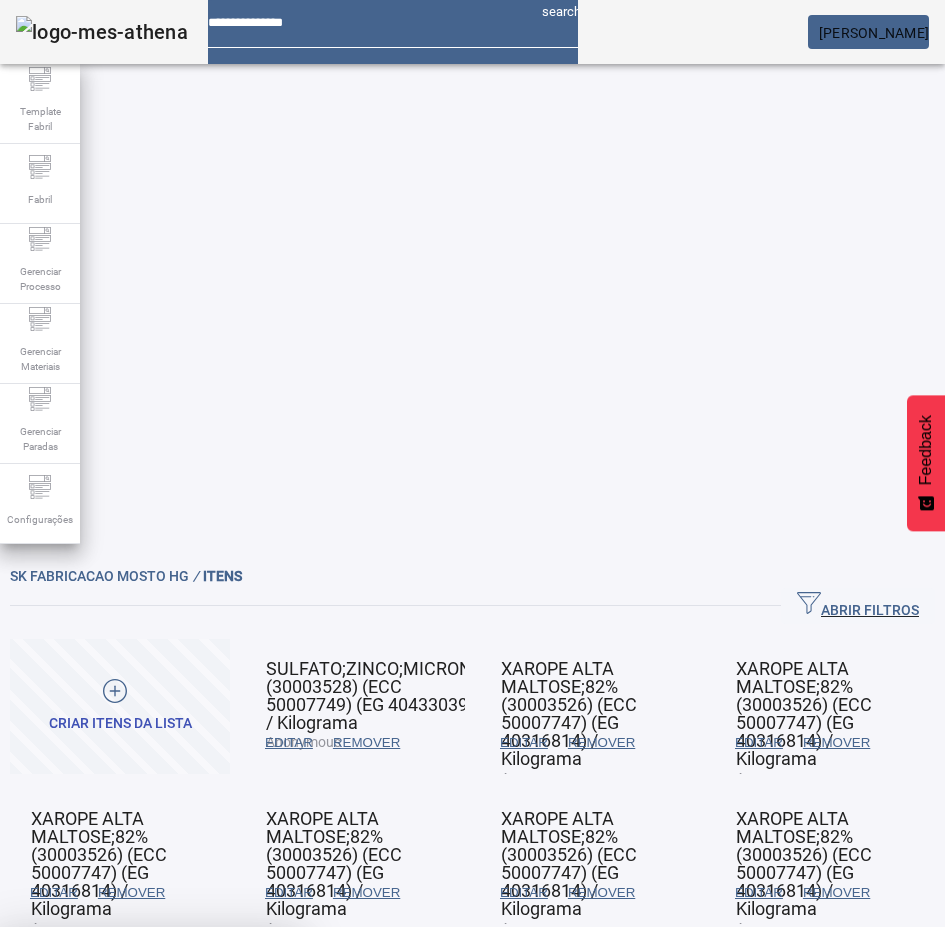 click on "CANCELAR SIM" at bounding box center (150, 1074) 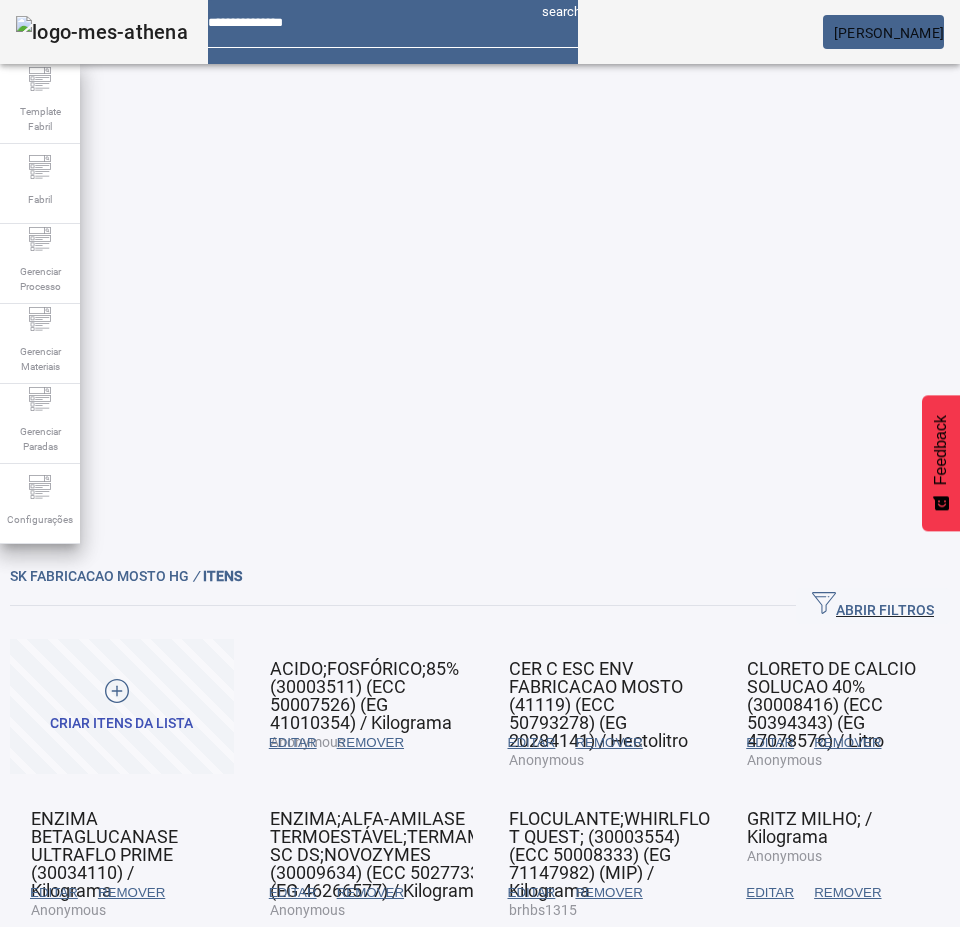 click on "2" 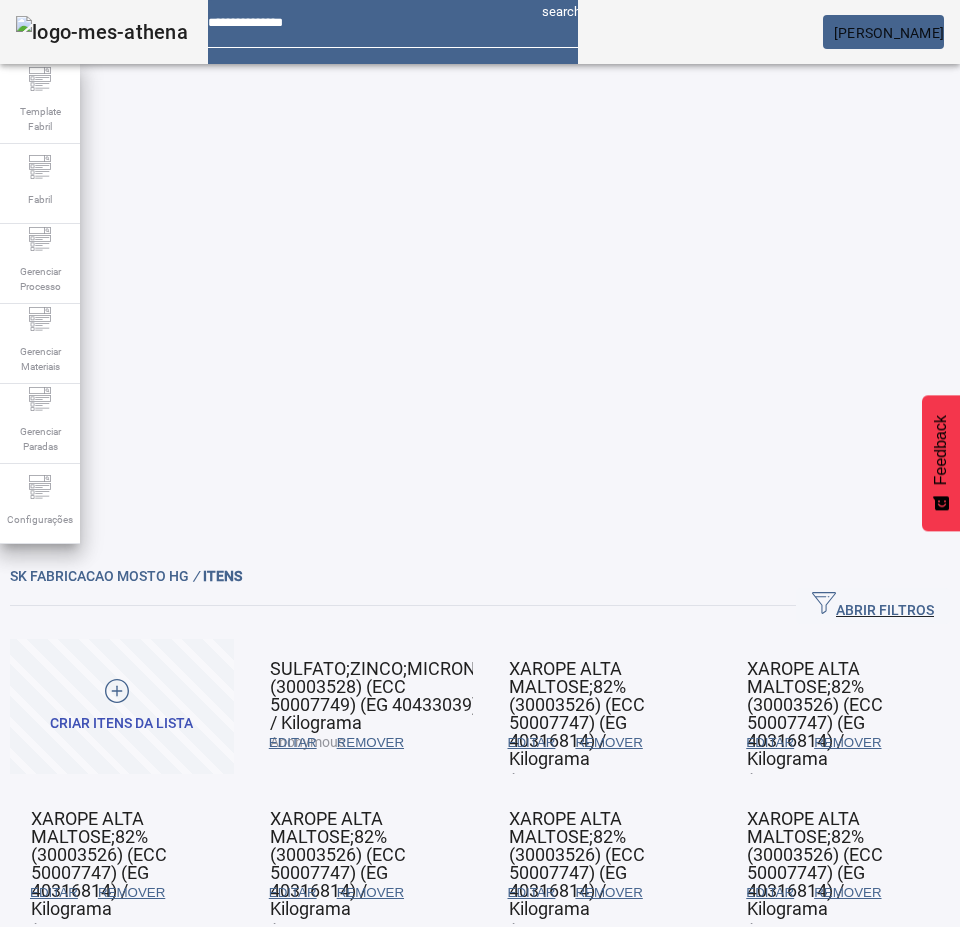 click on "EDITAR" at bounding box center (532, 743) 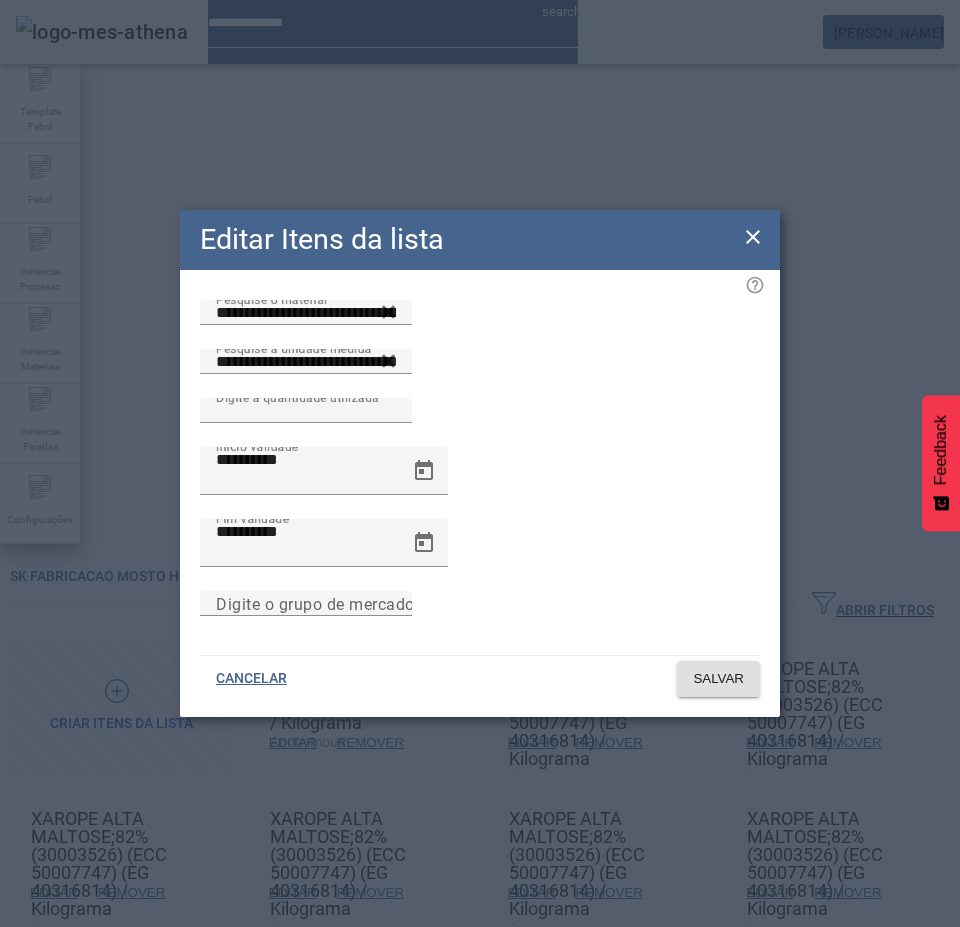 click 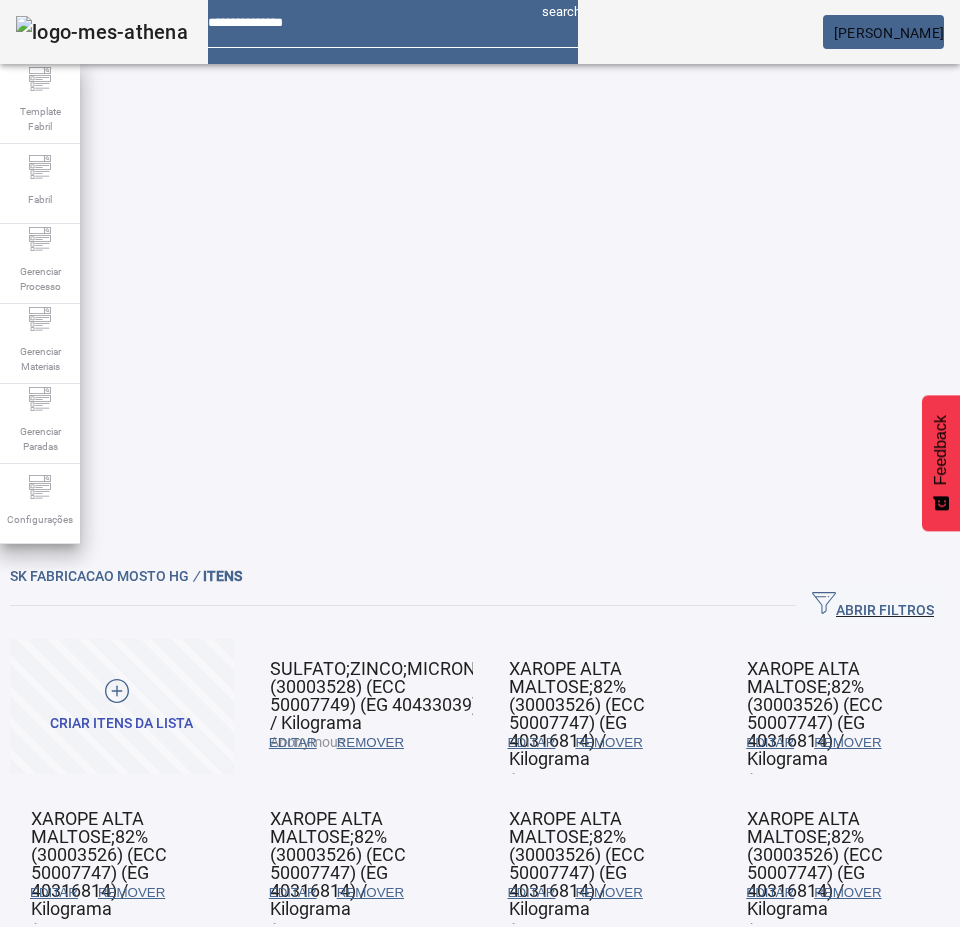 click on "REMOVER" at bounding box center [608, 743] 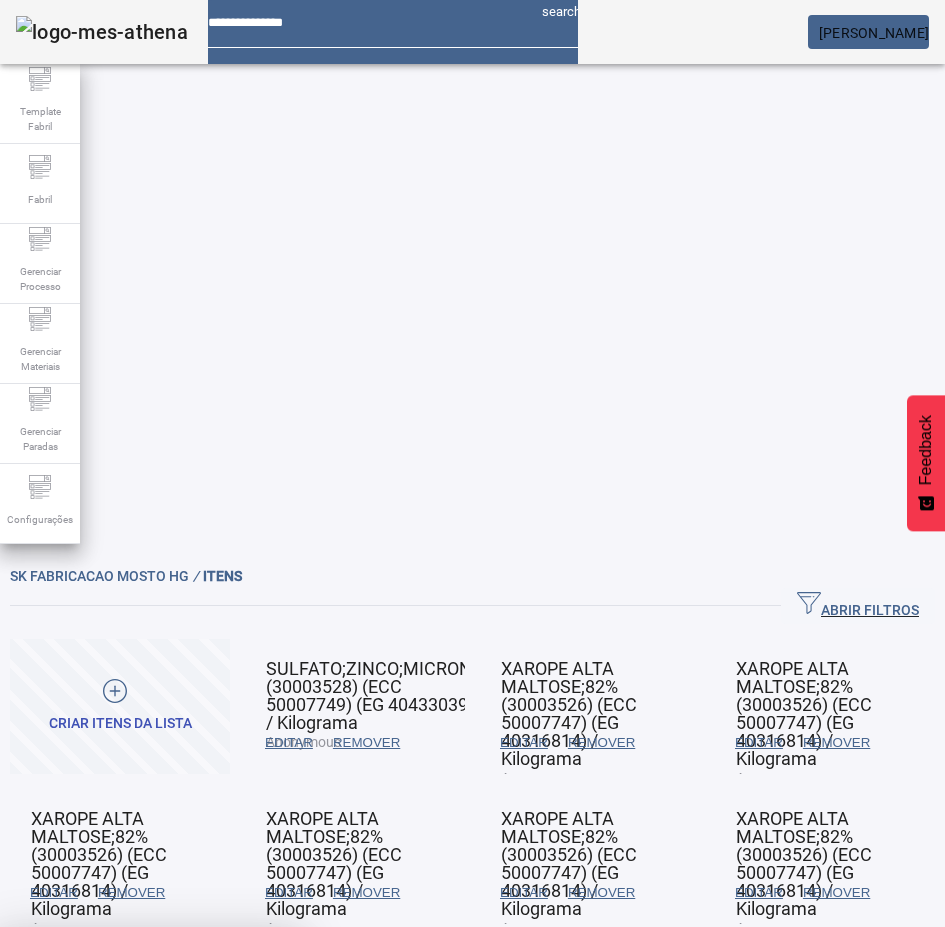 click at bounding box center [248, 1075] 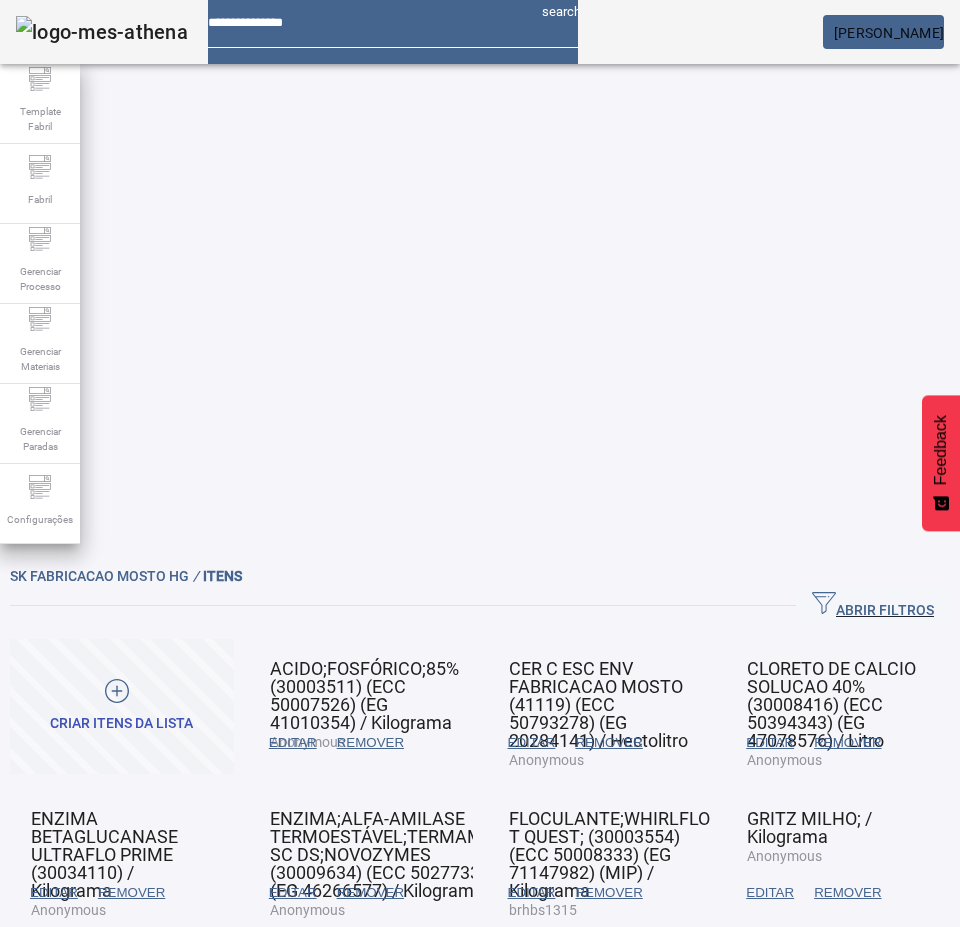 click on "2" 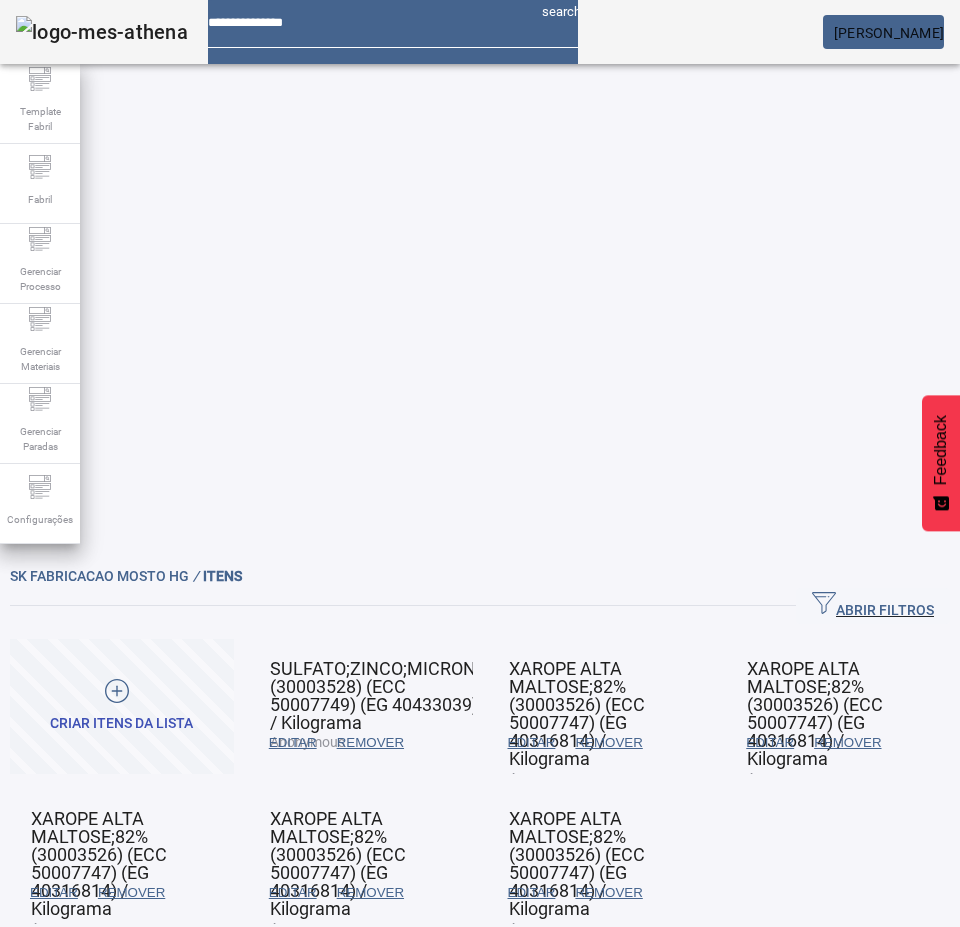 click on "EDITAR" at bounding box center [293, 743] 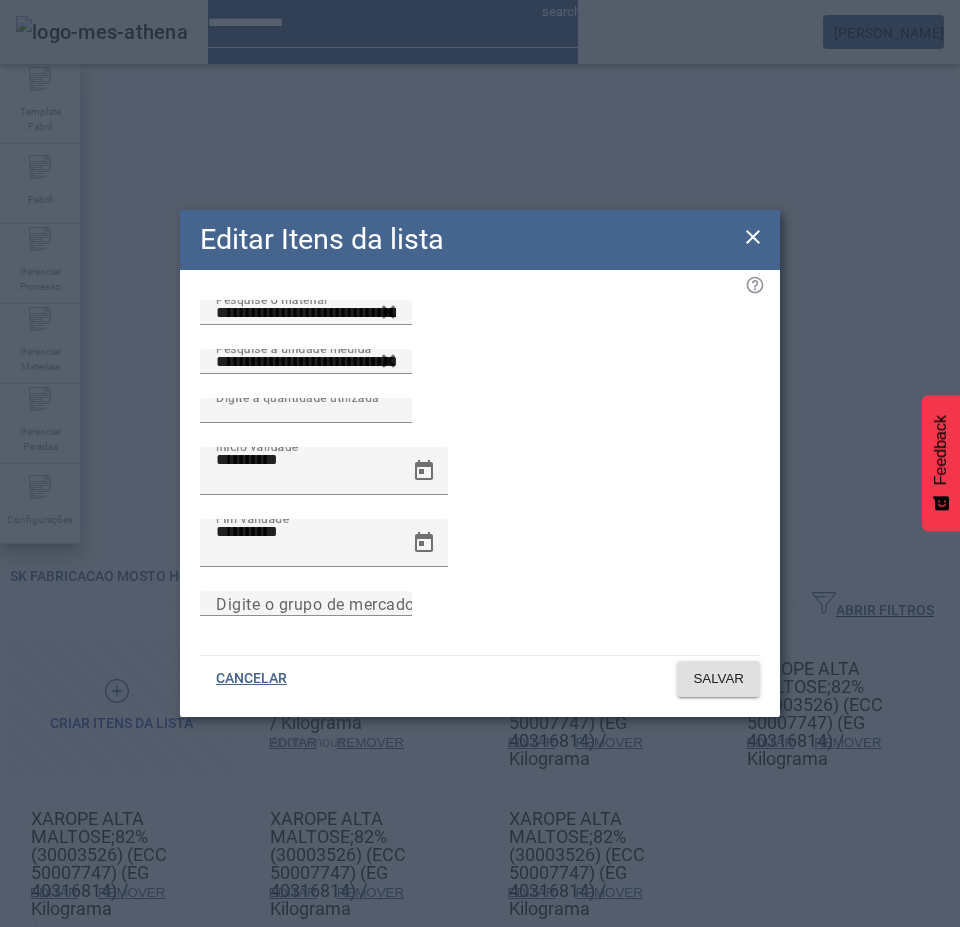 drag, startPoint x: 757, startPoint y: 246, endPoint x: 739, endPoint y: 260, distance: 22.803509 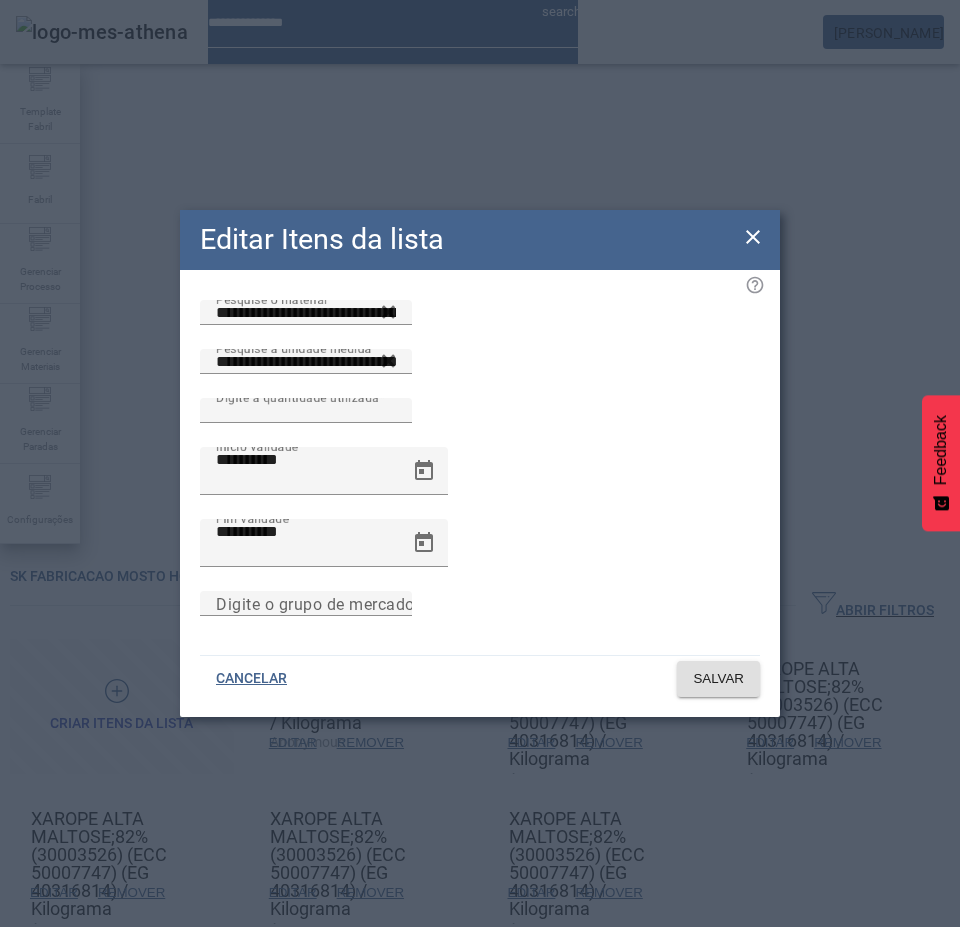 click 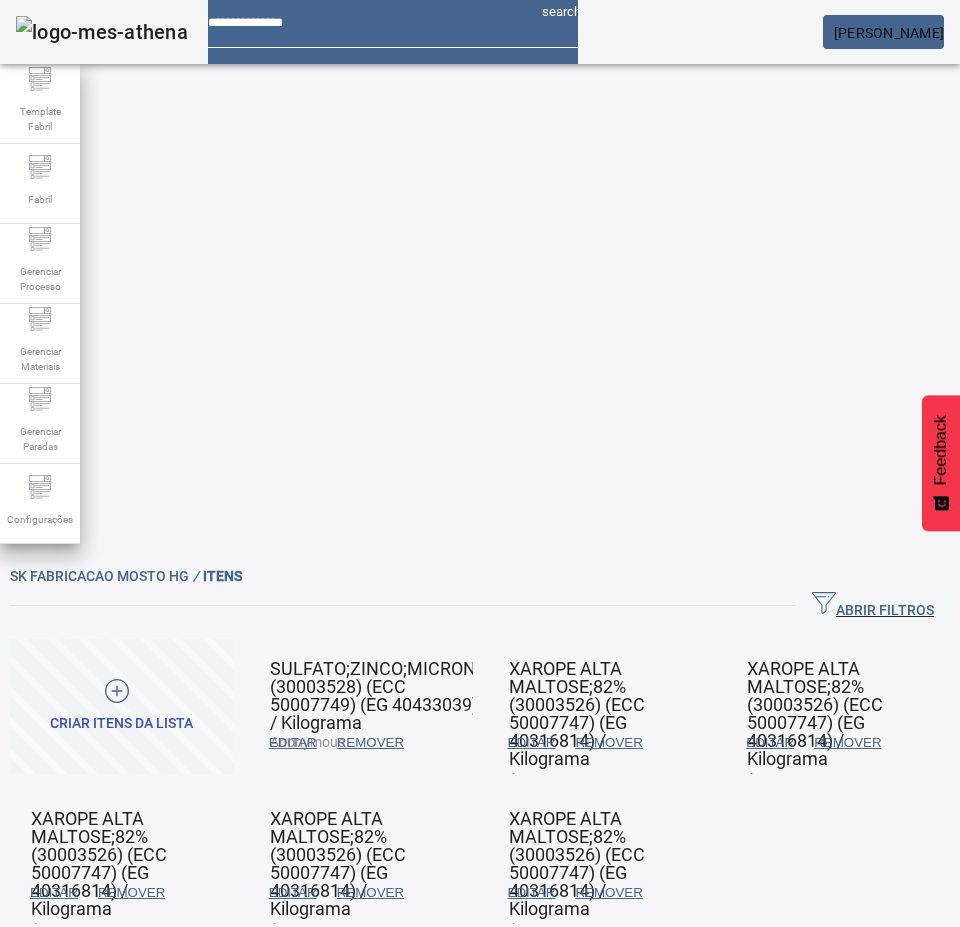 click on "REMOVER" at bounding box center (370, 743) 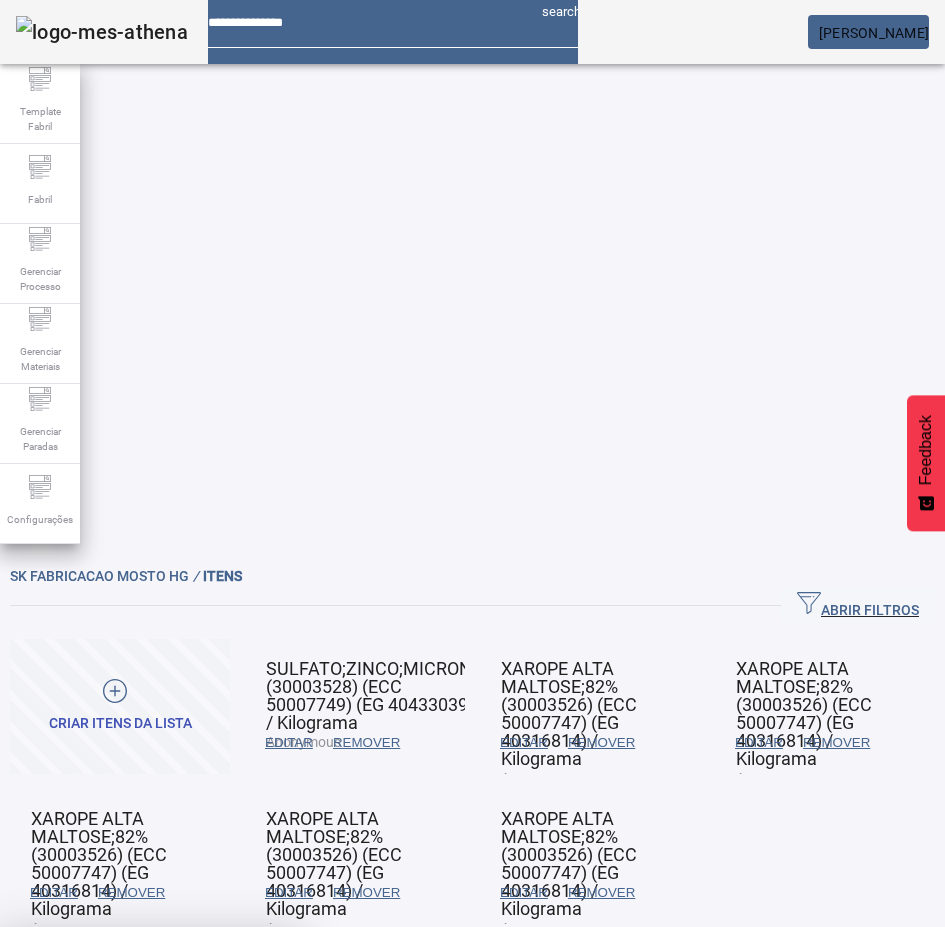 click at bounding box center (248, 1075) 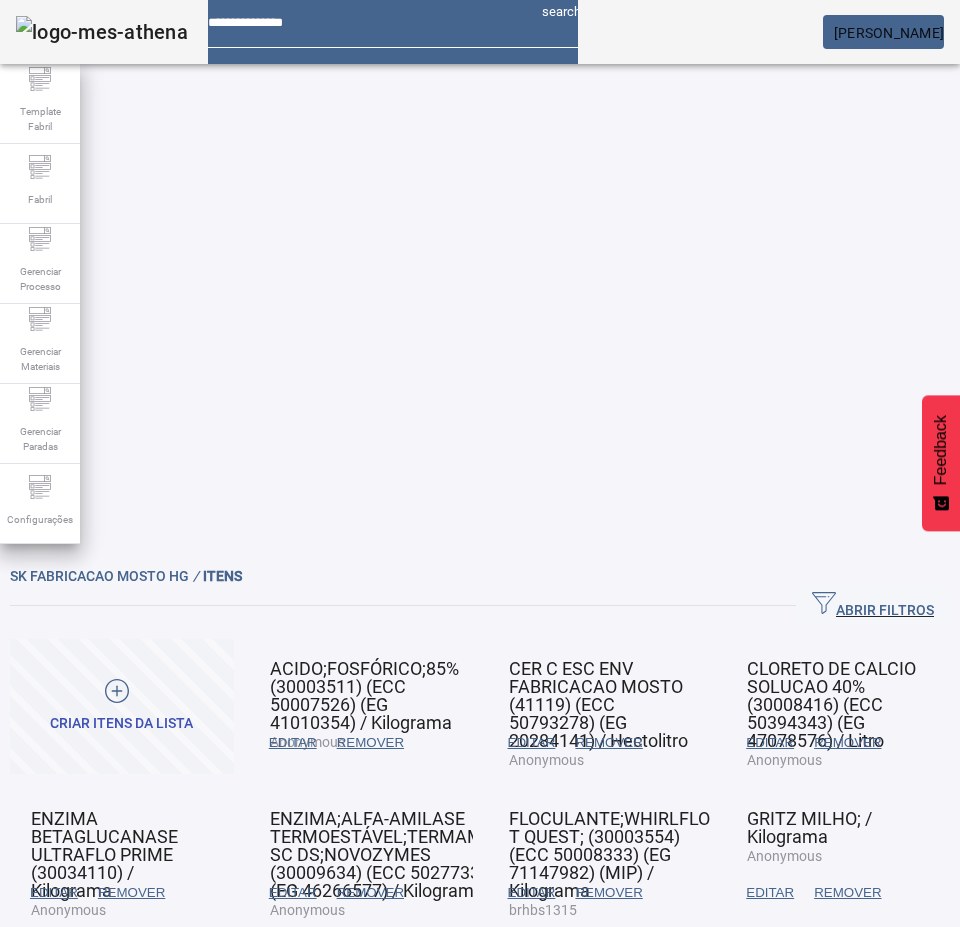 click on "2" 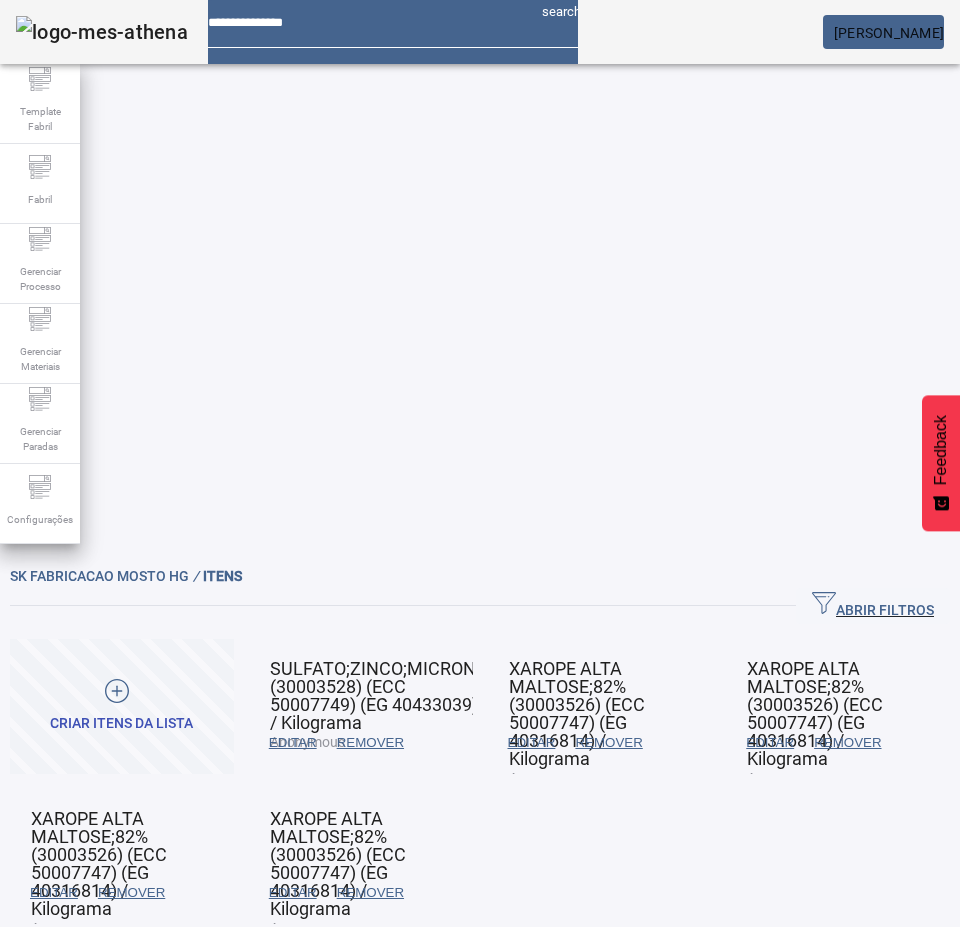click on "EDITAR" at bounding box center (532, 743) 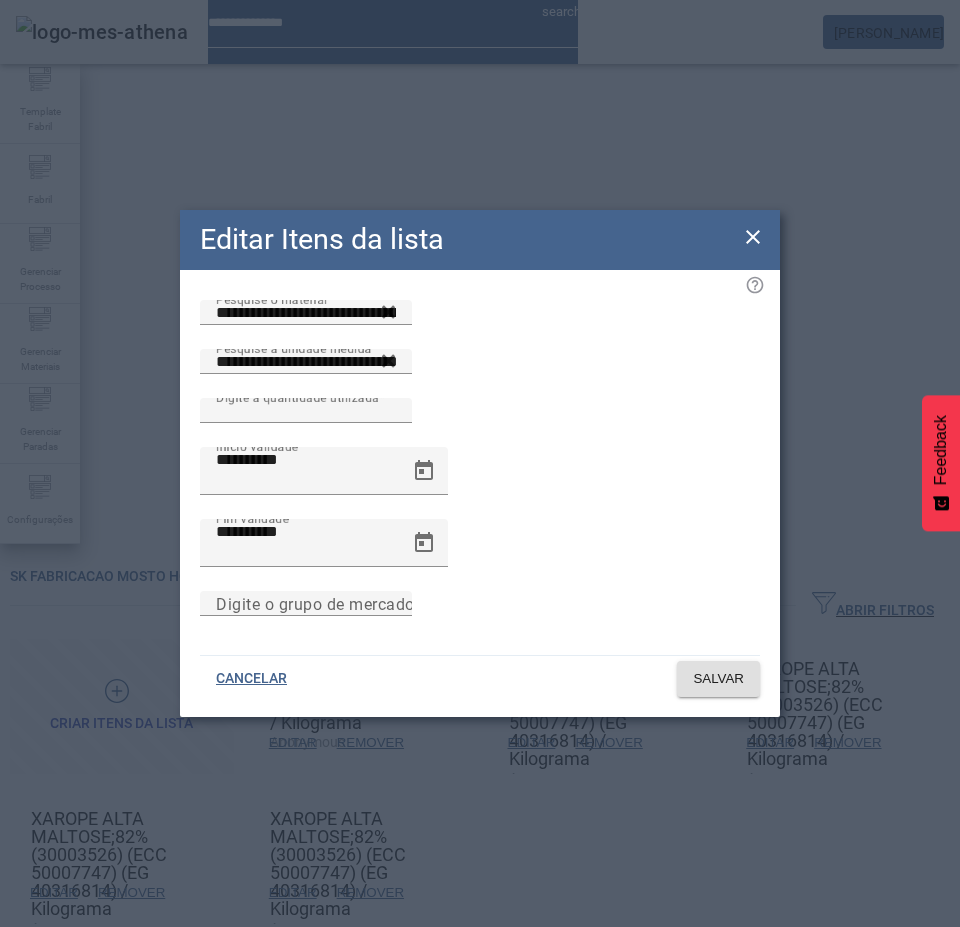 click 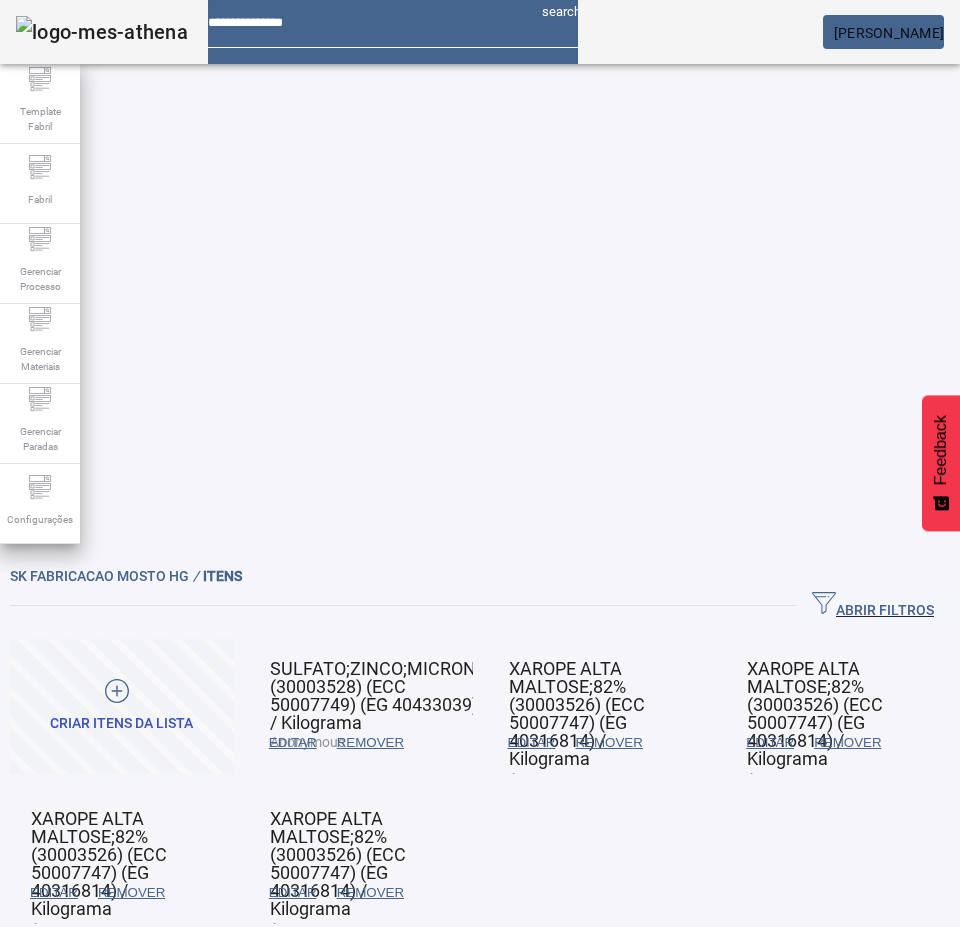 click on "REMOVER" at bounding box center [608, 743] 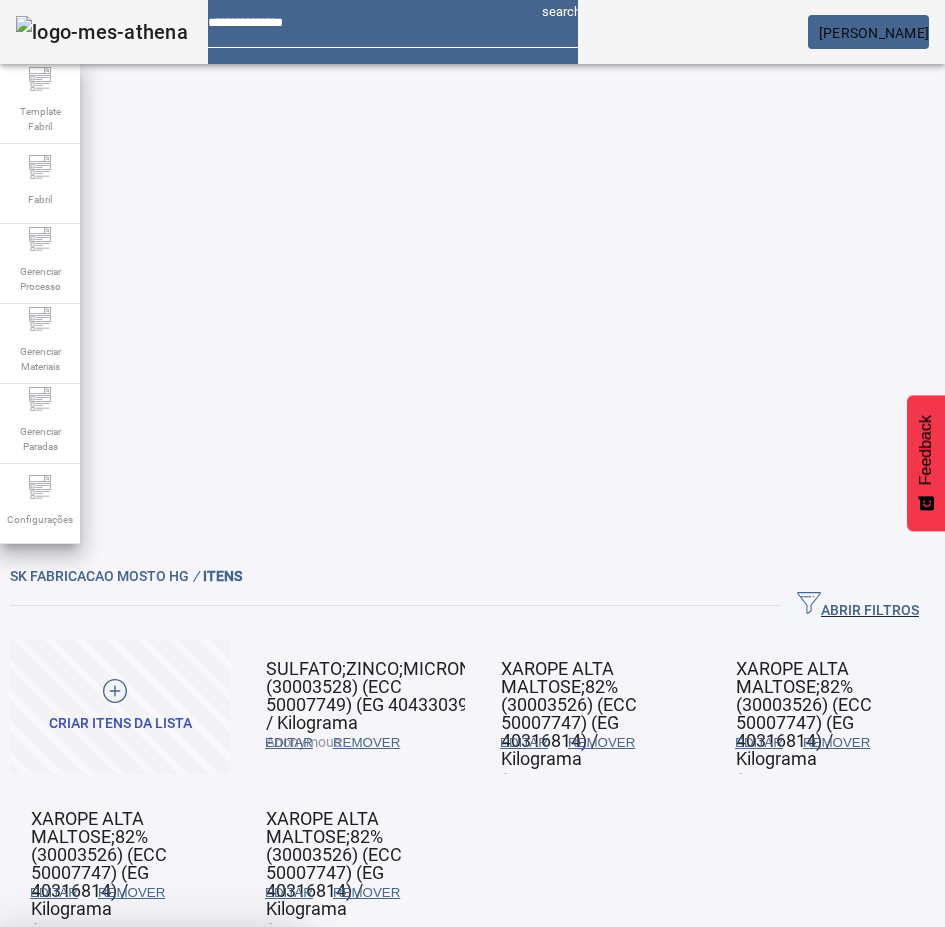 click on "SIM" at bounding box center (249, 1075) 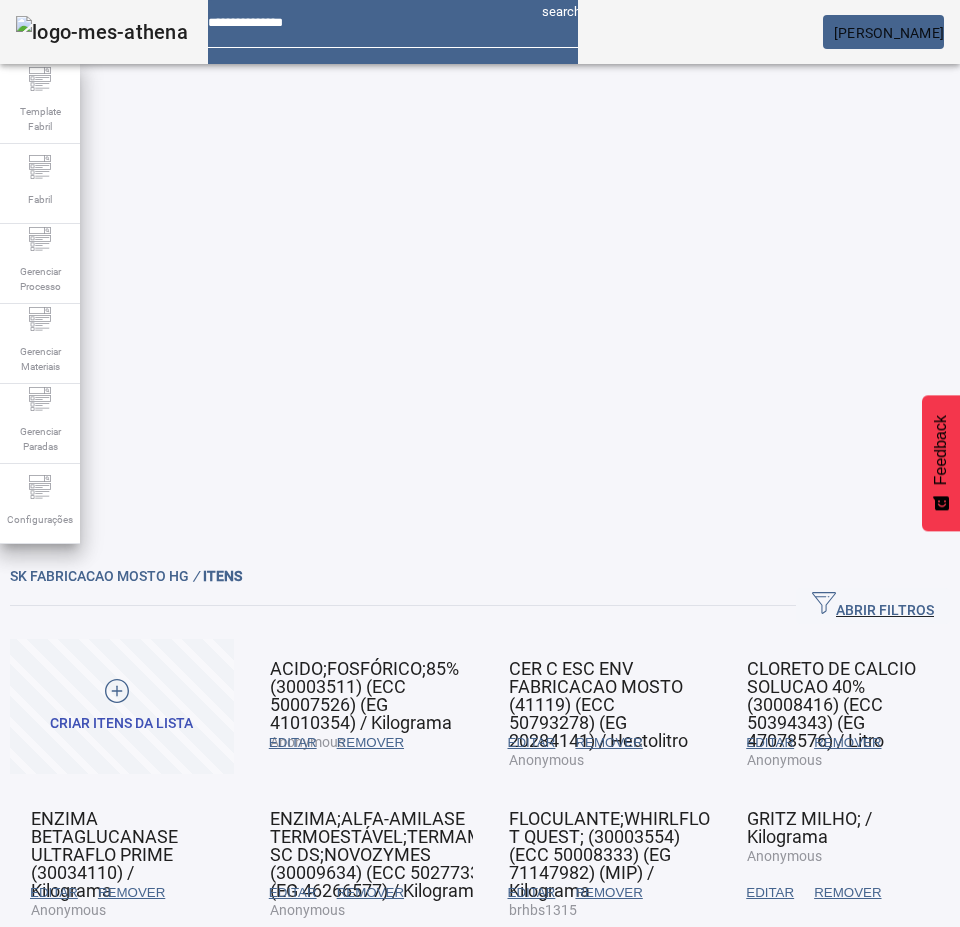 click on "2" 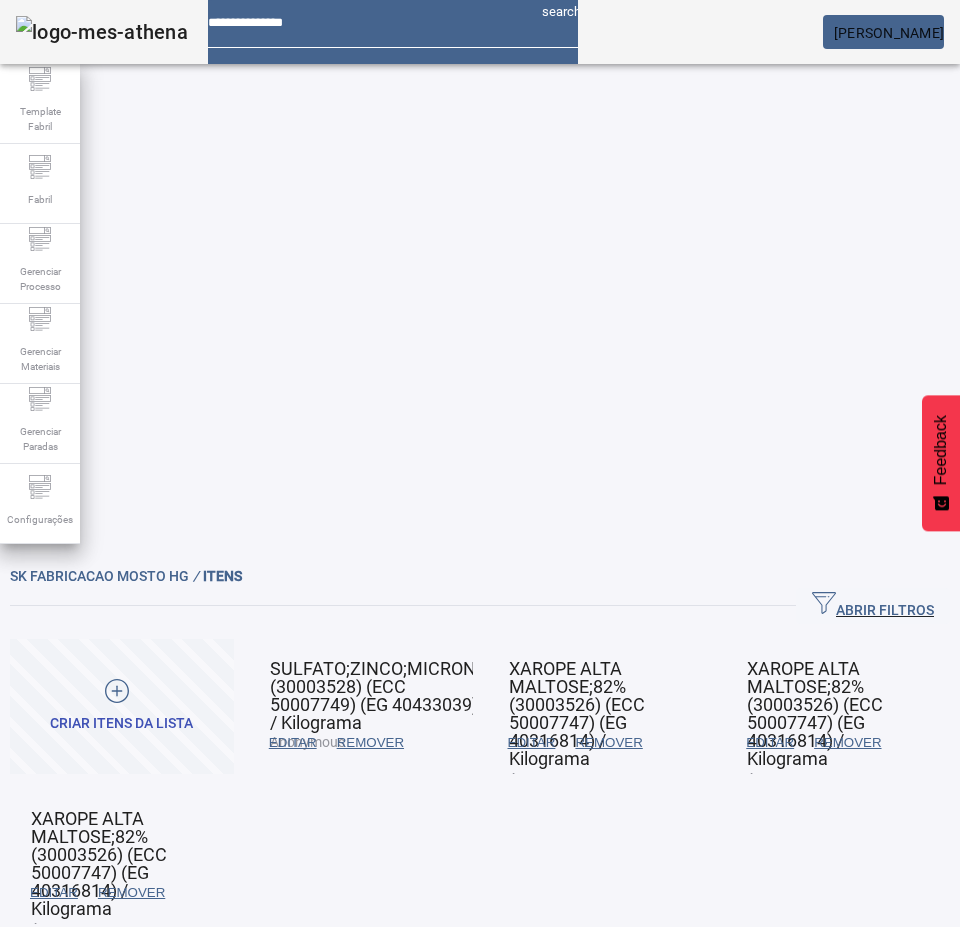 click on "EDITAR" at bounding box center [532, 743] 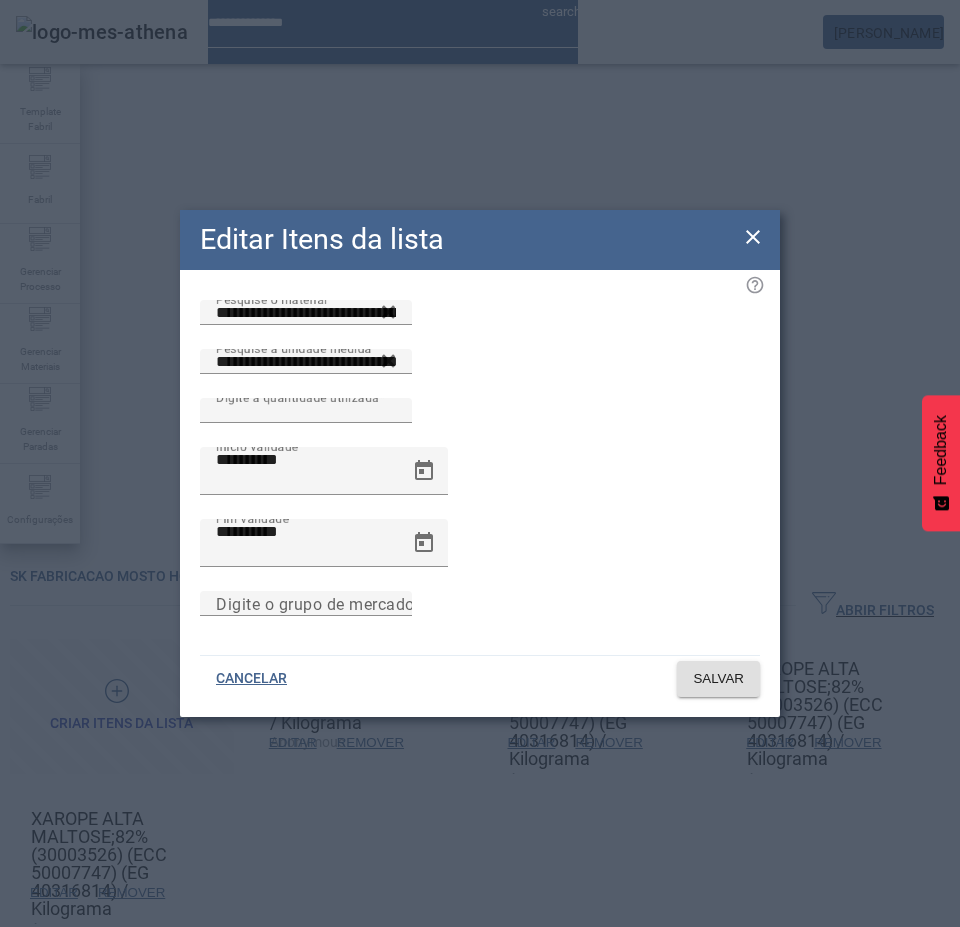 drag, startPoint x: 753, startPoint y: 248, endPoint x: 709, endPoint y: 268, distance: 48.332184 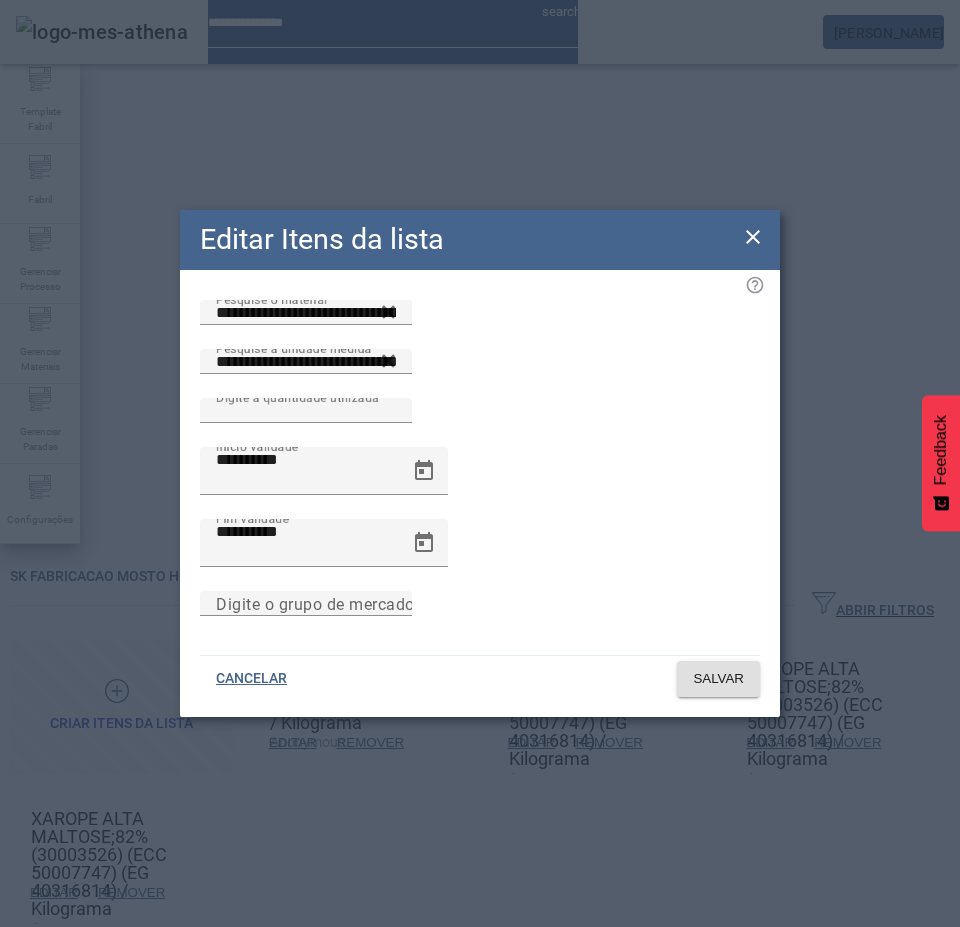 click 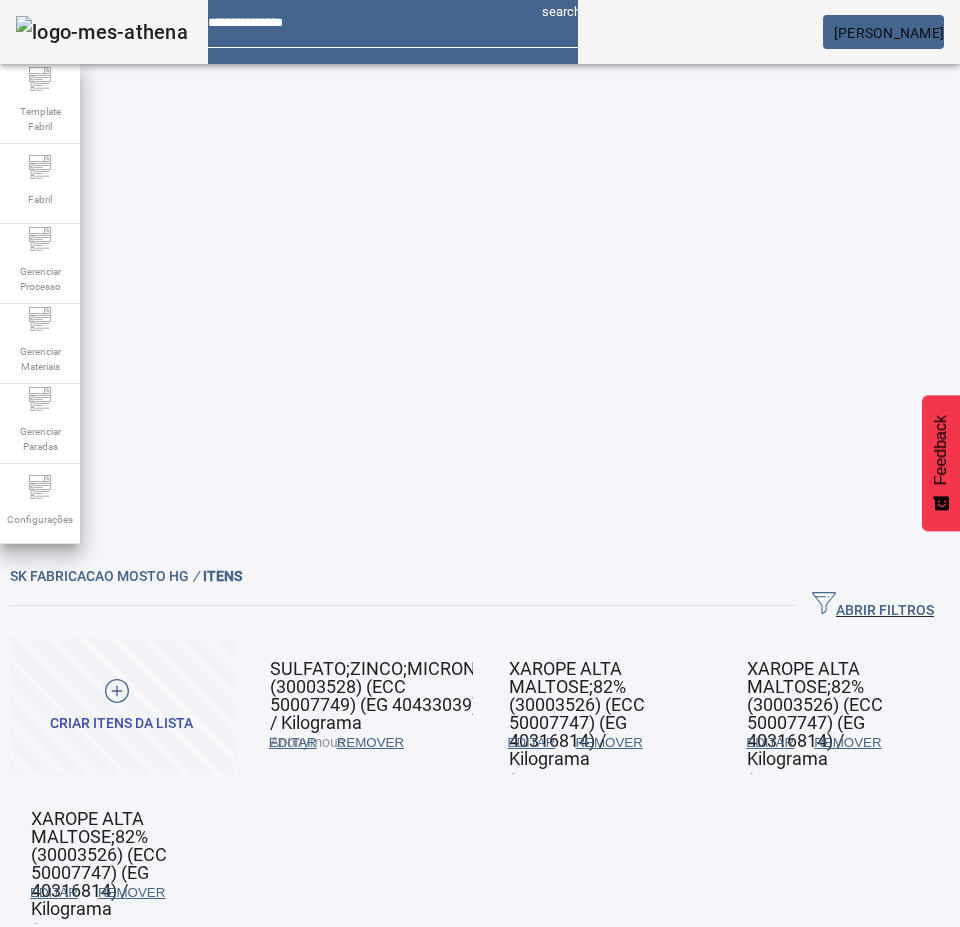 click on "REMOVER" at bounding box center [608, 743] 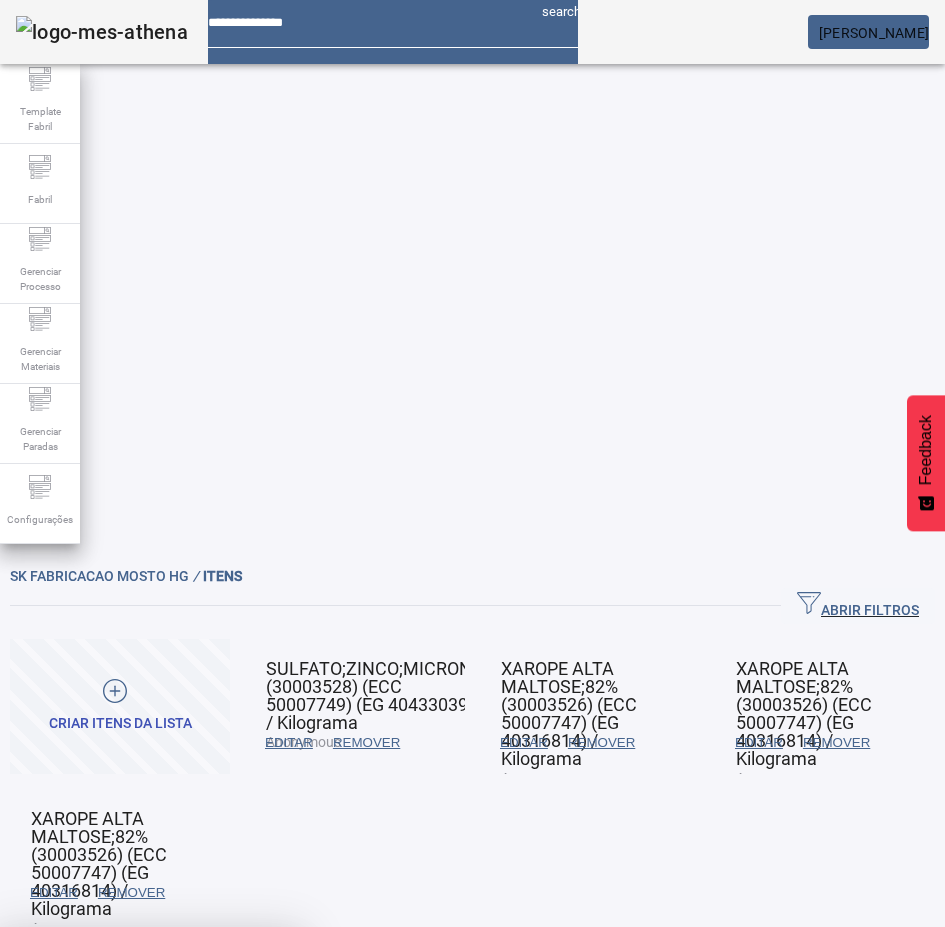 click at bounding box center [248, 1075] 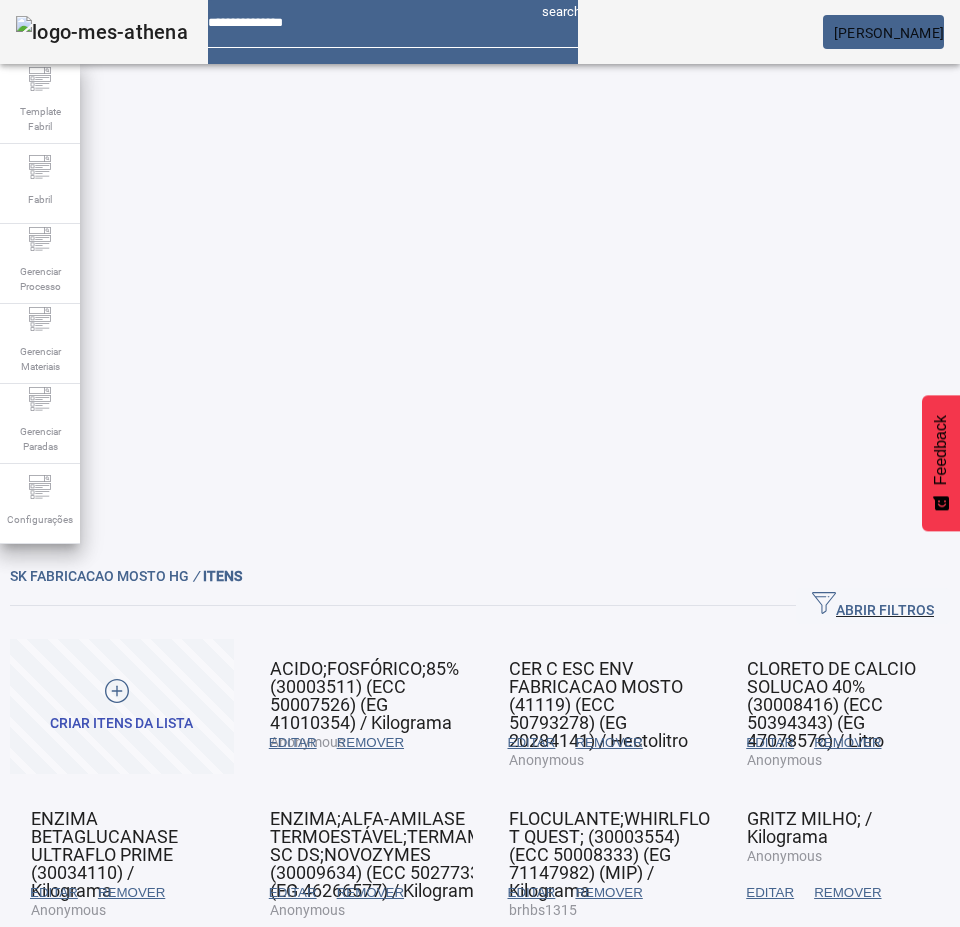 drag, startPoint x: 535, startPoint y: 652, endPoint x: 572, endPoint y: 488, distance: 168.12198 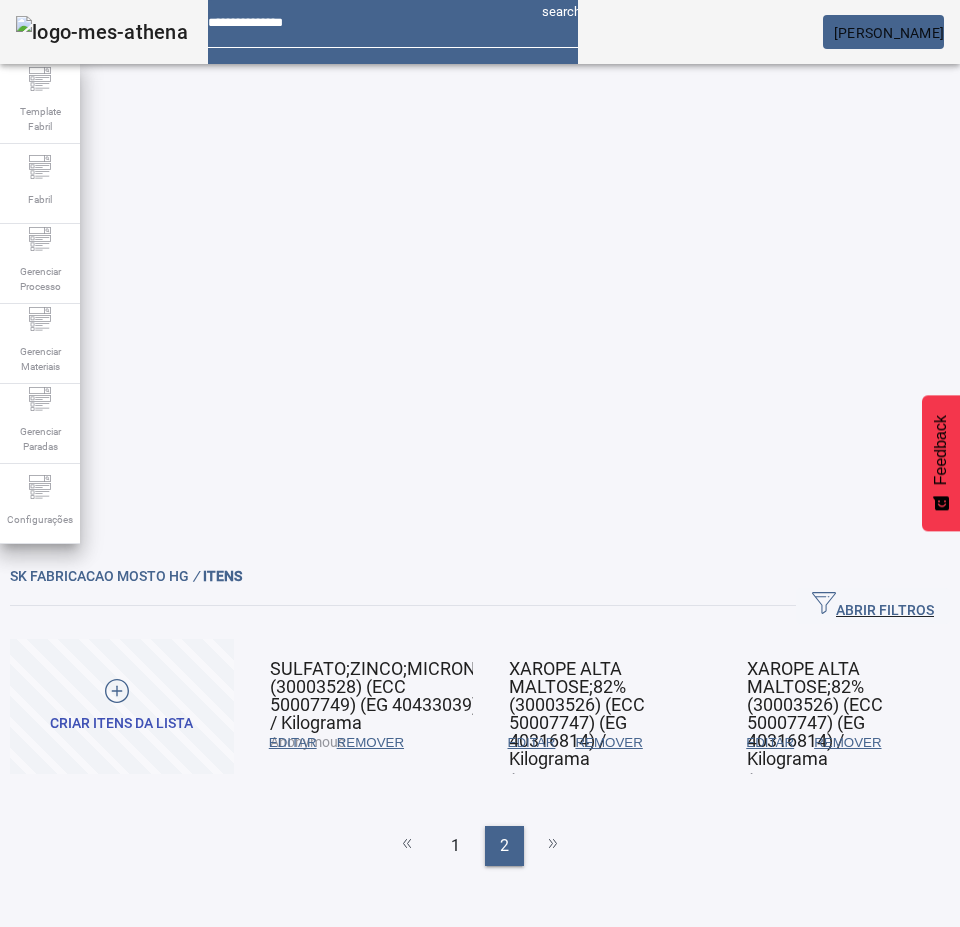 click on "EDITAR" at bounding box center [293, 743] 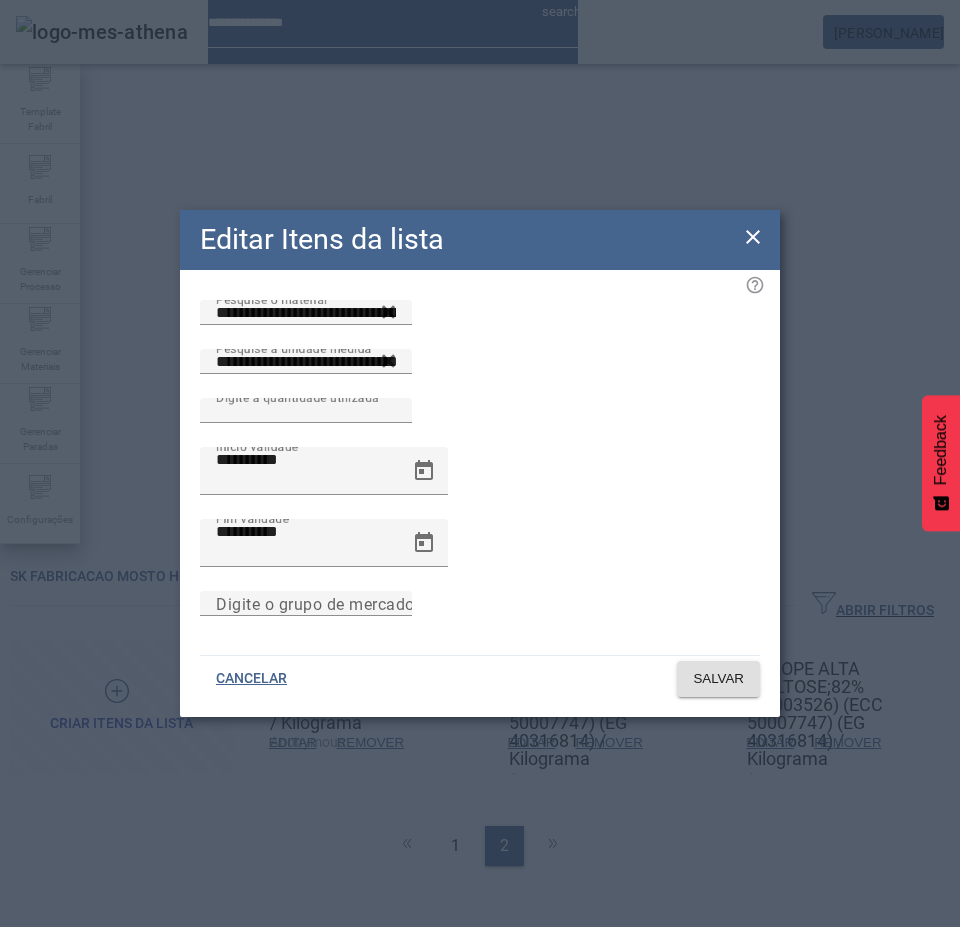 click 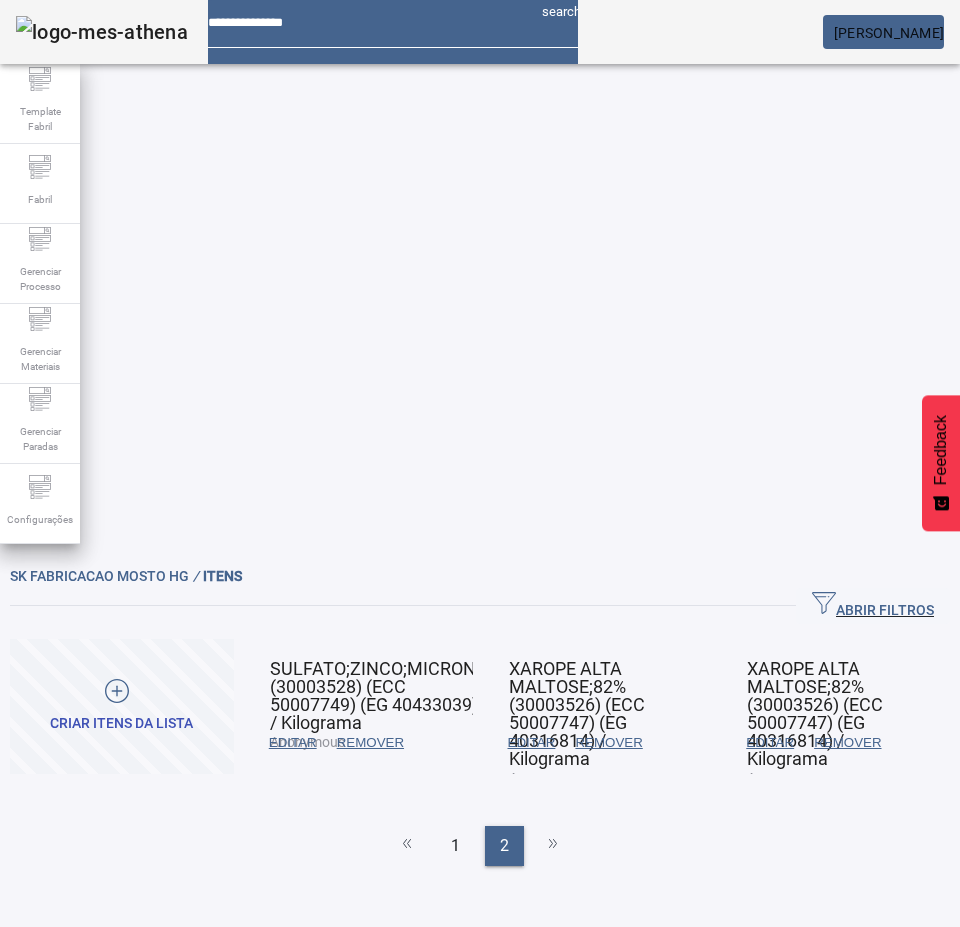 click on "EDITAR" at bounding box center [293, 743] 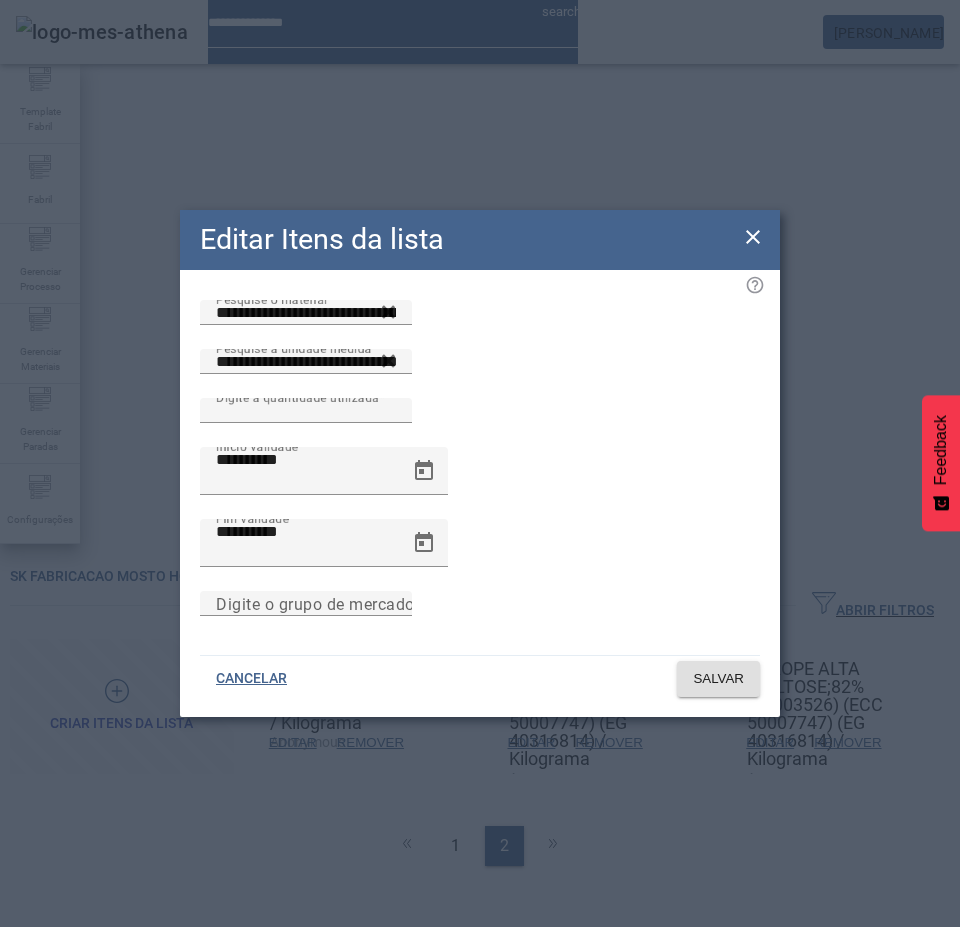 click 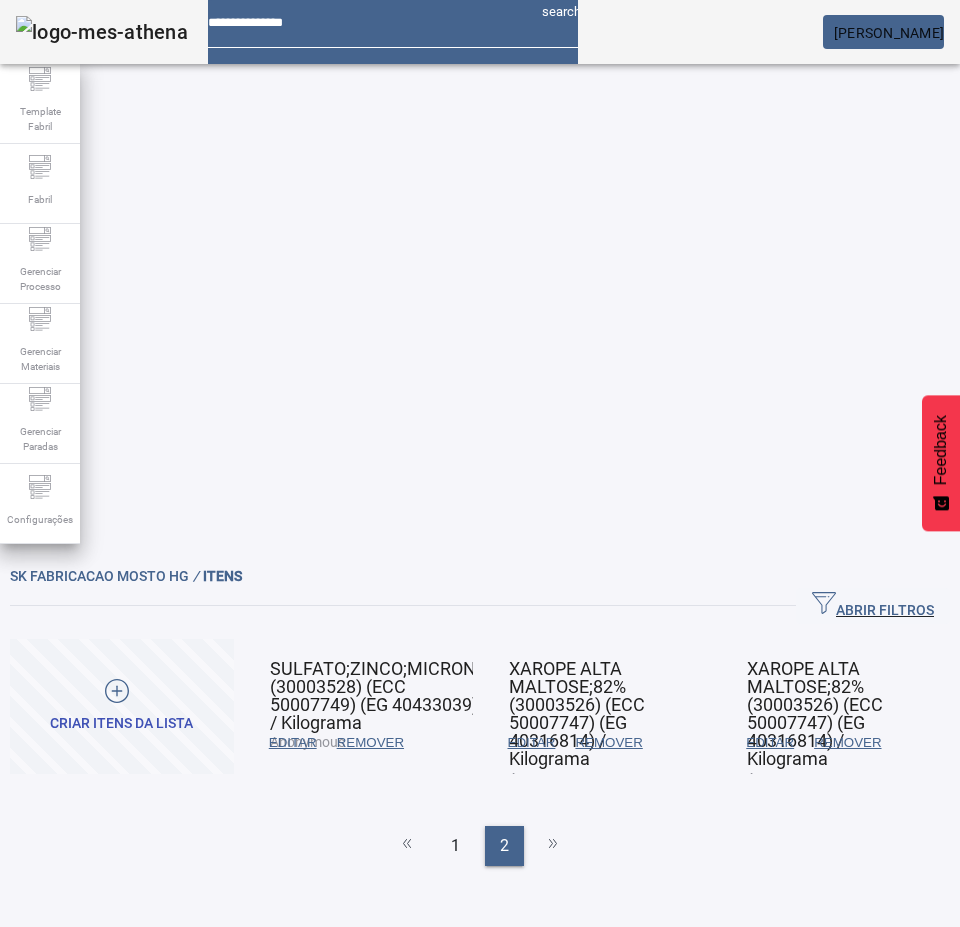 click at bounding box center (370, 743) 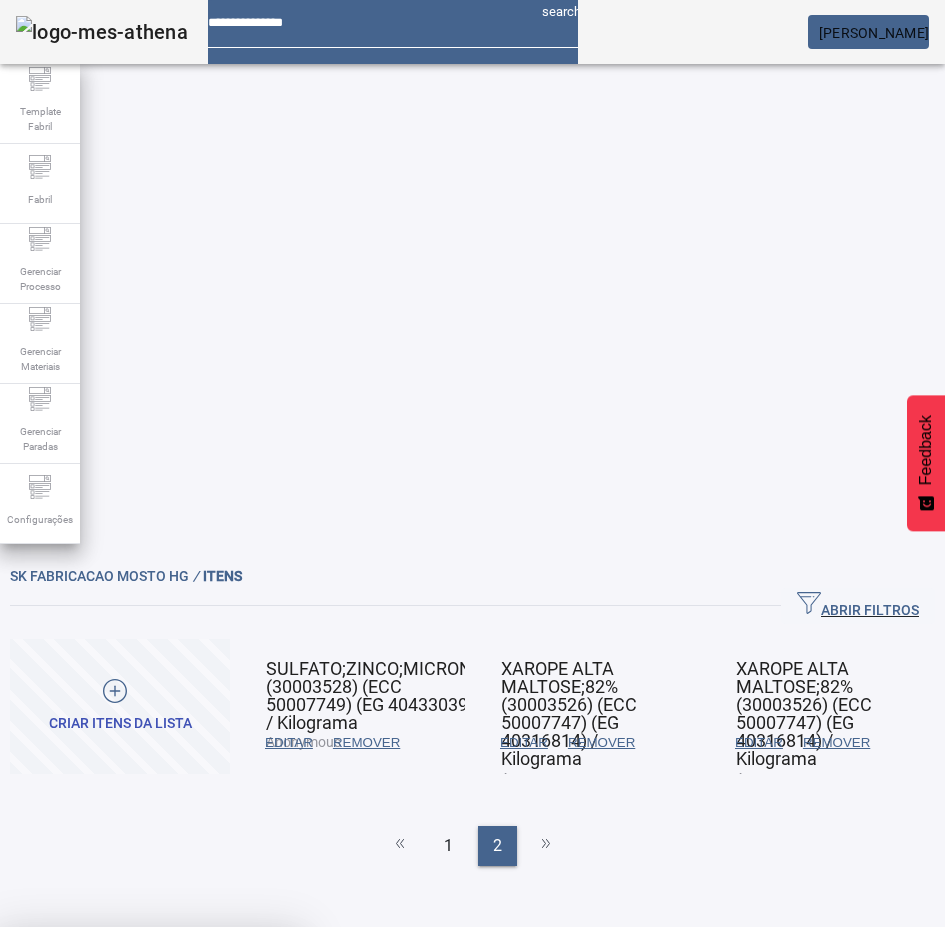 click at bounding box center [248, 1075] 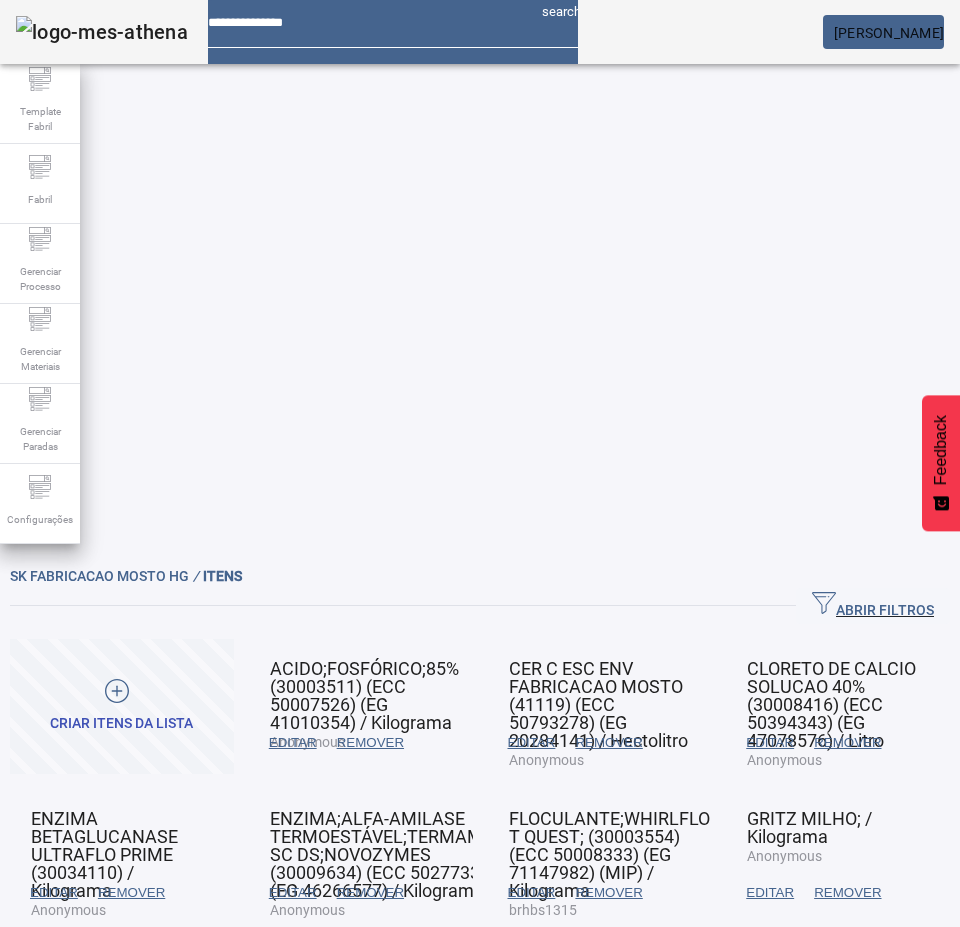 click at bounding box center (293, 743) 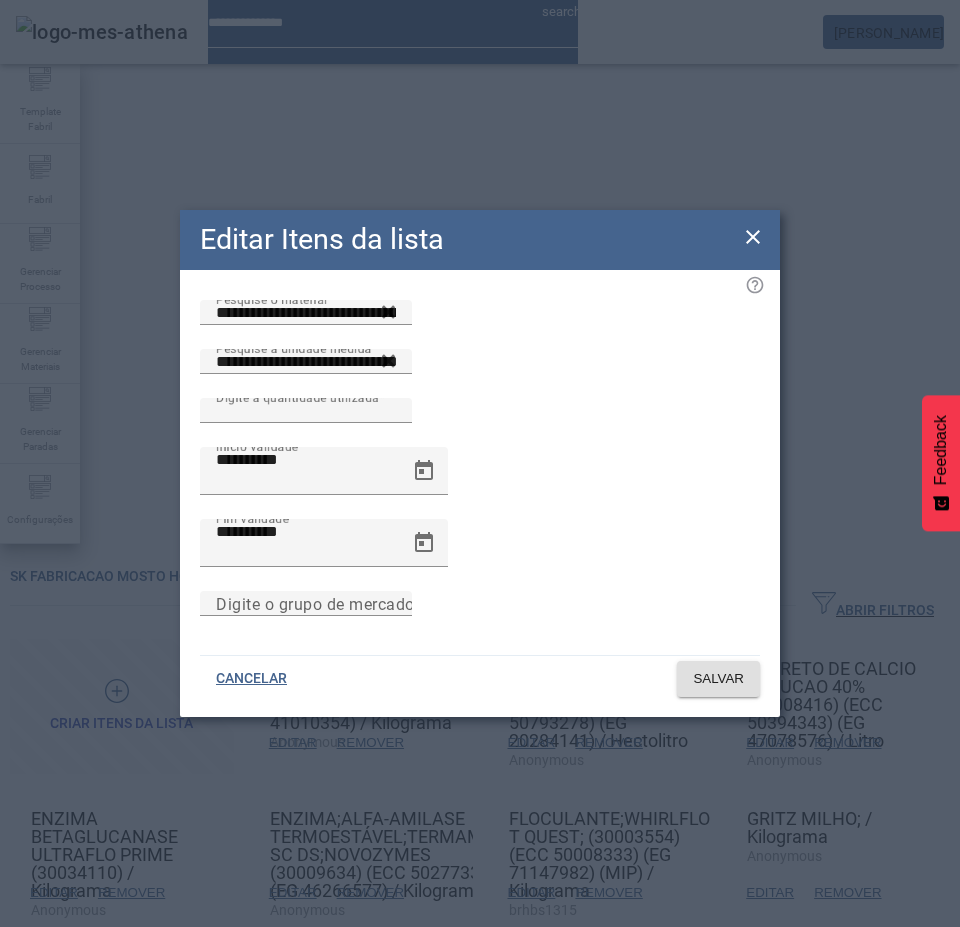 click 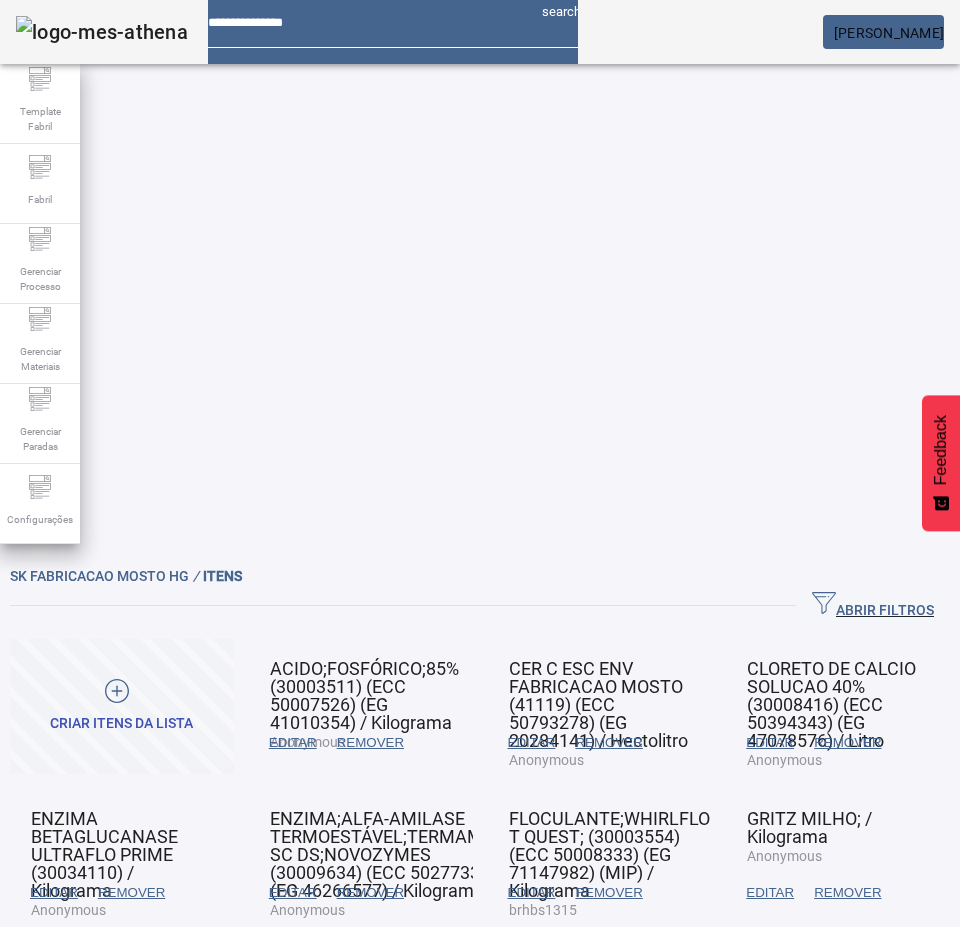 click at bounding box center (293, 743) 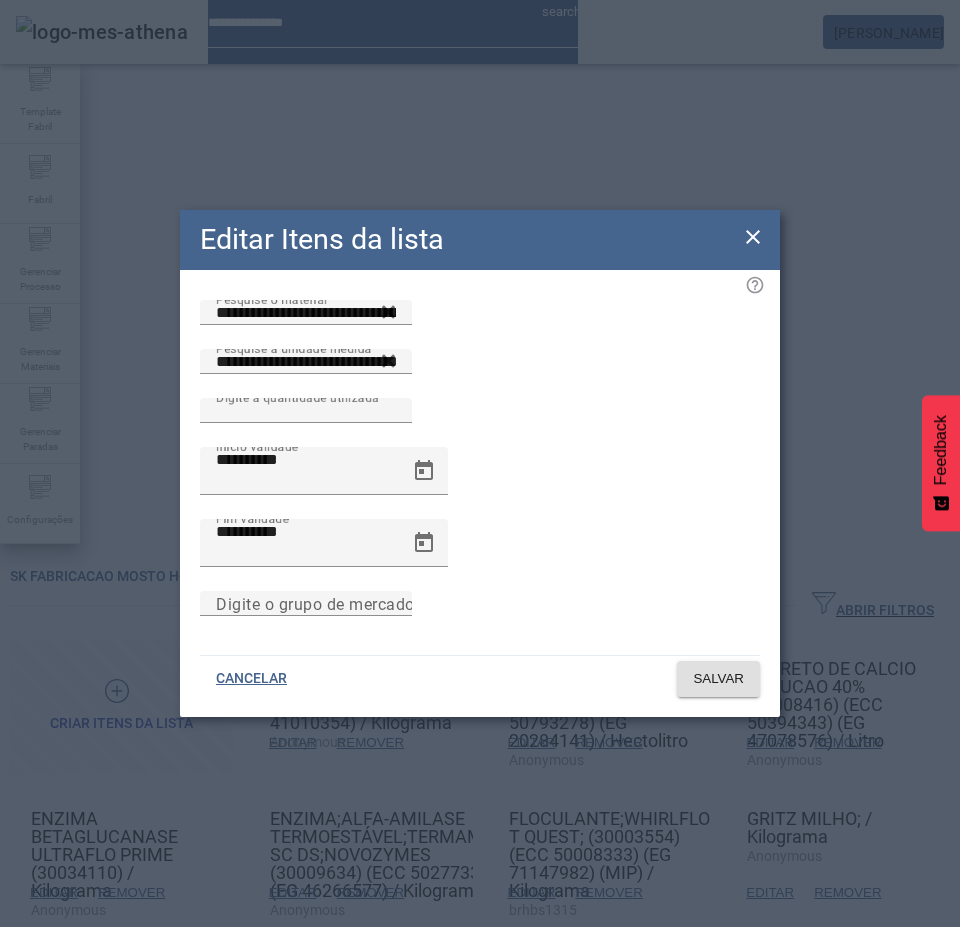 click 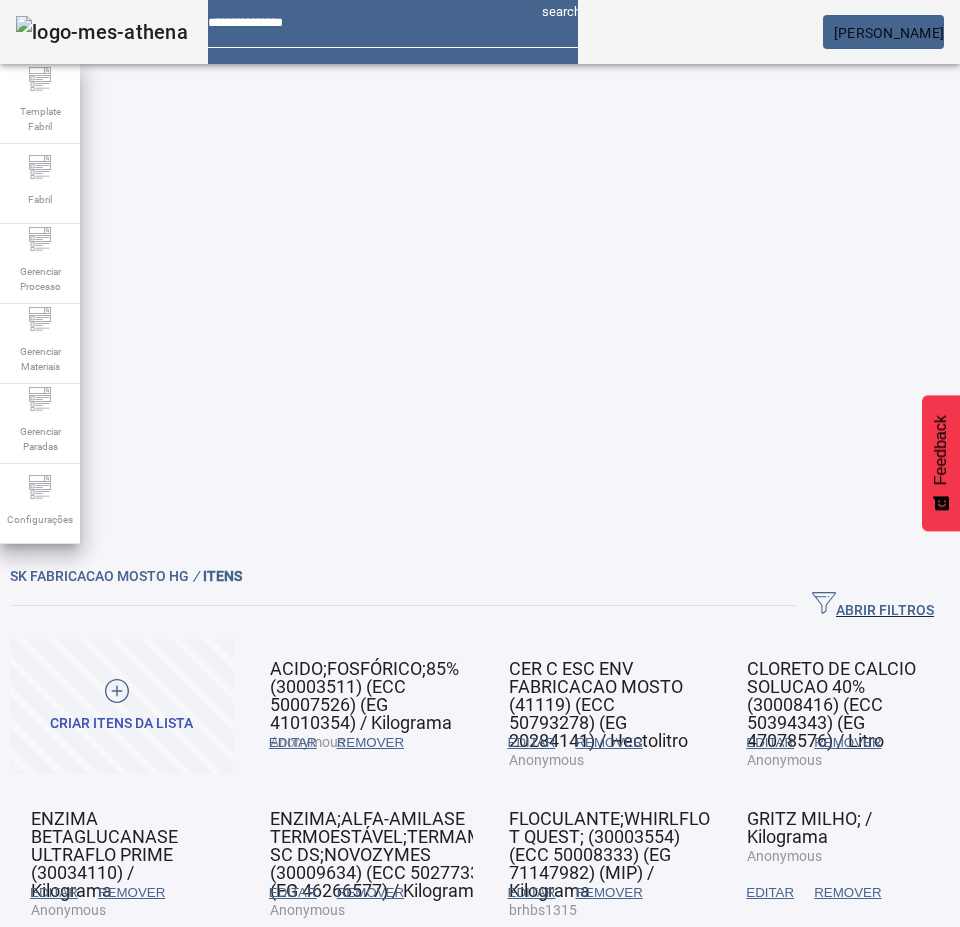 click on "EDITAR" at bounding box center (293, 743) 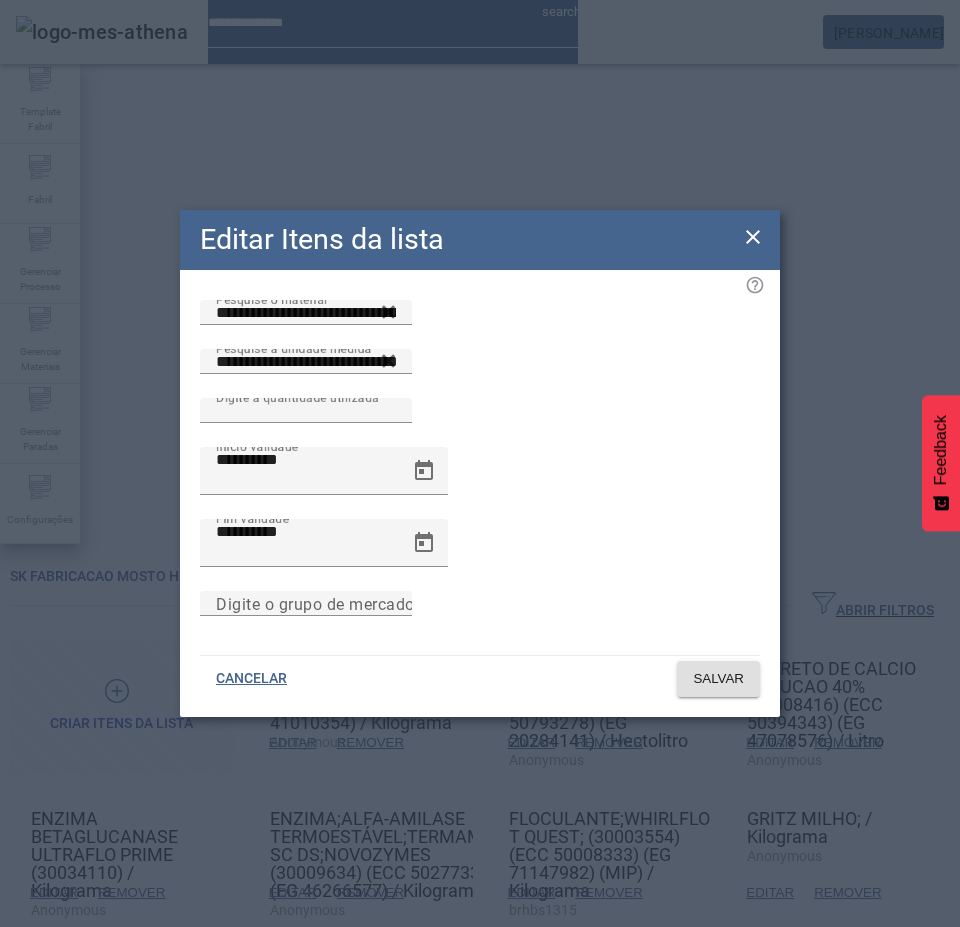 click 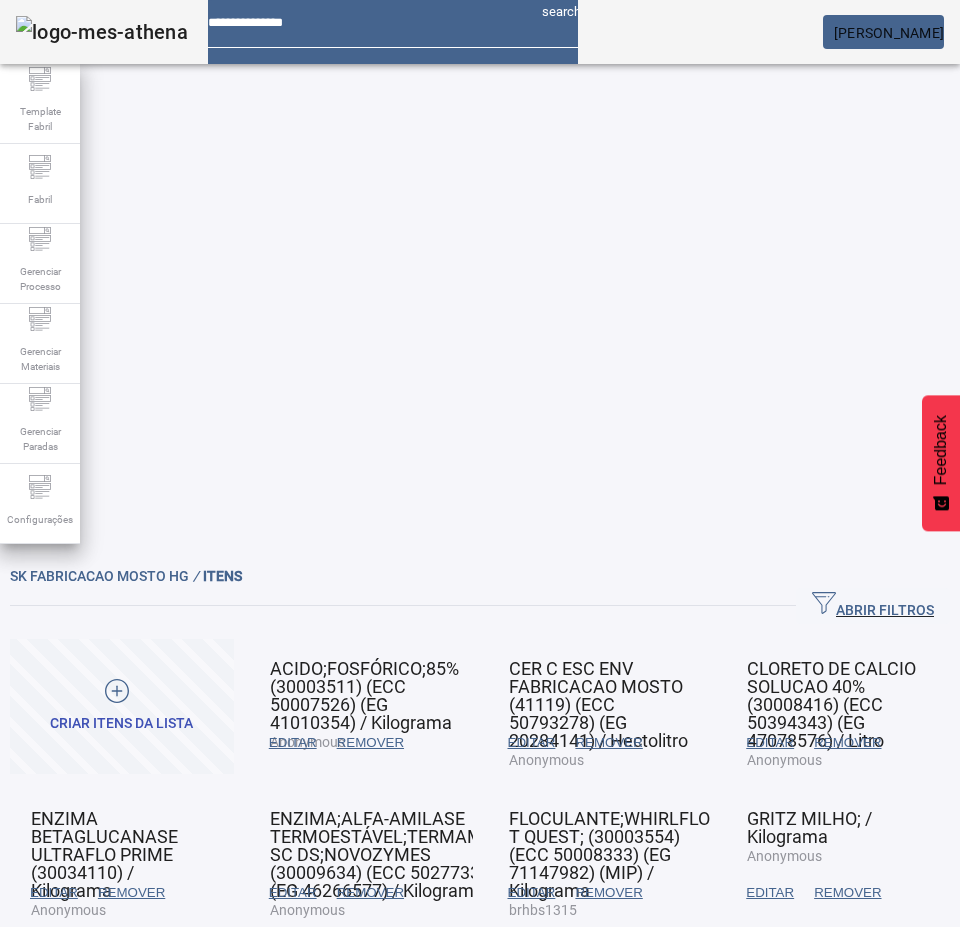 click on "EDITAR" at bounding box center [293, 743] 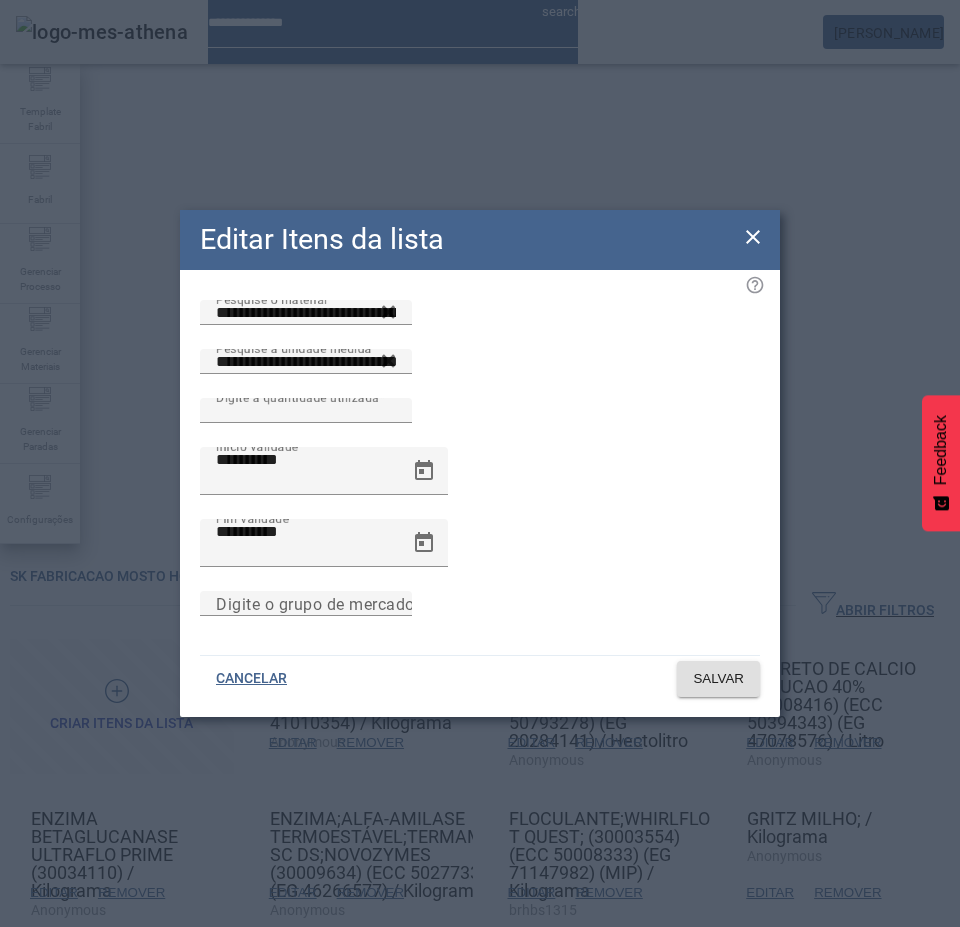 click 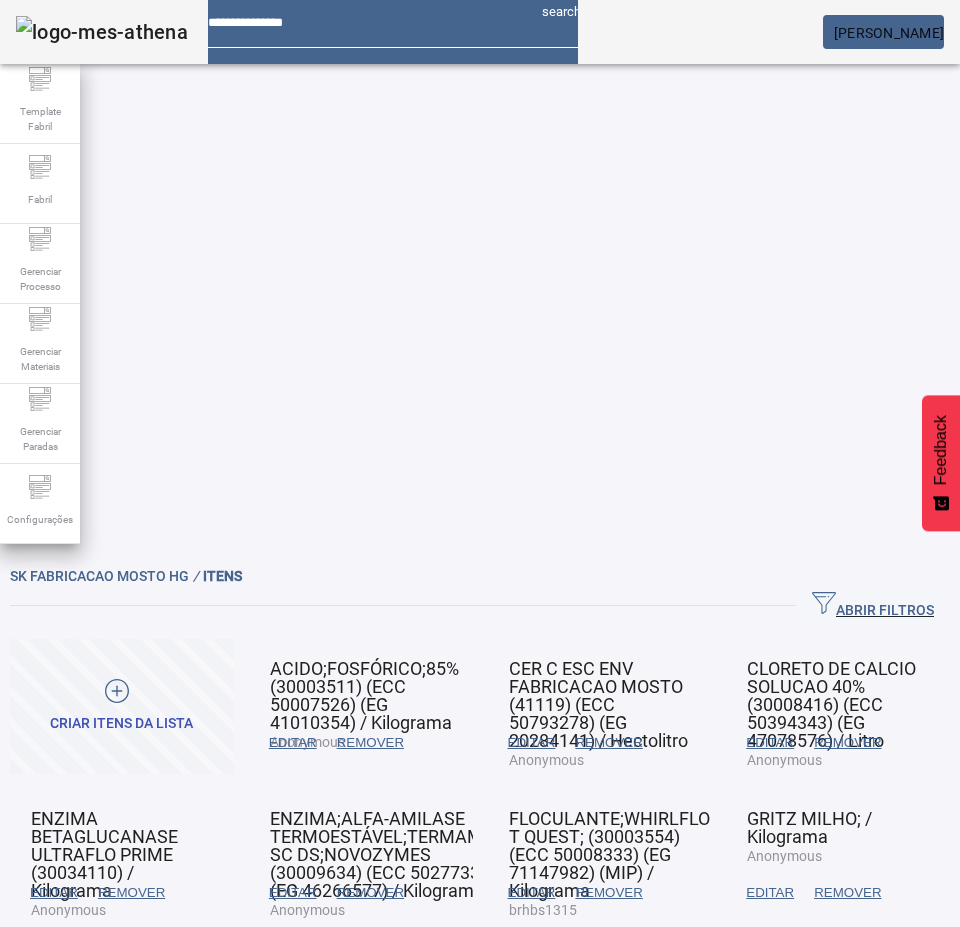 click on "EDITAR" at bounding box center (293, 743) 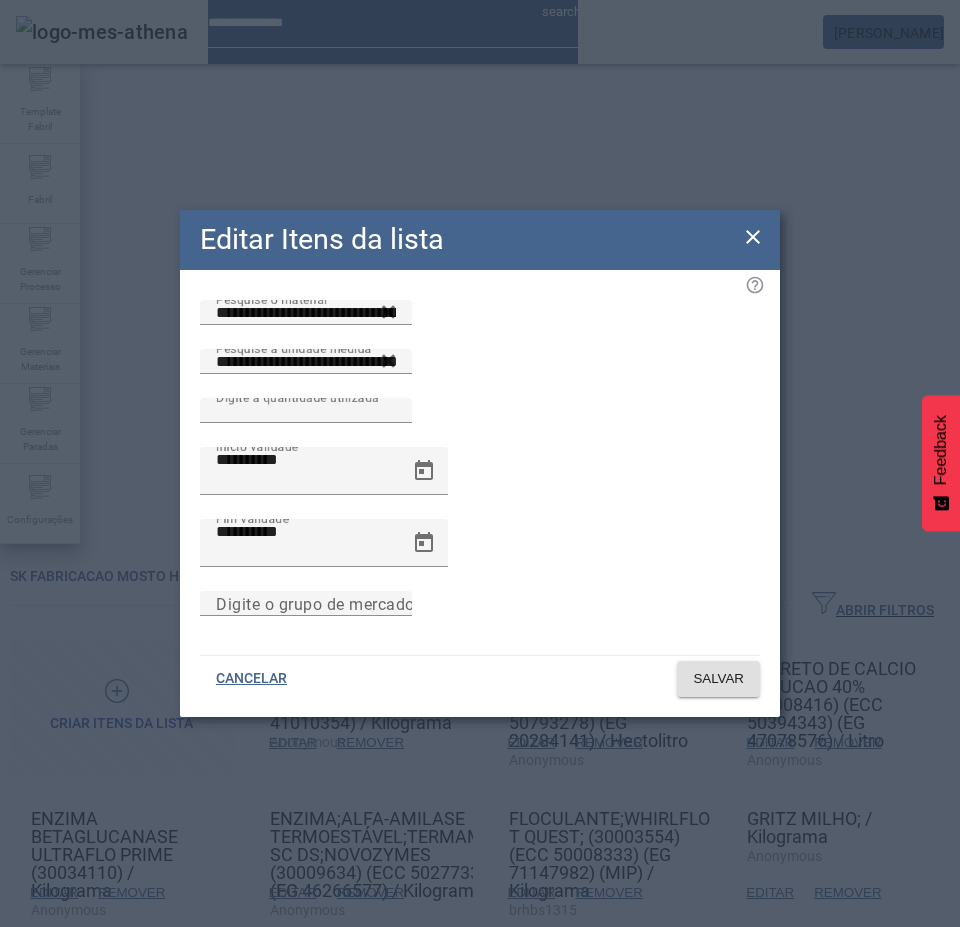 drag, startPoint x: 751, startPoint y: 252, endPoint x: 741, endPoint y: 259, distance: 12.206555 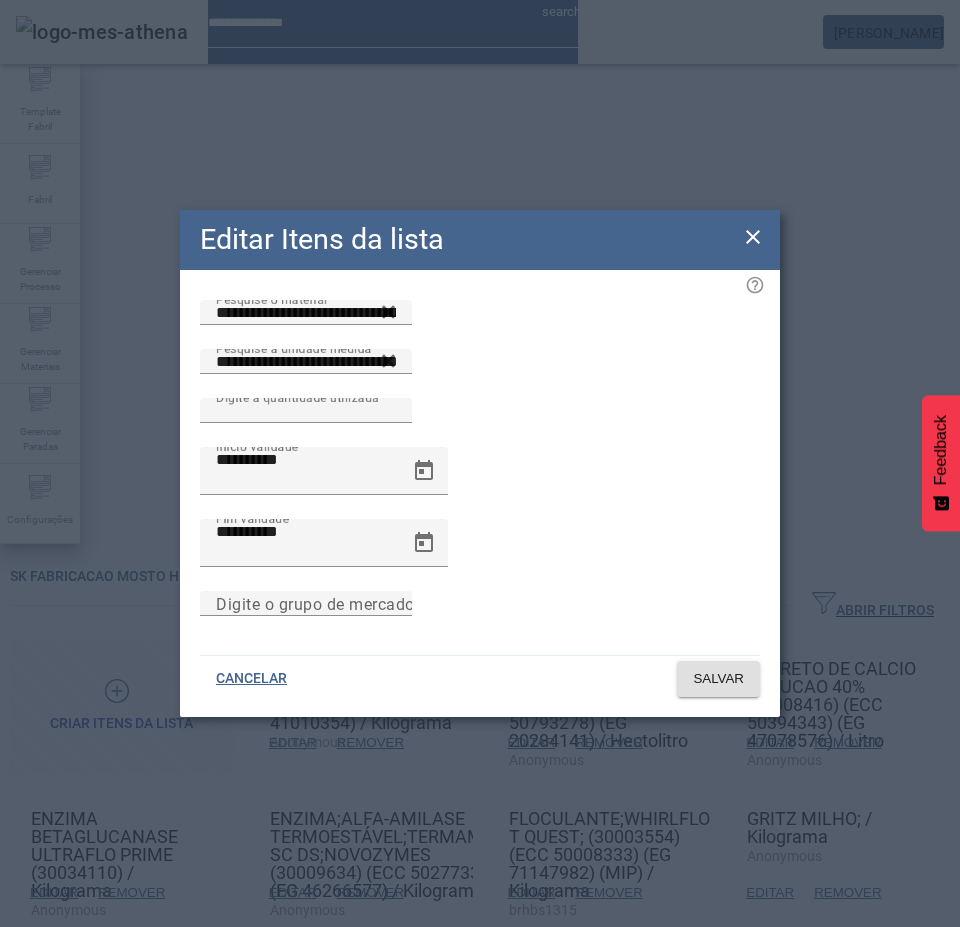 click 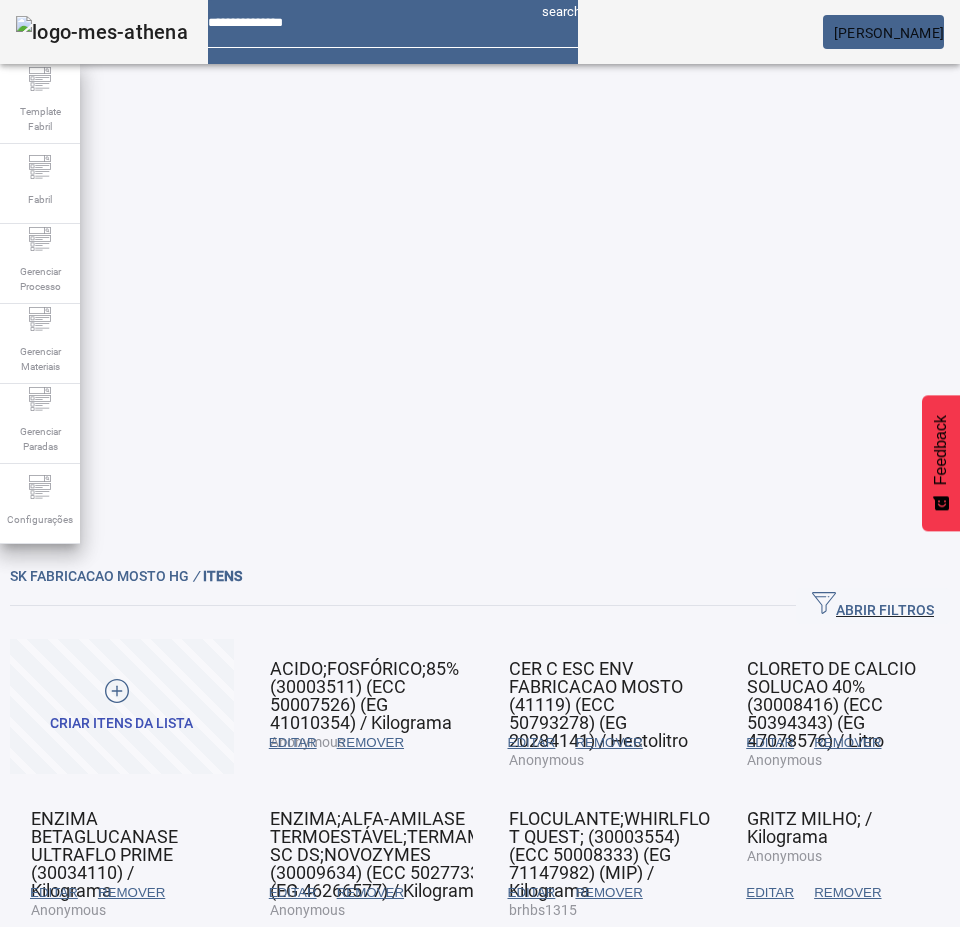 click on "EDITAR" at bounding box center [293, 743] 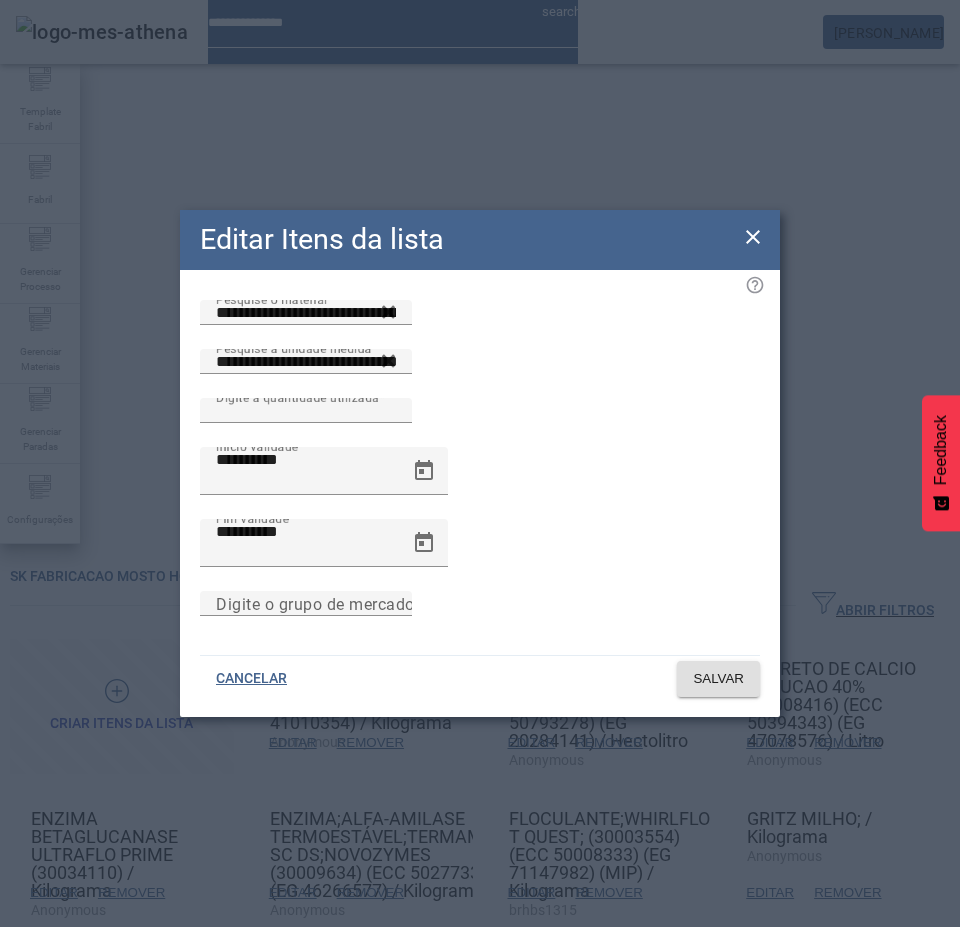 click 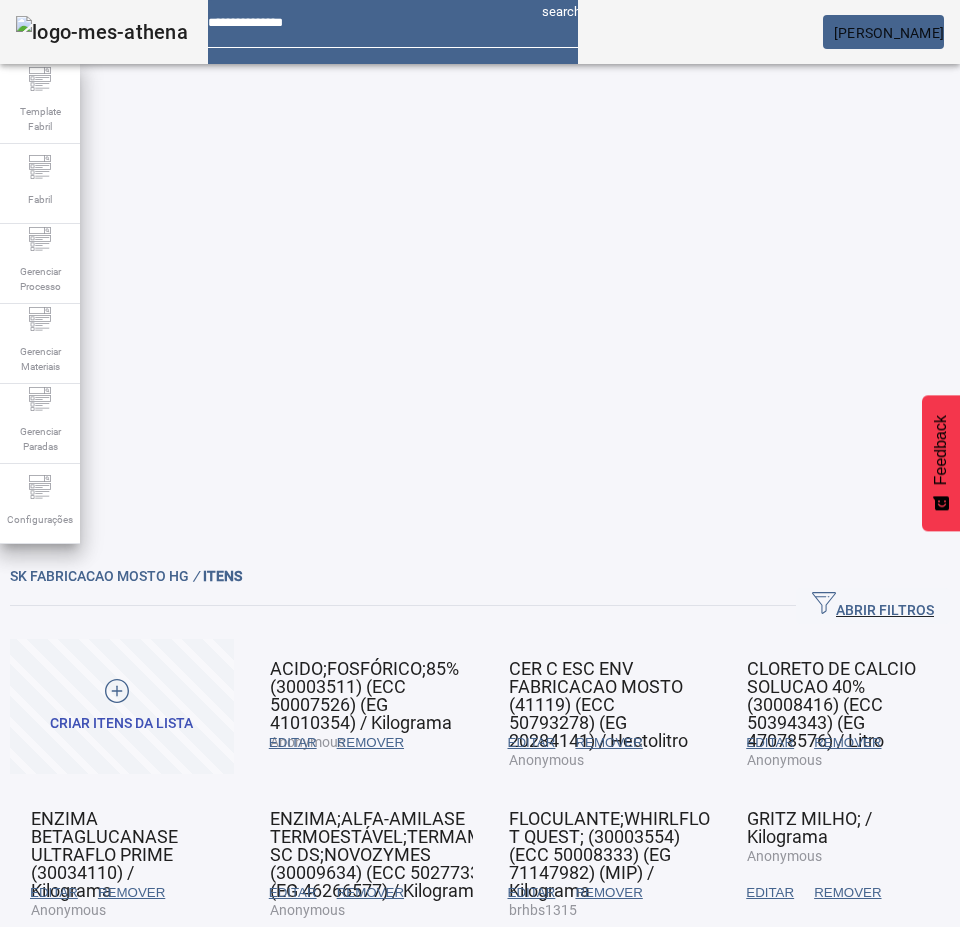 click on "EDITAR" at bounding box center [293, 743] 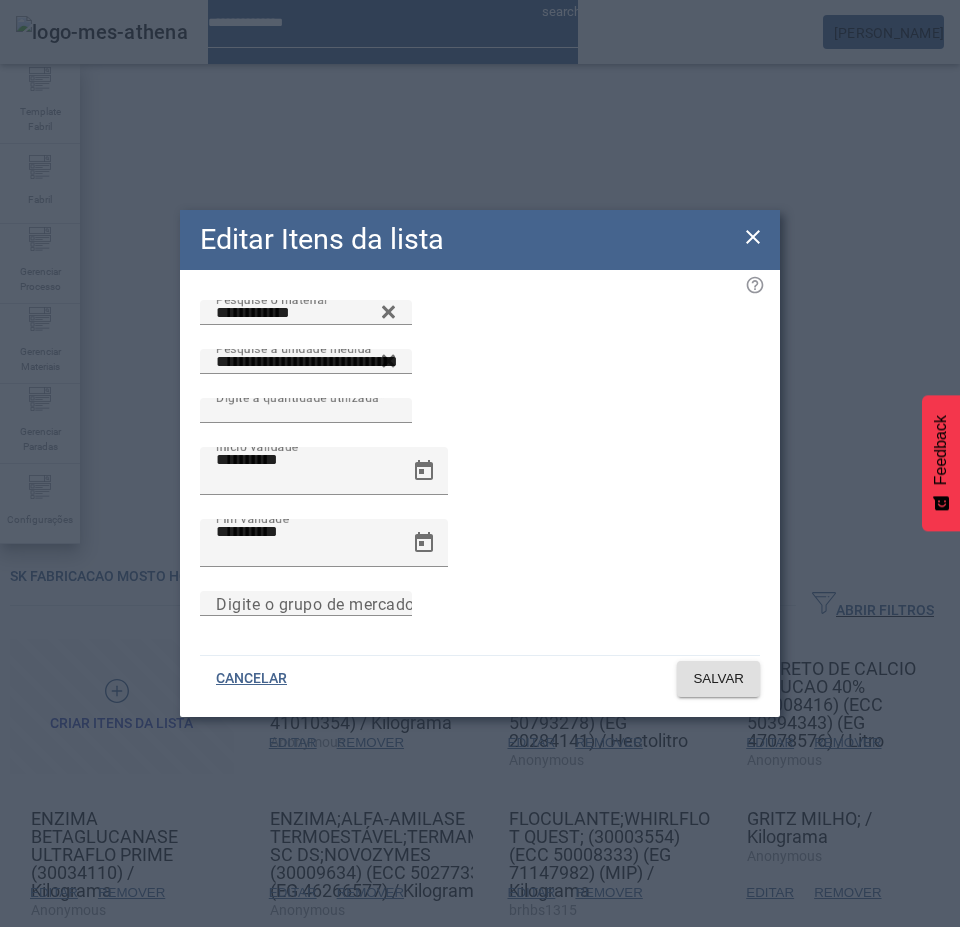 click 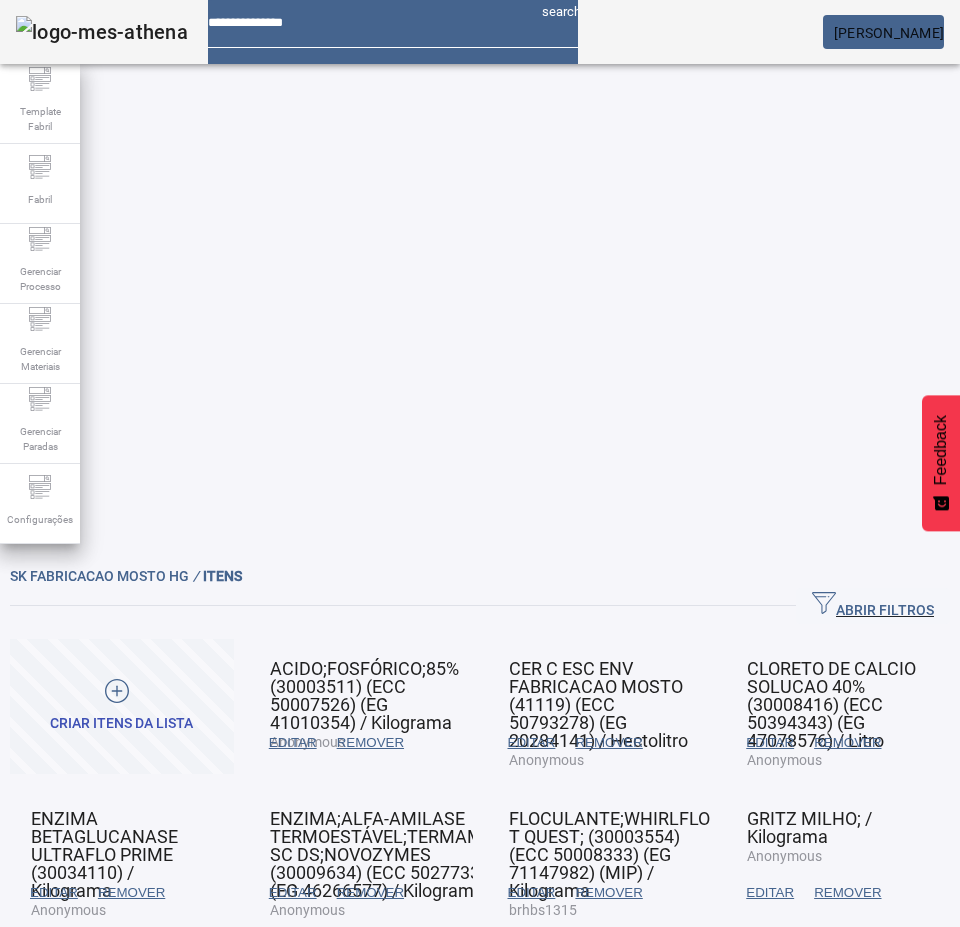 click on "EDITAR" at bounding box center [54, 1043] 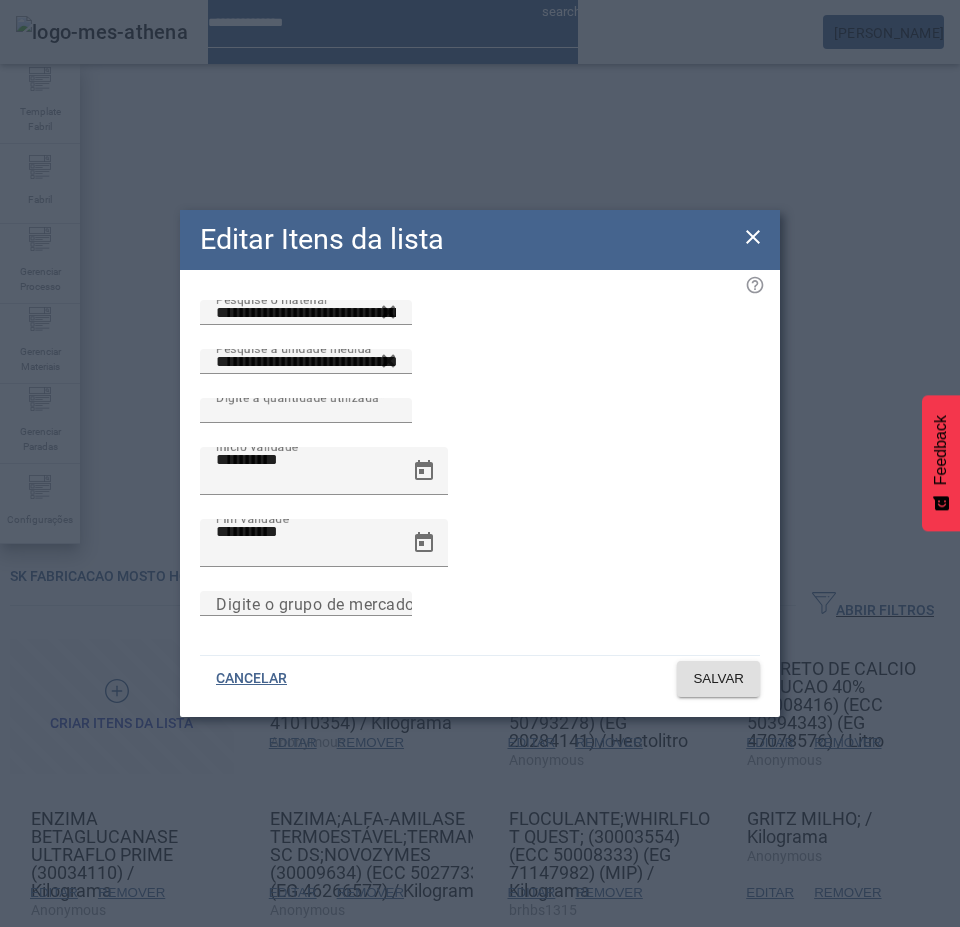 drag, startPoint x: 750, startPoint y: 242, endPoint x: 646, endPoint y: 321, distance: 130.60245 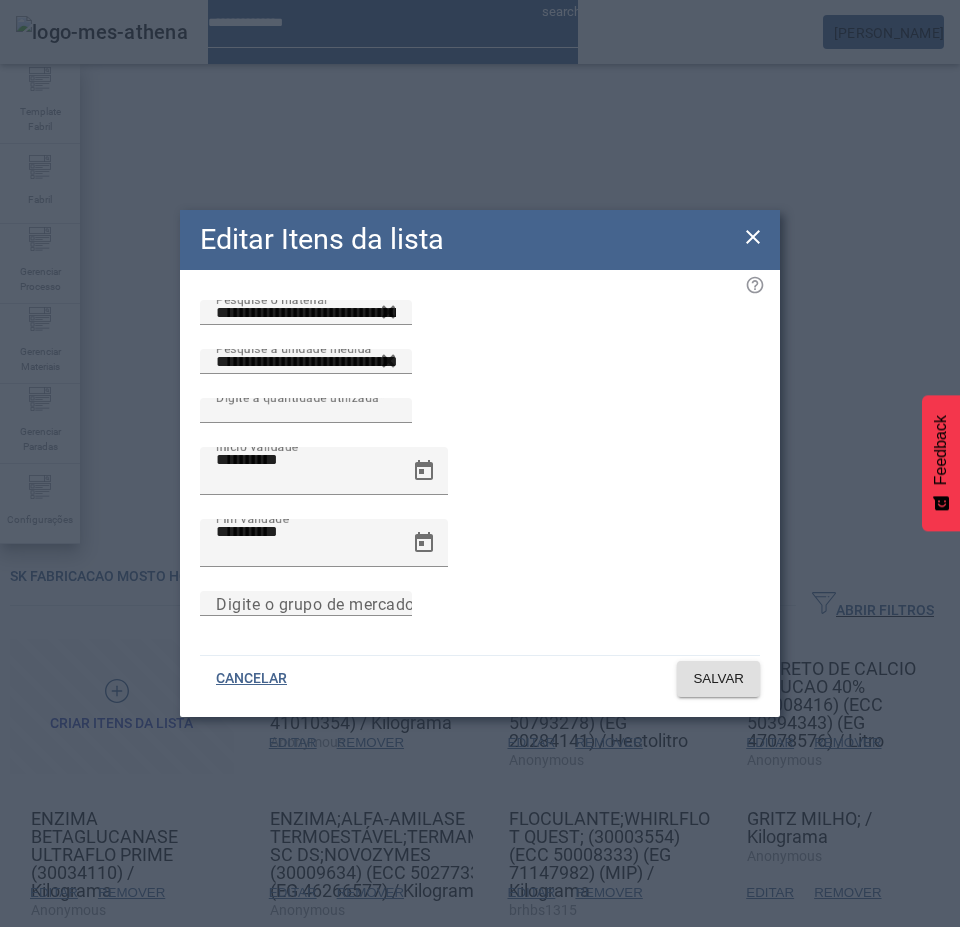 click 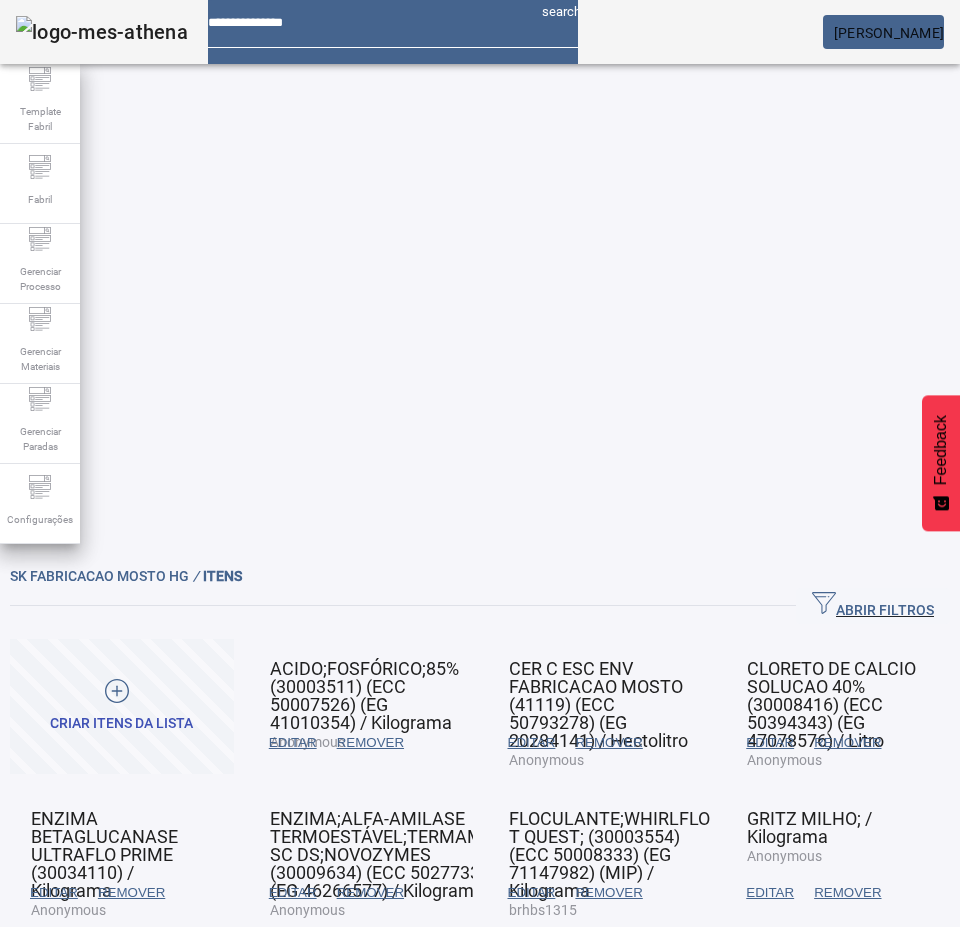 click on "EDITAR" at bounding box center [293, 743] 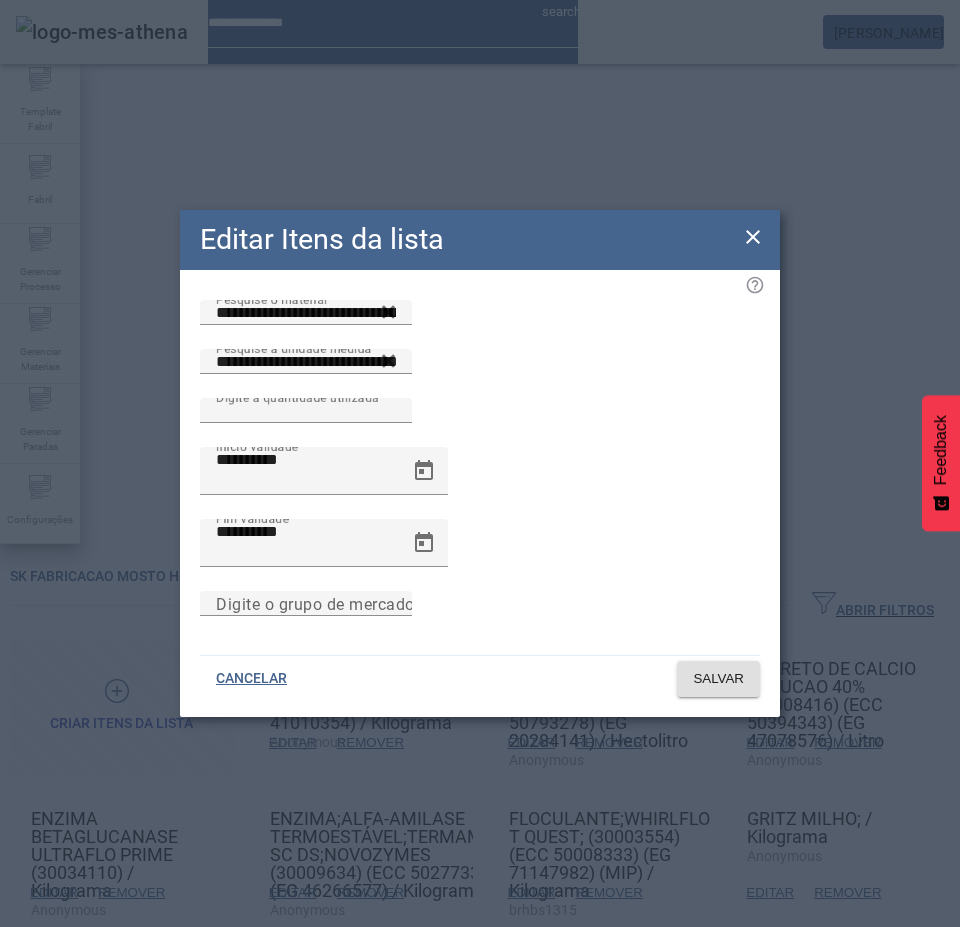 click 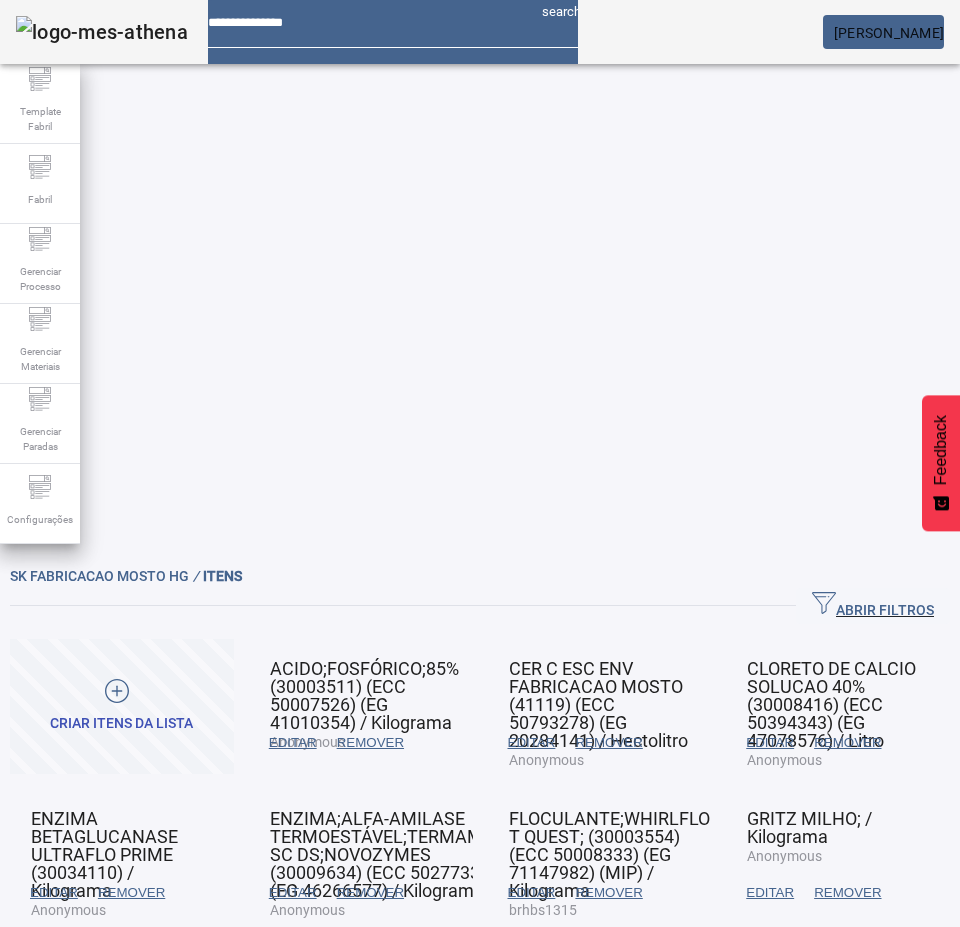 click on "EDITAR" at bounding box center [293, 743] 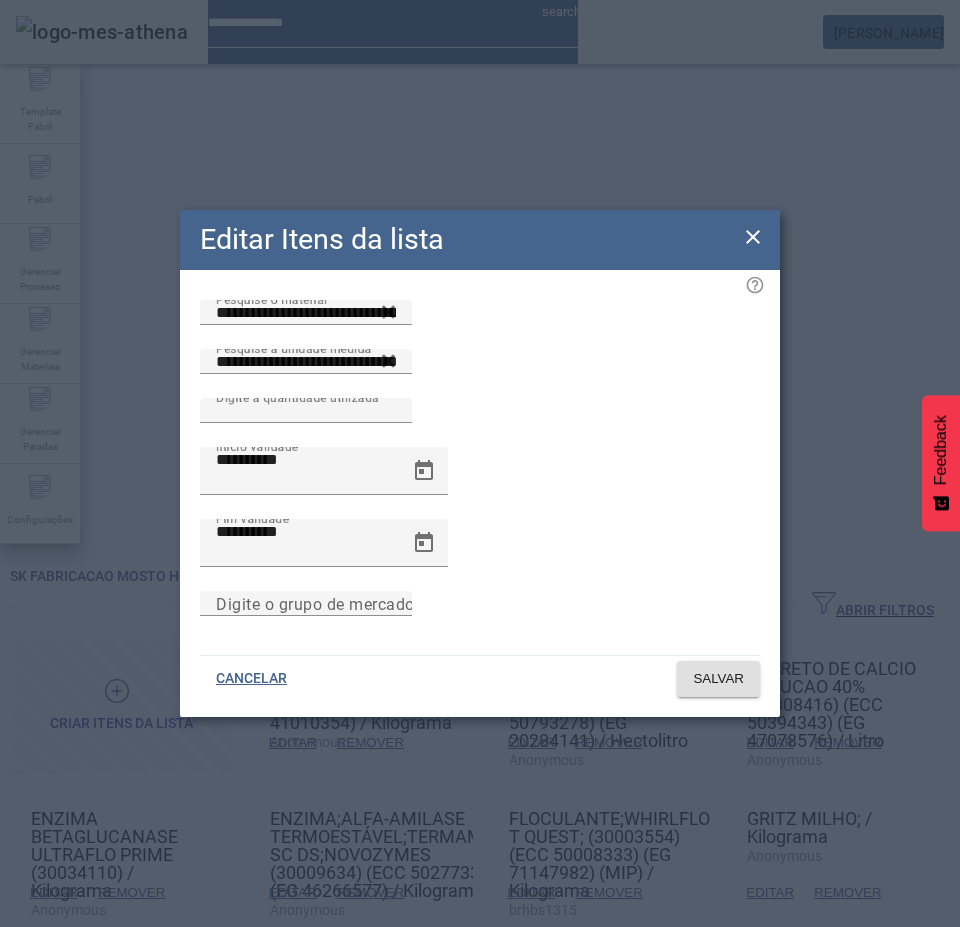 click 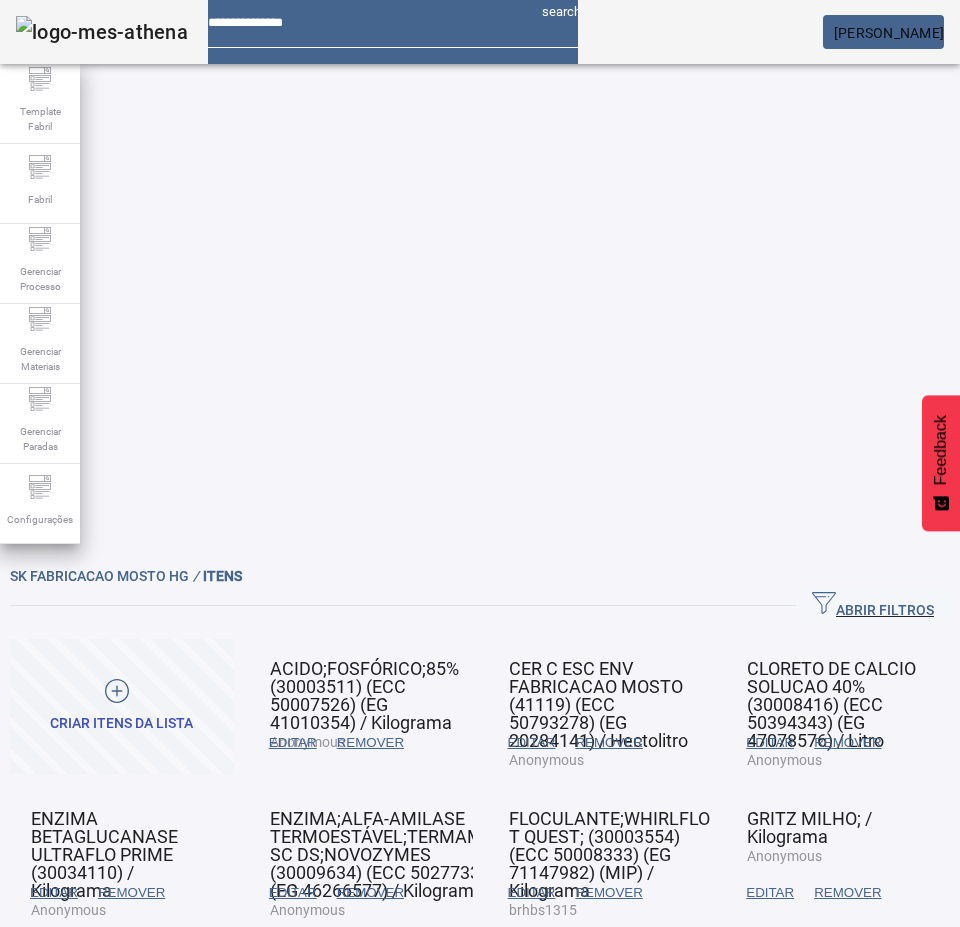 click on "EDITAR" at bounding box center [293, 743] 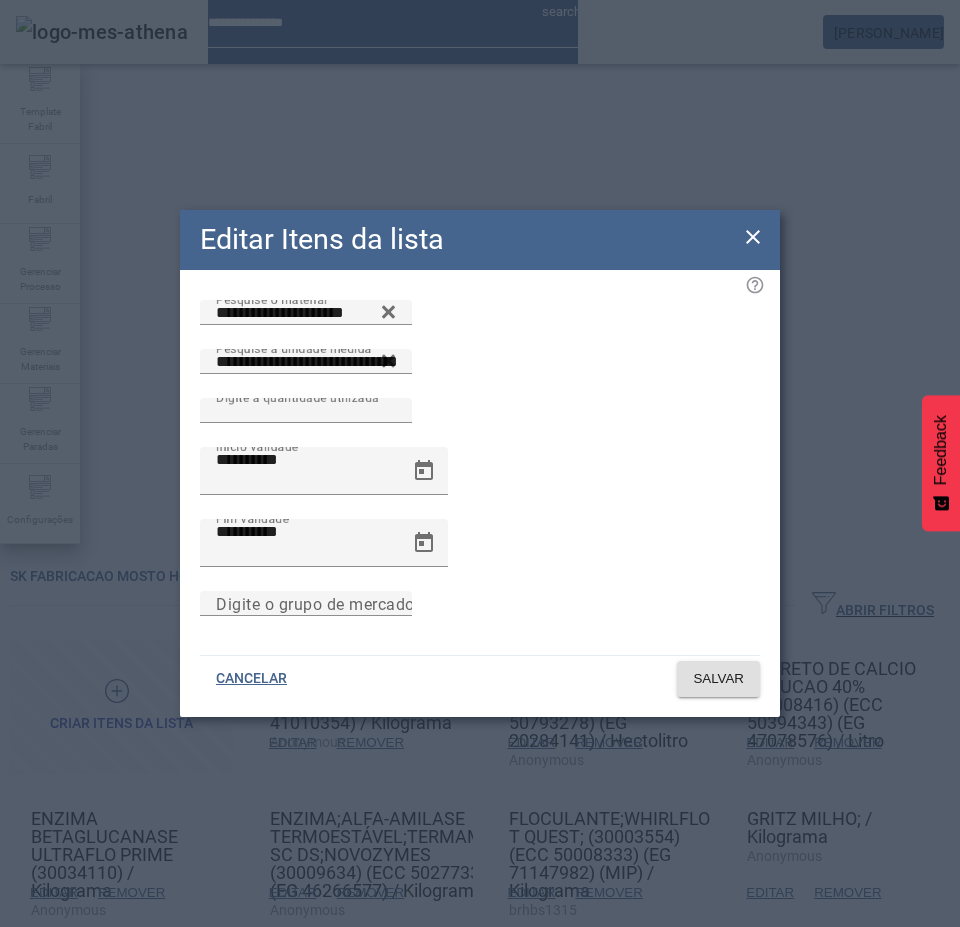 drag, startPoint x: 749, startPoint y: 247, endPoint x: 640, endPoint y: 404, distance: 191.12823 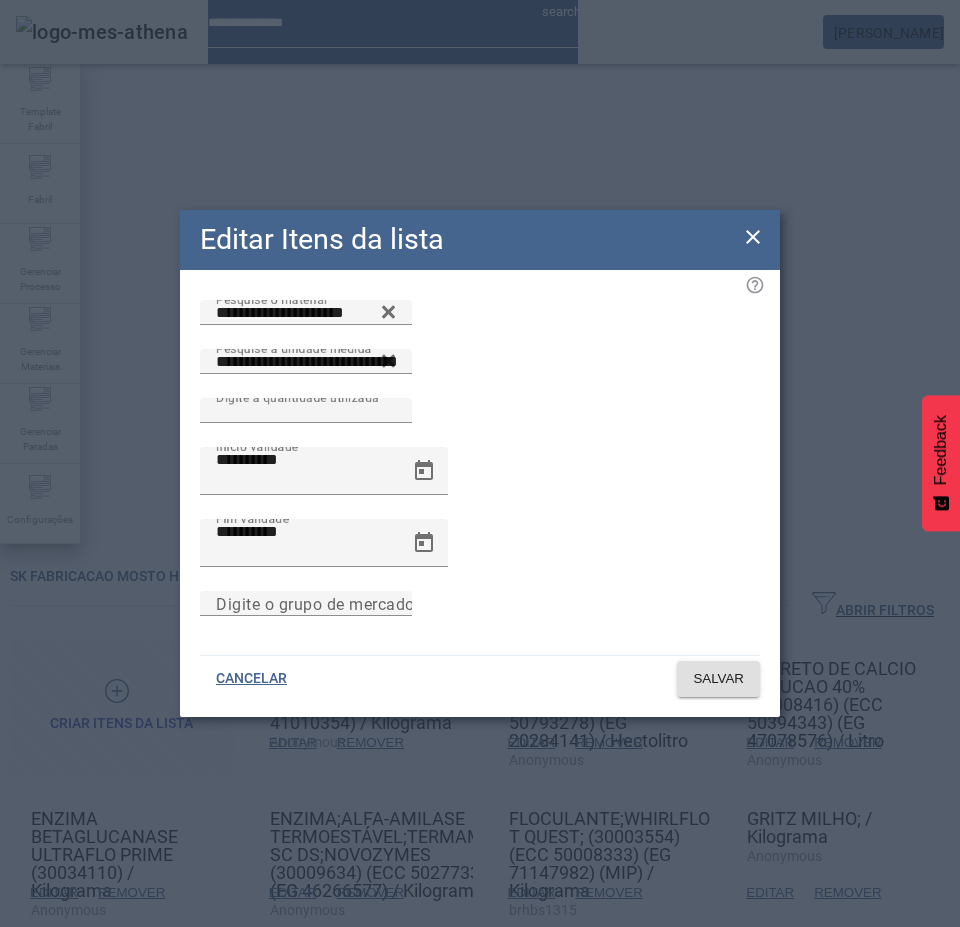 click 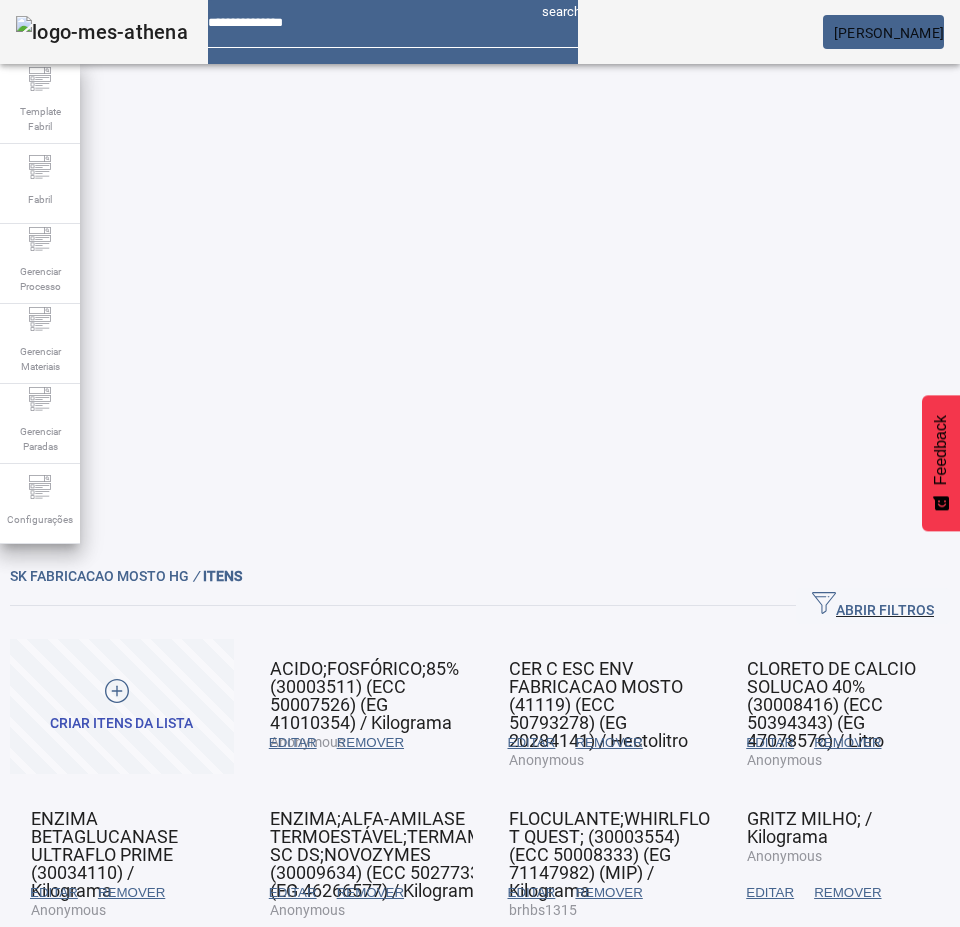 click on "2" 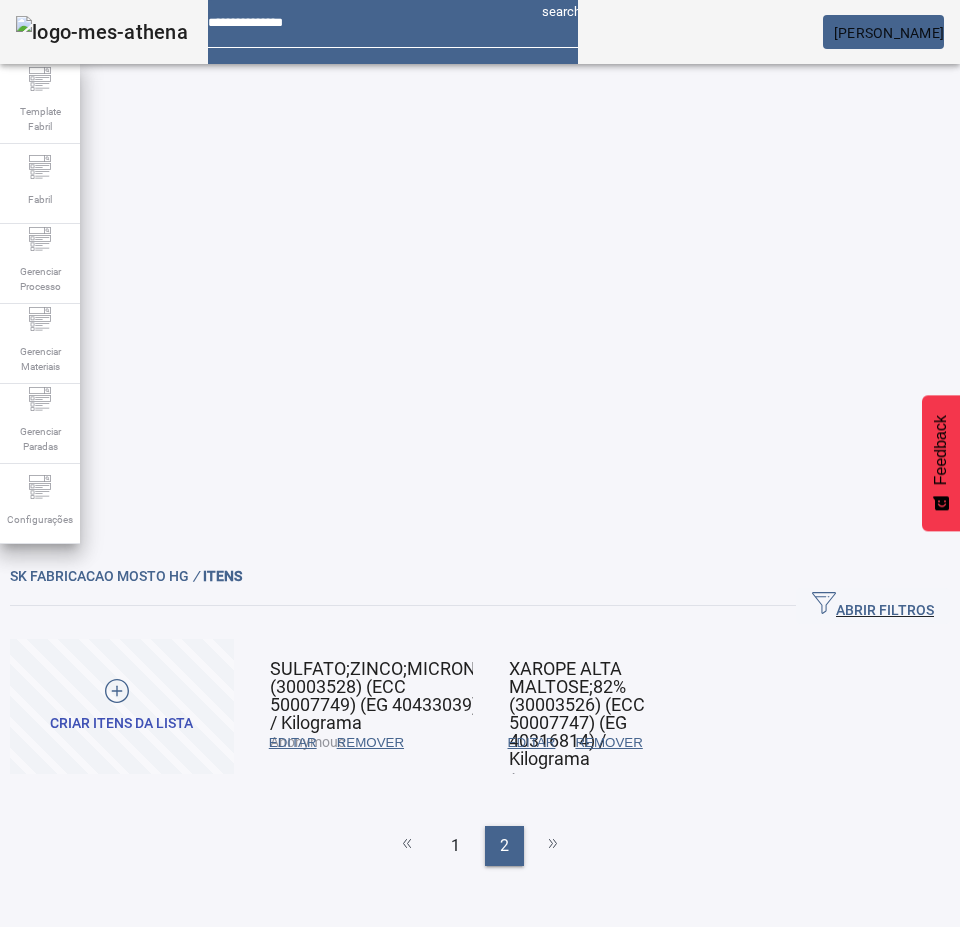 click on "EDITAR" at bounding box center (293, 743) 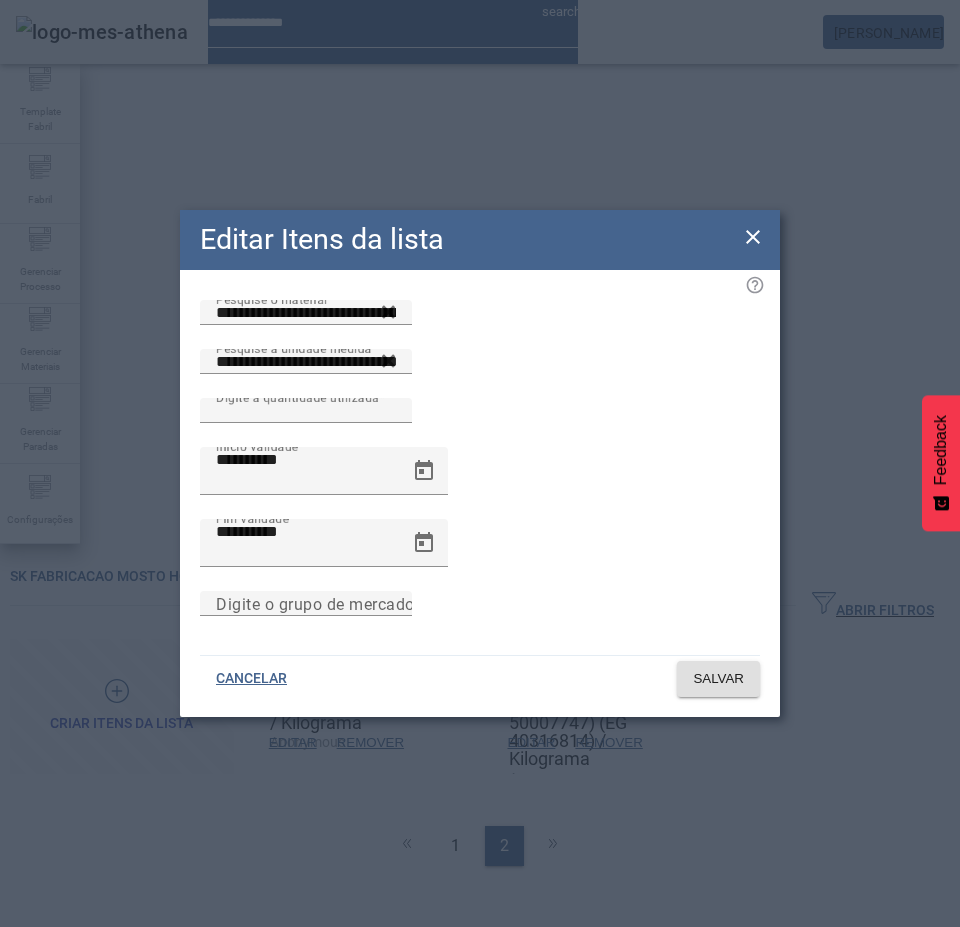 click 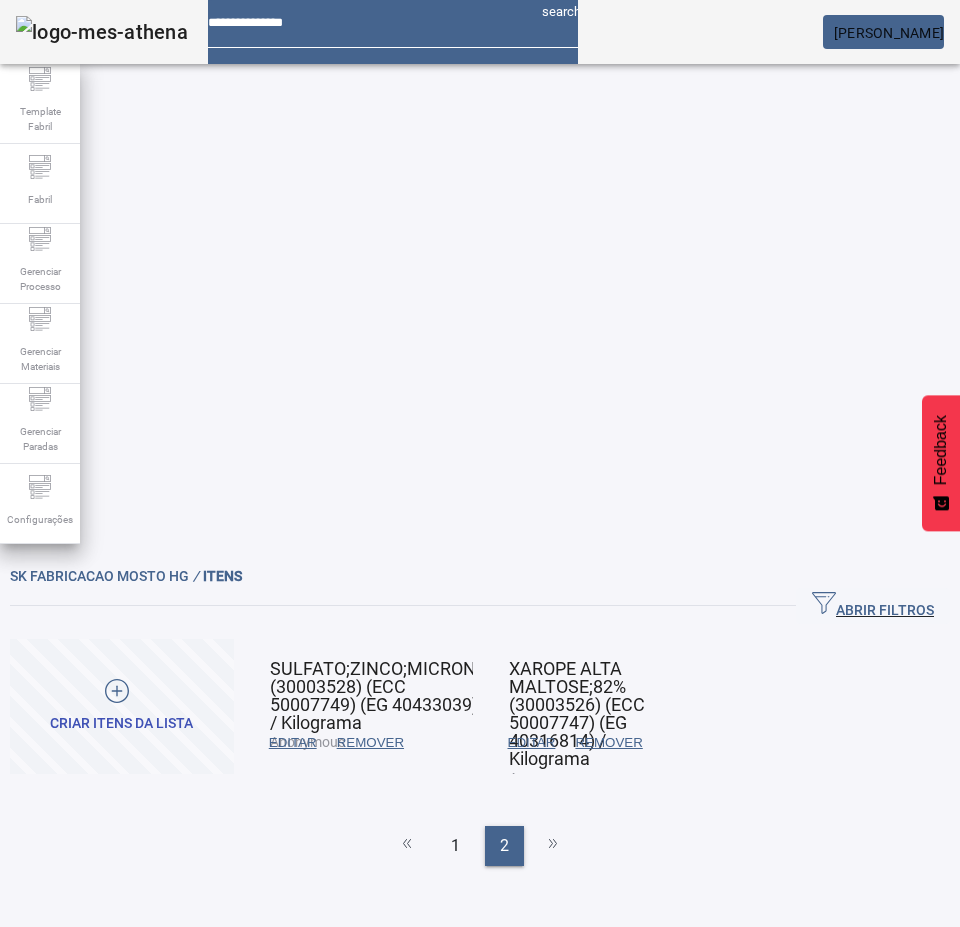 click on "EDITAR" at bounding box center [532, 743] 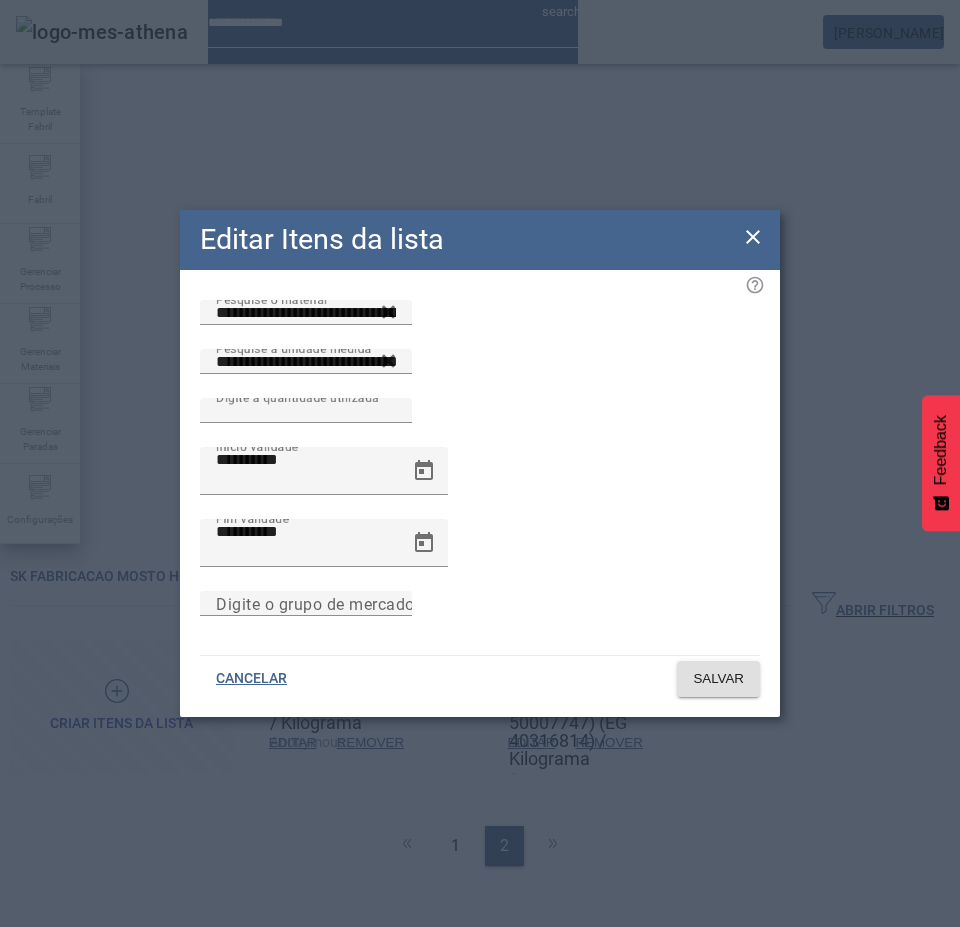 click 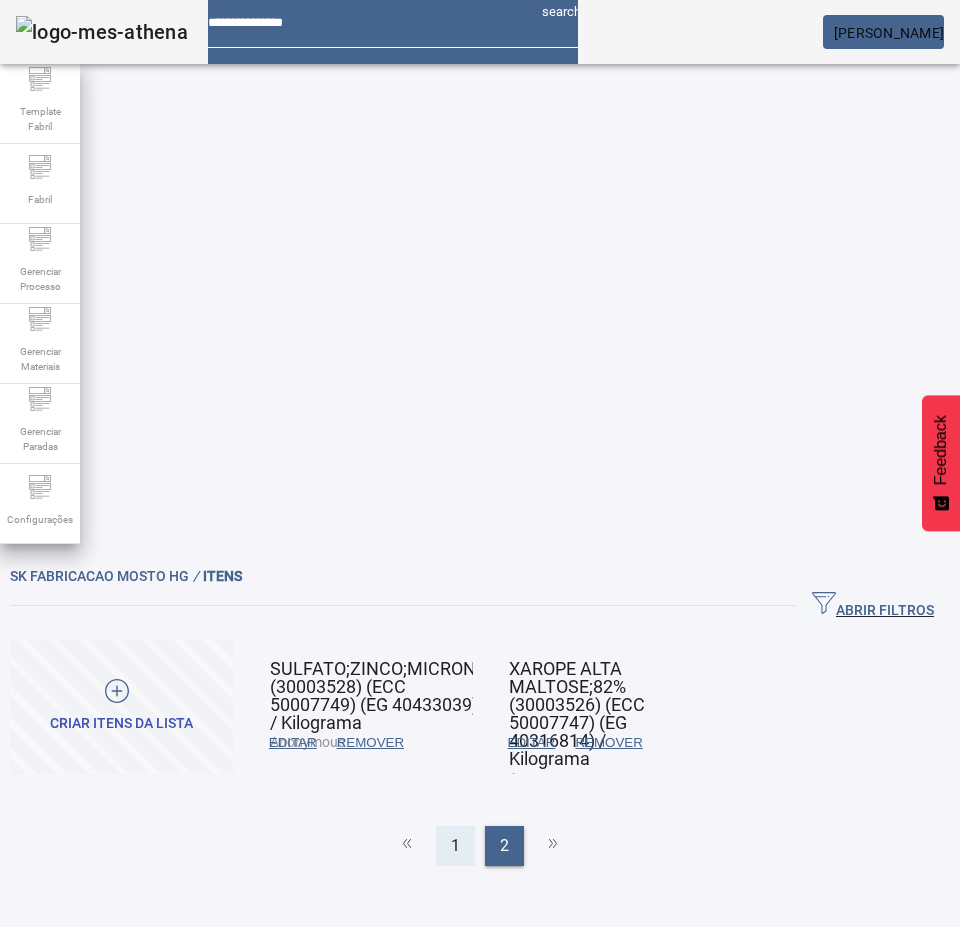 click on "1" 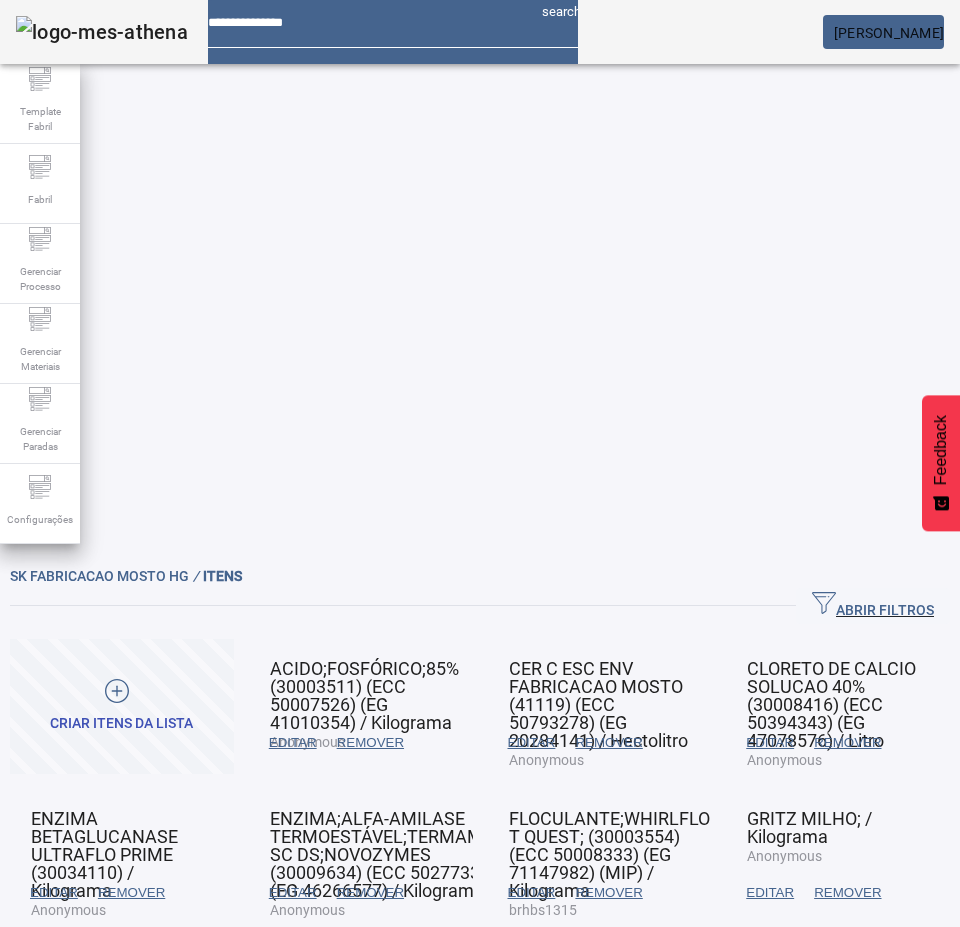 click on "EDITAR" at bounding box center [532, 1043] 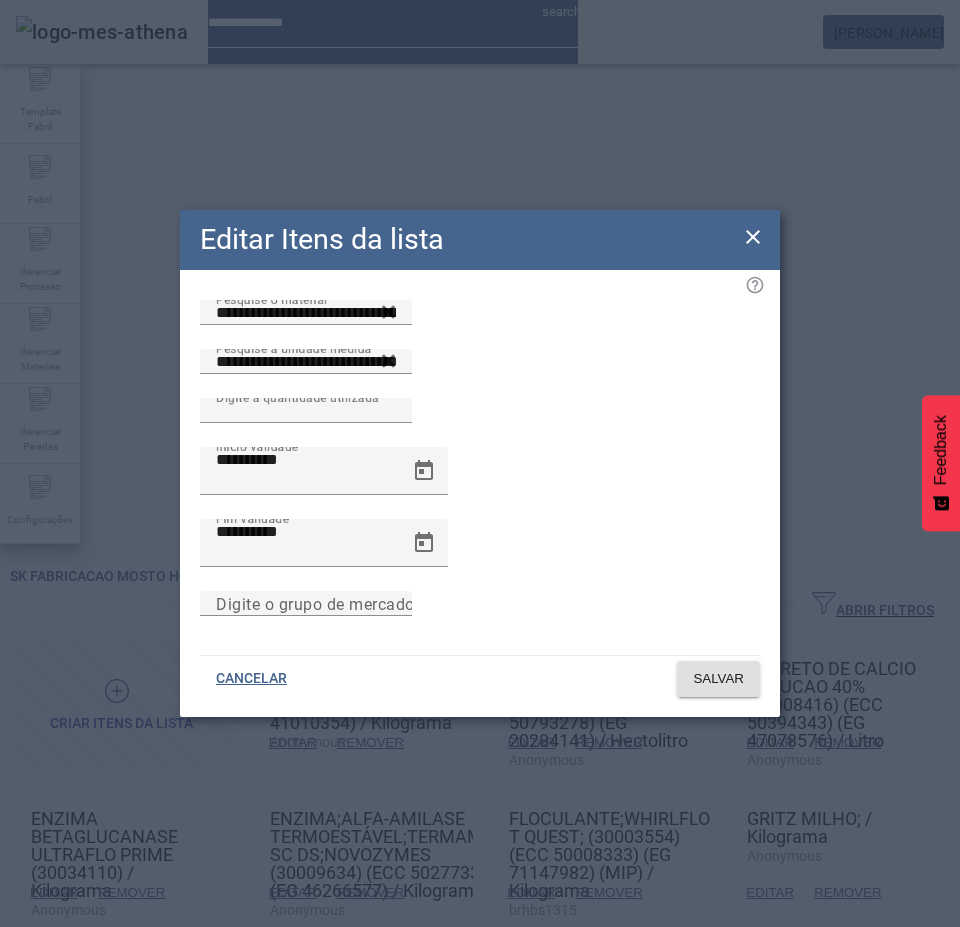 click 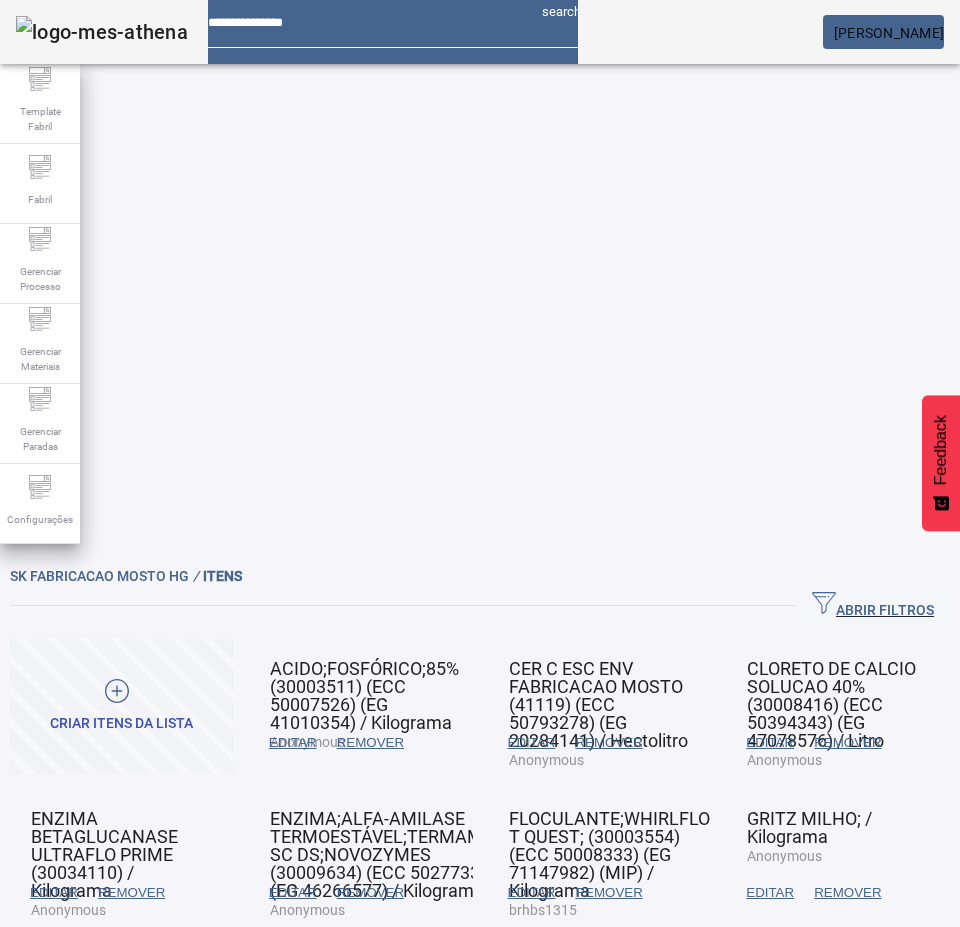 click on "2" 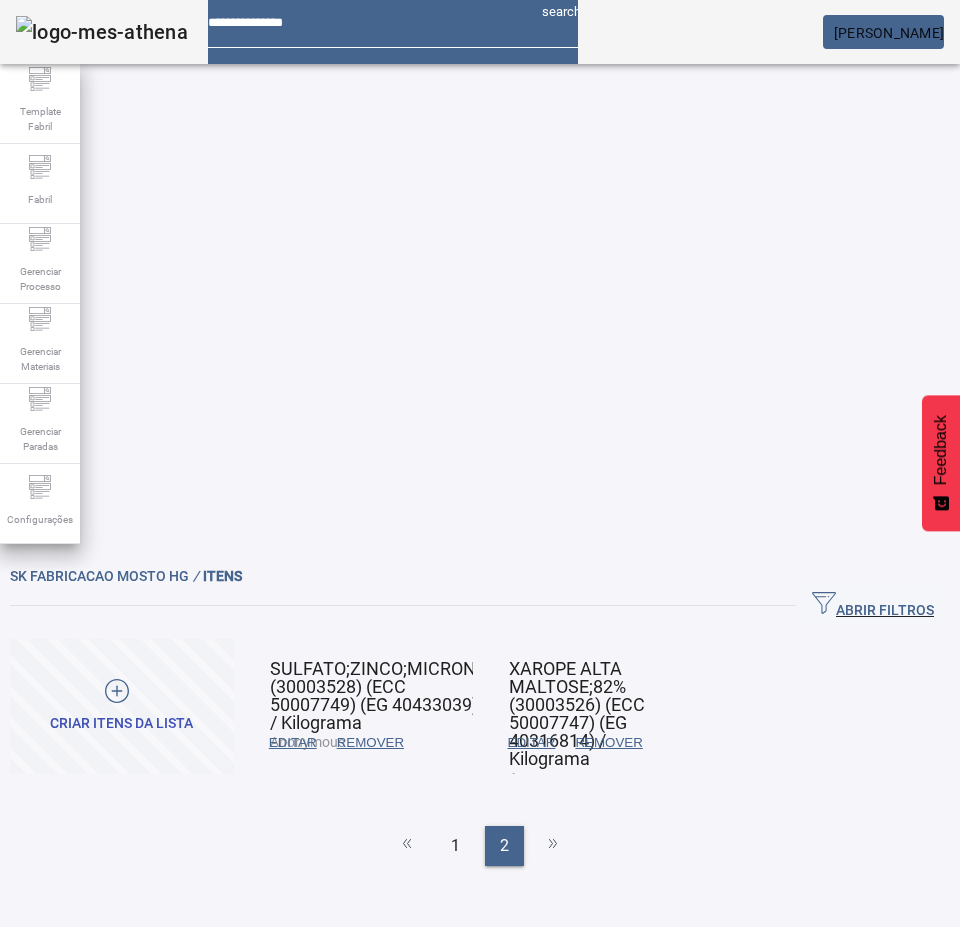 click on "EDITAR" at bounding box center (293, 743) 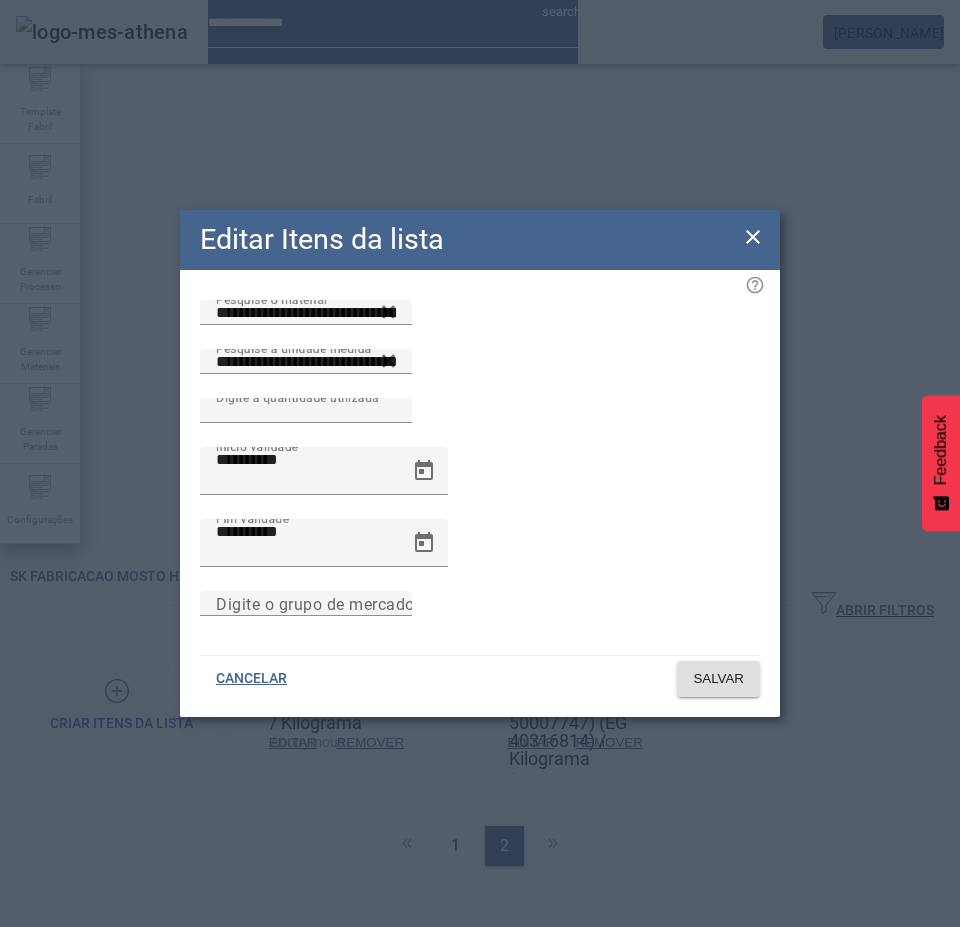 click 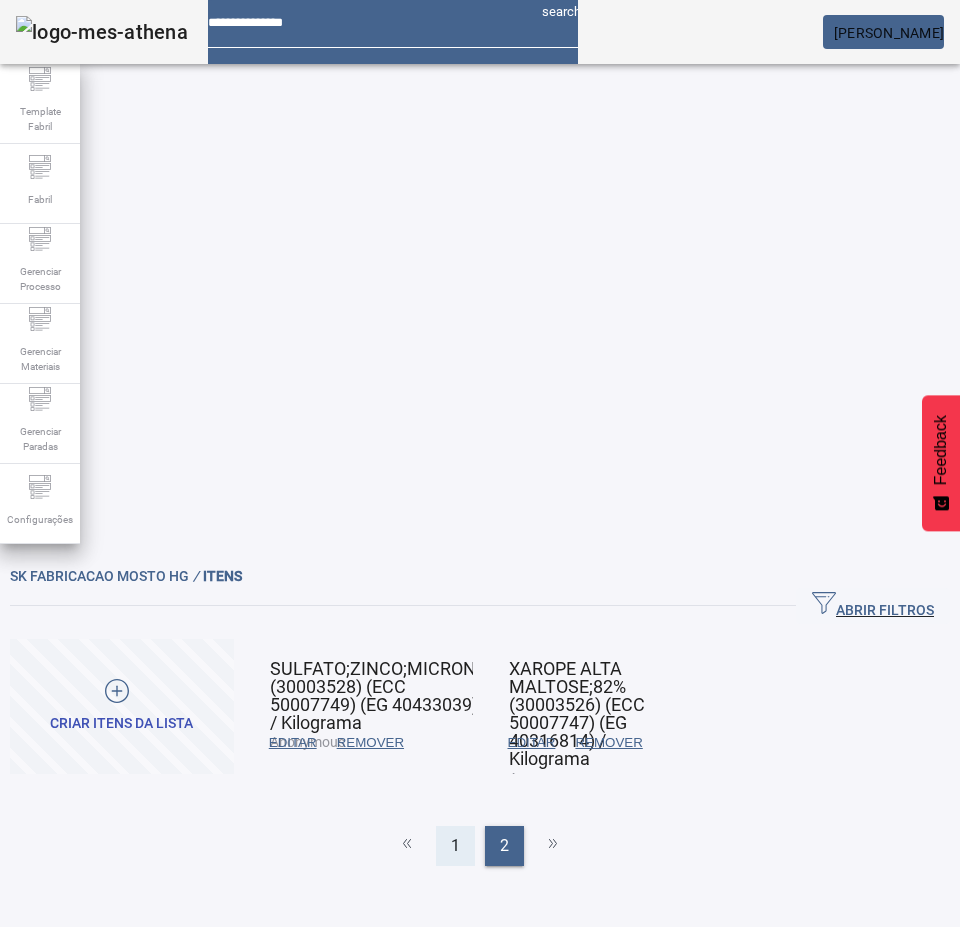 click on "1" 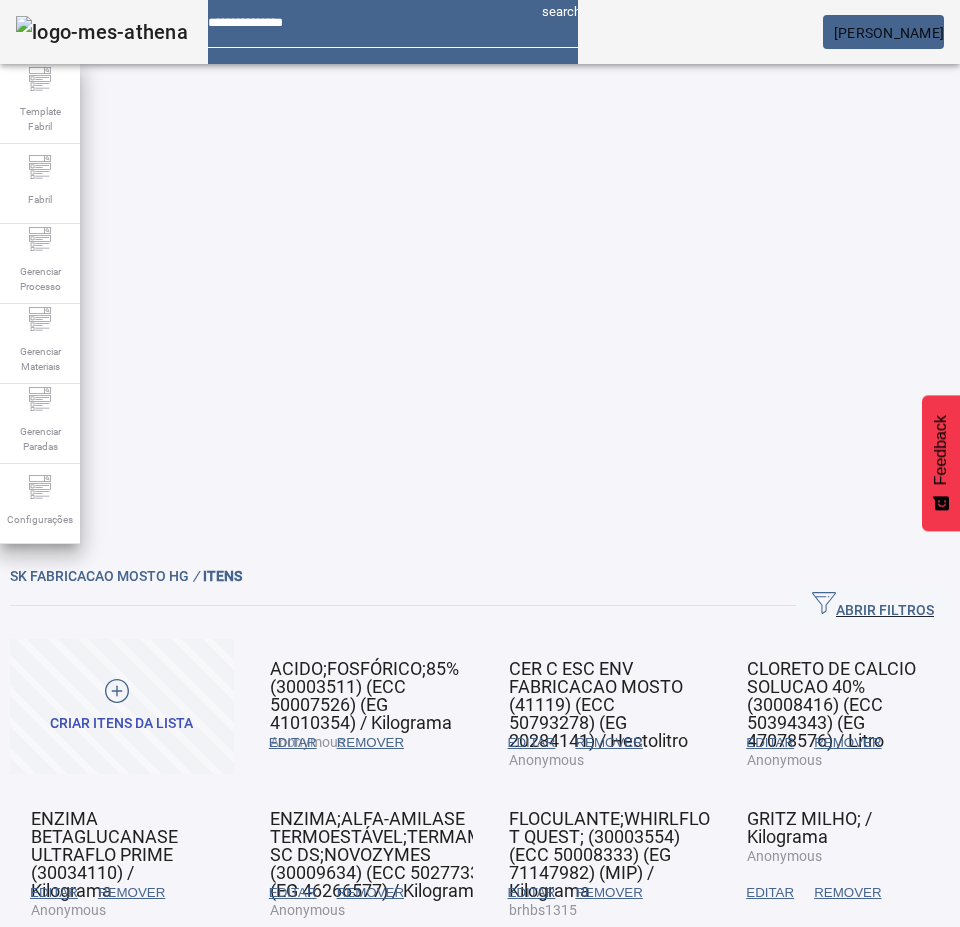 click on "EDITAR" at bounding box center (293, 743) 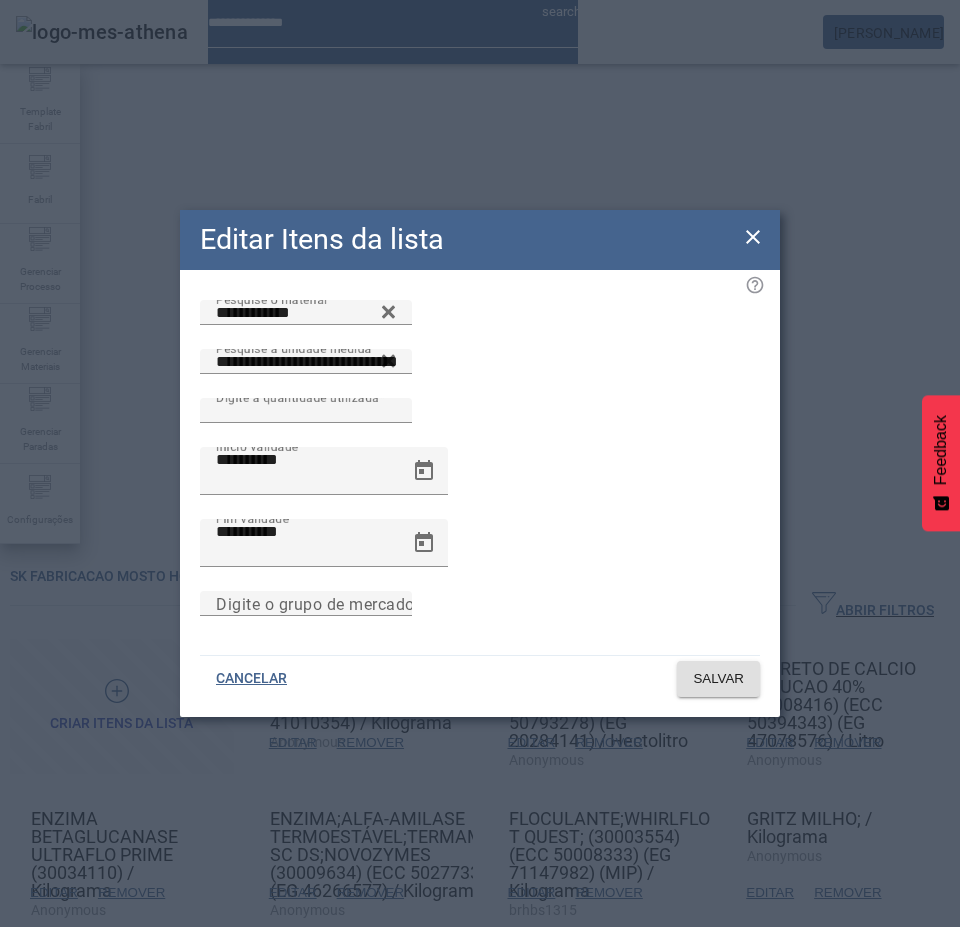 click 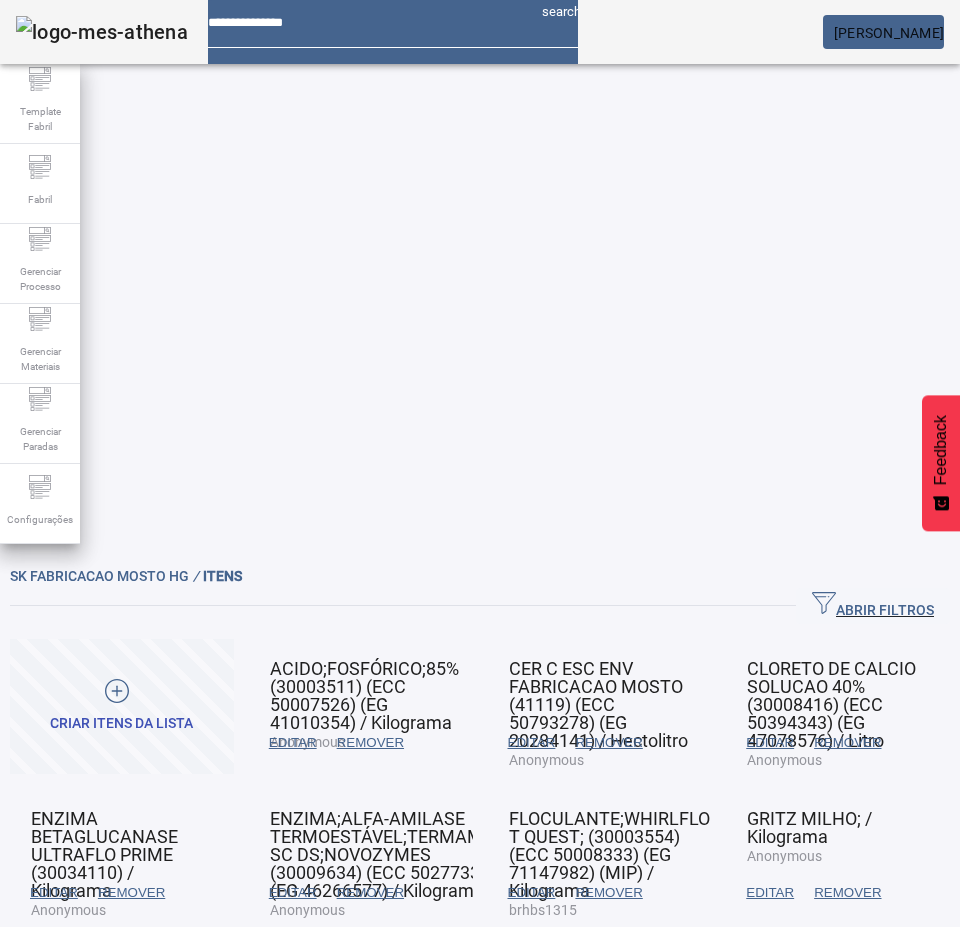 click on "EDITAR" at bounding box center (293, 743) 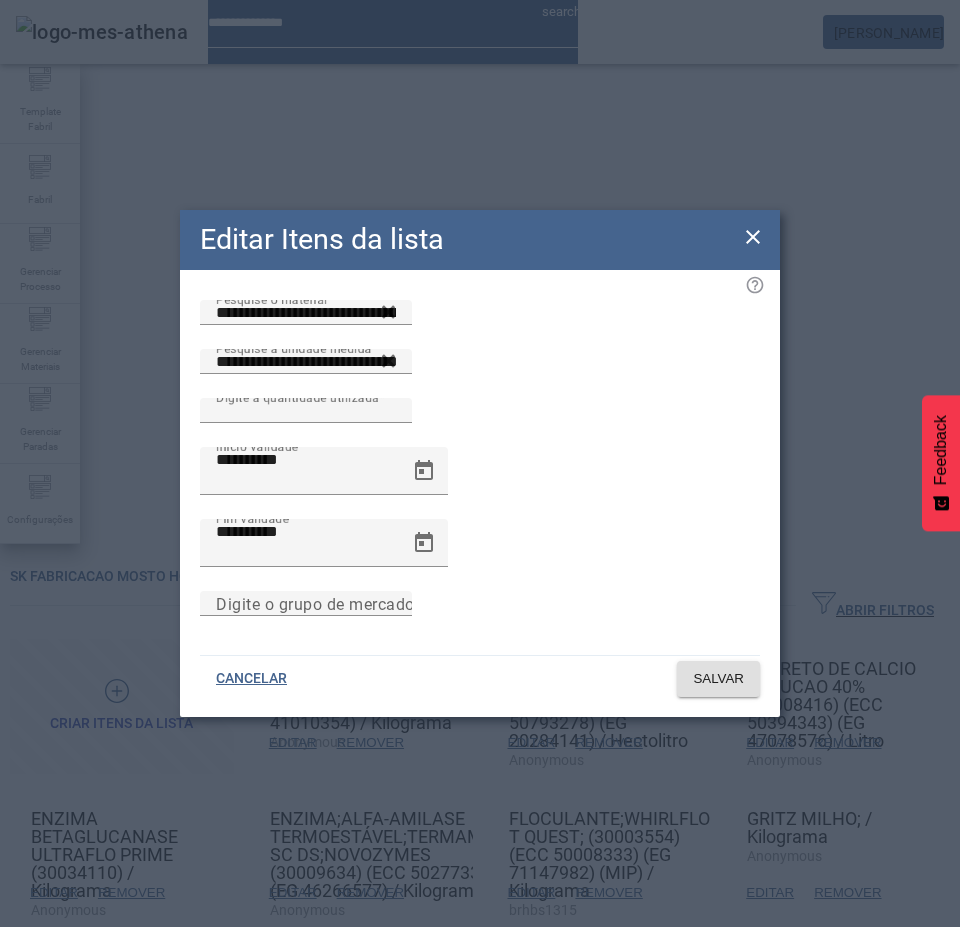 click 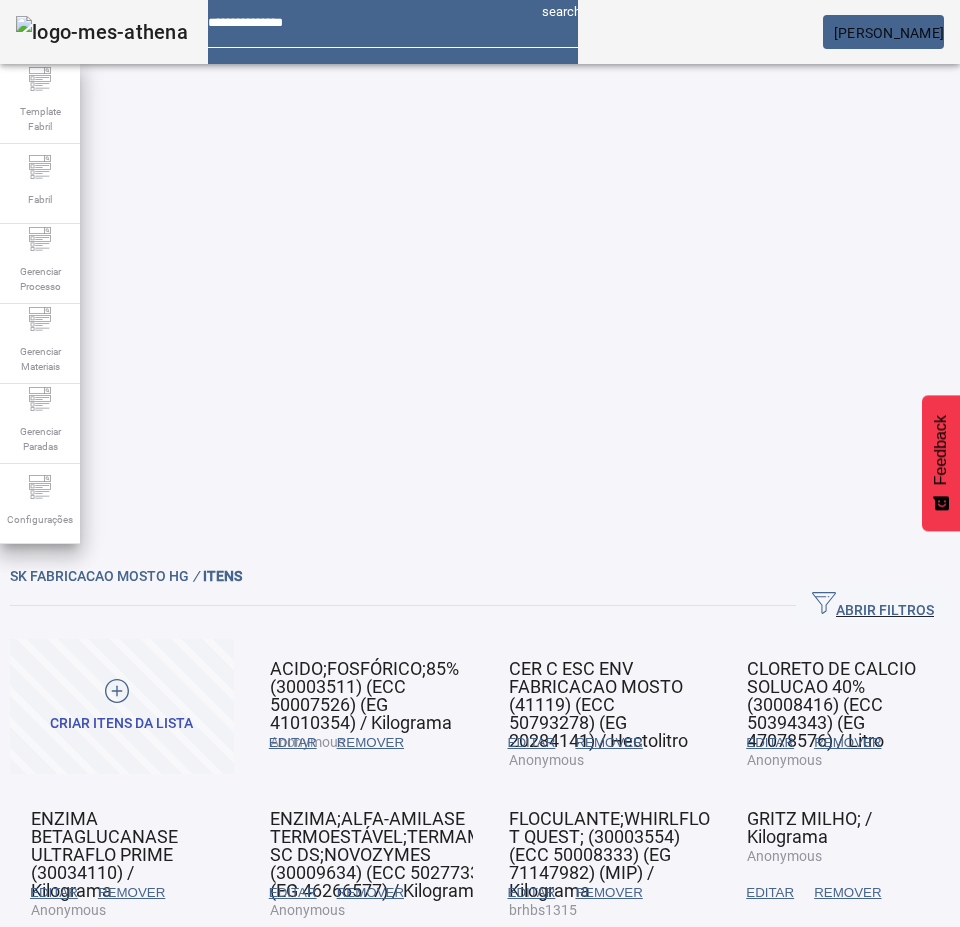 click on "EDITAR" at bounding box center (54, 893) 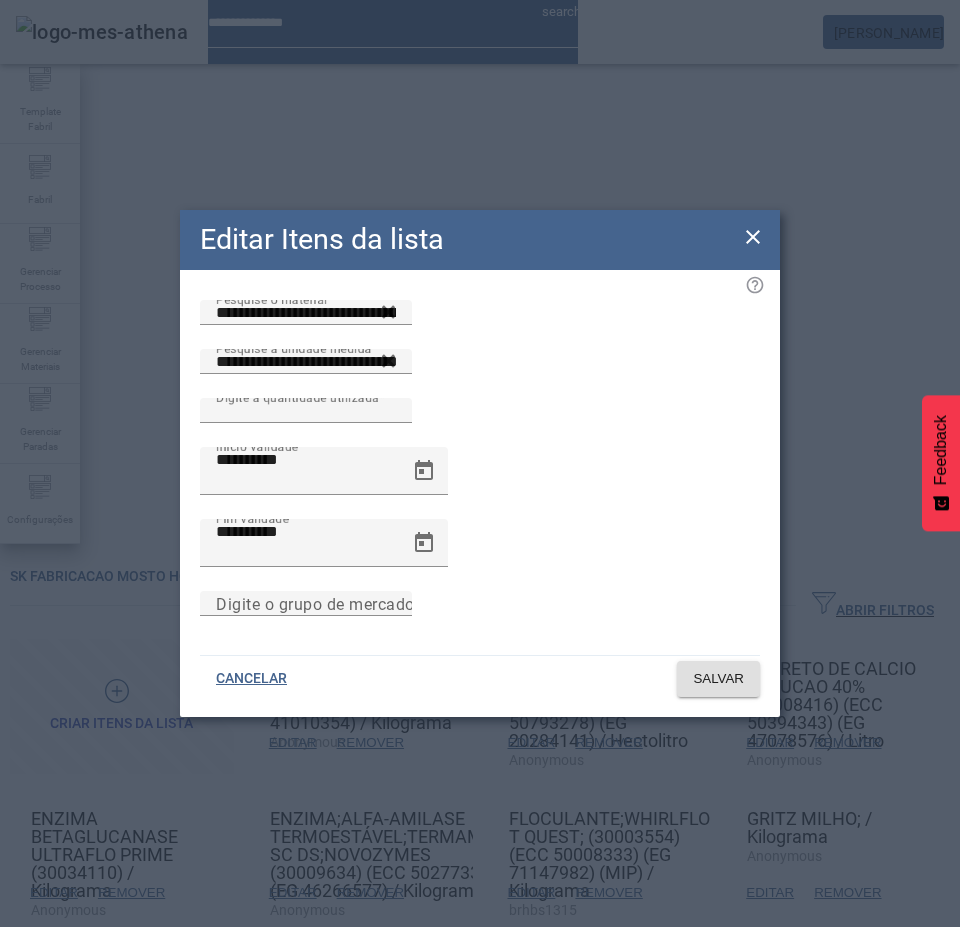 click 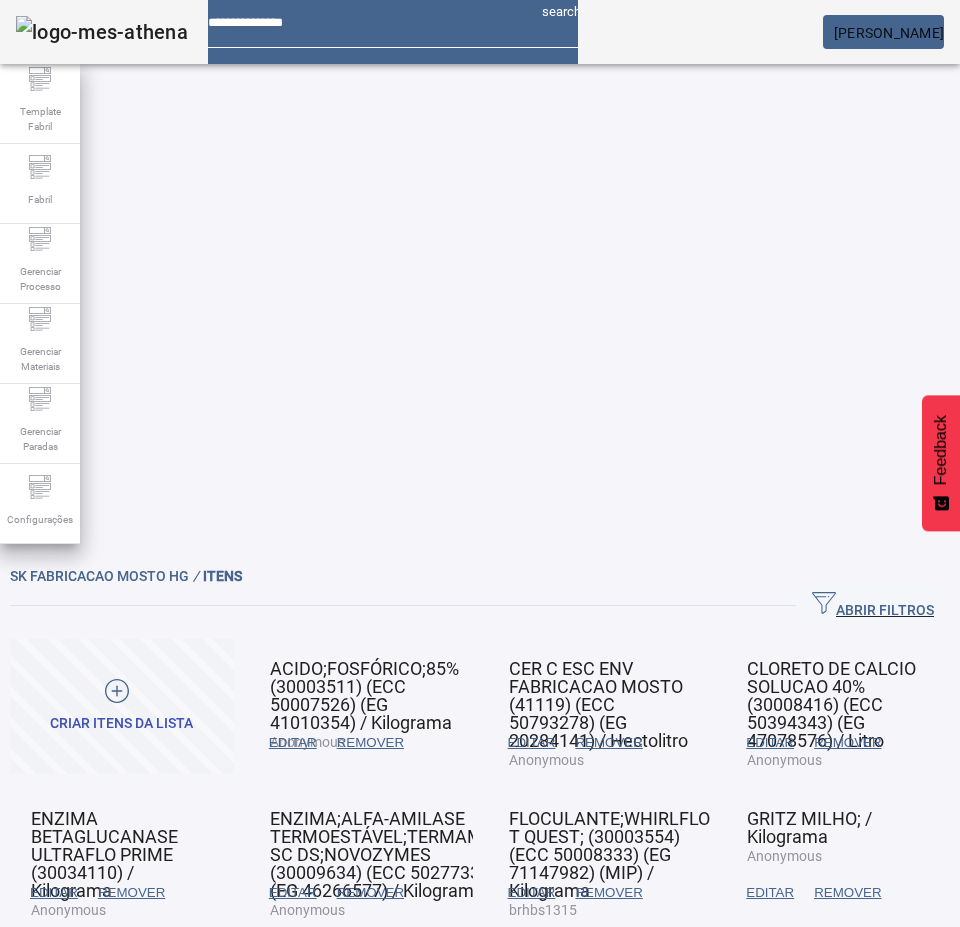click on "2" 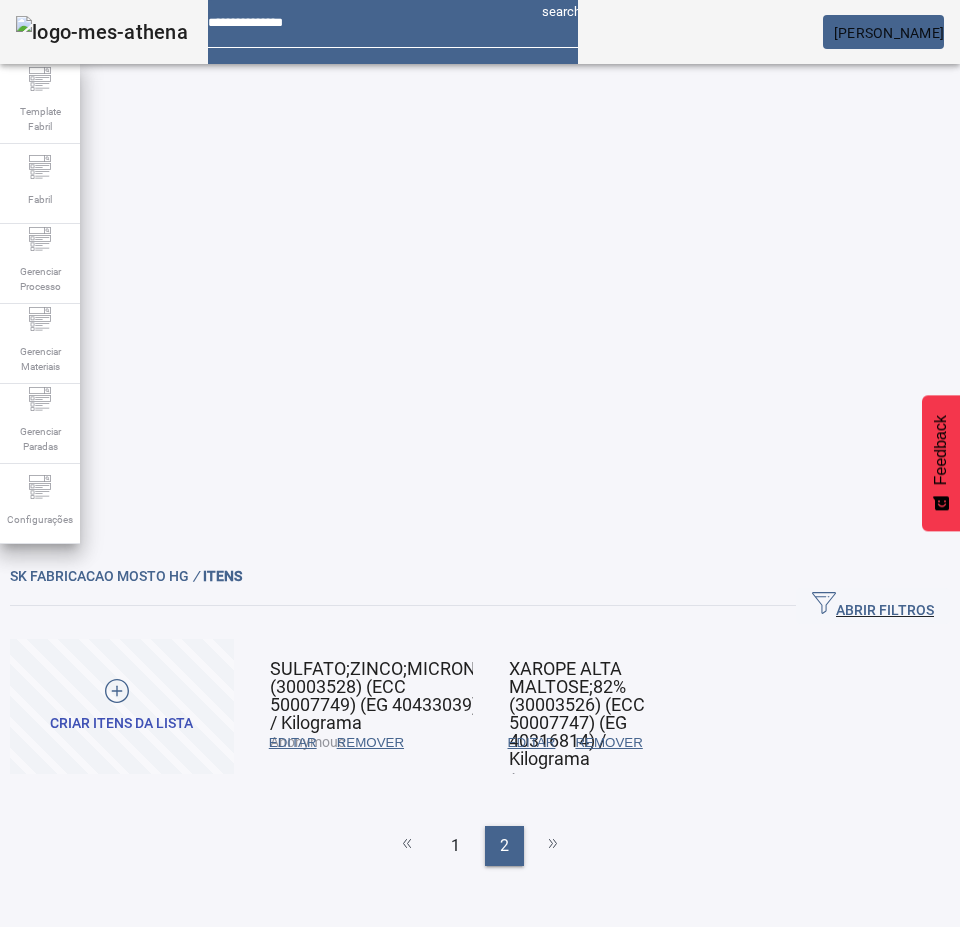 click on "EDITAR" at bounding box center [293, 743] 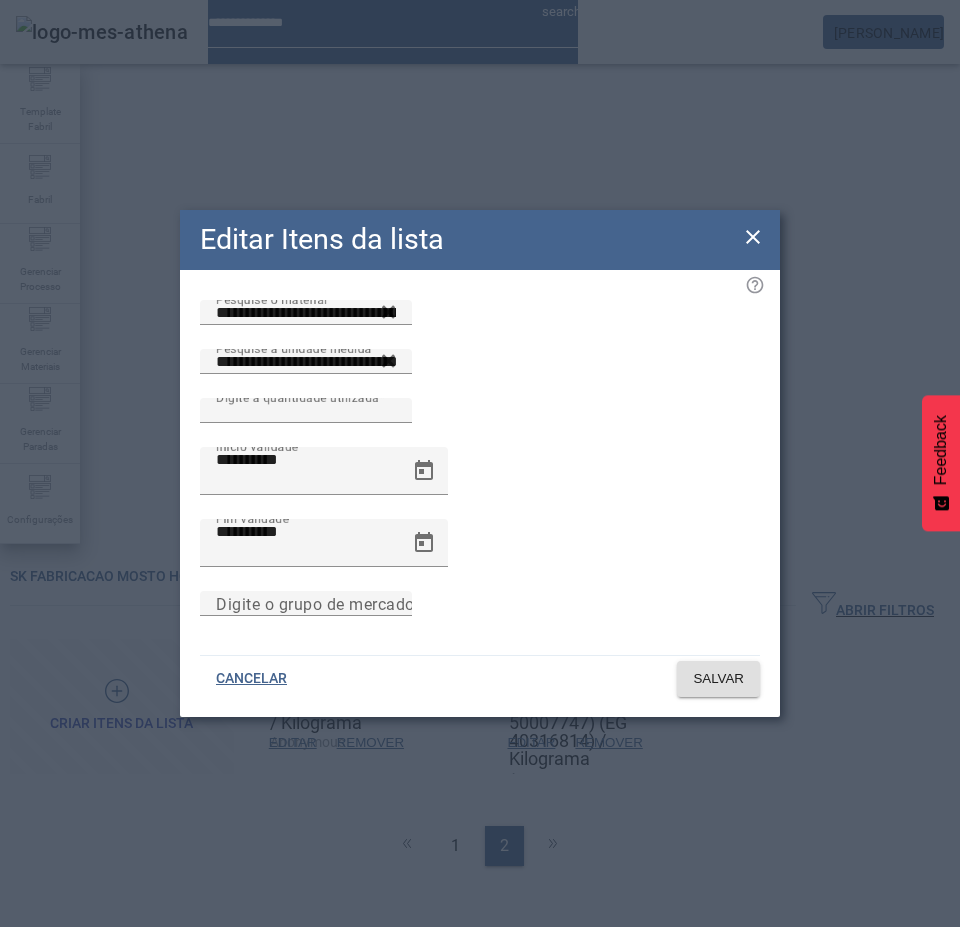 click 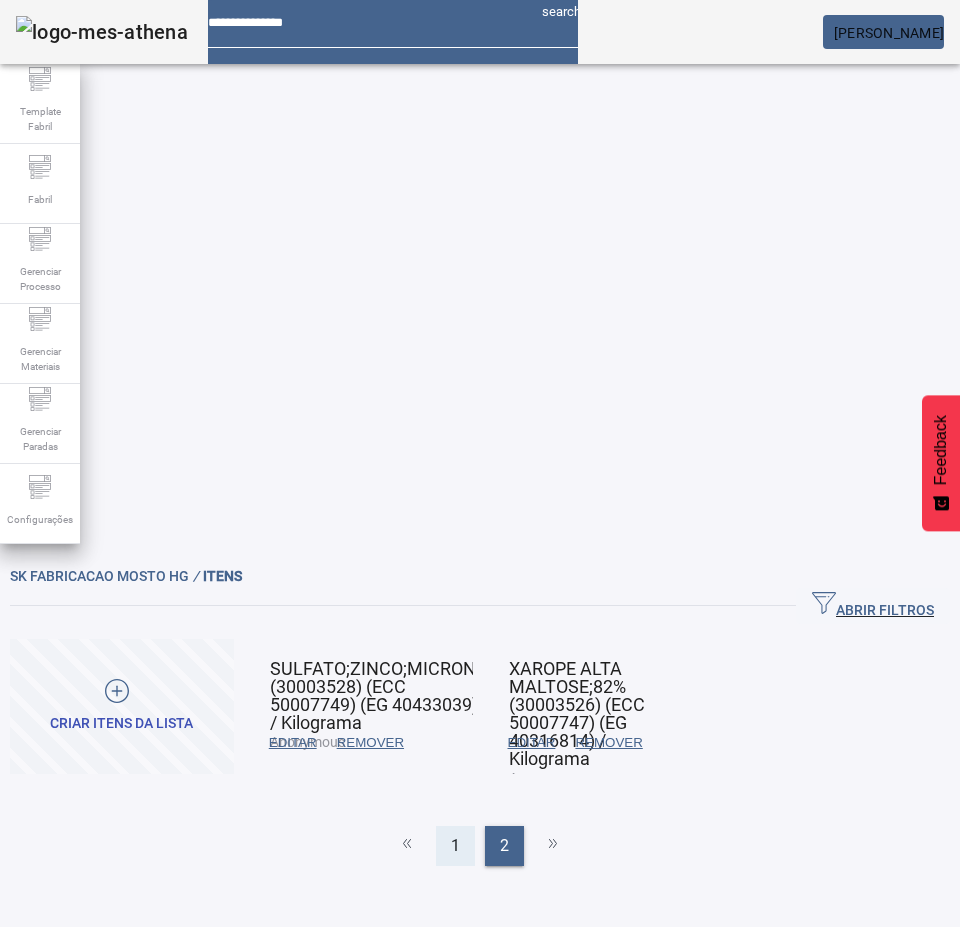 click on "1" 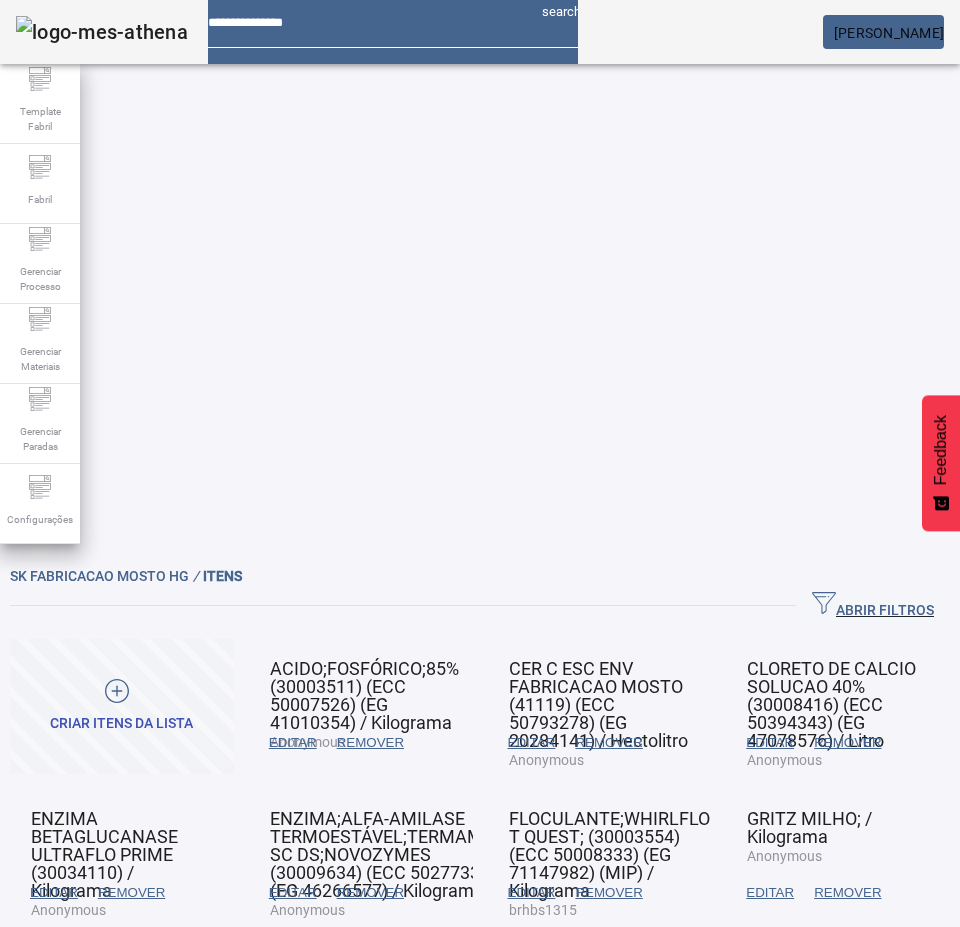 click on "EDITAR" at bounding box center (293, 743) 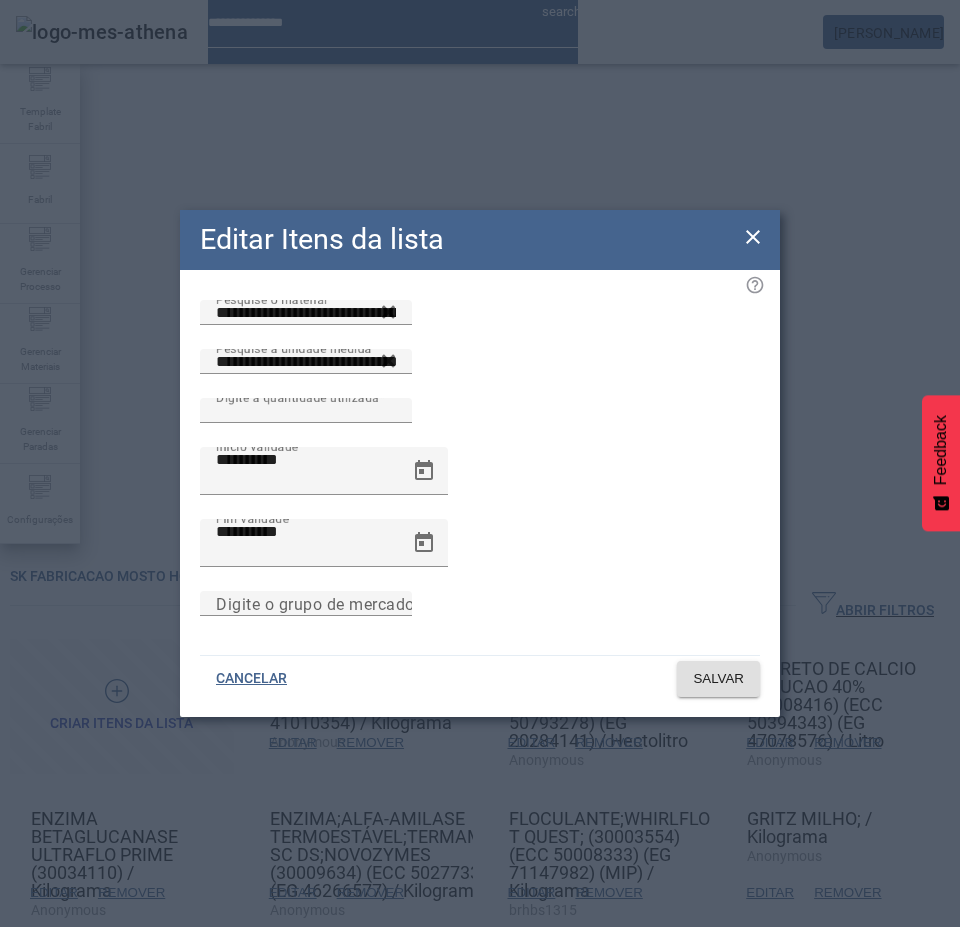 click 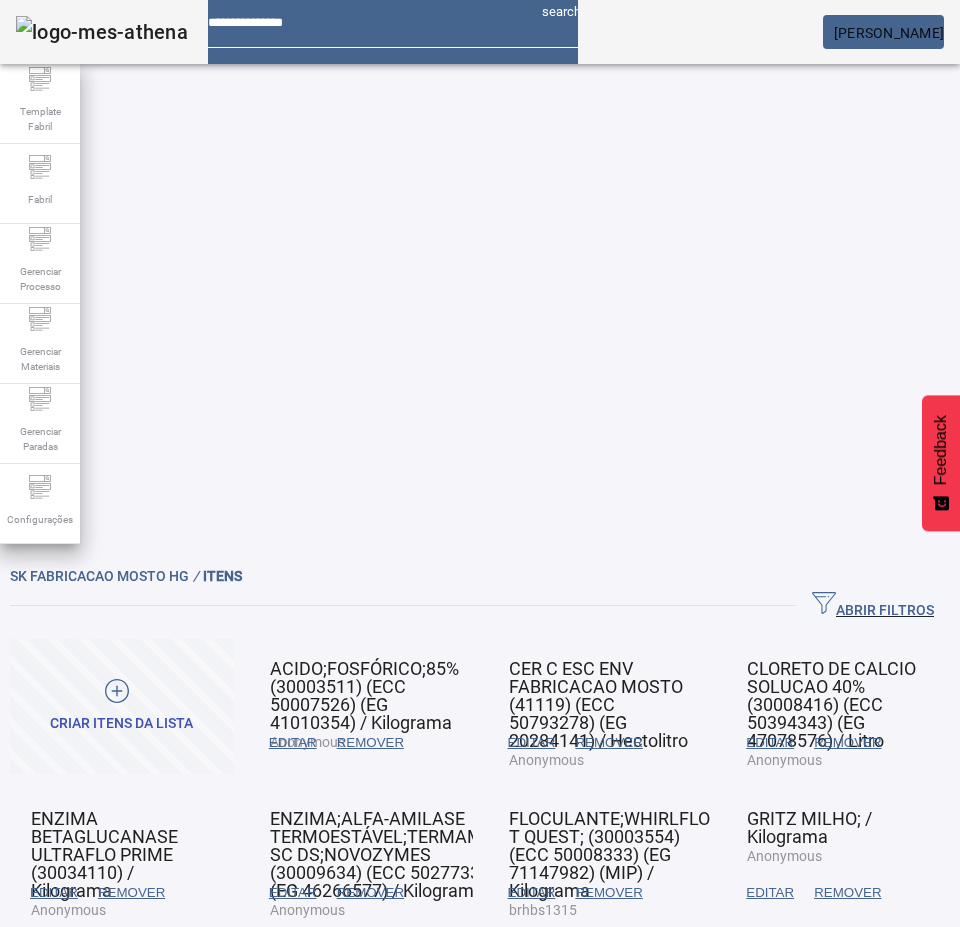 click on "EDITAR" at bounding box center (293, 743) 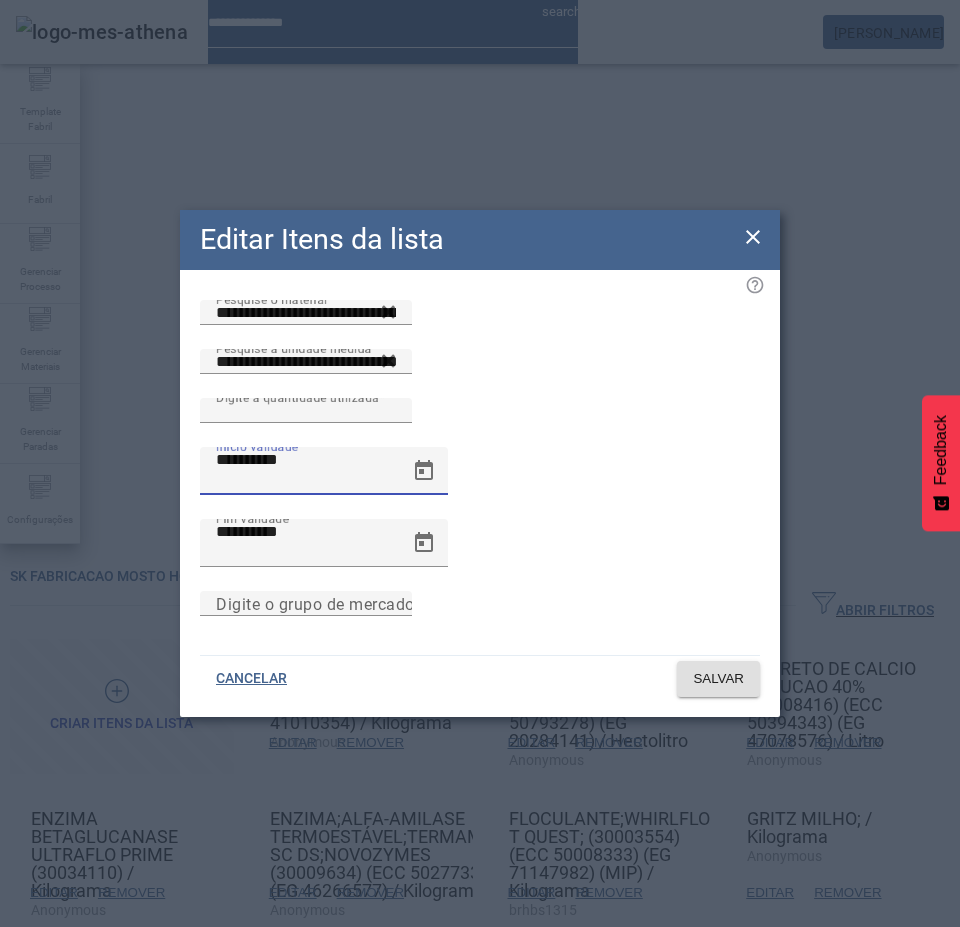 drag, startPoint x: 300, startPoint y: 502, endPoint x: 141, endPoint y: 513, distance: 159.38005 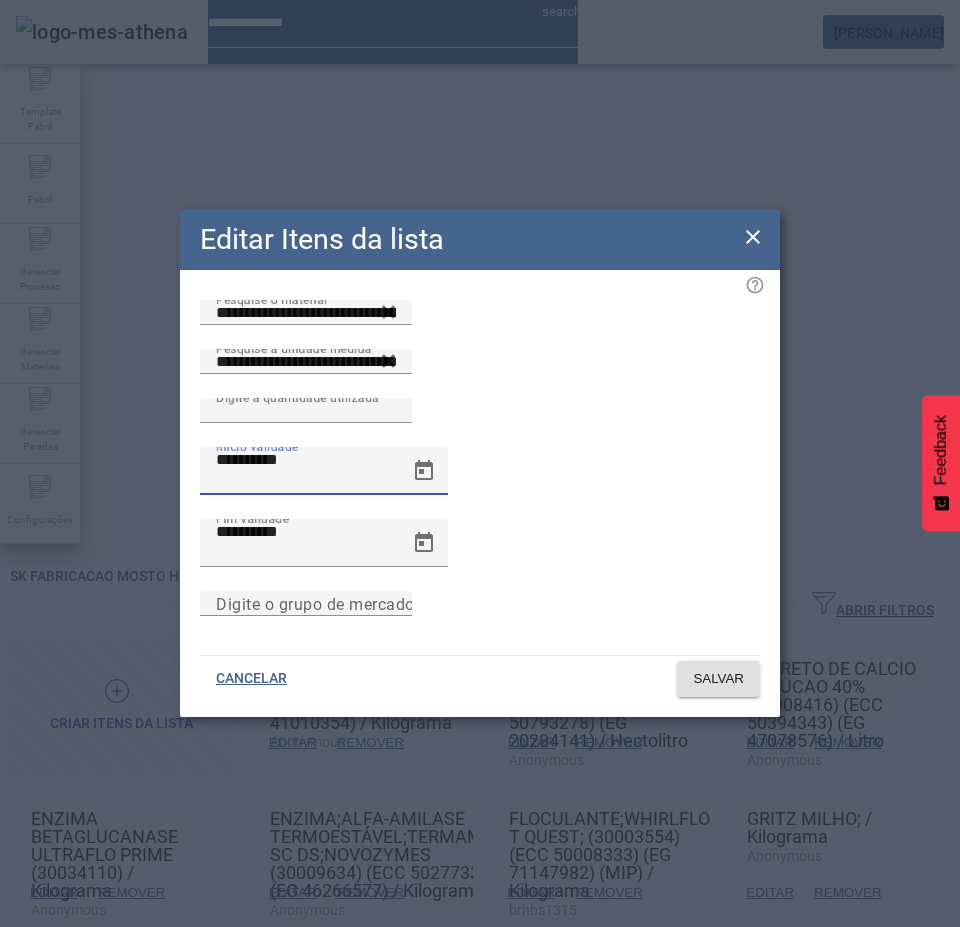 click on "**********" 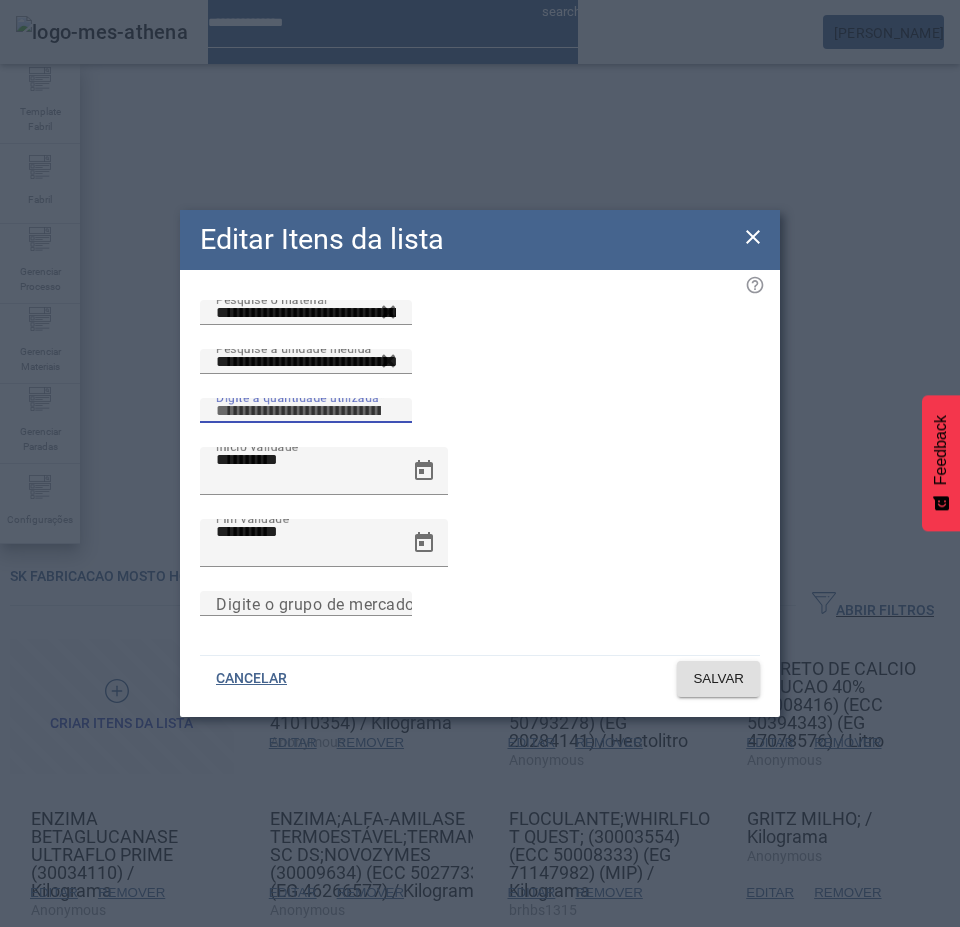 drag, startPoint x: 583, startPoint y: 437, endPoint x: 552, endPoint y: 448, distance: 32.89377 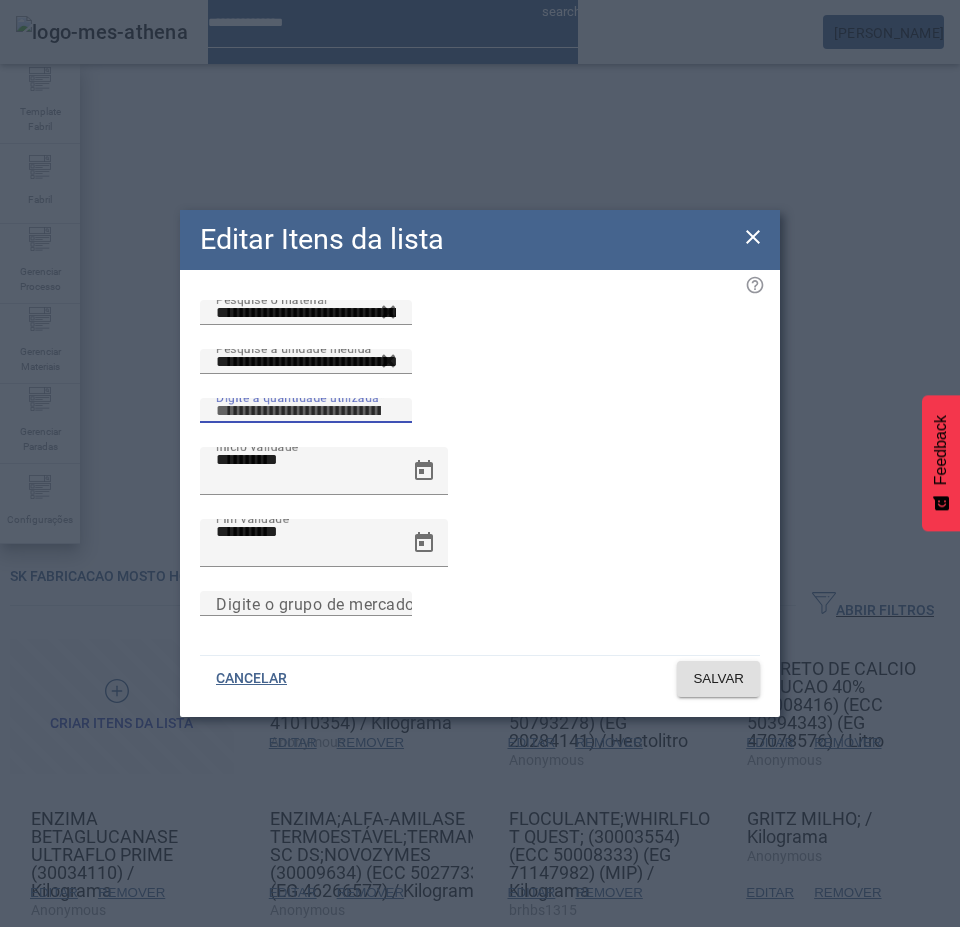 click on "Digite a quantidade utilizada *" 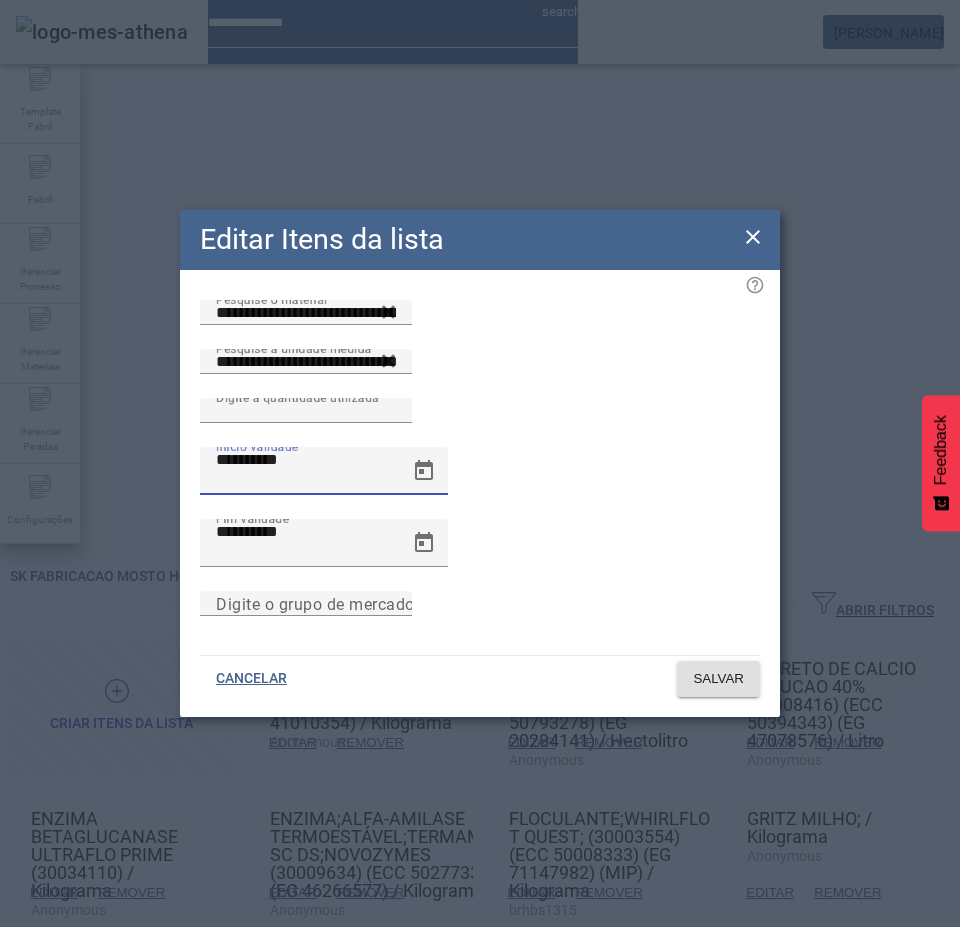 click on "**********" at bounding box center (306, 460) 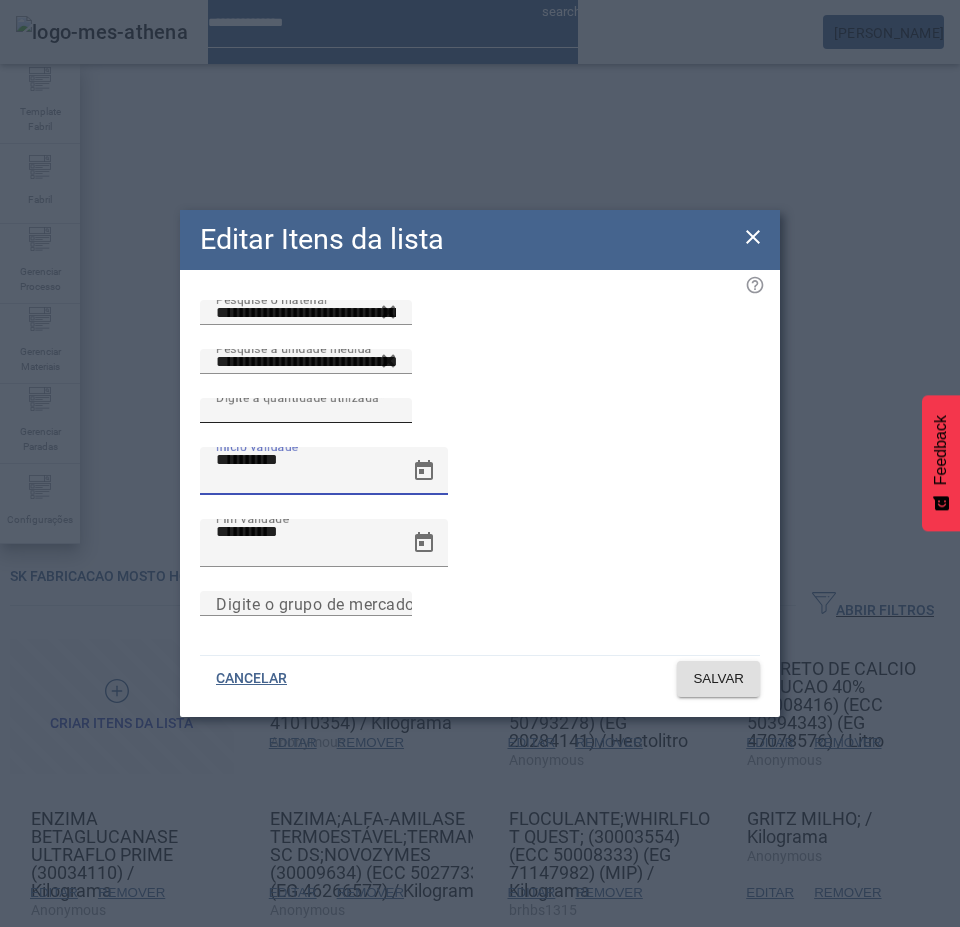 click on "*" at bounding box center (306, 411) 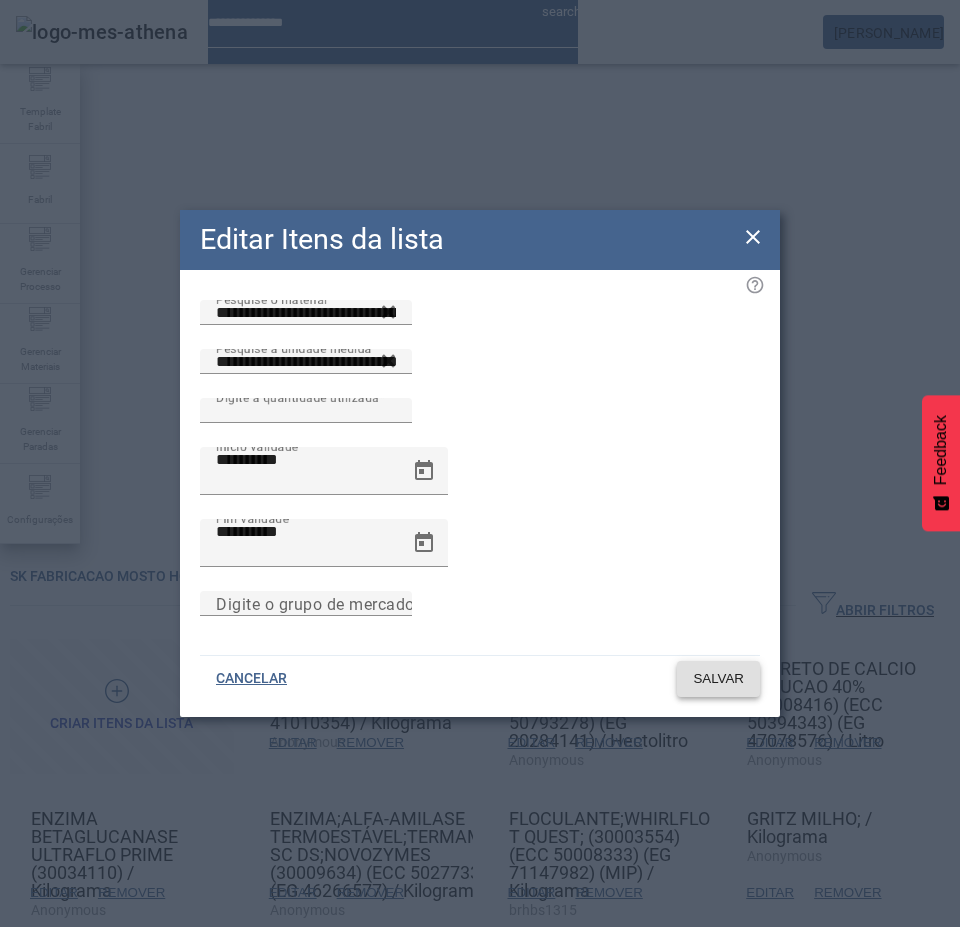 click on "SALVAR" 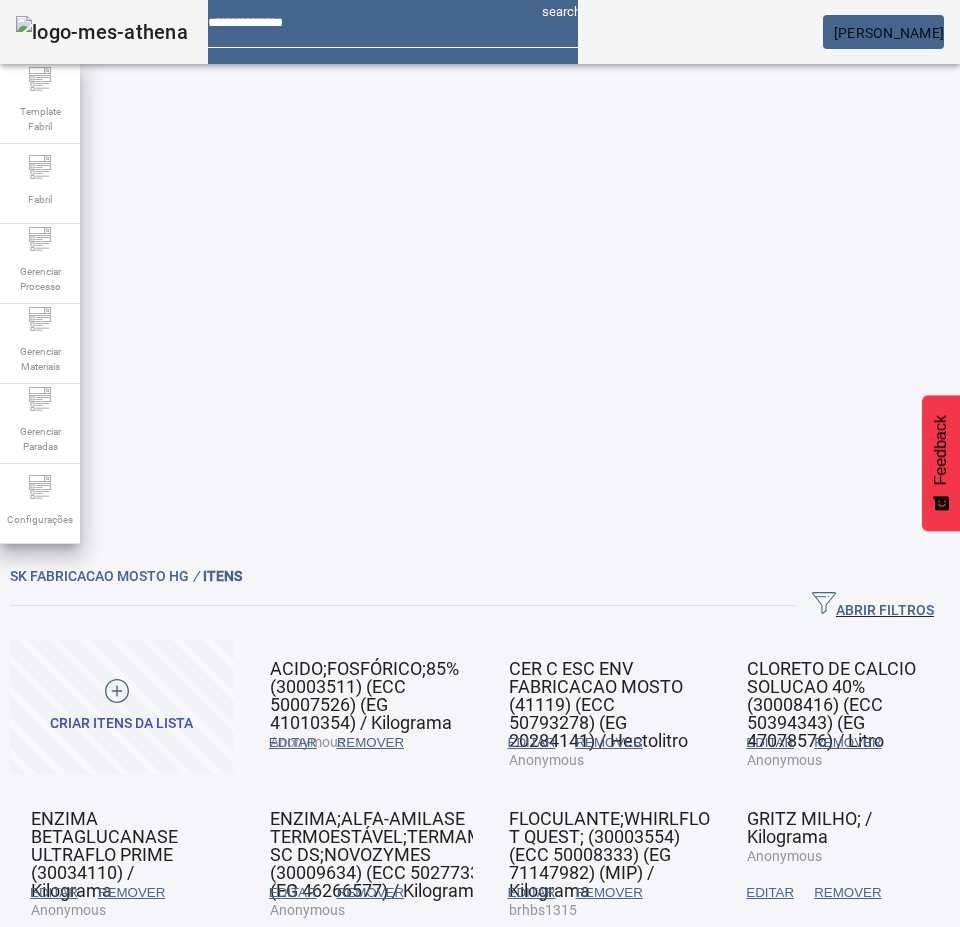click on "EDITAR" at bounding box center [293, 743] 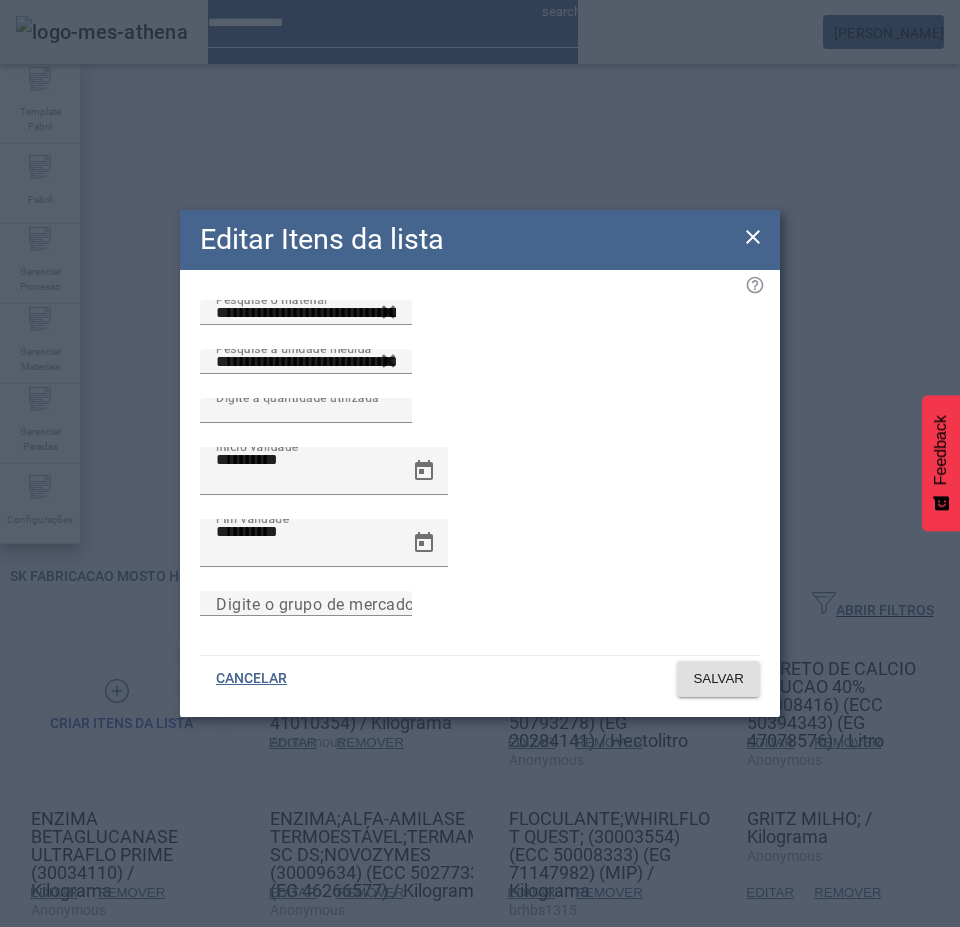 click 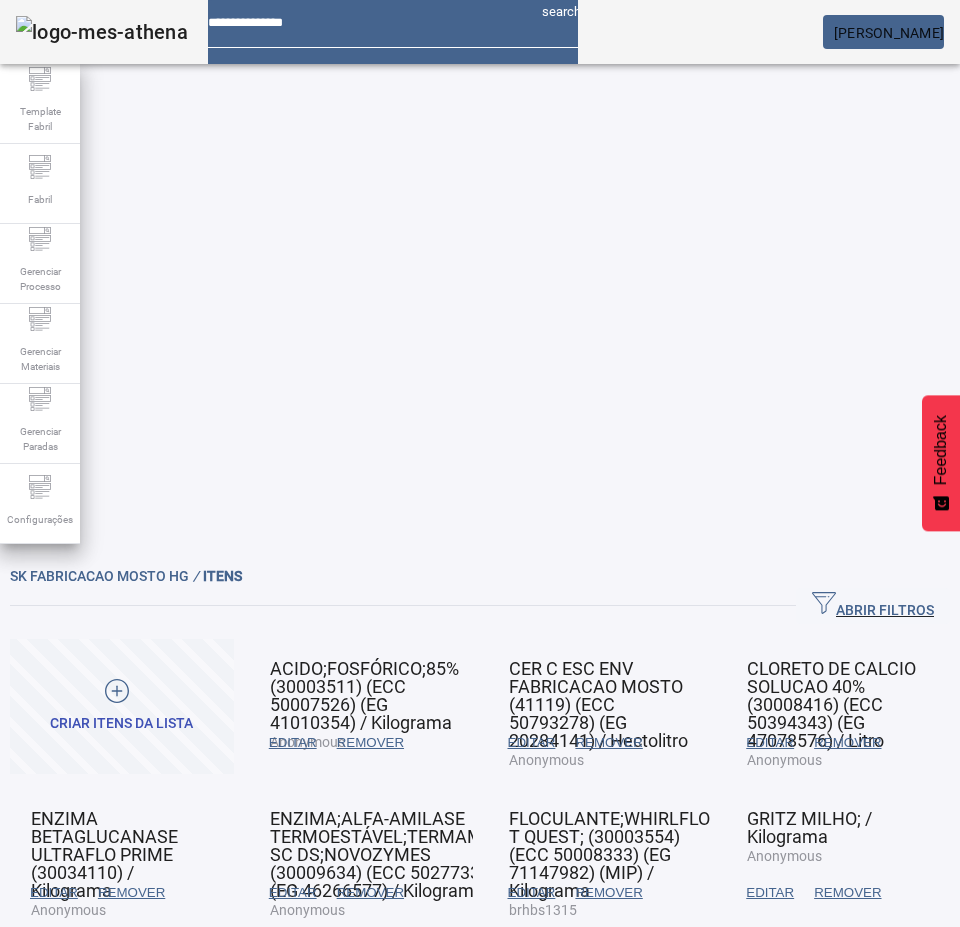 click on "EDITAR" at bounding box center (293, 743) 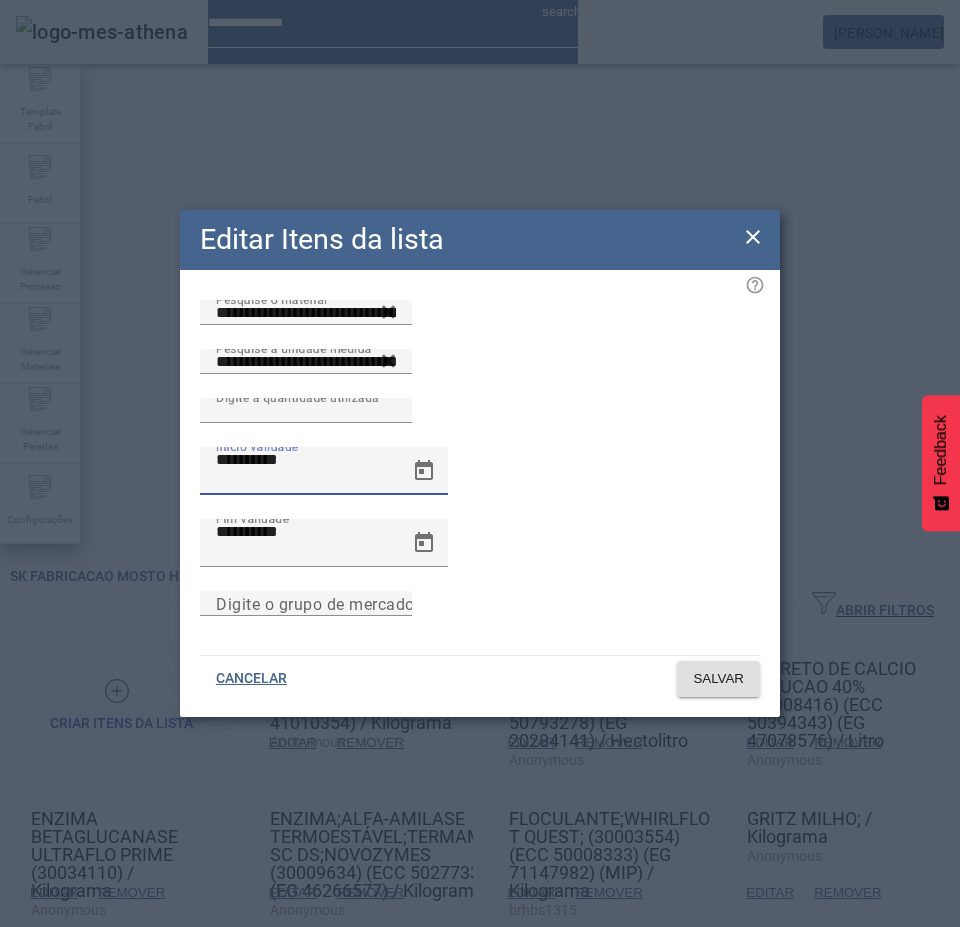 drag, startPoint x: 305, startPoint y: 511, endPoint x: 145, endPoint y: 504, distance: 160.15305 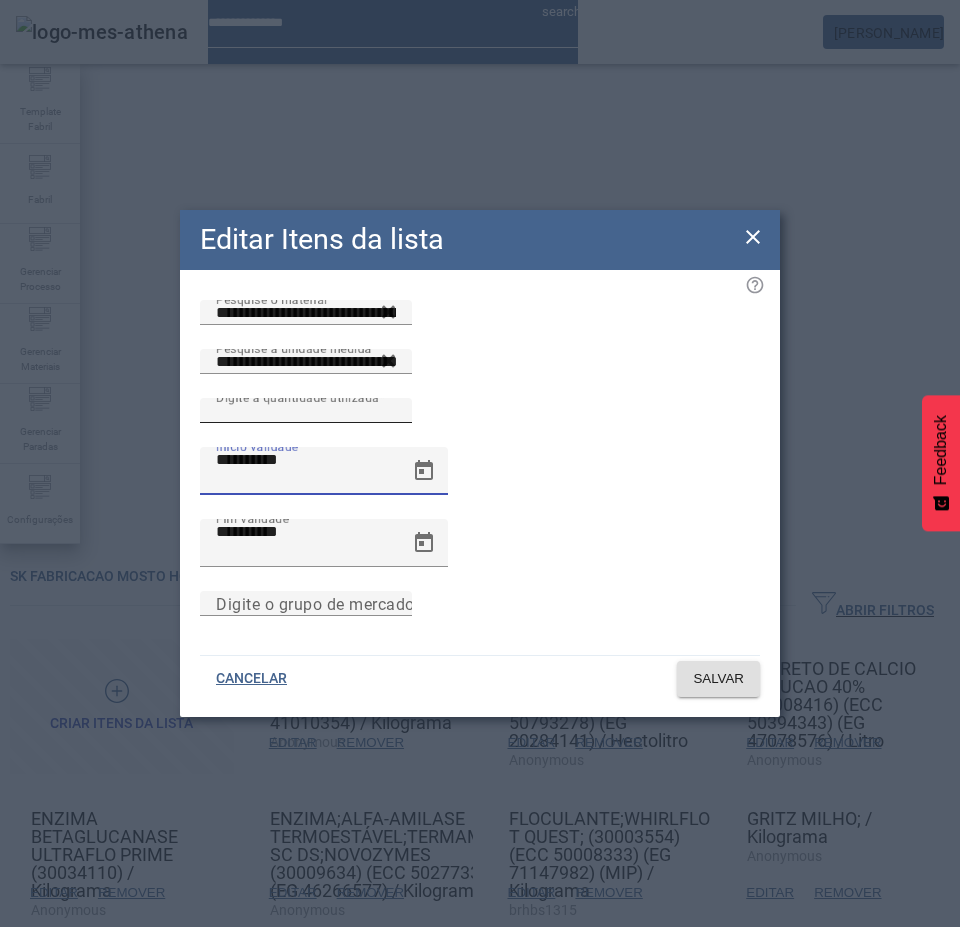 click on "****" at bounding box center (306, 411) 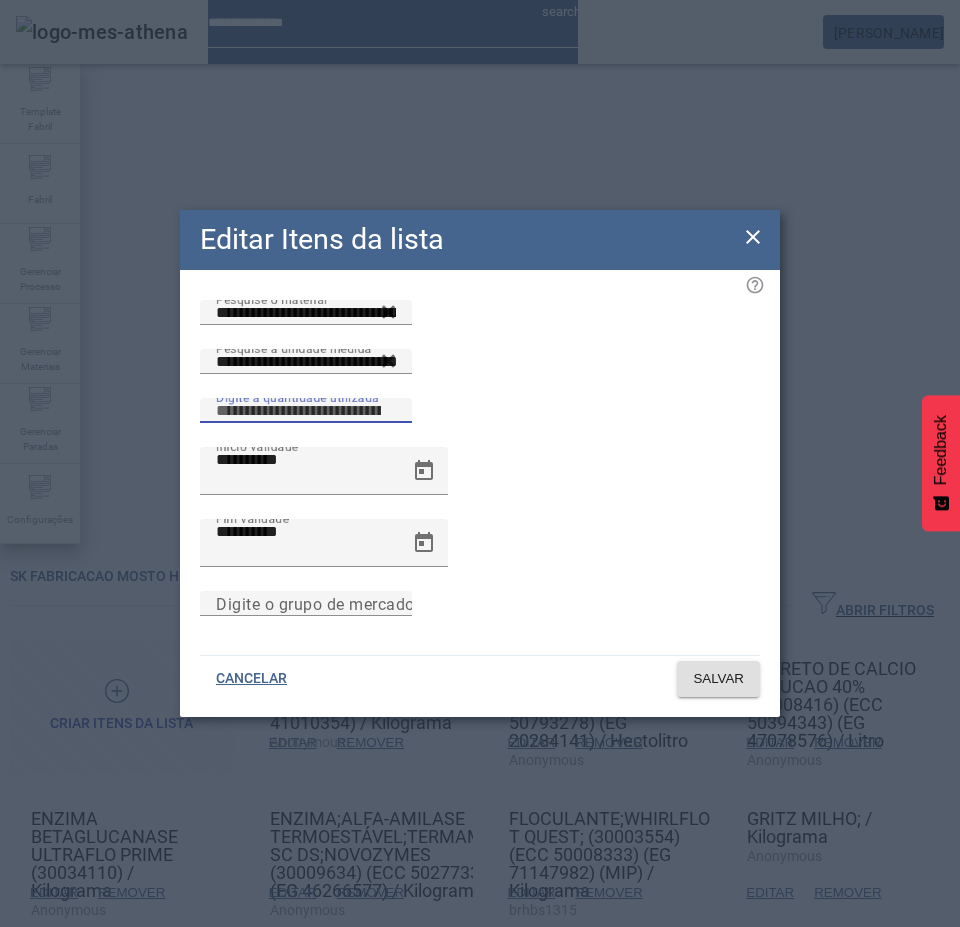 drag, startPoint x: 619, startPoint y: 427, endPoint x: 540, endPoint y: 419, distance: 79.40403 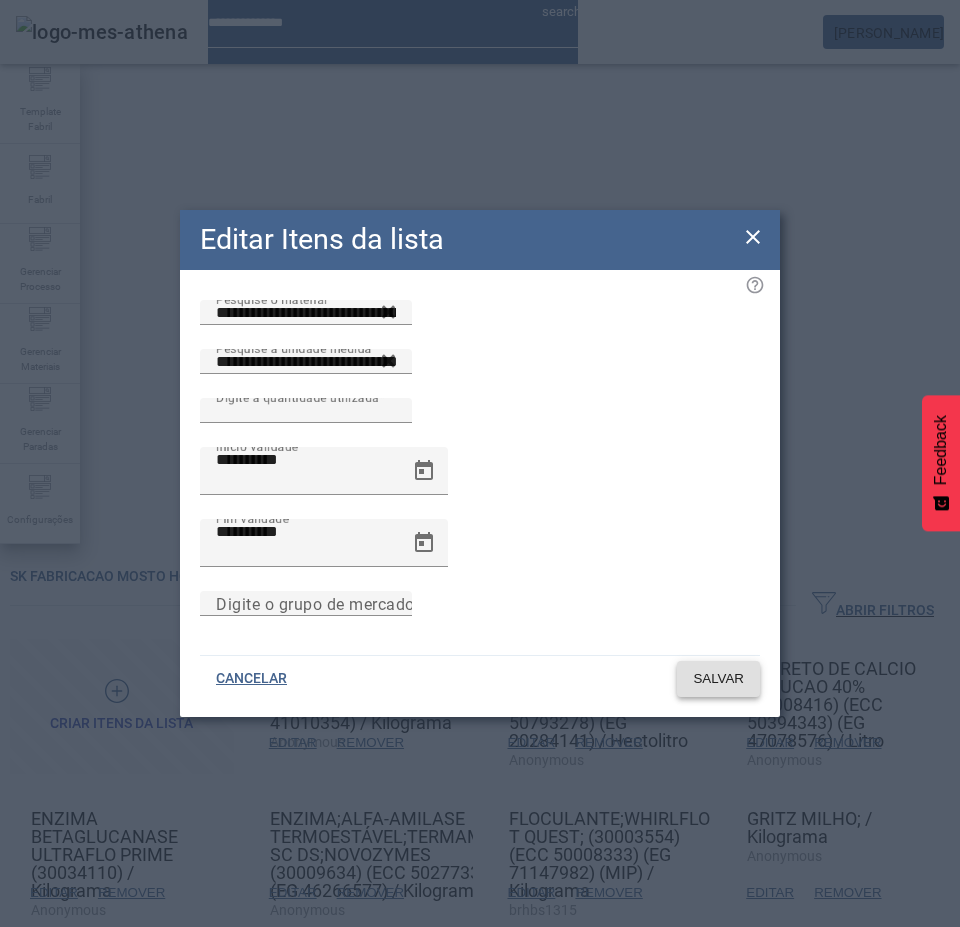 click 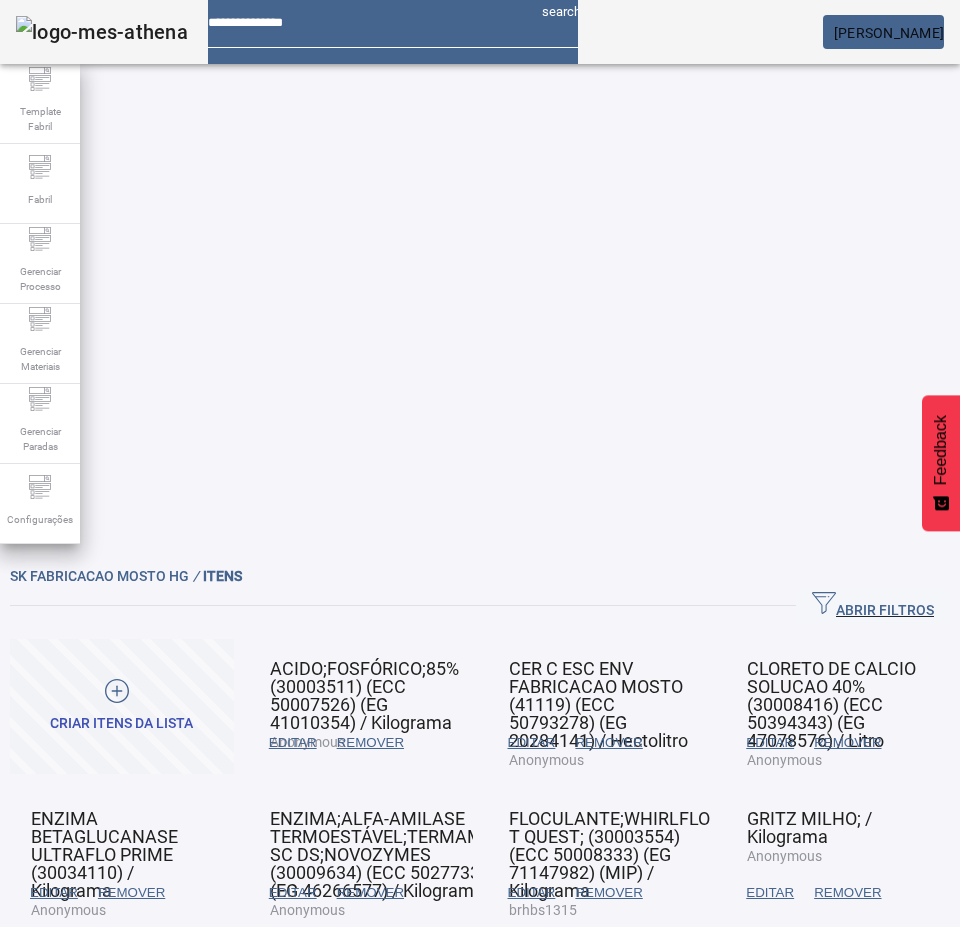 click on "2" 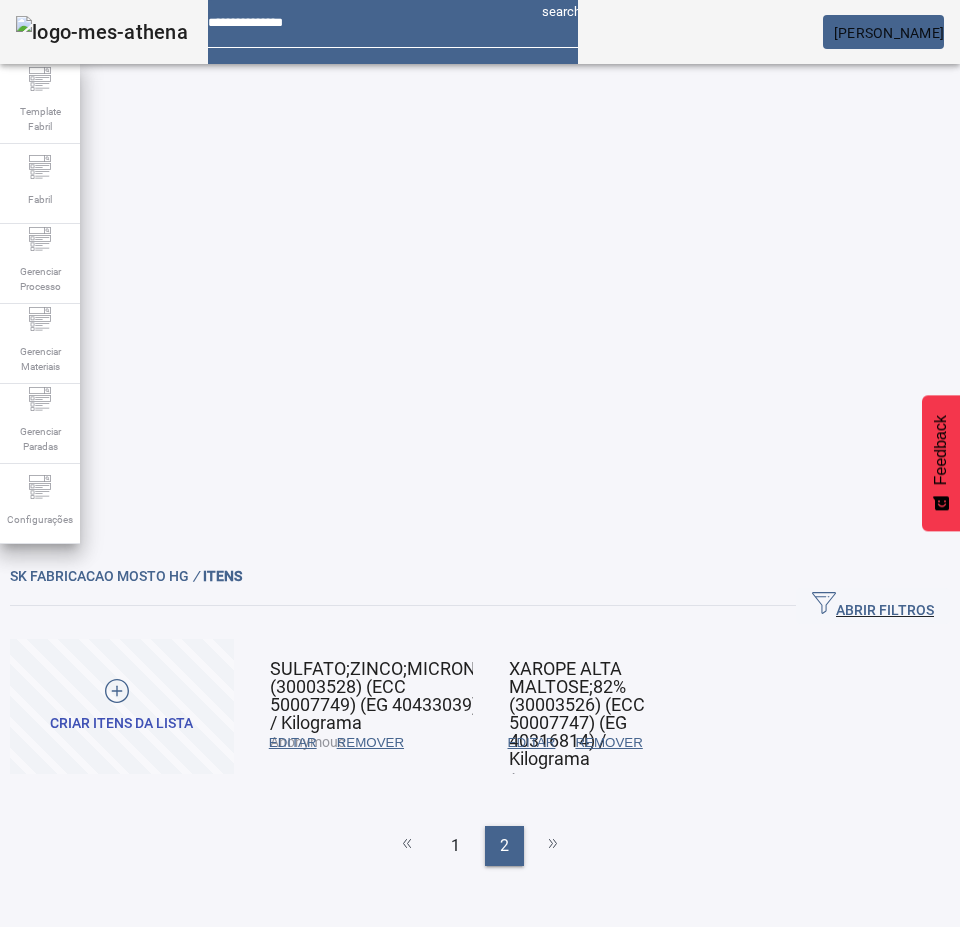 click on "EDITAR" at bounding box center (293, 743) 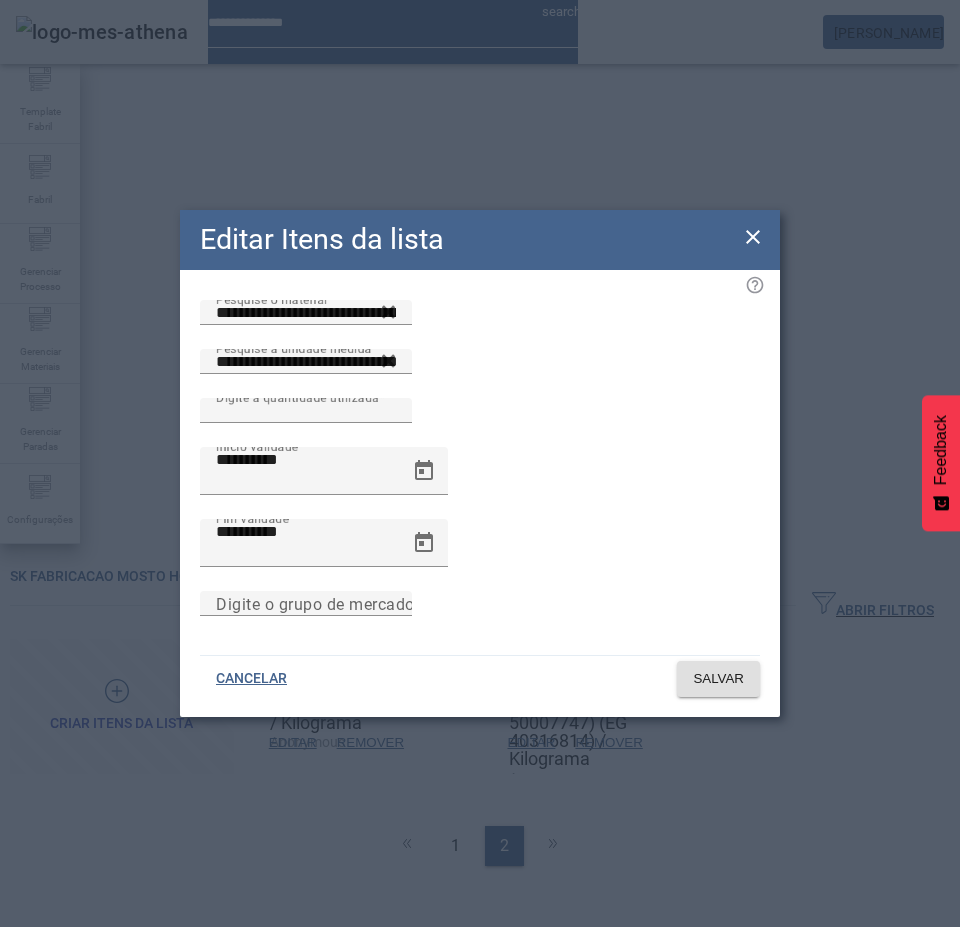 click 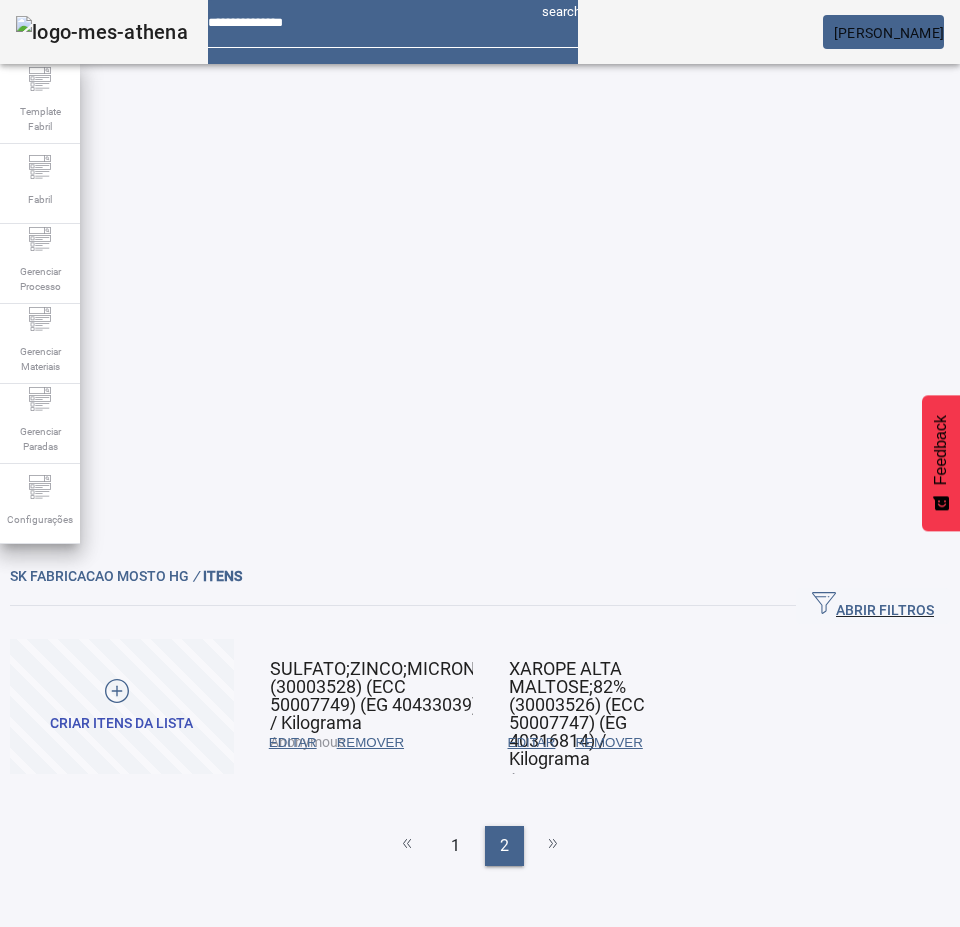 drag, startPoint x: 483, startPoint y: 348, endPoint x: 384, endPoint y: 306, distance: 107.54069 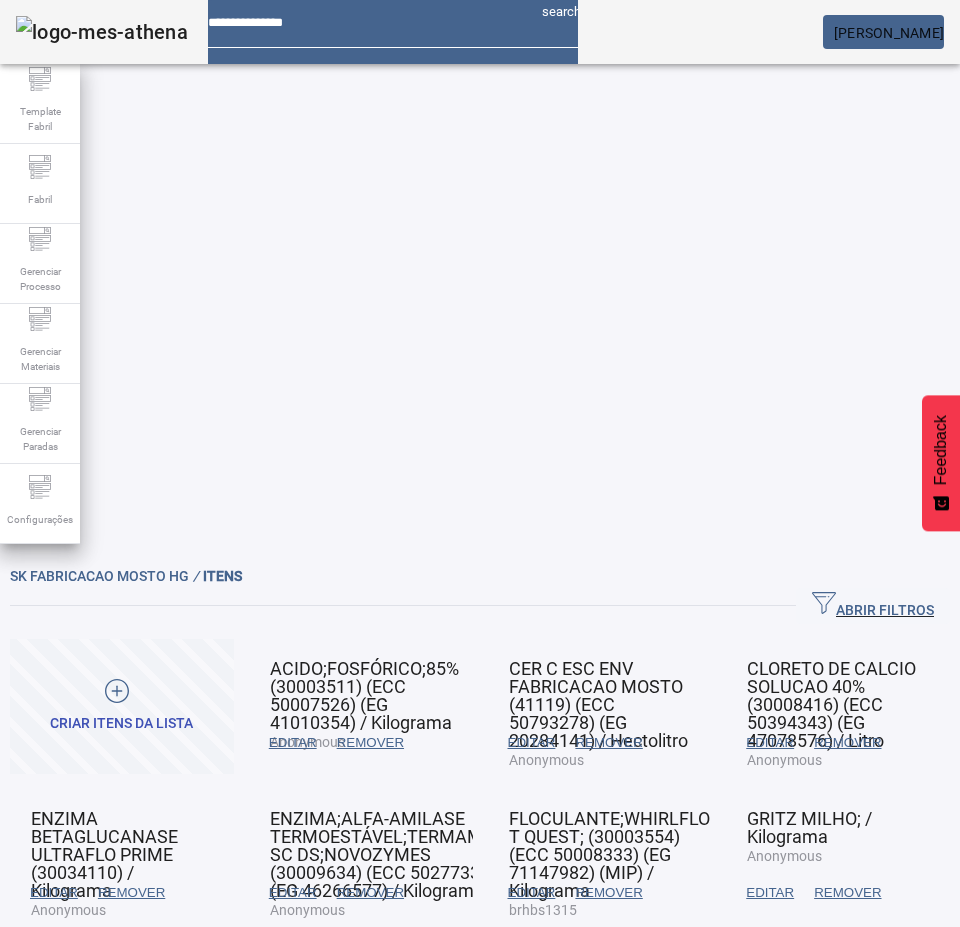 click on "EDITAR" at bounding box center [293, 743] 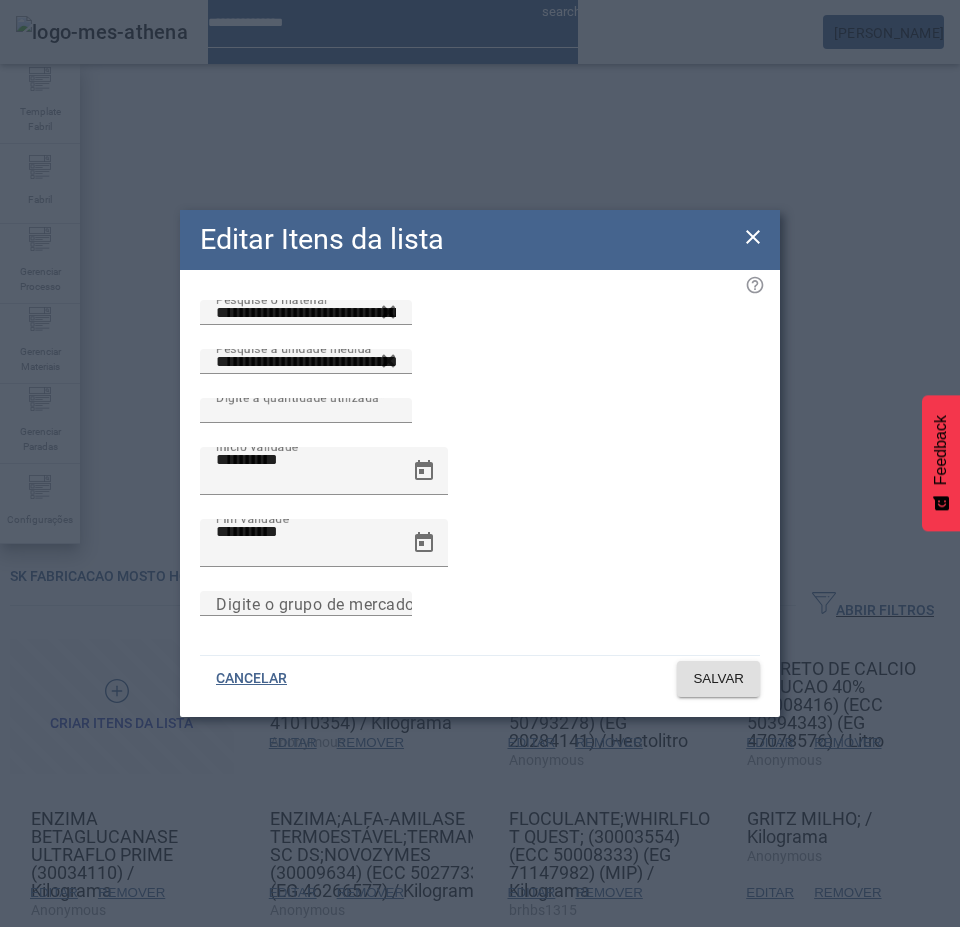 click 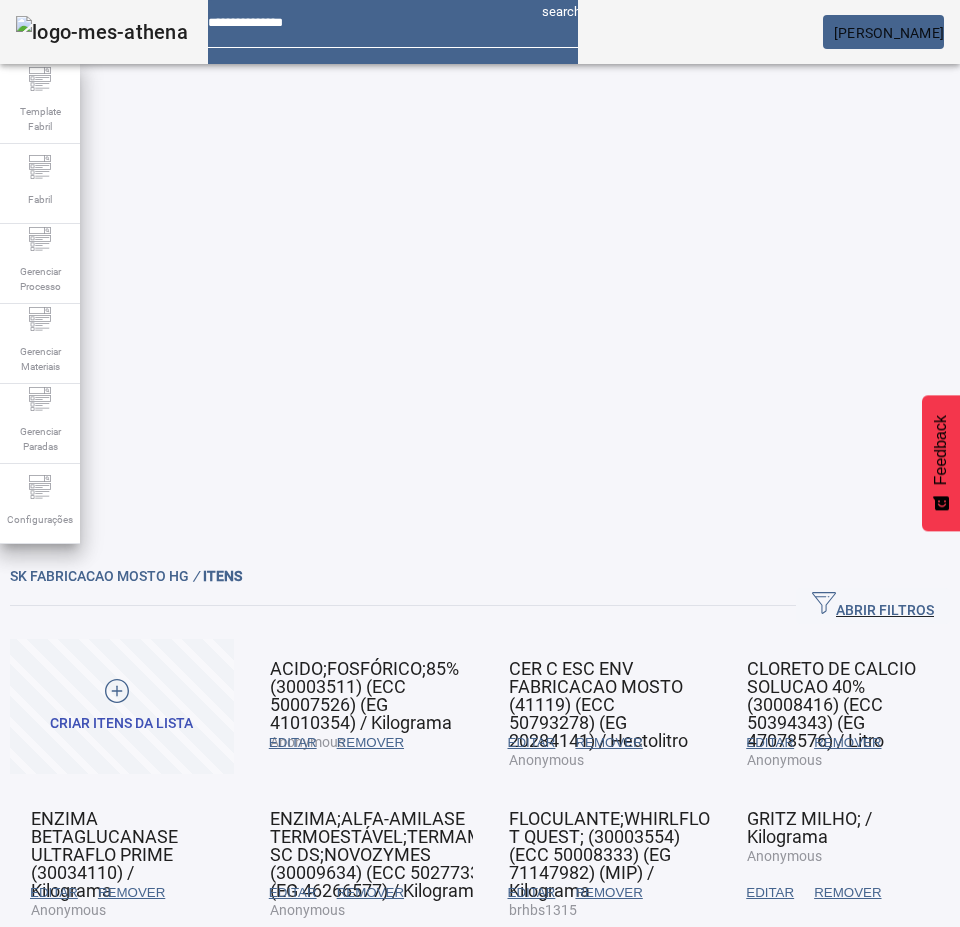 click on "EDITAR" at bounding box center [770, 893] 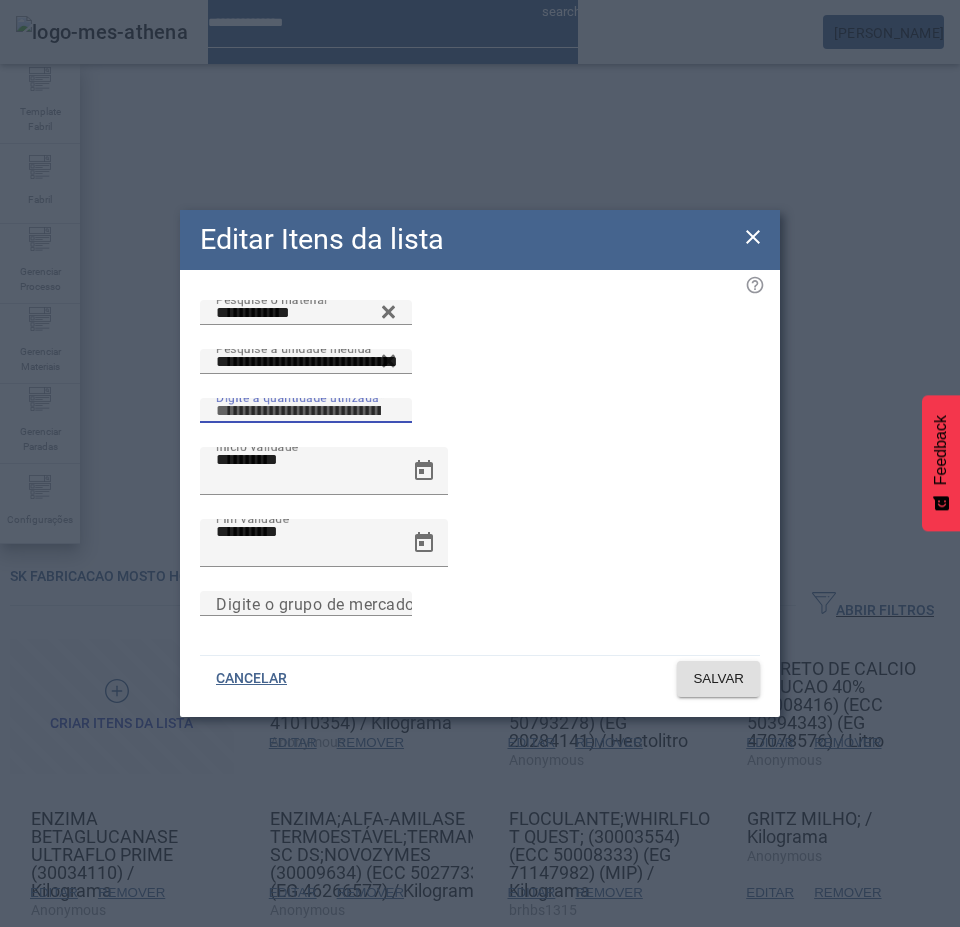drag, startPoint x: 630, startPoint y: 436, endPoint x: 536, endPoint y: 418, distance: 95.707886 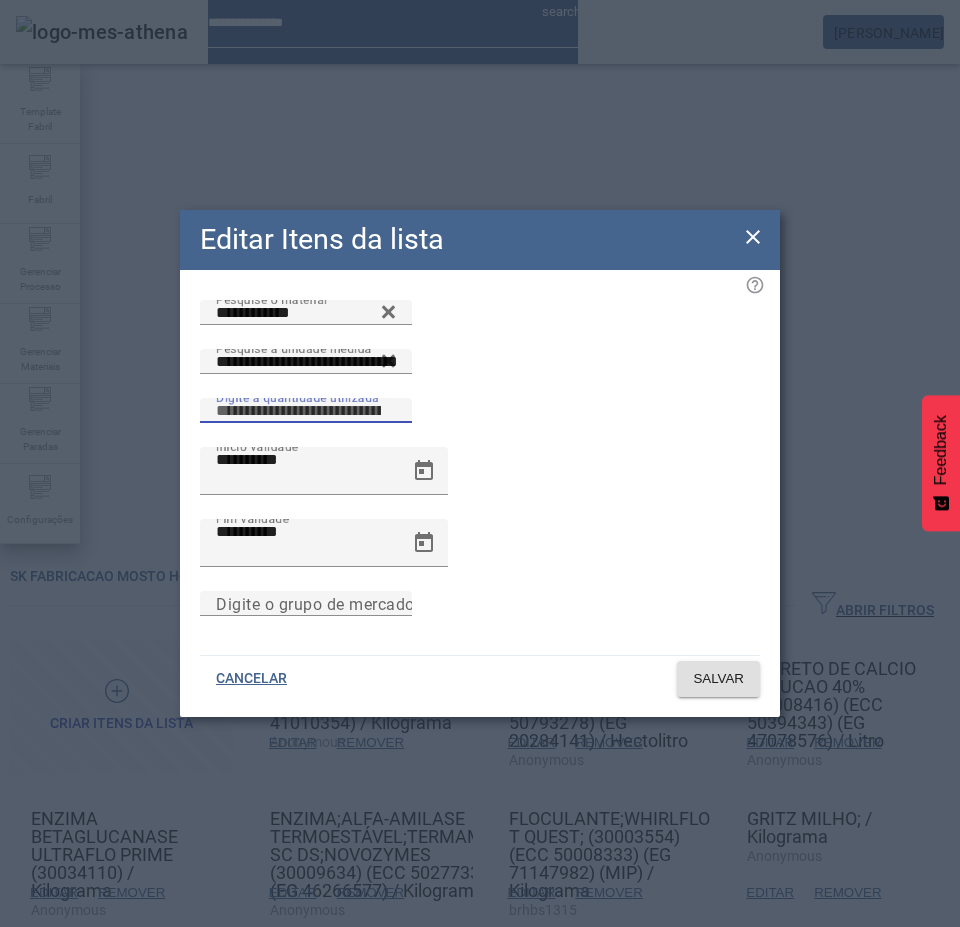click on "Digite a quantidade utilizada *******" 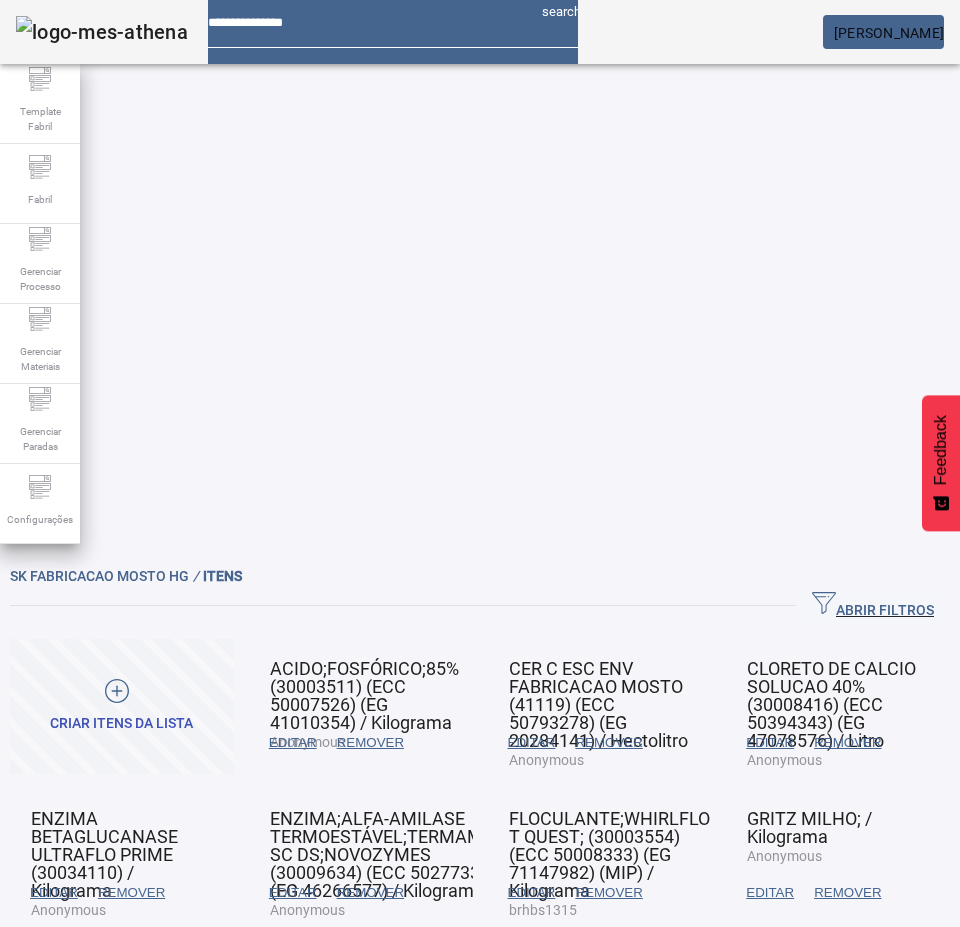 click on "2" 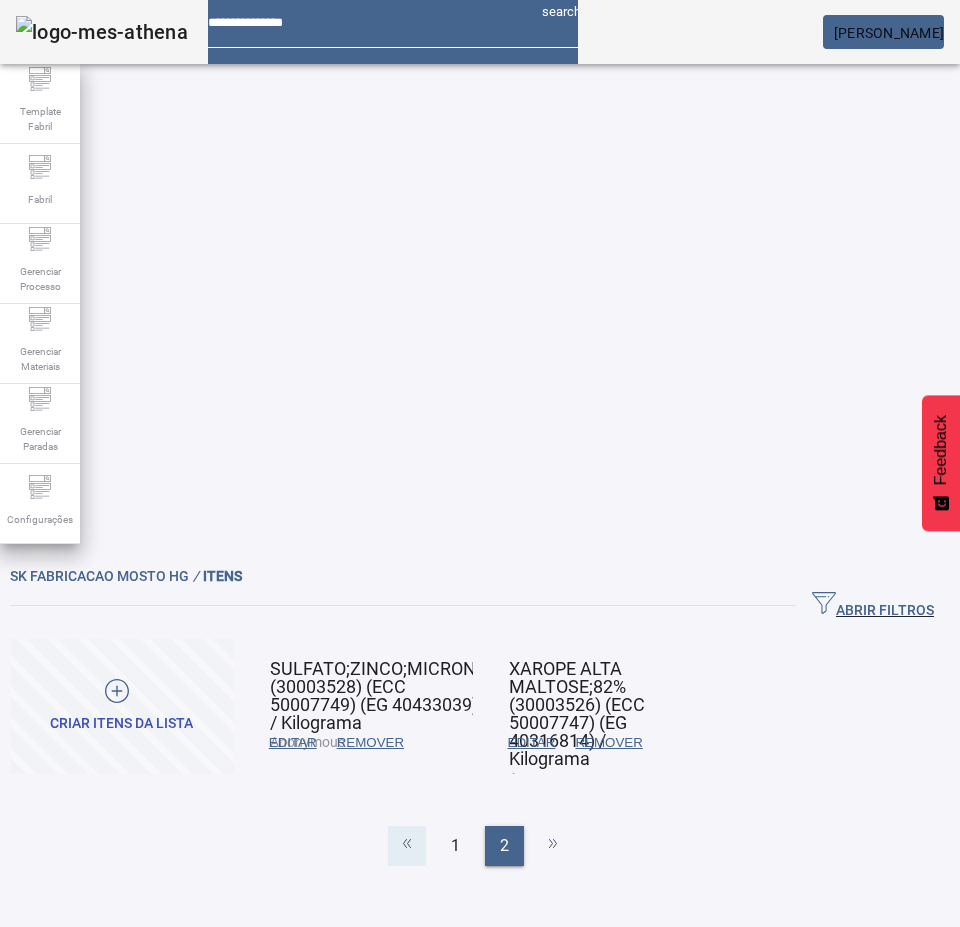 click 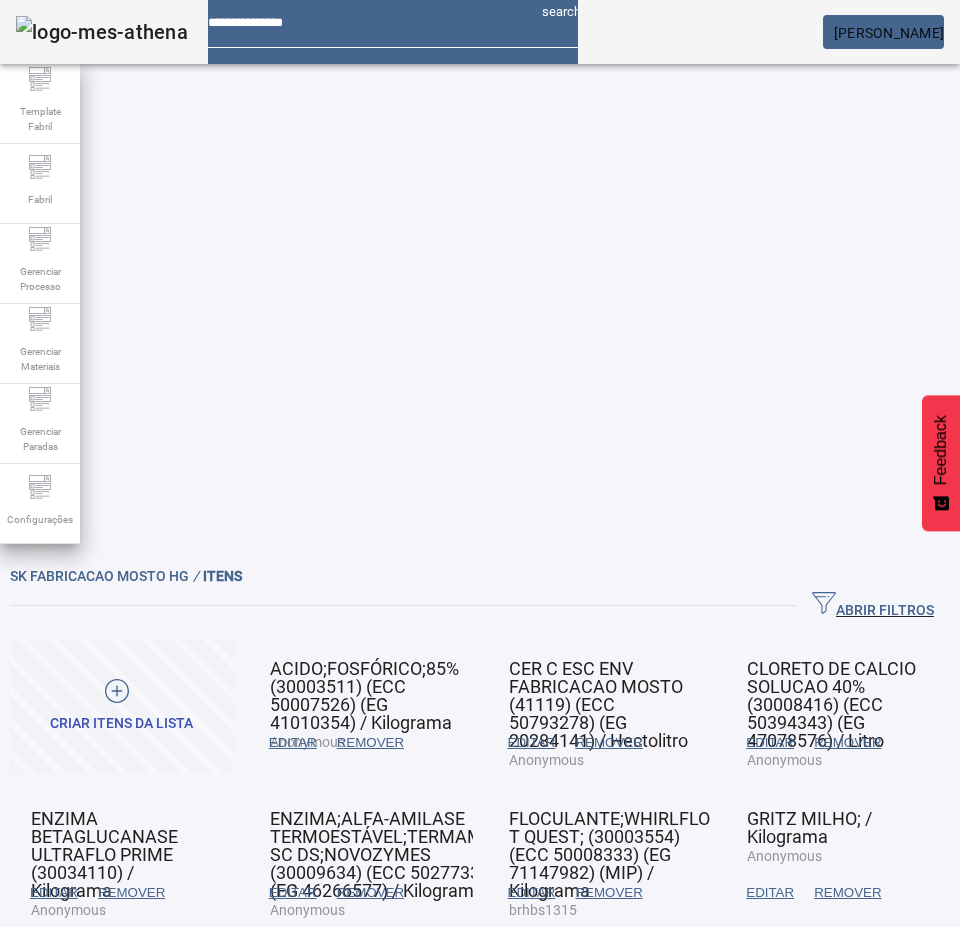 click on "EDITAR" at bounding box center (293, 743) 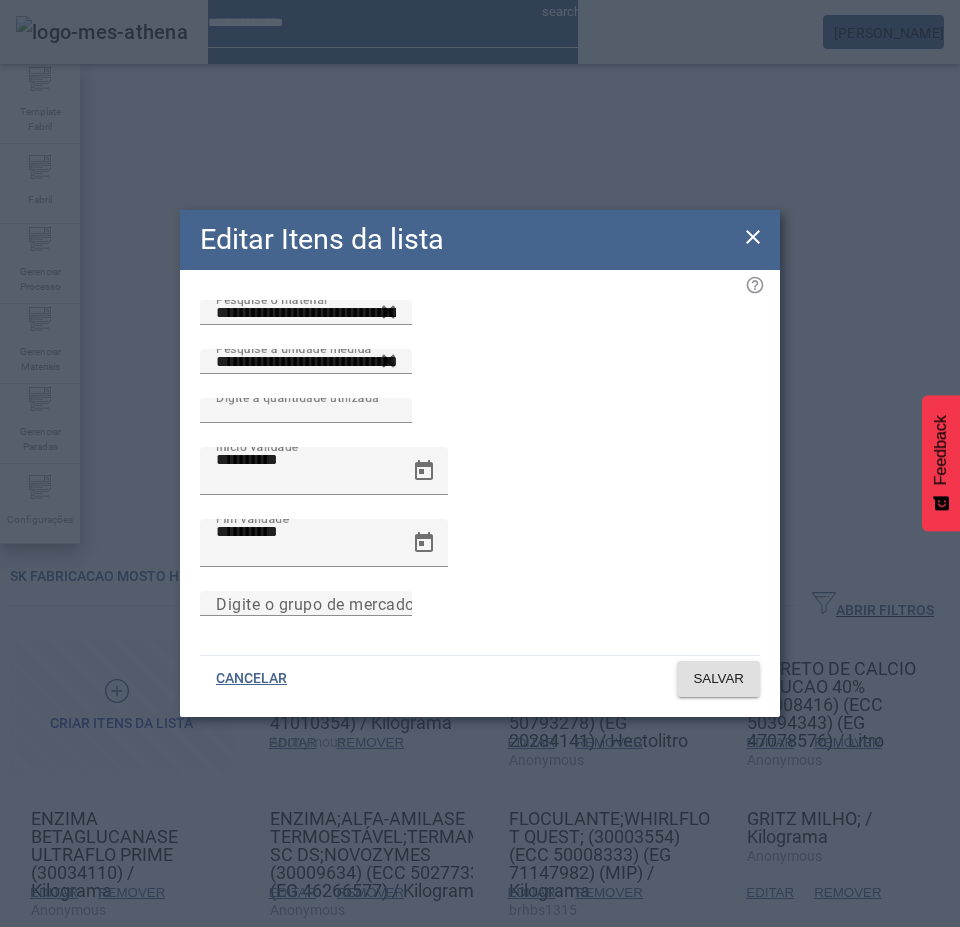 click 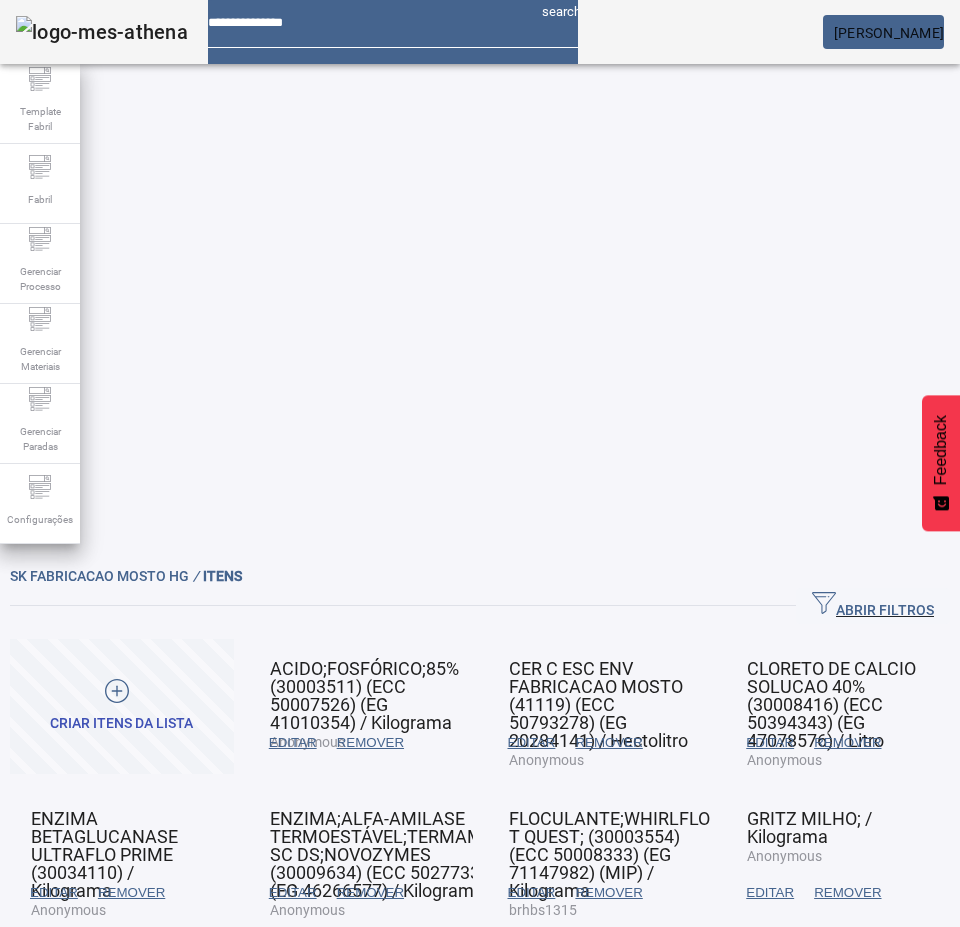 click on "EDITAR" at bounding box center (532, 743) 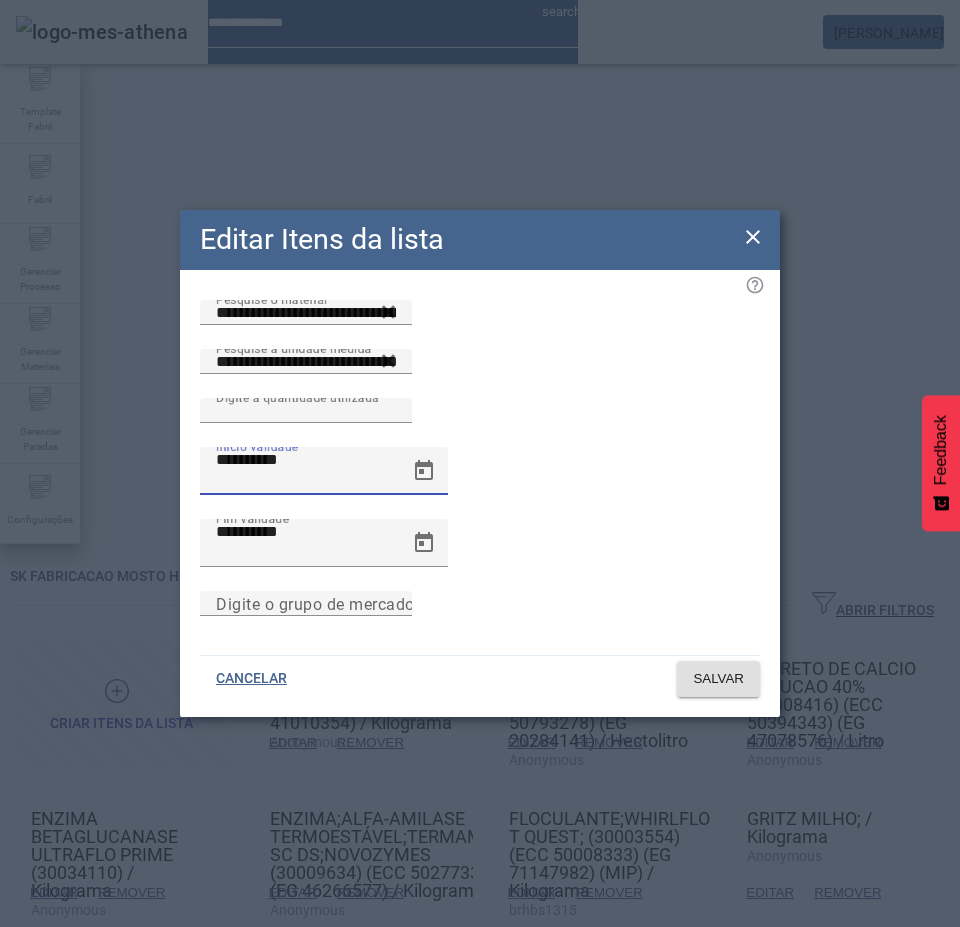 click on "**********" at bounding box center (306, 460) 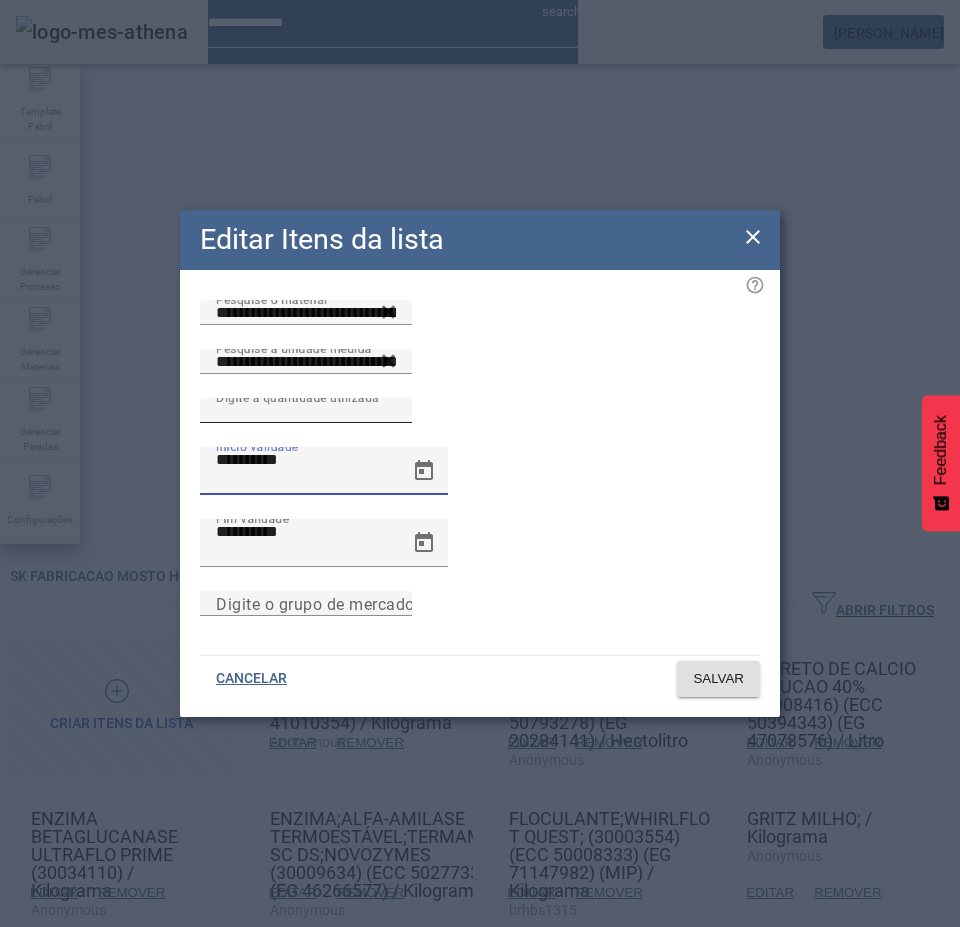 click on "****" at bounding box center (306, 411) 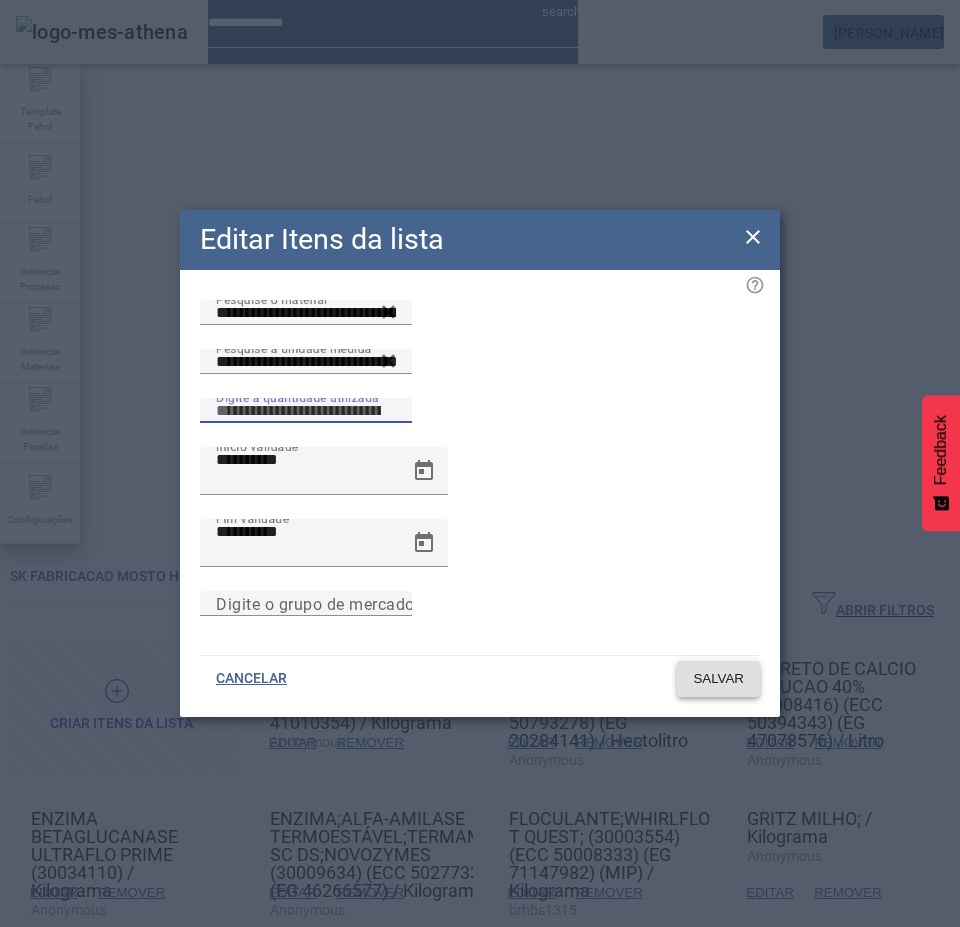 click on "SALVAR" 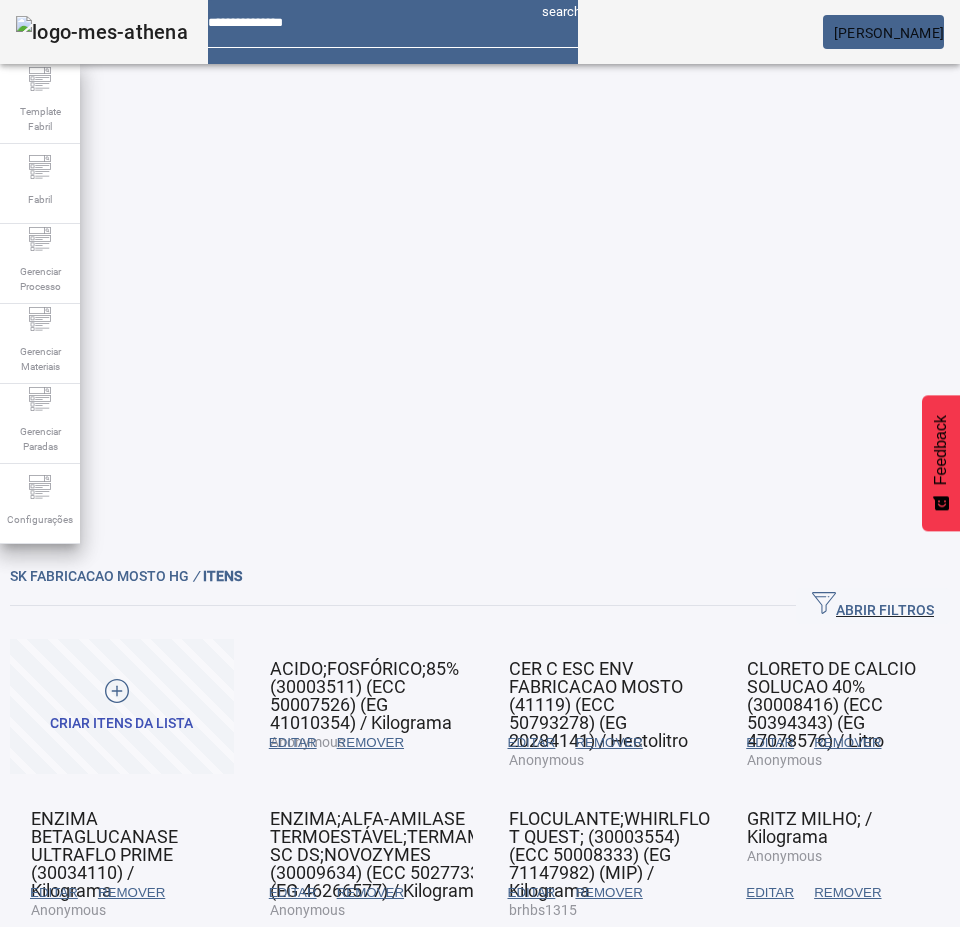 click on "EDITAR" at bounding box center [293, 743] 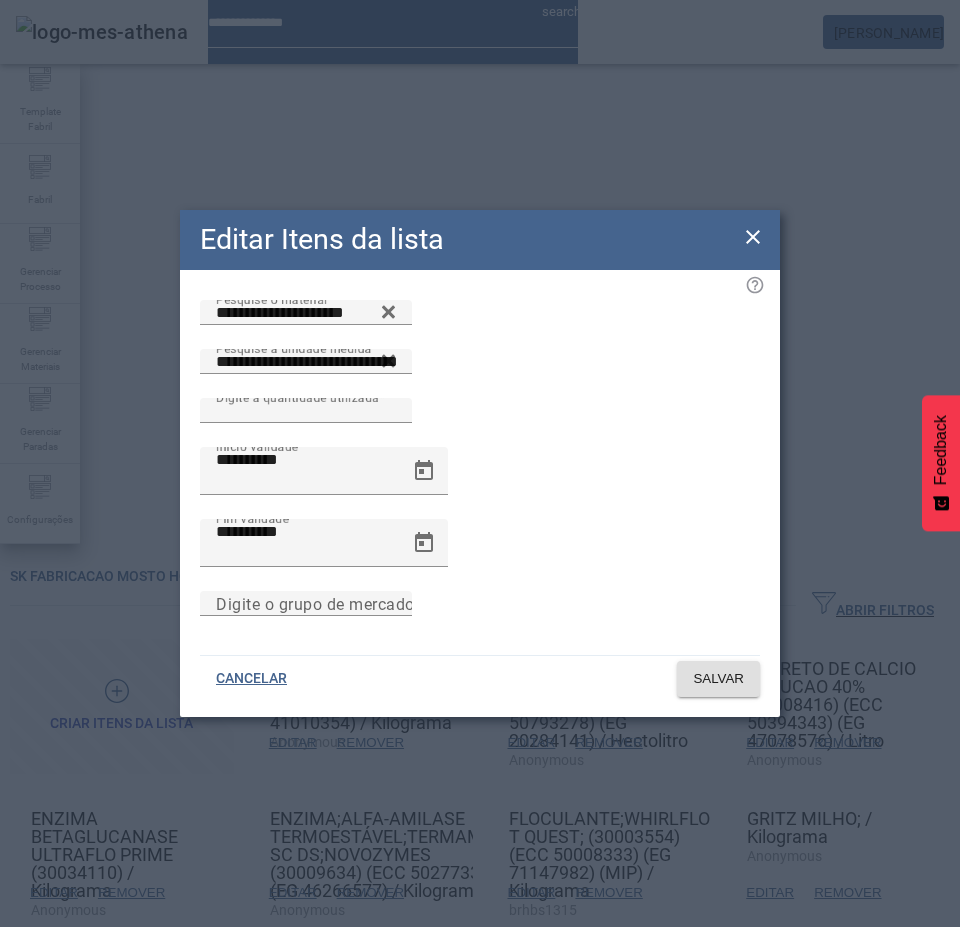 click 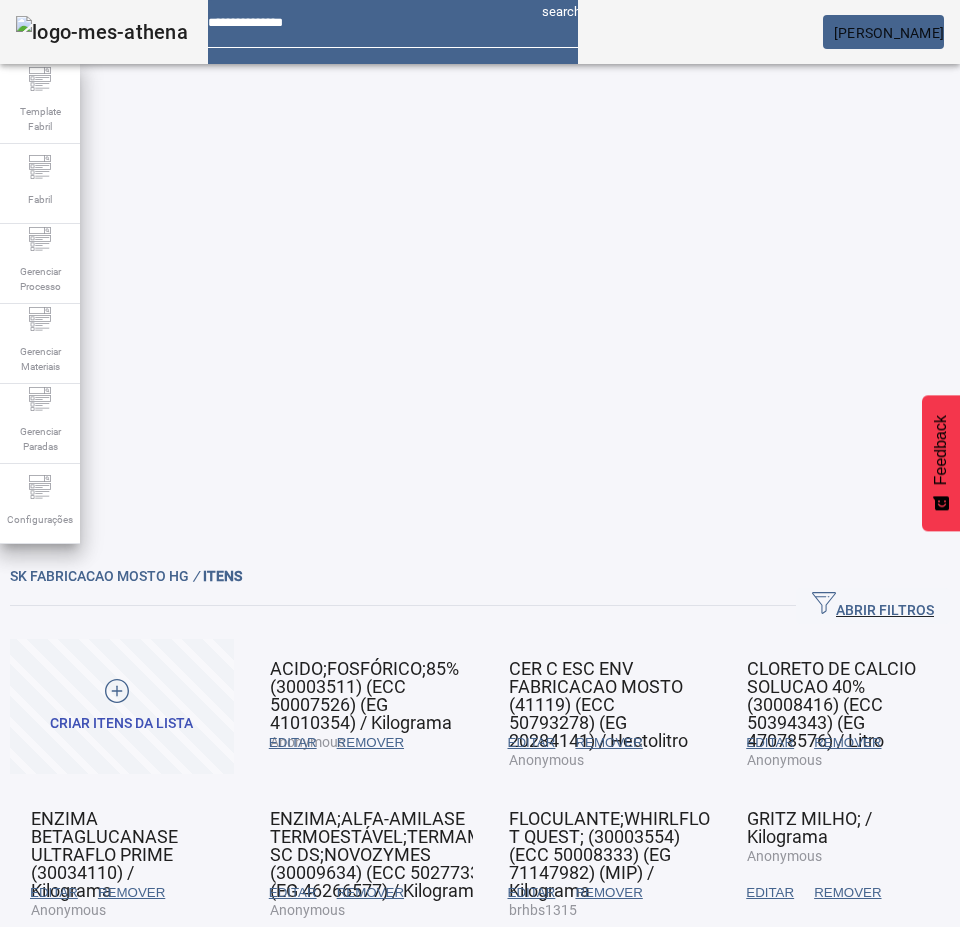 click on "EDITAR" at bounding box center [293, 743] 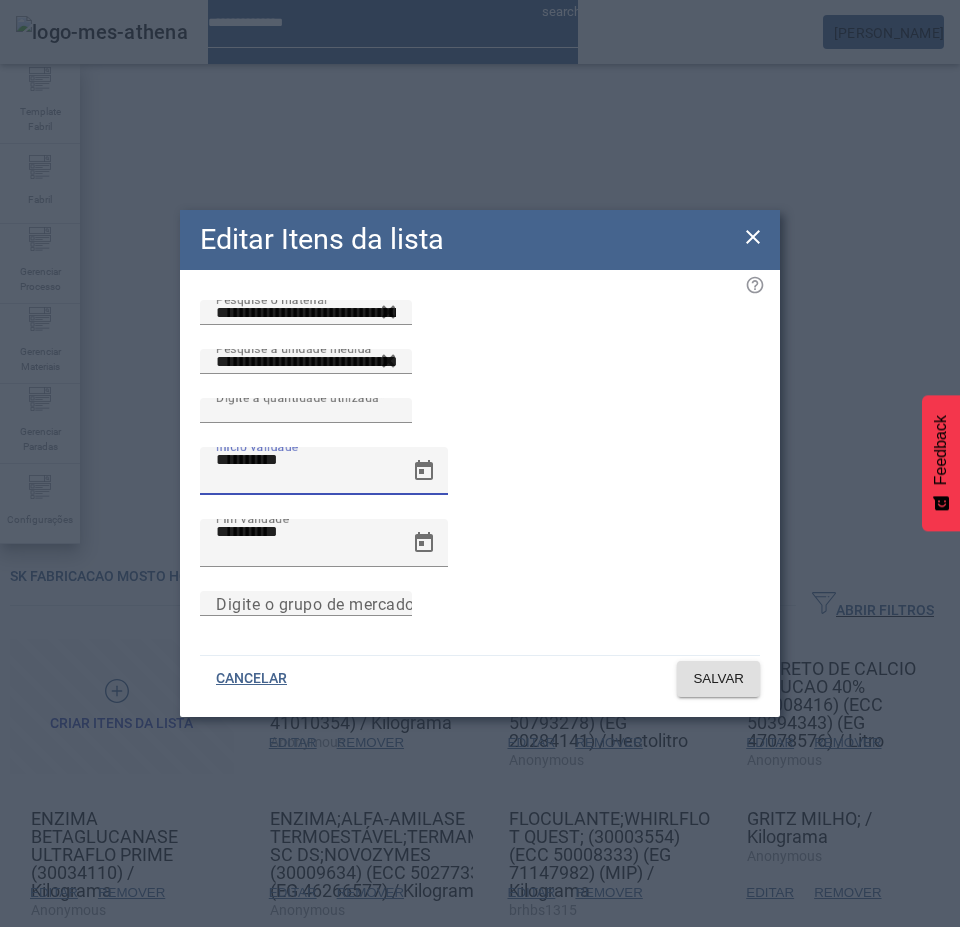drag, startPoint x: 189, startPoint y: 522, endPoint x: 123, endPoint y: 542, distance: 68.96376 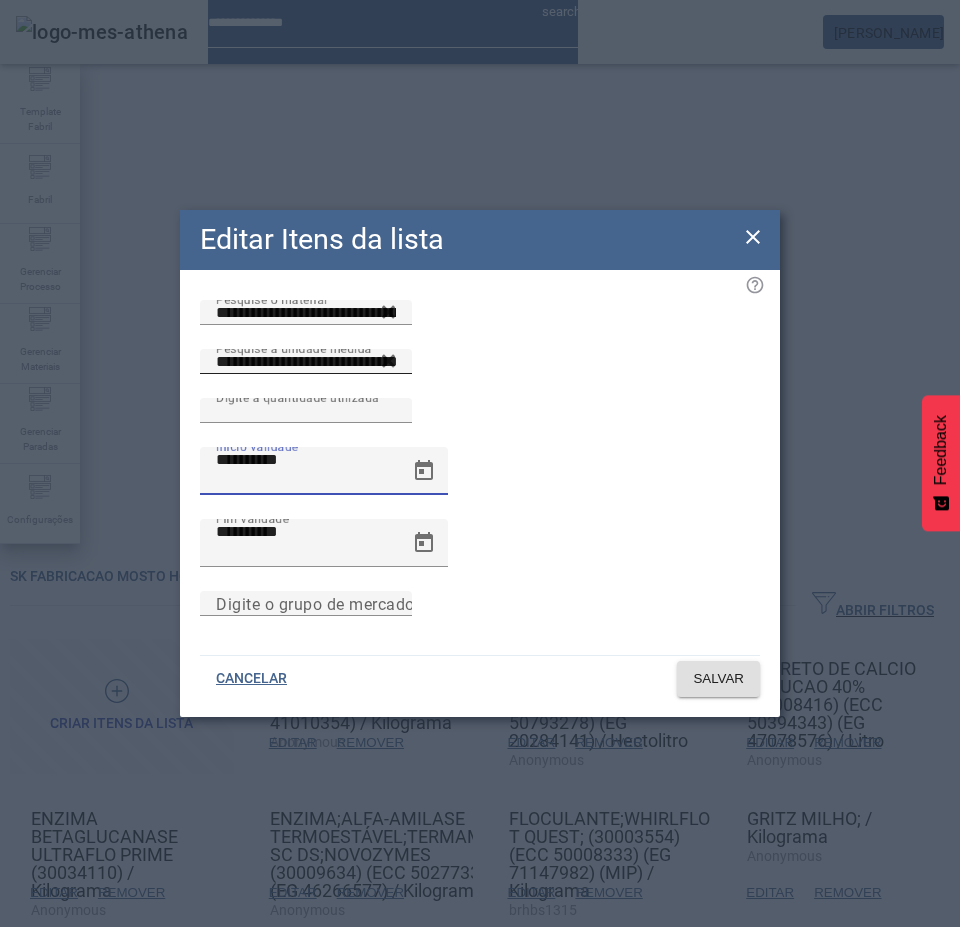 drag, startPoint x: 550, startPoint y: 431, endPoint x: 502, endPoint y: 426, distance: 48.259712 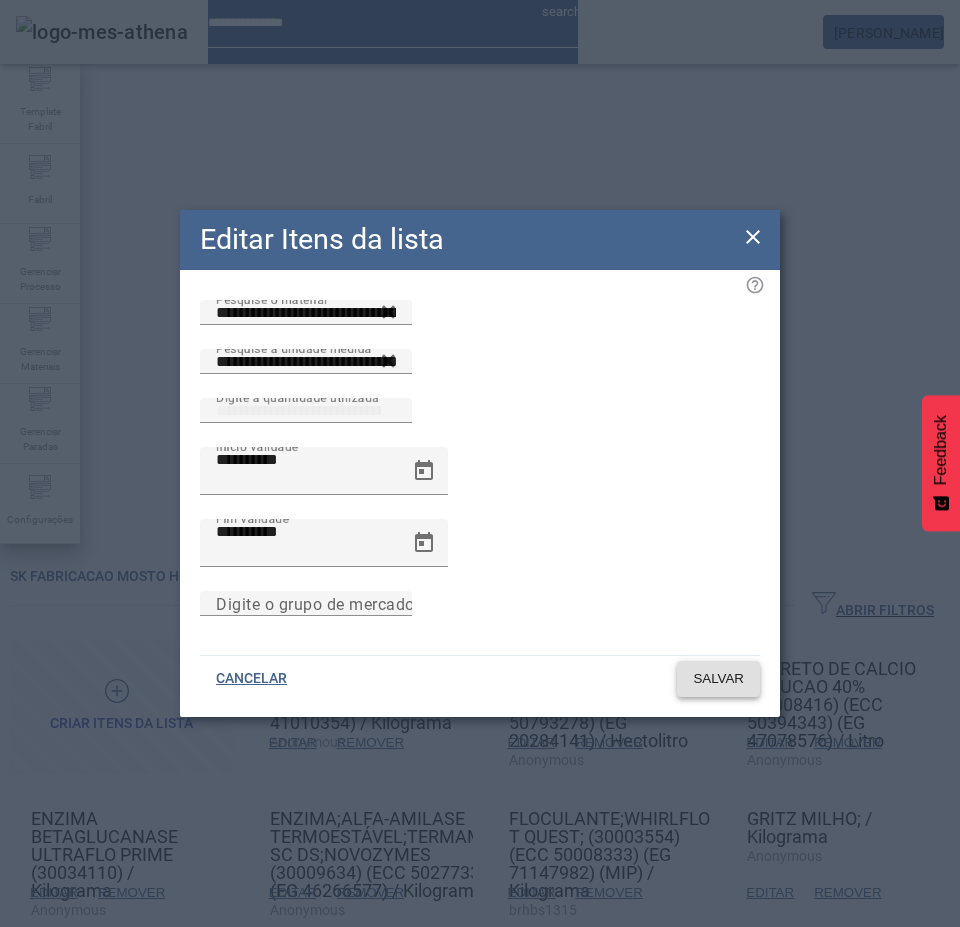 click on "SALVAR" 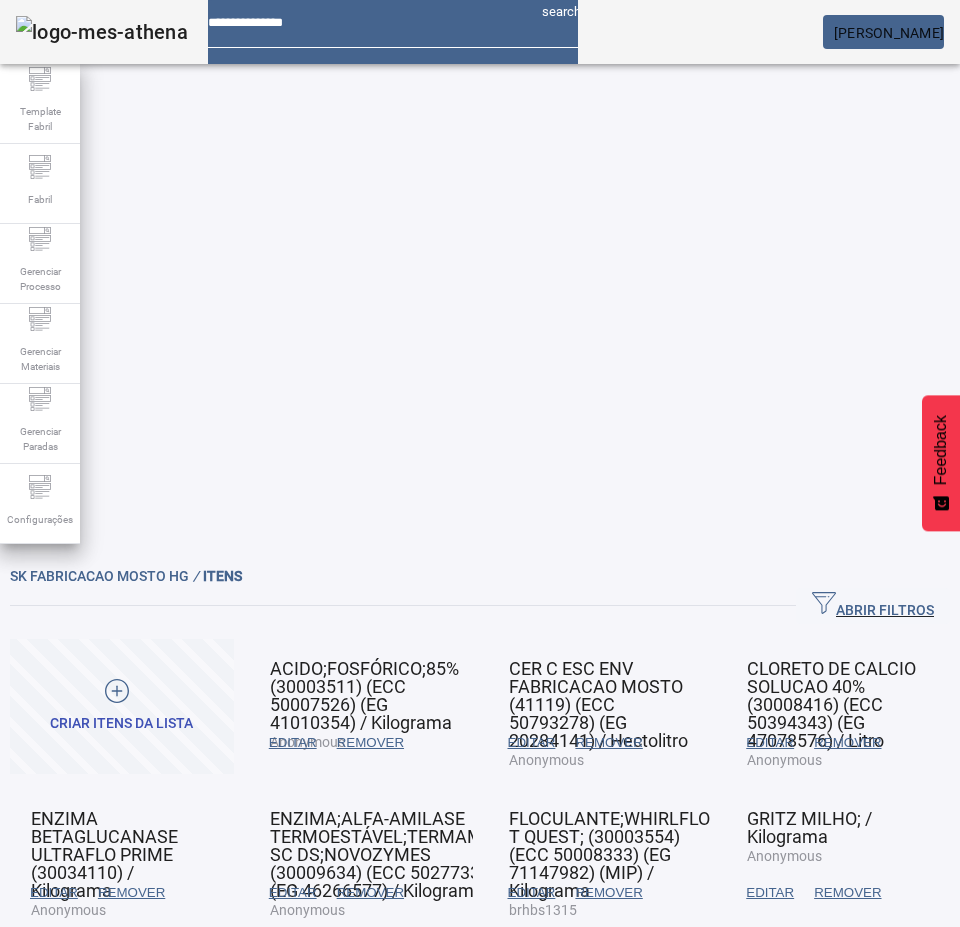 click on "EDITAR" at bounding box center [532, 893] 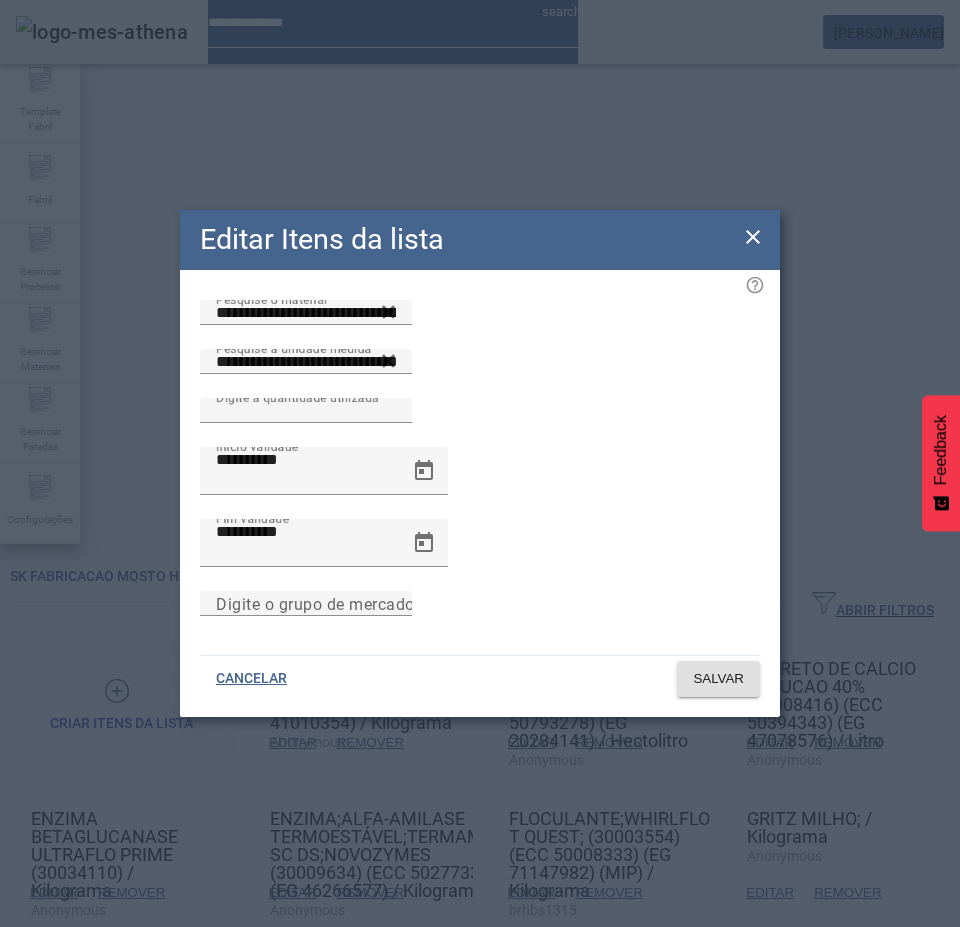 click 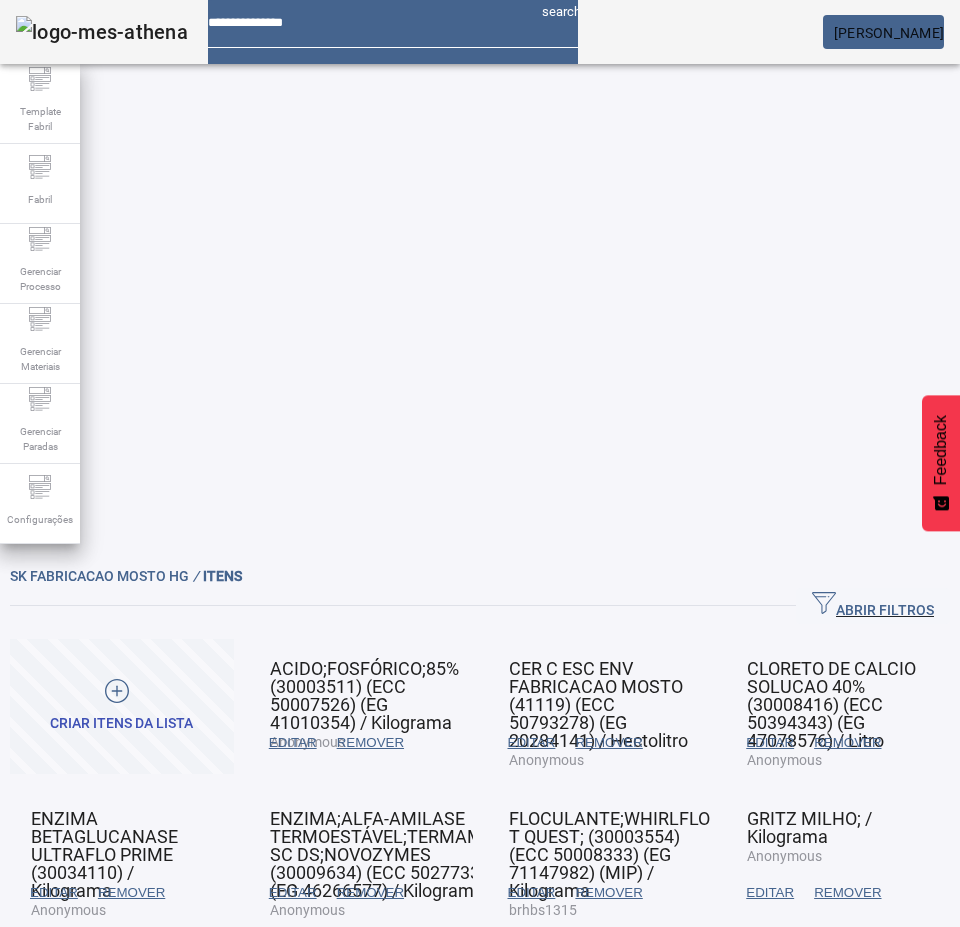 click on "2" 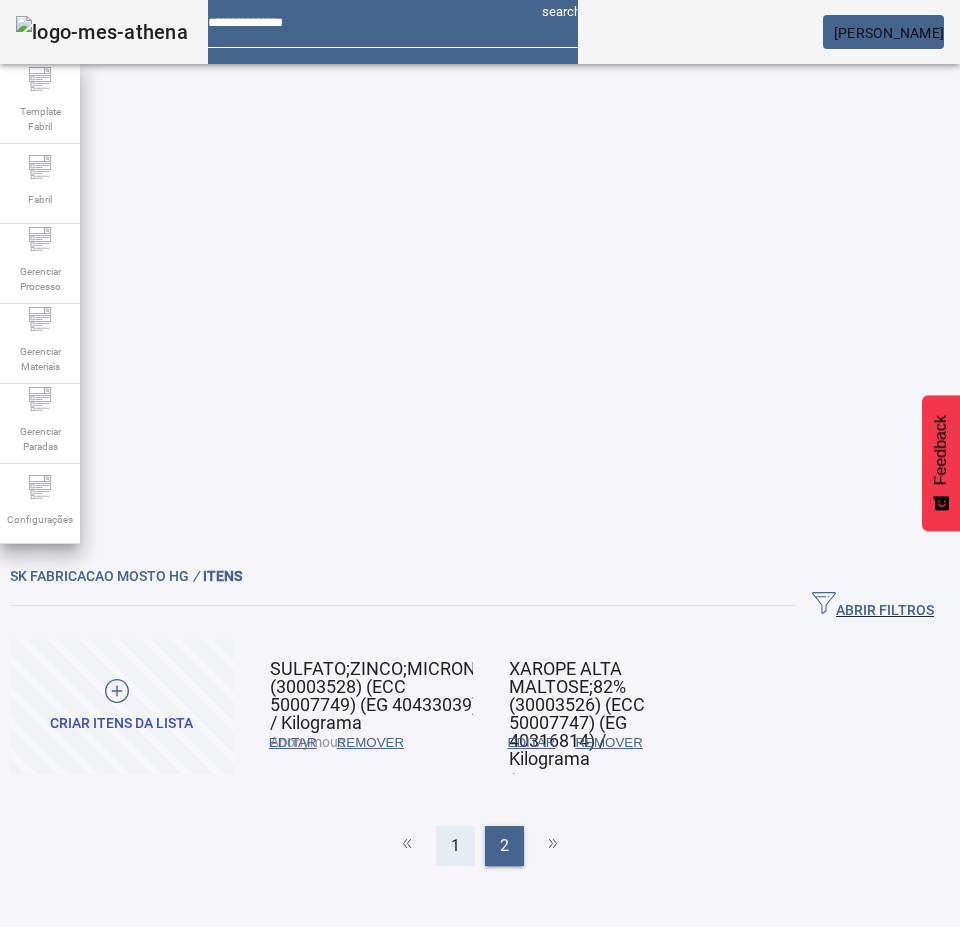 click on "1" 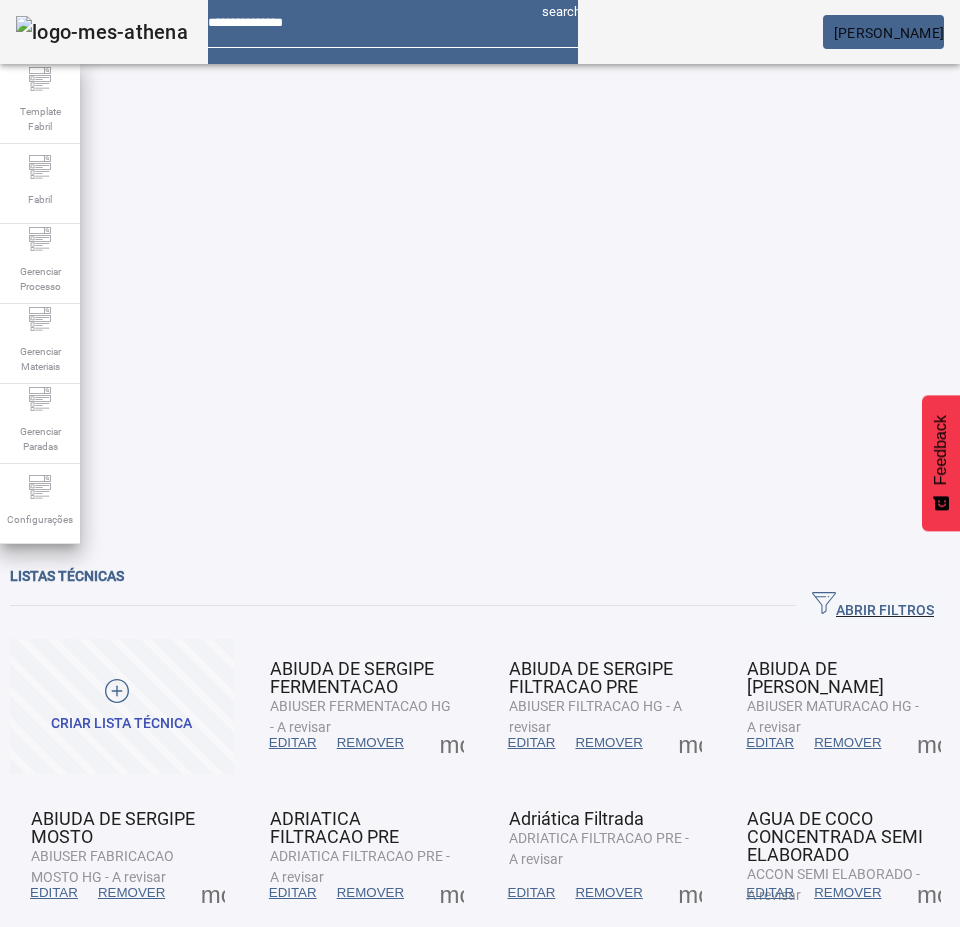 click on "ABRIR FILTROS" 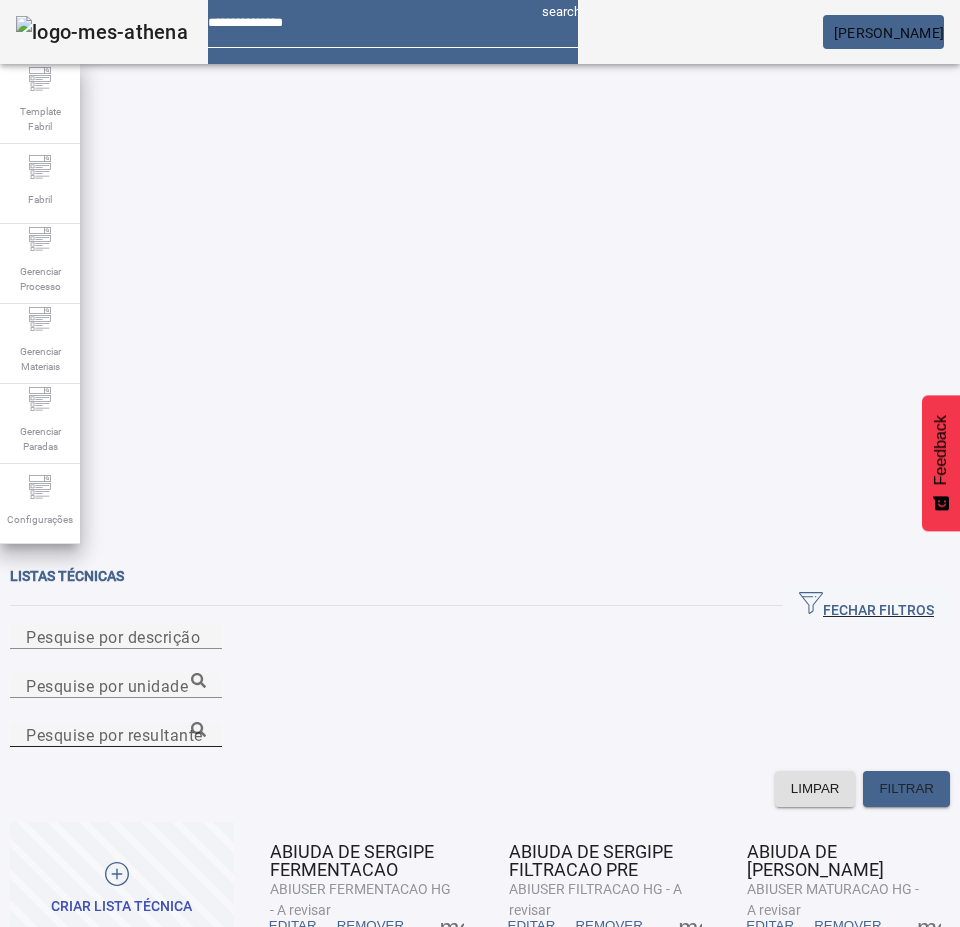 click on "Pesquise por resultante" at bounding box center [116, 735] 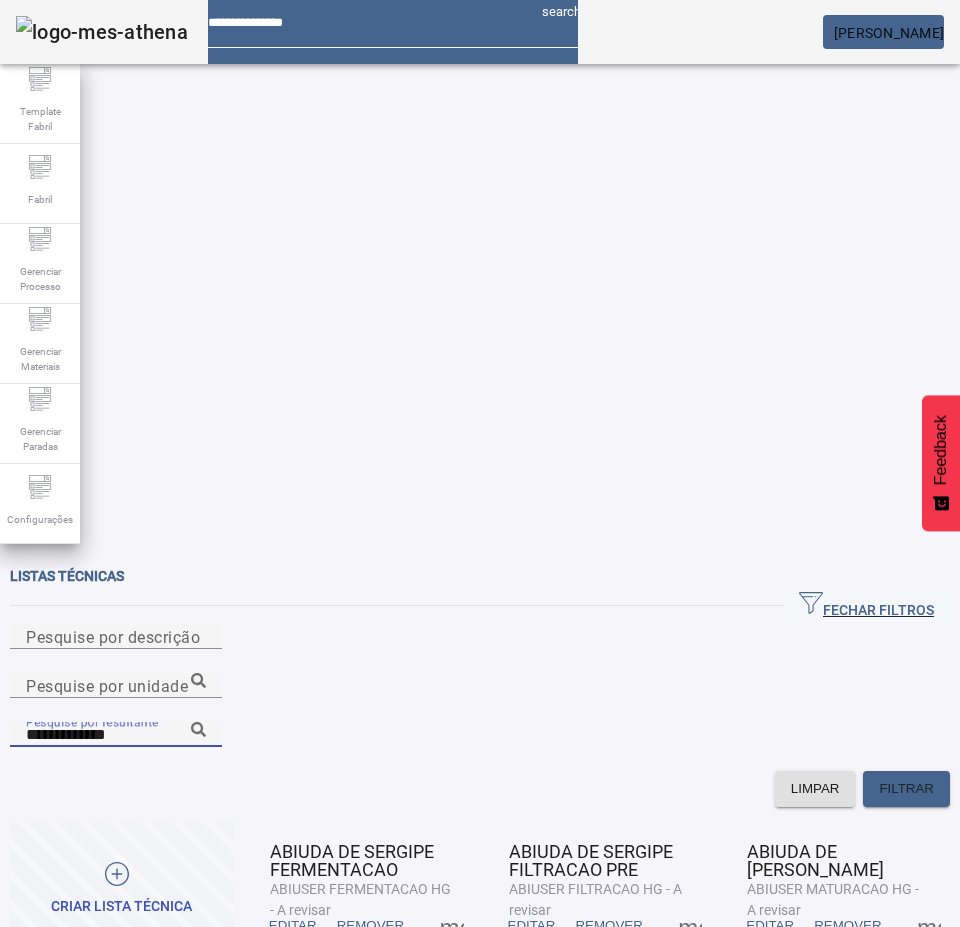 click 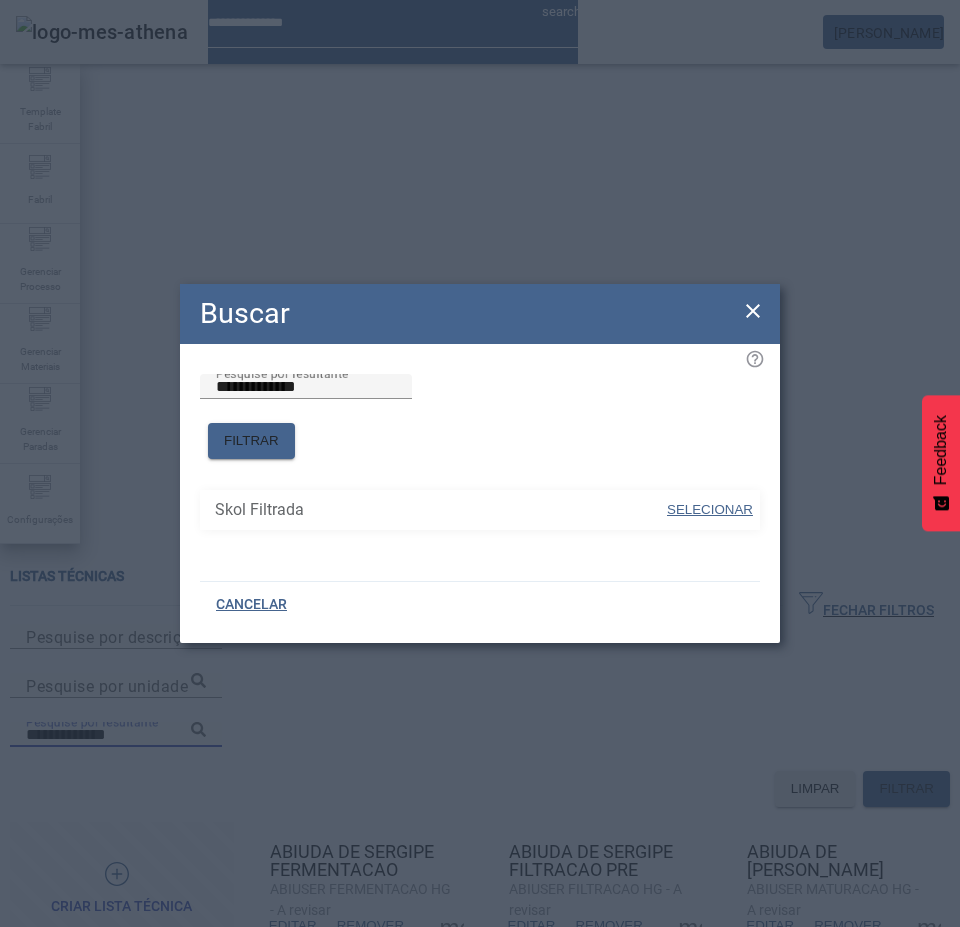 drag, startPoint x: 703, startPoint y: 500, endPoint x: 613, endPoint y: 341, distance: 182.70468 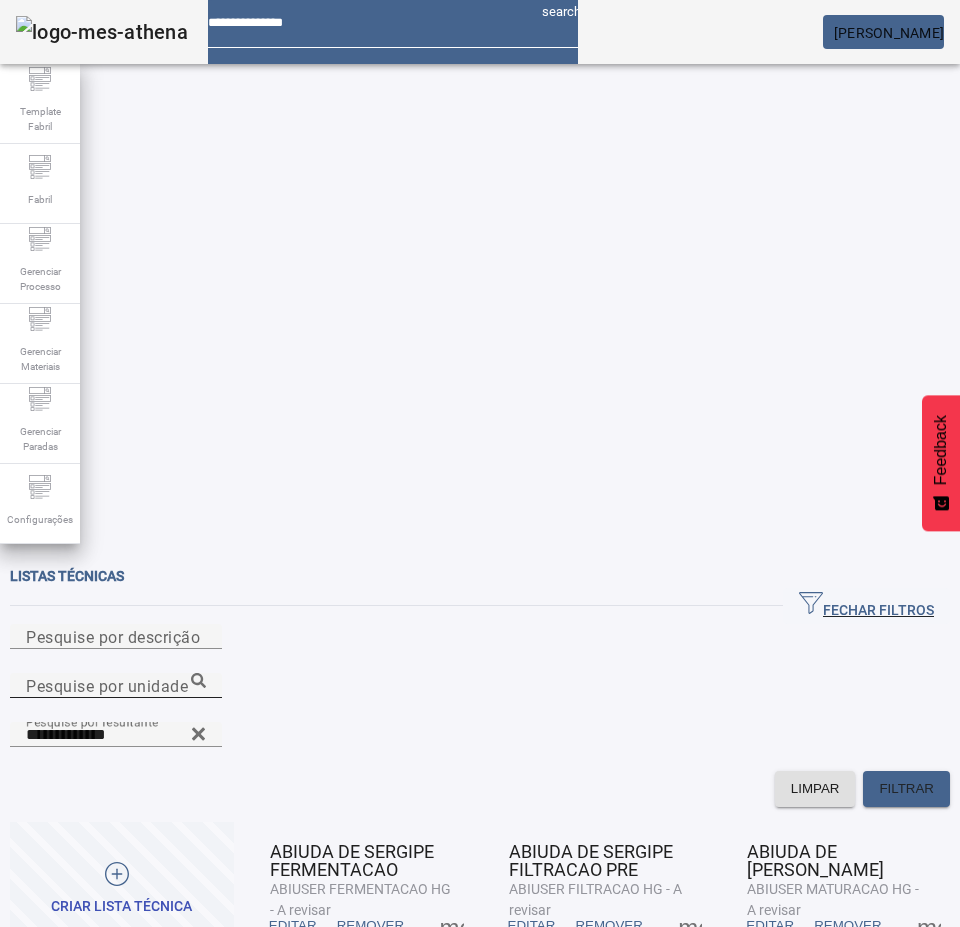 click on "Pesquise por unidade" at bounding box center (116, 686) 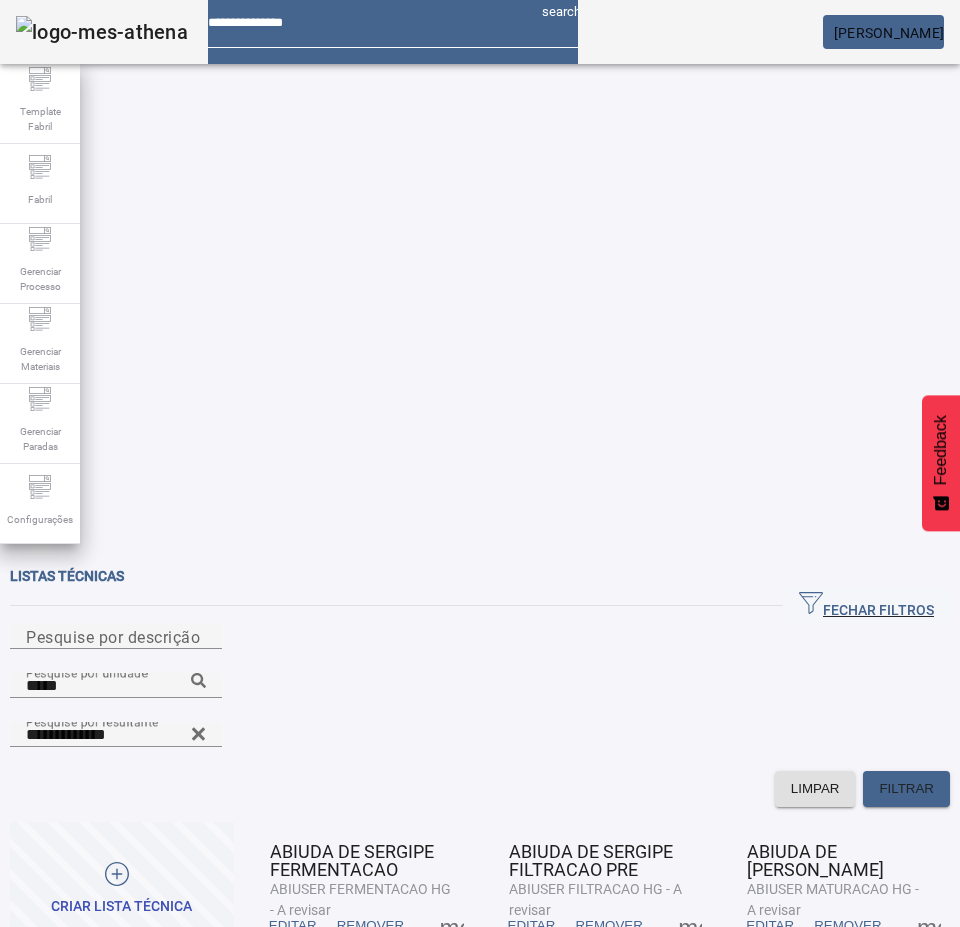 drag, startPoint x: 632, startPoint y: 170, endPoint x: 624, endPoint y: 195, distance: 26.24881 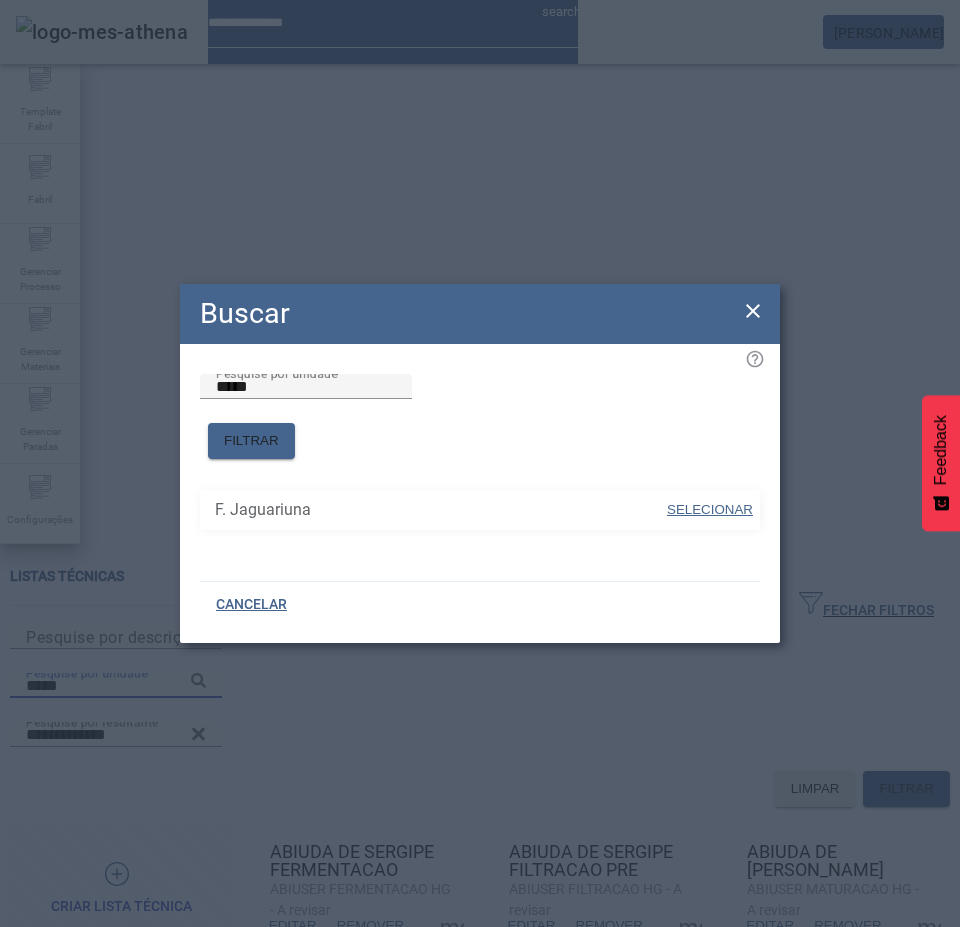 click on "SELECIONAR" at bounding box center (710, 509) 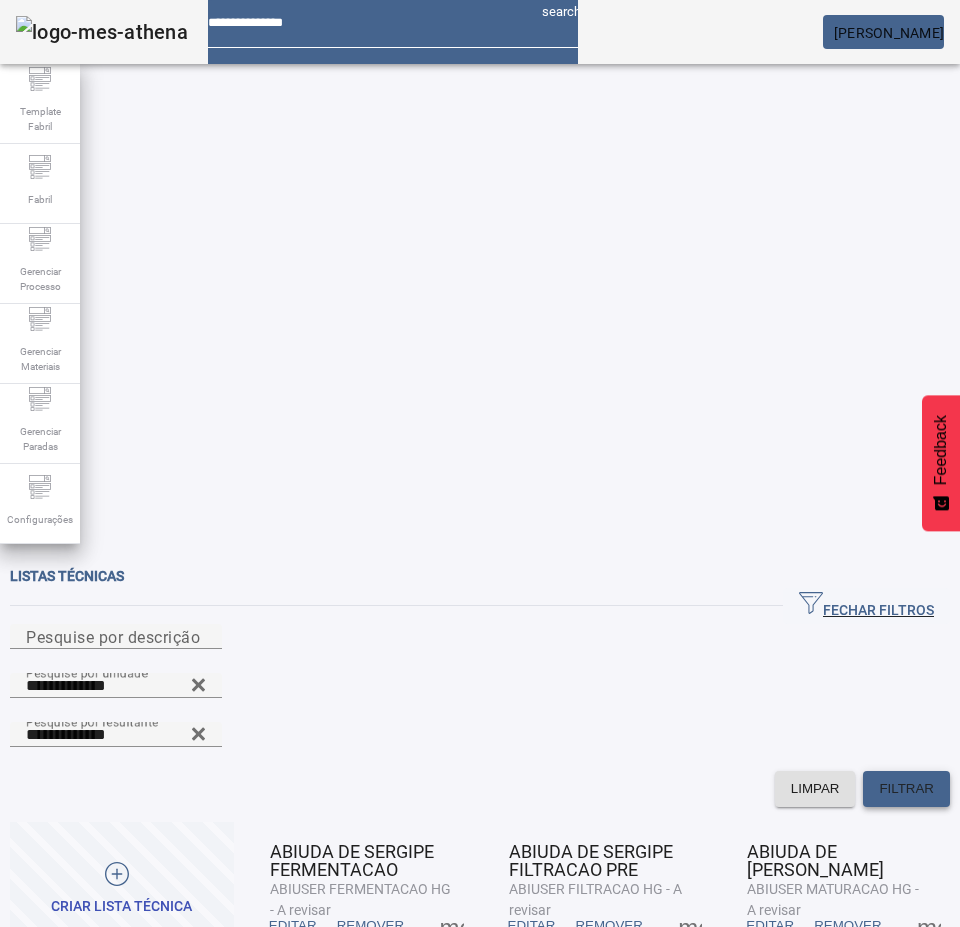 click on "FILTRAR" 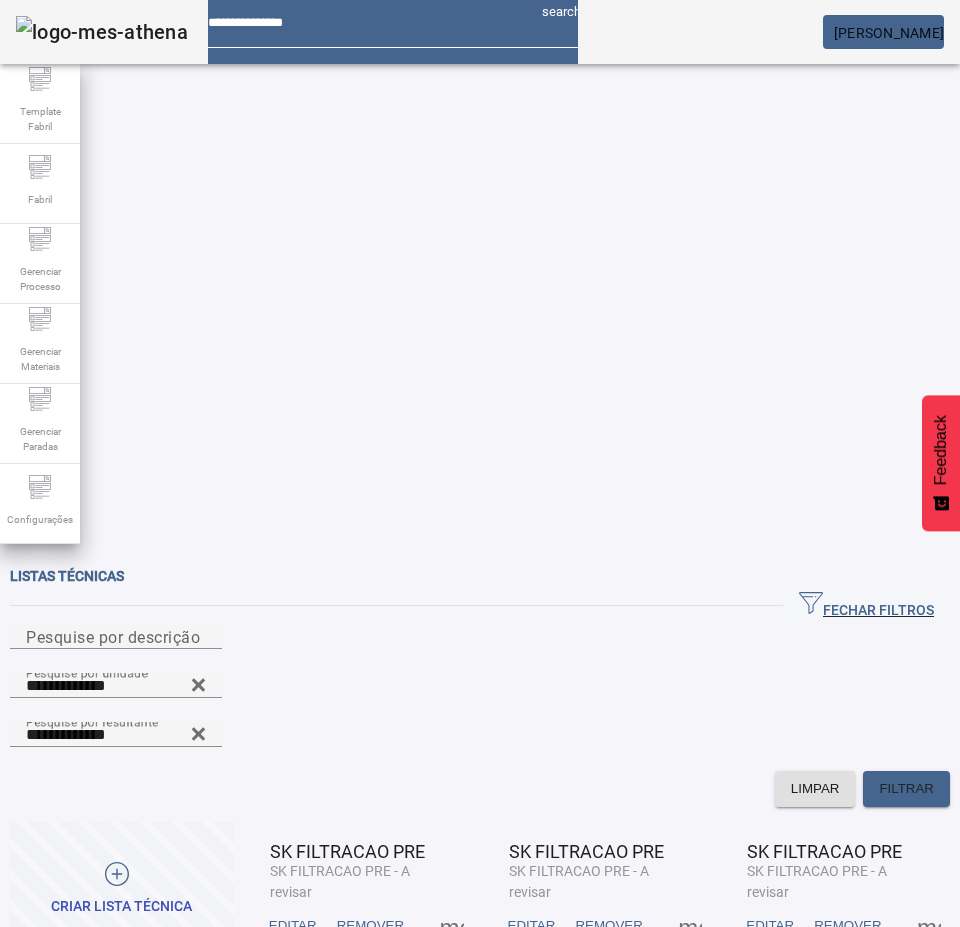 click on "EDITAR" at bounding box center (293, 926) 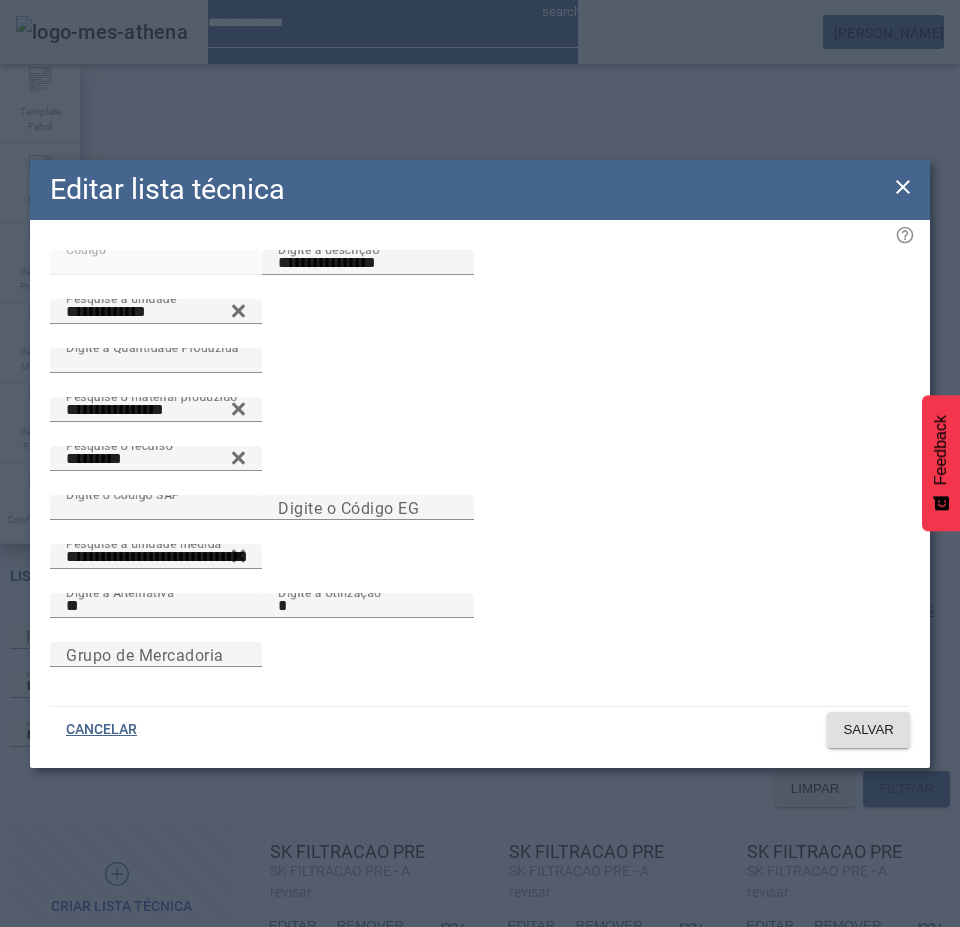 click 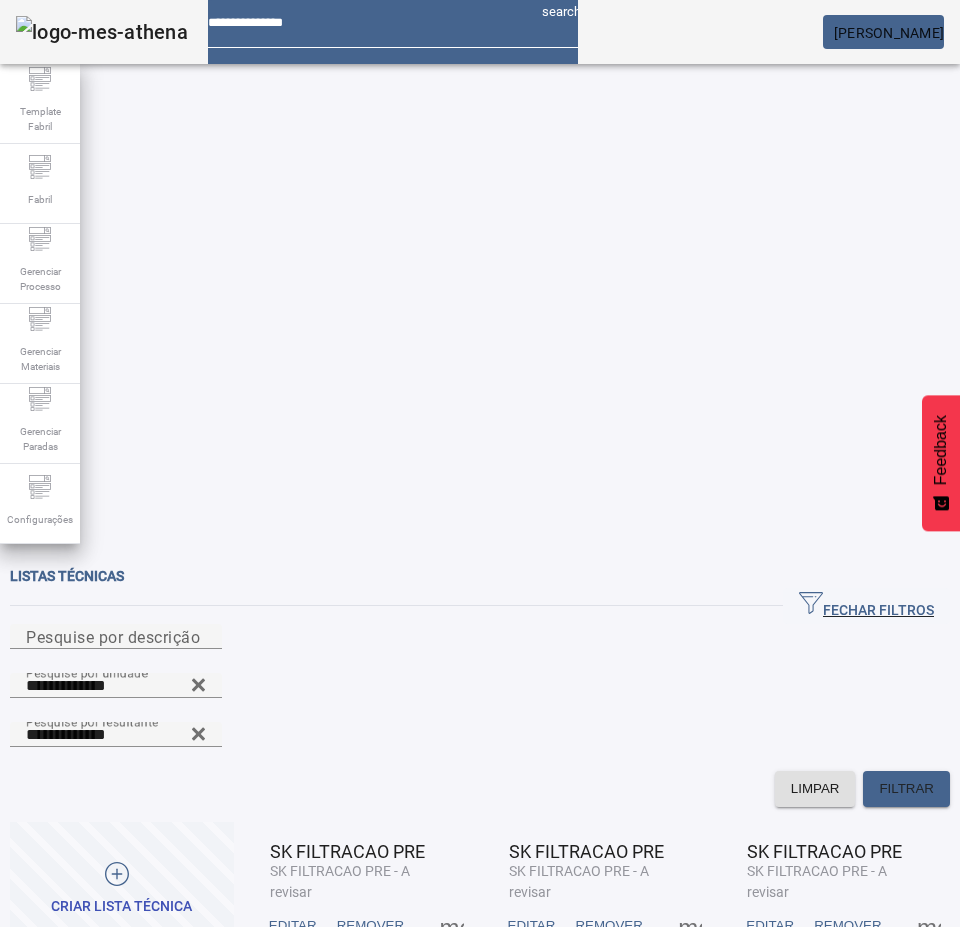 click on "EDITAR" at bounding box center [293, 926] 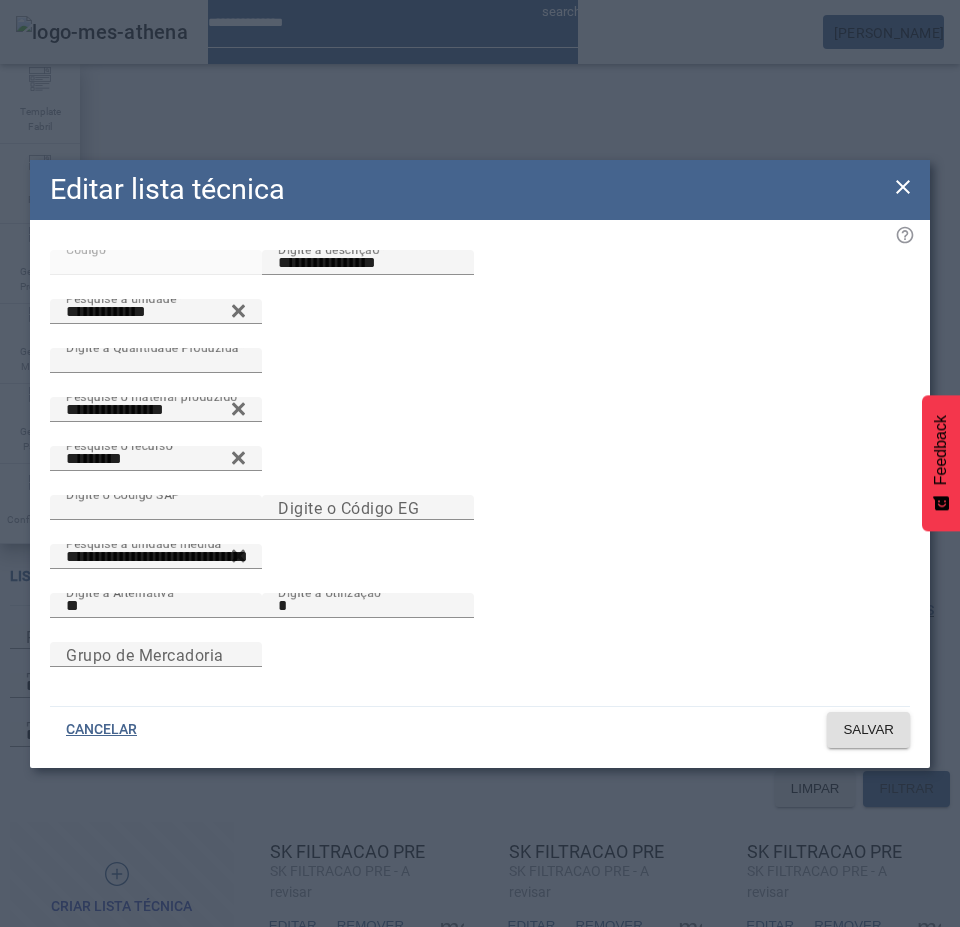click 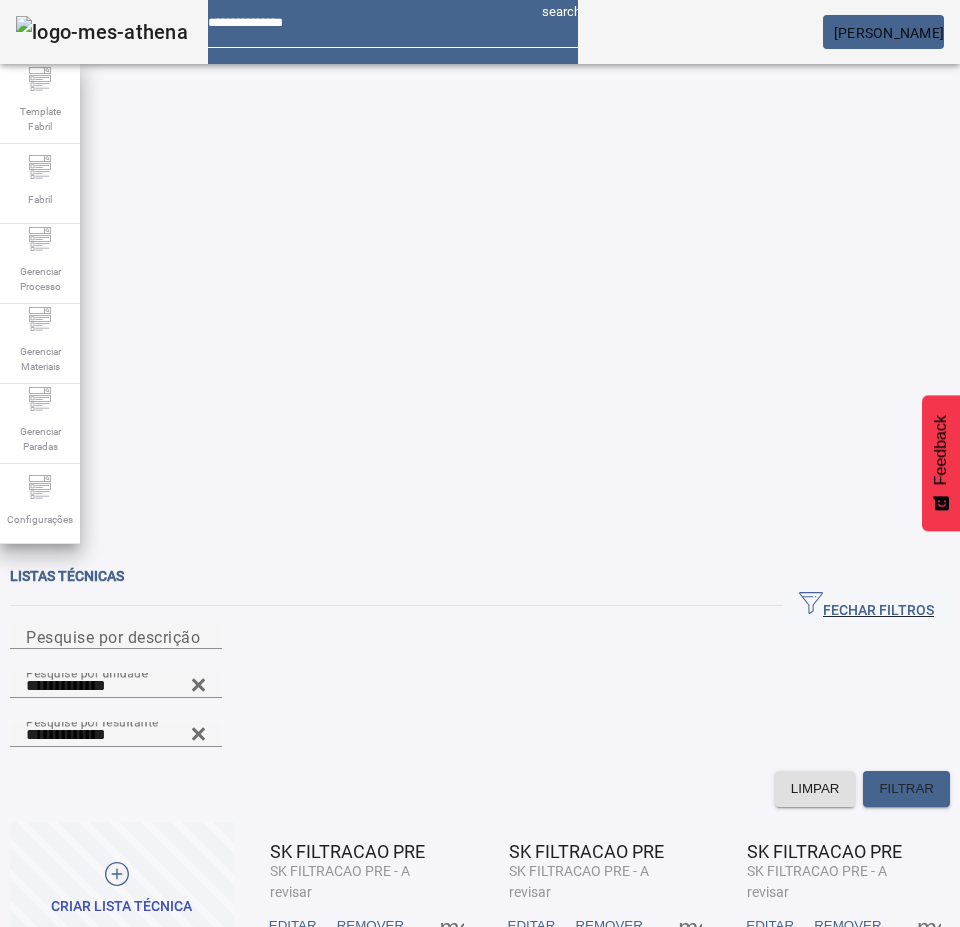click on "EDITAR" at bounding box center [293, 926] 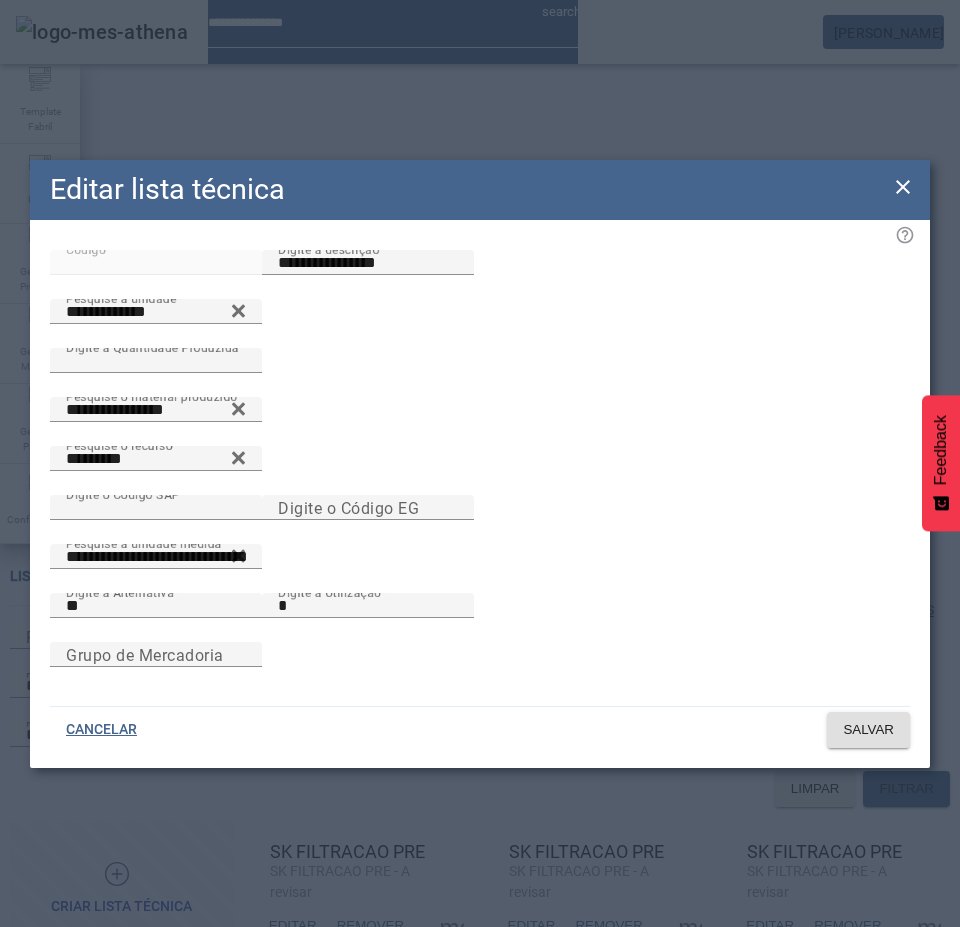 click 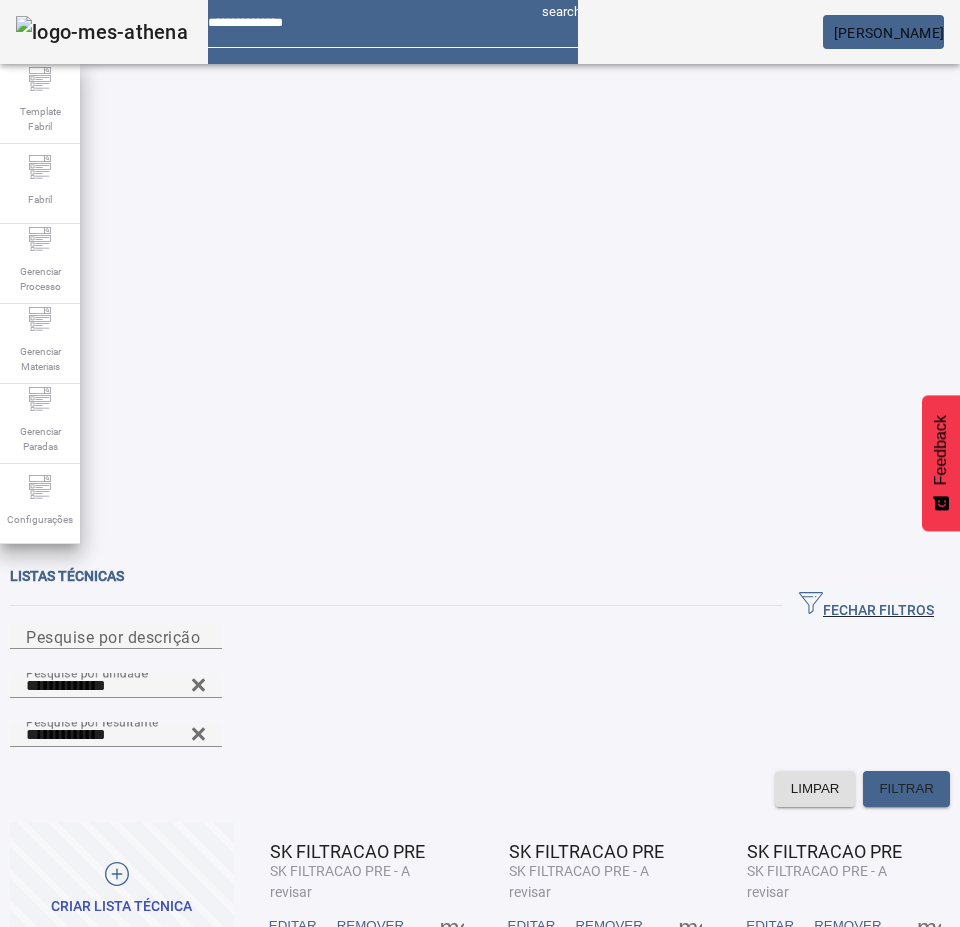 click on "EDITAR" at bounding box center (293, 926) 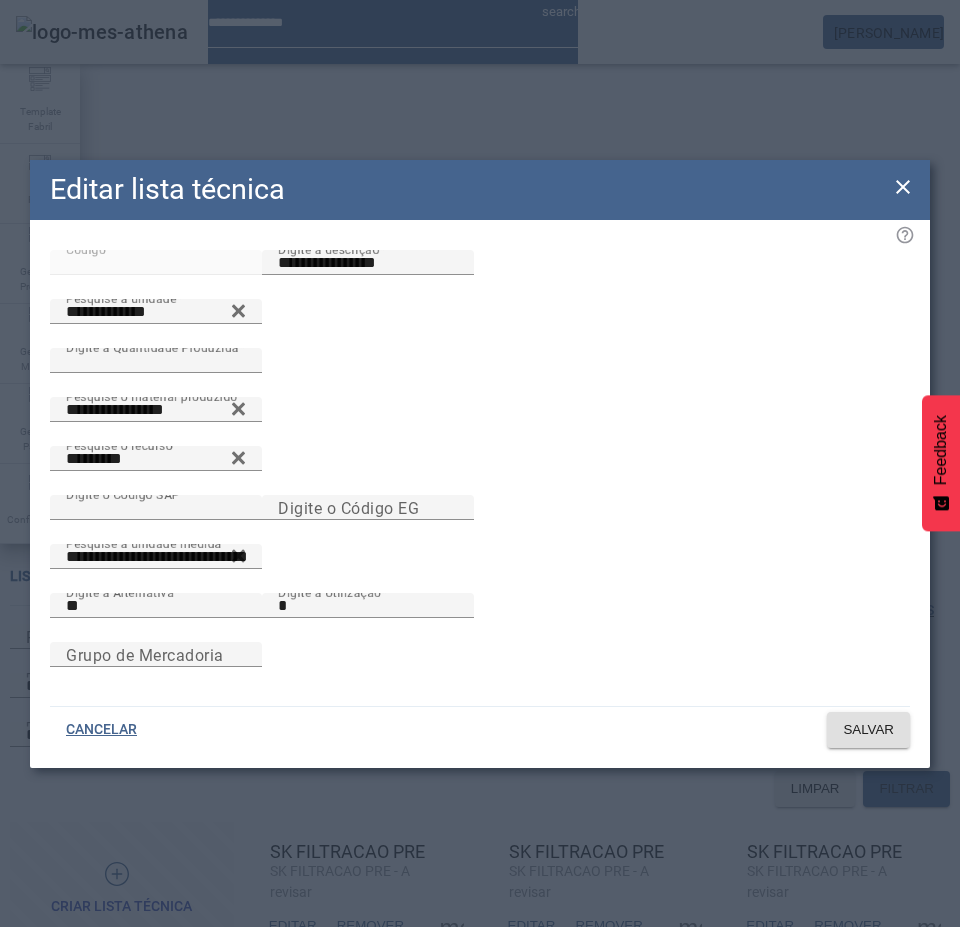 click on "**********" 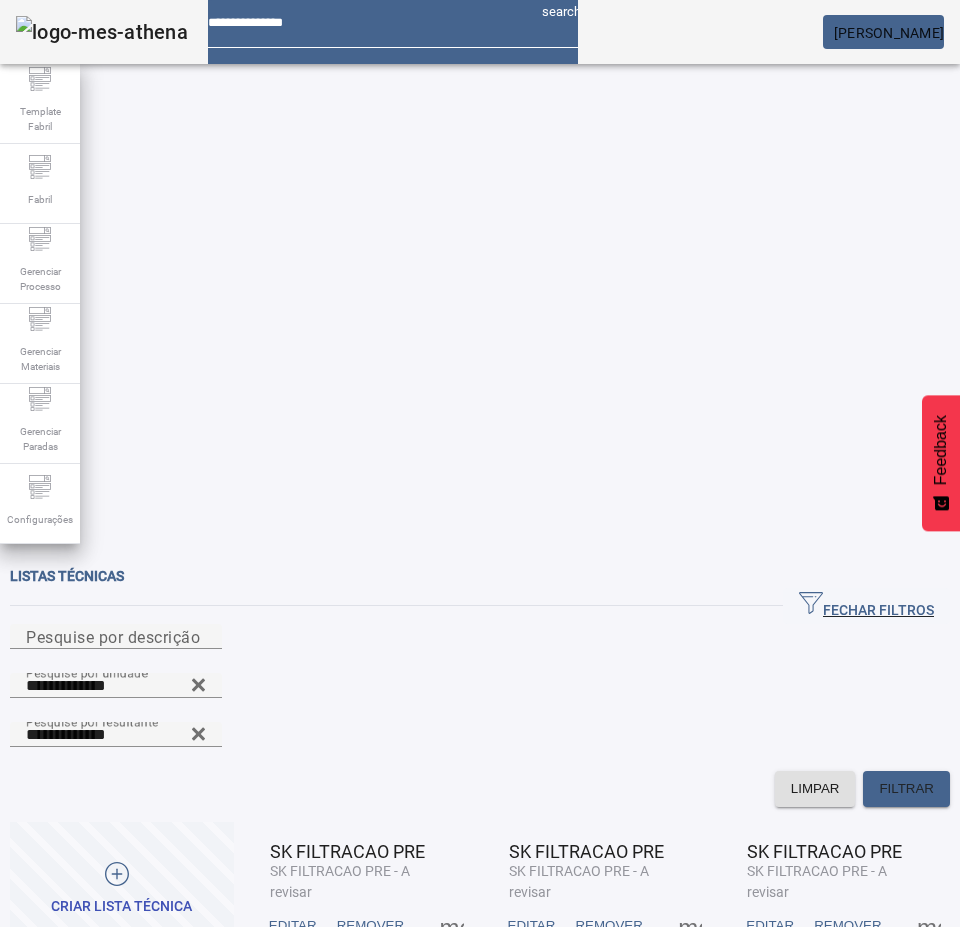 click at bounding box center (452, 926) 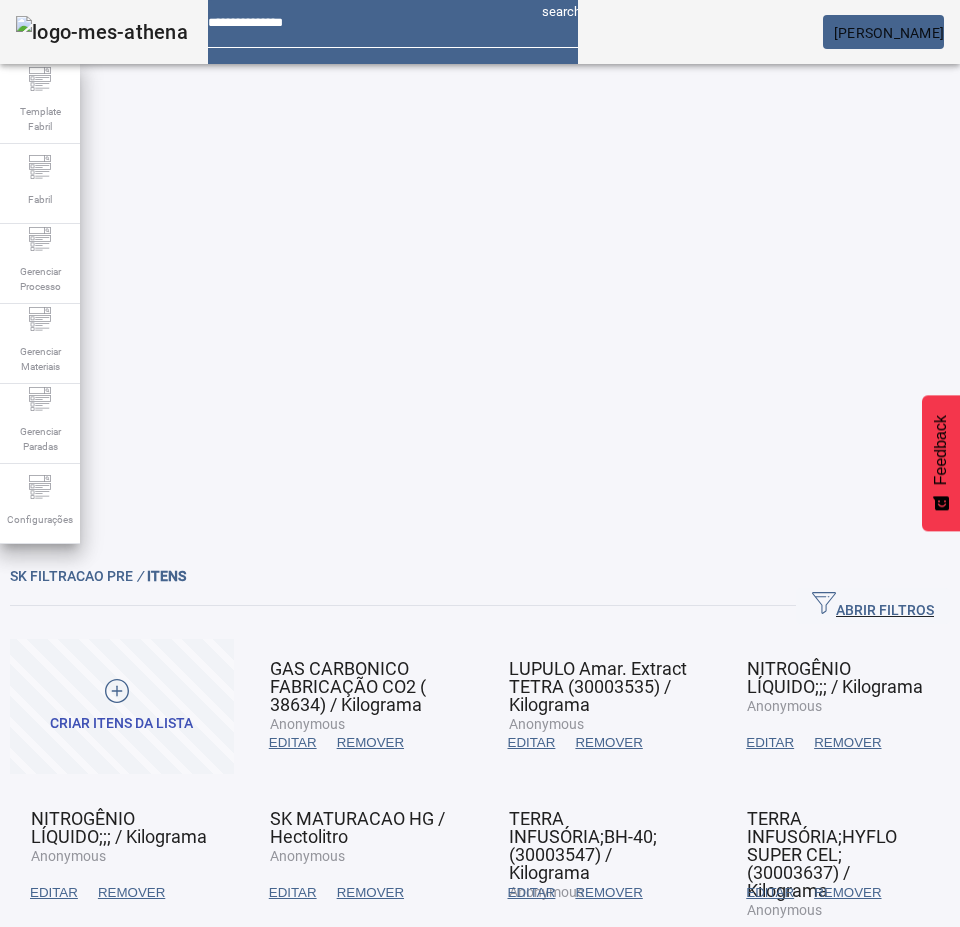 click on "EDITAR" at bounding box center (293, 743) 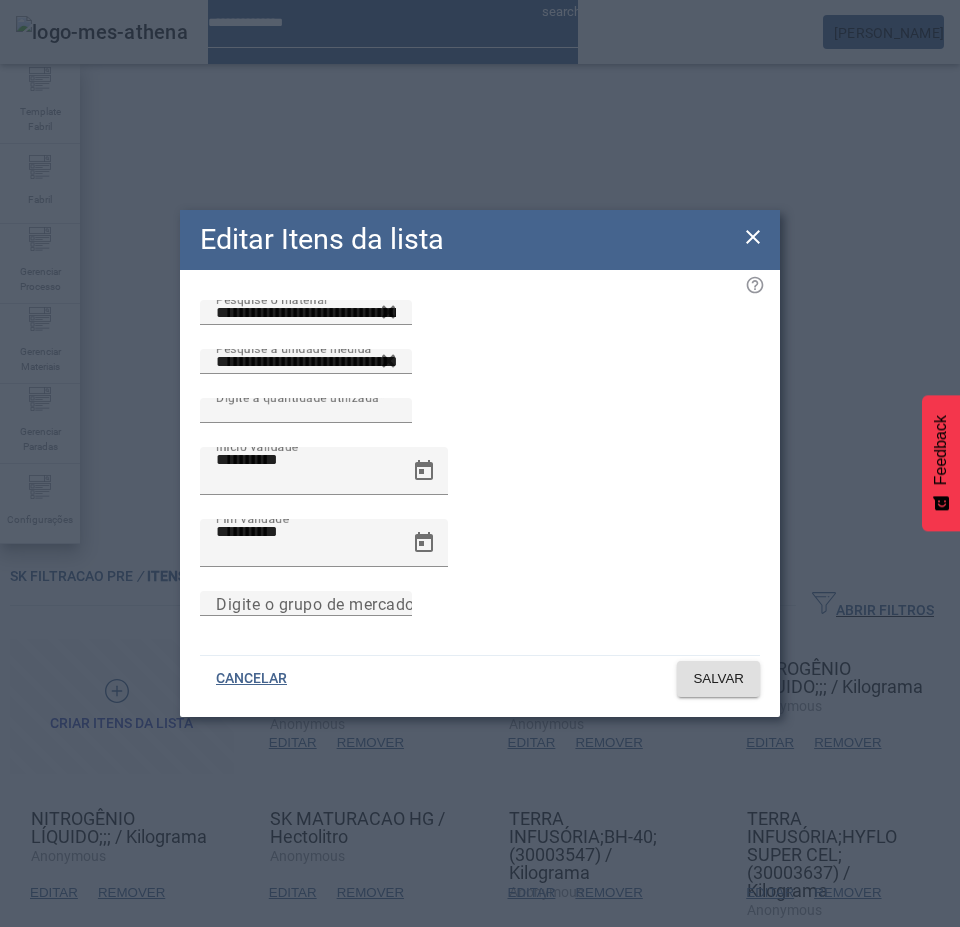 click 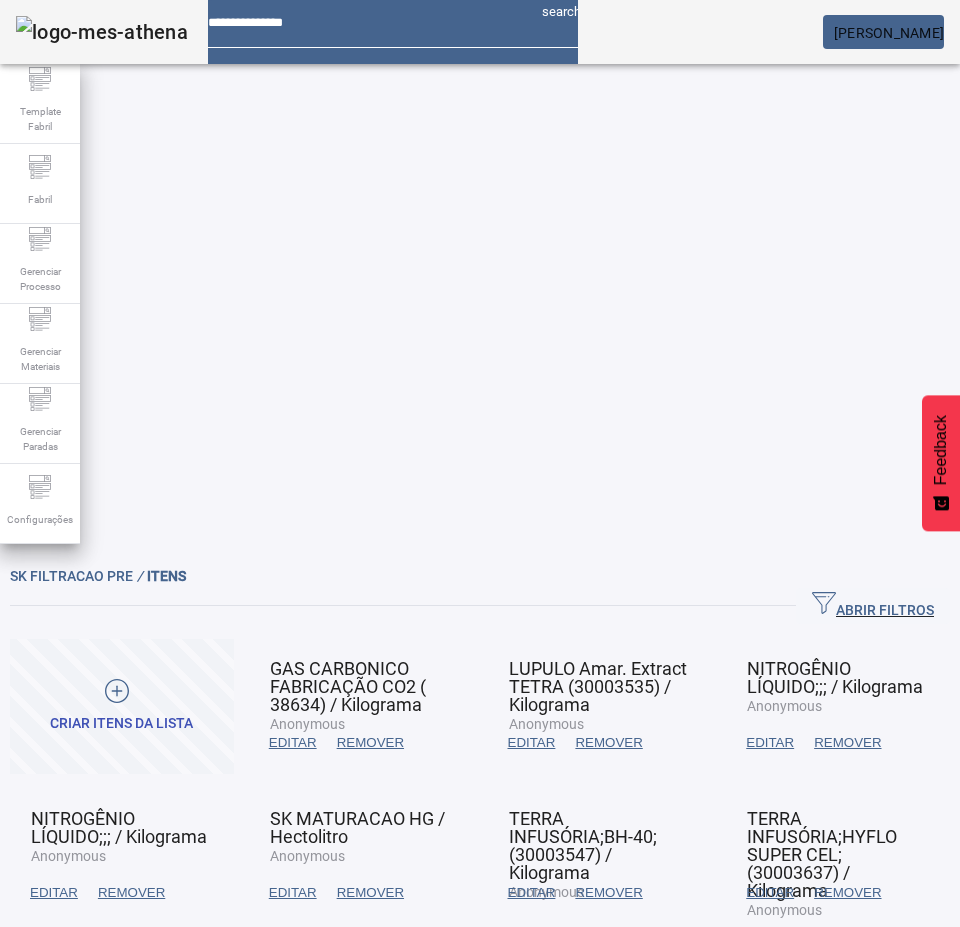 click on "ABRIR FILTROS" 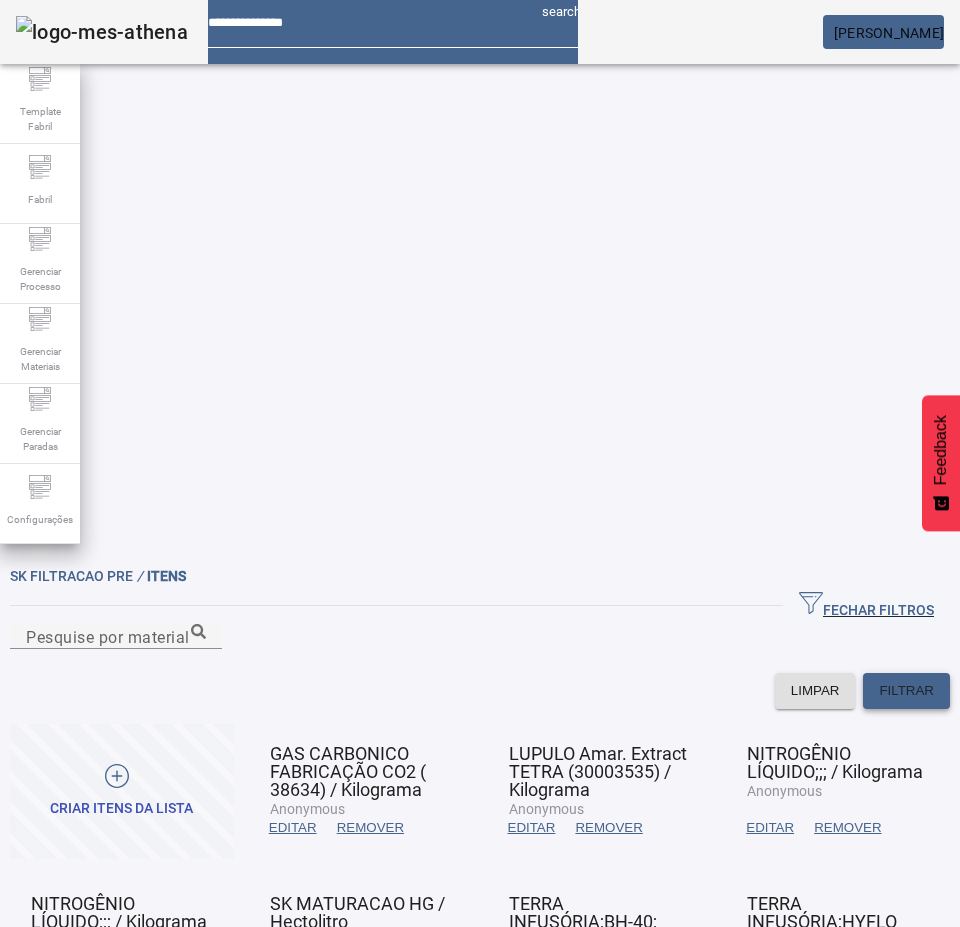click on "FILTRAR" 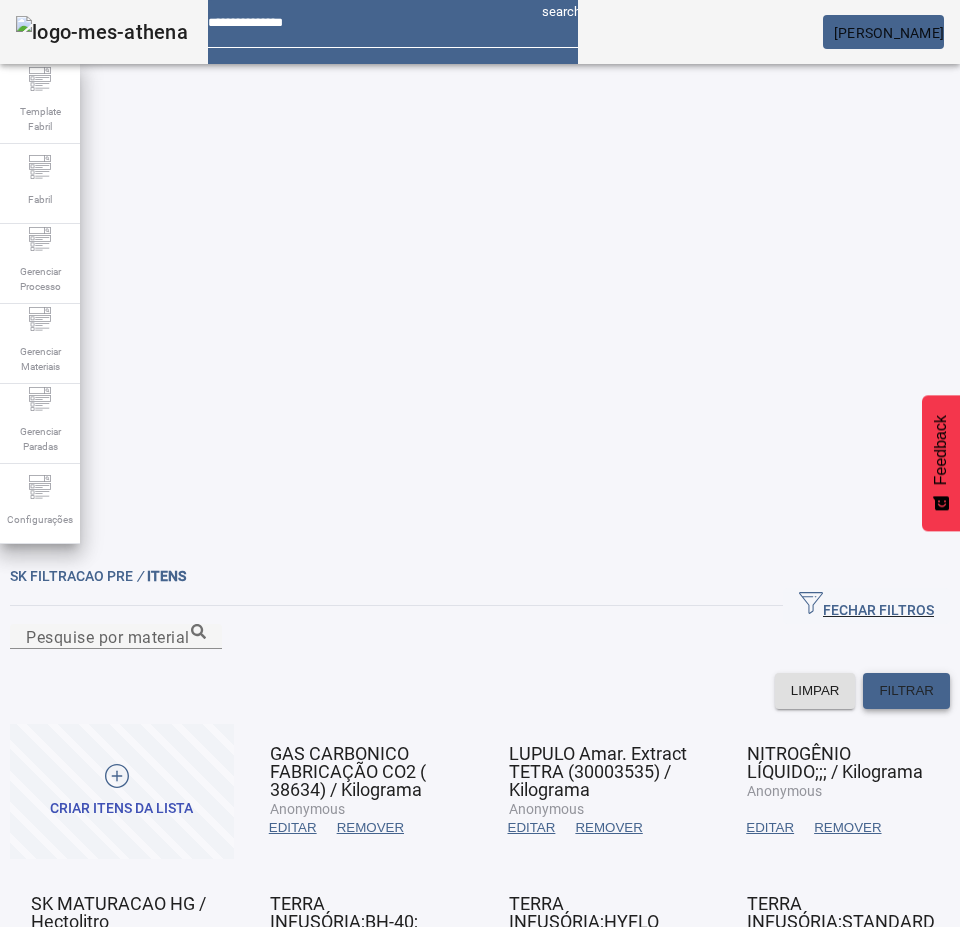 click on "FILTRAR" 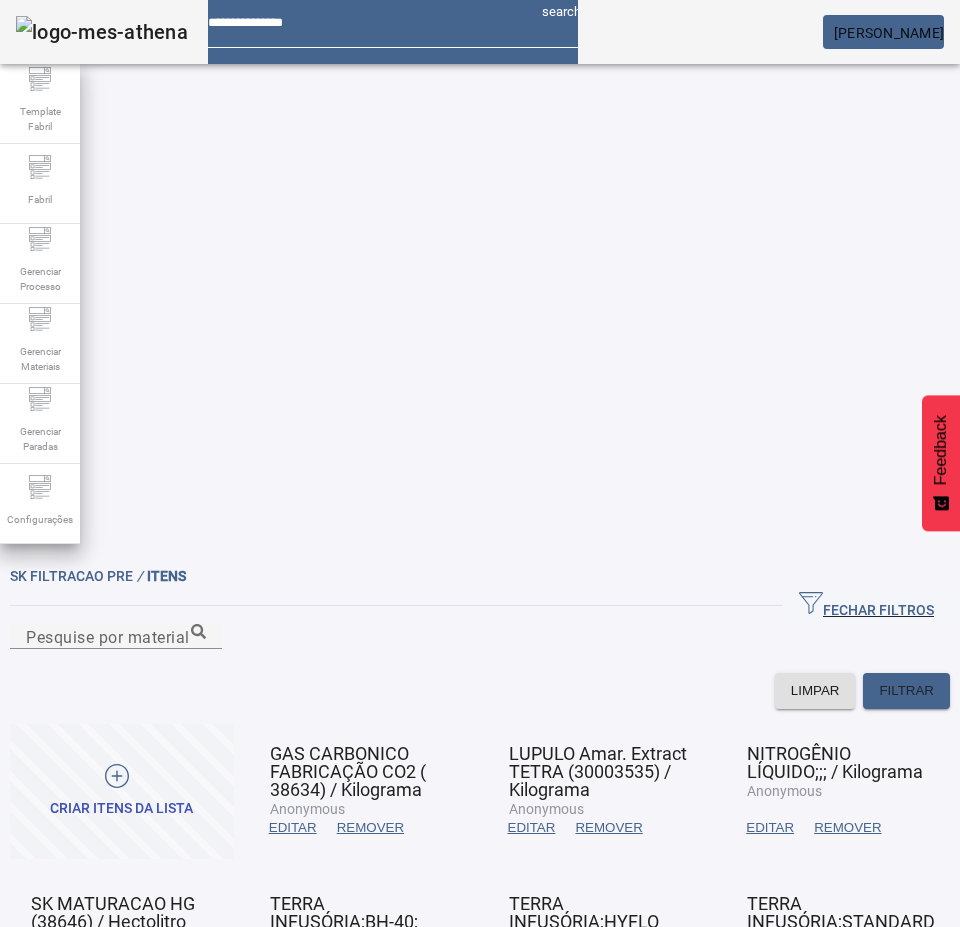 click on "EDITAR" at bounding box center (293, 828) 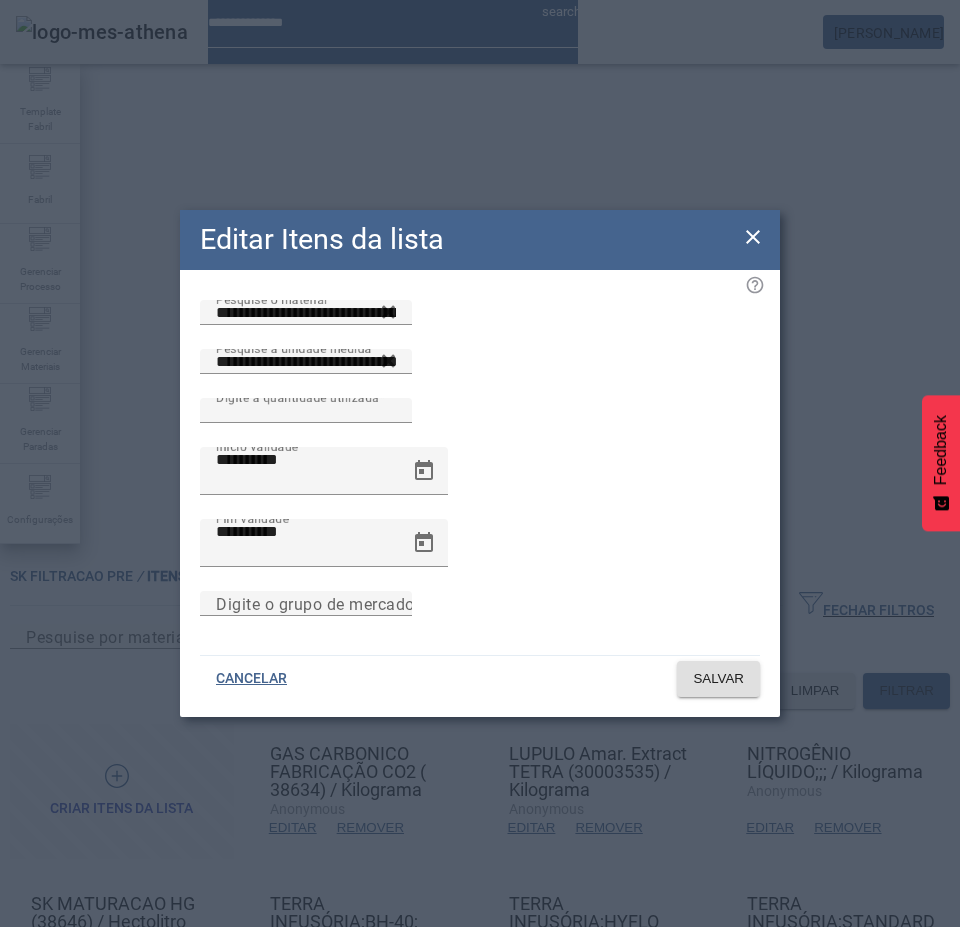 click 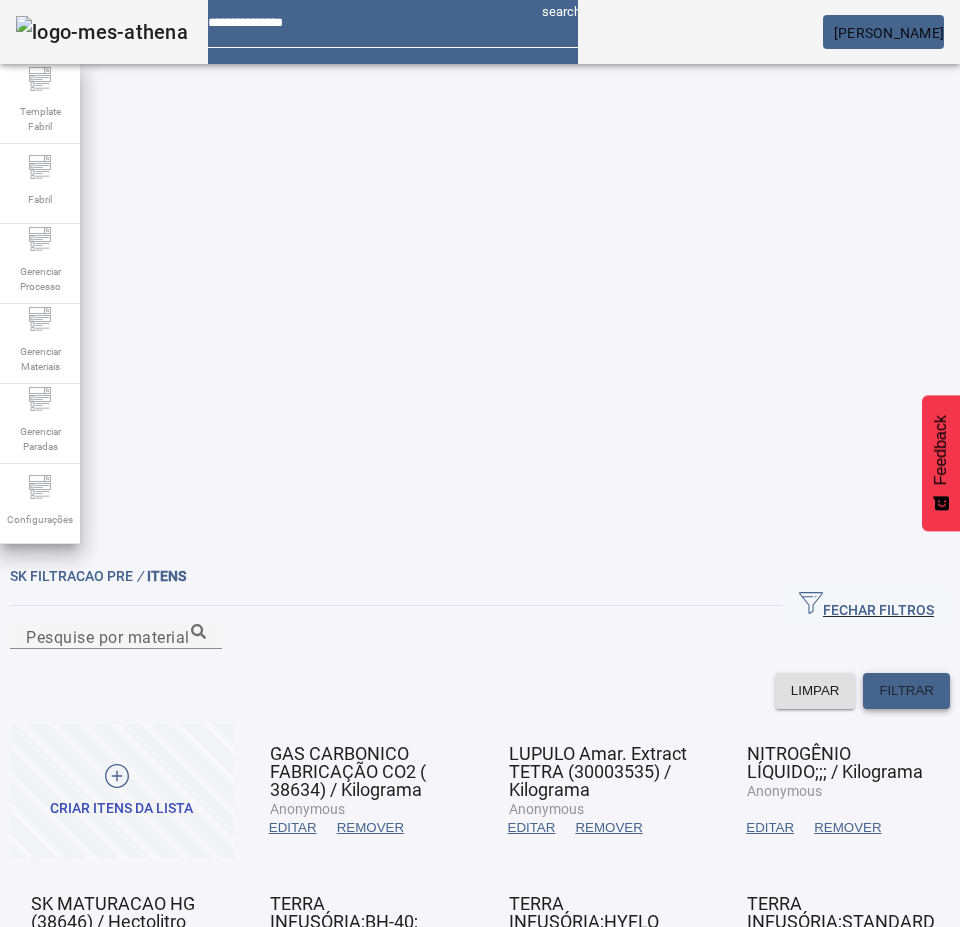 click on "FILTRAR" 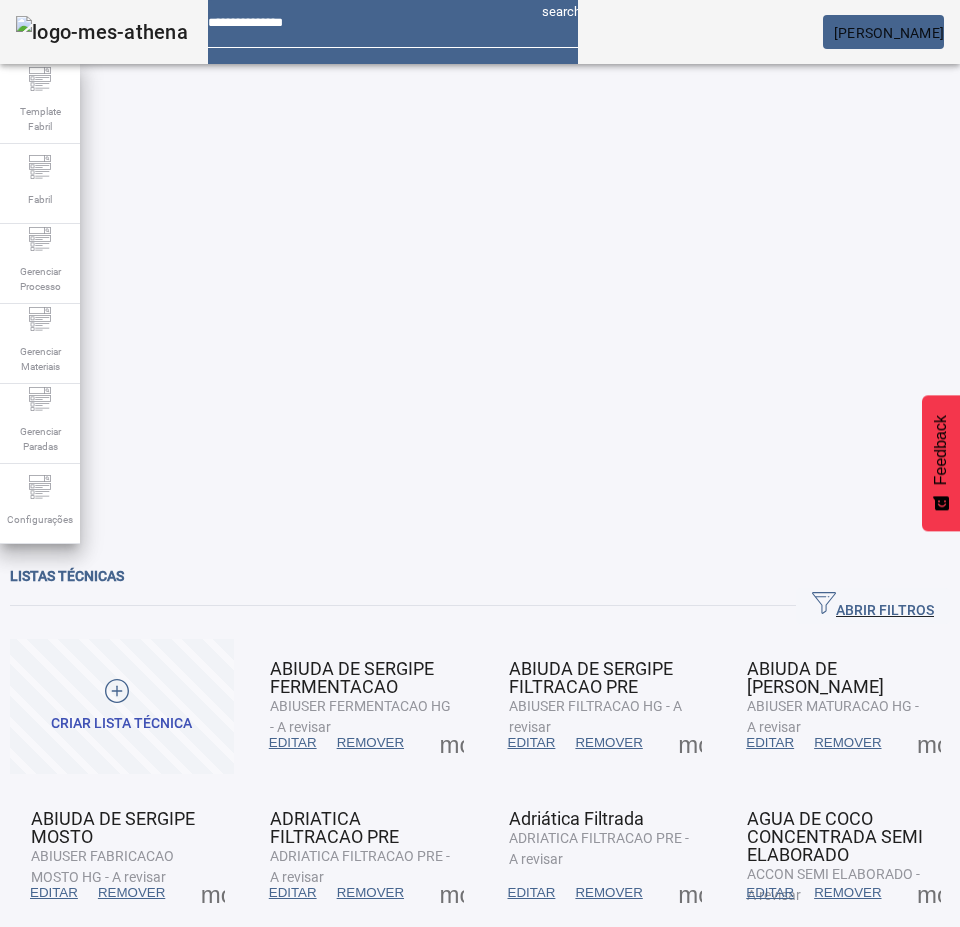 click on "ABRIR FILTROS" 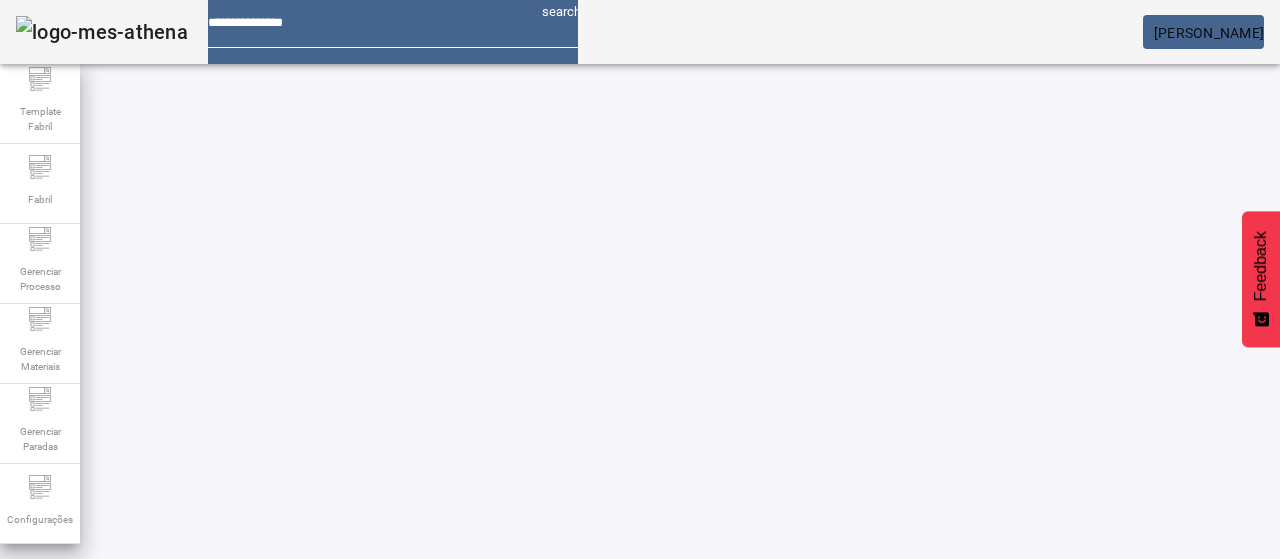 scroll, scrollTop: 0, scrollLeft: 0, axis: both 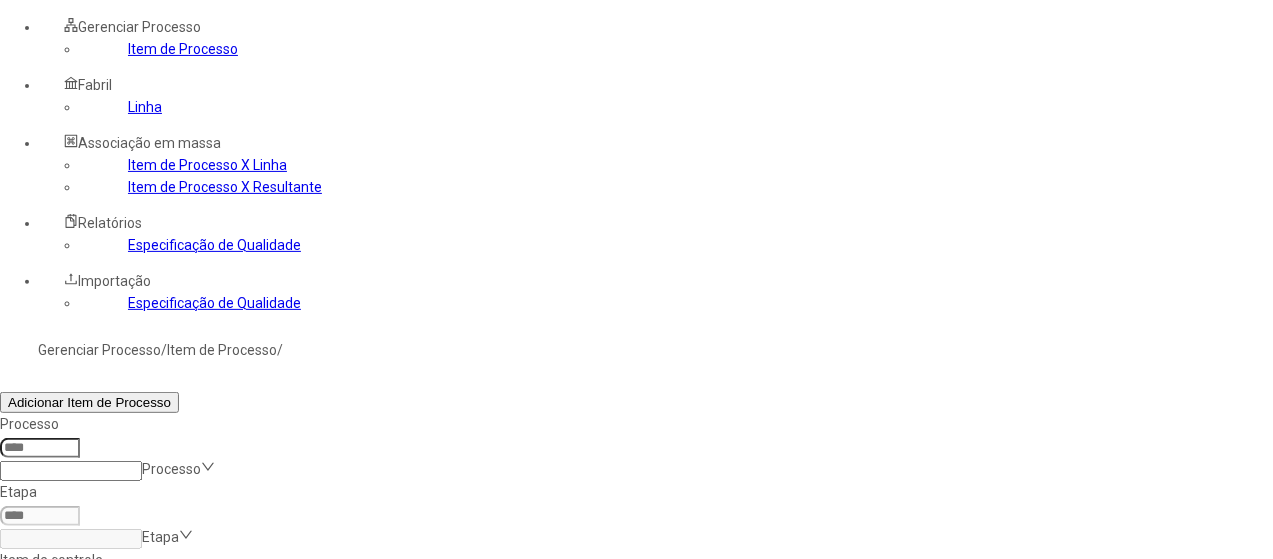 click on "Item de Processo X Linha" 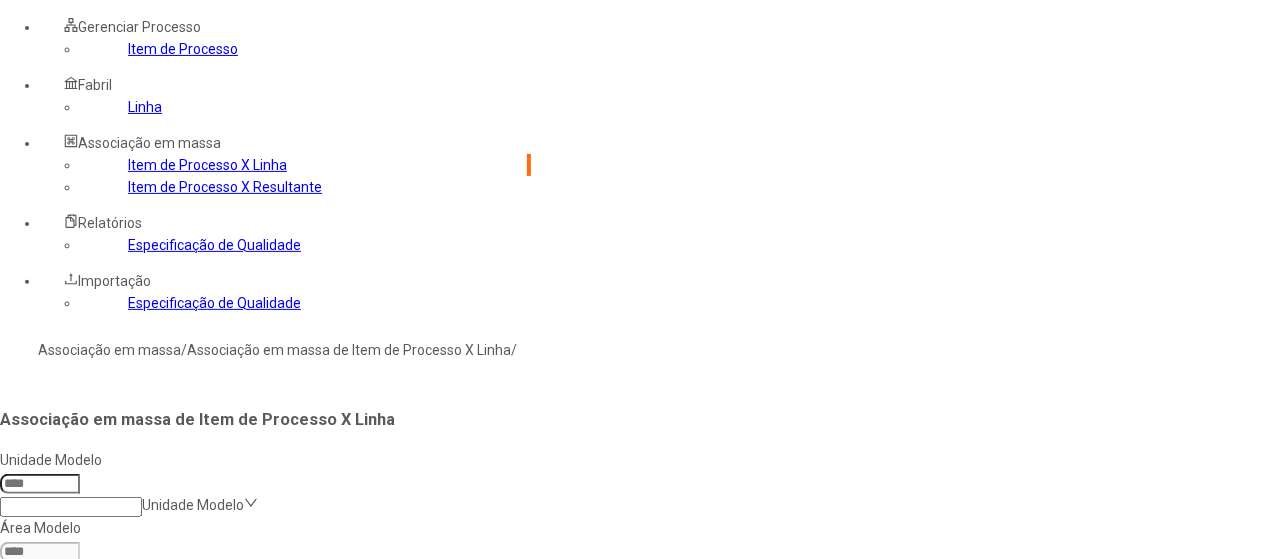 click 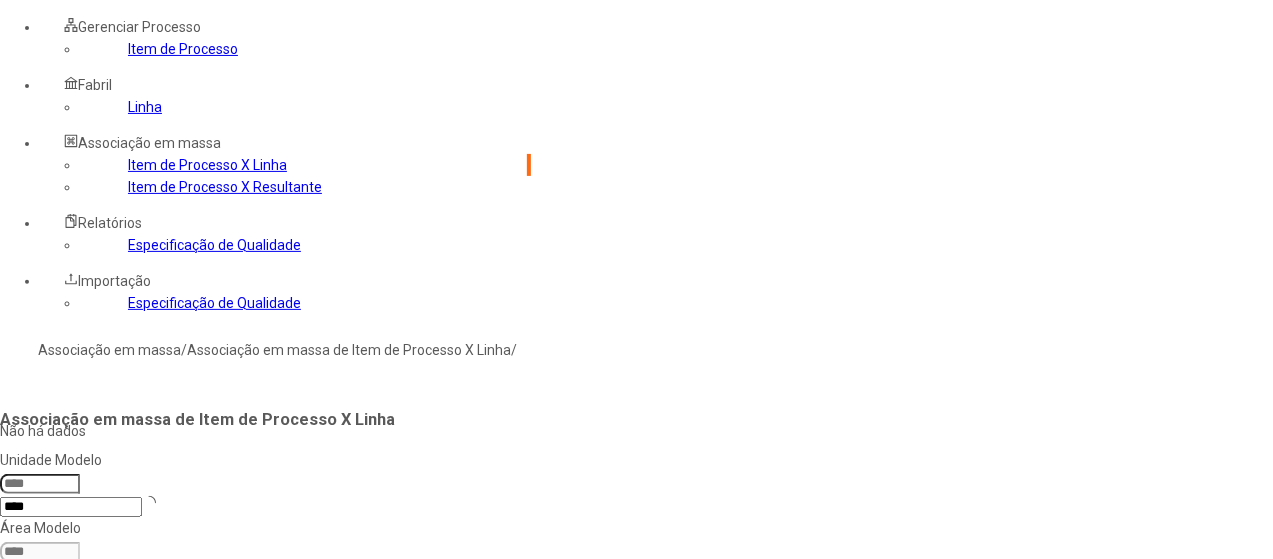 type on "*****" 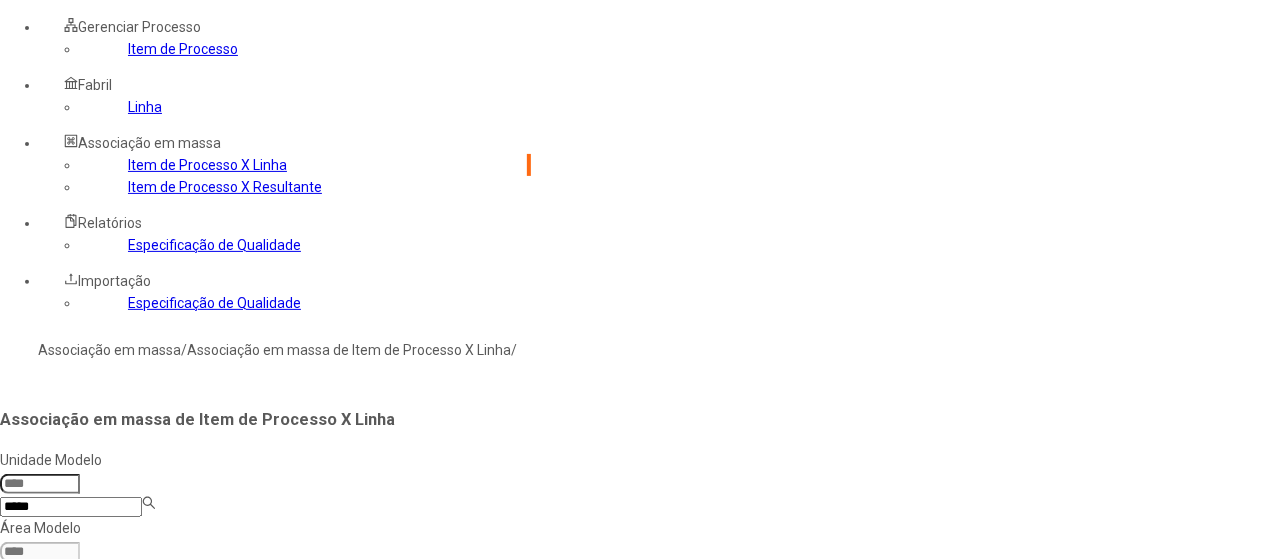 type 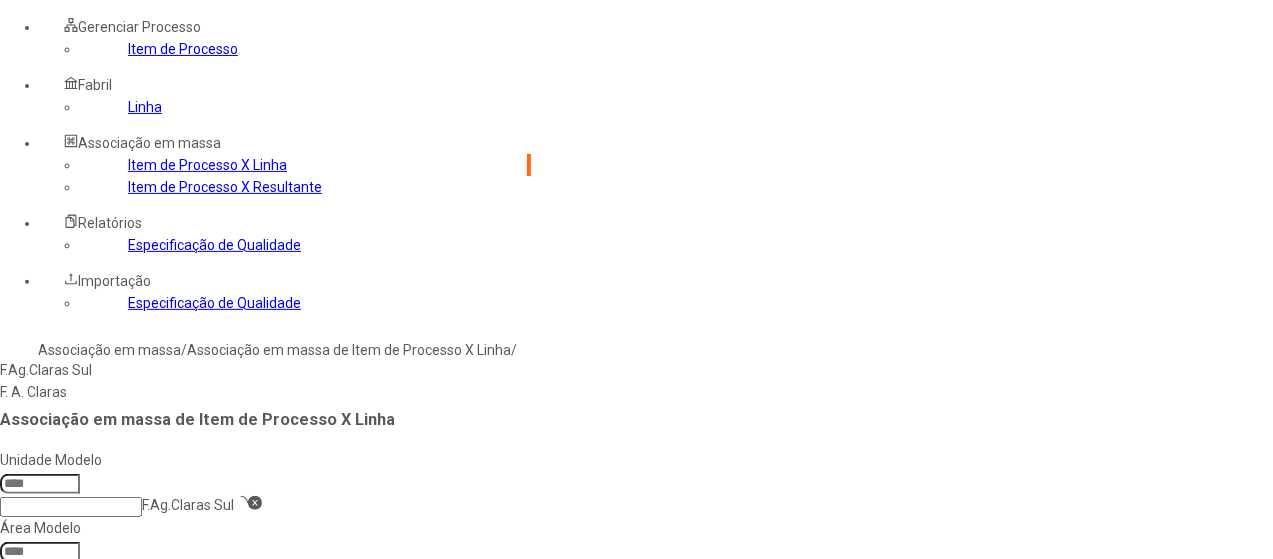 type on "***" 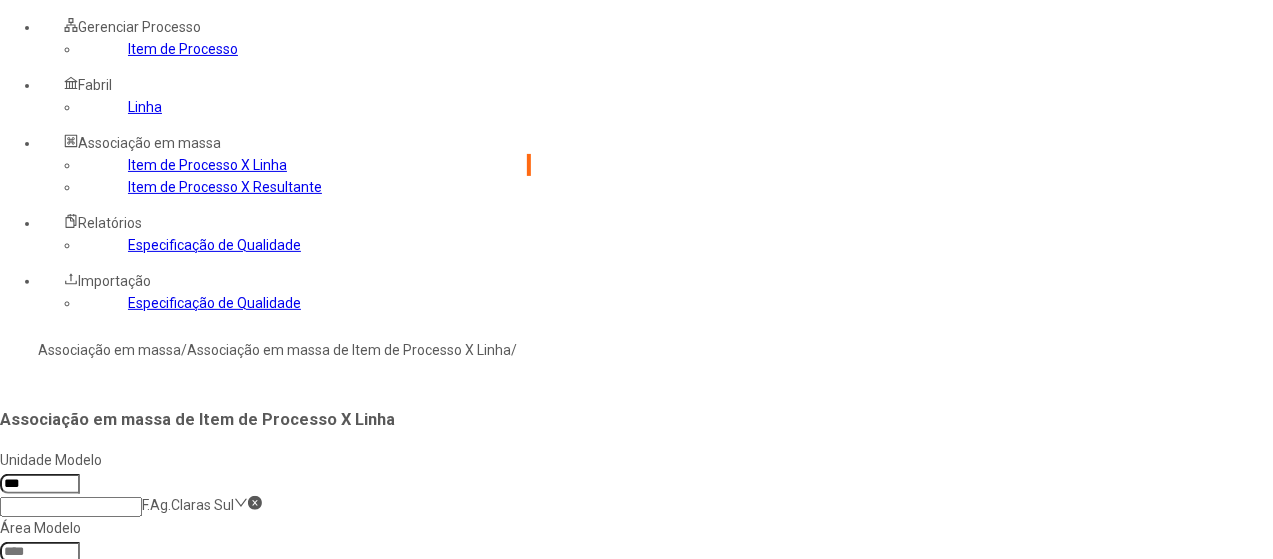 click at bounding box center [71, 575] 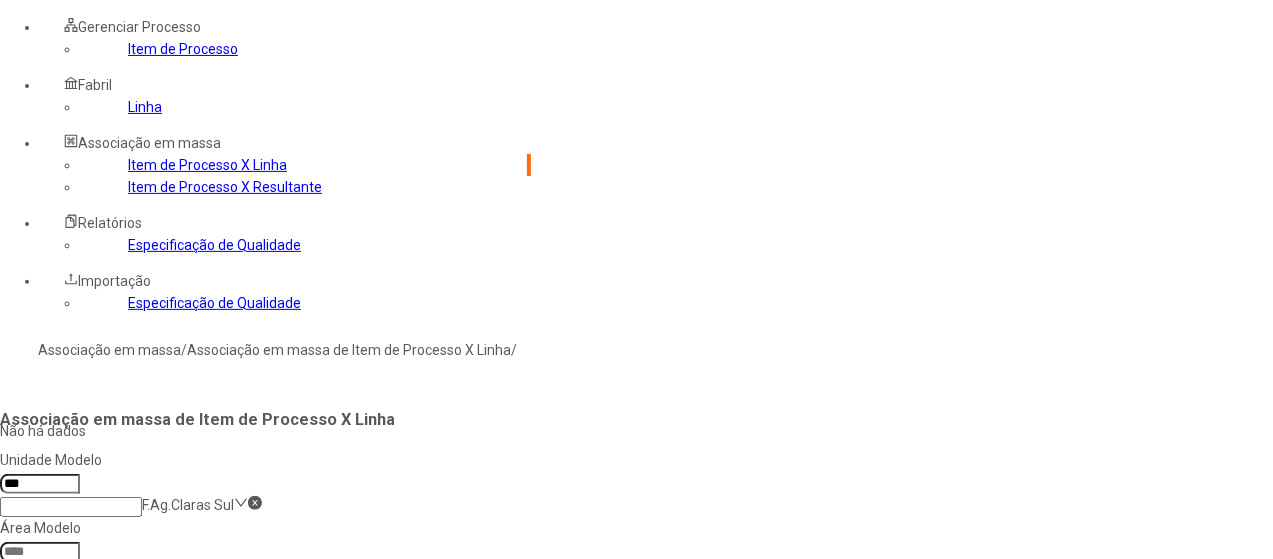 click 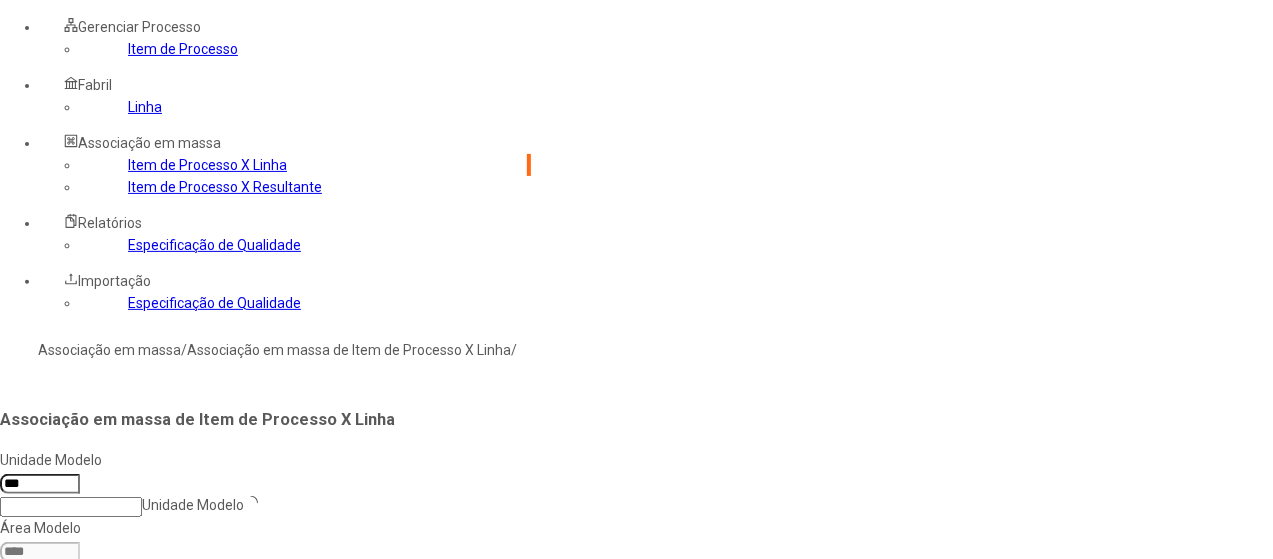 type 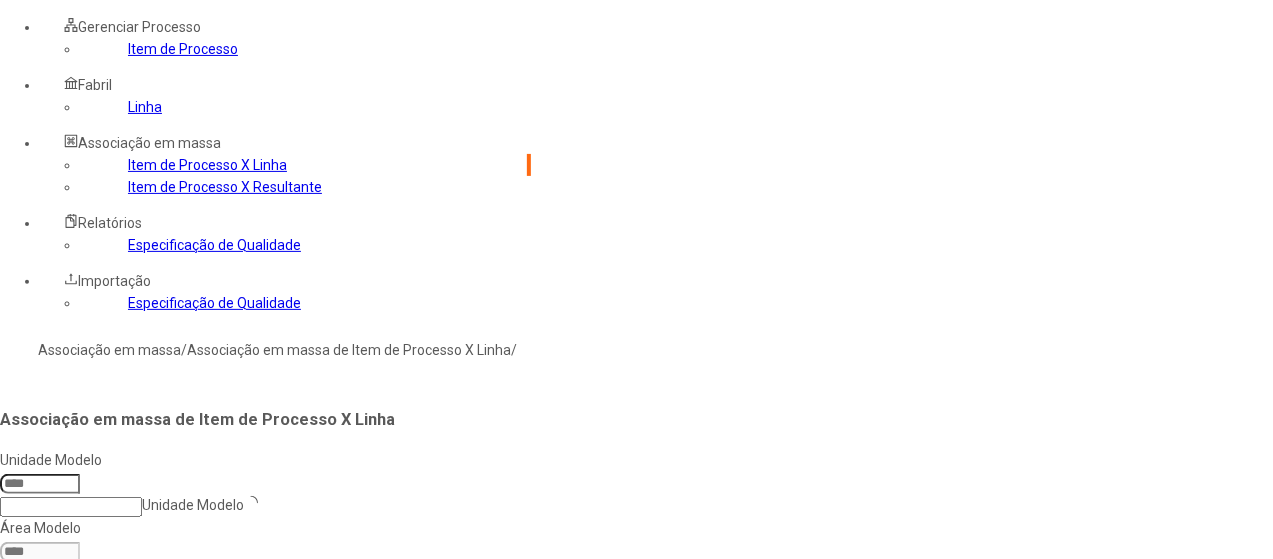 click 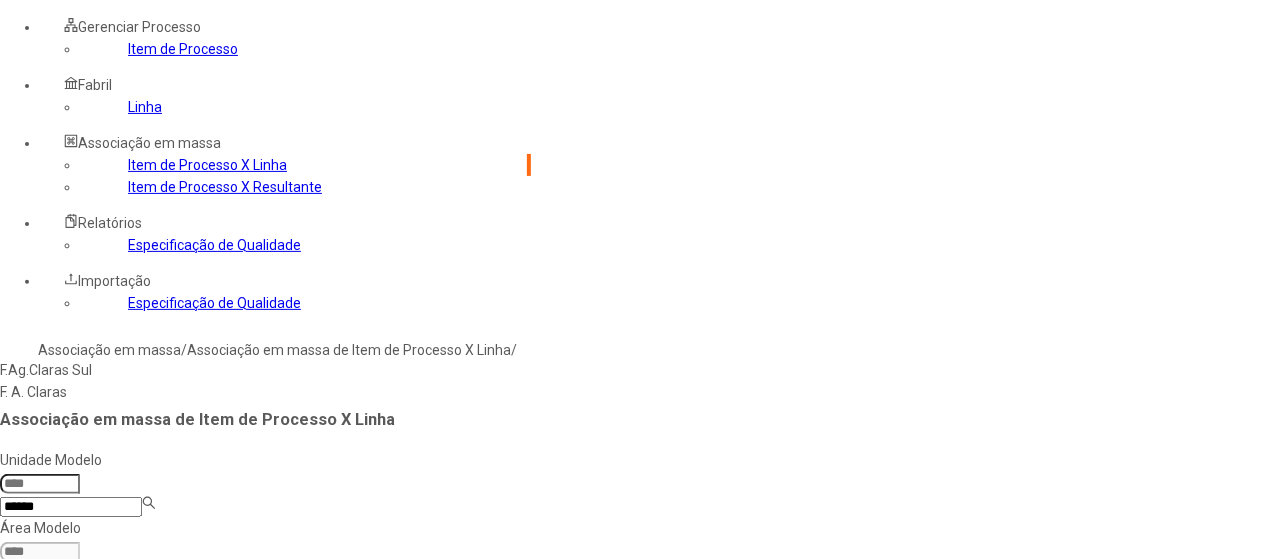 type on "******" 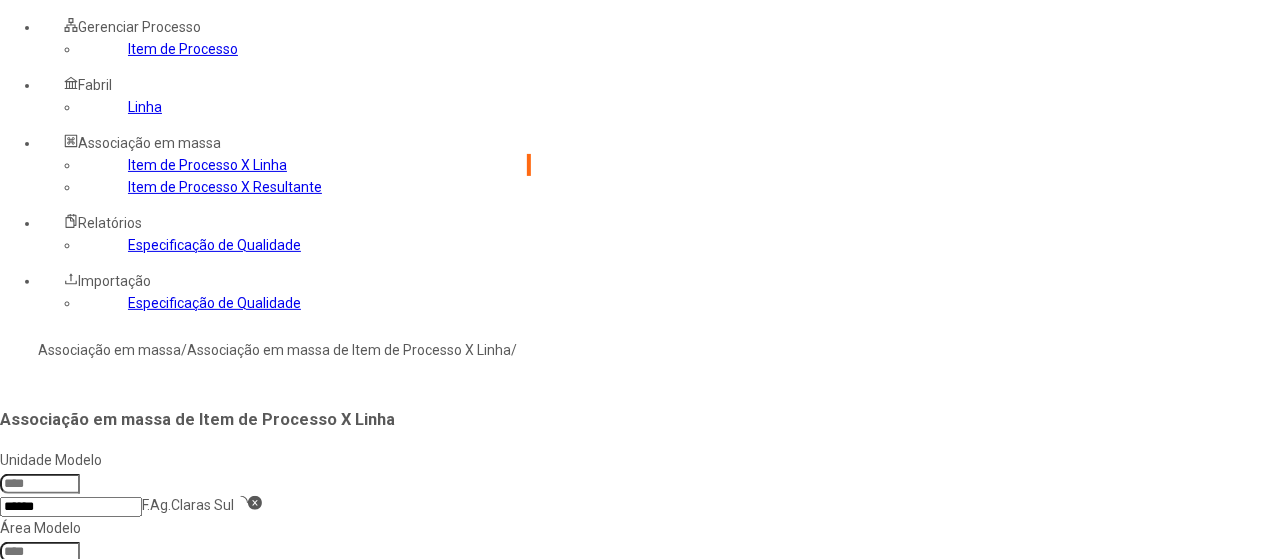type on "***" 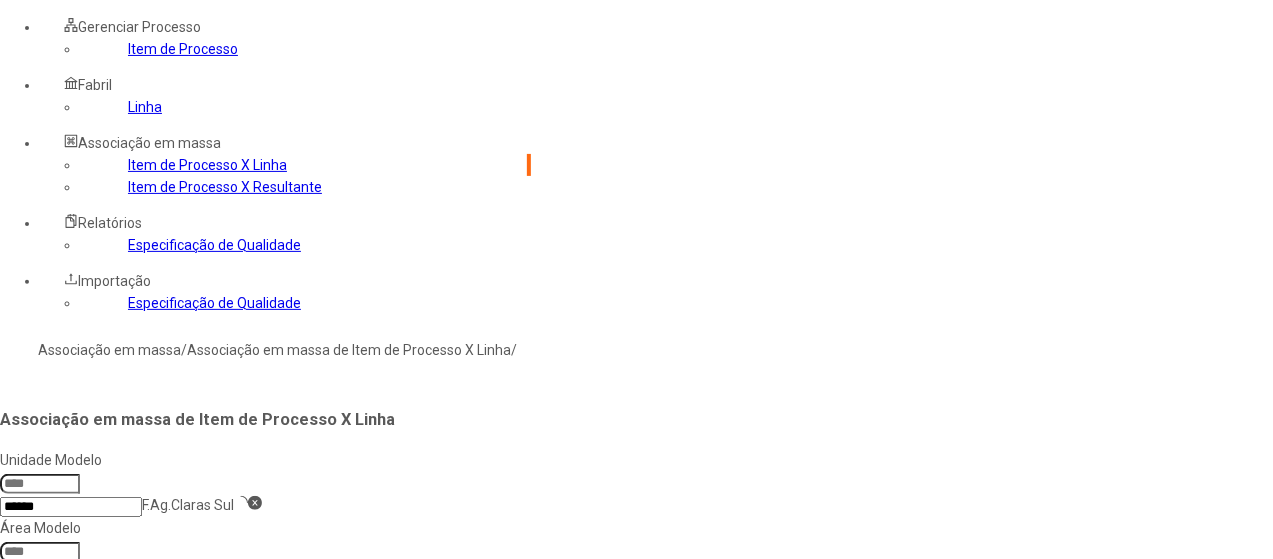 type 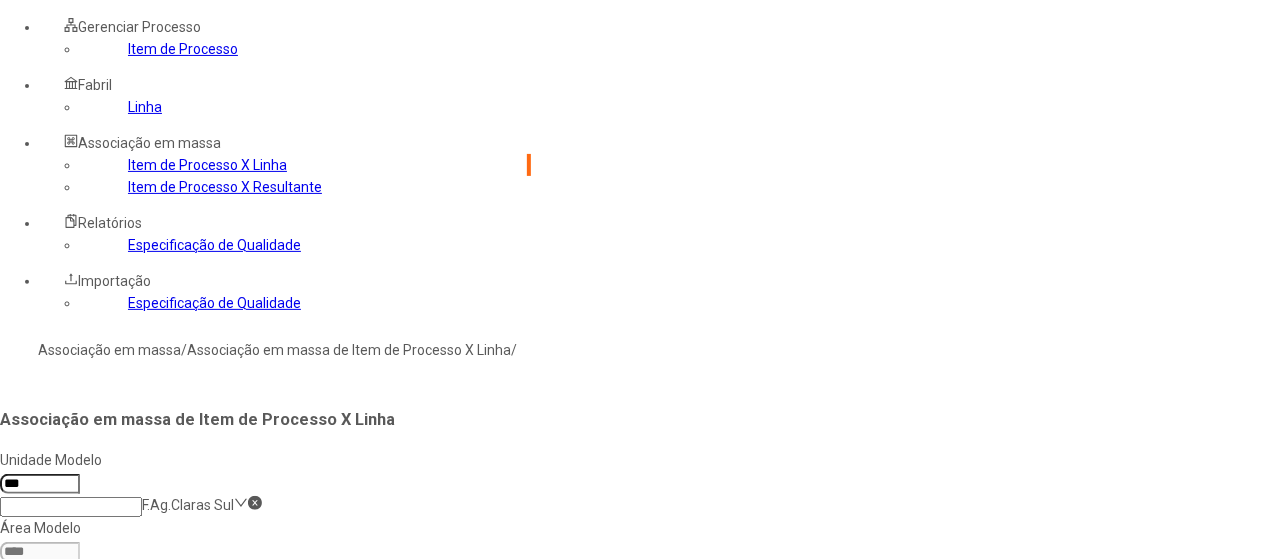 click 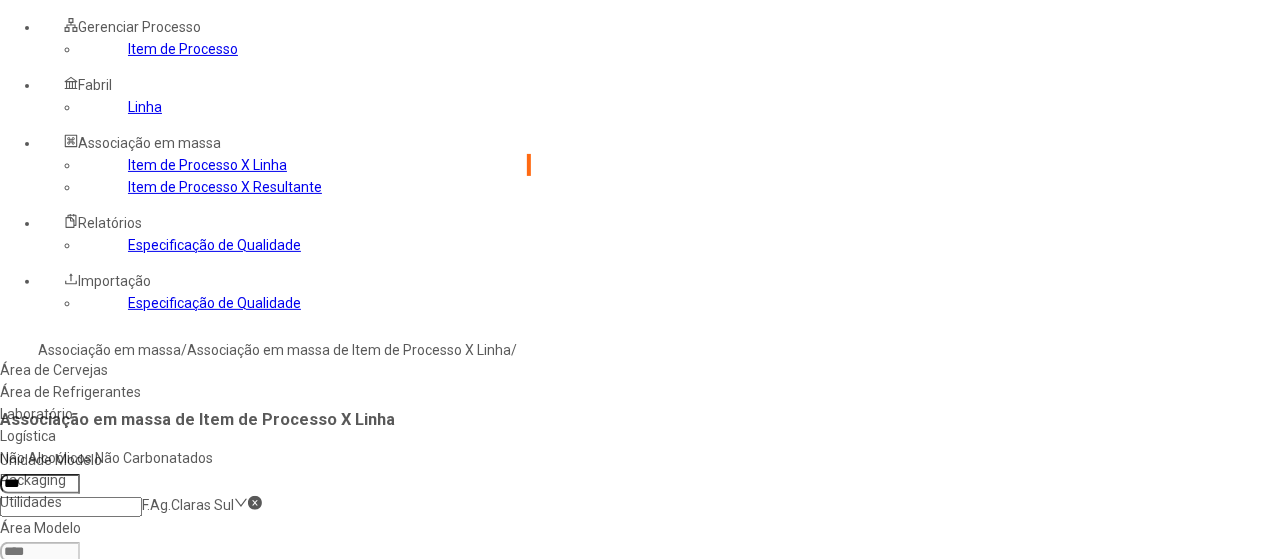 drag, startPoint x: 465, startPoint y: 337, endPoint x: 444, endPoint y: 248, distance: 91.44397 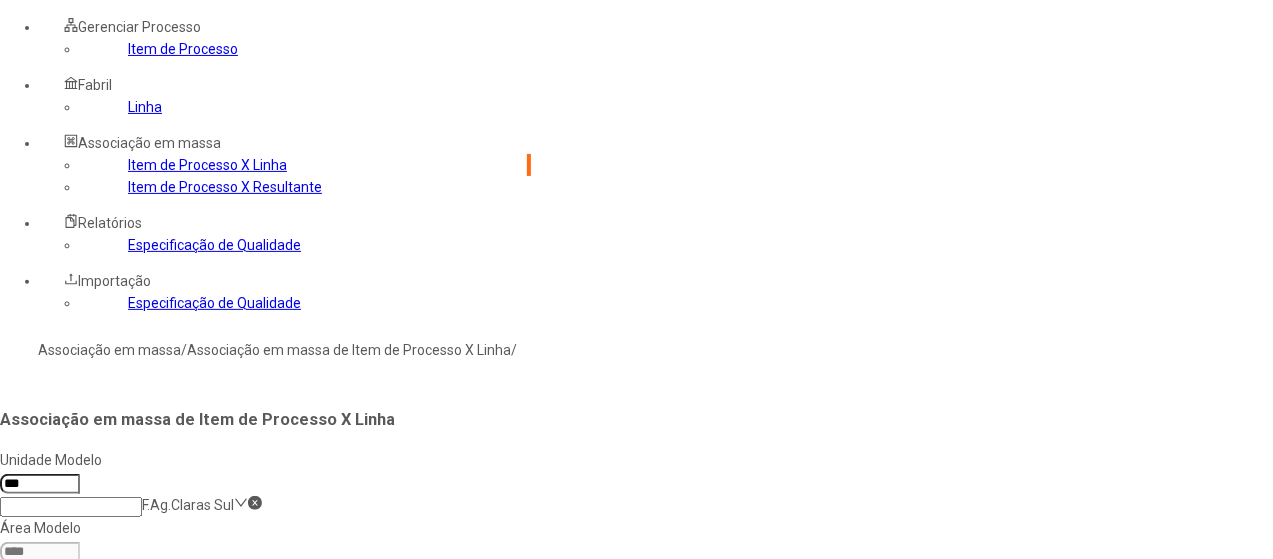 click 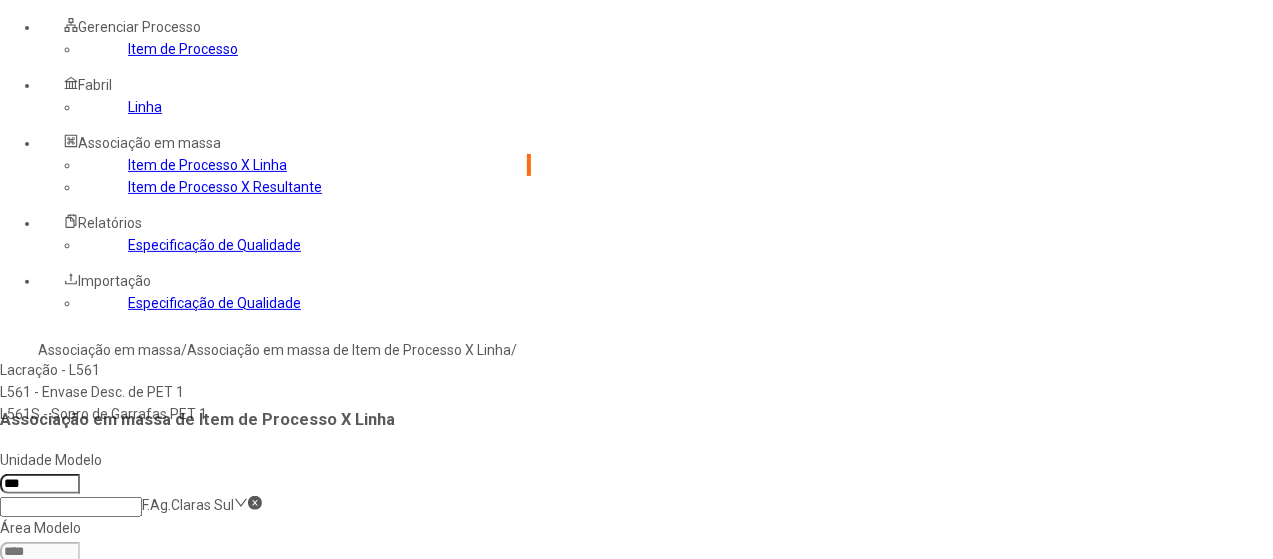 type on "***" 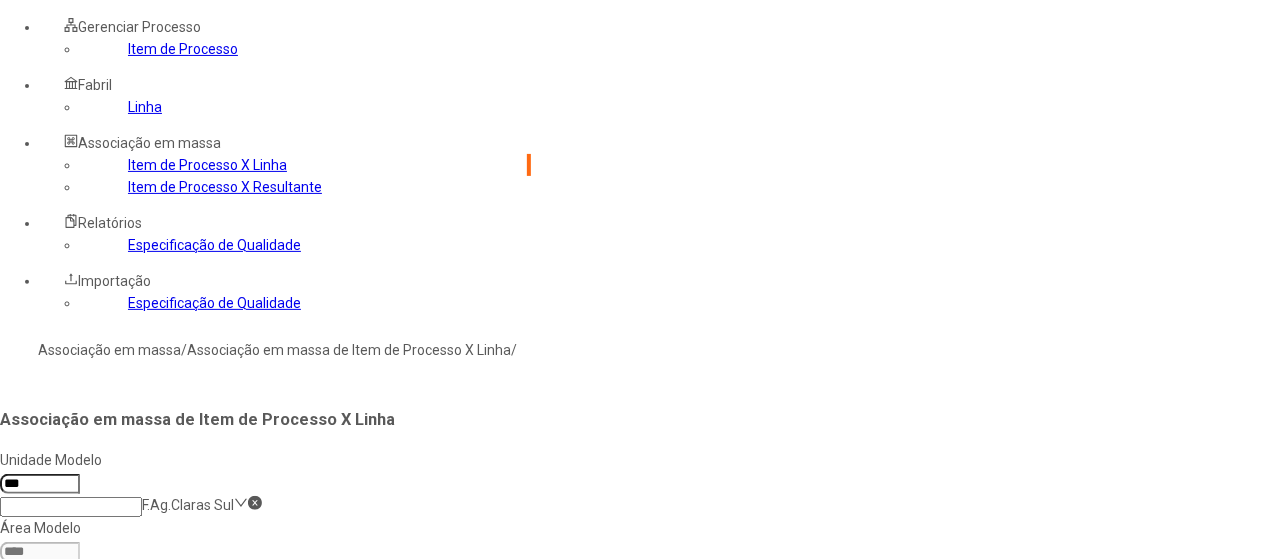 type on "****" 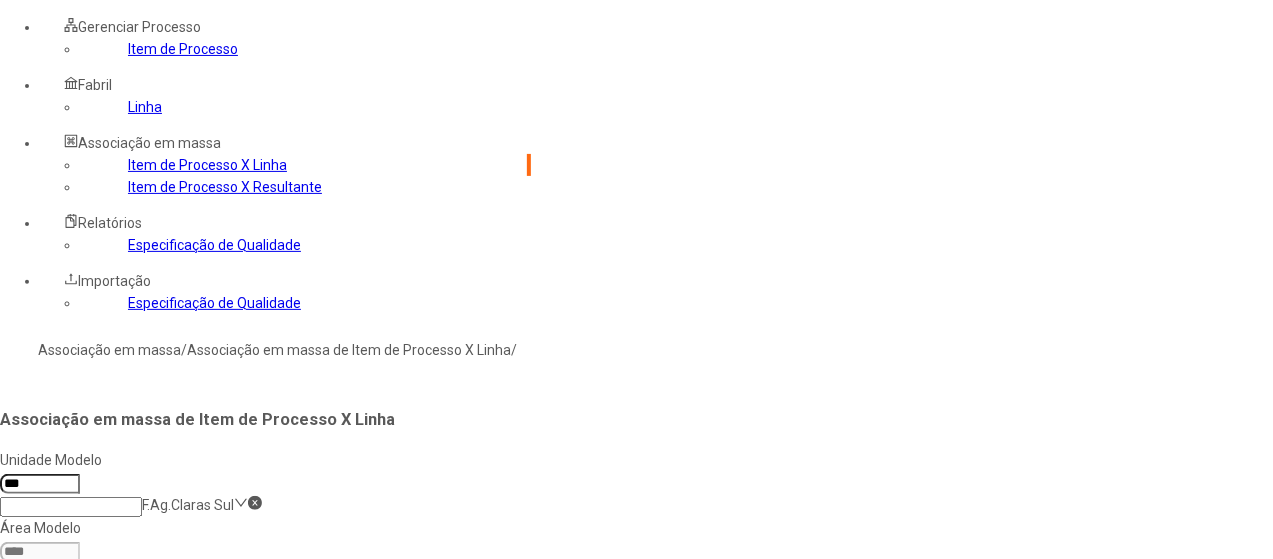 type 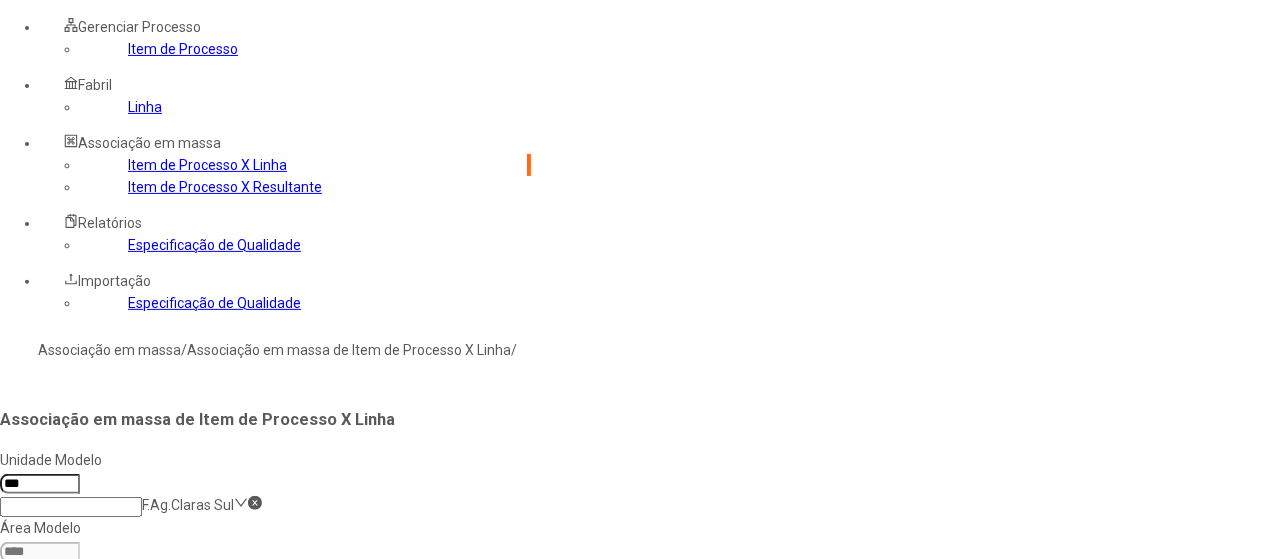 click on "Selecione os processos desejados" 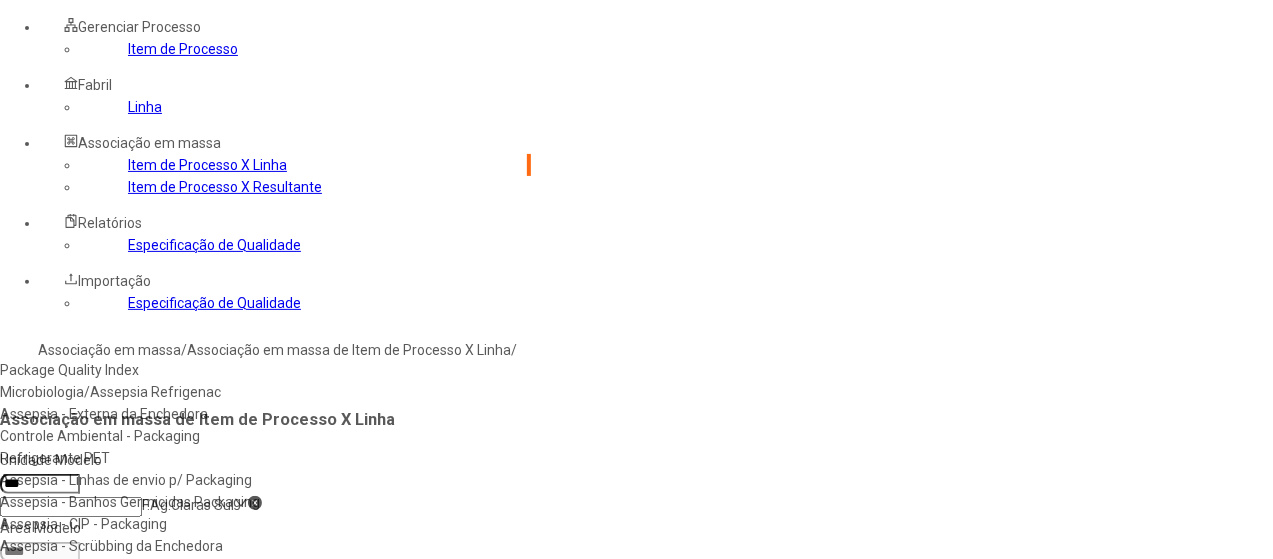 scroll, scrollTop: 96, scrollLeft: 0, axis: vertical 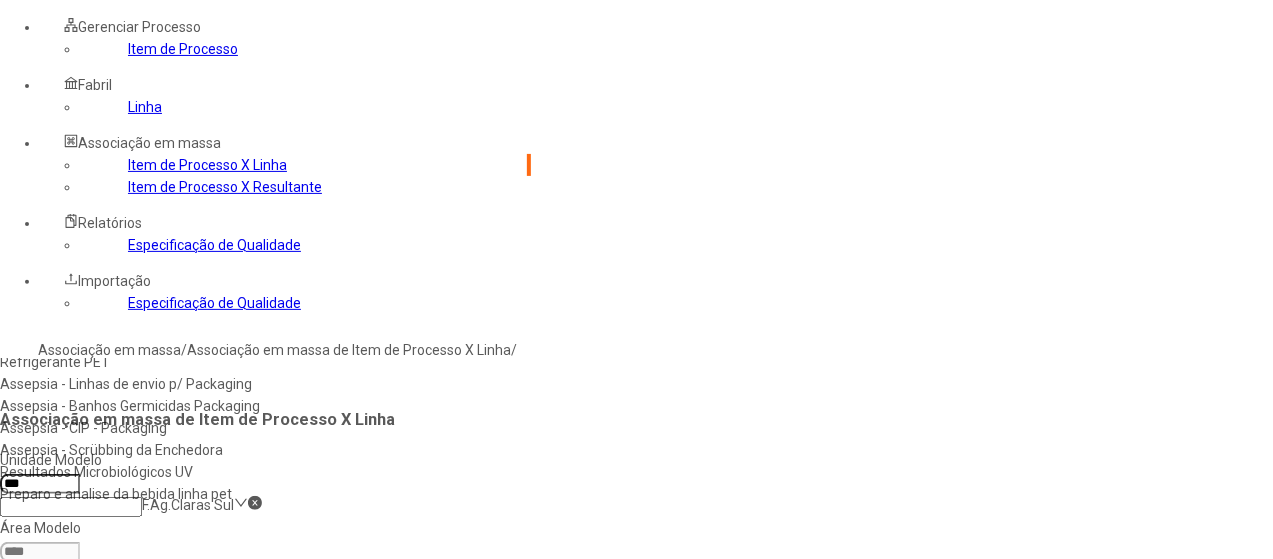 click on "Resultados Microbiológicos UV" at bounding box center [226, 472] 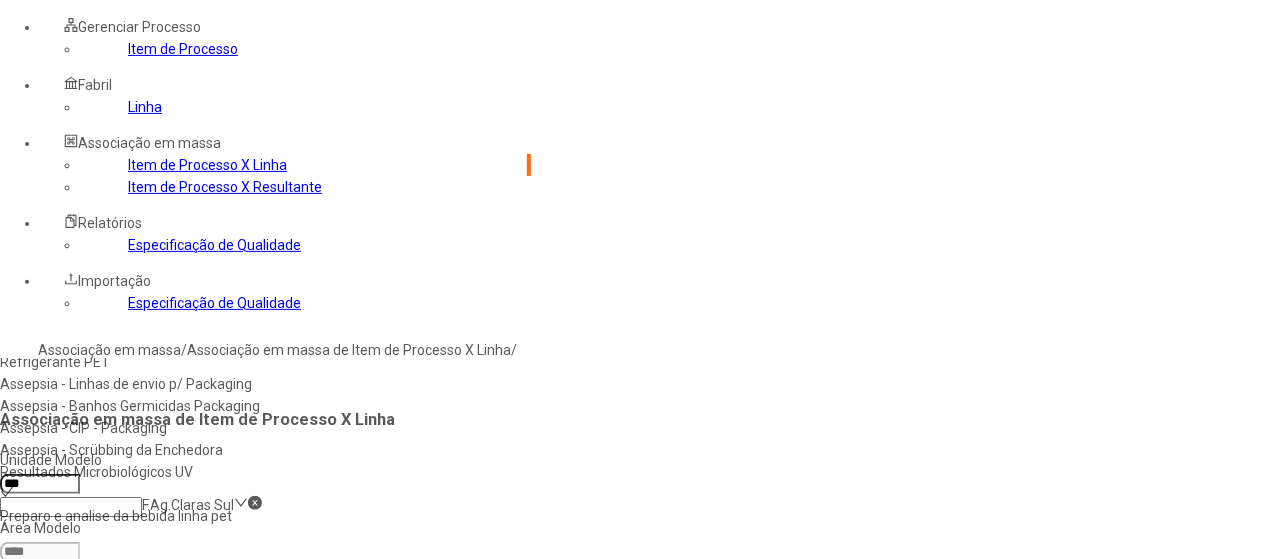click 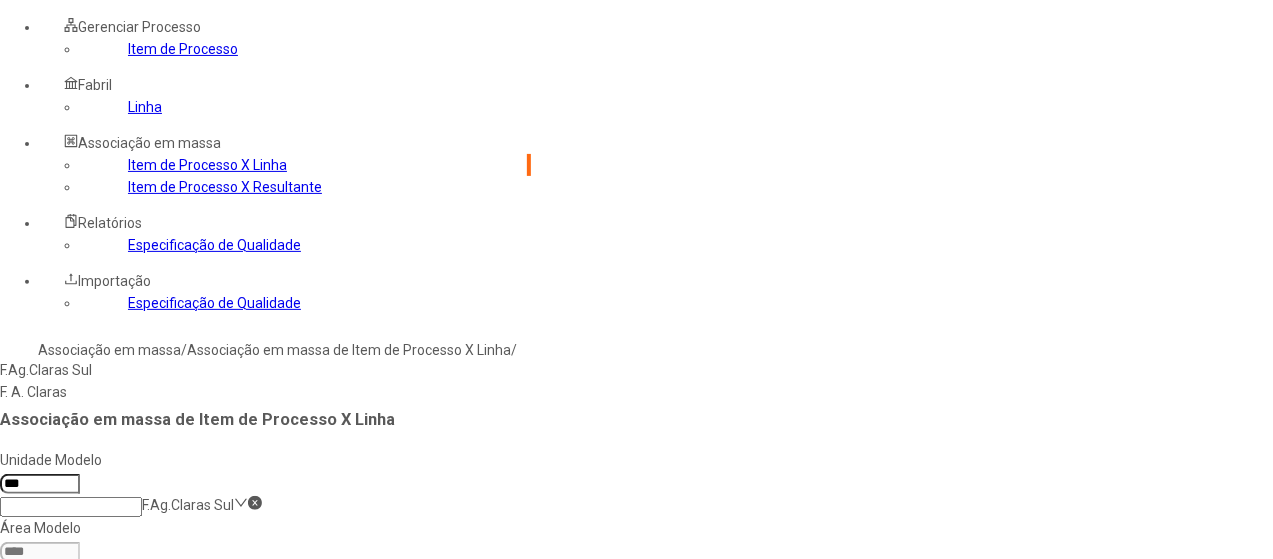 type on "******" 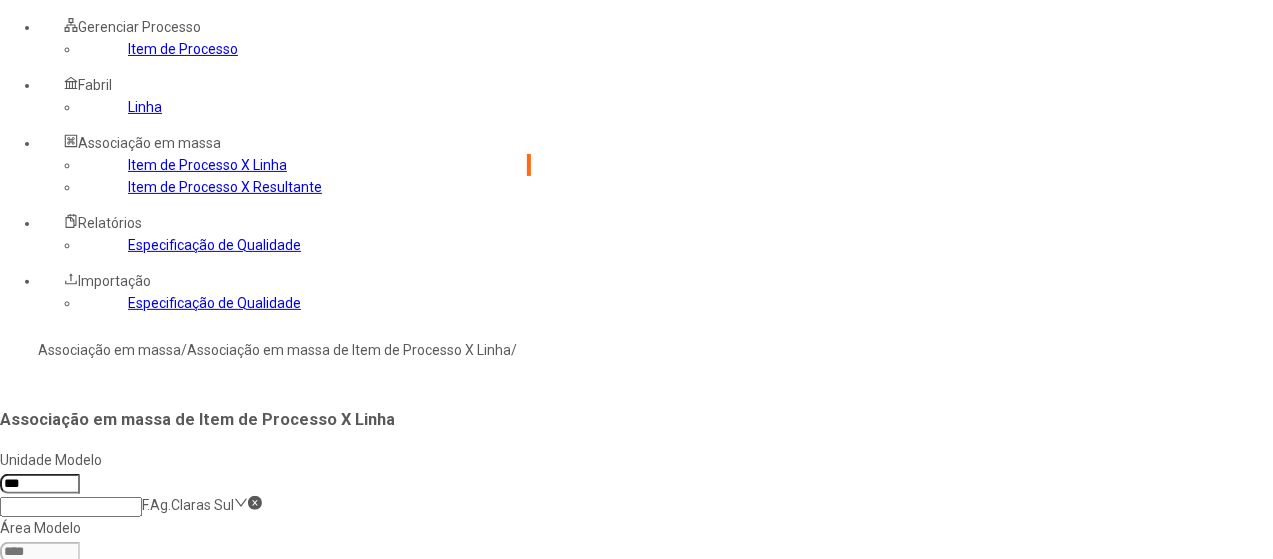 type on "***" 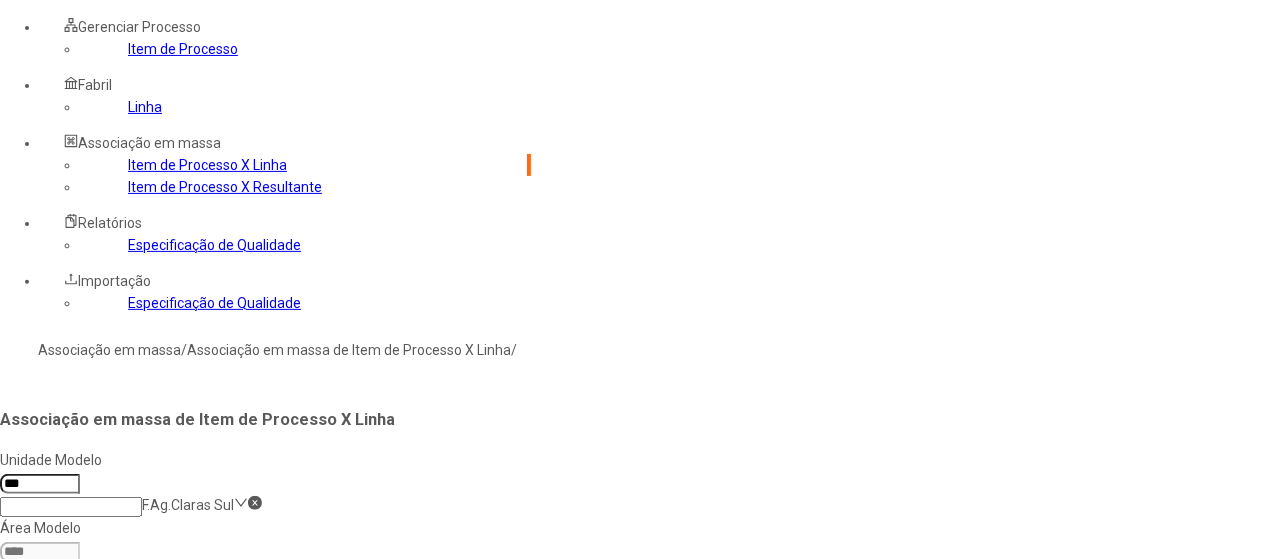 click 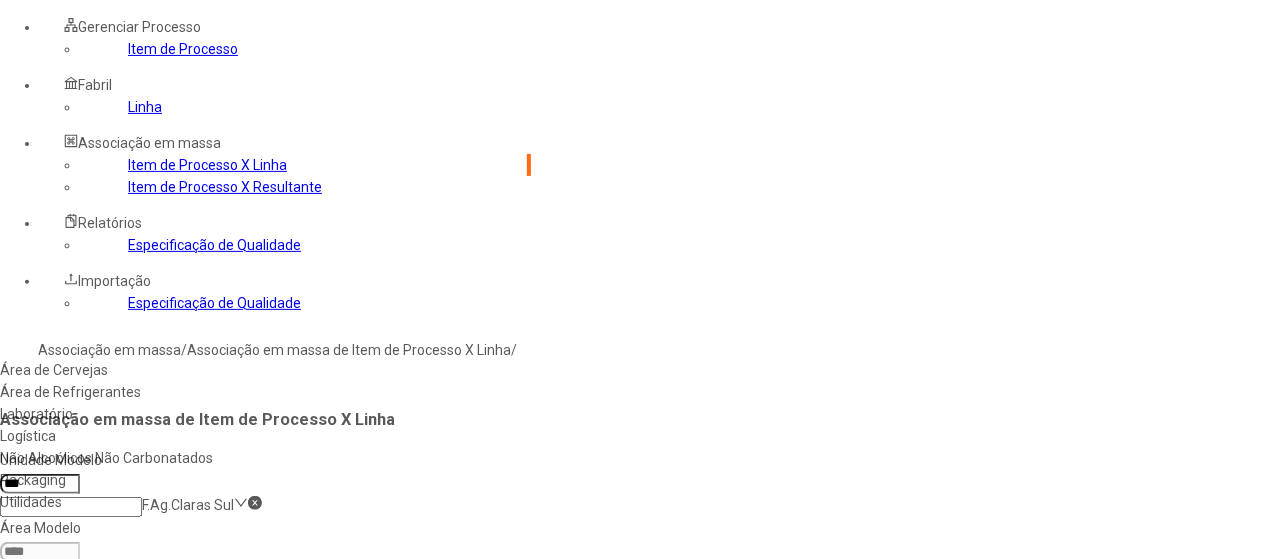 click on "Packaging" at bounding box center (190, 480) 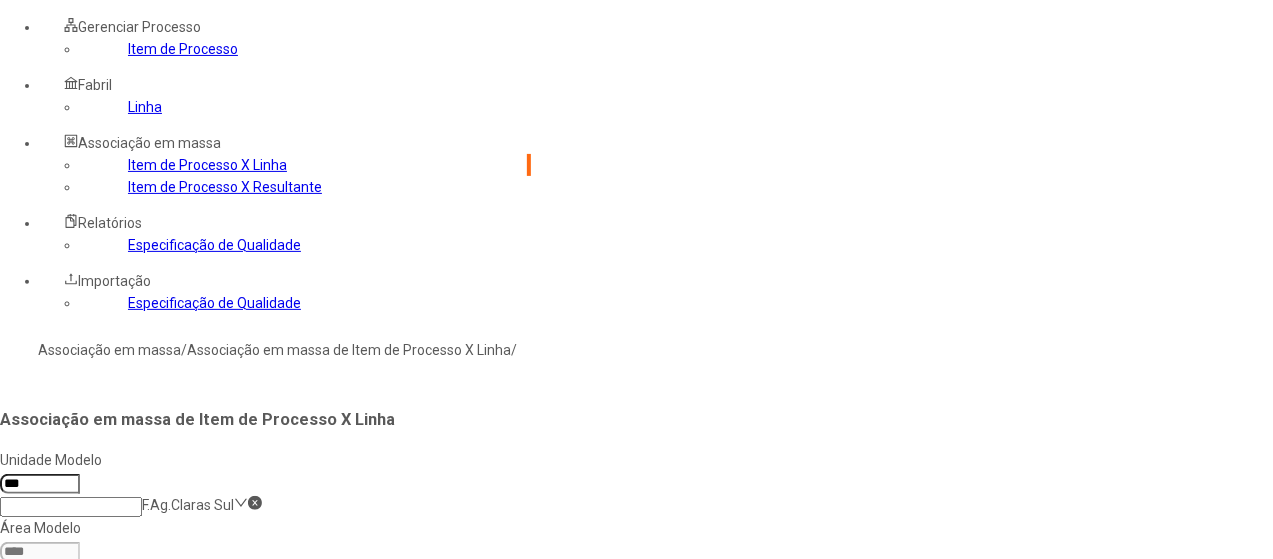 click at bounding box center [40, 891] 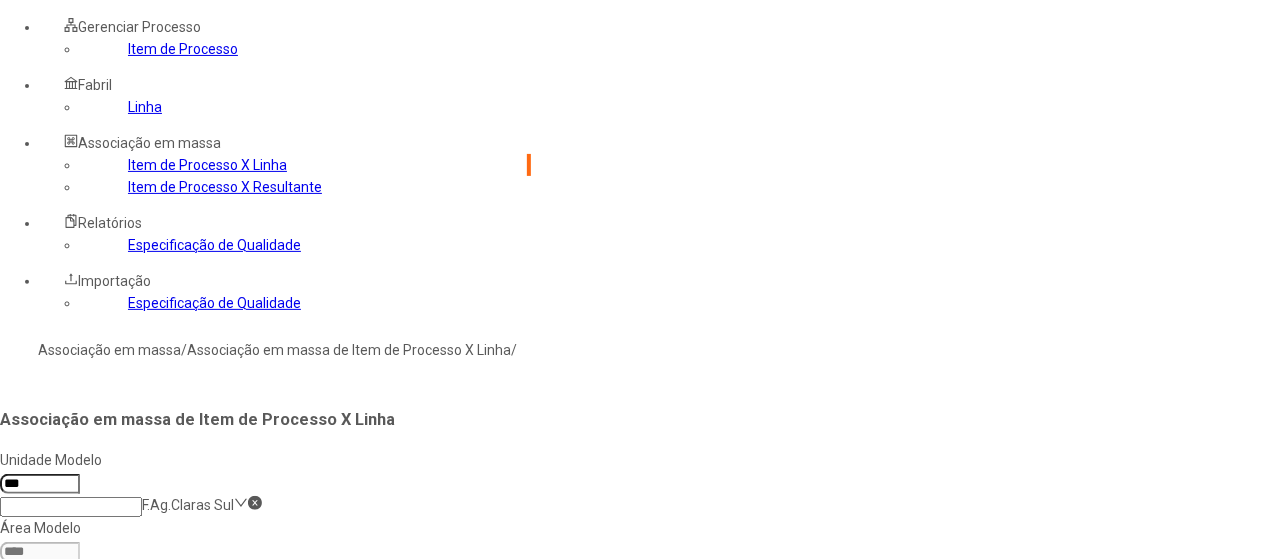 type on "*****" 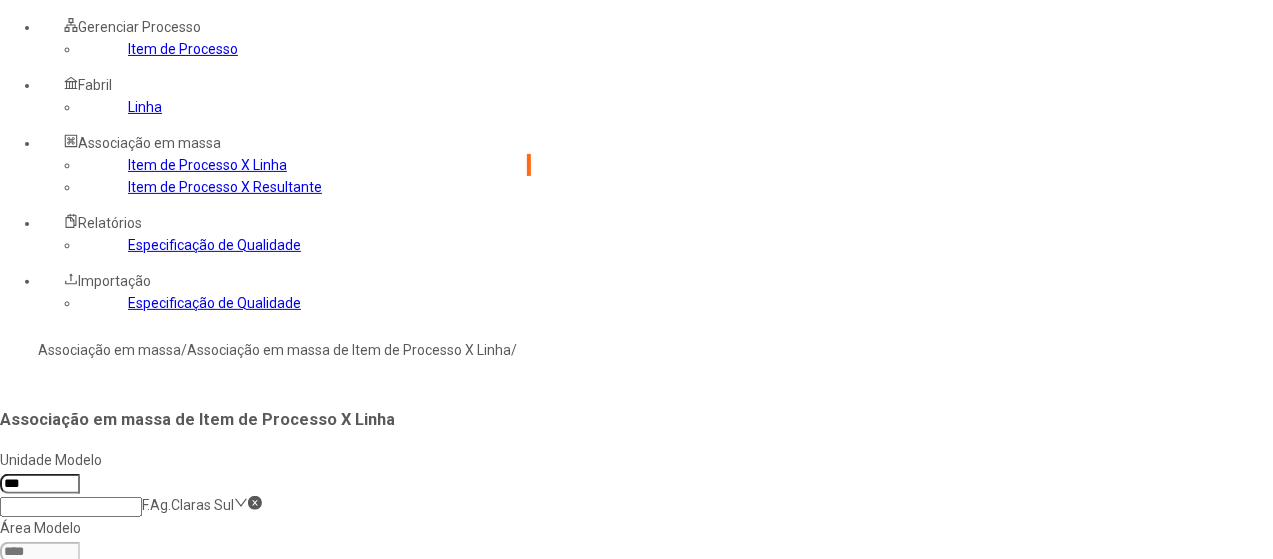 click on "Concluir associação" at bounding box center [67, 935] 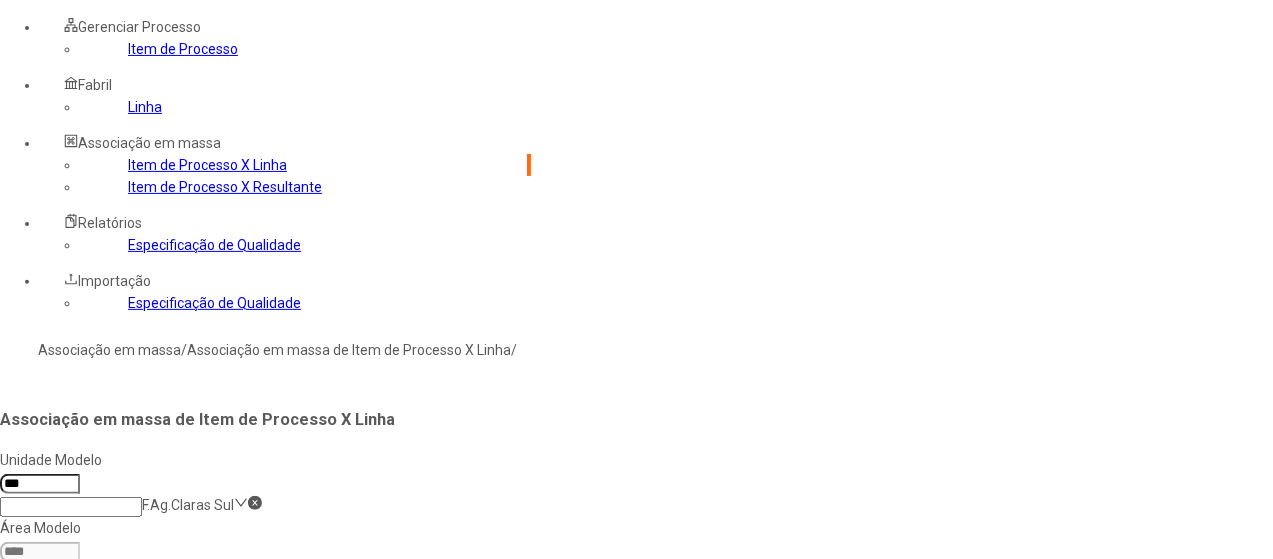 type 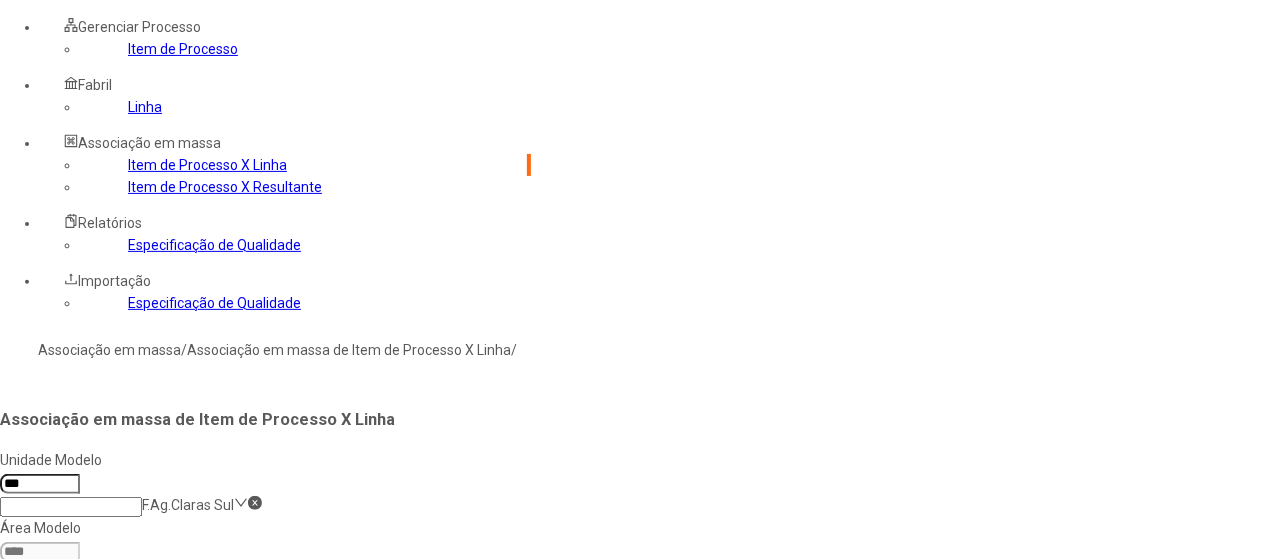 type 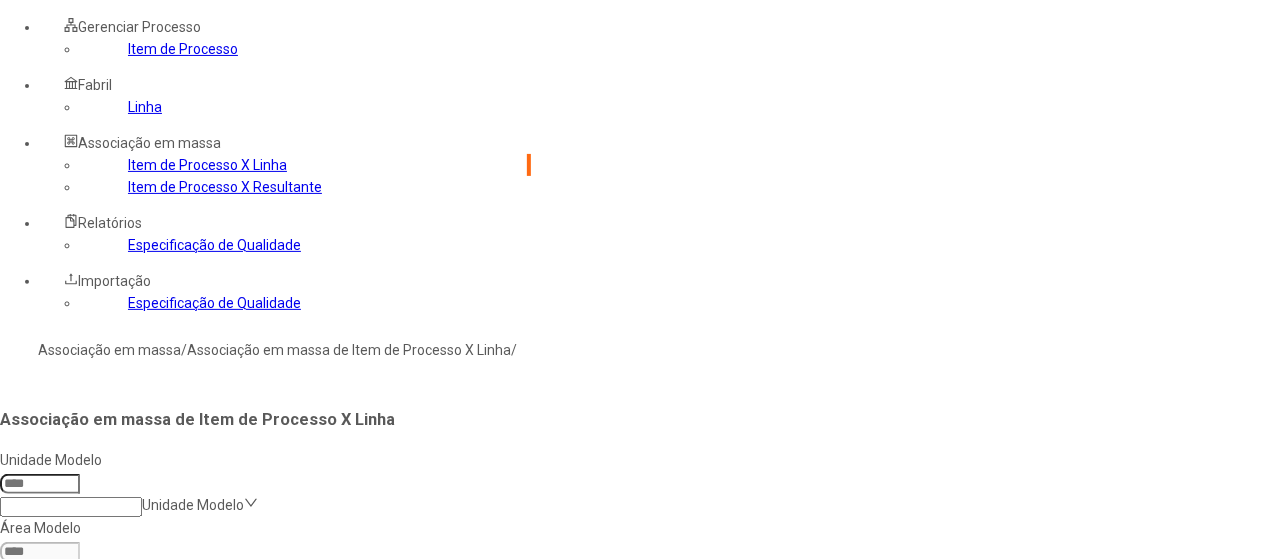click on "Item de Processo" 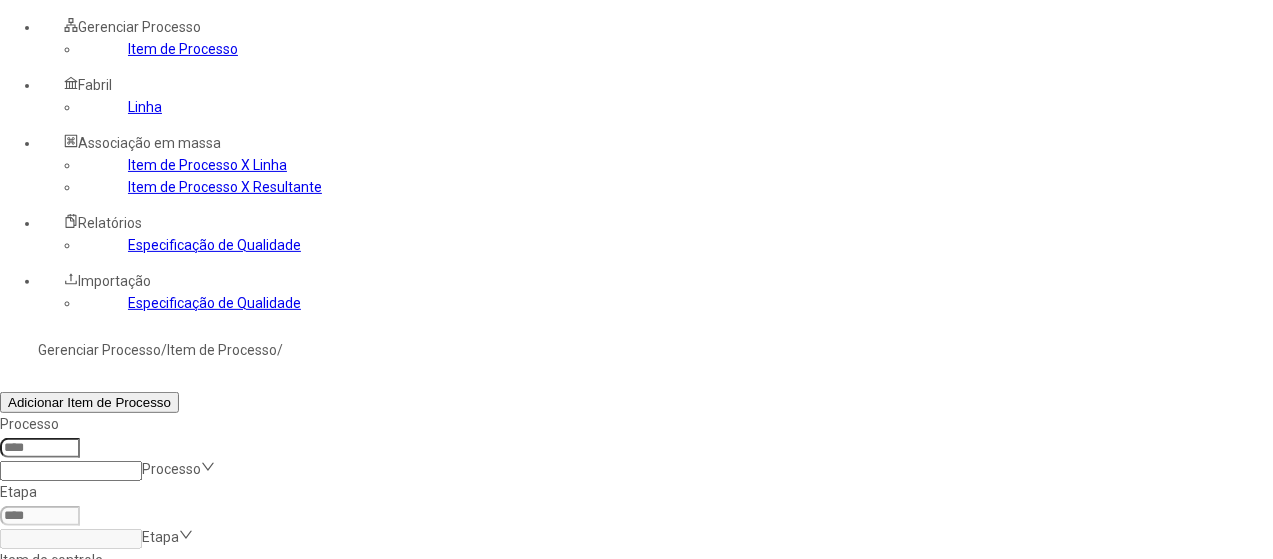 click on "Linha" 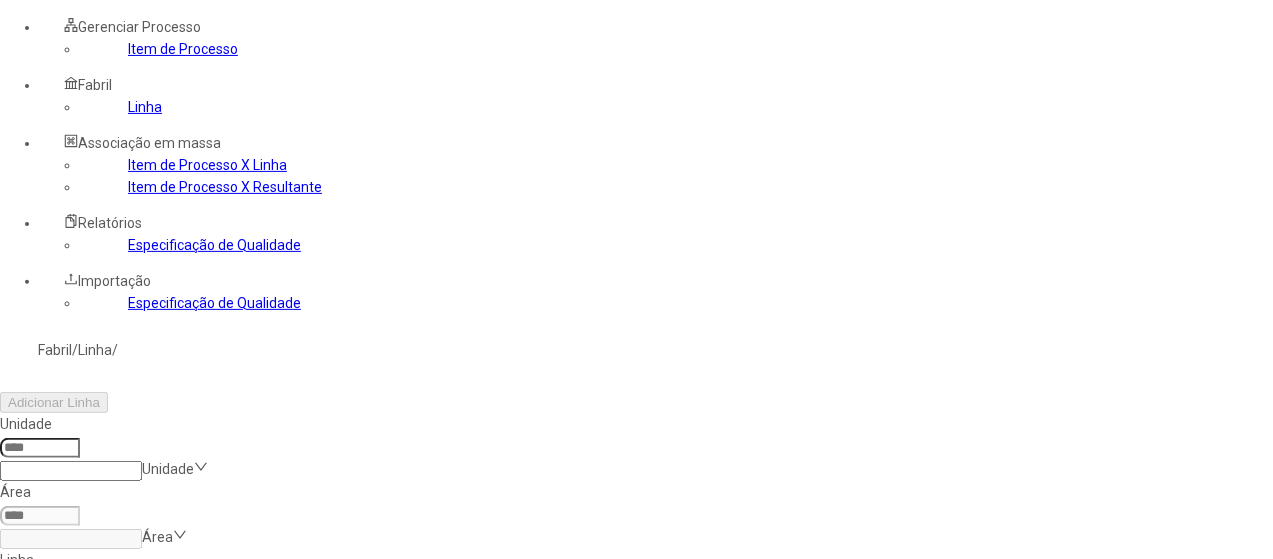 click 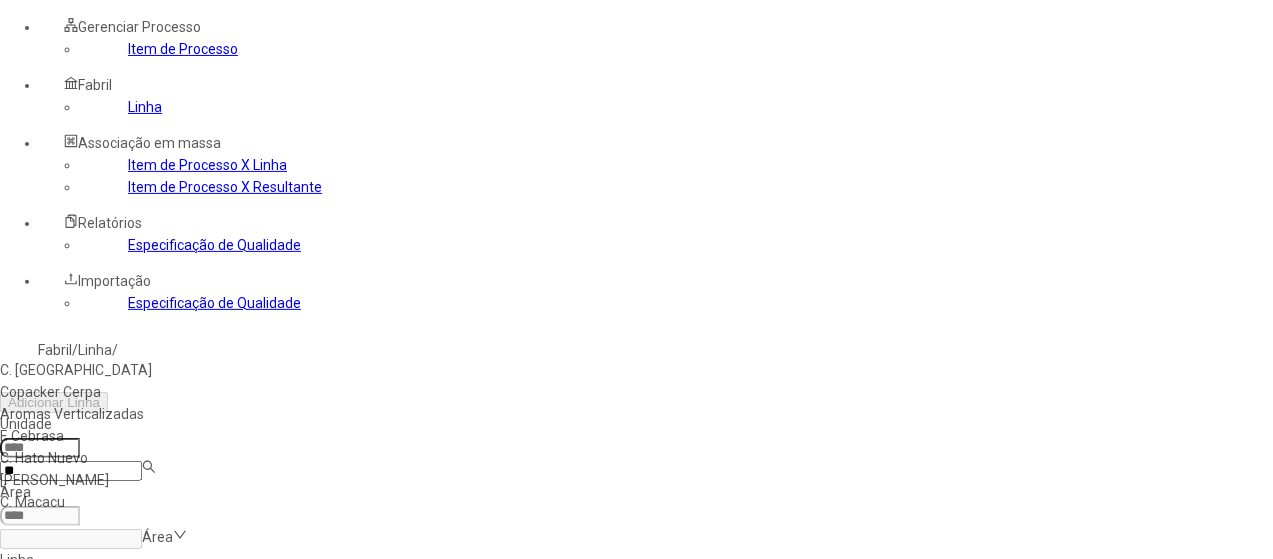 type on "***" 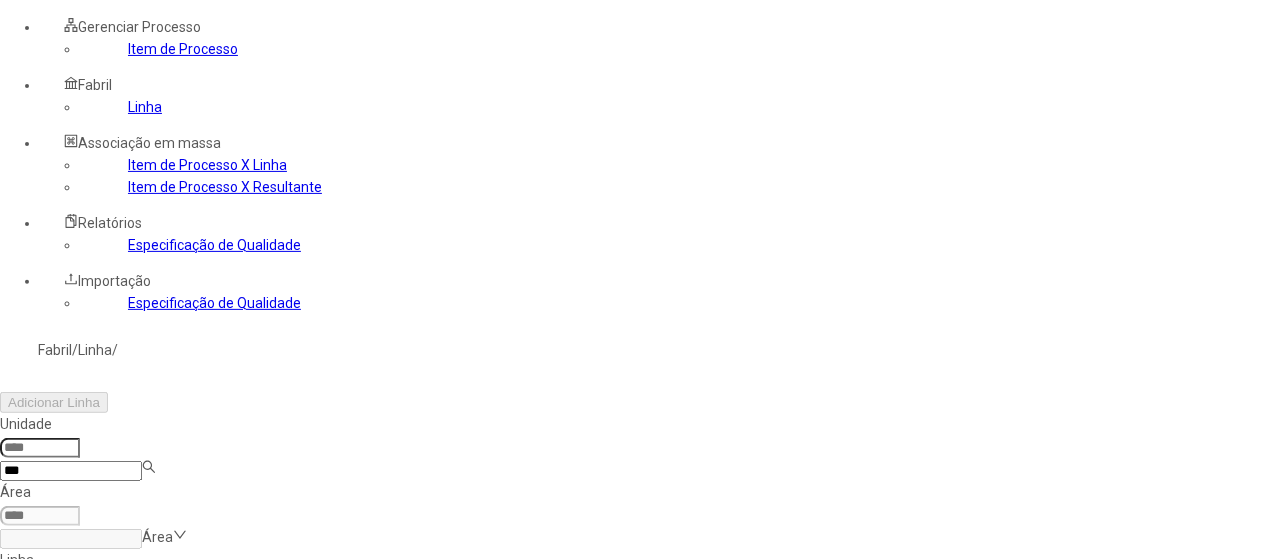 type on "***" 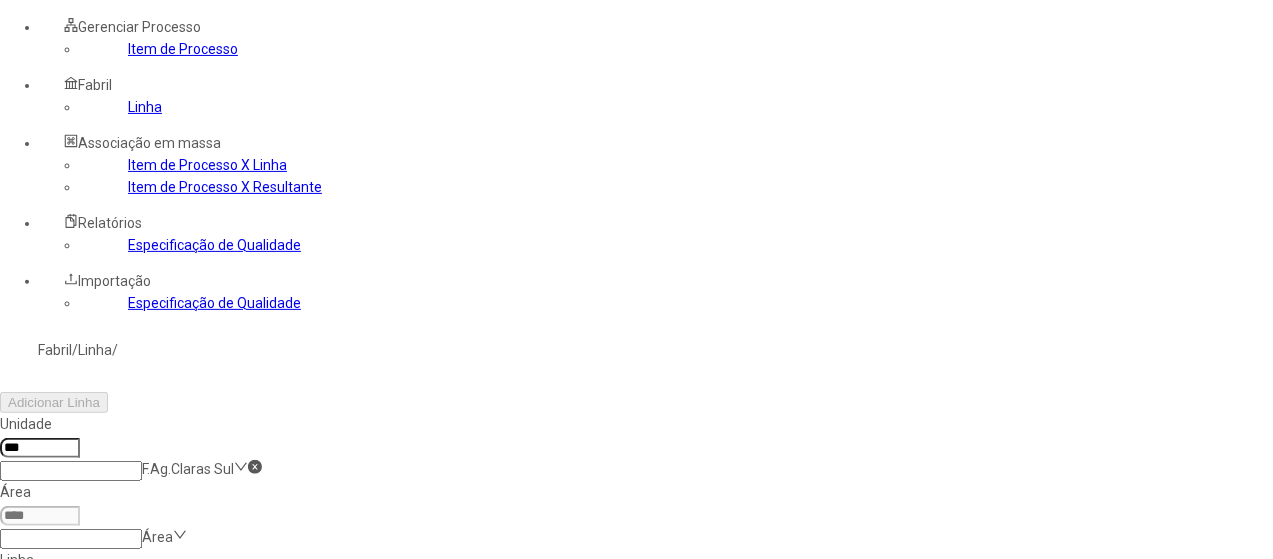 click at bounding box center (71, 539) 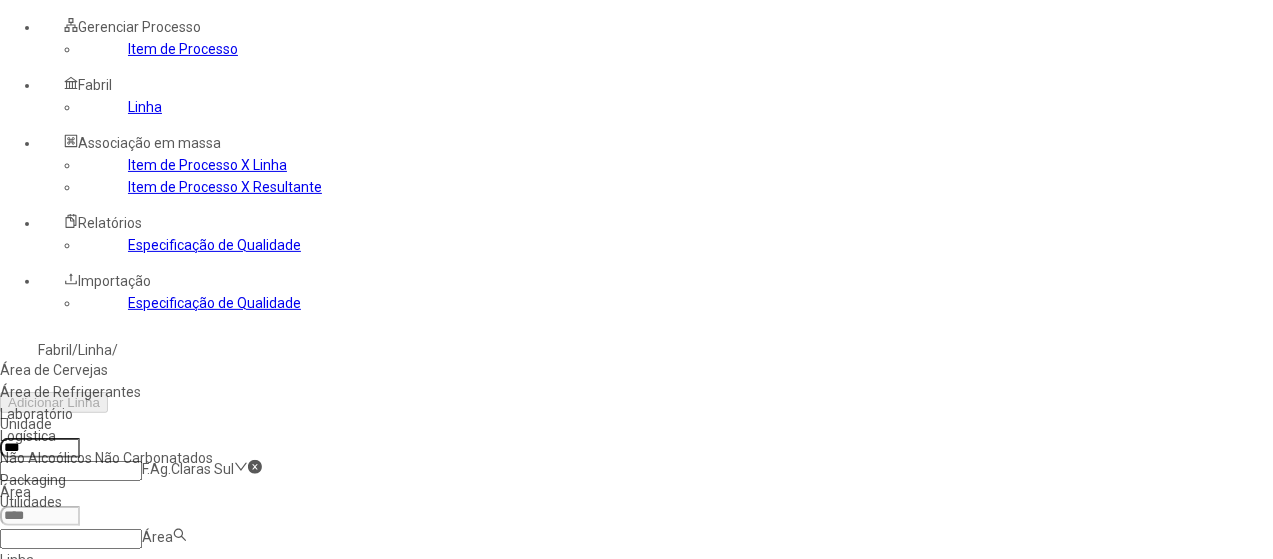 click on "Packaging" at bounding box center (113, 480) 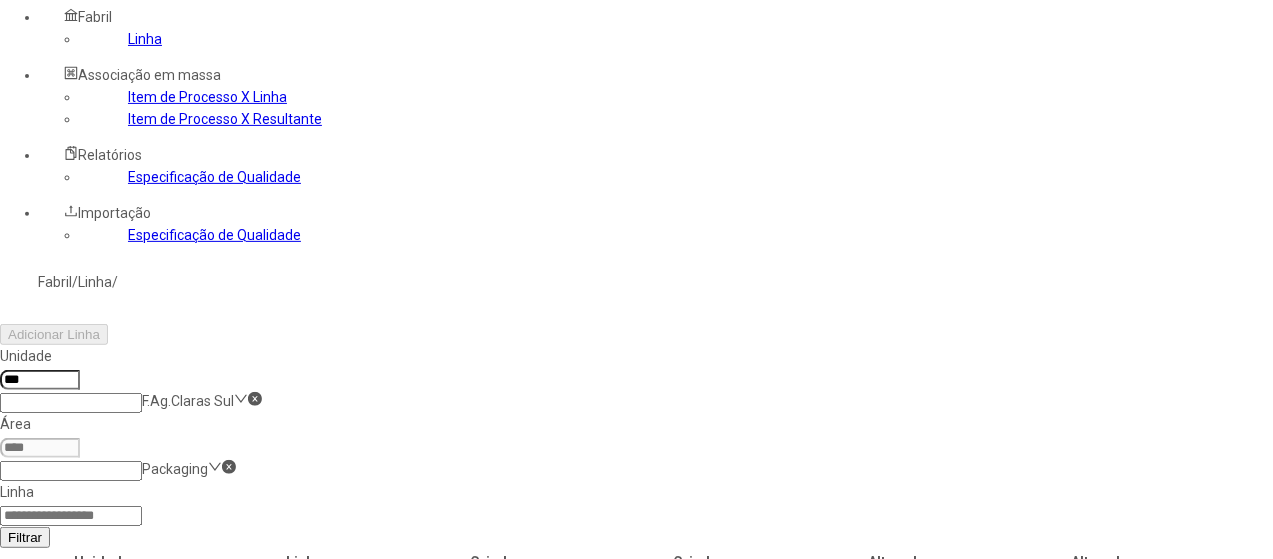 scroll, scrollTop: 300, scrollLeft: 0, axis: vertical 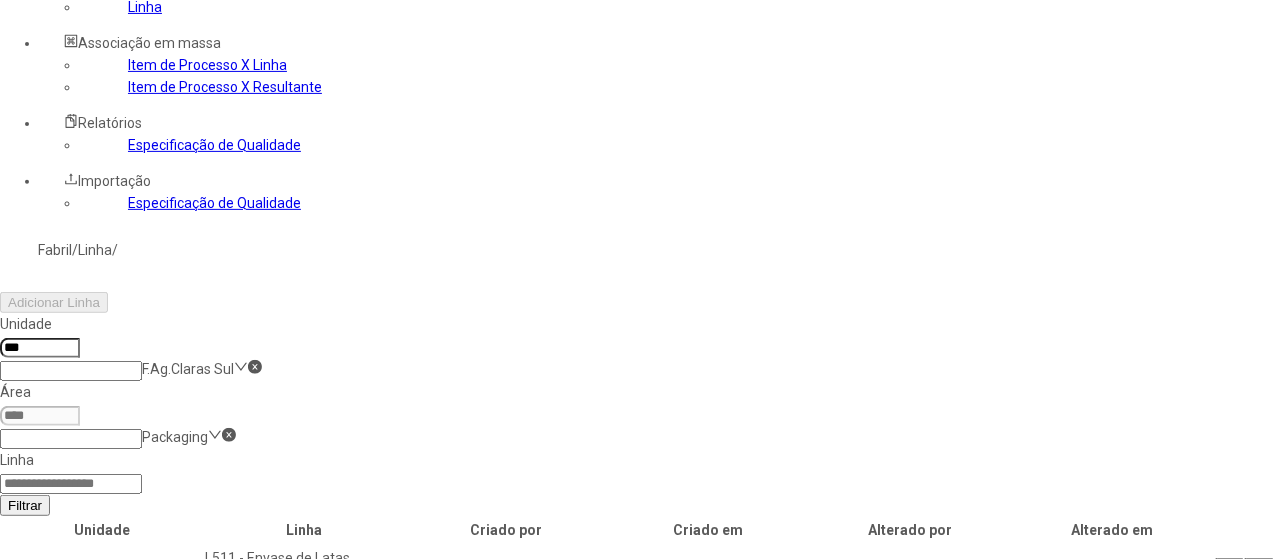 click 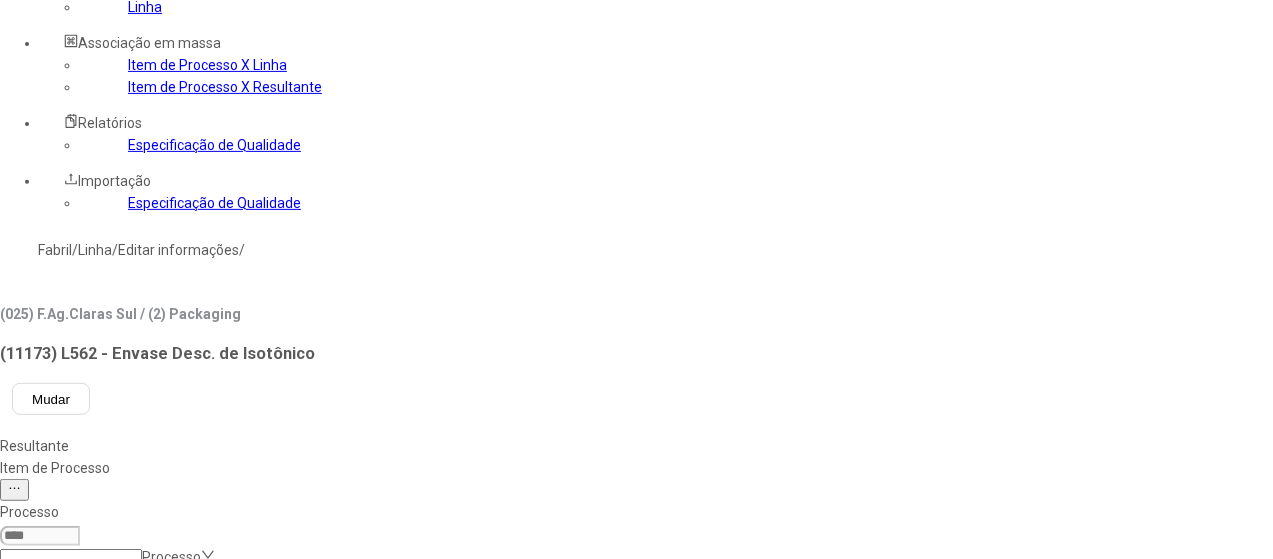 scroll, scrollTop: 0, scrollLeft: 0, axis: both 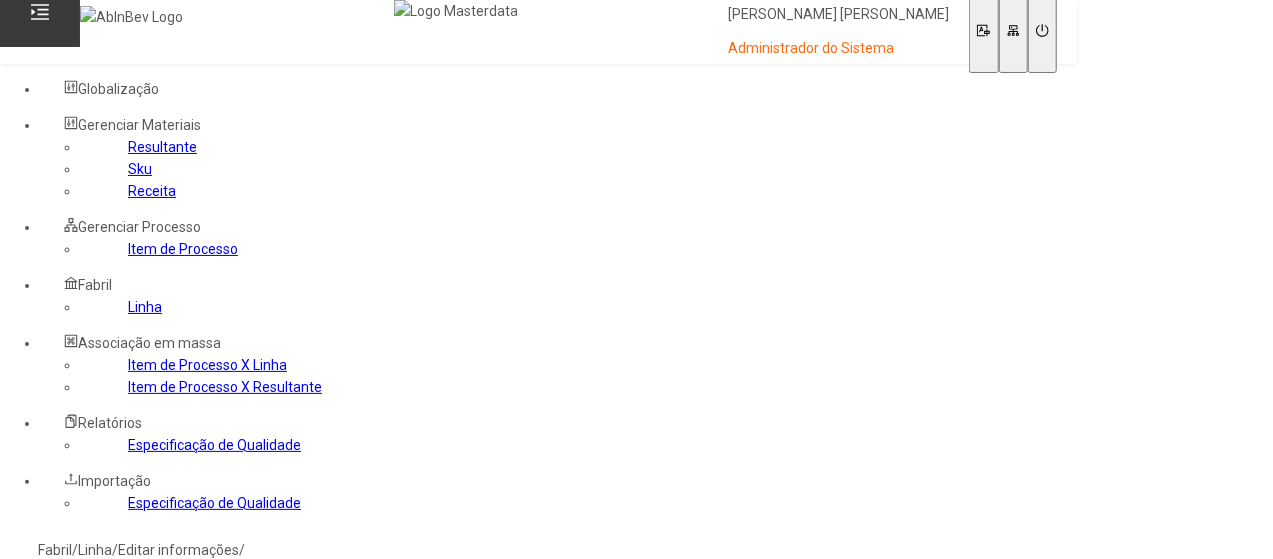 click 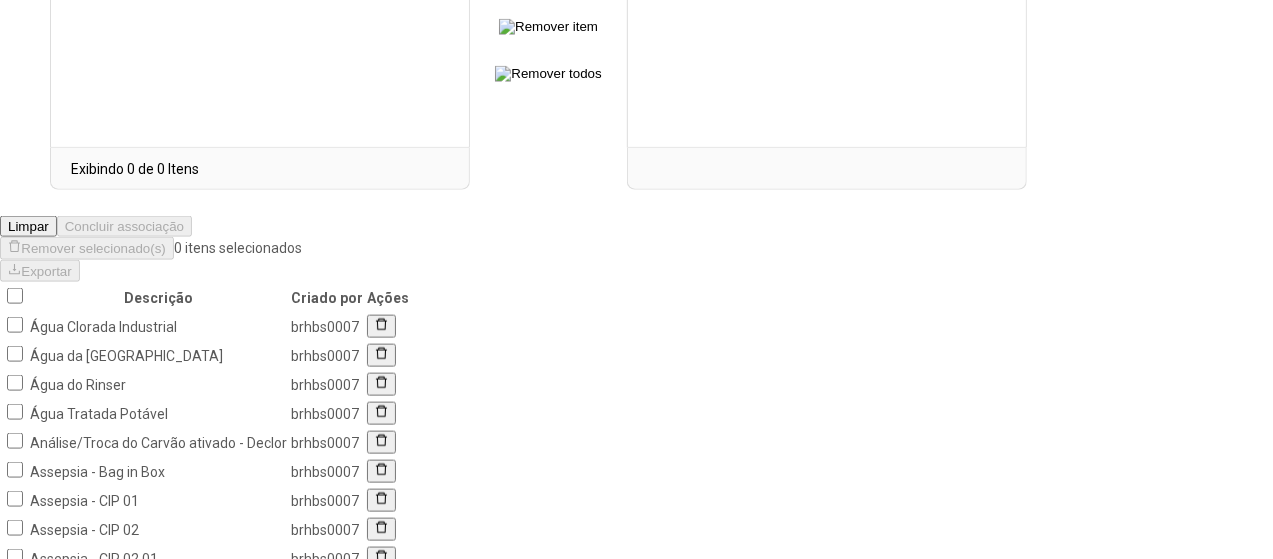 scroll, scrollTop: 1190, scrollLeft: 0, axis: vertical 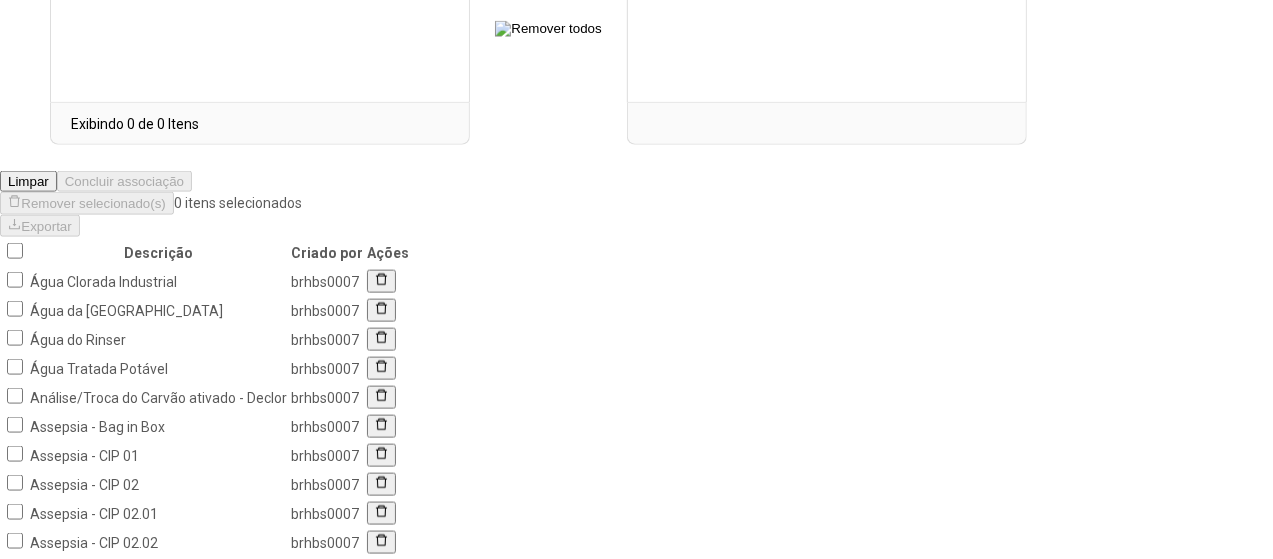 click on "10 / página" 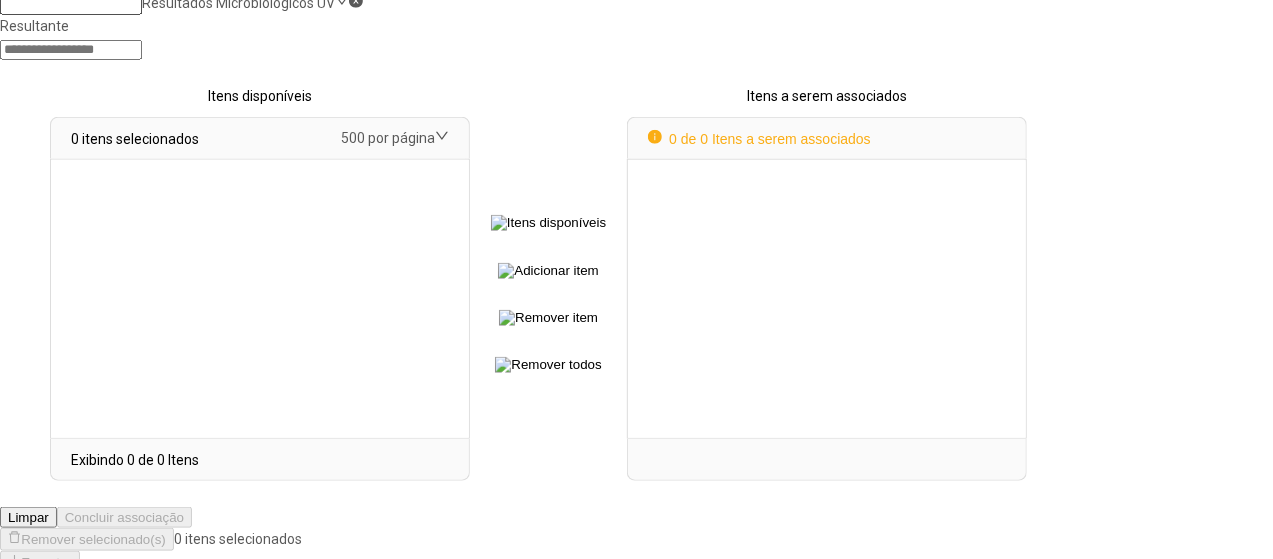 scroll, scrollTop: 690, scrollLeft: 0, axis: vertical 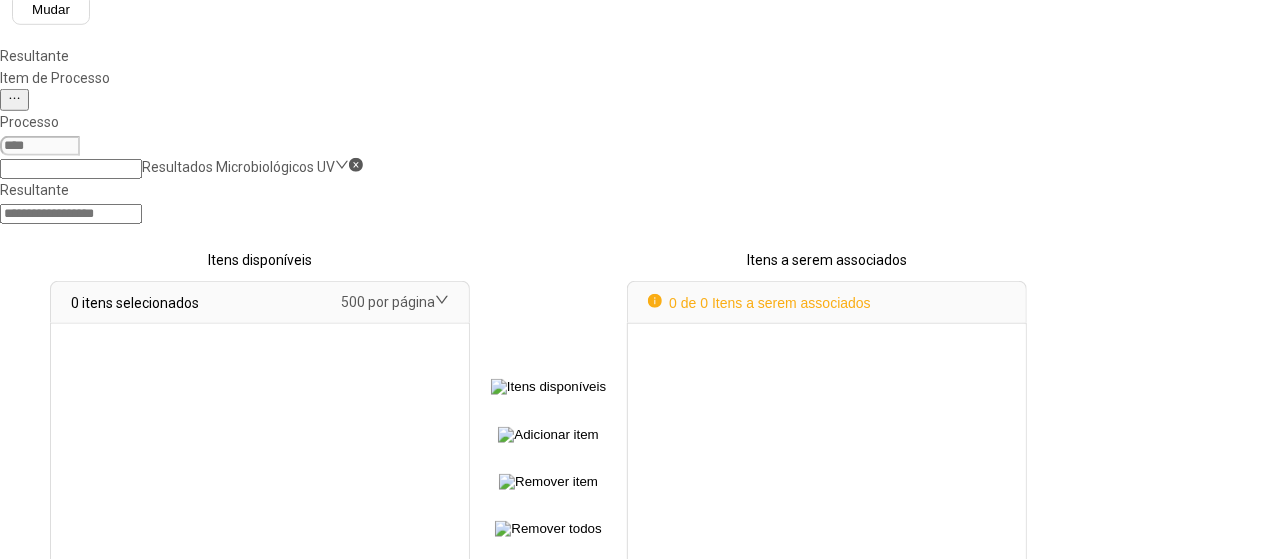 click at bounding box center (14, 752) 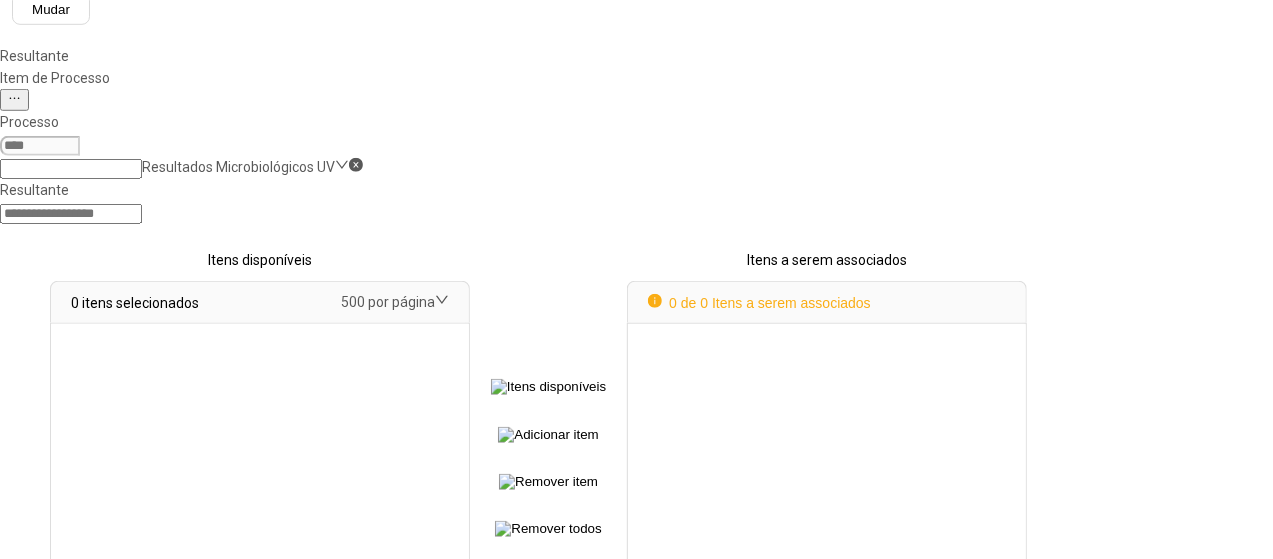 click on "Remover selecionado(s)" at bounding box center [93, 704] 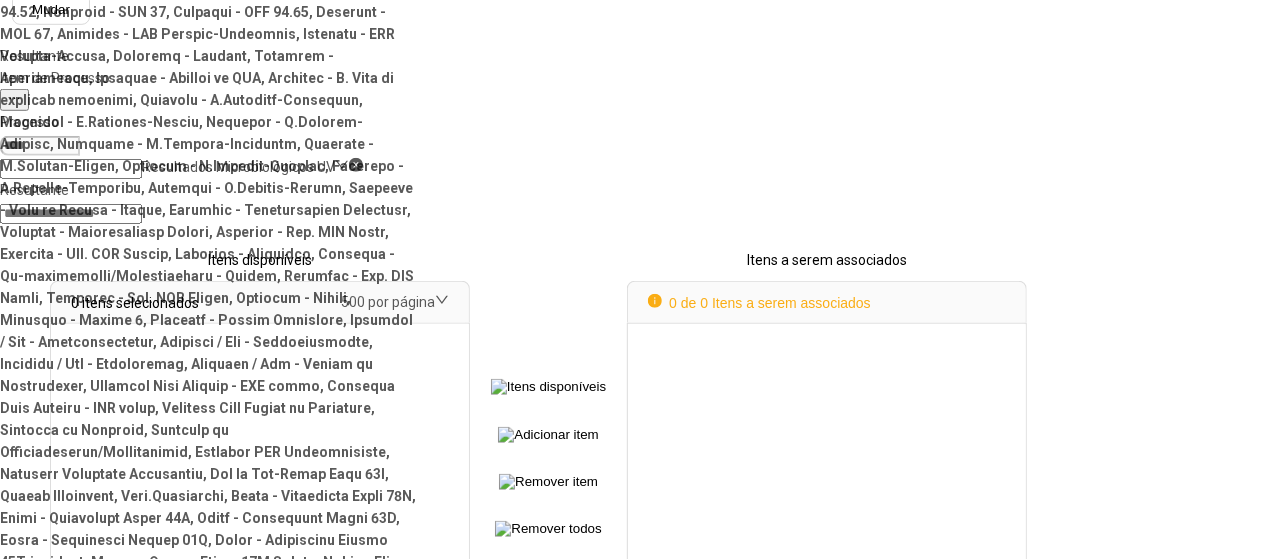 scroll, scrollTop: 0, scrollLeft: 0, axis: both 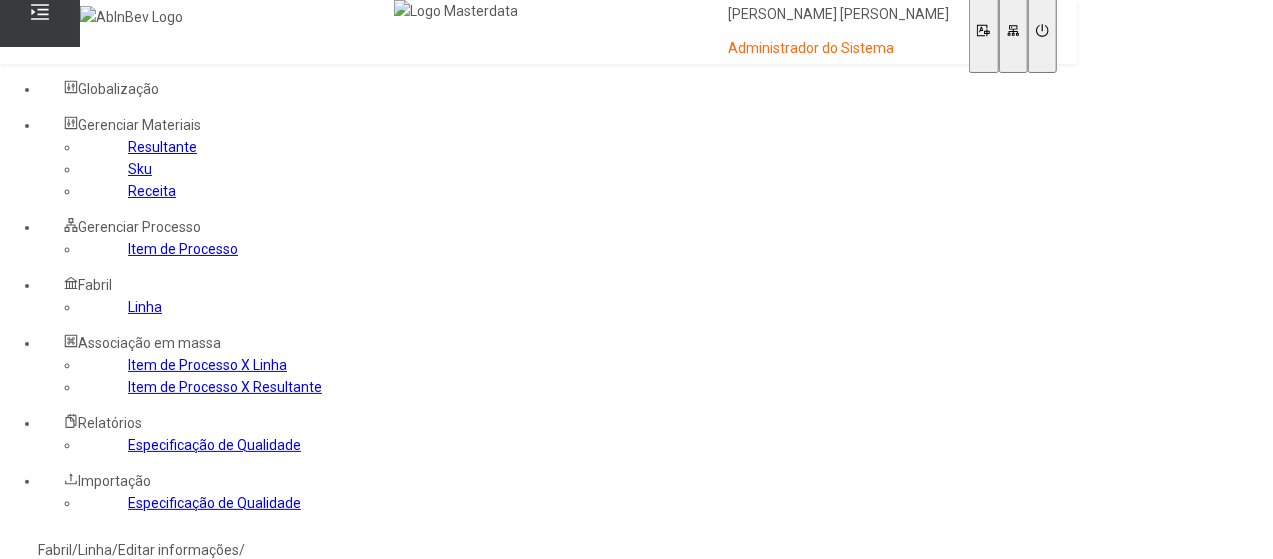 type 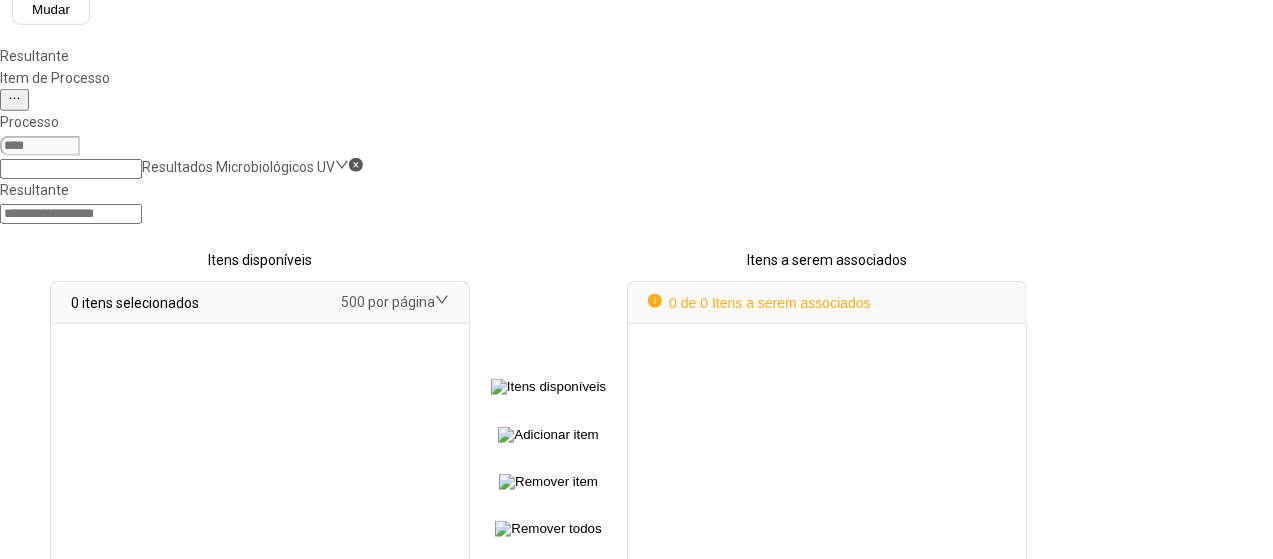 select 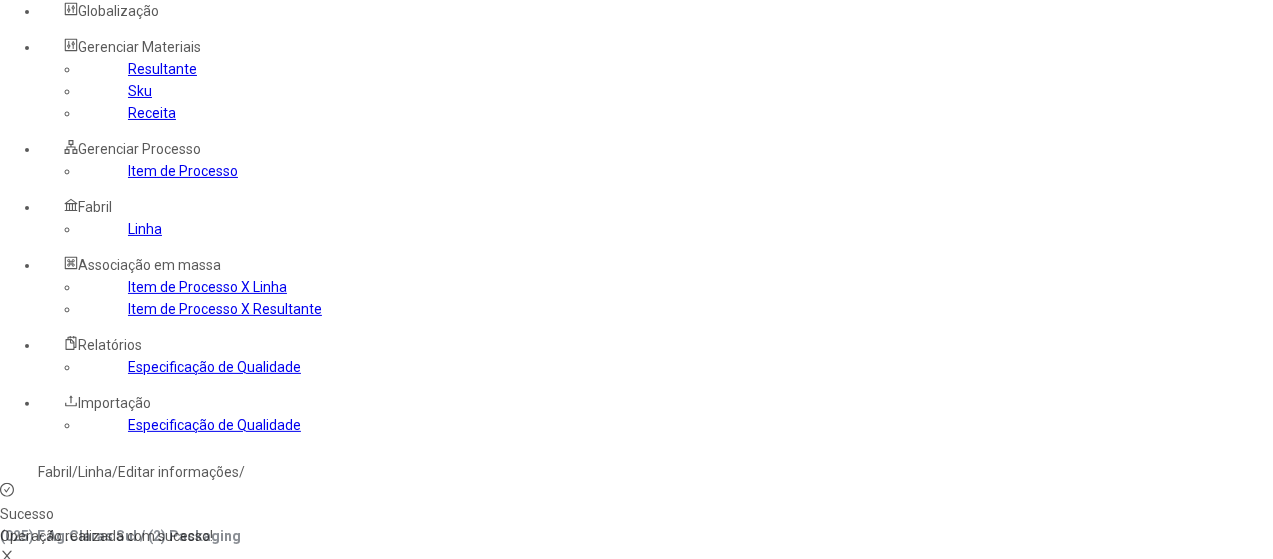 scroll, scrollTop: 53, scrollLeft: 0, axis: vertical 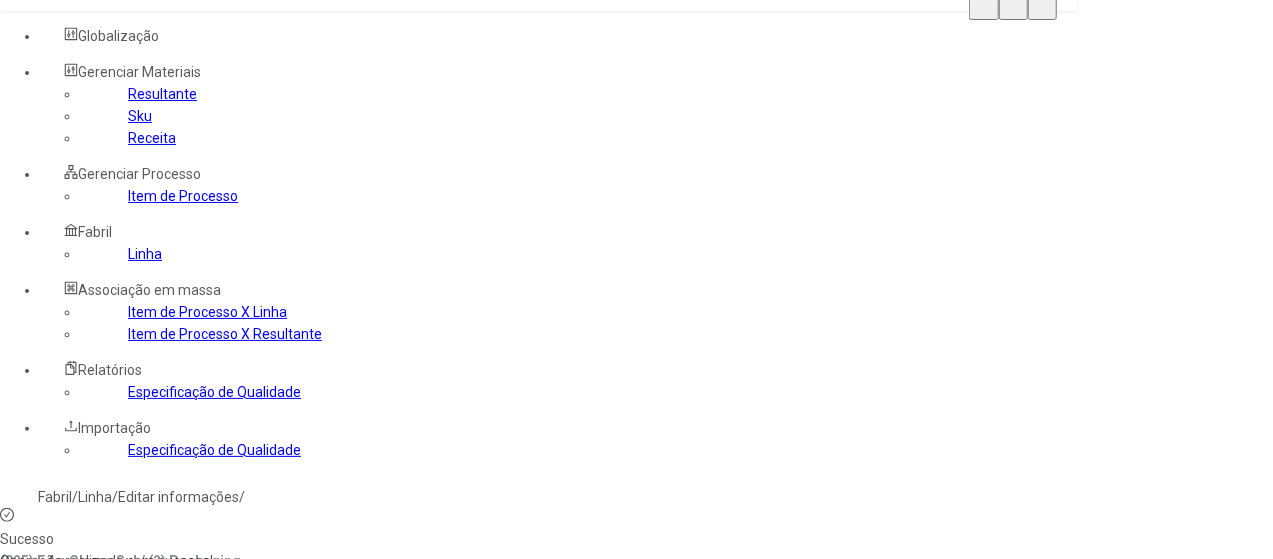 click 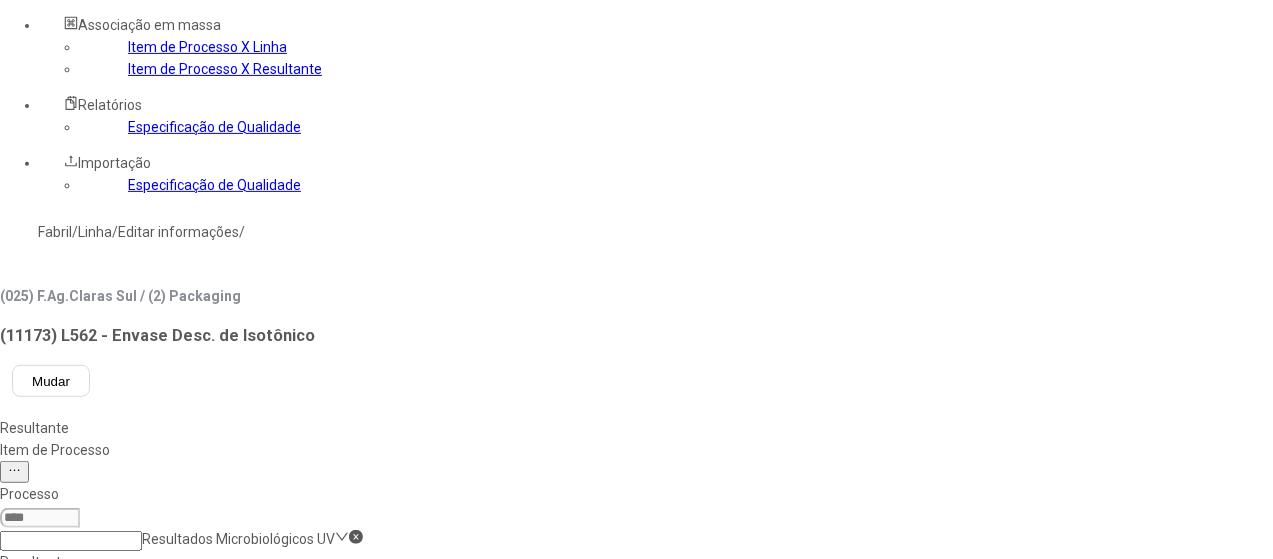 scroll, scrollTop: 353, scrollLeft: 0, axis: vertical 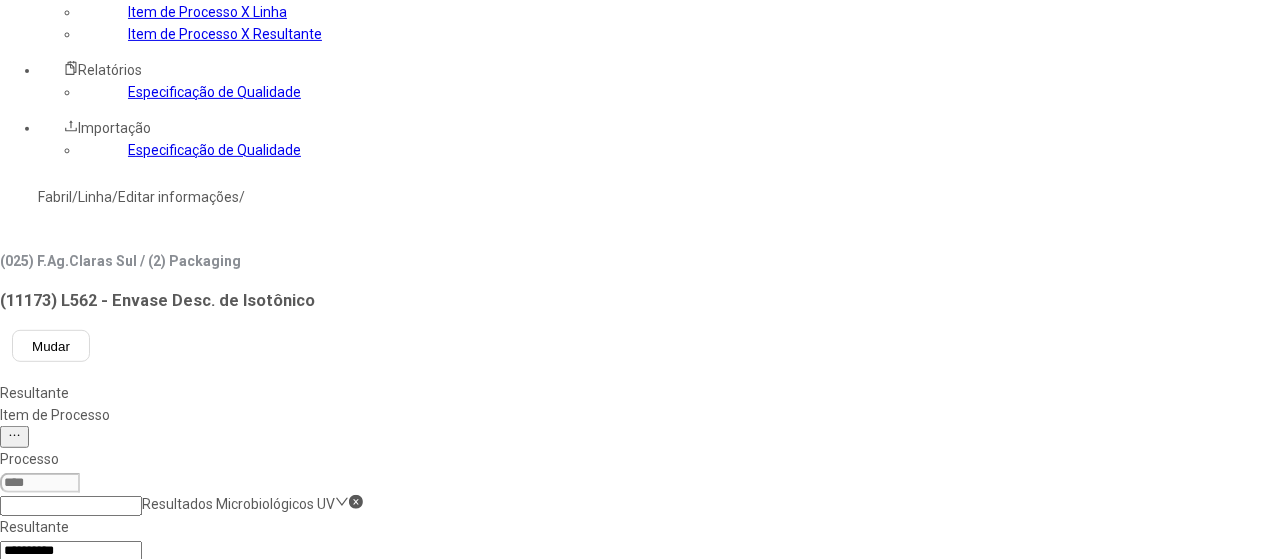 type on "**********" 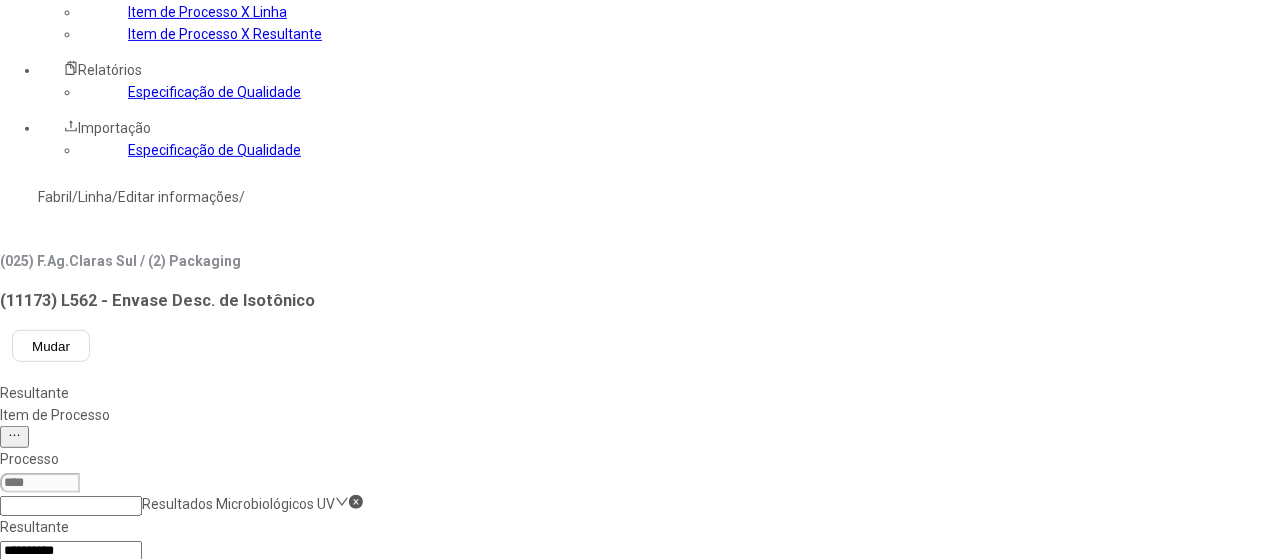 drag, startPoint x: 620, startPoint y: 174, endPoint x: 620, endPoint y: 237, distance: 63 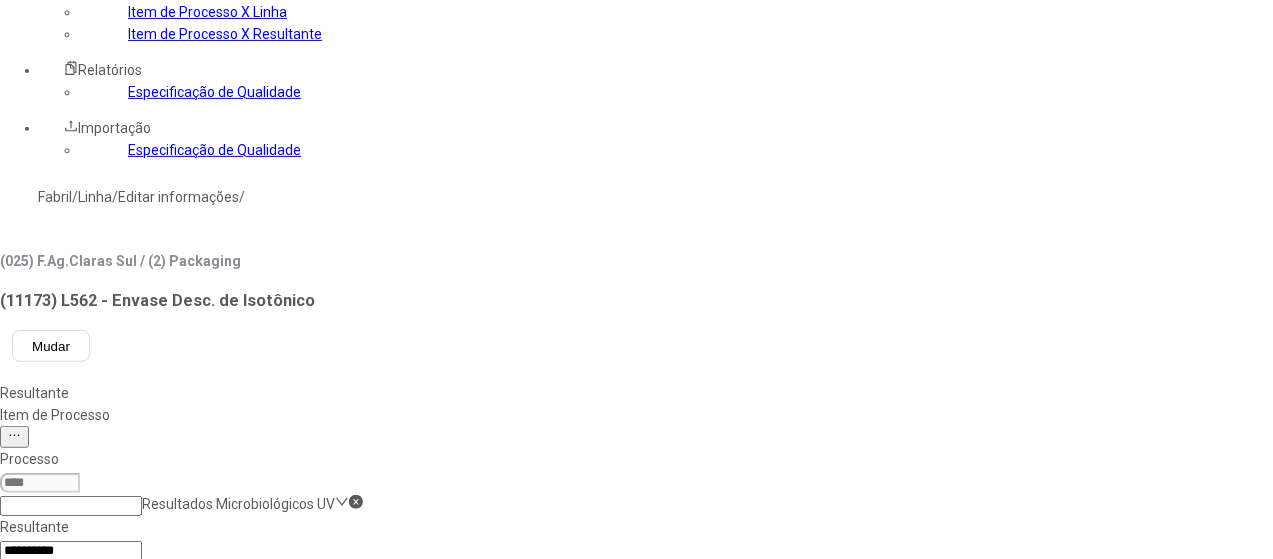 select on "*********" 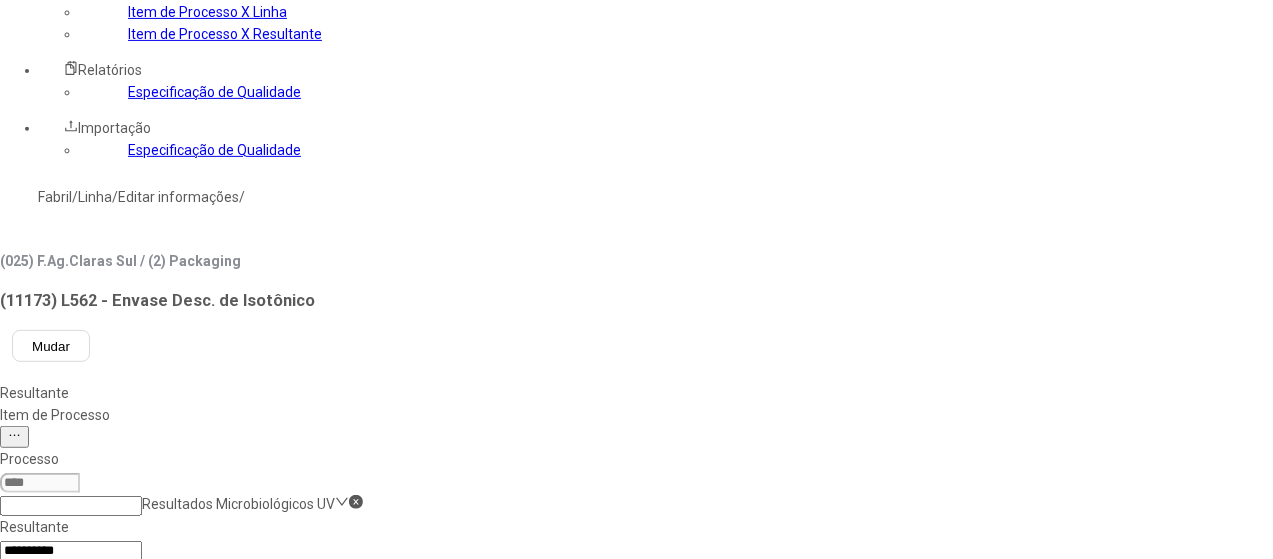 click on "**********" 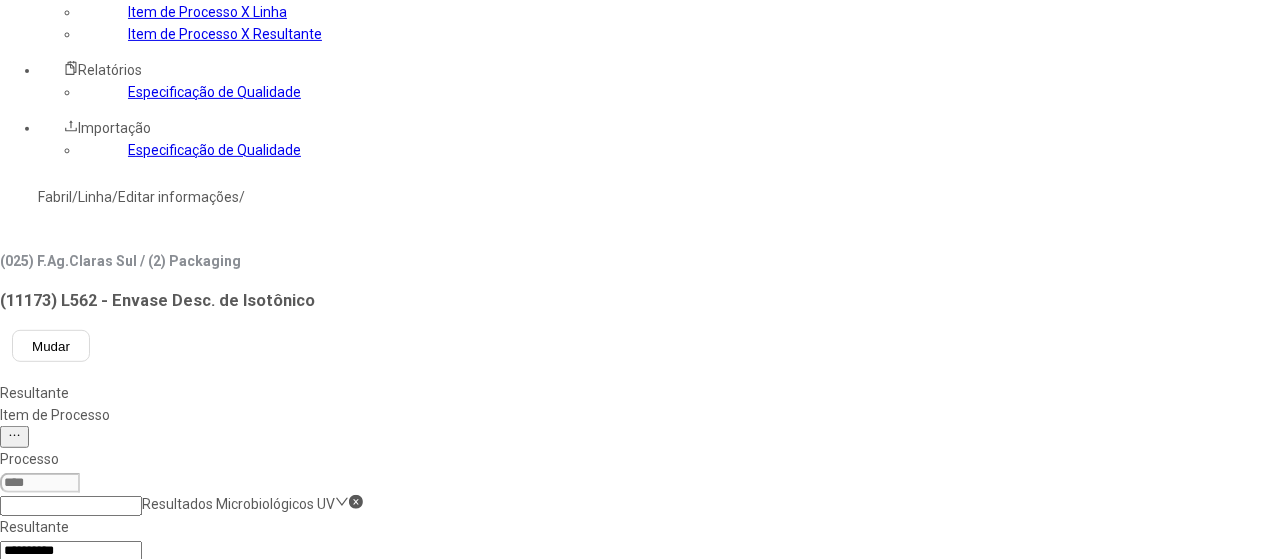 click at bounding box center [548, 772] 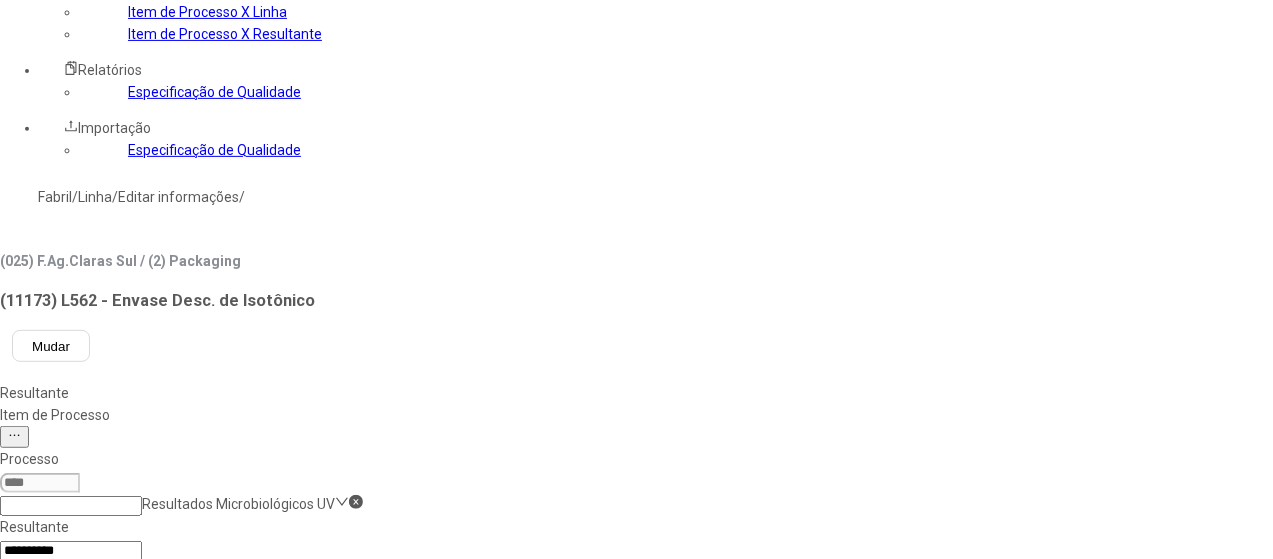 click on "**********" 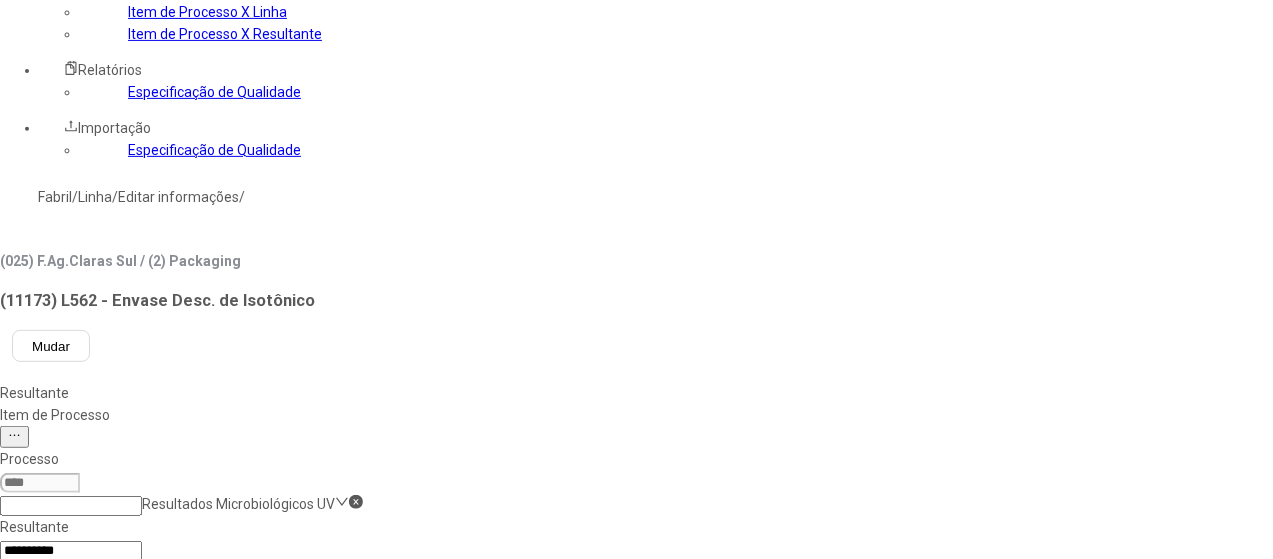 click on "**********" 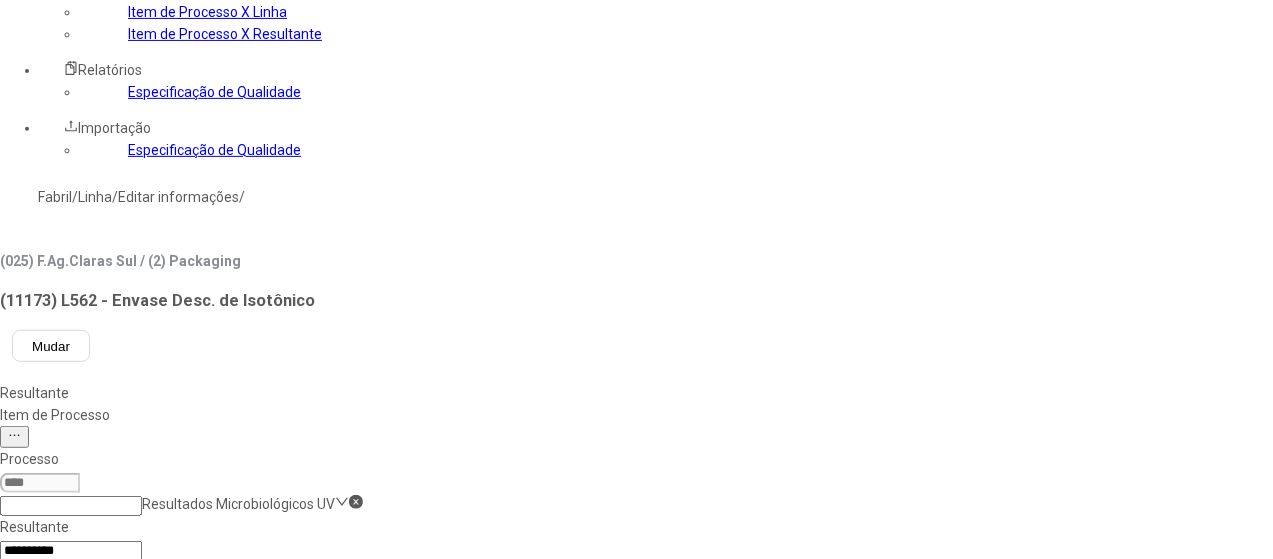 click on "**********" 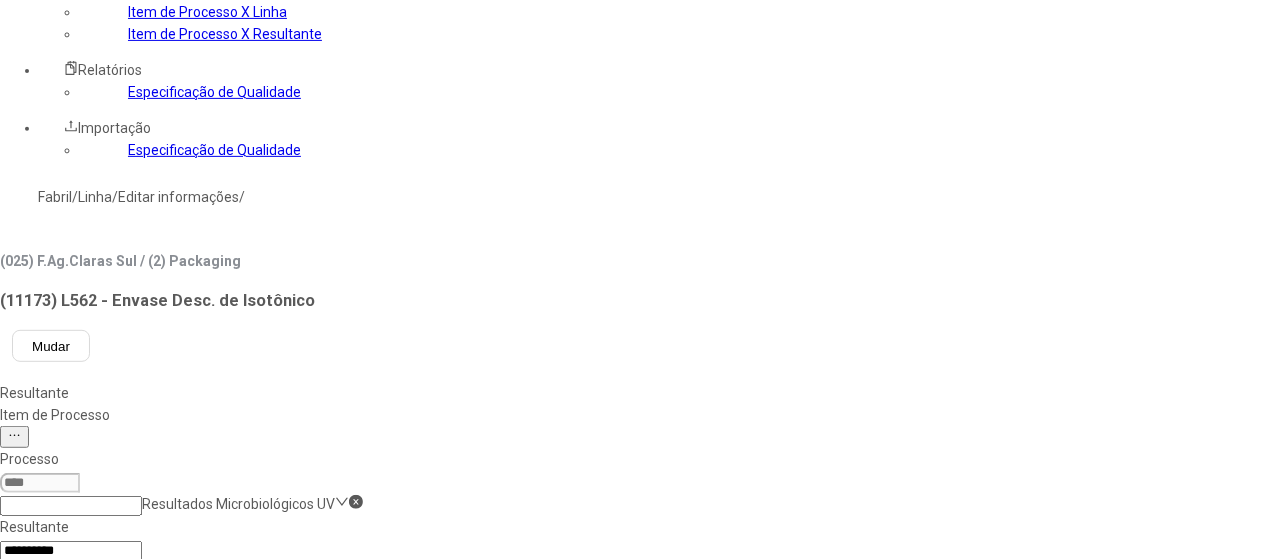 scroll, scrollTop: 600, scrollLeft: 0, axis: vertical 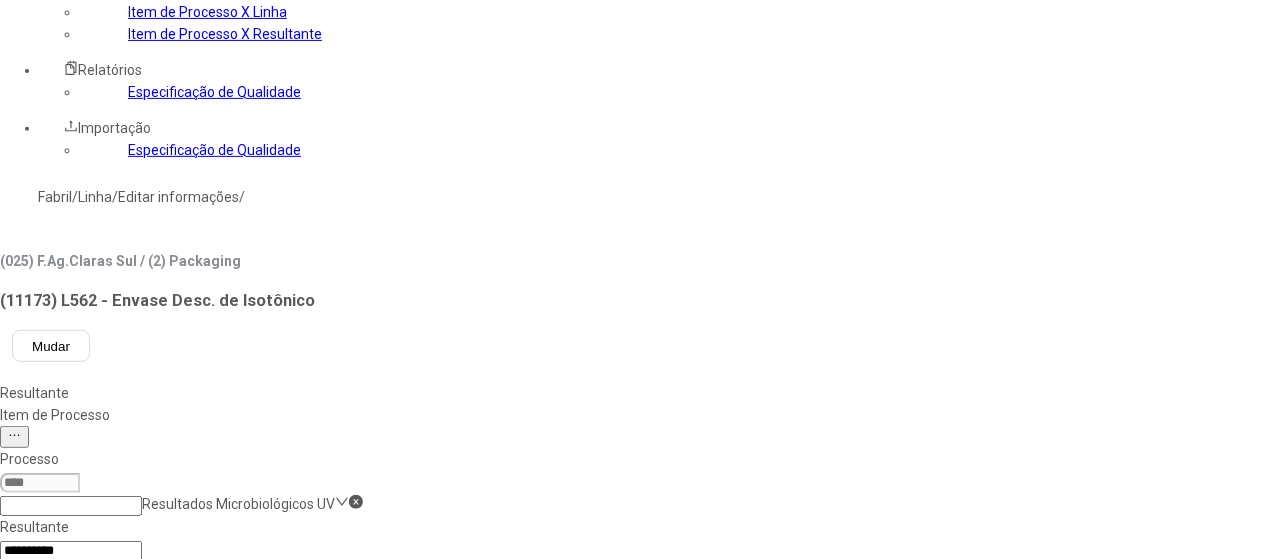 click on "**********" 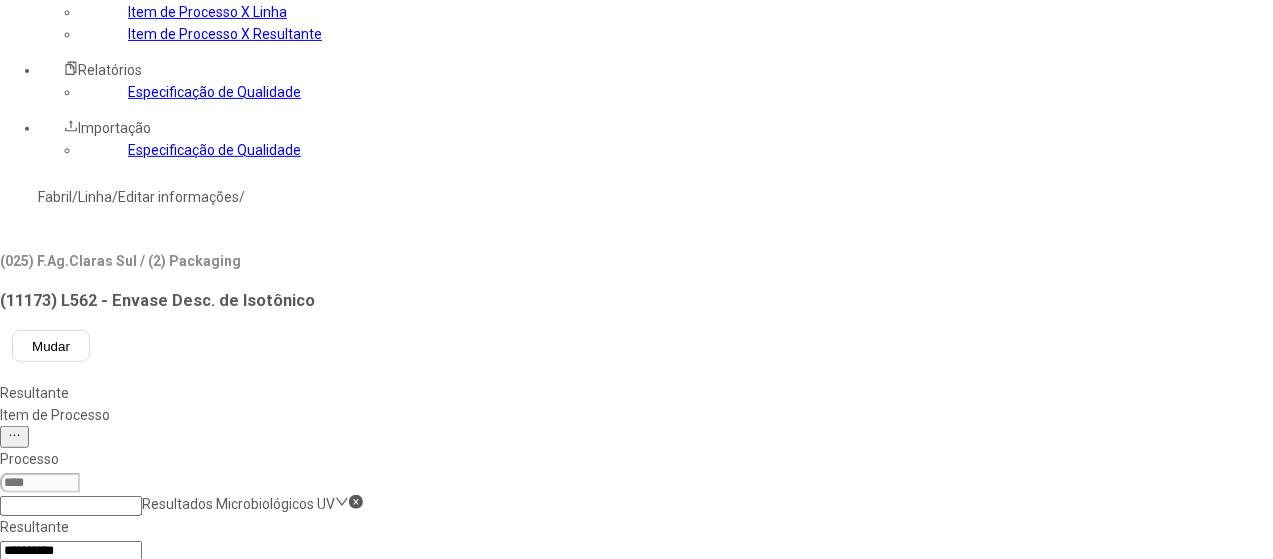 click on "**********" 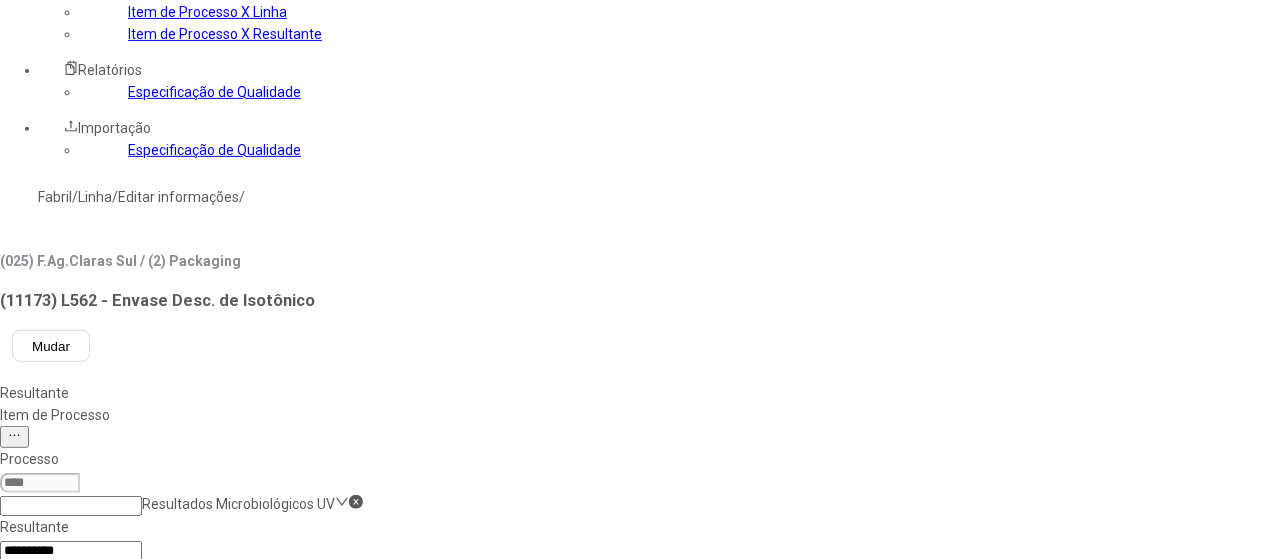 scroll, scrollTop: 700, scrollLeft: 0, axis: vertical 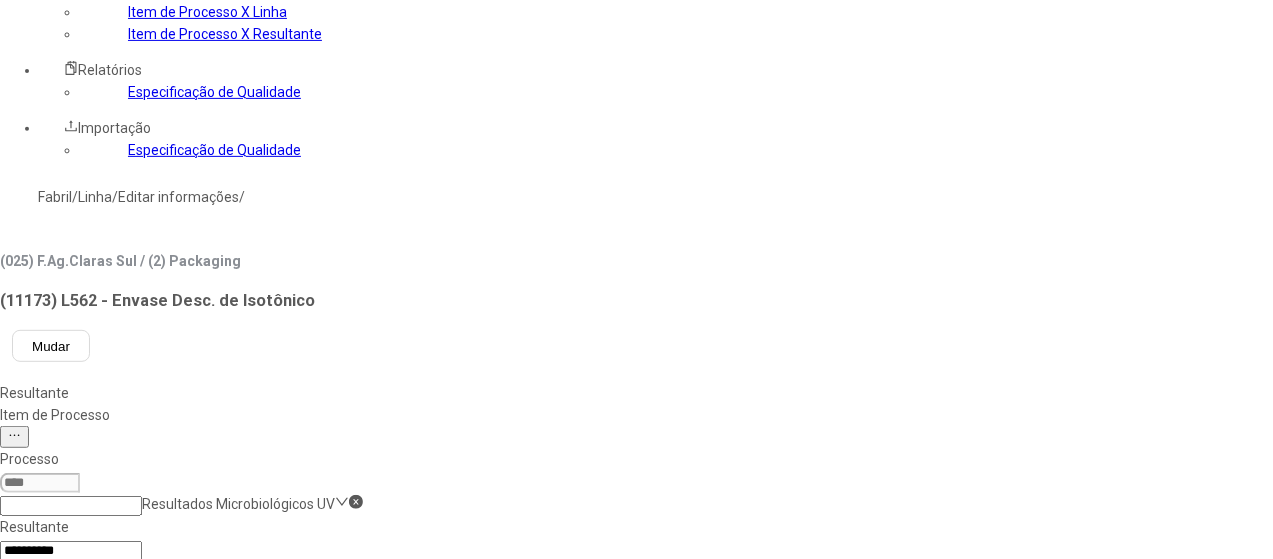 click on "**********" 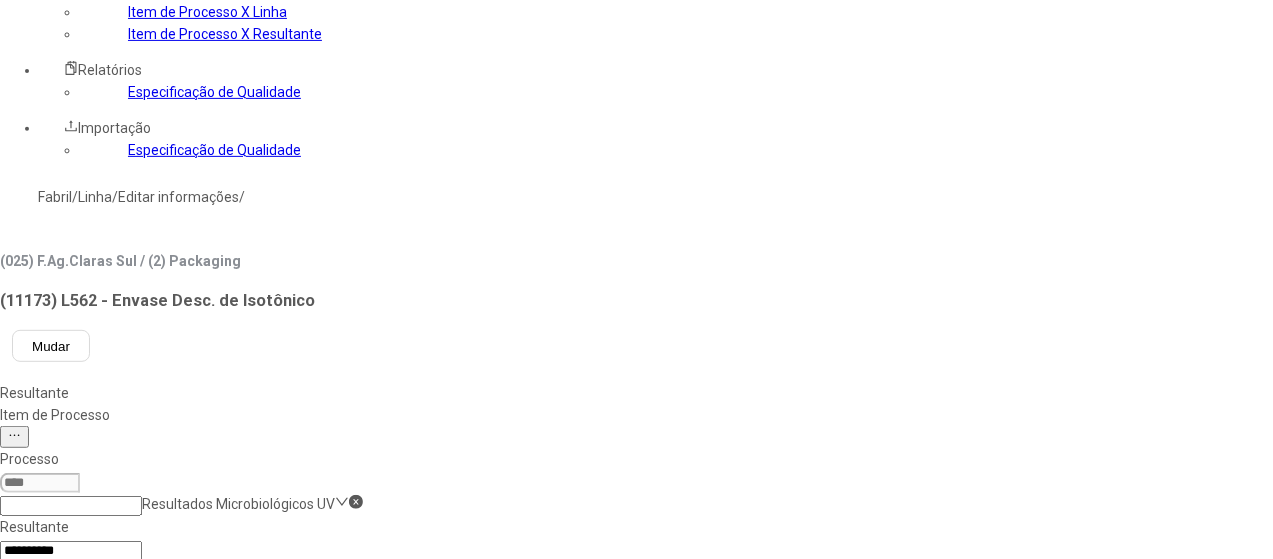 click on "**********" 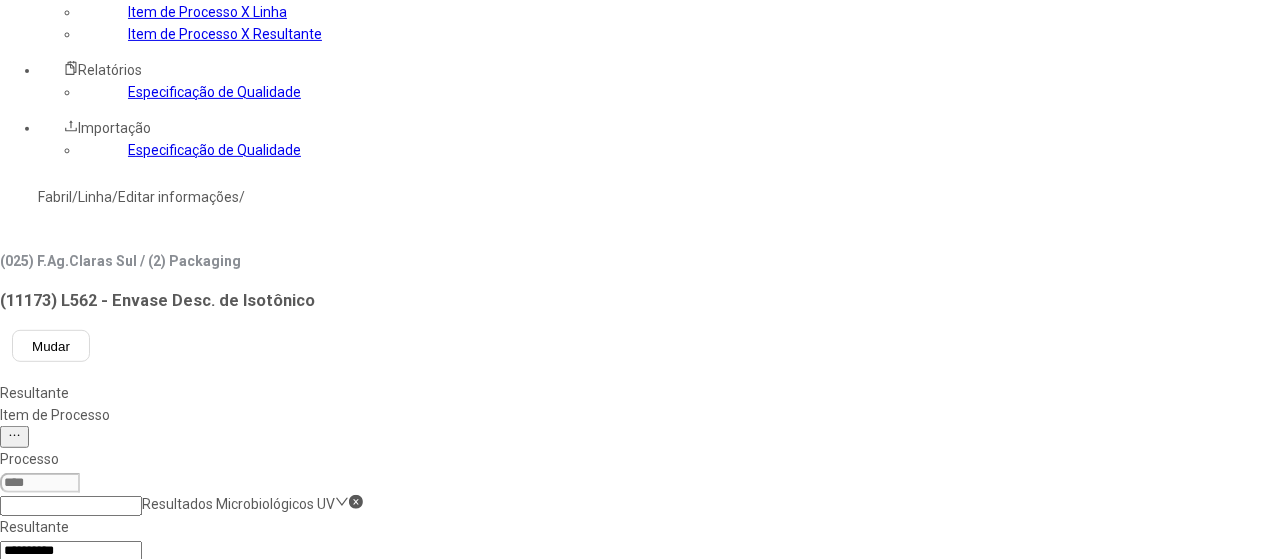 select on "**********" 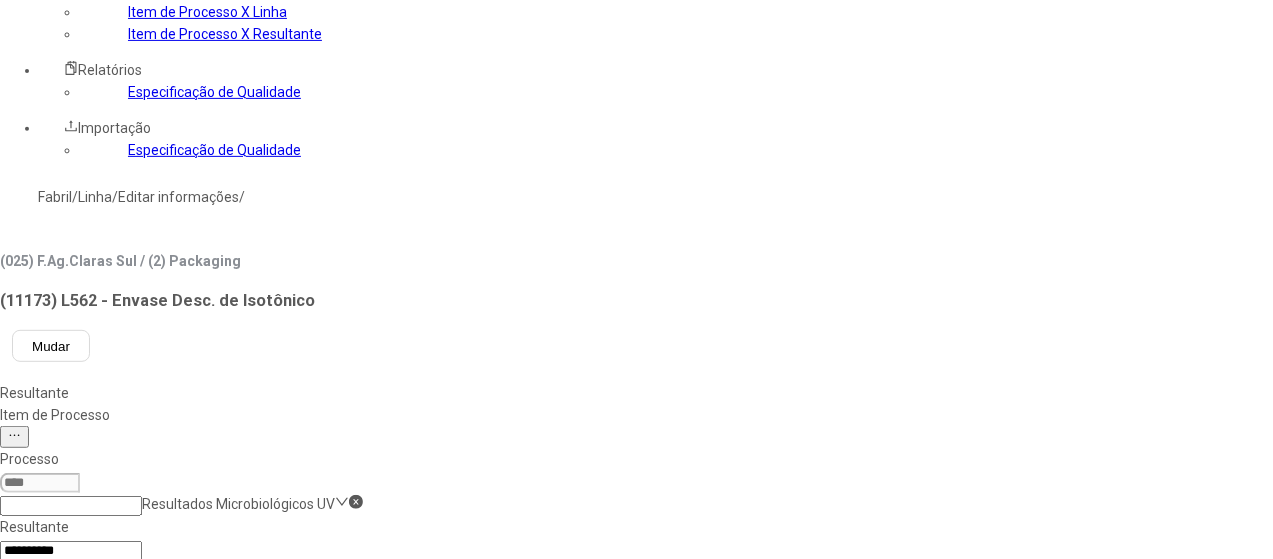 click on "**********" 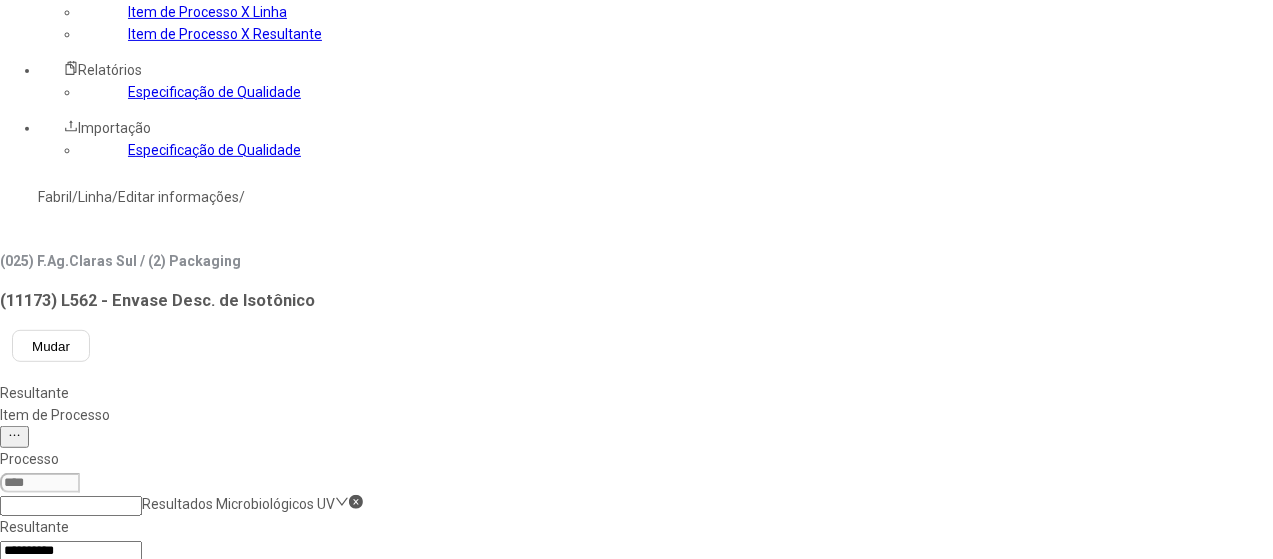 scroll, scrollTop: 800, scrollLeft: 0, axis: vertical 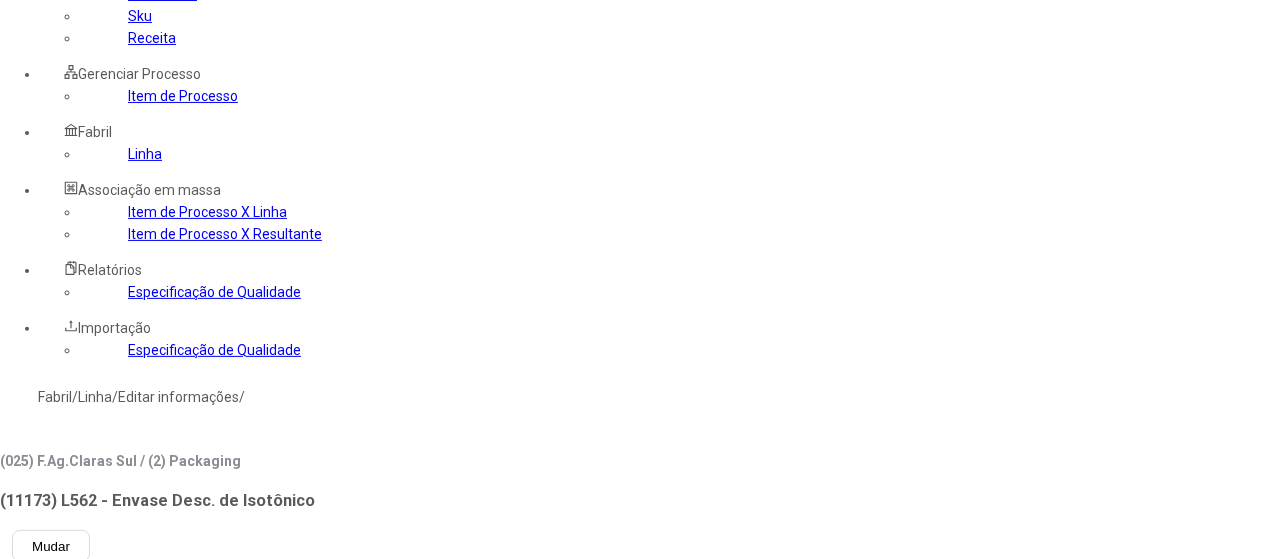 drag, startPoint x: 686, startPoint y: 183, endPoint x: 630, endPoint y: 182, distance: 56.008926 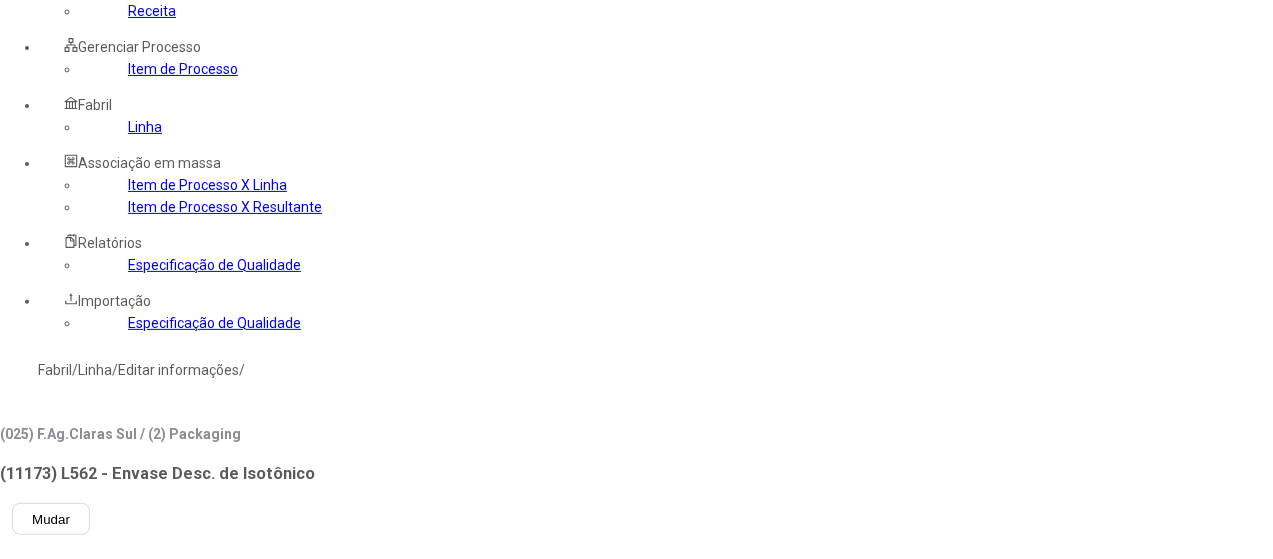 click on "**********" 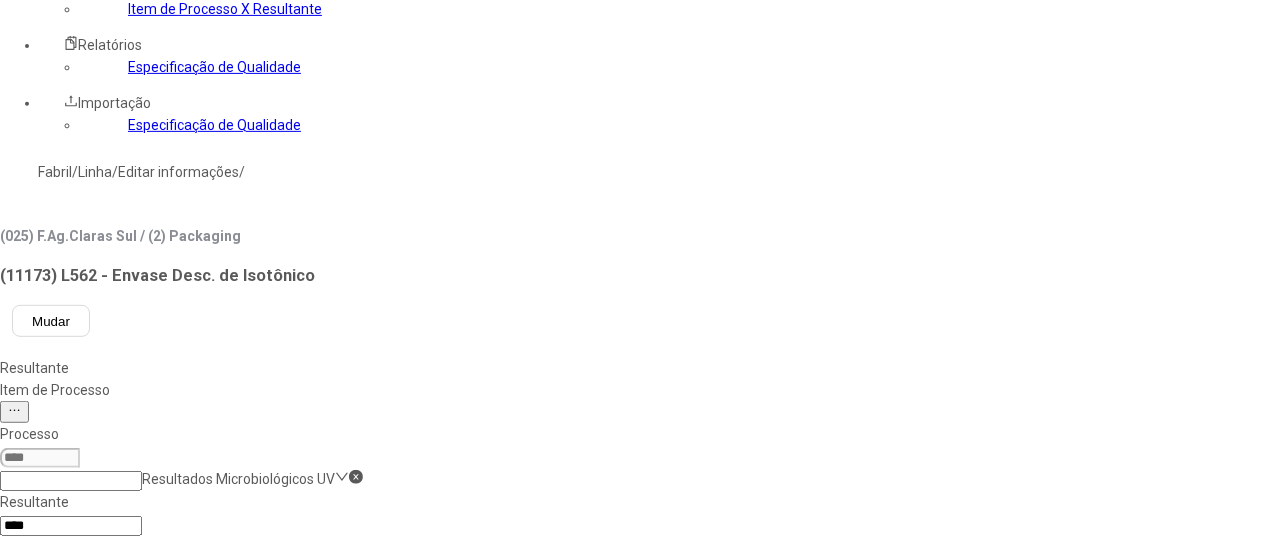 scroll, scrollTop: 380, scrollLeft: 0, axis: vertical 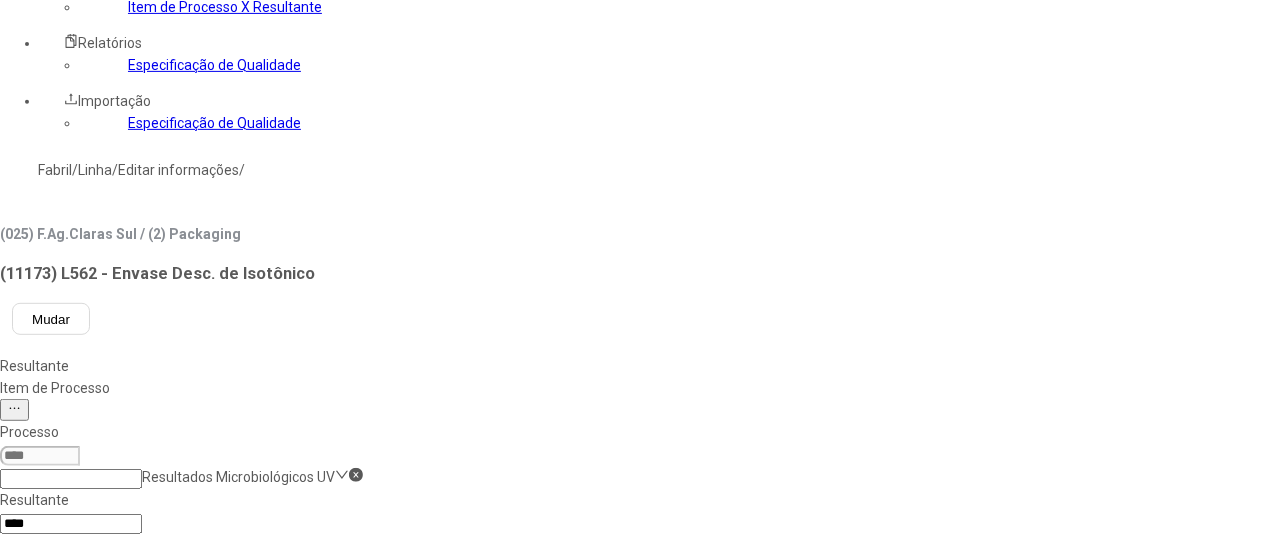 click on "Concluir associação" 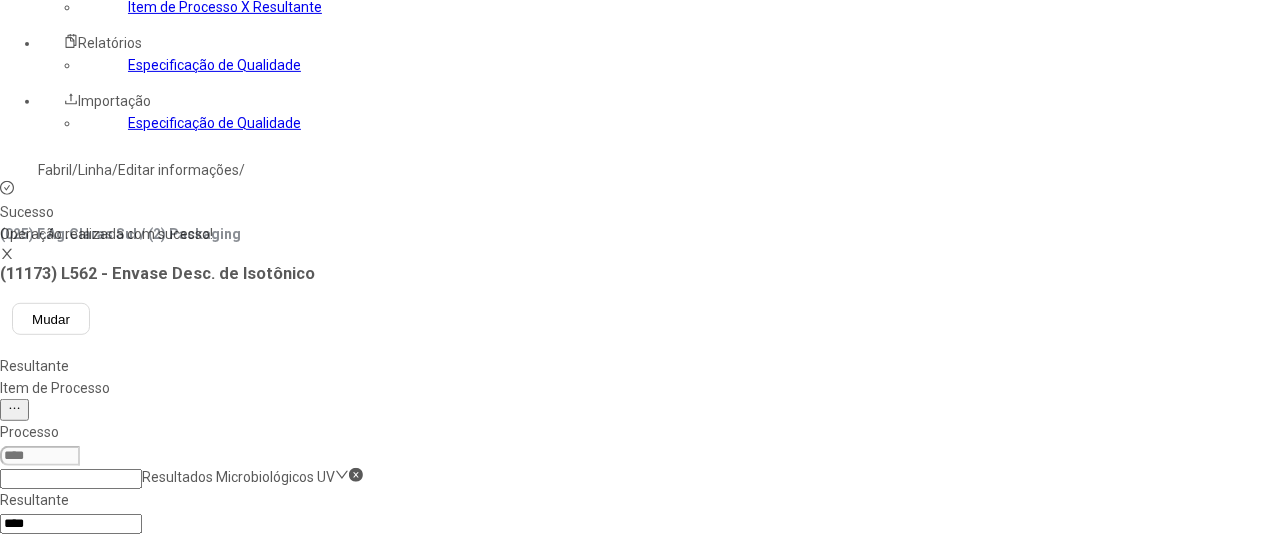 select 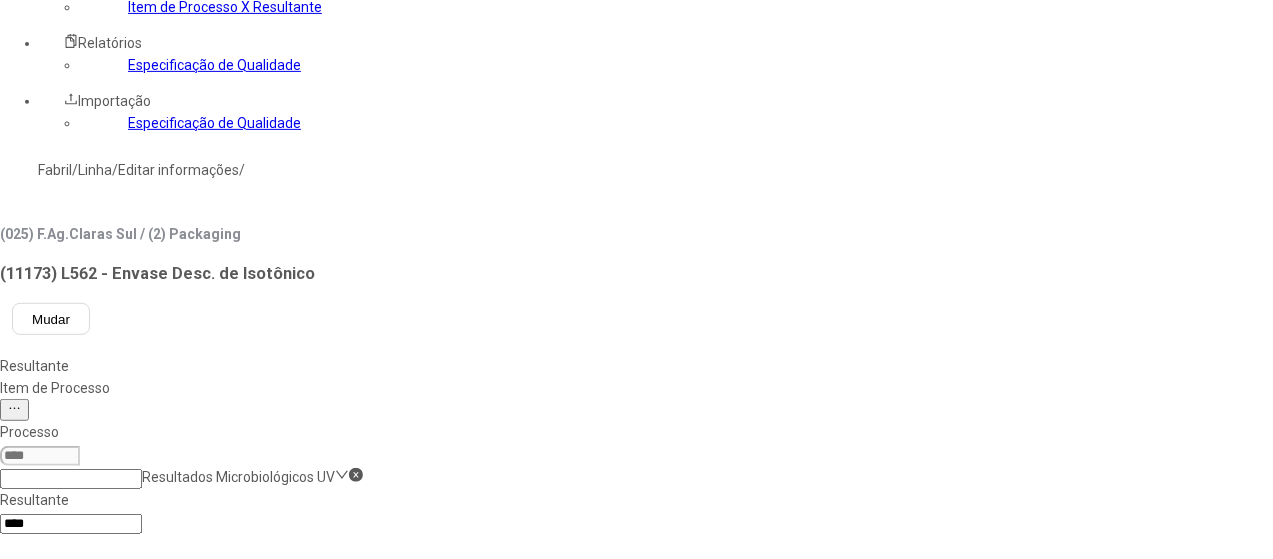 scroll, scrollTop: 280, scrollLeft: 0, axis: vertical 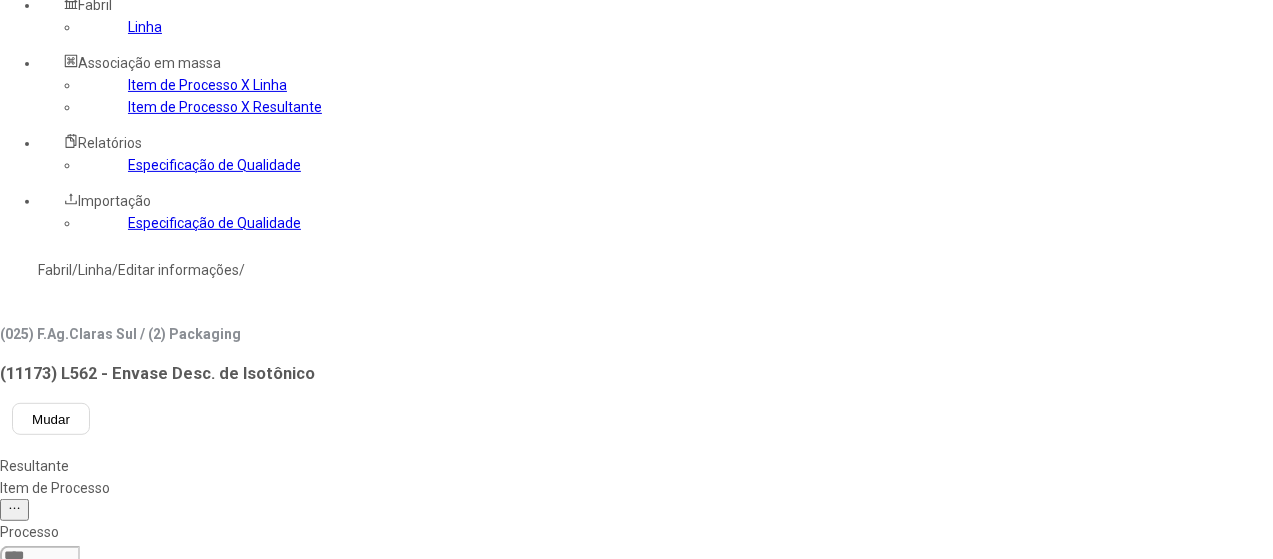 drag, startPoint x: 660, startPoint y: 60, endPoint x: 581, endPoint y: 61, distance: 79.00633 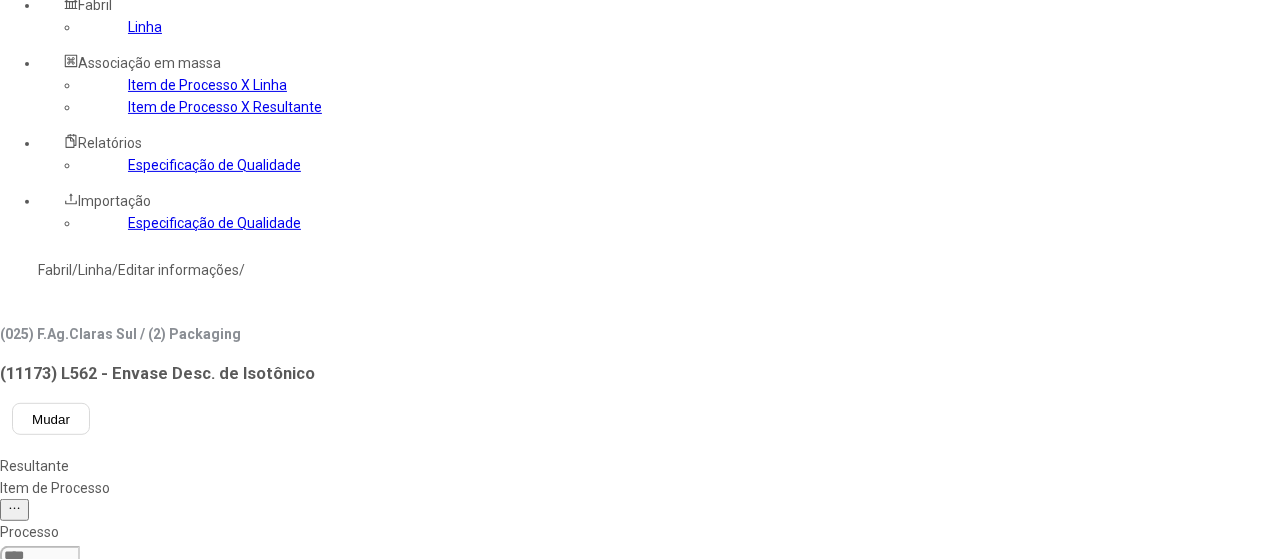 scroll, scrollTop: 0, scrollLeft: 0, axis: both 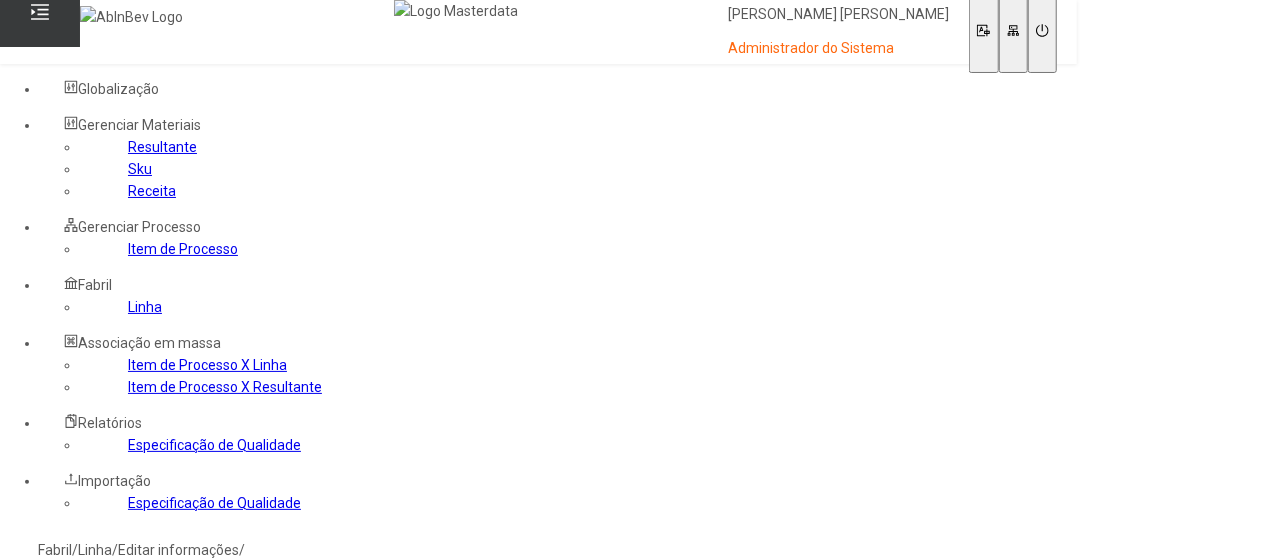 type on "*****" 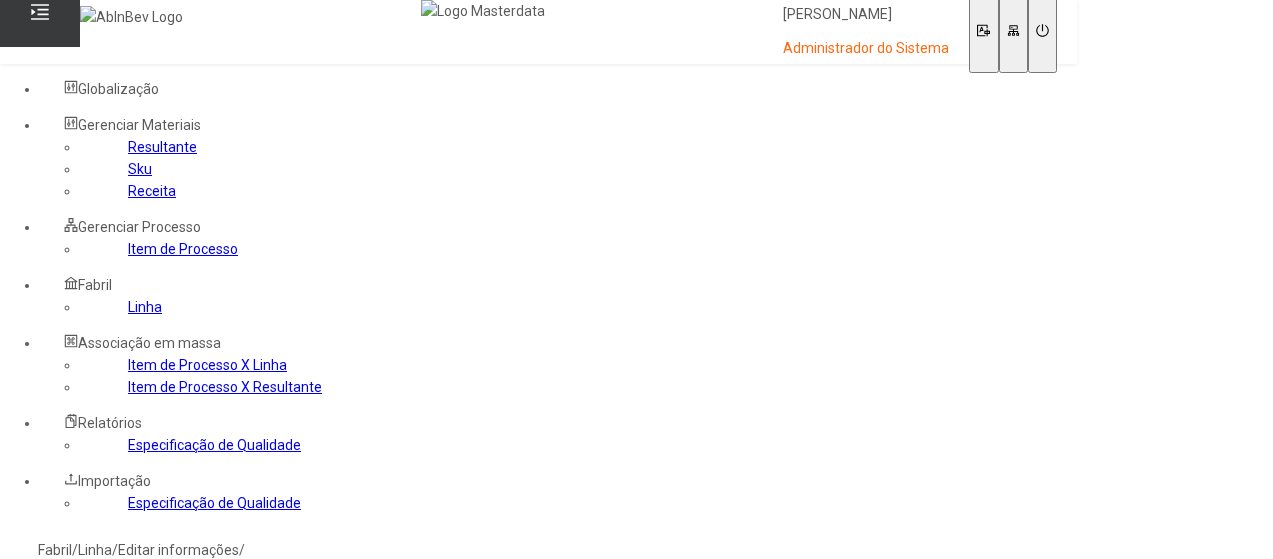 scroll, scrollTop: 0, scrollLeft: 0, axis: both 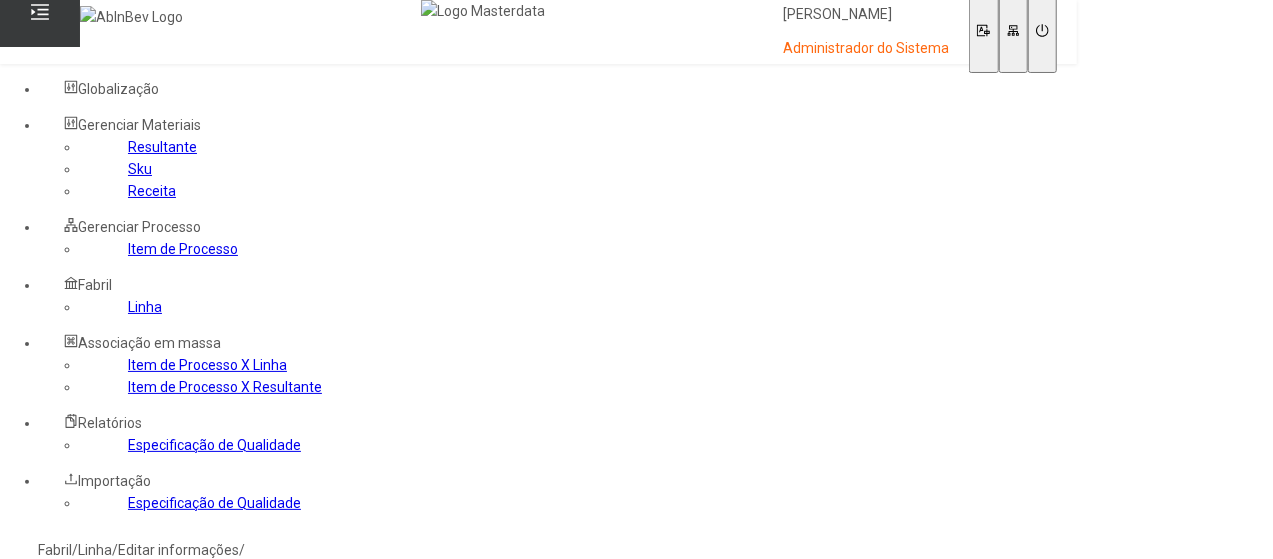click on "Item de Processo" 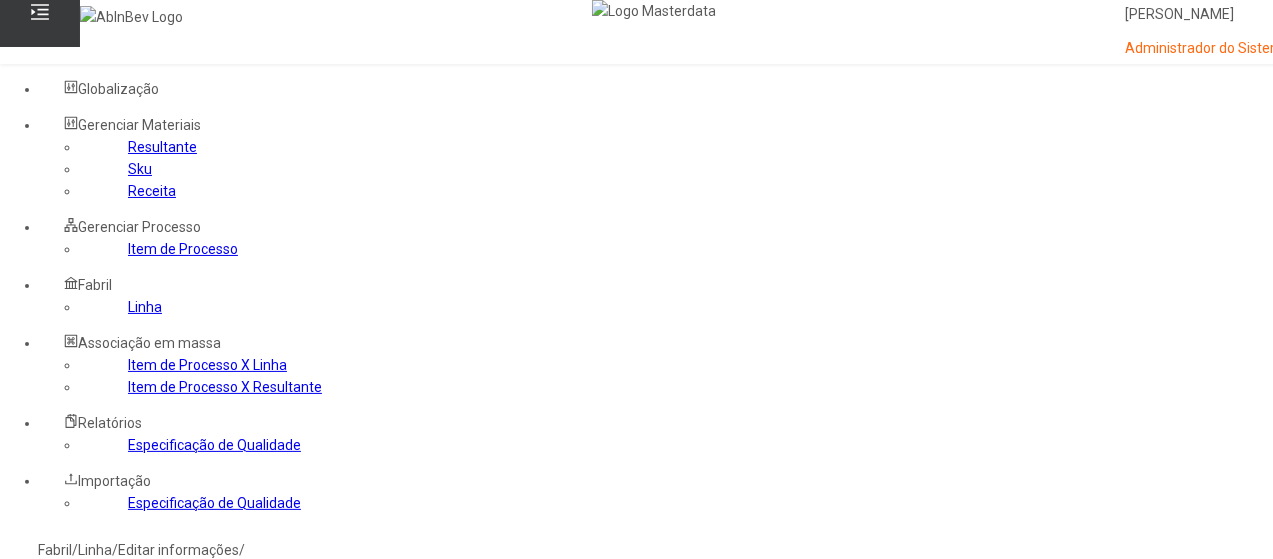 click at bounding box center (40, 895) 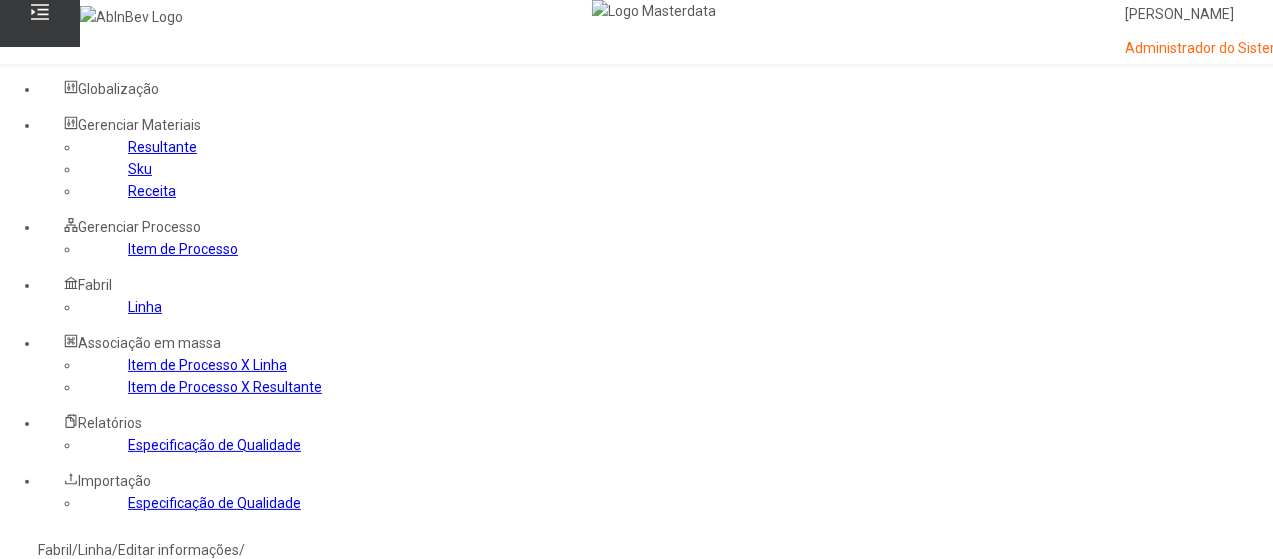 type on "***" 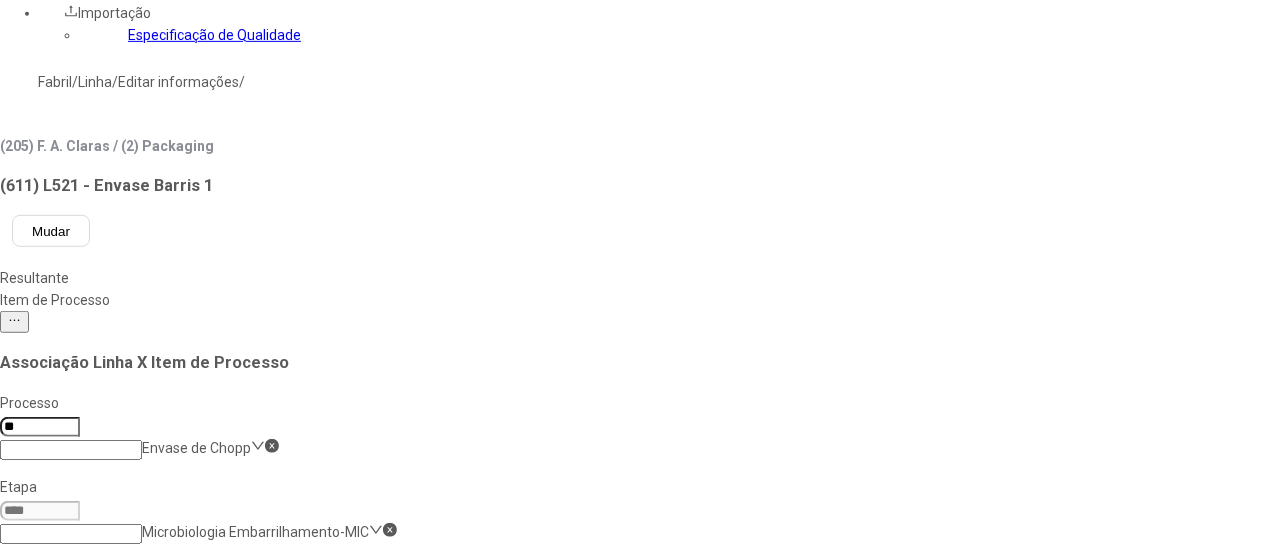 scroll, scrollTop: 500, scrollLeft: 0, axis: vertical 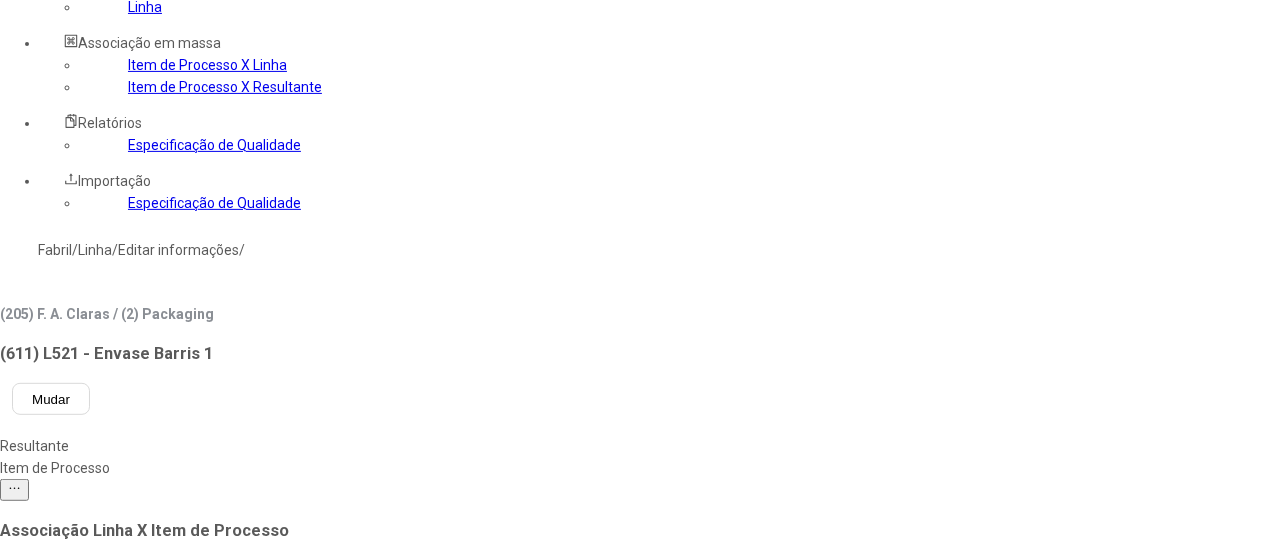 click 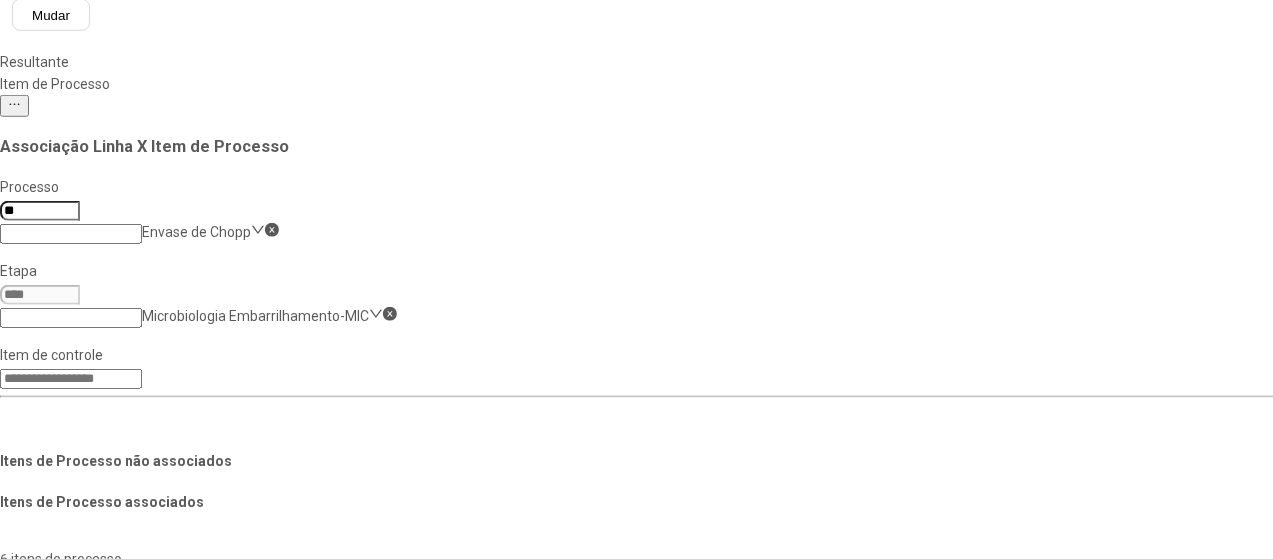 scroll, scrollTop: 700, scrollLeft: 0, axis: vertical 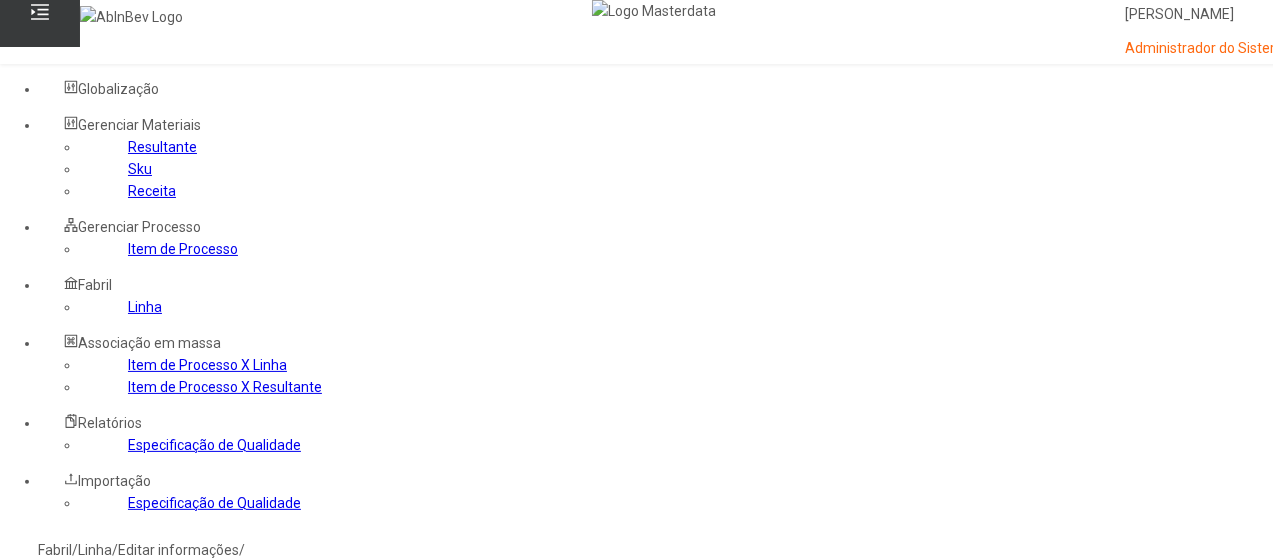 type on "*****" 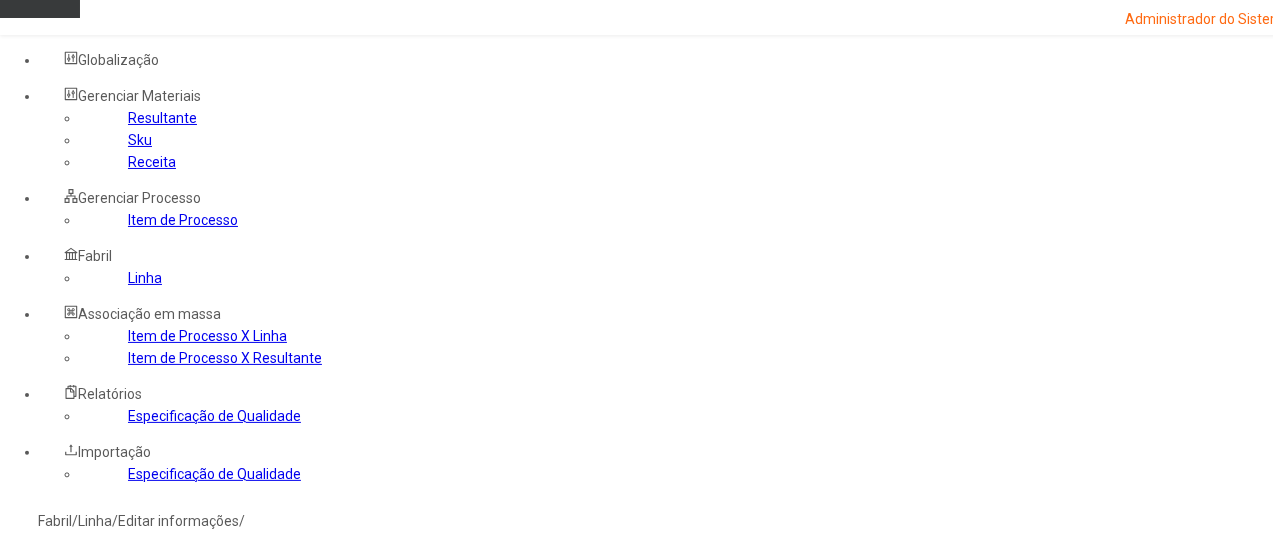 scroll, scrollTop: 100, scrollLeft: 0, axis: vertical 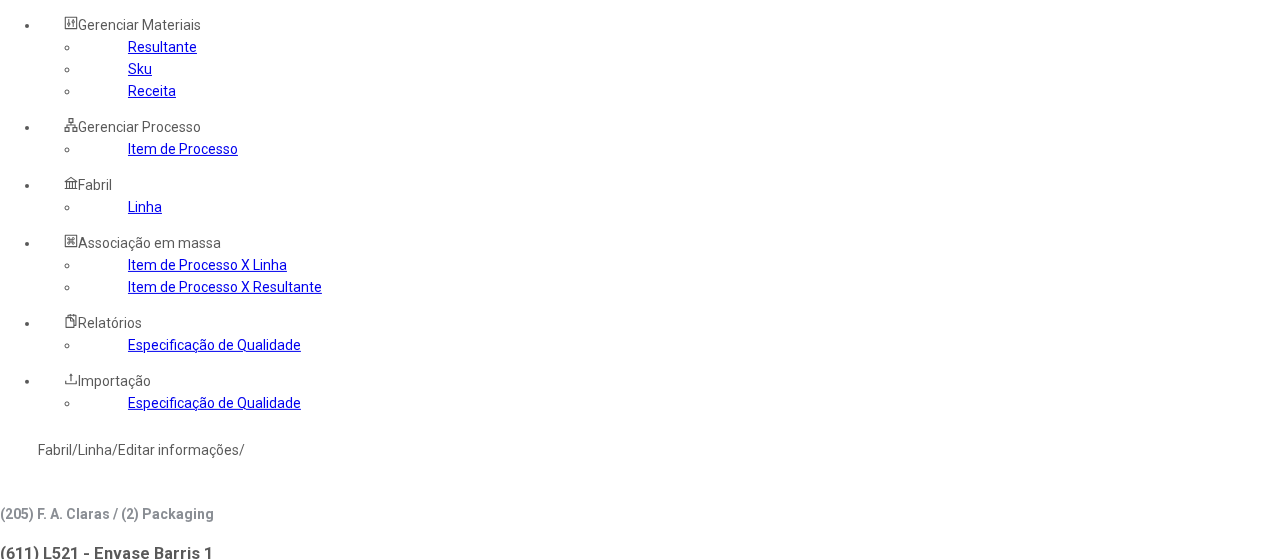 drag, startPoint x: 308, startPoint y: 281, endPoint x: 346, endPoint y: 275, distance: 38.470768 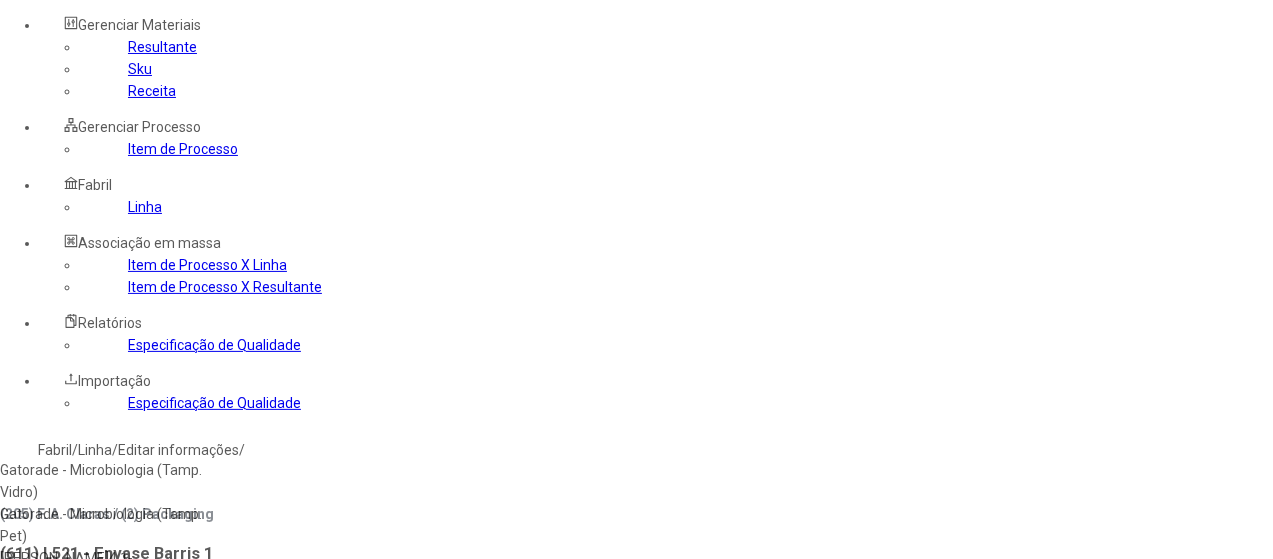 scroll, scrollTop: 32, scrollLeft: 0, axis: vertical 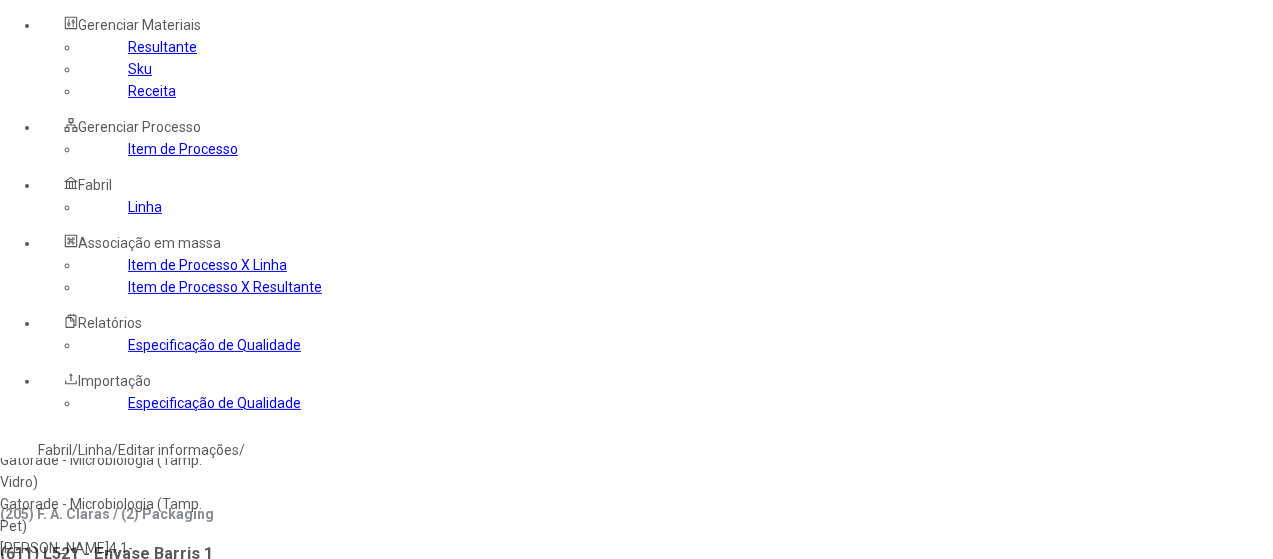 type on "***" 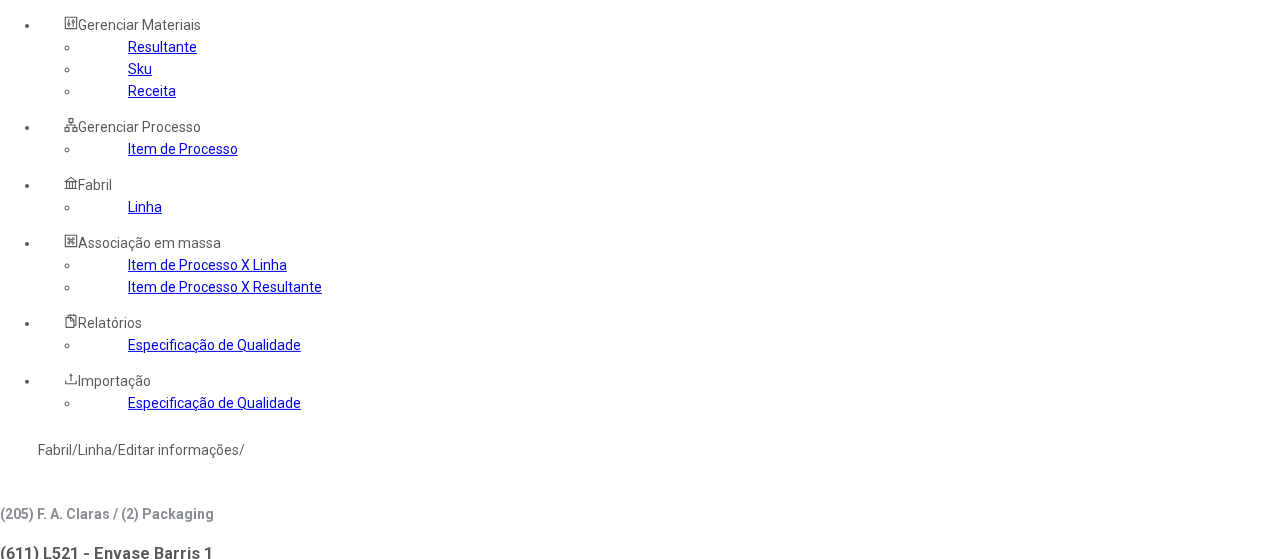 type 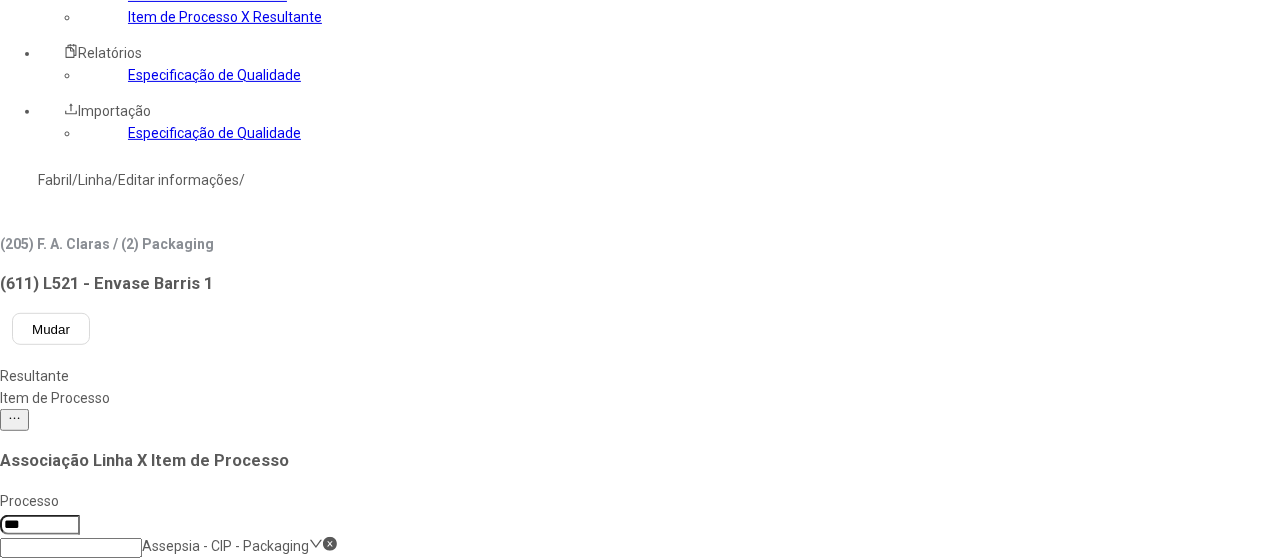 scroll, scrollTop: 400, scrollLeft: 0, axis: vertical 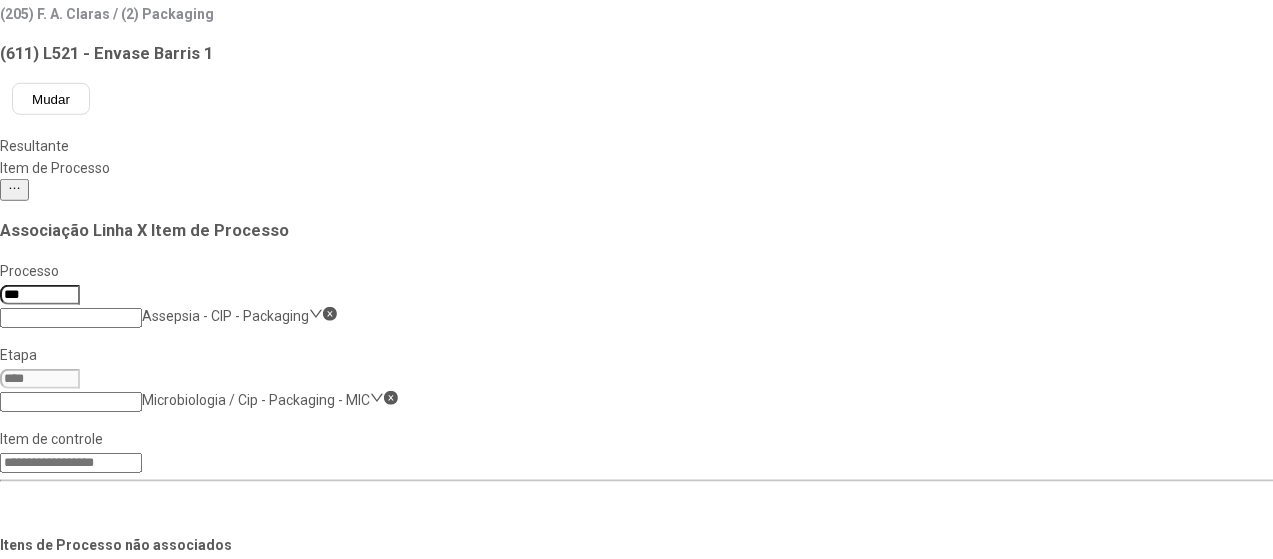 click on "58567" 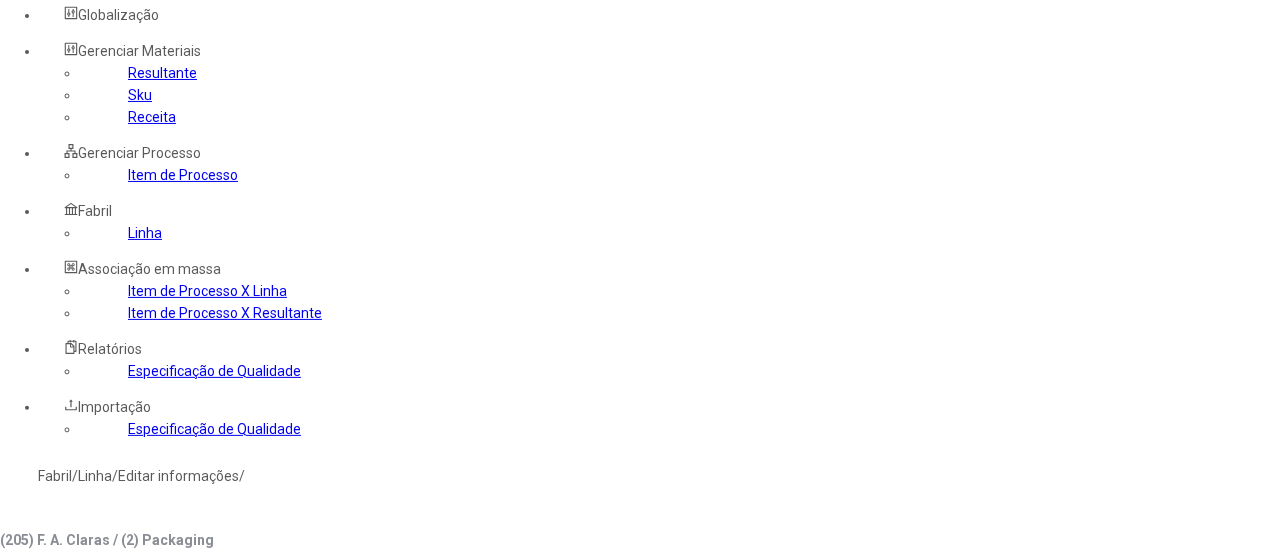 scroll, scrollTop: 0, scrollLeft: 0, axis: both 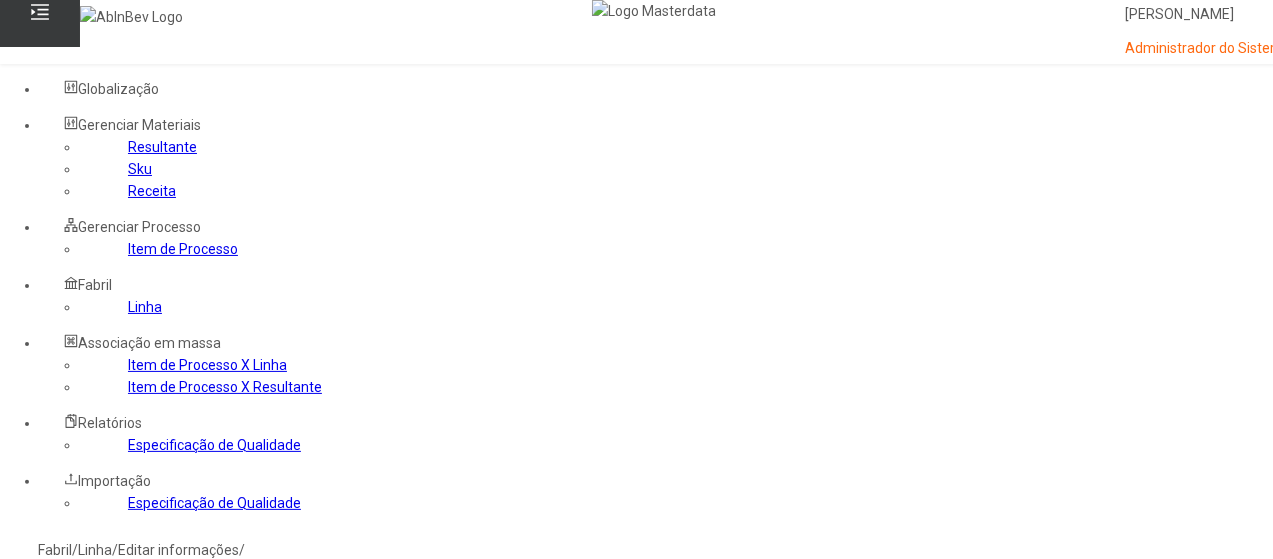 drag, startPoint x: 88, startPoint y: 375, endPoint x: 162, endPoint y: 363, distance: 74.96666 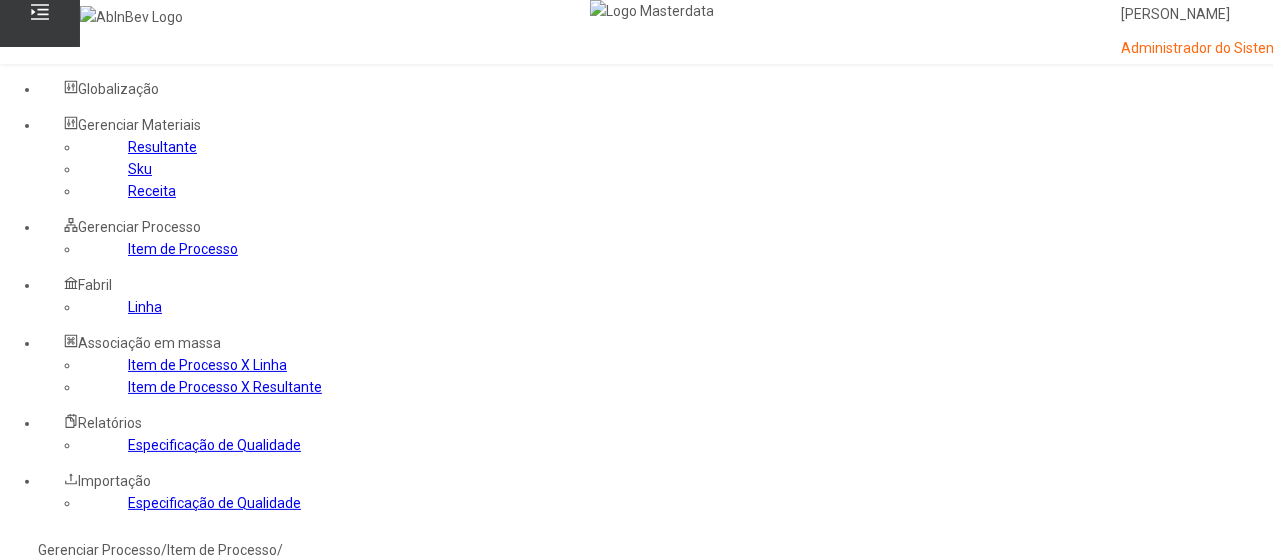 click 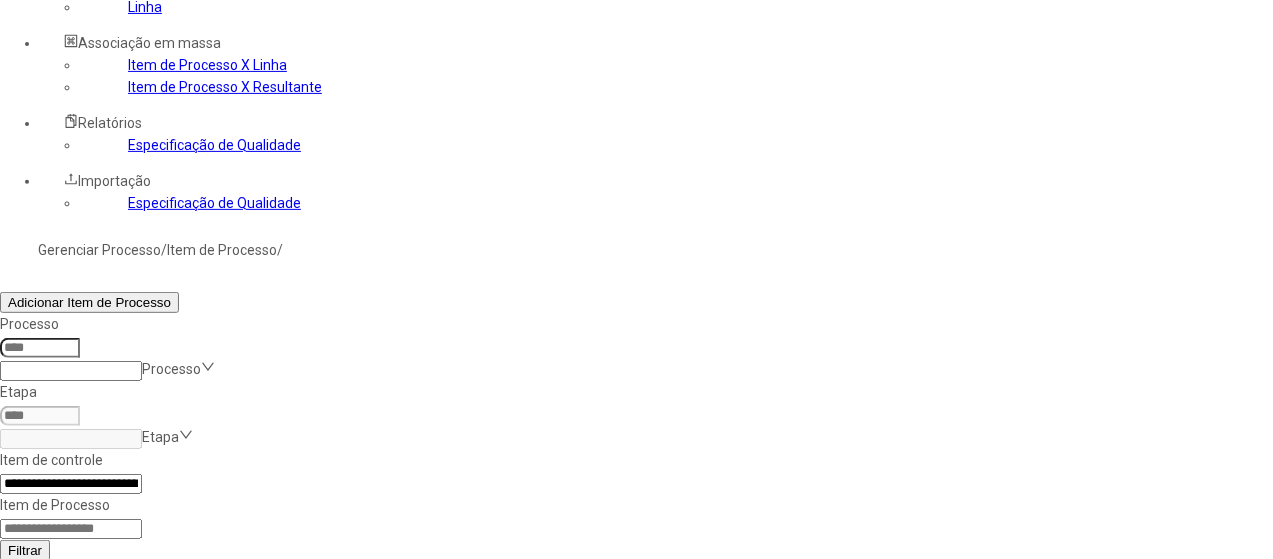 scroll, scrollTop: 272, scrollLeft: 0, axis: vertical 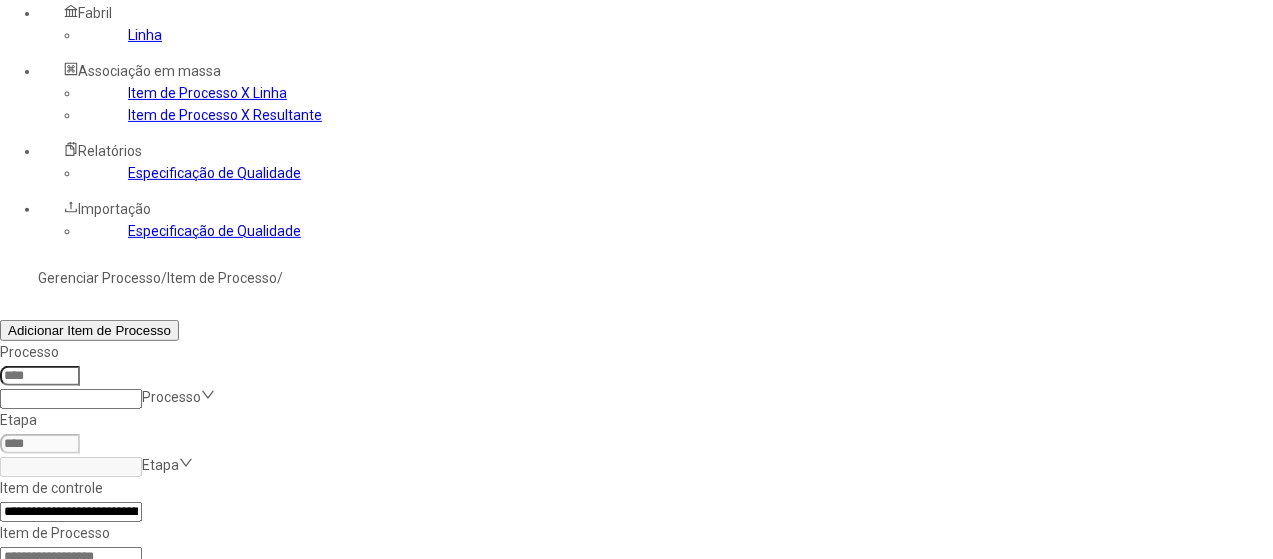 click 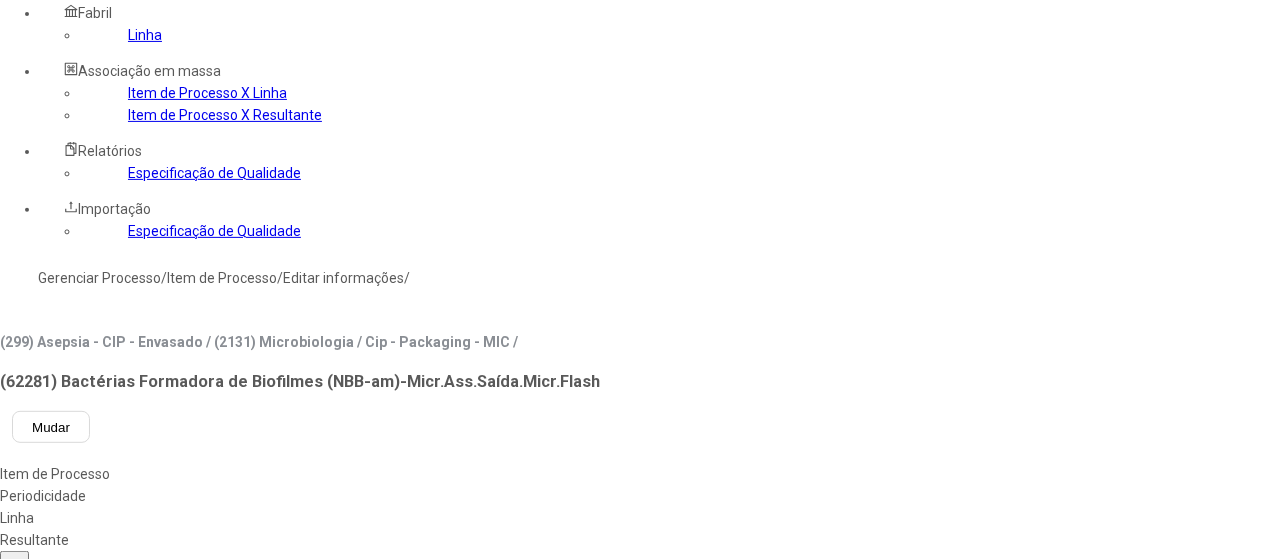 click on "**********" 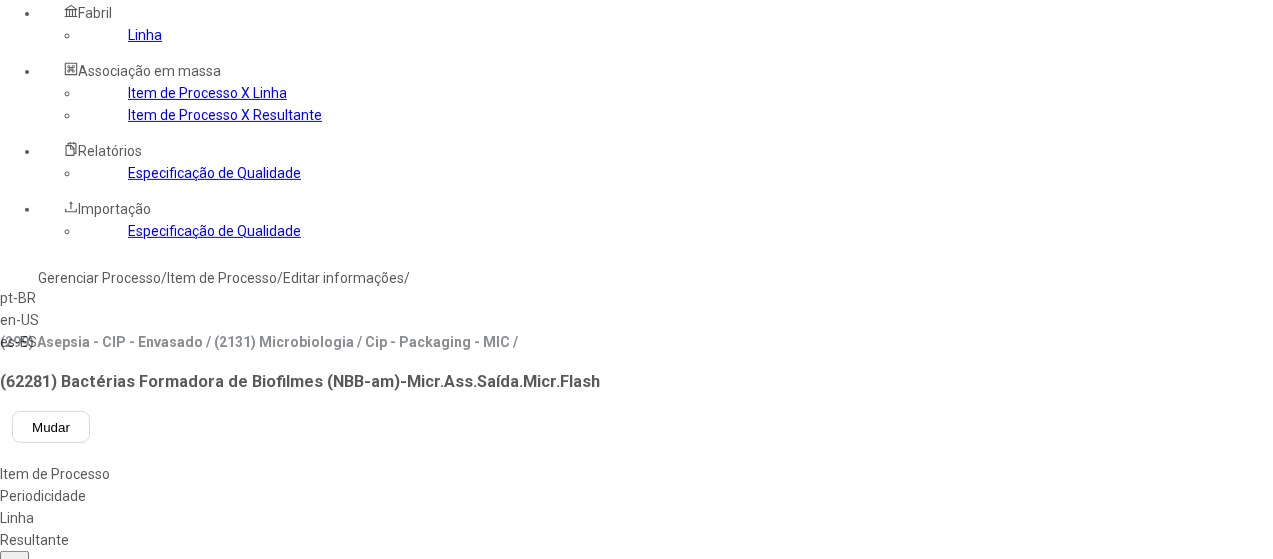 click on "es-ES" at bounding box center (57, 342) 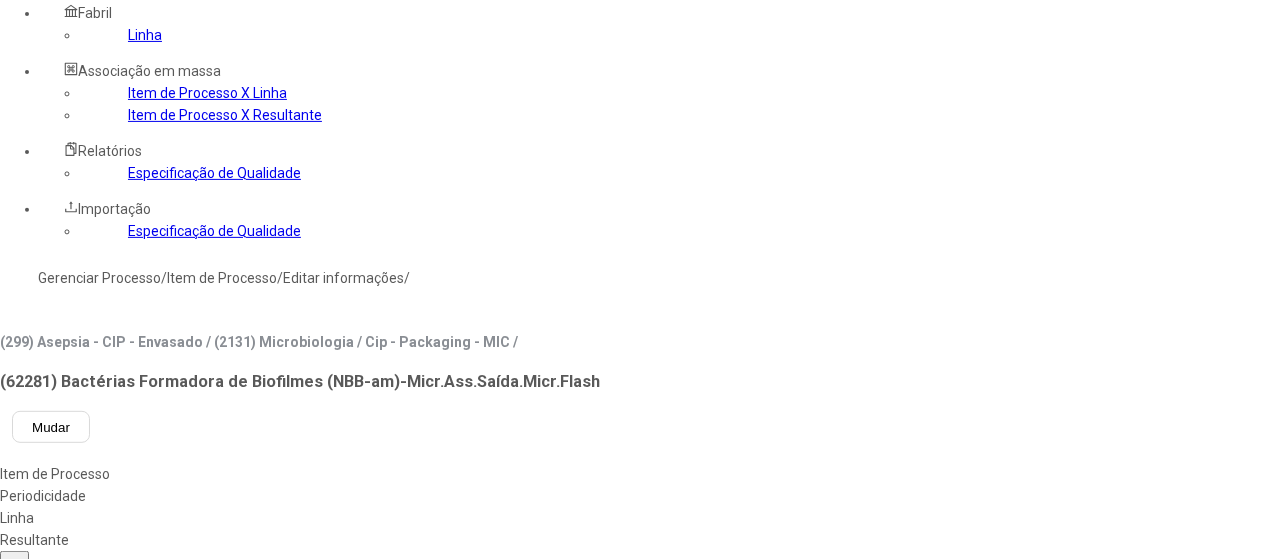 drag, startPoint x: 468, startPoint y: 136, endPoint x: 508, endPoint y: 131, distance: 40.311287 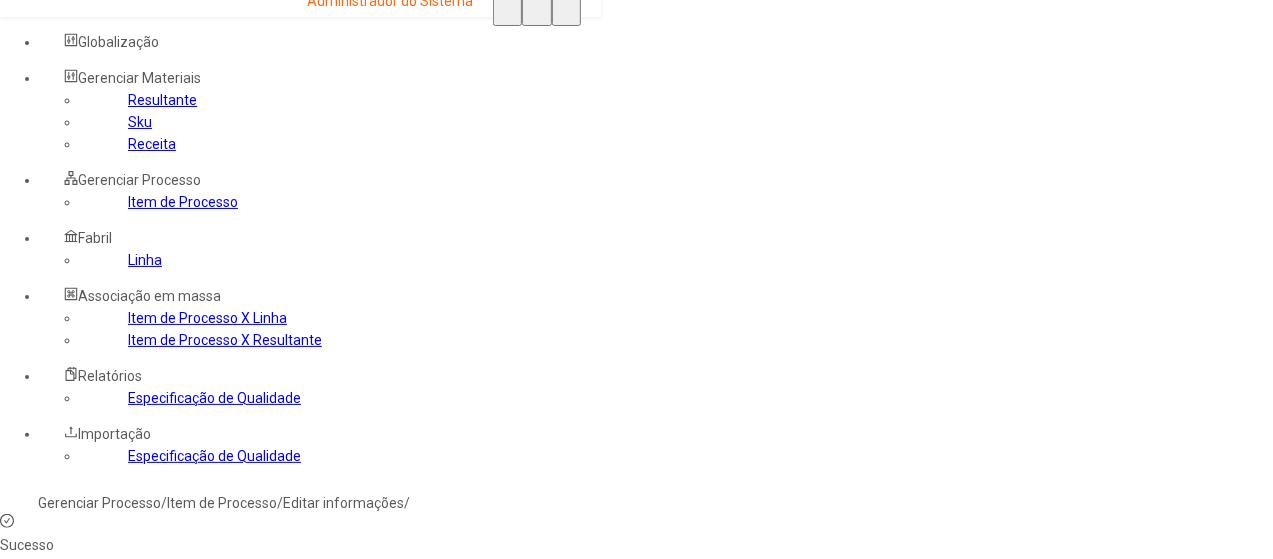 scroll, scrollTop: 0, scrollLeft: 0, axis: both 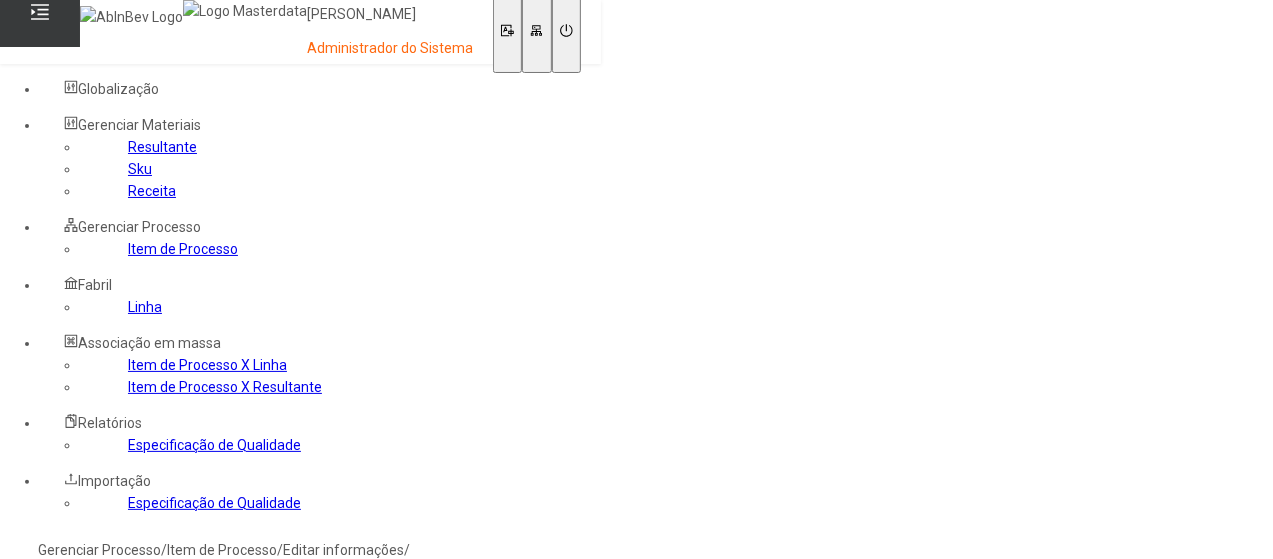 click on "Linha" 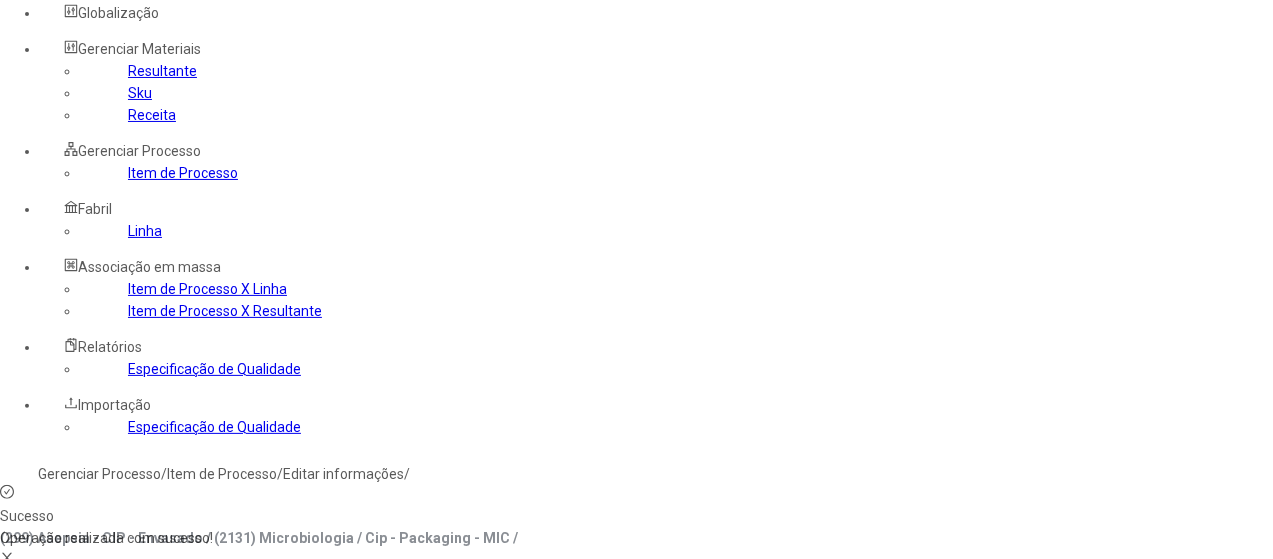 scroll, scrollTop: 100, scrollLeft: 0, axis: vertical 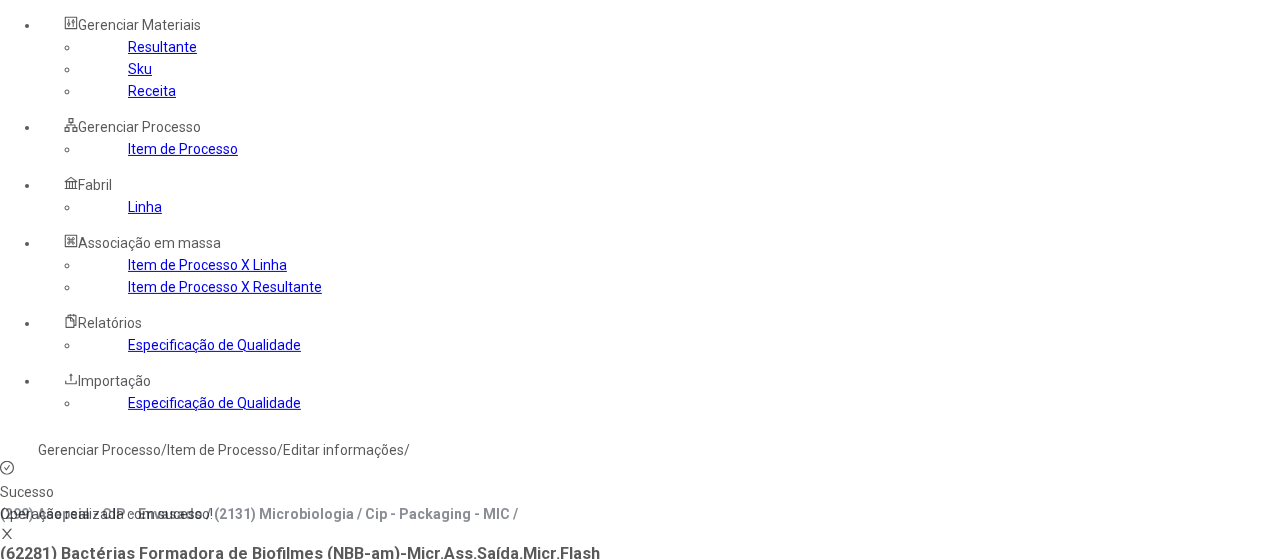 click 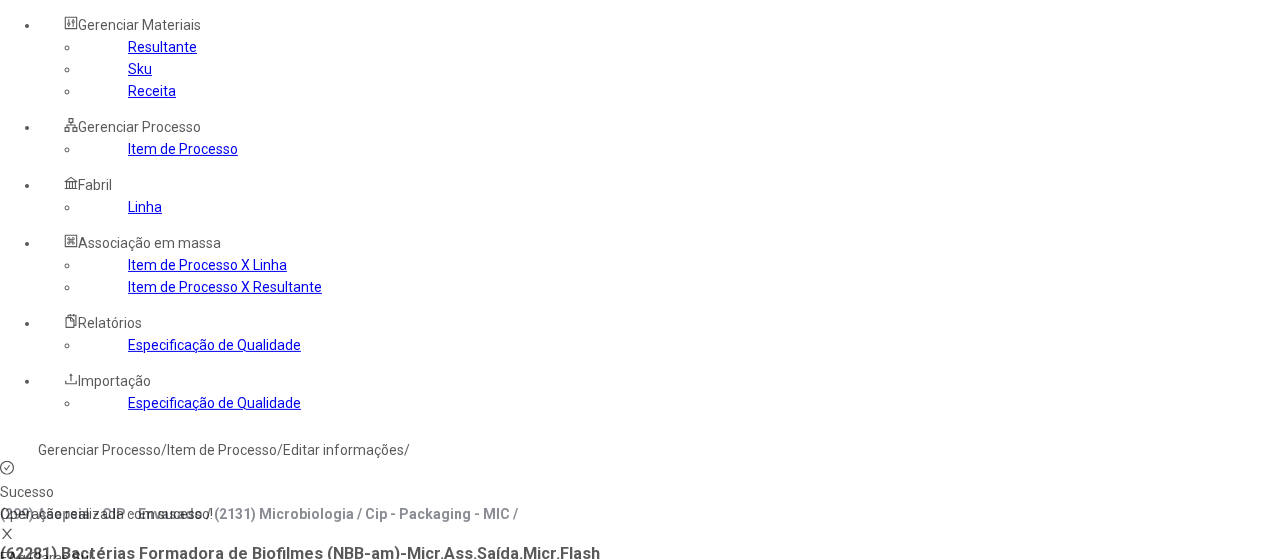 type on "****" 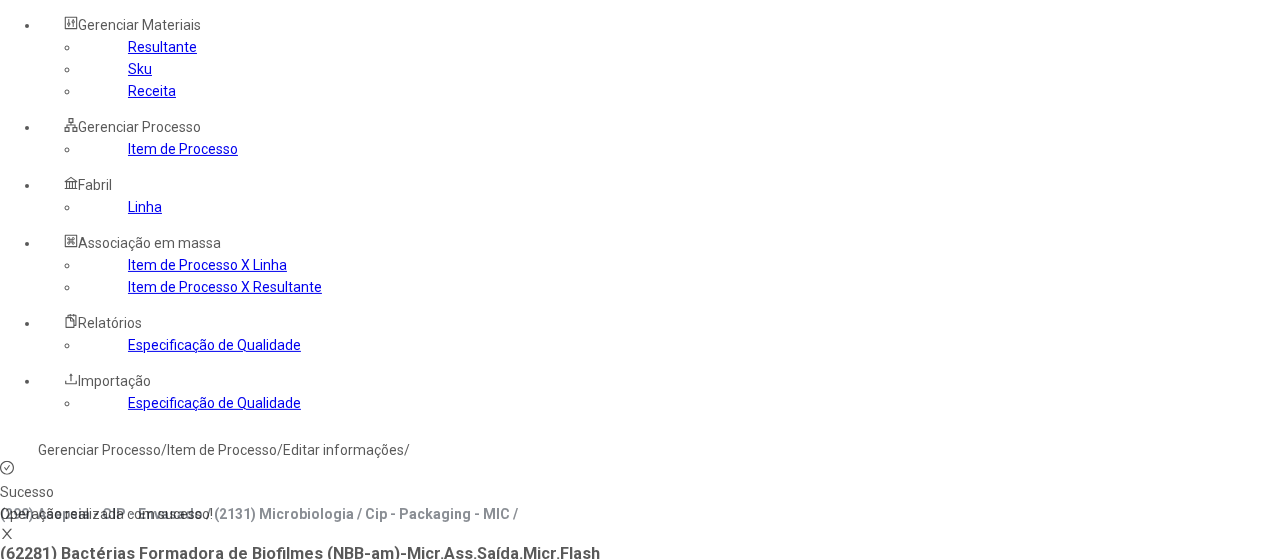 type on "***" 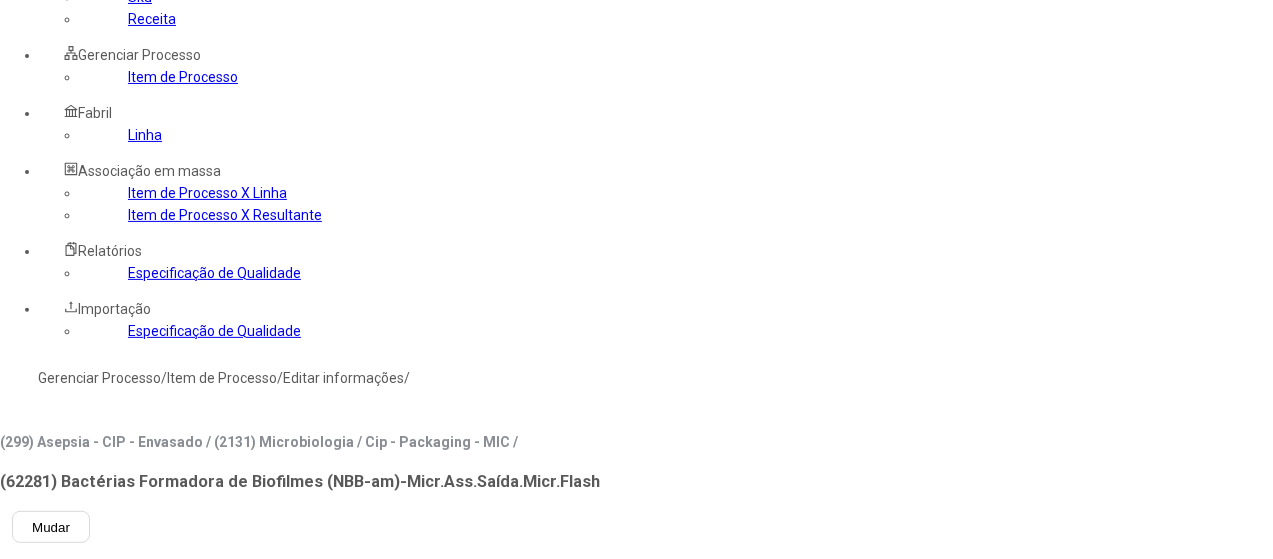 scroll, scrollTop: 200, scrollLeft: 0, axis: vertical 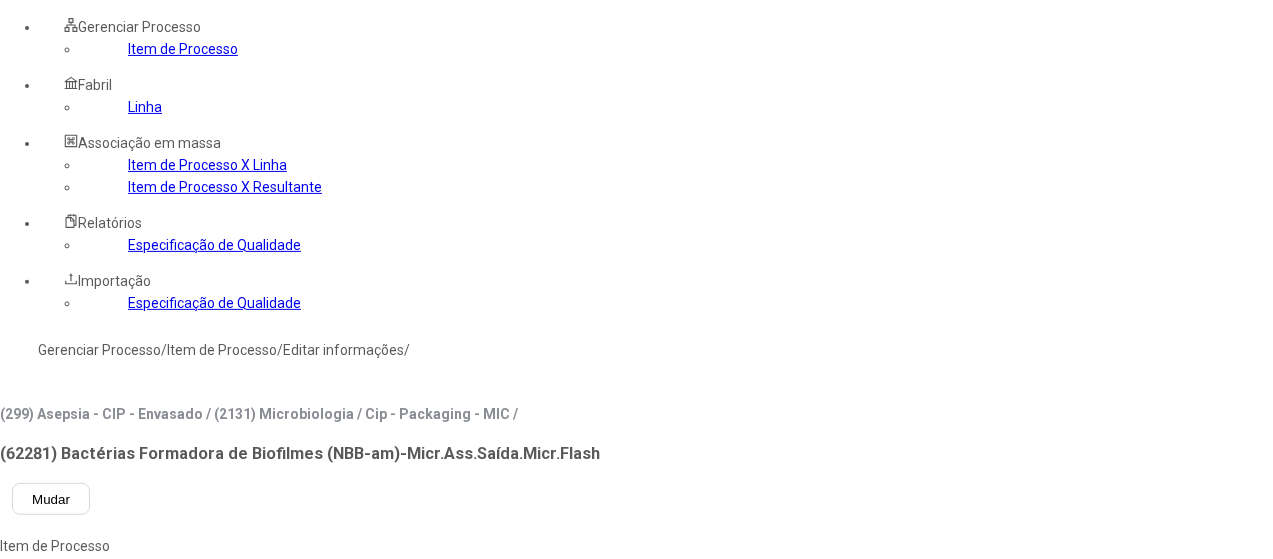 click 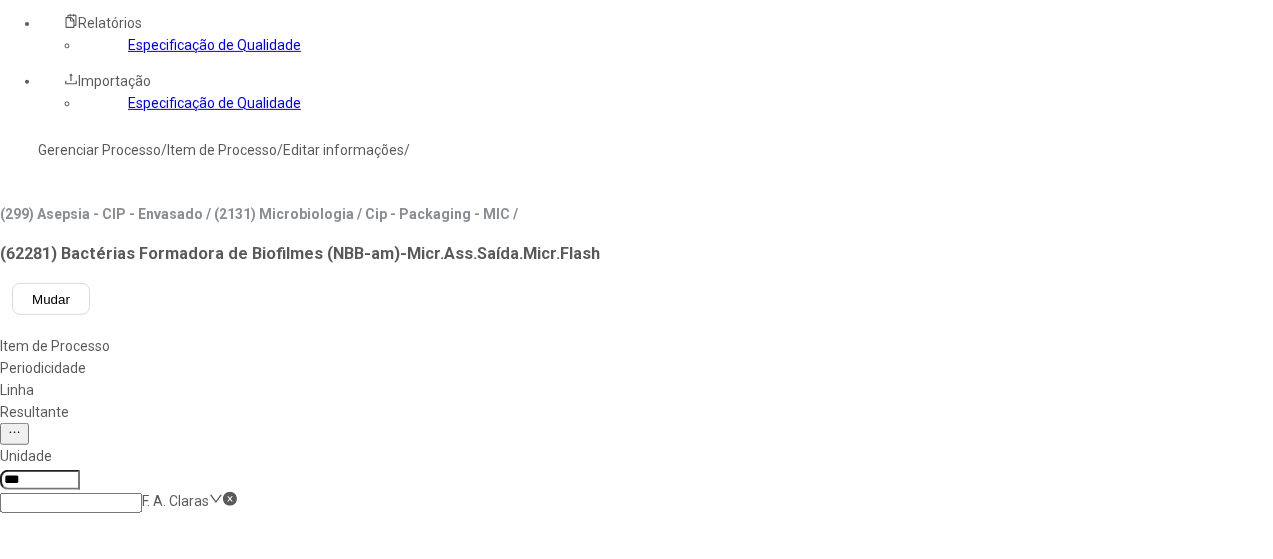 drag, startPoint x: 1210, startPoint y: 538, endPoint x: 1128, endPoint y: 480, distance: 100.43903 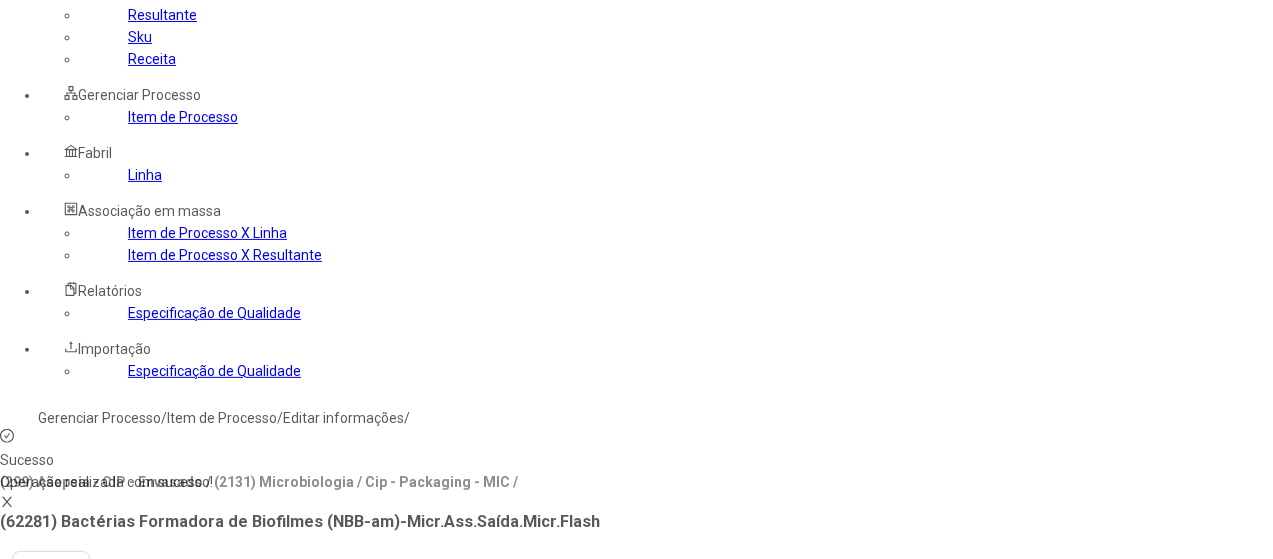scroll, scrollTop: 100, scrollLeft: 0, axis: vertical 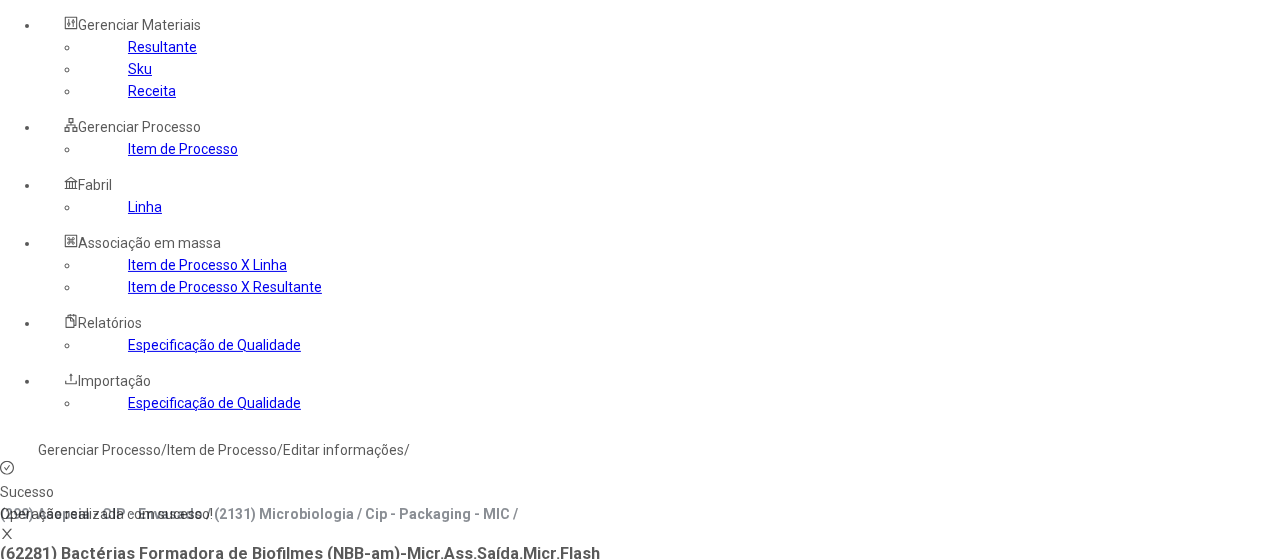 click on "Resultante" 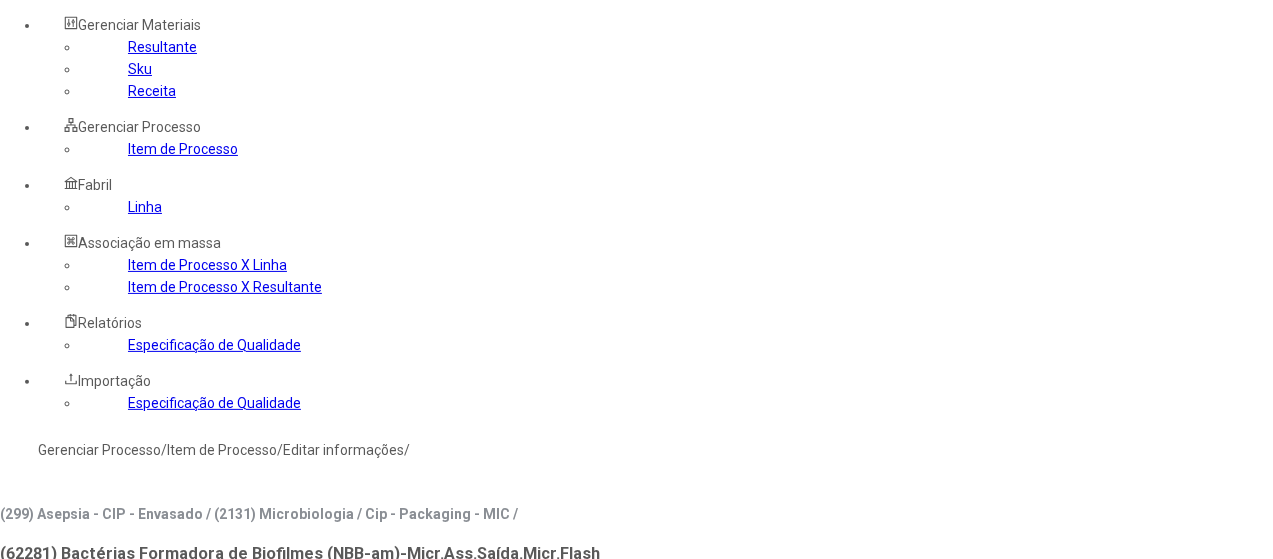click 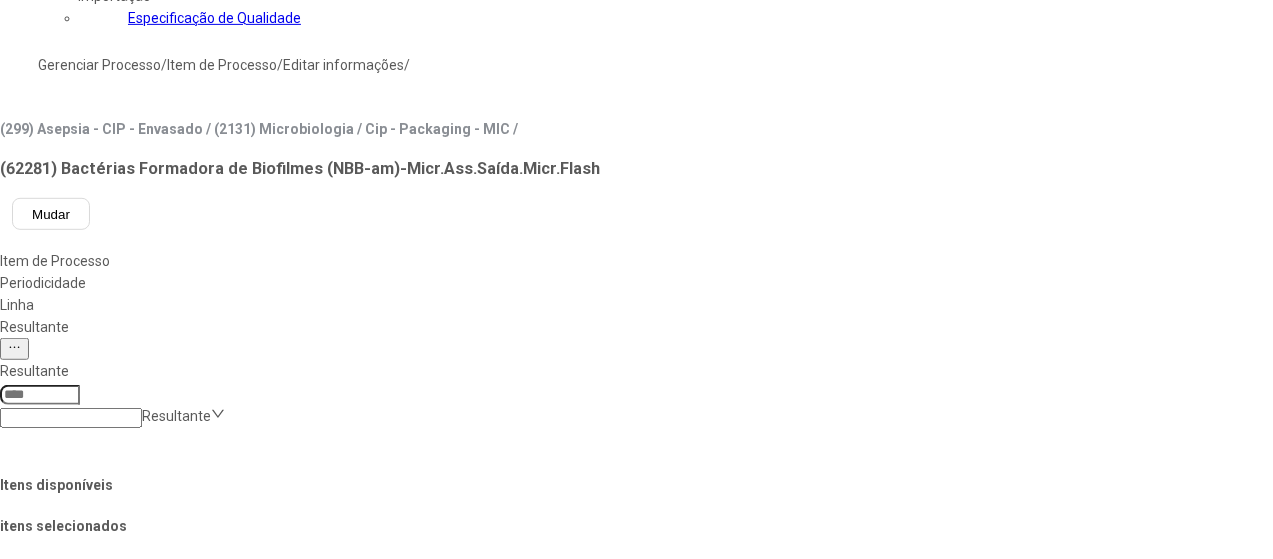 scroll, scrollTop: 500, scrollLeft: 0, axis: vertical 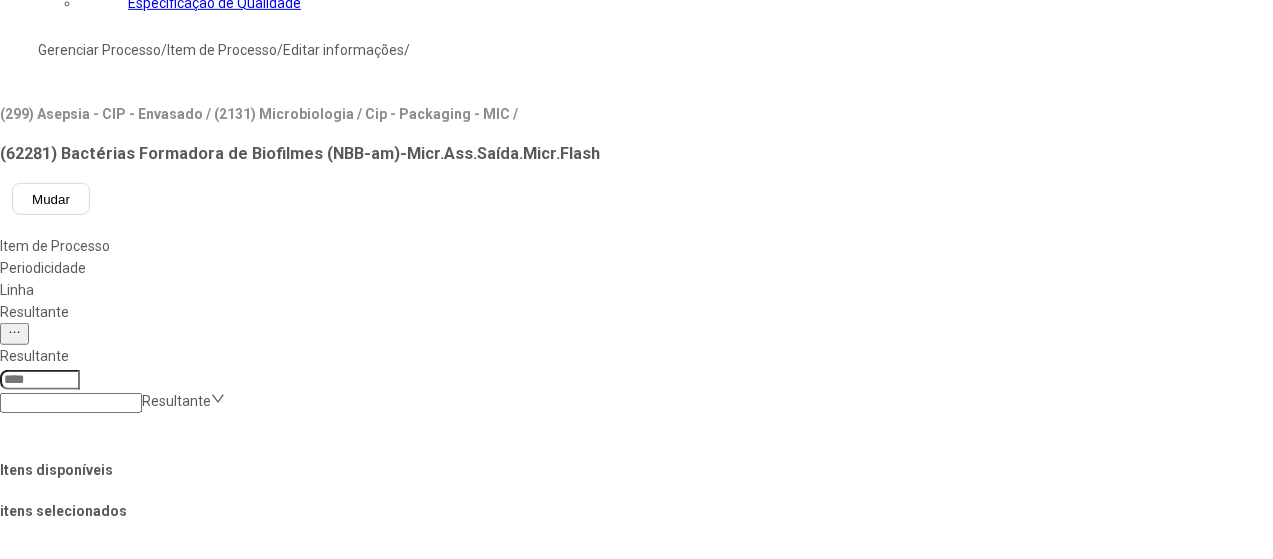 click on "Assepsia - Rotina" 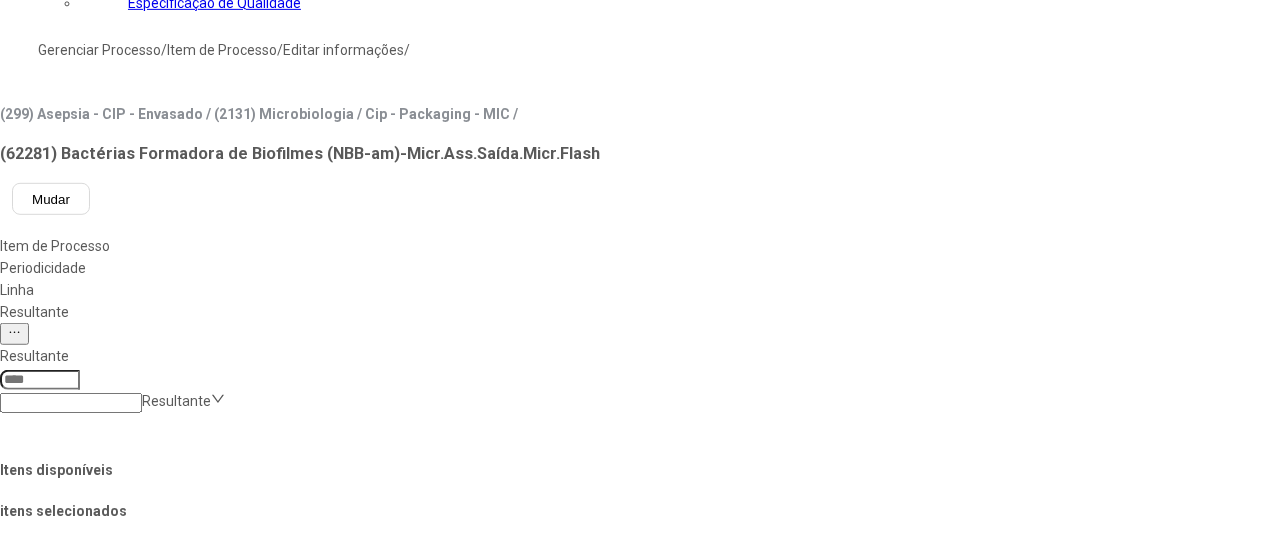 scroll, scrollTop: 500, scrollLeft: 0, axis: vertical 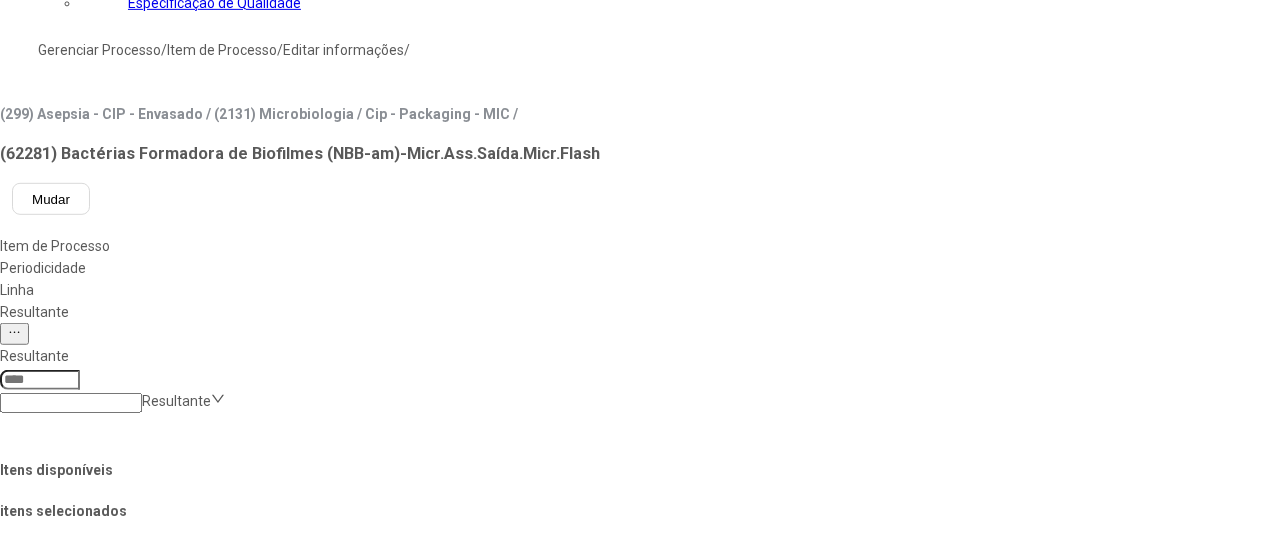 click on "Assepsia - Periodica" 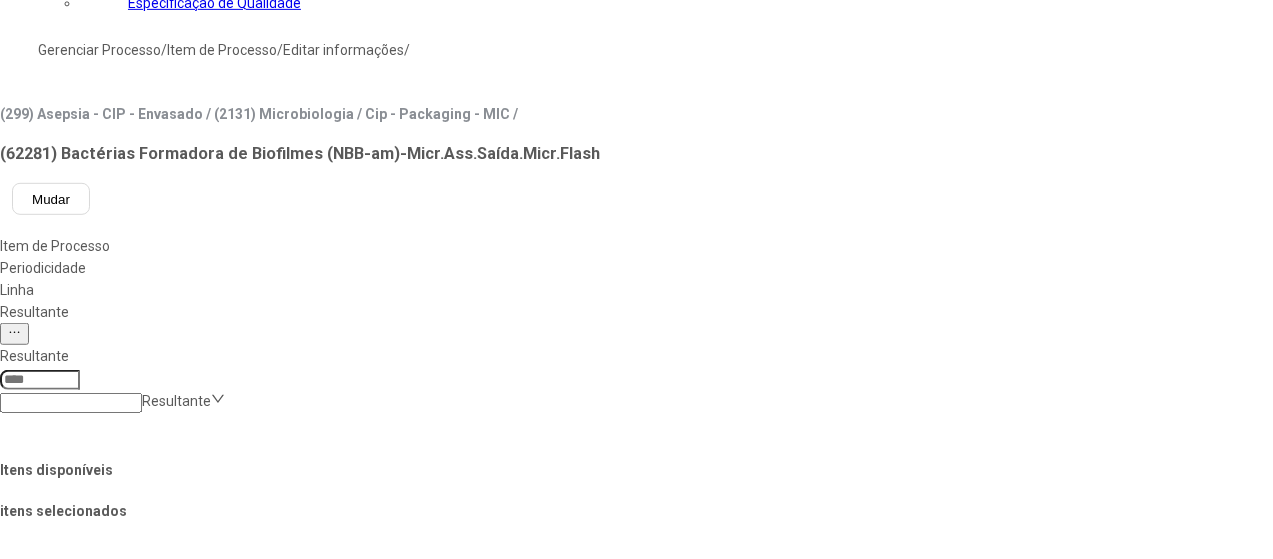 scroll, scrollTop: 1601, scrollLeft: 0, axis: vertical 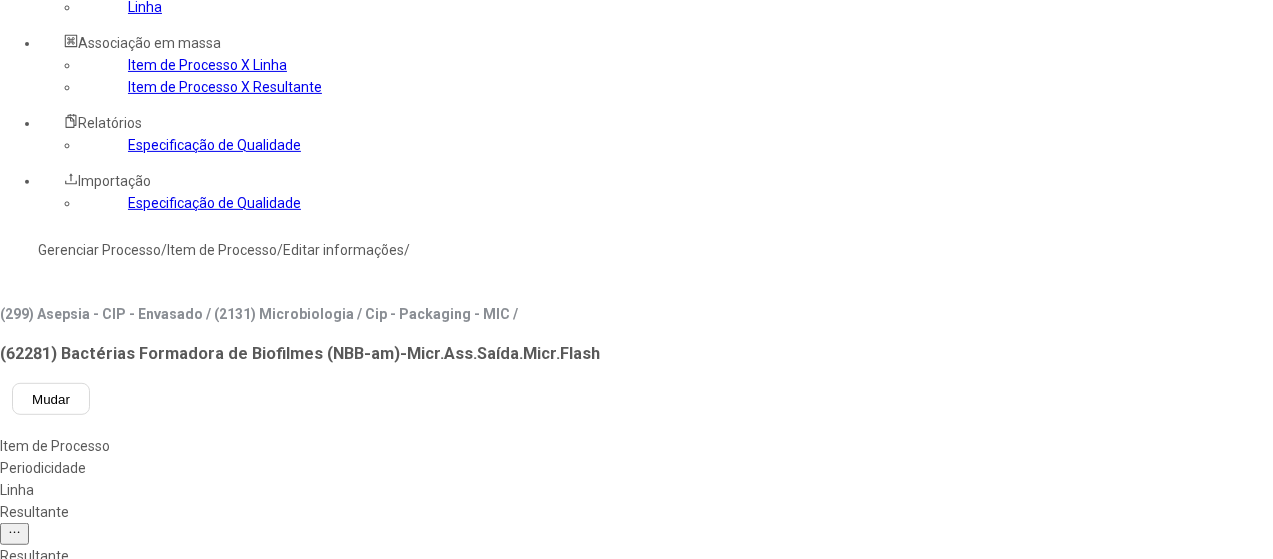 click on "**********" 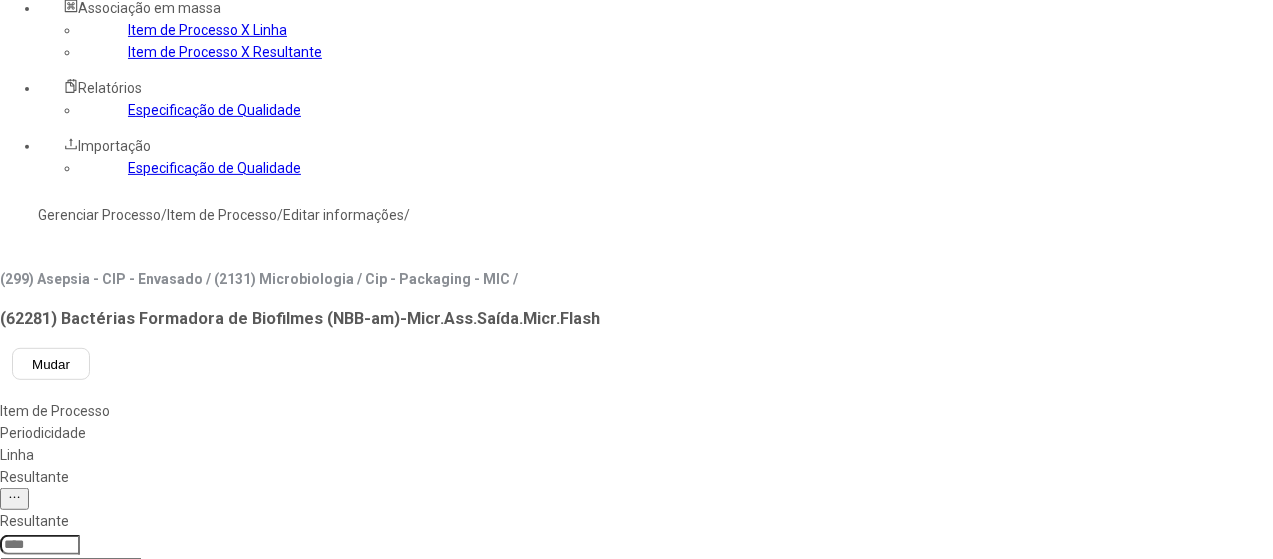 scroll, scrollTop: 500, scrollLeft: 0, axis: vertical 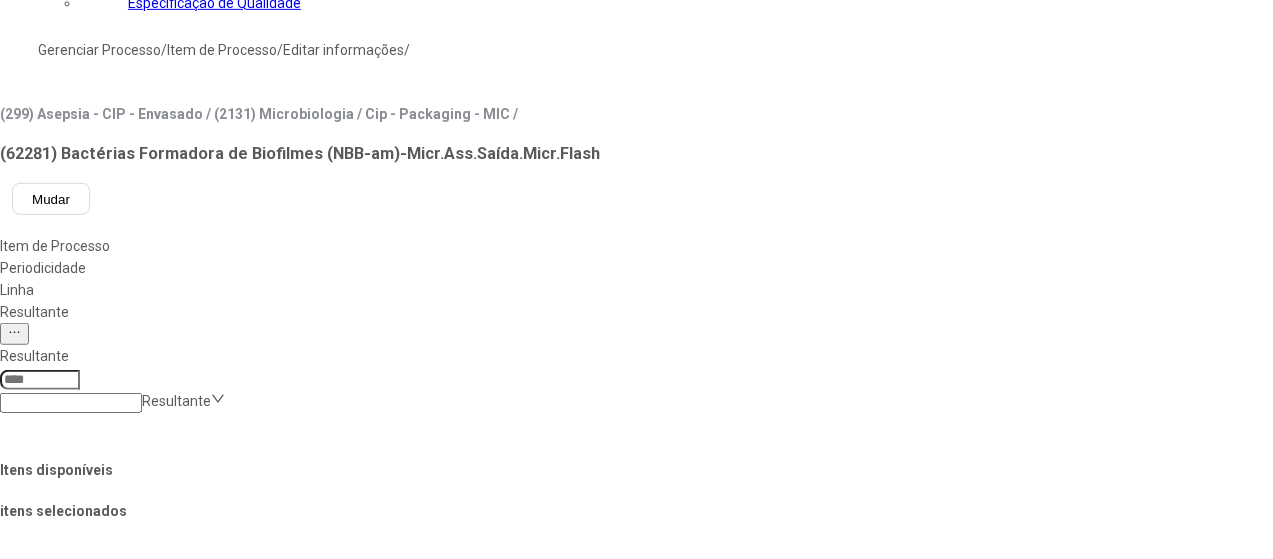 drag, startPoint x: 1159, startPoint y: 468, endPoint x: 1154, endPoint y: 450, distance: 18.681541 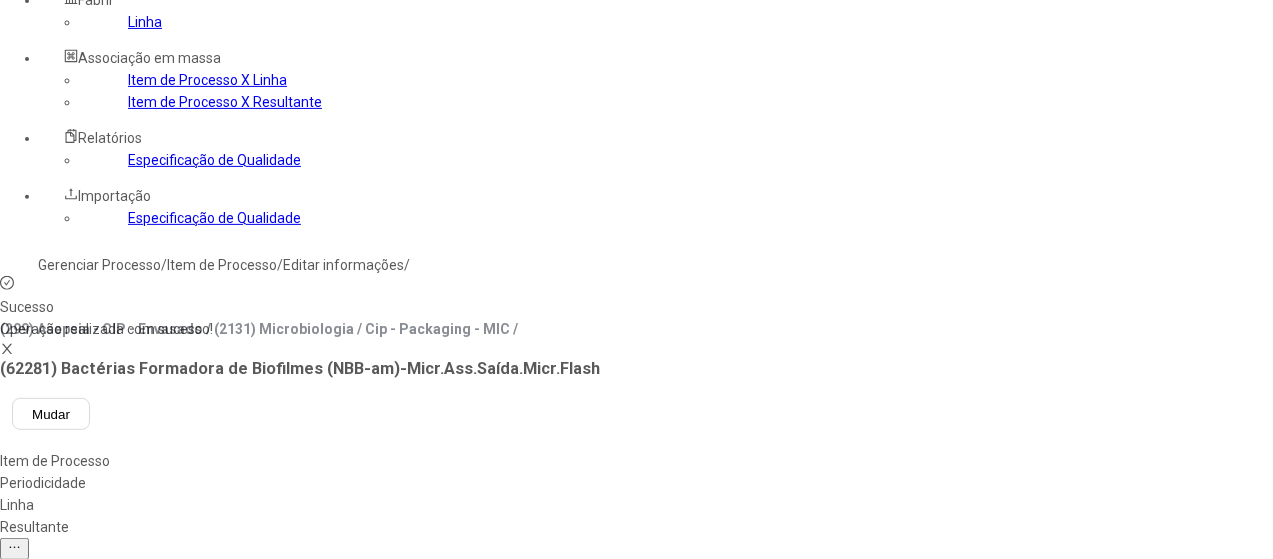 scroll, scrollTop: 200, scrollLeft: 0, axis: vertical 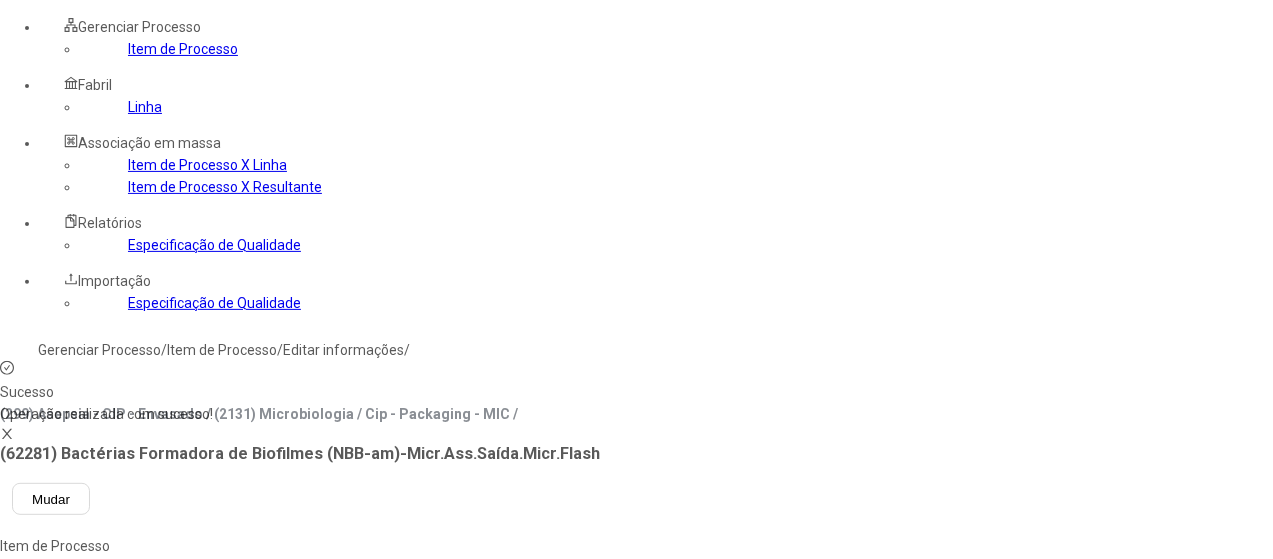 click on "**********" 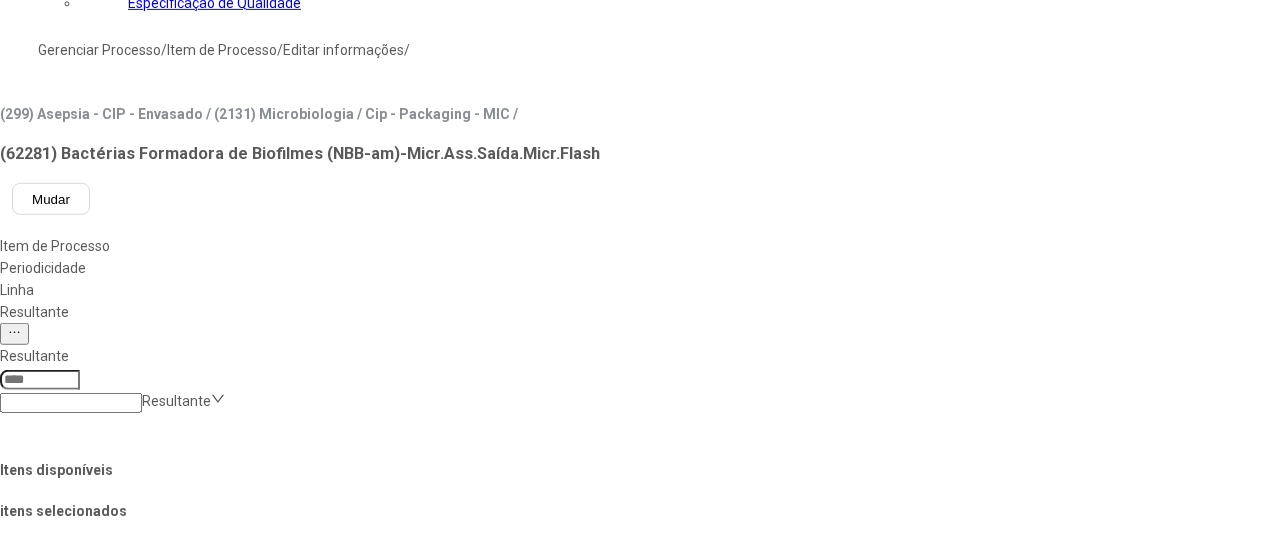click on "Concluir associação" at bounding box center [124, 1299] 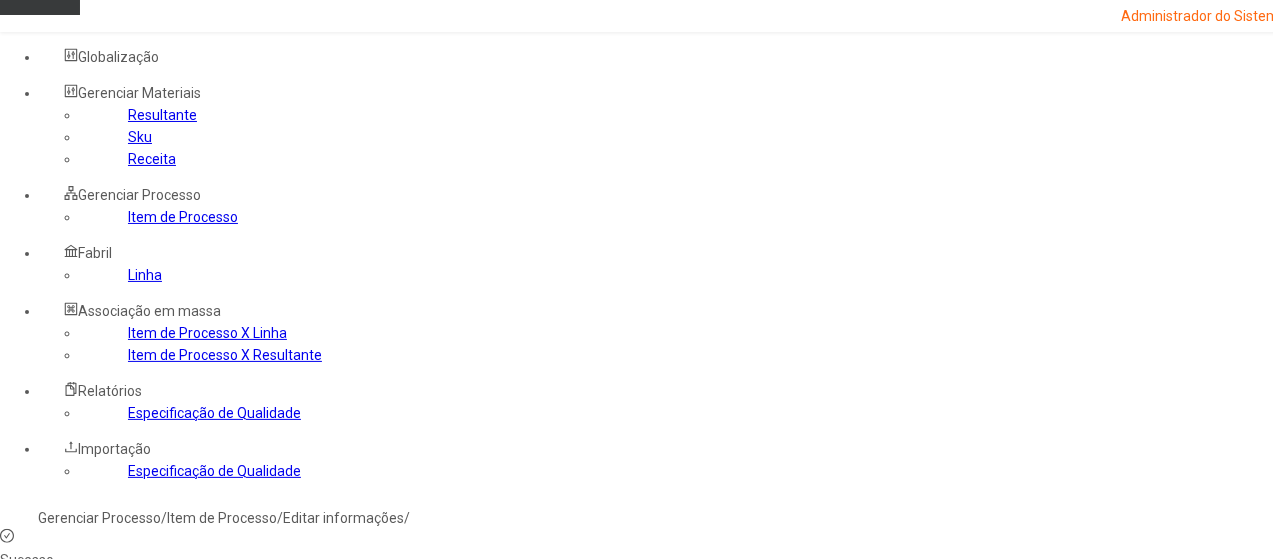scroll, scrollTop: 0, scrollLeft: 0, axis: both 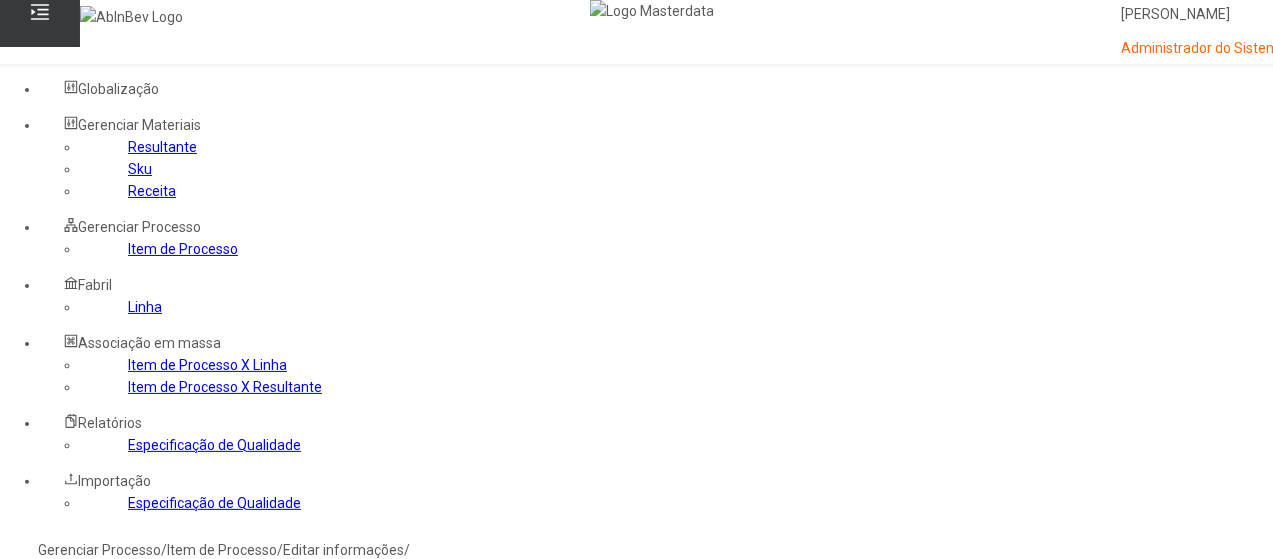click on "Item de Processo" 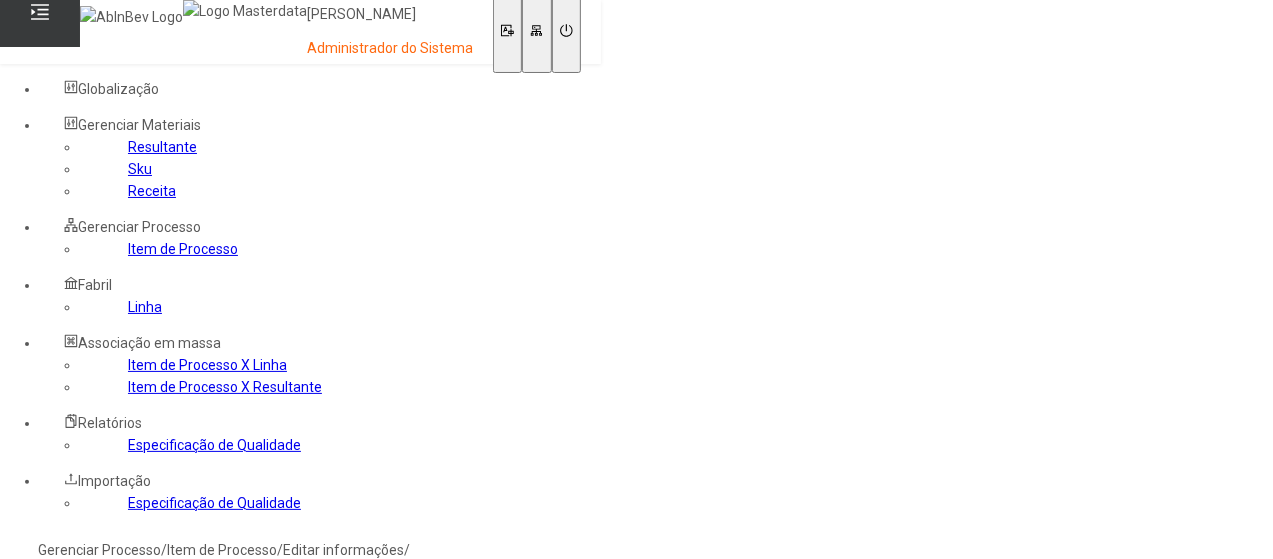 click on "*****" at bounding box center [40, 964] 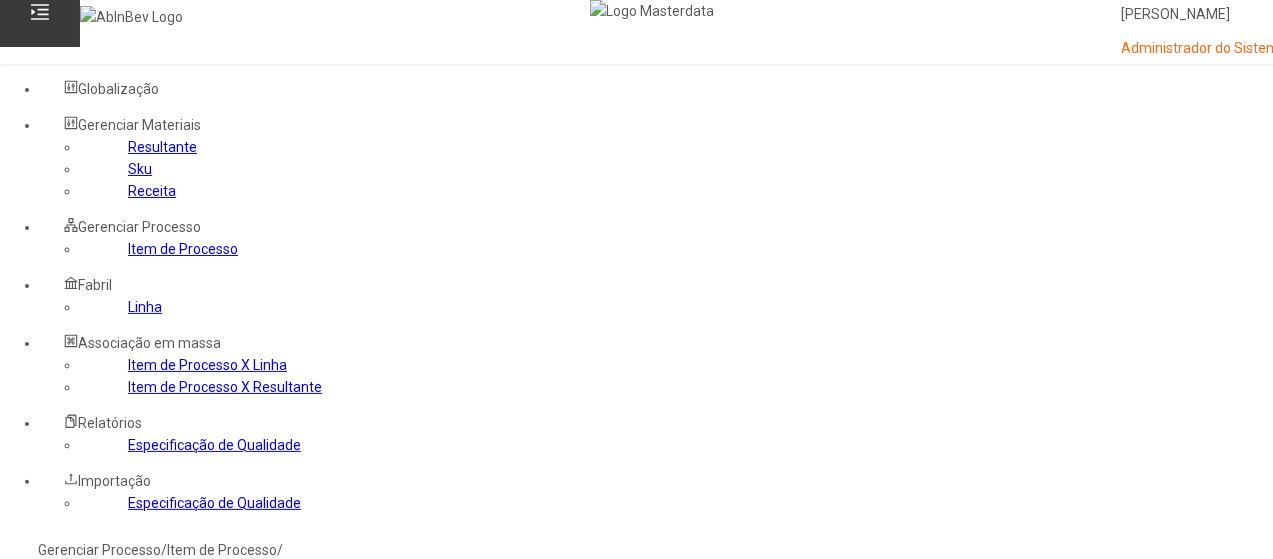 drag, startPoint x: 510, startPoint y: 332, endPoint x: 505, endPoint y: 323, distance: 10.29563 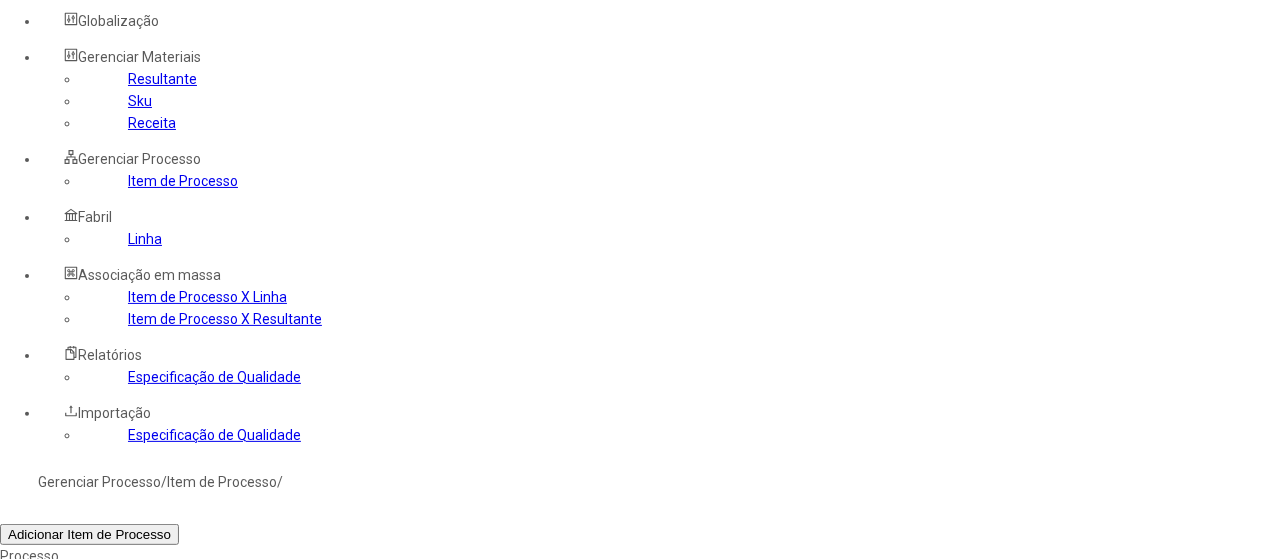 scroll, scrollTop: 100, scrollLeft: 0, axis: vertical 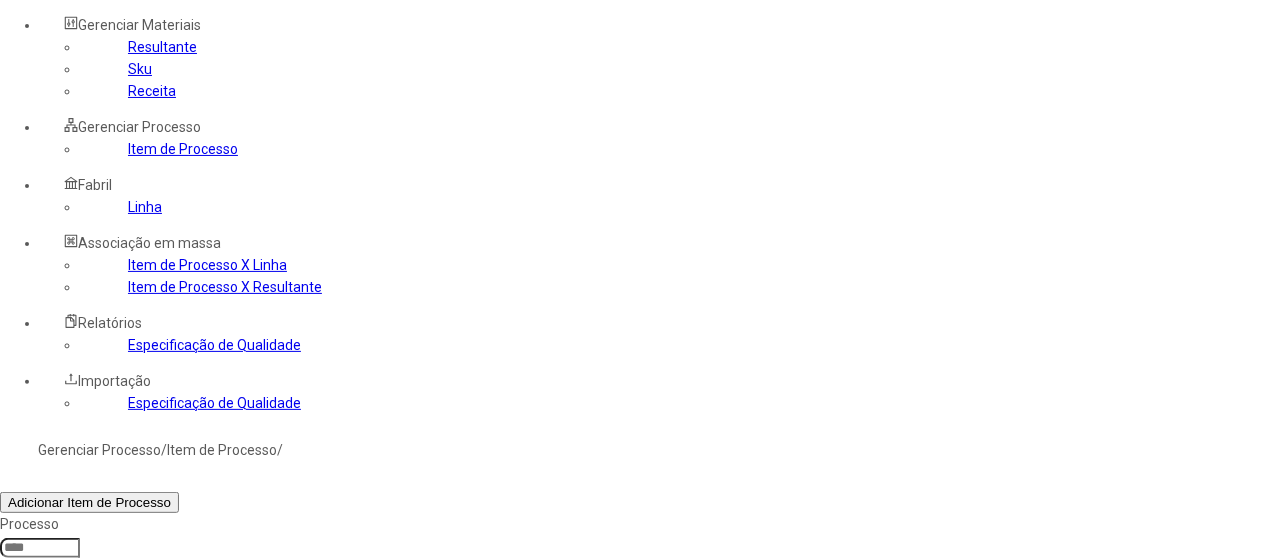 click 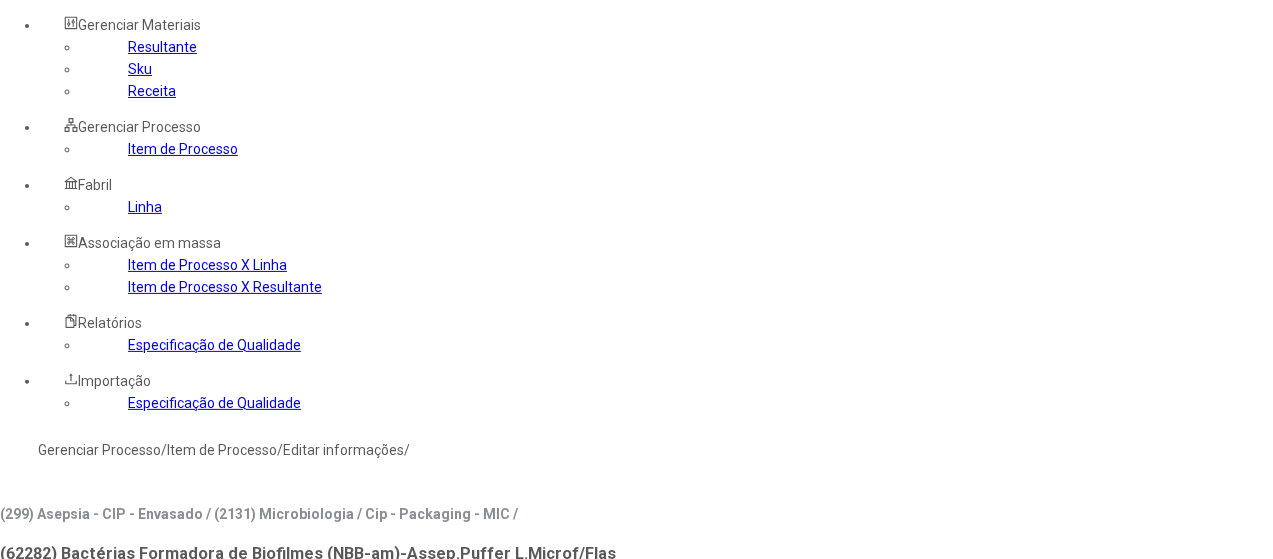 type on "****" 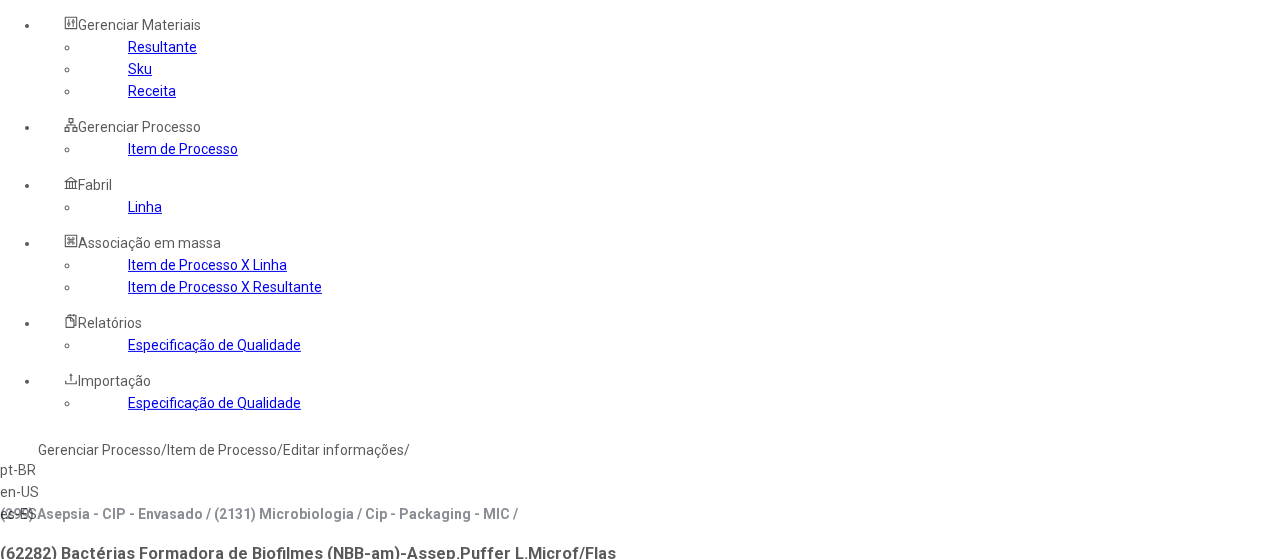 click on "es-ES" at bounding box center (57, 514) 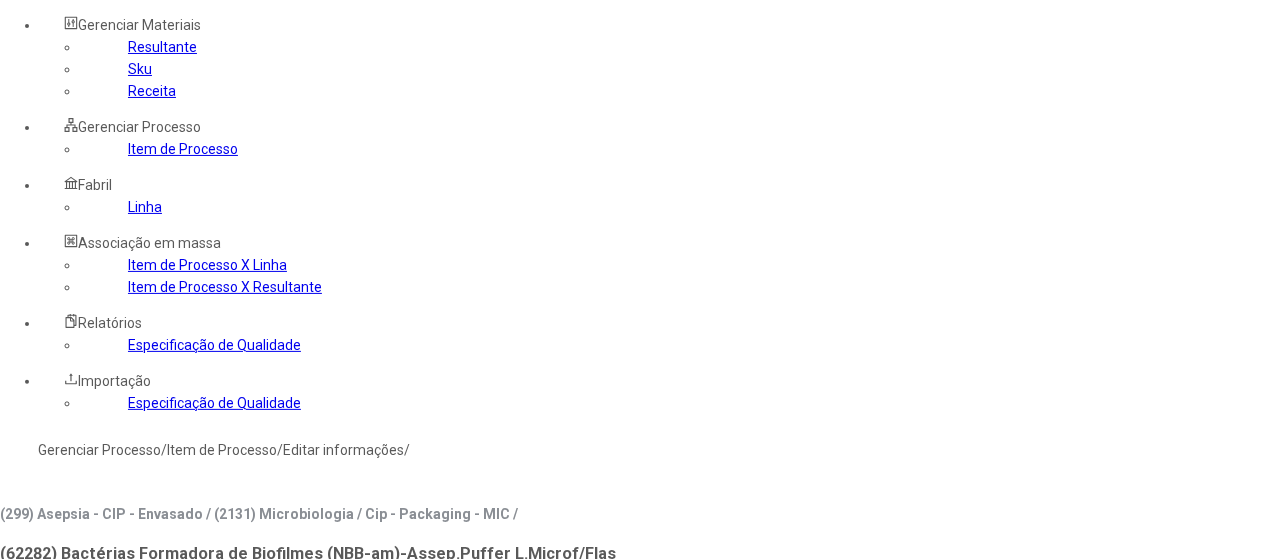 click 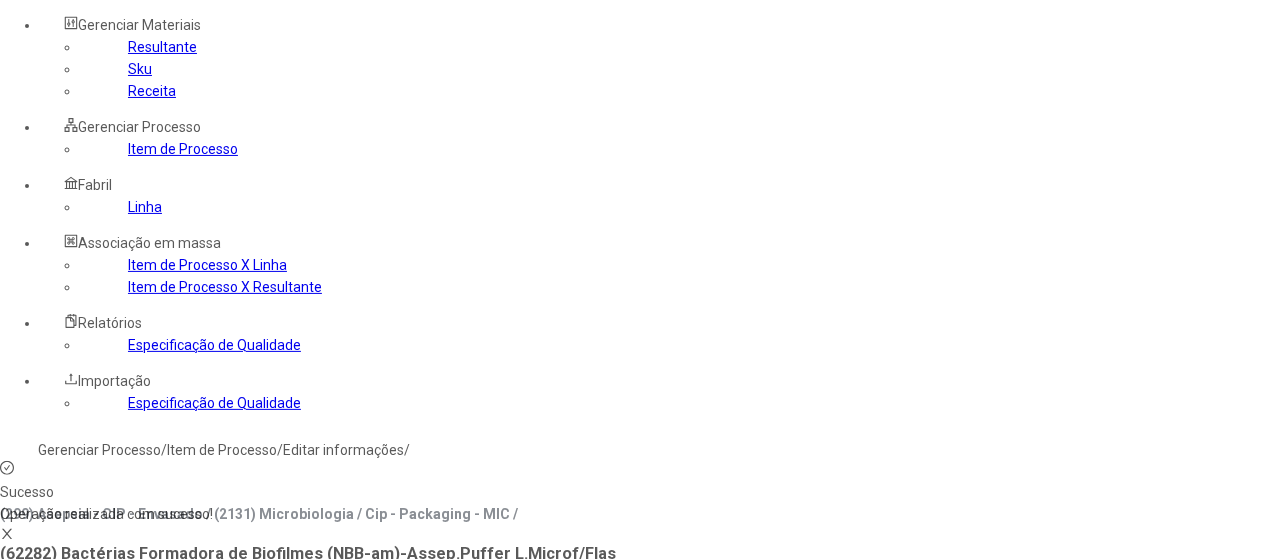click on "Linha" 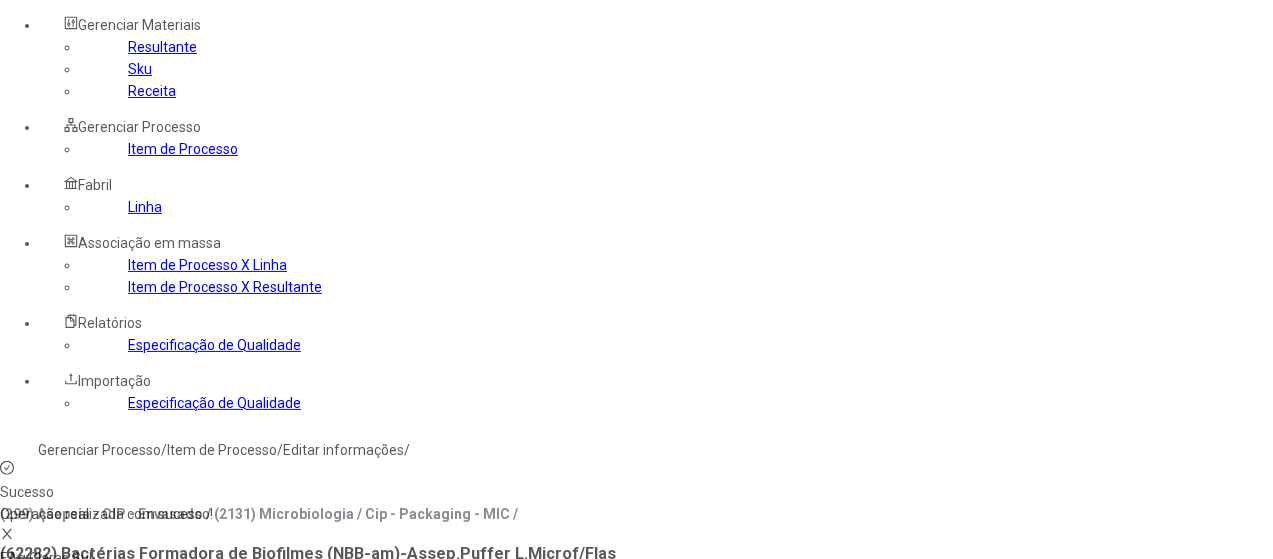 type on "*****" 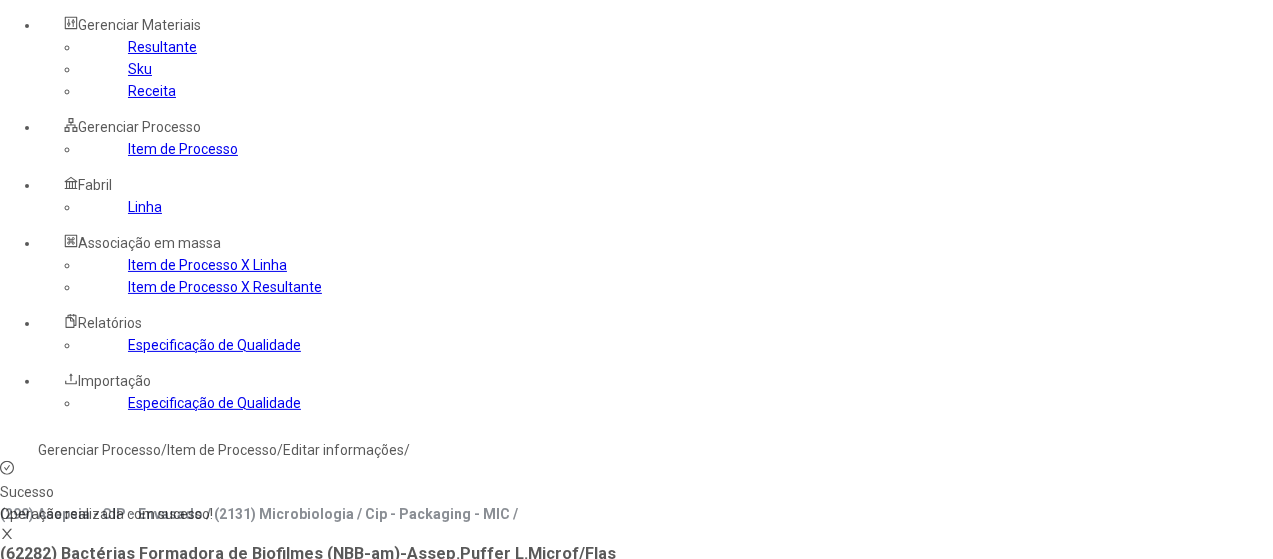 type on "***" 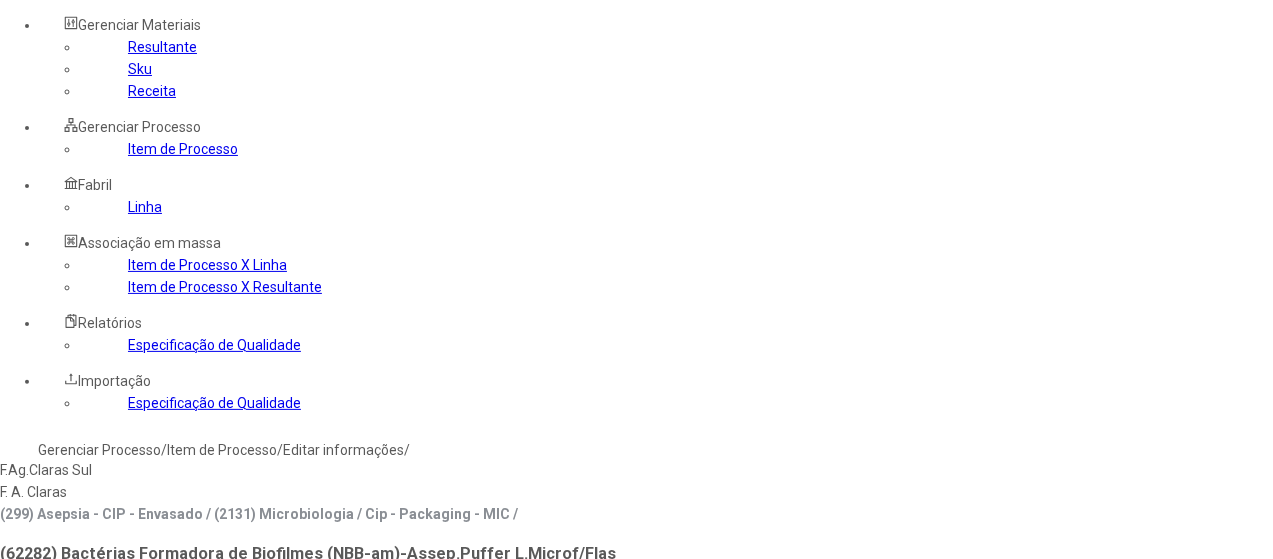 type on "****" 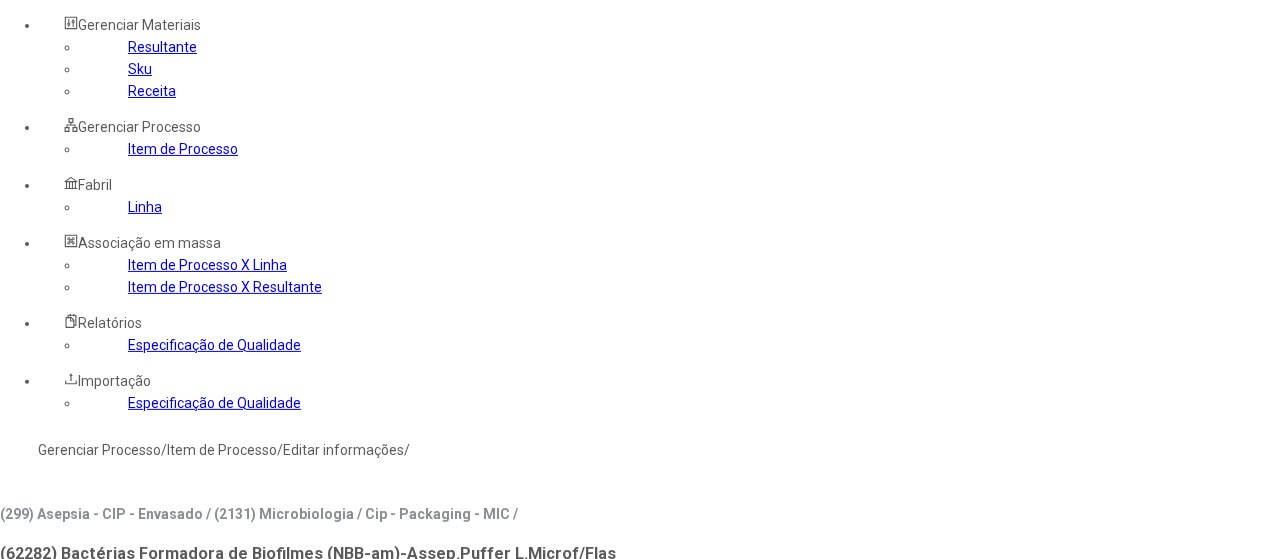 type on "***" 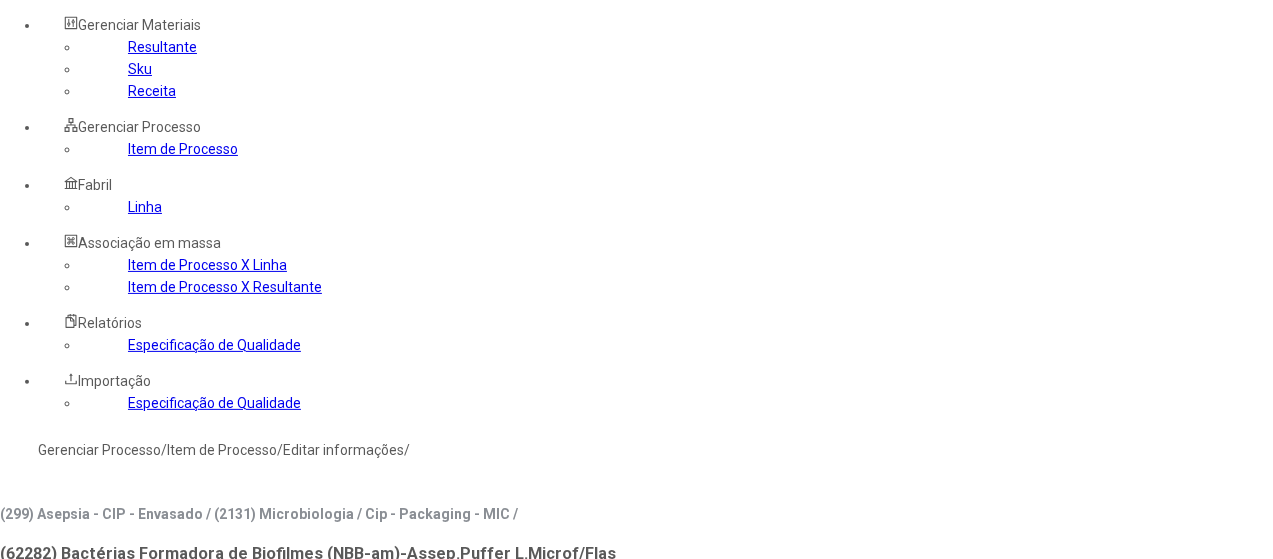 click 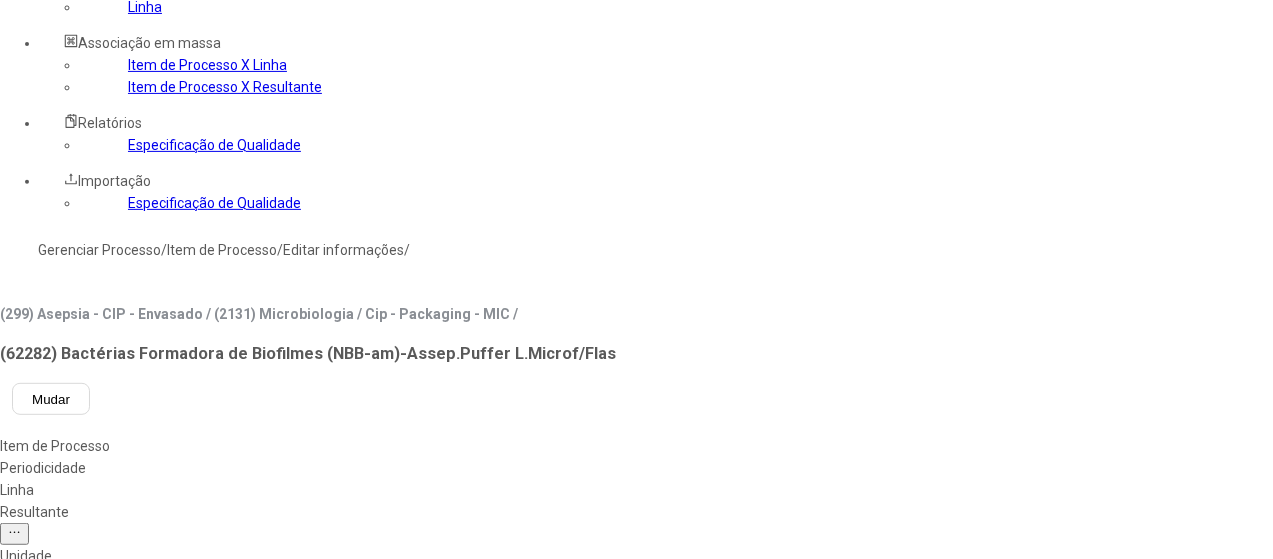 drag, startPoint x: 766, startPoint y: 367, endPoint x: 938, endPoint y: 380, distance: 172.49059 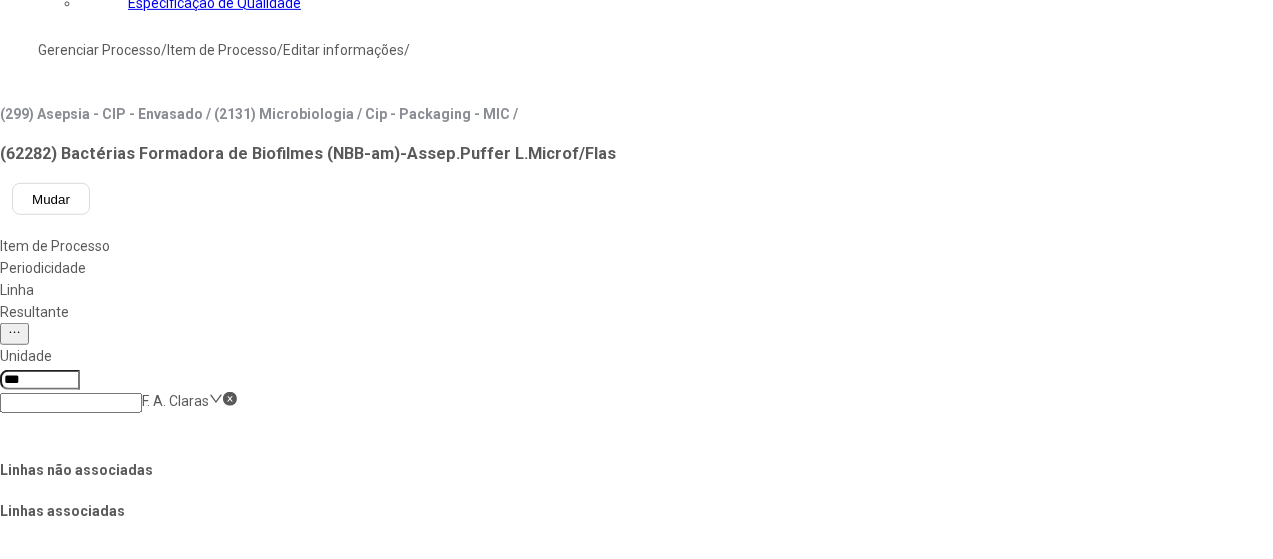 drag, startPoint x: 1131, startPoint y: 431, endPoint x: 1116, endPoint y: 425, distance: 16.155495 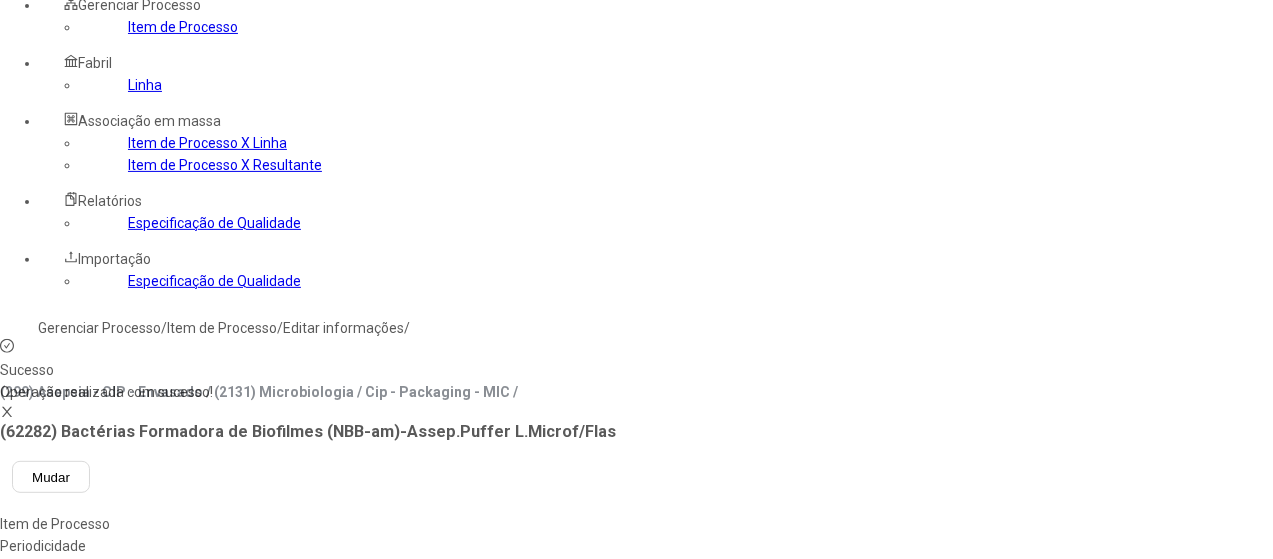 scroll, scrollTop: 100, scrollLeft: 0, axis: vertical 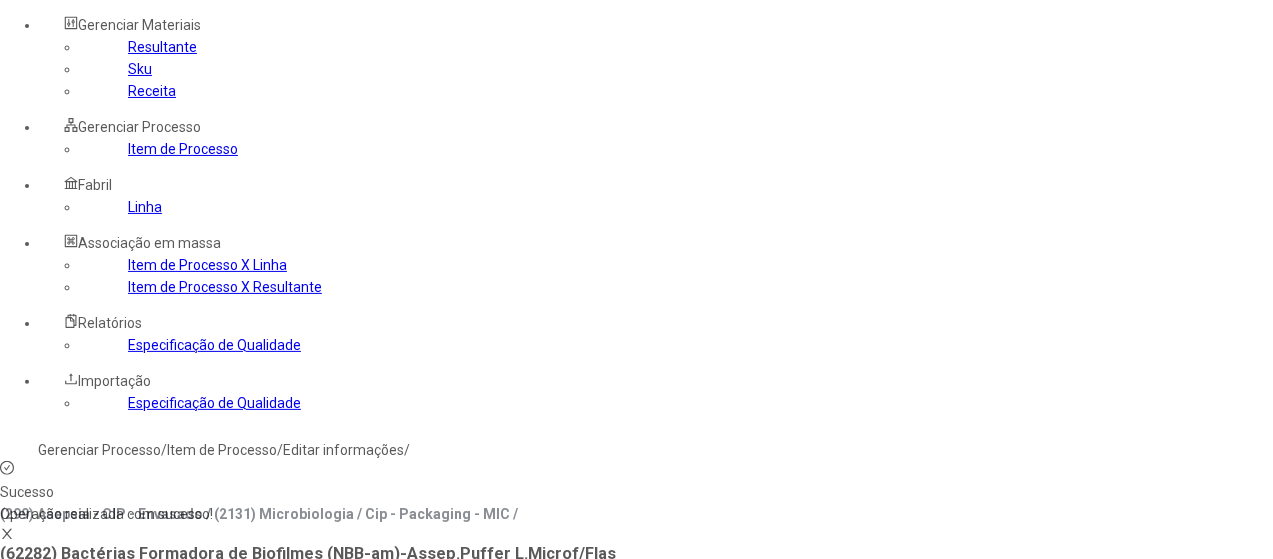 click on "Resultante" 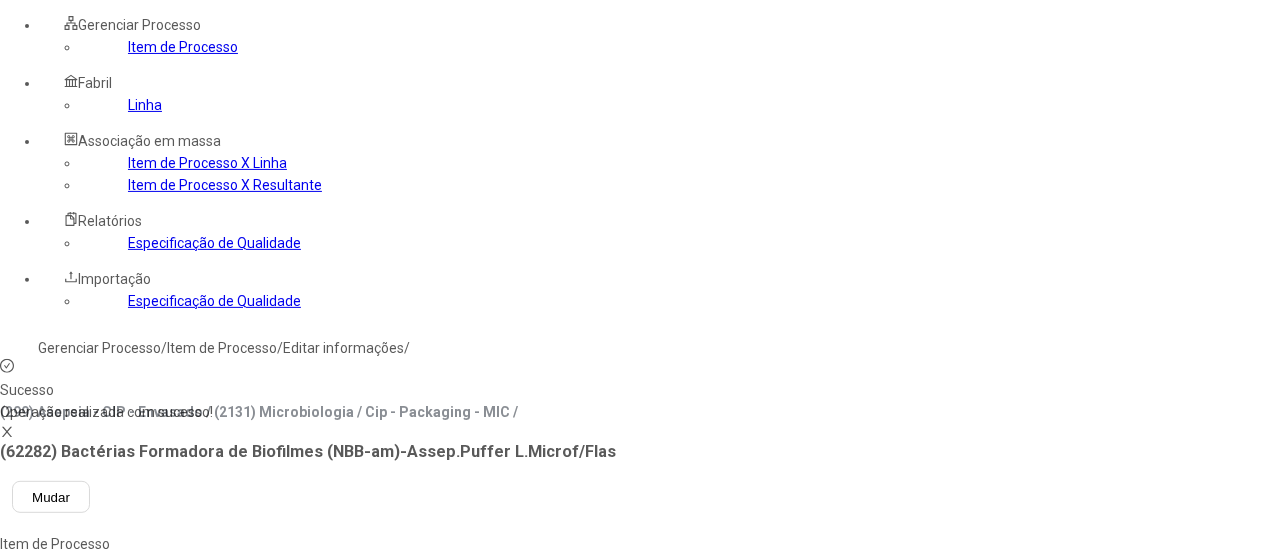 scroll, scrollTop: 300, scrollLeft: 0, axis: vertical 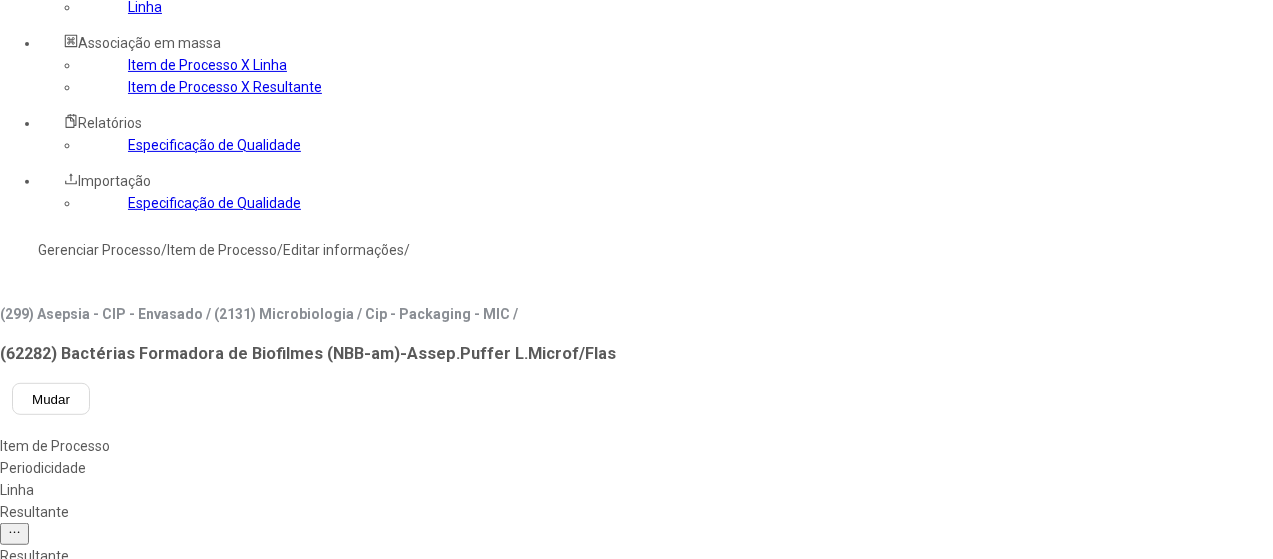 click on "Assepsia - Rotina" 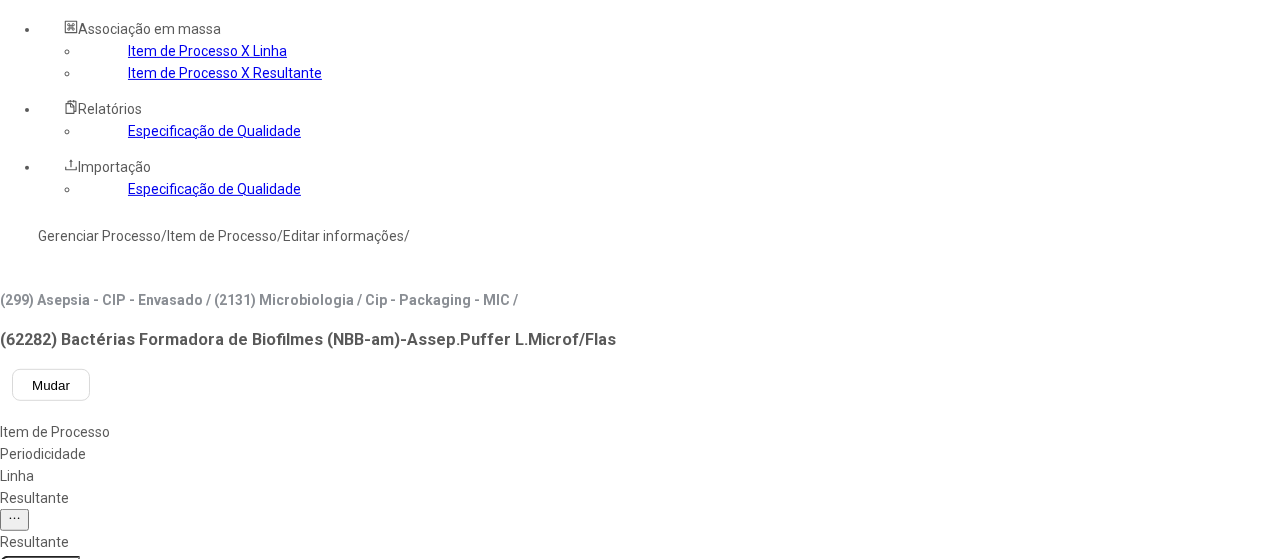 scroll, scrollTop: 400, scrollLeft: 0, axis: vertical 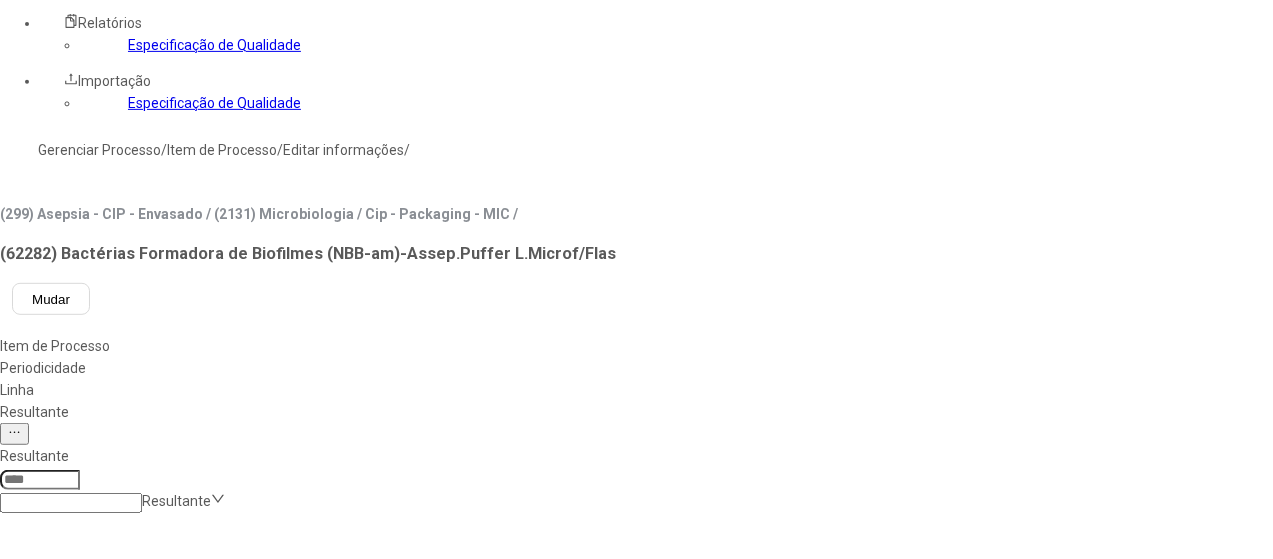 click on "Concluir associação" at bounding box center (124, 1567) 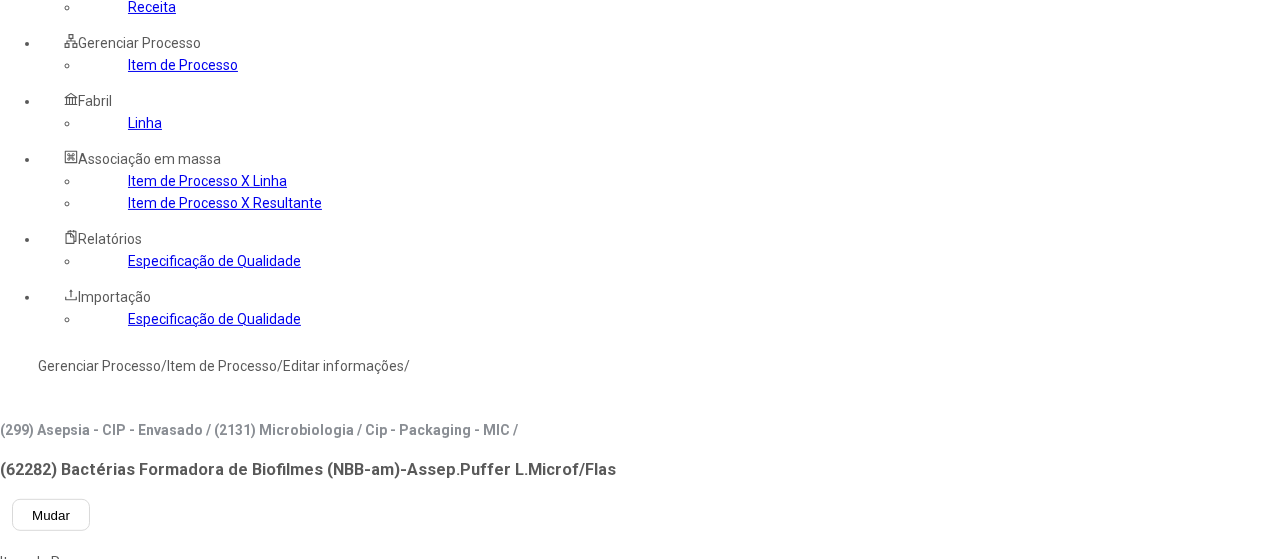 scroll, scrollTop: 100, scrollLeft: 0, axis: vertical 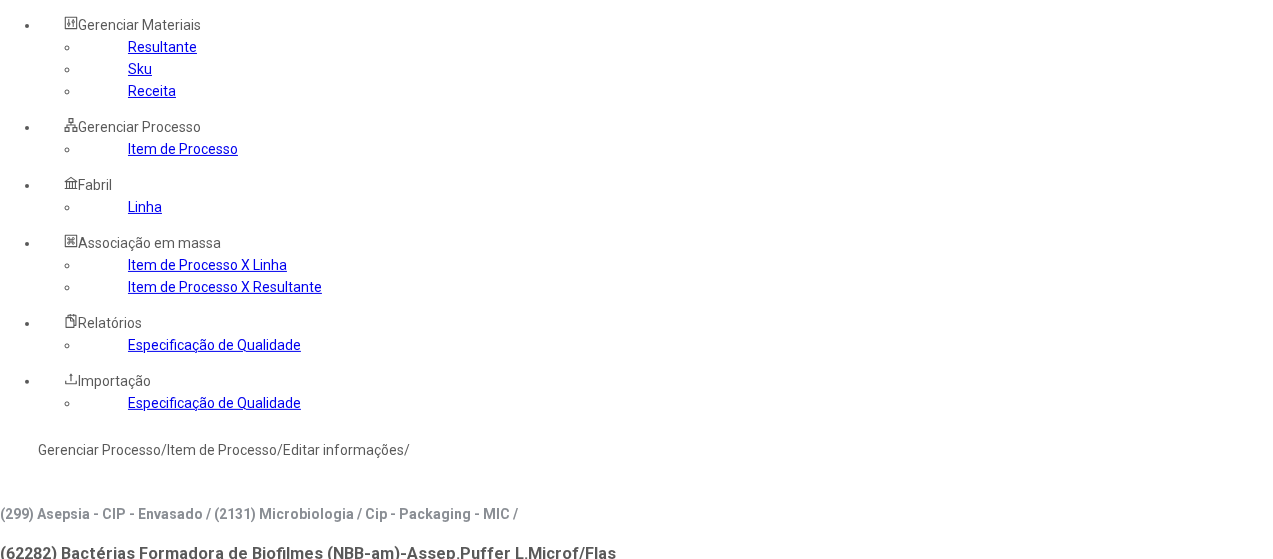 click on "Gerenciar Processo" 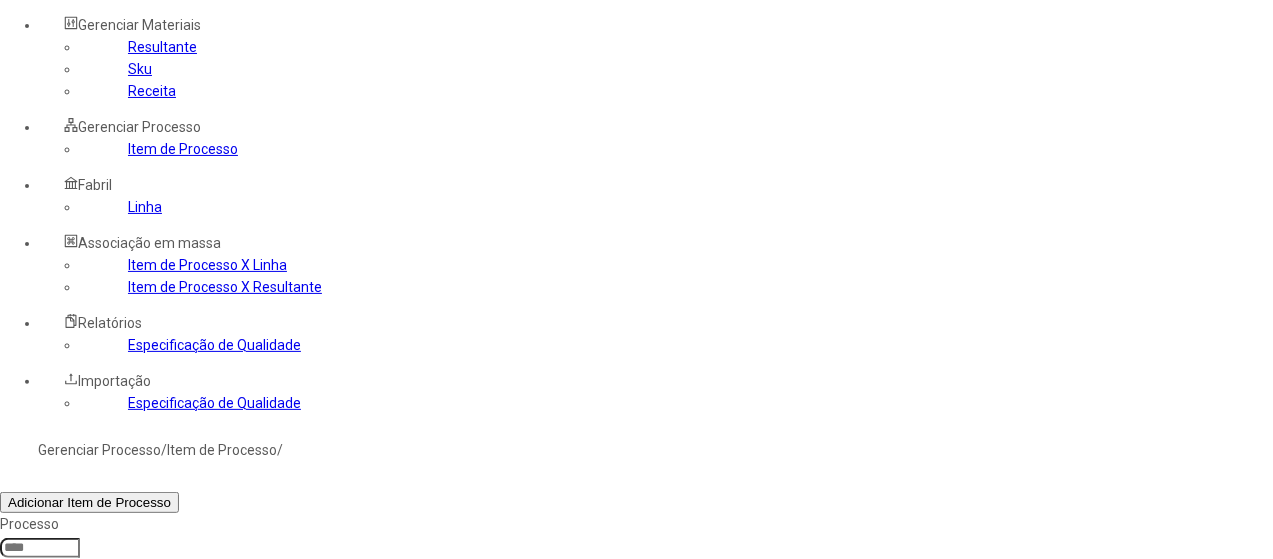 click 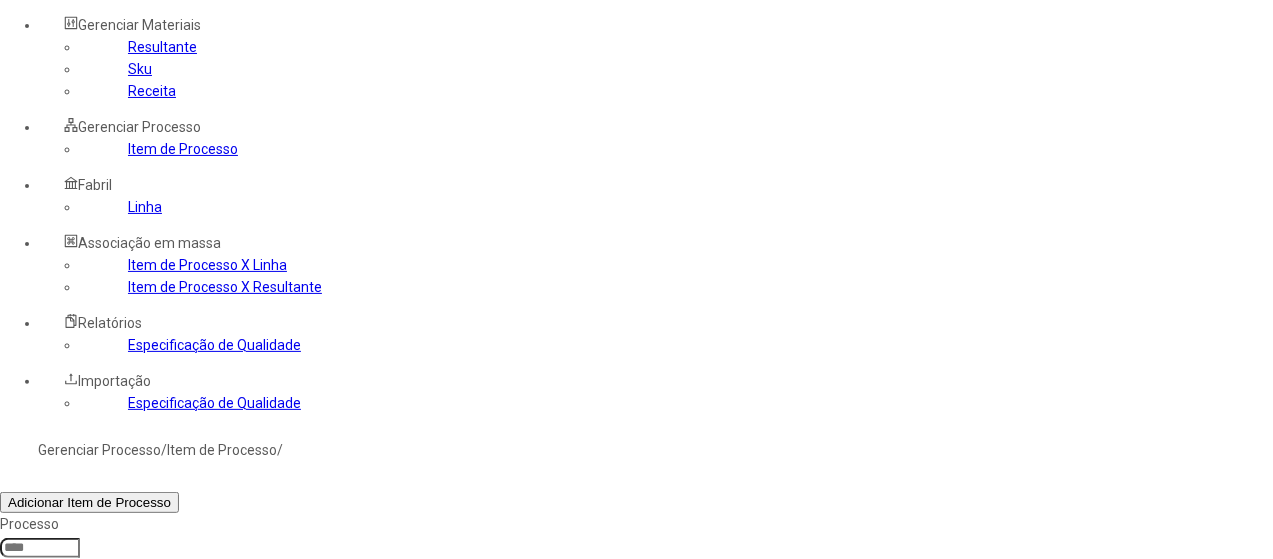 type on "**********" 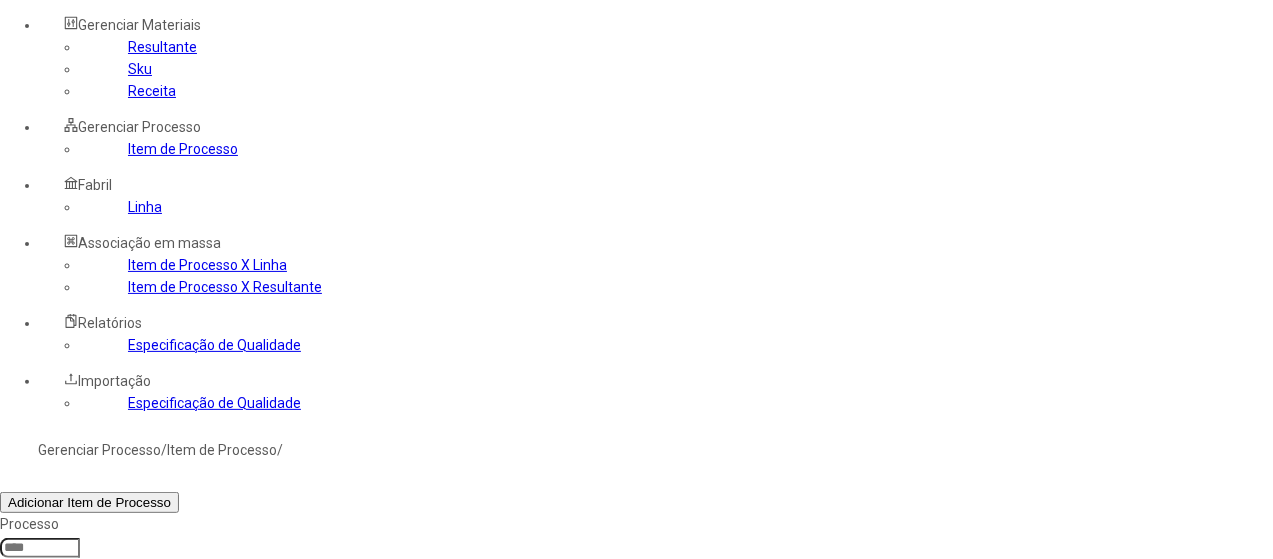 click on "Filtrar" 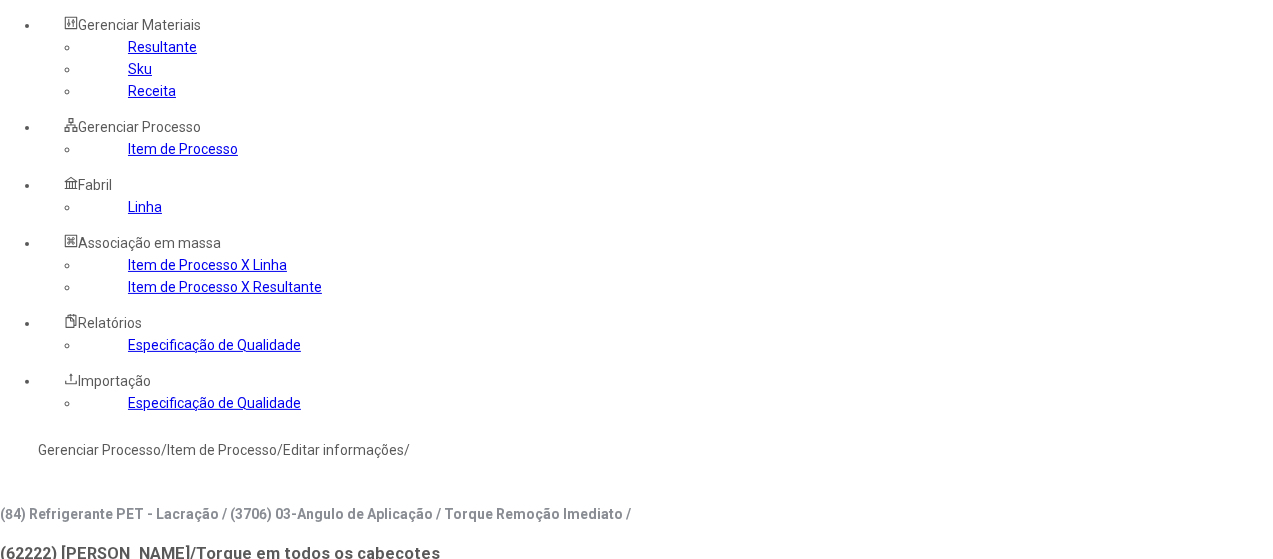 type on "*****" 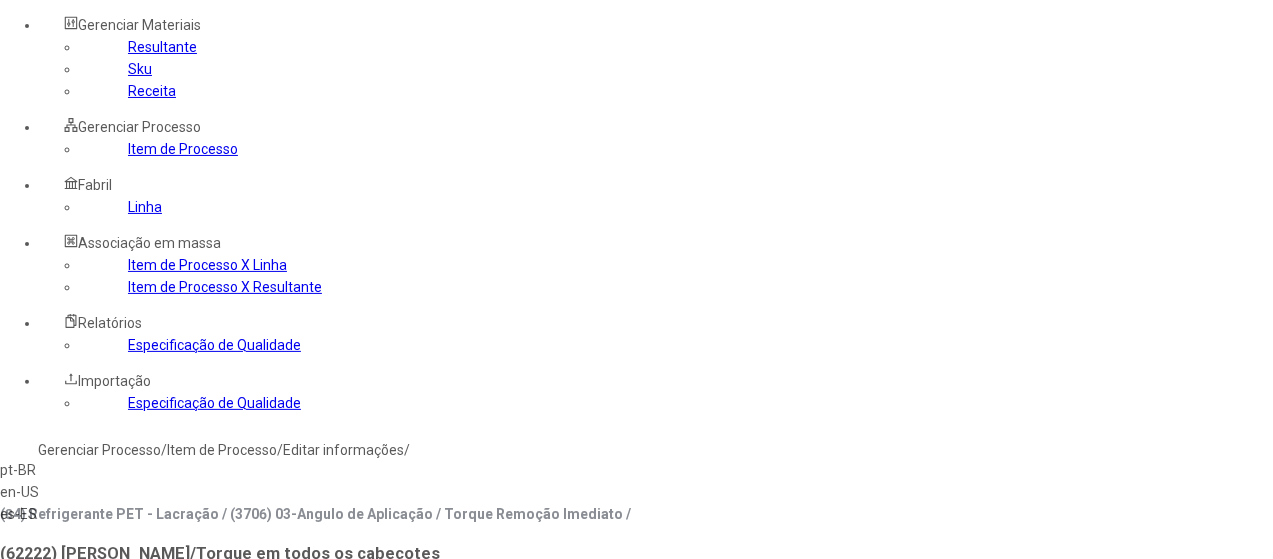 click on "es-ES" at bounding box center [57, 514] 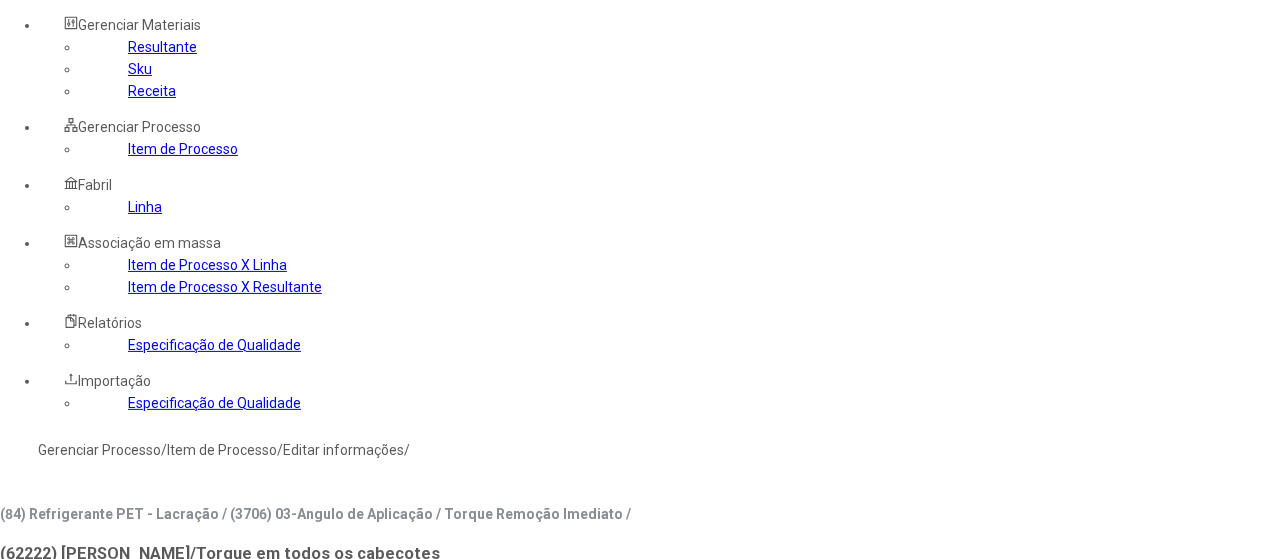click 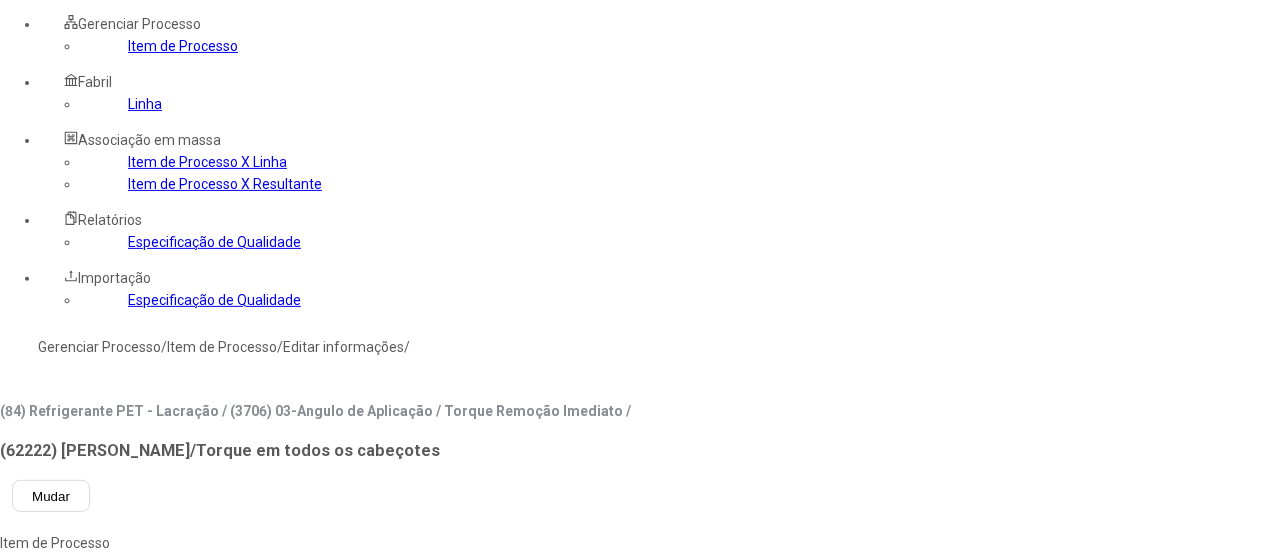 scroll, scrollTop: 272, scrollLeft: 0, axis: vertical 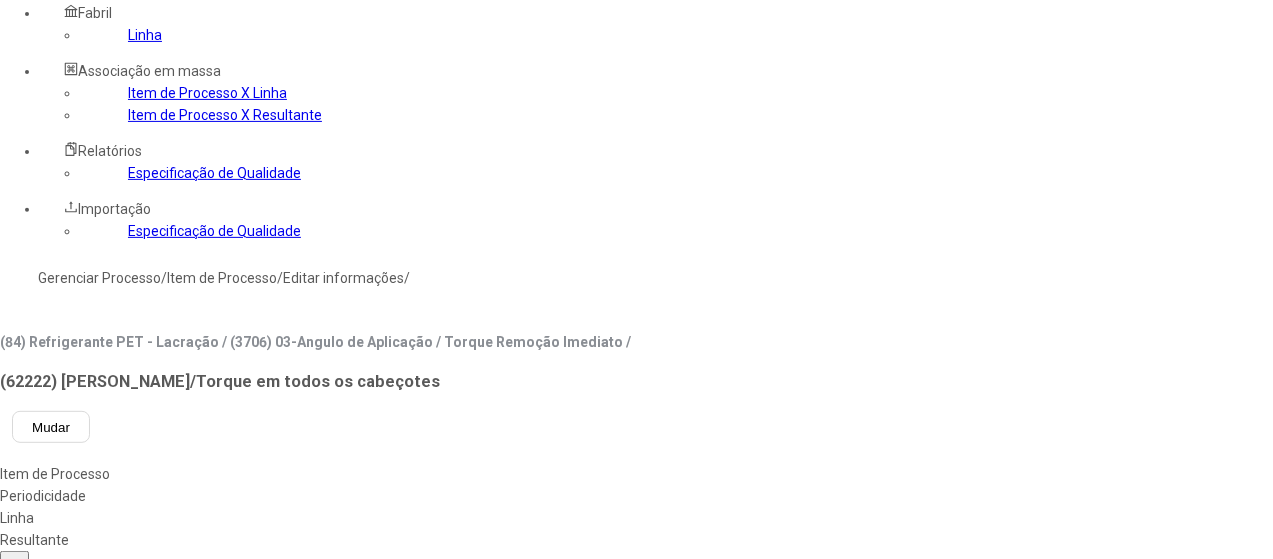 type on "**********" 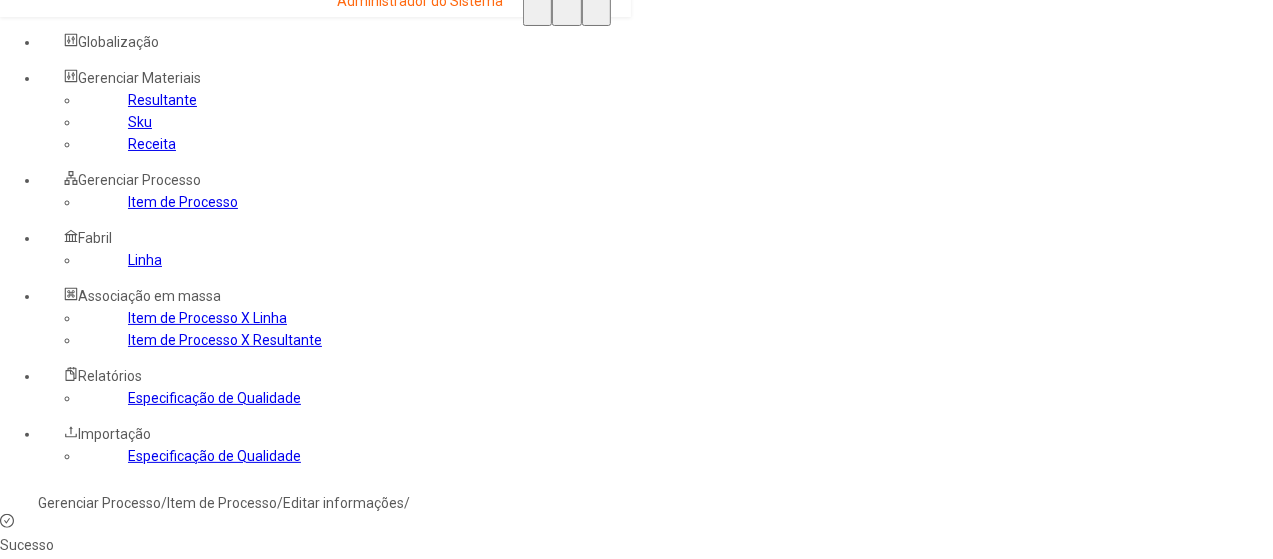 scroll, scrollTop: 0, scrollLeft: 0, axis: both 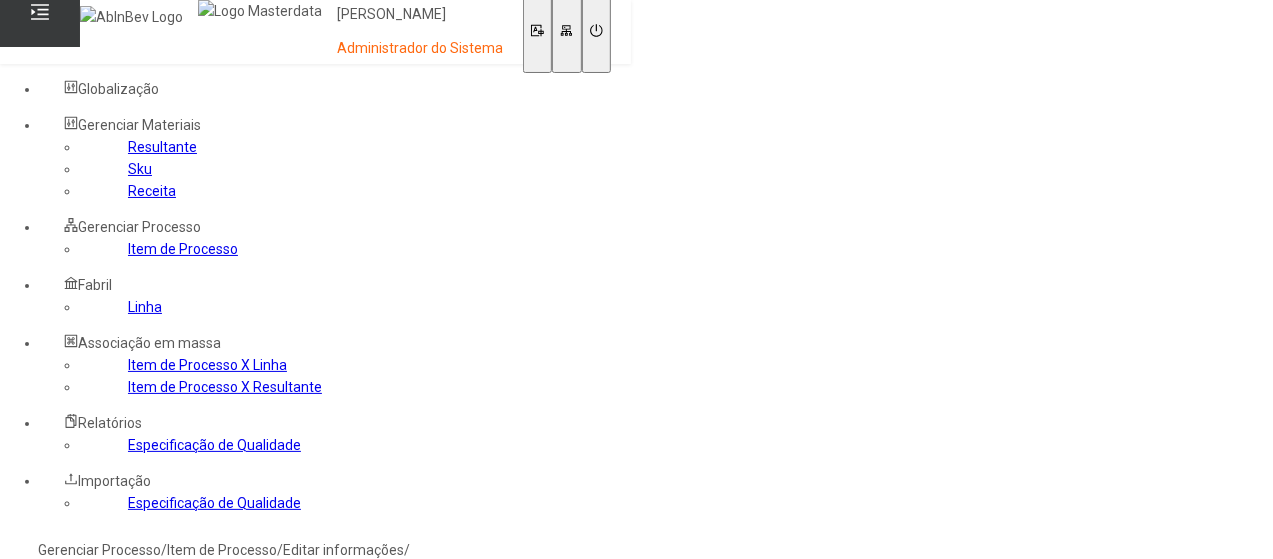 drag, startPoint x: 581, startPoint y: 236, endPoint x: 581, endPoint y: 248, distance: 12 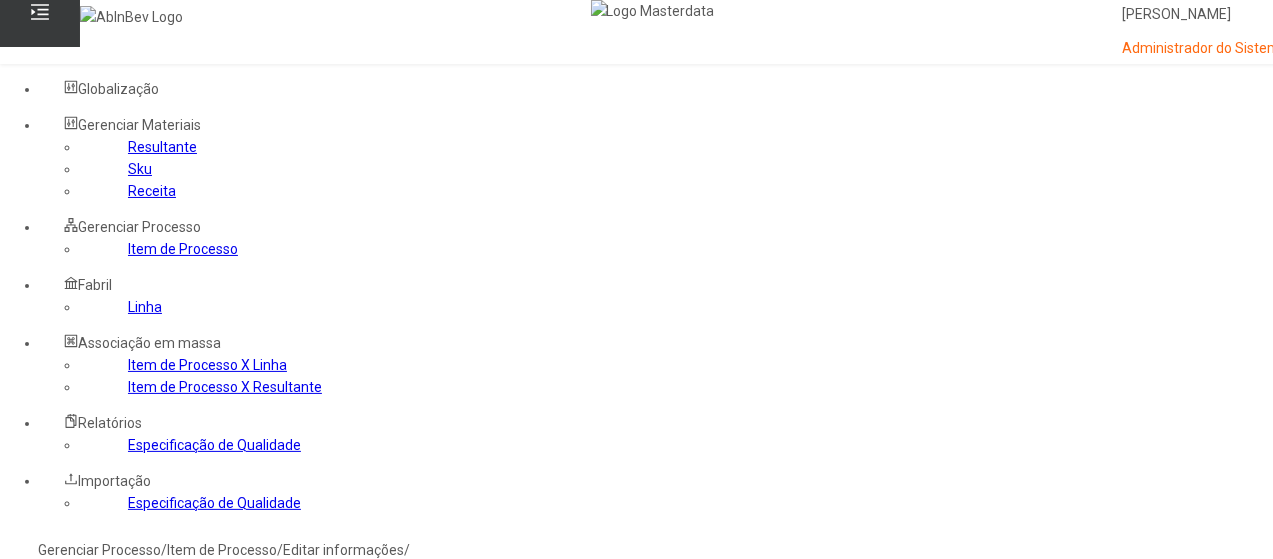 scroll, scrollTop: 100, scrollLeft: 0, axis: vertical 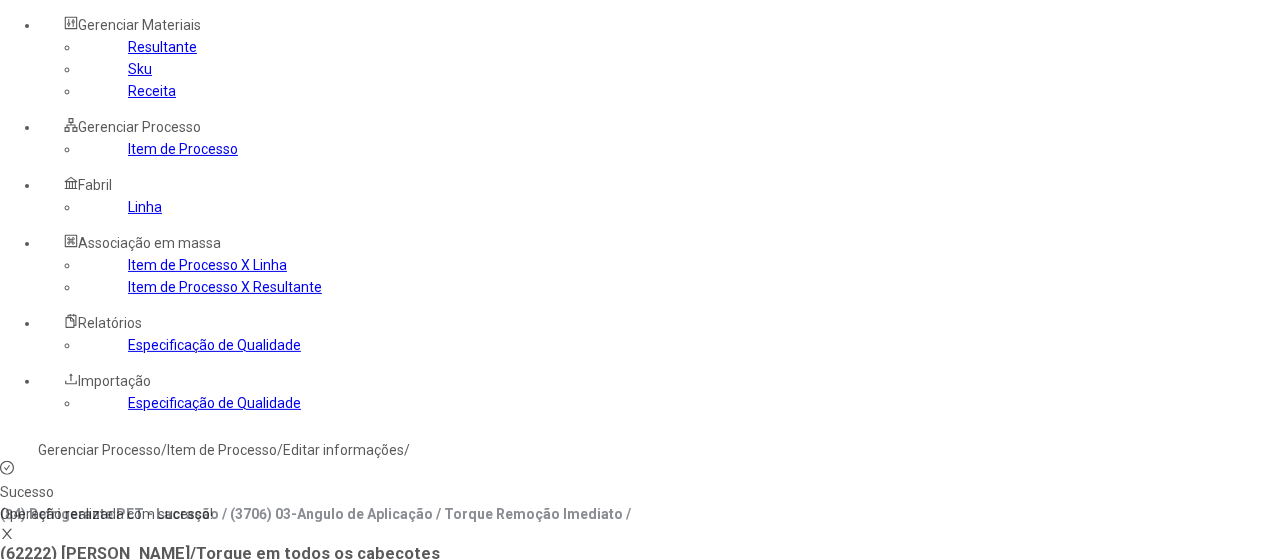 click at bounding box center (40, 780) 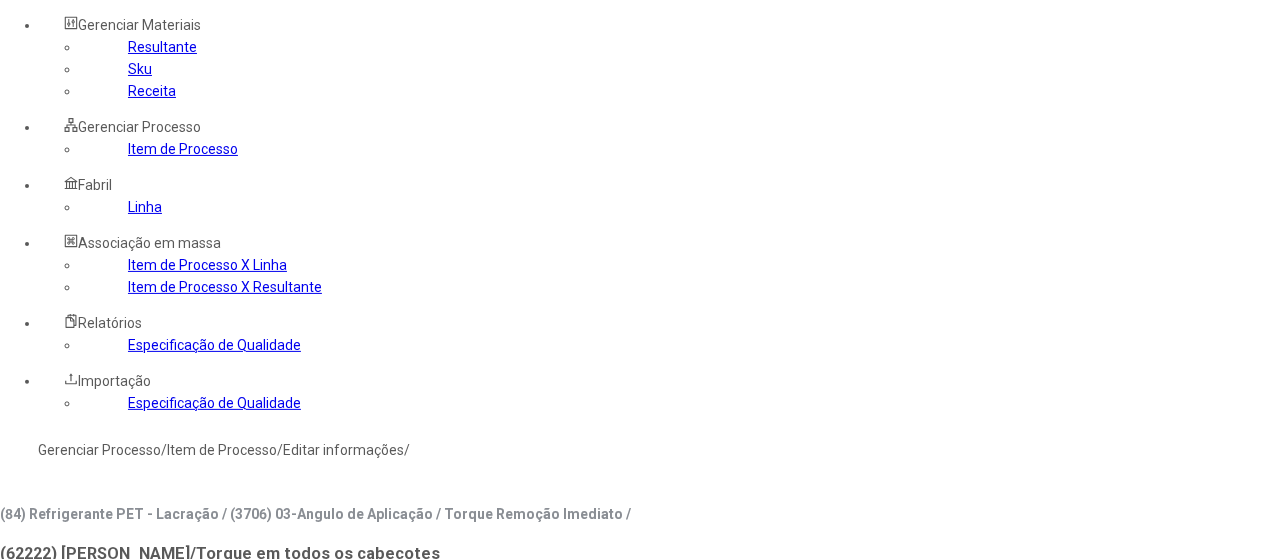 click 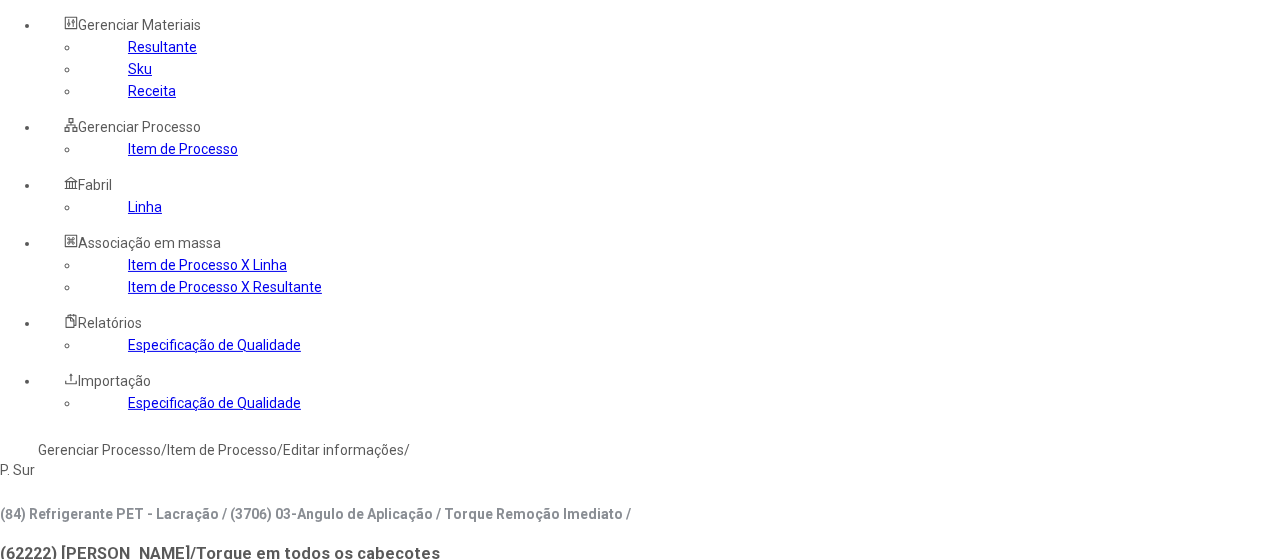 type on "***" 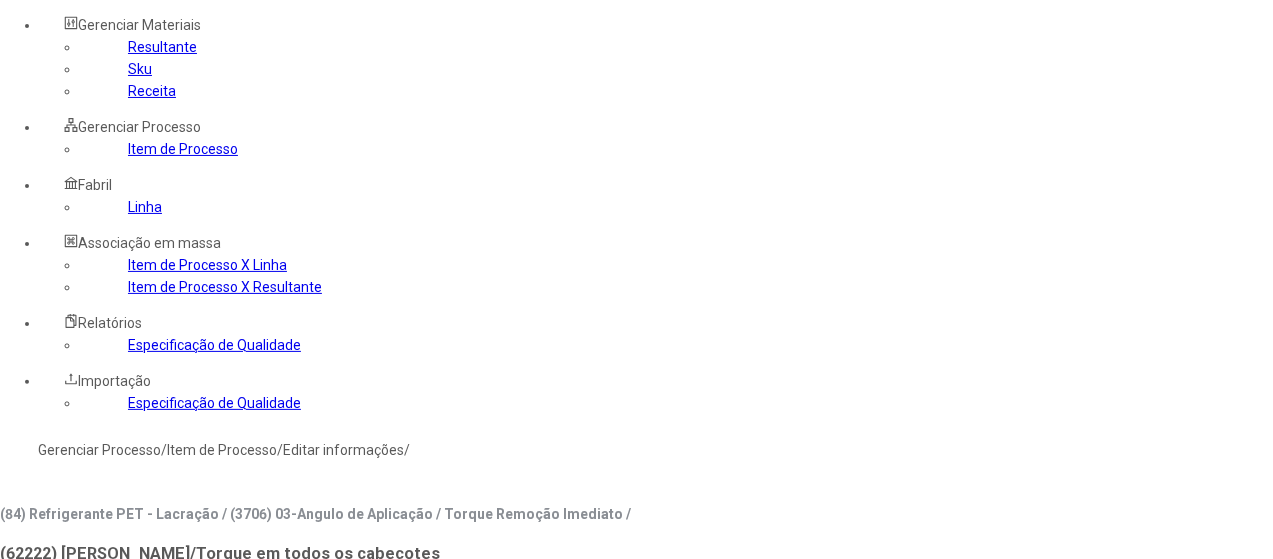 type on "***" 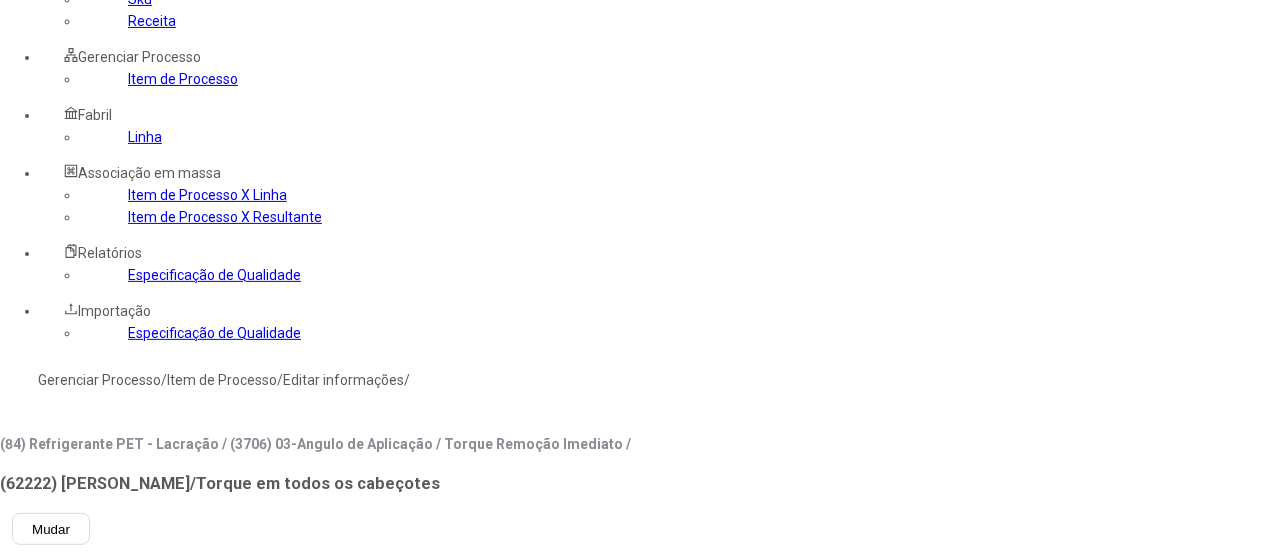 scroll, scrollTop: 200, scrollLeft: 0, axis: vertical 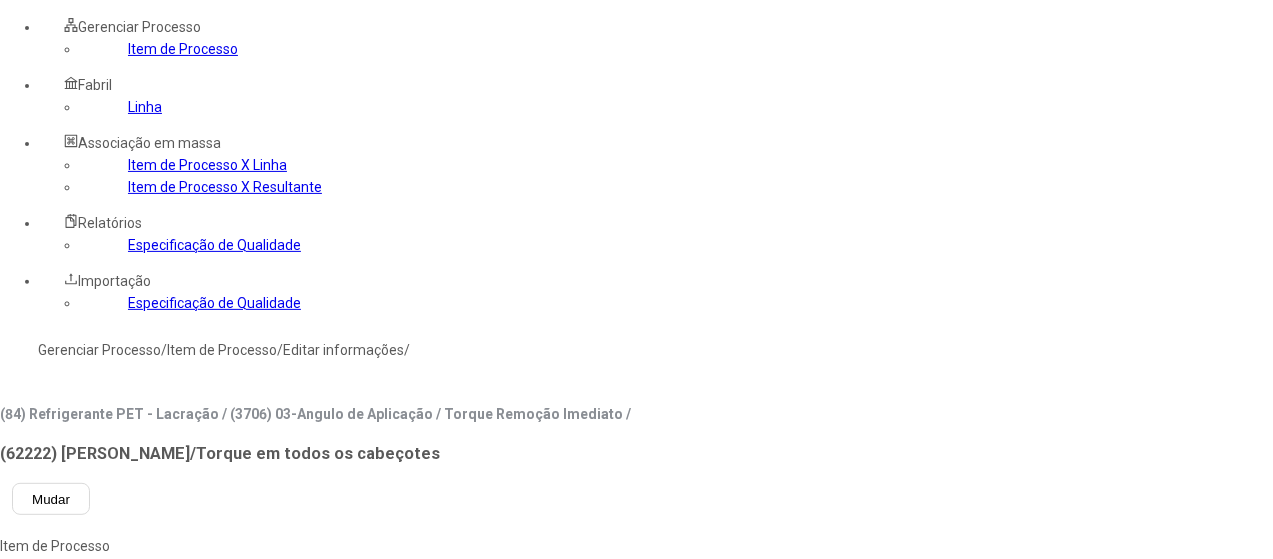 click 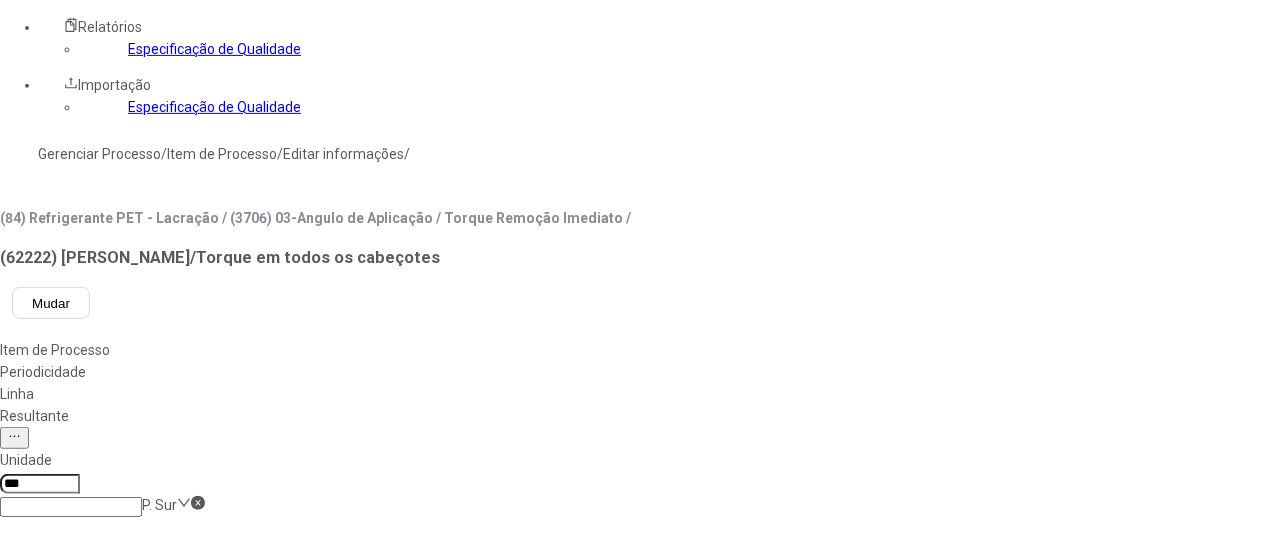 scroll, scrollTop: 400, scrollLeft: 0, axis: vertical 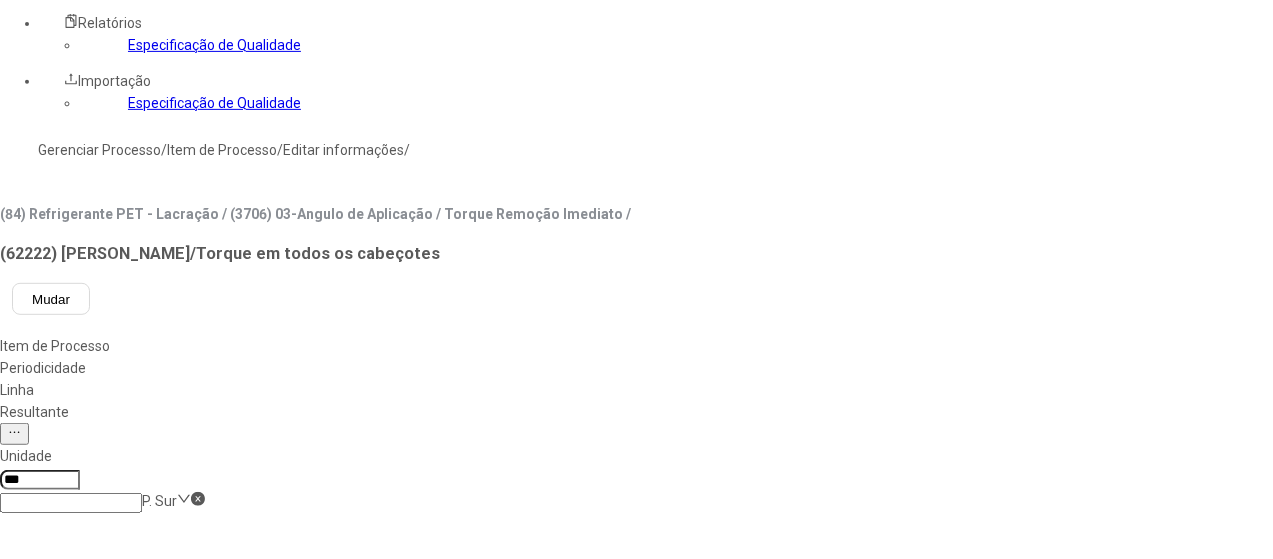 click on "Tapadora L10 - L568" 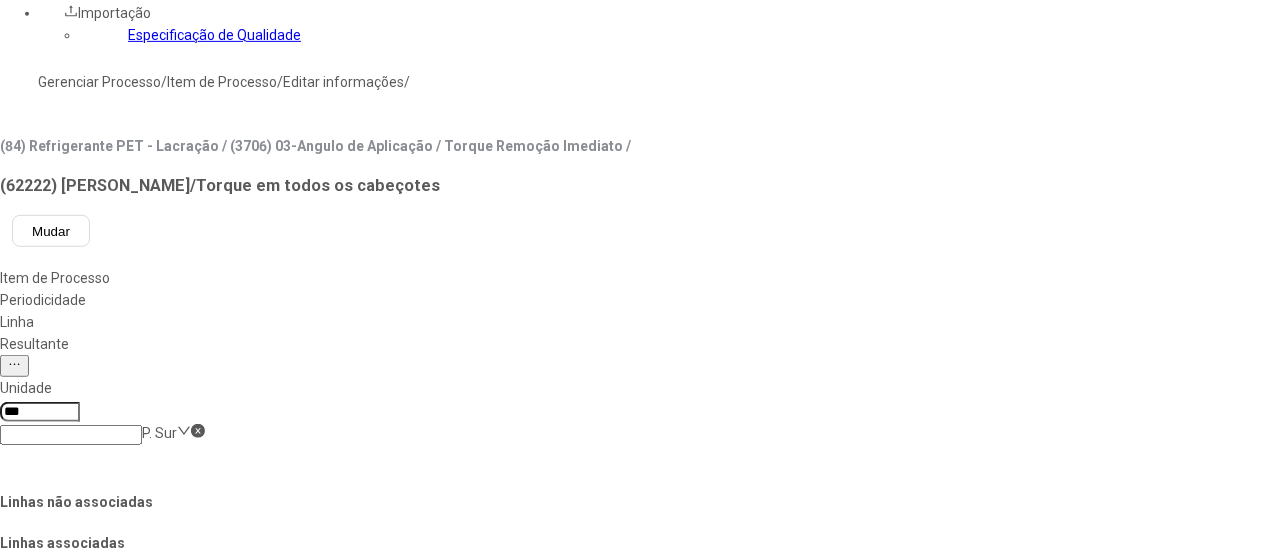 scroll, scrollTop: 500, scrollLeft: 0, axis: vertical 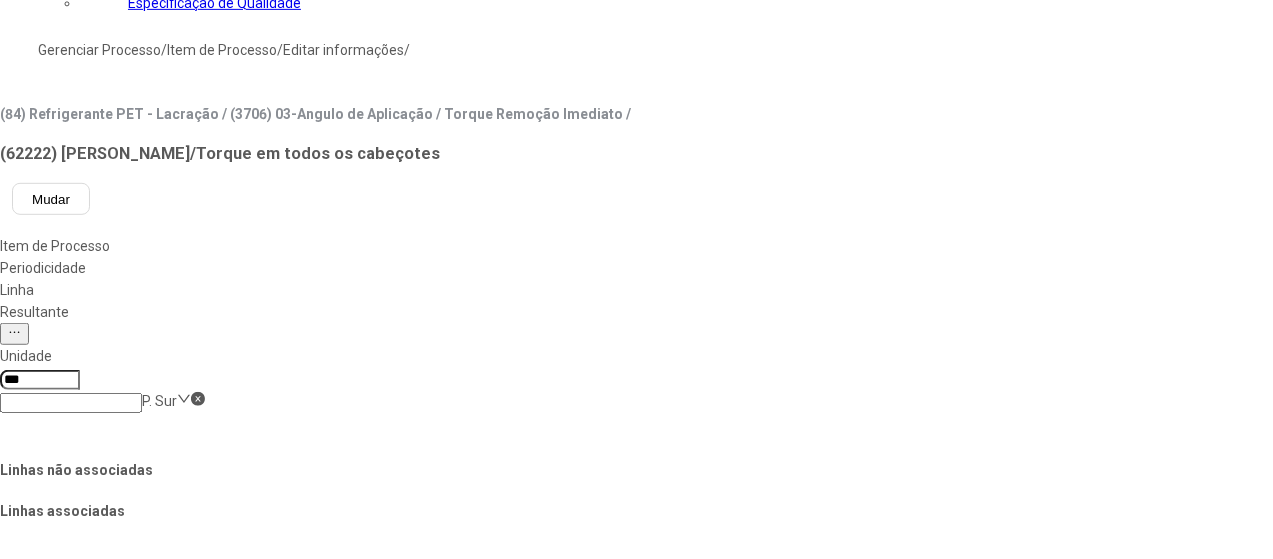 click 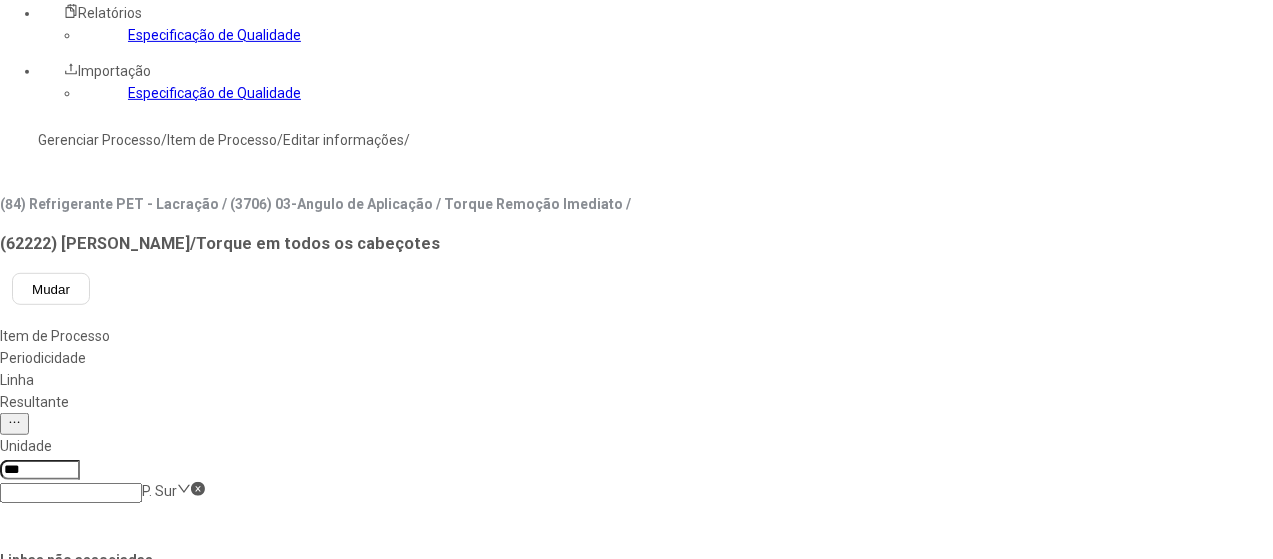 scroll, scrollTop: 300, scrollLeft: 0, axis: vertical 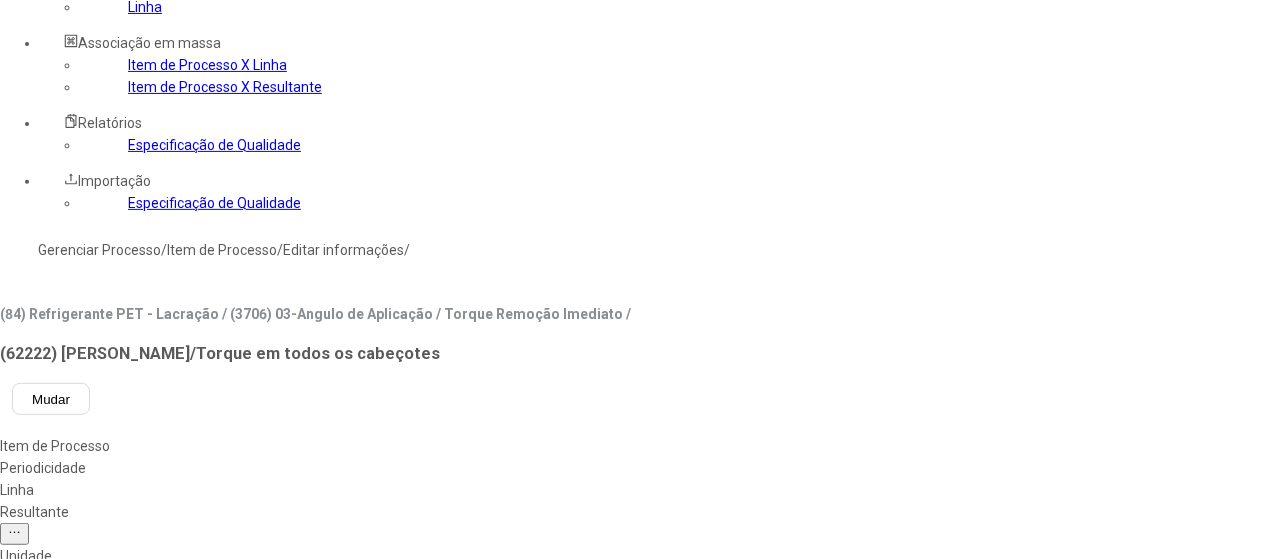 click on "**" 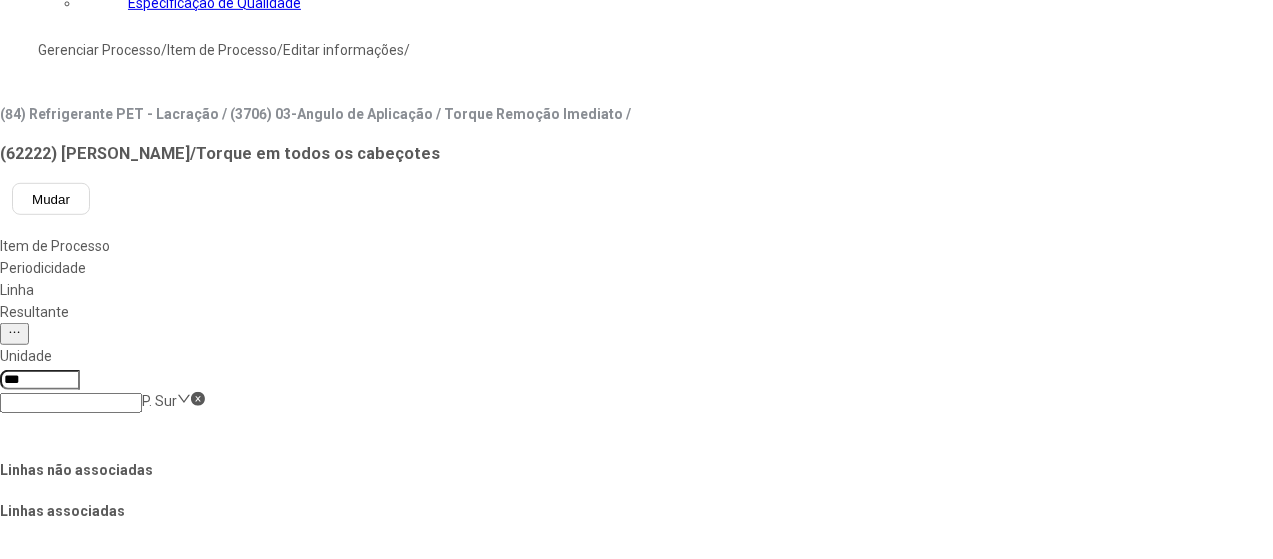 click on "Salvar Alterações" 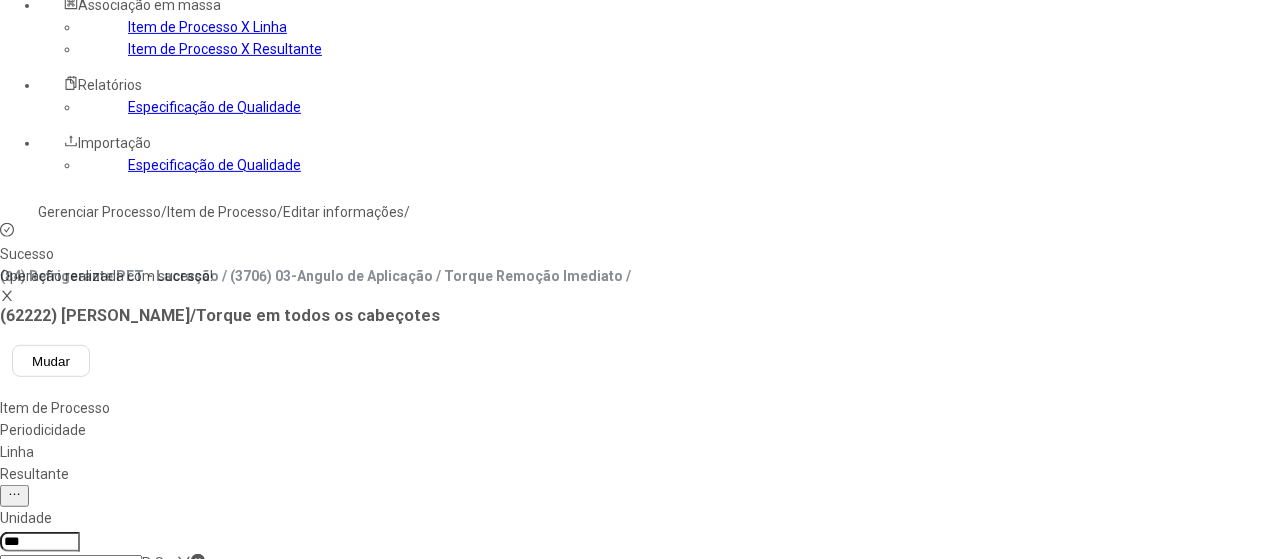 scroll, scrollTop: 200, scrollLeft: 0, axis: vertical 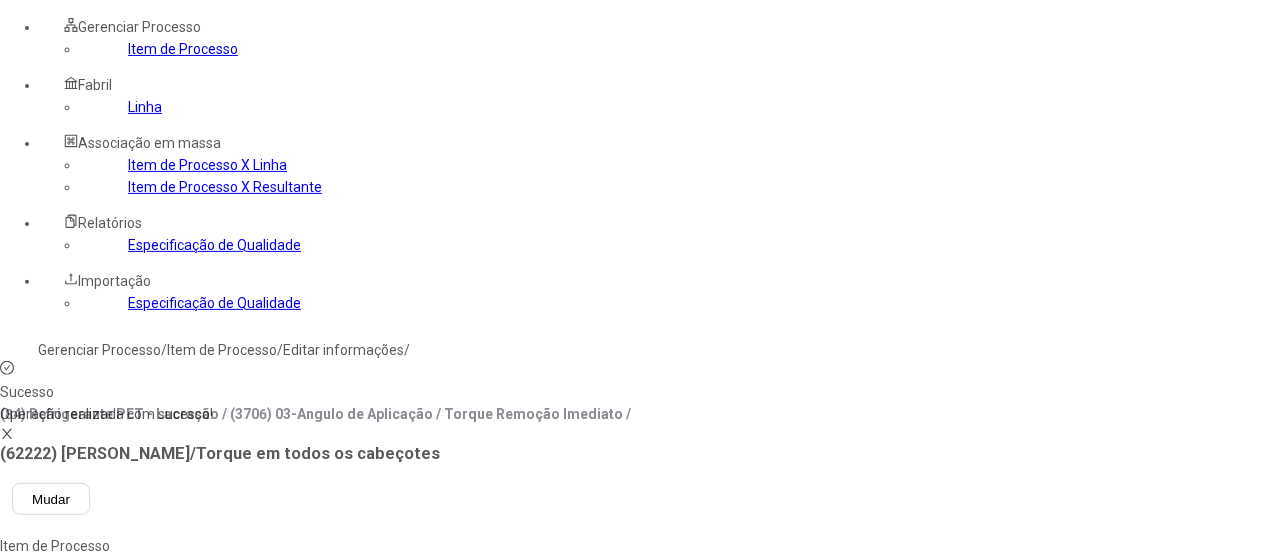 click on "Resultante" 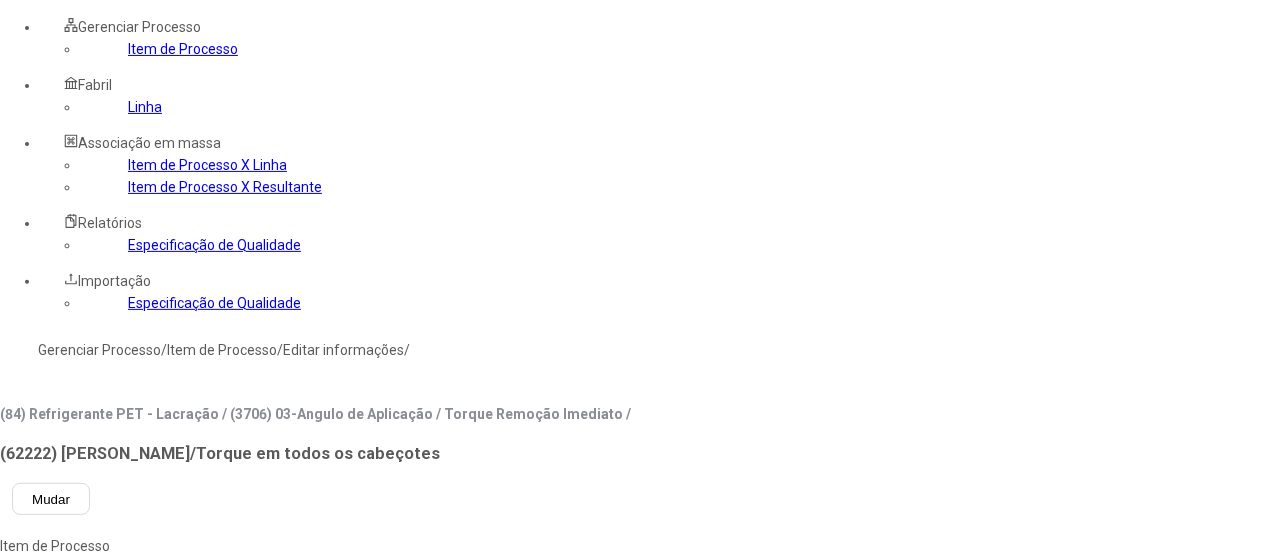 click 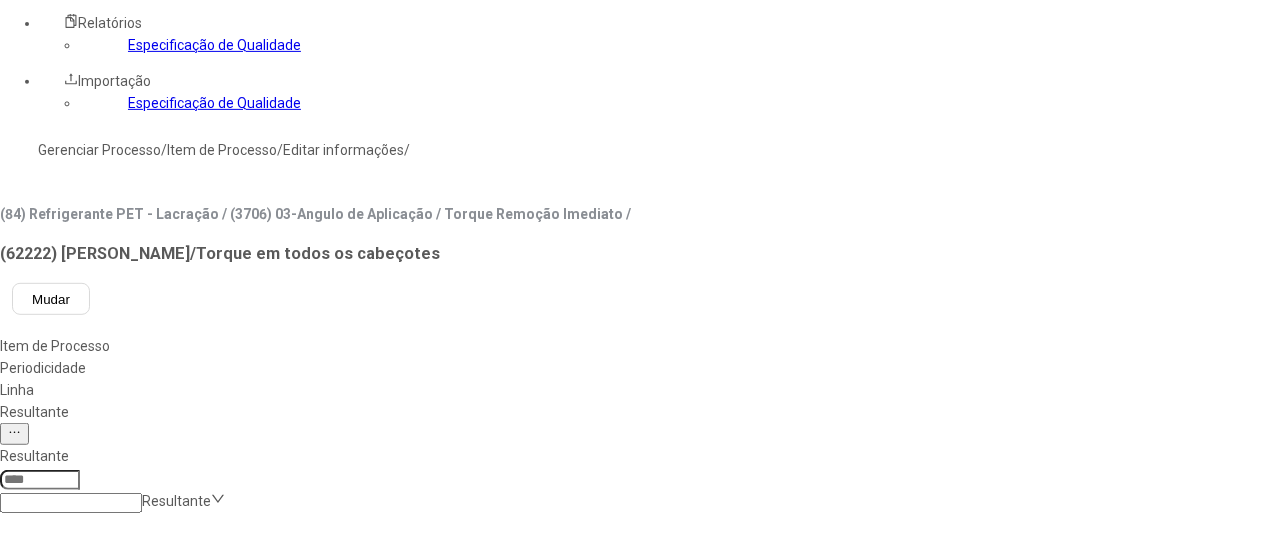 click 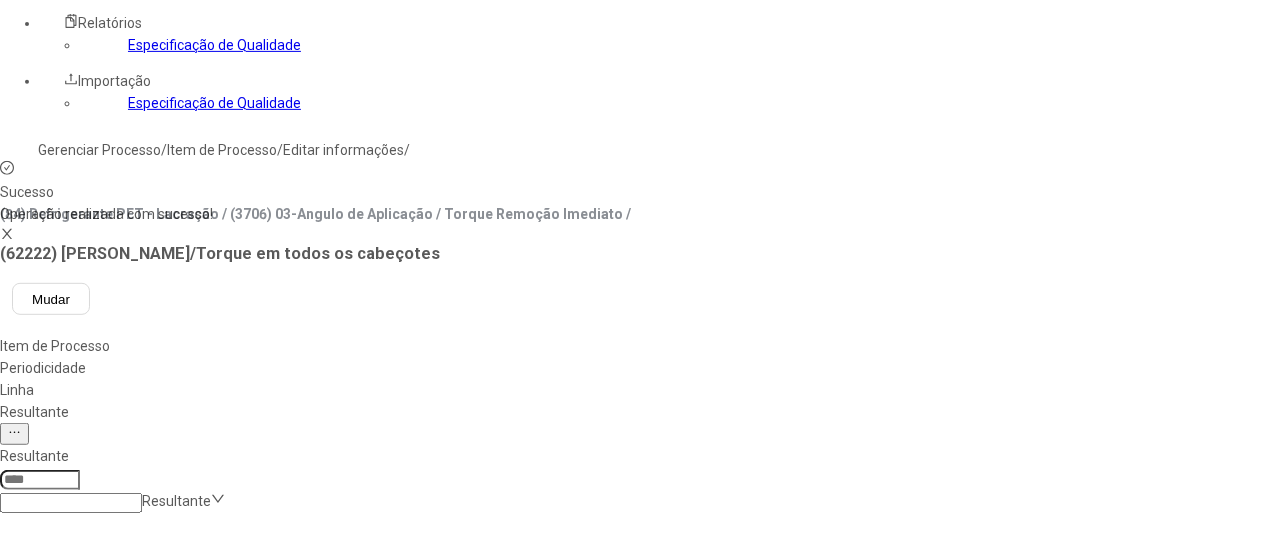click 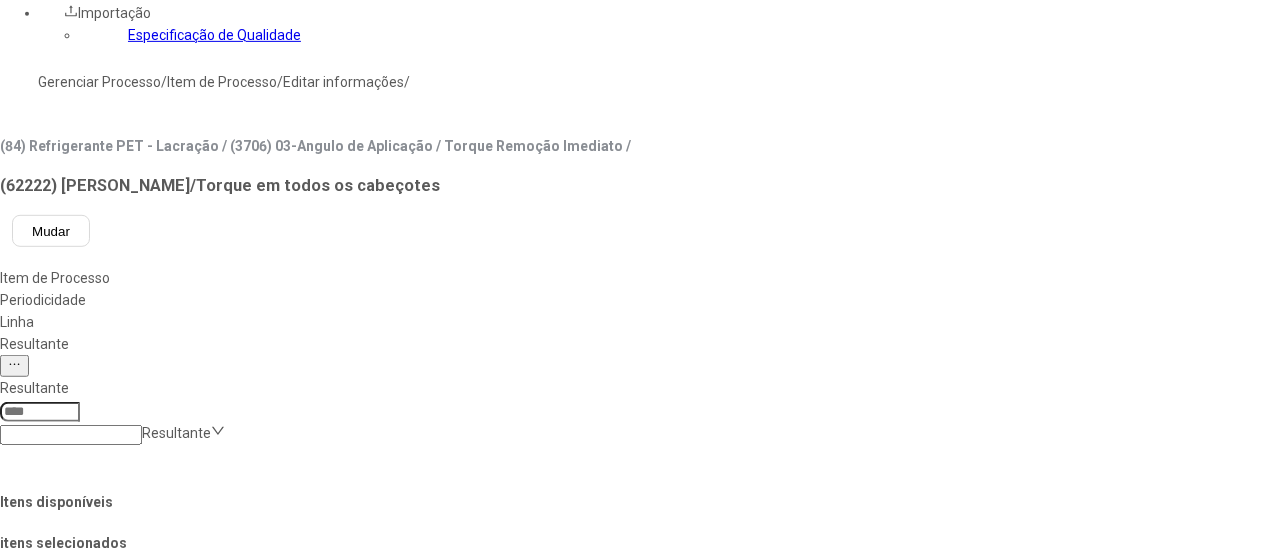 scroll, scrollTop: 500, scrollLeft: 0, axis: vertical 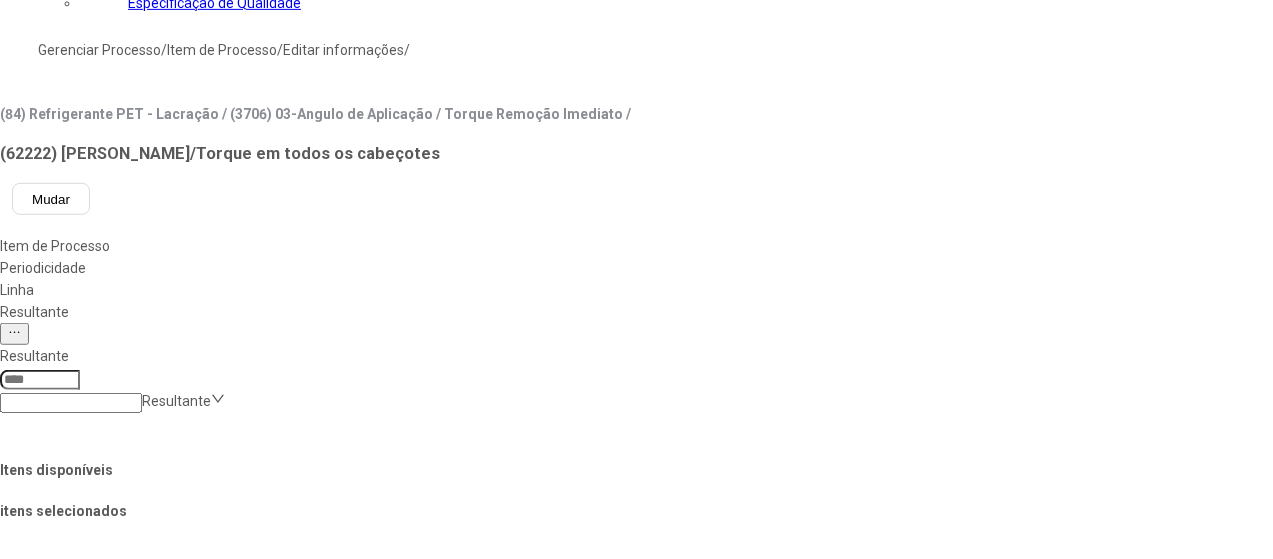 drag, startPoint x: 766, startPoint y: 143, endPoint x: 782, endPoint y: 157, distance: 21.260292 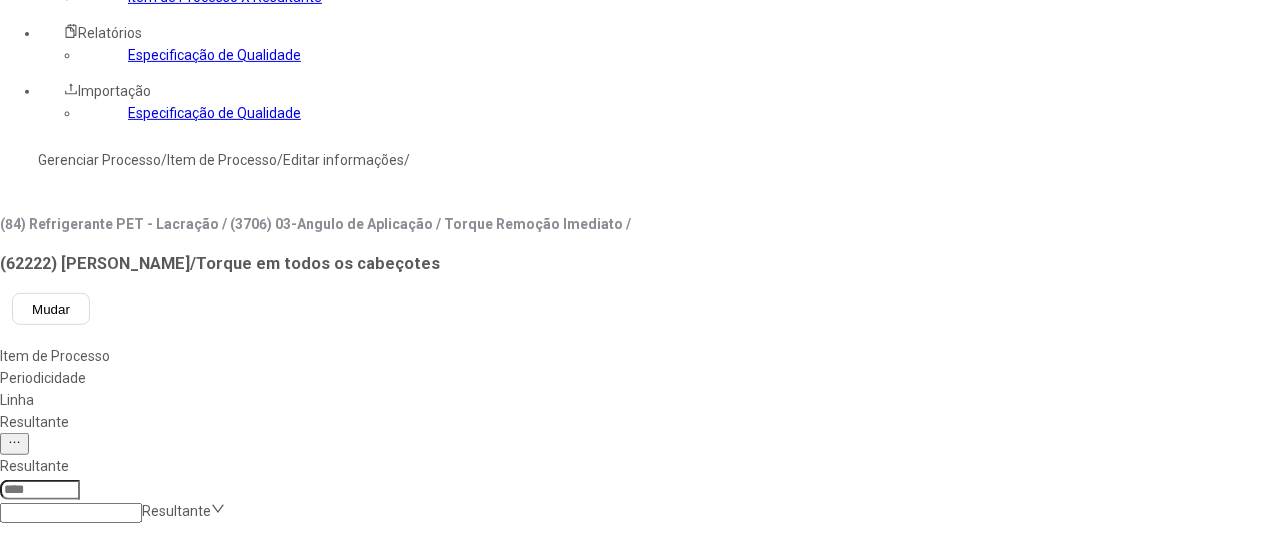 scroll, scrollTop: 300, scrollLeft: 0, axis: vertical 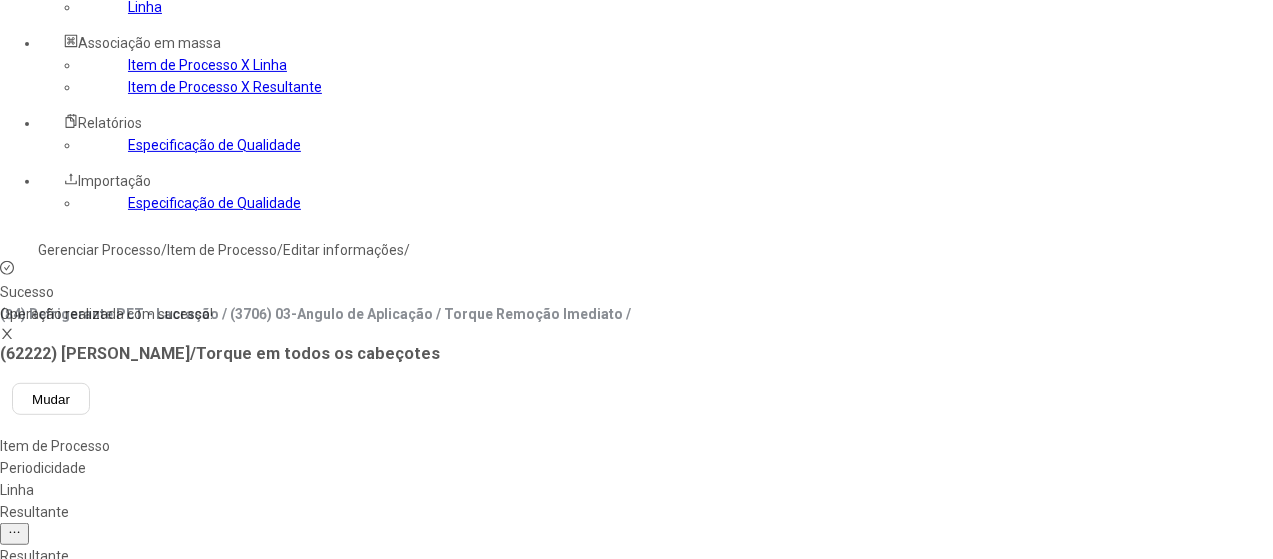 drag, startPoint x: 856, startPoint y: 187, endPoint x: 822, endPoint y: 186, distance: 34.0147 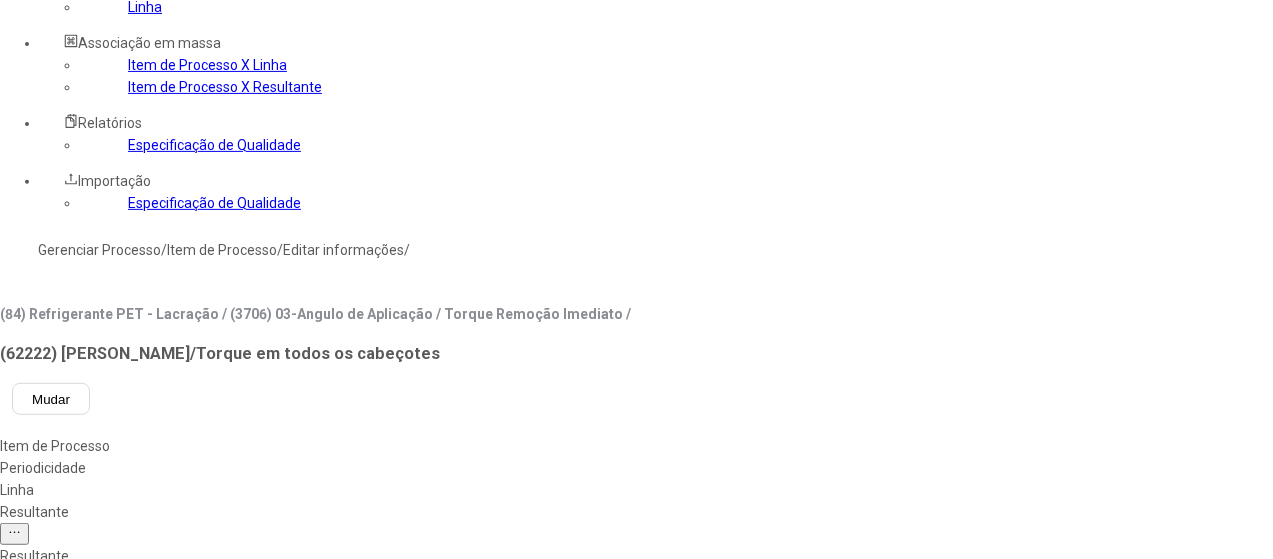 scroll, scrollTop: 100, scrollLeft: 0, axis: vertical 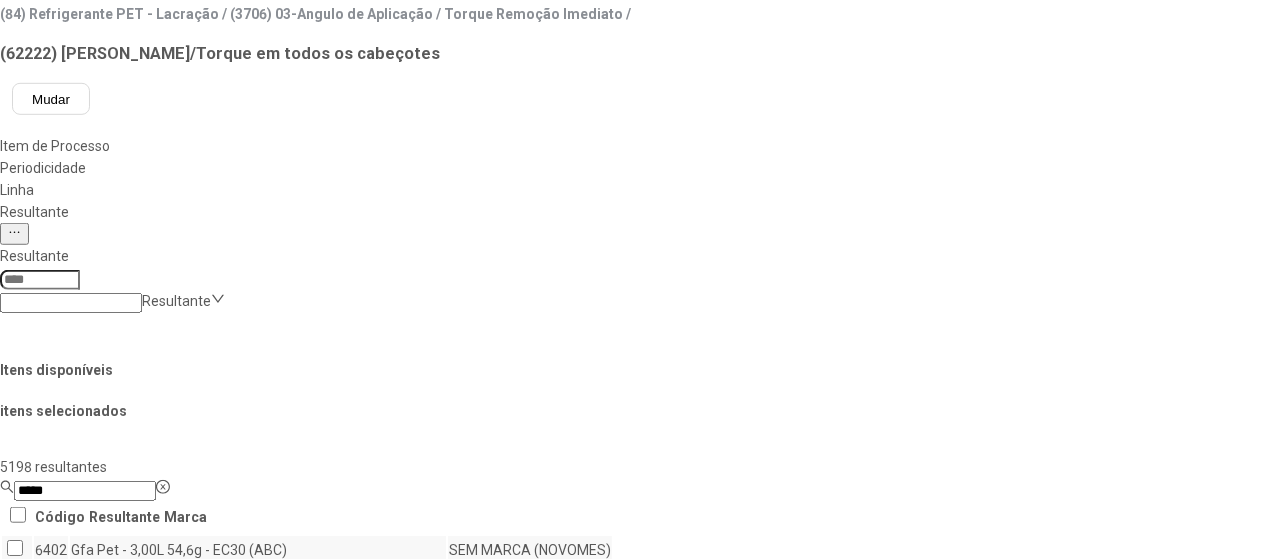click on "Concluir associação" at bounding box center [124, 1199] 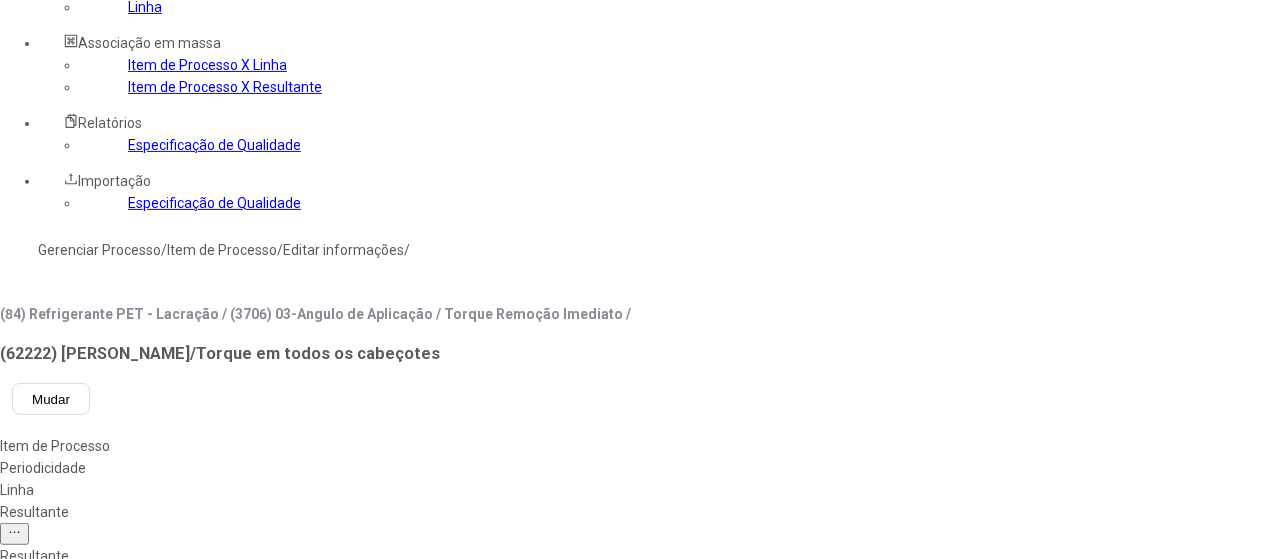 click 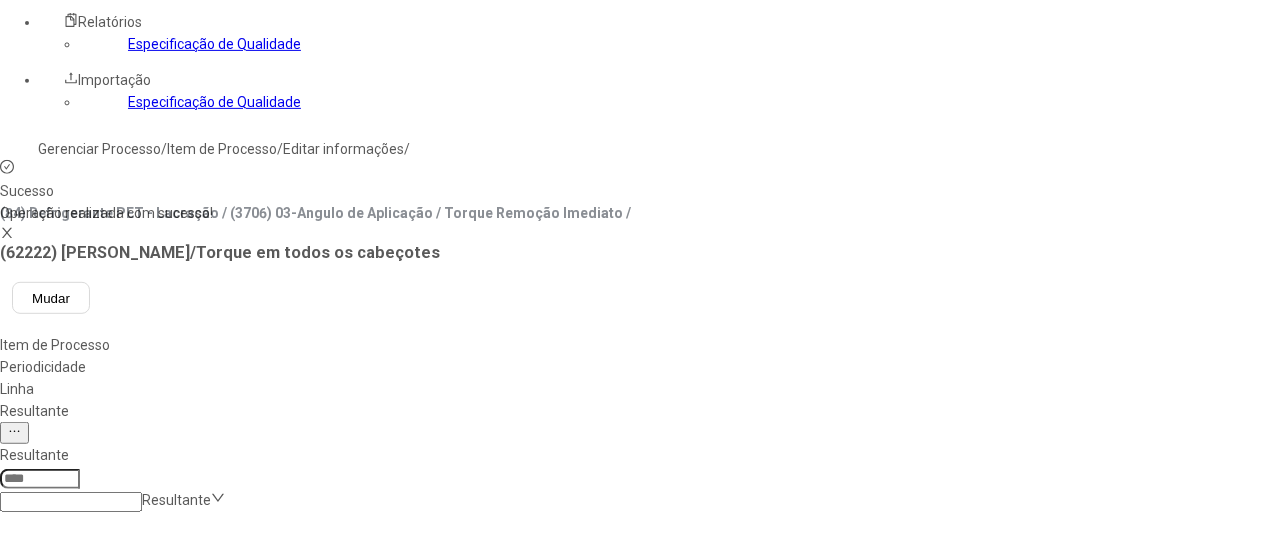 scroll, scrollTop: 400, scrollLeft: 0, axis: vertical 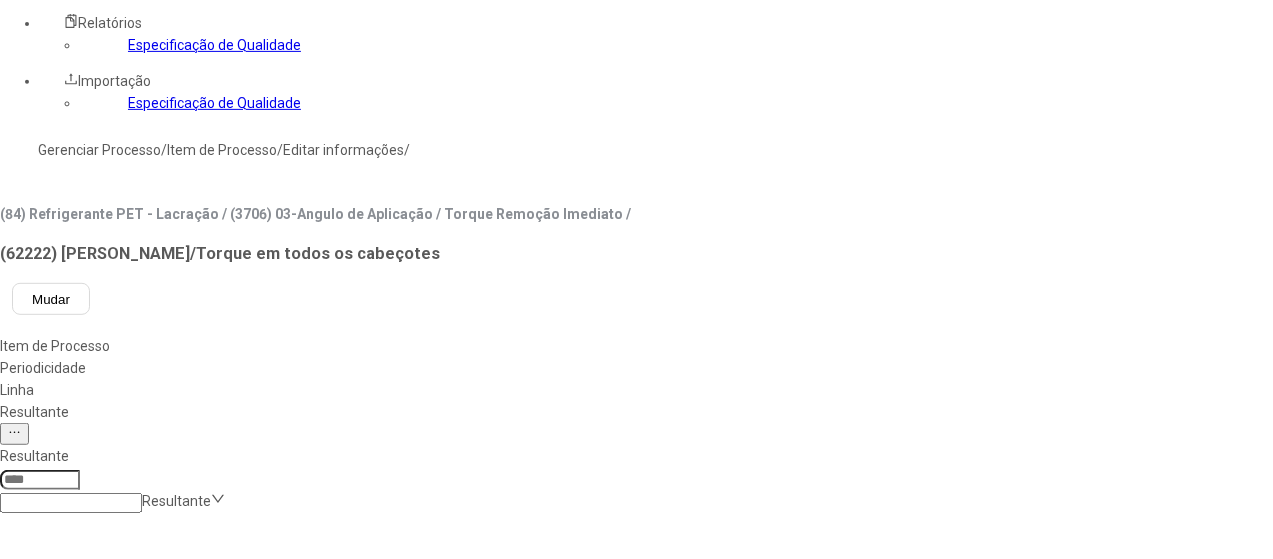 click 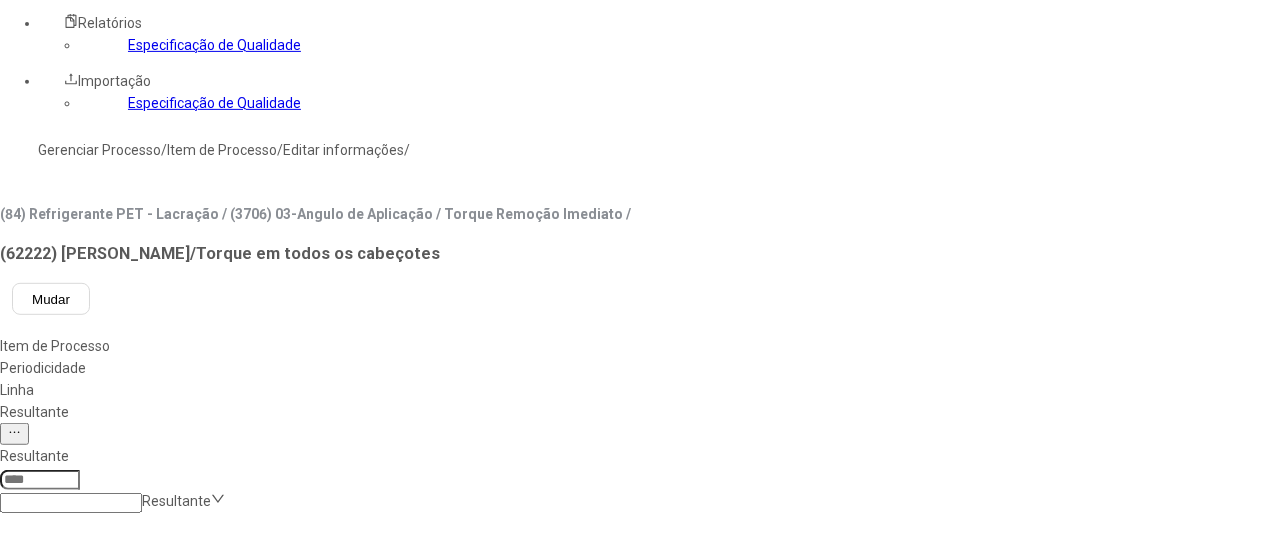 scroll, scrollTop: 338, scrollLeft: 0, axis: vertical 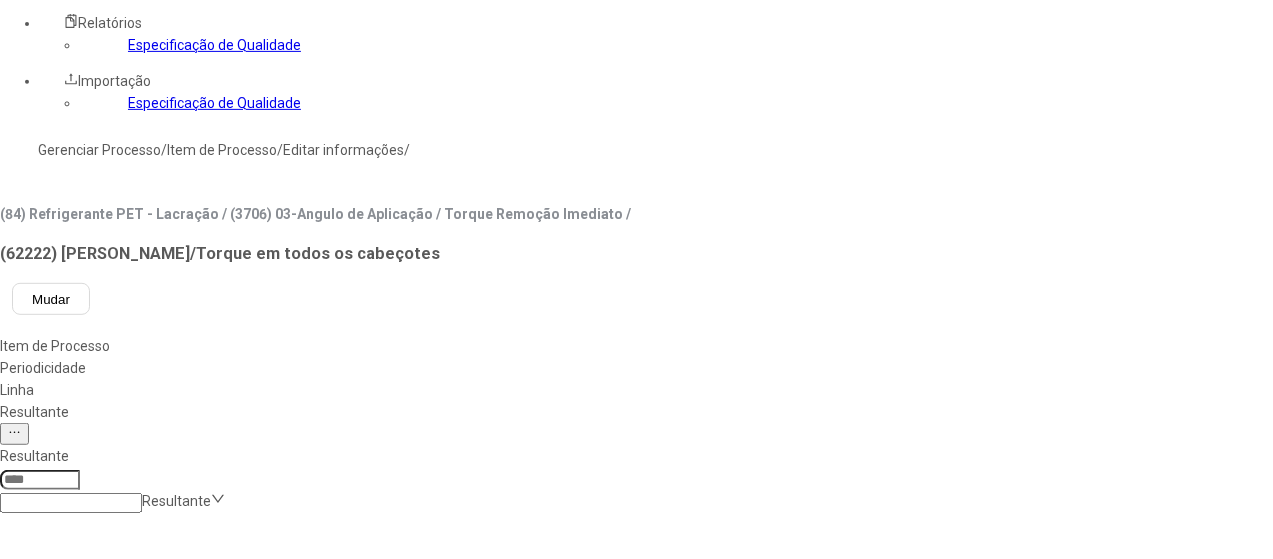 click 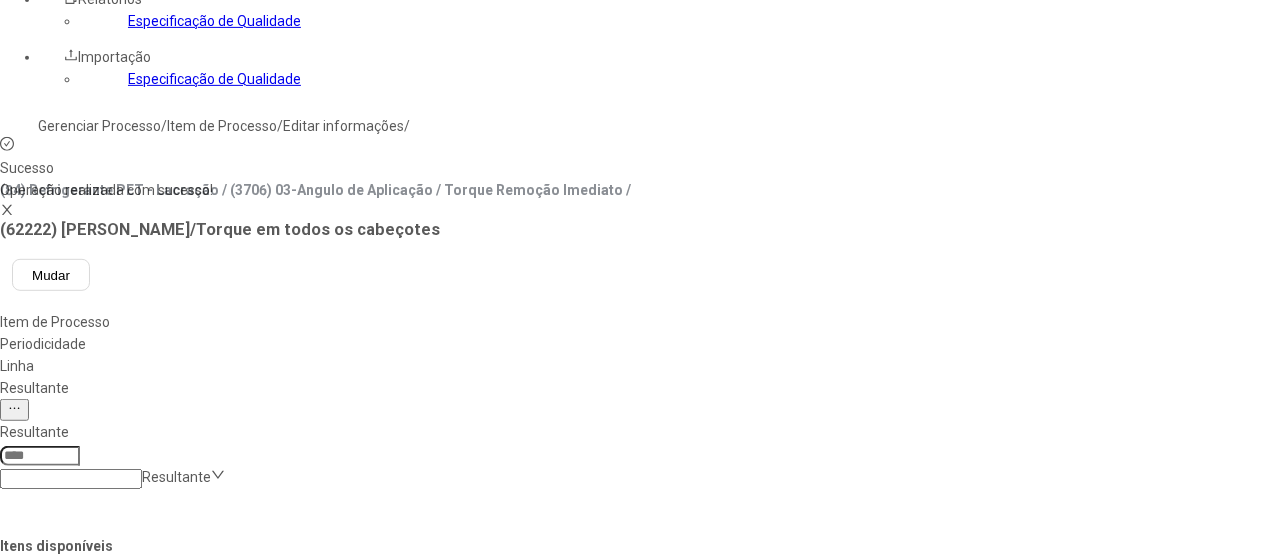scroll, scrollTop: 300, scrollLeft: 0, axis: vertical 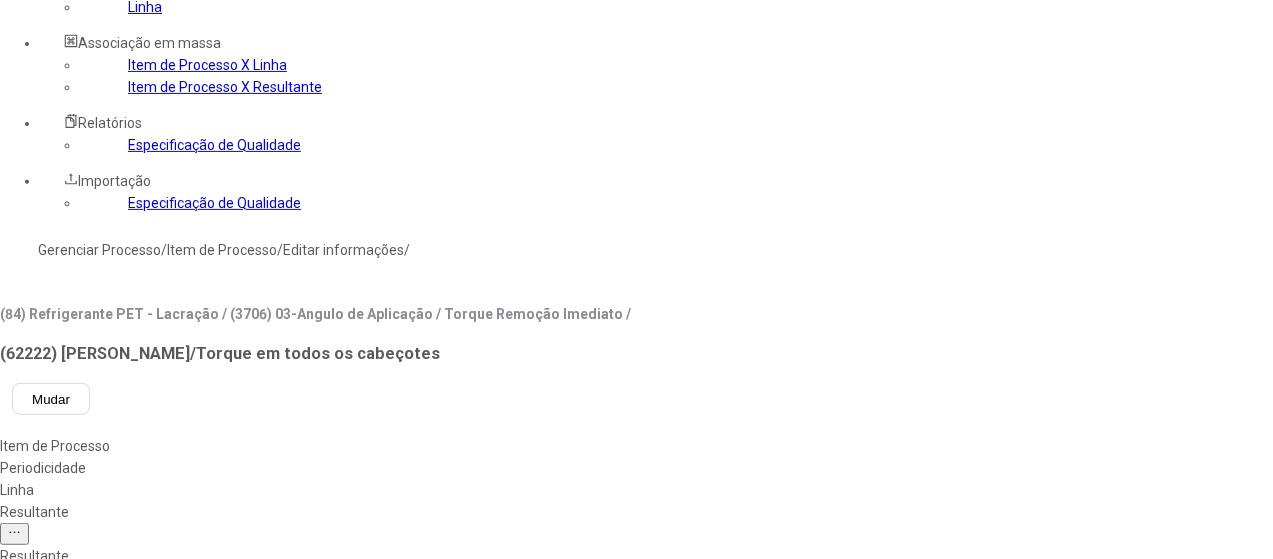 drag, startPoint x: 920, startPoint y: 193, endPoint x: 776, endPoint y: 197, distance: 144.05554 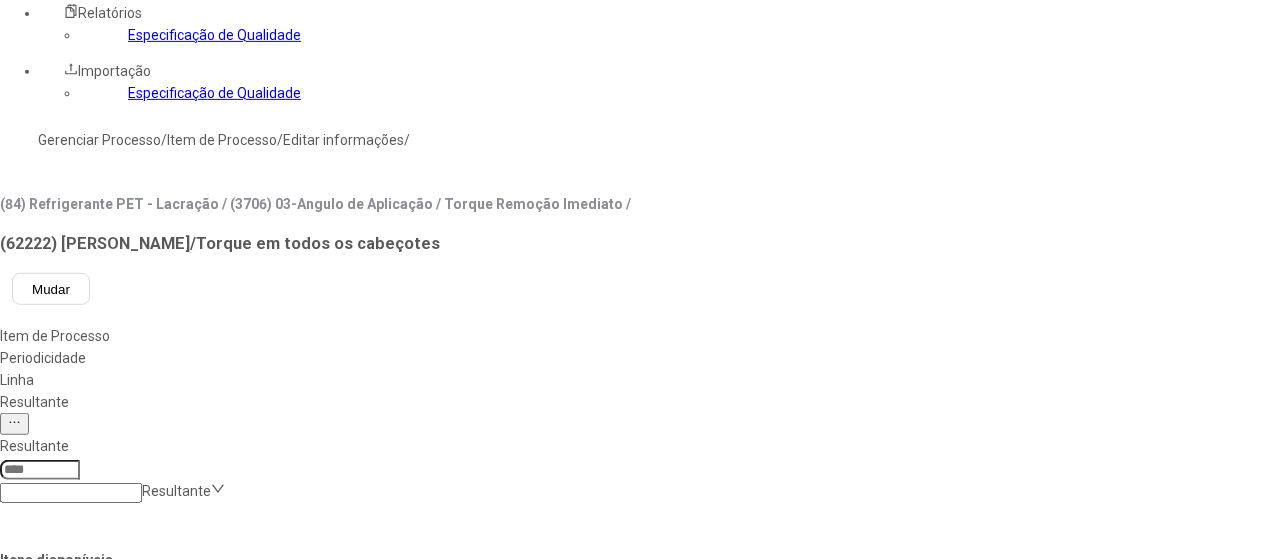scroll, scrollTop: 300, scrollLeft: 0, axis: vertical 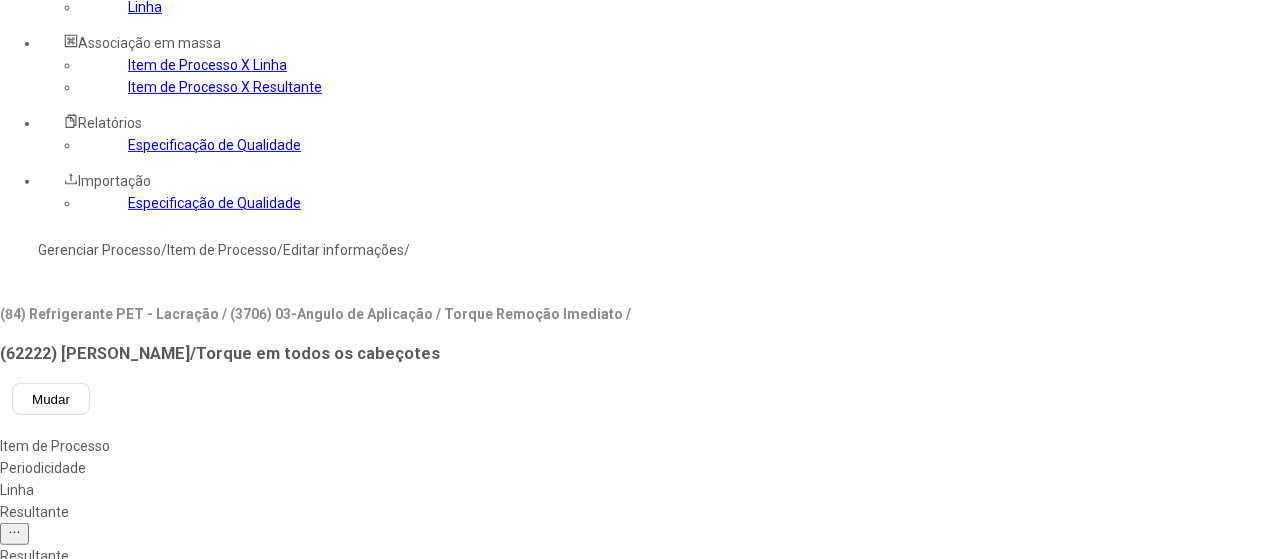 click on "**" 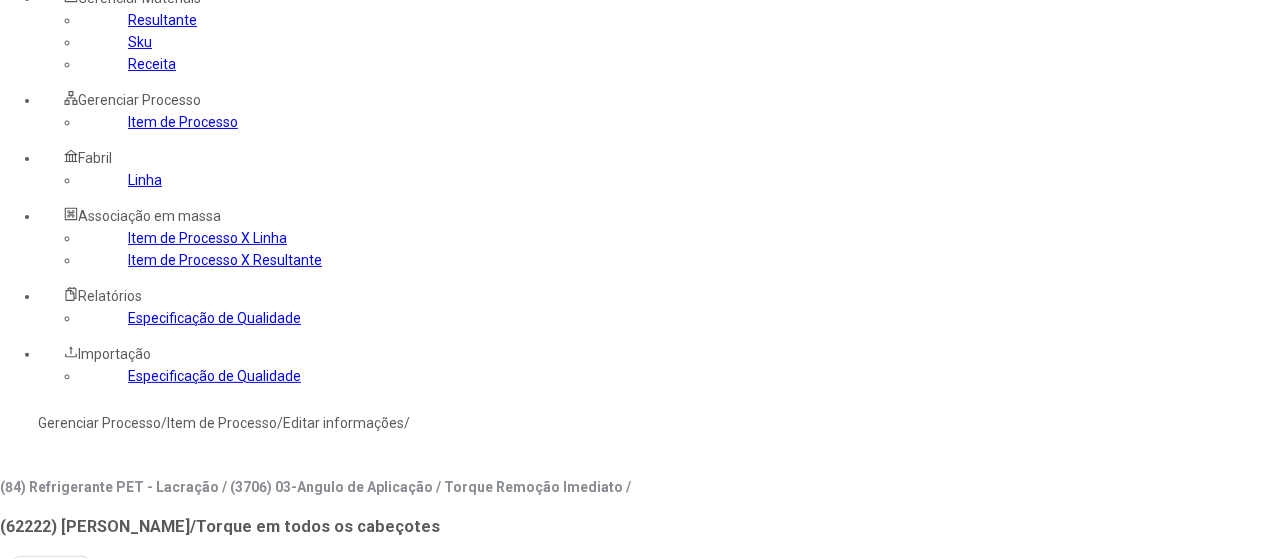scroll, scrollTop: 0, scrollLeft: 0, axis: both 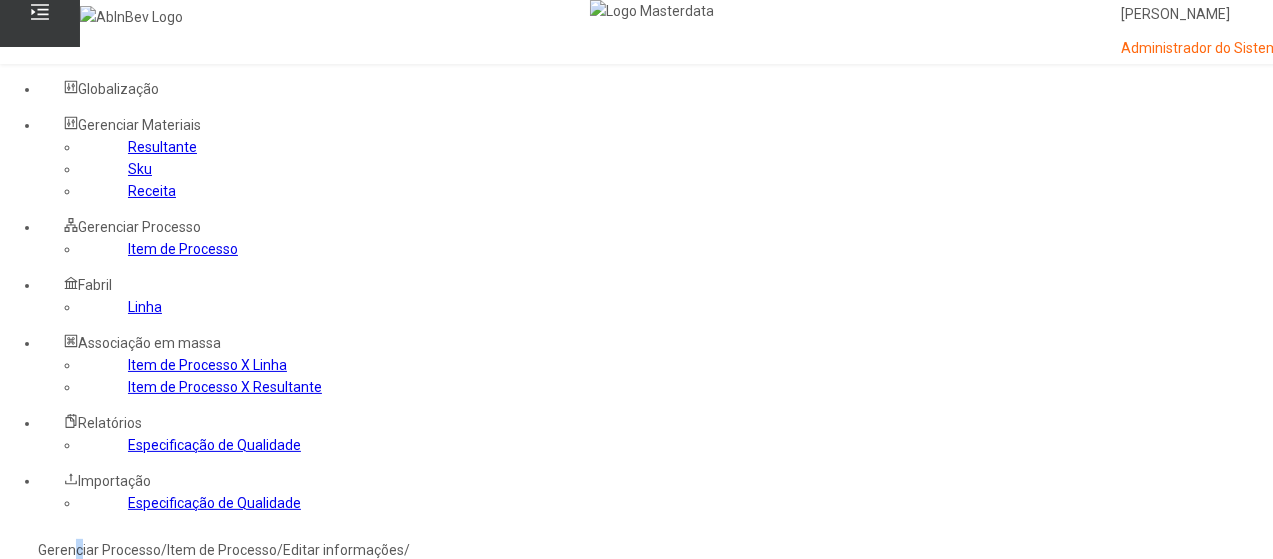 click on "Gerenciar Processo  /  Item de Processo  /  Editar informações  /" 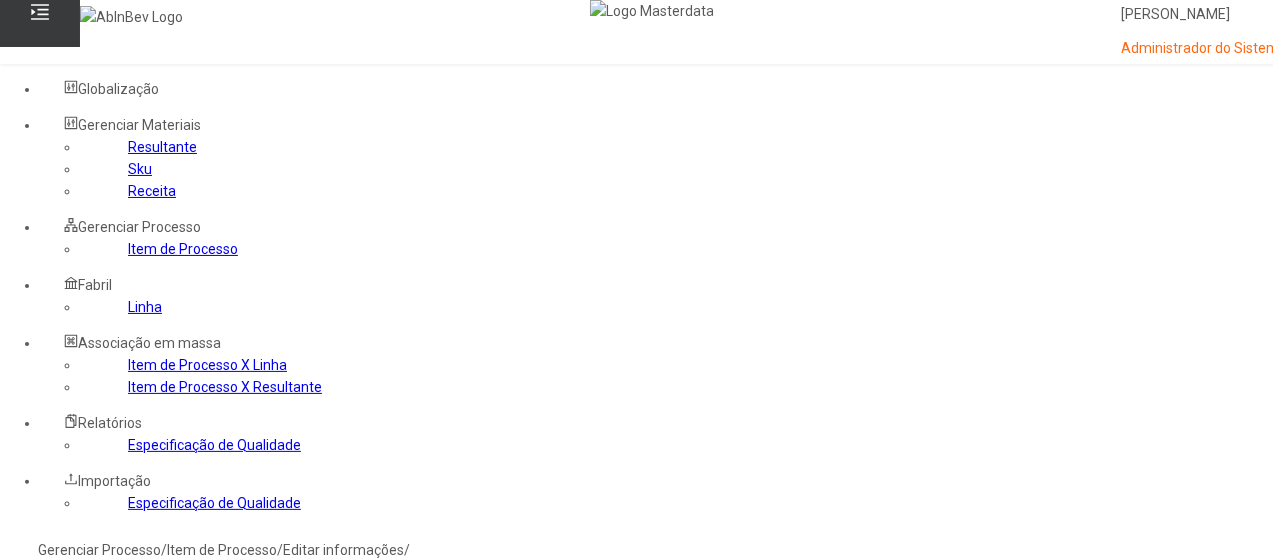 click on "Gerenciar Processo" 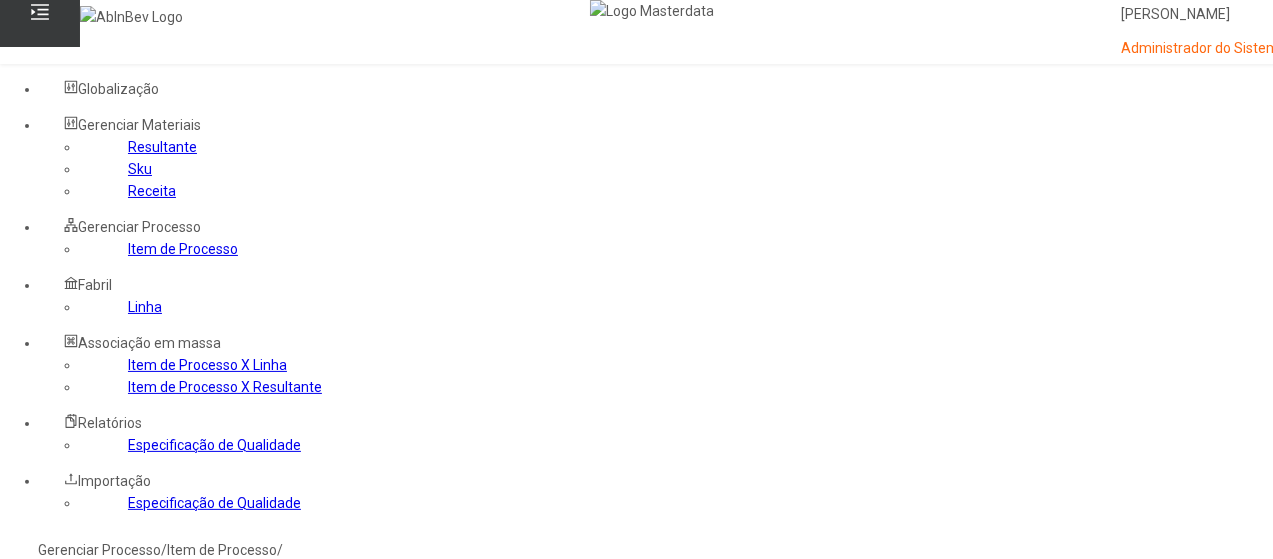 click 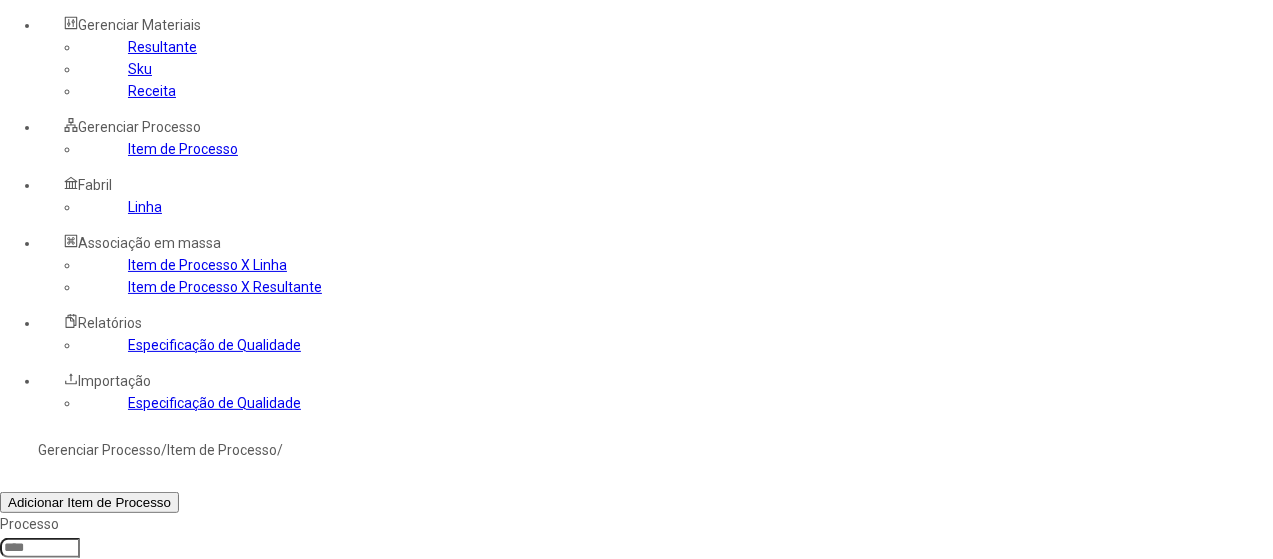 click 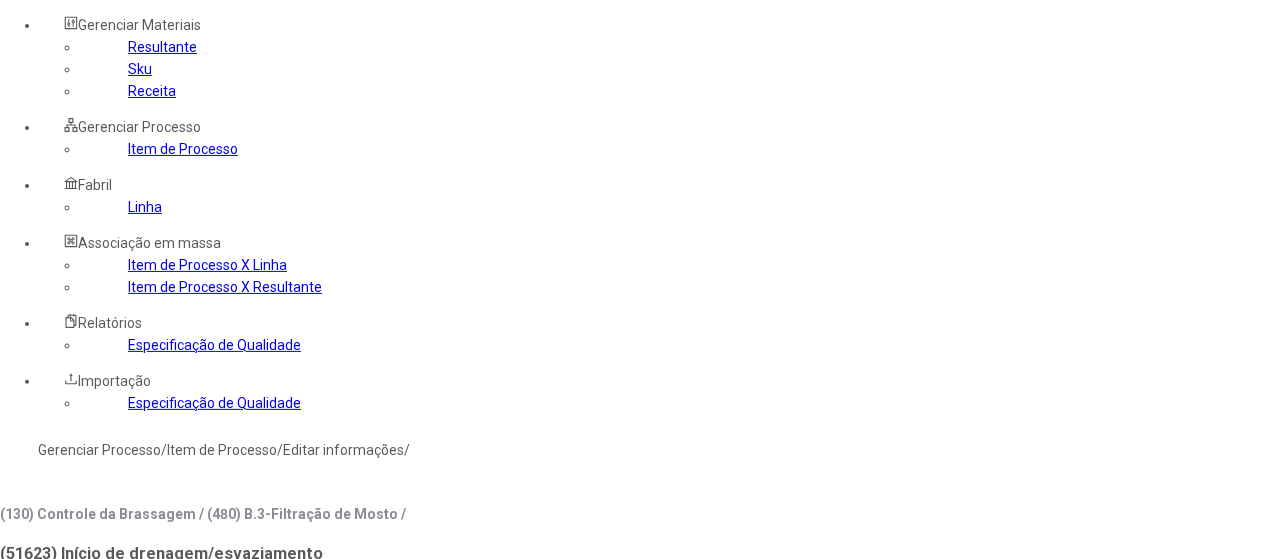 click on "Resultante" 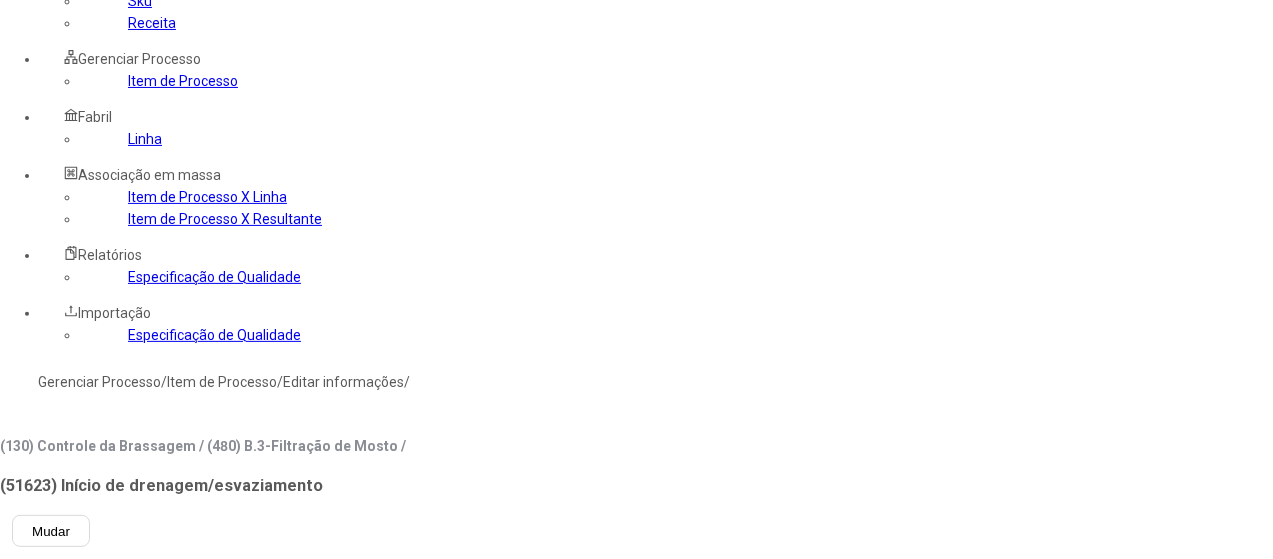 scroll, scrollTop: 200, scrollLeft: 0, axis: vertical 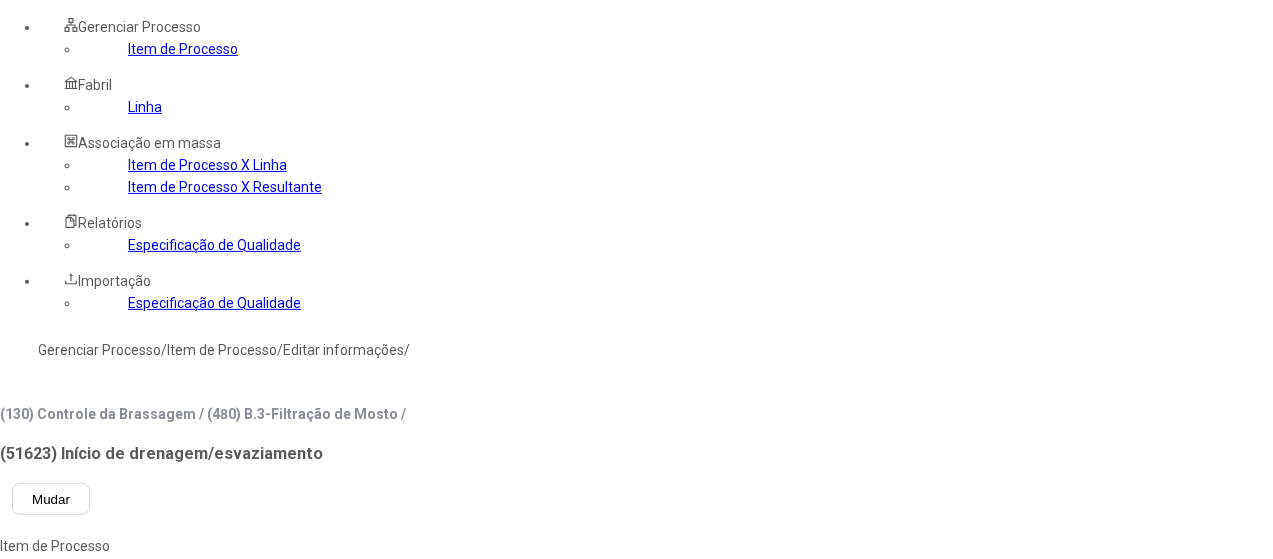 click 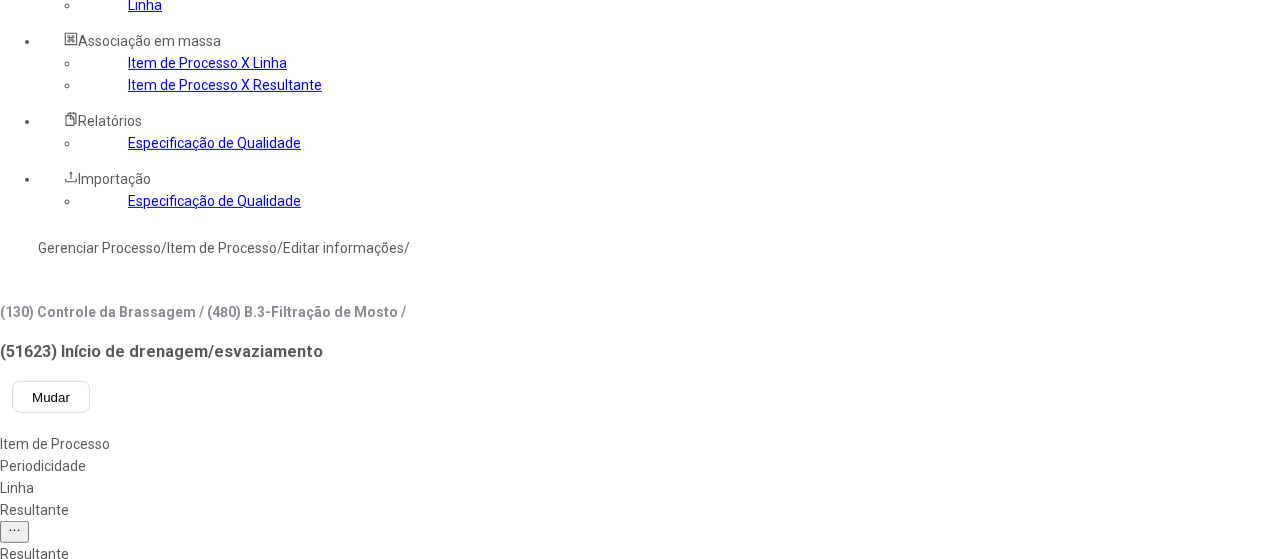 scroll, scrollTop: 400, scrollLeft: 0, axis: vertical 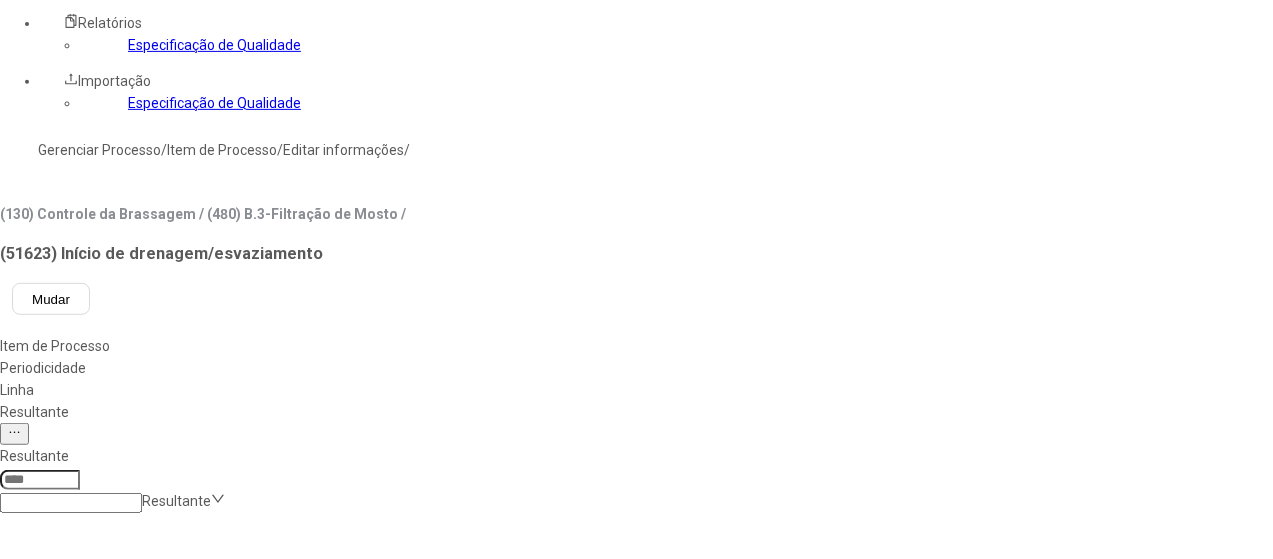 click 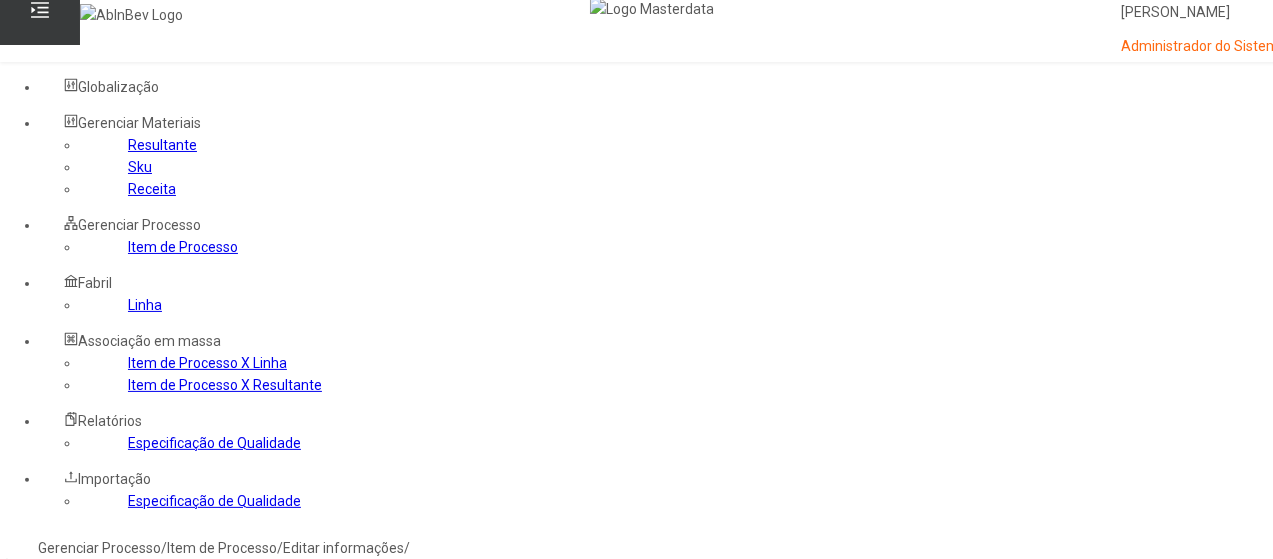 scroll, scrollTop: 0, scrollLeft: 0, axis: both 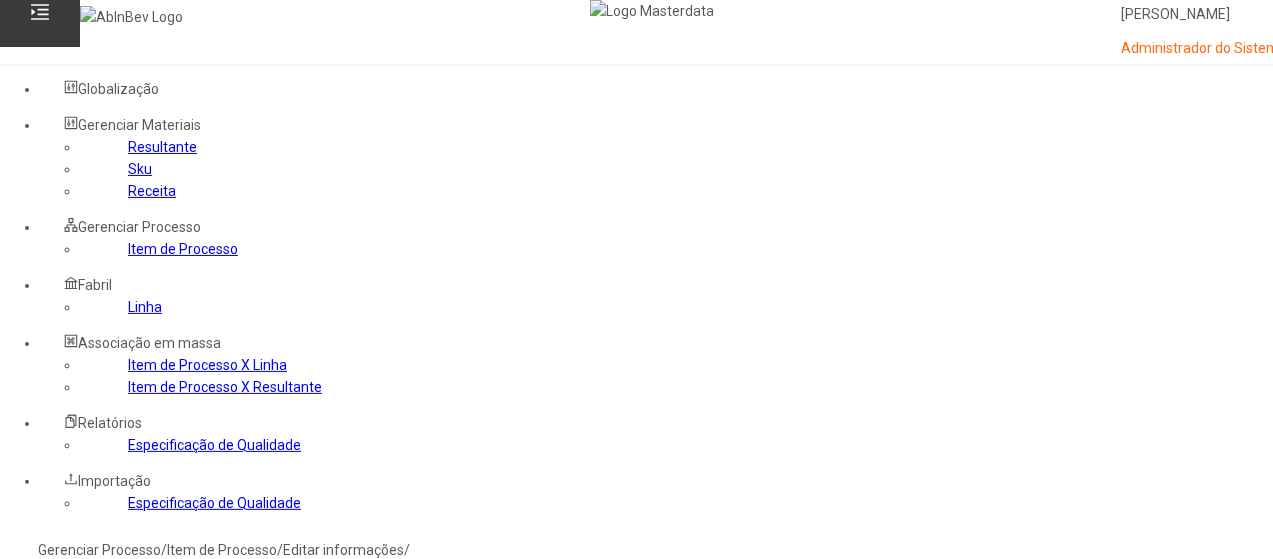 click on "Linha" 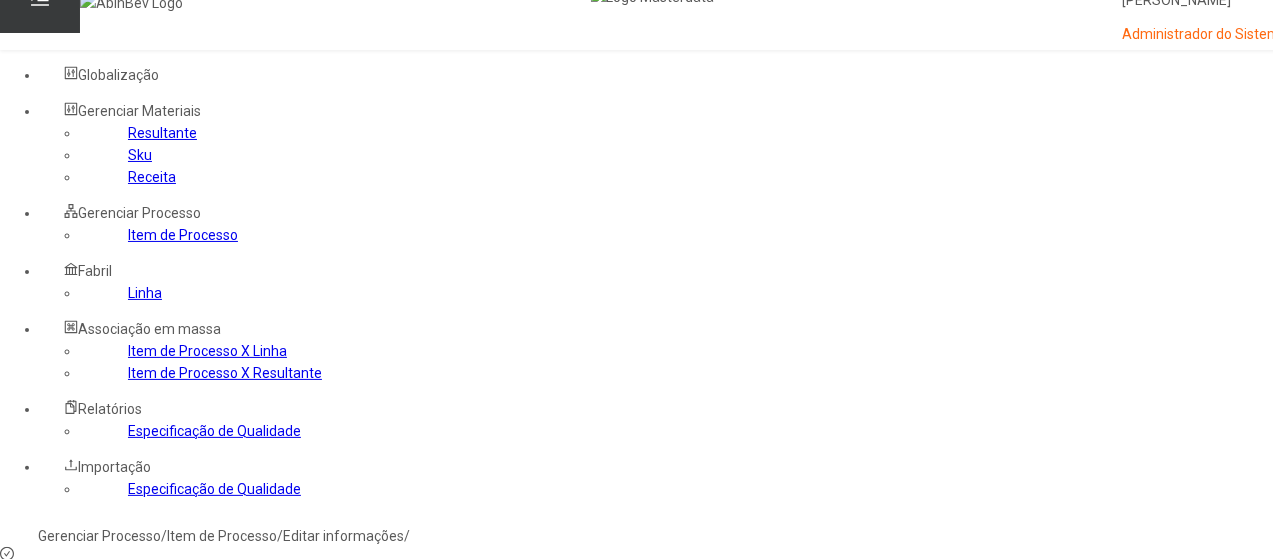 scroll, scrollTop: 100, scrollLeft: 0, axis: vertical 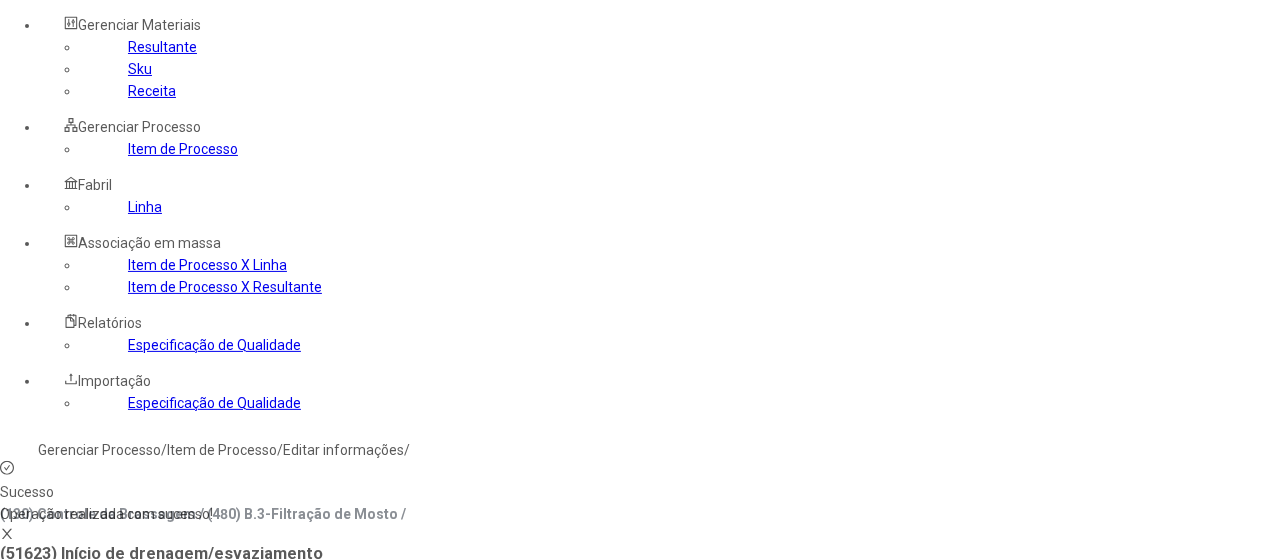 click 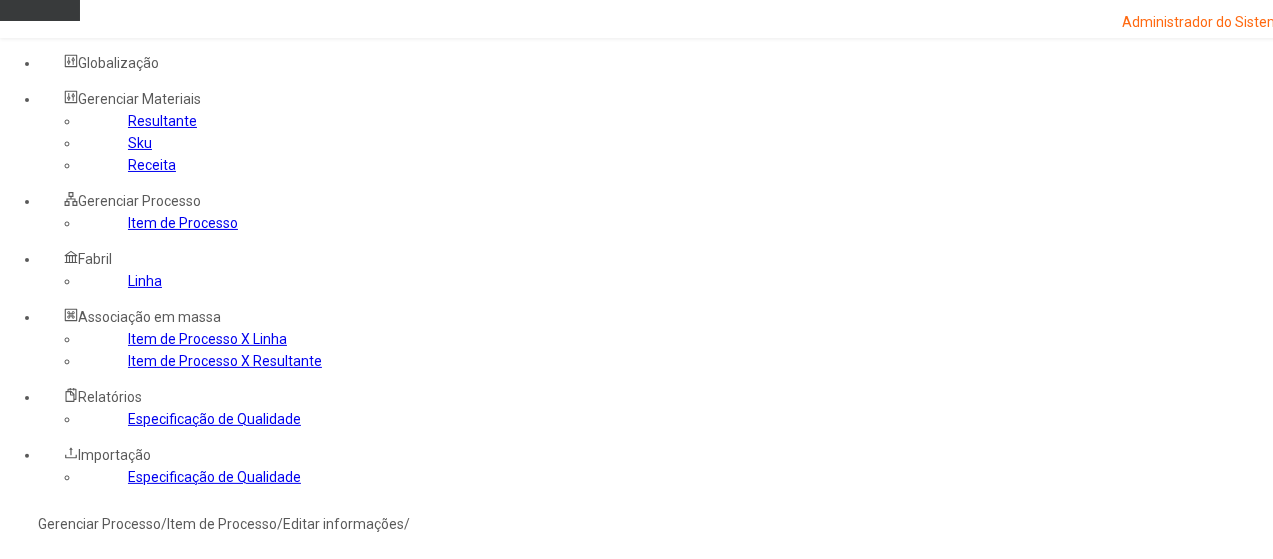 scroll, scrollTop: 300, scrollLeft: 0, axis: vertical 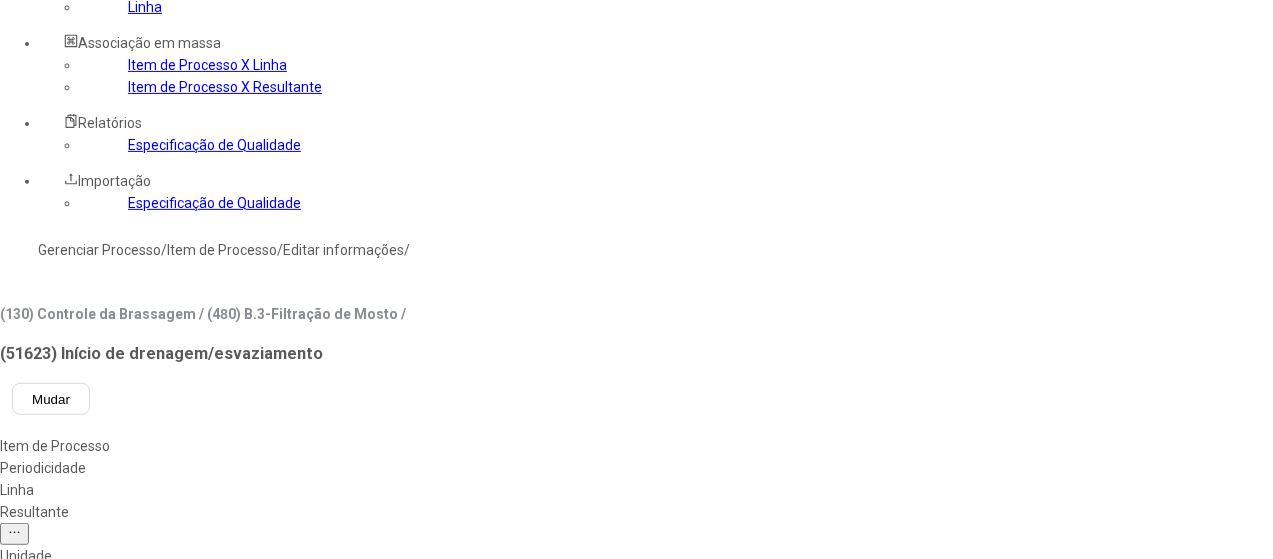 click 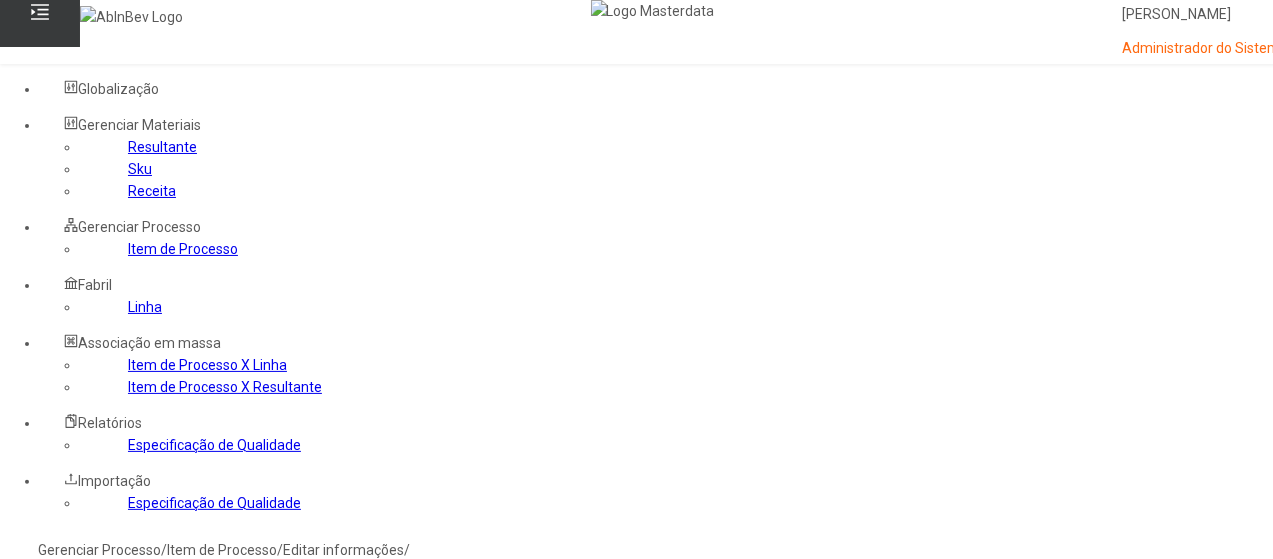 type on "***" 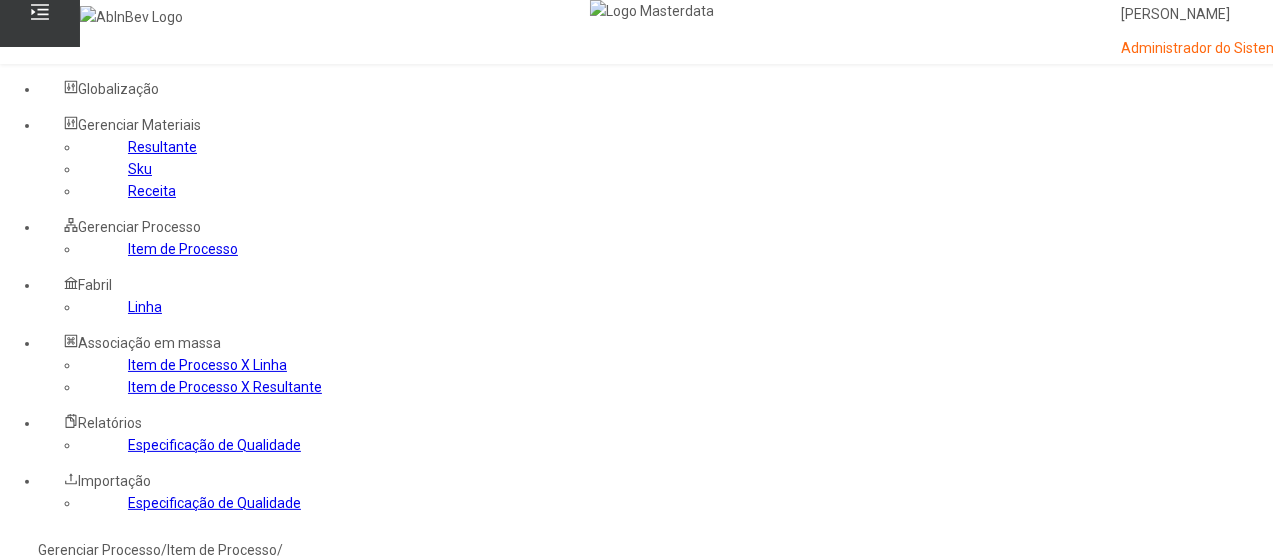 click 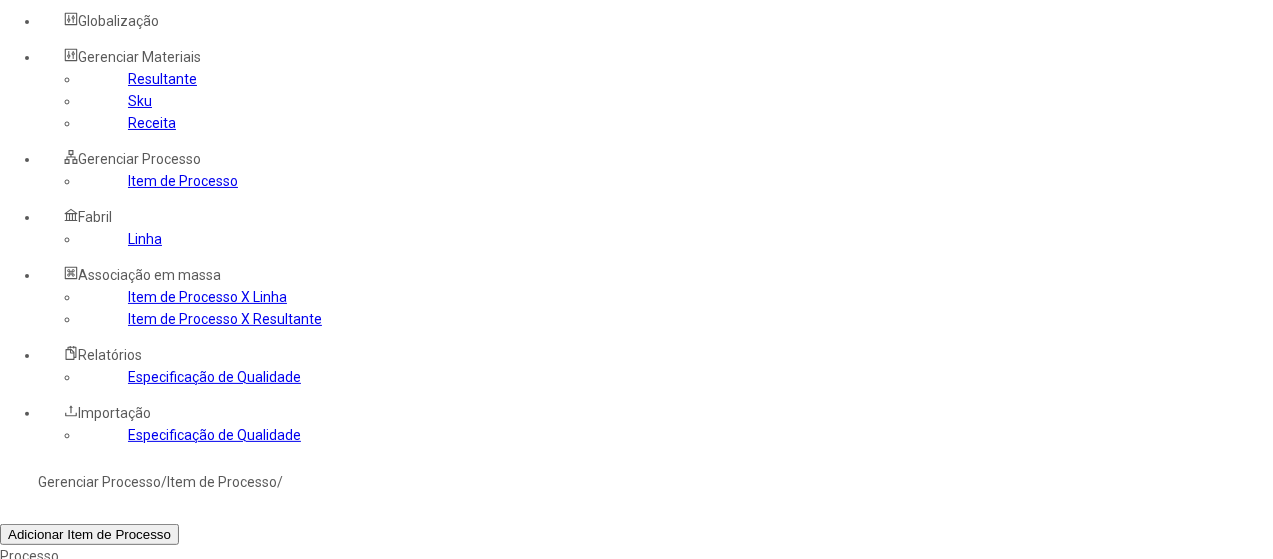 scroll, scrollTop: 100, scrollLeft: 0, axis: vertical 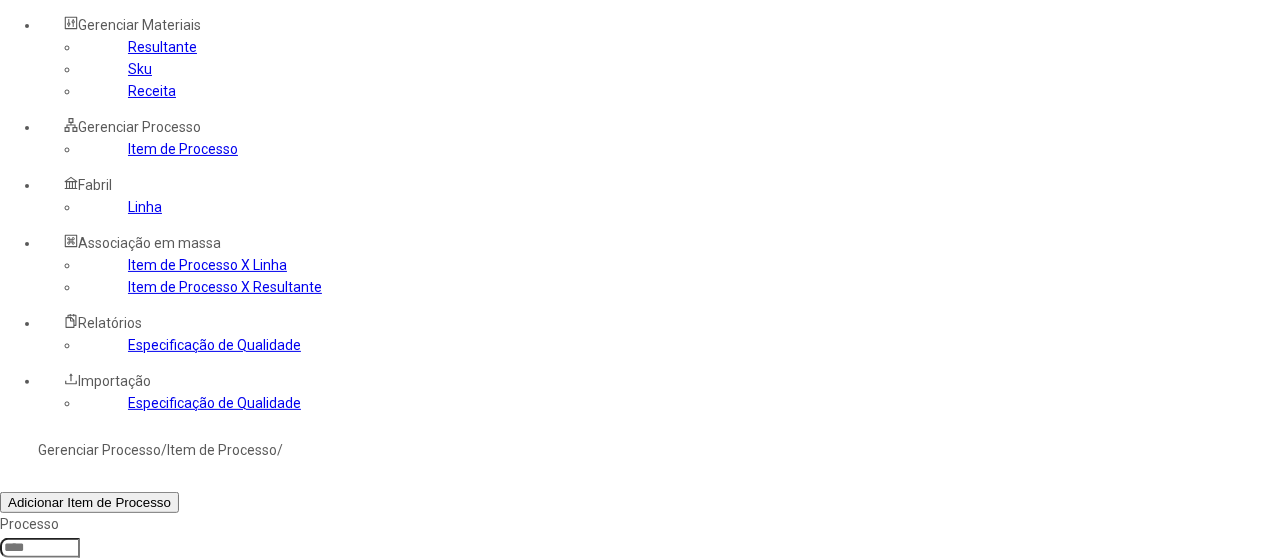 click 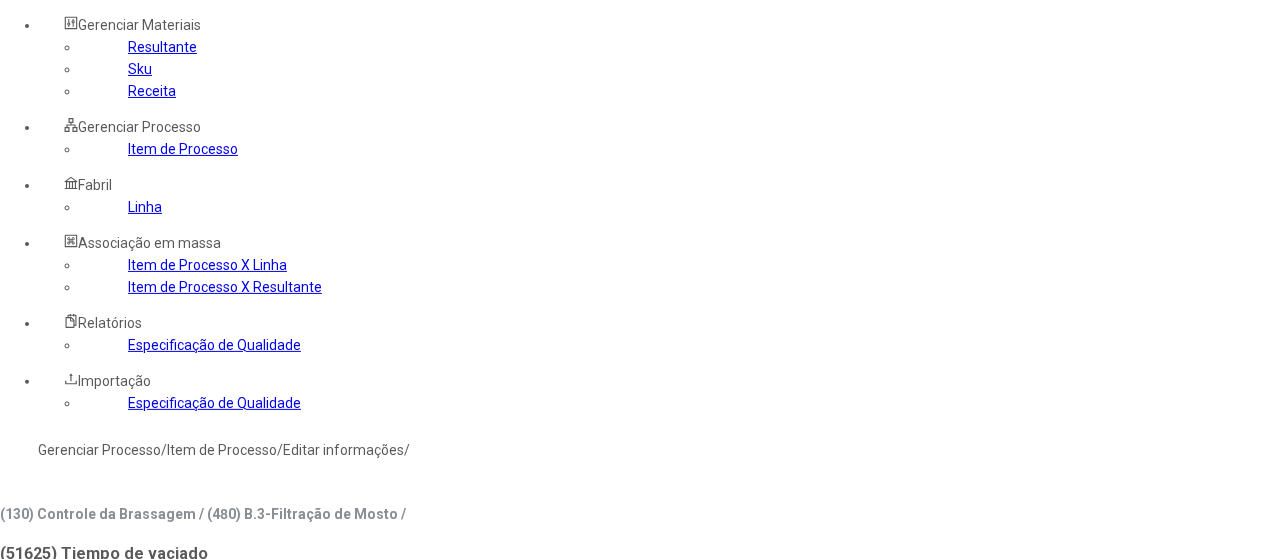 type on "***" 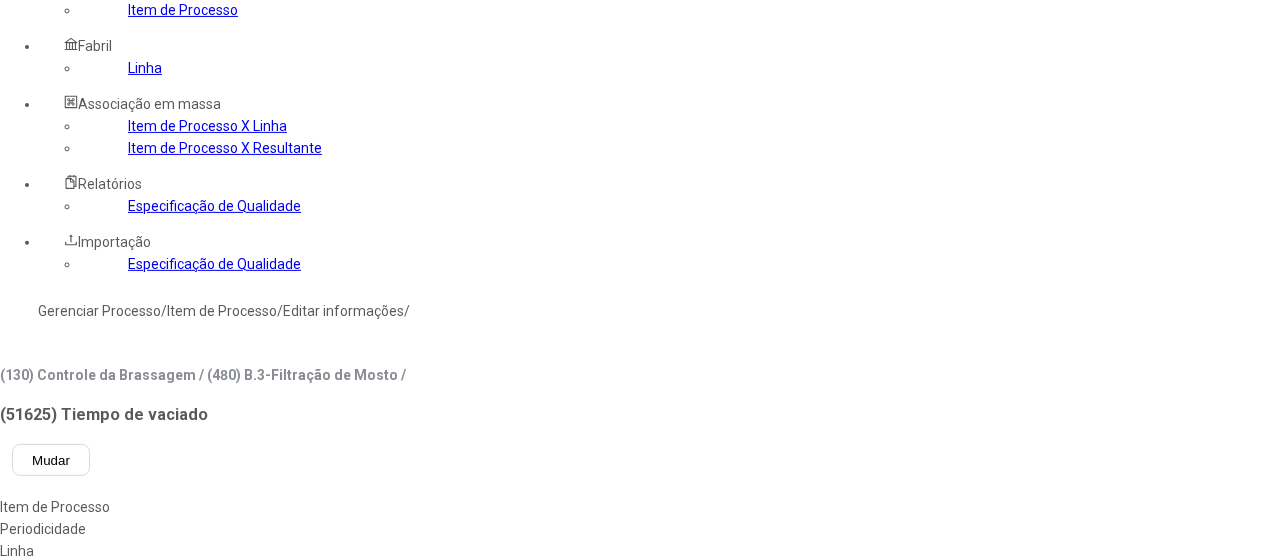 scroll, scrollTop: 300, scrollLeft: 0, axis: vertical 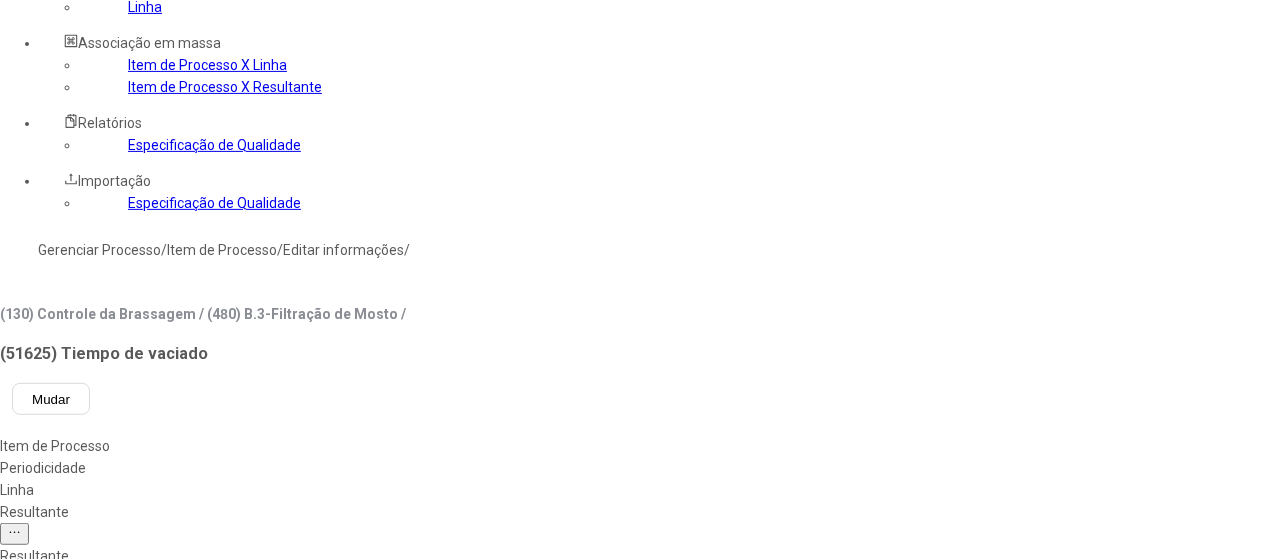 type on "********" 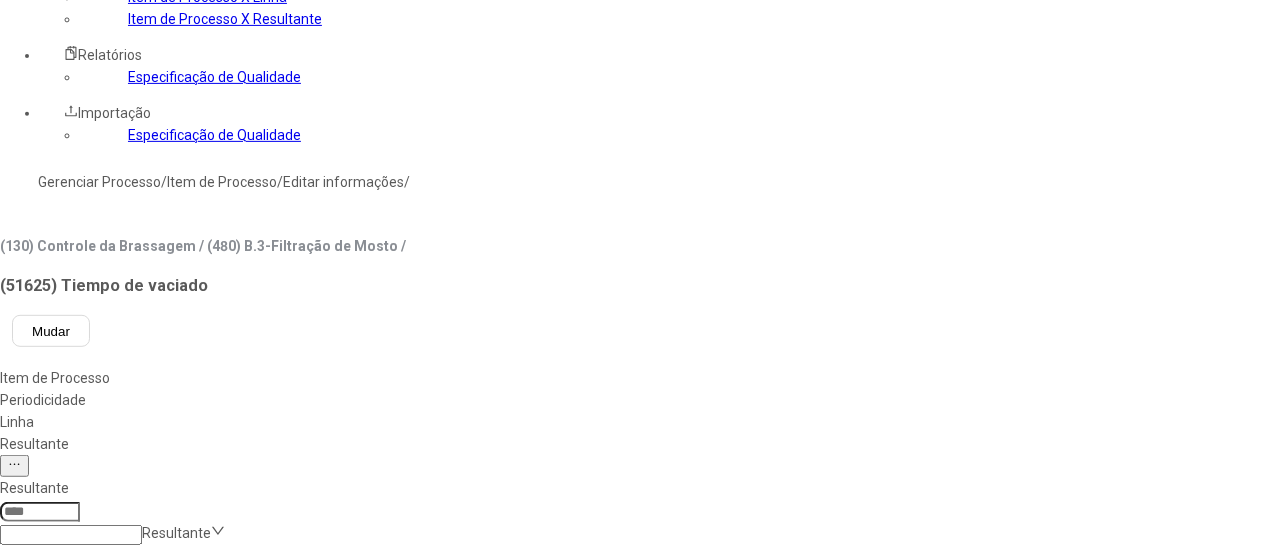 scroll, scrollTop: 400, scrollLeft: 0, axis: vertical 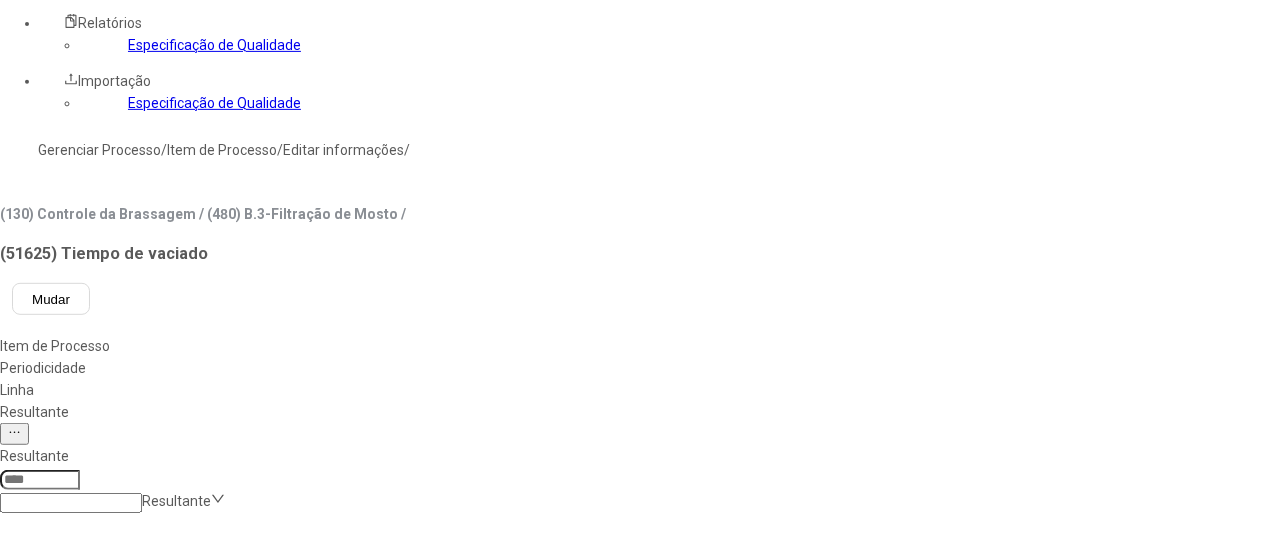 drag, startPoint x: 1194, startPoint y: 541, endPoint x: 1154, endPoint y: 531, distance: 41.231056 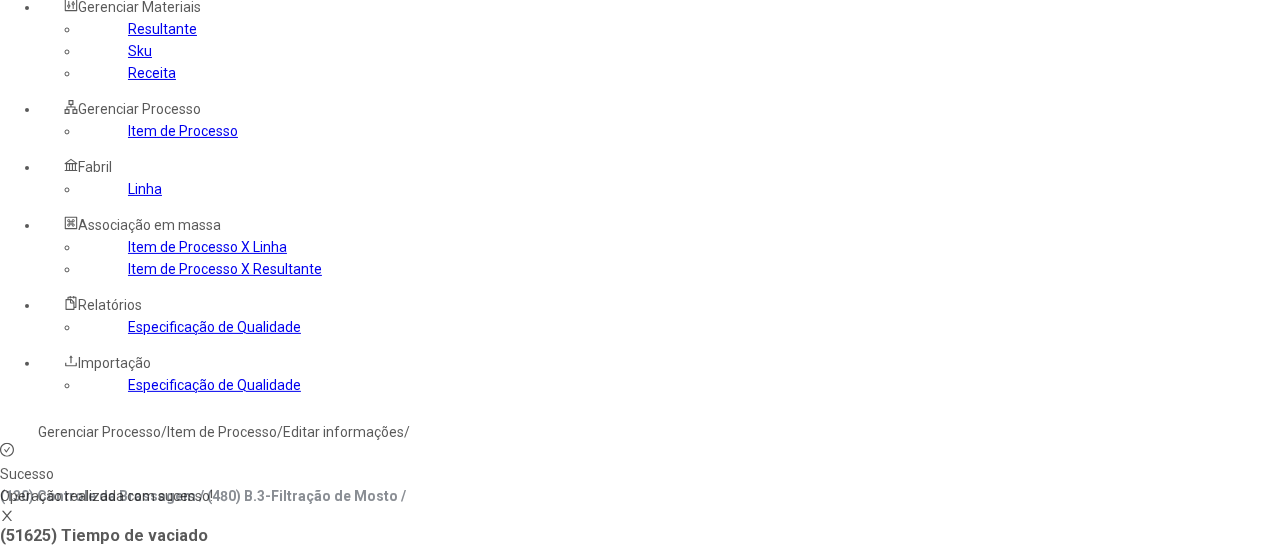 scroll, scrollTop: 100, scrollLeft: 0, axis: vertical 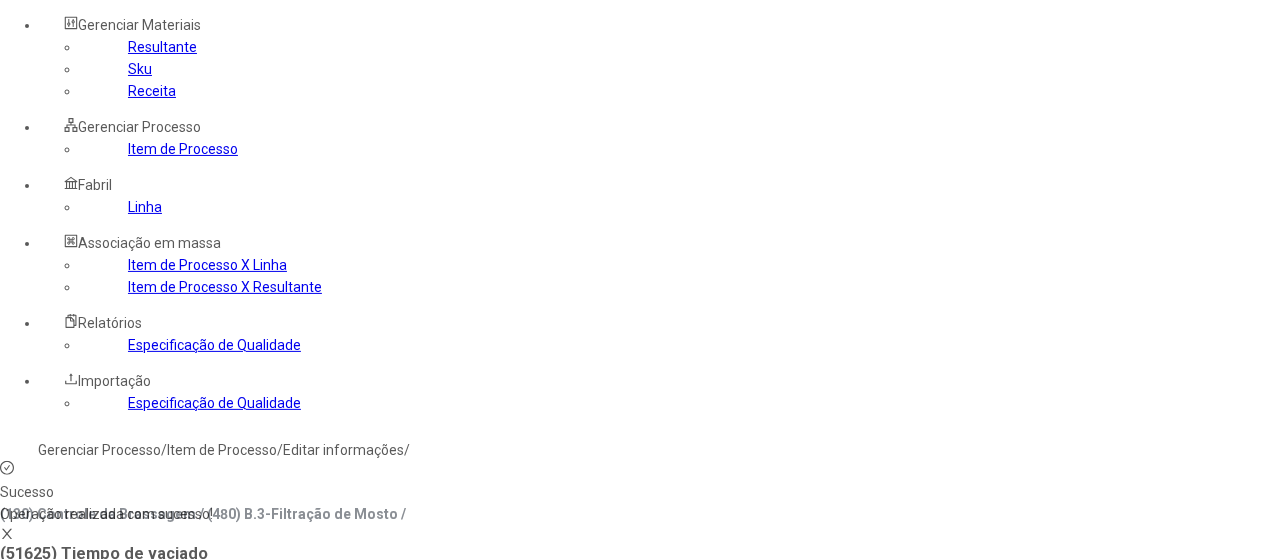 drag, startPoint x: 561, startPoint y: 149, endPoint x: 552, endPoint y: 158, distance: 12.727922 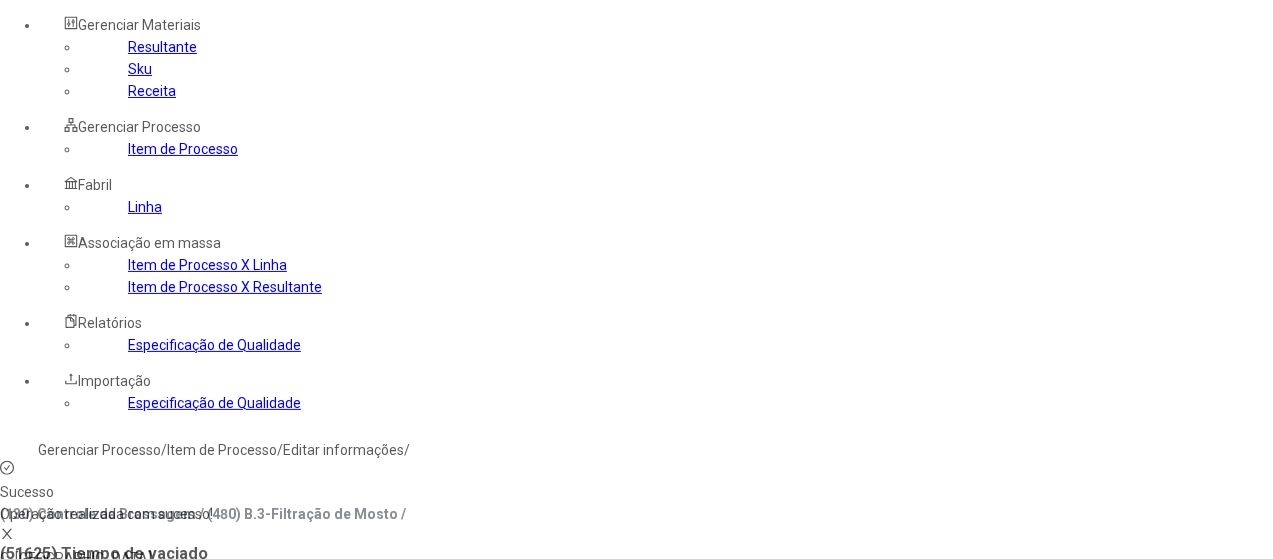 type on "***" 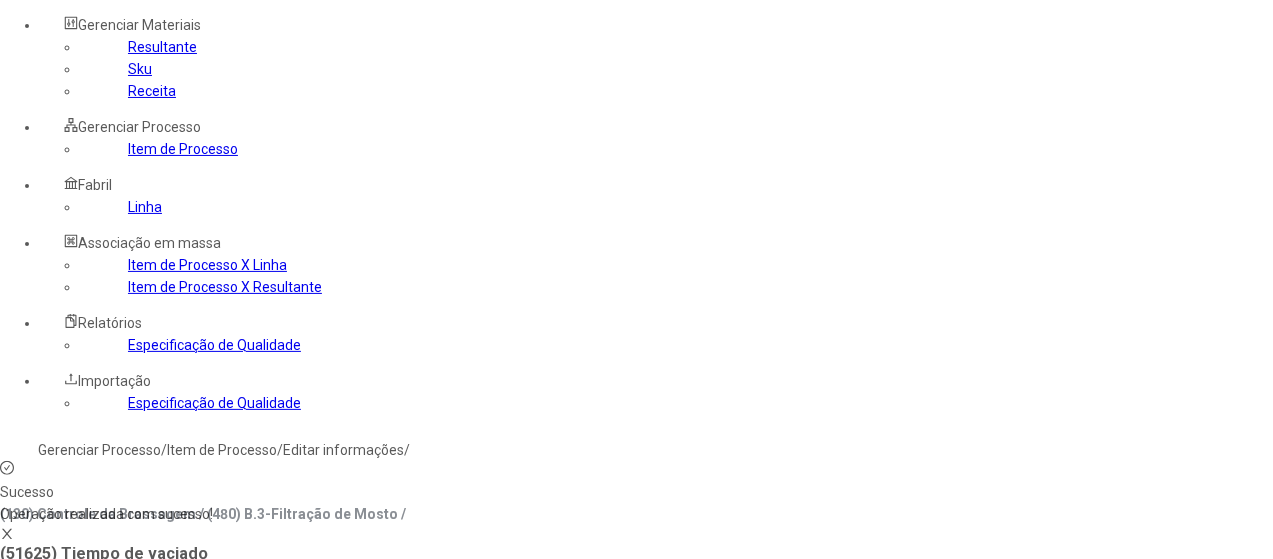 type on "***" 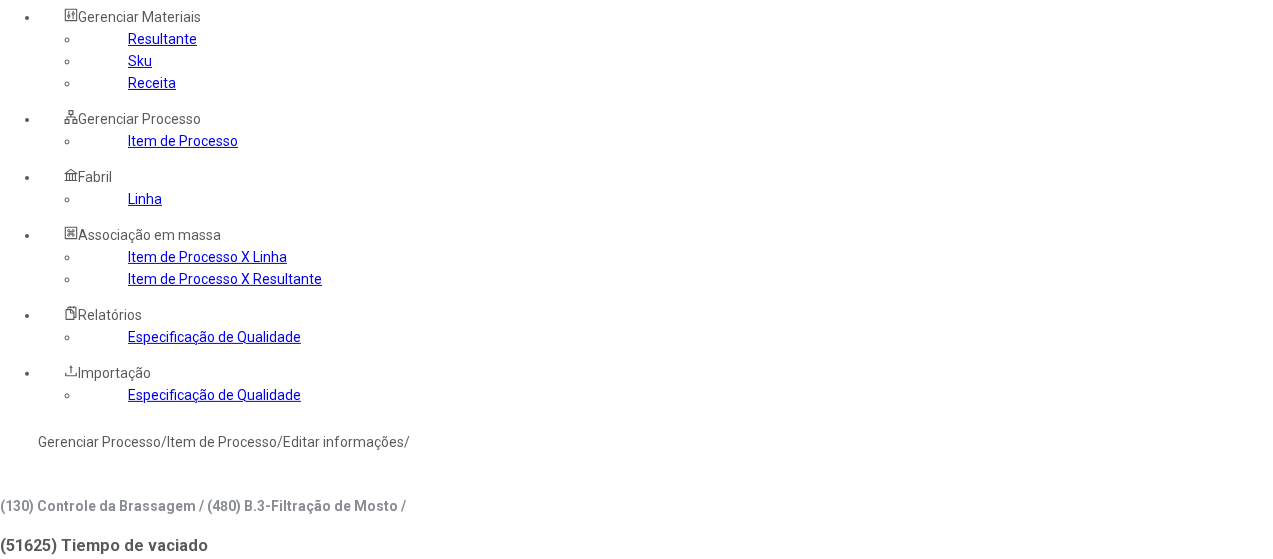 scroll, scrollTop: 0, scrollLeft: 0, axis: both 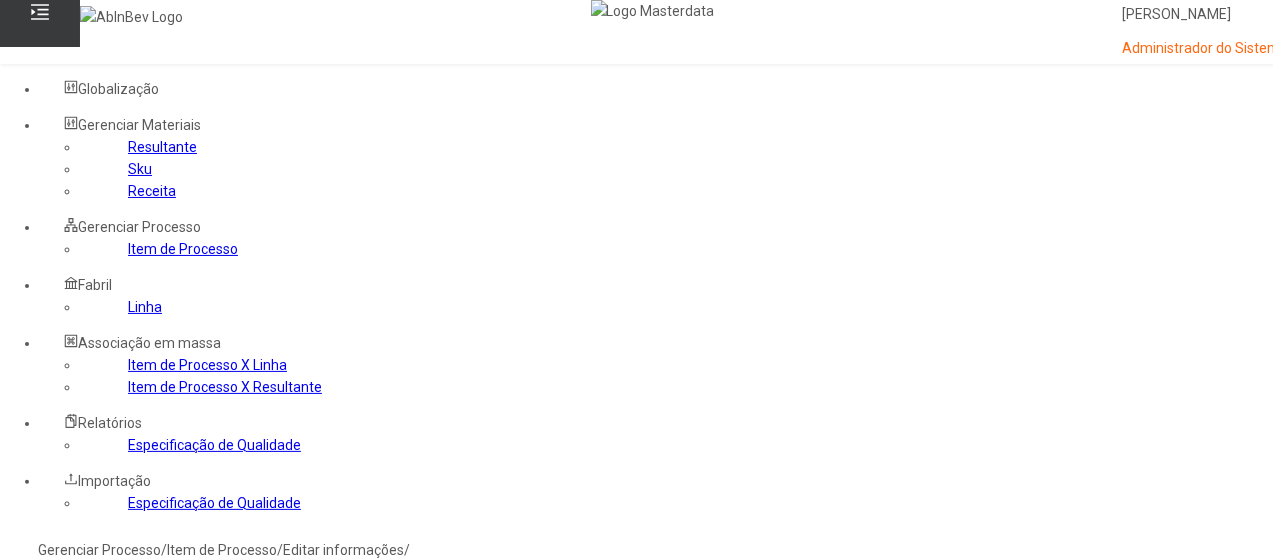 click on "Resultante" 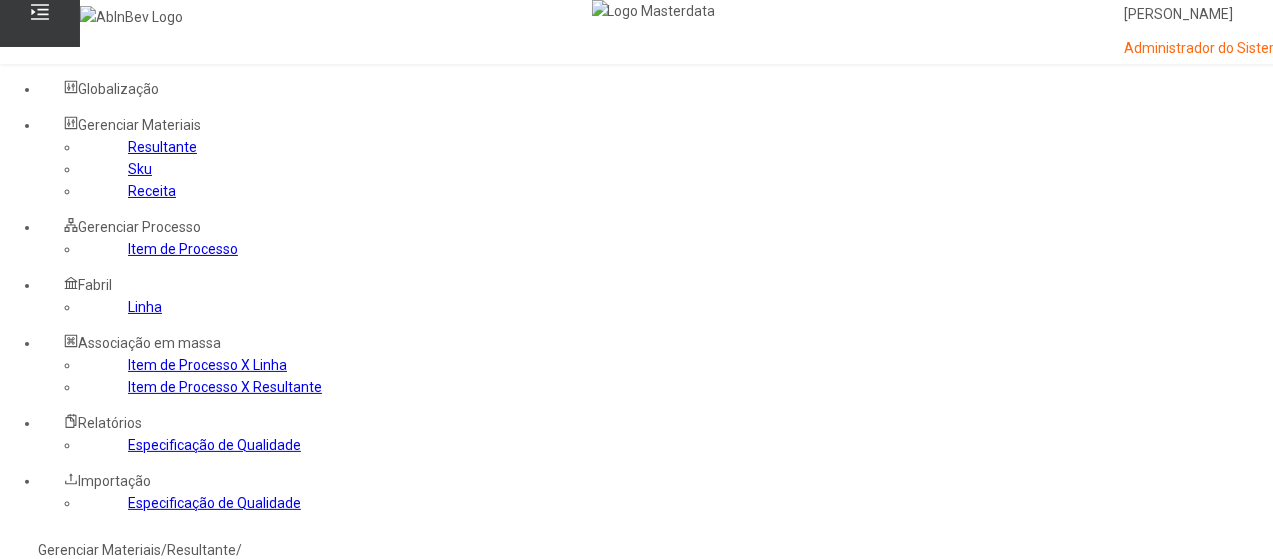 click 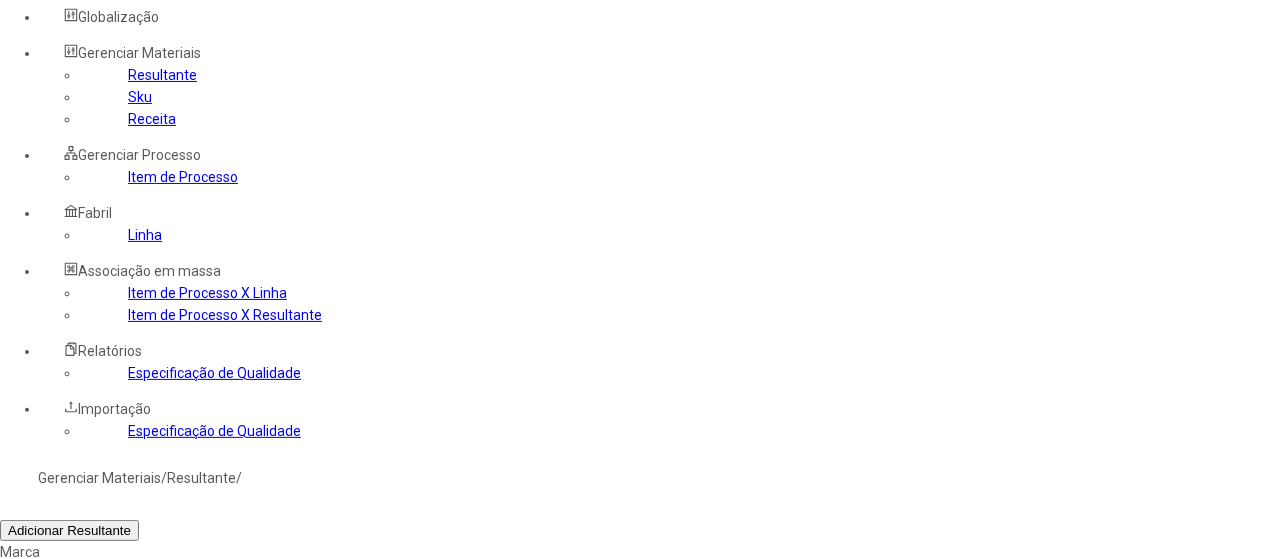 scroll, scrollTop: 100, scrollLeft: 0, axis: vertical 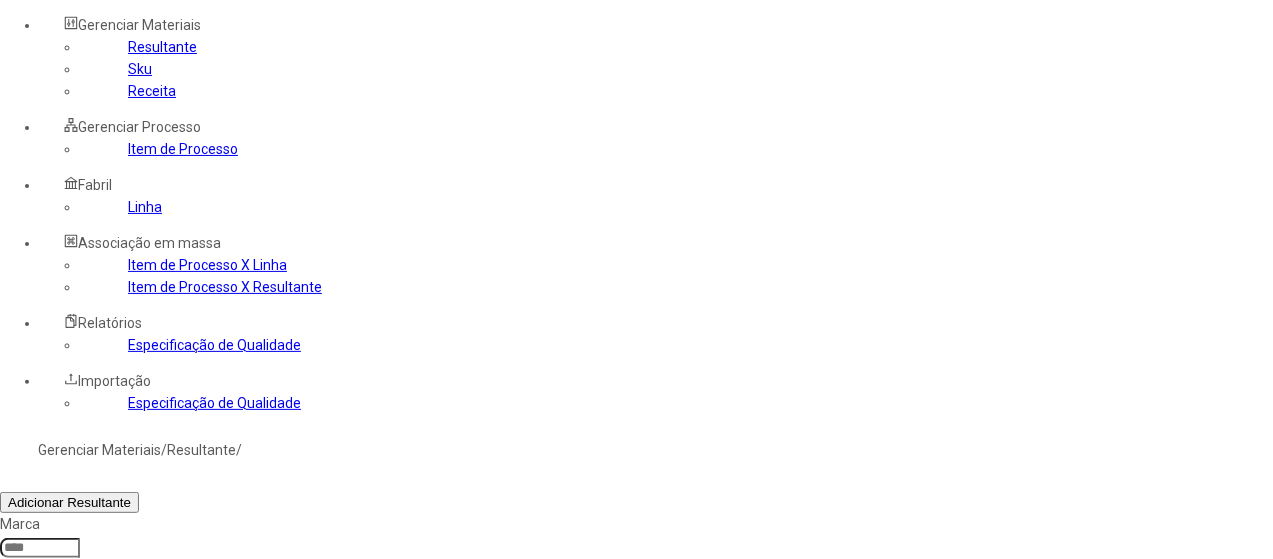 drag, startPoint x: 140, startPoint y: 271, endPoint x: 242, endPoint y: 278, distance: 102.239914 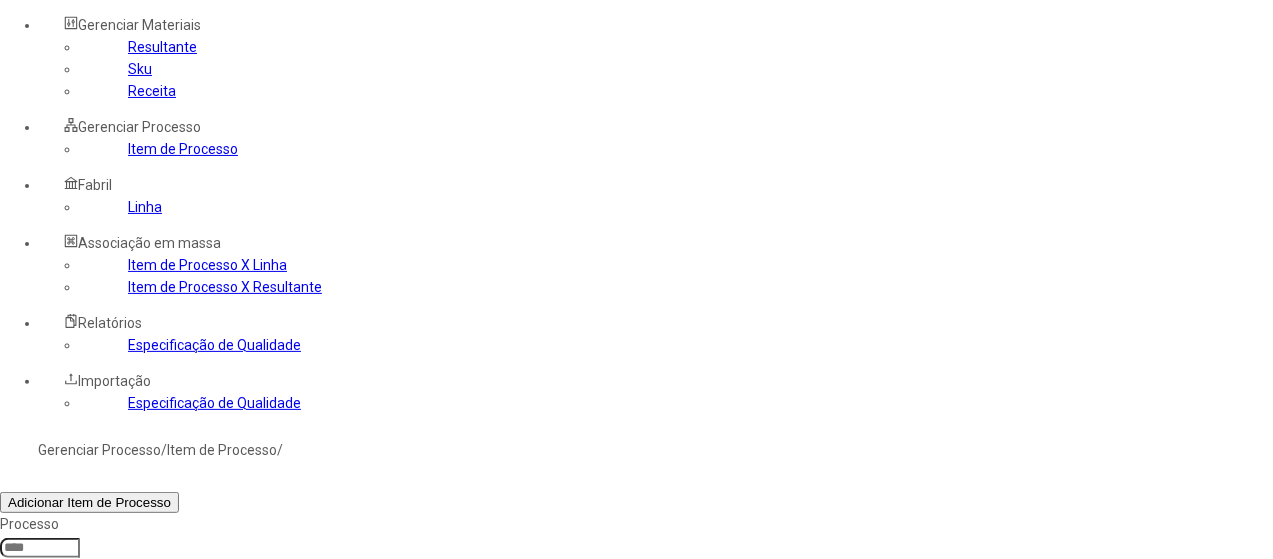 click 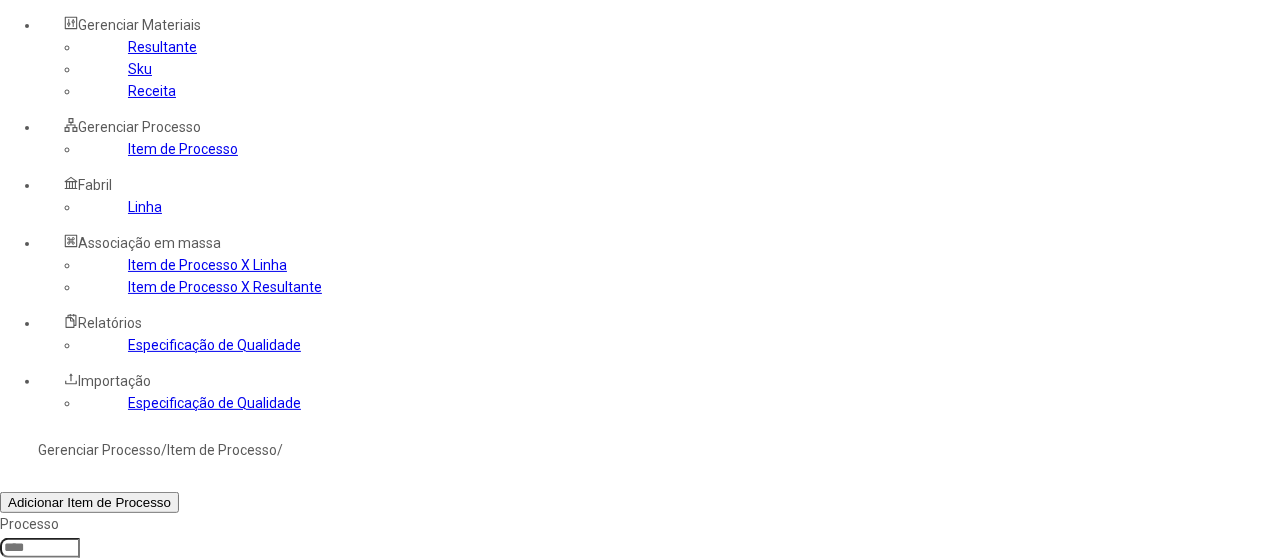 type on "*****" 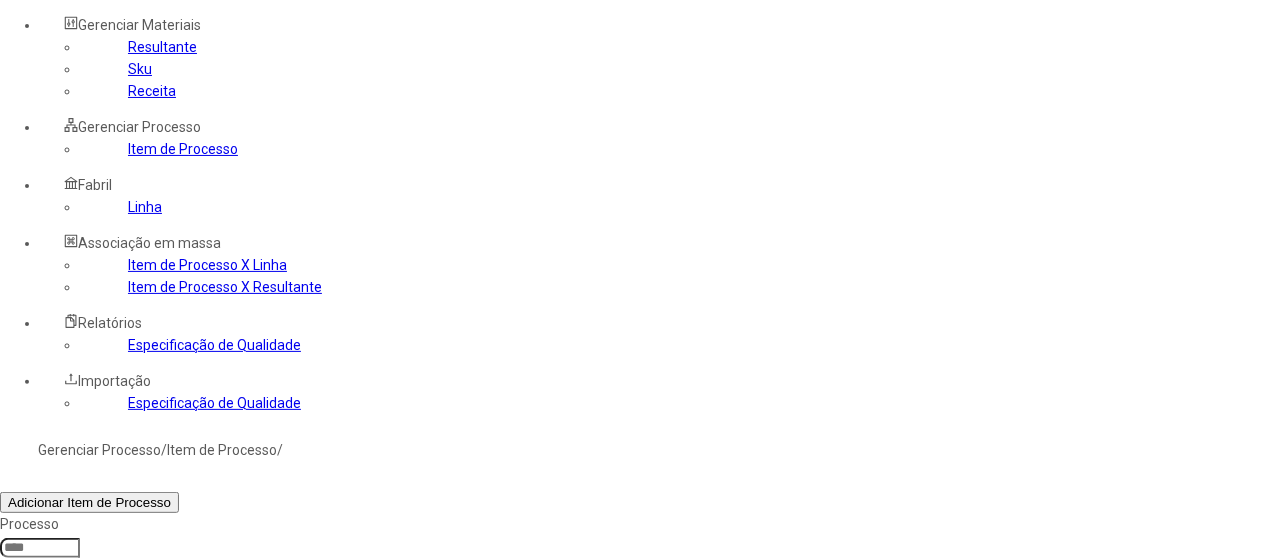 click on "Filtrar" 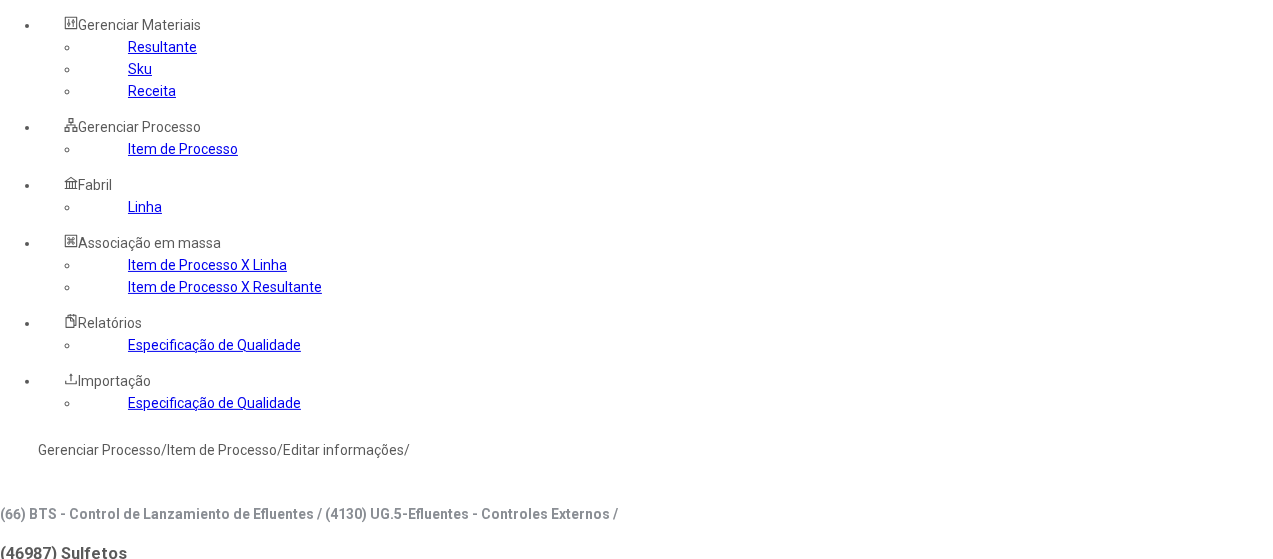 drag, startPoint x: 978, startPoint y: 239, endPoint x: 768, endPoint y: 251, distance: 210.34258 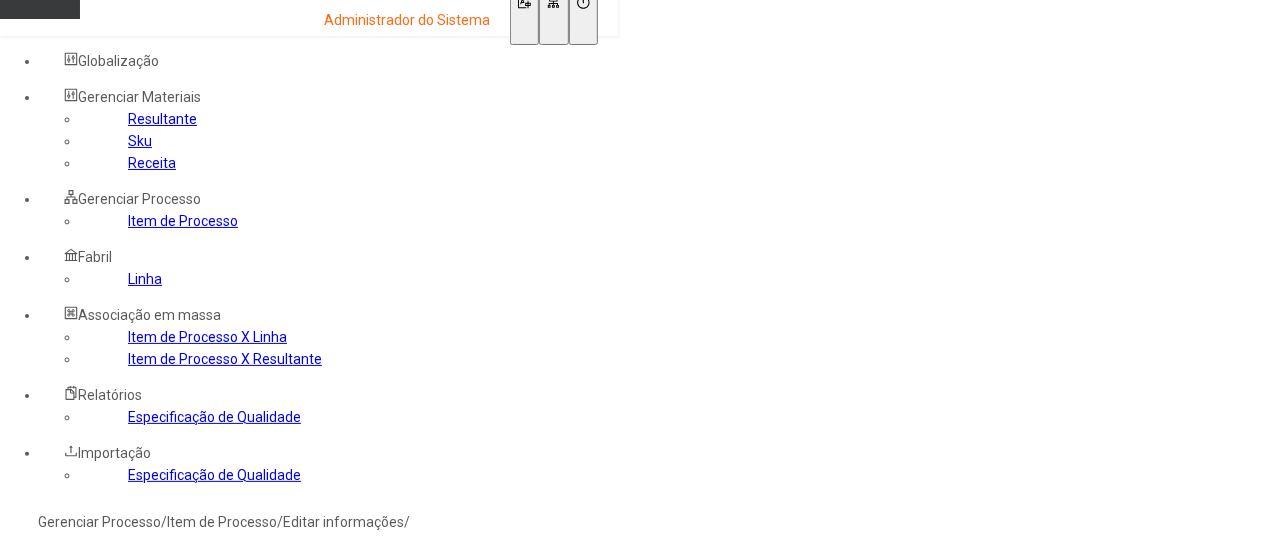 scroll, scrollTop: 0, scrollLeft: 0, axis: both 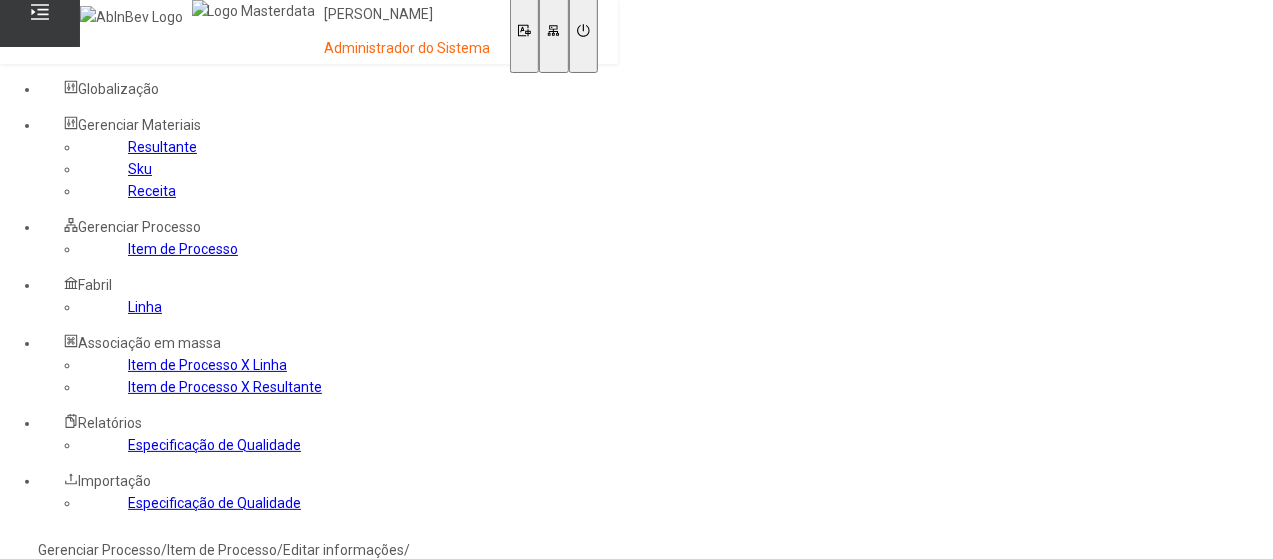 click on "Gerenciar Processo" 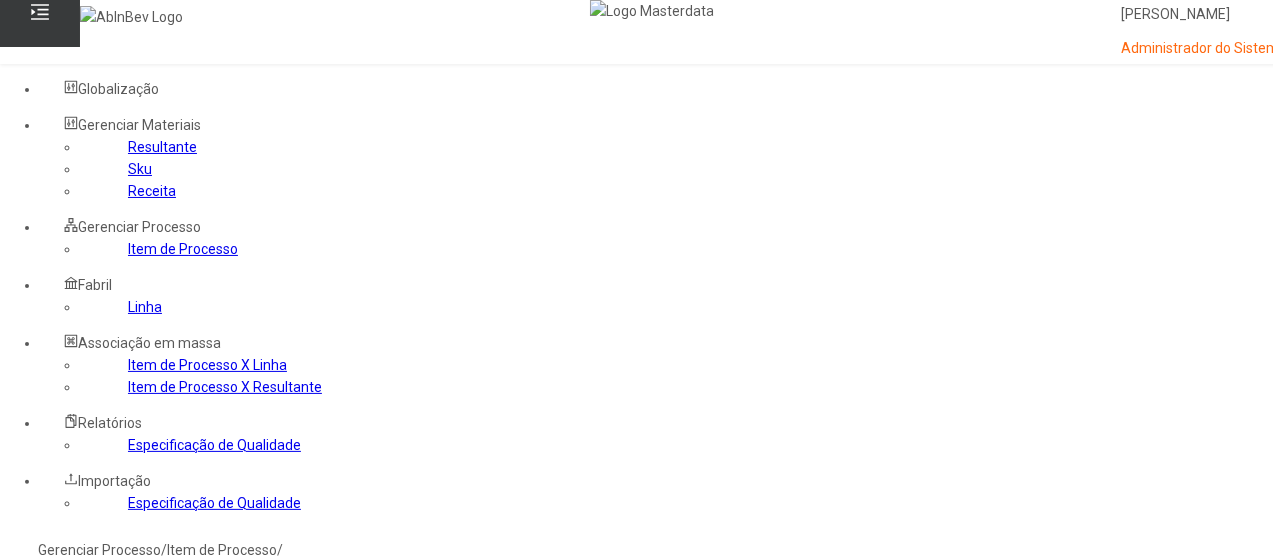 click 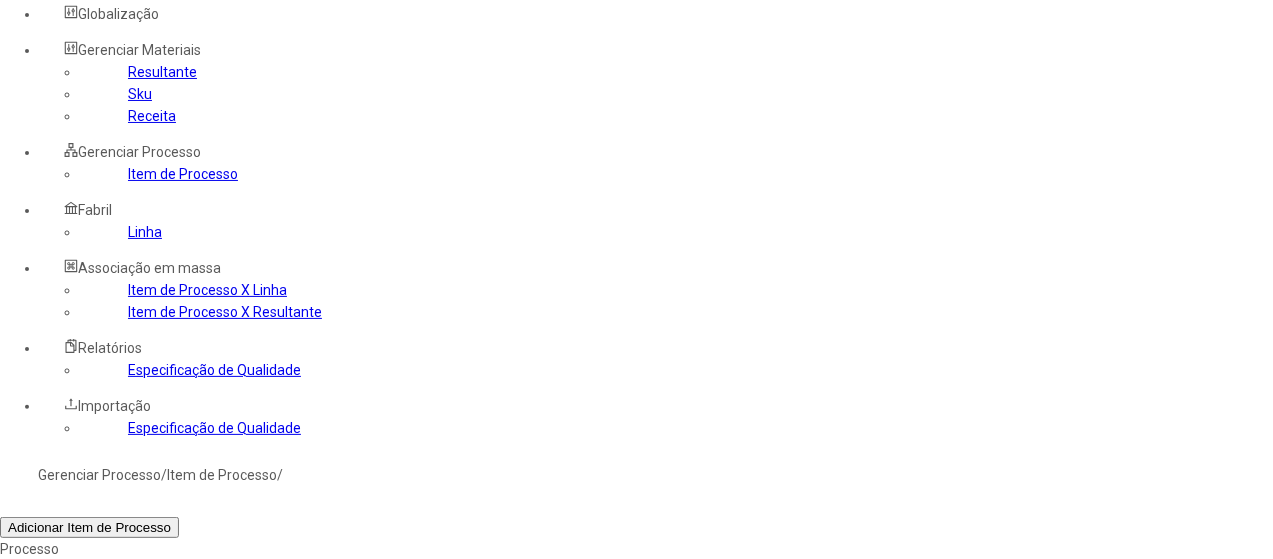 scroll, scrollTop: 200, scrollLeft: 0, axis: vertical 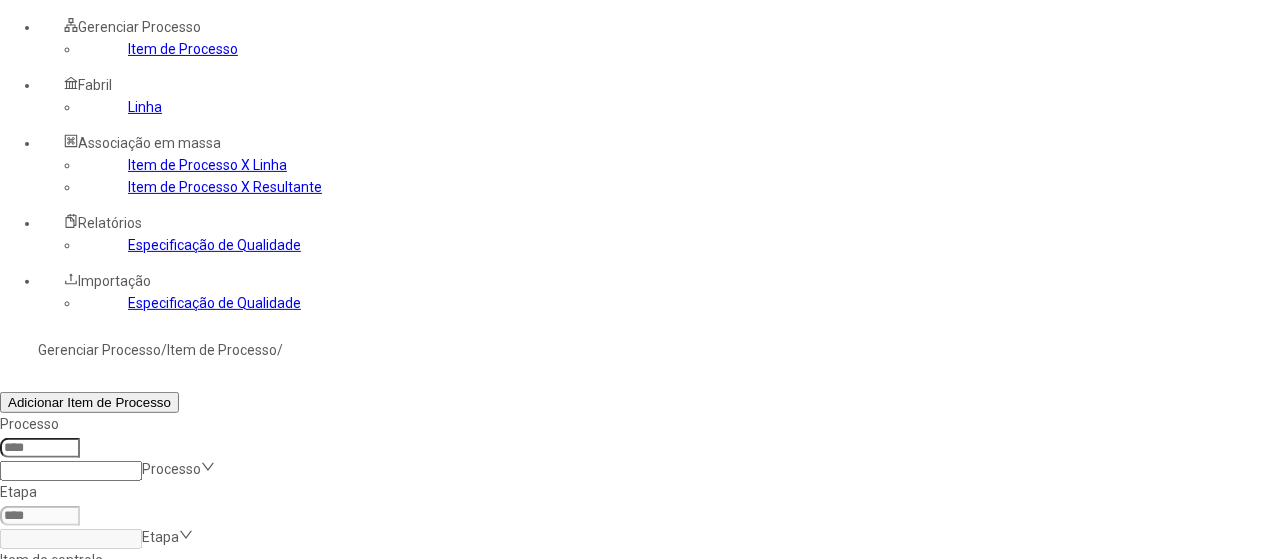 click 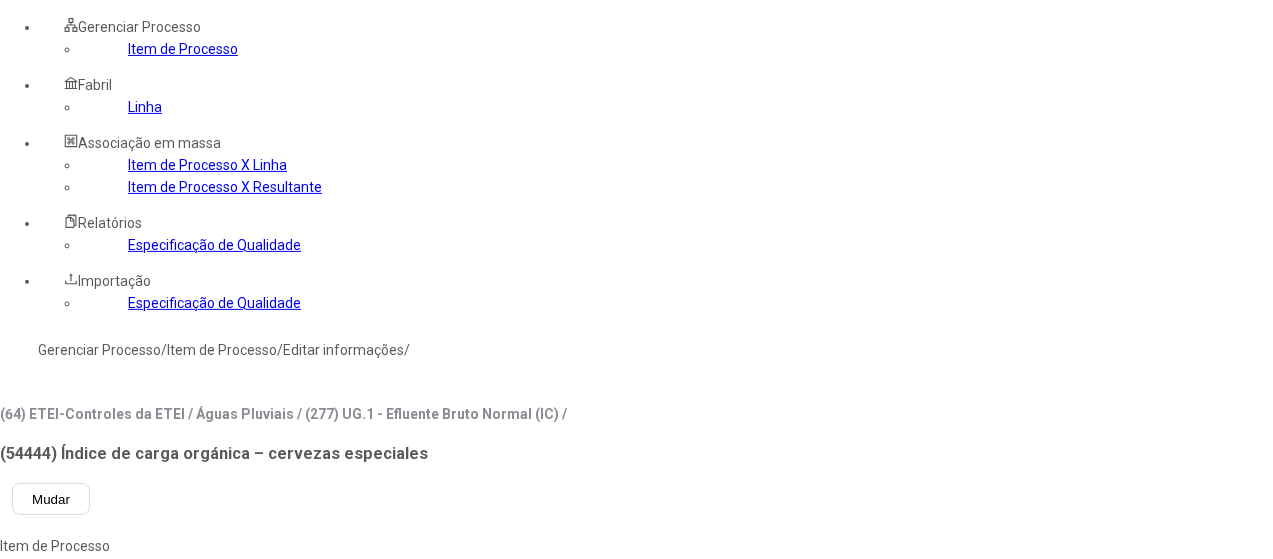 click on "Linha" 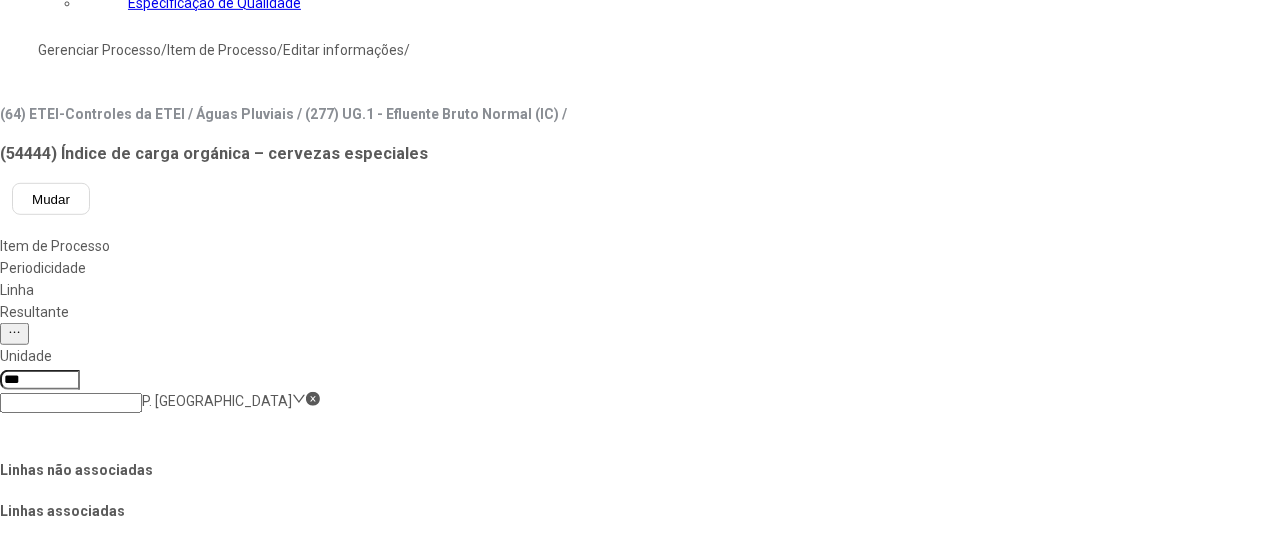 click on "Salvar Alterações" 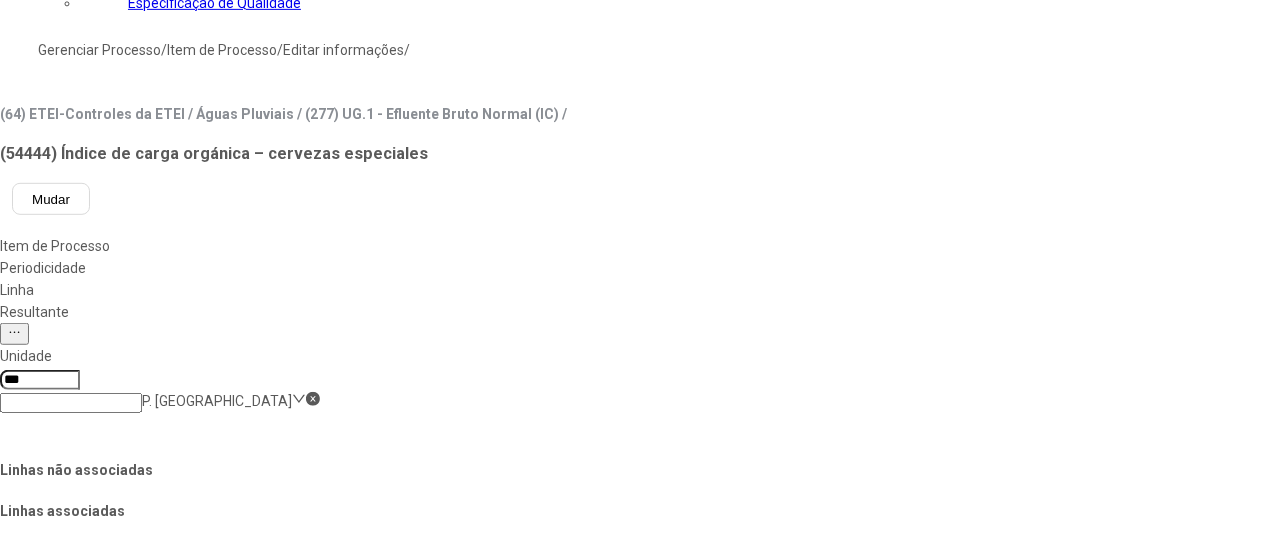 scroll, scrollTop: 0, scrollLeft: 0, axis: both 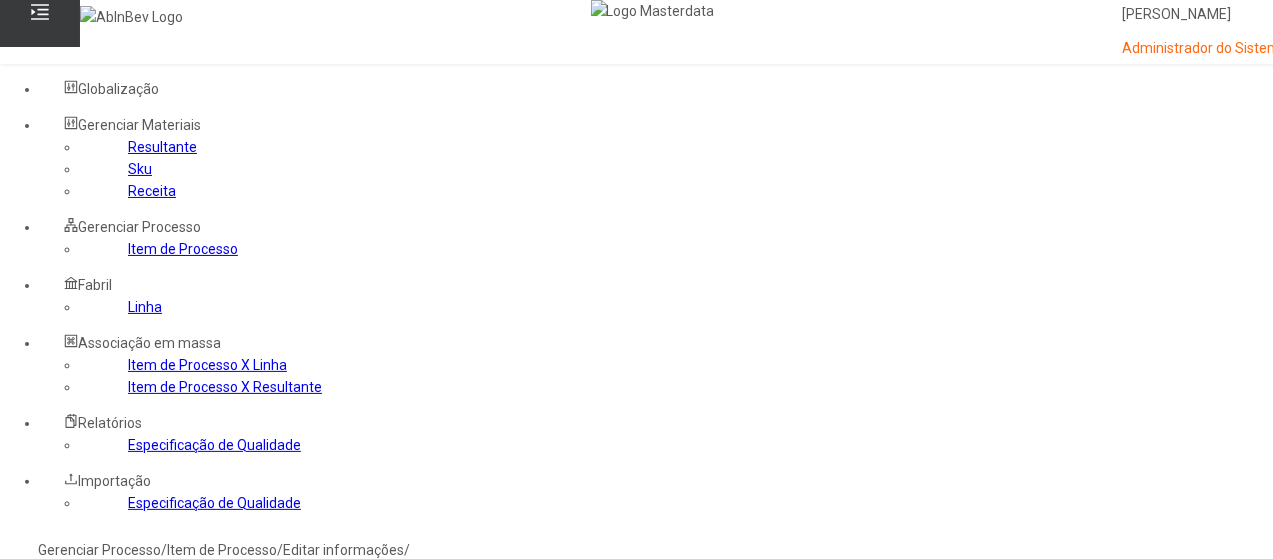 click on "Gerenciar Processo" 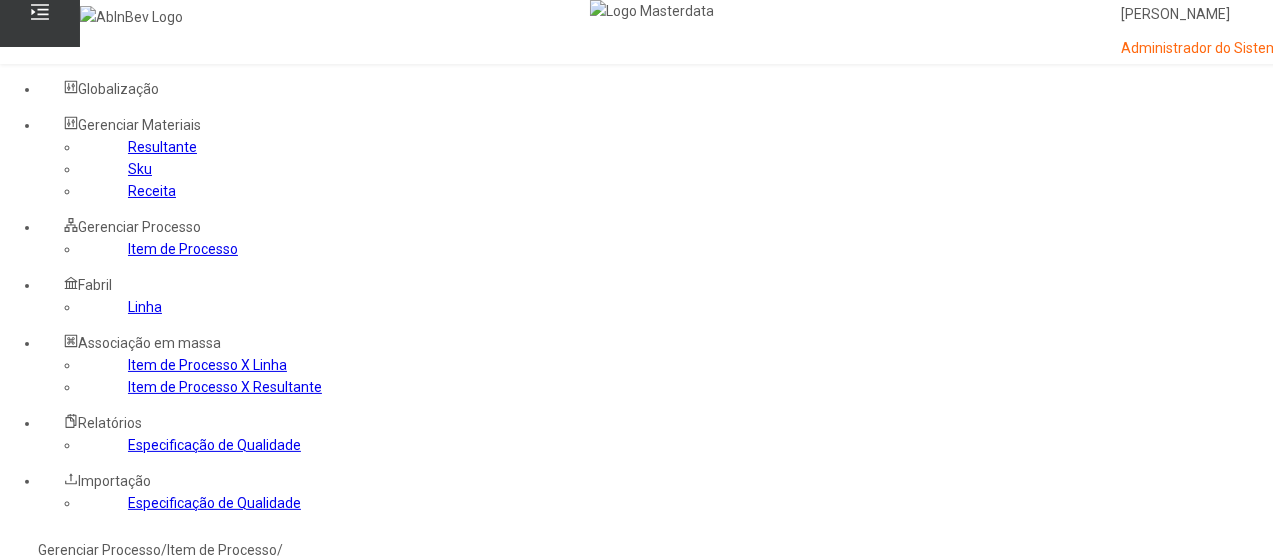 click 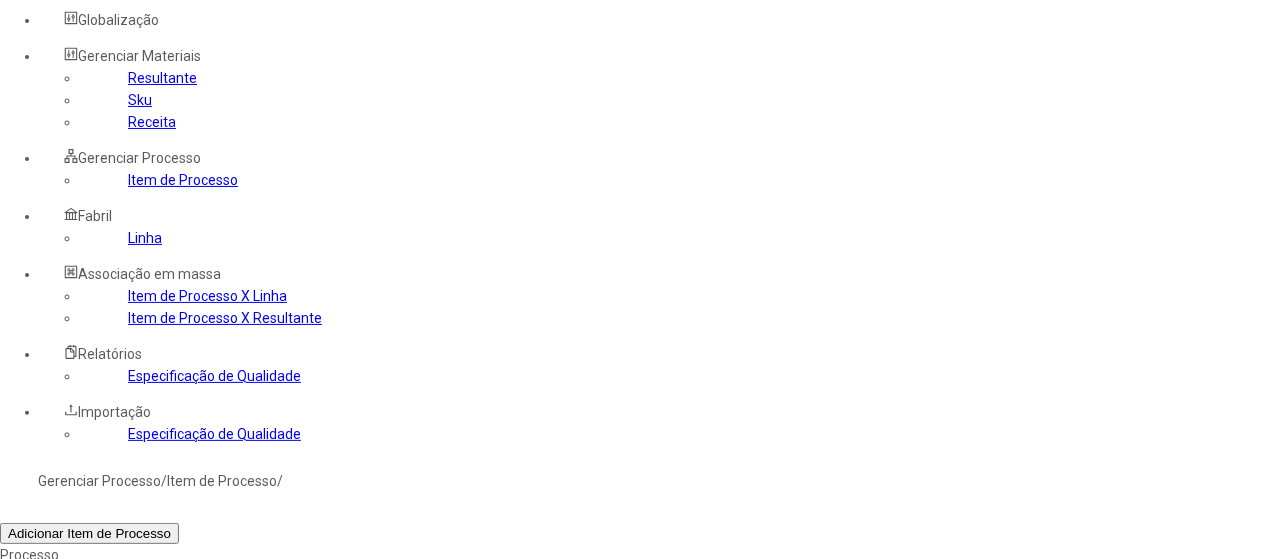 scroll, scrollTop: 100, scrollLeft: 0, axis: vertical 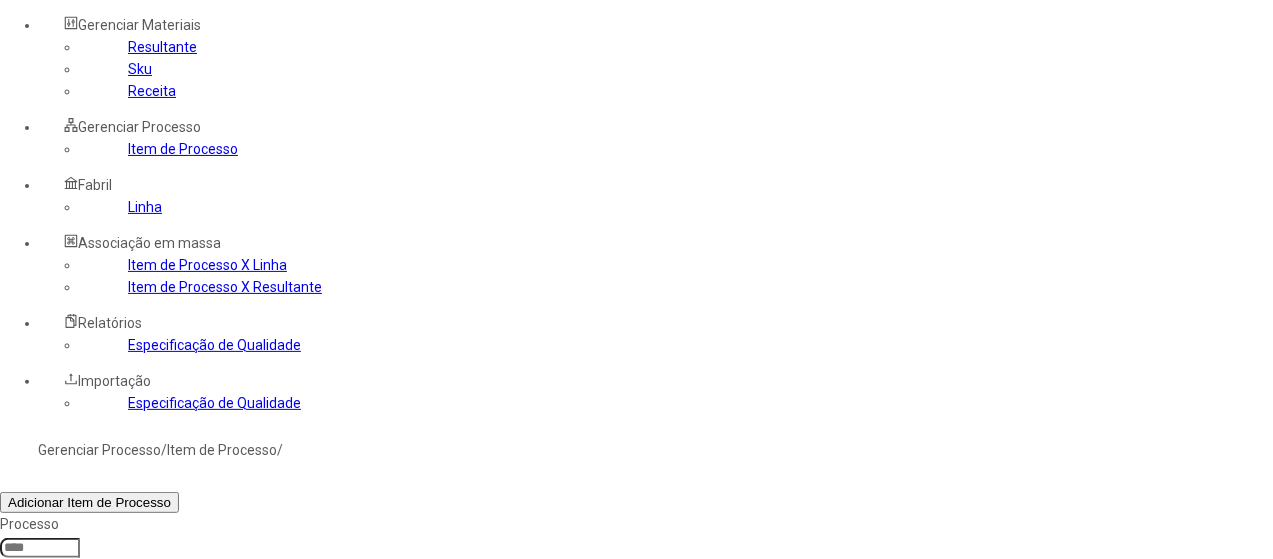 click 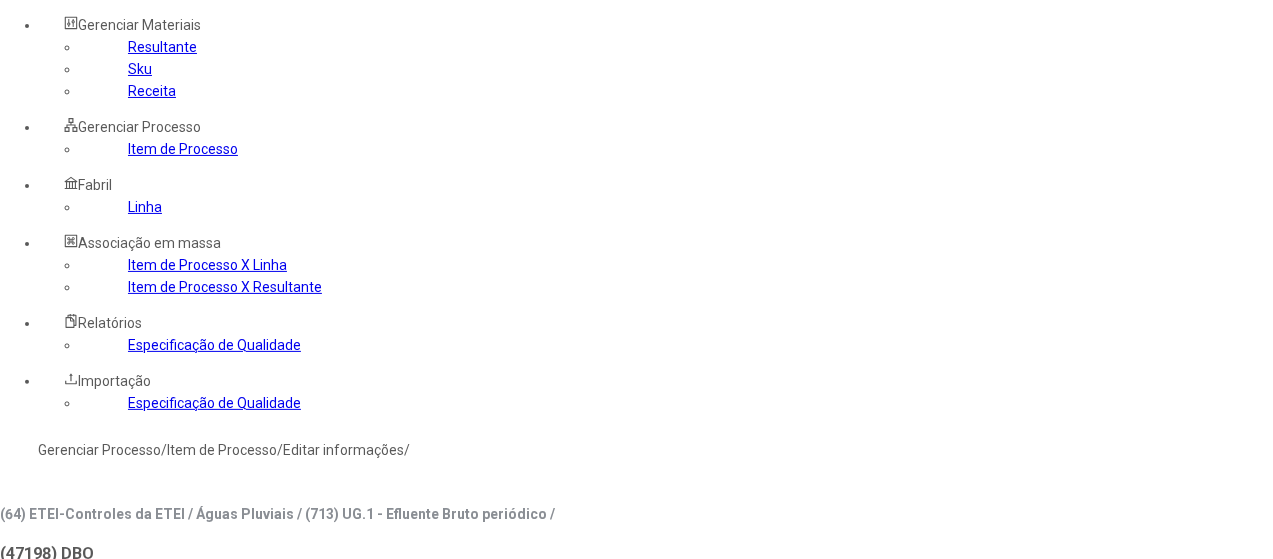 type on "***" 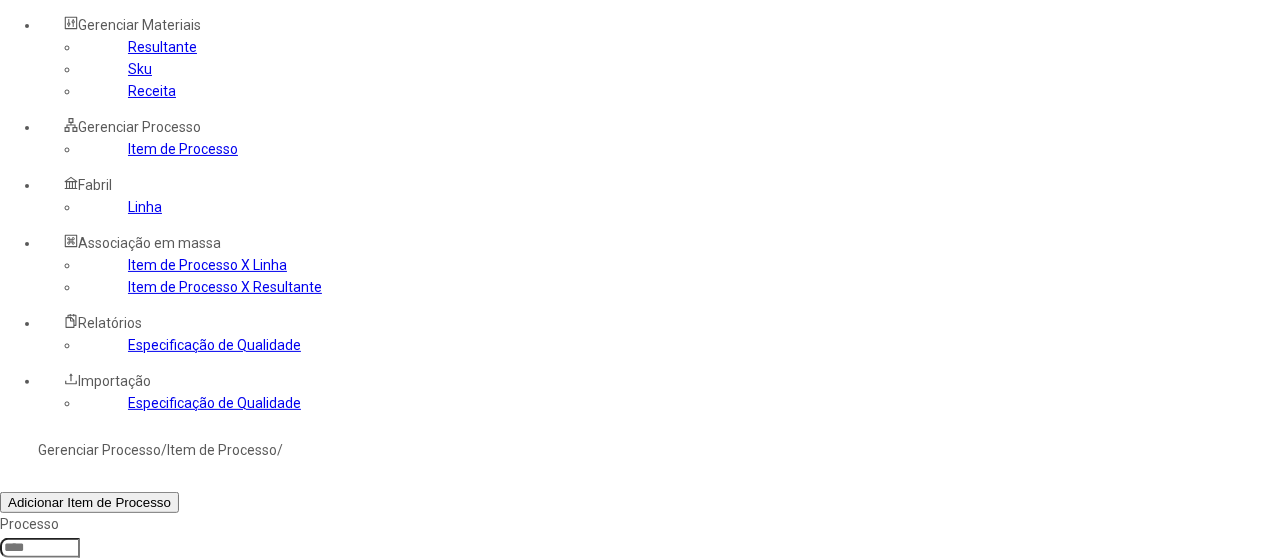 click 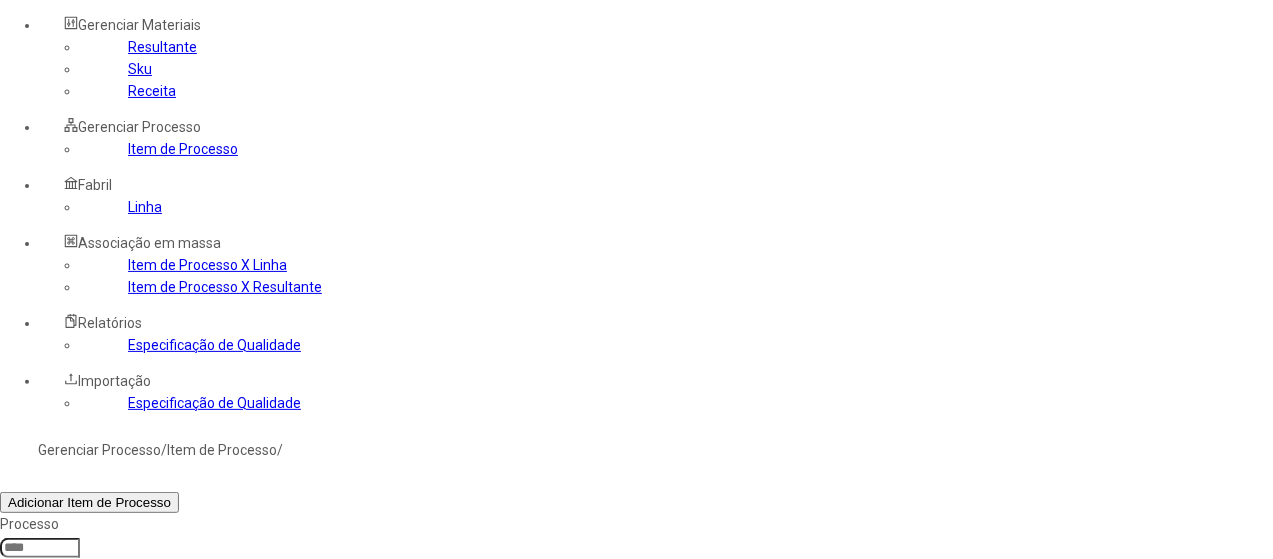 click on "Filtrar" 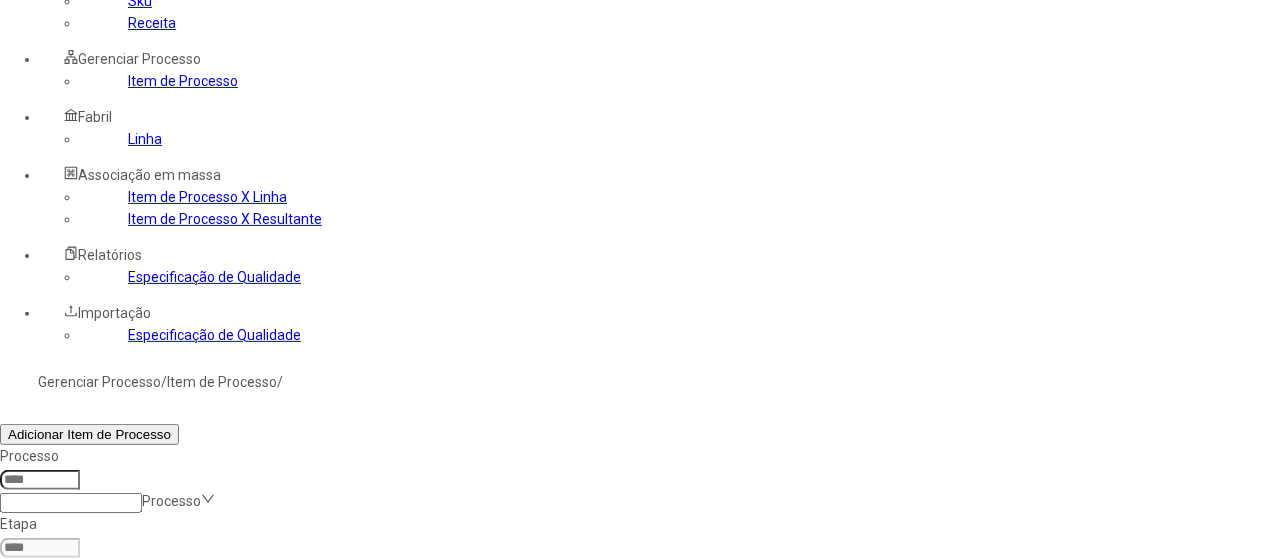 scroll, scrollTop: 200, scrollLeft: 0, axis: vertical 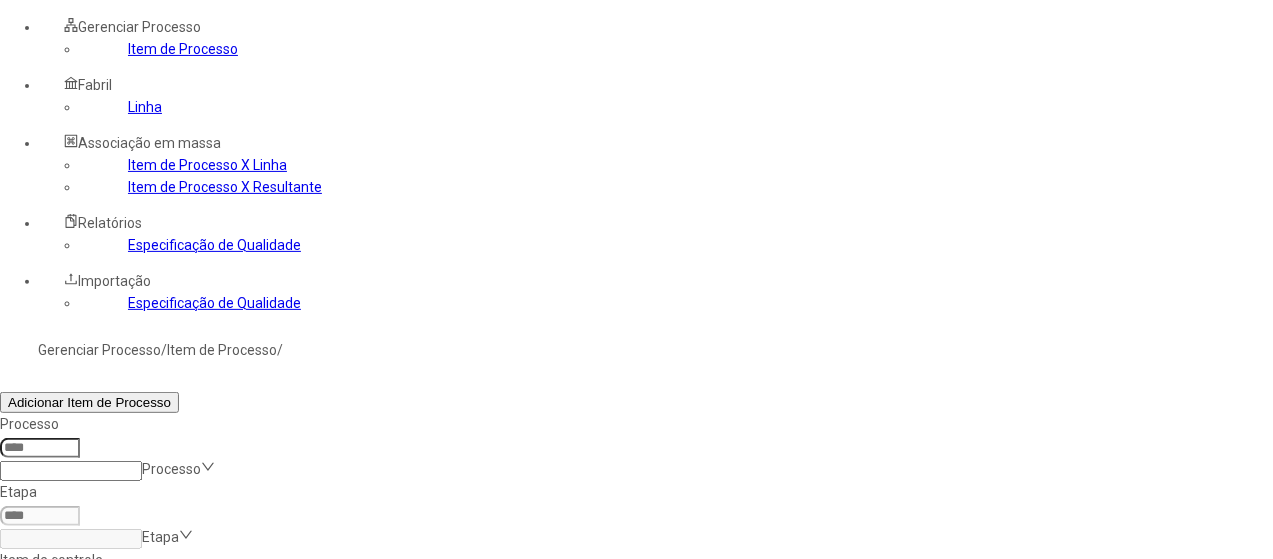 drag, startPoint x: 858, startPoint y: 333, endPoint x: 770, endPoint y: 311, distance: 90.70832 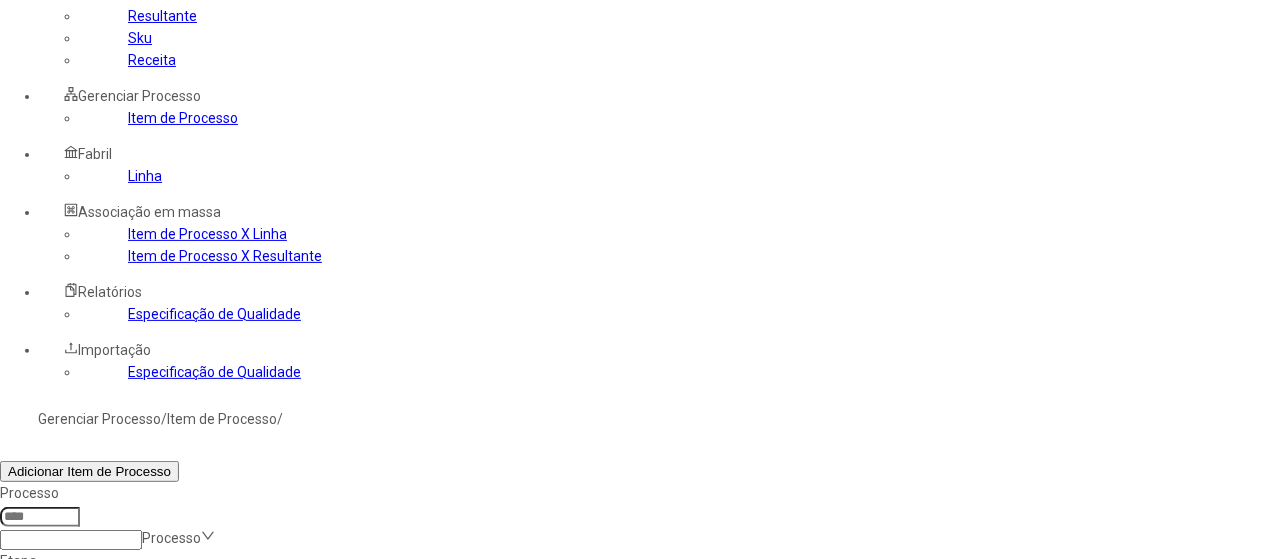 scroll, scrollTop: 100, scrollLeft: 0, axis: vertical 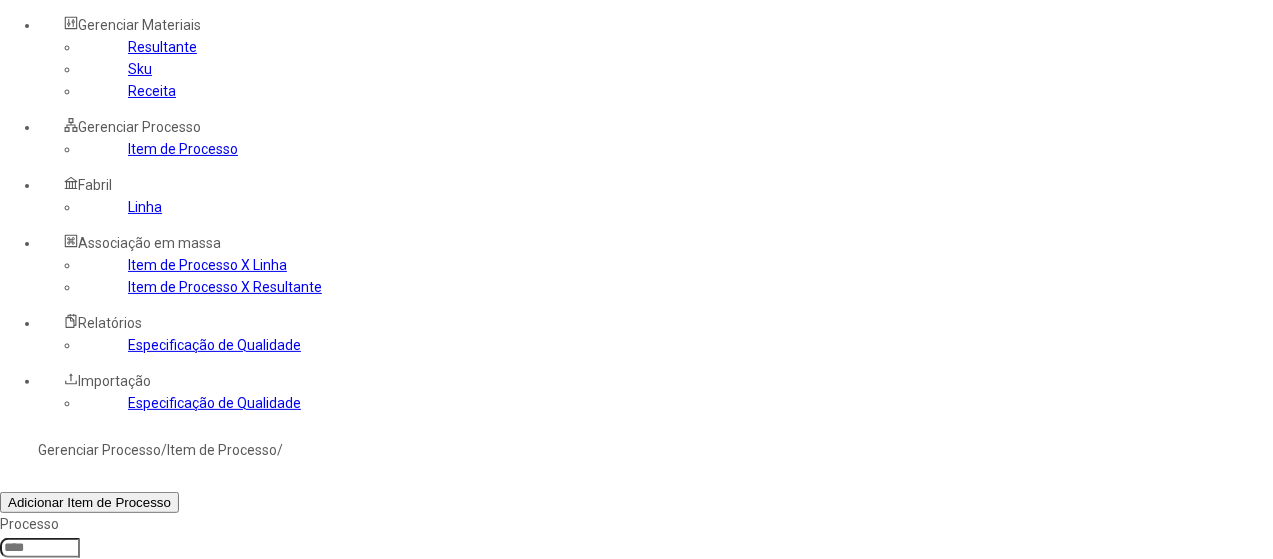 drag, startPoint x: 846, startPoint y: 233, endPoint x: 726, endPoint y: 223, distance: 120.41595 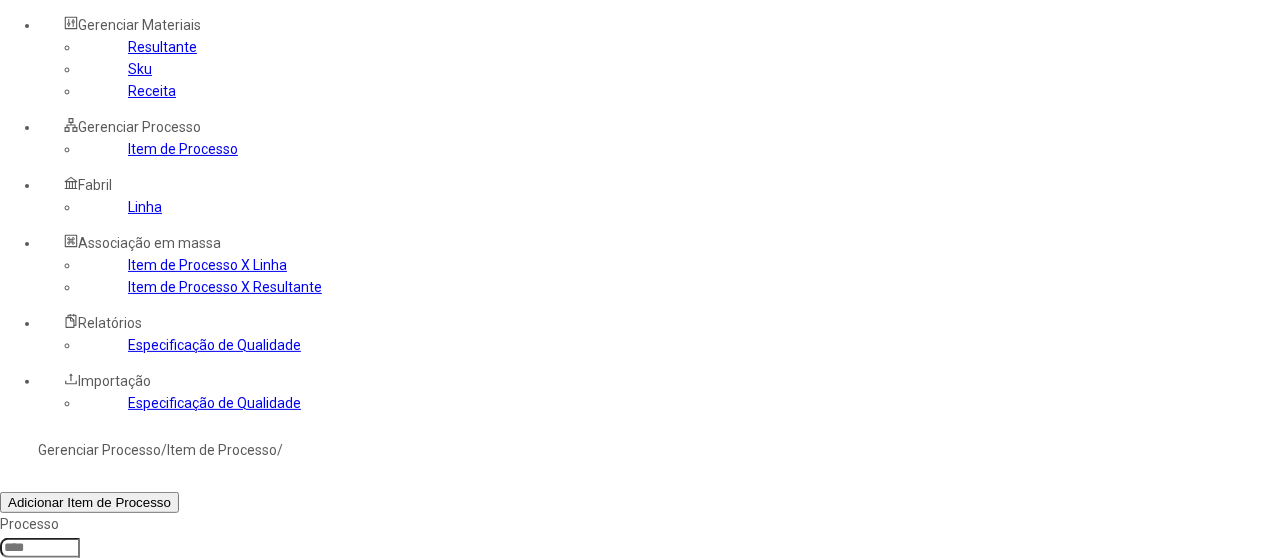 click on "Filtrar" 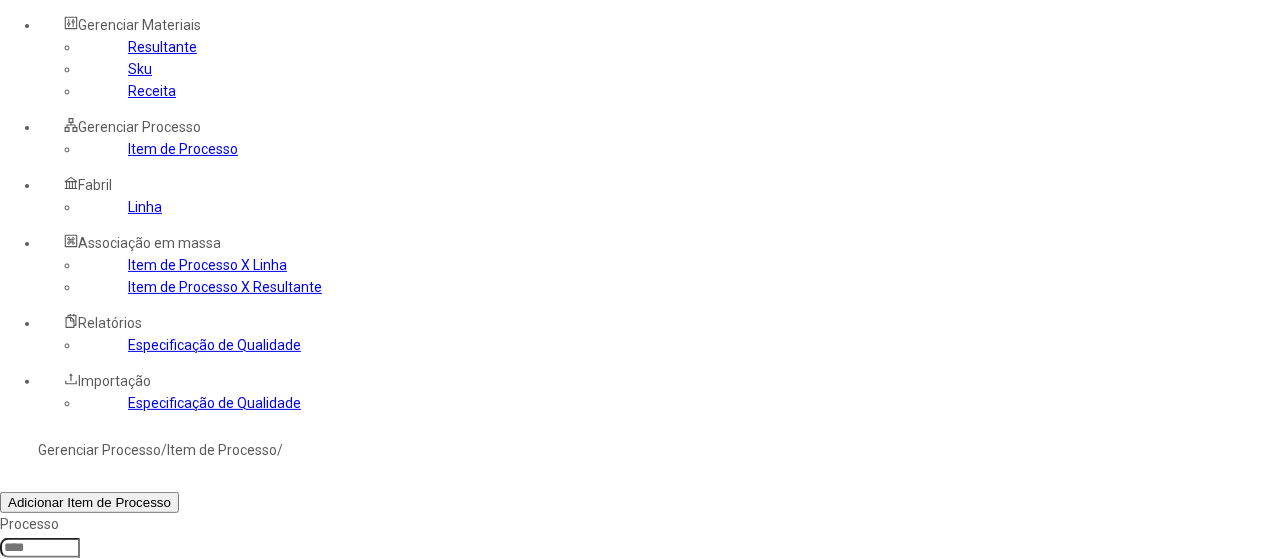 drag, startPoint x: 862, startPoint y: 437, endPoint x: 762, endPoint y: 407, distance: 104.40307 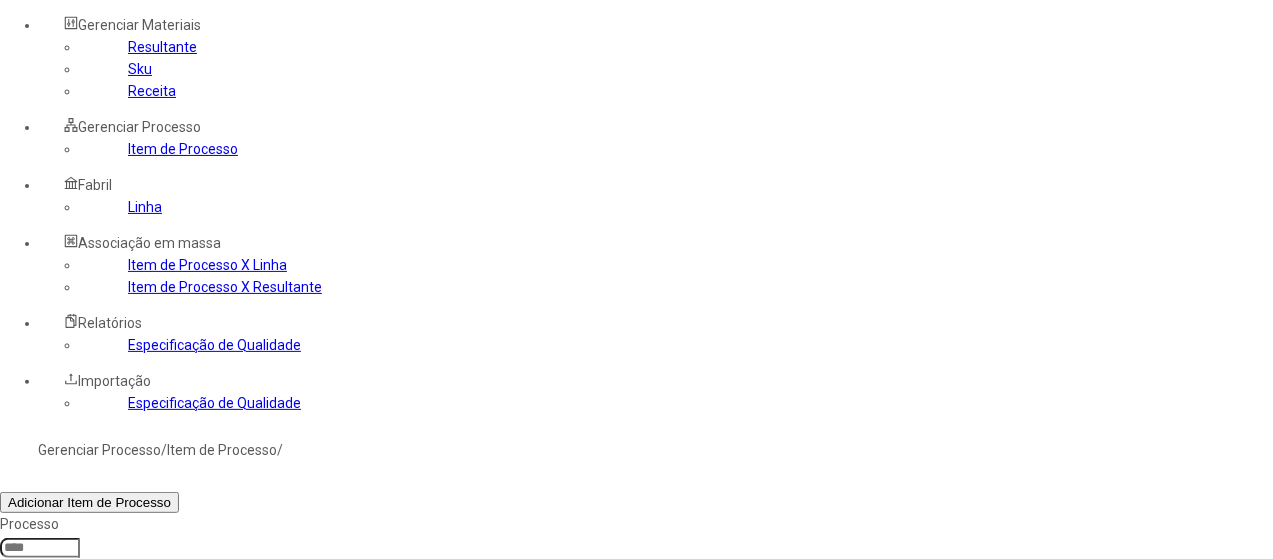 type on "*****" 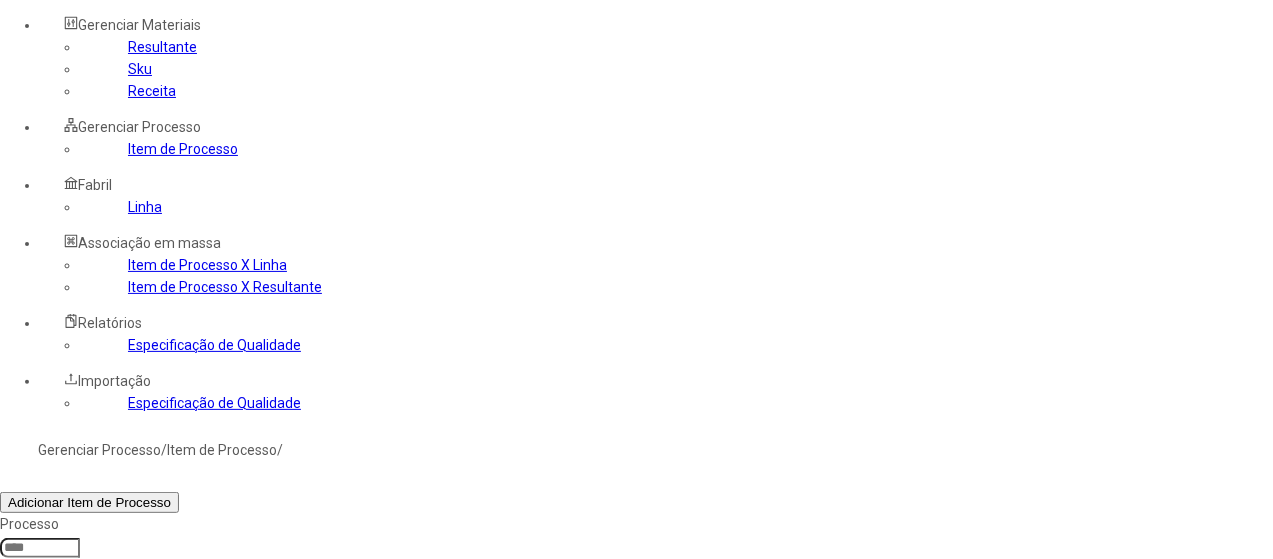click on "Filtrar" 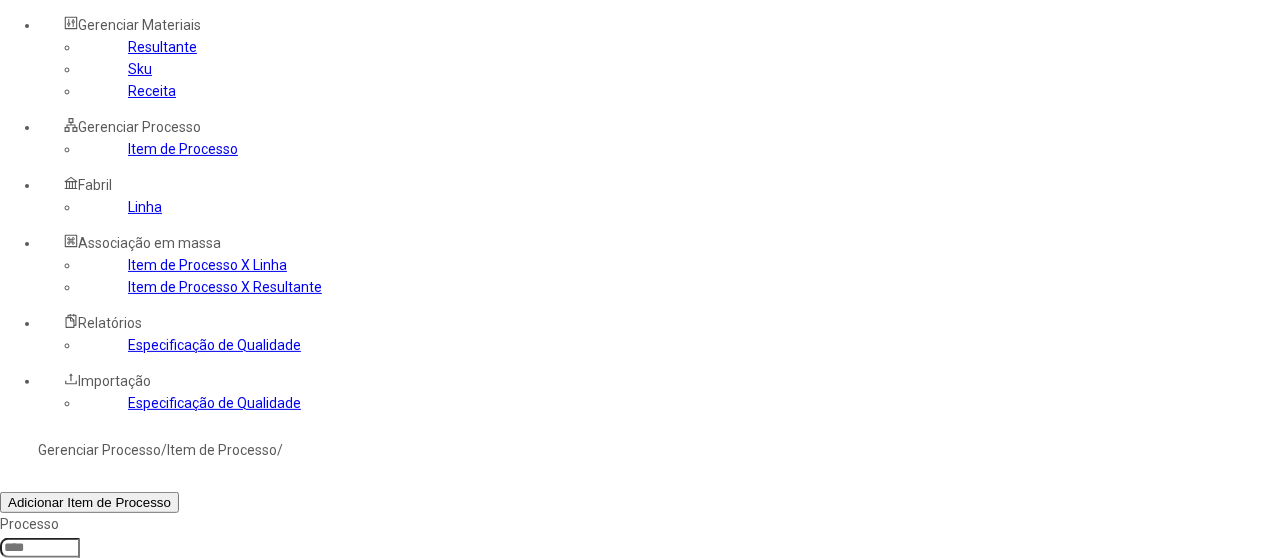 scroll, scrollTop: 200, scrollLeft: 0, axis: vertical 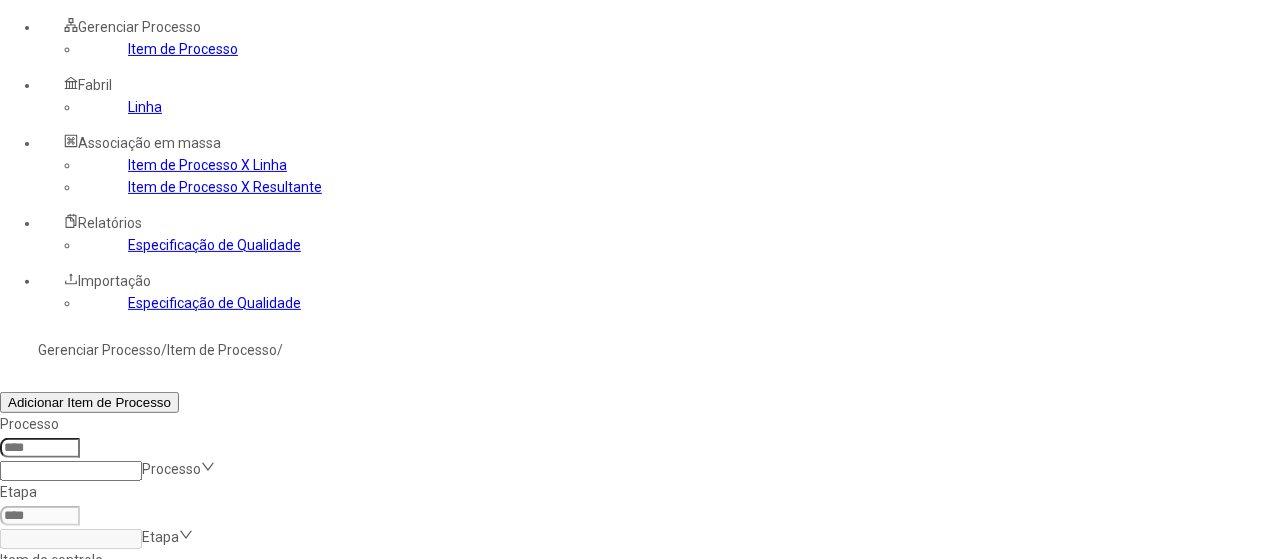 drag, startPoint x: 856, startPoint y: 335, endPoint x: 762, endPoint y: 309, distance: 97.52948 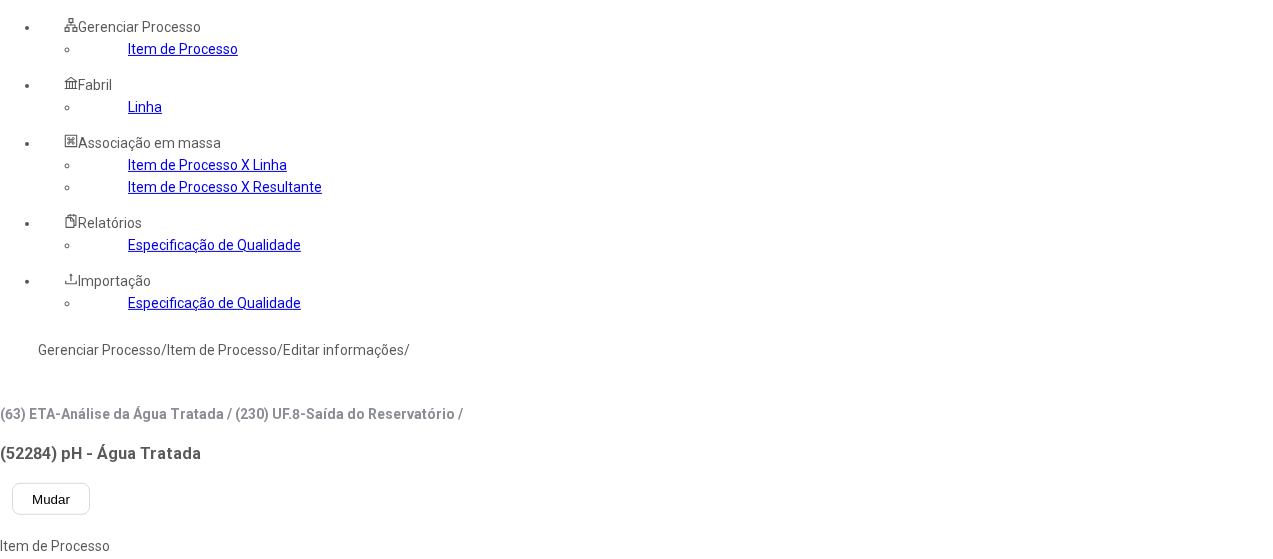 type on "*****" 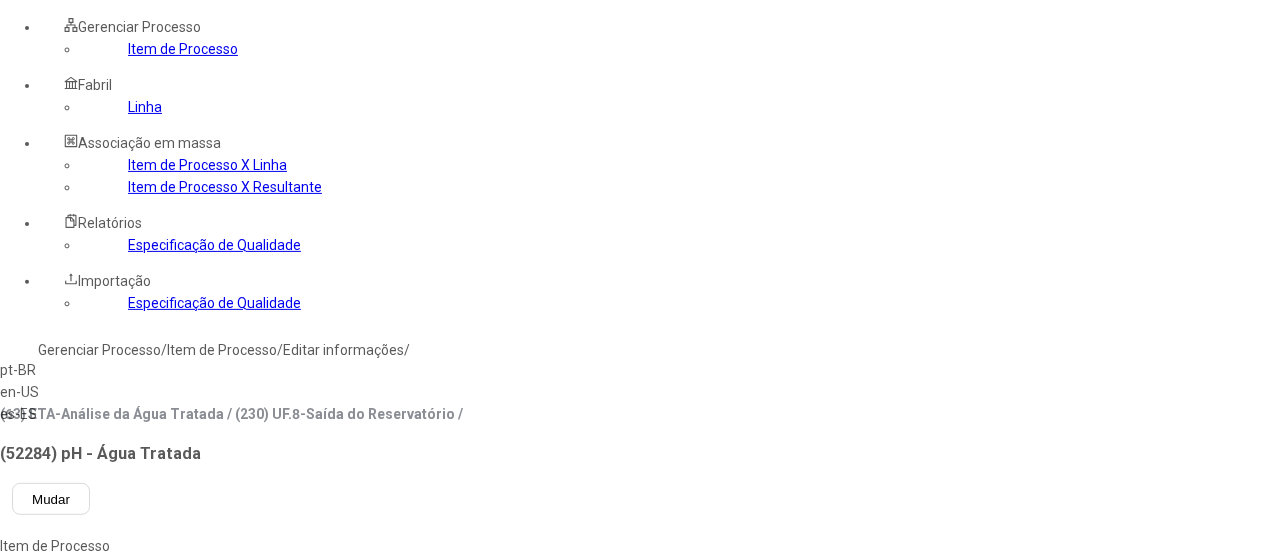 click on "es-ES" at bounding box center (57, 414) 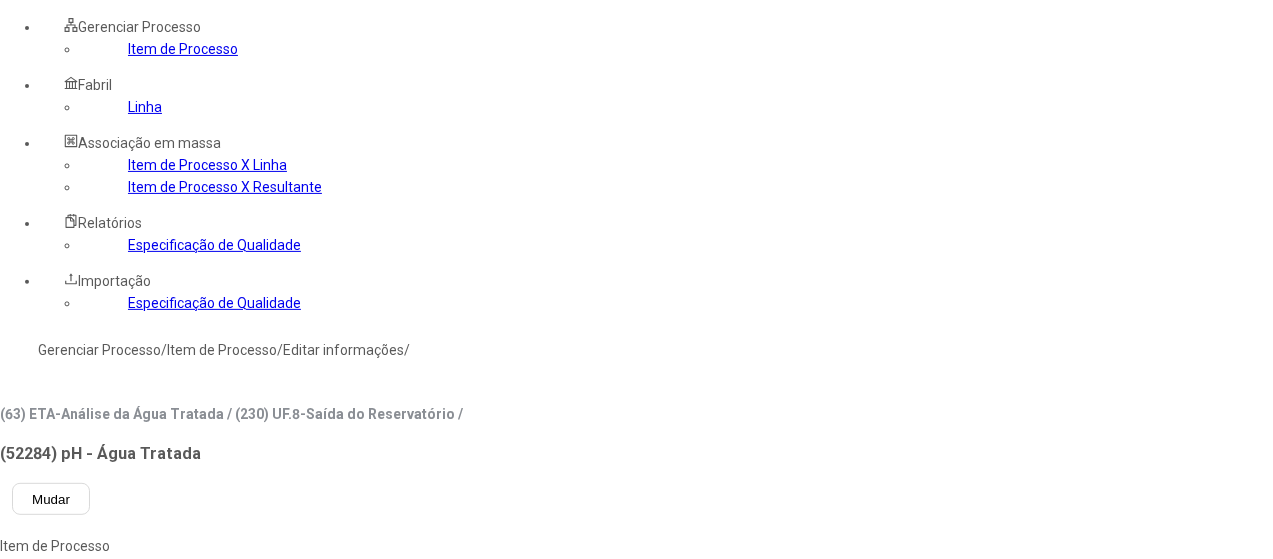 type on "**********" 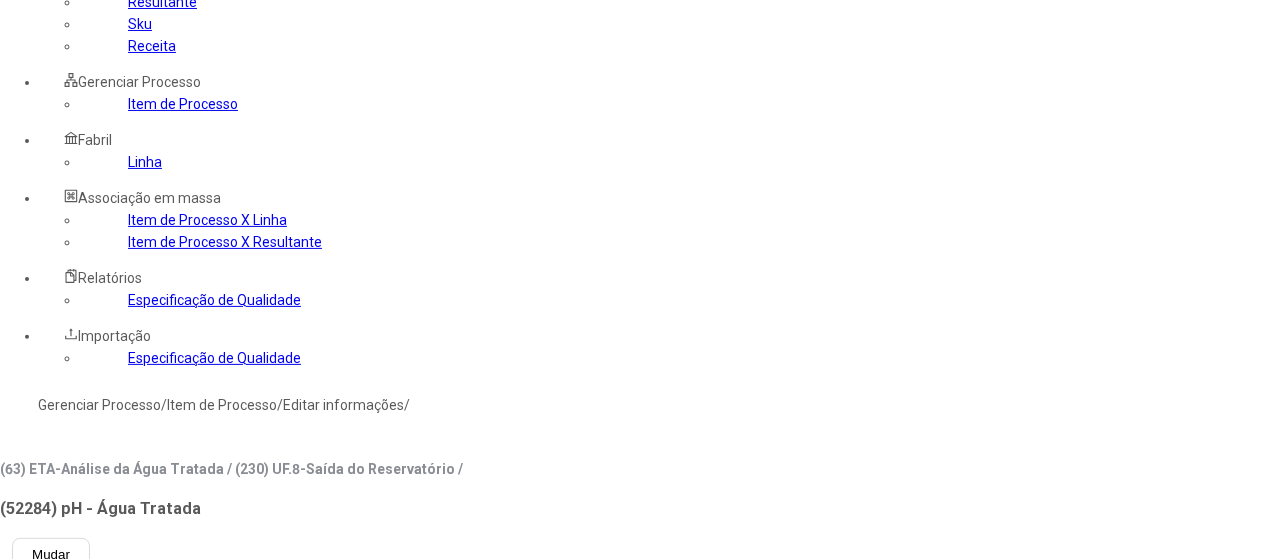scroll, scrollTop: 100, scrollLeft: 0, axis: vertical 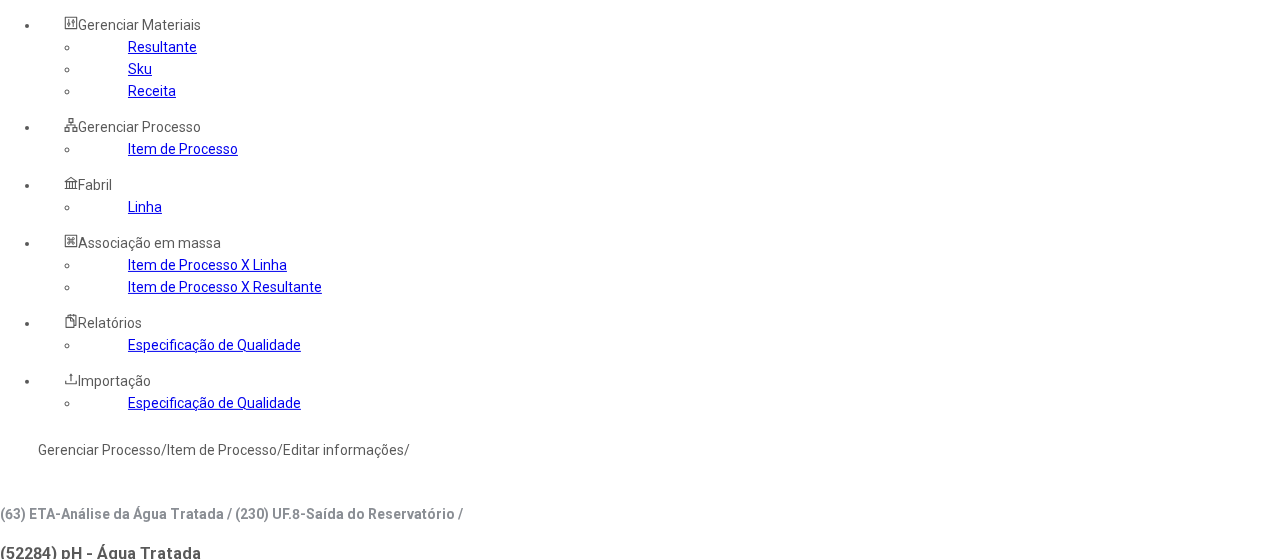 drag, startPoint x: 366, startPoint y: 10, endPoint x: 406, endPoint y: 37, distance: 48.259712 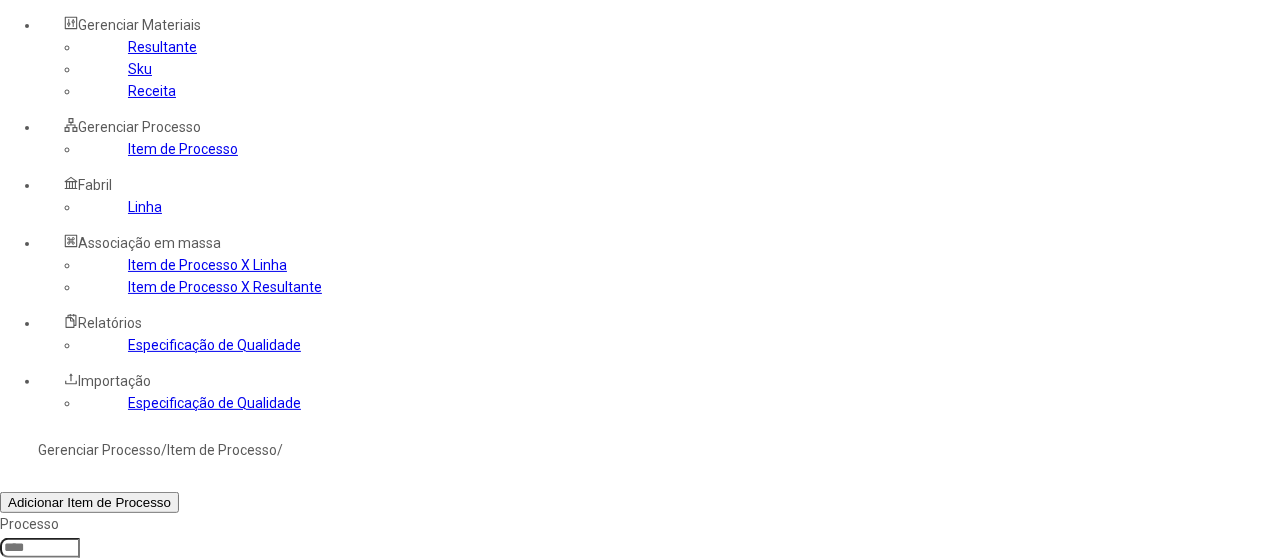 click 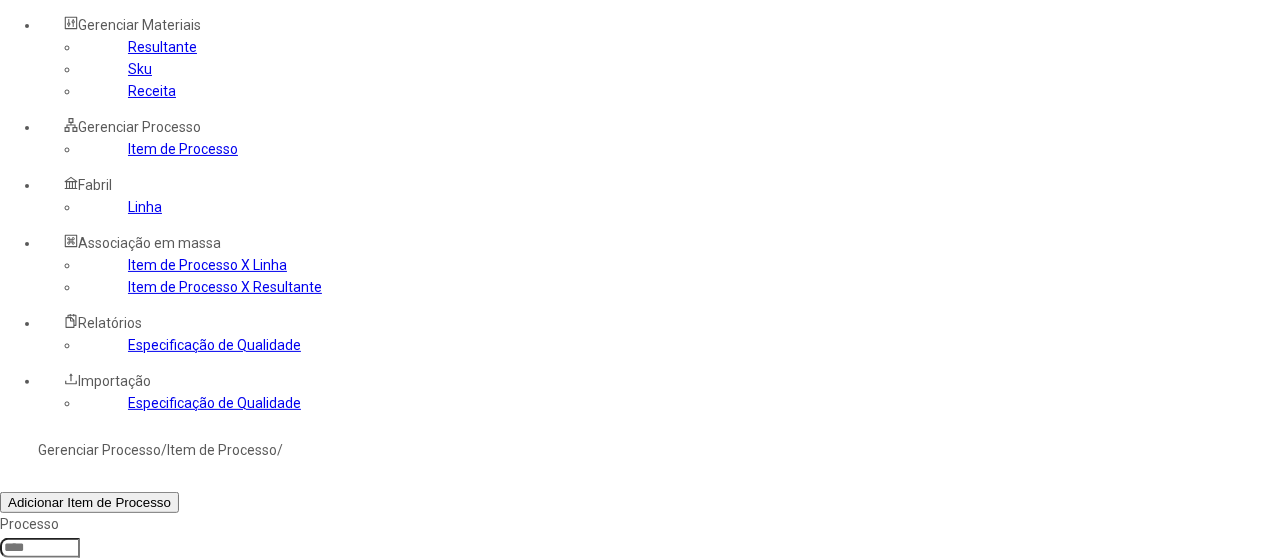 type on "*****" 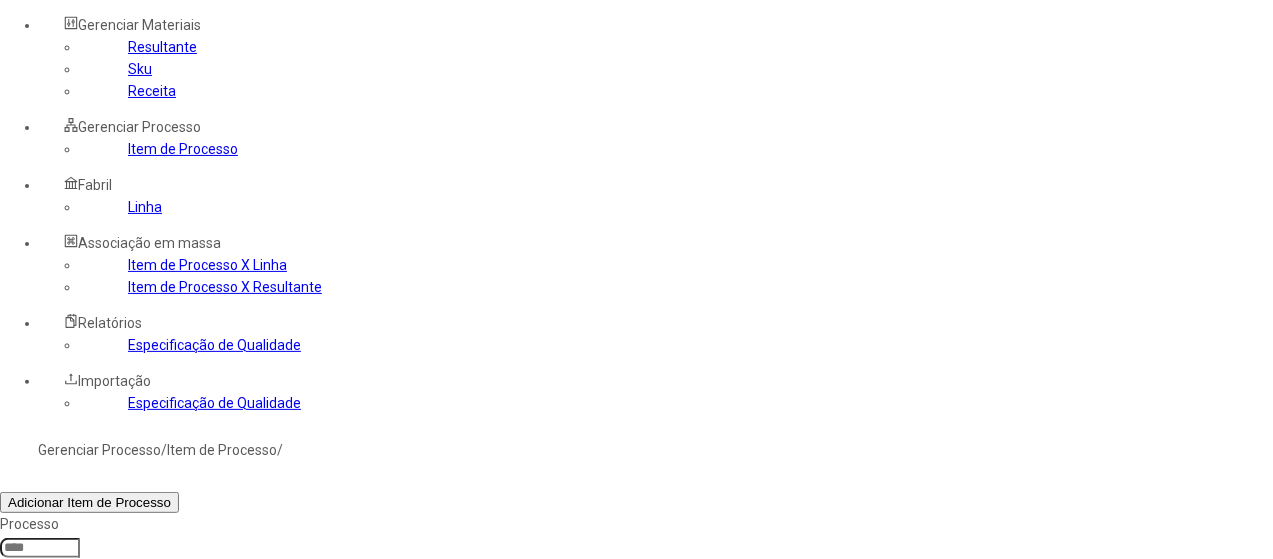 click on "Filtrar" 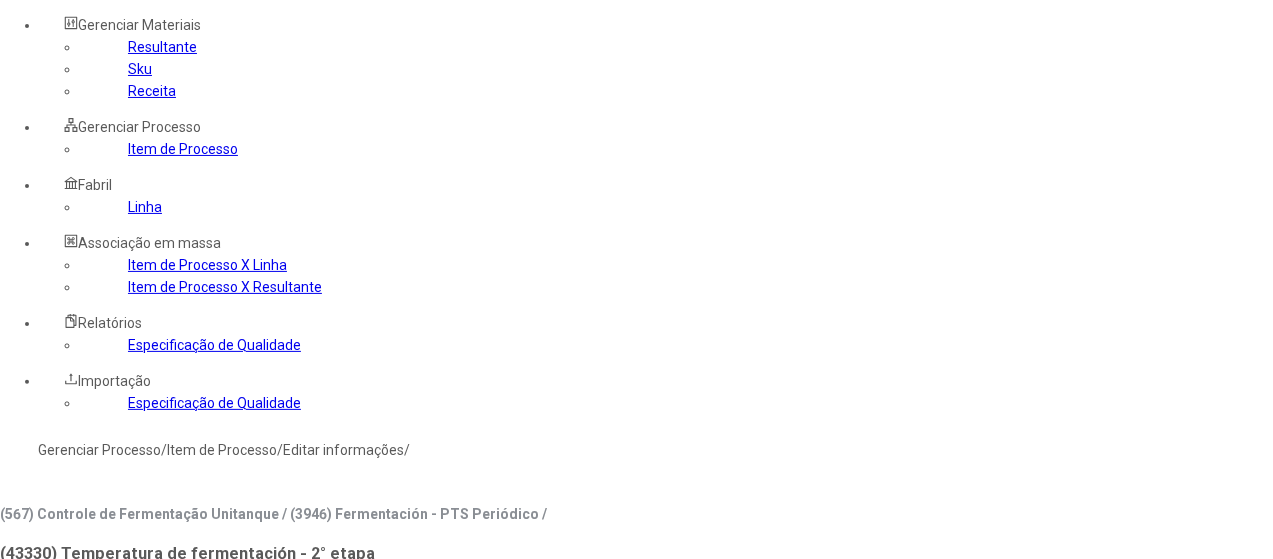 type on "****" 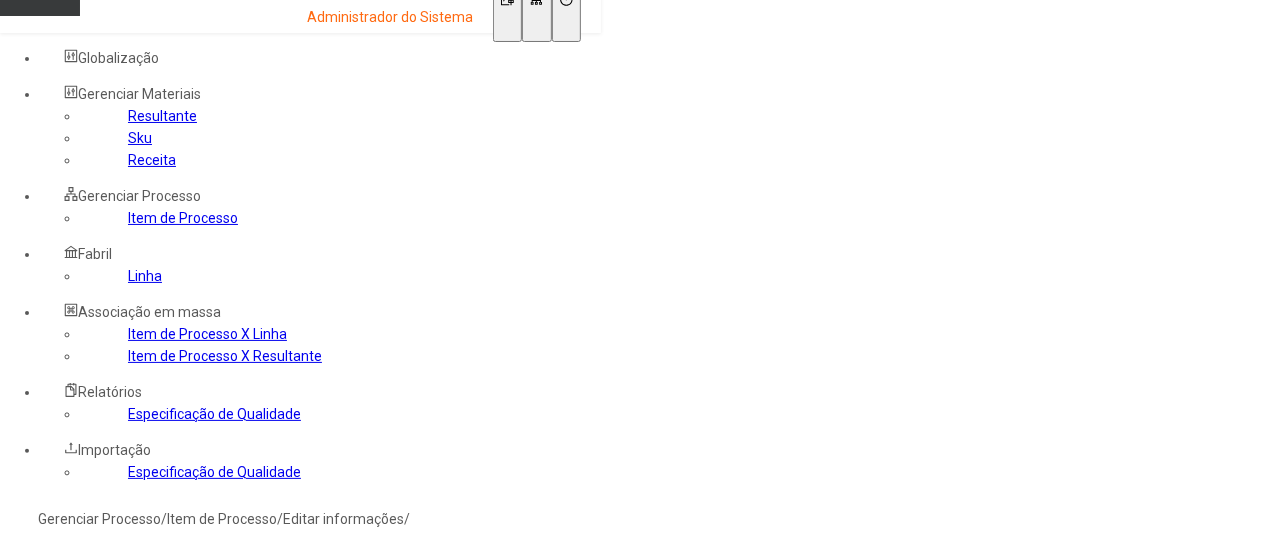 scroll, scrollTop: 0, scrollLeft: 0, axis: both 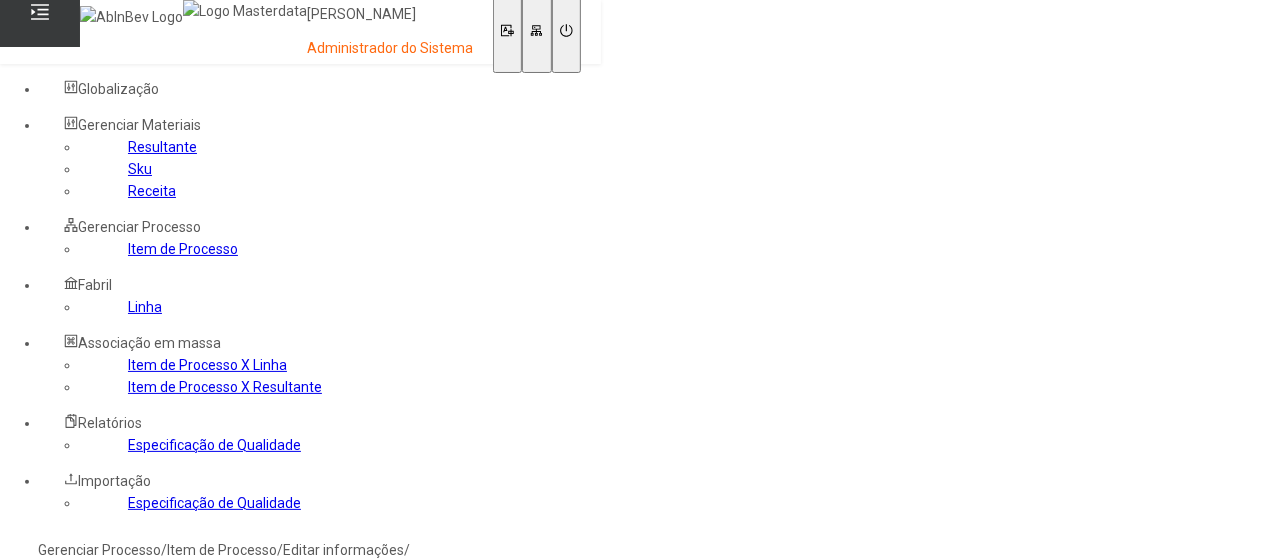 click on "Gerenciar Processo" 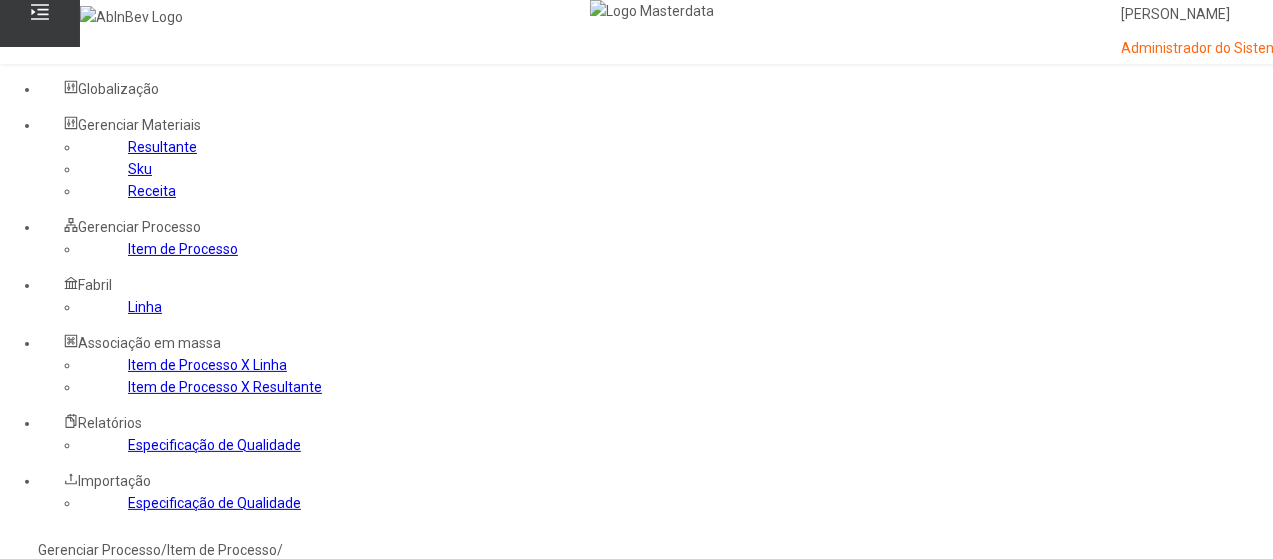 click 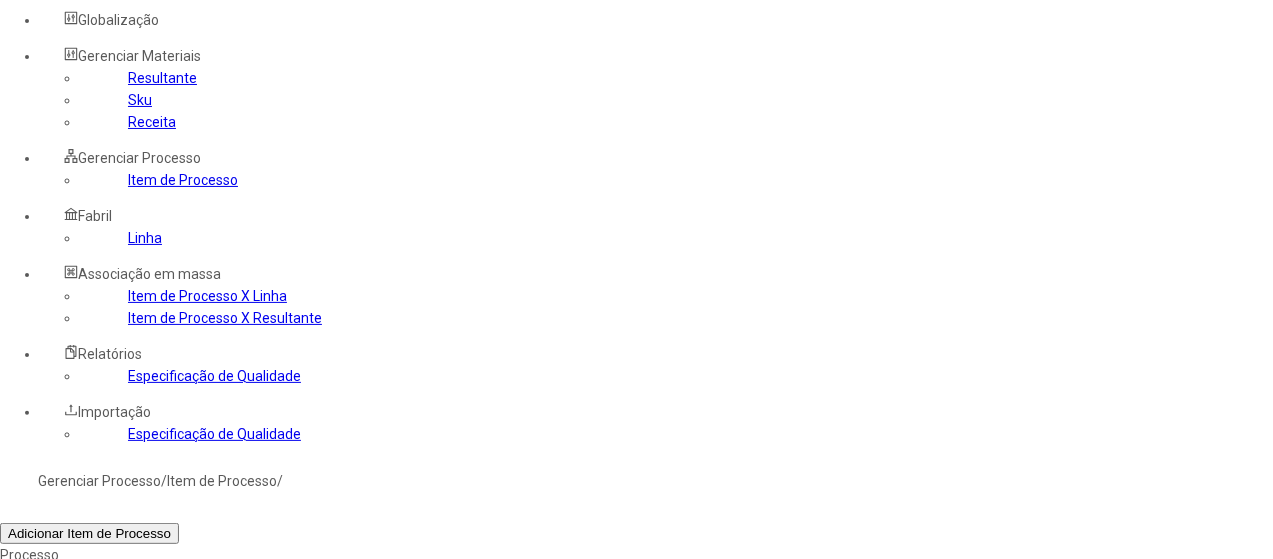 scroll, scrollTop: 200, scrollLeft: 0, axis: vertical 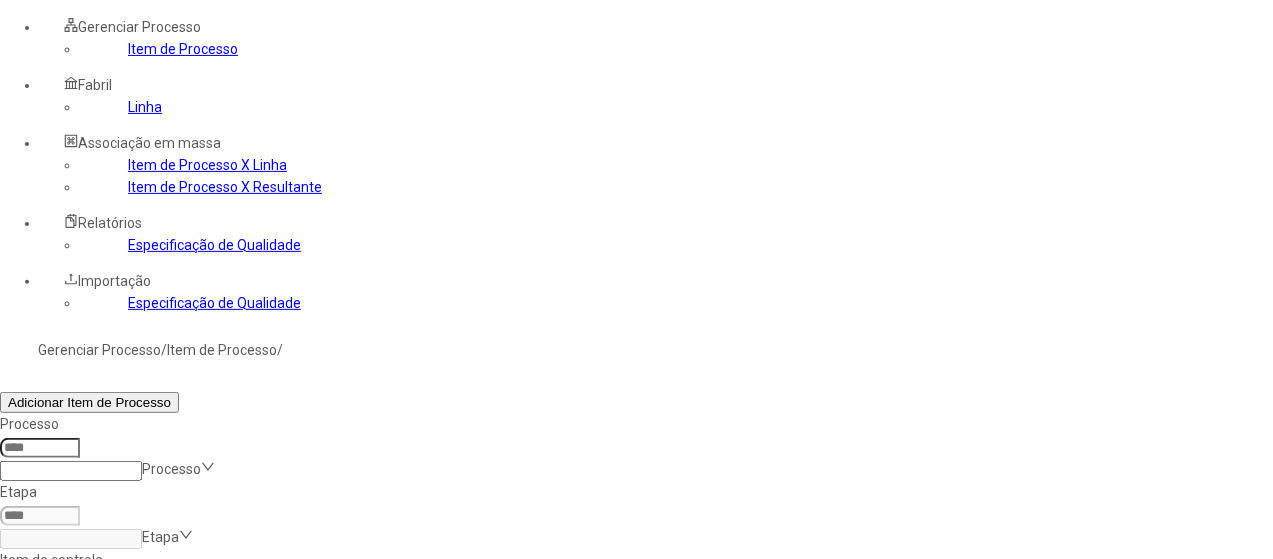 click at bounding box center (1302, 714) 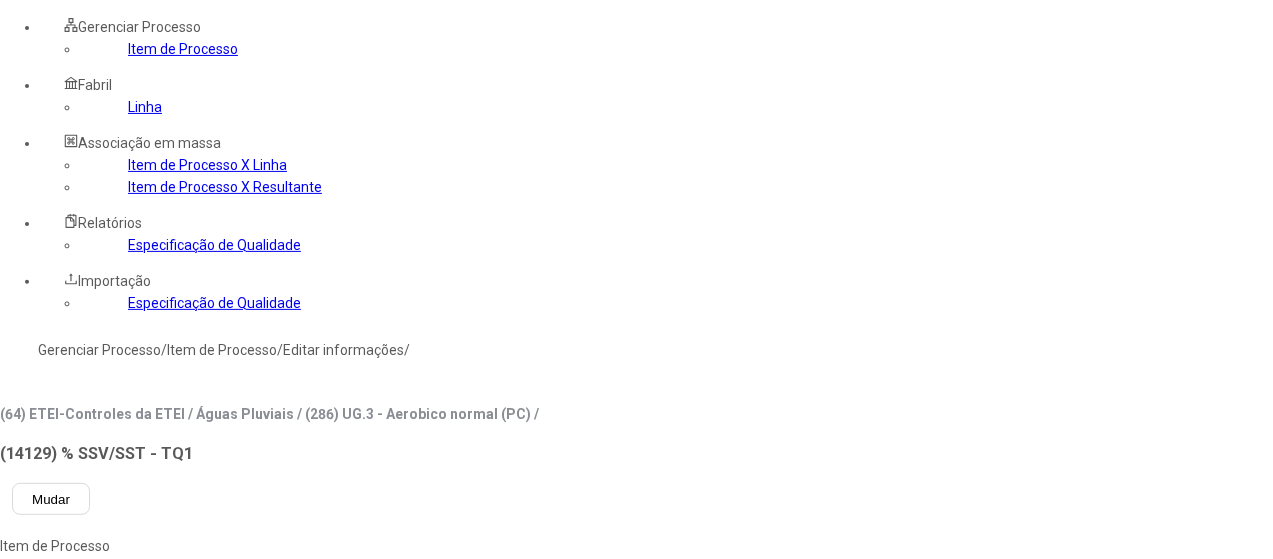 drag, startPoint x: 346, startPoint y: 205, endPoint x: 344, endPoint y: 219, distance: 14.142136 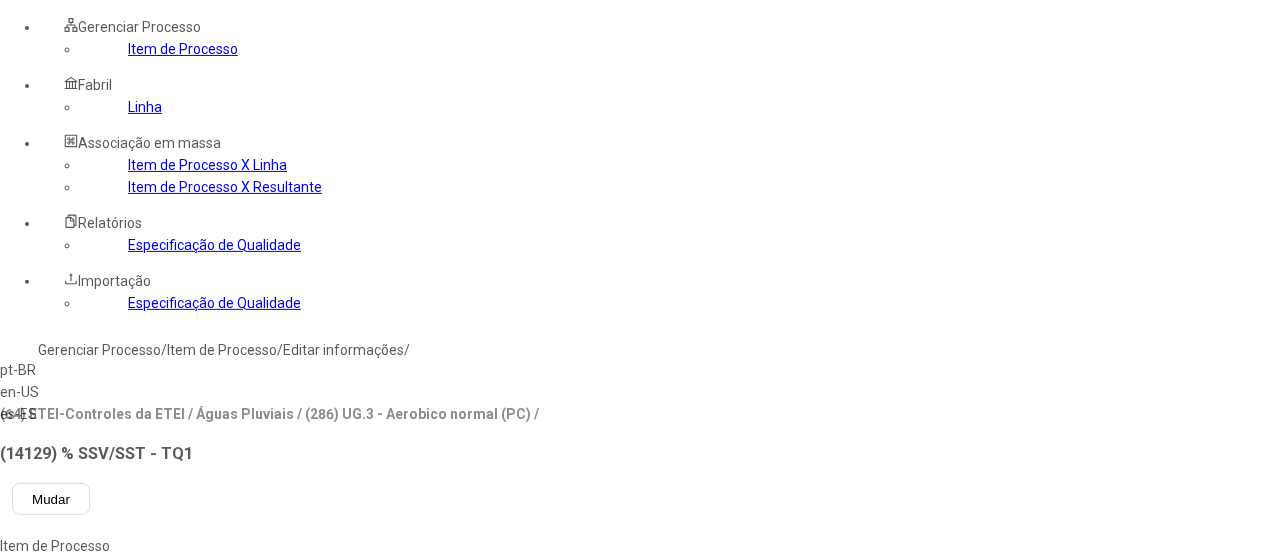 click on "pt-BR" at bounding box center (57, 370) 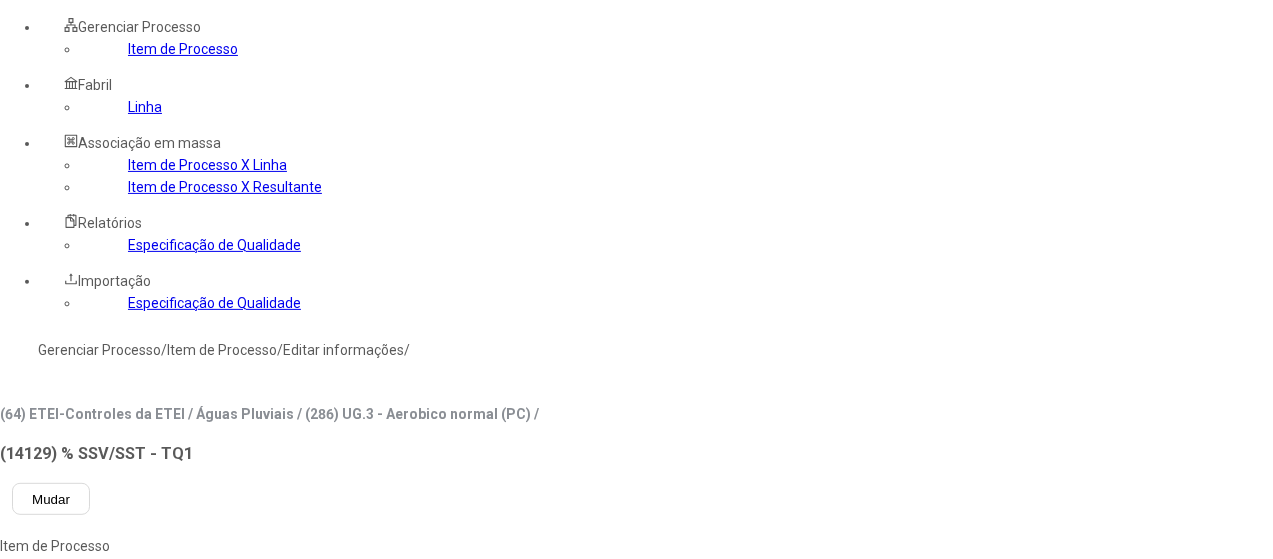 type on "**********" 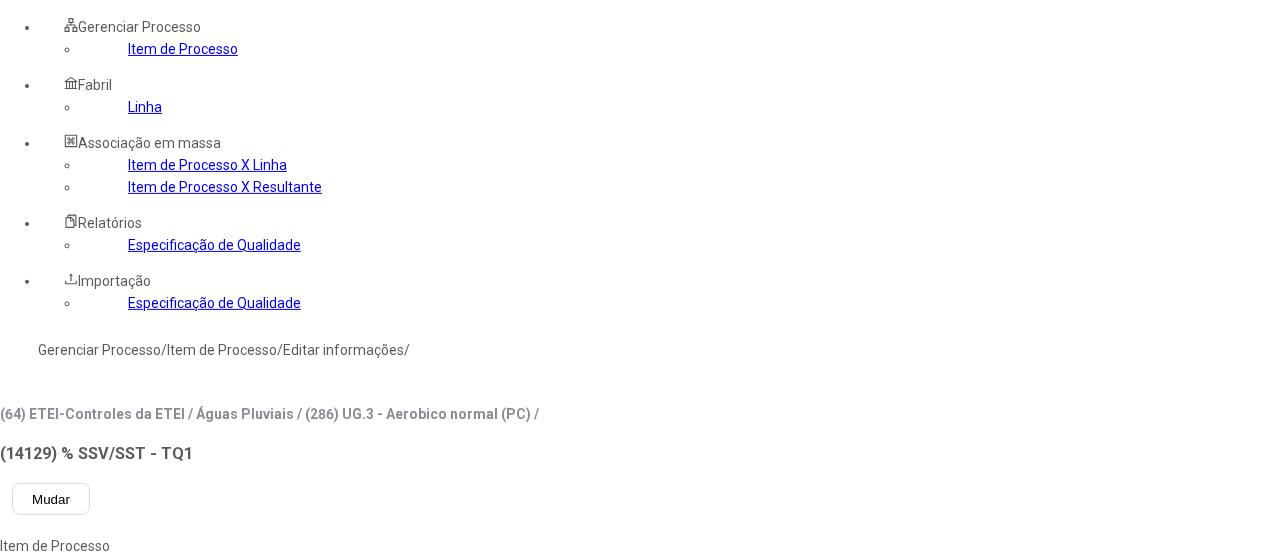 drag, startPoint x: 492, startPoint y: 208, endPoint x: 388, endPoint y: 206, distance: 104.019226 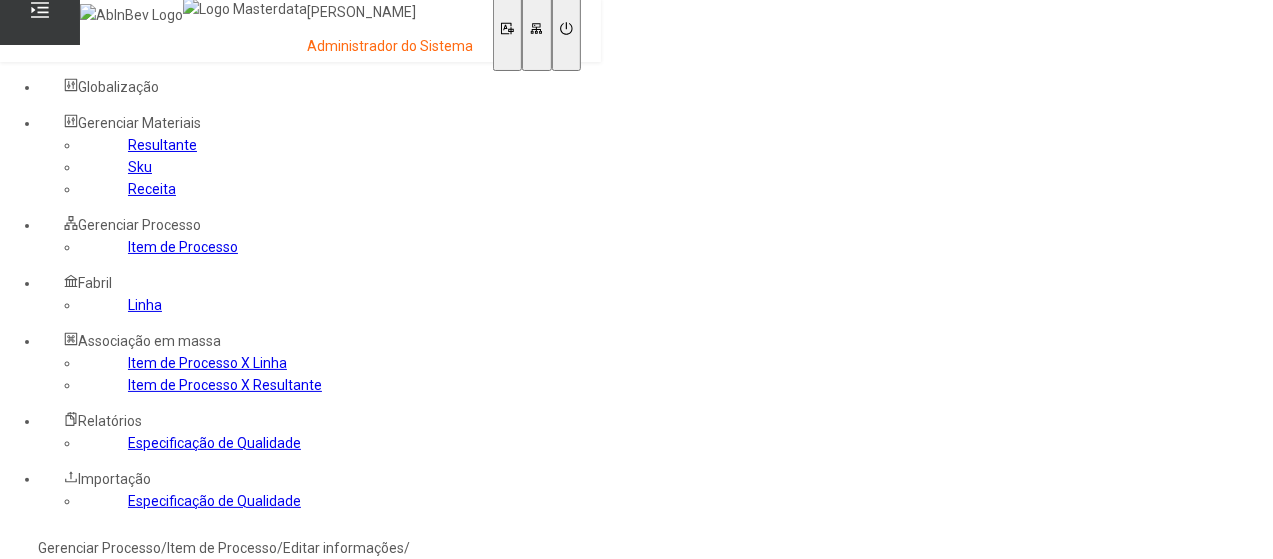 scroll, scrollTop: 0, scrollLeft: 0, axis: both 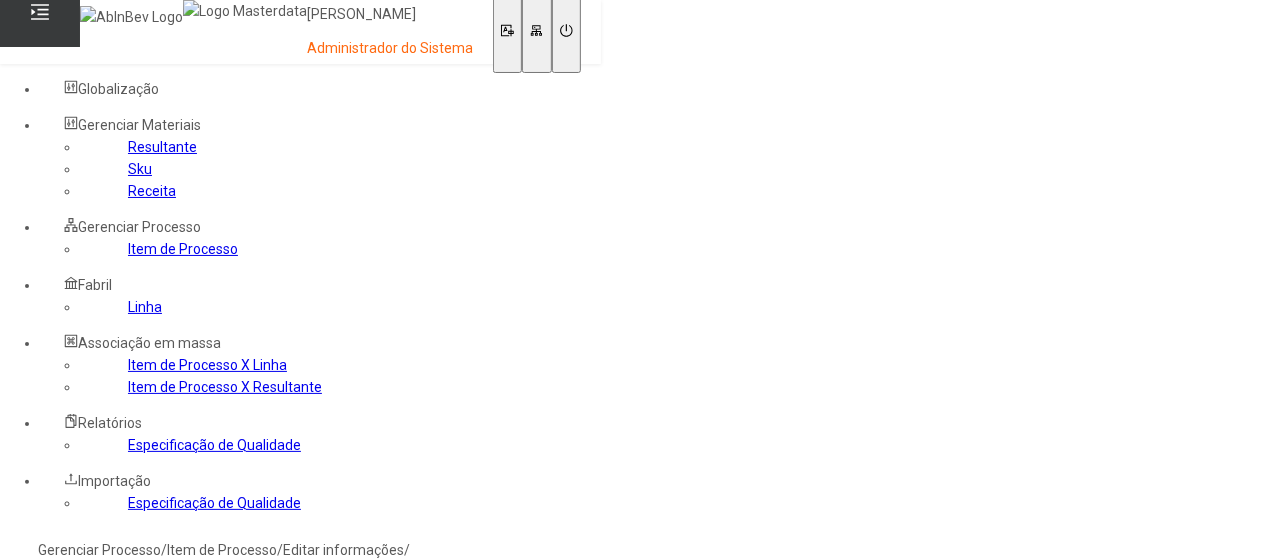 click on "Gerenciar Processo" 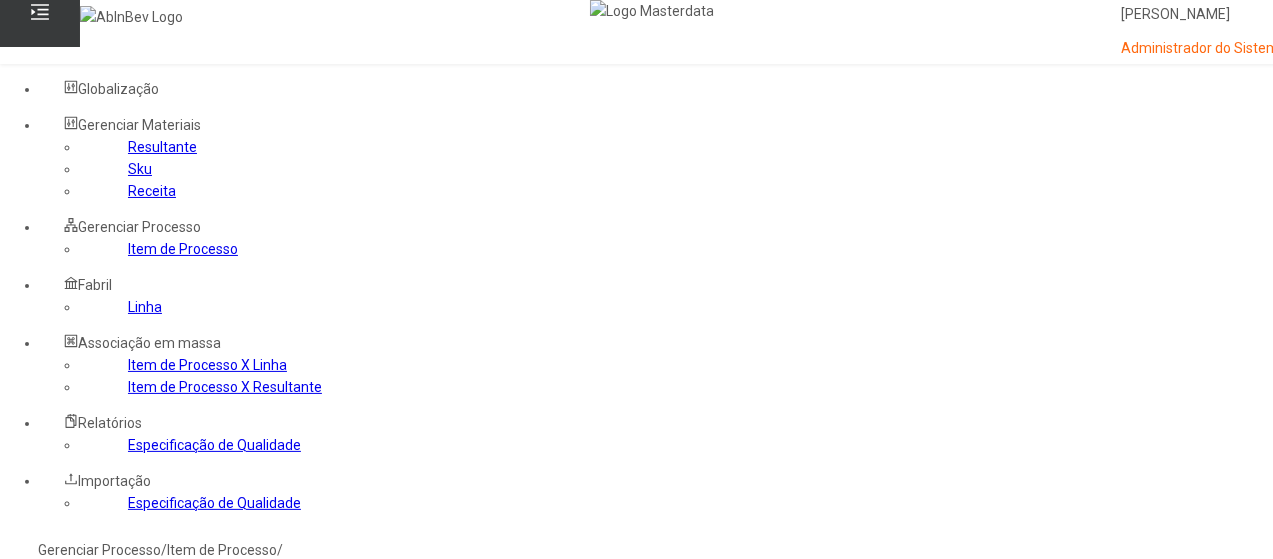 click 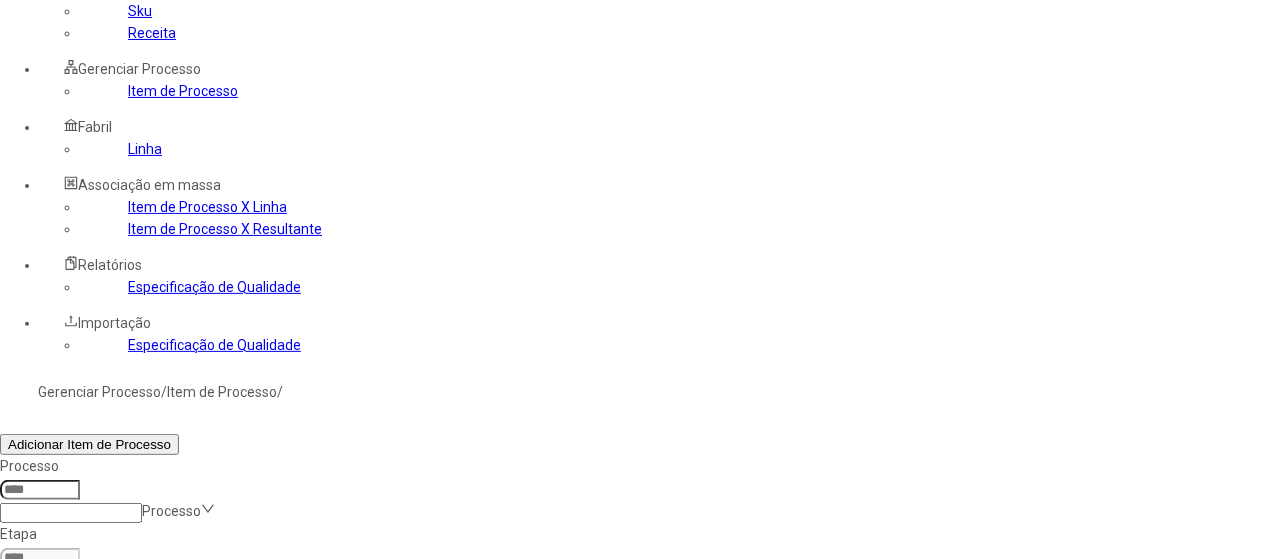 scroll, scrollTop: 300, scrollLeft: 0, axis: vertical 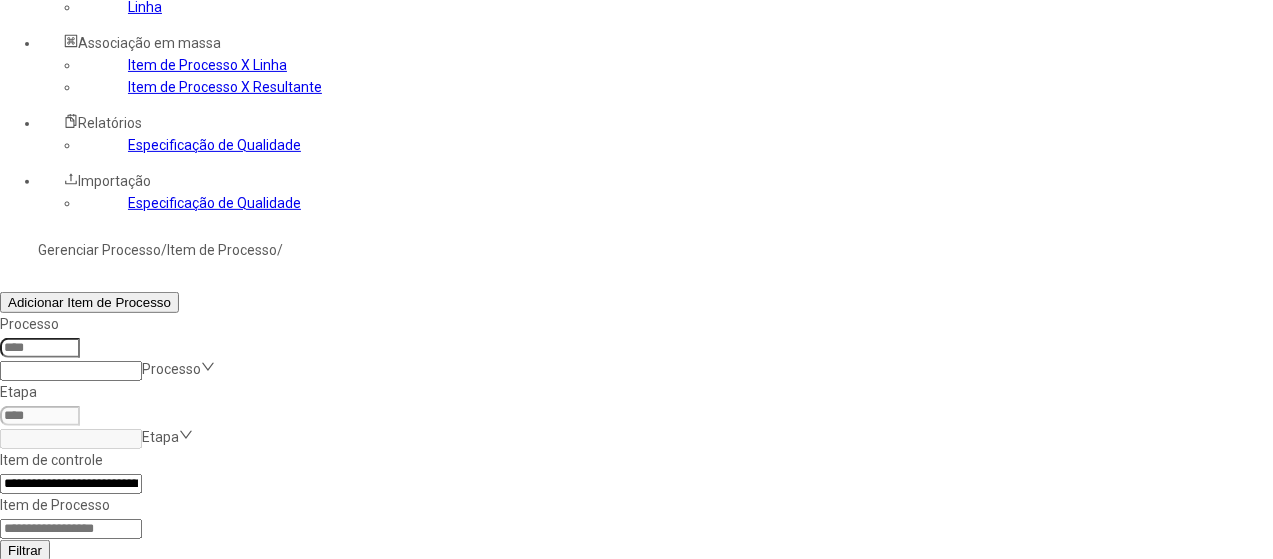 click 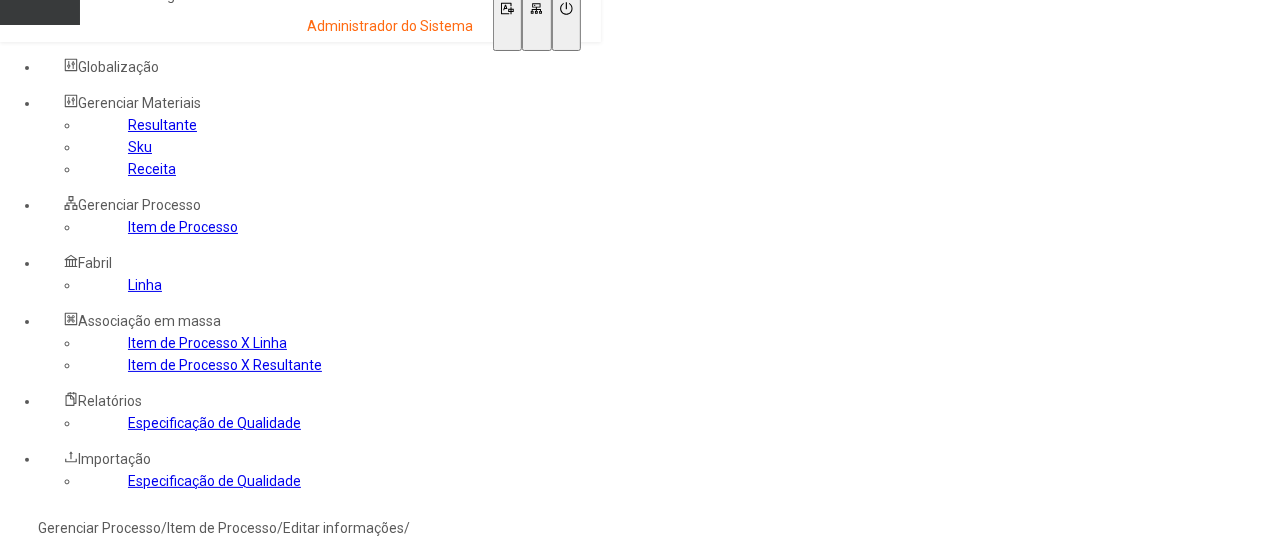 scroll, scrollTop: 0, scrollLeft: 0, axis: both 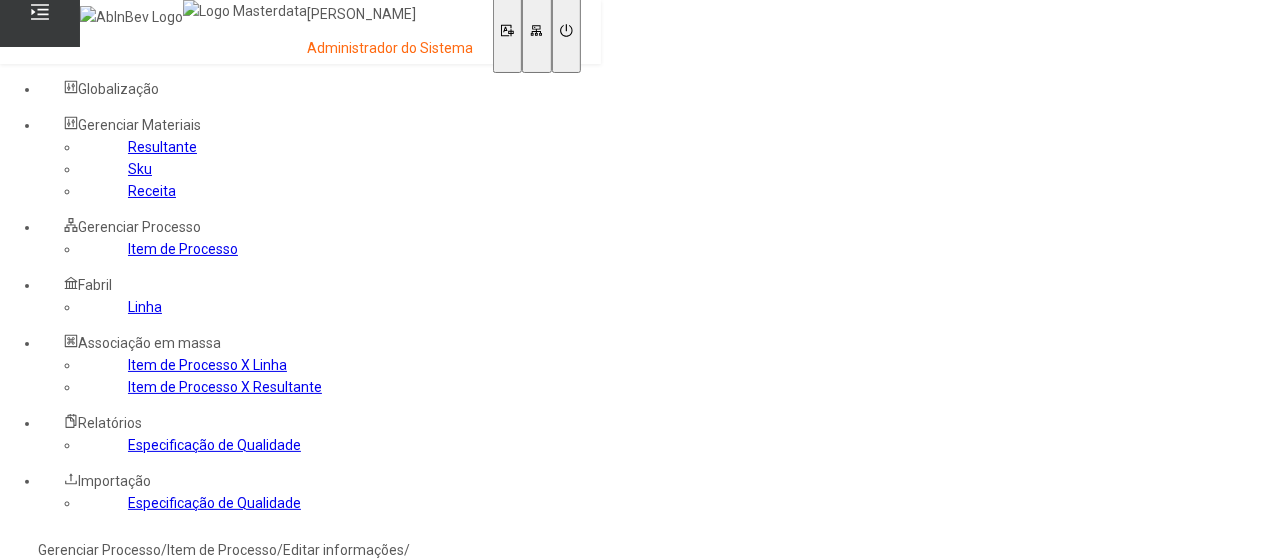 click on "Linha" 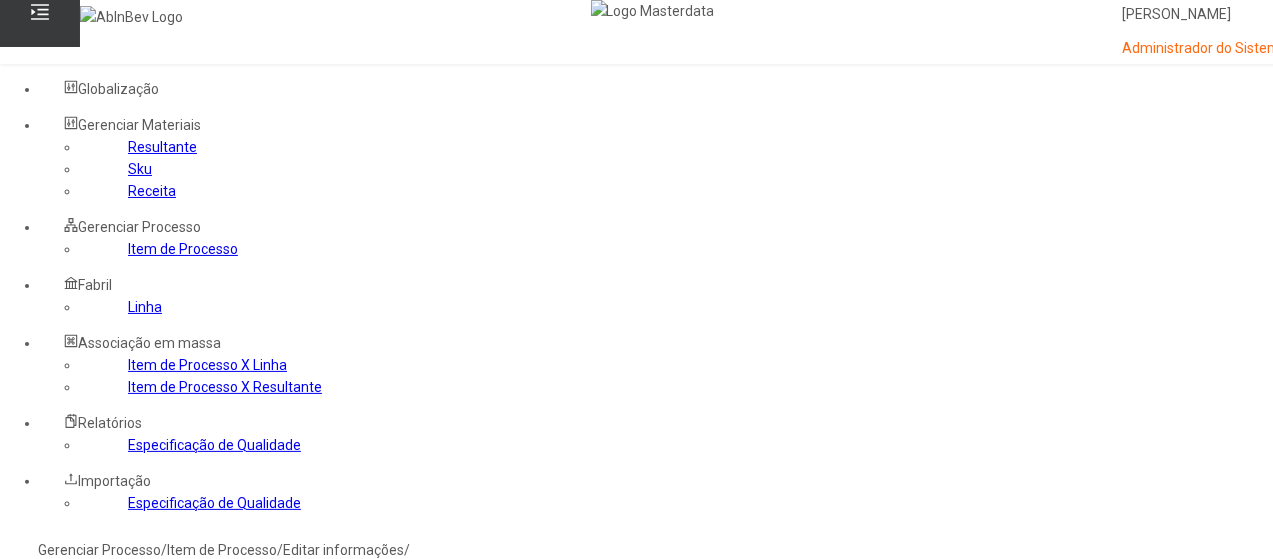 click at bounding box center (40, 880) 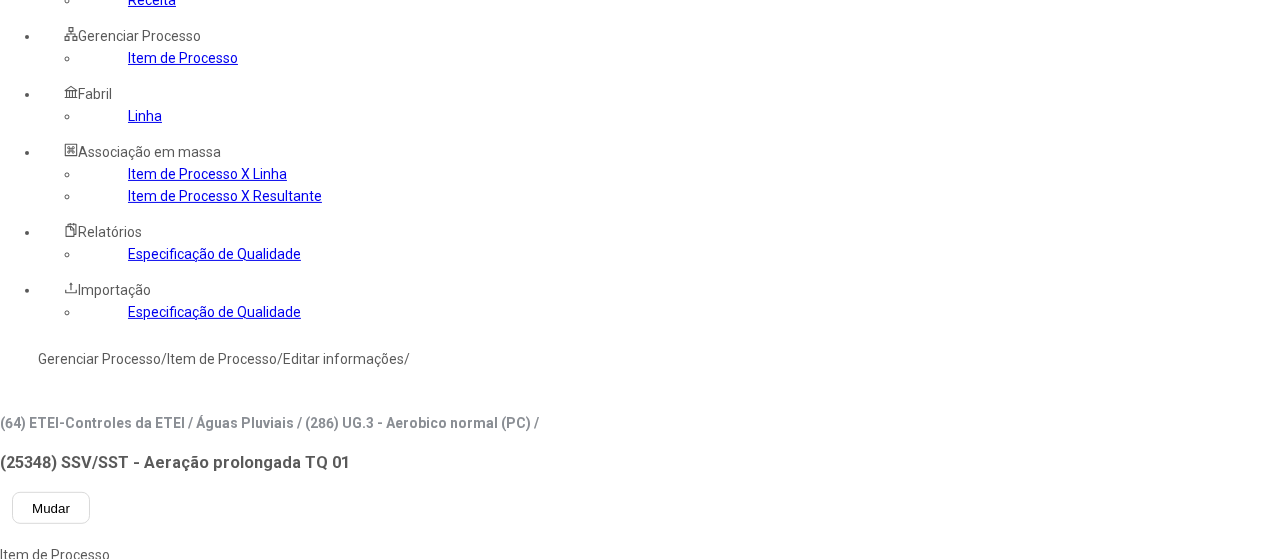 scroll, scrollTop: 200, scrollLeft: 0, axis: vertical 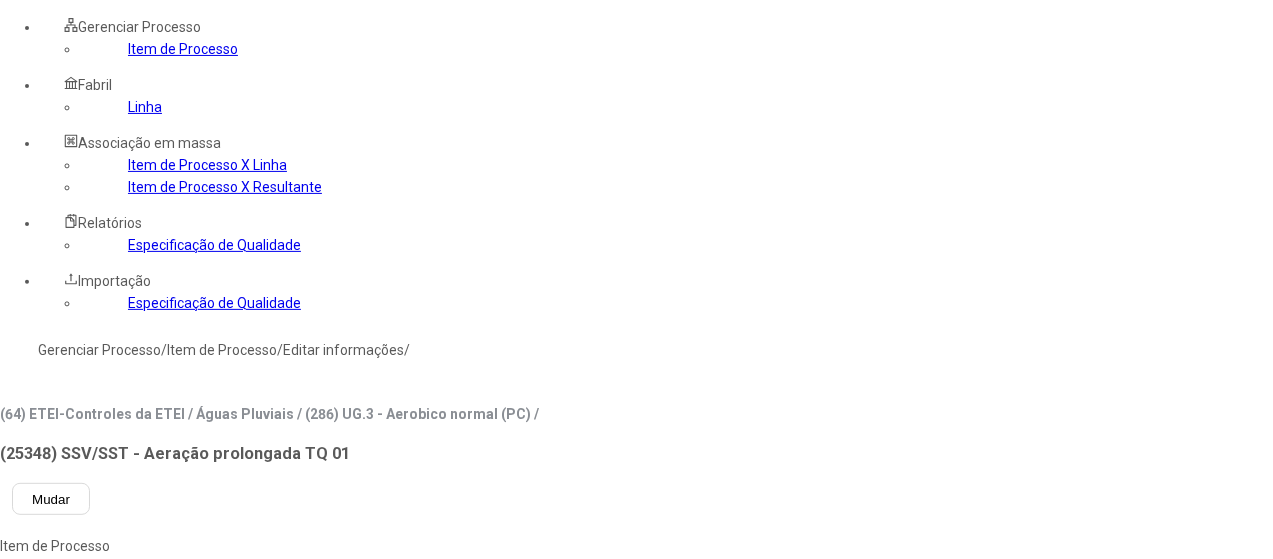 type on "***" 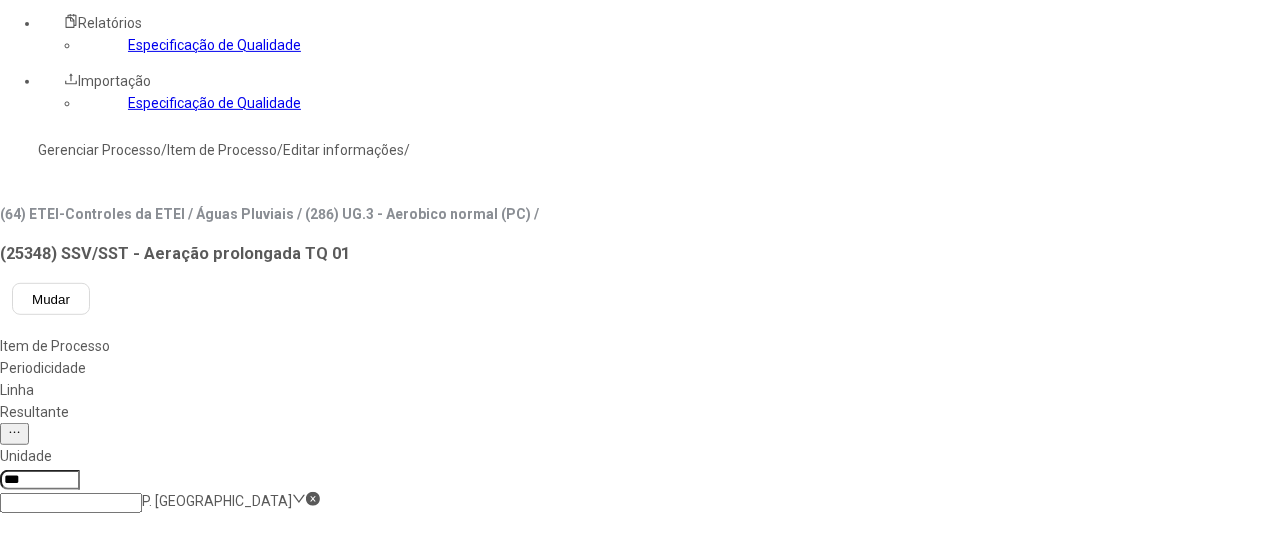 click 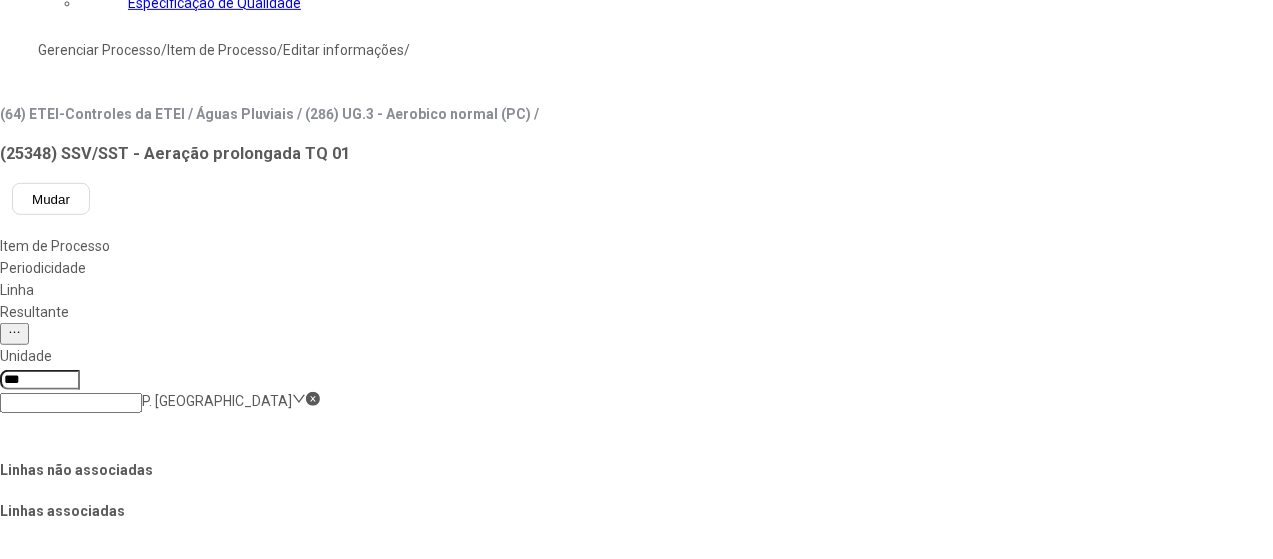 click on "Salvar Alterações" 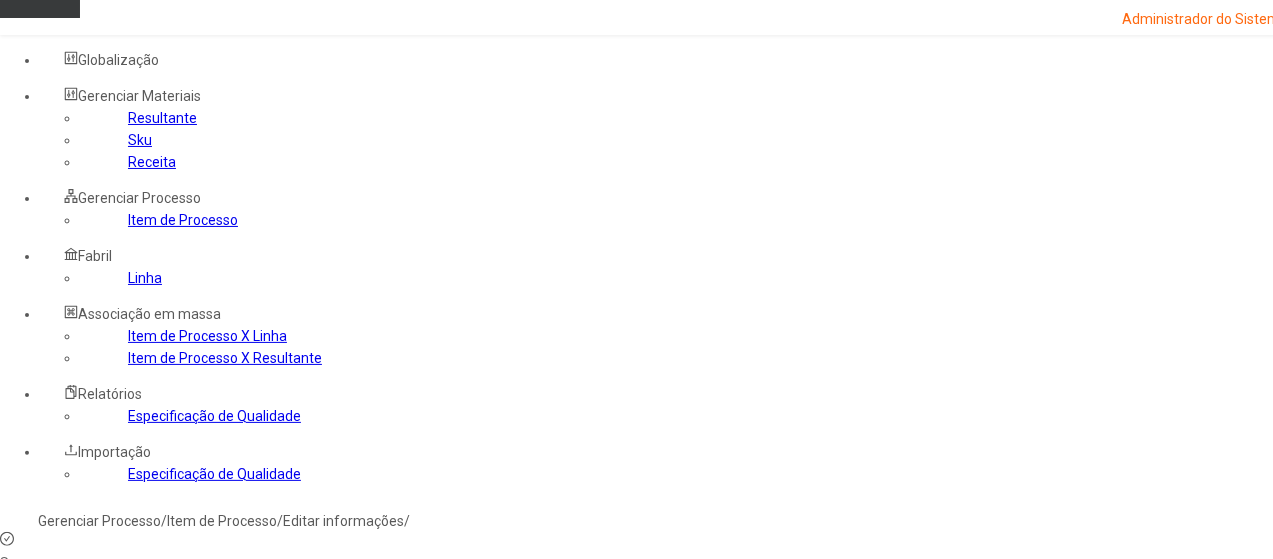 scroll, scrollTop: 0, scrollLeft: 0, axis: both 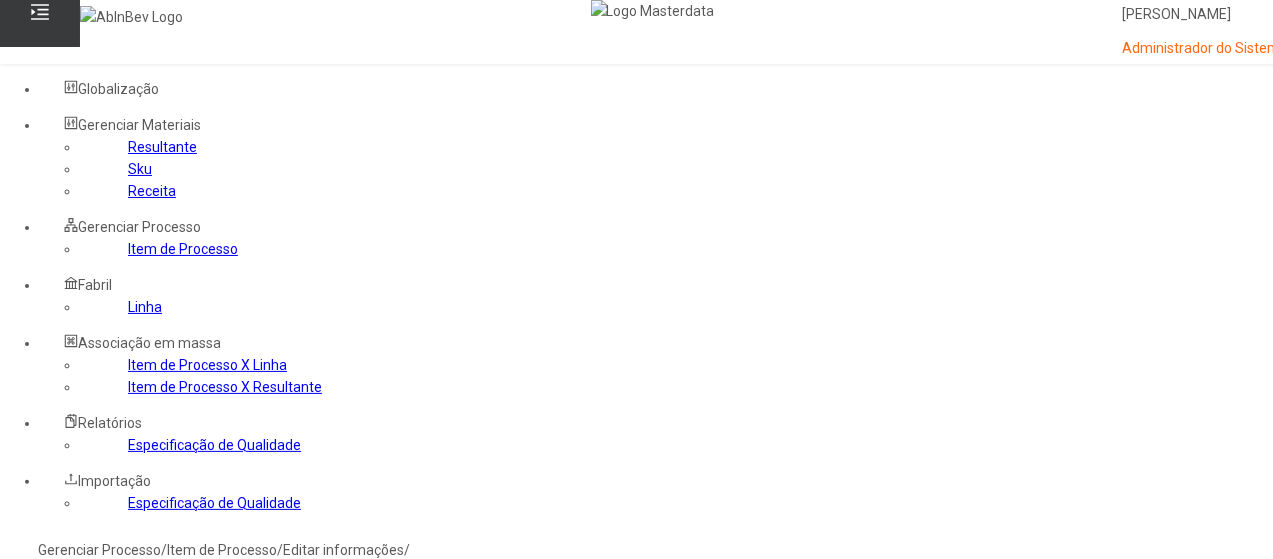click on "Gerenciar Processo" 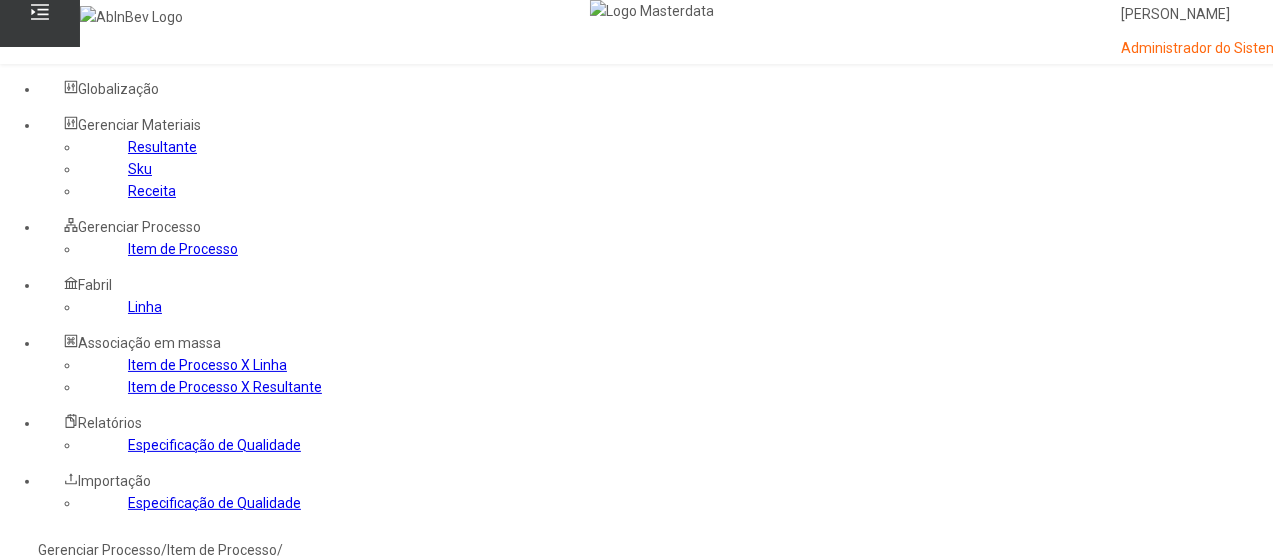 click 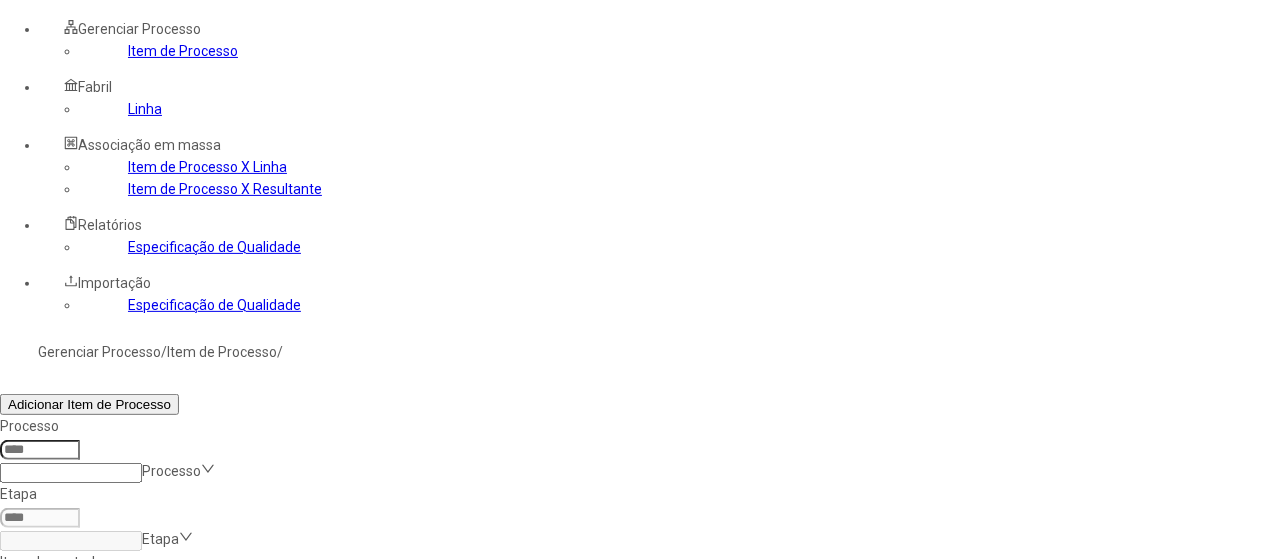 scroll, scrollTop: 200, scrollLeft: 0, axis: vertical 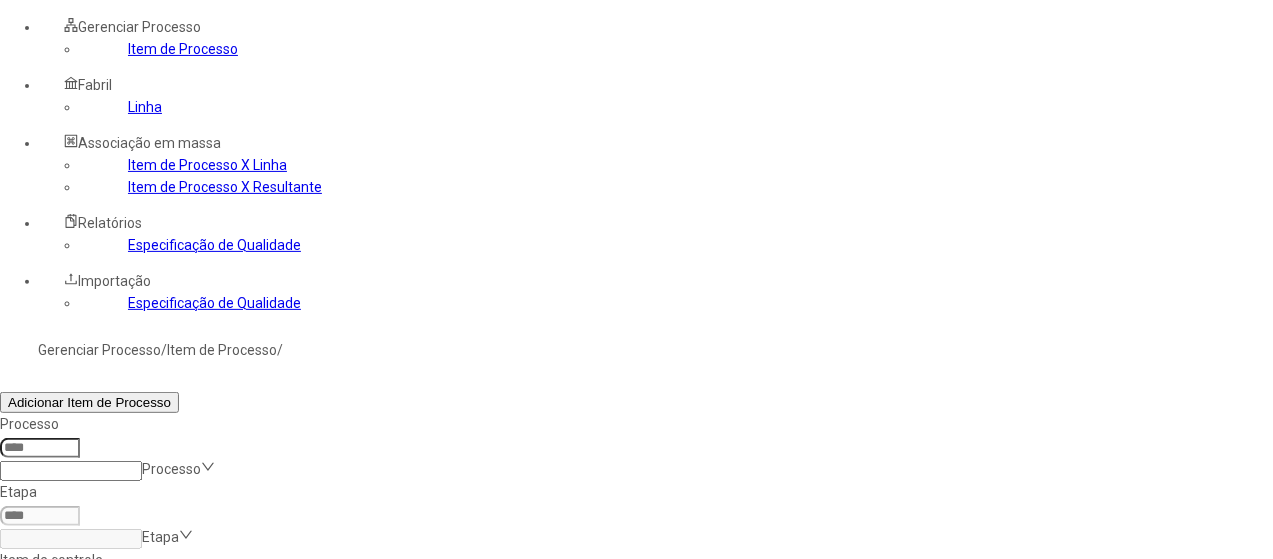 click 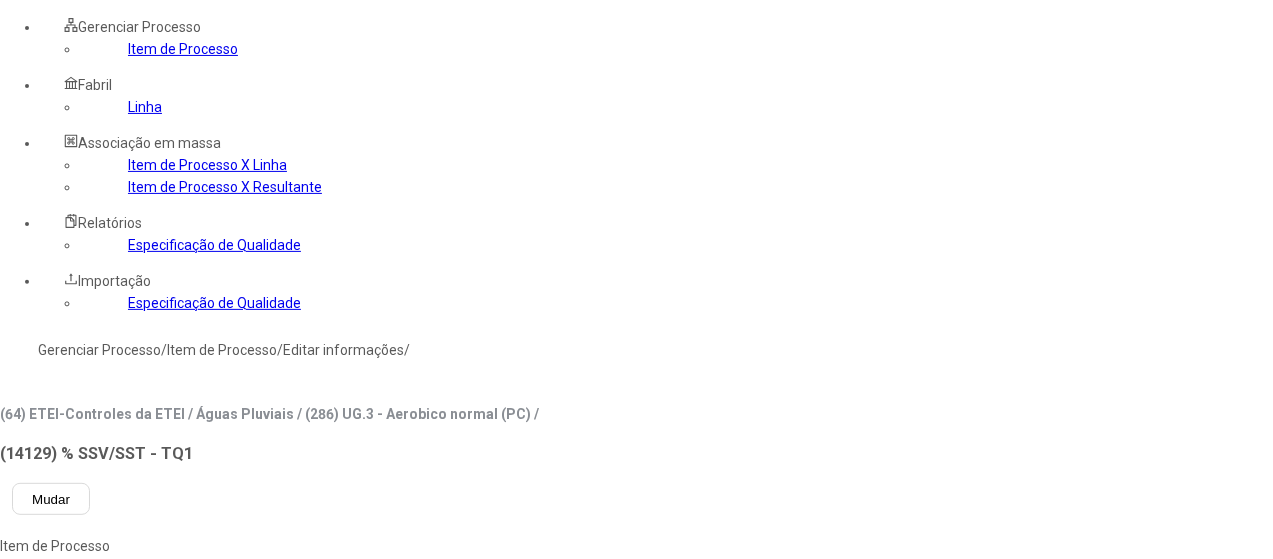drag, startPoint x: 572, startPoint y: 46, endPoint x: 539, endPoint y: 55, distance: 34.20526 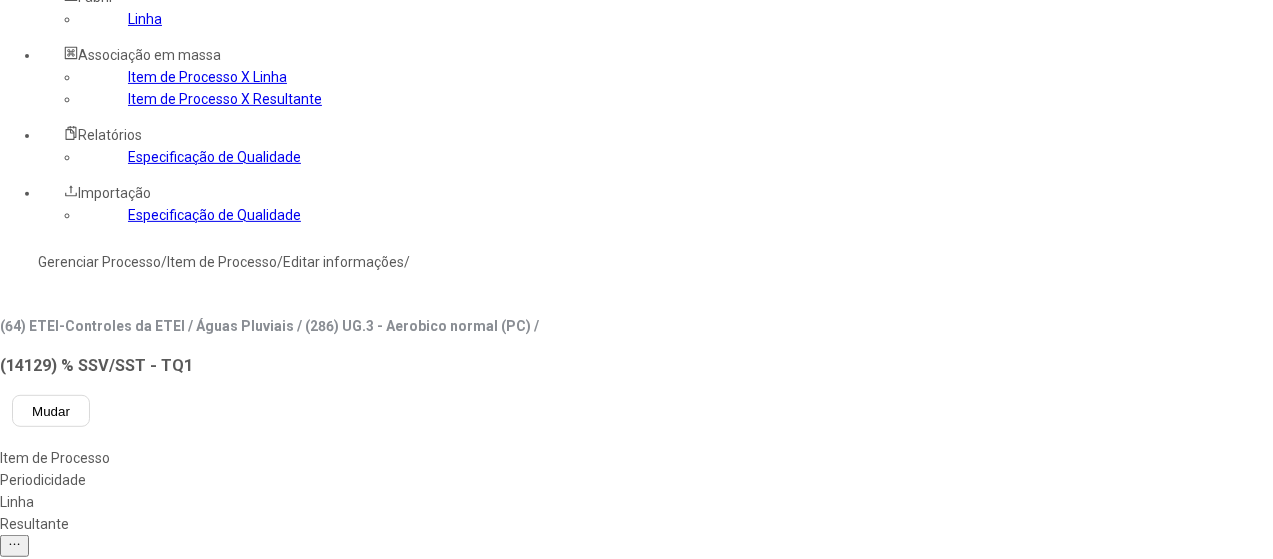 scroll, scrollTop: 400, scrollLeft: 0, axis: vertical 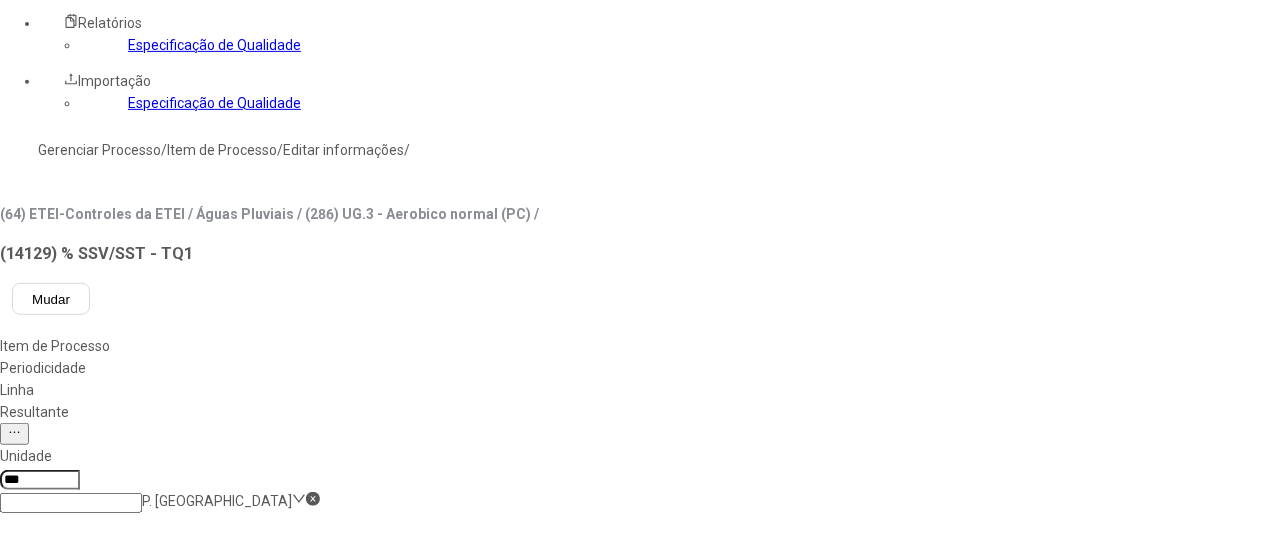 drag, startPoint x: 1182, startPoint y: 531, endPoint x: 1130, endPoint y: 557, distance: 58.137768 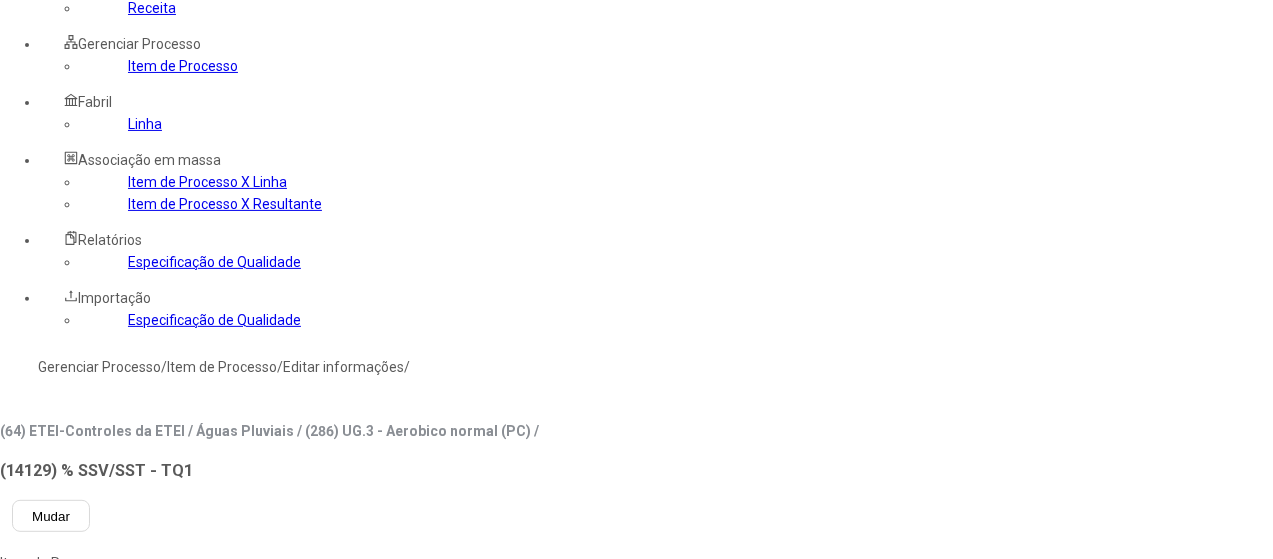 scroll, scrollTop: 0, scrollLeft: 0, axis: both 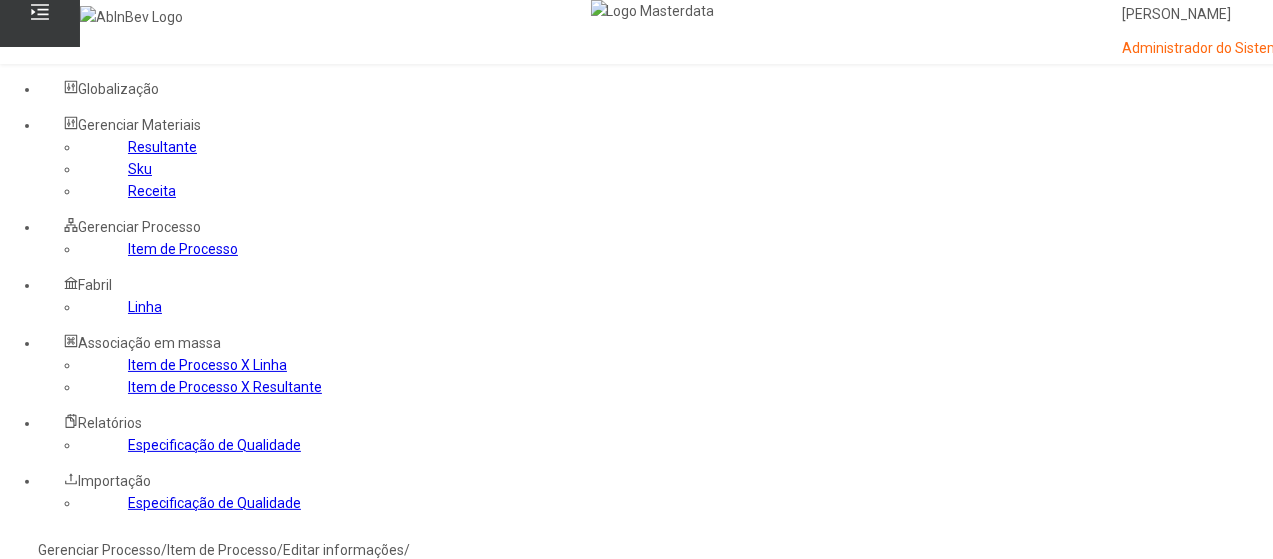 click on "Gerenciar Processo  /  Item de Processo  /  Editar informações  /" 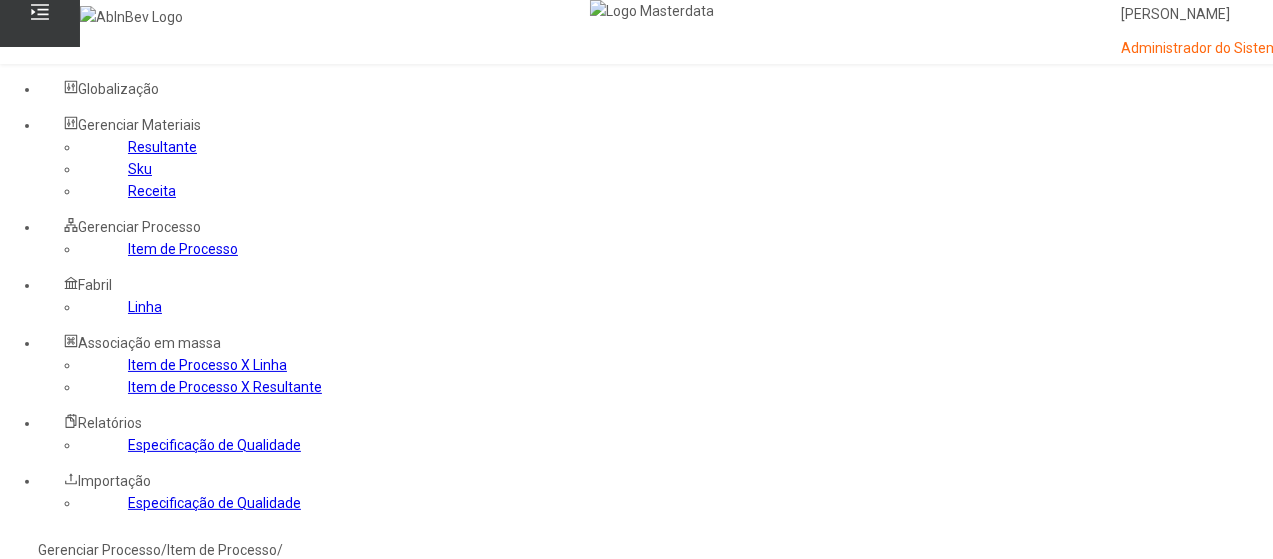 click 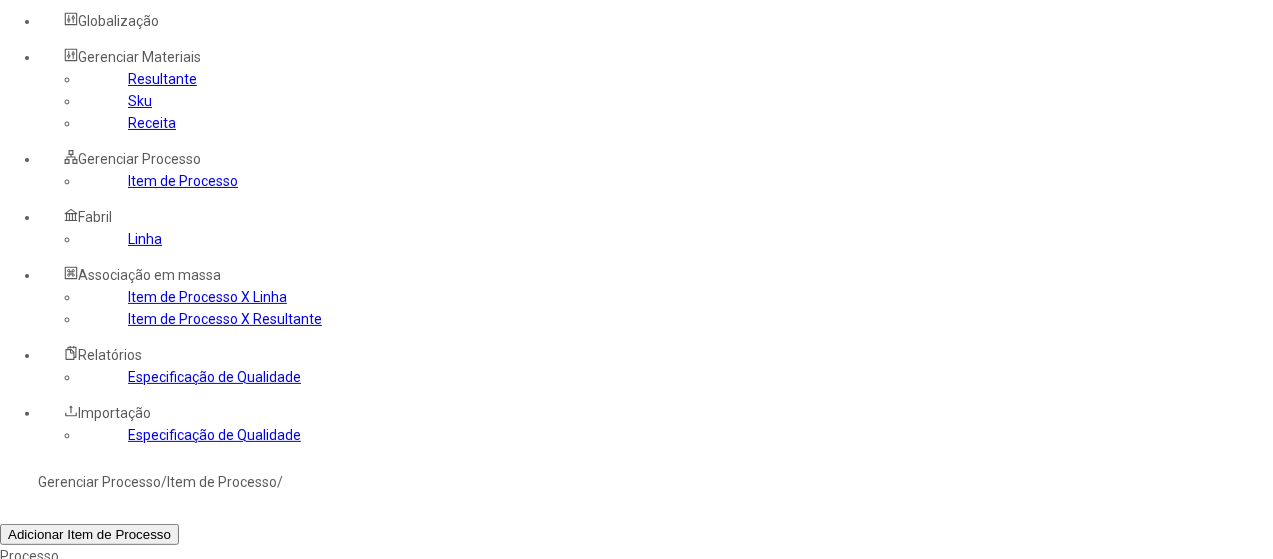 scroll, scrollTop: 100, scrollLeft: 0, axis: vertical 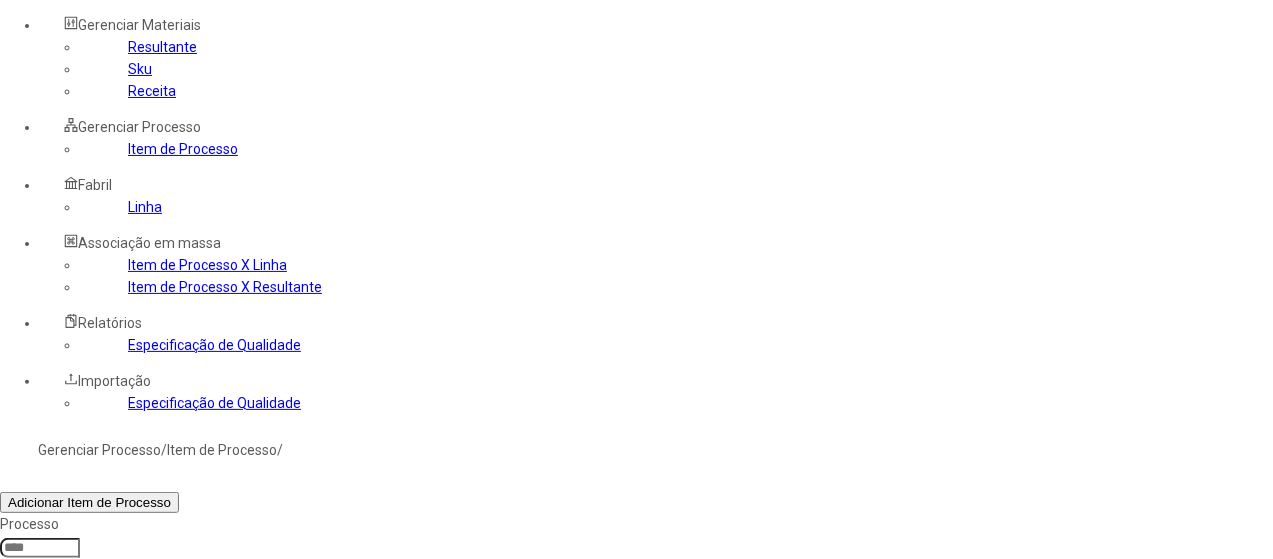 click at bounding box center [1302, 814] 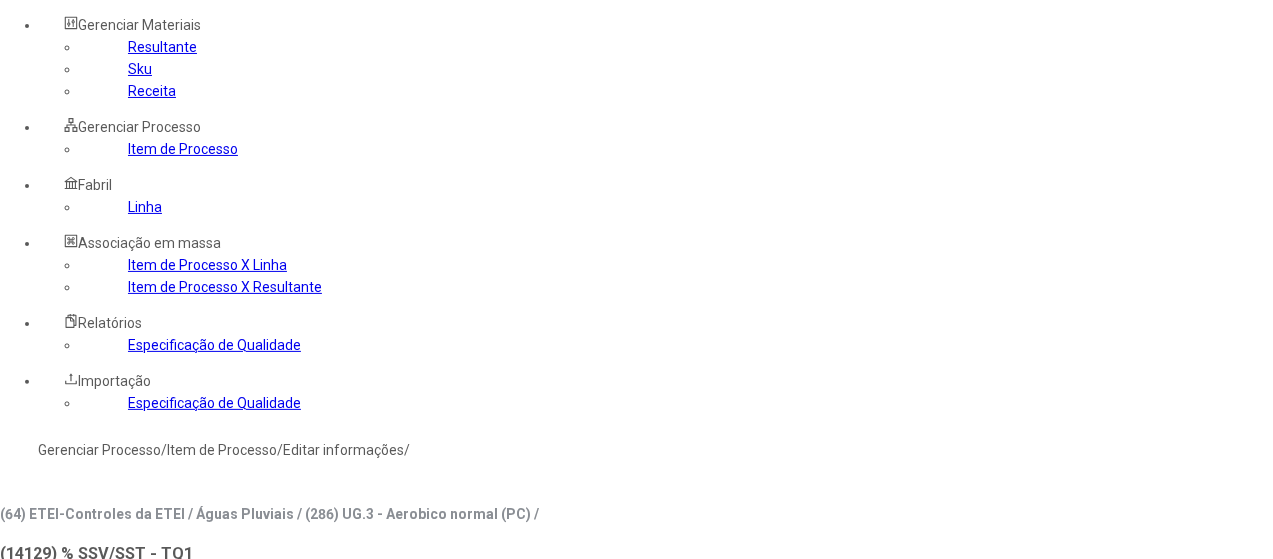 type on "***" 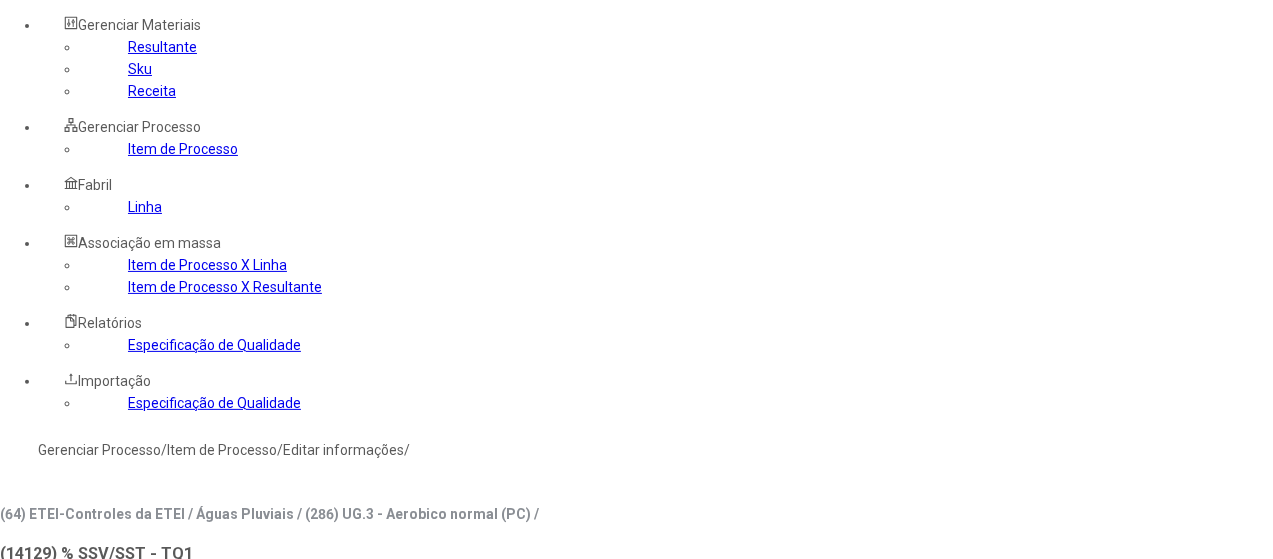 scroll, scrollTop: 0, scrollLeft: 0, axis: both 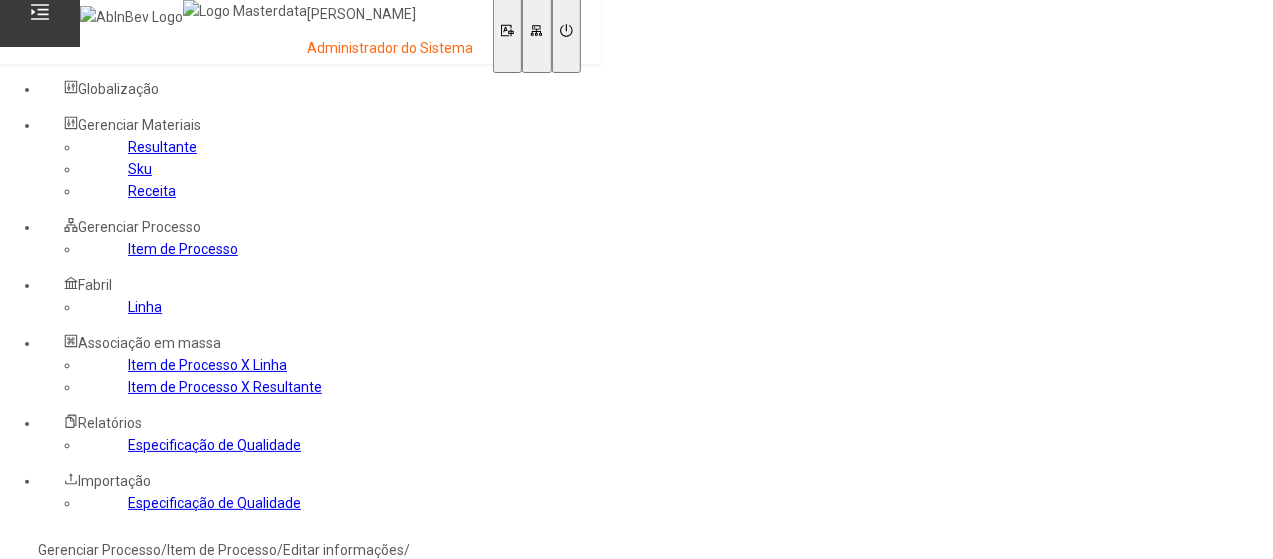type on "***" 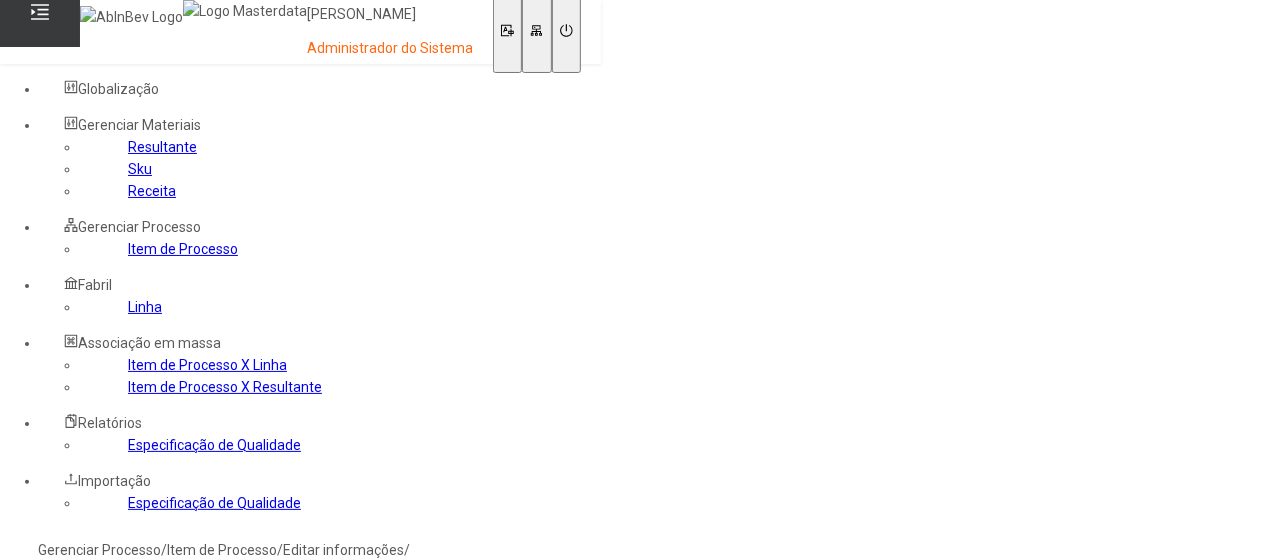 scroll, scrollTop: 200, scrollLeft: 0, axis: vertical 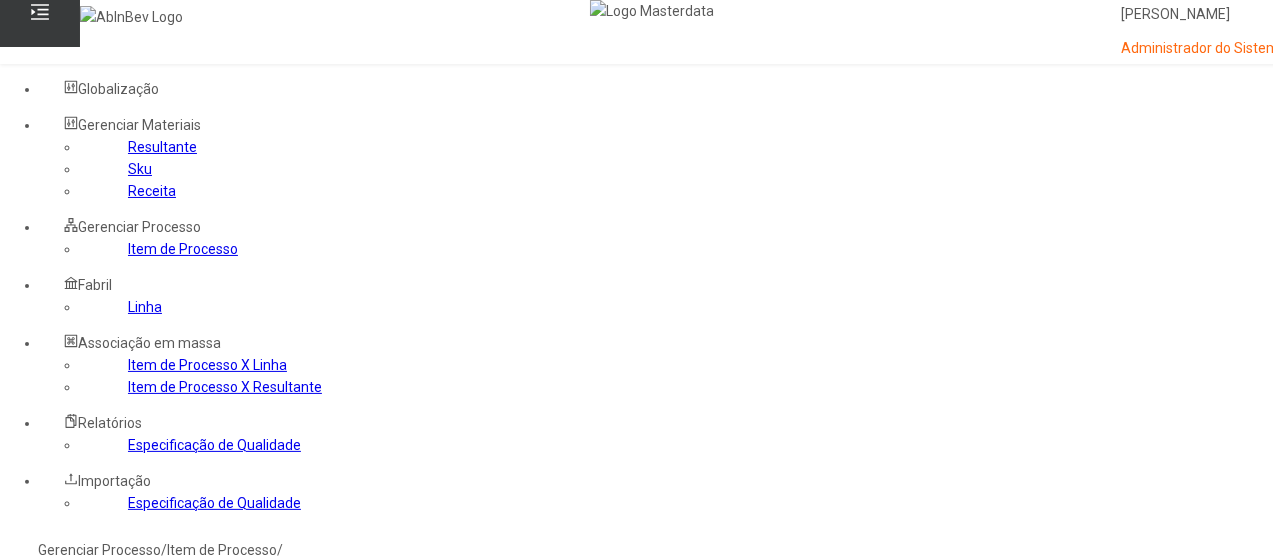 click 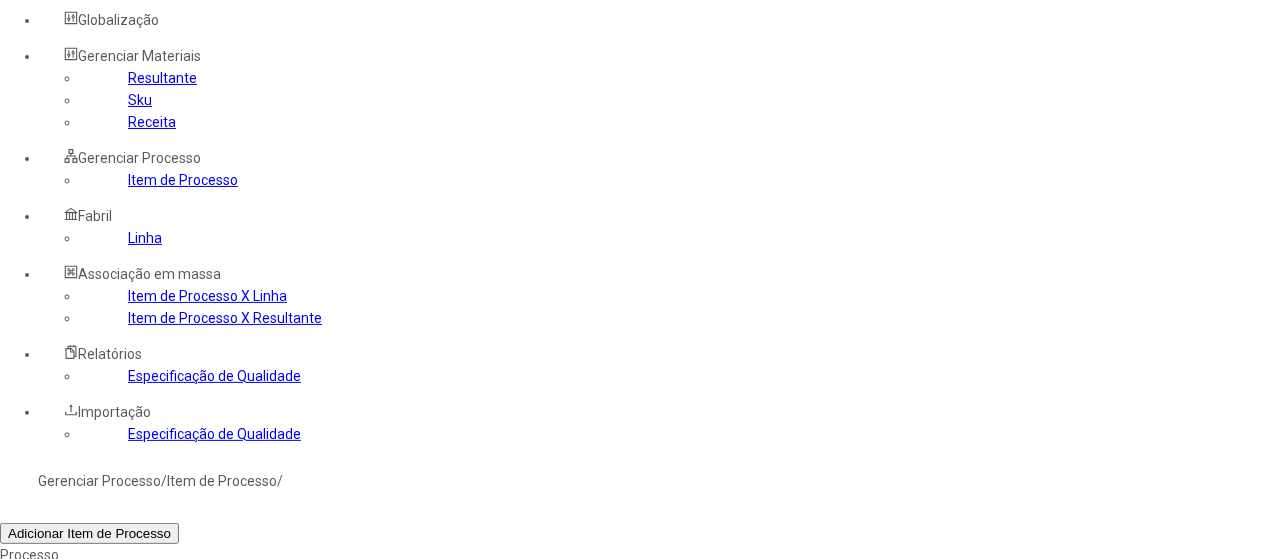 scroll, scrollTop: 100, scrollLeft: 0, axis: vertical 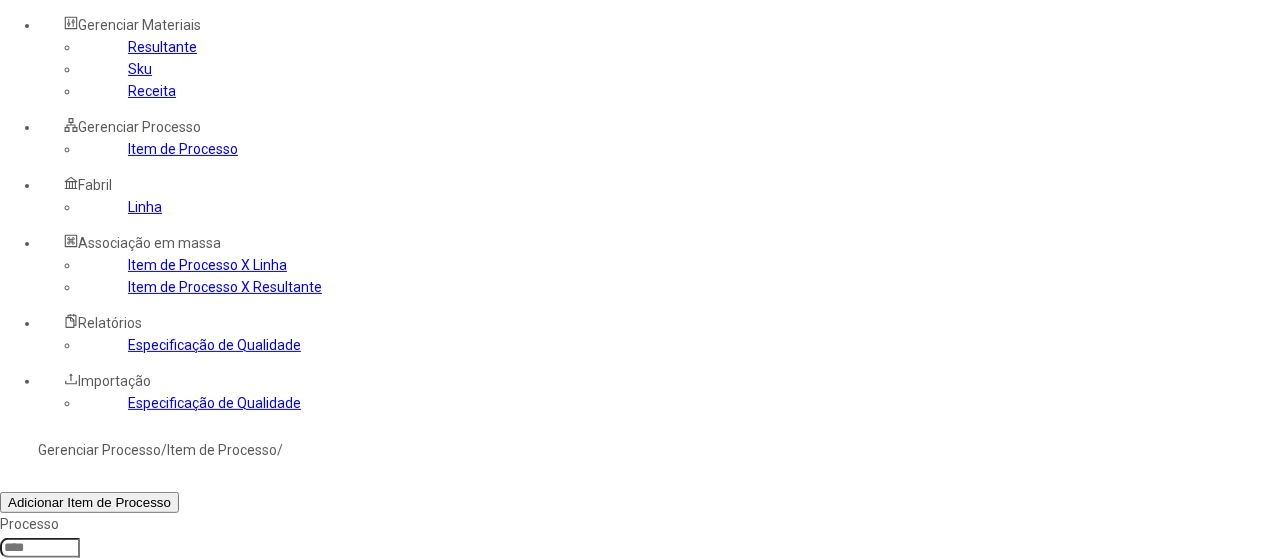 click 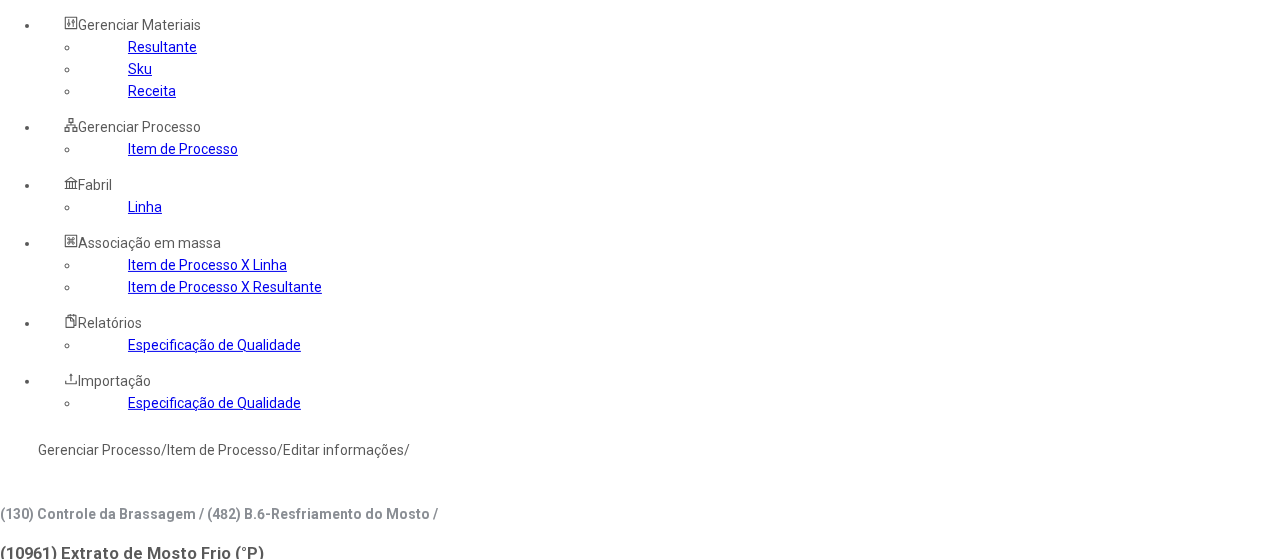 type on "***" 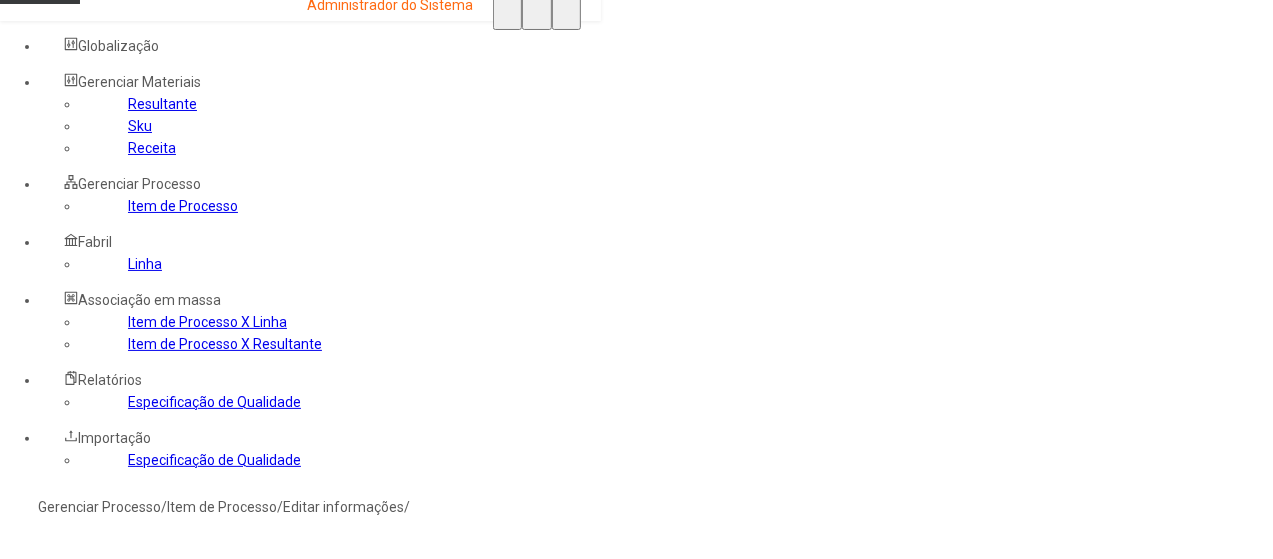 scroll, scrollTop: 0, scrollLeft: 0, axis: both 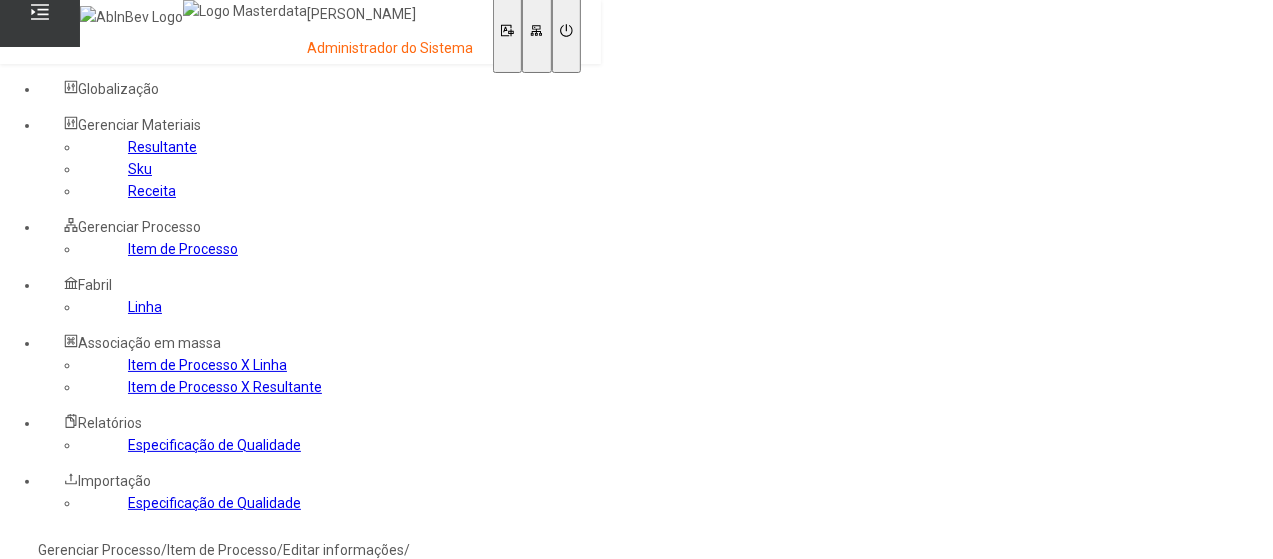 drag, startPoint x: 500, startPoint y: 411, endPoint x: 309, endPoint y: 331, distance: 207.07729 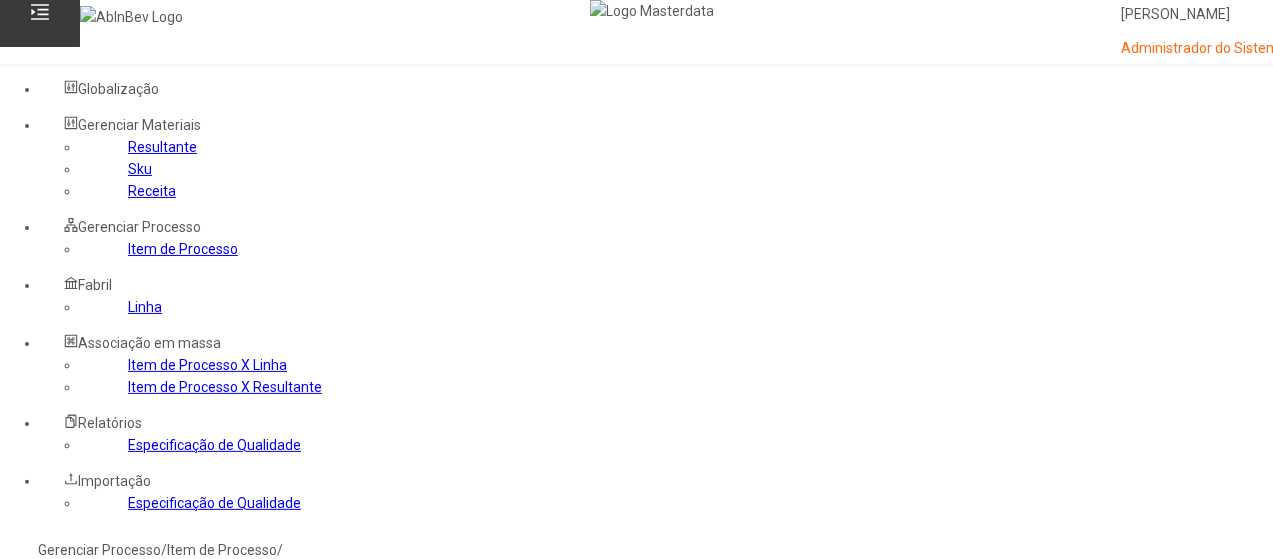 click 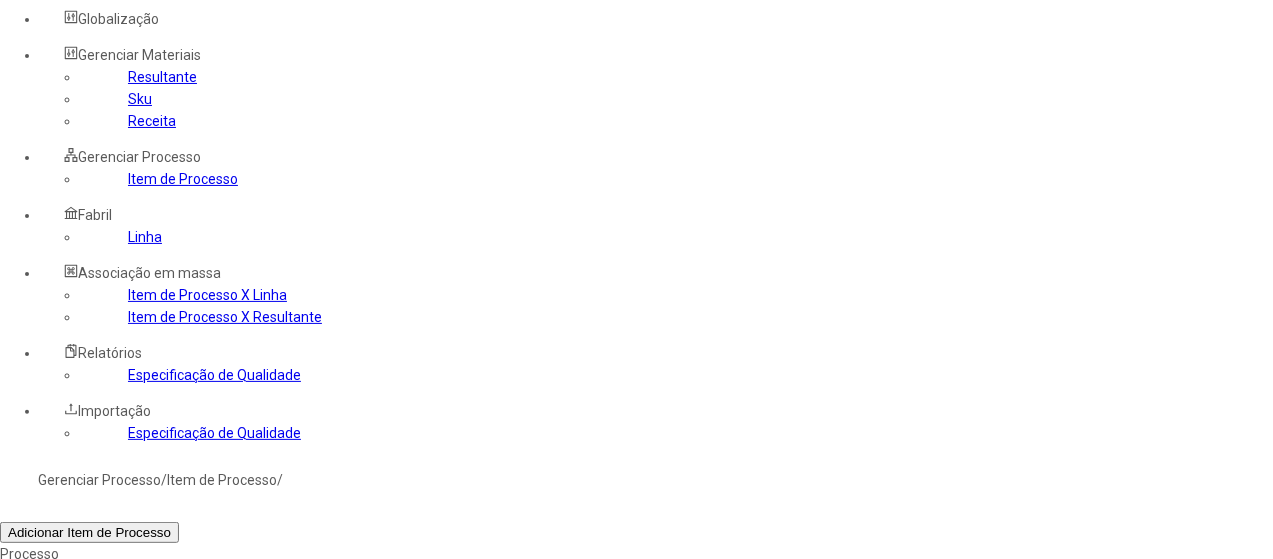 scroll, scrollTop: 100, scrollLeft: 0, axis: vertical 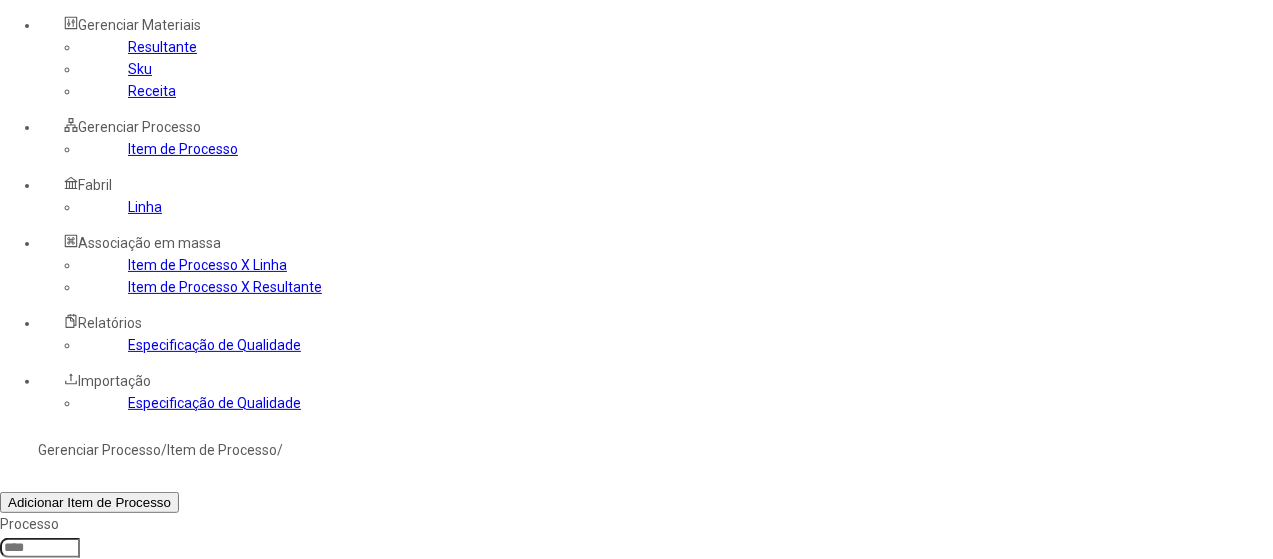 drag, startPoint x: 648, startPoint y: 462, endPoint x: 621, endPoint y: 414, distance: 55.072678 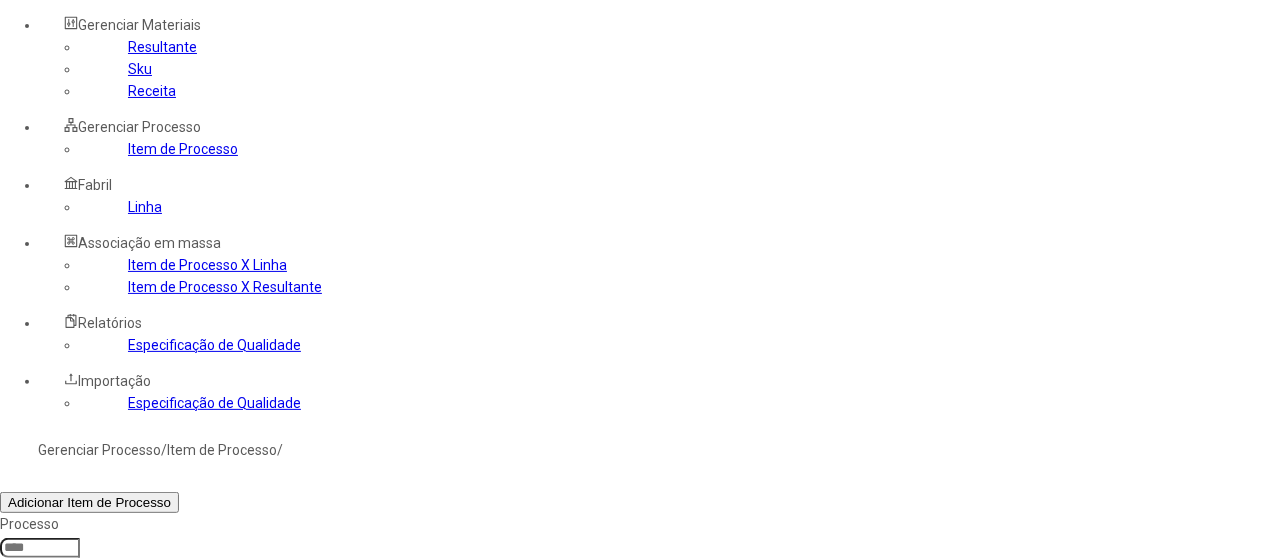 click on "Concentração de Extrato Aparente a 72h (Analisado)" 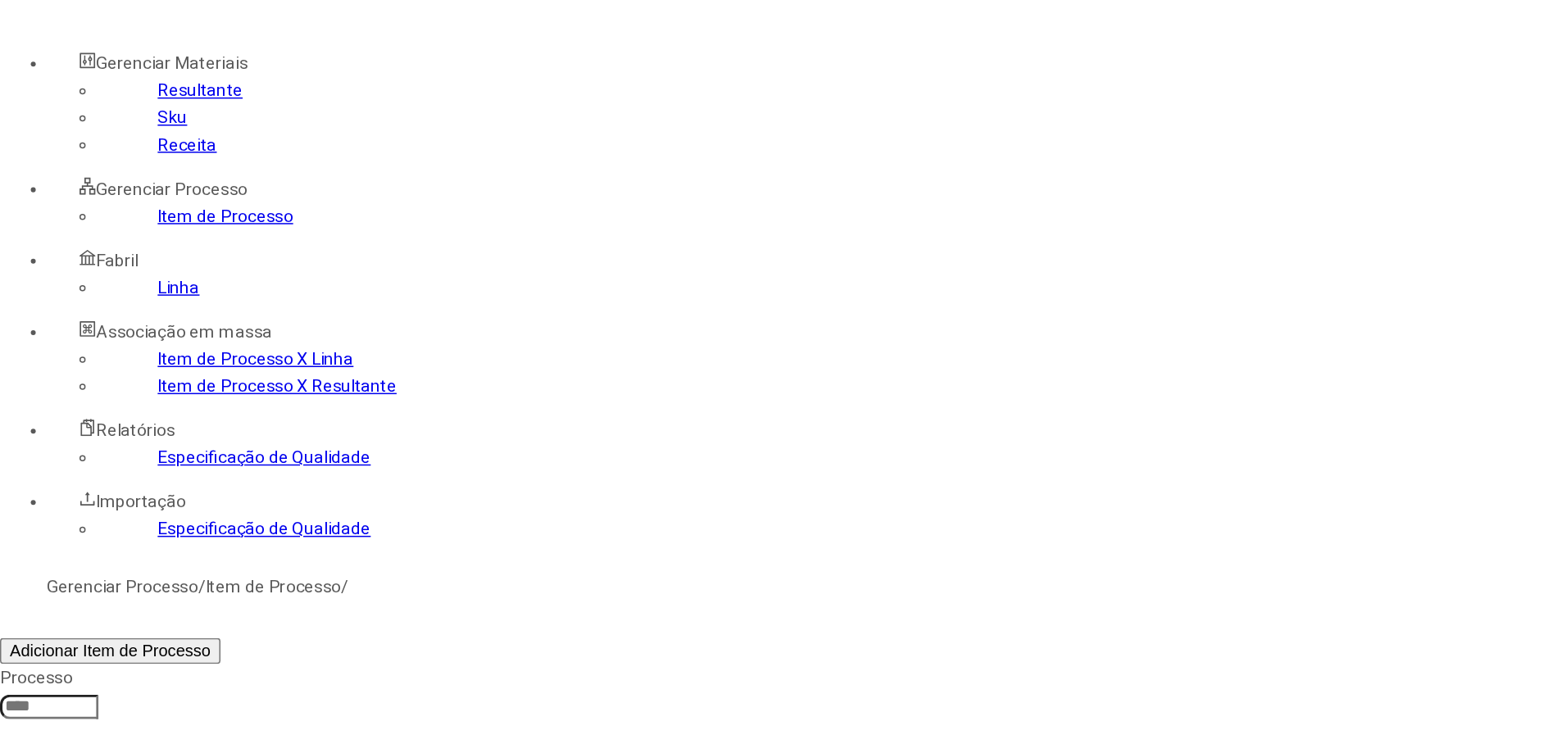 scroll, scrollTop: 0, scrollLeft: 0, axis: both 